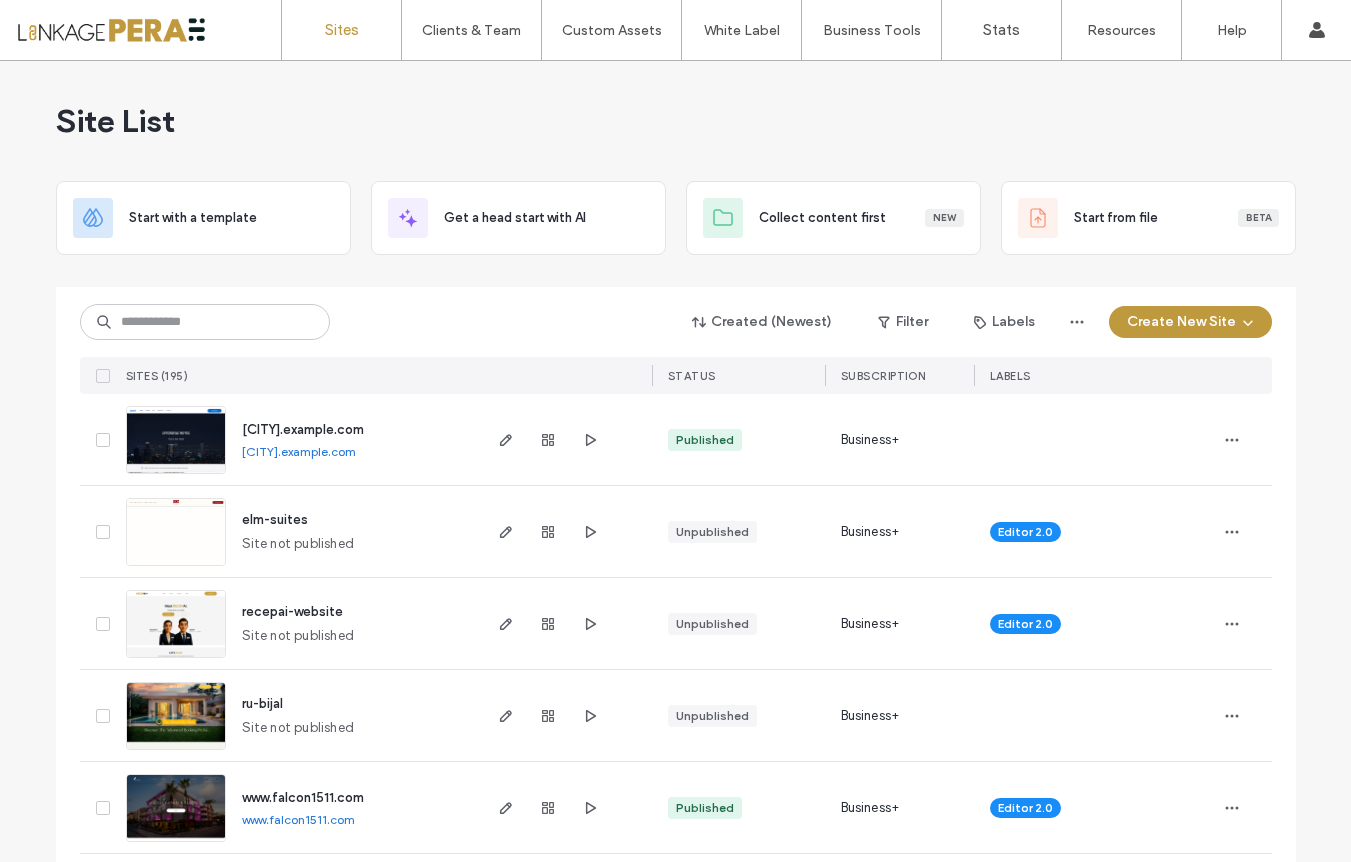 scroll, scrollTop: 0, scrollLeft: 0, axis: both 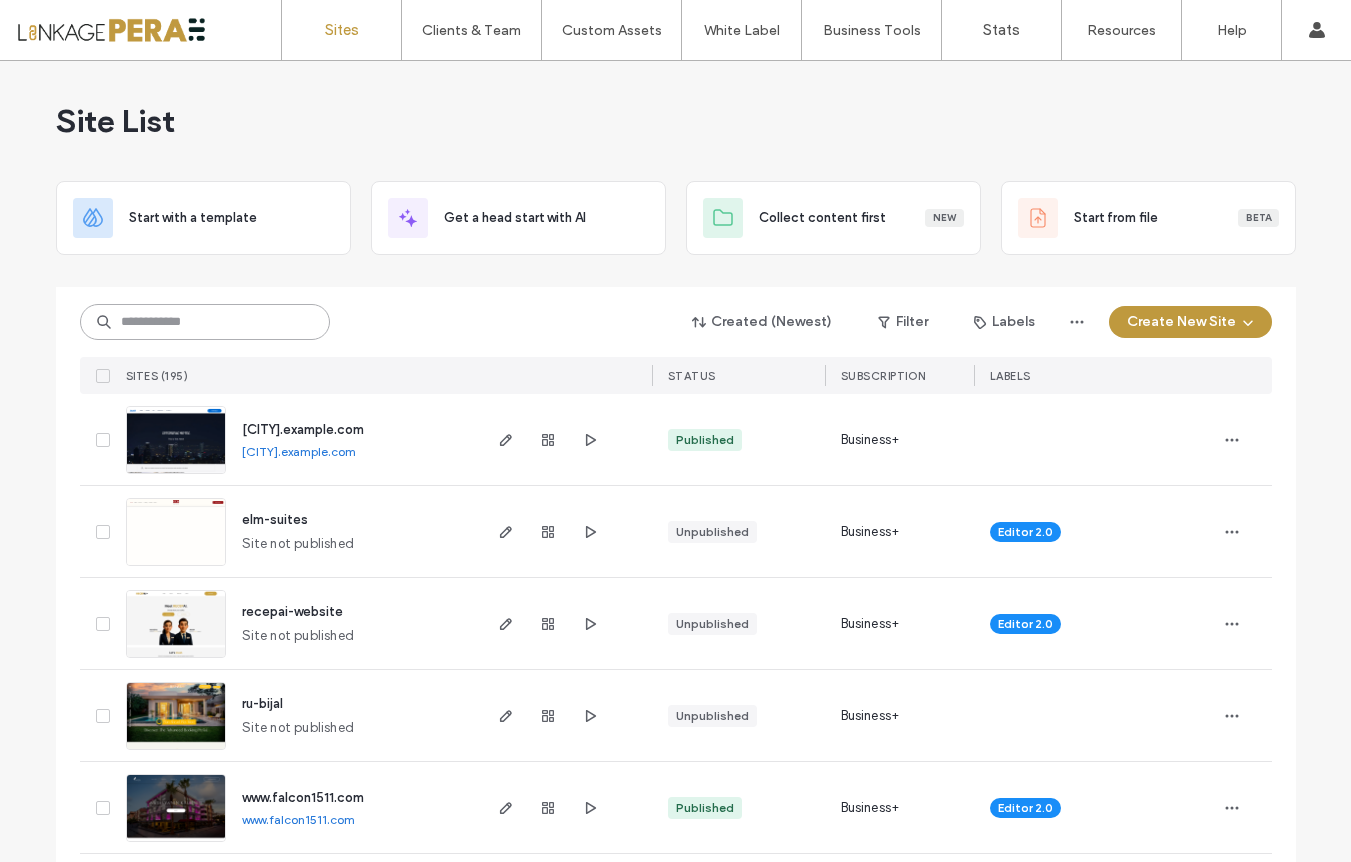 click at bounding box center (205, 322) 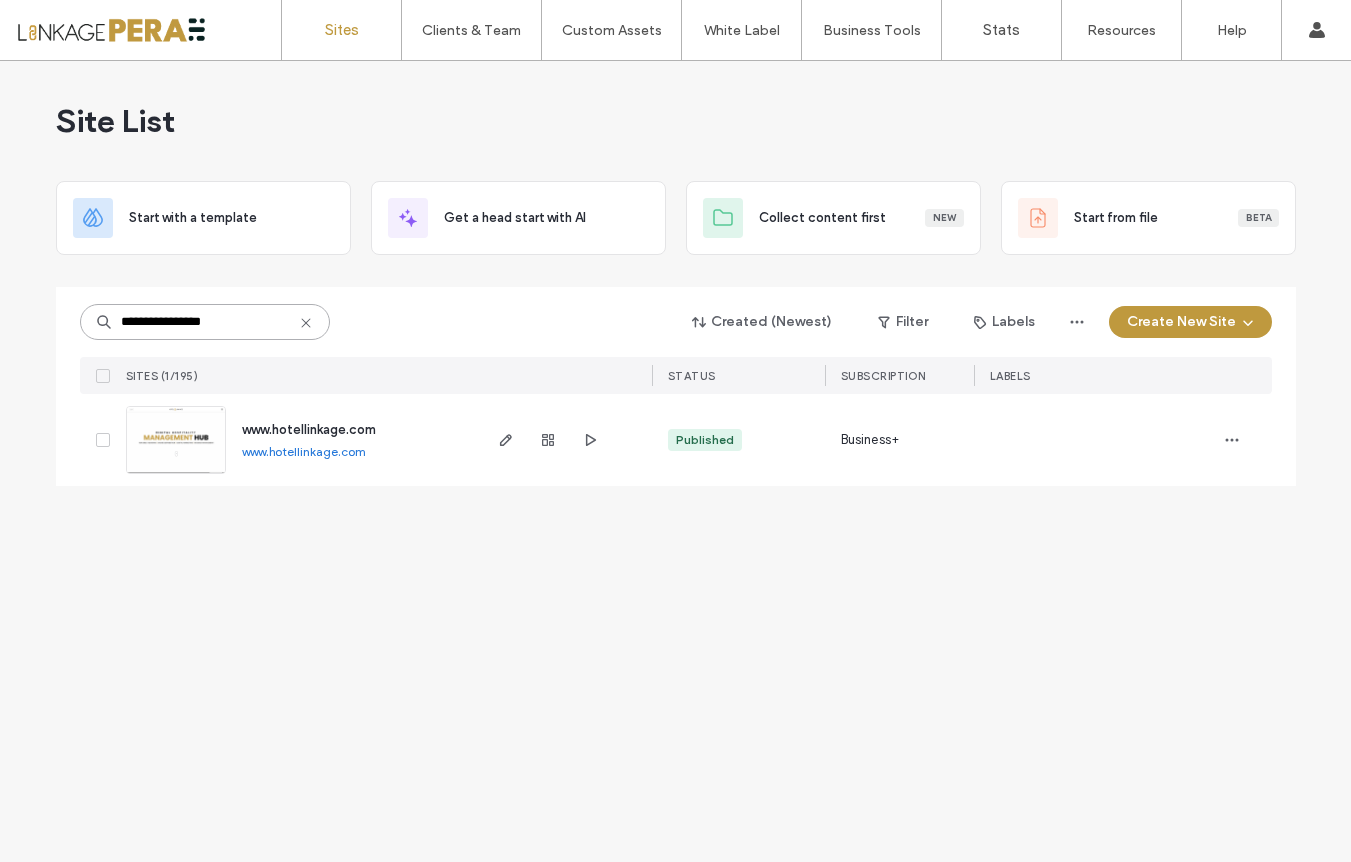 type on "**********" 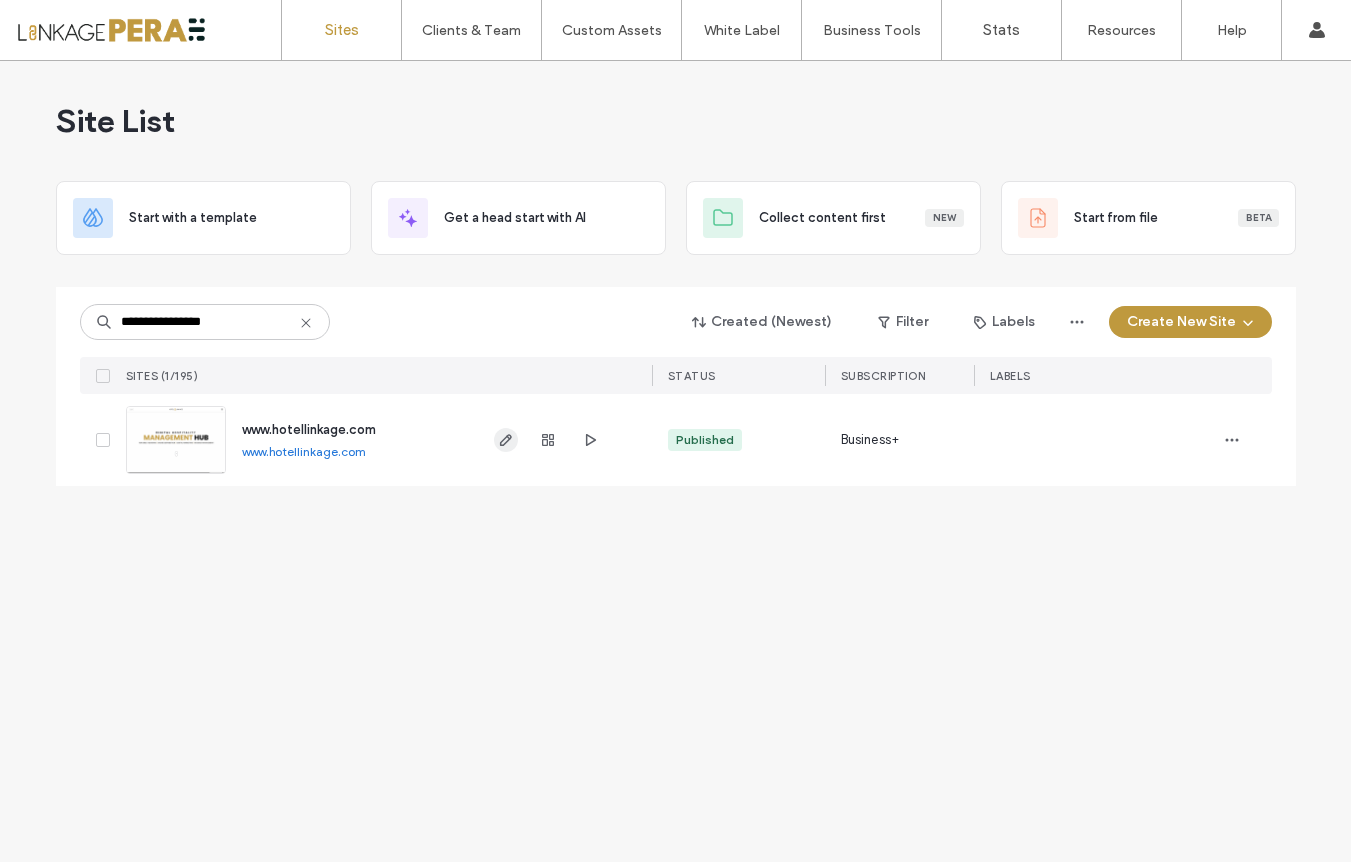click 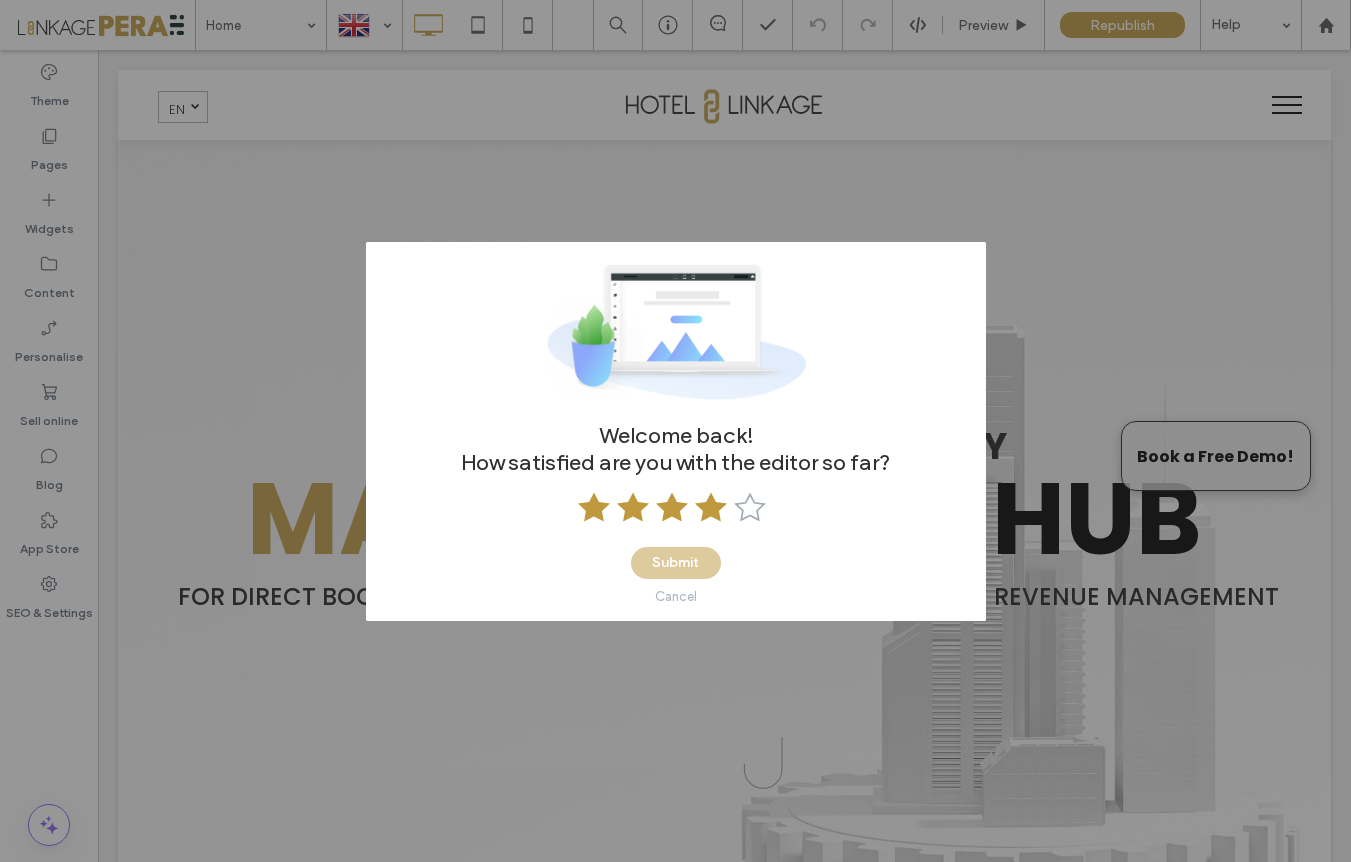 scroll, scrollTop: 0, scrollLeft: 0, axis: both 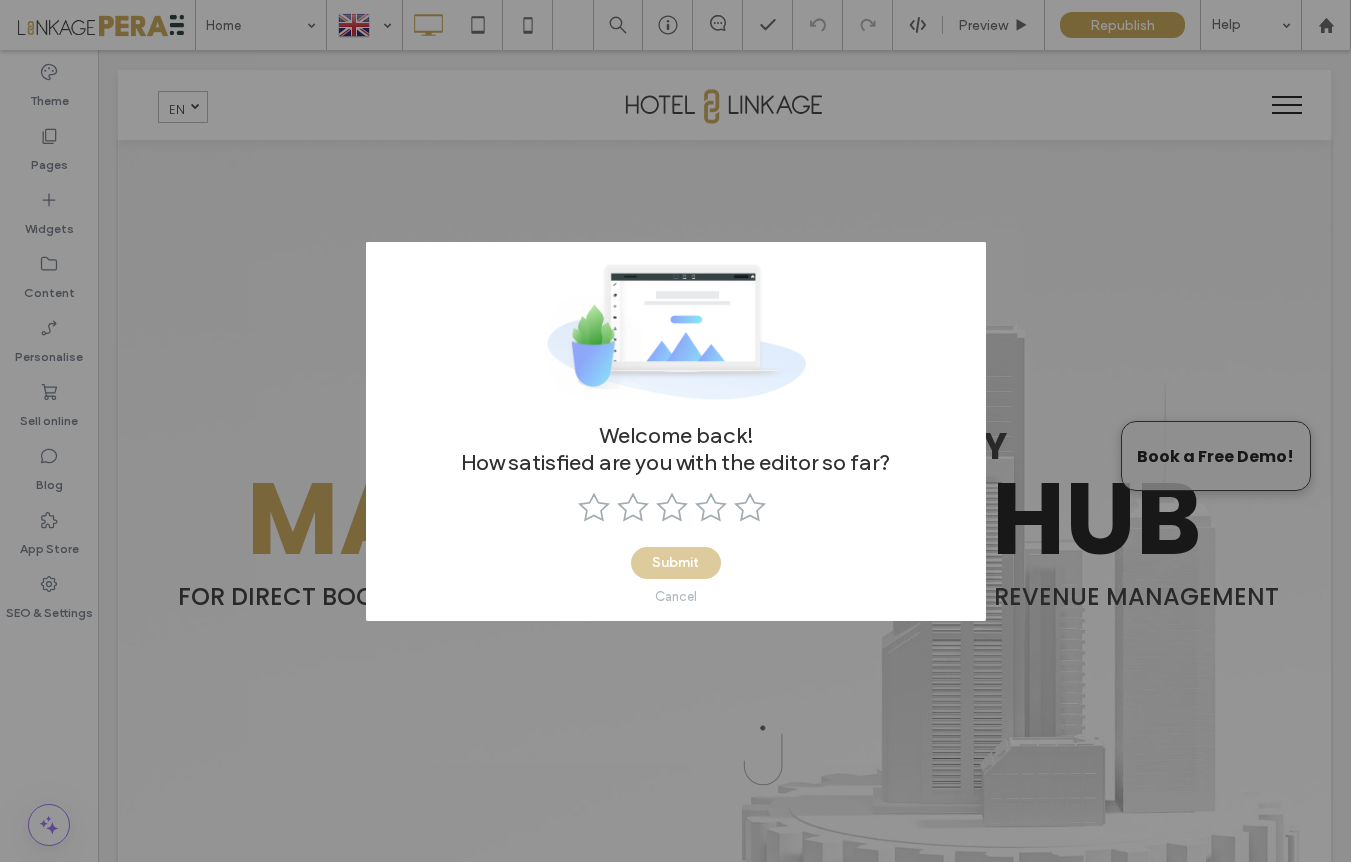 click on "Cancel" at bounding box center [676, 596] 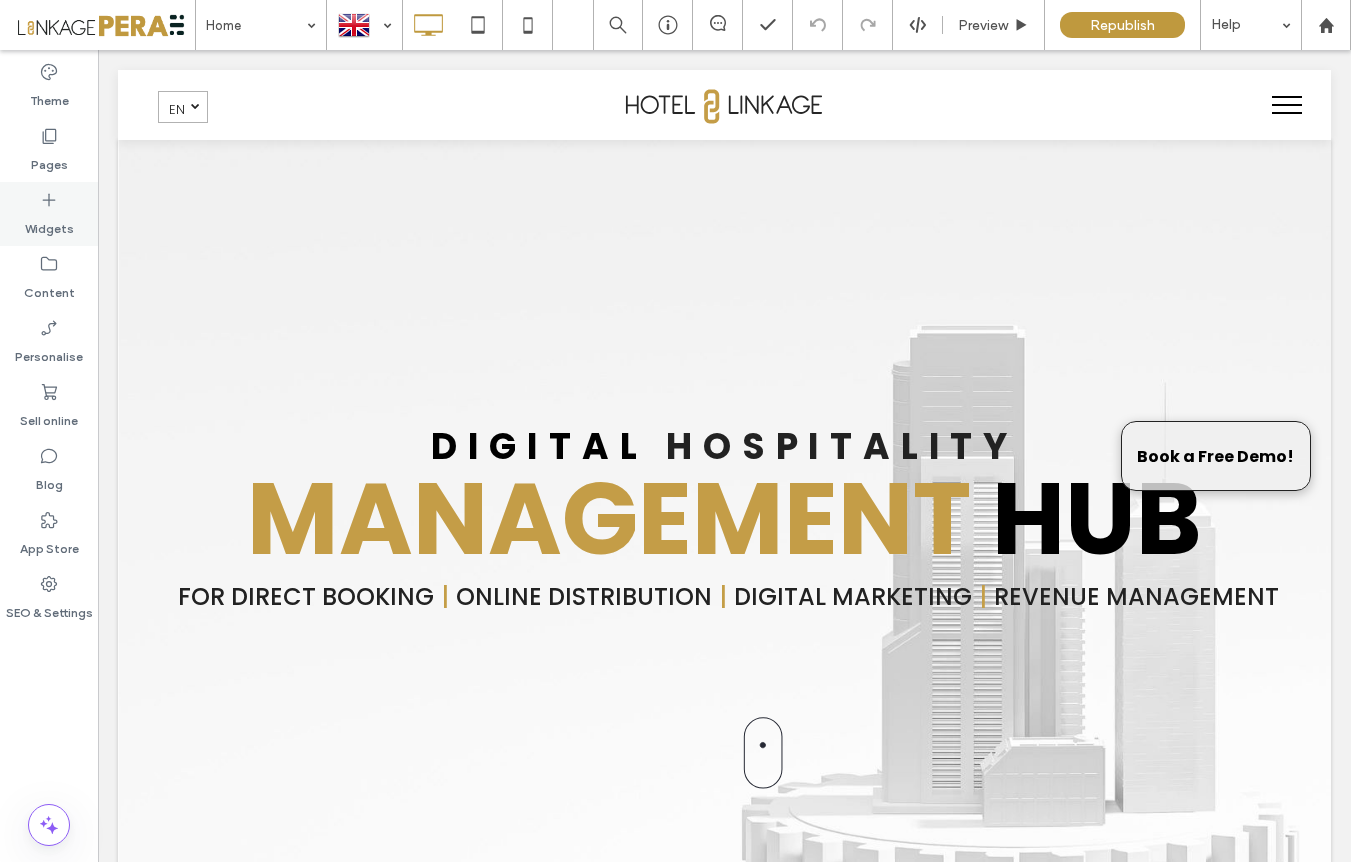 click 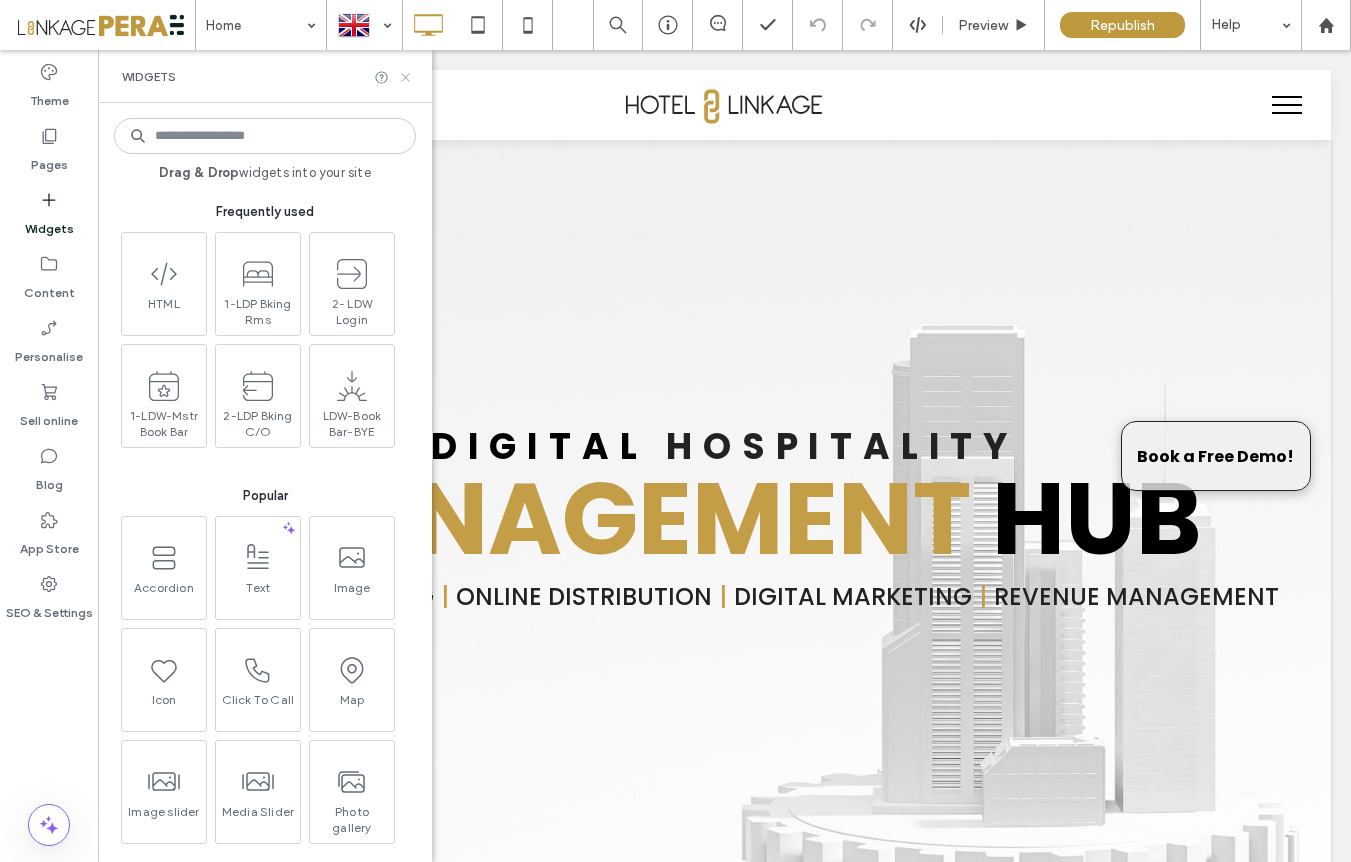 click 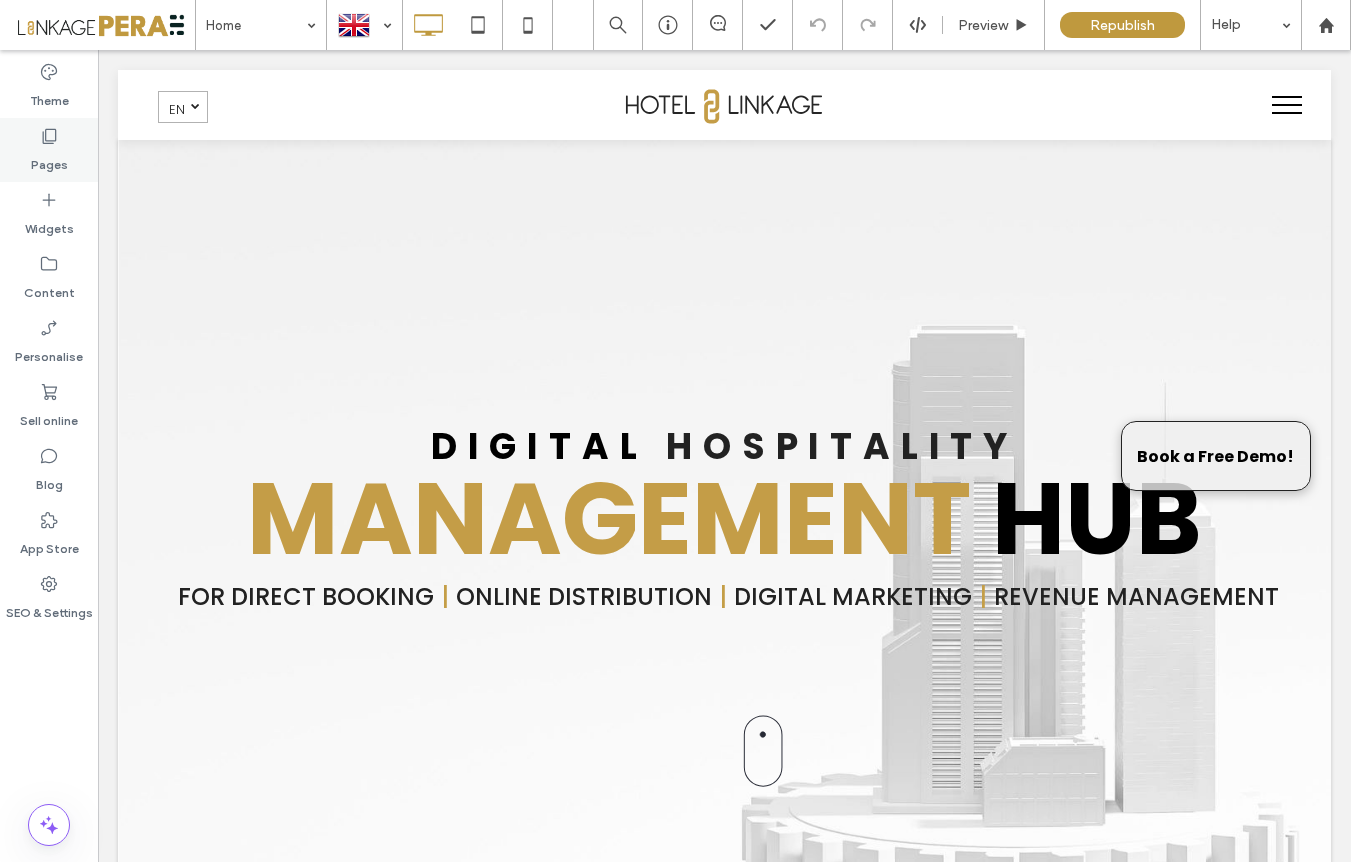 click on "Pages" at bounding box center (49, 160) 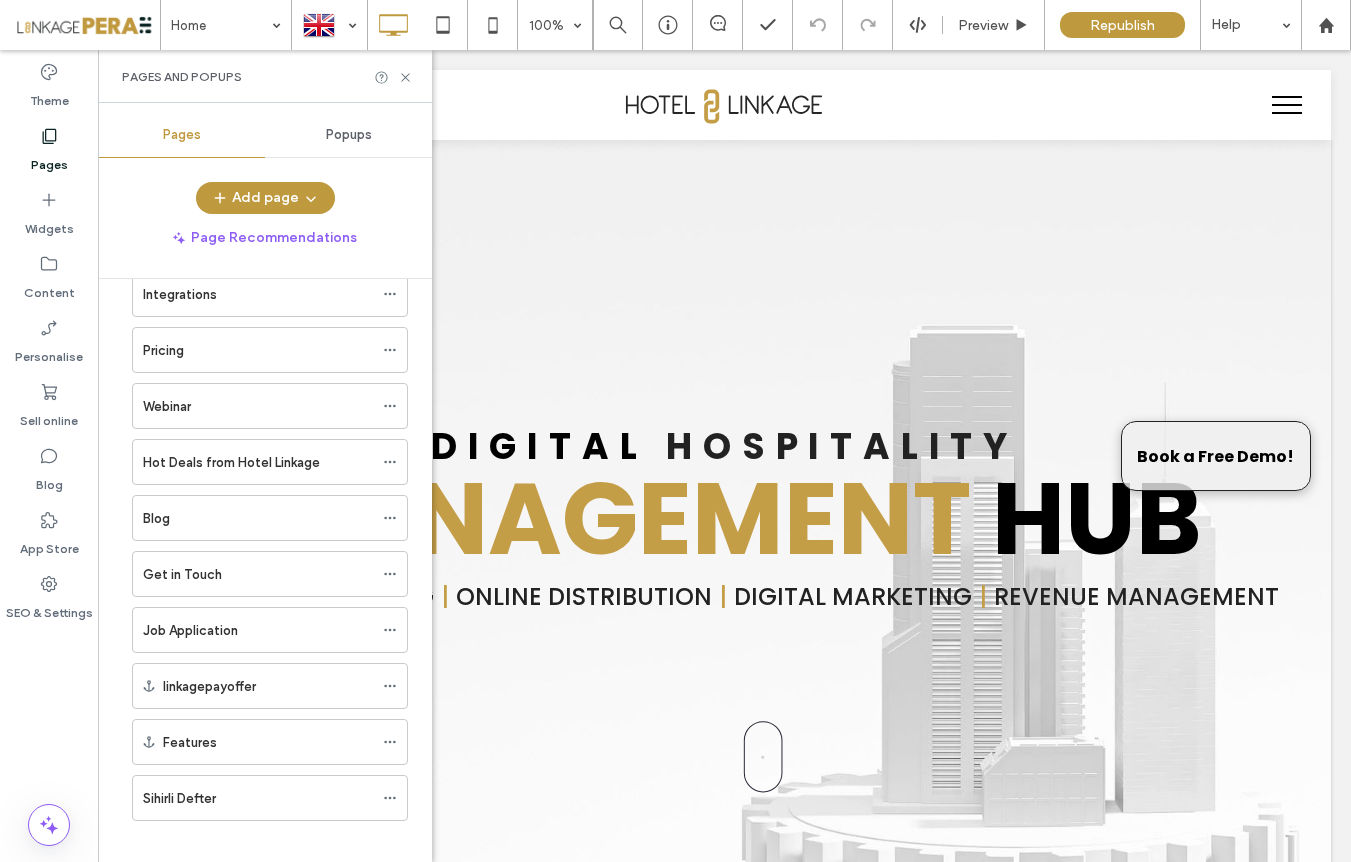 scroll, scrollTop: 438, scrollLeft: 0, axis: vertical 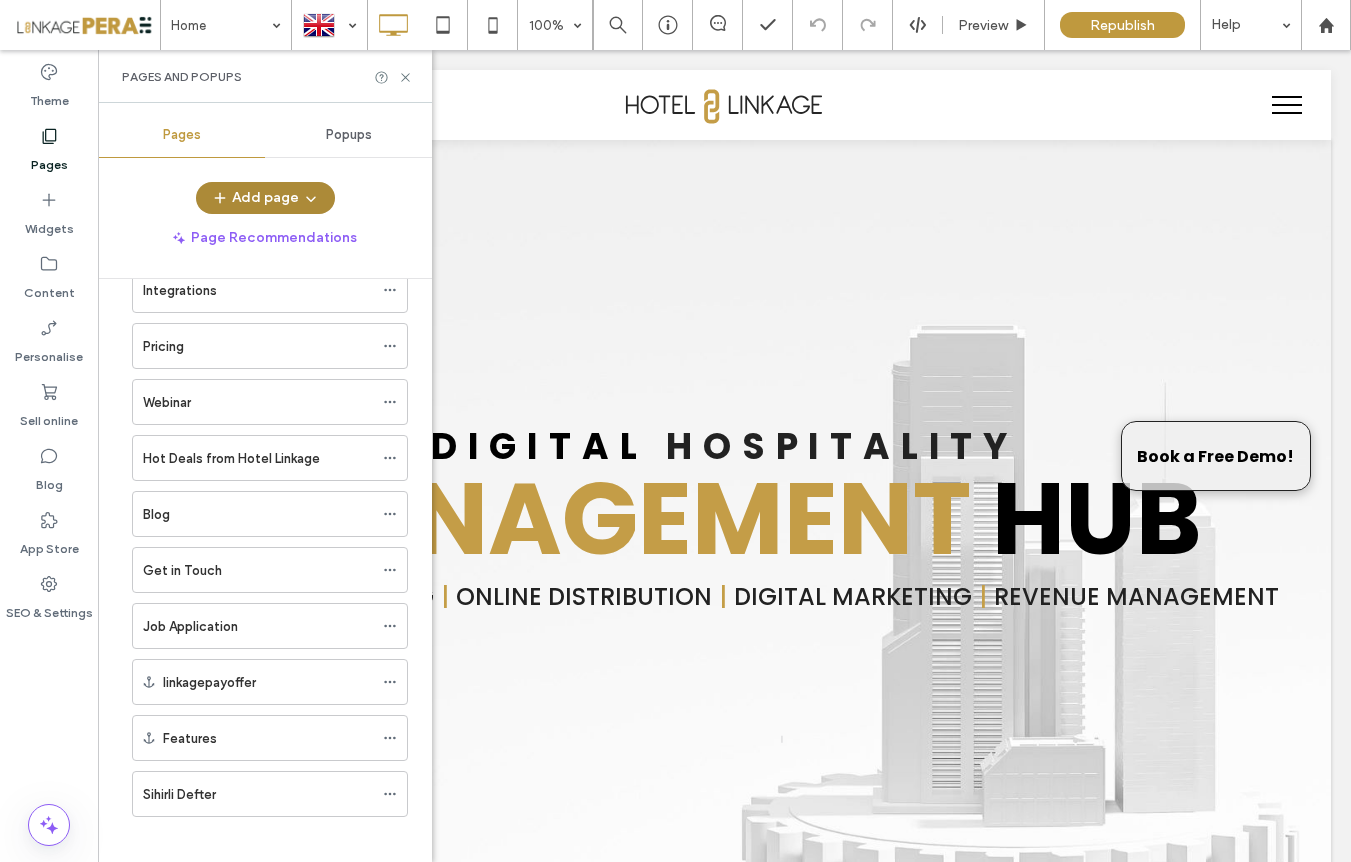 click on "Add page" at bounding box center (265, 198) 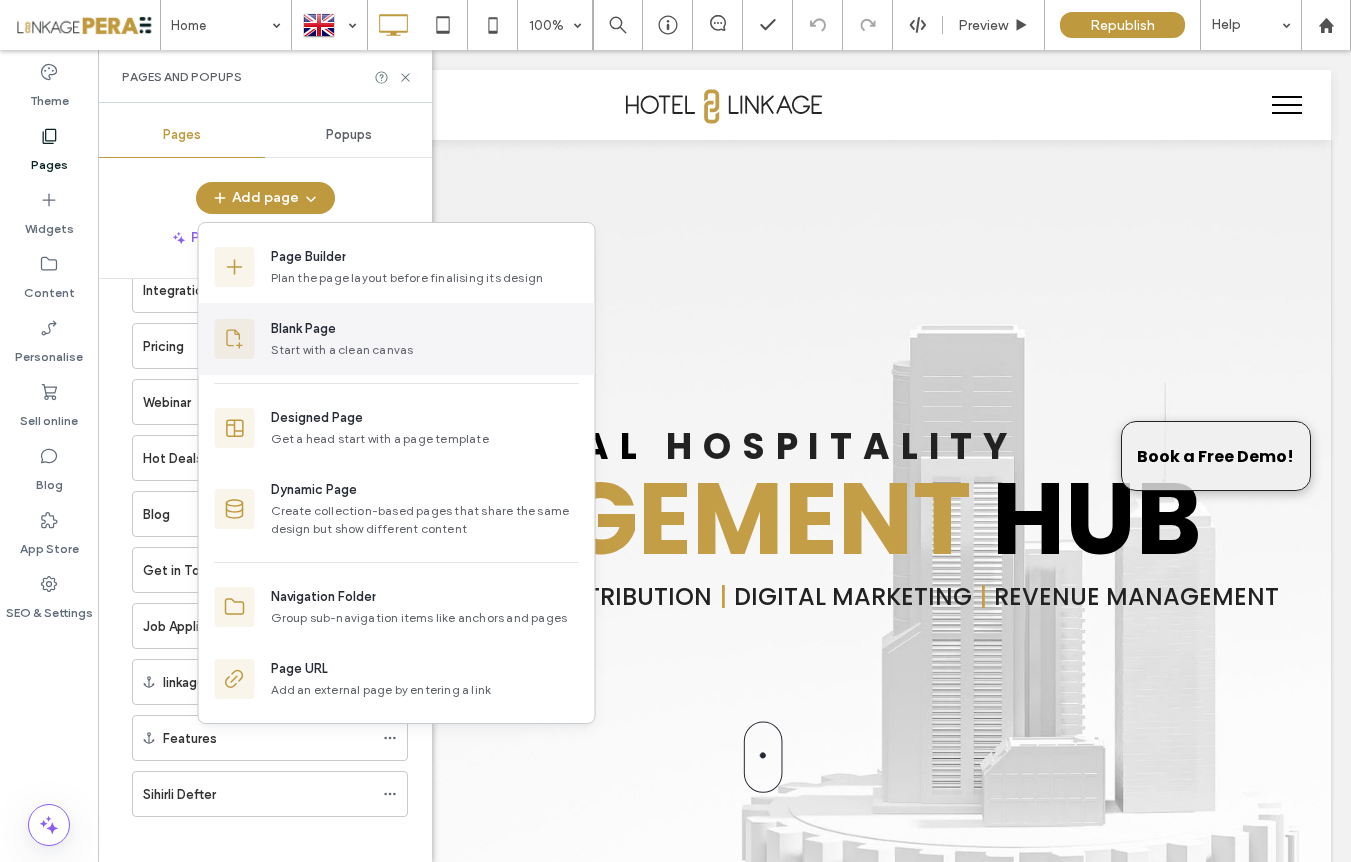 click on "Blank Page" at bounding box center [303, 329] 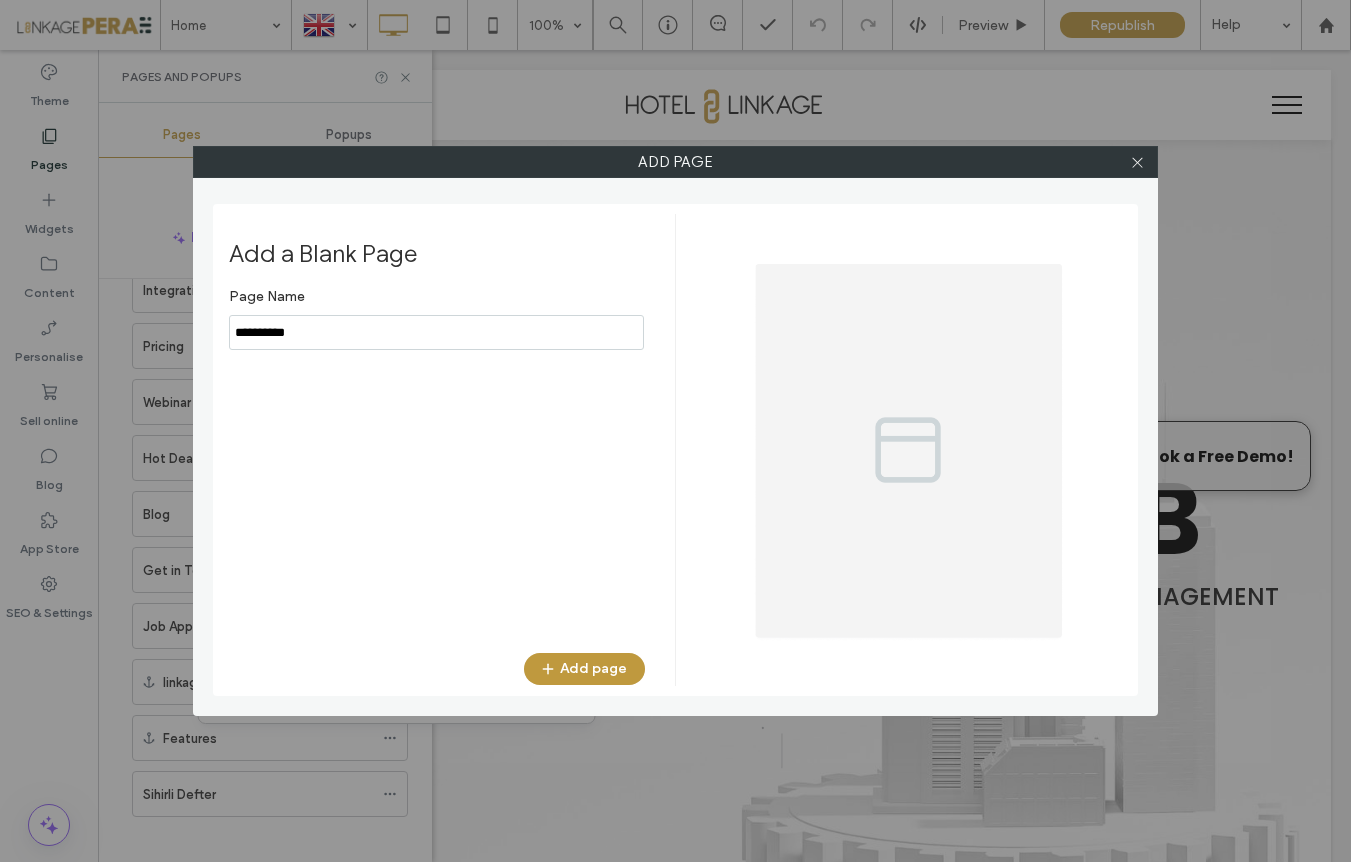 drag, startPoint x: 313, startPoint y: 332, endPoint x: 225, endPoint y: 330, distance: 88.02273 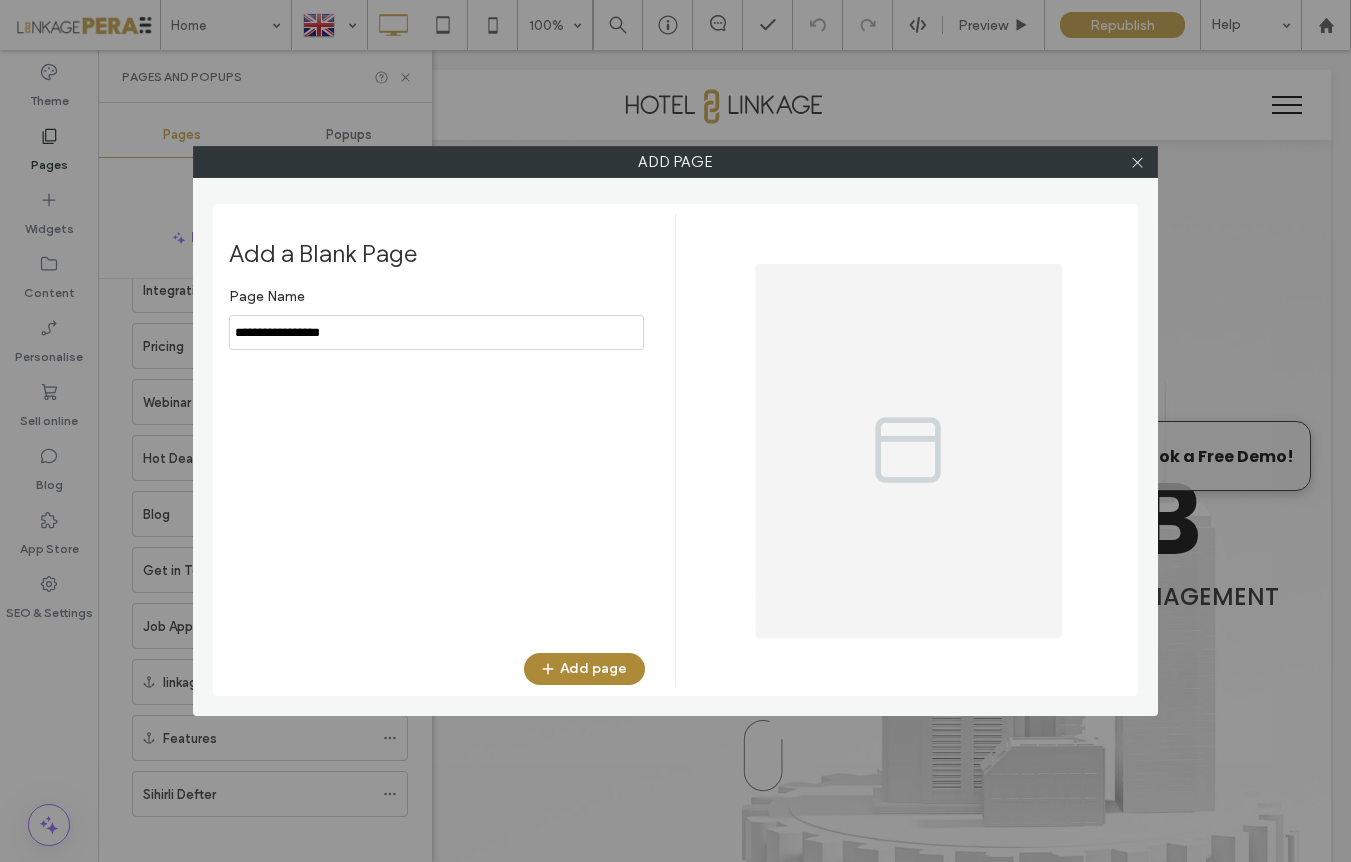 type on "**********" 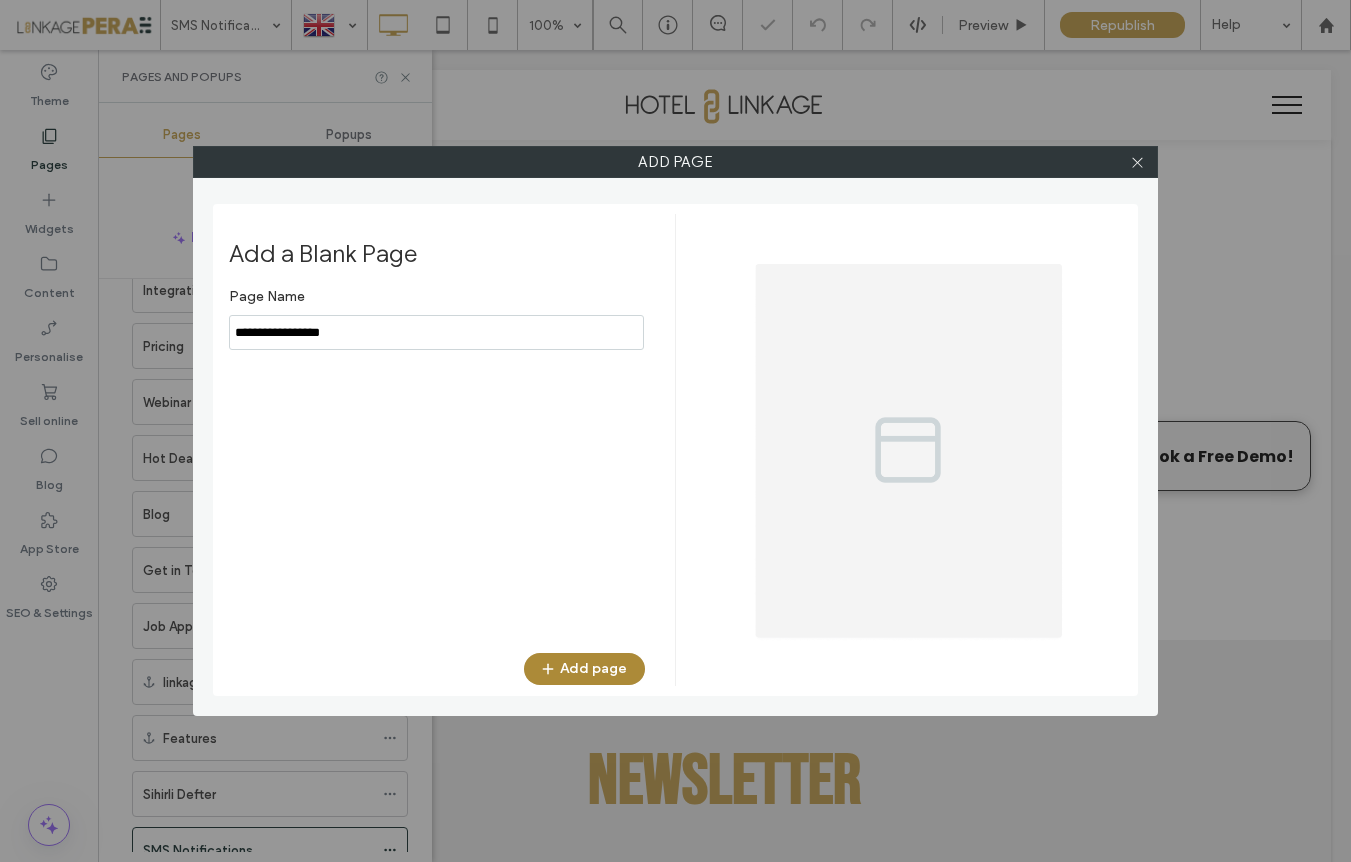scroll, scrollTop: 0, scrollLeft: 0, axis: both 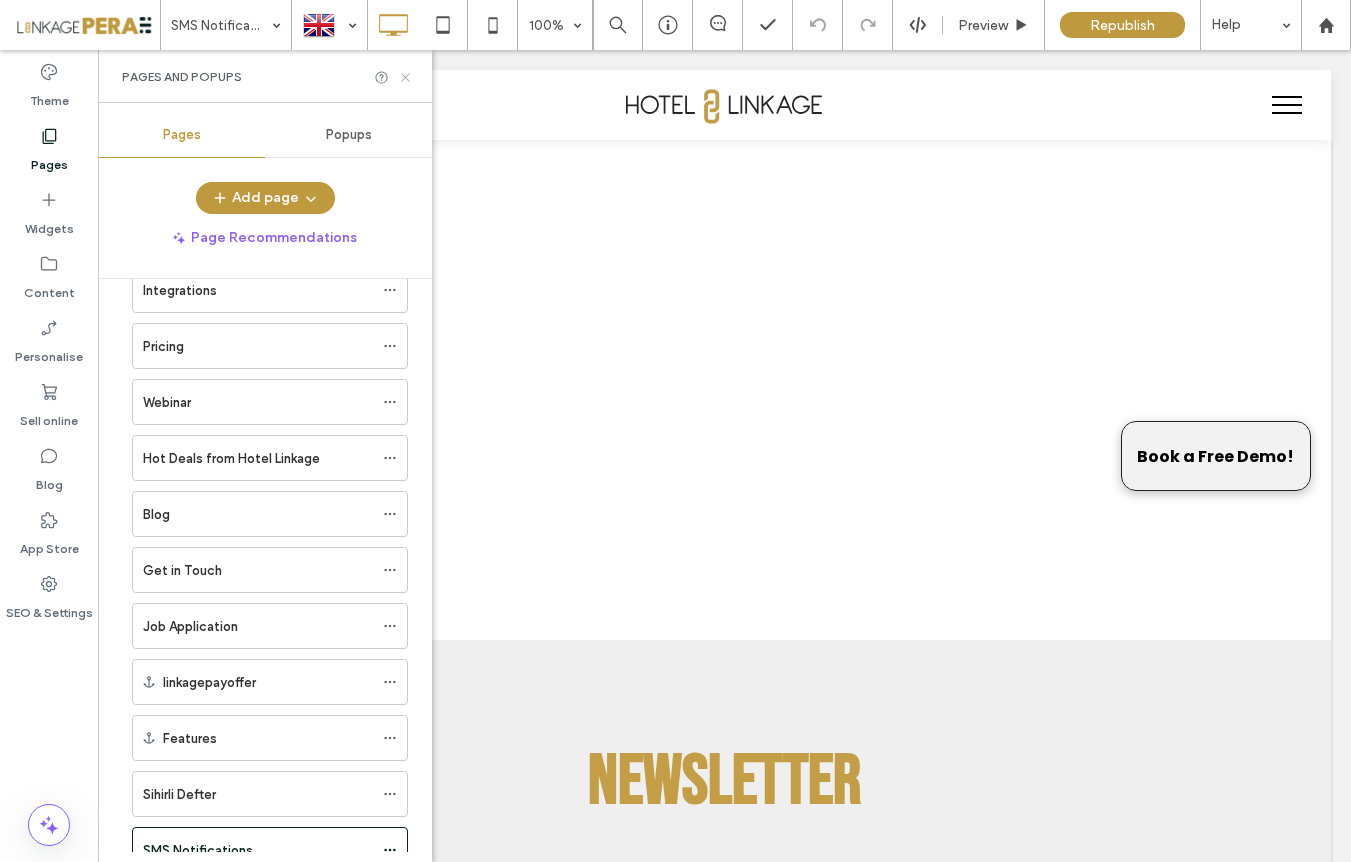 click 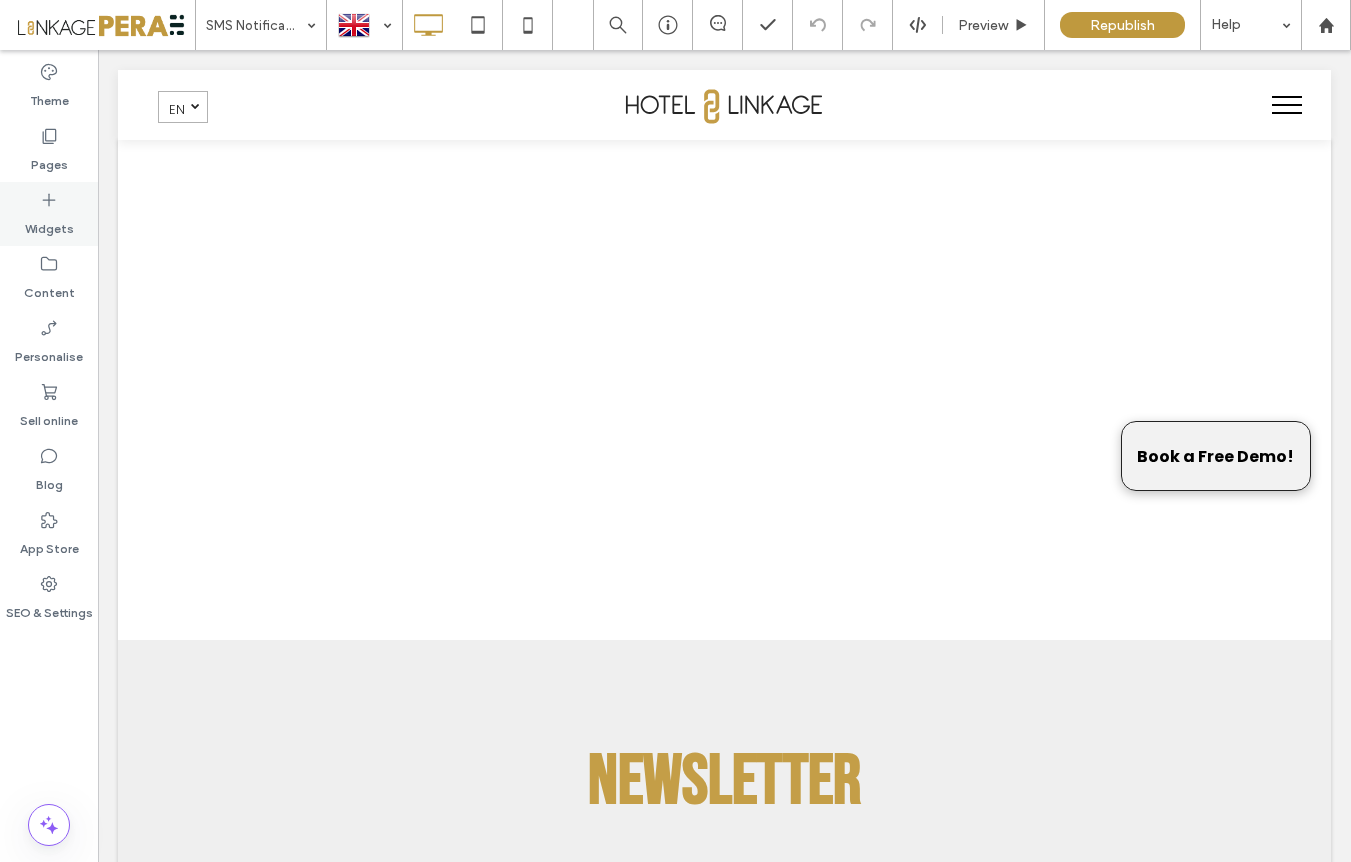 click on "Widgets" at bounding box center [49, 224] 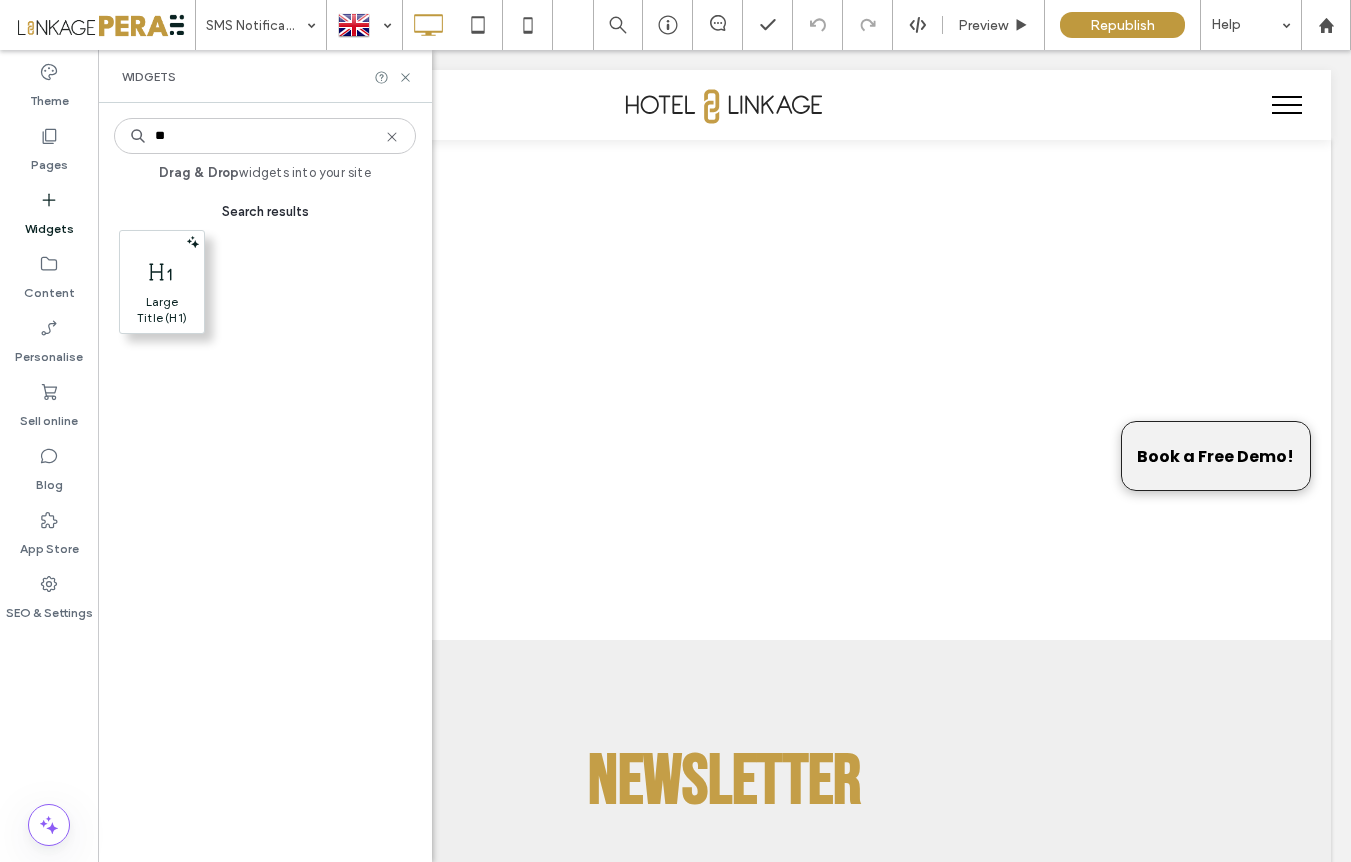 type on "**" 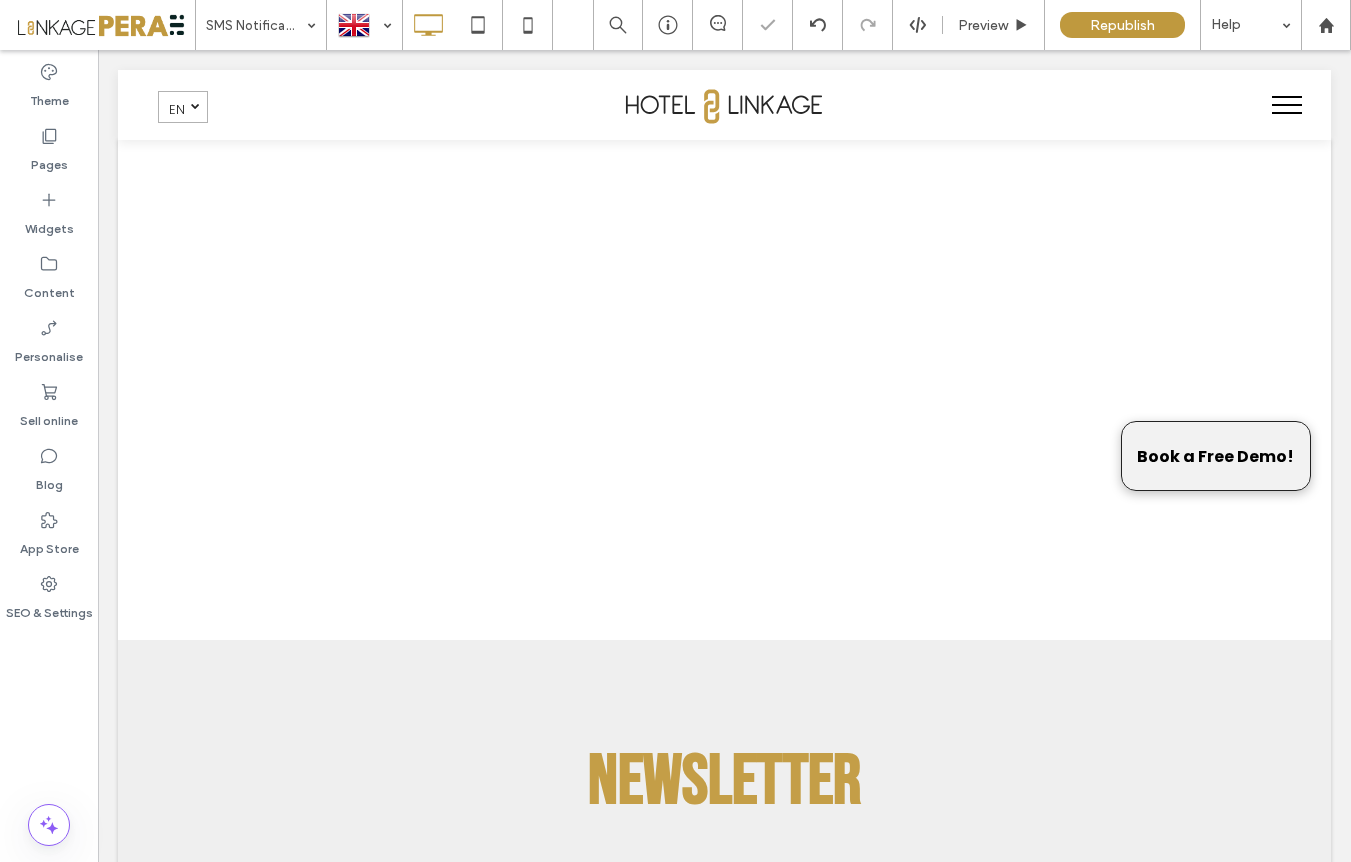 type on "**********" 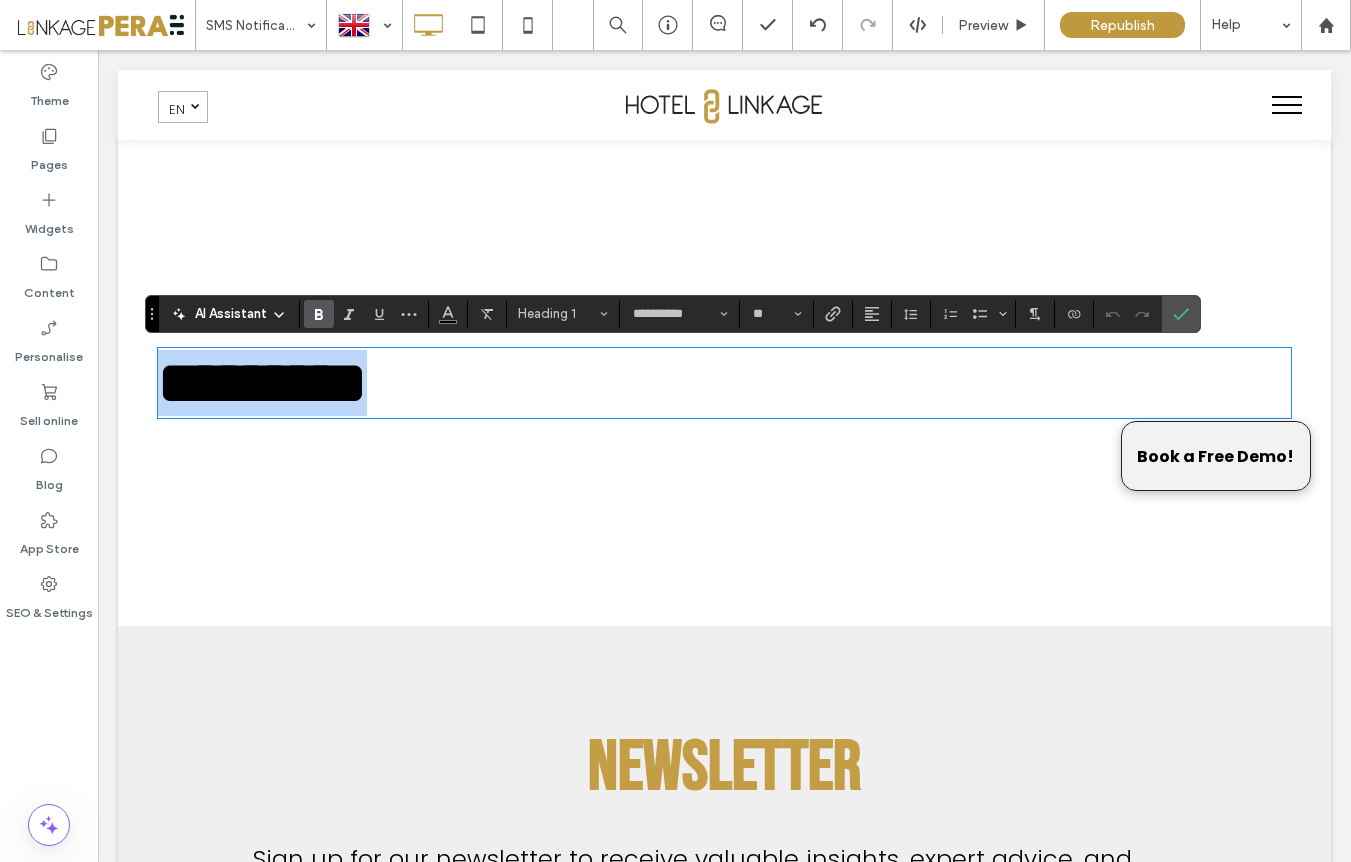 click on "*********" at bounding box center [262, 383] 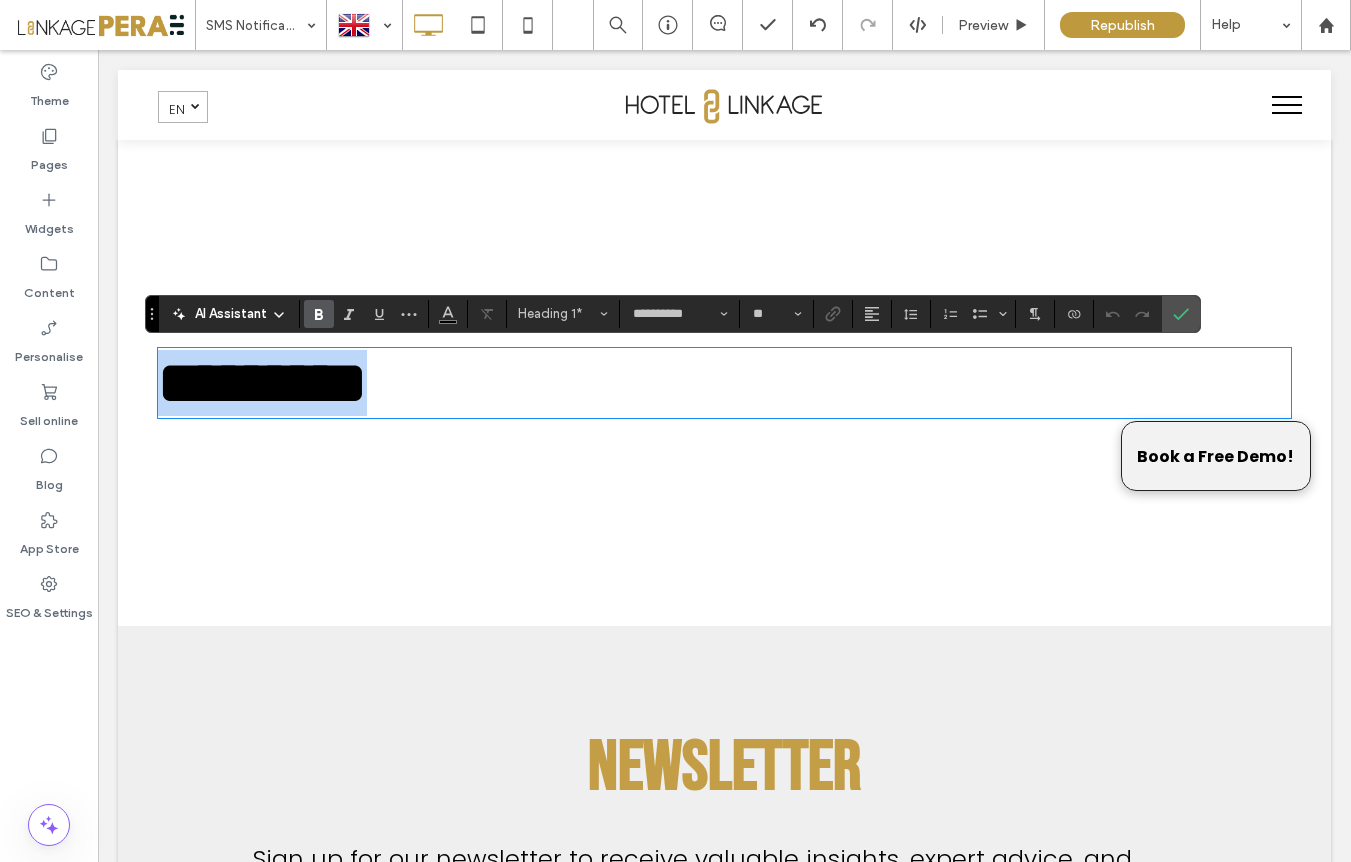 drag, startPoint x: 265, startPoint y: 373, endPoint x: 167, endPoint y: 360, distance: 98.85848 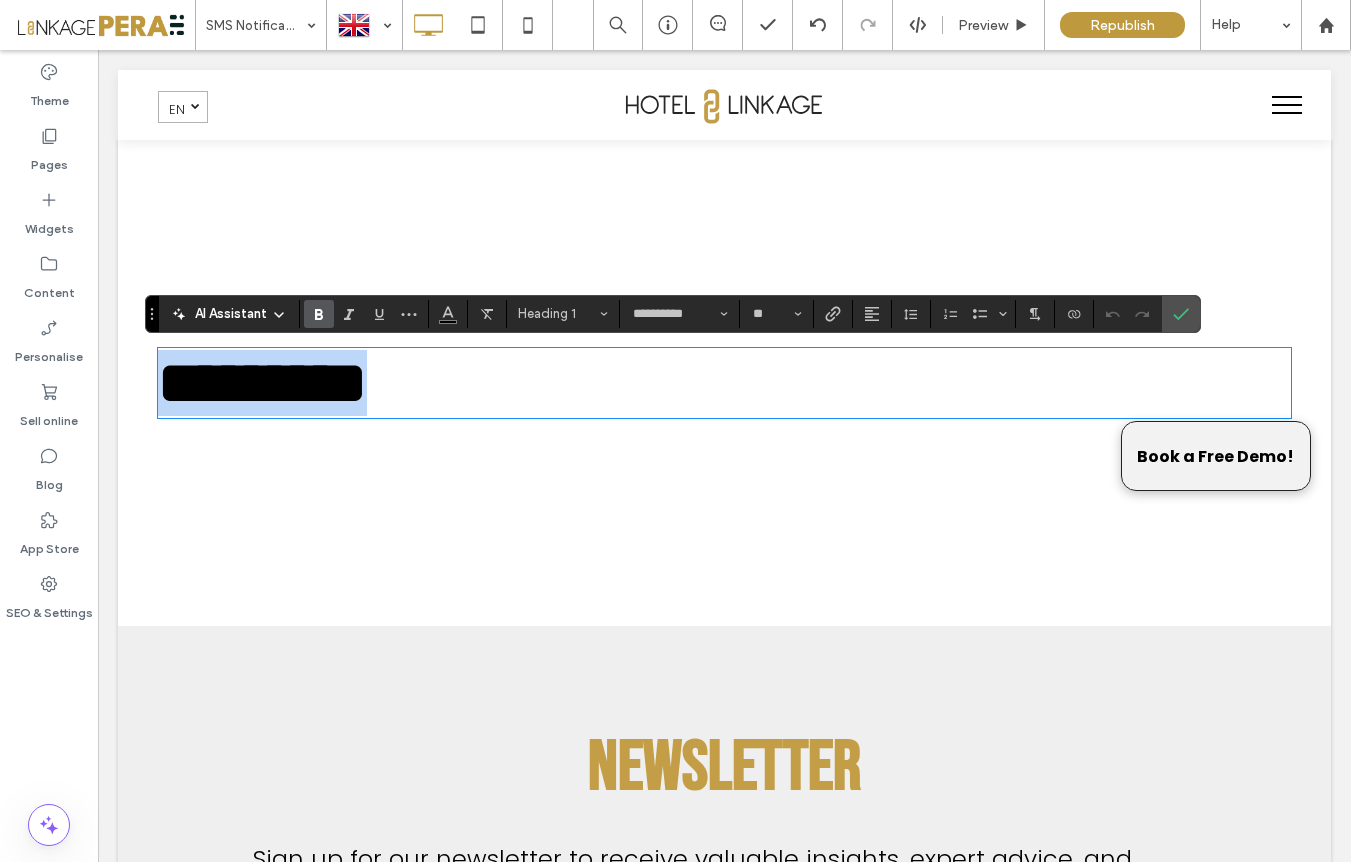type on "*******" 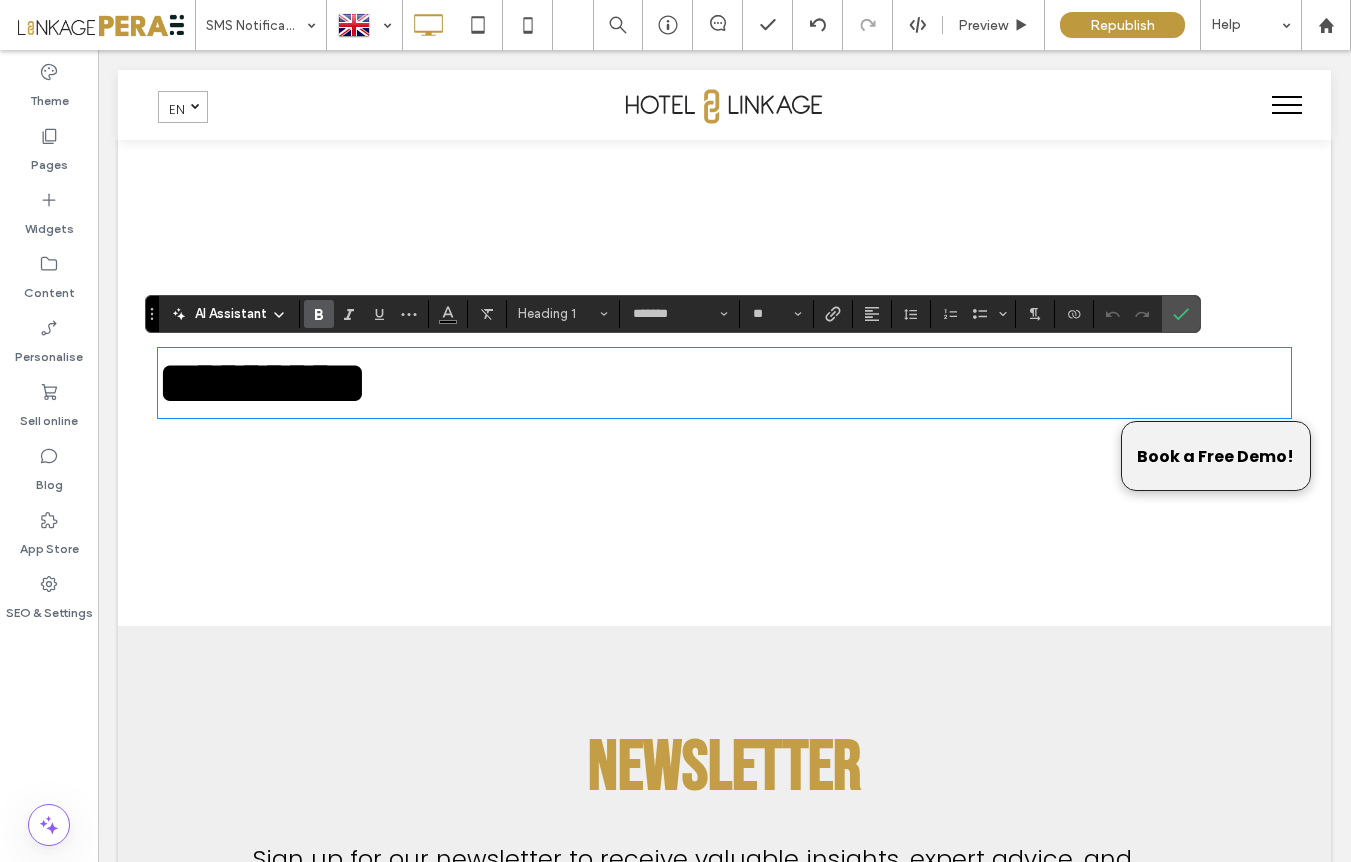 scroll, scrollTop: 0, scrollLeft: 0, axis: both 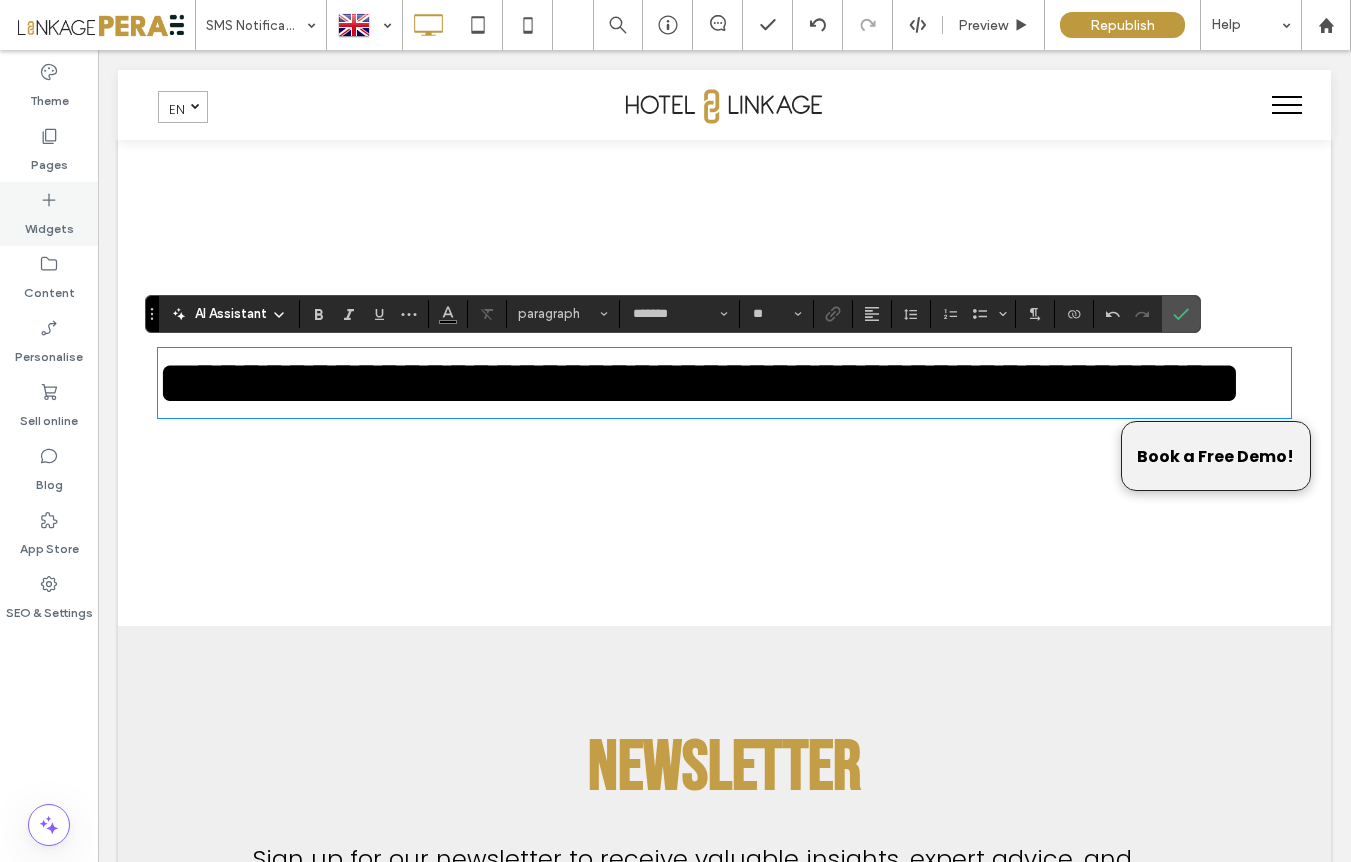 click 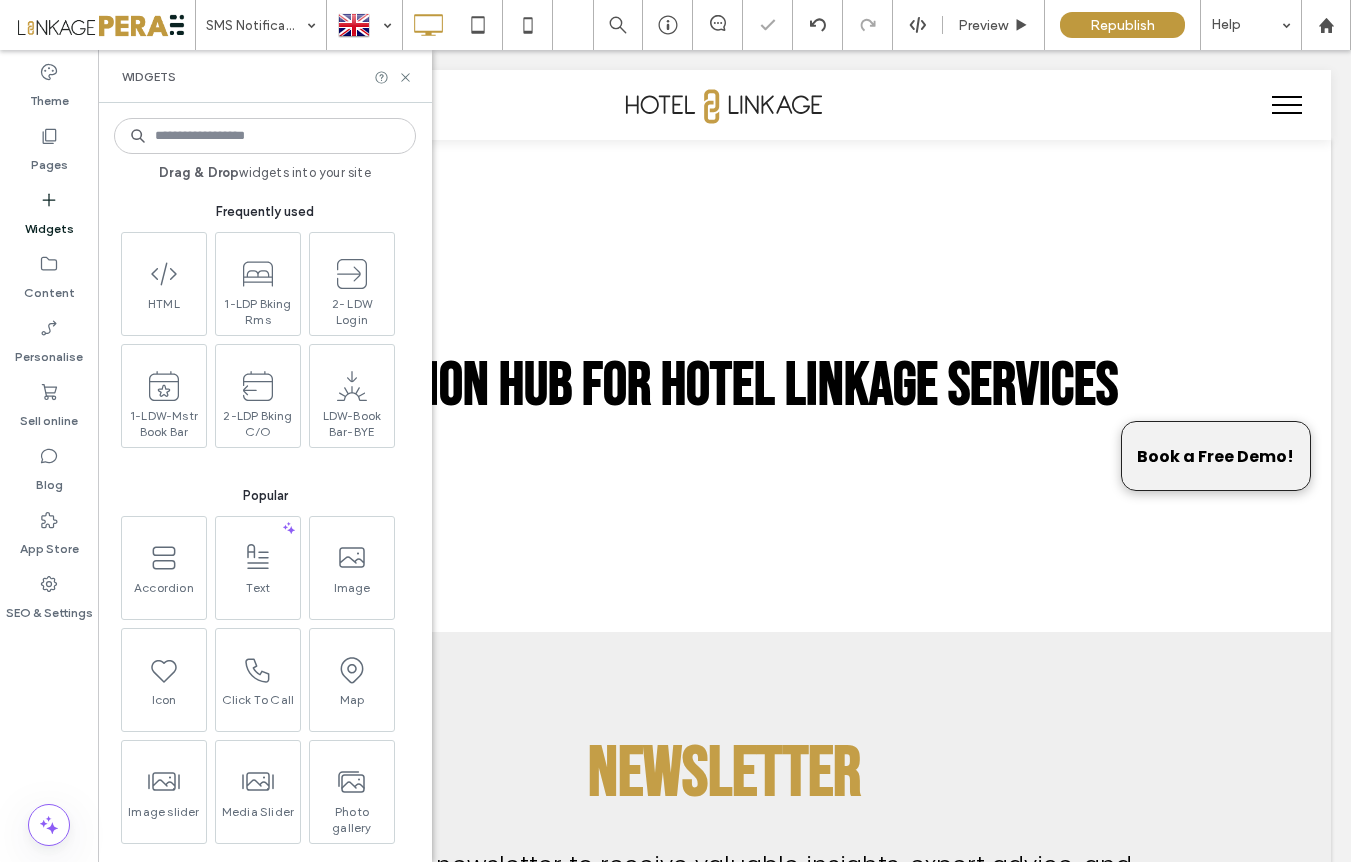 click at bounding box center (265, 136) 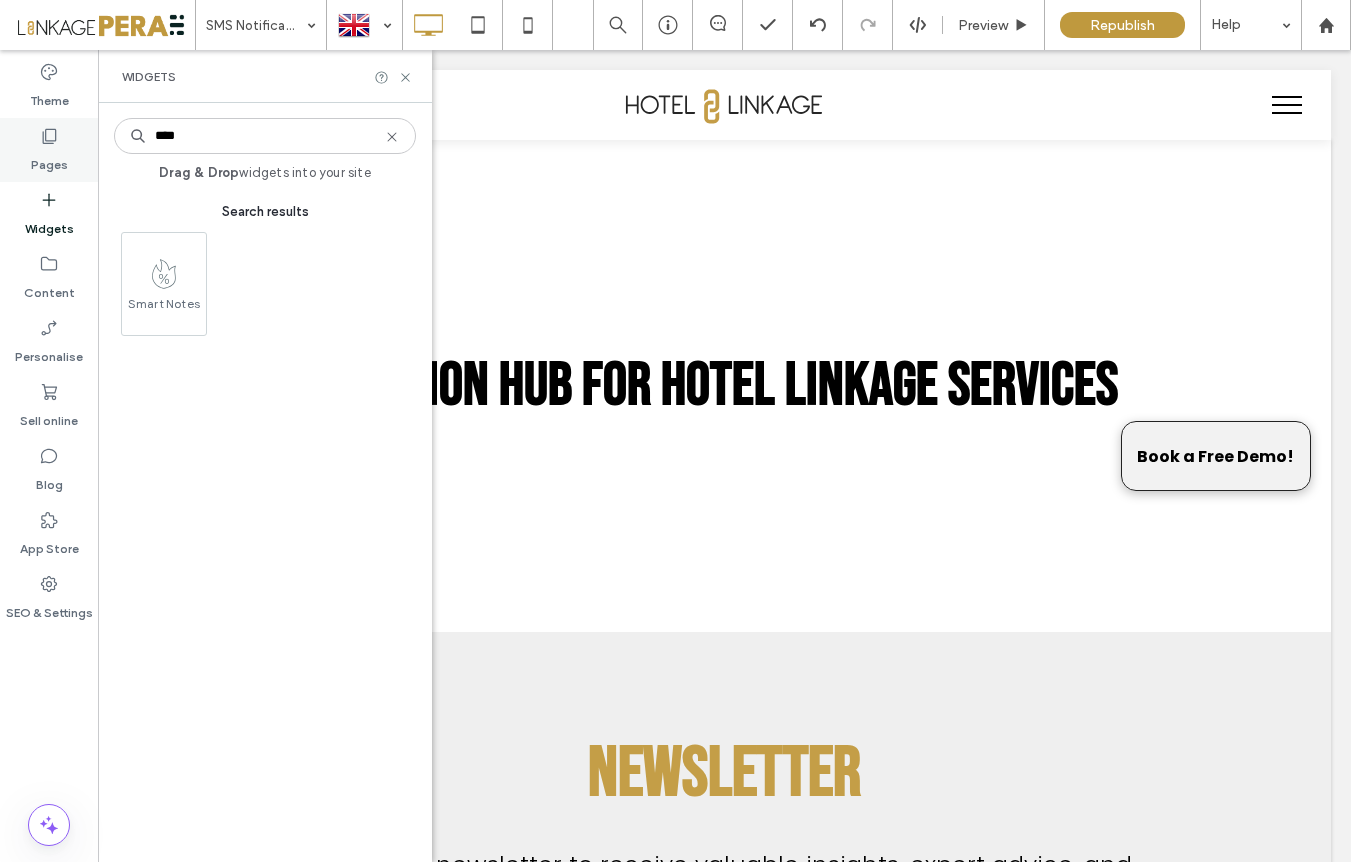 drag, startPoint x: 136, startPoint y: 133, endPoint x: 93, endPoint y: 128, distance: 43.289722 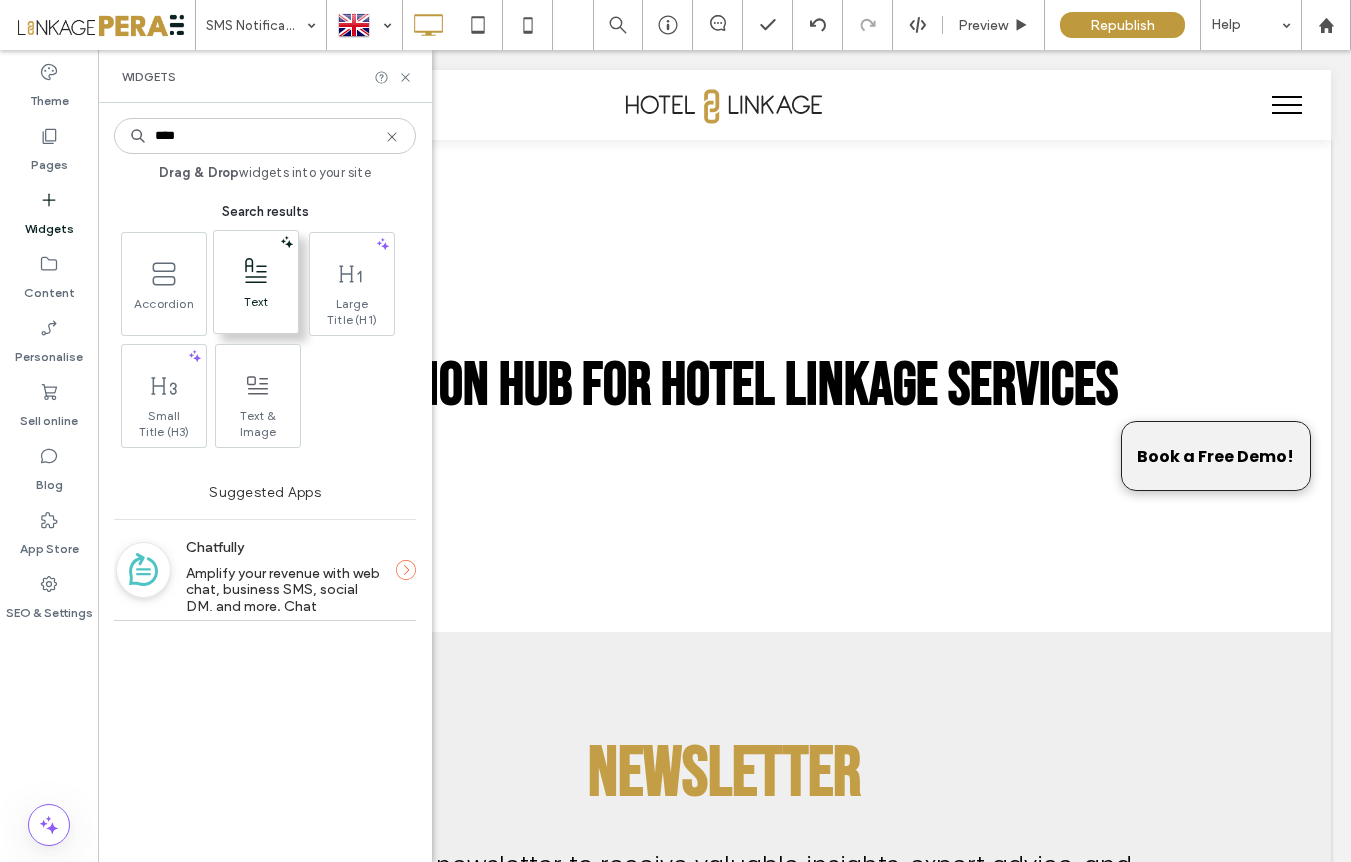 type on "****" 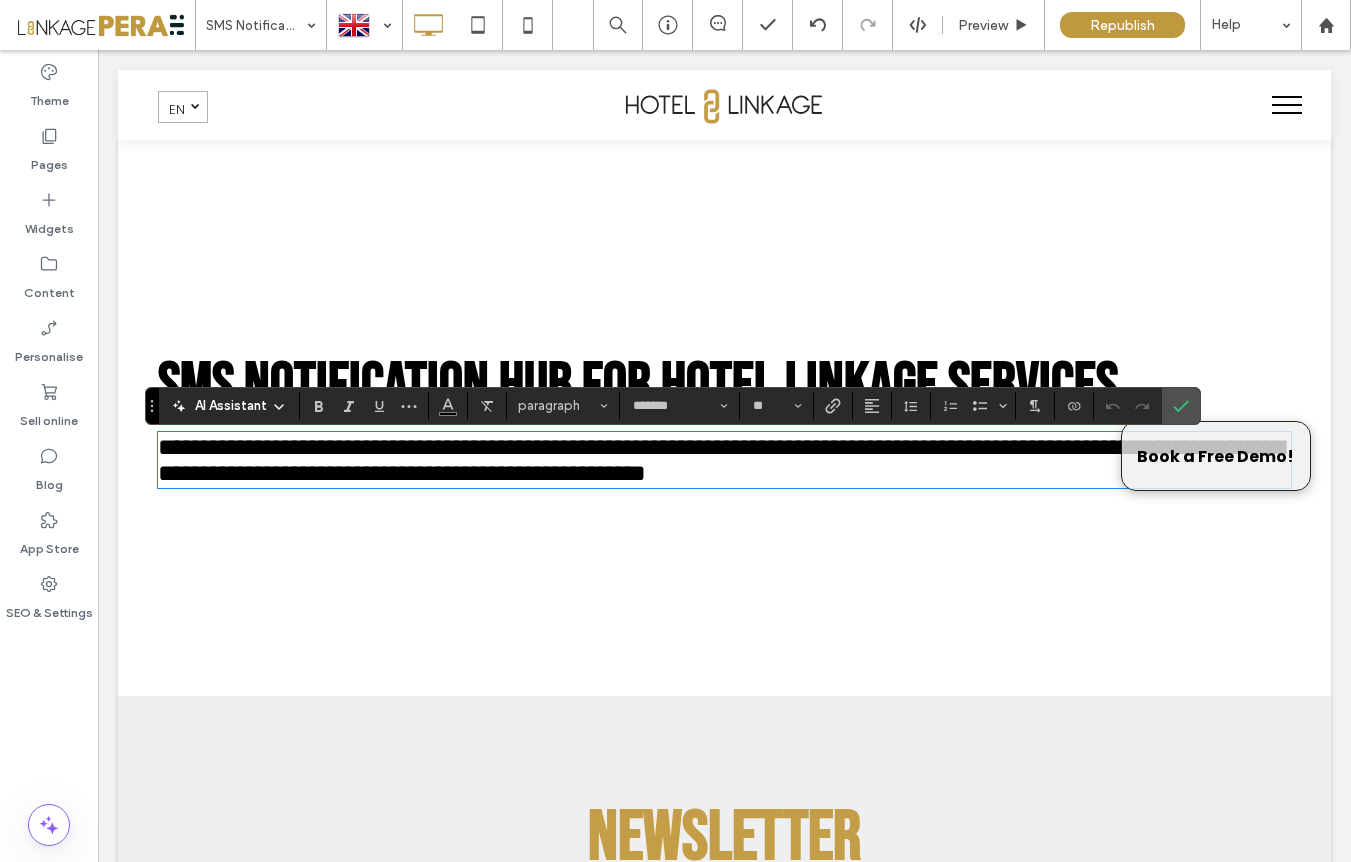 drag, startPoint x: 942, startPoint y: 491, endPoint x: 958, endPoint y: 491, distance: 16 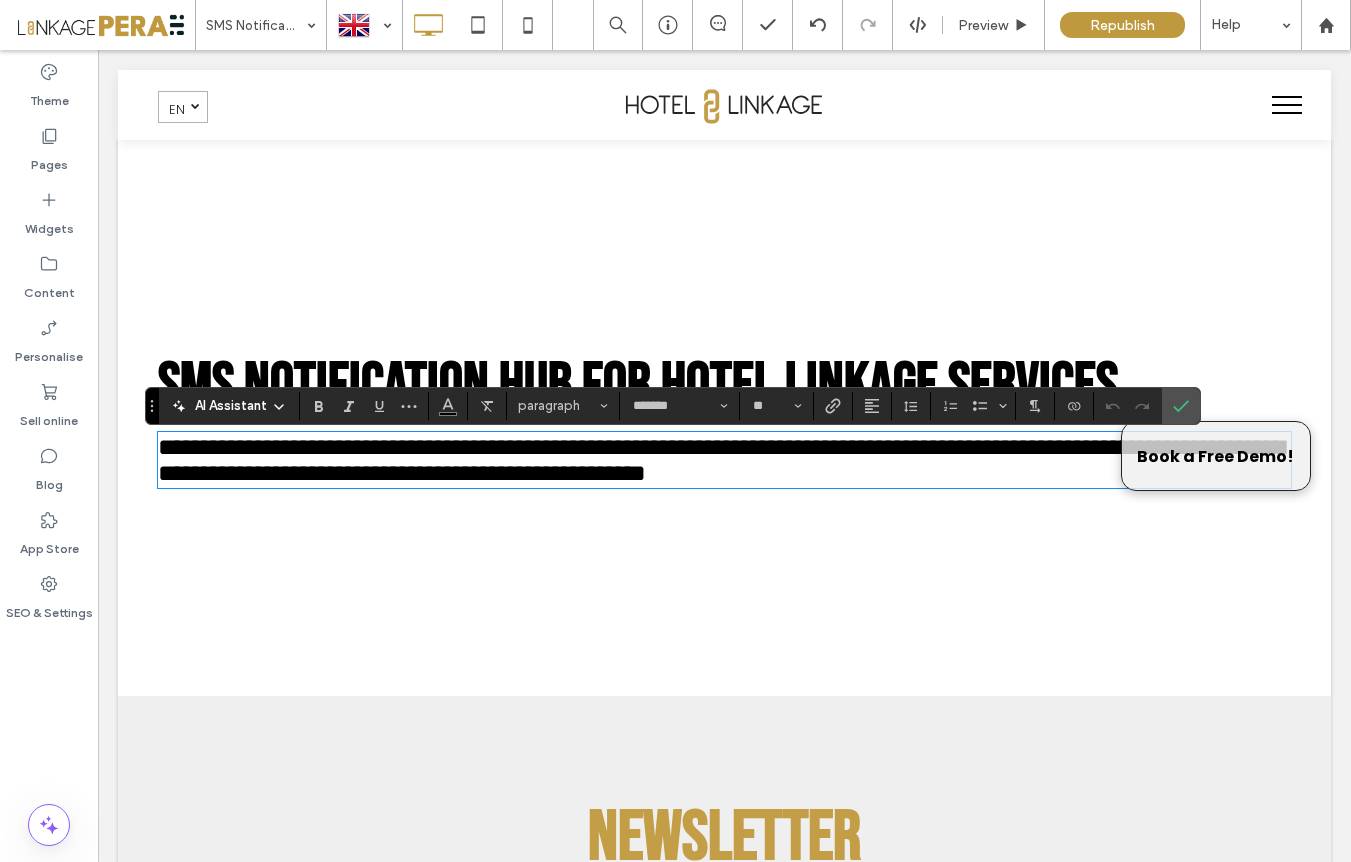 click on "**********" at bounding box center [721, 460] 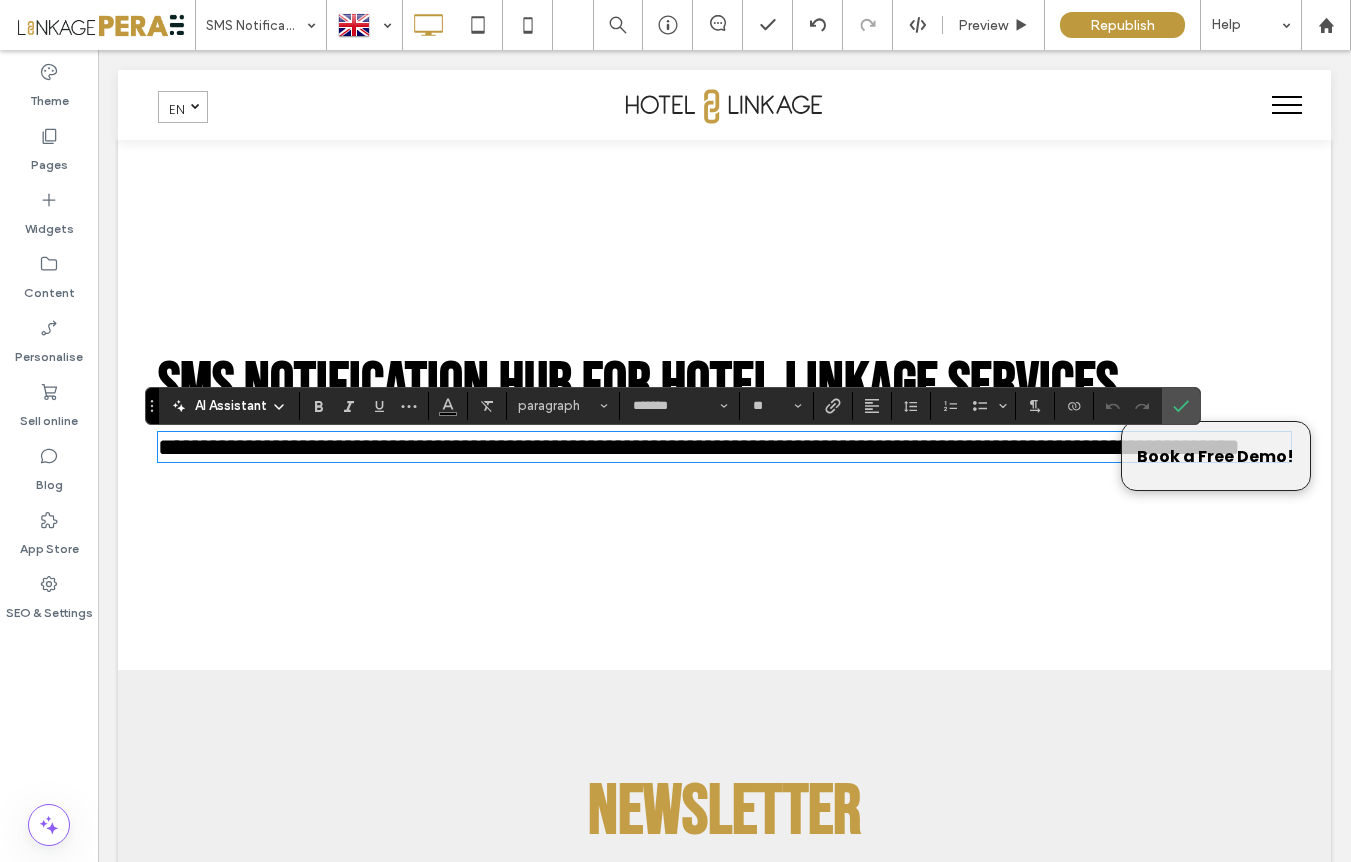 scroll, scrollTop: 0, scrollLeft: 0, axis: both 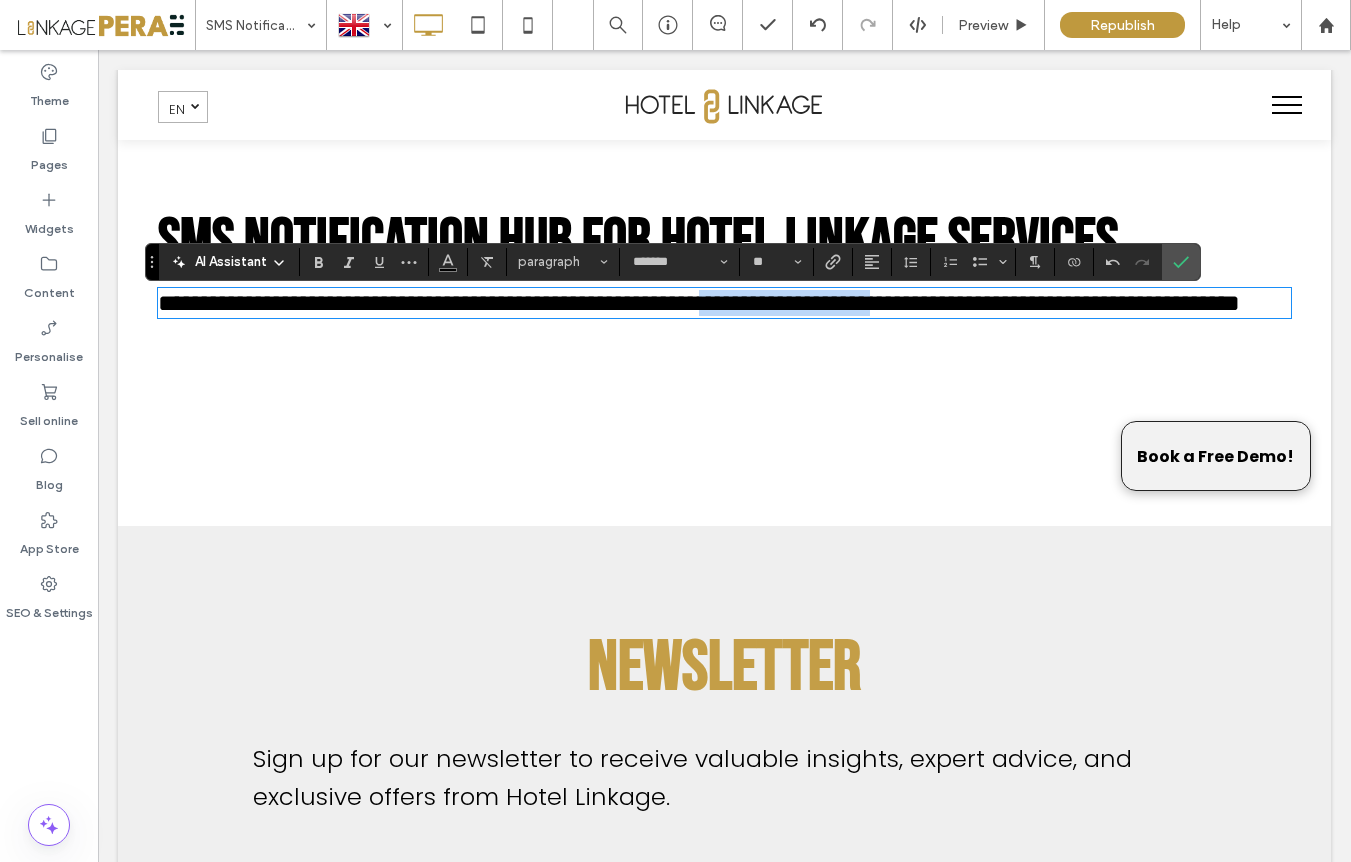 drag, startPoint x: 1138, startPoint y: 309, endPoint x: 869, endPoint y: 313, distance: 269.02972 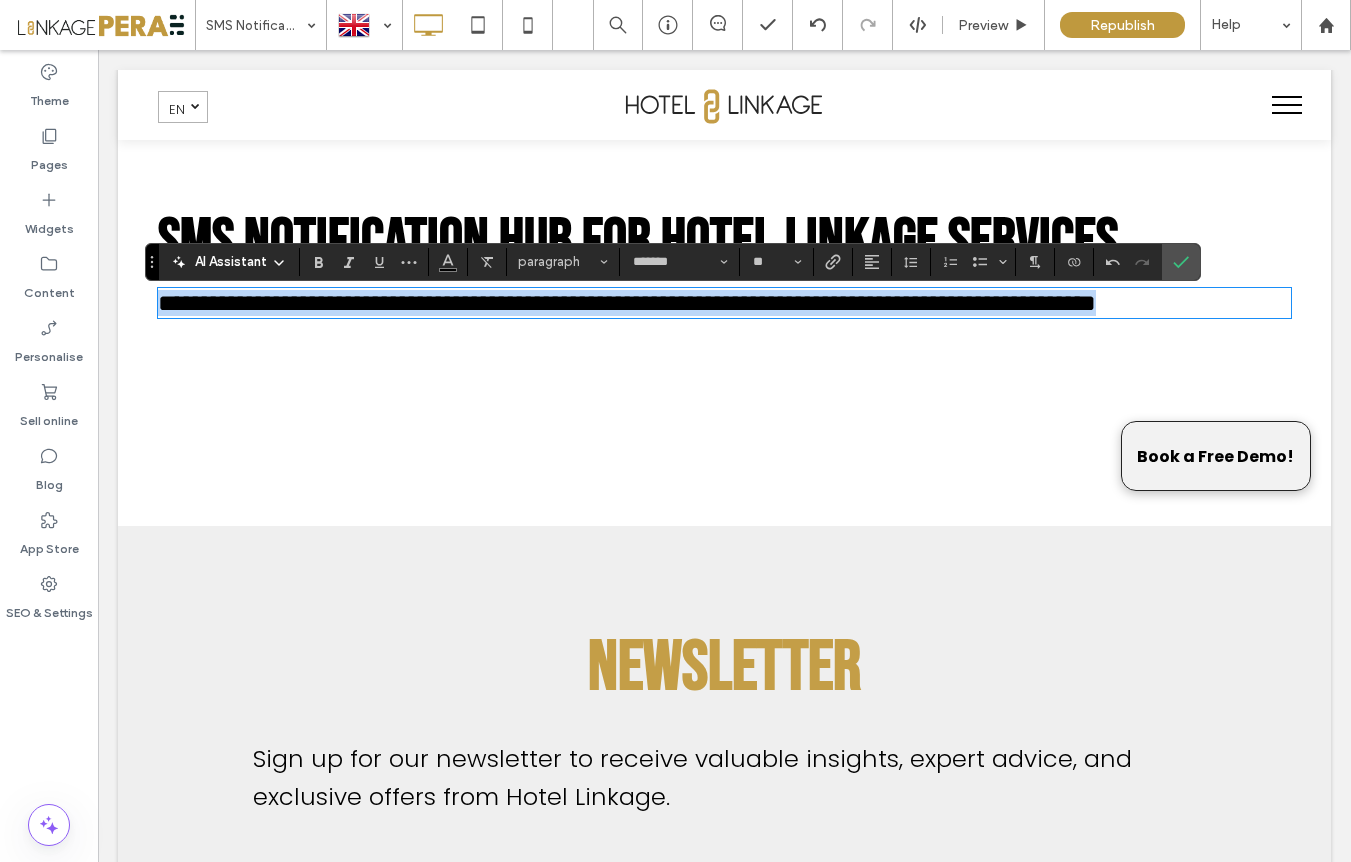 drag, startPoint x: 356, startPoint y: 323, endPoint x: 148, endPoint y: 291, distance: 210.44714 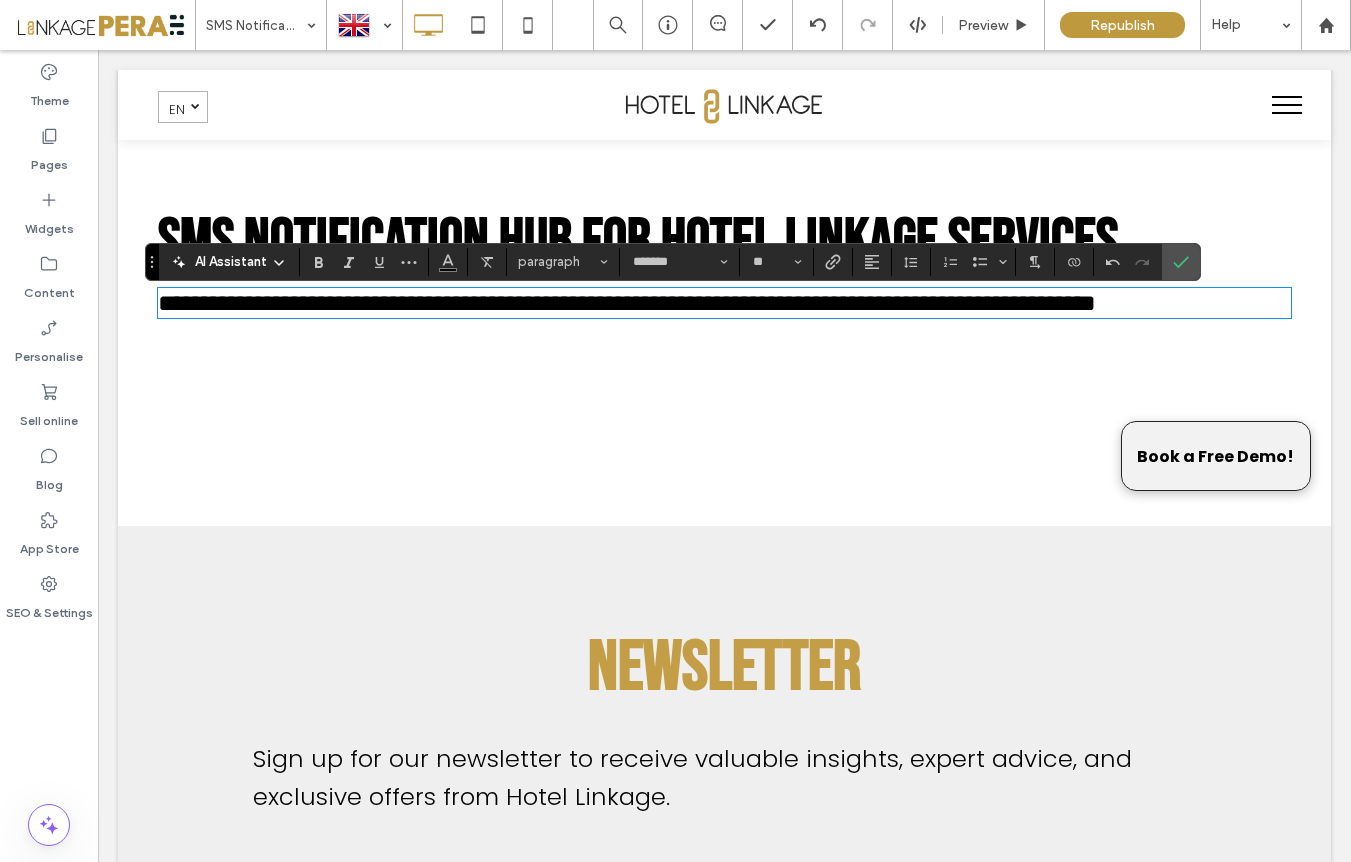 click on "**********" at bounding box center (724, 303) 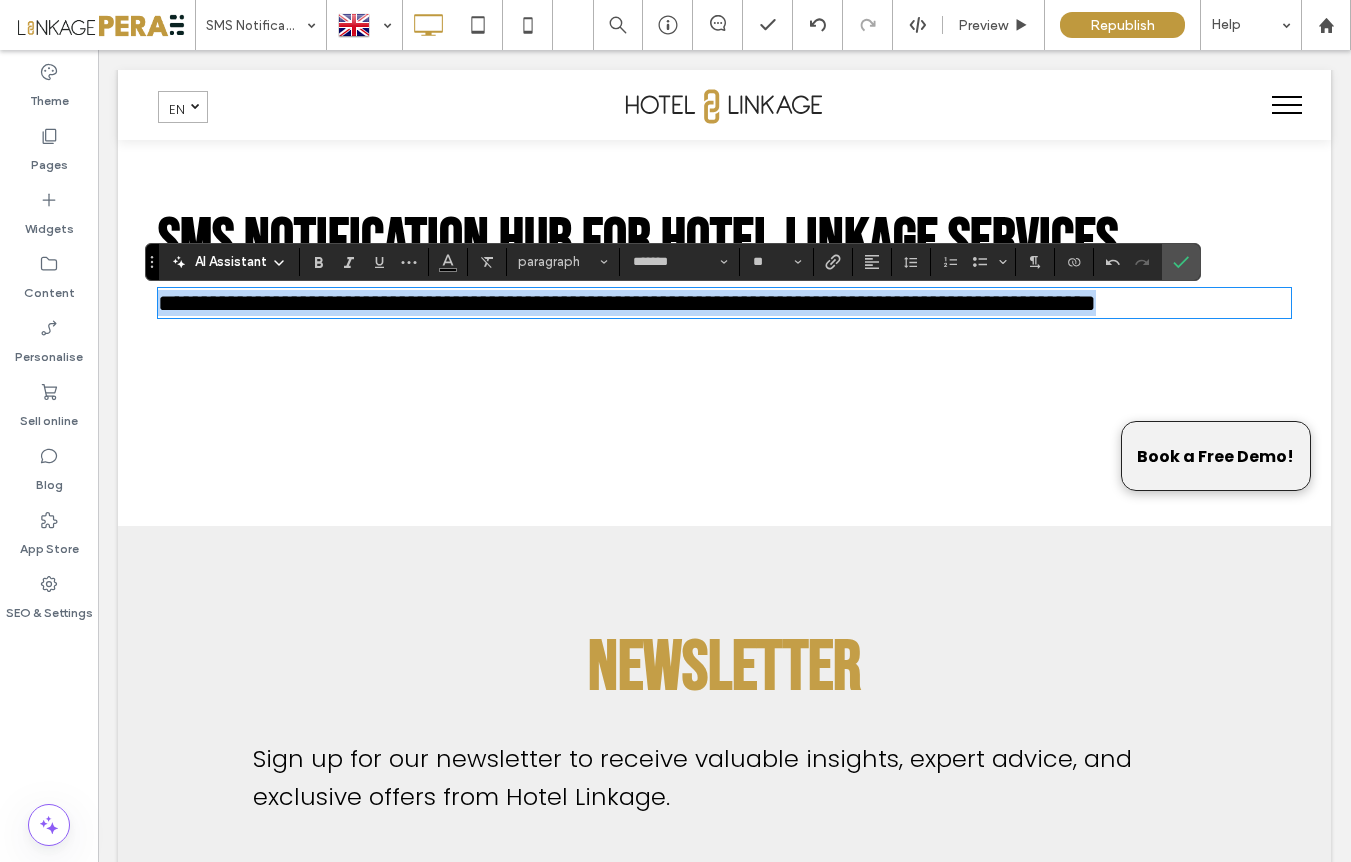 drag, startPoint x: 210, startPoint y: 282, endPoint x: 99, endPoint y: 263, distance: 112.61439 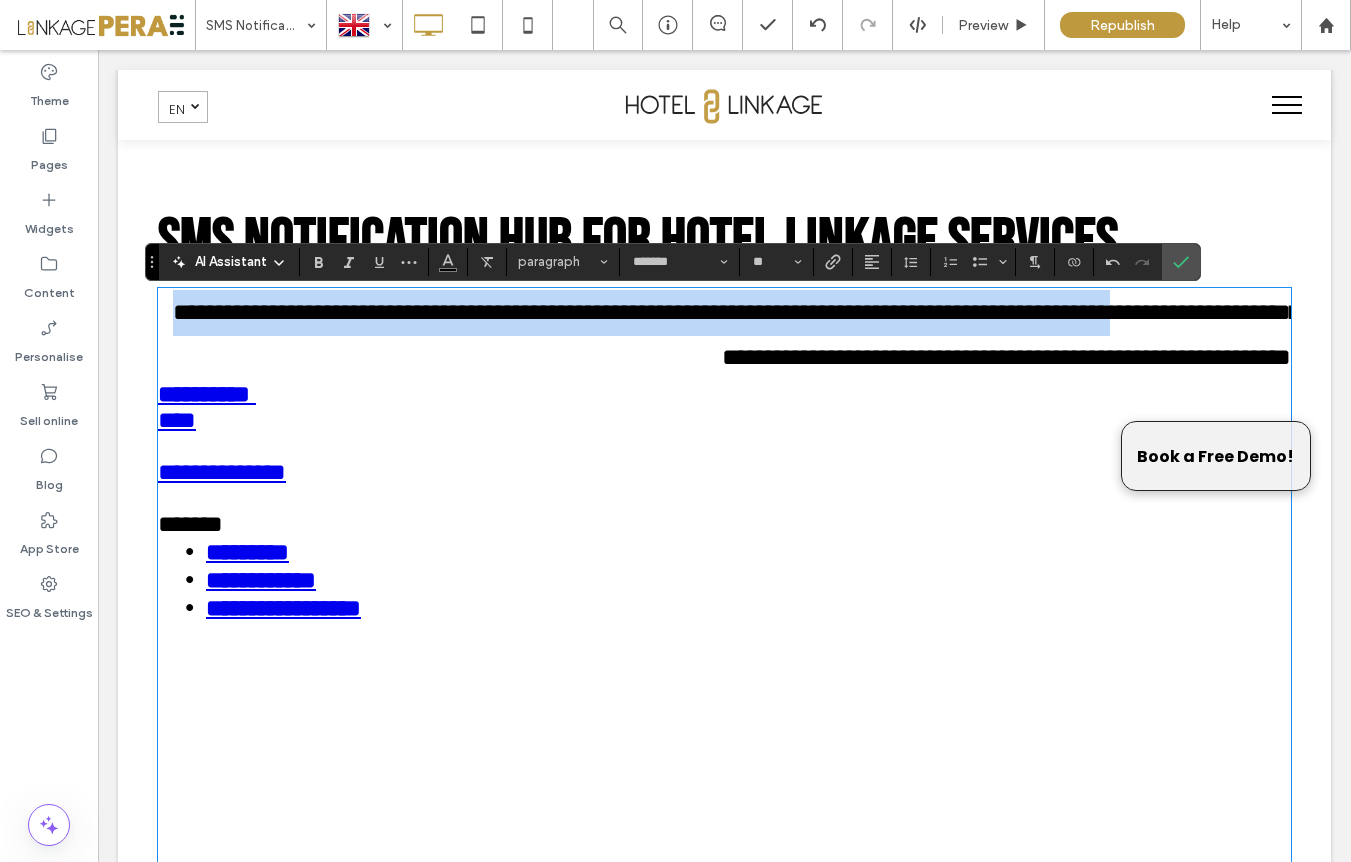 scroll, scrollTop: 3722, scrollLeft: 0, axis: vertical 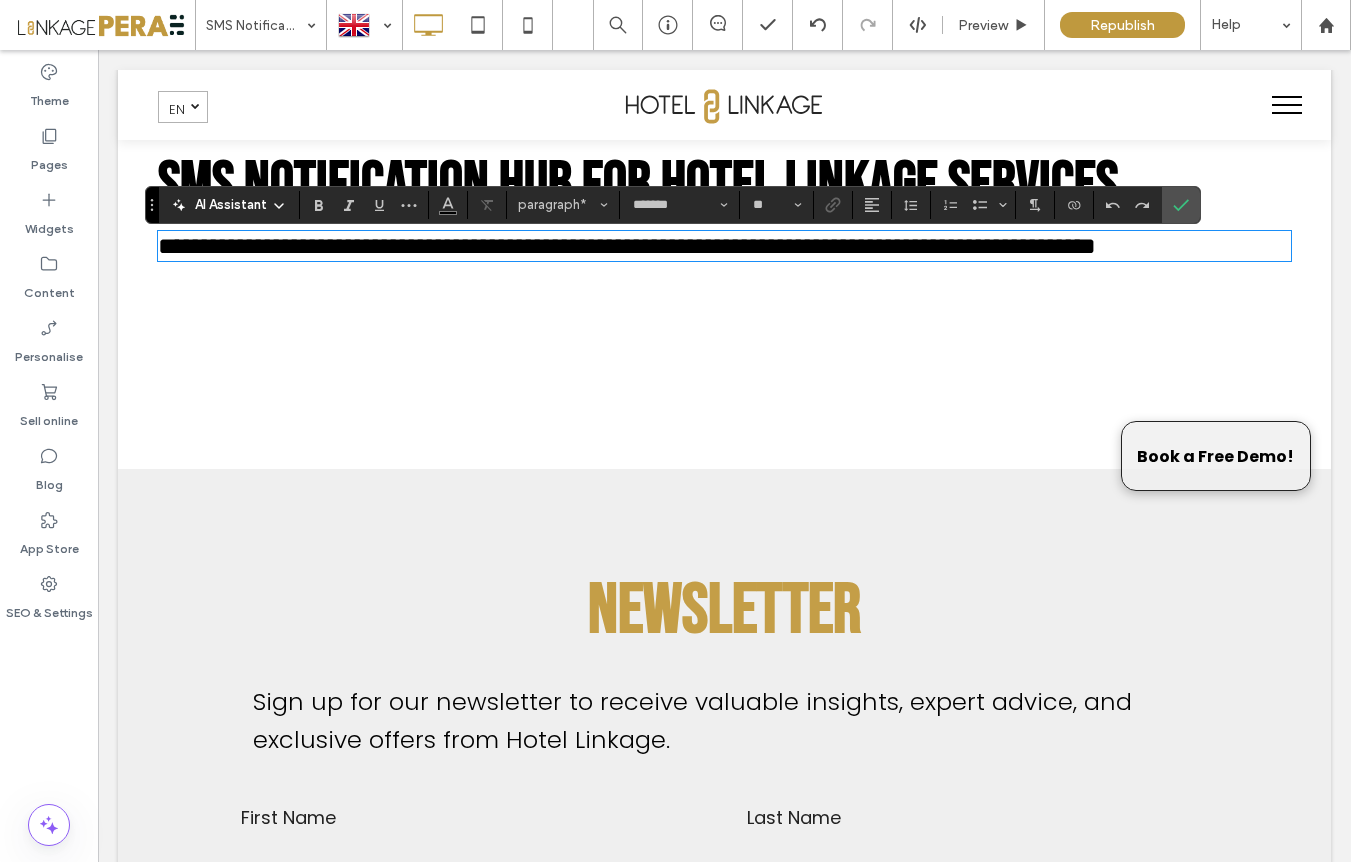 click on "**********" at bounding box center (724, 246) 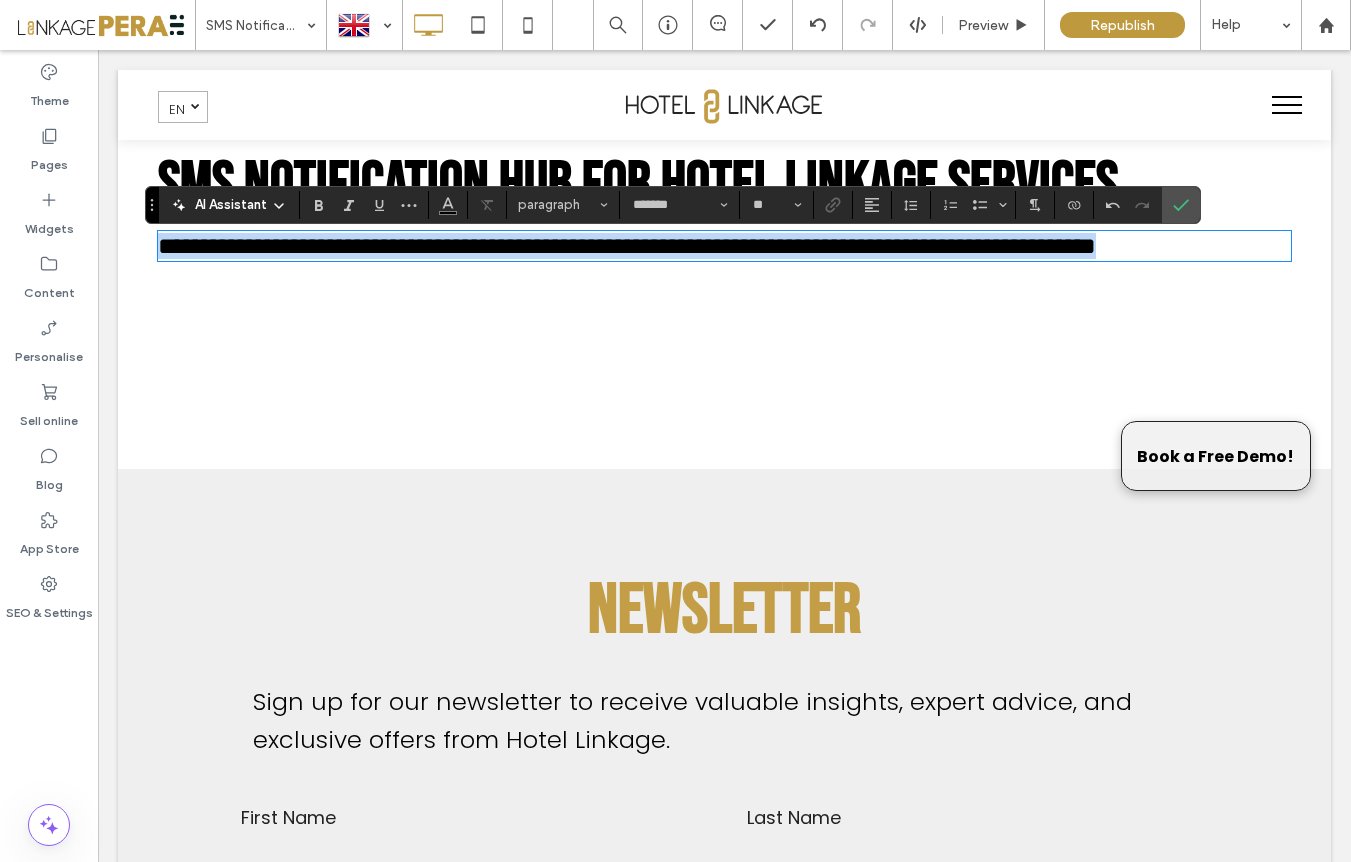 scroll, scrollTop: 0, scrollLeft: 0, axis: both 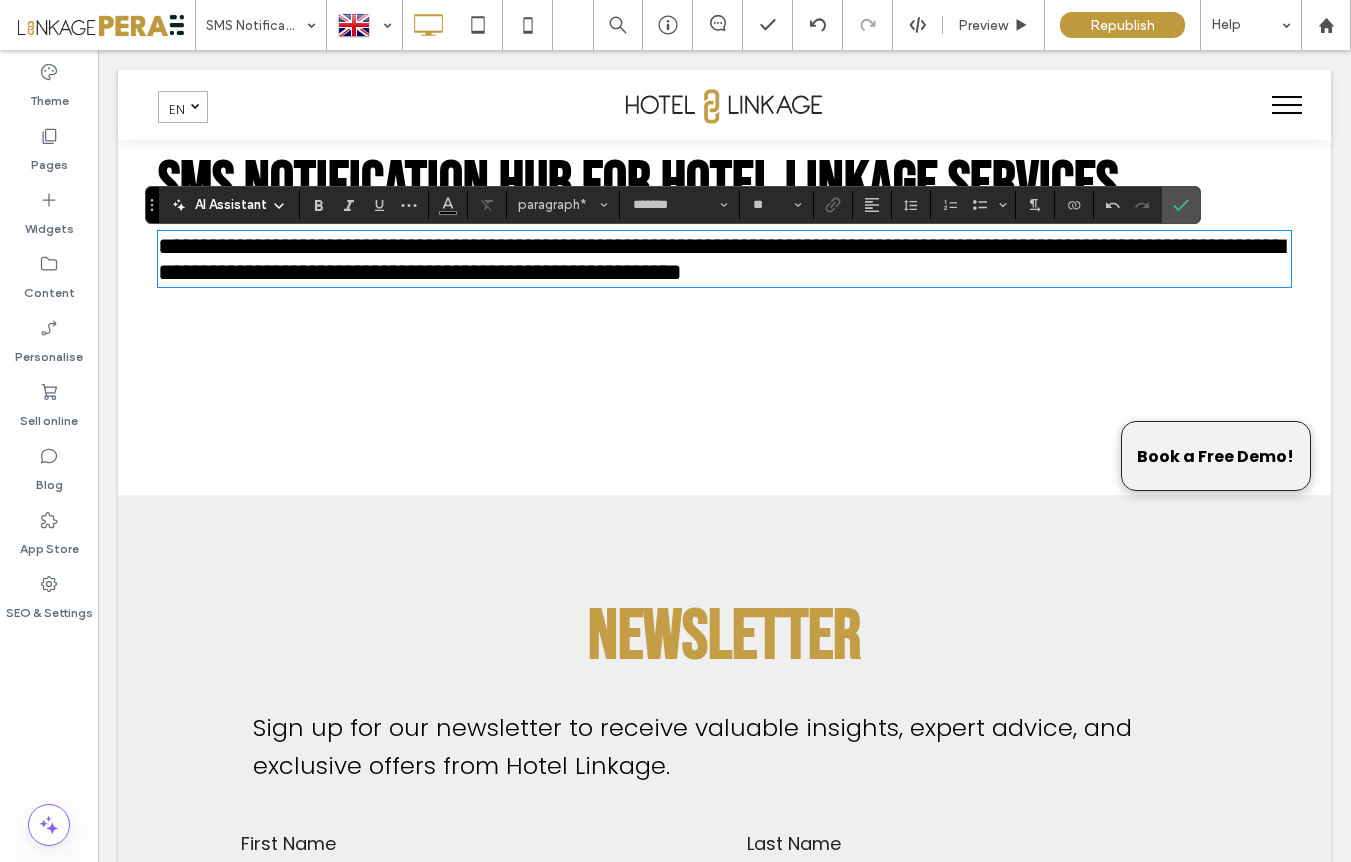 click on "**********" at bounding box center [724, 217] 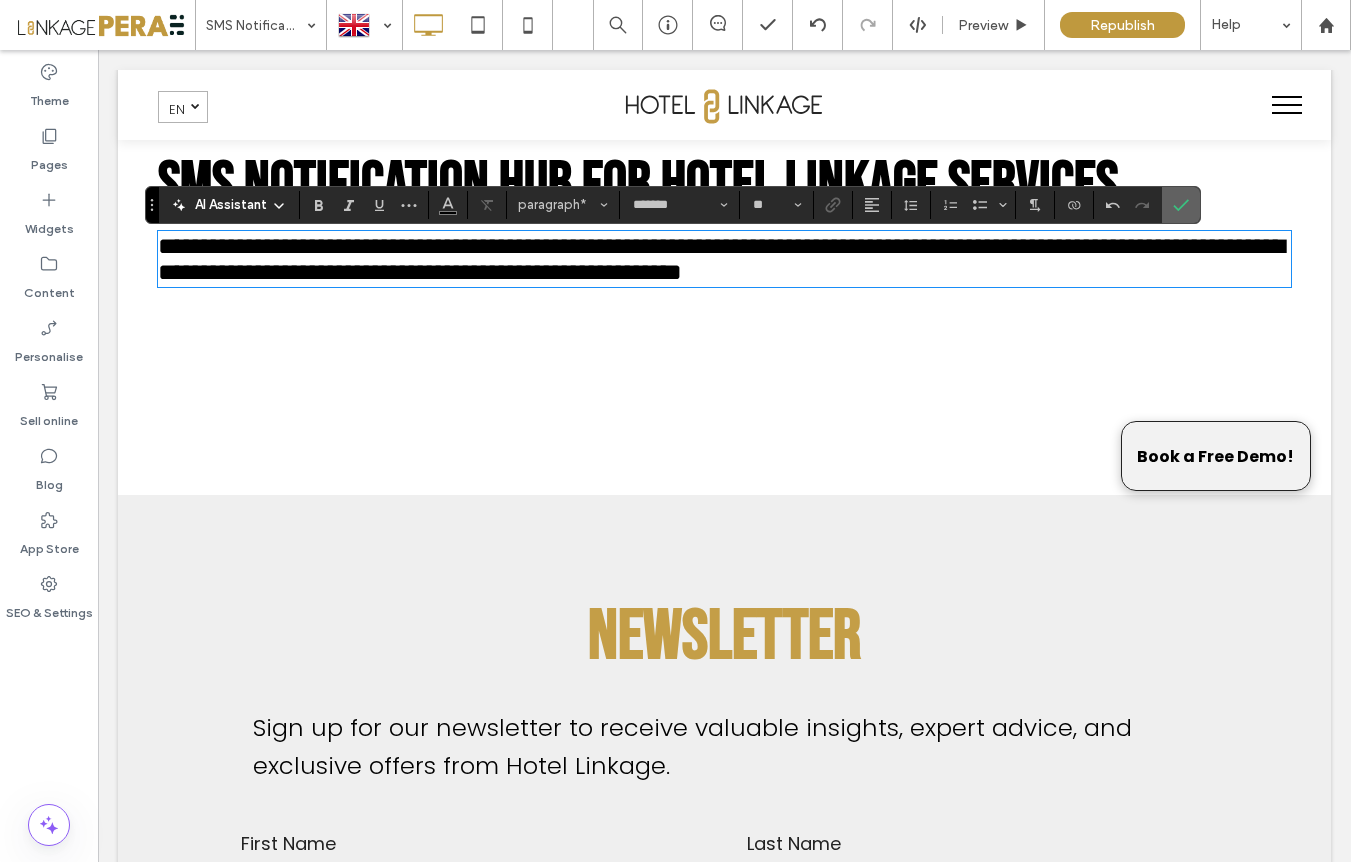 click at bounding box center [1181, 205] 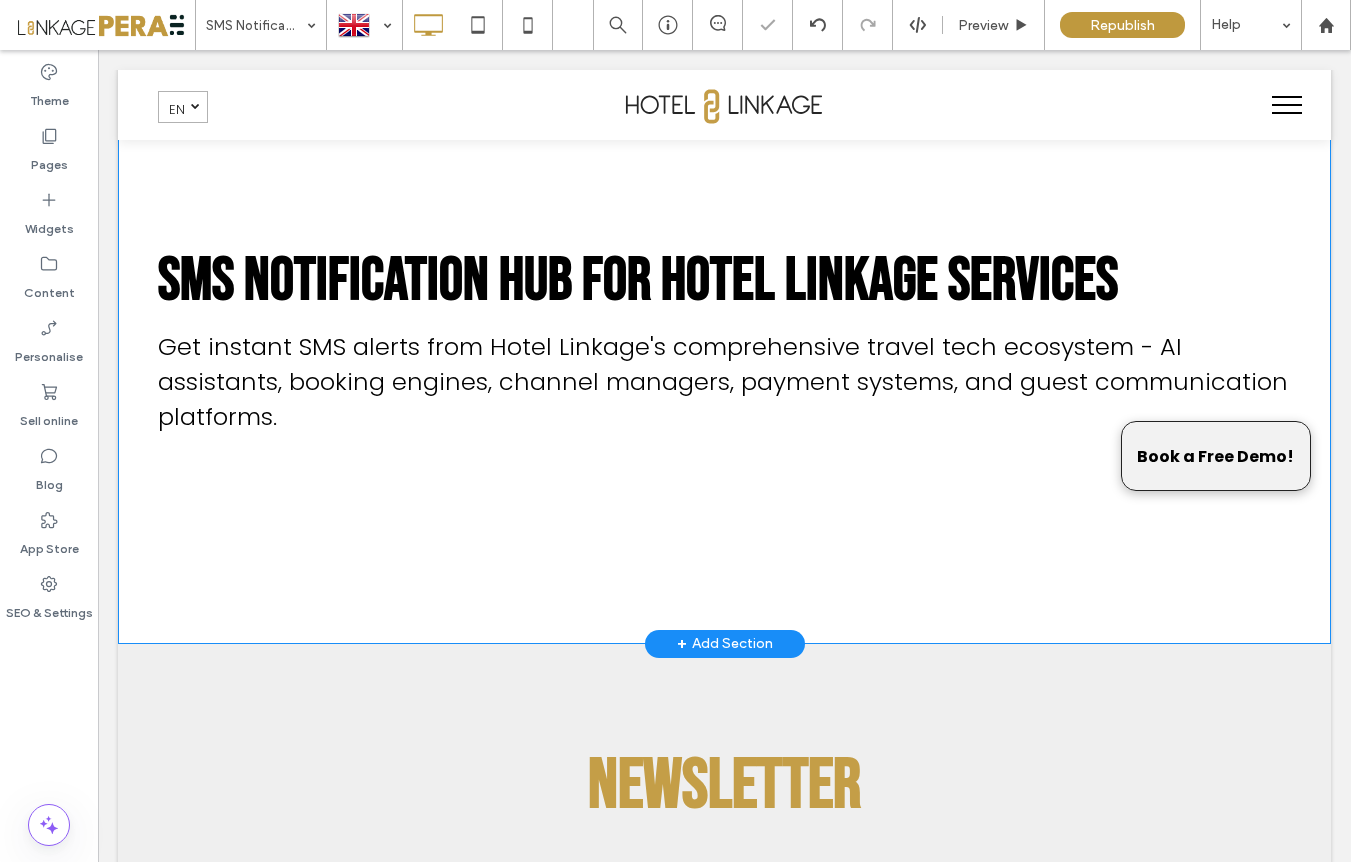 scroll, scrollTop: 0, scrollLeft: 0, axis: both 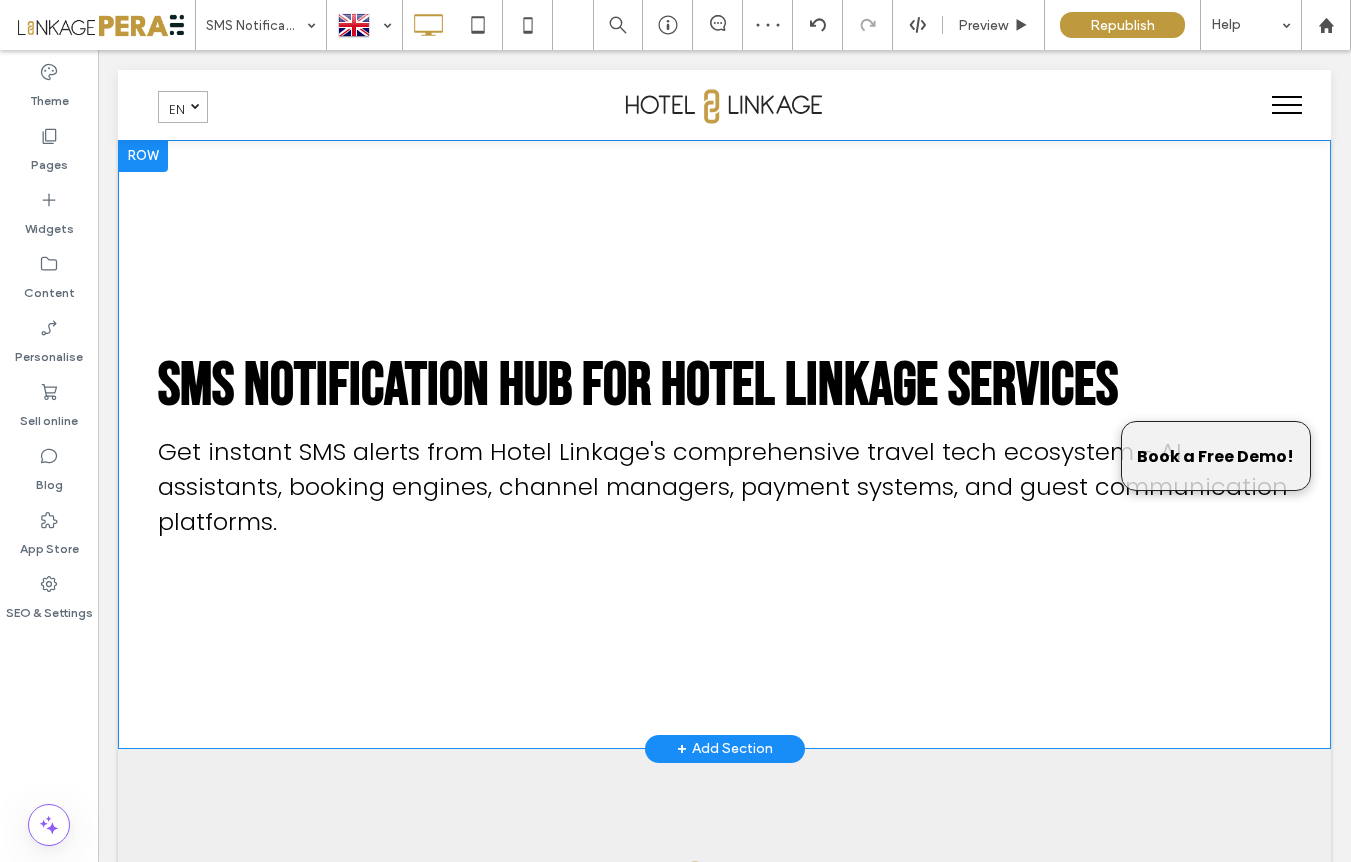 click at bounding box center (143, 156) 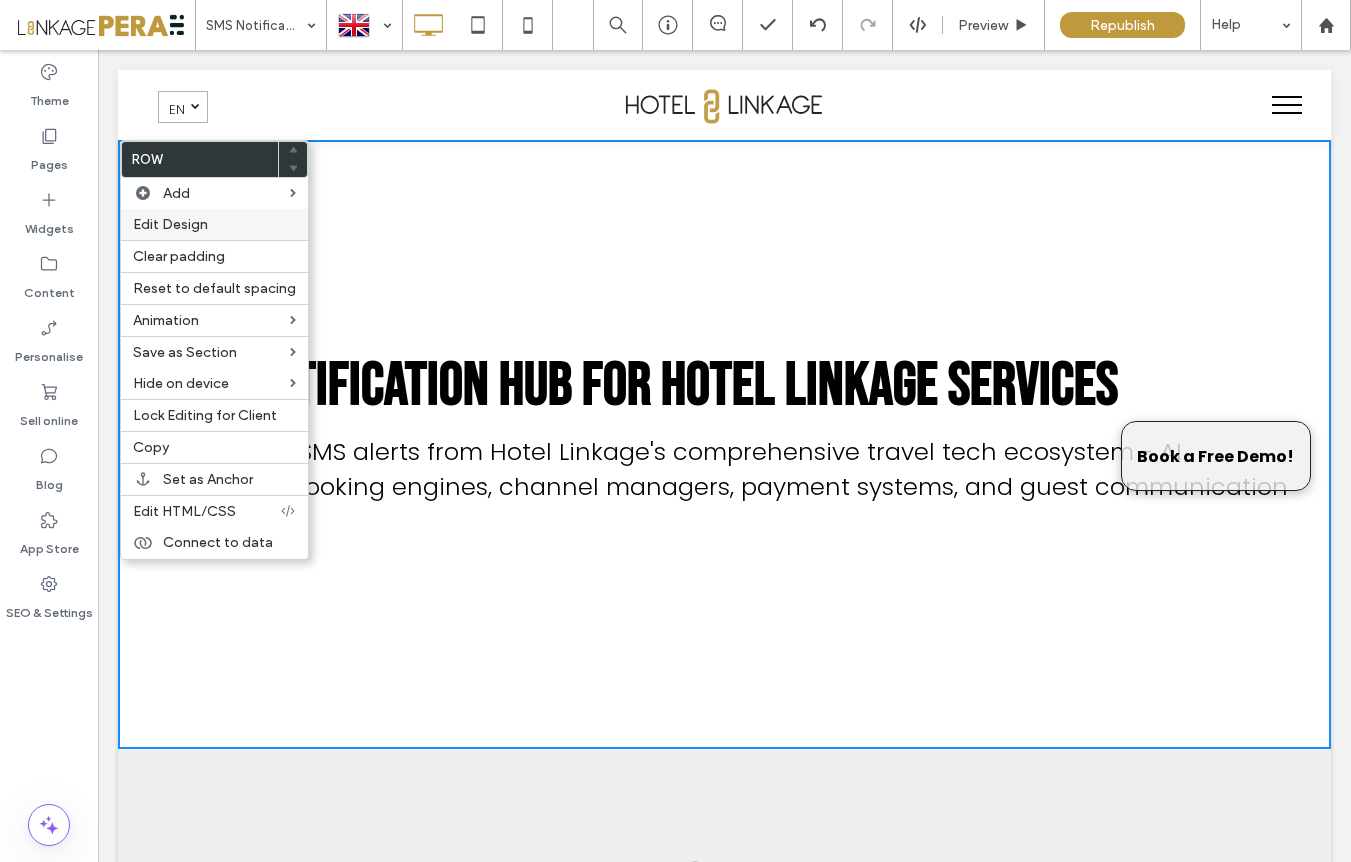 click on "Edit Design" at bounding box center [170, 224] 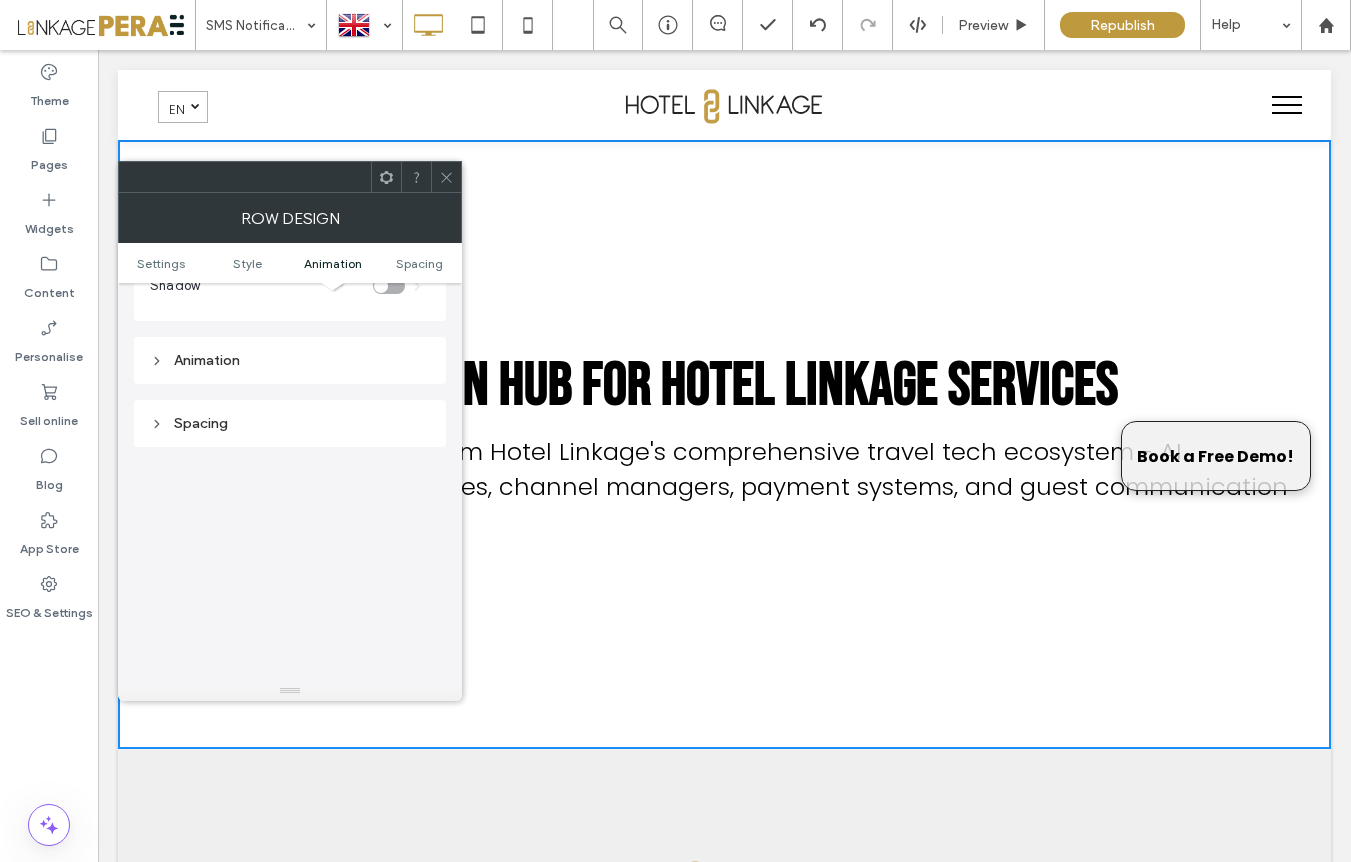 scroll, scrollTop: 566, scrollLeft: 0, axis: vertical 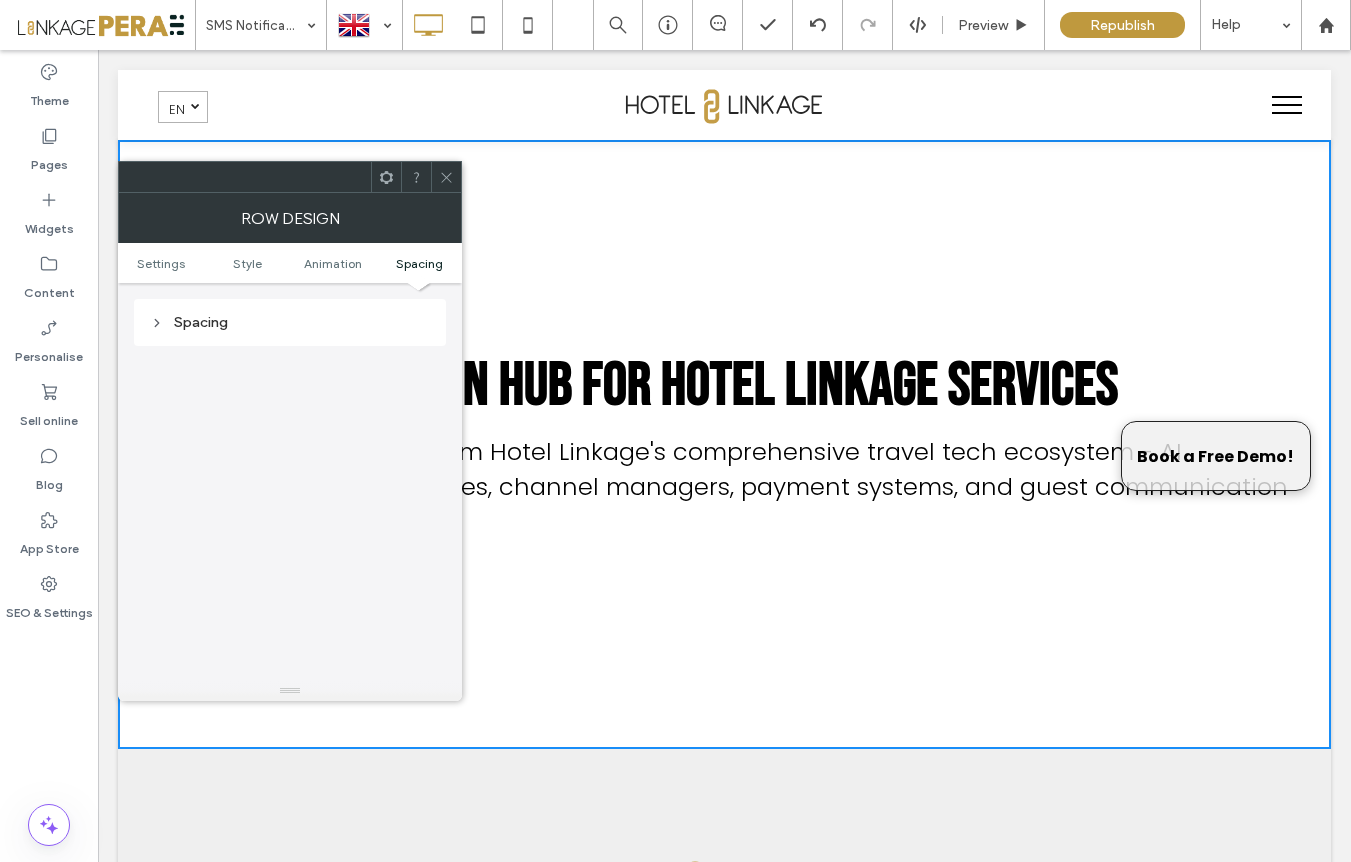 click on "Spacing" at bounding box center [290, 322] 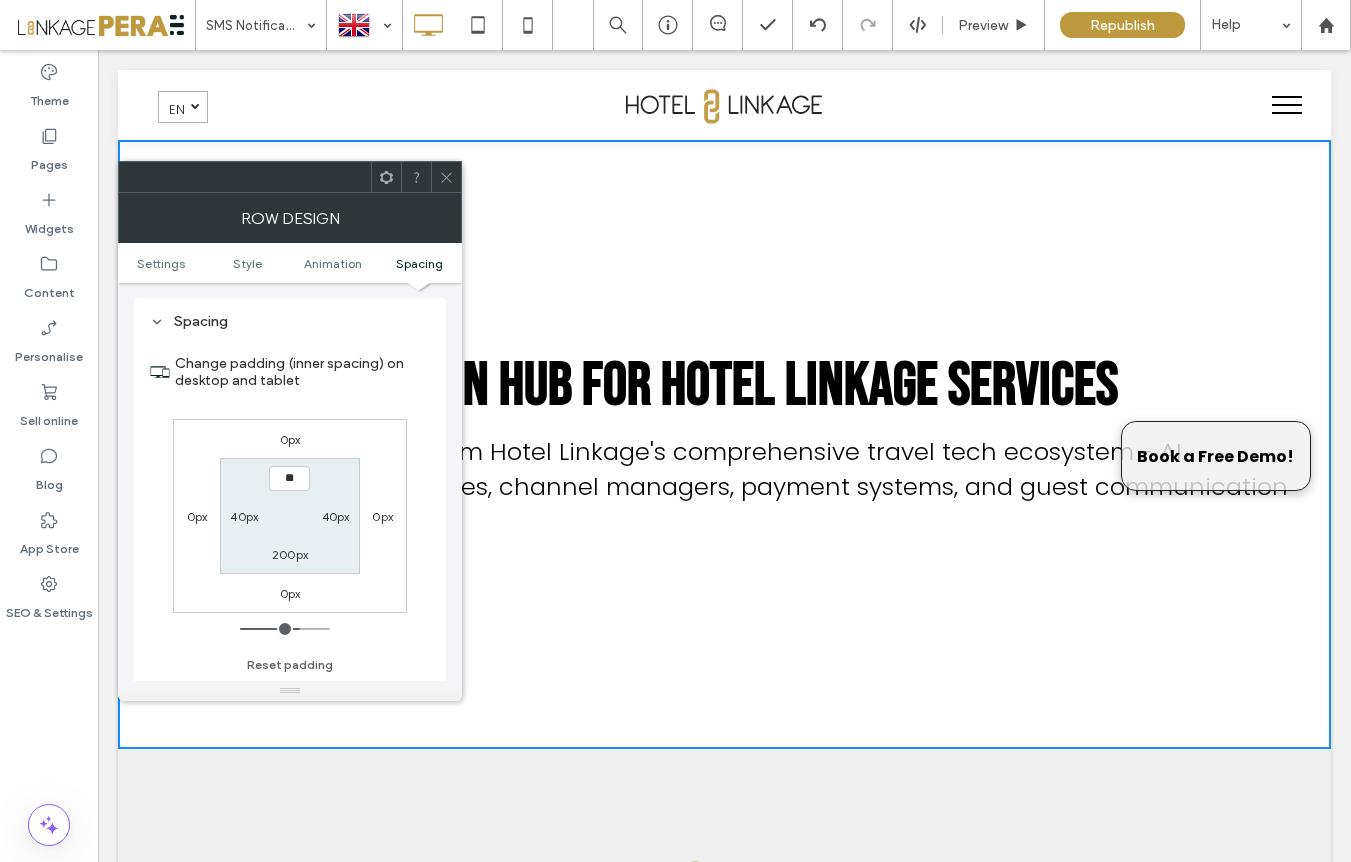 type on "****" 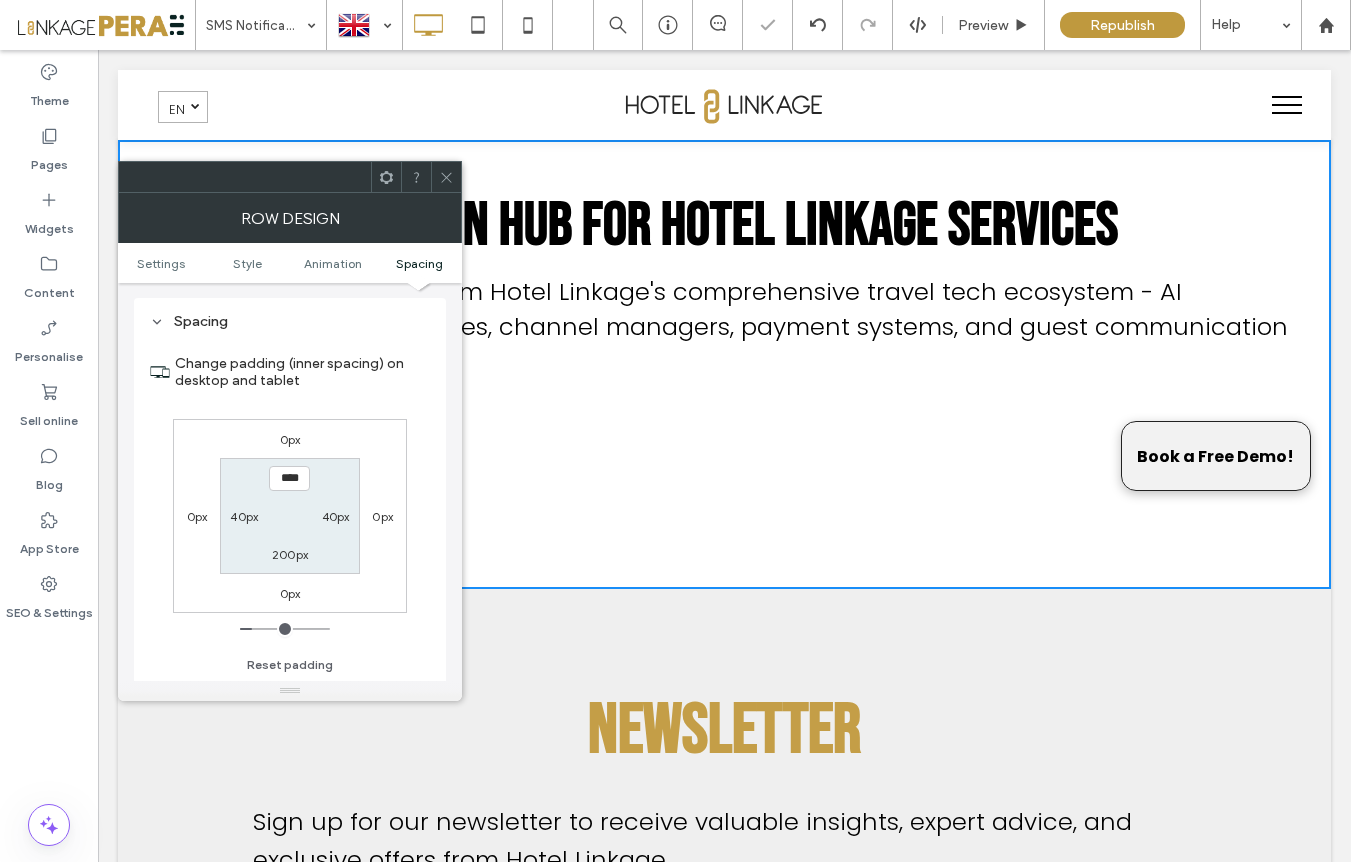click 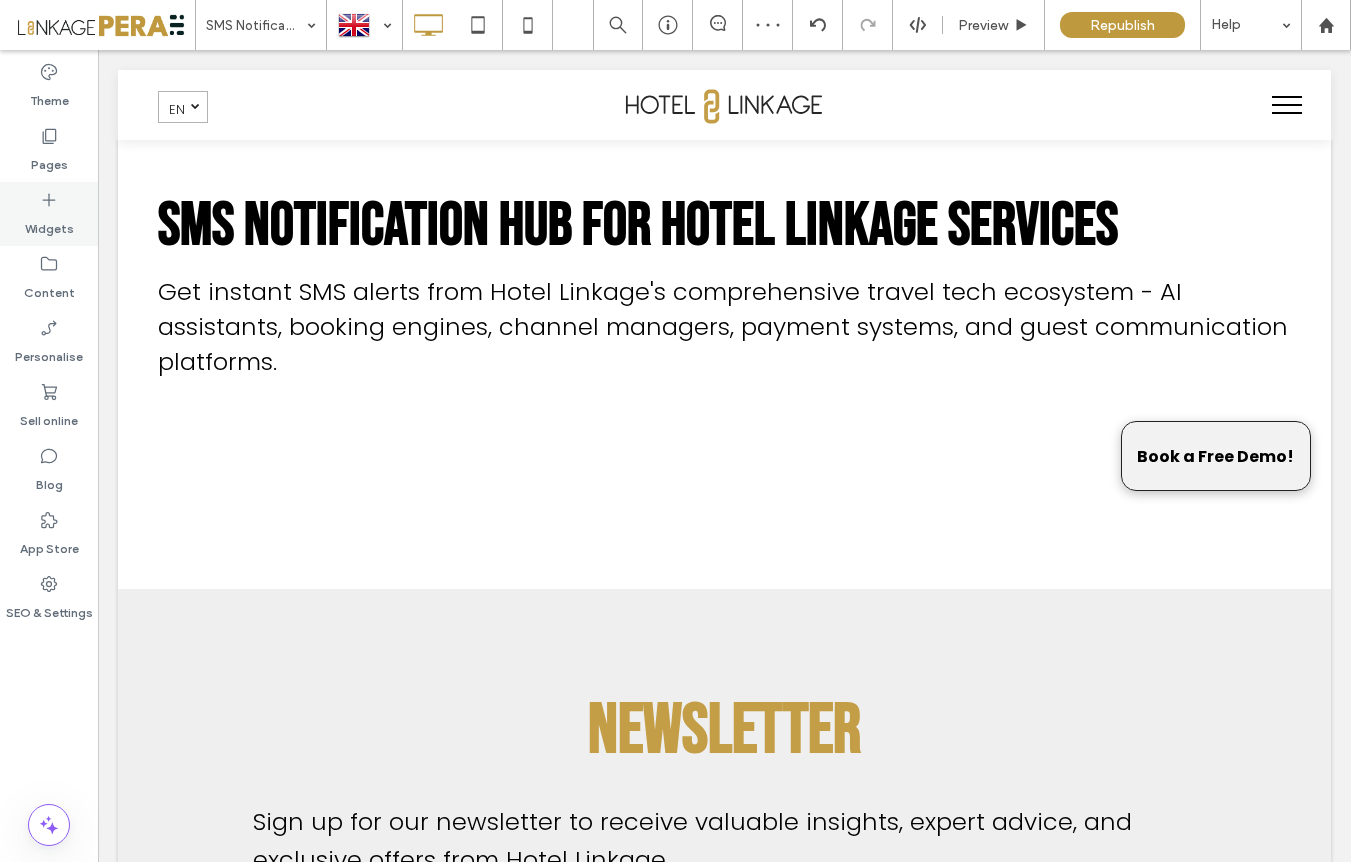 click on "Widgets" at bounding box center [49, 224] 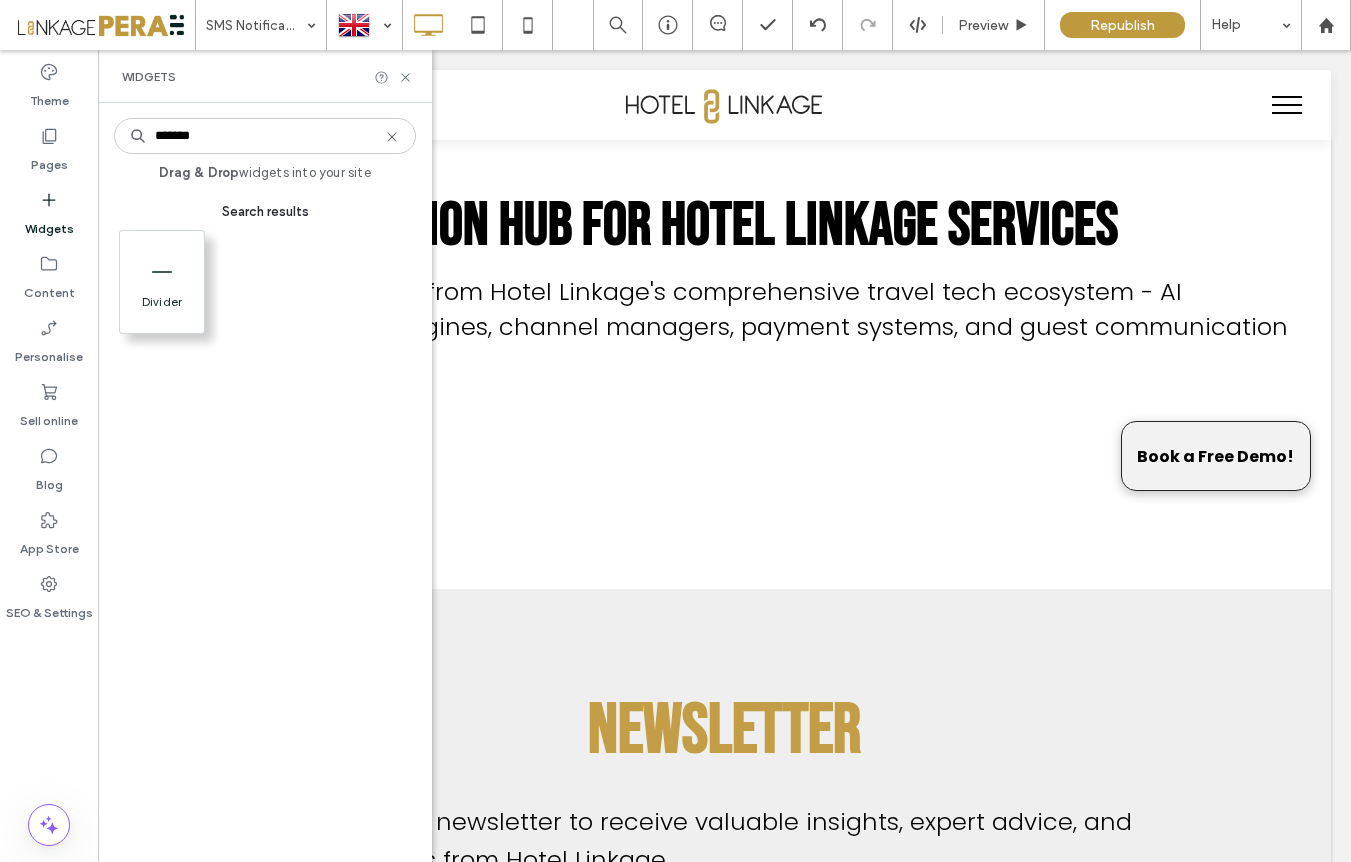 type on "*******" 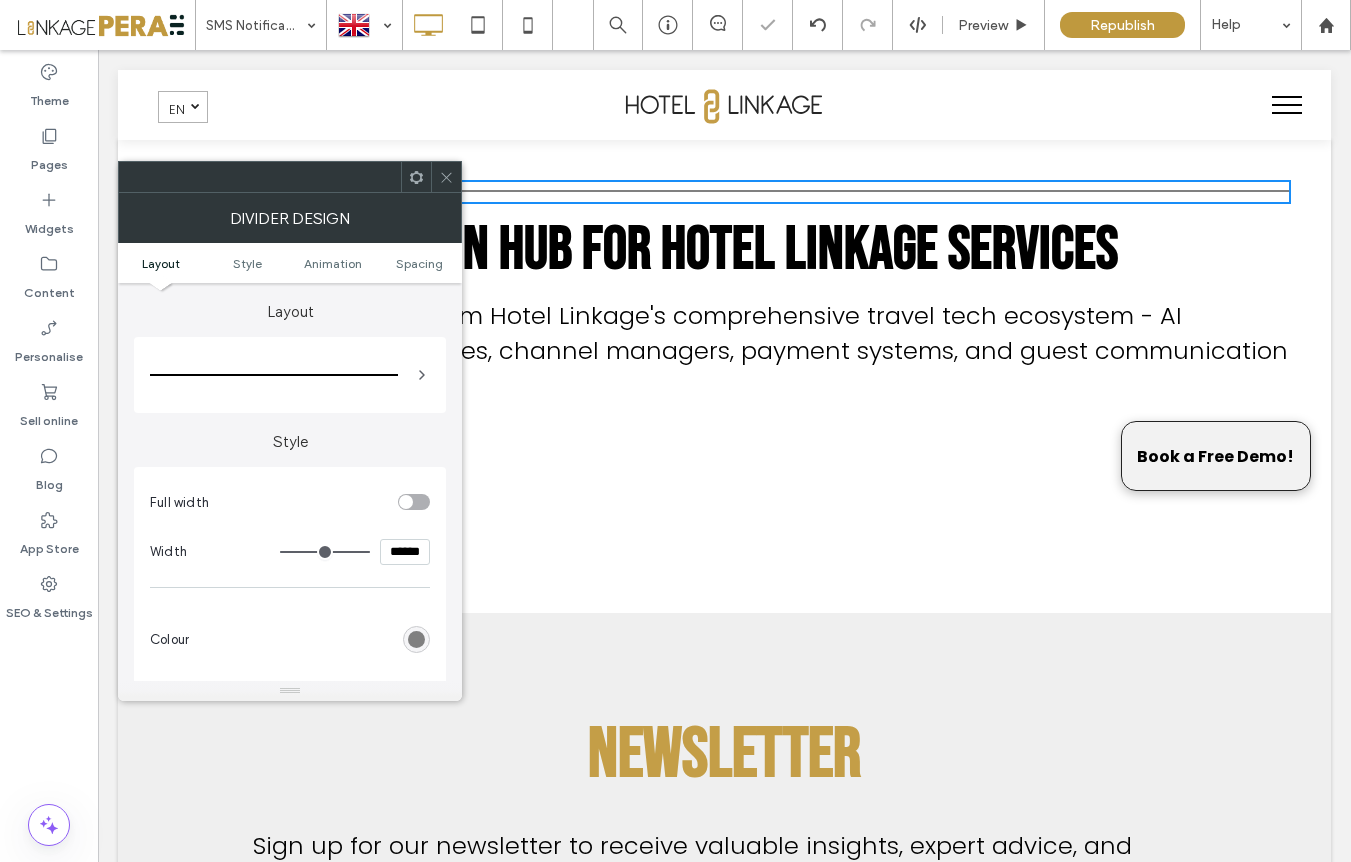 click 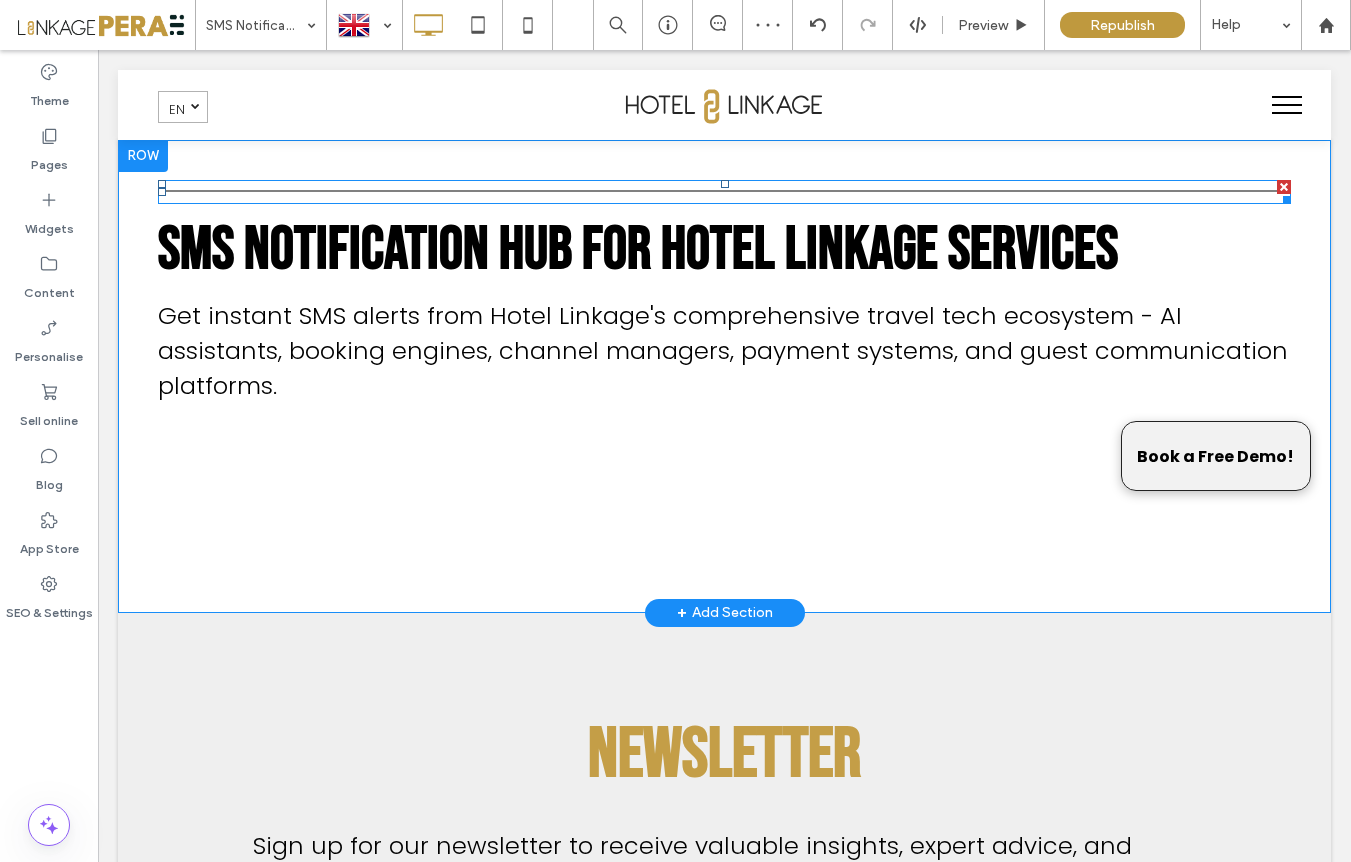 click at bounding box center [724, 192] 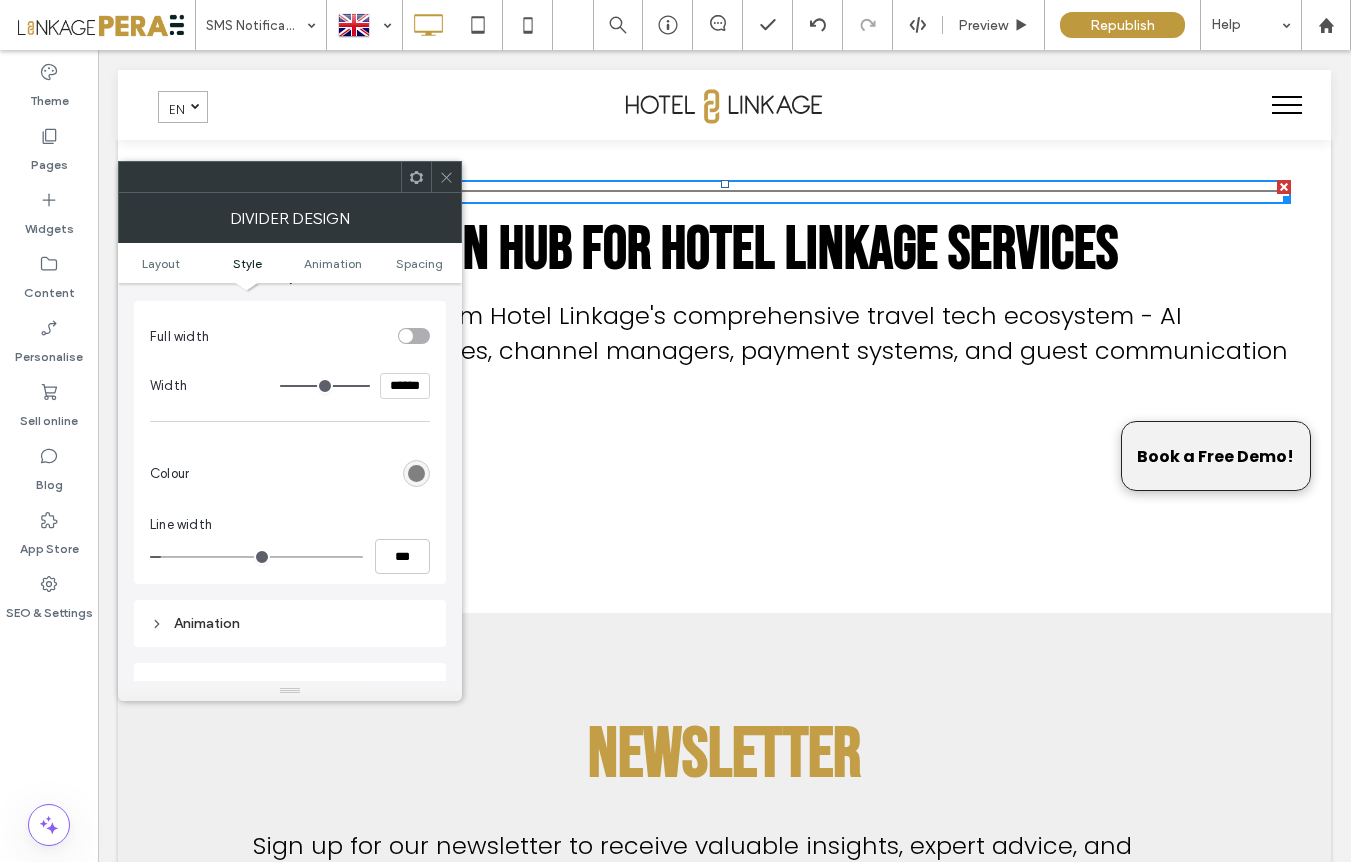 scroll, scrollTop: 172, scrollLeft: 0, axis: vertical 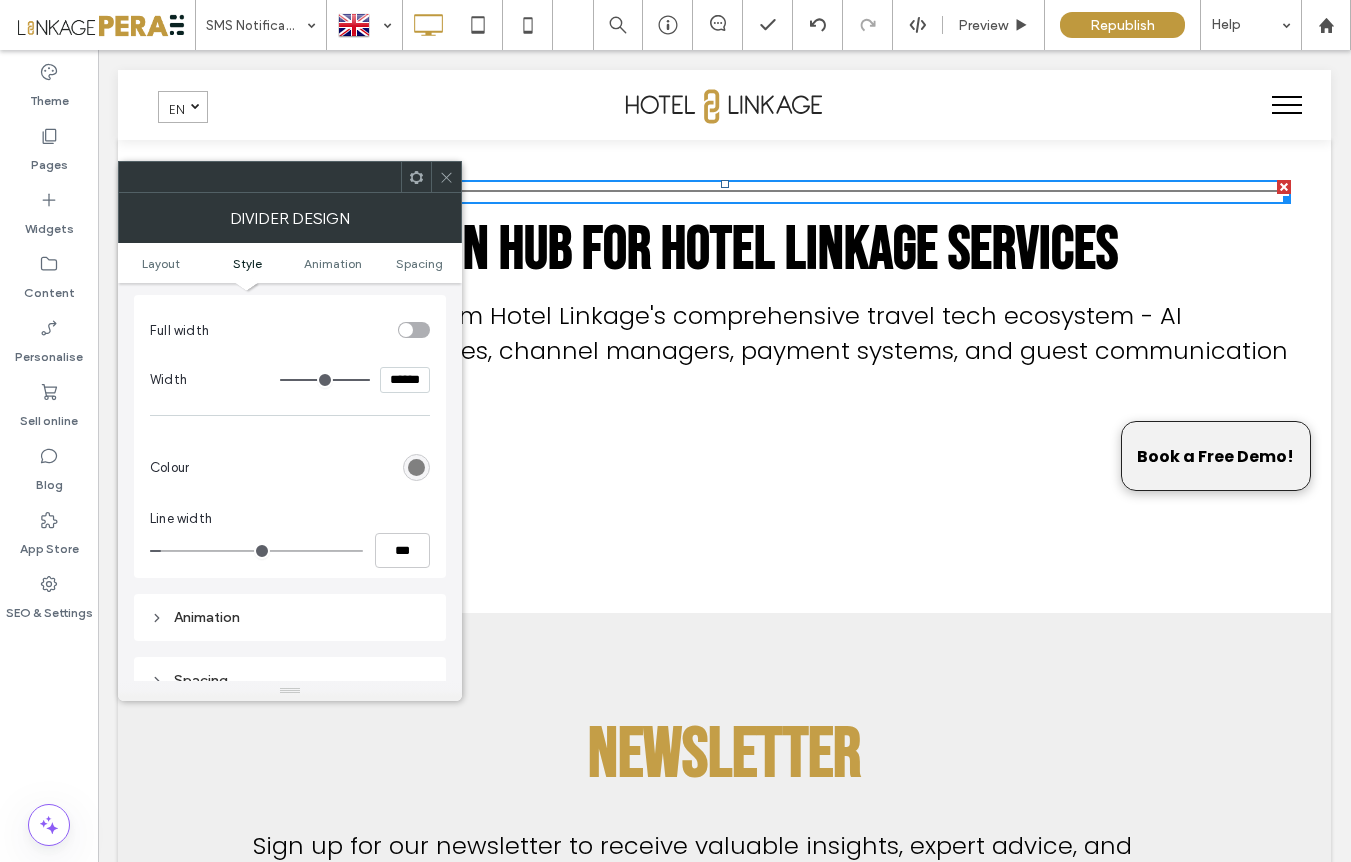 click at bounding box center (414, 330) 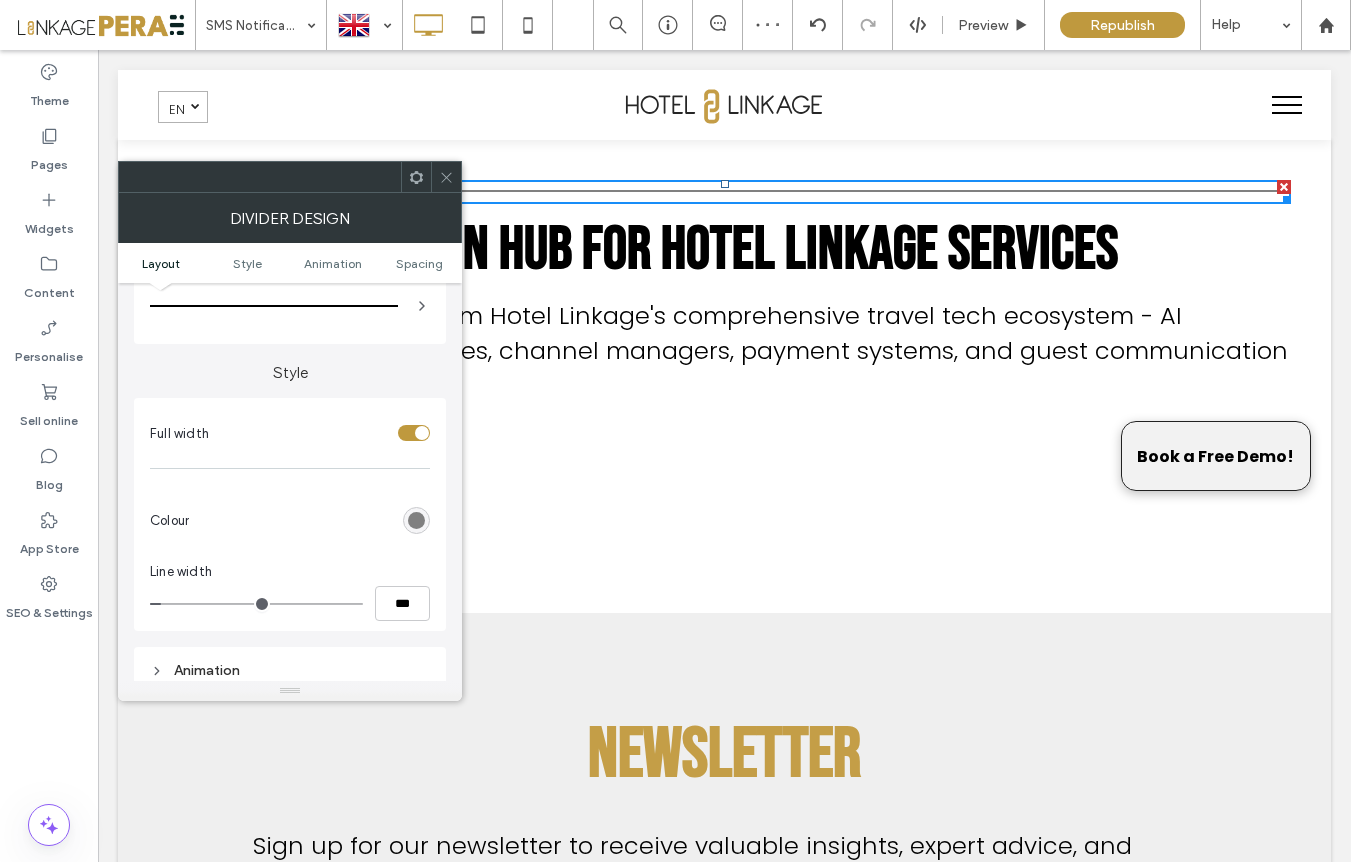 scroll, scrollTop: 0, scrollLeft: 0, axis: both 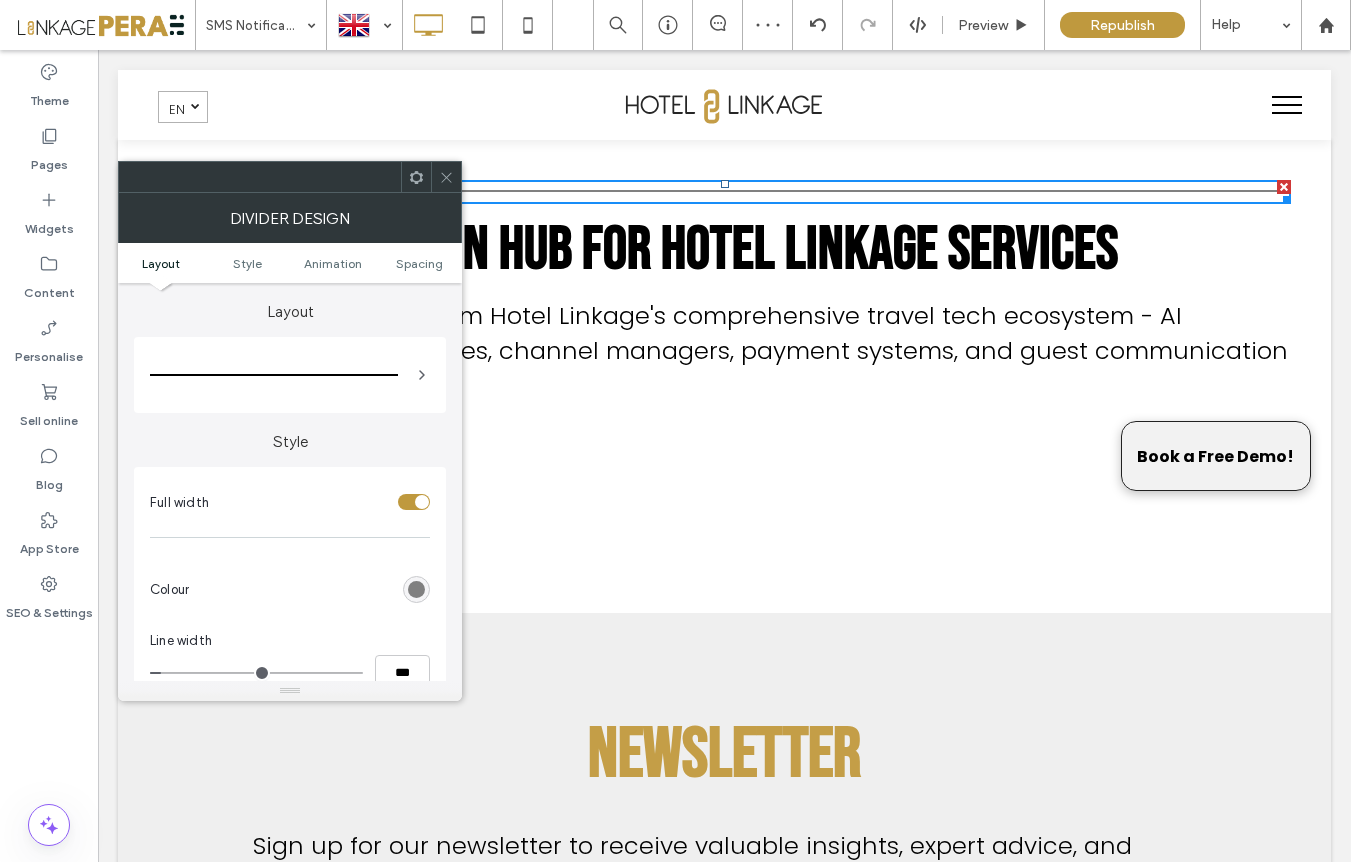 click 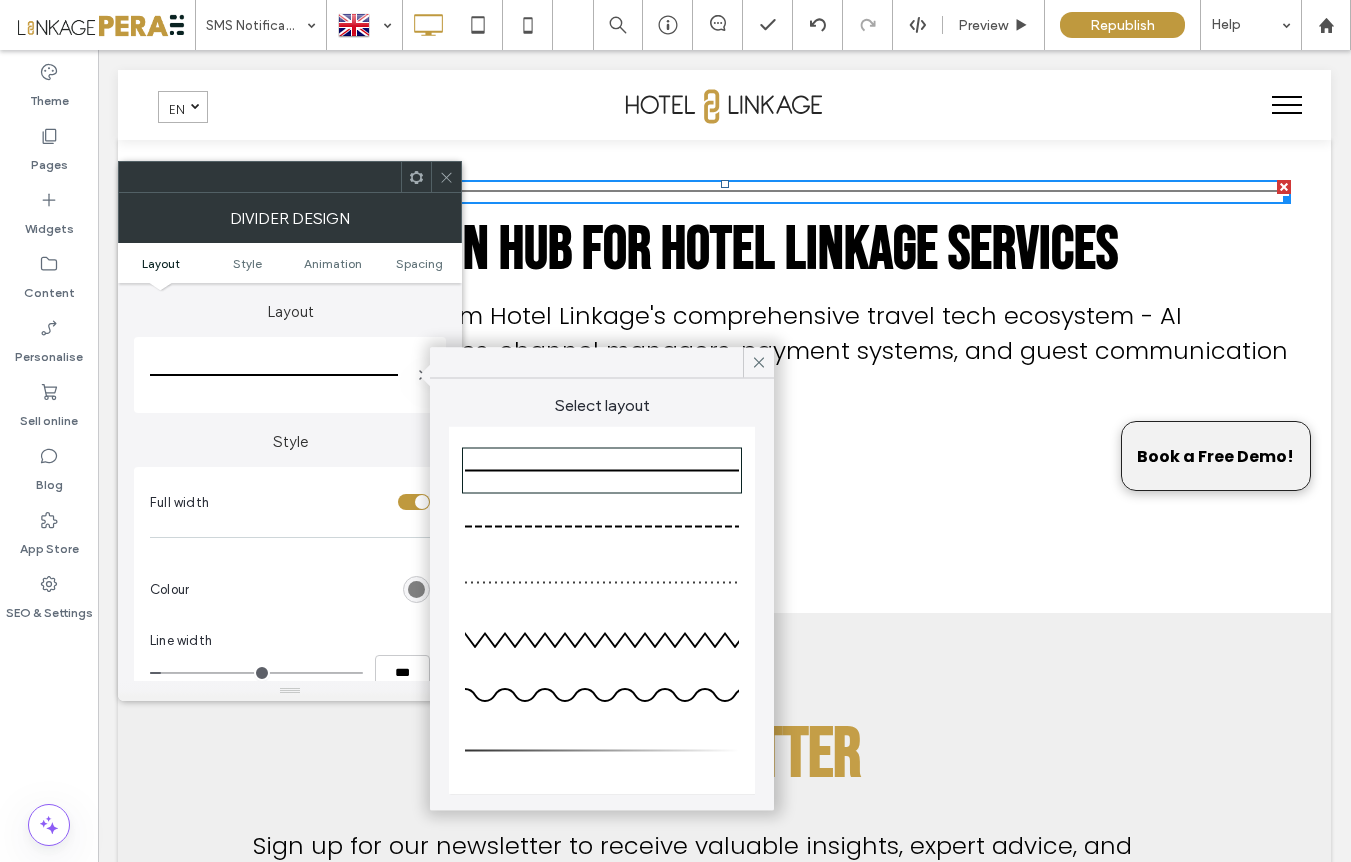 click at bounding box center (602, 751) 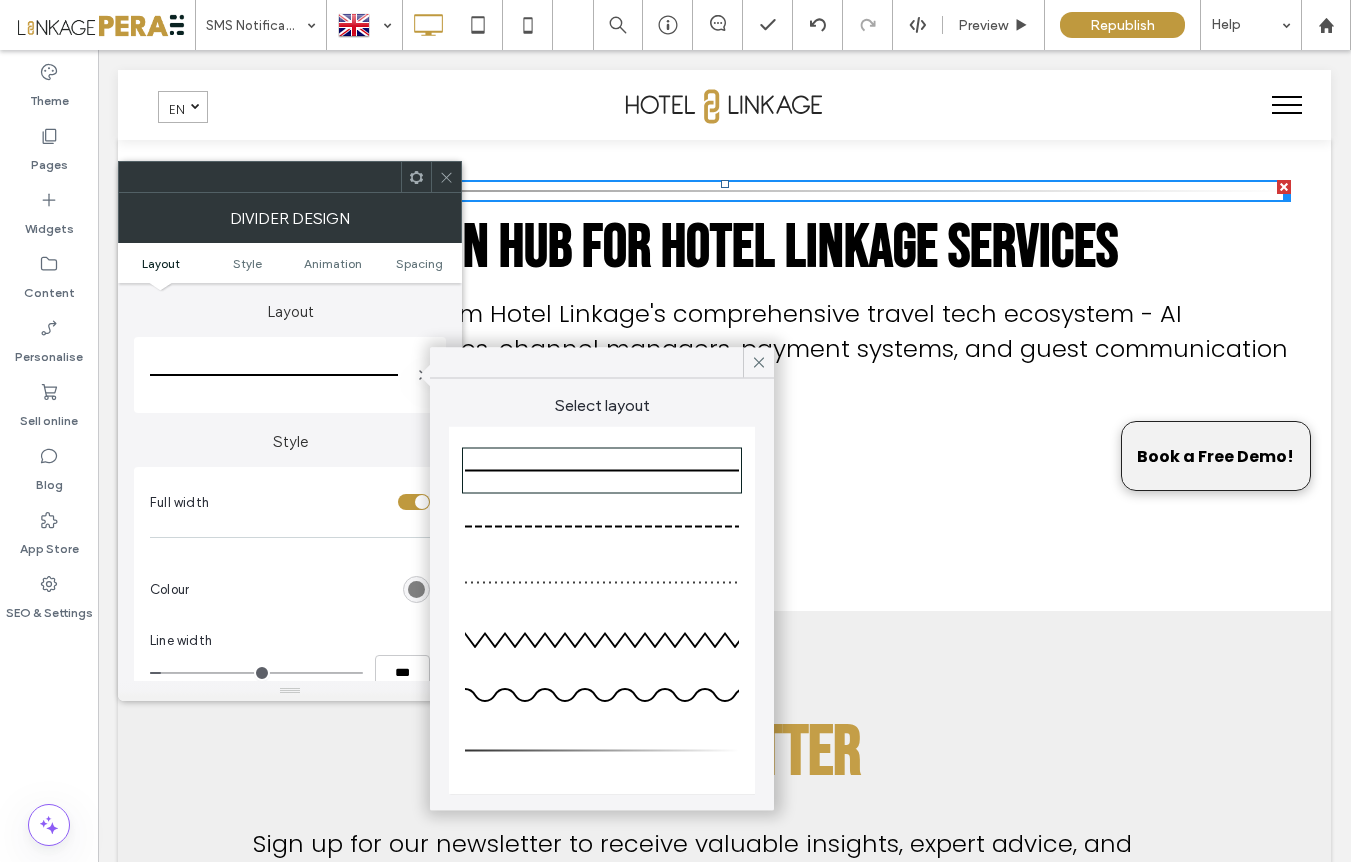 type on "*" 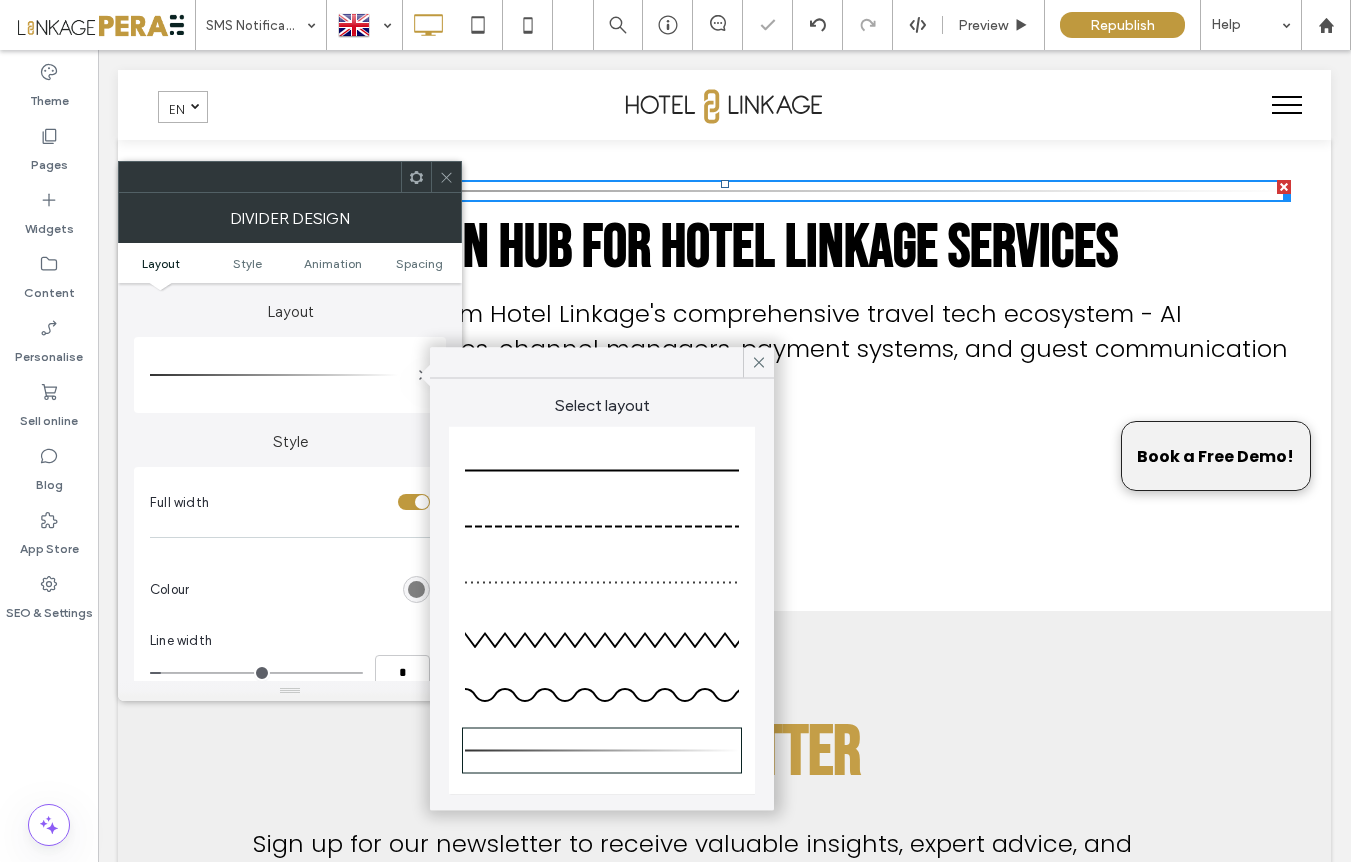click on "Style" at bounding box center (290, 432) 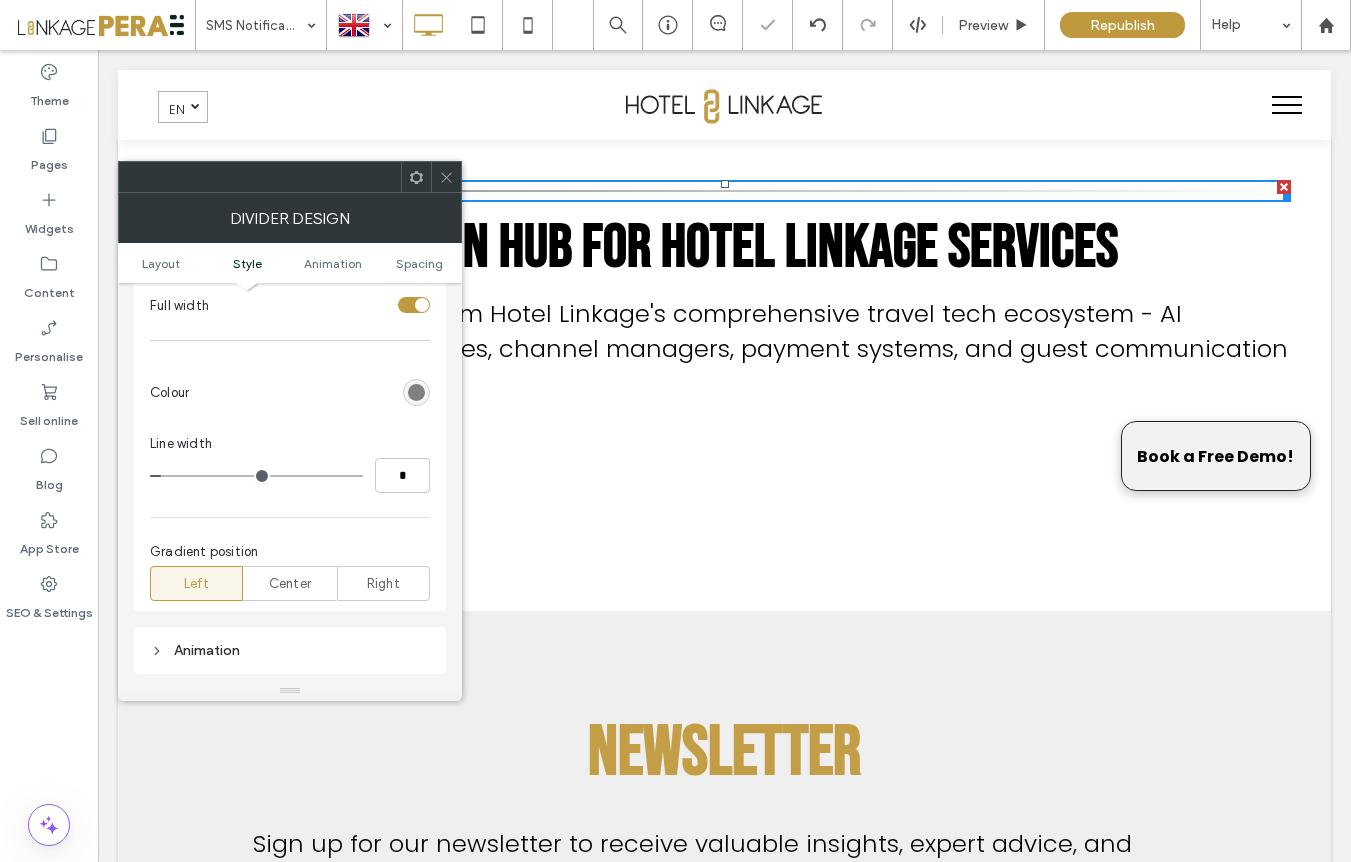 scroll, scrollTop: 202, scrollLeft: 0, axis: vertical 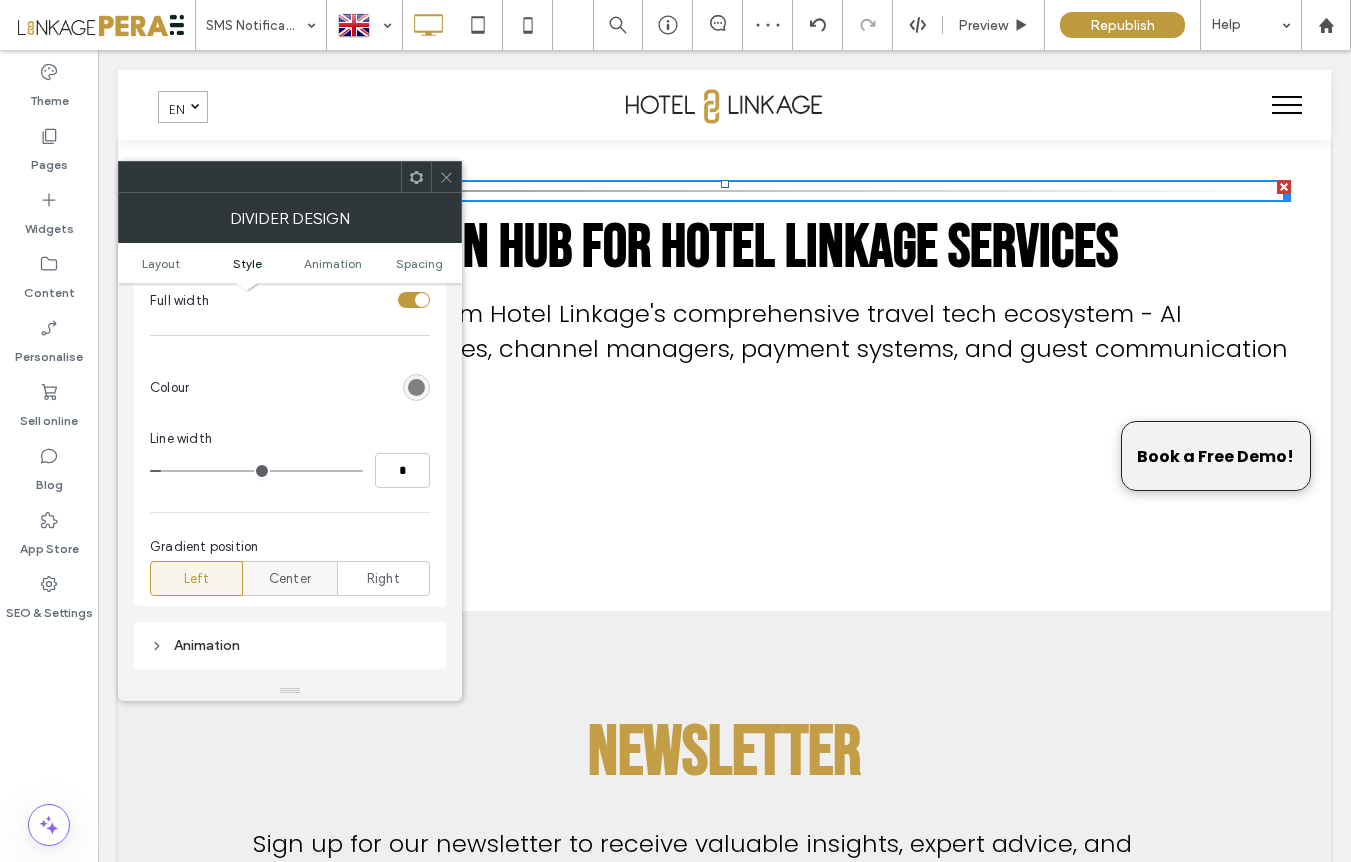 click on "Center" at bounding box center (290, 579) 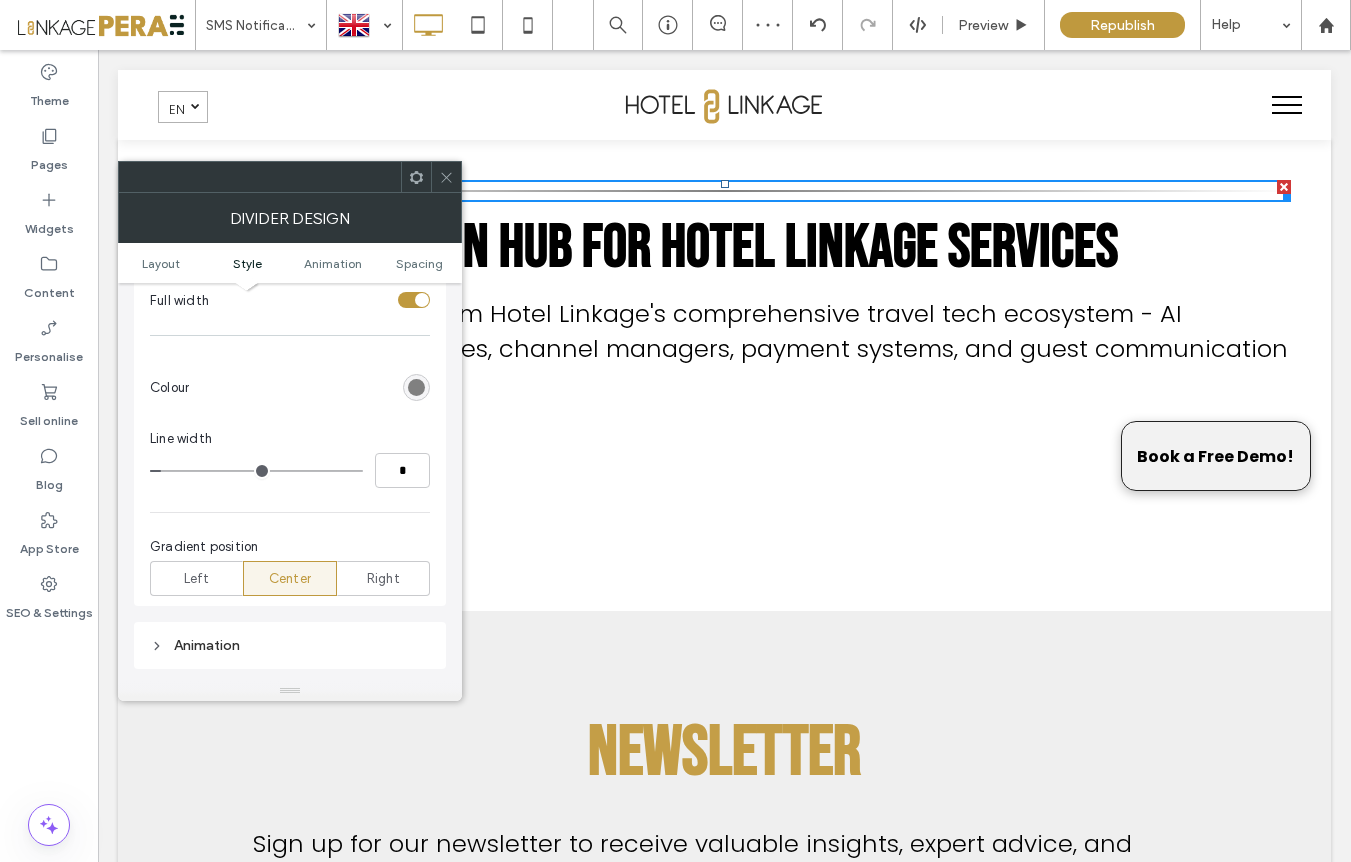 type on "*" 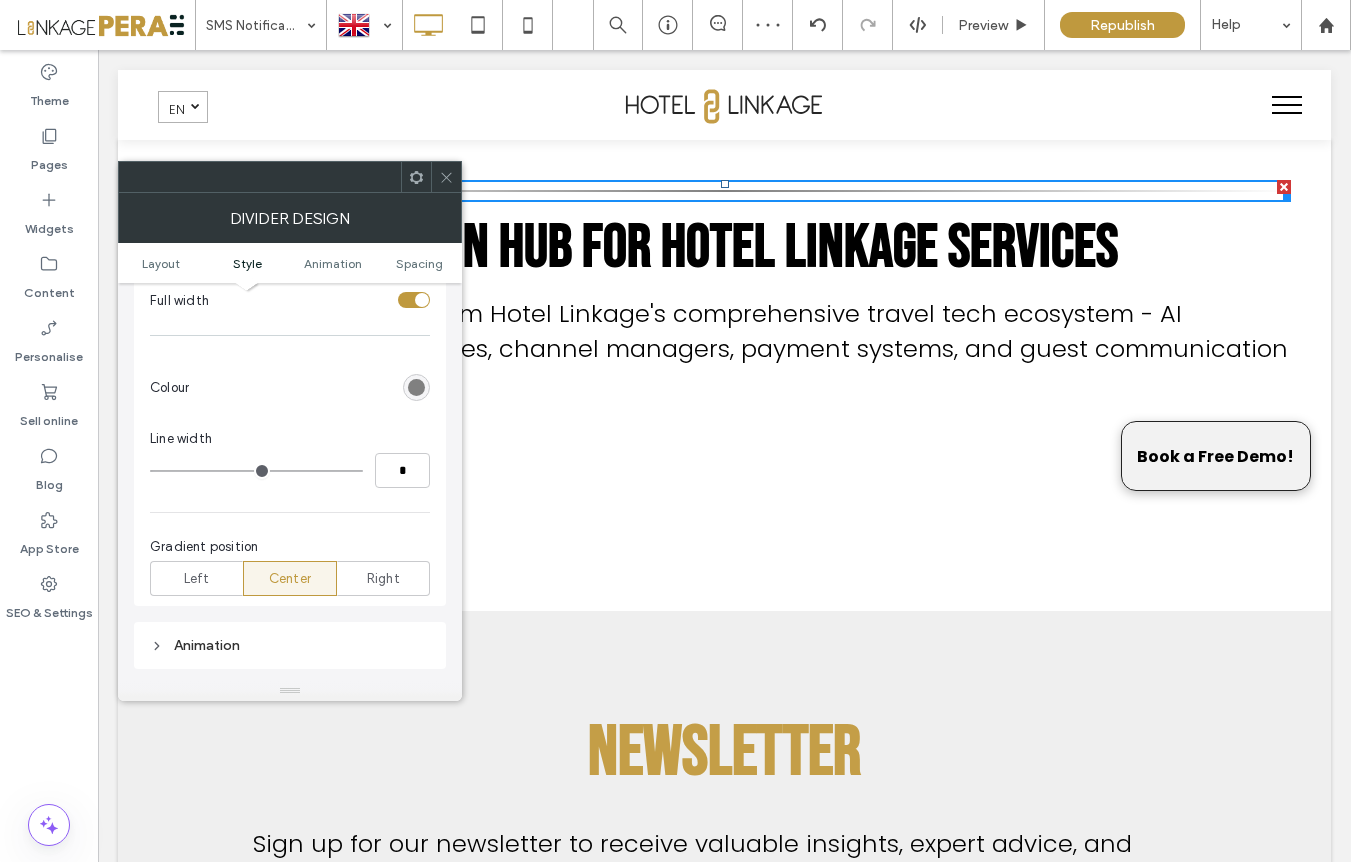 type on "*" 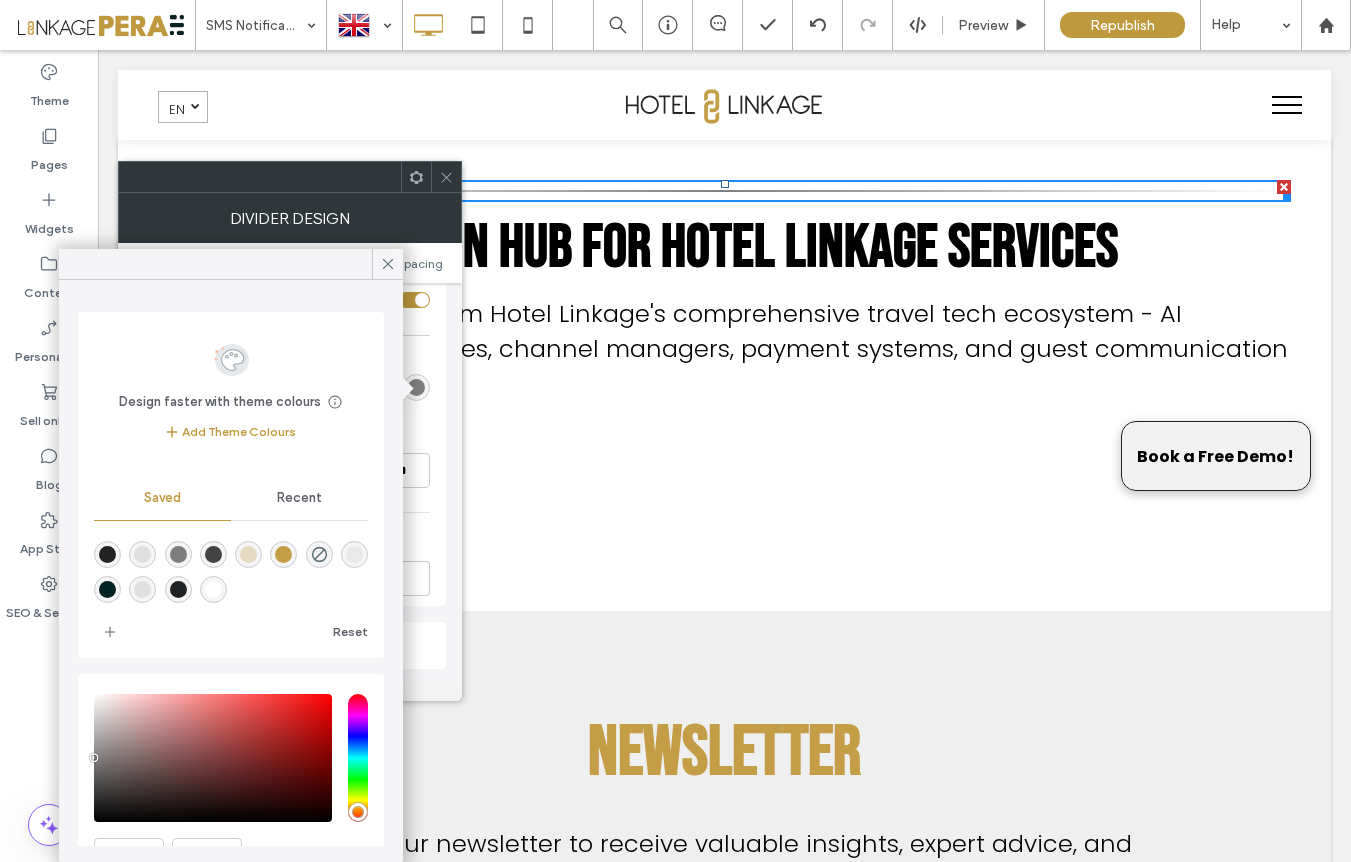 click at bounding box center [283, 554] 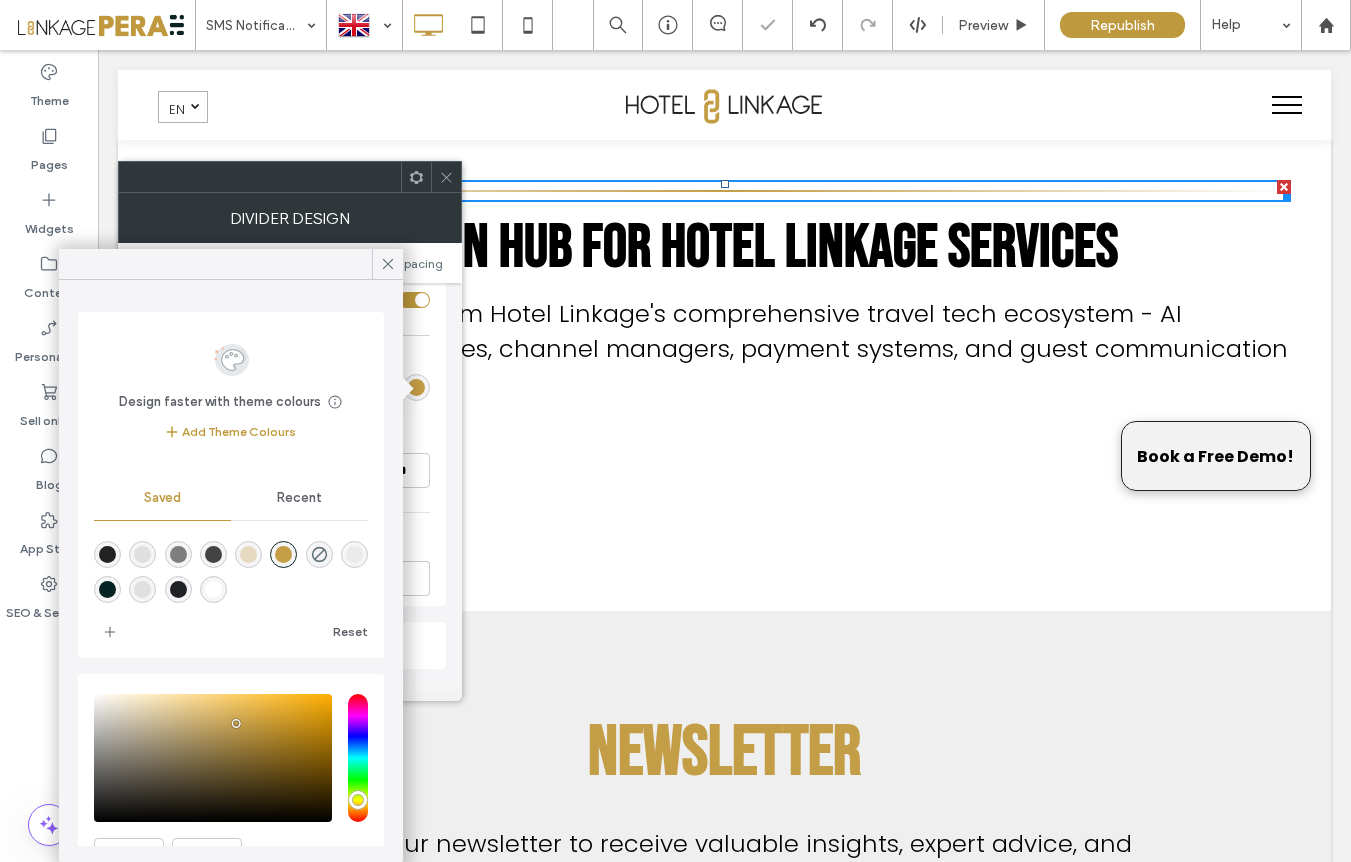 click at bounding box center [178, 589] 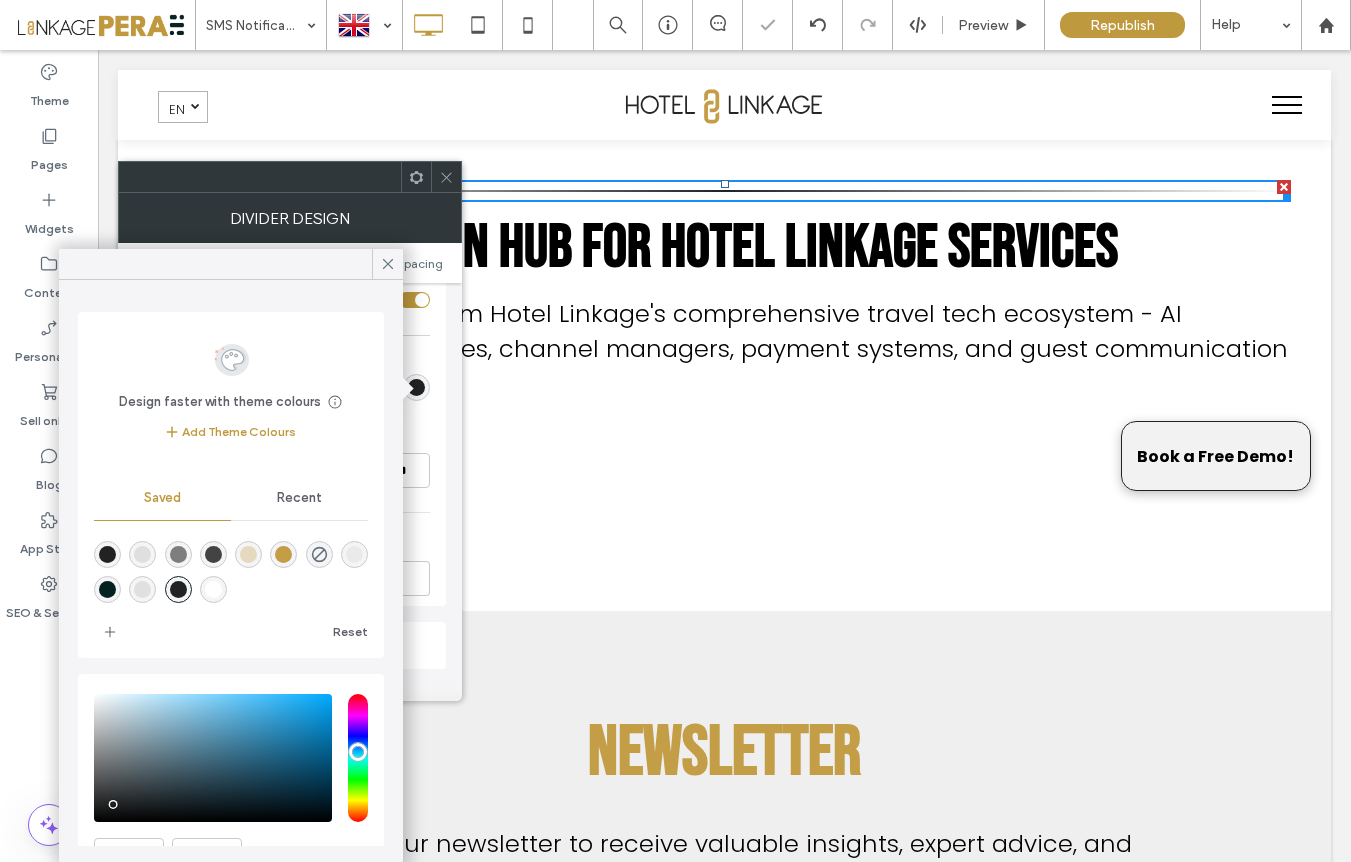 click at bounding box center [283, 554] 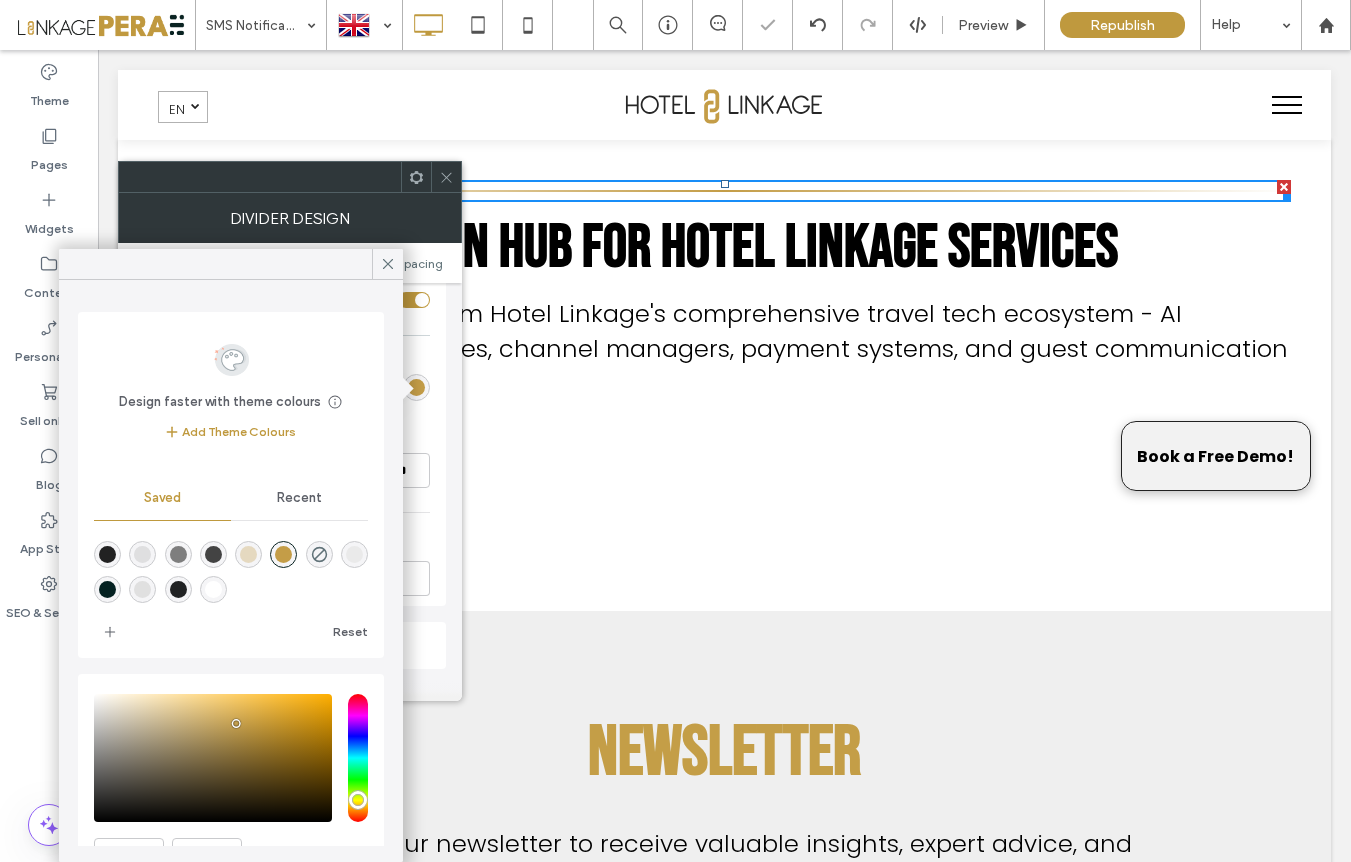 click 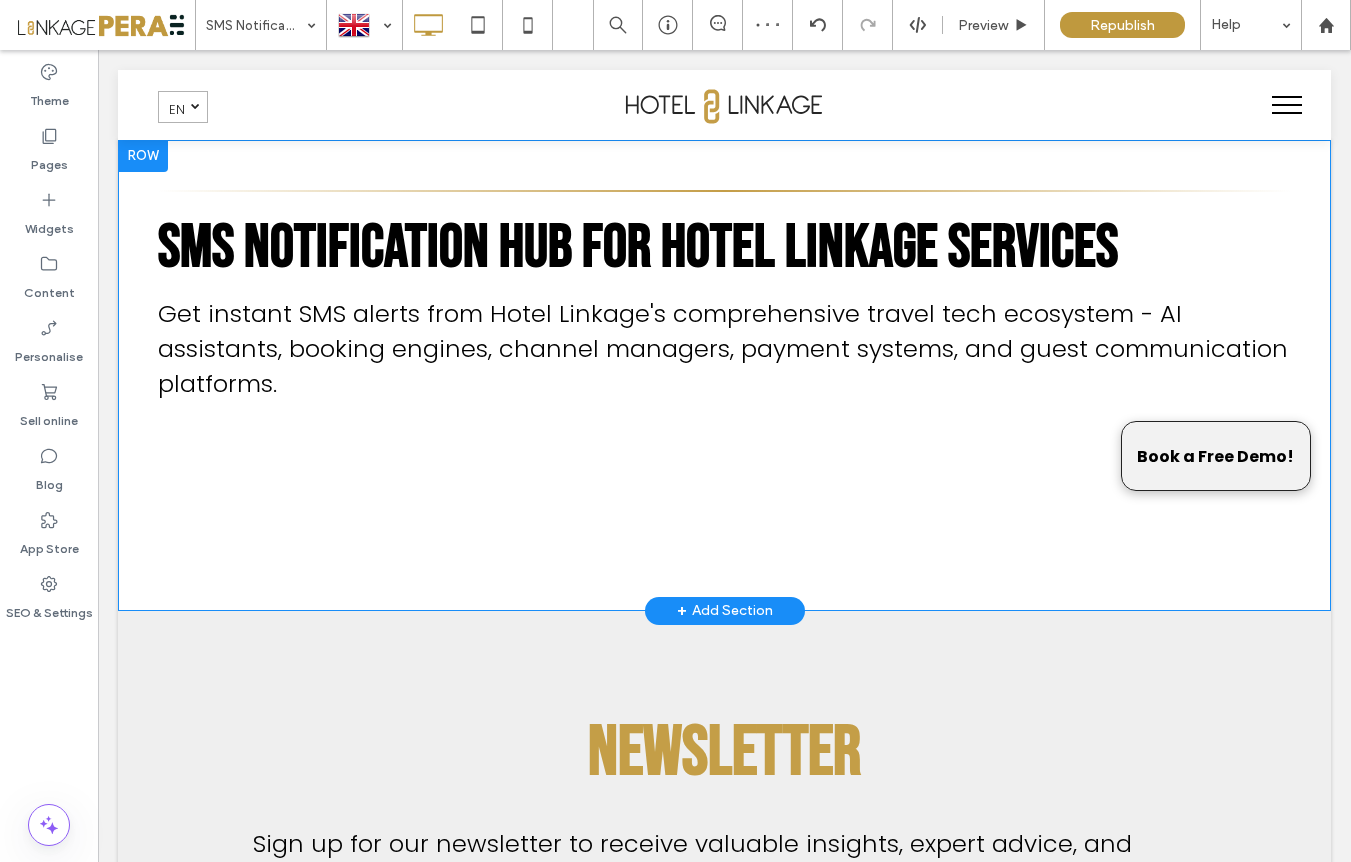 click on "Click To Paste     SMS Notification Hub for Hotel Linkage Services Get instant SMS alerts from Hotel Linkage's comprehensive travel tech ecosystem - AI assistants, booking engines, channel managers, payment systems, and guest communication platforms.
Row + Add Section" at bounding box center (724, 375) 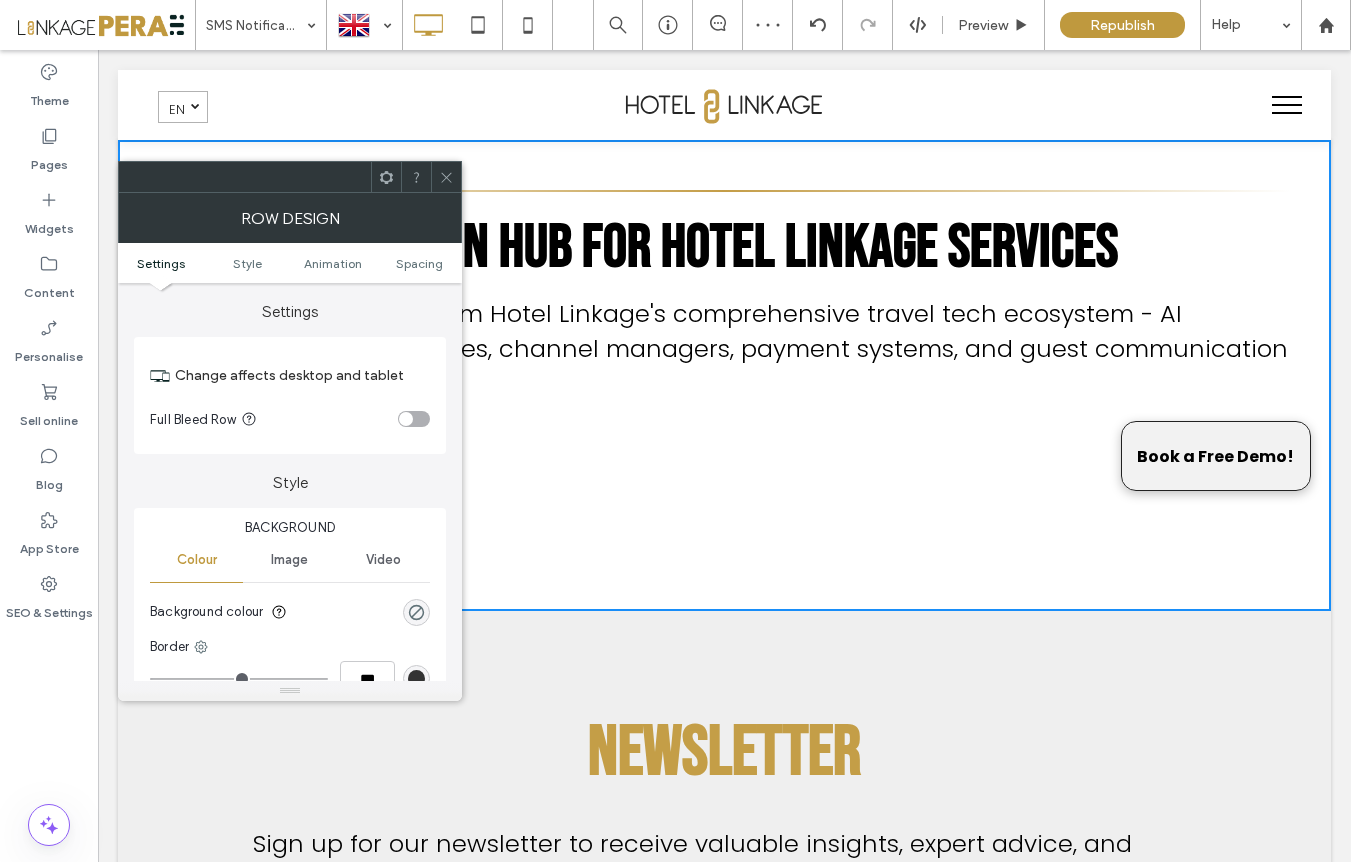 click 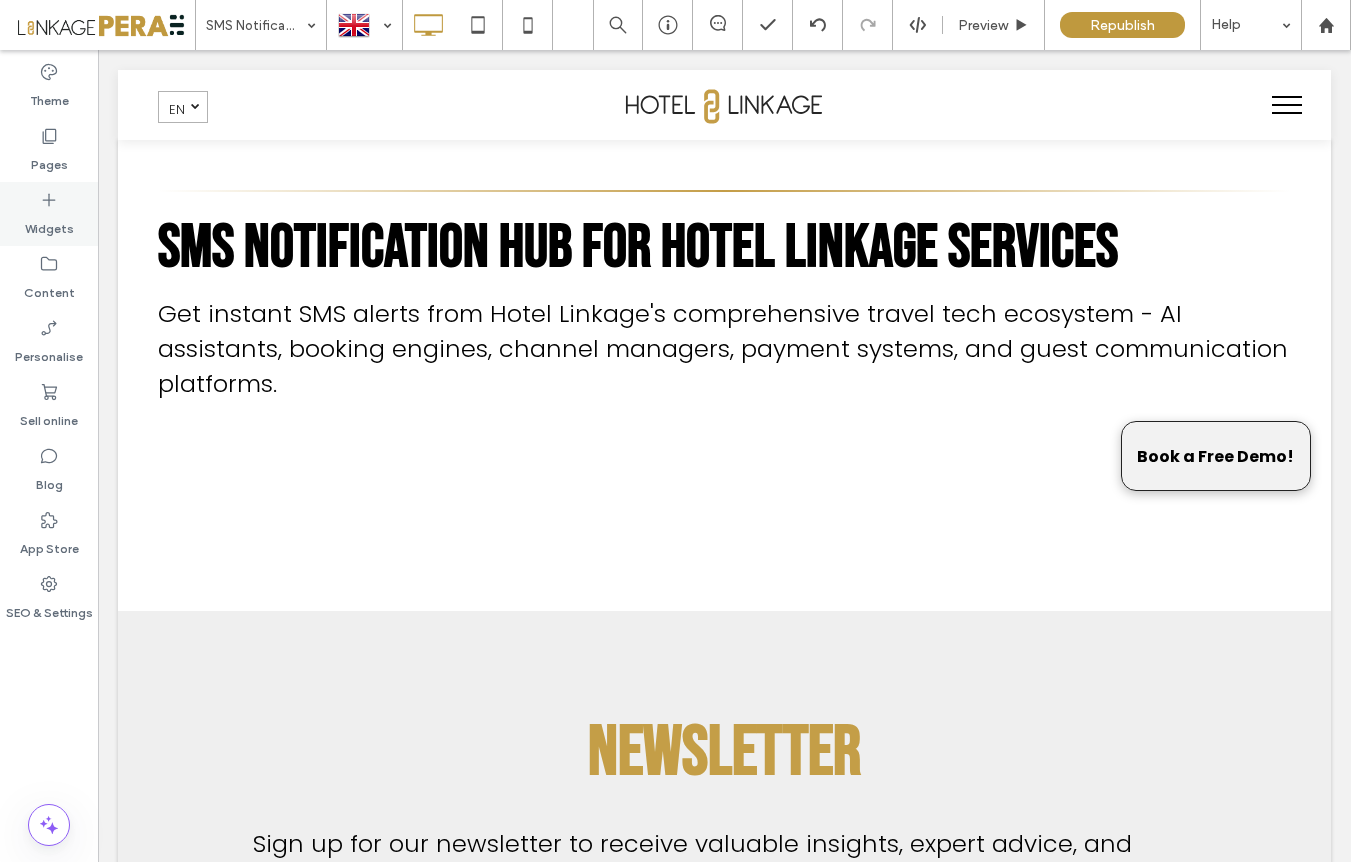 click on "Widgets" at bounding box center (49, 214) 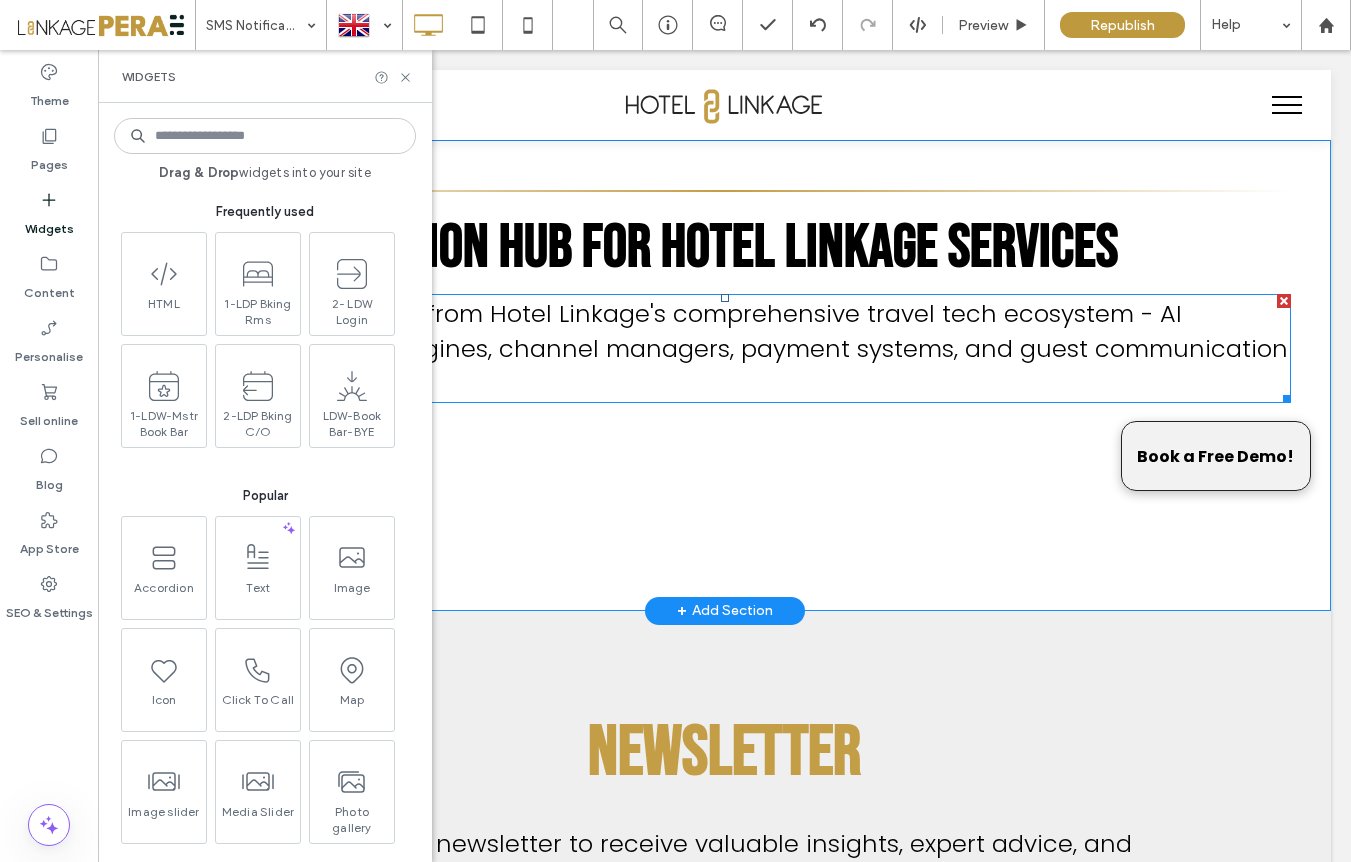 click on "Get instant SMS alerts from Hotel Linkage's comprehensive travel tech ecosystem - AI assistants, booking engines, channel managers, payment systems, and guest communication platforms." at bounding box center [723, 348] 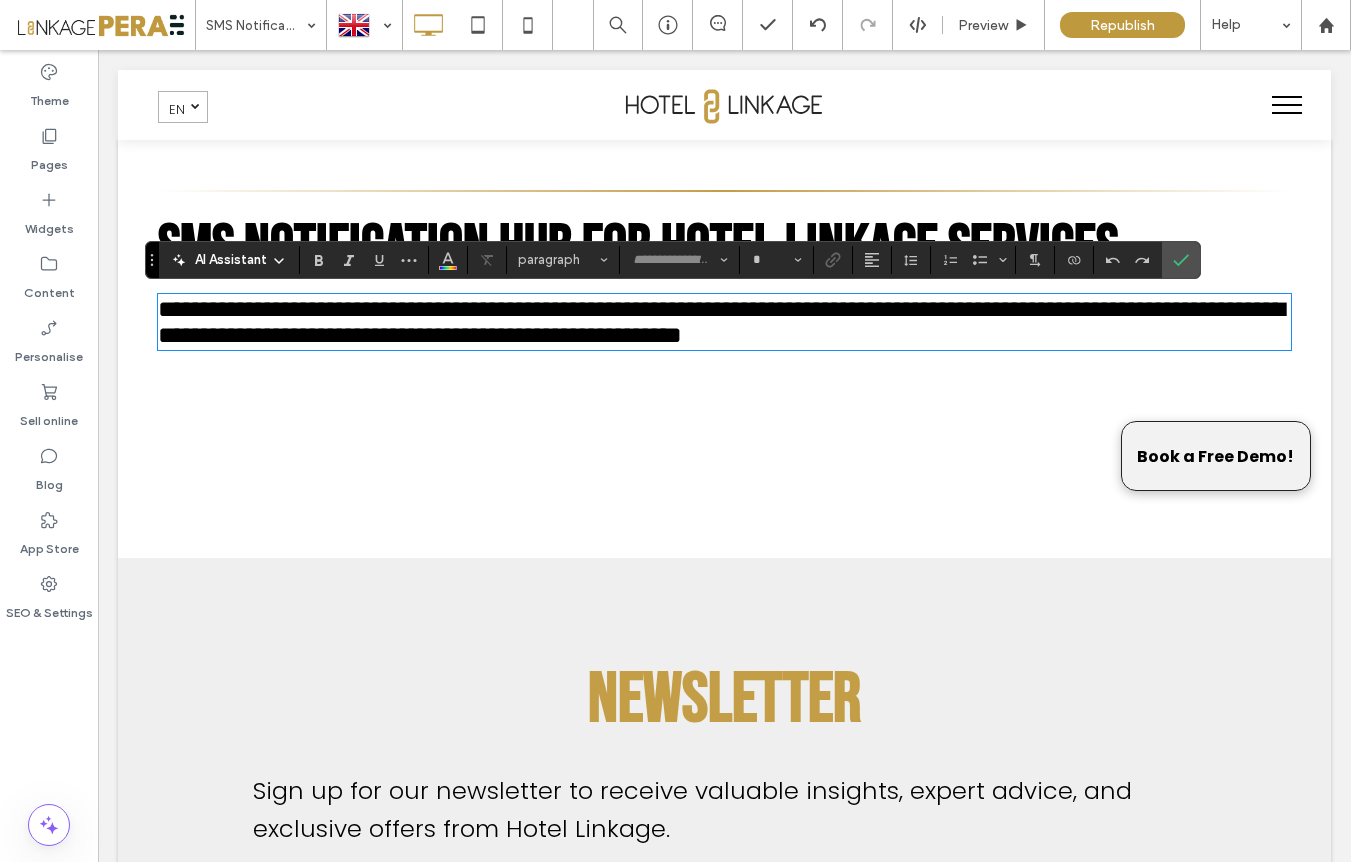type on "*******" 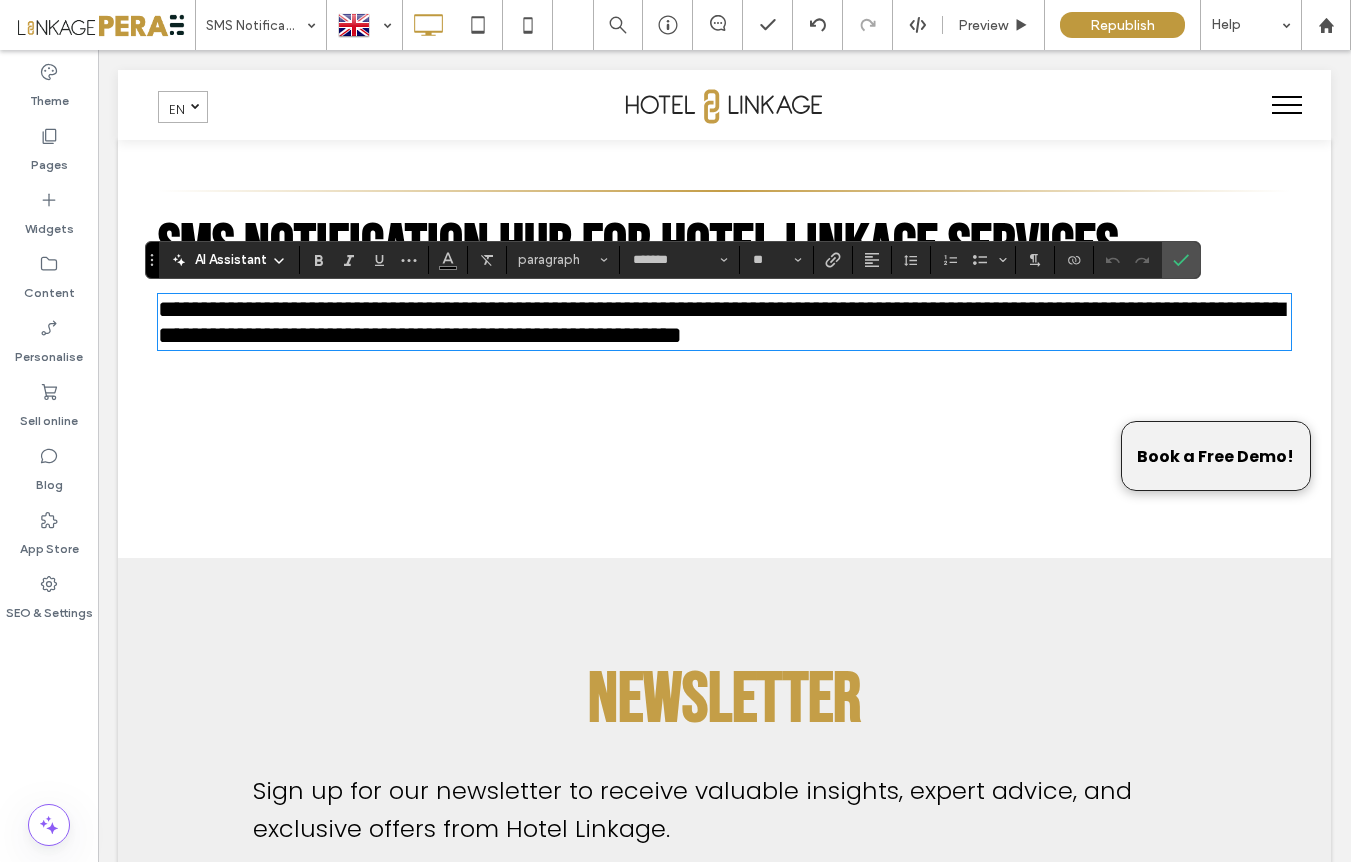 drag, startPoint x: 246, startPoint y: 489, endPoint x: 167, endPoint y: 281, distance: 222.4972 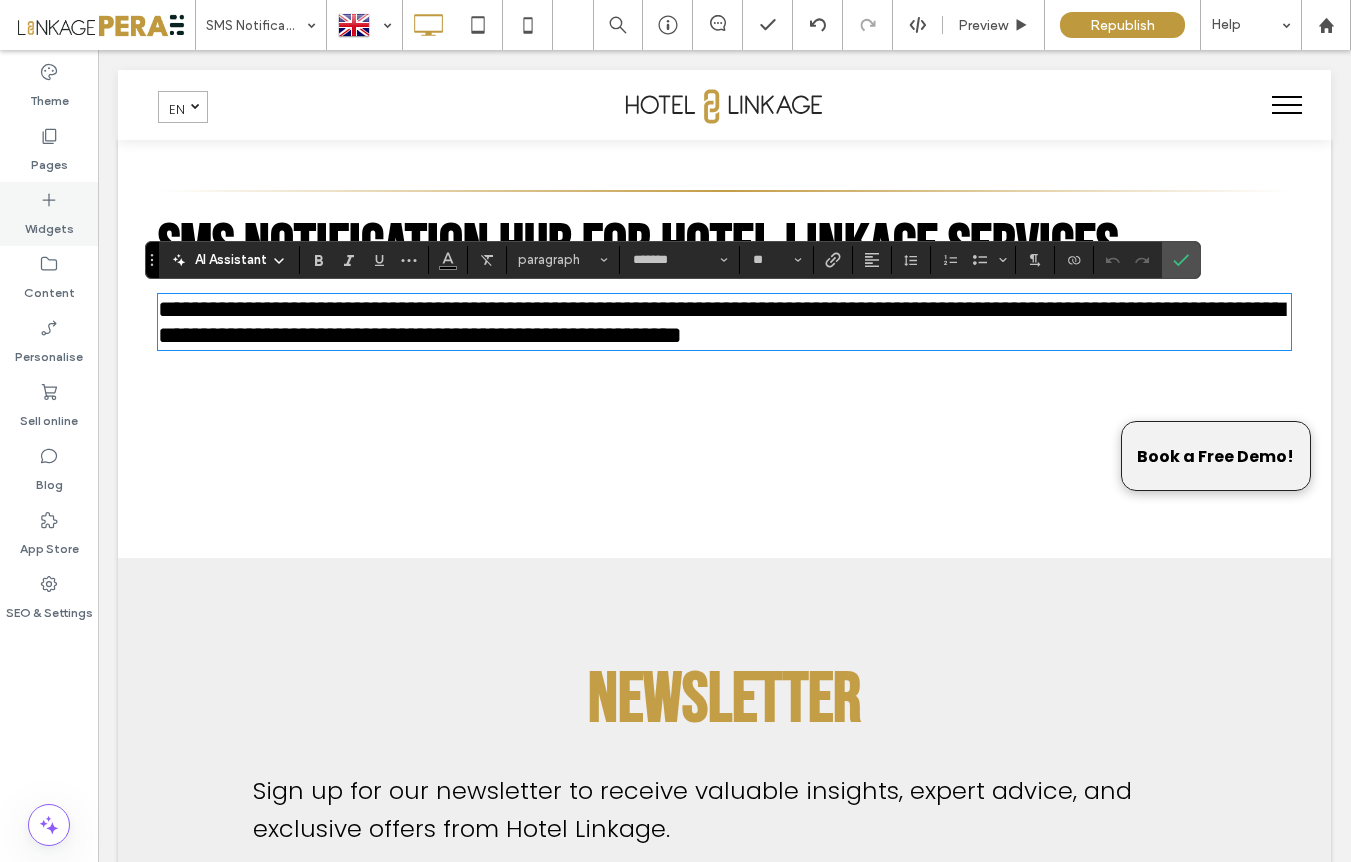 click 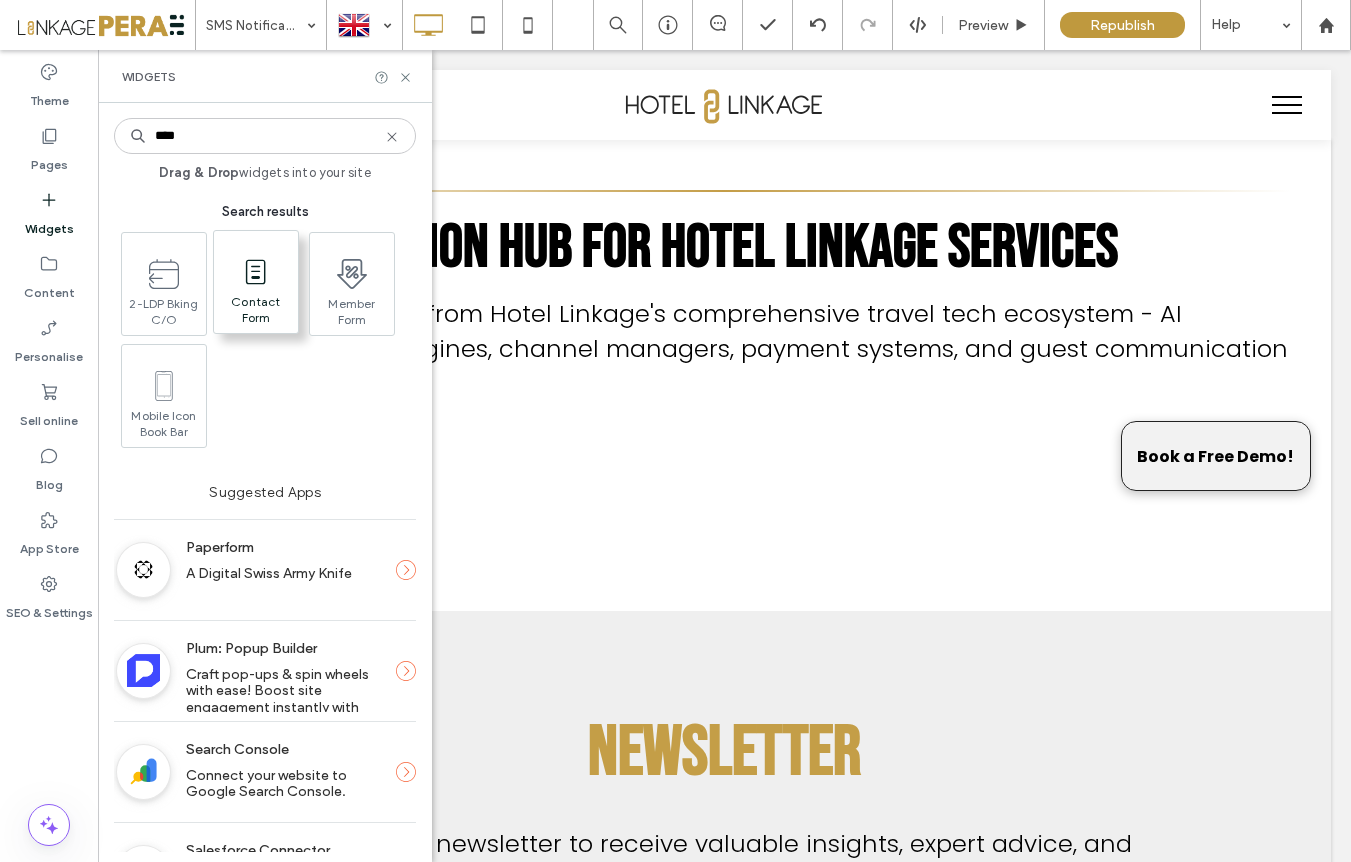 type on "****" 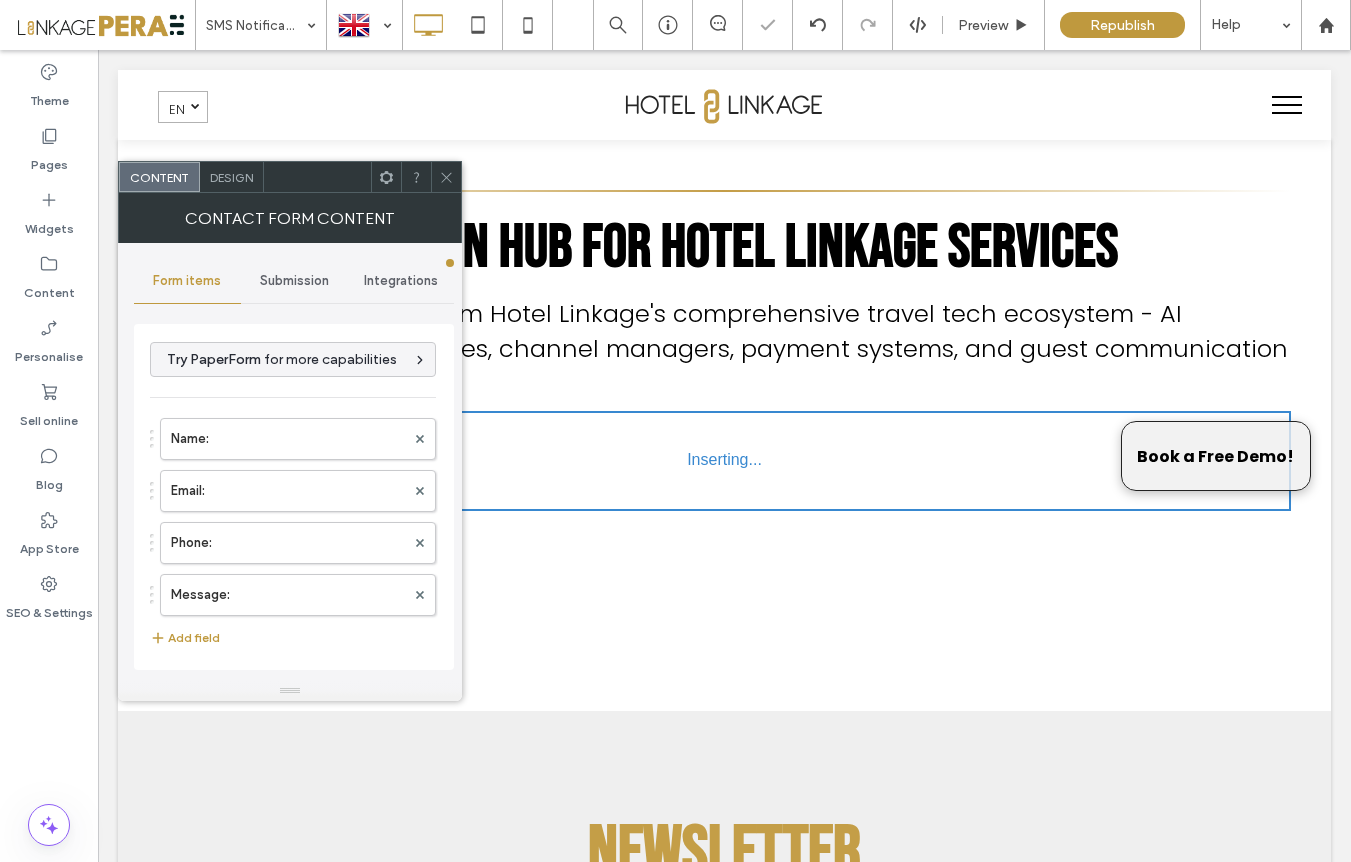 type on "**********" 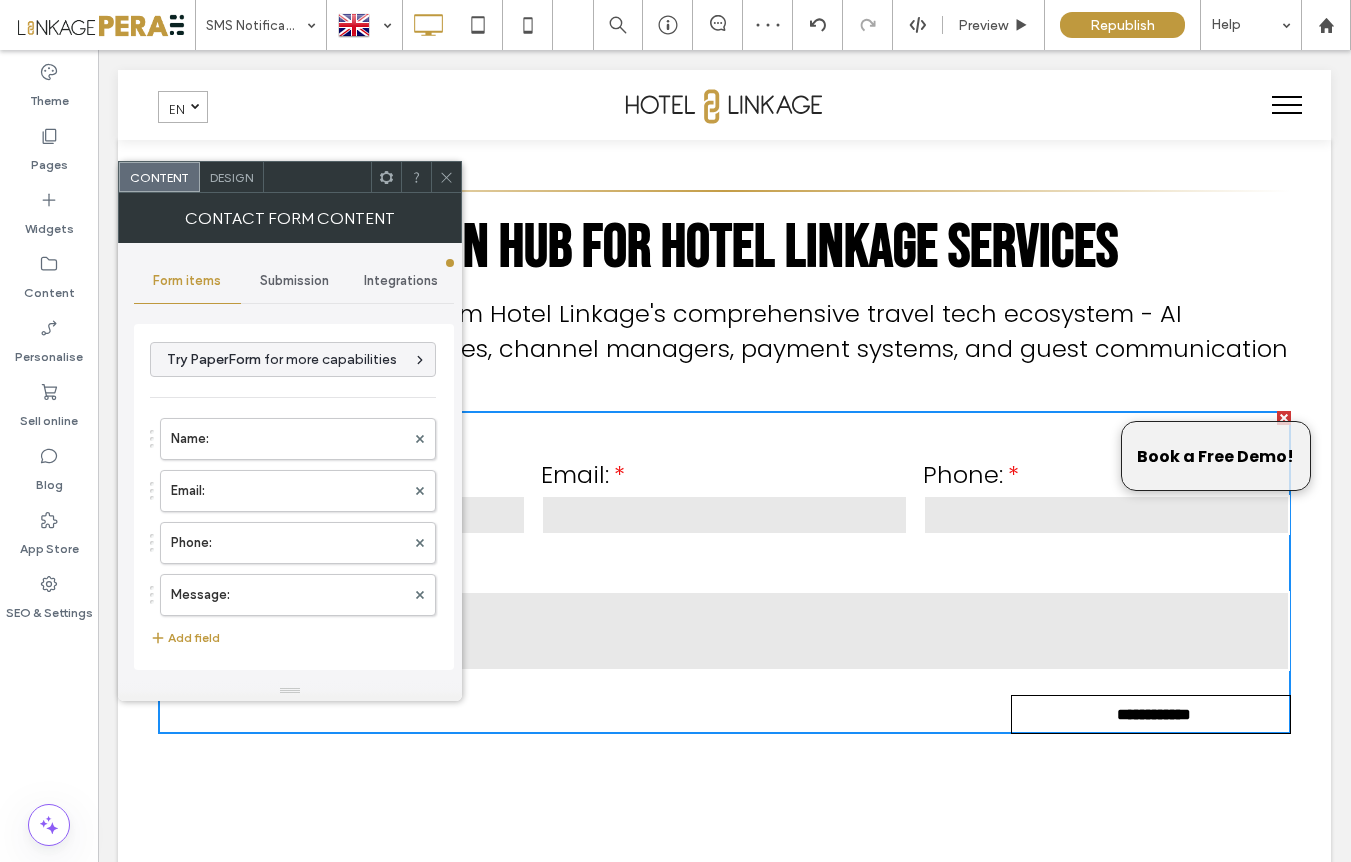 click 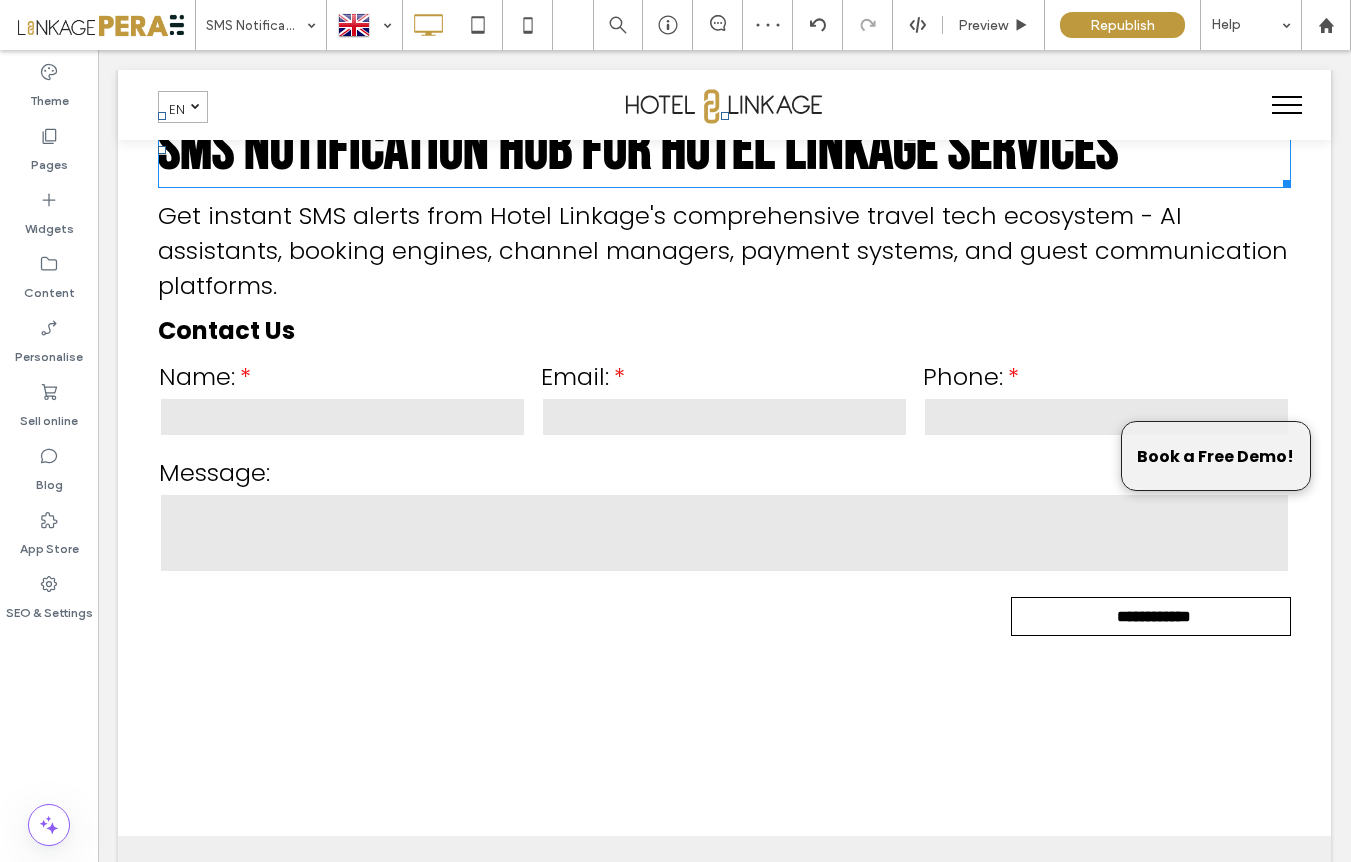 scroll, scrollTop: 111, scrollLeft: 0, axis: vertical 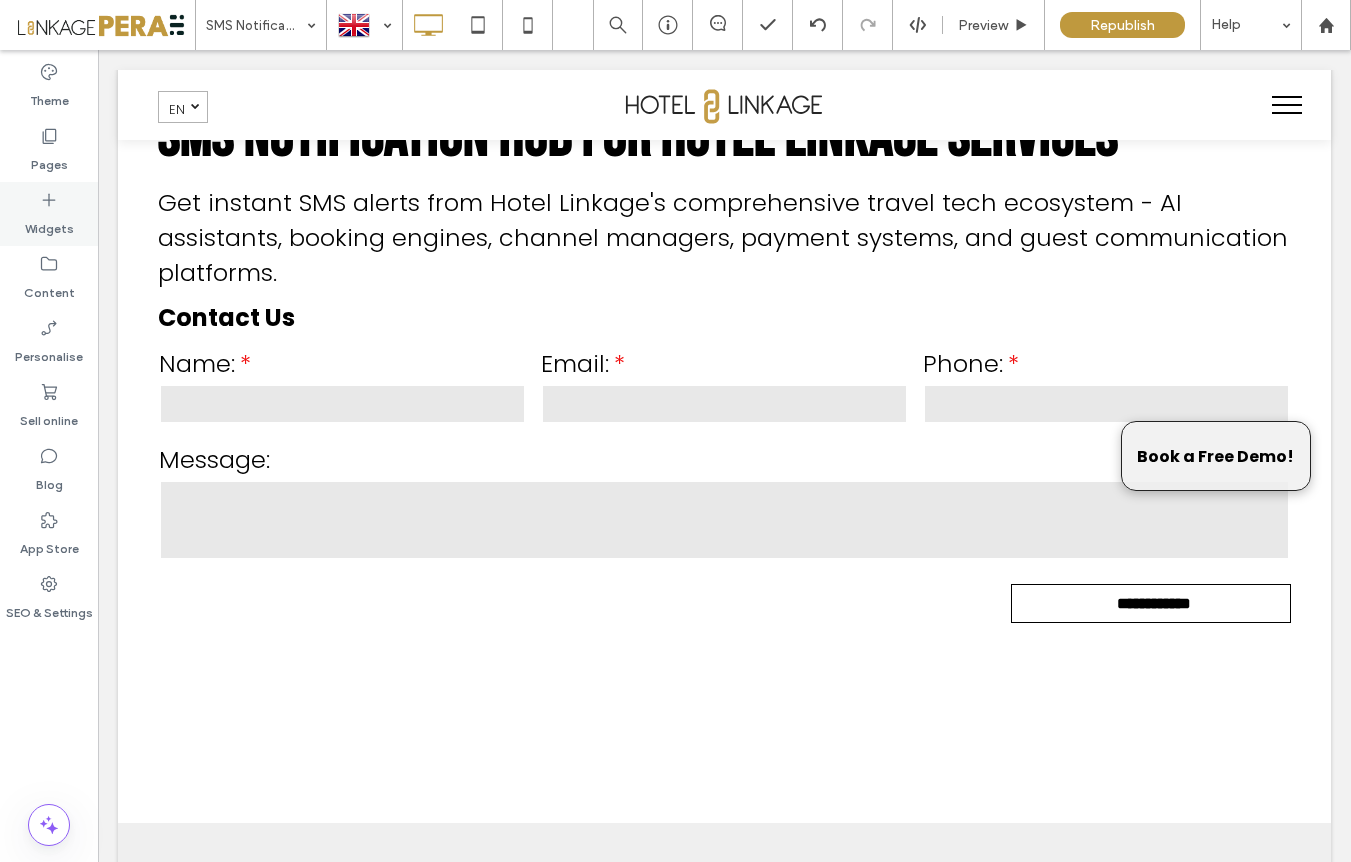 click on "Widgets" at bounding box center [49, 224] 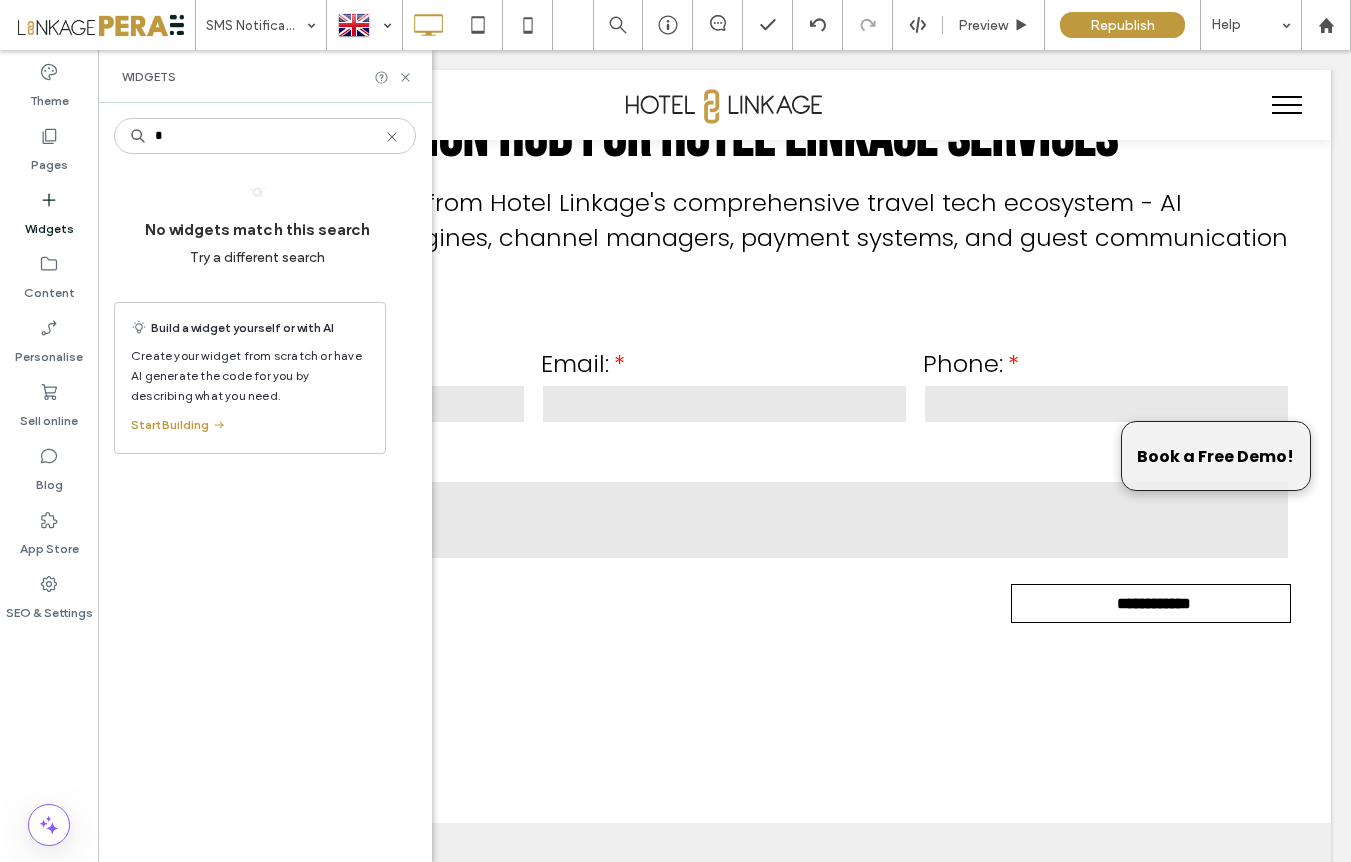 type on "*" 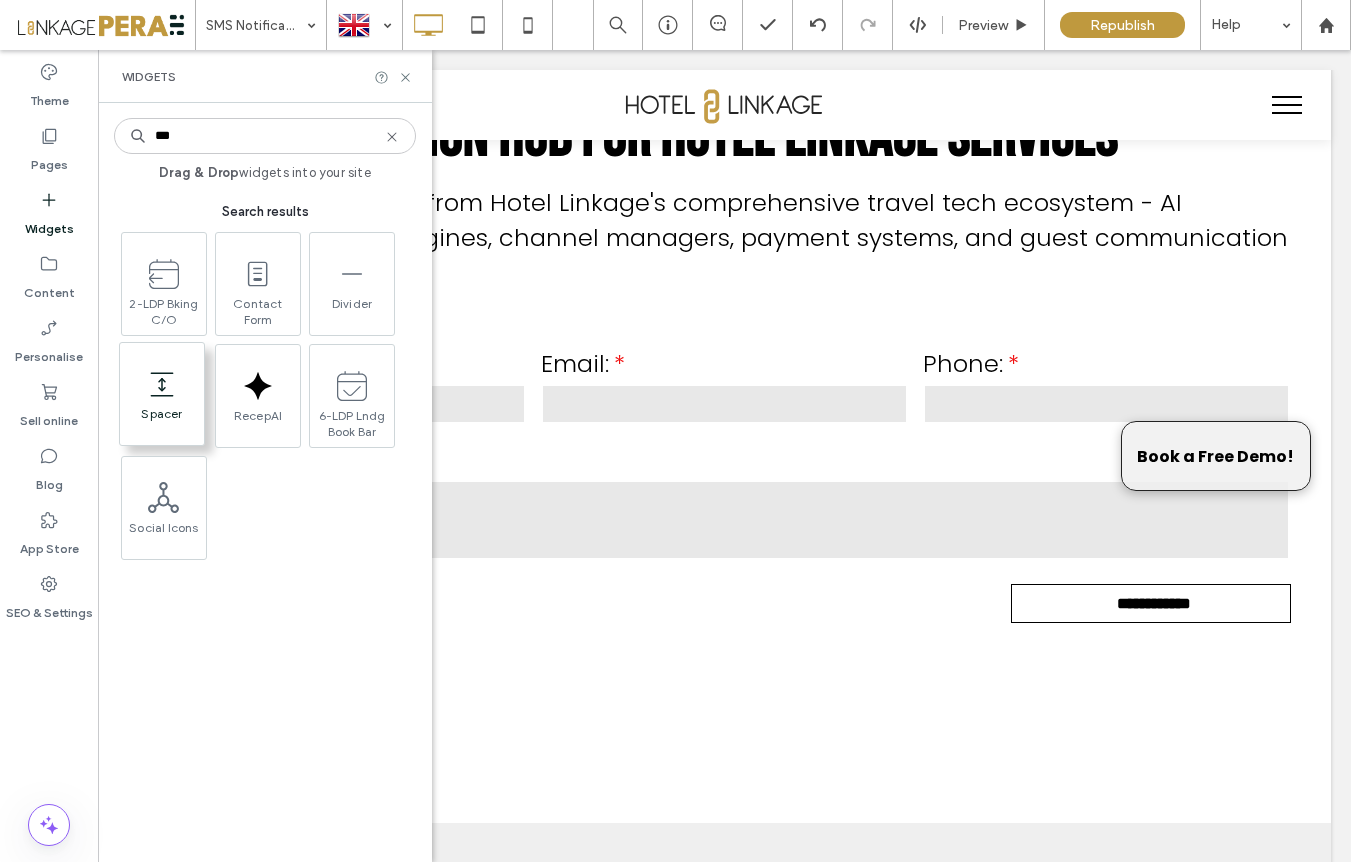 type on "***" 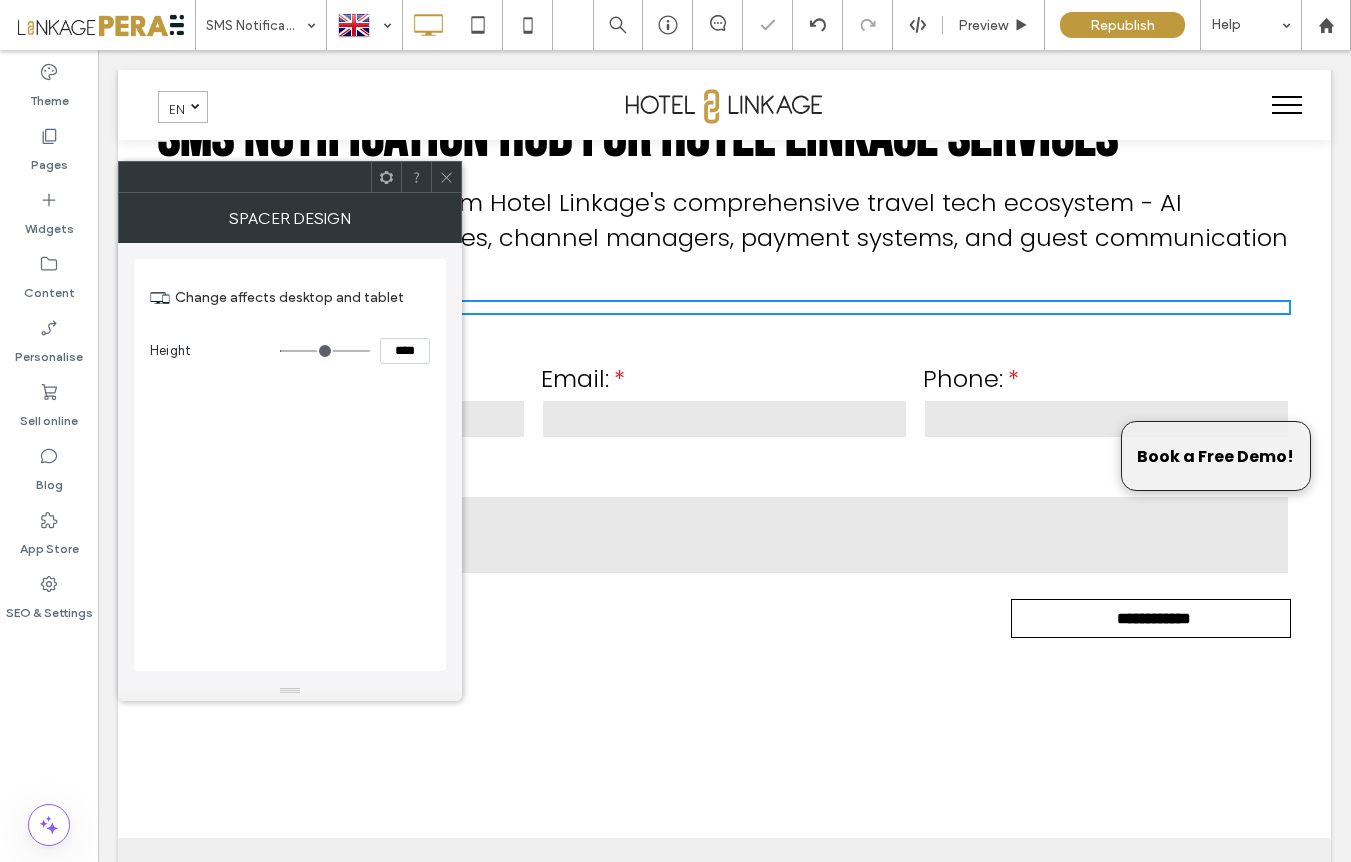 type on "*" 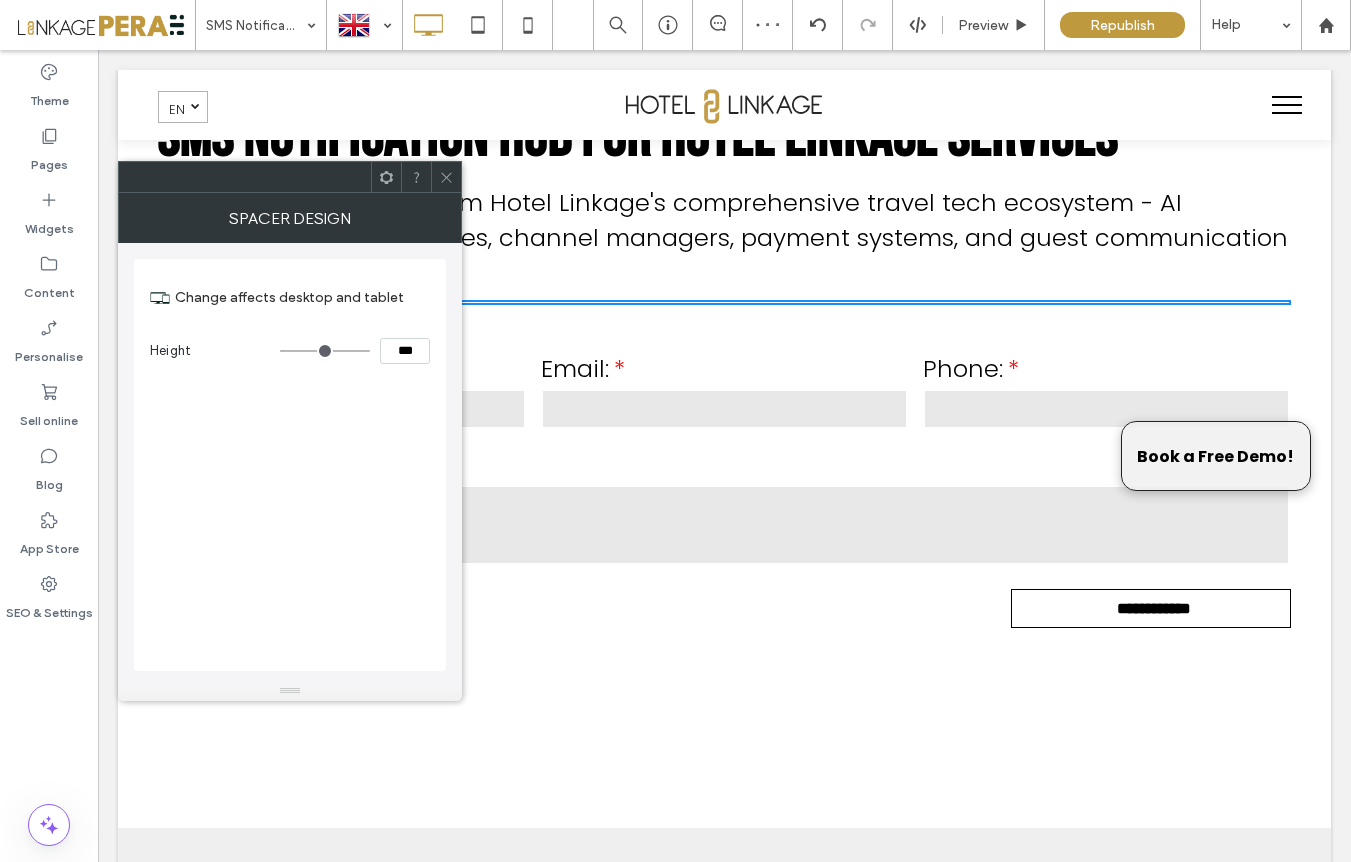 type on "*" 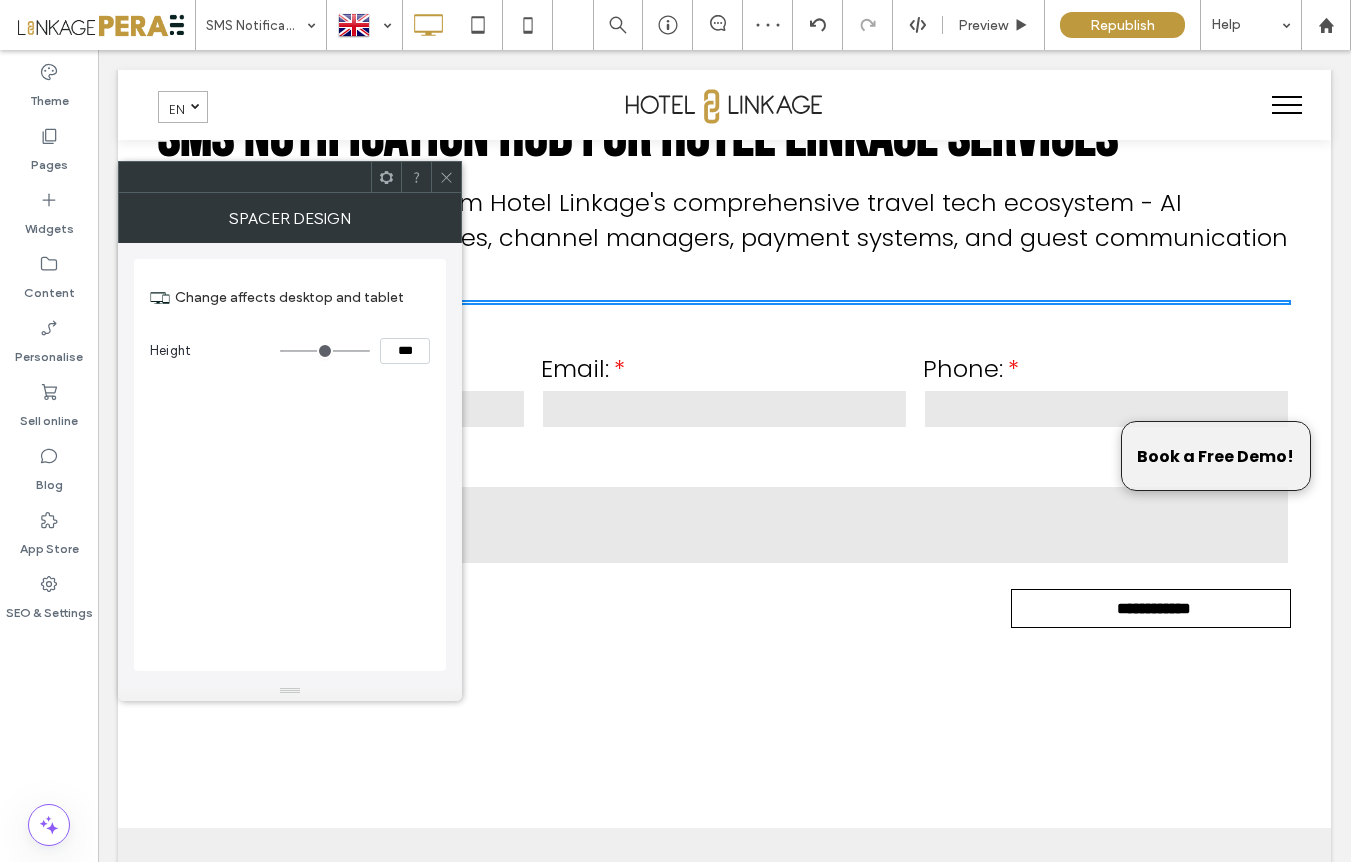 type on "***" 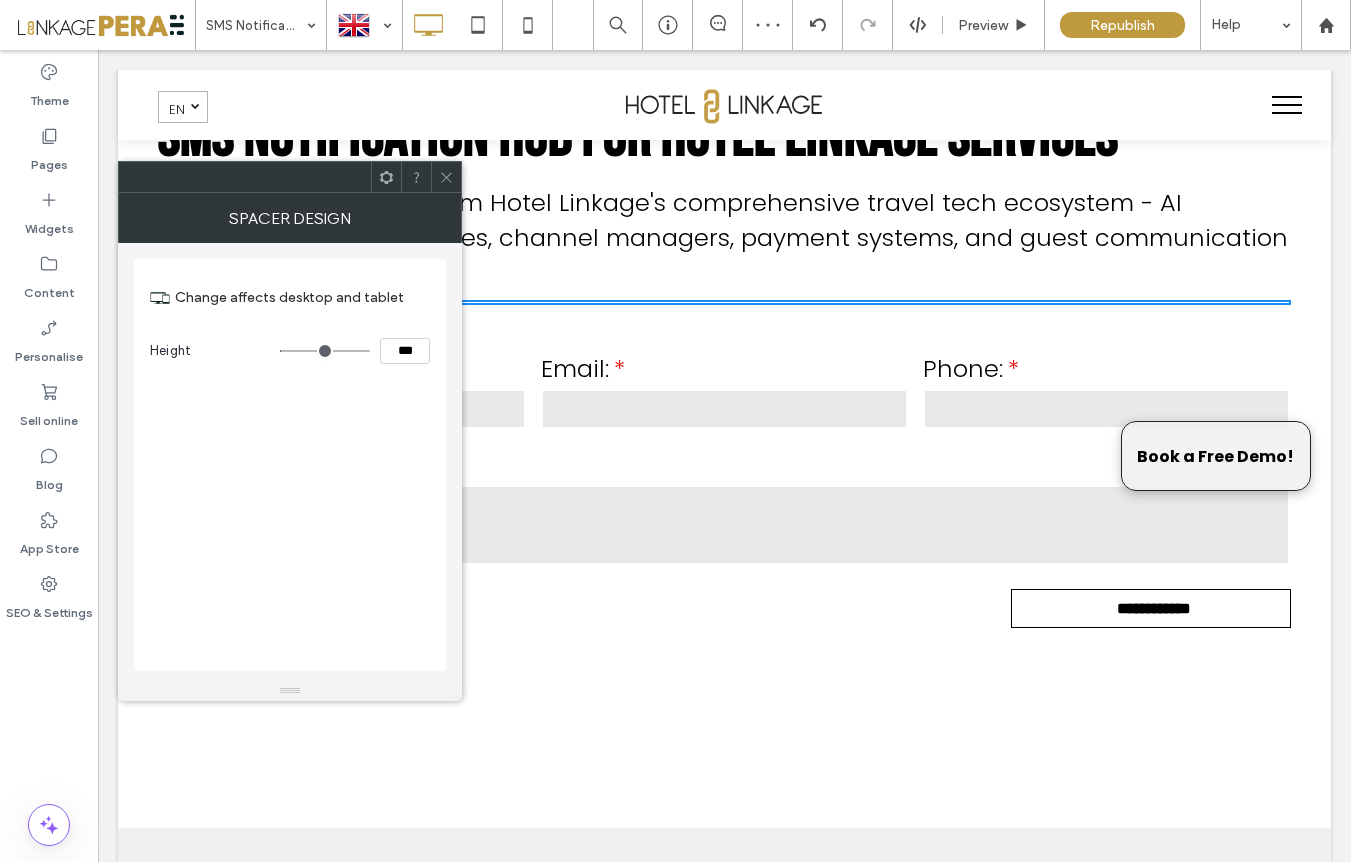 type on "**" 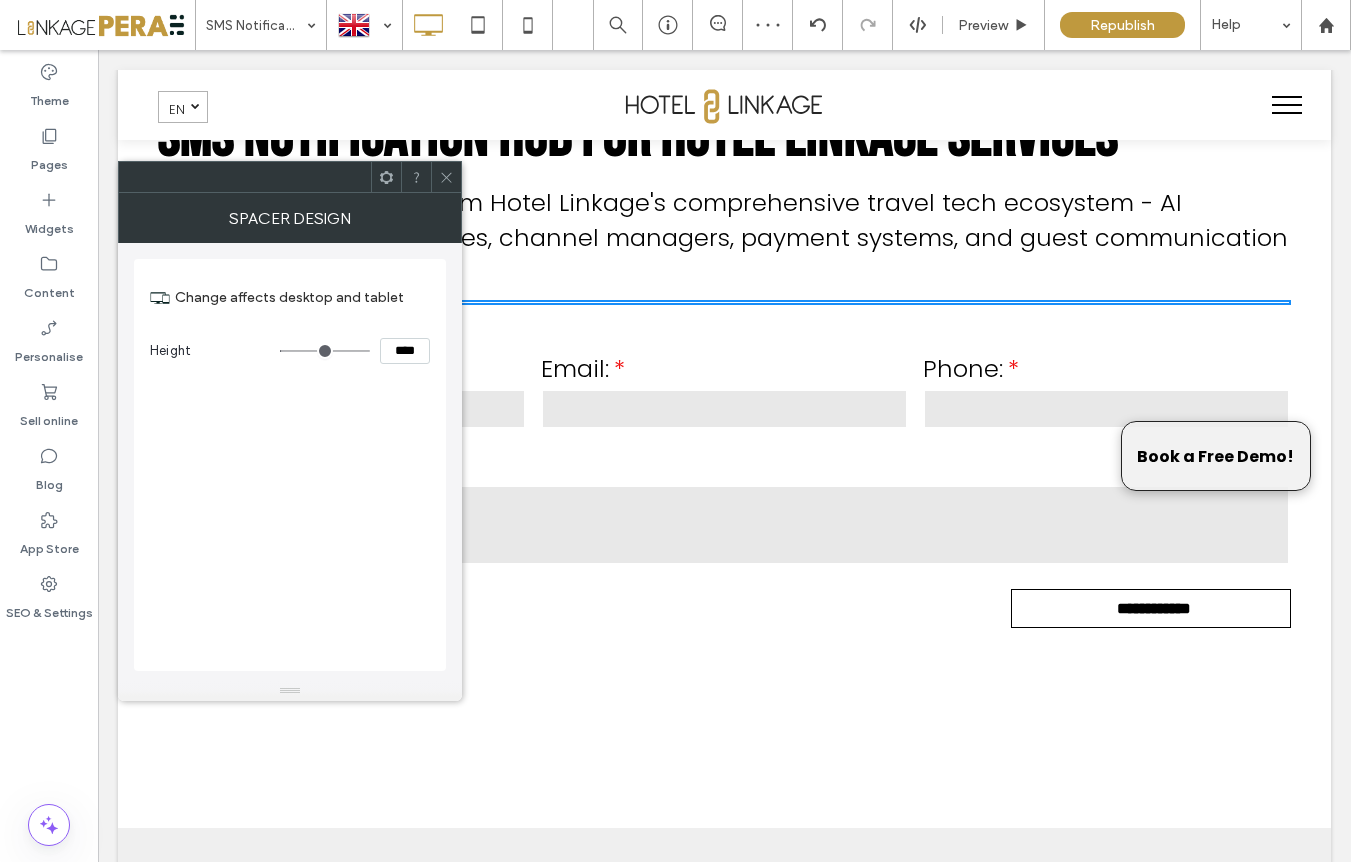 type on "**" 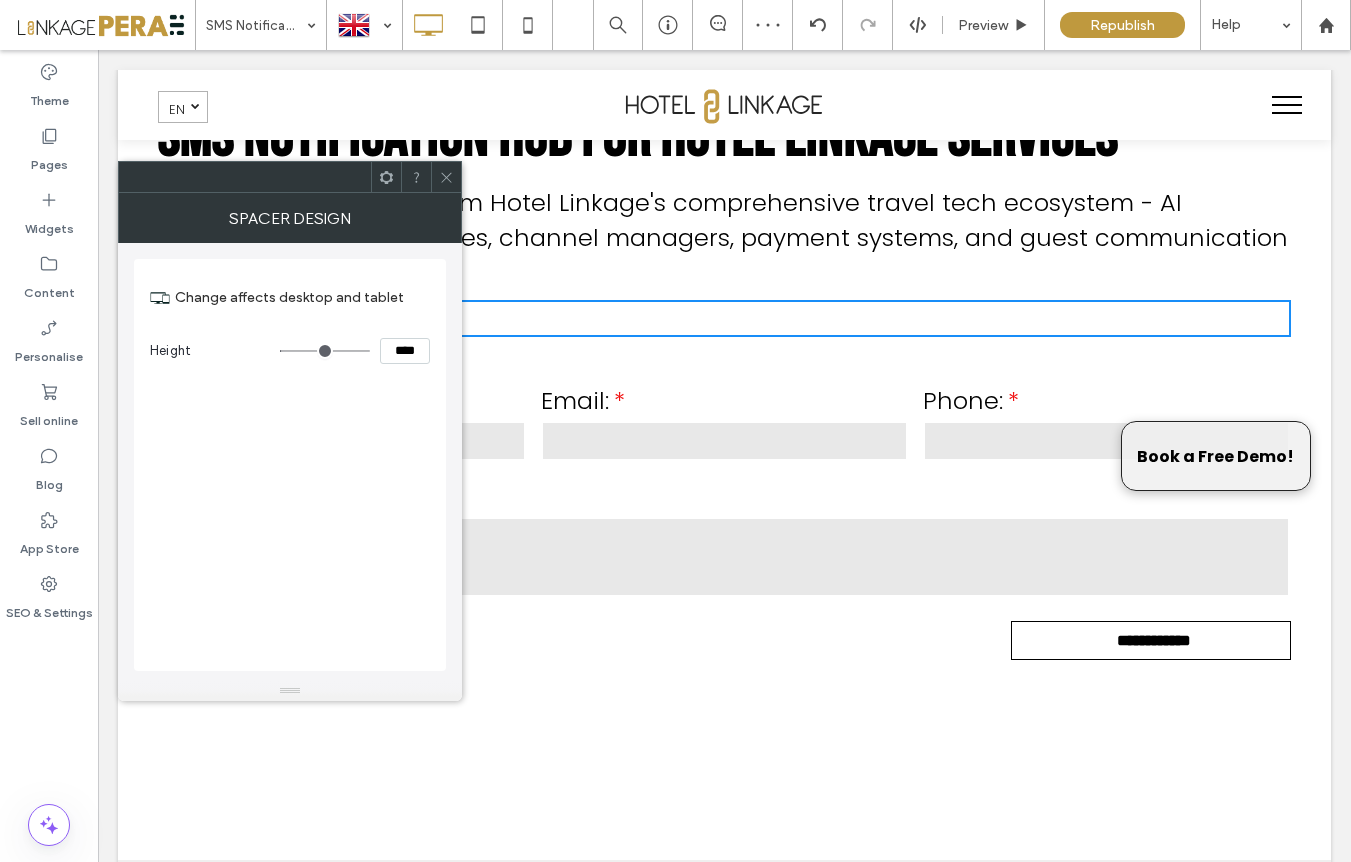 type on "**" 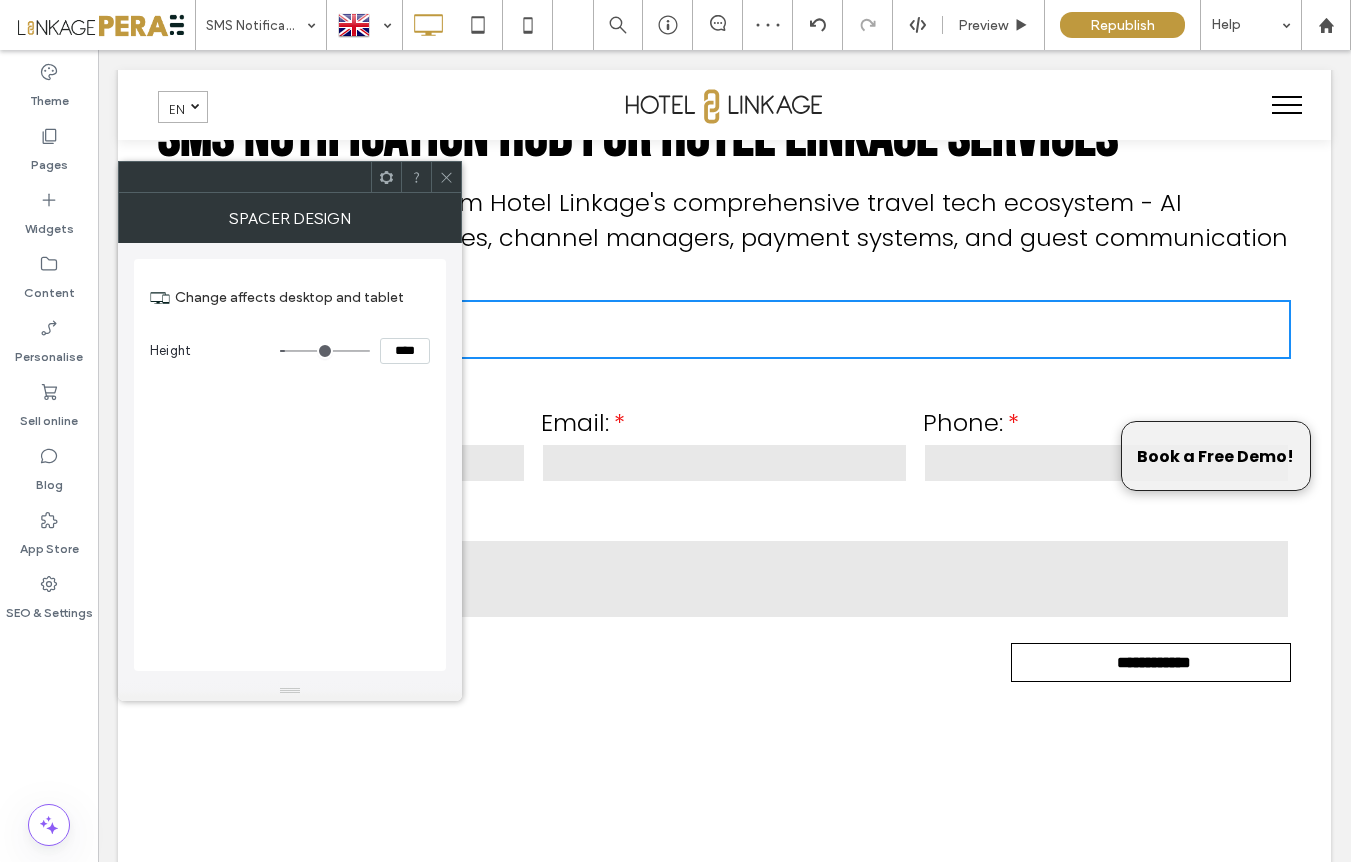 type on "**" 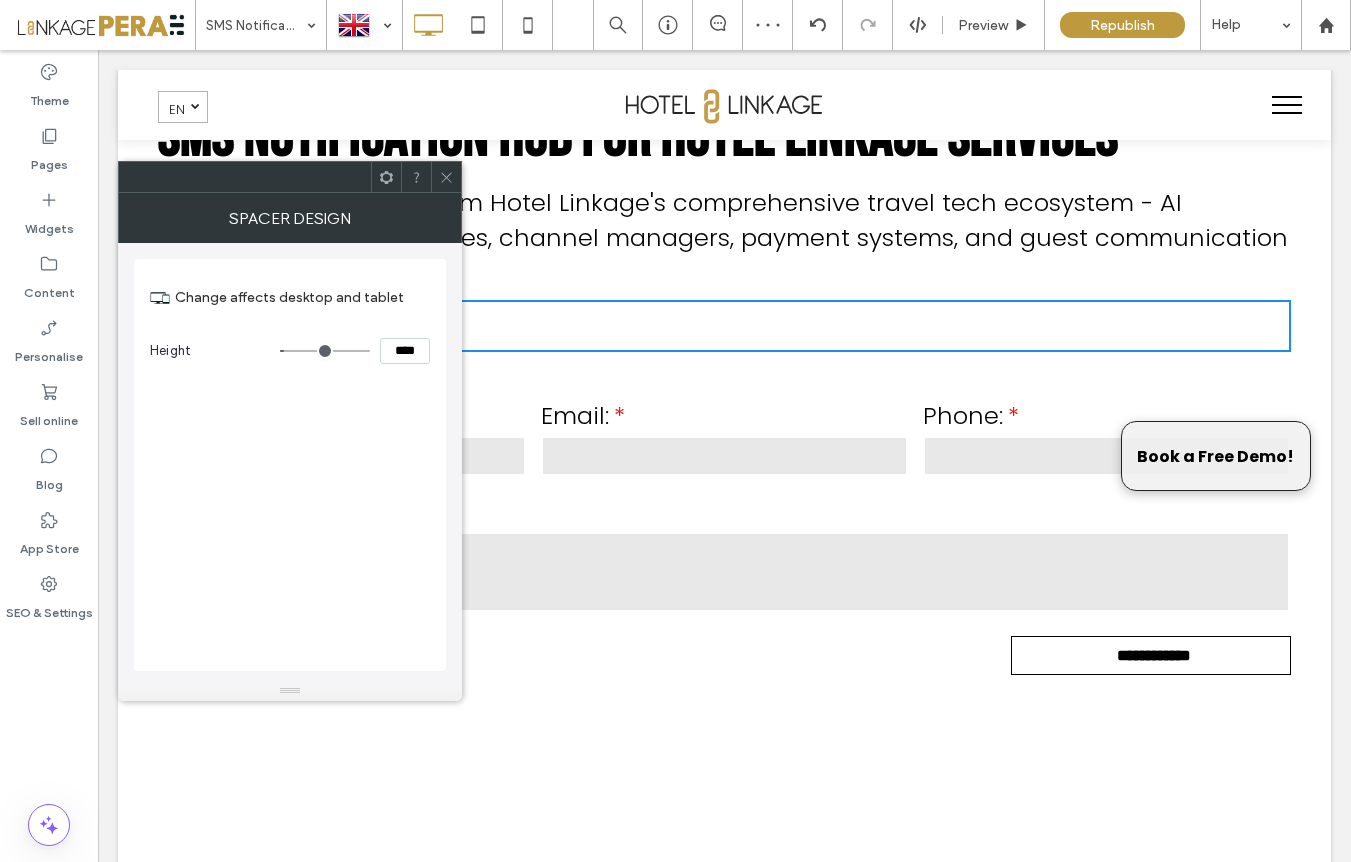 type on "**" 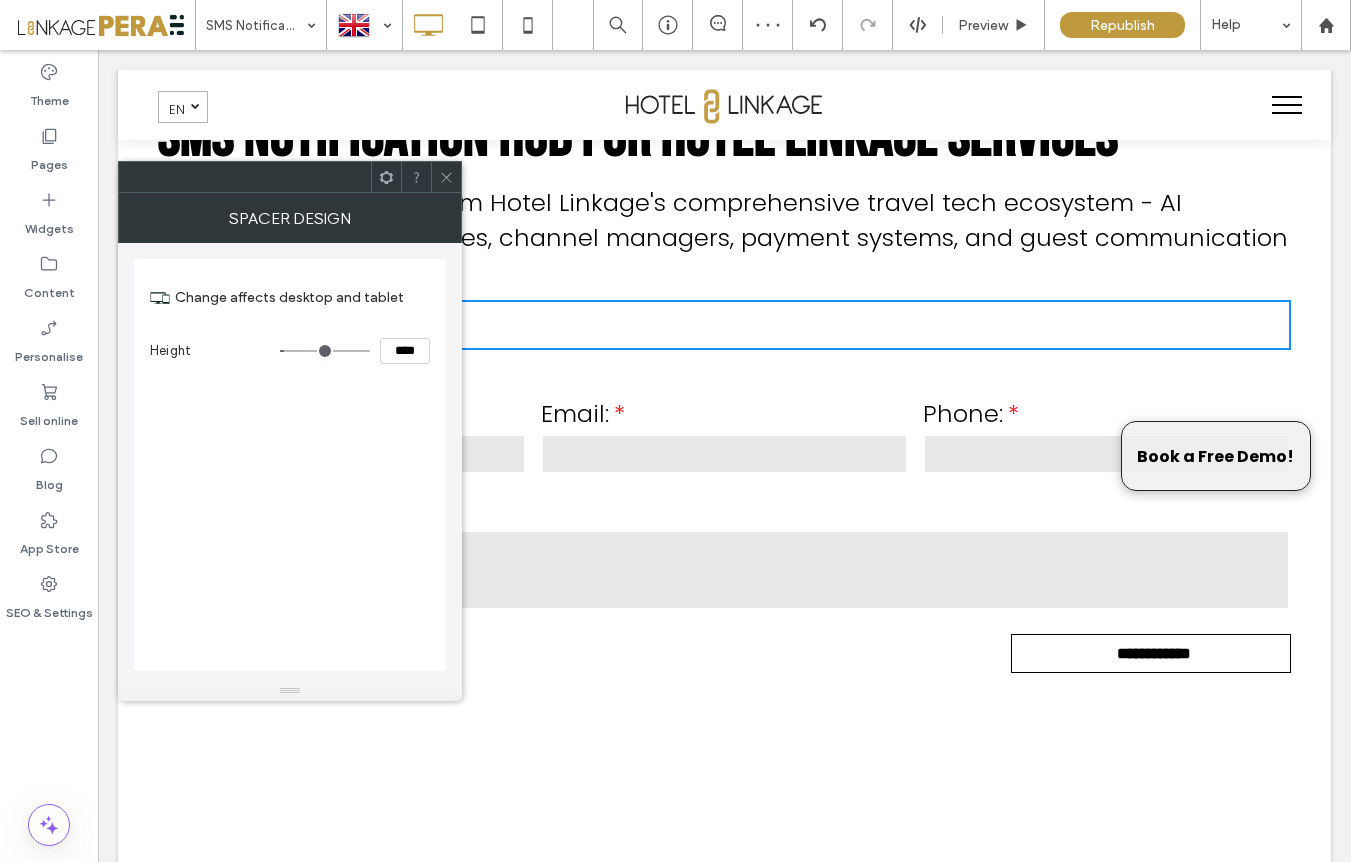 type on "**" 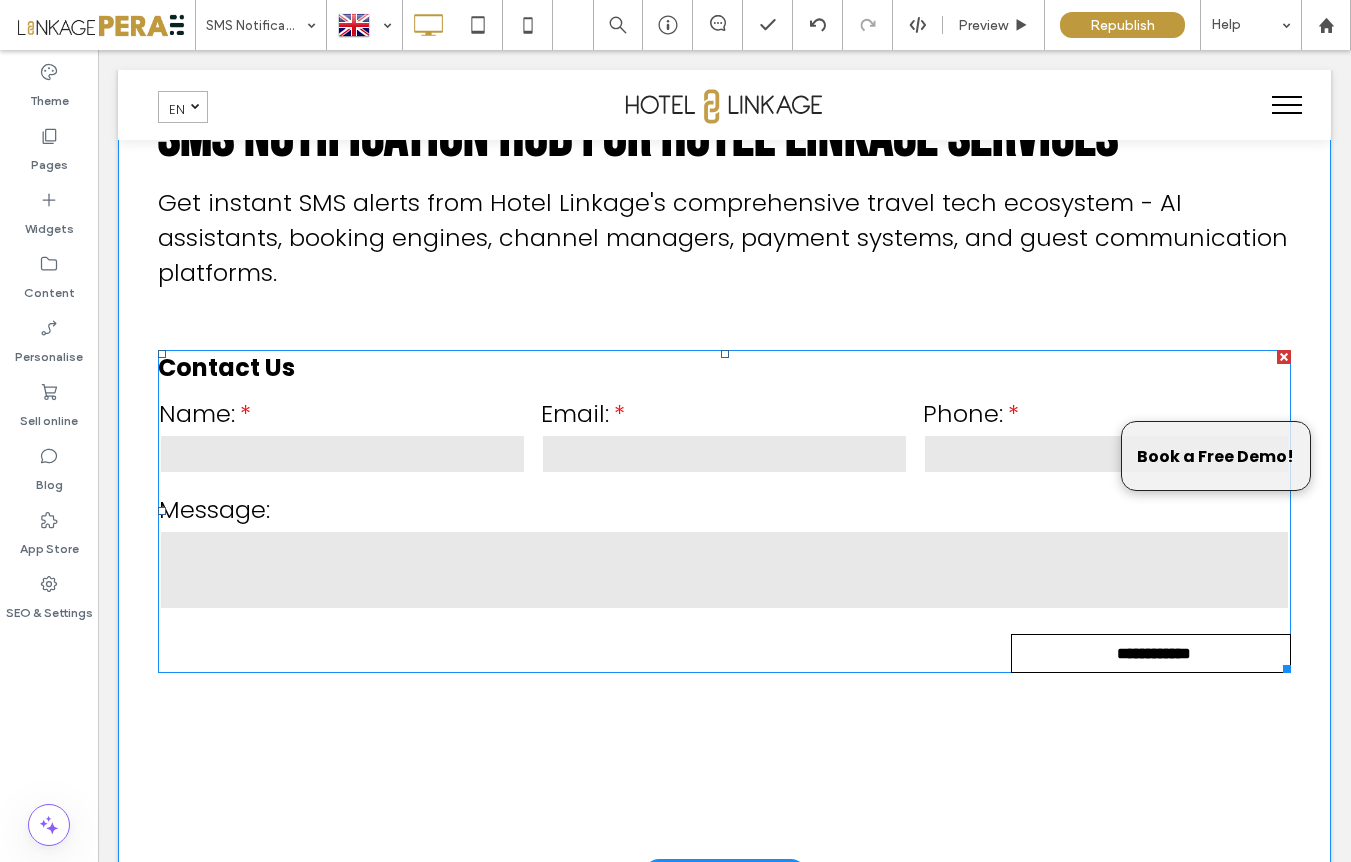 click at bounding box center (342, 454) 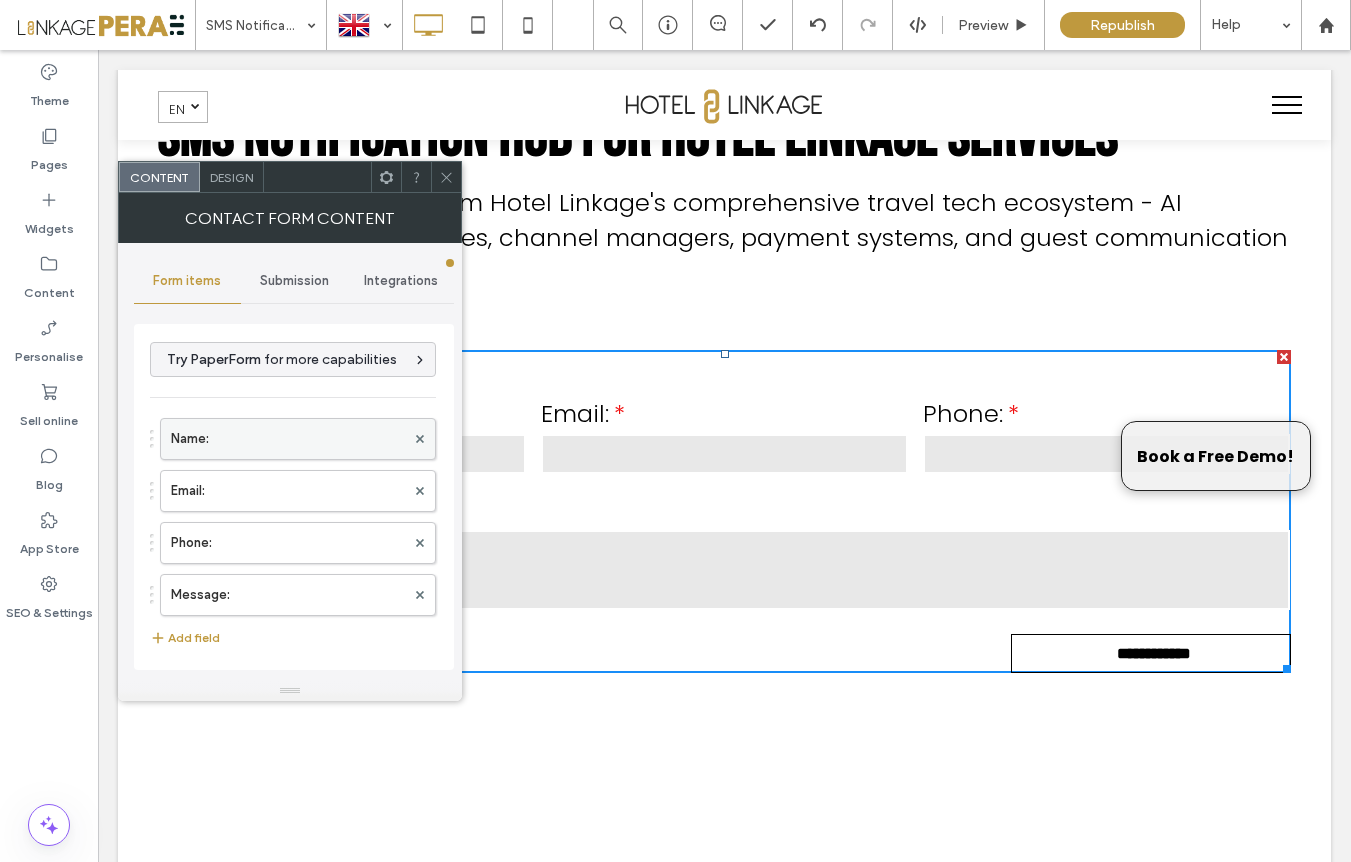 click on "Name:" at bounding box center (288, 439) 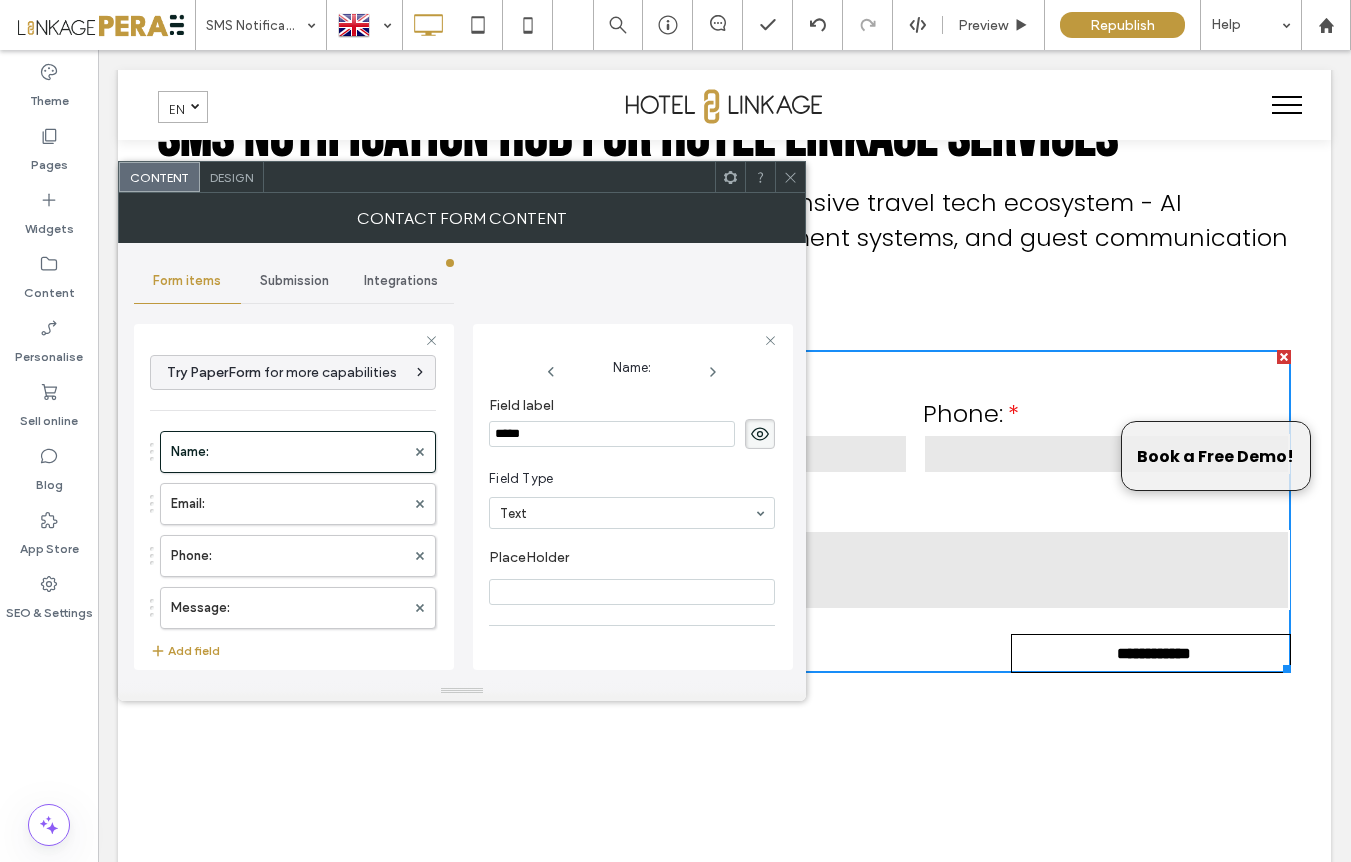 click on "**********" at bounding box center (294, 494) 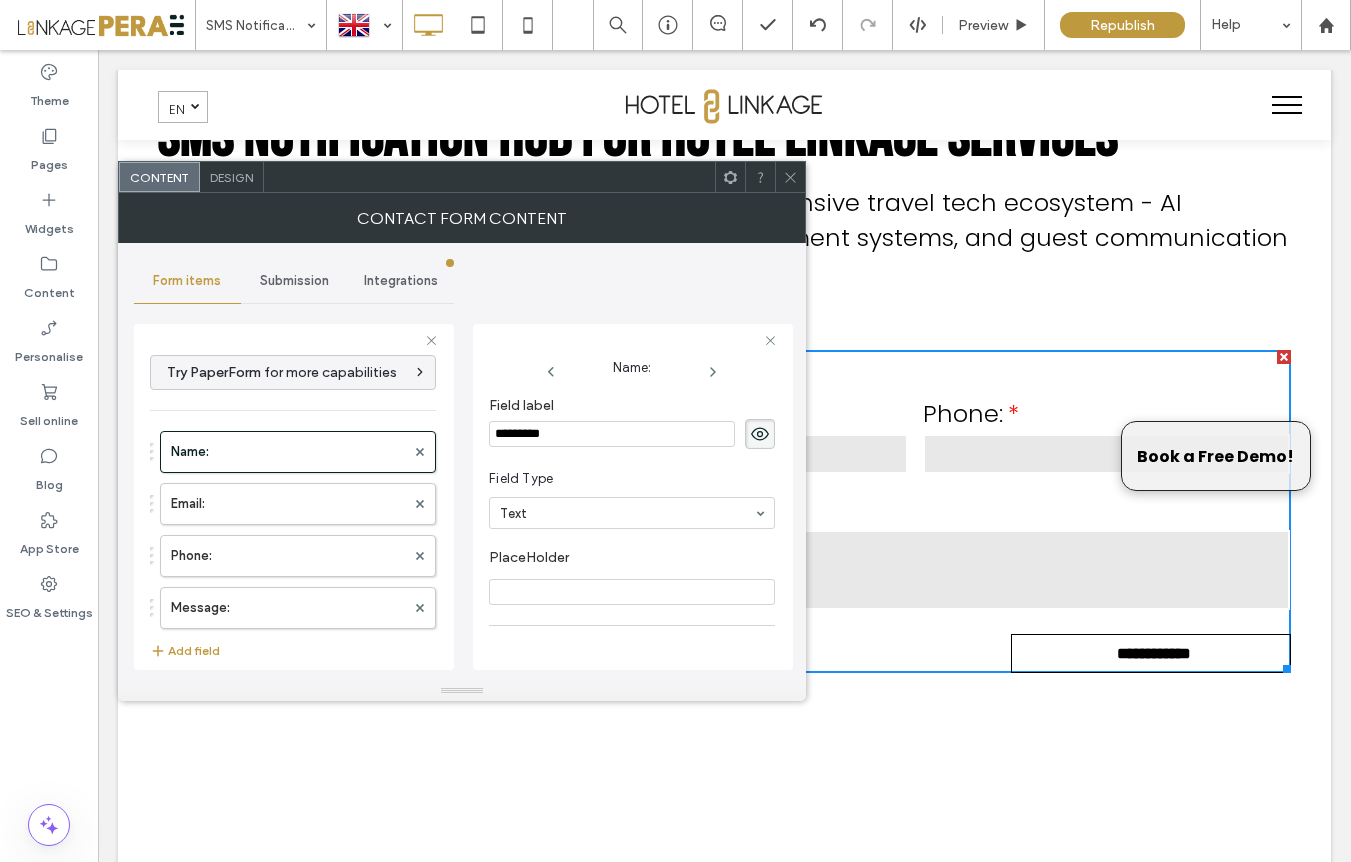 type on "**********" 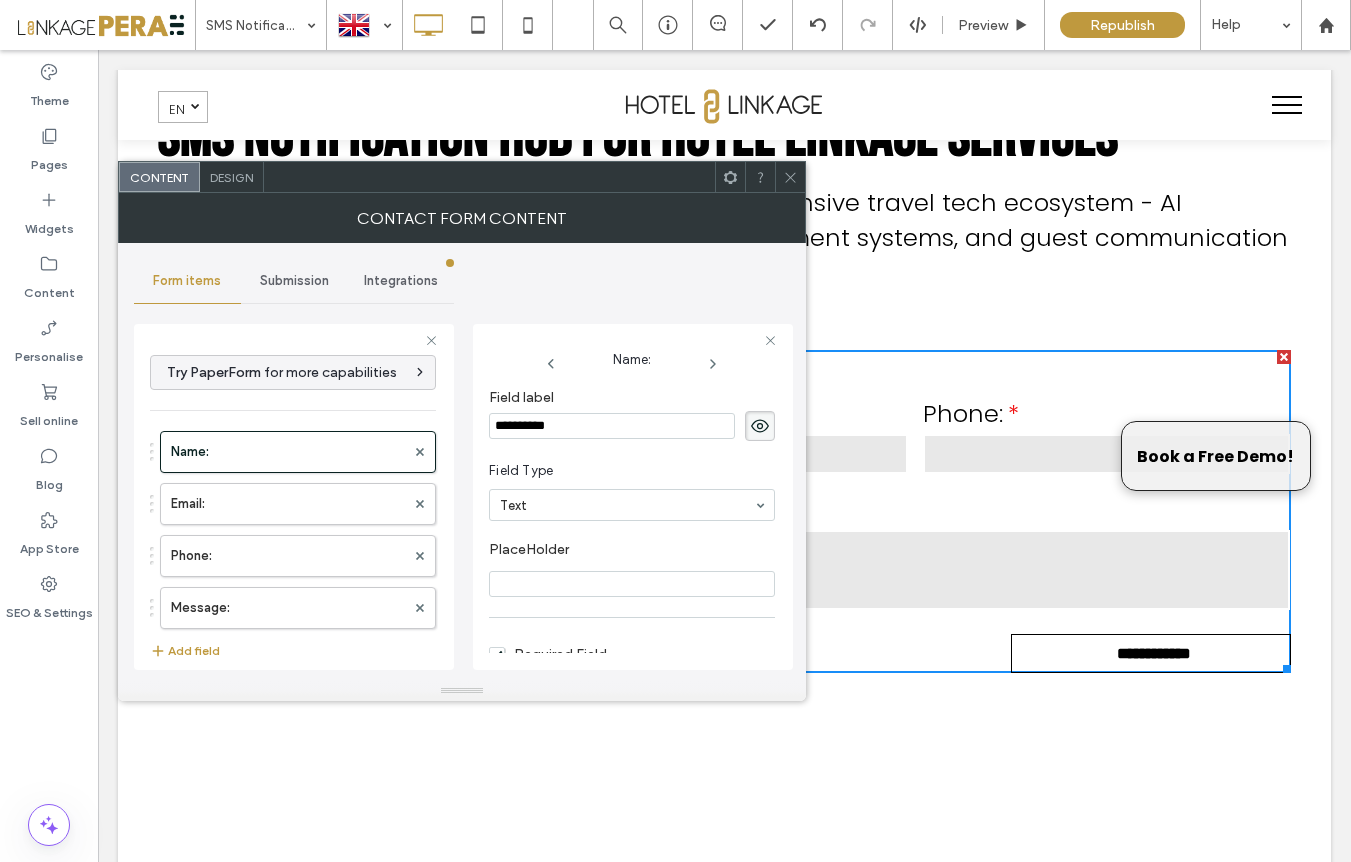 scroll, scrollTop: 0, scrollLeft: 0, axis: both 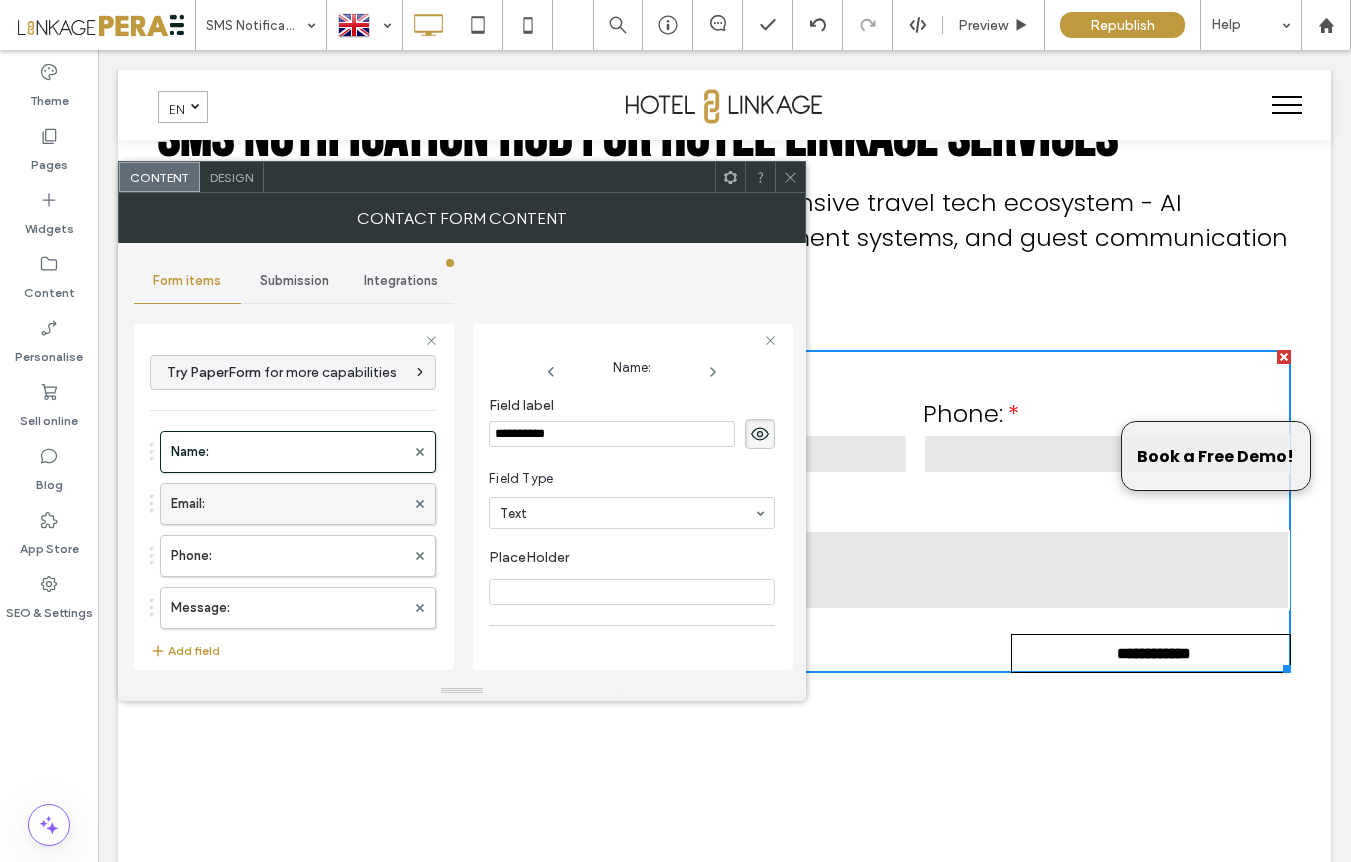 click on "Email:" at bounding box center (288, 504) 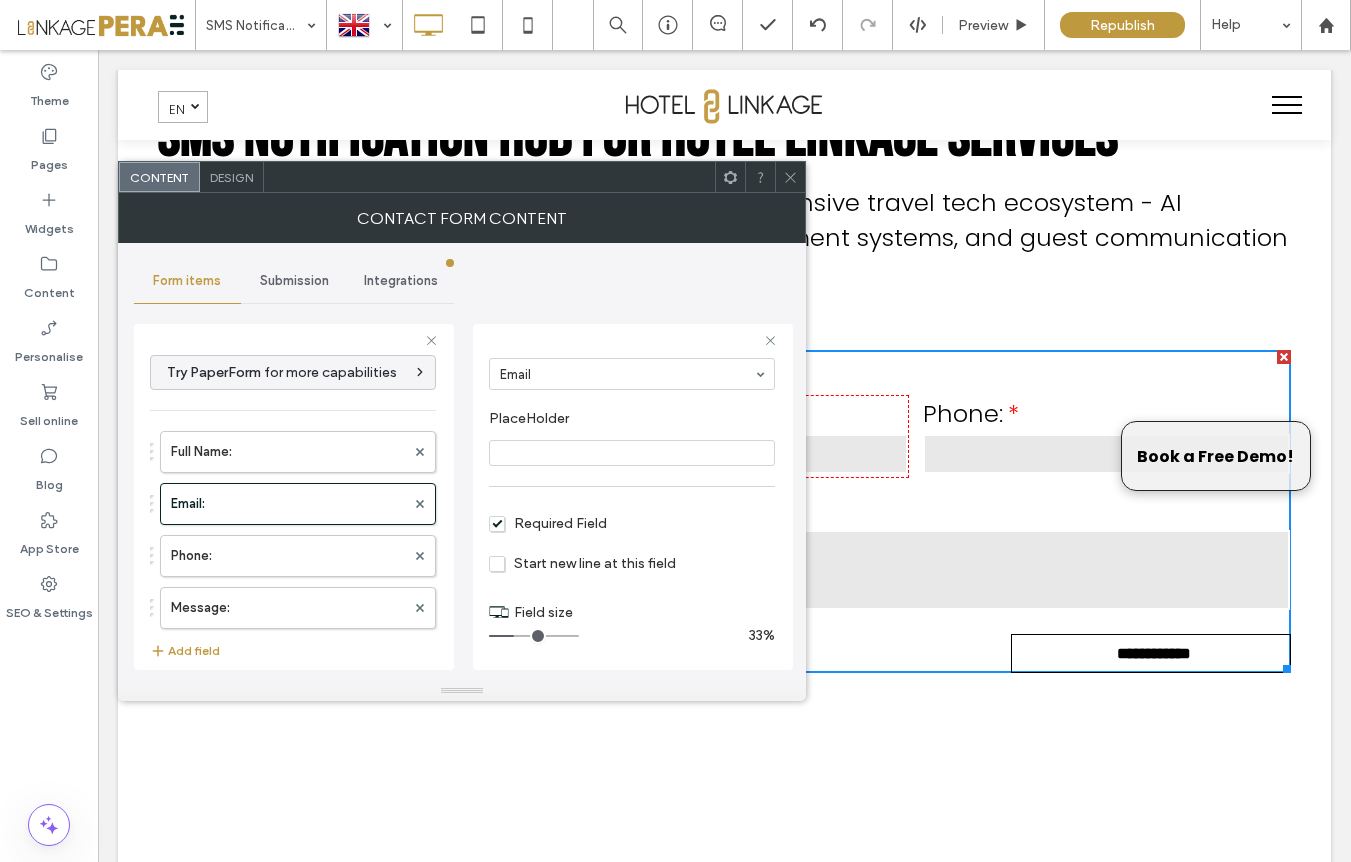 scroll, scrollTop: 141, scrollLeft: 0, axis: vertical 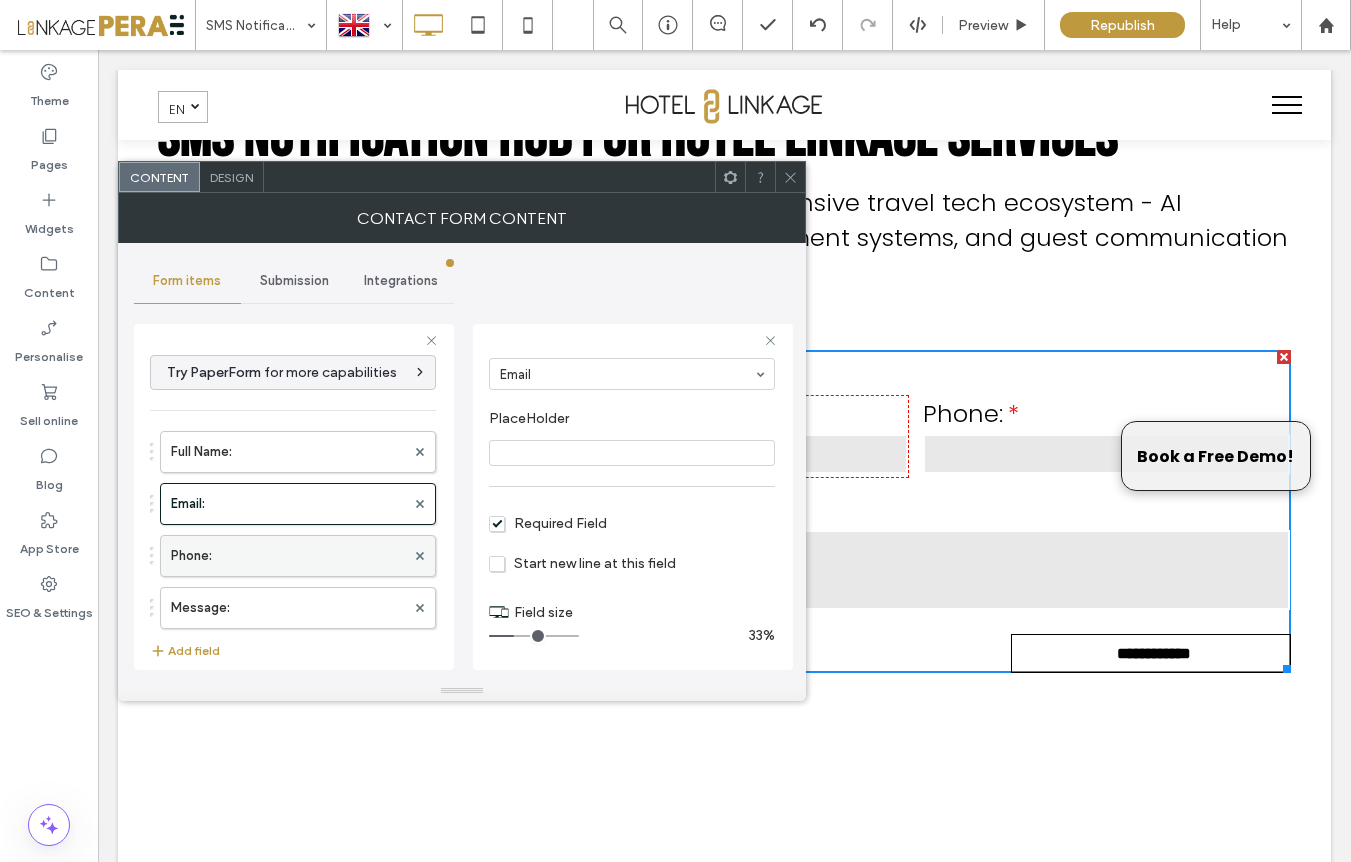 click on "Phone:" at bounding box center (288, 556) 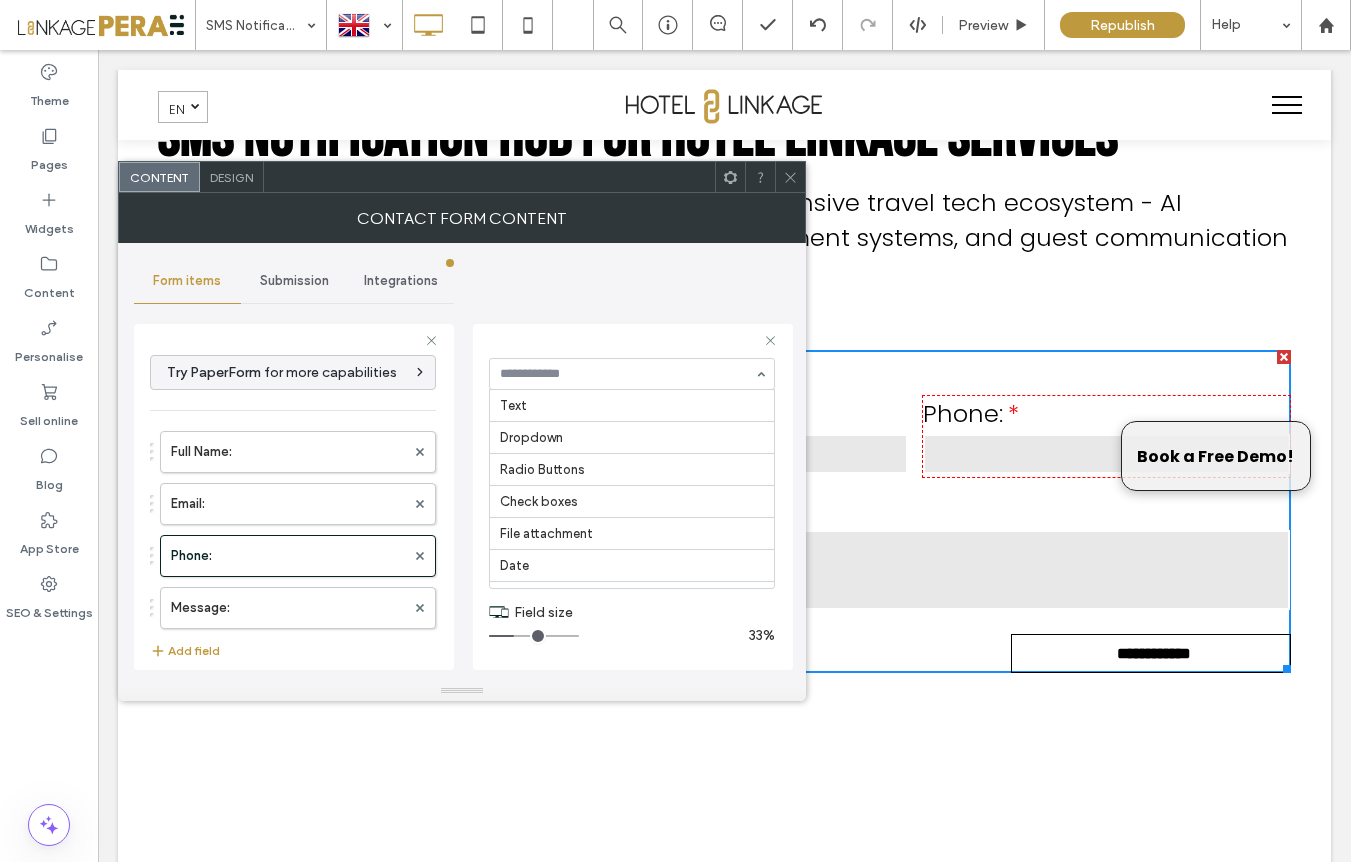 scroll, scrollTop: 230, scrollLeft: 0, axis: vertical 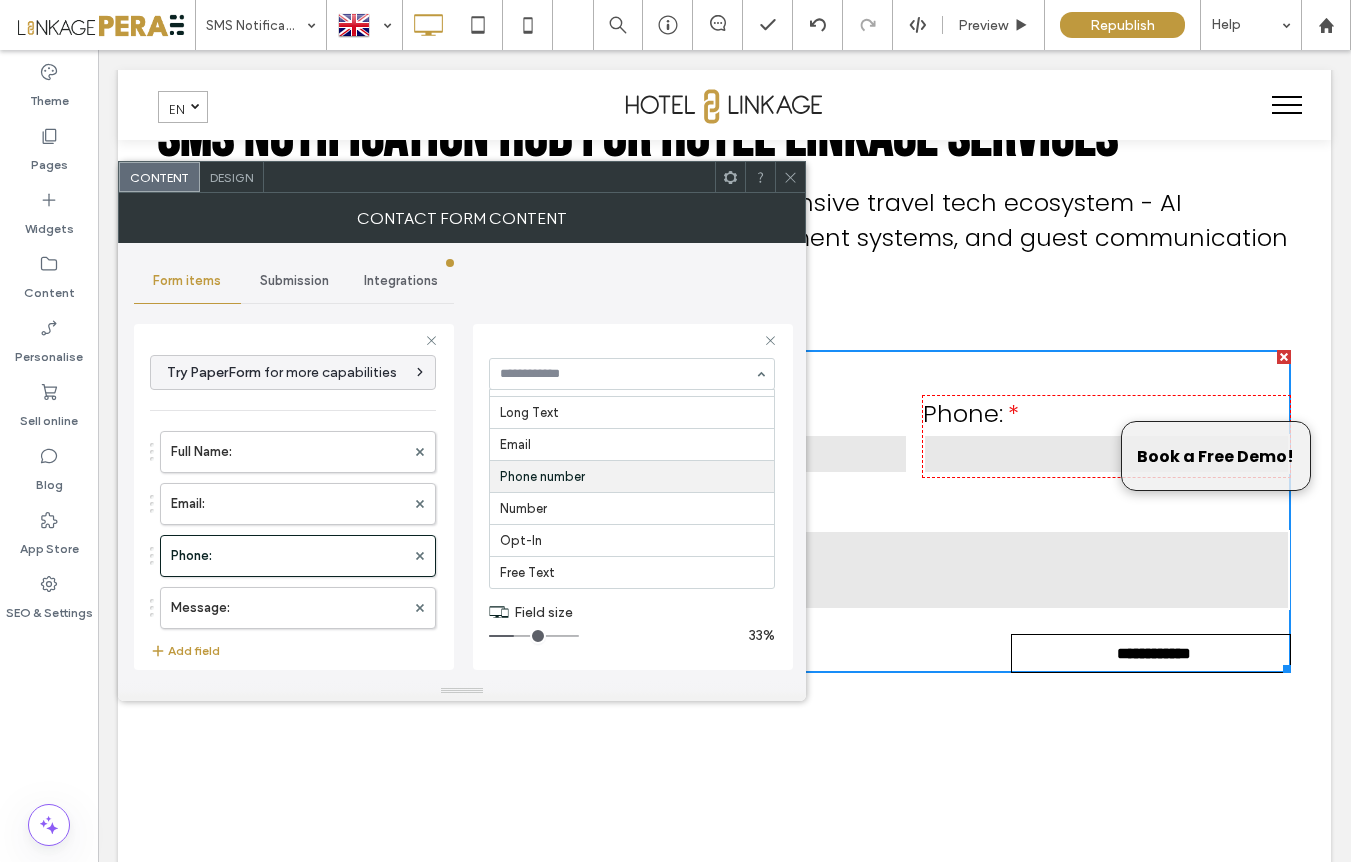 drag, startPoint x: 596, startPoint y: 374, endPoint x: 528, endPoint y: 373, distance: 68.007355 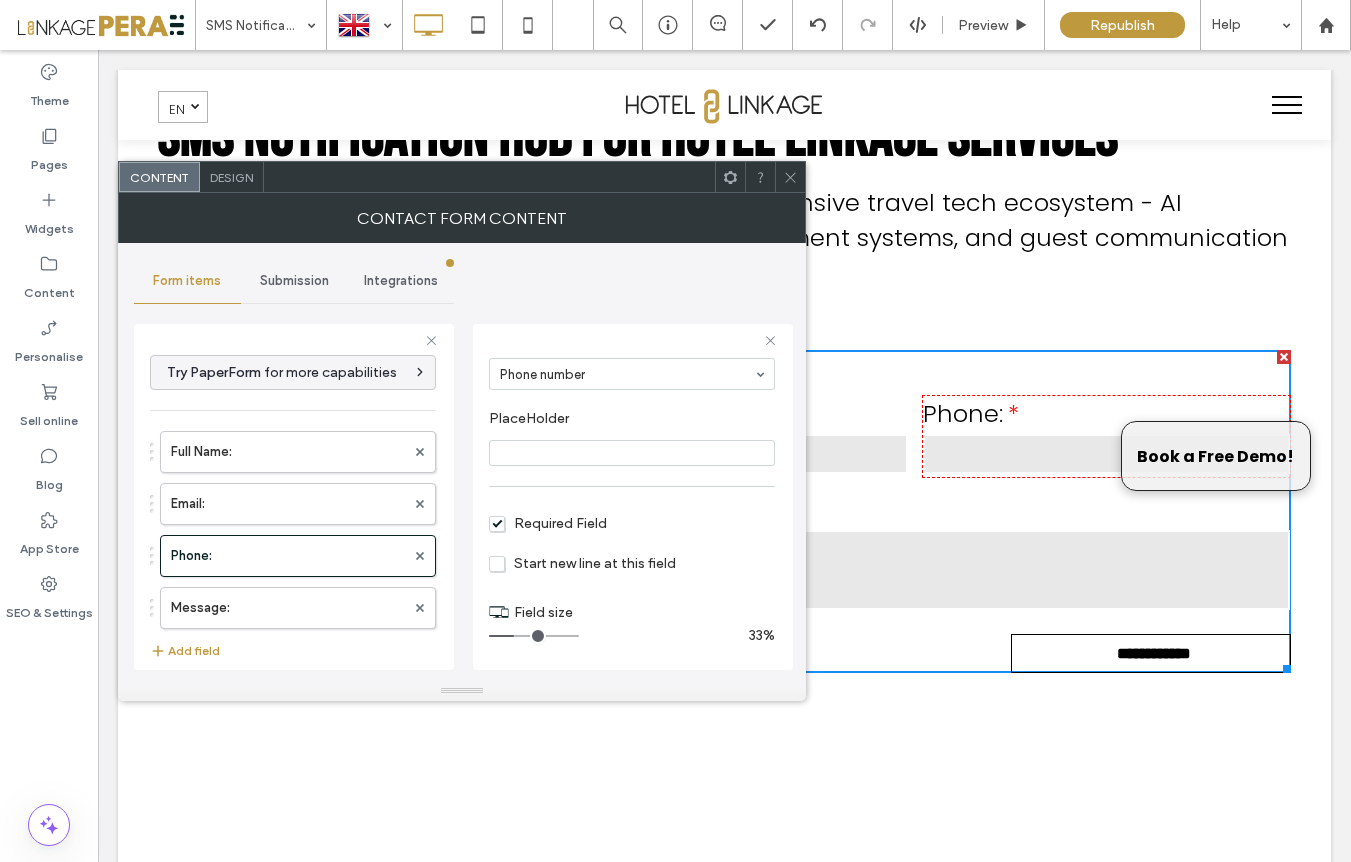 click on "Phone: Field label ****** Field Type Phone number PlaceHolder Required Field Start new line at this field Field size 33%" at bounding box center [633, 497] 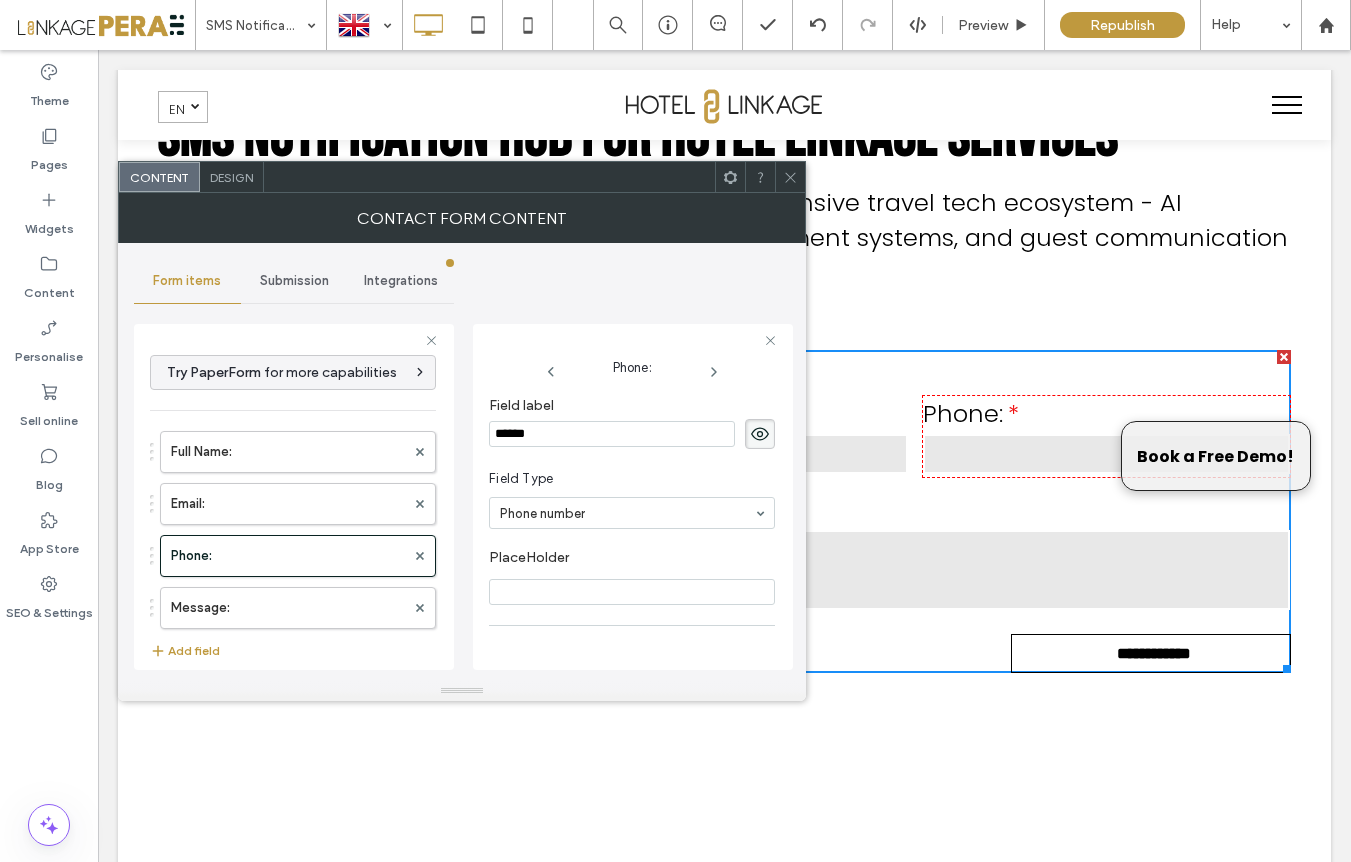 drag, startPoint x: 545, startPoint y: 434, endPoint x: 482, endPoint y: 427, distance: 63.387695 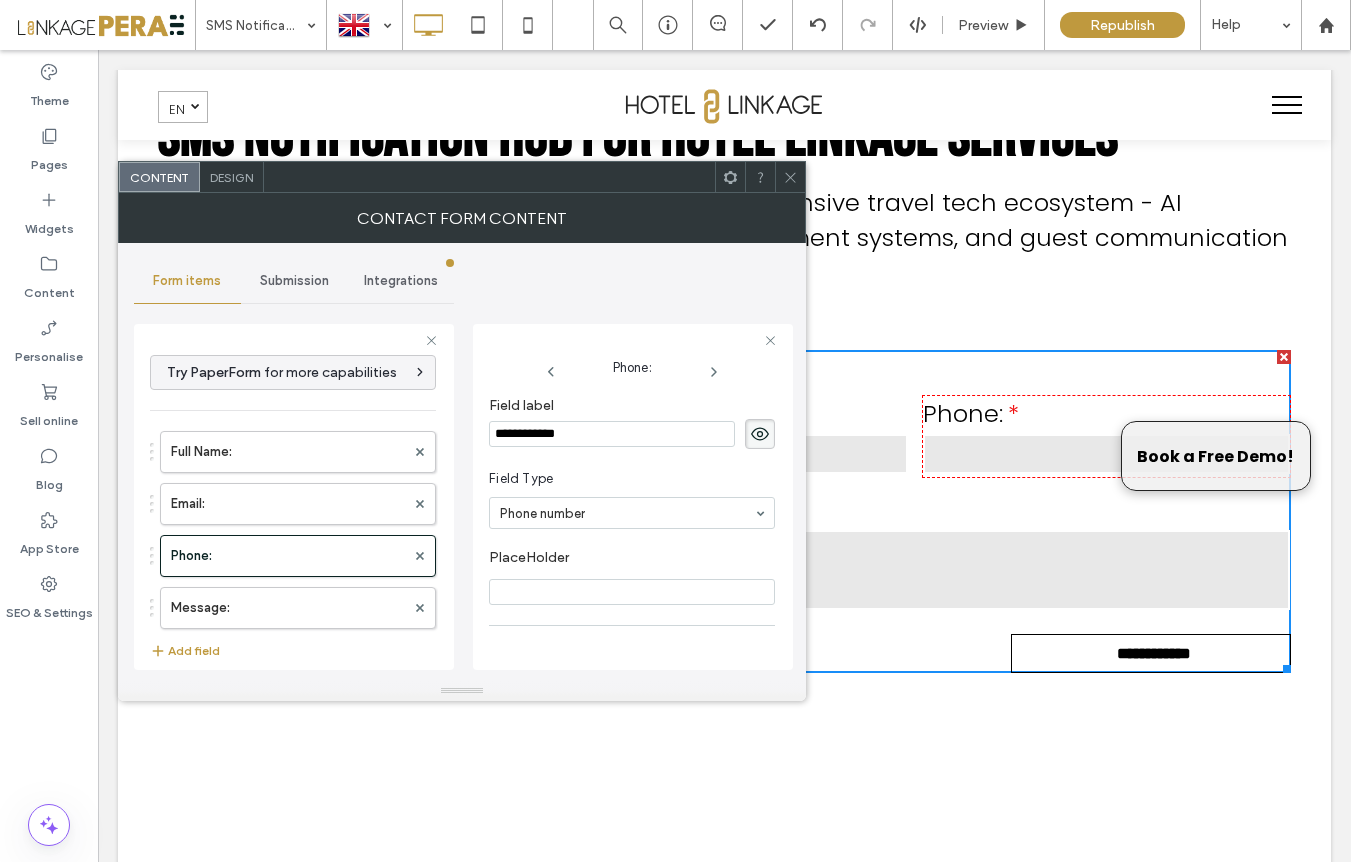 type on "**********" 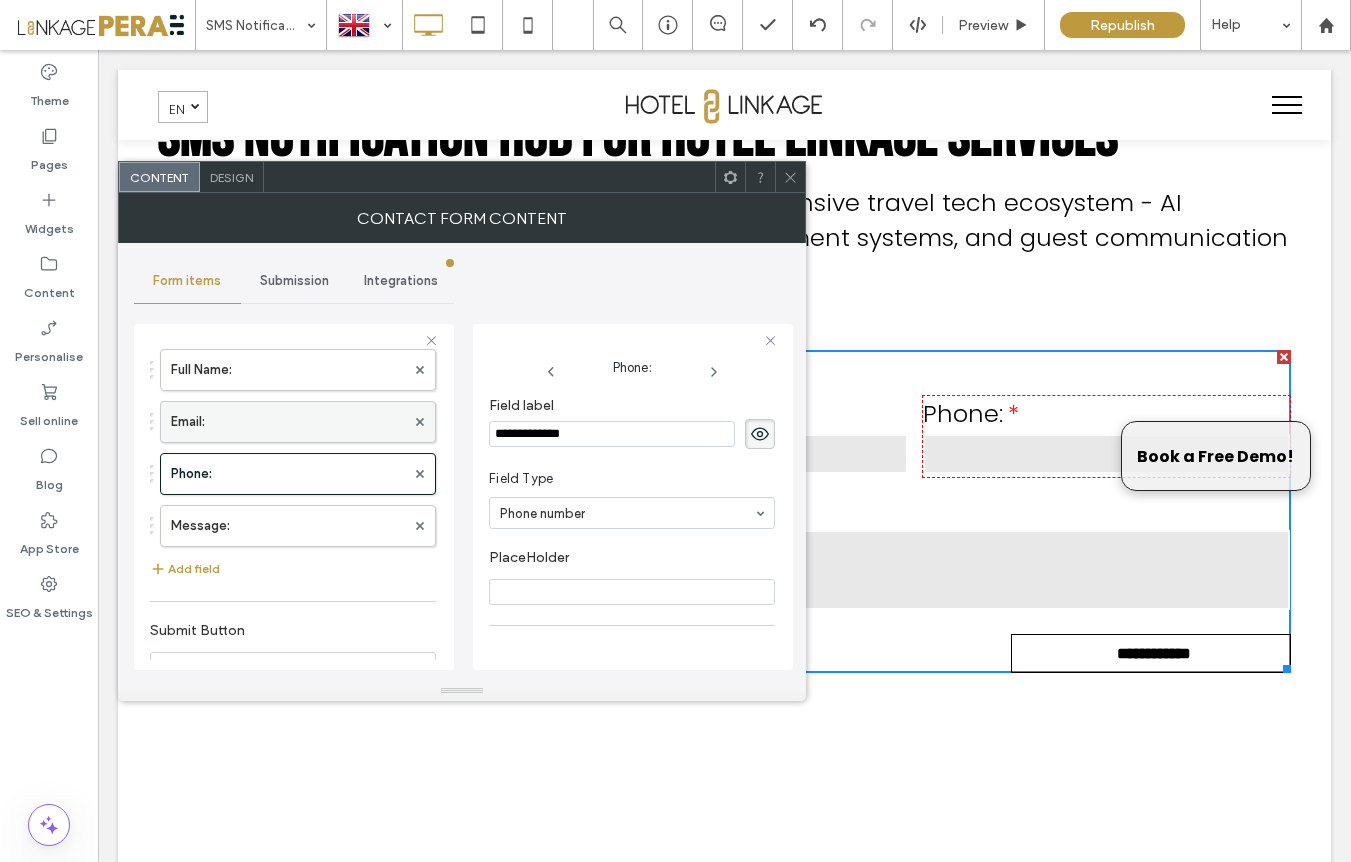 scroll, scrollTop: 90, scrollLeft: 0, axis: vertical 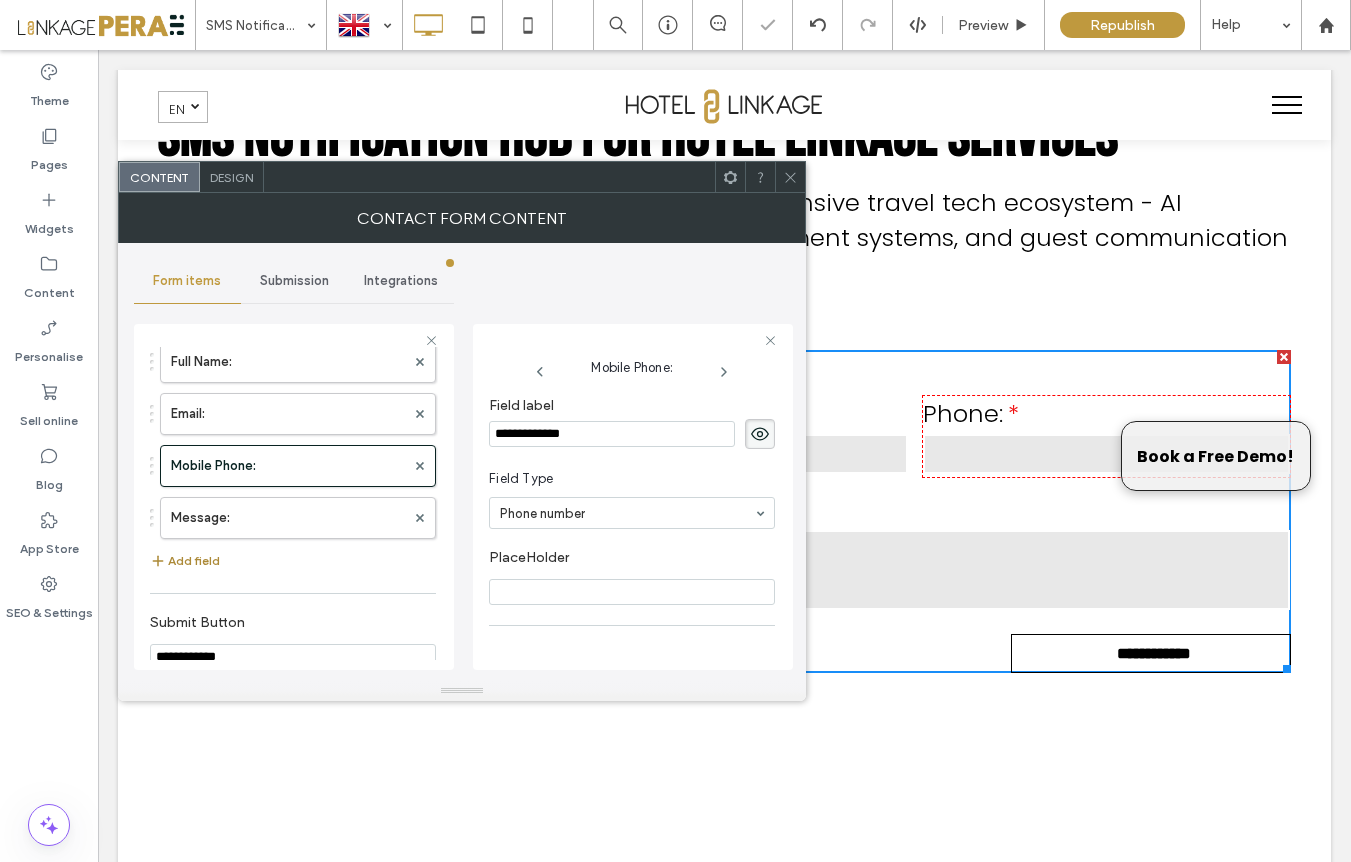 click on "Add field" at bounding box center (185, 561) 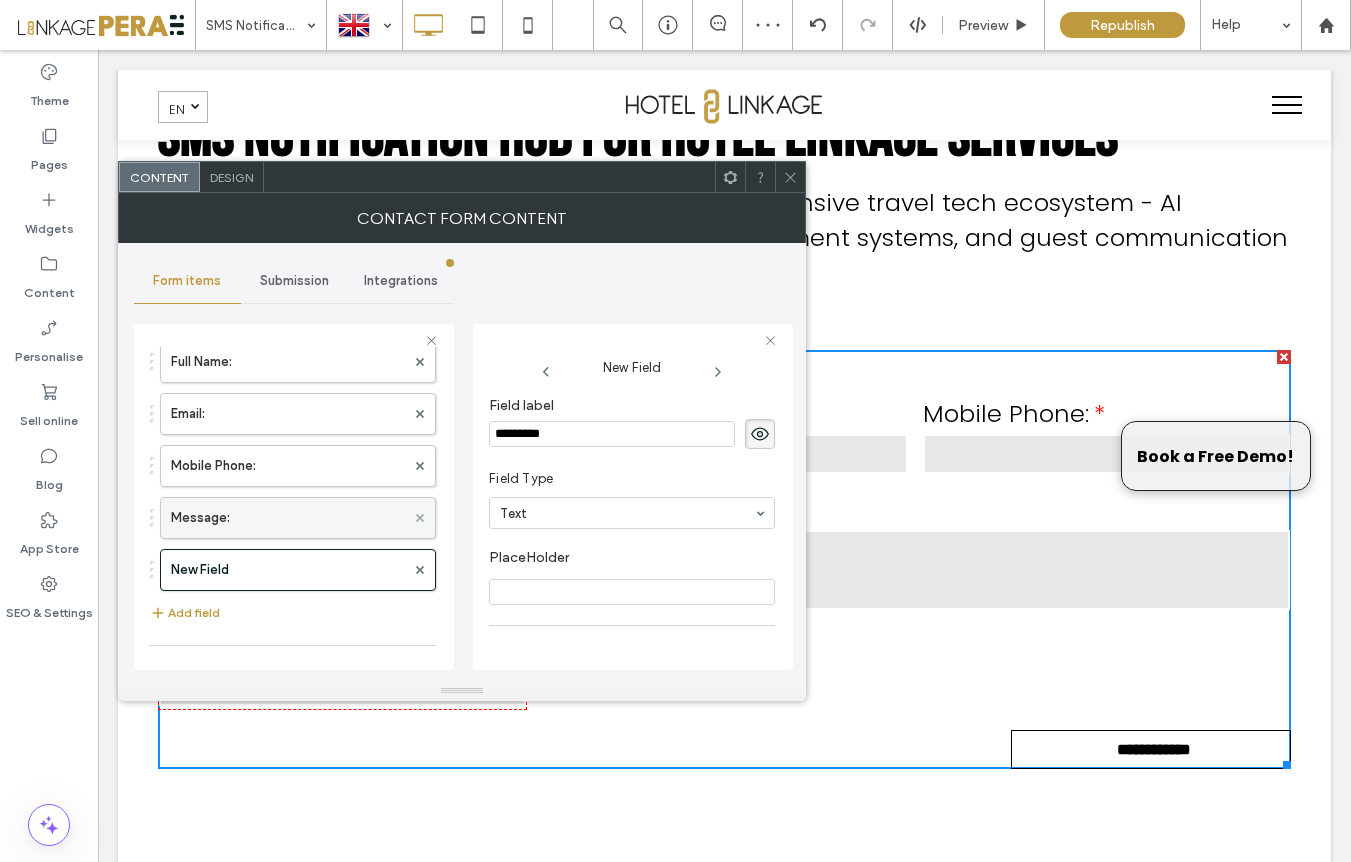 click 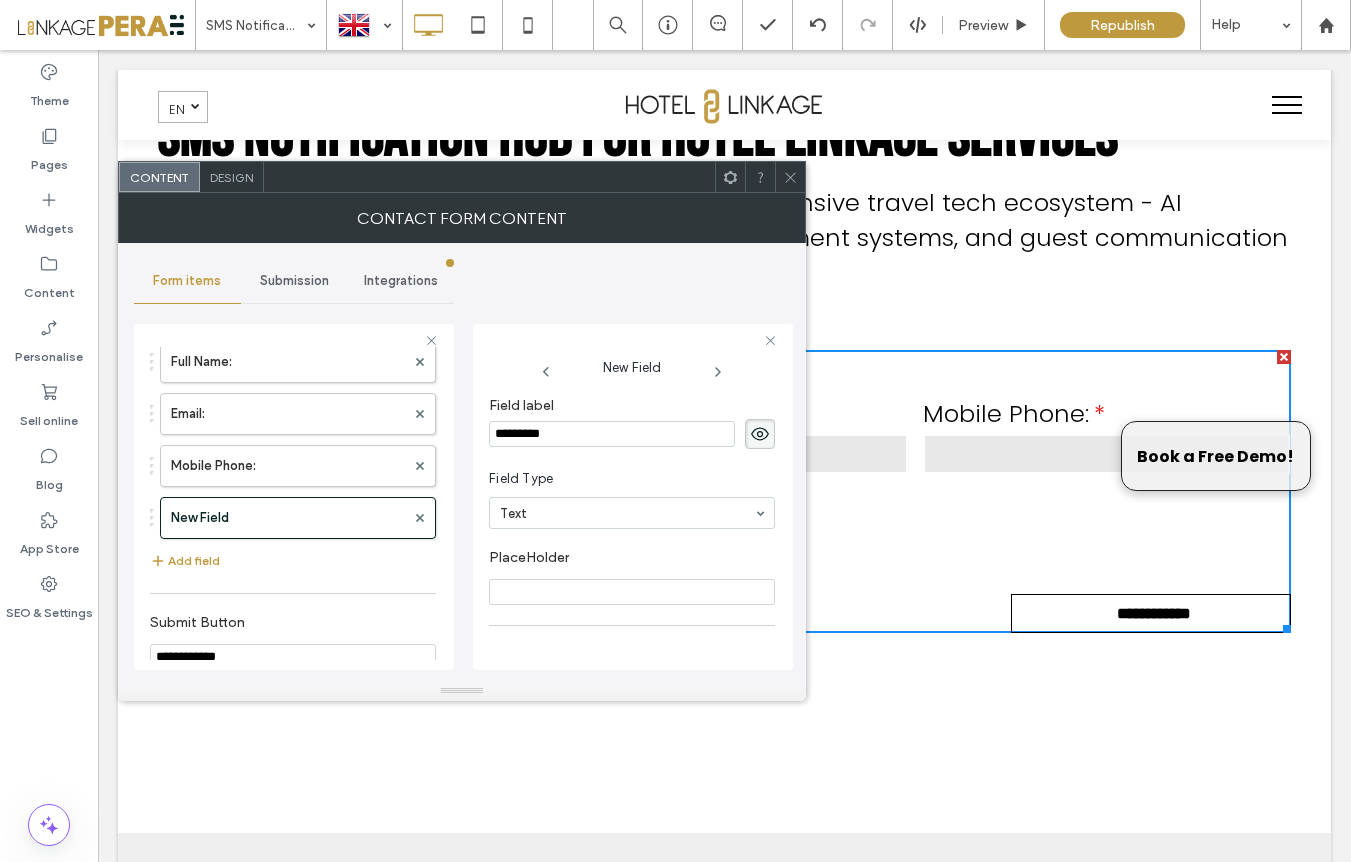 drag, startPoint x: 504, startPoint y: 430, endPoint x: 465, endPoint y: 428, distance: 39.051247 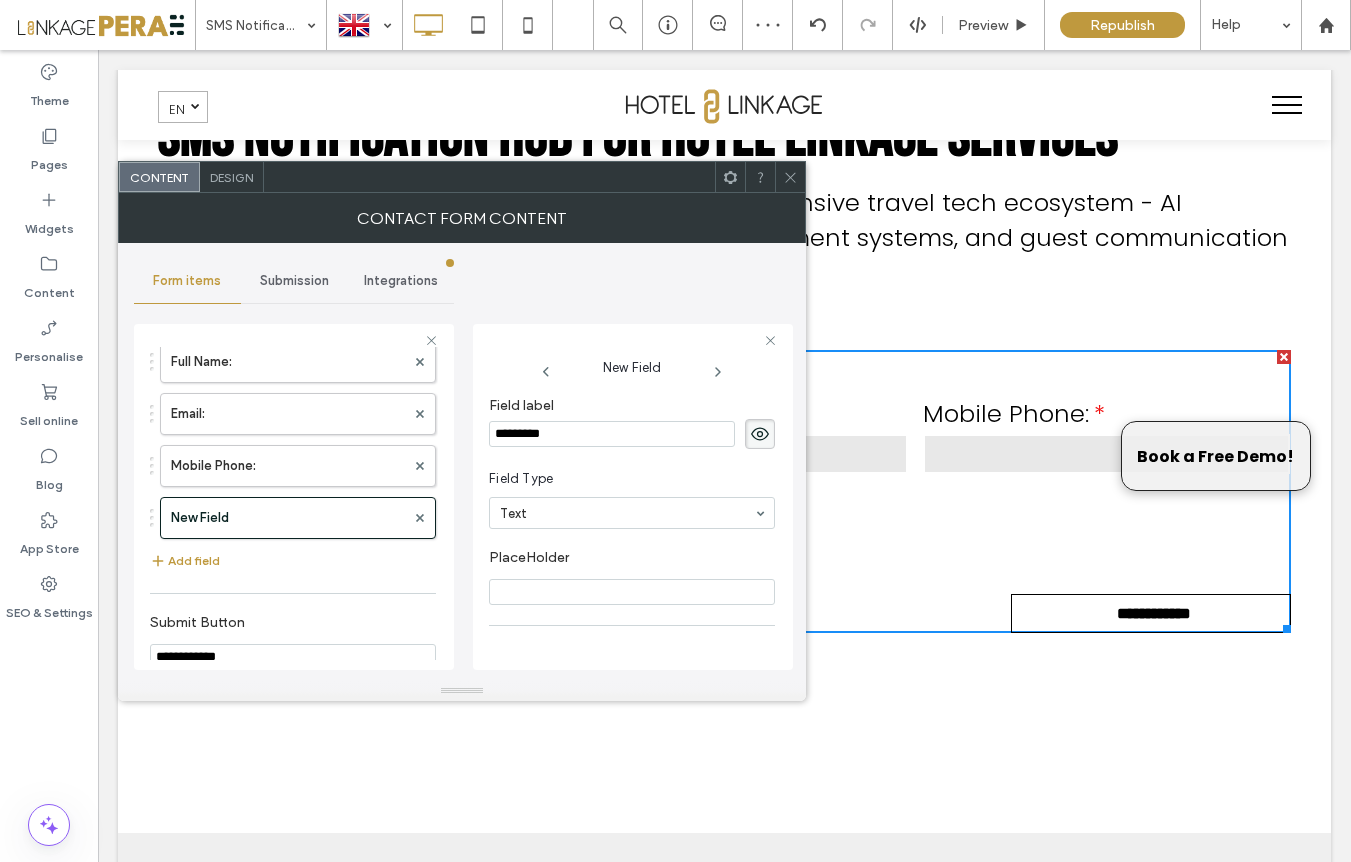 click on "*********" at bounding box center [612, 434] 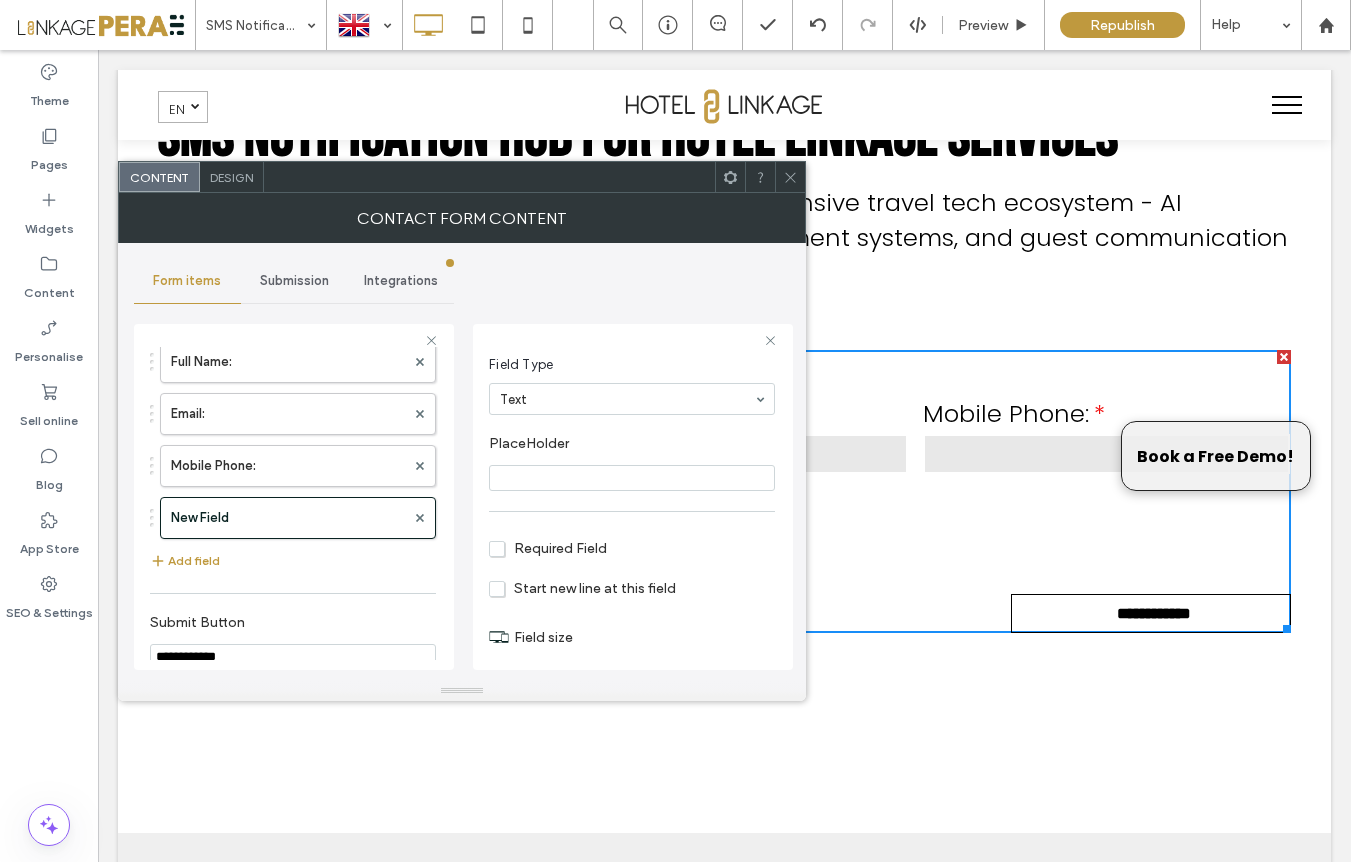 scroll, scrollTop: 141, scrollLeft: 0, axis: vertical 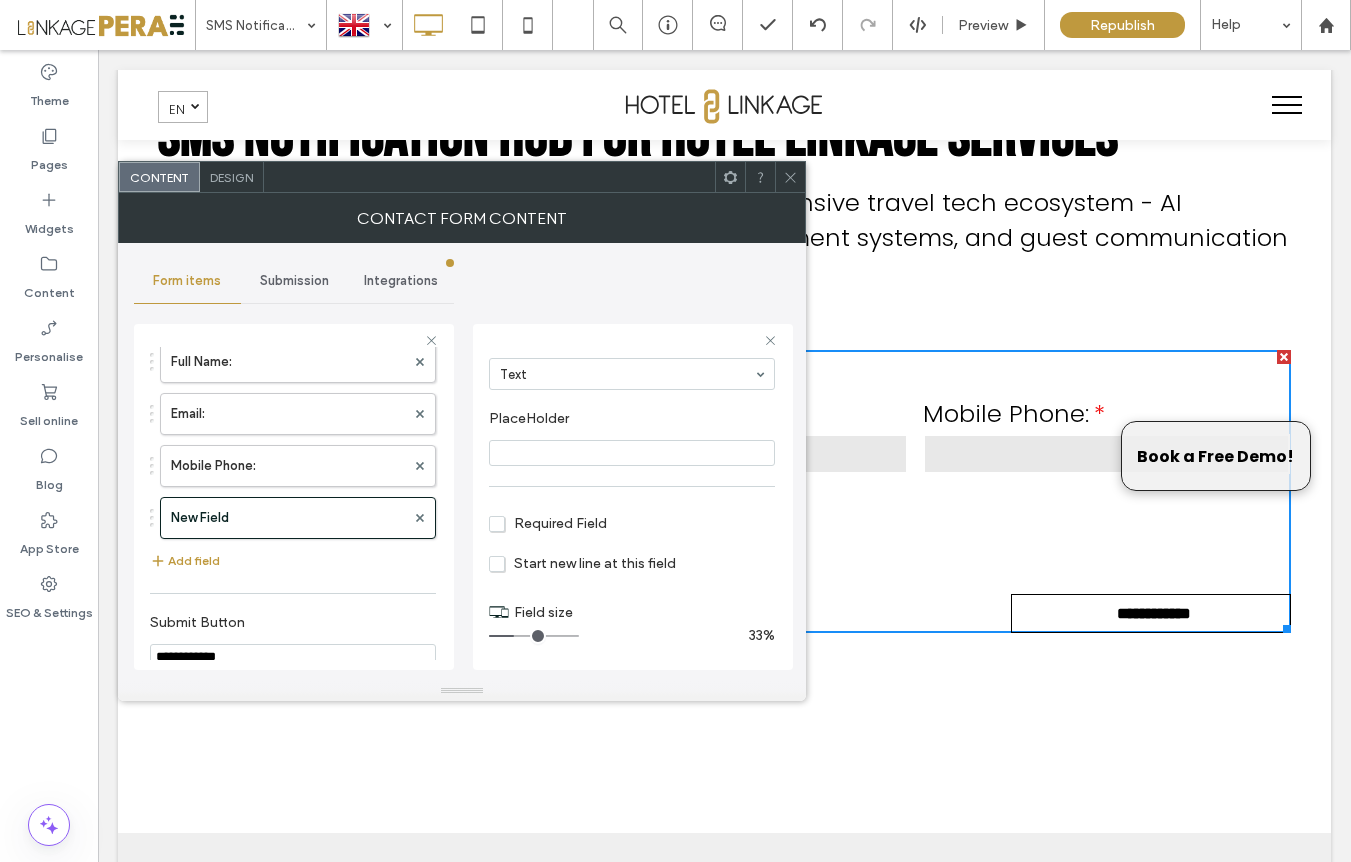 click on "Required Field" at bounding box center [548, 523] 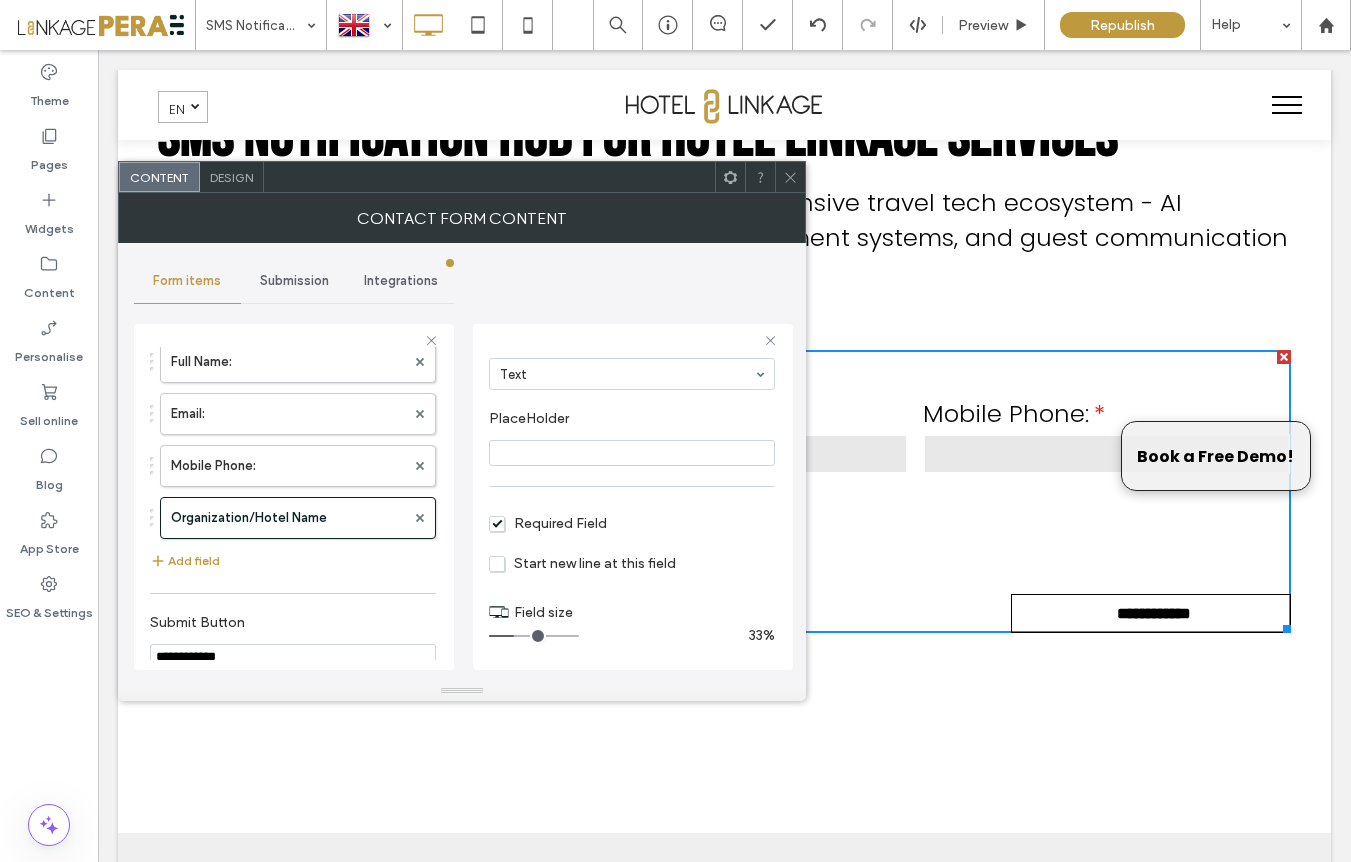 drag, startPoint x: 327, startPoint y: 558, endPoint x: 277, endPoint y: 562, distance: 50.159744 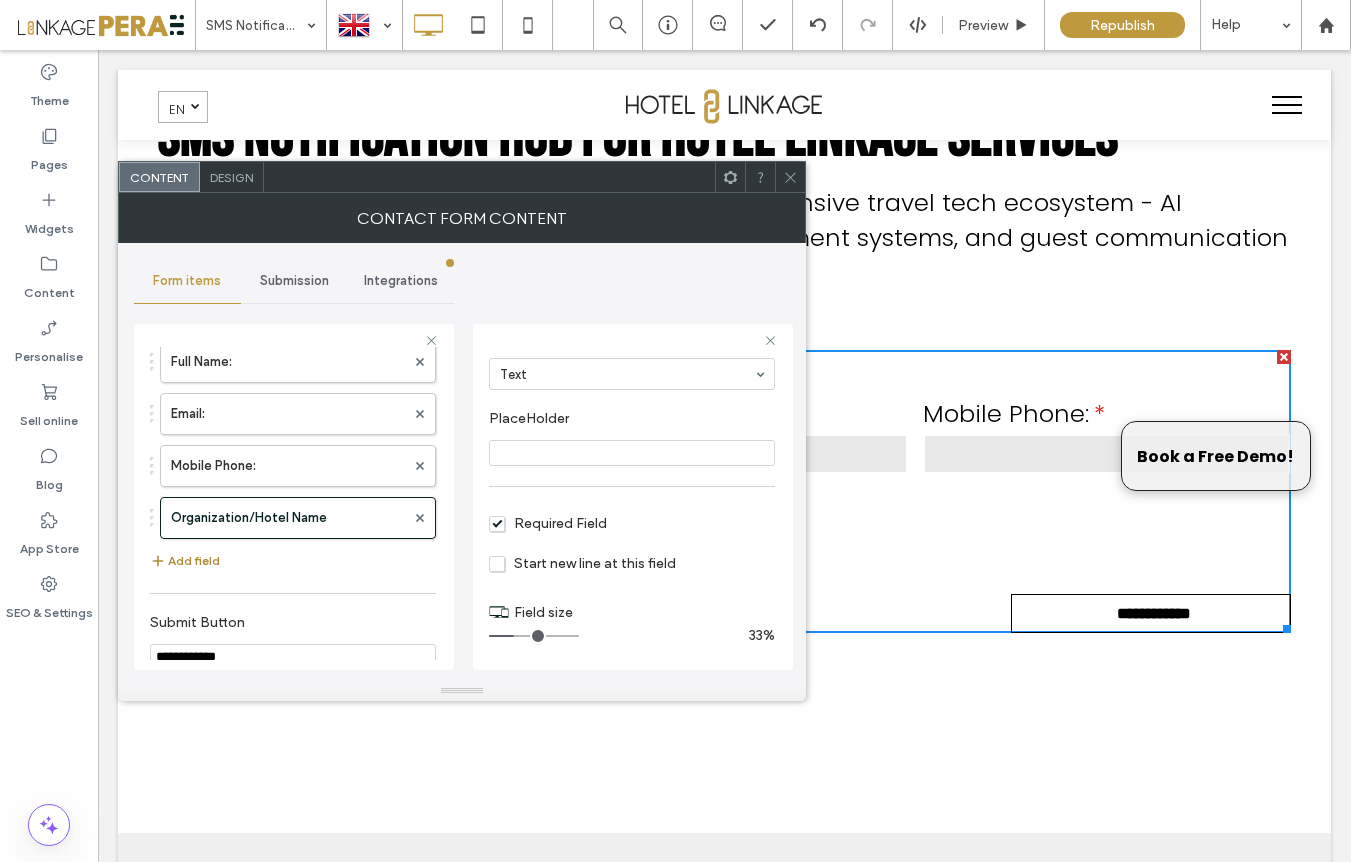 click on "Add field" at bounding box center (185, 561) 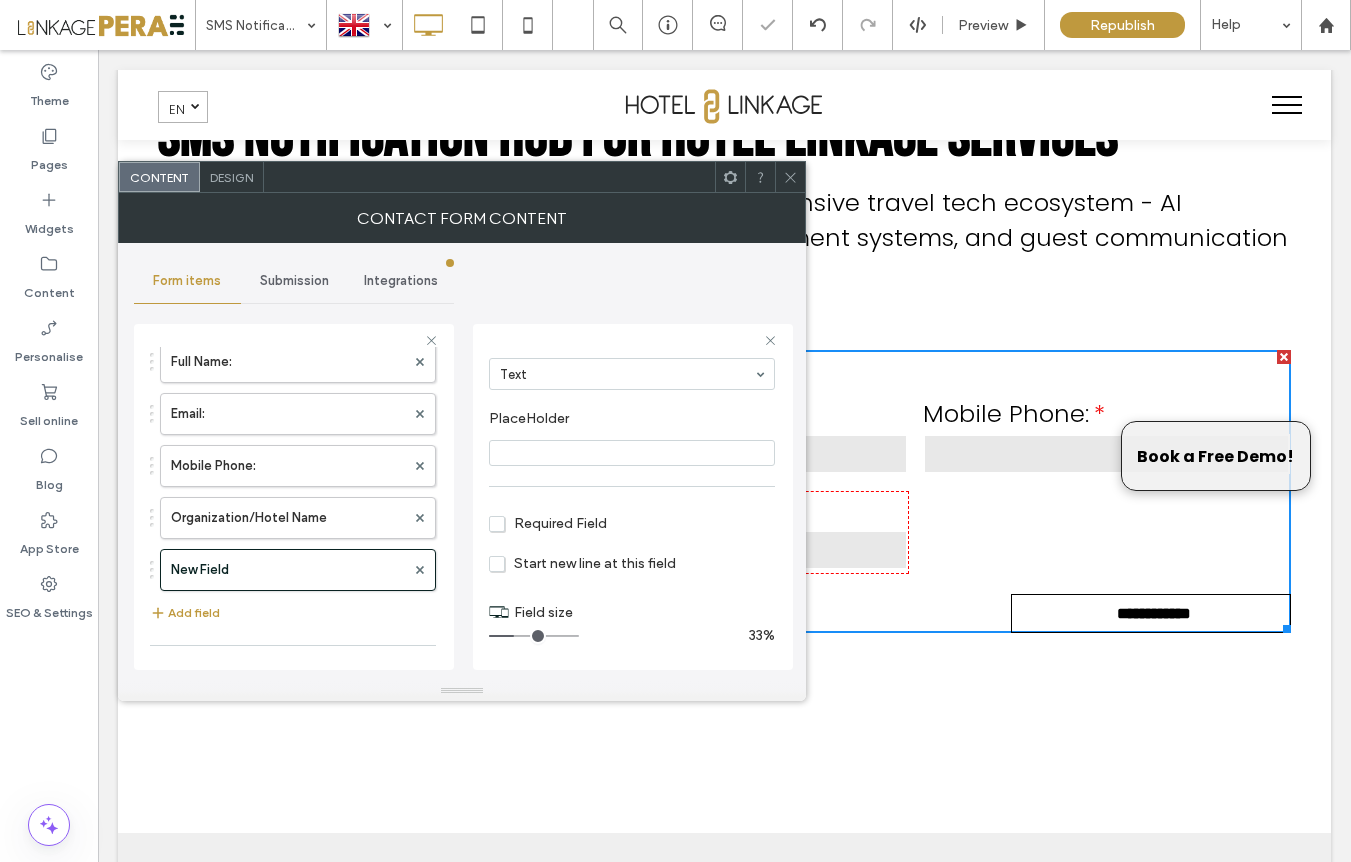 scroll, scrollTop: 0, scrollLeft: 0, axis: both 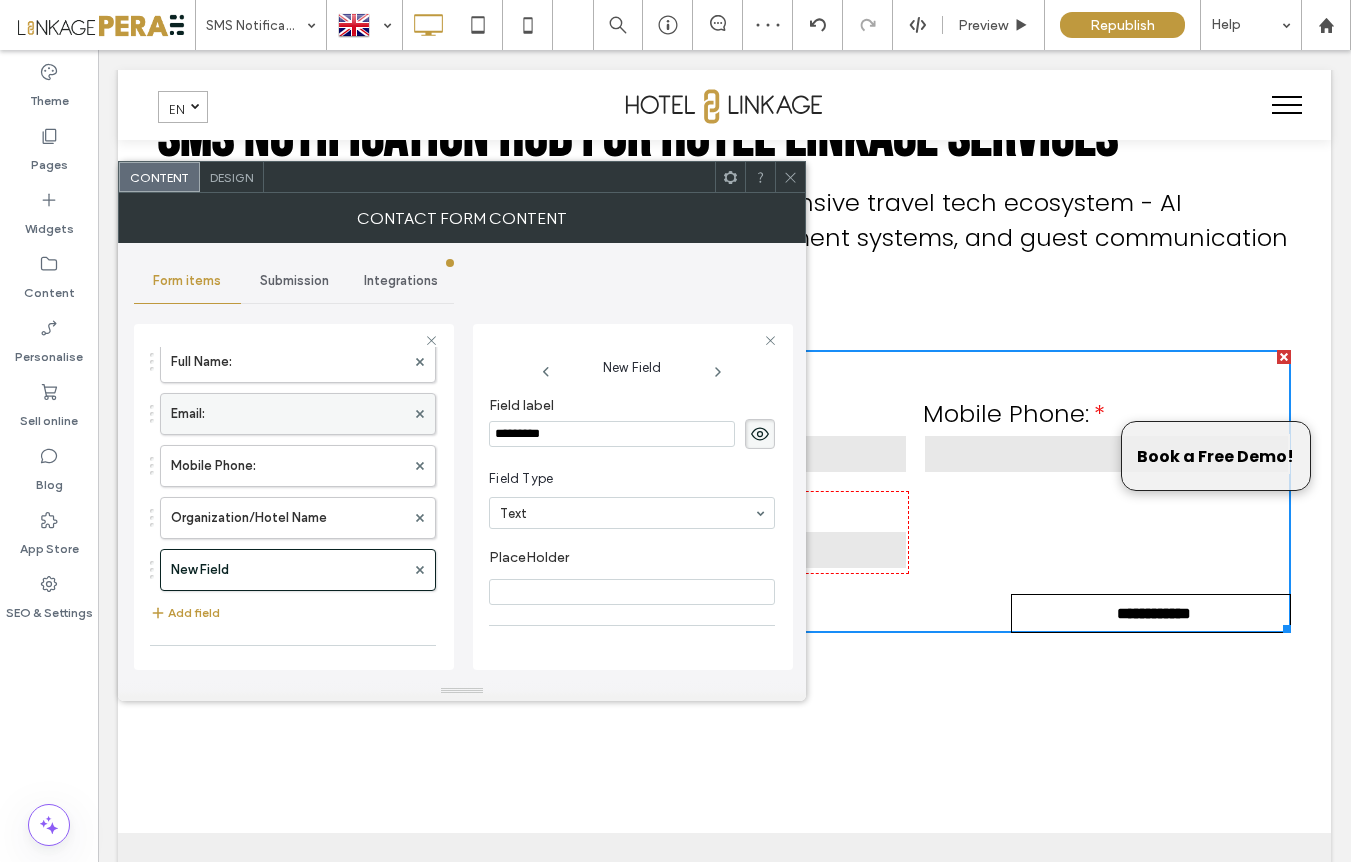 drag, startPoint x: 463, startPoint y: 436, endPoint x: 408, endPoint y: 430, distance: 55.326305 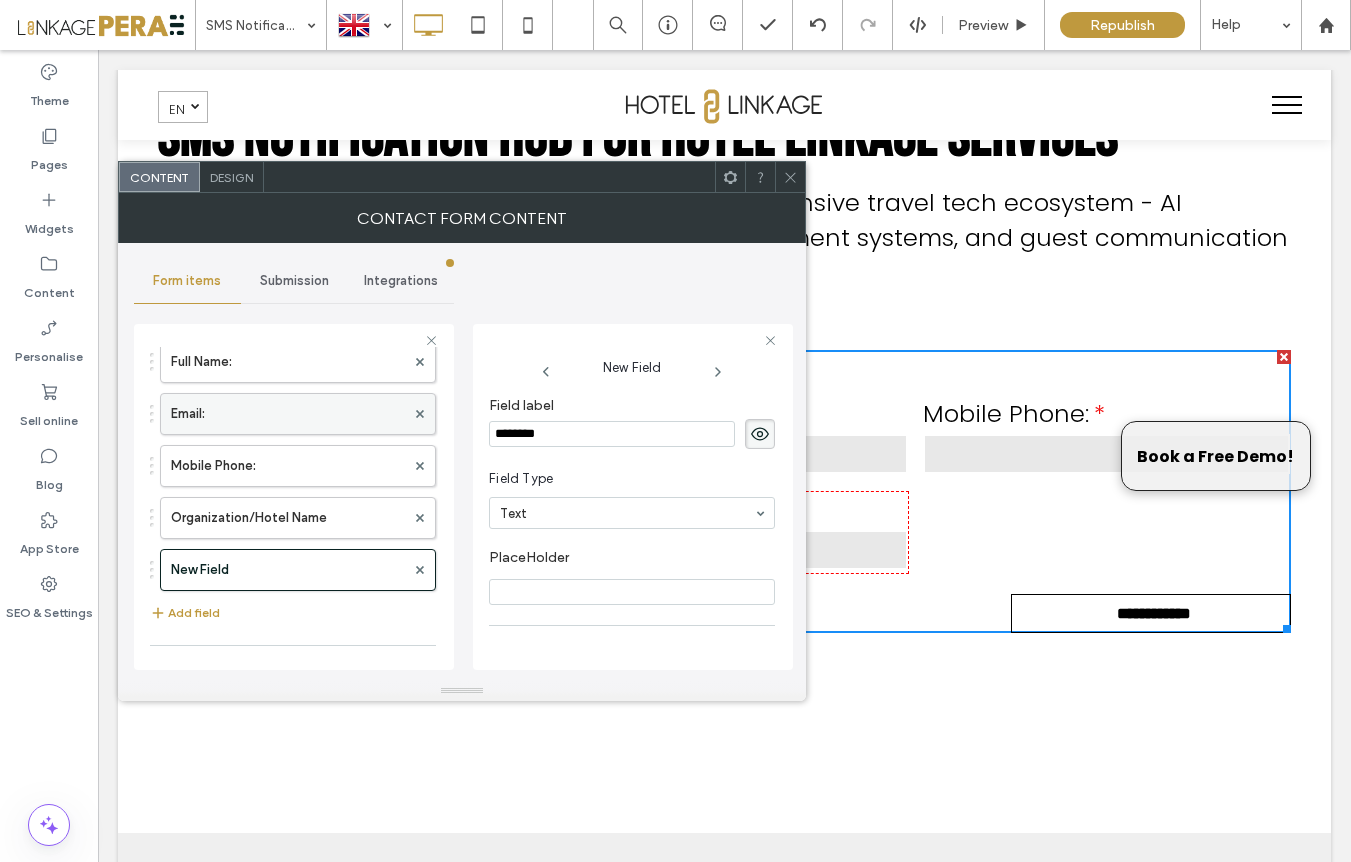 type on "*********" 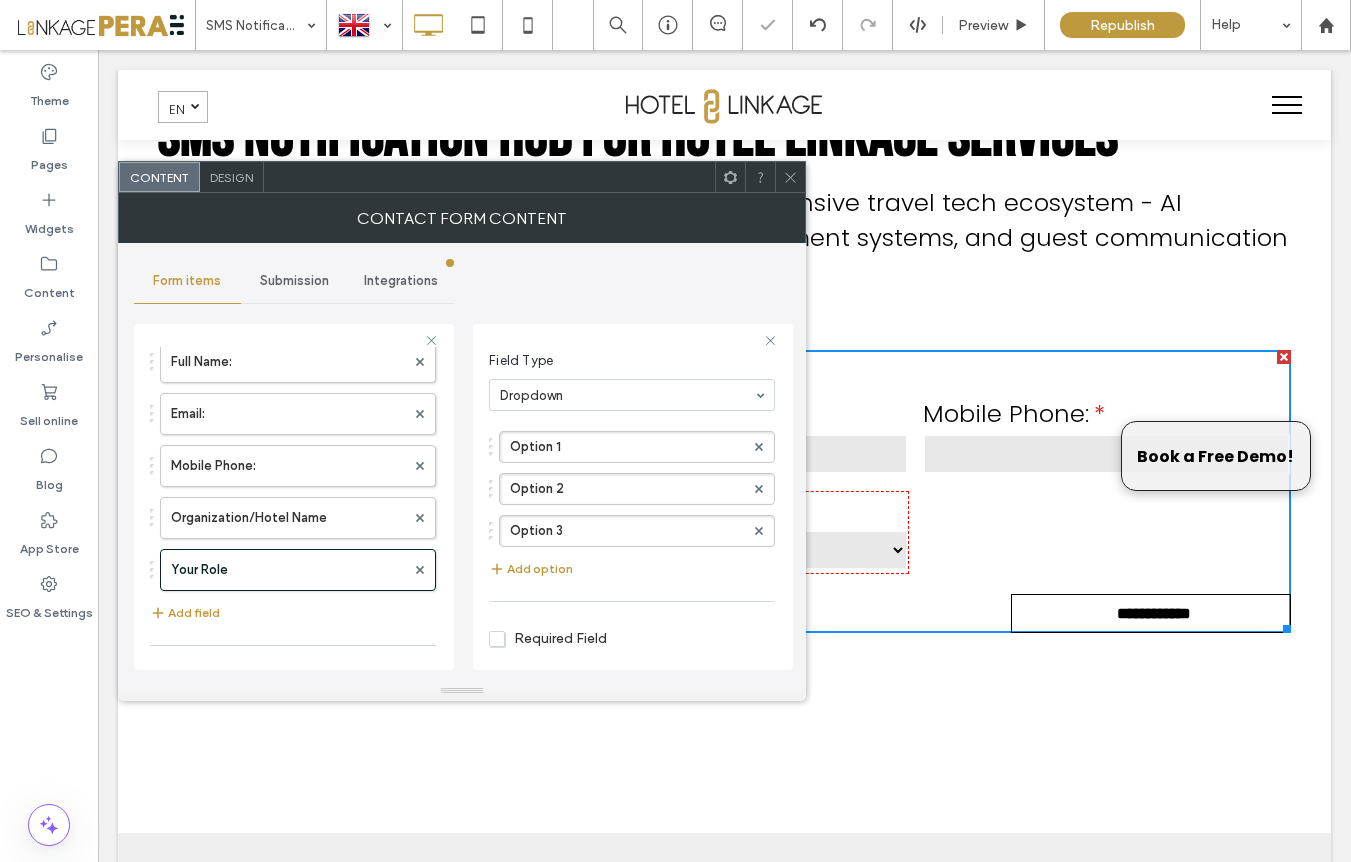 scroll, scrollTop: 169, scrollLeft: 0, axis: vertical 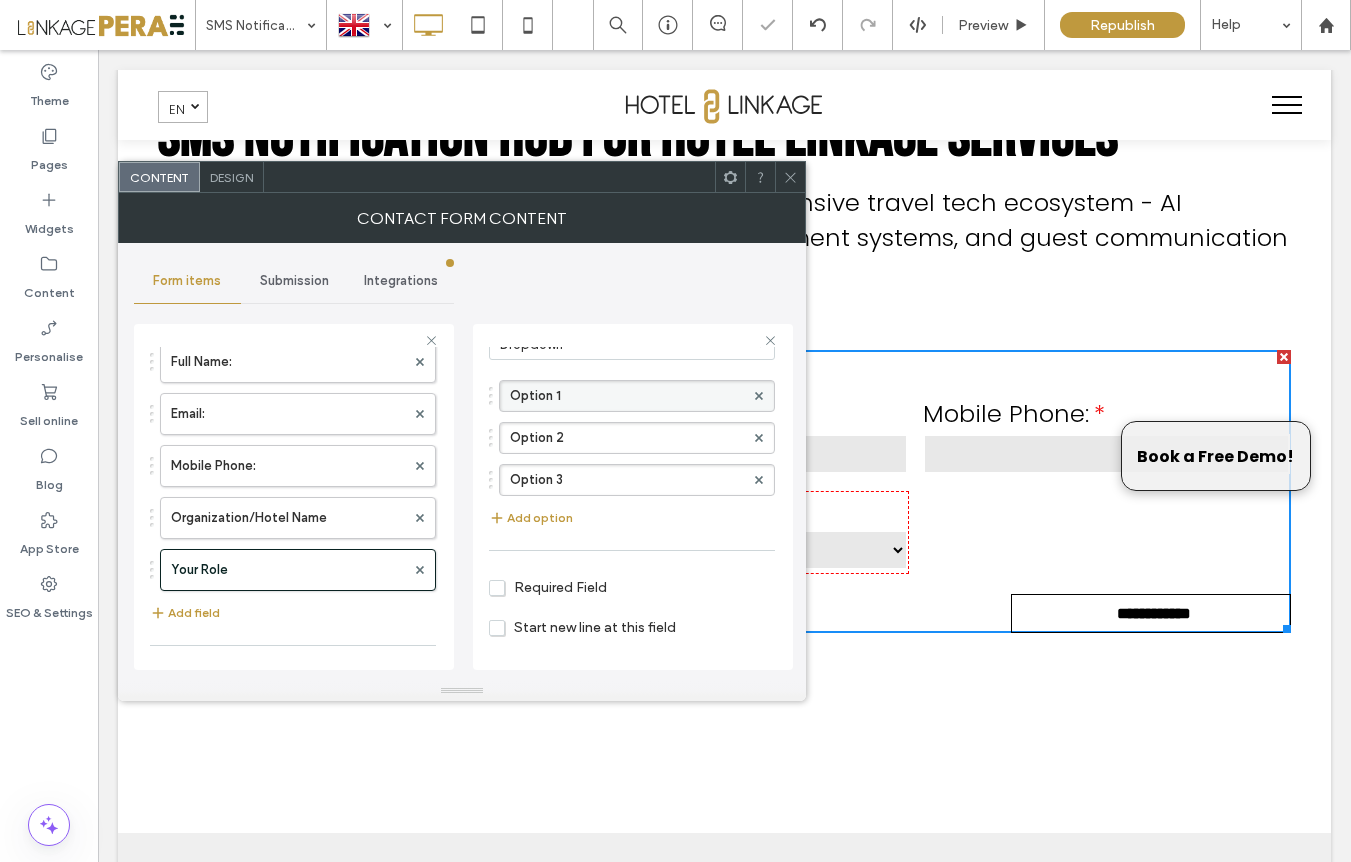 click on "Option 1" at bounding box center [627, 396] 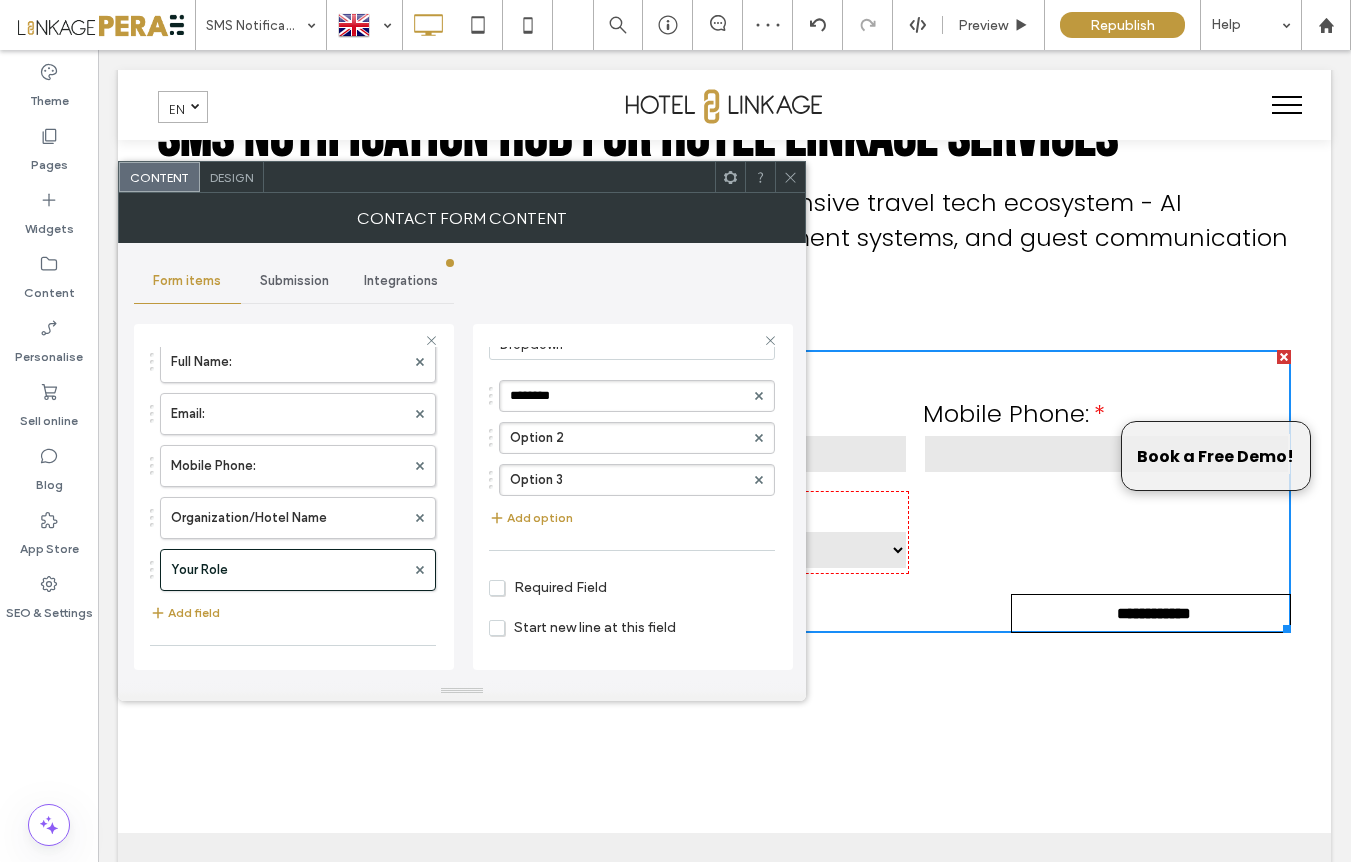 drag, startPoint x: 570, startPoint y: 398, endPoint x: 493, endPoint y: 398, distance: 77 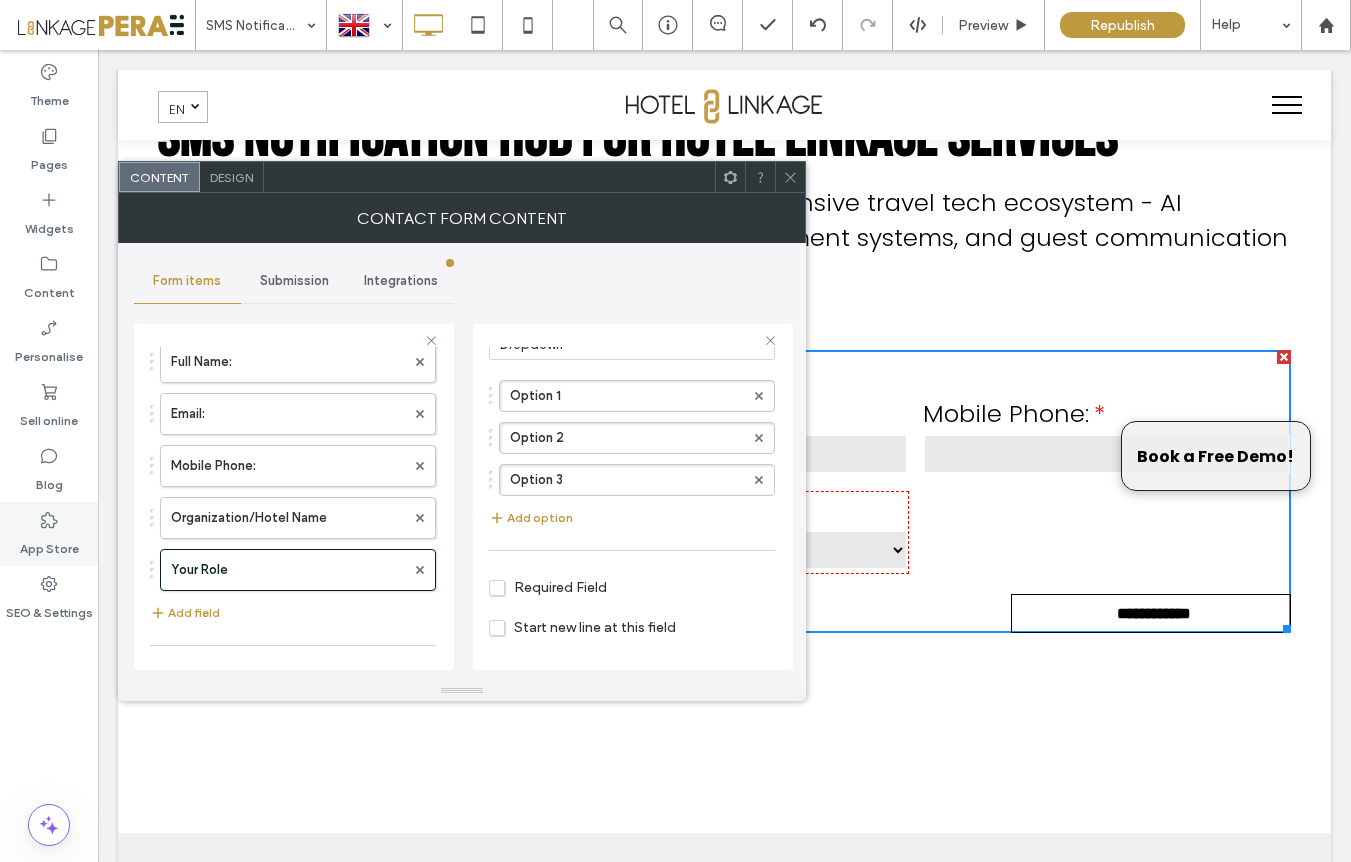 scroll, scrollTop: 106, scrollLeft: 0, axis: vertical 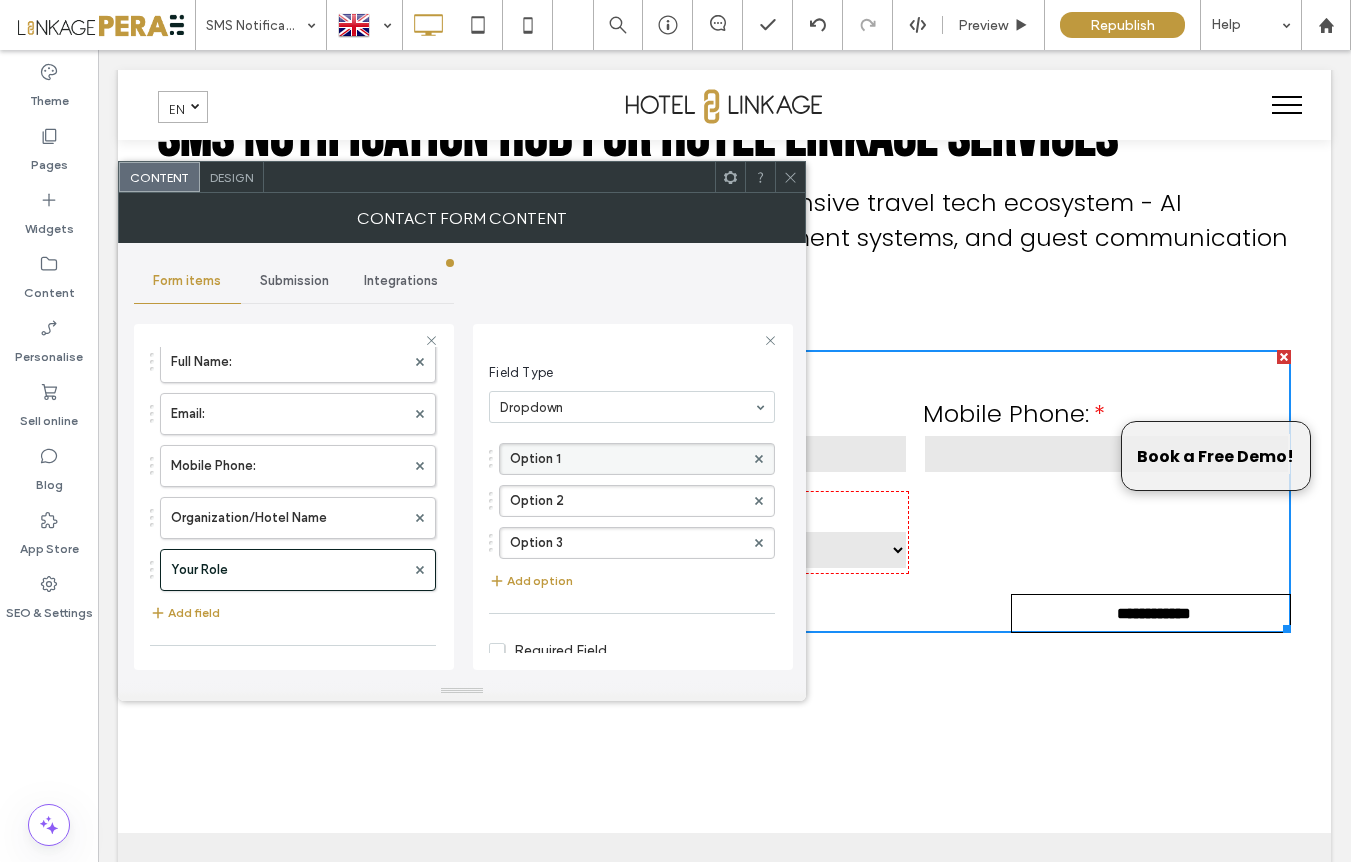 click on "Option 1" at bounding box center [627, 459] 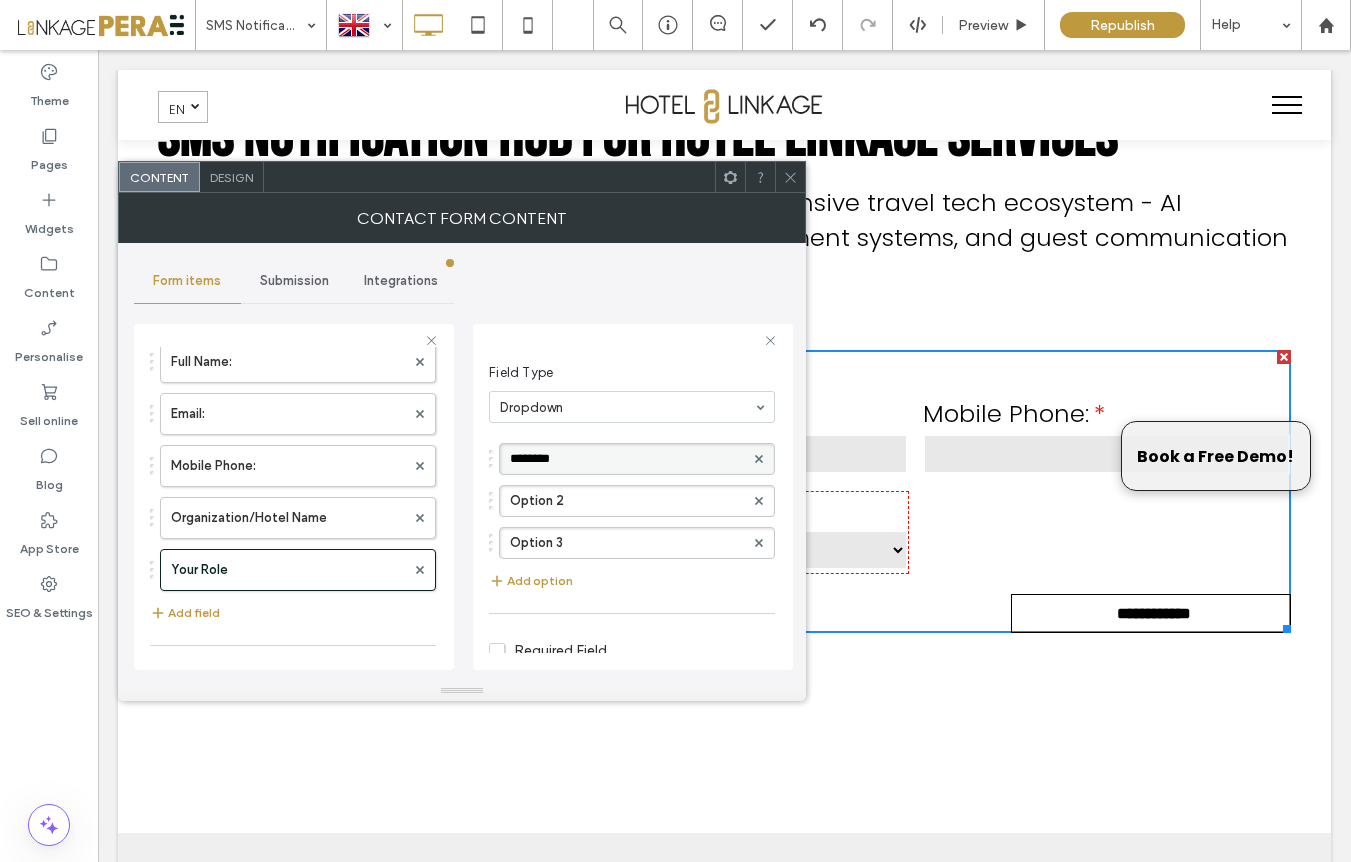 drag, startPoint x: 523, startPoint y: 456, endPoint x: 501, endPoint y: 456, distance: 22 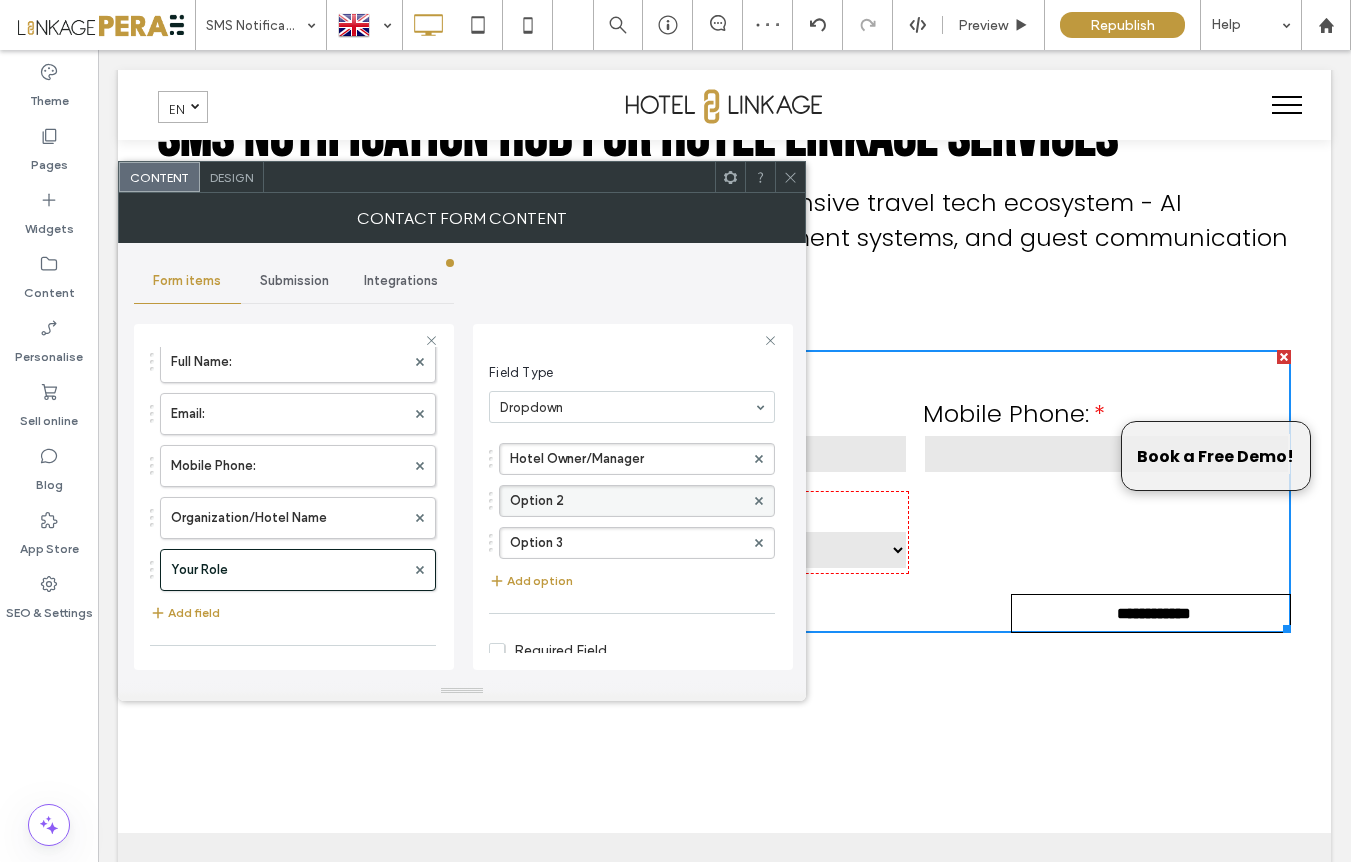 click on "Option 2" at bounding box center (627, 501) 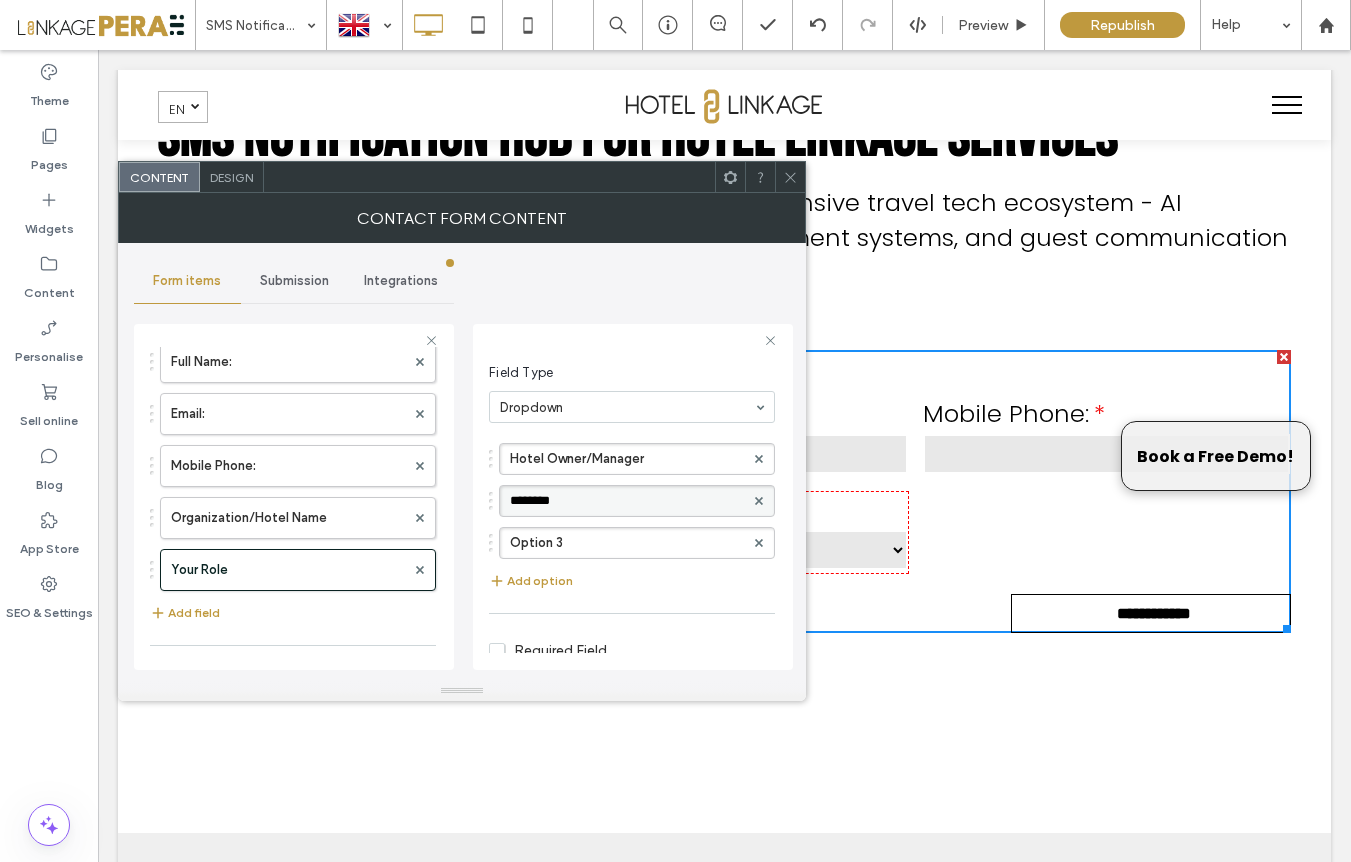 drag, startPoint x: 563, startPoint y: 498, endPoint x: 437, endPoint y: 488, distance: 126.3962 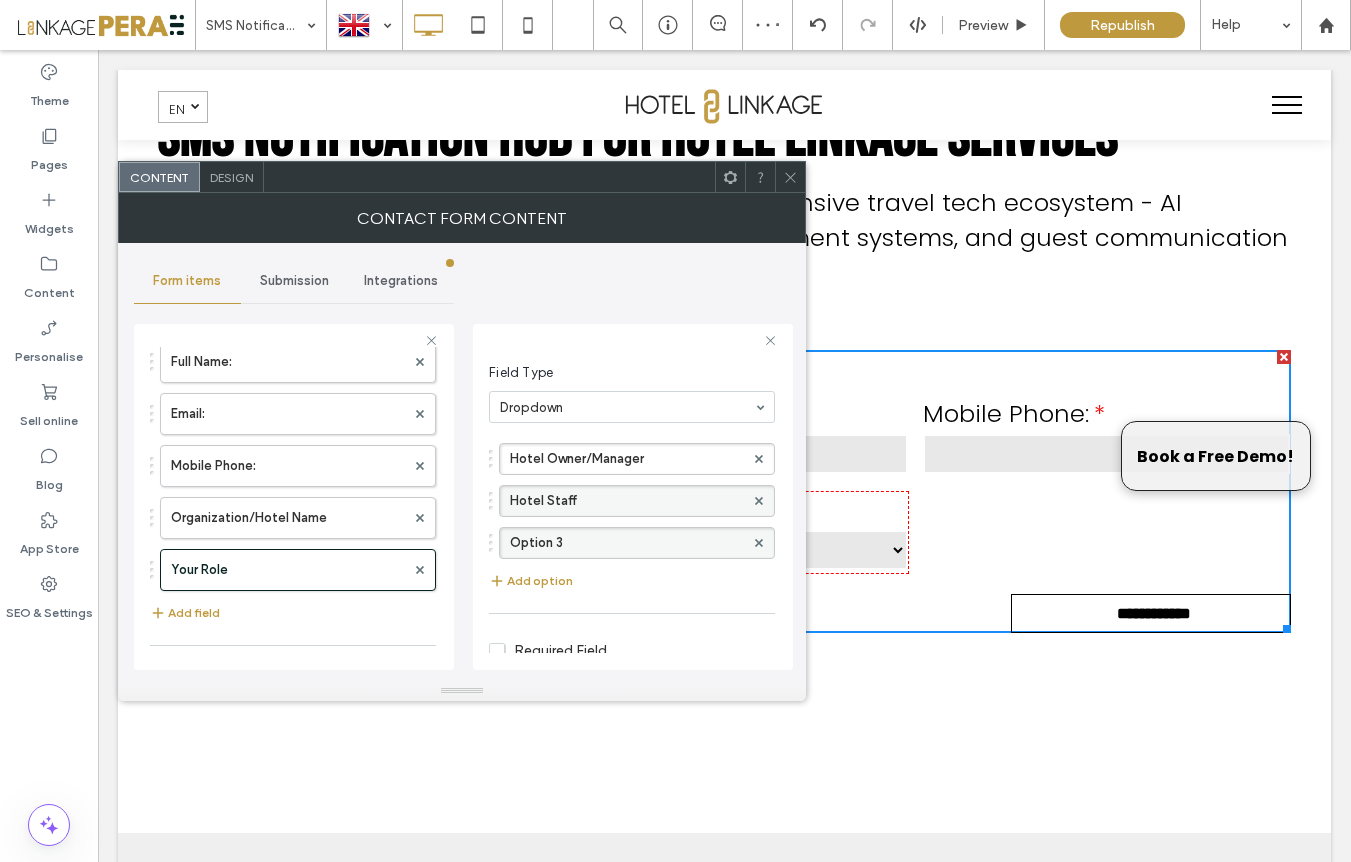 click on "Option 3" at bounding box center (627, 543) 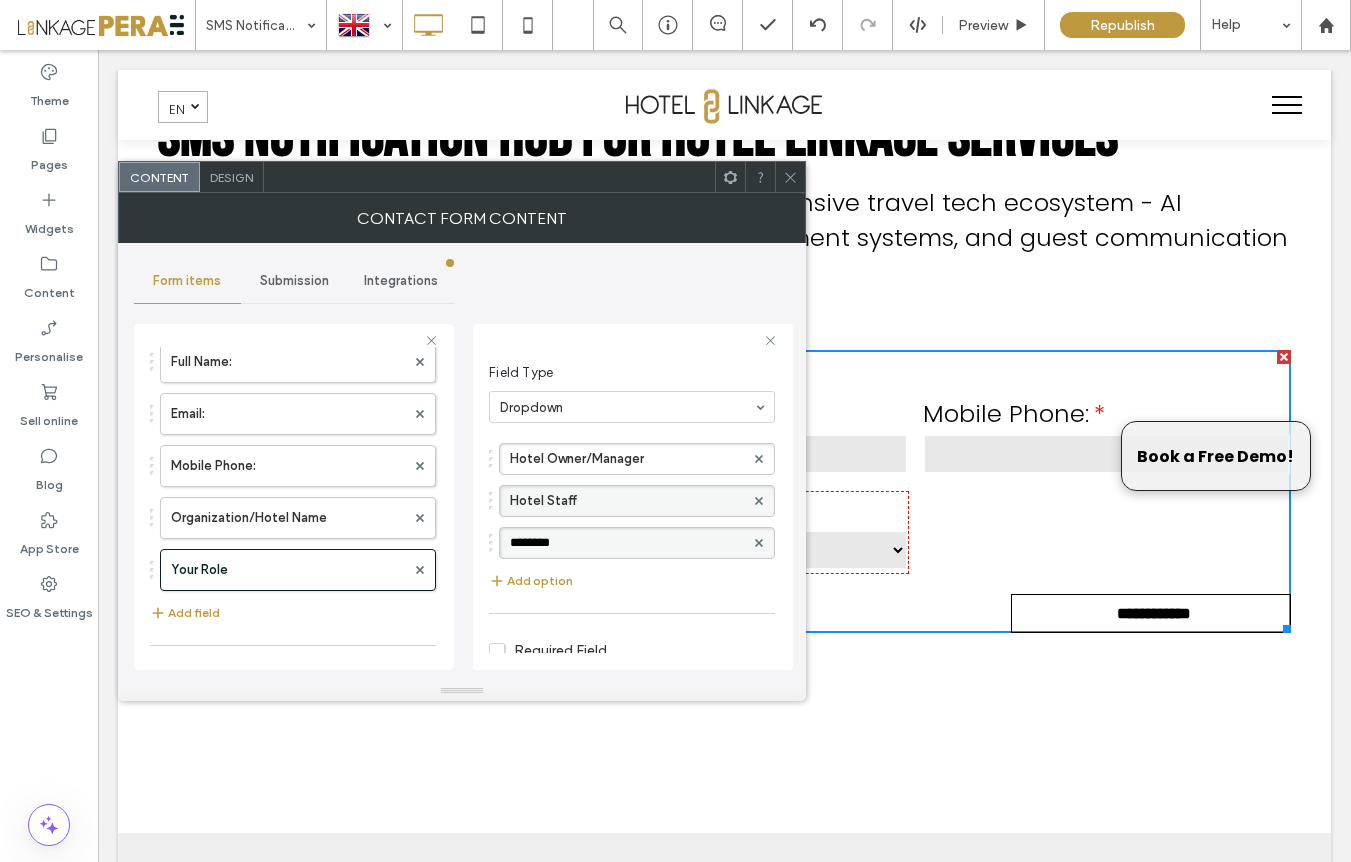 drag, startPoint x: 586, startPoint y: 547, endPoint x: 463, endPoint y: 539, distance: 123.25989 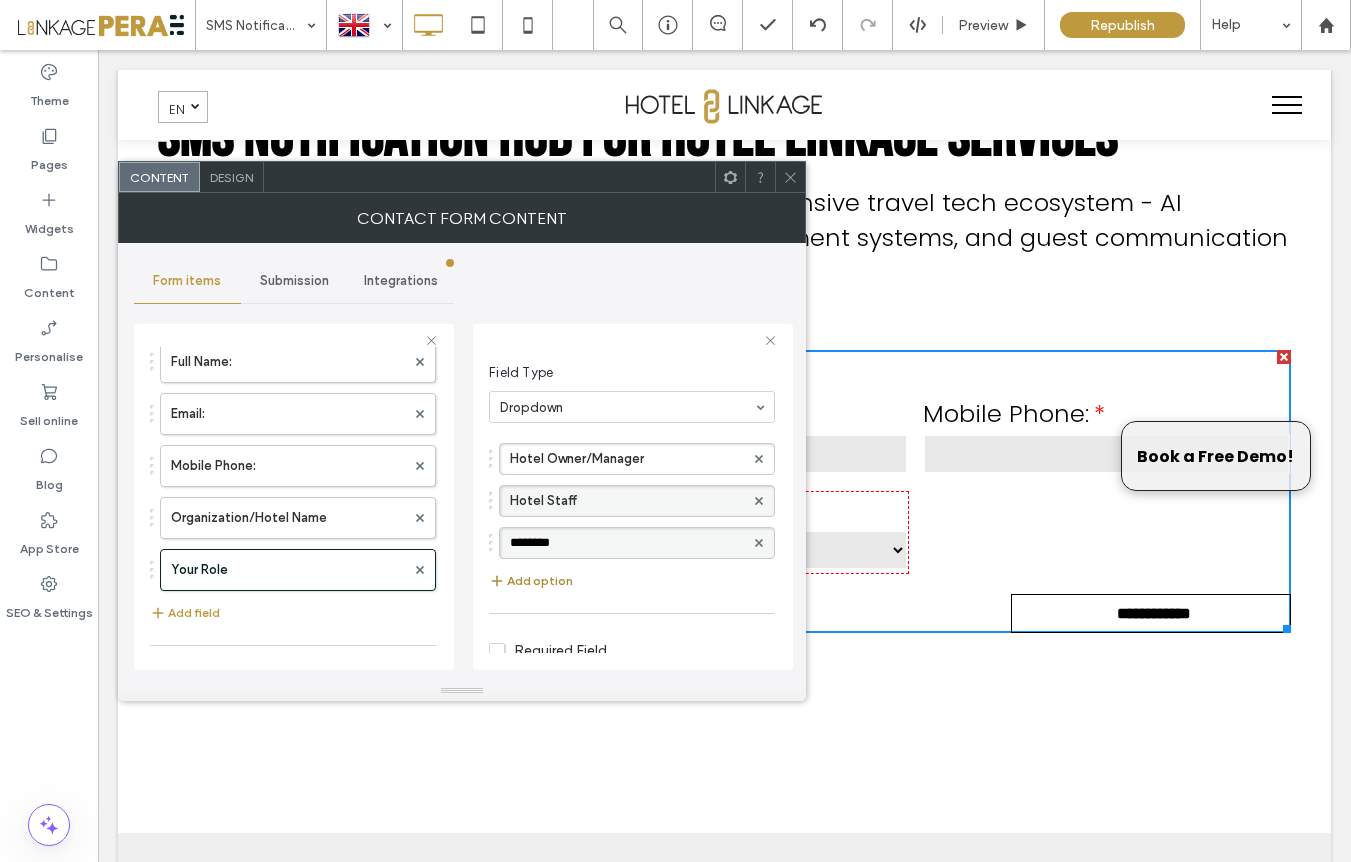 type on "**********" 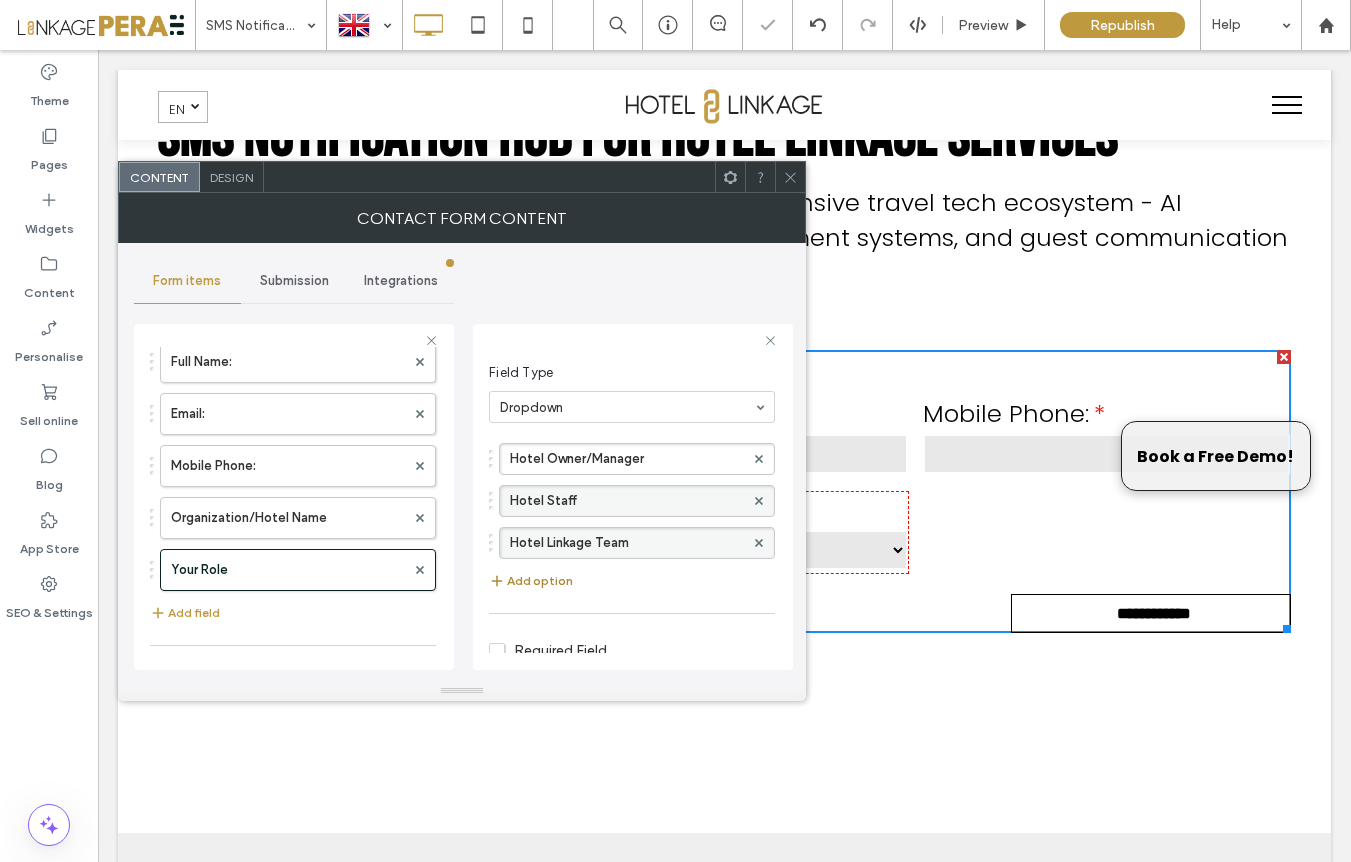 click on "Add option" at bounding box center [531, 581] 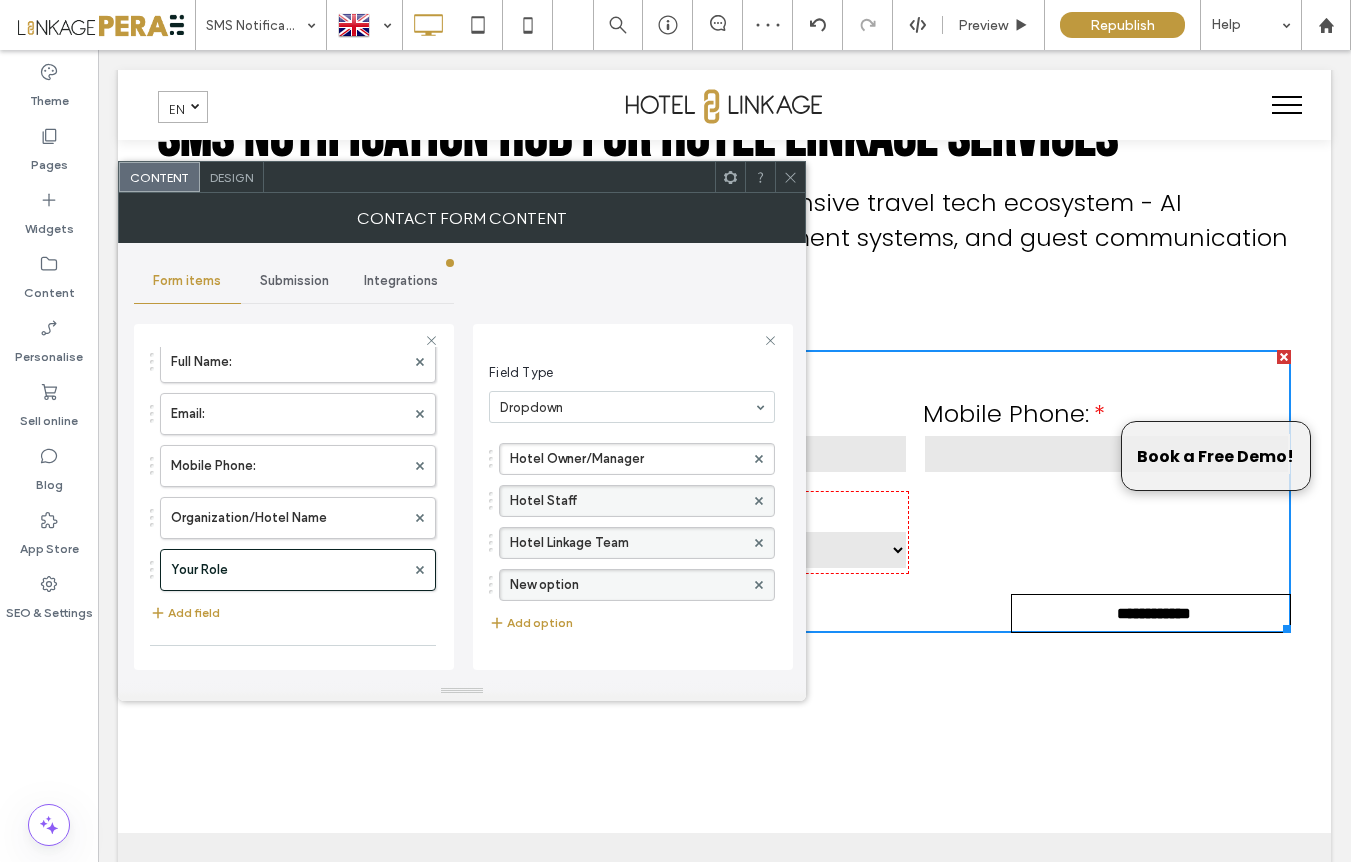 click on "New option" at bounding box center [627, 585] 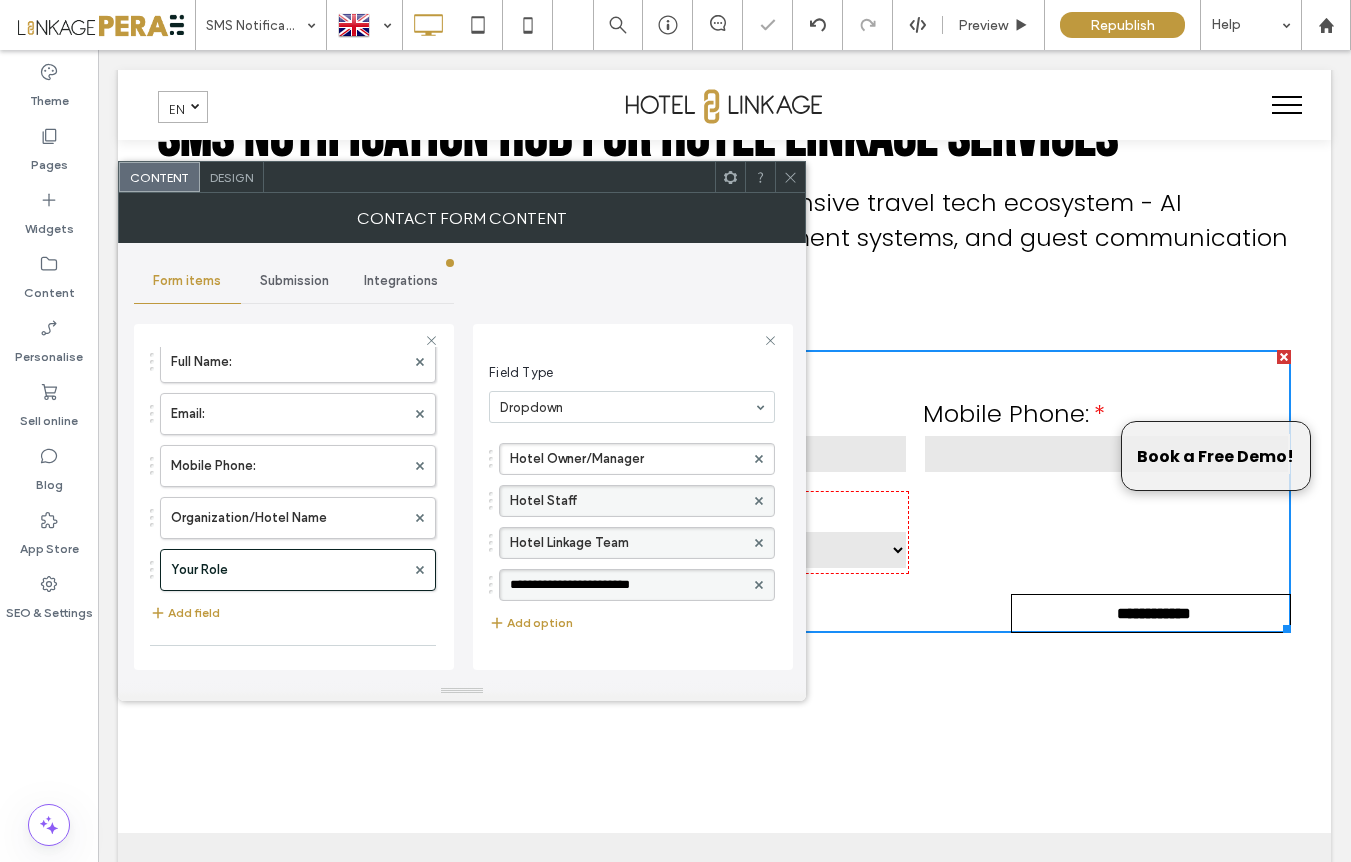 drag, startPoint x: 671, startPoint y: 583, endPoint x: 444, endPoint y: 578, distance: 227.05505 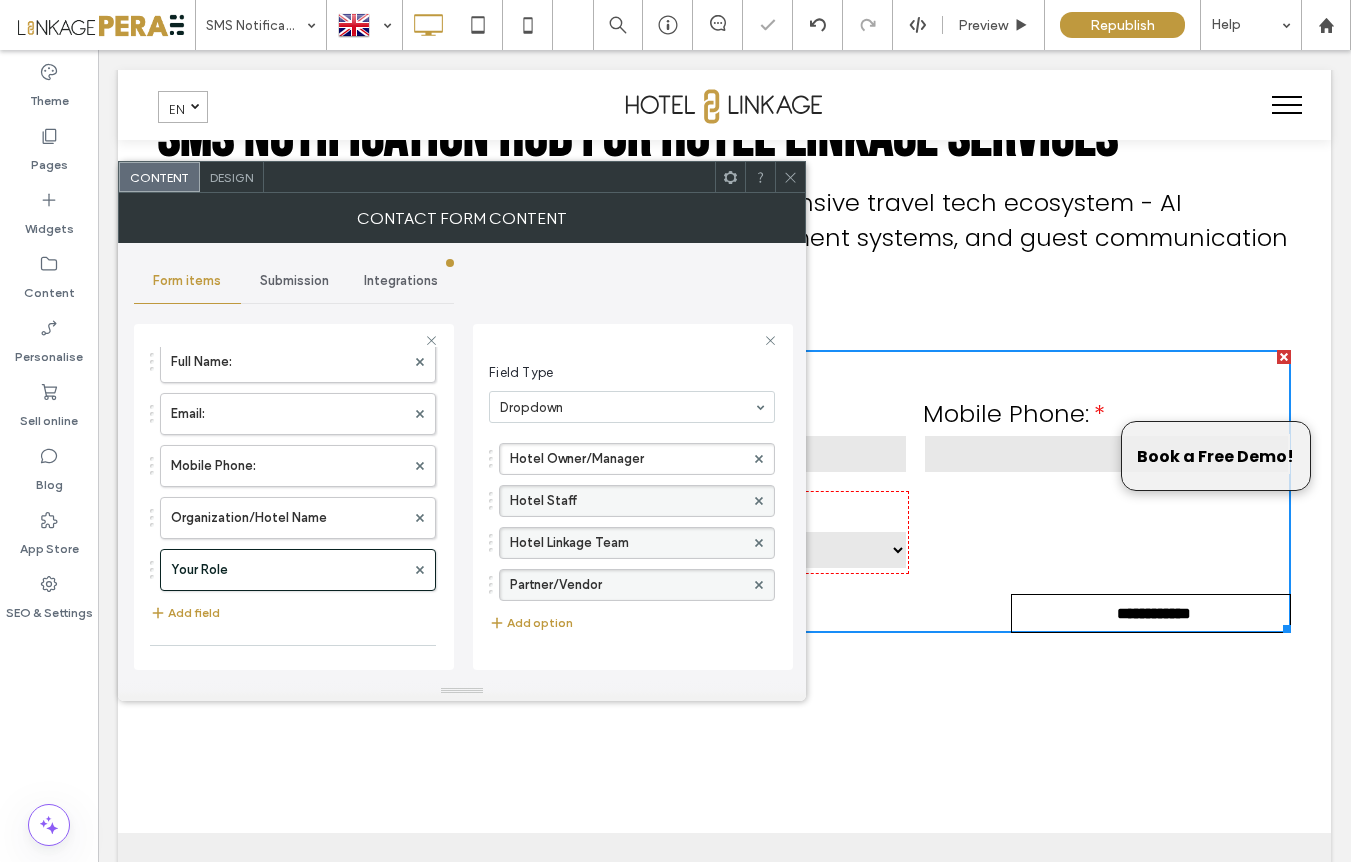 click on "Hotel Owner/Manager Hotel Staff Hotel Linkage Team Partner/Vendor Add option" at bounding box center (632, 539) 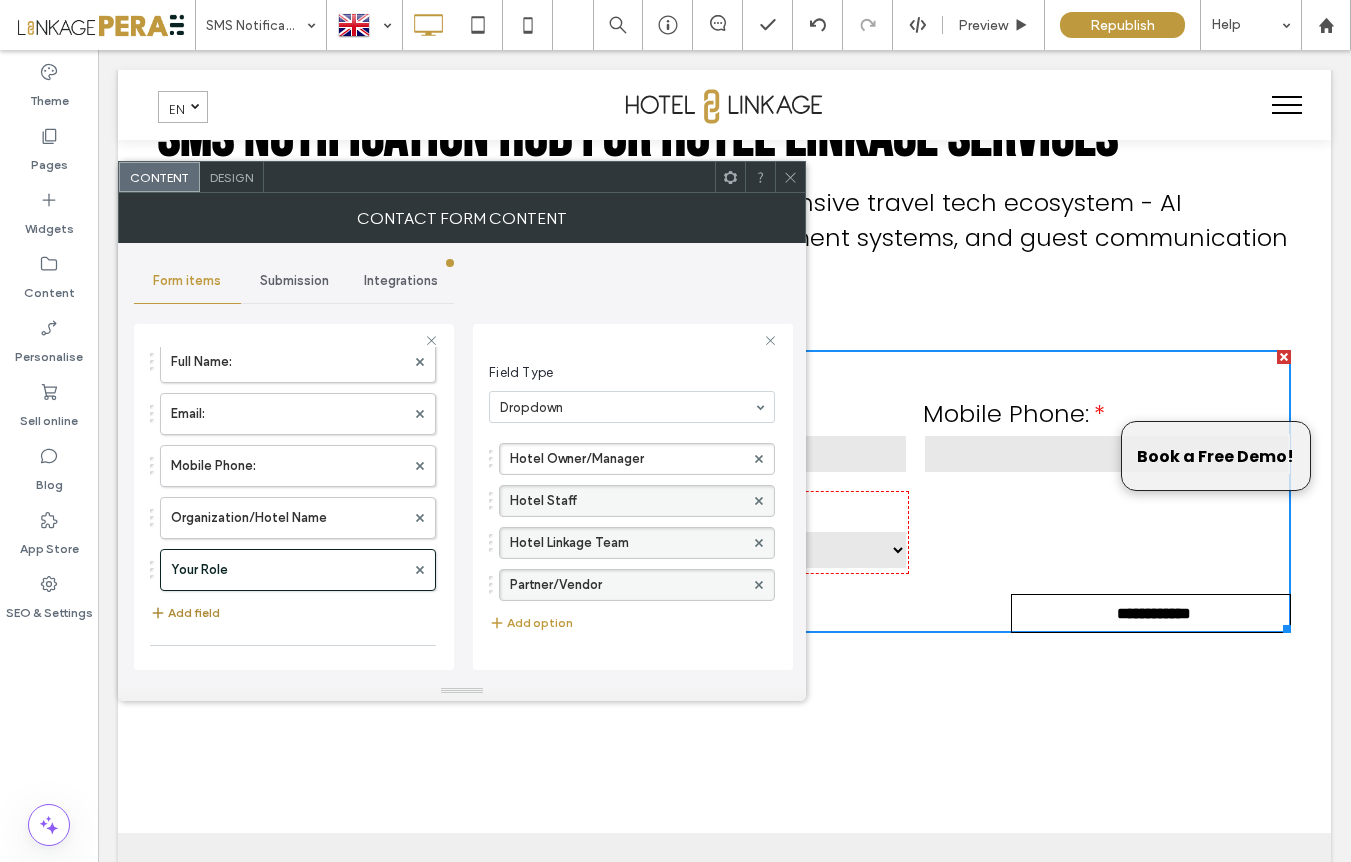 click on "Add field" at bounding box center [185, 613] 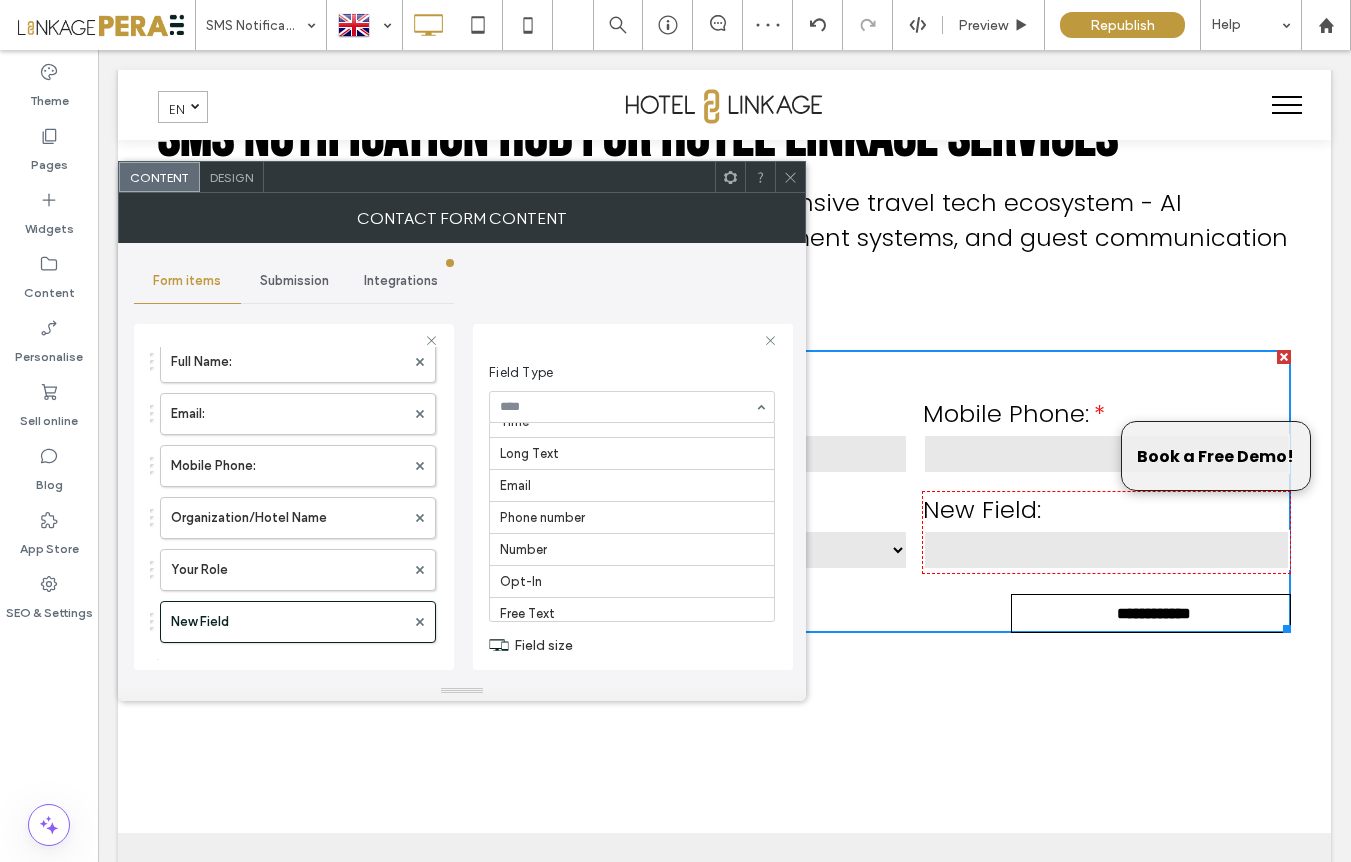 scroll, scrollTop: 230, scrollLeft: 0, axis: vertical 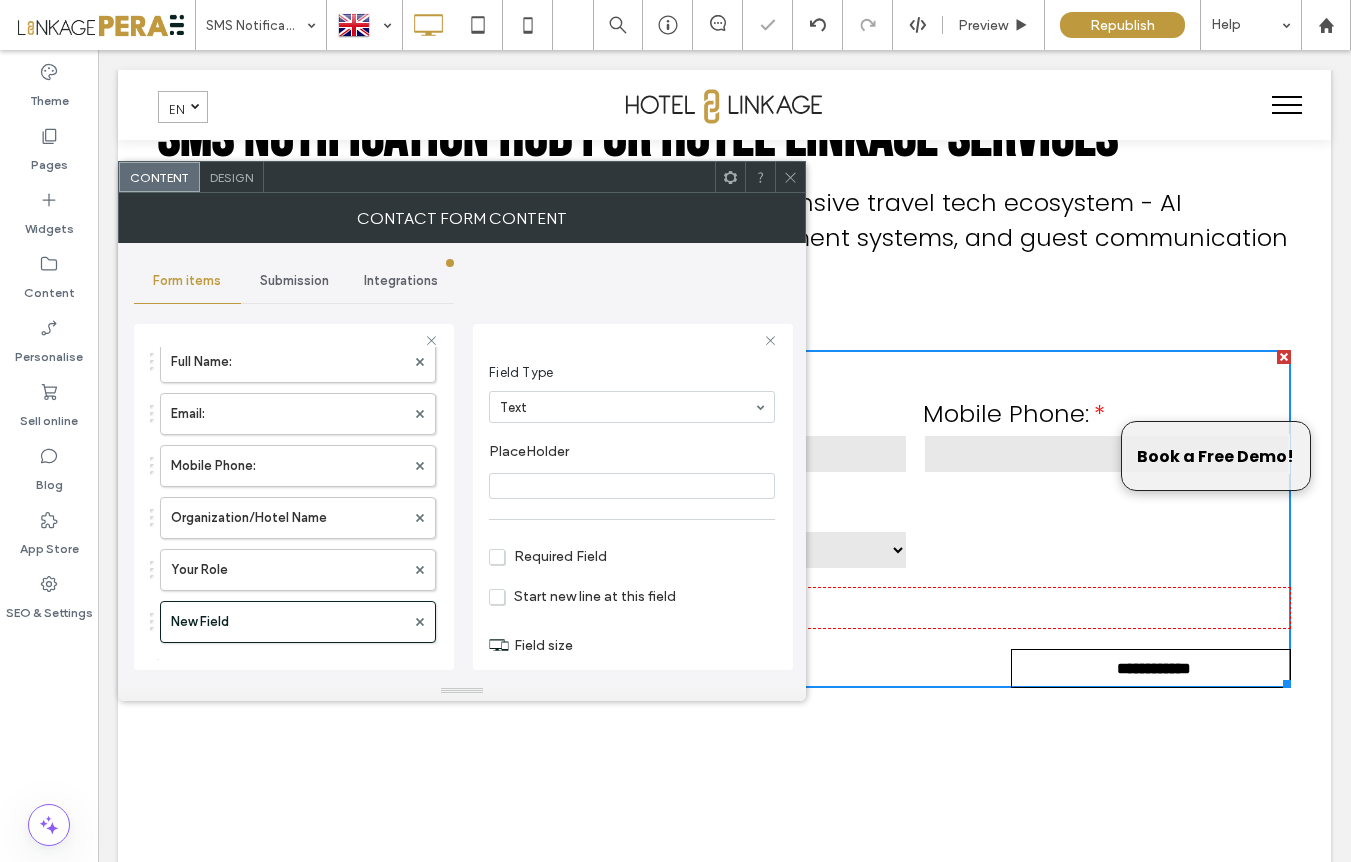 type on "**" 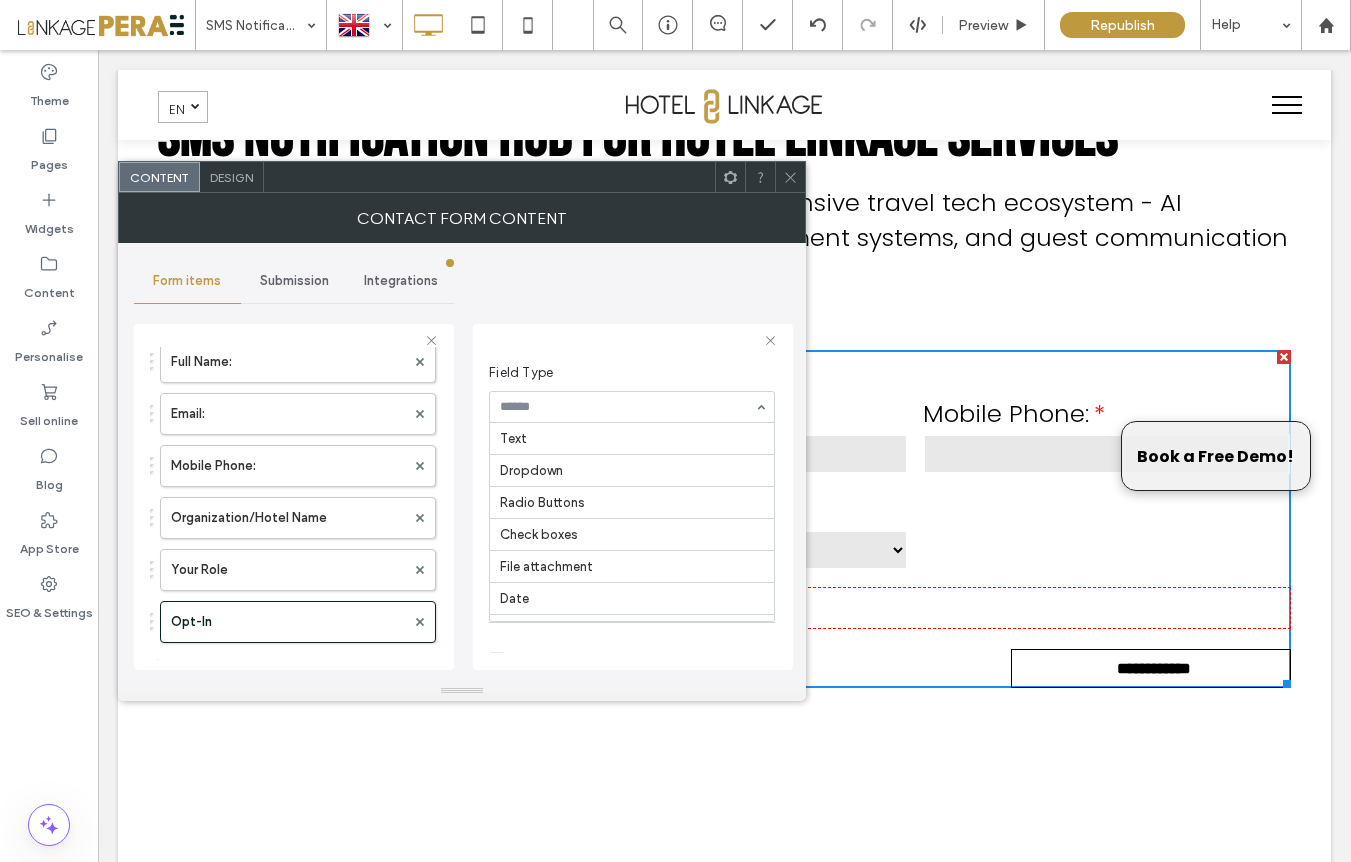 scroll, scrollTop: 230, scrollLeft: 0, axis: vertical 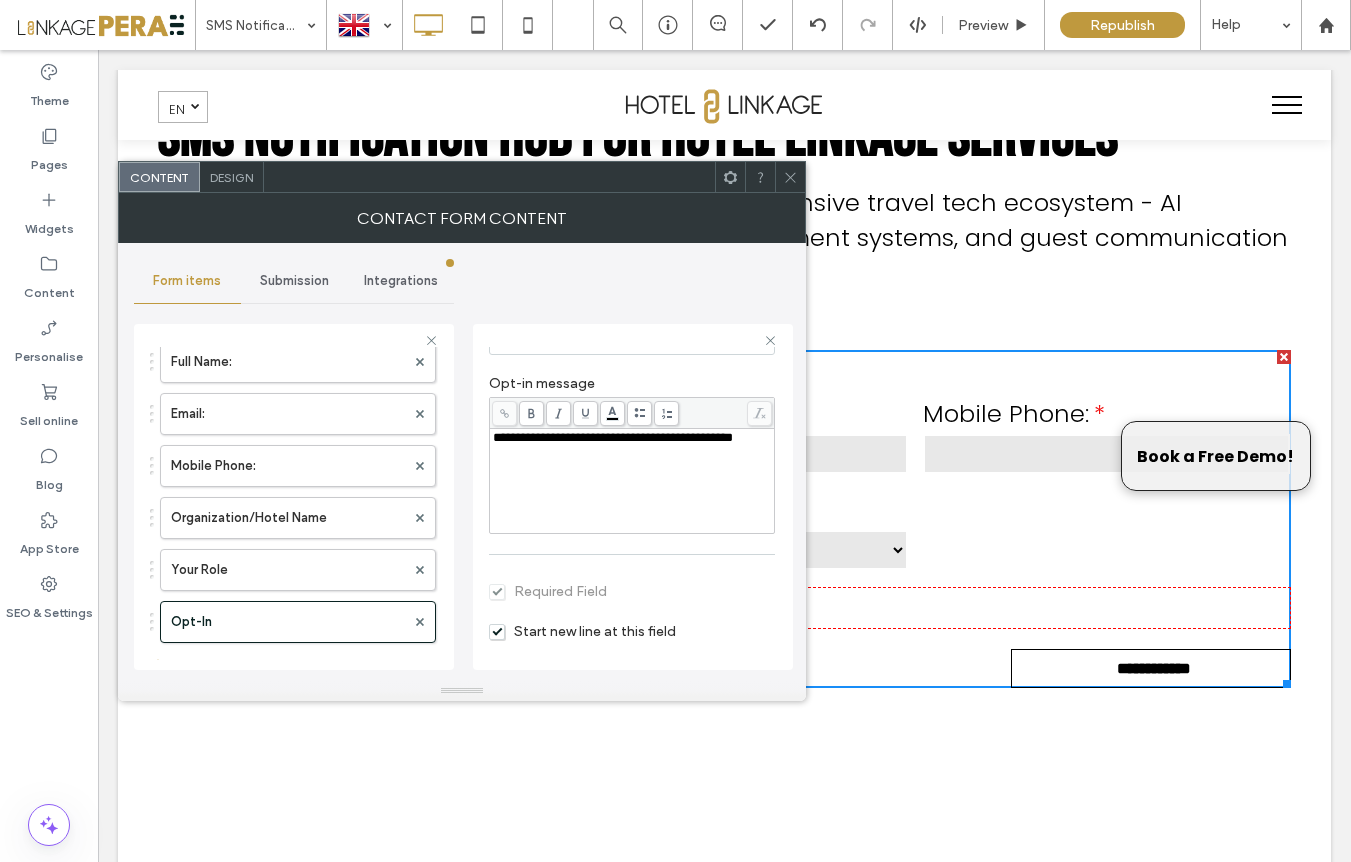 click on "**********" at bounding box center (613, 437) 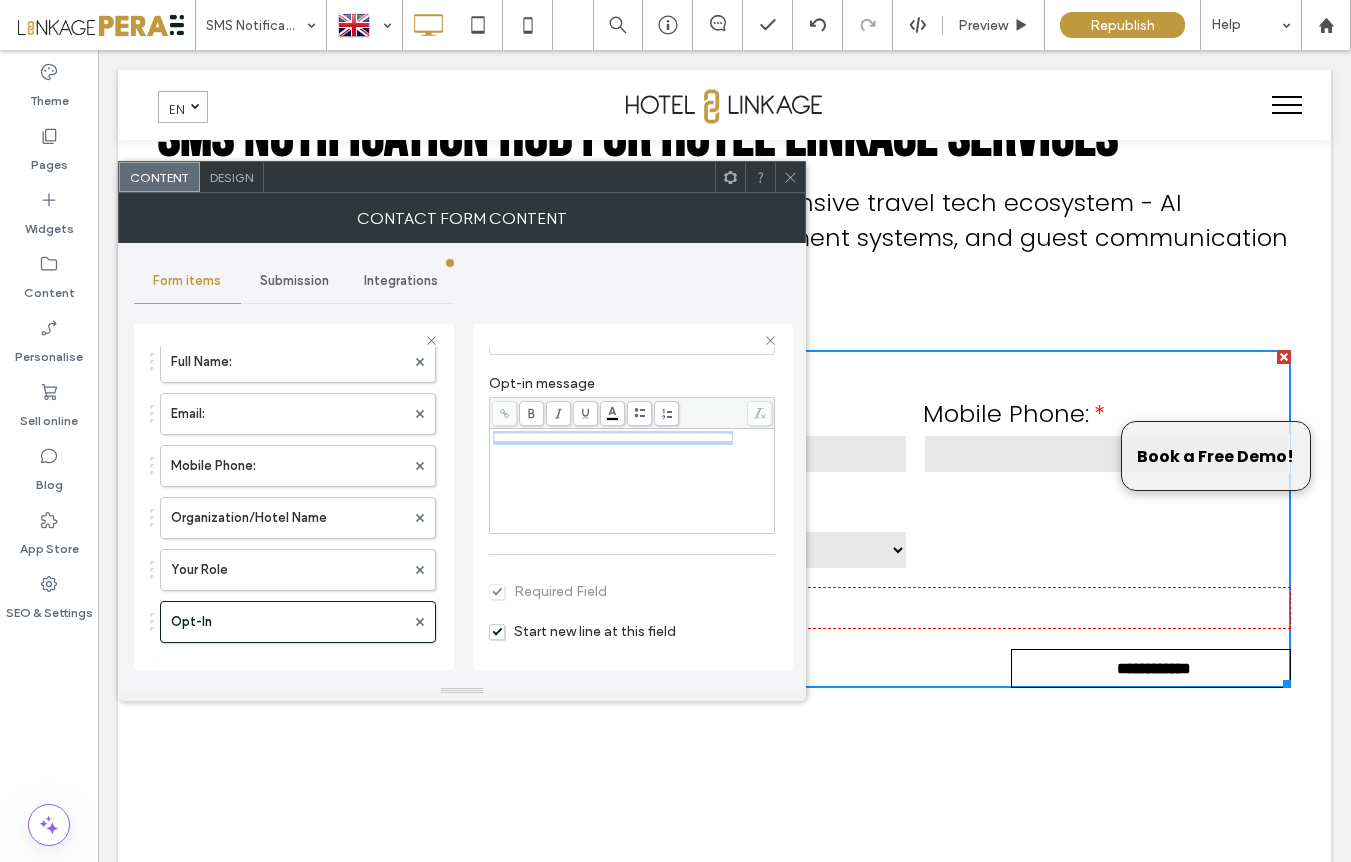 drag, startPoint x: 562, startPoint y: 458, endPoint x: 460, endPoint y: 441, distance: 103.40696 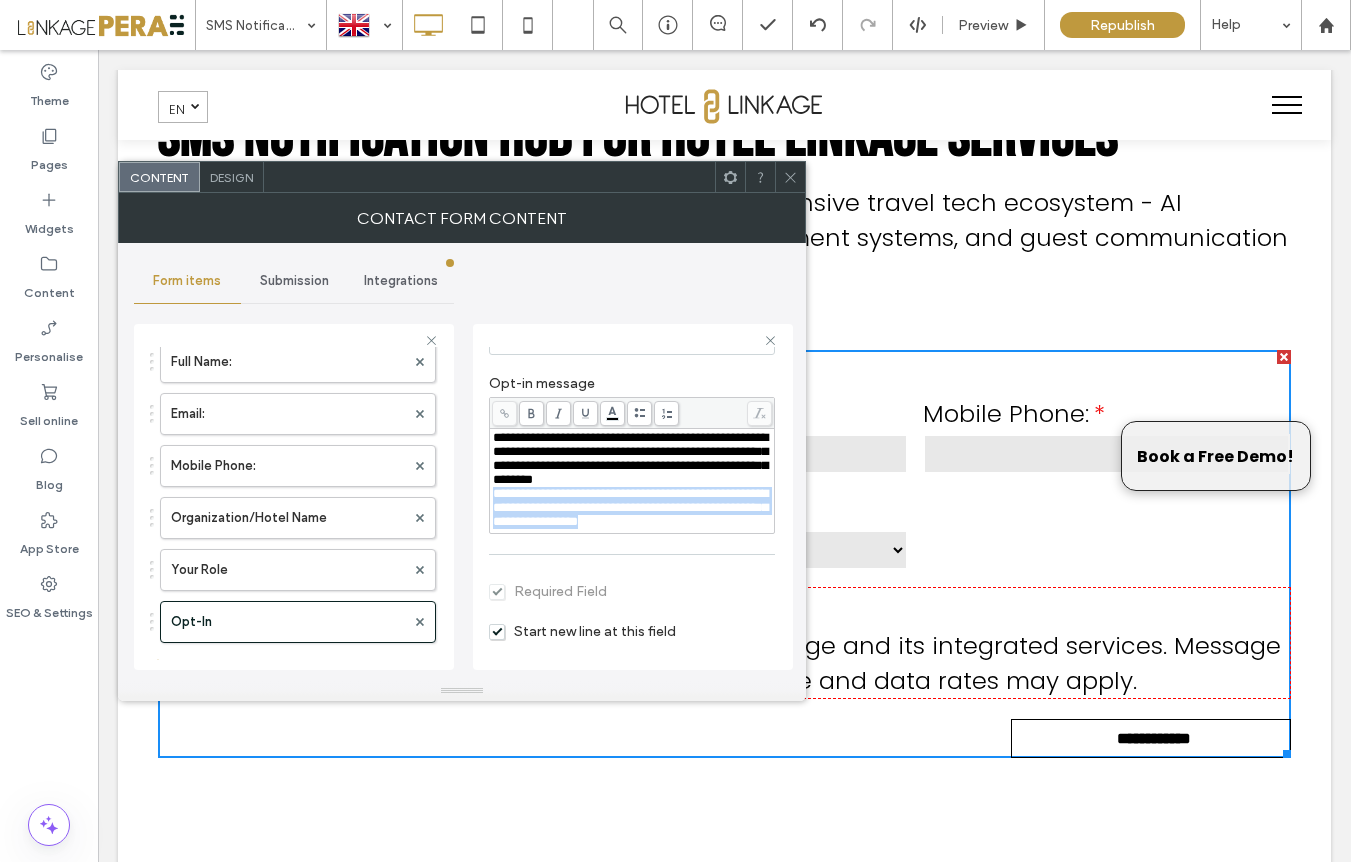drag, startPoint x: 555, startPoint y: 550, endPoint x: 585, endPoint y: 449, distance: 105.36128 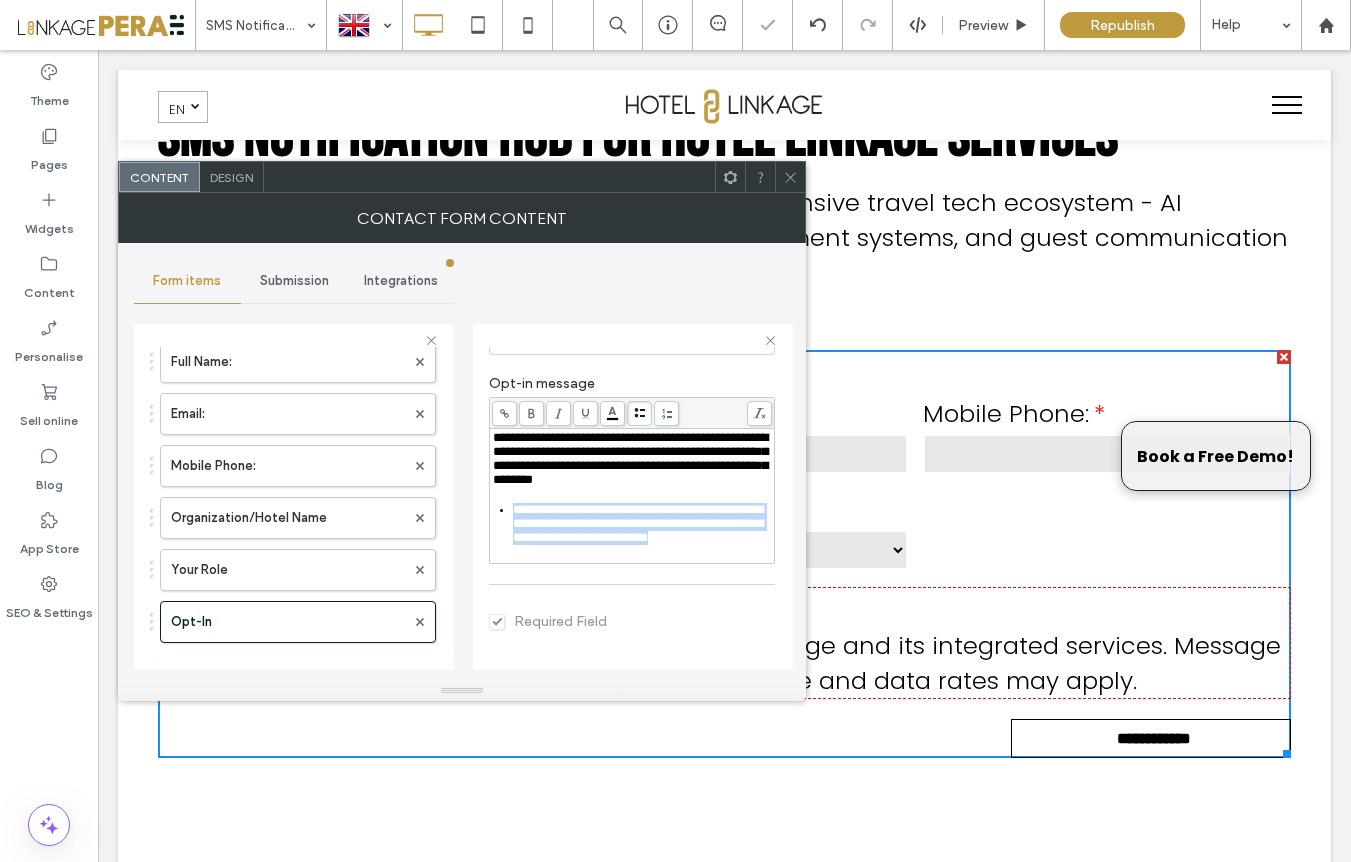 click 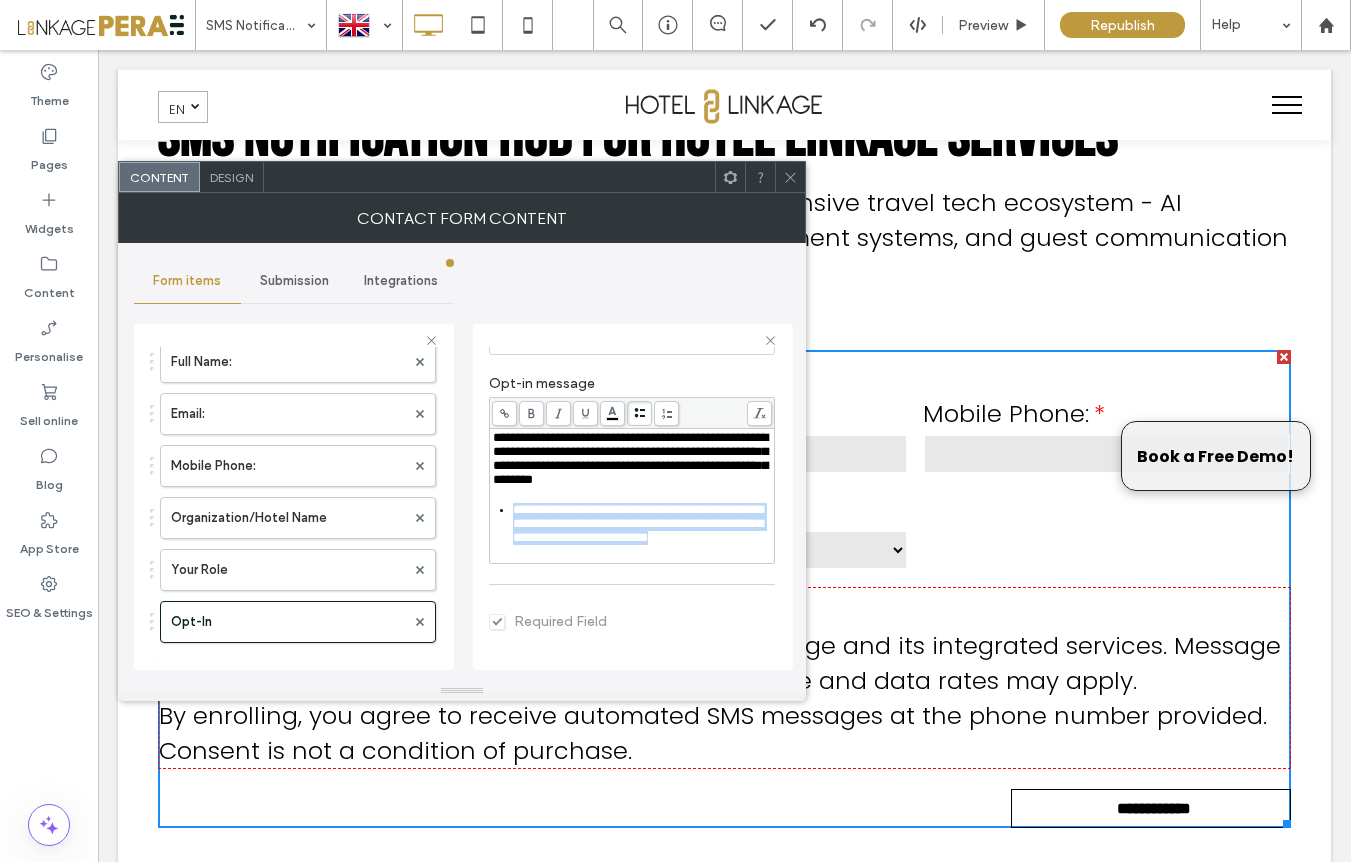 click on "**********" at bounding box center (643, 524) 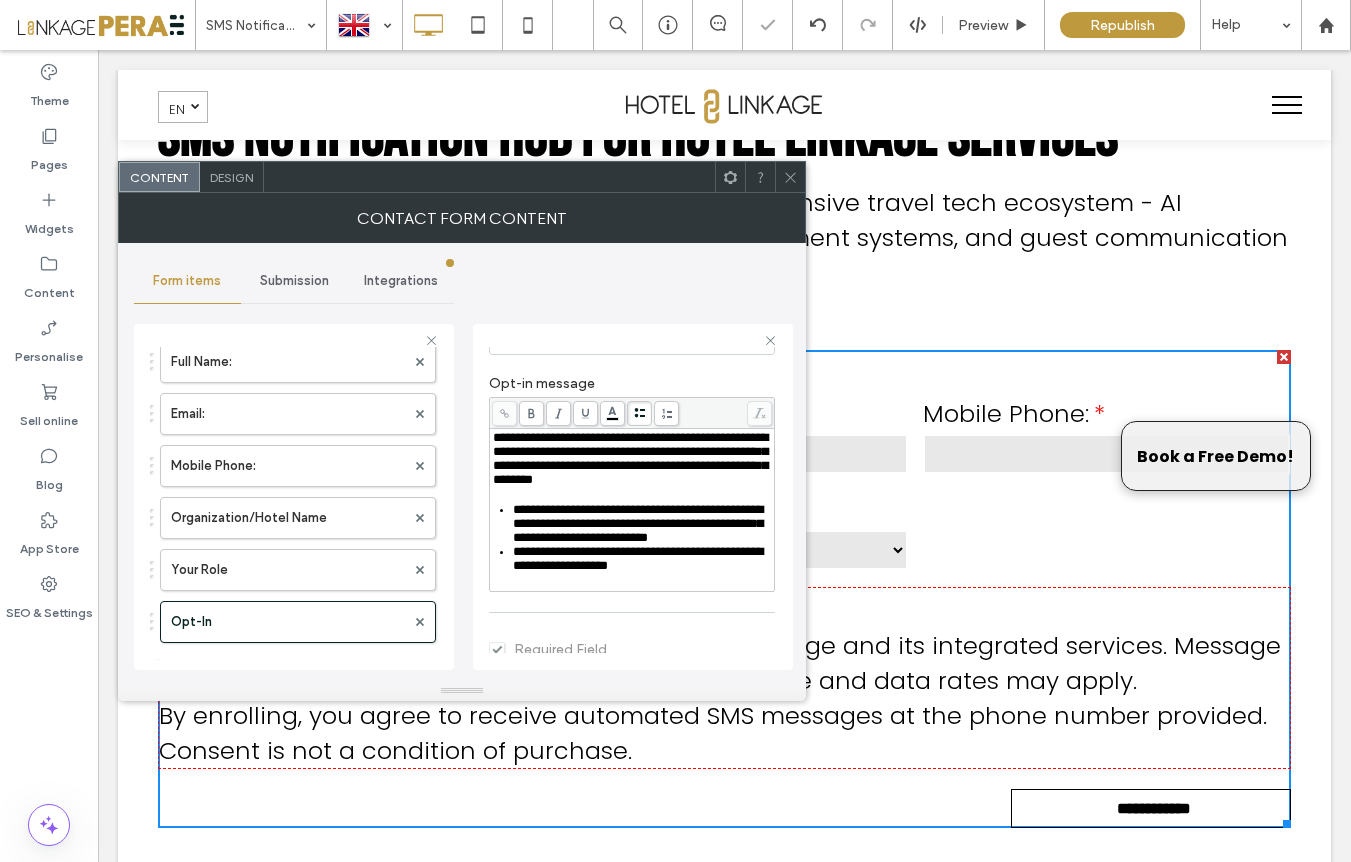 click 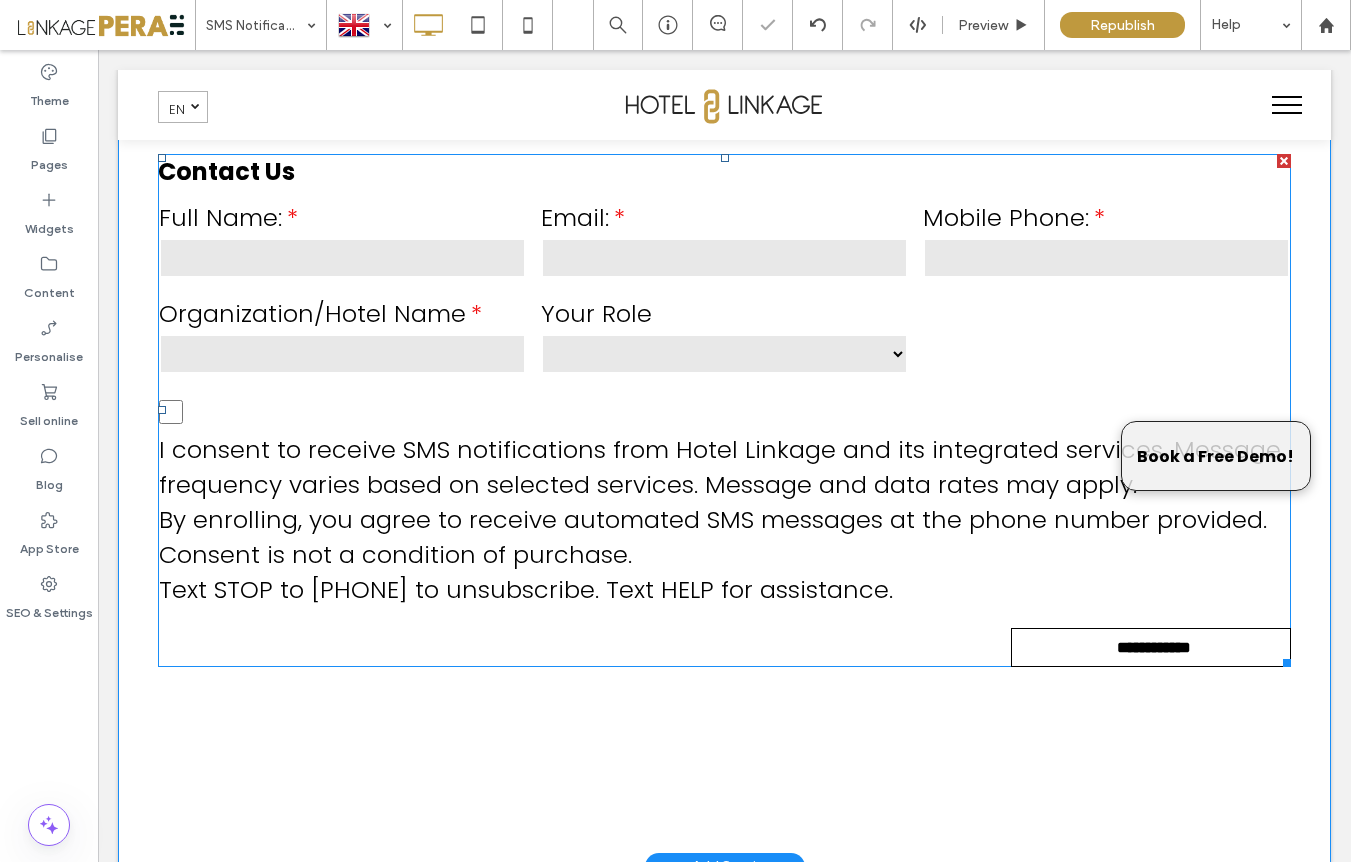 scroll, scrollTop: 310, scrollLeft: 0, axis: vertical 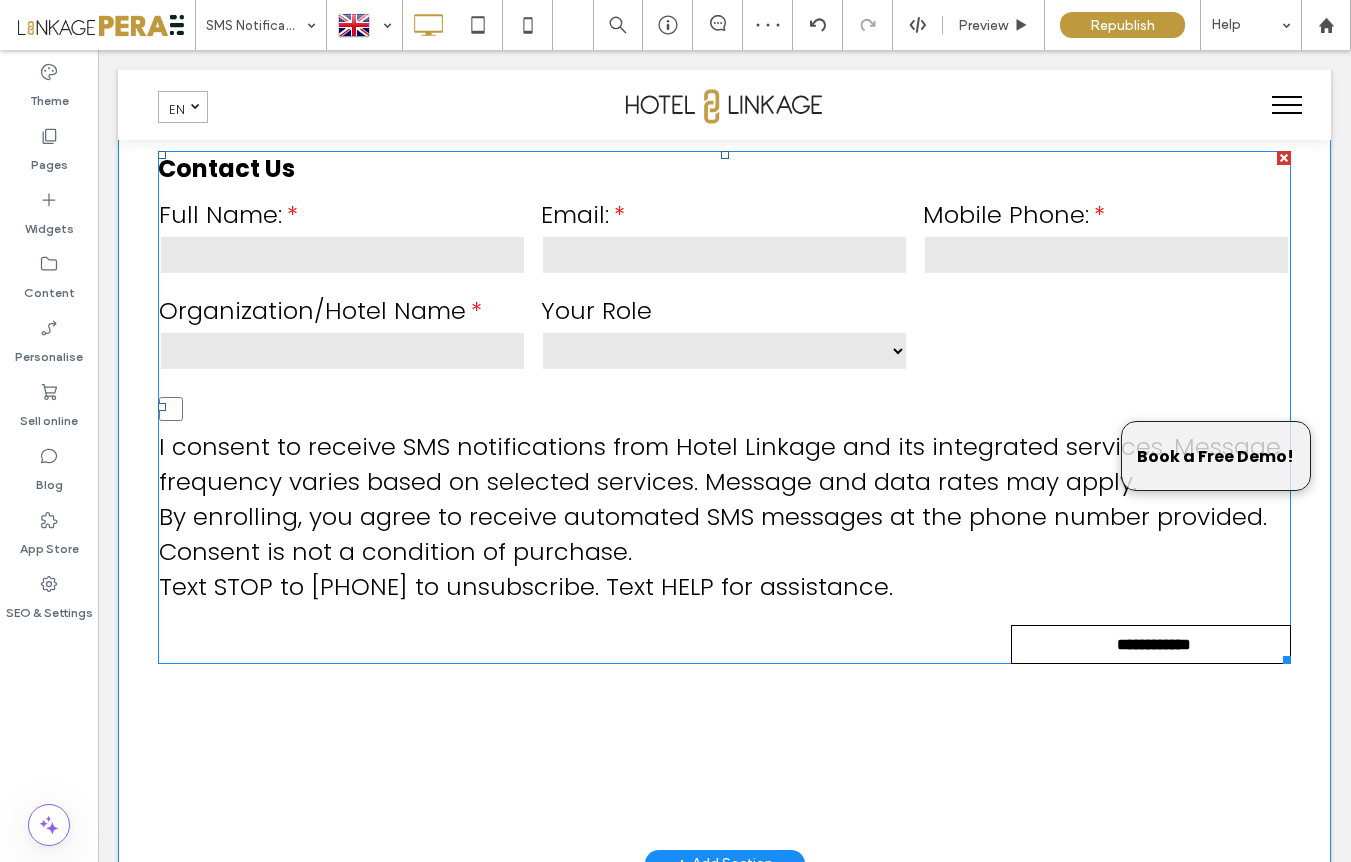 click on "By enrolling, you agree to receive automated SMS messages at the phone number provided. Consent is not a condition of purchase." at bounding box center (724, 534) 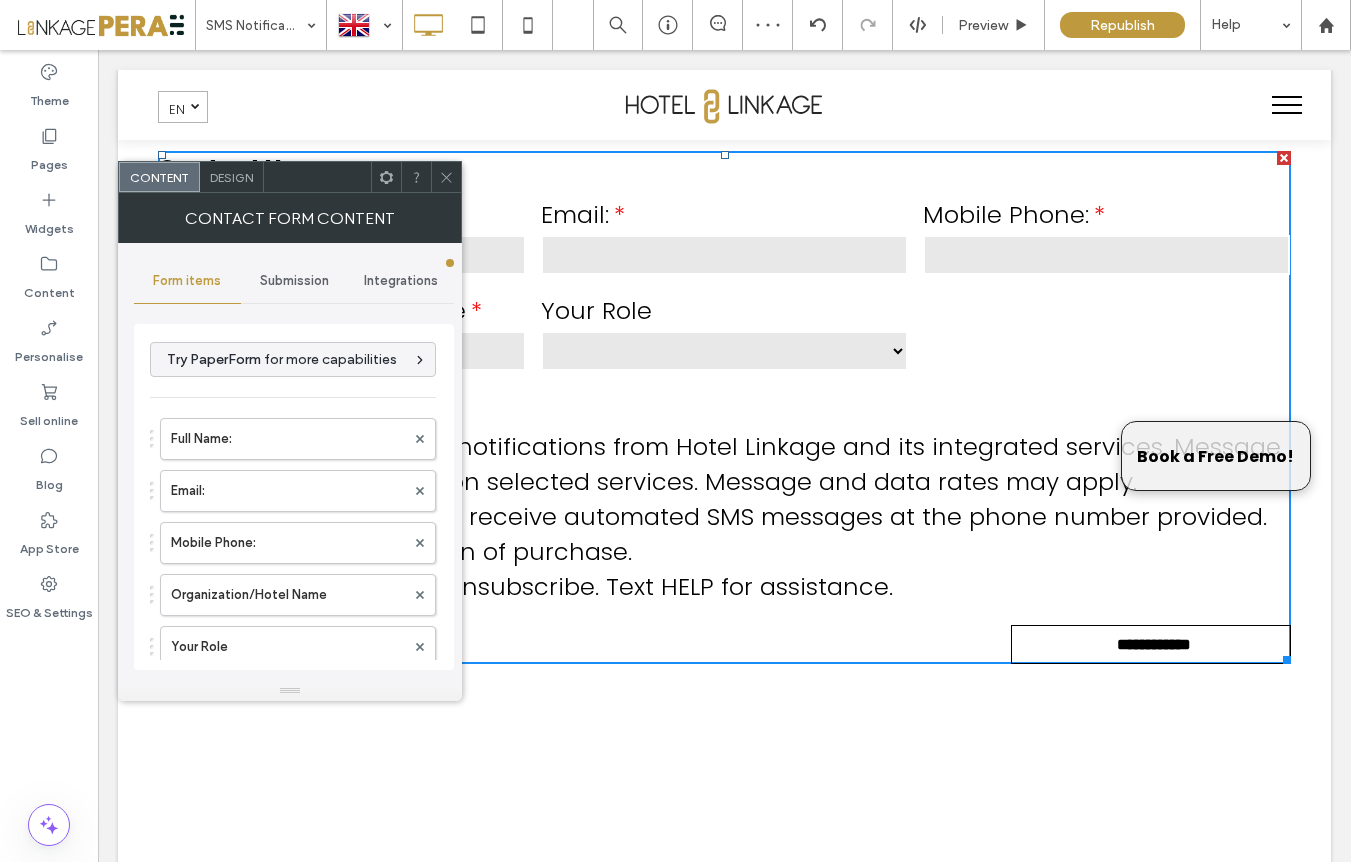 click on "Design" at bounding box center (231, 177) 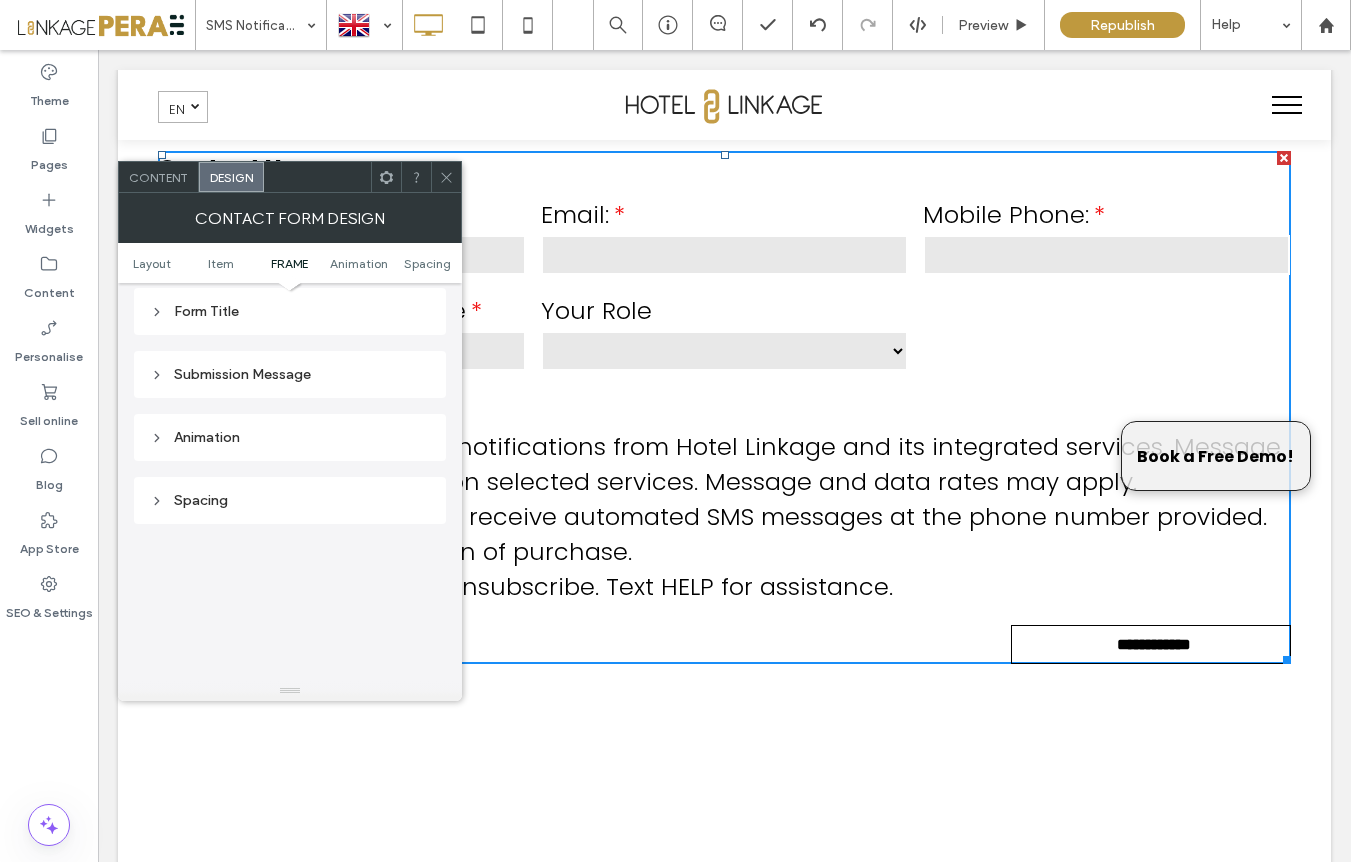 scroll, scrollTop: 664, scrollLeft: 0, axis: vertical 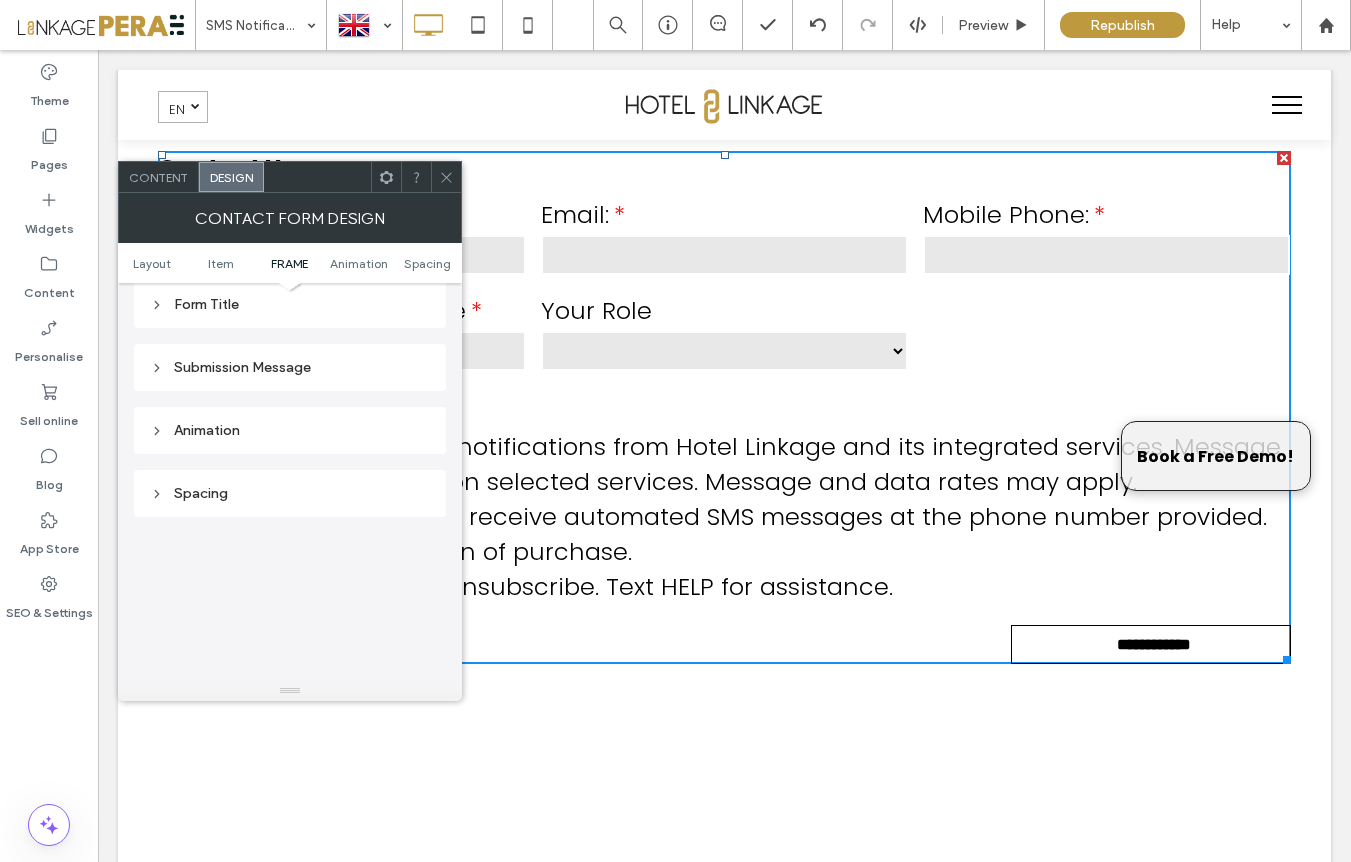 drag, startPoint x: 448, startPoint y: 171, endPoint x: 454, endPoint y: 182, distance: 12.529964 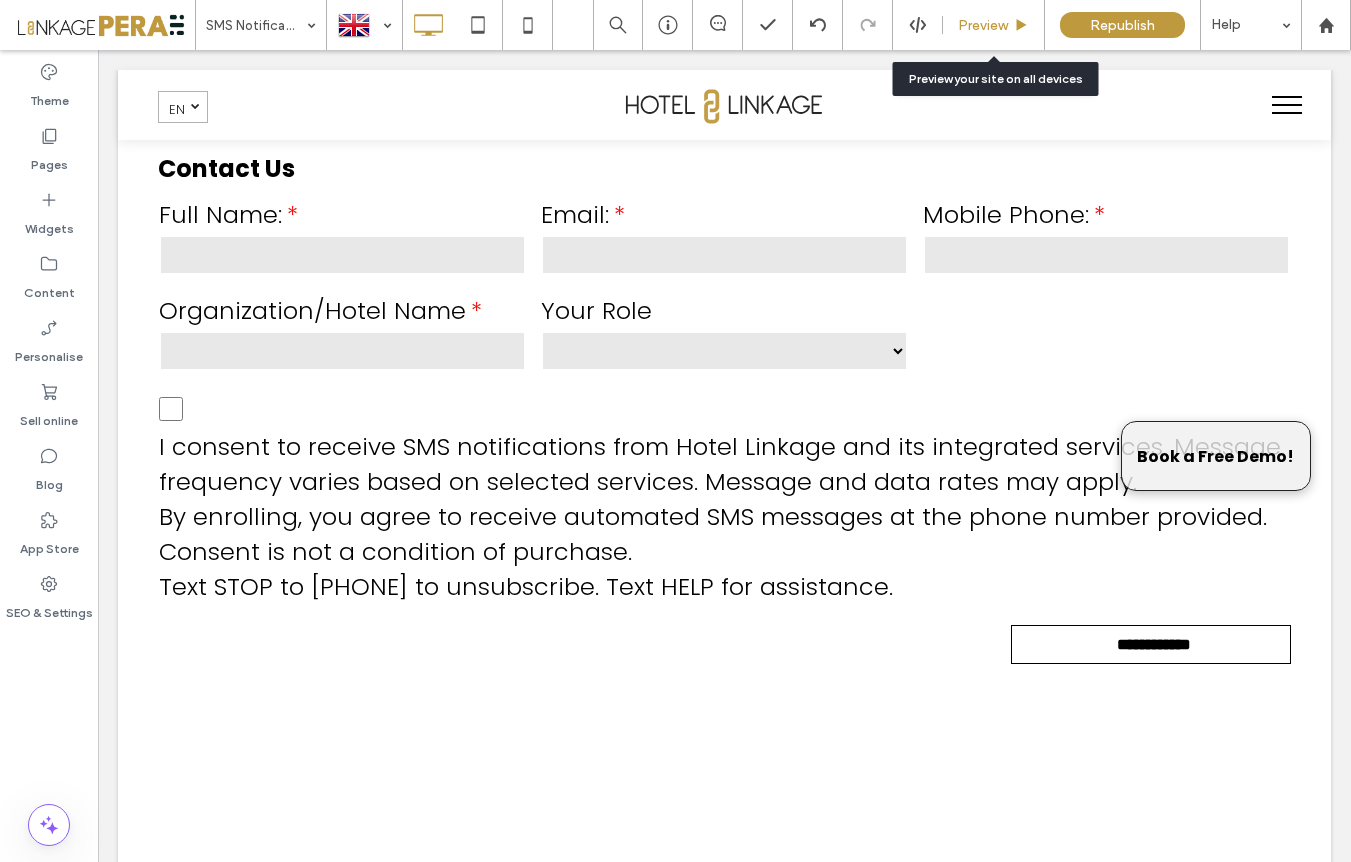 click on "Preview" at bounding box center [983, 25] 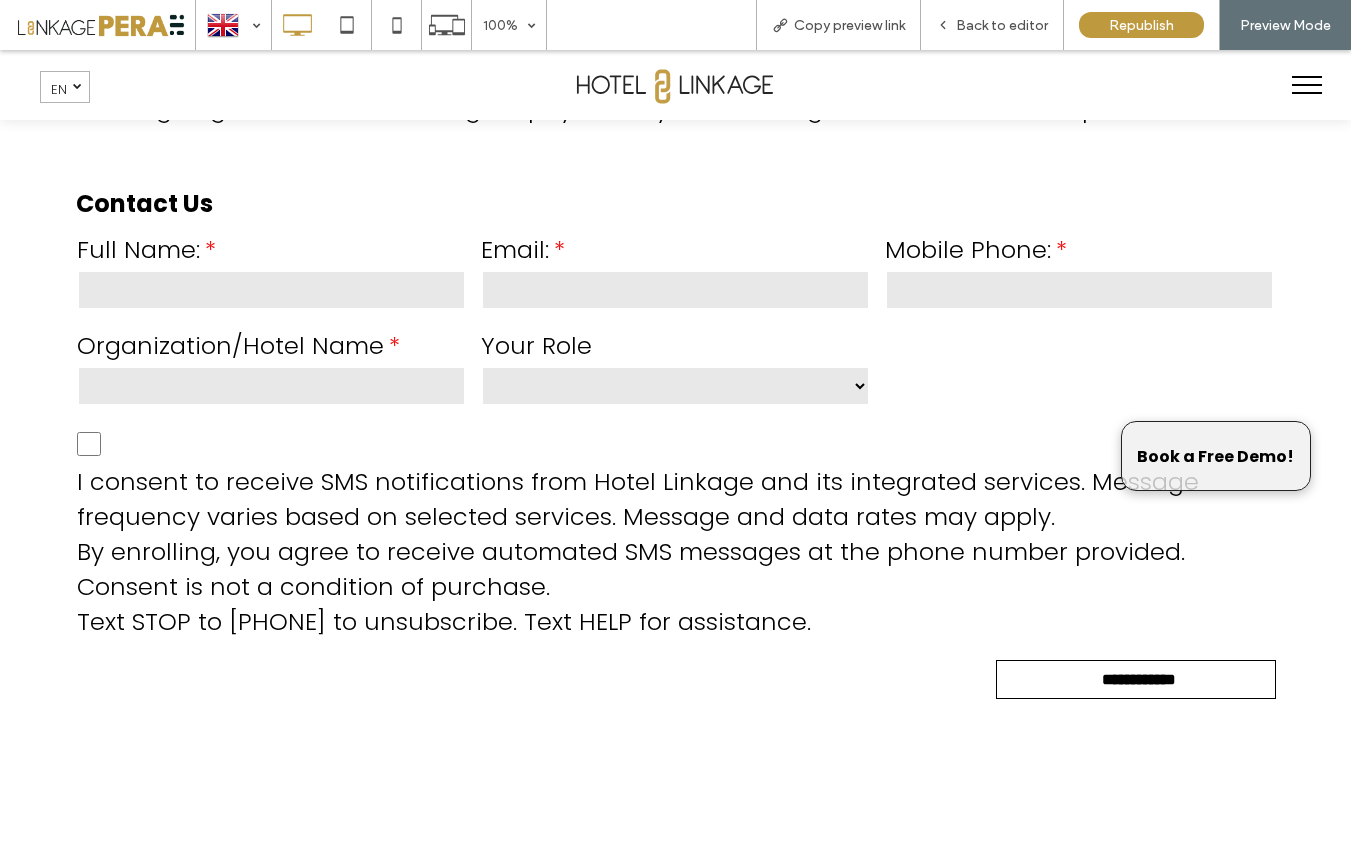 scroll, scrollTop: 219, scrollLeft: 0, axis: vertical 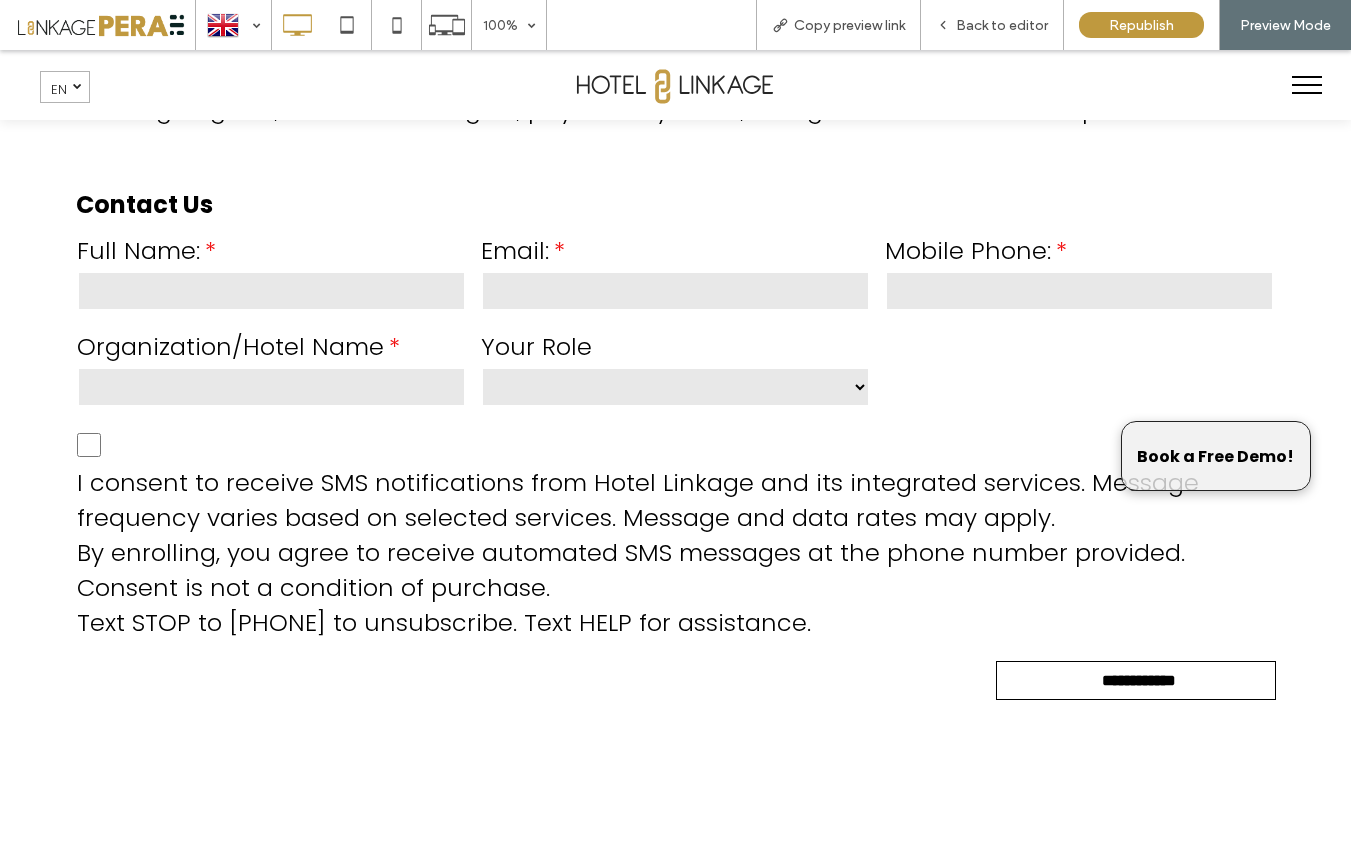 drag, startPoint x: 590, startPoint y: 543, endPoint x: 352, endPoint y: 504, distance: 241.17421 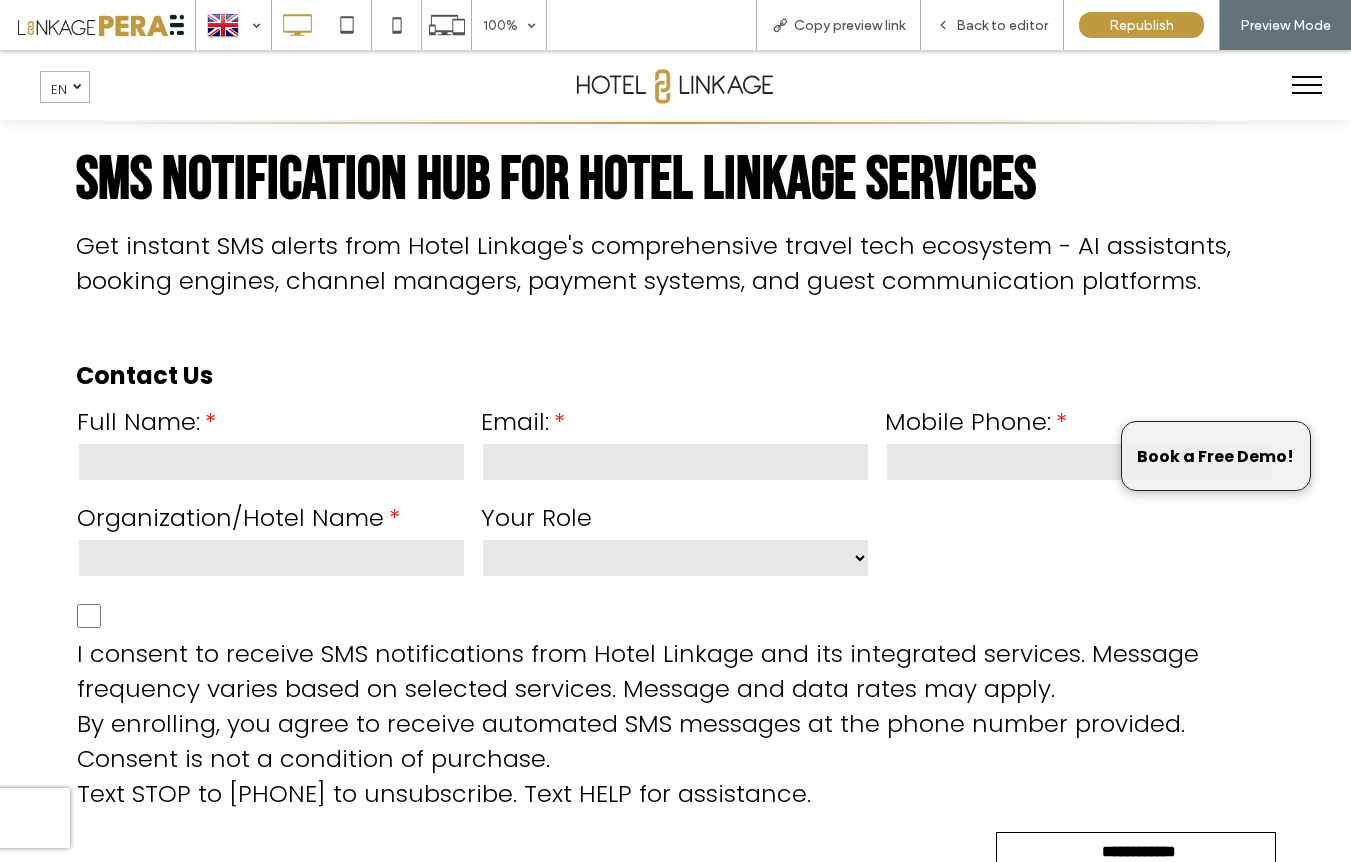 scroll, scrollTop: 41, scrollLeft: 0, axis: vertical 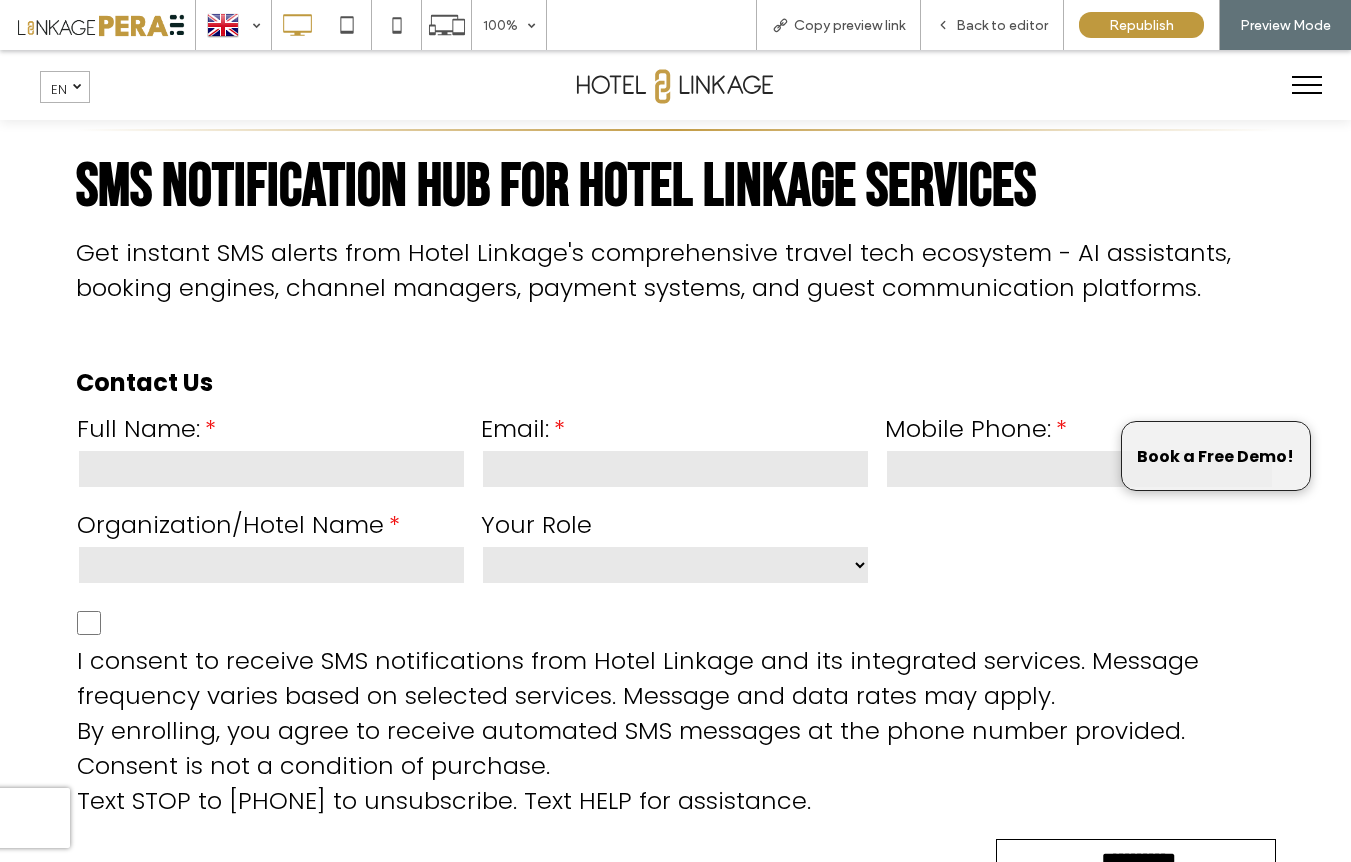 click on "**********" at bounding box center (676, 621) 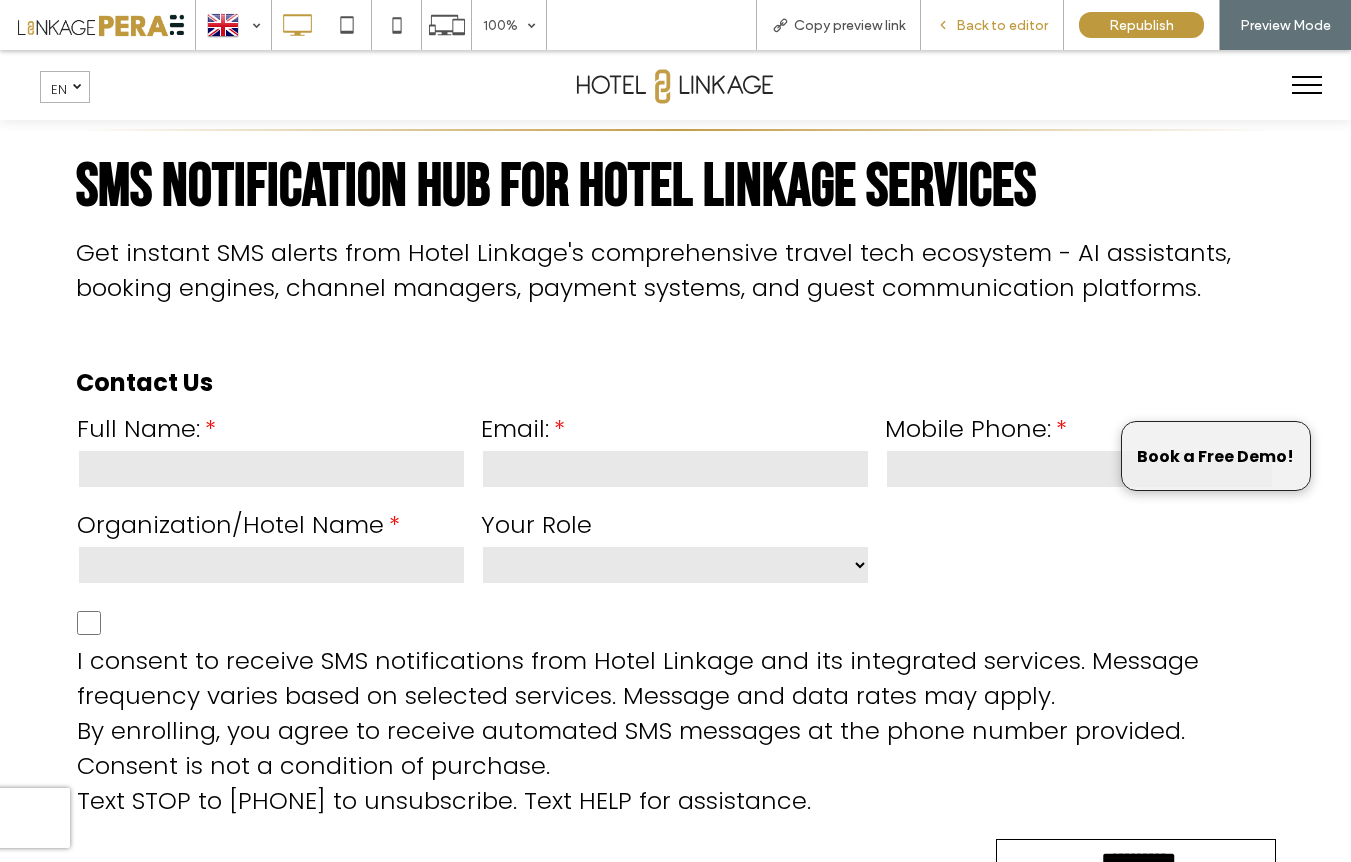 click on "Back to editor" at bounding box center [1002, 25] 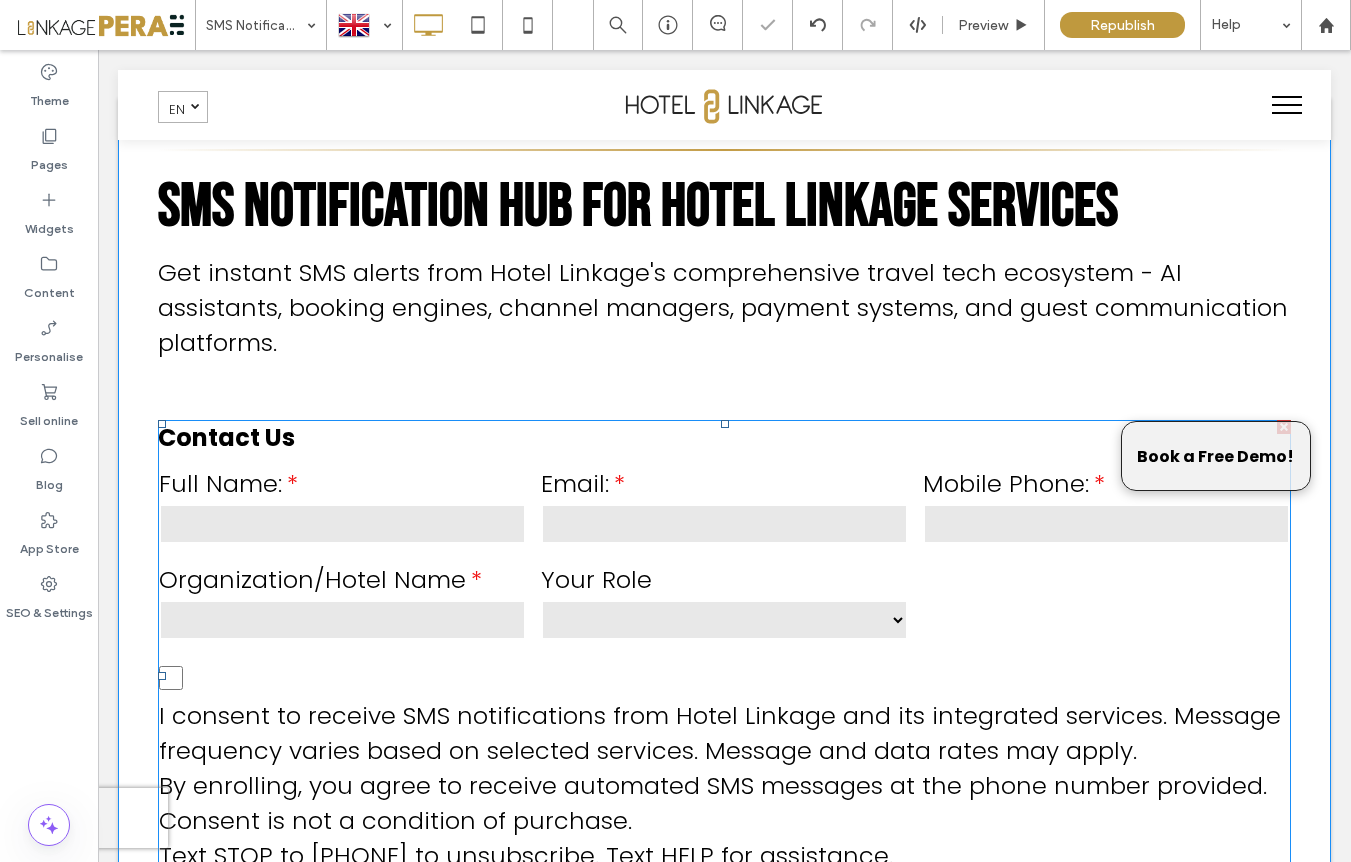 click on "Contact Us" at bounding box center [724, 437] 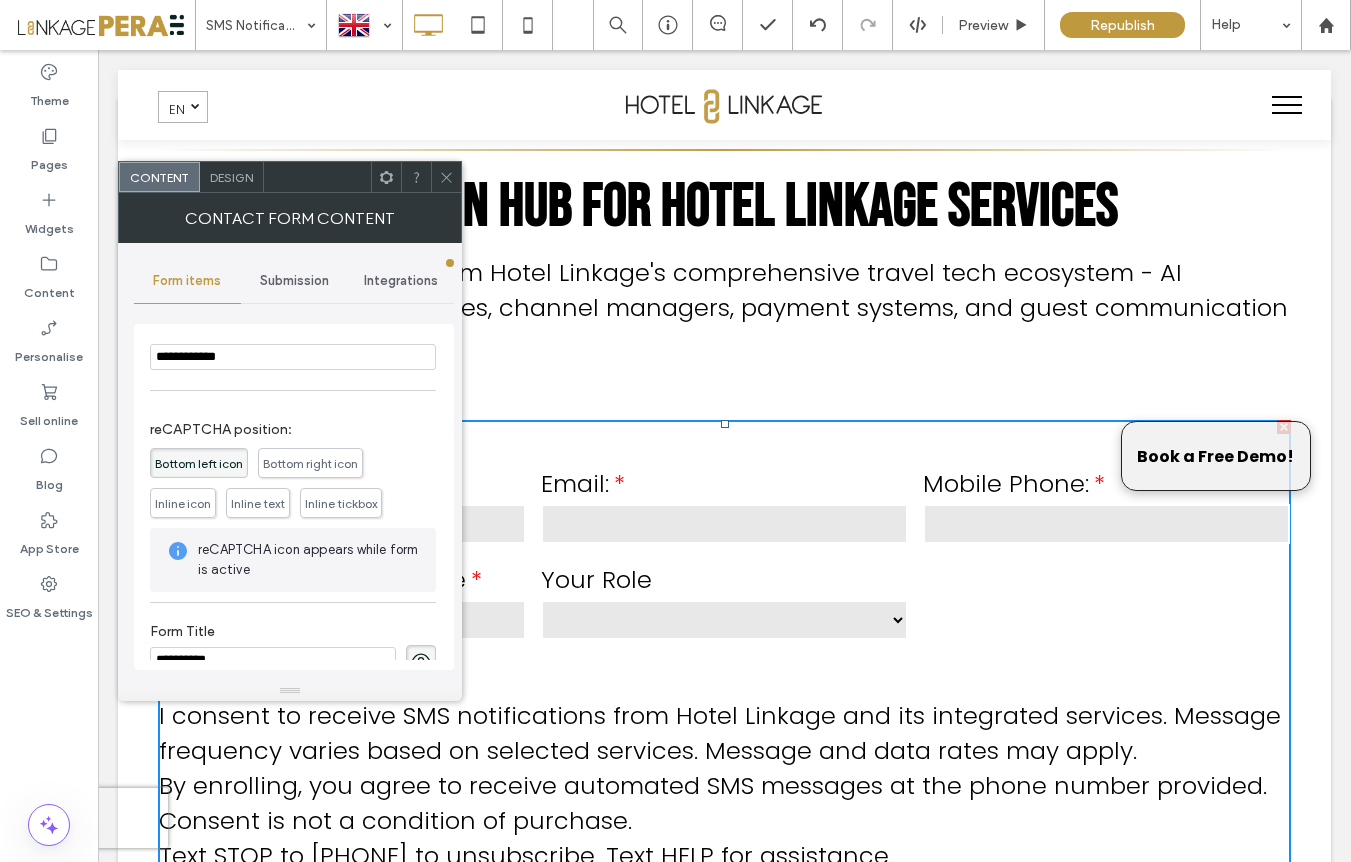 scroll, scrollTop: 510, scrollLeft: 0, axis: vertical 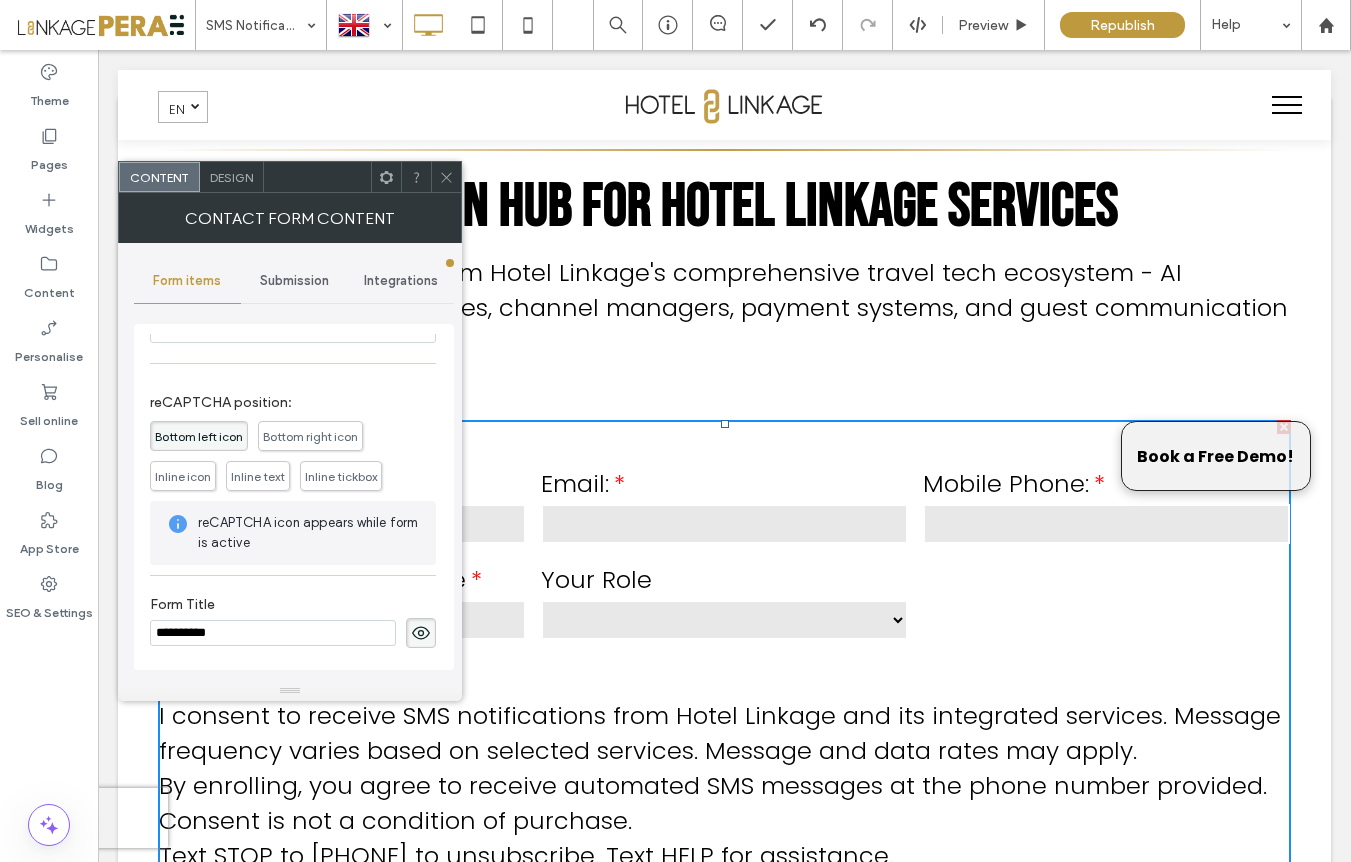 drag, startPoint x: 225, startPoint y: 630, endPoint x: 248, endPoint y: 639, distance: 24.698177 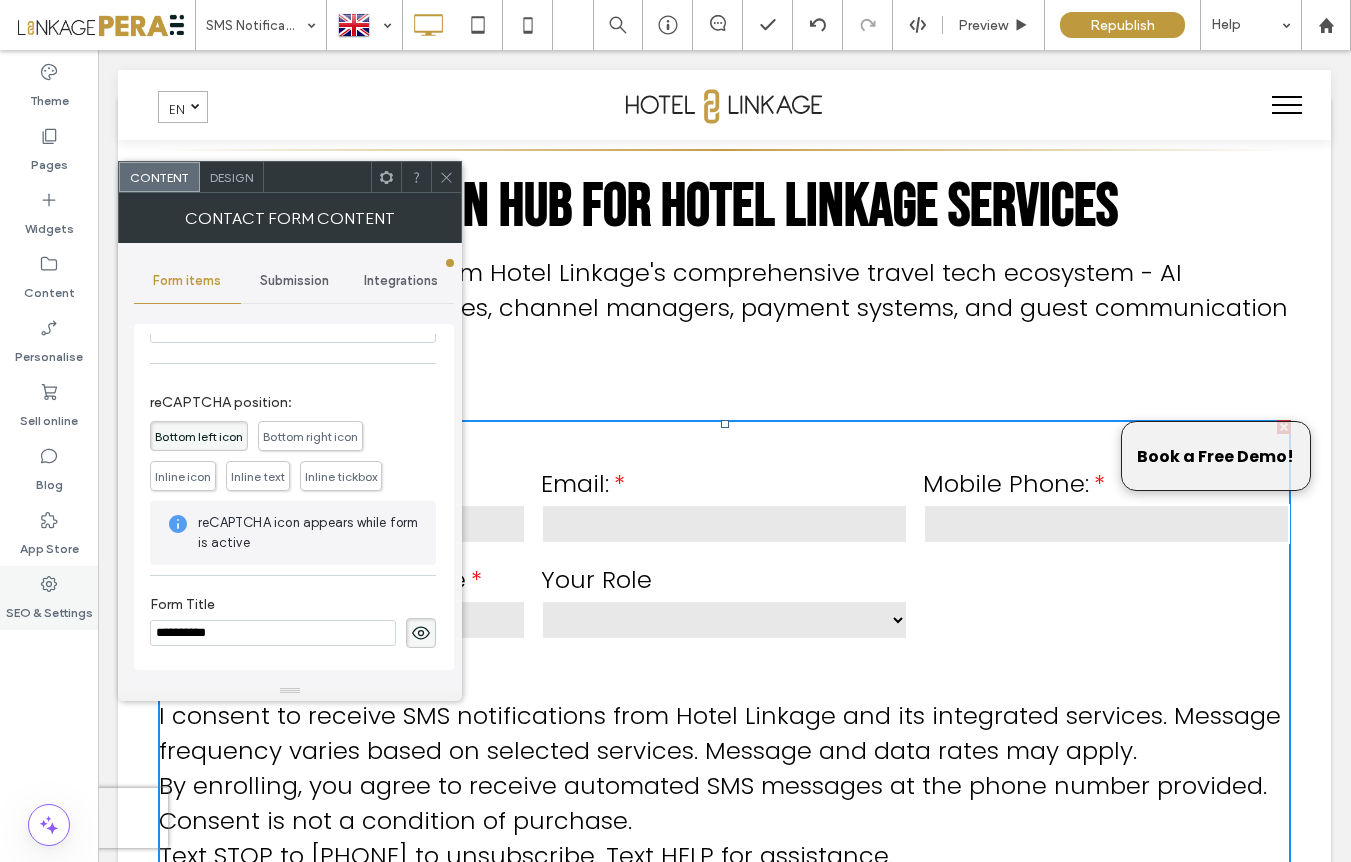 drag, startPoint x: 208, startPoint y: 633, endPoint x: 48, endPoint y: 613, distance: 161.24515 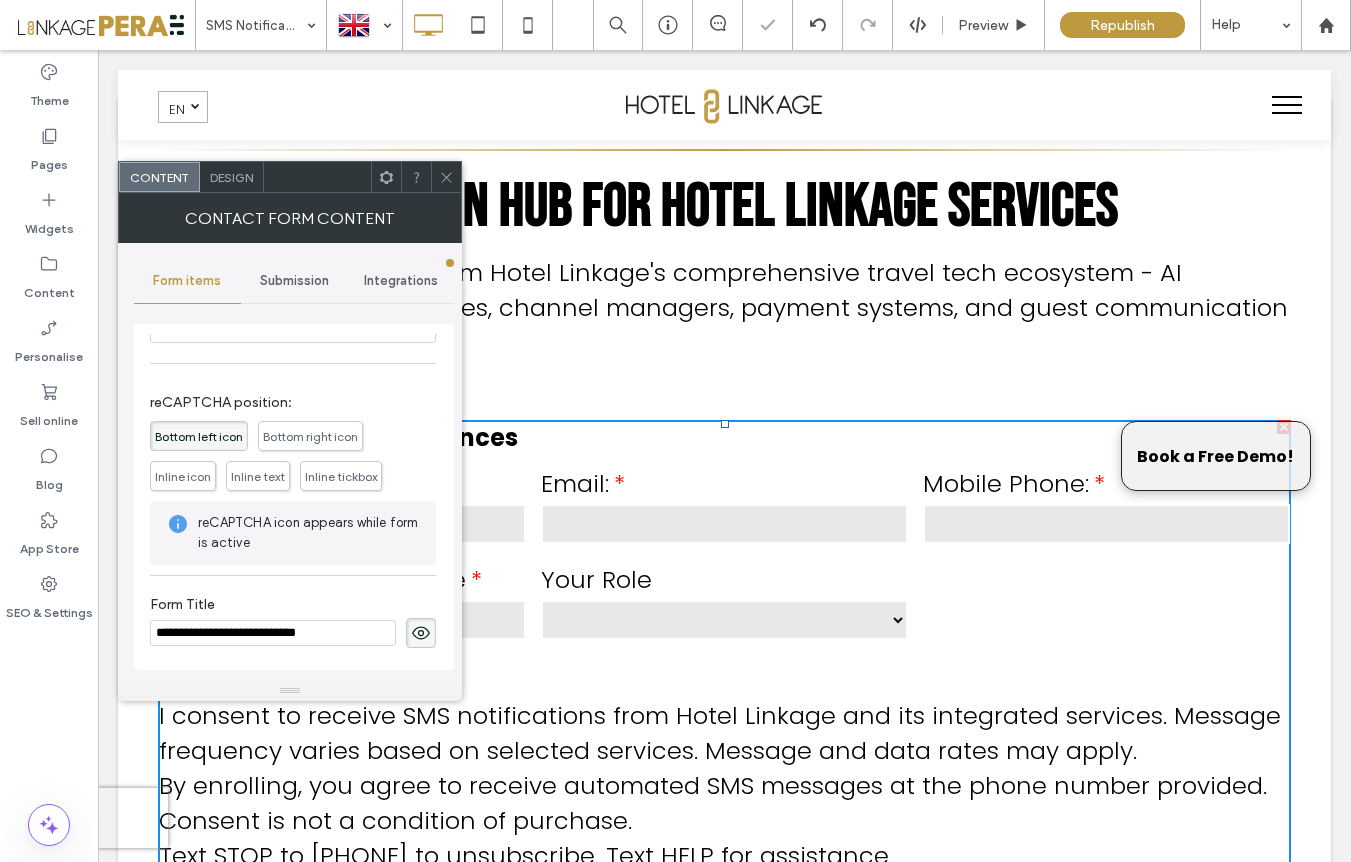 type on "**********" 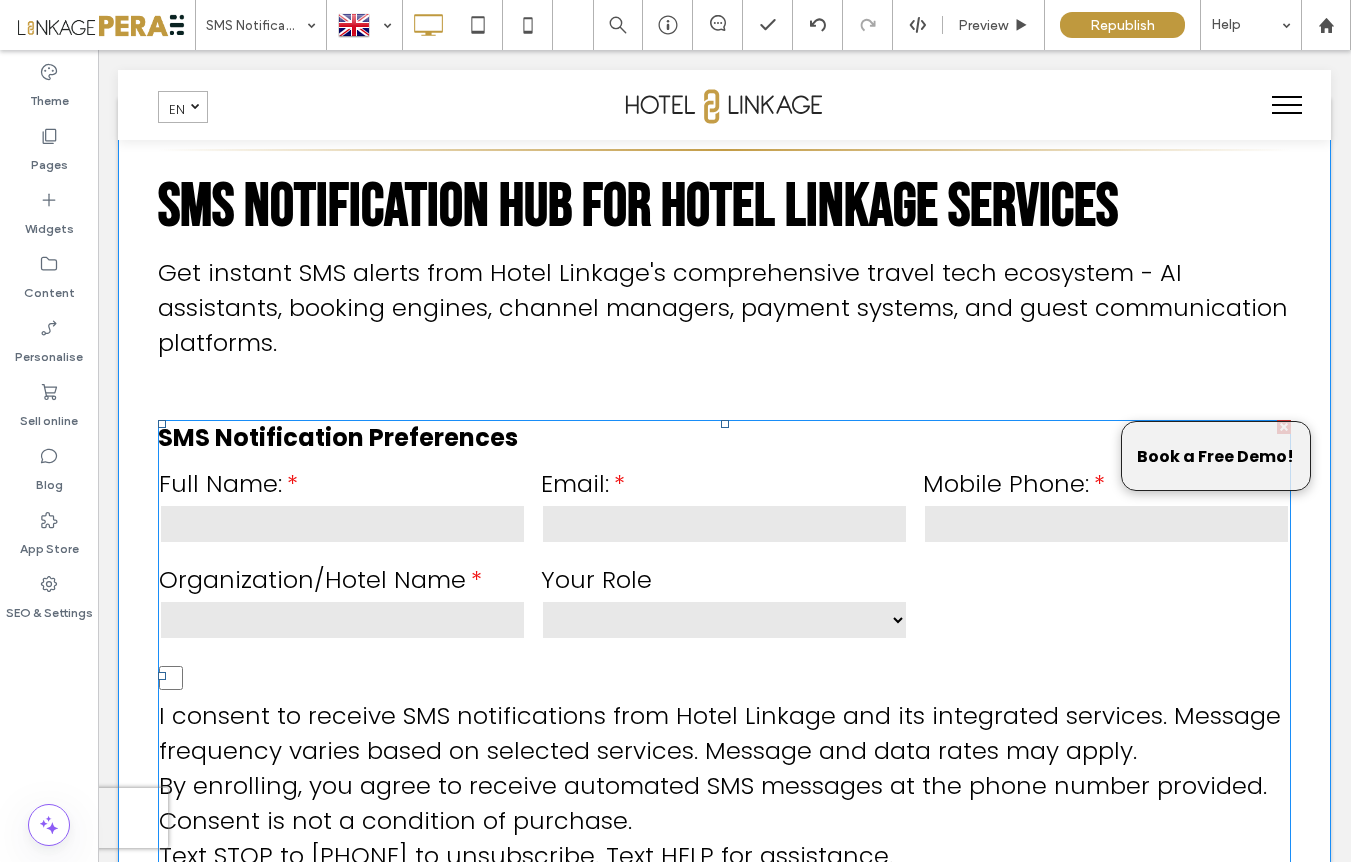 click on "Email:" at bounding box center [724, 483] 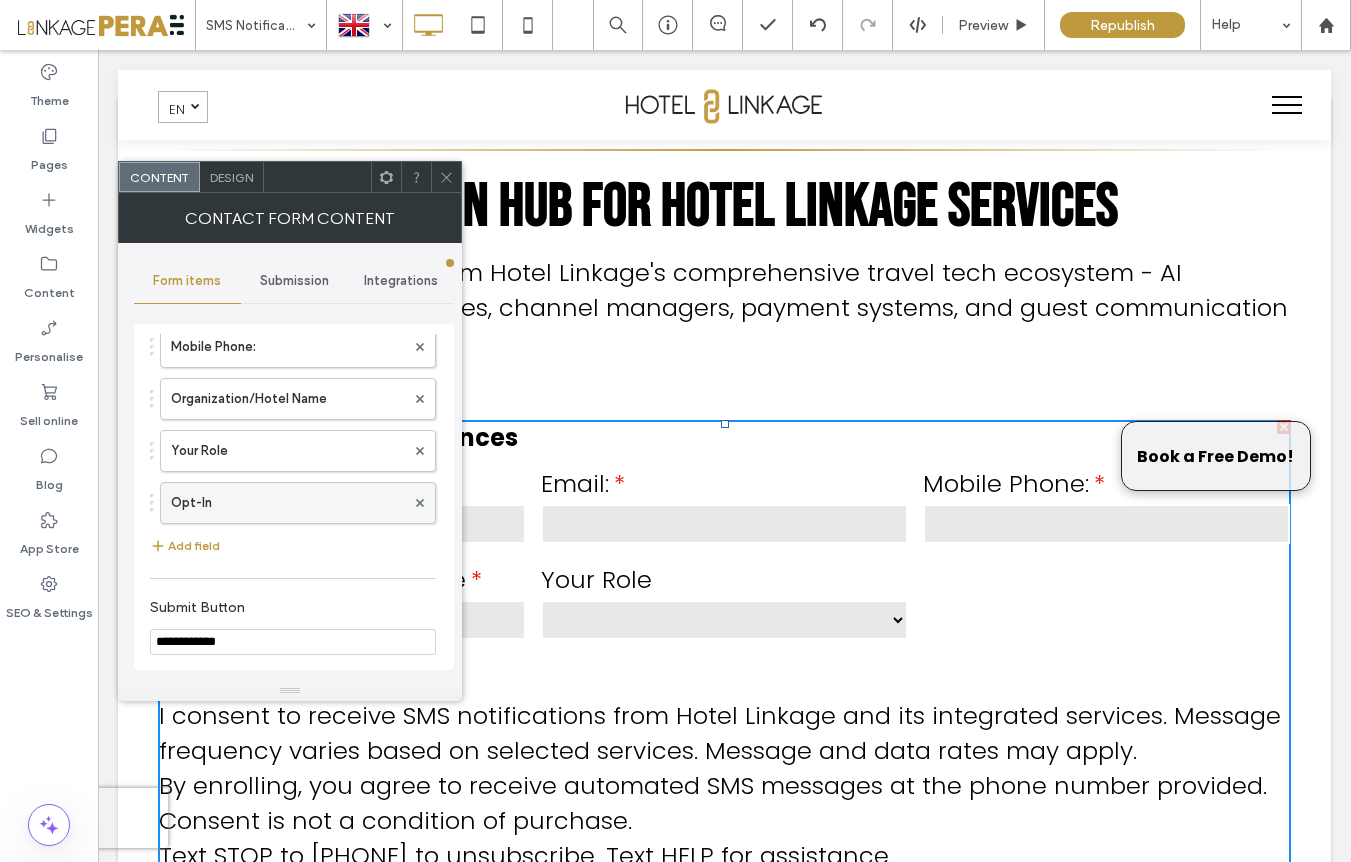 scroll, scrollTop: 193, scrollLeft: 0, axis: vertical 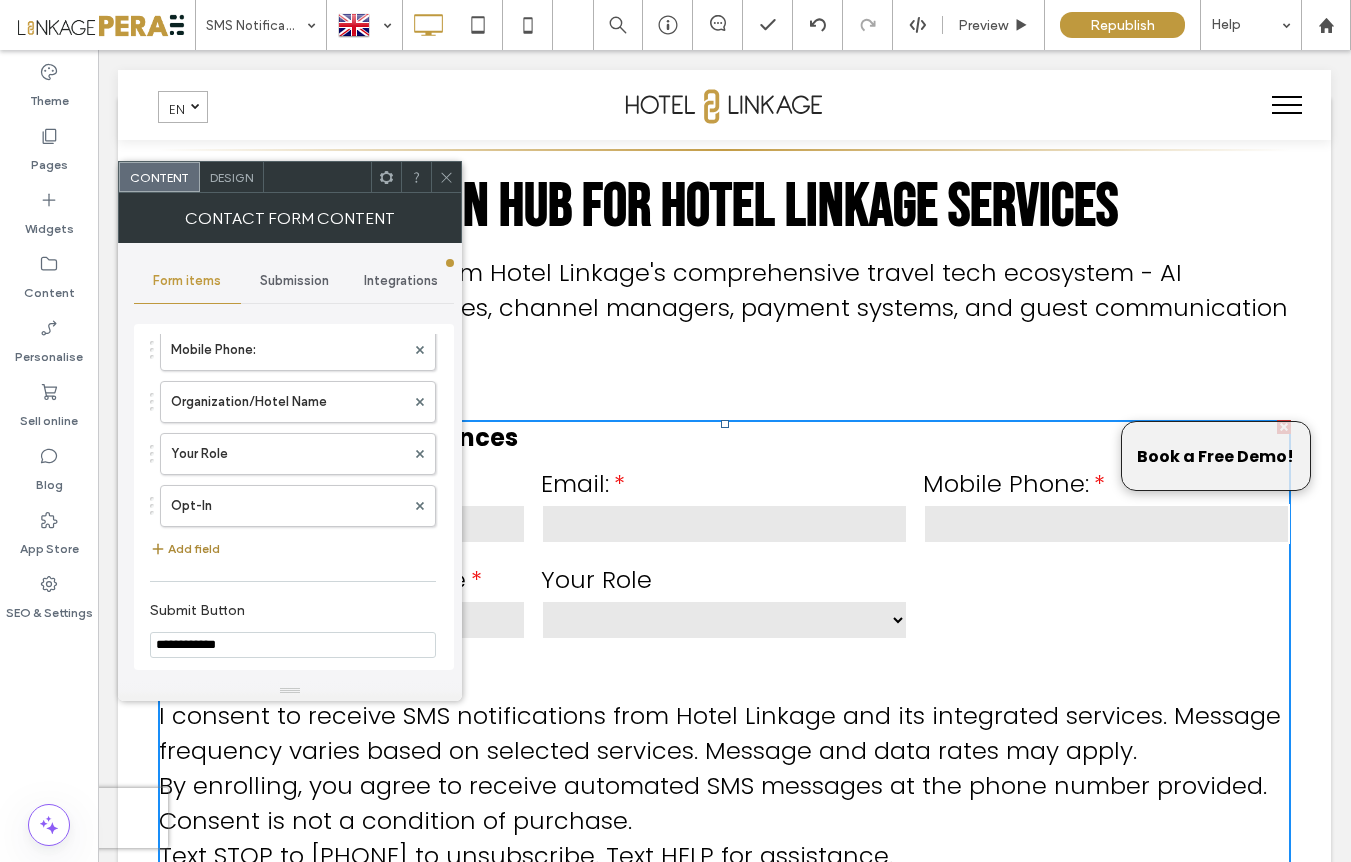 click on "Add field" at bounding box center (185, 549) 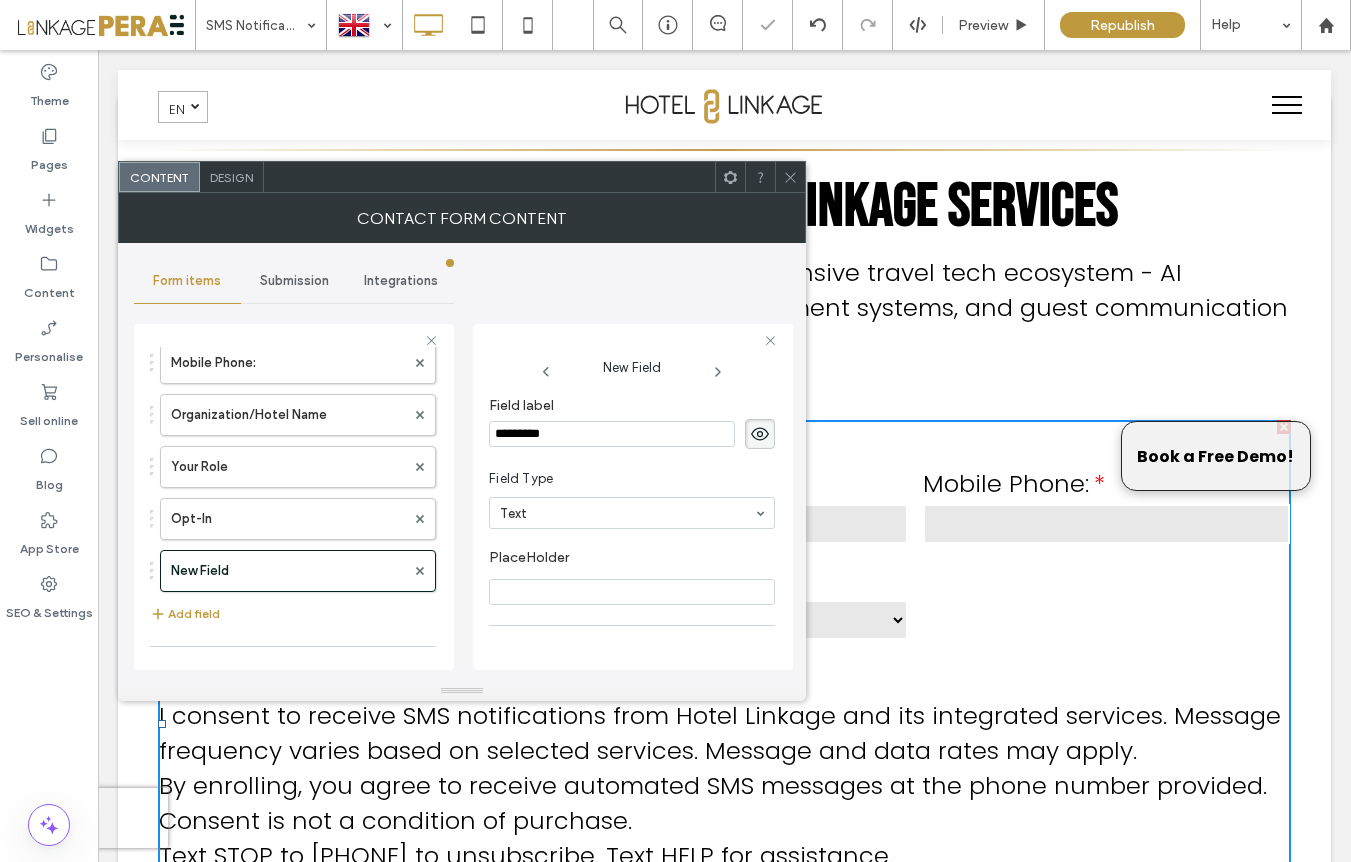 click on "*********" at bounding box center (612, 434) 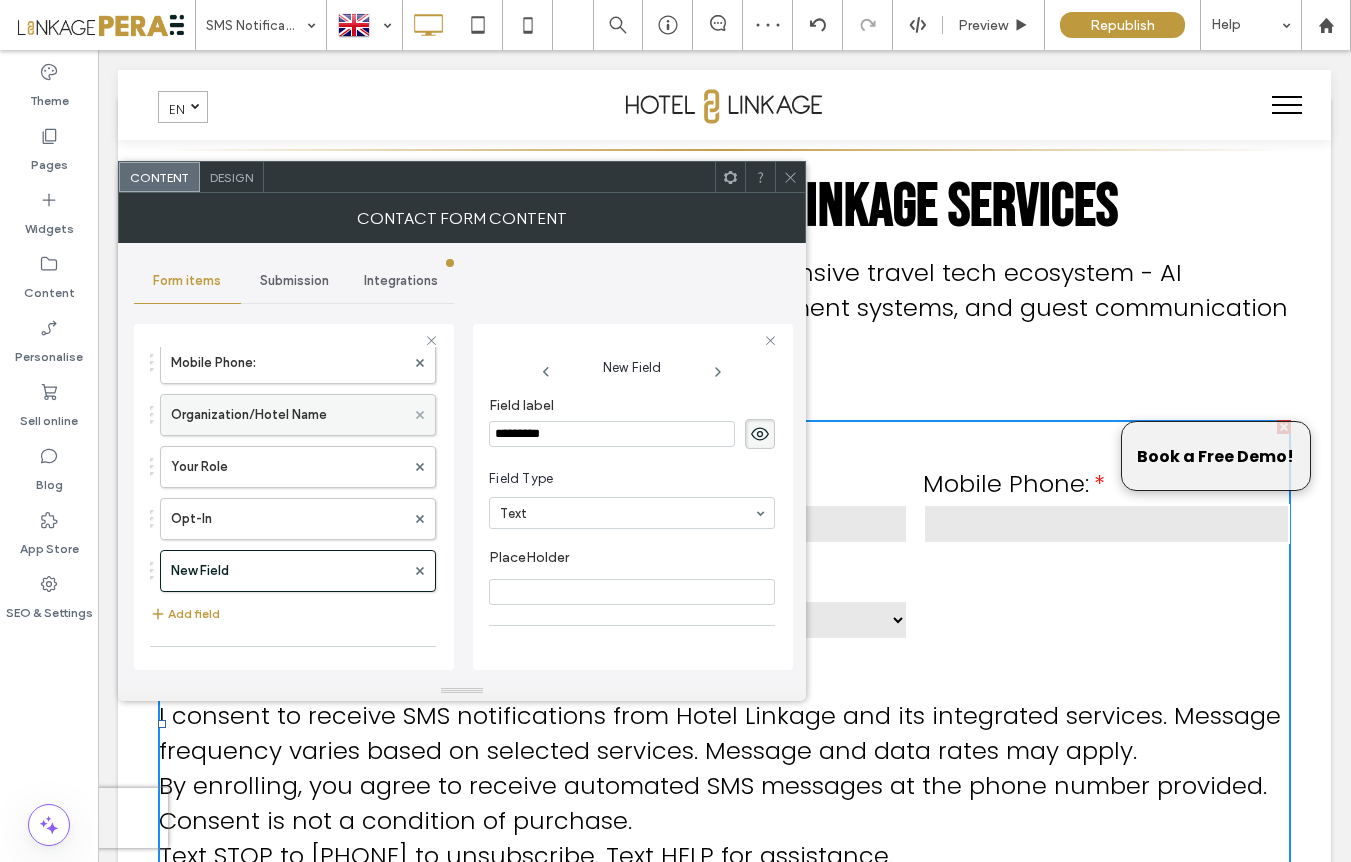click on "**********" at bounding box center (294, 494) 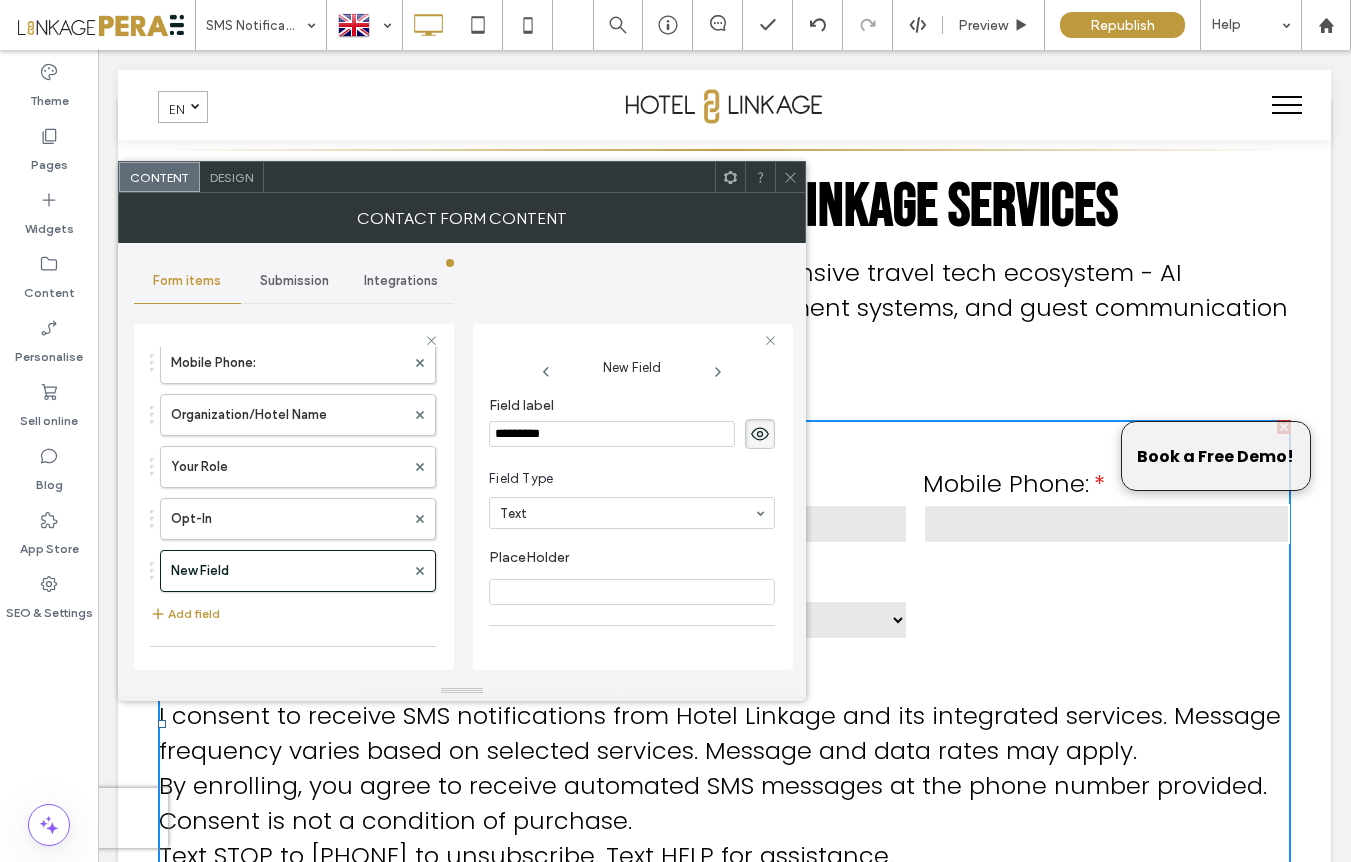 click on "*********" at bounding box center (612, 434) 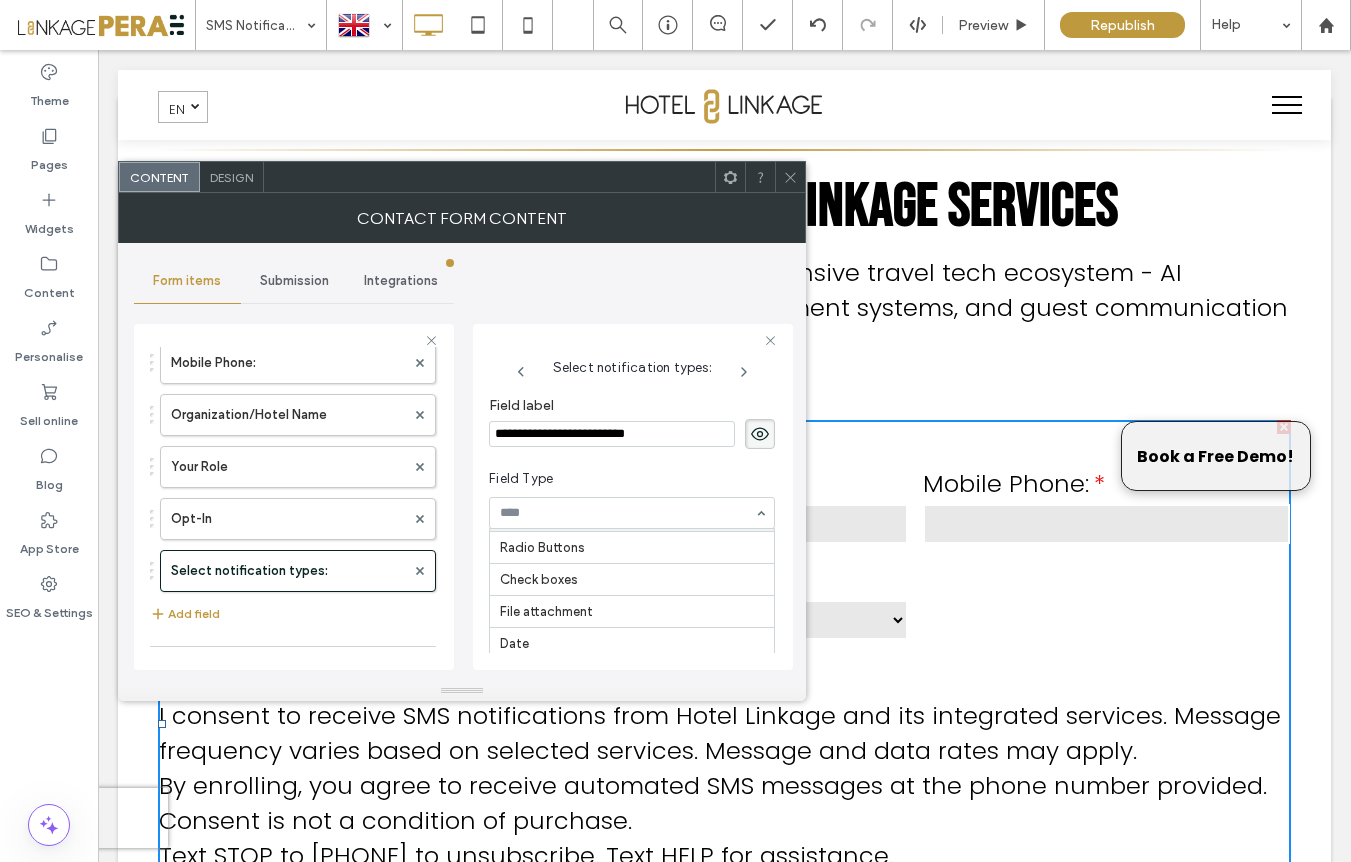 scroll, scrollTop: 62, scrollLeft: 0, axis: vertical 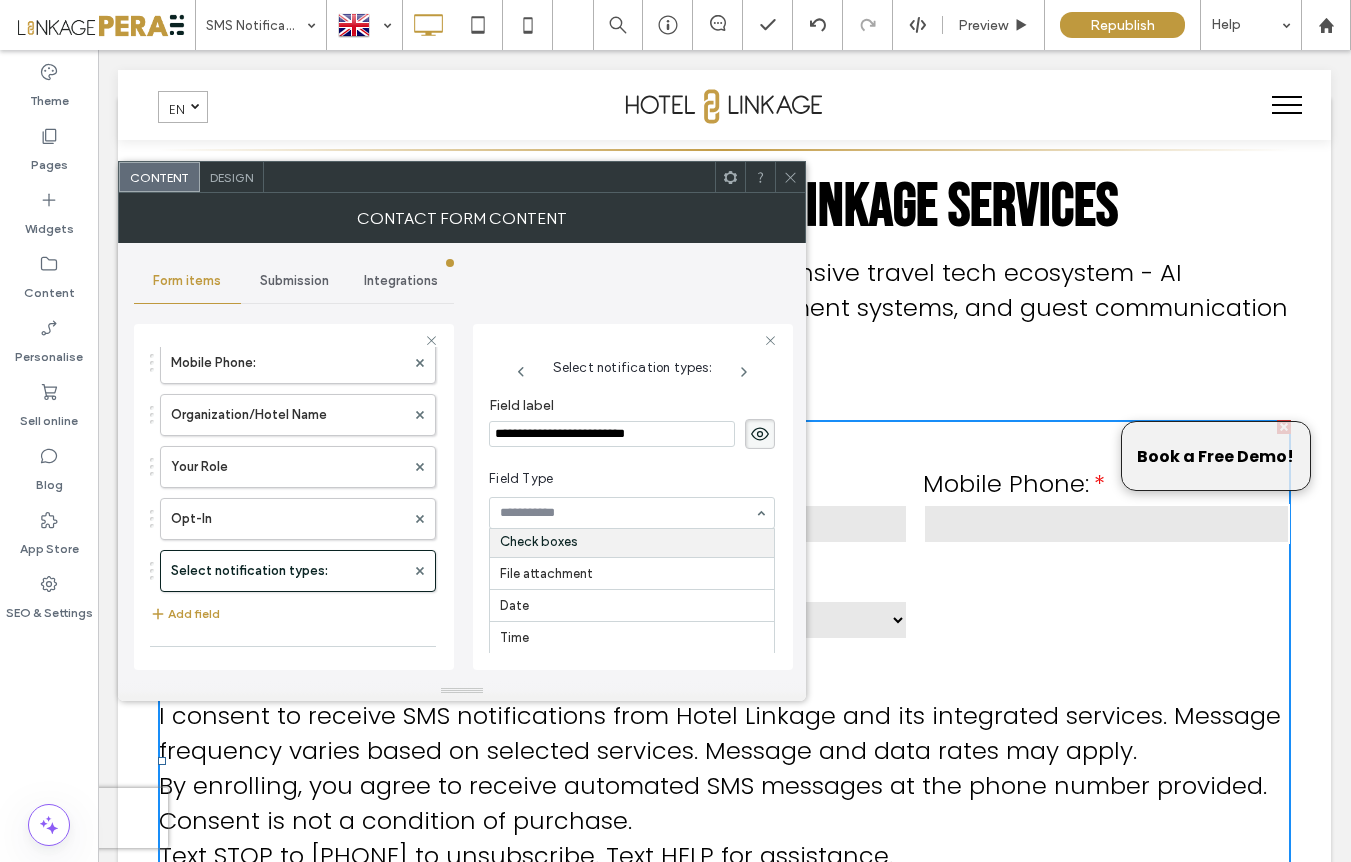 click on "Field Type" at bounding box center [628, 479] 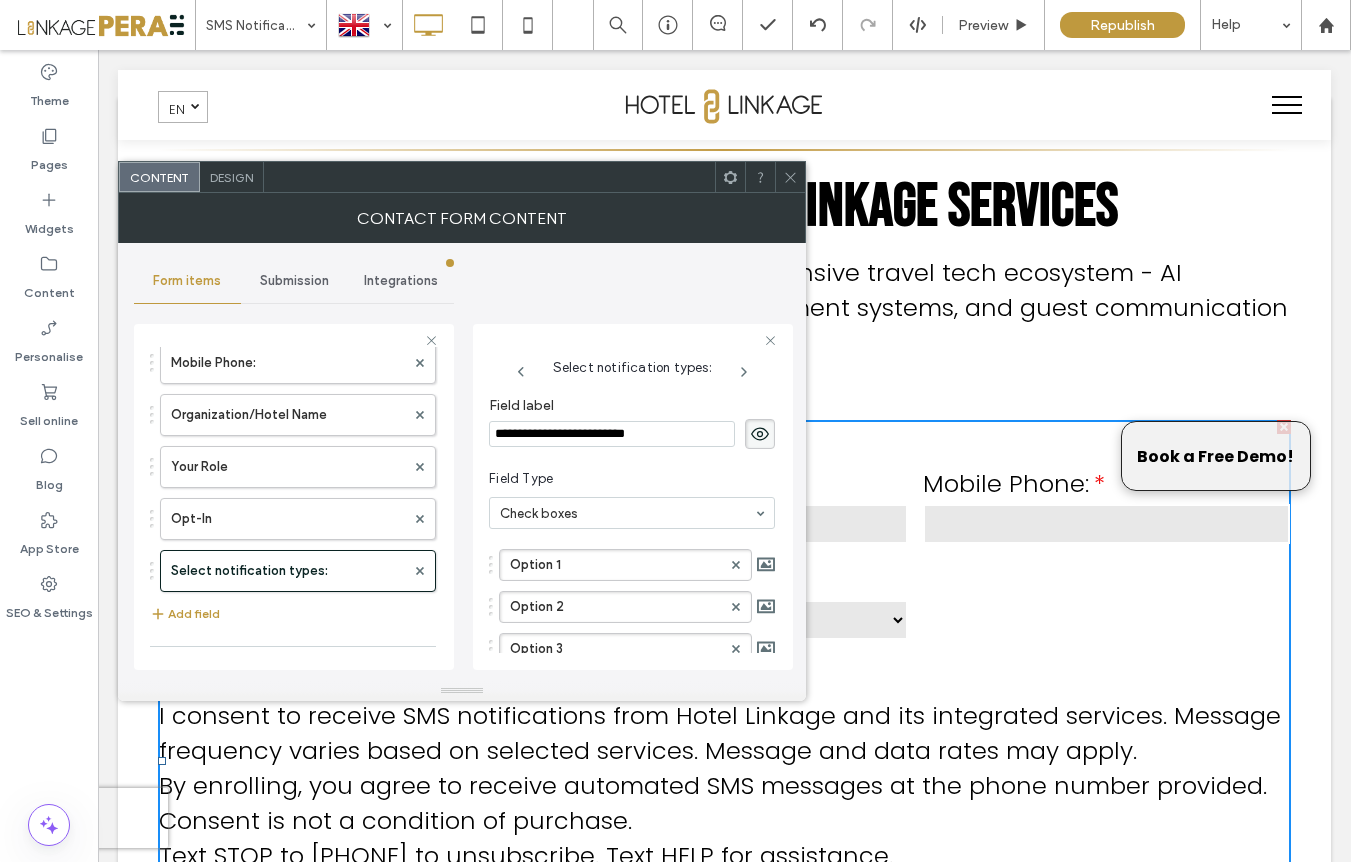 scroll, scrollTop: 93, scrollLeft: 0, axis: vertical 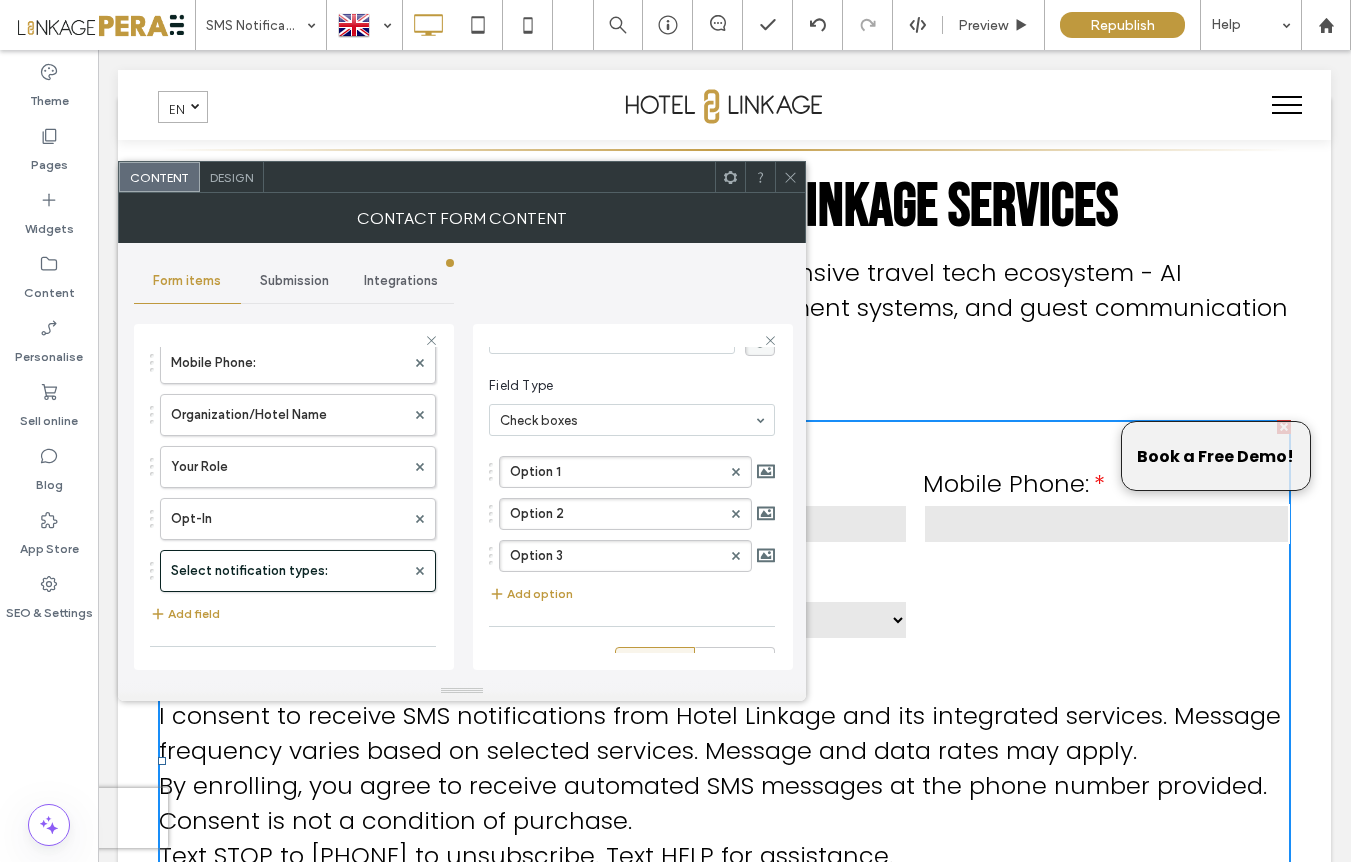 click on "Option 1
Option 2
Option 3" at bounding box center (632, 509) 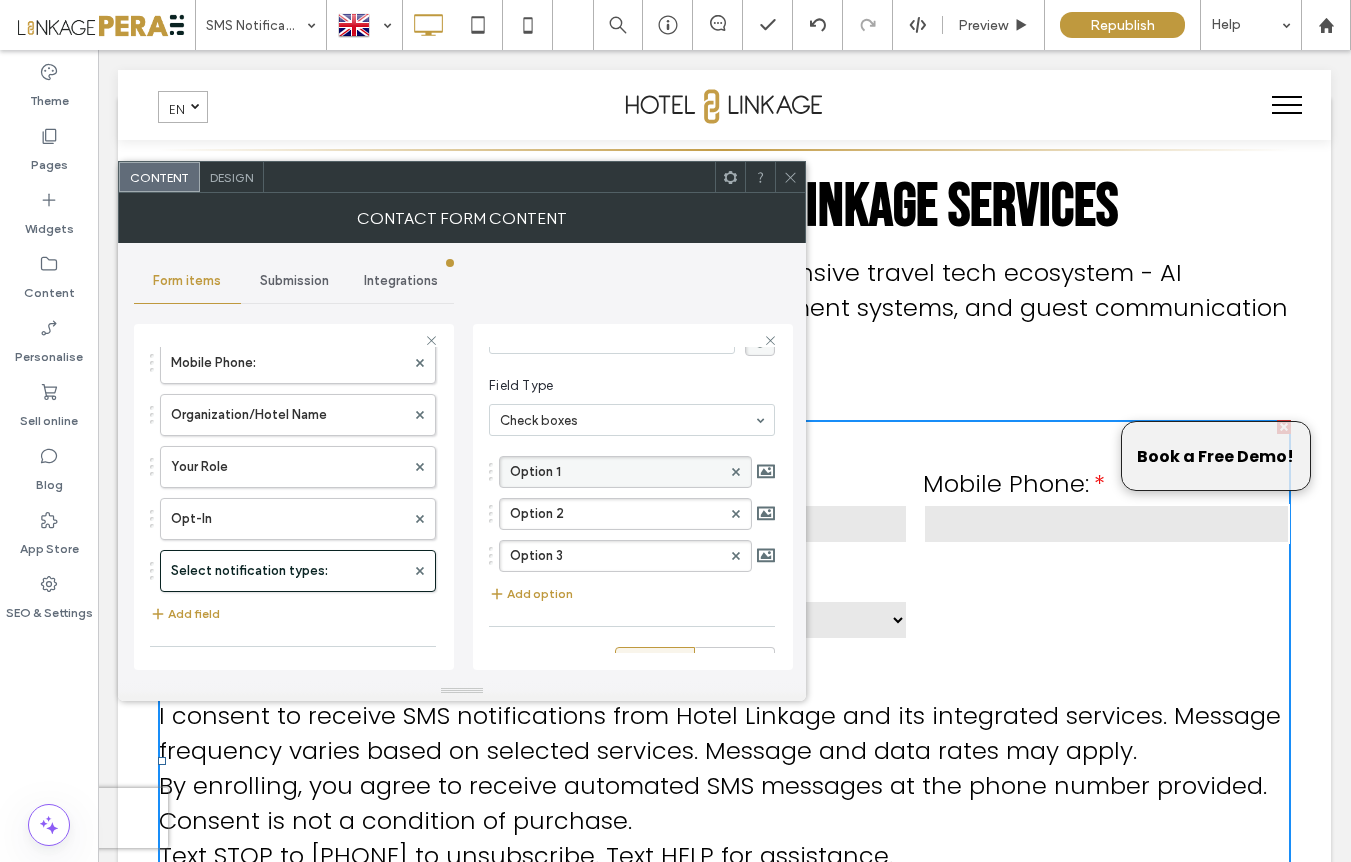 click on "Option 1" at bounding box center (615, 472) 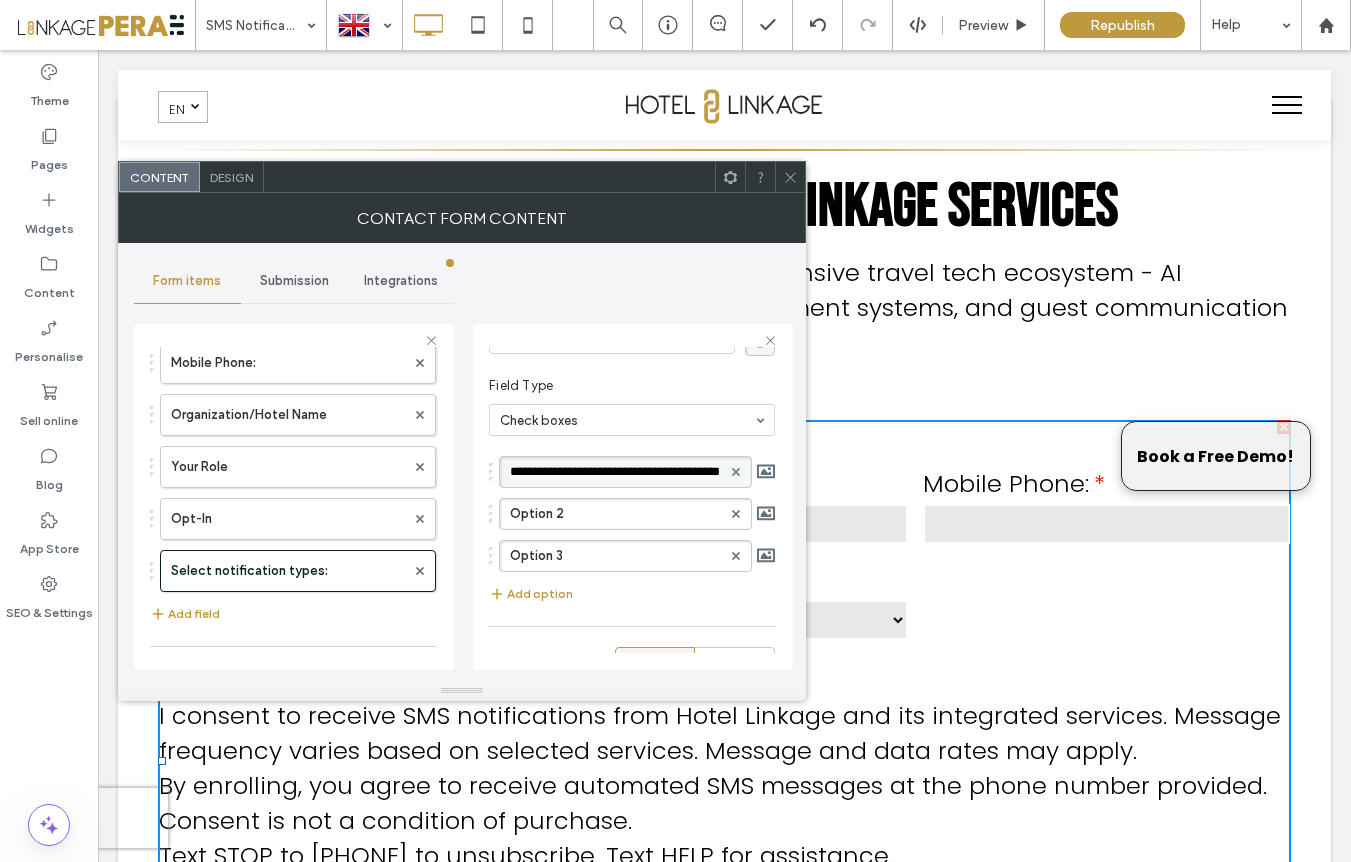 drag, startPoint x: 565, startPoint y: 471, endPoint x: 531, endPoint y: 471, distance: 34 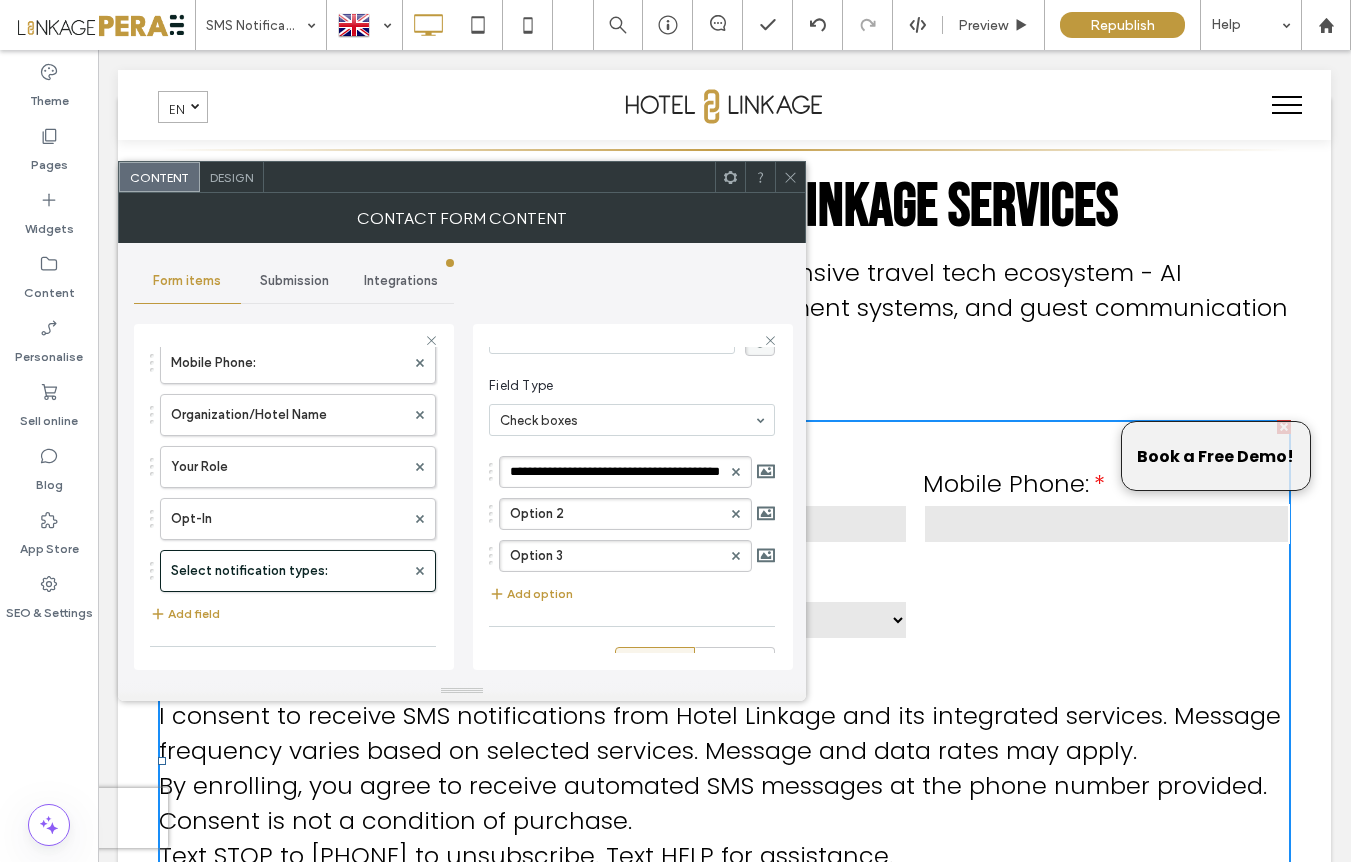 scroll, scrollTop: 0, scrollLeft: 0, axis: both 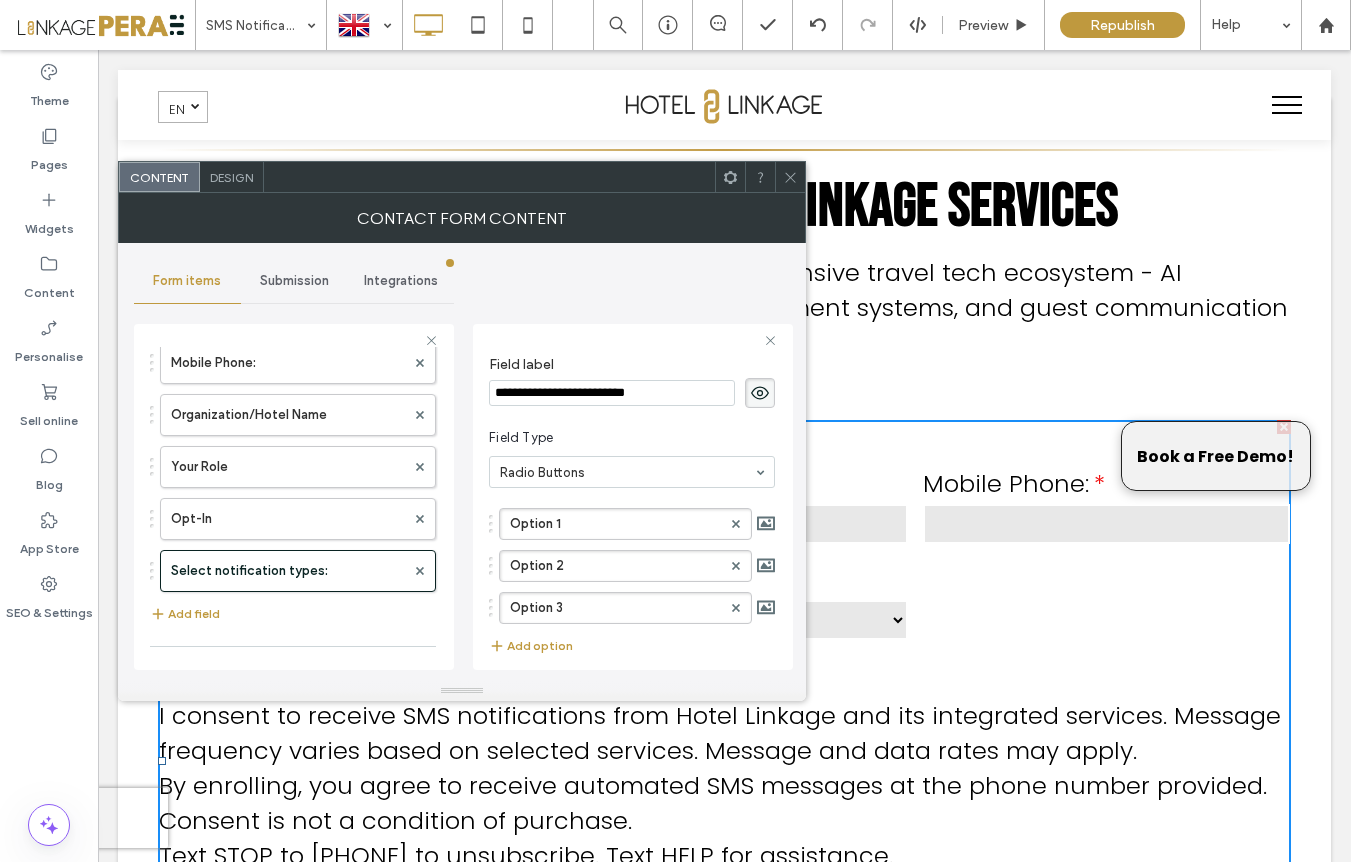 click at bounding box center (627, 472) 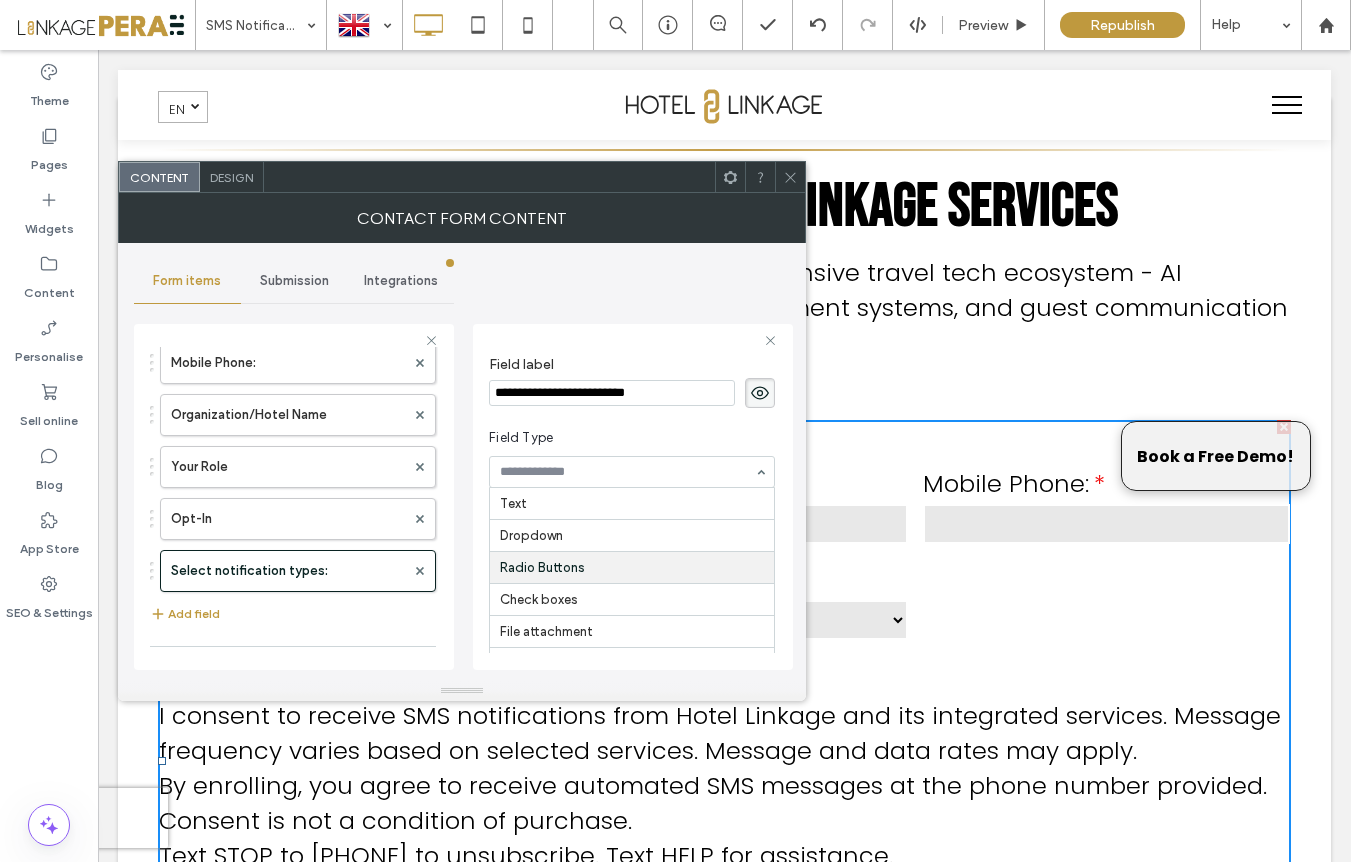 scroll, scrollTop: 66, scrollLeft: 0, axis: vertical 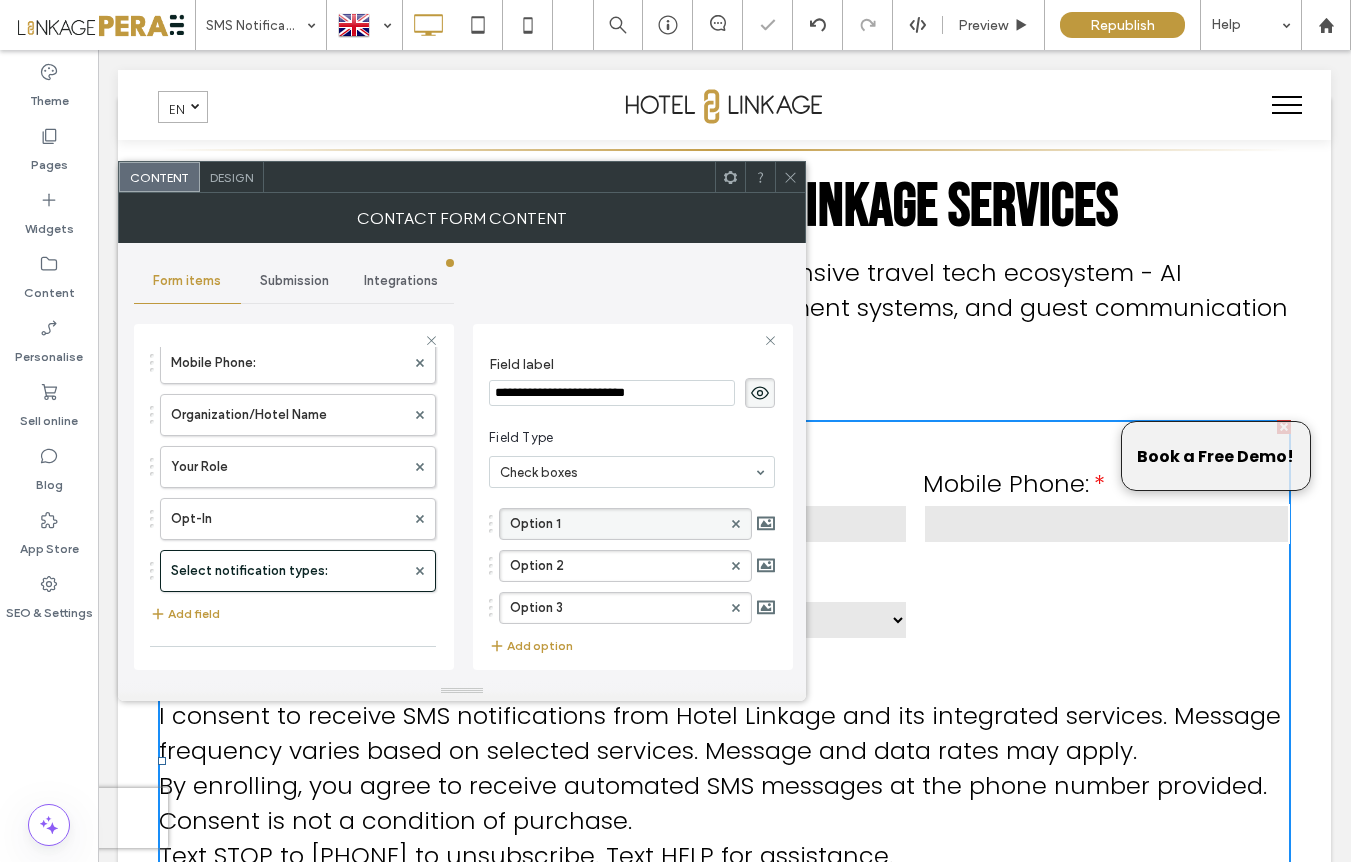 click on "Option 1" at bounding box center [615, 524] 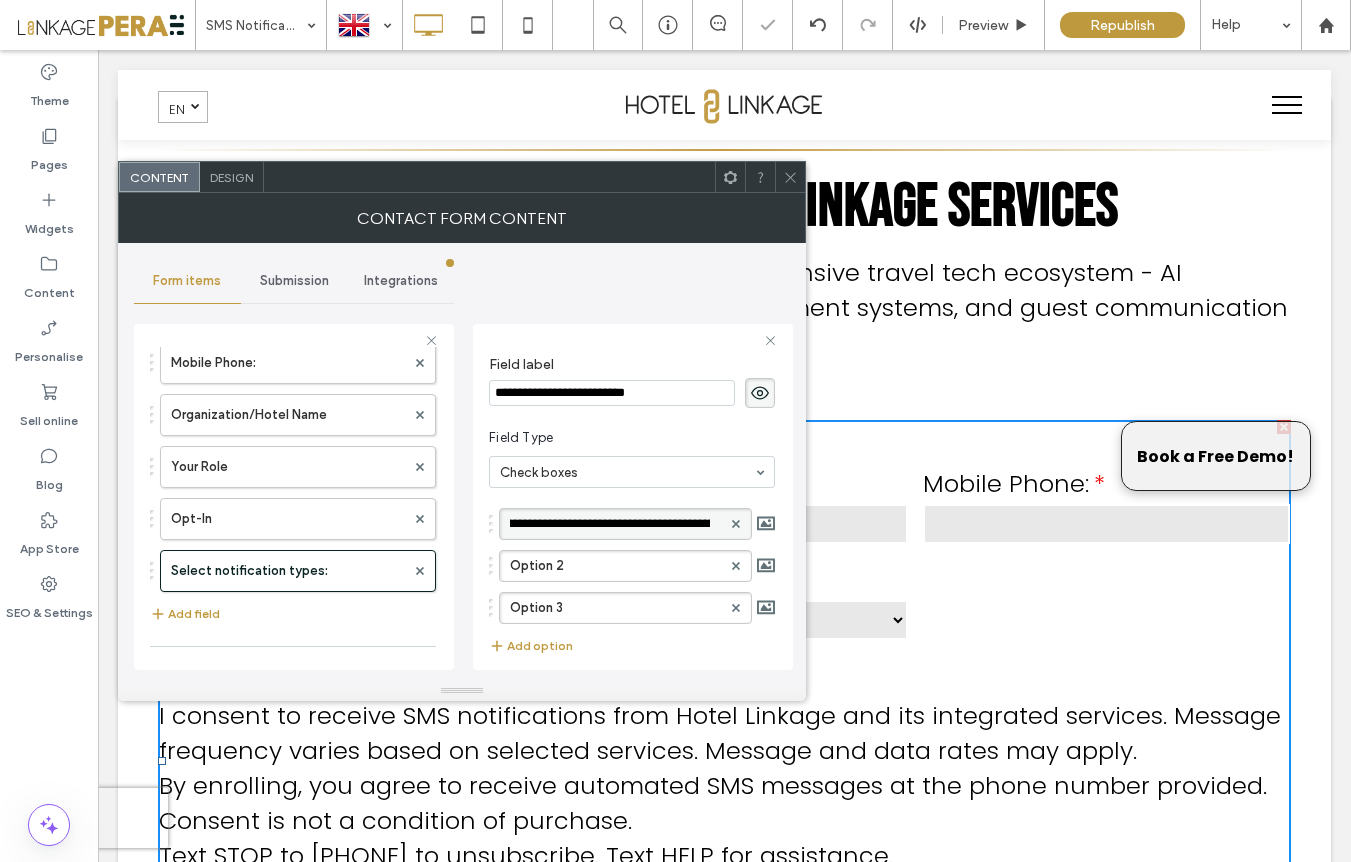 type on "**********" 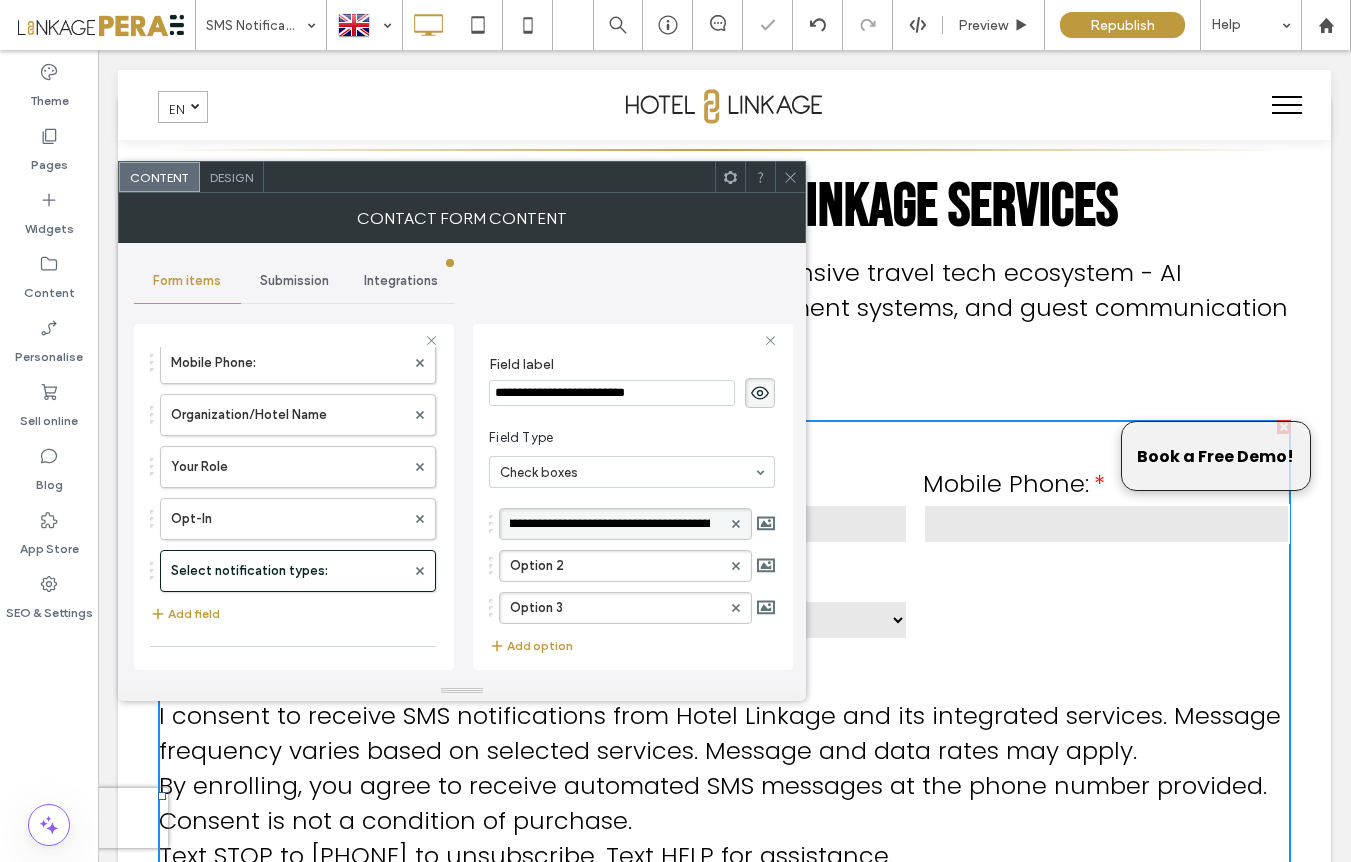 scroll, scrollTop: 0, scrollLeft: 380, axis: horizontal 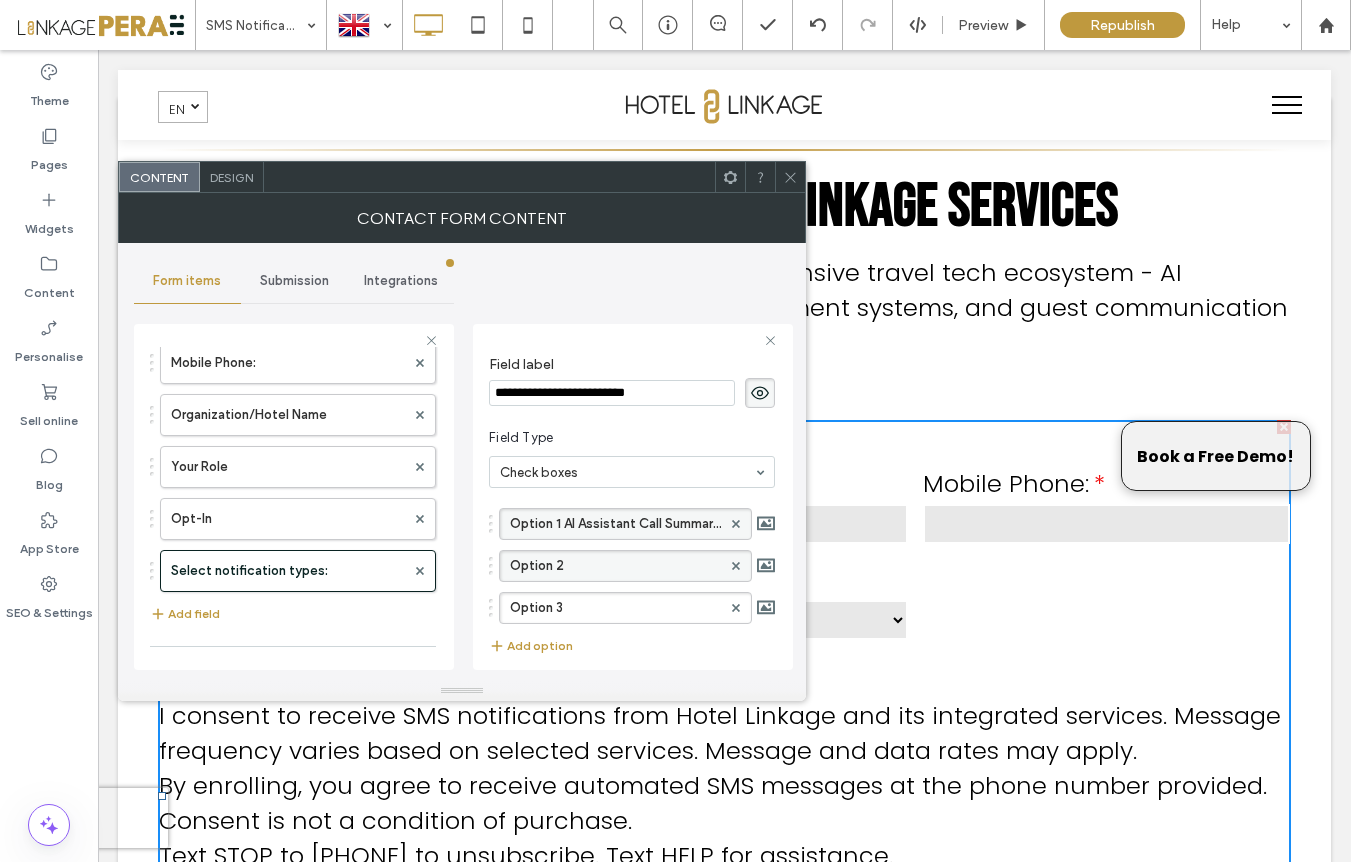 click on "Option 2" at bounding box center (615, 566) 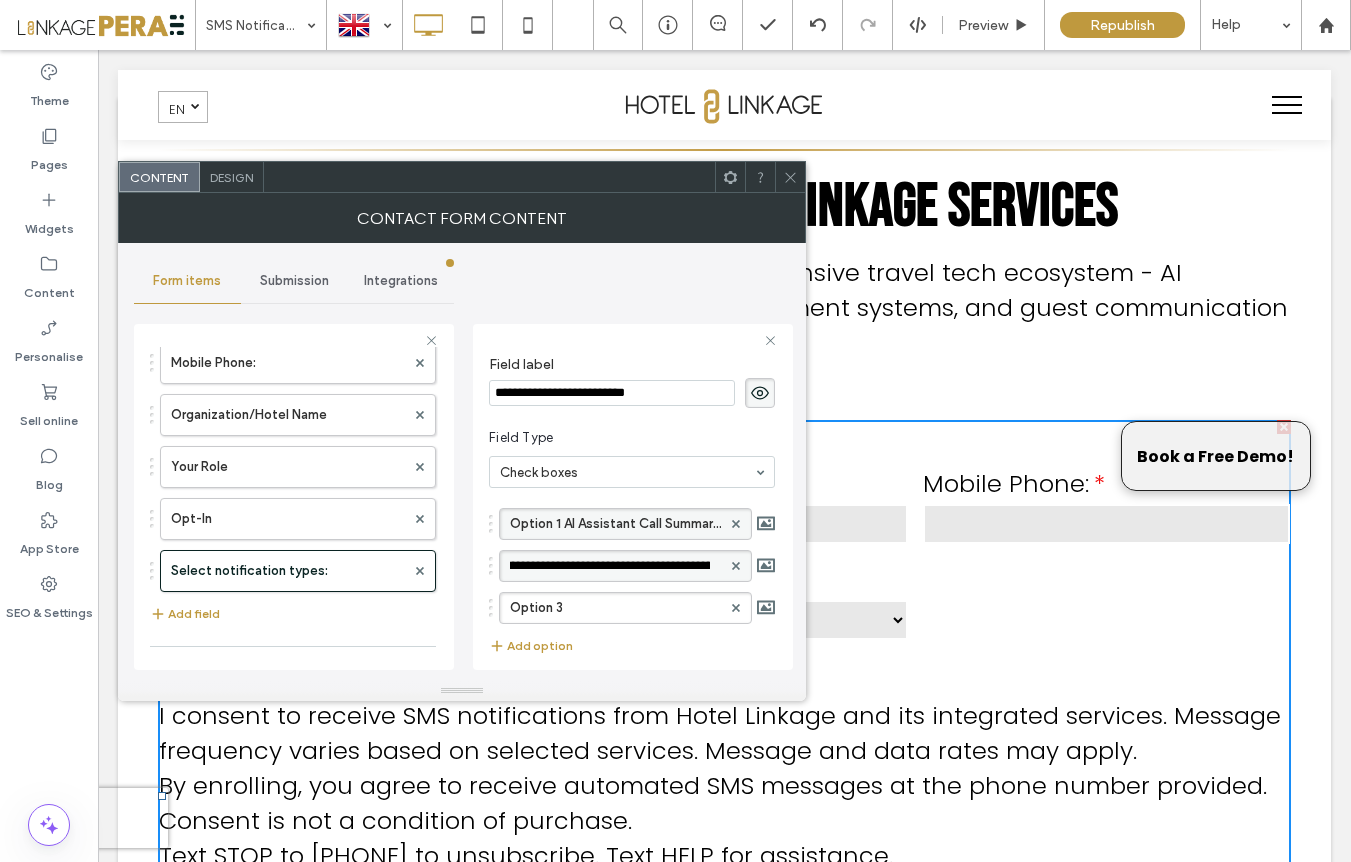 scroll, scrollTop: 0, scrollLeft: 36, axis: horizontal 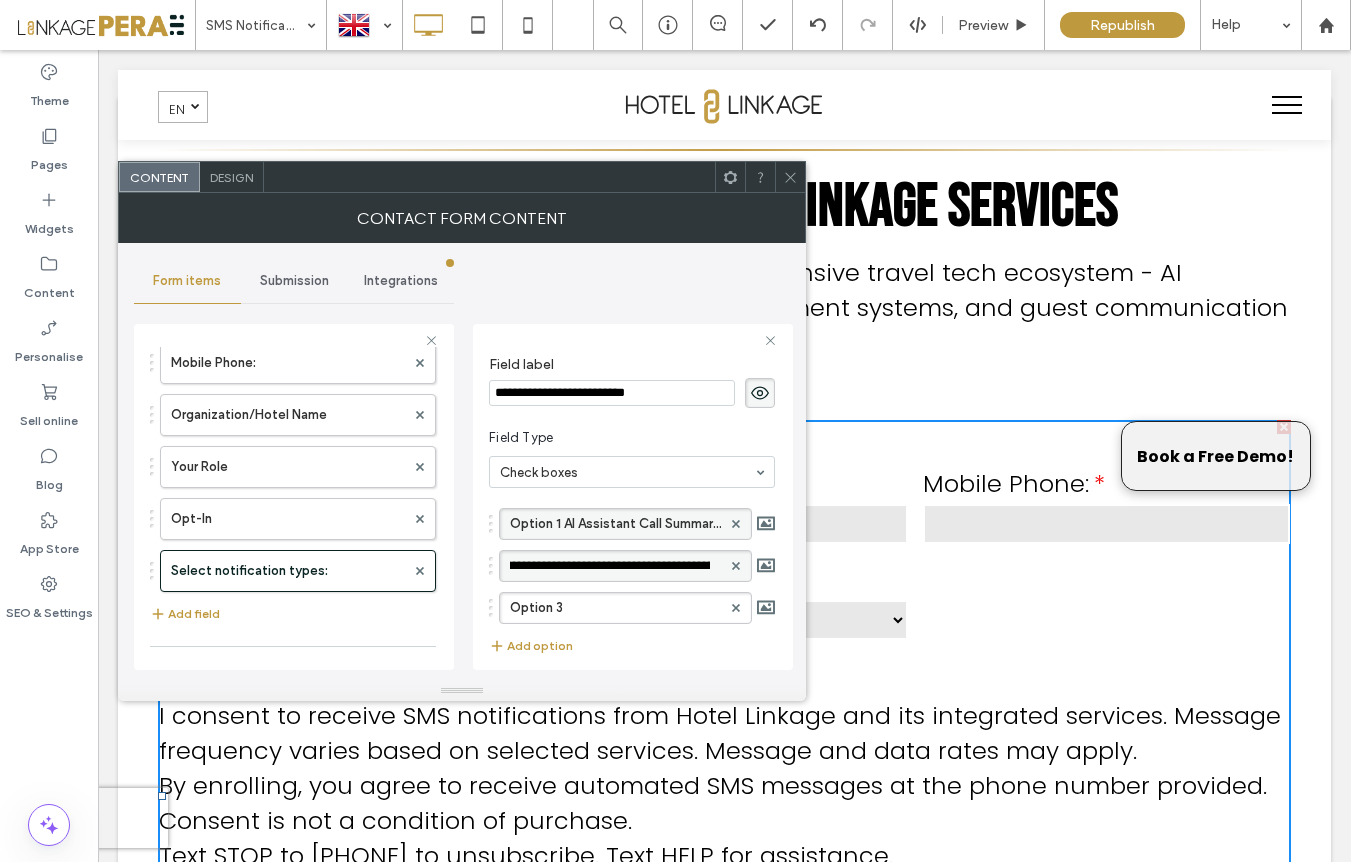 click on "********" at bounding box center [625, 566] 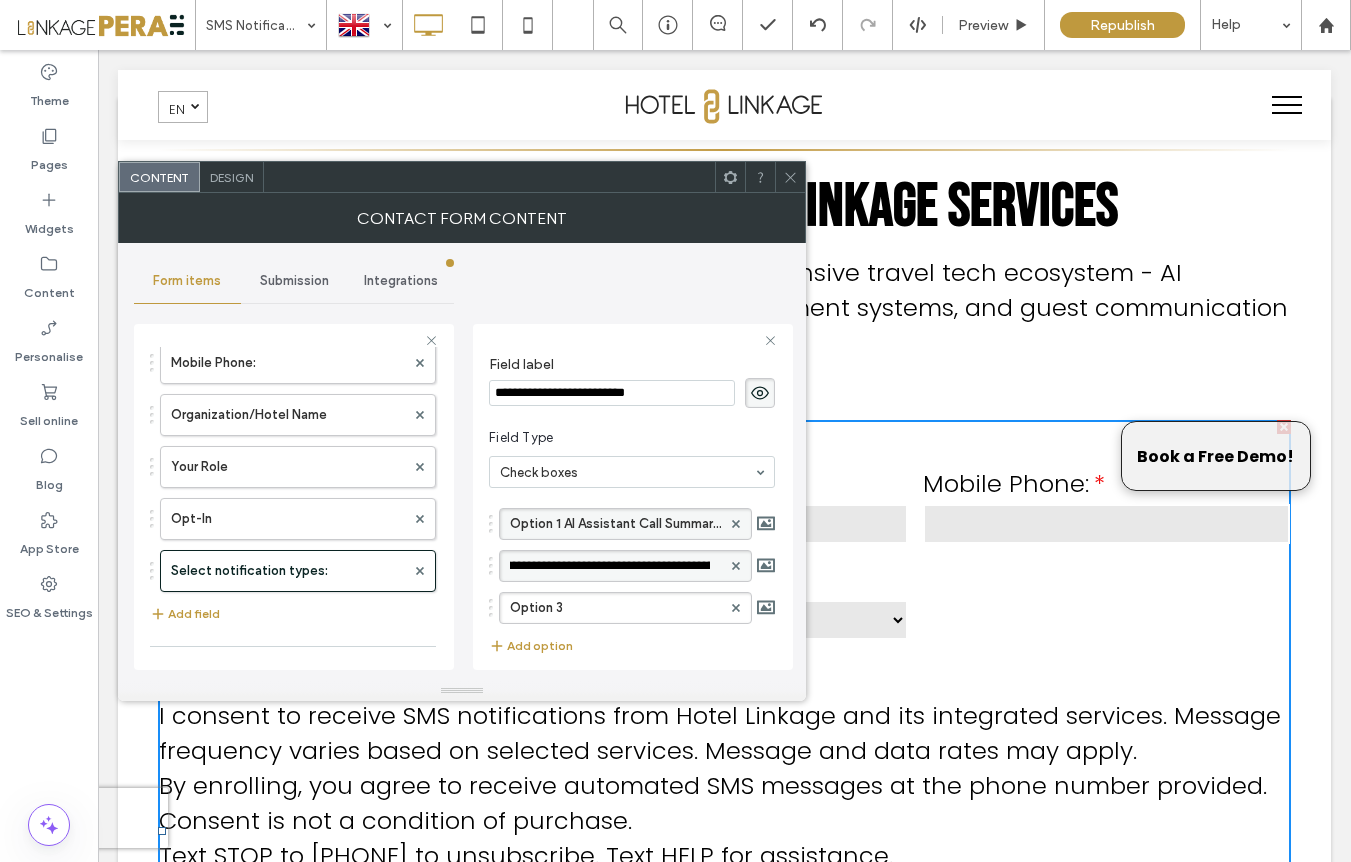 scroll, scrollTop: 0, scrollLeft: 71, axis: horizontal 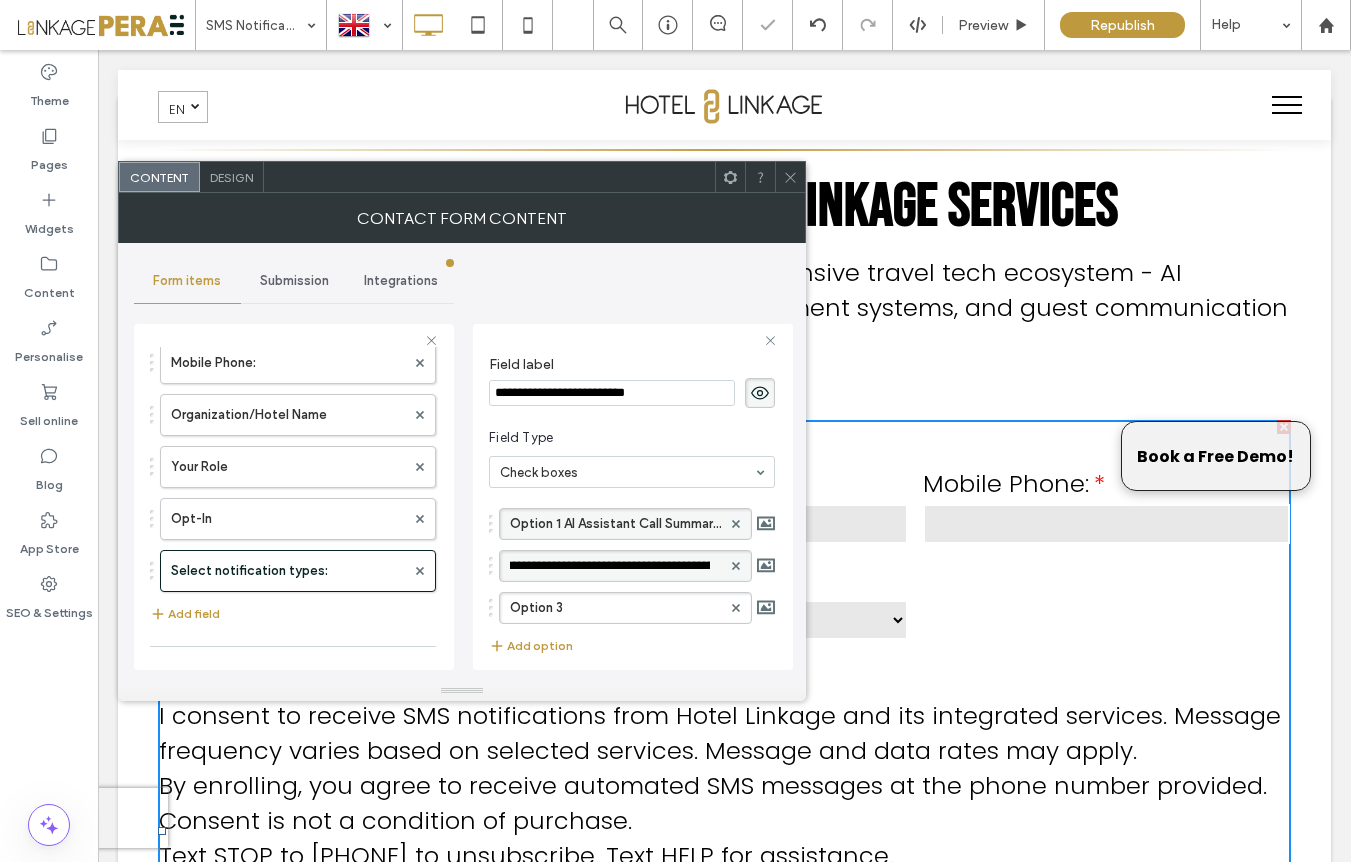 type on "**********" 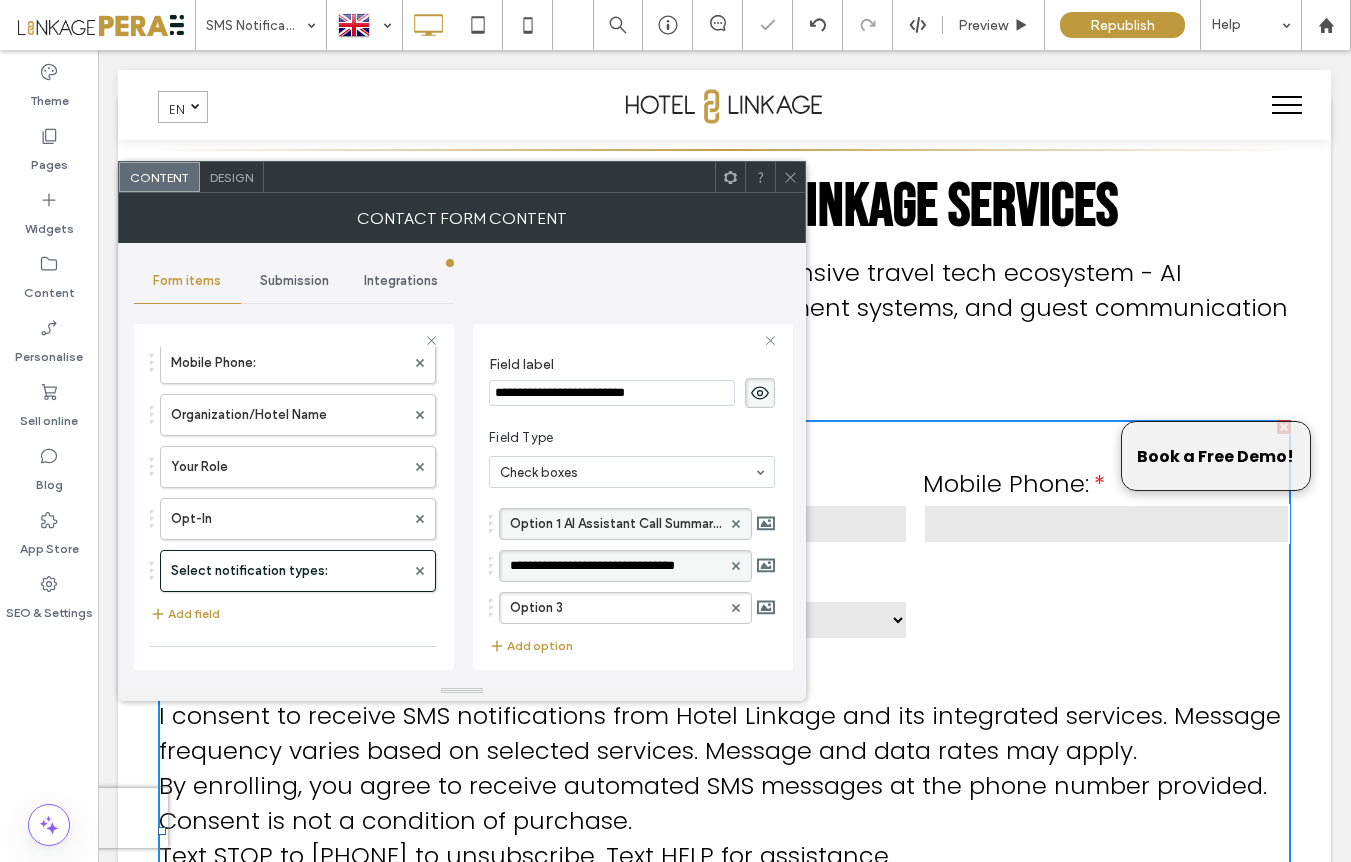 scroll, scrollTop: 0, scrollLeft: 25, axis: horizontal 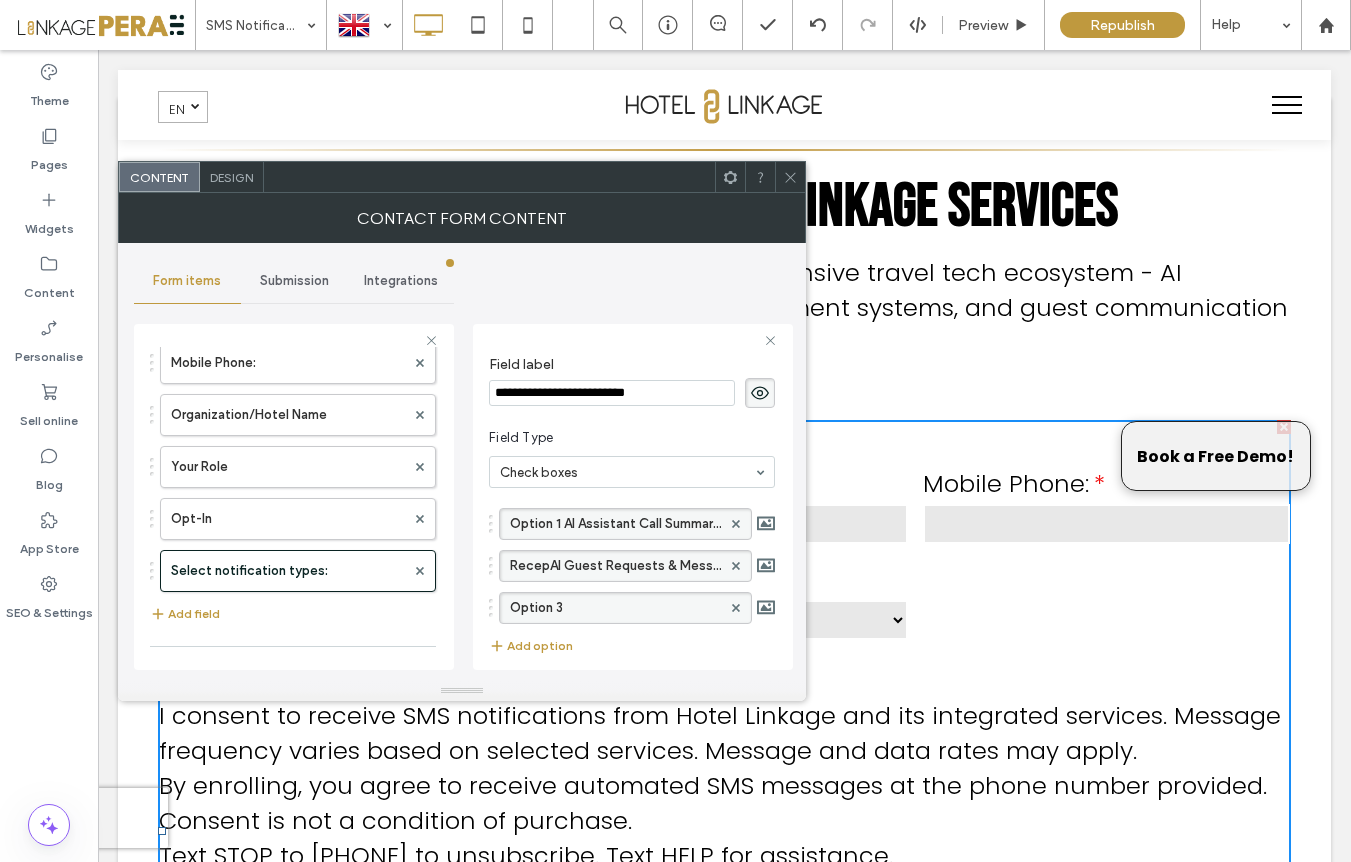 click on "Option 3" at bounding box center [615, 608] 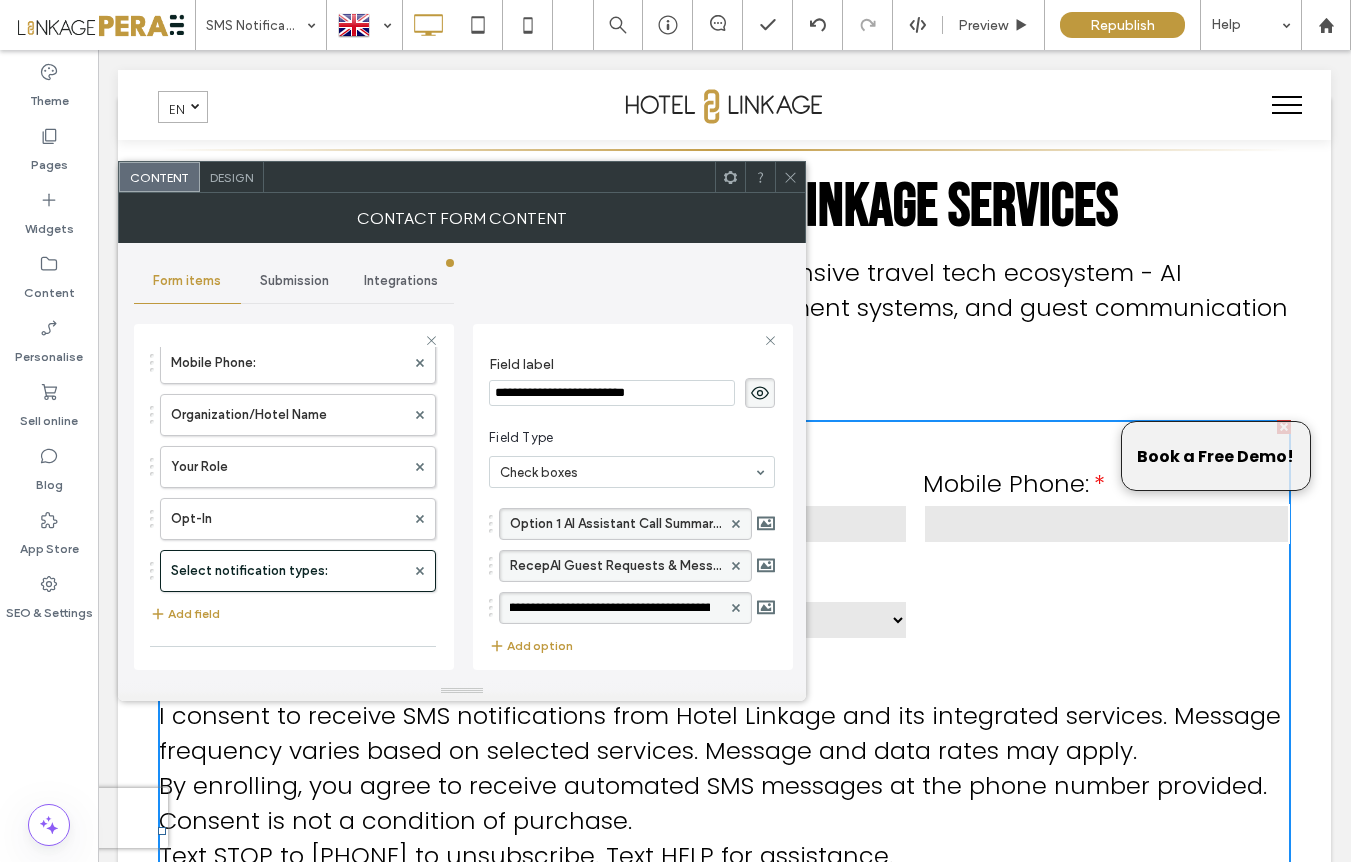 scroll, scrollTop: 0, scrollLeft: 304, axis: horizontal 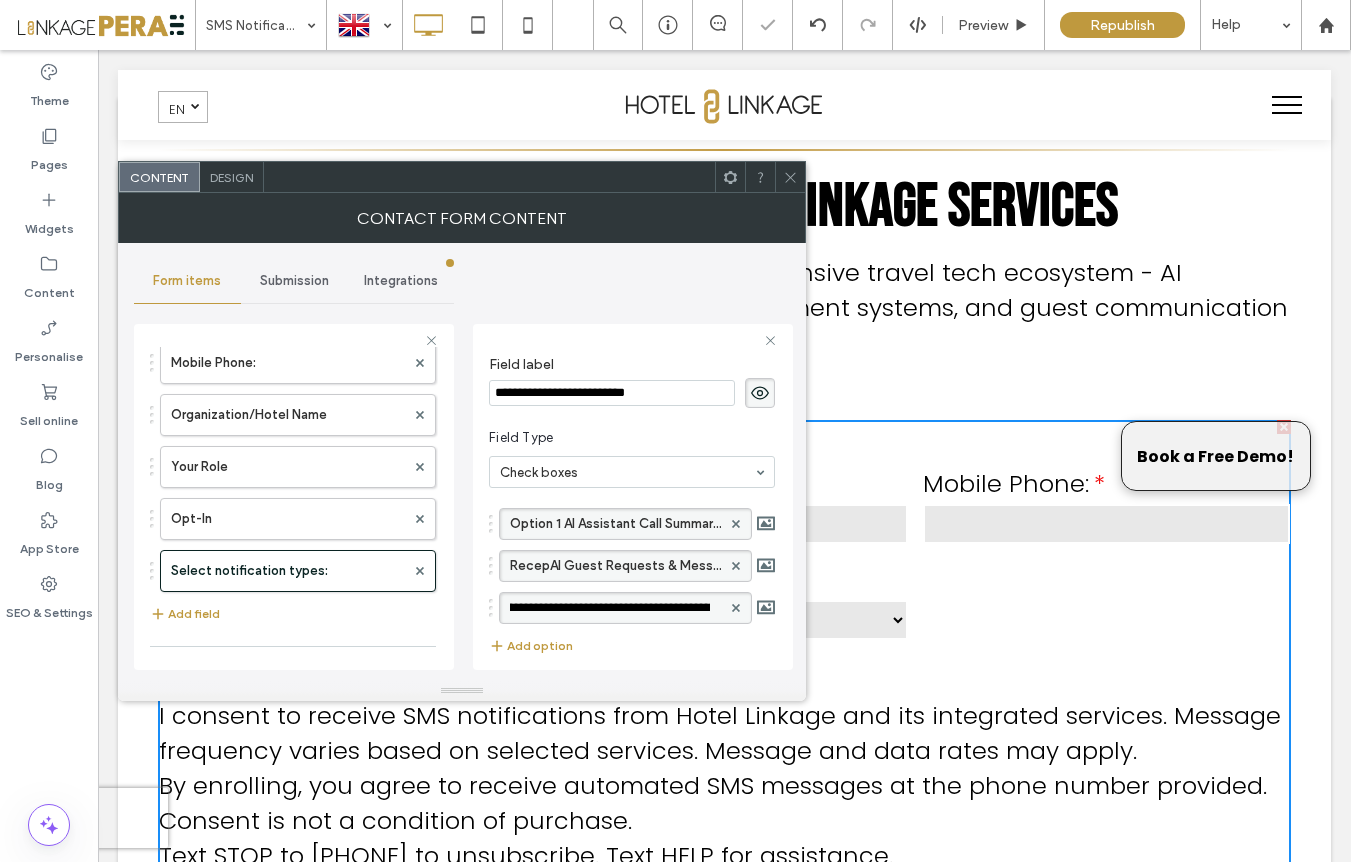 click on "**********" at bounding box center (610, 608) 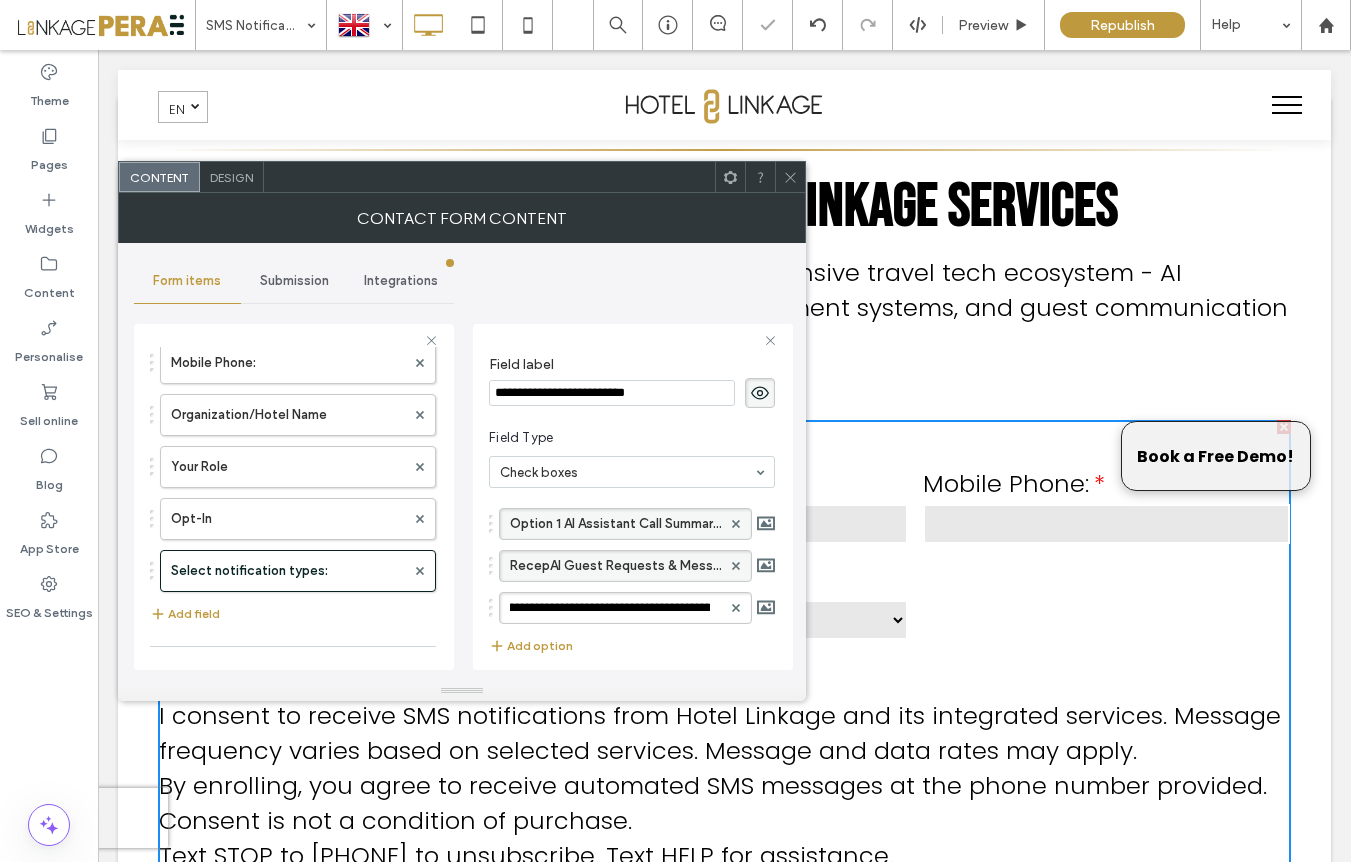 type on "**********" 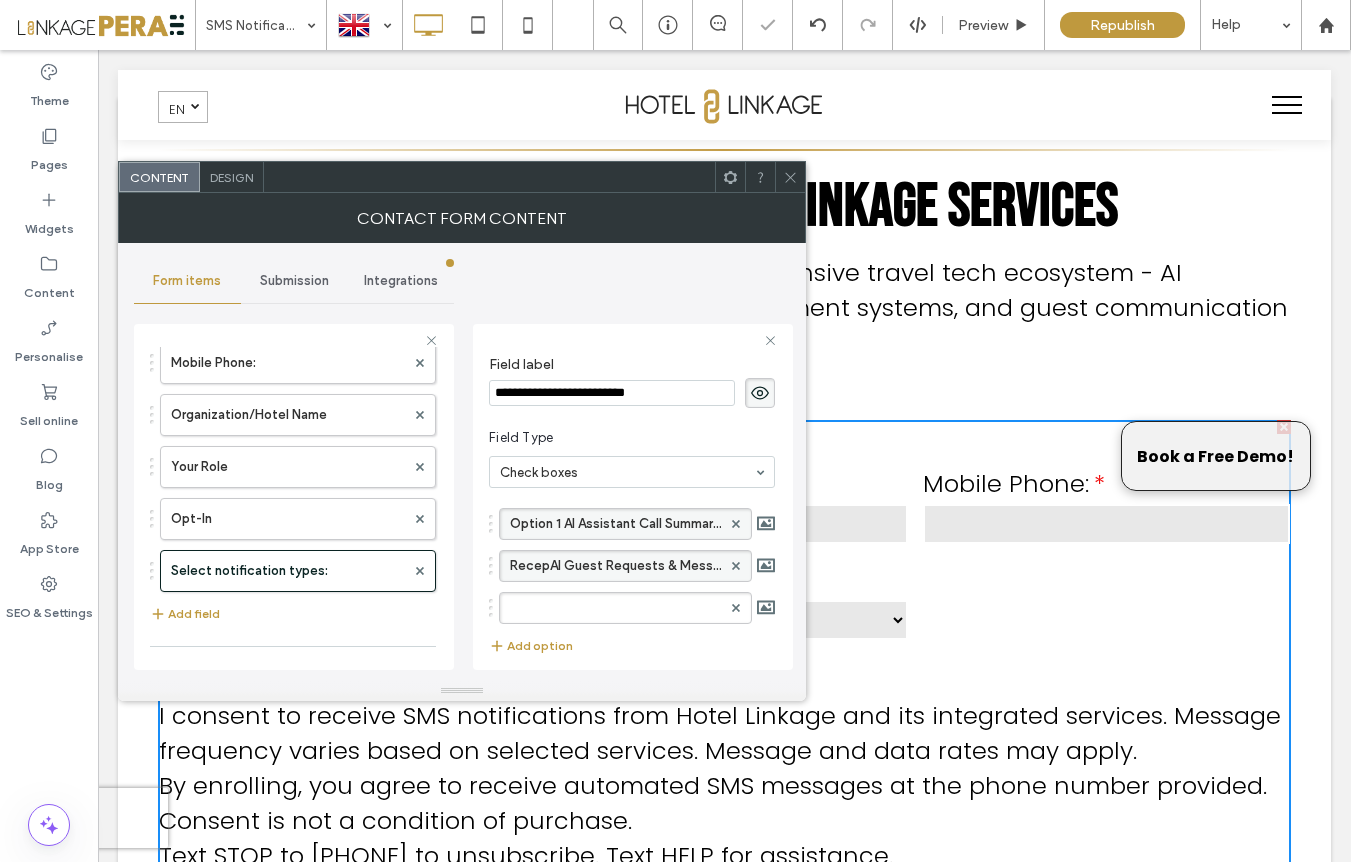 scroll, scrollTop: 0, scrollLeft: 0, axis: both 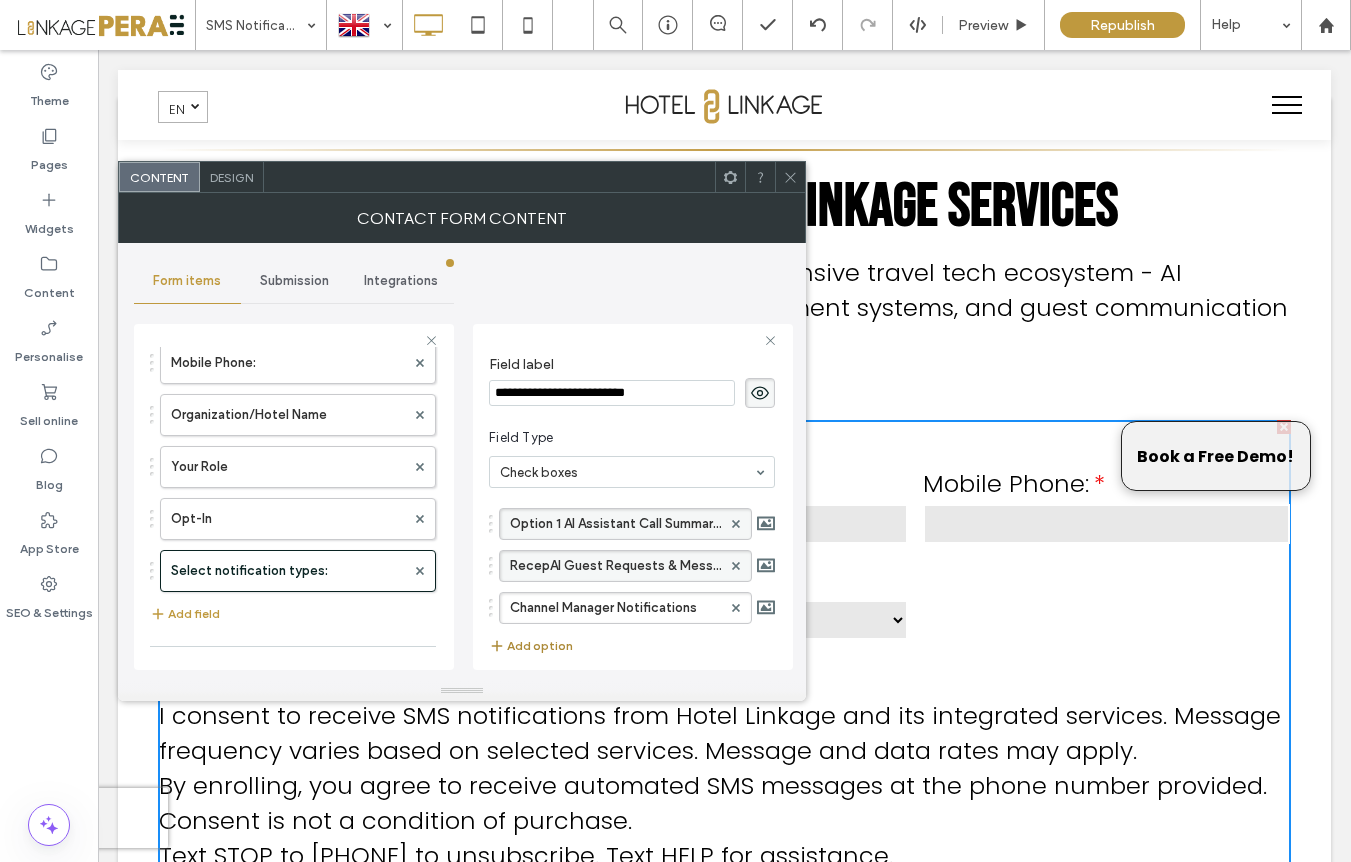 click on "Add option" at bounding box center [531, 646] 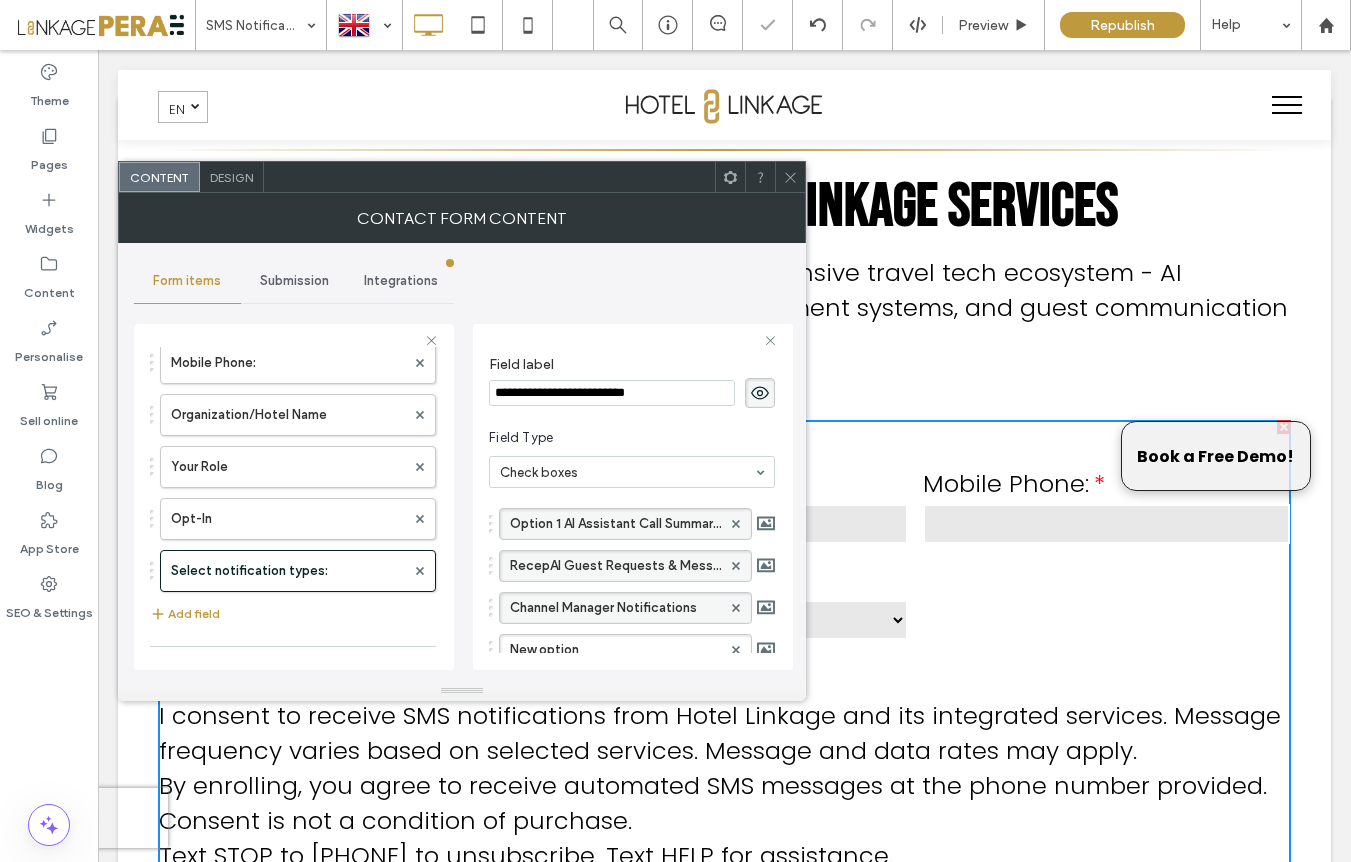 scroll, scrollTop: 154, scrollLeft: 0, axis: vertical 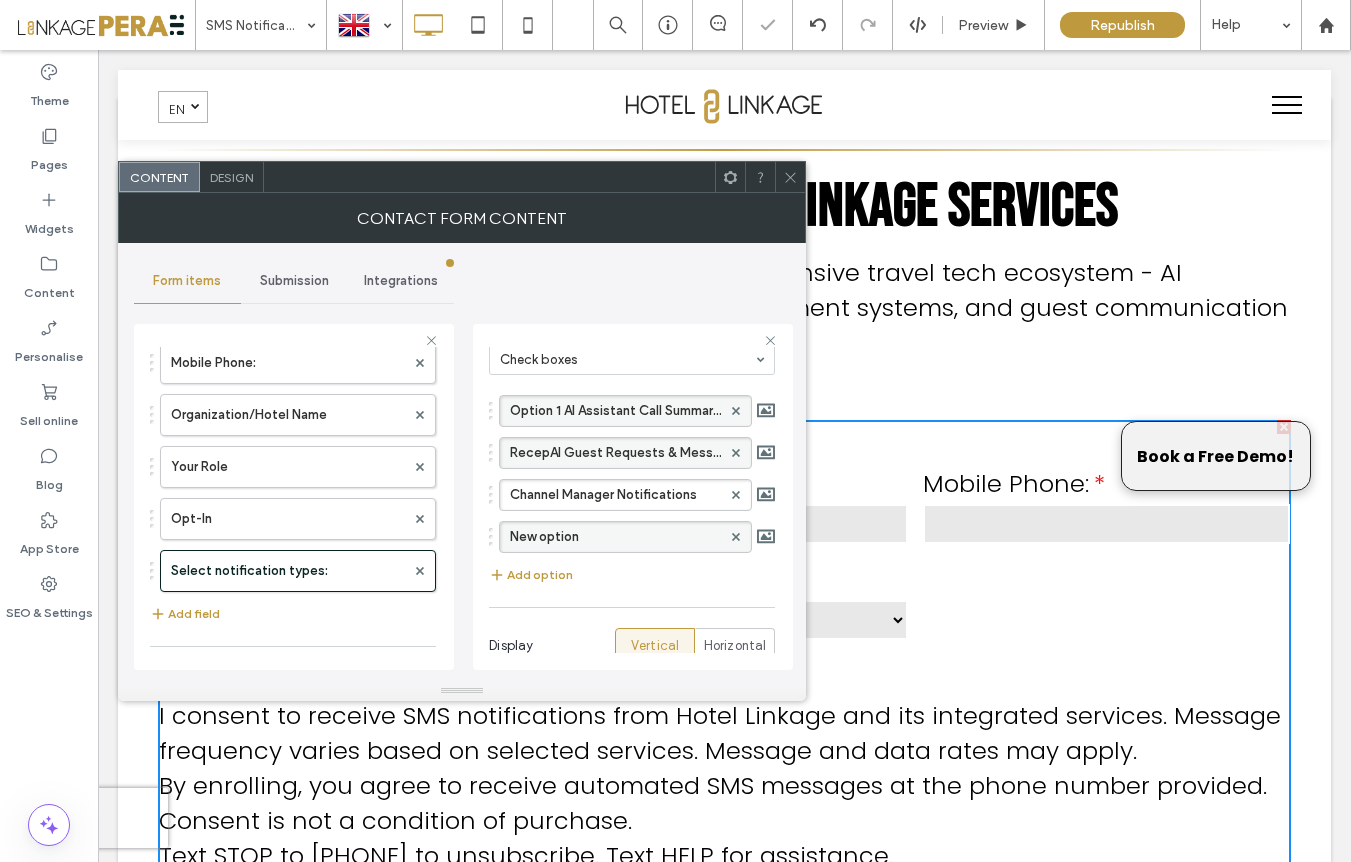 click on "New option" at bounding box center [615, 537] 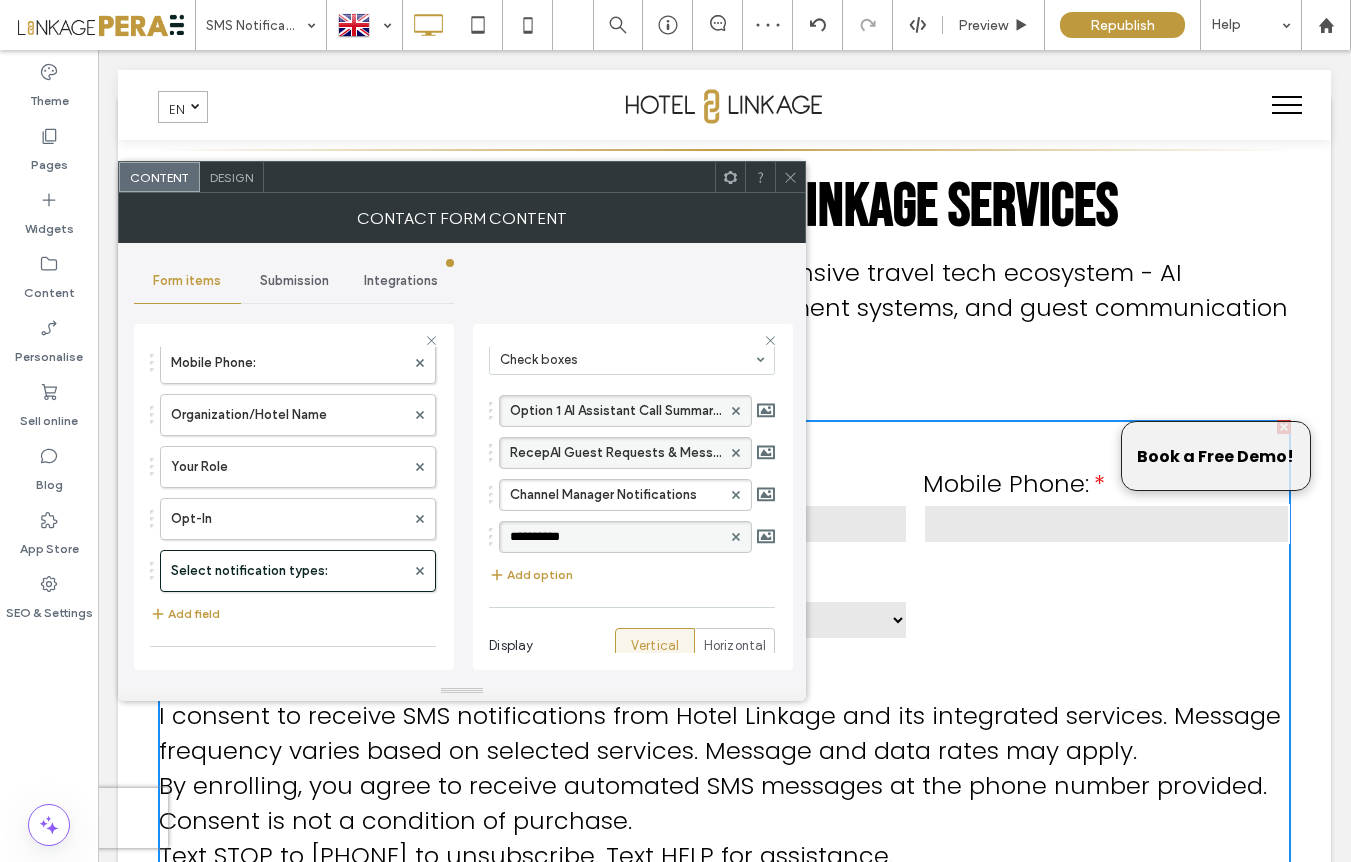 click on "**********" at bounding box center [633, 497] 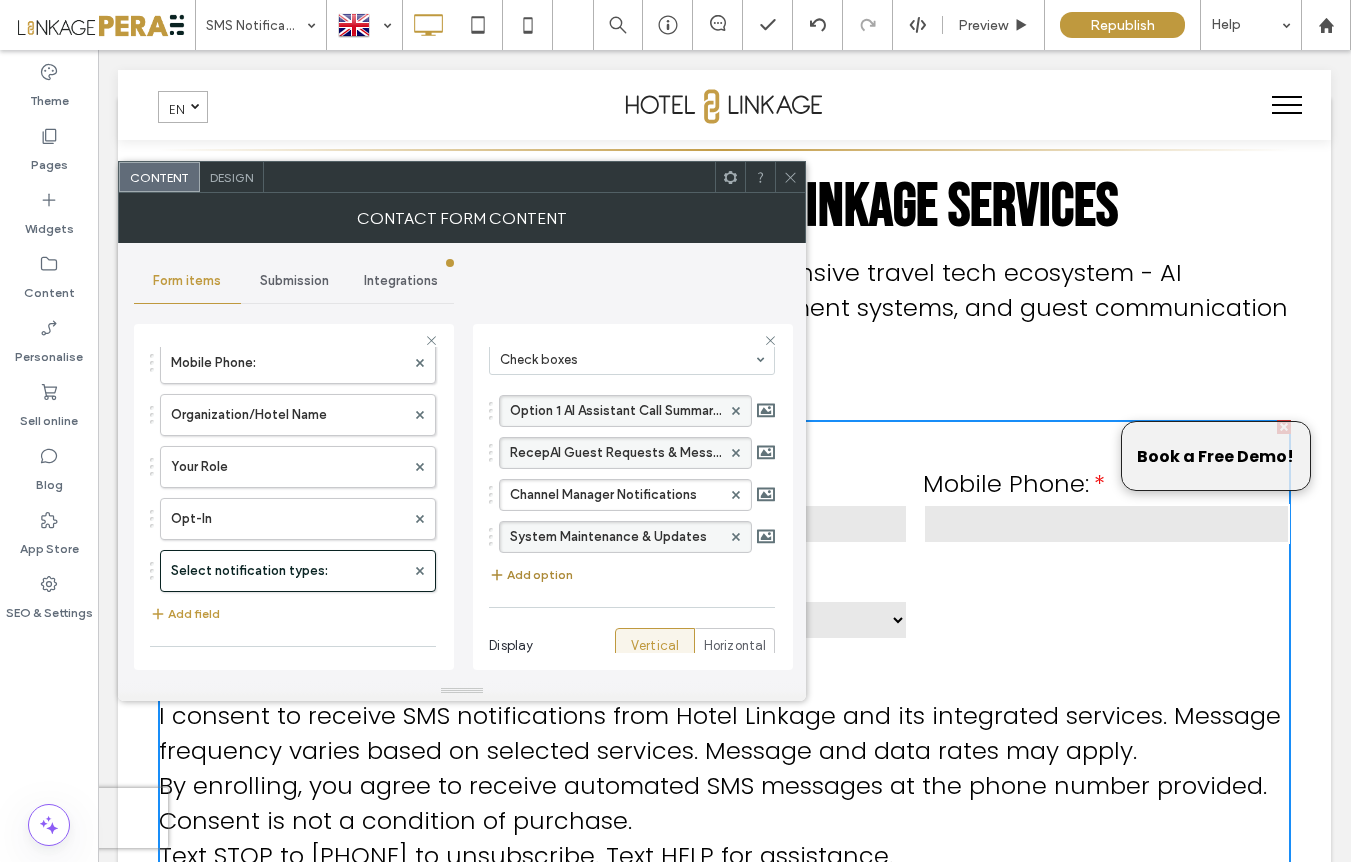 click on "Add option" at bounding box center (531, 575) 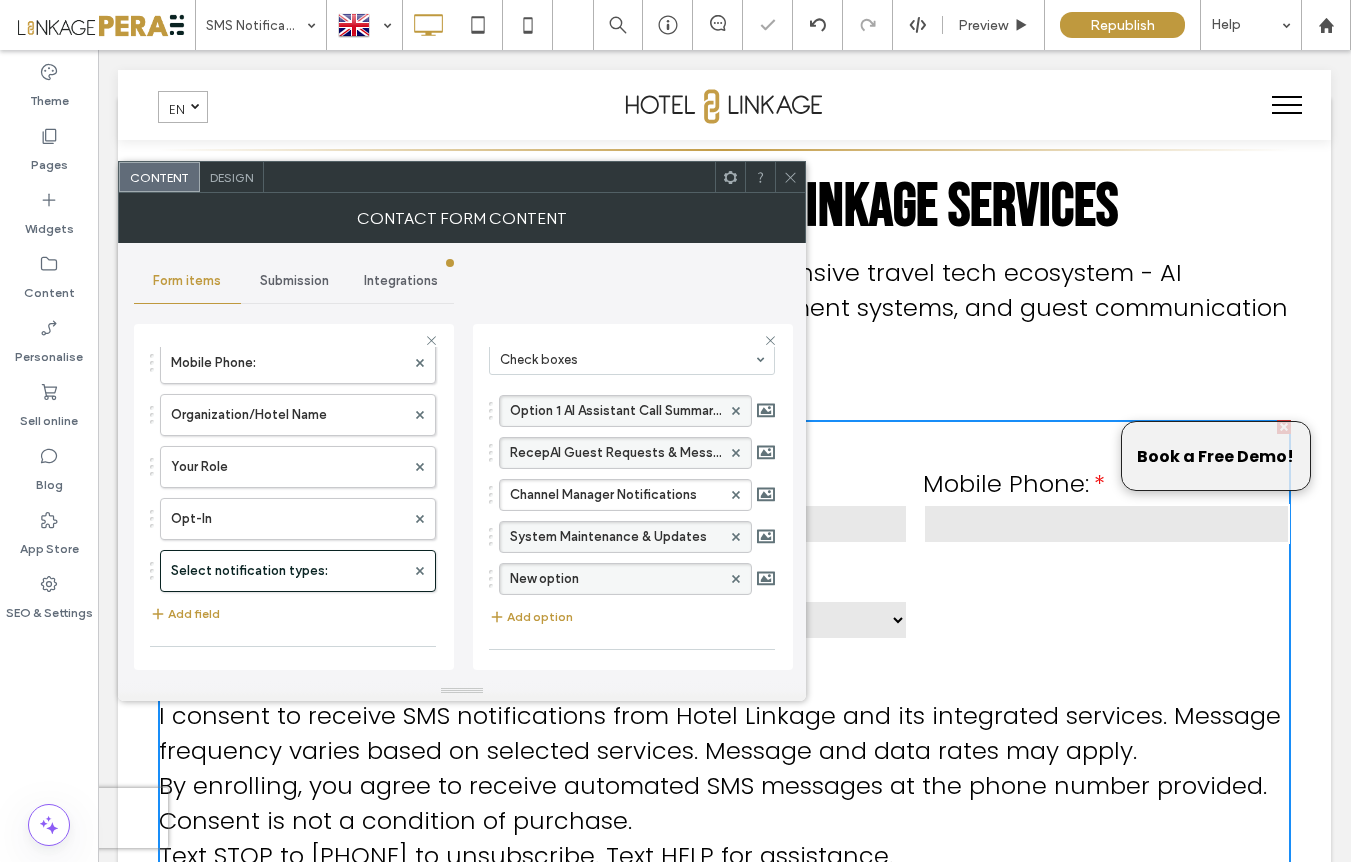 click on "New option" at bounding box center (615, 579) 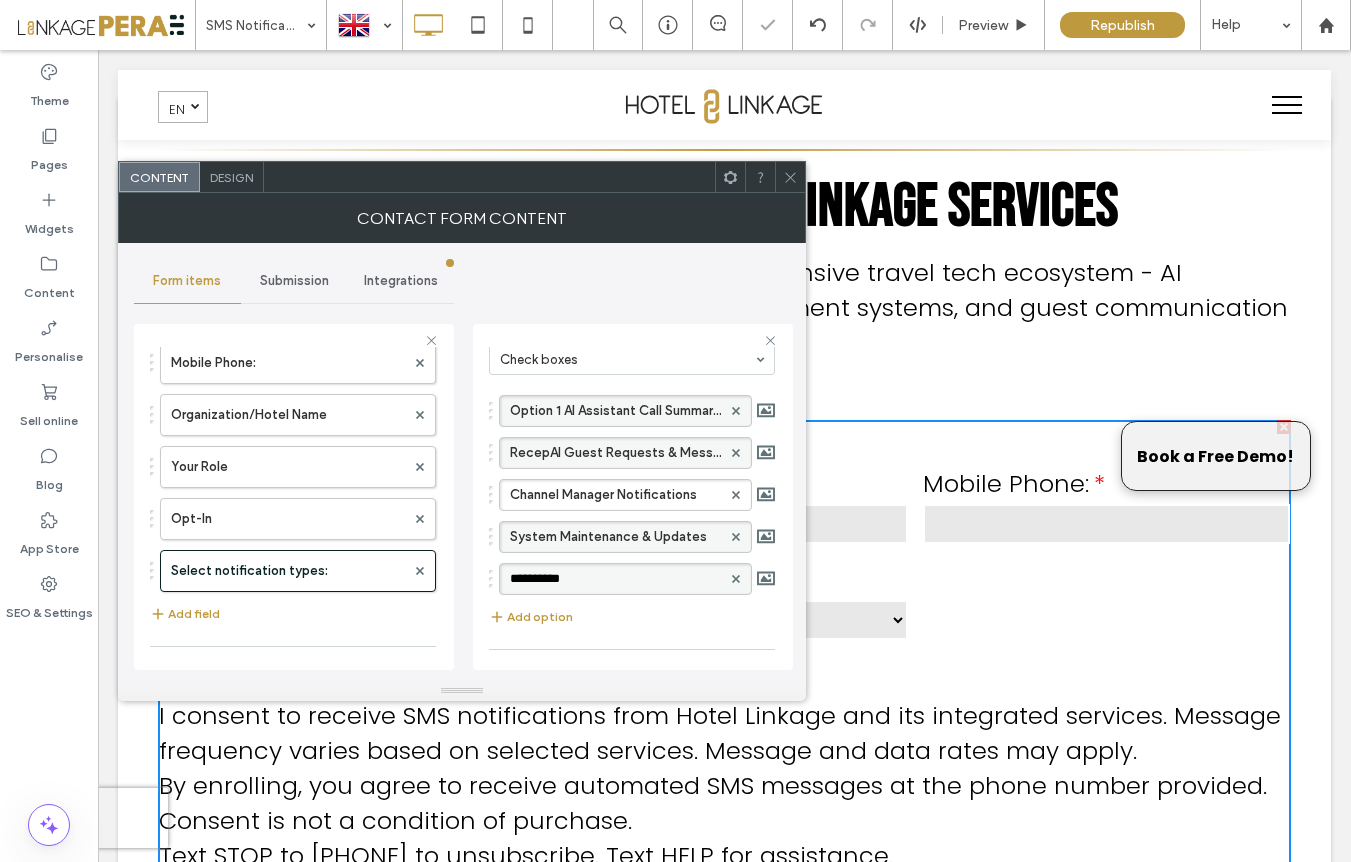 click on "**********" at bounding box center [462, 462] 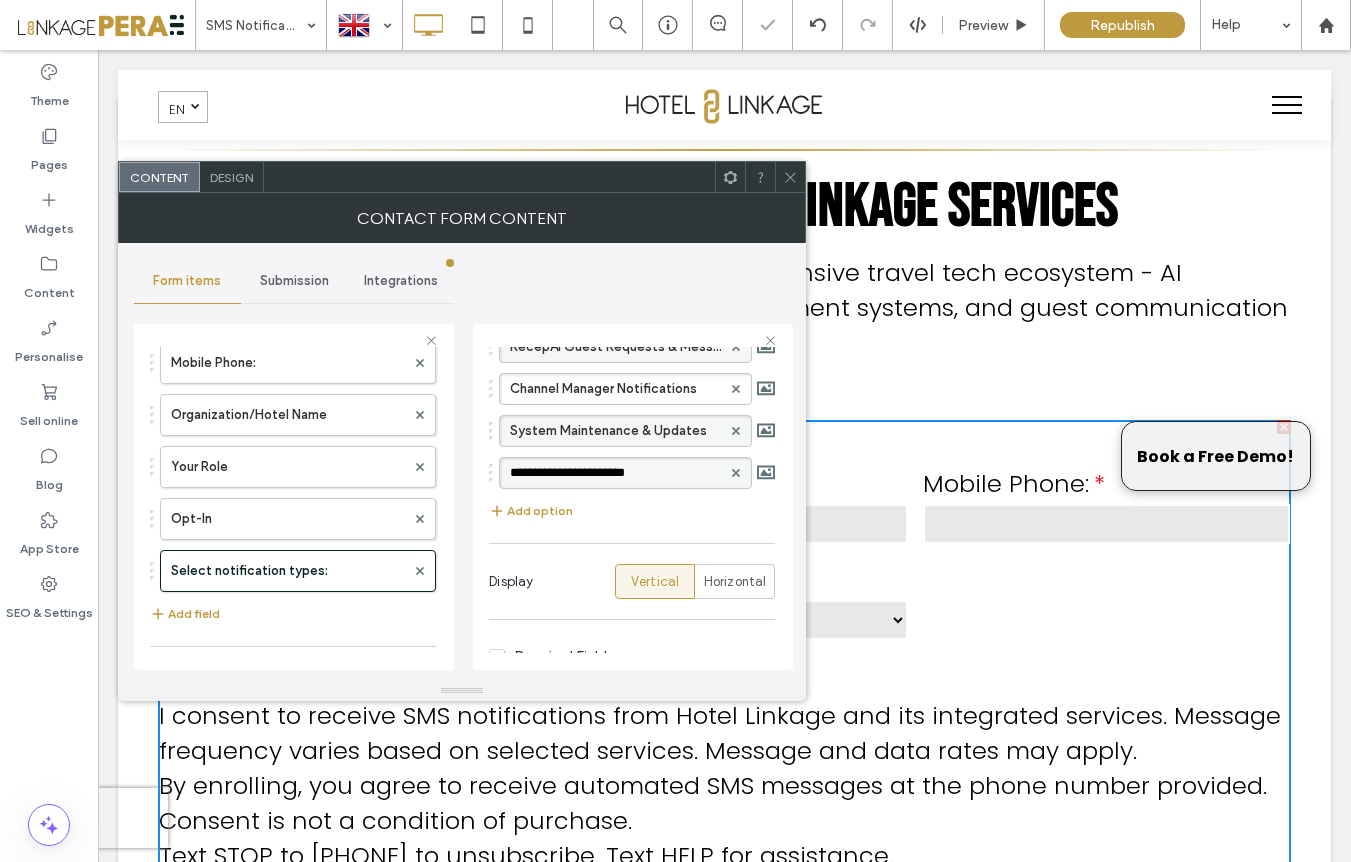 scroll, scrollTop: 329, scrollLeft: 0, axis: vertical 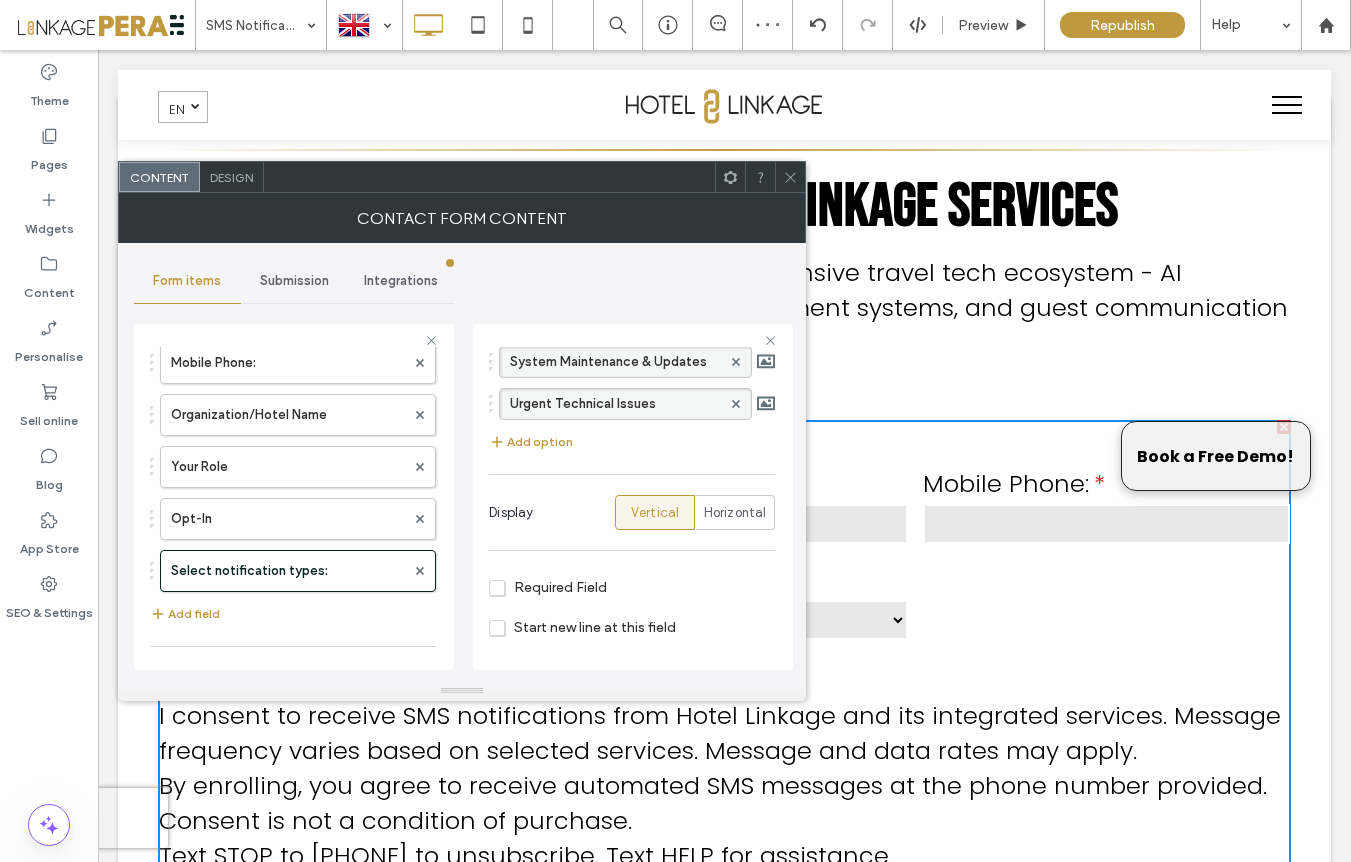 click at bounding box center [790, 177] 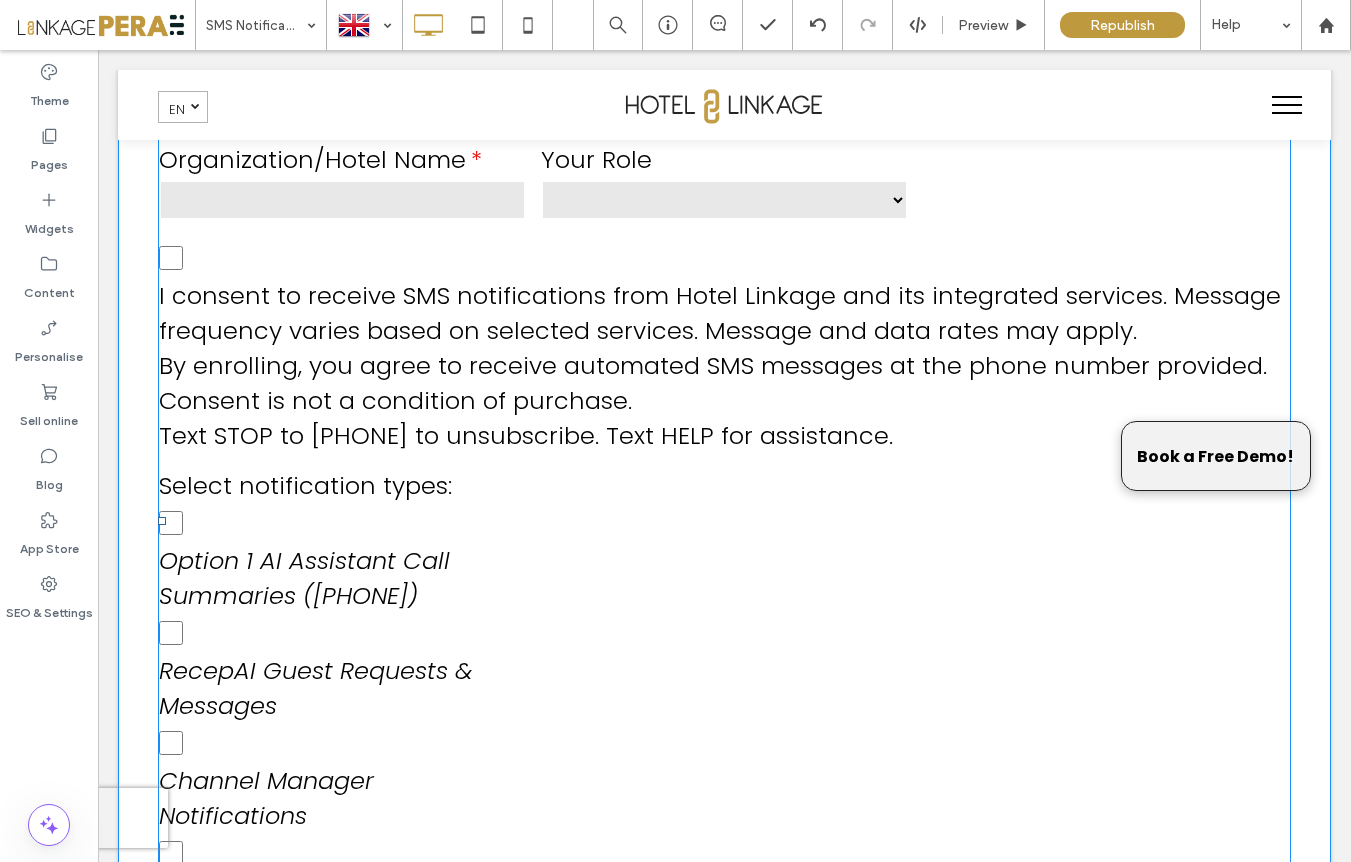 scroll, scrollTop: 469, scrollLeft: 0, axis: vertical 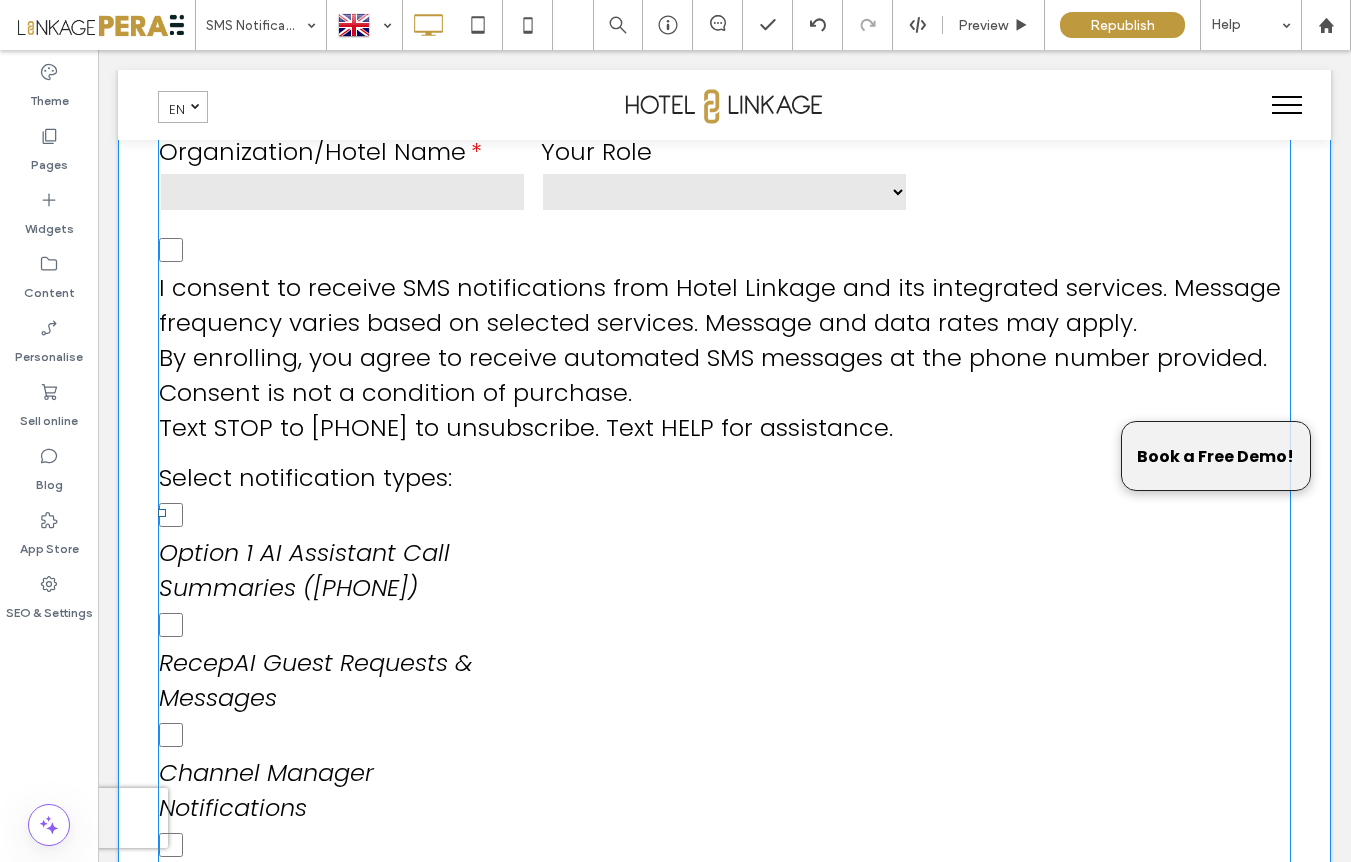 click on "Option 1                                                                                                      AI Assistant Call Summaries (888-535-4656)" at bounding box center [342, 570] 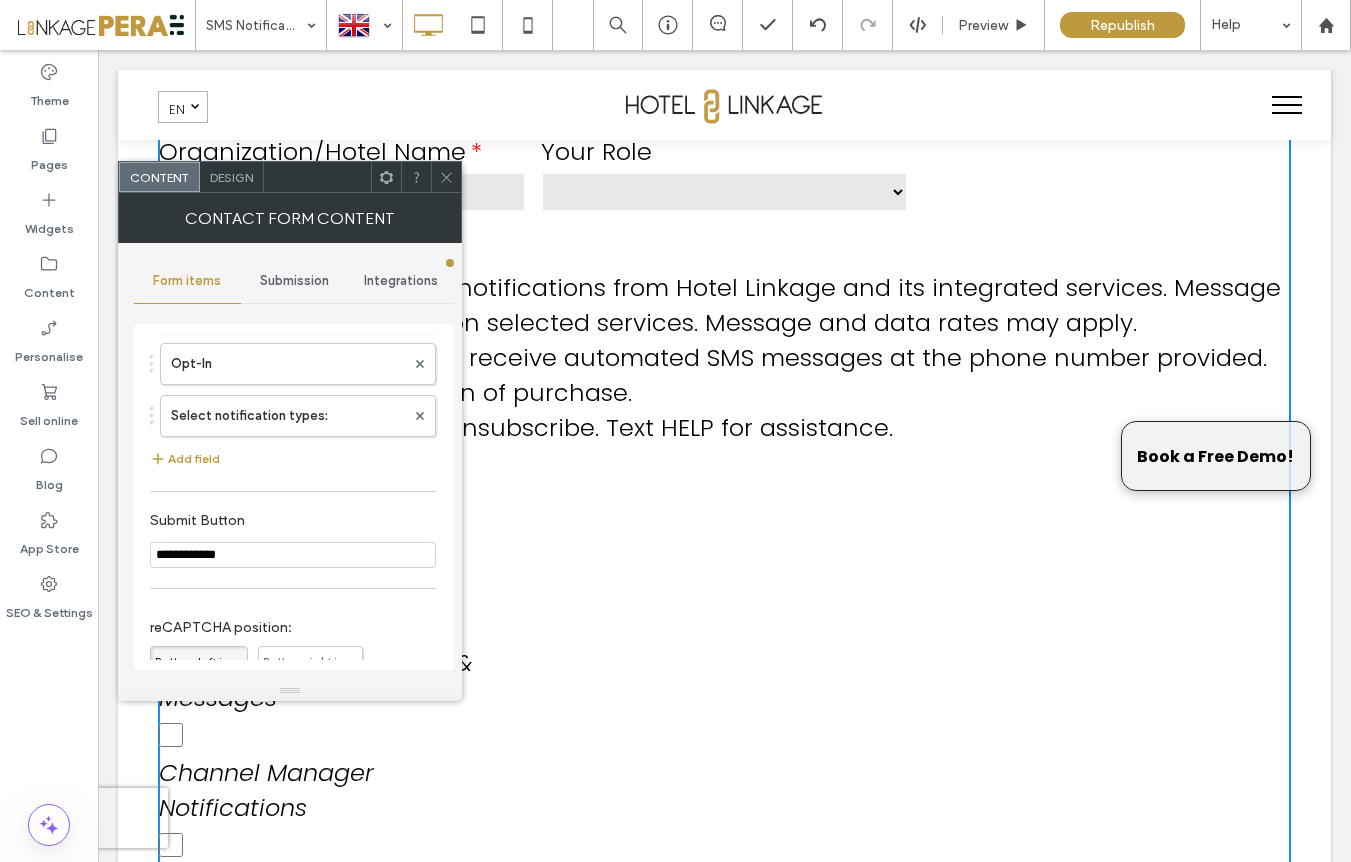 scroll, scrollTop: 333, scrollLeft: 0, axis: vertical 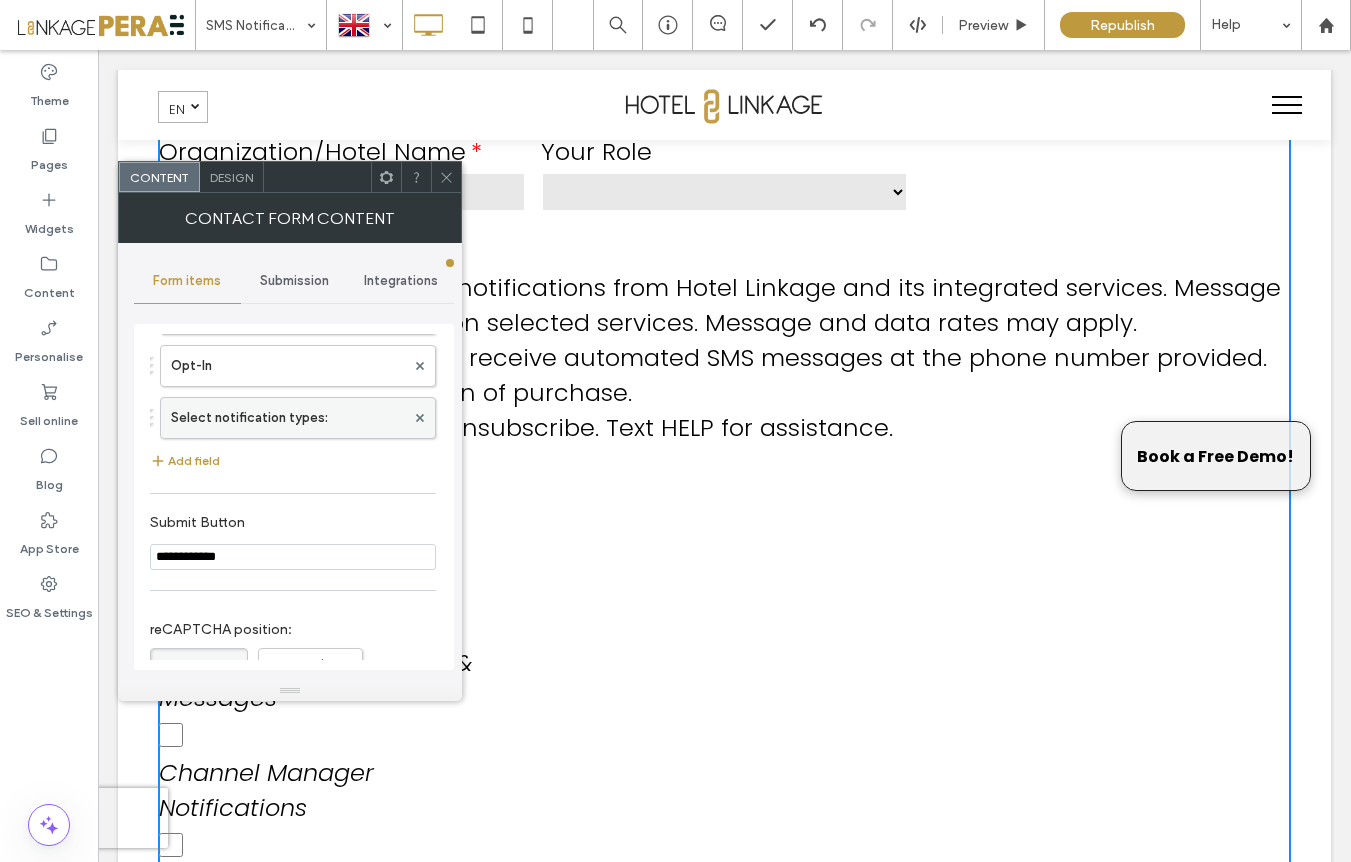 click on "Select notification types:" at bounding box center (288, 418) 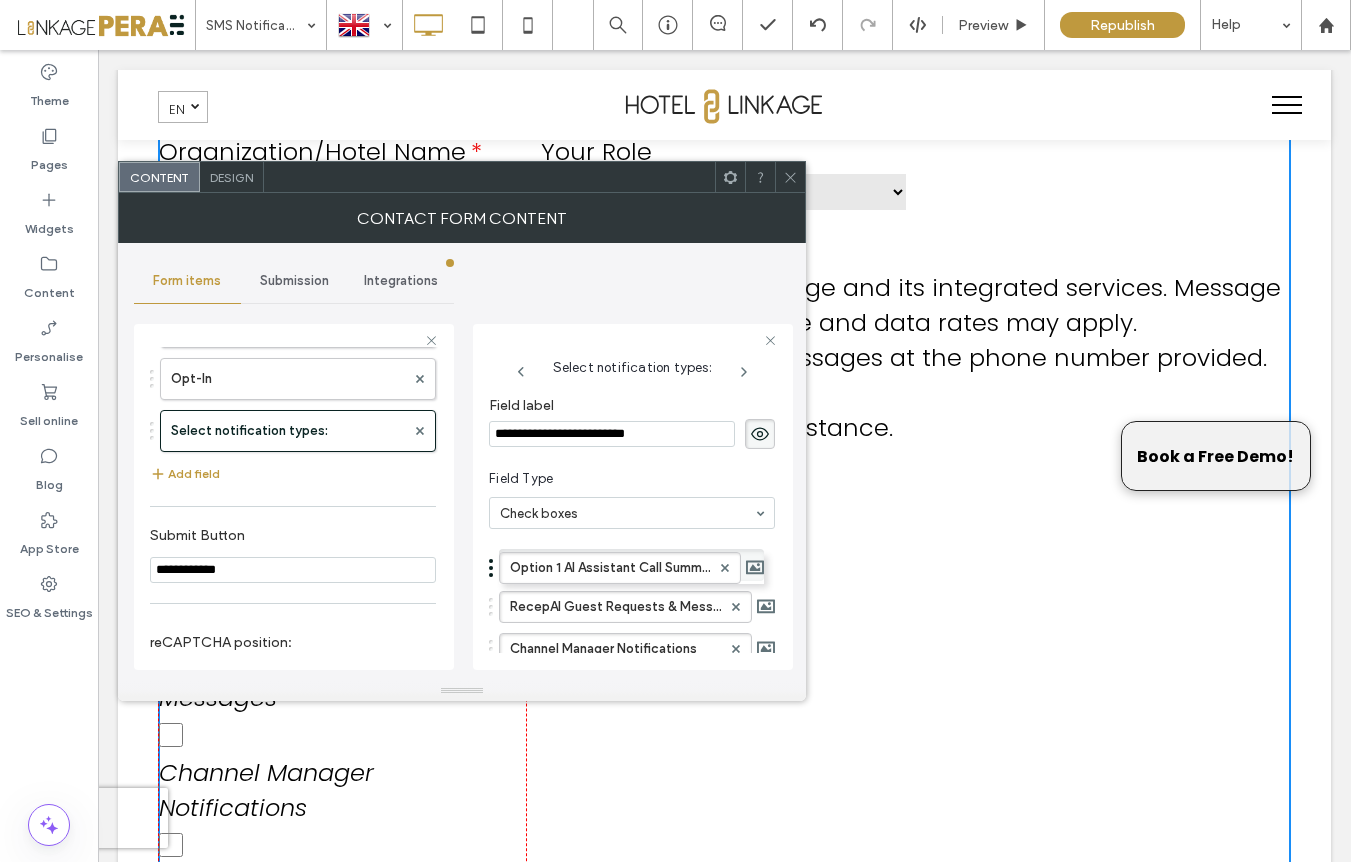 drag, startPoint x: 565, startPoint y: 566, endPoint x: 459, endPoint y: 555, distance: 106.56923 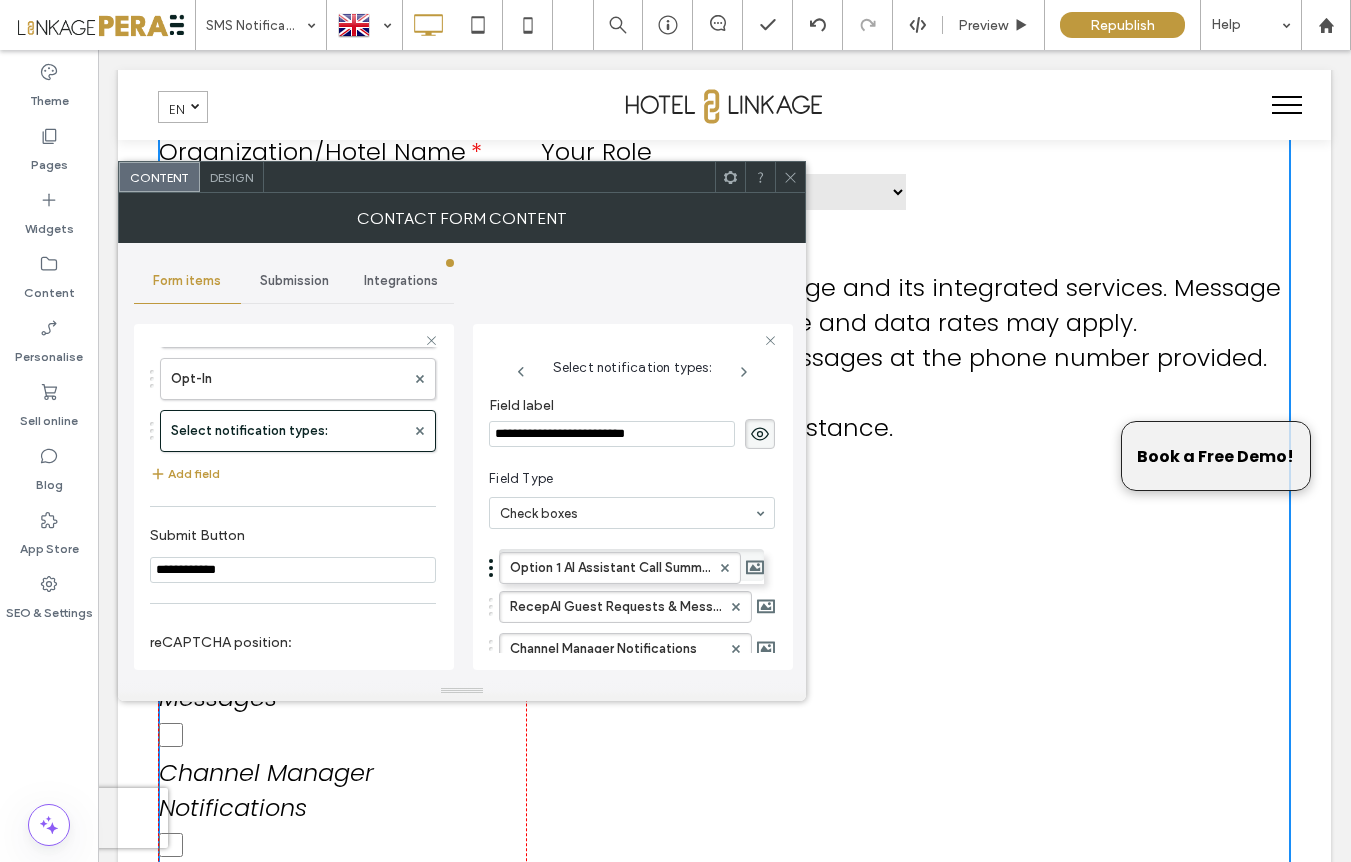 click on "**********" at bounding box center [462, 462] 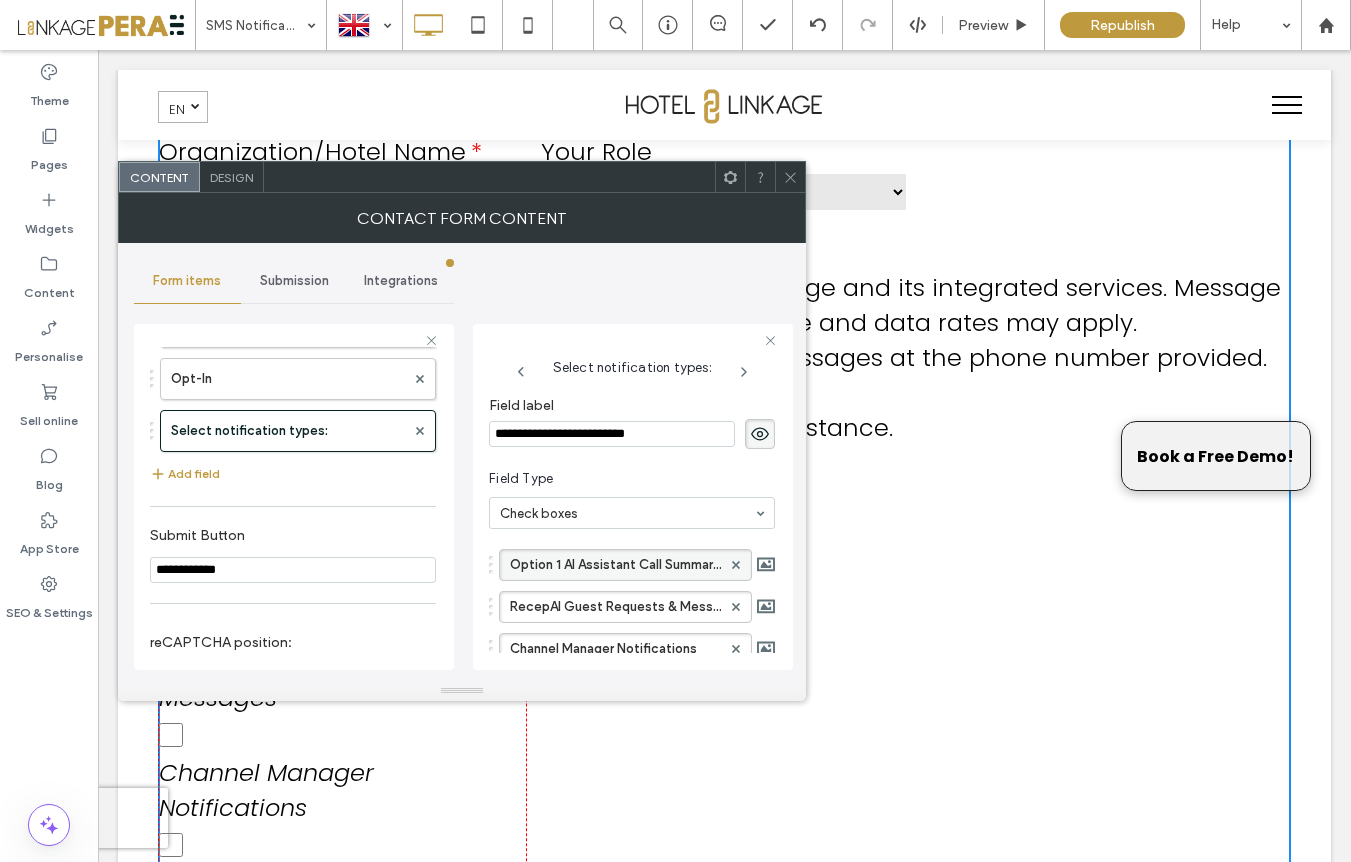 click on "Option 1                                                                                                      AI Assistant Call Summaries (888-535-4656)" at bounding box center (615, 565) 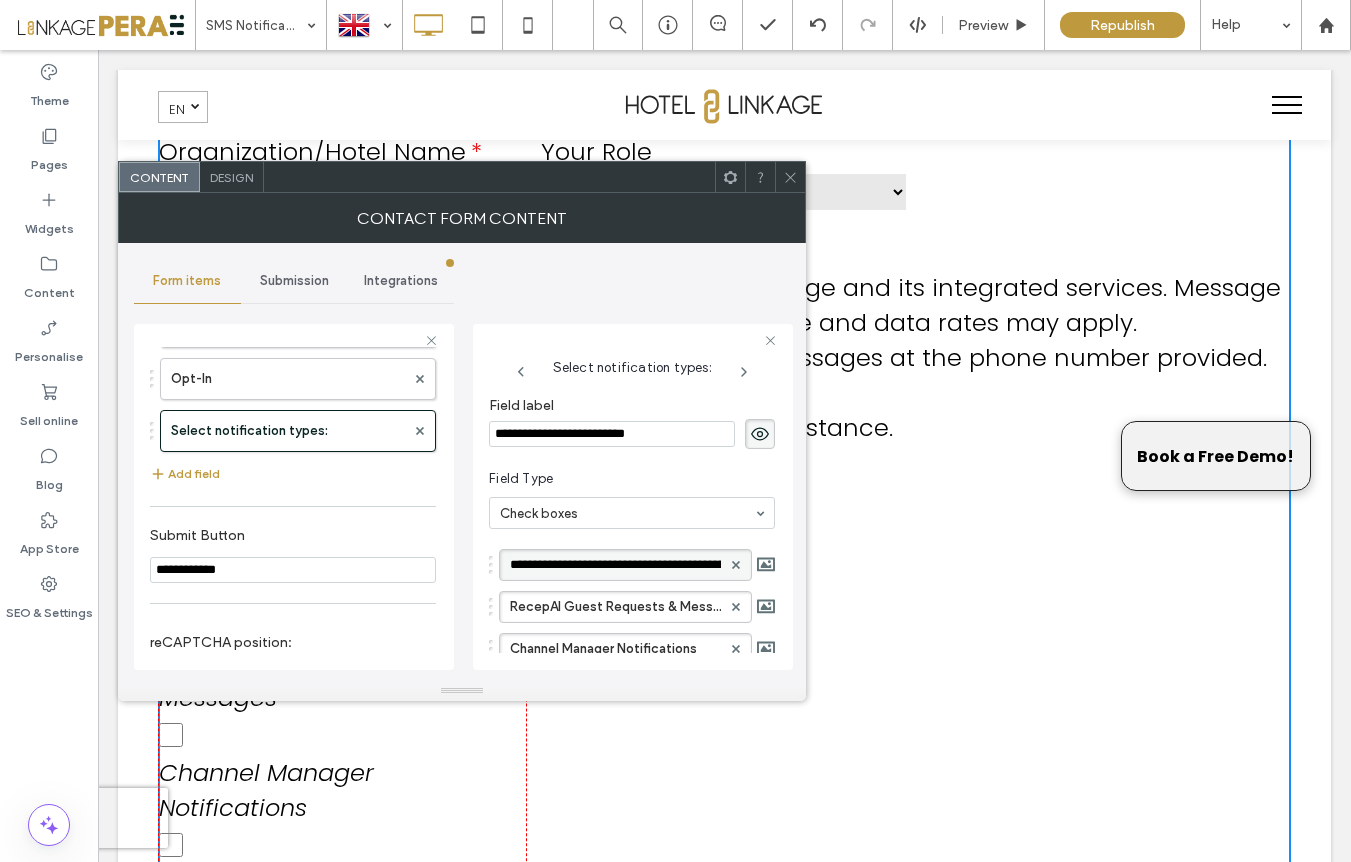 scroll, scrollTop: 0, scrollLeft: 468, axis: horizontal 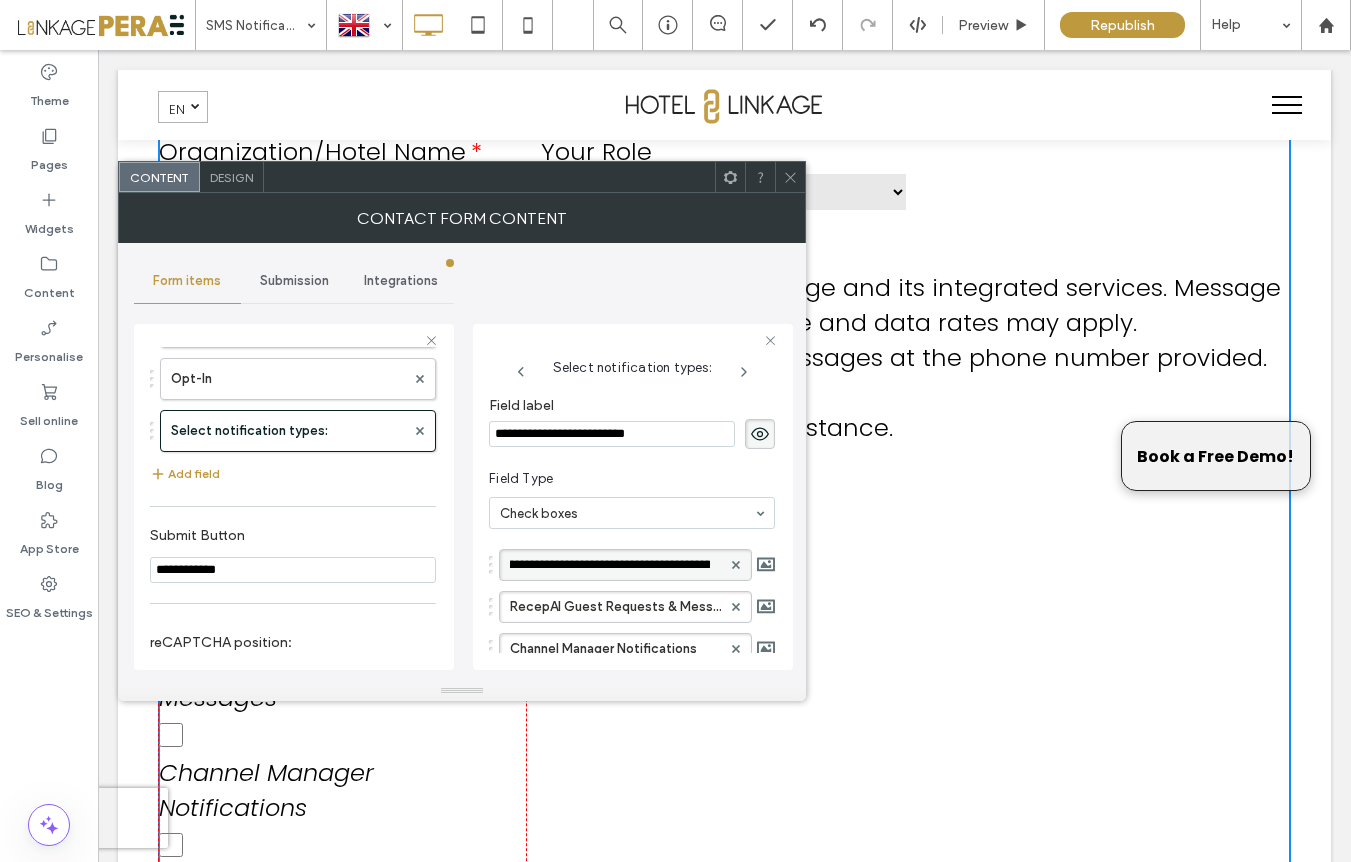 click on "**********" at bounding box center [610, 565] 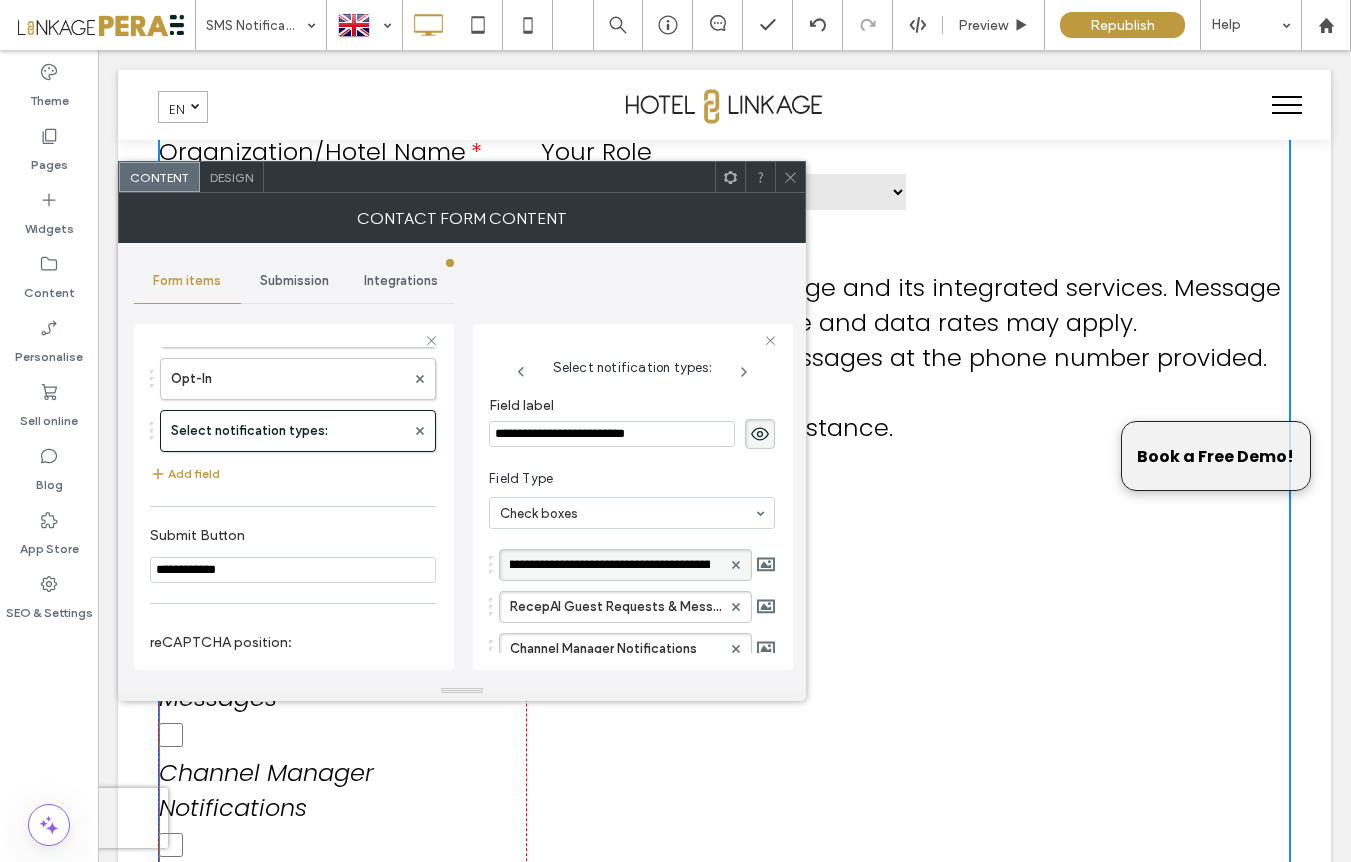 type 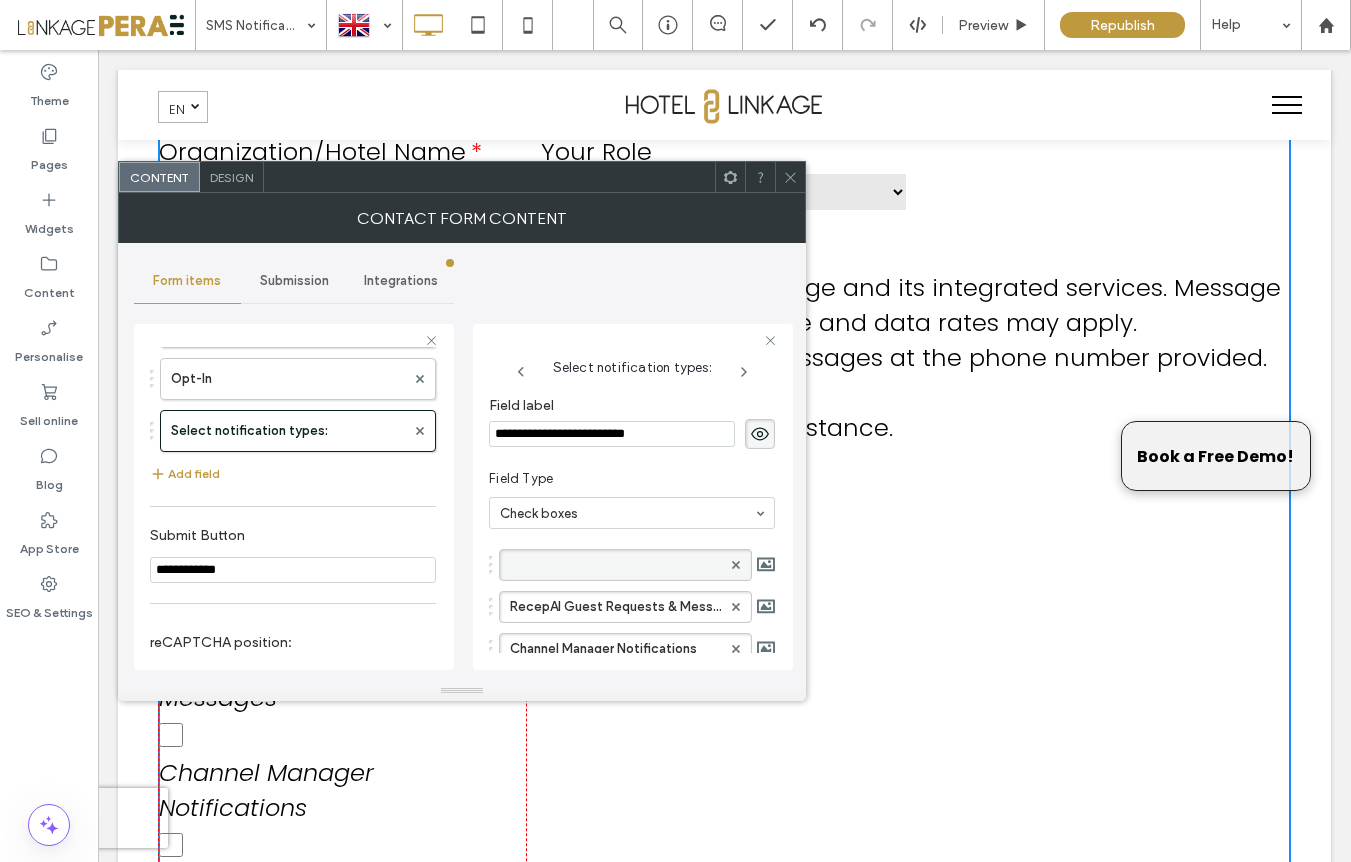 scroll, scrollTop: 0, scrollLeft: 0, axis: both 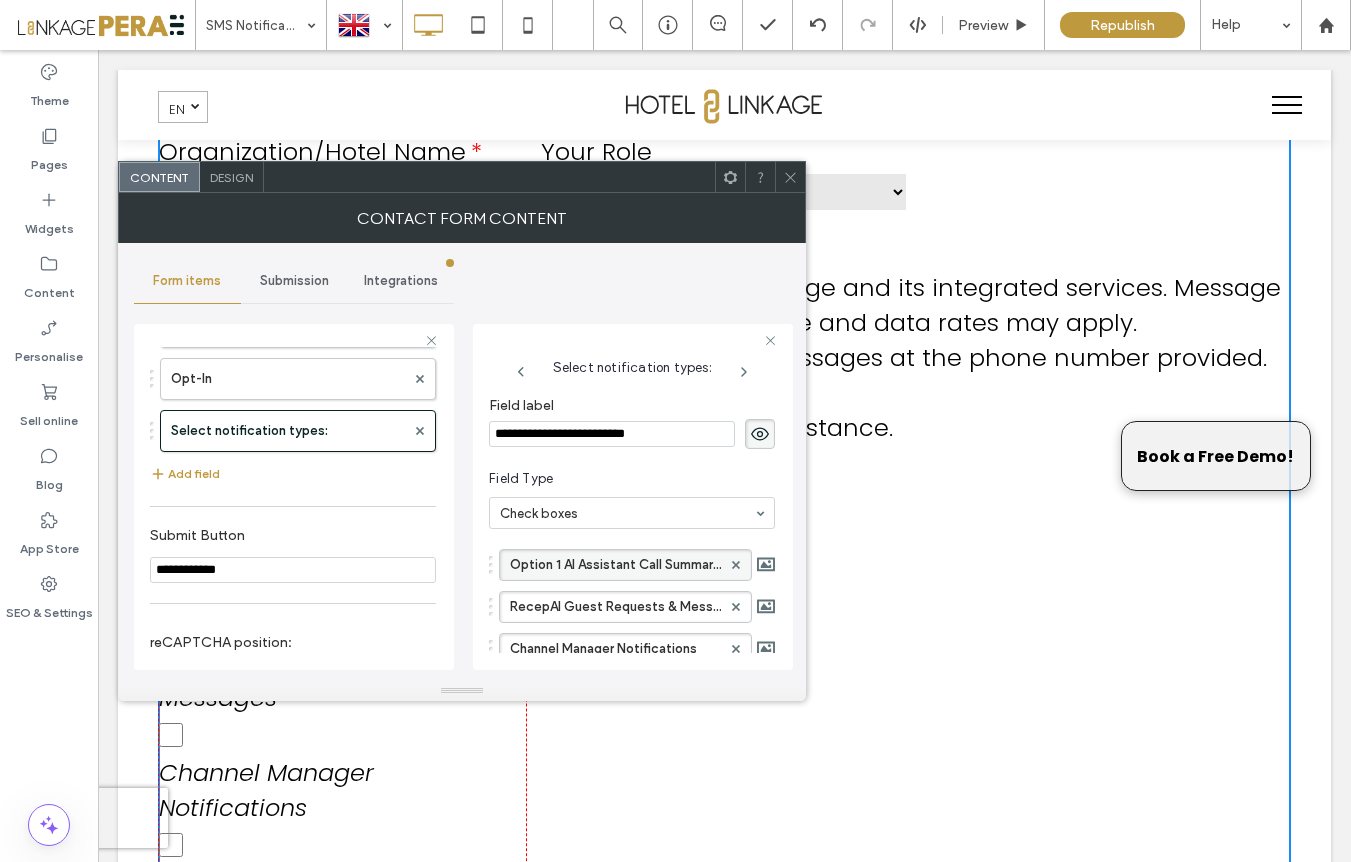 click on "Option 1                                                                                                      AI Assistant Call Summaries (888-535-4656)" at bounding box center (615, 565) 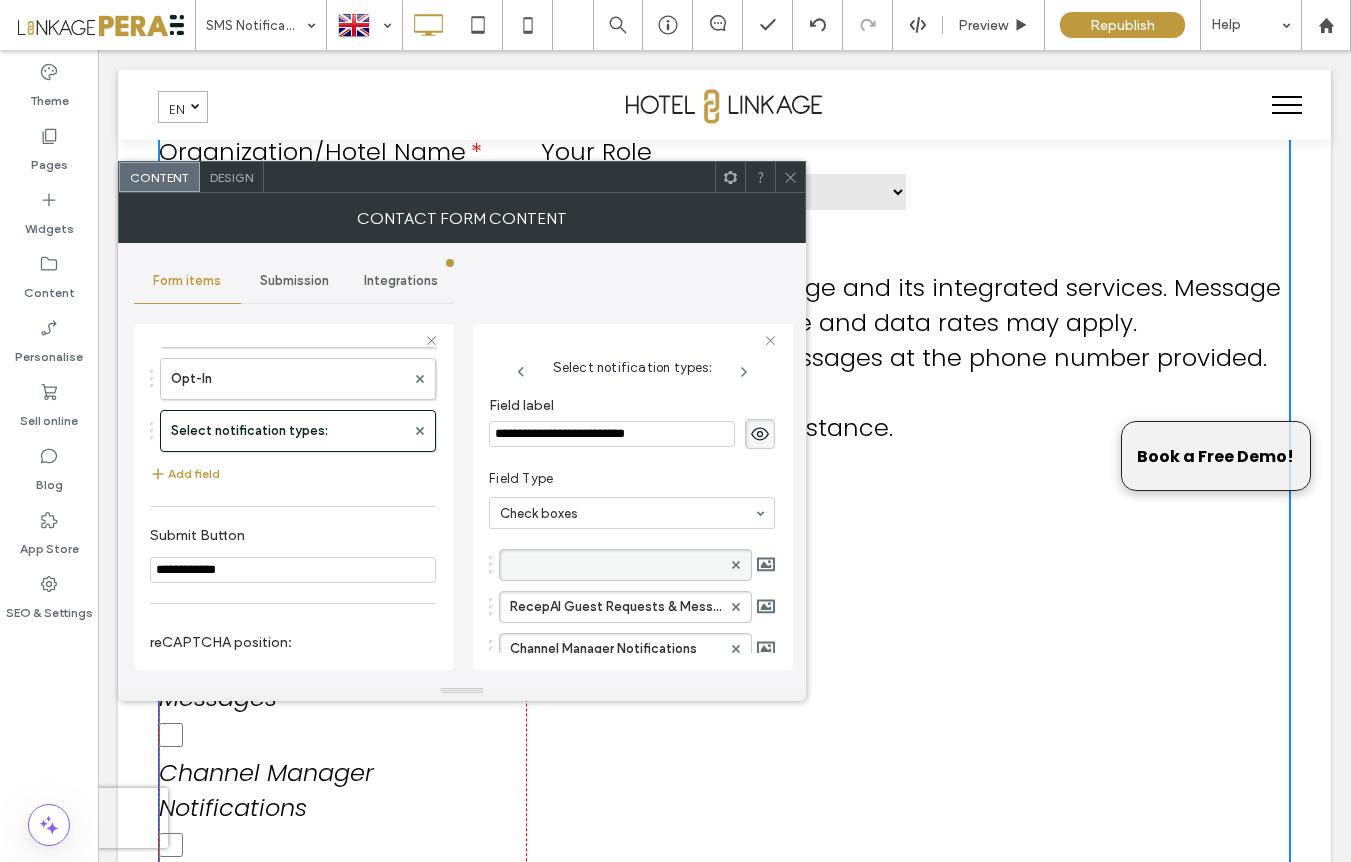 scroll, scrollTop: 0, scrollLeft: 0, axis: both 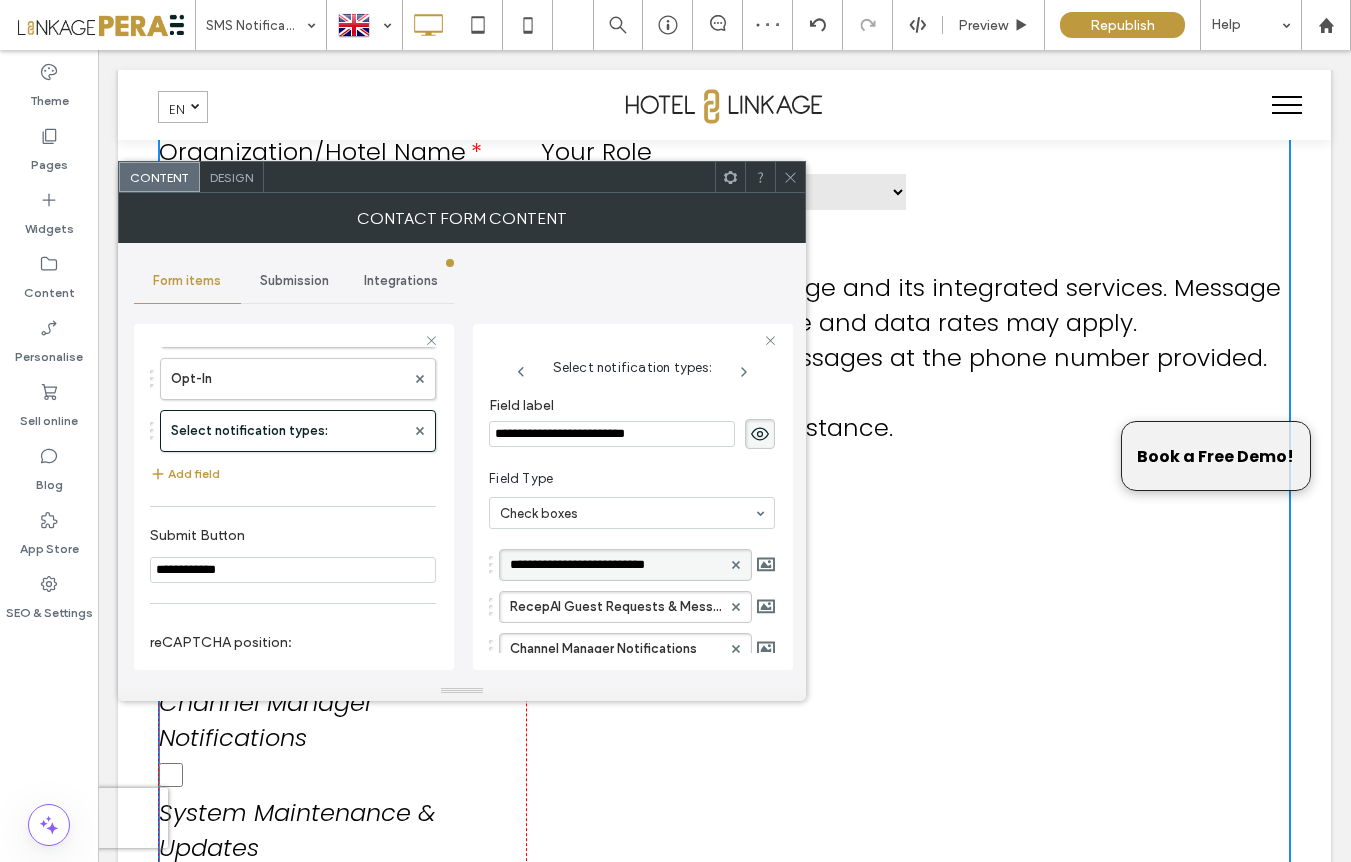 type on "**********" 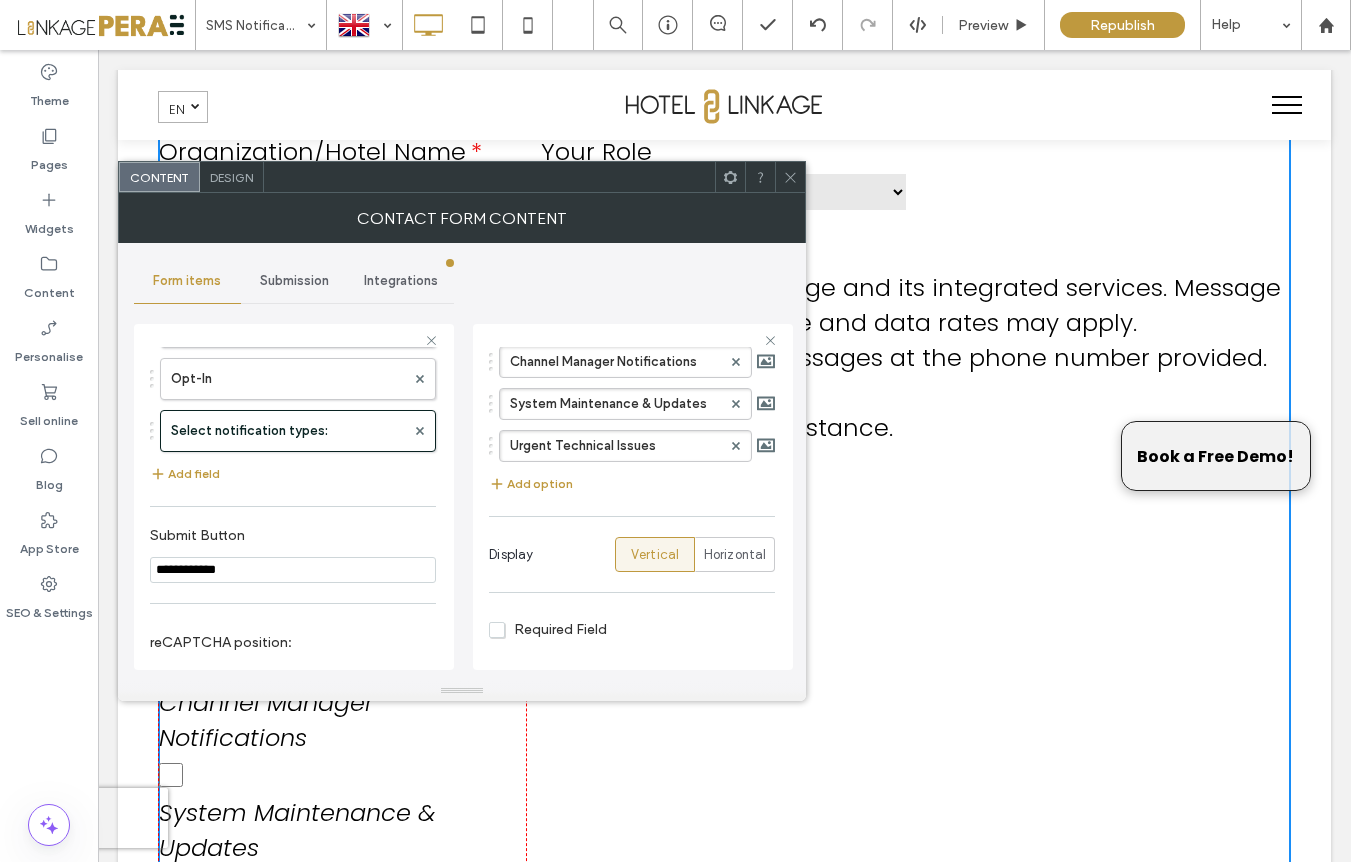 scroll, scrollTop: 329, scrollLeft: 0, axis: vertical 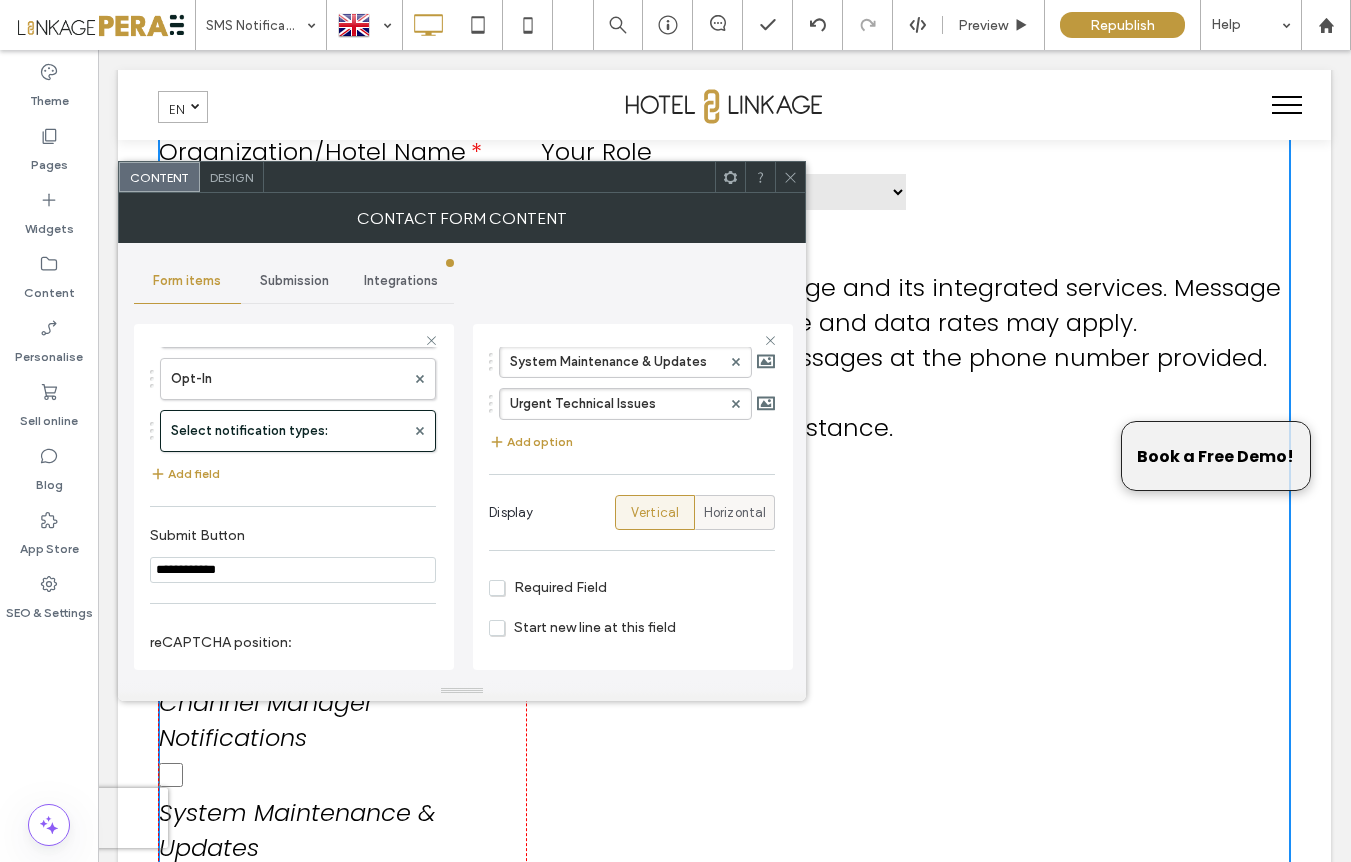 click on "Horizontal" at bounding box center (735, 513) 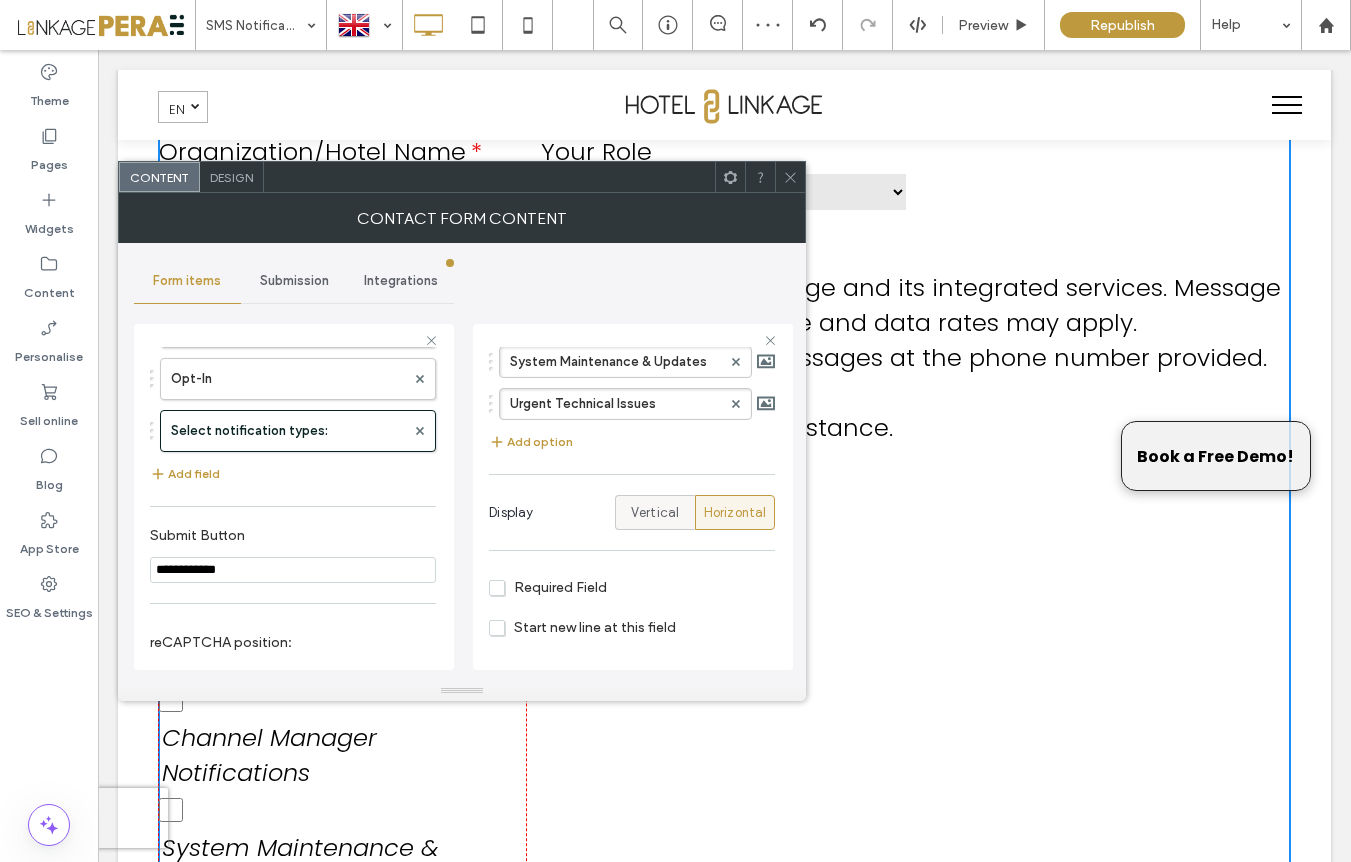 click on "Vertical" at bounding box center [655, 513] 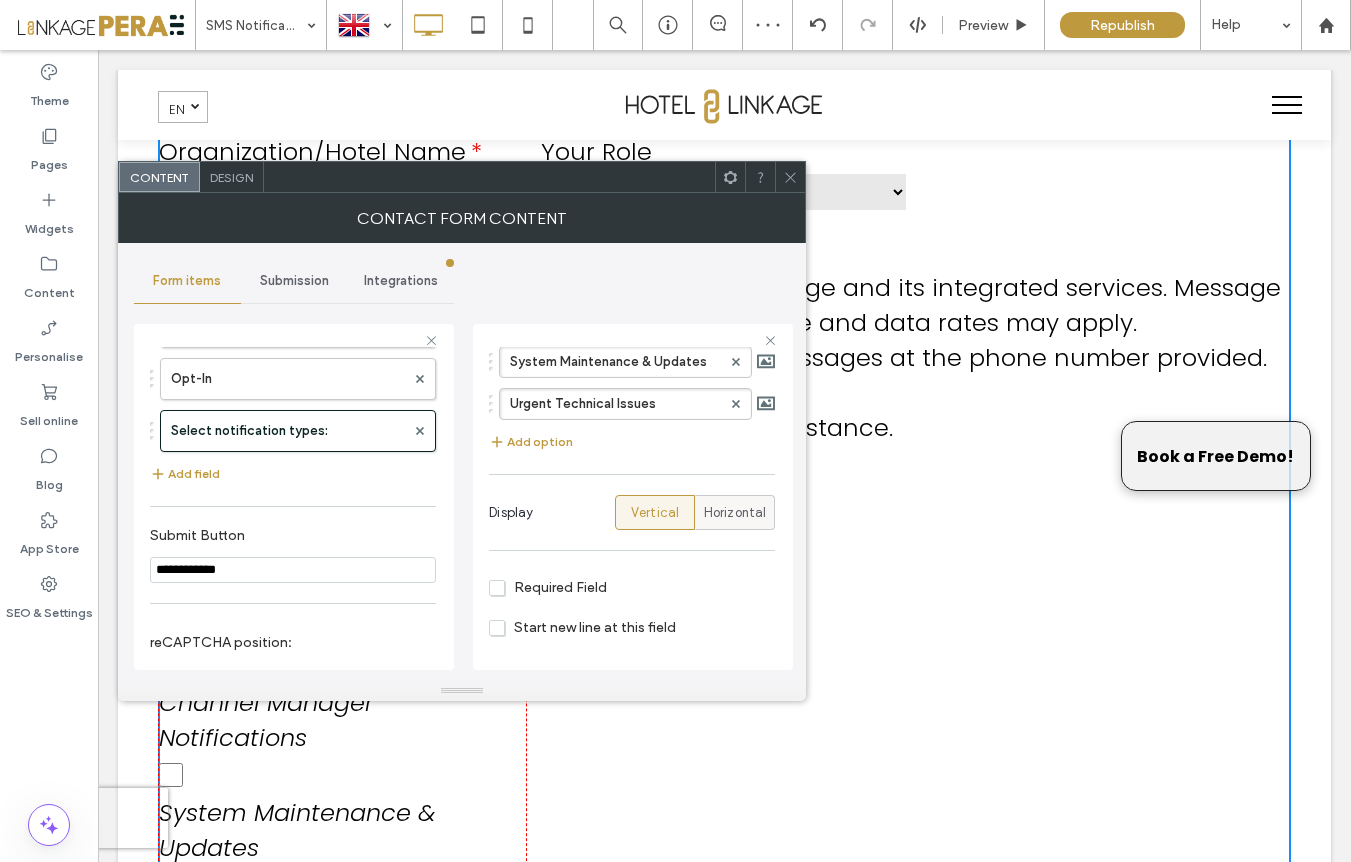 click on "Horizontal" at bounding box center [735, 513] 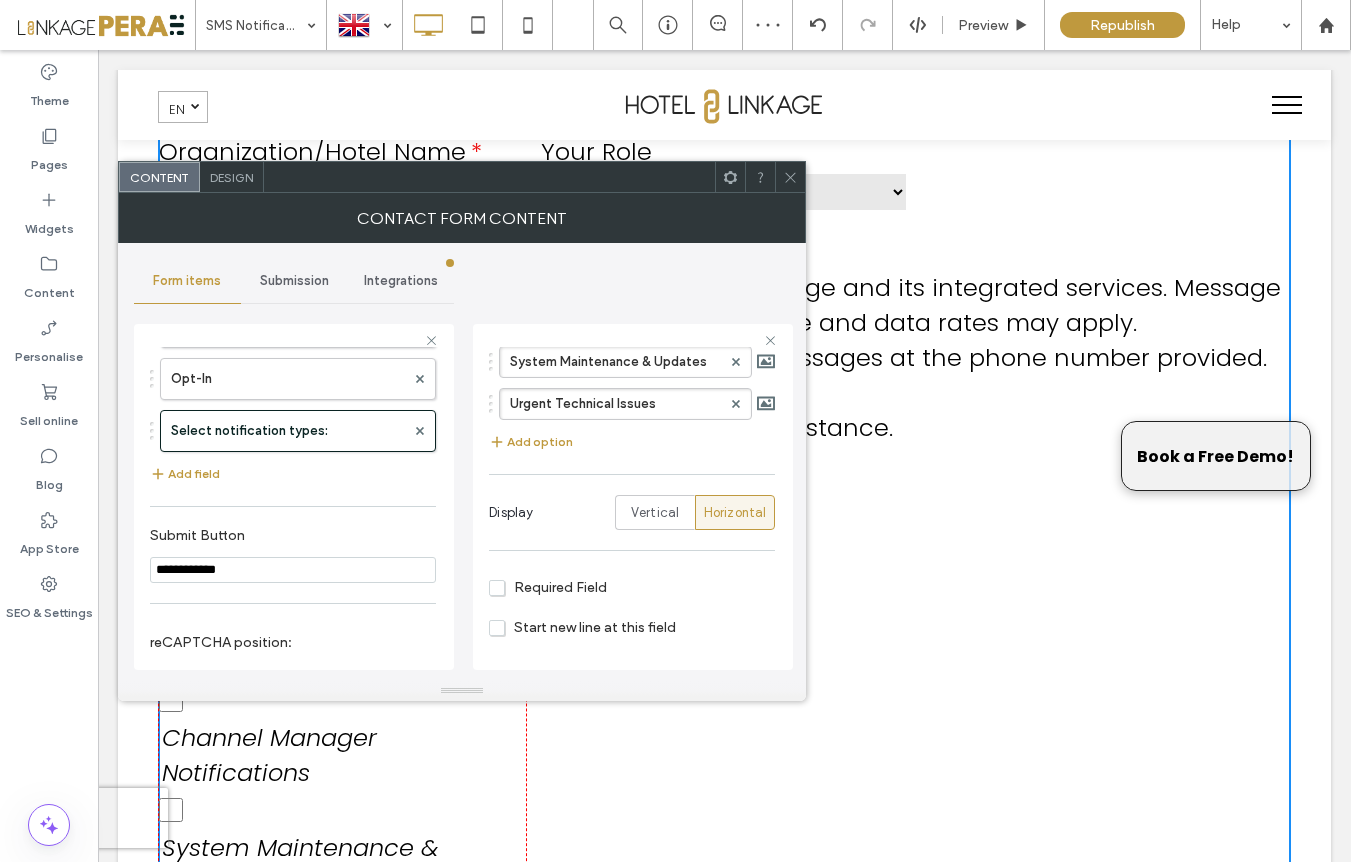 click 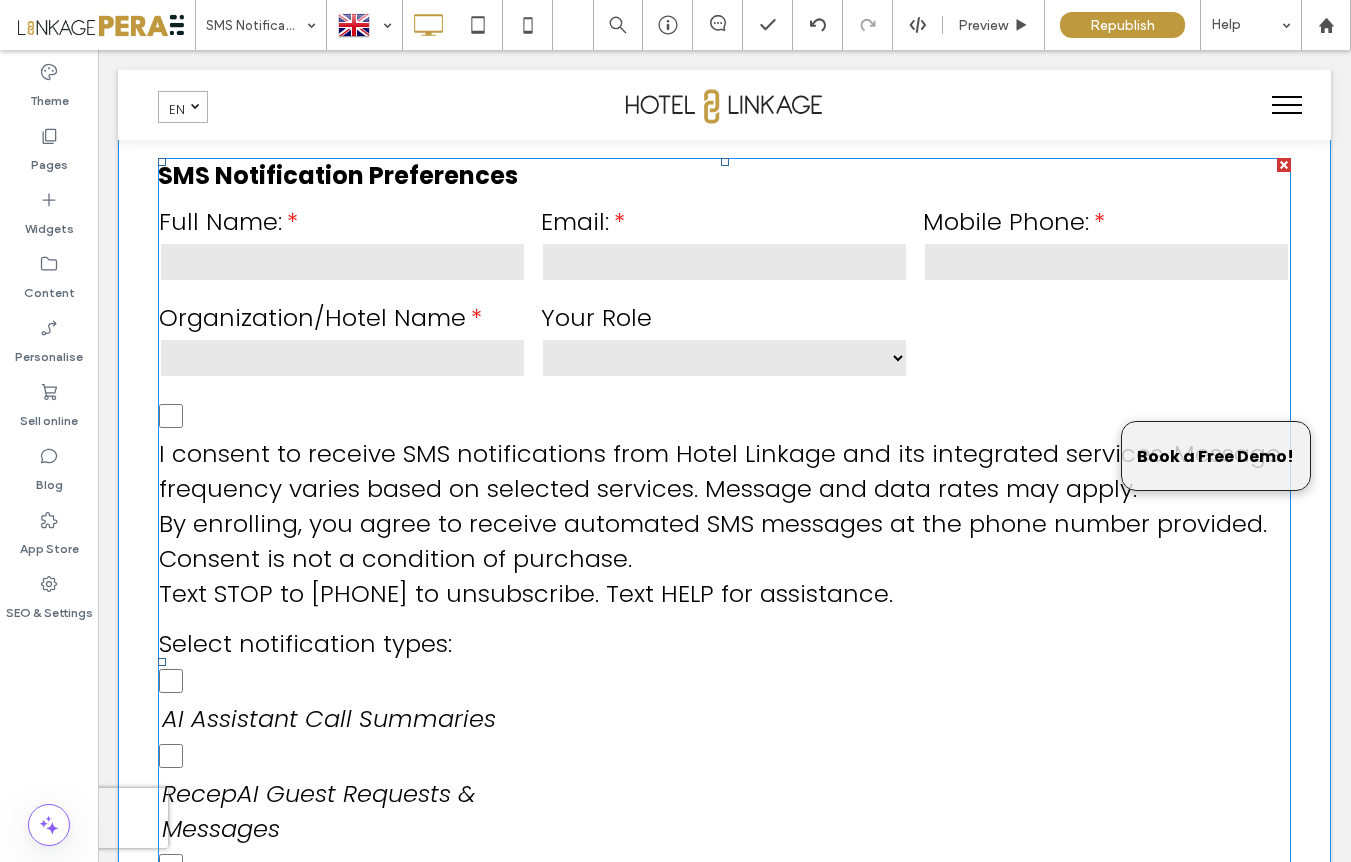 scroll, scrollTop: 301, scrollLeft: 0, axis: vertical 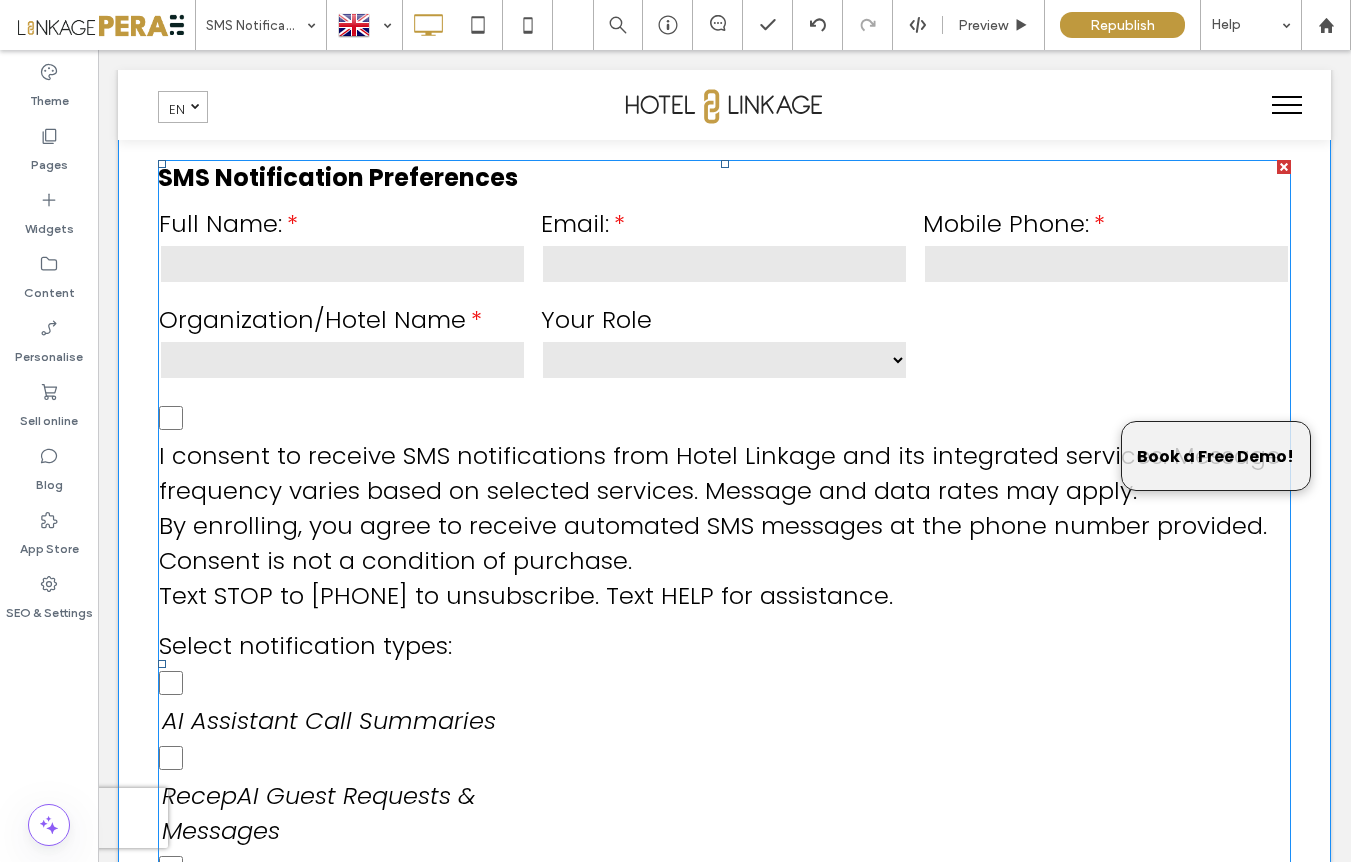 click on "By enrolling, you agree to receive automated SMS messages at the phone number provided. Consent is not a condition of purchase." at bounding box center [724, 543] 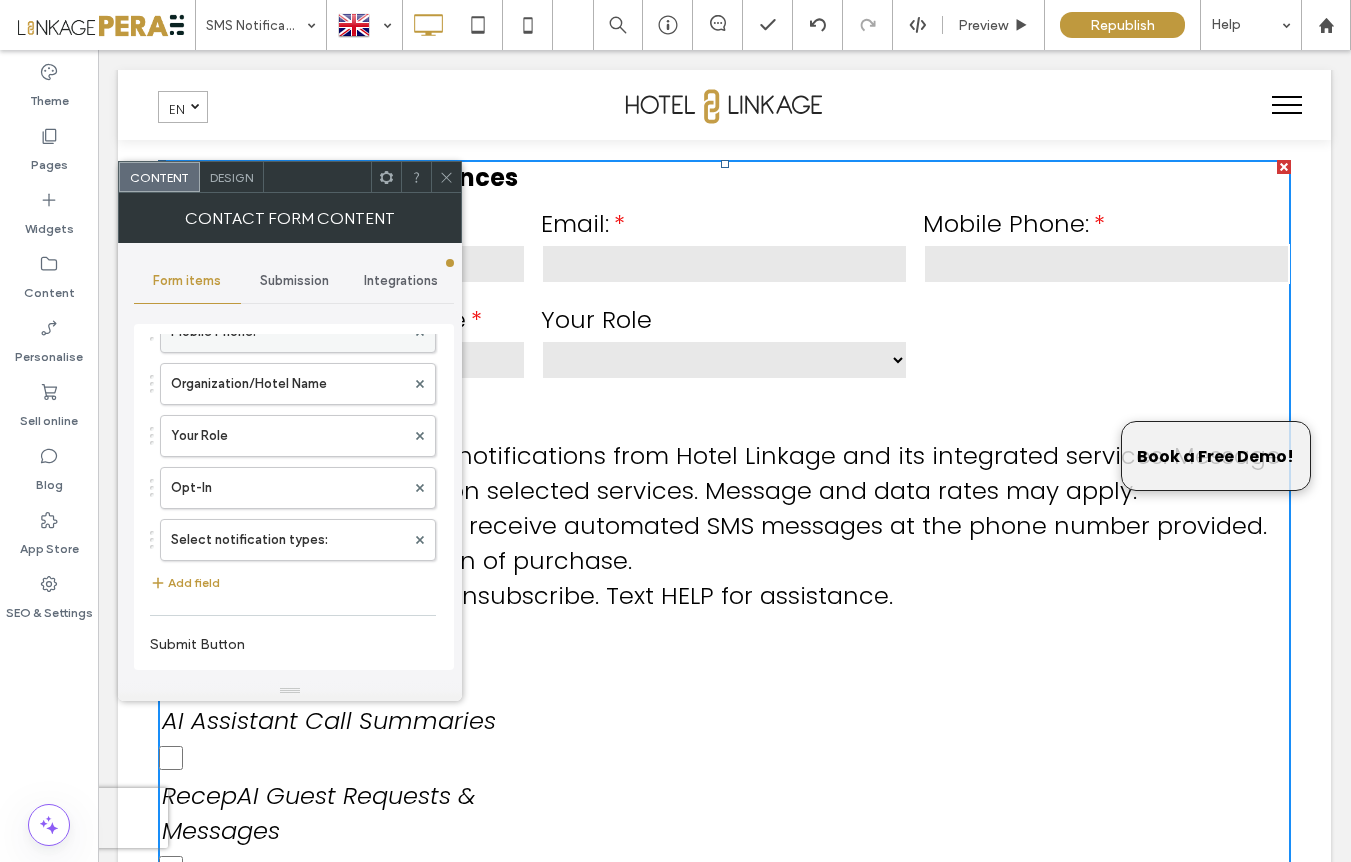 scroll, scrollTop: 147, scrollLeft: 0, axis: vertical 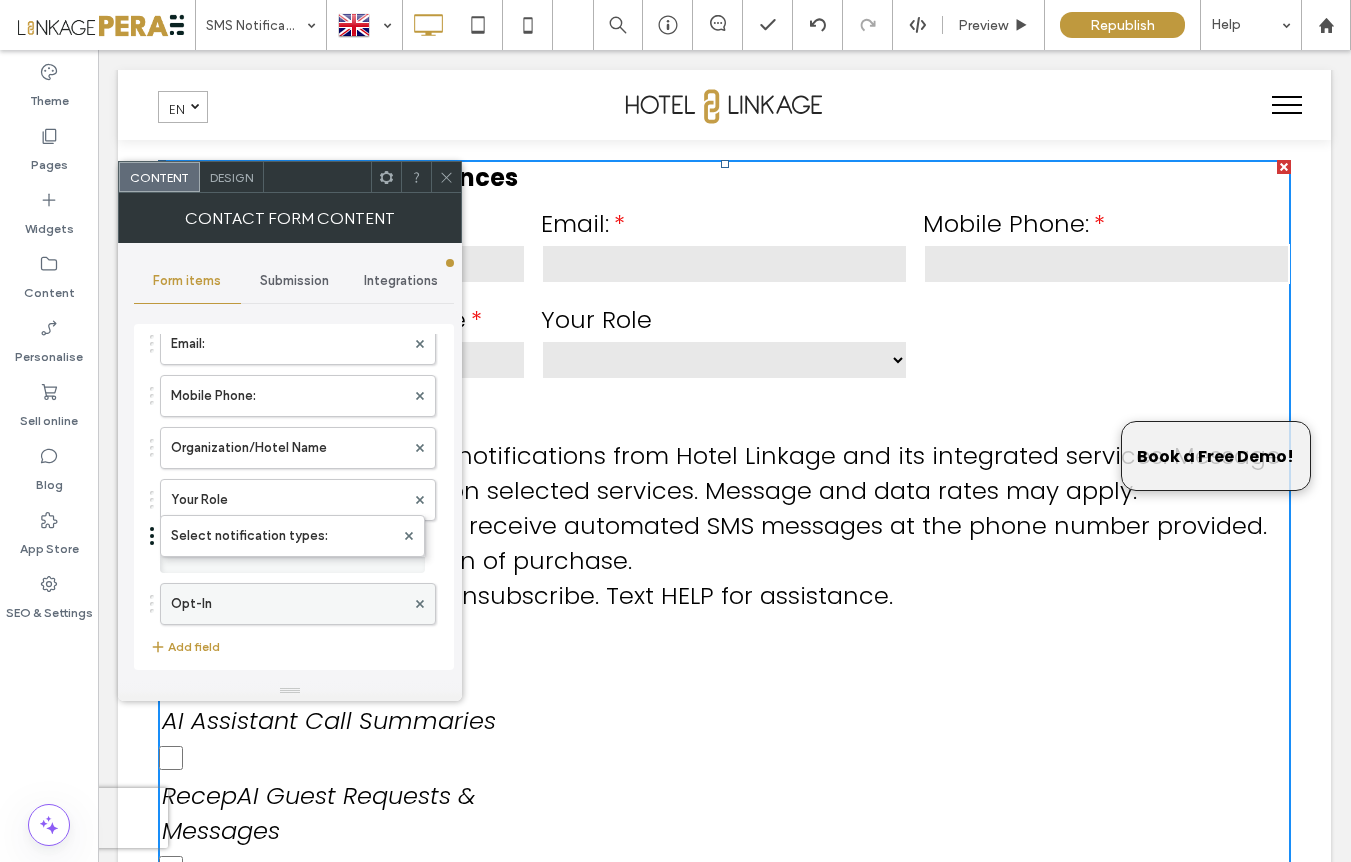 drag, startPoint x: 150, startPoint y: 607, endPoint x: 163, endPoint y: 532, distance: 76.11833 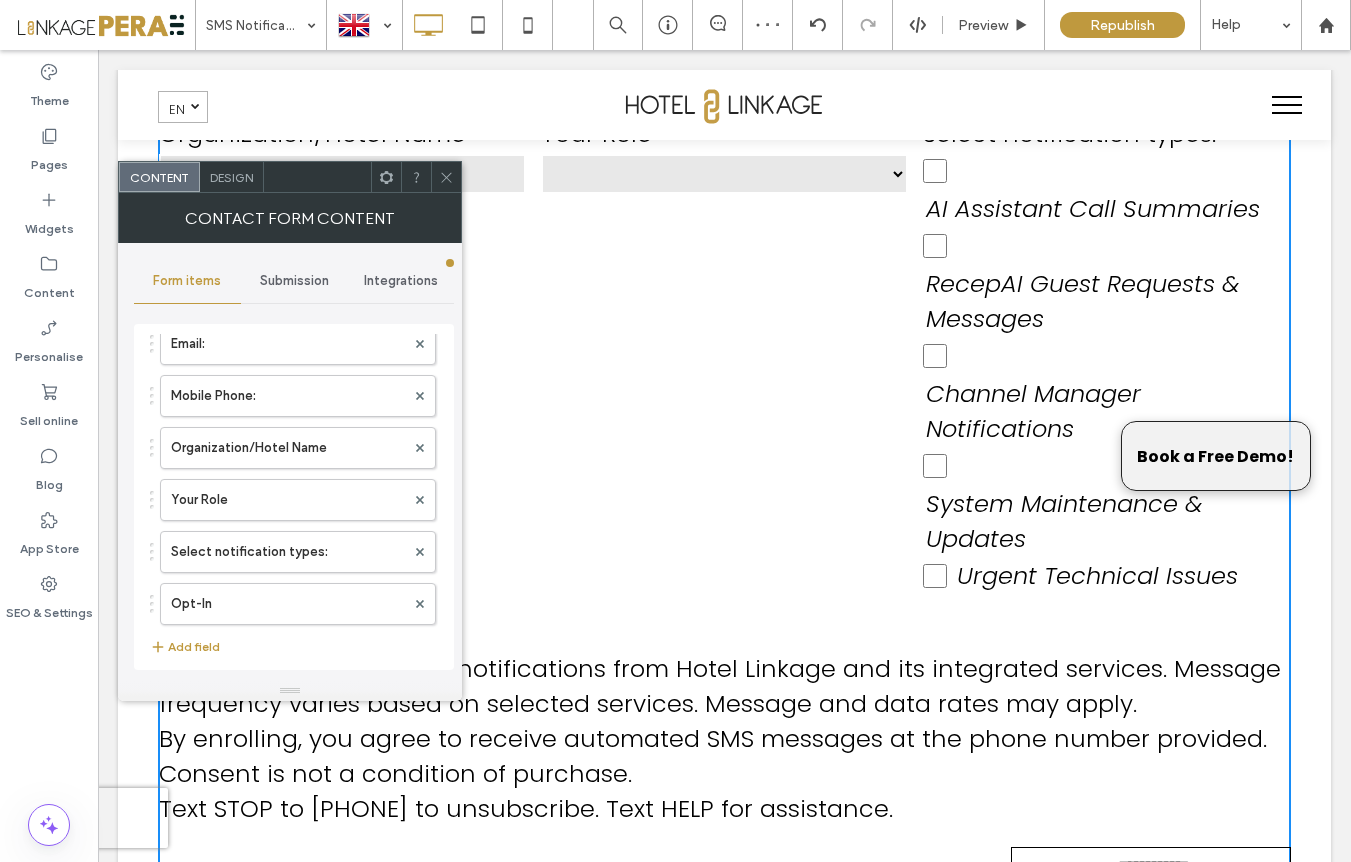 scroll, scrollTop: 491, scrollLeft: 0, axis: vertical 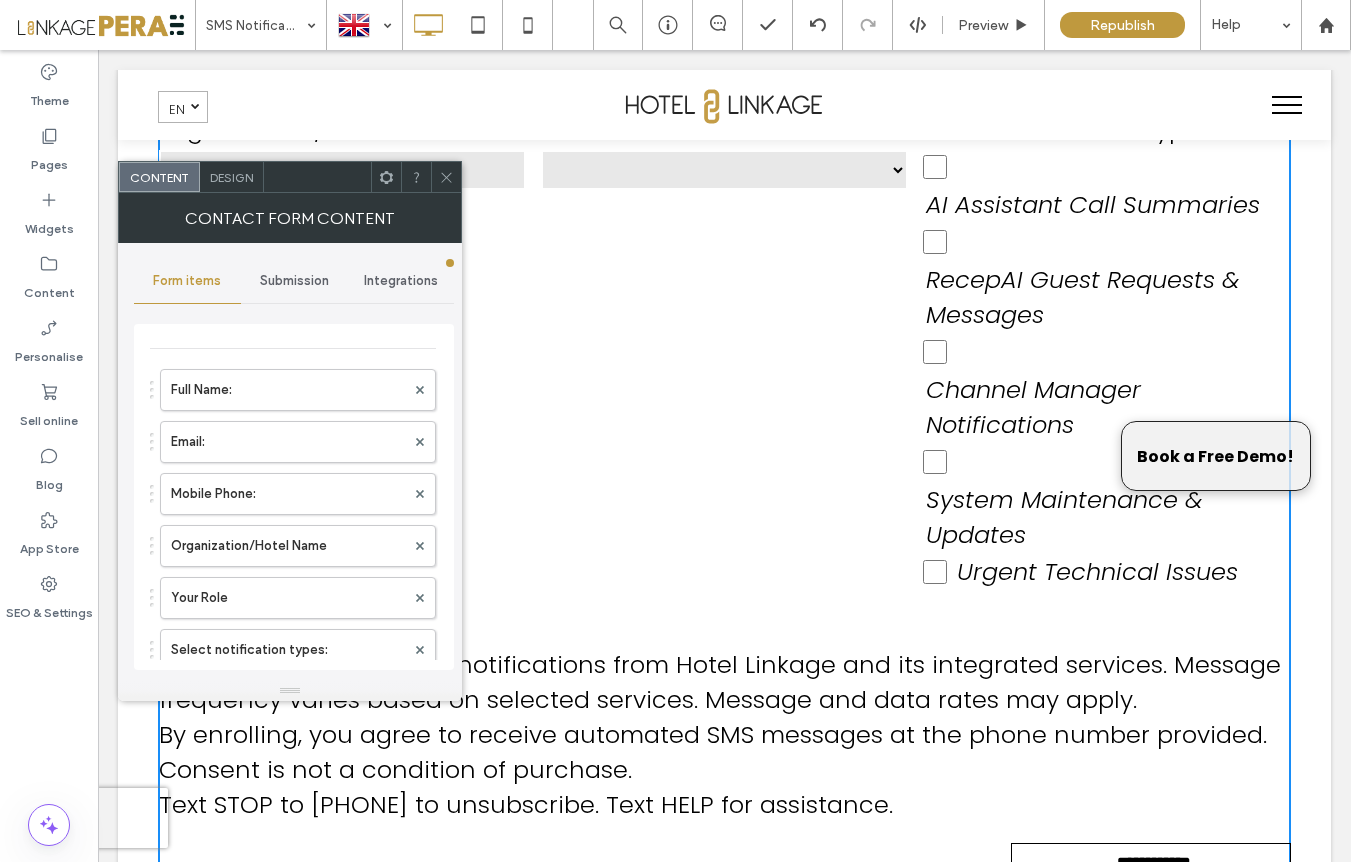 click on "Design" at bounding box center (231, 177) 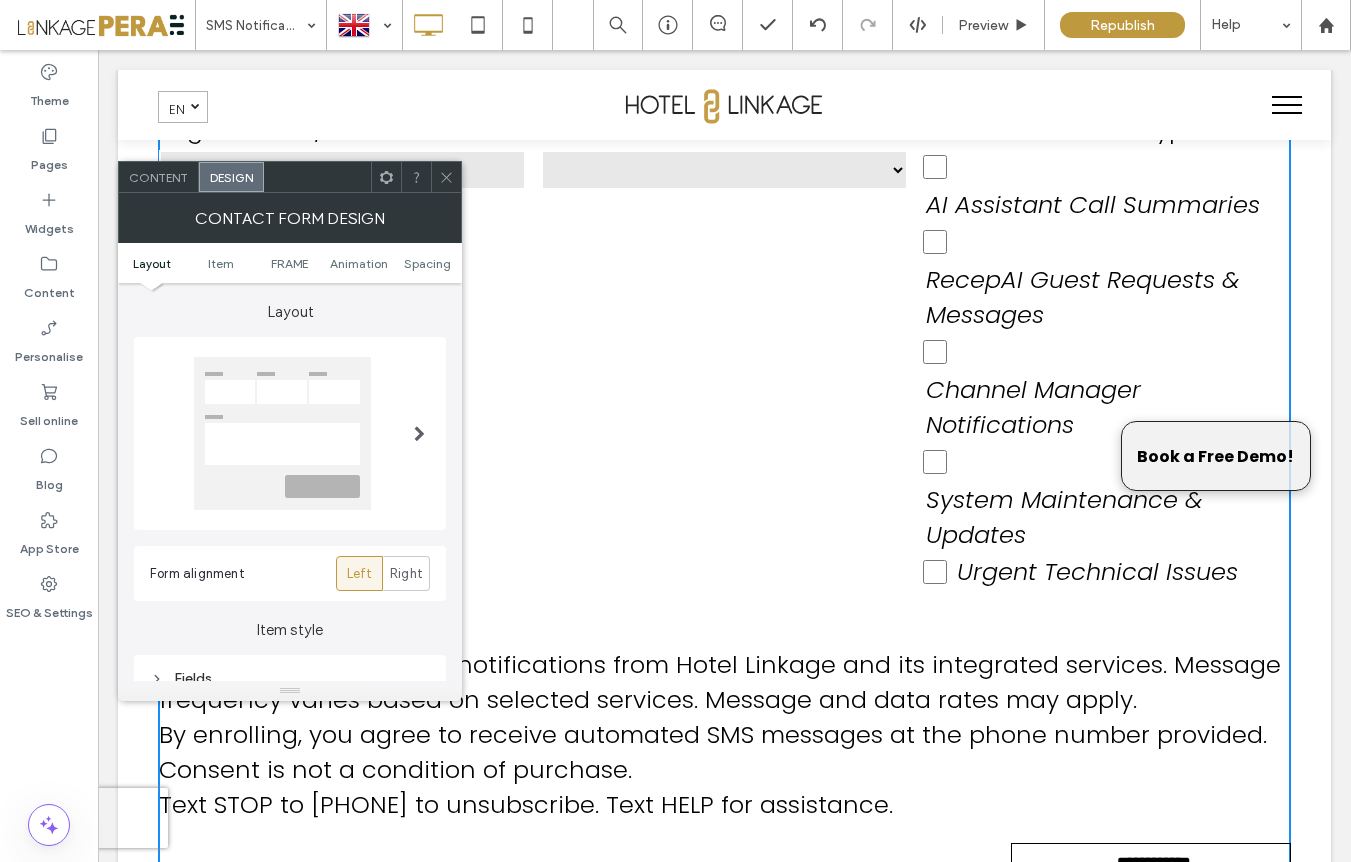 click at bounding box center (419, 433) 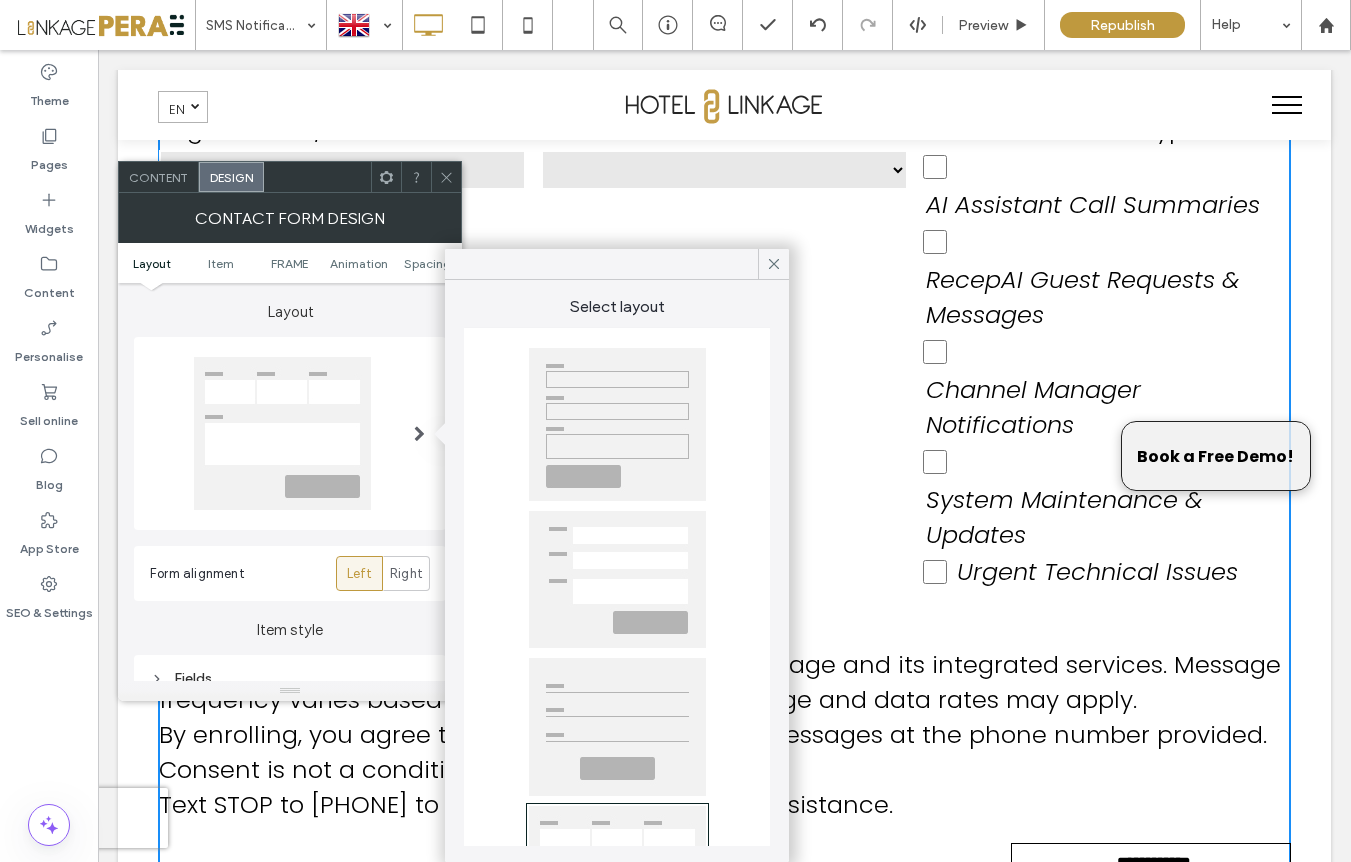 click at bounding box center [617, 424] 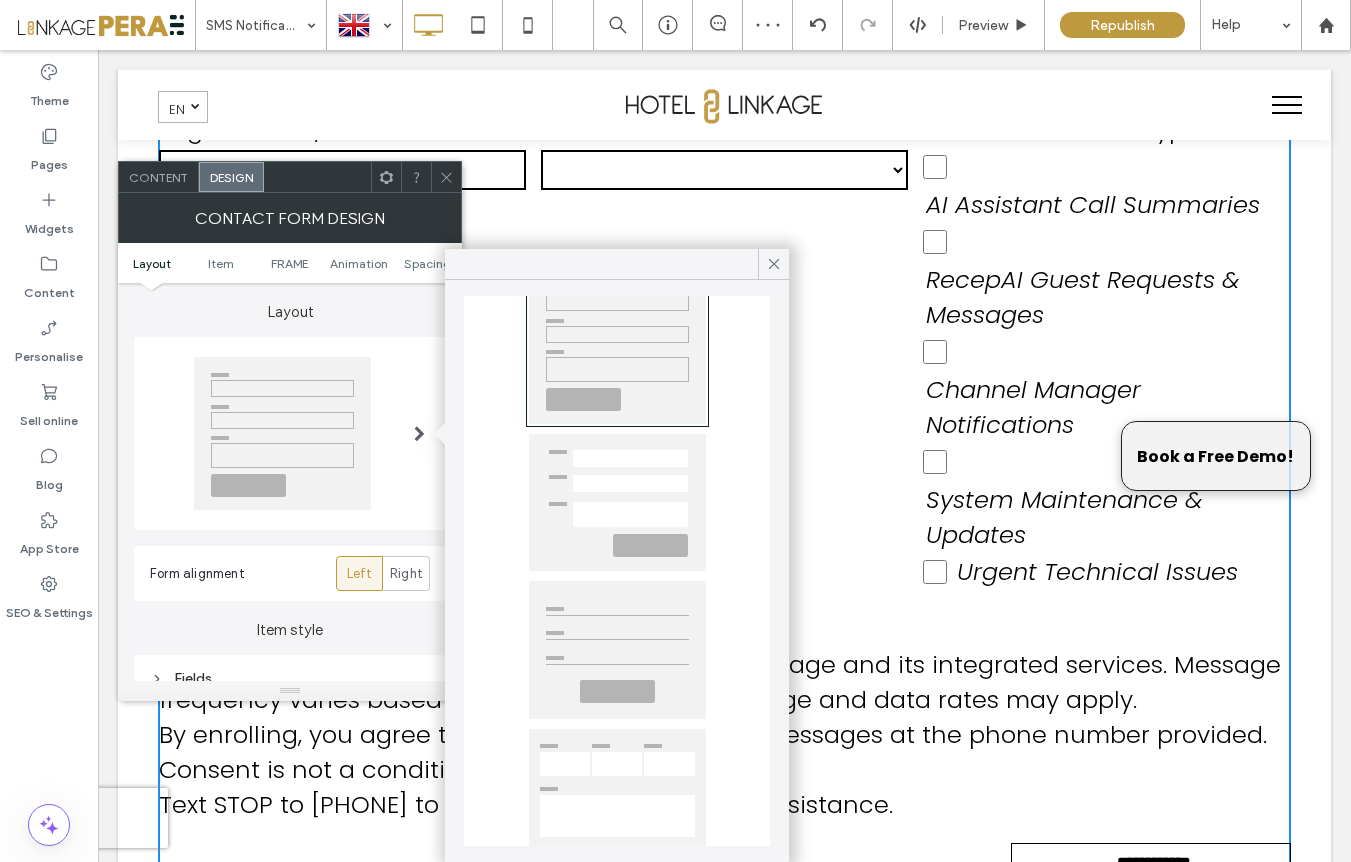 scroll, scrollTop: 0, scrollLeft: 0, axis: both 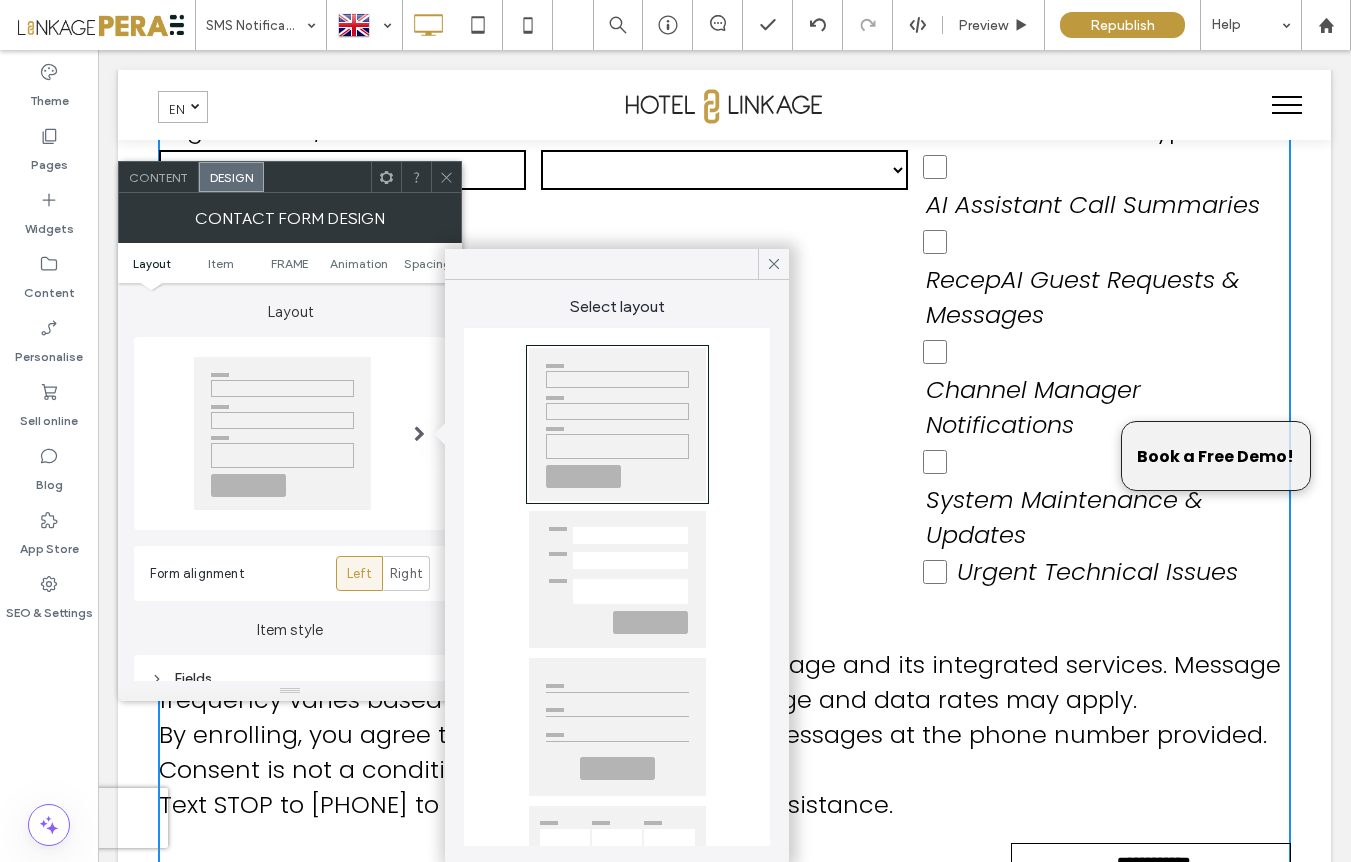 click at bounding box center (419, 433) 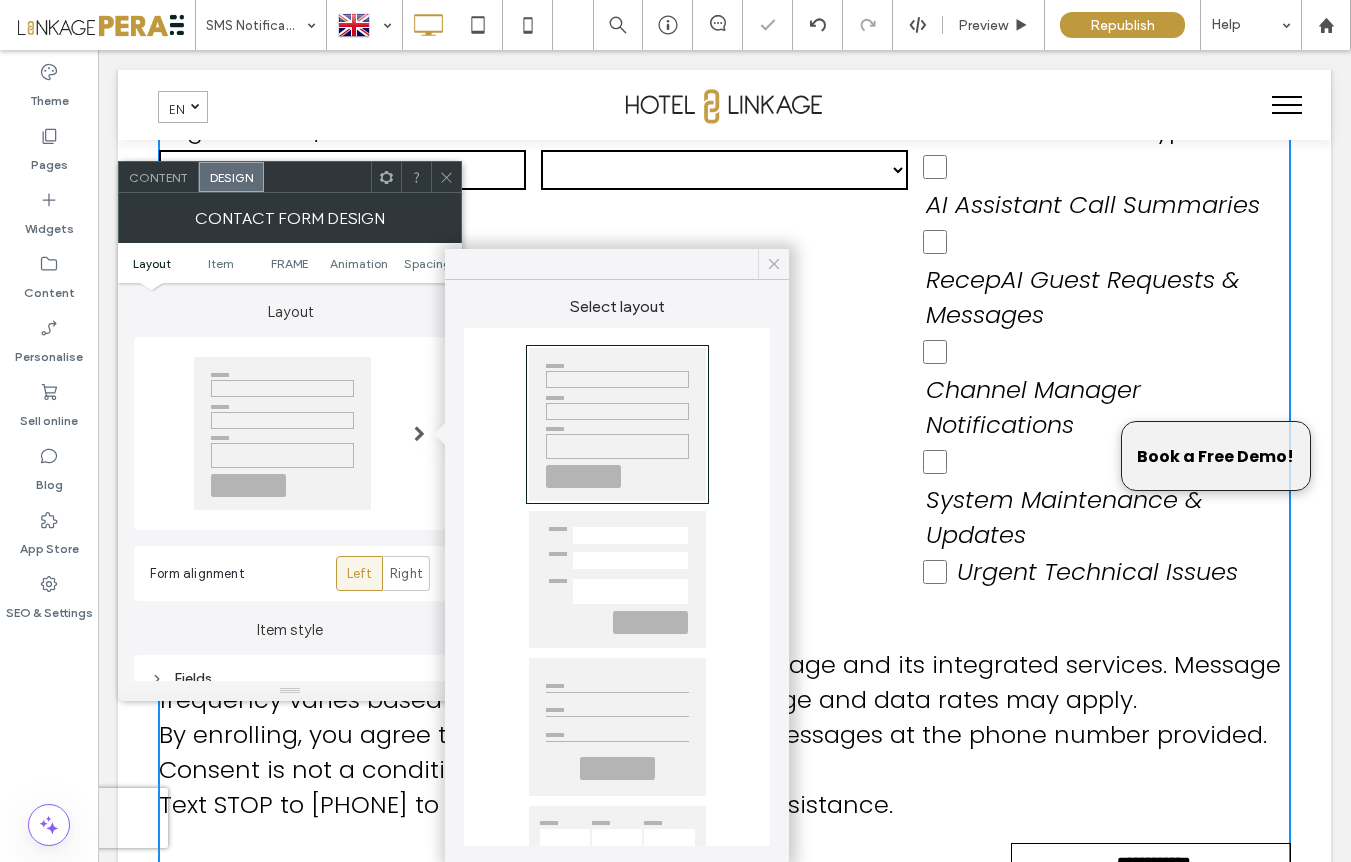click 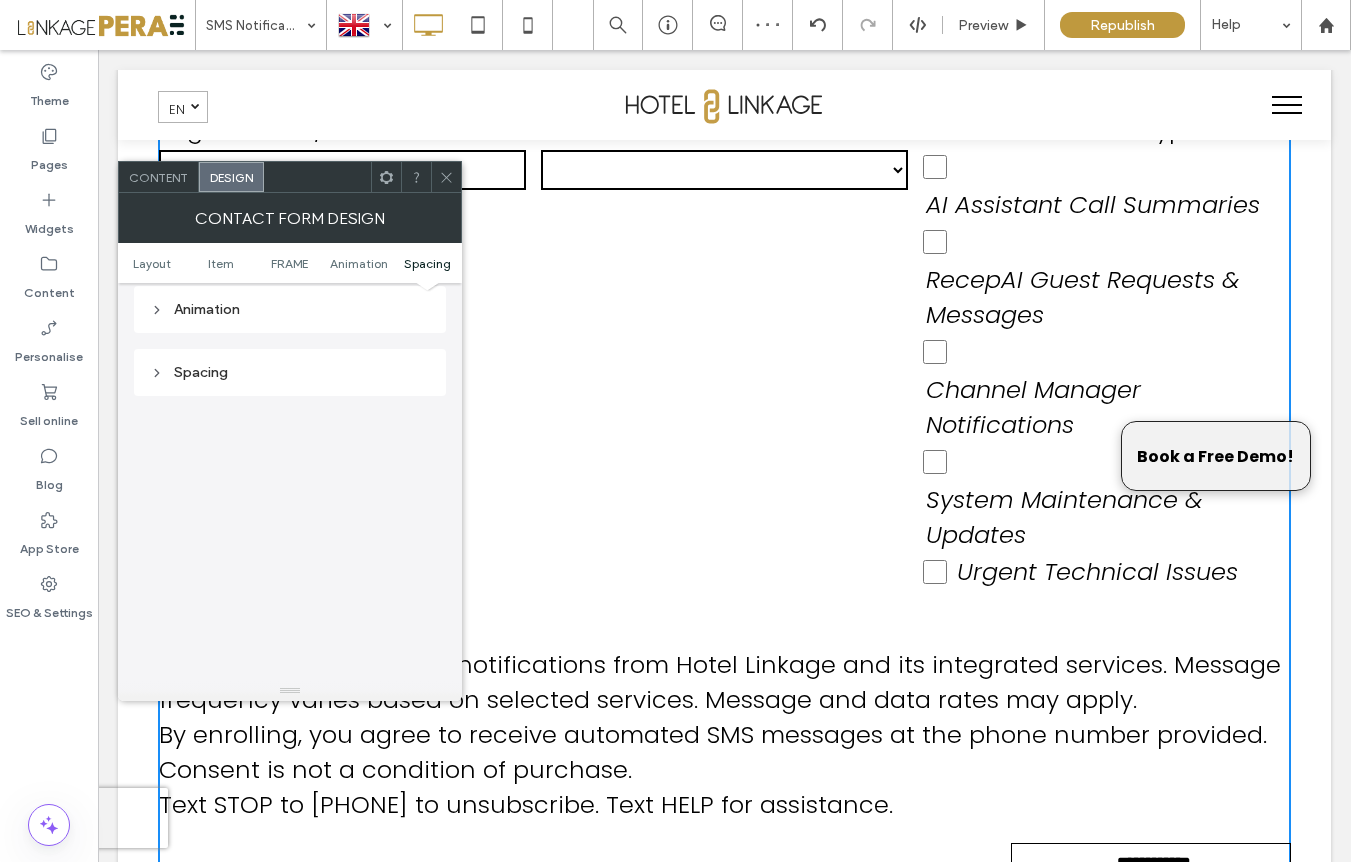scroll, scrollTop: 836, scrollLeft: 0, axis: vertical 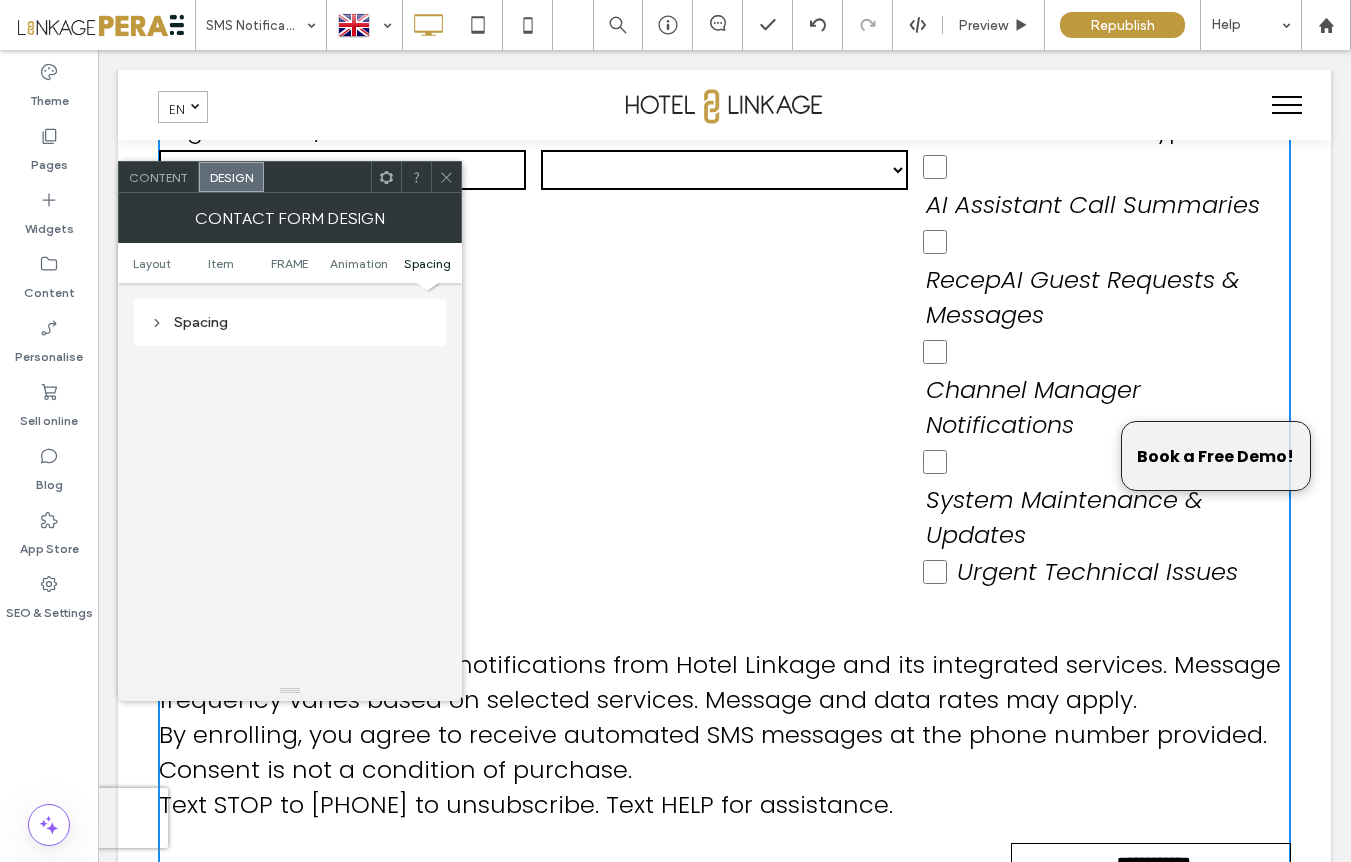click 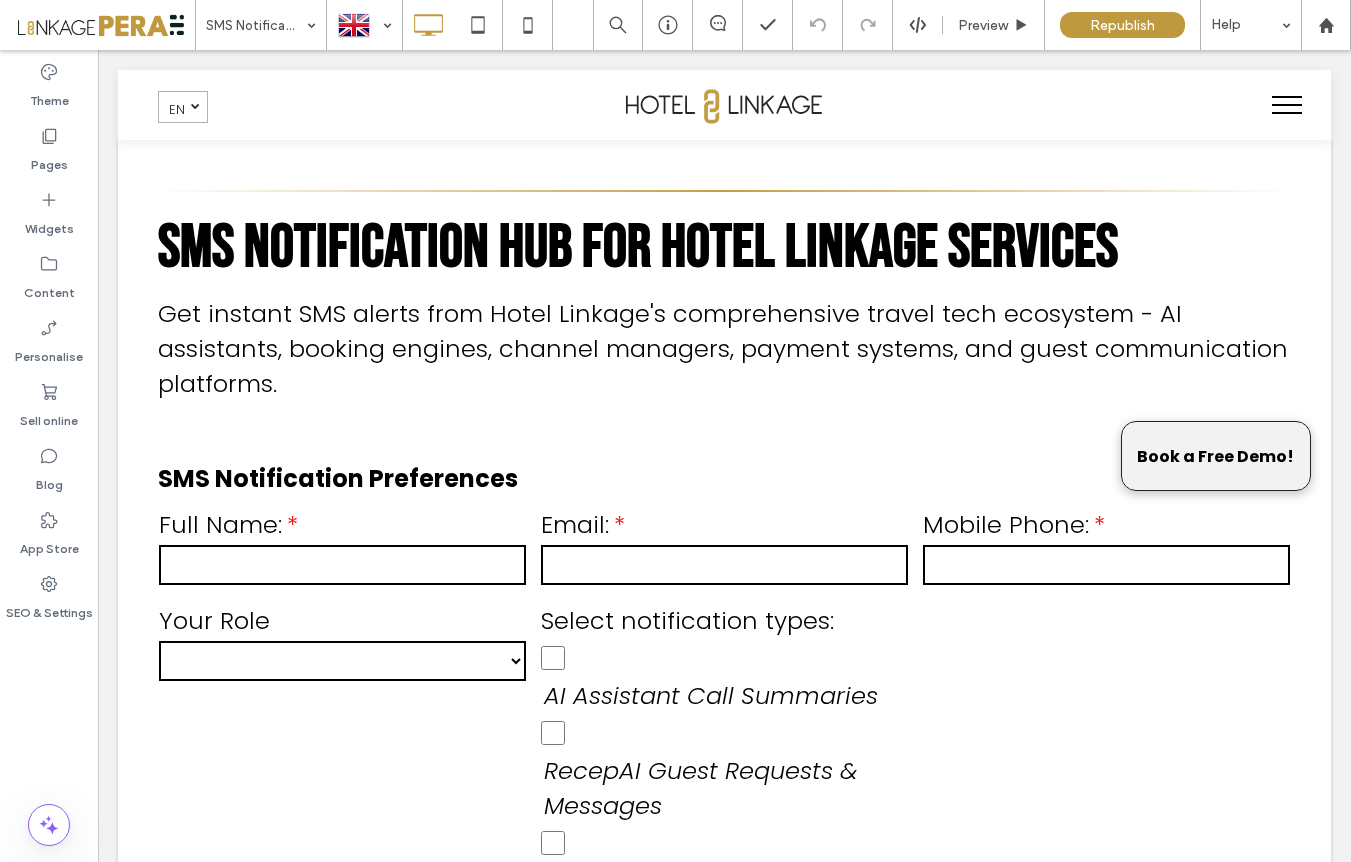 scroll, scrollTop: 600, scrollLeft: 0, axis: vertical 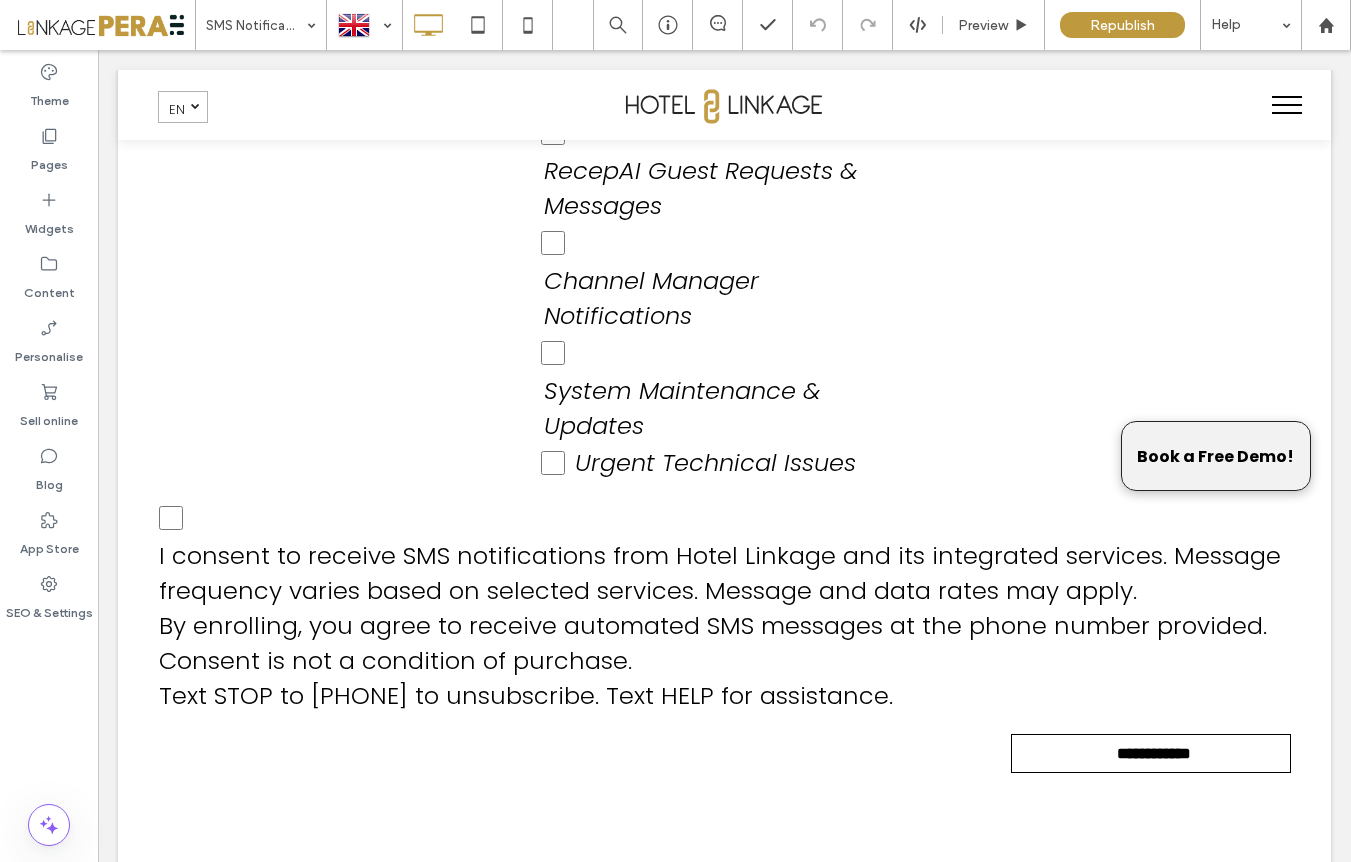 click on "**********" at bounding box center [725, 309] 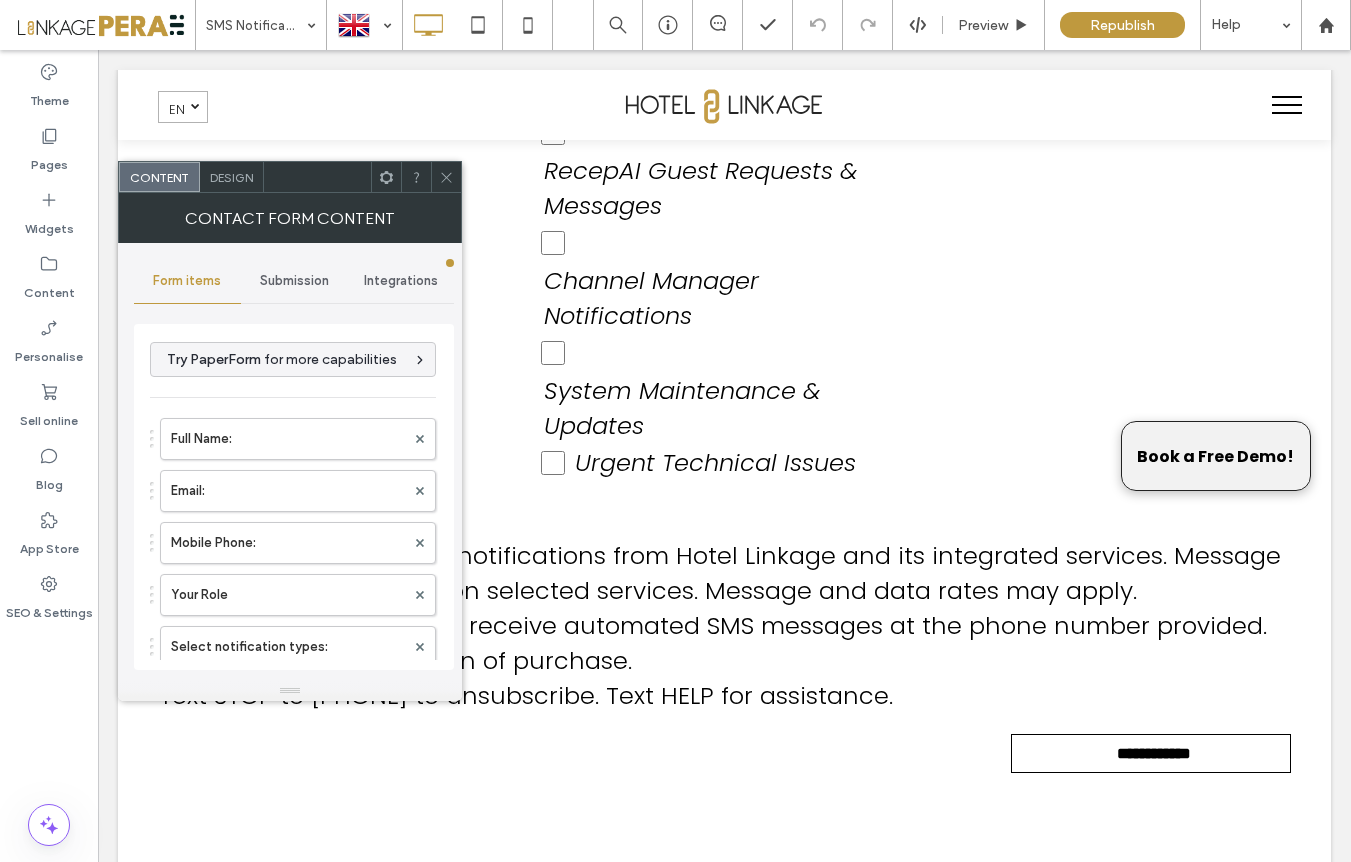 type on "**********" 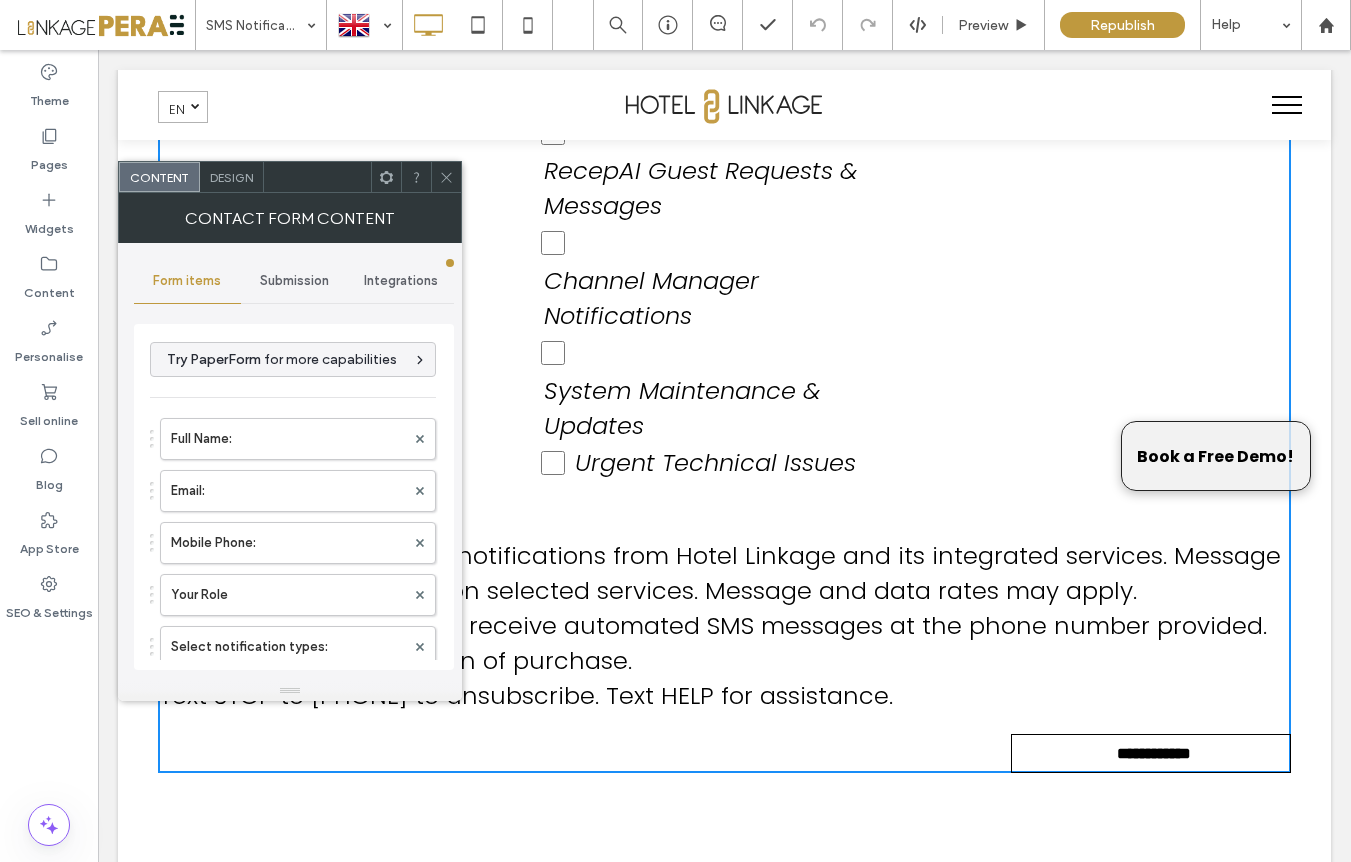click on "Design" at bounding box center (231, 177) 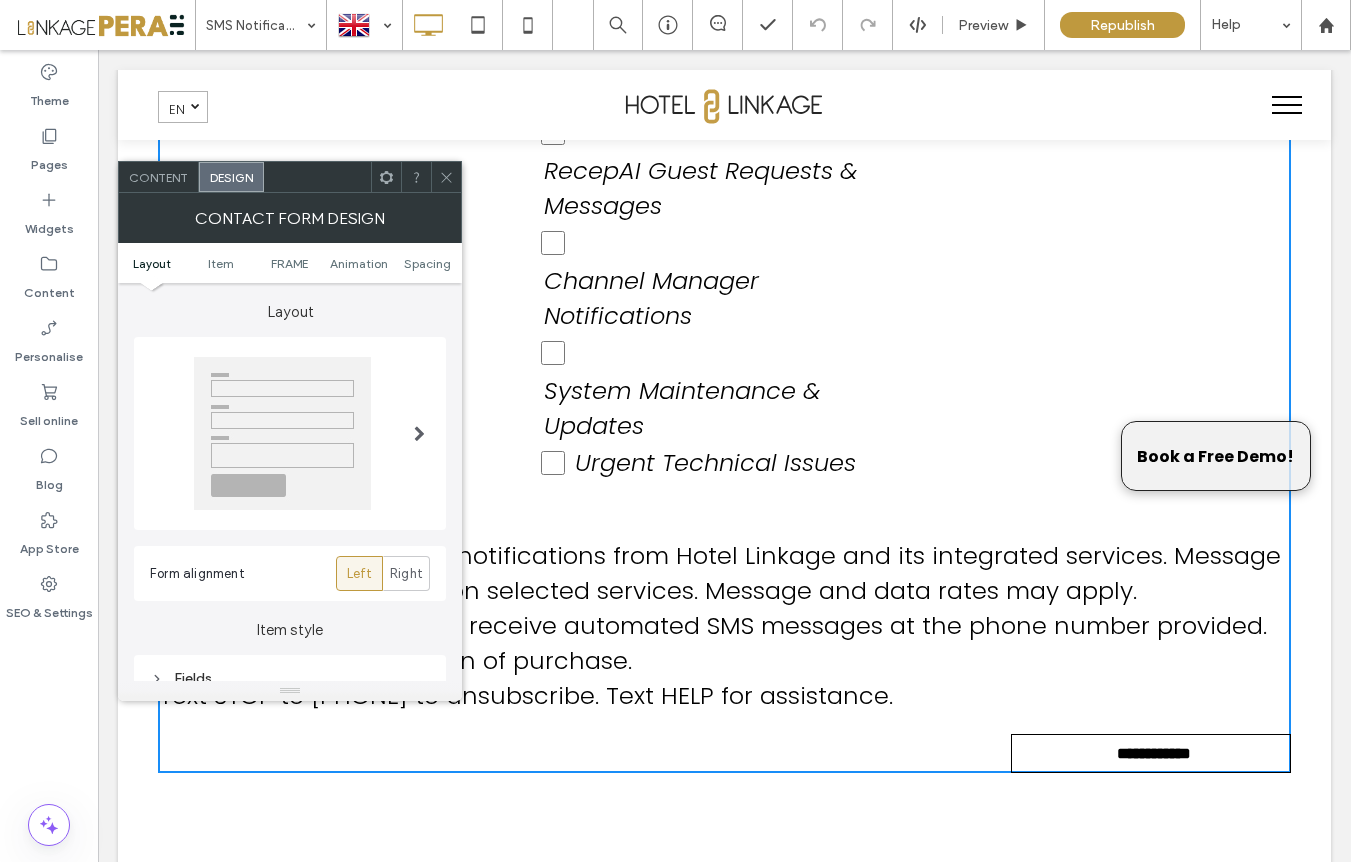 click at bounding box center [419, 433] 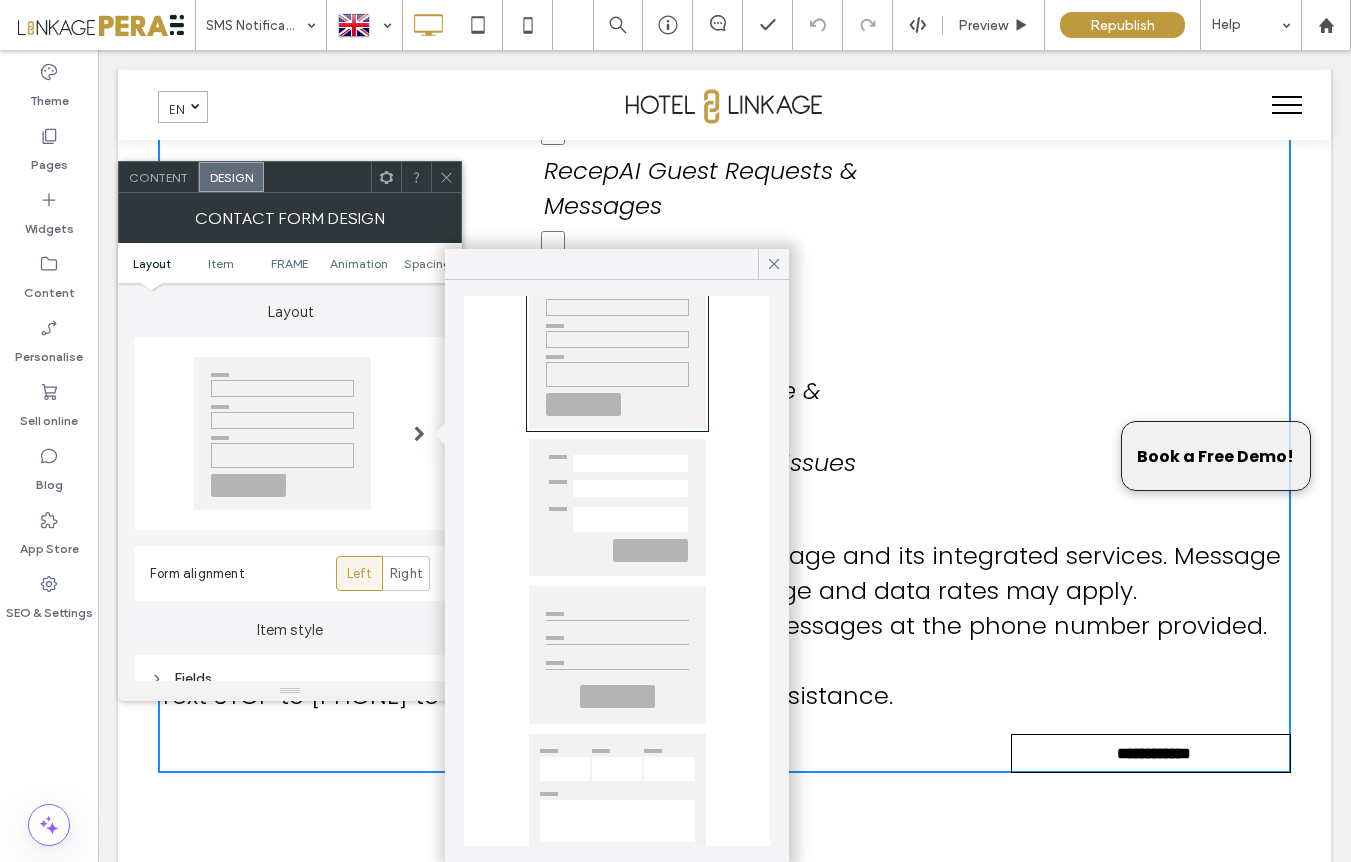 scroll, scrollTop: 102, scrollLeft: 0, axis: vertical 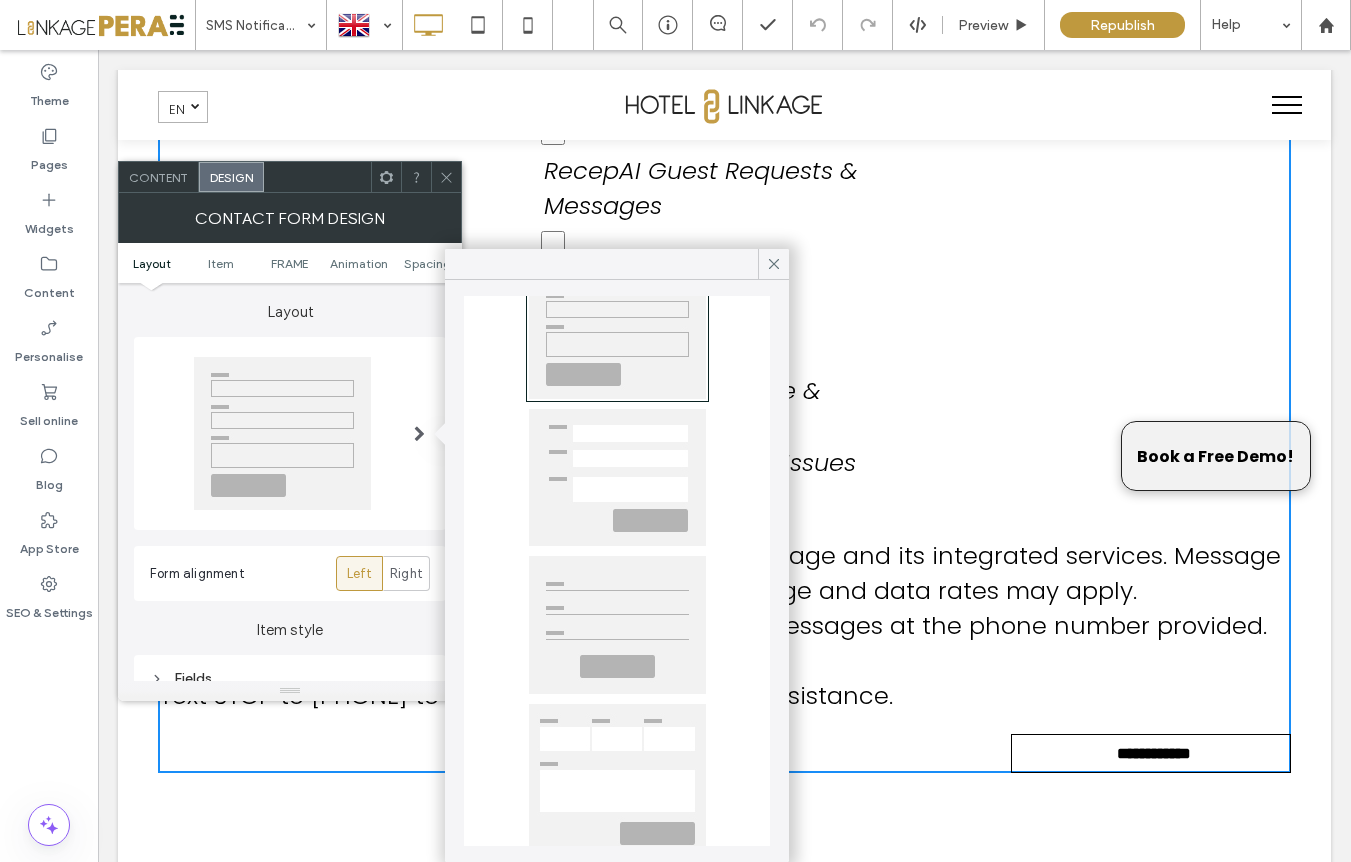 click at bounding box center (617, 477) 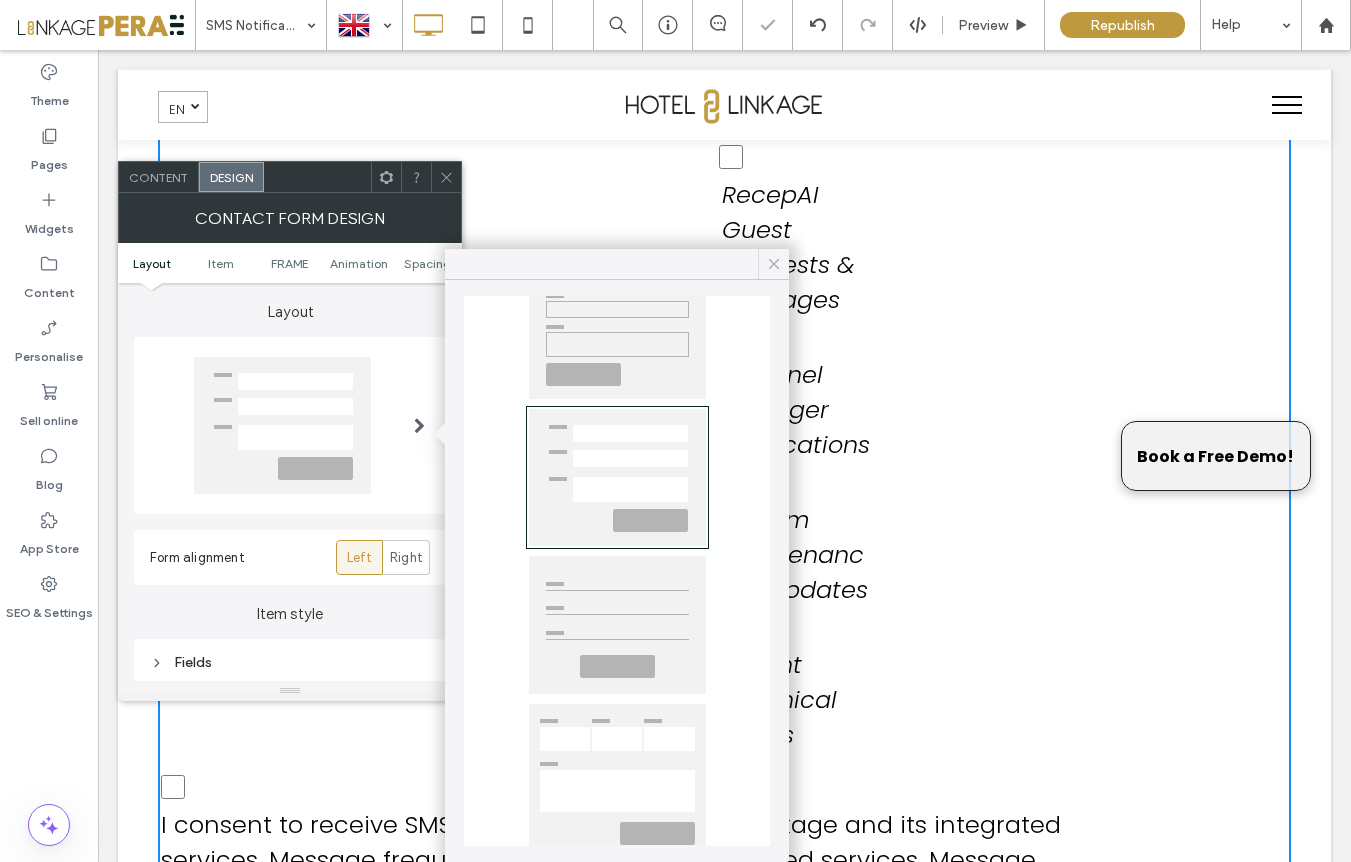 click 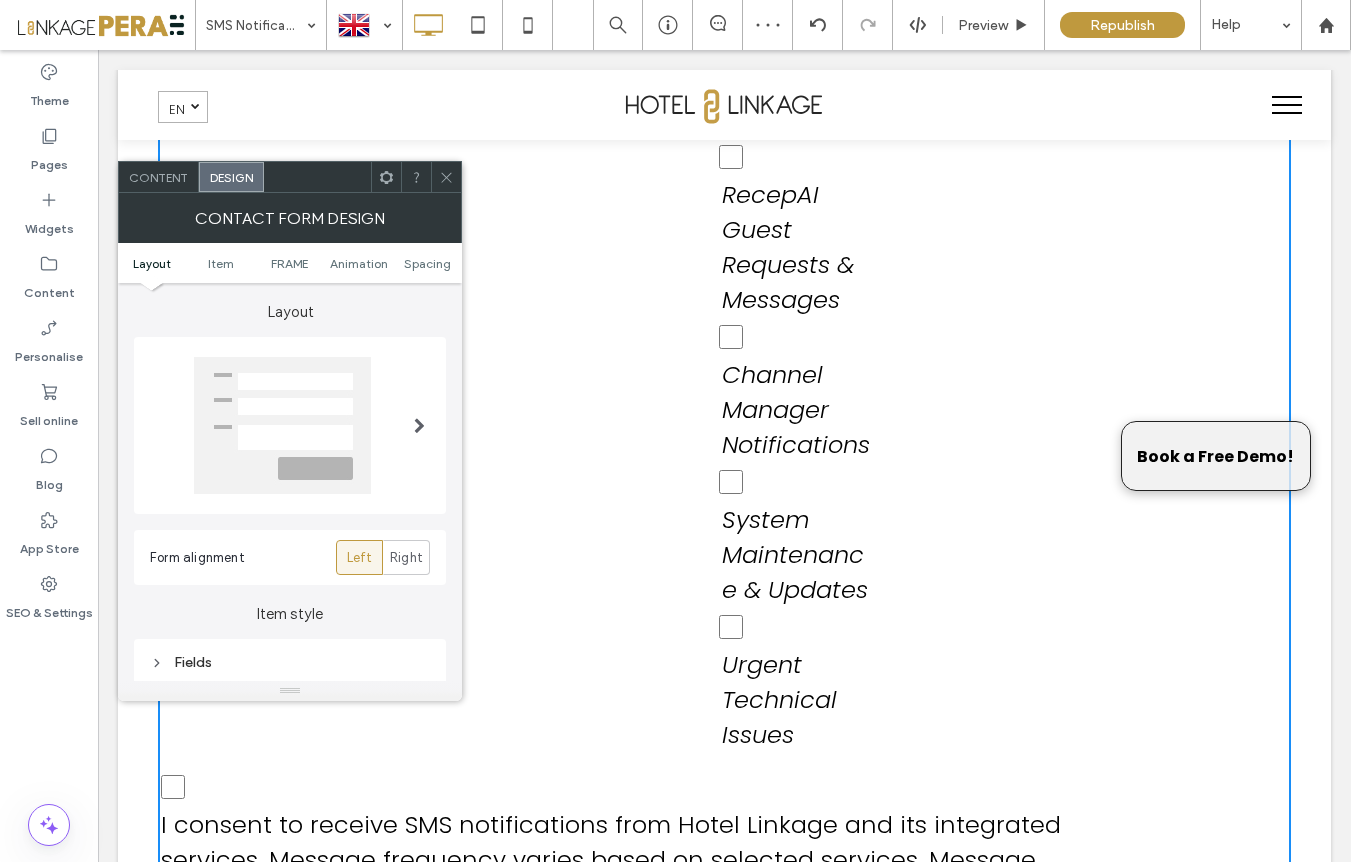 click 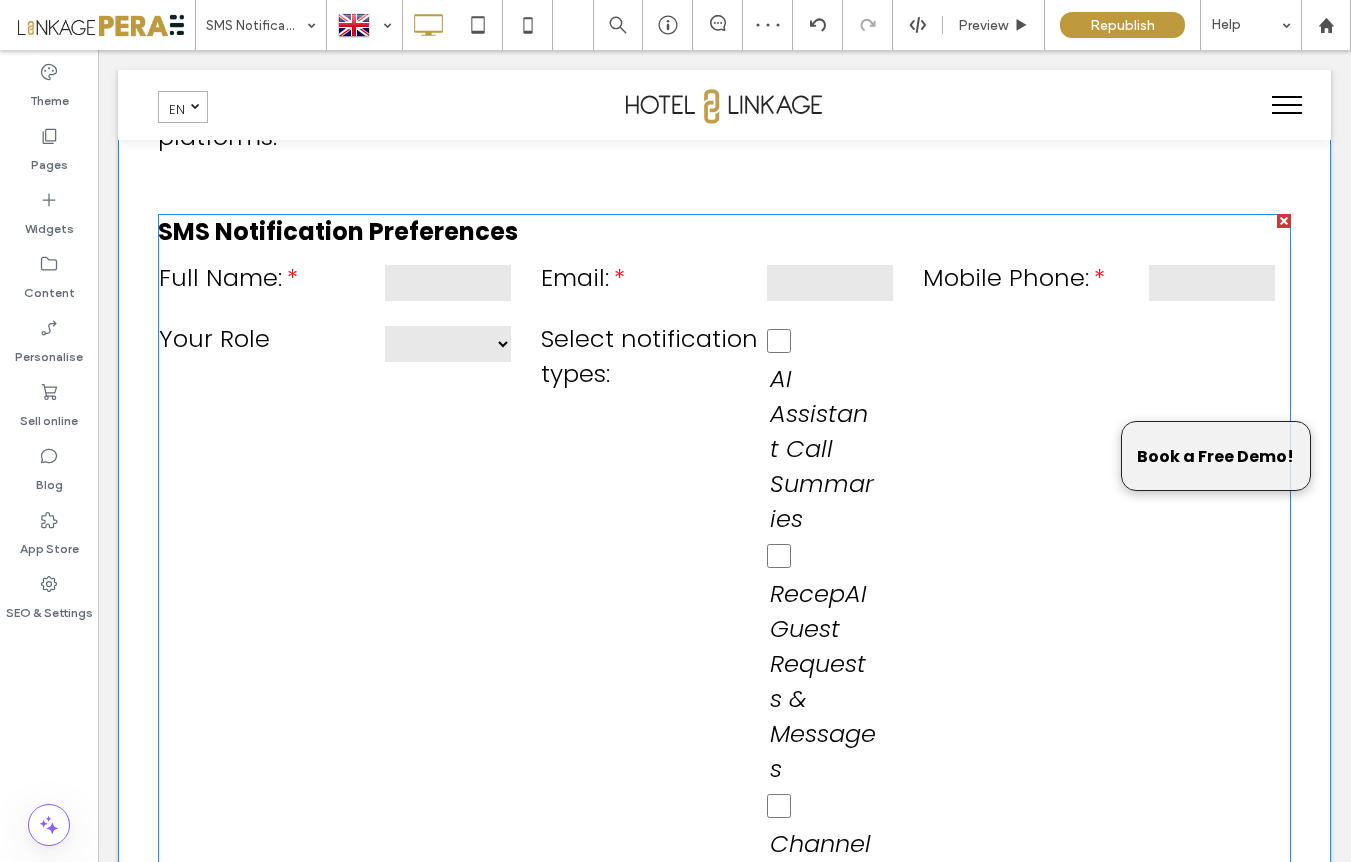 scroll, scrollTop: 226, scrollLeft: 0, axis: vertical 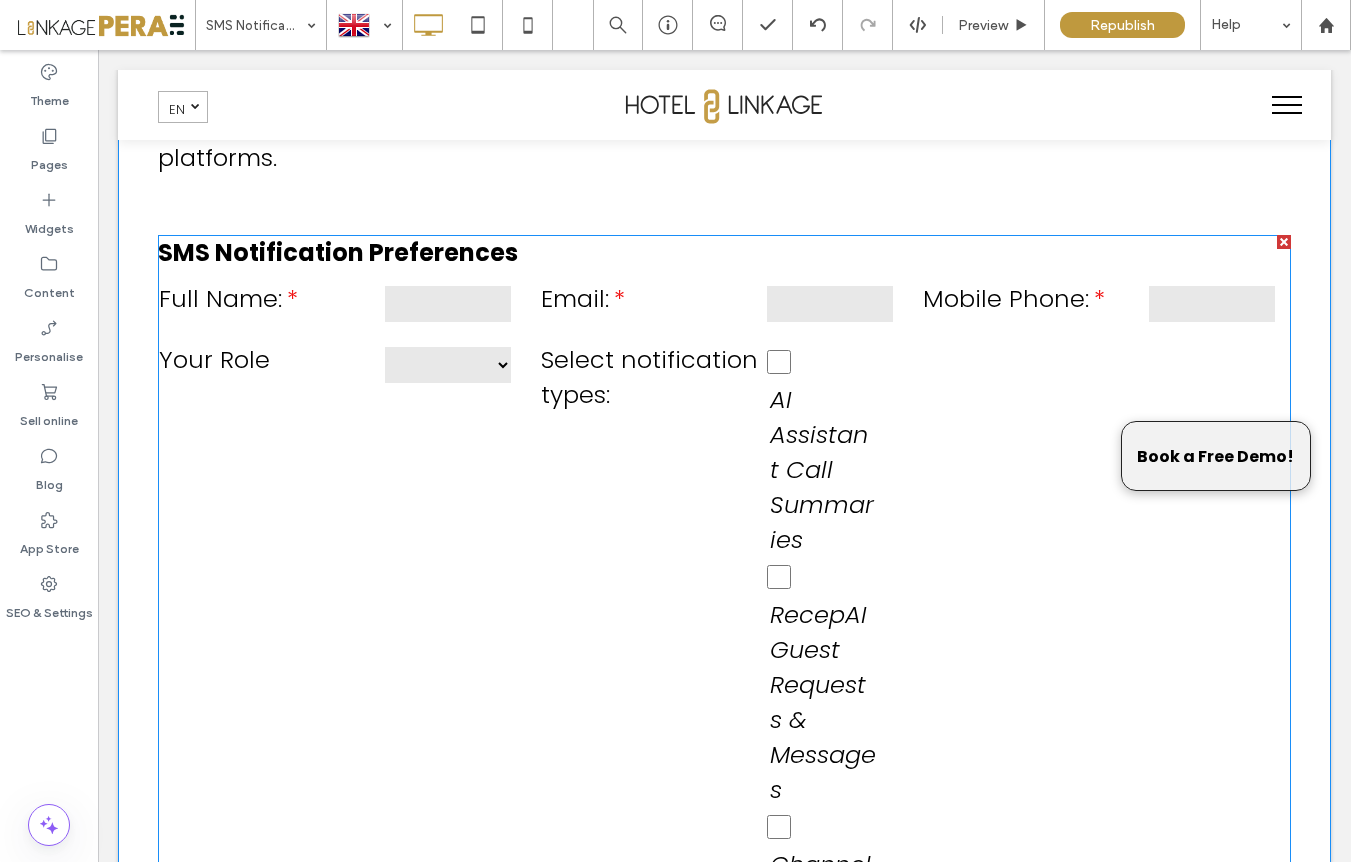 click on "**********" at bounding box center (725, 946) 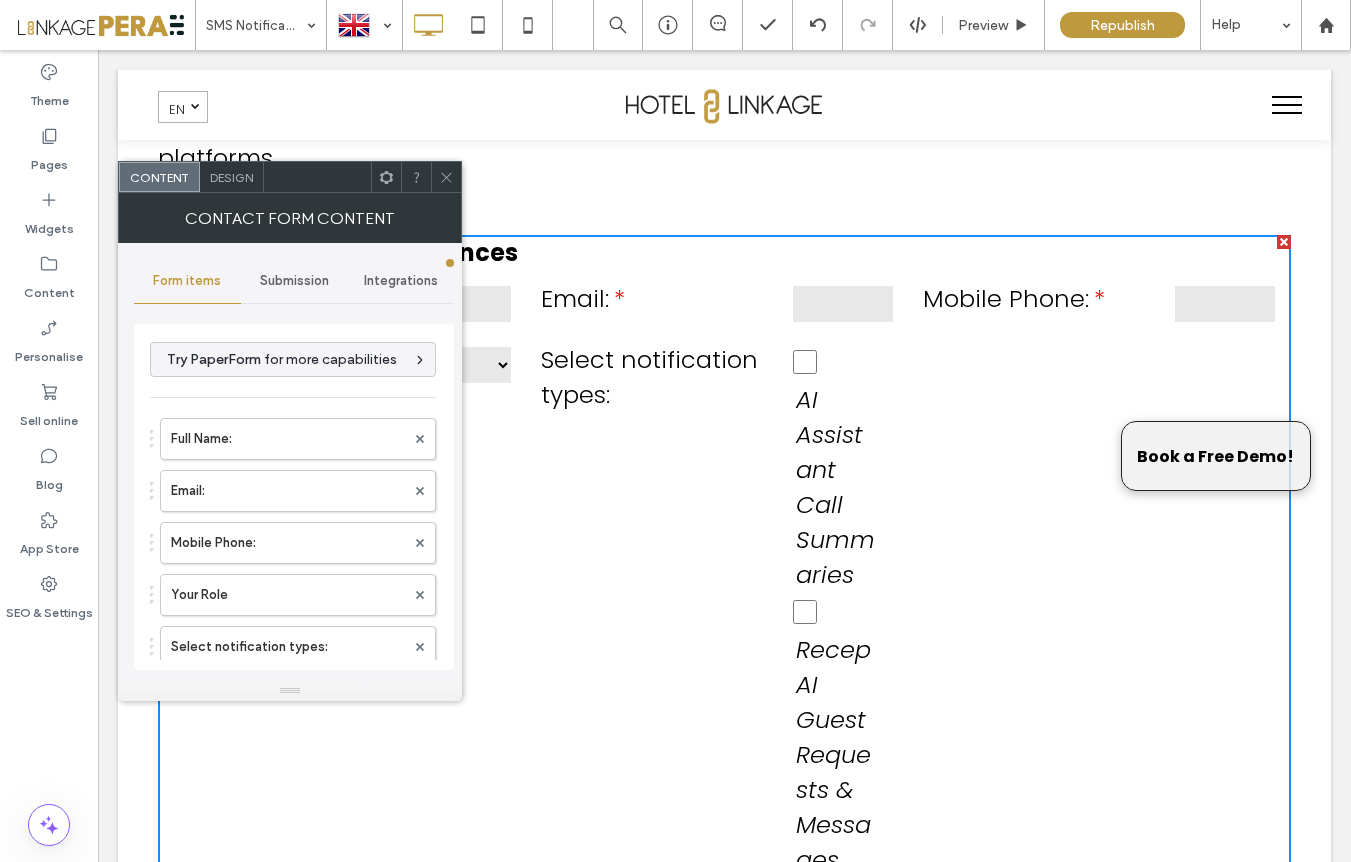 click on "Design" at bounding box center (231, 177) 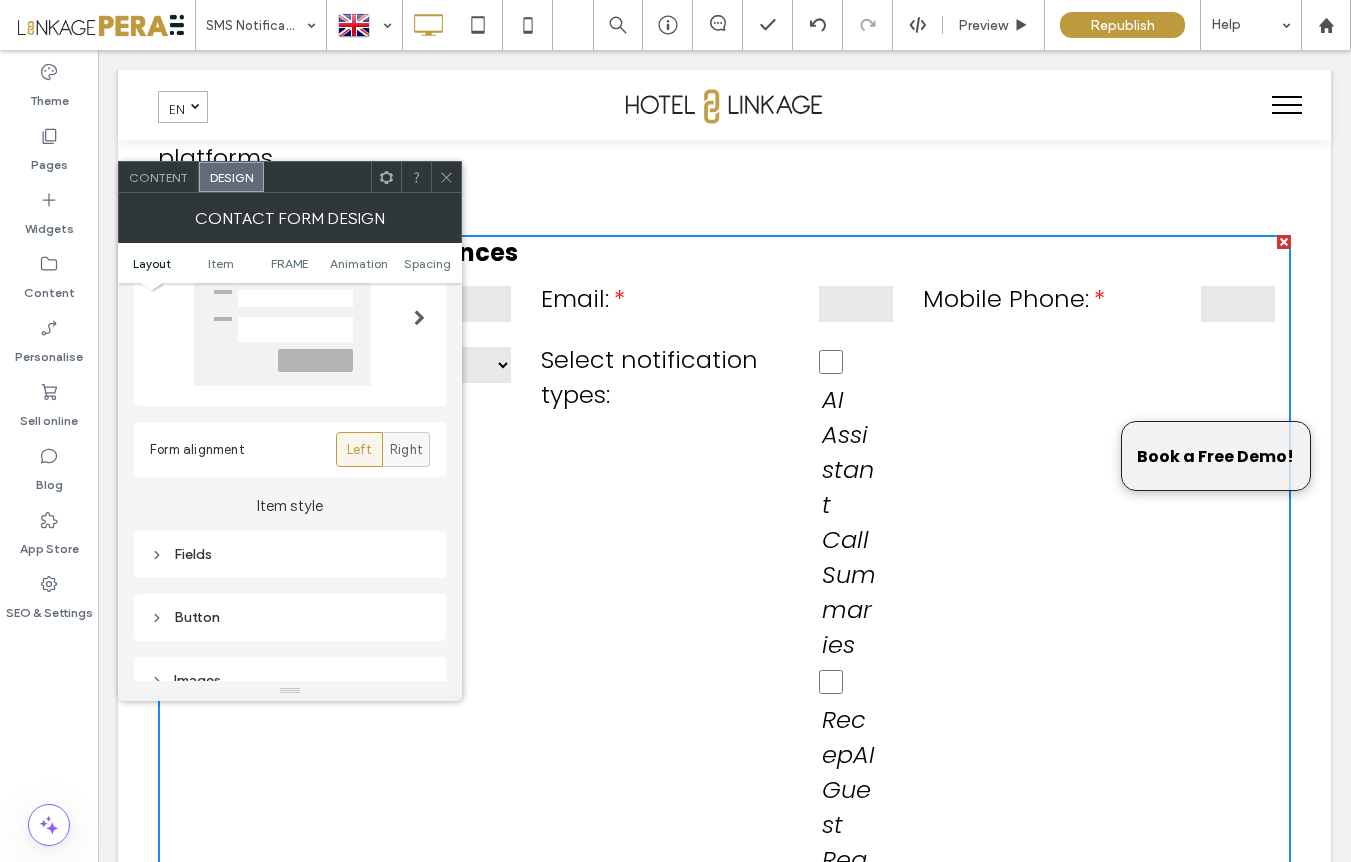 scroll, scrollTop: 0, scrollLeft: 0, axis: both 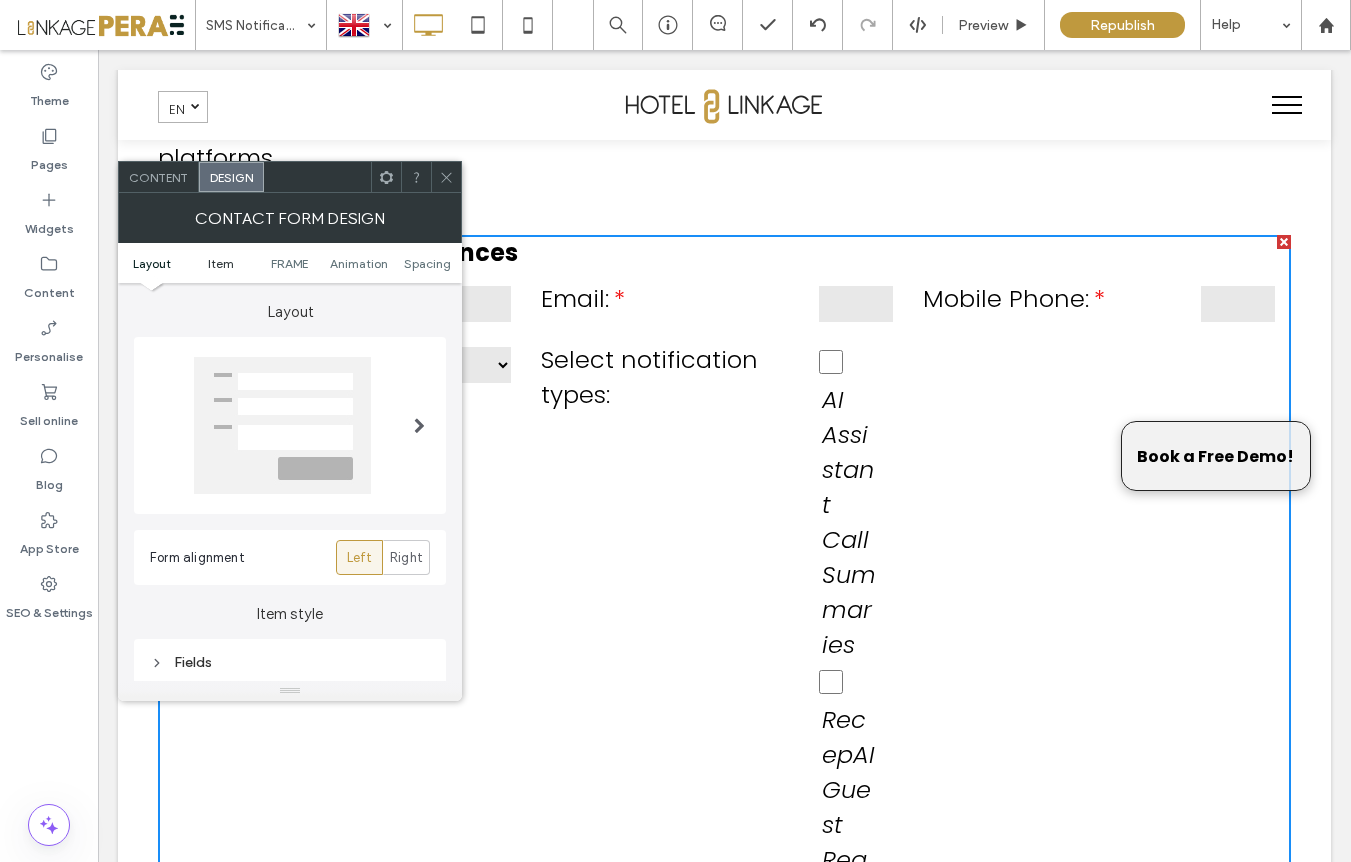 click on "Item" at bounding box center (221, 263) 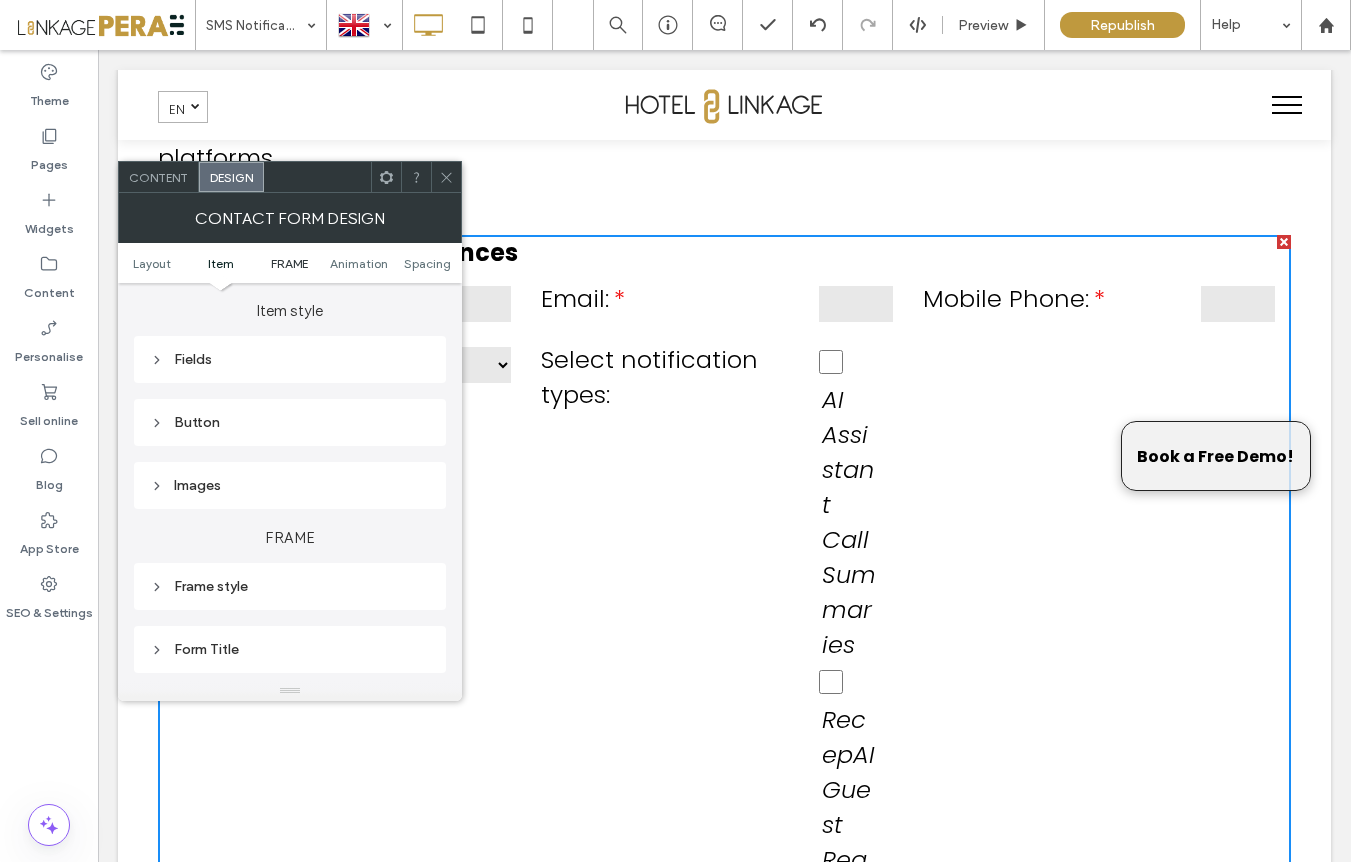 click on "FRAME" at bounding box center (289, 263) 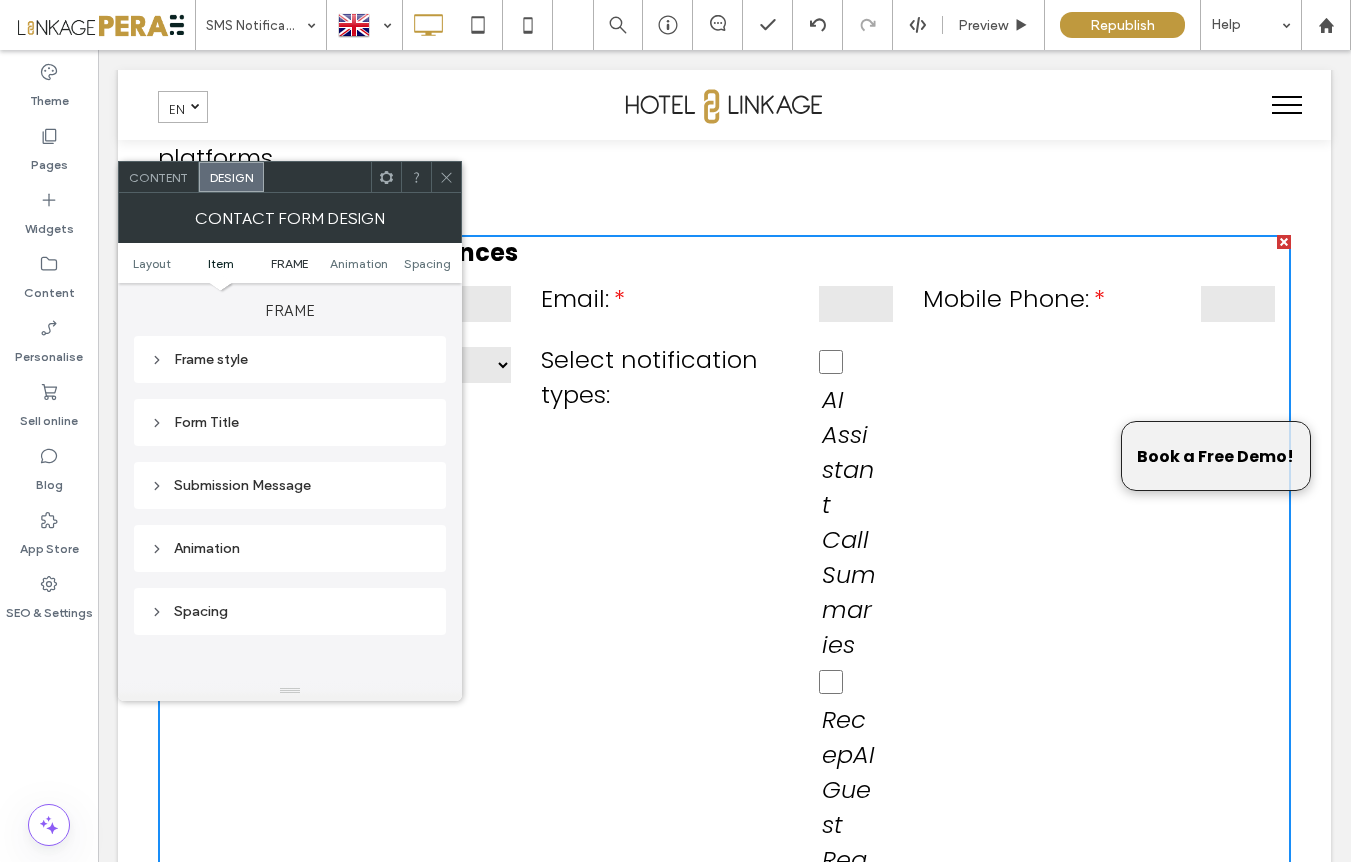 scroll, scrollTop: 530, scrollLeft: 0, axis: vertical 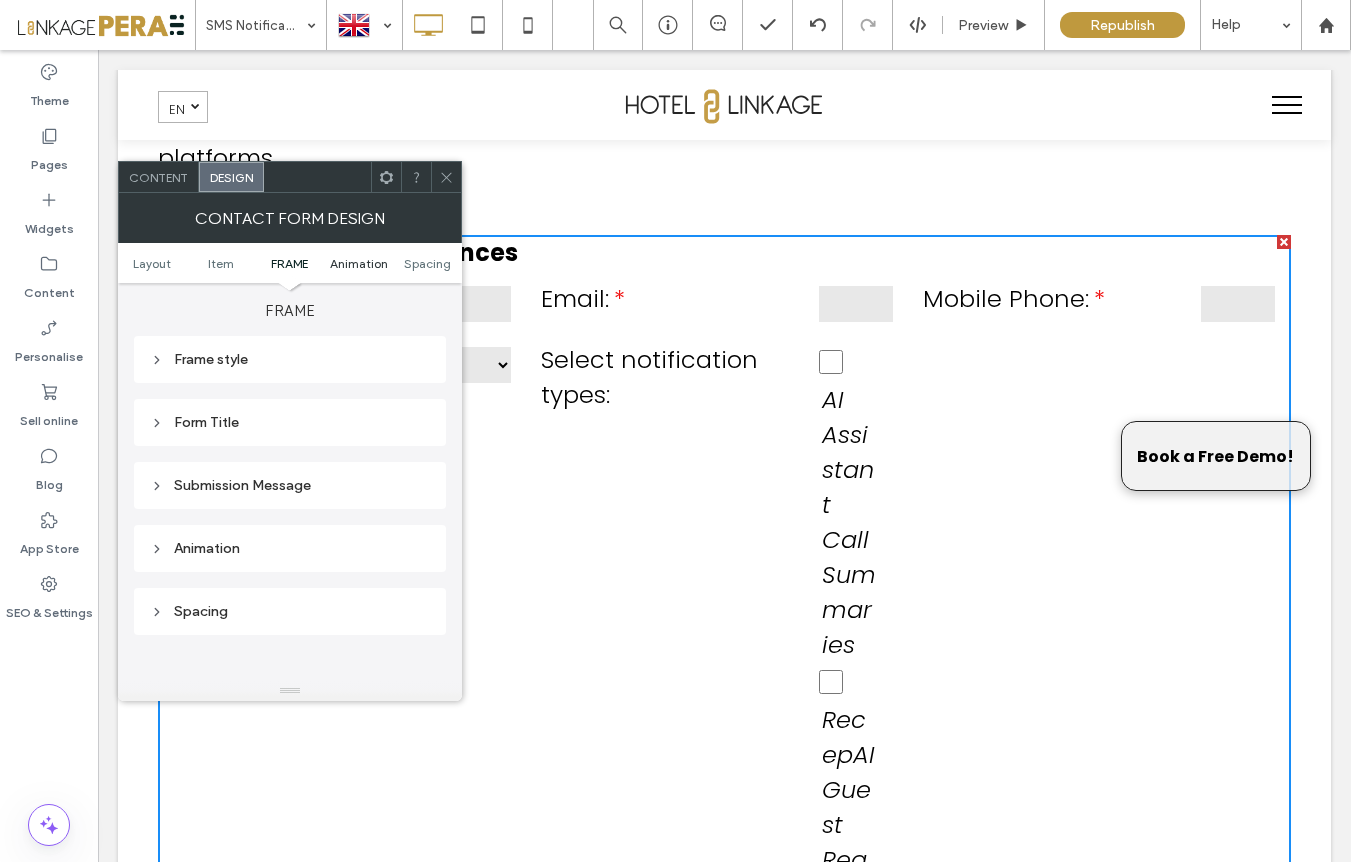 drag, startPoint x: 356, startPoint y: 263, endPoint x: 374, endPoint y: 265, distance: 18.110771 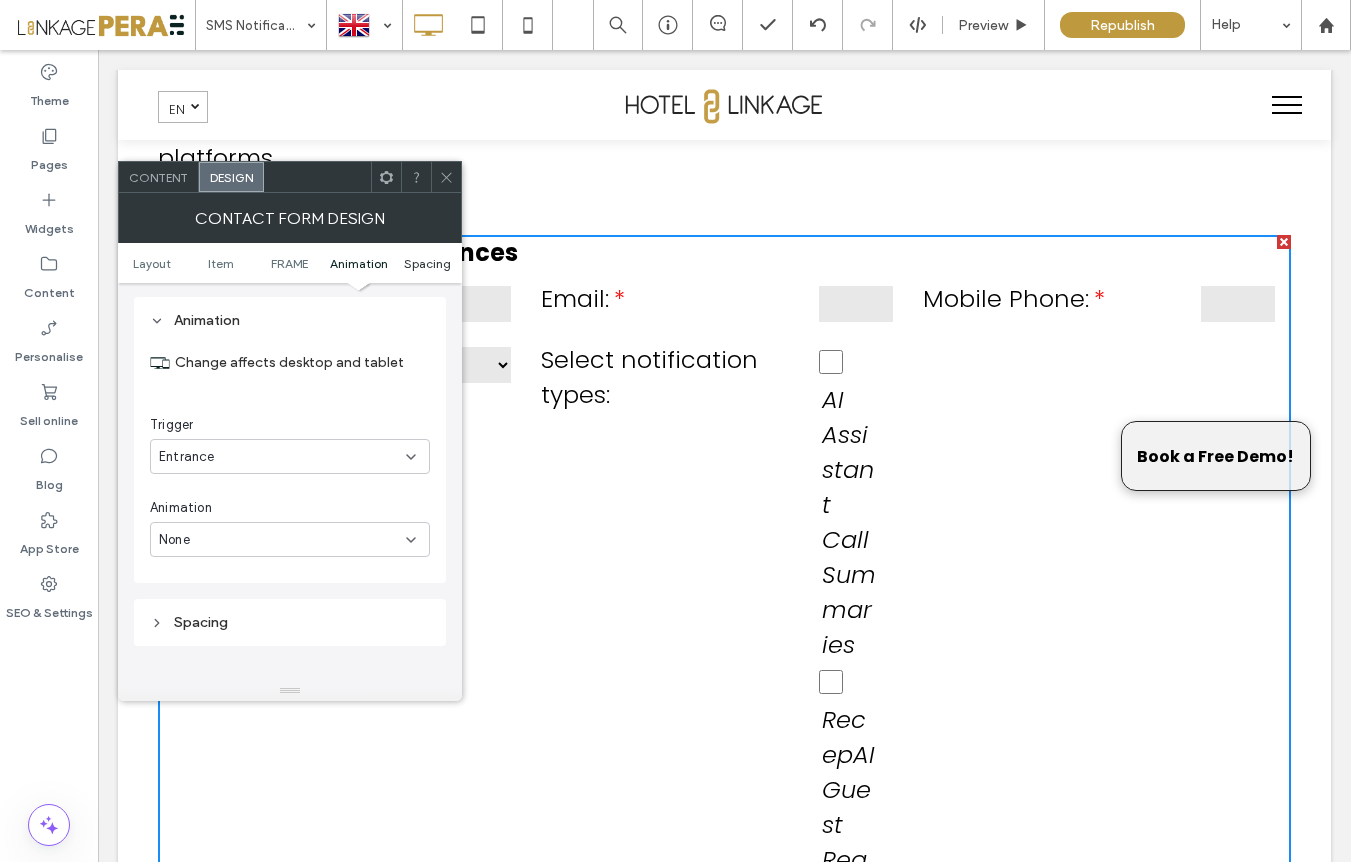 click on "Spacing" at bounding box center [427, 263] 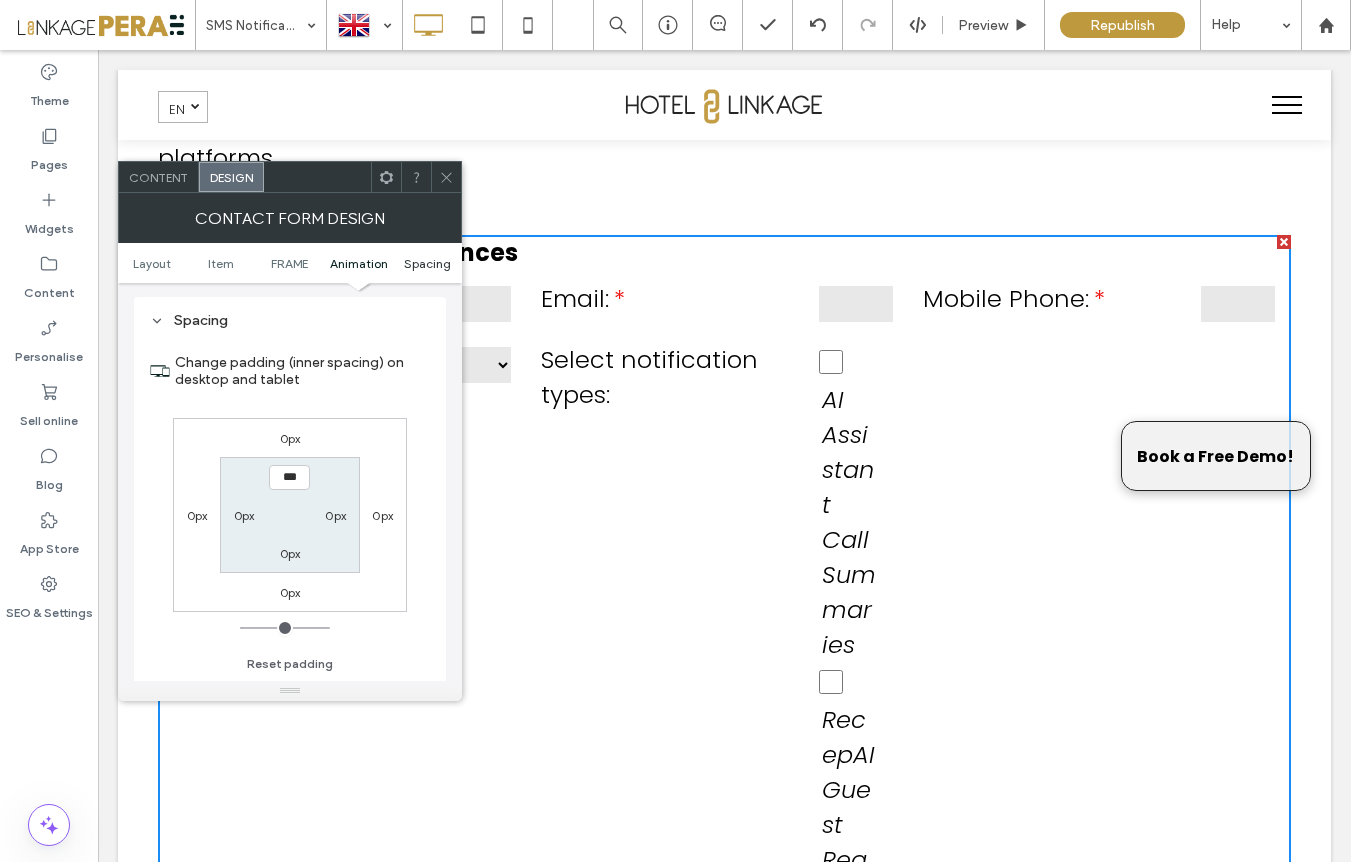 scroll, scrollTop: 1060, scrollLeft: 0, axis: vertical 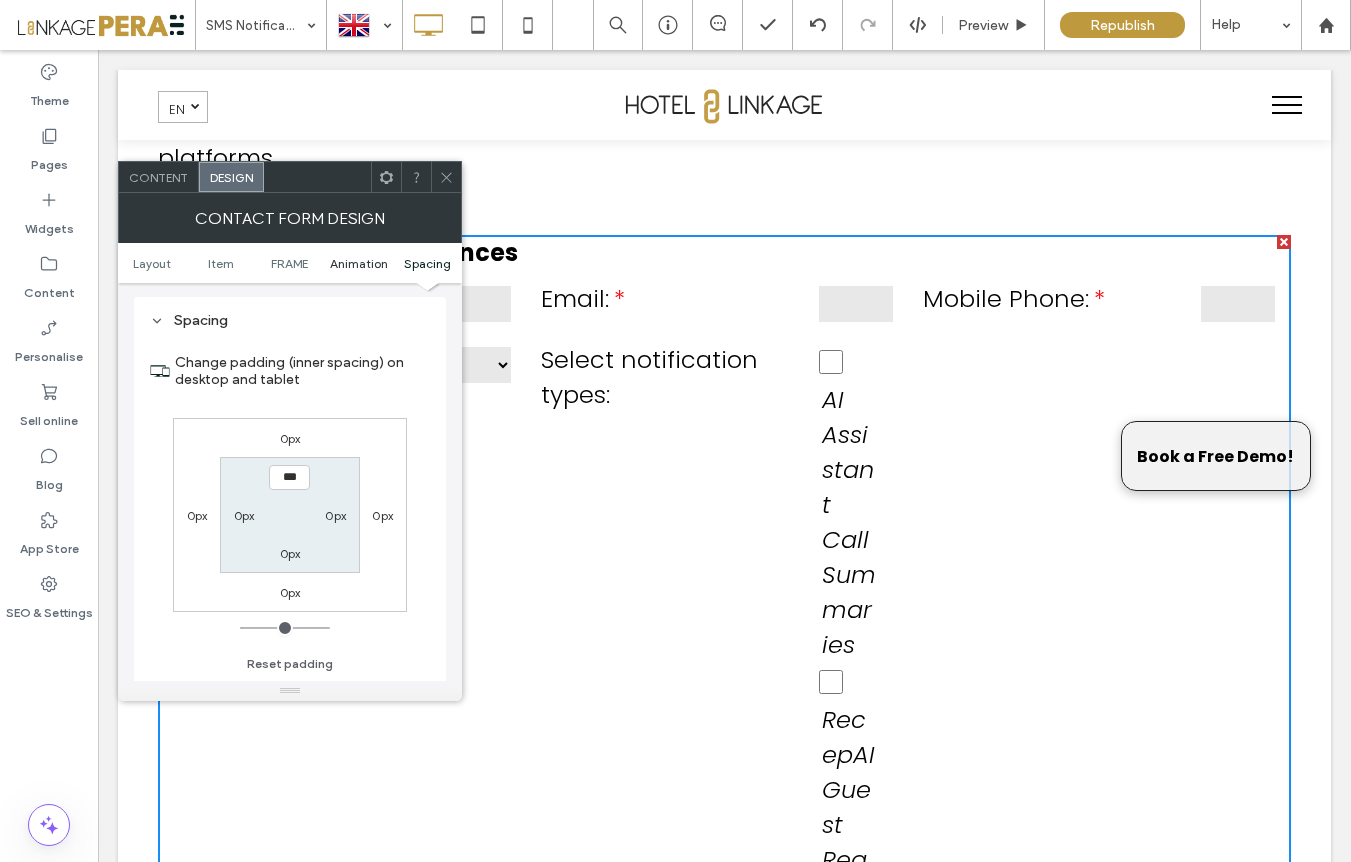 click on "Animation" at bounding box center (359, 263) 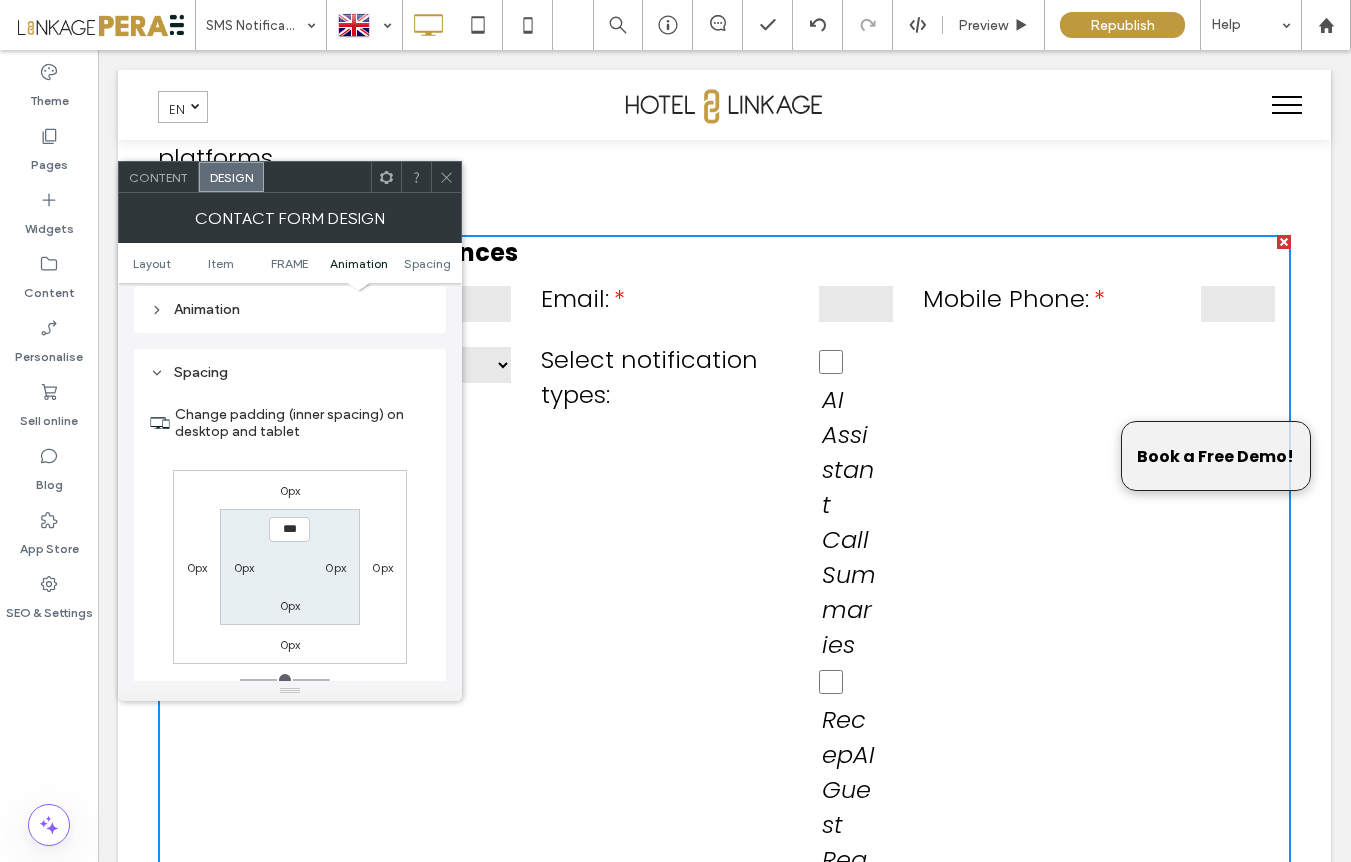 scroll, scrollTop: 758, scrollLeft: 0, axis: vertical 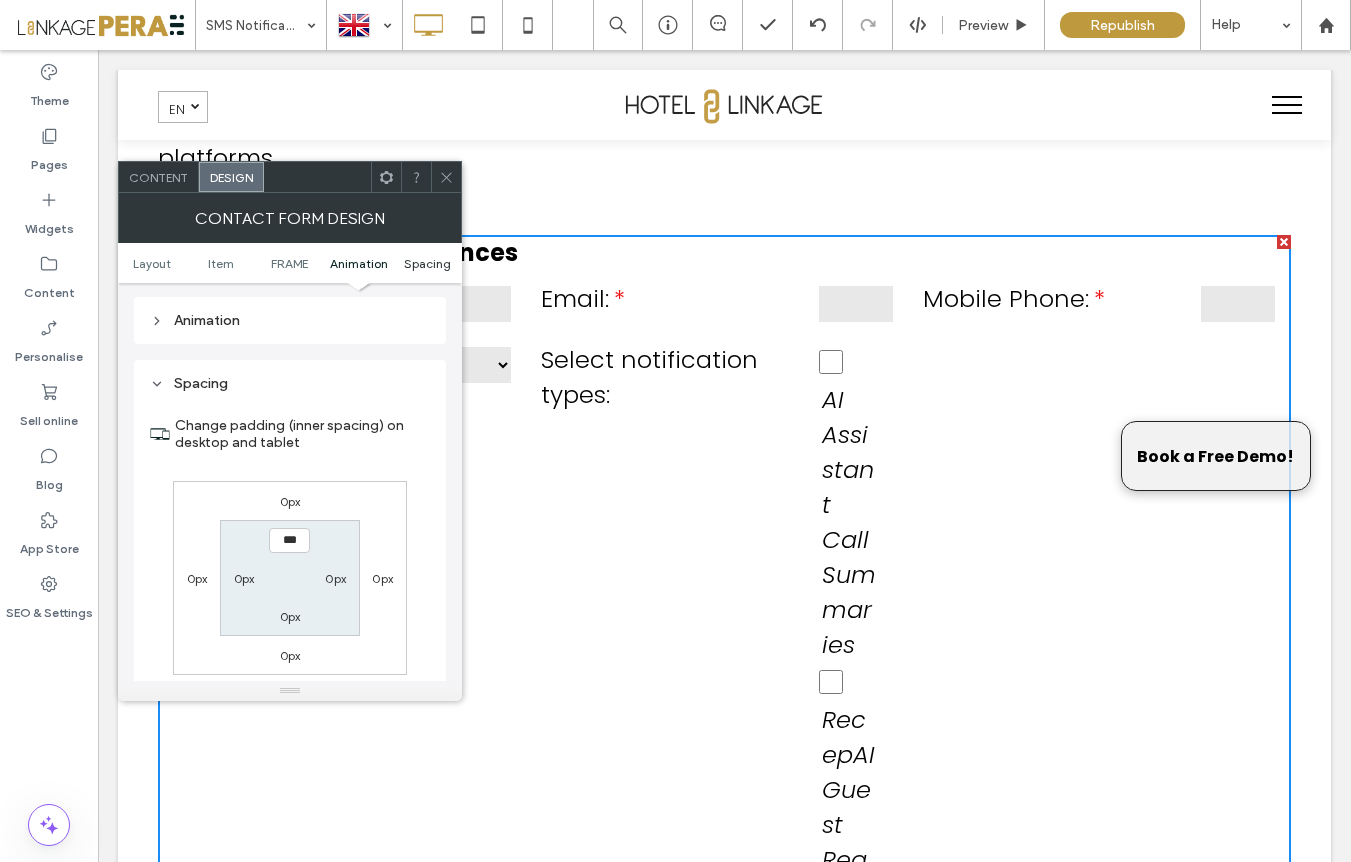 click on "Spacing" at bounding box center (427, 263) 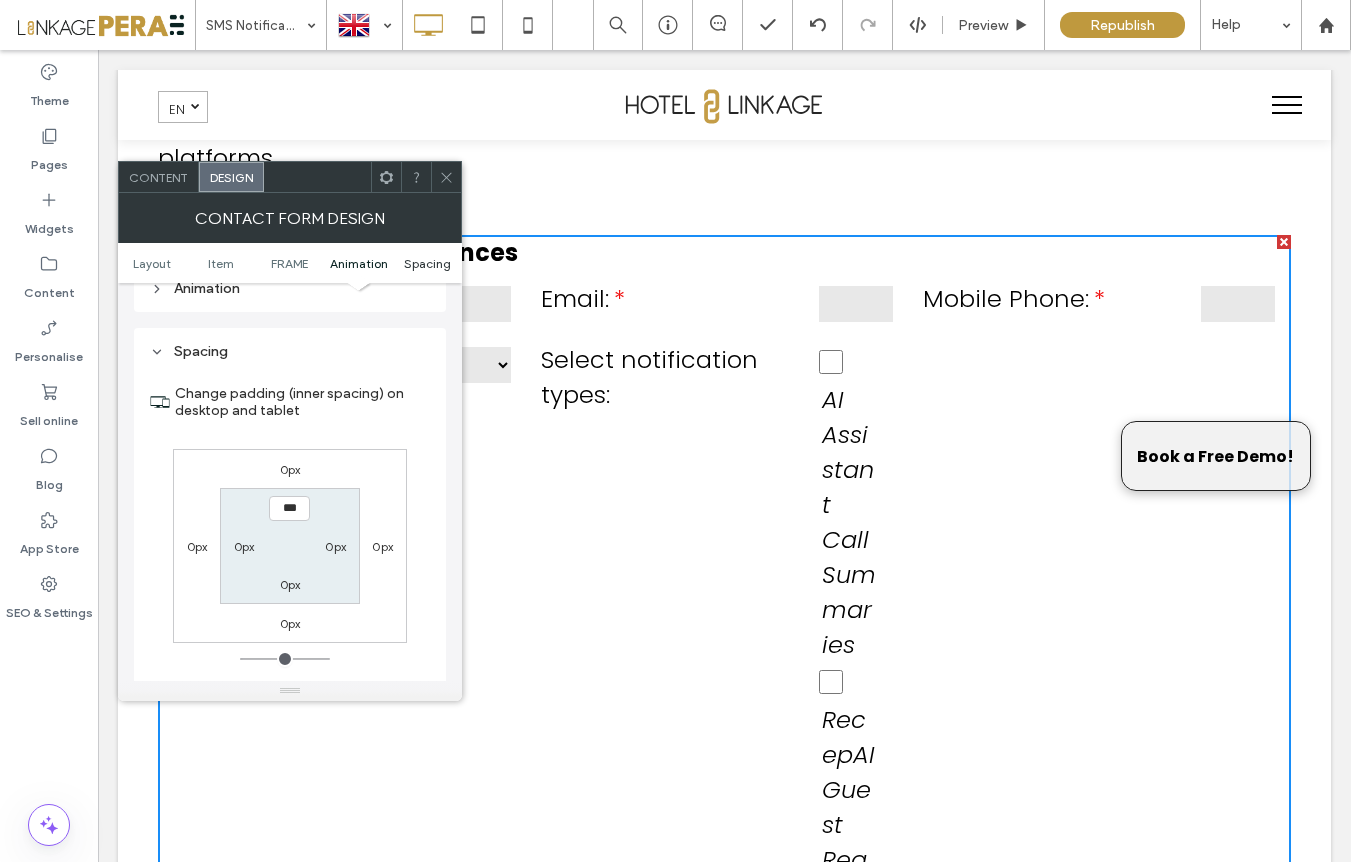 scroll, scrollTop: 821, scrollLeft: 0, axis: vertical 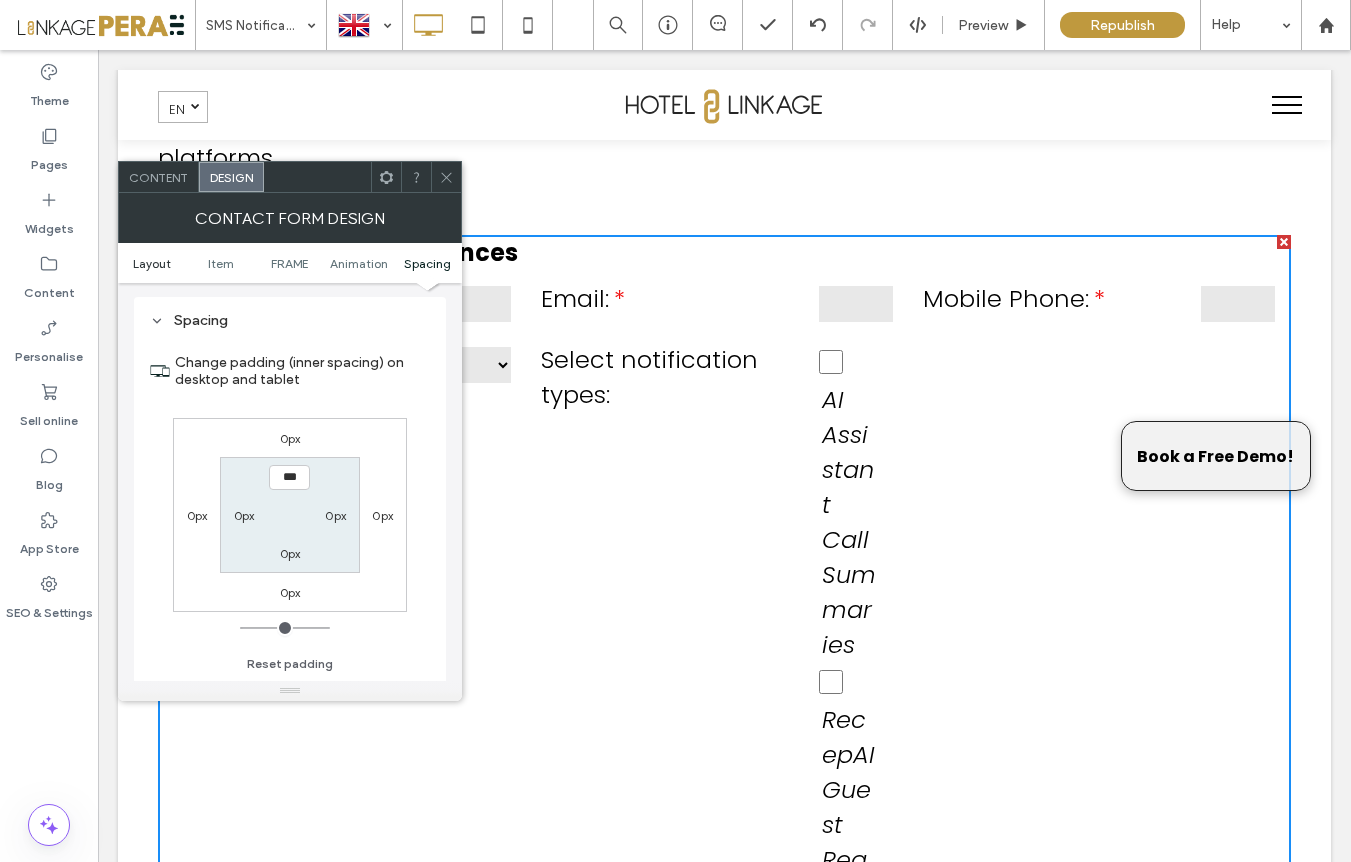 click on "Layout" at bounding box center [152, 263] 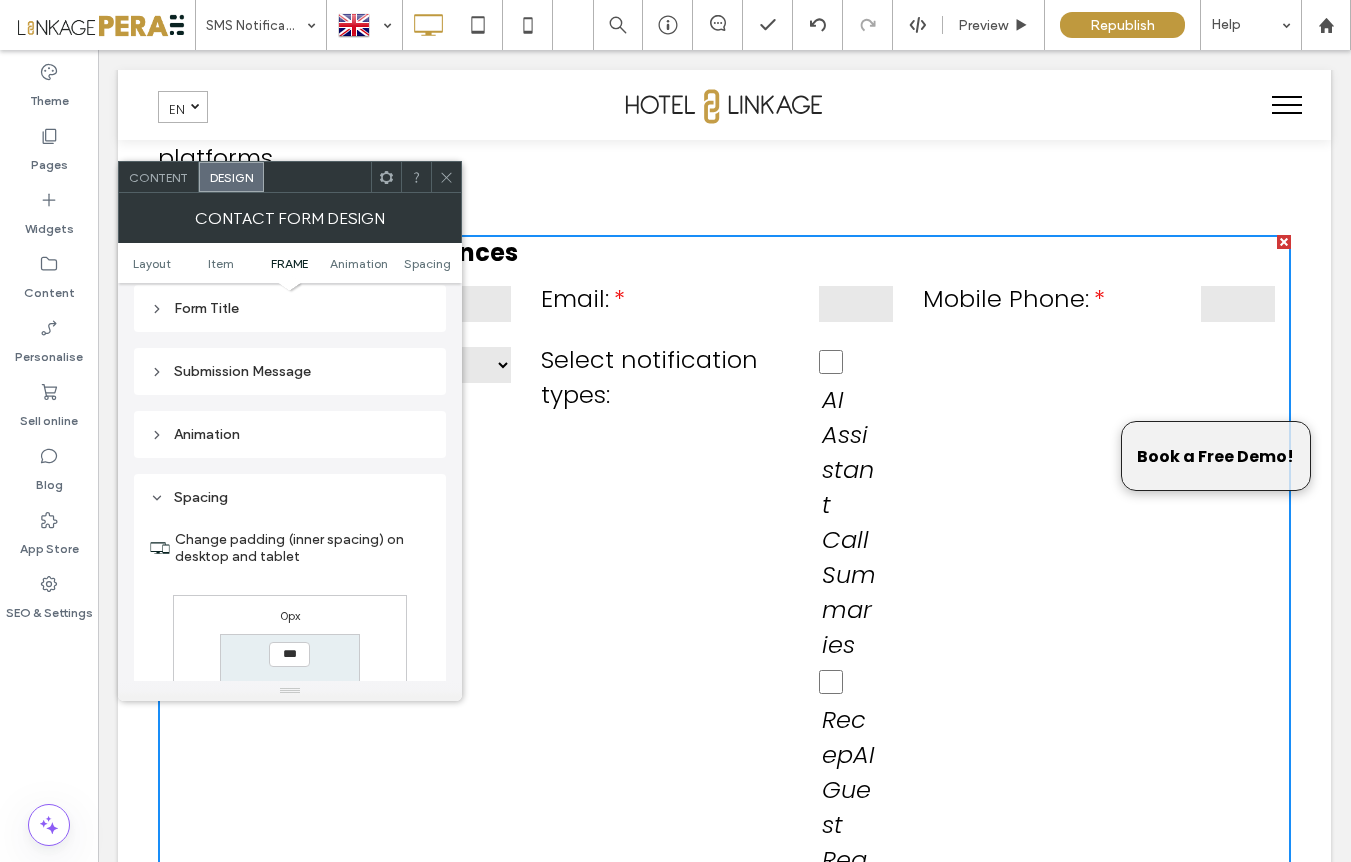 scroll, scrollTop: 646, scrollLeft: 0, axis: vertical 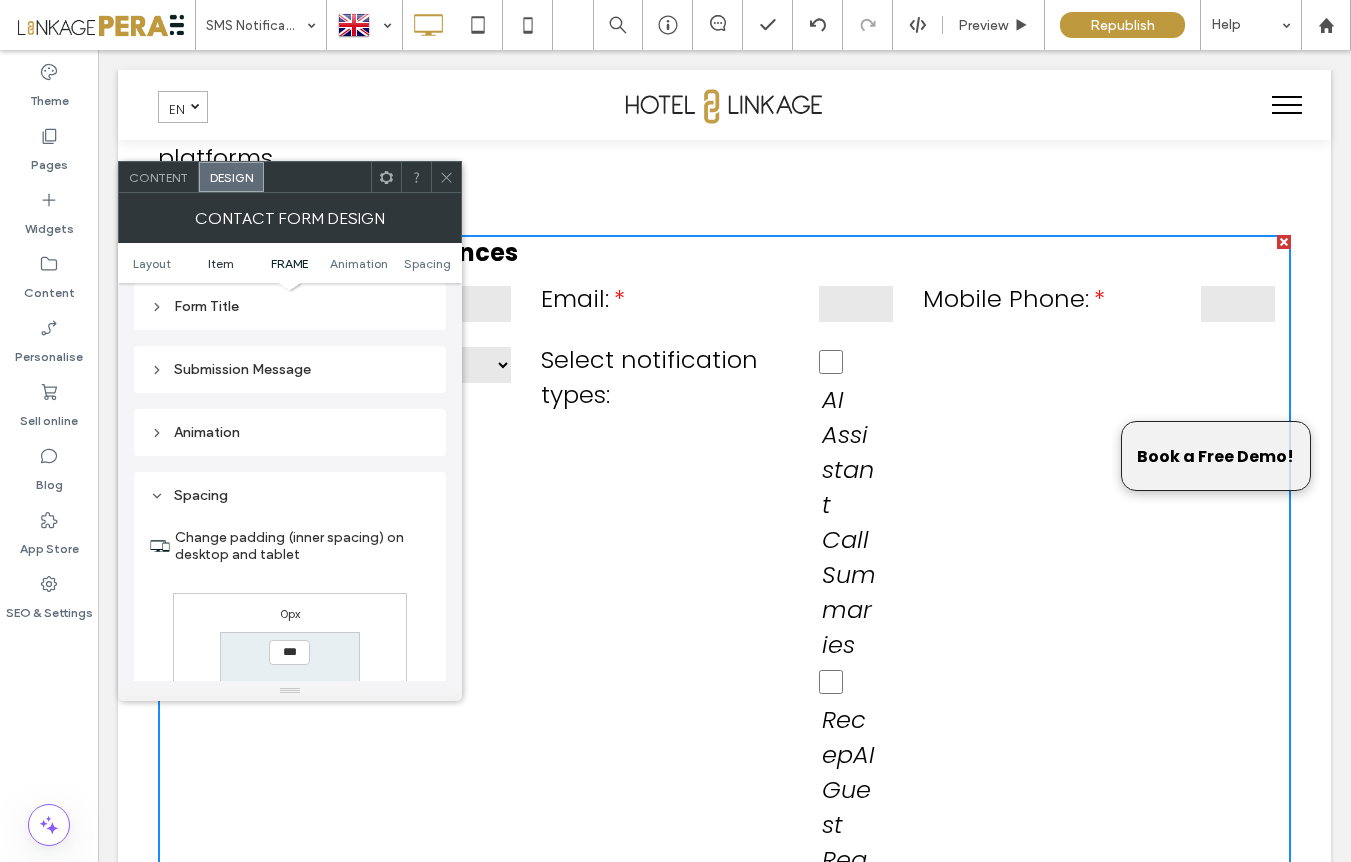 click on "Item" at bounding box center [221, 263] 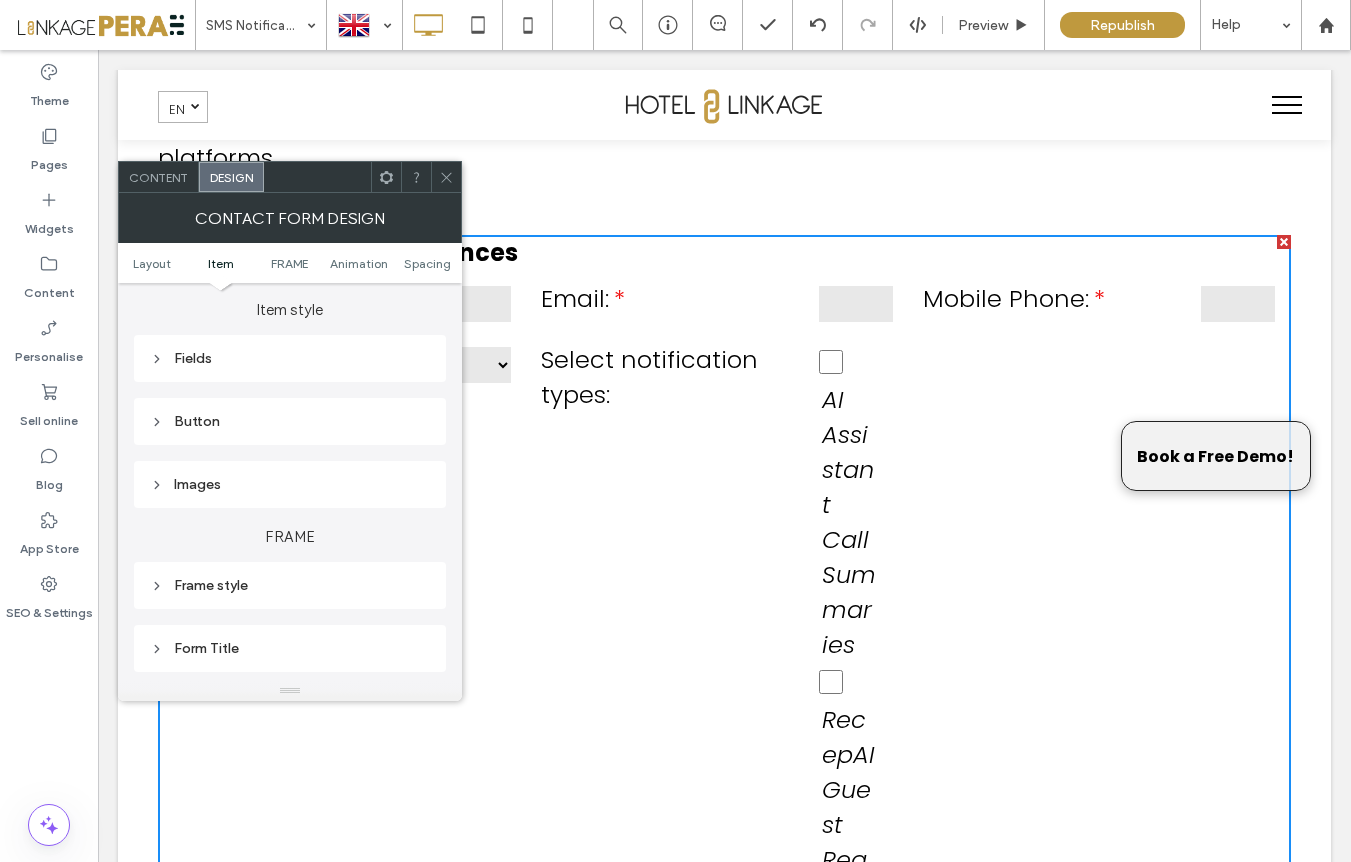 scroll, scrollTop: 303, scrollLeft: 0, axis: vertical 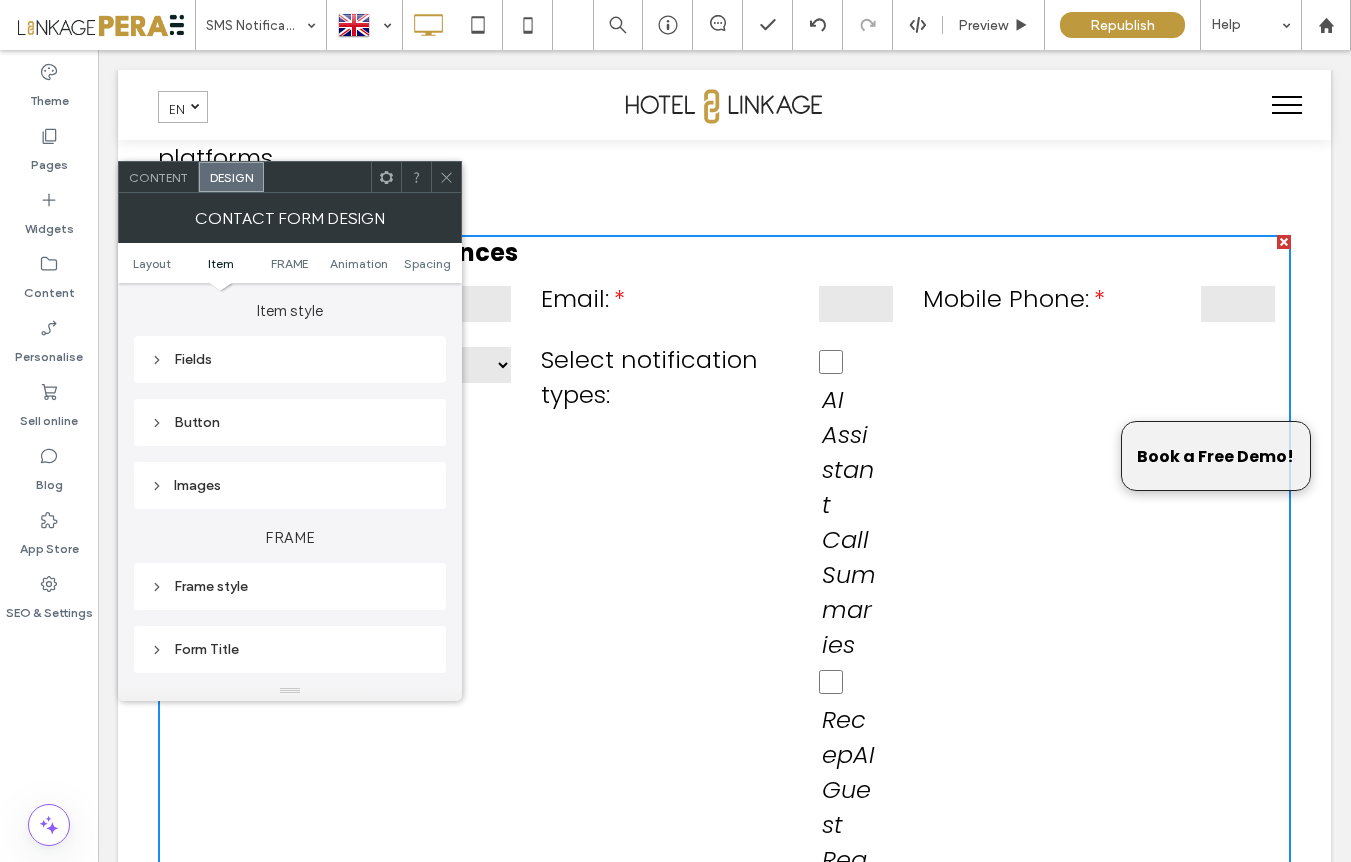 click on "Fields" at bounding box center (290, 359) 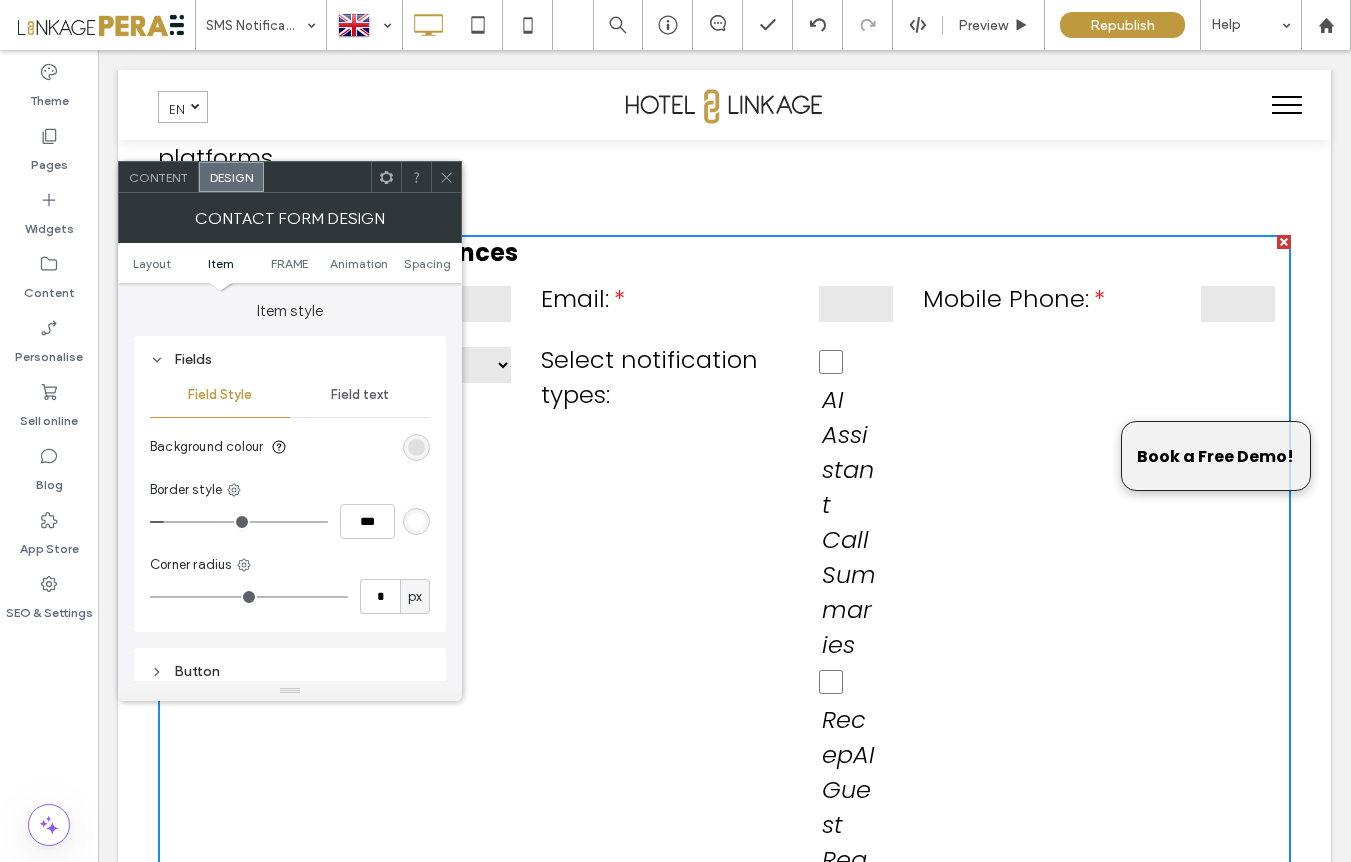 click on "Field text" at bounding box center (360, 395) 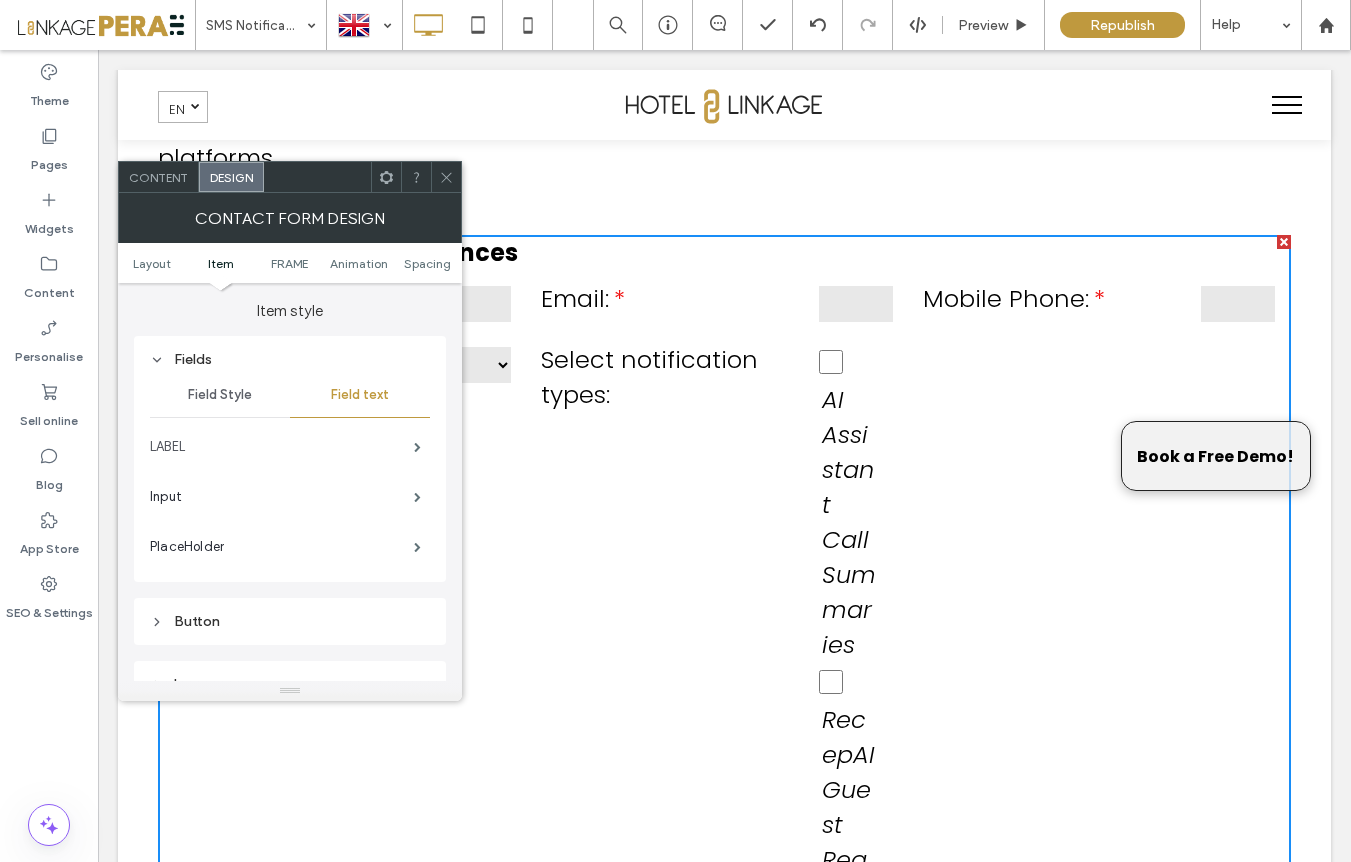 click on "LABEL" at bounding box center (282, 447) 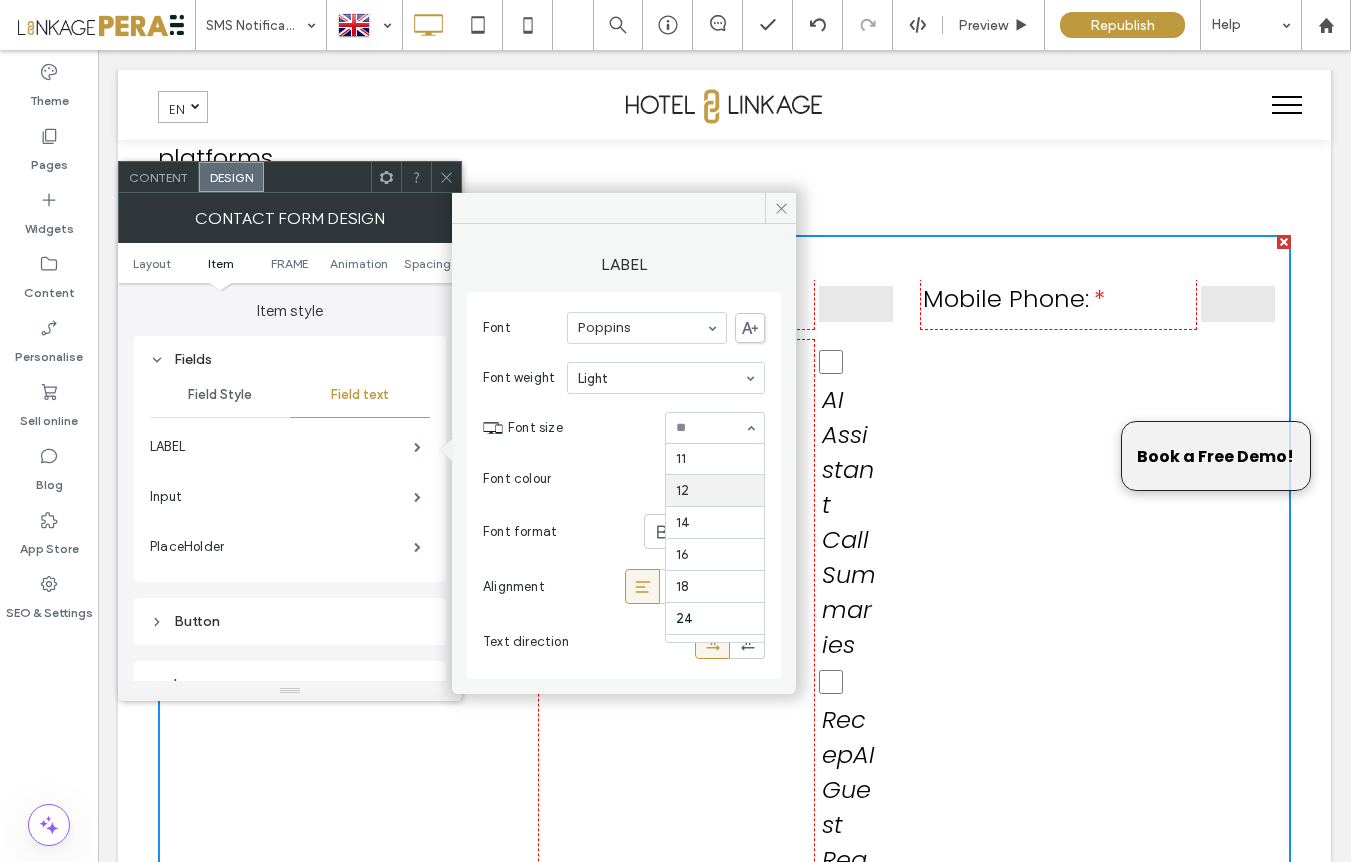 scroll, scrollTop: 119, scrollLeft: 0, axis: vertical 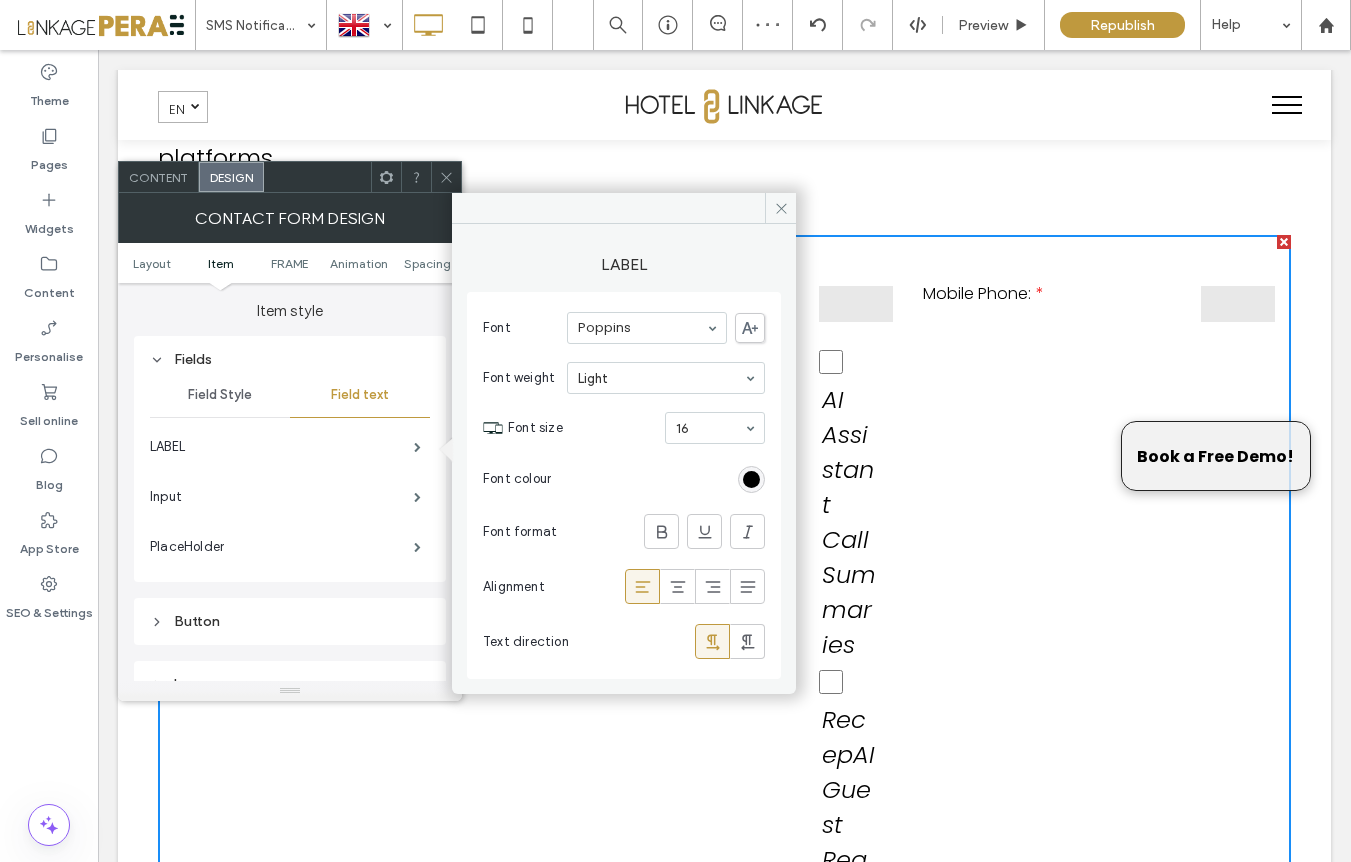click on "Item style Fields Field Style Field text LABEL Input PlaceHolder Button Images" at bounding box center [290, 495] 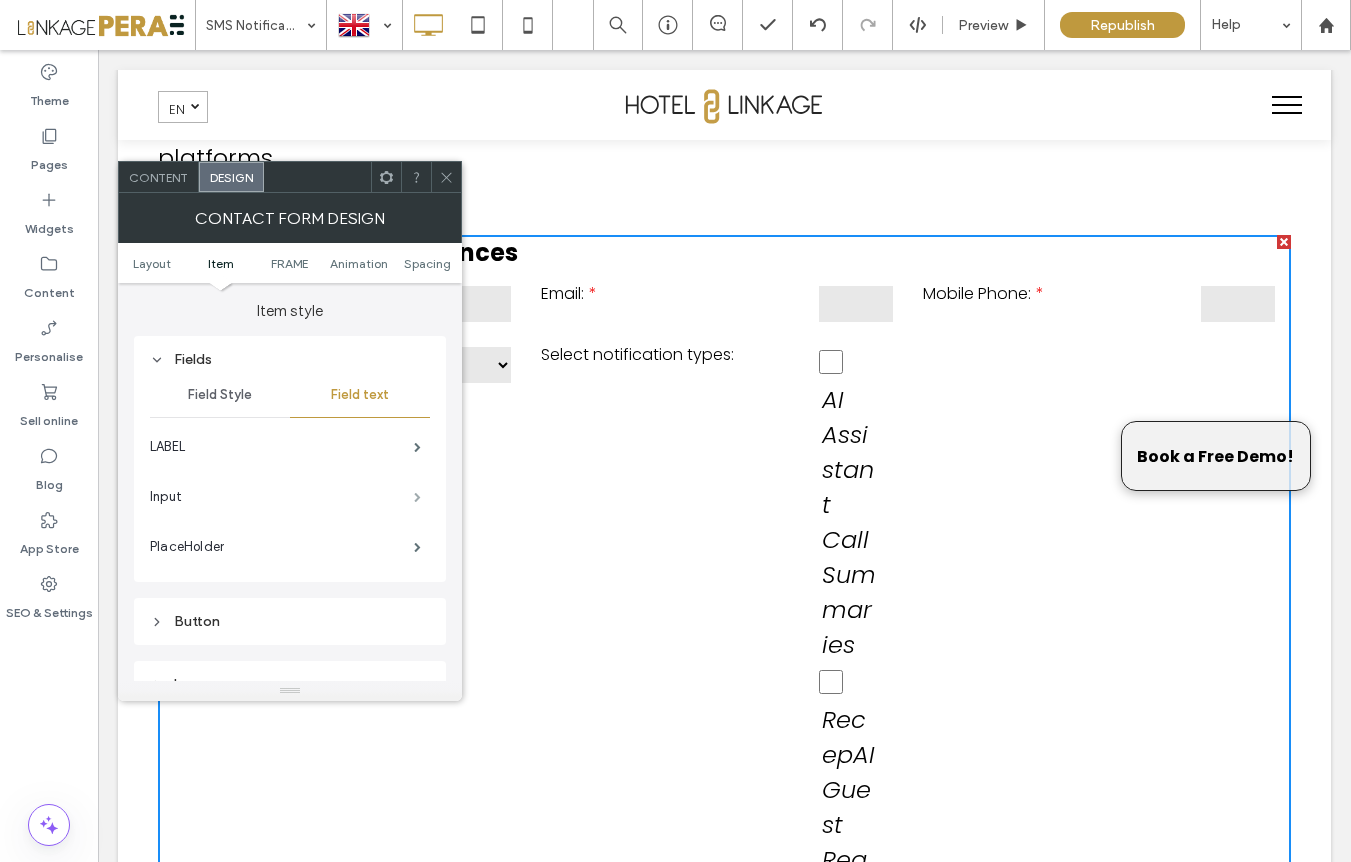 click at bounding box center [417, 497] 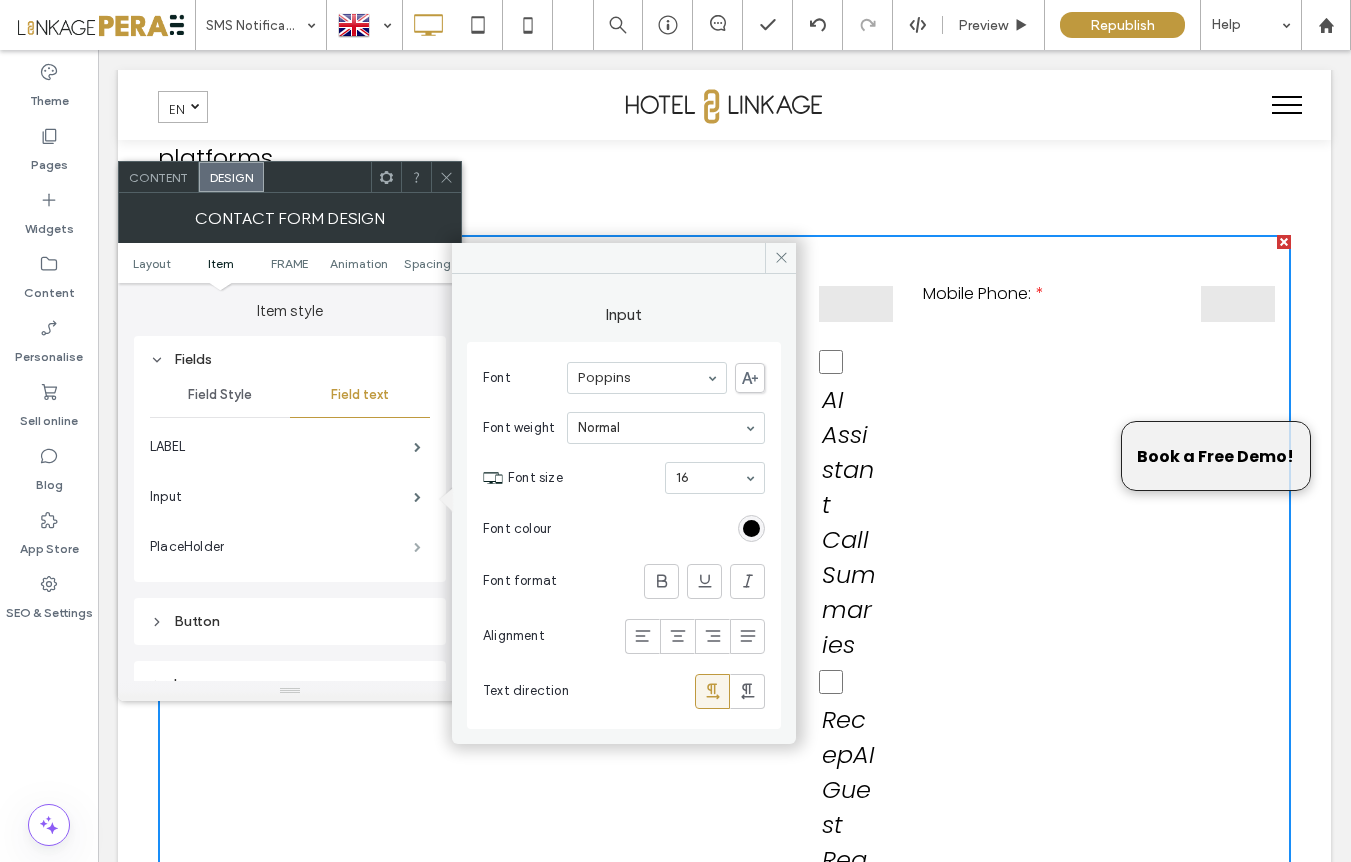 drag, startPoint x: 309, startPoint y: 544, endPoint x: 404, endPoint y: 556, distance: 95.7549 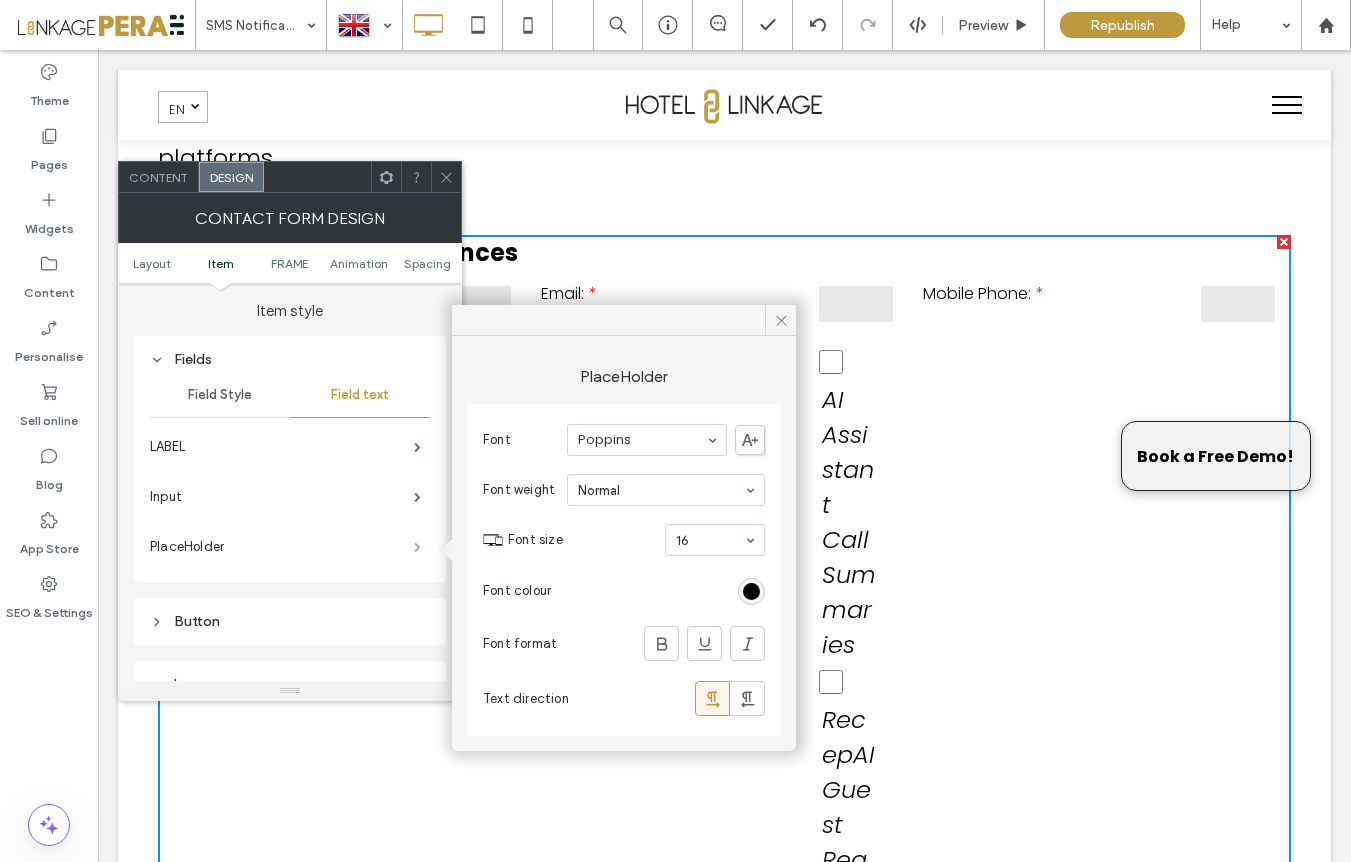 click at bounding box center (417, 547) 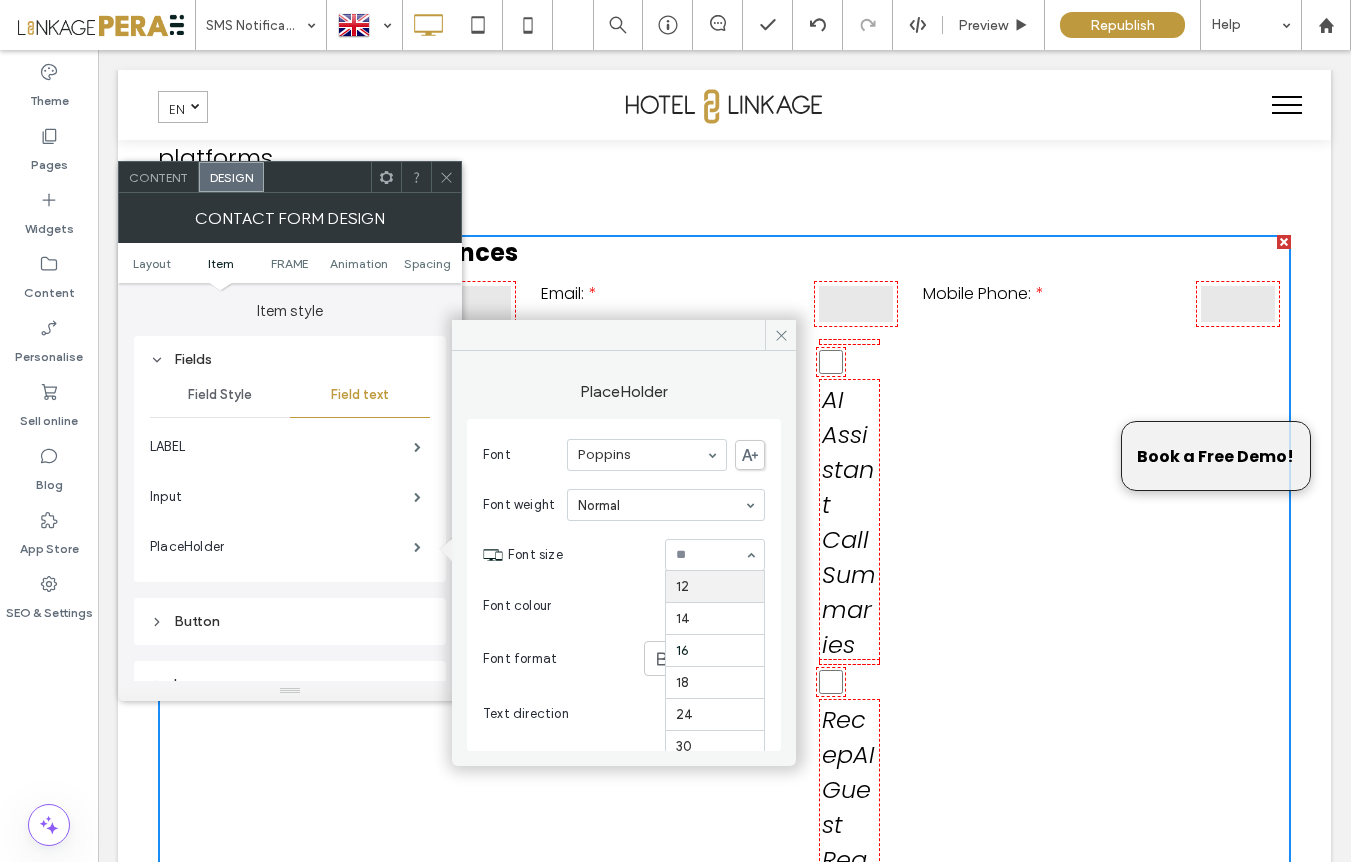 scroll, scrollTop: 97, scrollLeft: 0, axis: vertical 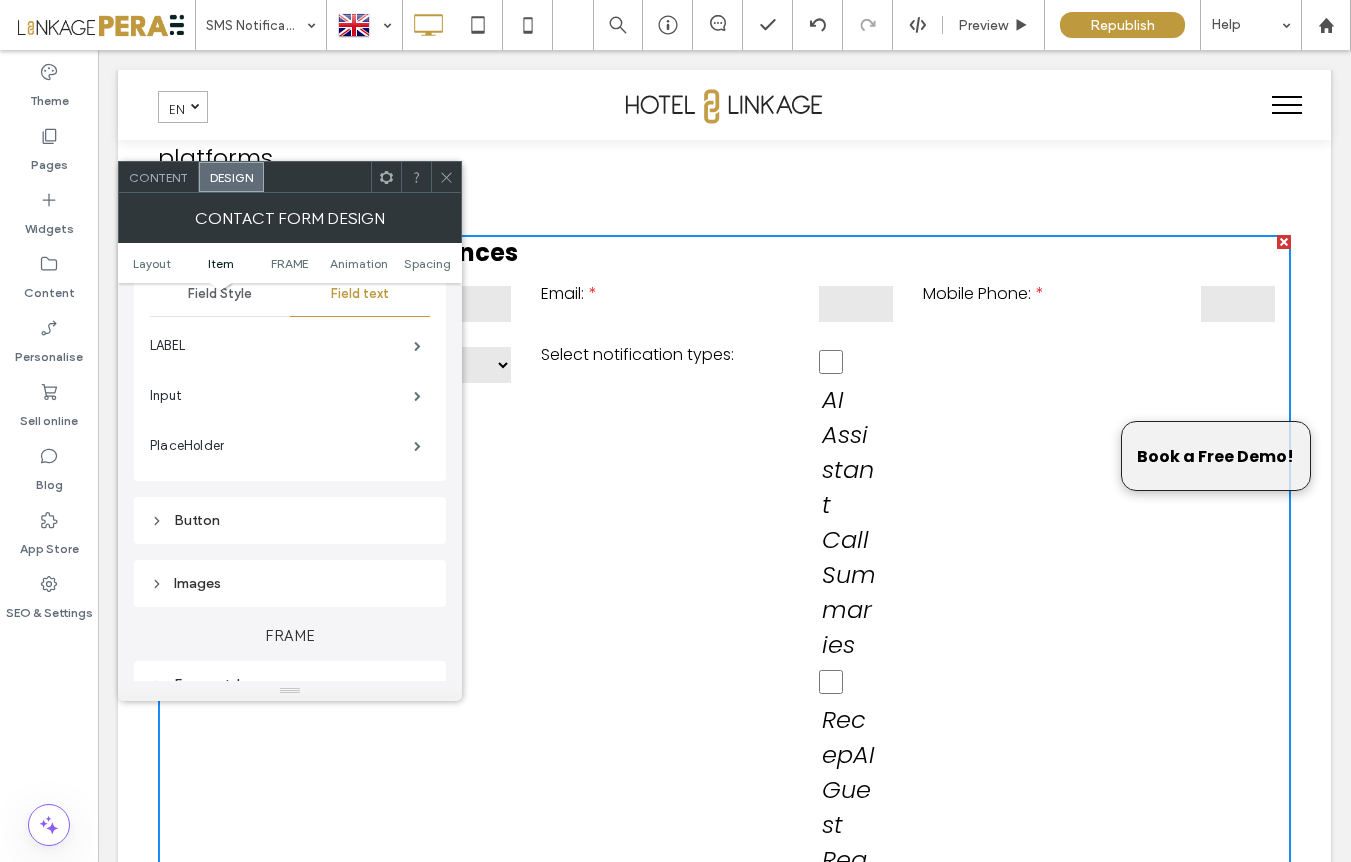 drag, startPoint x: 448, startPoint y: 181, endPoint x: 461, endPoint y: 185, distance: 13.601471 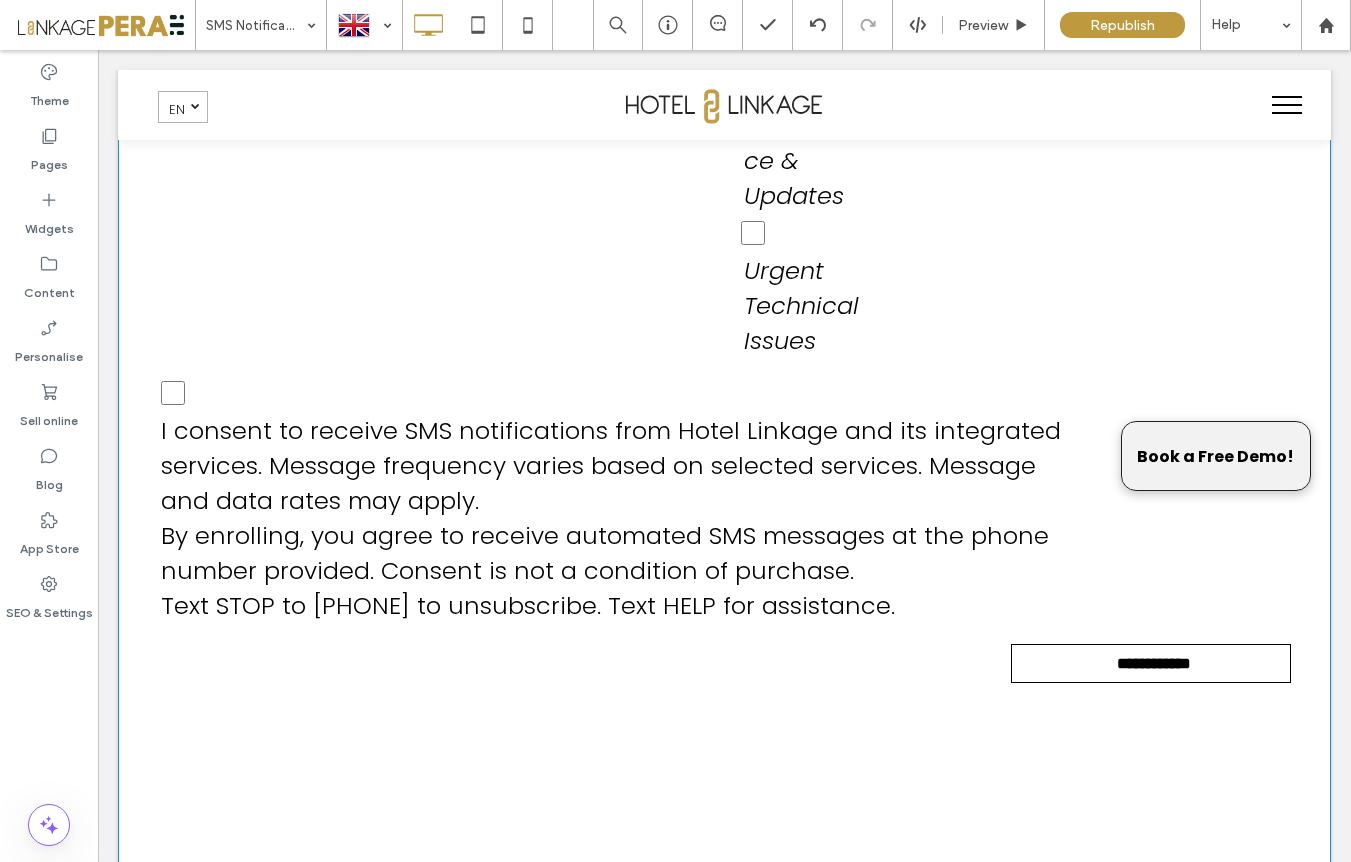 scroll, scrollTop: 836, scrollLeft: 0, axis: vertical 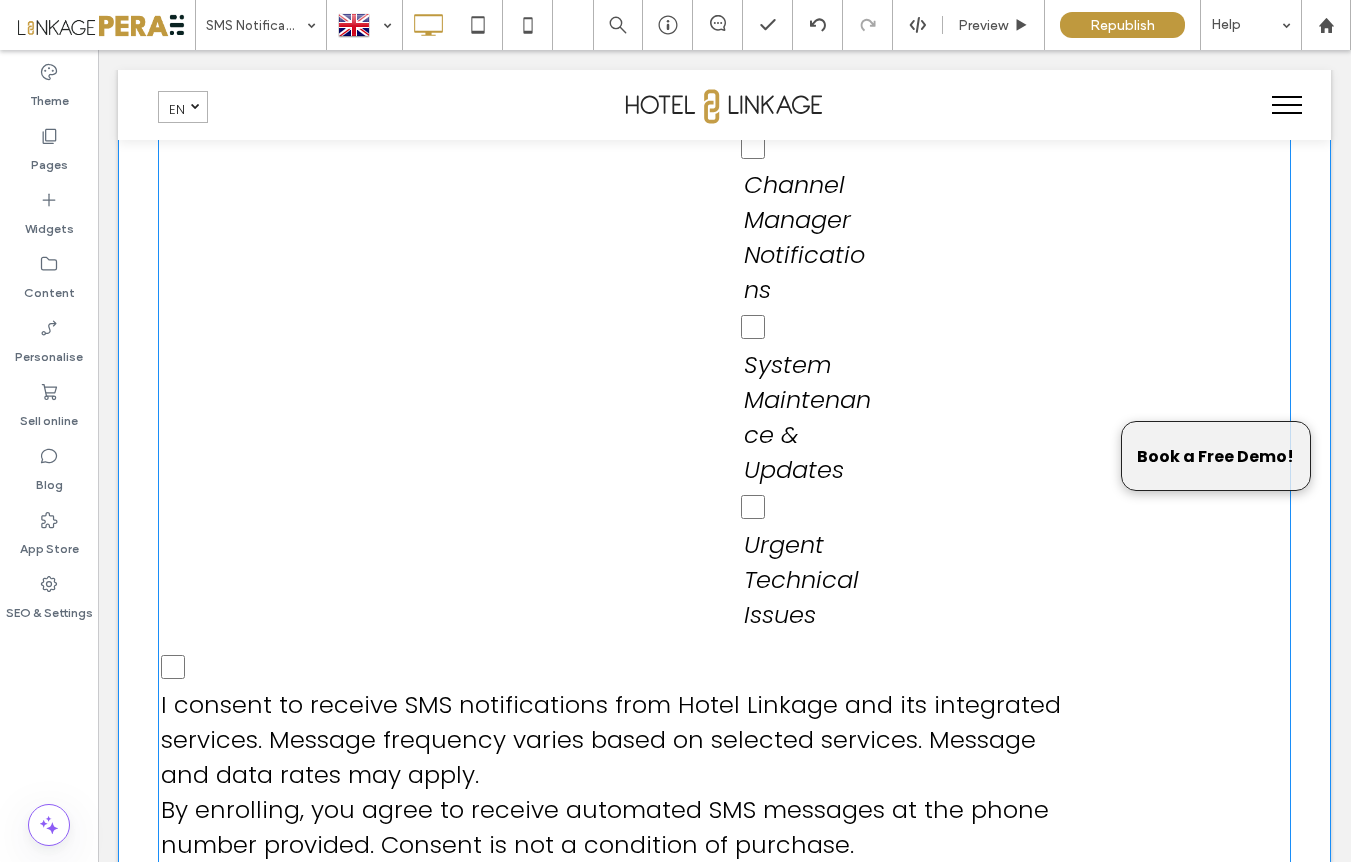 click on "Select notification types:" at bounding box center (637, 182) 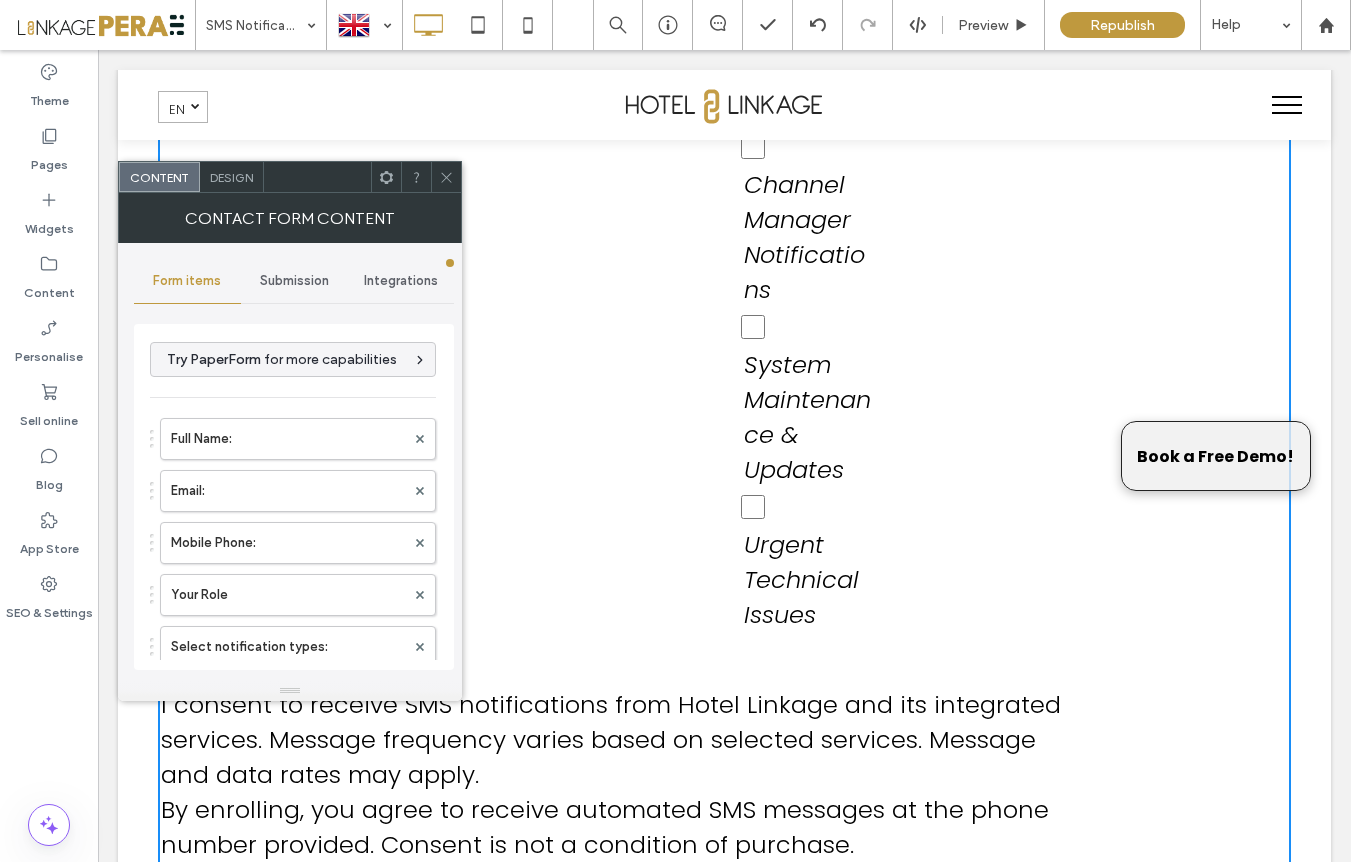 click on "Submission" at bounding box center (294, 281) 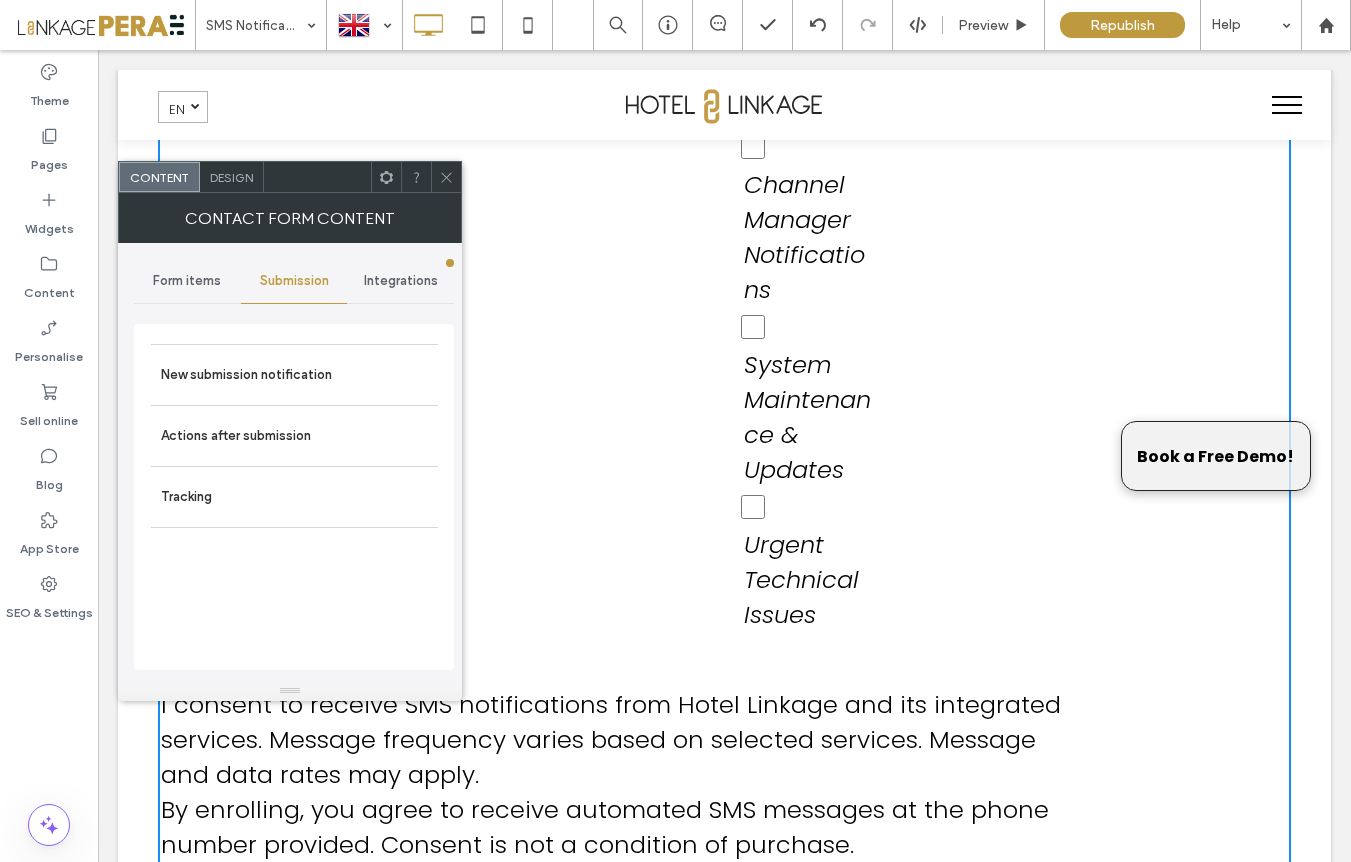 click on "Design" at bounding box center (232, 177) 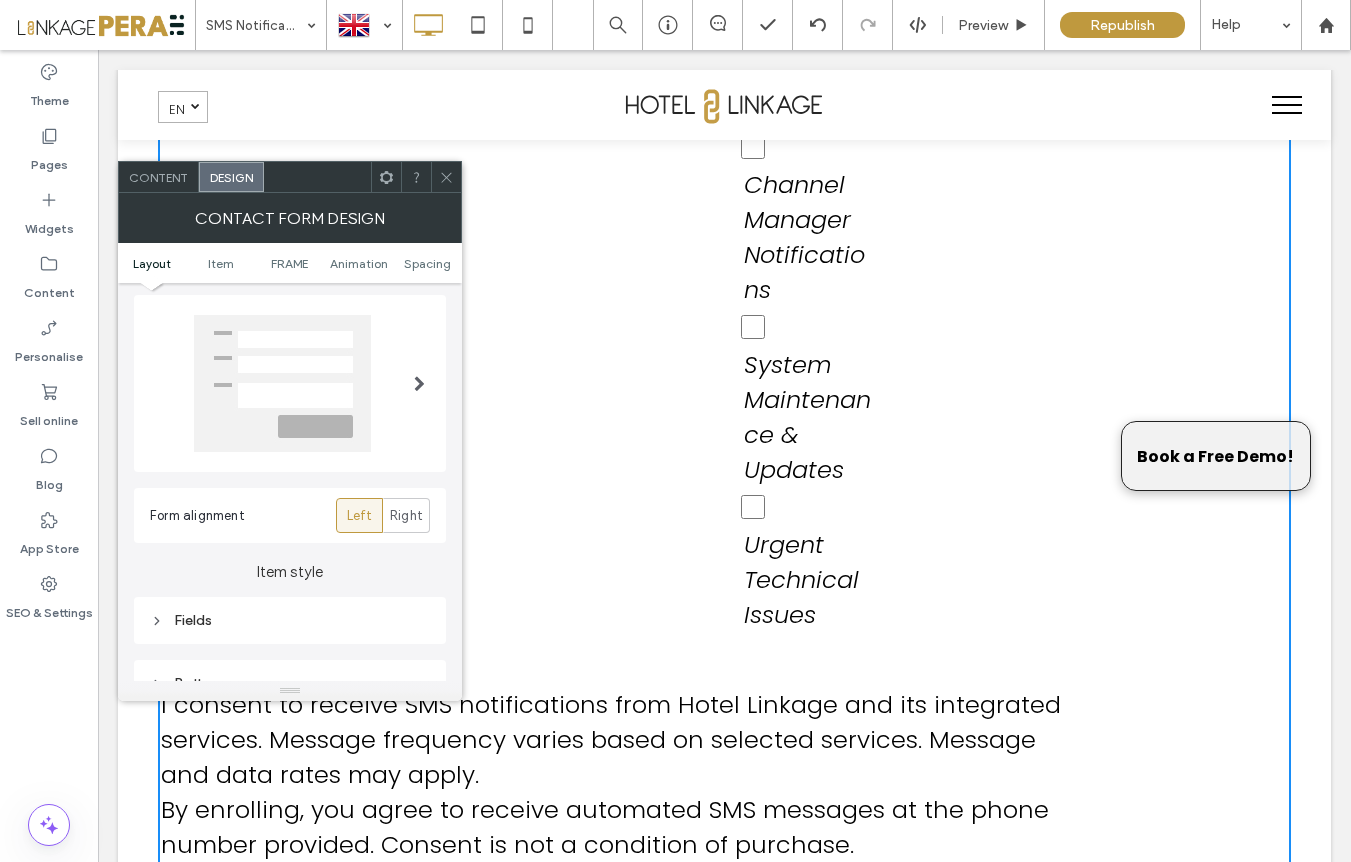 scroll, scrollTop: 68, scrollLeft: 0, axis: vertical 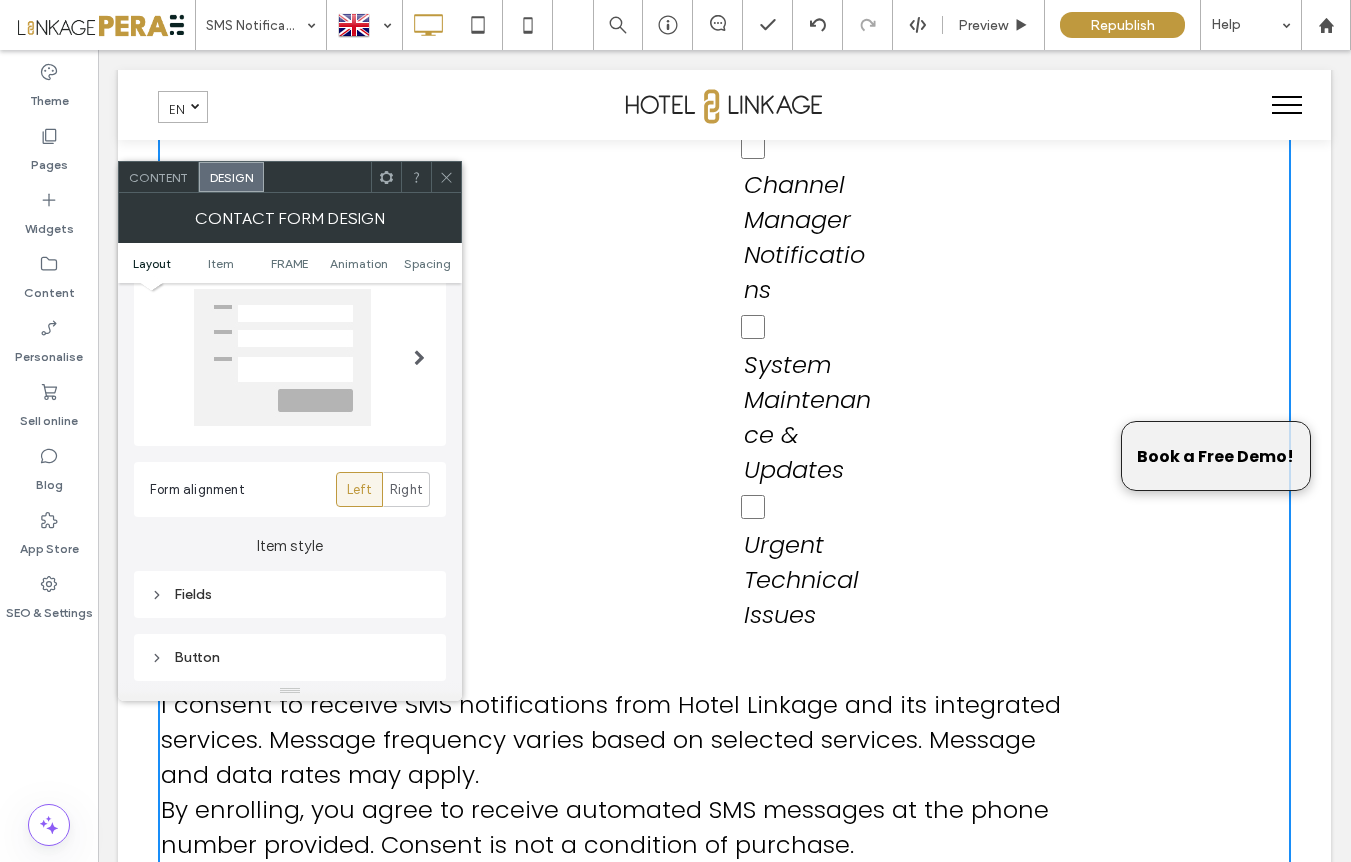 click at bounding box center (419, 357) 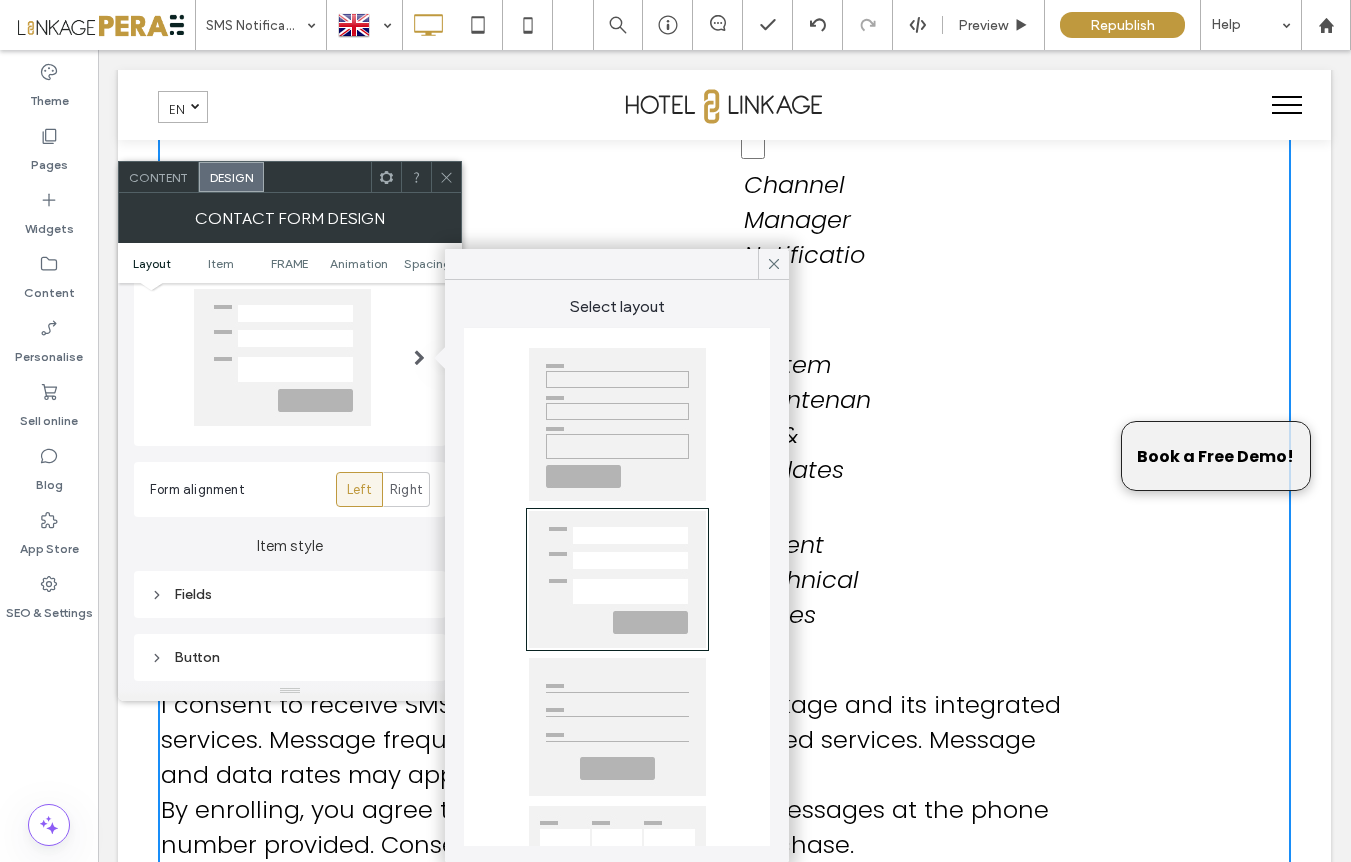 click at bounding box center [617, 424] 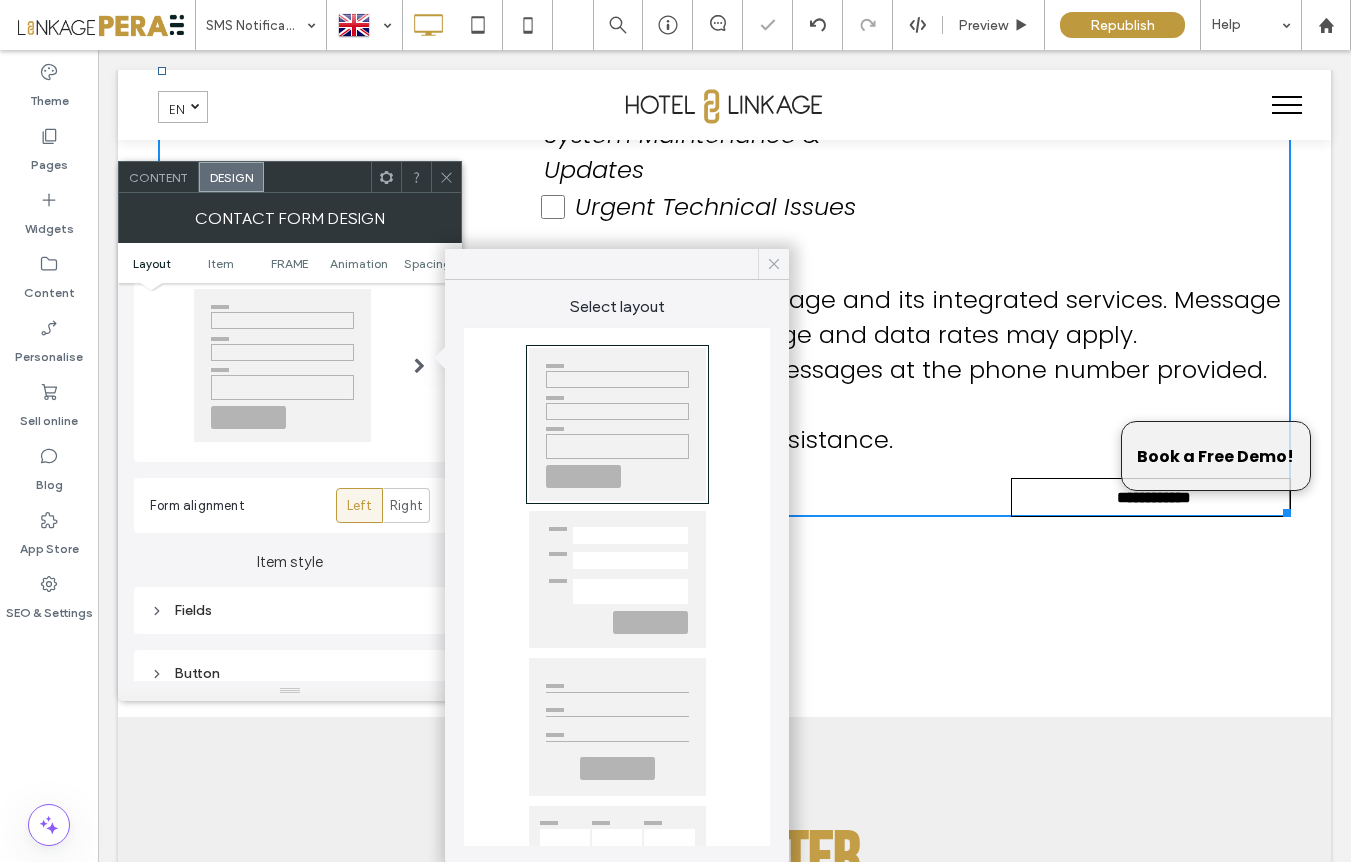 click 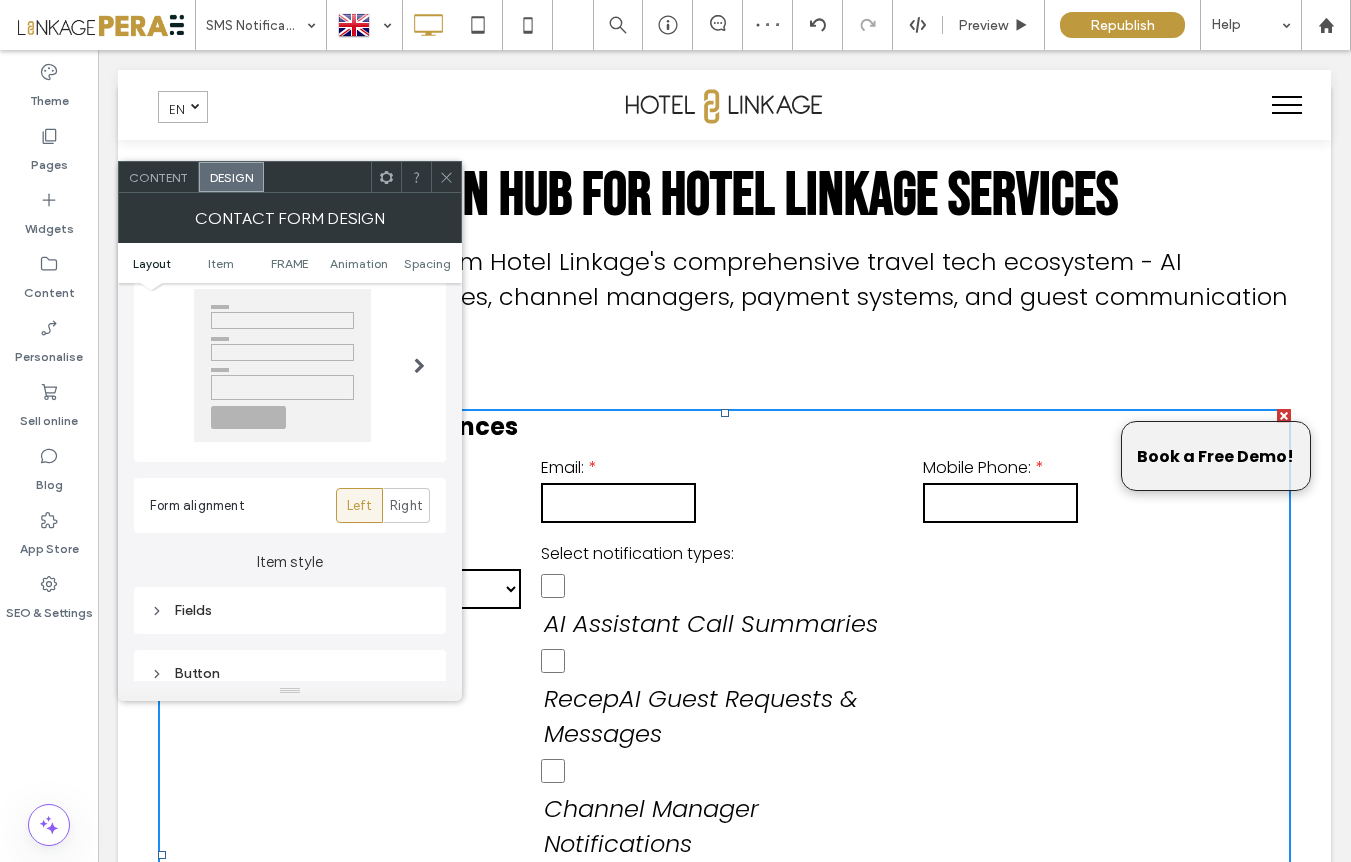 scroll, scrollTop: 0, scrollLeft: 0, axis: both 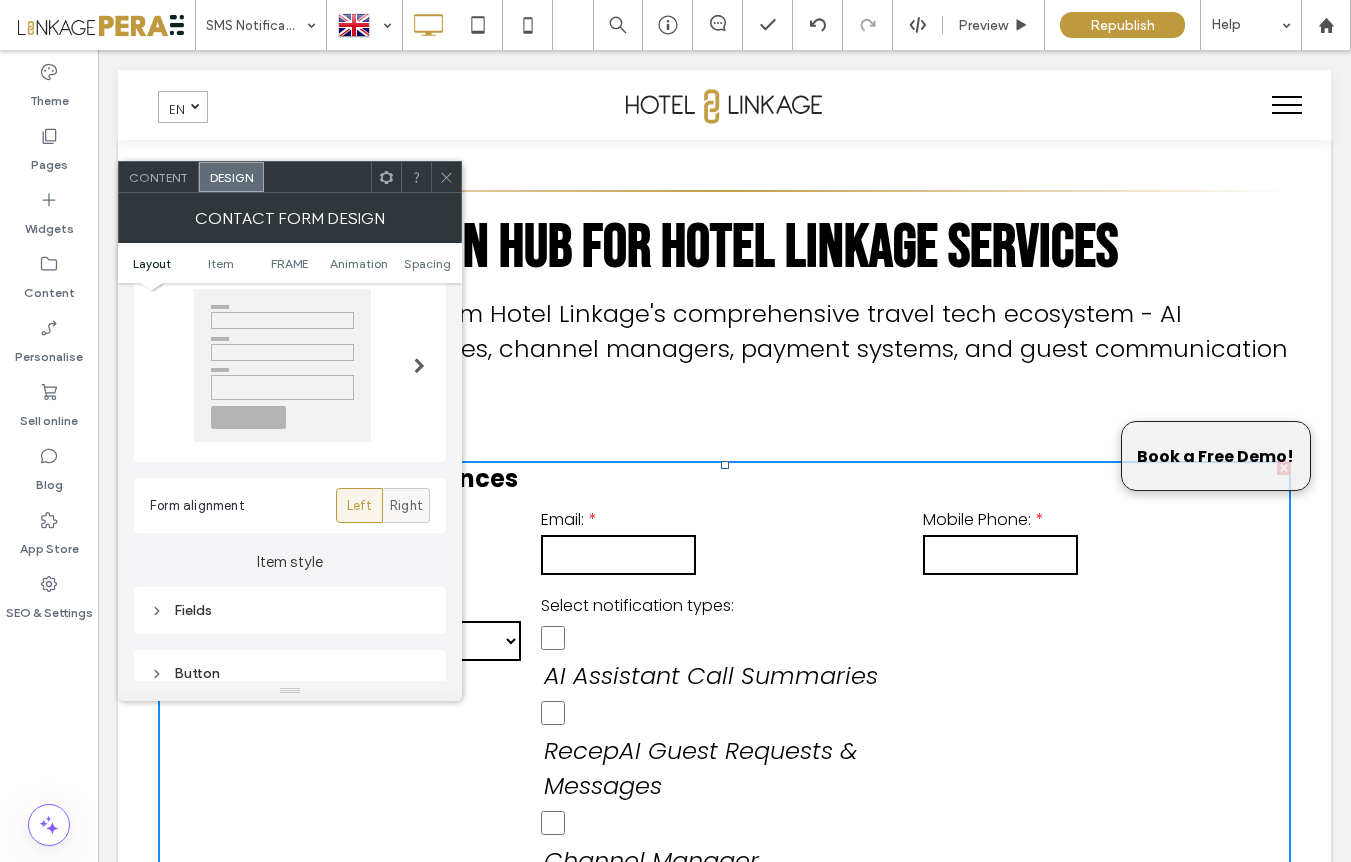 click on "Right" at bounding box center [406, 506] 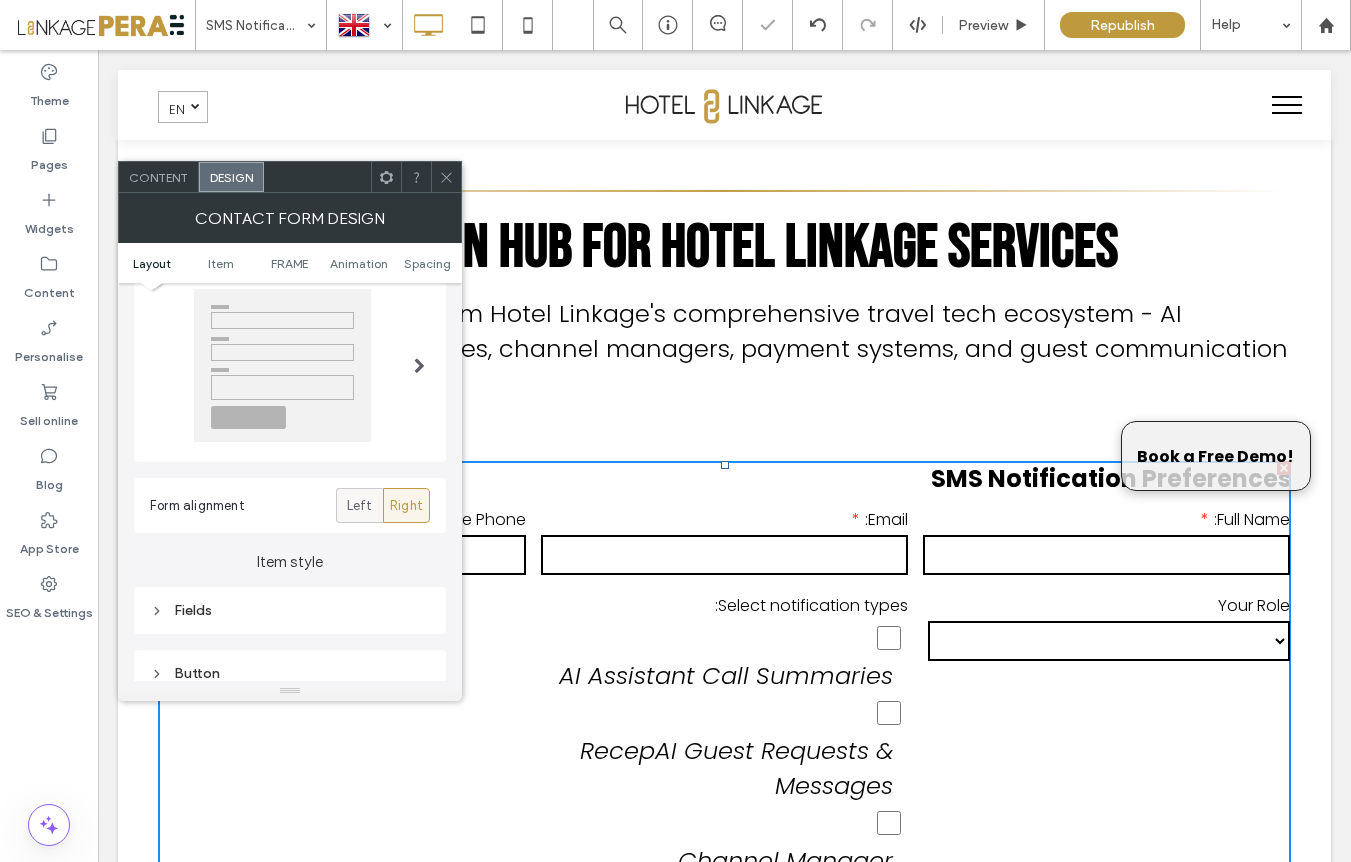 click on "Left" at bounding box center (360, 506) 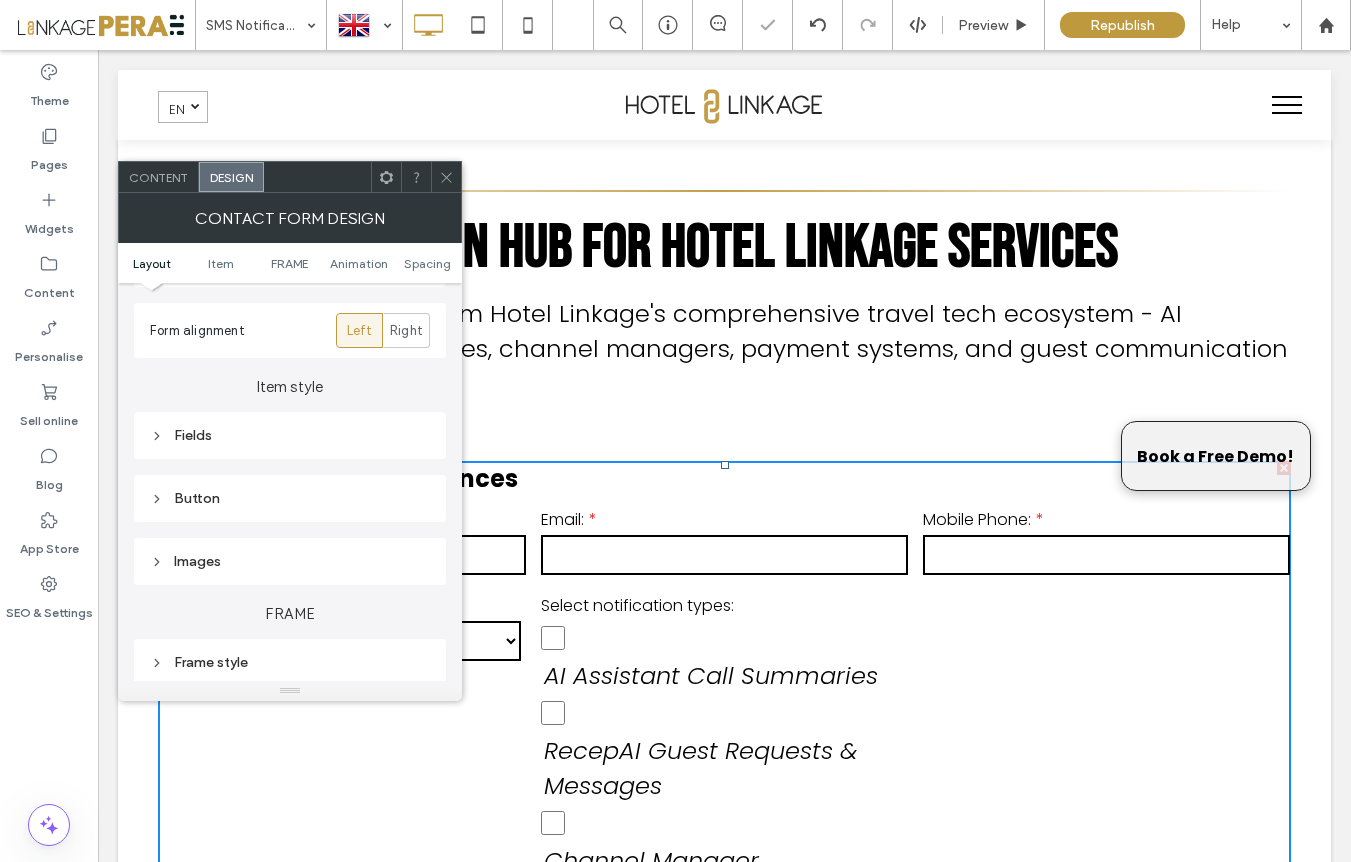 scroll, scrollTop: 306, scrollLeft: 0, axis: vertical 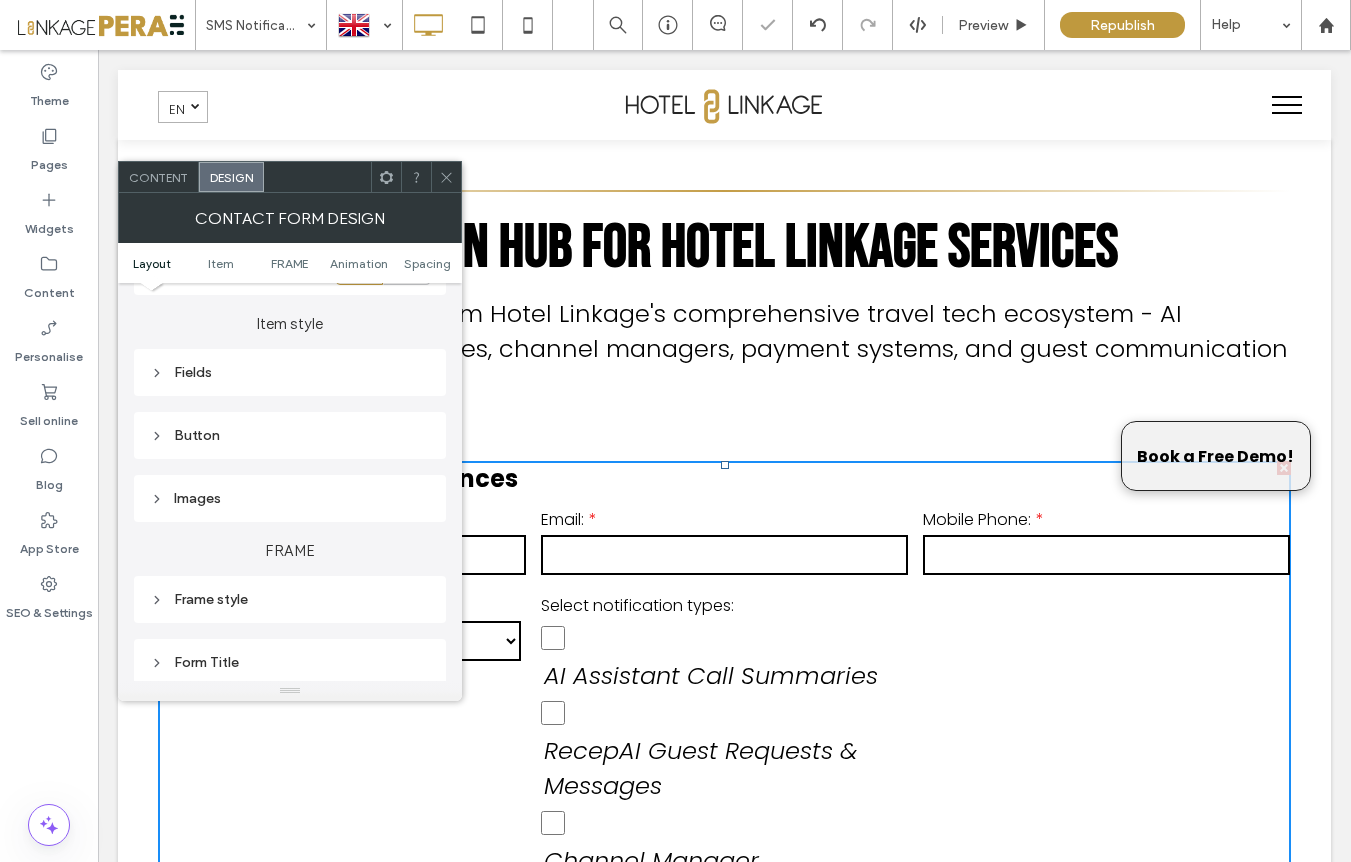 click on "Fields" at bounding box center [290, 372] 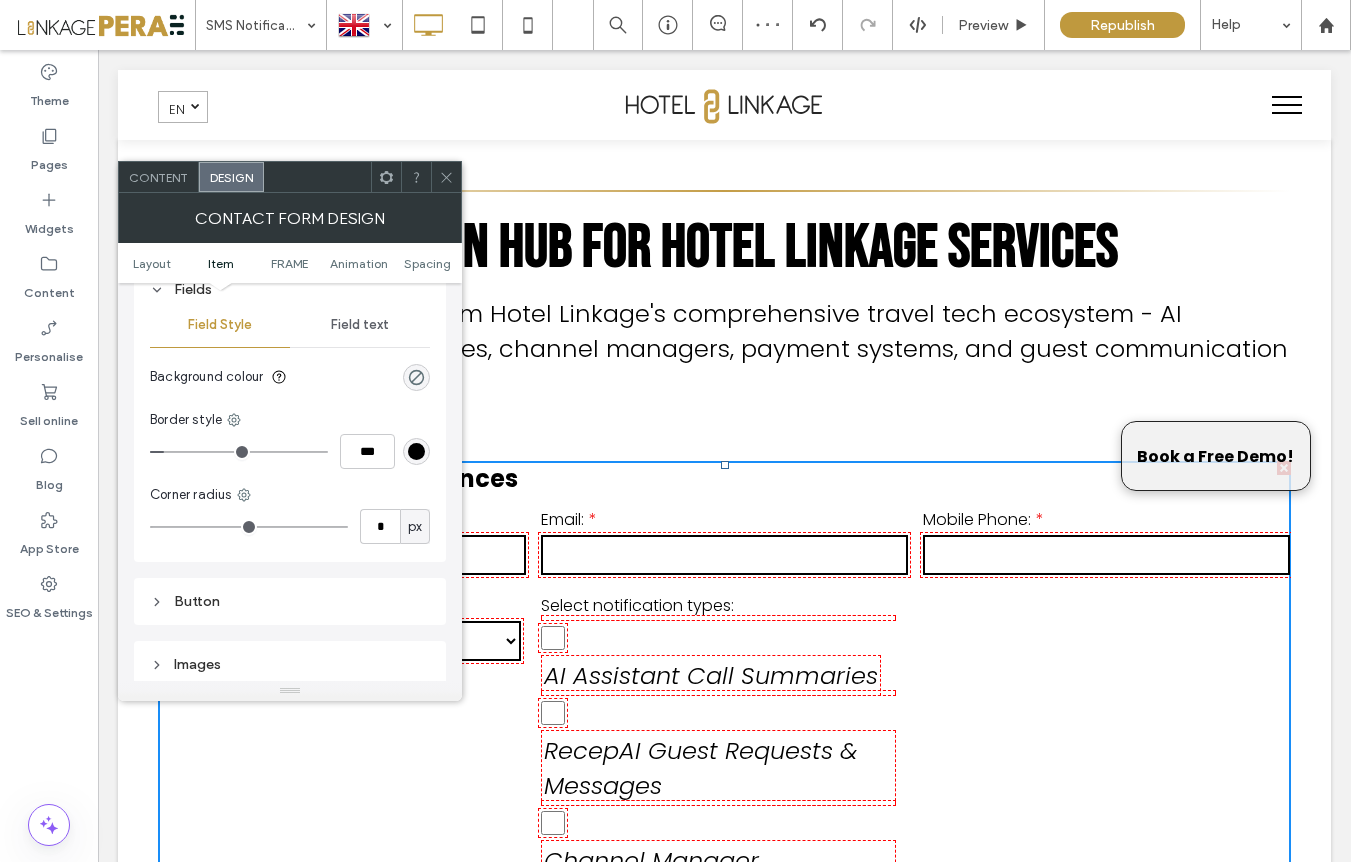 scroll, scrollTop: 379, scrollLeft: 0, axis: vertical 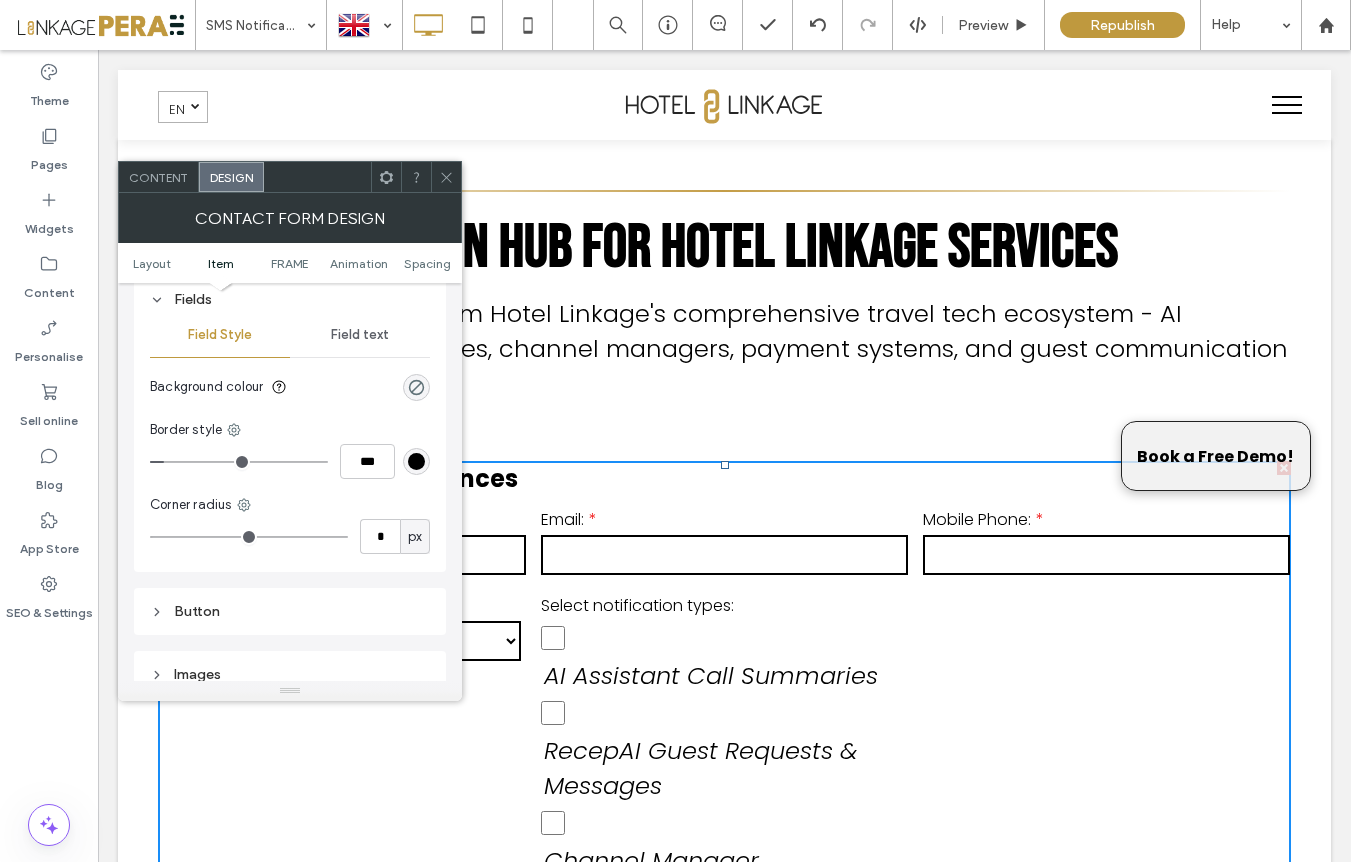 click on "Field text" at bounding box center [360, 335] 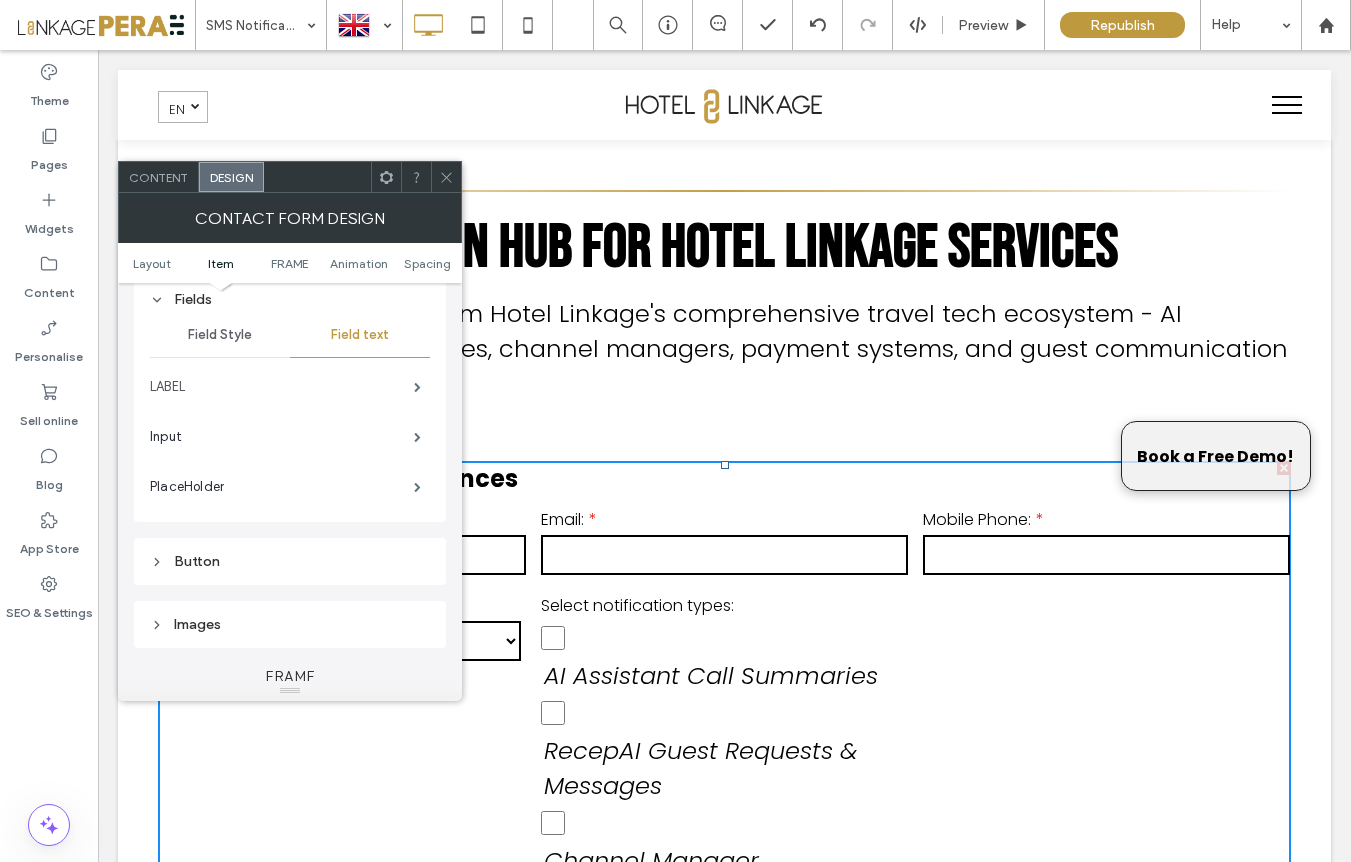 click on "LABEL" at bounding box center [282, 387] 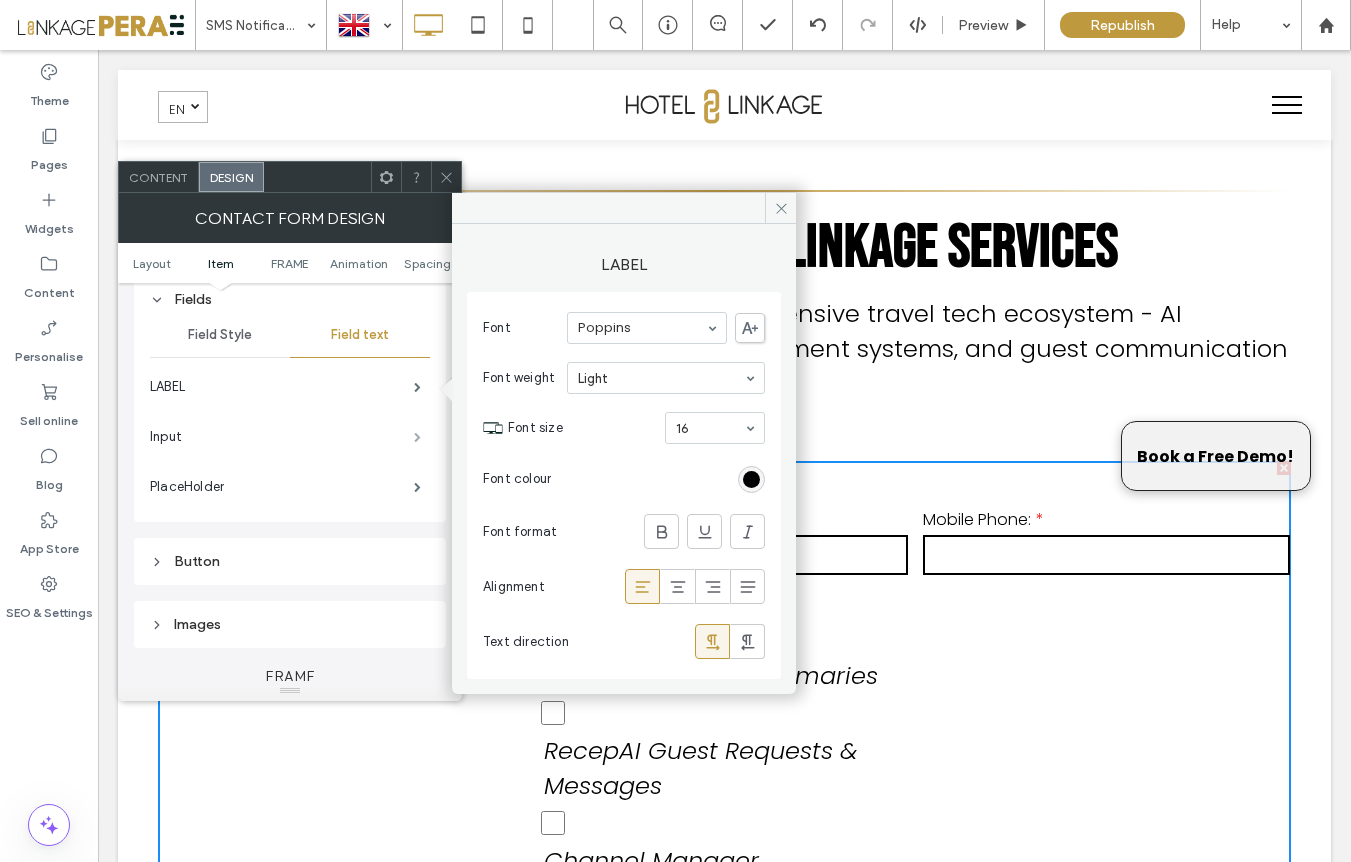 click at bounding box center [417, 437] 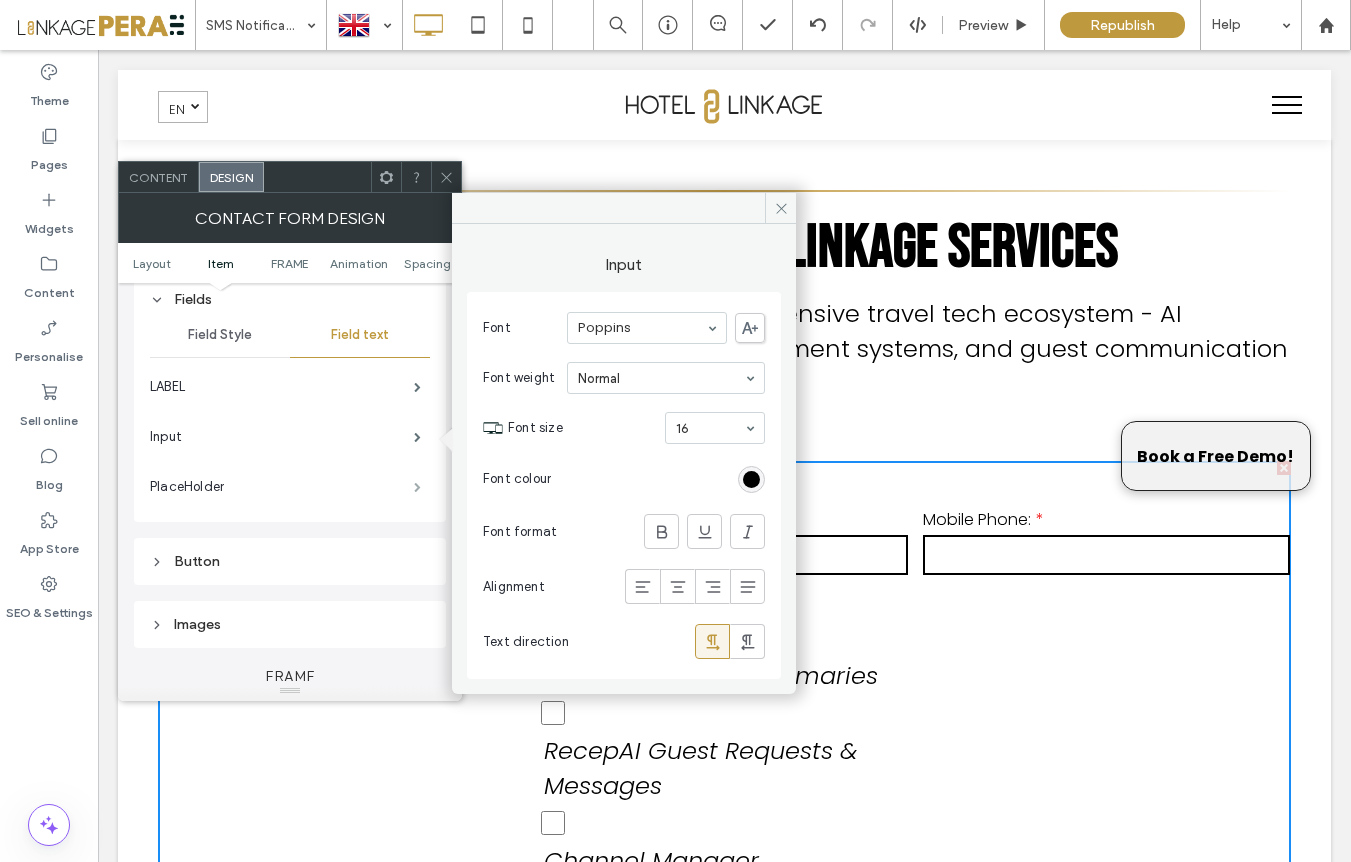 click at bounding box center [417, 487] 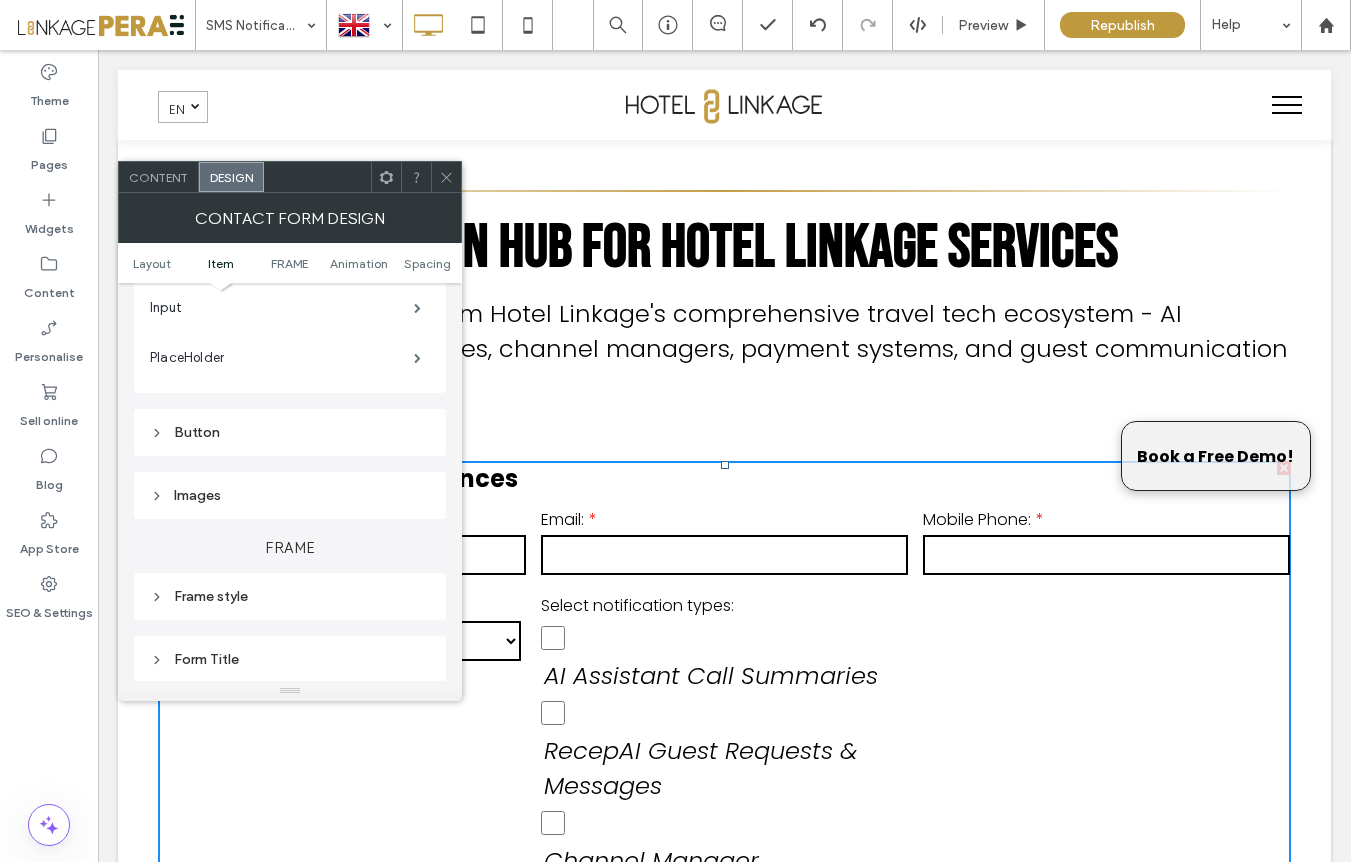 scroll, scrollTop: 513, scrollLeft: 0, axis: vertical 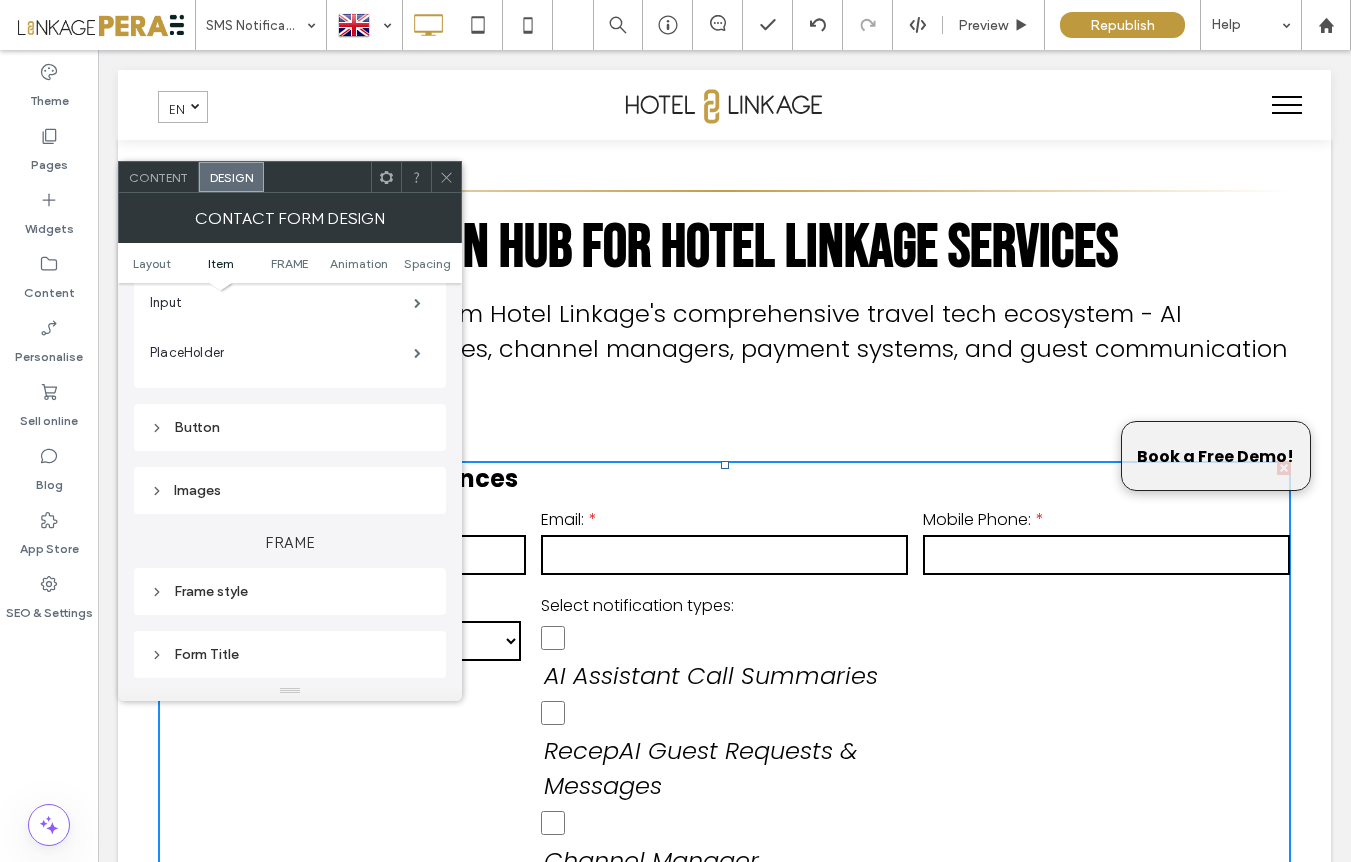 click on "Button" at bounding box center [290, 427] 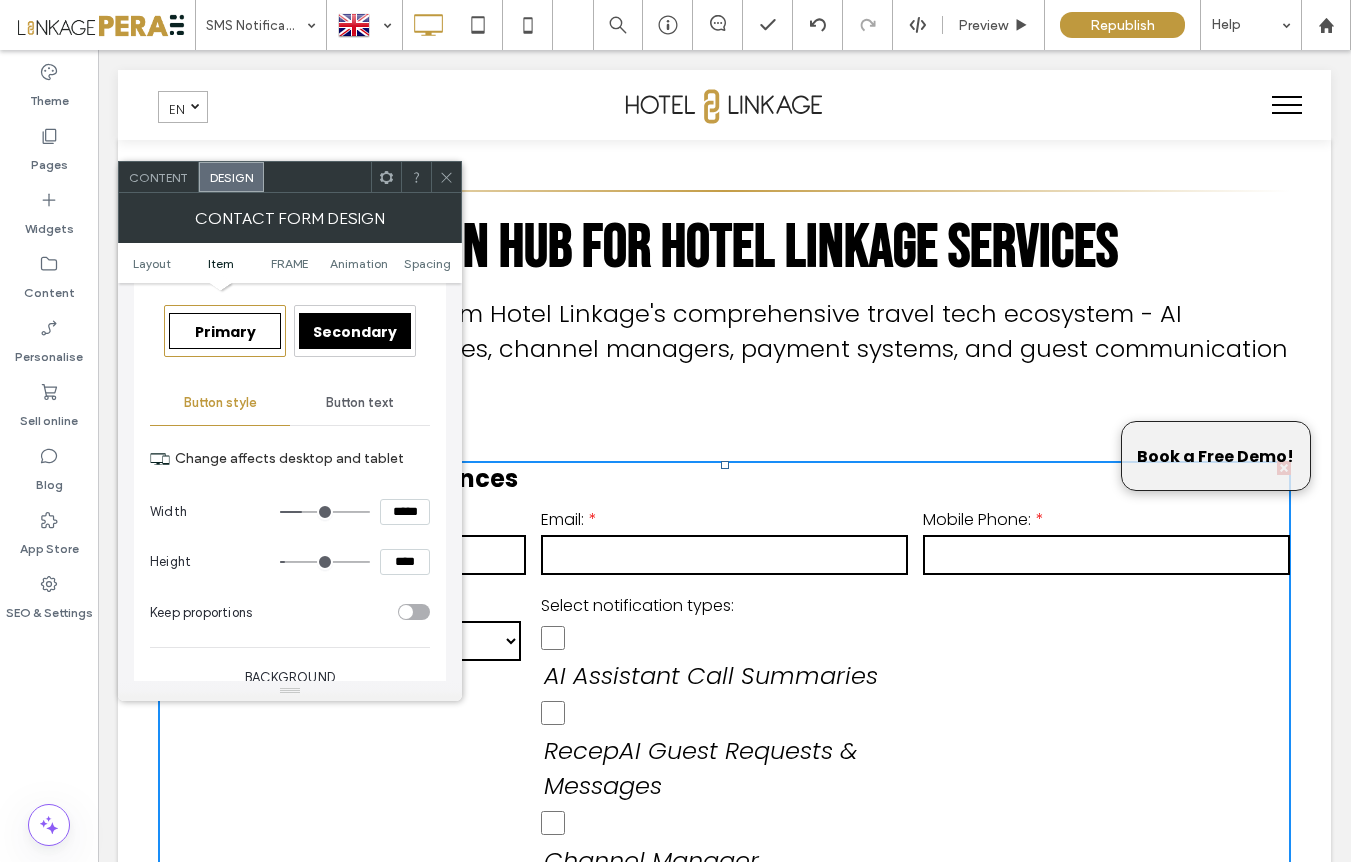 scroll, scrollTop: 666, scrollLeft: 0, axis: vertical 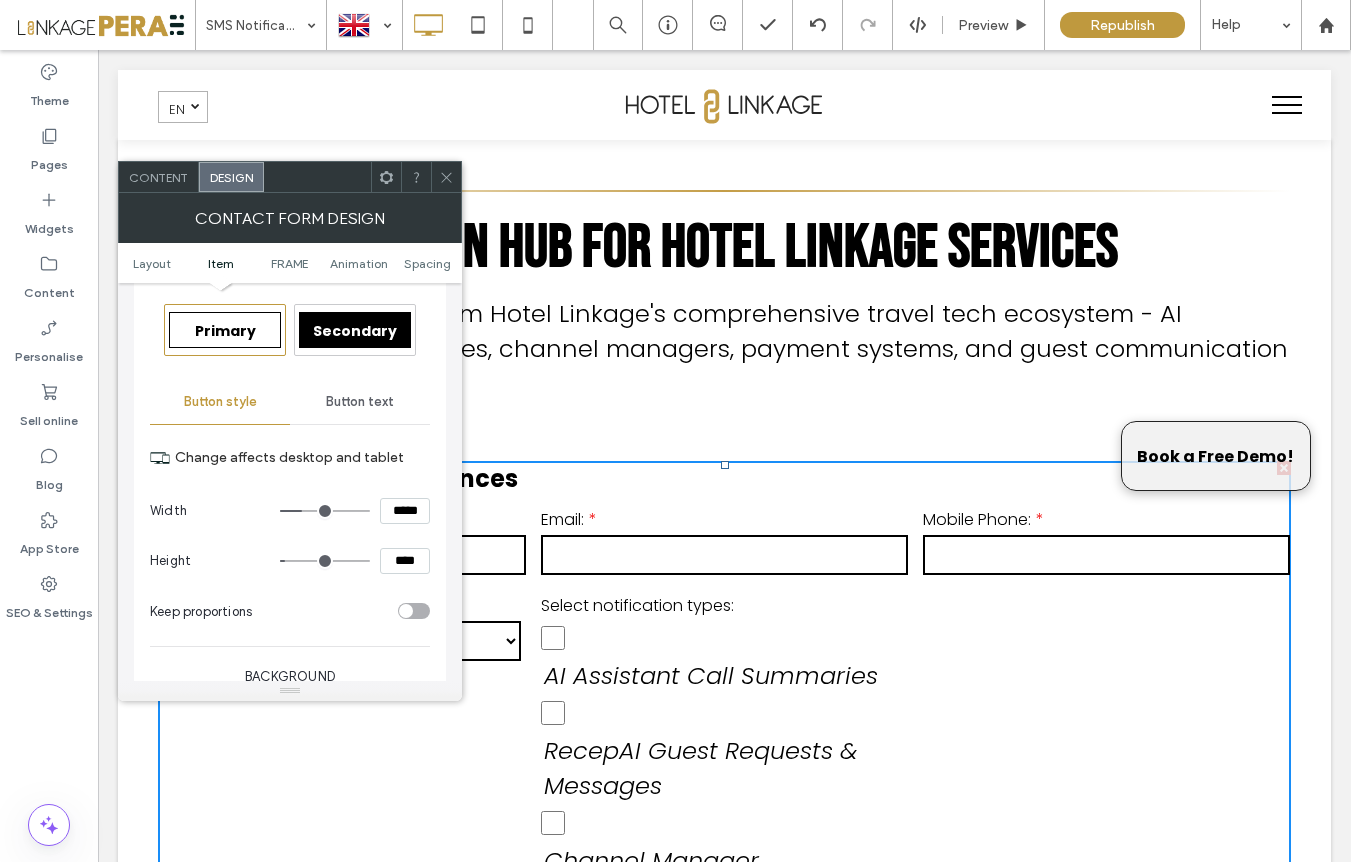 click on "Button text" at bounding box center (360, 402) 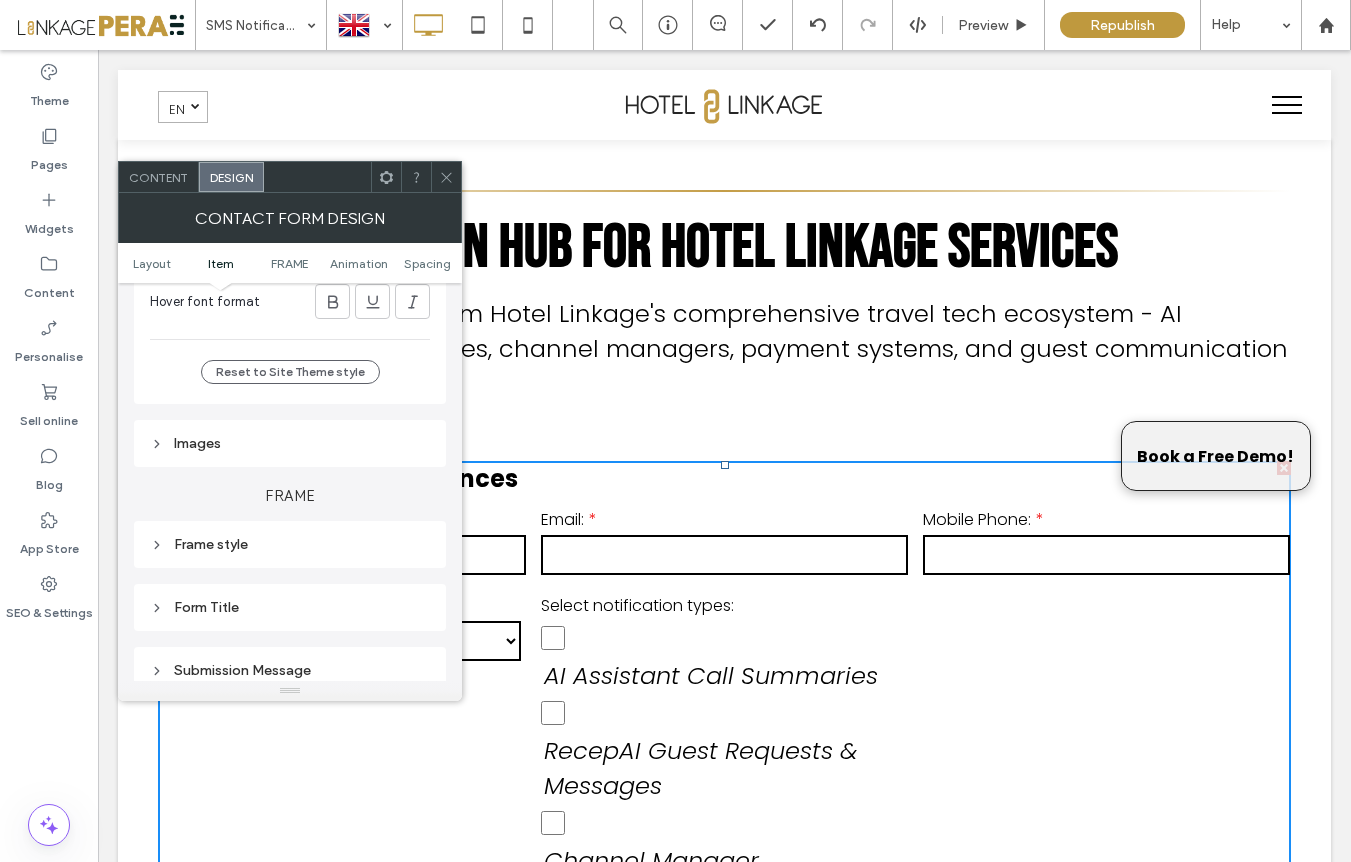 scroll, scrollTop: 1266, scrollLeft: 0, axis: vertical 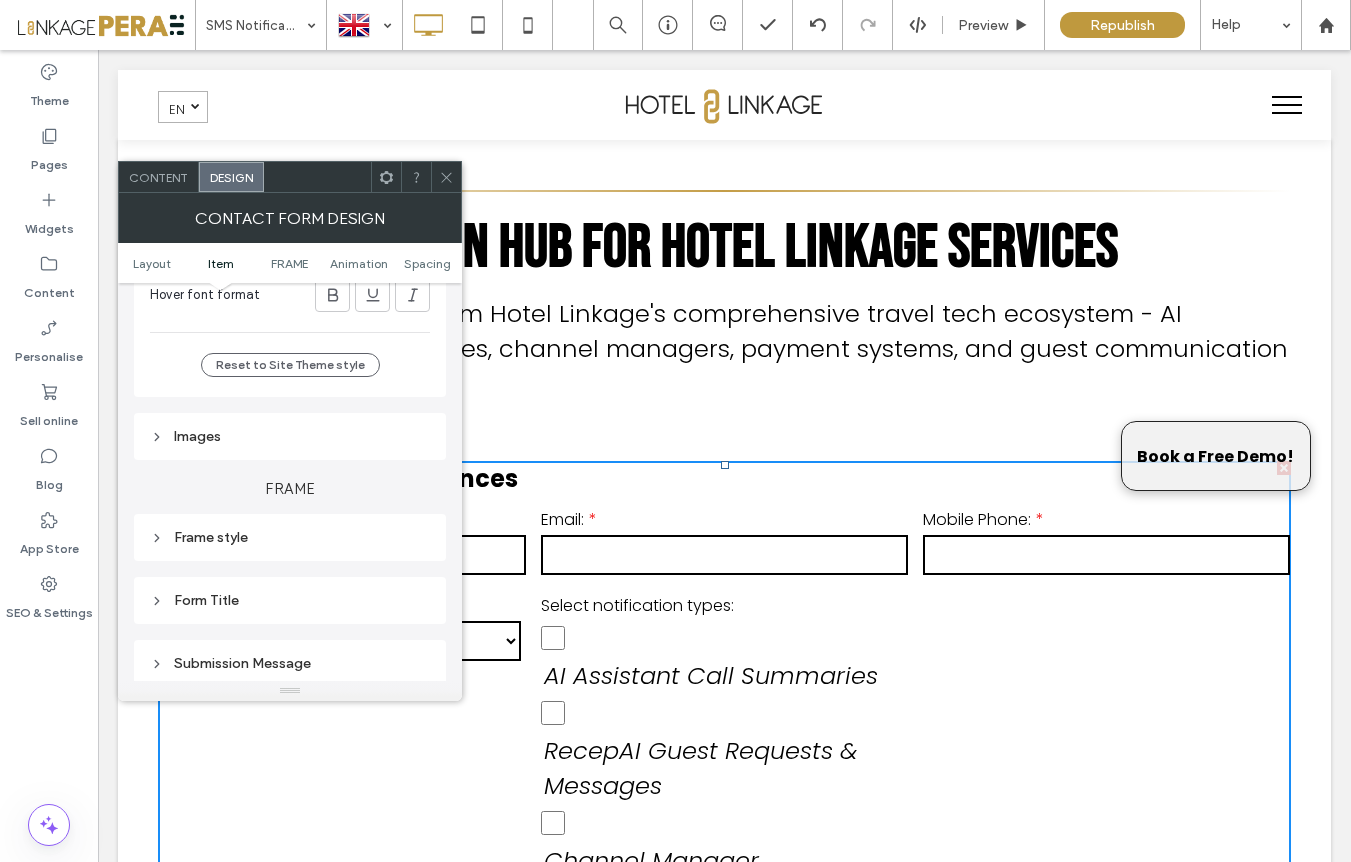 click on "Images" at bounding box center (290, 436) 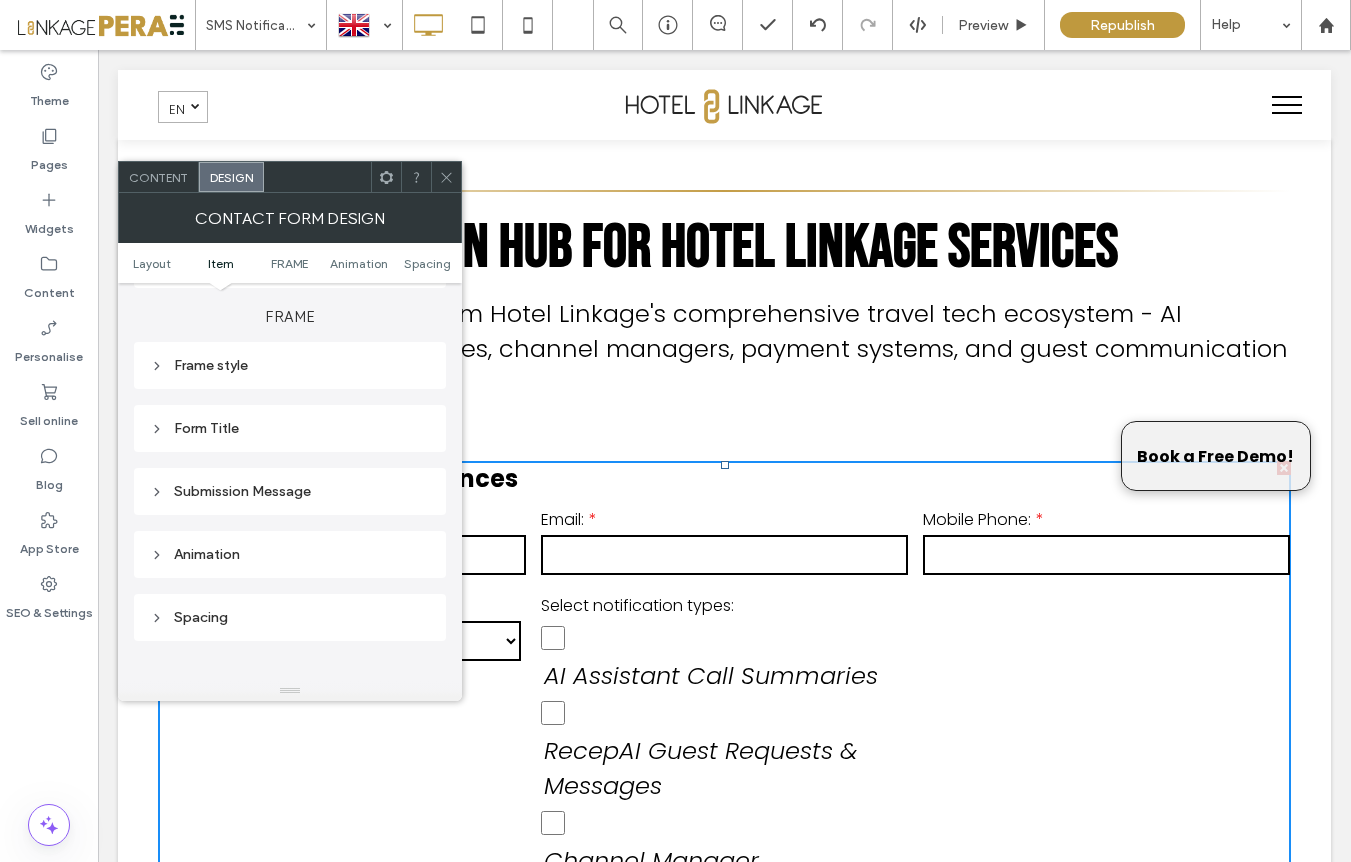 scroll, scrollTop: 1720, scrollLeft: 0, axis: vertical 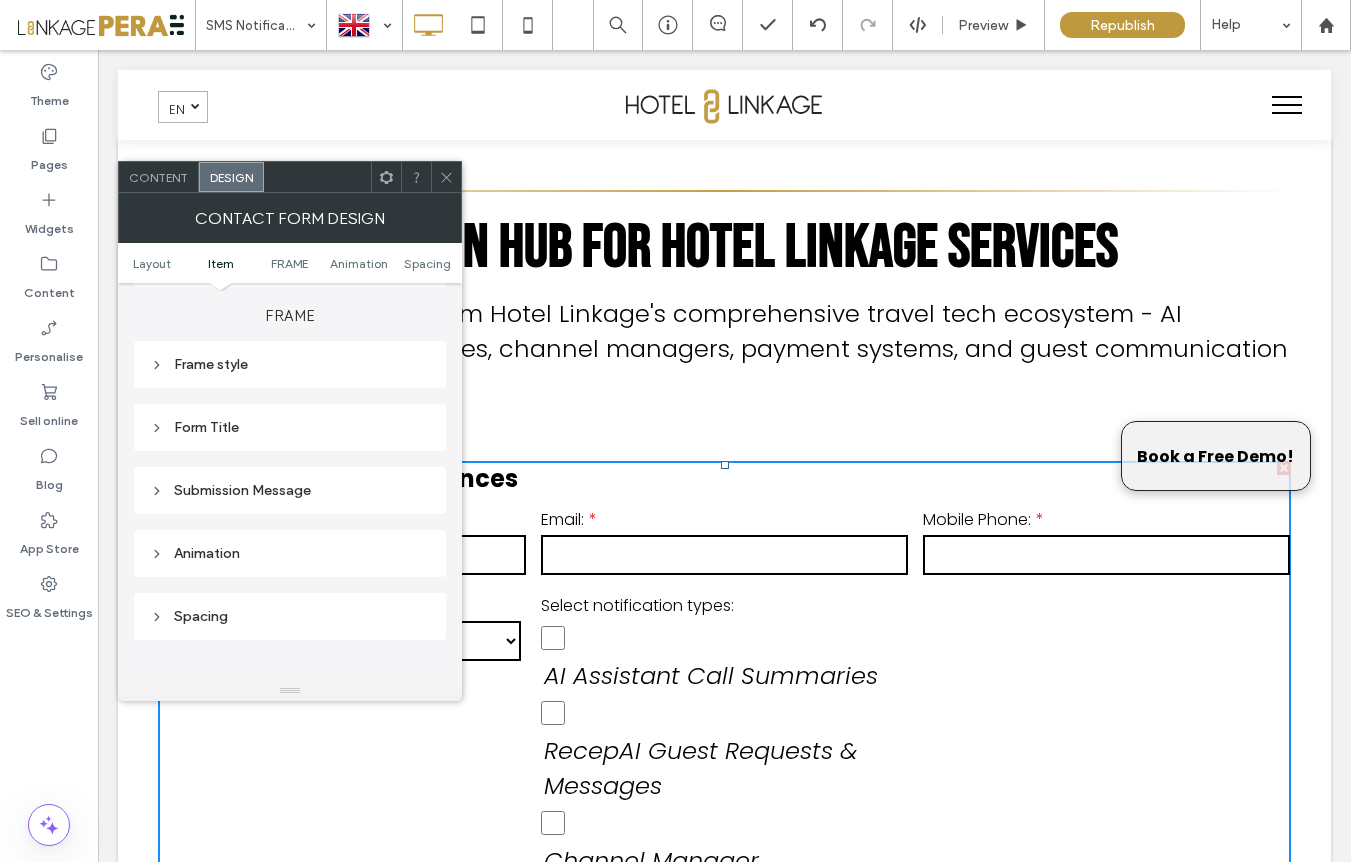 click on "Frame style" at bounding box center [290, 364] 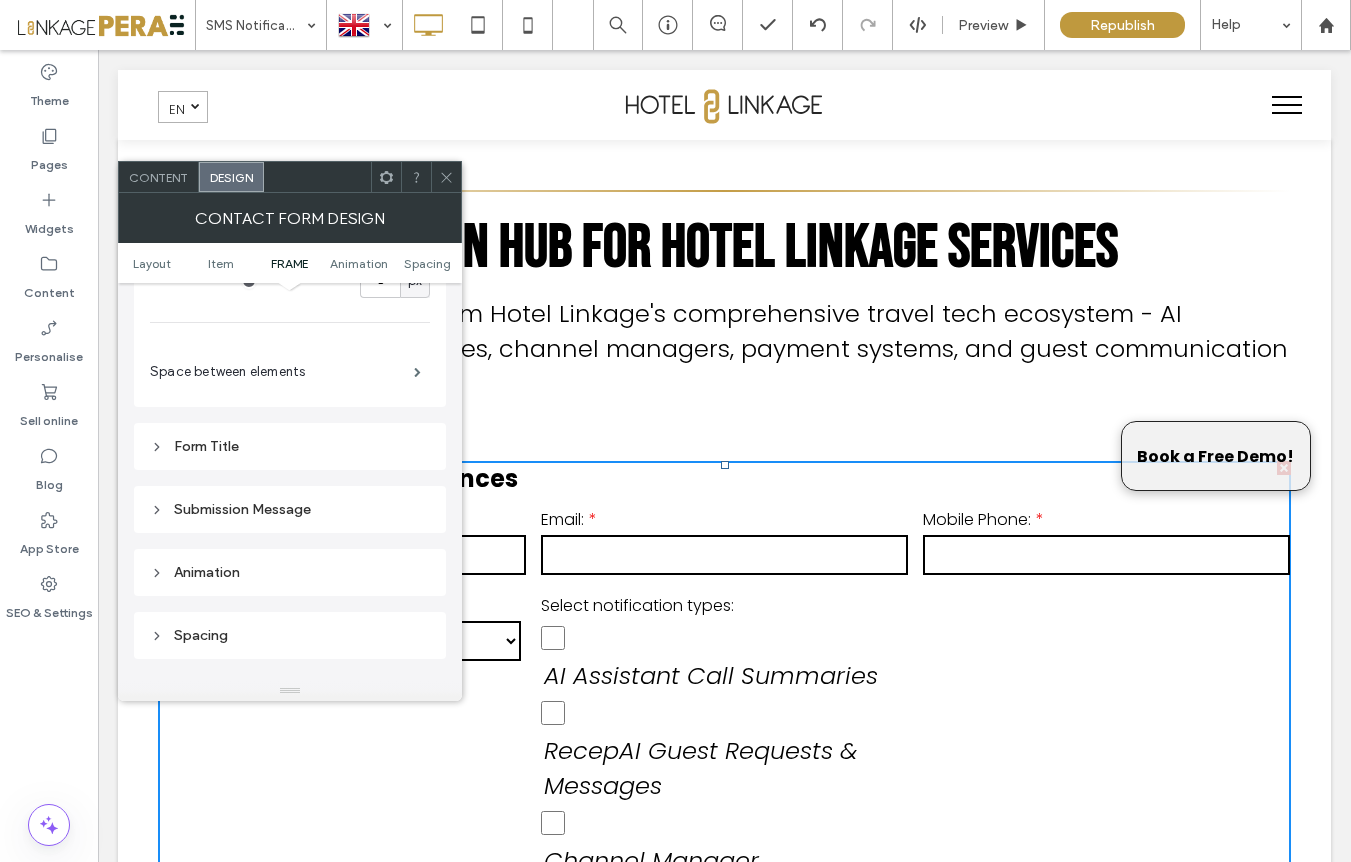 scroll, scrollTop: 2138, scrollLeft: 0, axis: vertical 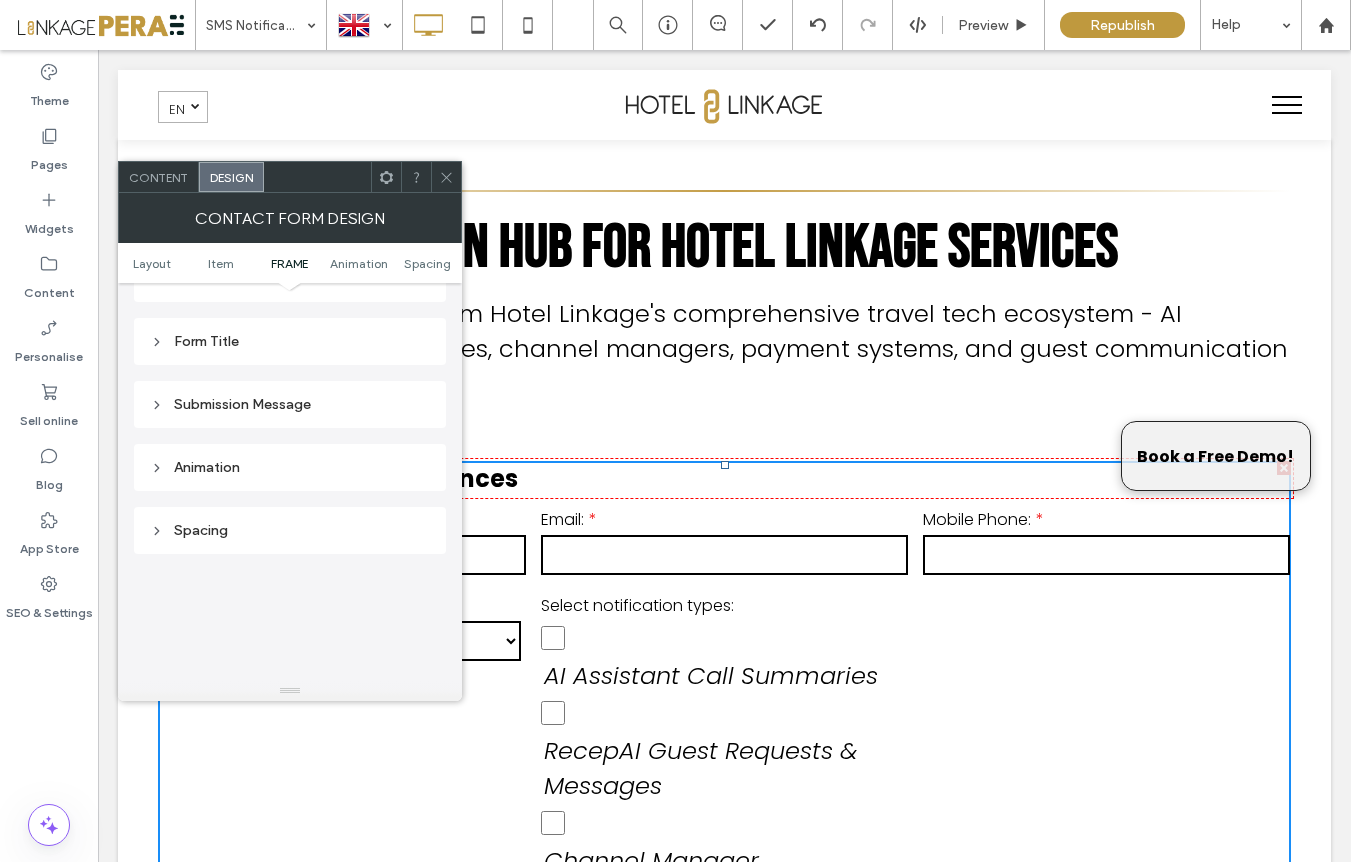 click on "Form Title" at bounding box center (290, 341) 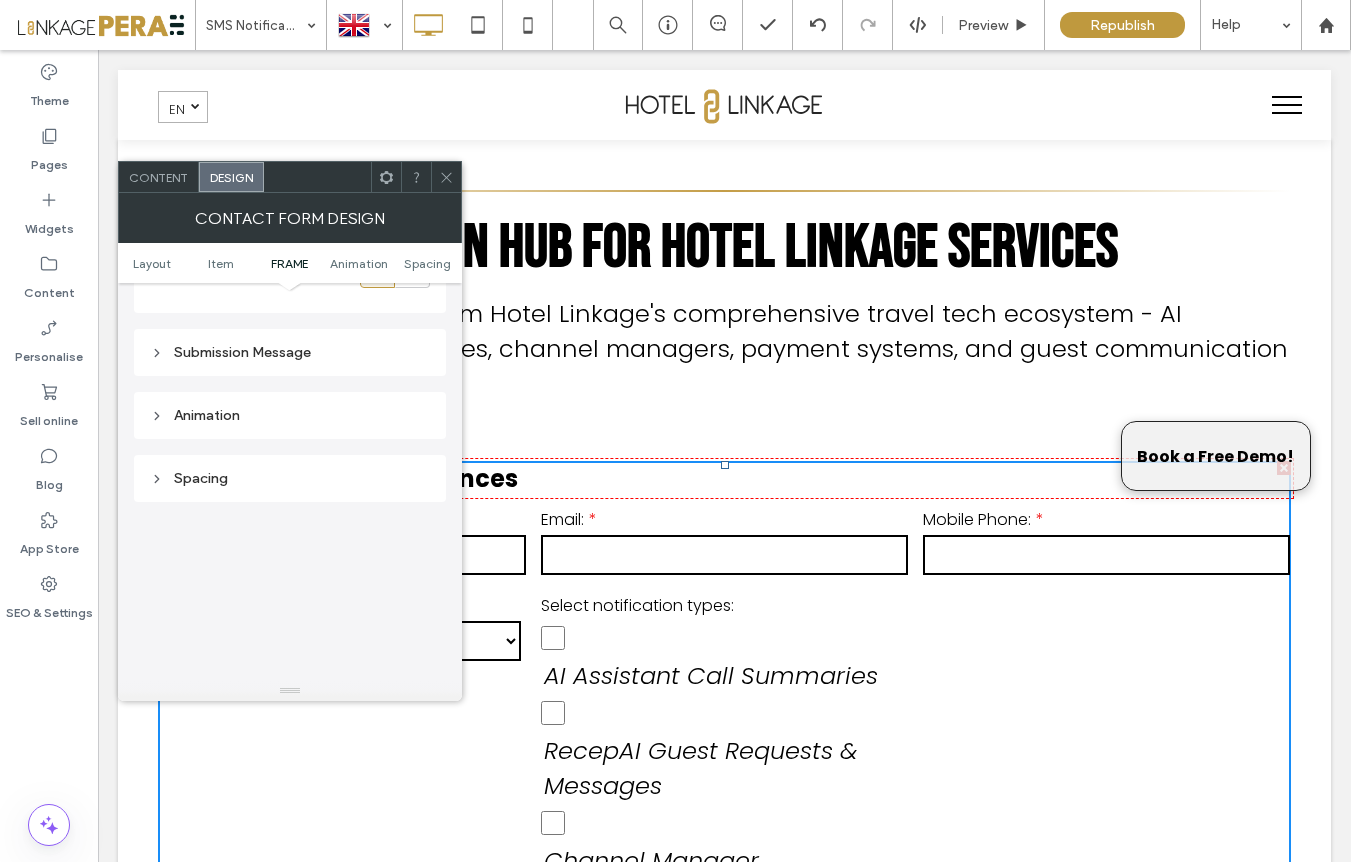 scroll, scrollTop: 2596, scrollLeft: 0, axis: vertical 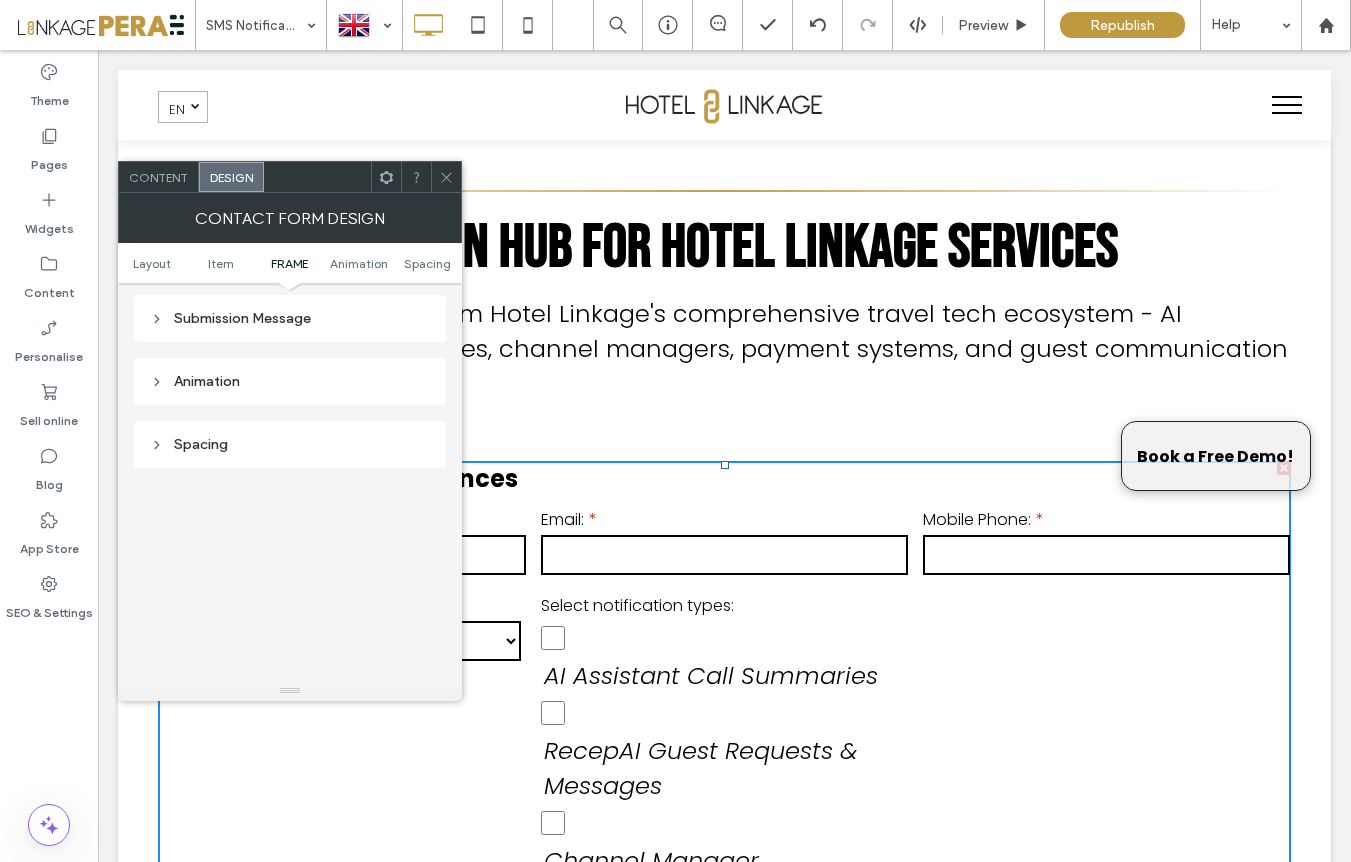 click on "Submission Message" at bounding box center (290, 318) 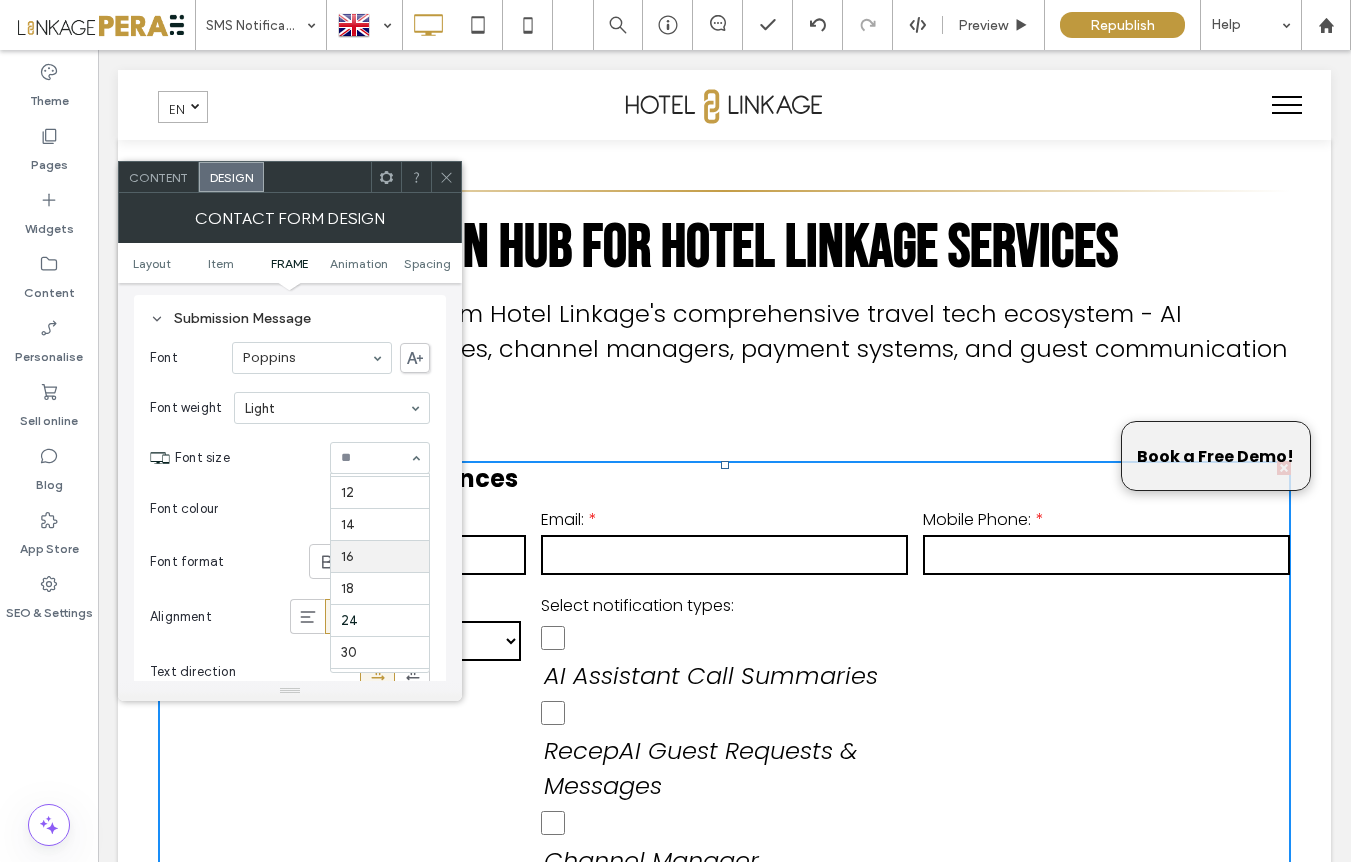 scroll, scrollTop: 123, scrollLeft: 0, axis: vertical 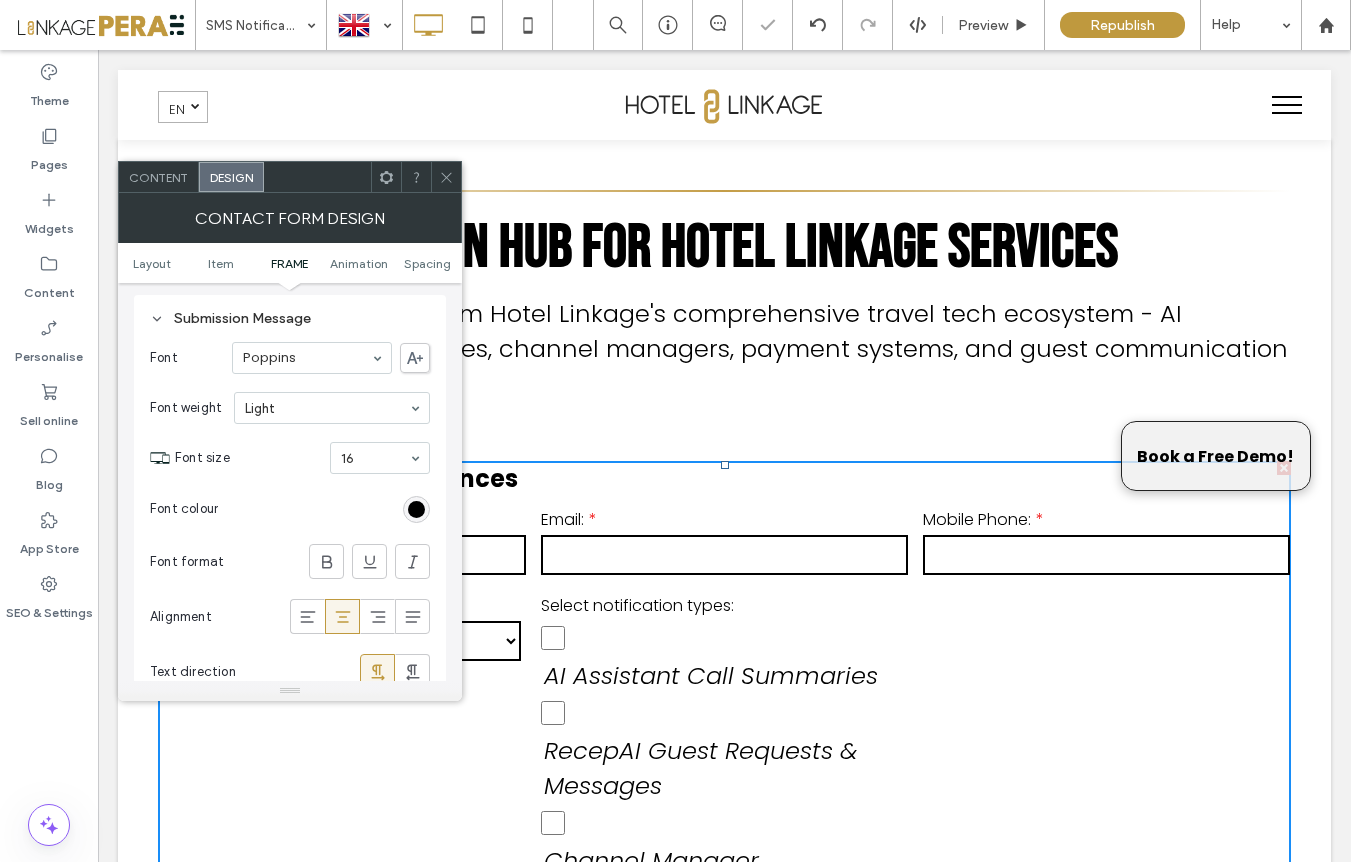 click at bounding box center (375, 458) 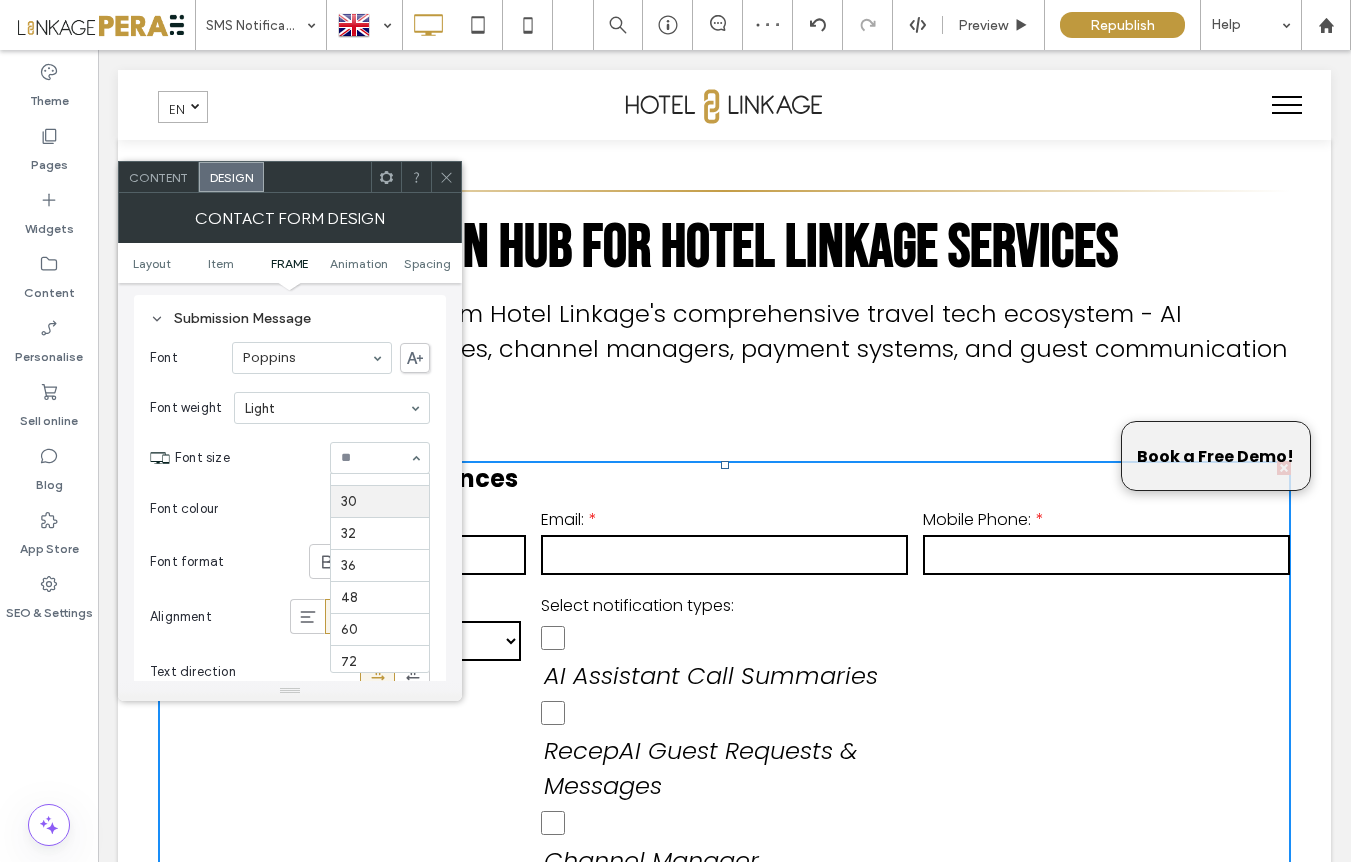 scroll, scrollTop: 274, scrollLeft: 0, axis: vertical 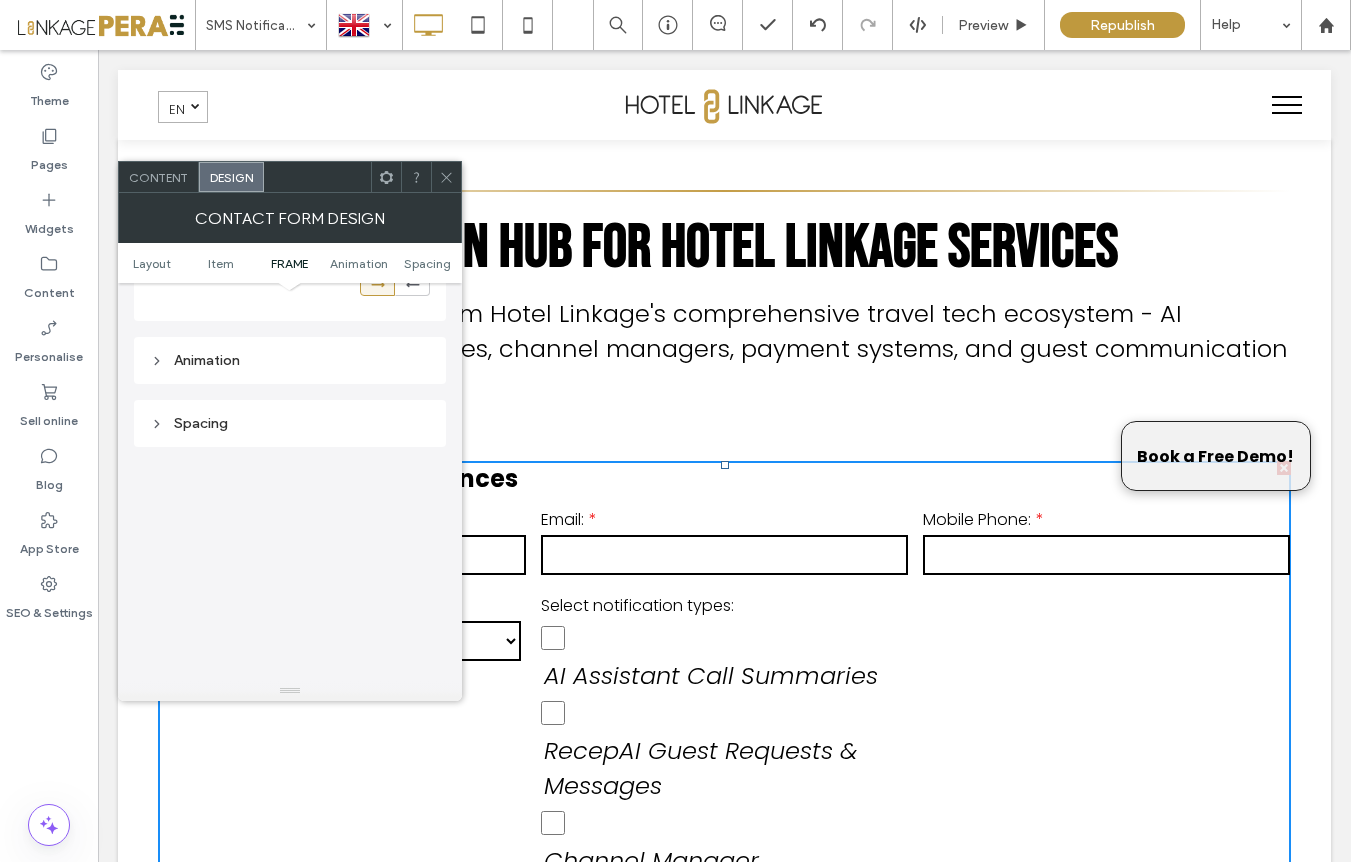click at bounding box center (446, 177) 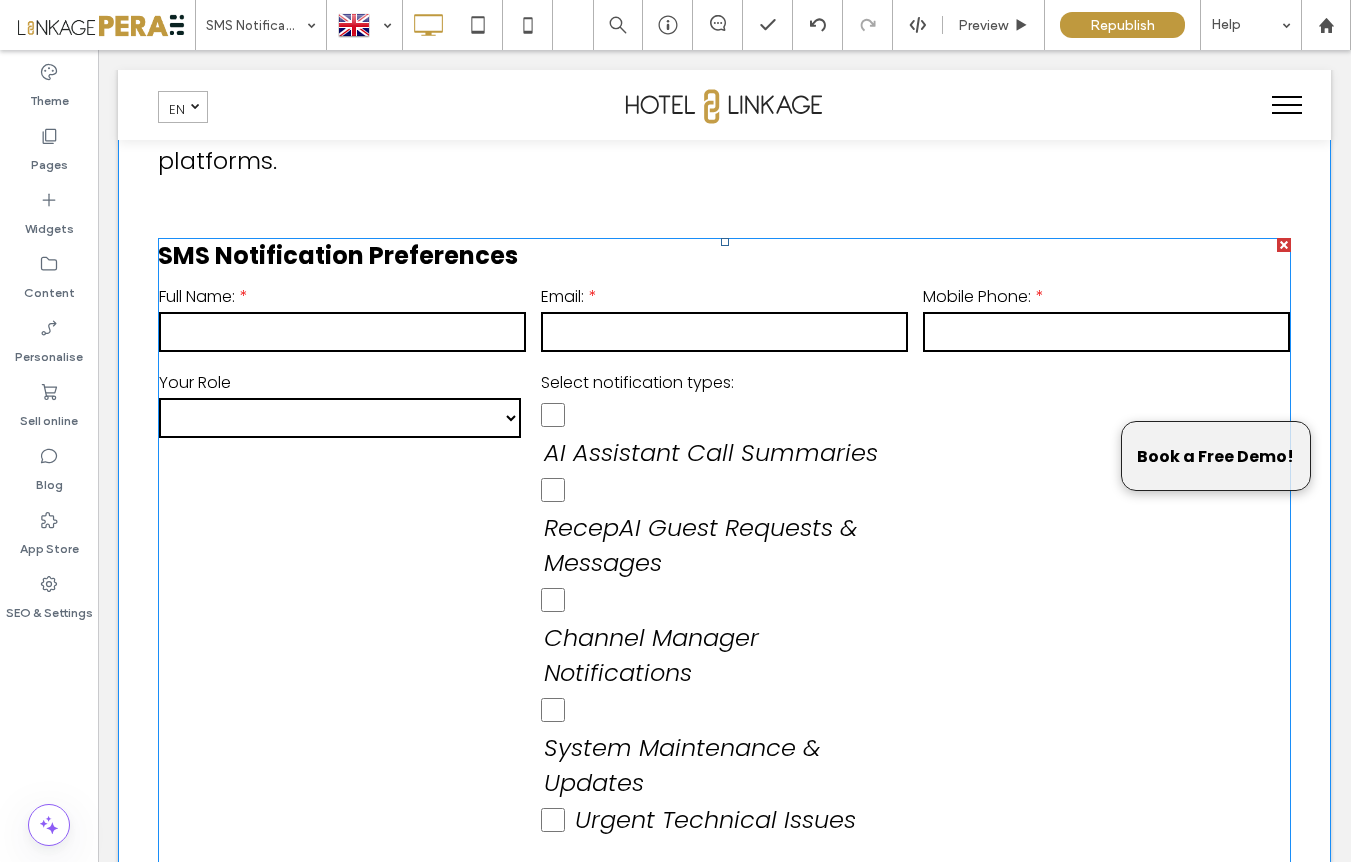 scroll, scrollTop: 224, scrollLeft: 0, axis: vertical 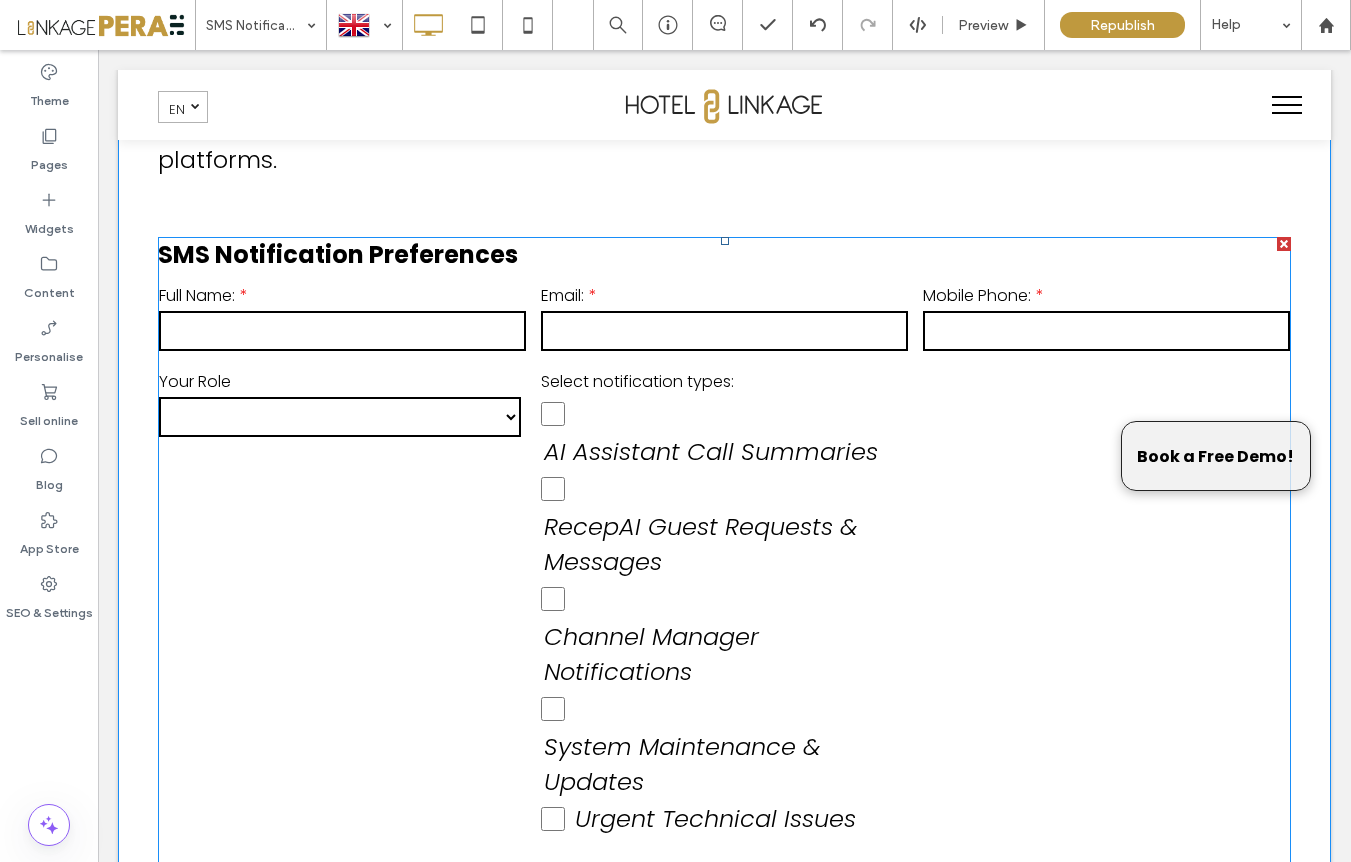 click on "Channel Manager Notifications" at bounding box center [718, 654] 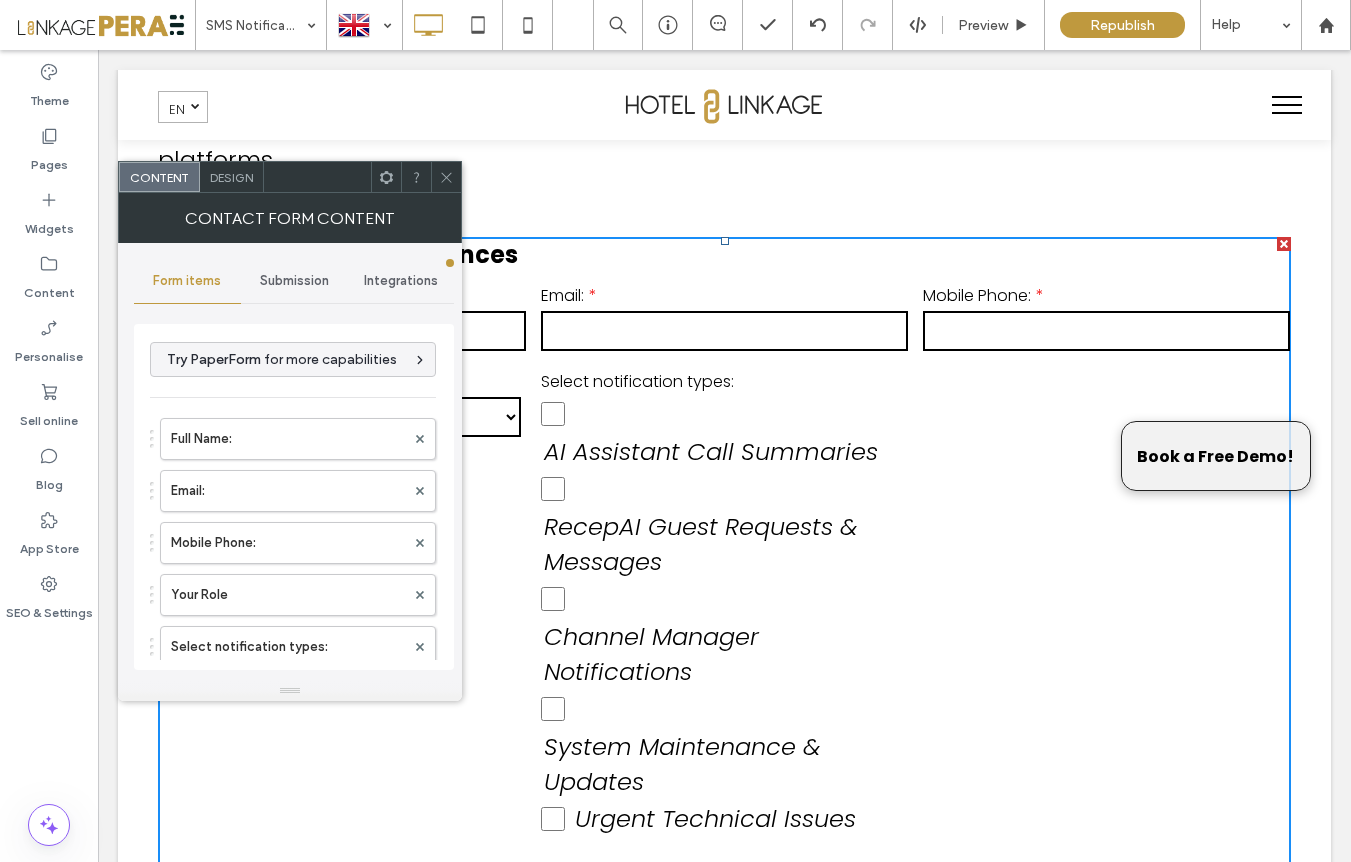 click on "Channel Manager Notifications" at bounding box center [718, 654] 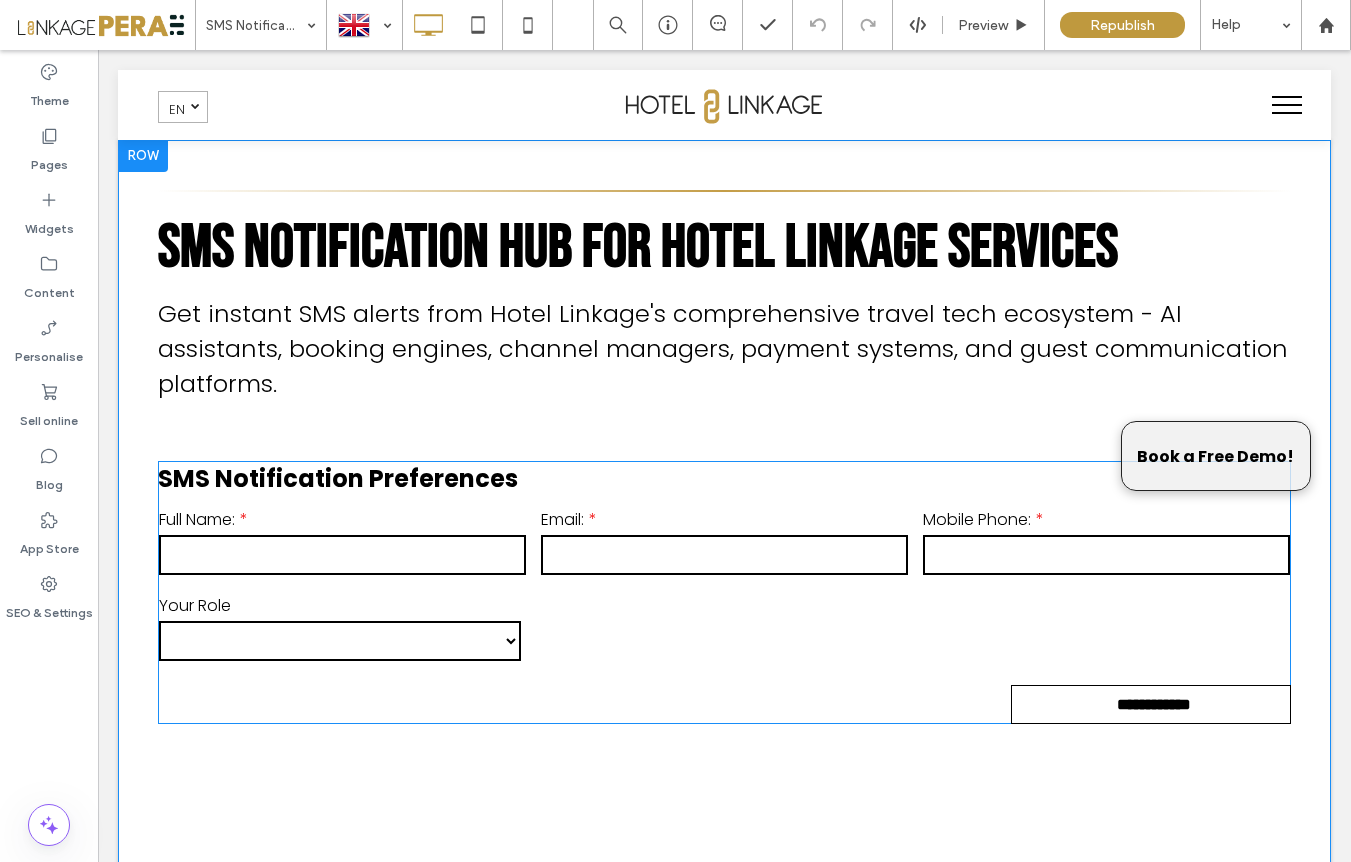 scroll, scrollTop: 0, scrollLeft: 0, axis: both 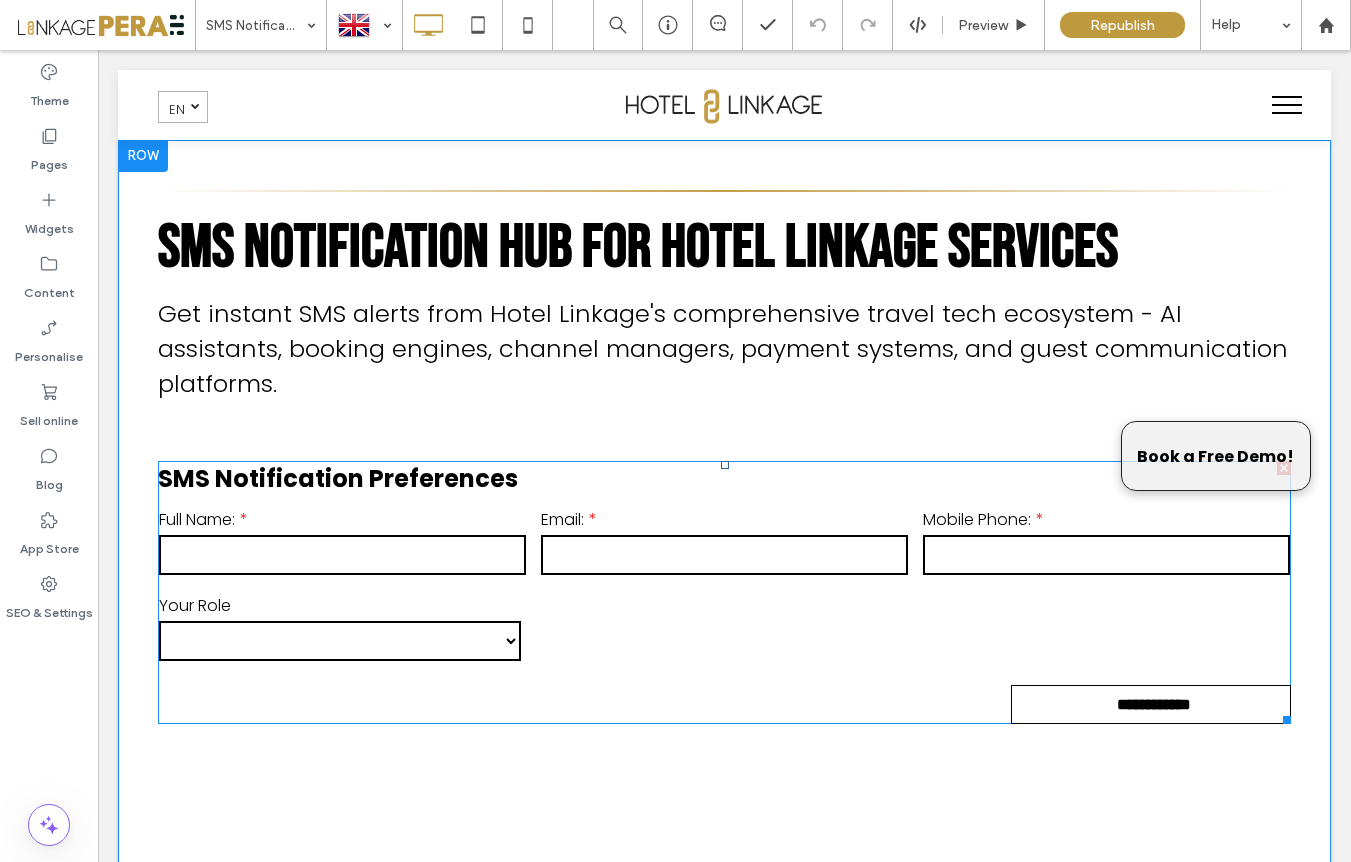 click on "**********" at bounding box center (724, 592) 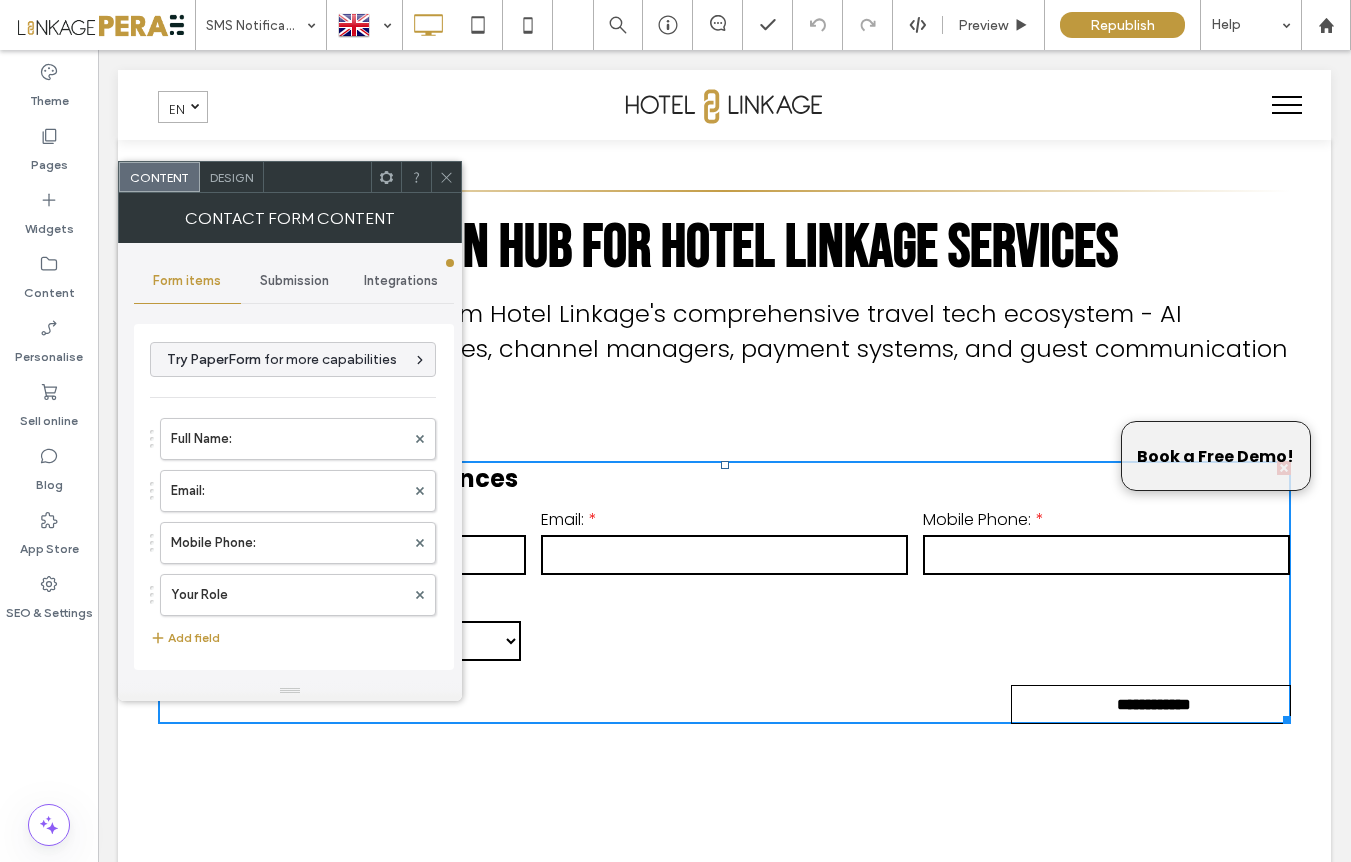 click on "Design" at bounding box center [231, 177] 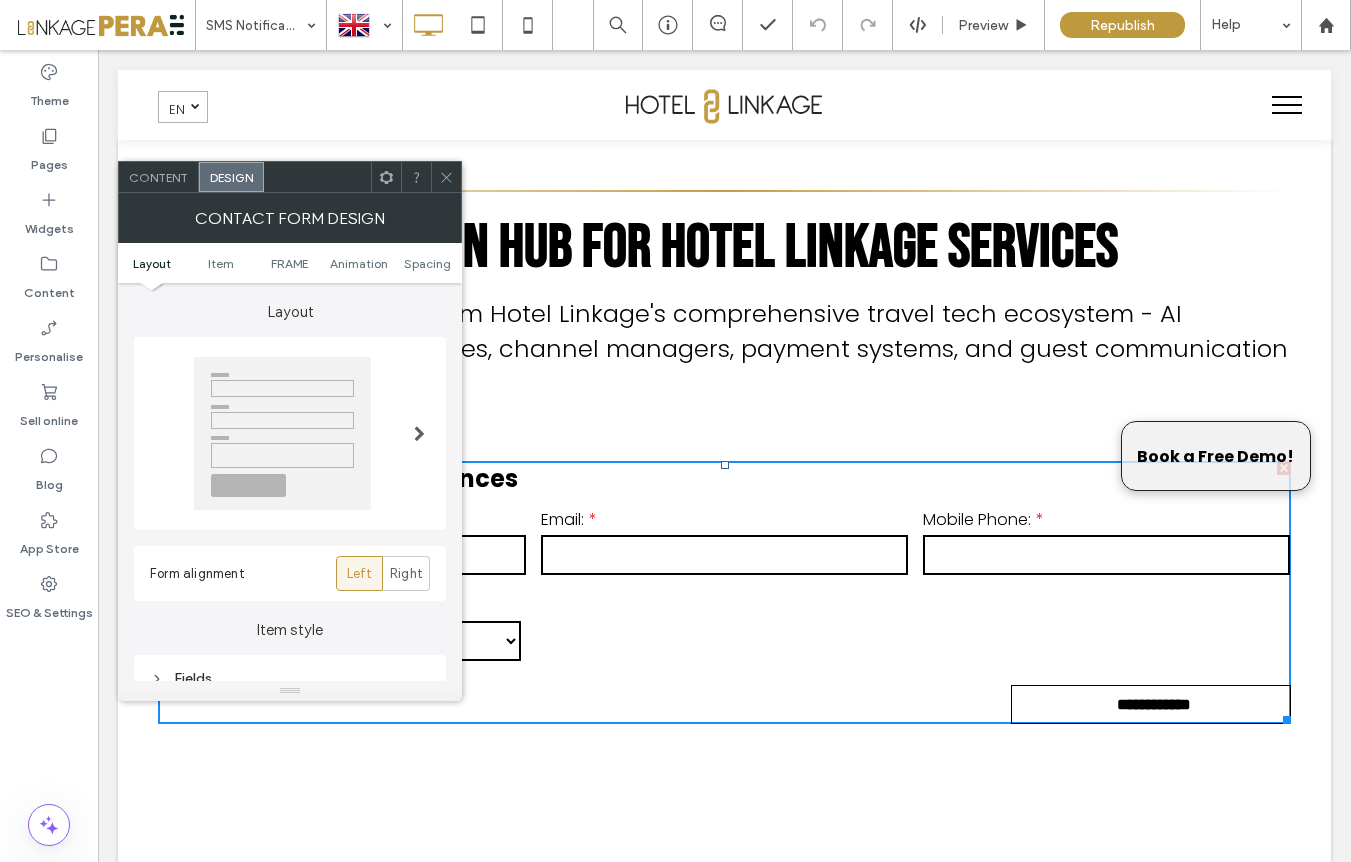 click at bounding box center (419, 433) 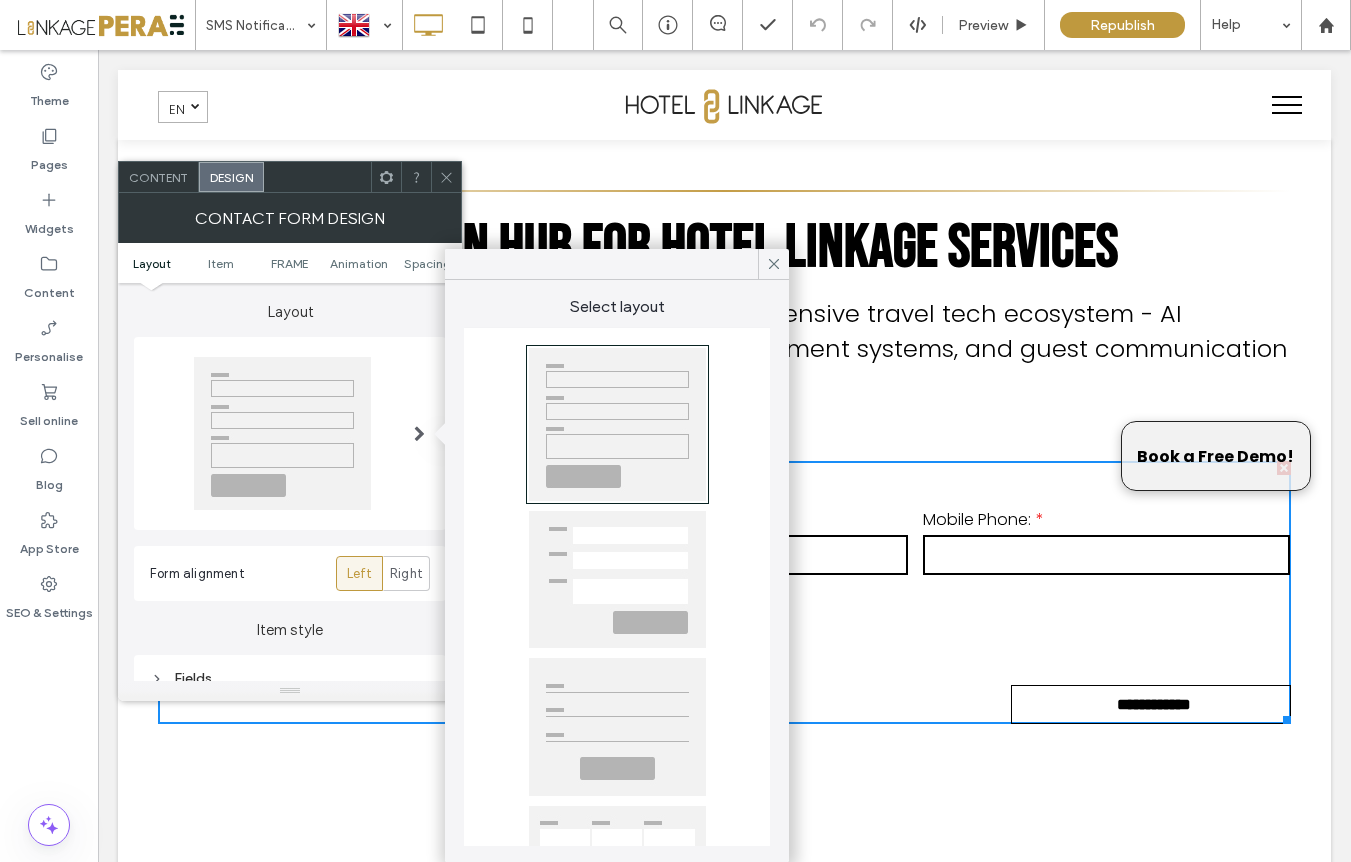 click at bounding box center (617, 579) 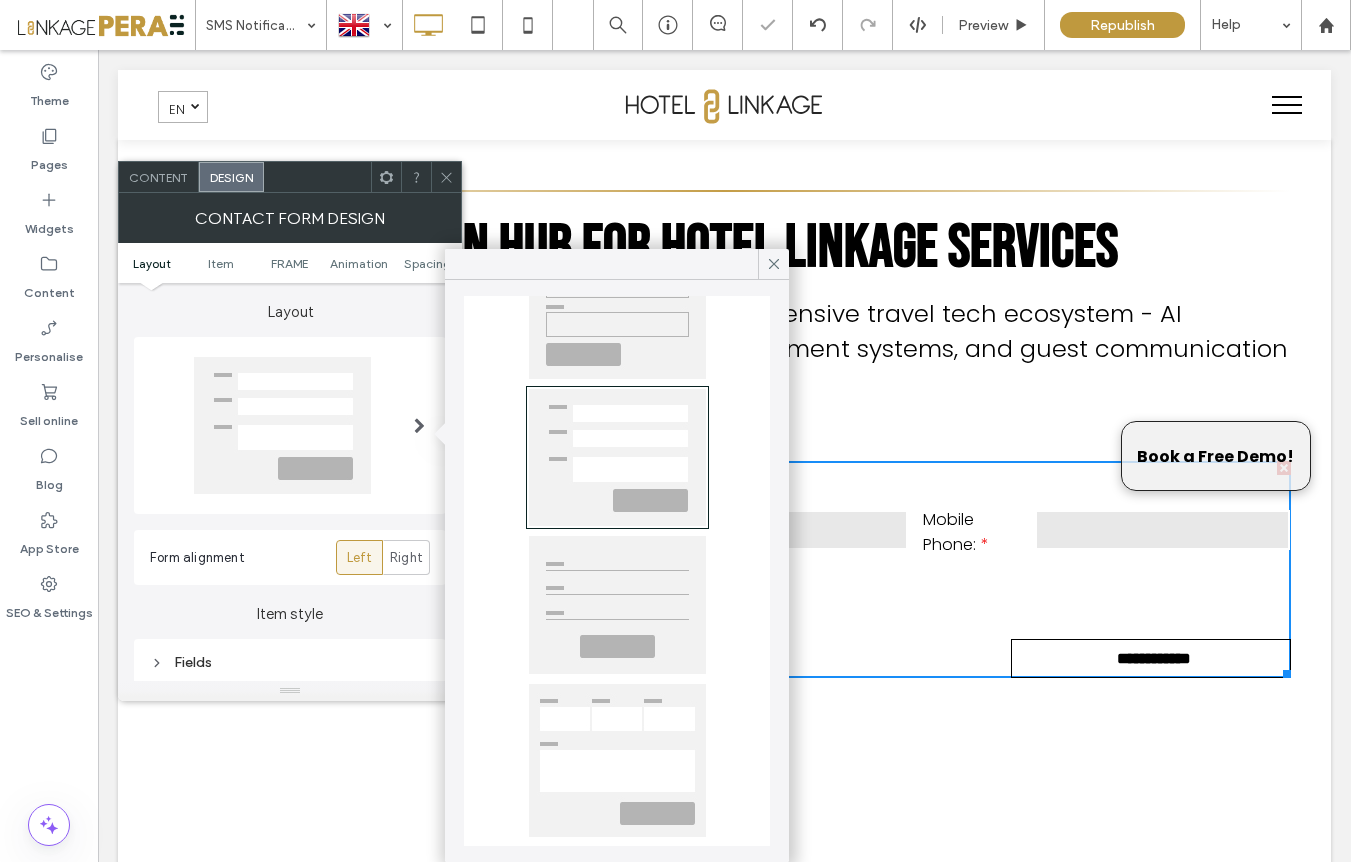 scroll, scrollTop: 138, scrollLeft: 0, axis: vertical 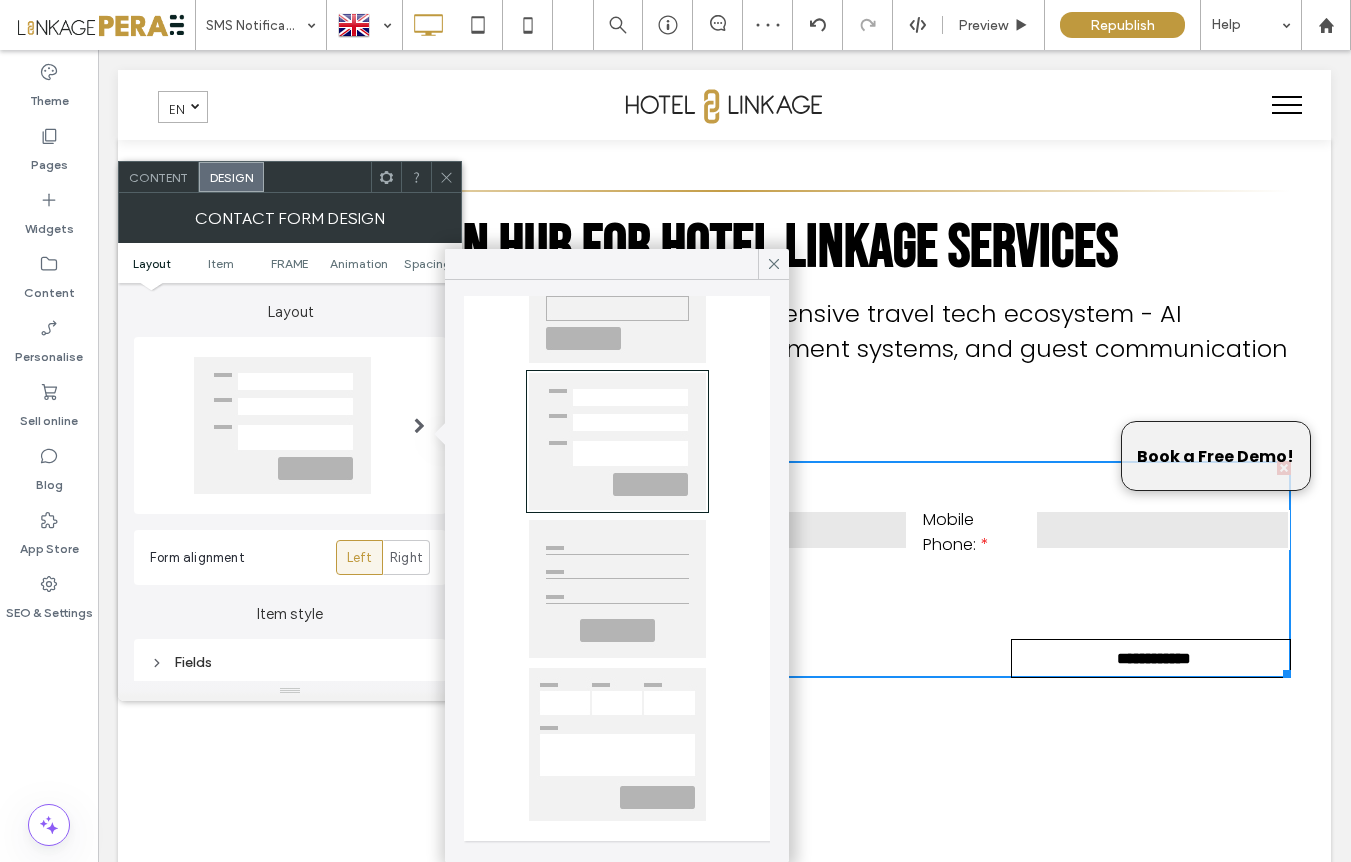 click at bounding box center [617, 589] 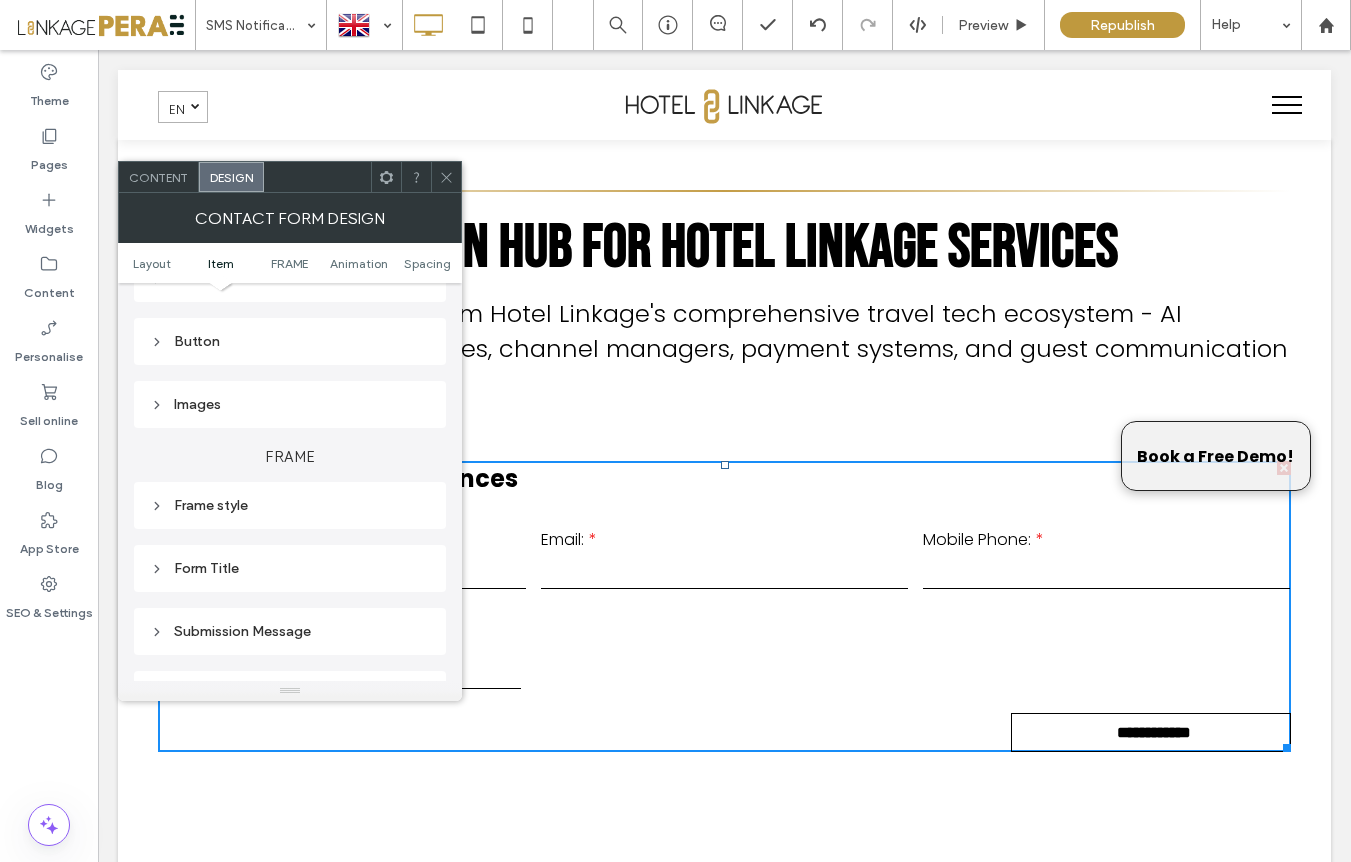 scroll, scrollTop: 418, scrollLeft: 0, axis: vertical 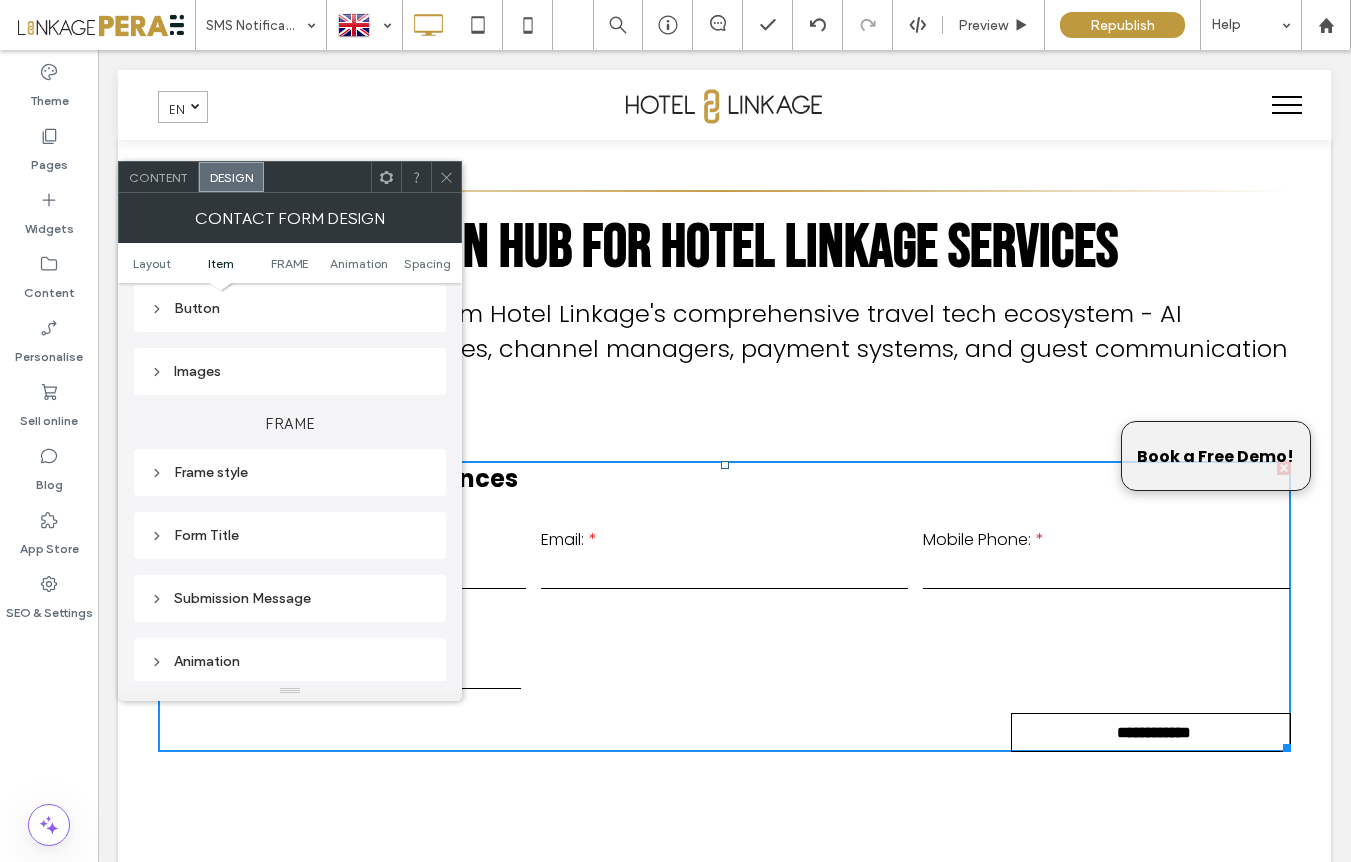 click on "Content" at bounding box center (158, 177) 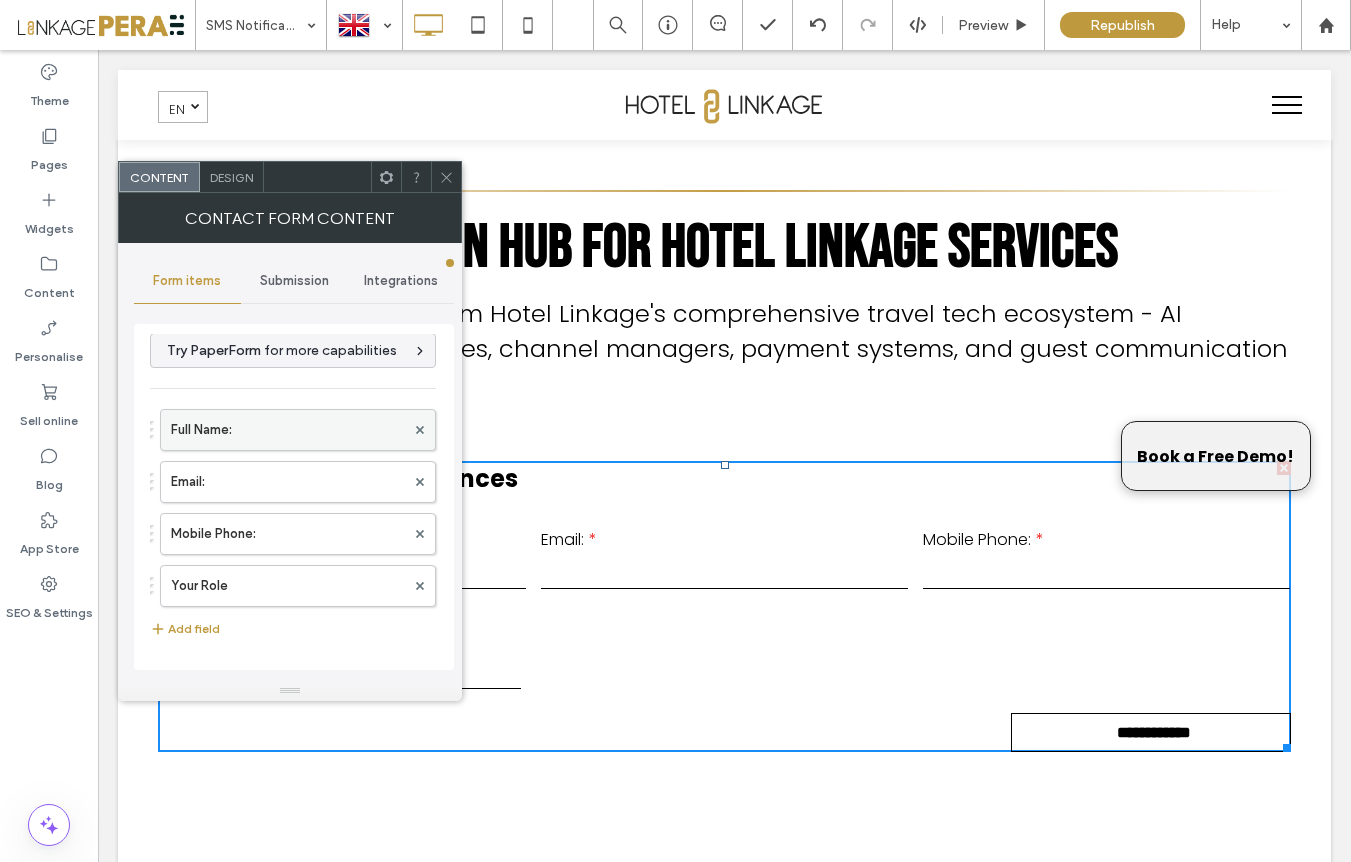 scroll, scrollTop: 0, scrollLeft: 0, axis: both 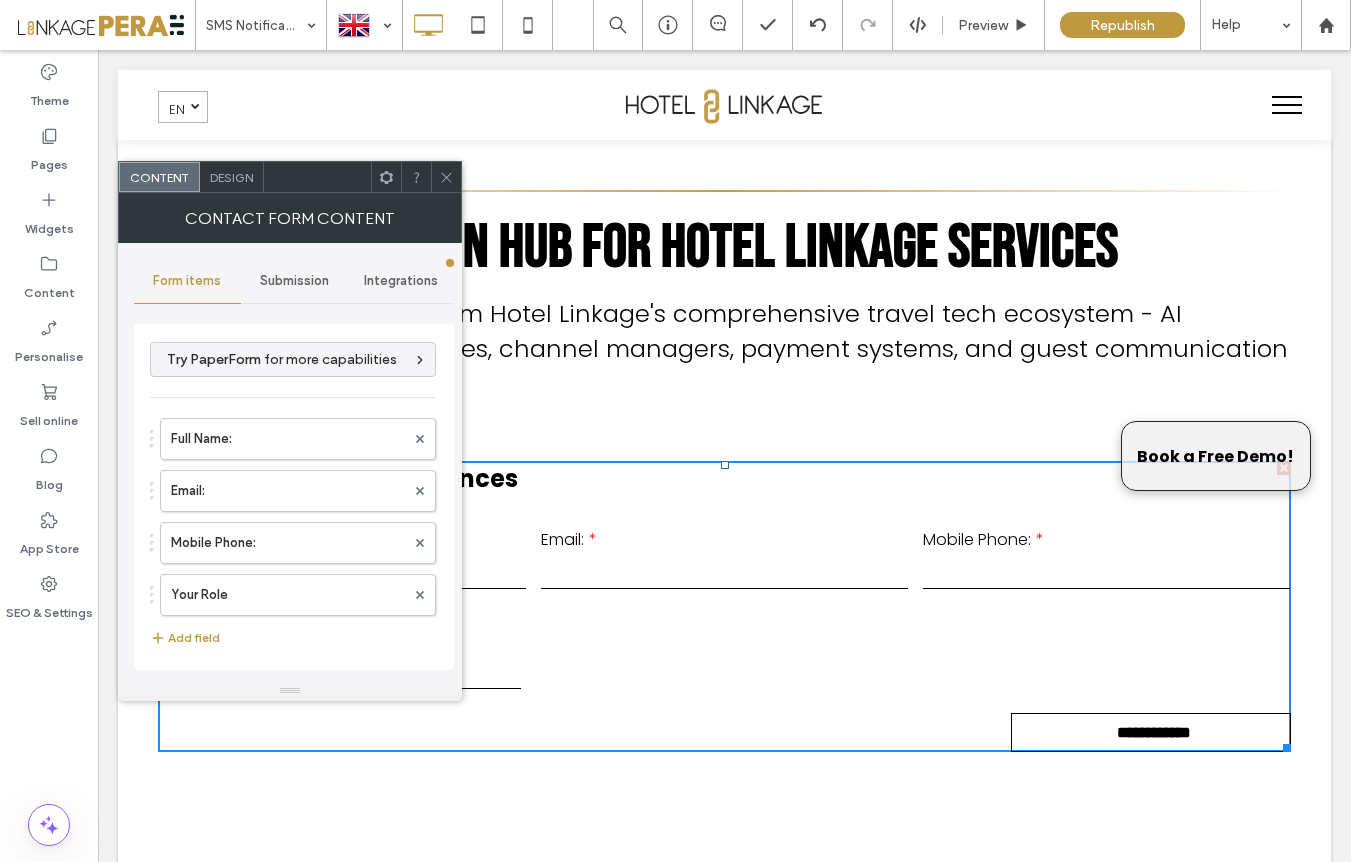 click on "Design" at bounding box center [232, 177] 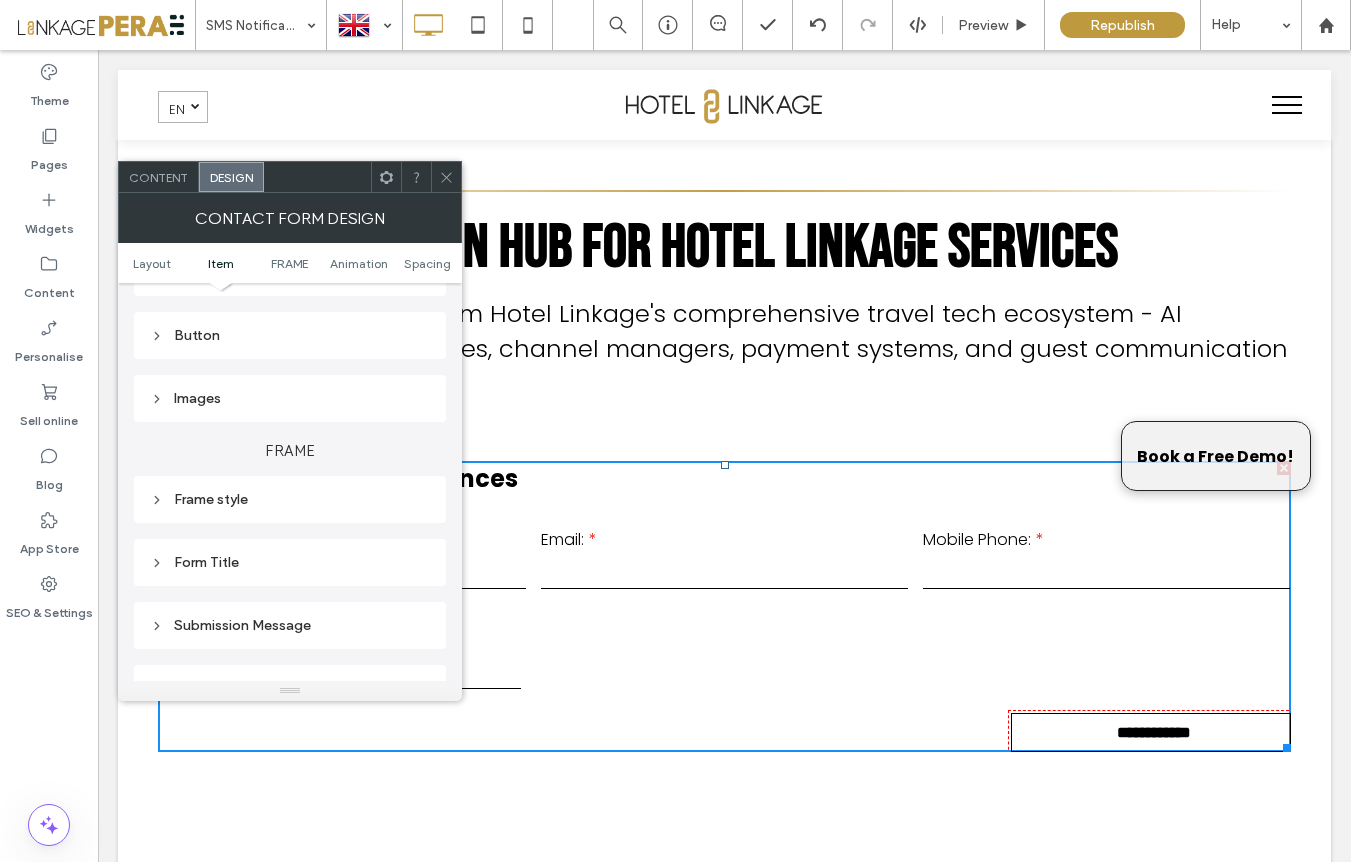 scroll, scrollTop: 393, scrollLeft: 0, axis: vertical 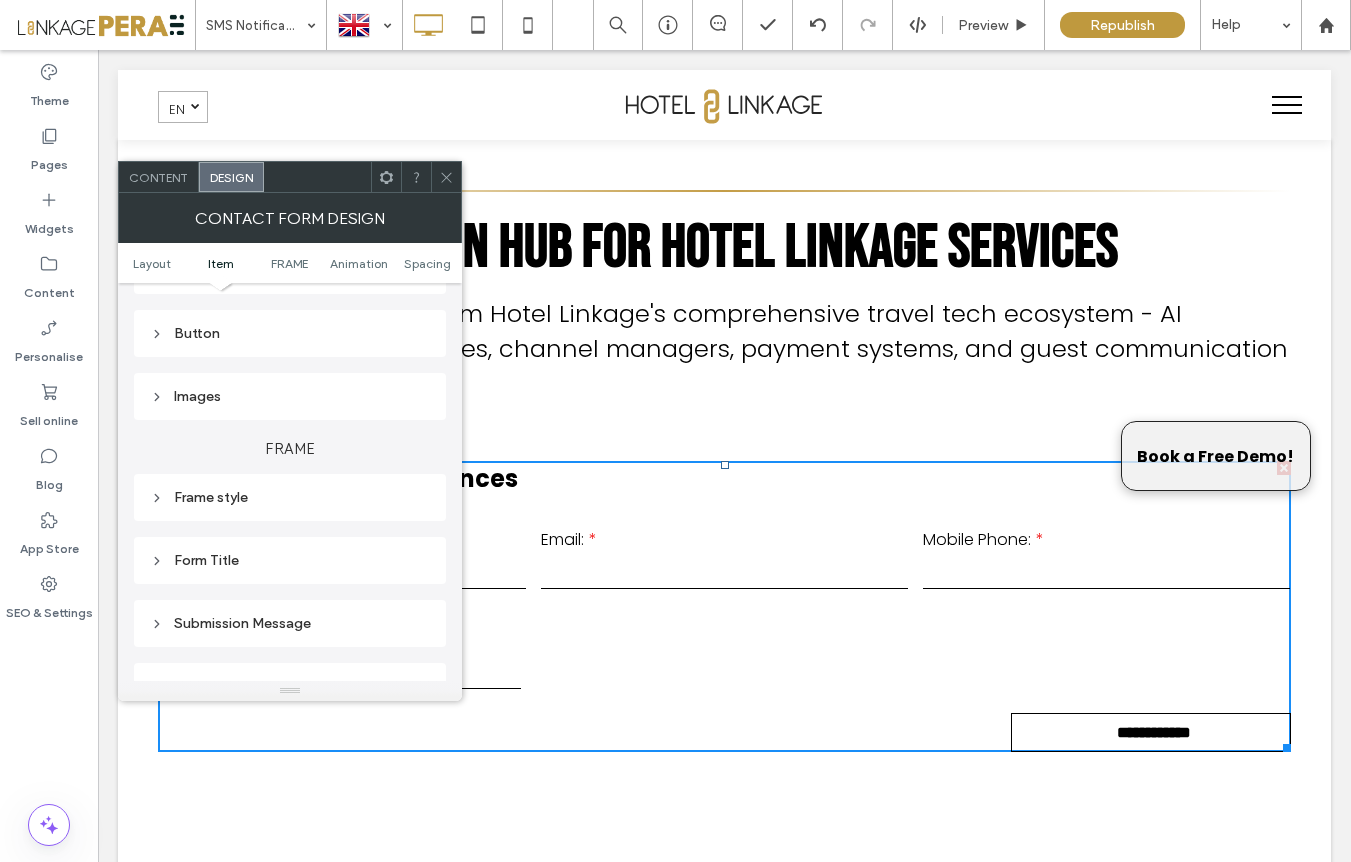 click on "Frame style" at bounding box center [290, 497] 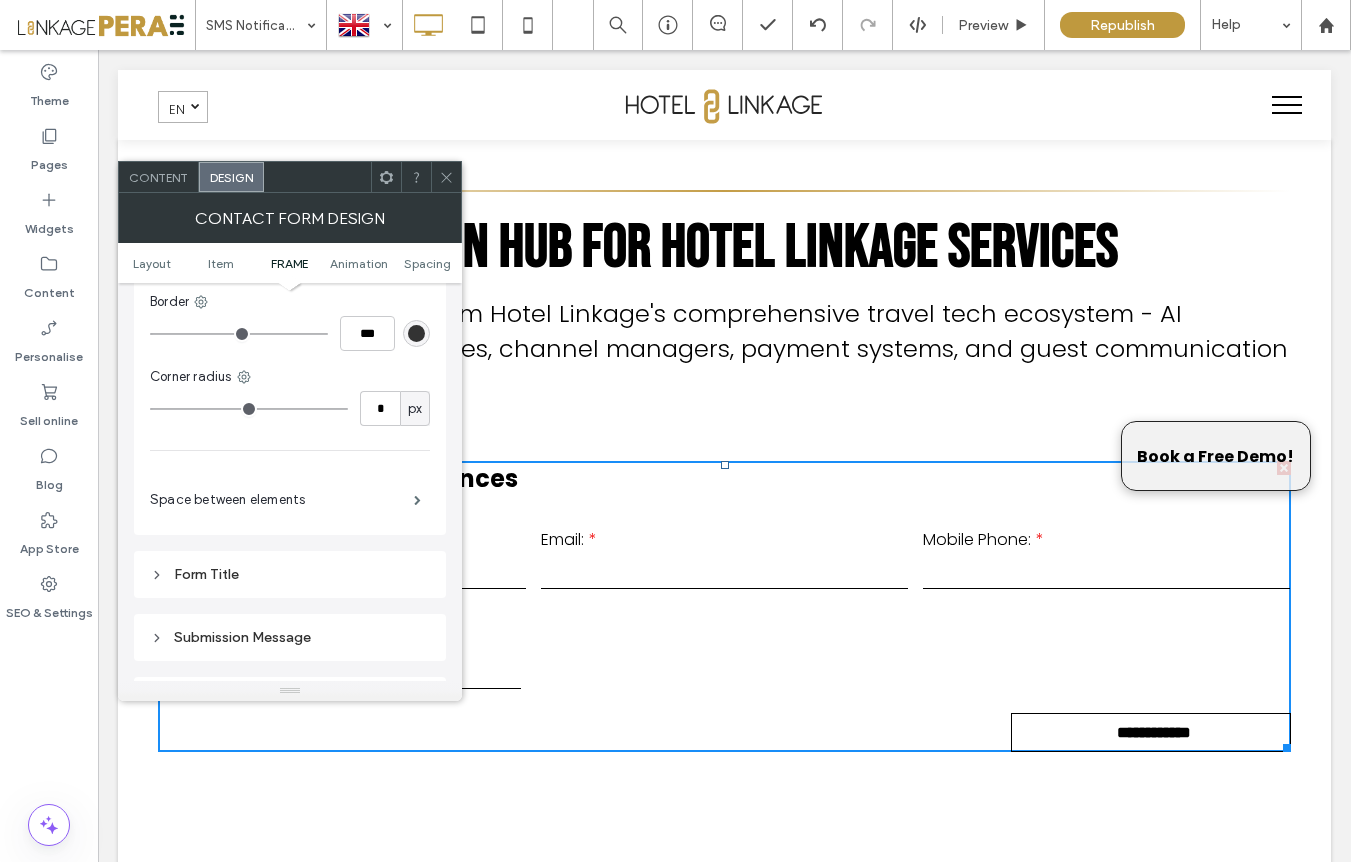scroll, scrollTop: 712, scrollLeft: 0, axis: vertical 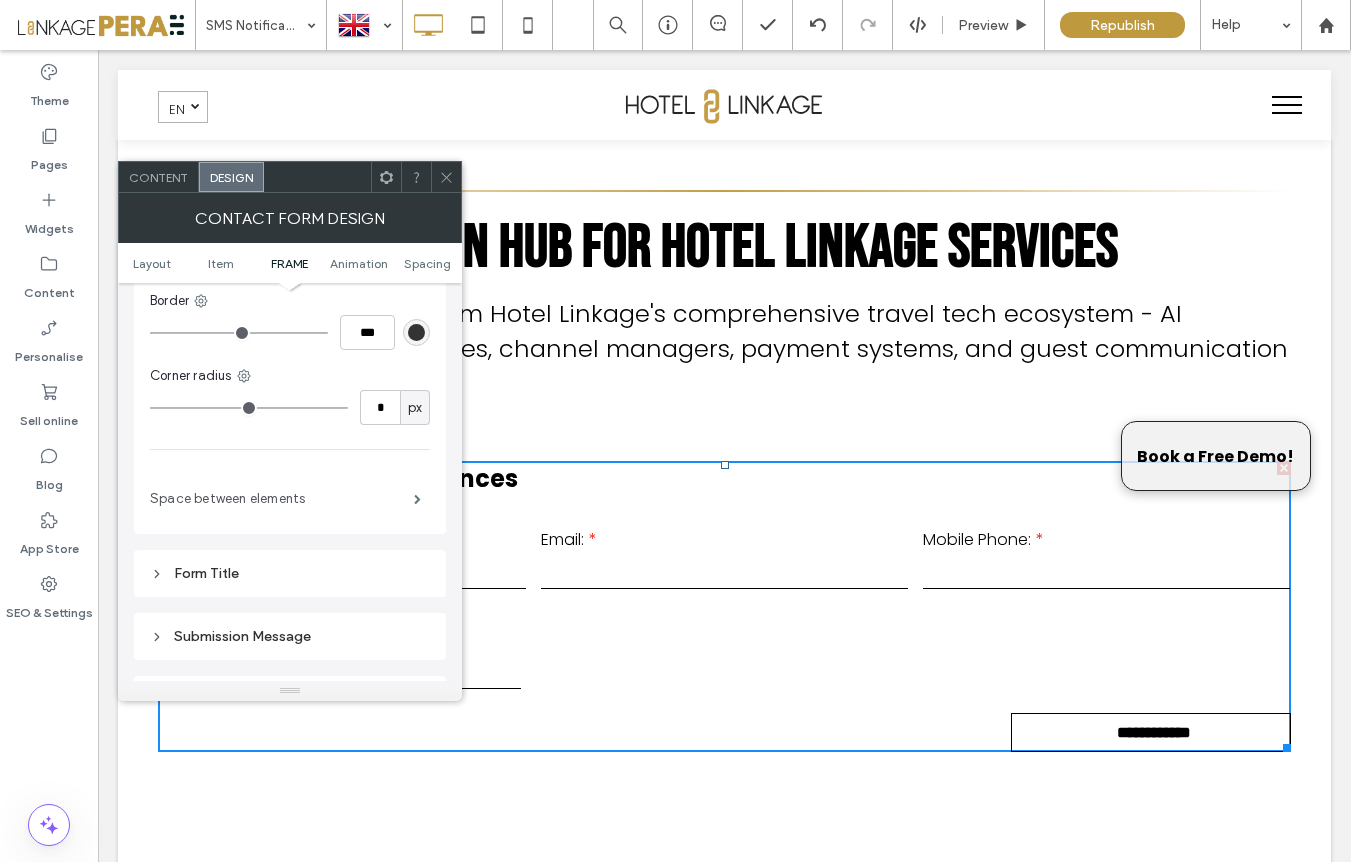 click on "Space between elements" at bounding box center [282, 499] 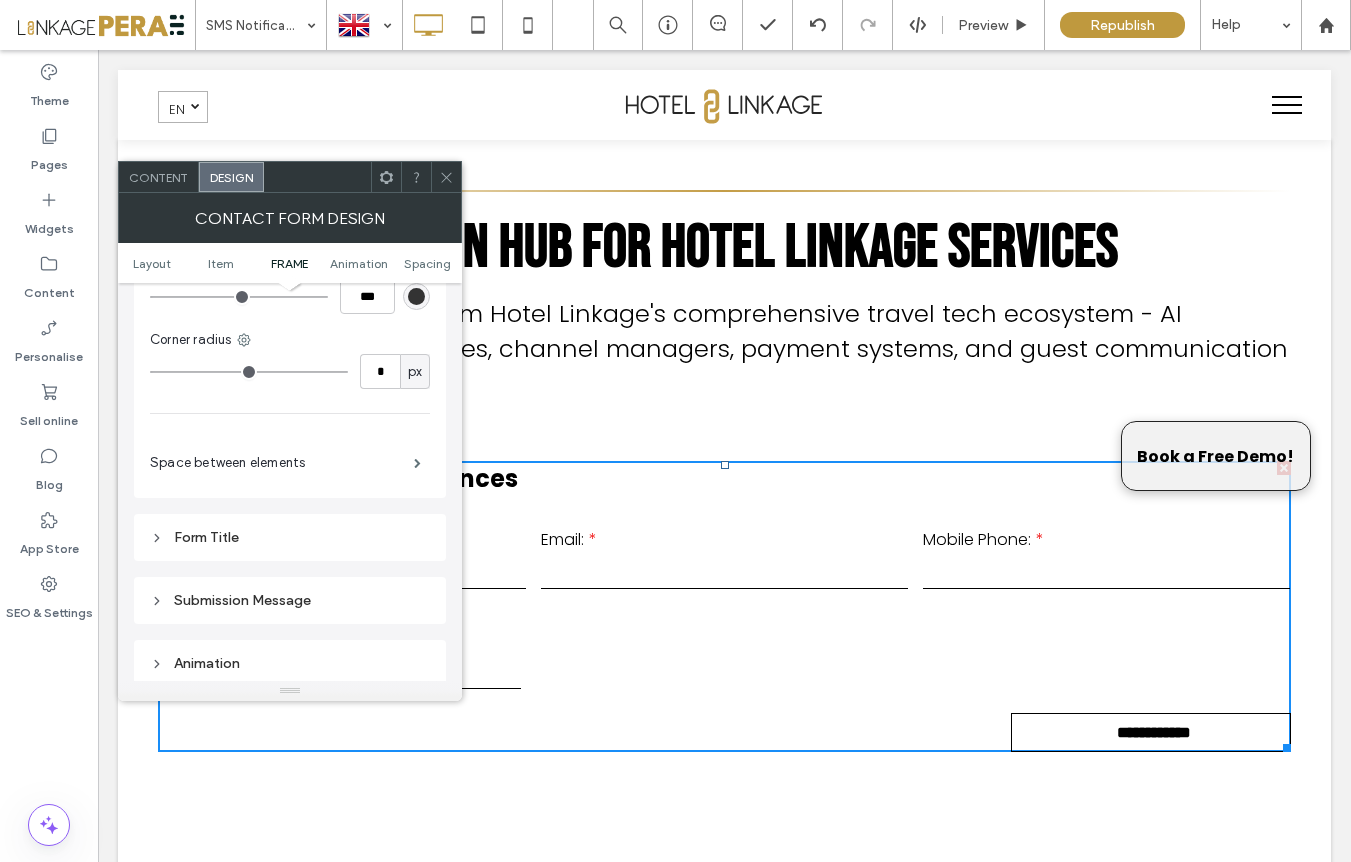 scroll, scrollTop: 768, scrollLeft: 0, axis: vertical 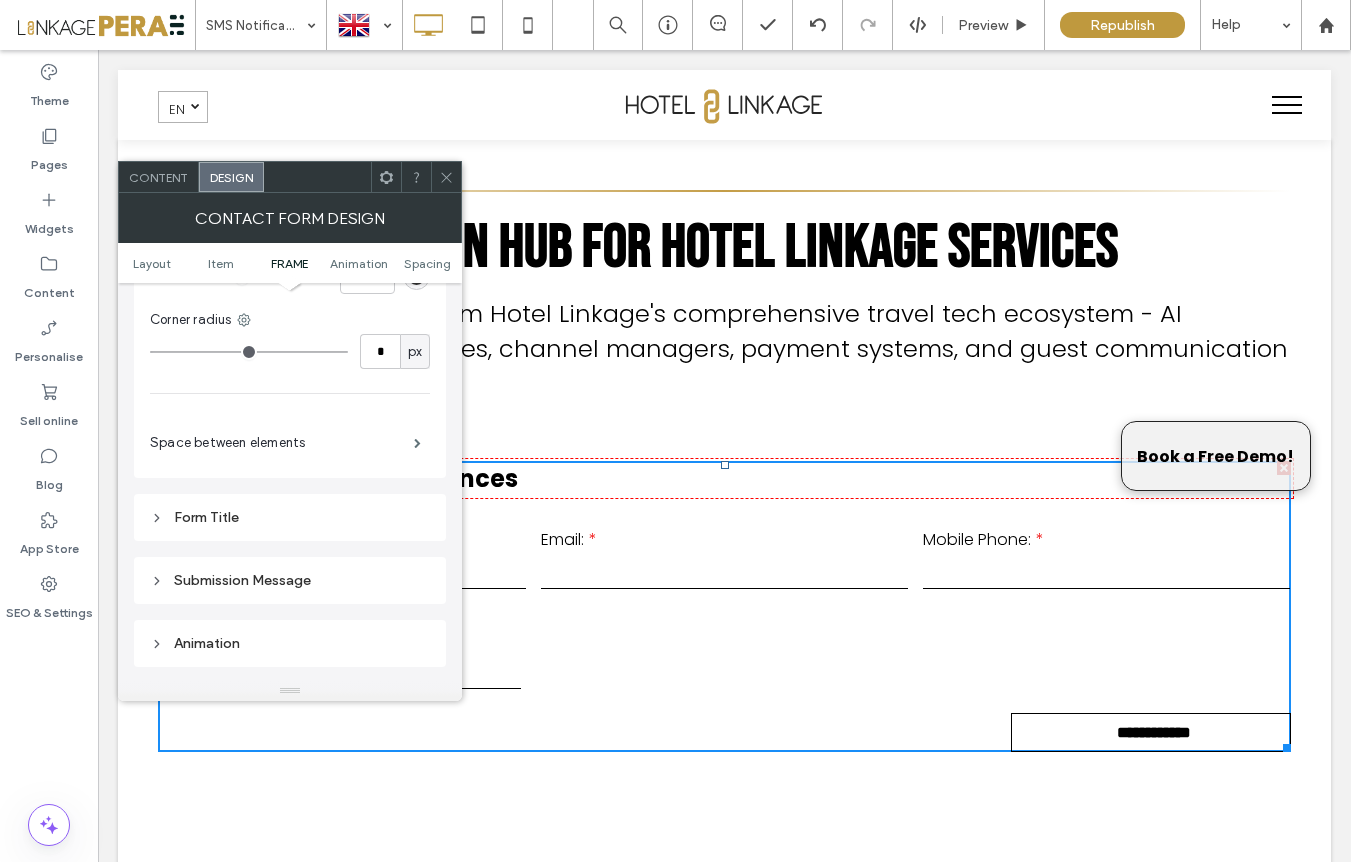 click on "Form Title" at bounding box center [290, 517] 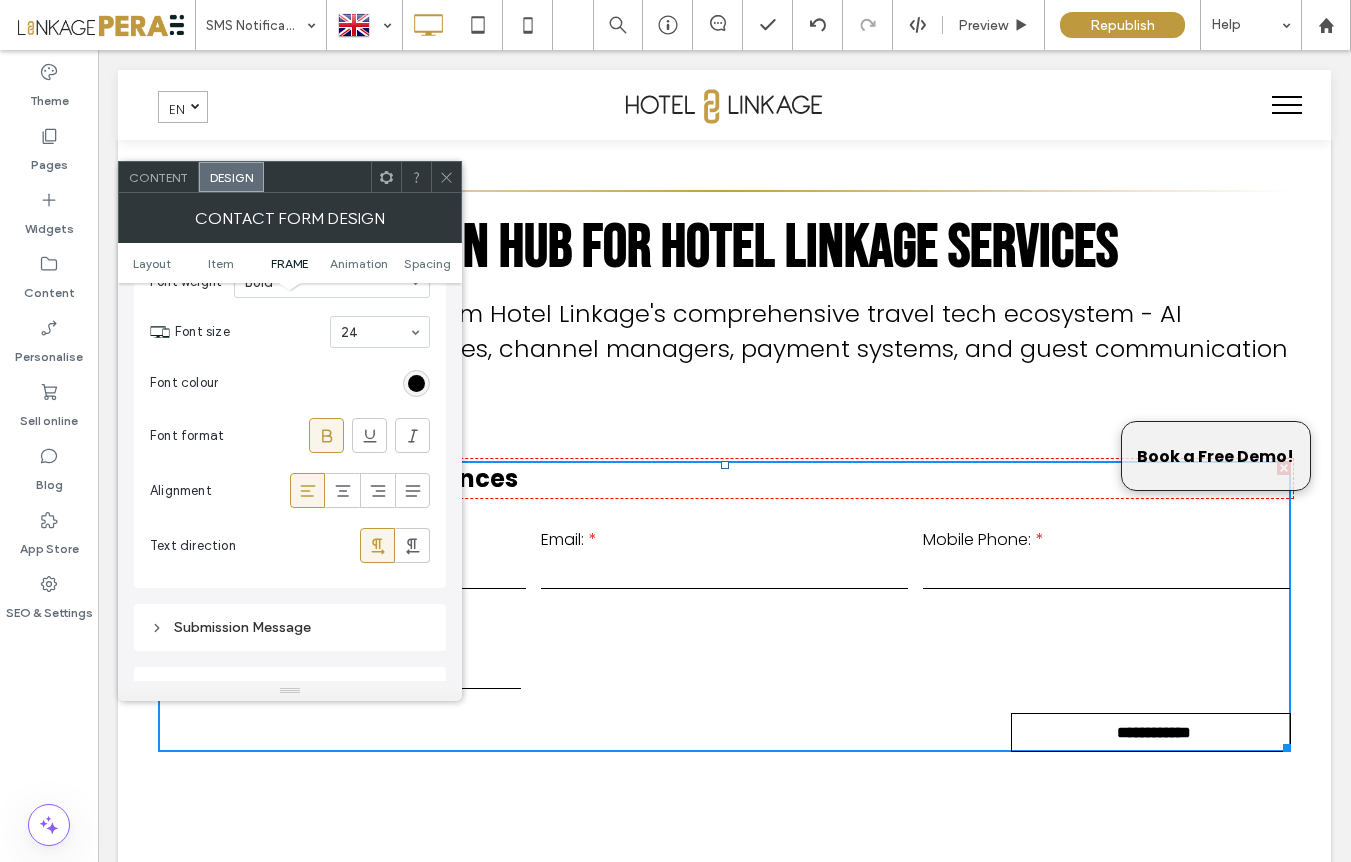 scroll, scrollTop: 1097, scrollLeft: 0, axis: vertical 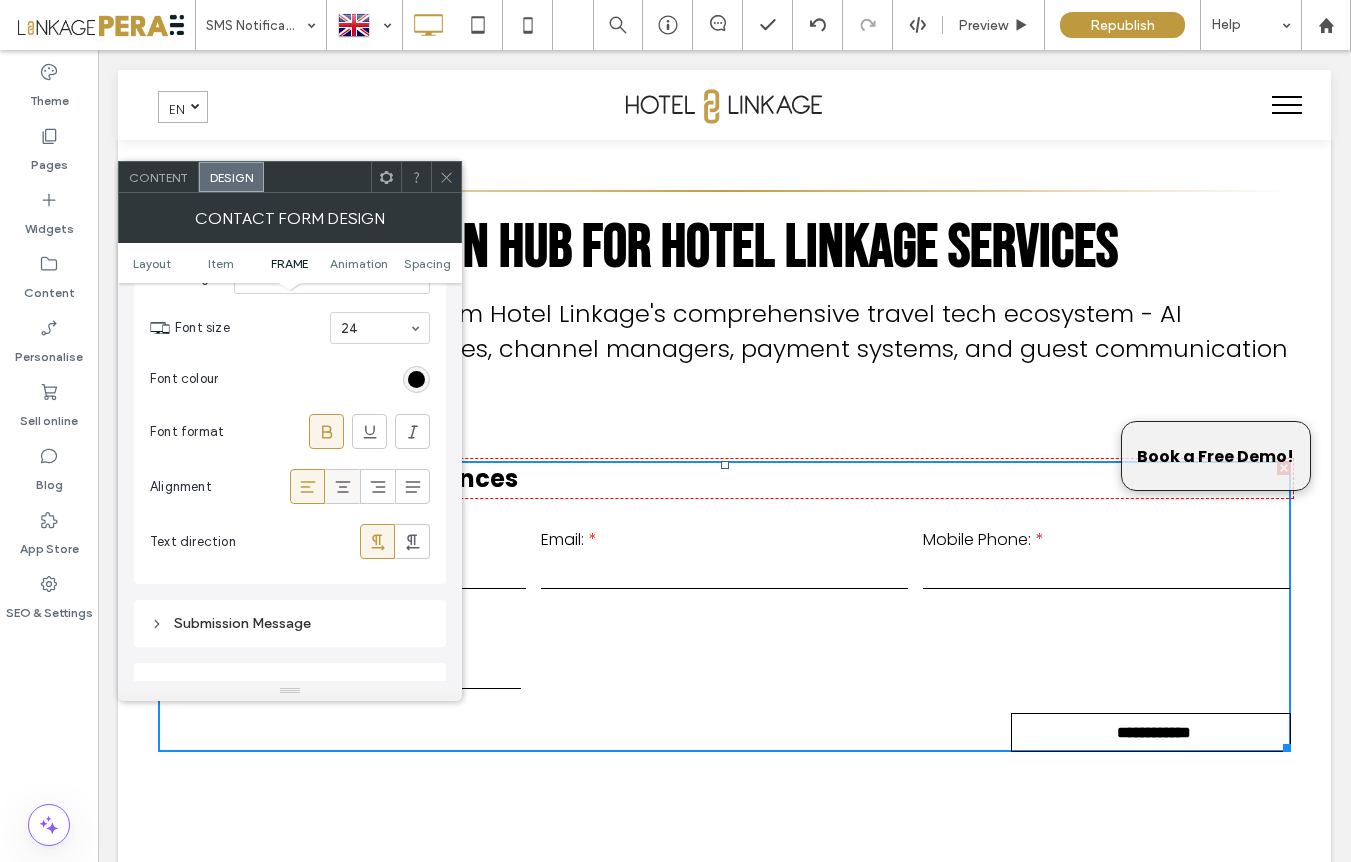 click 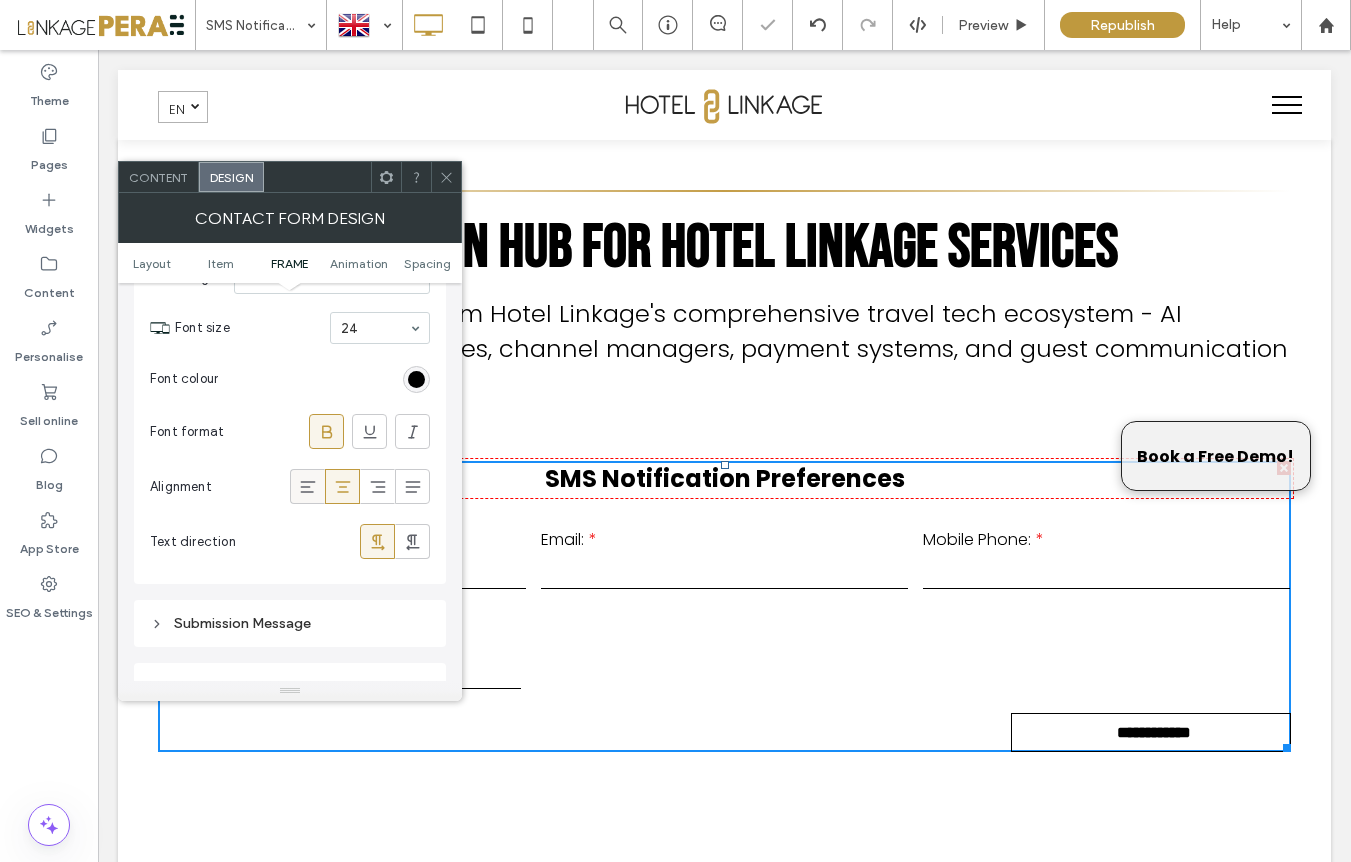 click at bounding box center [307, 486] 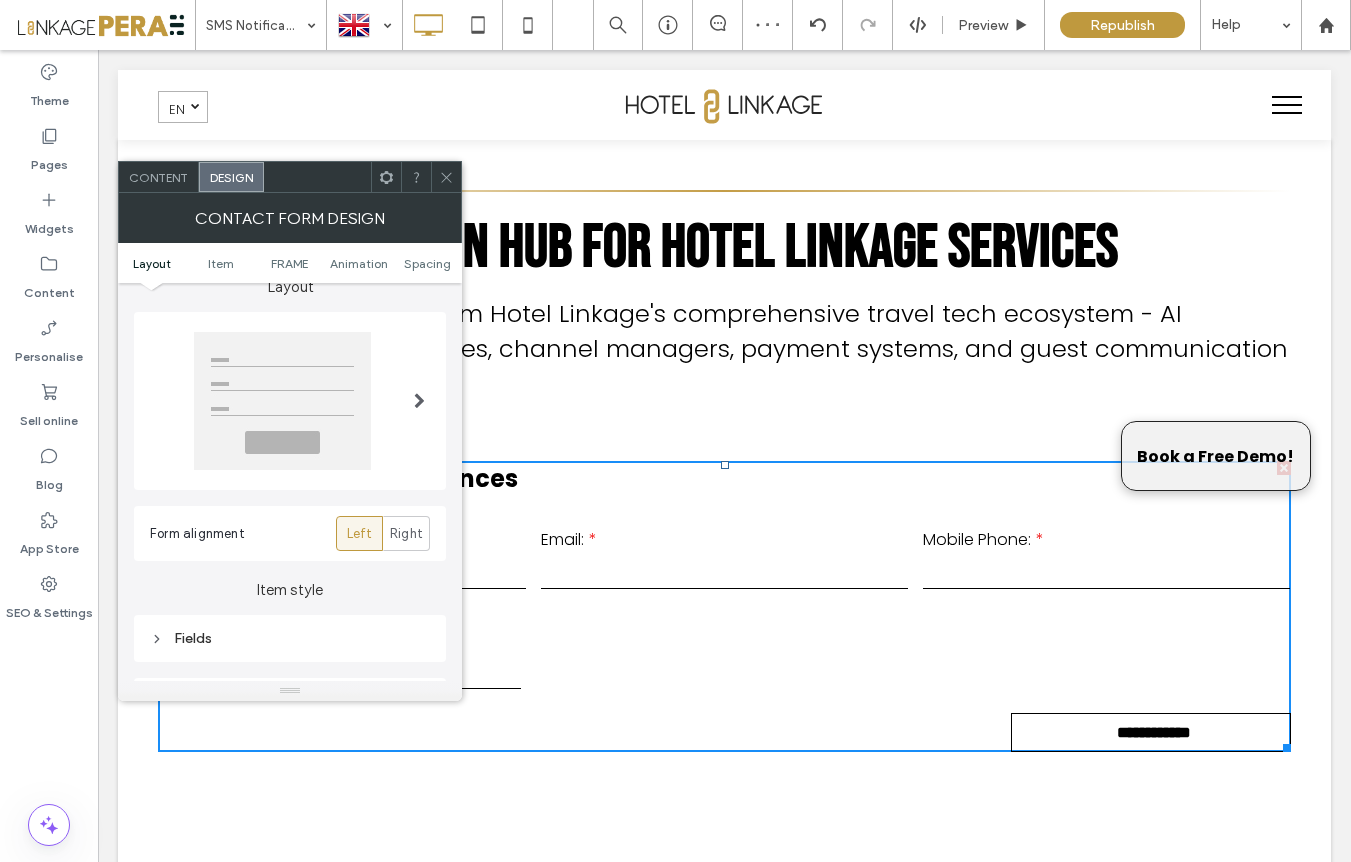 scroll, scrollTop: 15, scrollLeft: 0, axis: vertical 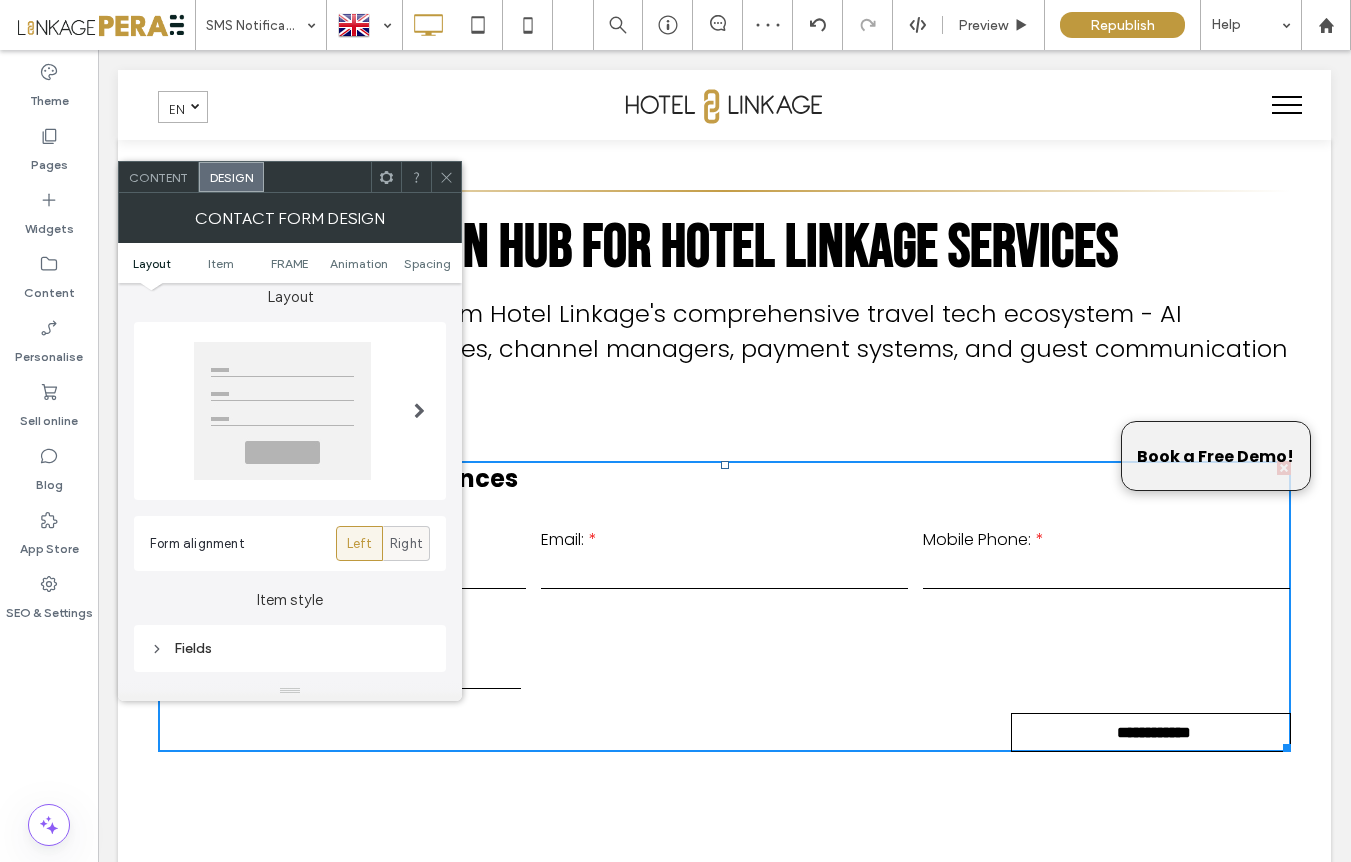 click on "Right" at bounding box center [406, 544] 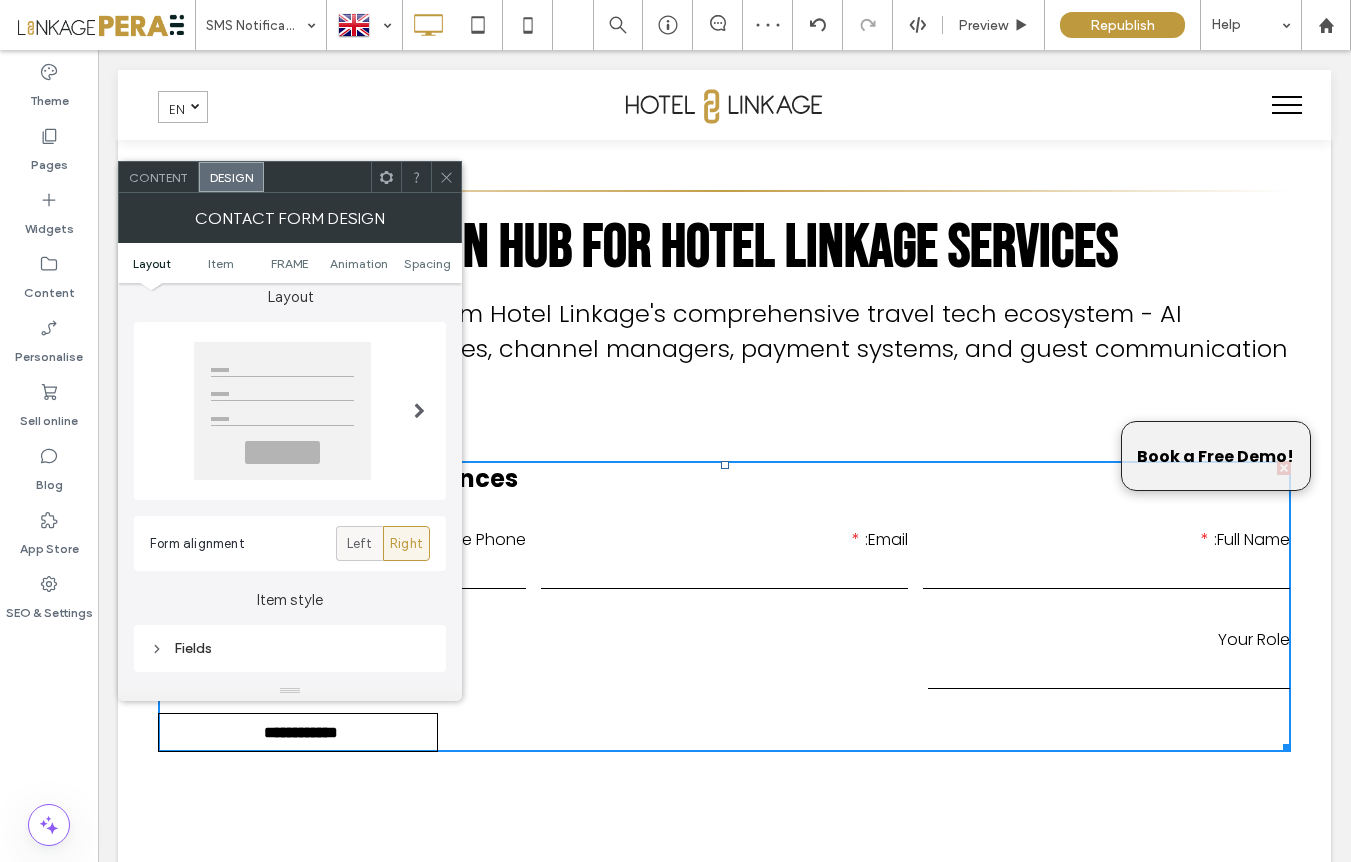 click on "Left" at bounding box center (360, 544) 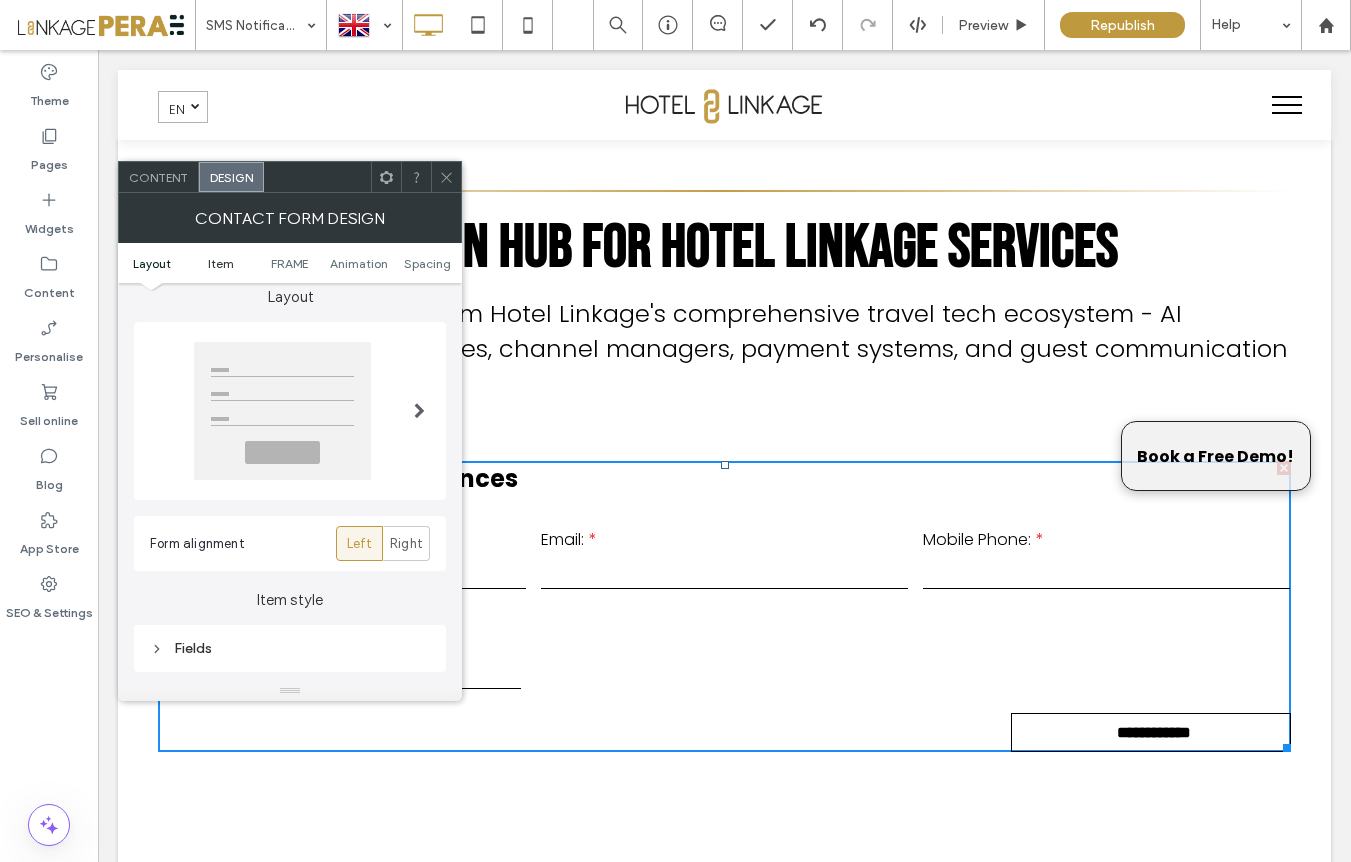 click on "Item" at bounding box center [221, 263] 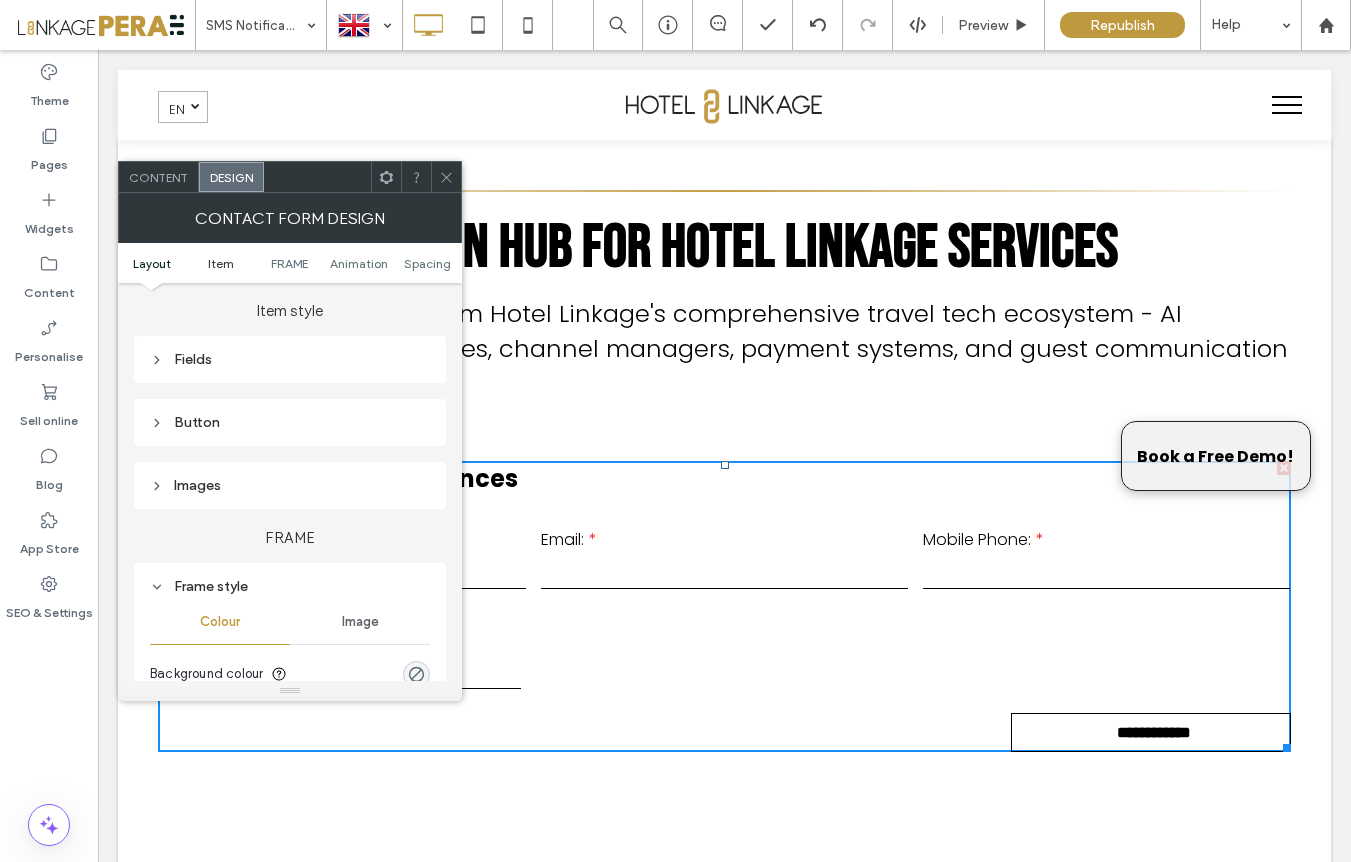 scroll, scrollTop: 304, scrollLeft: 0, axis: vertical 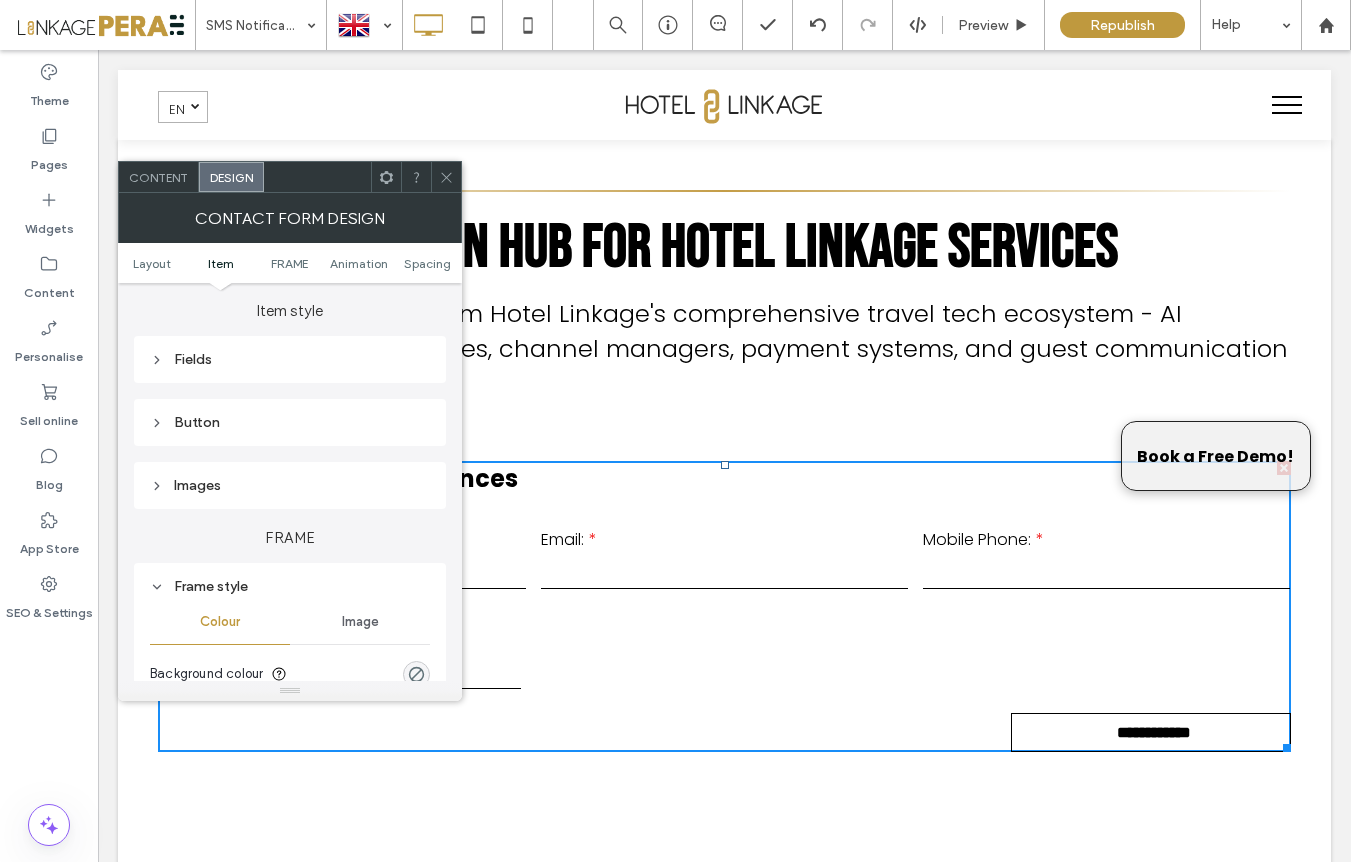 click on "Content Design" at bounding box center [290, 177] 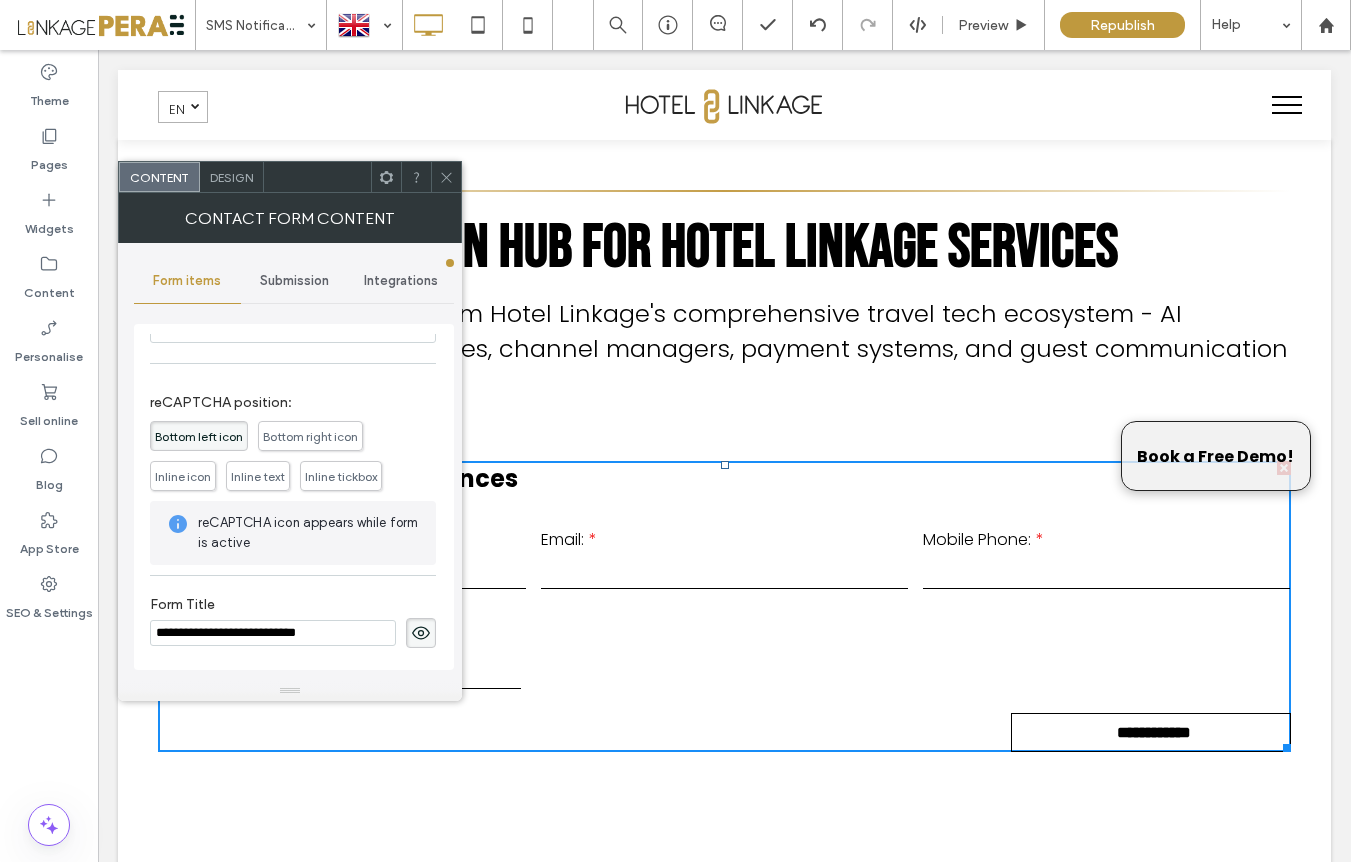 scroll, scrollTop: 406, scrollLeft: 0, axis: vertical 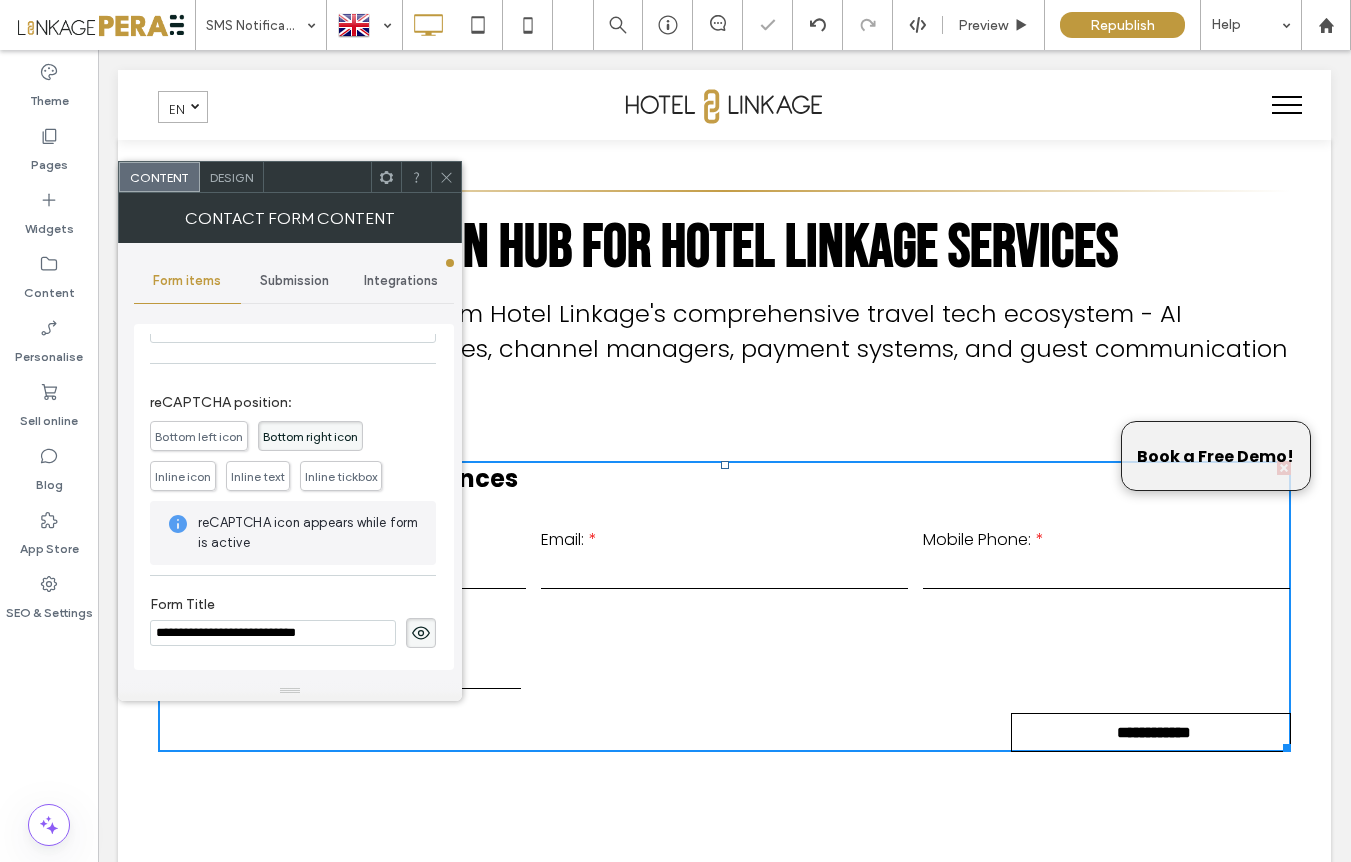 click on "Bottom left icon" at bounding box center [199, 436] 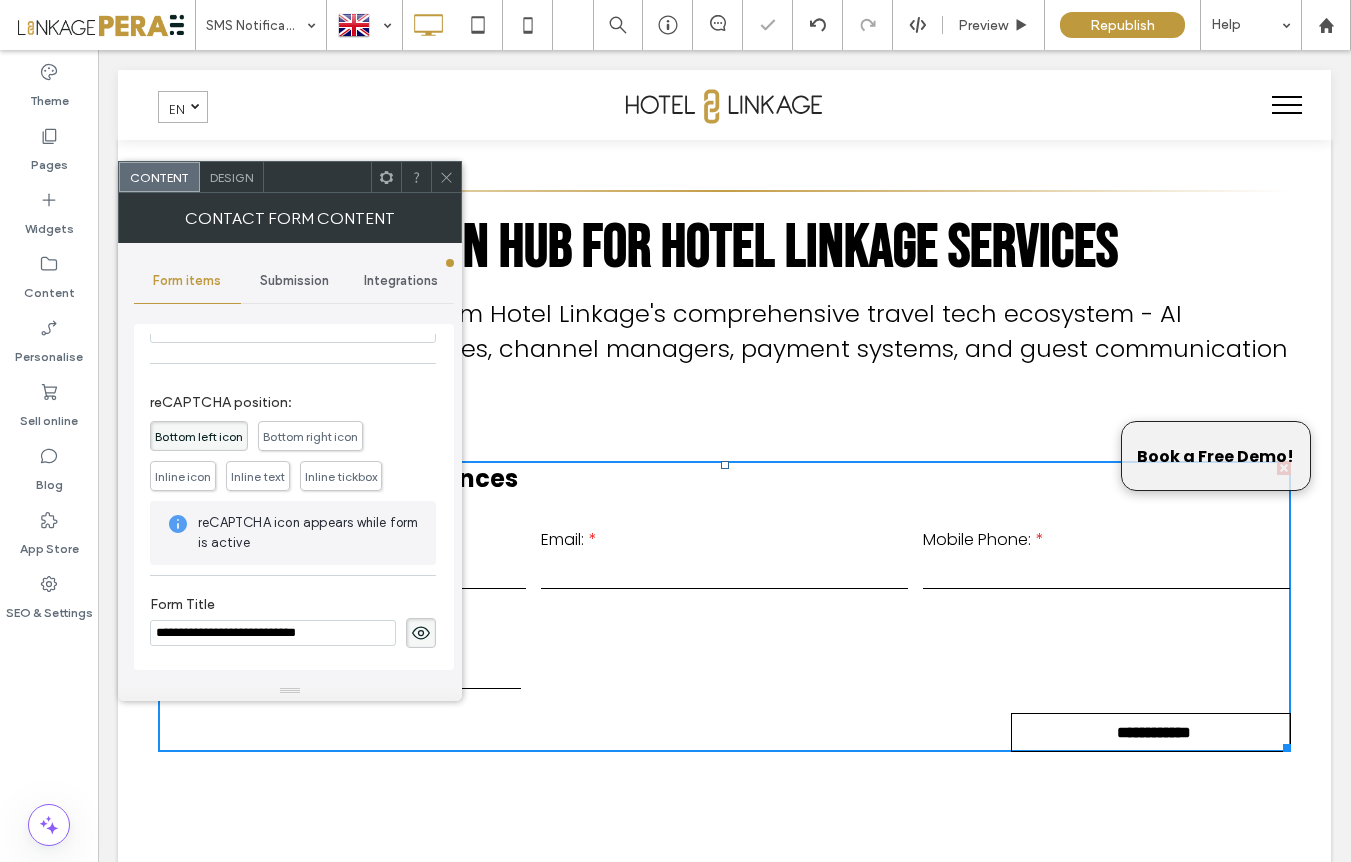 click on "Inline icon" at bounding box center [183, 476] 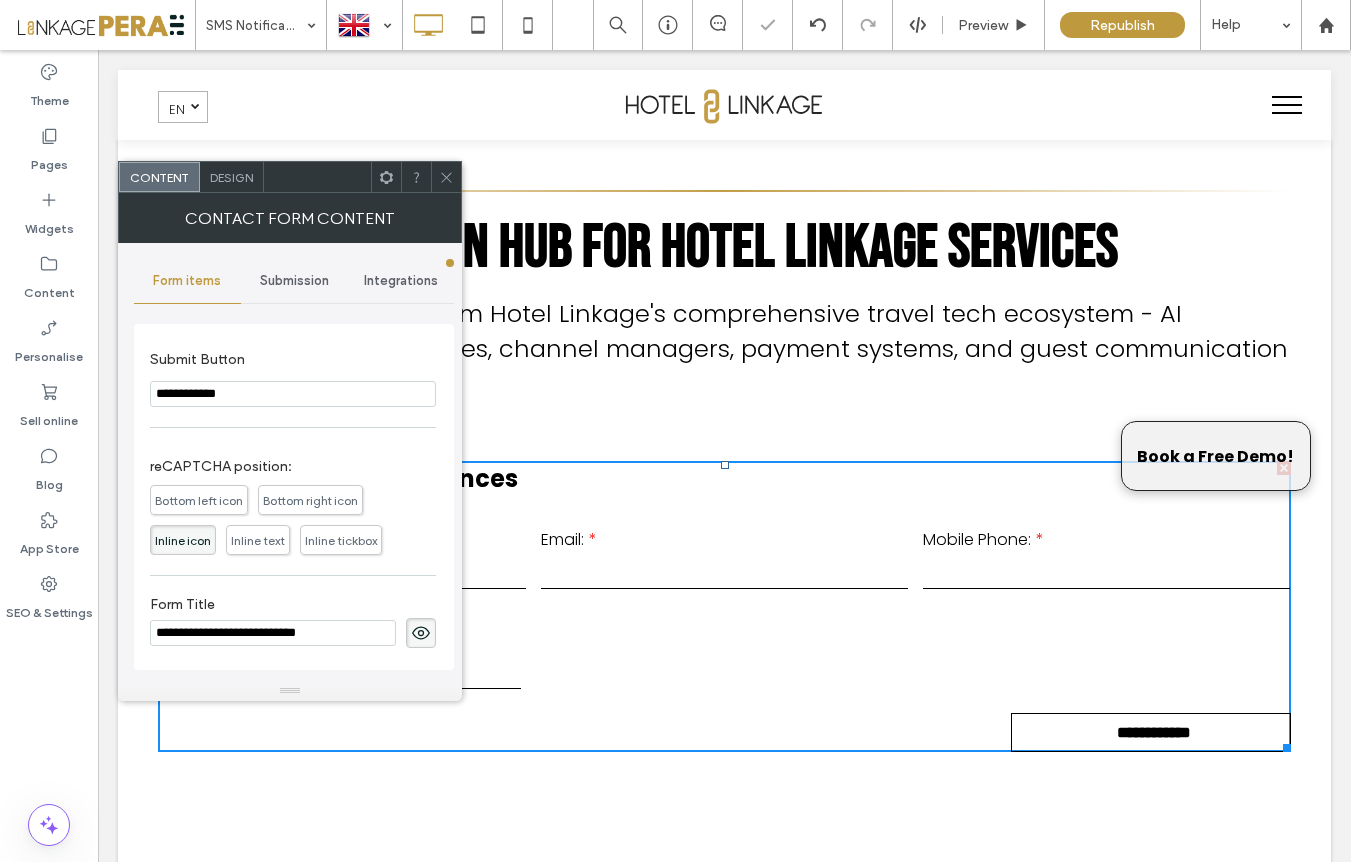 scroll, scrollTop: 342, scrollLeft: 0, axis: vertical 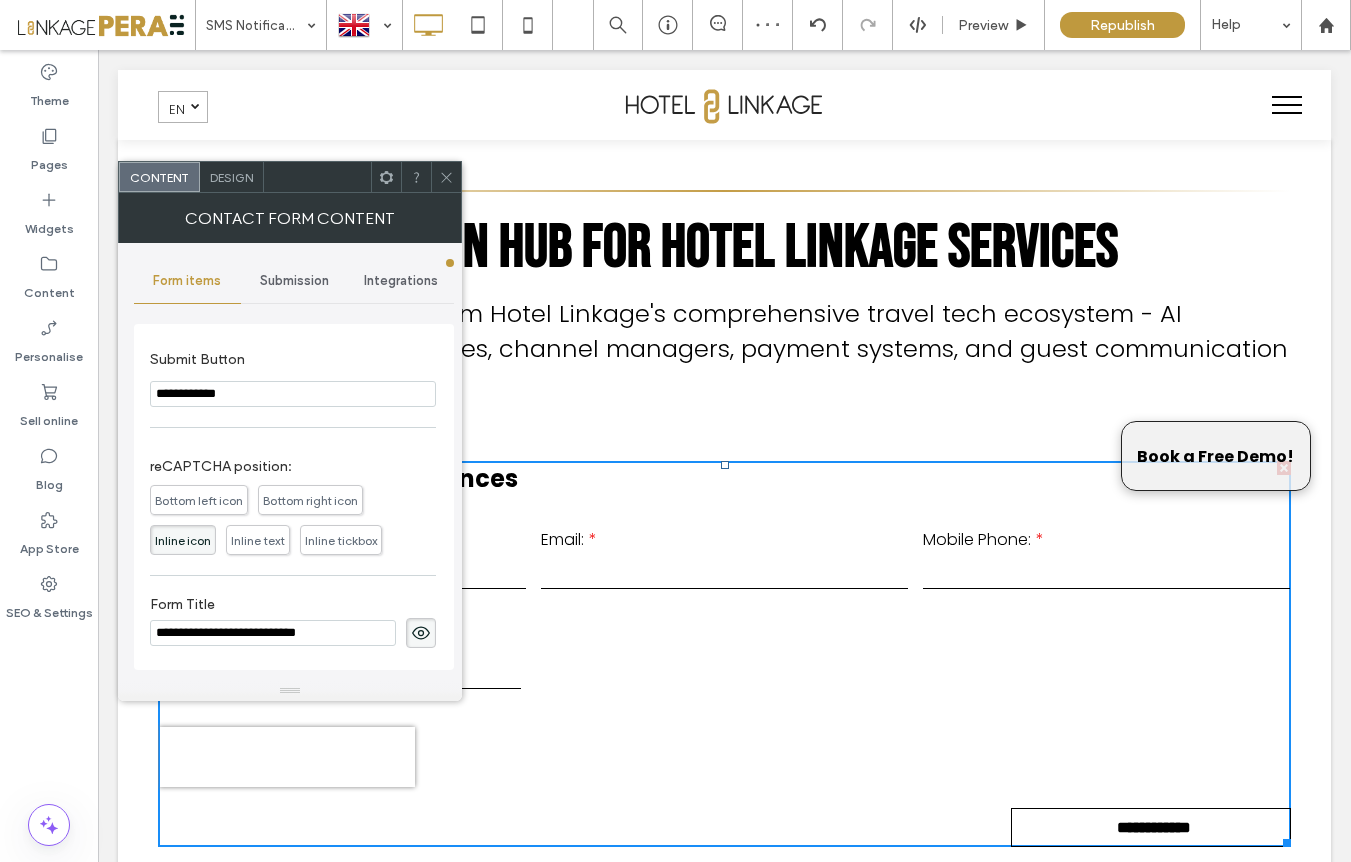 click on "Inline text" at bounding box center [258, 540] 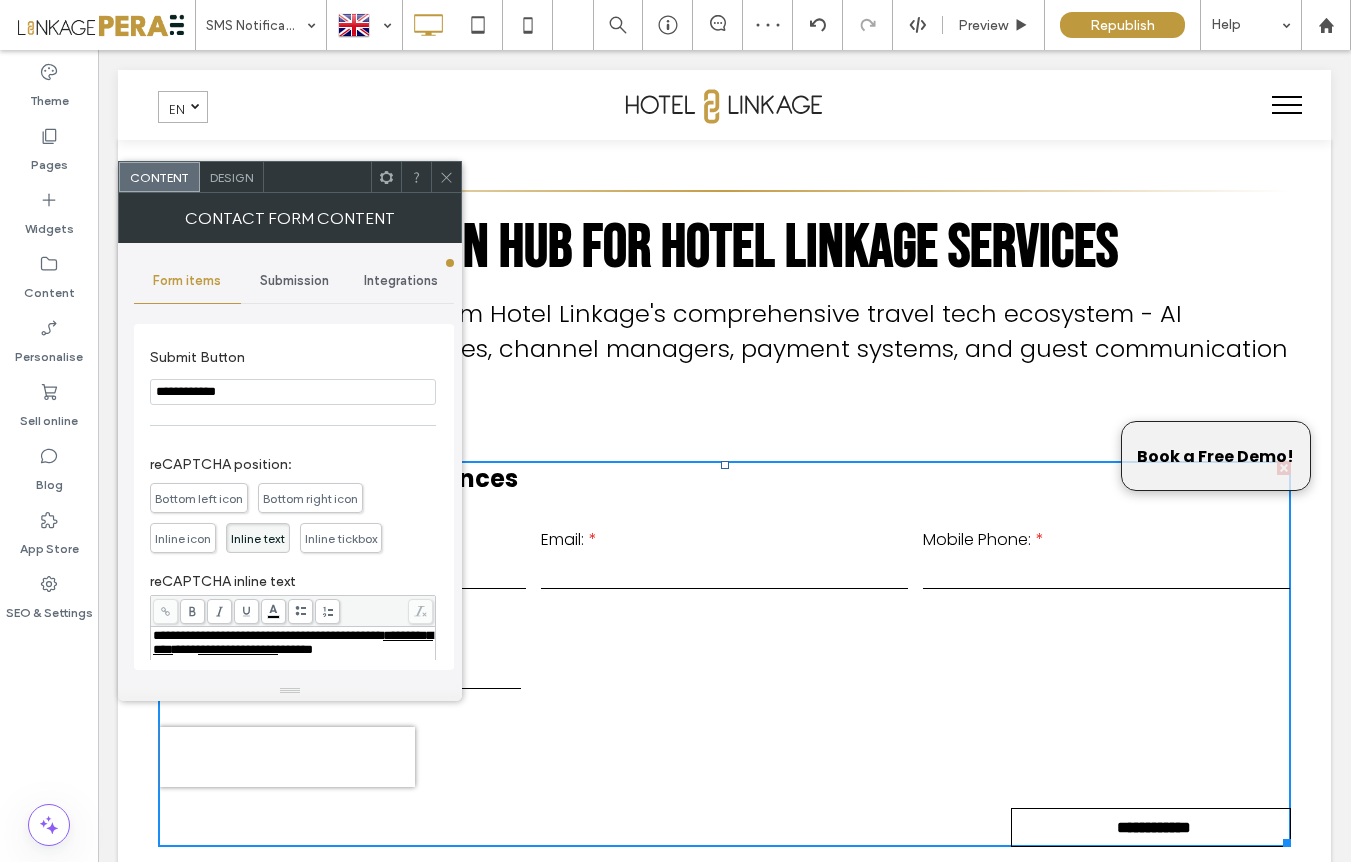 scroll, scrollTop: 406, scrollLeft: 0, axis: vertical 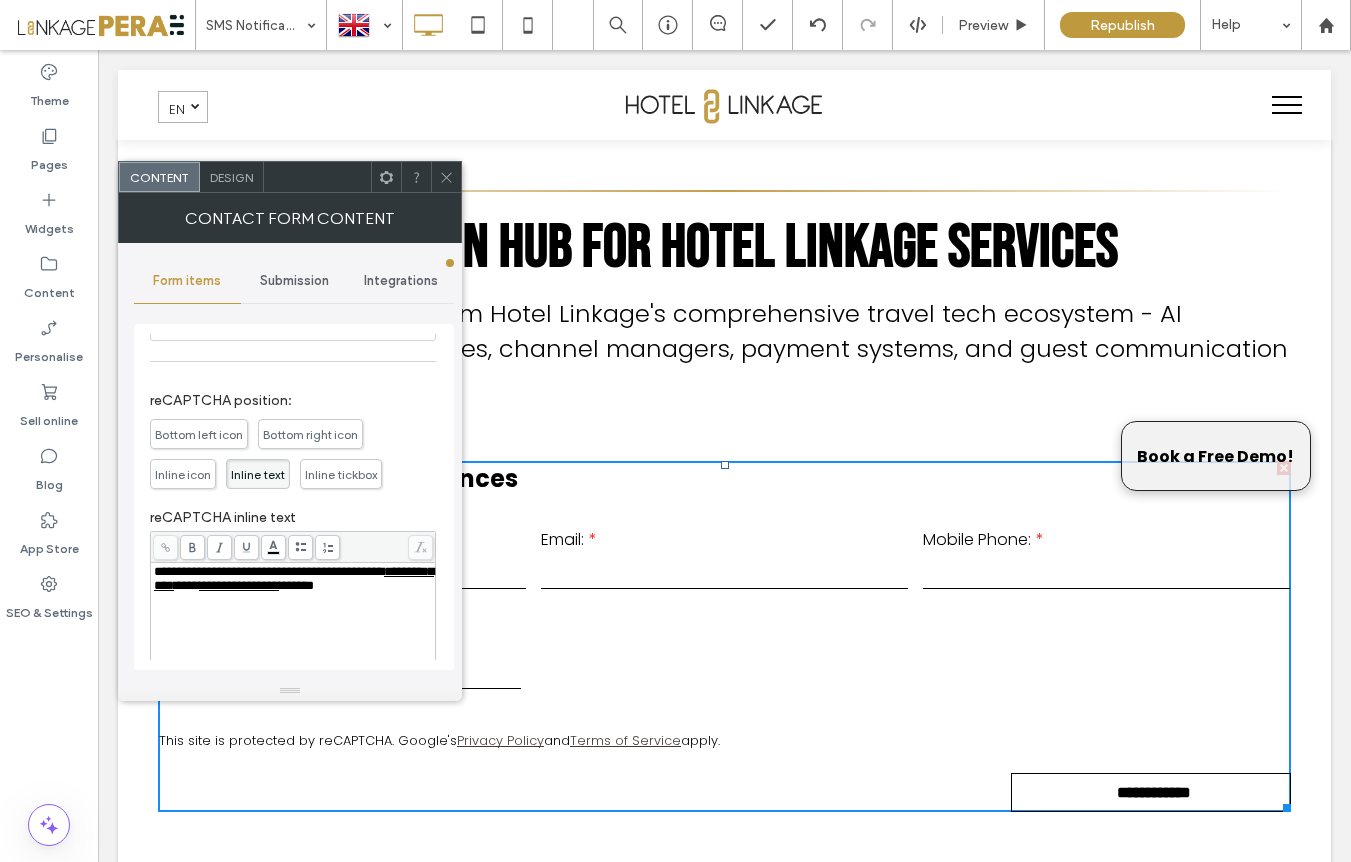 click on "Inline tickbox" at bounding box center (341, 474) 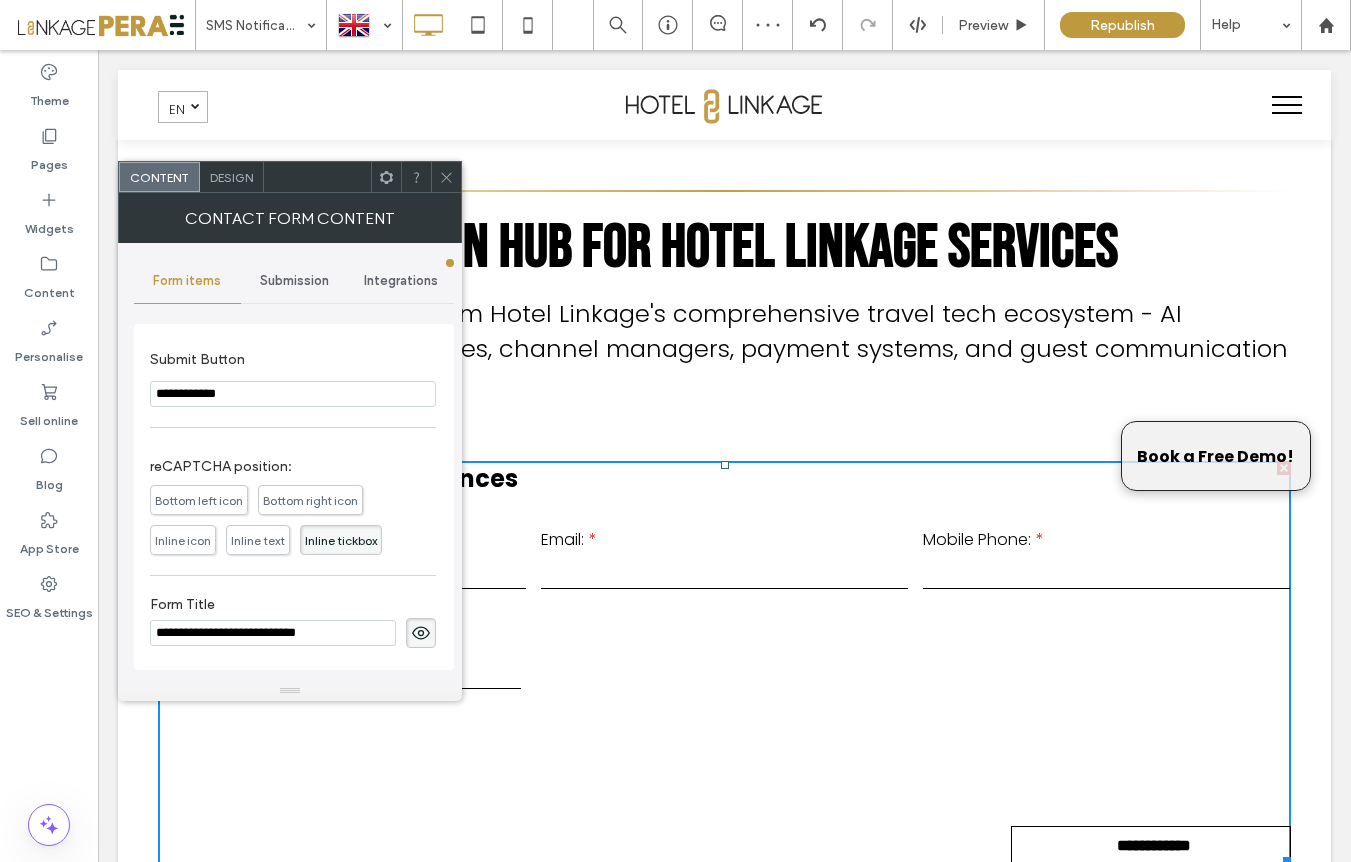 click on "Bottom left icon" at bounding box center [199, 500] 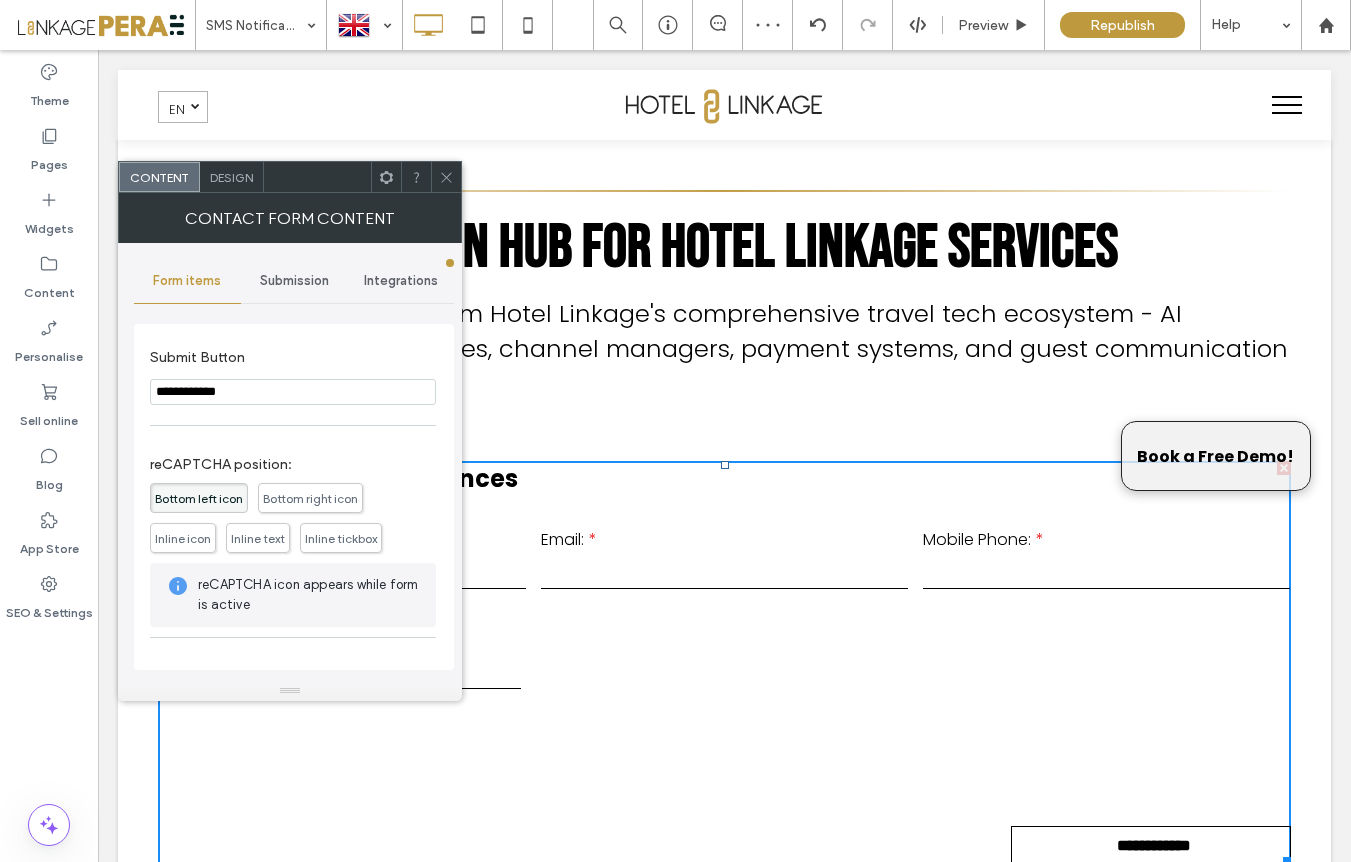 scroll, scrollTop: 406, scrollLeft: 0, axis: vertical 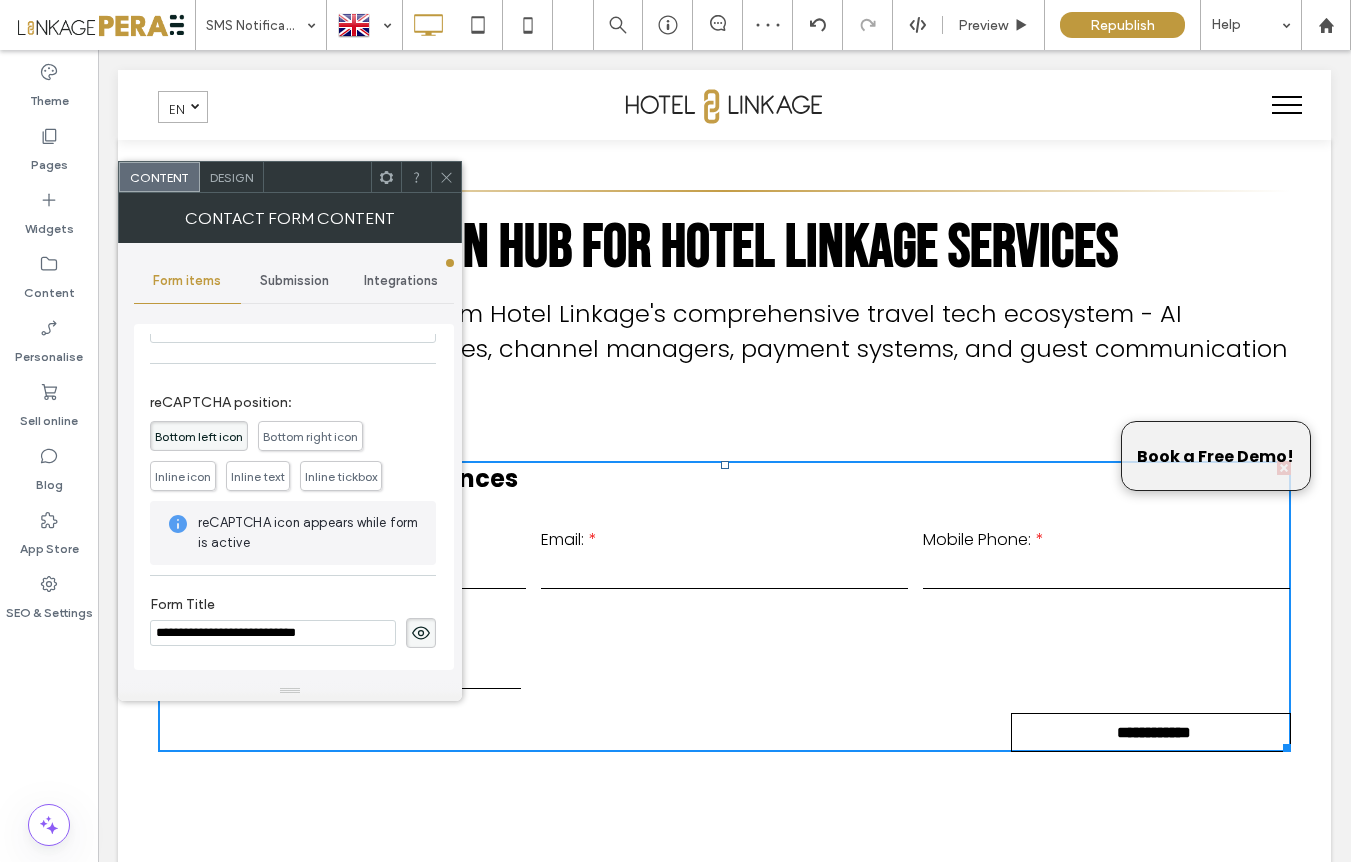 click on "Inline text" at bounding box center (258, 476) 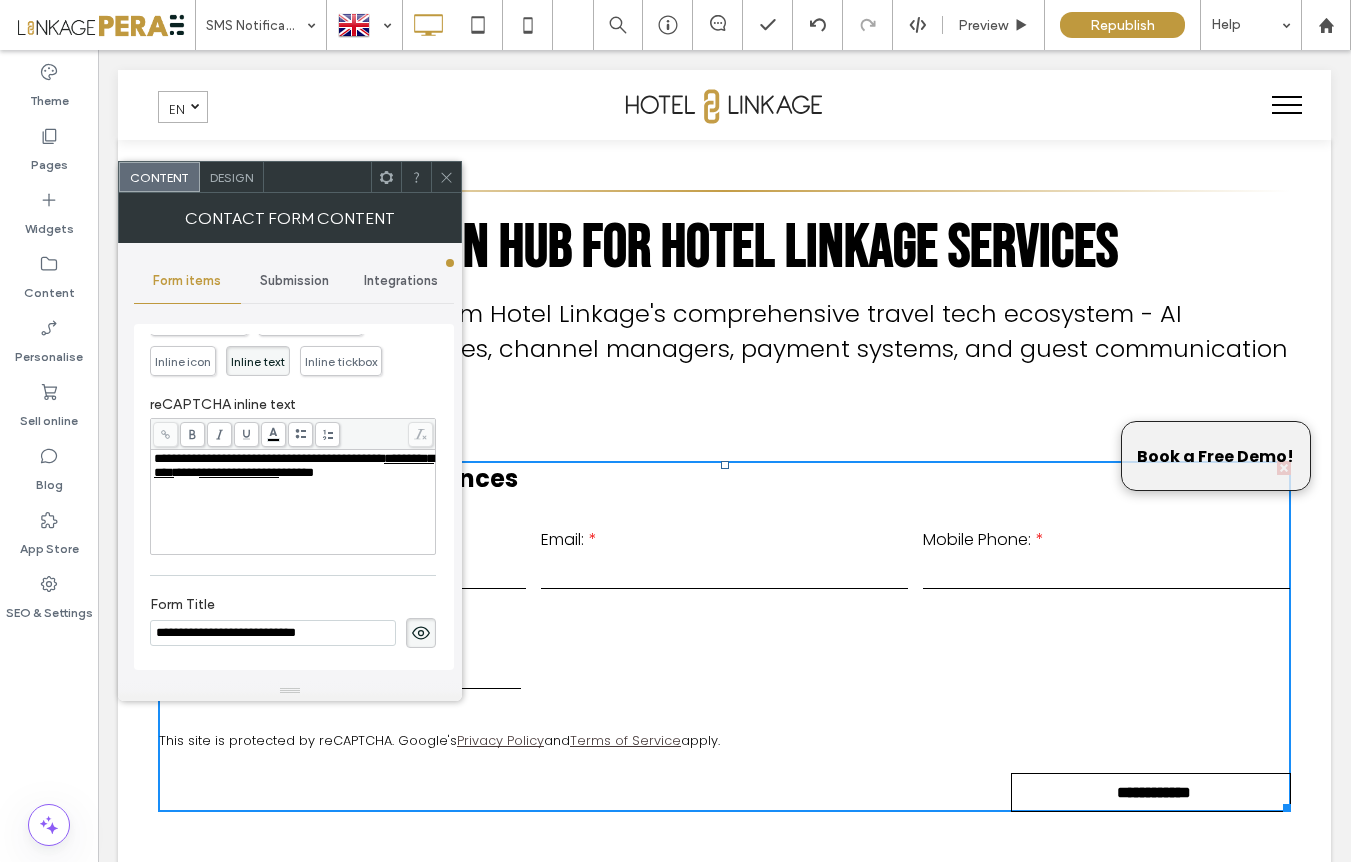 scroll, scrollTop: 299, scrollLeft: 0, axis: vertical 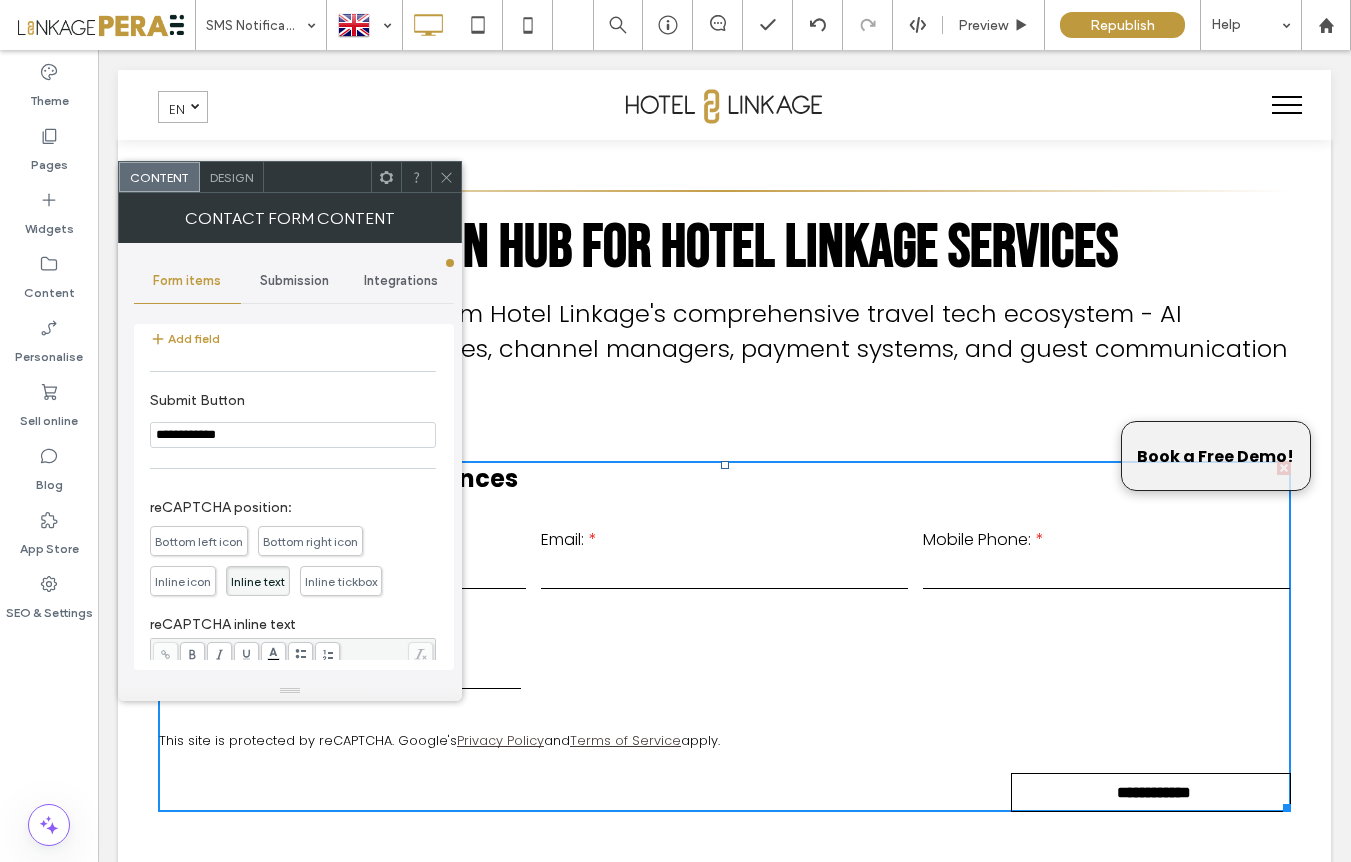 click on "Bottom left icon" at bounding box center [199, 541] 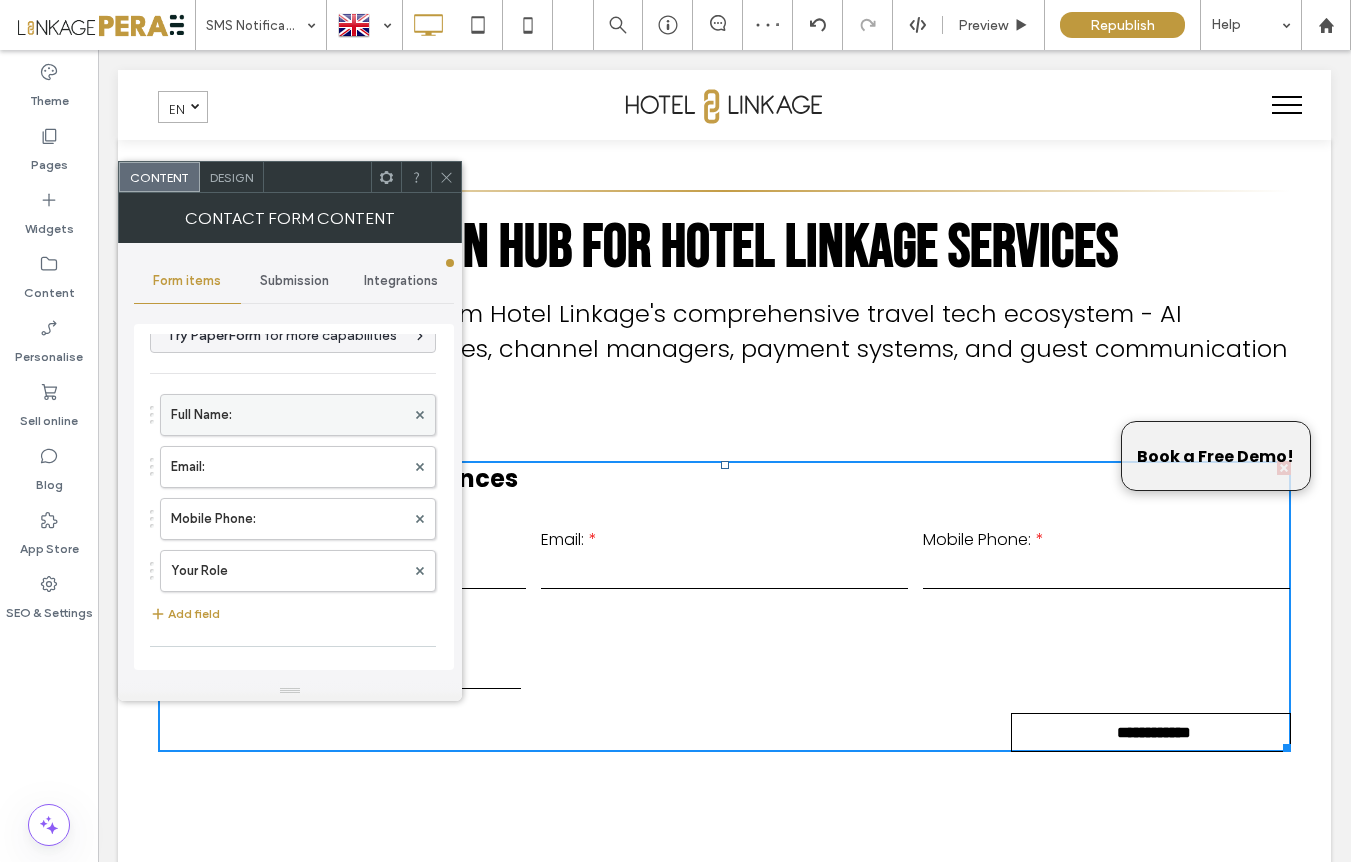 scroll, scrollTop: 0, scrollLeft: 0, axis: both 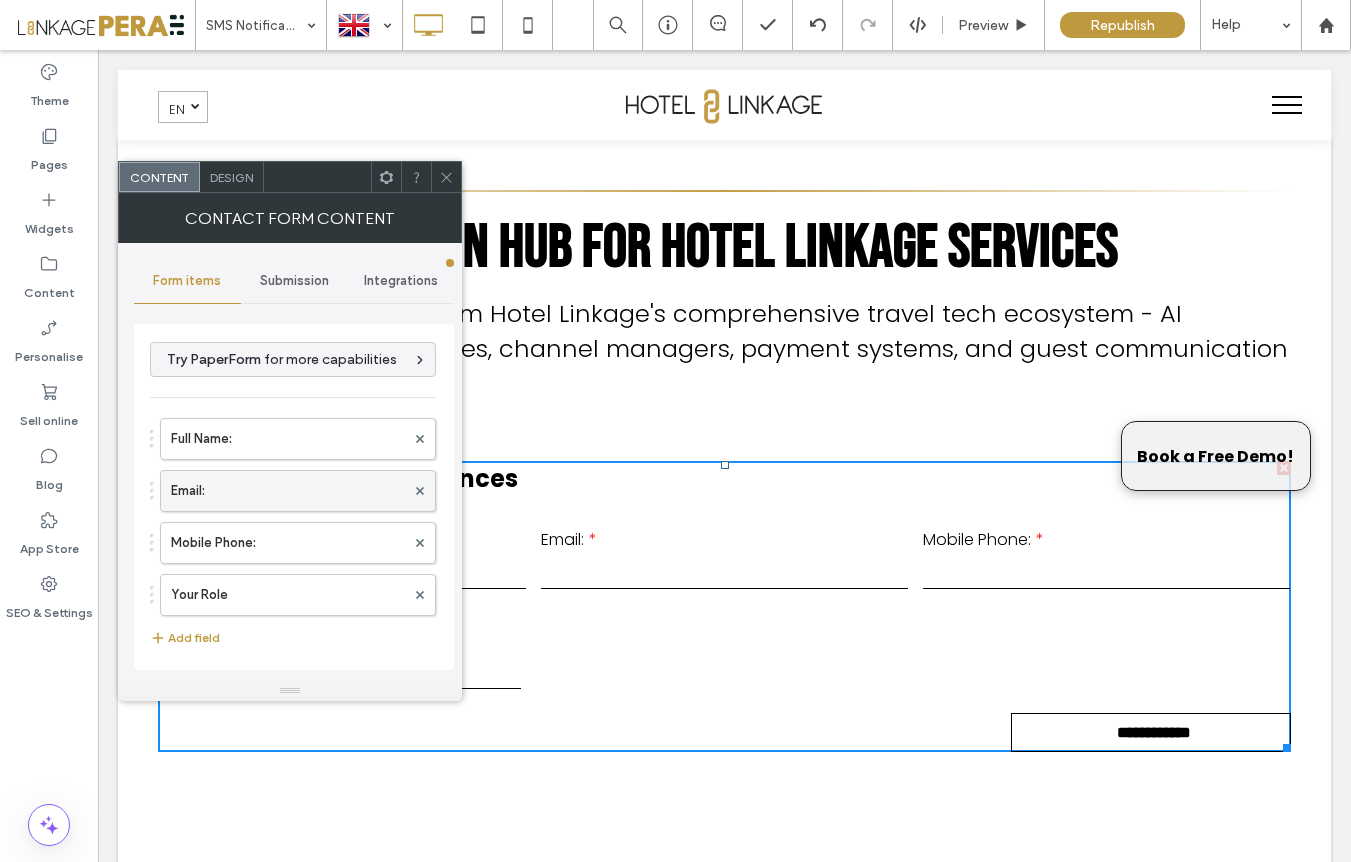 click on "Email:" at bounding box center [288, 491] 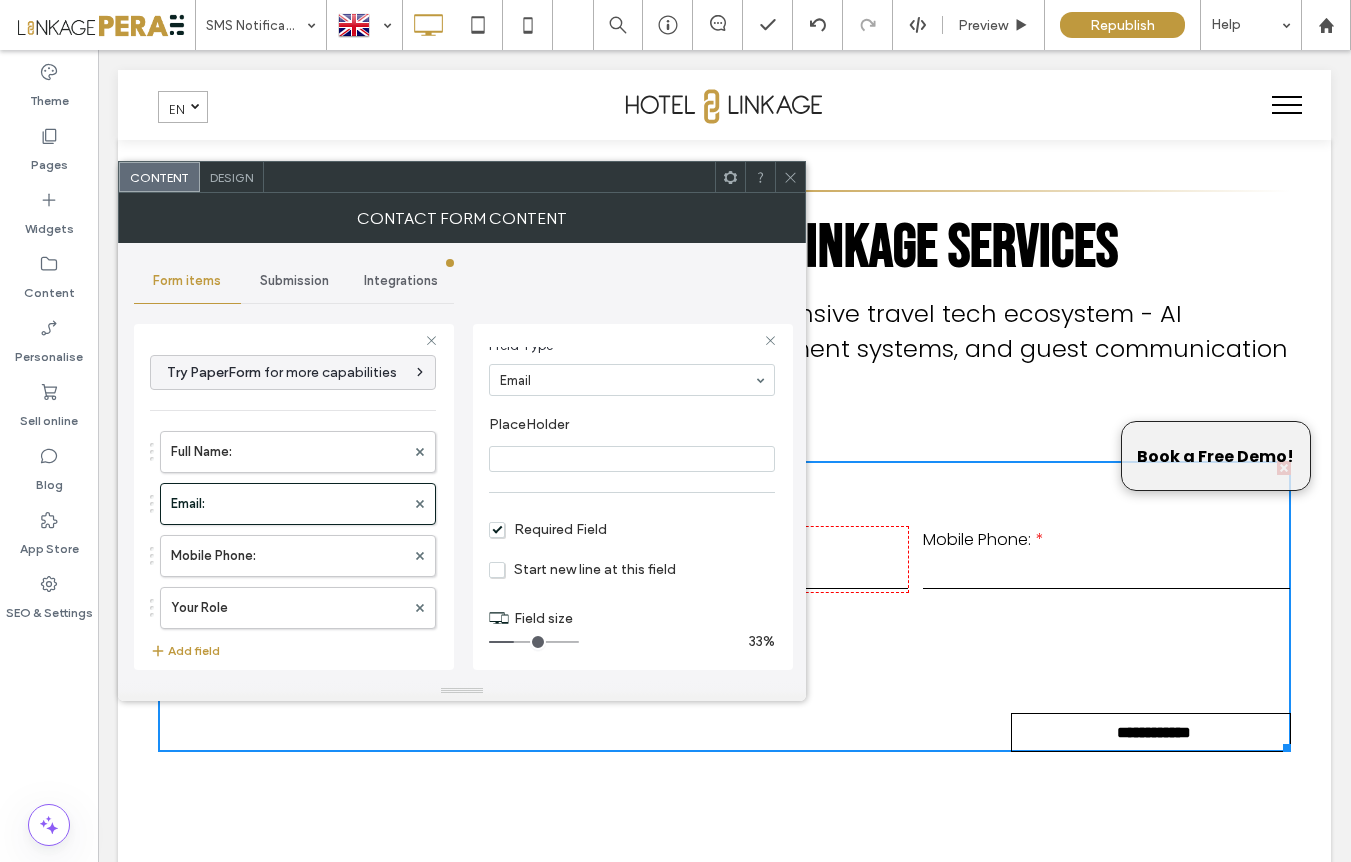 scroll, scrollTop: 141, scrollLeft: 0, axis: vertical 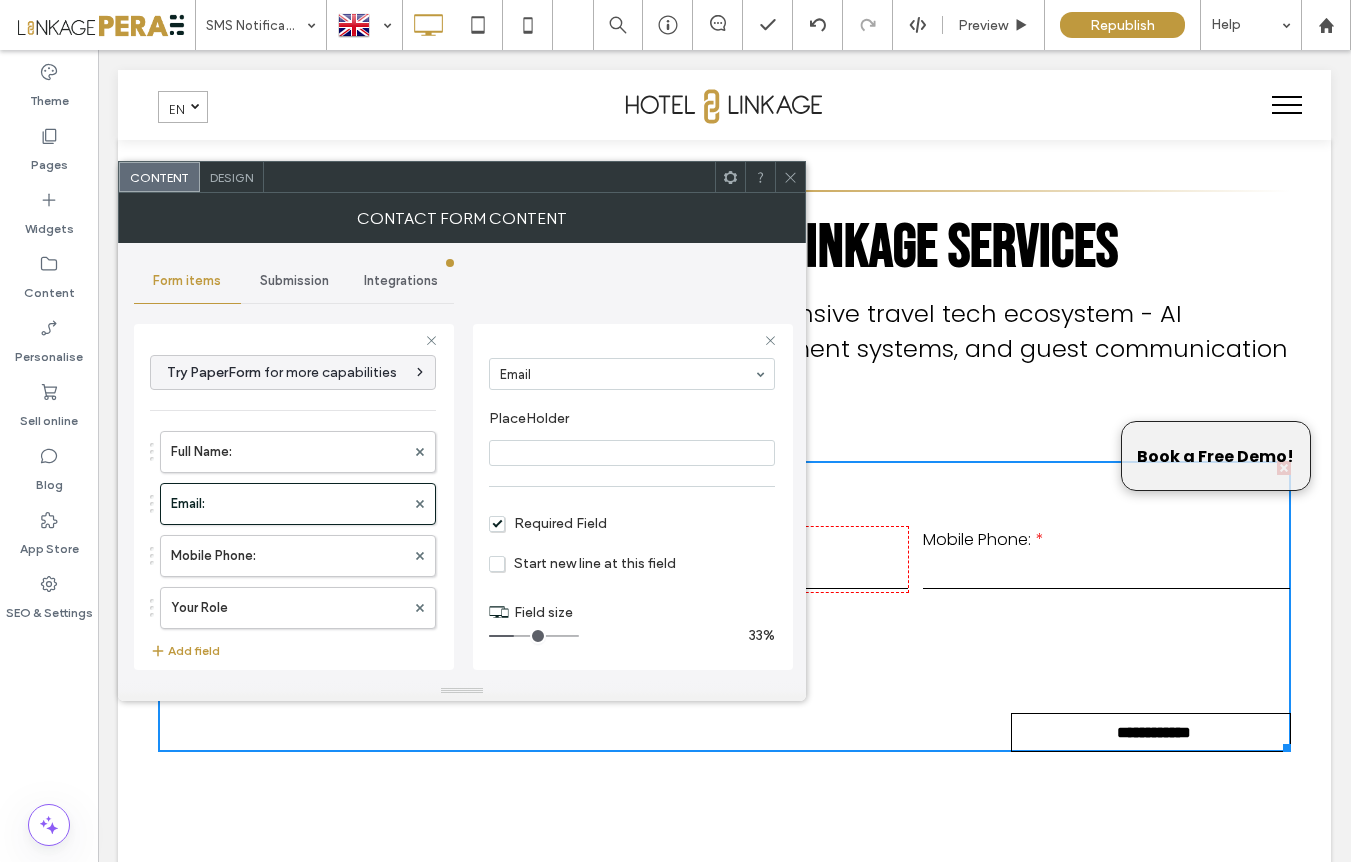 click on "Start new line at this field" at bounding box center [582, 563] 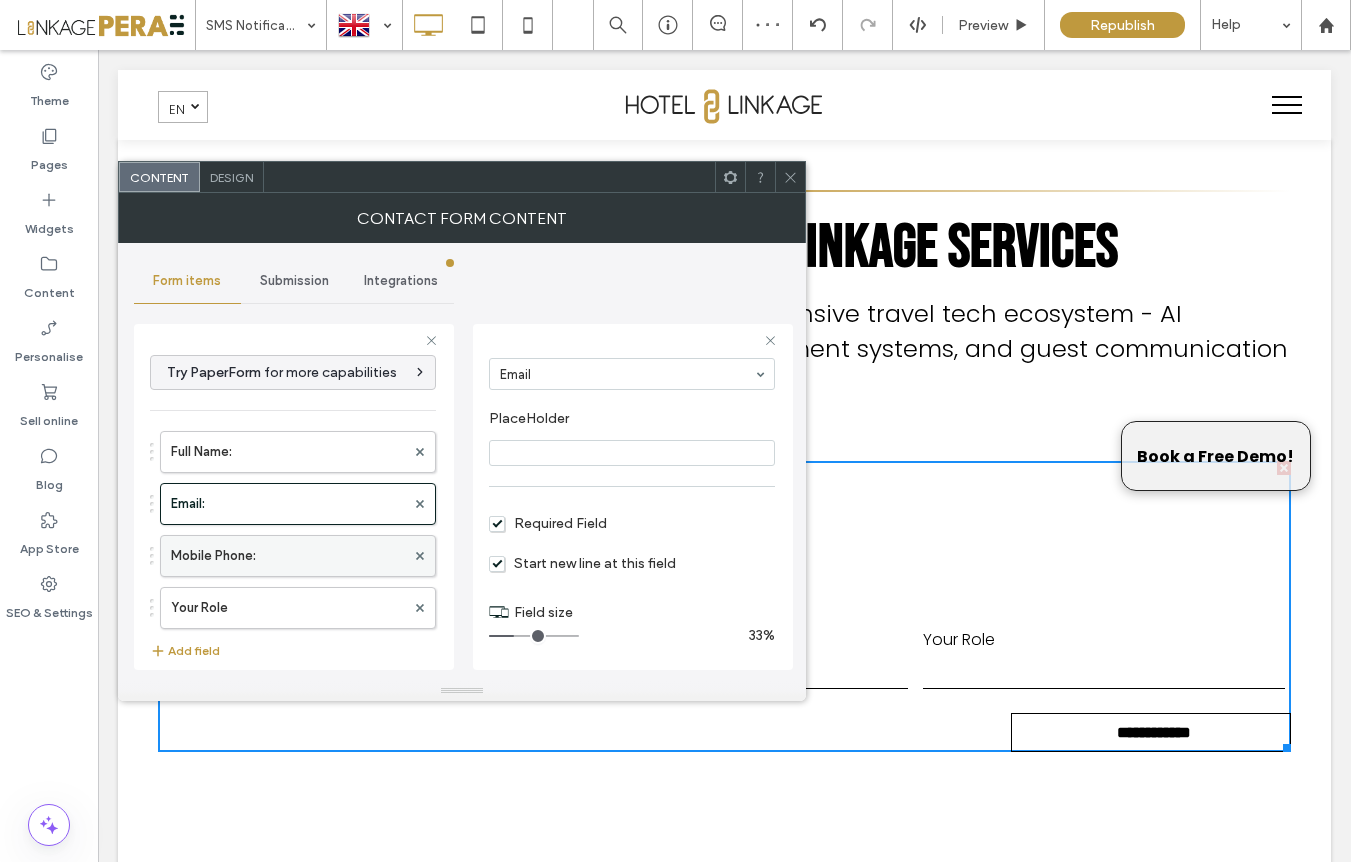 drag, startPoint x: 245, startPoint y: 556, endPoint x: 269, endPoint y: 560, distance: 24.33105 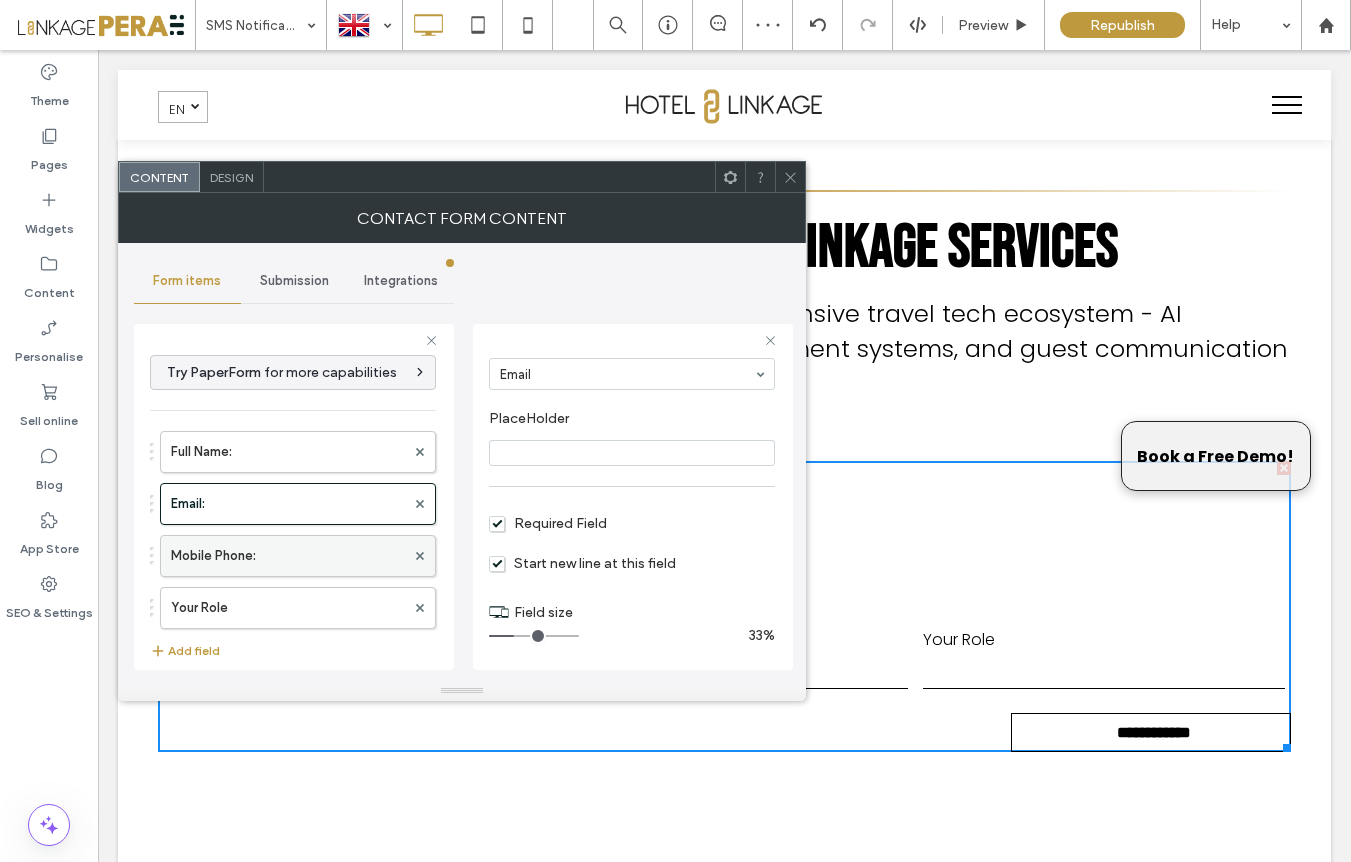 click on "Mobile Phone:" at bounding box center (288, 556) 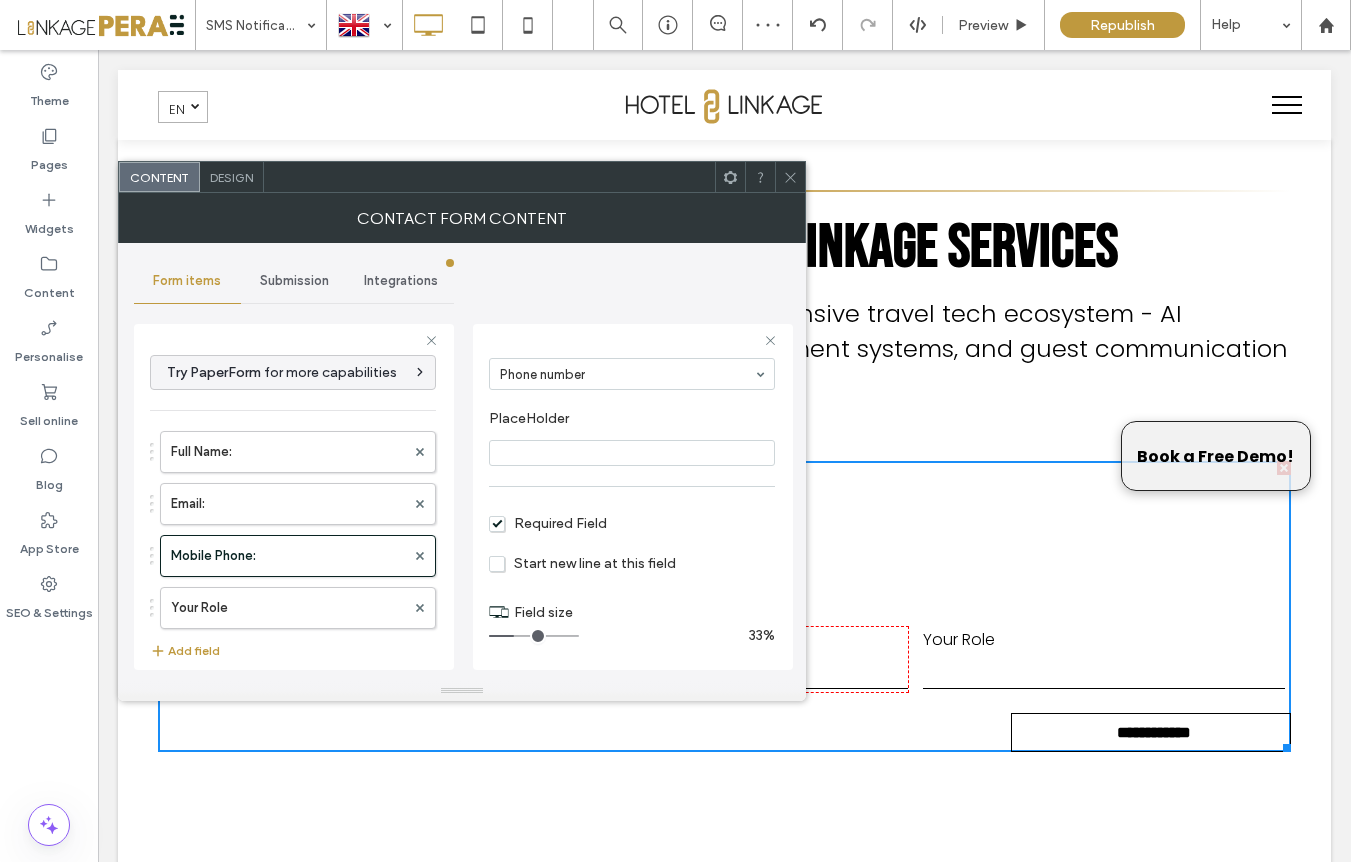 click on "Start new line at this field" at bounding box center (582, 563) 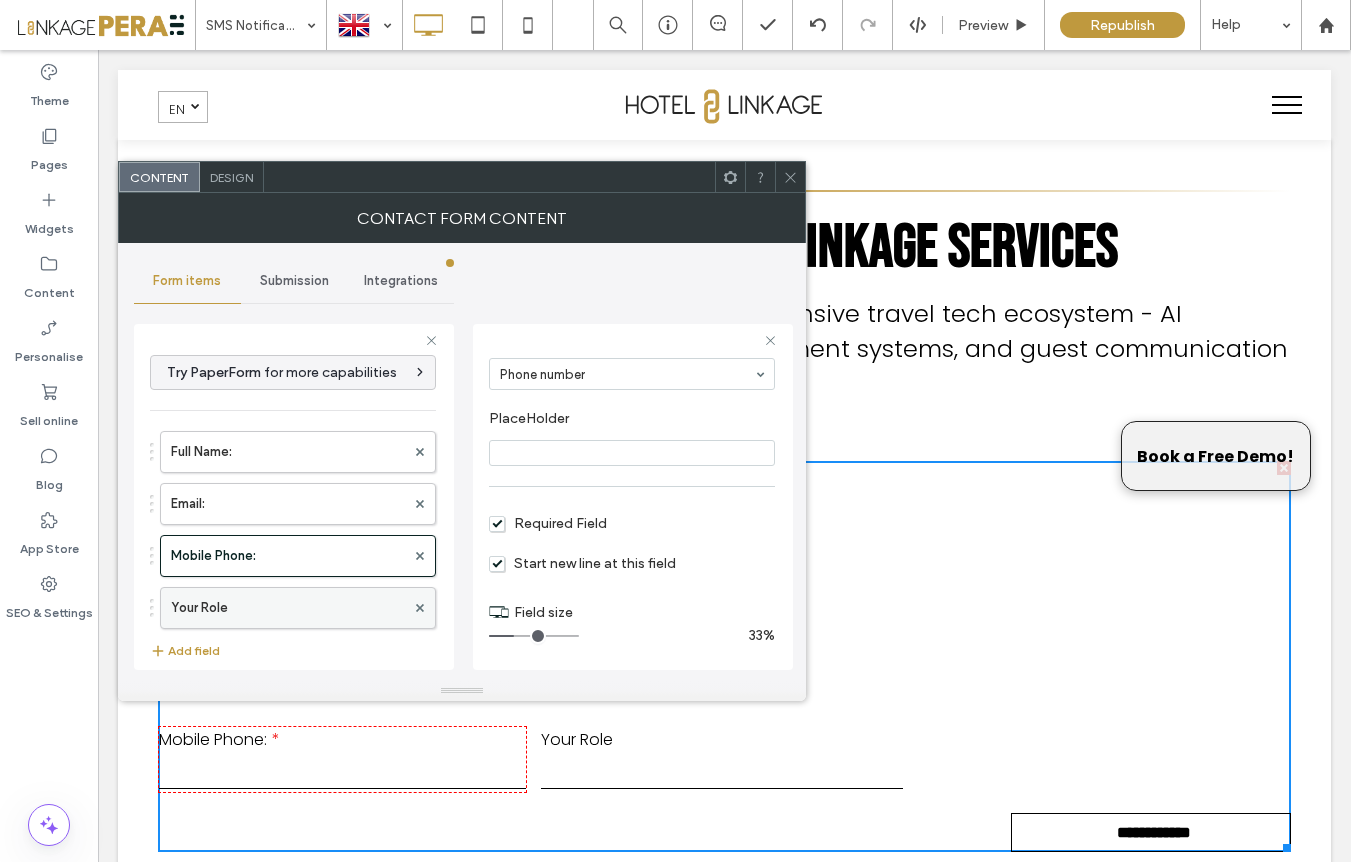 click on "Your Role" at bounding box center (288, 608) 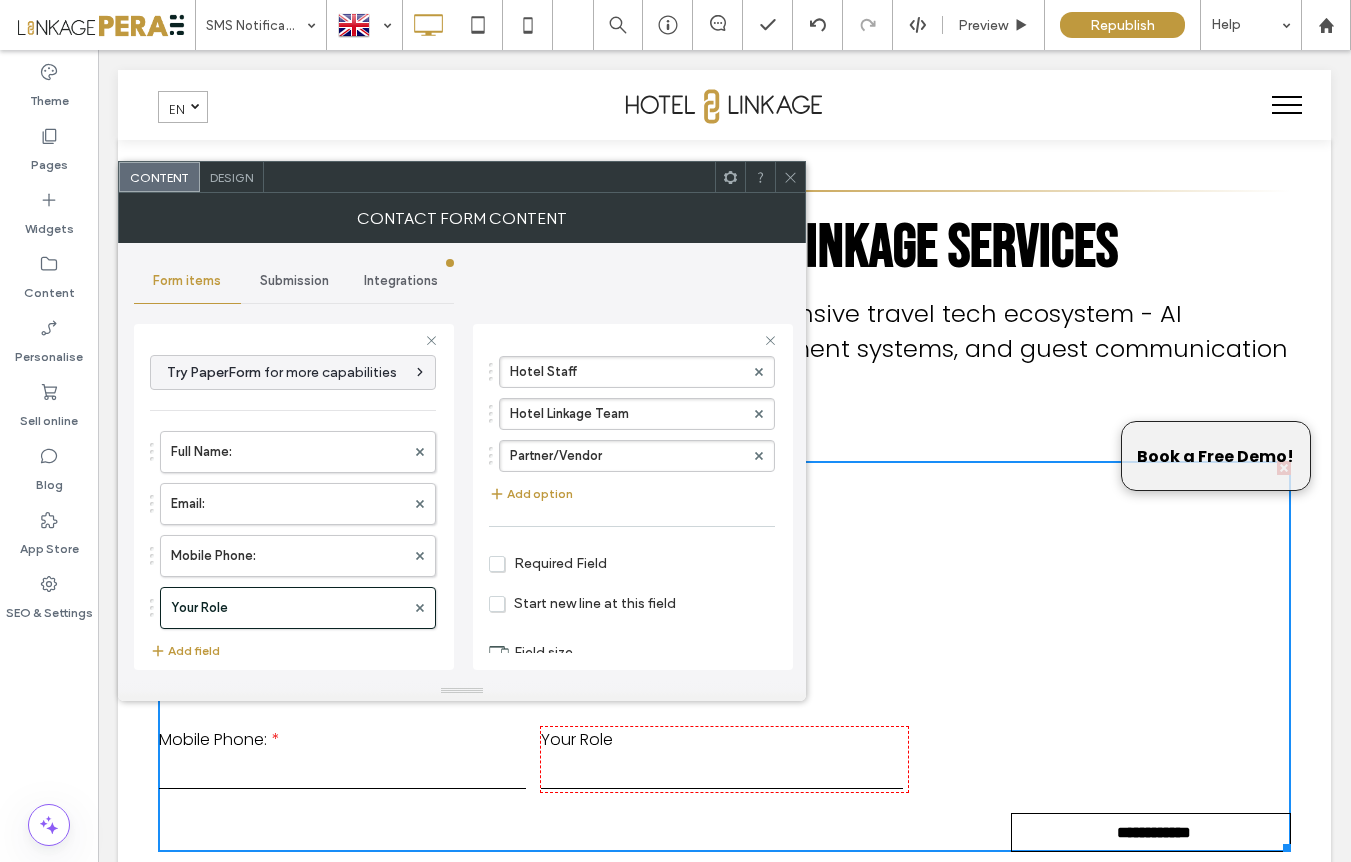 scroll, scrollTop: 238, scrollLeft: 0, axis: vertical 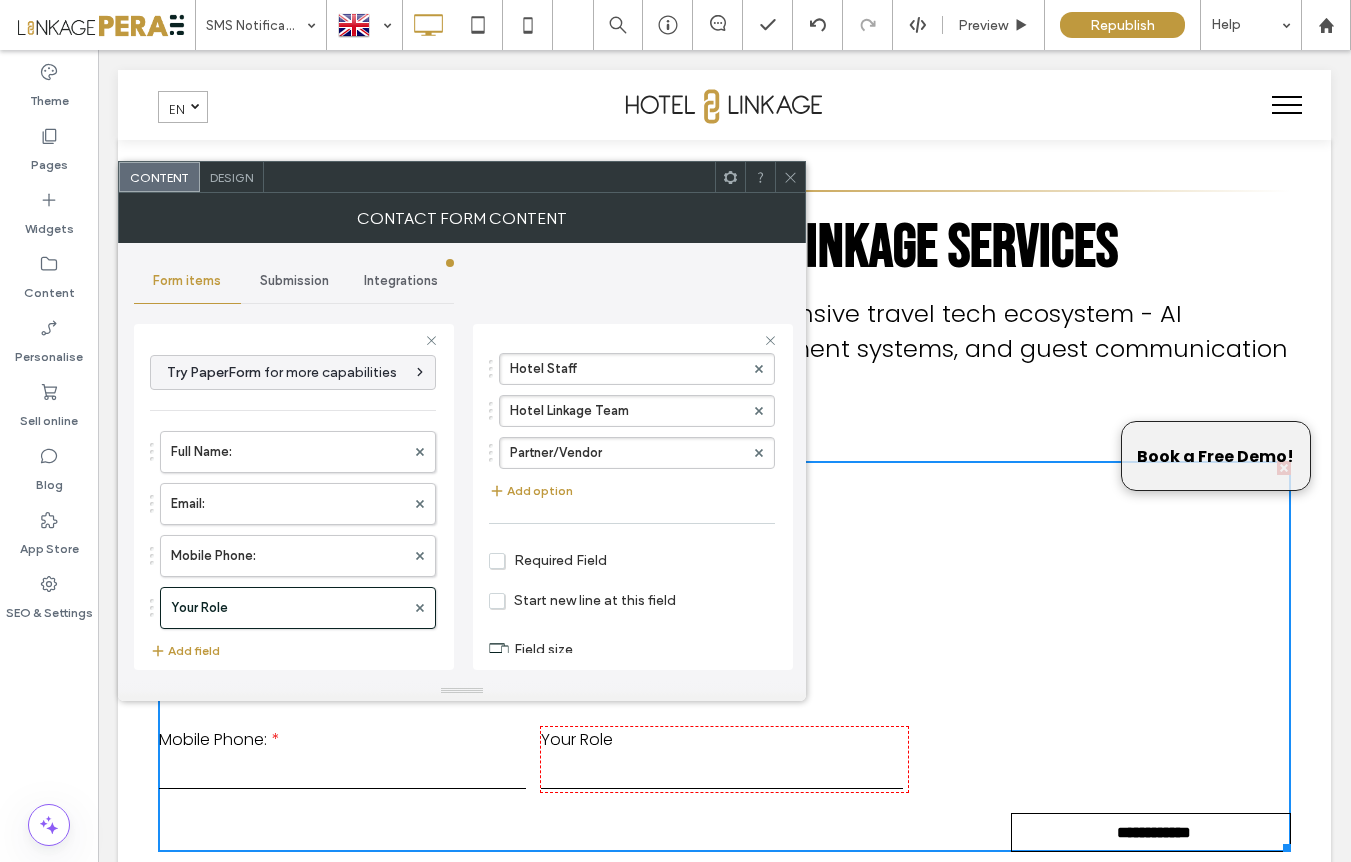 click on "Start new line at this field" at bounding box center [582, 600] 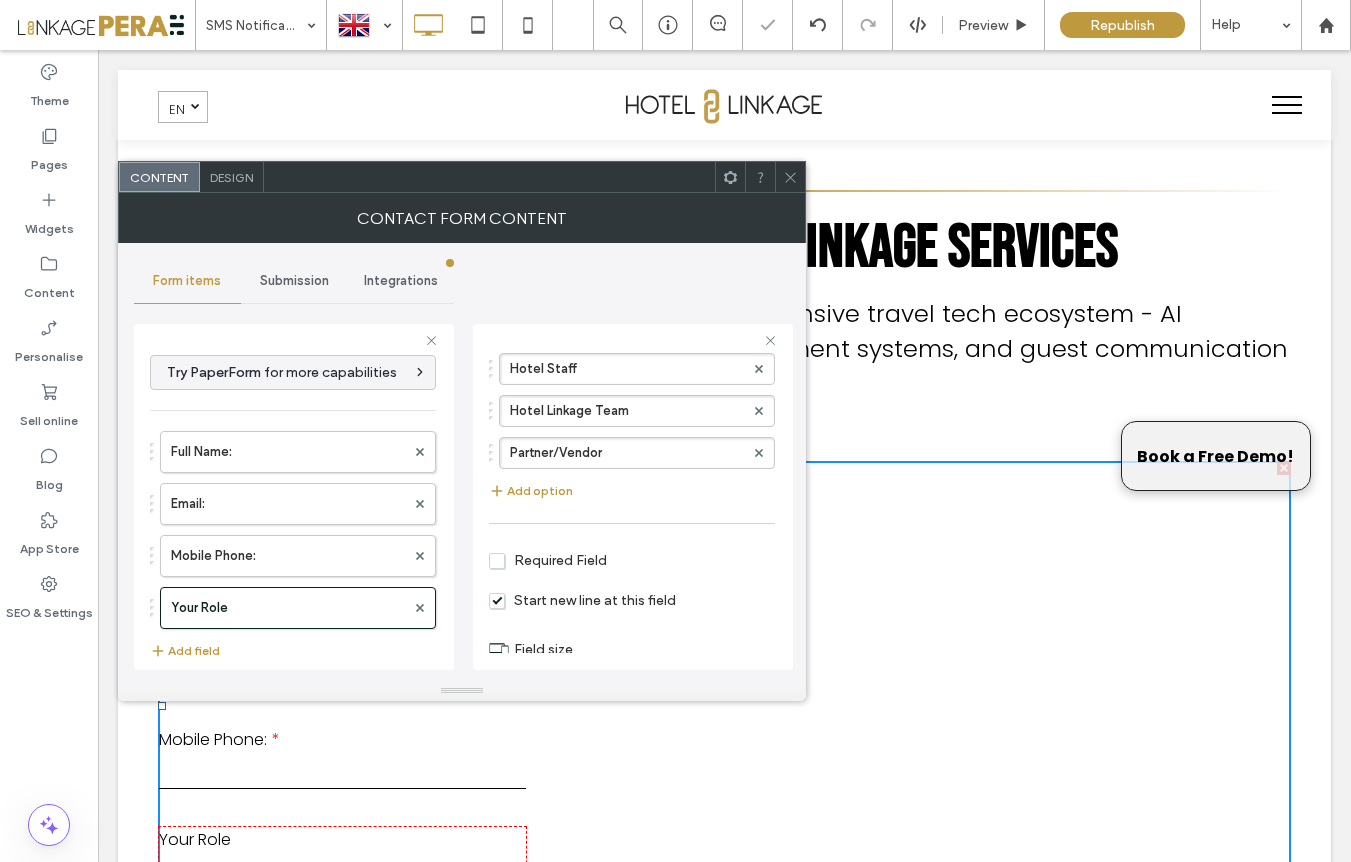 click on "Required Field" at bounding box center [548, 560] 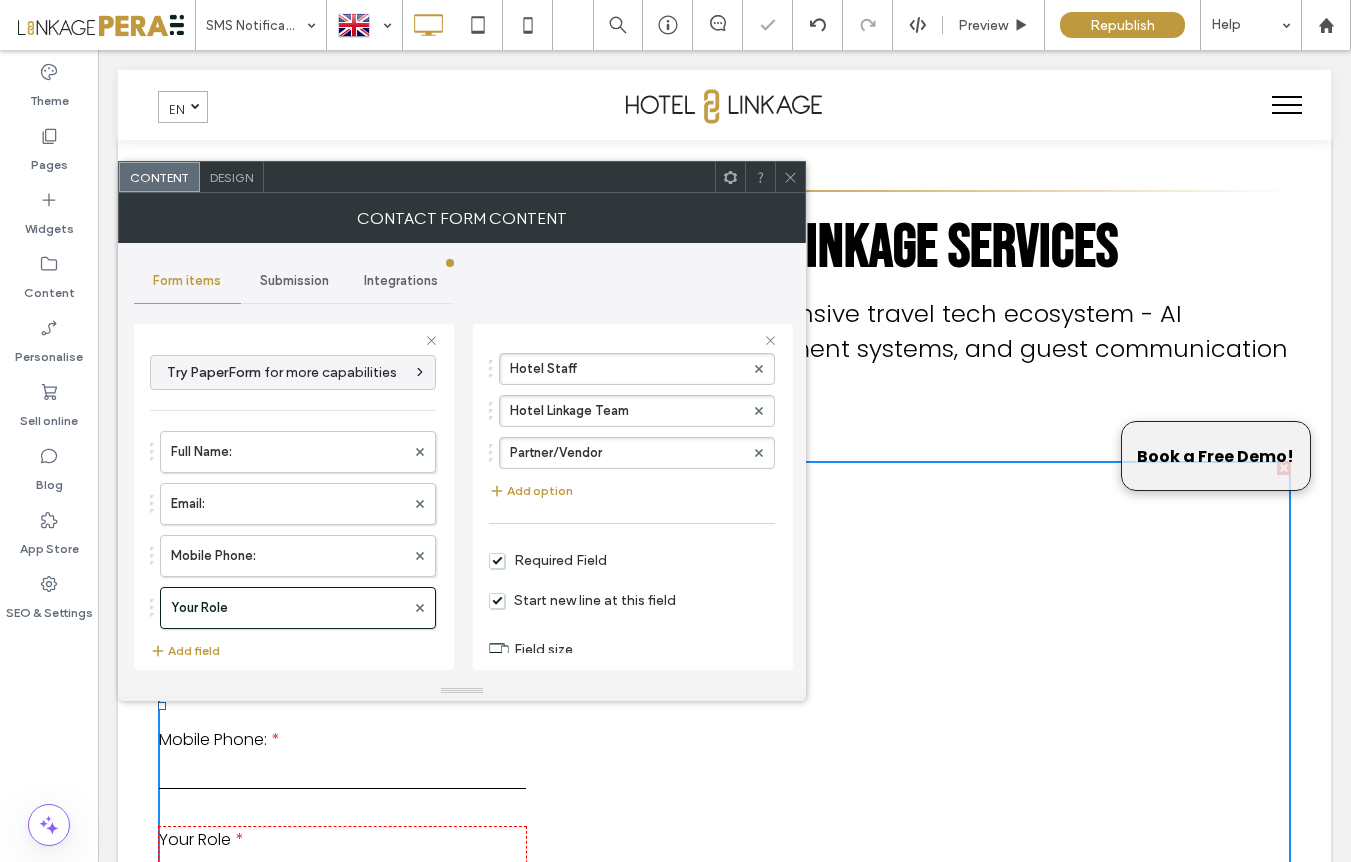 click 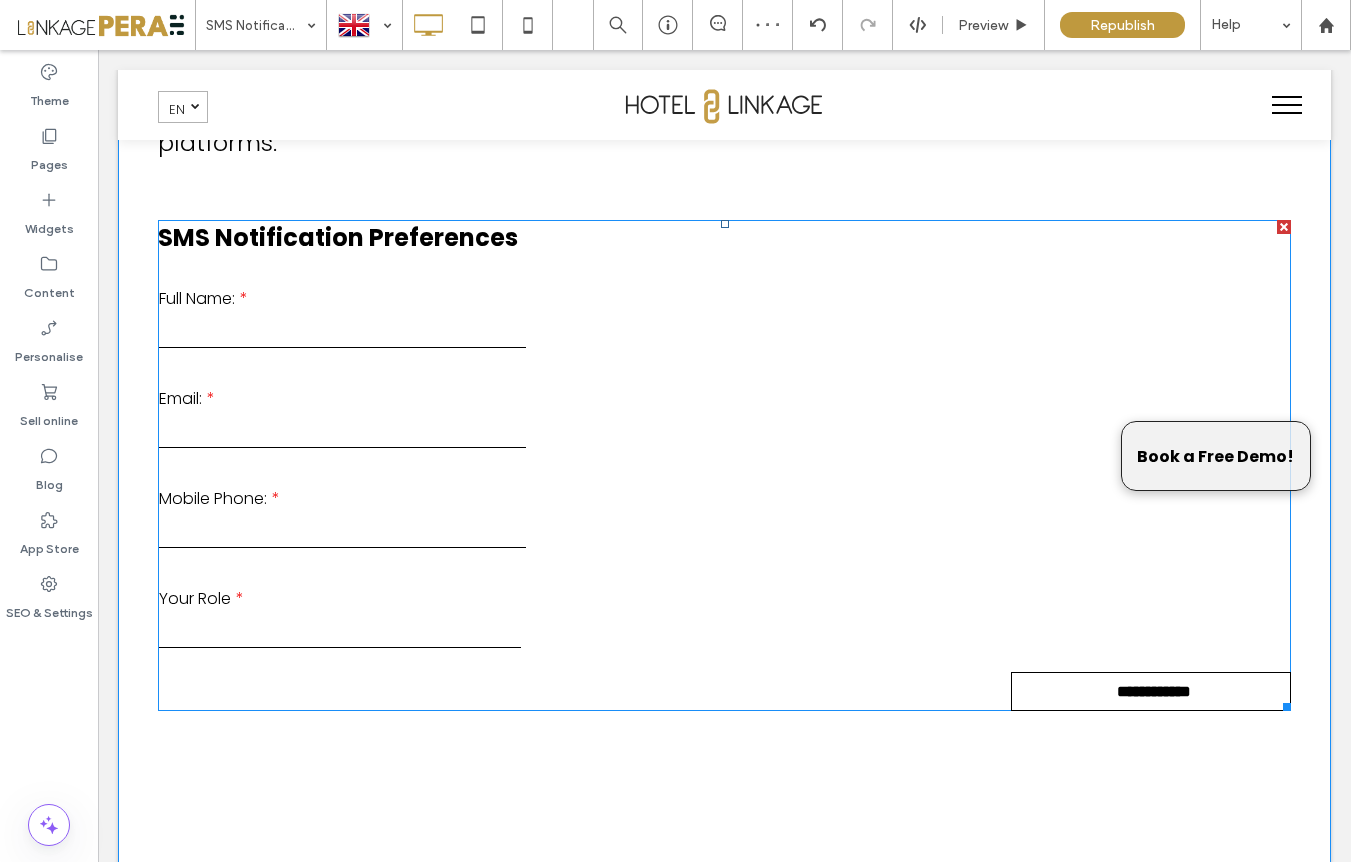scroll, scrollTop: 245, scrollLeft: 0, axis: vertical 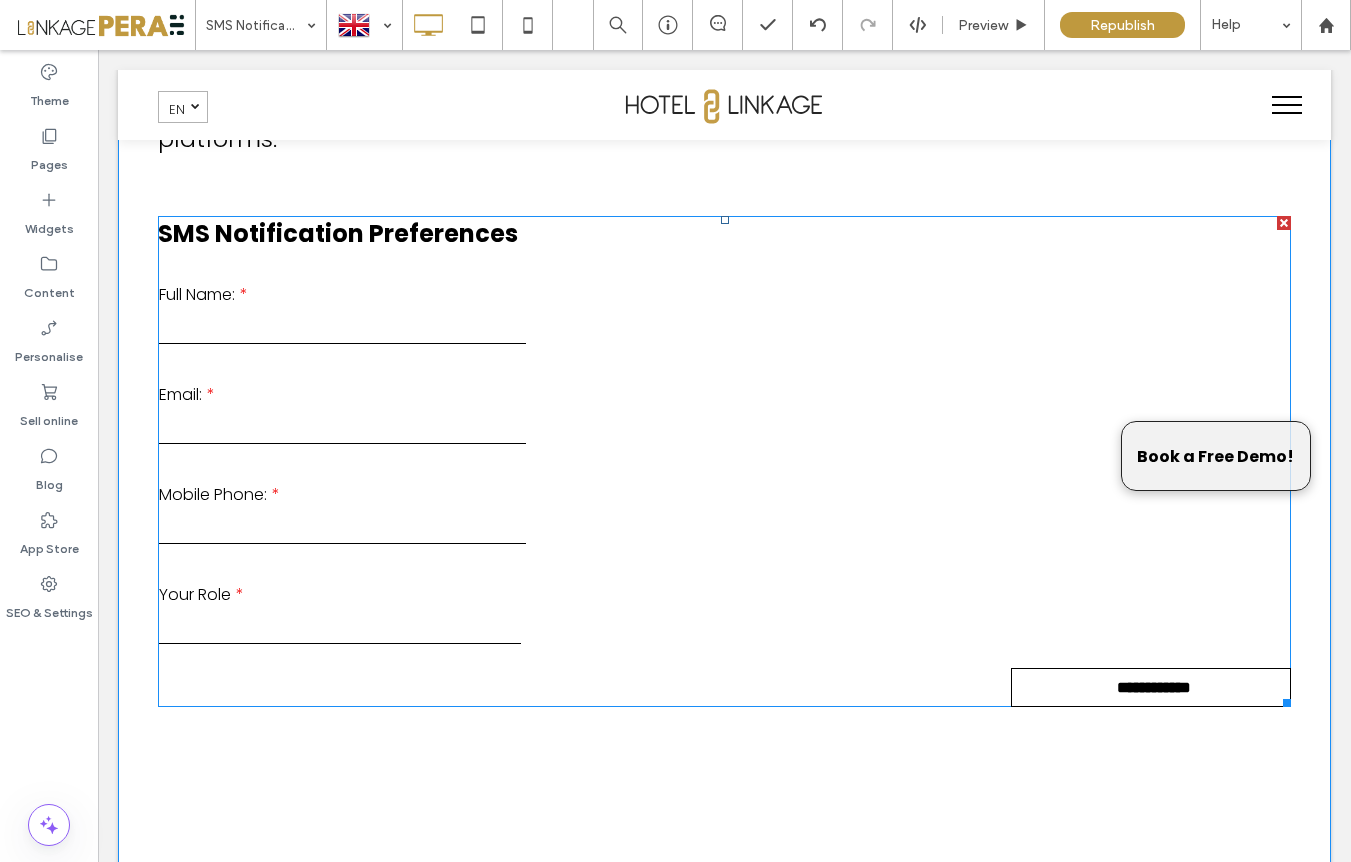click on "**********" at bounding box center (725, 454) 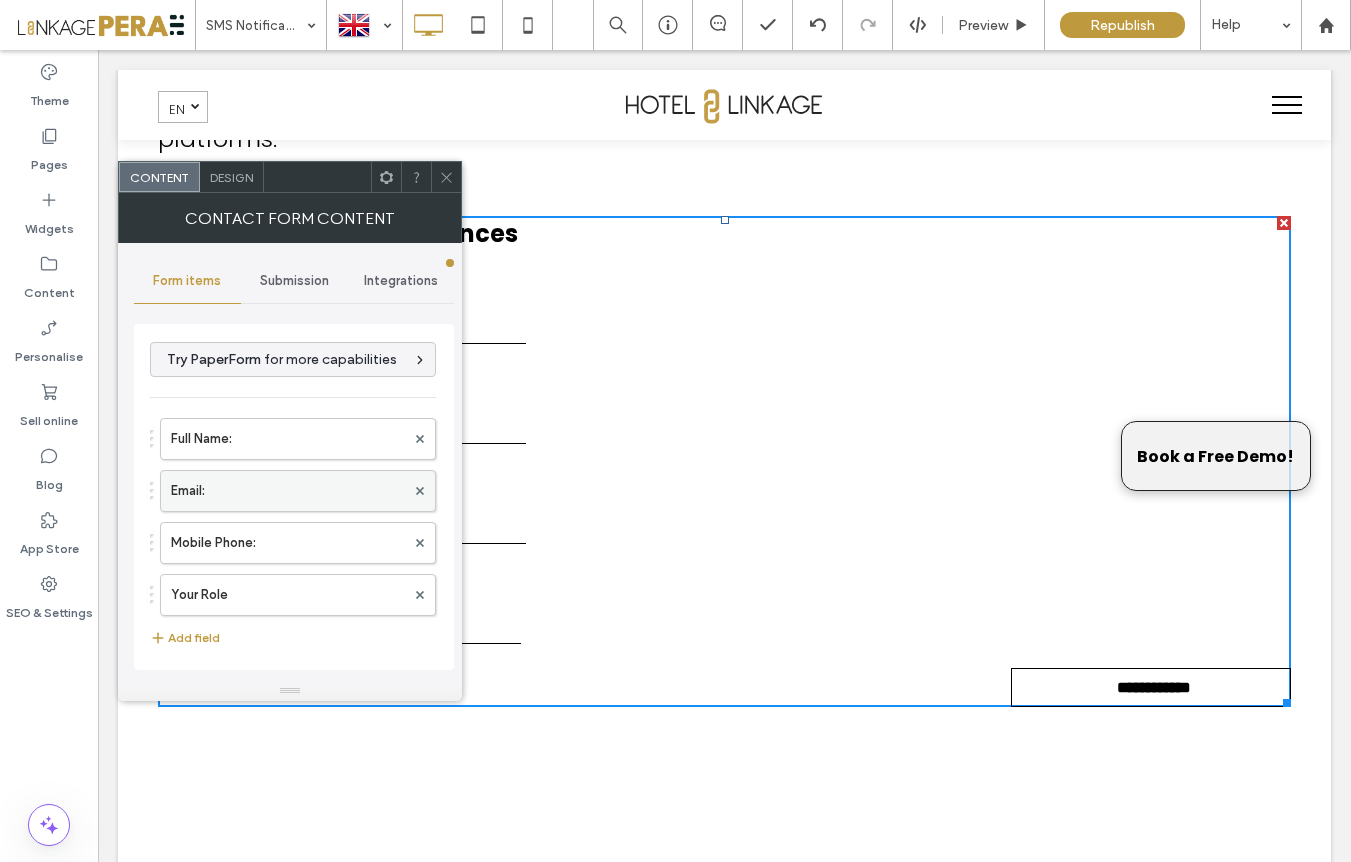 click on "Email:" at bounding box center [288, 491] 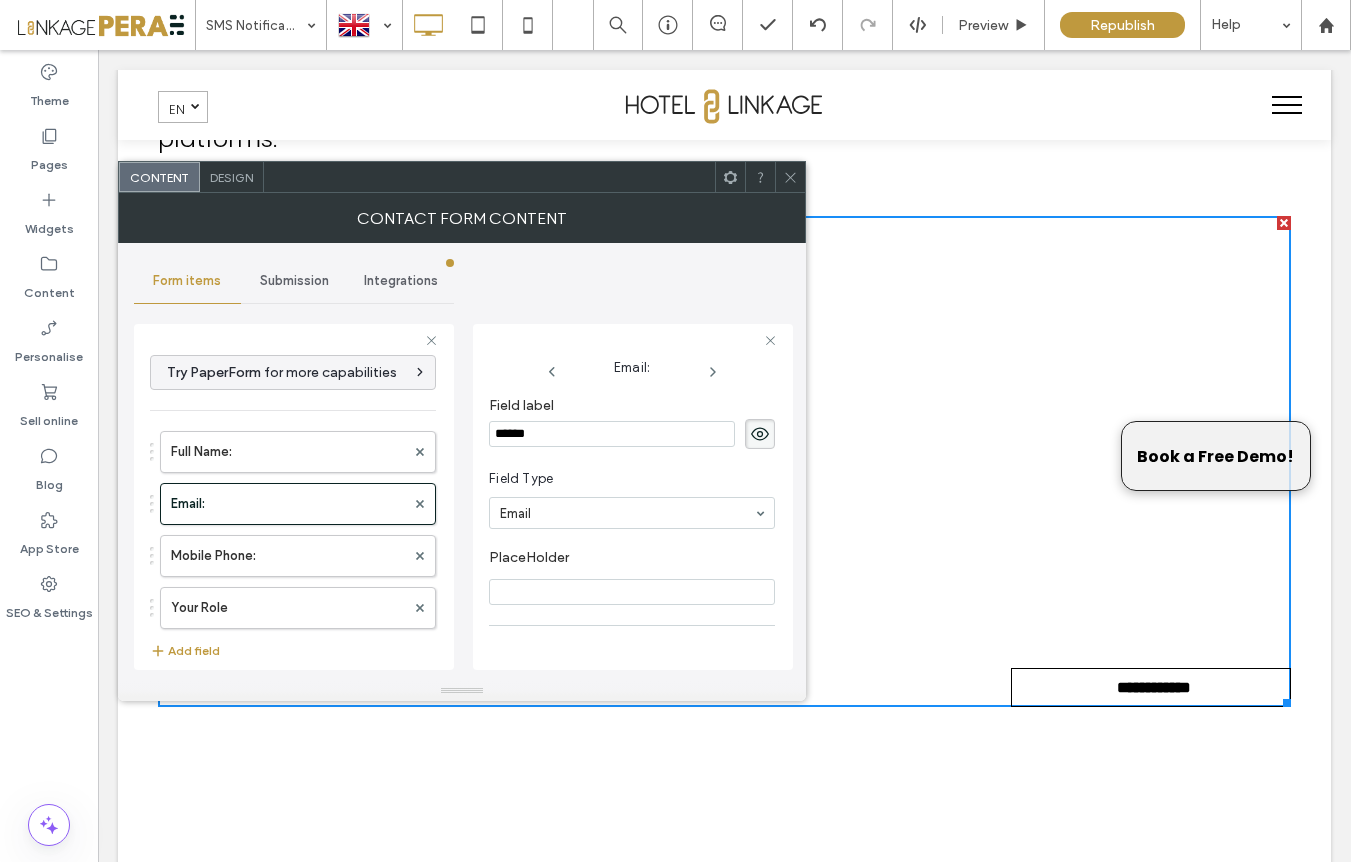 scroll, scrollTop: 141, scrollLeft: 0, axis: vertical 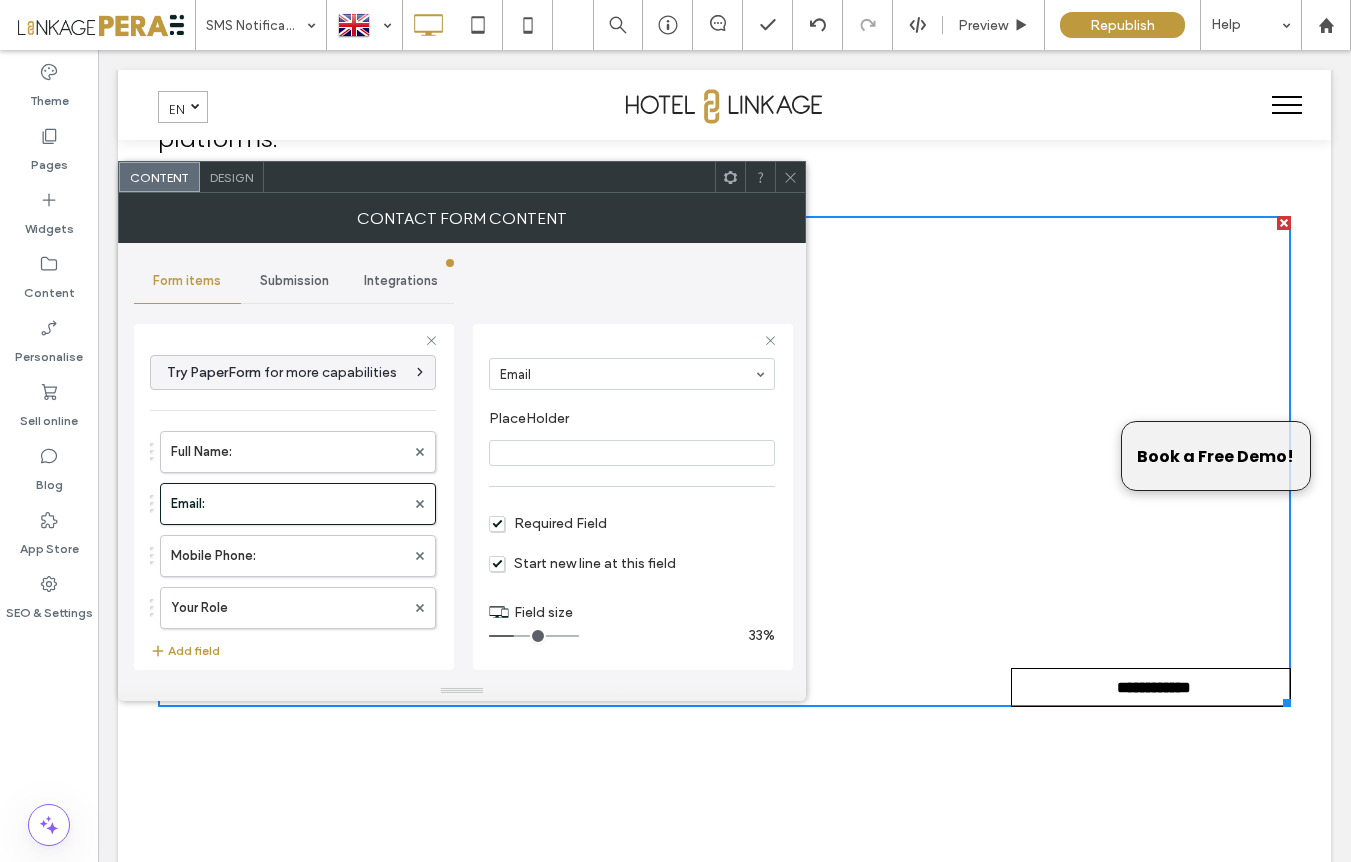 click on "Start new line at this field" at bounding box center (582, 563) 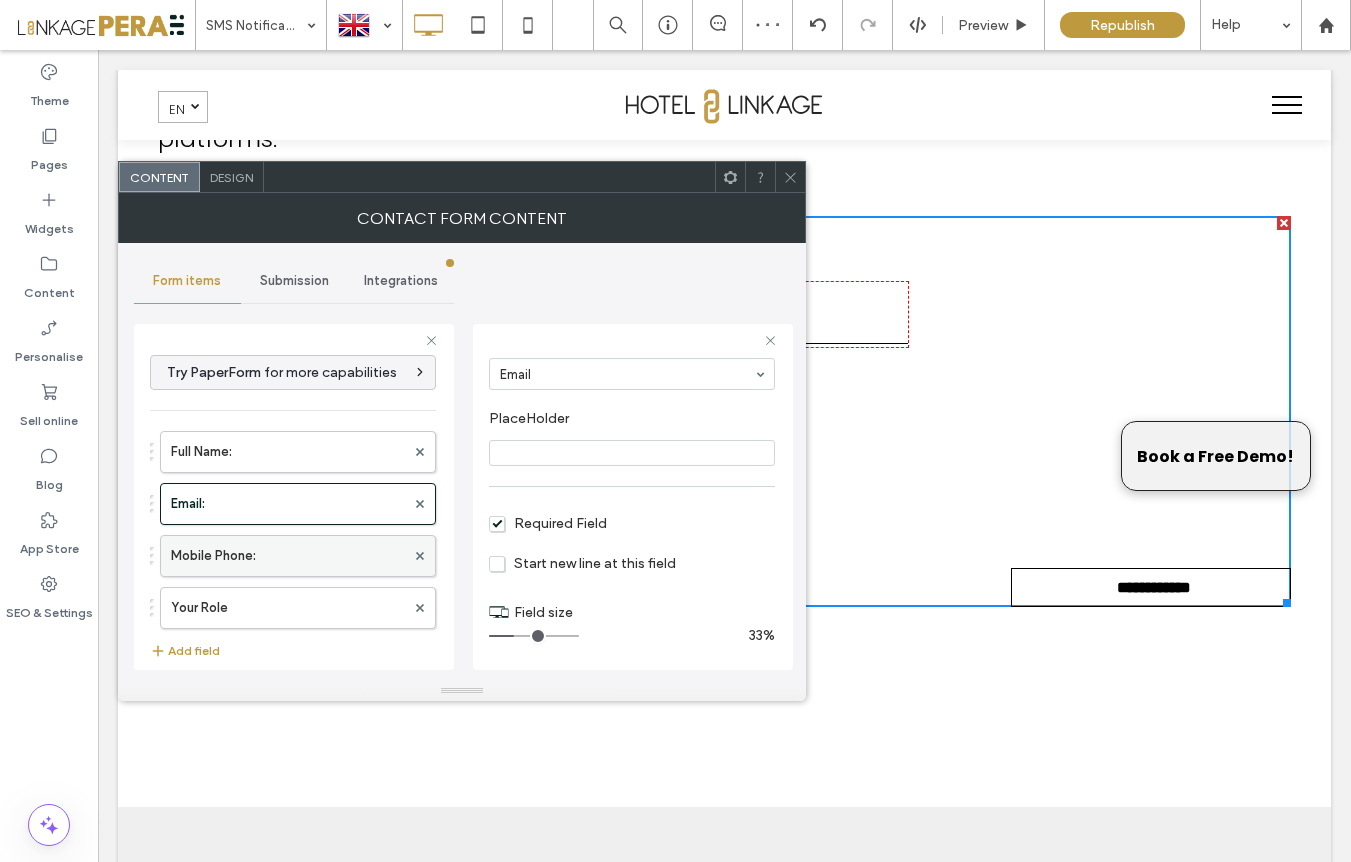 click on "Mobile Phone:" at bounding box center [288, 556] 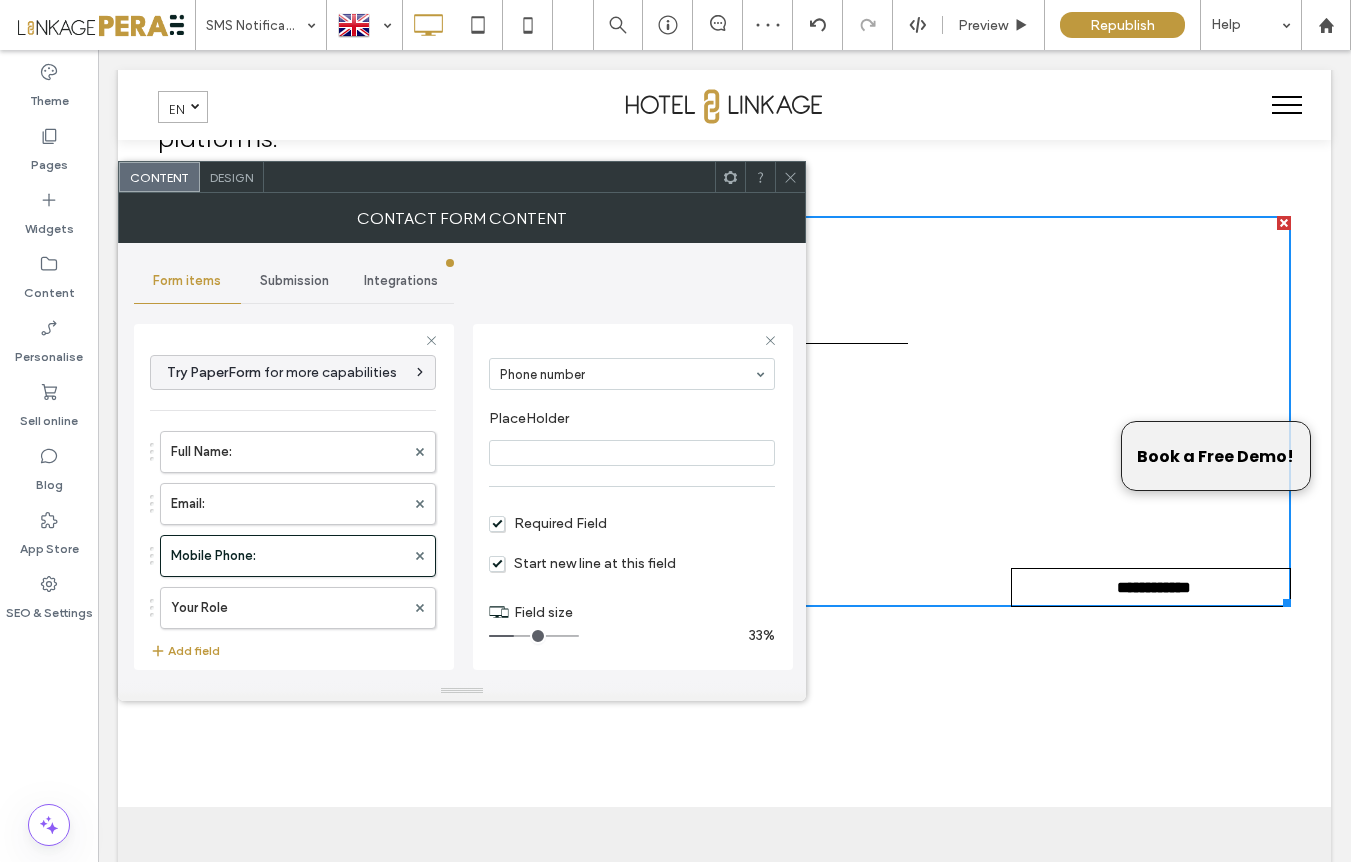 click on "Start new line at this field" at bounding box center [582, 563] 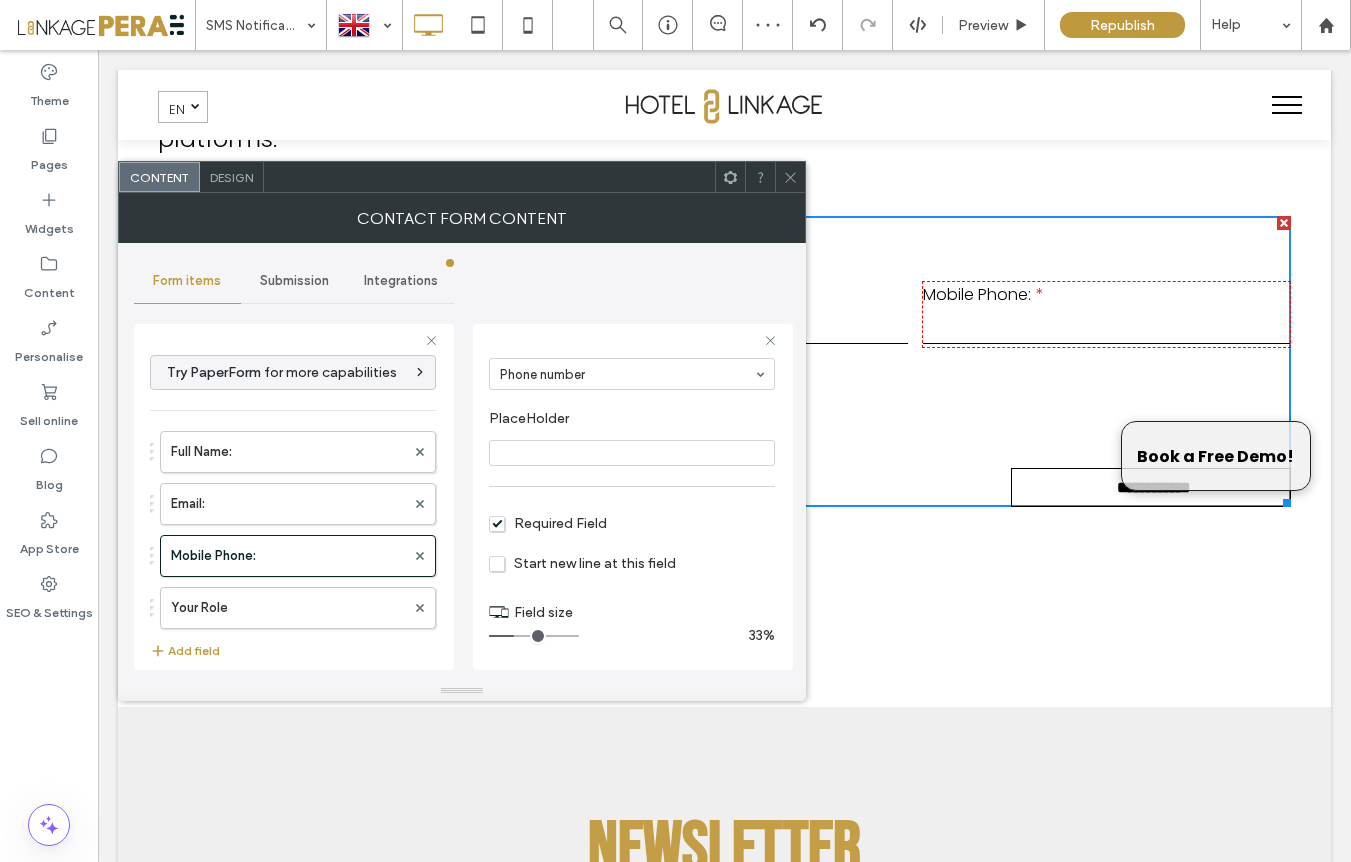 click at bounding box center [790, 177] 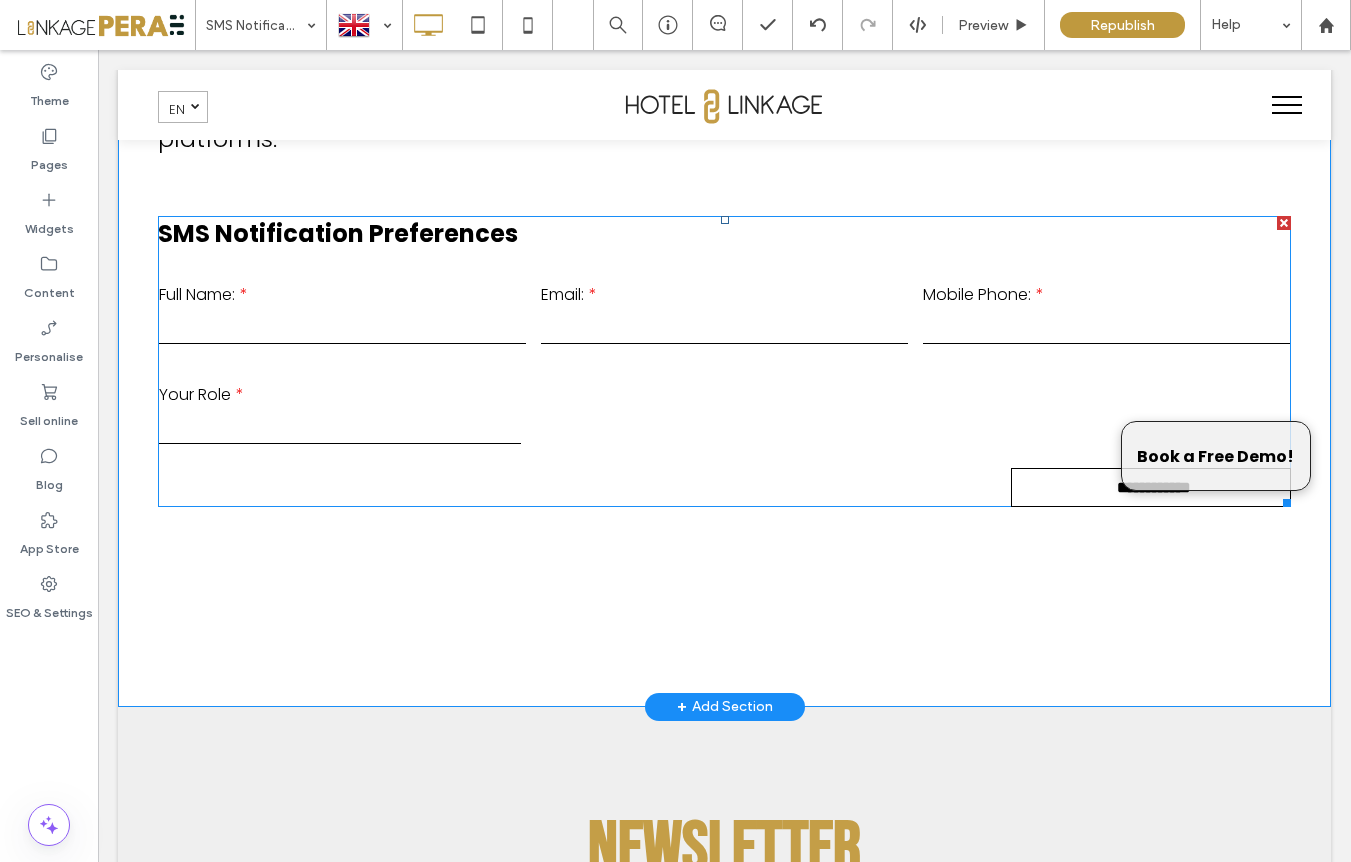 click on "**********" at bounding box center [340, 429] 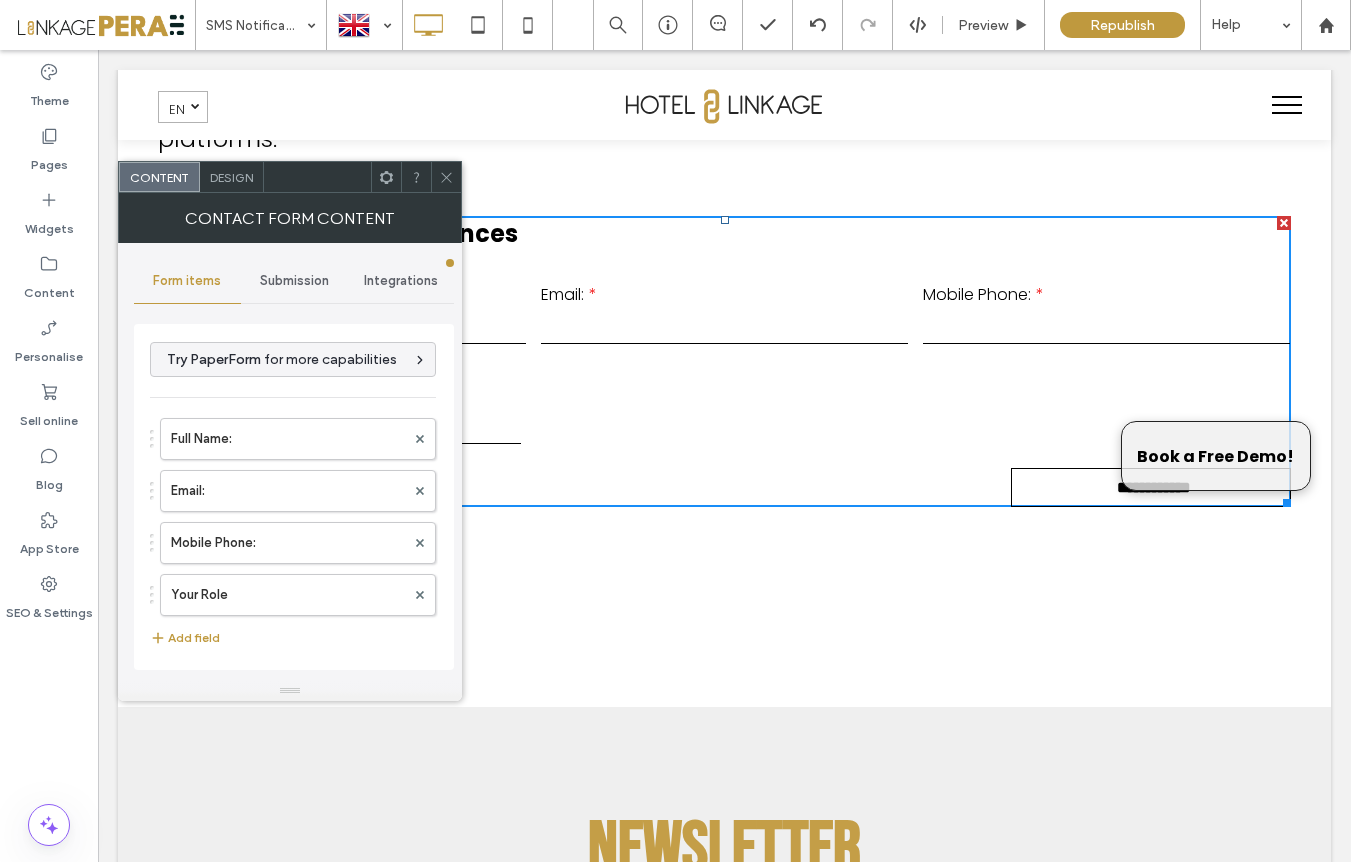 click on "Design" at bounding box center (232, 177) 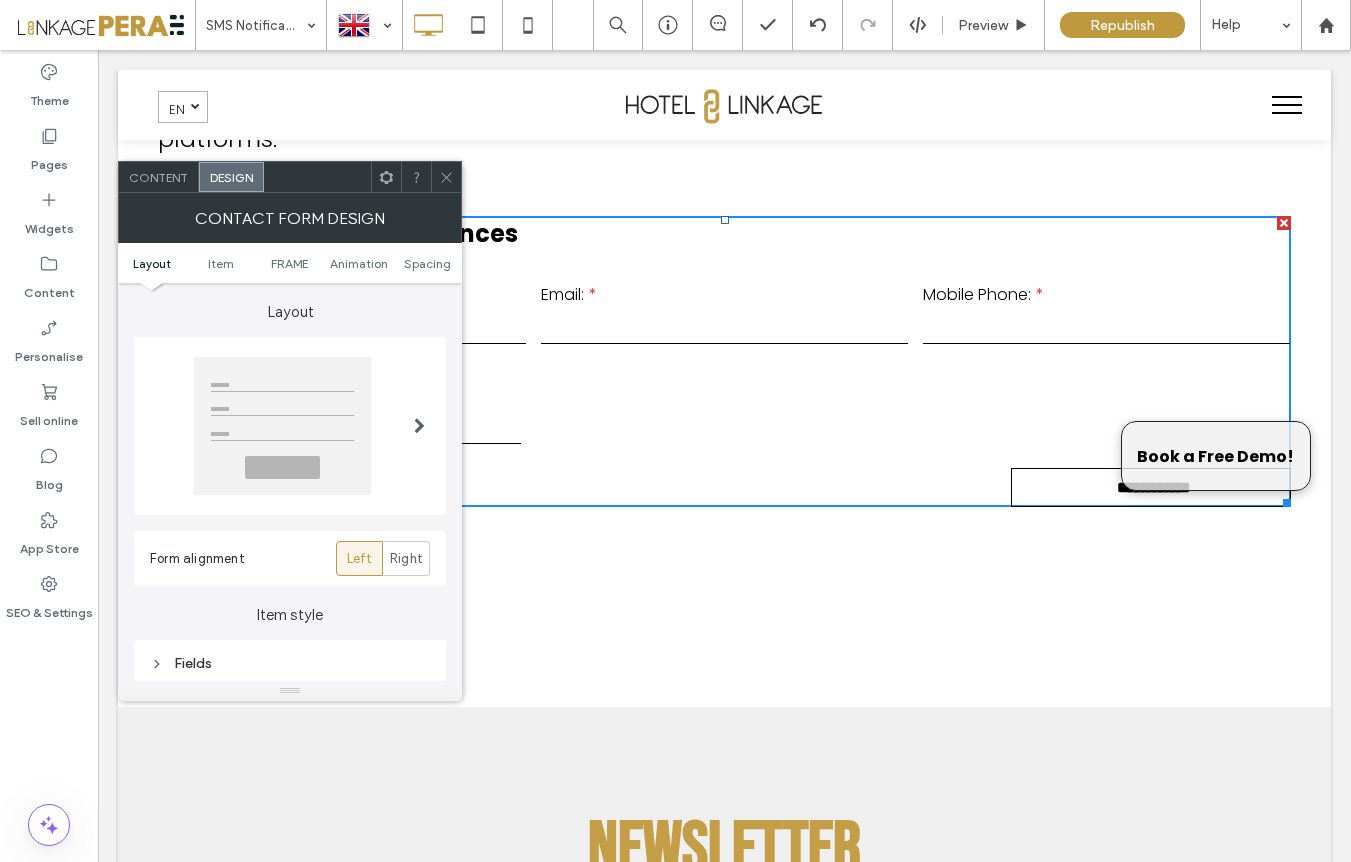 click at bounding box center [419, 426] 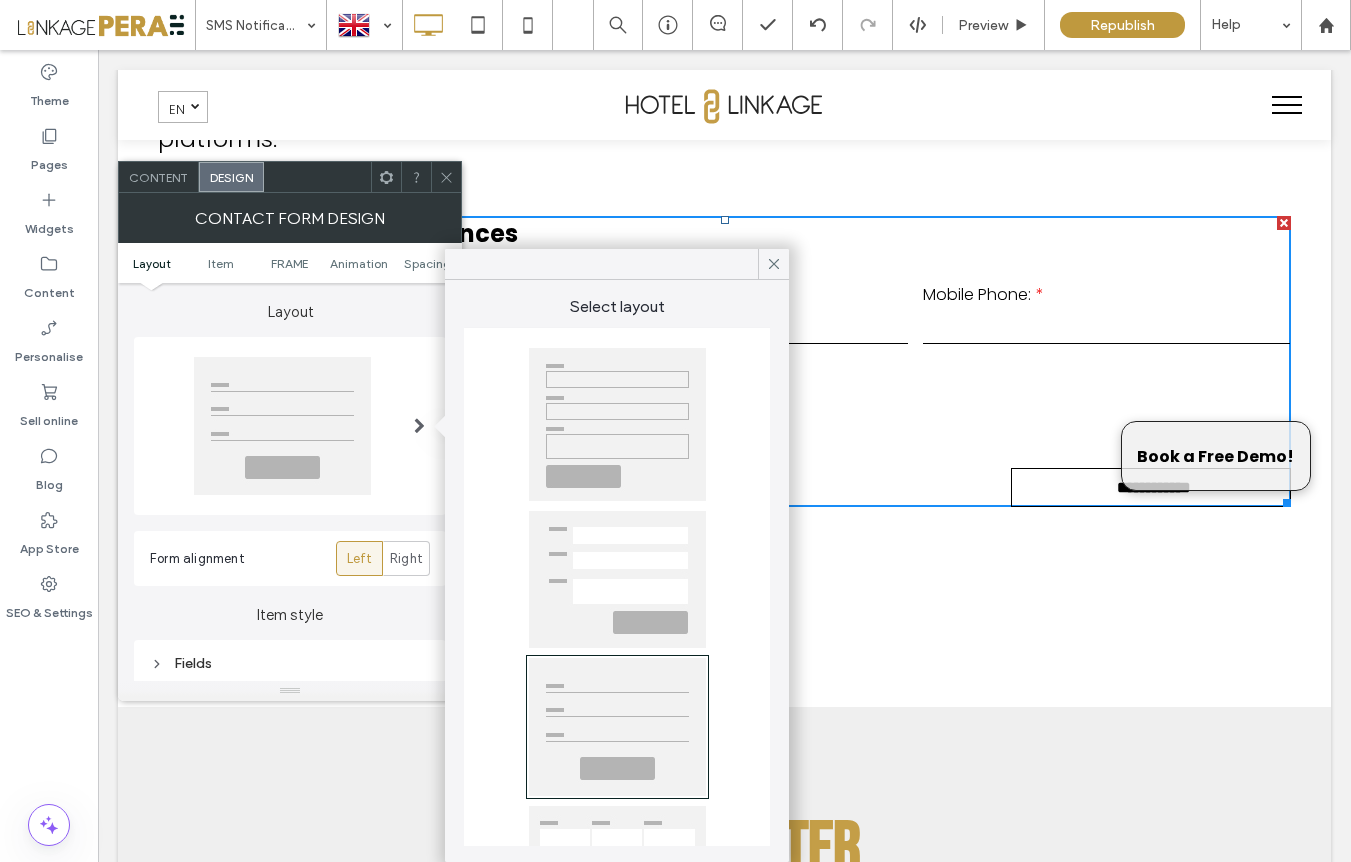click at bounding box center (617, 424) 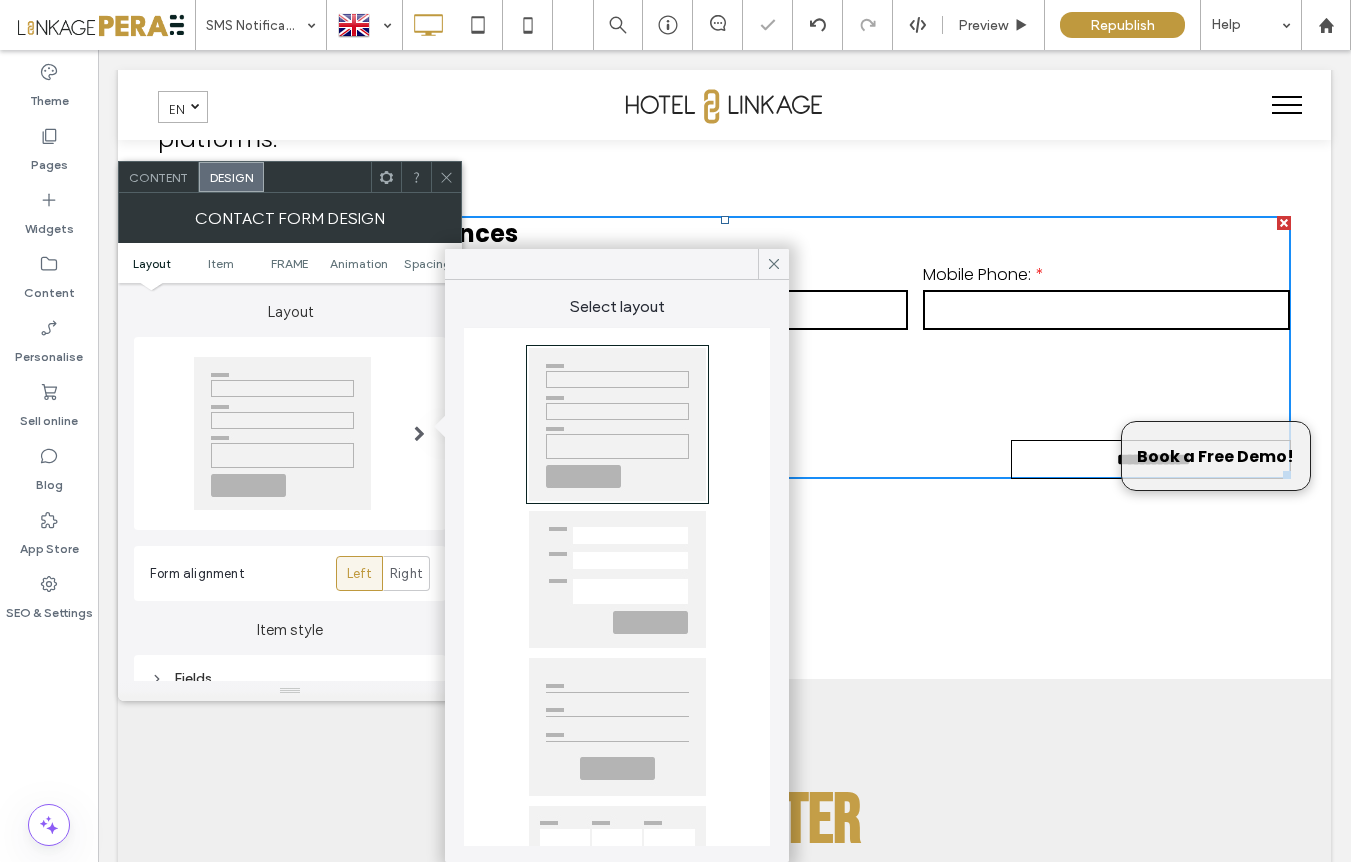 click at bounding box center [617, 727] 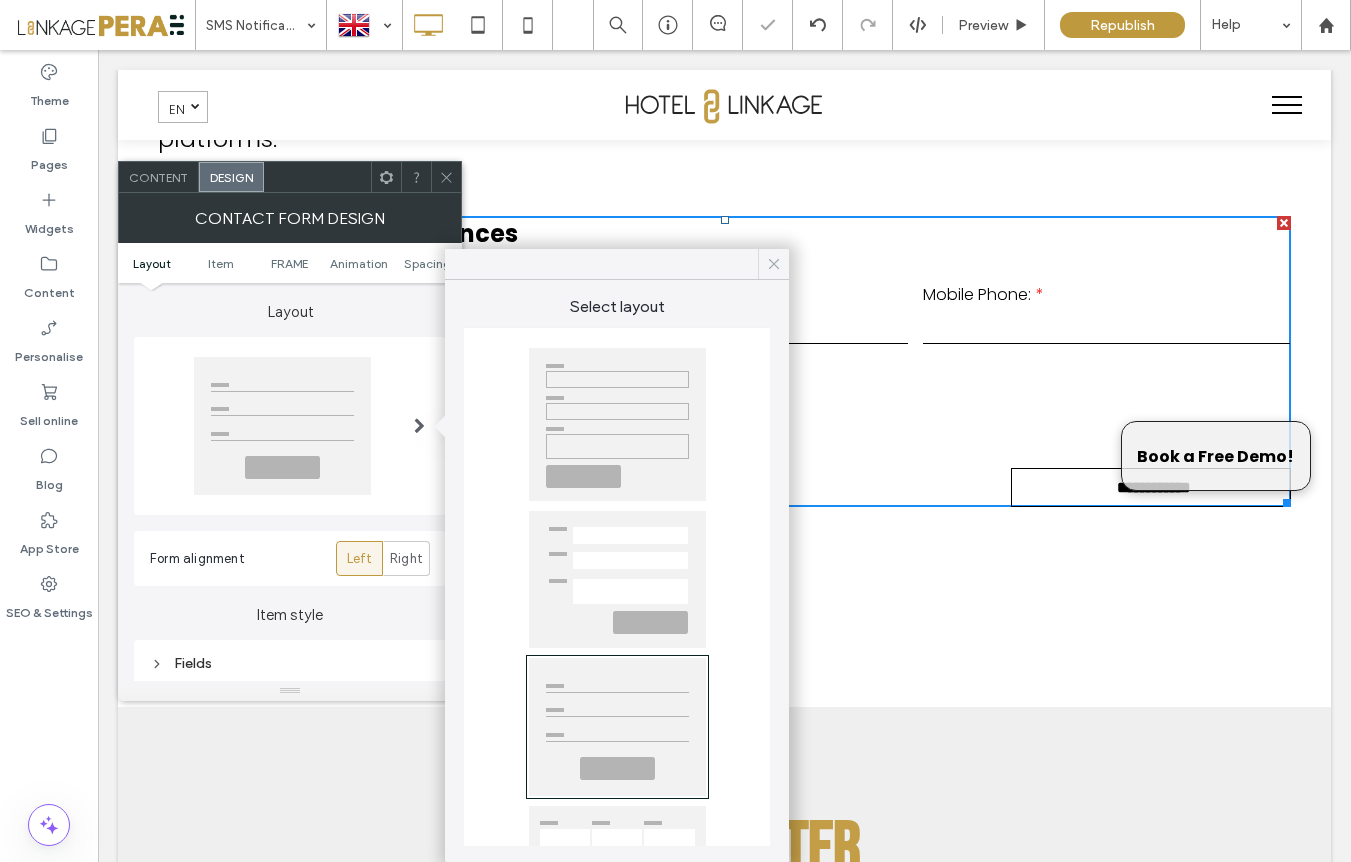 click 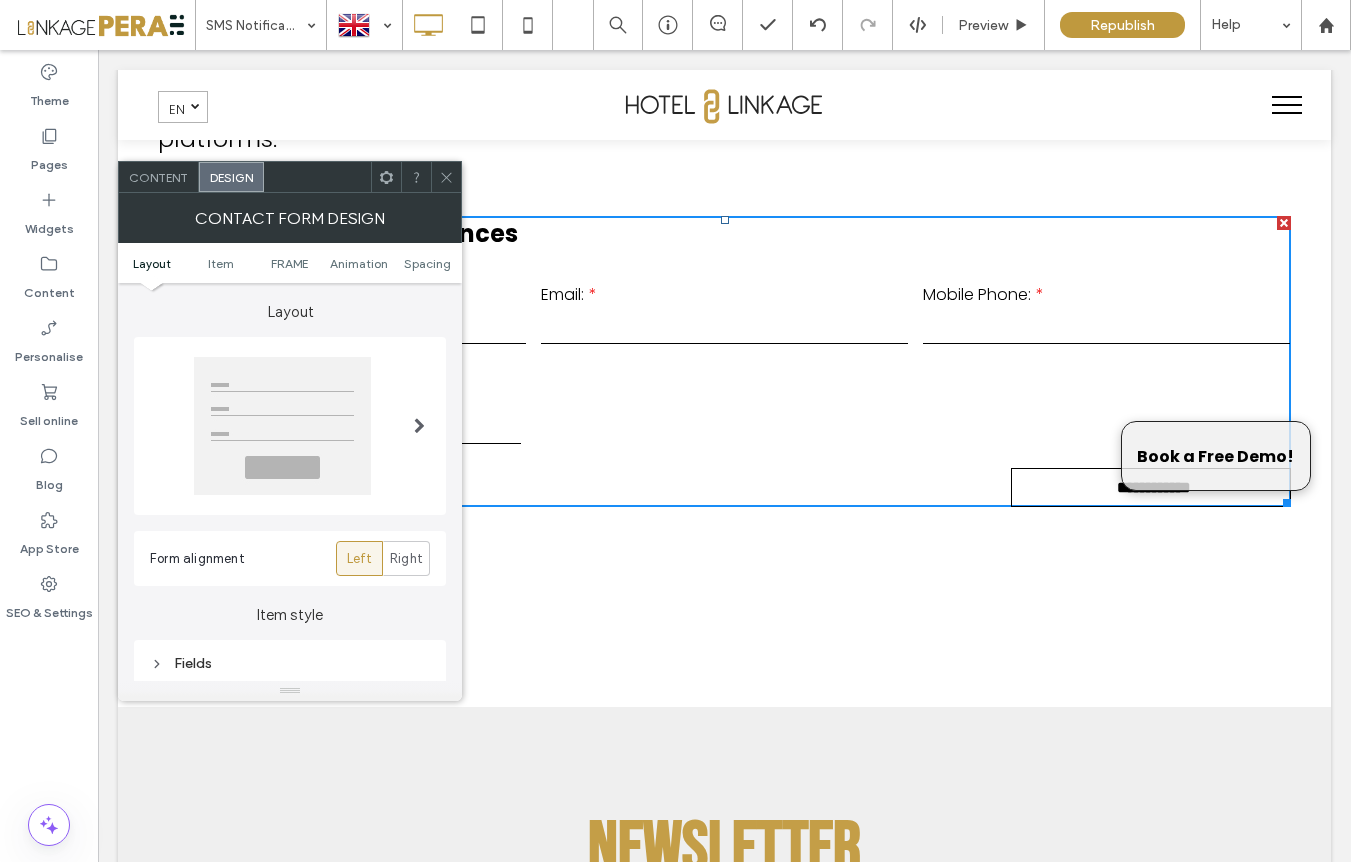 click on "Layout Item FRAME Animation Spacing" at bounding box center (290, 263) 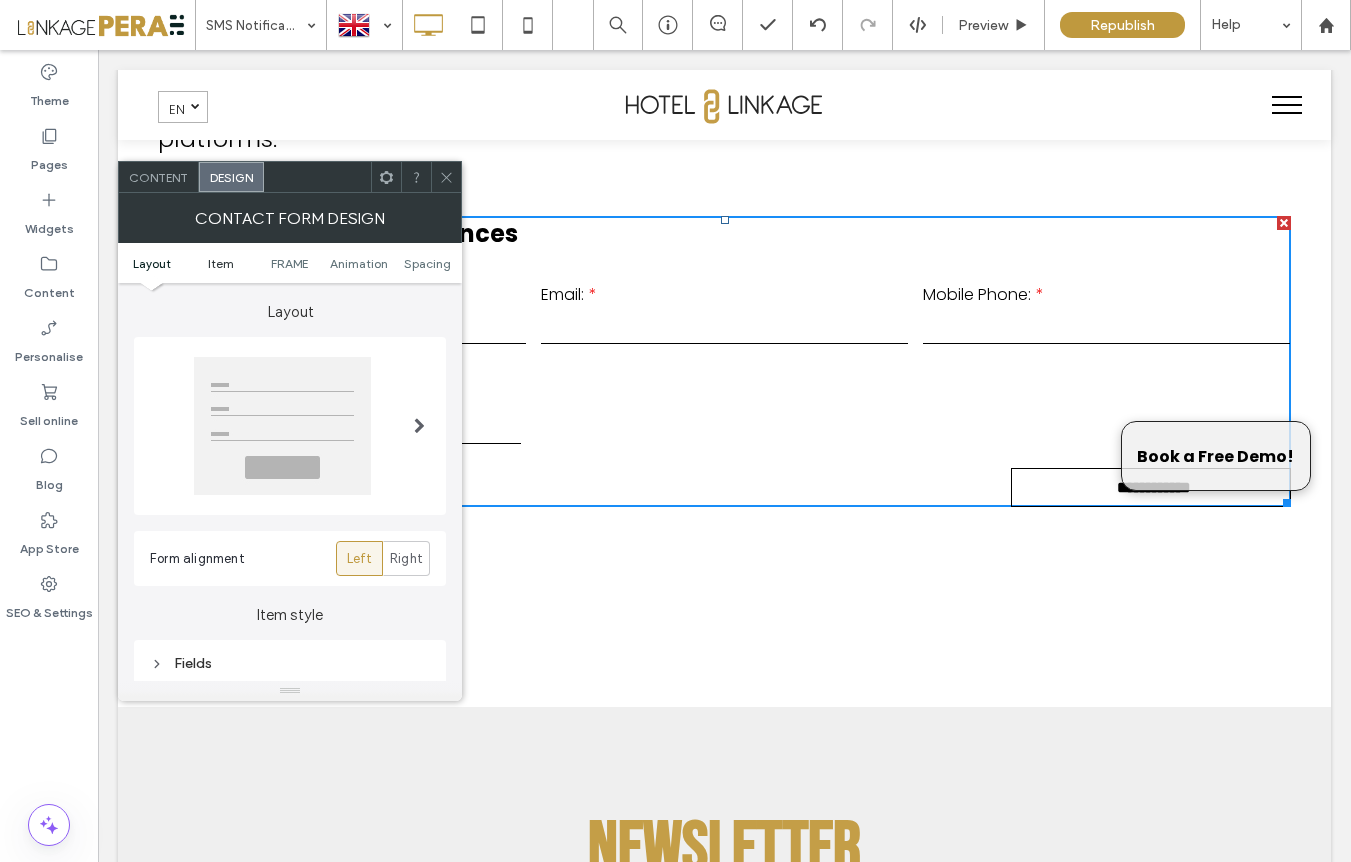 click on "Item" at bounding box center [221, 263] 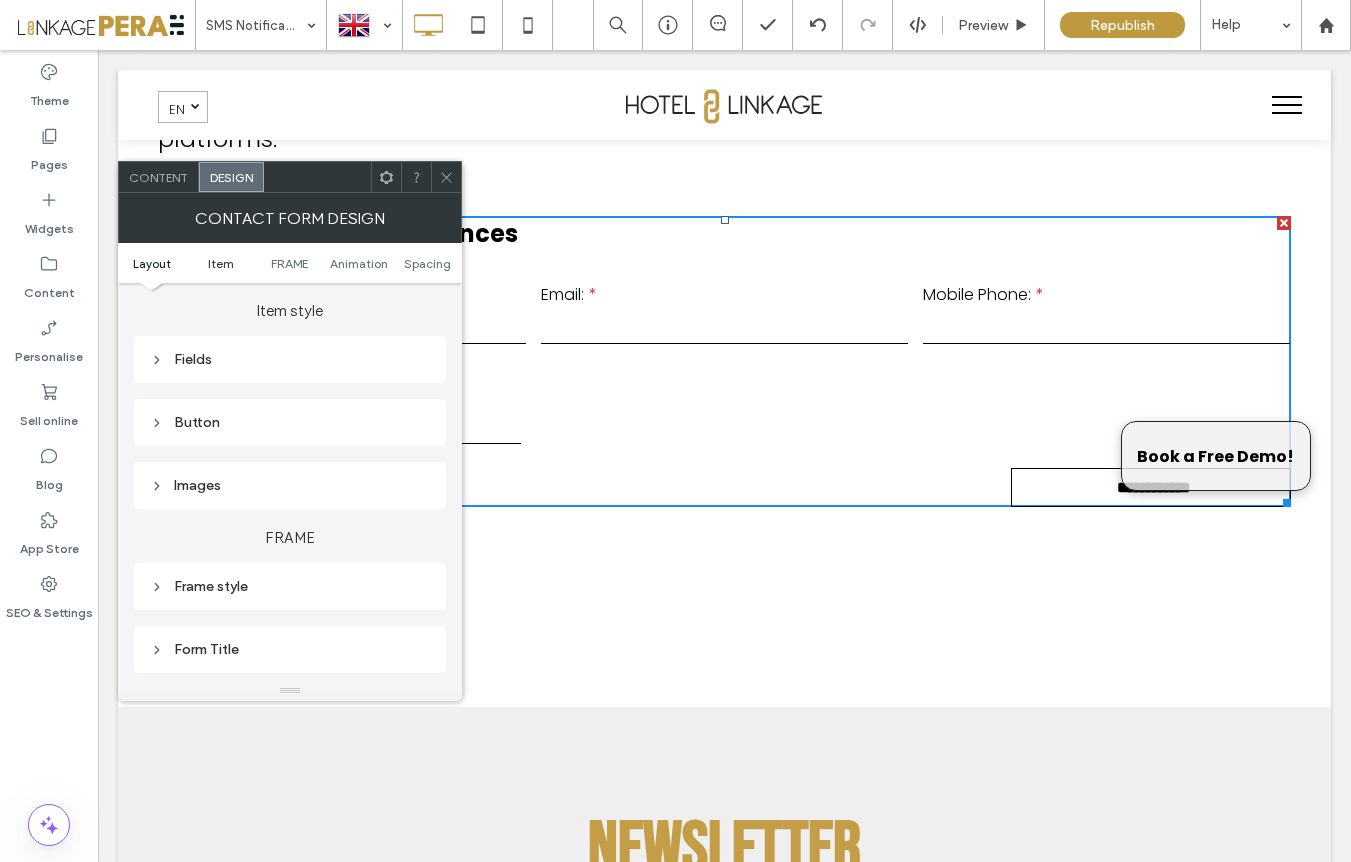 scroll, scrollTop: 304, scrollLeft: 0, axis: vertical 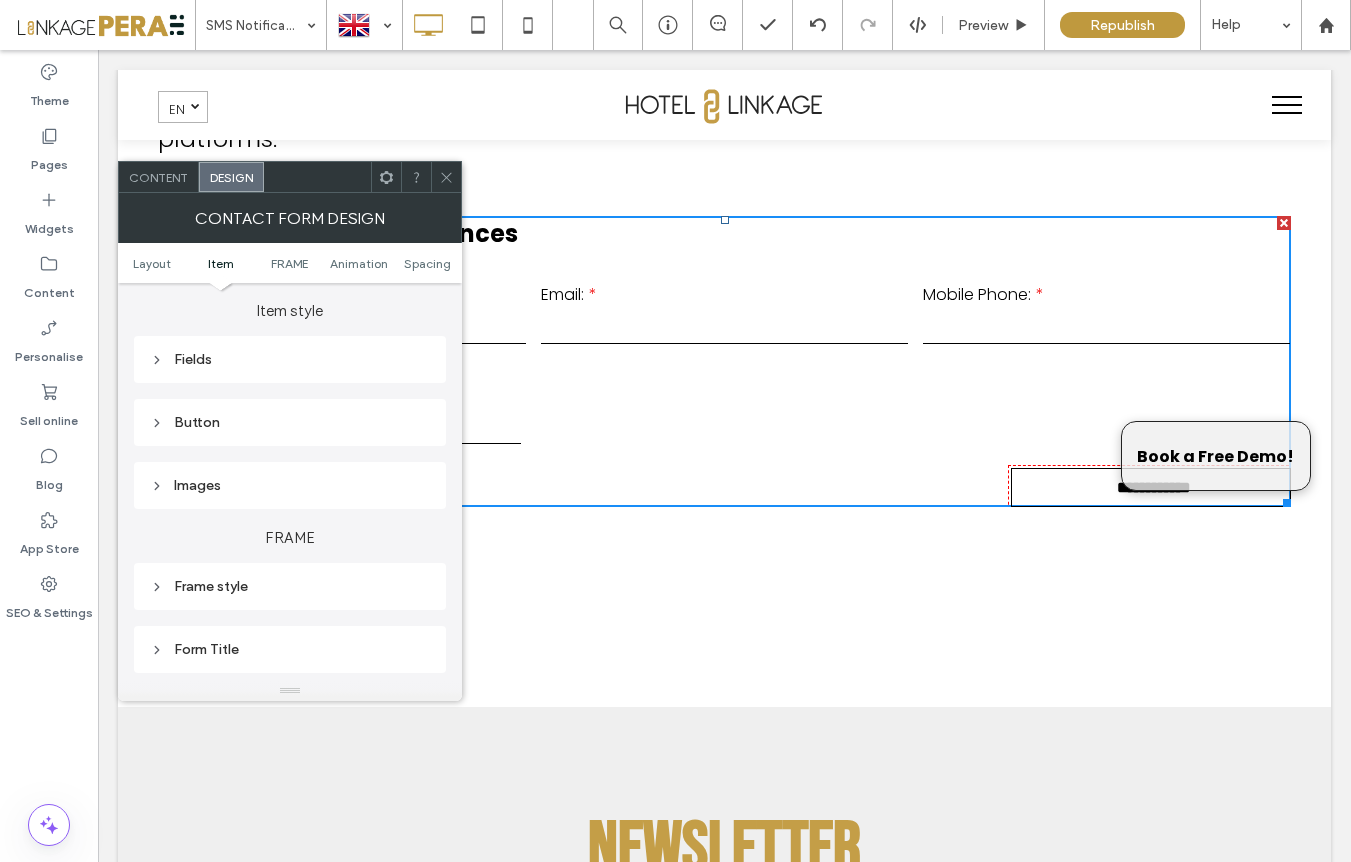click on "Button" at bounding box center [290, 422] 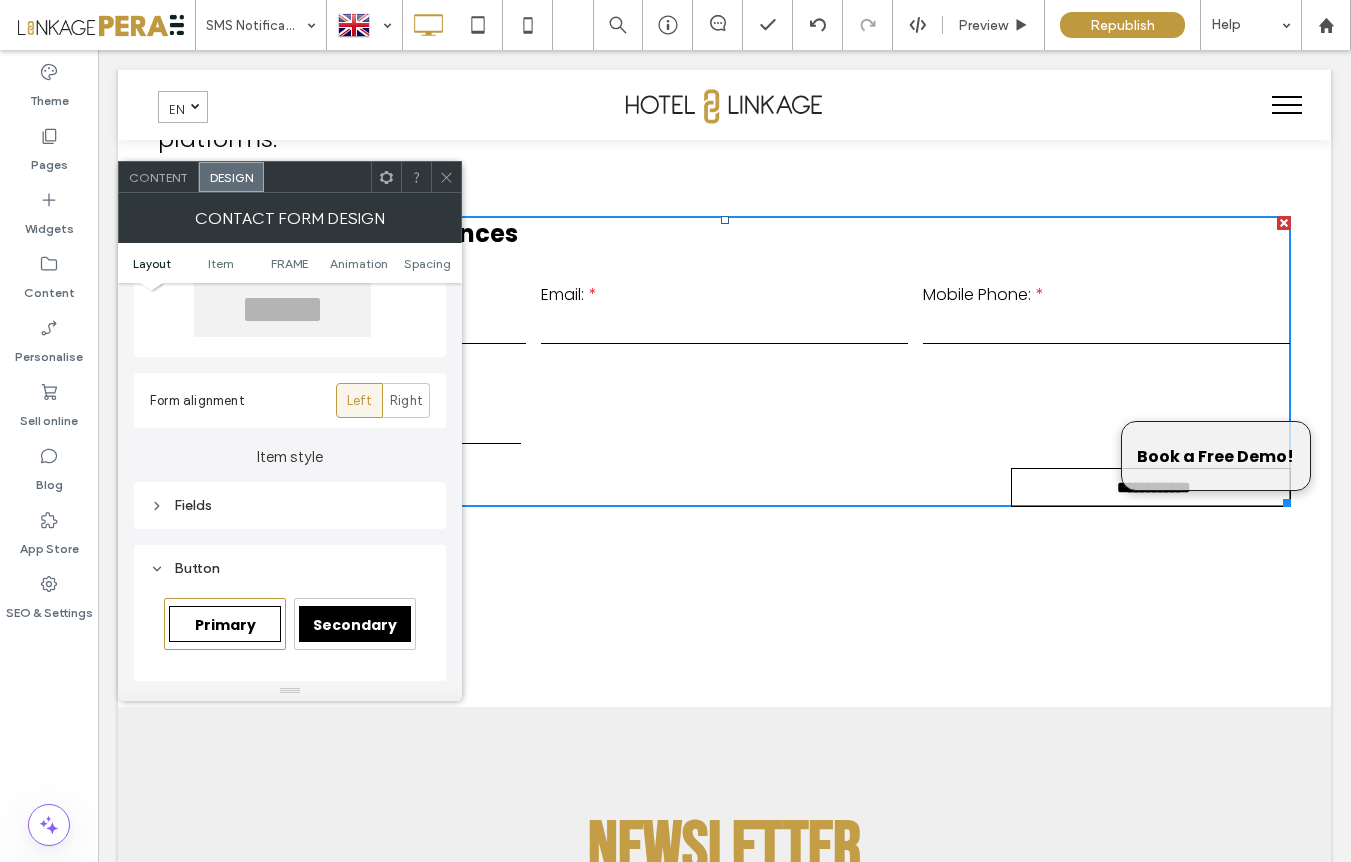 scroll, scrollTop: 135, scrollLeft: 0, axis: vertical 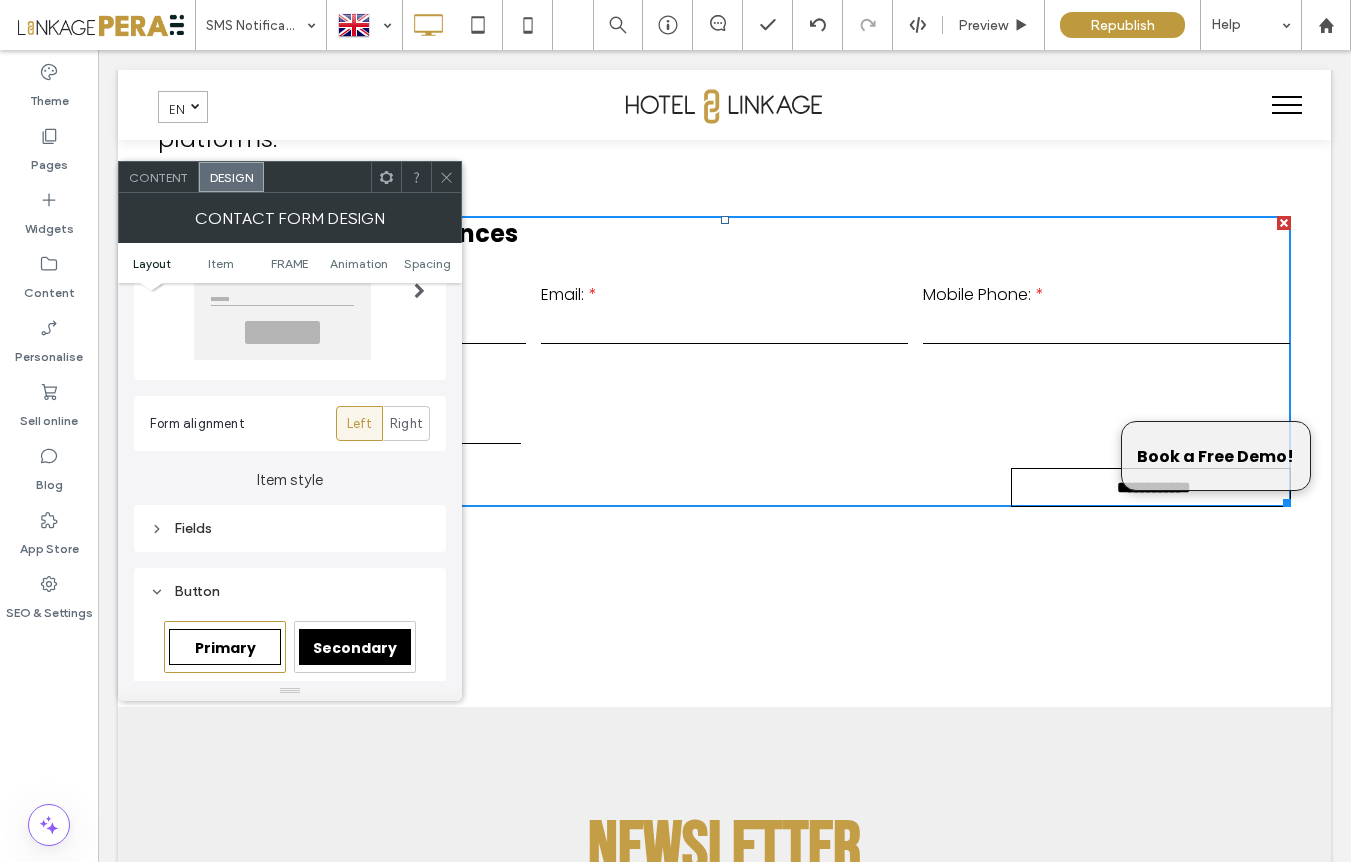 click on "Content" at bounding box center [159, 177] 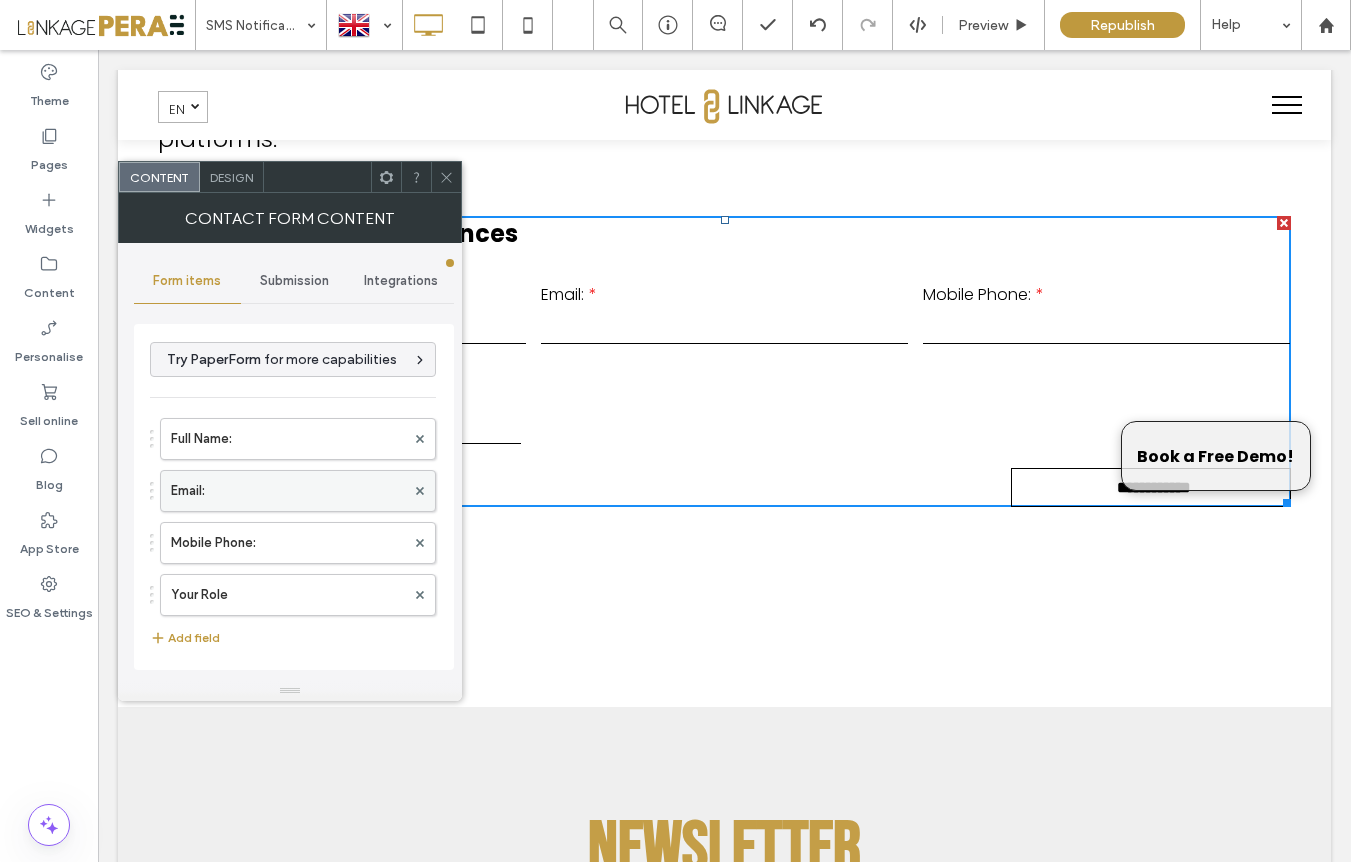 click on "Email:" at bounding box center [288, 491] 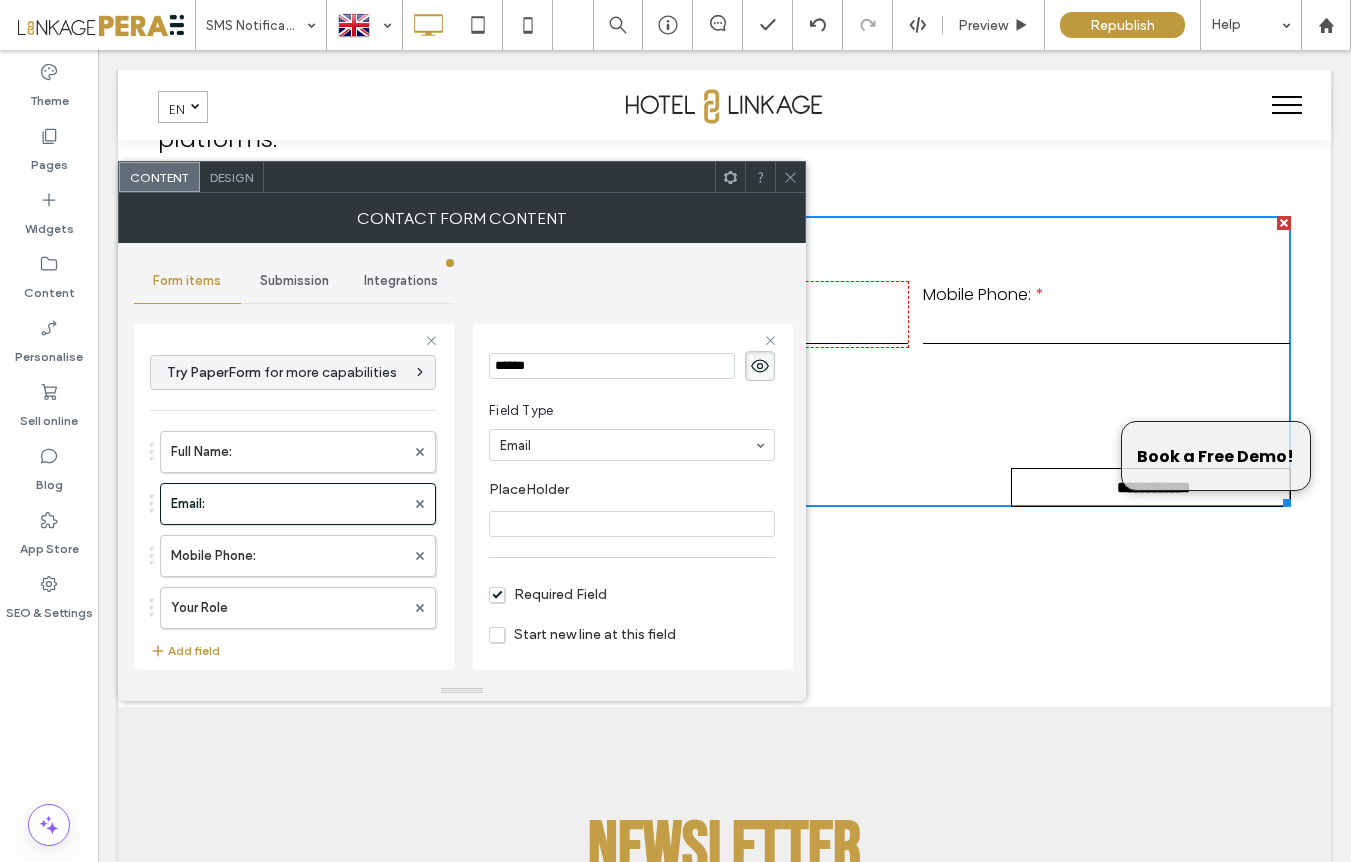 scroll, scrollTop: 141, scrollLeft: 0, axis: vertical 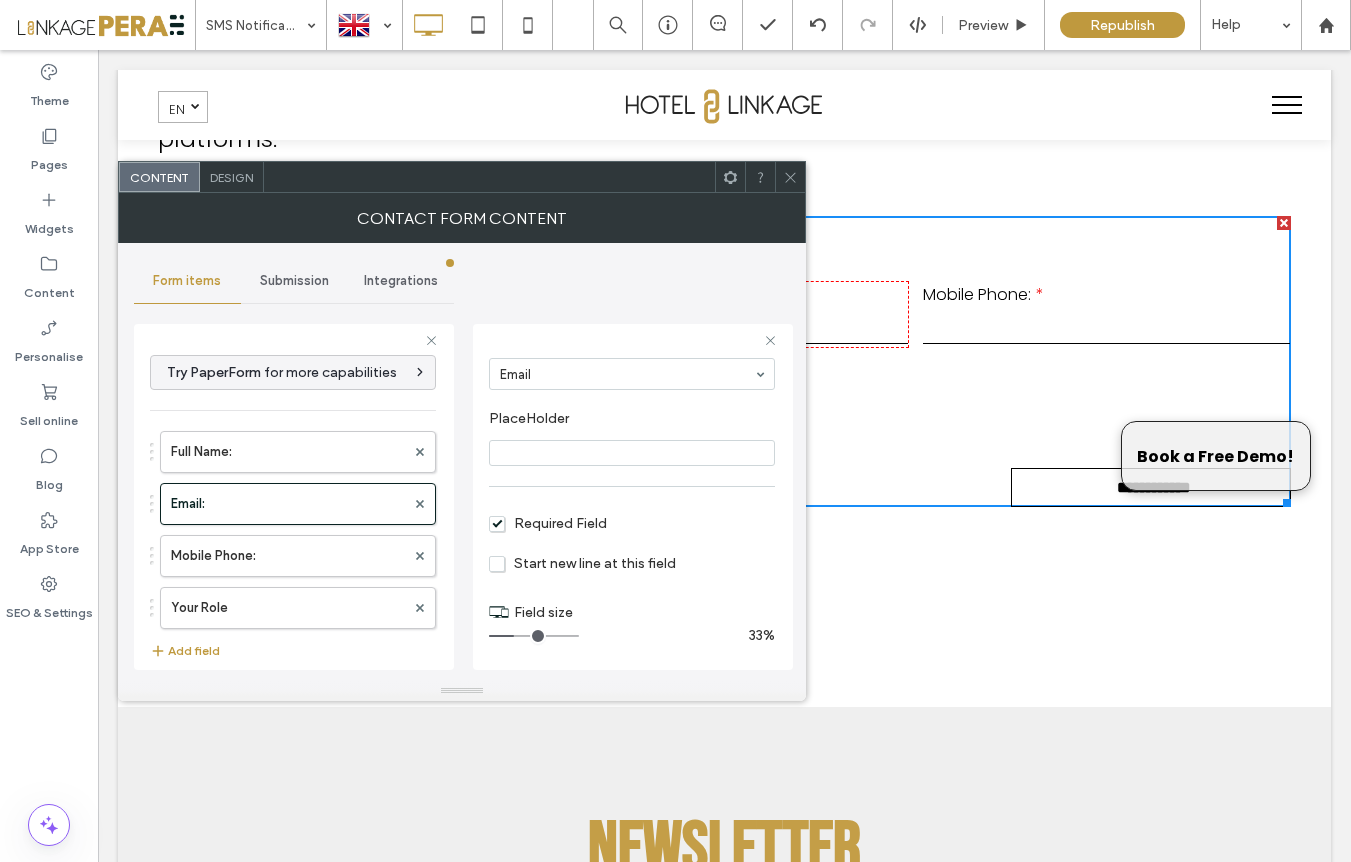 click on "Required Field" at bounding box center [548, 523] 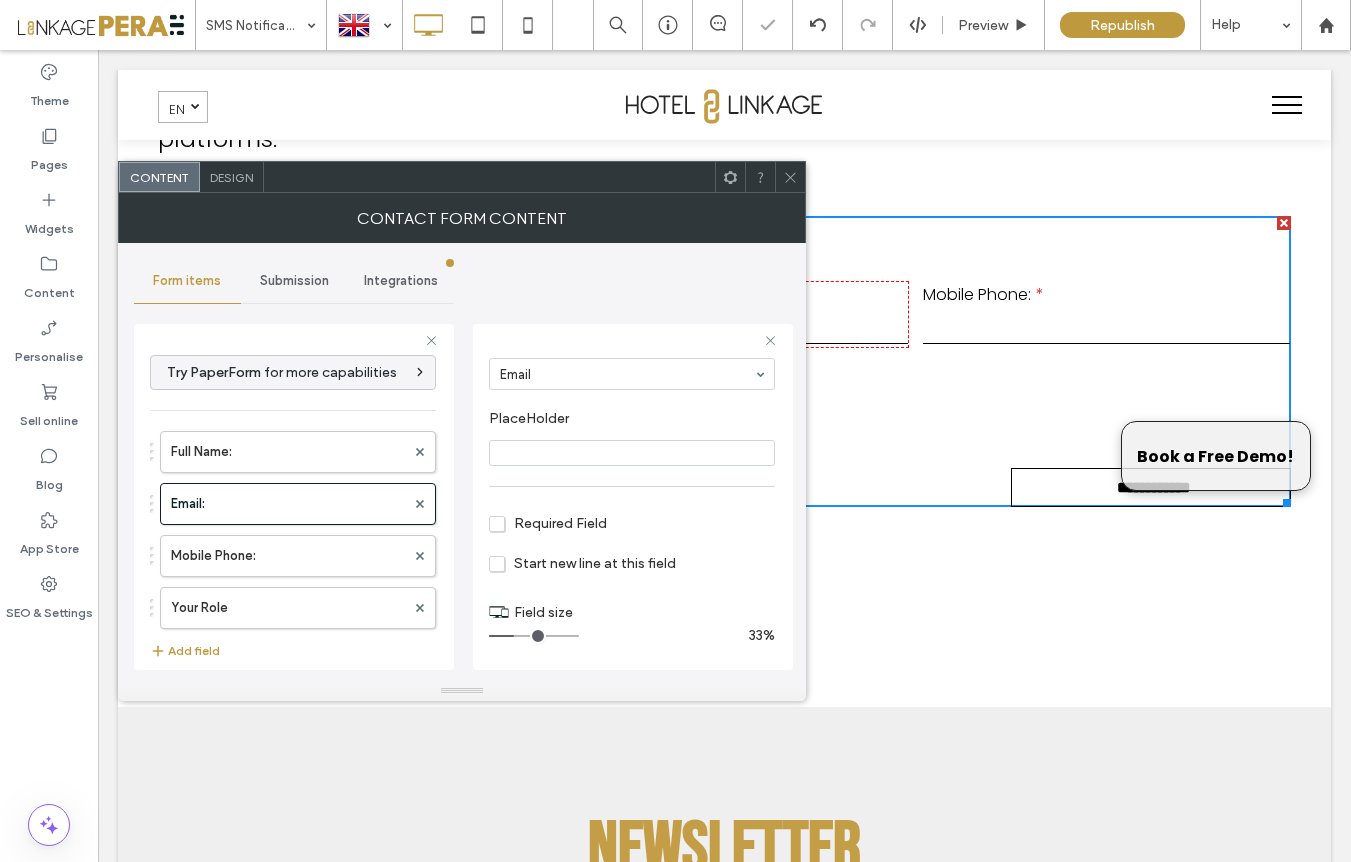 click on "Required Field" at bounding box center [548, 523] 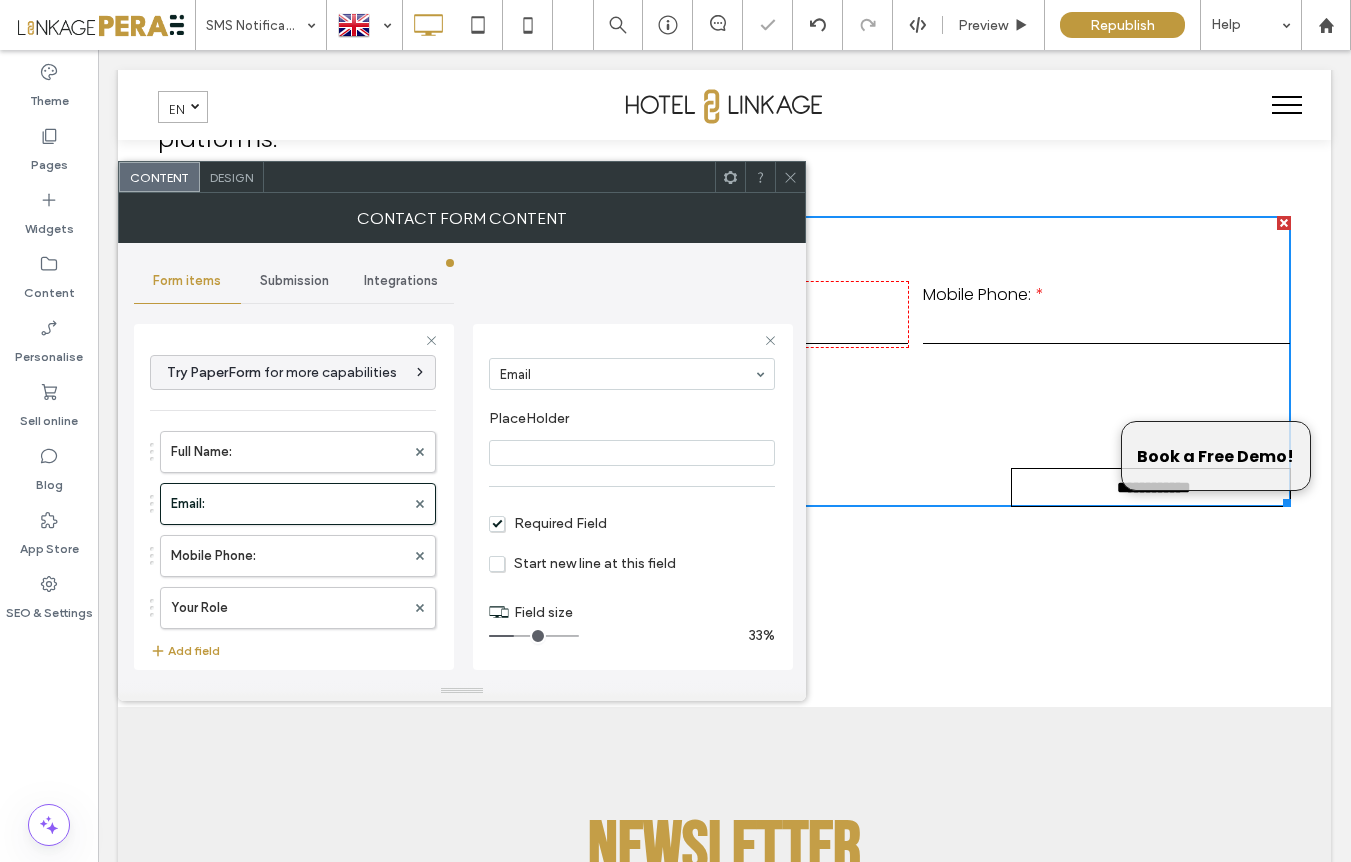 click on "Start new line at this field" at bounding box center [582, 563] 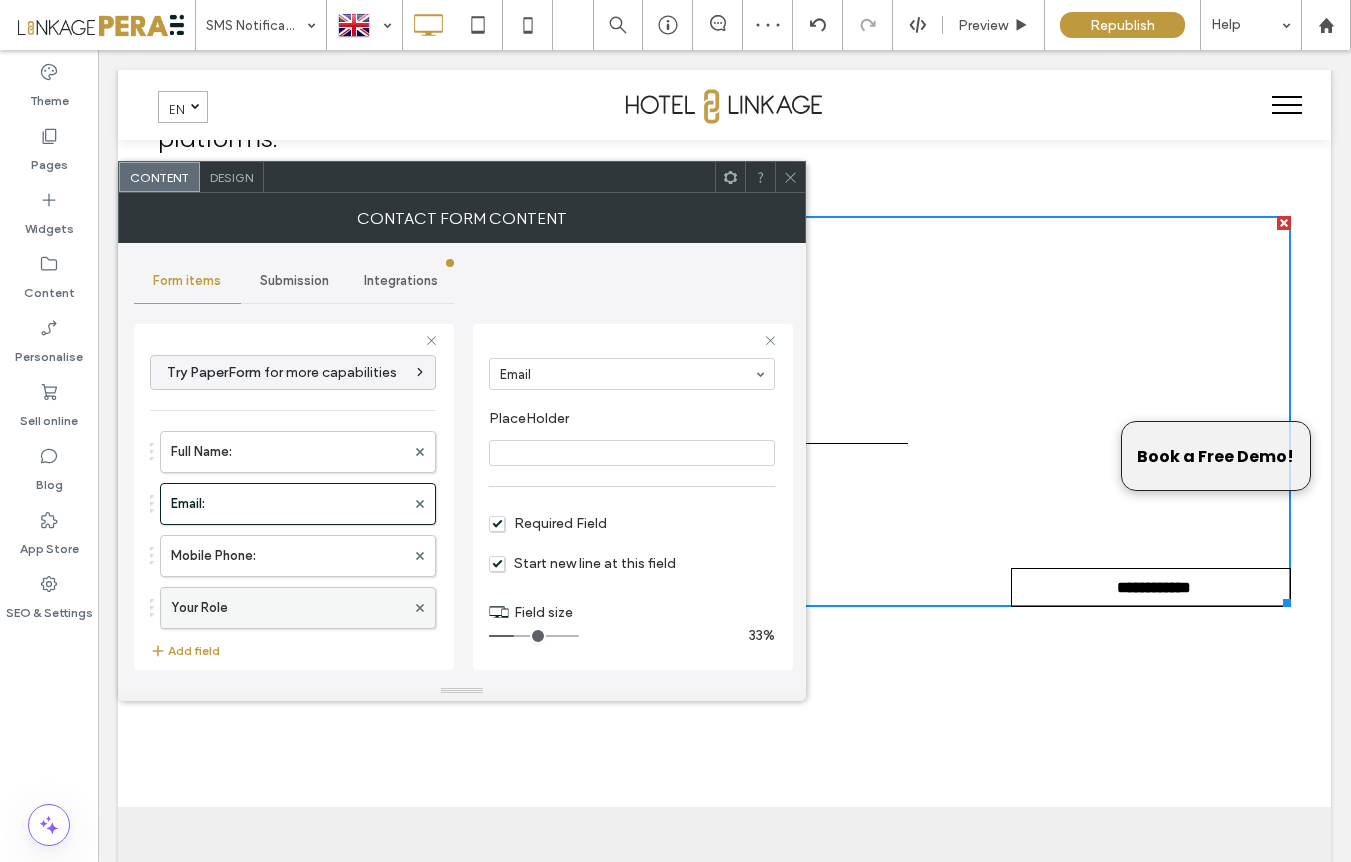 click on "Your Role" at bounding box center (288, 608) 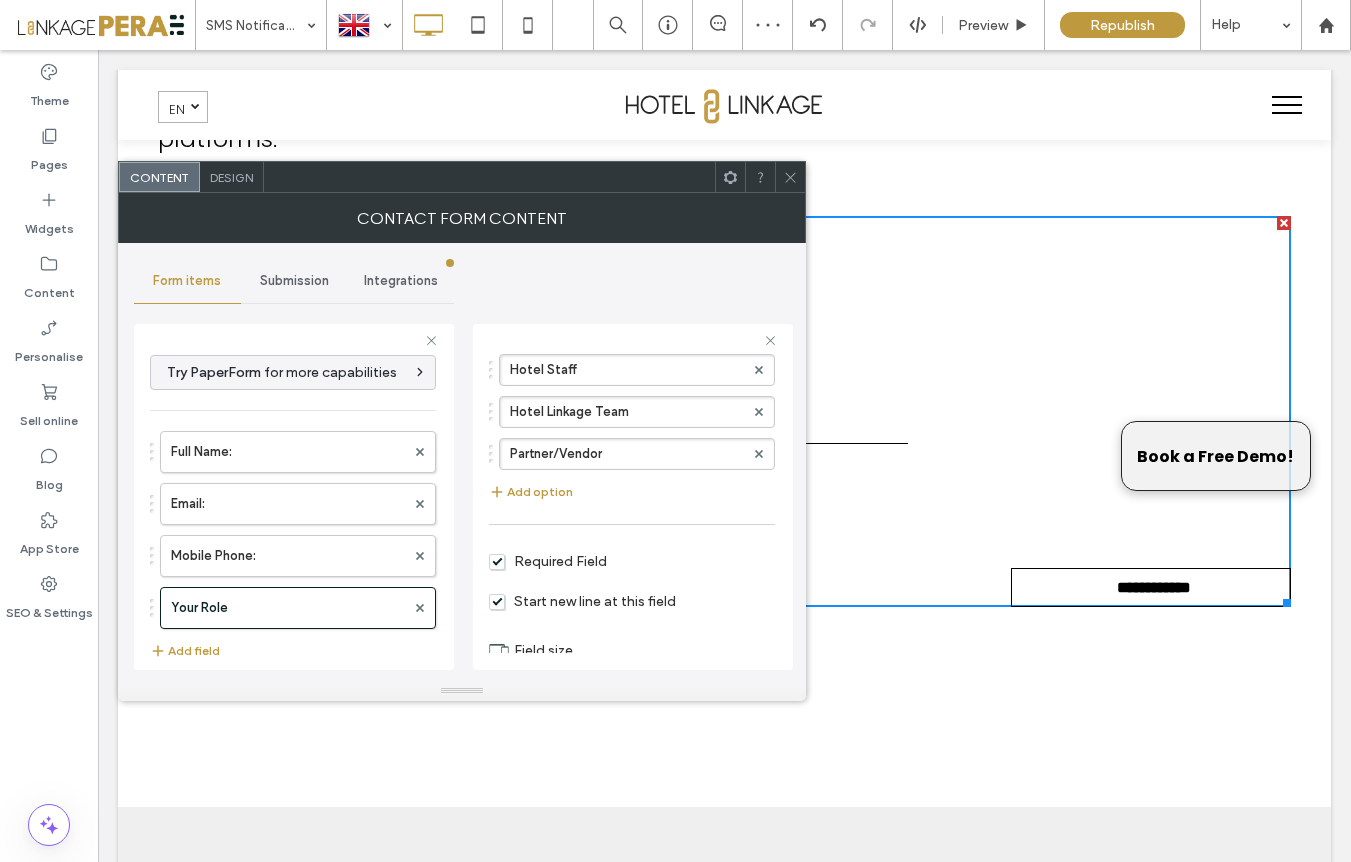 scroll, scrollTop: 245, scrollLeft: 0, axis: vertical 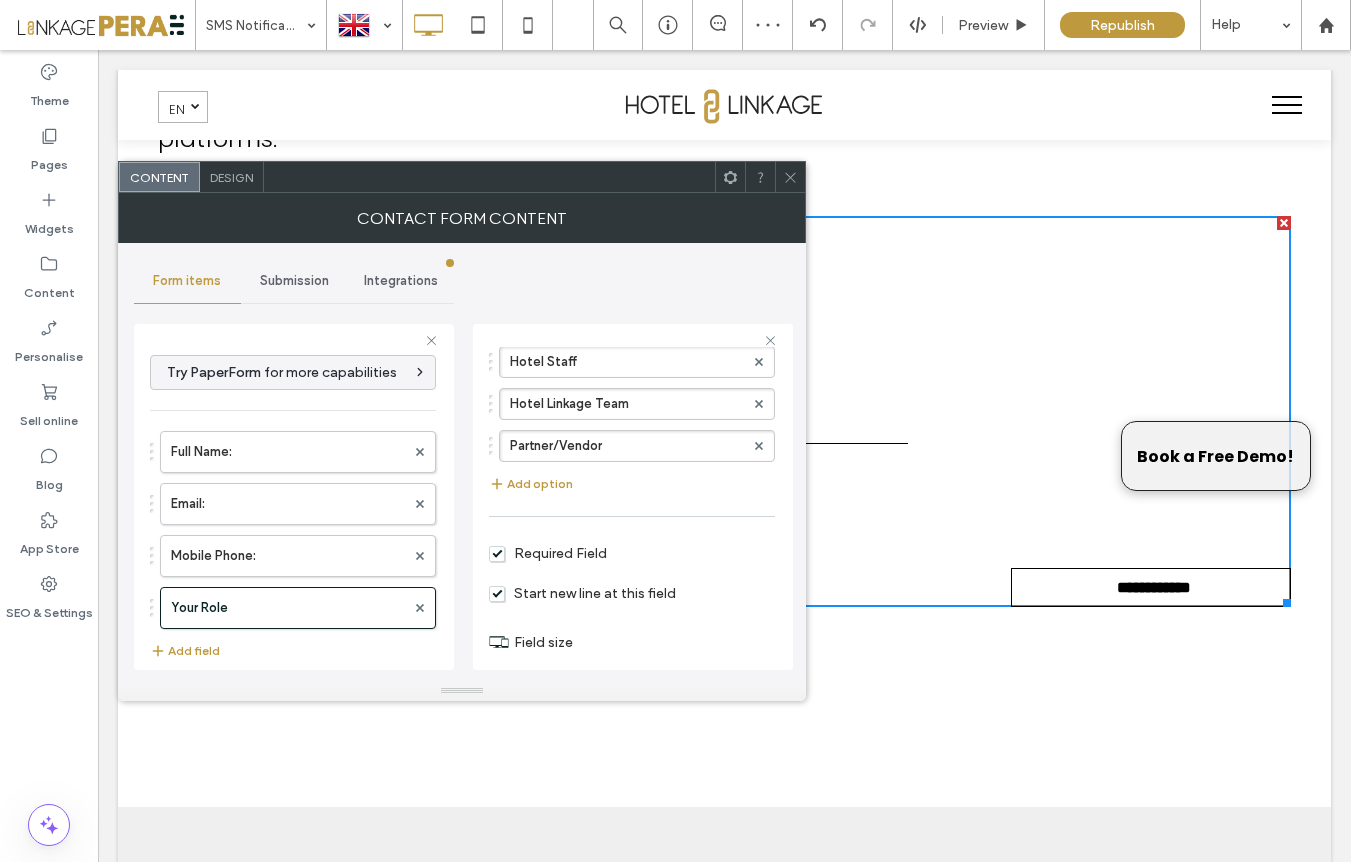 click on "Start new line at this field" at bounding box center (582, 593) 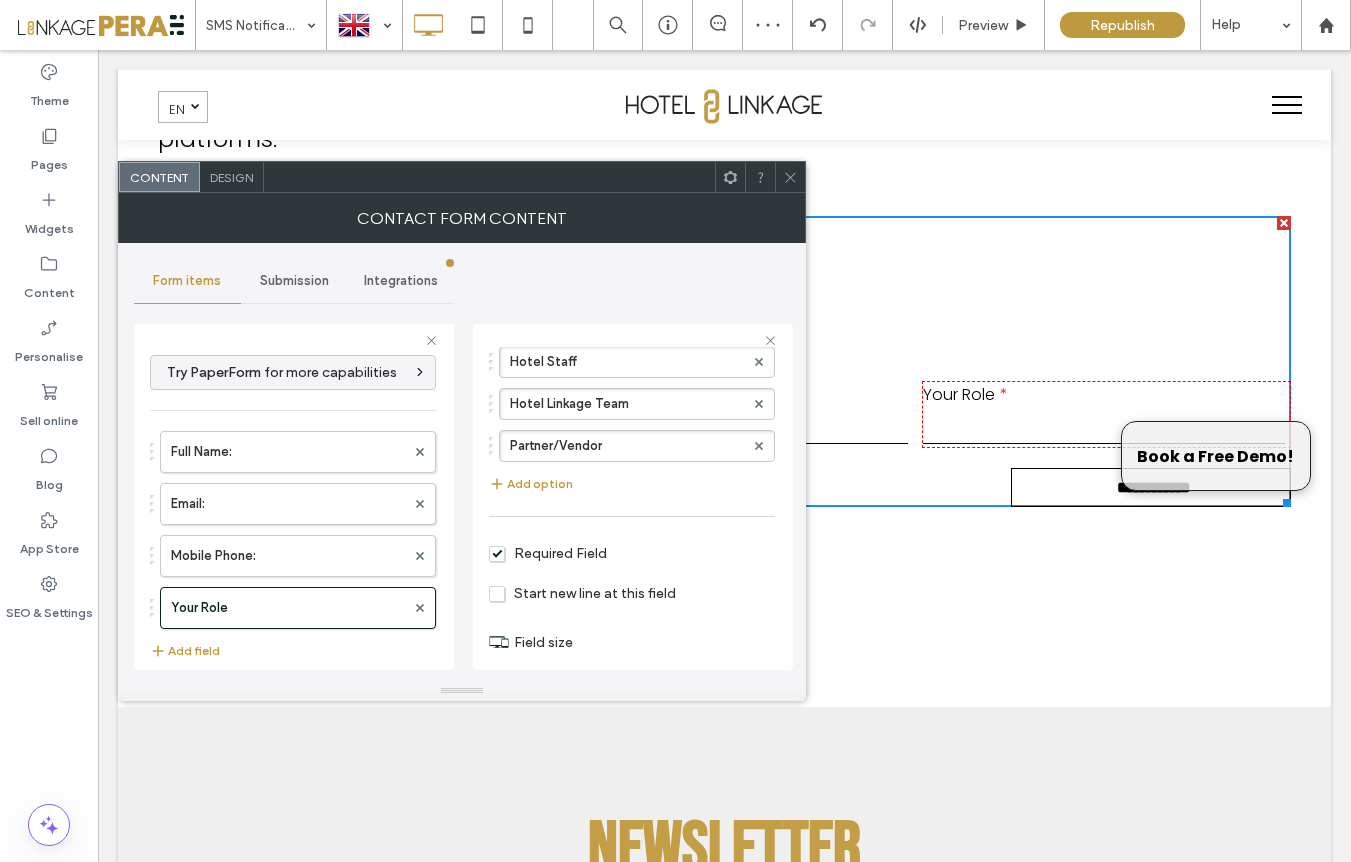 click at bounding box center (790, 177) 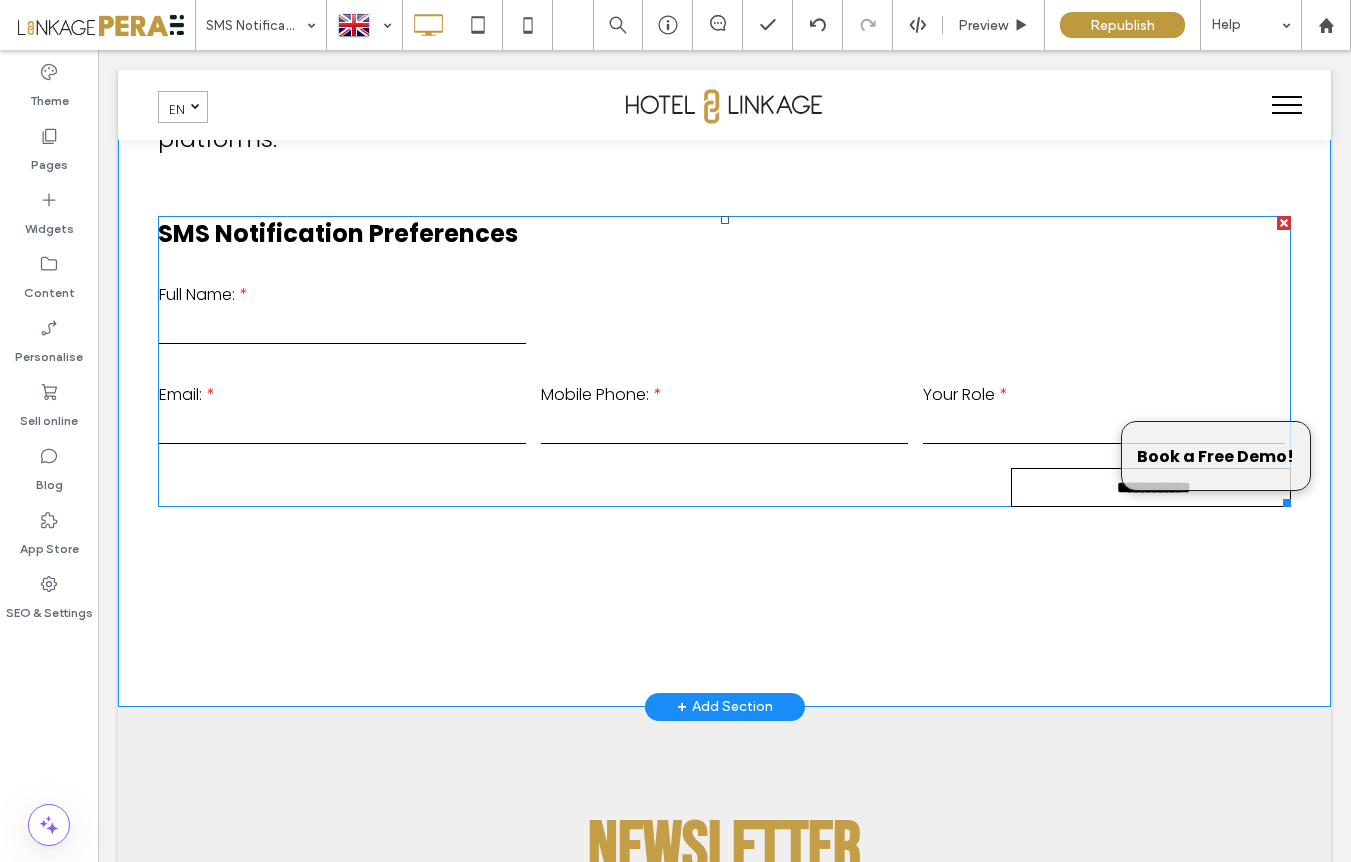 click on "**********" at bounding box center (725, 354) 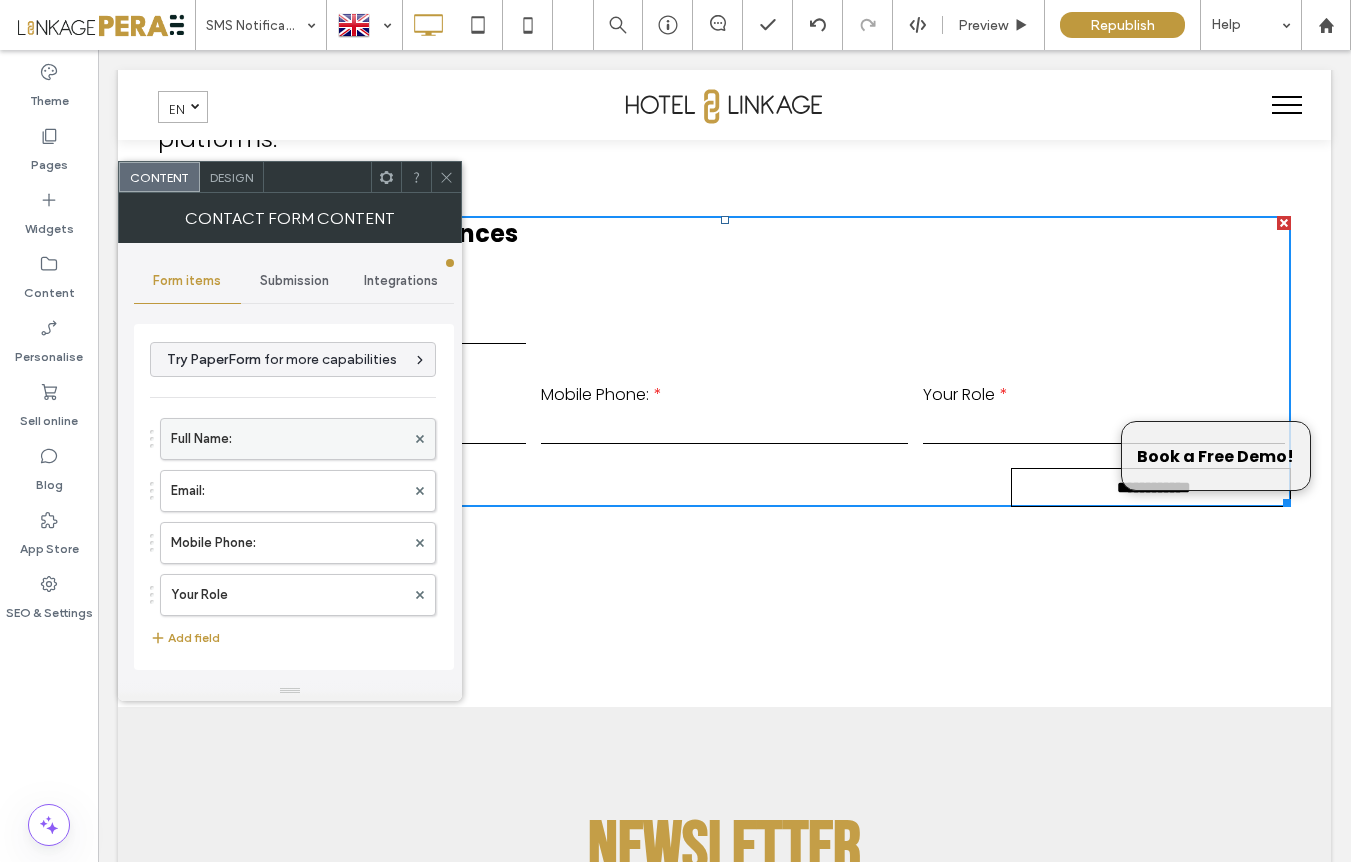 click on "Full Name:" at bounding box center (288, 439) 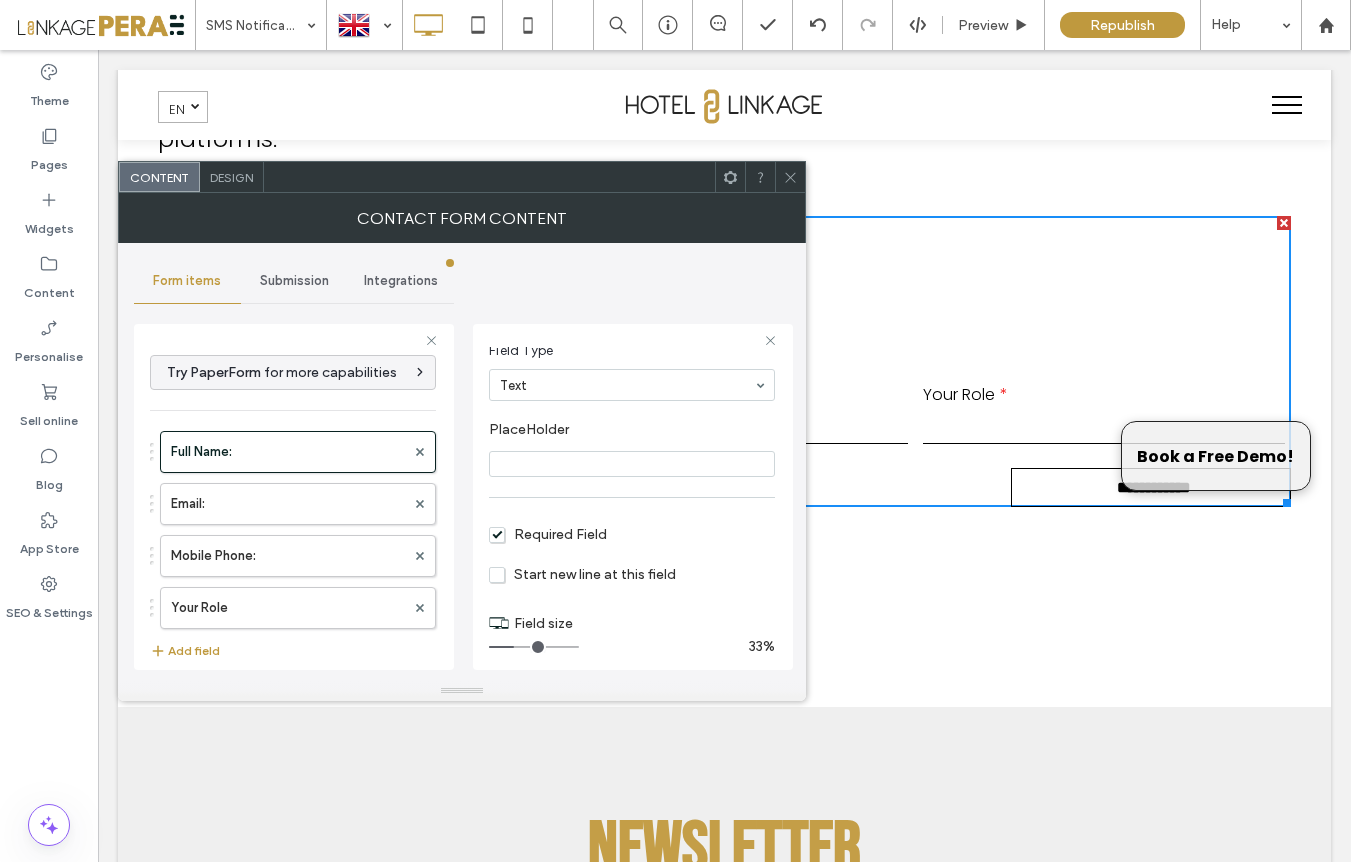 scroll, scrollTop: 135, scrollLeft: 0, axis: vertical 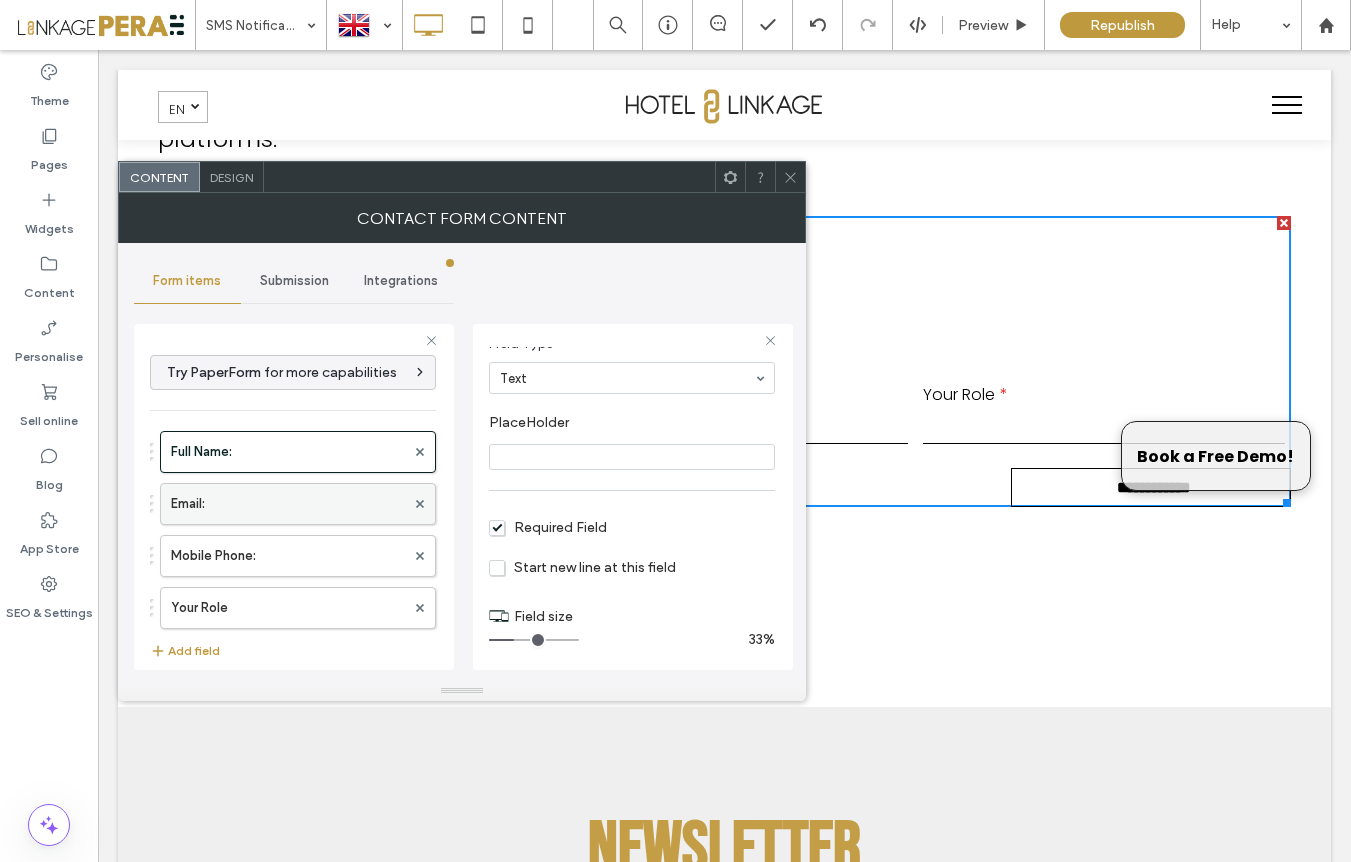 click on "Email:" at bounding box center (288, 504) 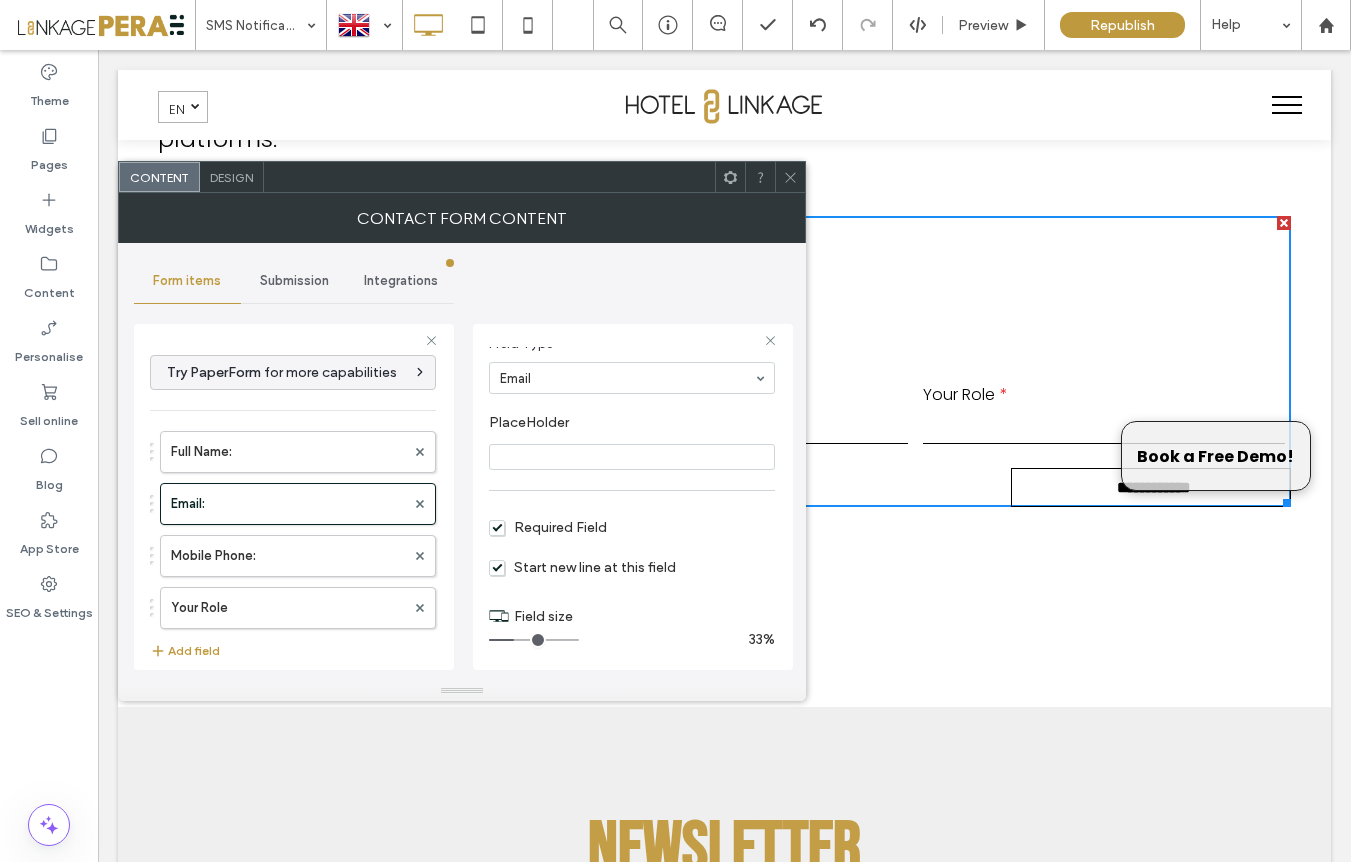 click on "Start new line at this field" at bounding box center (582, 567) 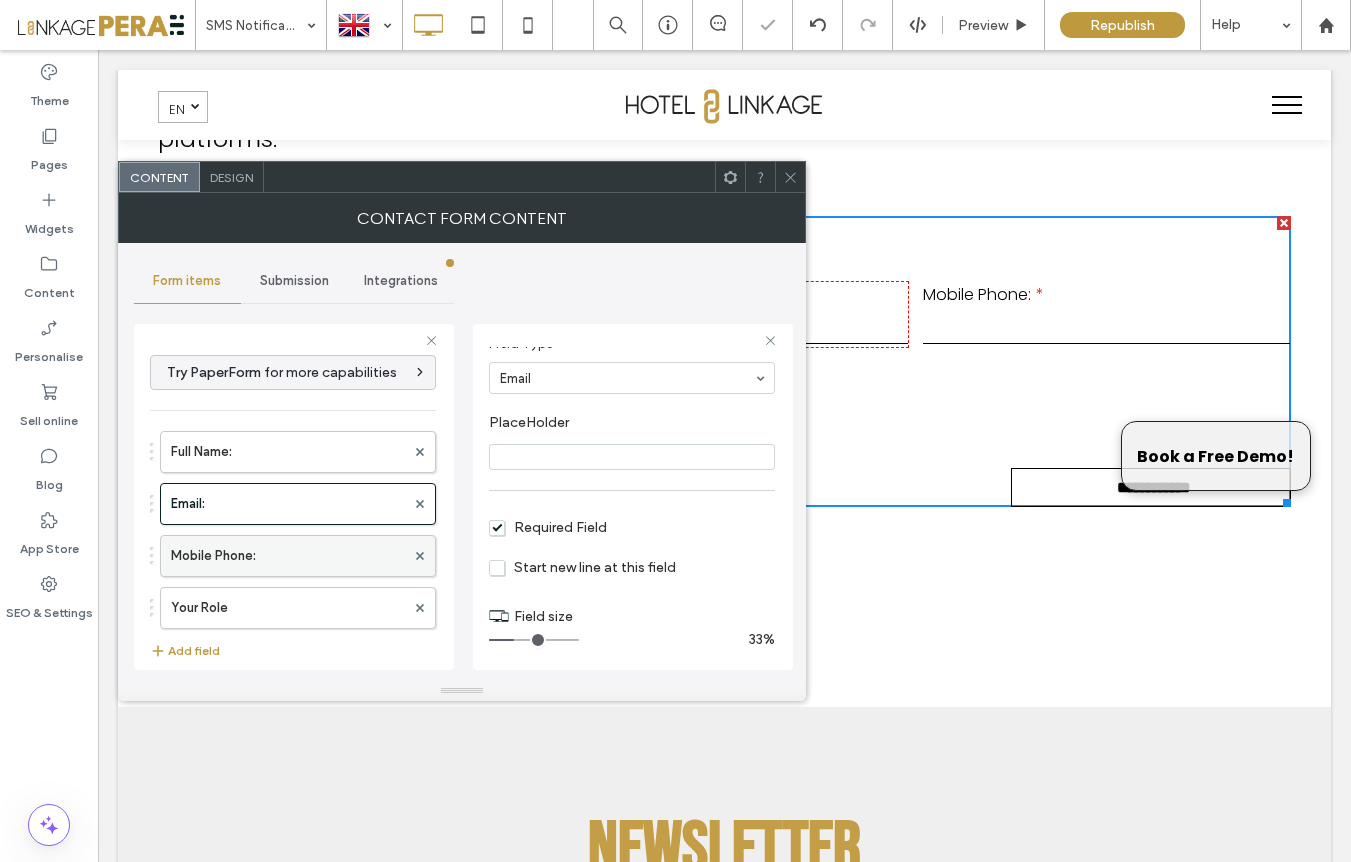 click on "Mobile Phone:" at bounding box center (288, 556) 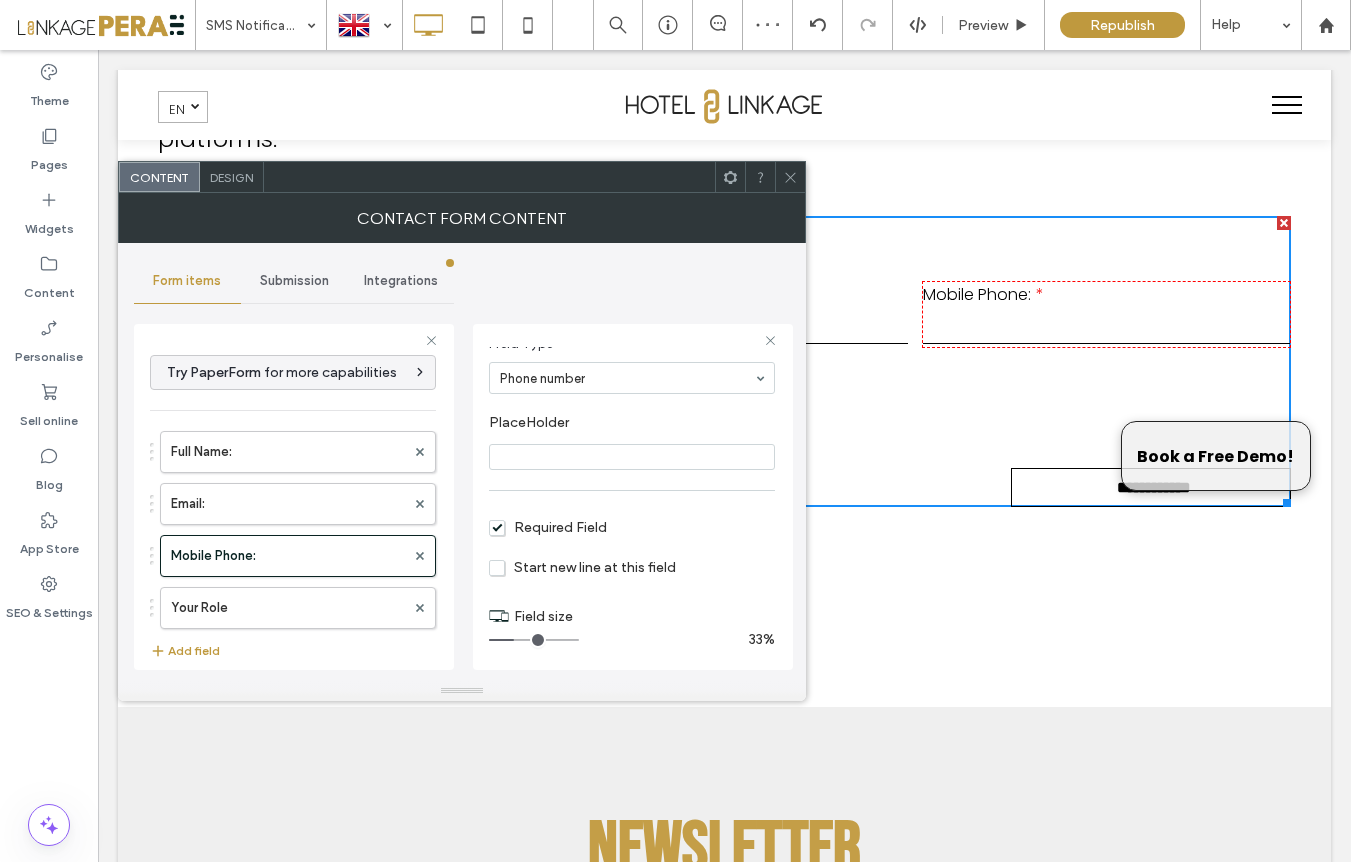 click on "Start new line at this field" at bounding box center [582, 567] 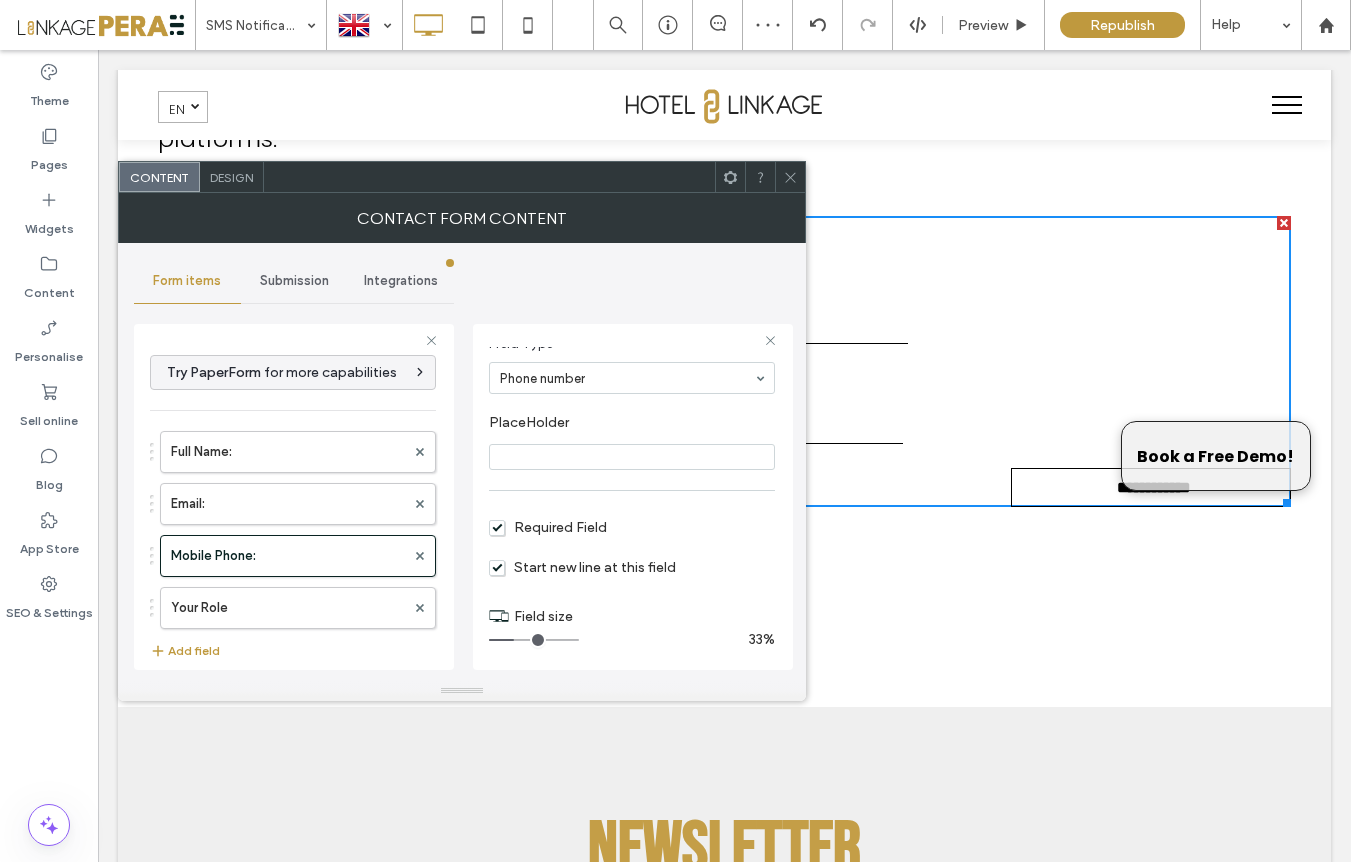 scroll, scrollTop: 3, scrollLeft: 0, axis: vertical 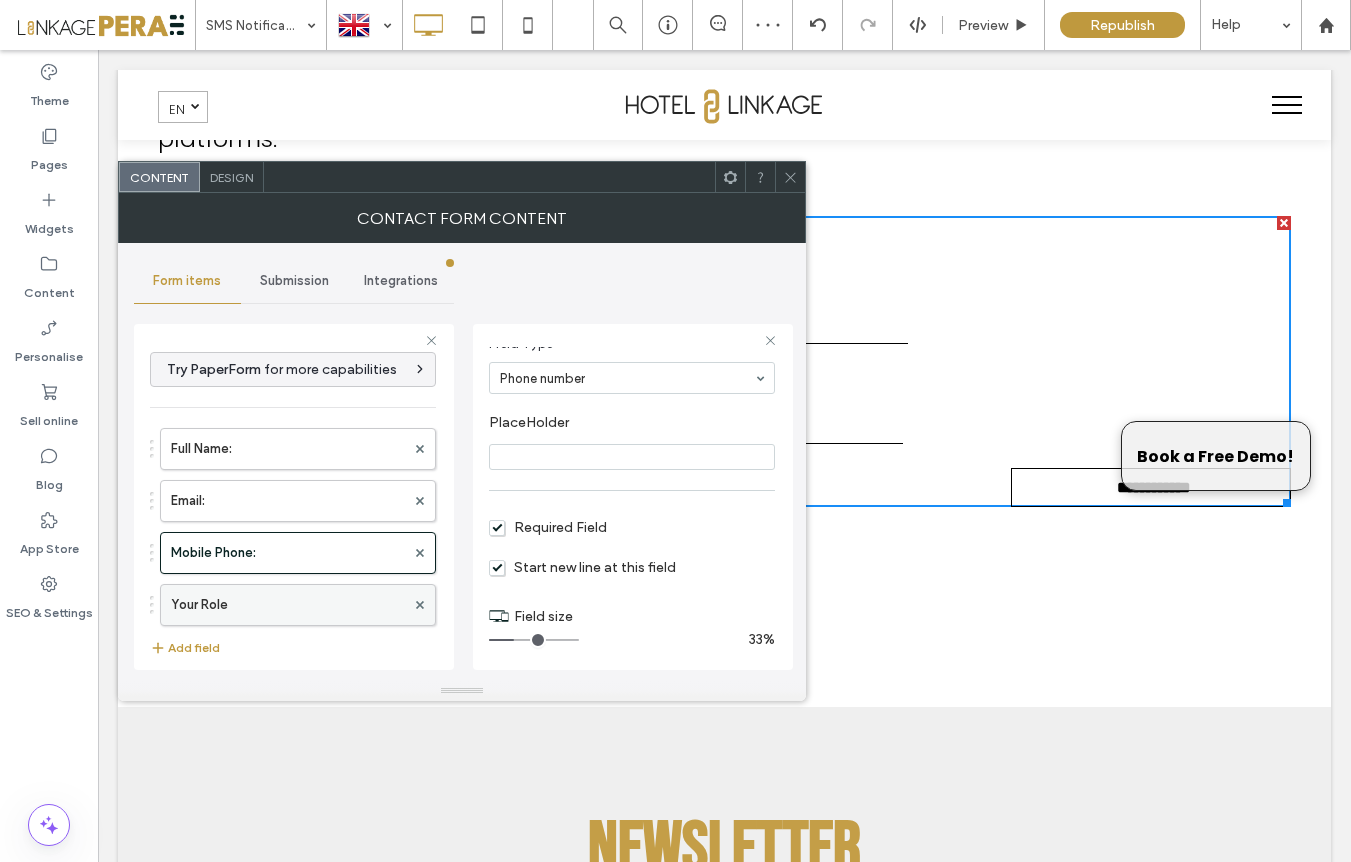 click on "Your Role" at bounding box center (288, 605) 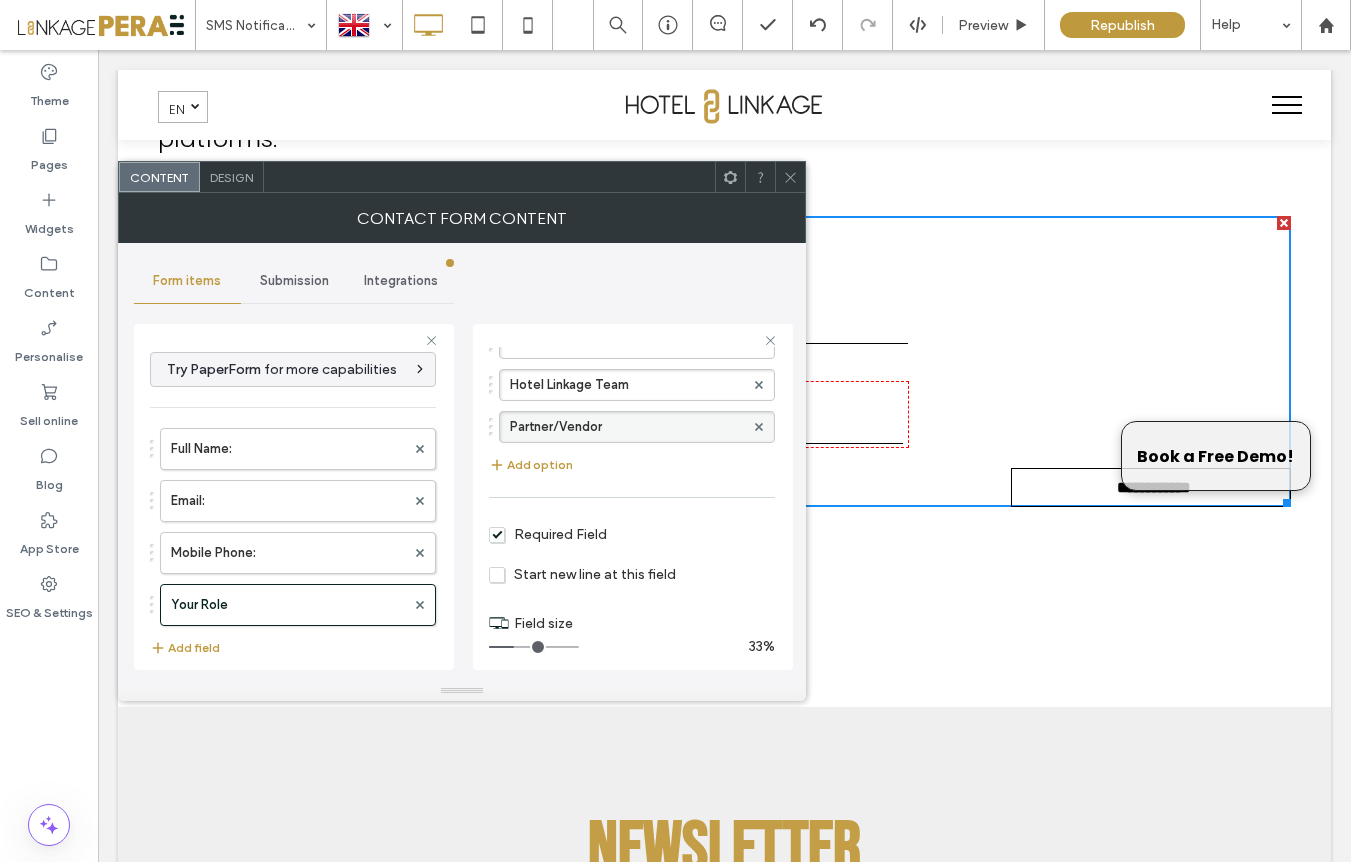 scroll, scrollTop: 275, scrollLeft: 0, axis: vertical 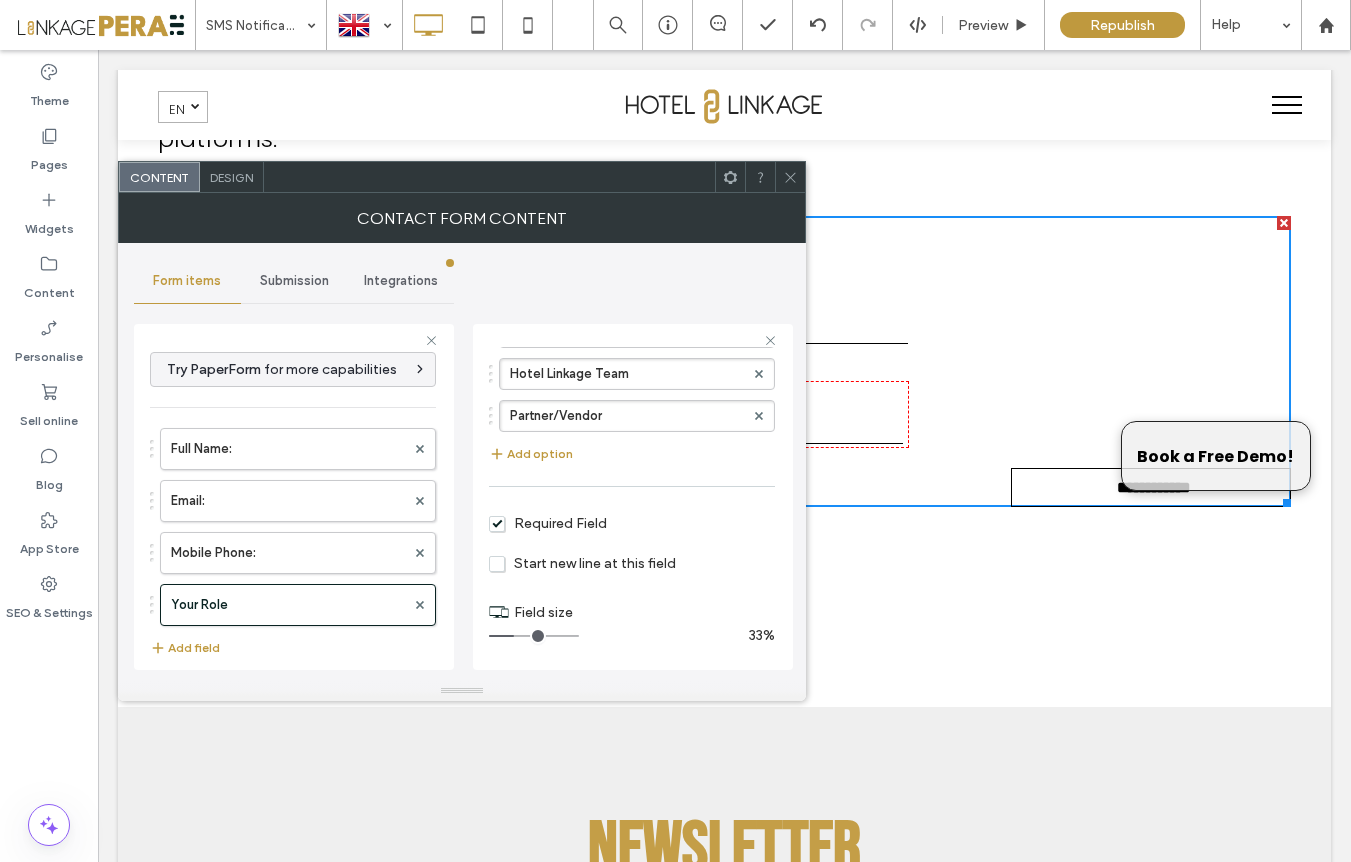 click 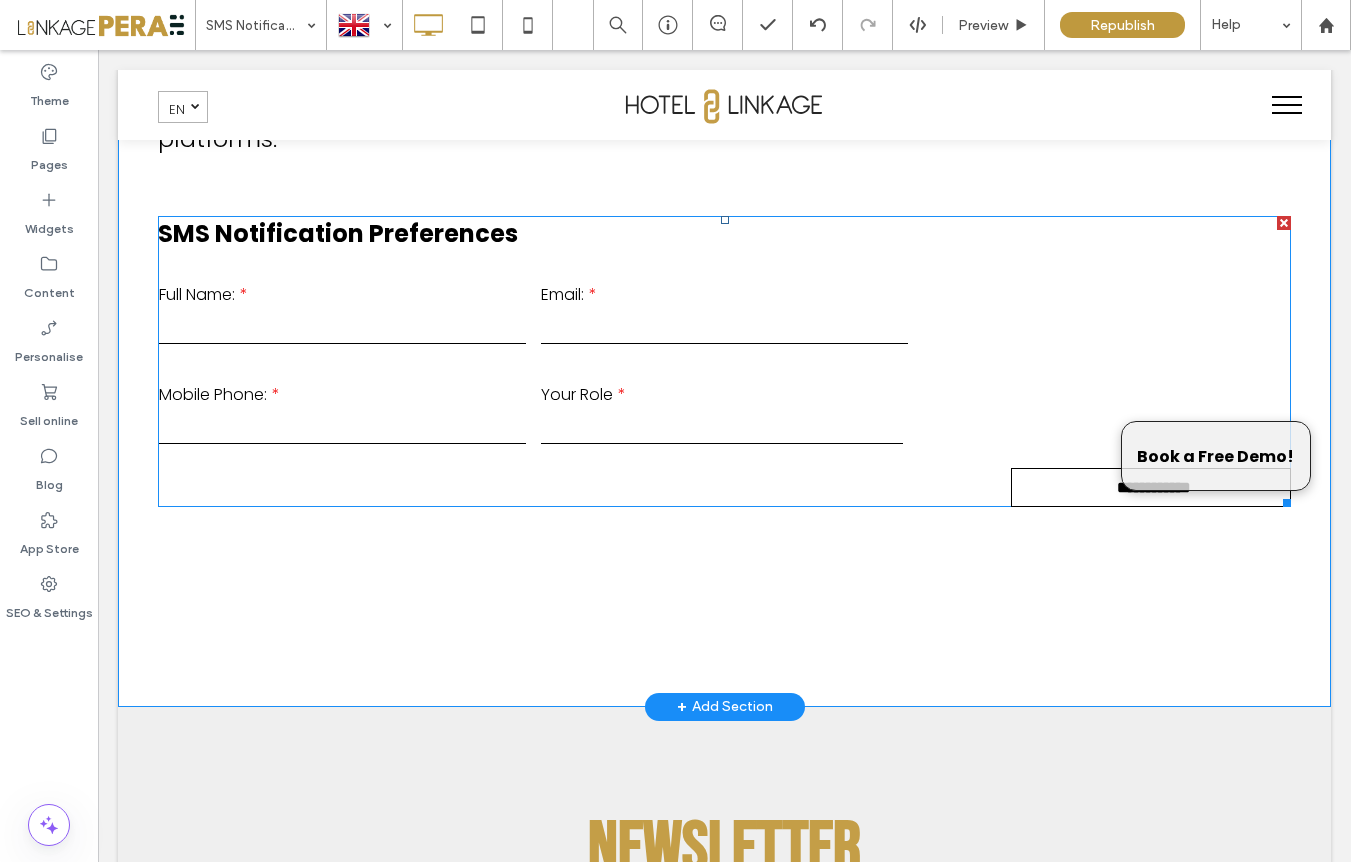 click on "**********" at bounding box center [722, 429] 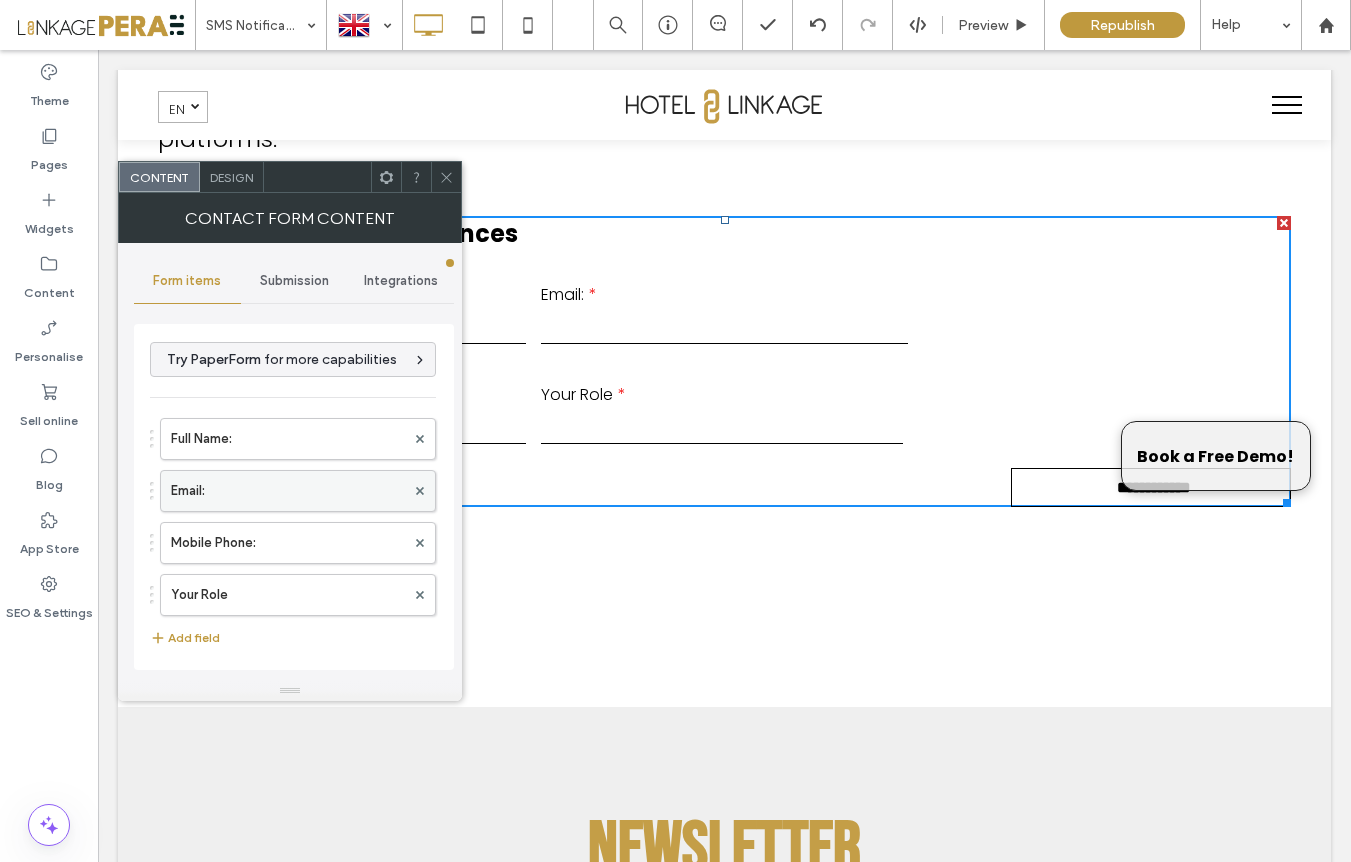 drag, startPoint x: 245, startPoint y: 487, endPoint x: 269, endPoint y: 491, distance: 24.33105 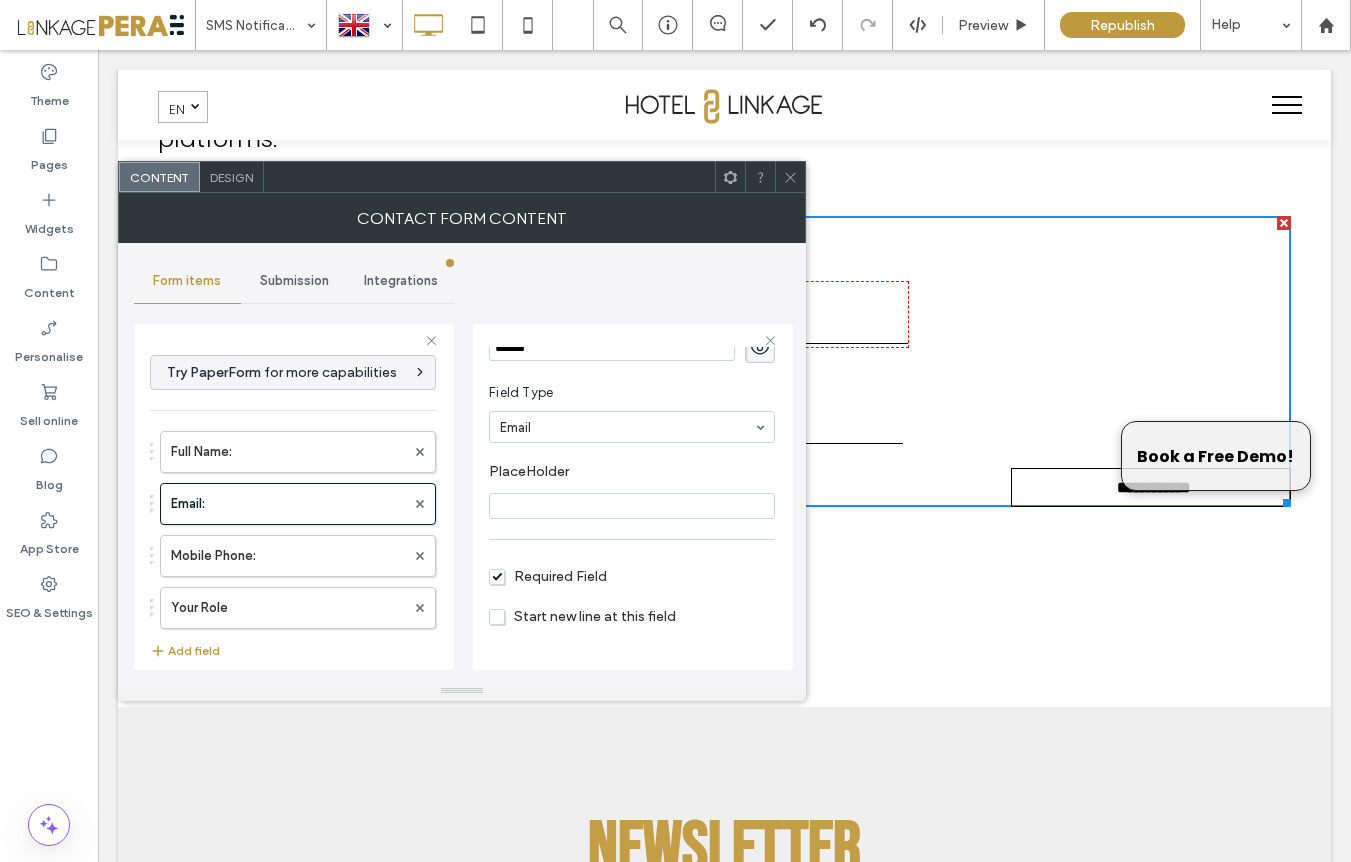 scroll, scrollTop: 129, scrollLeft: 0, axis: vertical 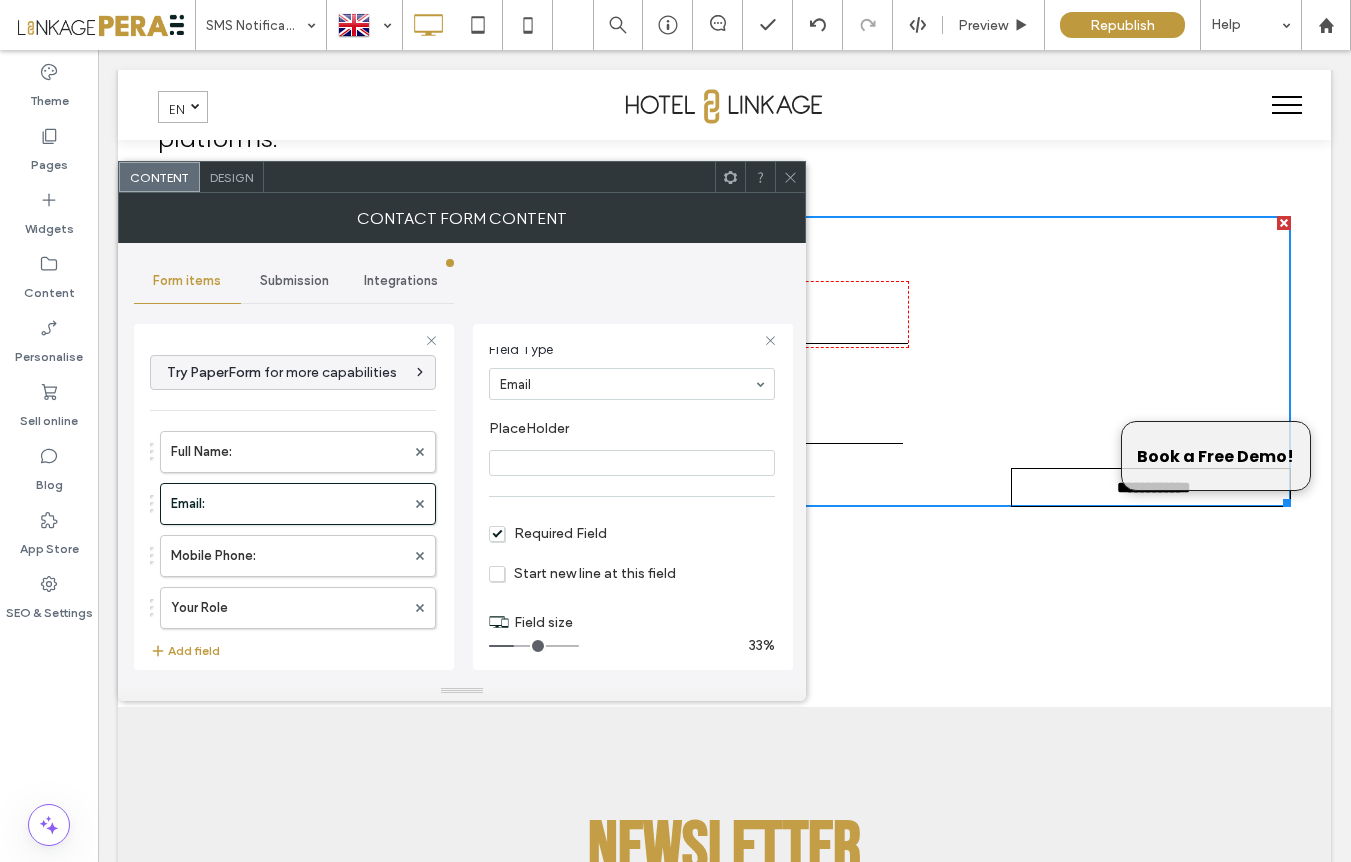 click on "Required Field" at bounding box center (548, 533) 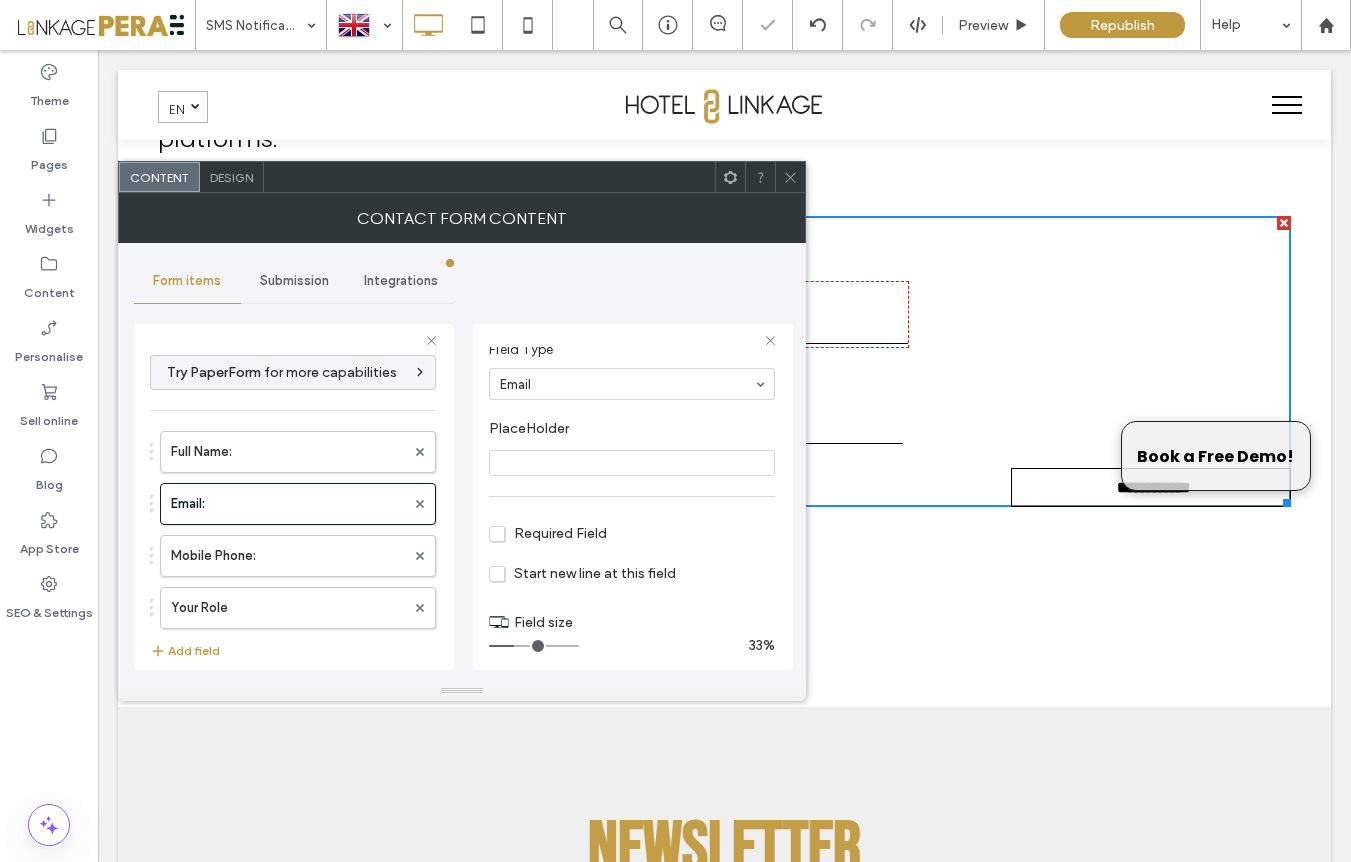 click on "Required Field" at bounding box center [548, 533] 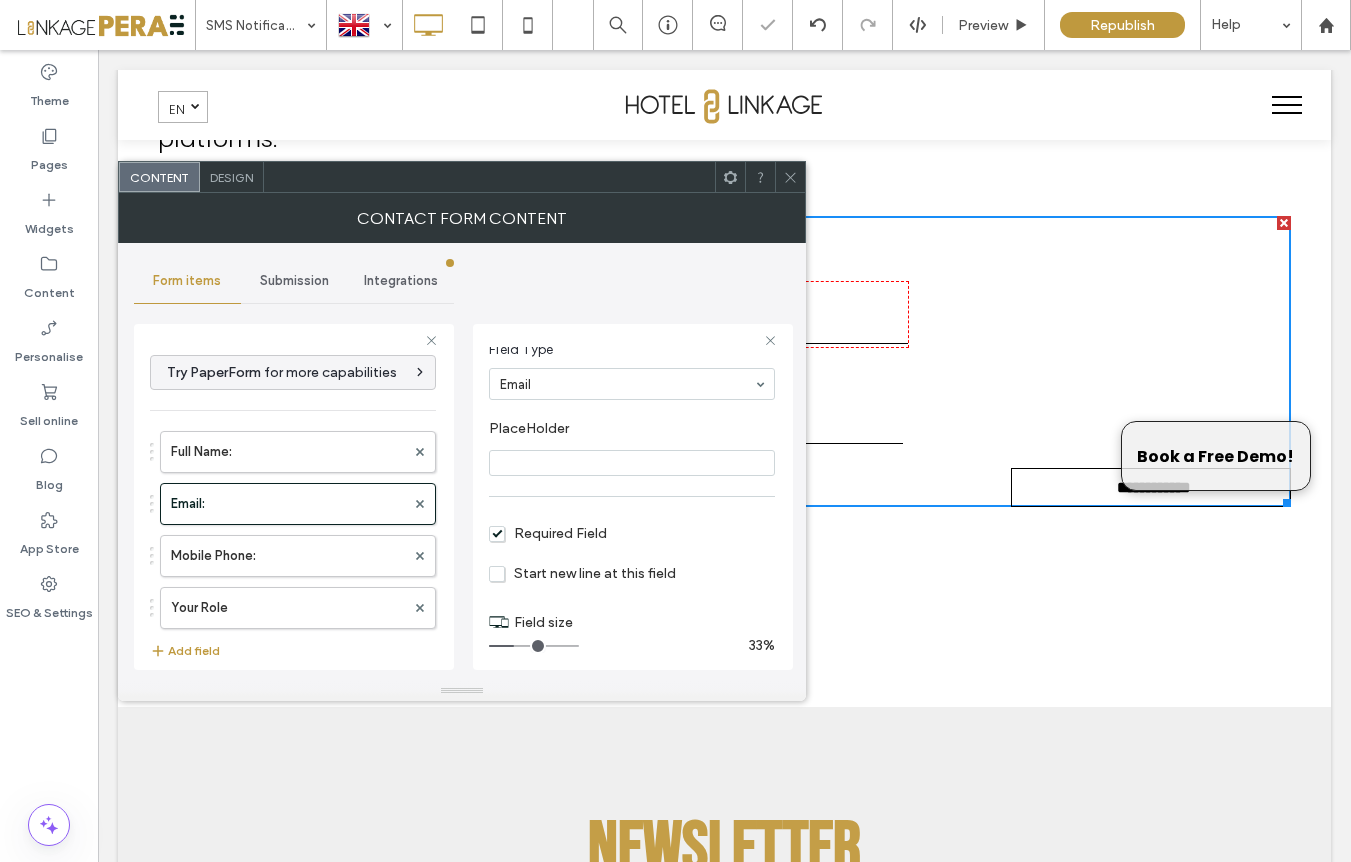 click on "Start new line at this field" at bounding box center [582, 573] 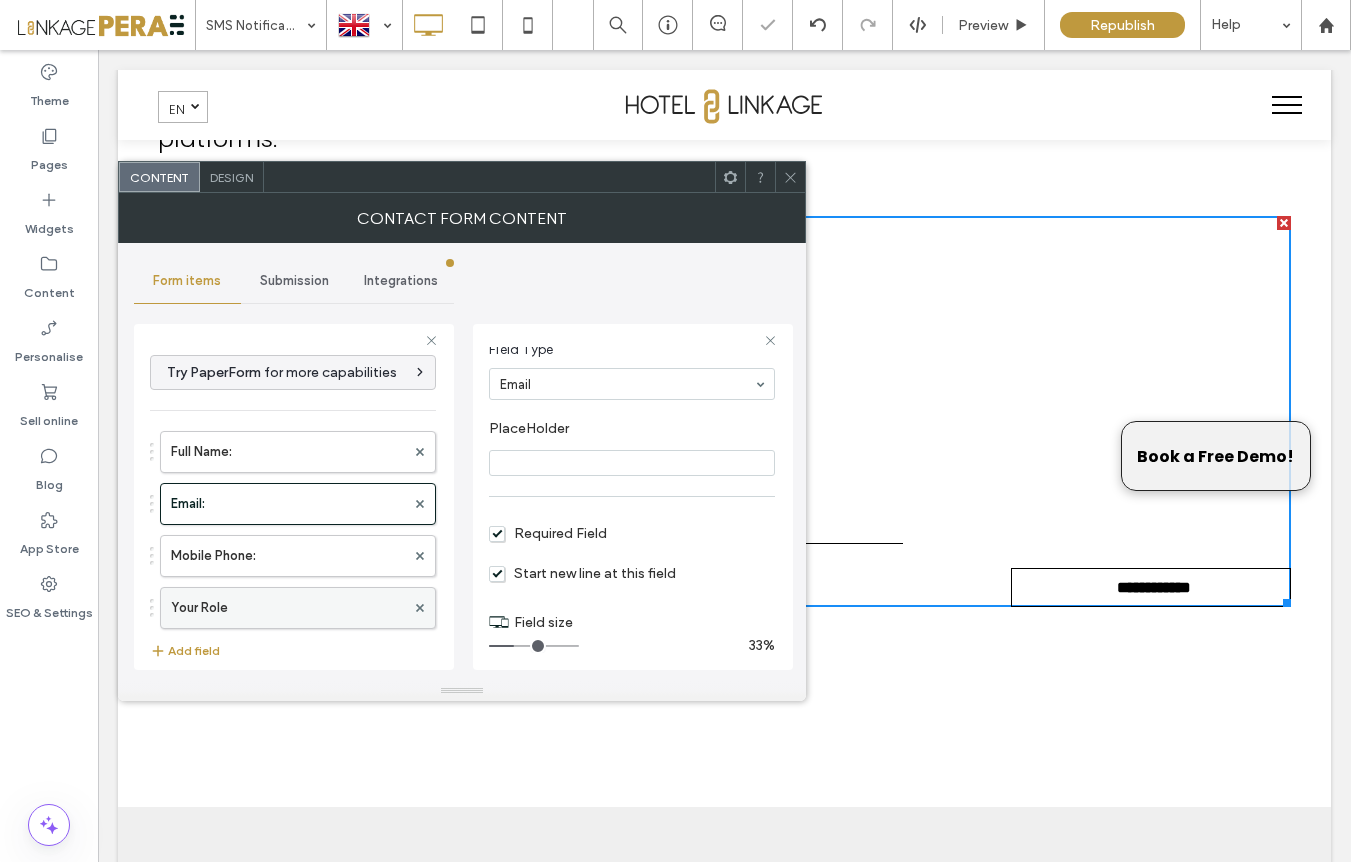 click on "Mobile Phone:" at bounding box center (288, 556) 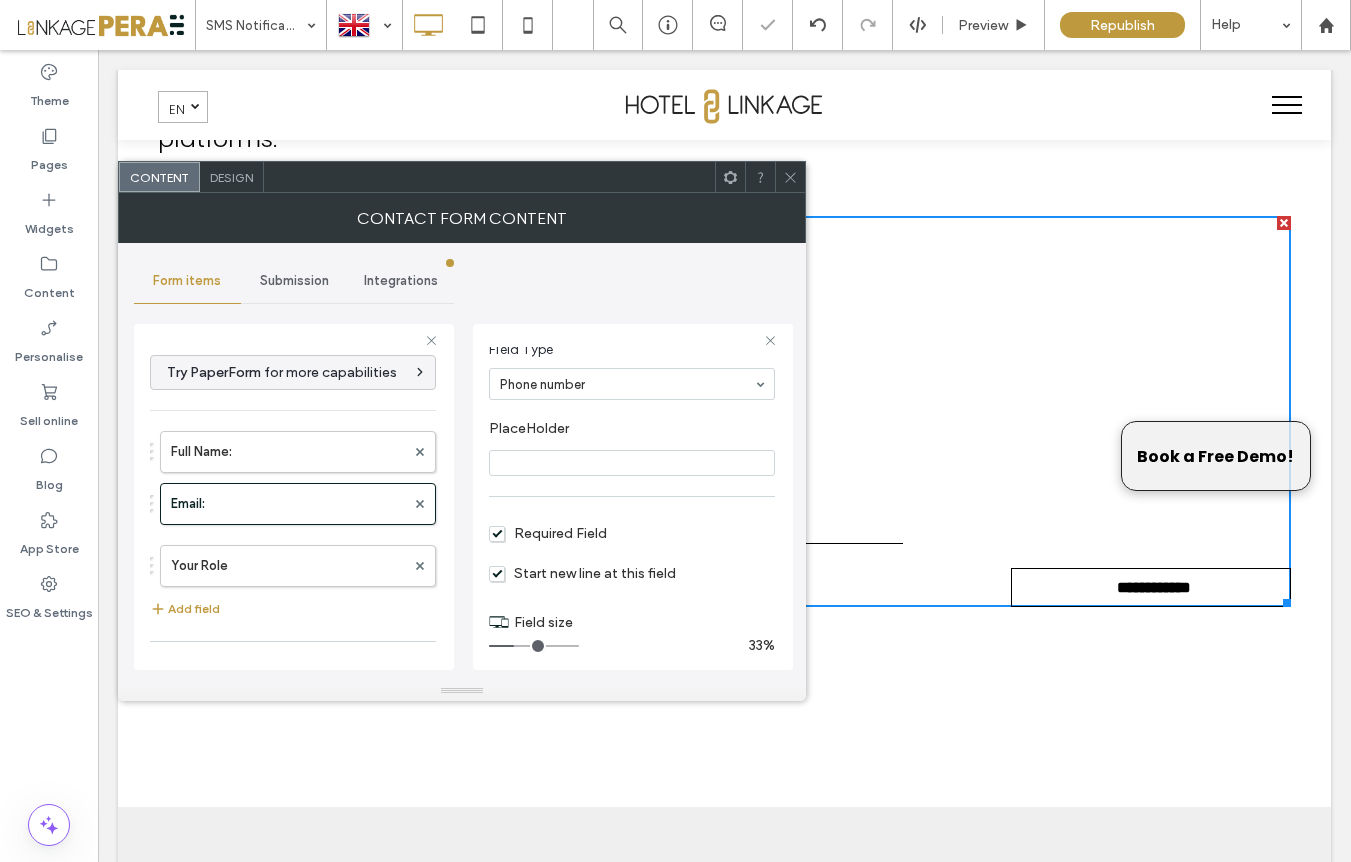 scroll, scrollTop: 141, scrollLeft: 0, axis: vertical 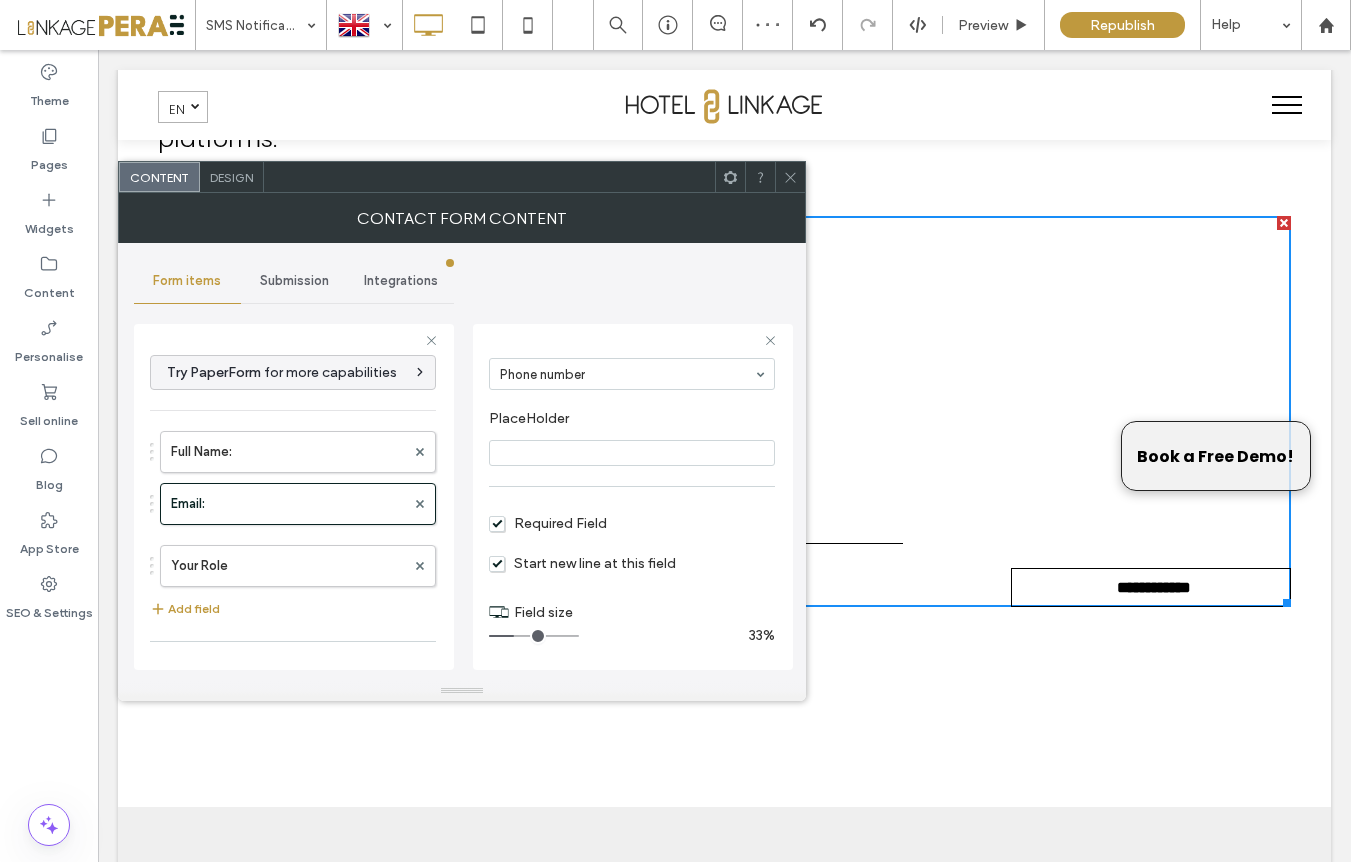 click on "Start new line at this field" at bounding box center (582, 563) 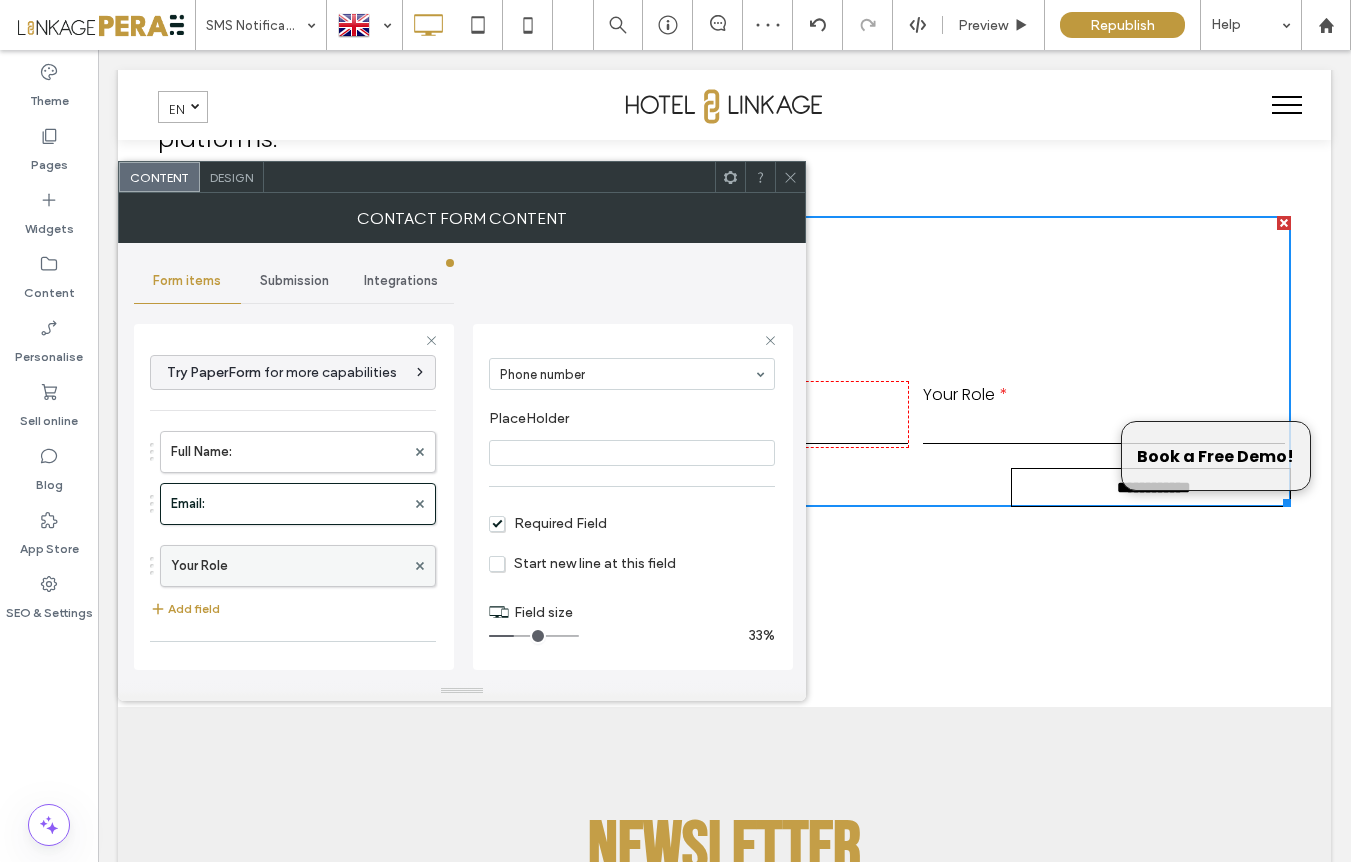 click on "Your Role" at bounding box center [288, 566] 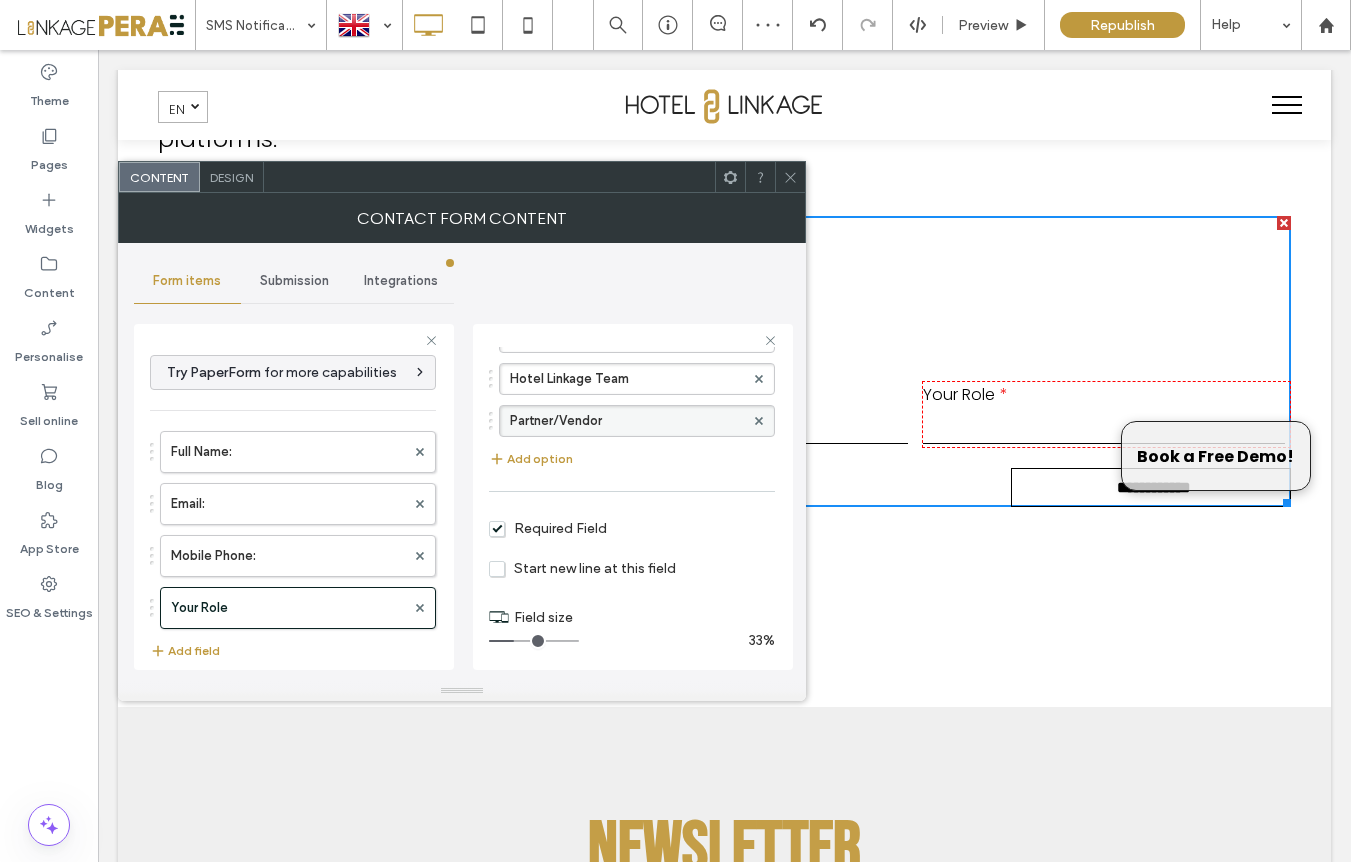 scroll, scrollTop: 275, scrollLeft: 0, axis: vertical 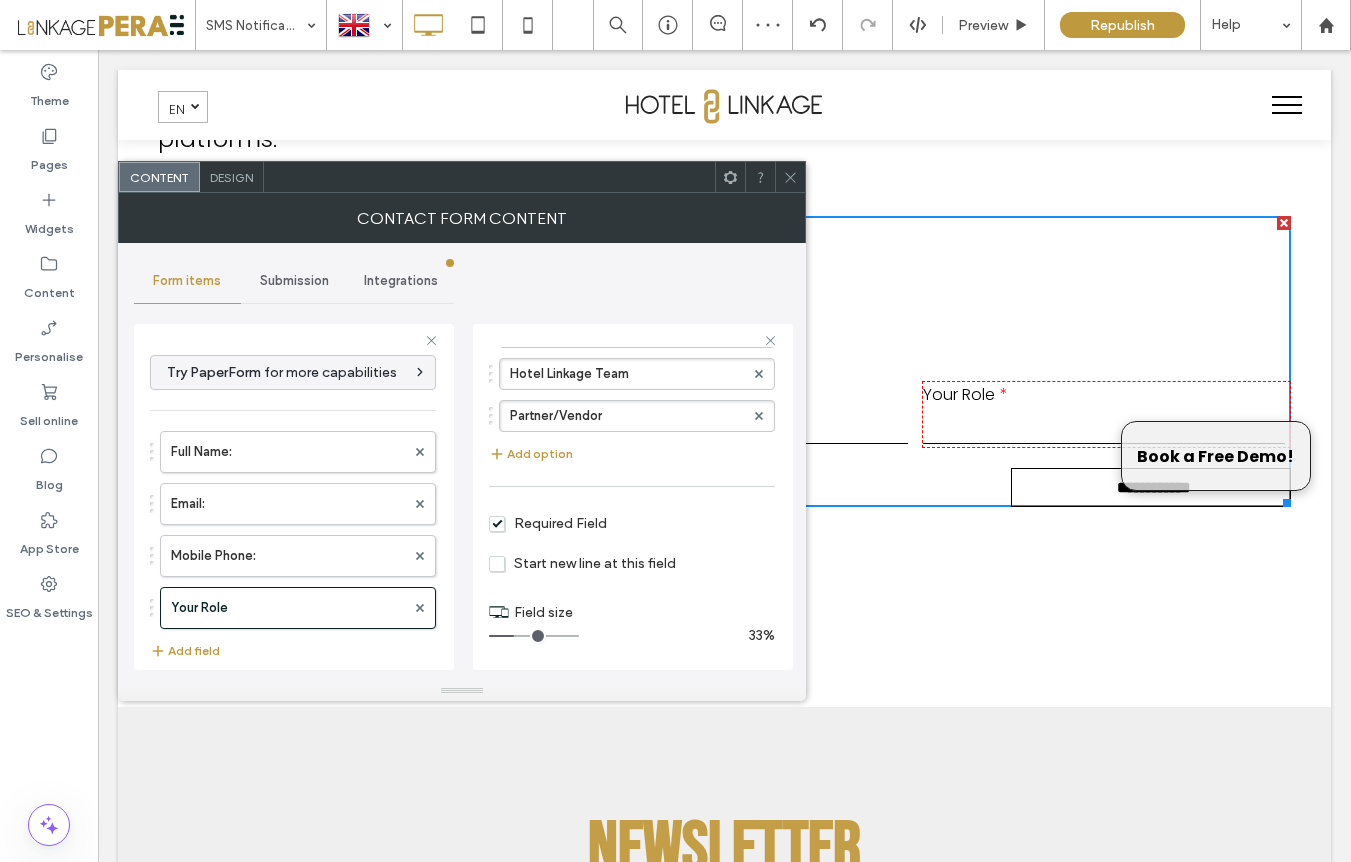 click on "Start new line at this field" at bounding box center [582, 563] 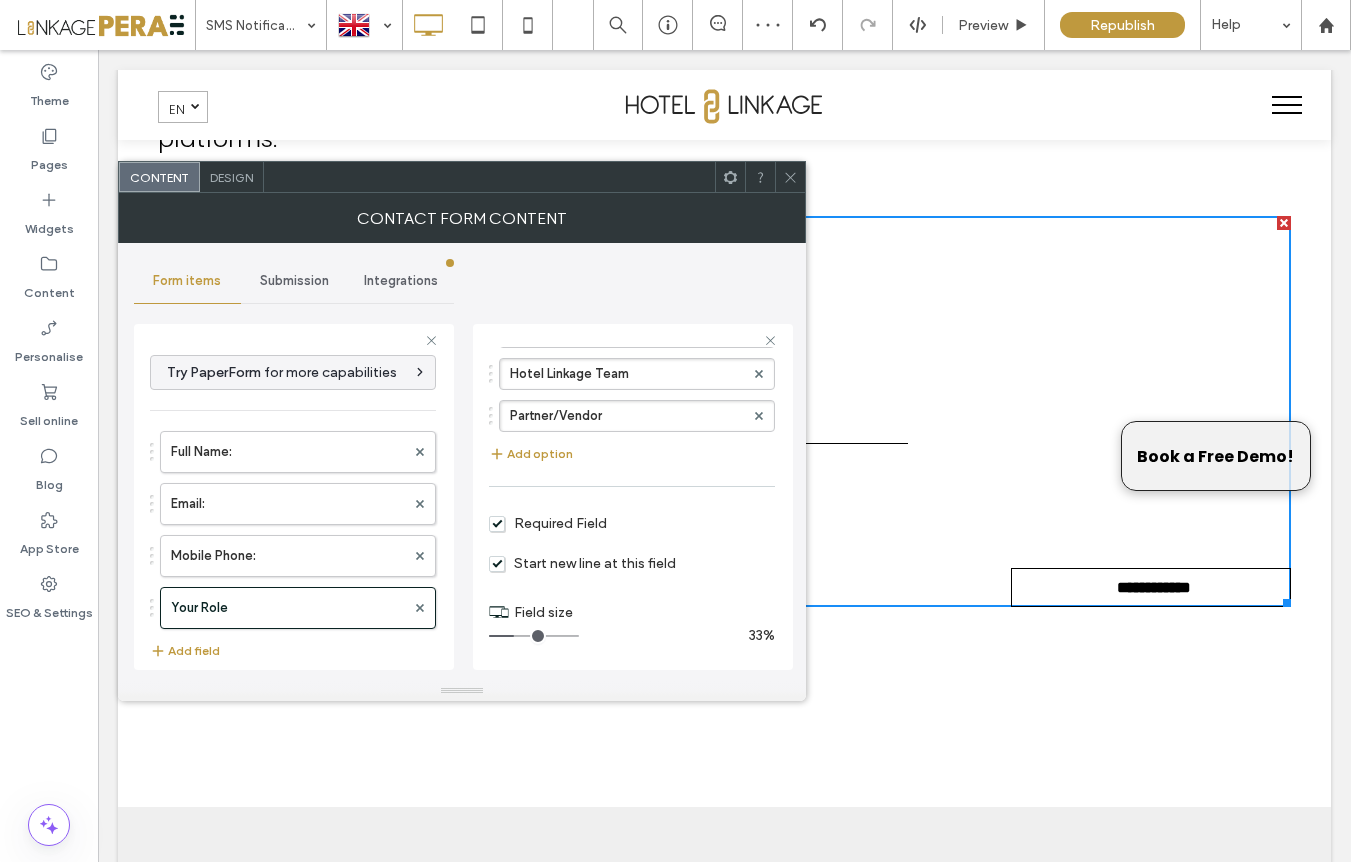 click on "Start new line at this field" at bounding box center [582, 563] 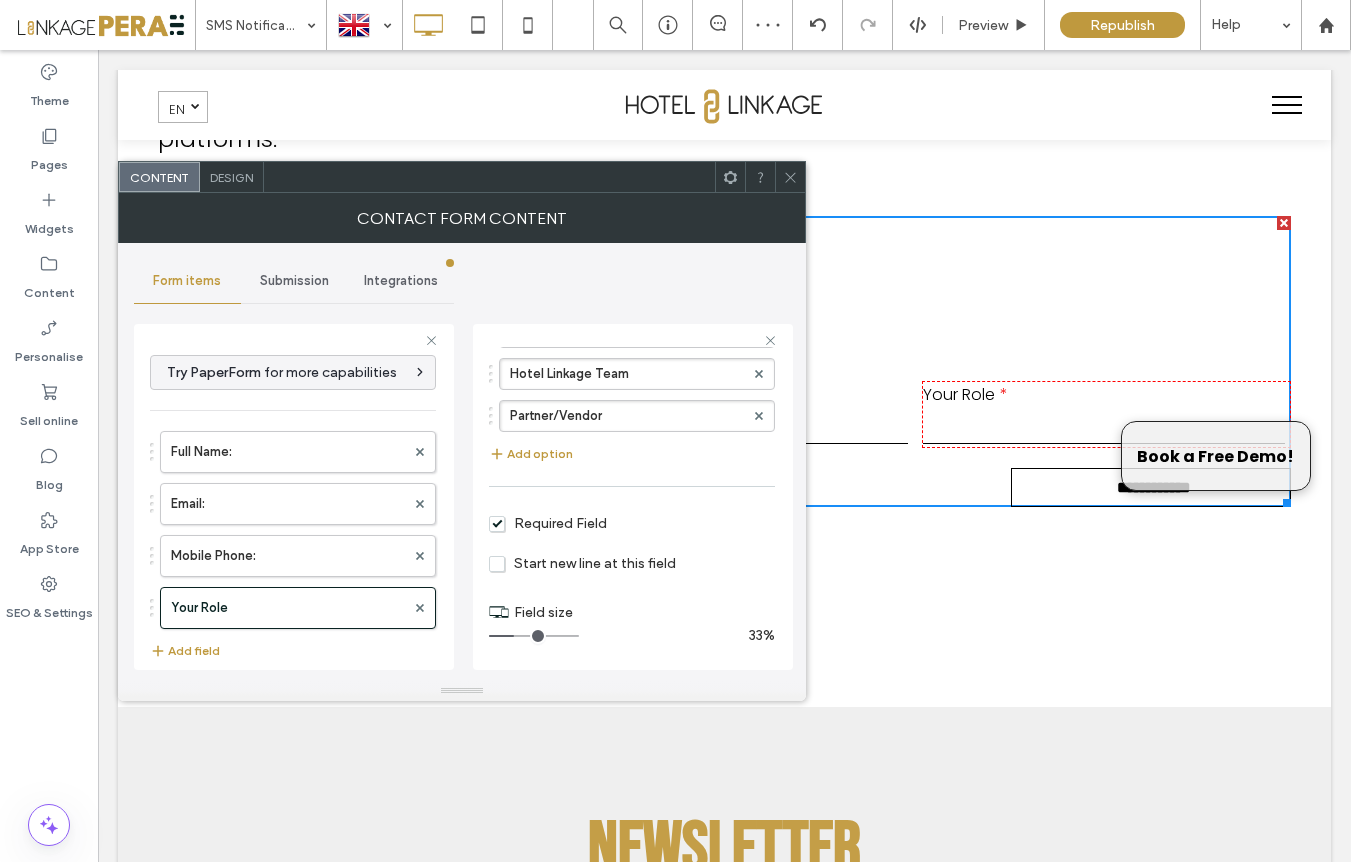 click 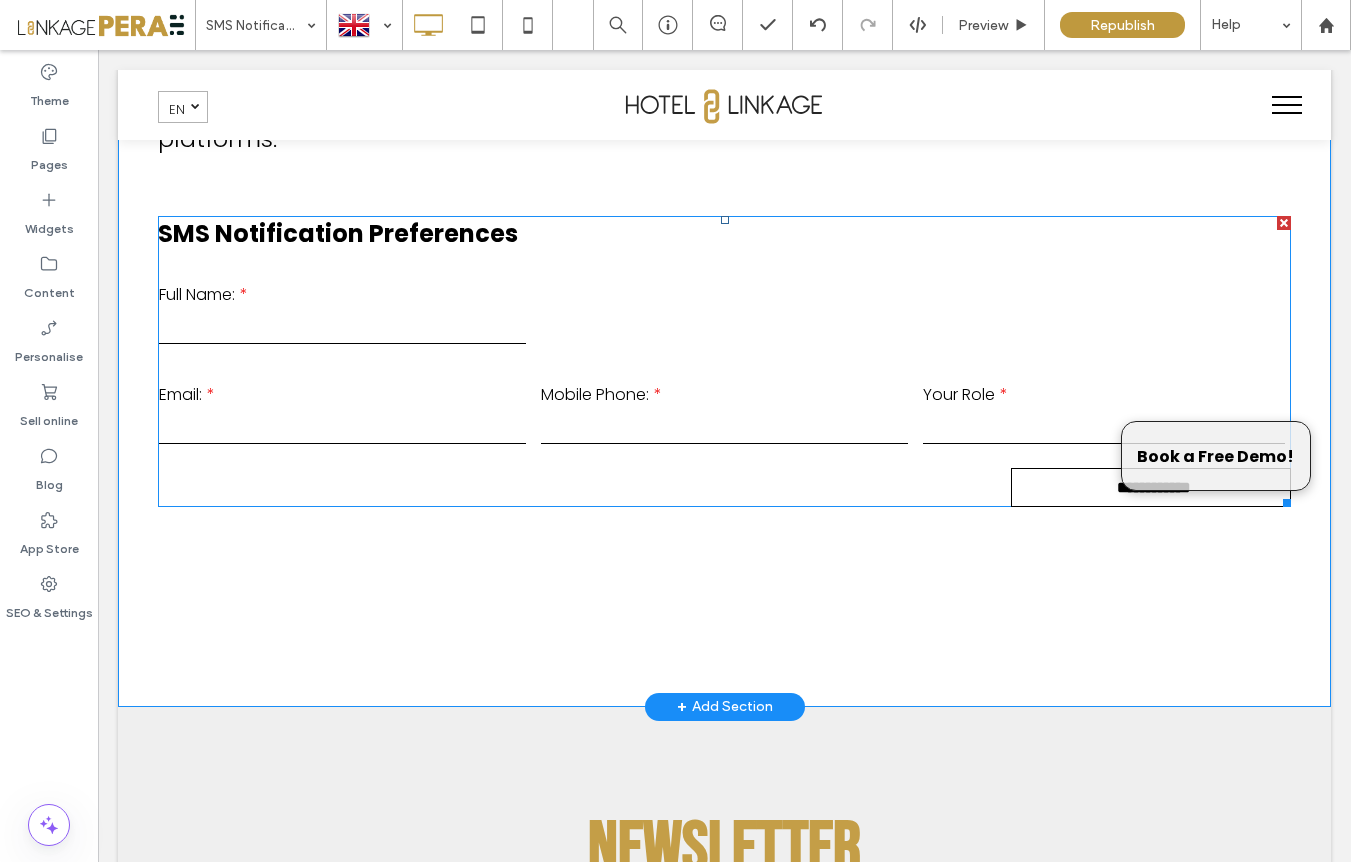click on "Full Name:" at bounding box center [342, 294] 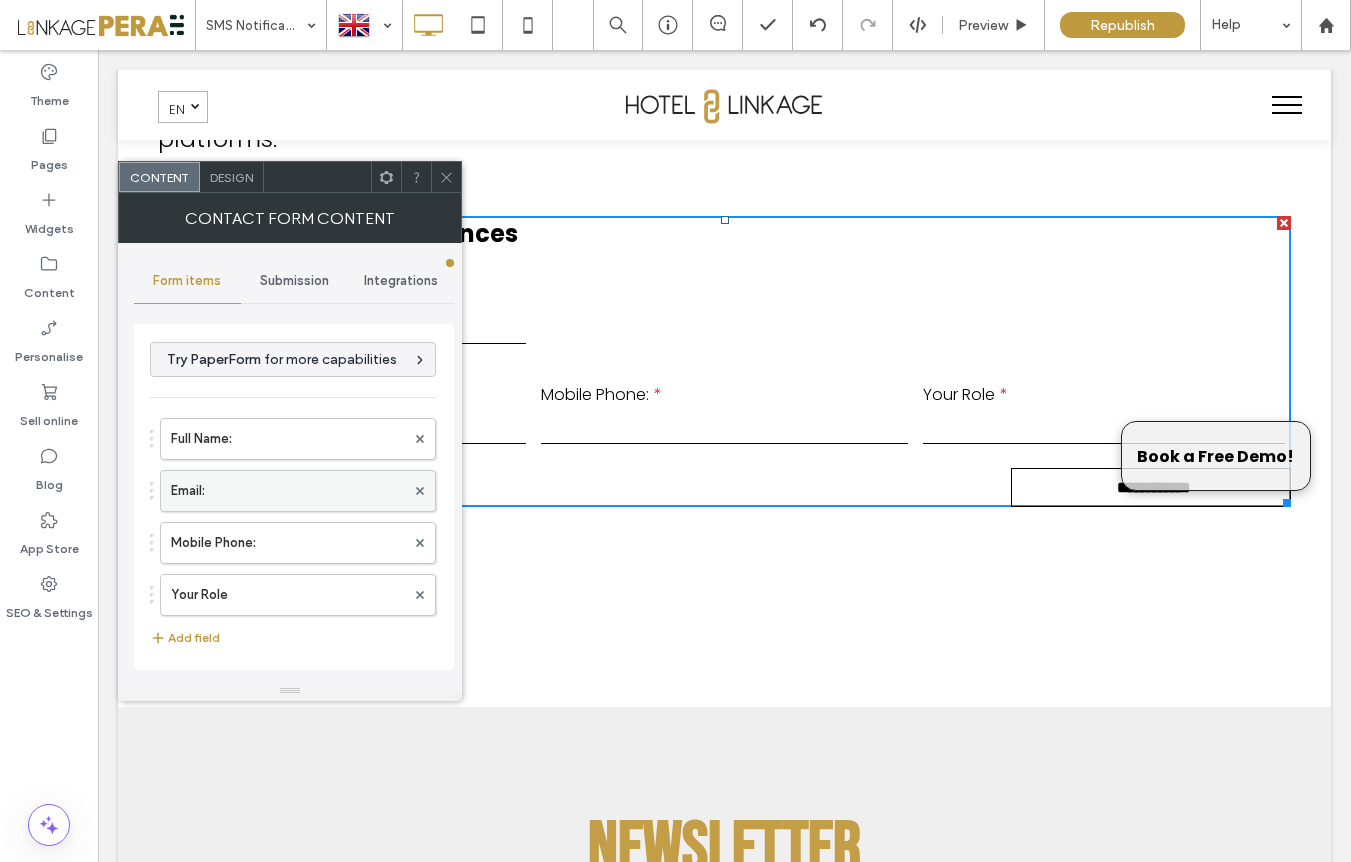click on "Email:" at bounding box center (288, 491) 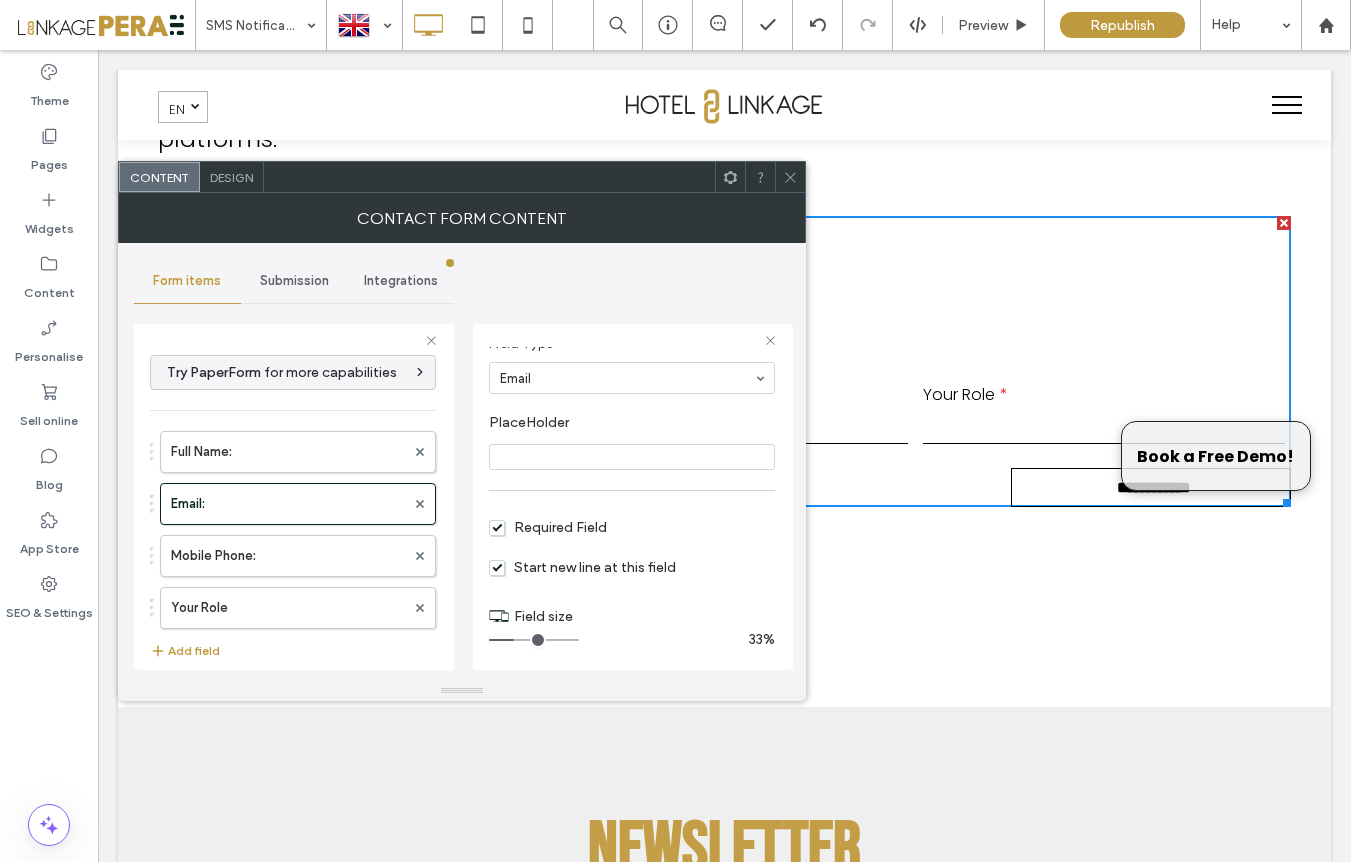 scroll, scrollTop: 141, scrollLeft: 0, axis: vertical 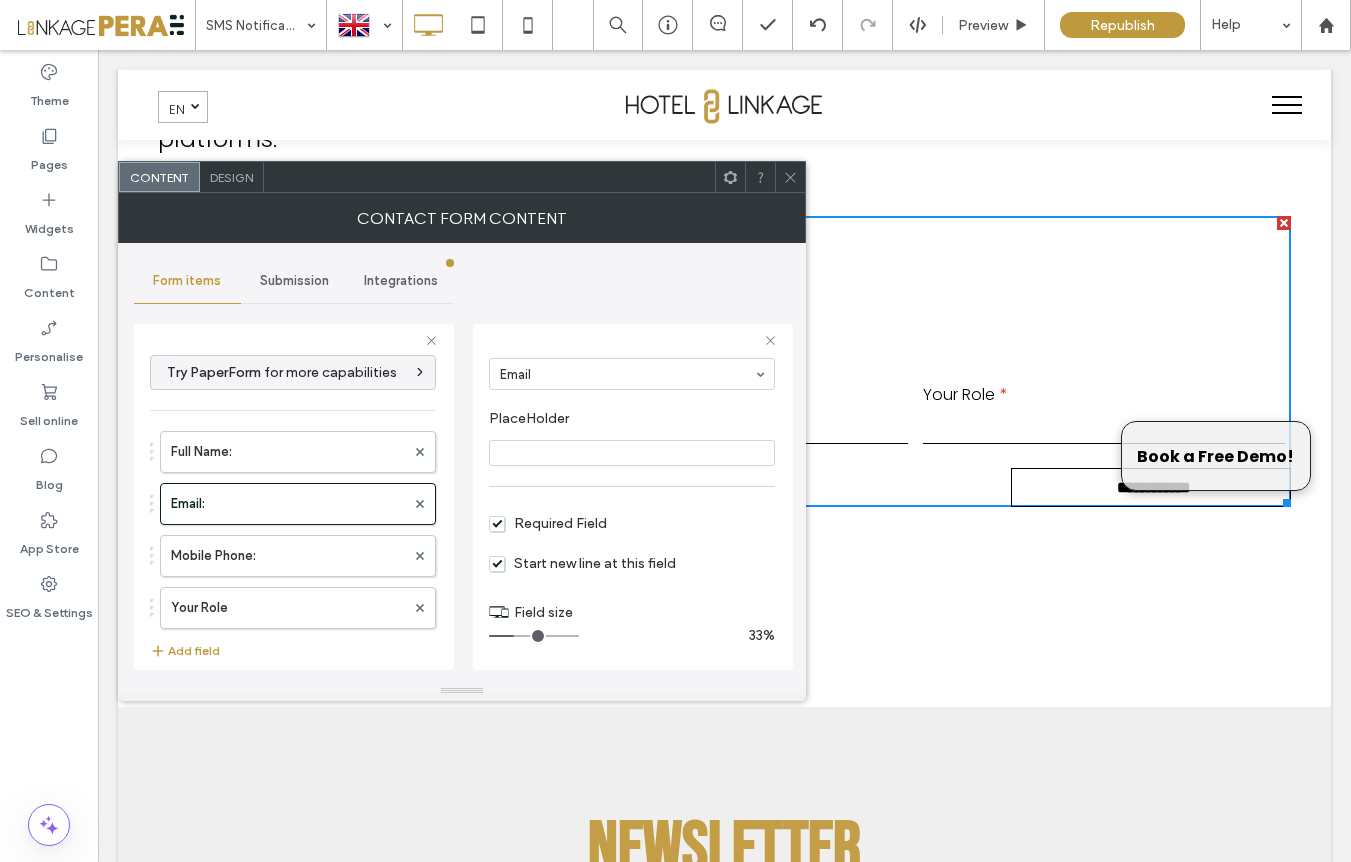 click on "Start new line at this field" at bounding box center (582, 563) 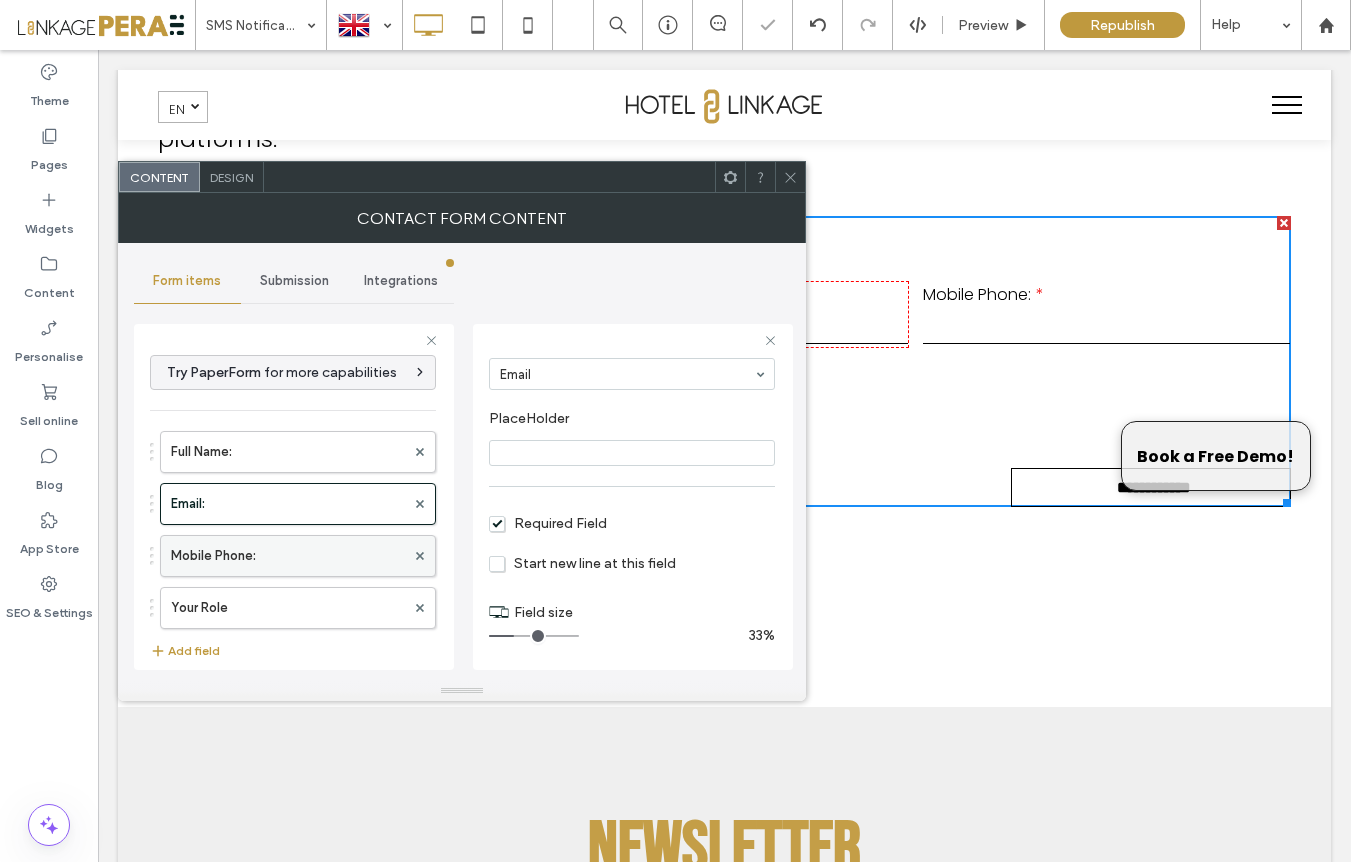 click on "Mobile Phone:" at bounding box center [288, 556] 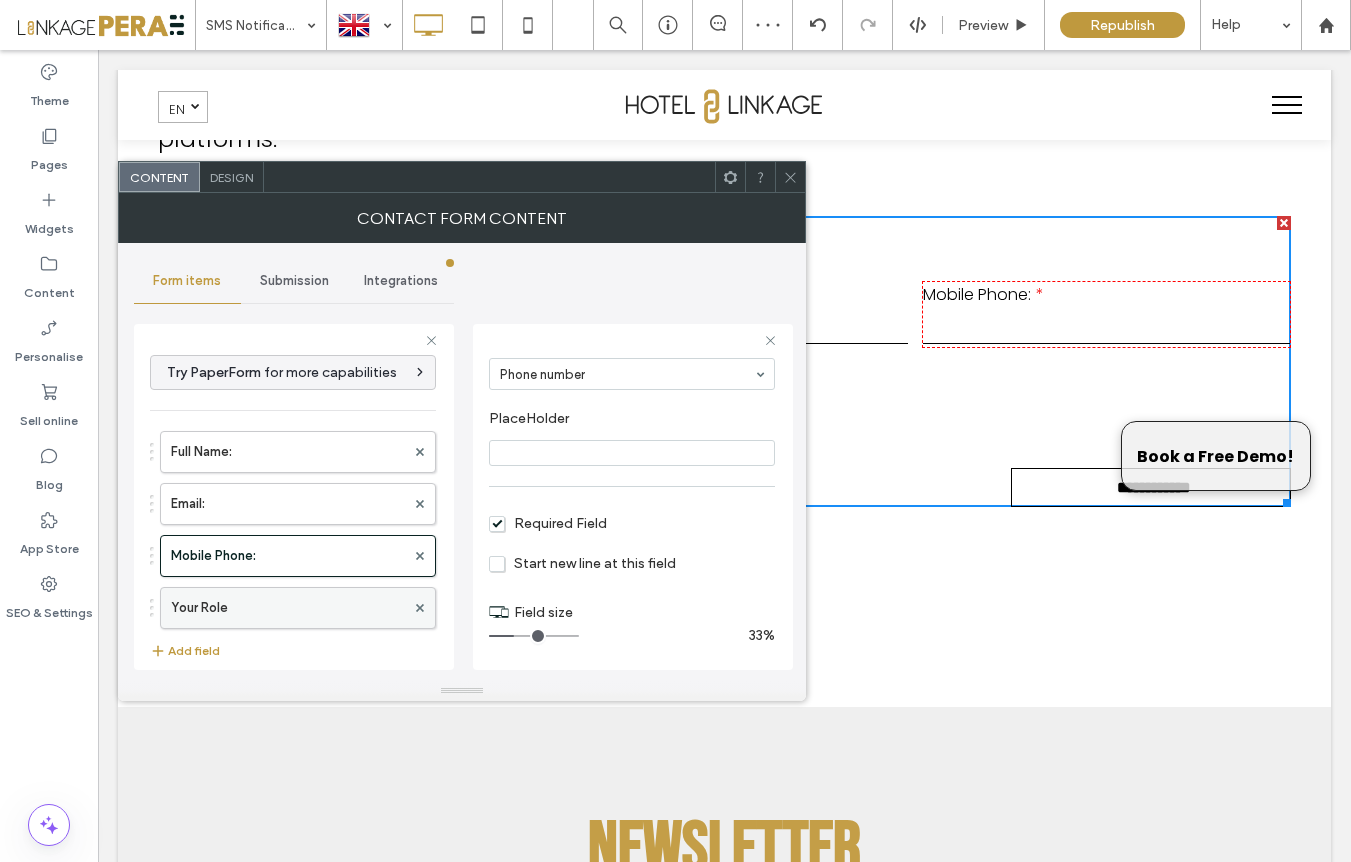 click on "Your Role" at bounding box center [288, 608] 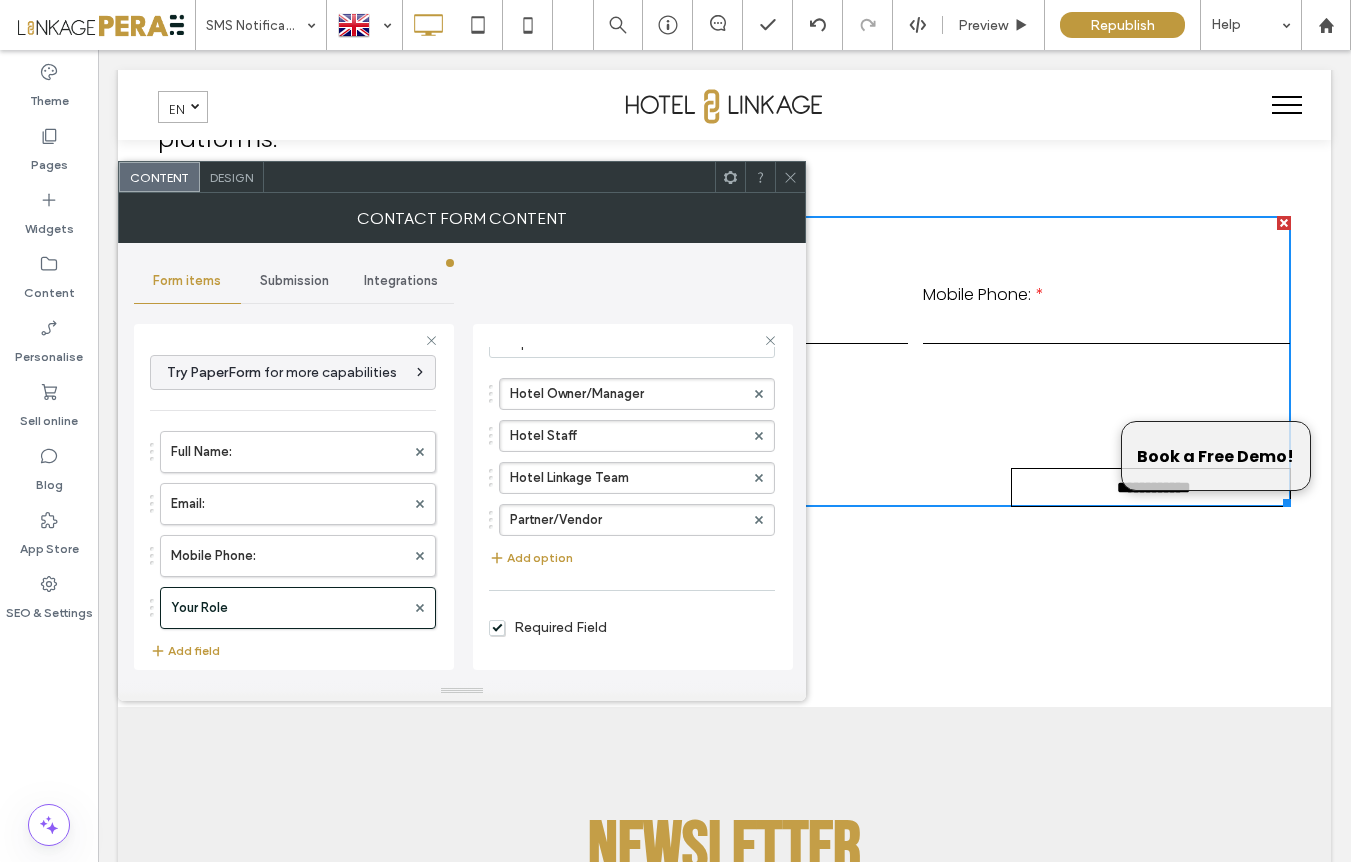 scroll, scrollTop: 217, scrollLeft: 0, axis: vertical 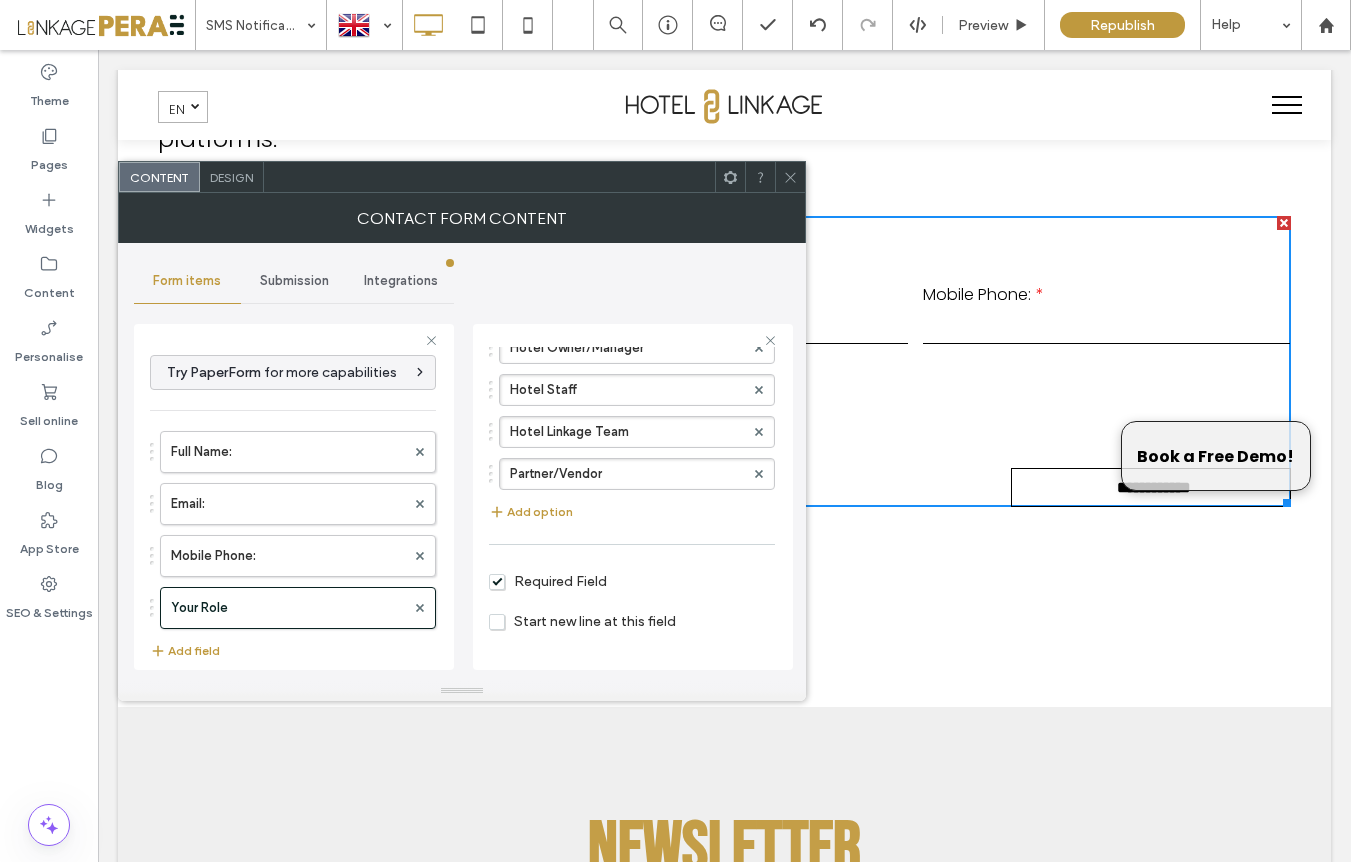 click on "Start new line at this field" at bounding box center (582, 621) 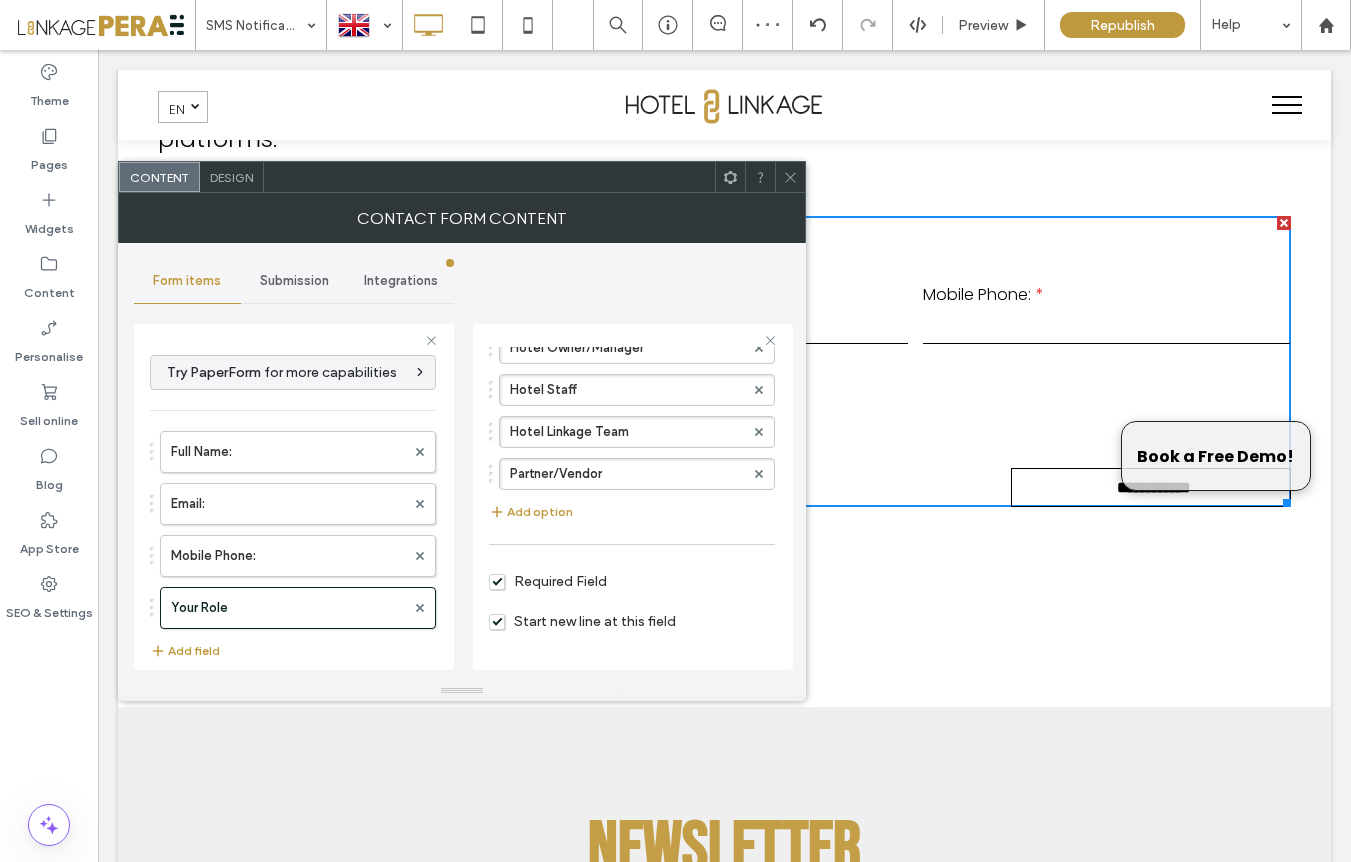 scroll, scrollTop: 275, scrollLeft: 0, axis: vertical 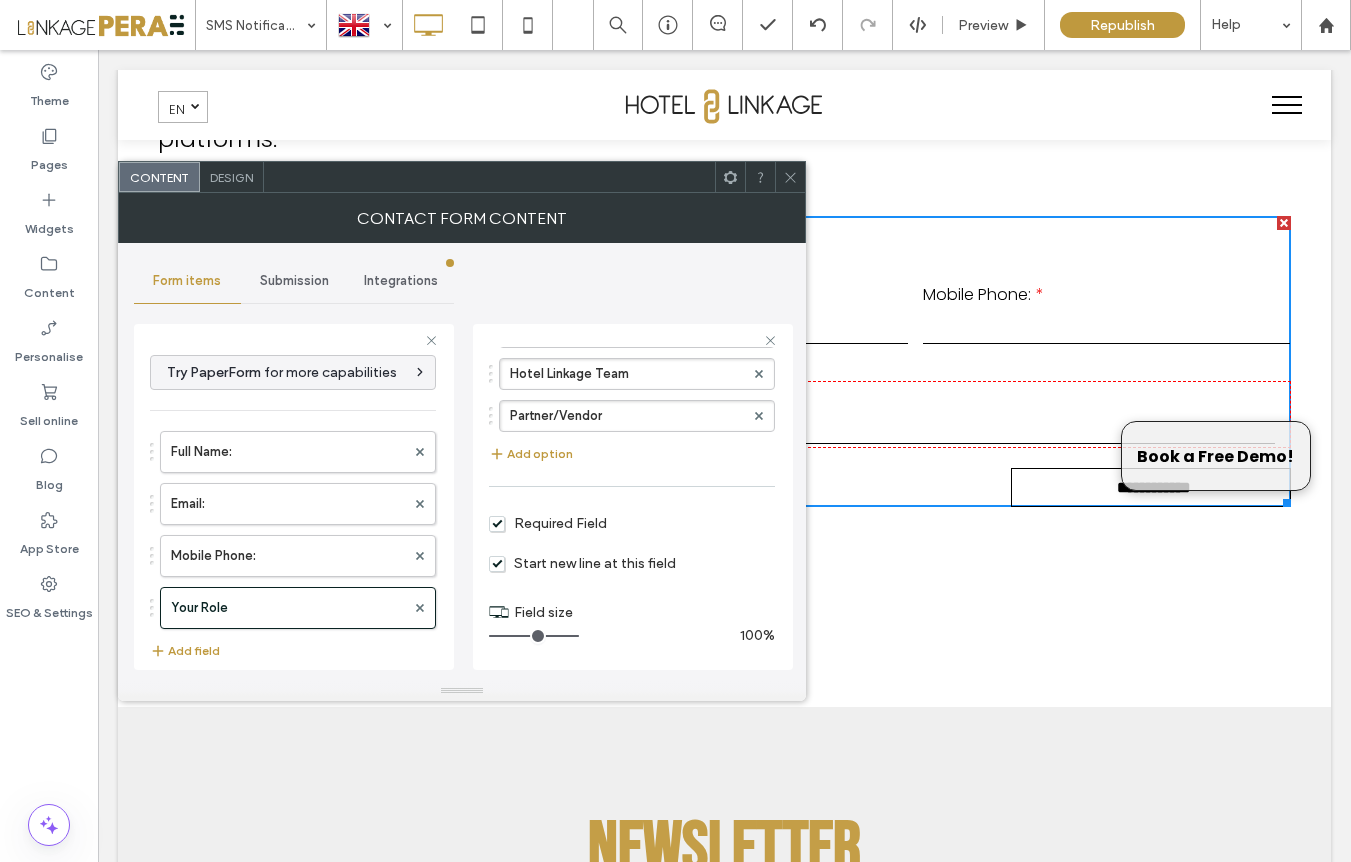 drag, startPoint x: 516, startPoint y: 635, endPoint x: 570, endPoint y: 636, distance: 54.00926 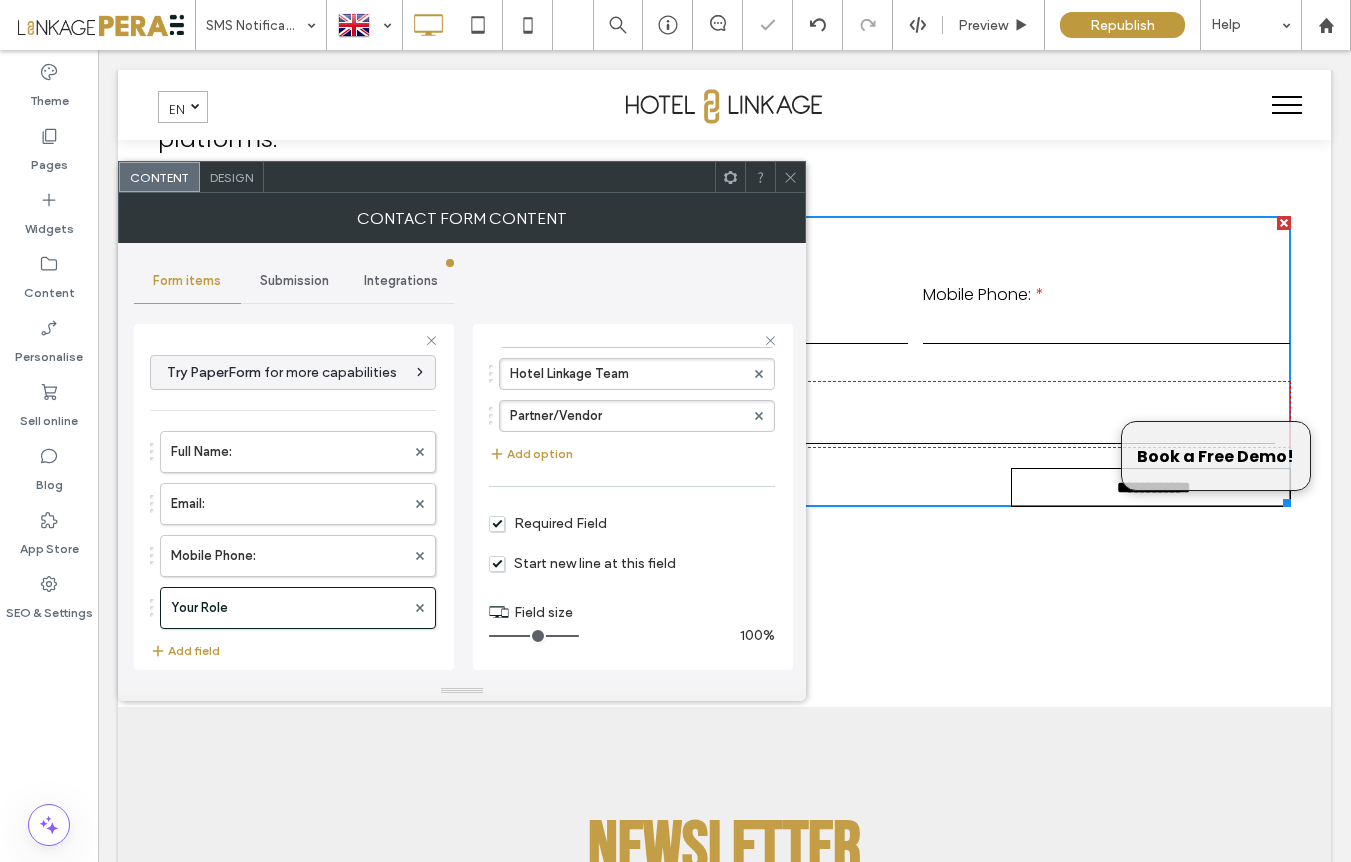 drag, startPoint x: 792, startPoint y: 183, endPoint x: 803, endPoint y: 299, distance: 116.520386 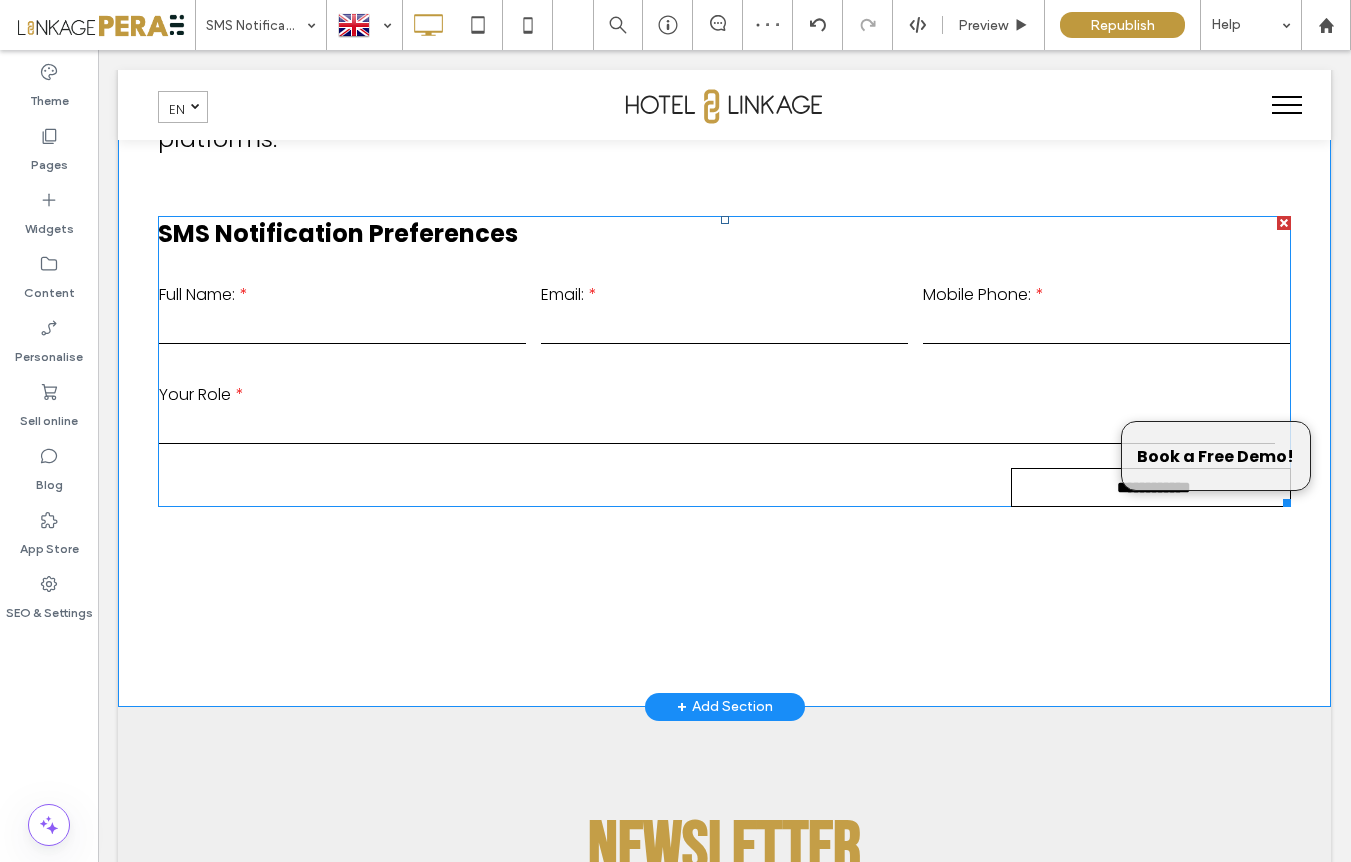 click on "Full Name:" at bounding box center [343, 314] 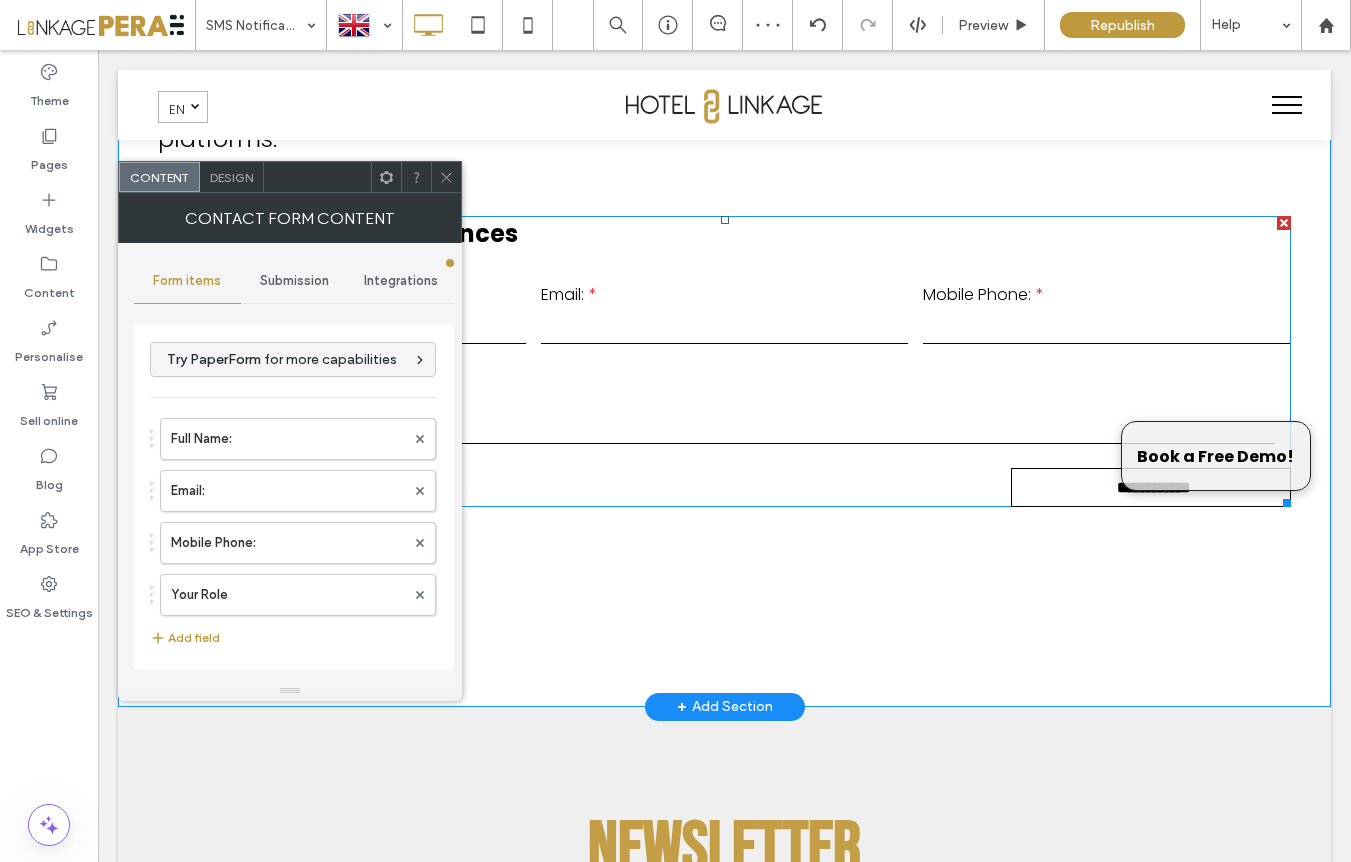 type on "**********" 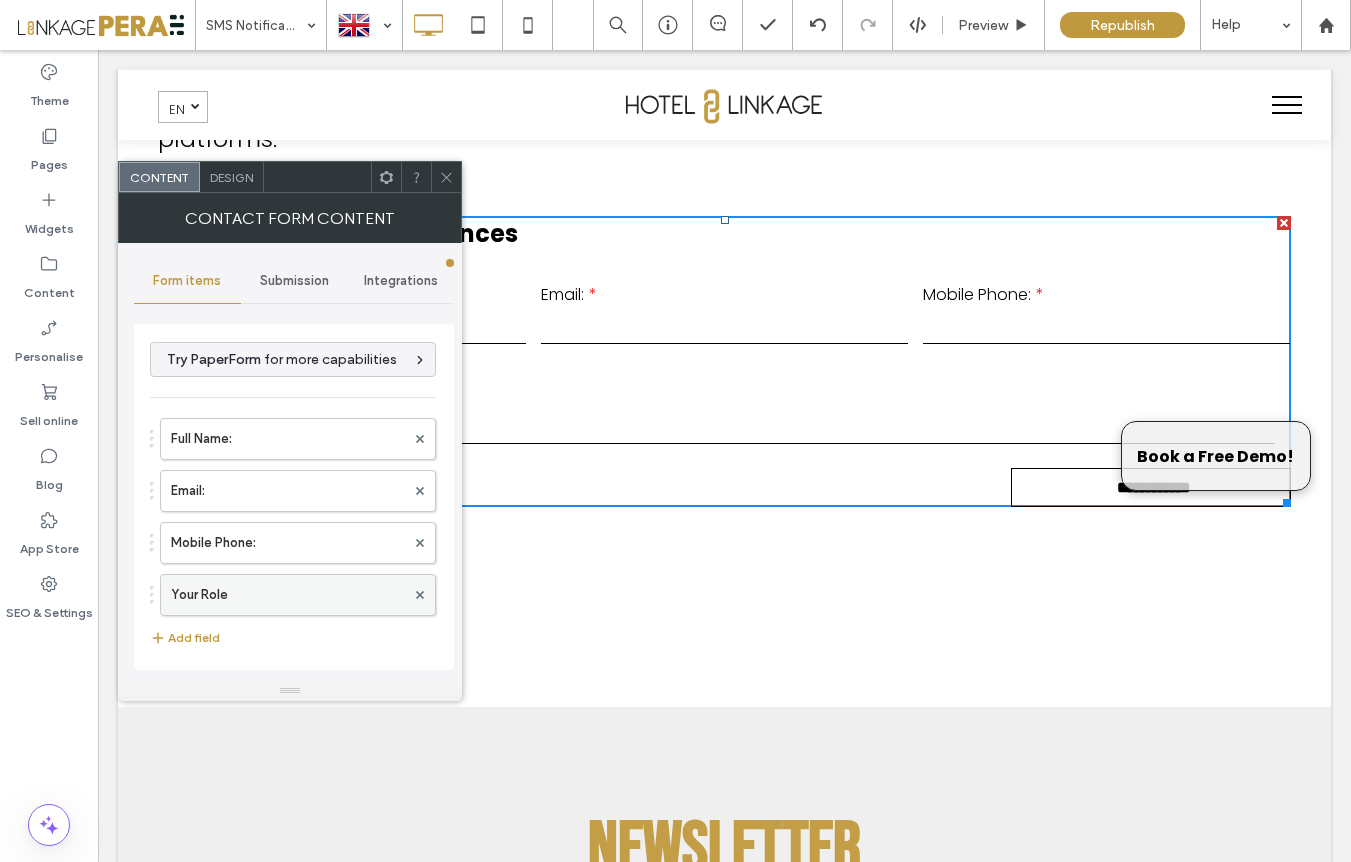 click on "Your Role" at bounding box center (288, 595) 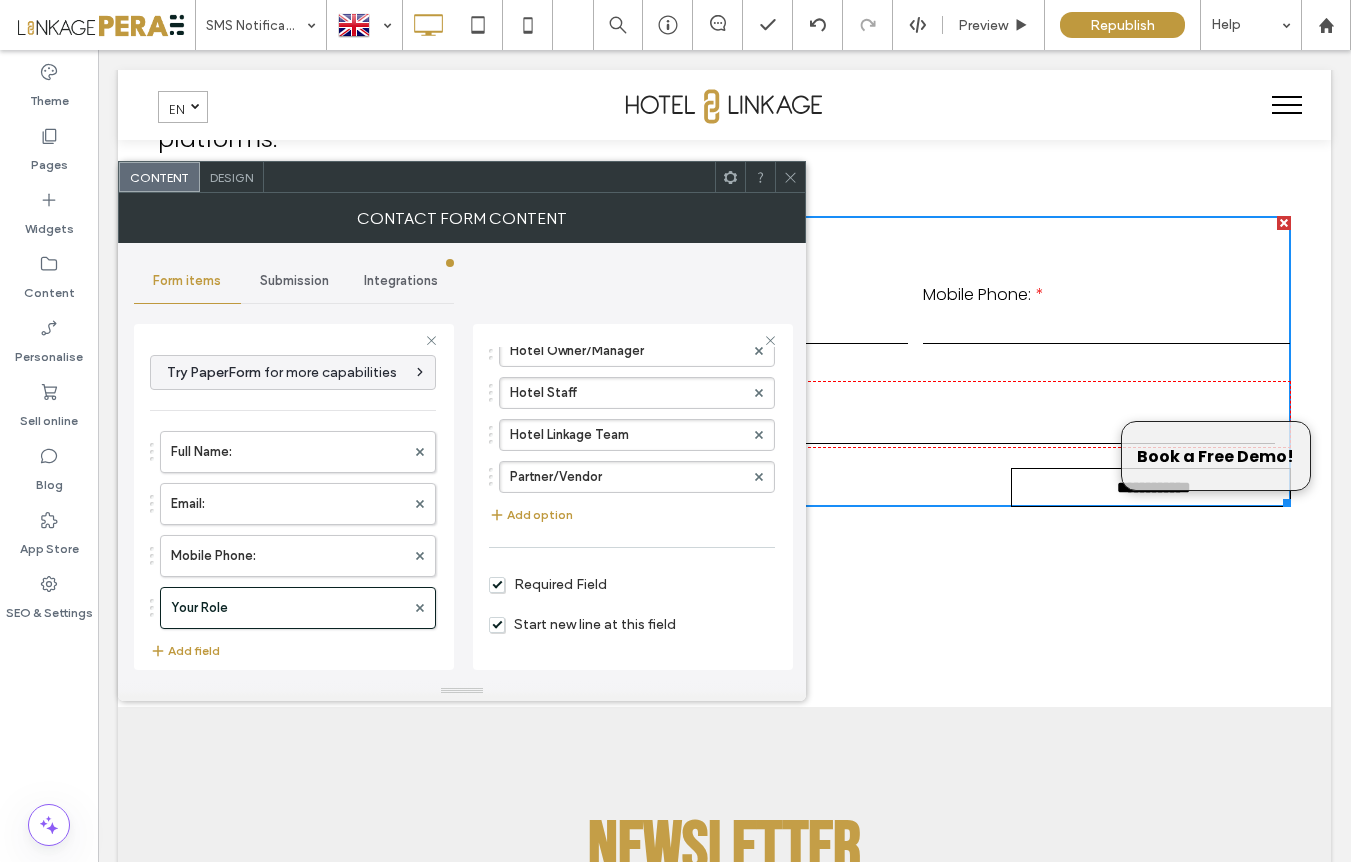 scroll, scrollTop: 275, scrollLeft: 0, axis: vertical 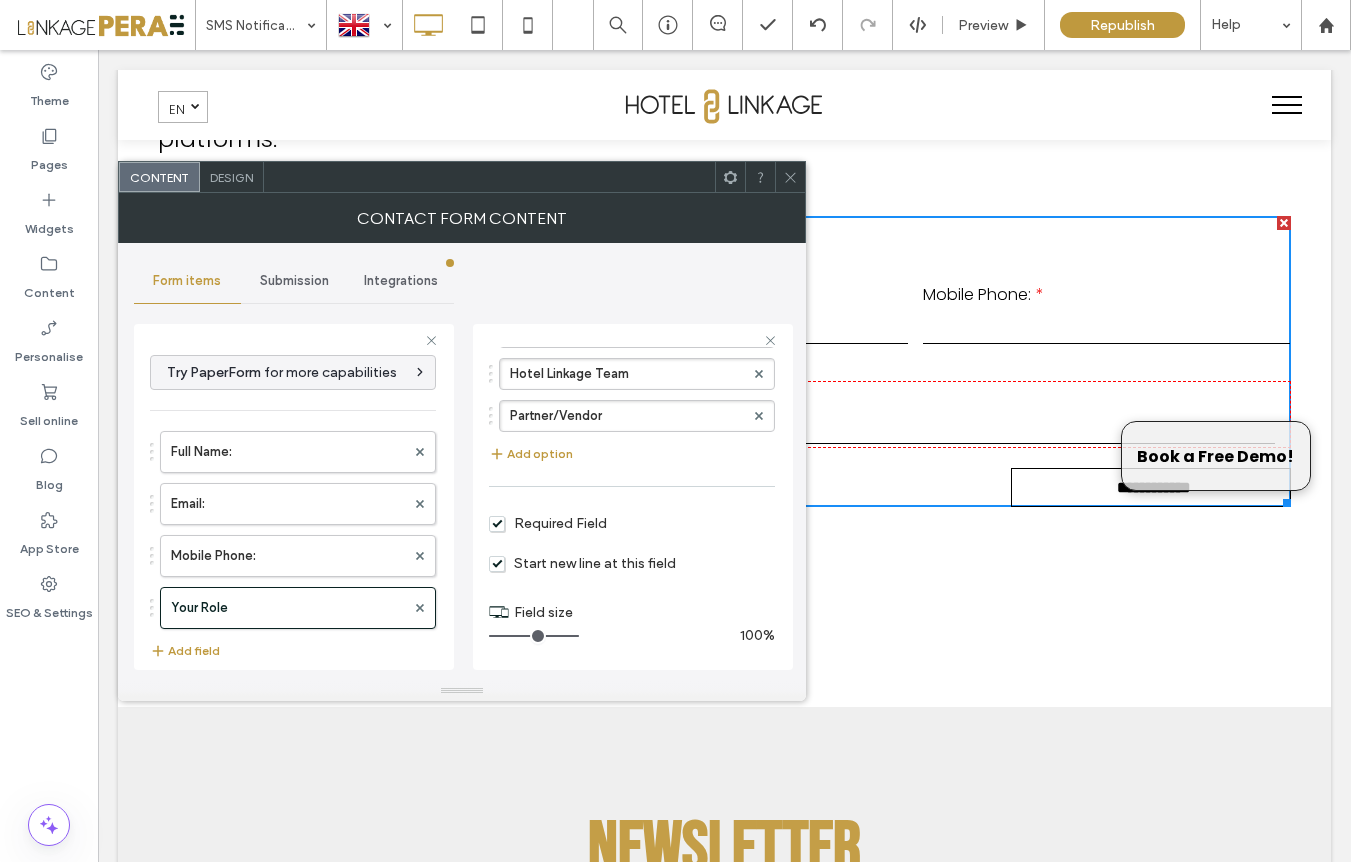 click on "Integrations" at bounding box center (401, 281) 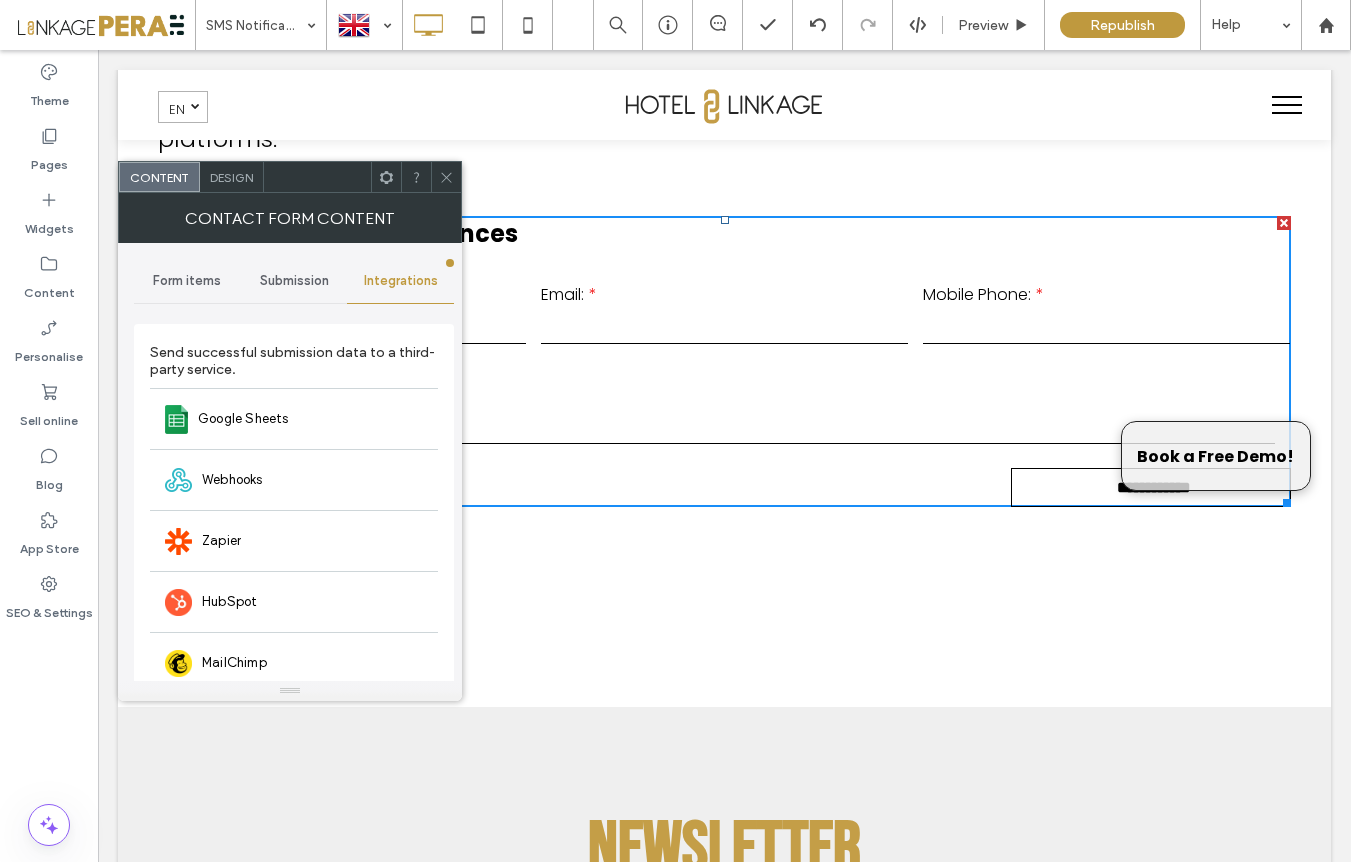 click on "Design" at bounding box center [231, 177] 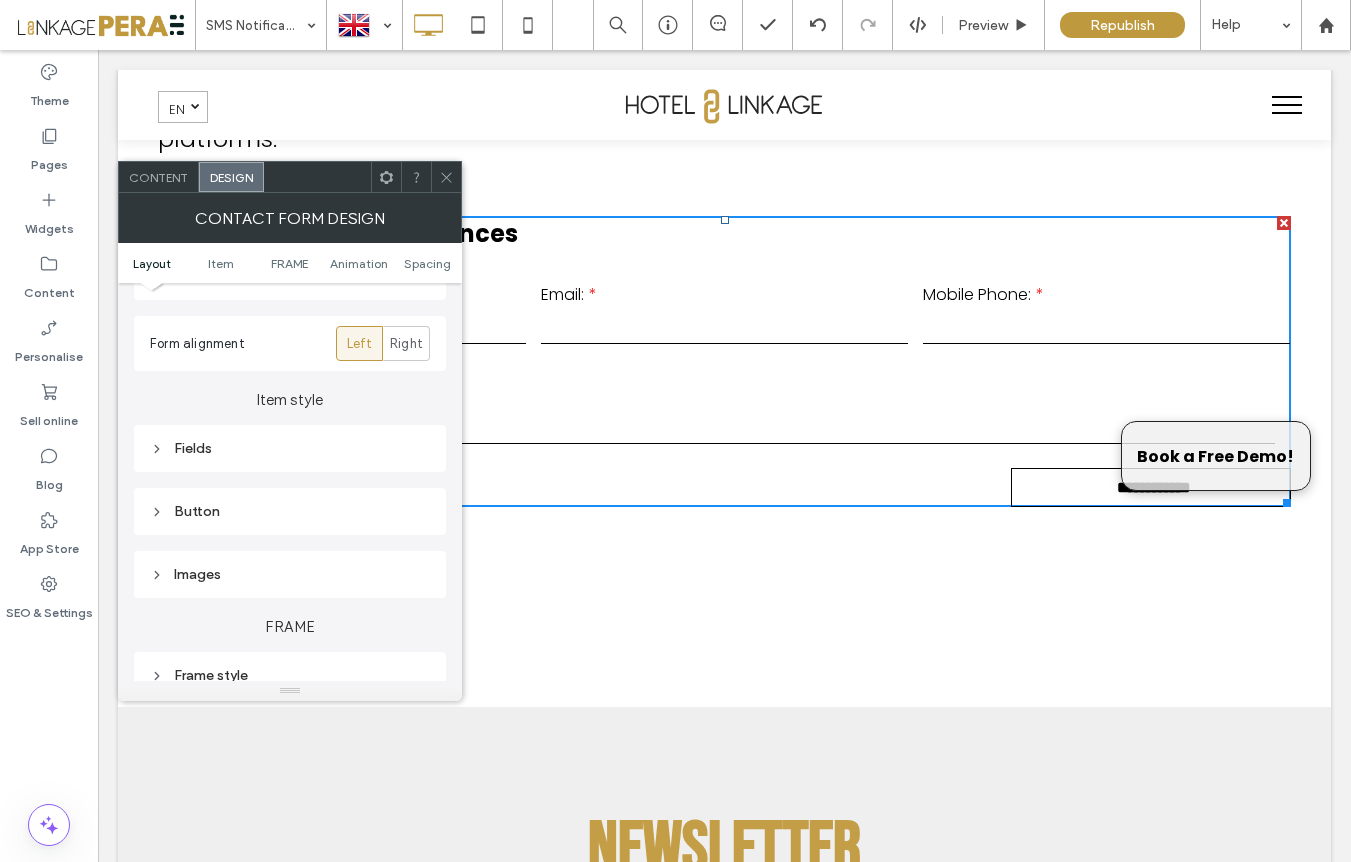 scroll, scrollTop: 236, scrollLeft: 0, axis: vertical 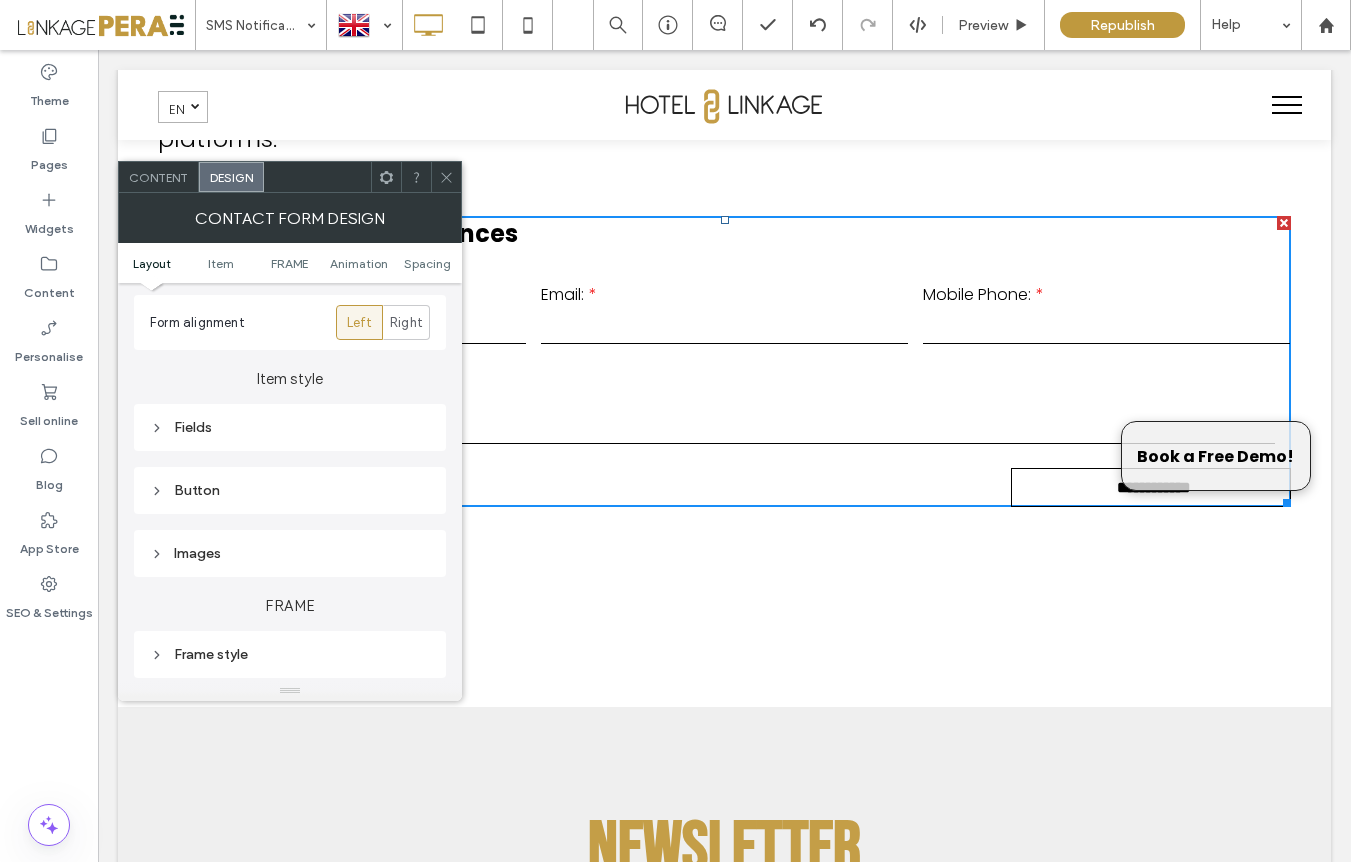click on "Fields" at bounding box center [290, 427] 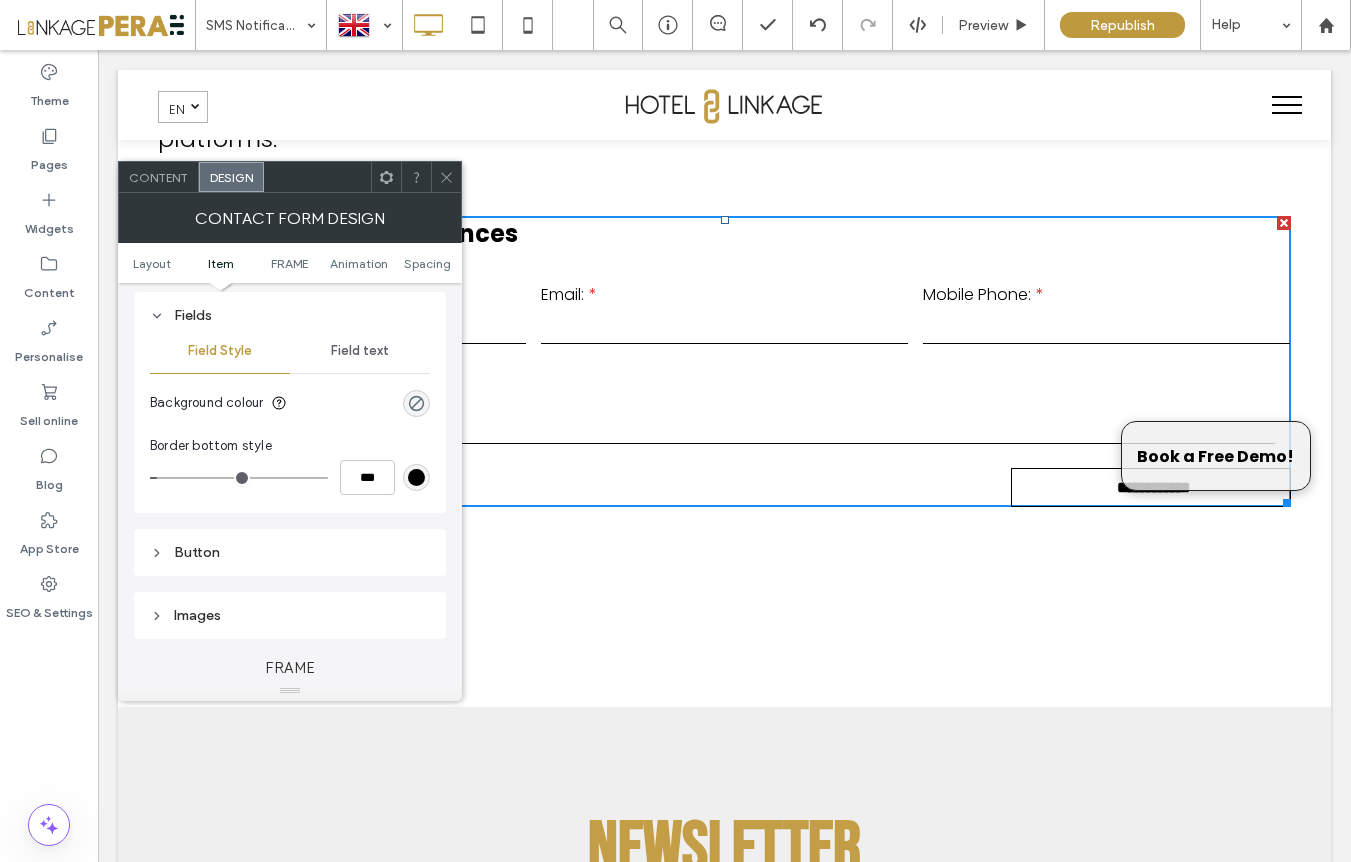 scroll, scrollTop: 351, scrollLeft: 0, axis: vertical 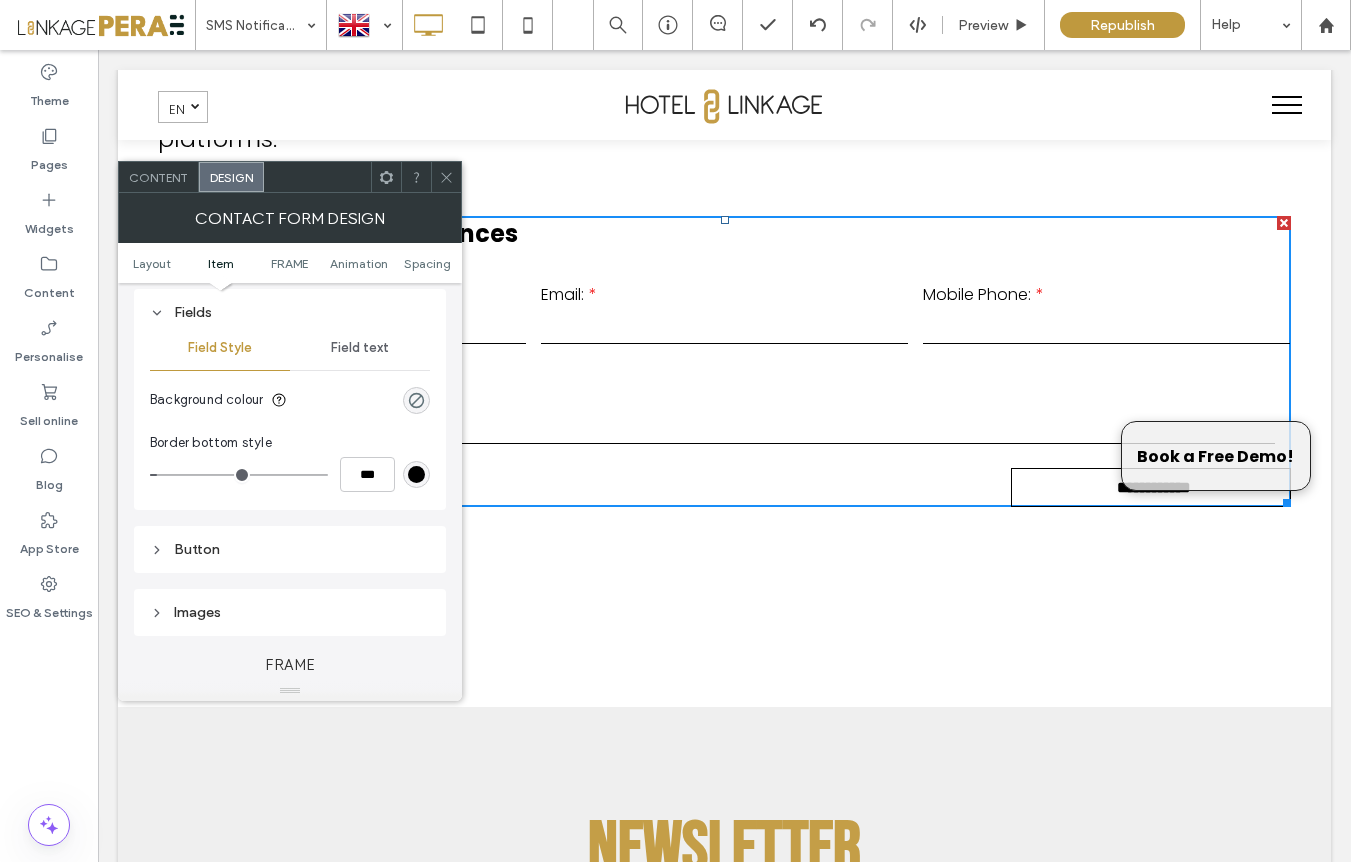 click on "Field text" at bounding box center [360, 348] 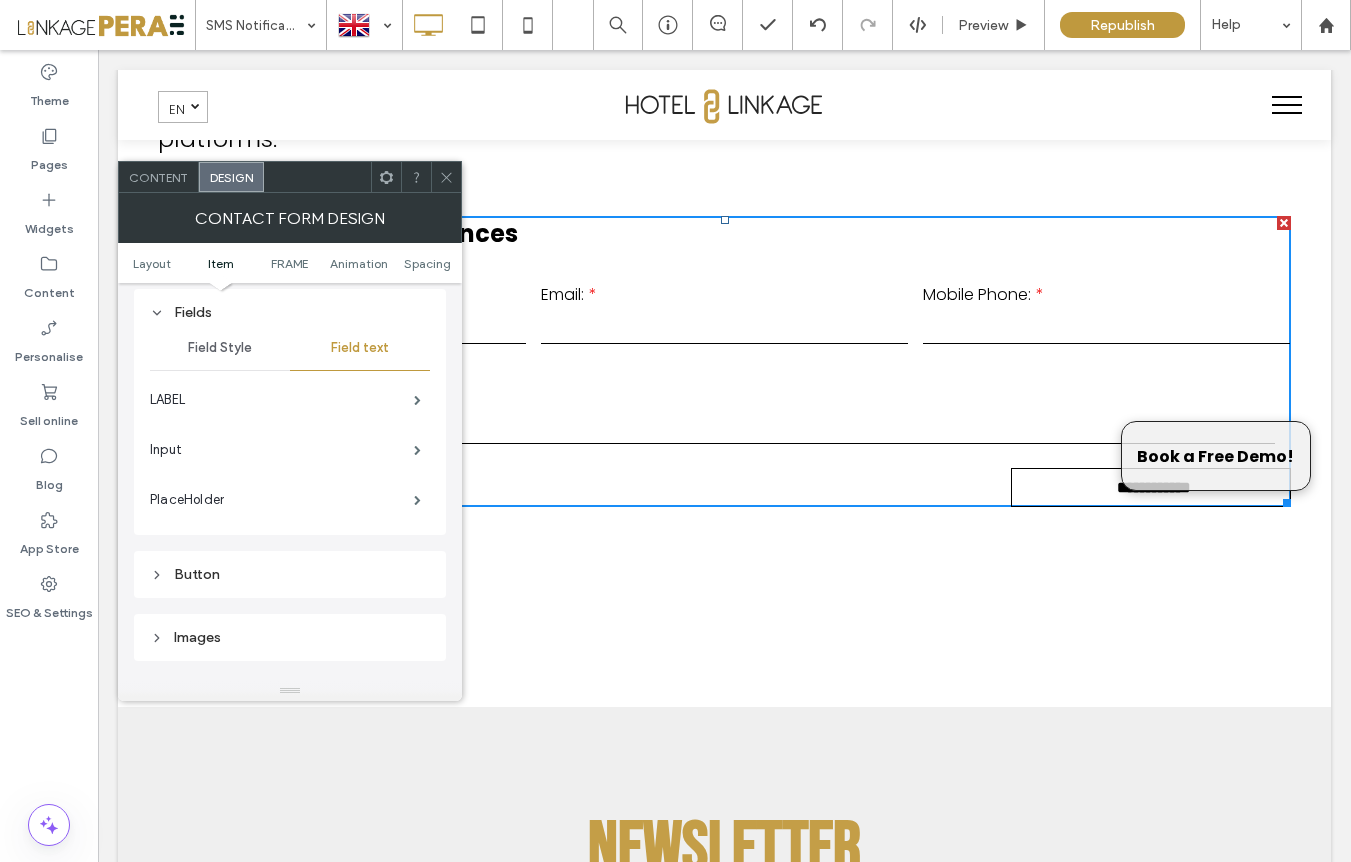 click on "Field Style" at bounding box center [220, 348] 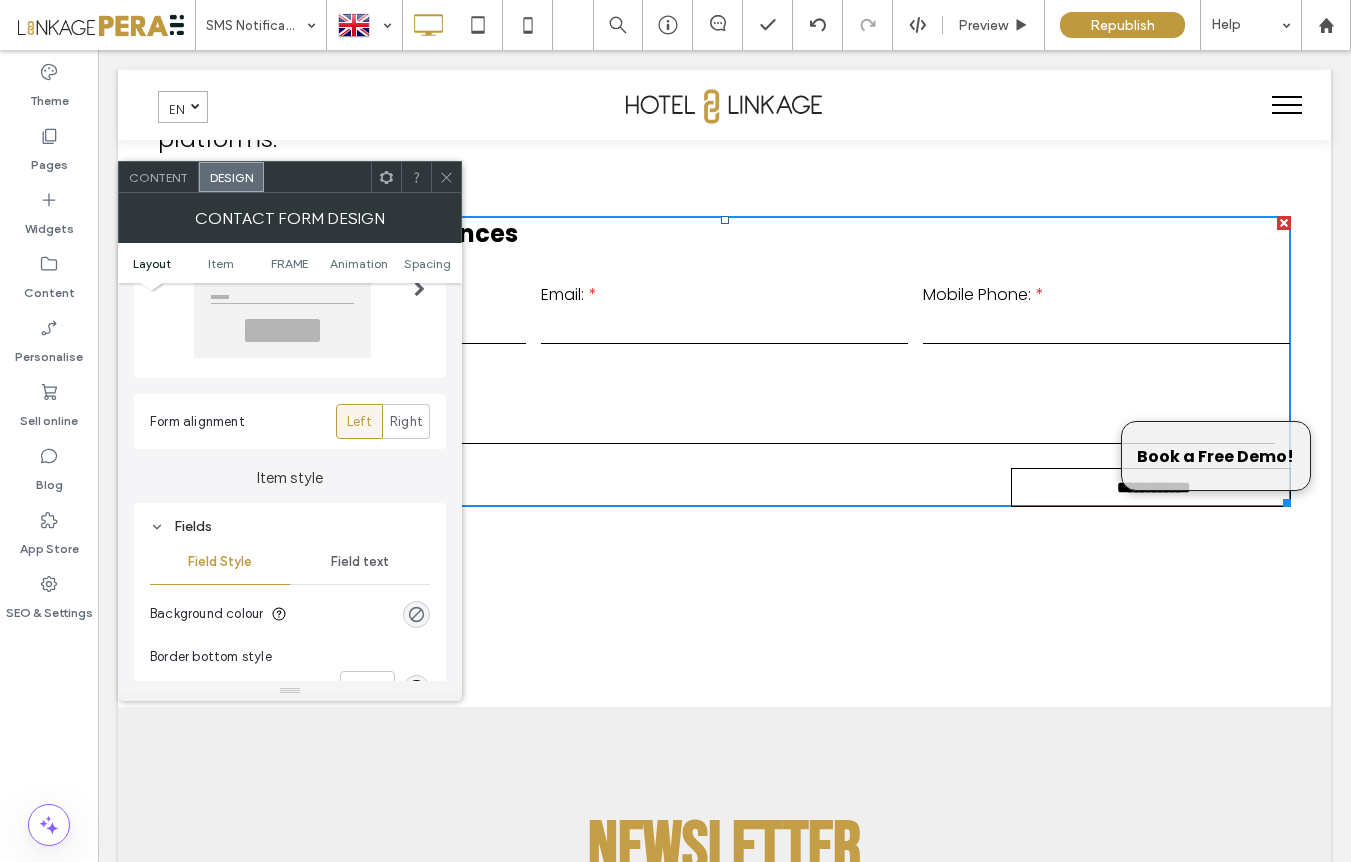 scroll, scrollTop: 138, scrollLeft: 0, axis: vertical 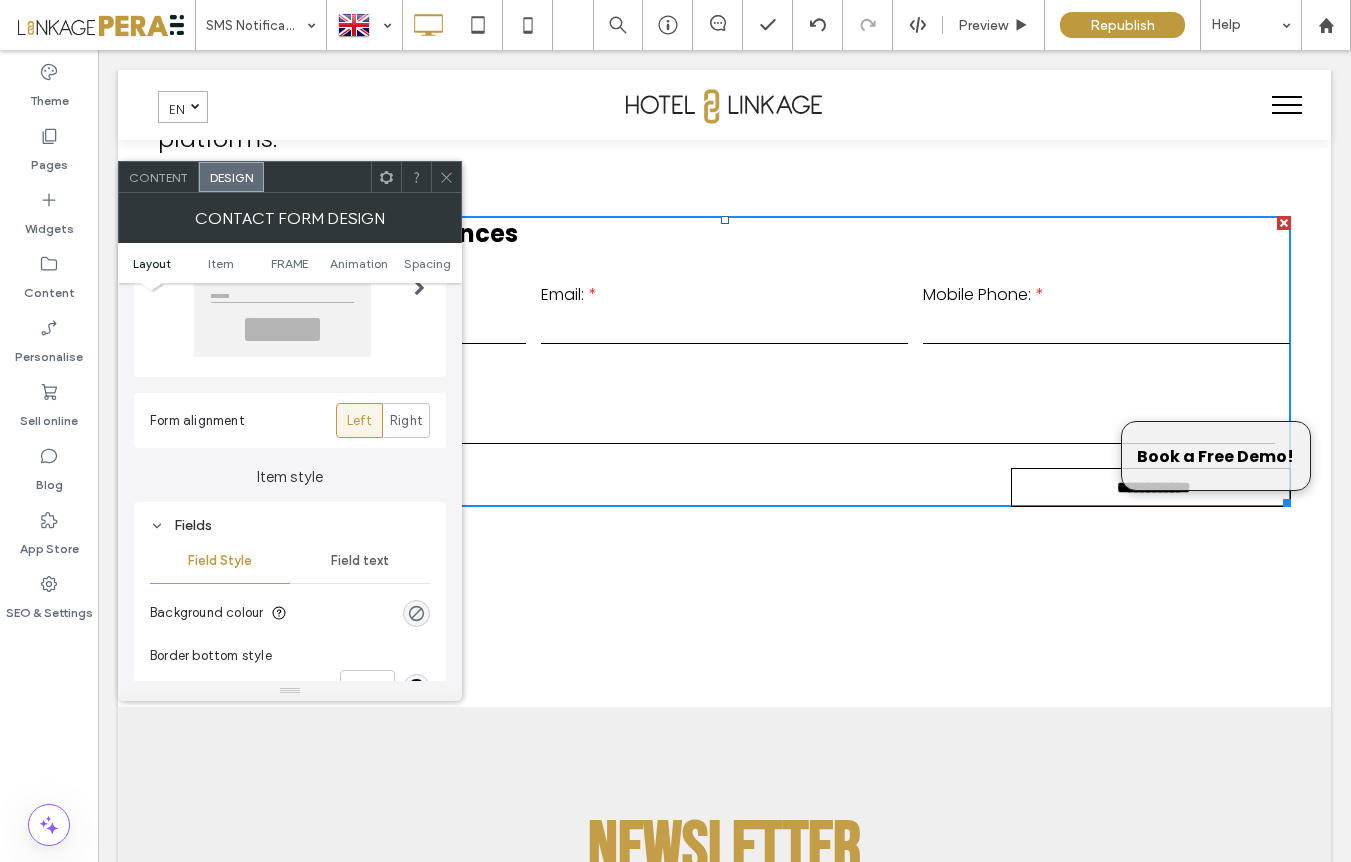 click on "Field text" at bounding box center [360, 561] 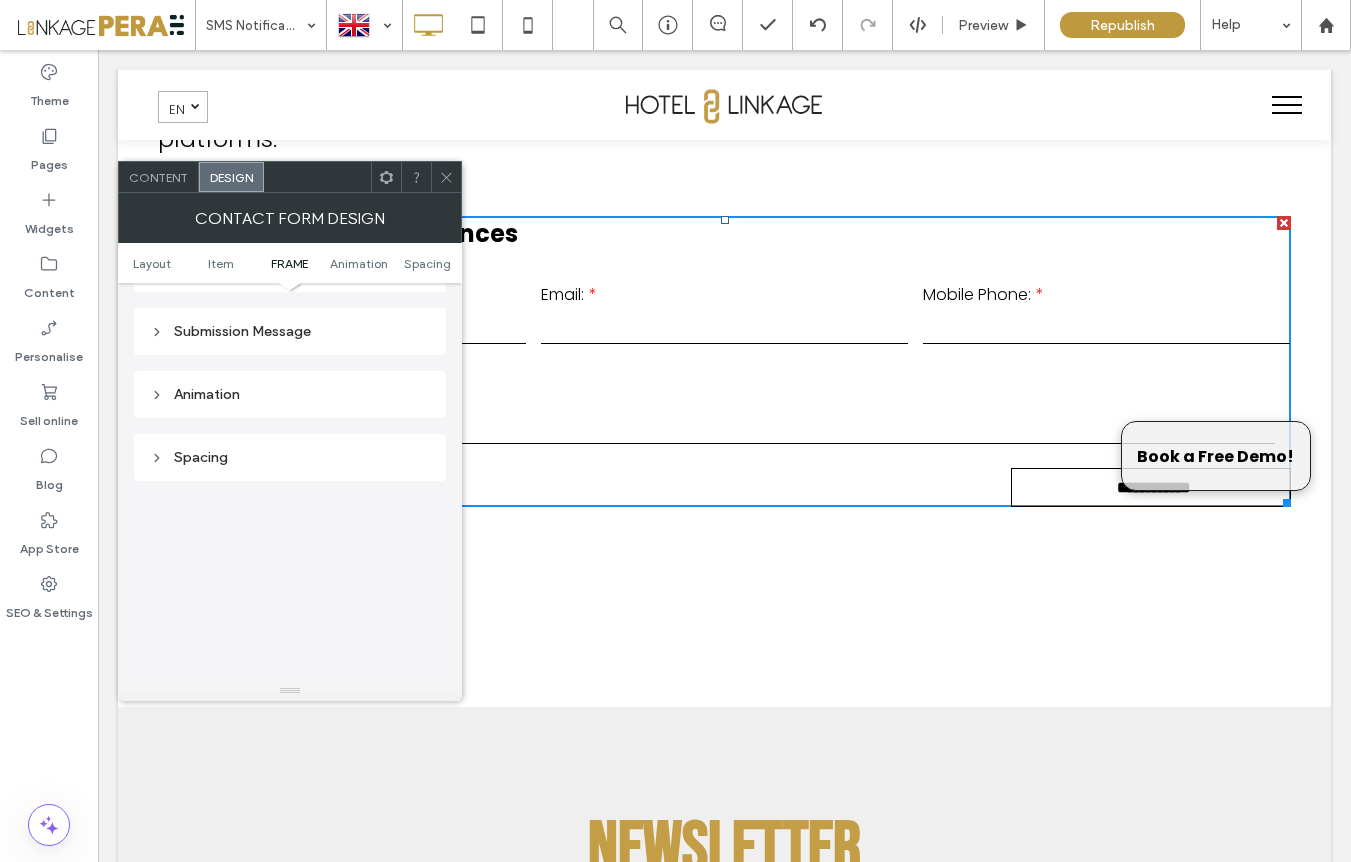 scroll, scrollTop: 889, scrollLeft: 0, axis: vertical 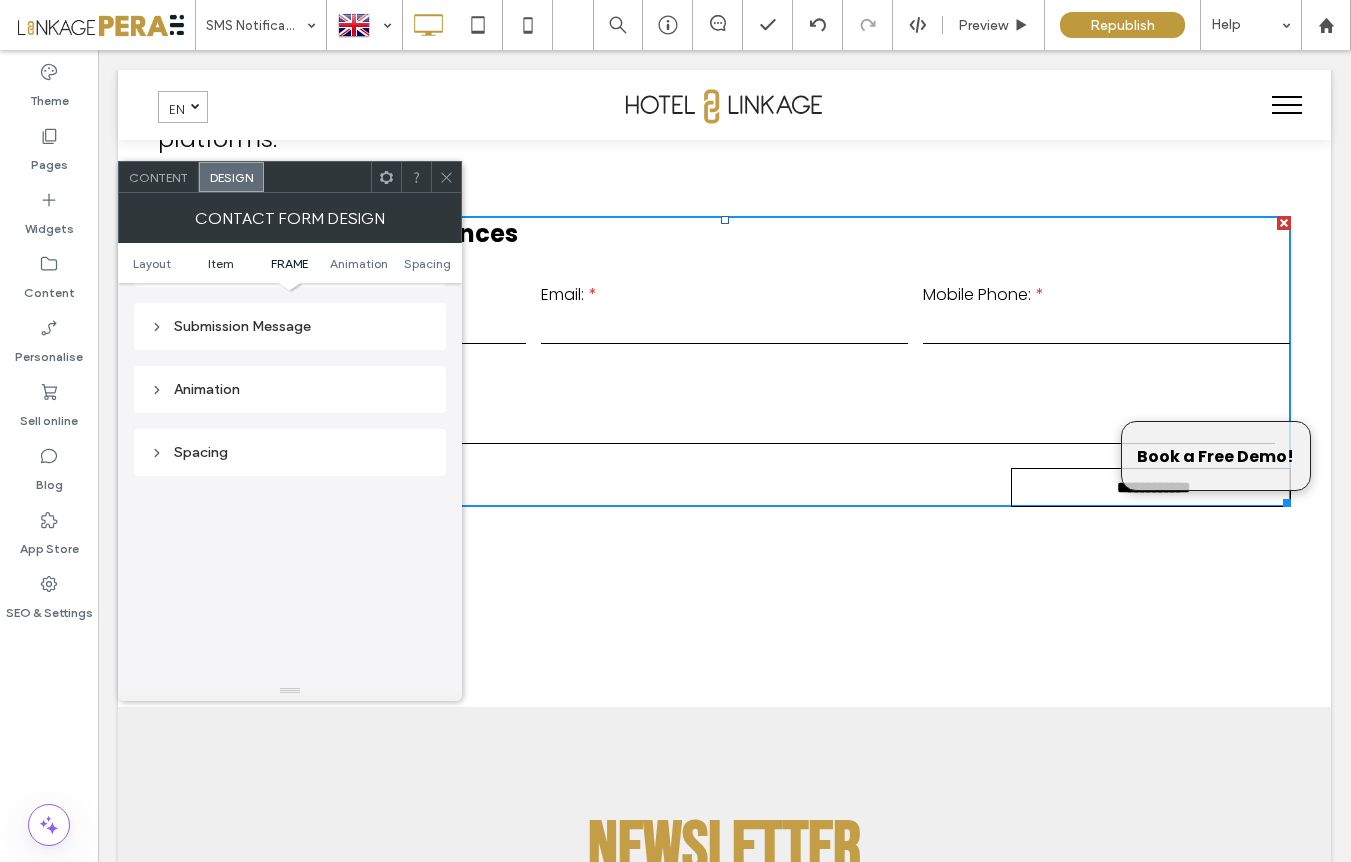 click on "Item" at bounding box center (221, 263) 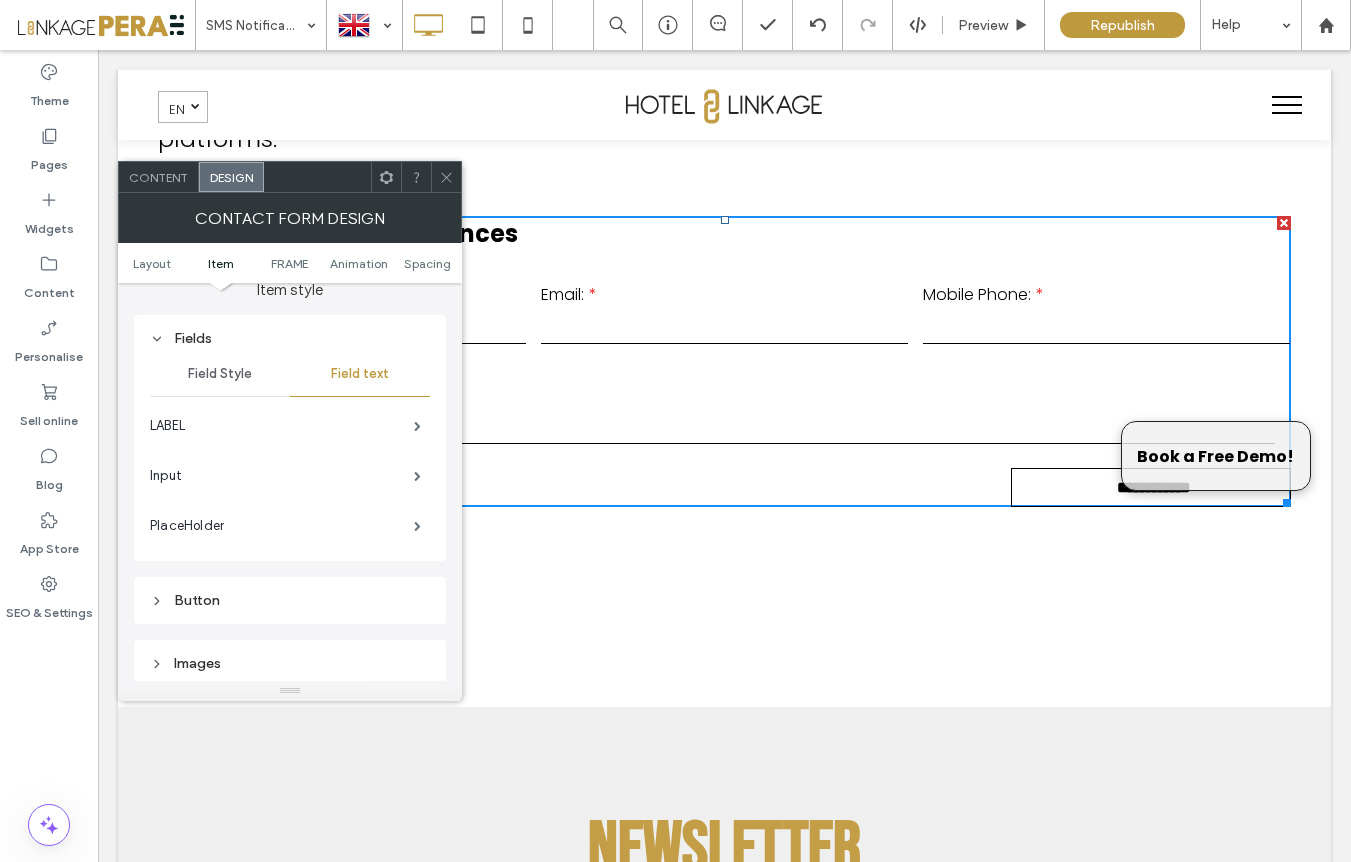 scroll, scrollTop: 304, scrollLeft: 0, axis: vertical 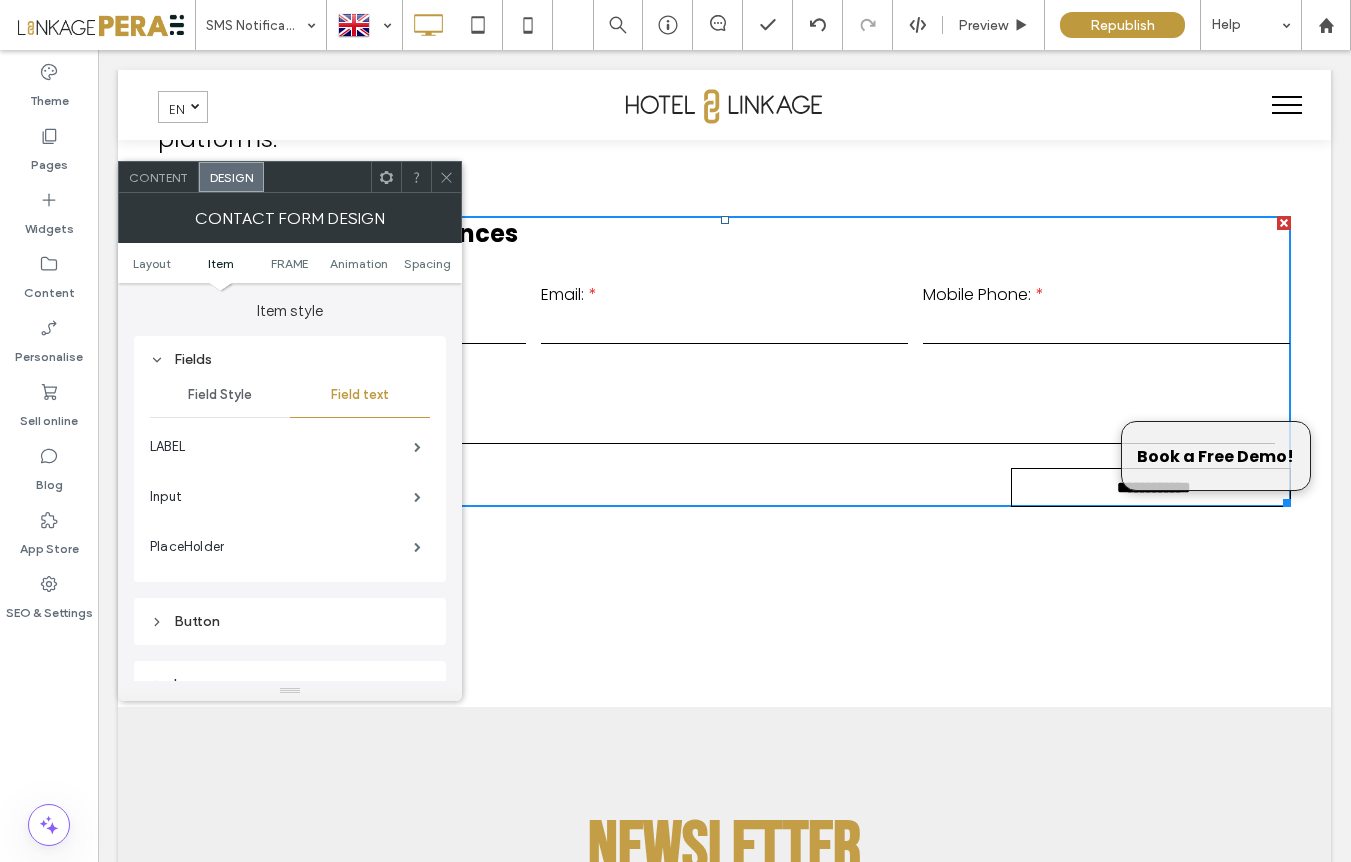 click on "Field Style" at bounding box center [220, 395] 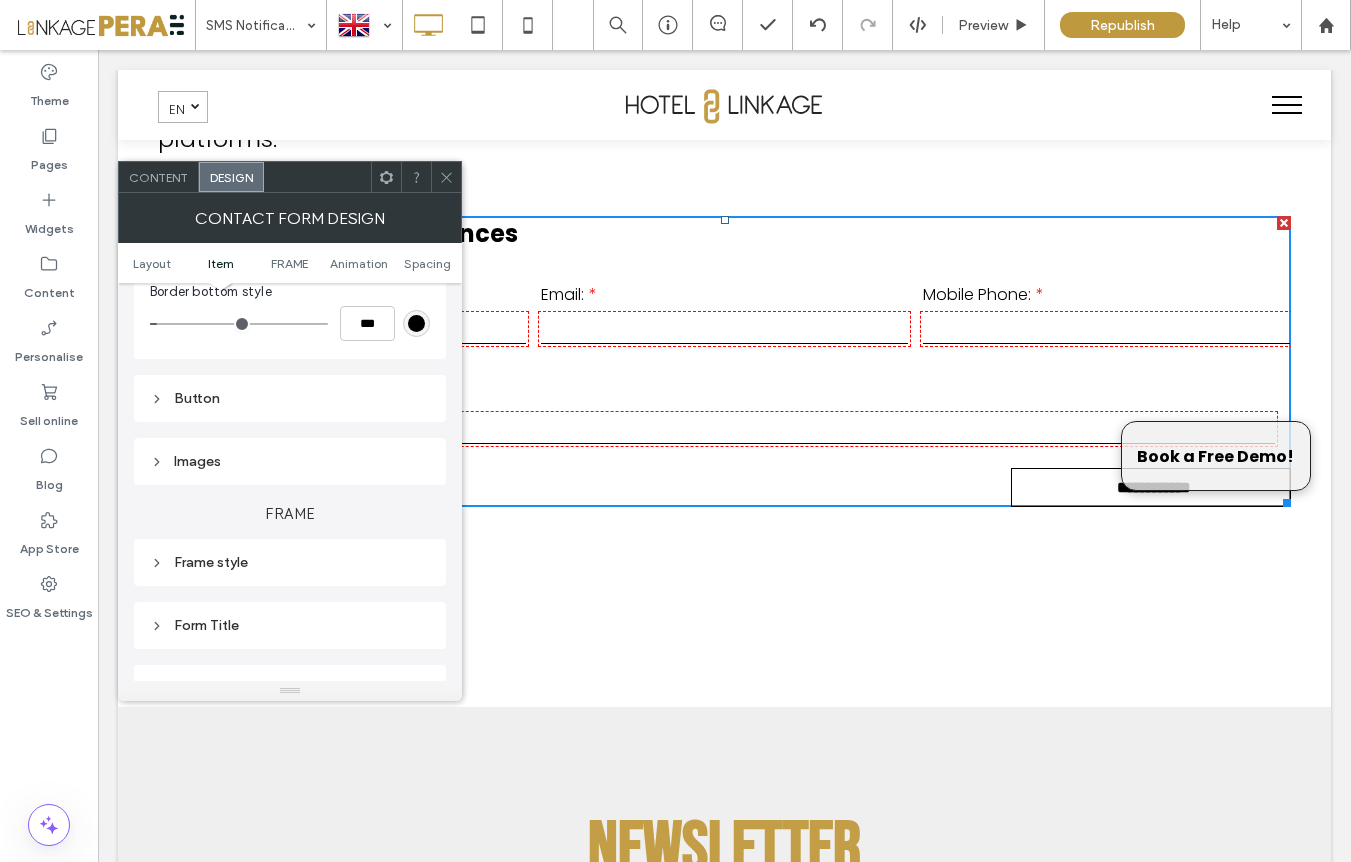 scroll, scrollTop: 506, scrollLeft: 0, axis: vertical 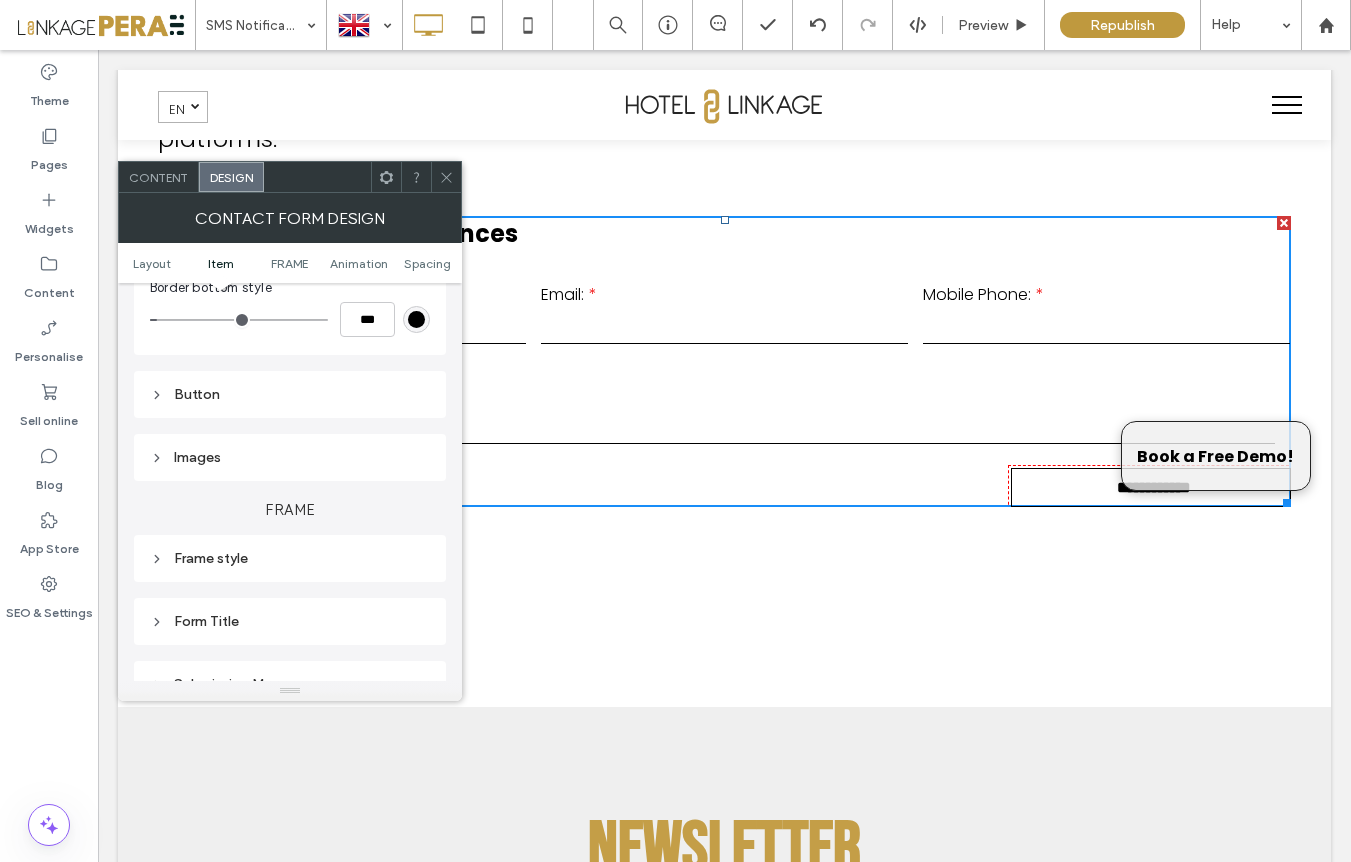 click on "Images" at bounding box center [290, 457] 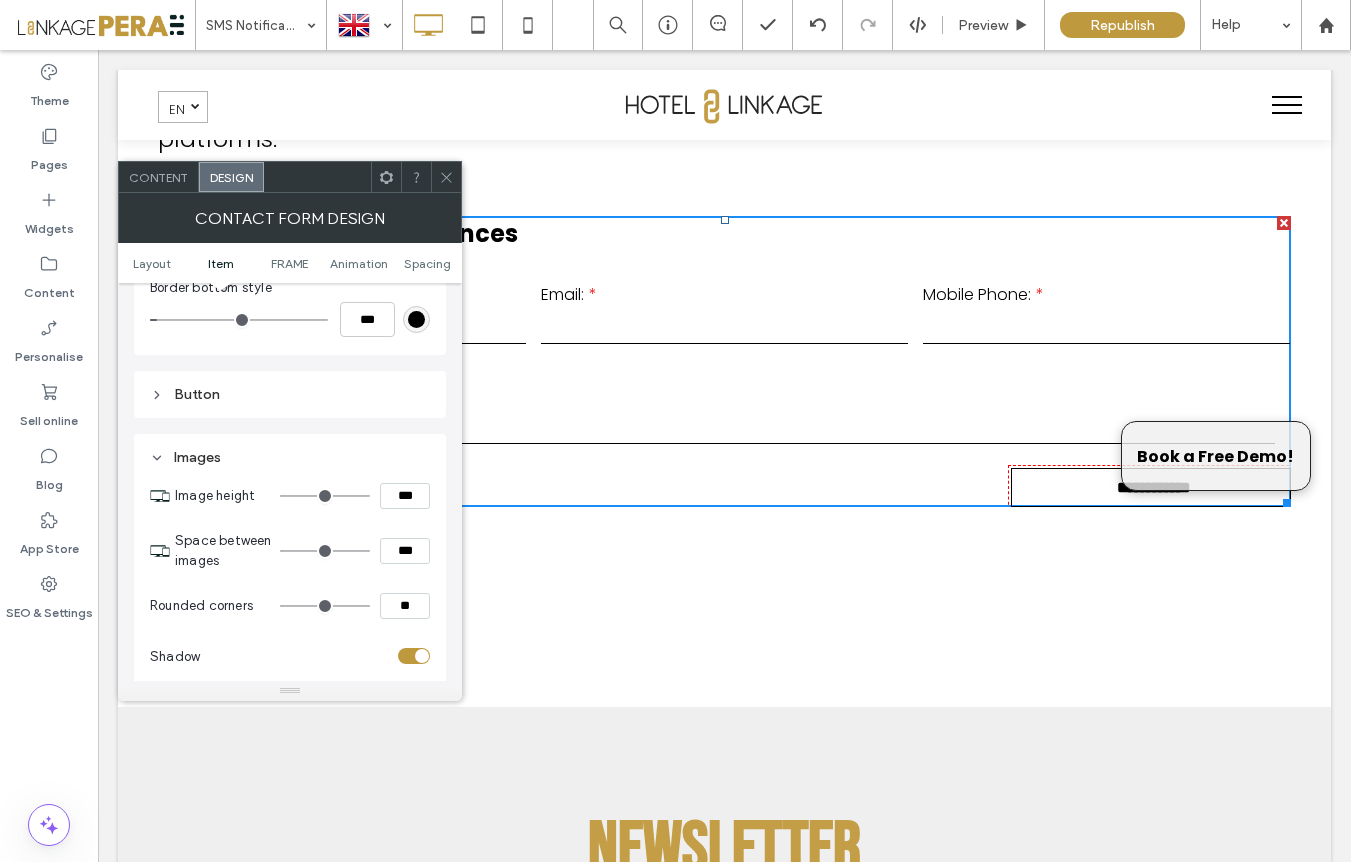click on "Images" at bounding box center [290, 457] 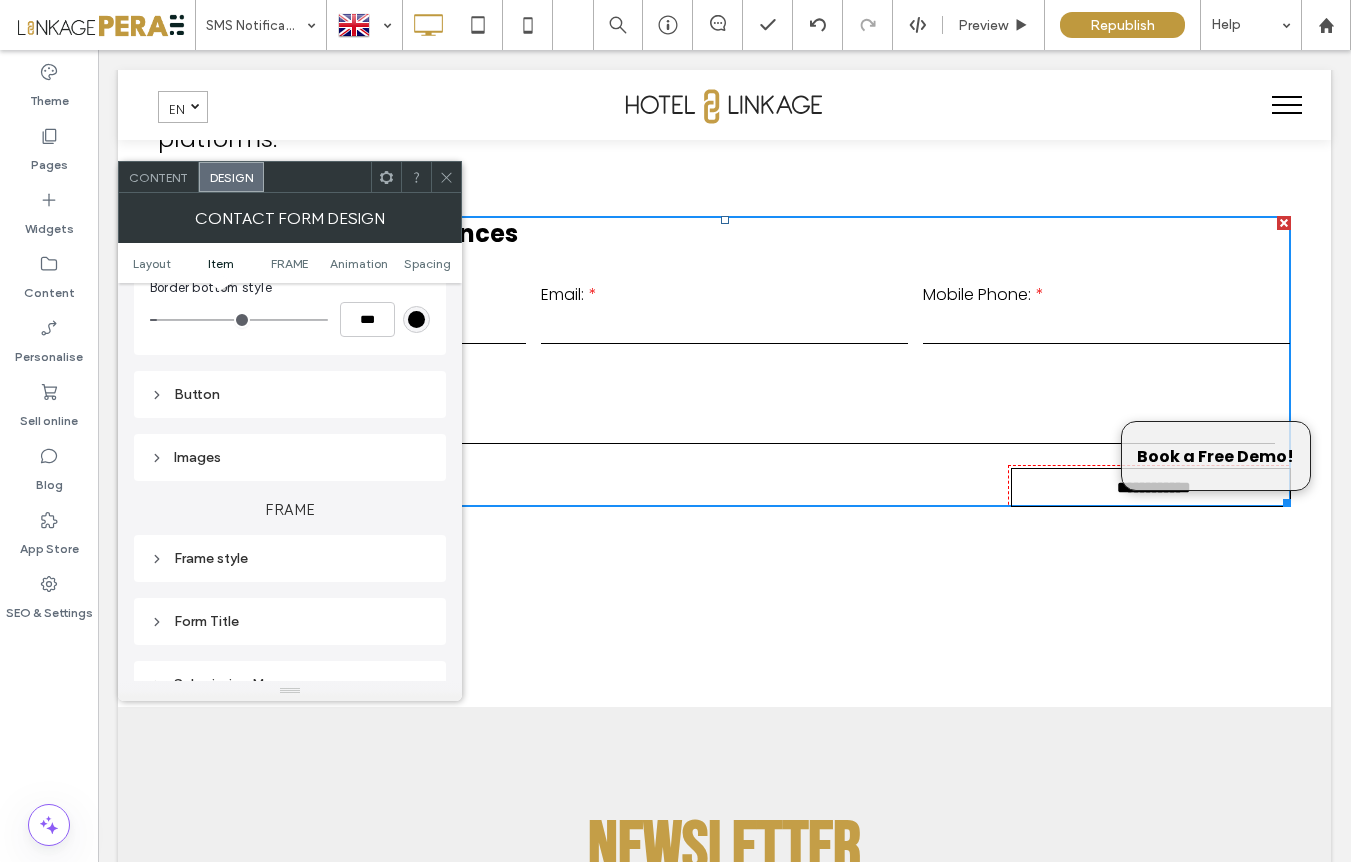 click on "Button" at bounding box center (290, 394) 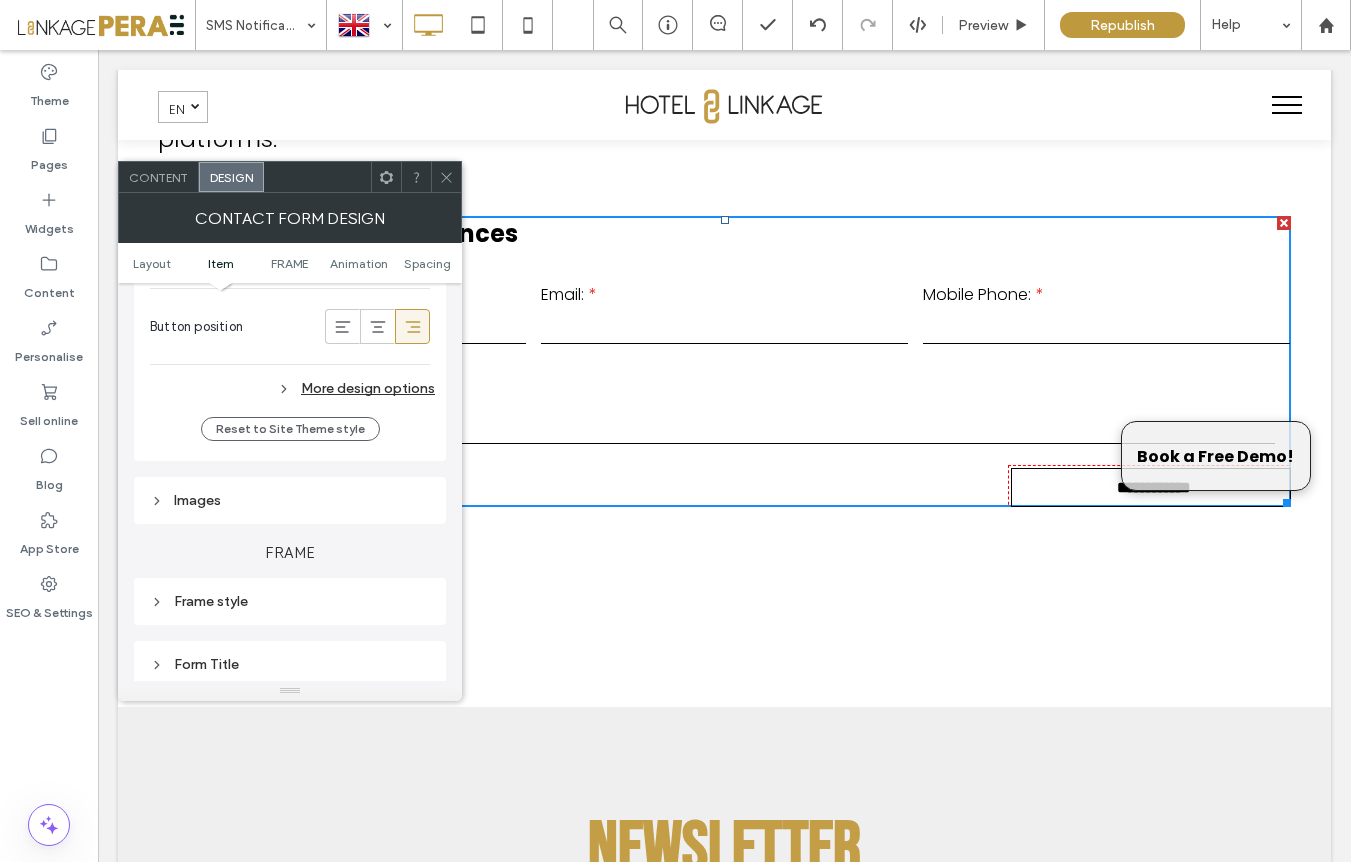 scroll, scrollTop: 1214, scrollLeft: 0, axis: vertical 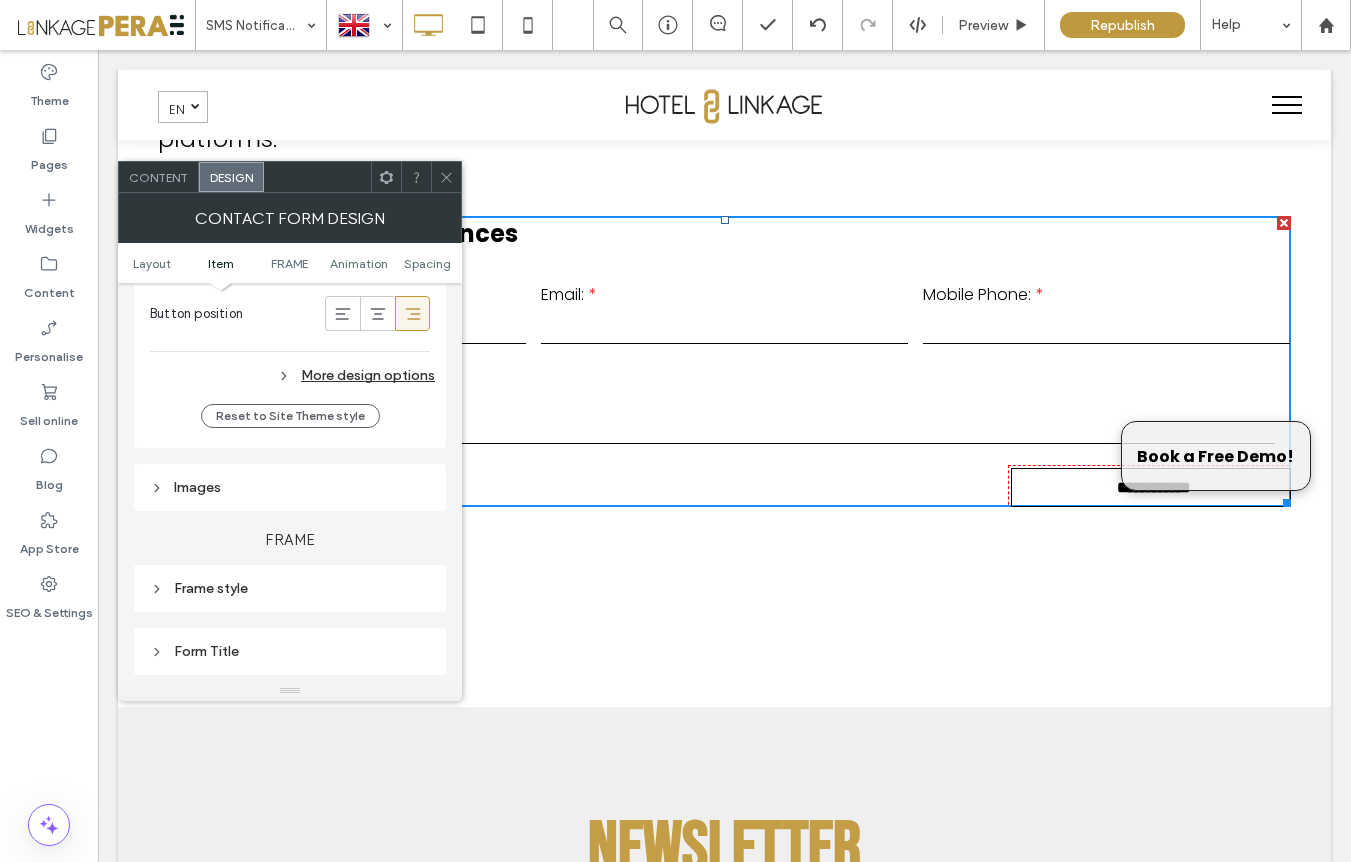 click on "Images" at bounding box center (290, 487) 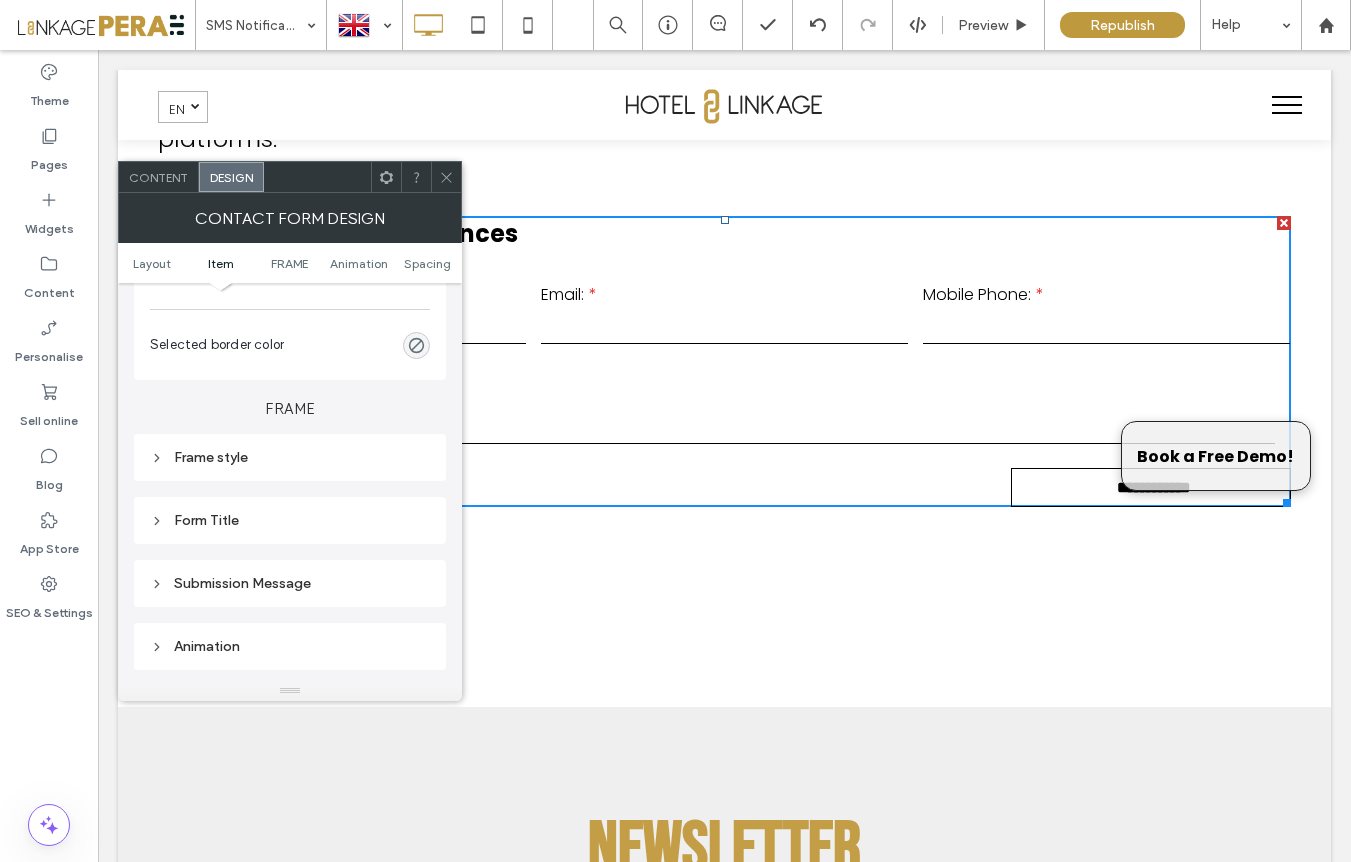 scroll, scrollTop: 1628, scrollLeft: 0, axis: vertical 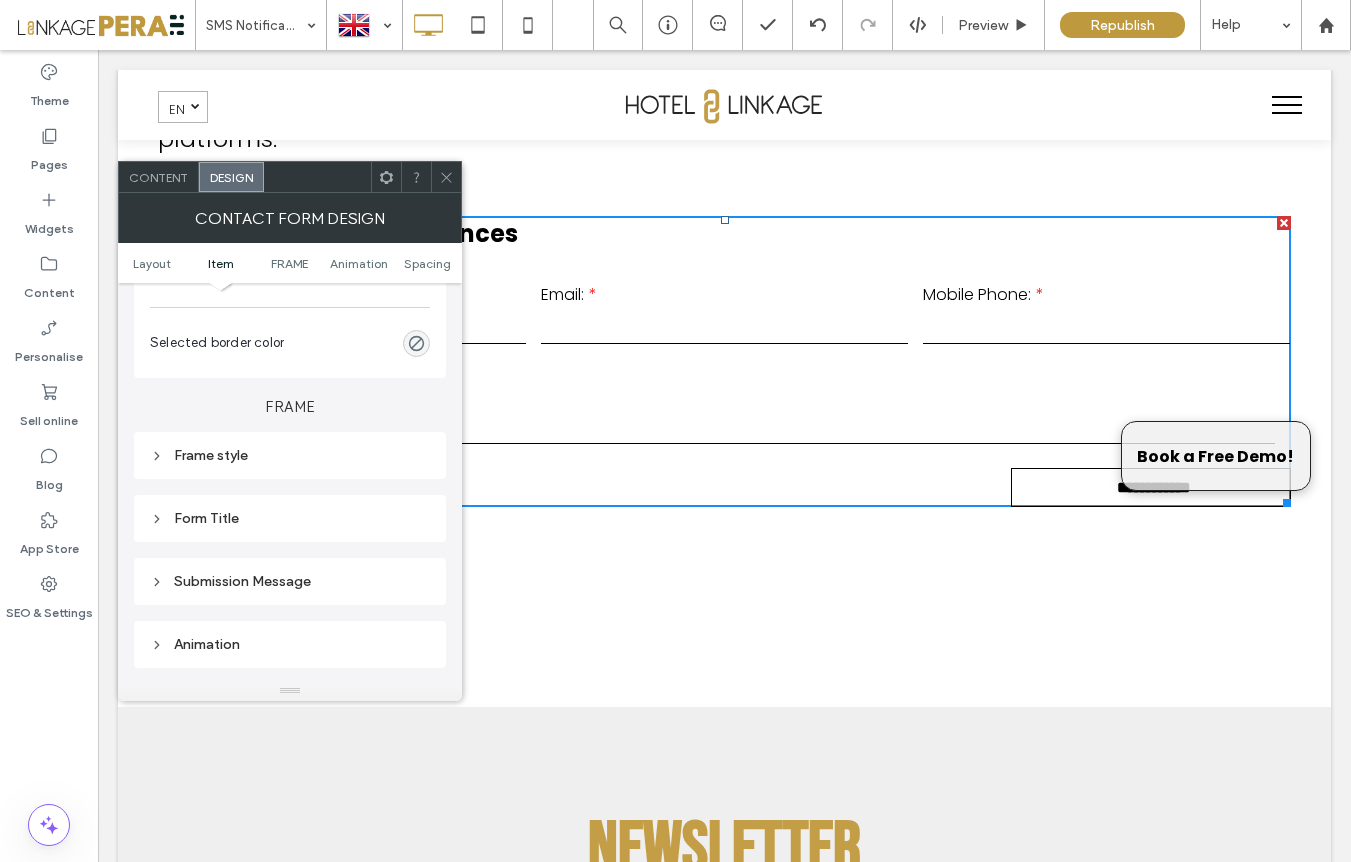 click on "Frame style" at bounding box center [290, 455] 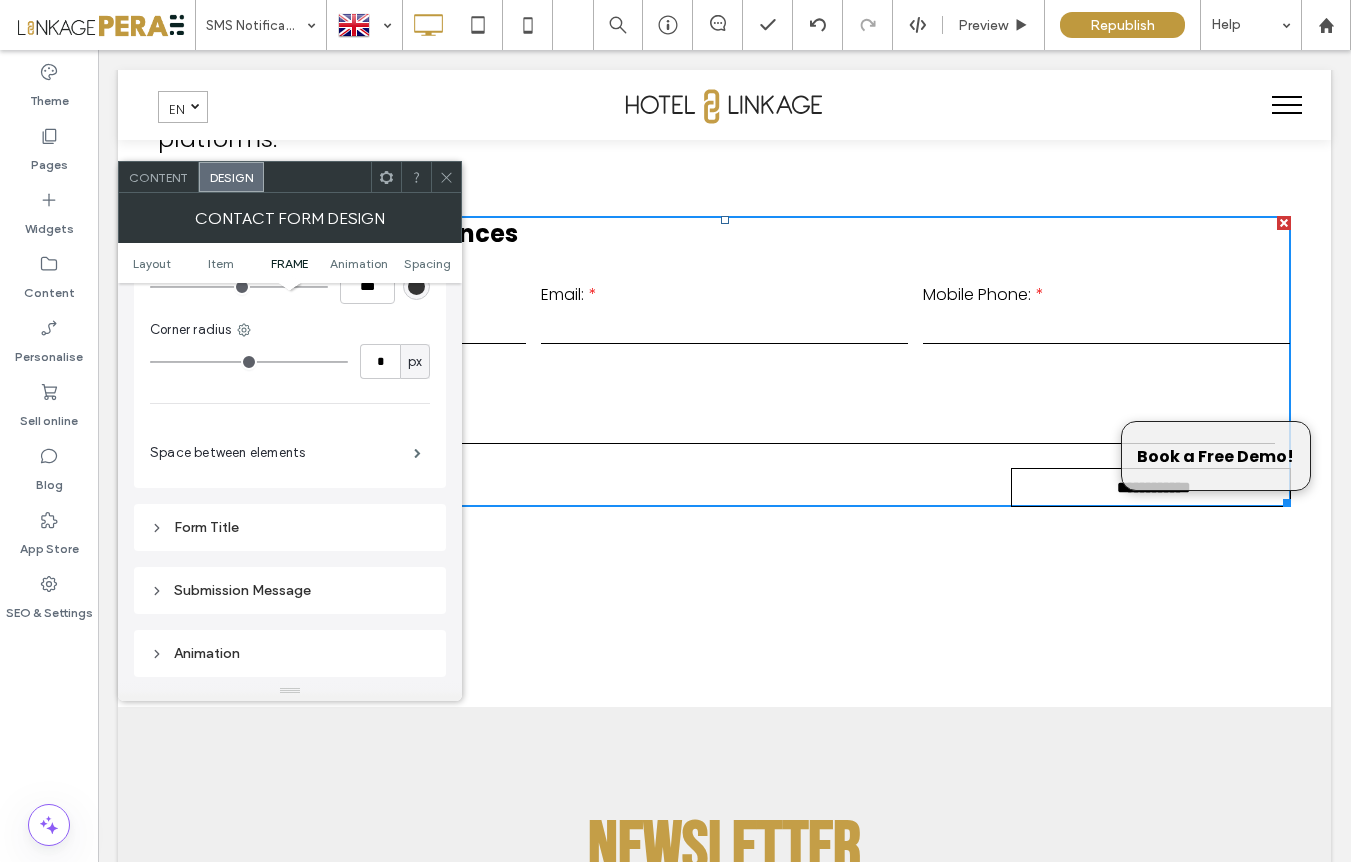 scroll, scrollTop: 1953, scrollLeft: 0, axis: vertical 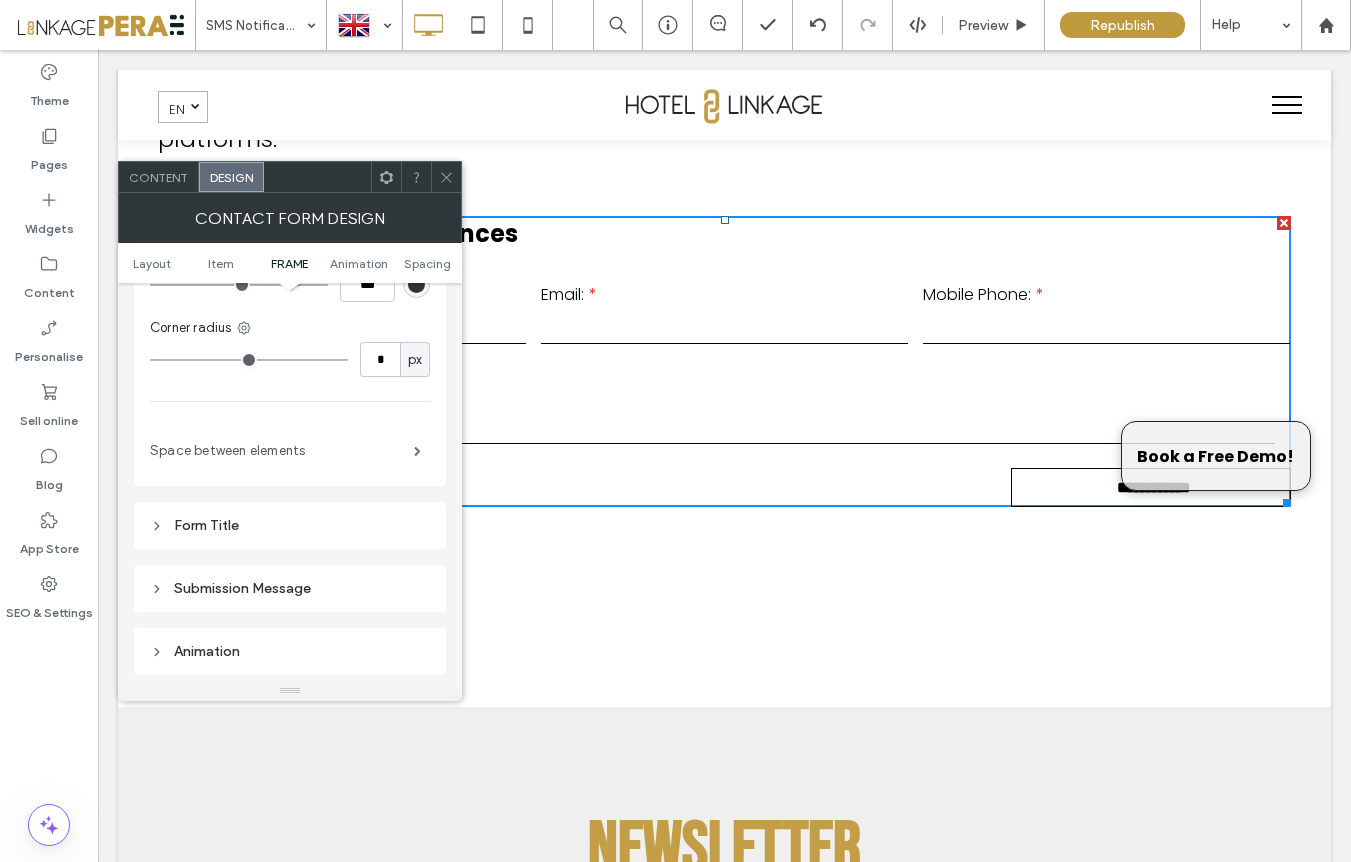click on "Space between elements" at bounding box center [282, 451] 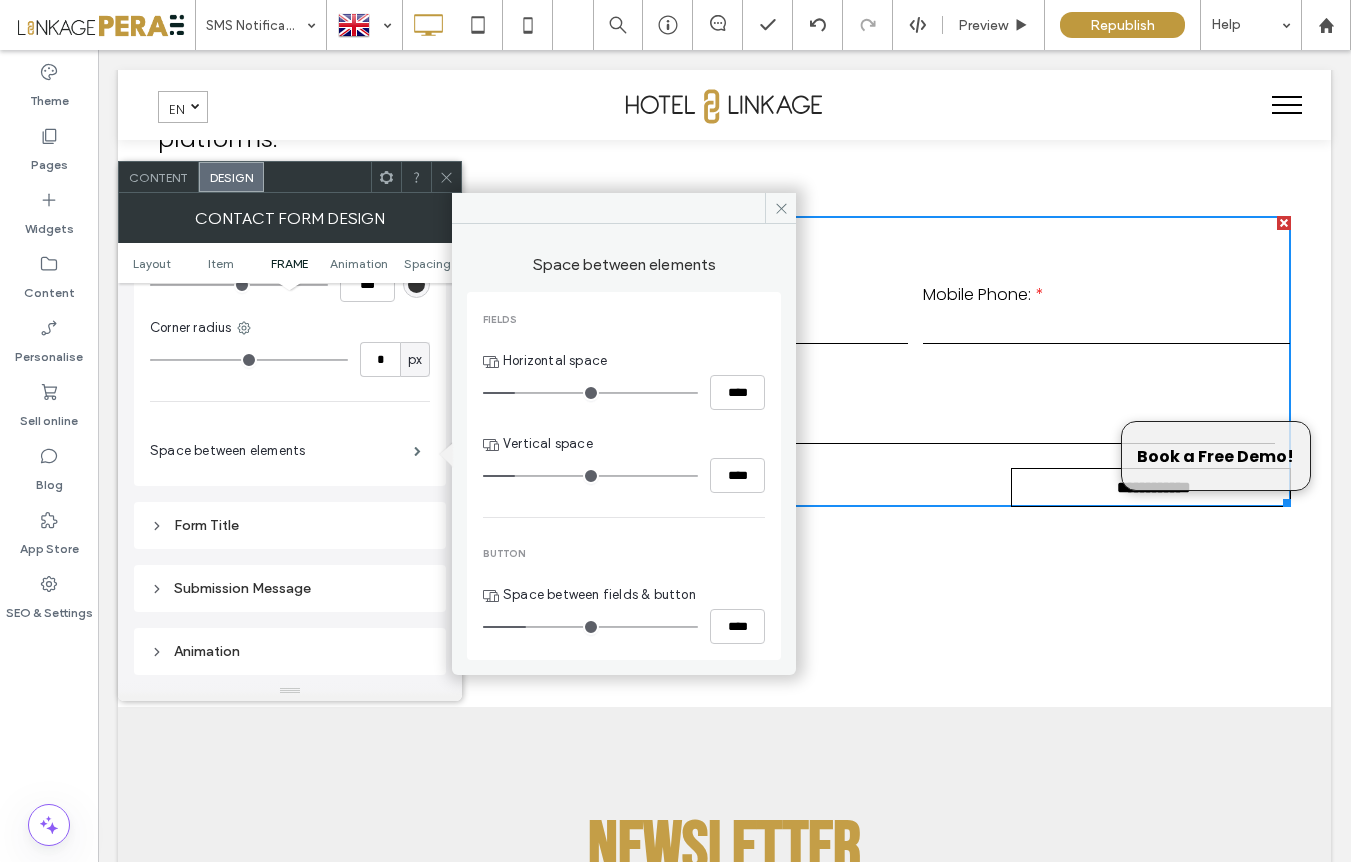 type on "**" 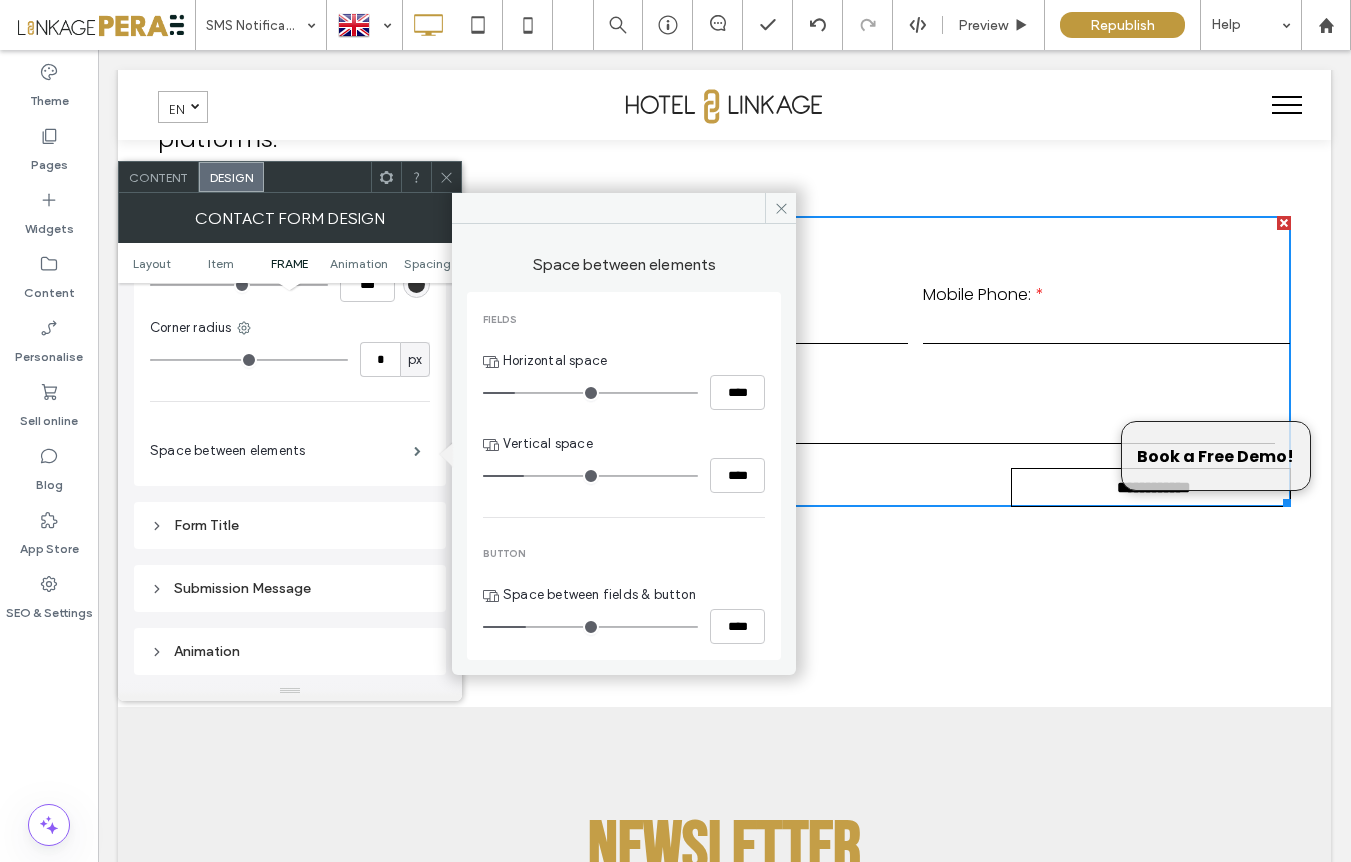 type on "**" 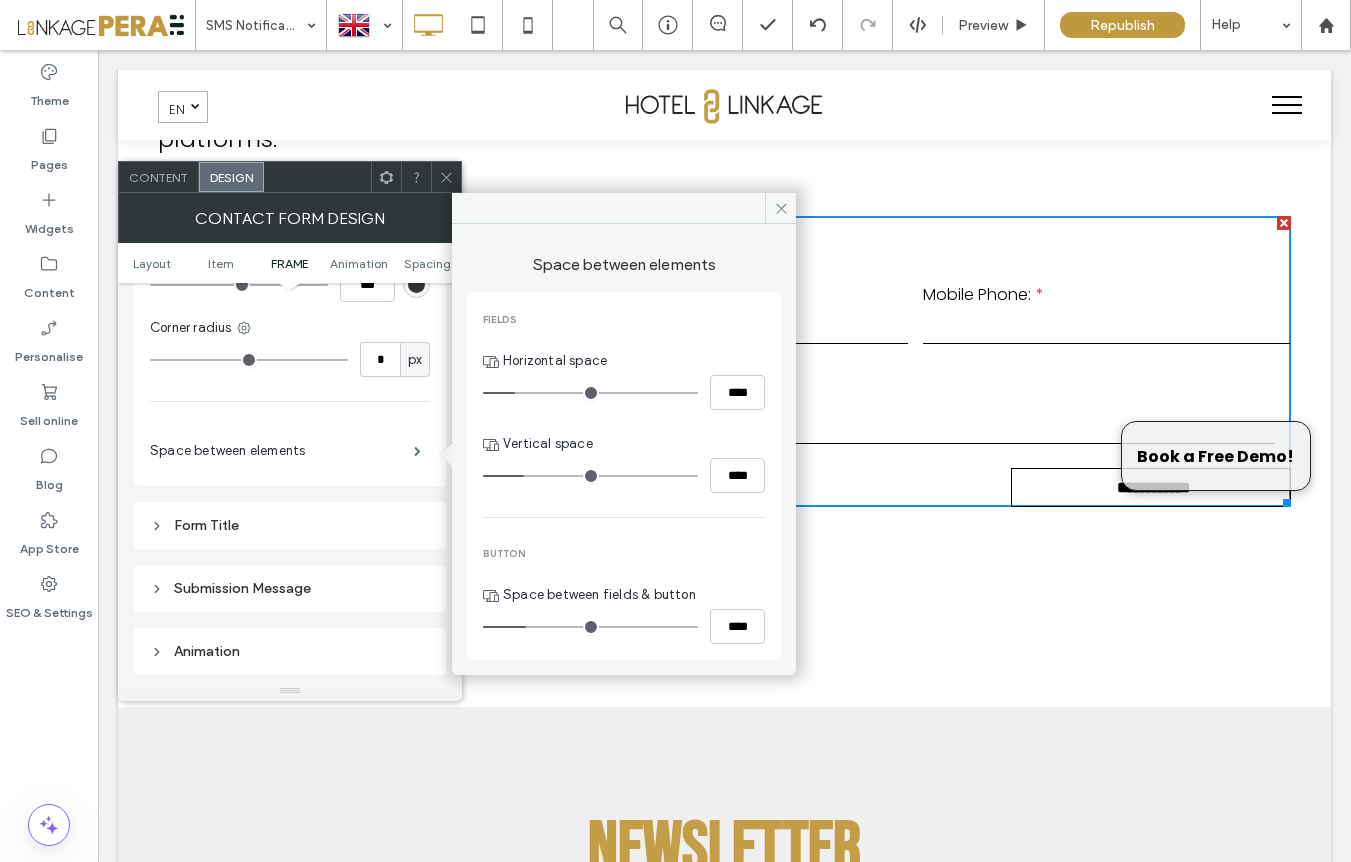 type on "**" 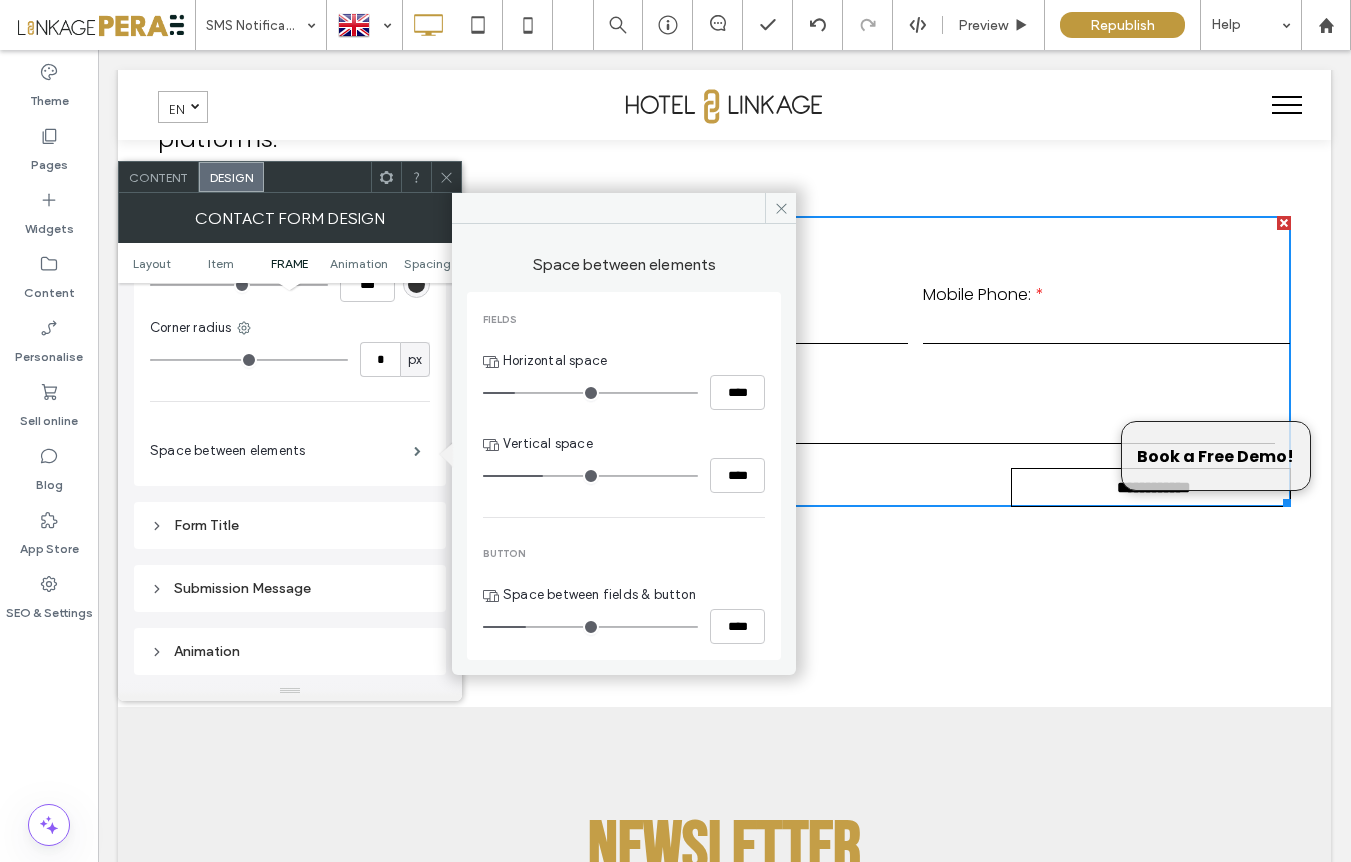 type on "**" 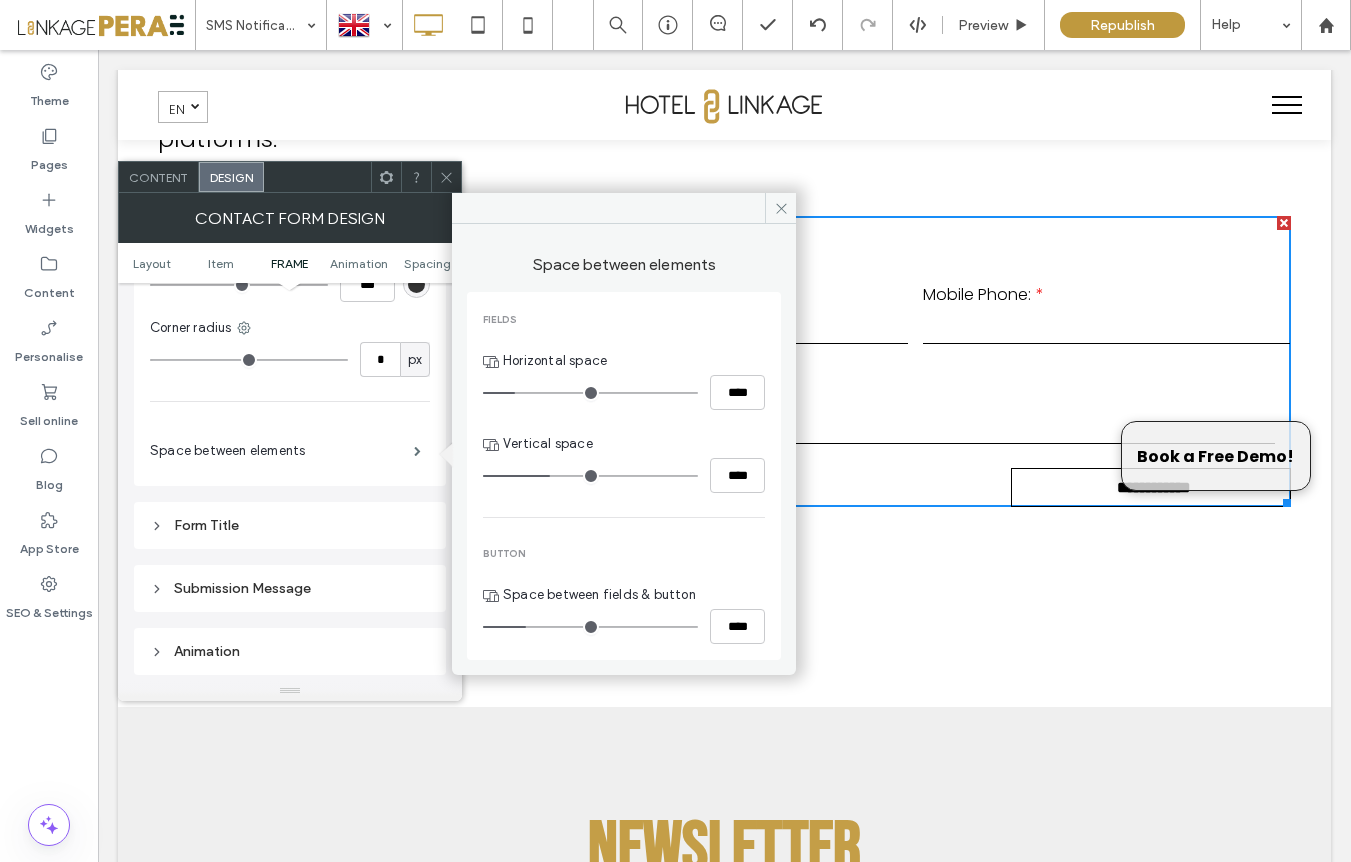 type on "**" 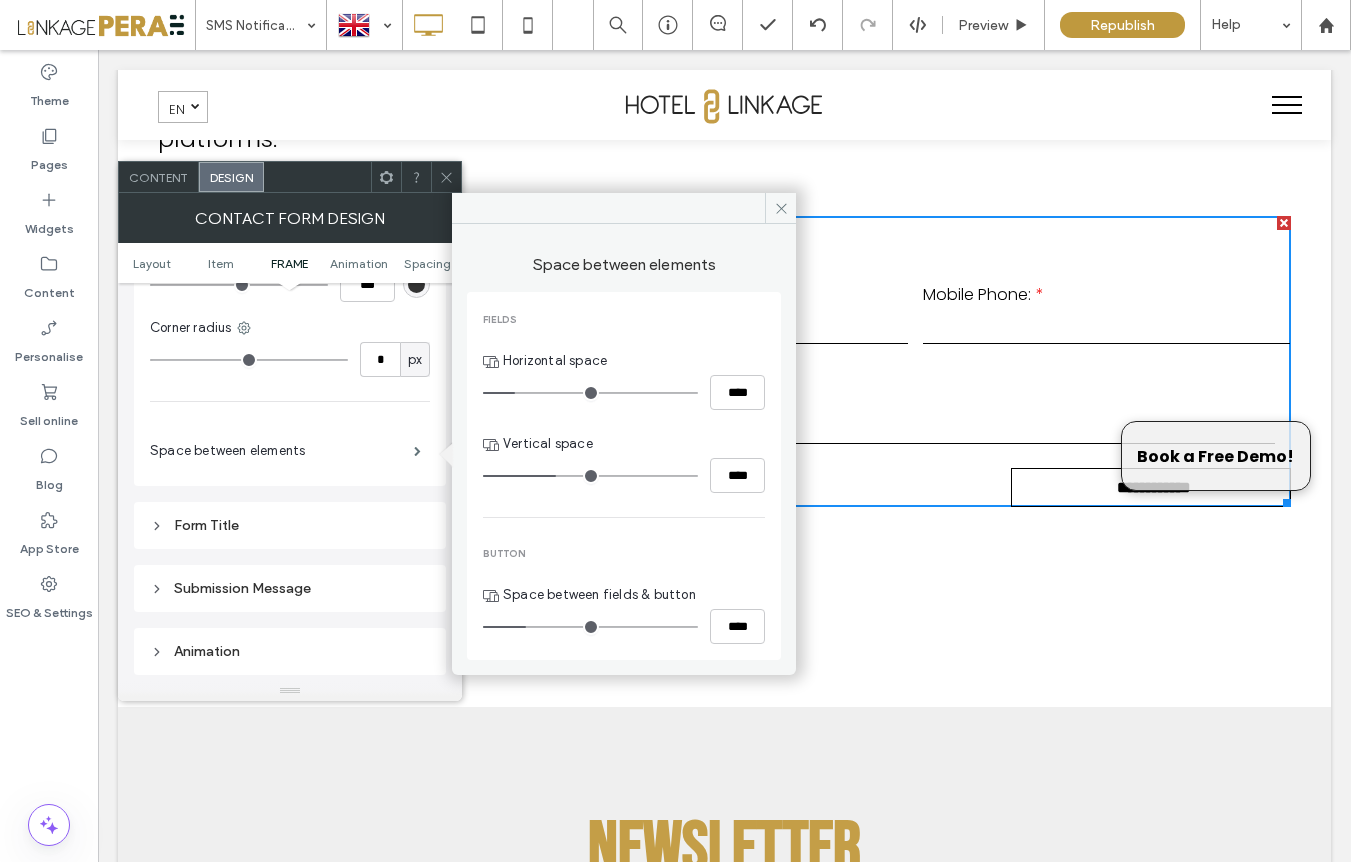 type on "**" 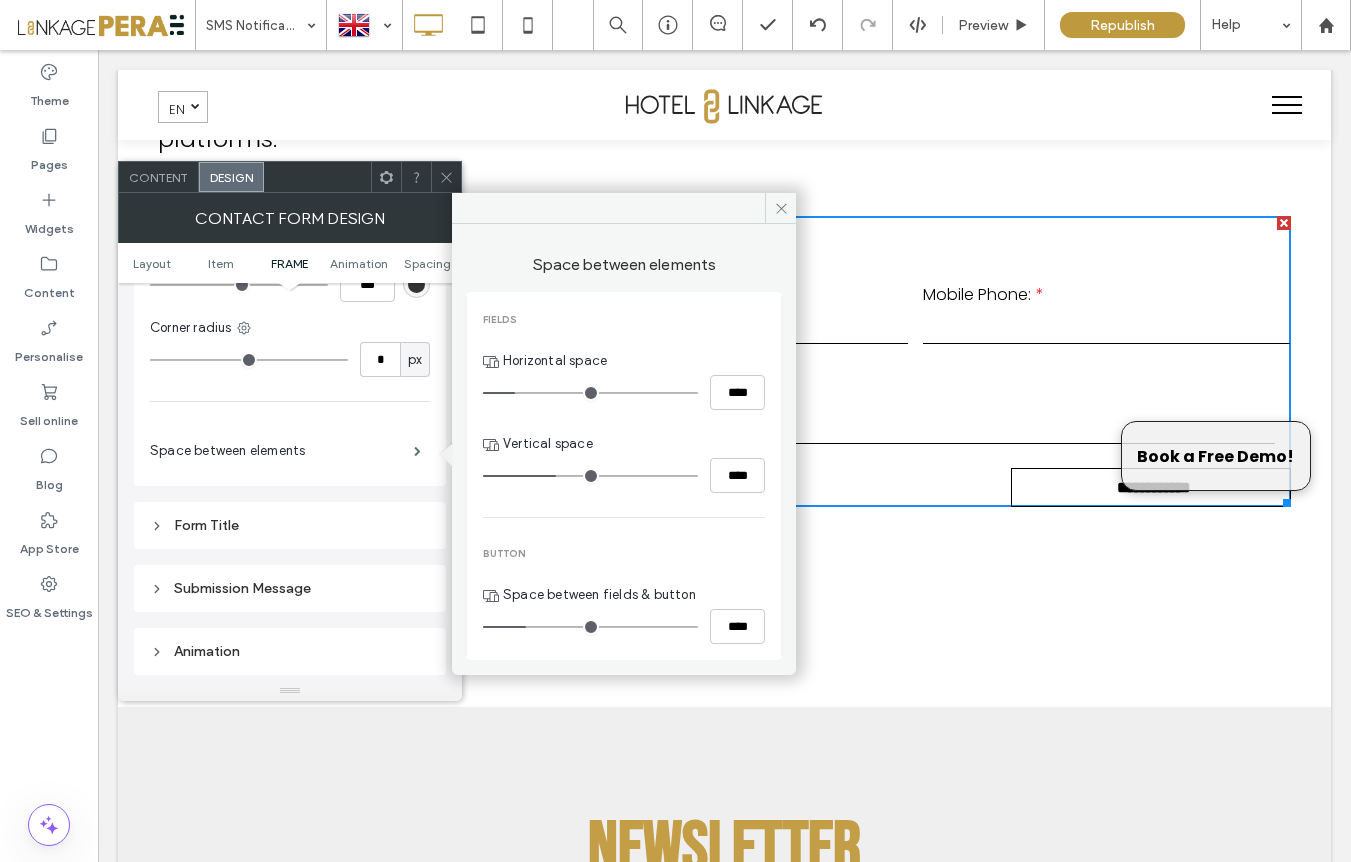 type on "****" 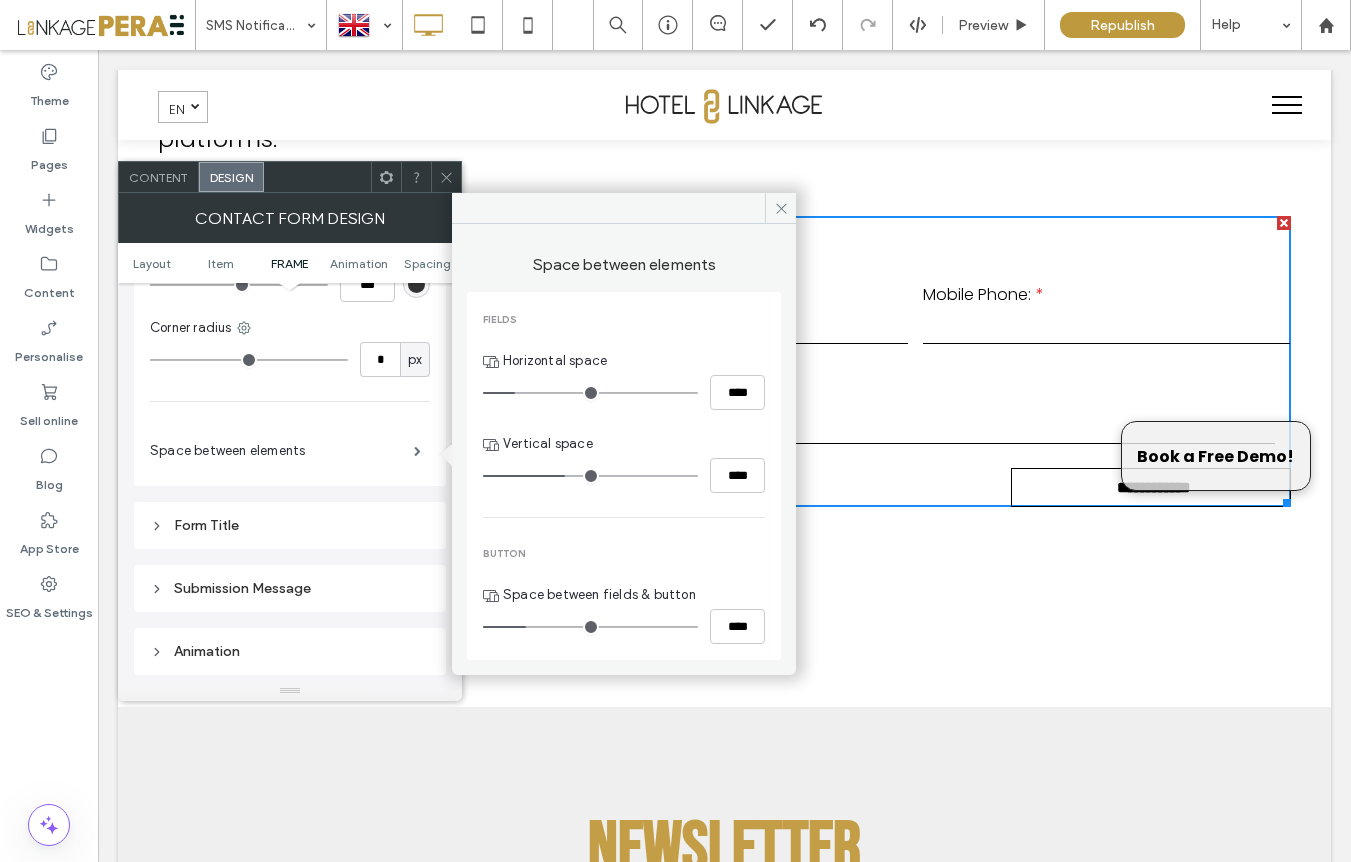 drag, startPoint x: 521, startPoint y: 472, endPoint x: 567, endPoint y: 475, distance: 46.09772 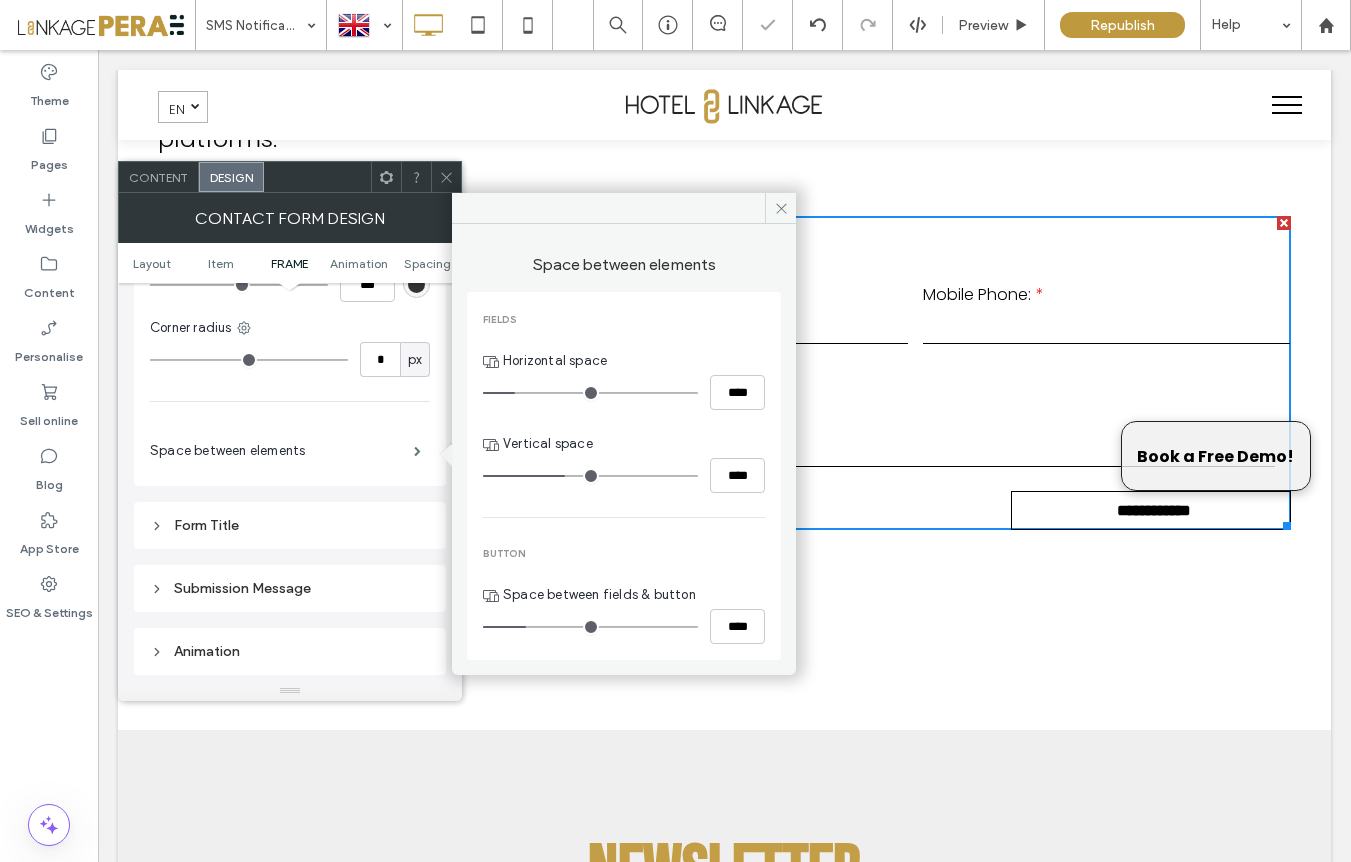 type on "**" 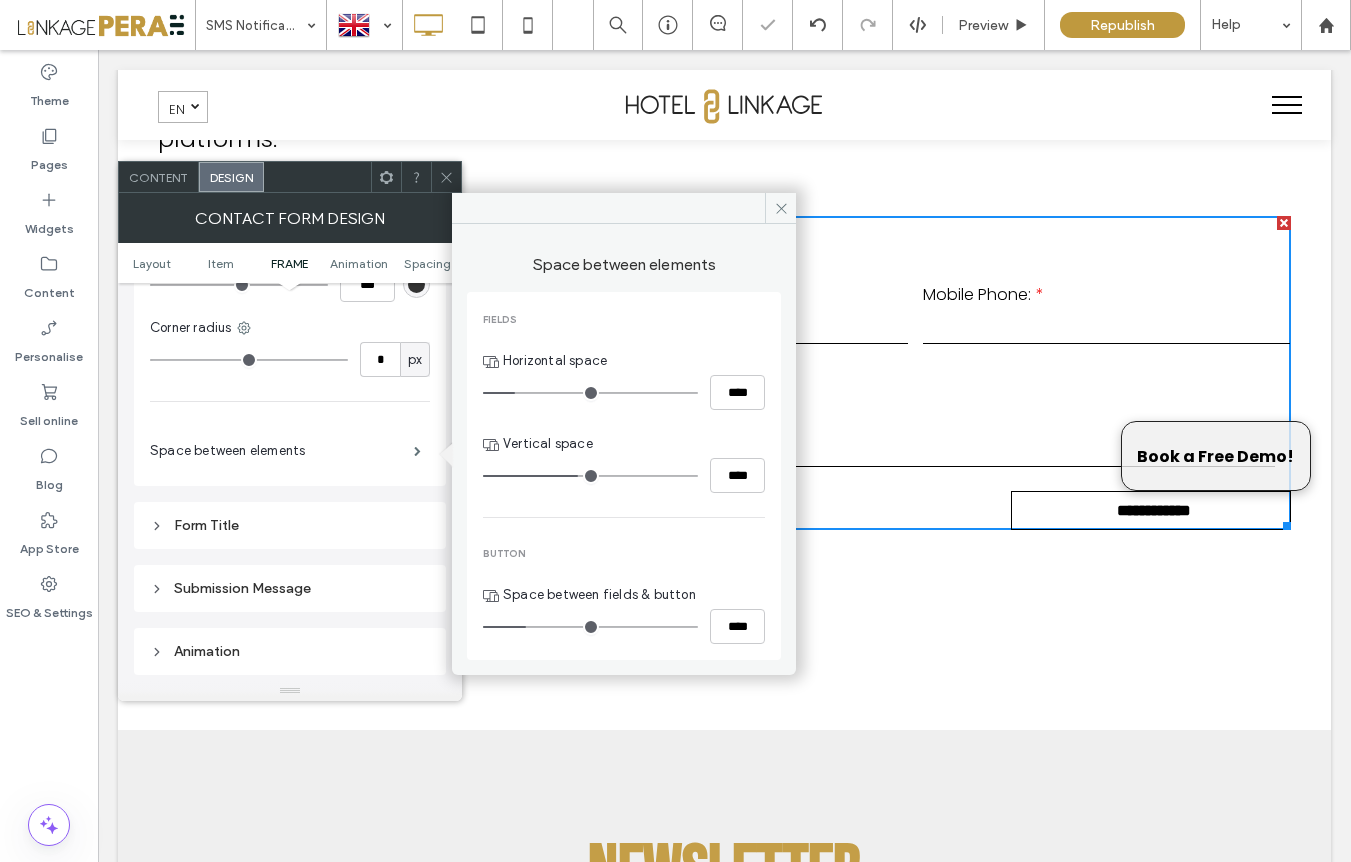 type on "**" 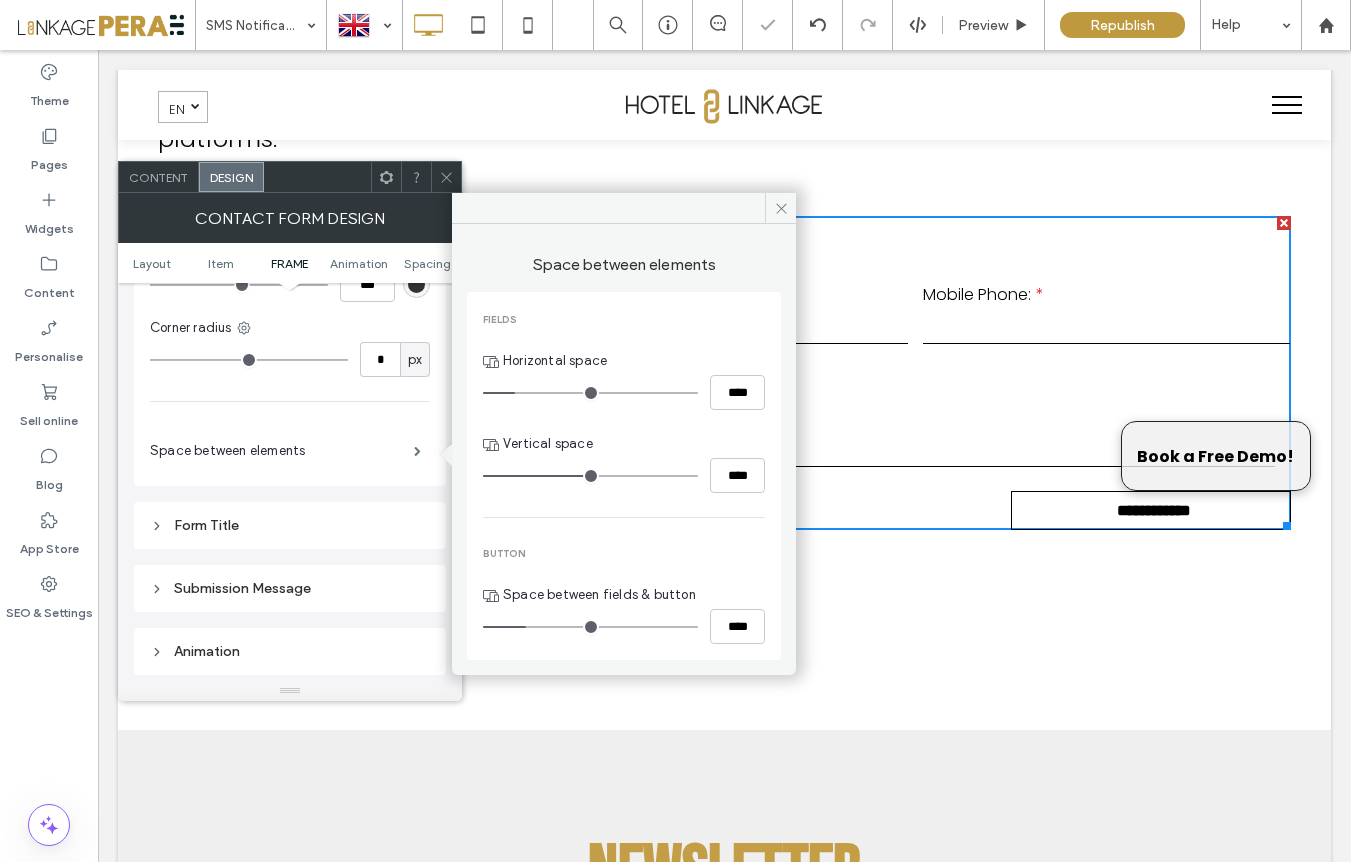 type on "**" 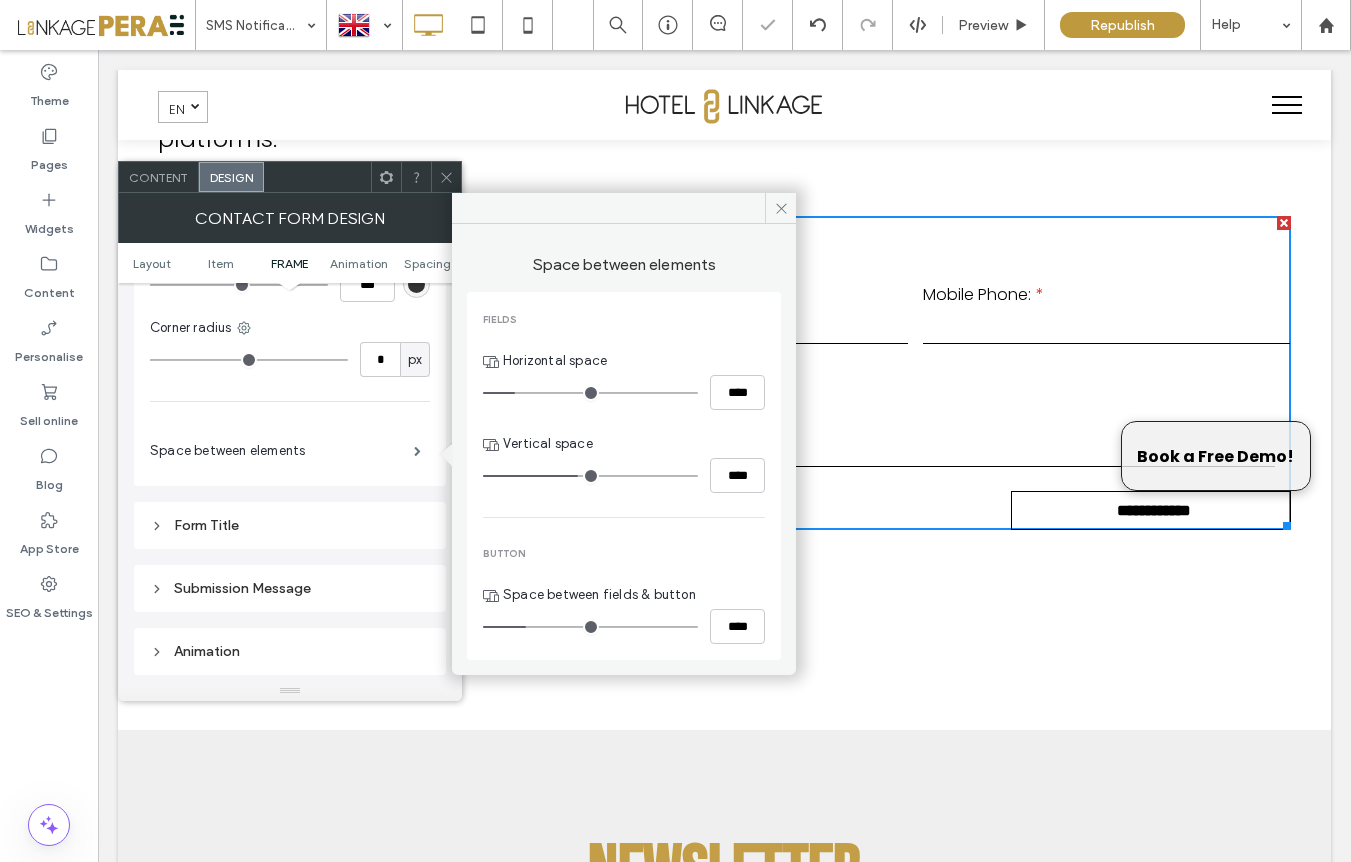 type on "****" 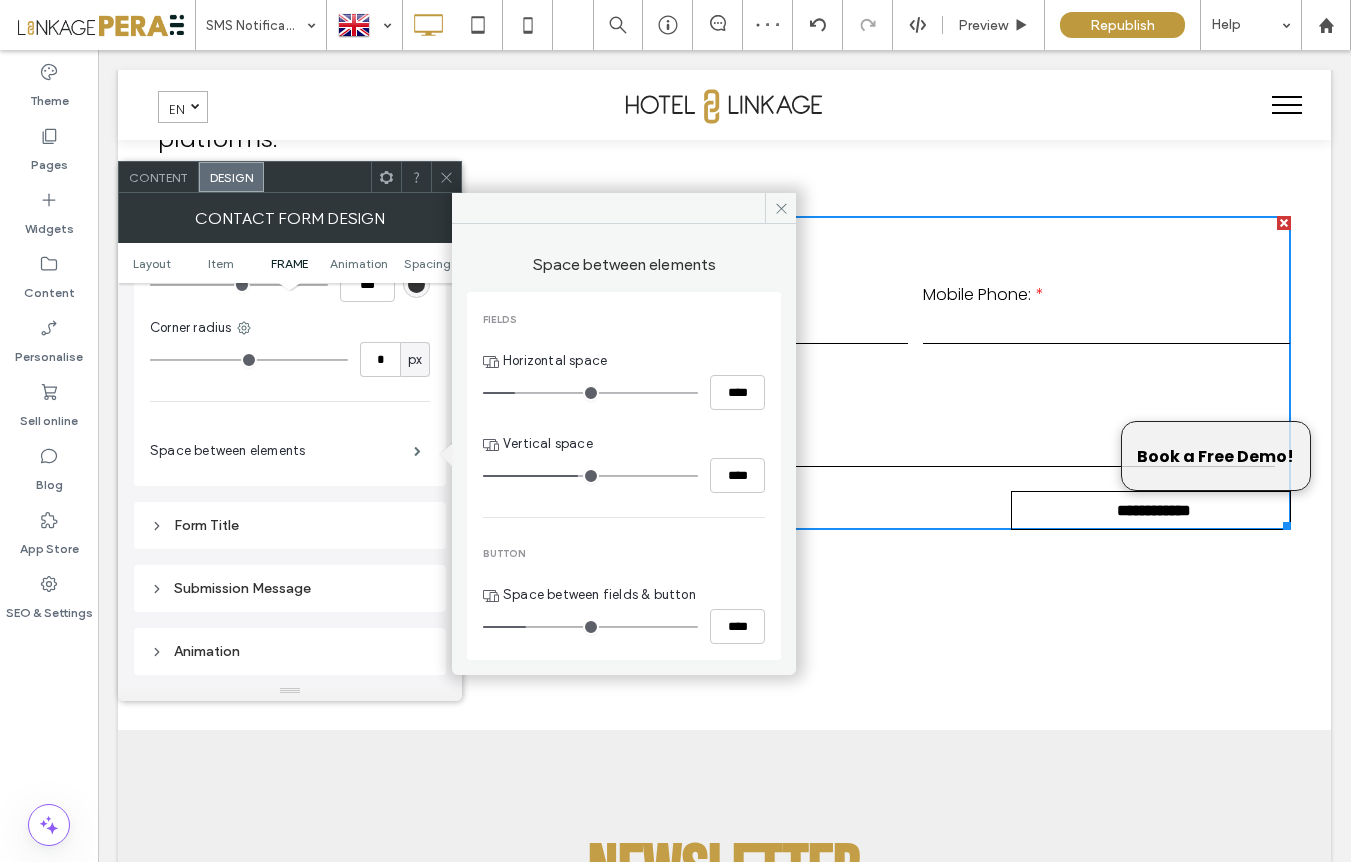 type on "**" 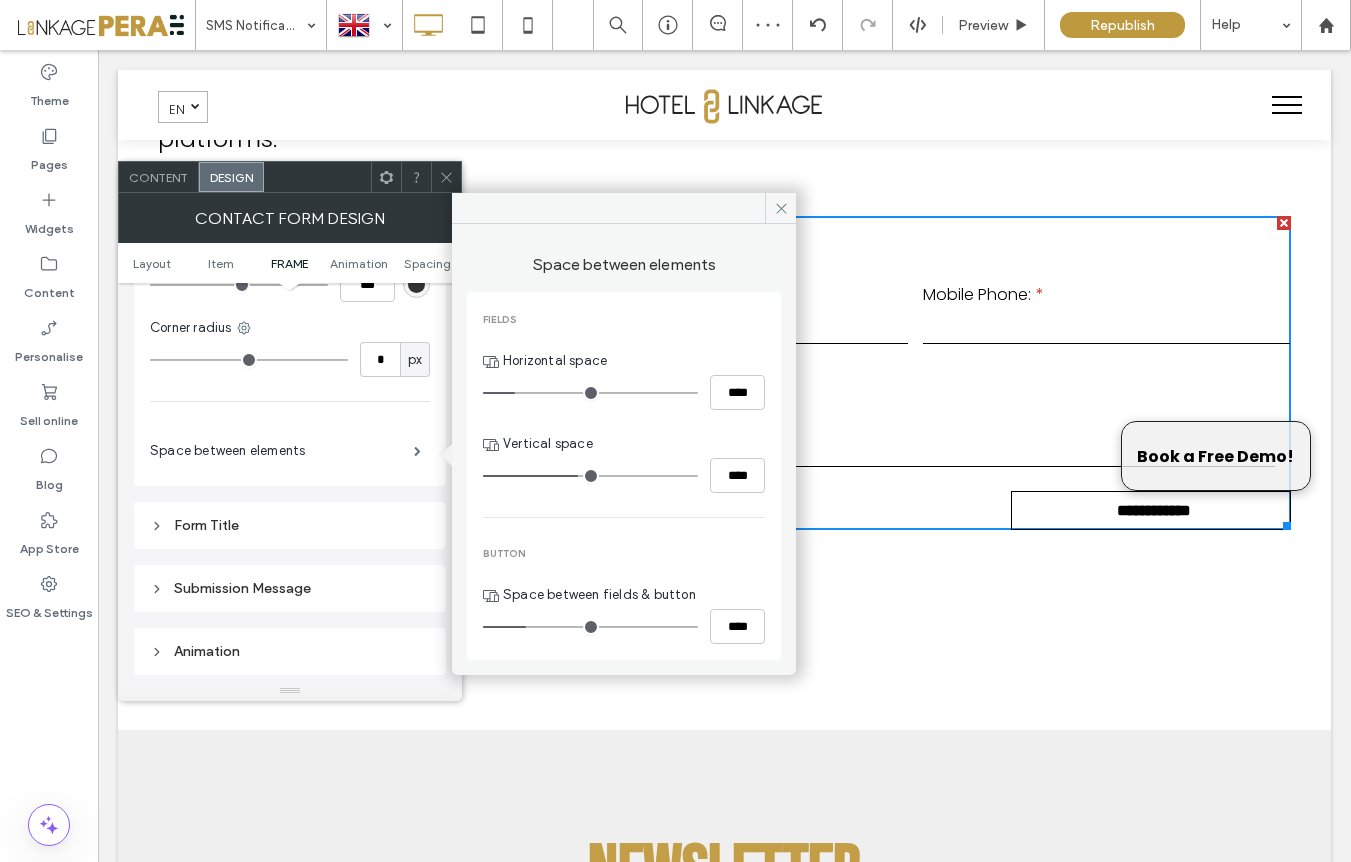 type on "****" 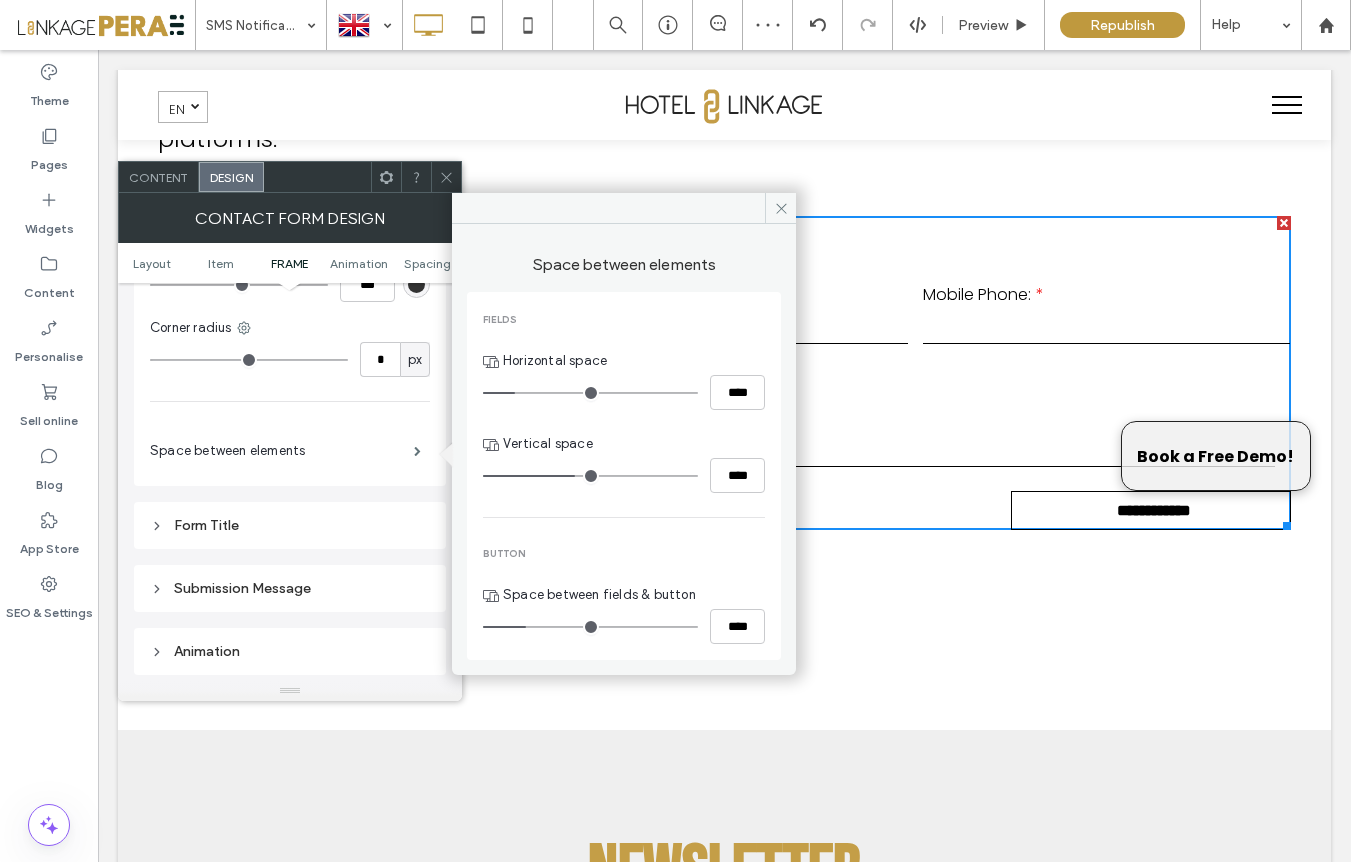 type on "**" 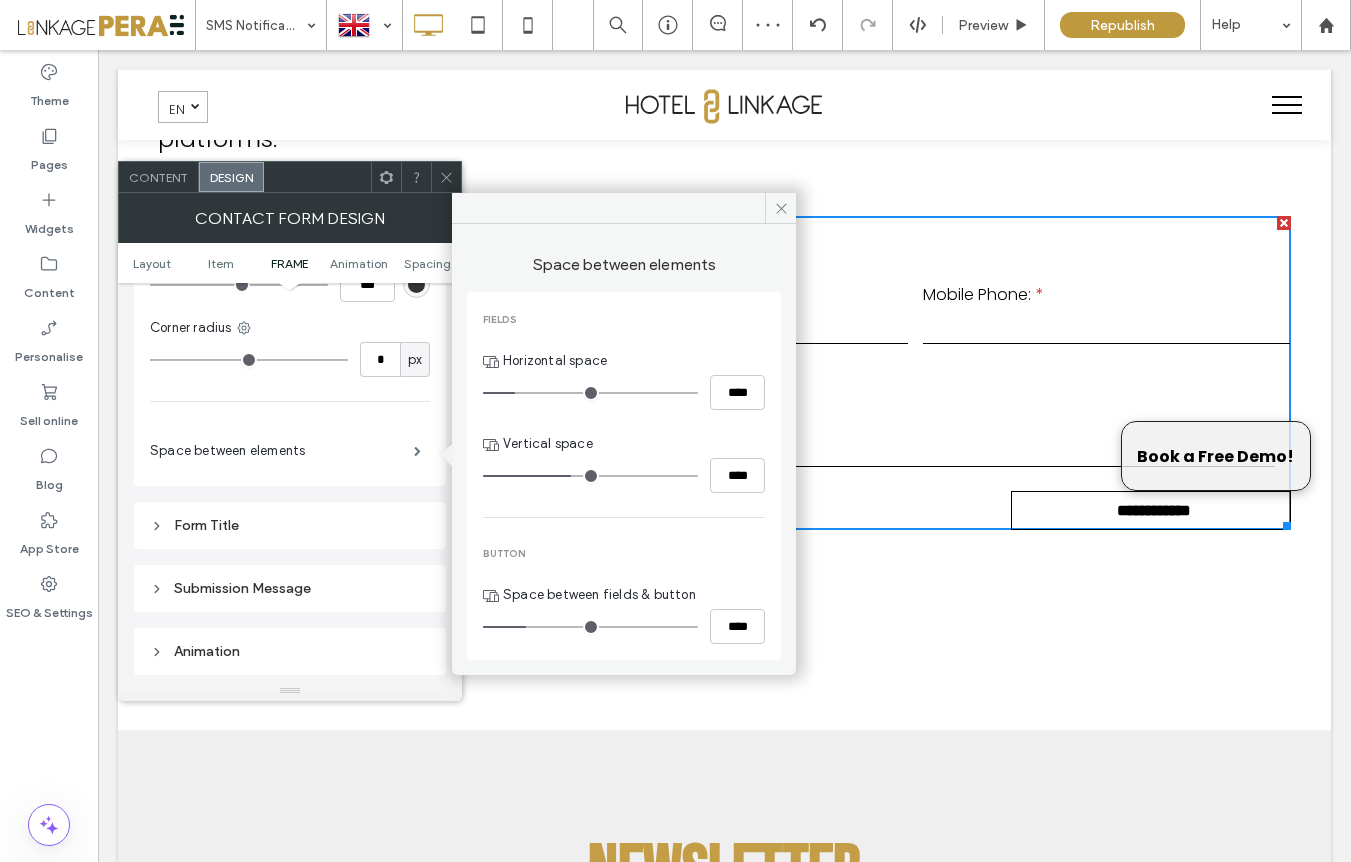type on "**" 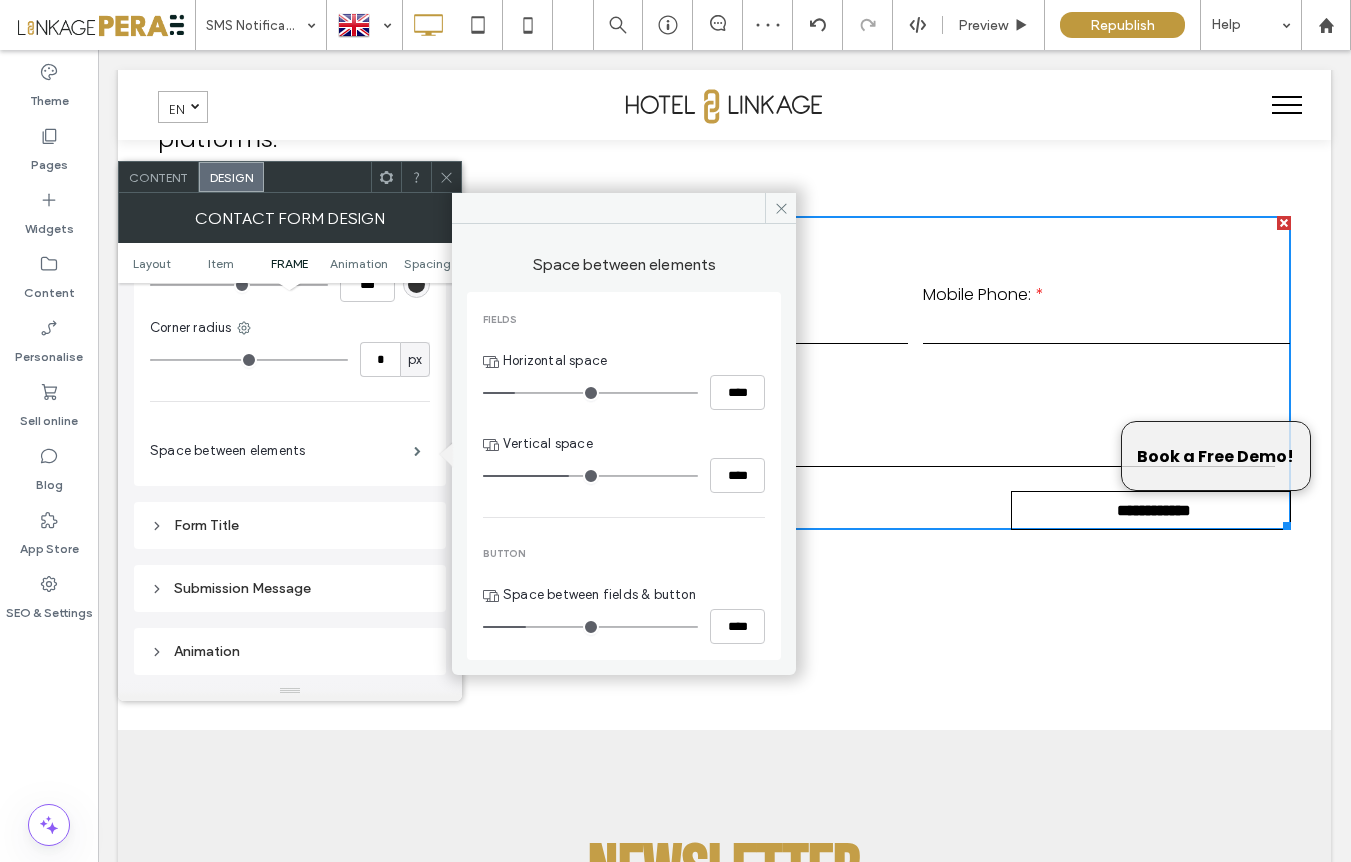 type on "**" 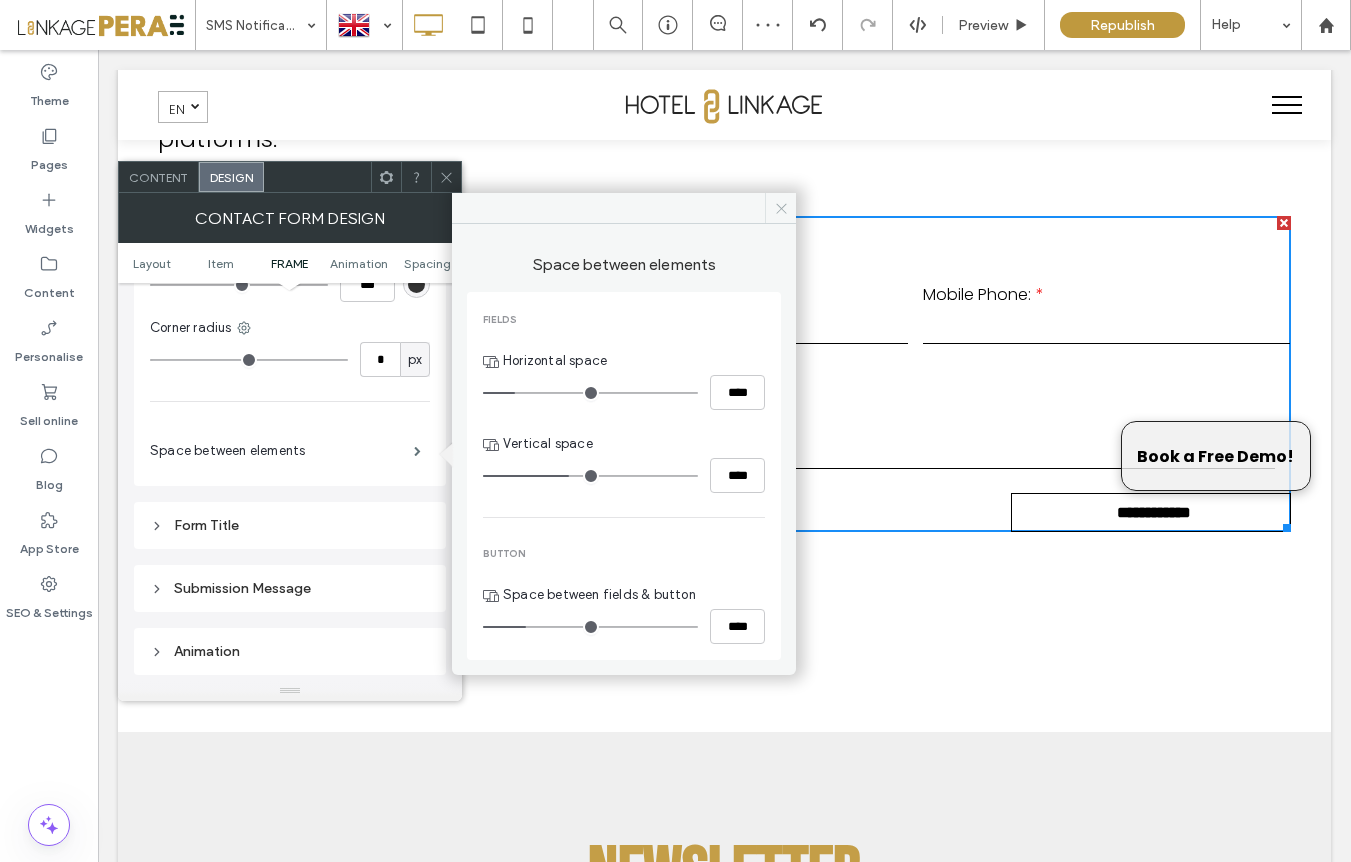 click 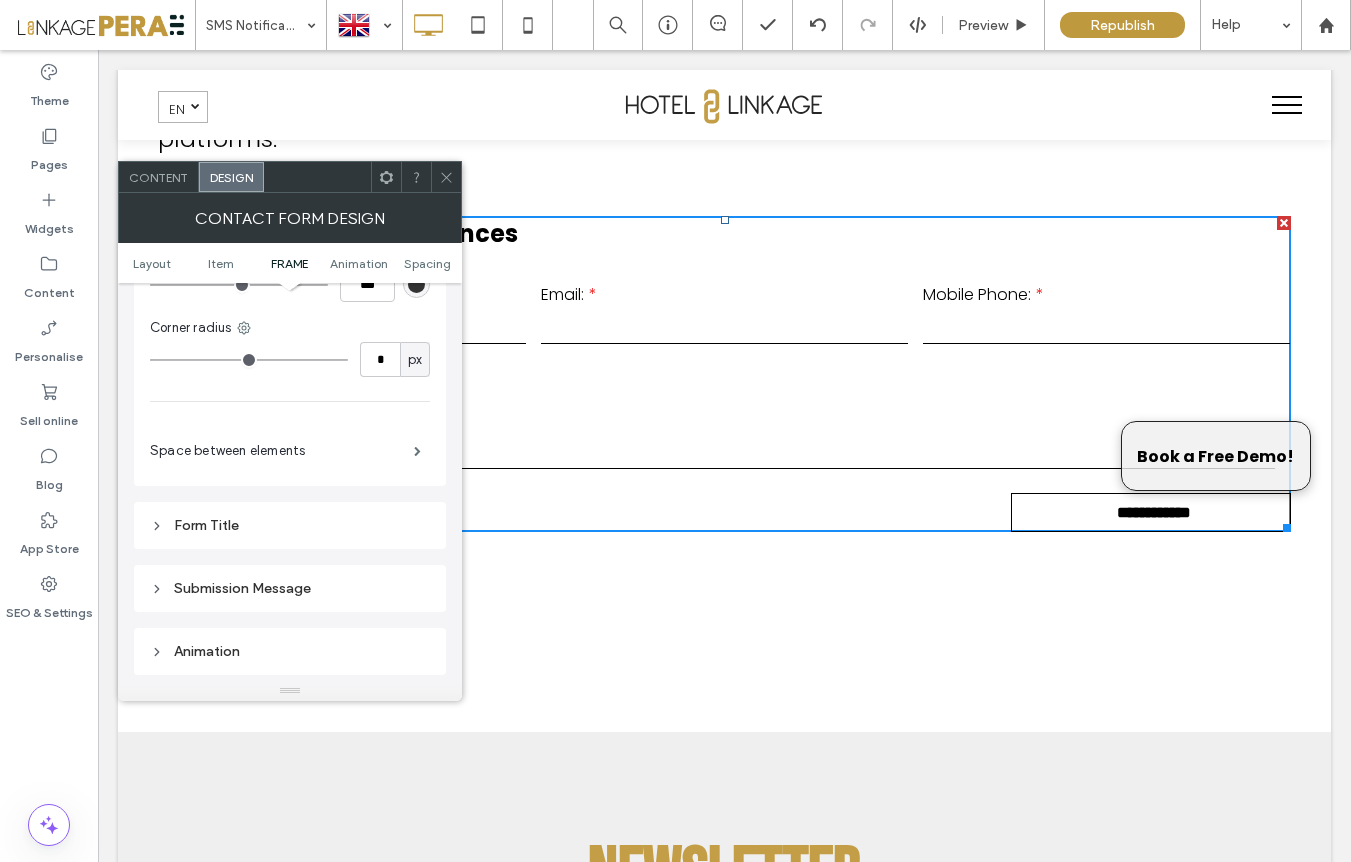 click 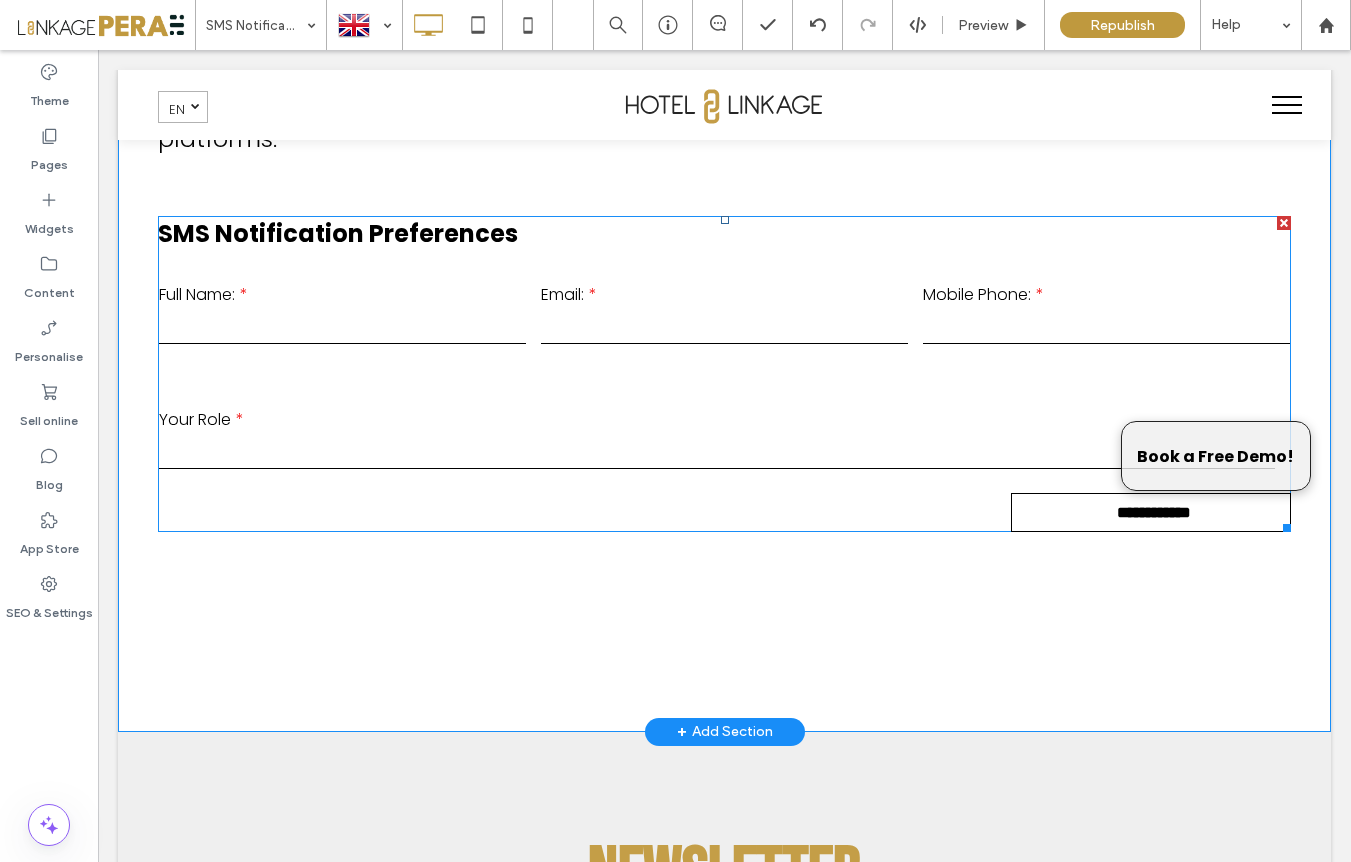 click on "**********" at bounding box center [725, 367] 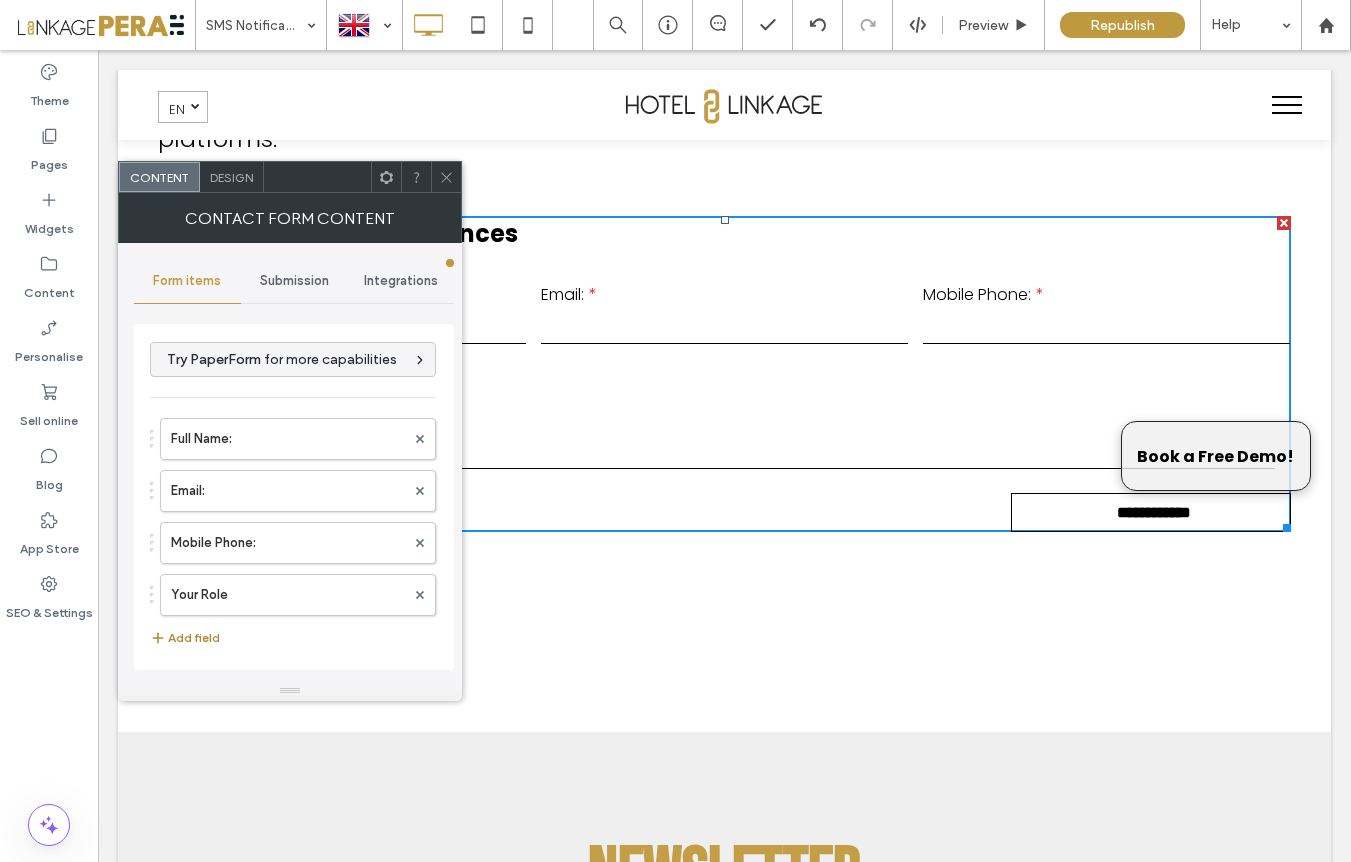 click on "Add field" at bounding box center [185, 638] 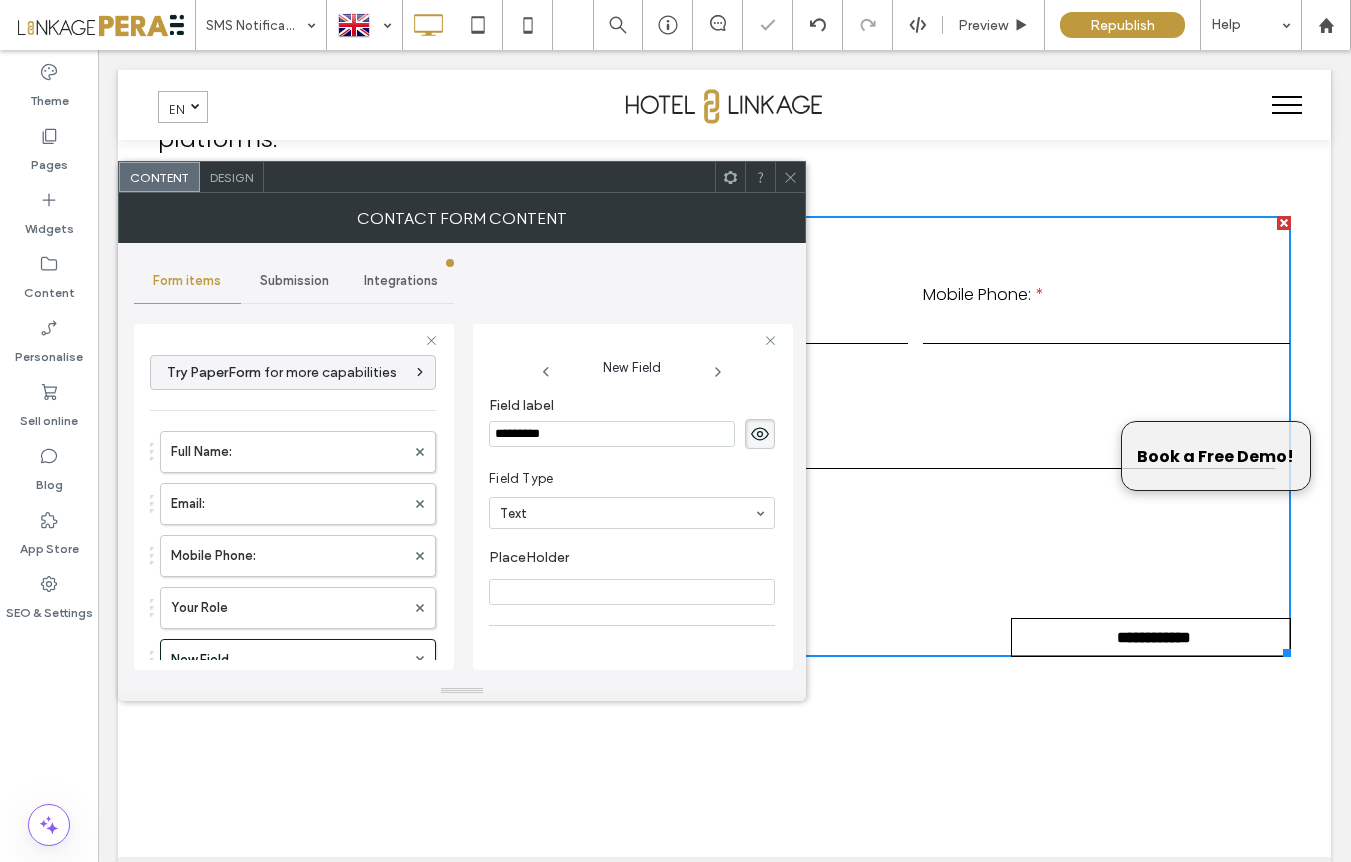 click on "*********" at bounding box center [612, 434] 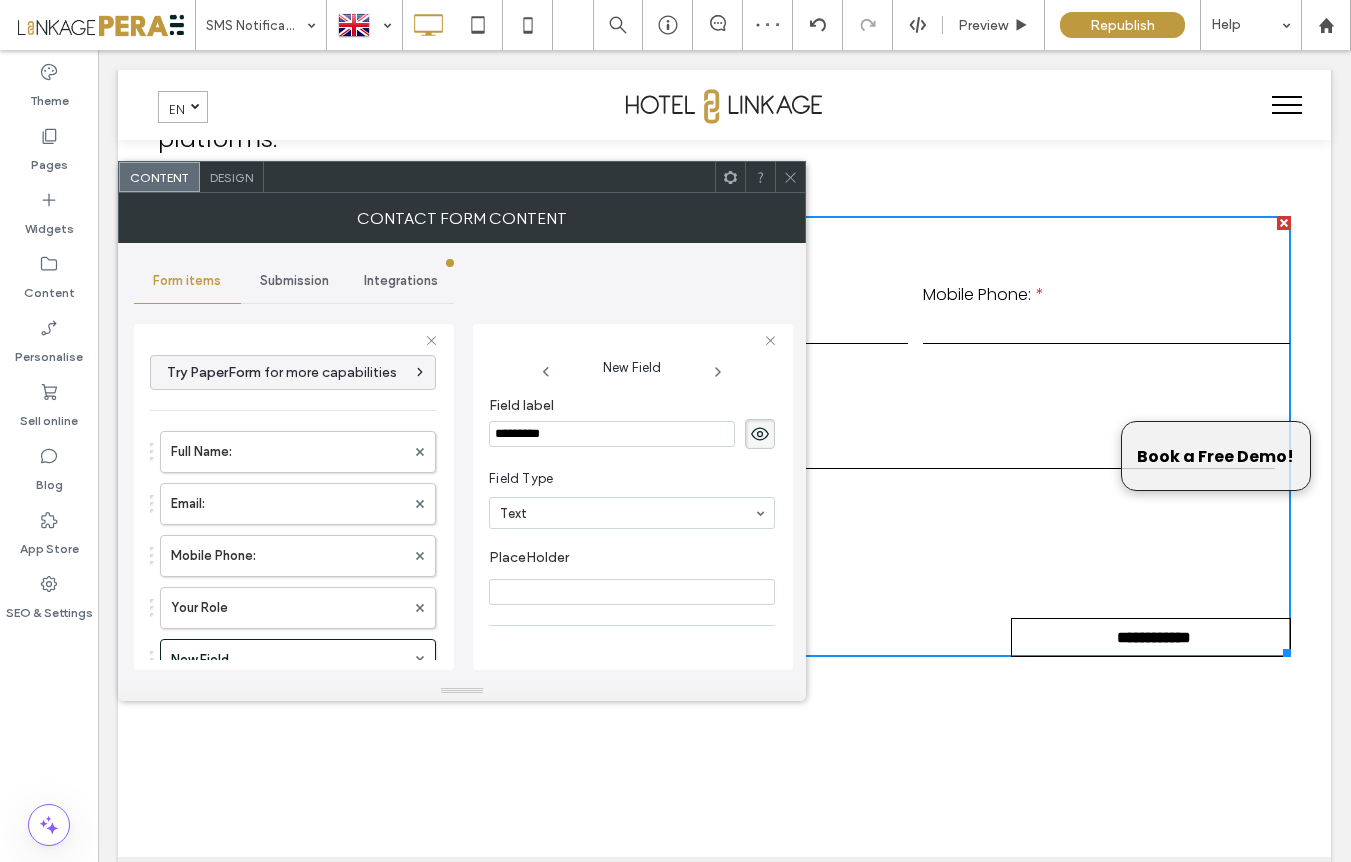 drag, startPoint x: 508, startPoint y: 432, endPoint x: 438, endPoint y: 427, distance: 70.178345 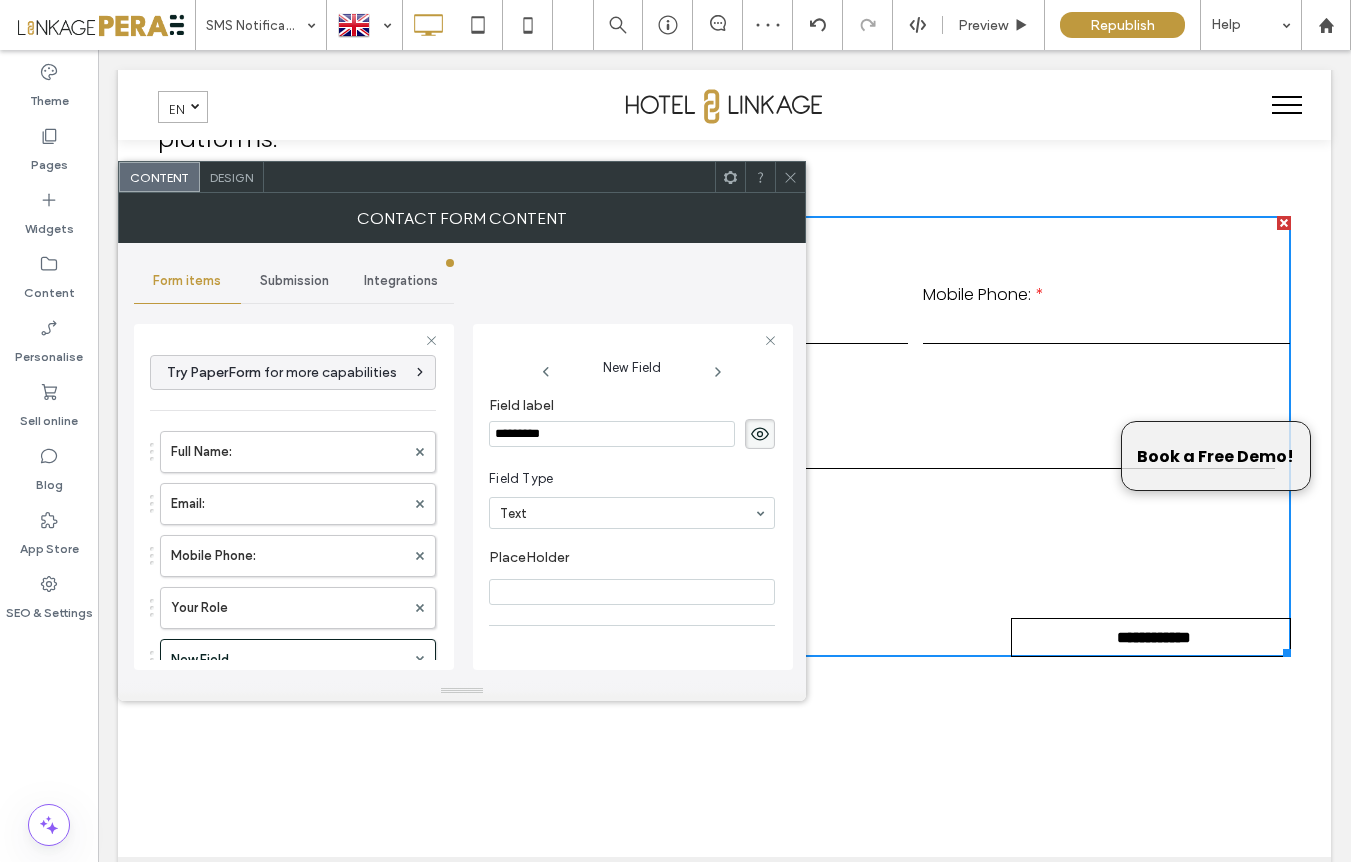 click on "**********" at bounding box center [294, 494] 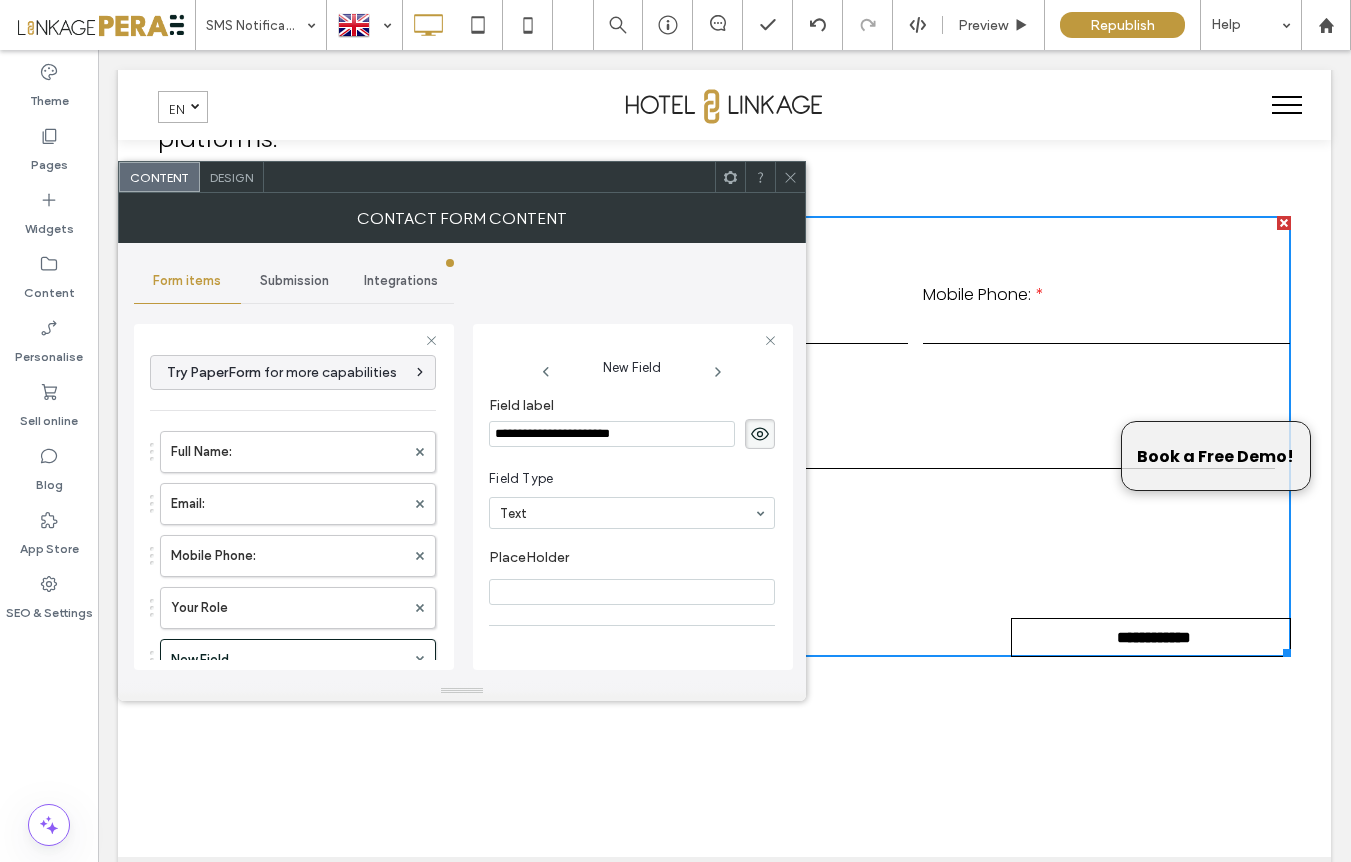 type on "**********" 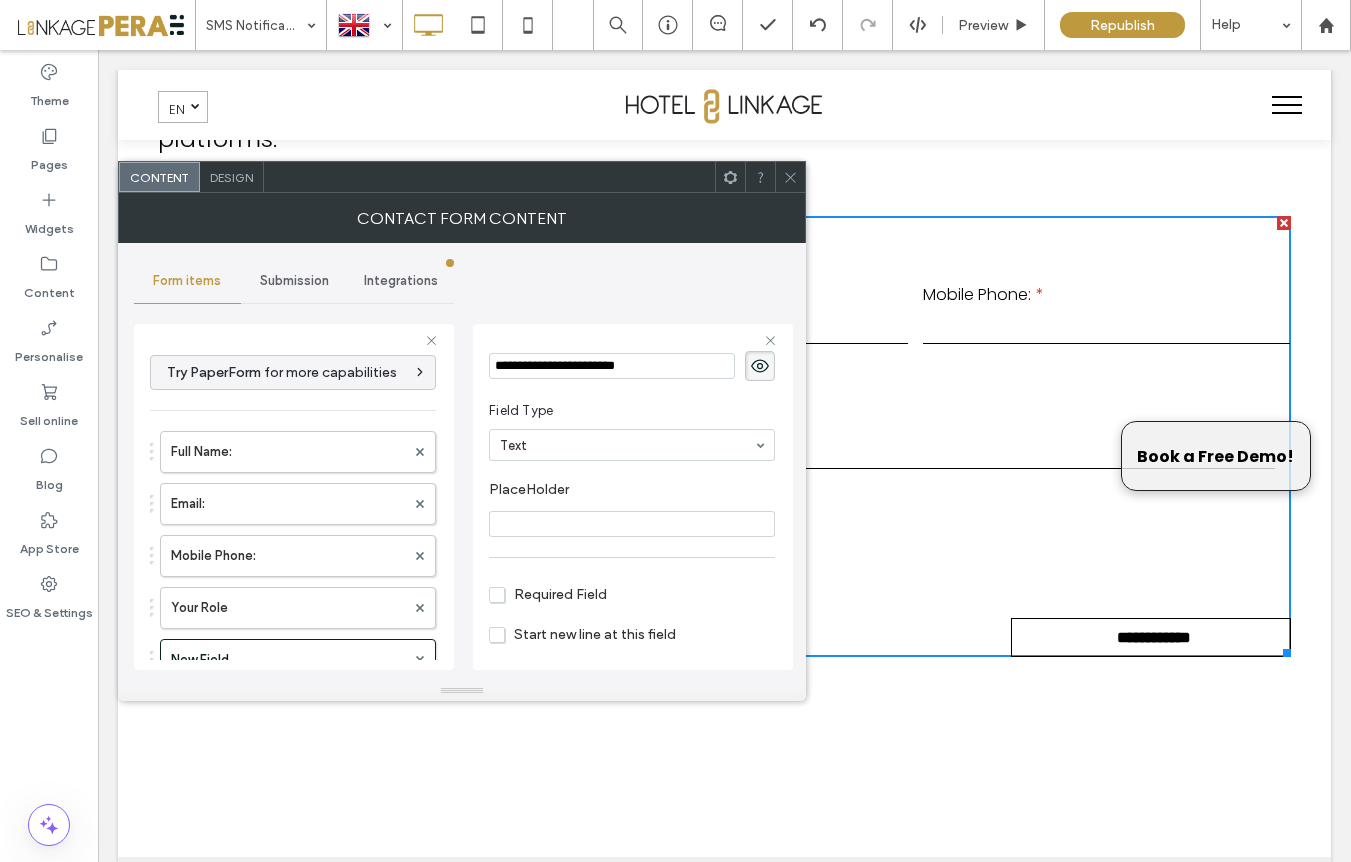 scroll, scrollTop: 107, scrollLeft: 0, axis: vertical 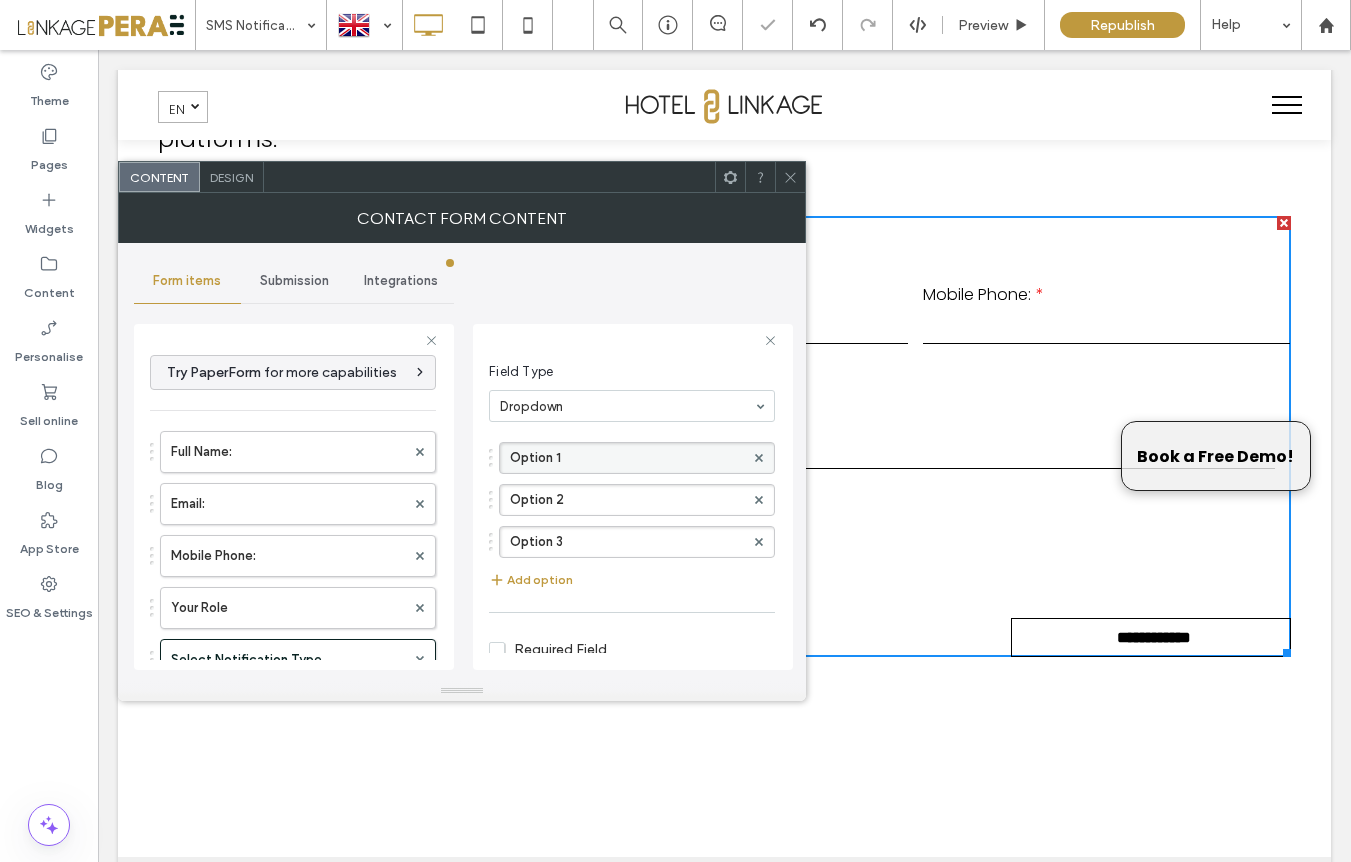 click on "Option 1" at bounding box center (627, 458) 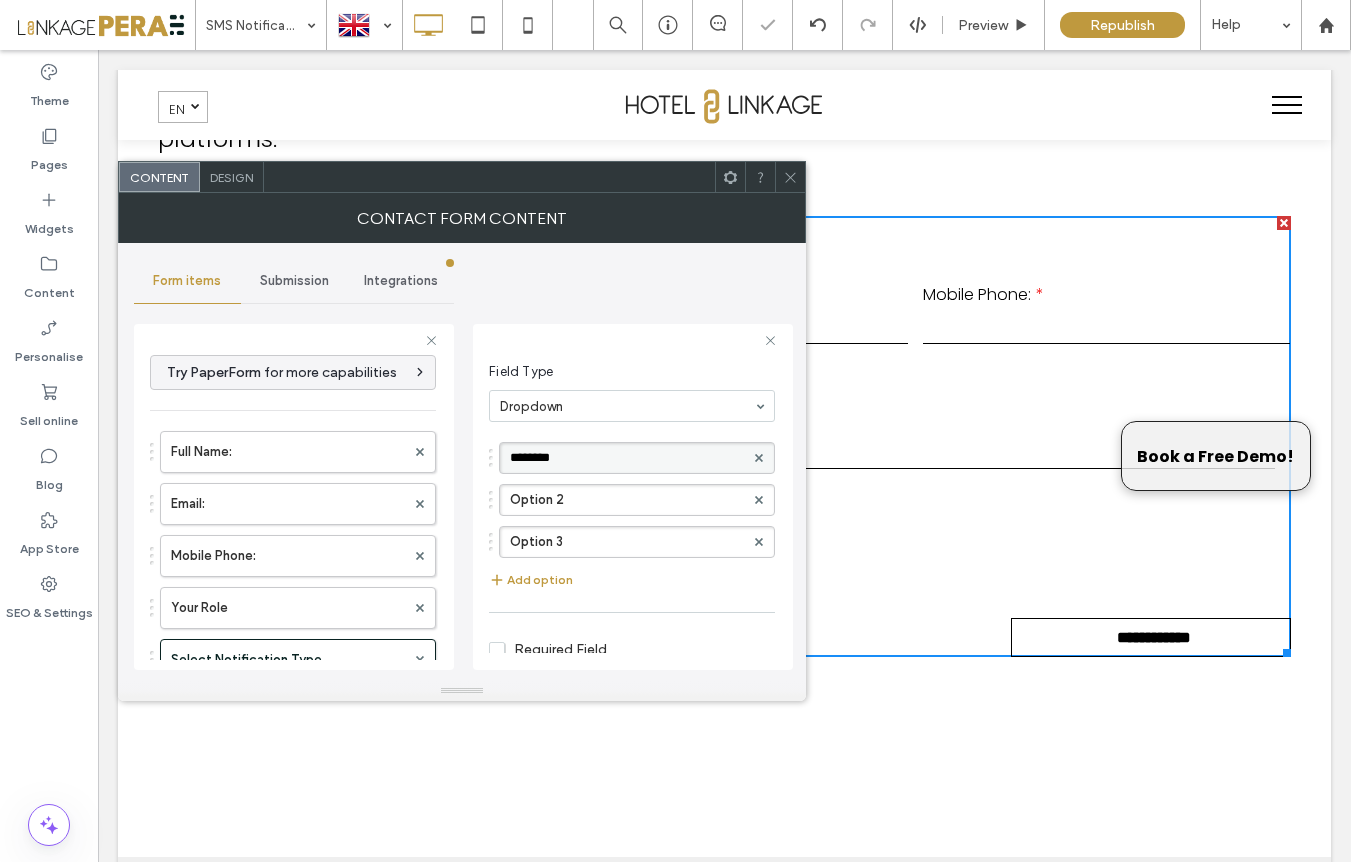drag, startPoint x: 578, startPoint y: 460, endPoint x: 484, endPoint y: 459, distance: 94.00532 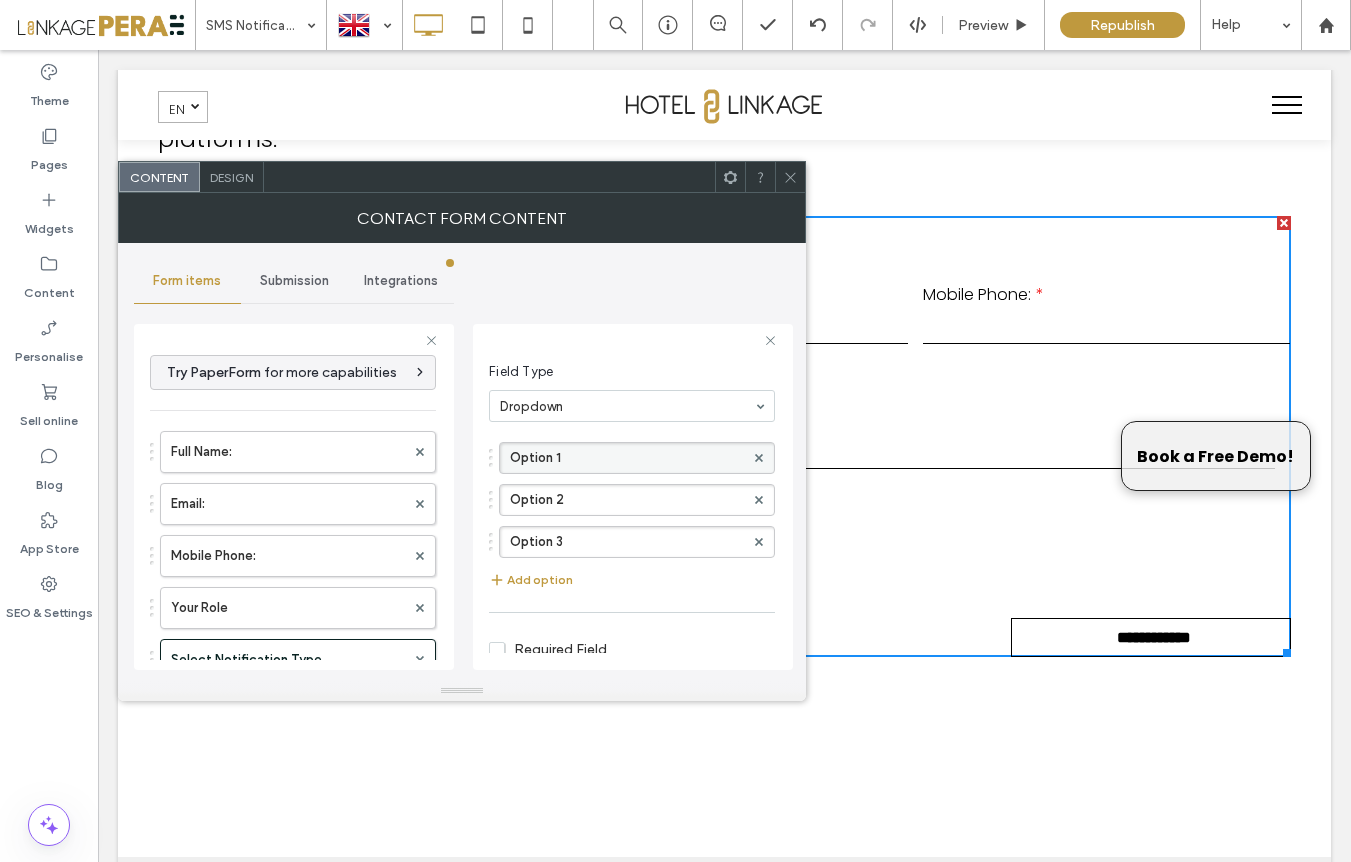 click on "Option 1" at bounding box center (627, 458) 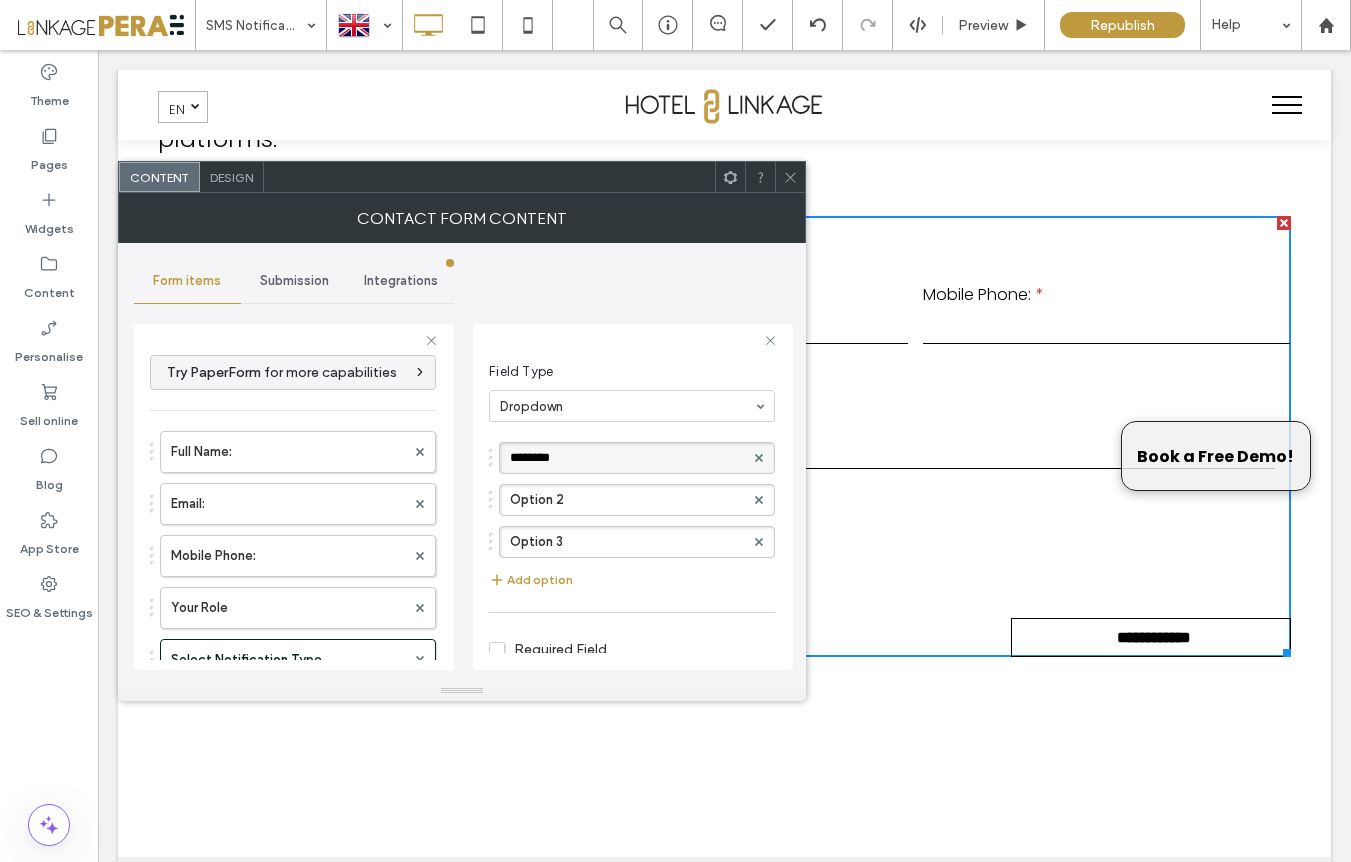 drag, startPoint x: 505, startPoint y: 458, endPoint x: 449, endPoint y: 457, distance: 56.008926 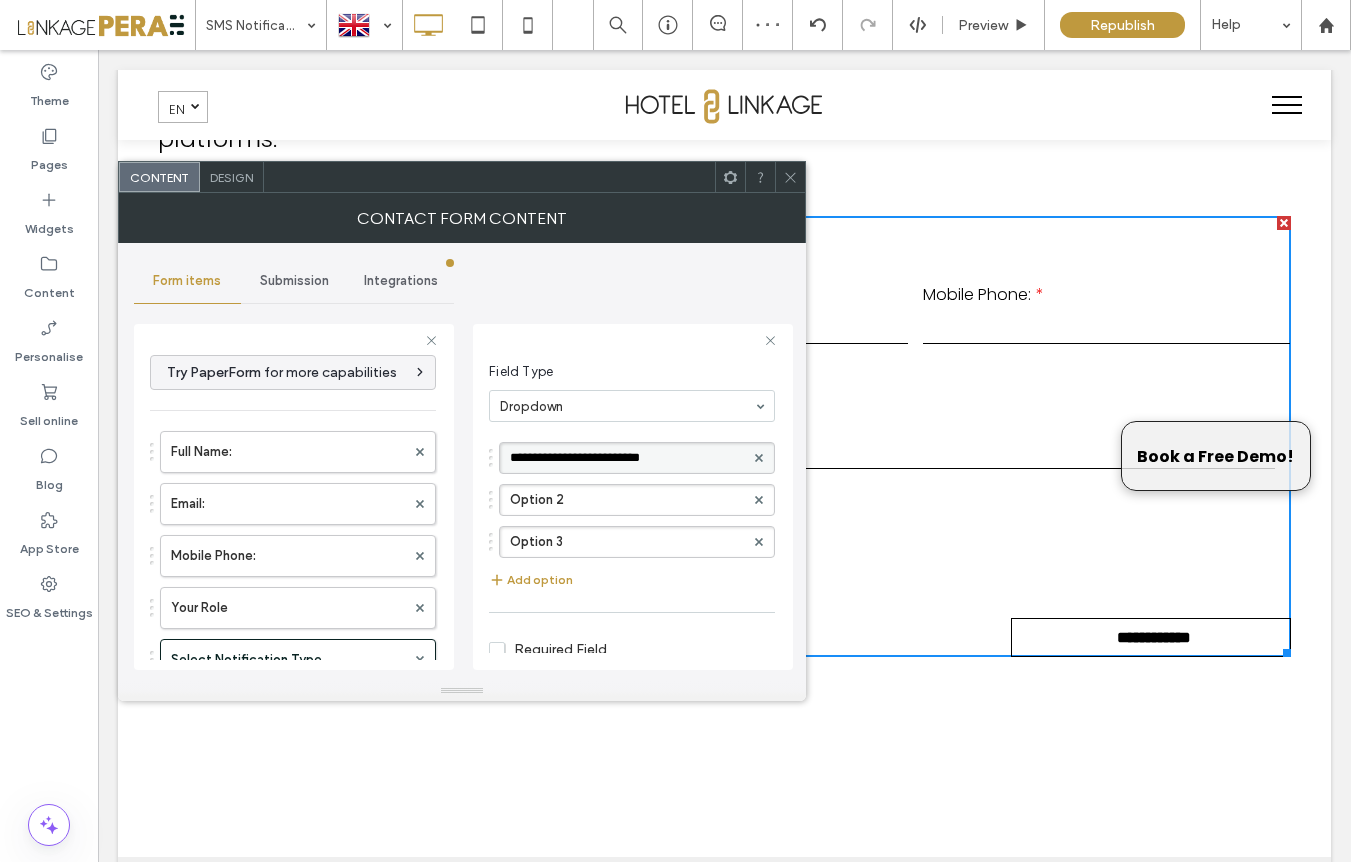 type on "**********" 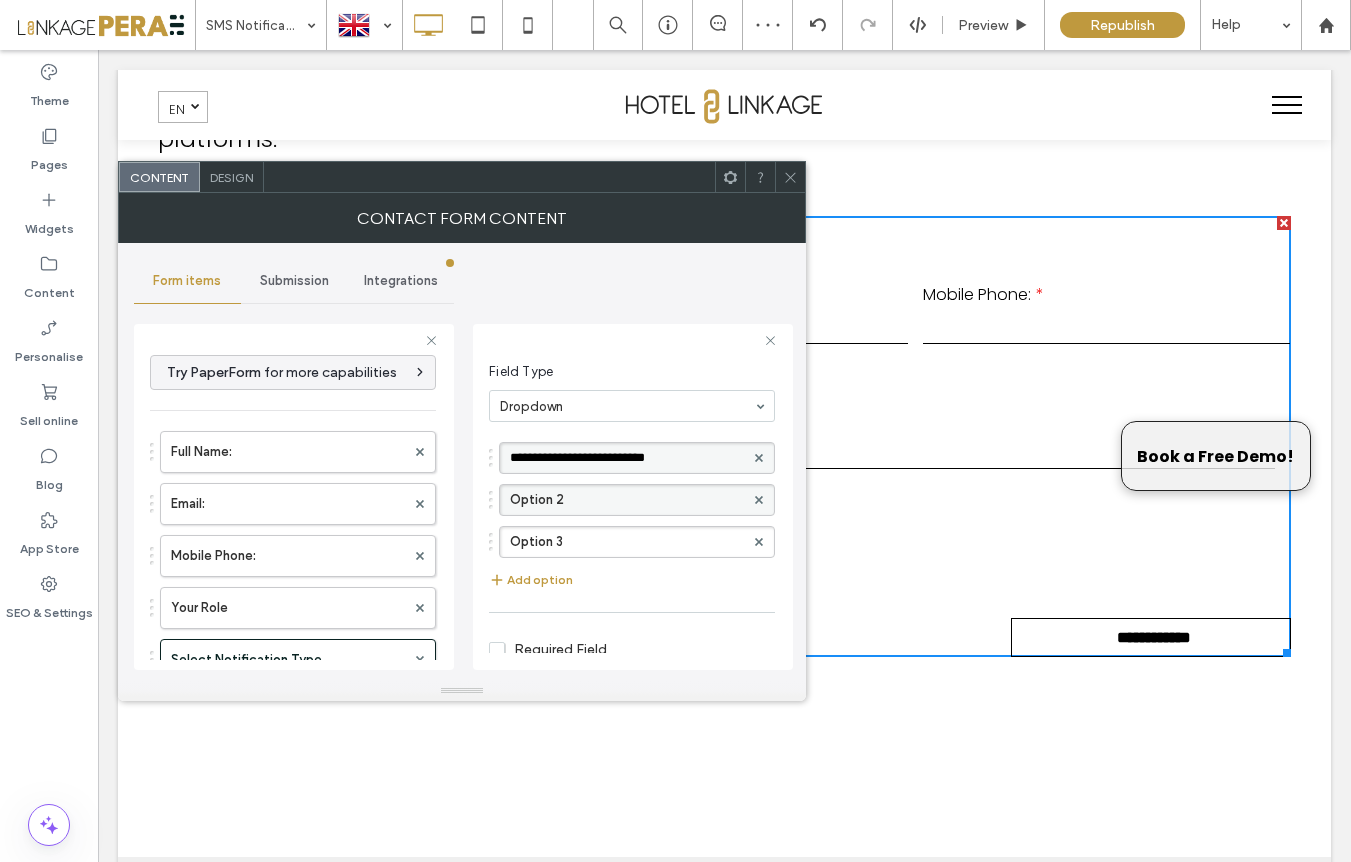 click on "Option 2" at bounding box center (627, 500) 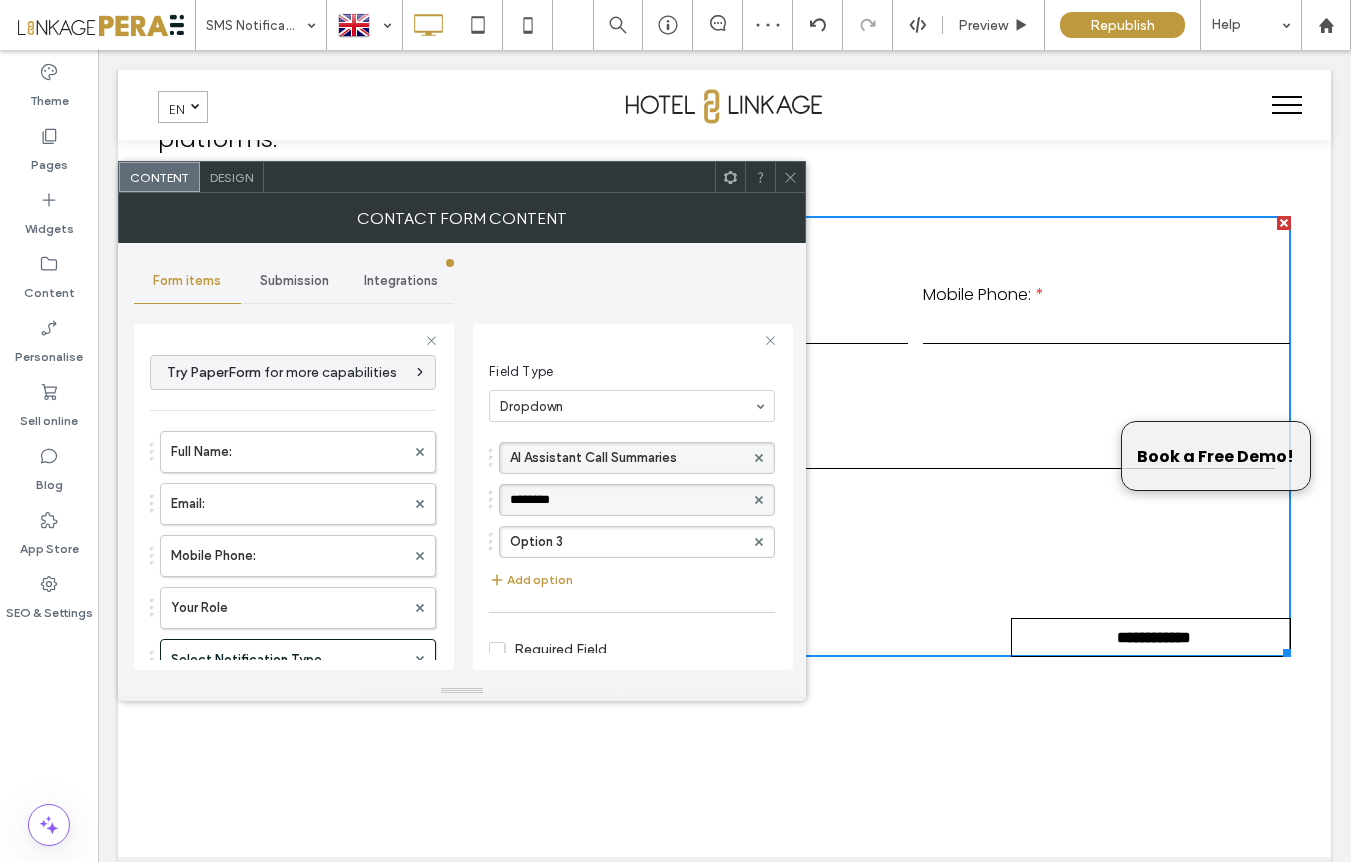 drag, startPoint x: 513, startPoint y: 498, endPoint x: 471, endPoint y: 495, distance: 42.107006 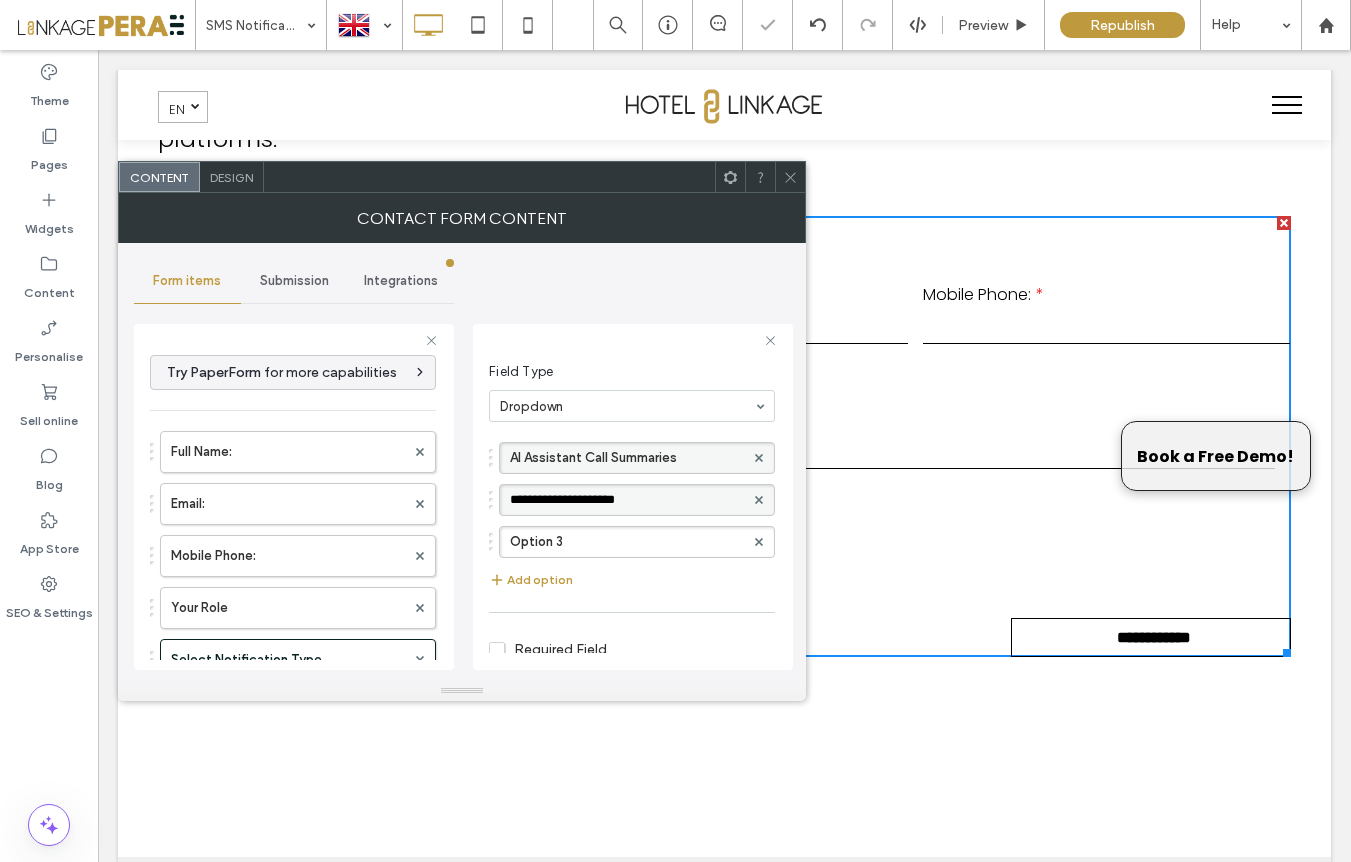 type on "**********" 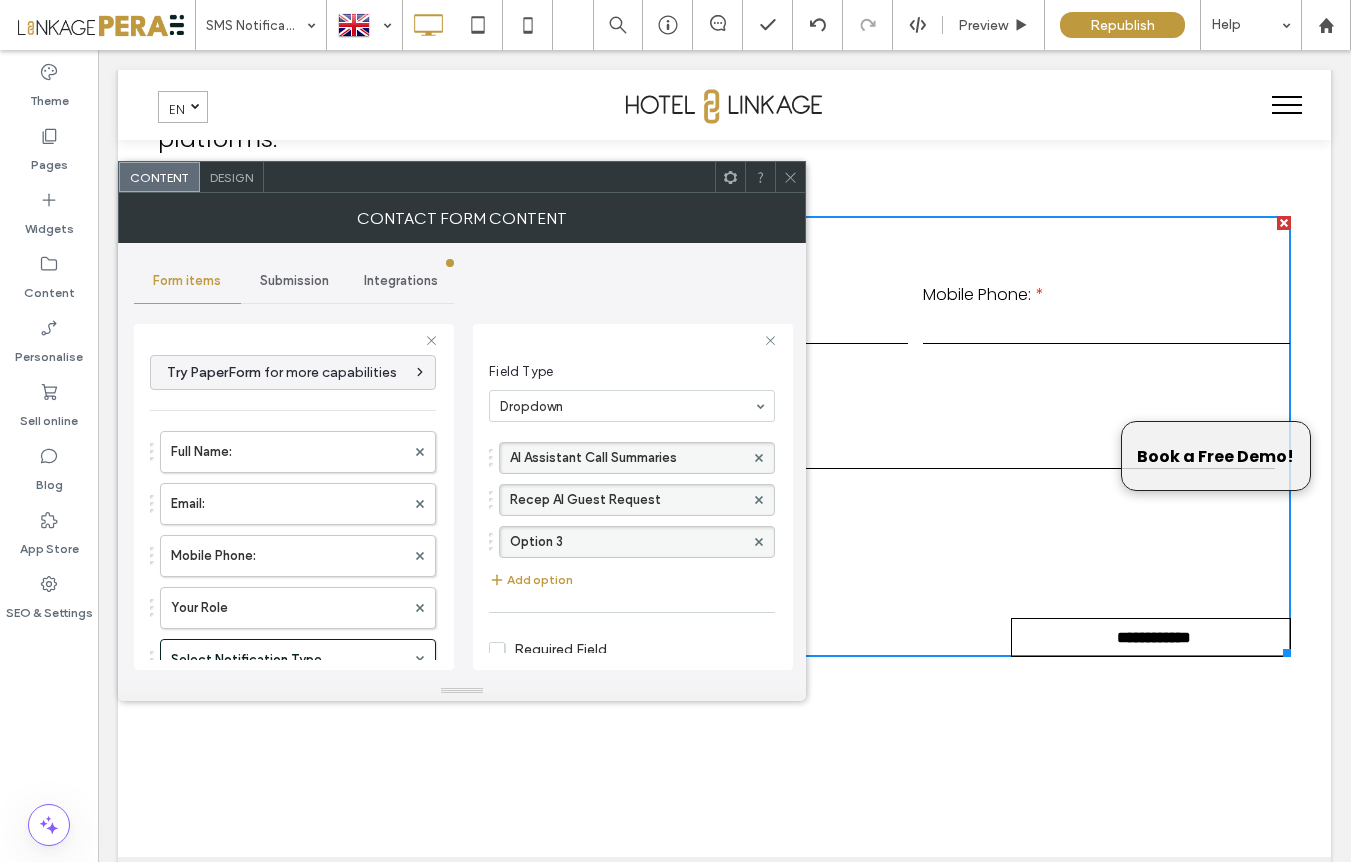 click on "Option 3" at bounding box center [627, 542] 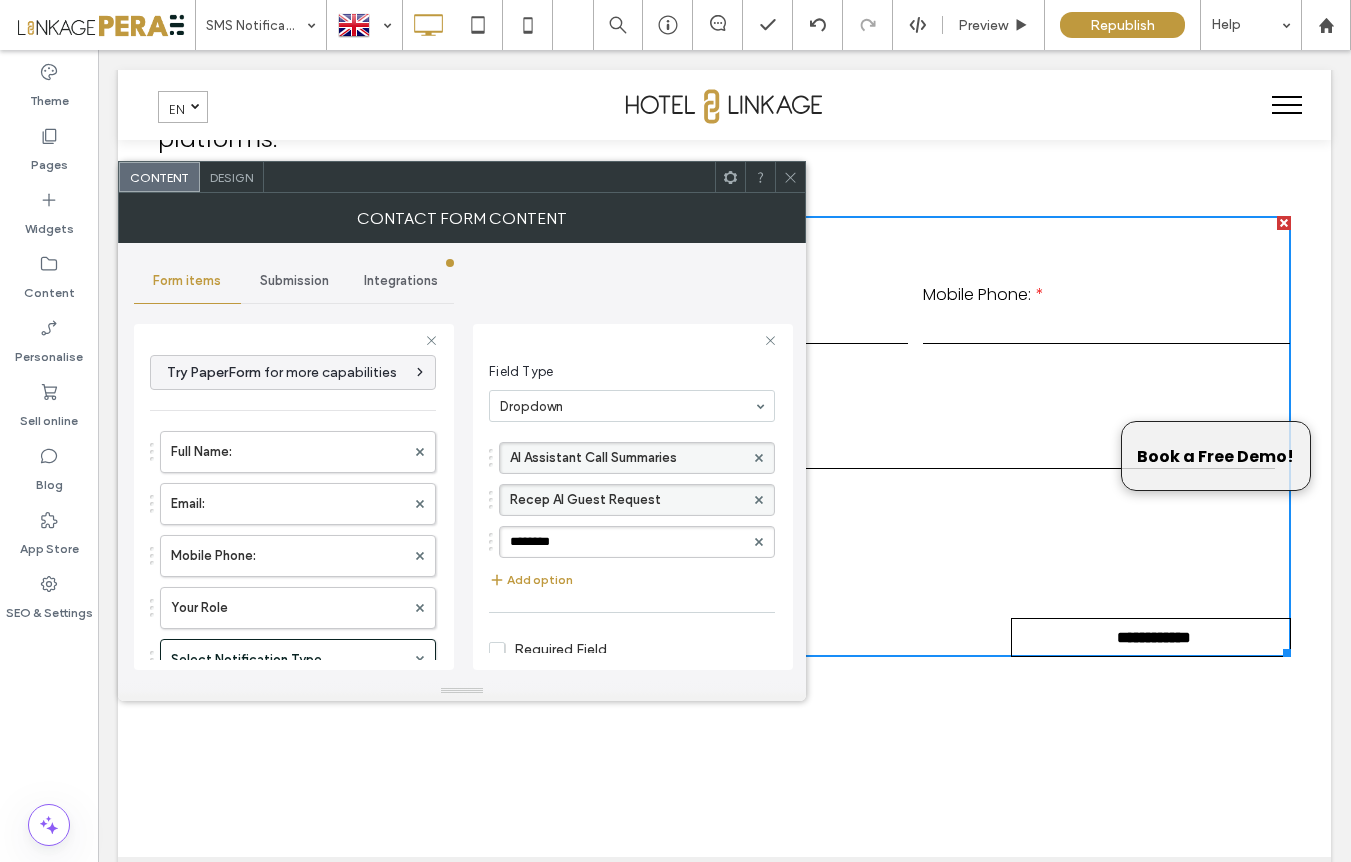 drag, startPoint x: 559, startPoint y: 540, endPoint x: 489, endPoint y: 533, distance: 70.34913 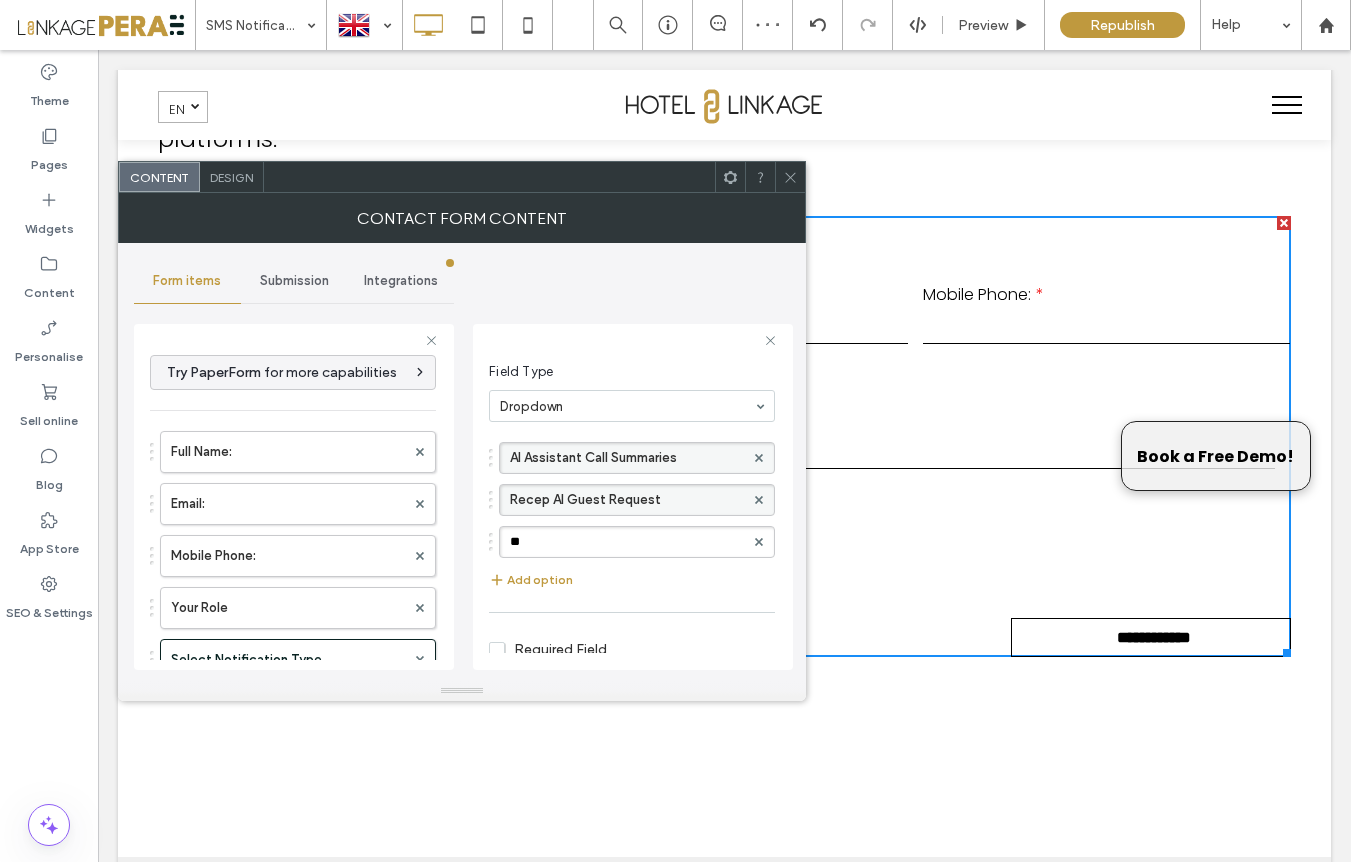 type on "*" 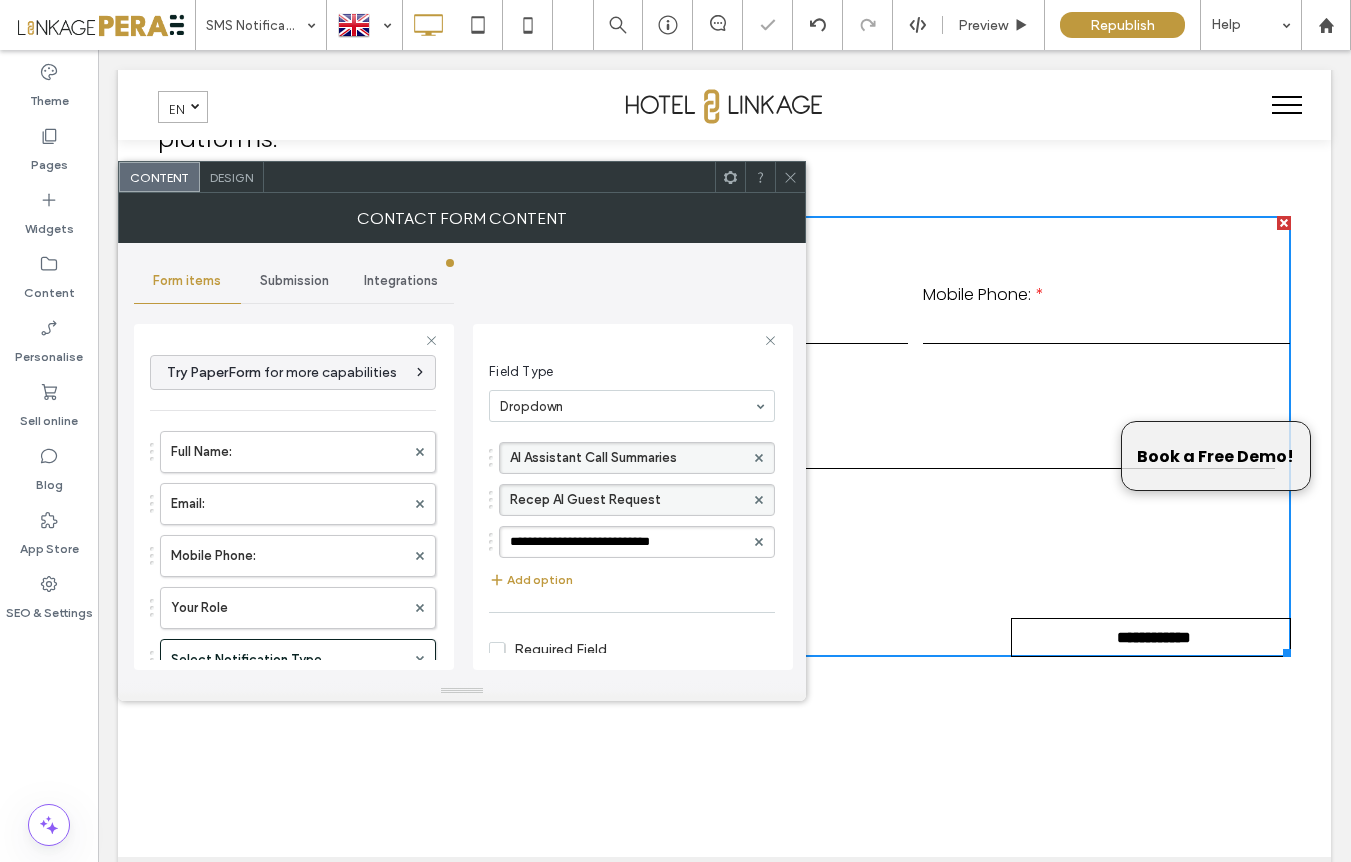 type on "**********" 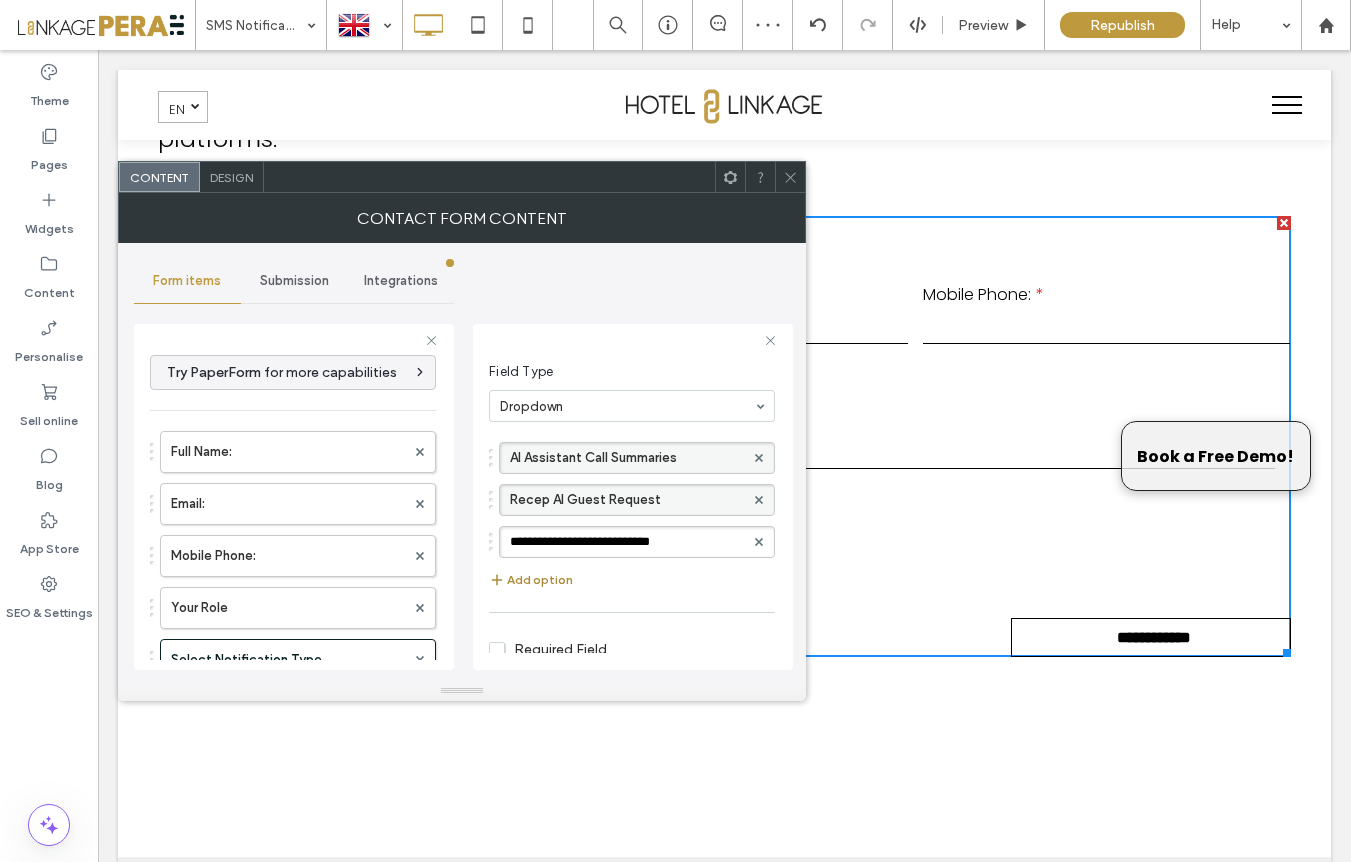 click on "Add option" at bounding box center [531, 580] 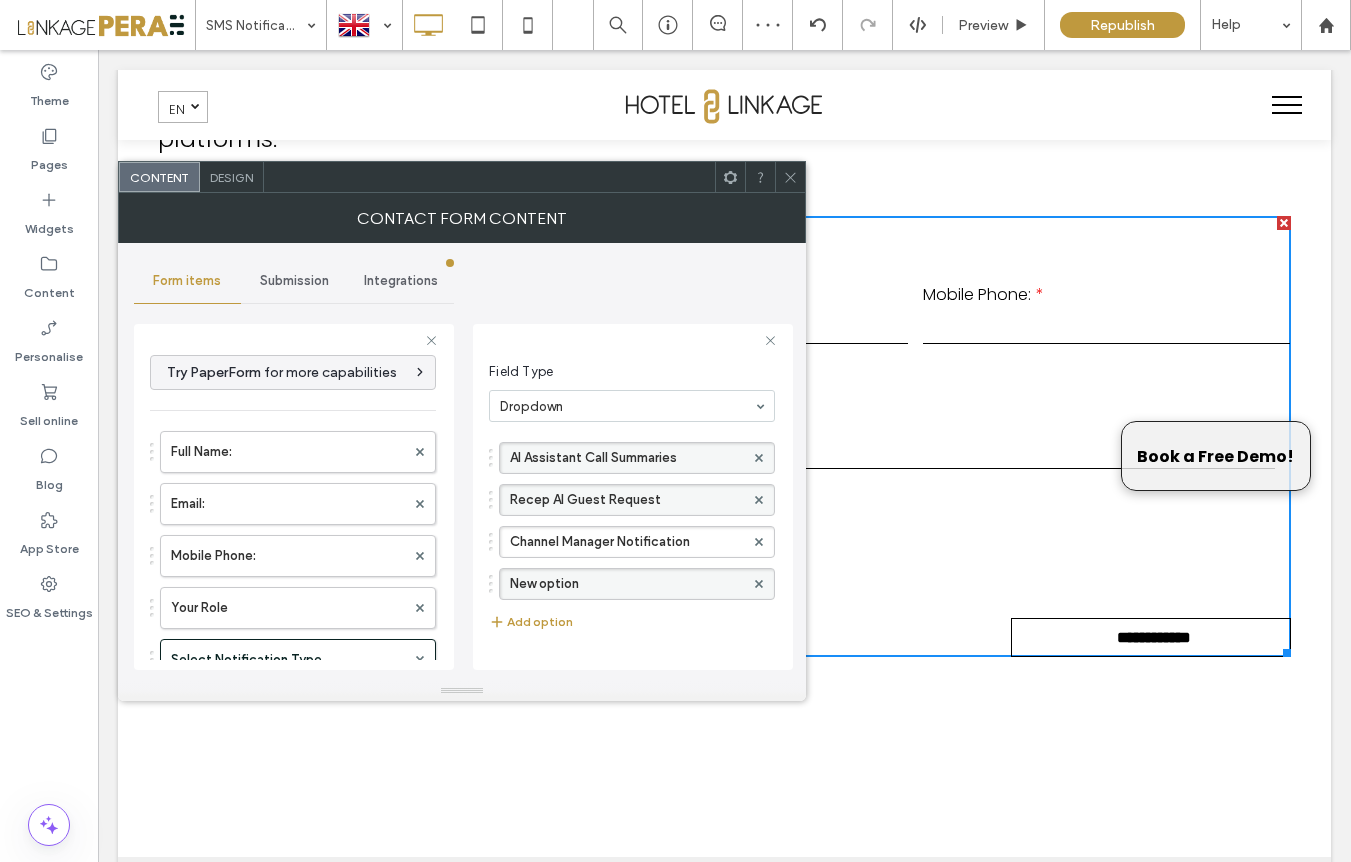 click on "New option" at bounding box center (627, 584) 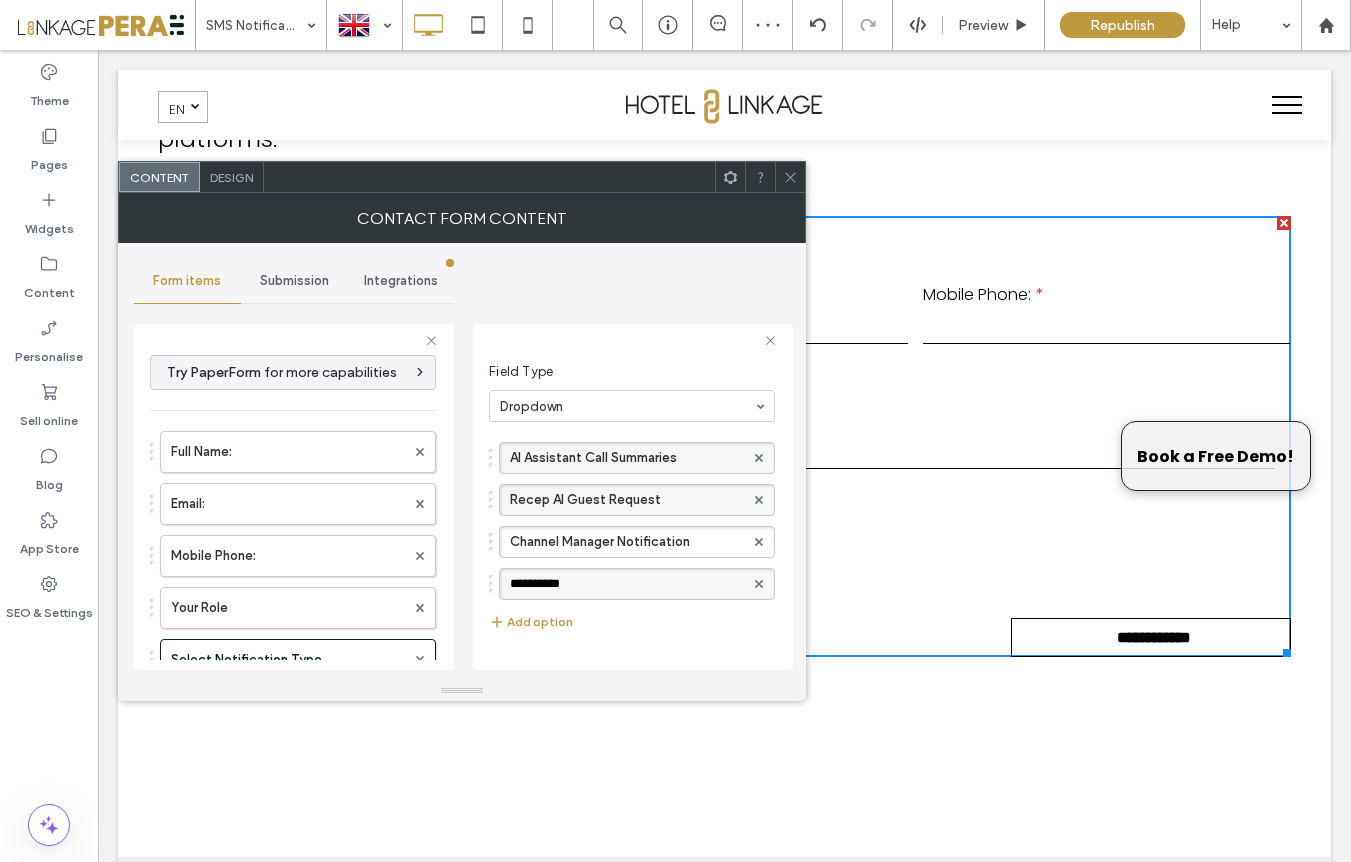 click on "**********" at bounding box center (462, 462) 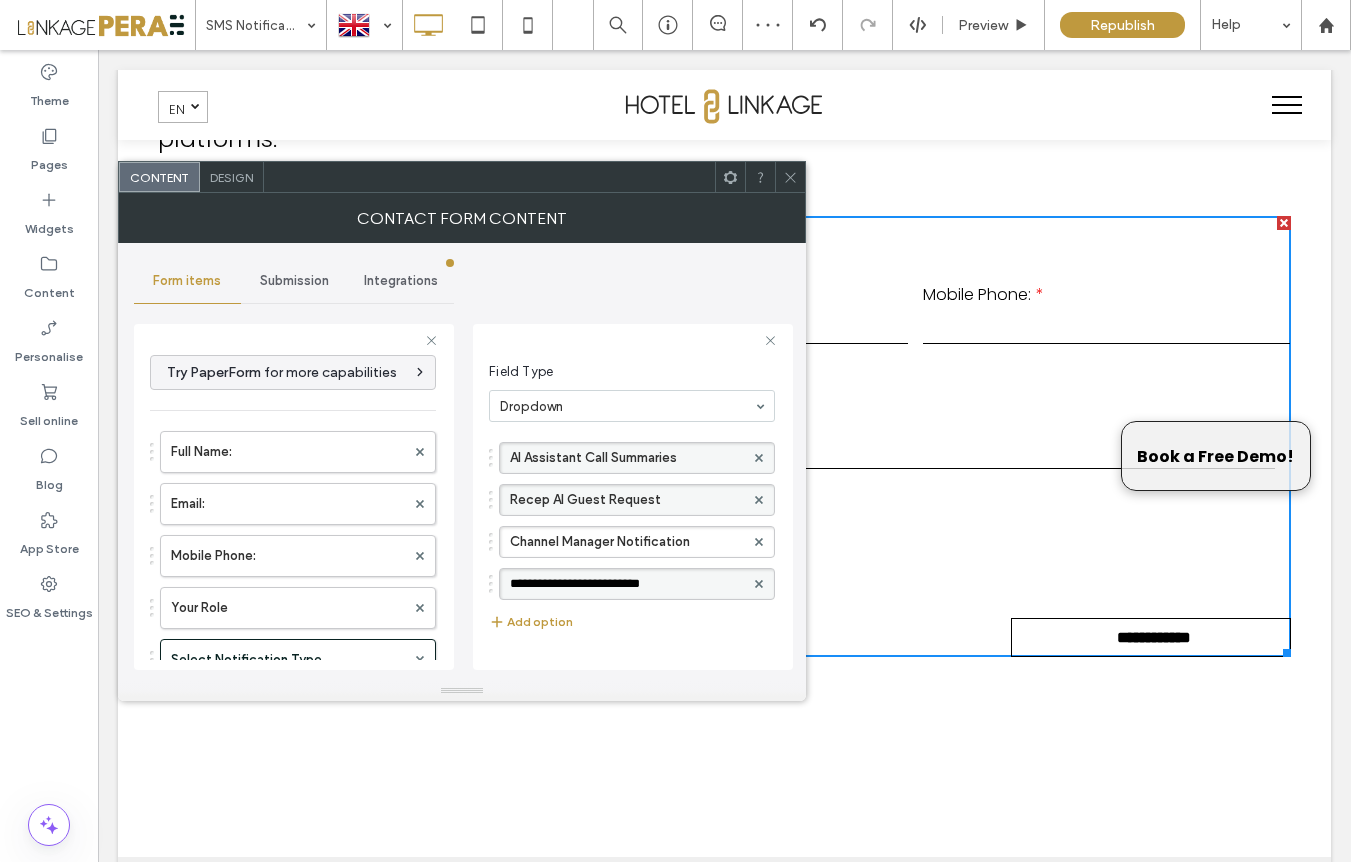 click on "**********" at bounding box center (627, 584) 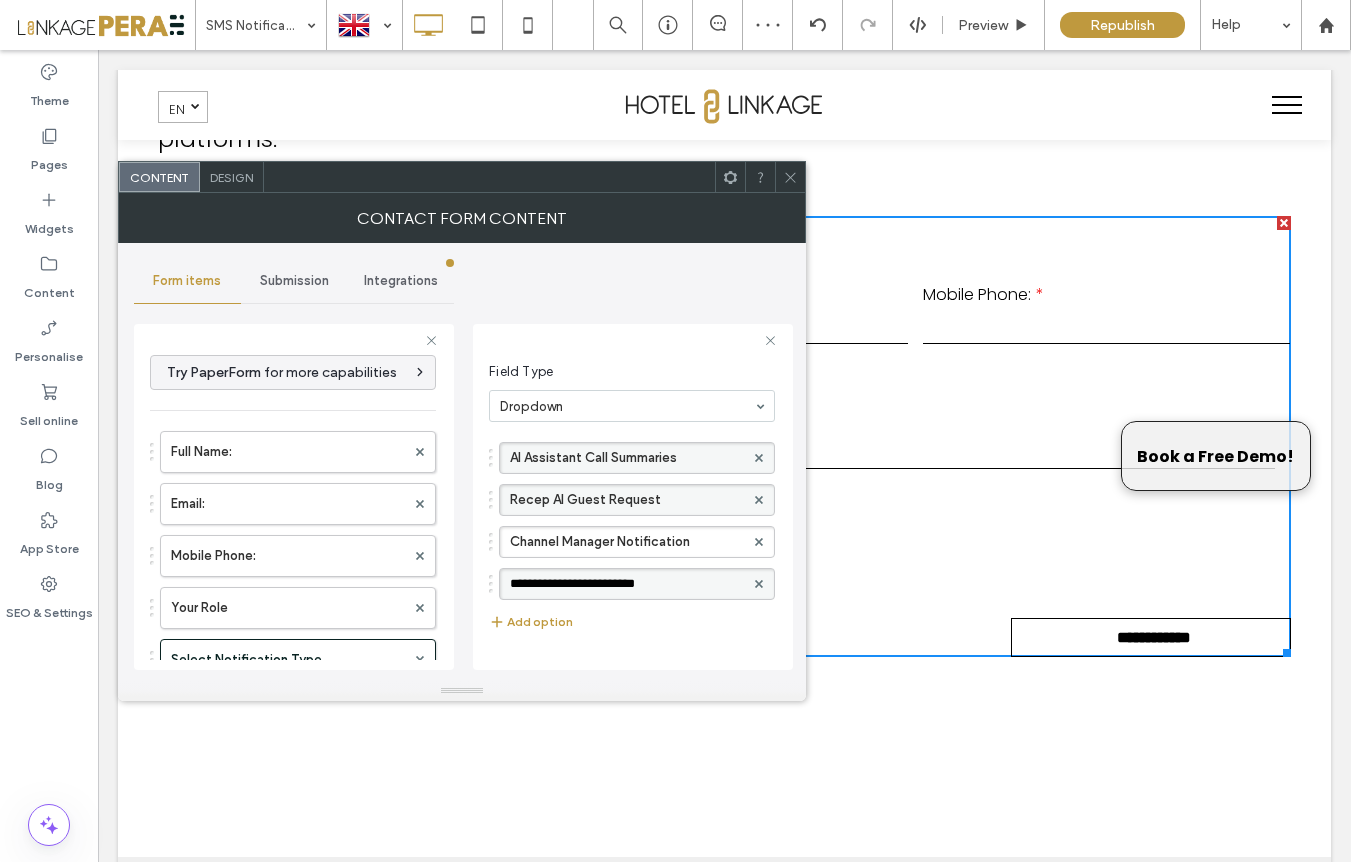 type on "**********" 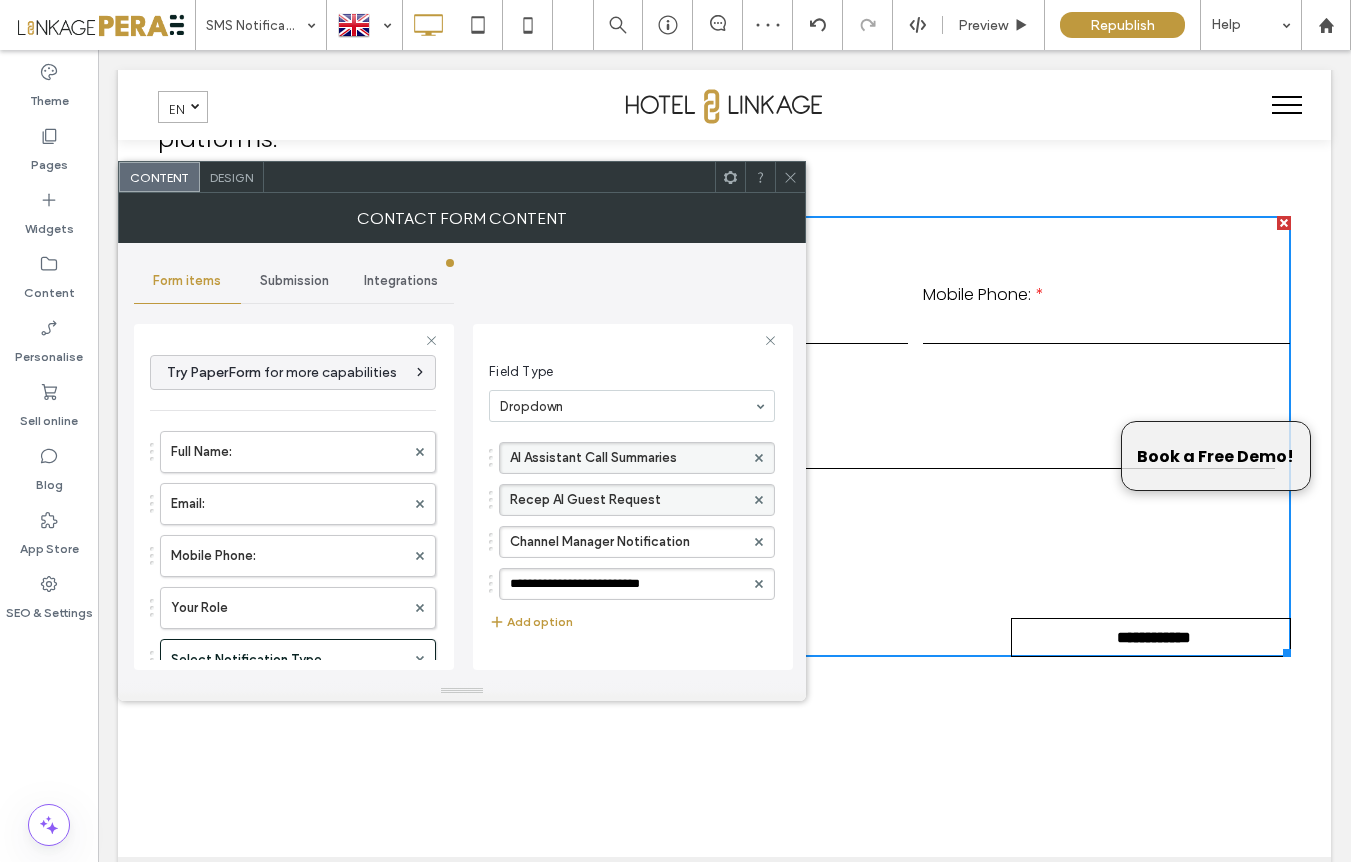 click on "**********" at bounding box center [724, 376] 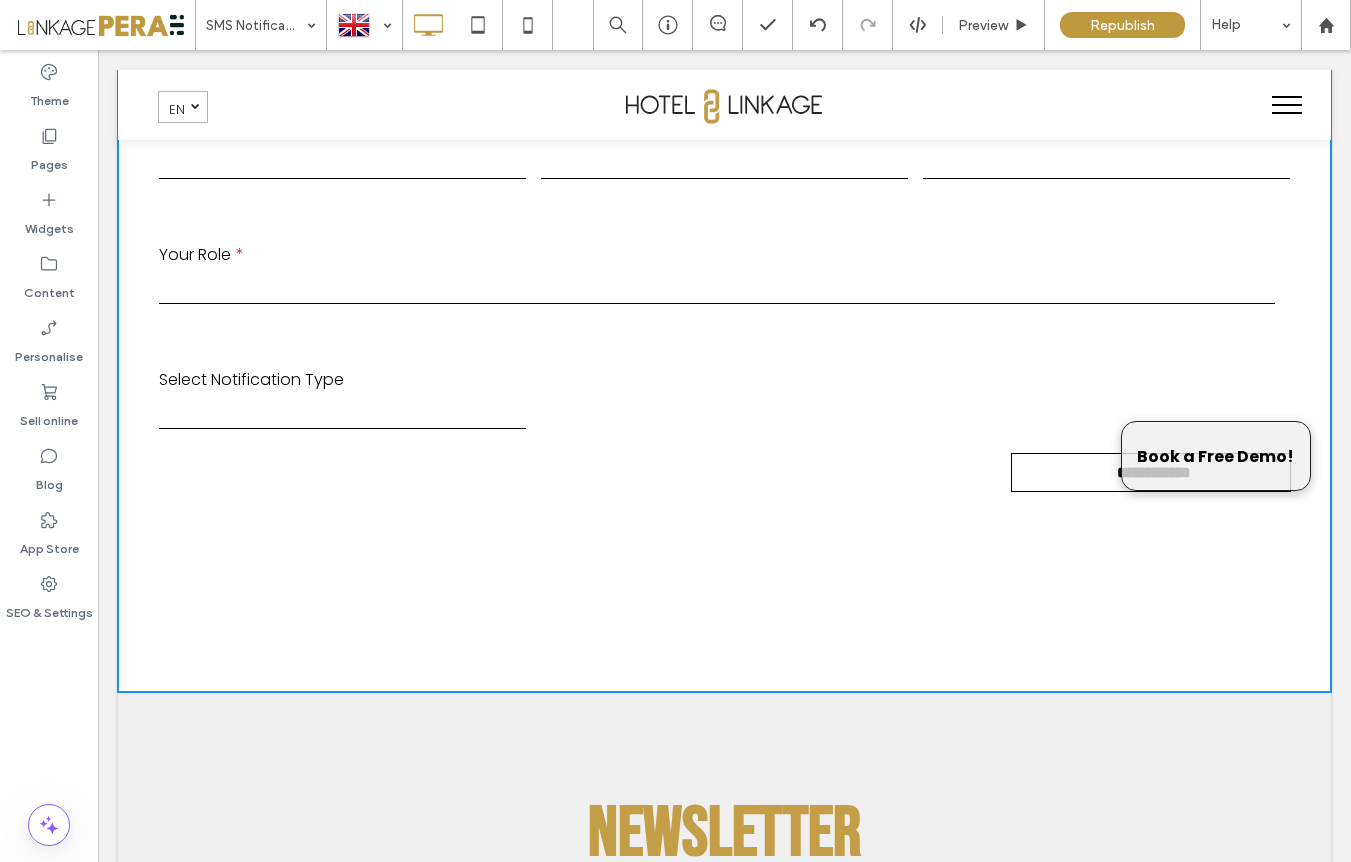 scroll, scrollTop: 417, scrollLeft: 0, axis: vertical 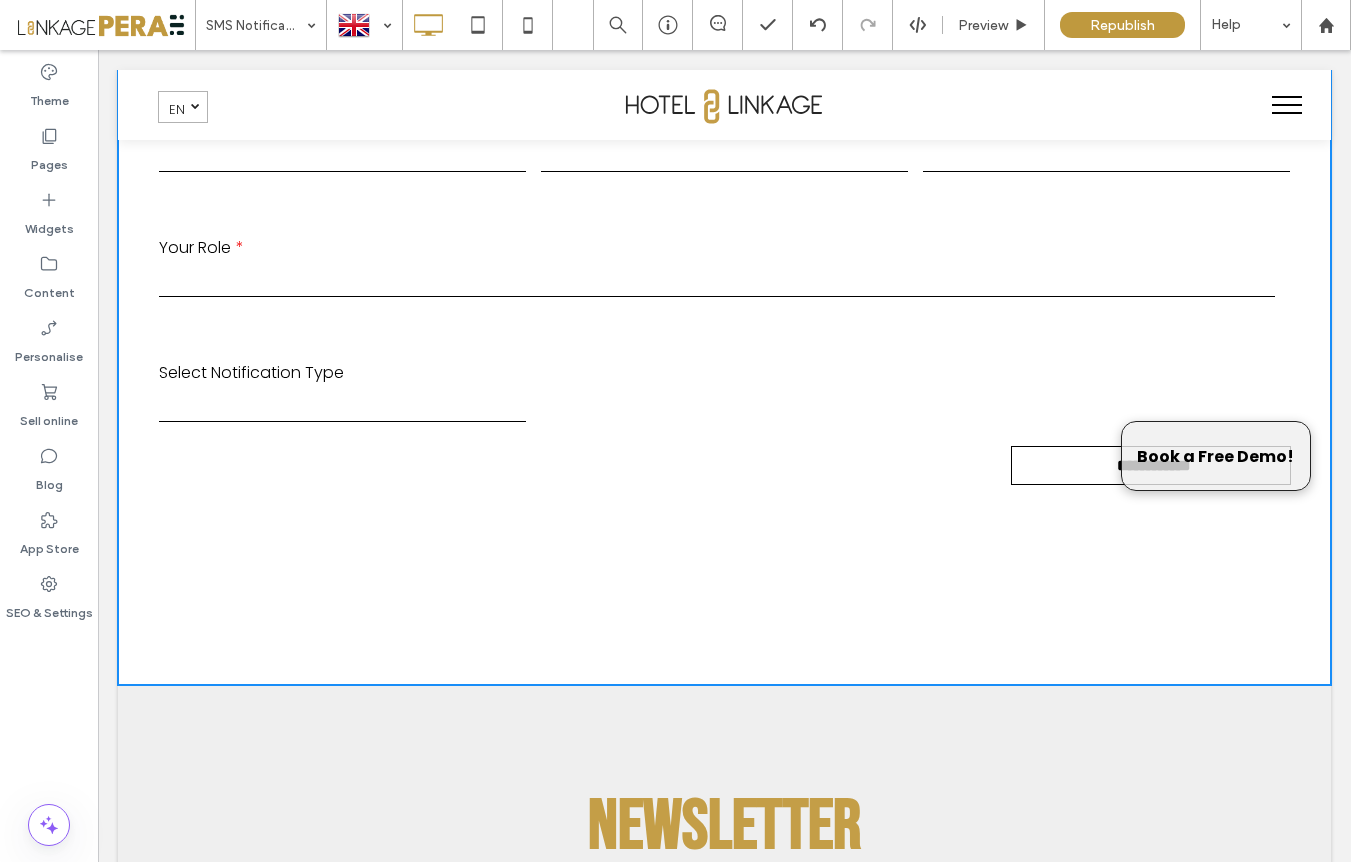 click on "**********" at bounding box center [342, 407] 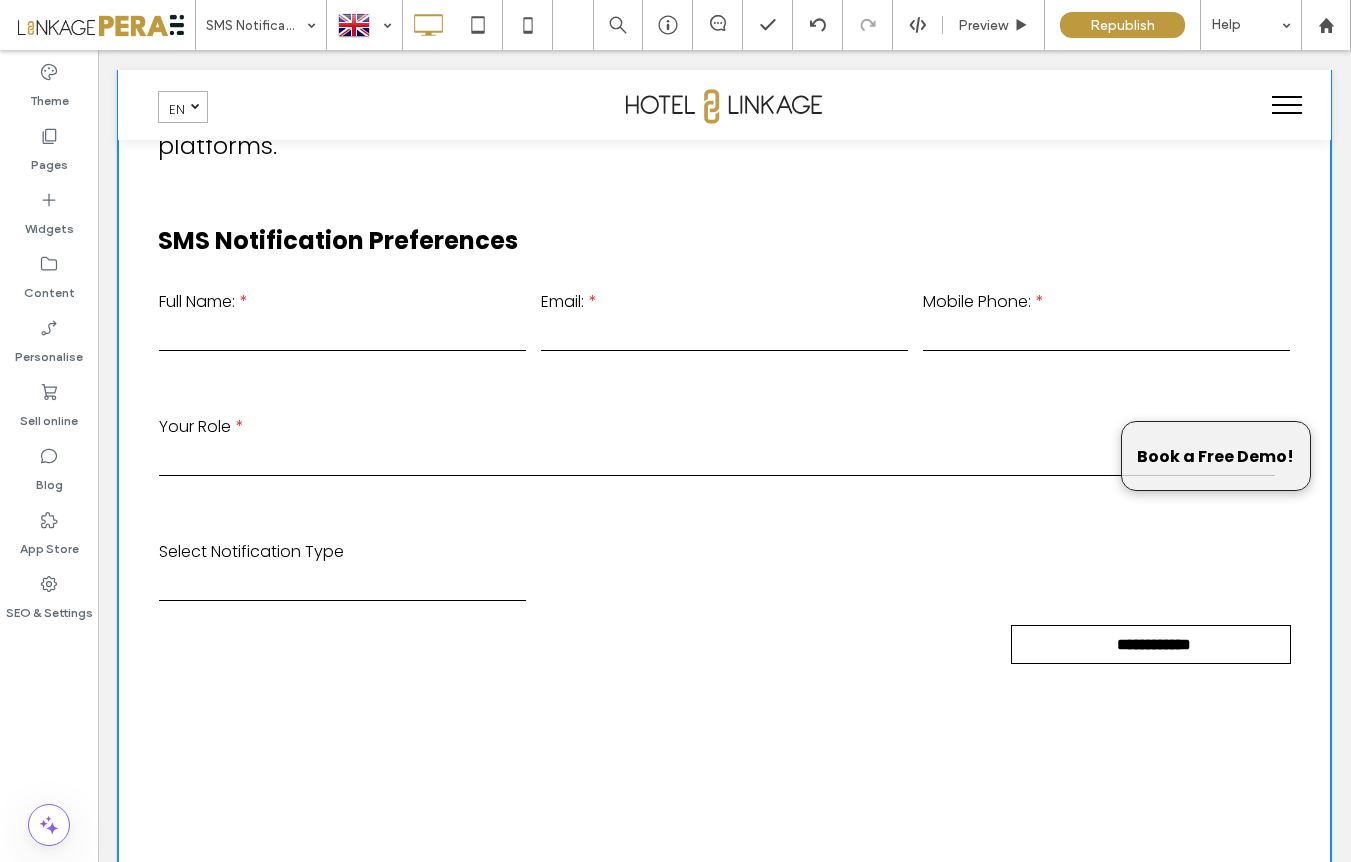 scroll, scrollTop: 246, scrollLeft: 0, axis: vertical 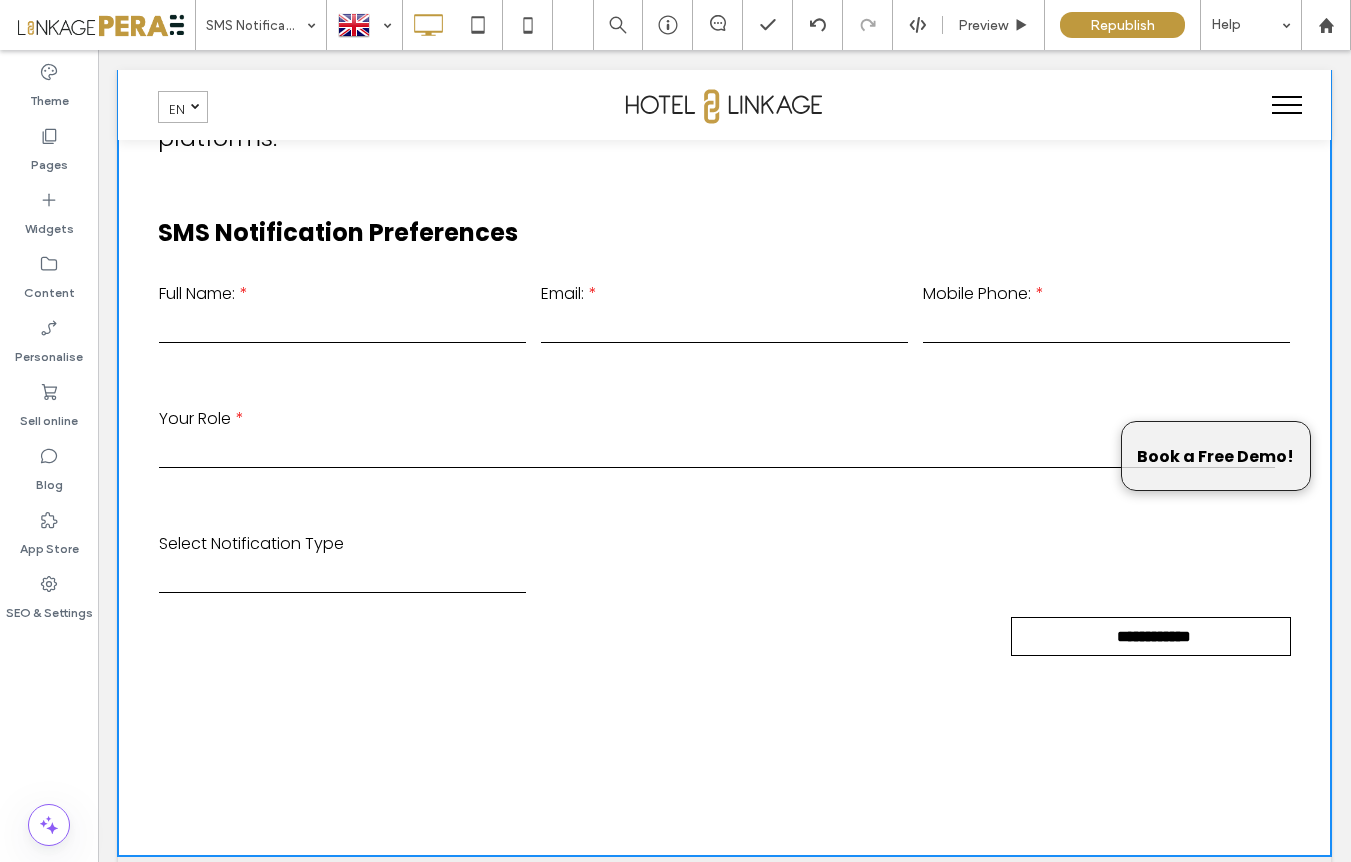 click on "Your Role" at bounding box center [724, 418] 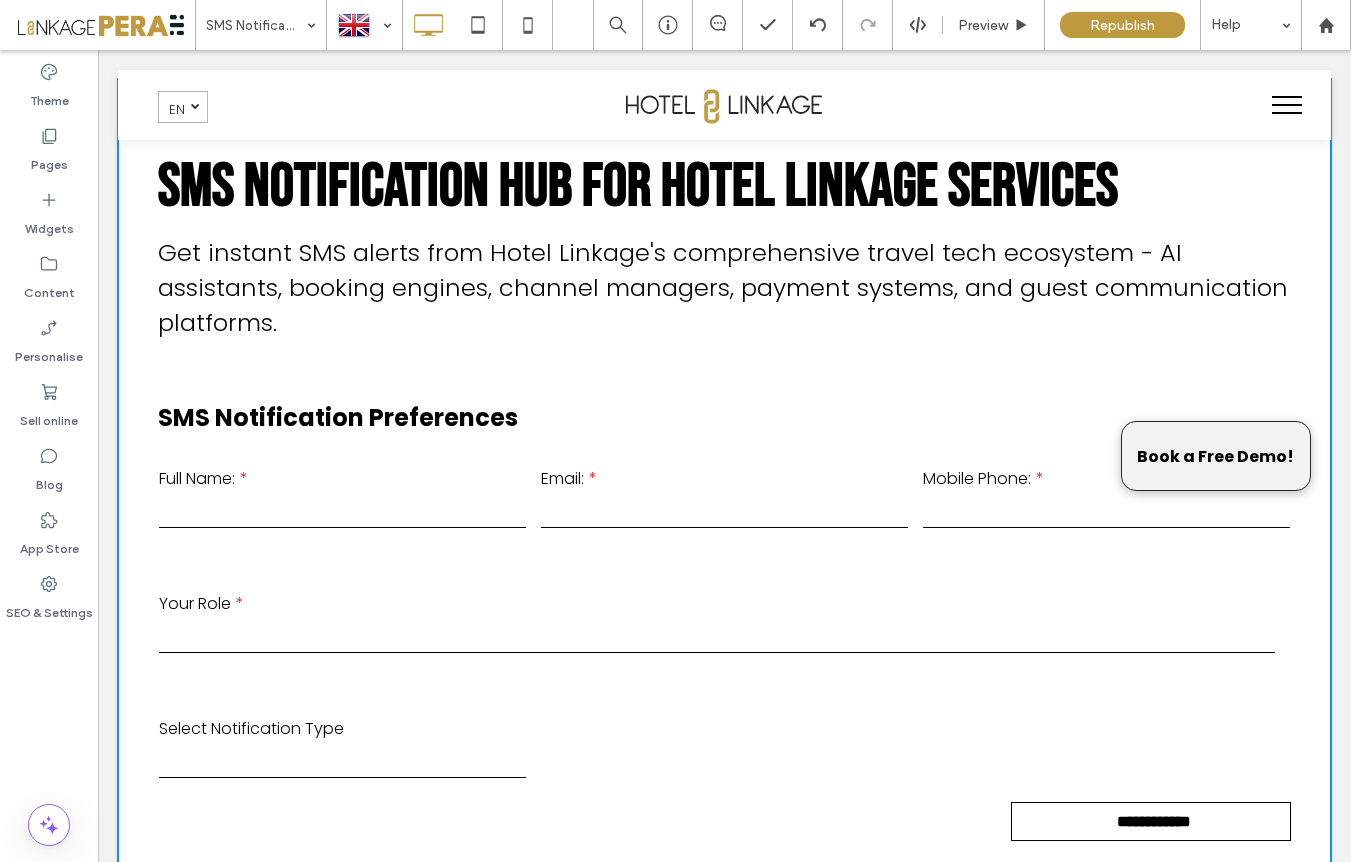 scroll, scrollTop: 31, scrollLeft: 0, axis: vertical 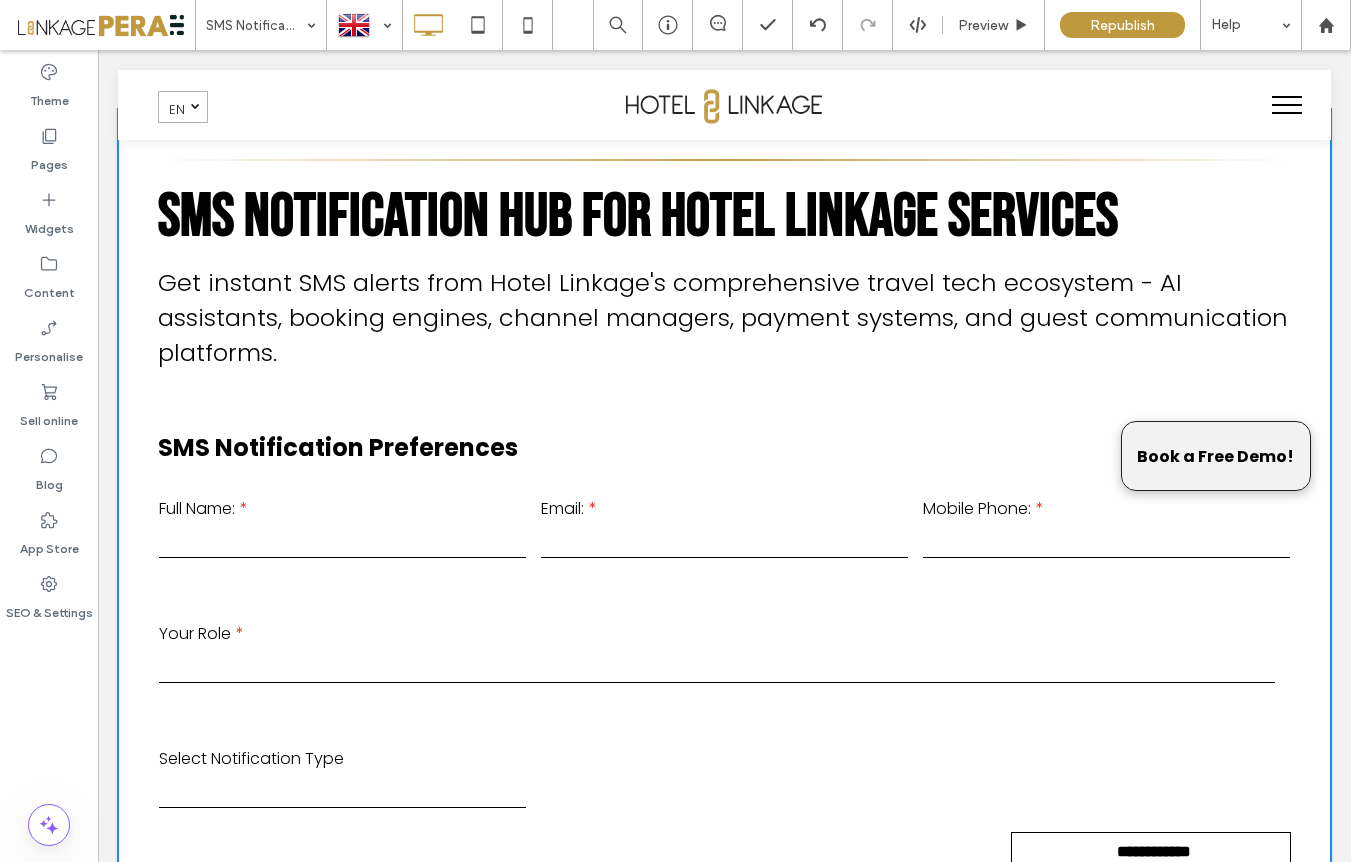 click on "Get instant SMS alerts from Hotel Linkage's comprehensive travel tech ecosystem - AI assistants, booking engines, channel managers, payment systems, and guest communication platforms." at bounding box center [724, 317] 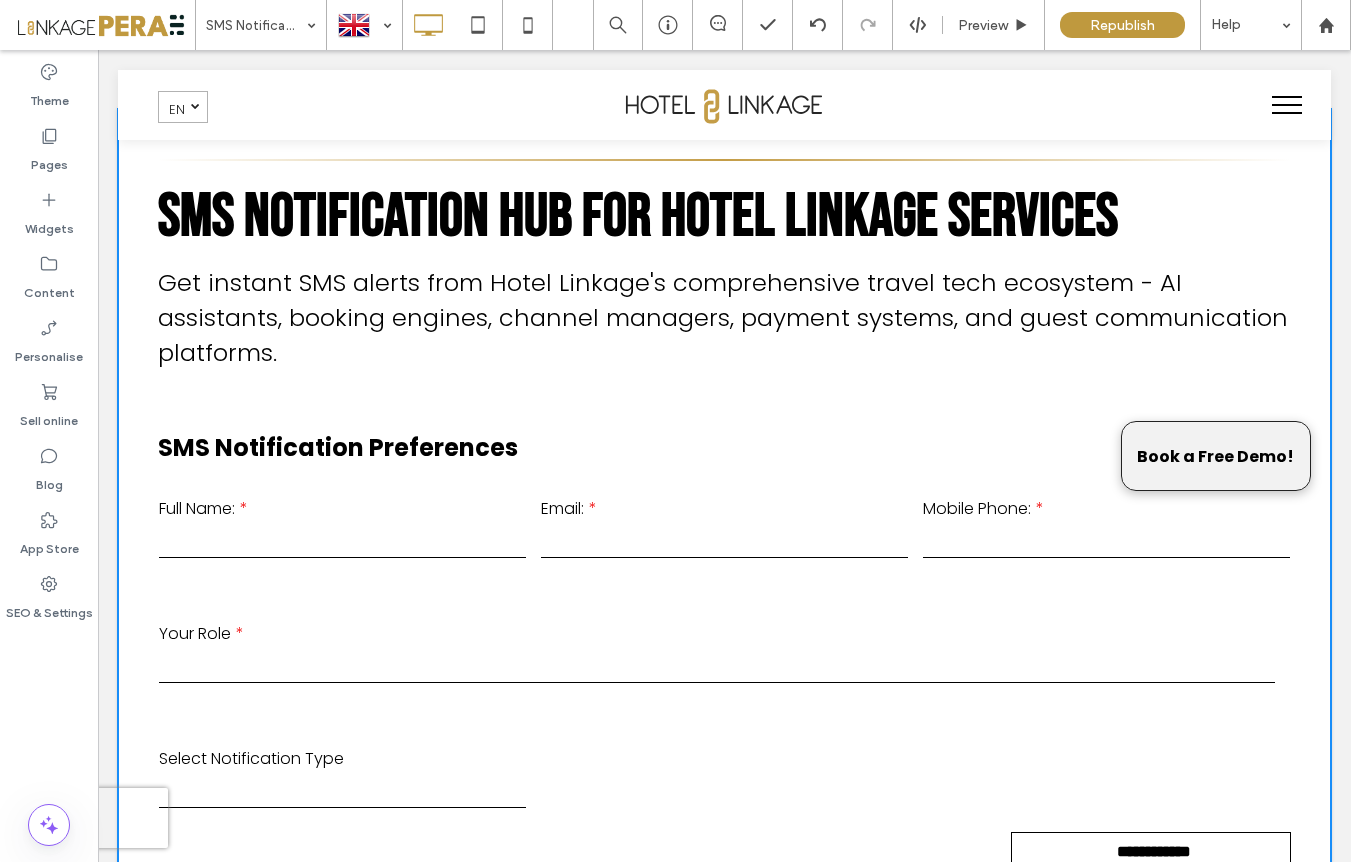 click on "**********" at bounding box center [724, 510] 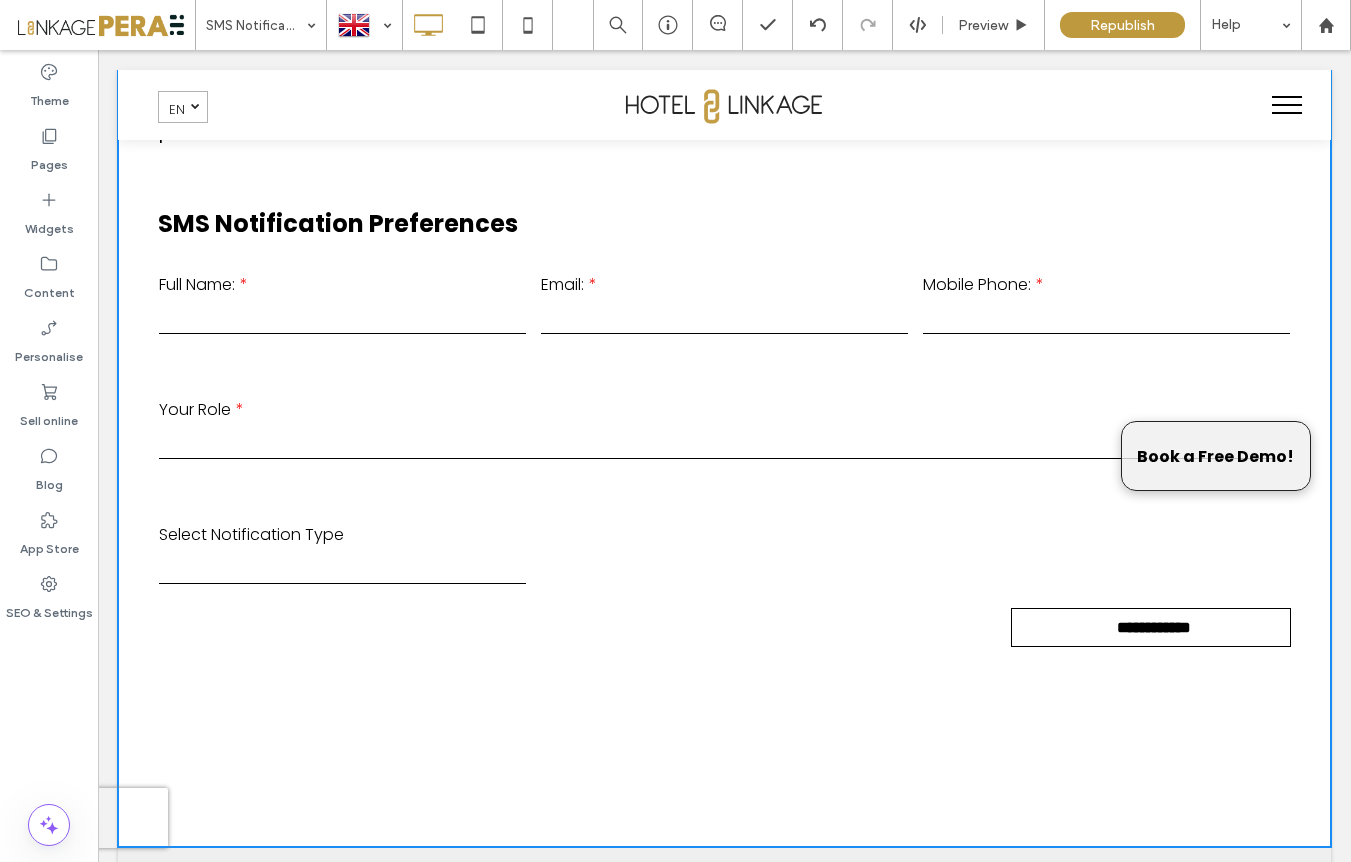 scroll, scrollTop: 257, scrollLeft: 0, axis: vertical 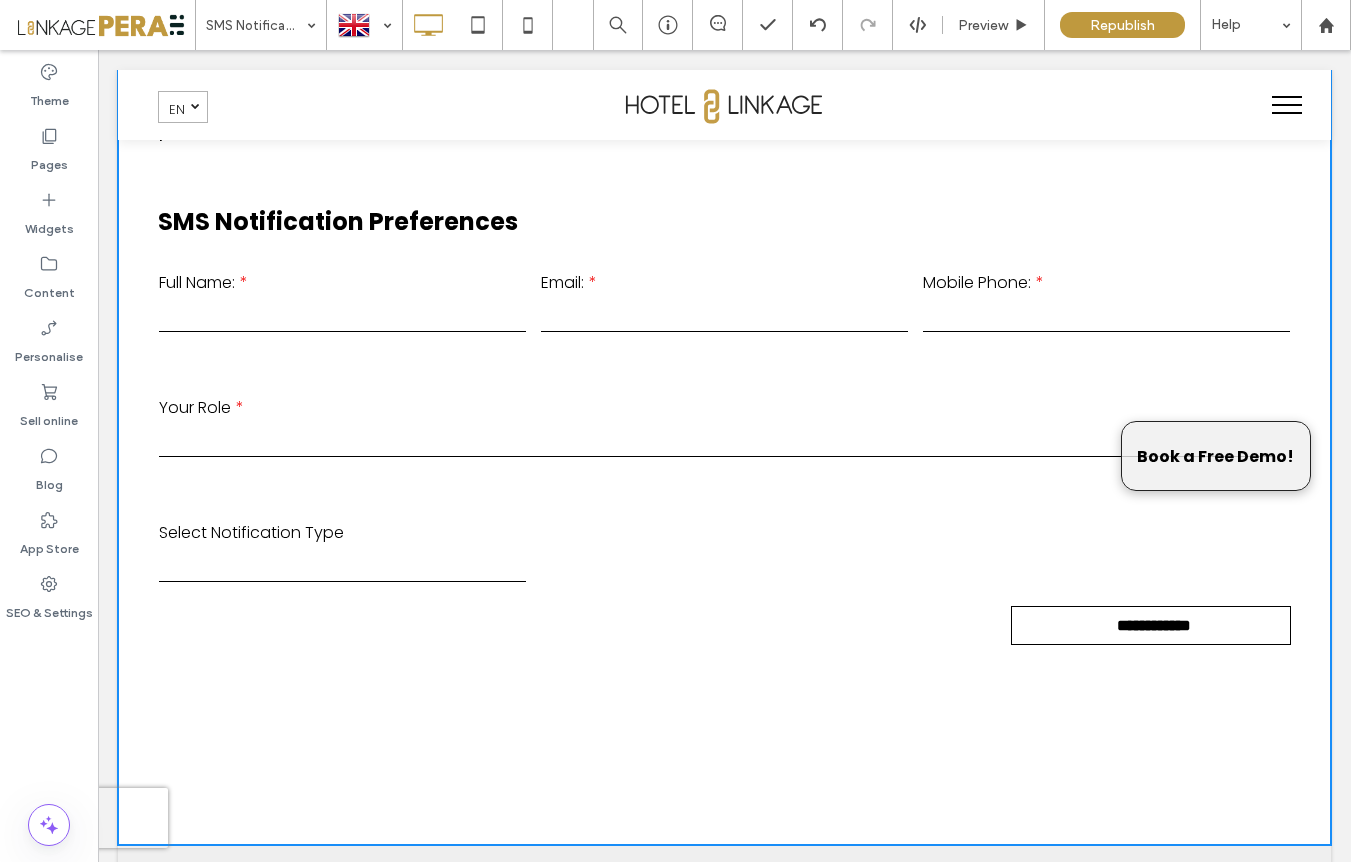 click on "**********" at bounding box center (725, 417) 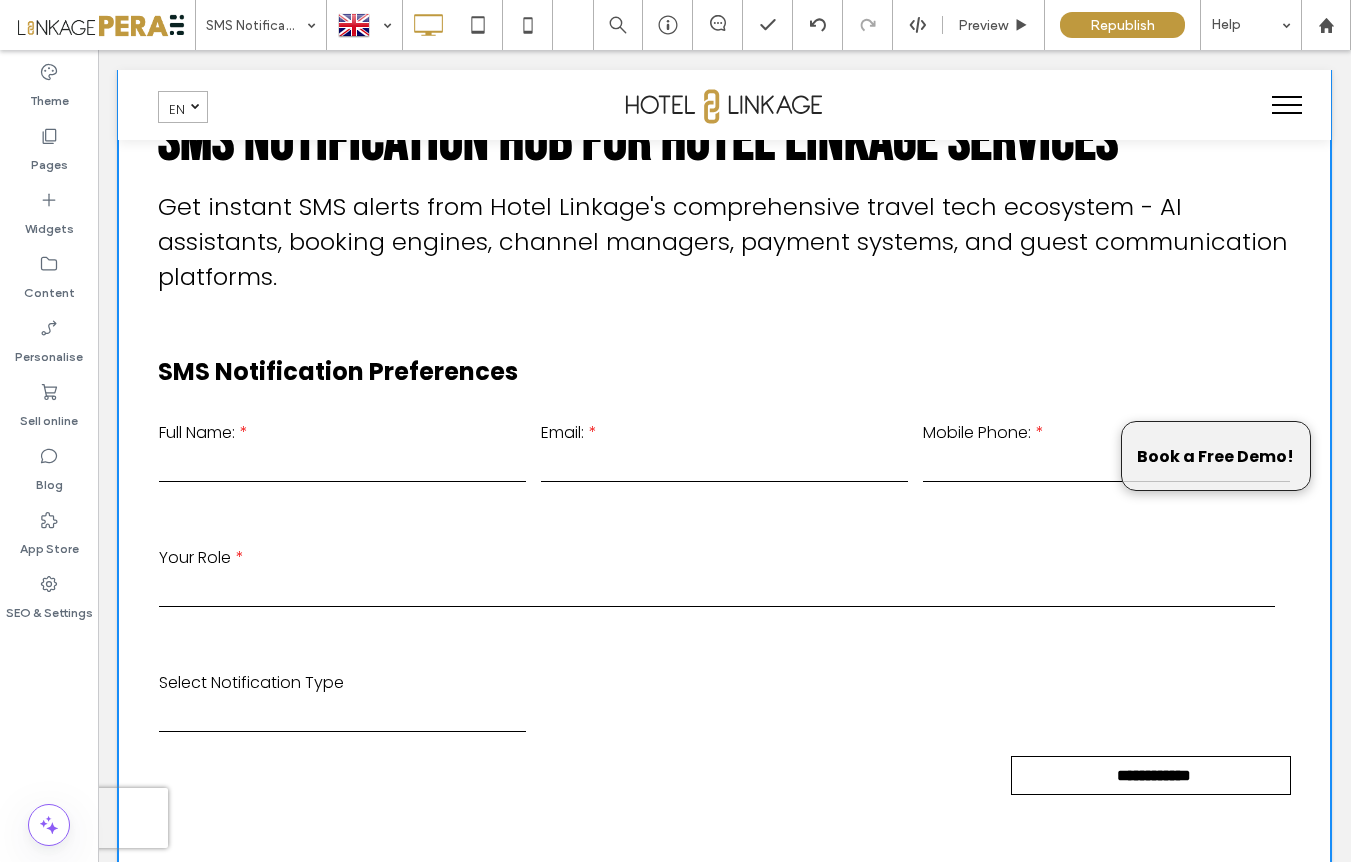 scroll, scrollTop: 159, scrollLeft: 0, axis: vertical 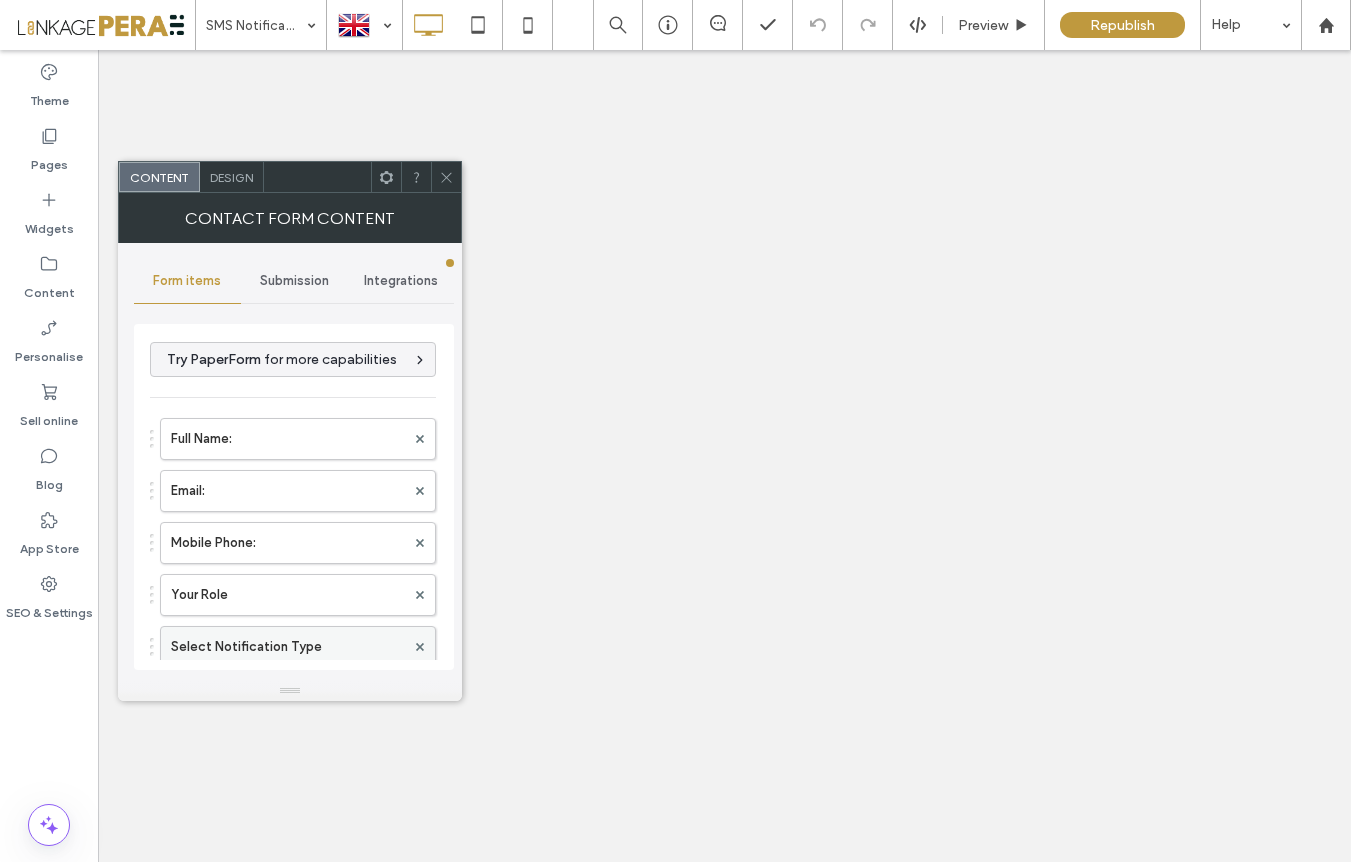click on "Select Notification Type" at bounding box center (288, 647) 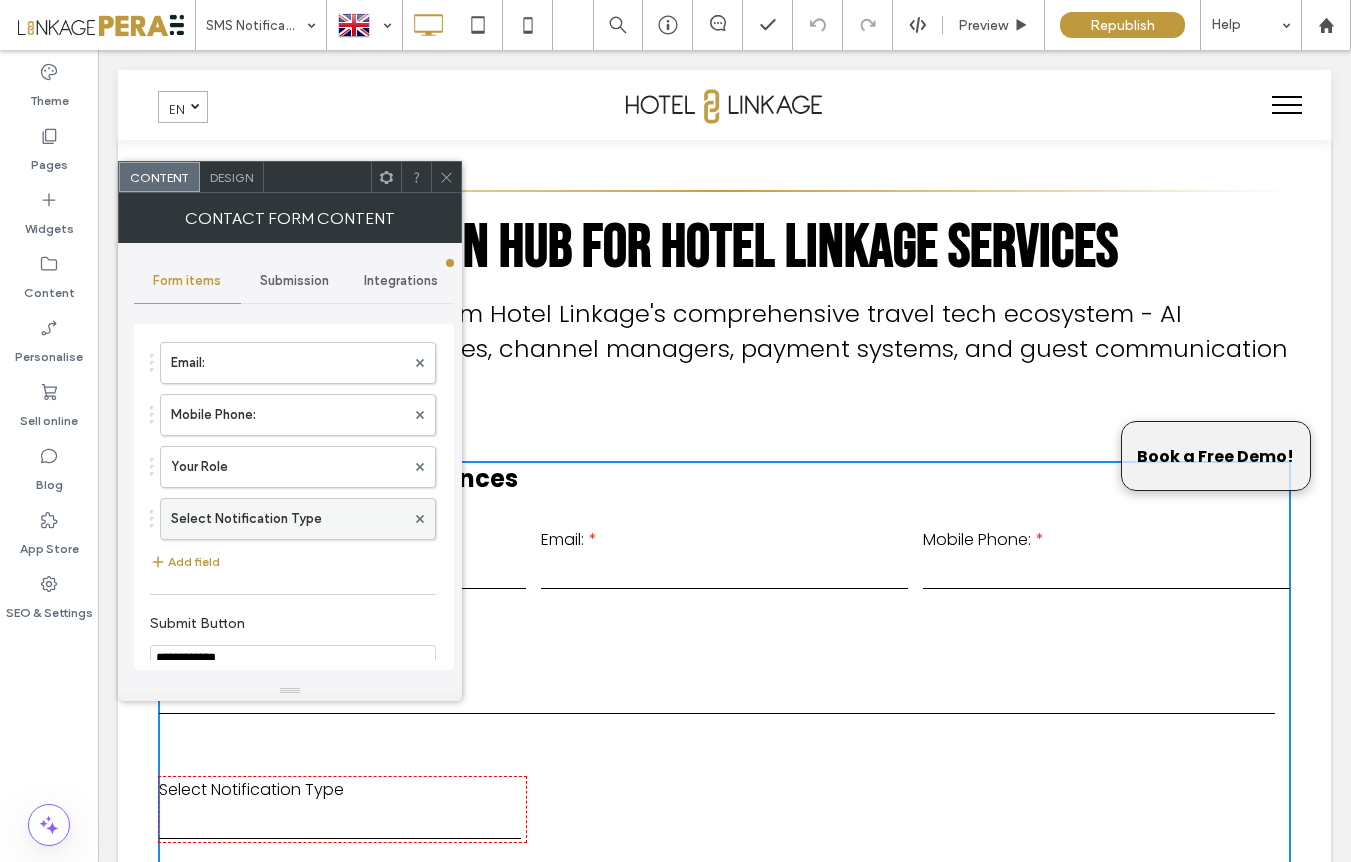 scroll, scrollTop: 0, scrollLeft: 0, axis: both 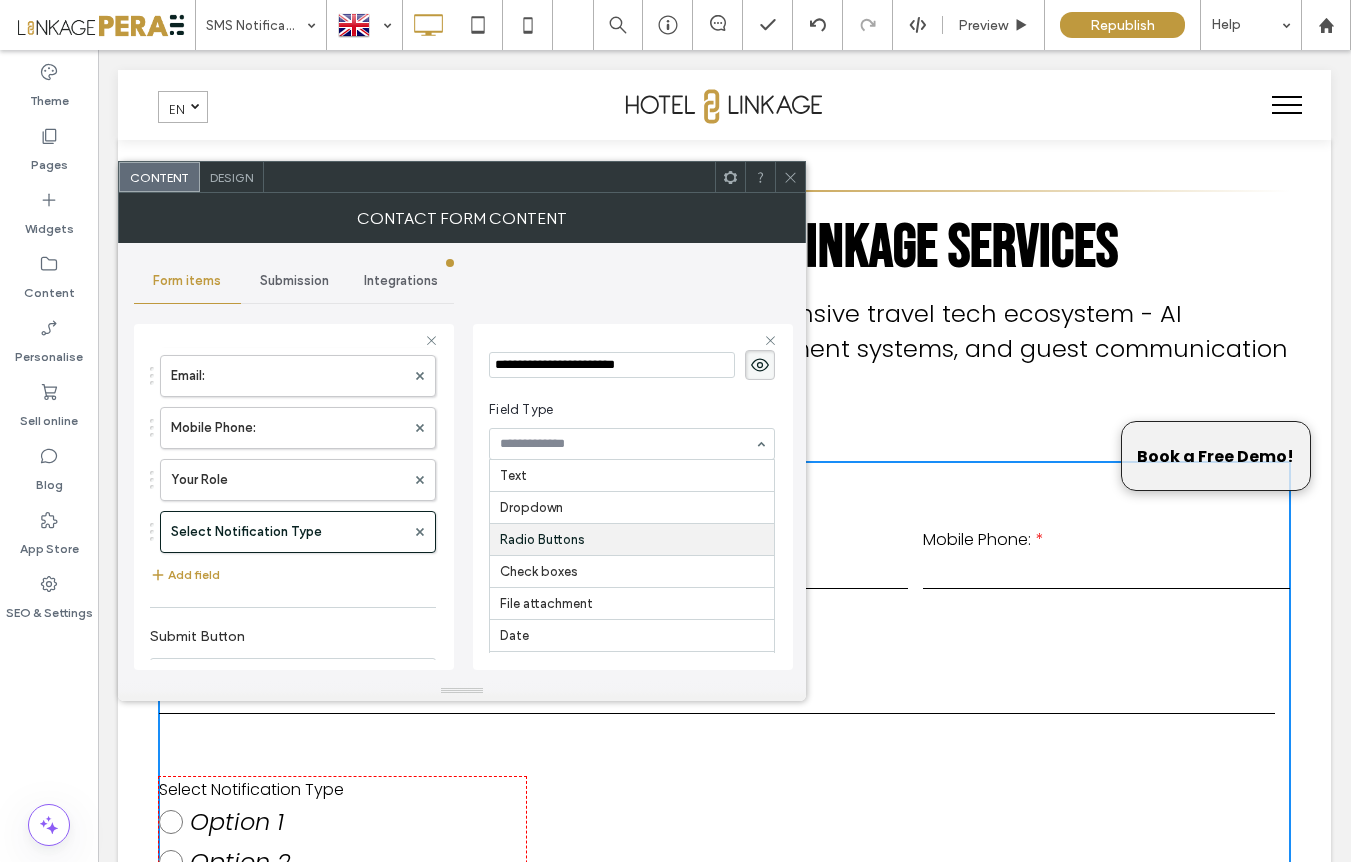 click at bounding box center (627, 444) 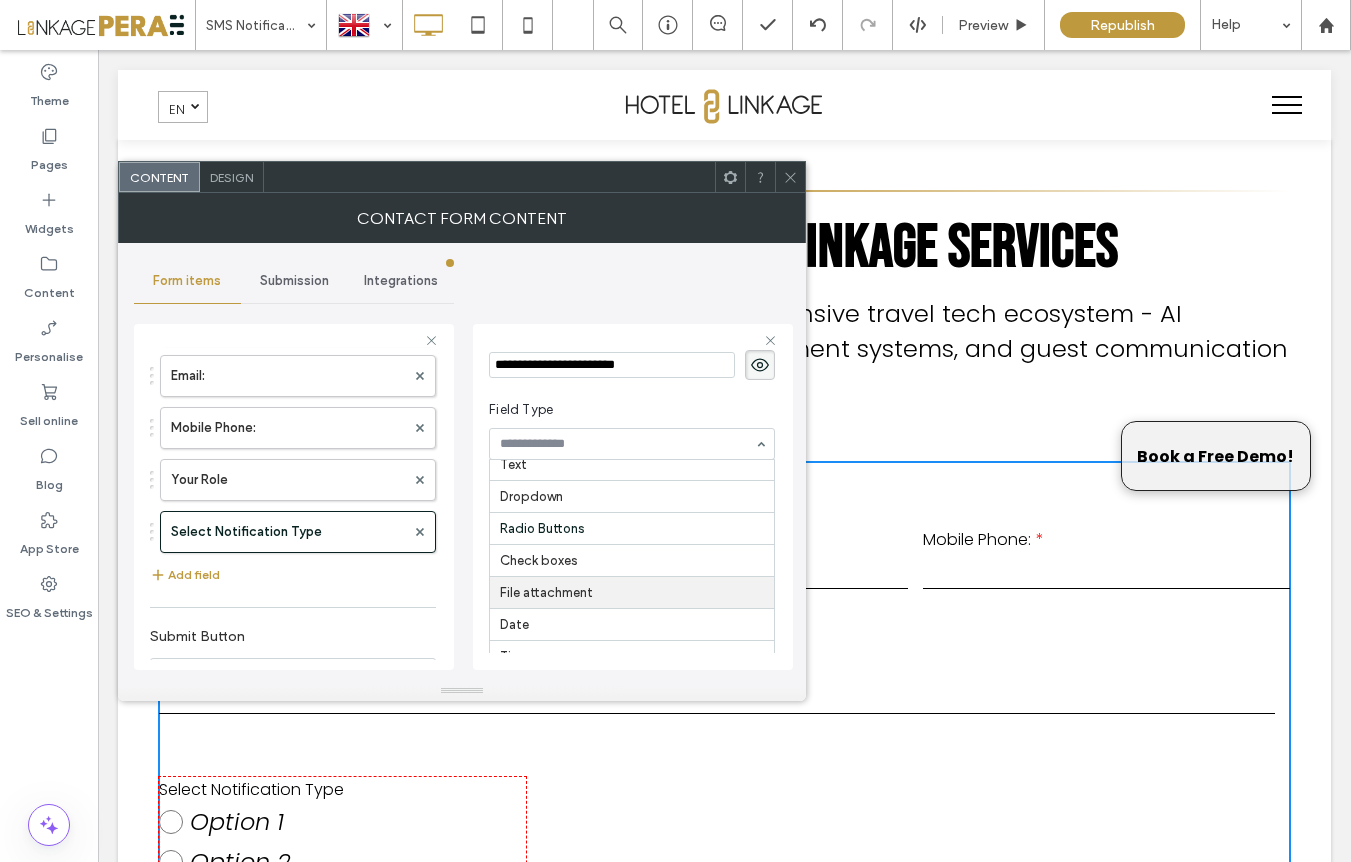 scroll, scrollTop: 7, scrollLeft: 0, axis: vertical 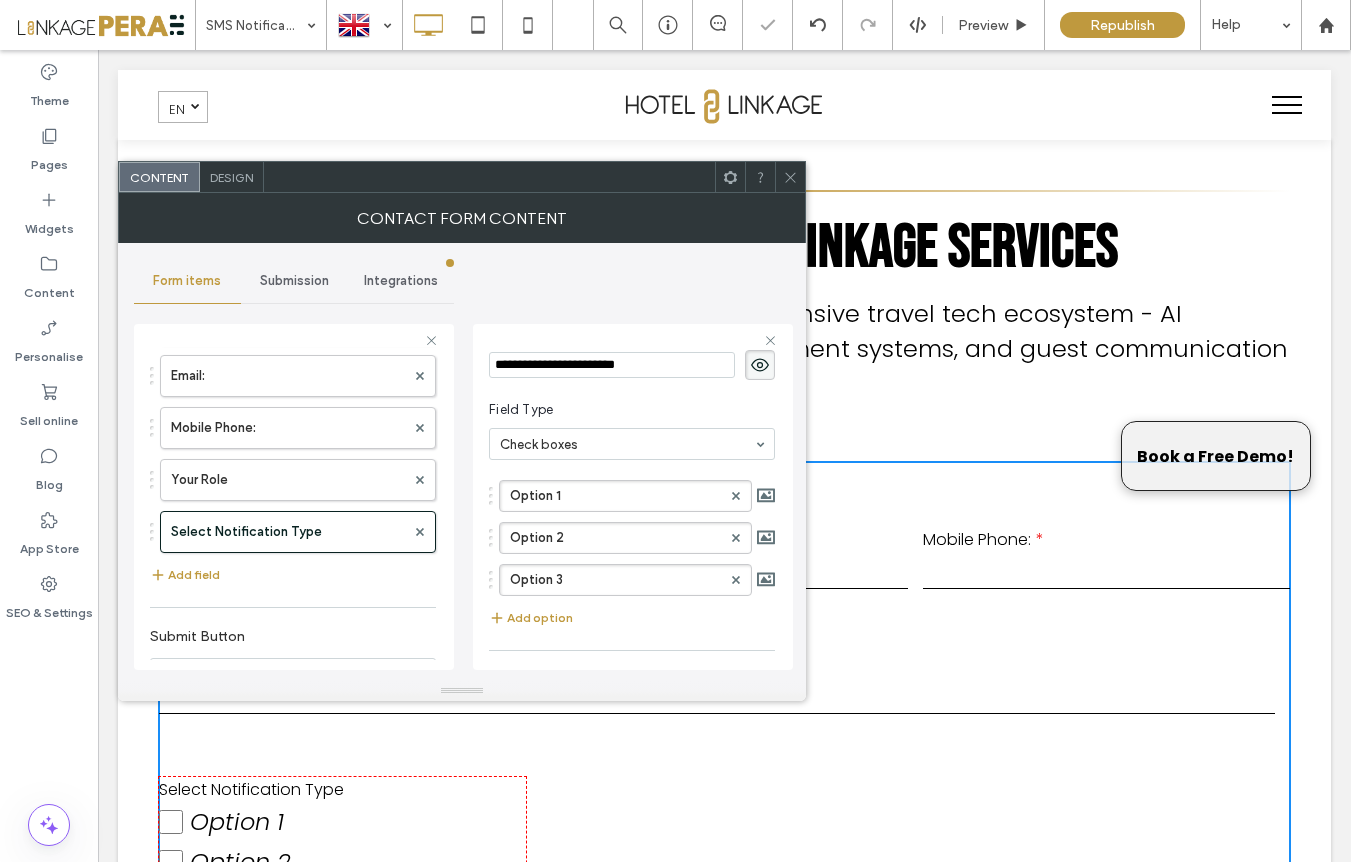 click at bounding box center [790, 177] 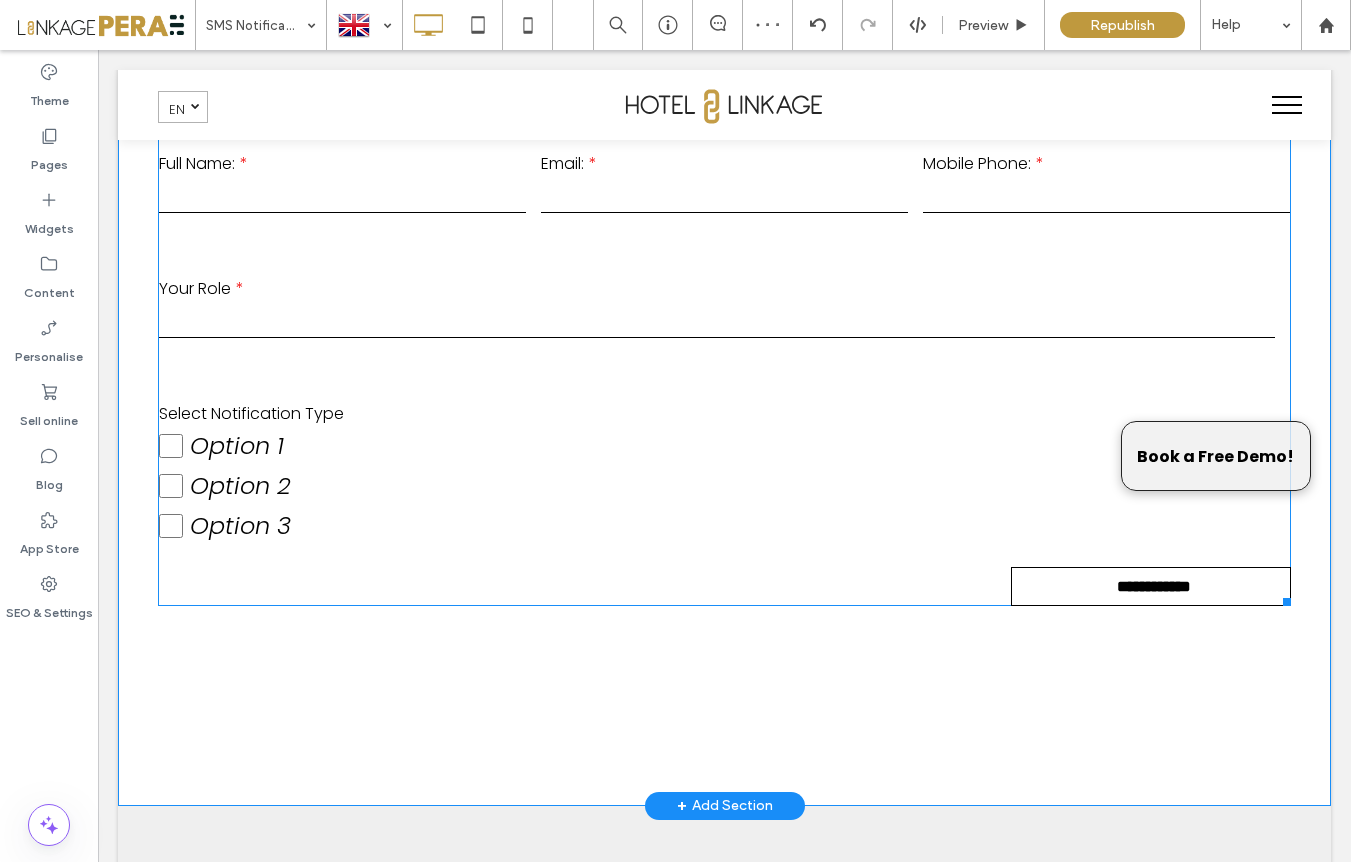 scroll, scrollTop: 432, scrollLeft: 0, axis: vertical 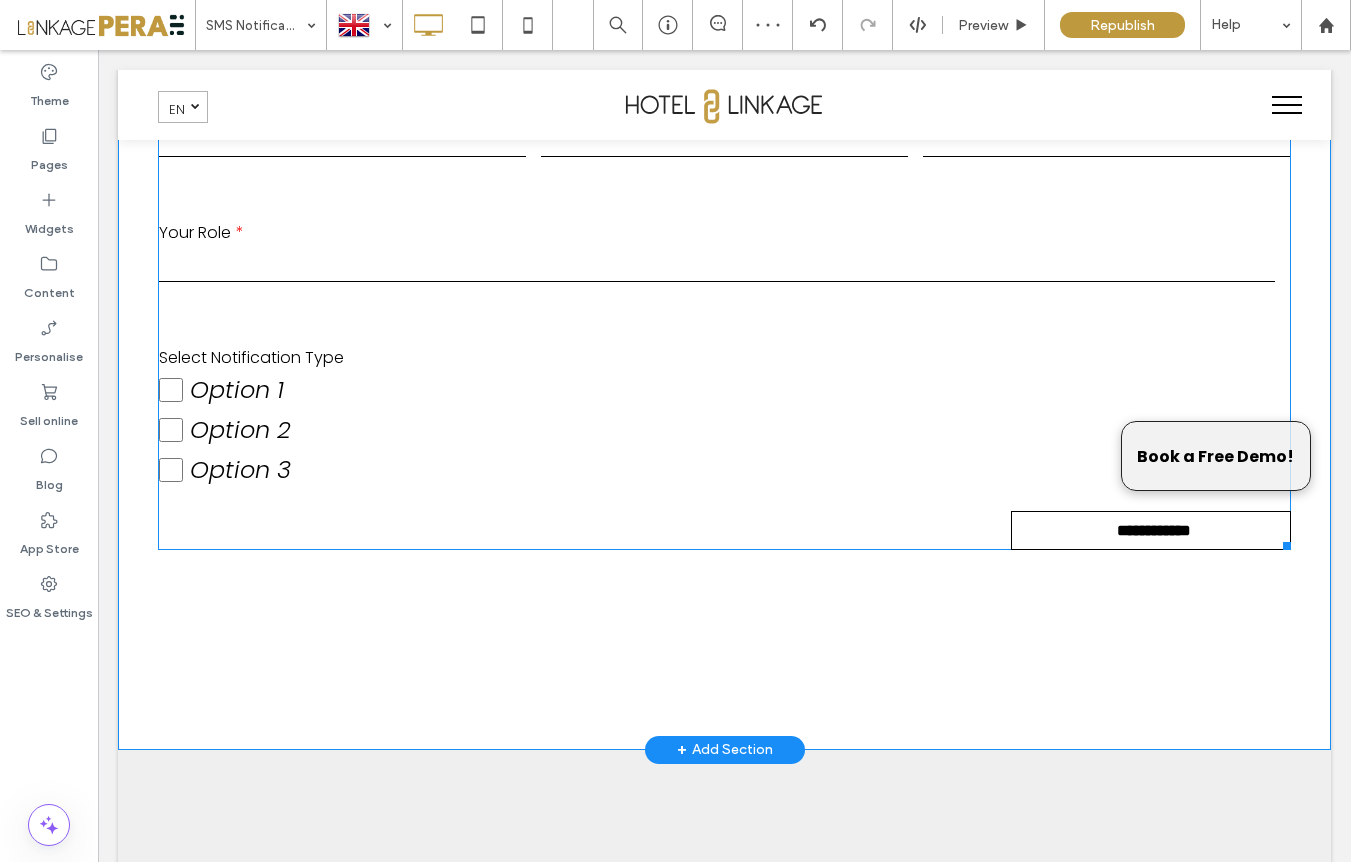 click on "Option 3" at bounding box center [240, 469] 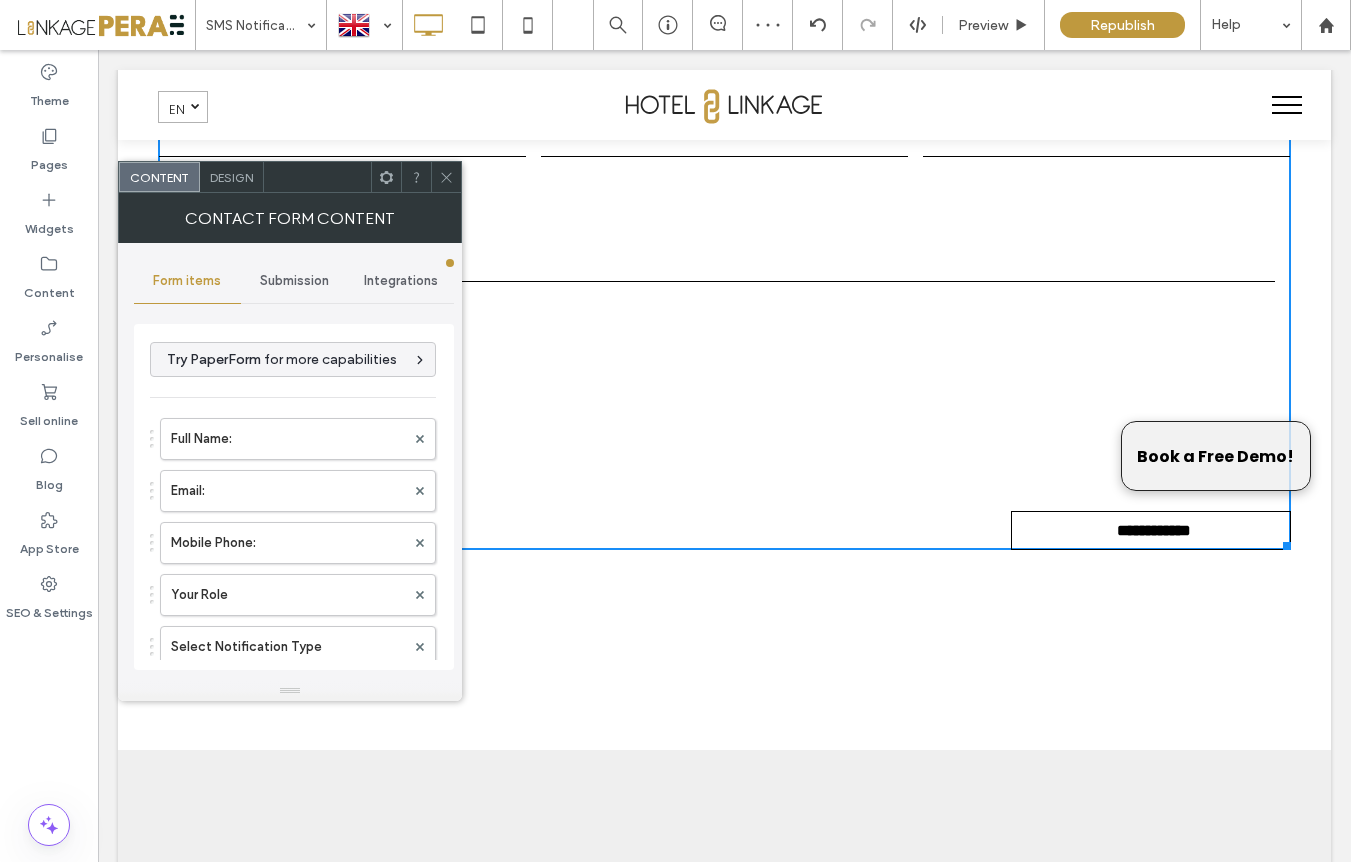 click on "Full Name: Email: Mobile Phone: Your Role Select Notification Type" at bounding box center (293, 538) 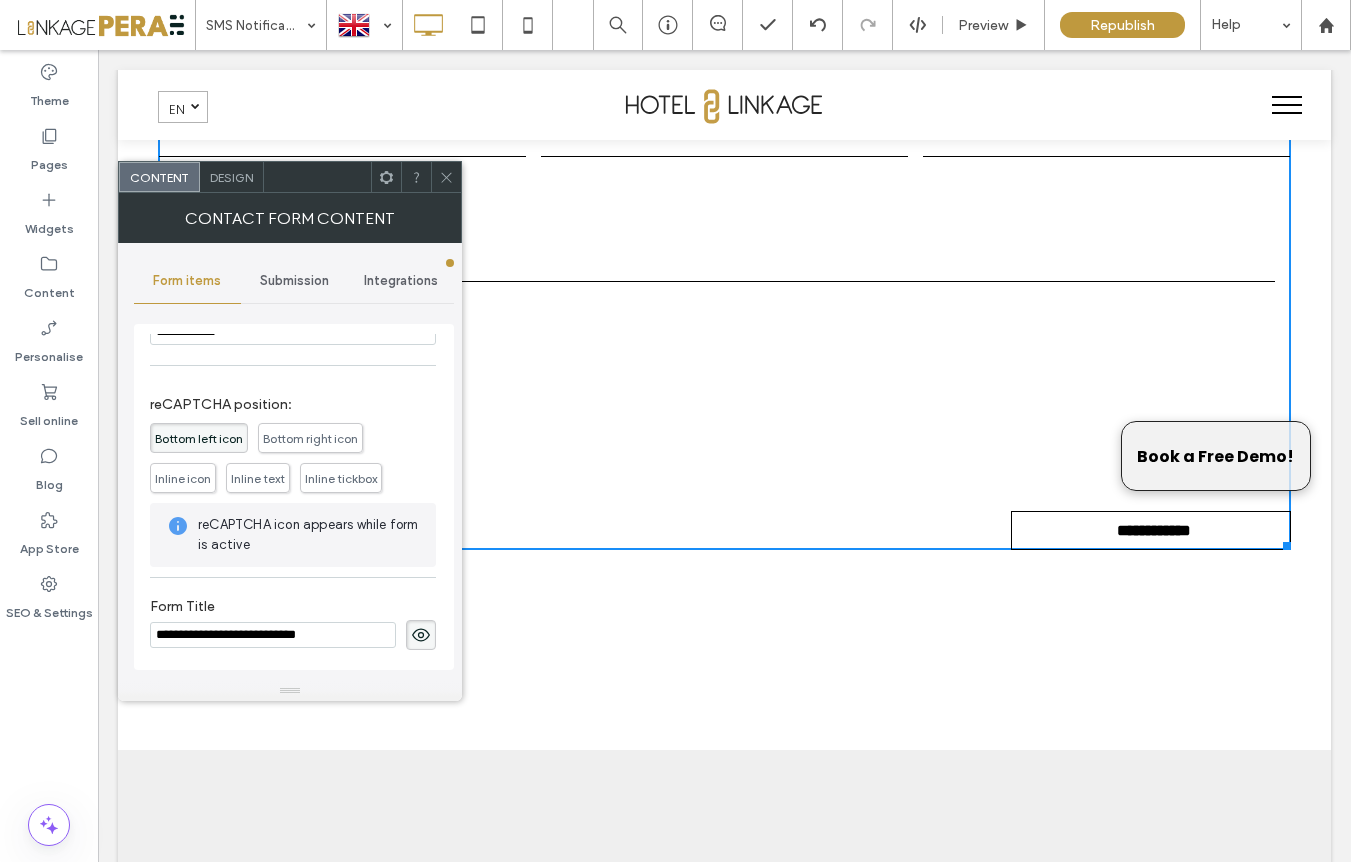 scroll, scrollTop: 0, scrollLeft: 0, axis: both 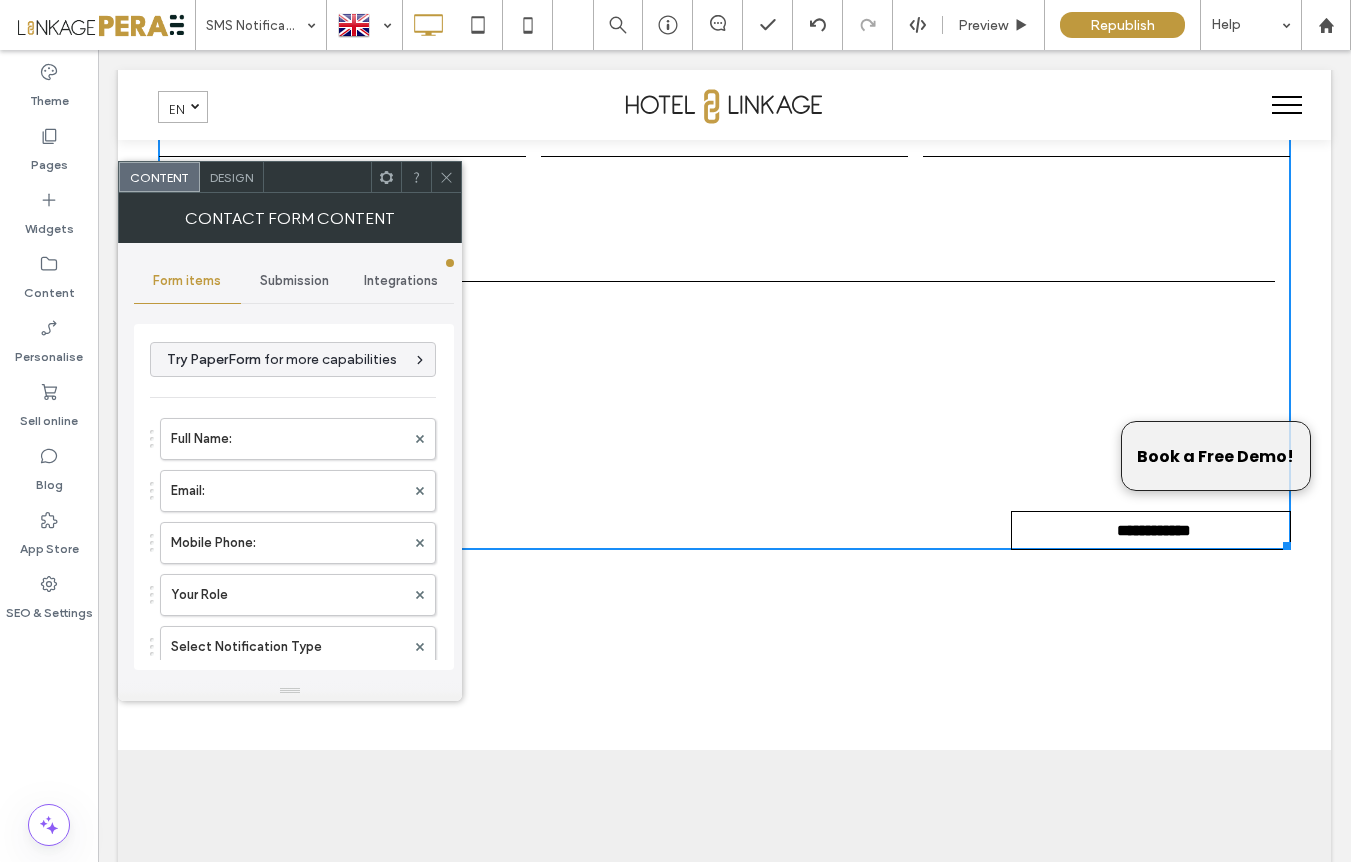 click on "Integrations" at bounding box center (401, 281) 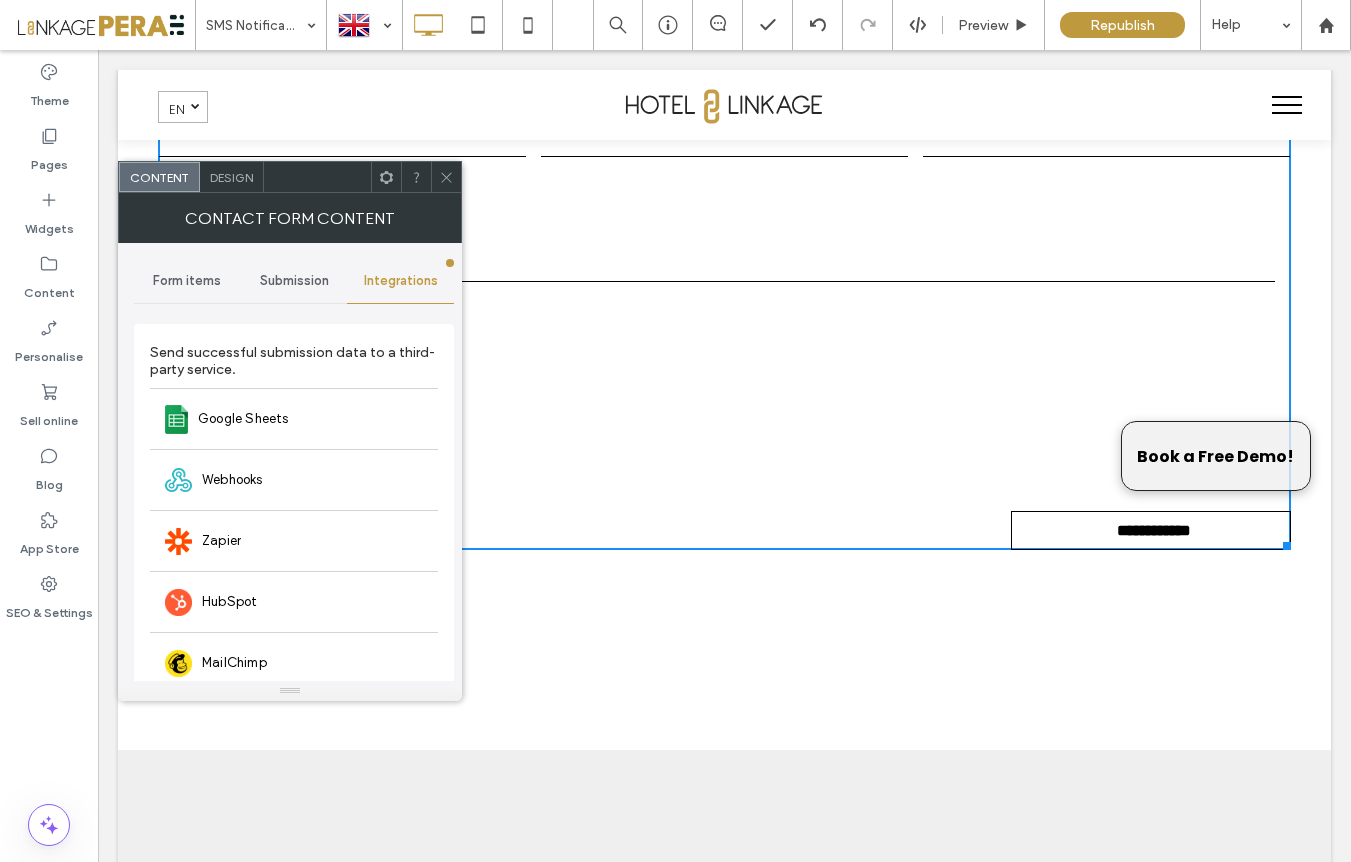 click on "Submission" at bounding box center [294, 281] 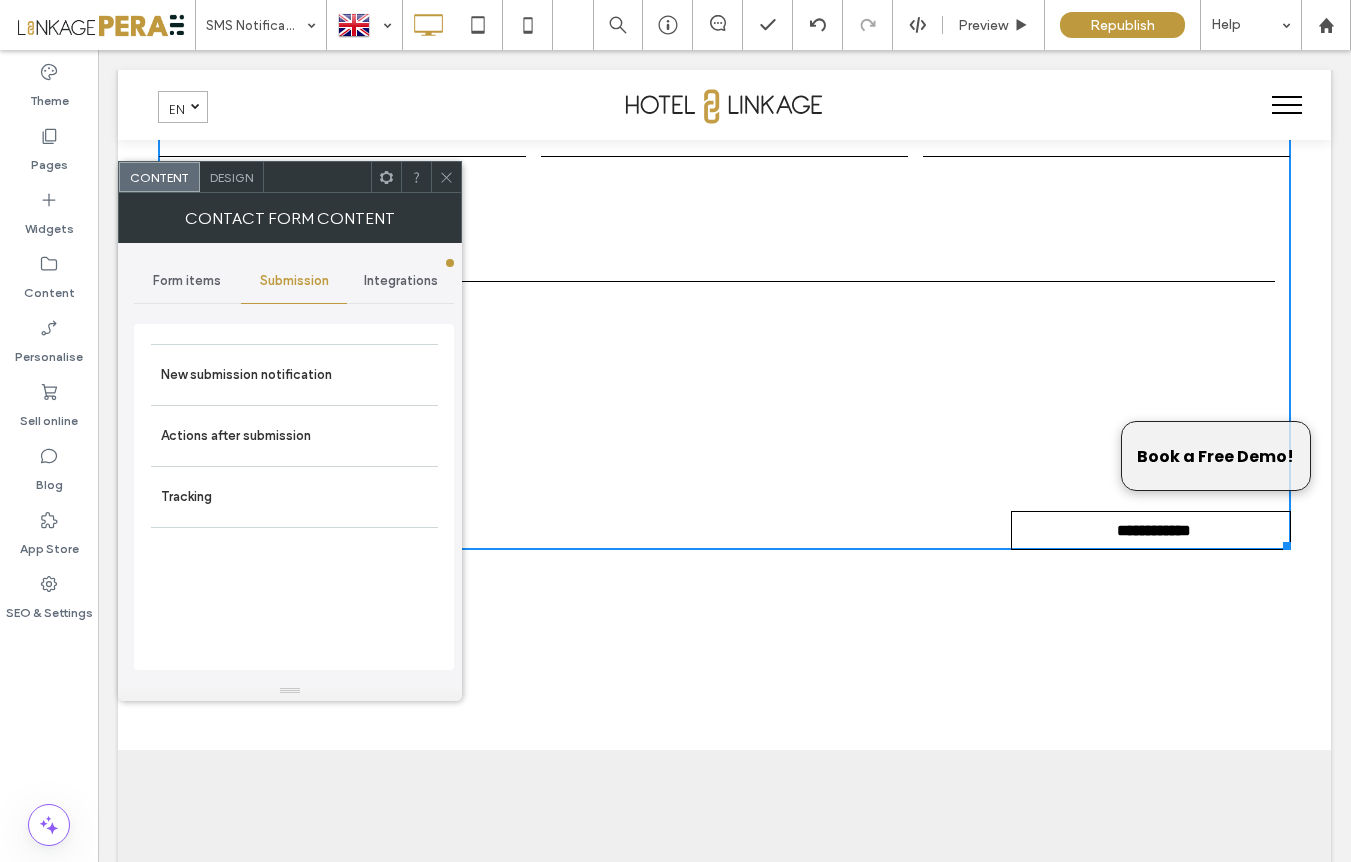 click 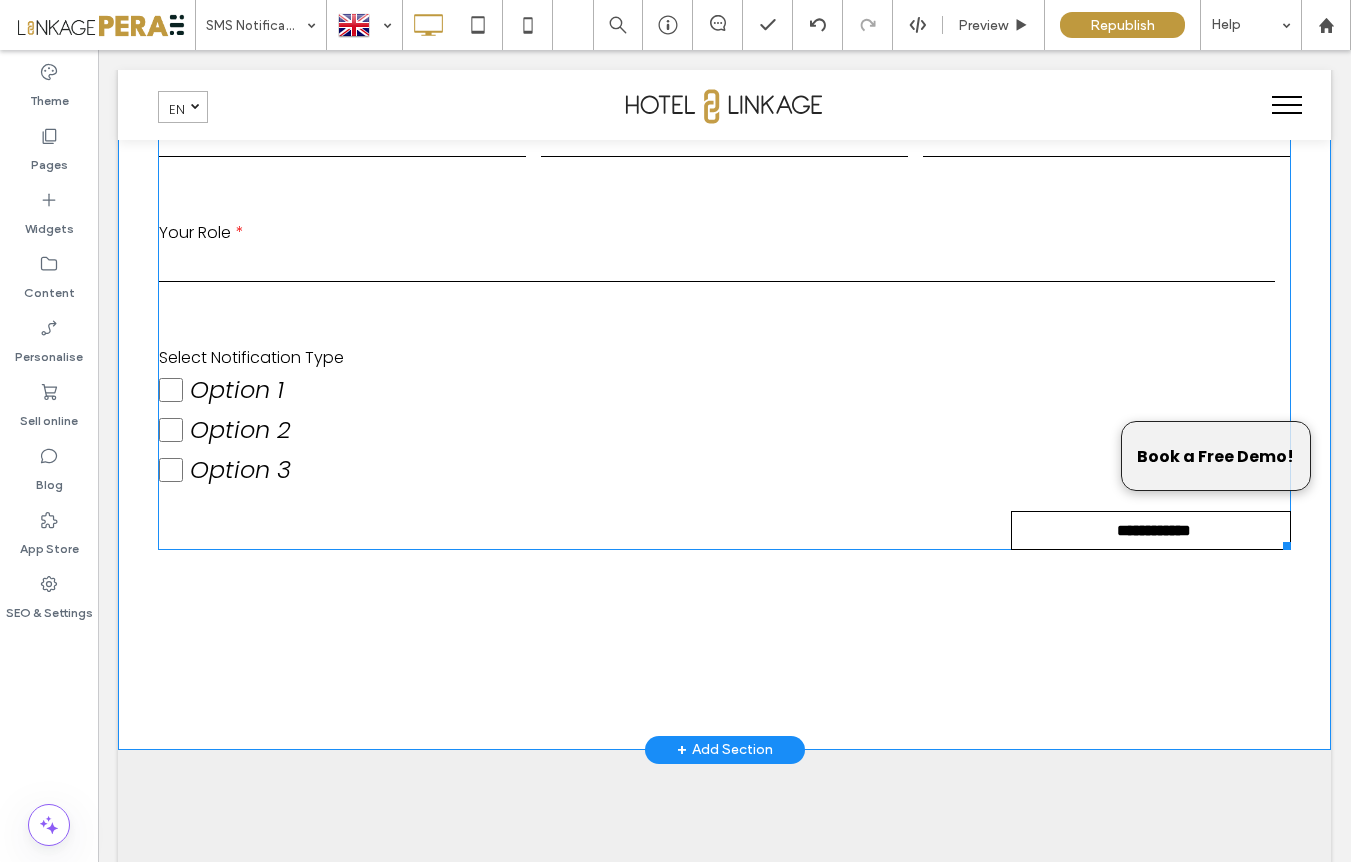 click on "Option 3" at bounding box center (240, 469) 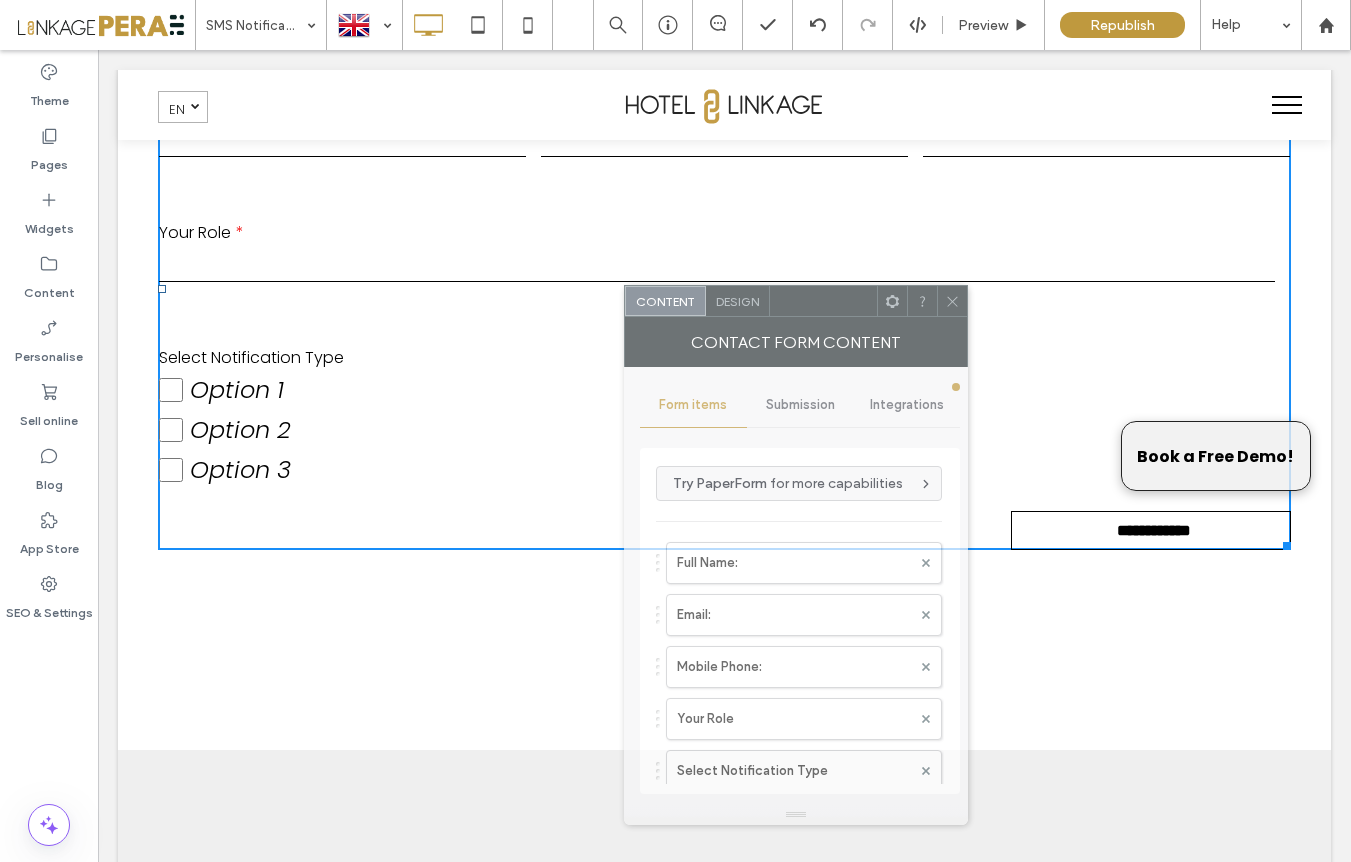 drag, startPoint x: 302, startPoint y: 186, endPoint x: 808, endPoint y: 310, distance: 520.97217 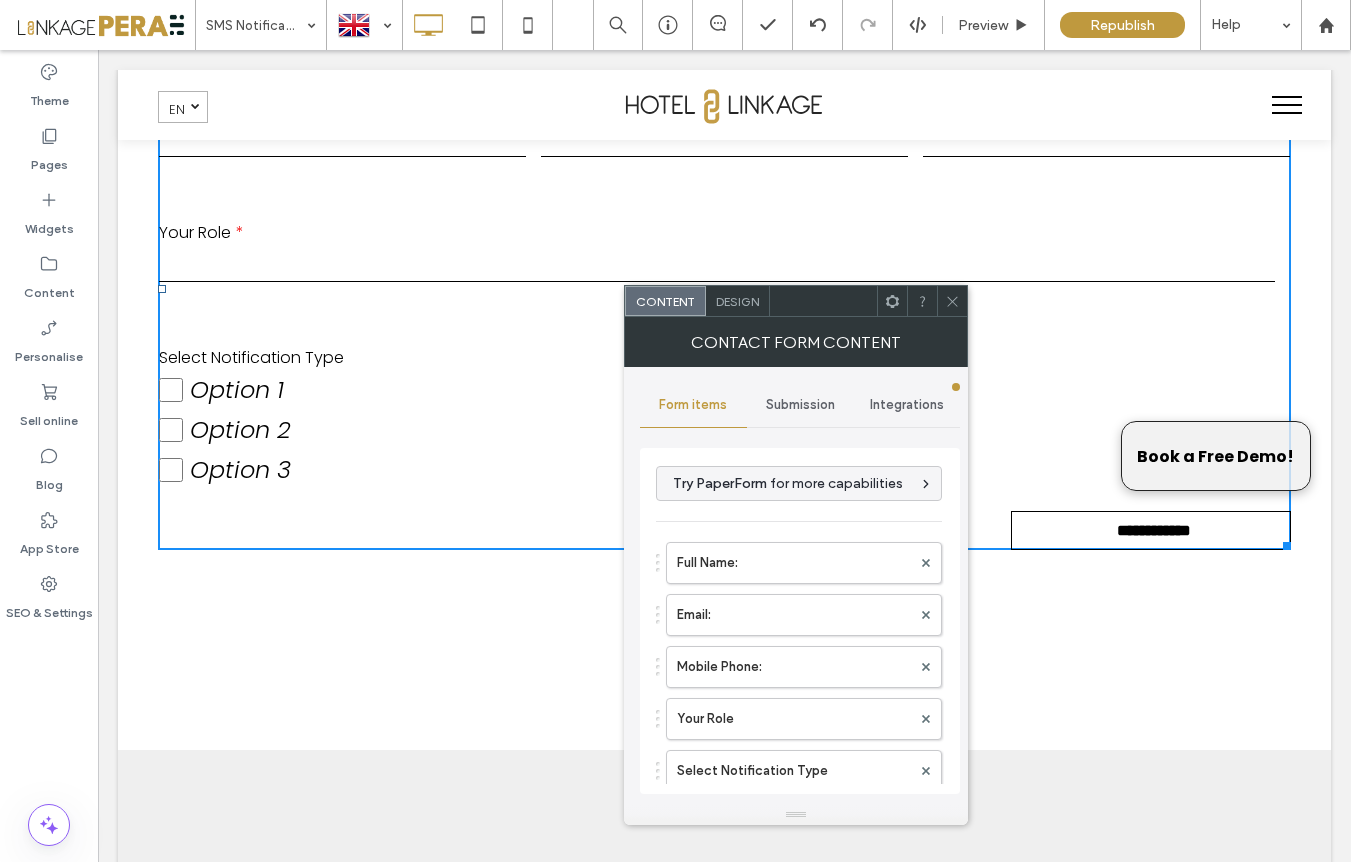 click on "Option 3" at bounding box center (342, 470) 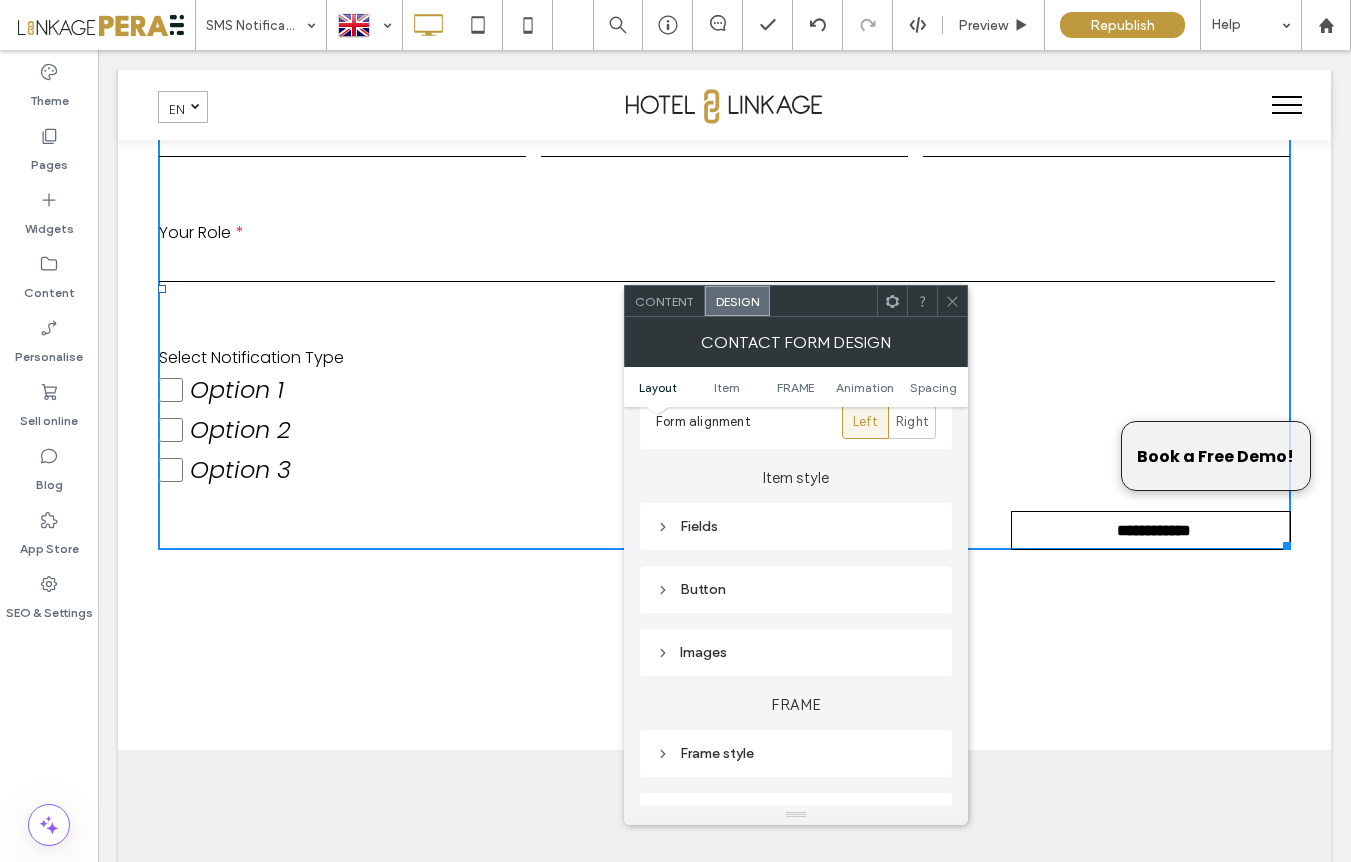 scroll, scrollTop: 264, scrollLeft: 0, axis: vertical 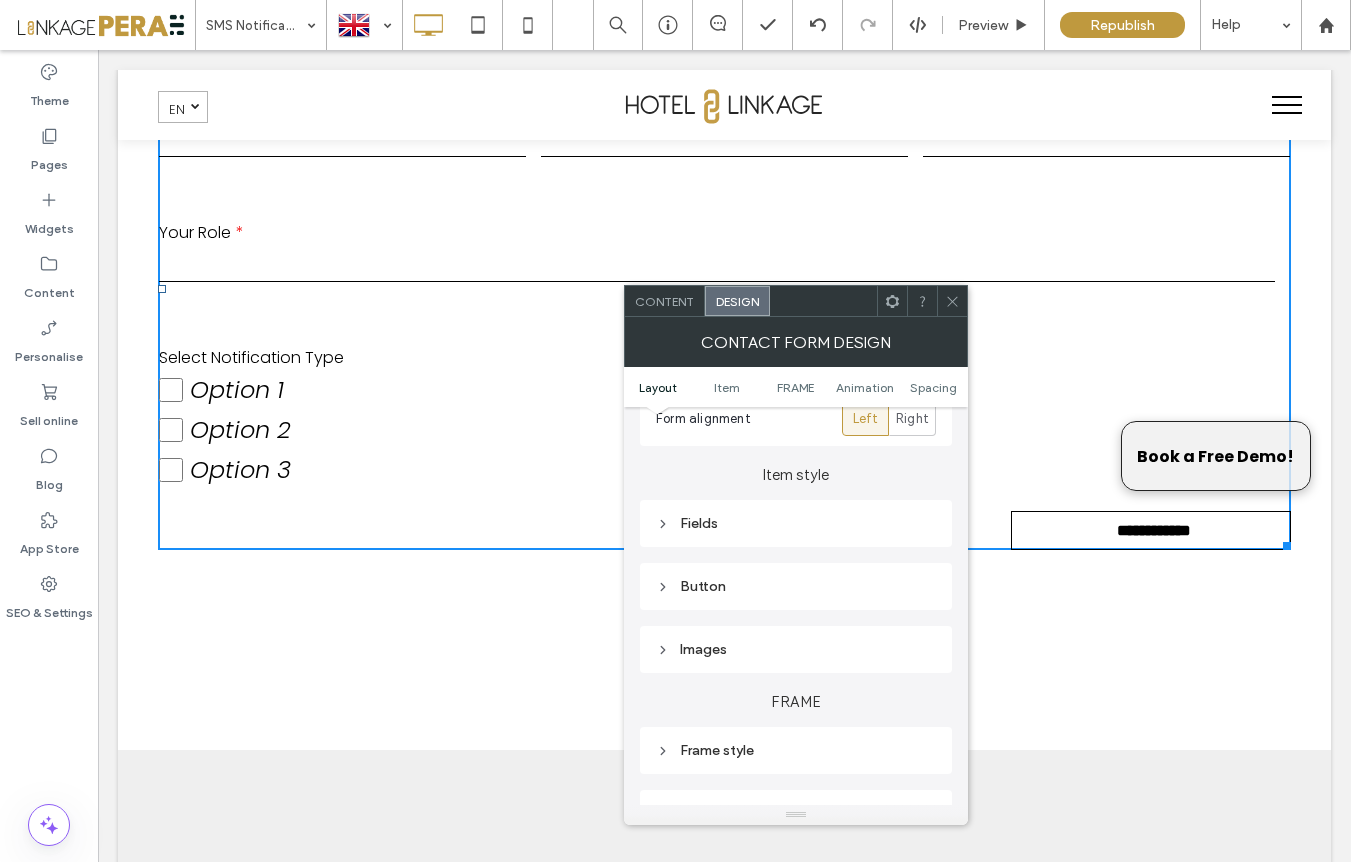 click 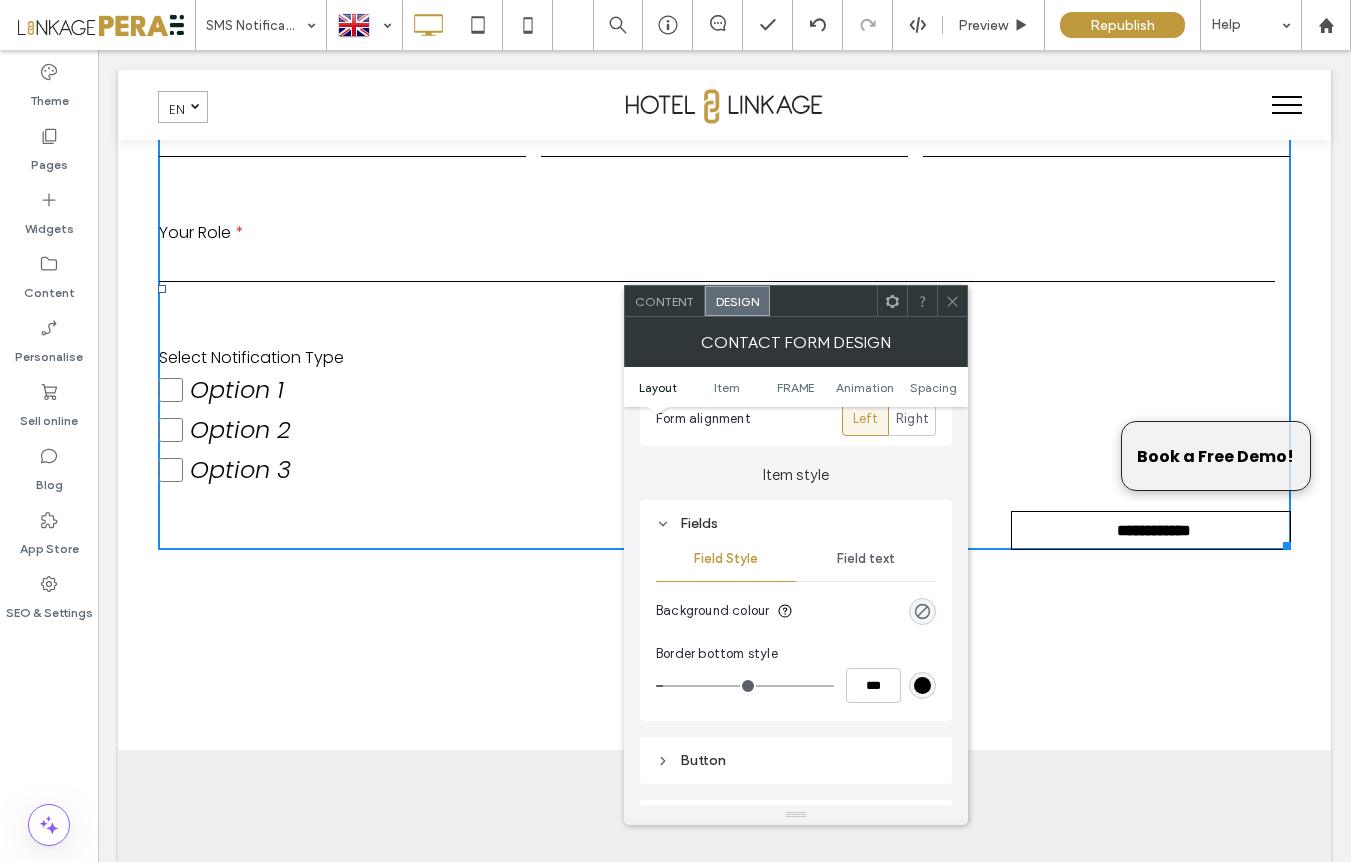 click on "Field text" at bounding box center [866, 559] 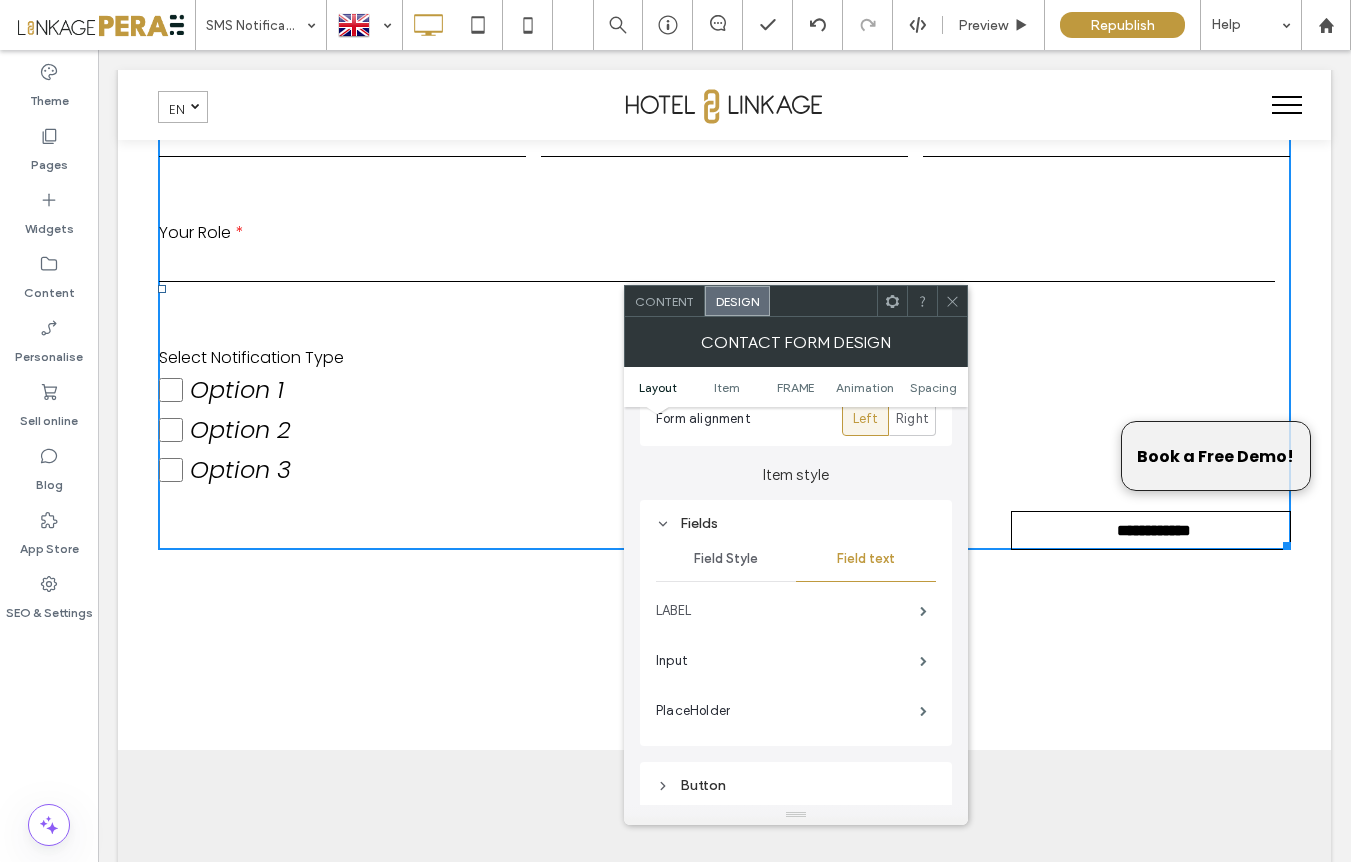 click on "LABEL" at bounding box center (788, 611) 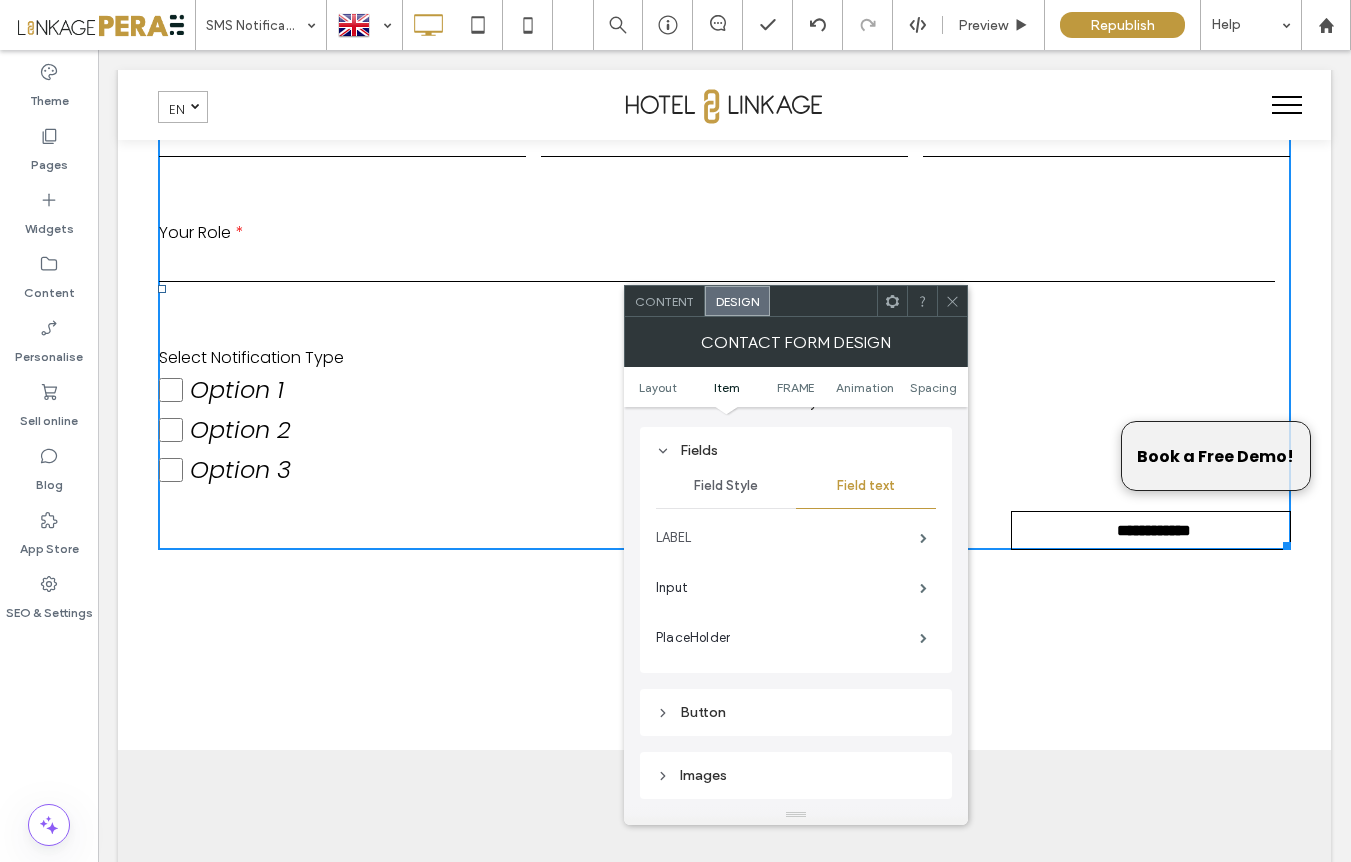 scroll, scrollTop: 329, scrollLeft: 0, axis: vertical 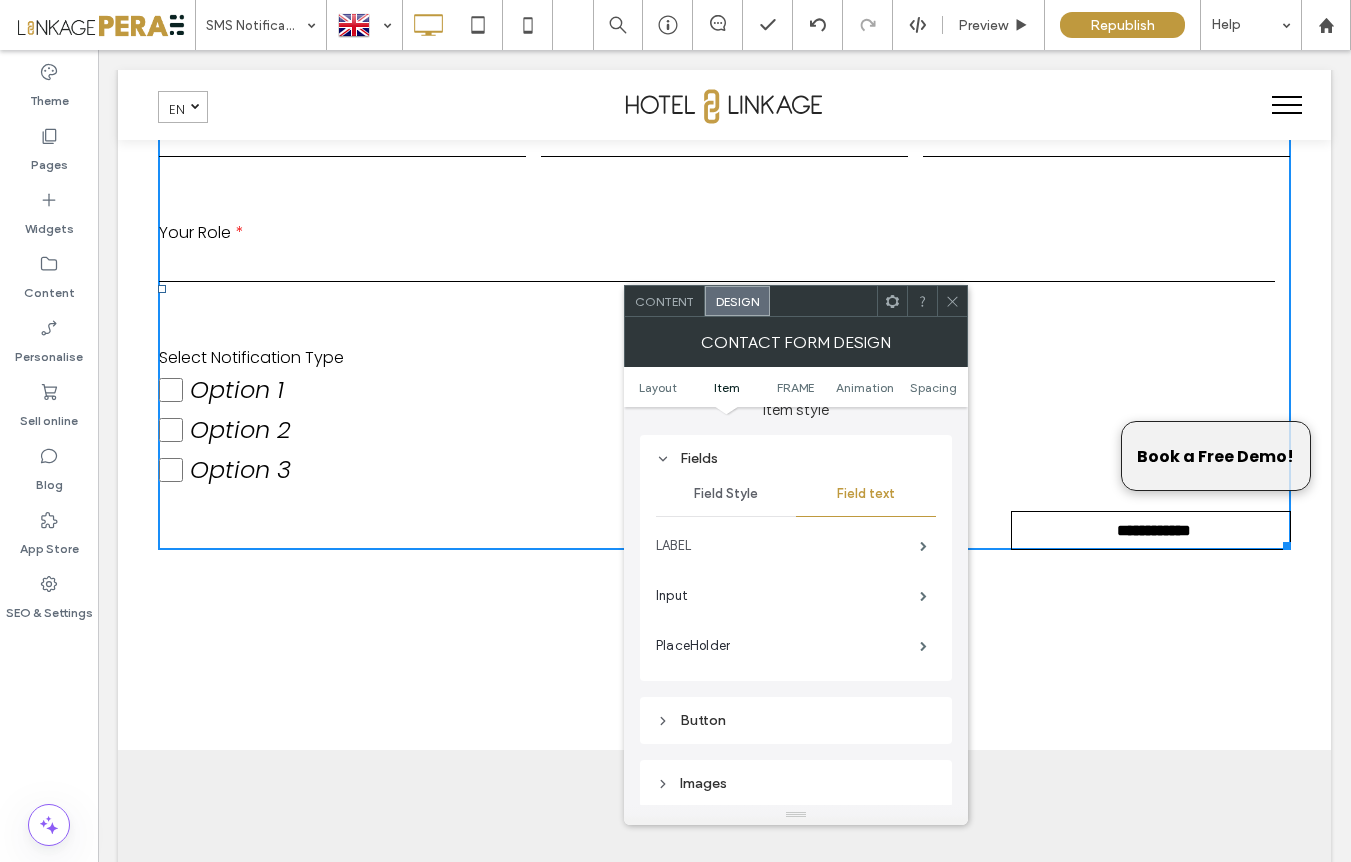 click on "LABEL" at bounding box center (788, 546) 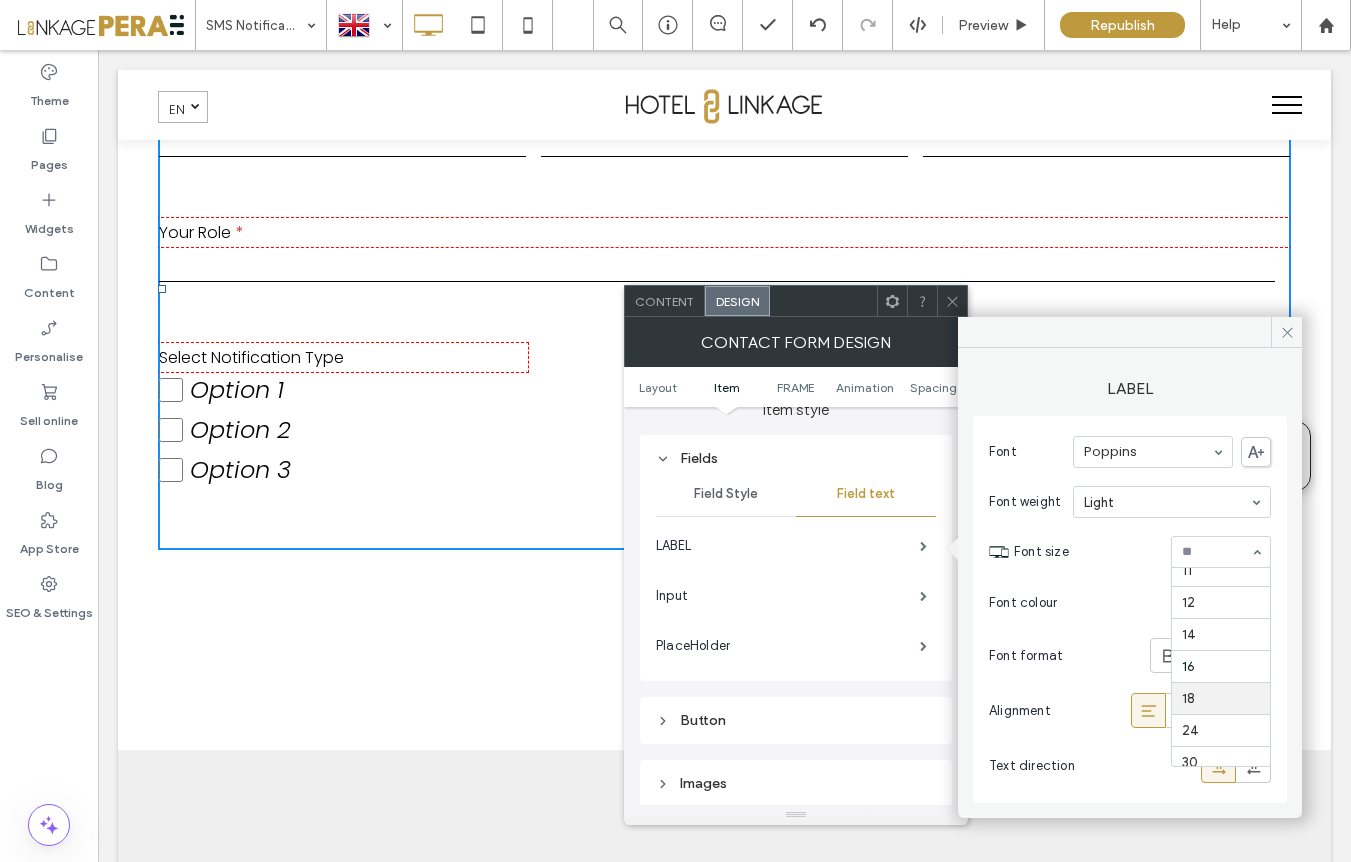scroll, scrollTop: 104, scrollLeft: 0, axis: vertical 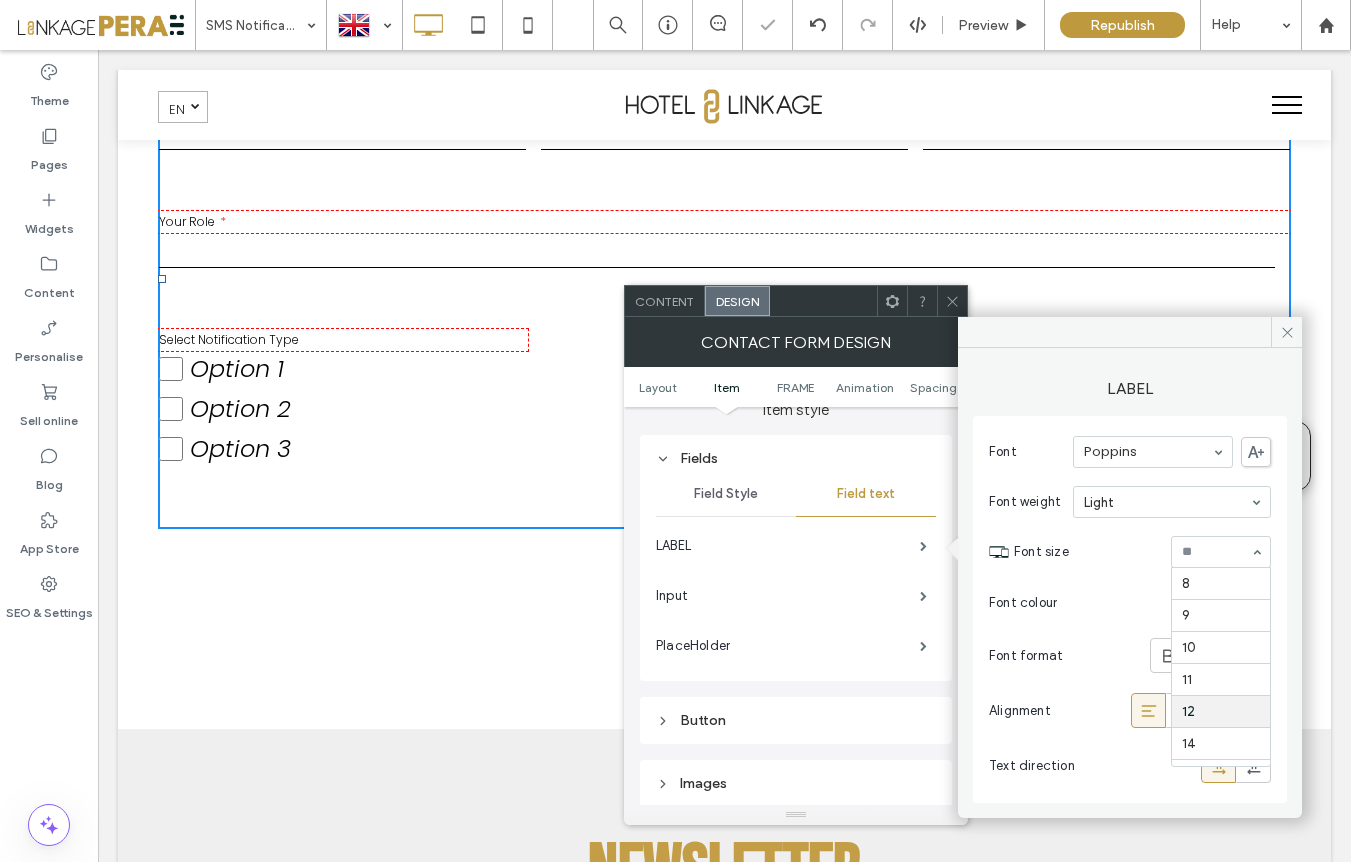 click on "8 9 10 11 12 14 16 18 24 30 32 36 48 60 72 96" at bounding box center (1221, 552) 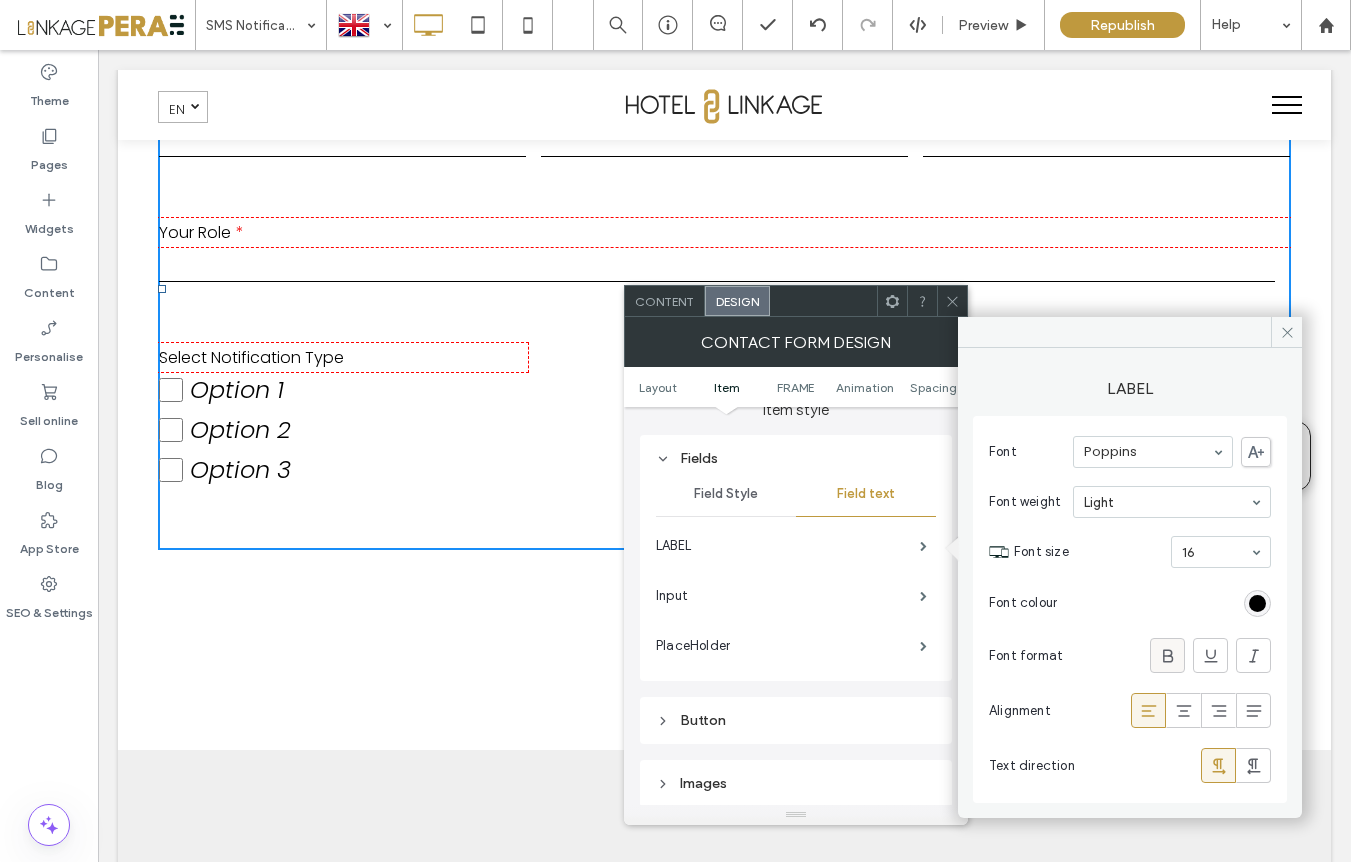 click 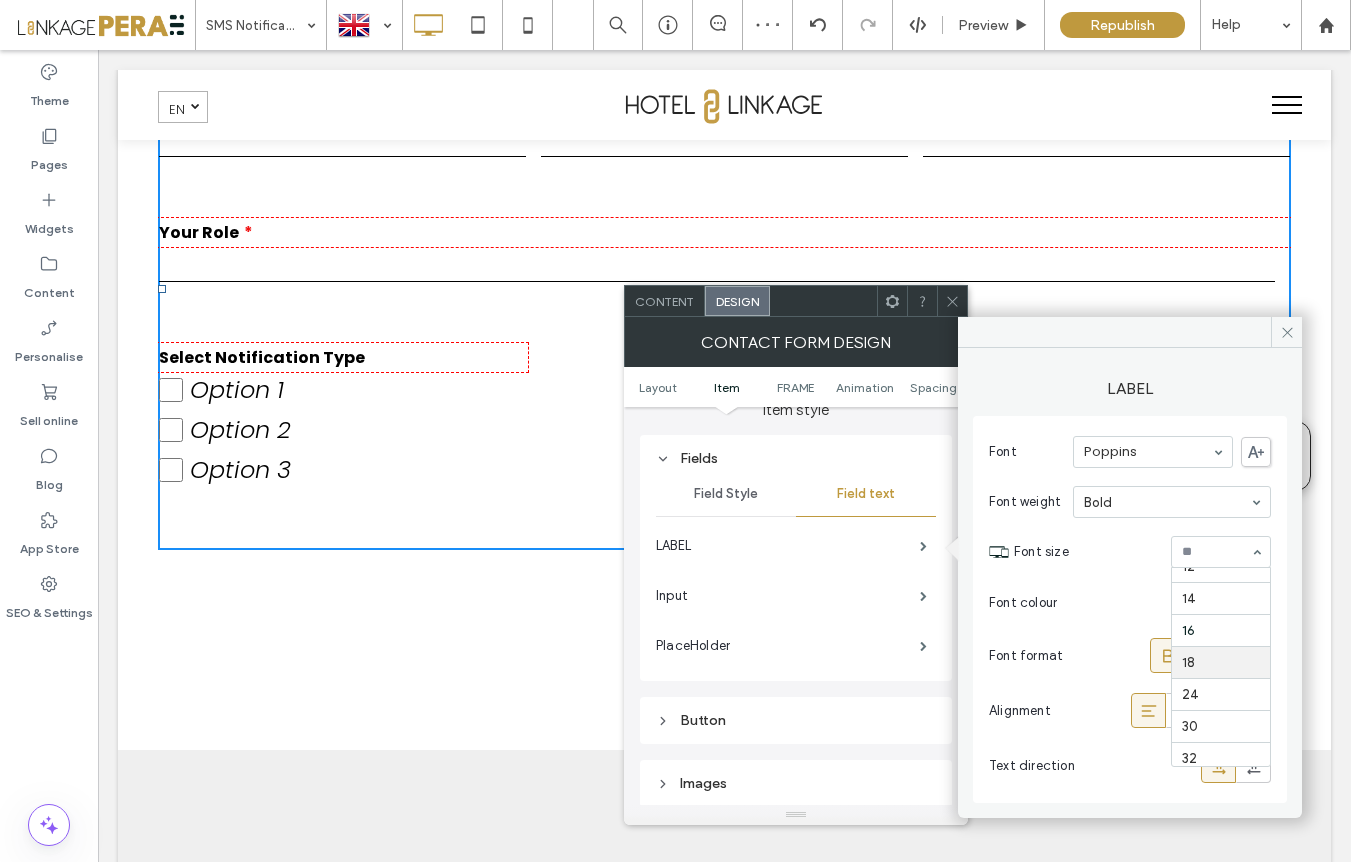 scroll, scrollTop: 147, scrollLeft: 0, axis: vertical 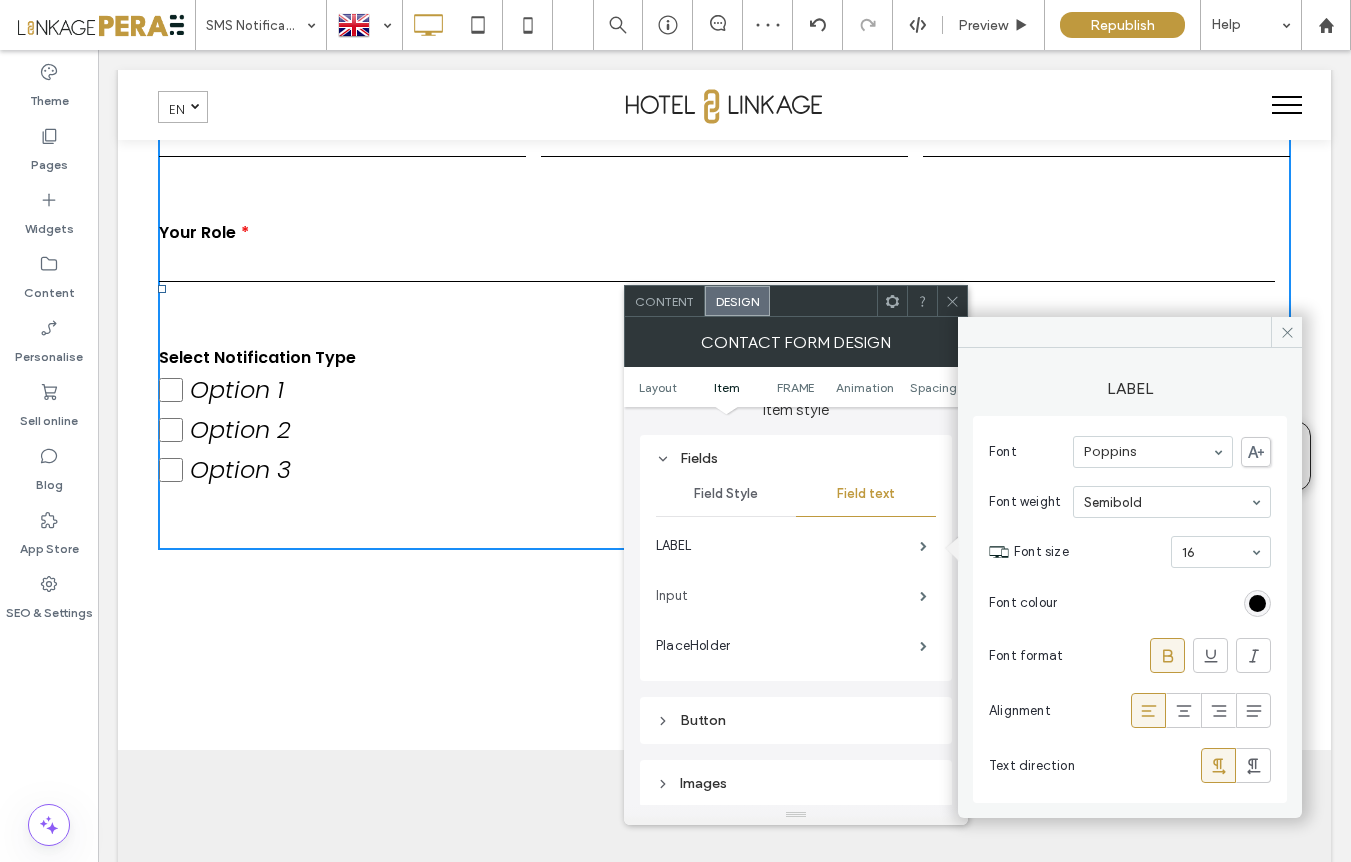 drag, startPoint x: 748, startPoint y: 592, endPoint x: 730, endPoint y: 599, distance: 19.313208 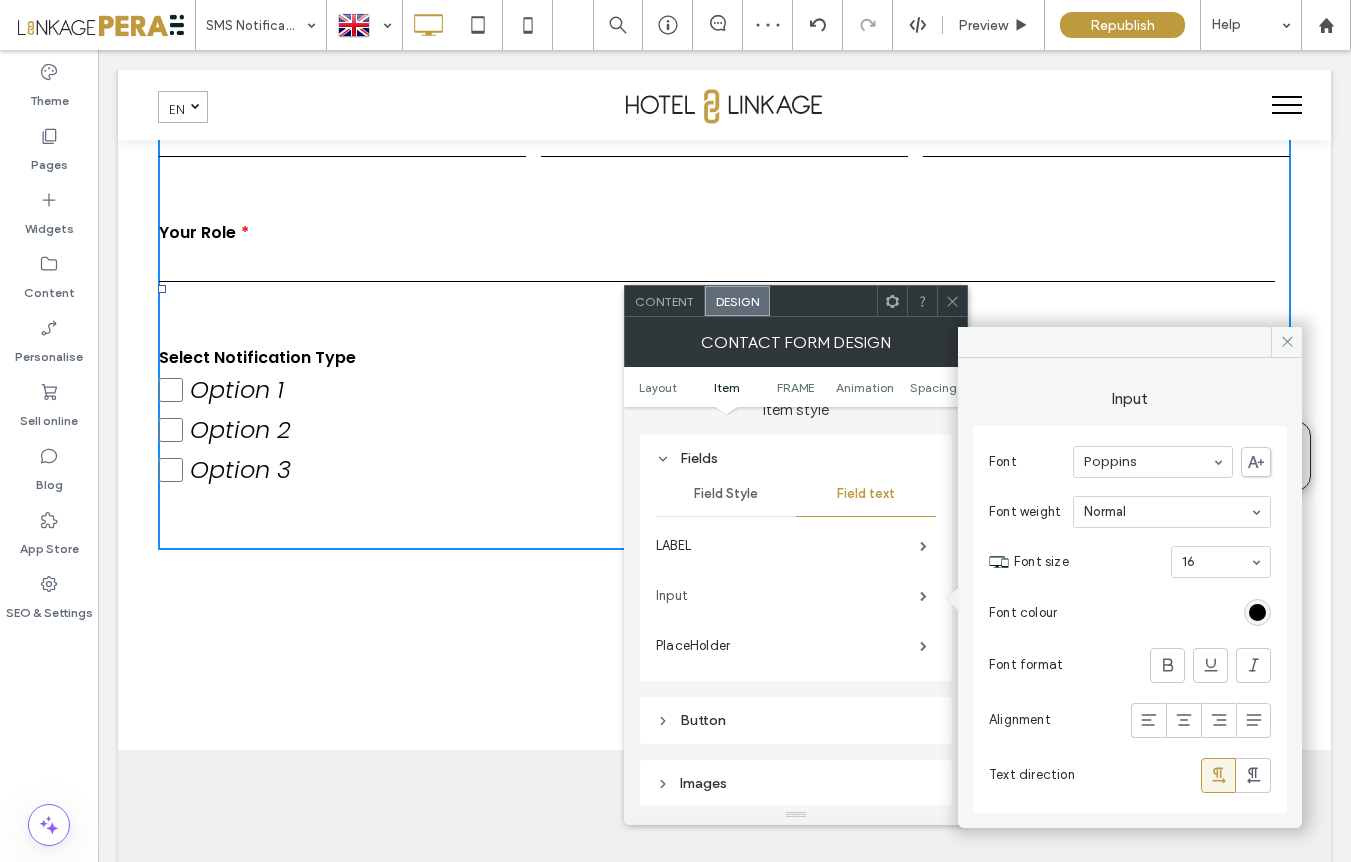 click on "Input" at bounding box center (788, 596) 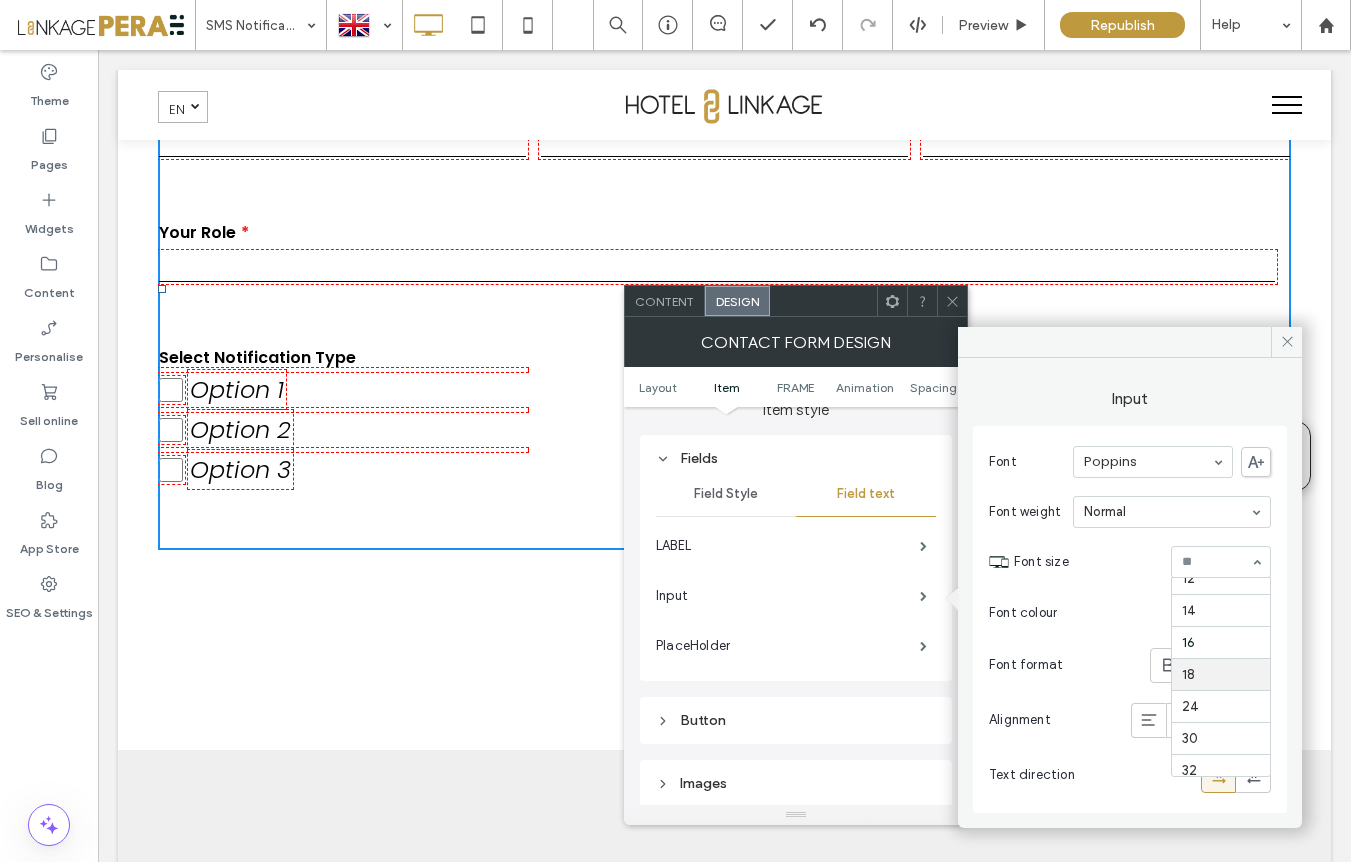 scroll, scrollTop: 130, scrollLeft: 0, axis: vertical 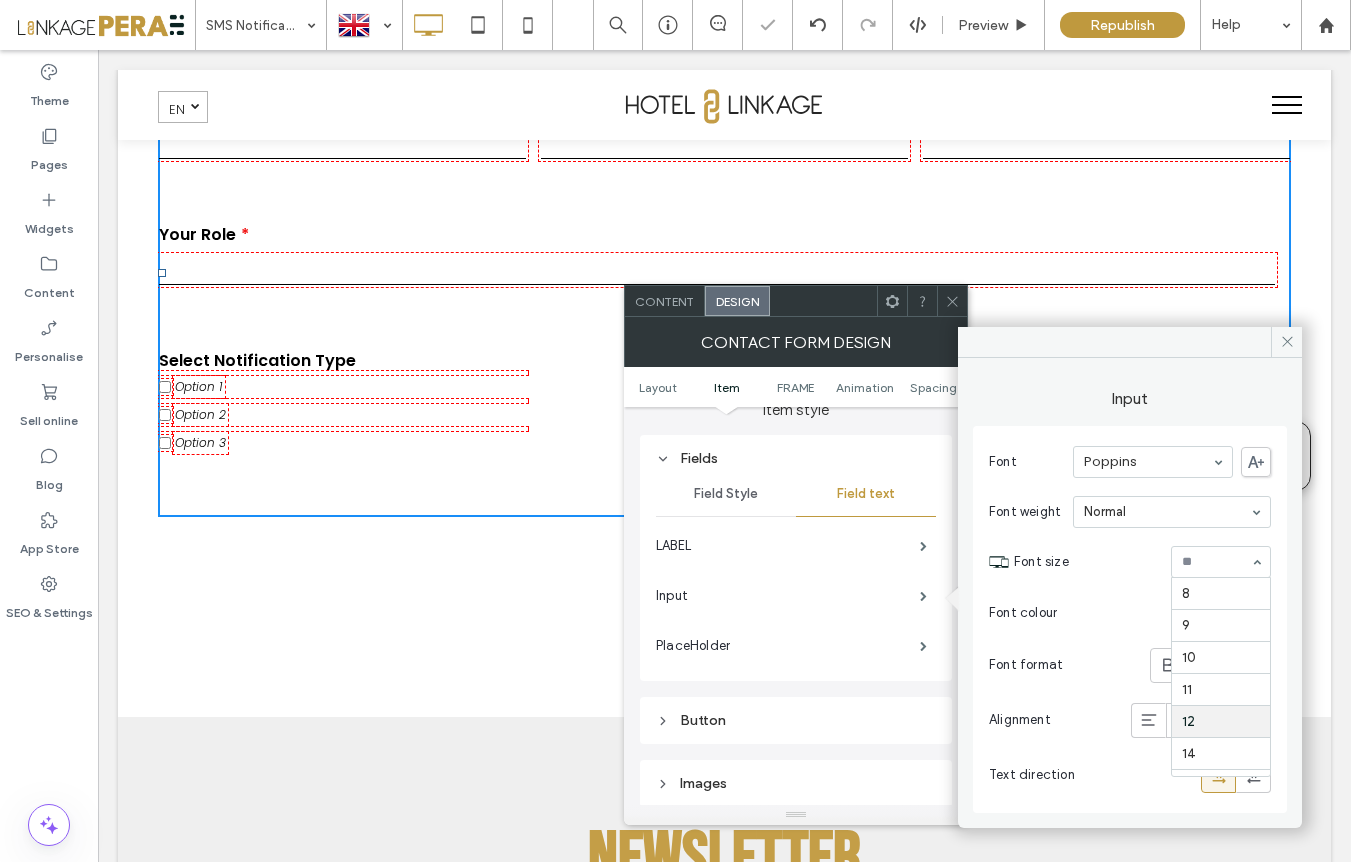 click on "8 9 10 11 12 14 16 18 24 30 32 36 48 60 72 96" at bounding box center [1221, 562] 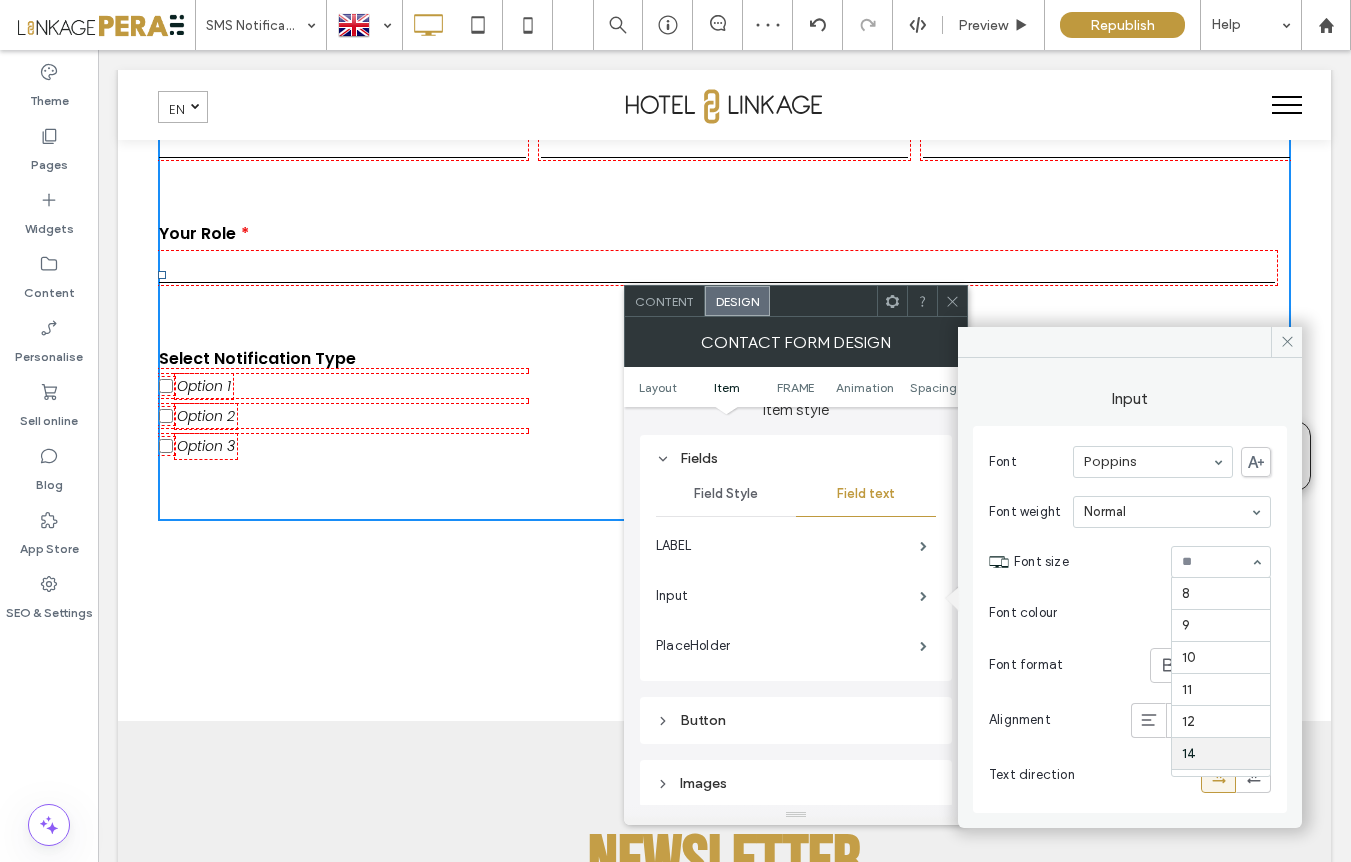 drag, startPoint x: 1256, startPoint y: 563, endPoint x: 1247, endPoint y: 577, distance: 16.643316 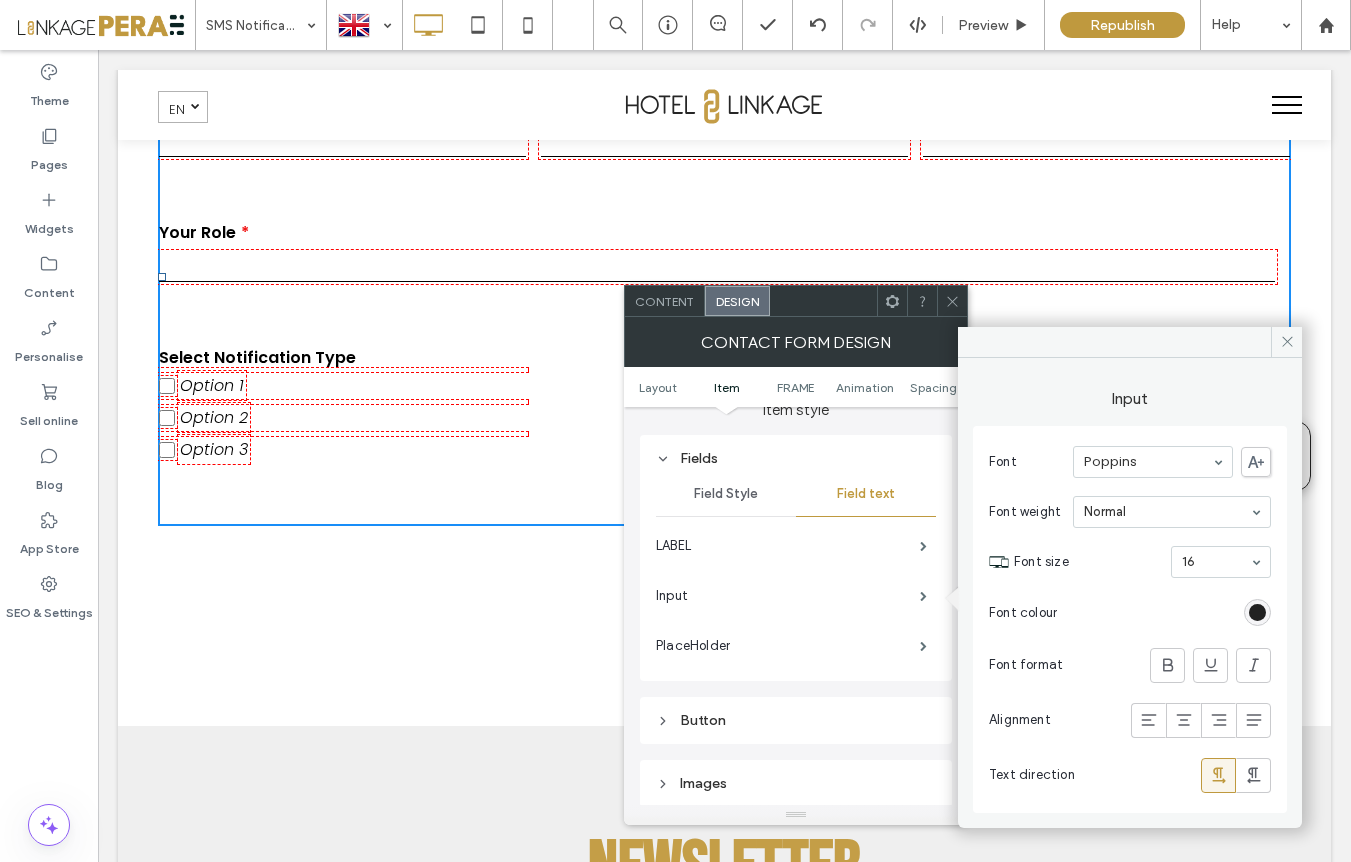 click at bounding box center [1257, 612] 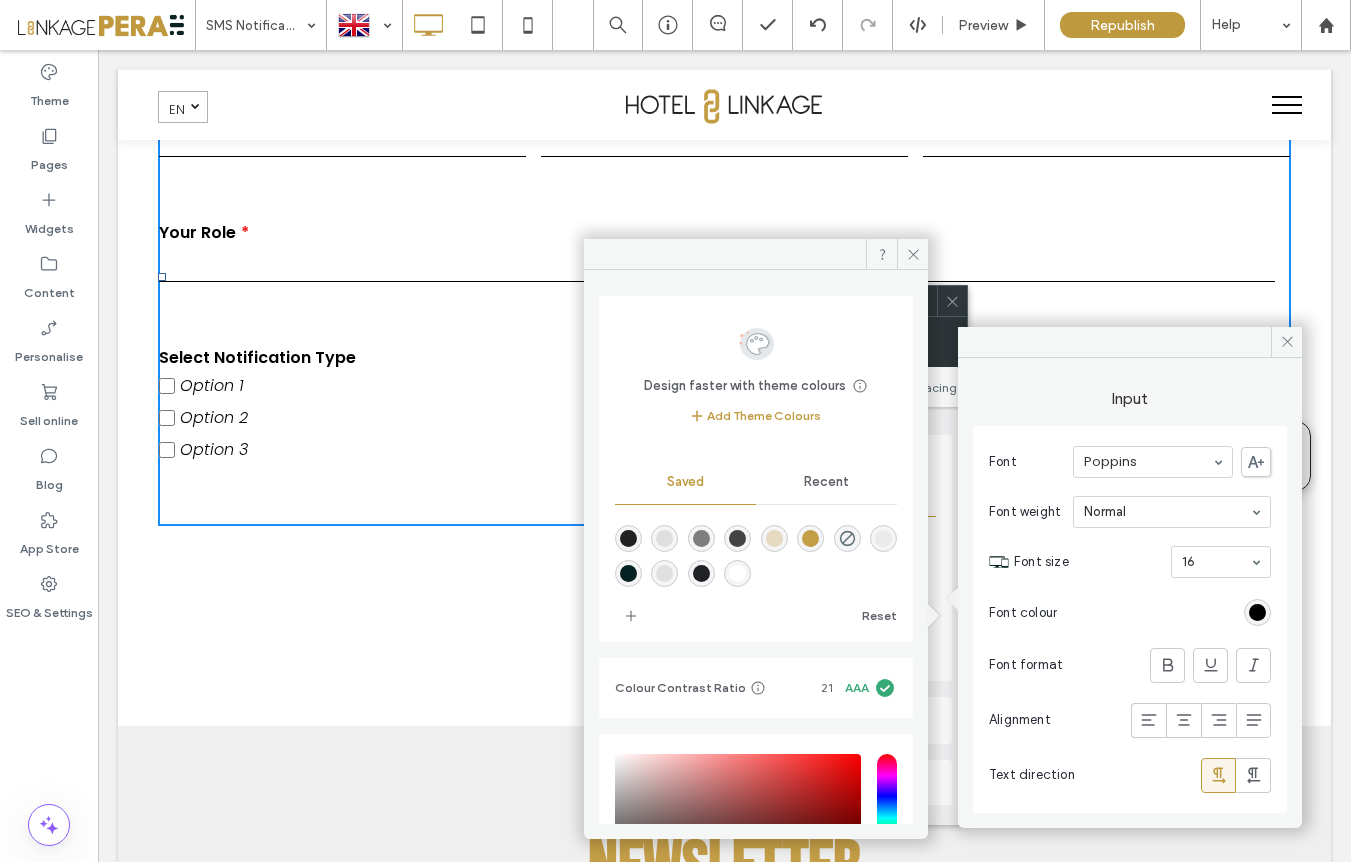 click at bounding box center (810, 538) 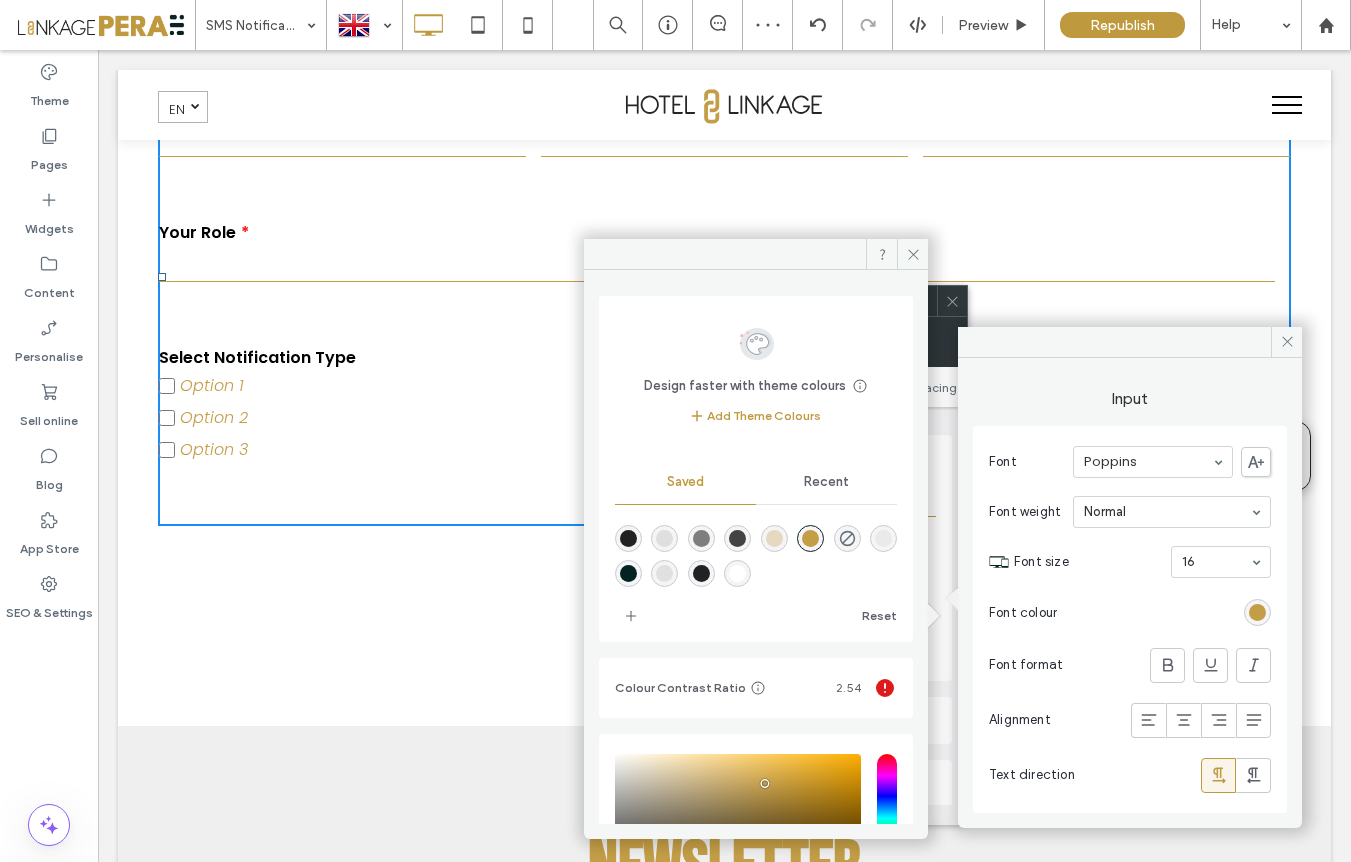 click at bounding box center [701, 538] 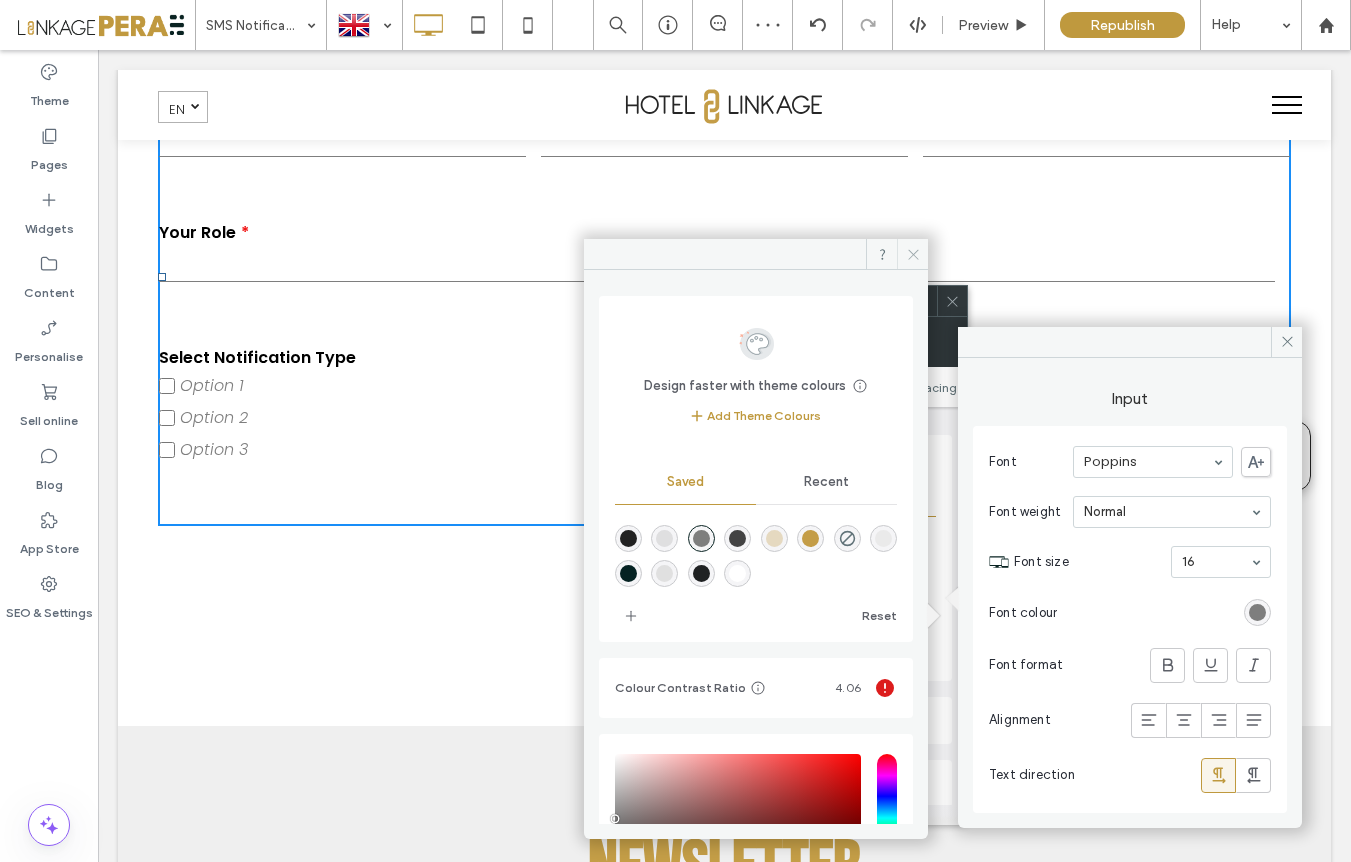 click 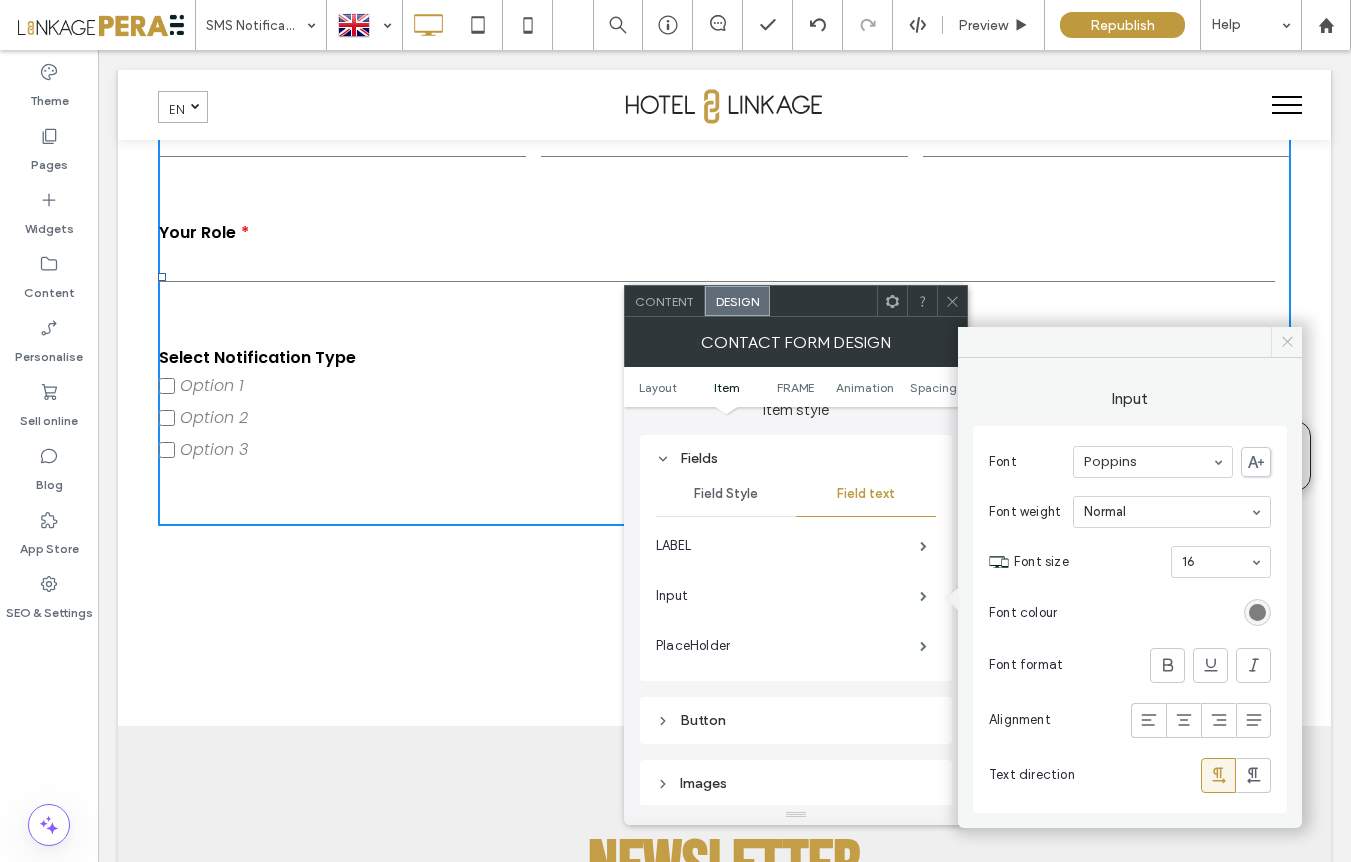 click 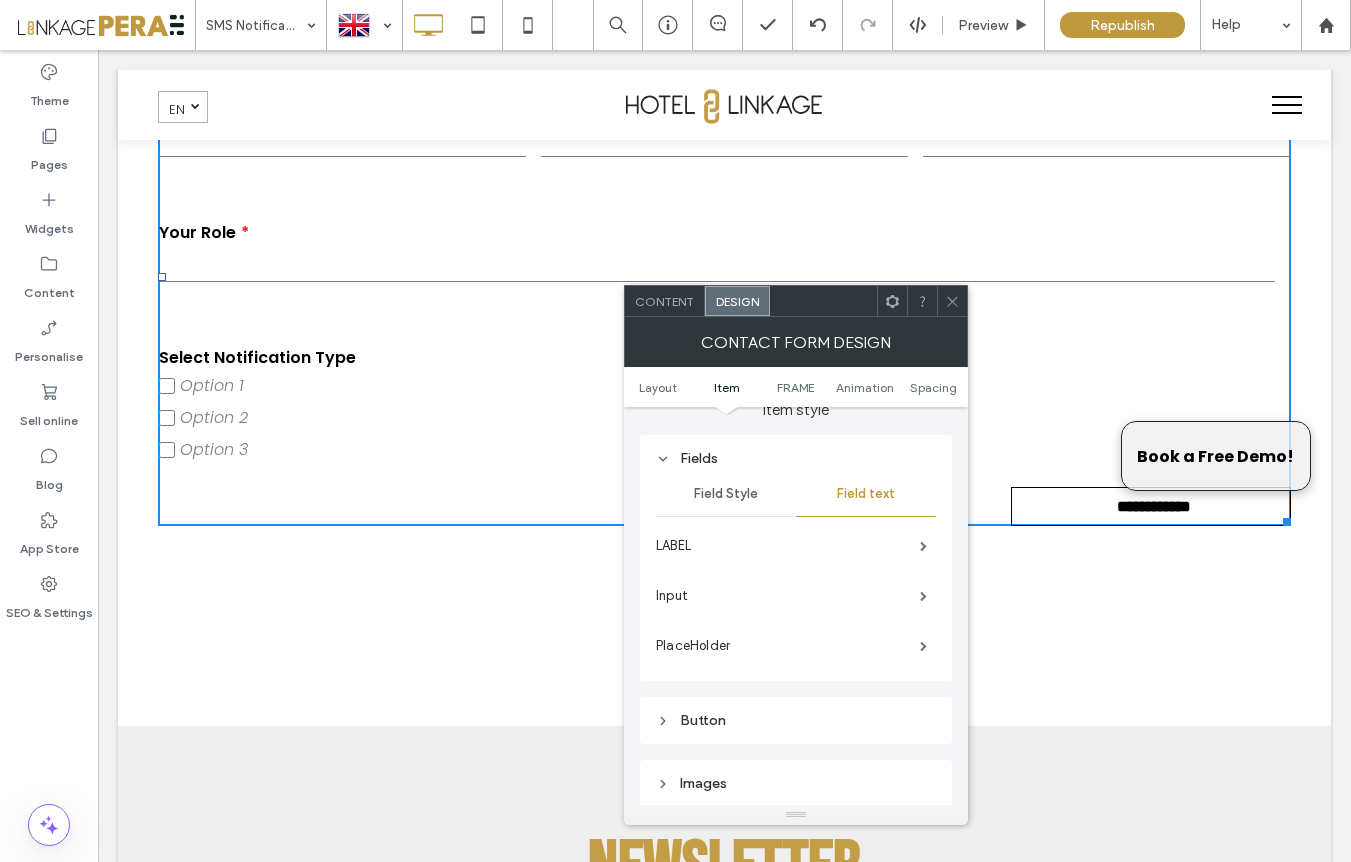 drag, startPoint x: 257, startPoint y: 414, endPoint x: 245, endPoint y: 412, distance: 12.165525 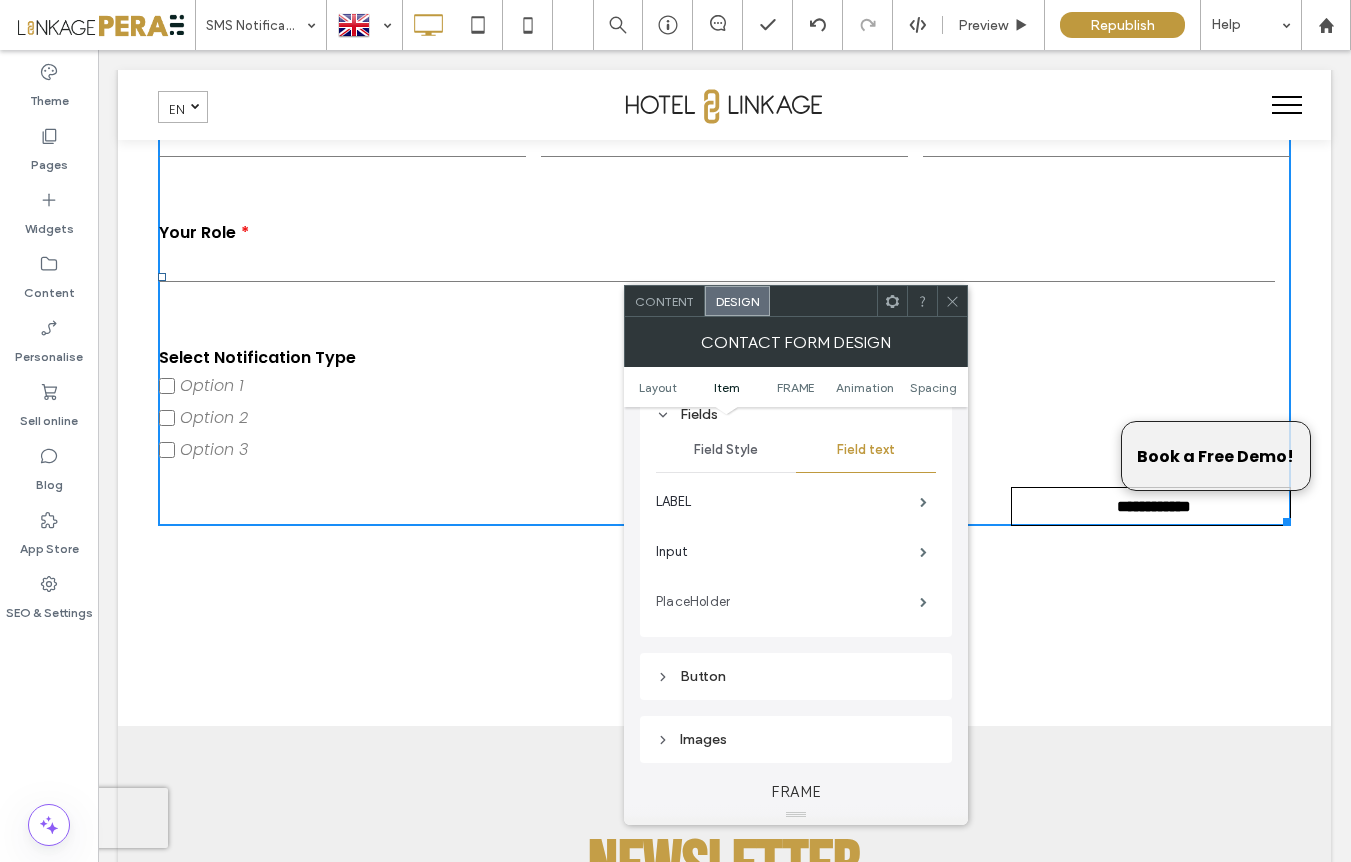scroll, scrollTop: 357, scrollLeft: 0, axis: vertical 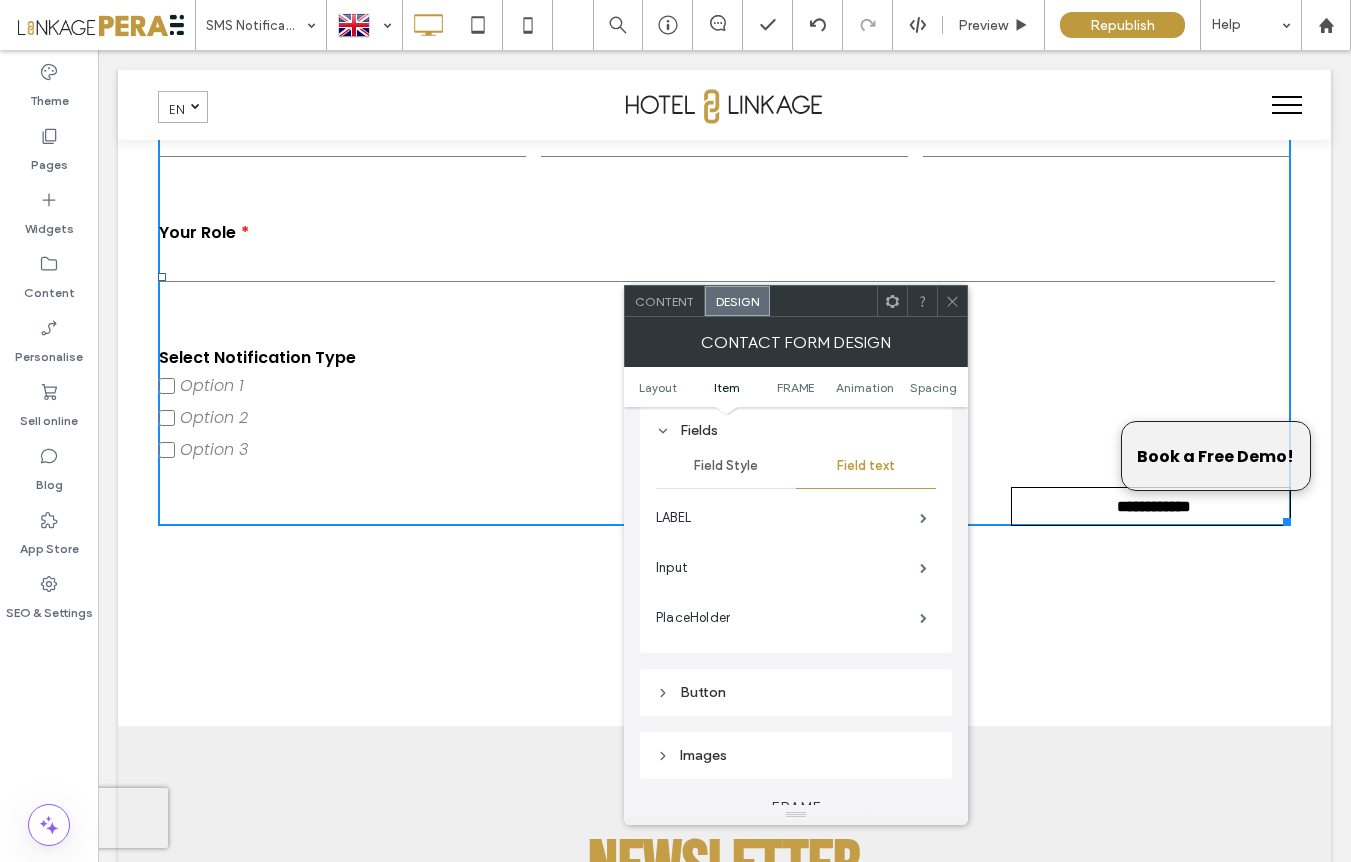 click on "Field Style" at bounding box center [726, 466] 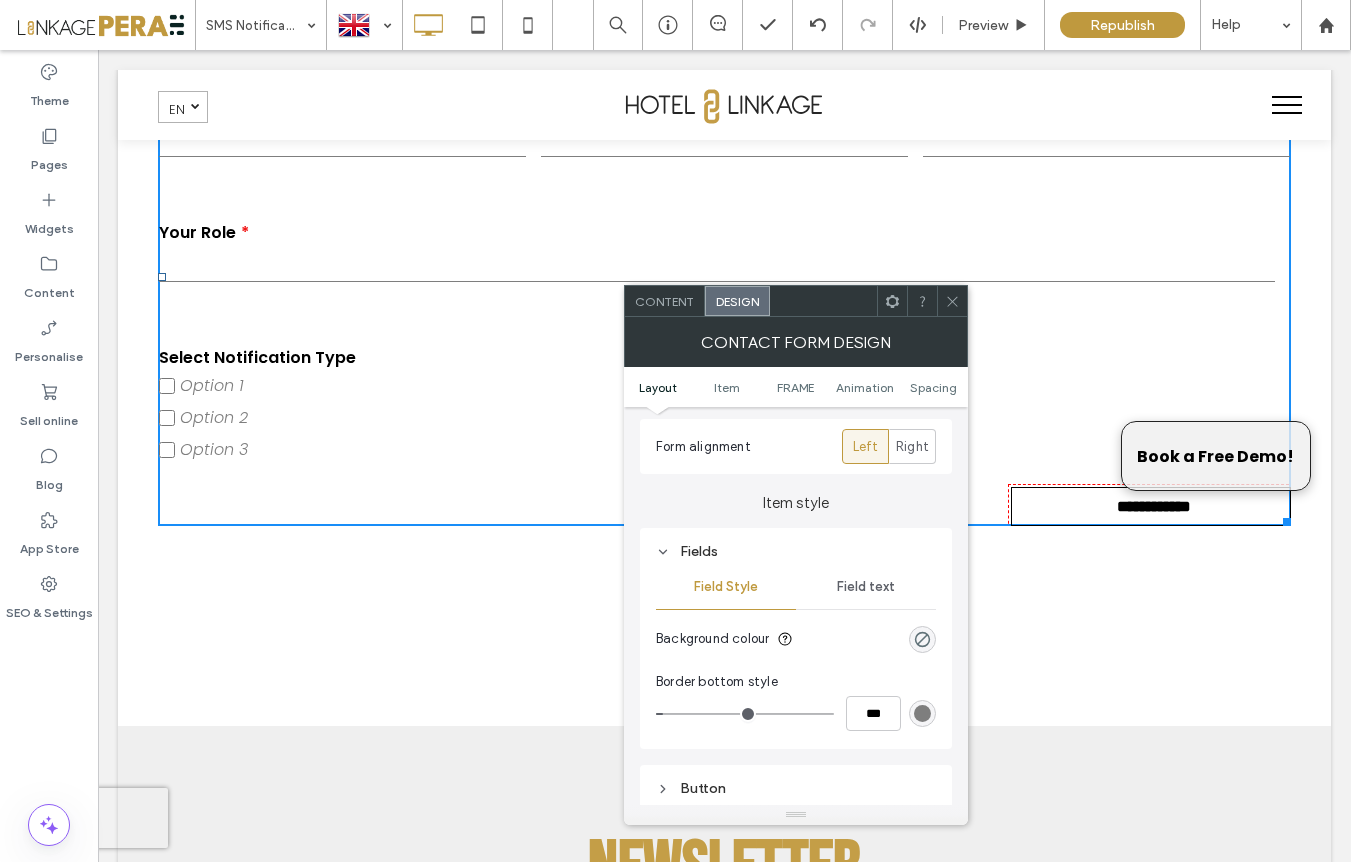 scroll, scrollTop: 0, scrollLeft: 0, axis: both 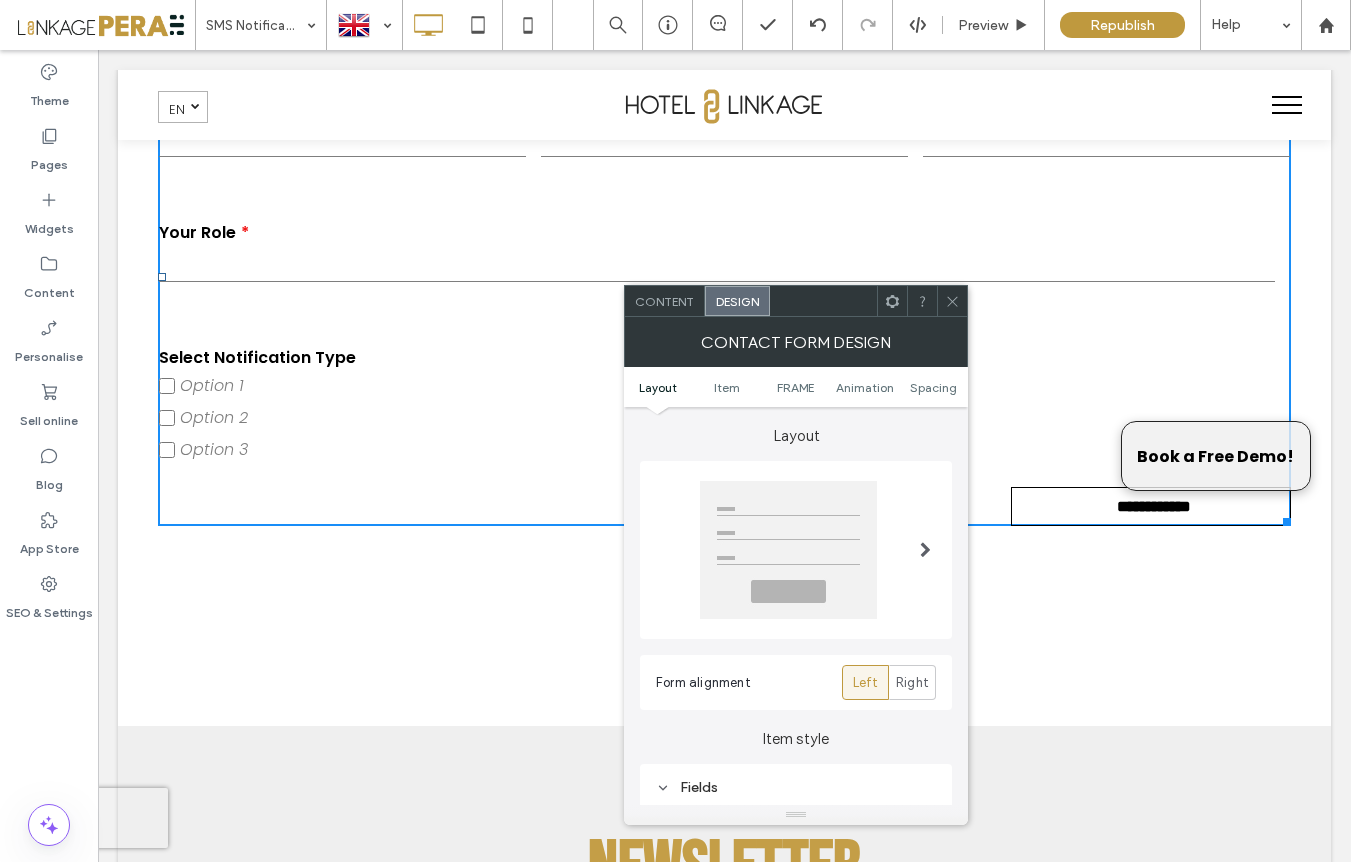 click on "**********" at bounding box center [725, 270] 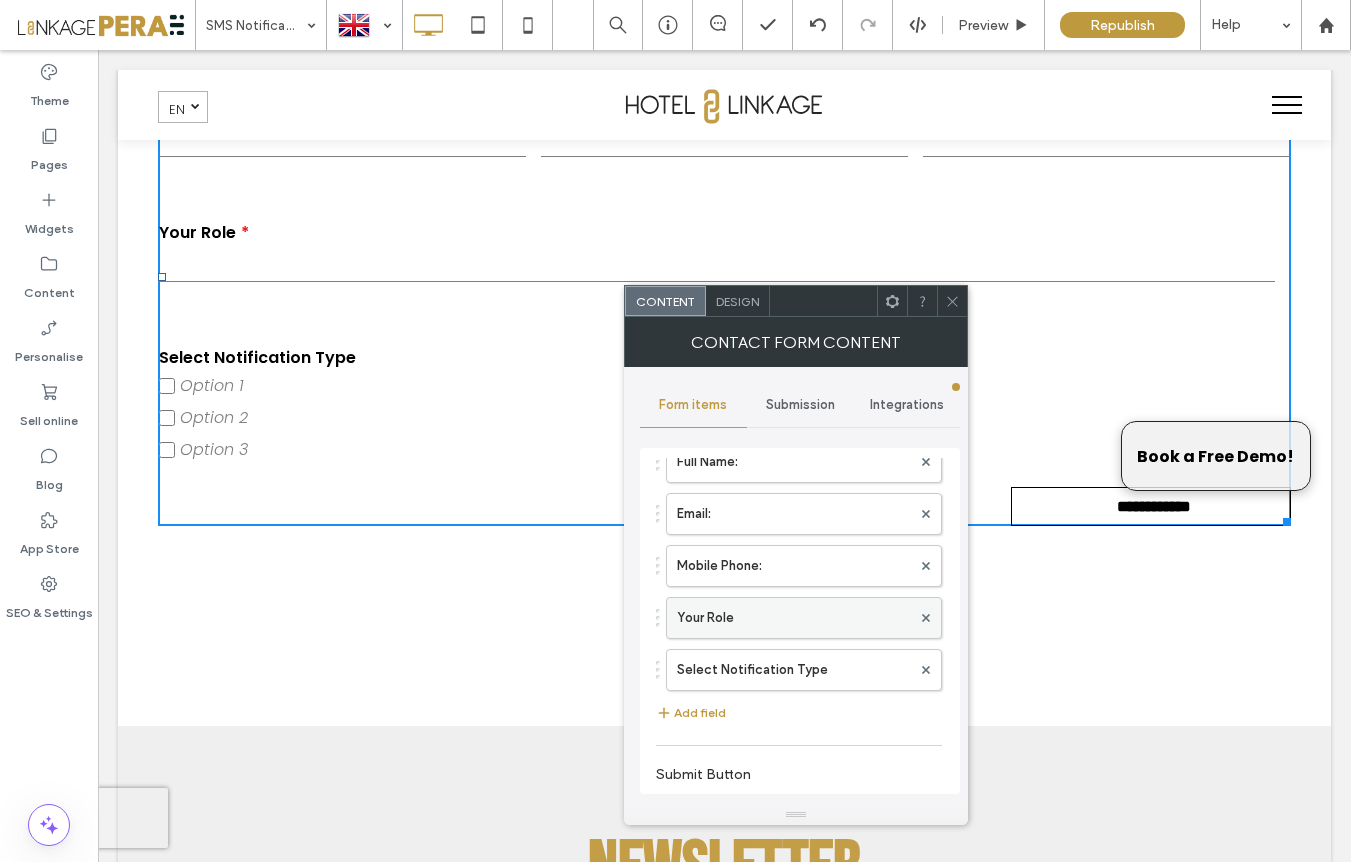 scroll, scrollTop: 103, scrollLeft: 0, axis: vertical 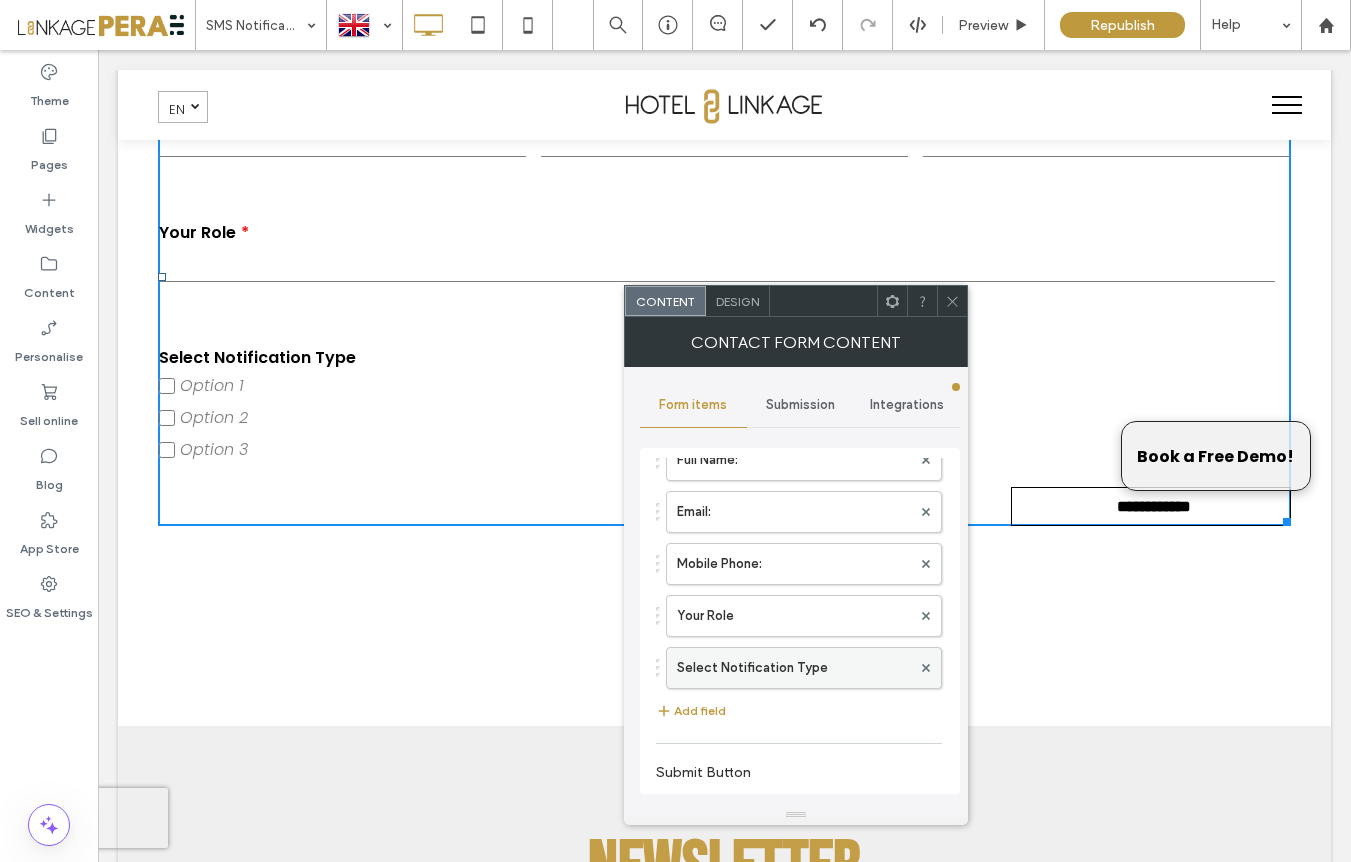 click on "Select Notification Type" at bounding box center (794, 668) 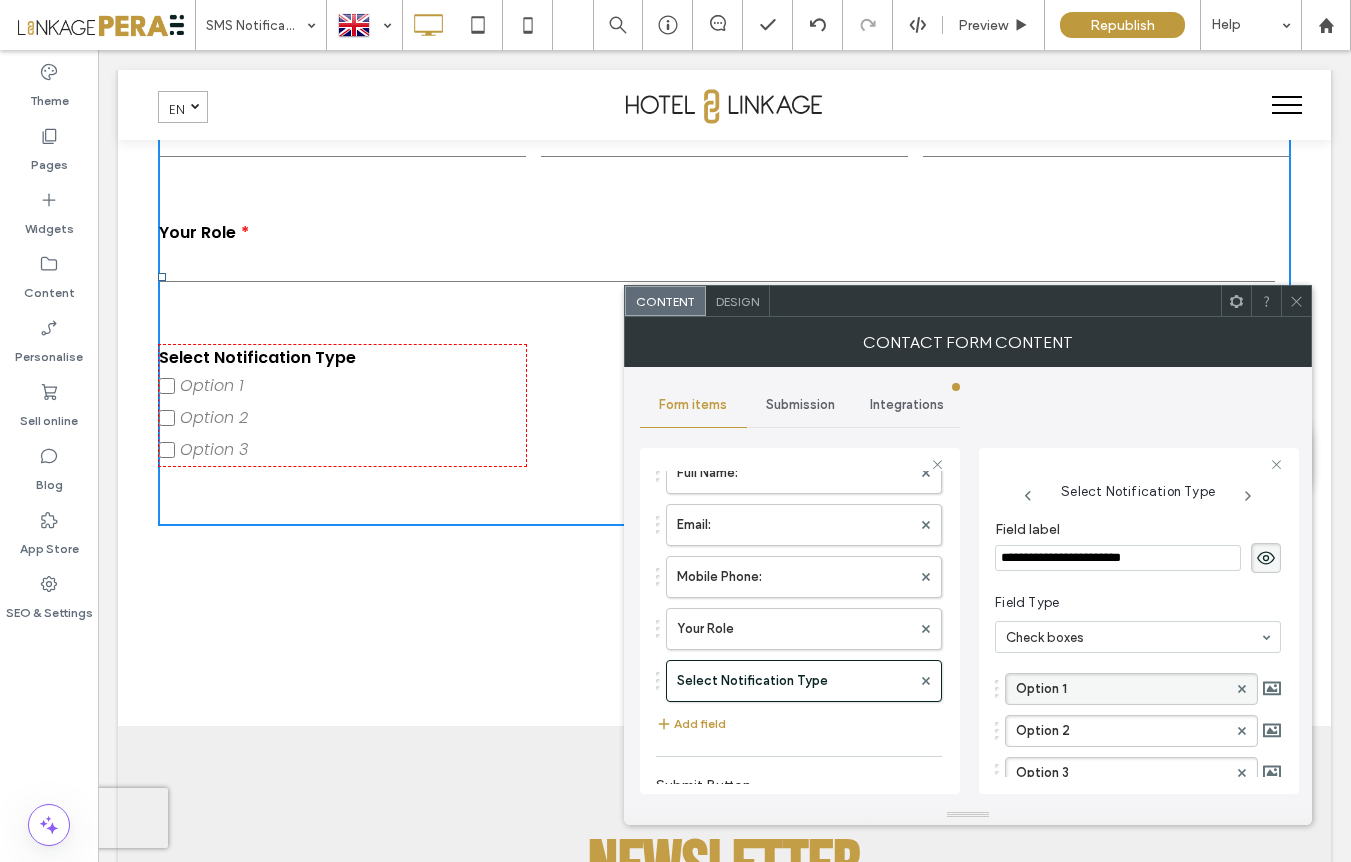 click on "Option 1" at bounding box center [1121, 689] 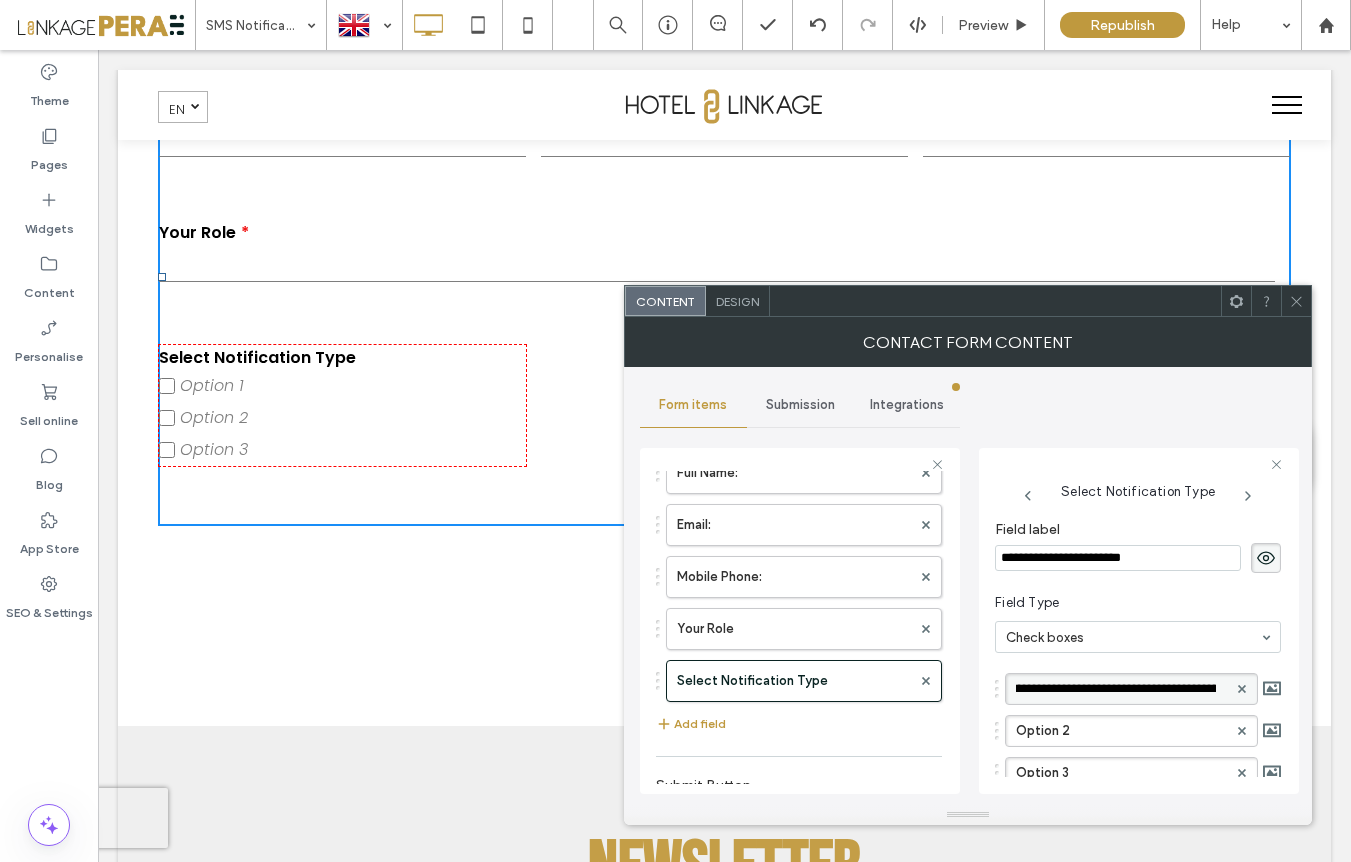 scroll, scrollTop: 0, scrollLeft: 0, axis: both 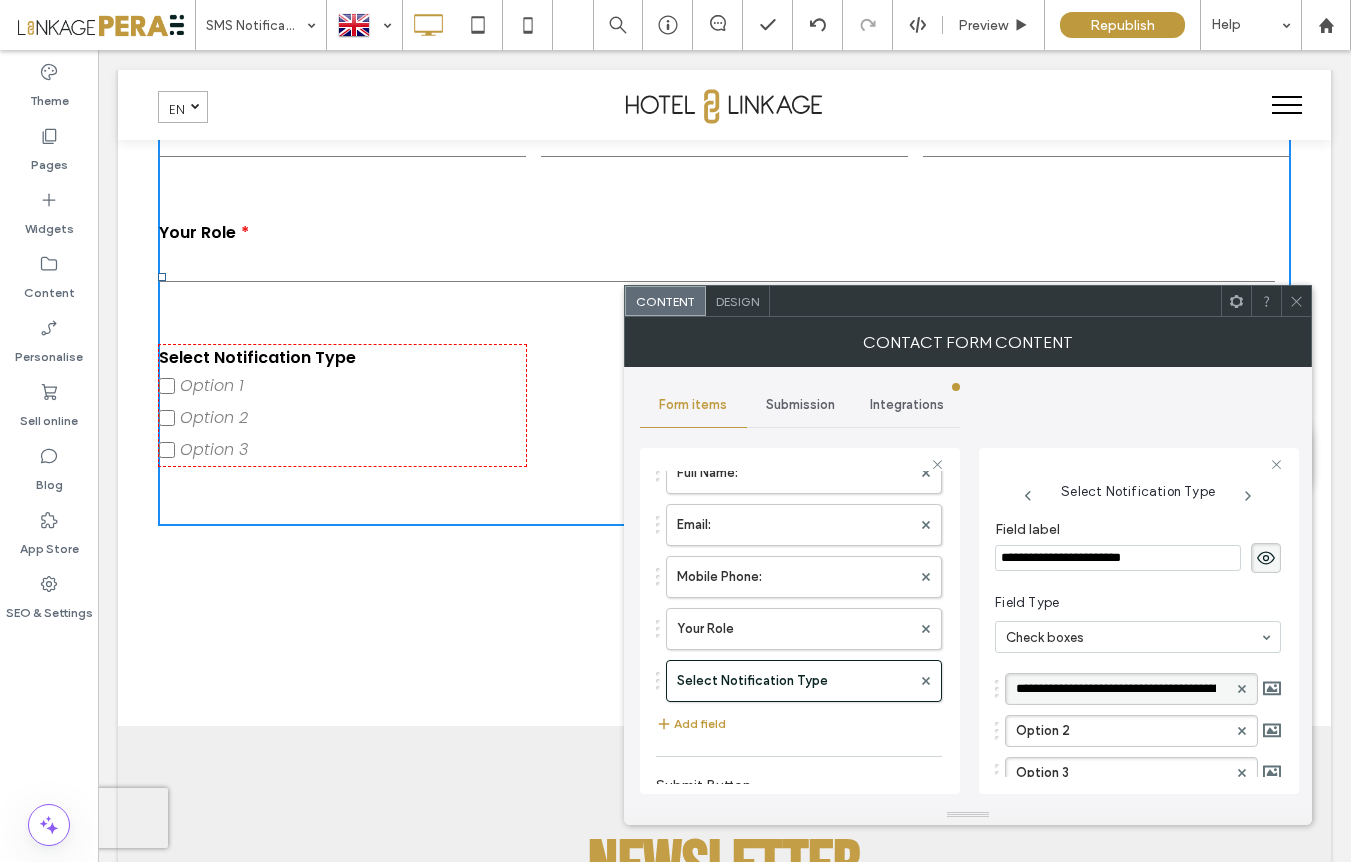 drag, startPoint x: 1032, startPoint y: 687, endPoint x: 970, endPoint y: 685, distance: 62.03225 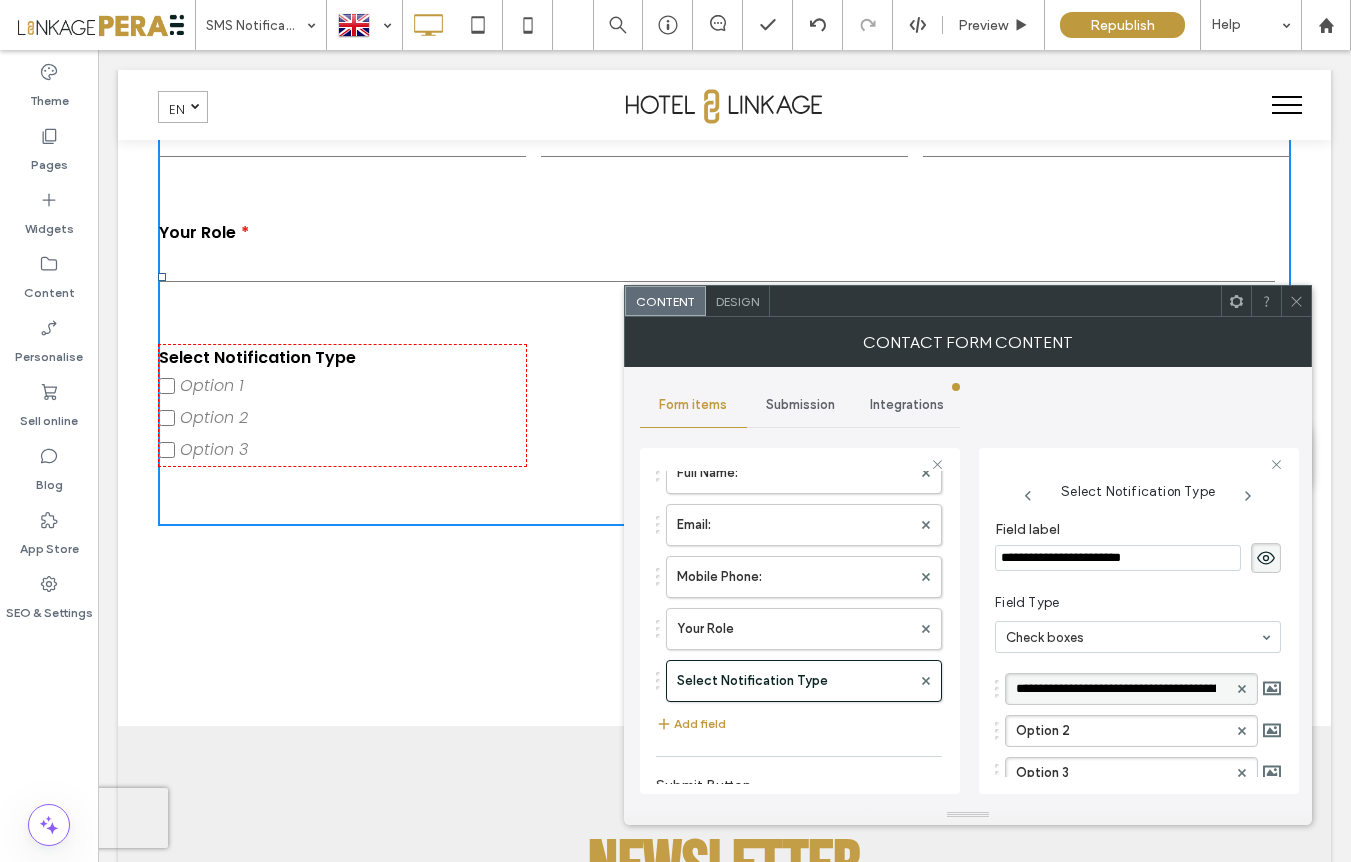 click on "**********" at bounding box center (968, 586) 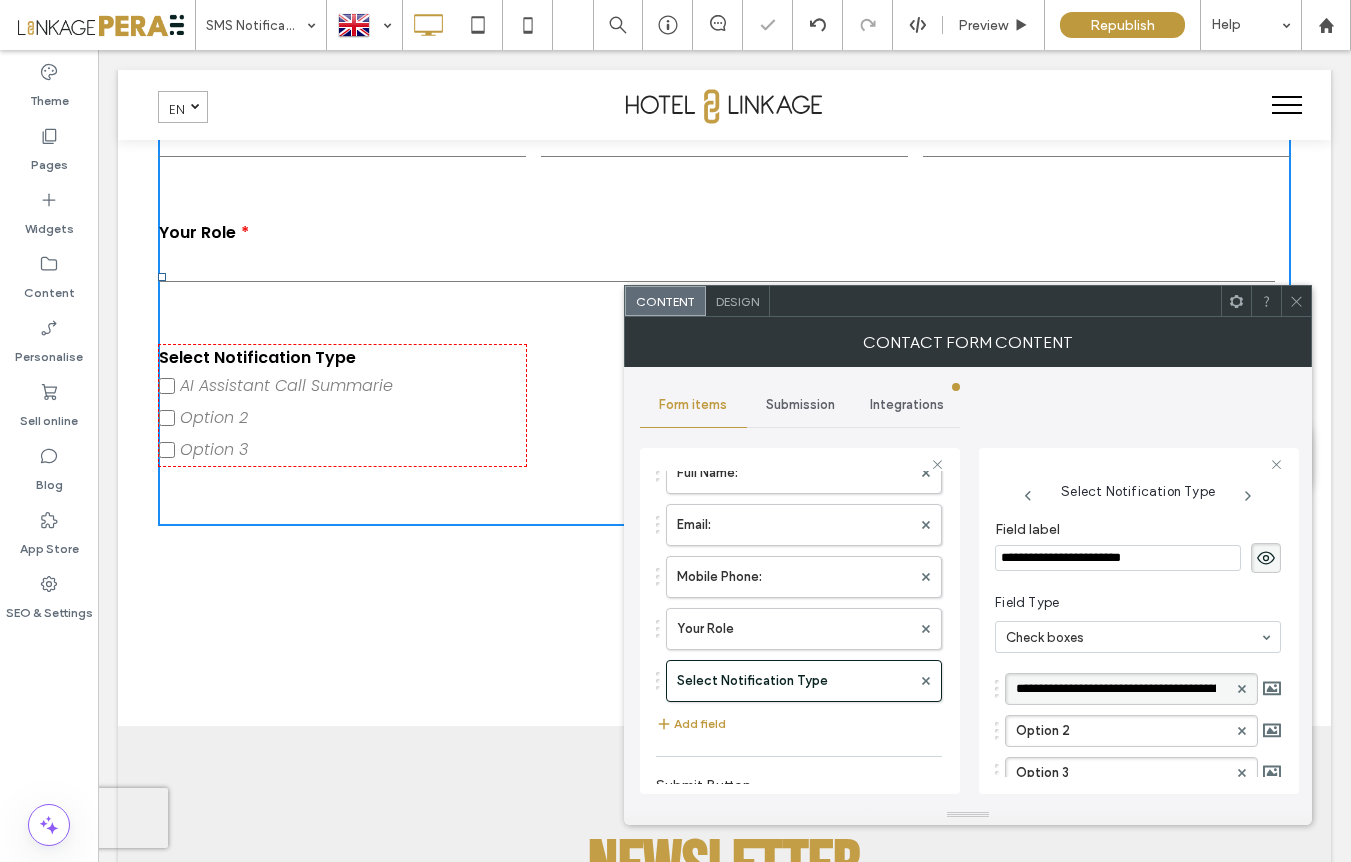 type on "**********" 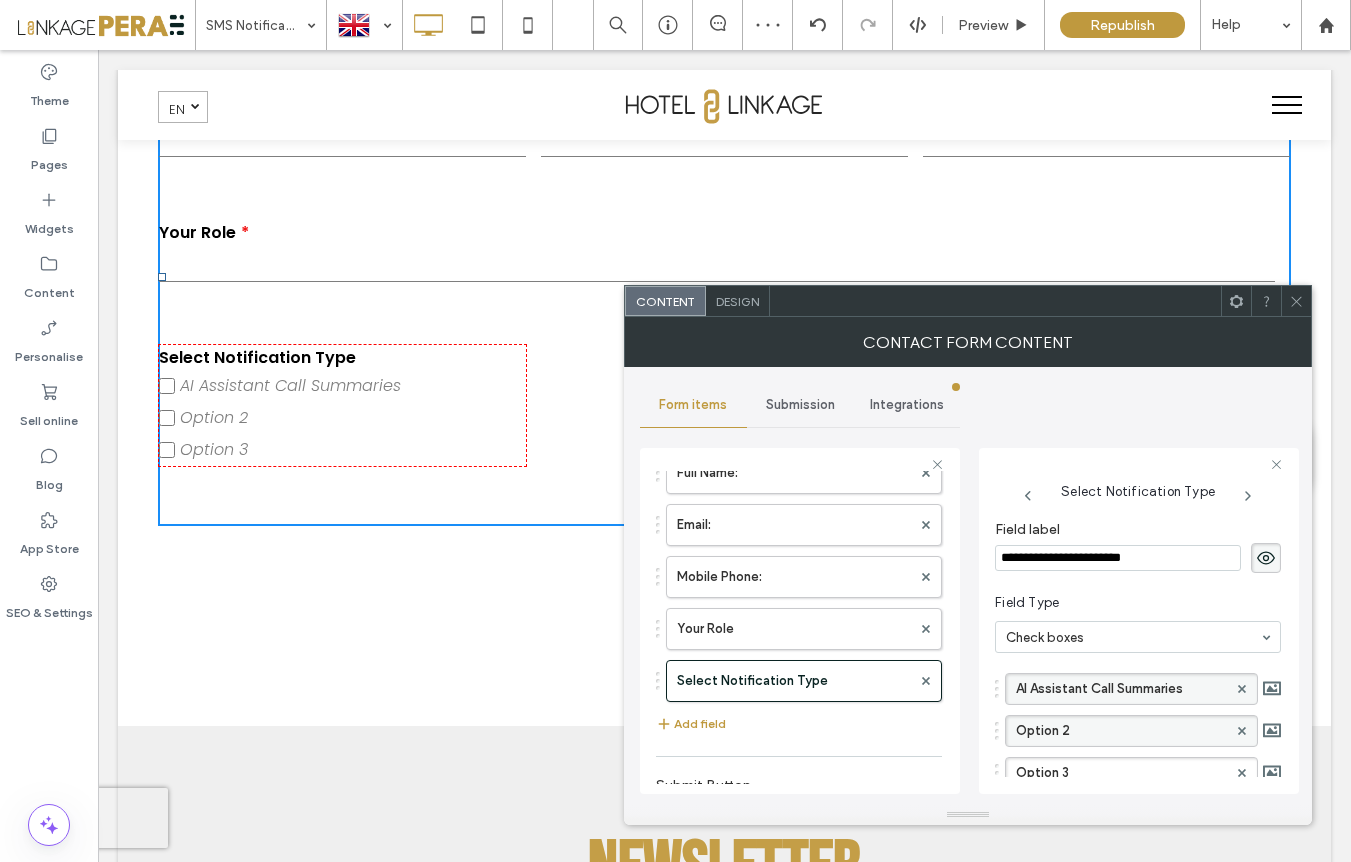 click on "Option 2" at bounding box center [1121, 731] 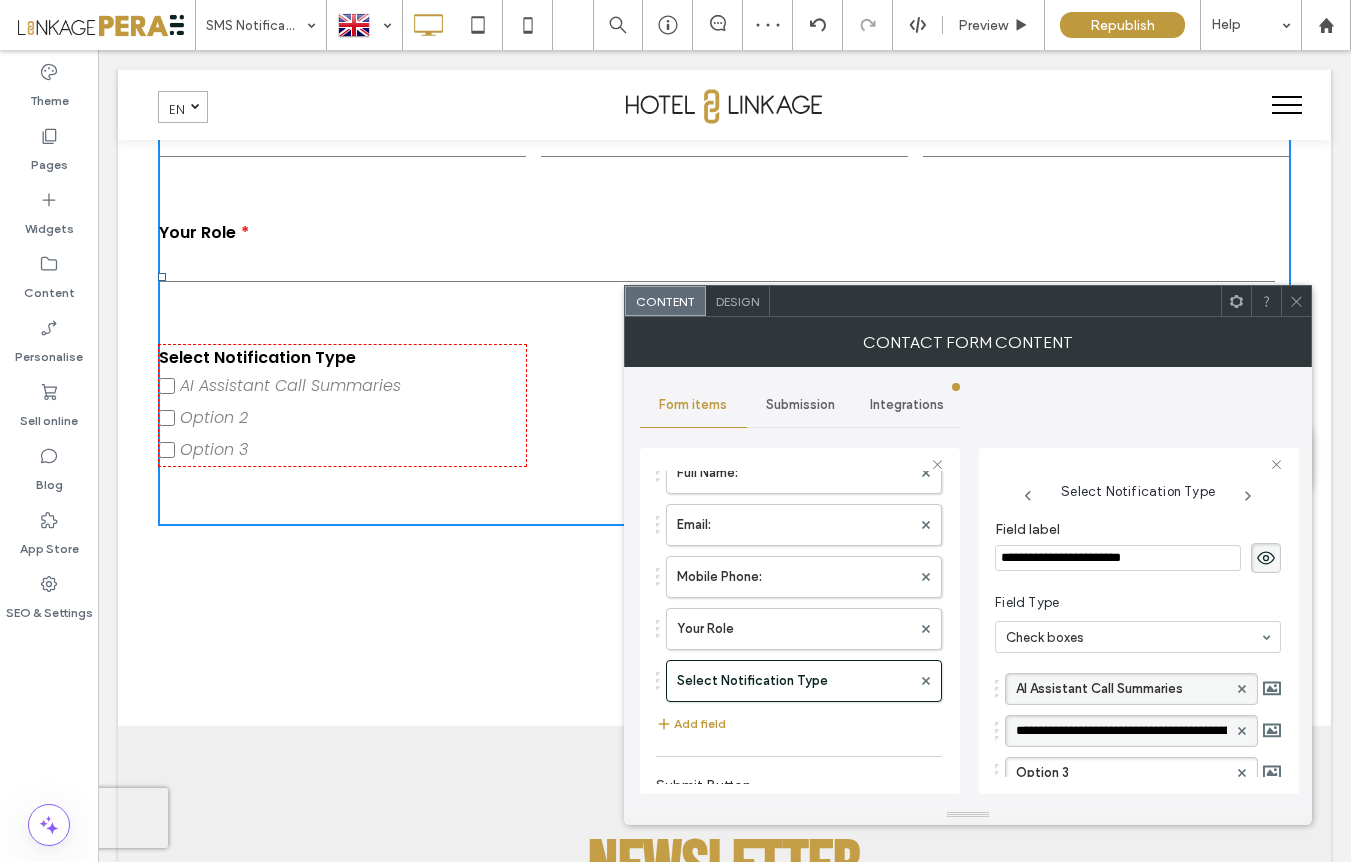 scroll, scrollTop: 0, scrollLeft: 29, axis: horizontal 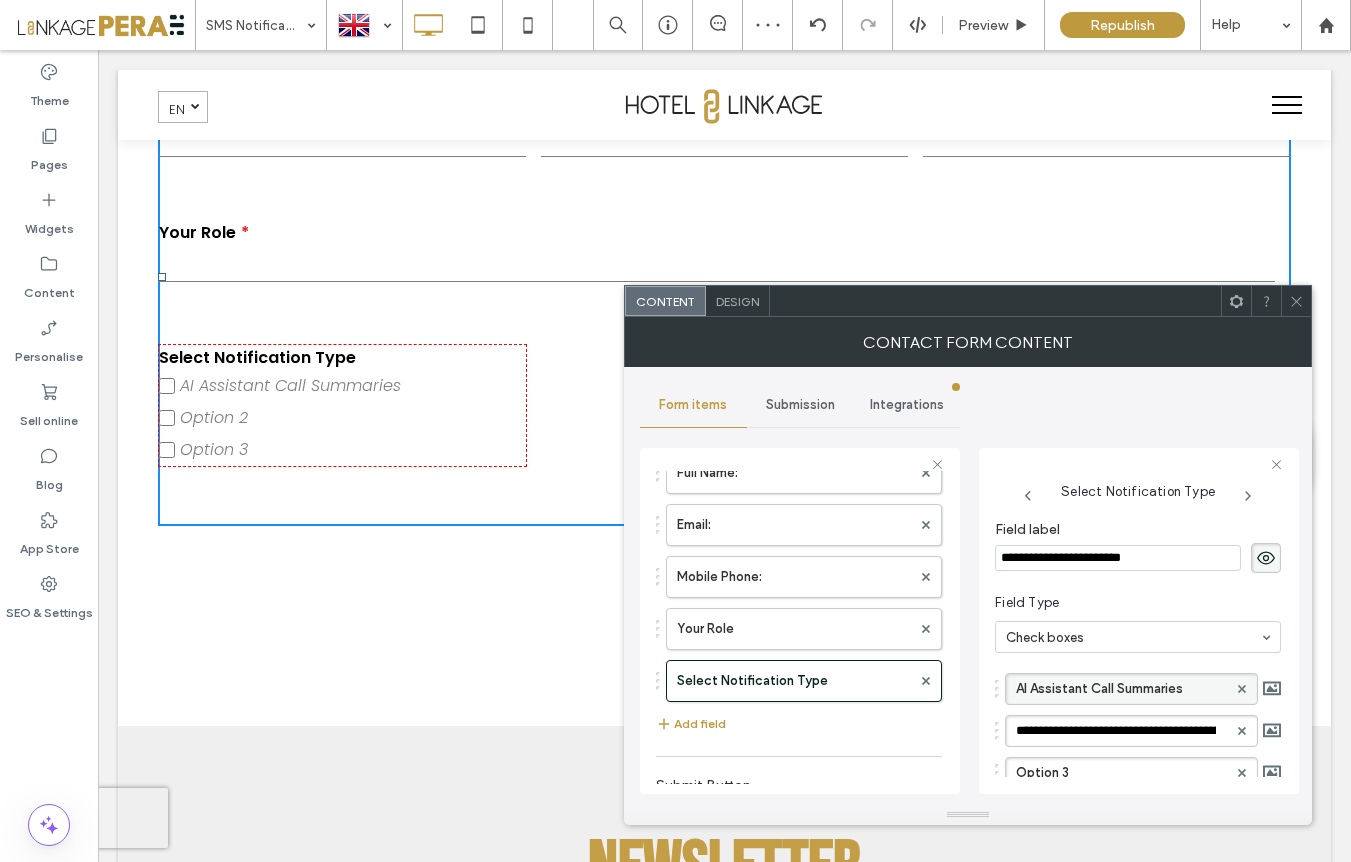 drag, startPoint x: 1062, startPoint y: 731, endPoint x: 936, endPoint y: 721, distance: 126.3962 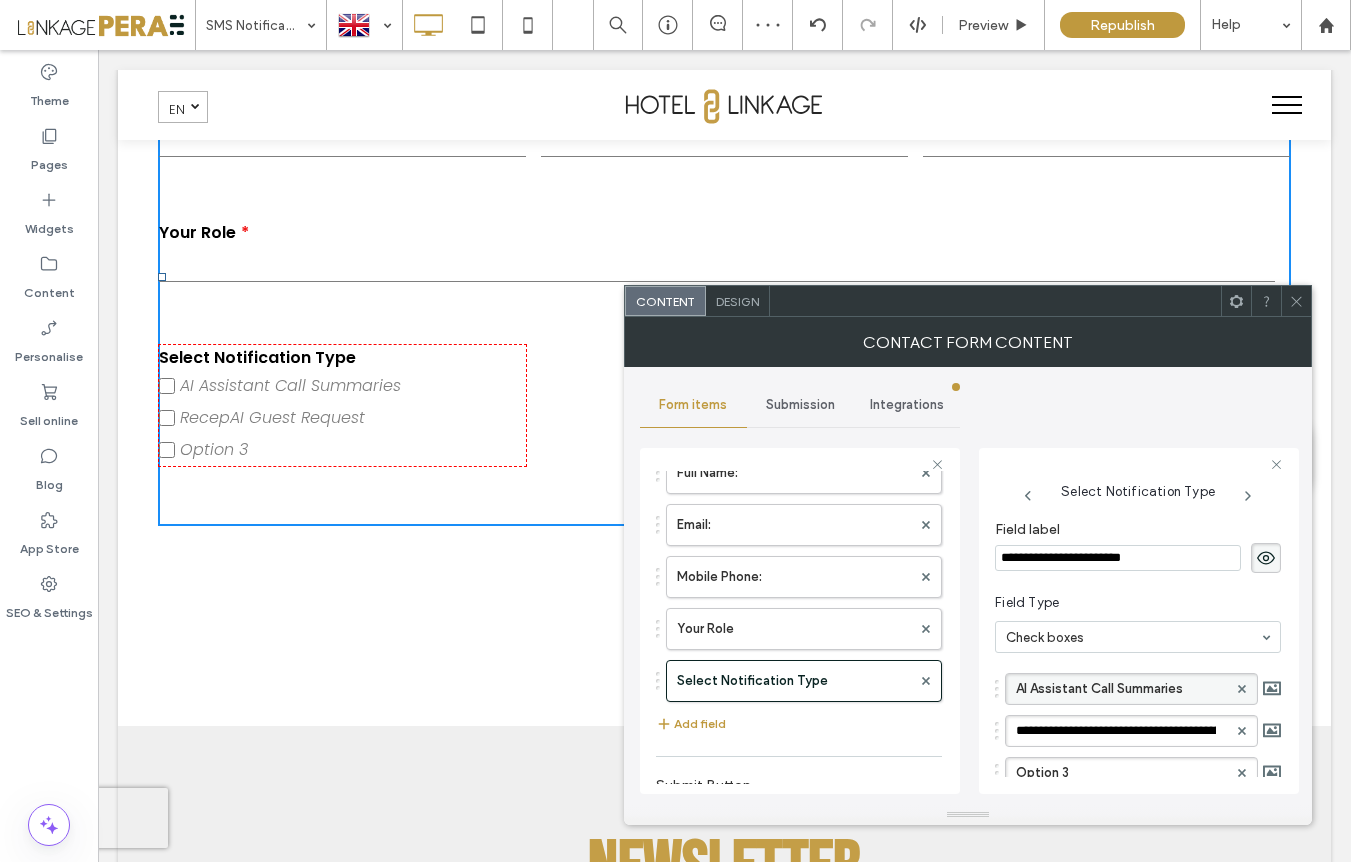 type on "**********" 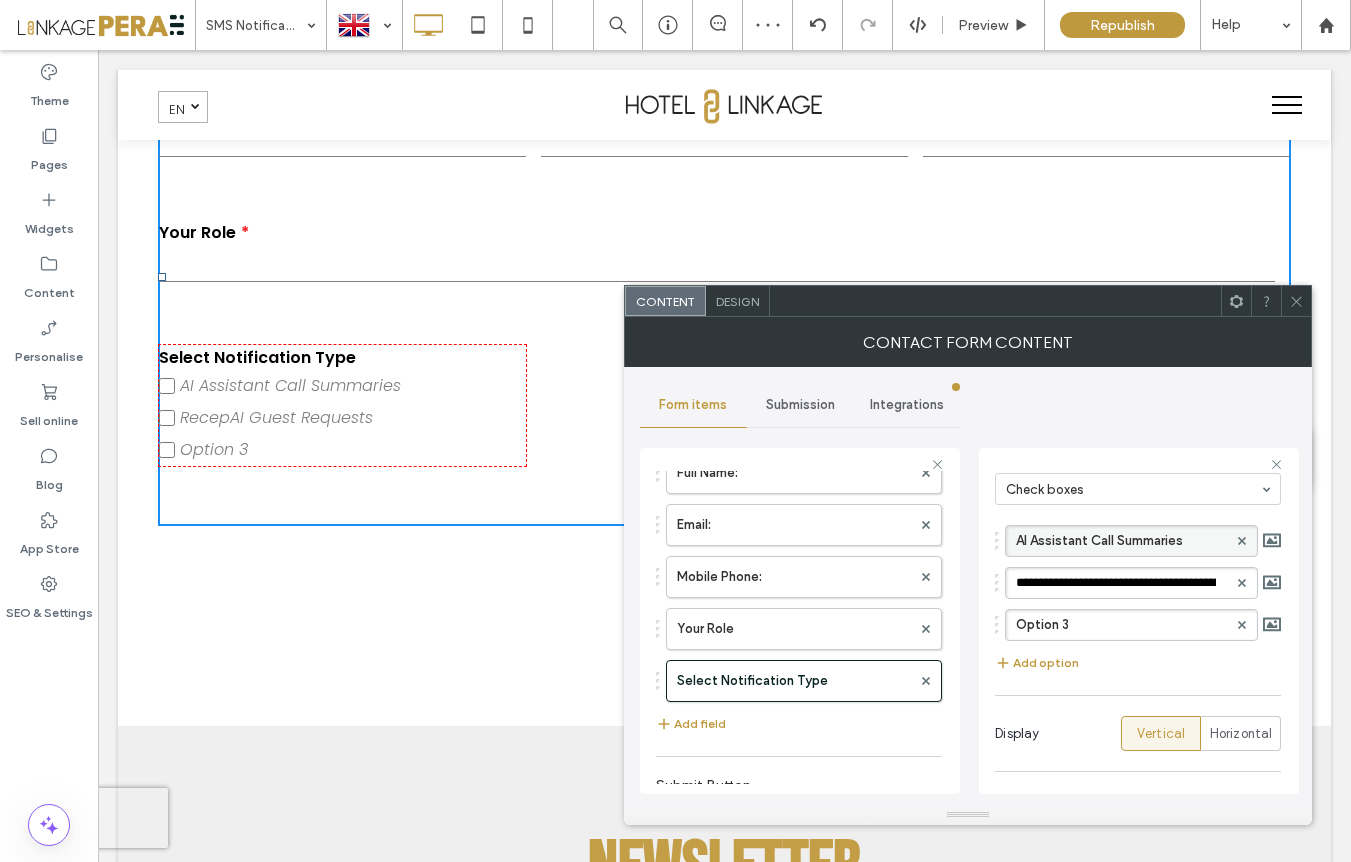 scroll, scrollTop: 202, scrollLeft: 0, axis: vertical 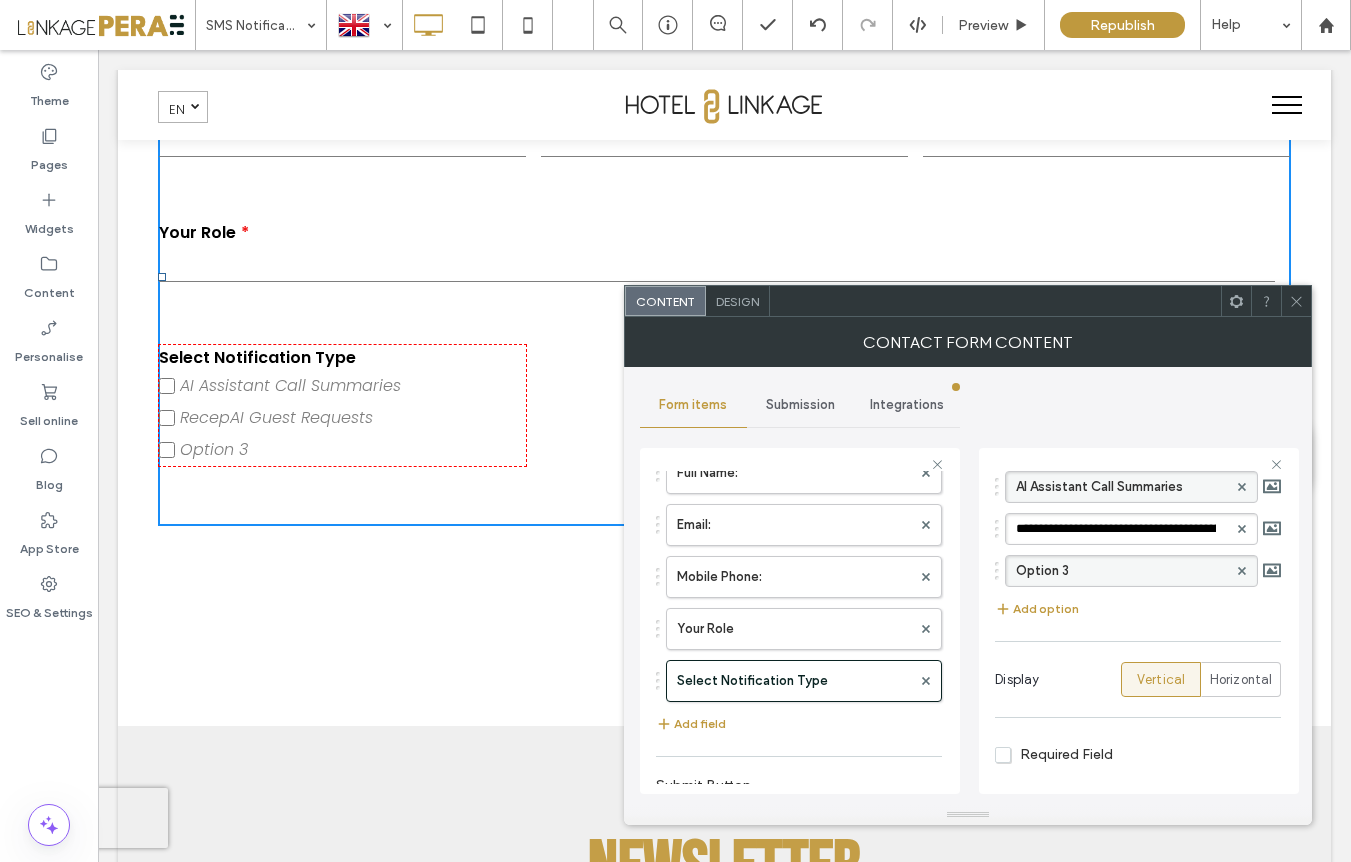 click on "Option 3" at bounding box center (1121, 571) 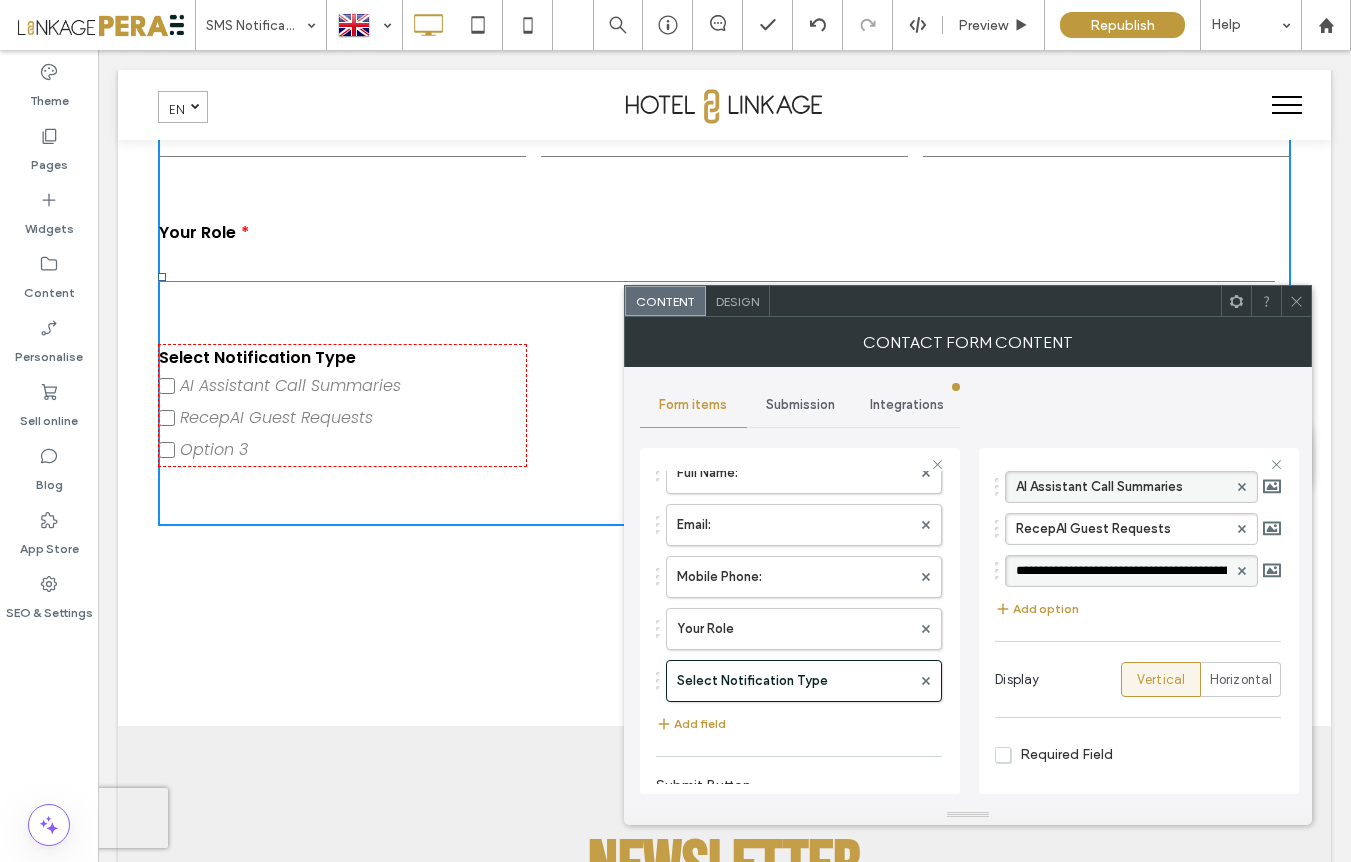 scroll, scrollTop: 0, scrollLeft: 29, axis: horizontal 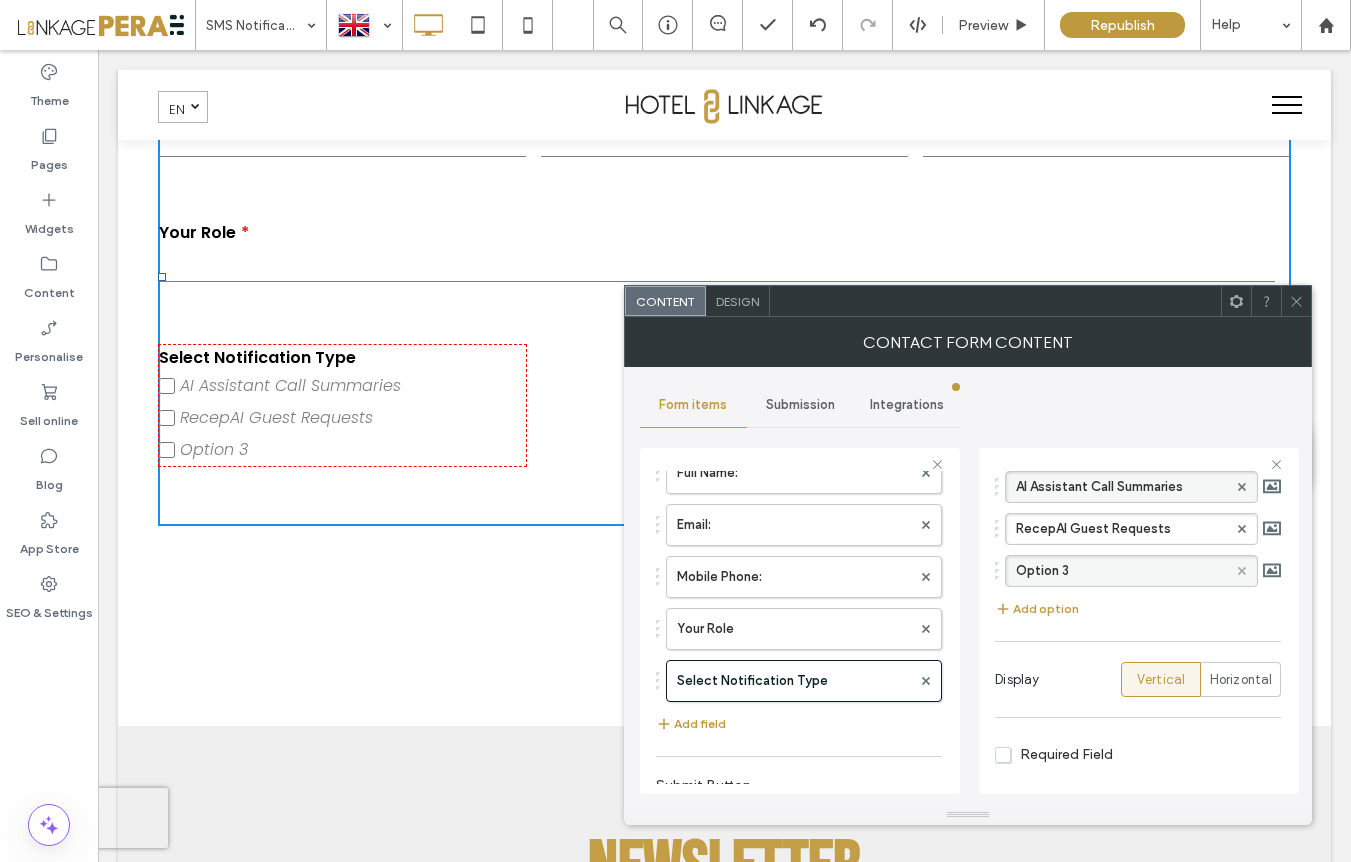 click 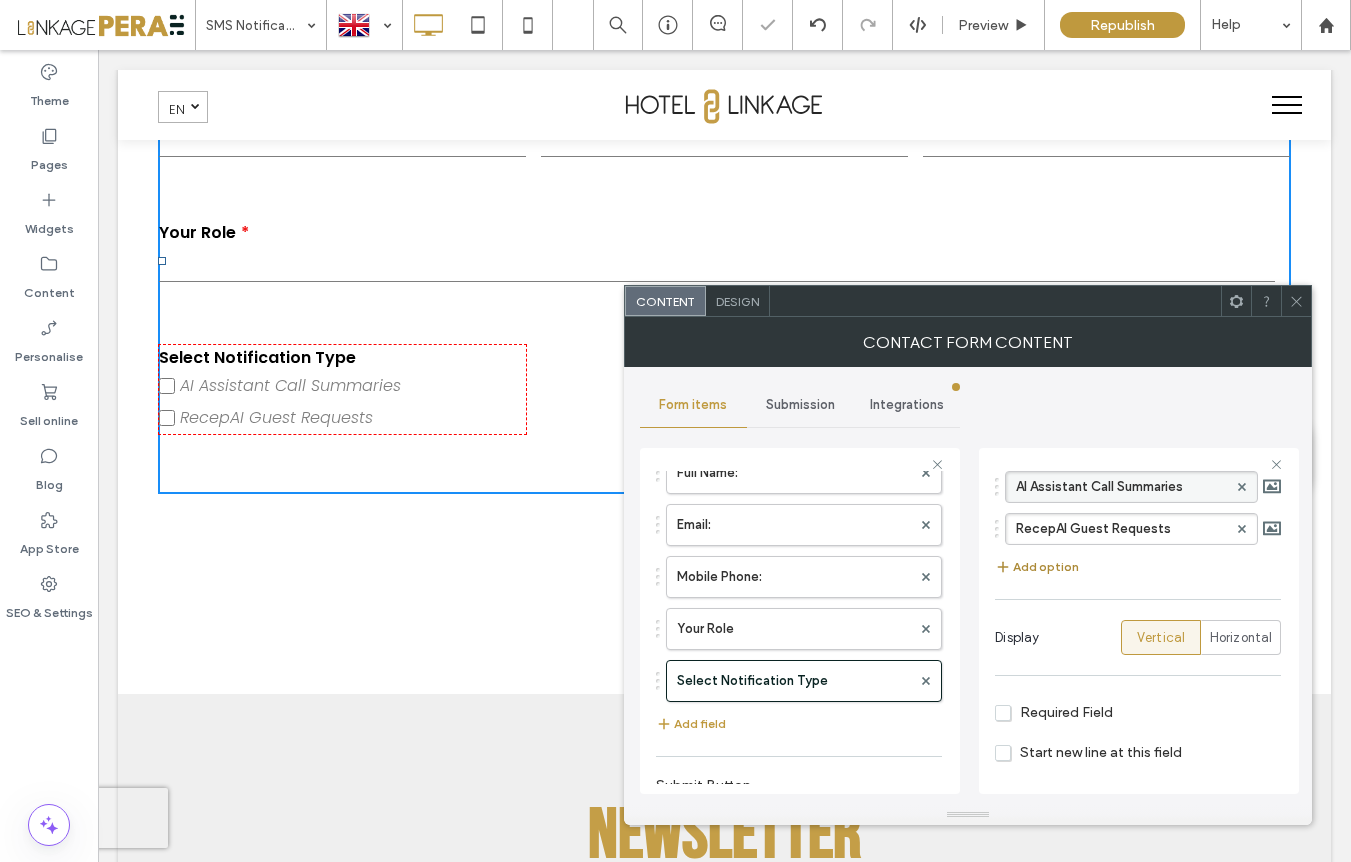 click on "Add option" at bounding box center [1037, 567] 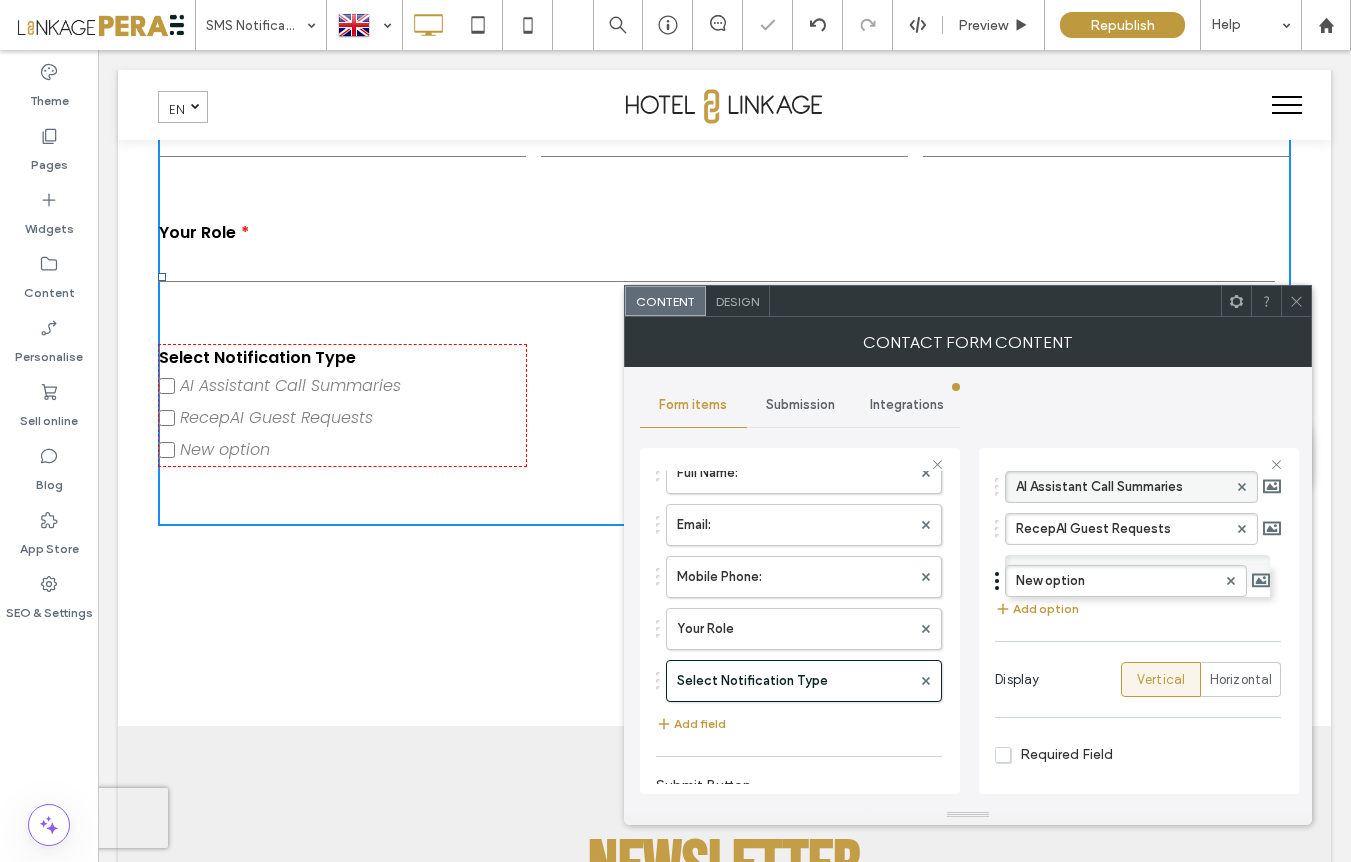 drag, startPoint x: 1096, startPoint y: 571, endPoint x: 952, endPoint y: 559, distance: 144.49913 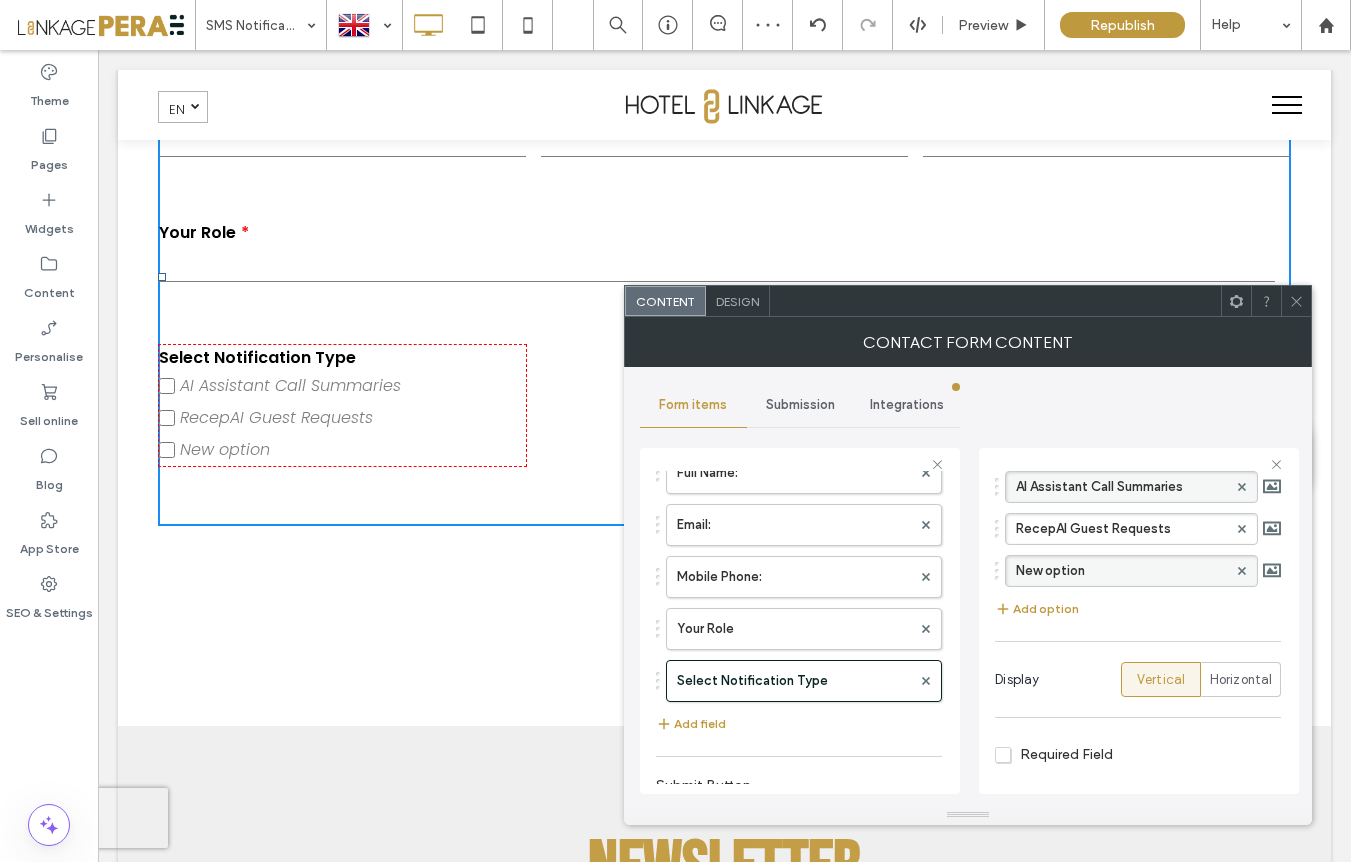 click on "New option" at bounding box center [1121, 571] 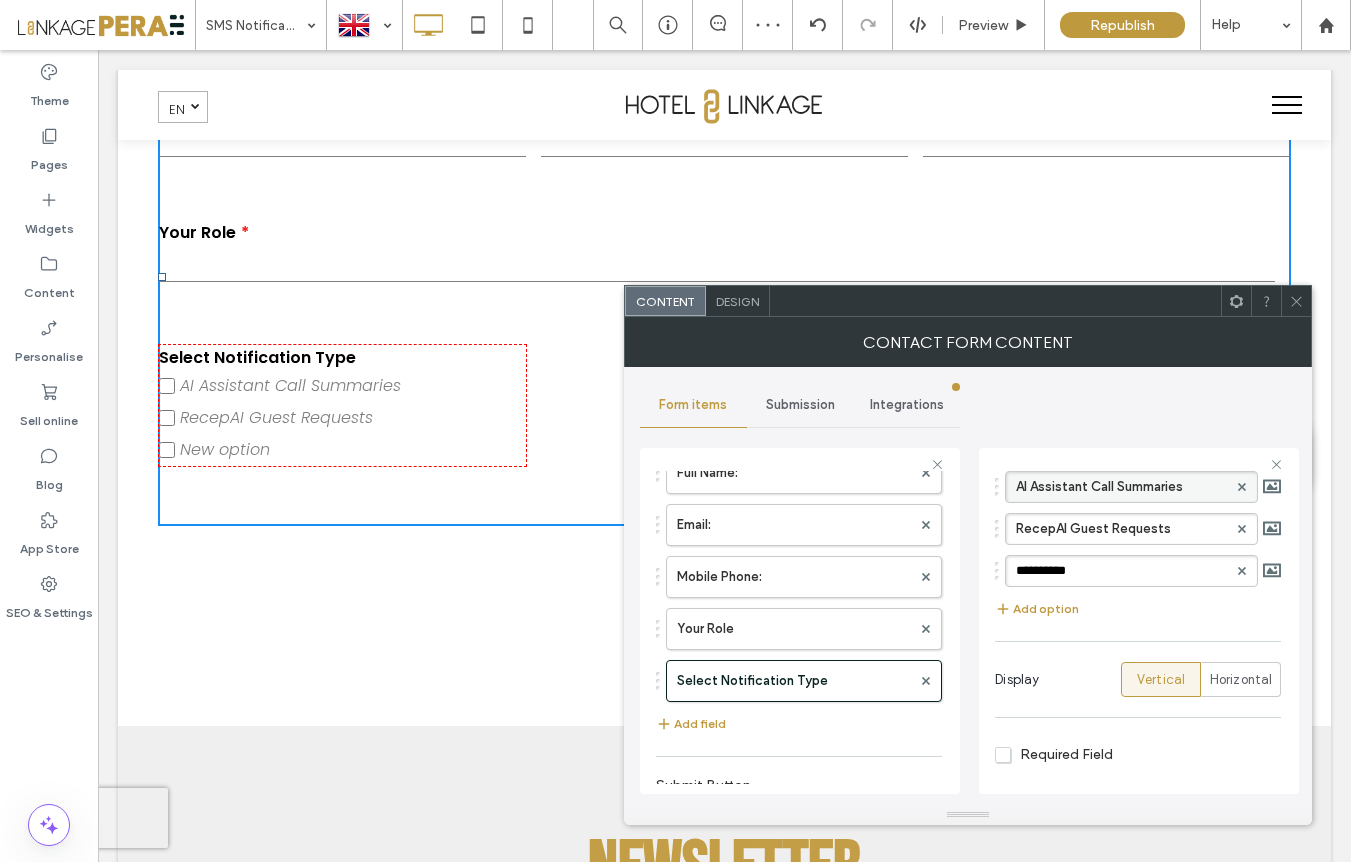 drag, startPoint x: 1046, startPoint y: 567, endPoint x: 988, endPoint y: 563, distance: 58.137768 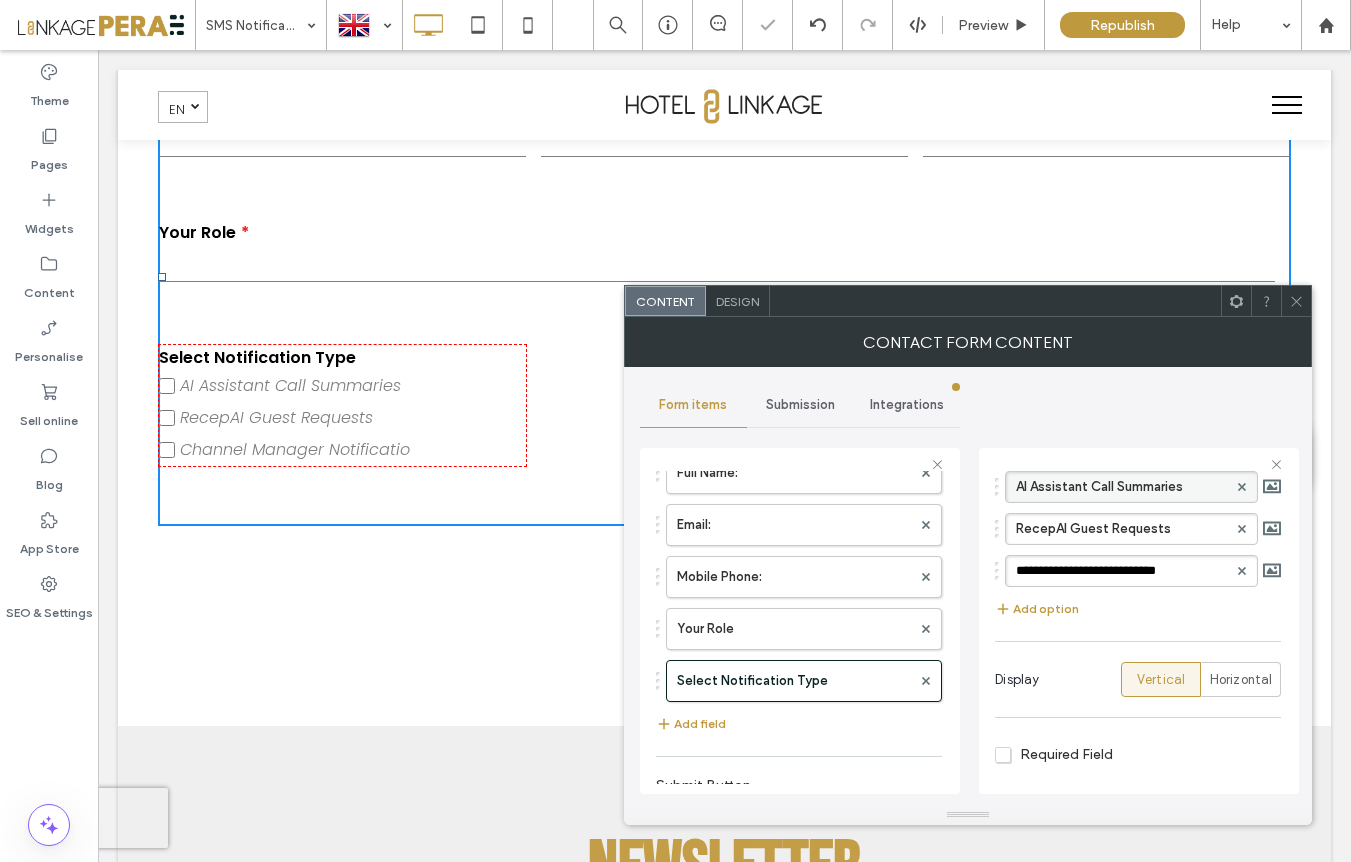 type on "**********" 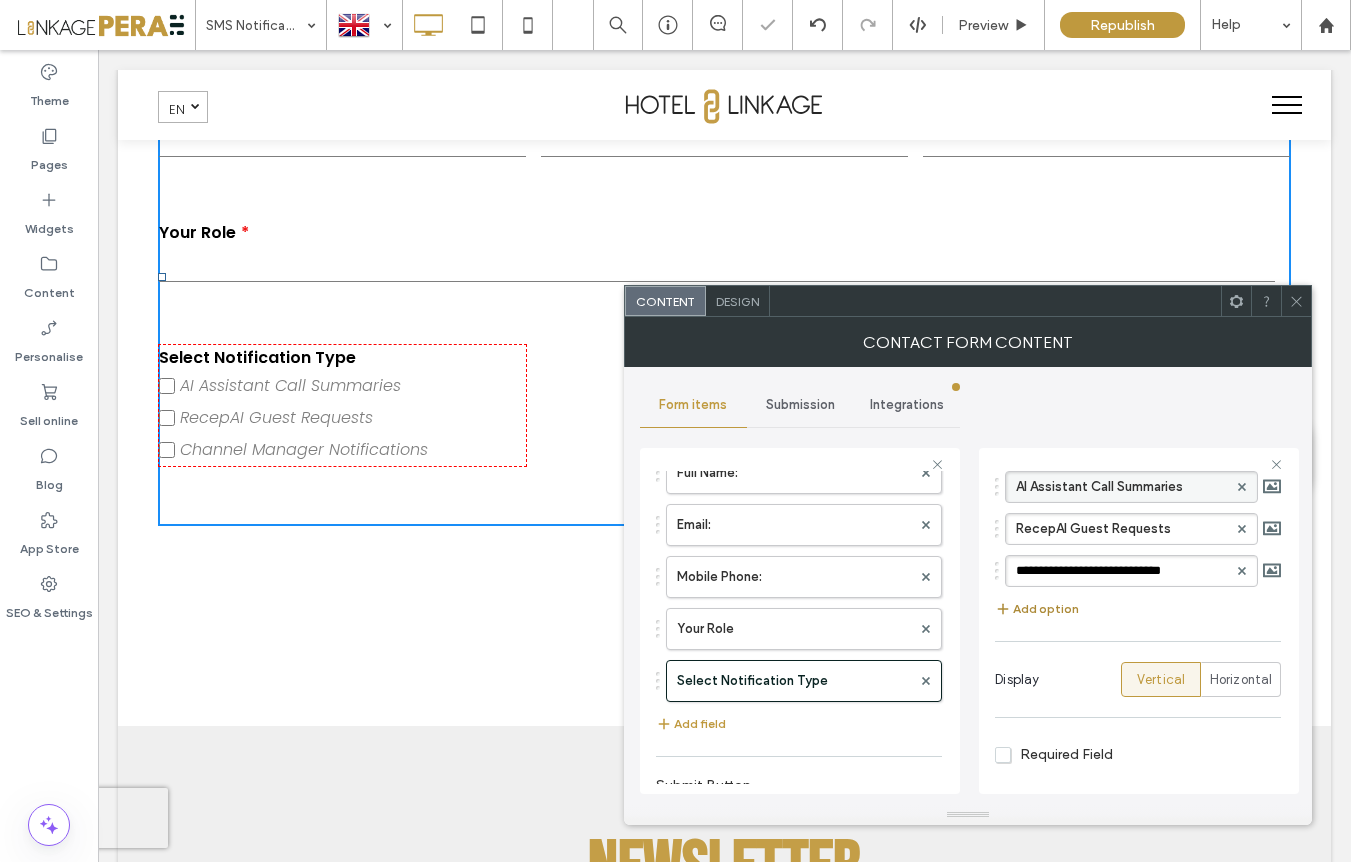 click on "Add option" at bounding box center [1037, 609] 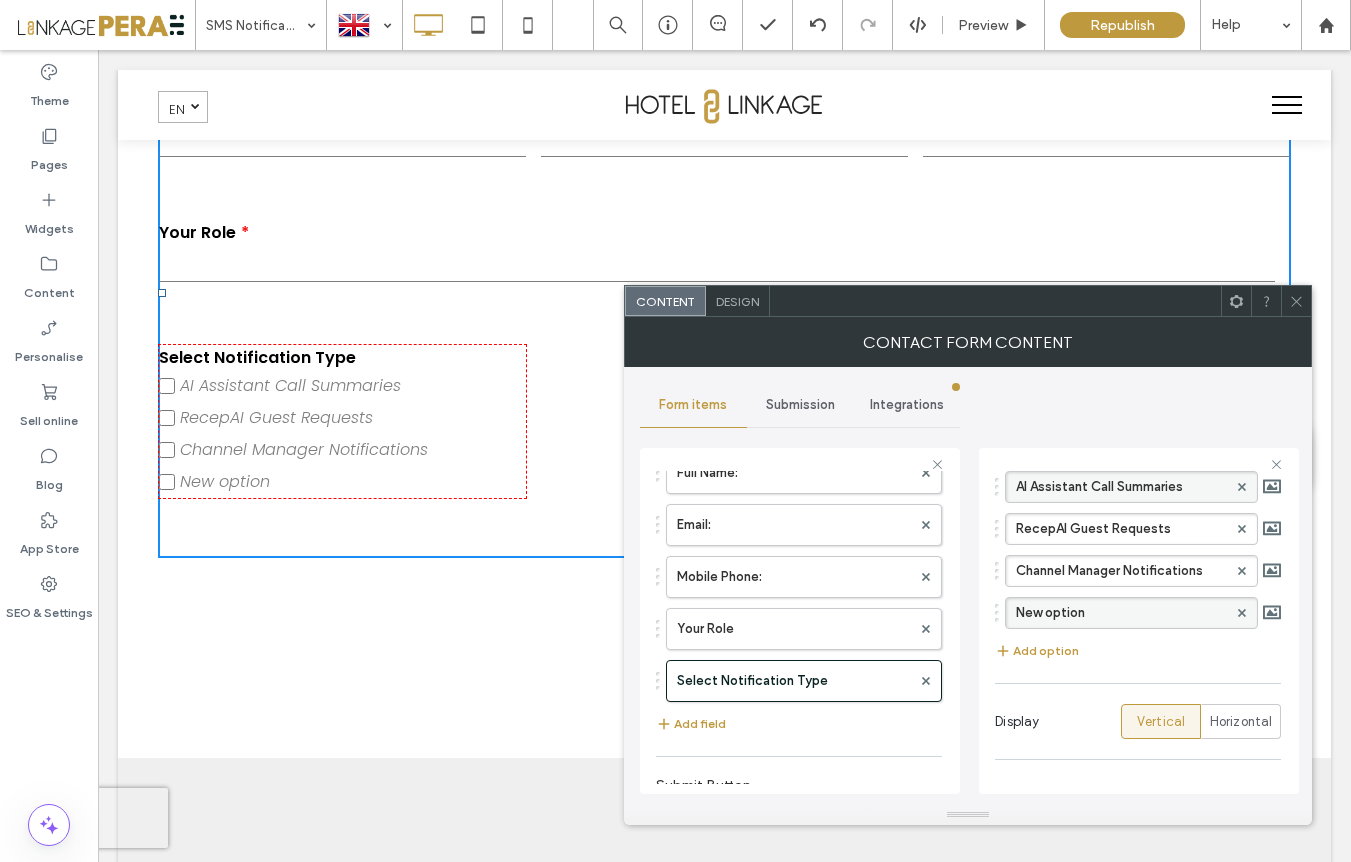 click on "New option" at bounding box center (1121, 613) 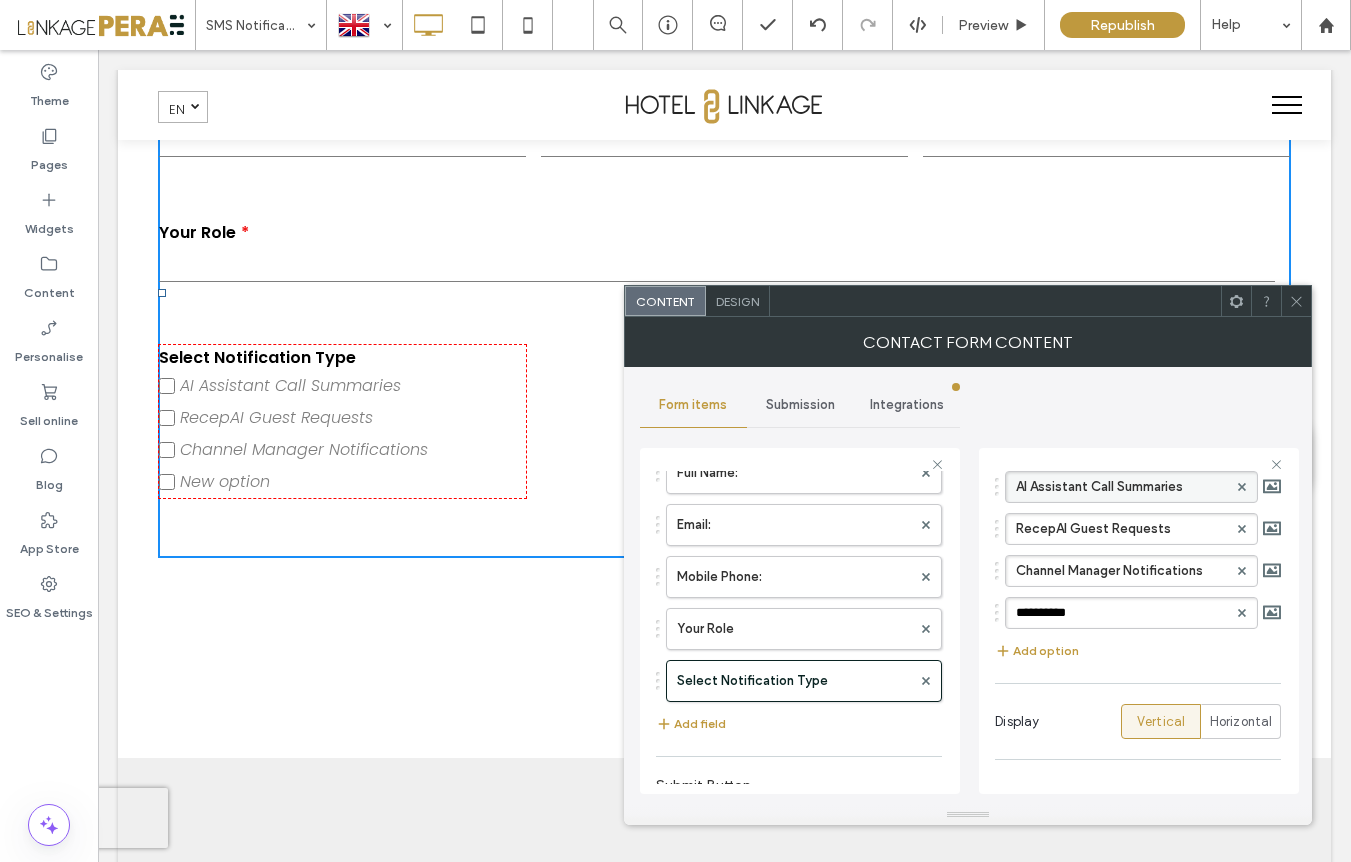 drag, startPoint x: 1023, startPoint y: 615, endPoint x: 996, endPoint y: 614, distance: 27.018513 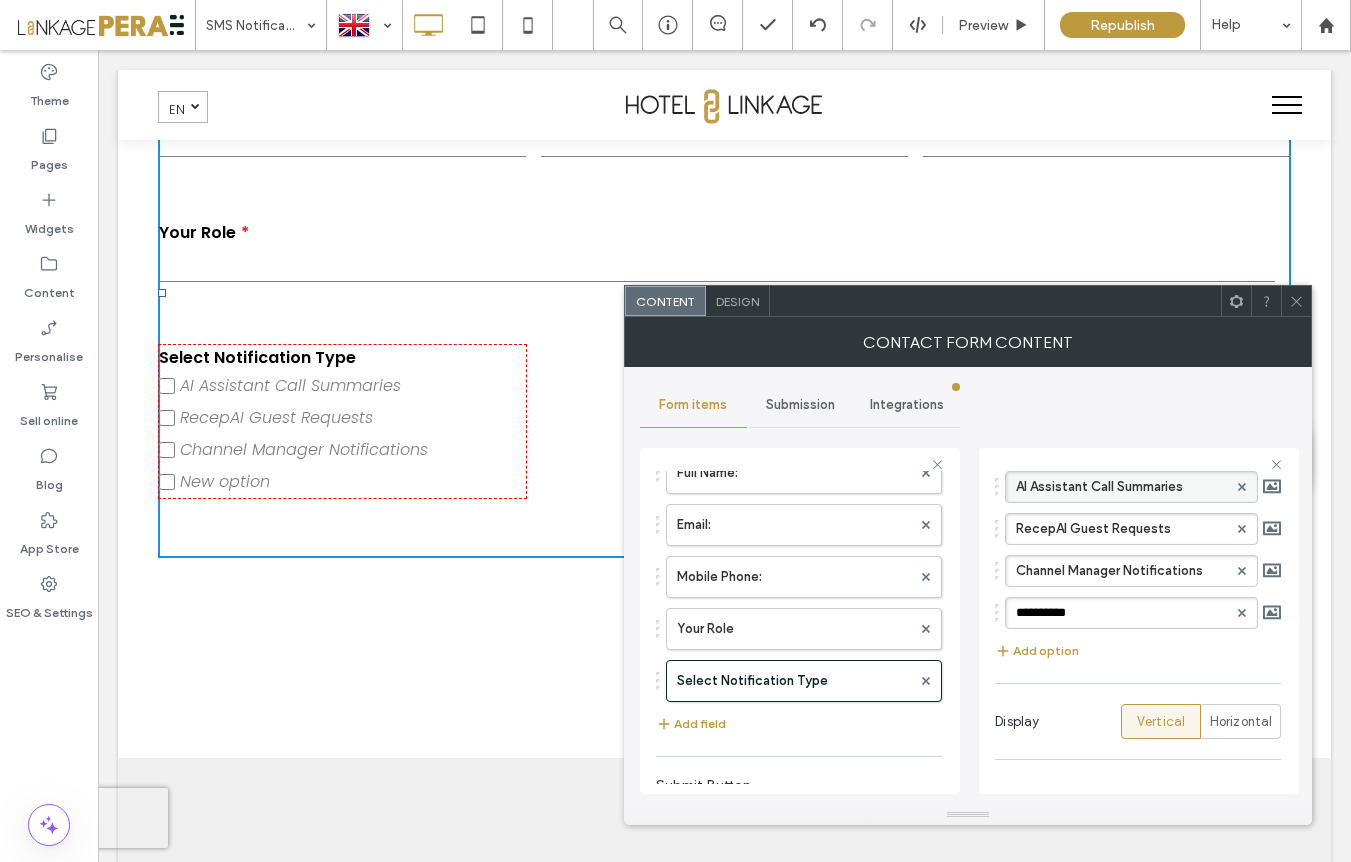 click on "**********" at bounding box center (1138, 613) 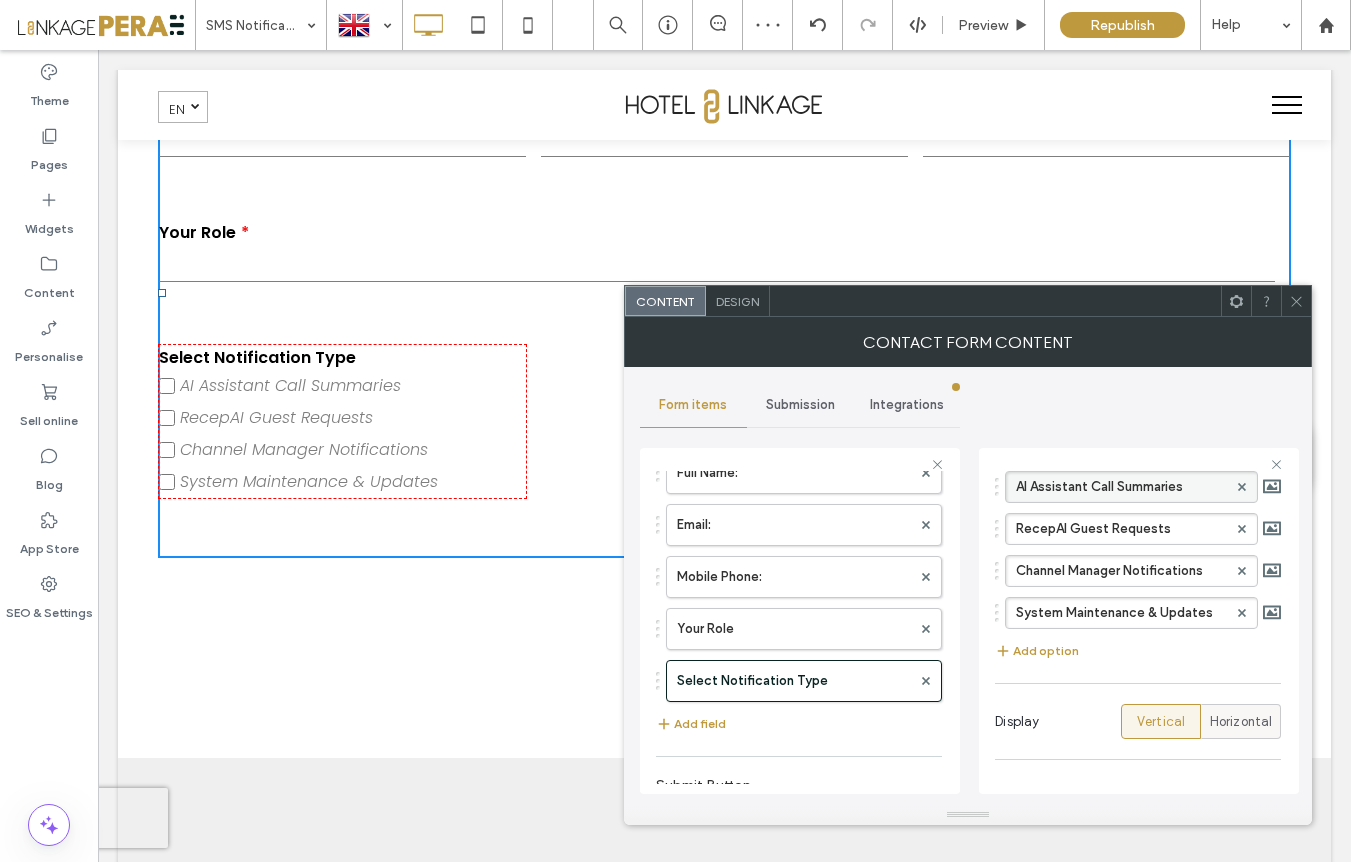 click on "Horizontal" at bounding box center [1241, 722] 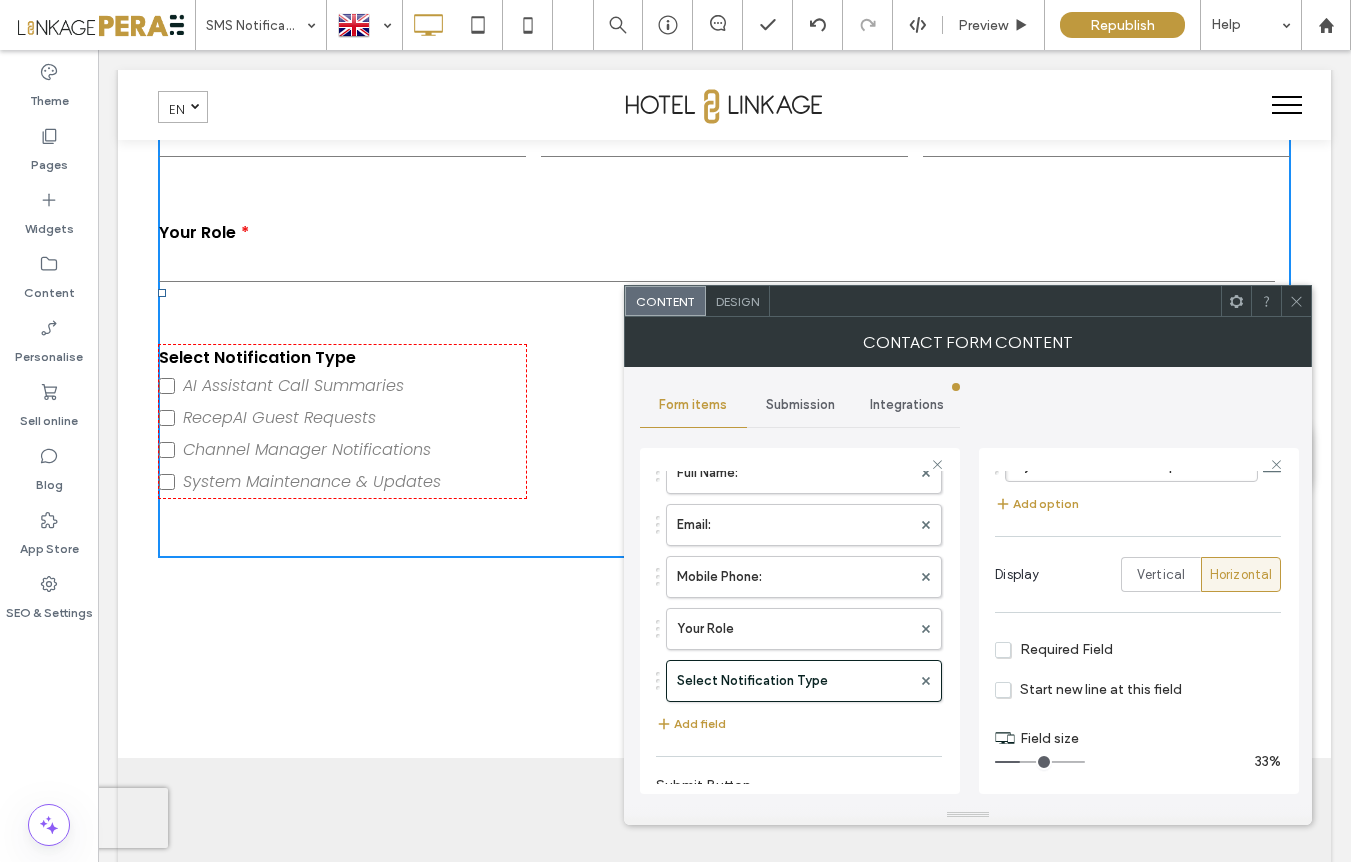 scroll, scrollTop: 351, scrollLeft: 0, axis: vertical 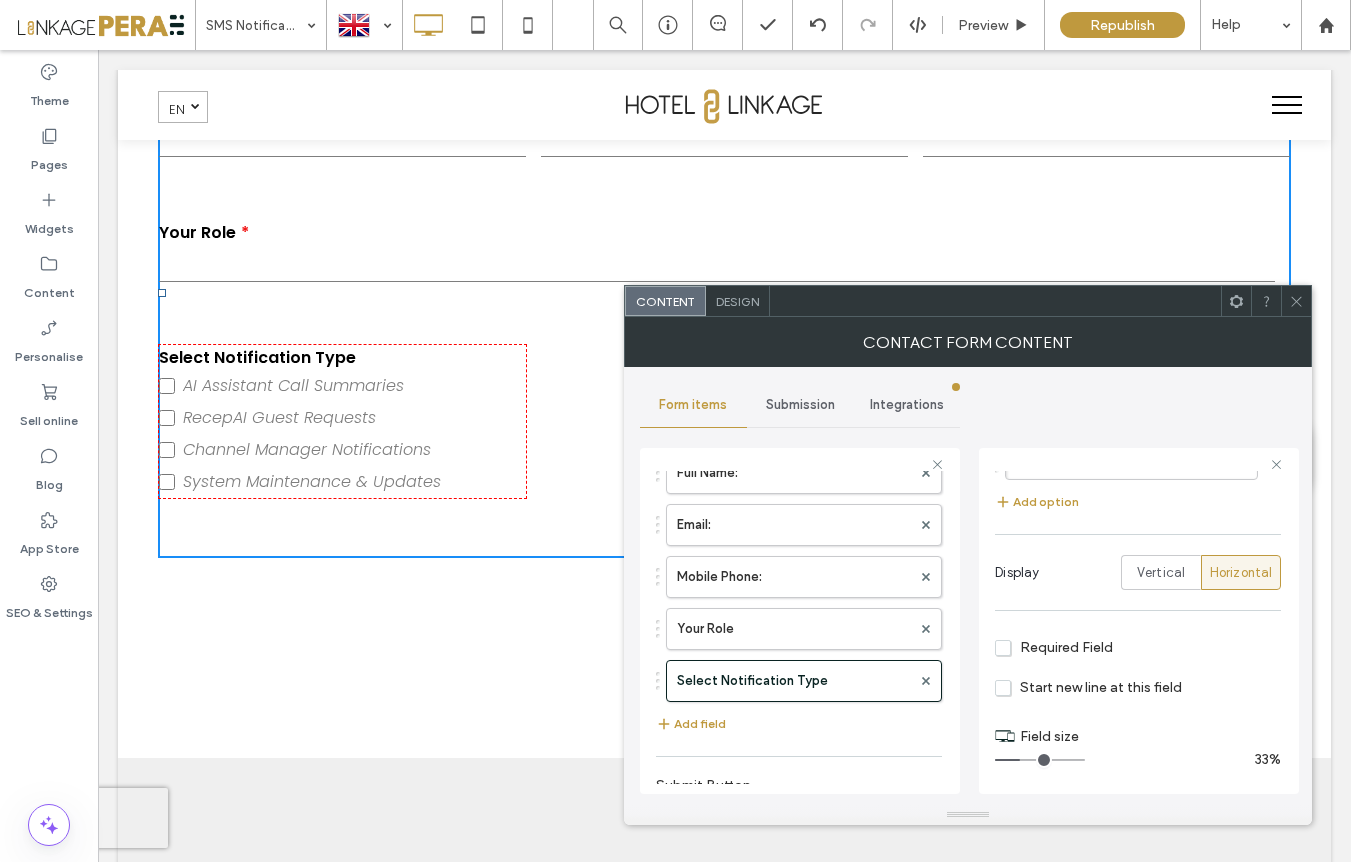 click 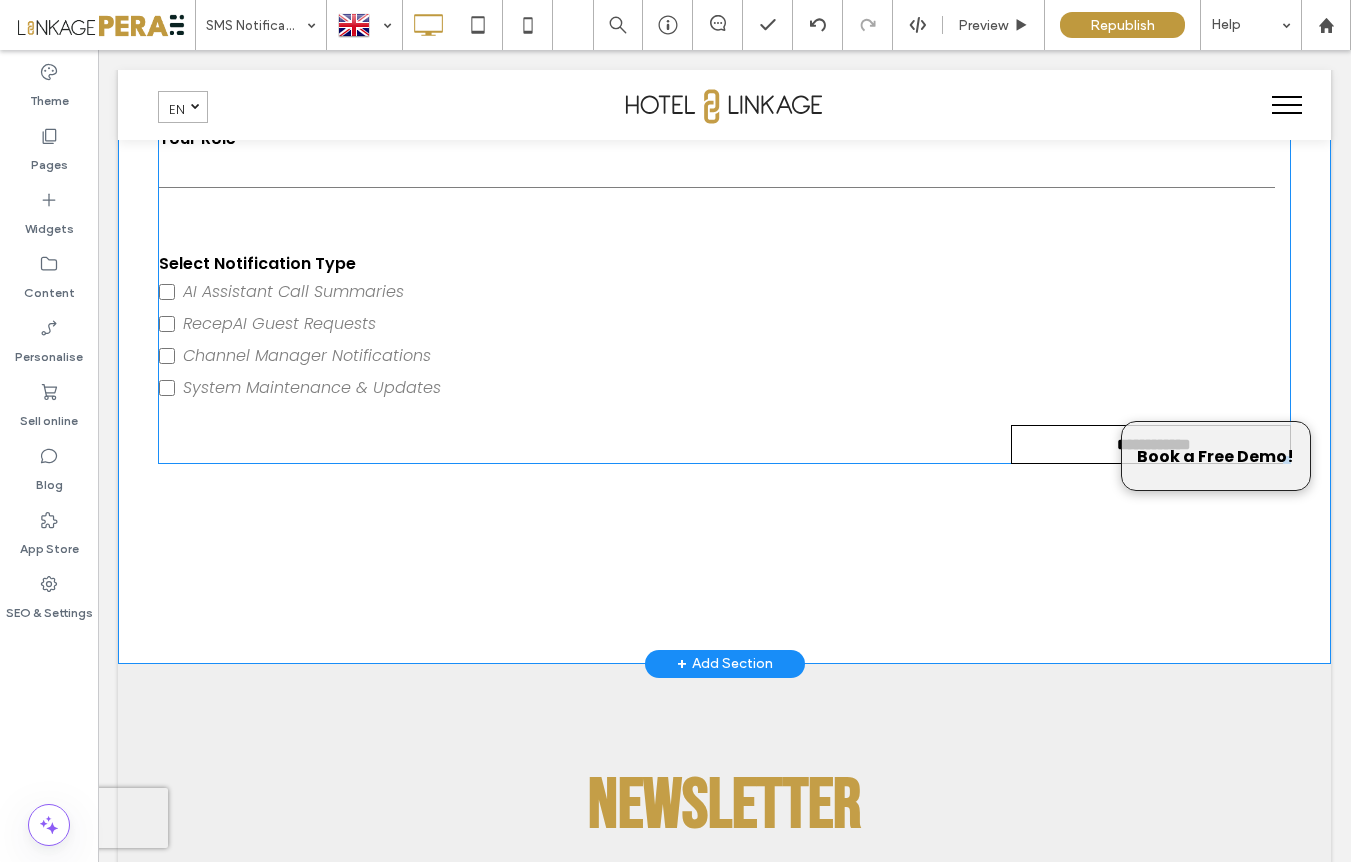 scroll, scrollTop: 525, scrollLeft: 0, axis: vertical 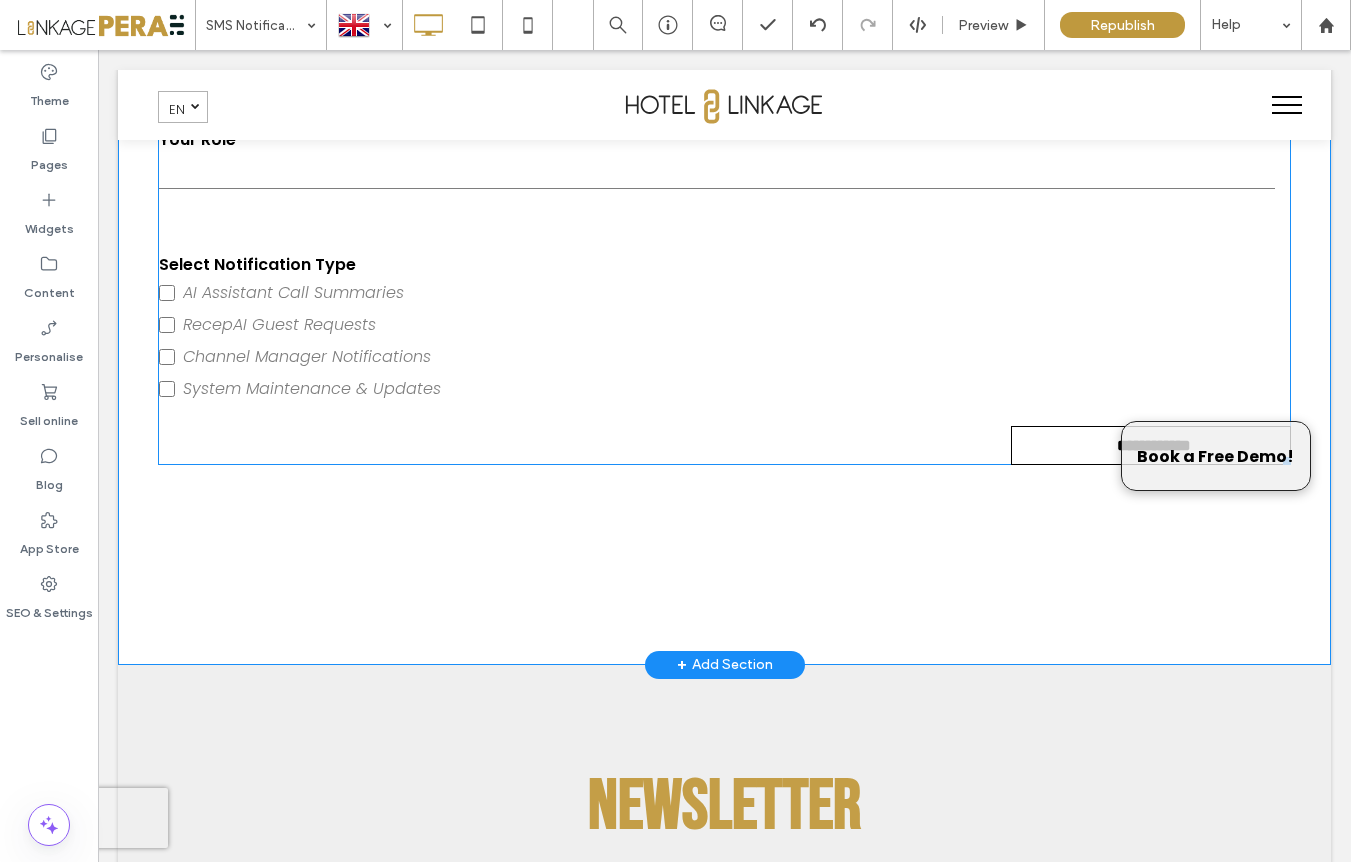 click on "**********" at bounding box center (725, 193) 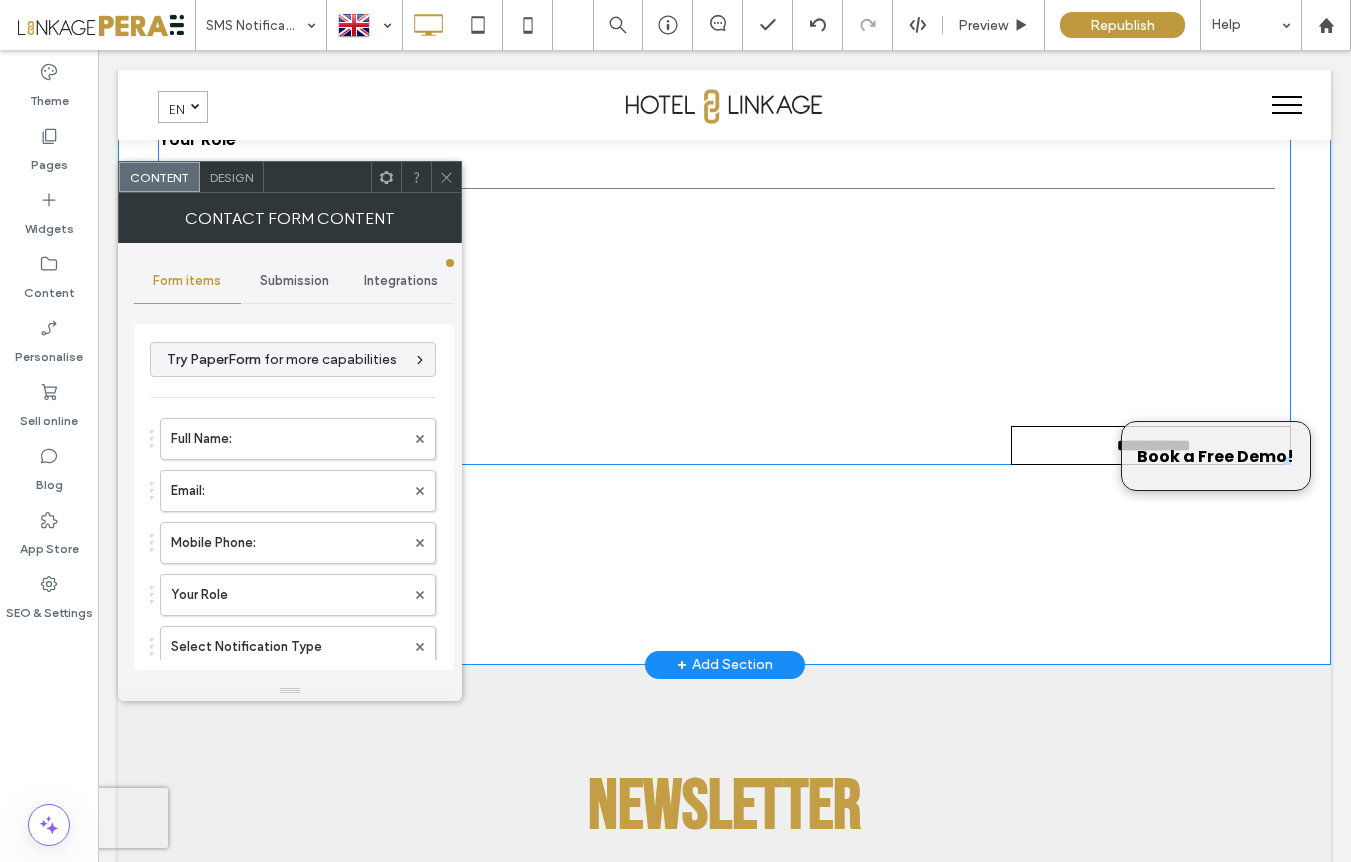 type on "**********" 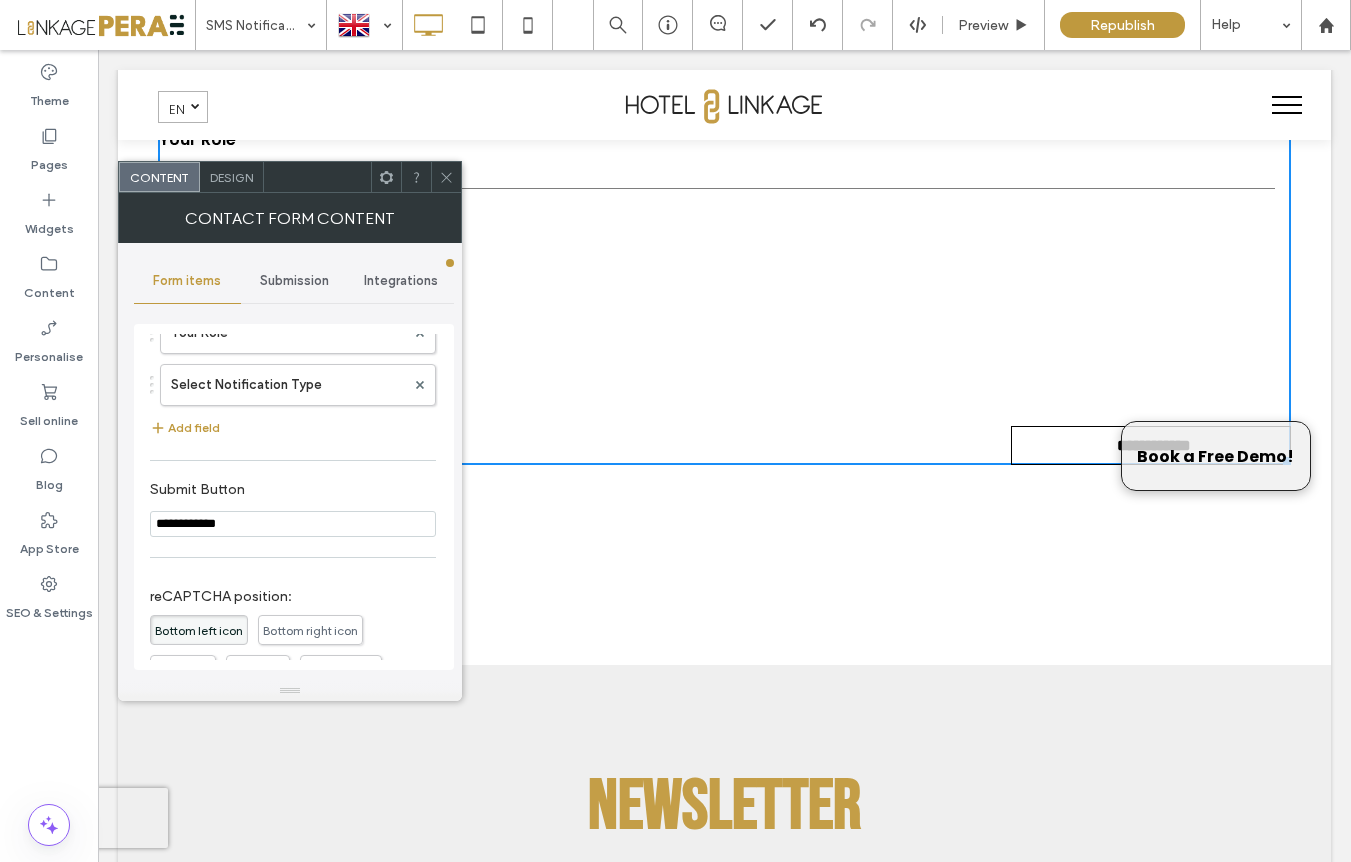 scroll, scrollTop: 286, scrollLeft: 0, axis: vertical 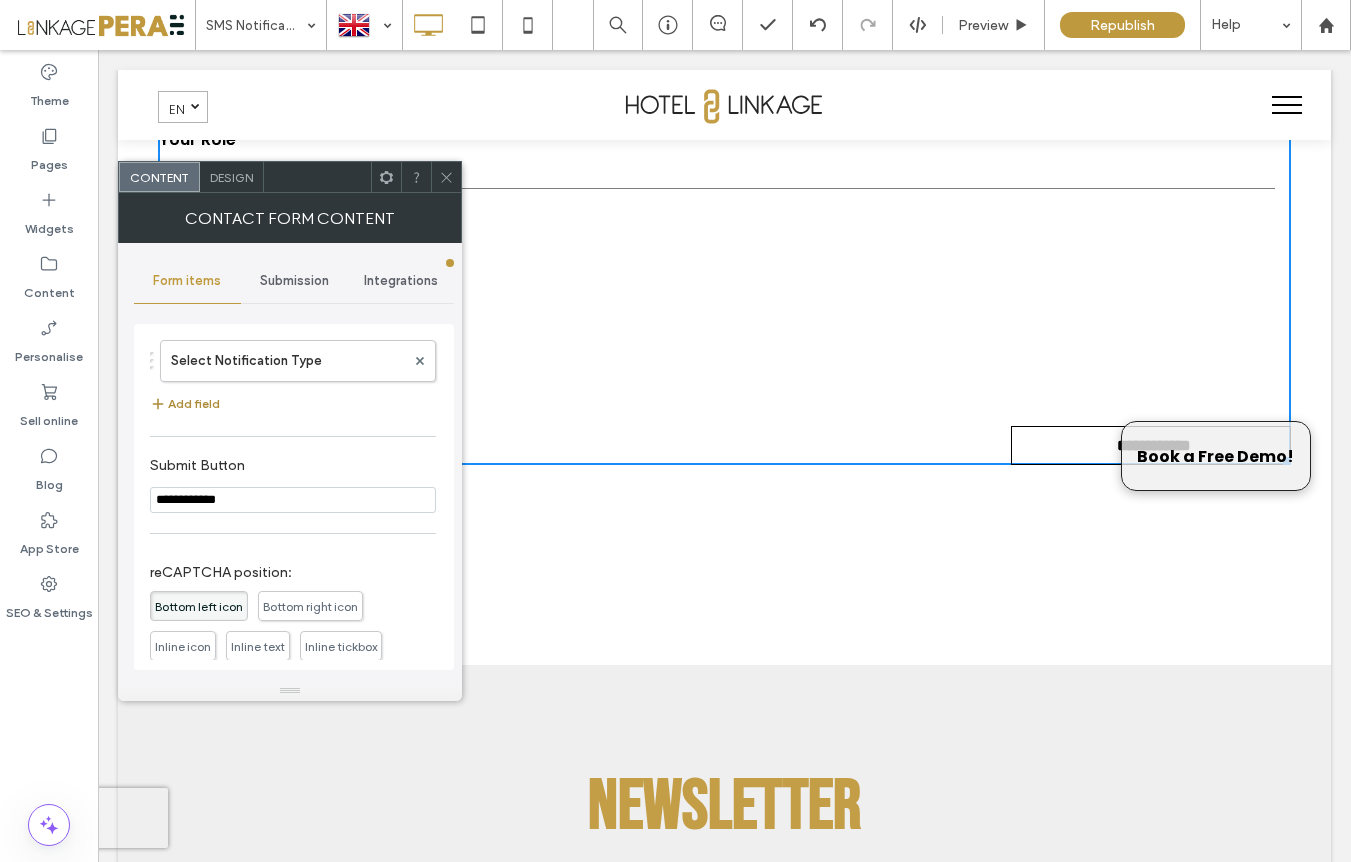 click on "Add field" at bounding box center (185, 404) 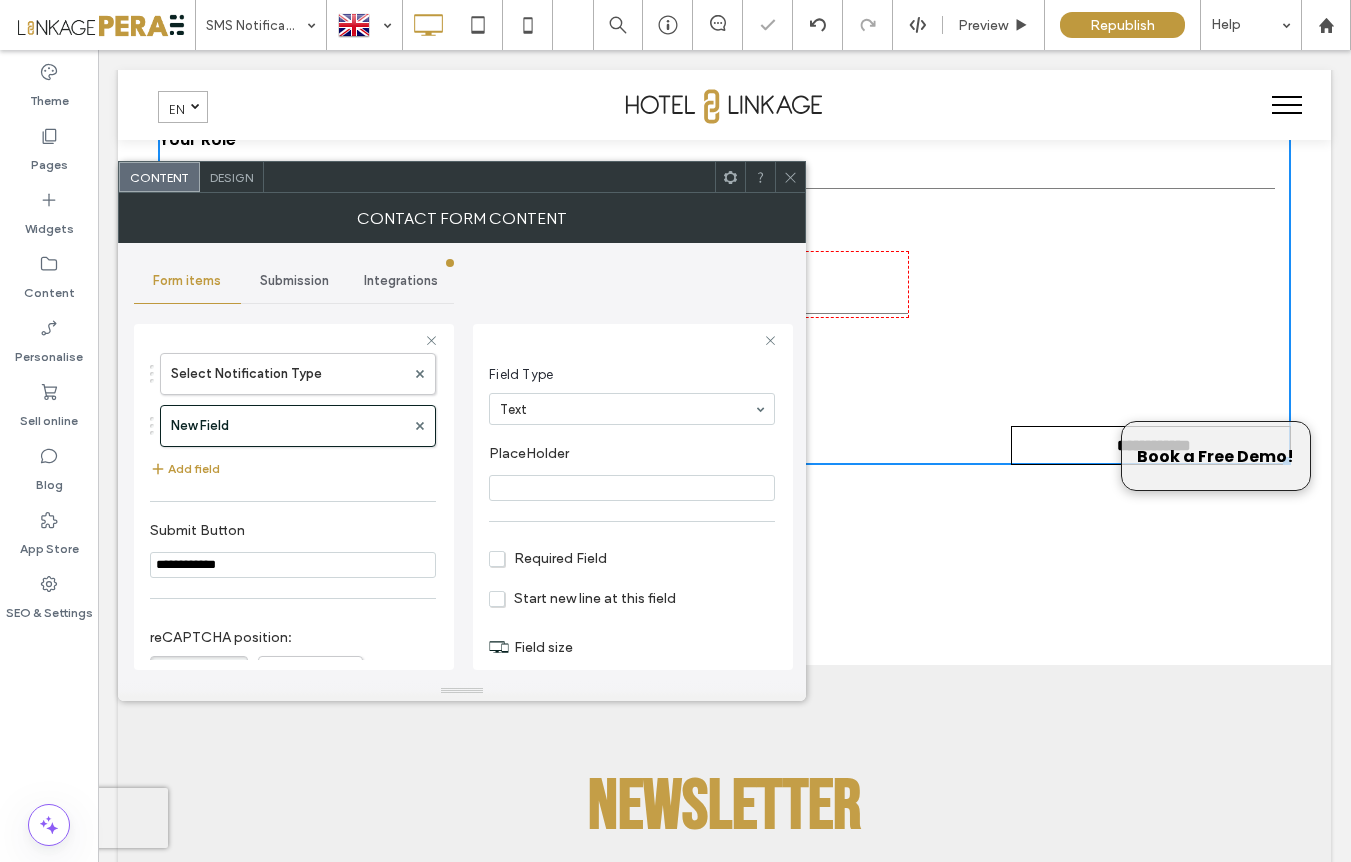 scroll, scrollTop: 141, scrollLeft: 0, axis: vertical 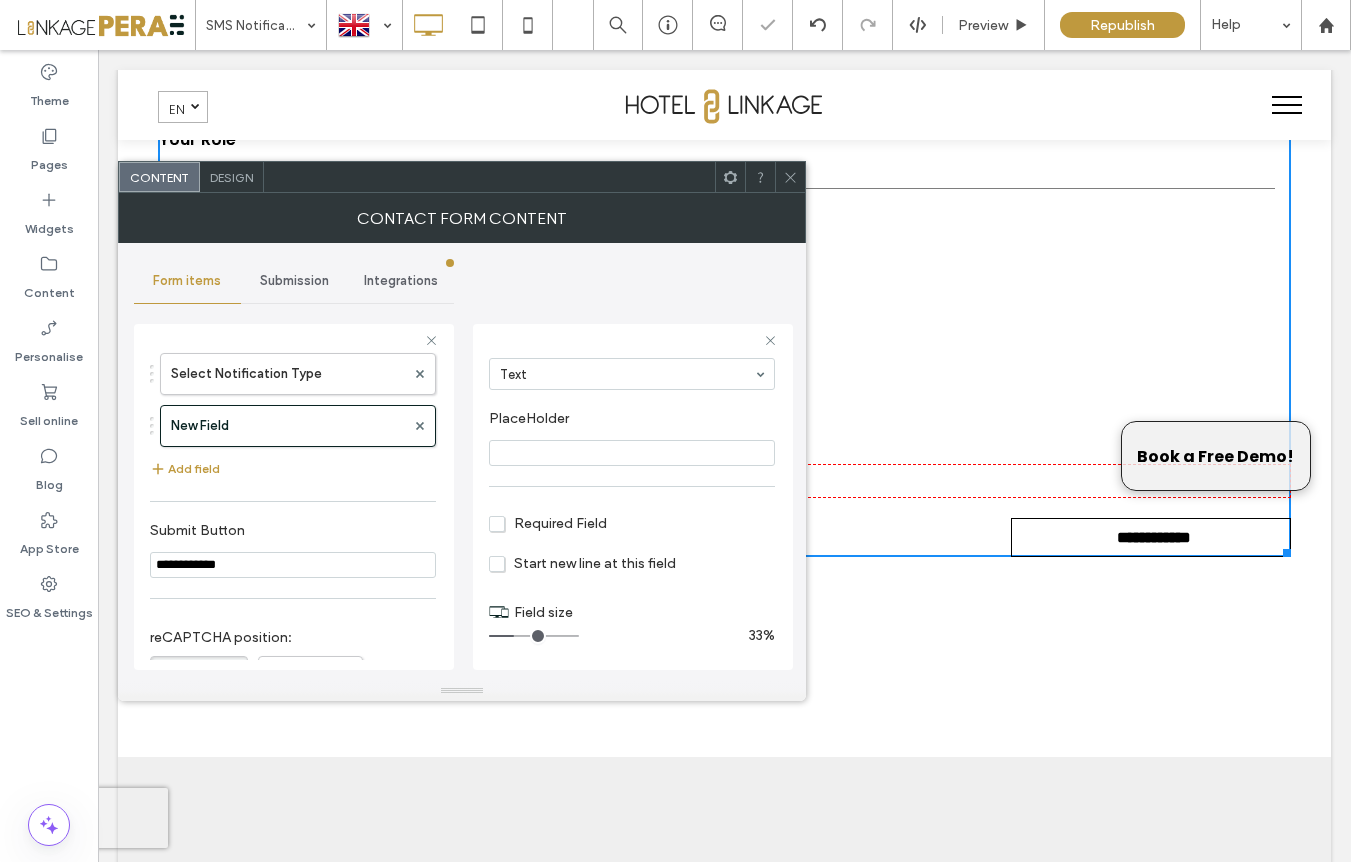 type on "**" 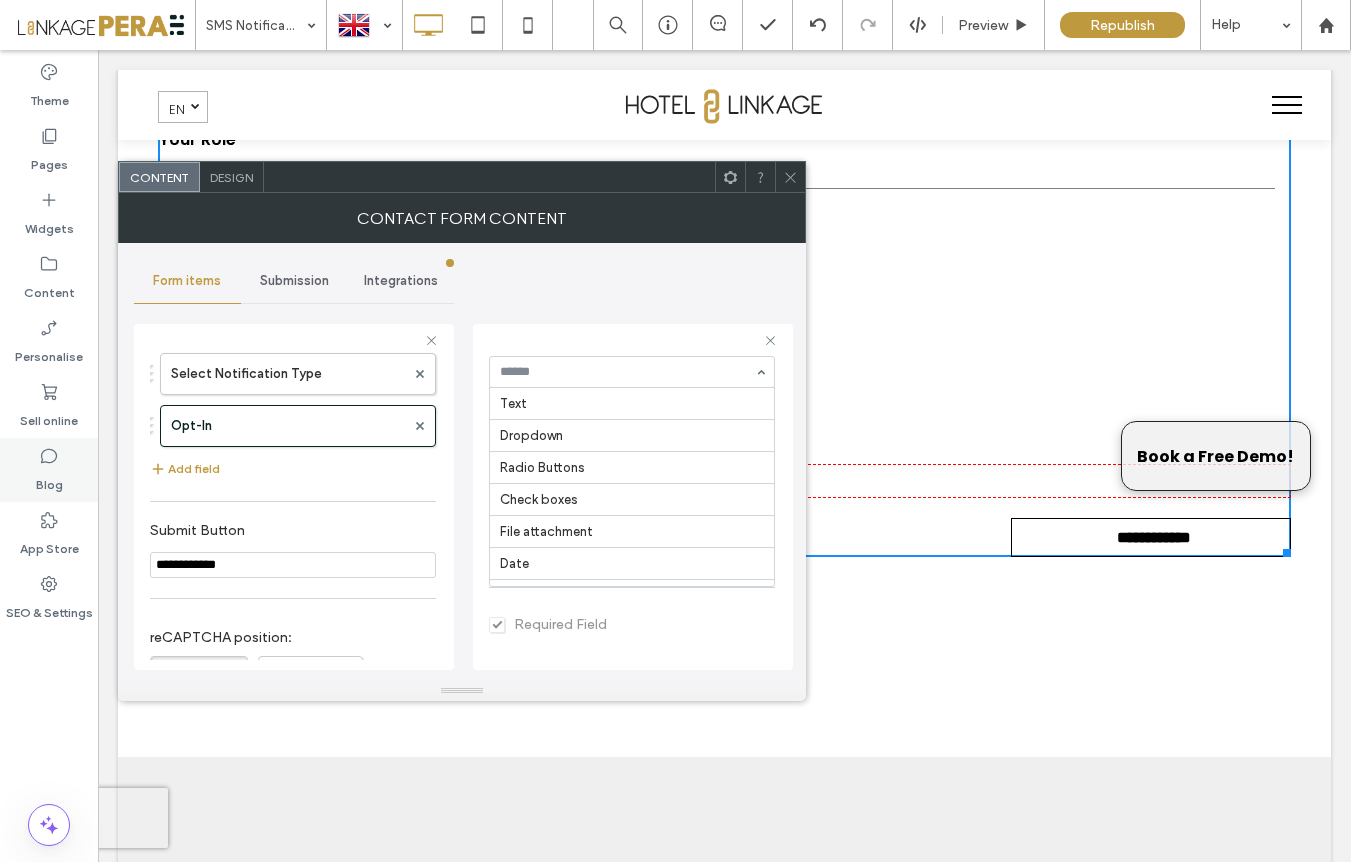 scroll, scrollTop: 230, scrollLeft: 0, axis: vertical 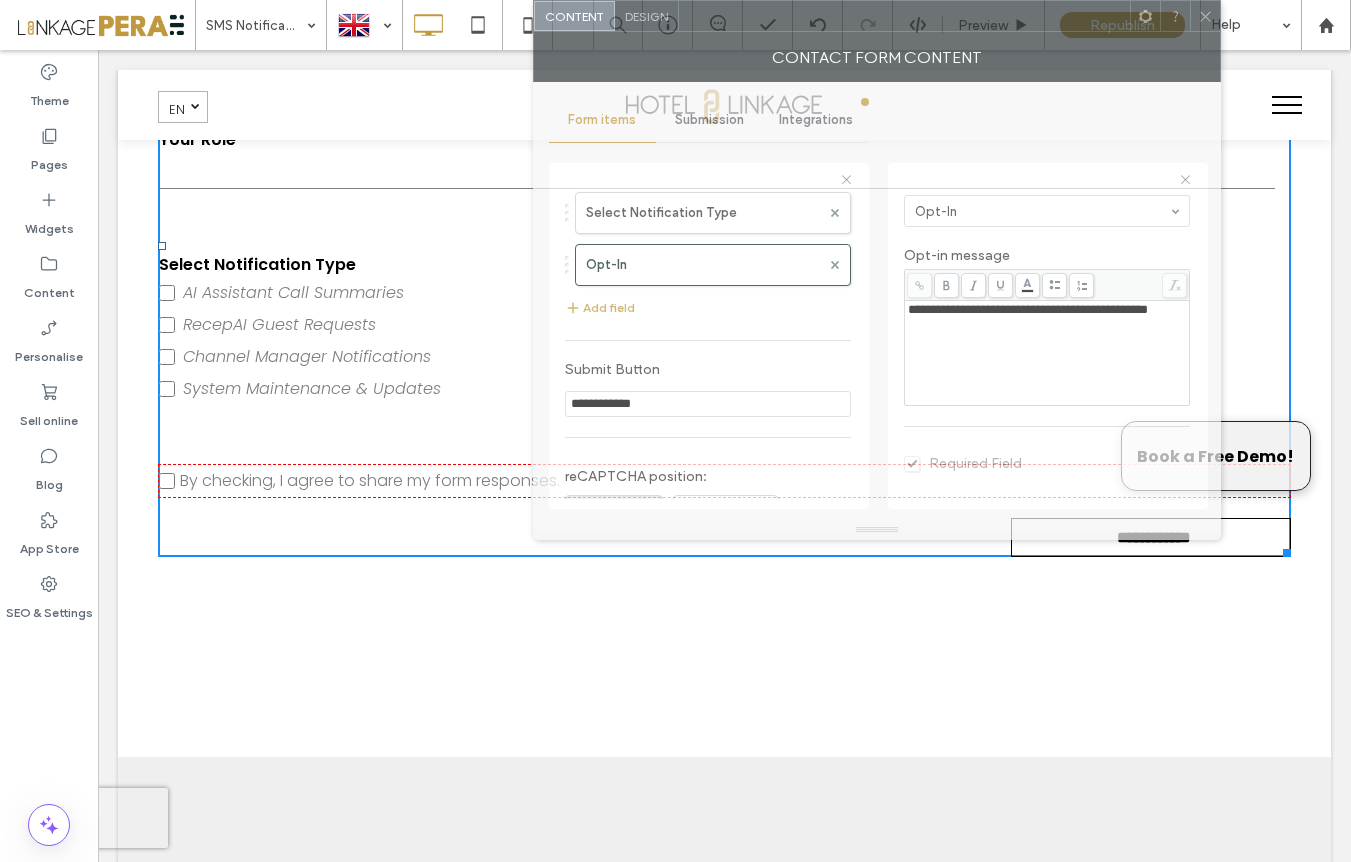 drag, startPoint x: 497, startPoint y: 173, endPoint x: 878, endPoint y: -60, distance: 446.59827 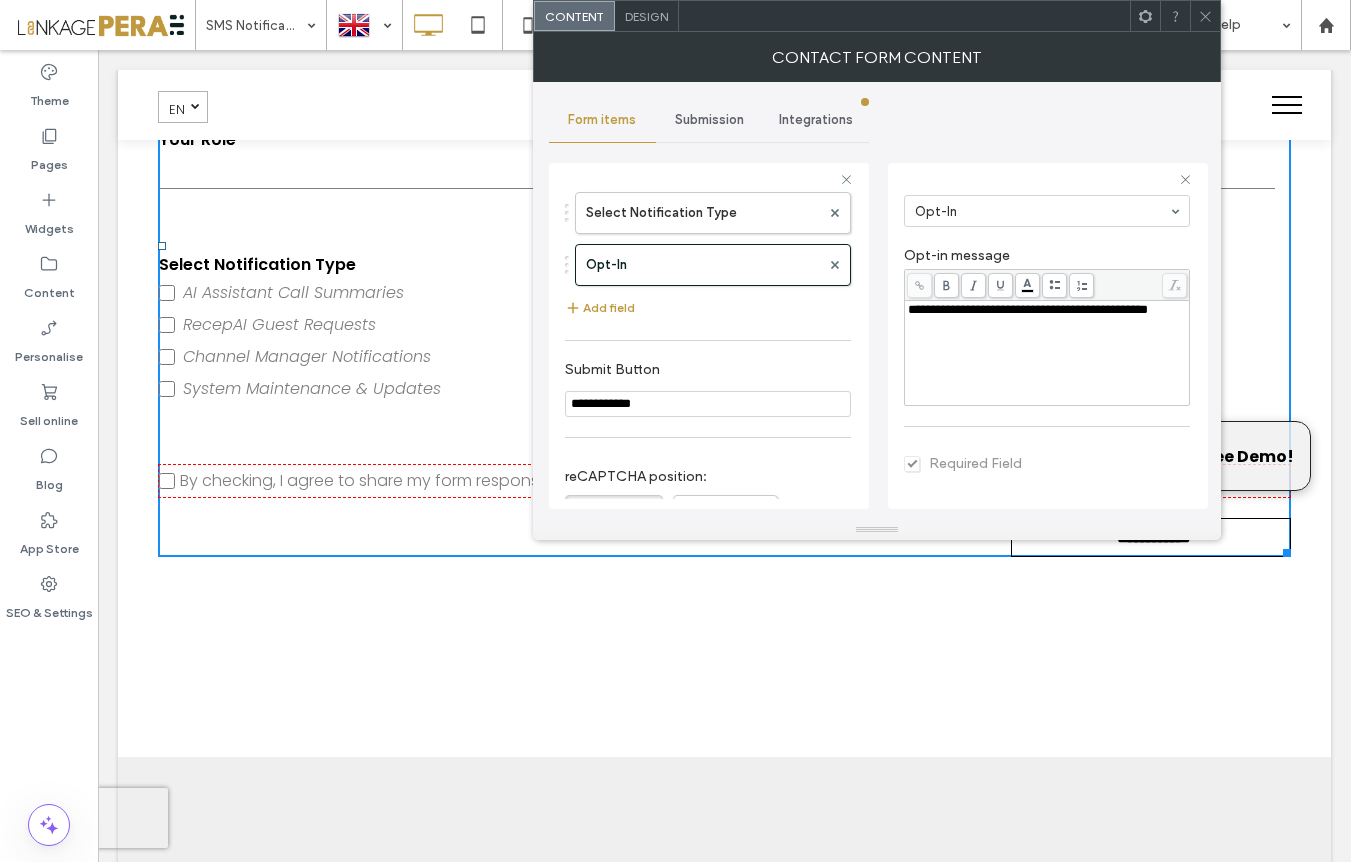click on "**********" at bounding box center (1047, 310) 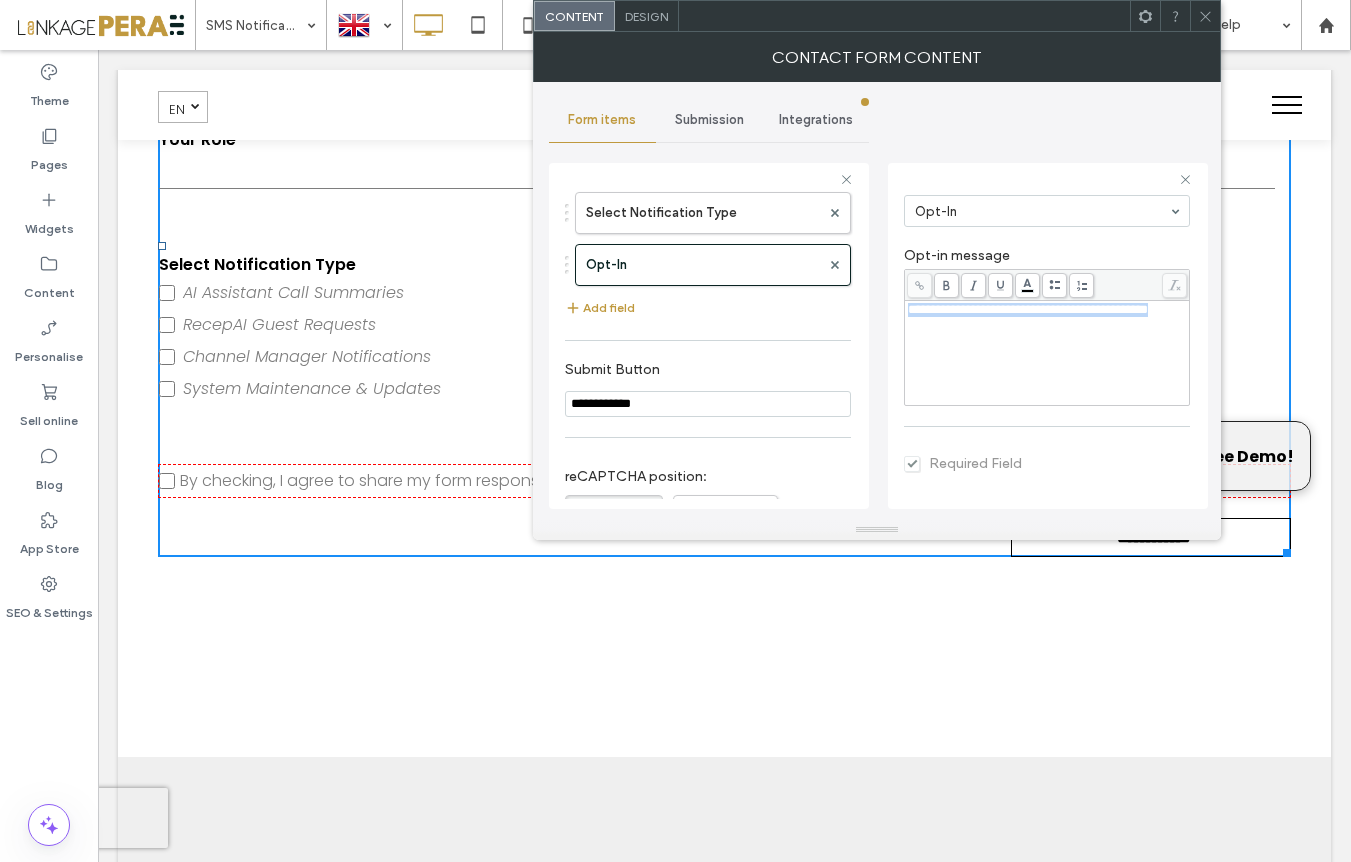 drag, startPoint x: 927, startPoint y: 322, endPoint x: 882, endPoint y: 314, distance: 45.705578 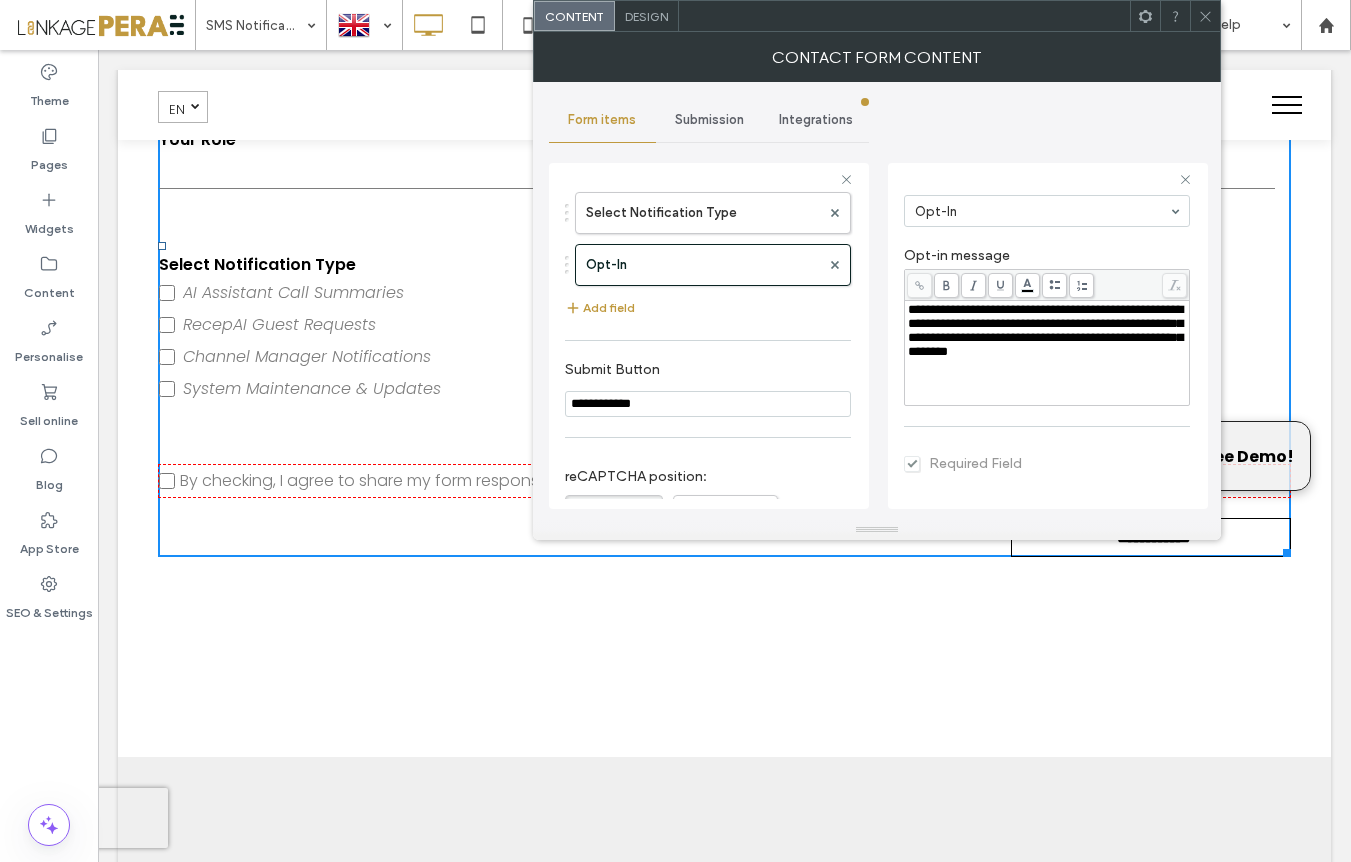 click on "**********" at bounding box center [1047, 303] 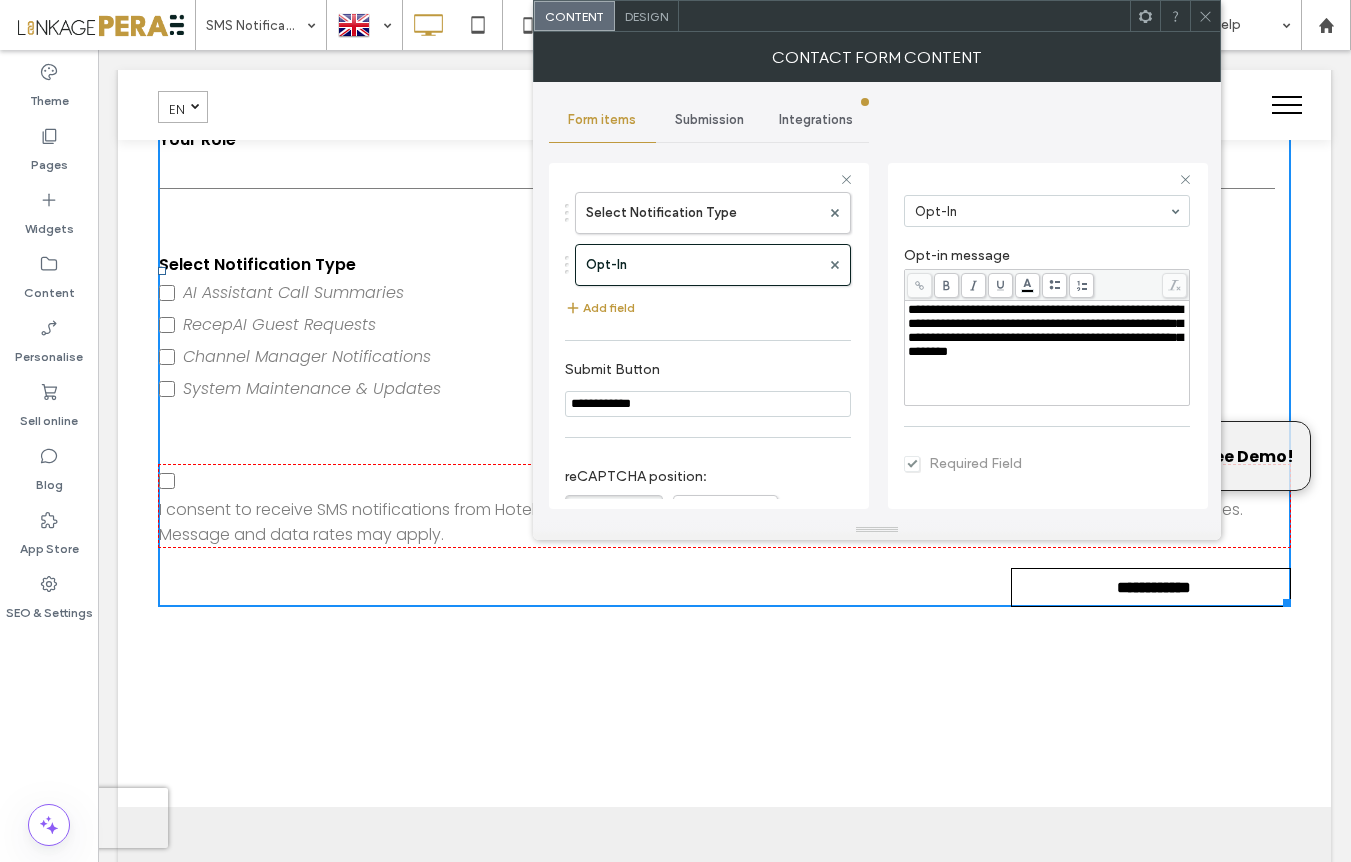 drag, startPoint x: 1038, startPoint y: 350, endPoint x: 1069, endPoint y: 331, distance: 36.359318 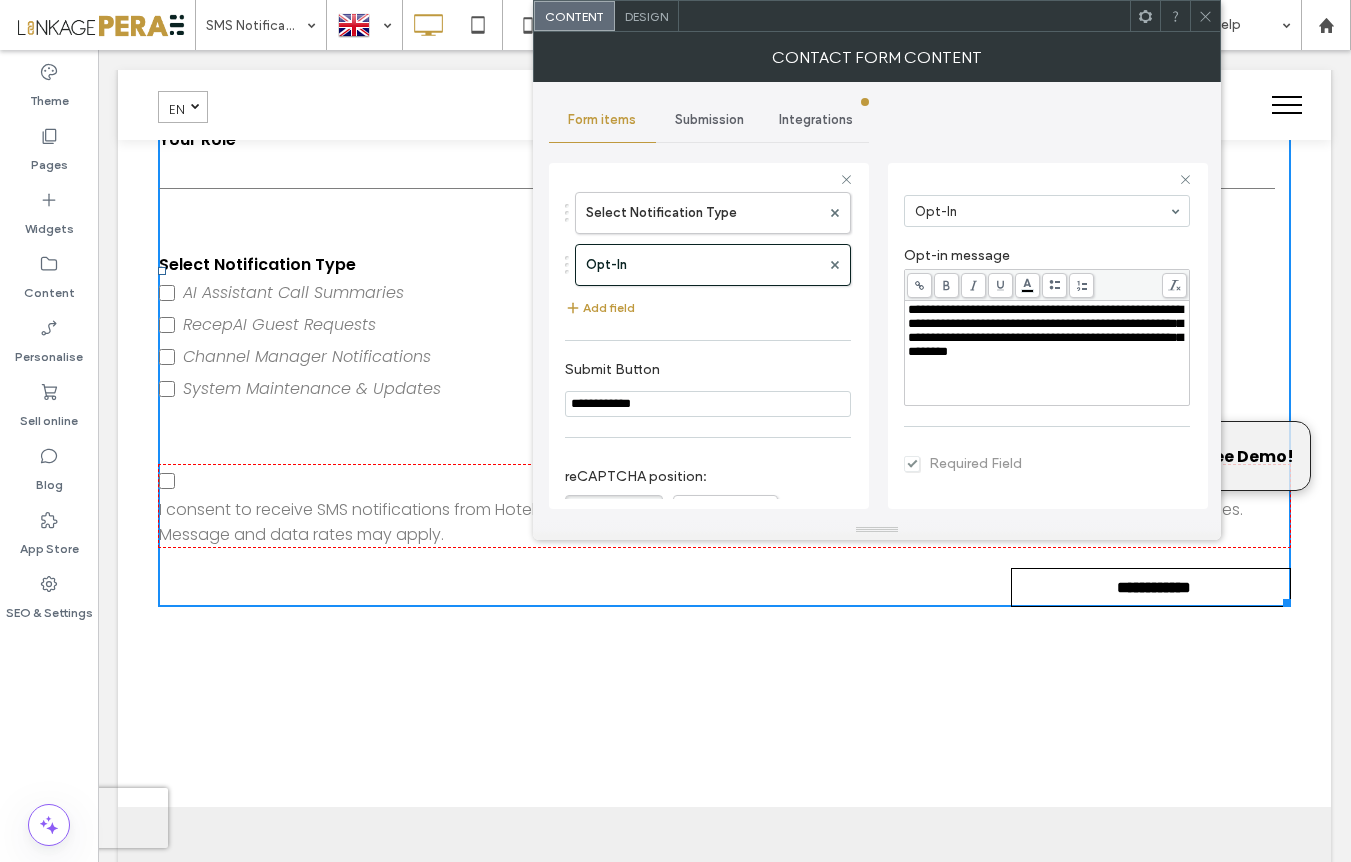 click on "**********" at bounding box center (1045, 330) 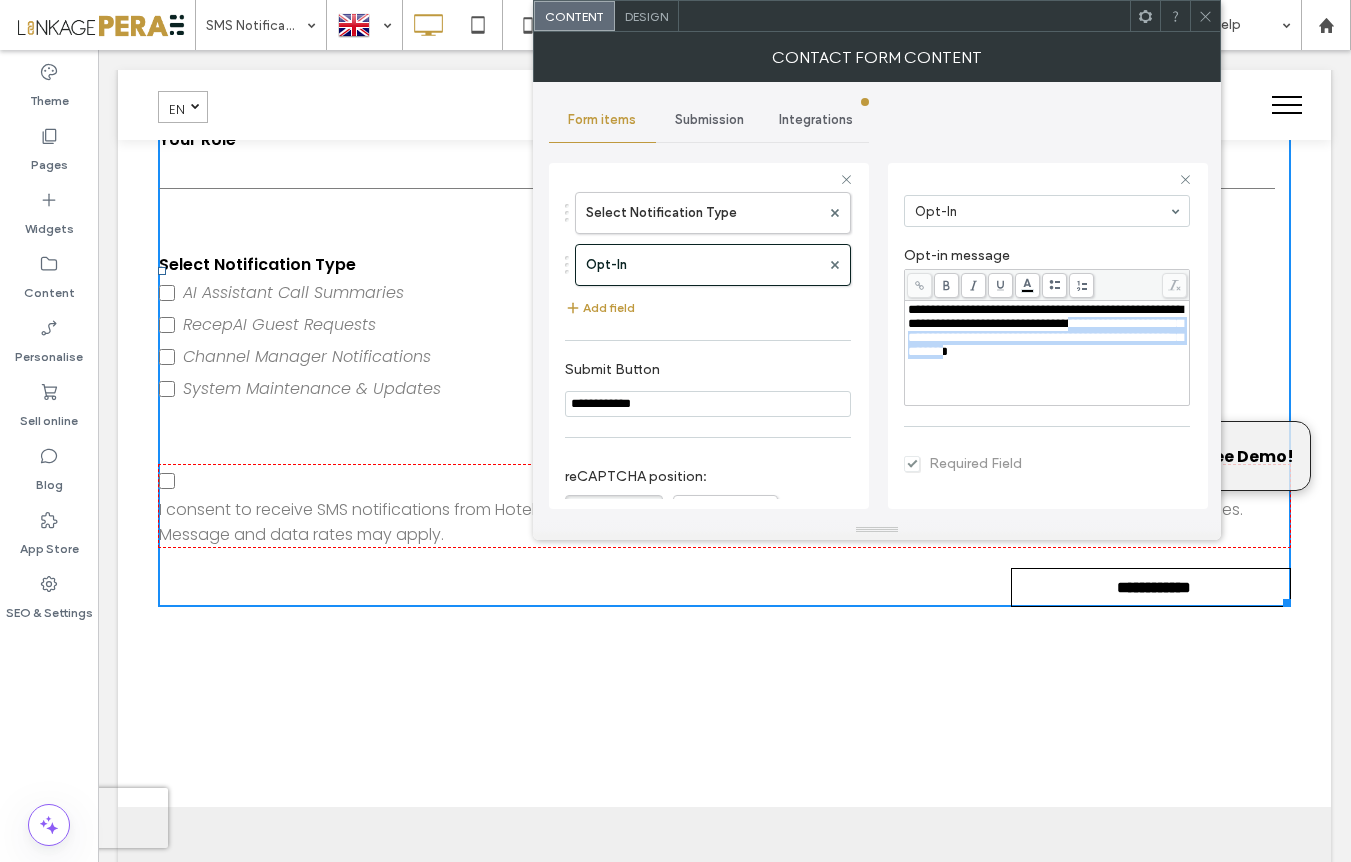 drag, startPoint x: 1129, startPoint y: 358, endPoint x: 888, endPoint y: 344, distance: 241.4063 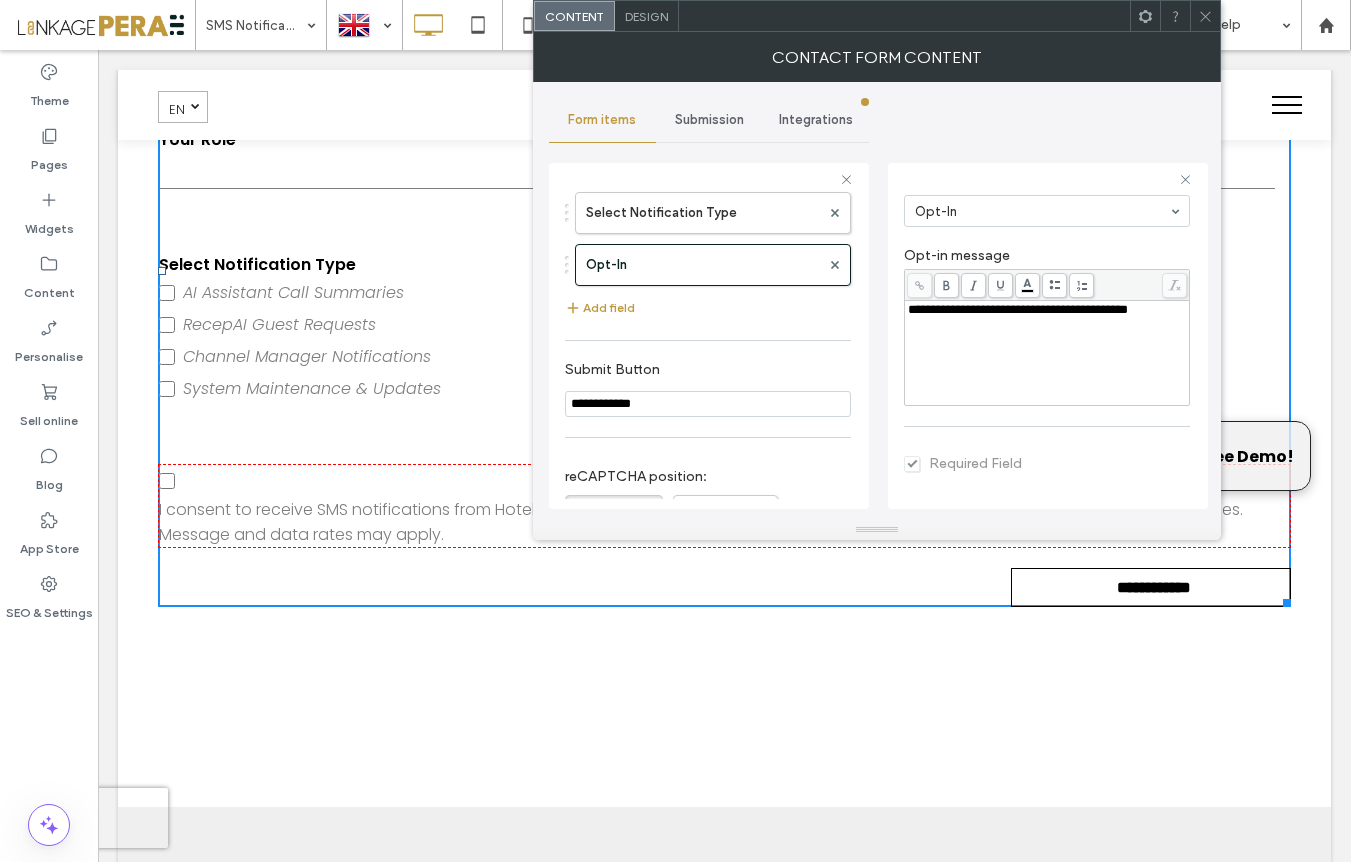 click on "Required Field" at bounding box center [1047, 462] 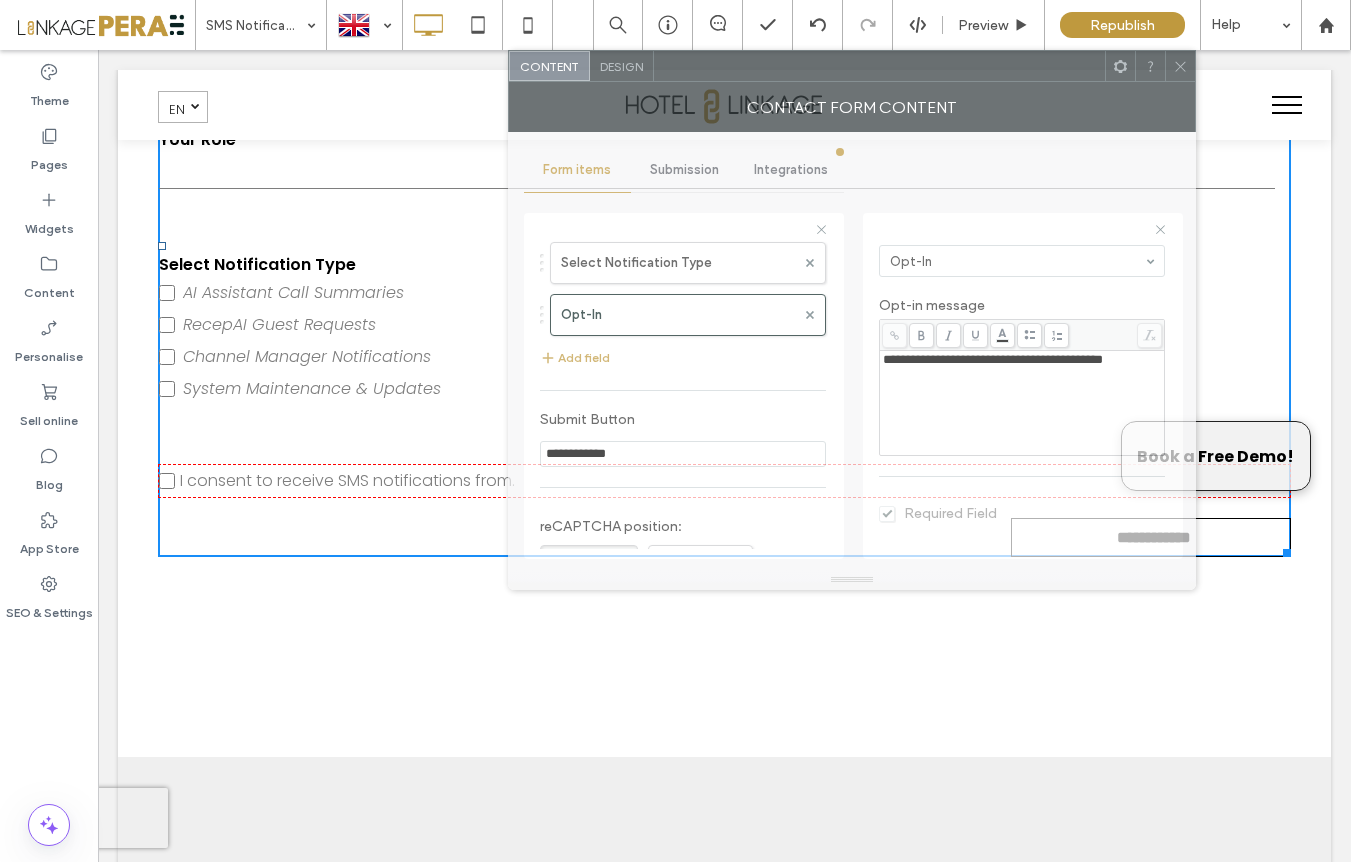 drag, startPoint x: 910, startPoint y: 23, endPoint x: 885, endPoint y: 73, distance: 55.9017 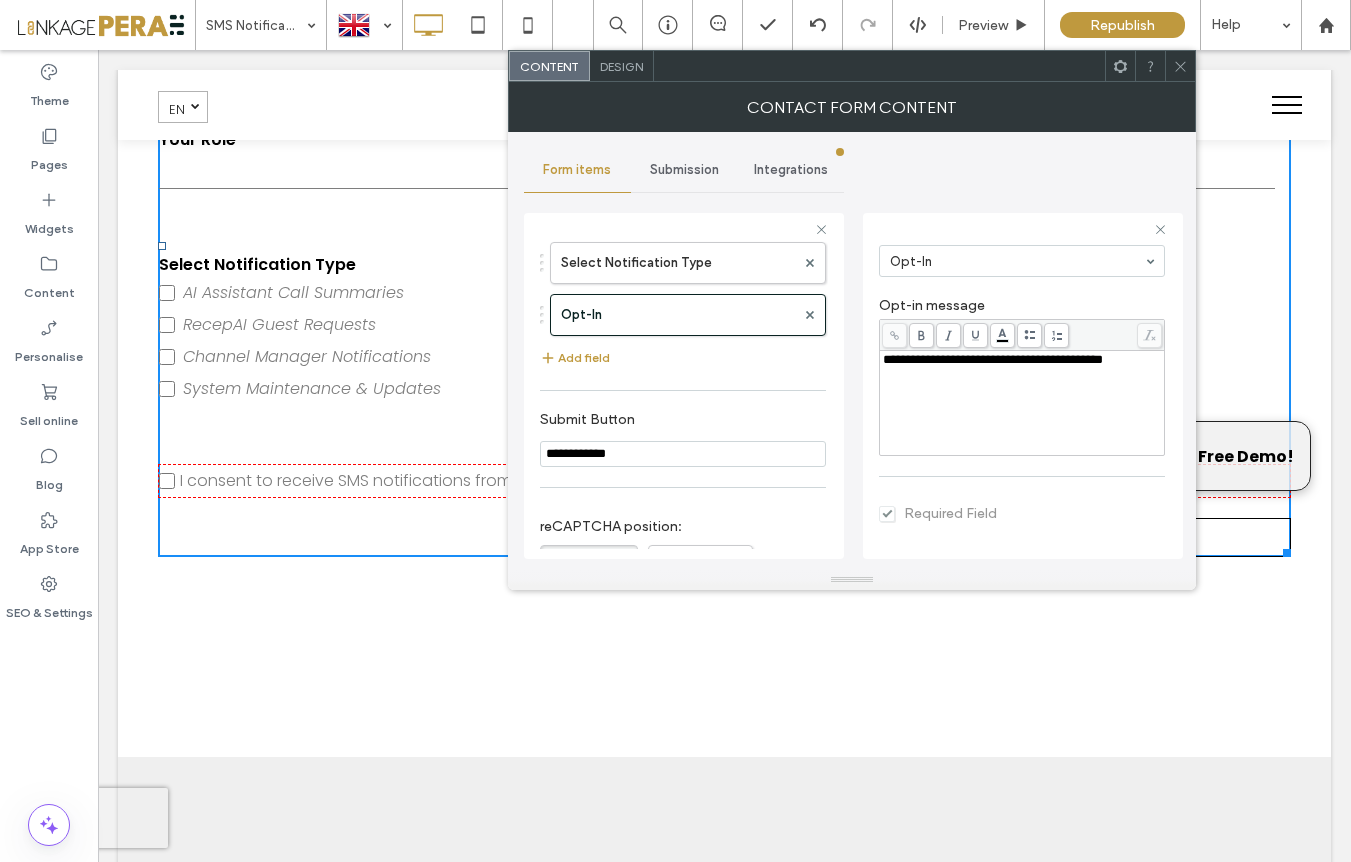 click on "**********" at bounding box center (1022, 360) 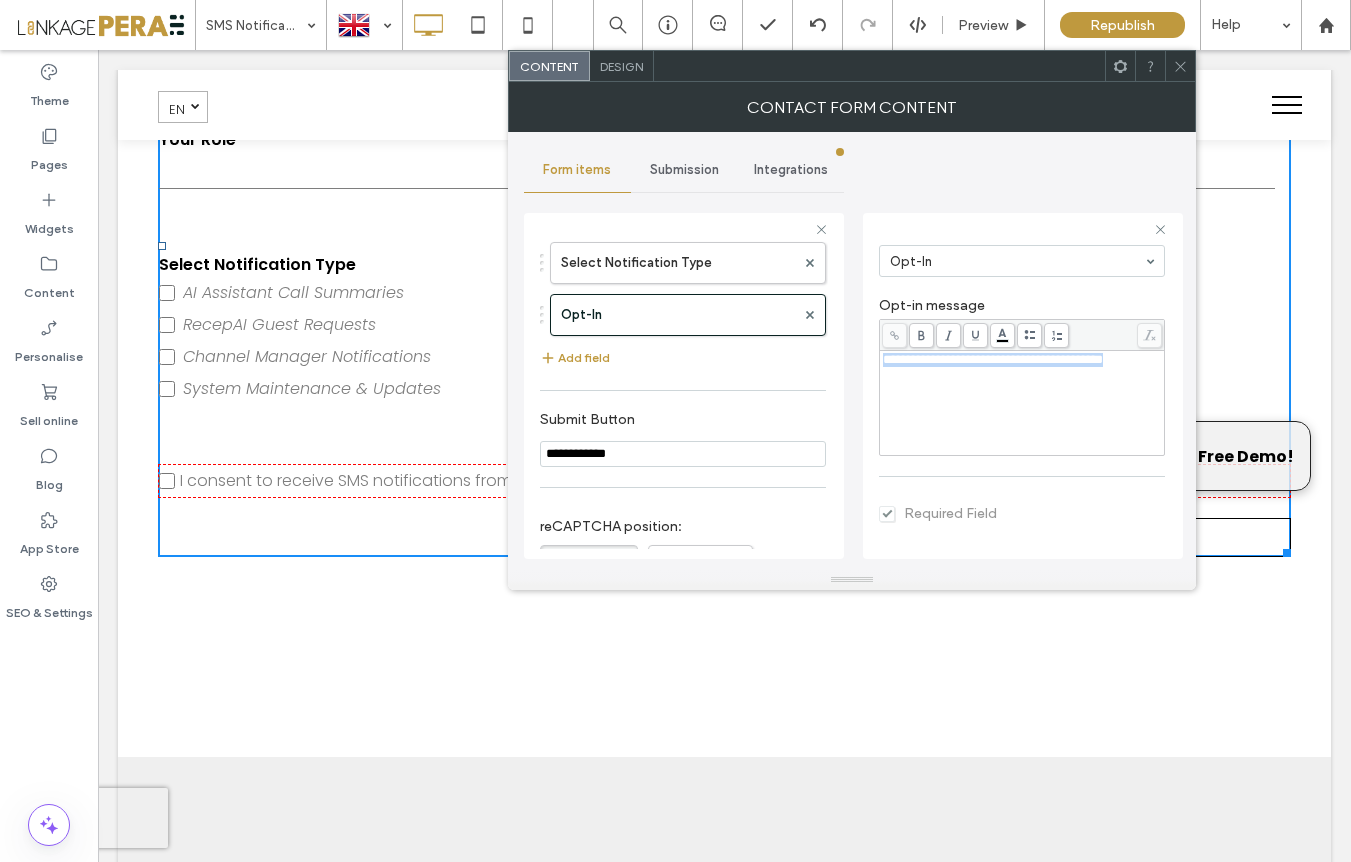 drag, startPoint x: 1141, startPoint y: 360, endPoint x: 837, endPoint y: 356, distance: 304.0263 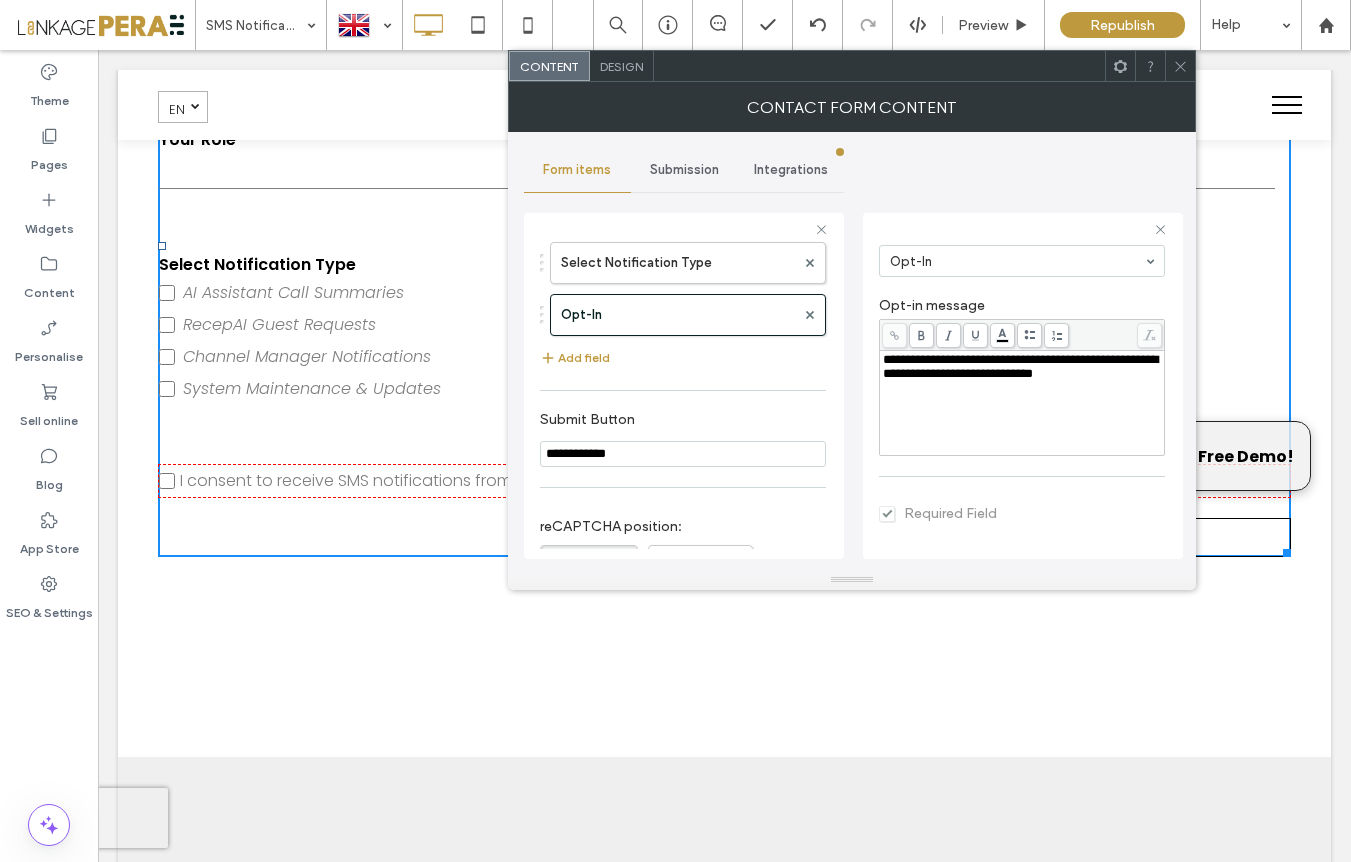 type 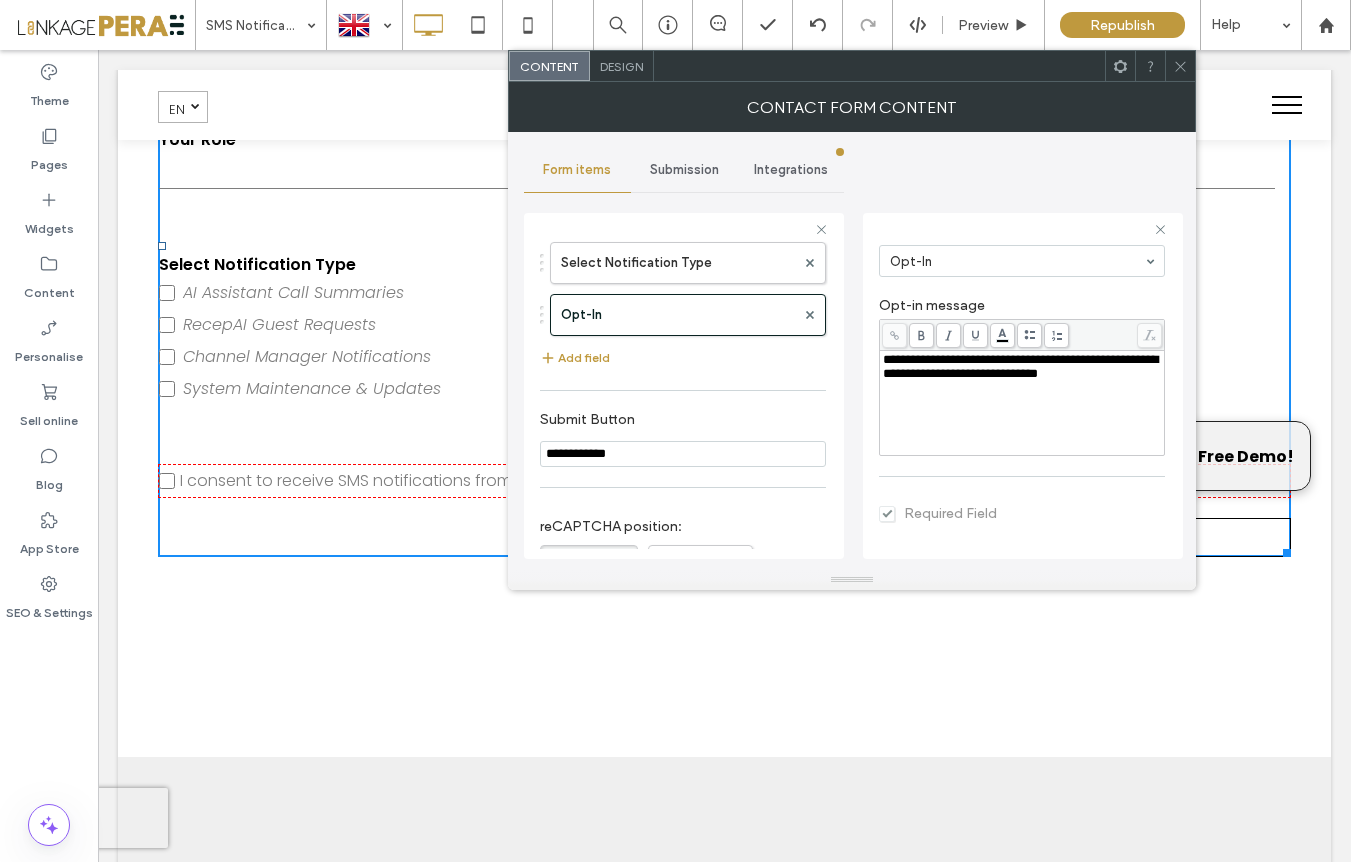 click on "Required Field" at bounding box center (1022, 512) 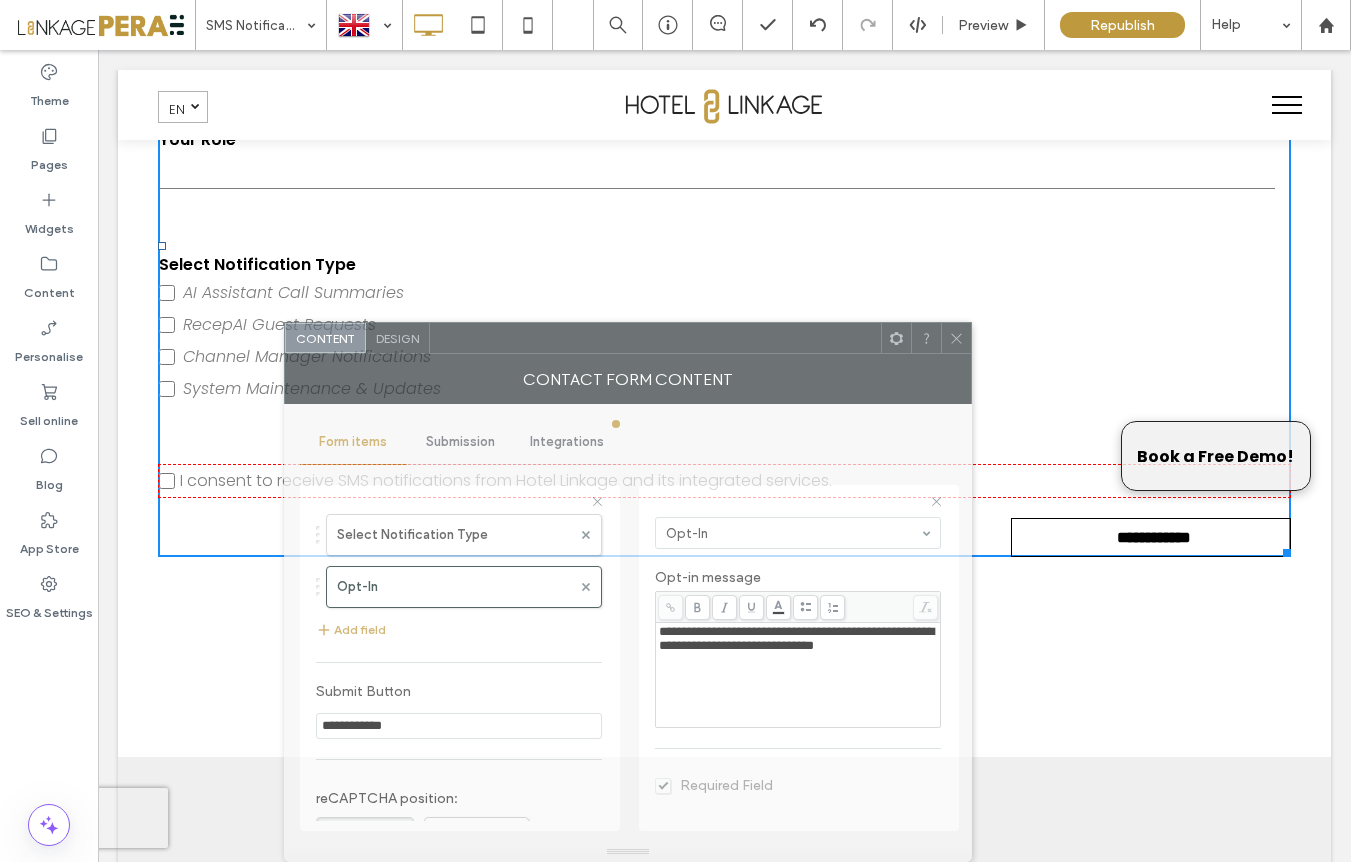 drag, startPoint x: 853, startPoint y: 75, endPoint x: 629, endPoint y: 351, distance: 355.46027 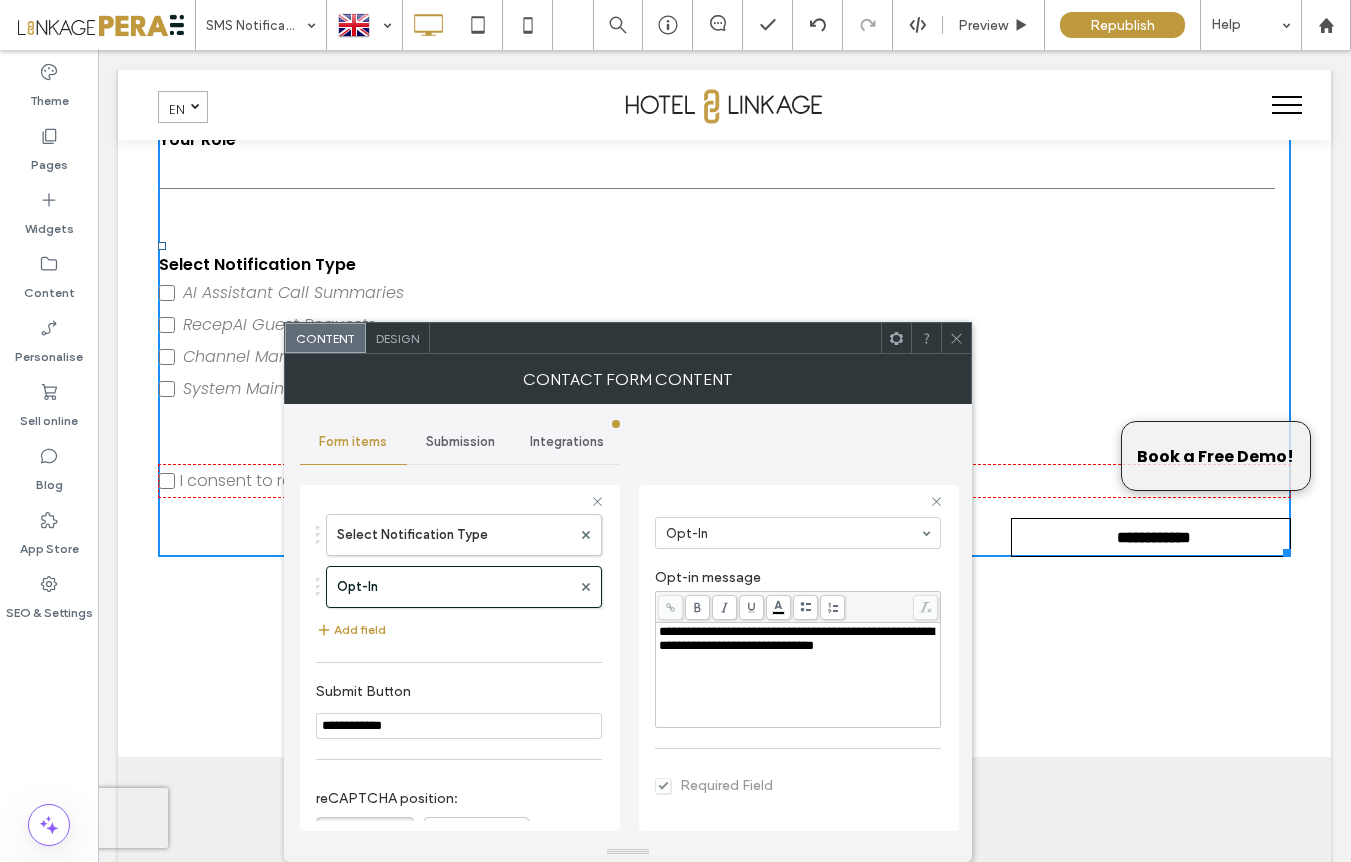 click on "**********" at bounding box center [798, 639] 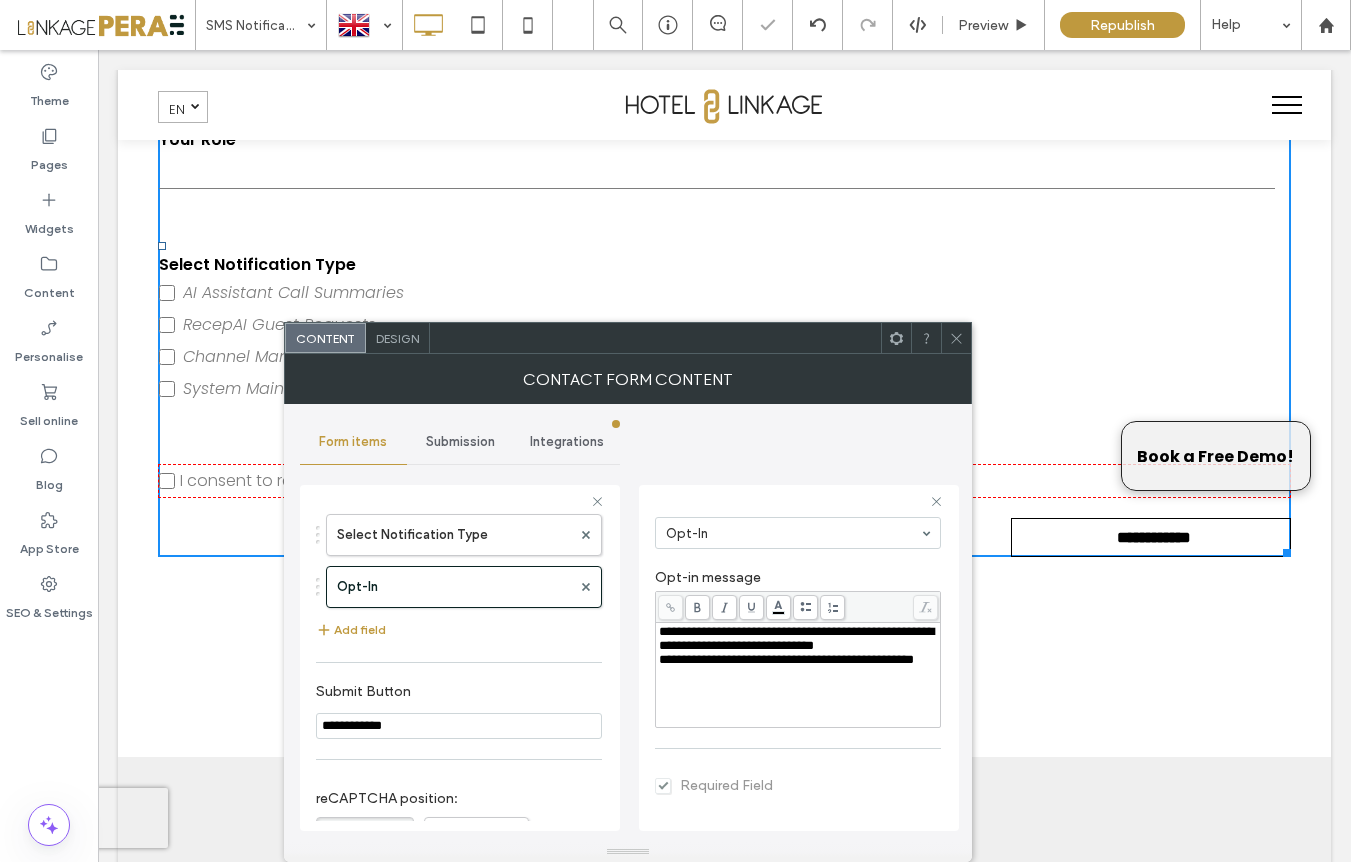 click on "Required Field" at bounding box center (798, 784) 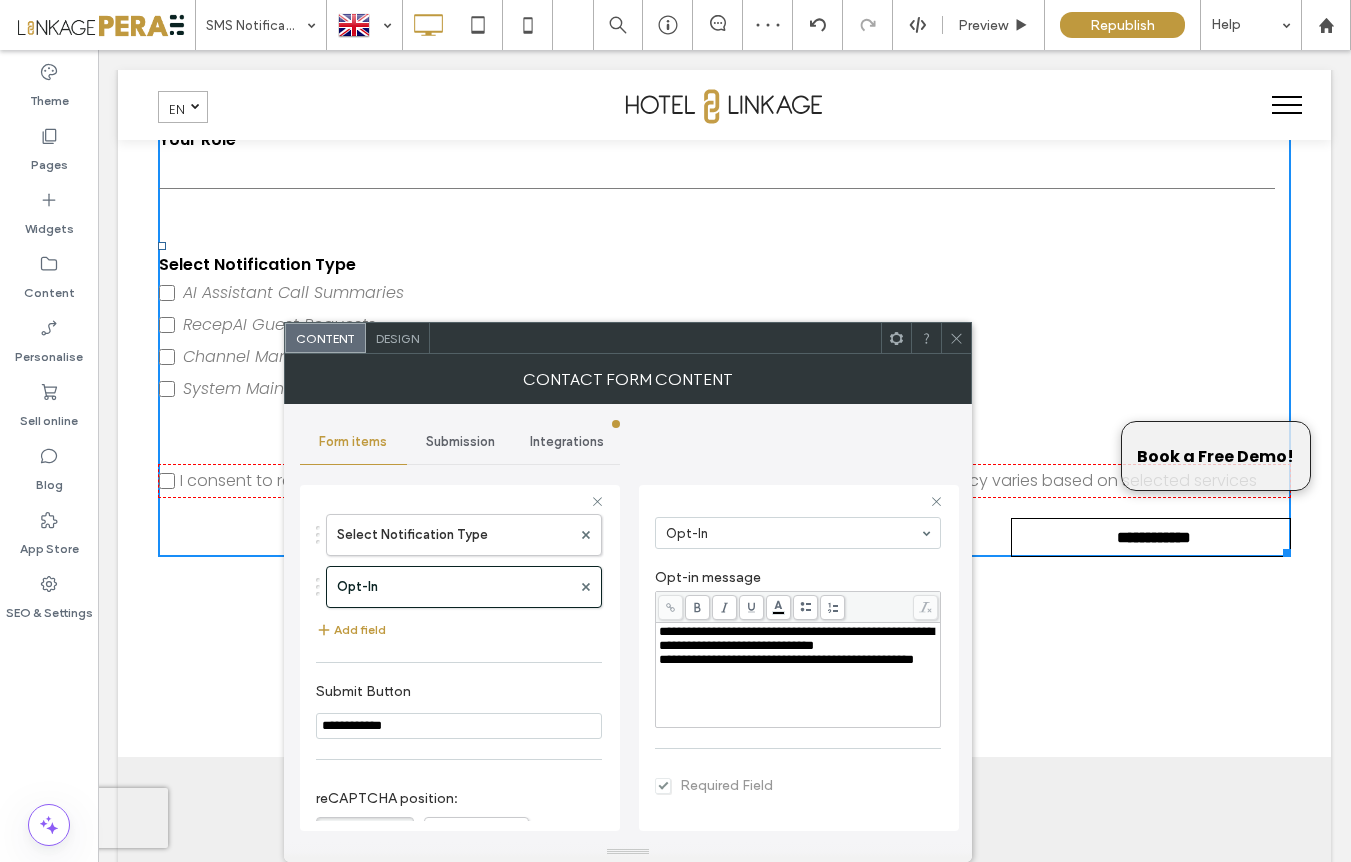 click on "**********" at bounding box center [798, 675] 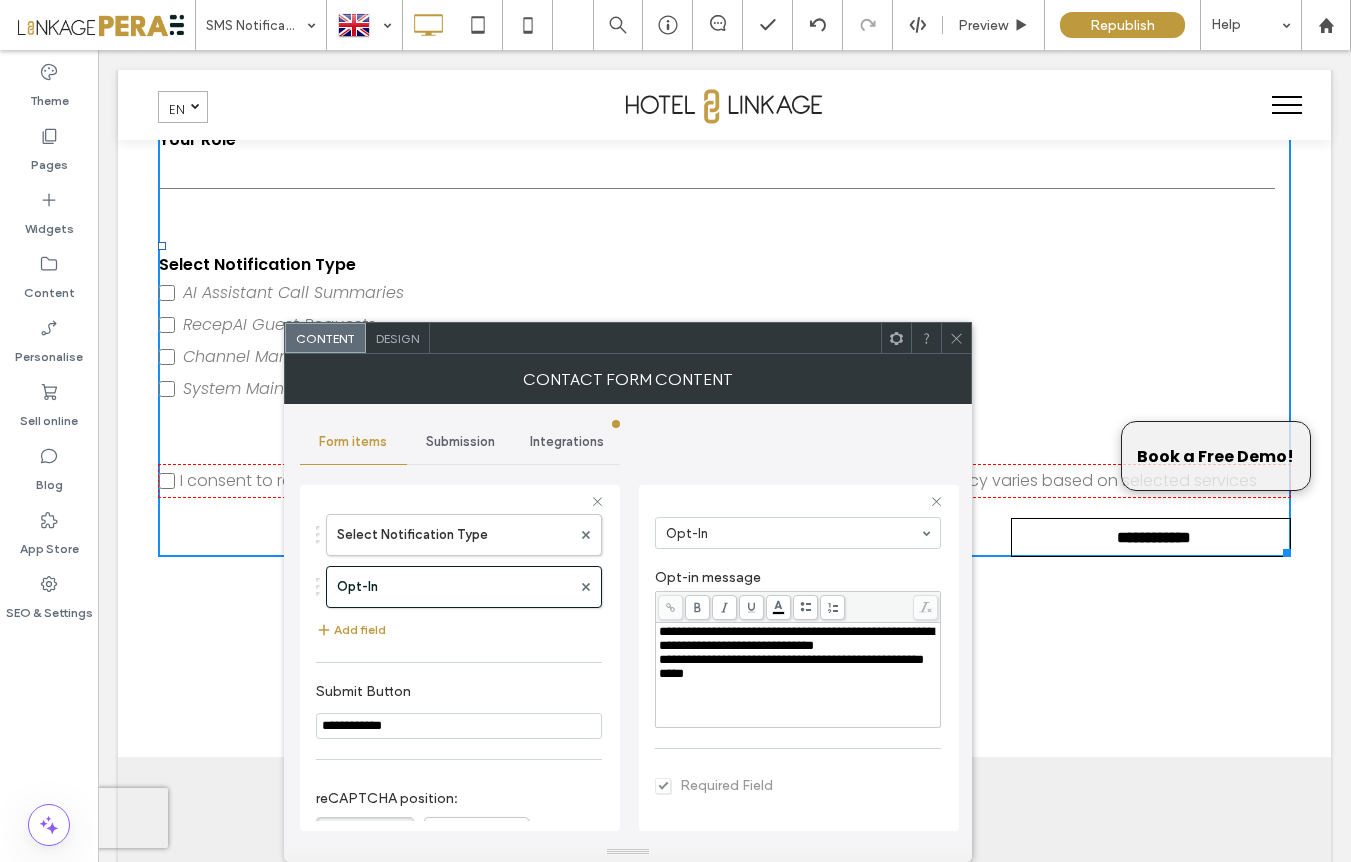 click on "Required Field" at bounding box center (798, 784) 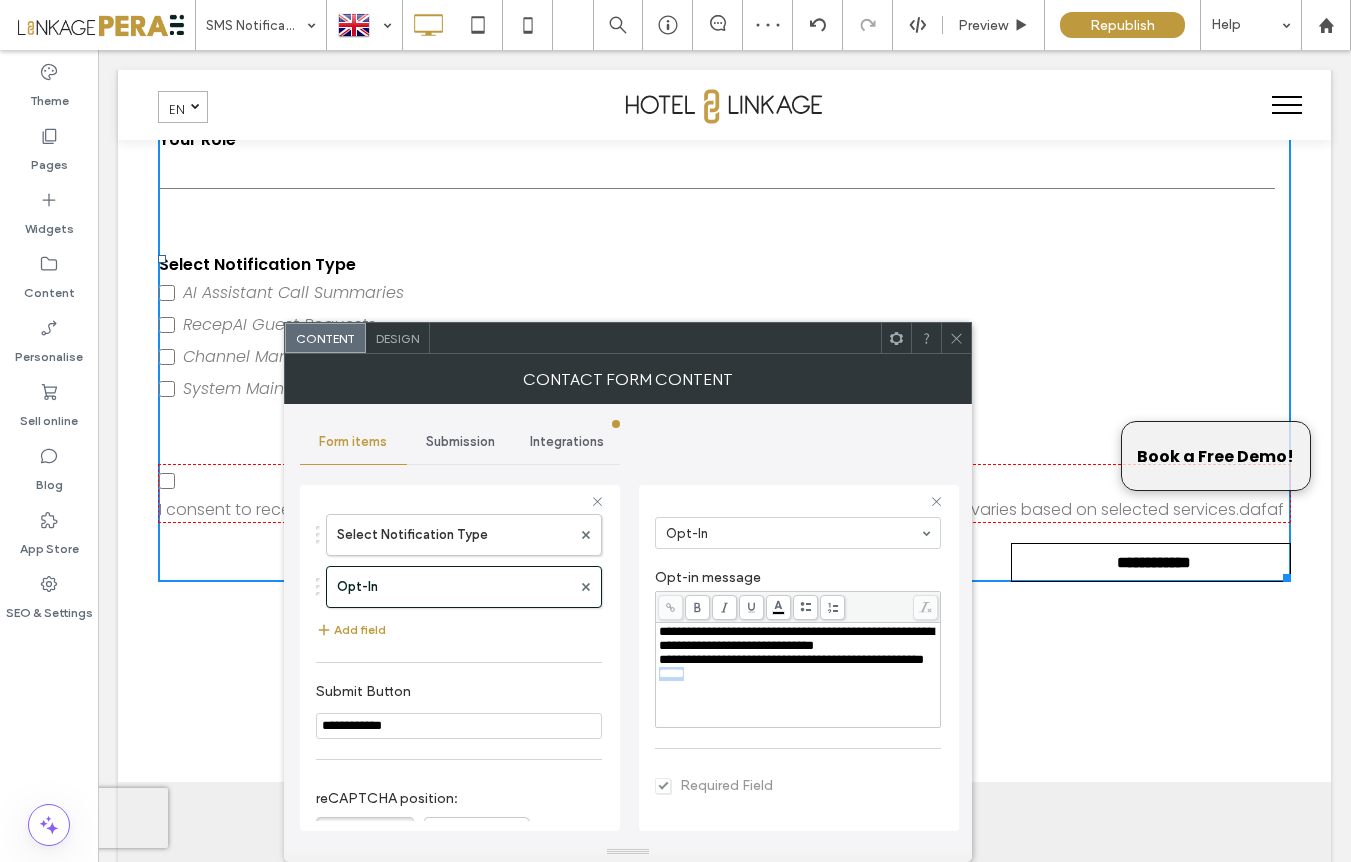 drag, startPoint x: 647, startPoint y: 694, endPoint x: 629, endPoint y: 694, distance: 18 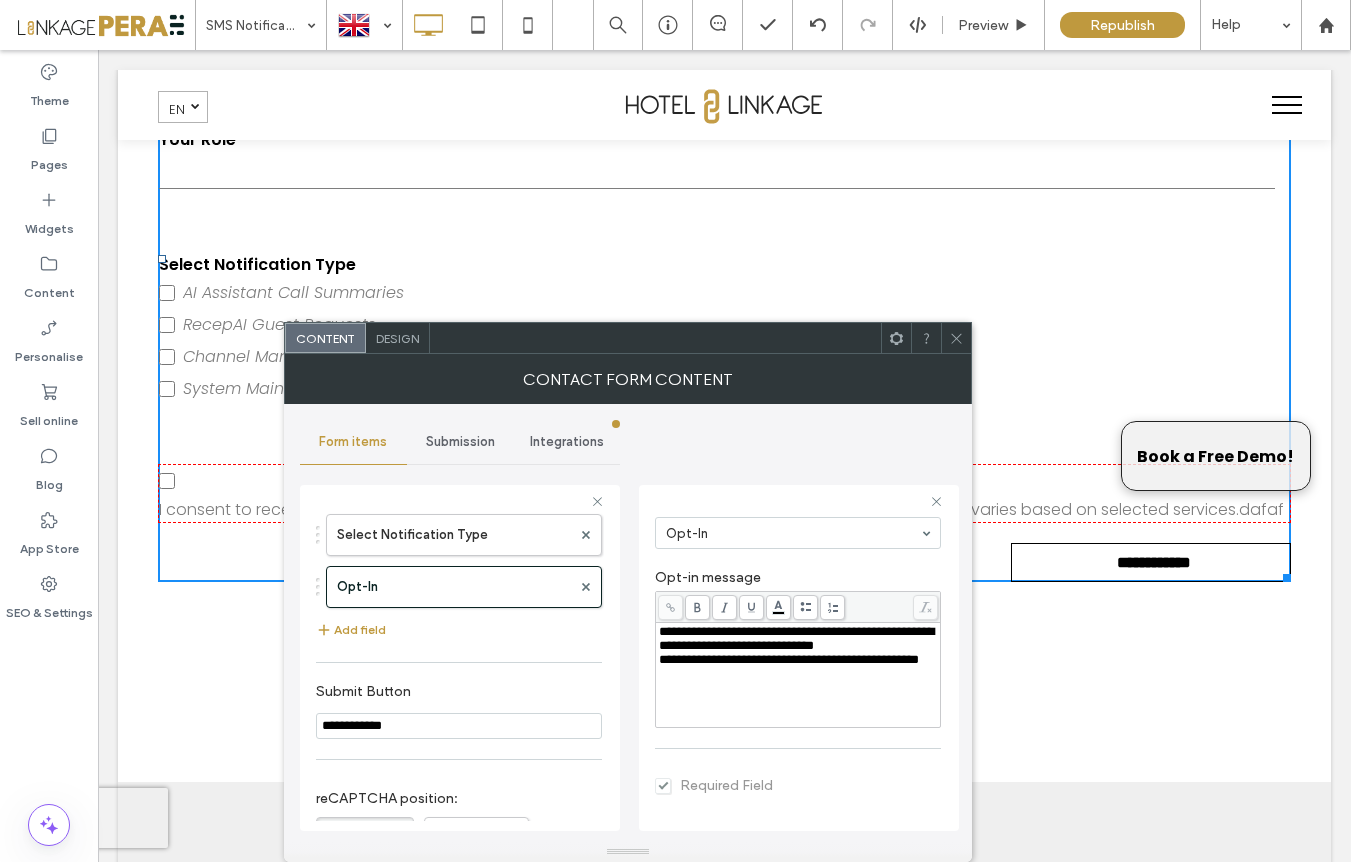 drag, startPoint x: 753, startPoint y: 633, endPoint x: 784, endPoint y: 635, distance: 31.06445 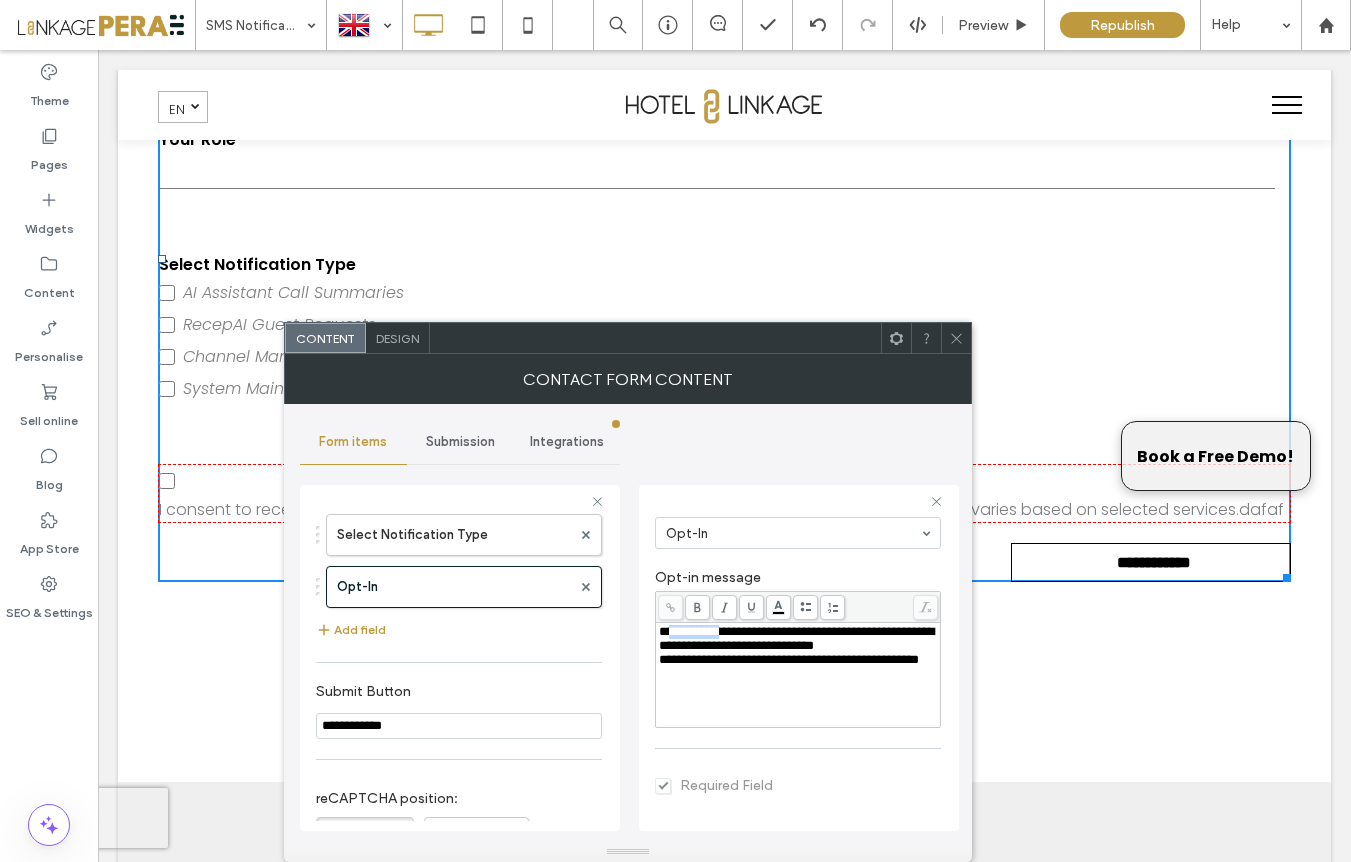 drag, startPoint x: 670, startPoint y: 633, endPoint x: 708, endPoint y: 611, distance: 43.908997 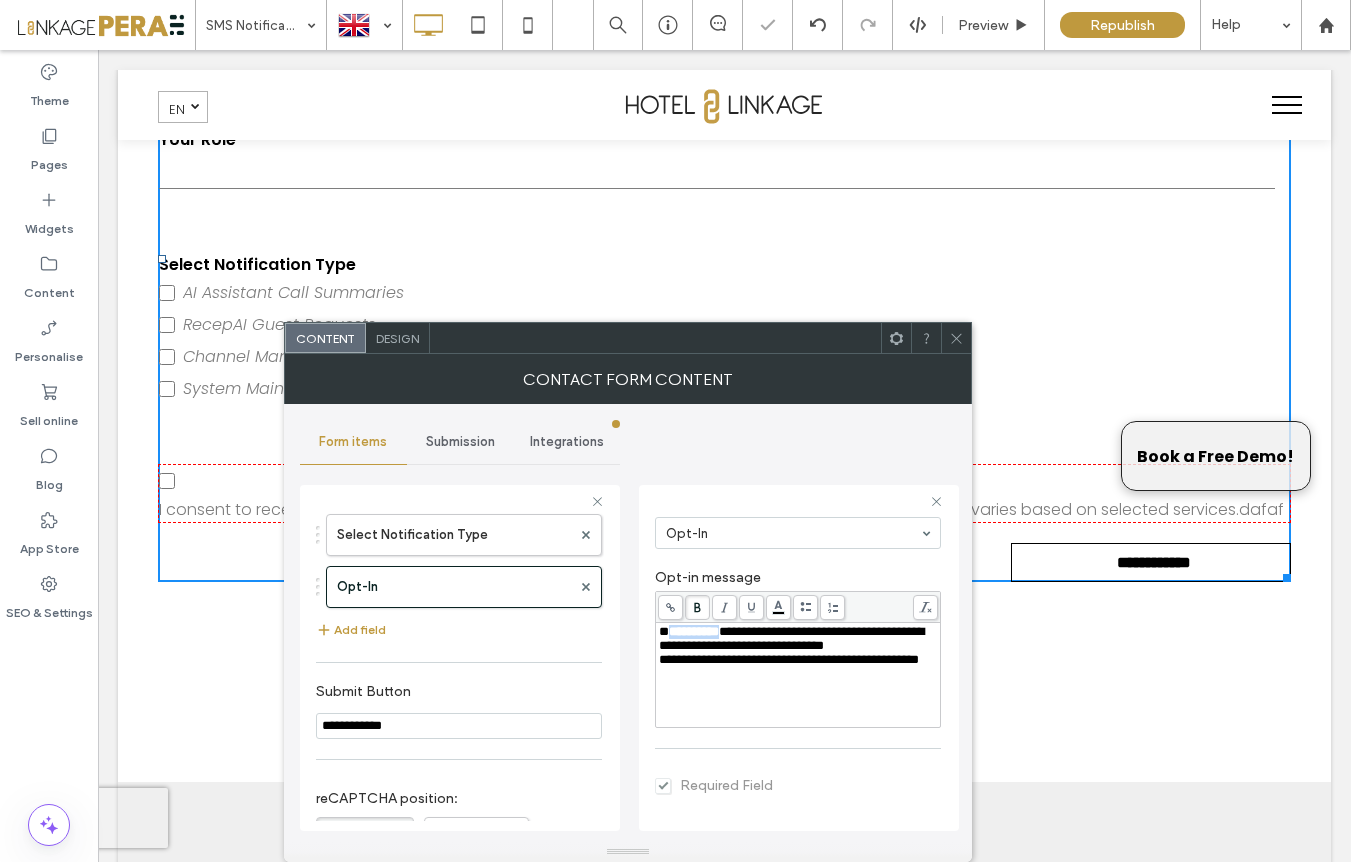click 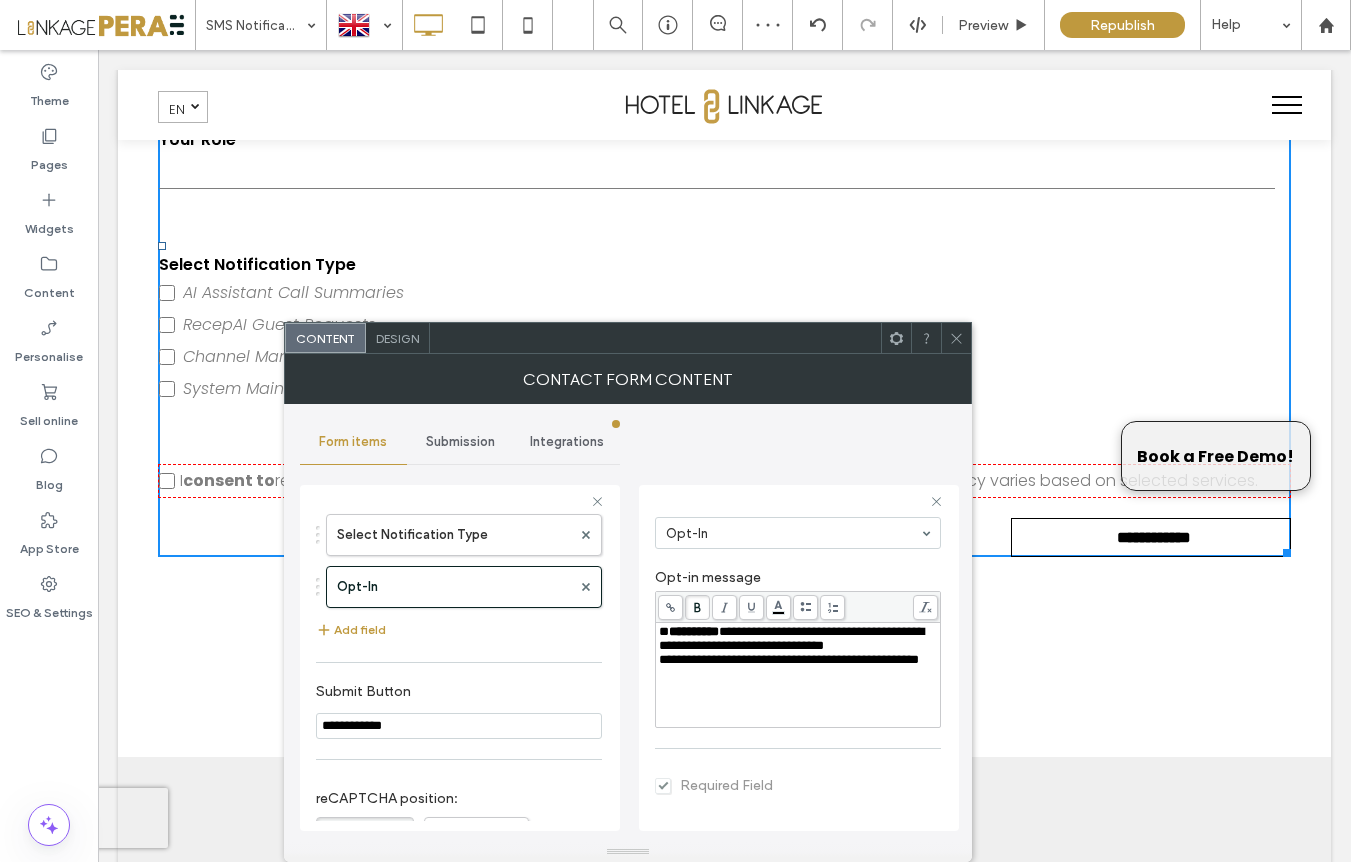 click at bounding box center (956, 338) 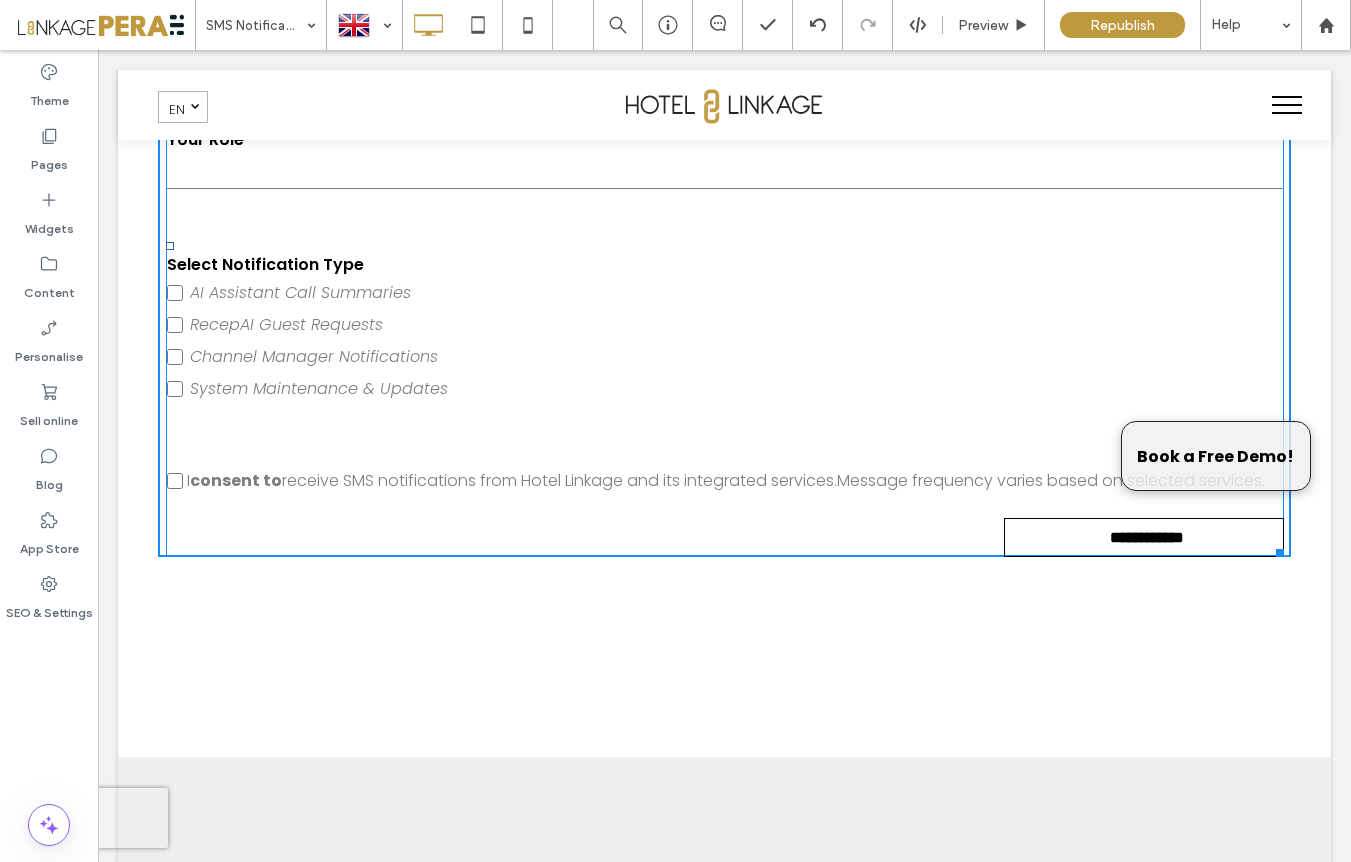 click on "**********" at bounding box center (724, 186) 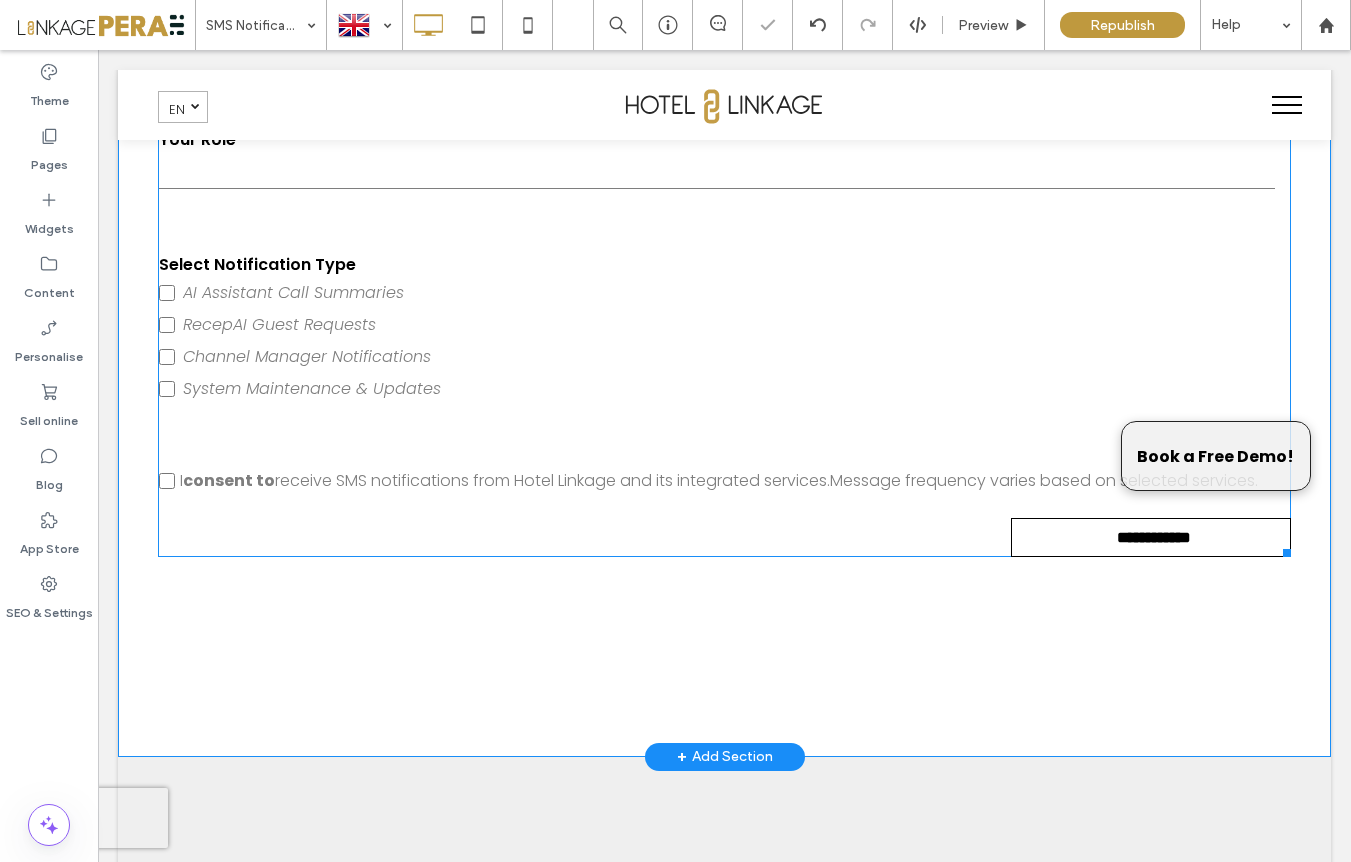 drag, startPoint x: 630, startPoint y: 476, endPoint x: 633, endPoint y: 462, distance: 14.3178215 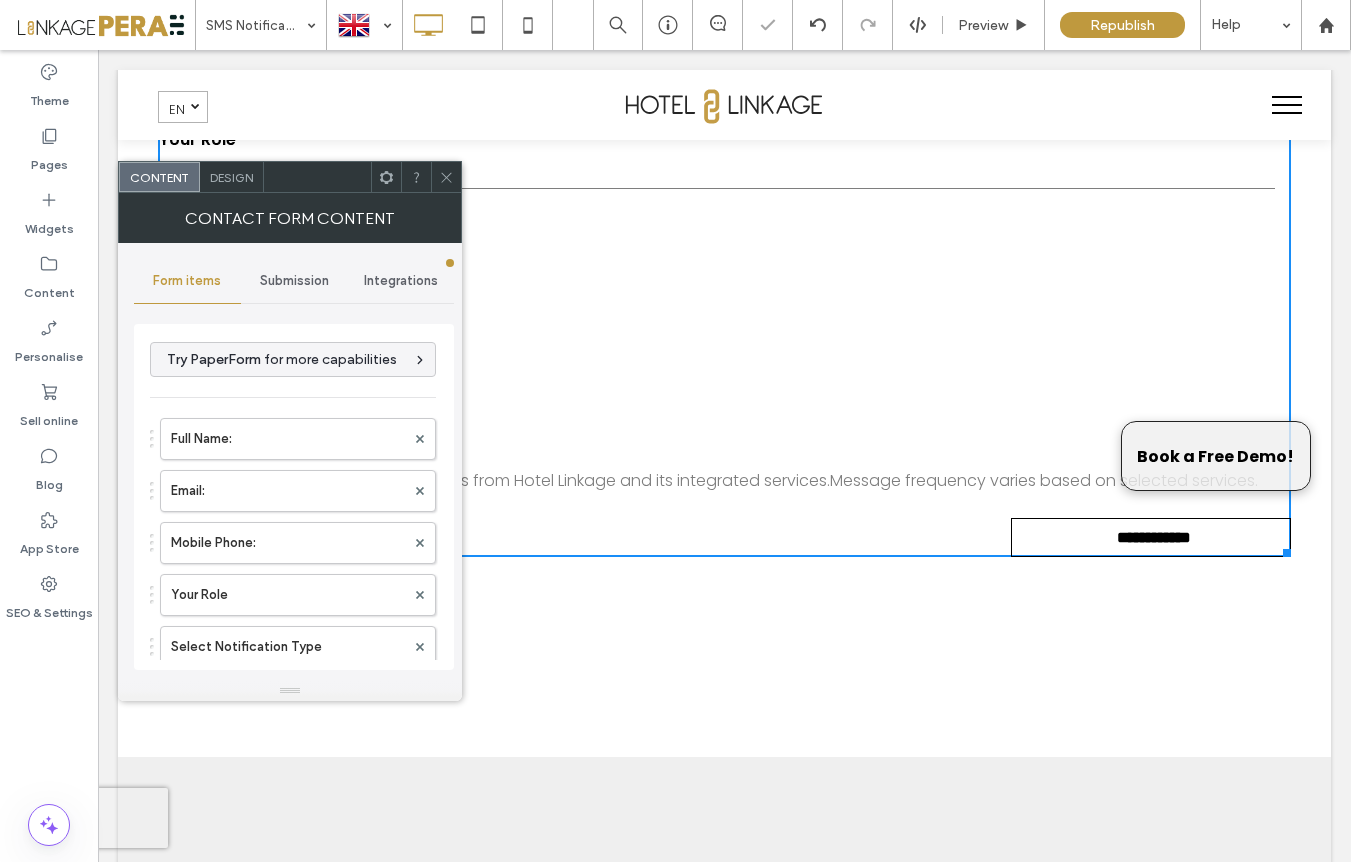 click on "**********" at bounding box center [725, 239] 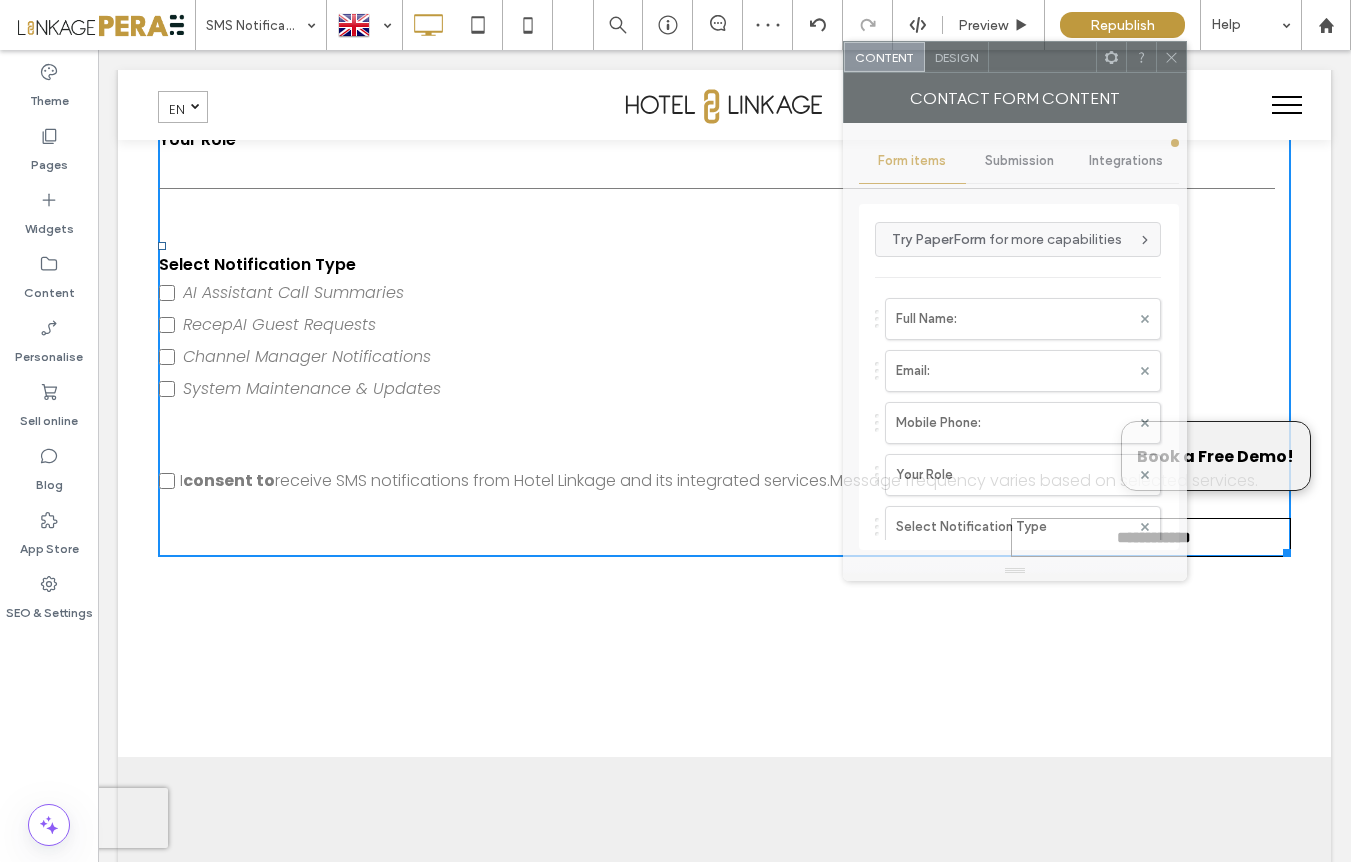 drag, startPoint x: 364, startPoint y: 191, endPoint x: 1016, endPoint y: 63, distance: 664.4456 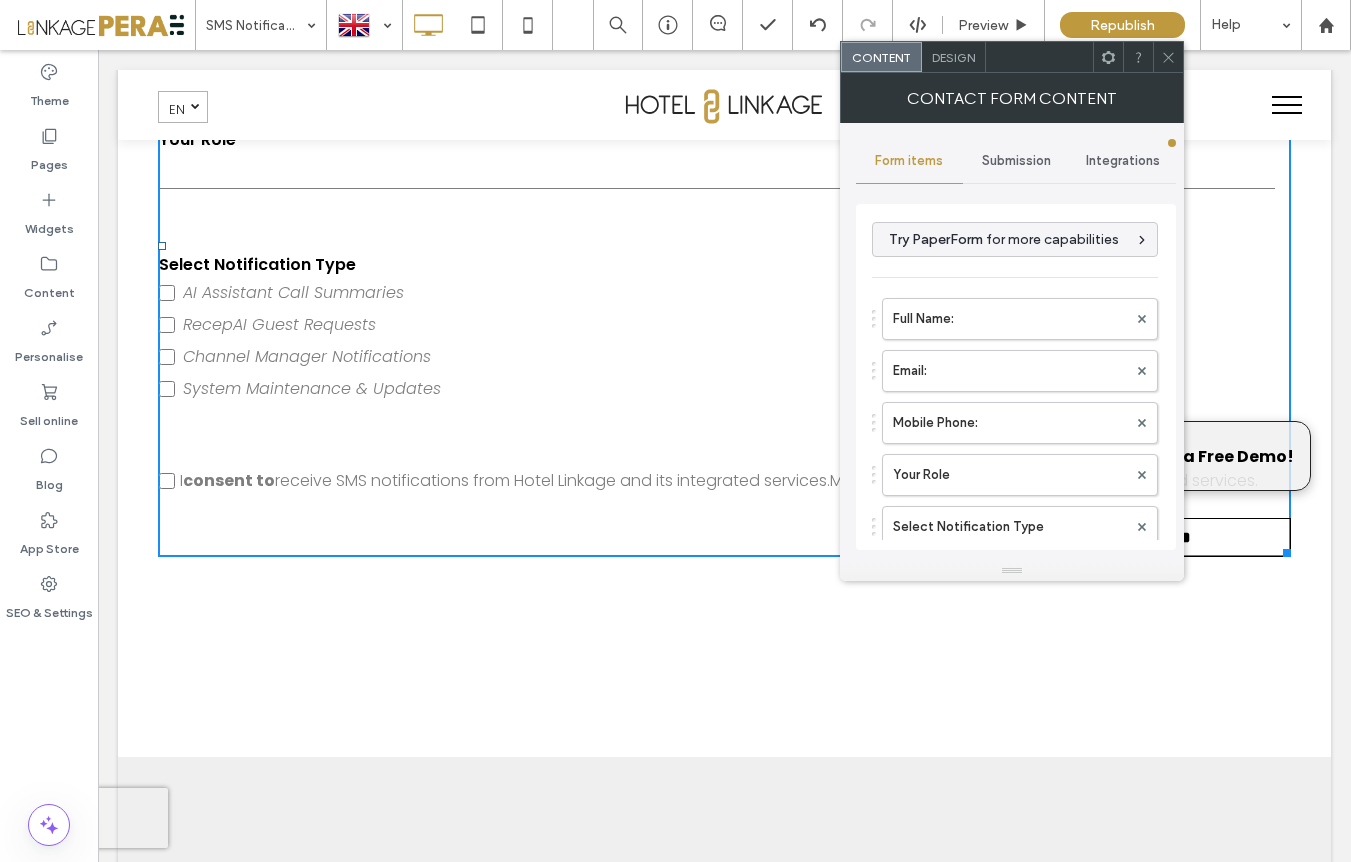 click on "Design" at bounding box center (954, 57) 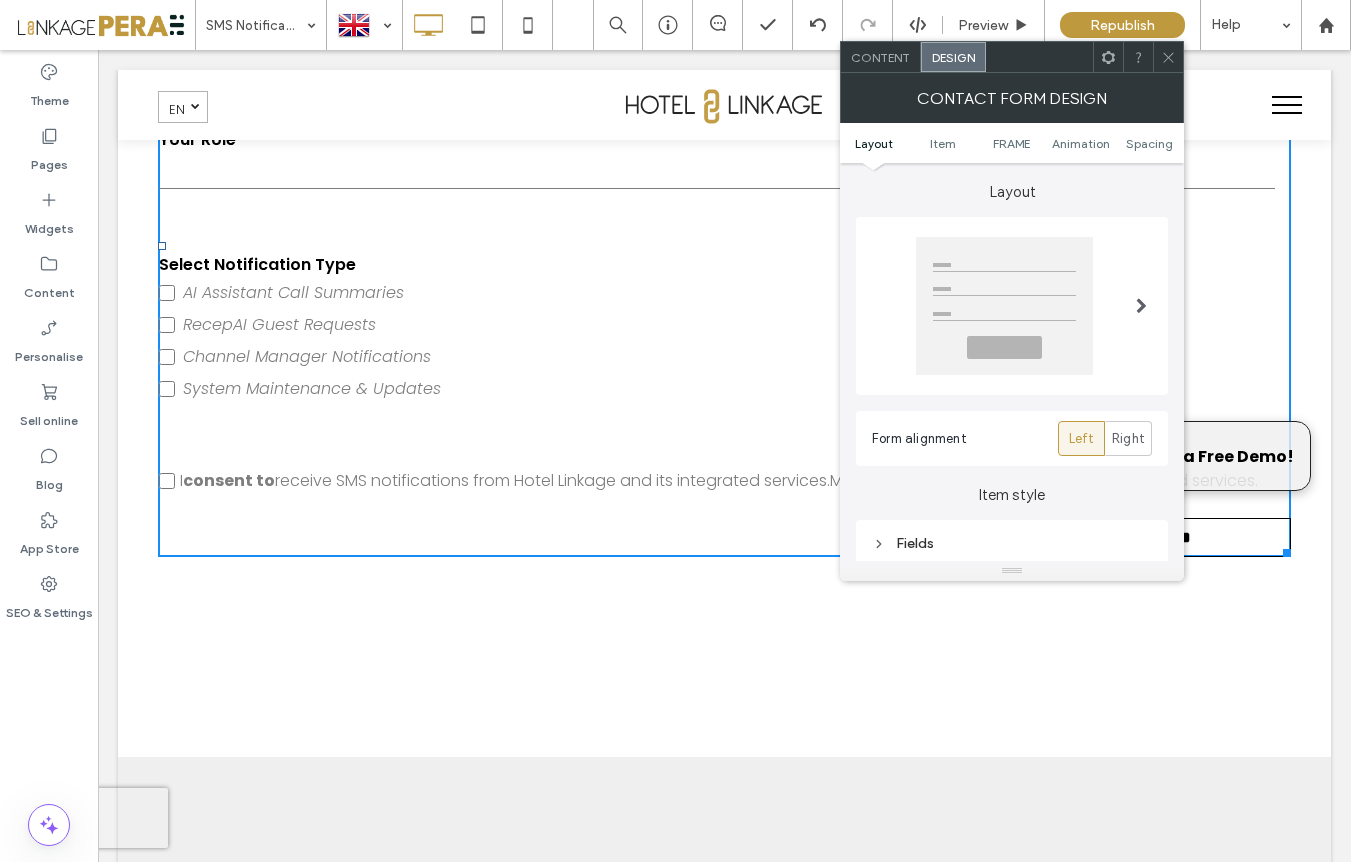 click 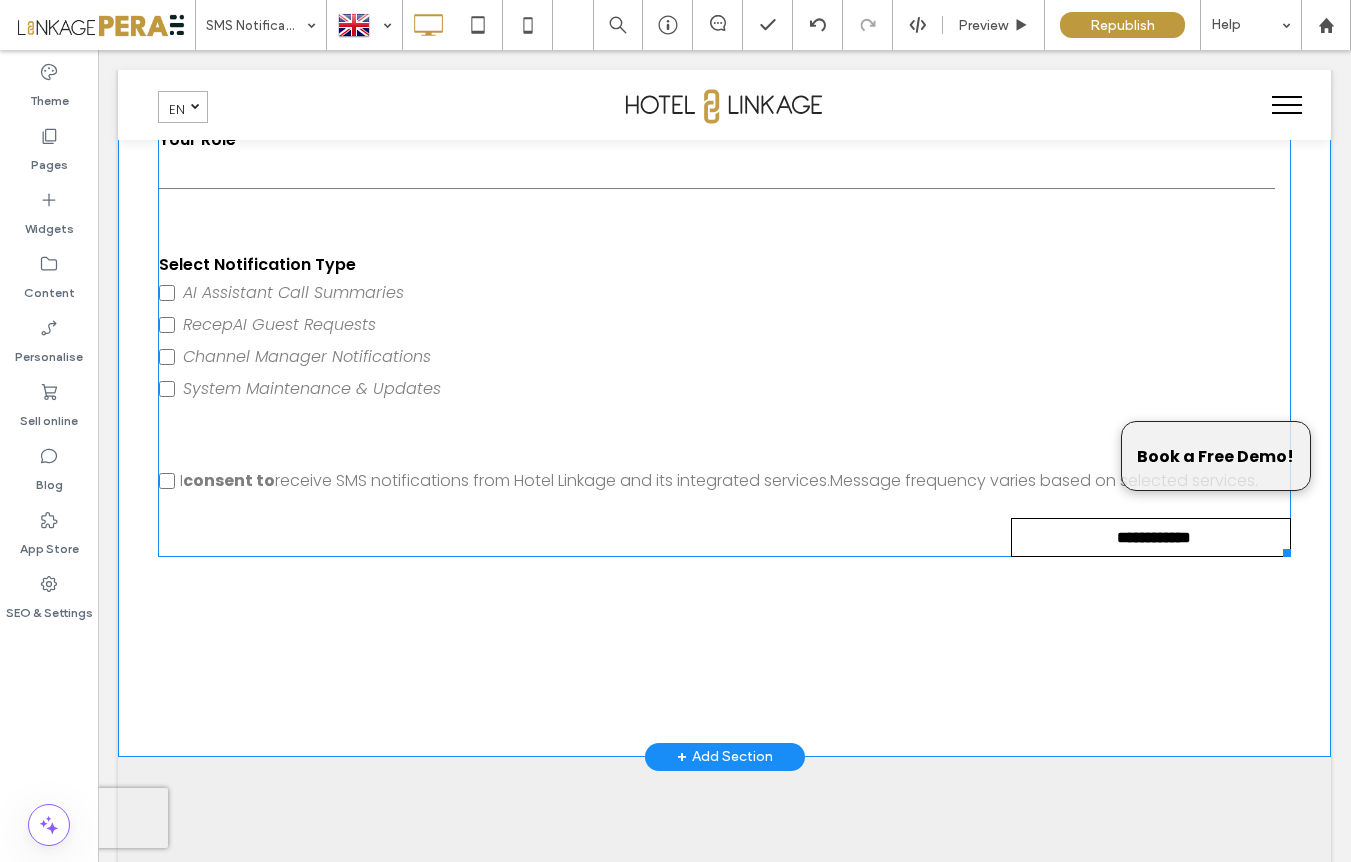 click on "Opt-In
I  consent to  receive SMS notifications from Hotel Linkage and its integrated services. Message frequency varies based on selected services." at bounding box center (725, 481) 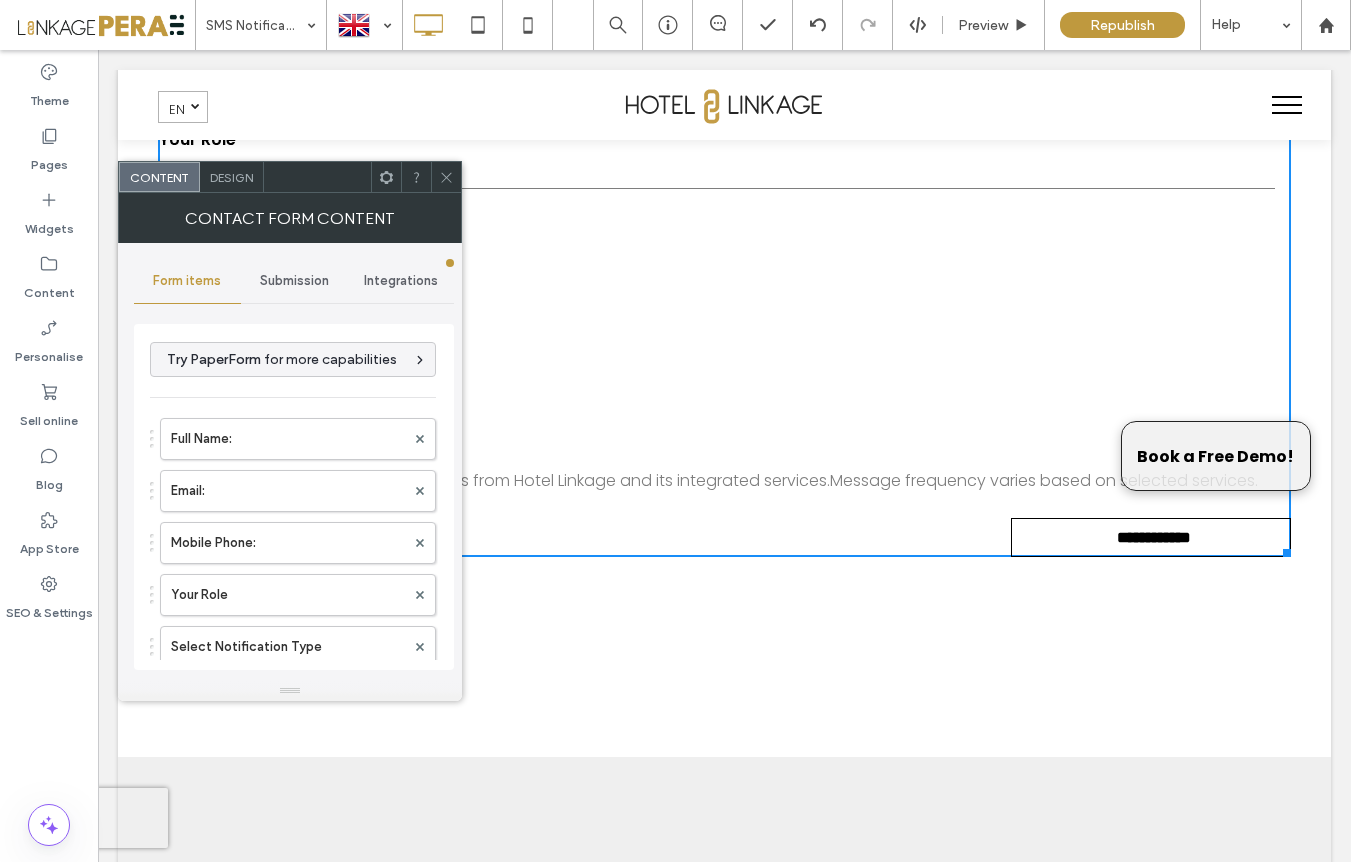 click on "Message frequency varies based on selected services." at bounding box center (1044, 480) 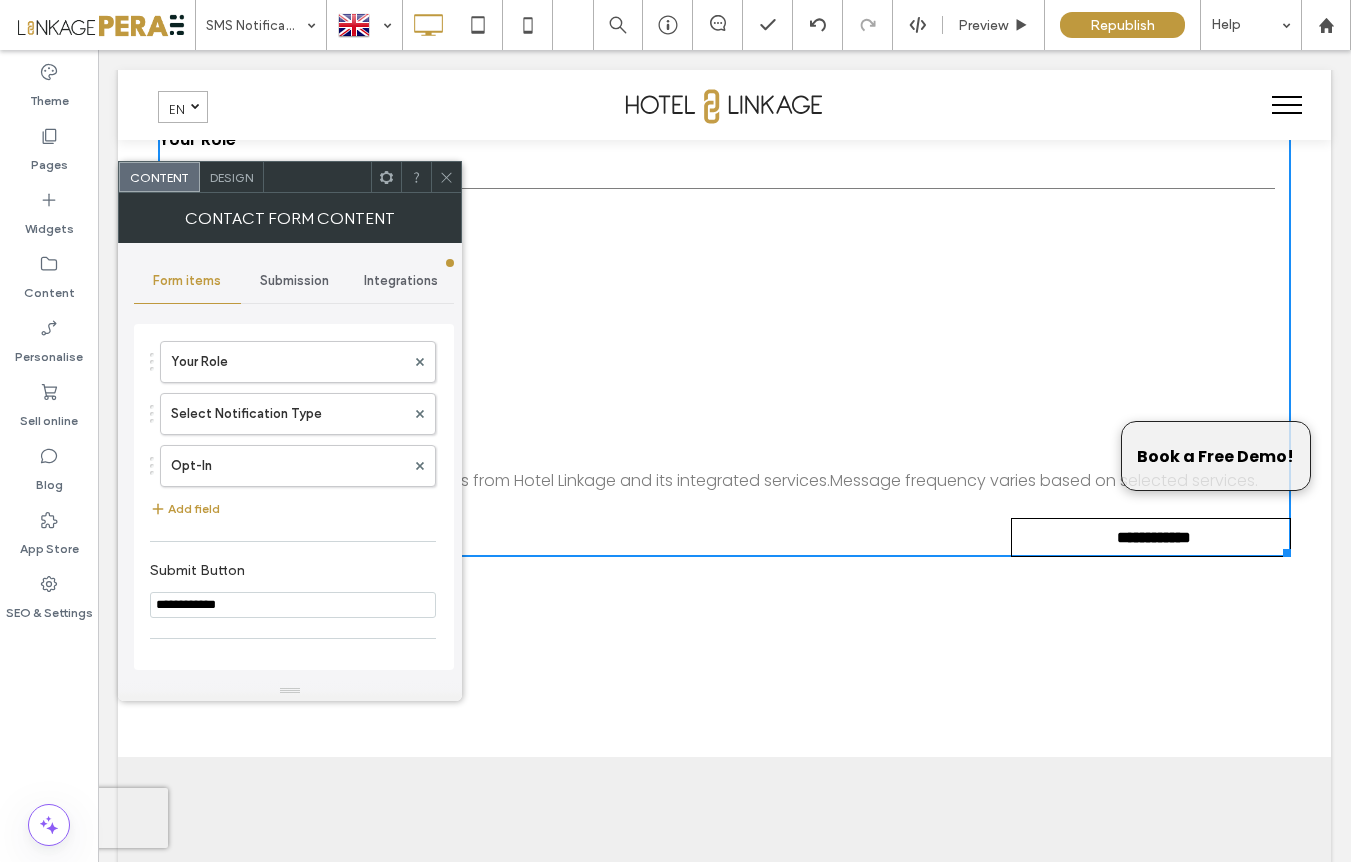 scroll, scrollTop: 230, scrollLeft: 0, axis: vertical 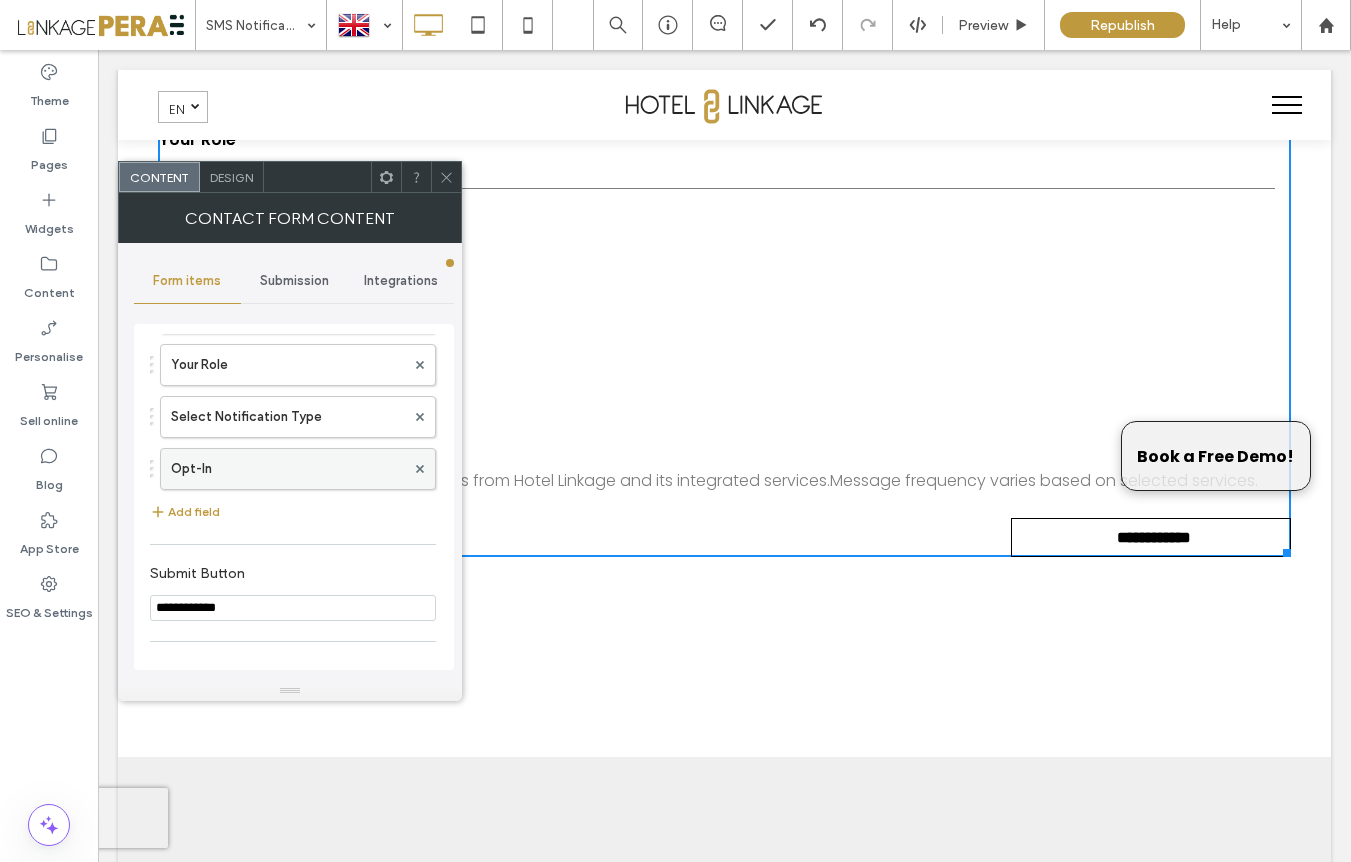 click on "Opt-In" at bounding box center [288, 469] 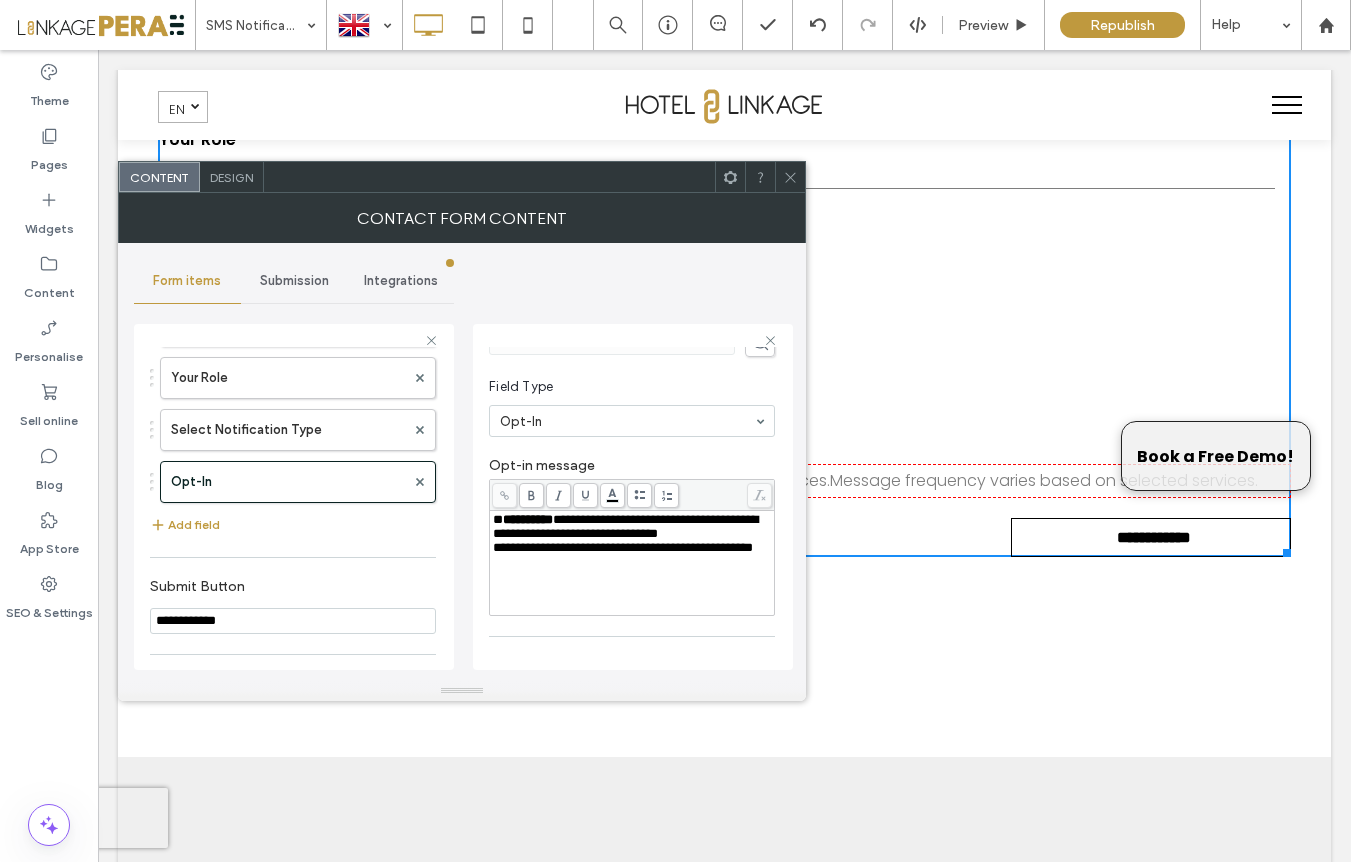 scroll, scrollTop: 93, scrollLeft: 0, axis: vertical 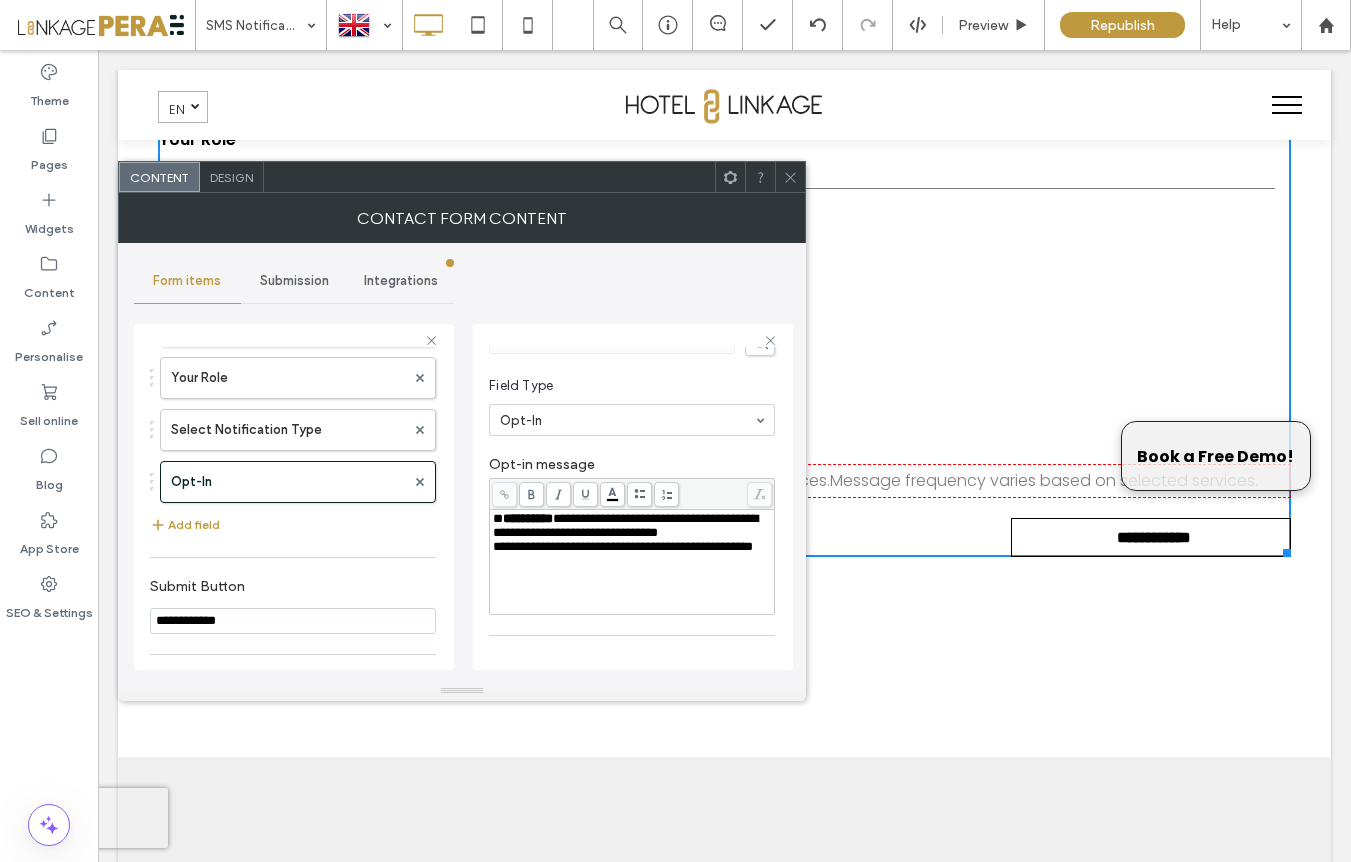 click on "**********" at bounding box center (632, 547) 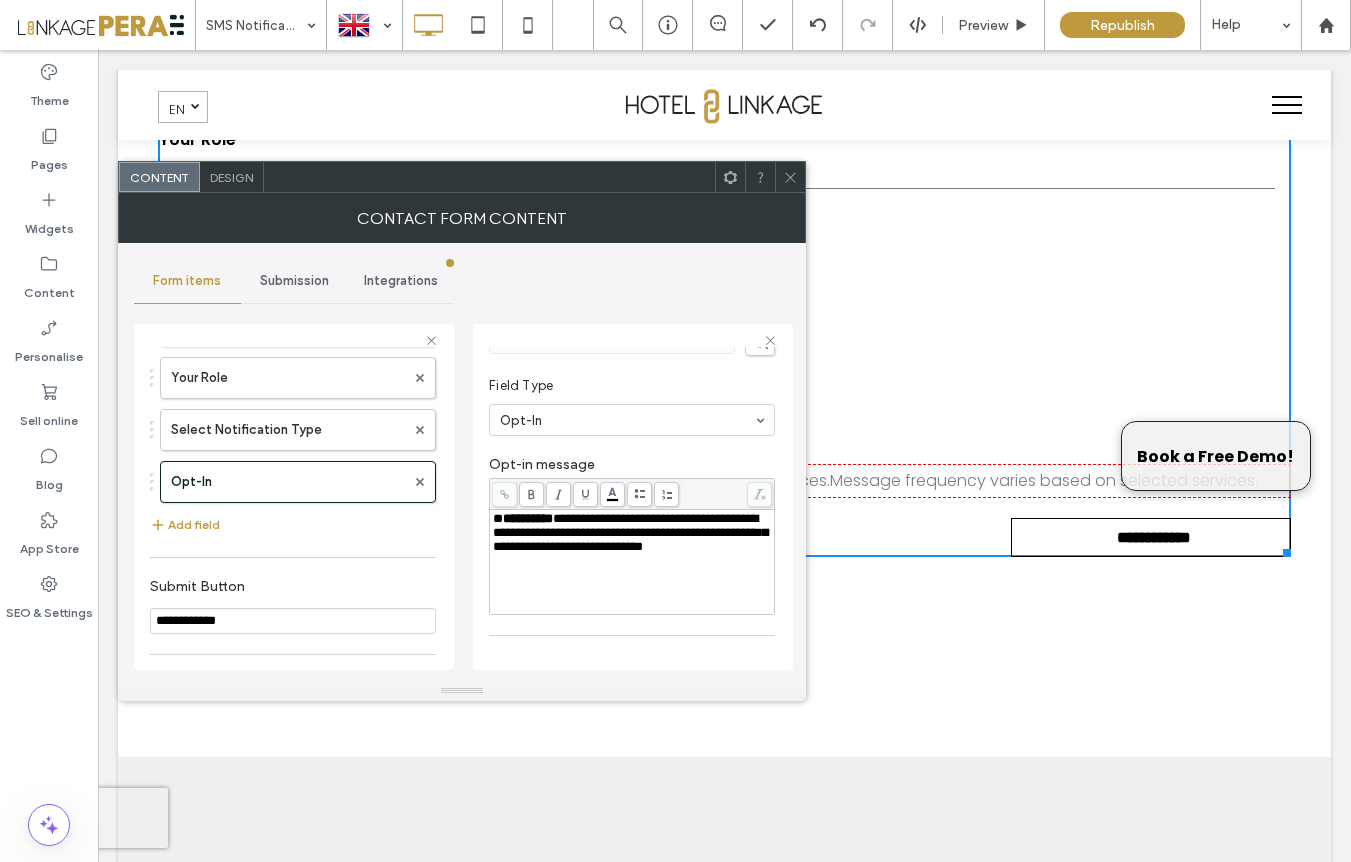 type 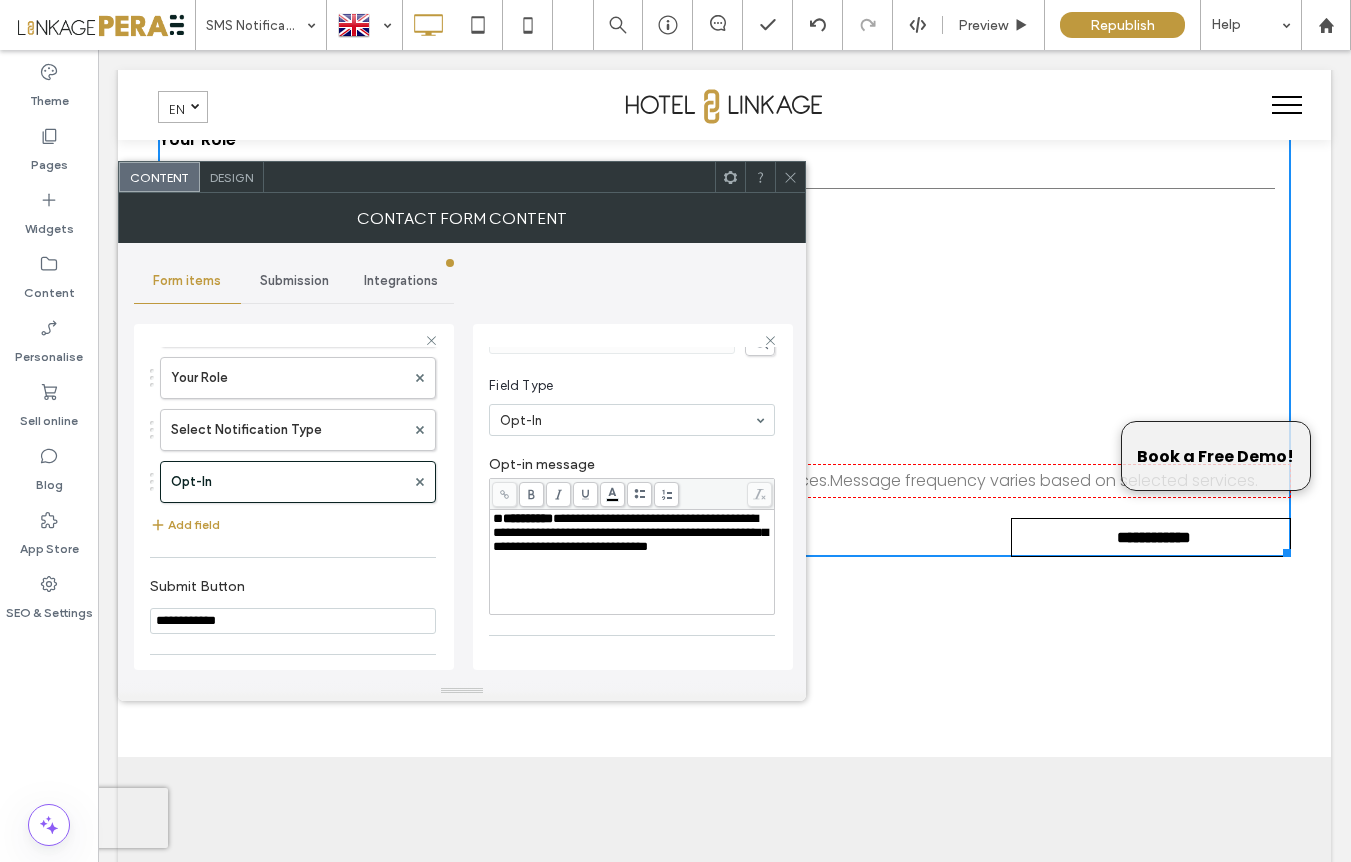 click on "**********" at bounding box center (632, 562) 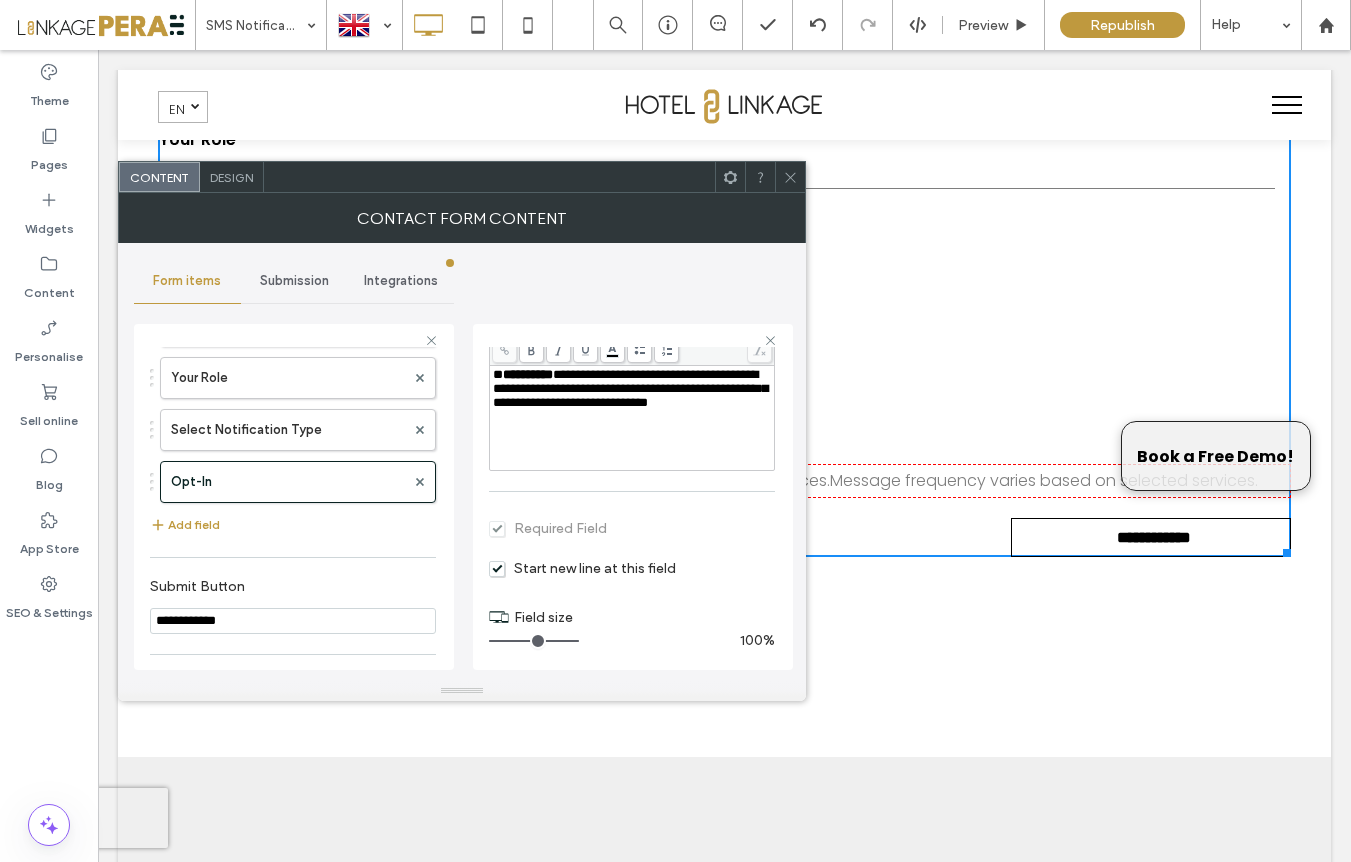 scroll, scrollTop: 242, scrollLeft: 0, axis: vertical 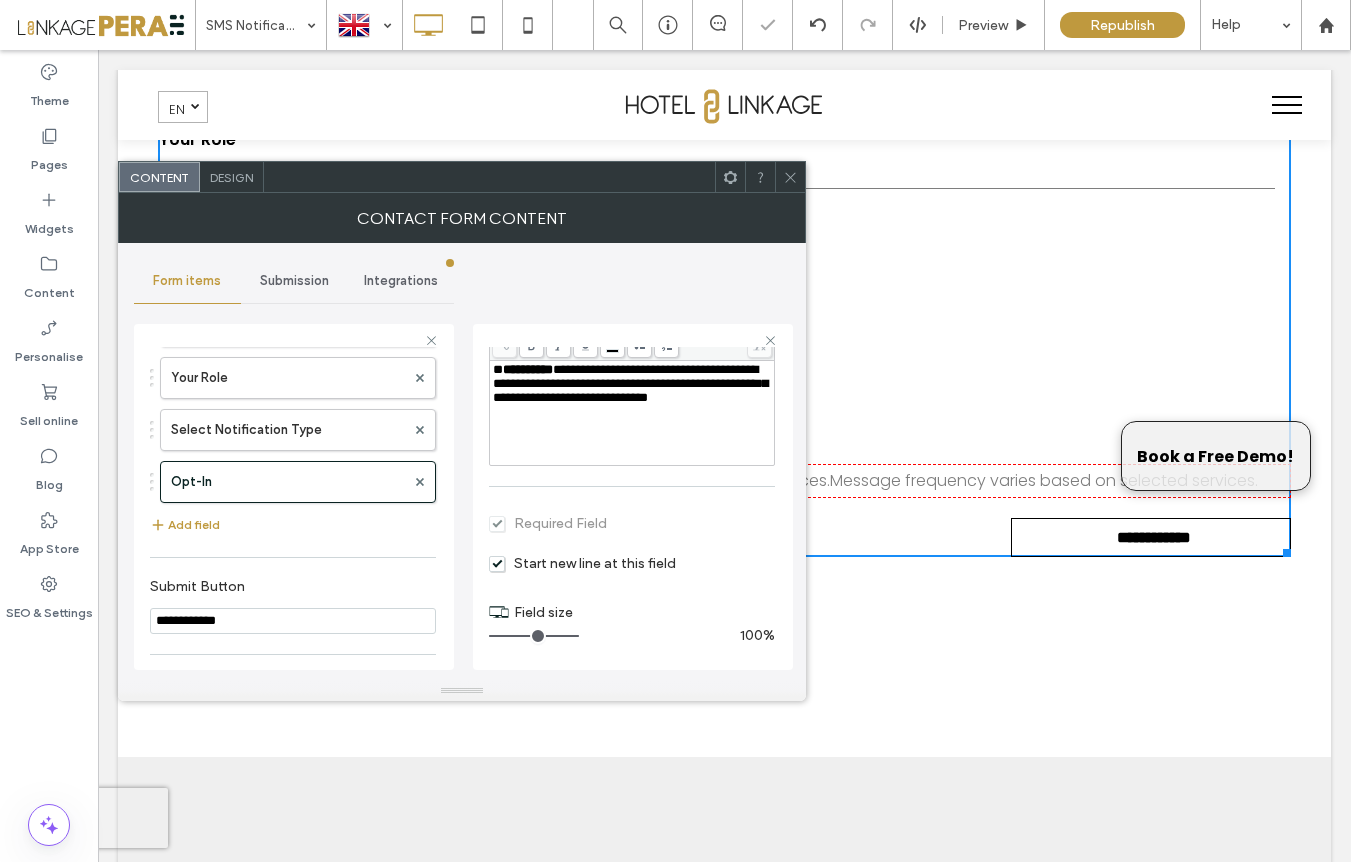 click on "Start new line at this field" at bounding box center [582, 563] 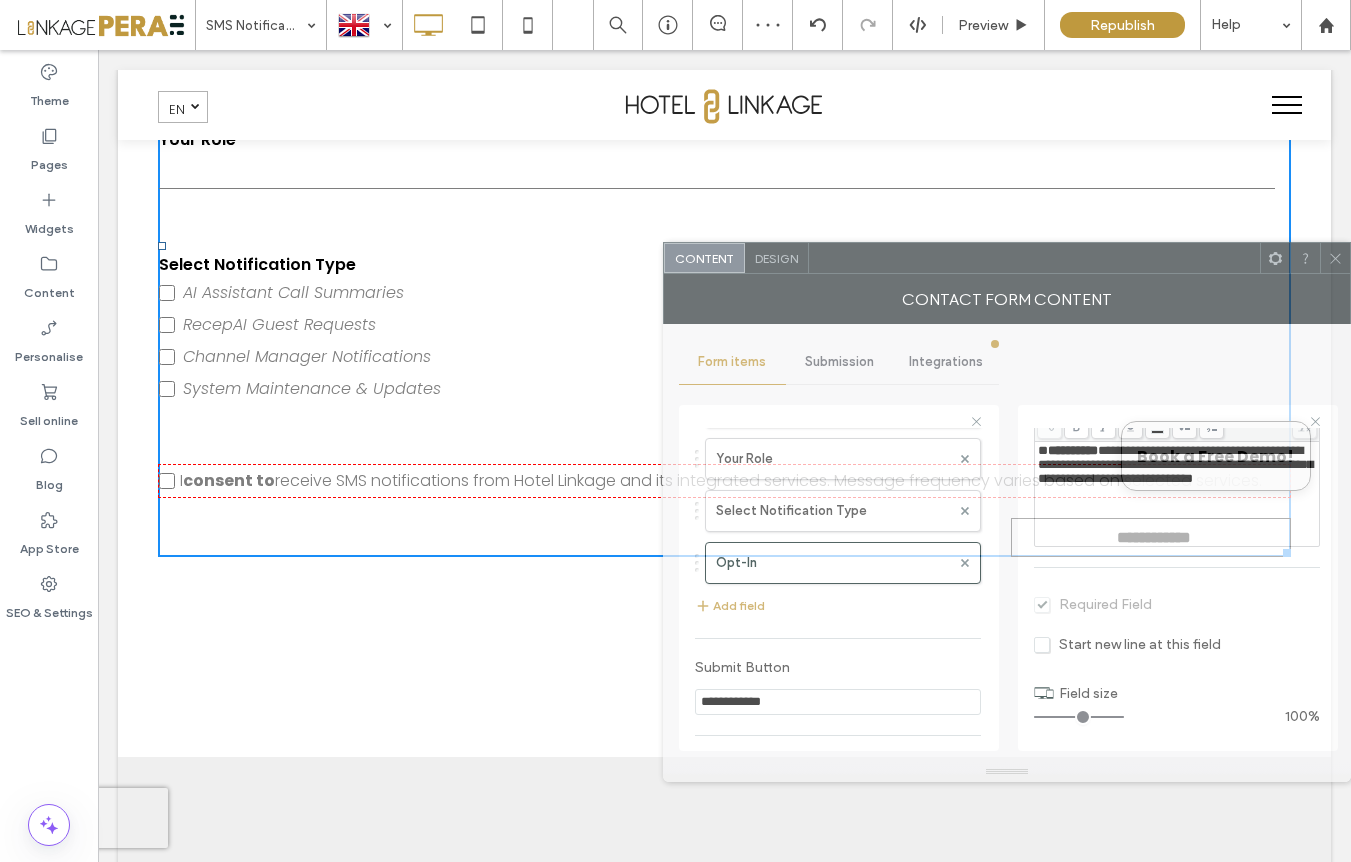drag, startPoint x: 431, startPoint y: 180, endPoint x: 1023, endPoint y: 266, distance: 598.214 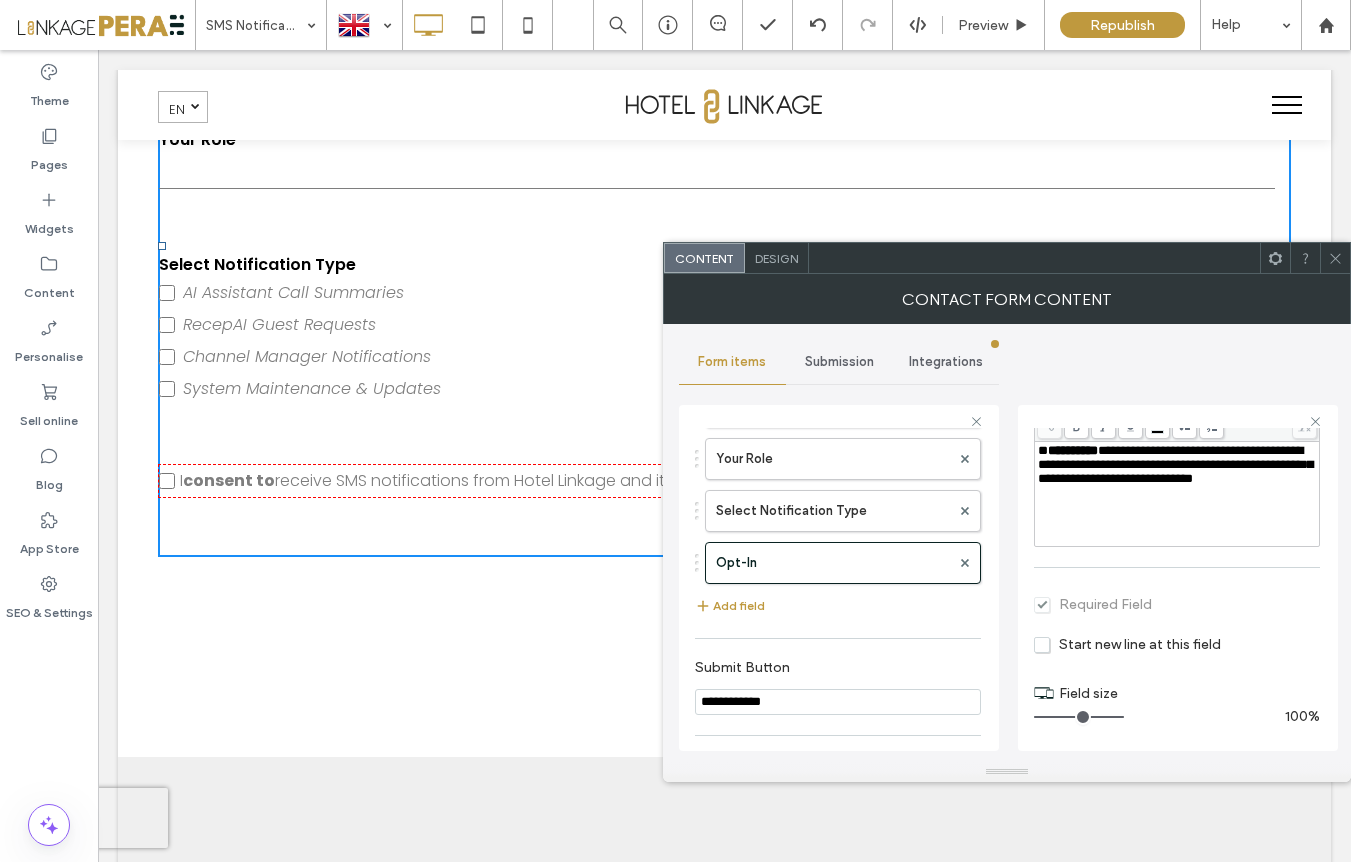 click on "Start new line at this field" at bounding box center [1127, 644] 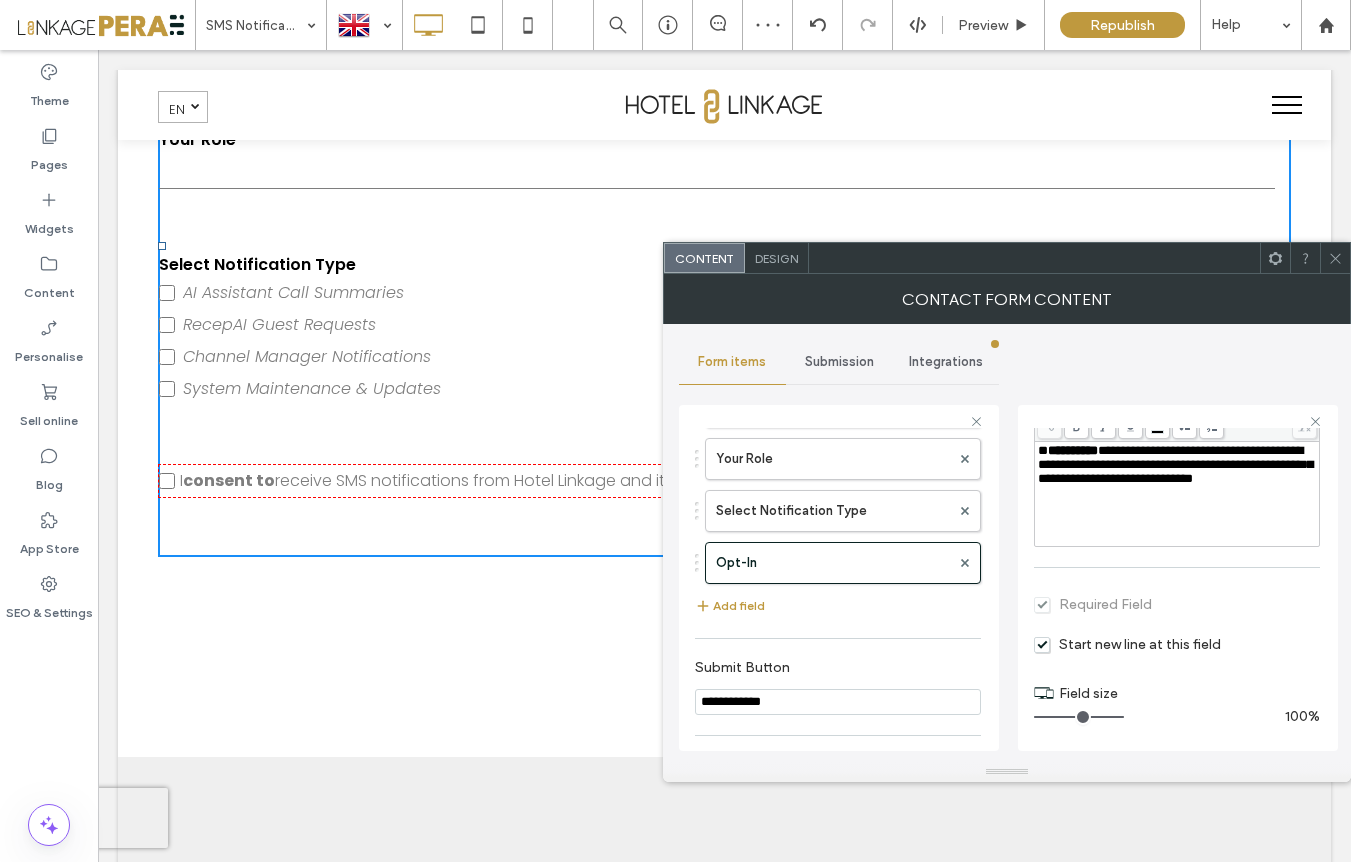 click on "**********" at bounding box center [1177, 494] 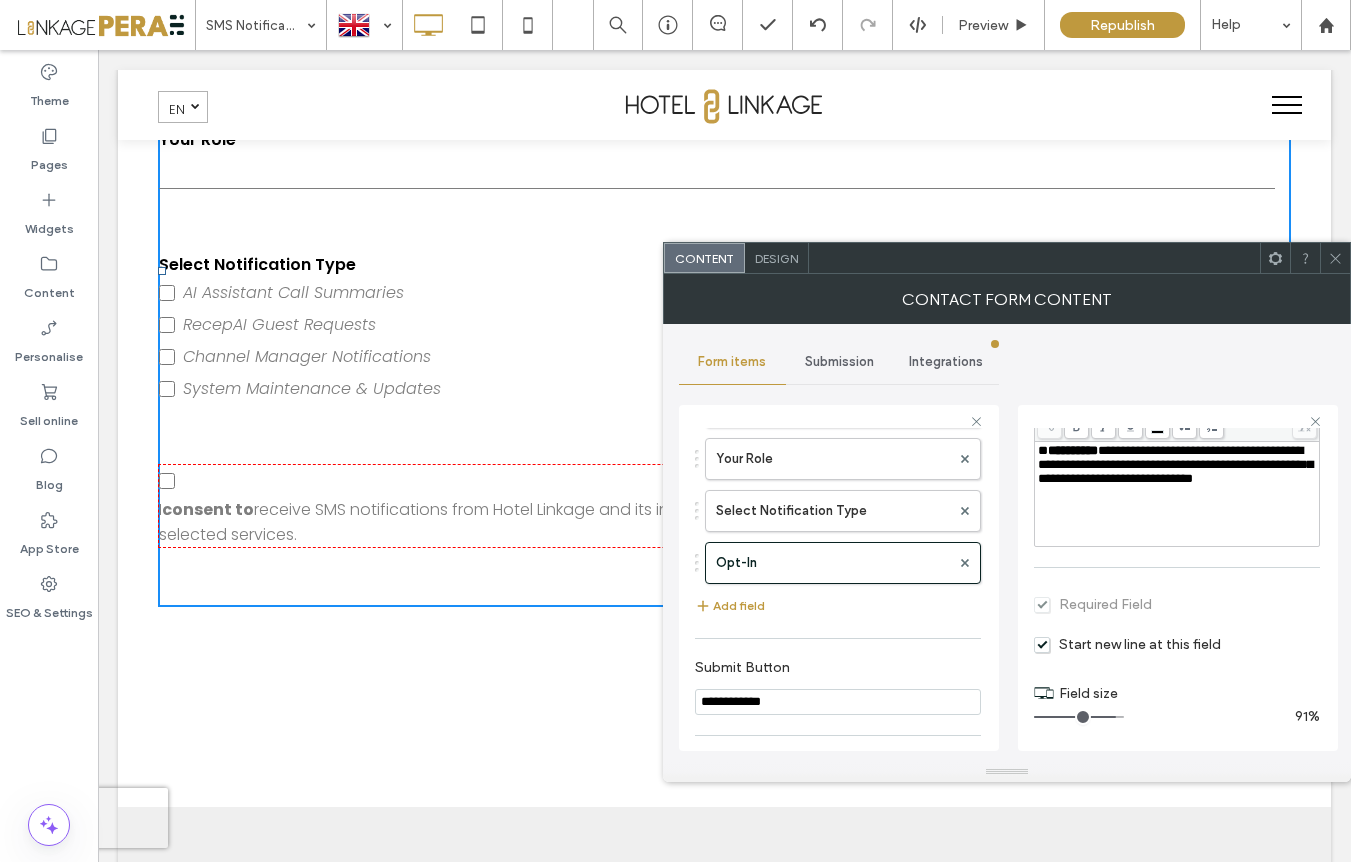 type on "**" 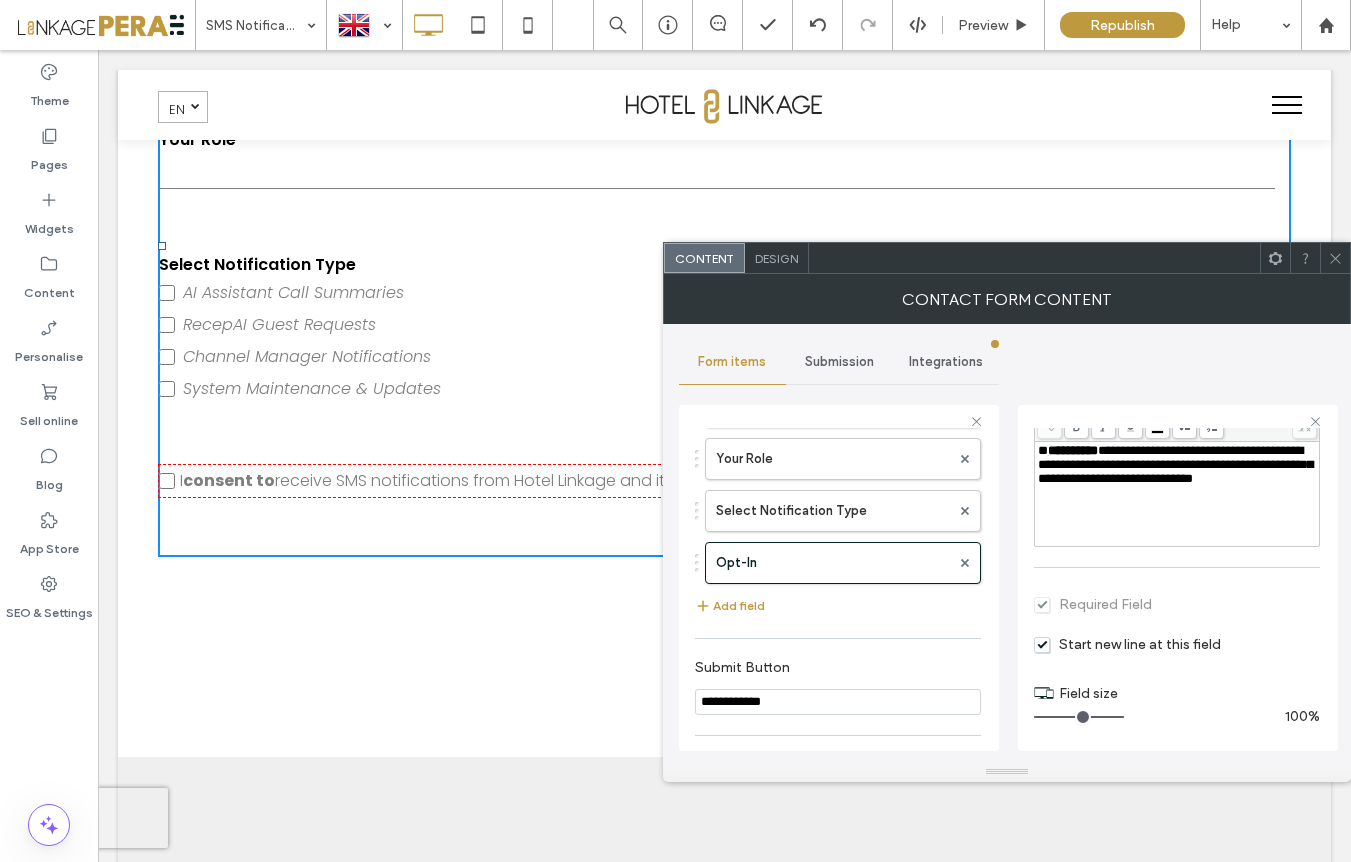 drag, startPoint x: 1111, startPoint y: 715, endPoint x: 1152, endPoint y: 714, distance: 41.01219 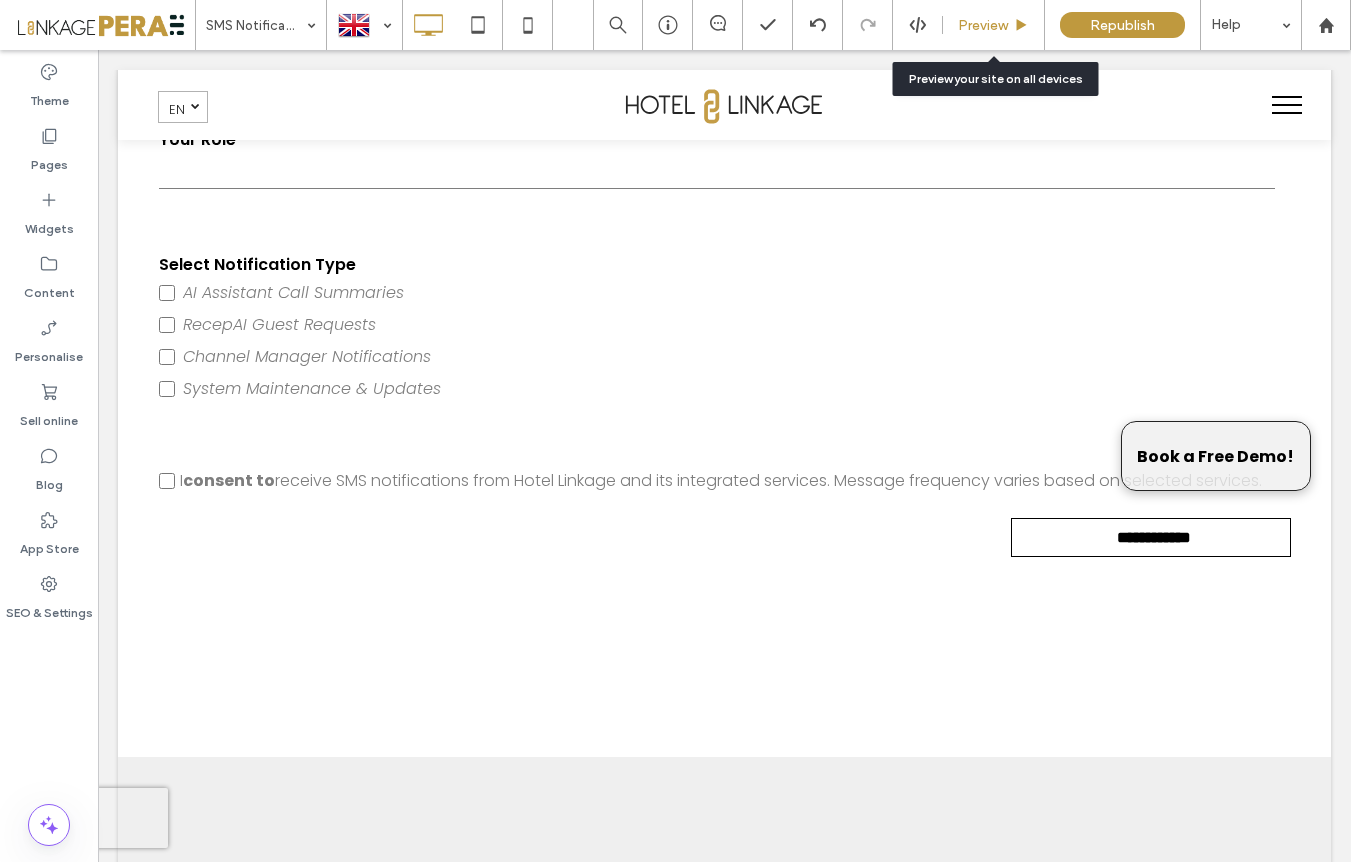 click on "Preview" at bounding box center (983, 25) 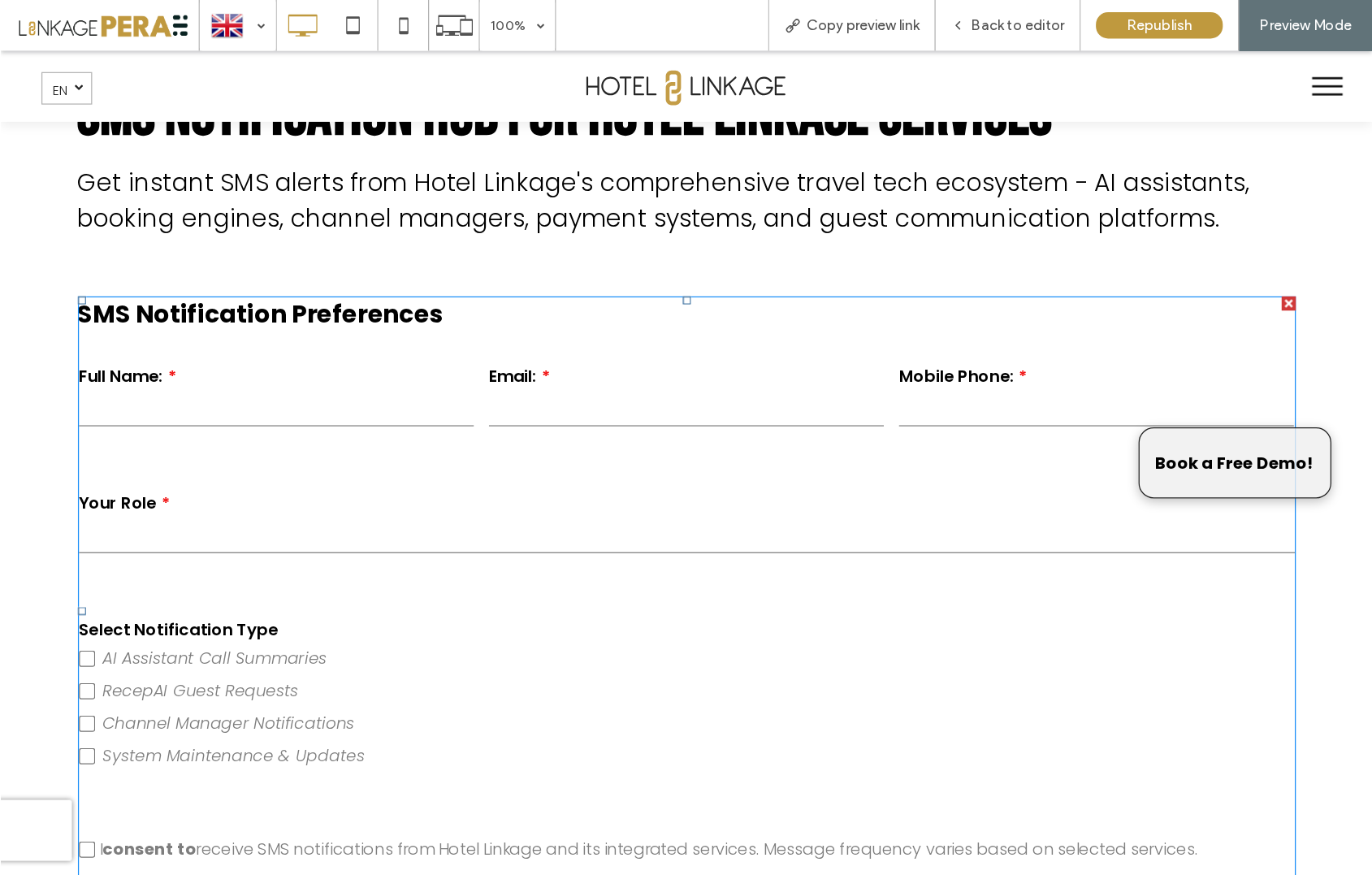 scroll, scrollTop: 114, scrollLeft: 0, axis: vertical 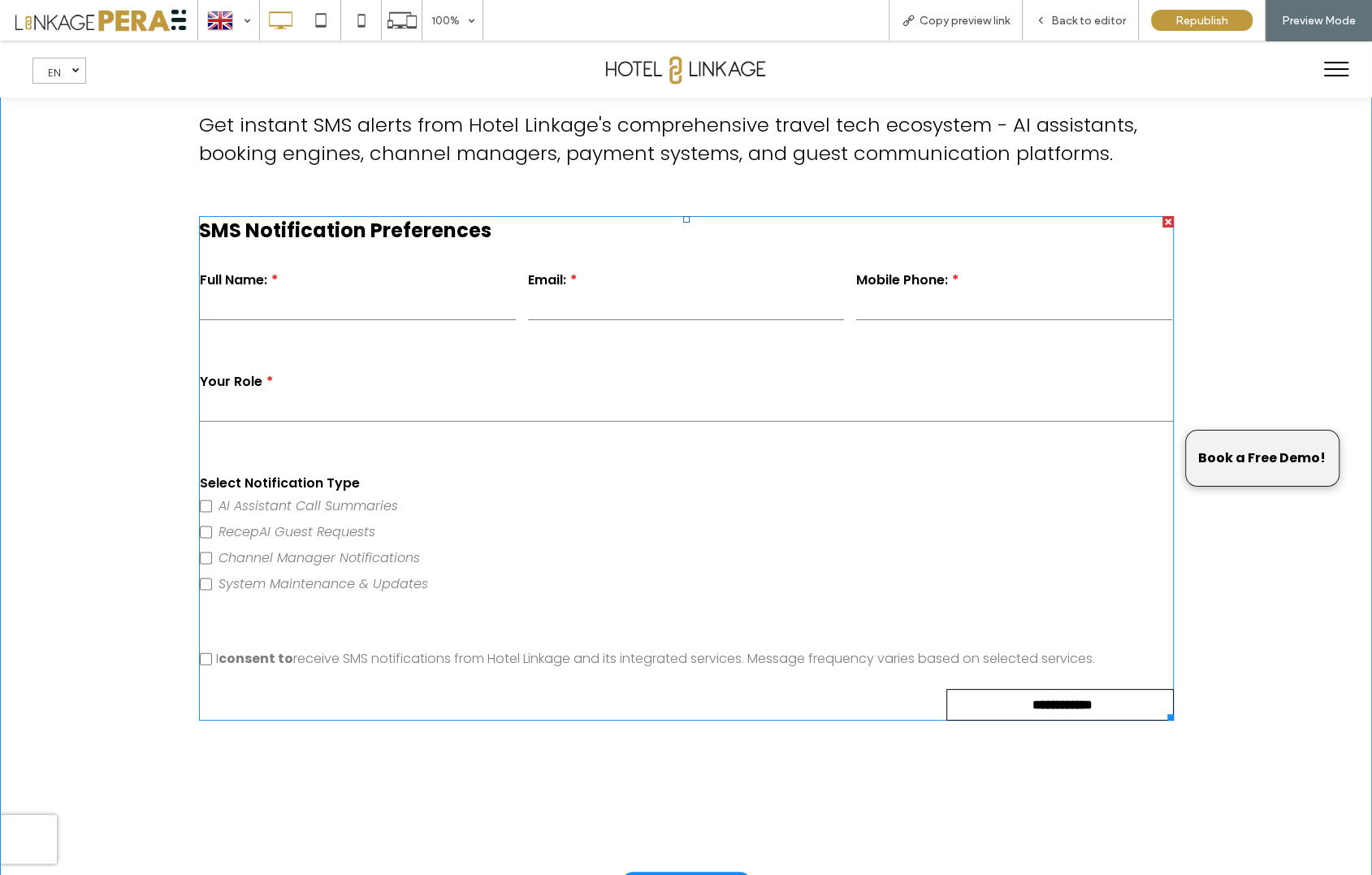 click on "Email:" at bounding box center (686, 296) 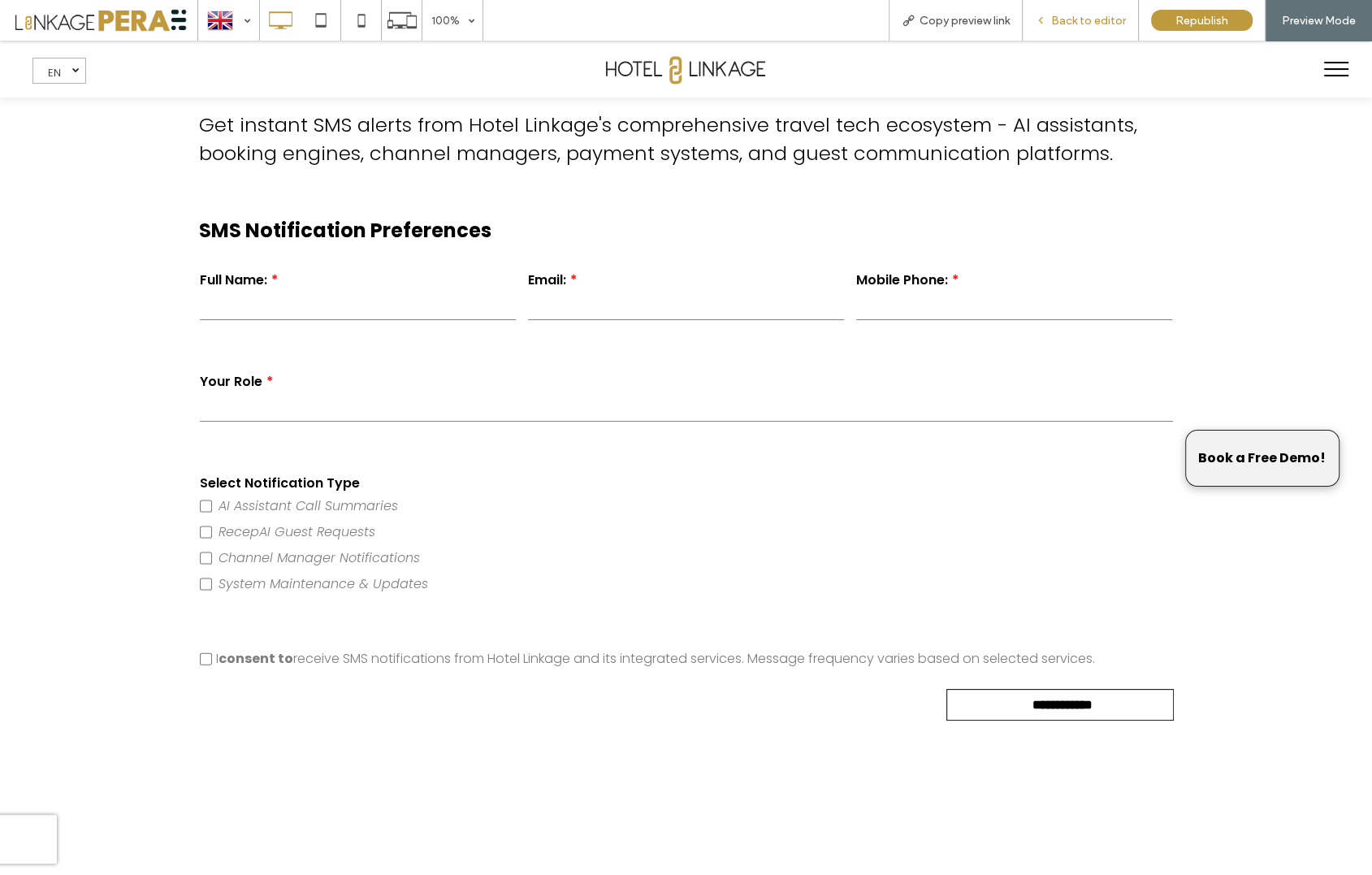 click on "Back to editor" at bounding box center [1089, 20] 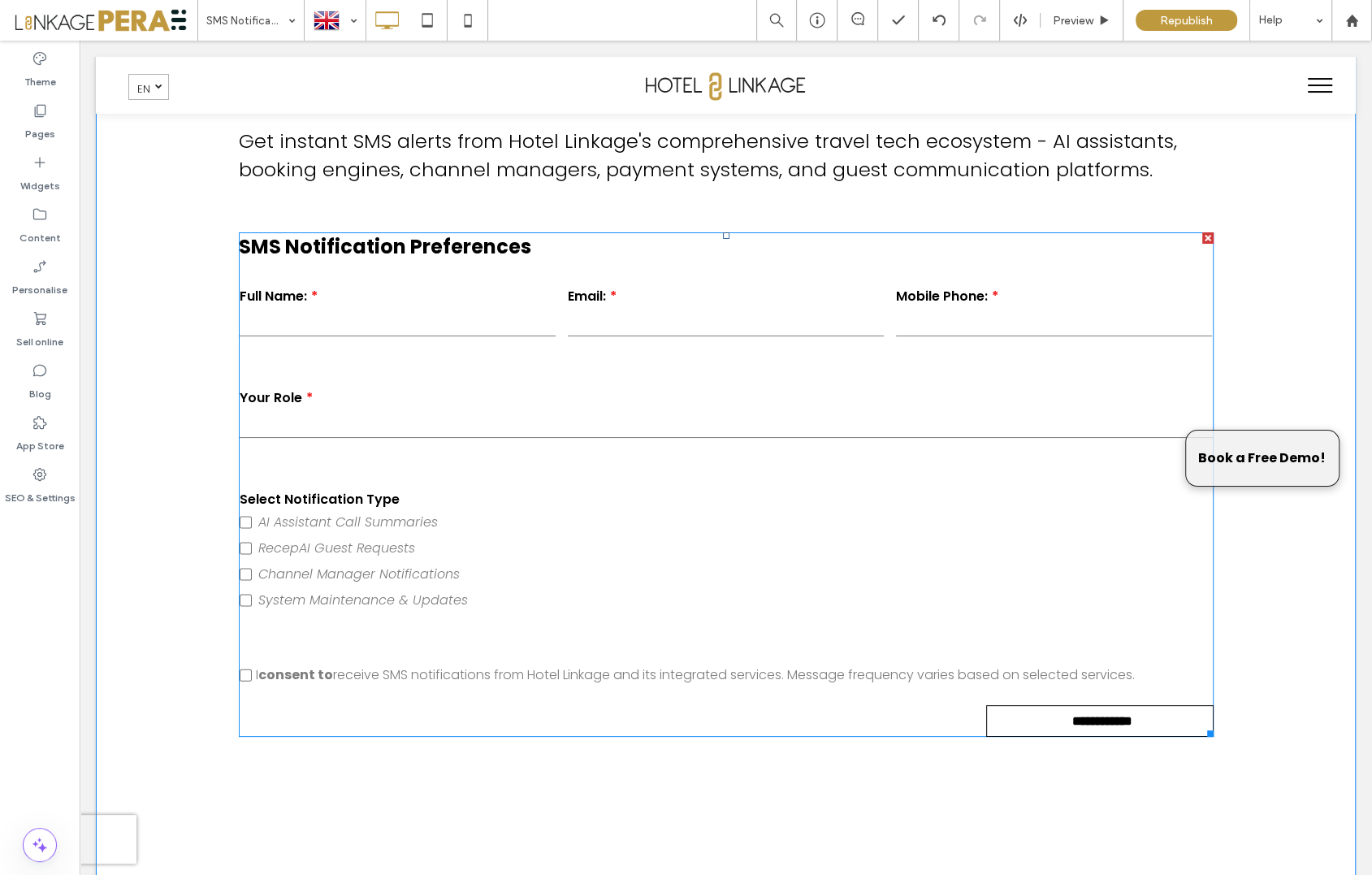 click at bounding box center [725, 324] 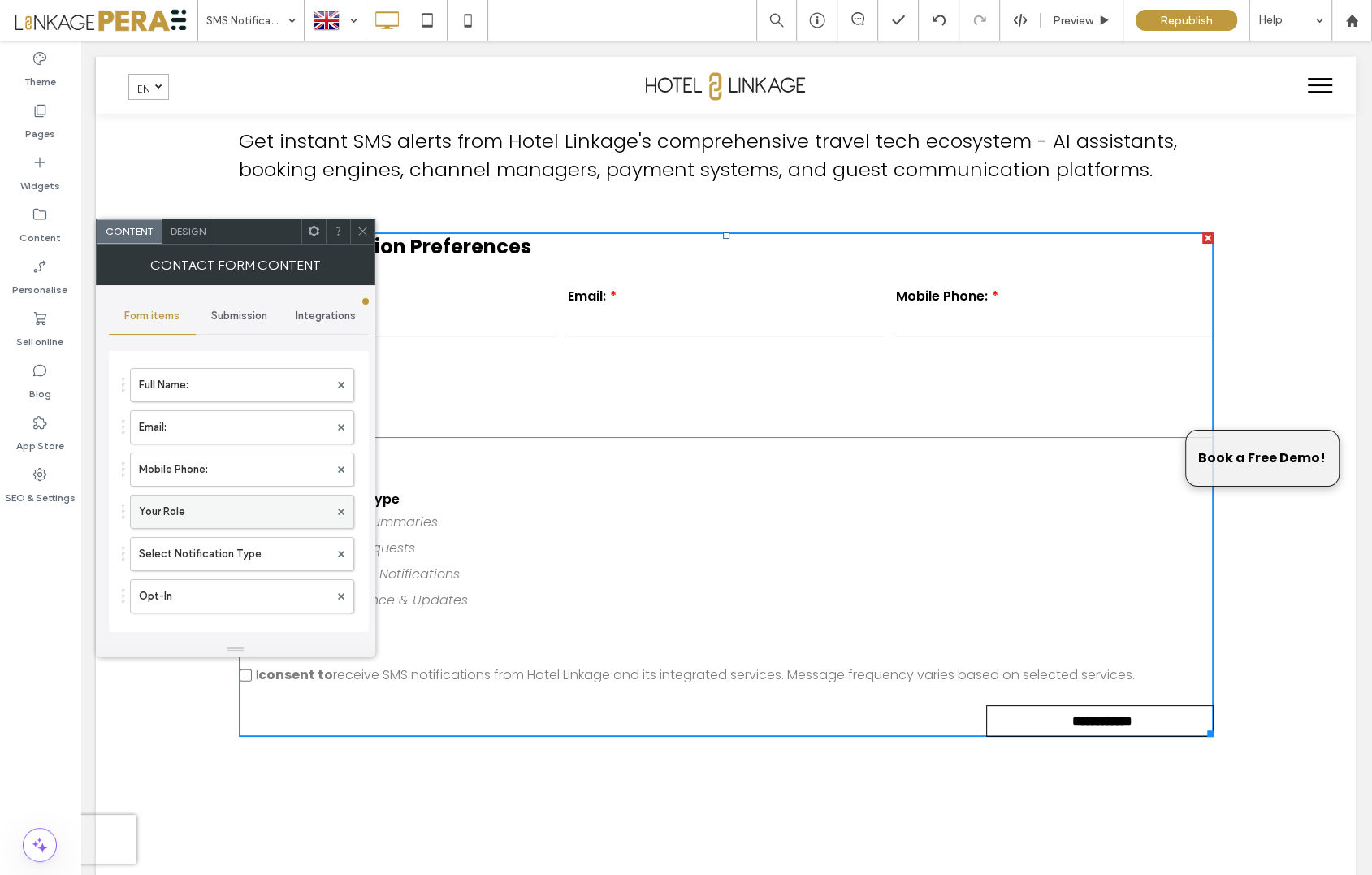 scroll, scrollTop: 71, scrollLeft: 0, axis: vertical 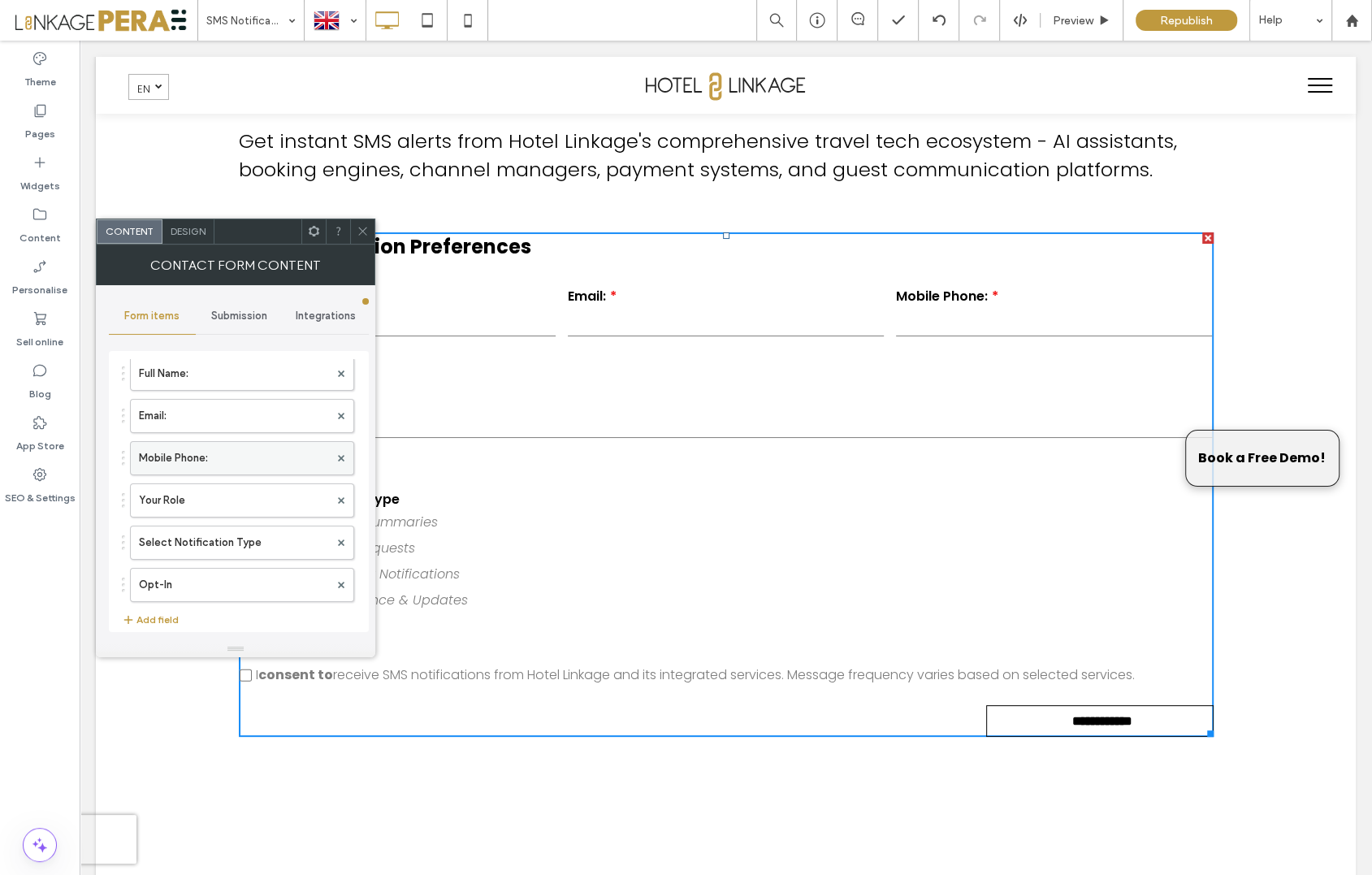 click on "Mobile Phone:" at bounding box center [234, 458] 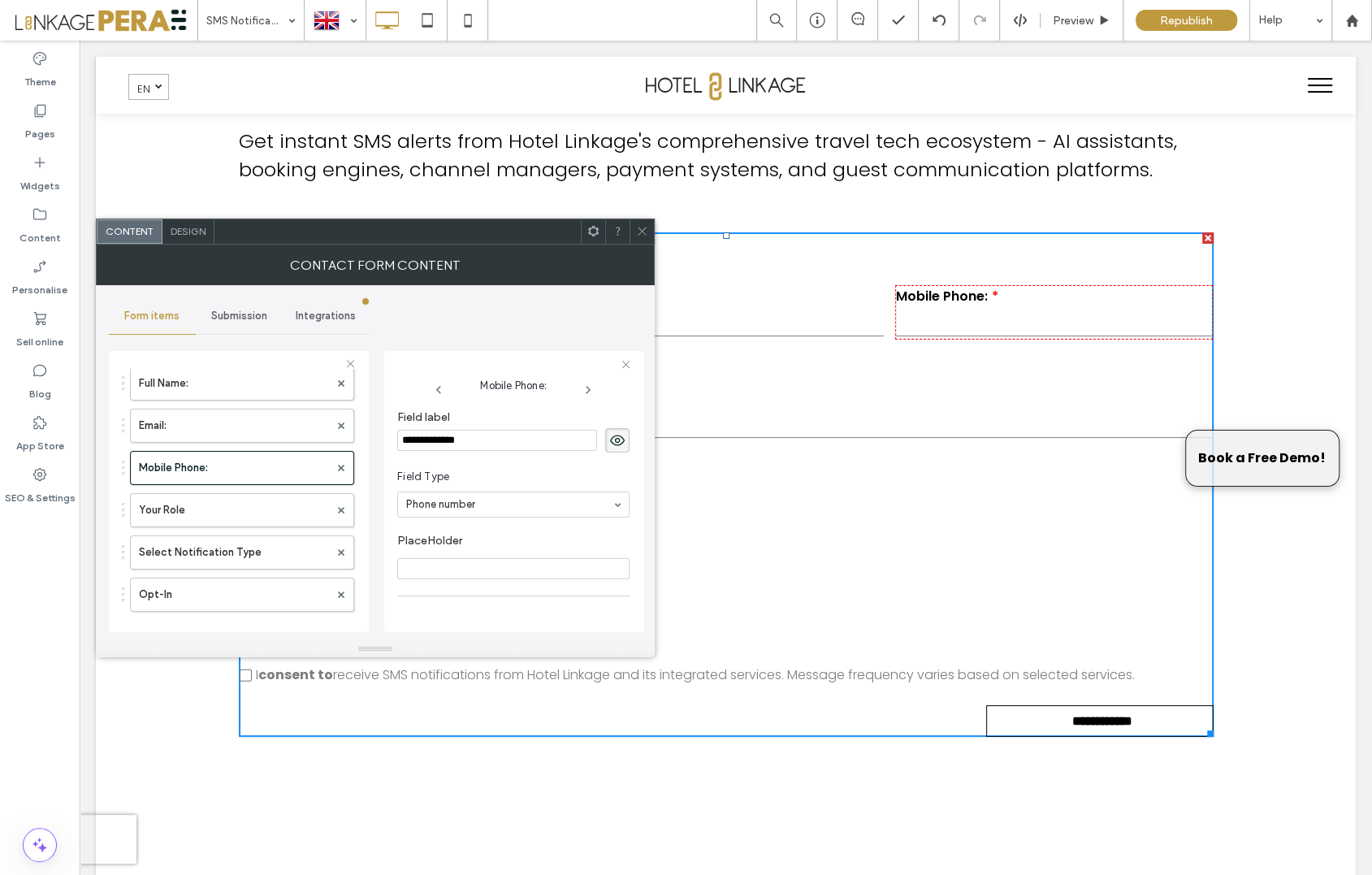 click at bounding box center [513, 569] 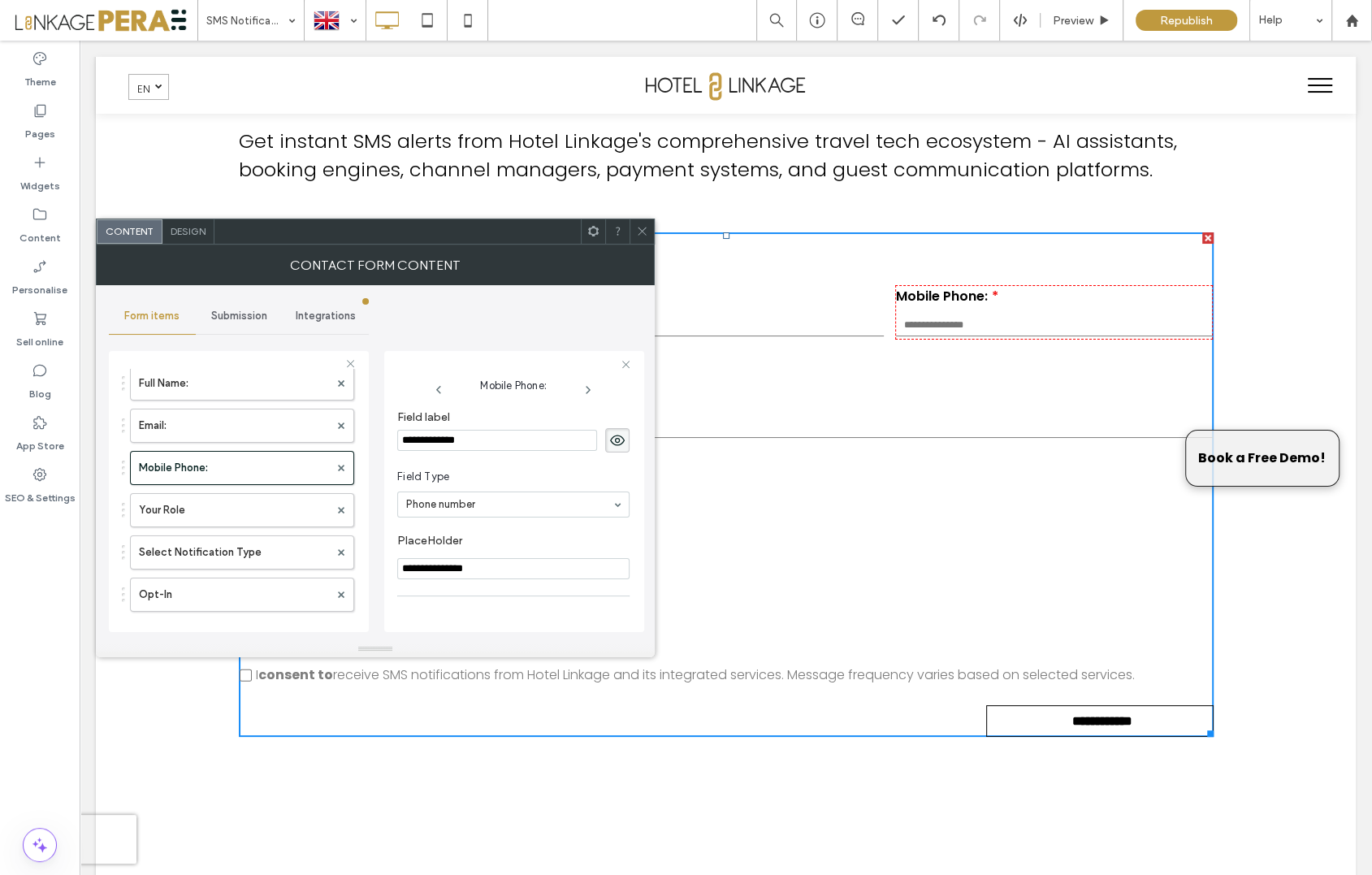 type on "**********" 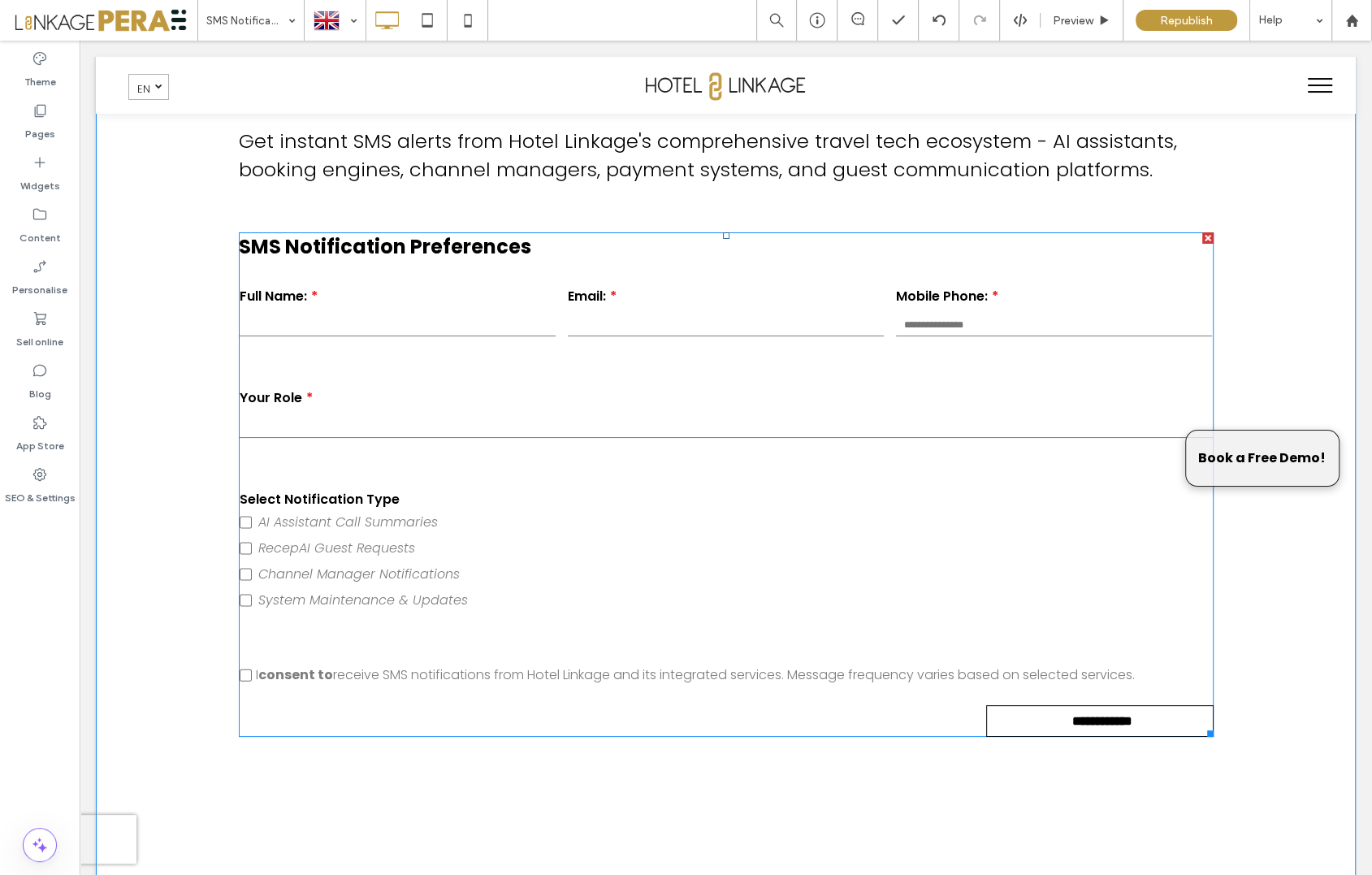 click on "**********" at bounding box center (725, 479) 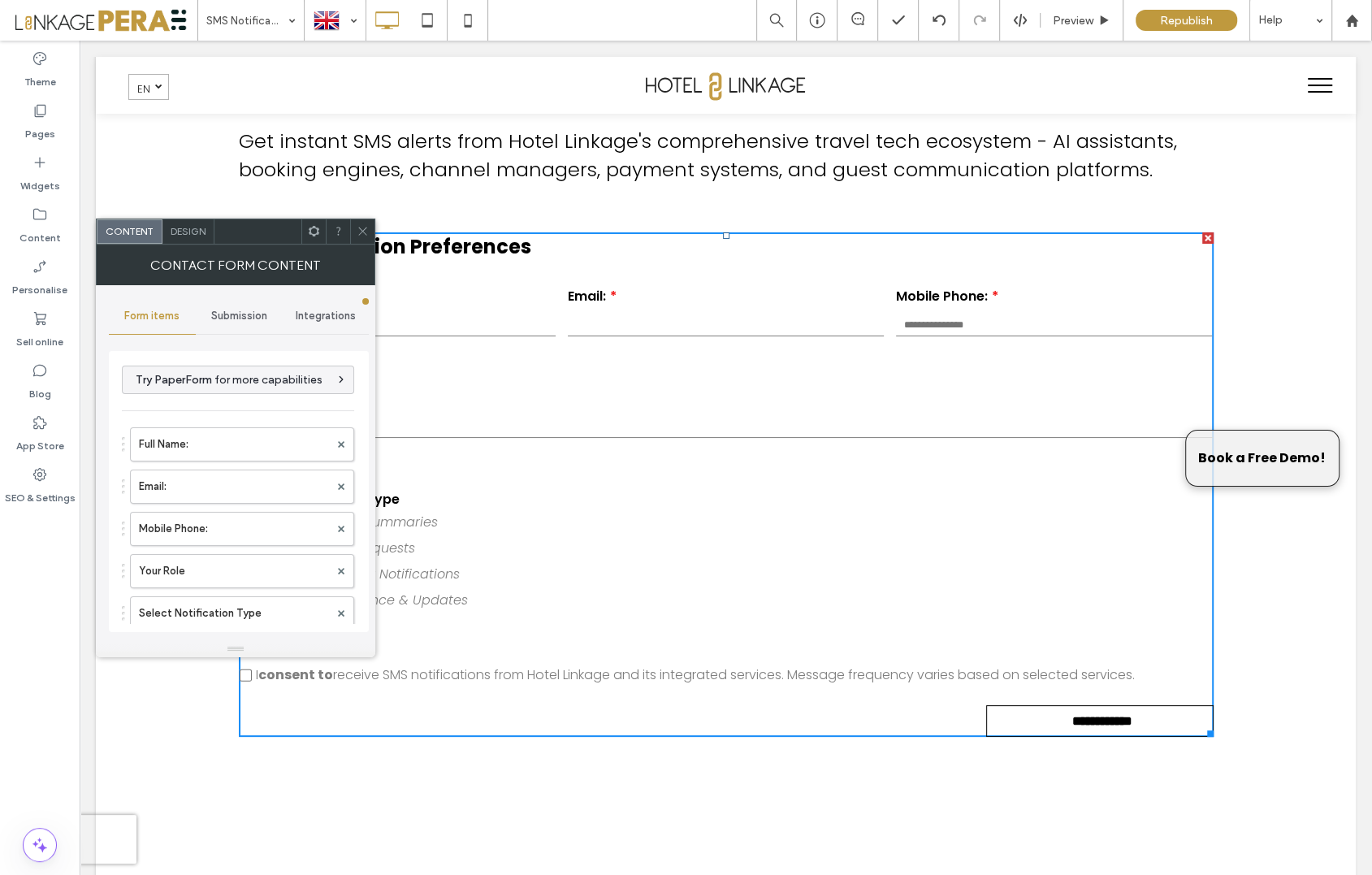 click on "Design" at bounding box center [188, 231] 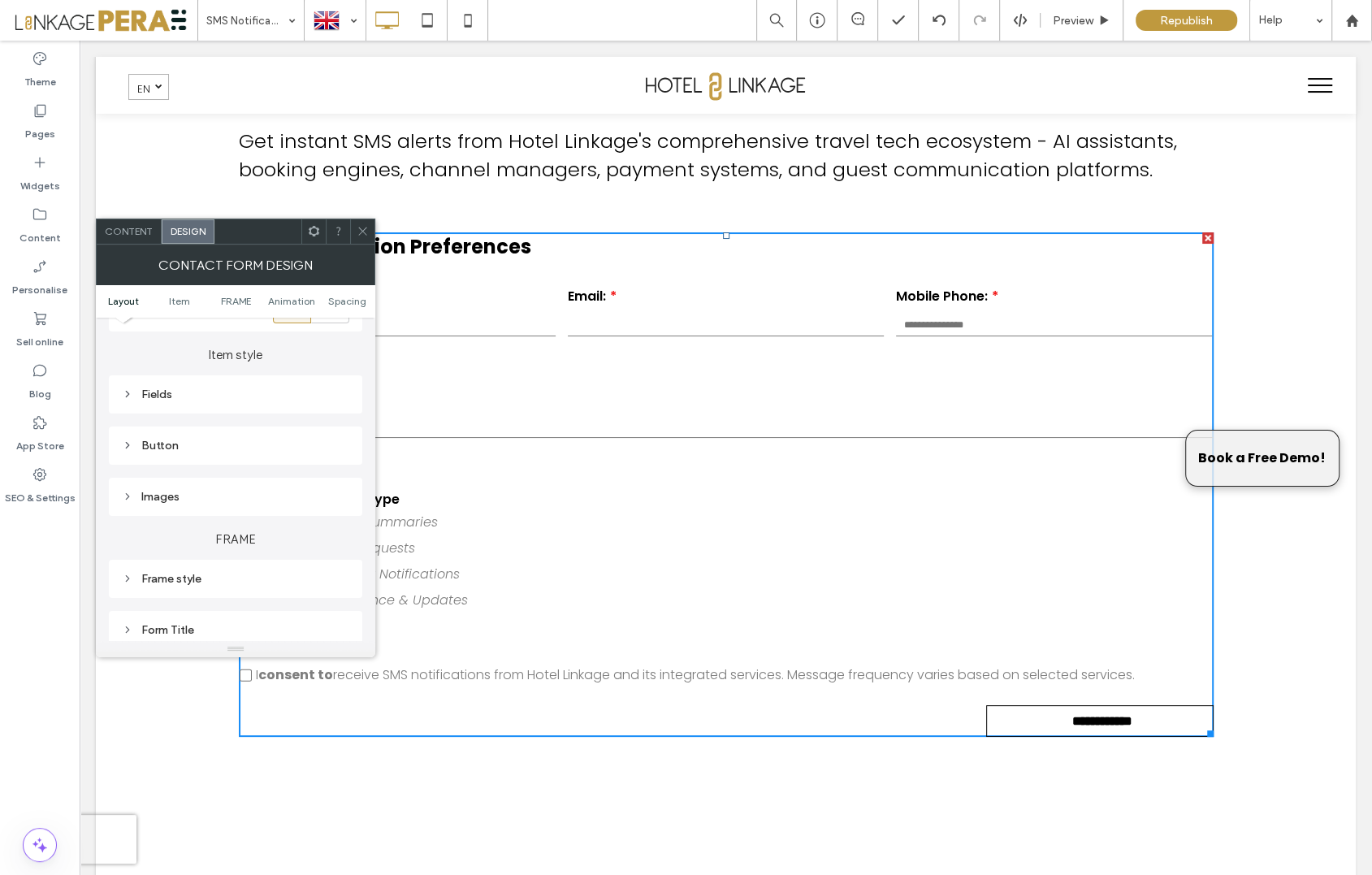 scroll, scrollTop: 355, scrollLeft: 0, axis: vertical 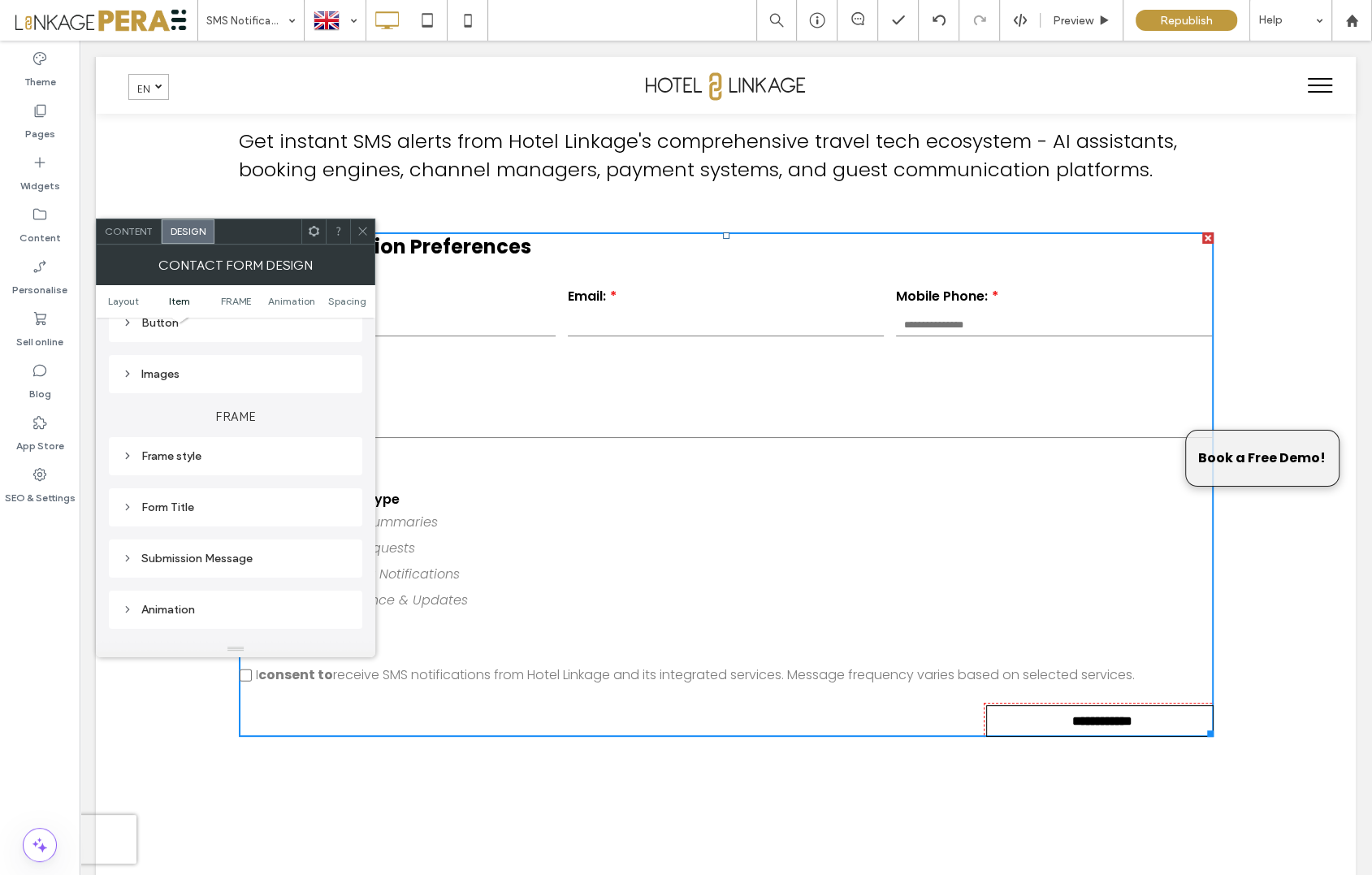 click on "Button" at bounding box center [236, 323] 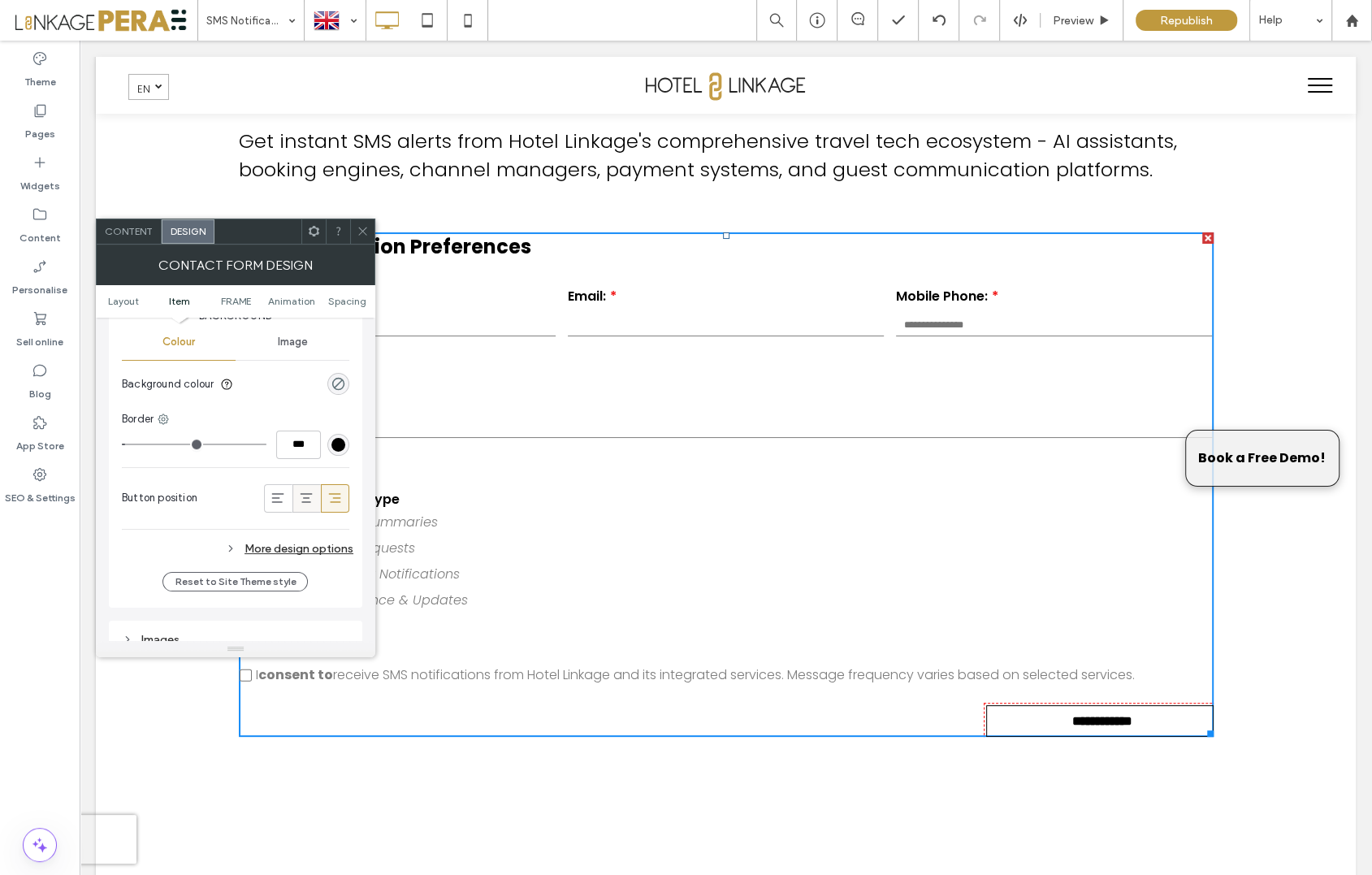 scroll, scrollTop: 691, scrollLeft: 0, axis: vertical 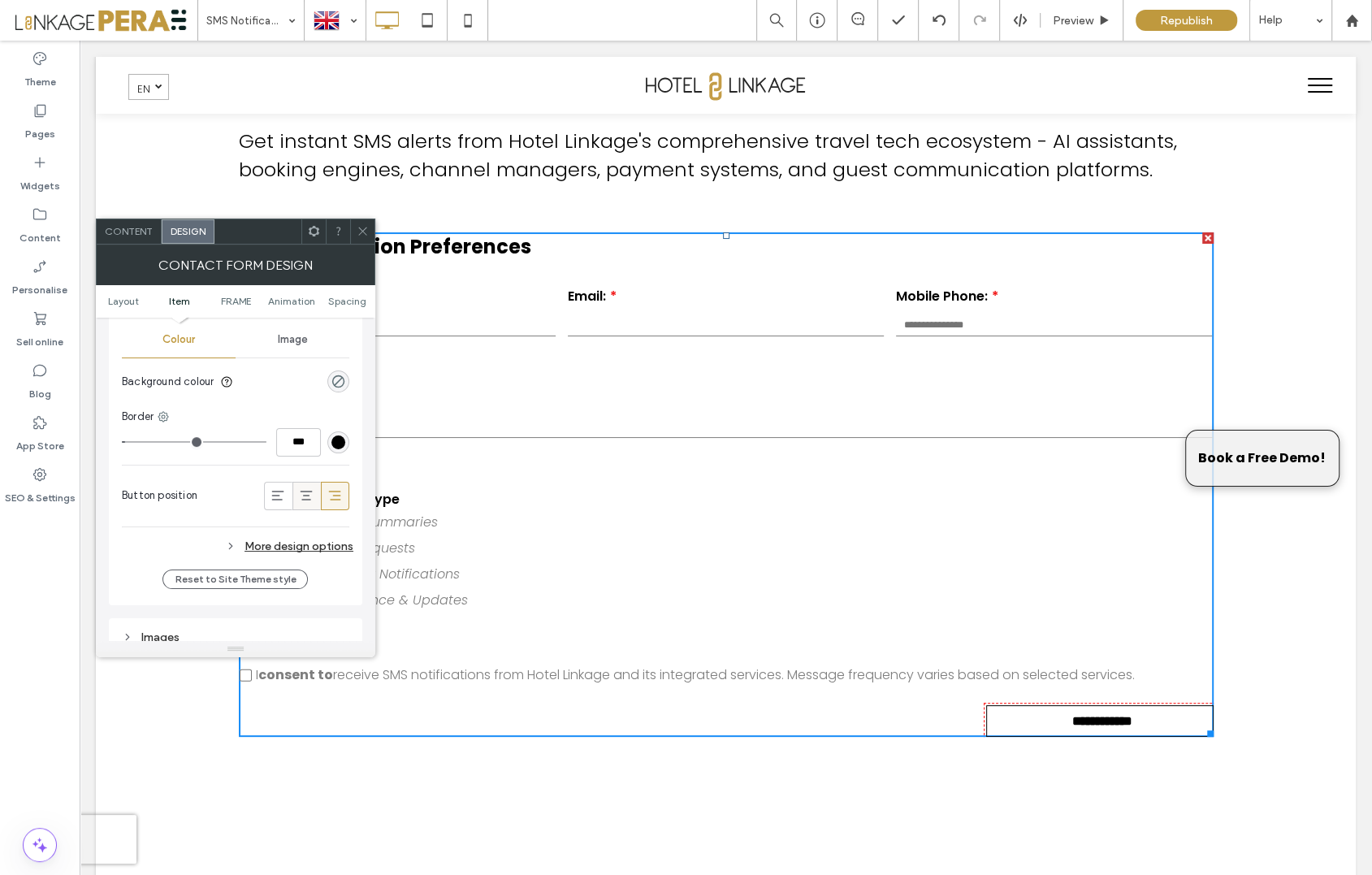 click 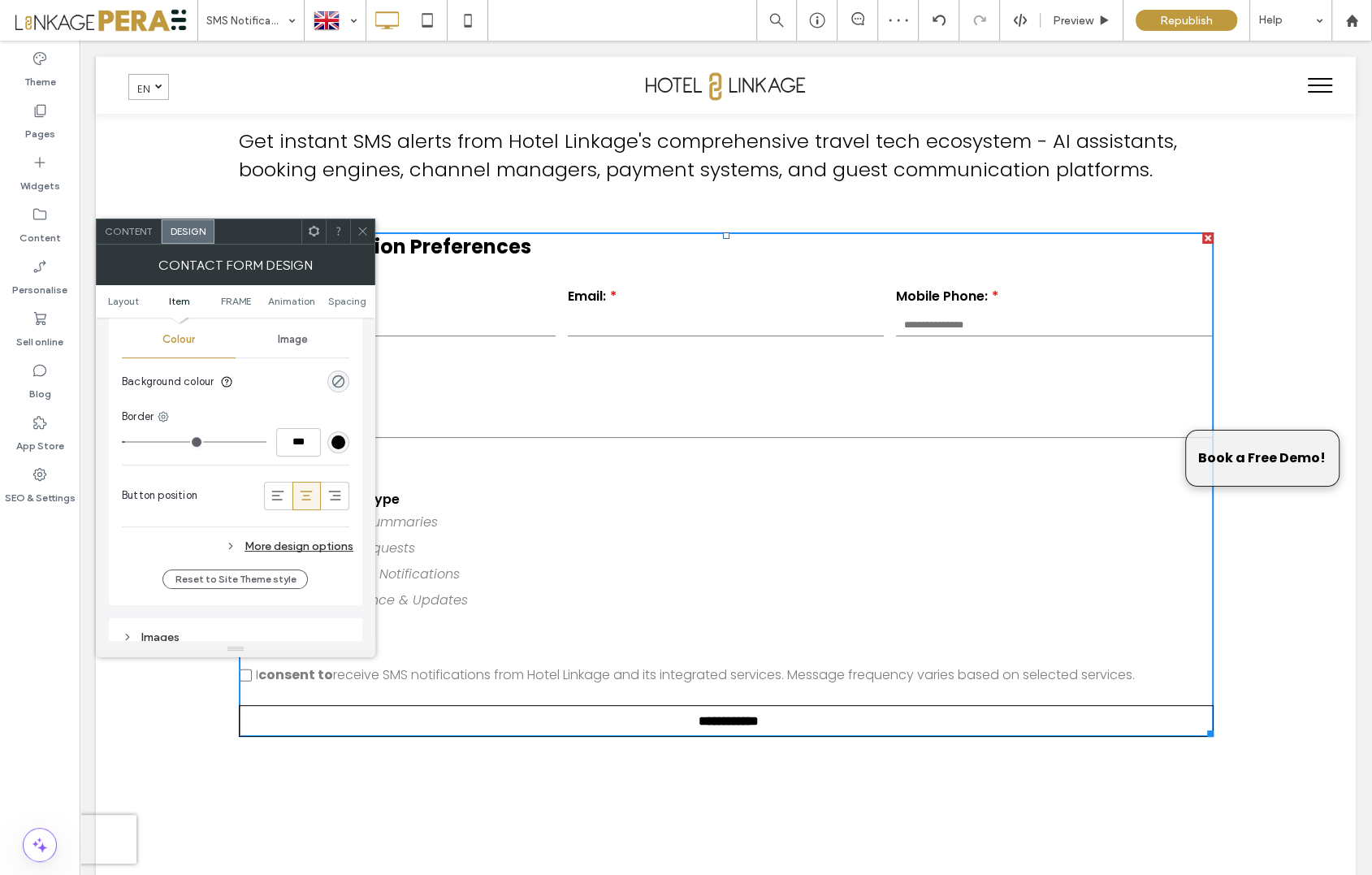 click on "**********" at bounding box center (725, 449) 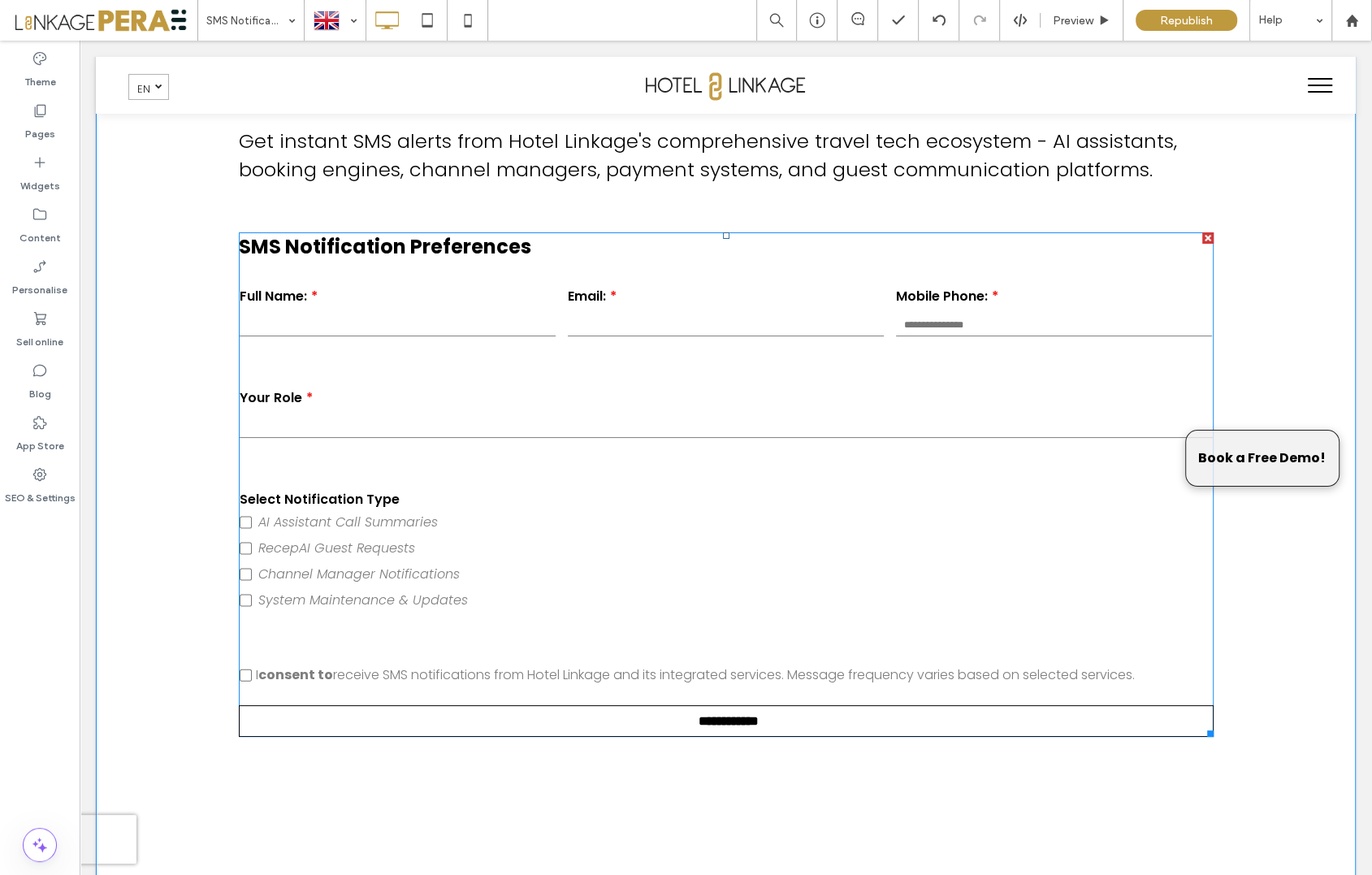 click on "Select Notification Type" at bounding box center (397, 499) 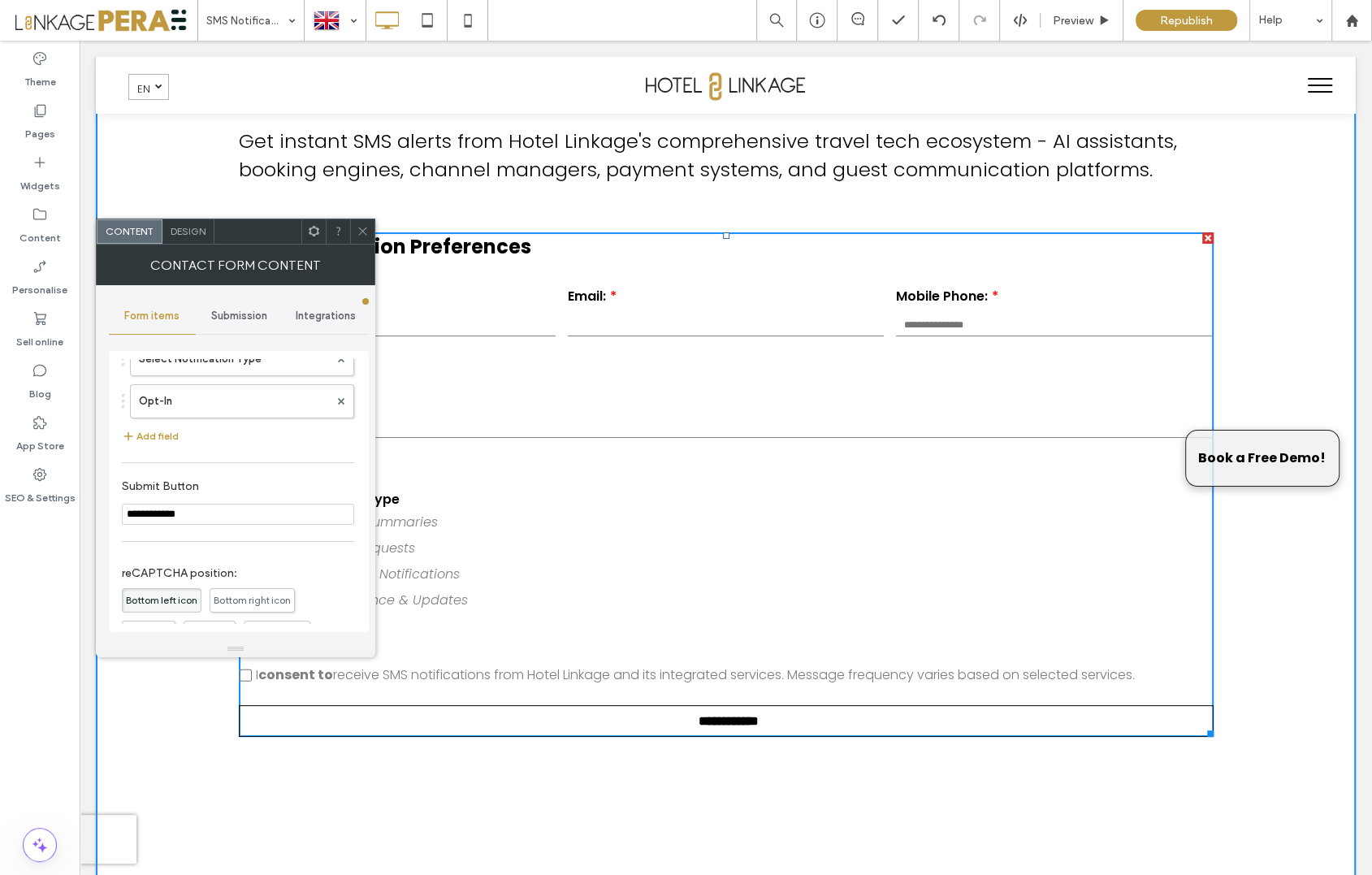 scroll, scrollTop: 261, scrollLeft: 0, axis: vertical 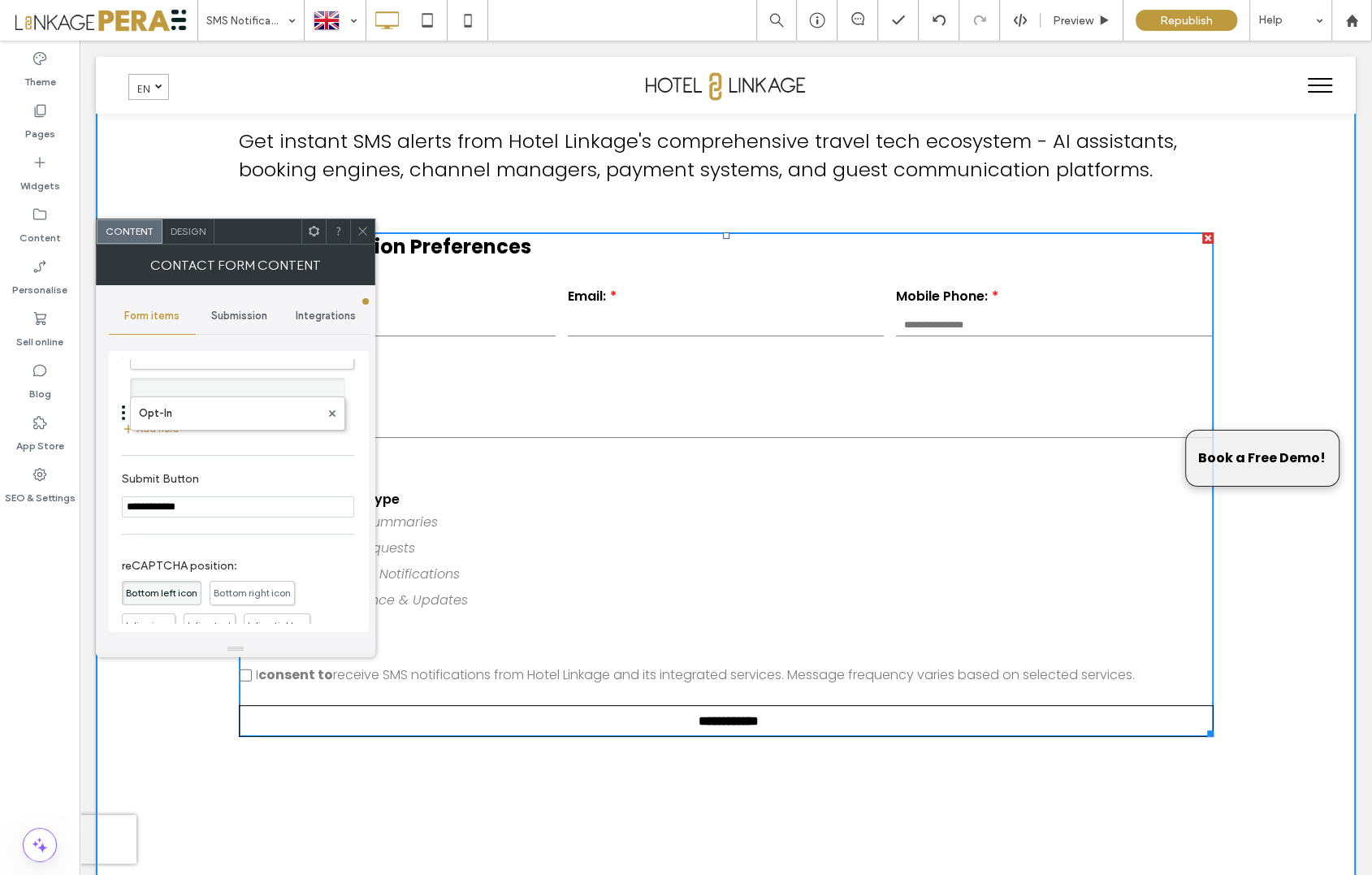 drag, startPoint x: 122, startPoint y: 388, endPoint x: 161, endPoint y: 517, distance: 134.76646 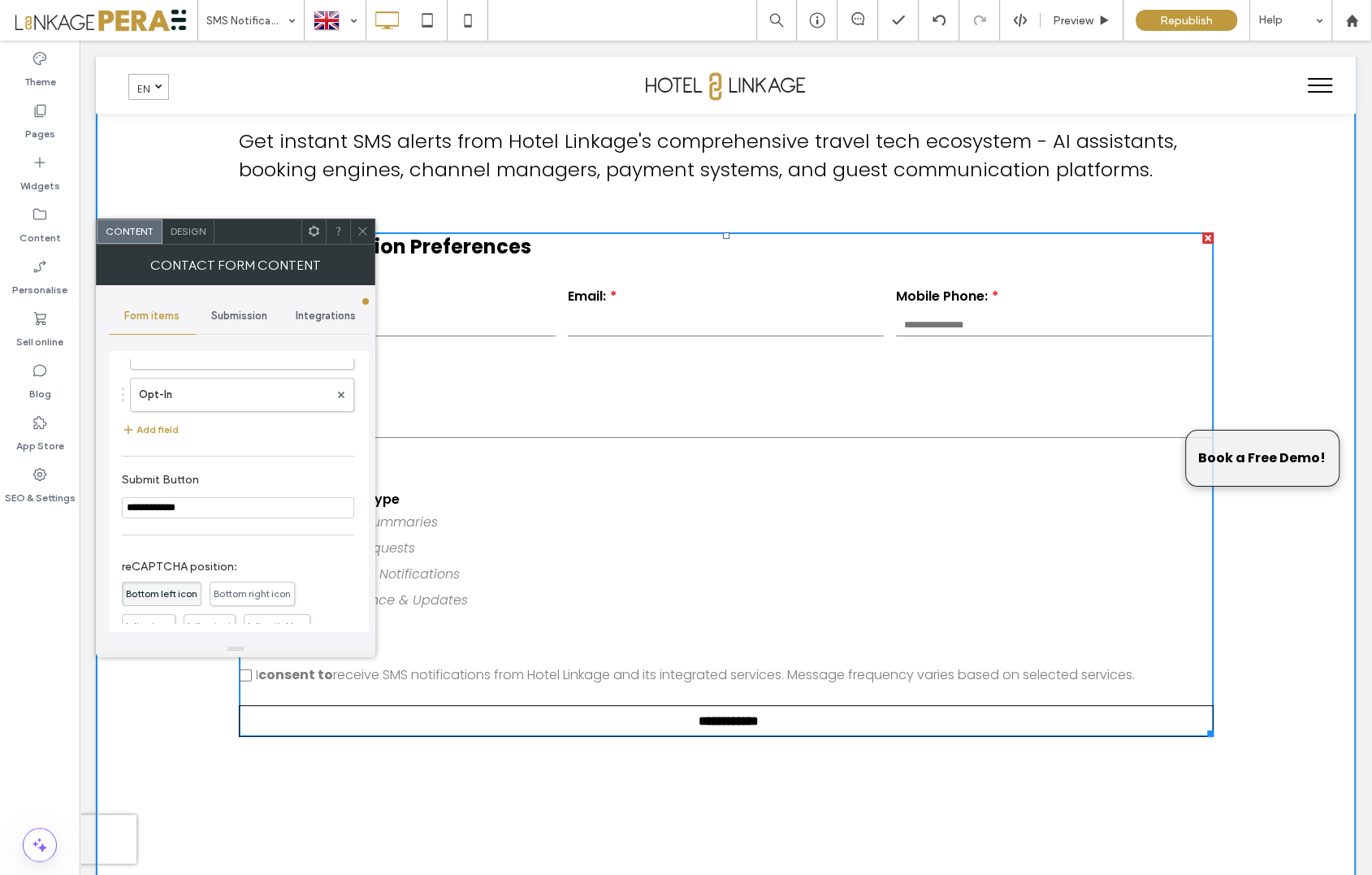 click 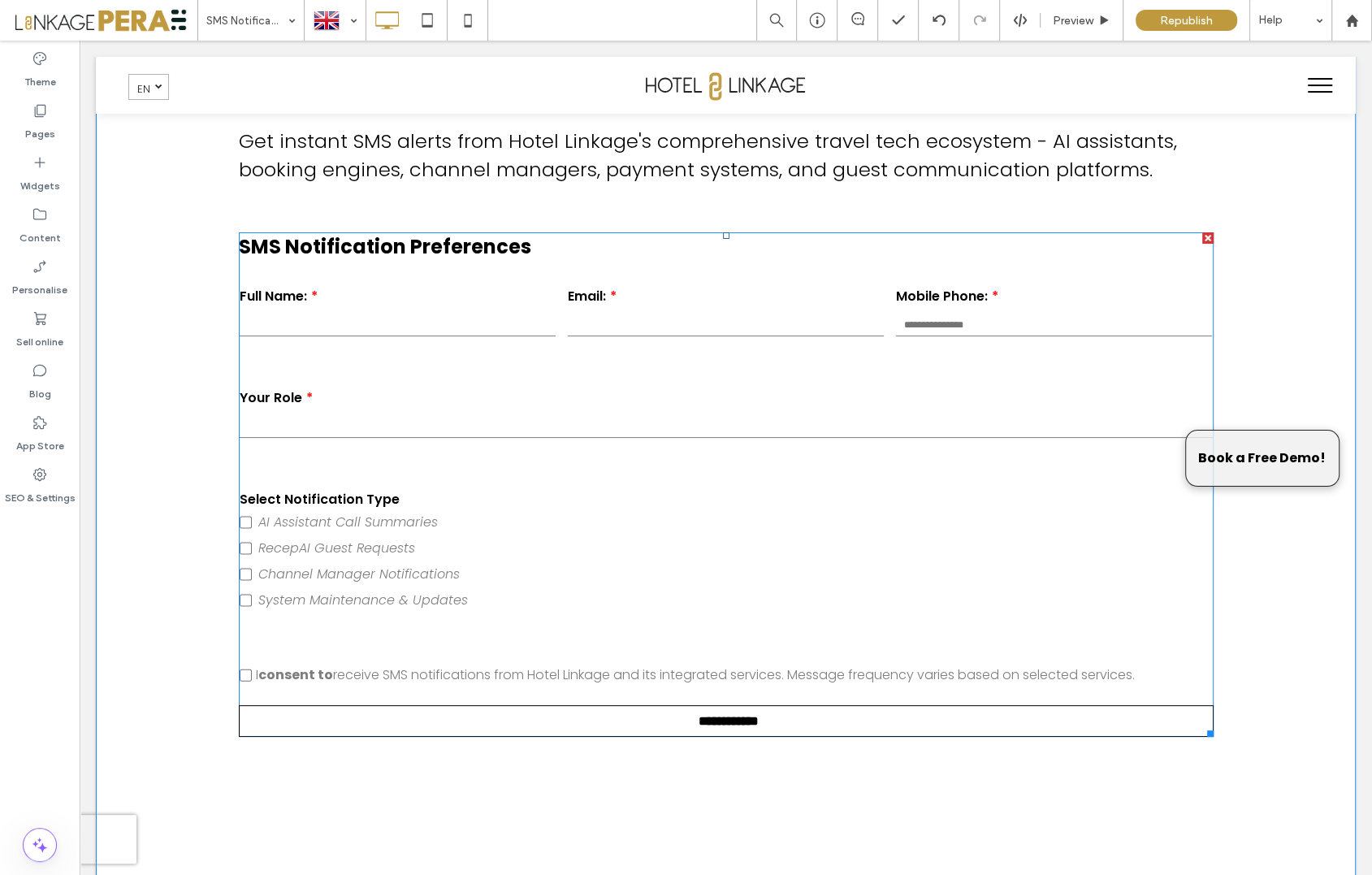 click on "**********" at bounding box center [726, 426] 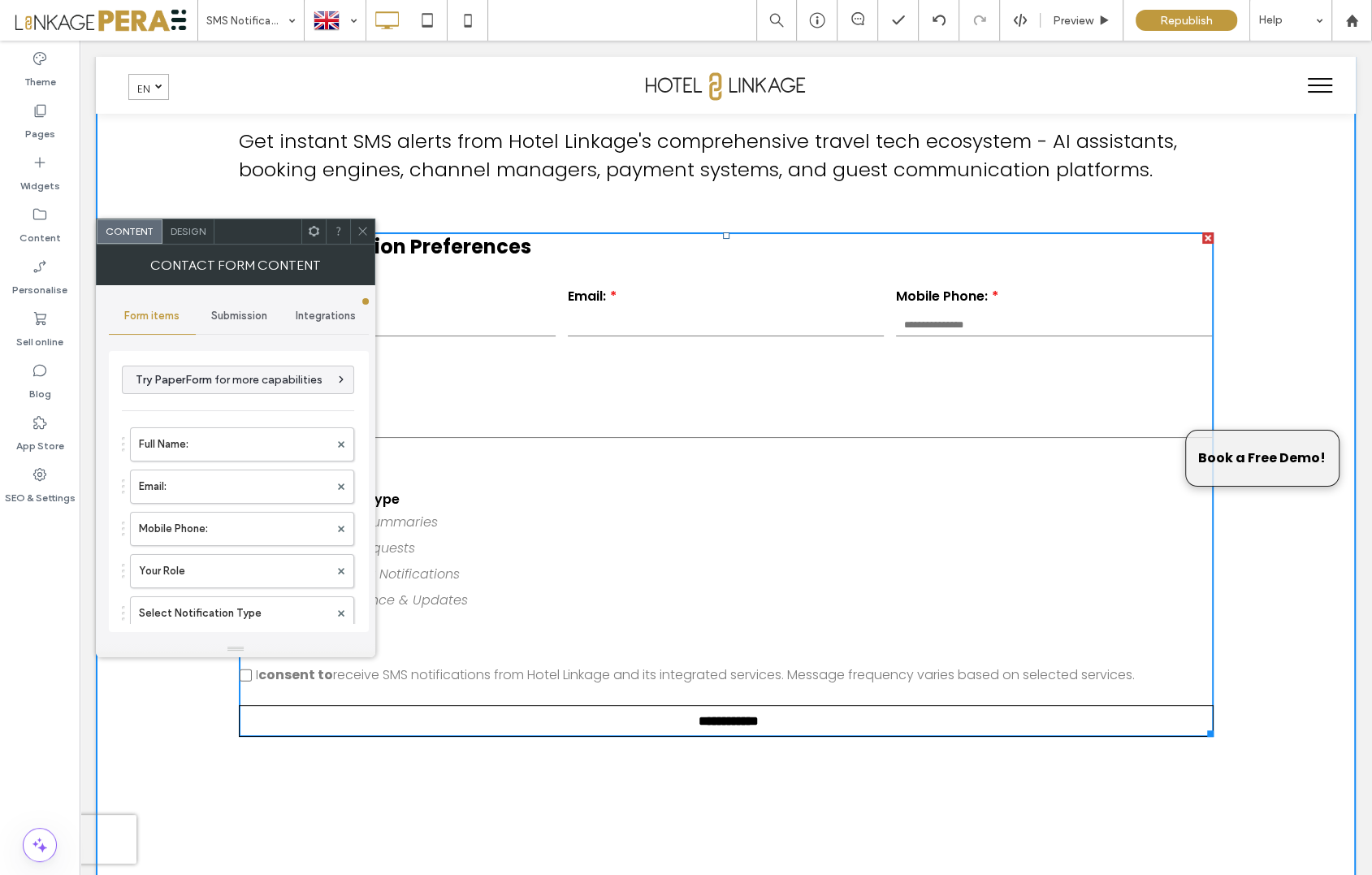 click 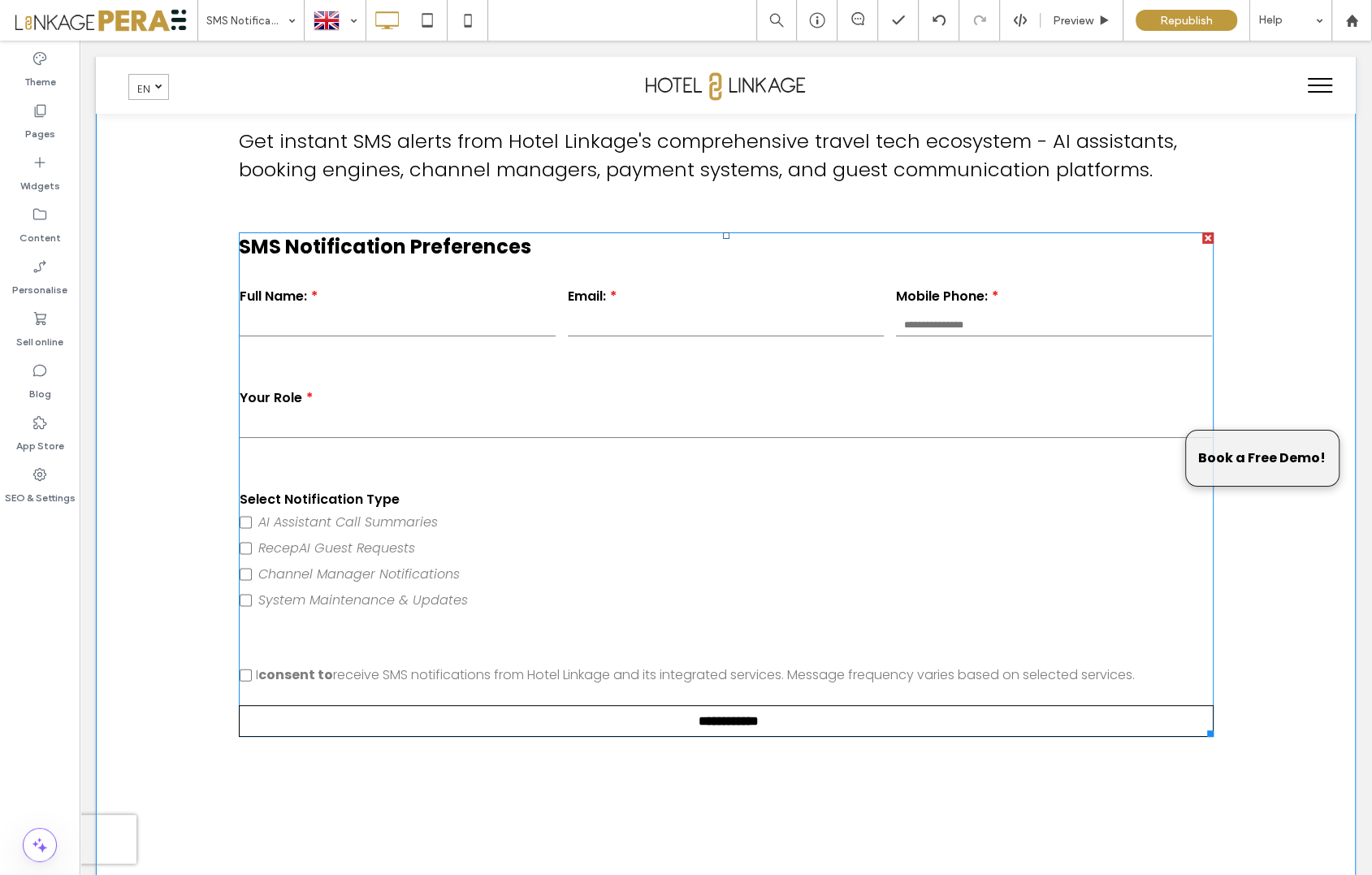 click on "AI Assistant Call Summaries
RecepAI Guest Requests
Channel Manager Notifications
System Maintenance & Updates" at bounding box center (397, 561) 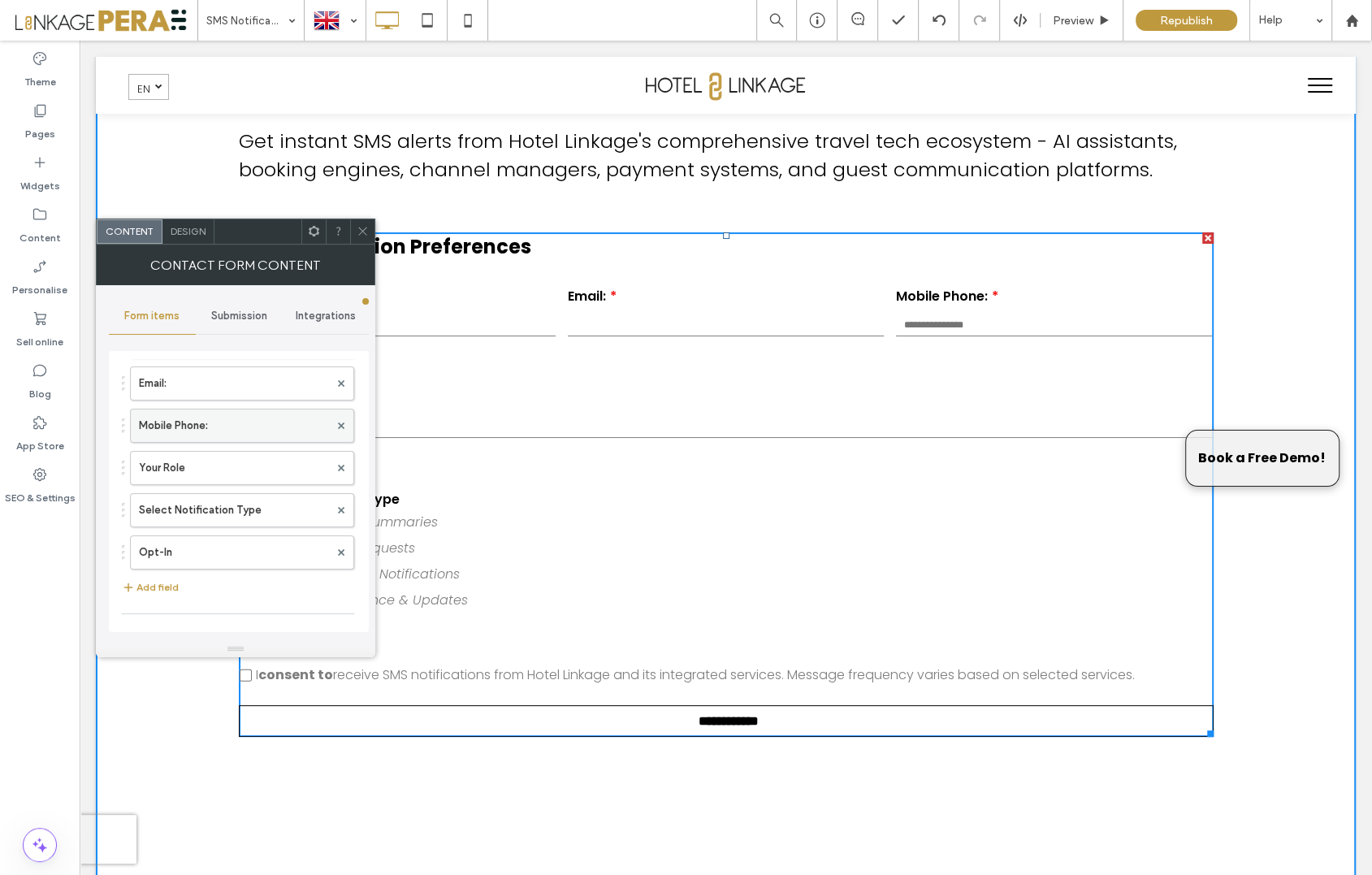 scroll, scrollTop: 106, scrollLeft: 0, axis: vertical 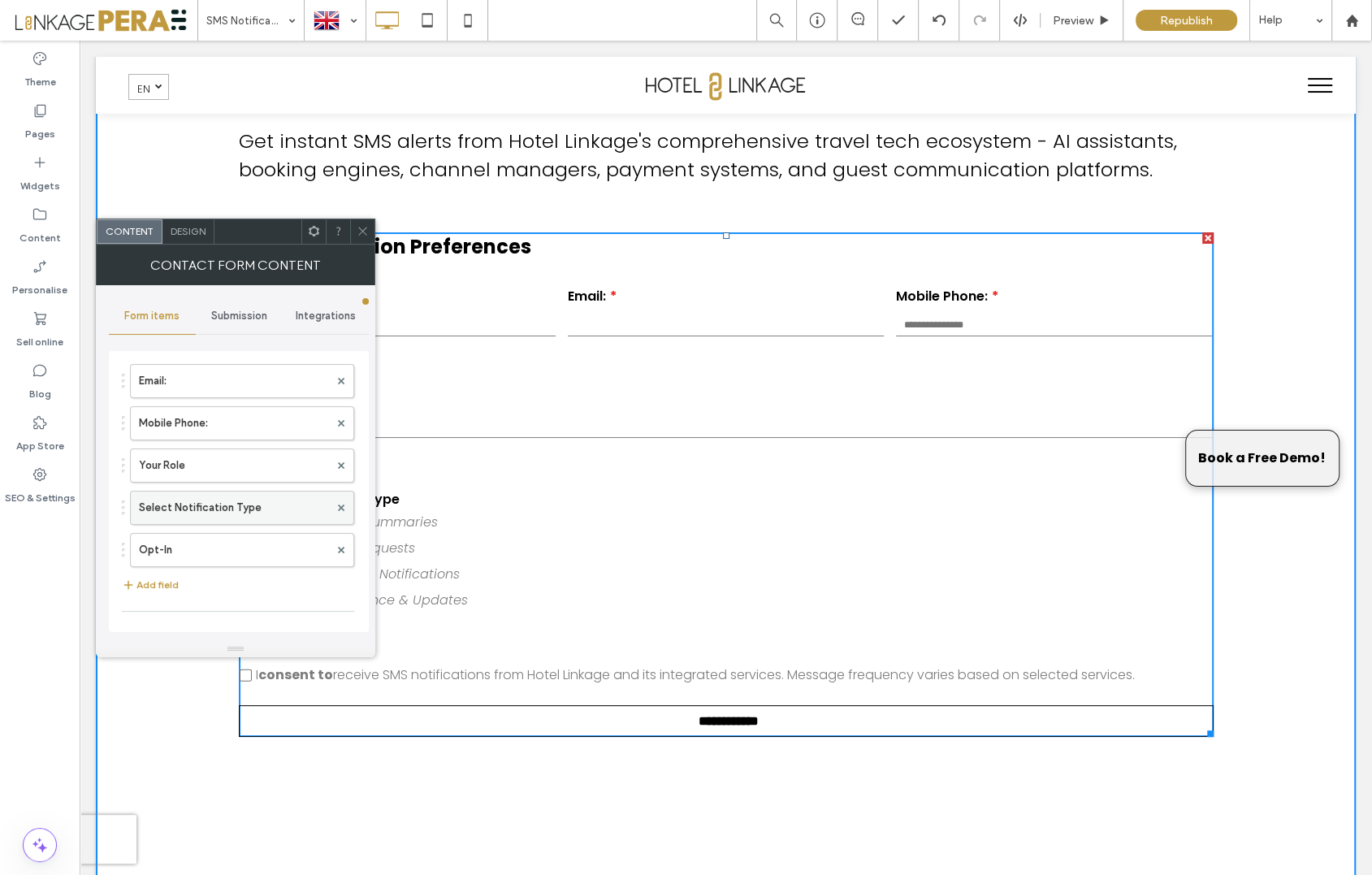 click on "Select Notification Type" at bounding box center (234, 508) 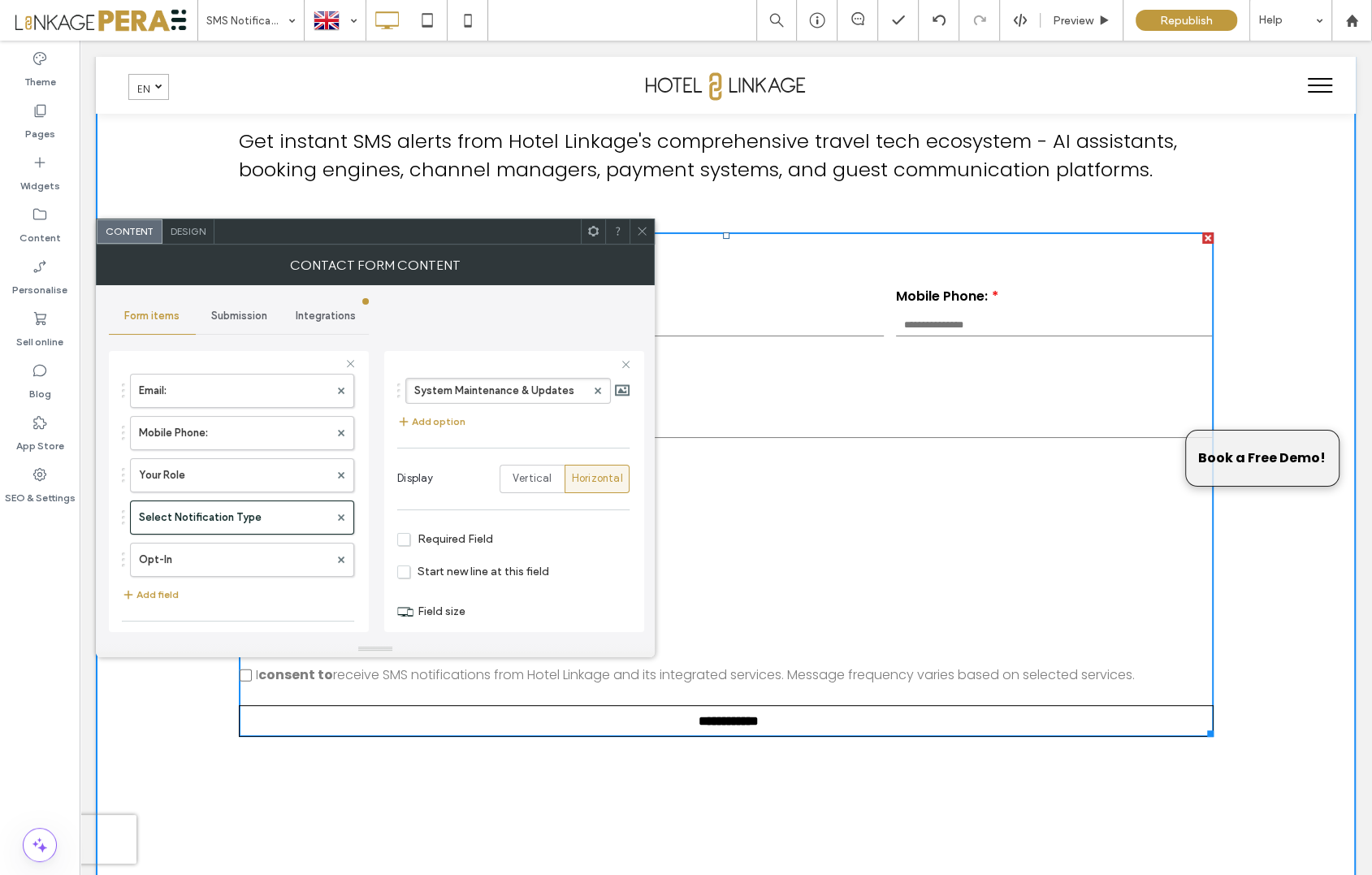 scroll, scrollTop: 281, scrollLeft: 0, axis: vertical 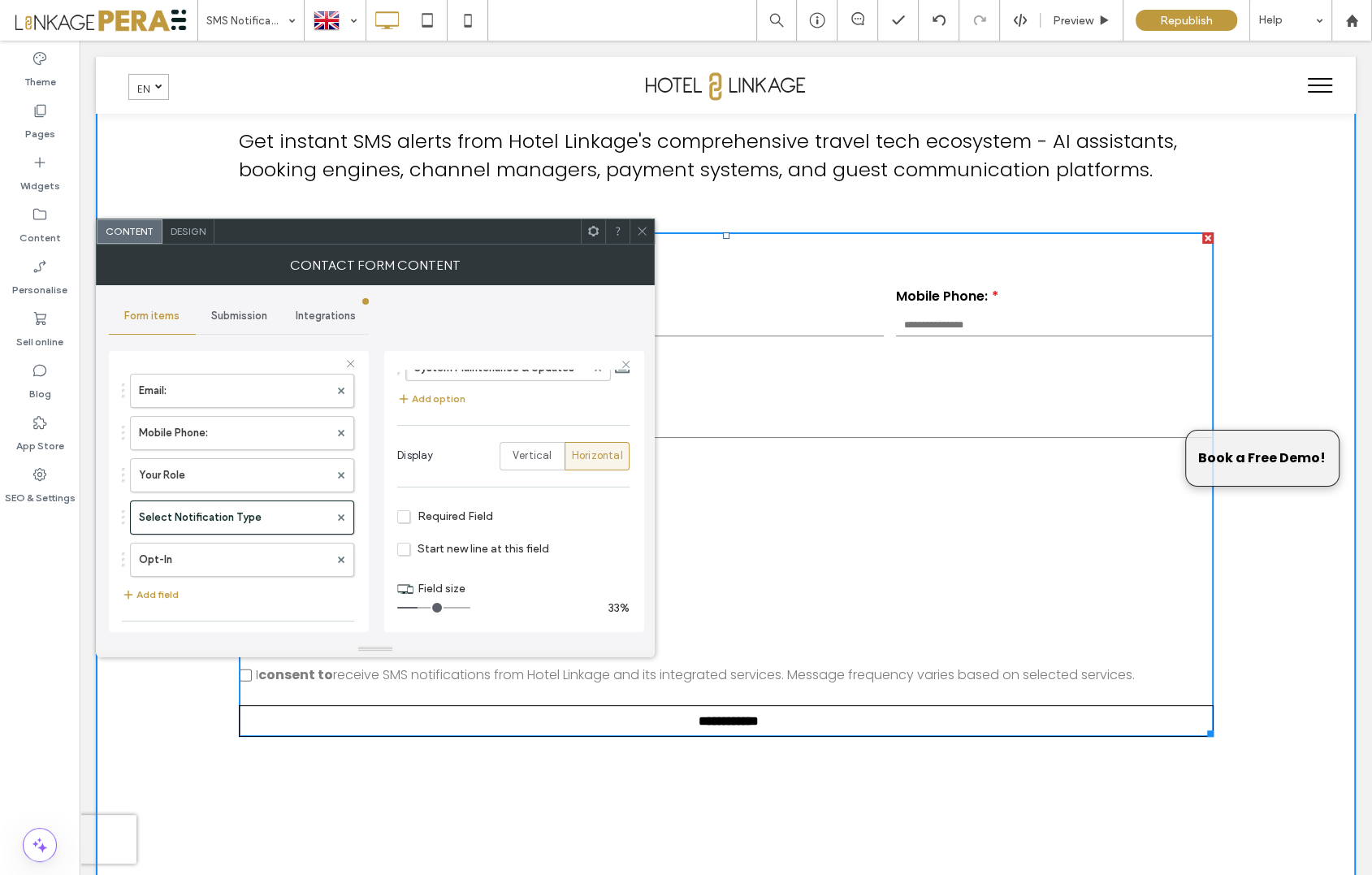 click on "Required Field" at bounding box center [445, 516] 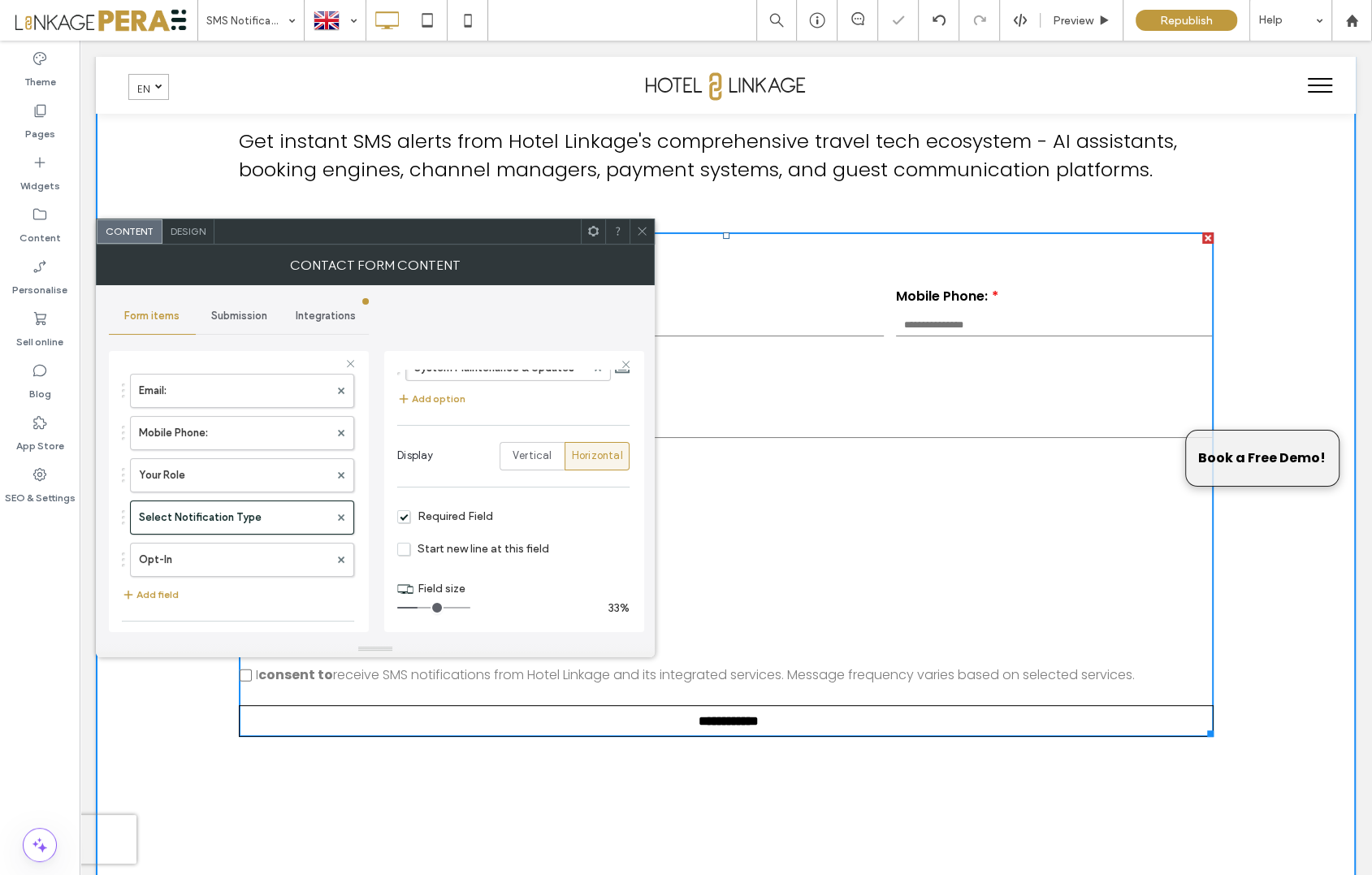click on "Start new line at this field" at bounding box center [473, 548] 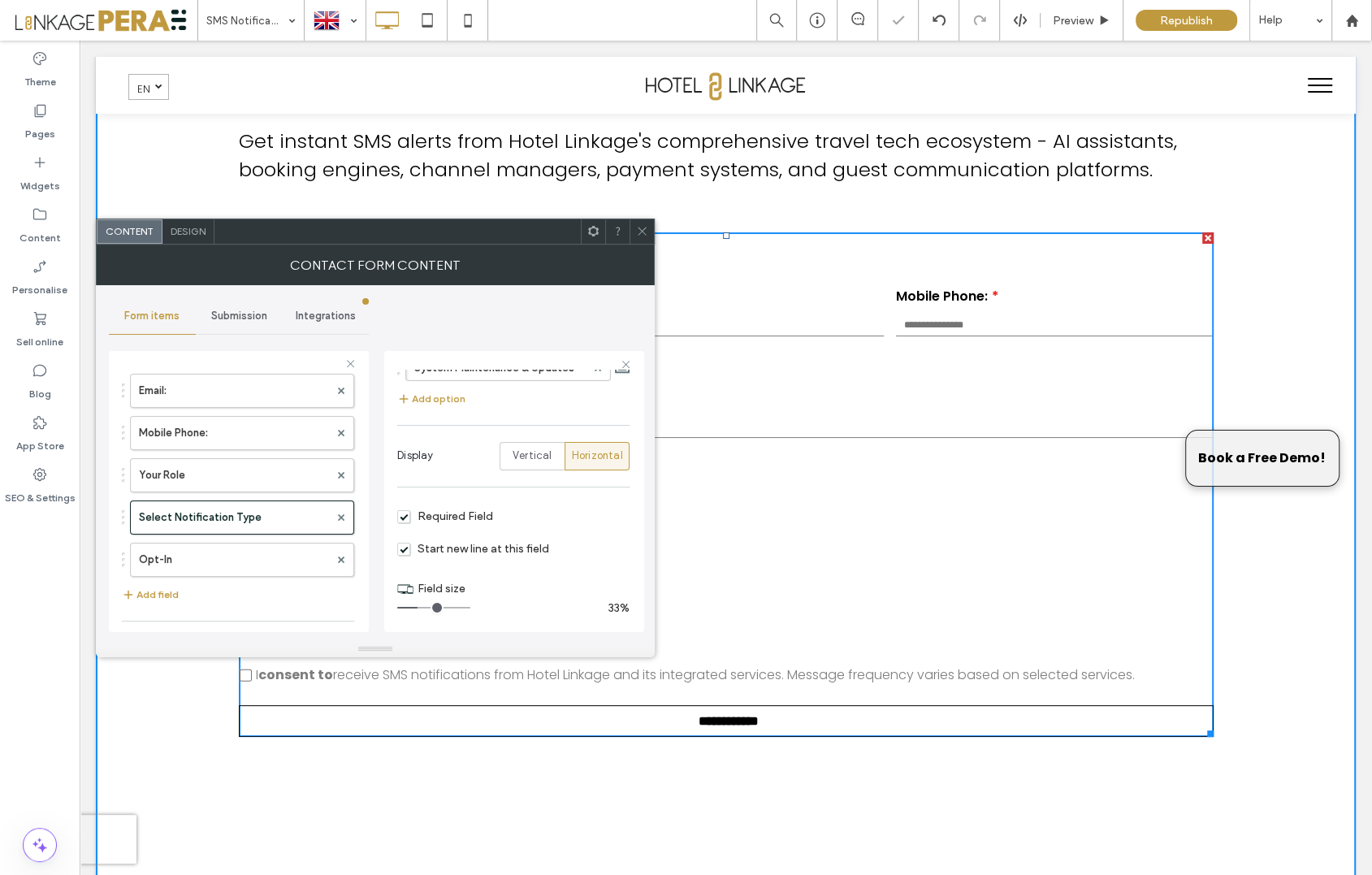 click at bounding box center (642, 232) 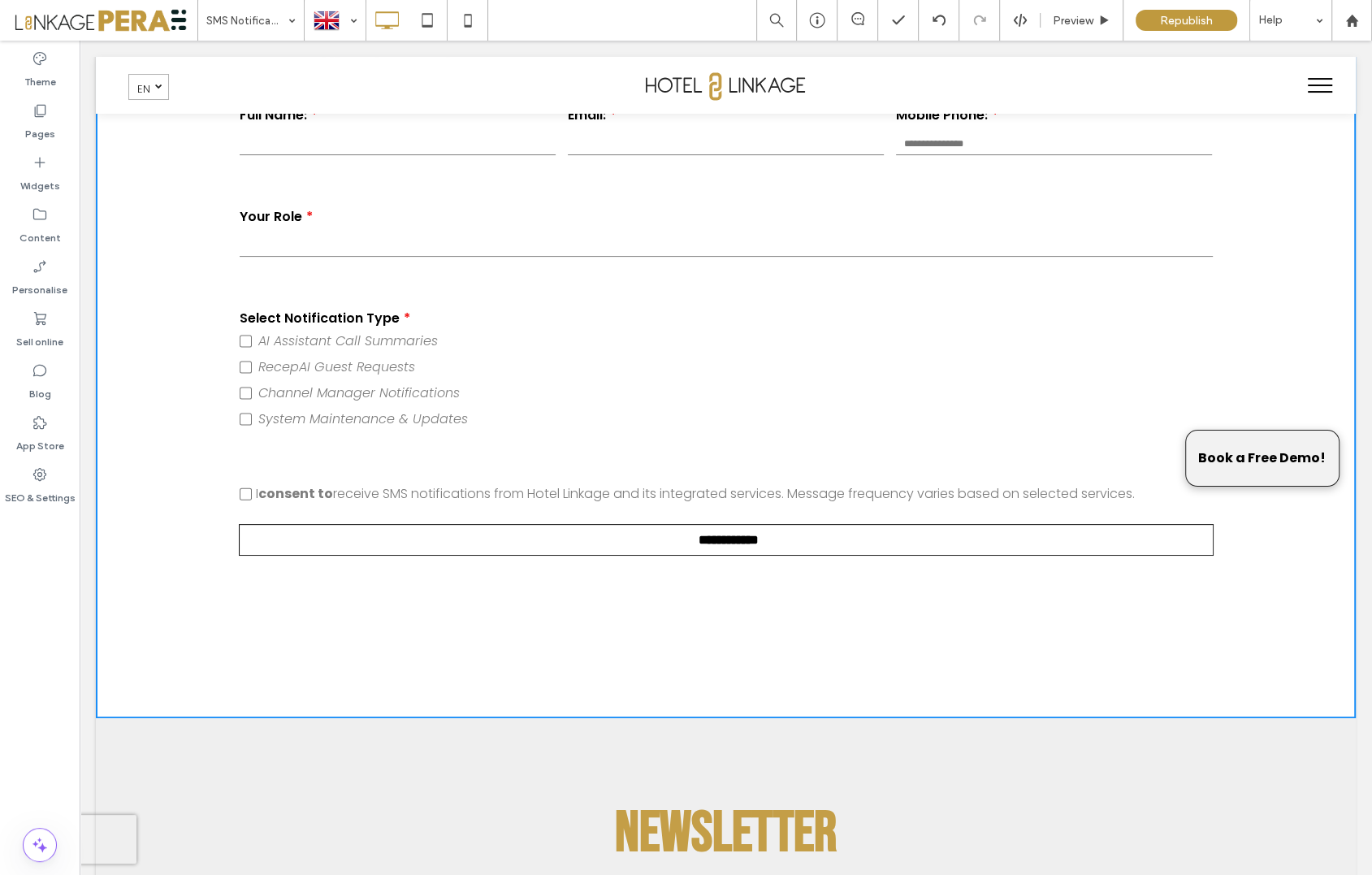 scroll, scrollTop: 424, scrollLeft: 0, axis: vertical 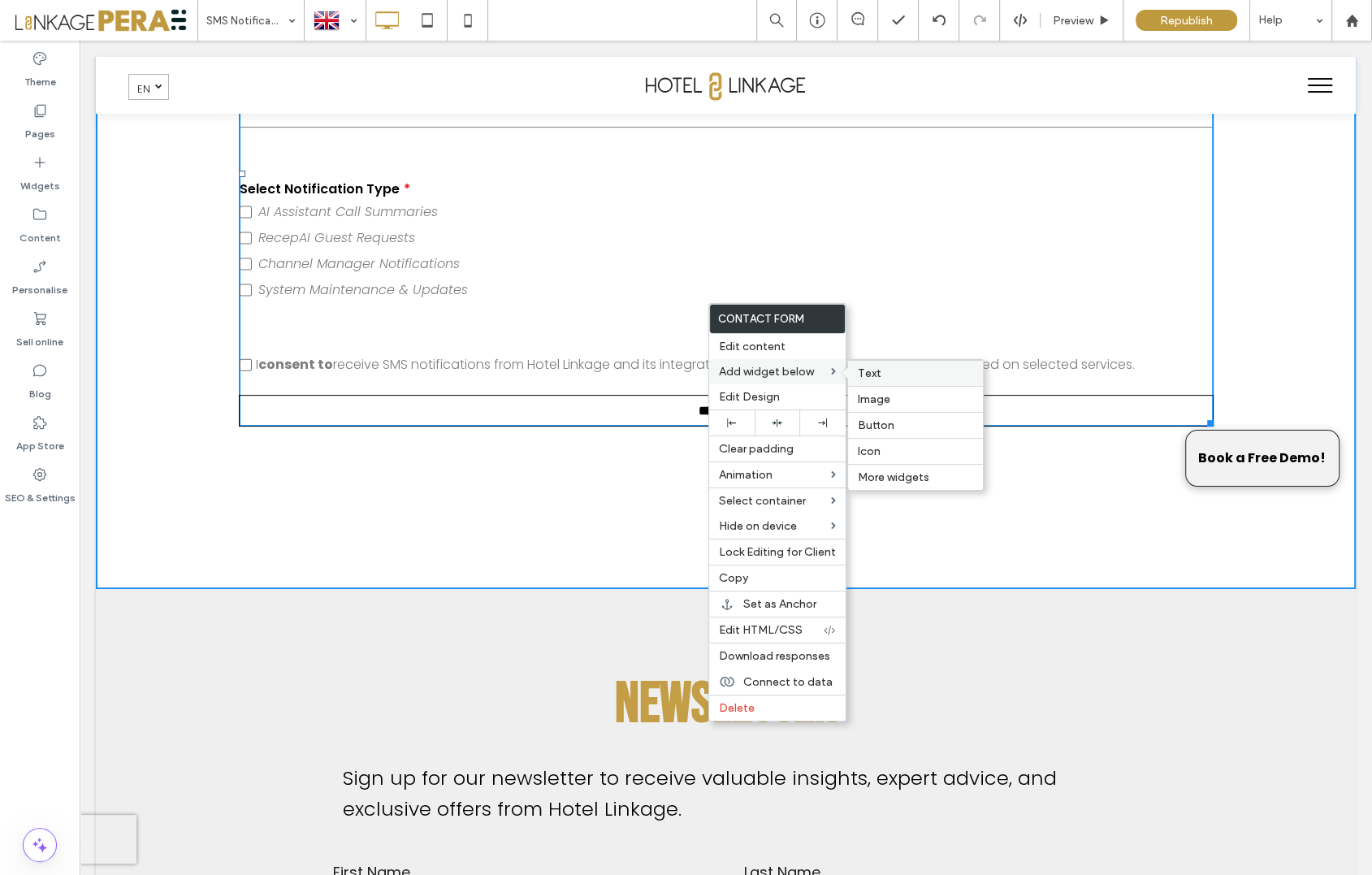 click on "Text" at bounding box center [915, 373] 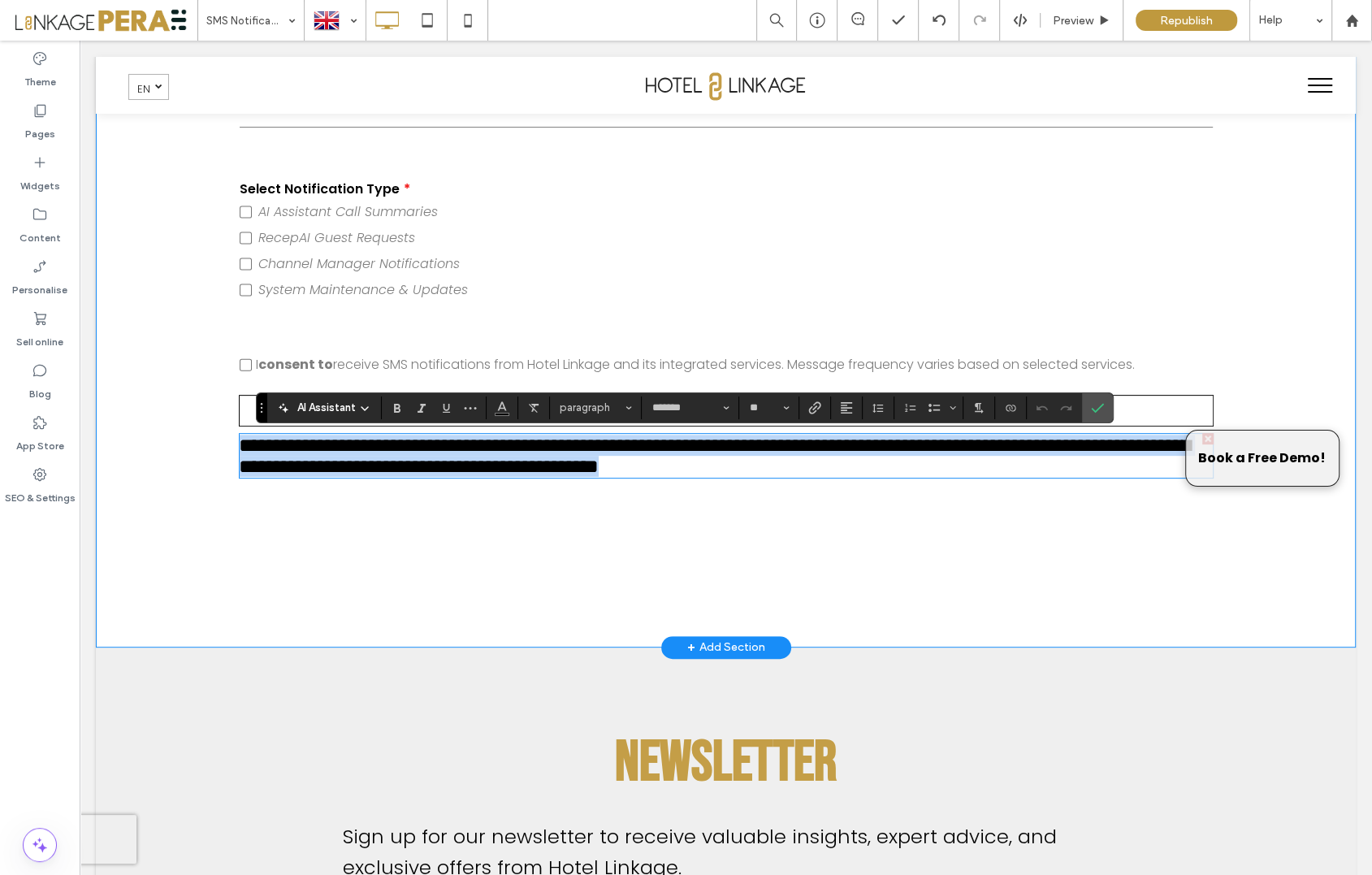 click on "**********" at bounding box center (714, 456) 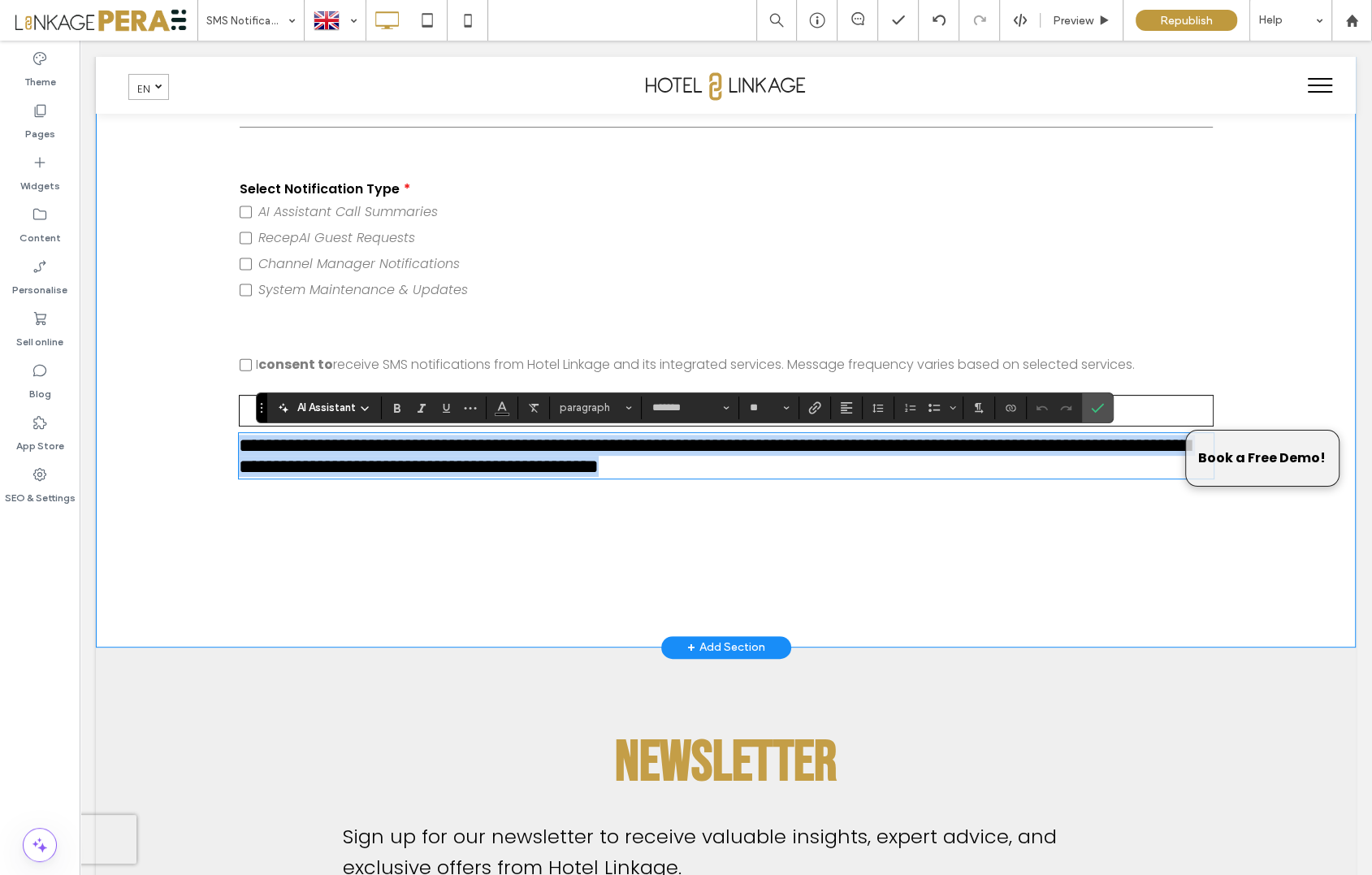 drag, startPoint x: 934, startPoint y: 483, endPoint x: 167, endPoint y: 426, distance: 769.11508 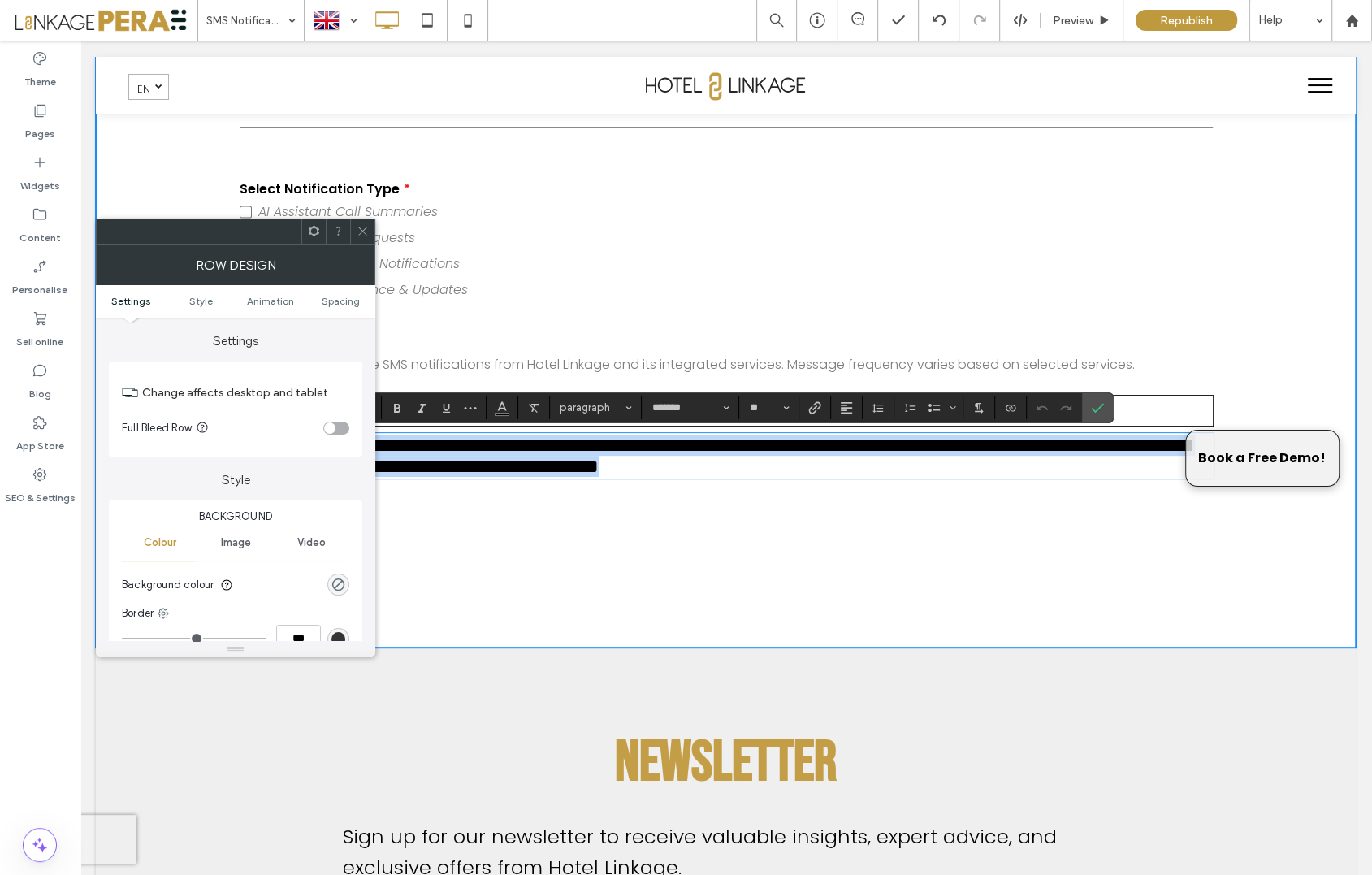 scroll, scrollTop: 0, scrollLeft: 0, axis: both 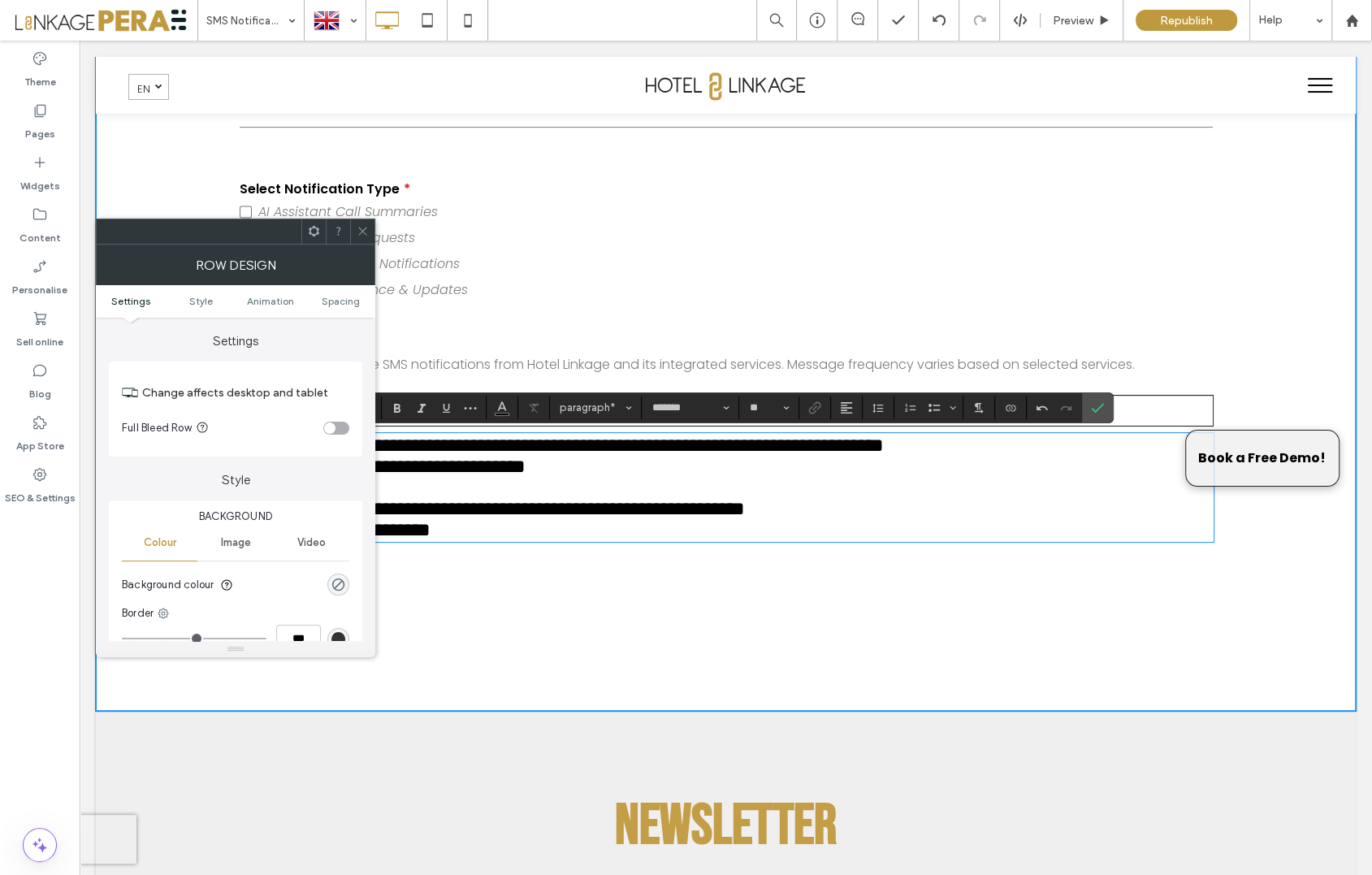 click on "**********" at bounding box center [726, 466] 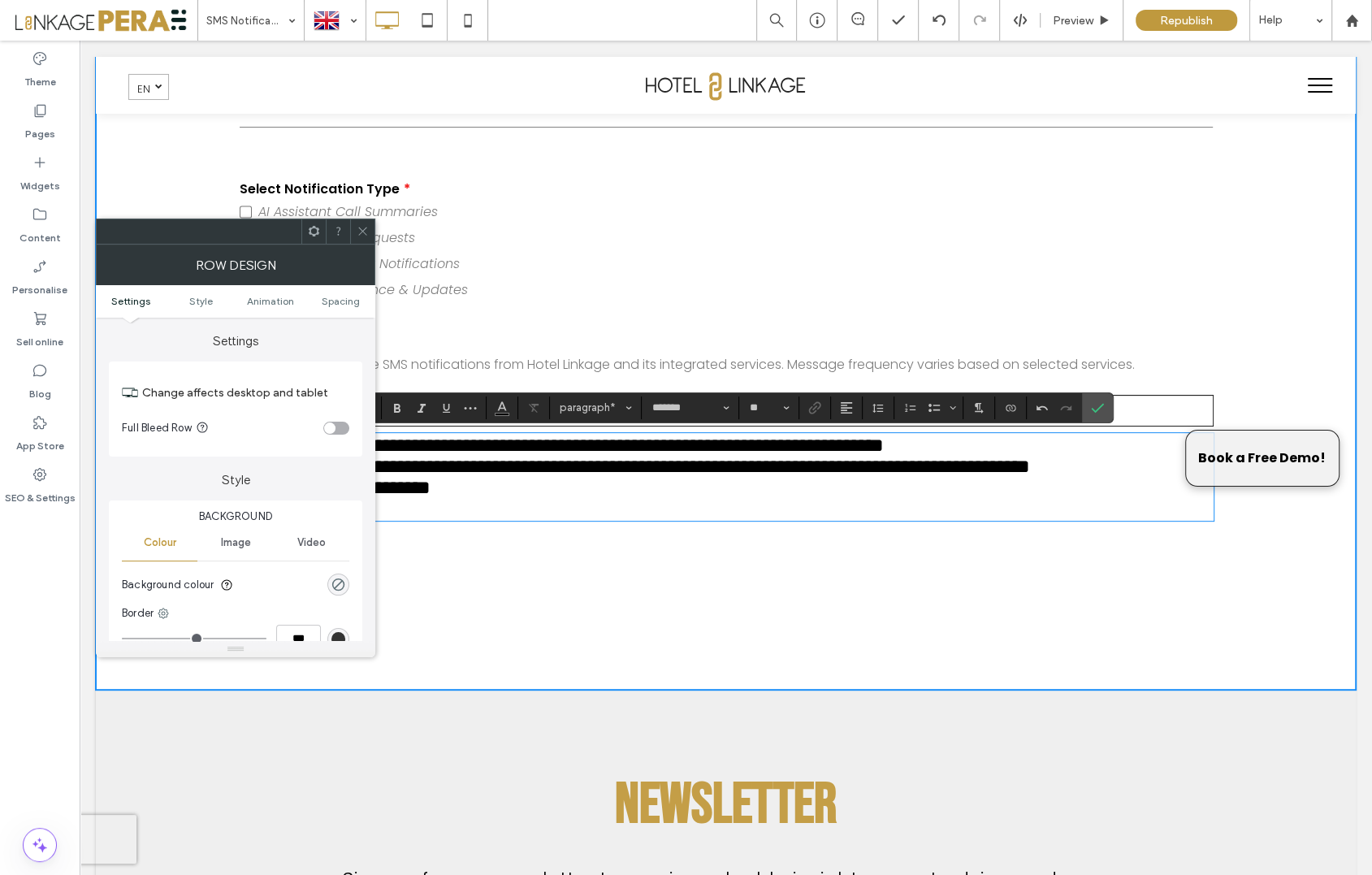type 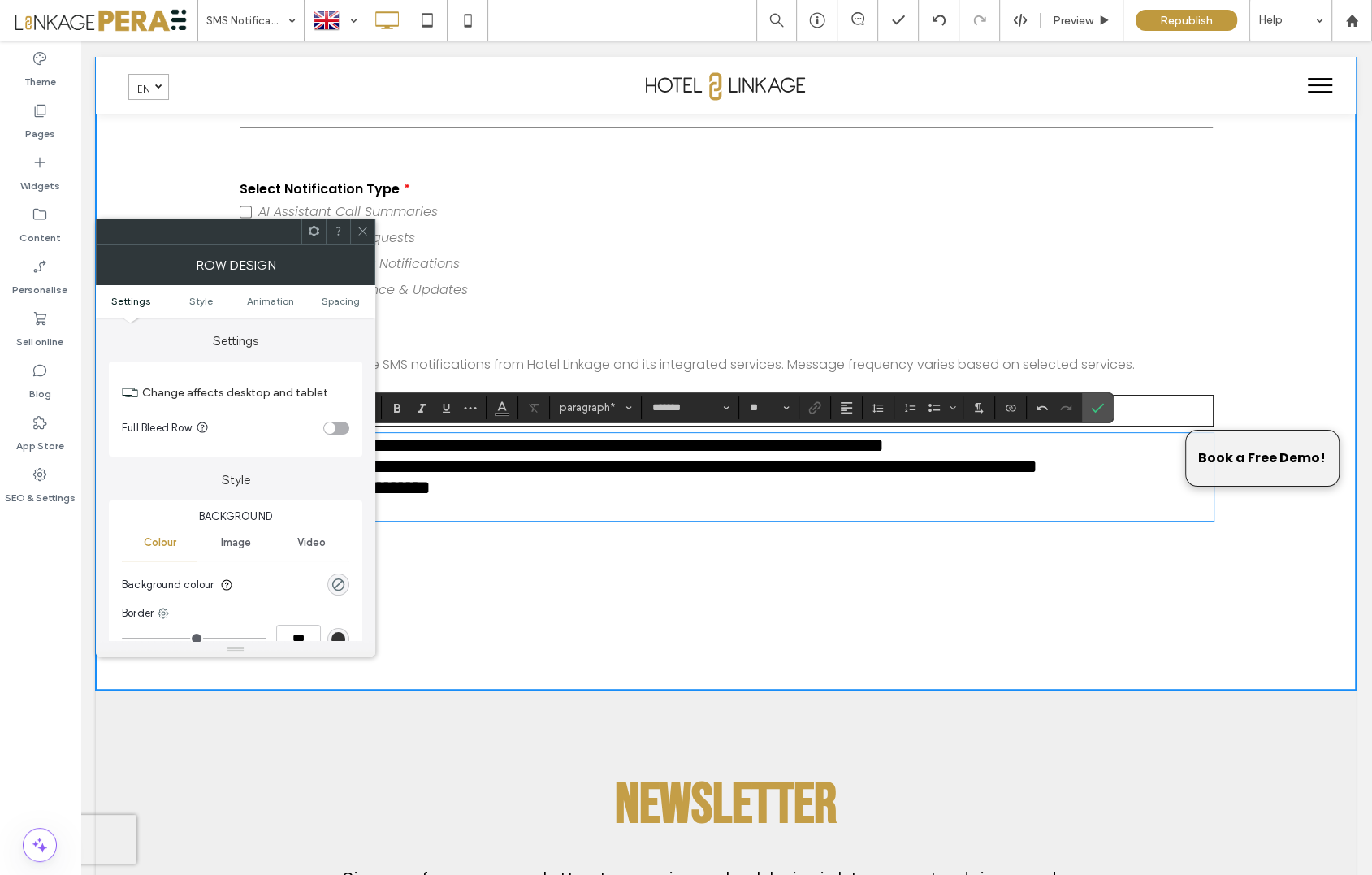 click on "**********" at bounding box center (638, 466) 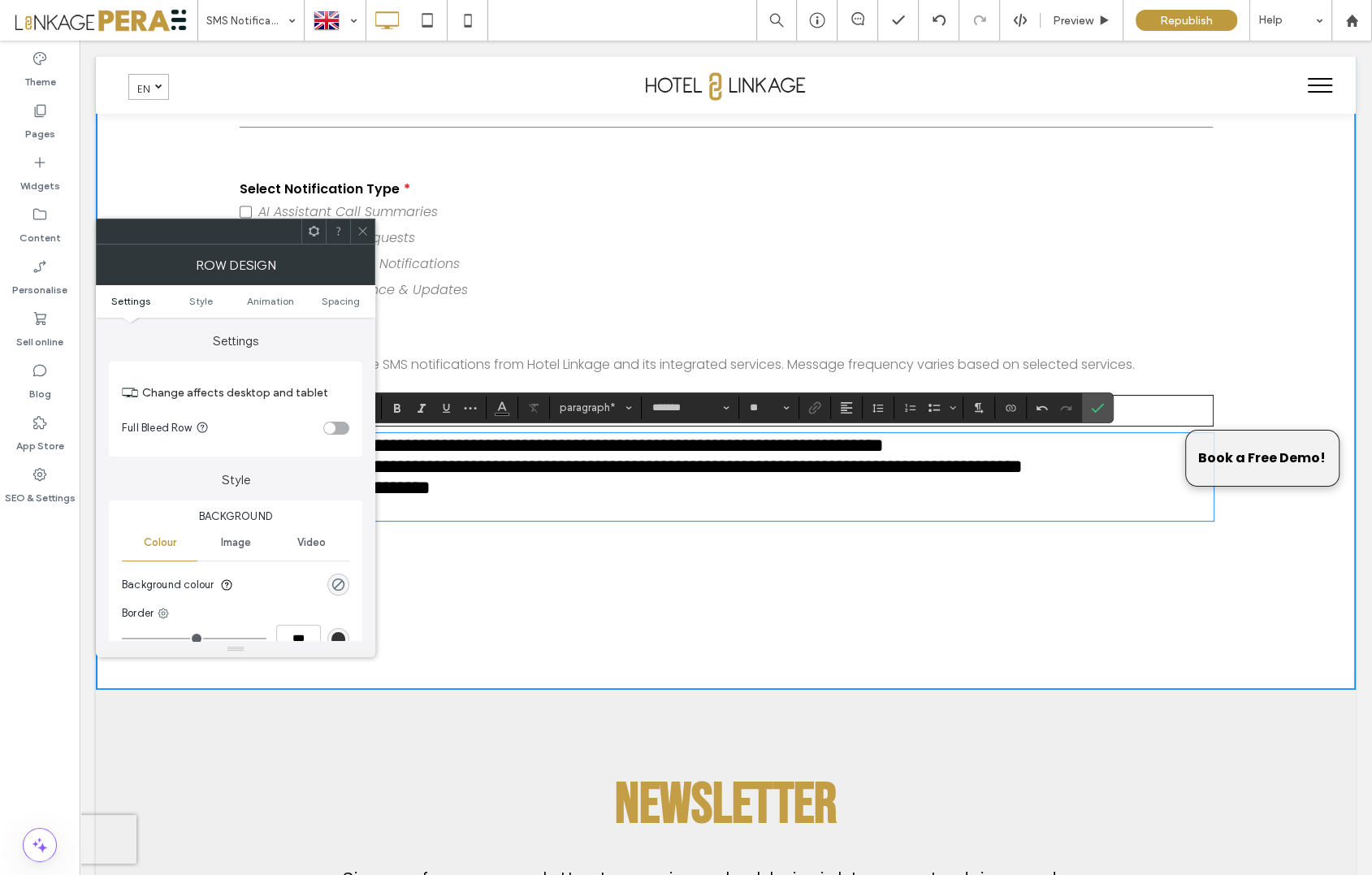click 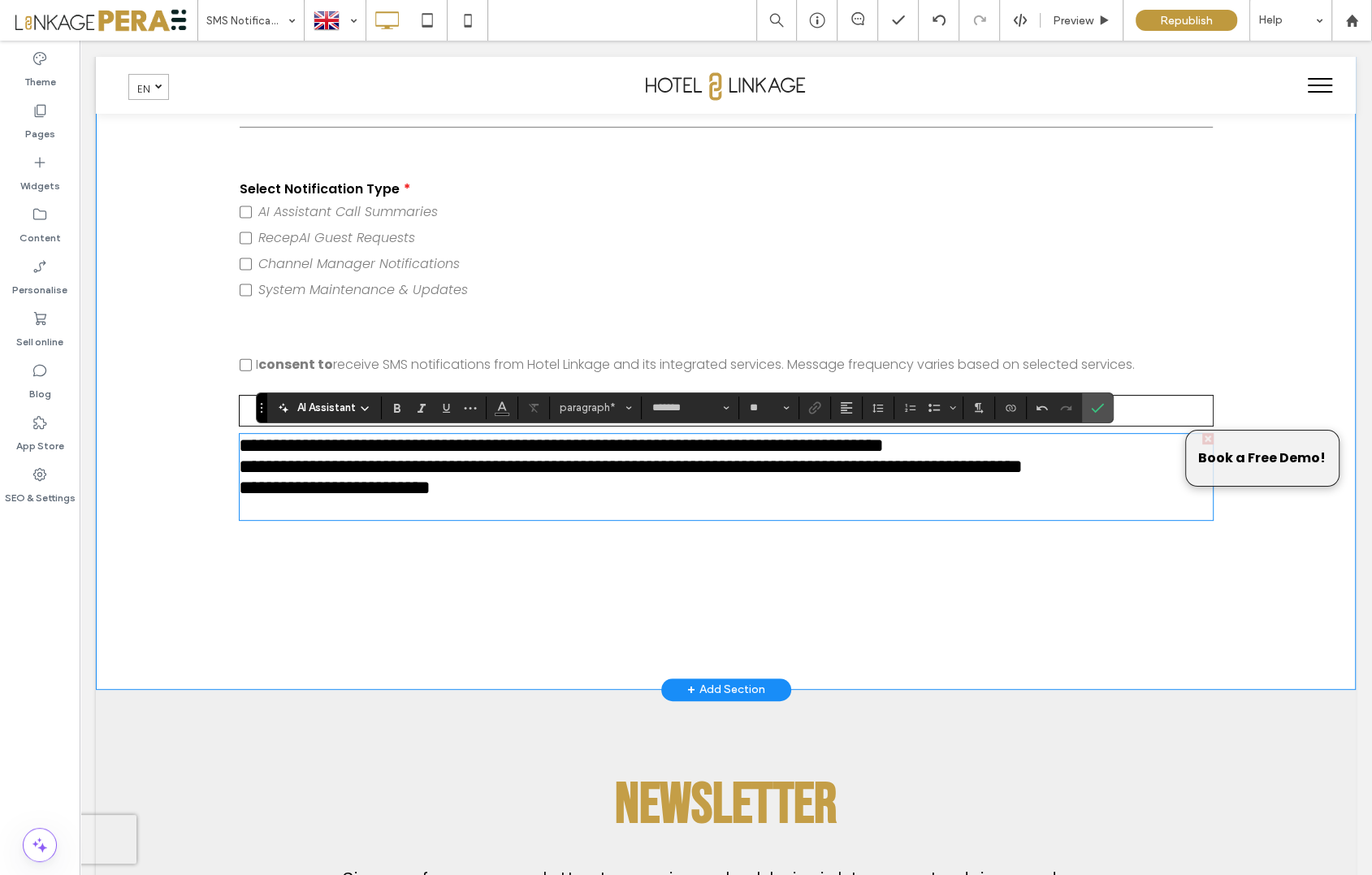 click on "**********" at bounding box center (726, 466) 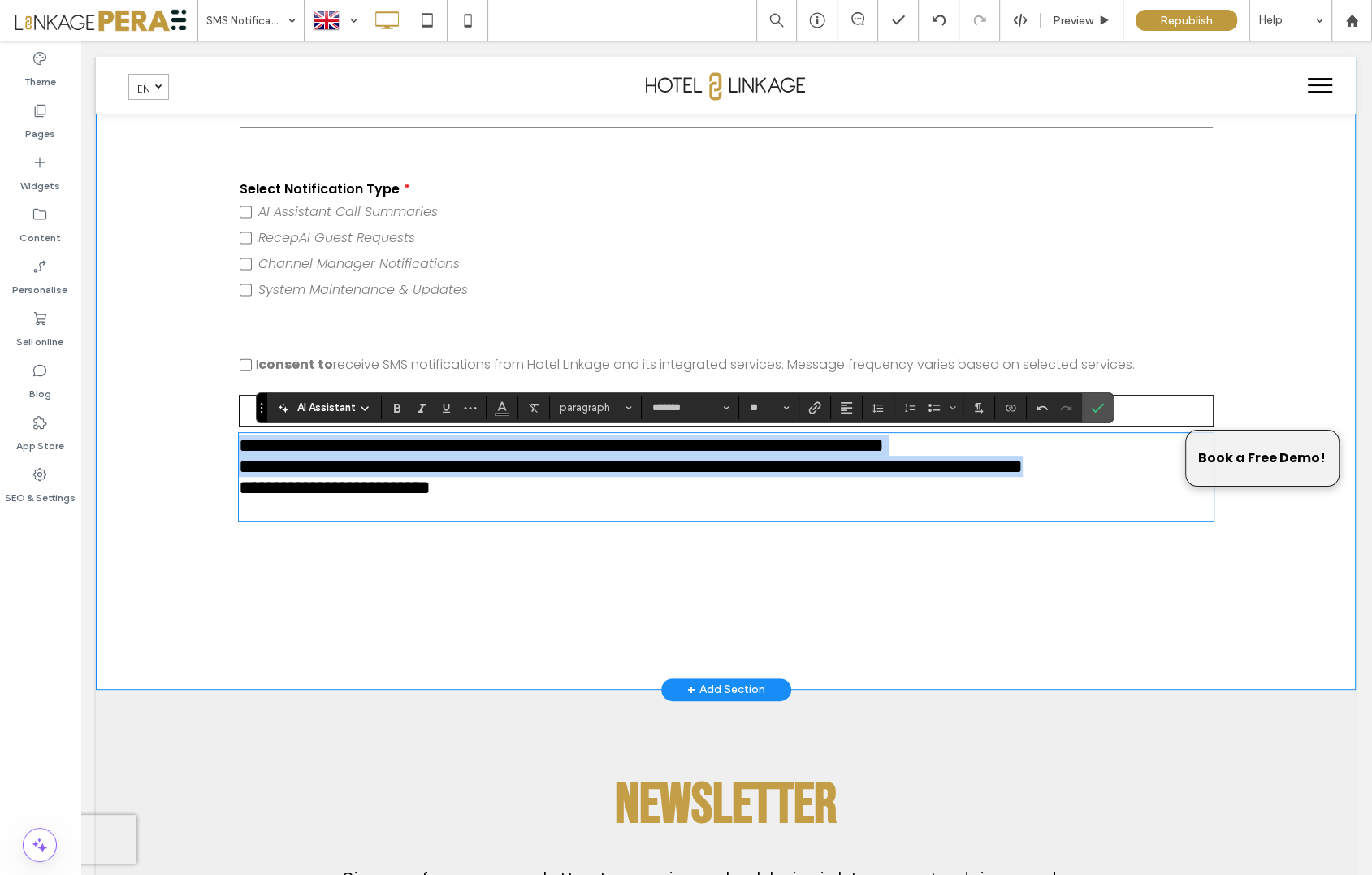 drag, startPoint x: 351, startPoint y: 510, endPoint x: 214, endPoint y: 447, distance: 150.79125 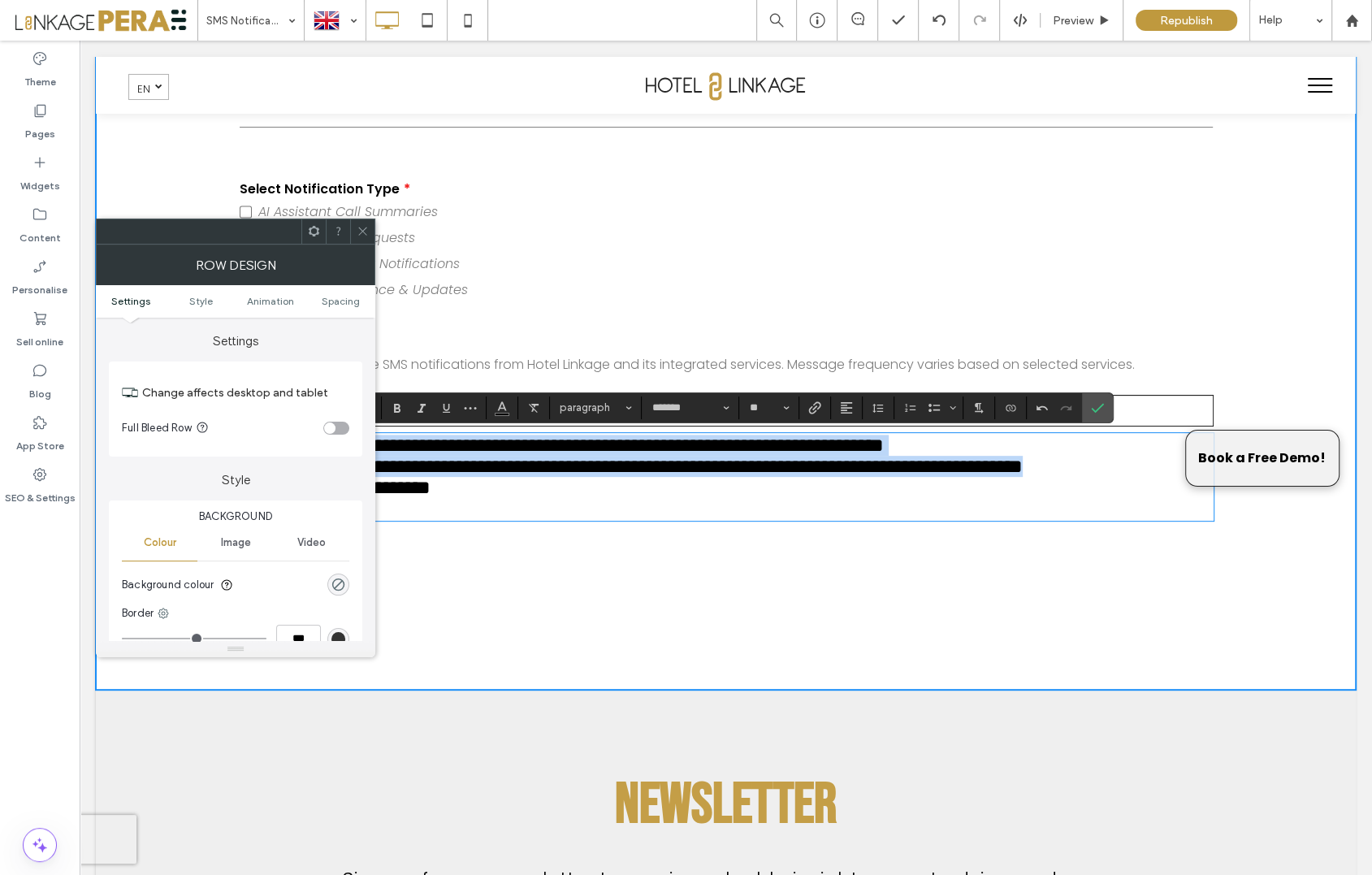 drag, startPoint x: 452, startPoint y: 515, endPoint x: 391, endPoint y: 526, distance: 61.98387 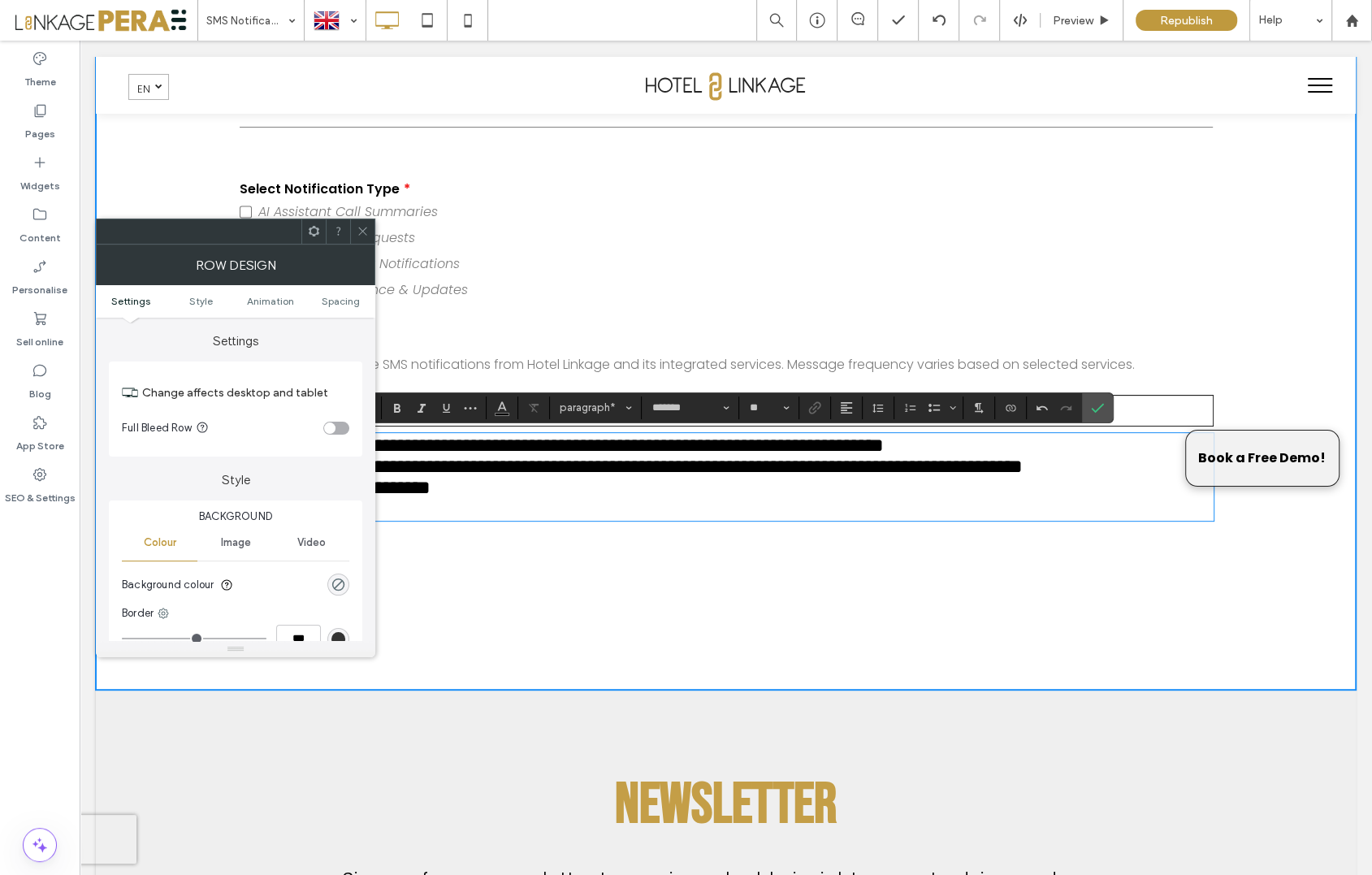 click on "**********" at bounding box center [726, 466] 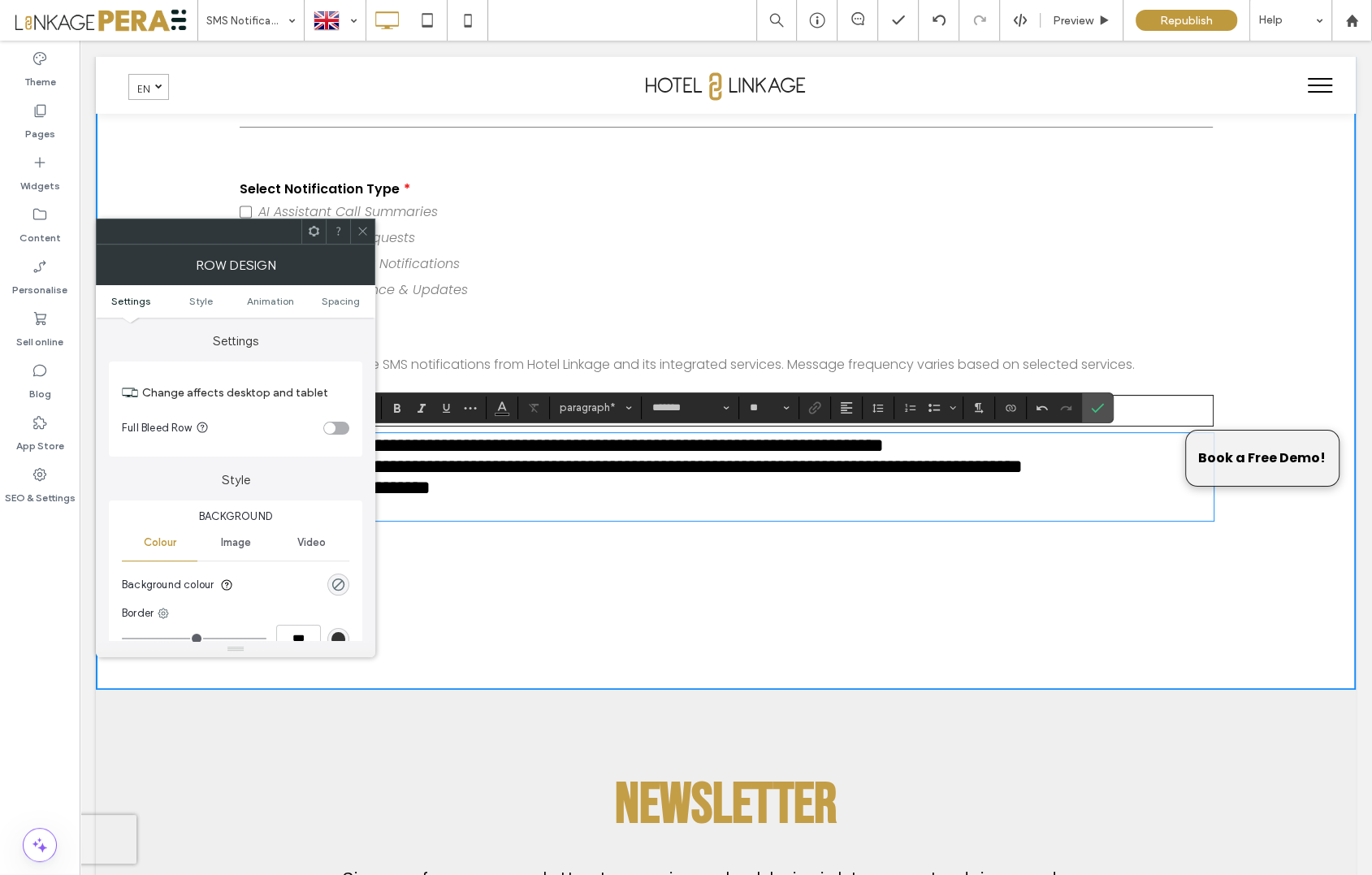 drag, startPoint x: 366, startPoint y: 228, endPoint x: 345, endPoint y: 271, distance: 47.85394 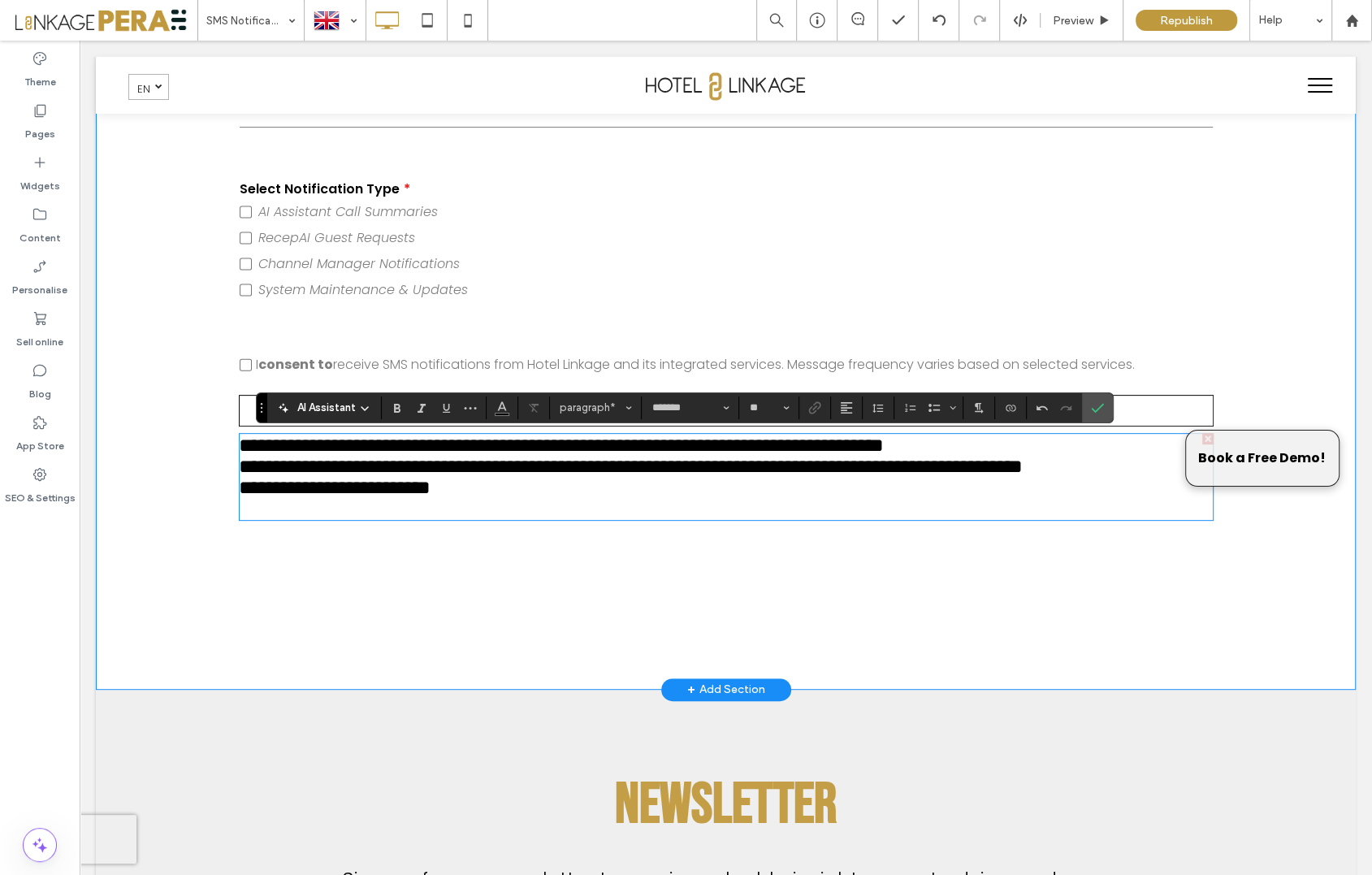 click on "**********" at bounding box center (630, 466) 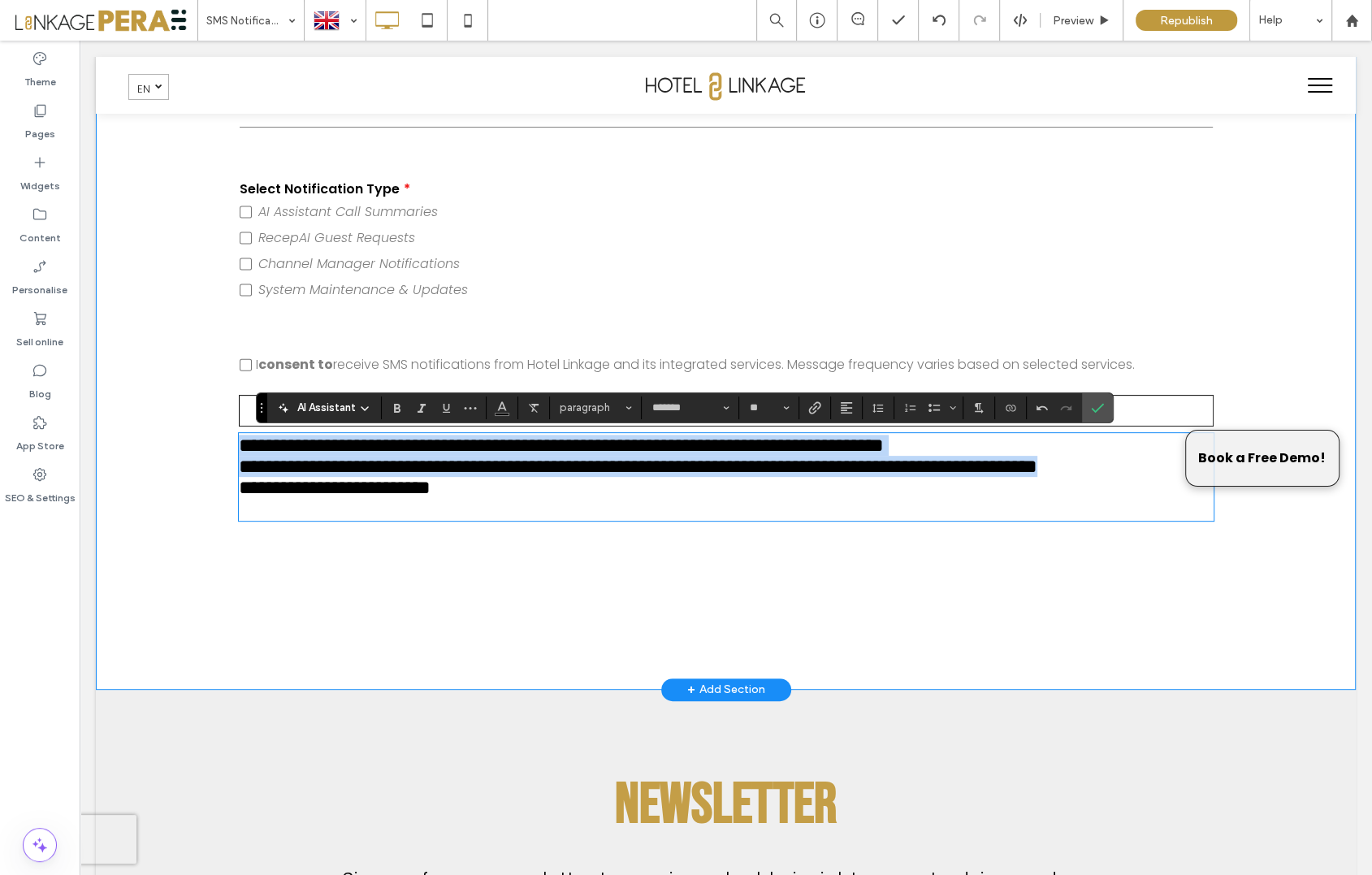 drag, startPoint x: 353, startPoint y: 513, endPoint x: 205, endPoint y: 444, distance: 163.2942 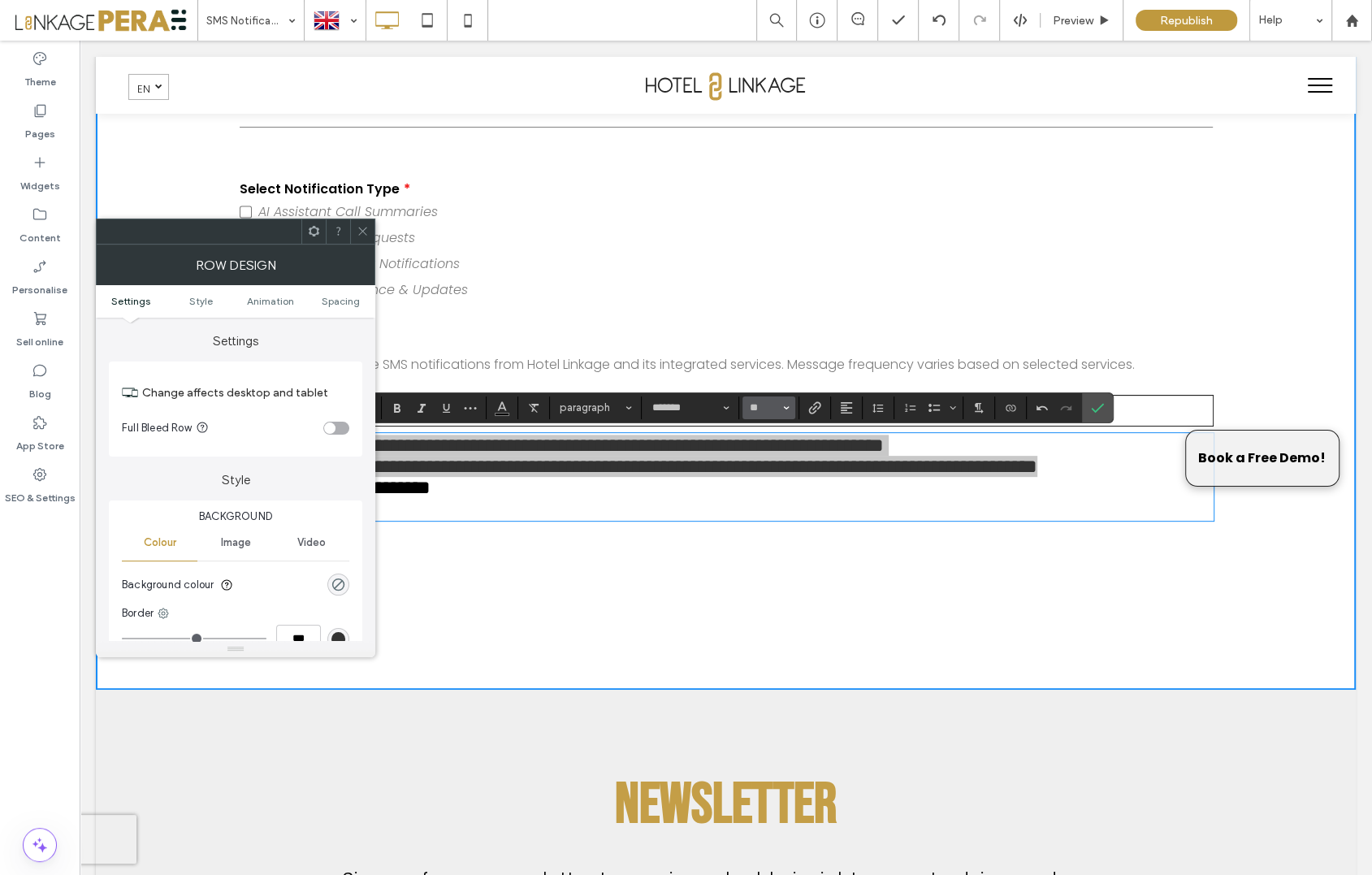 click 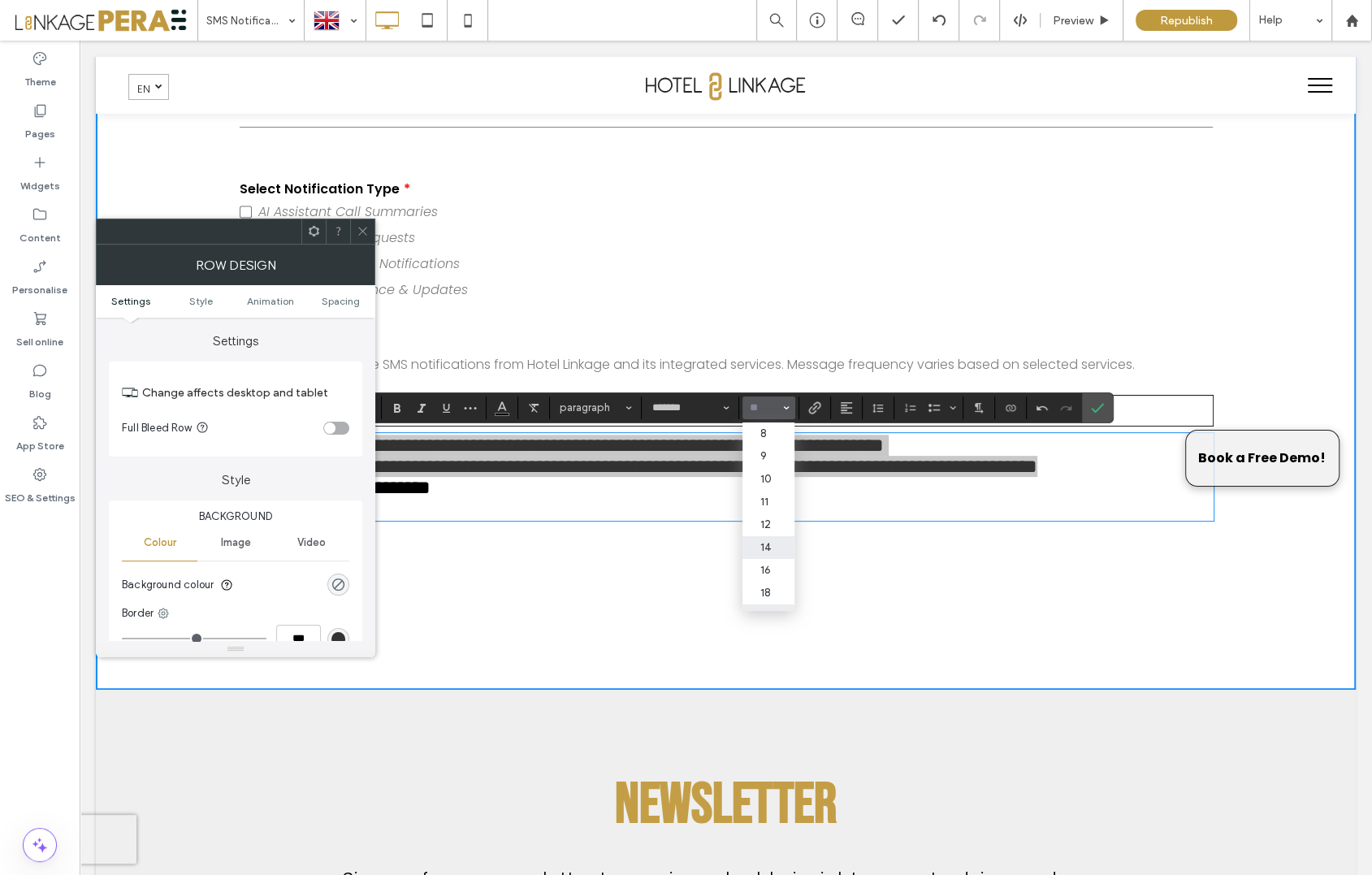 click on "14" at bounding box center (768, 548) 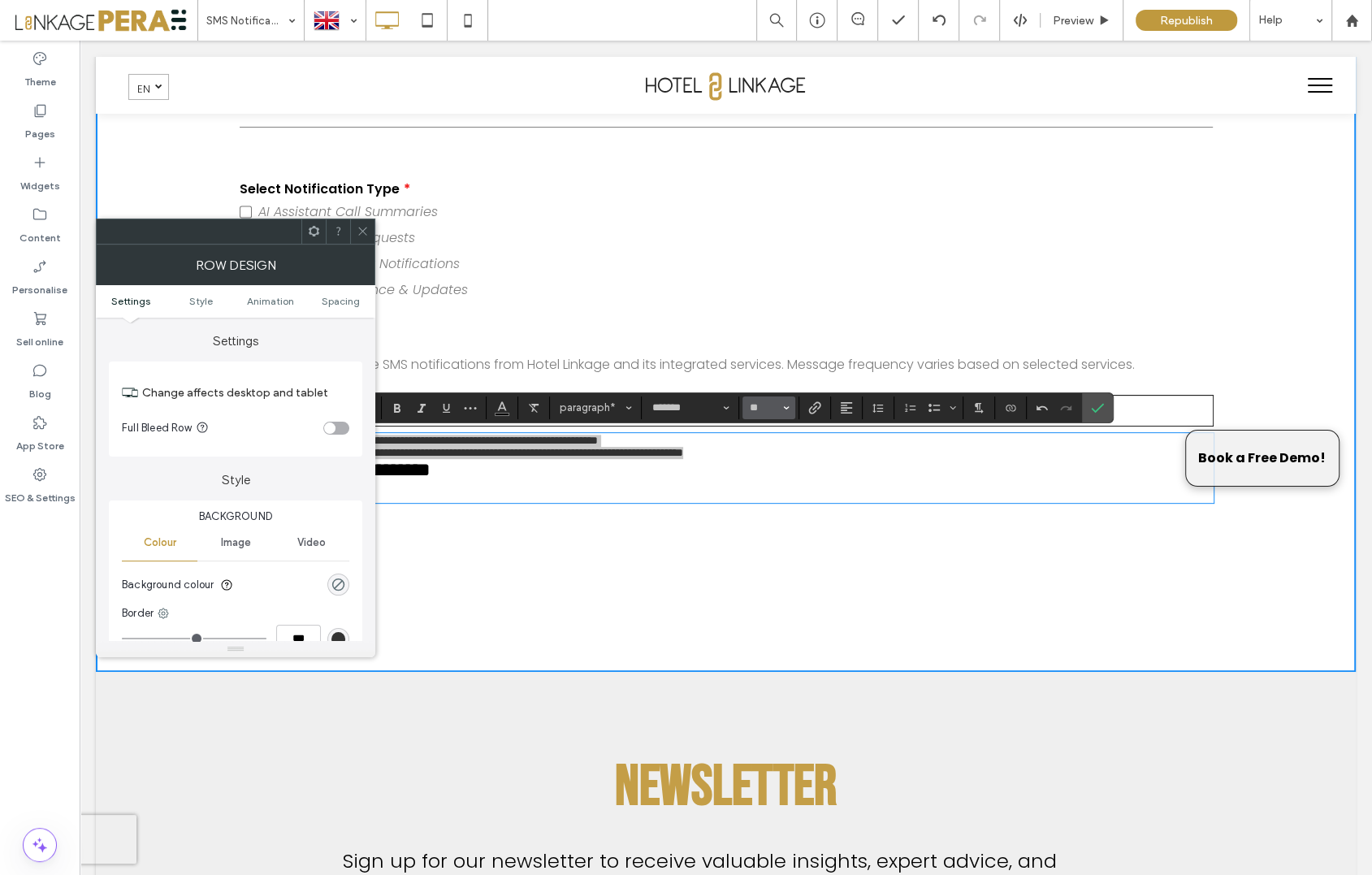 click on "**" at bounding box center [768, 408] 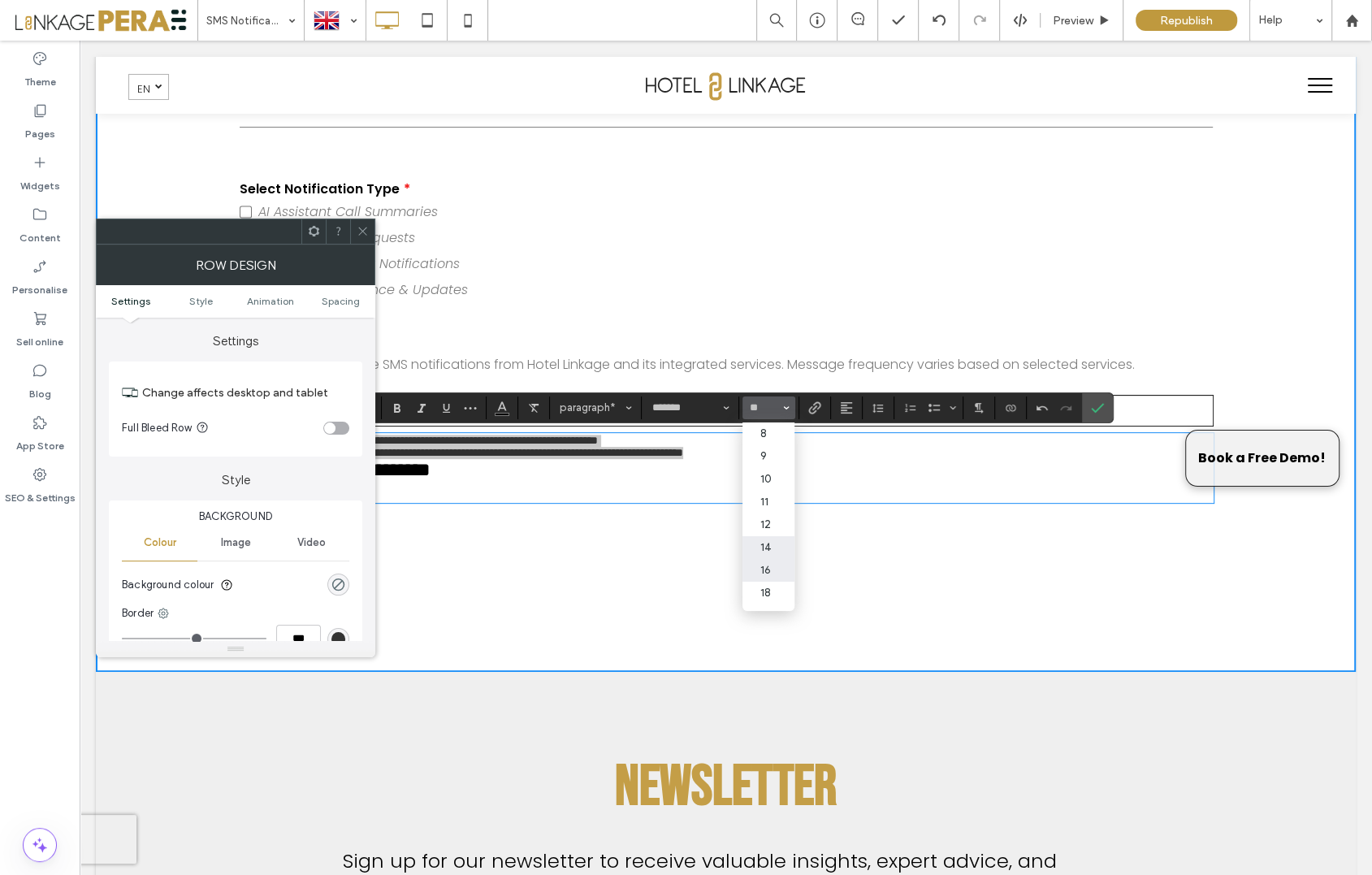 drag, startPoint x: 771, startPoint y: 574, endPoint x: 691, endPoint y: 534, distance: 89.44272 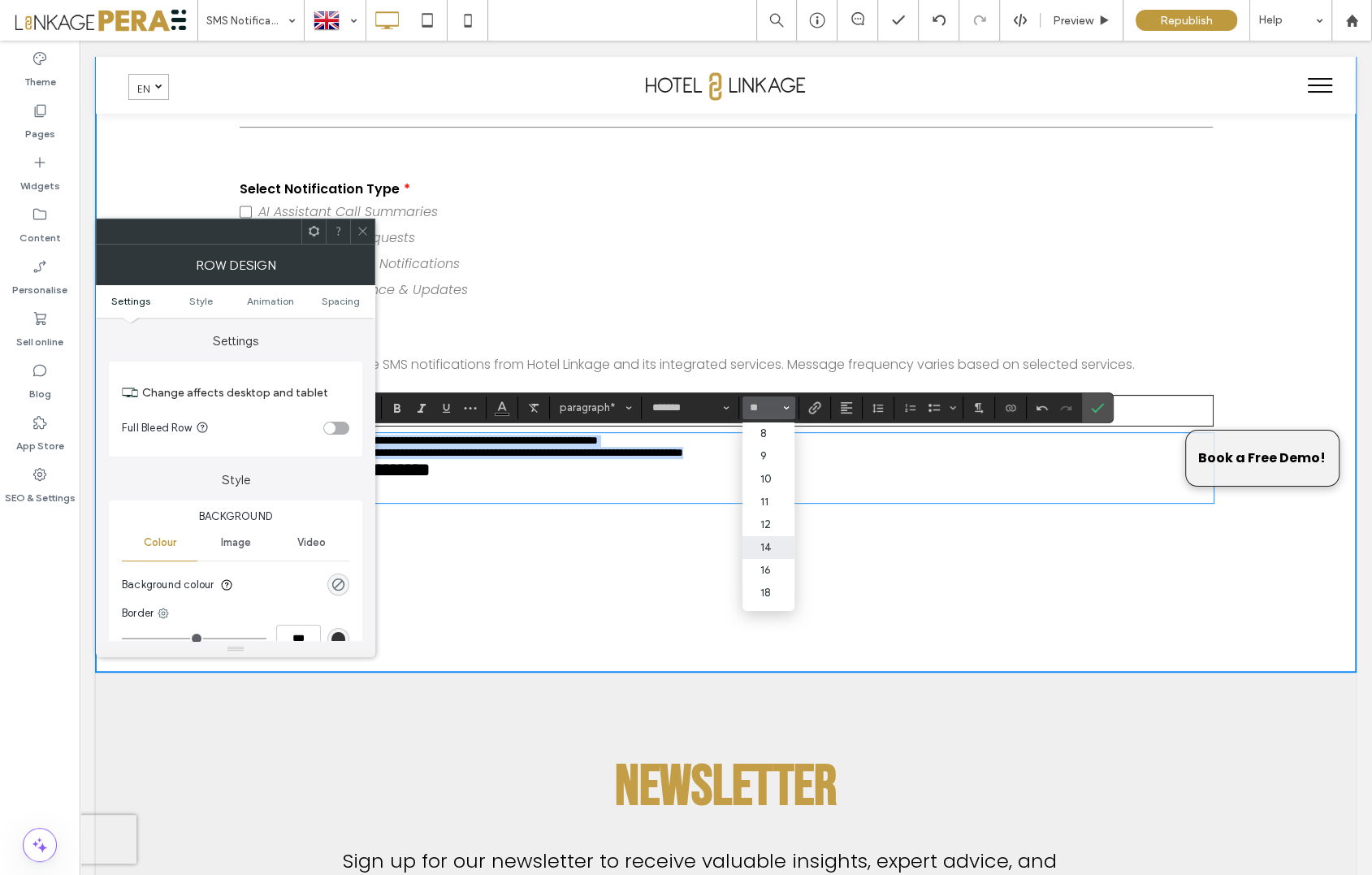 type on "**" 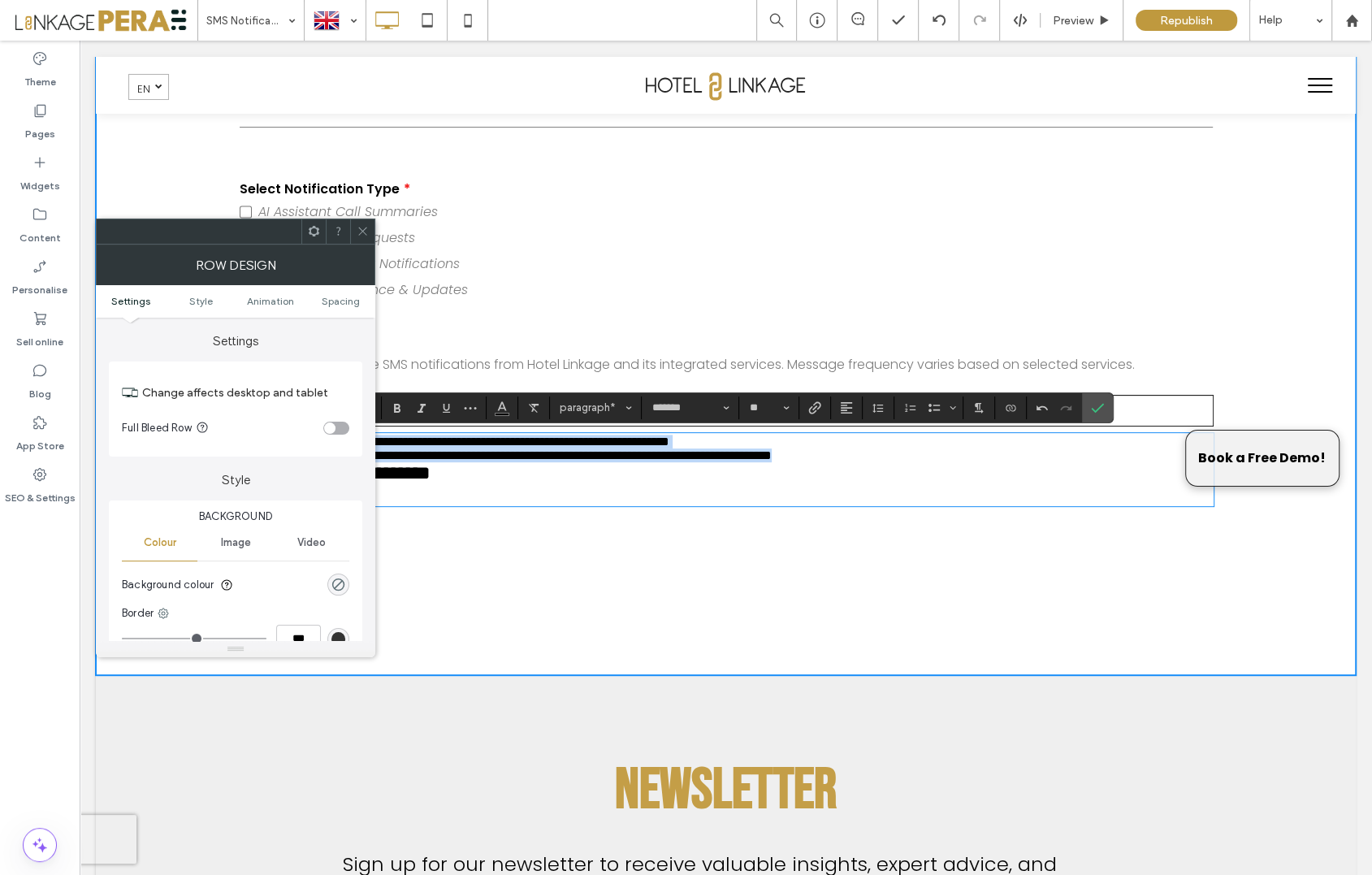 click on "**********" at bounding box center (726, 441) 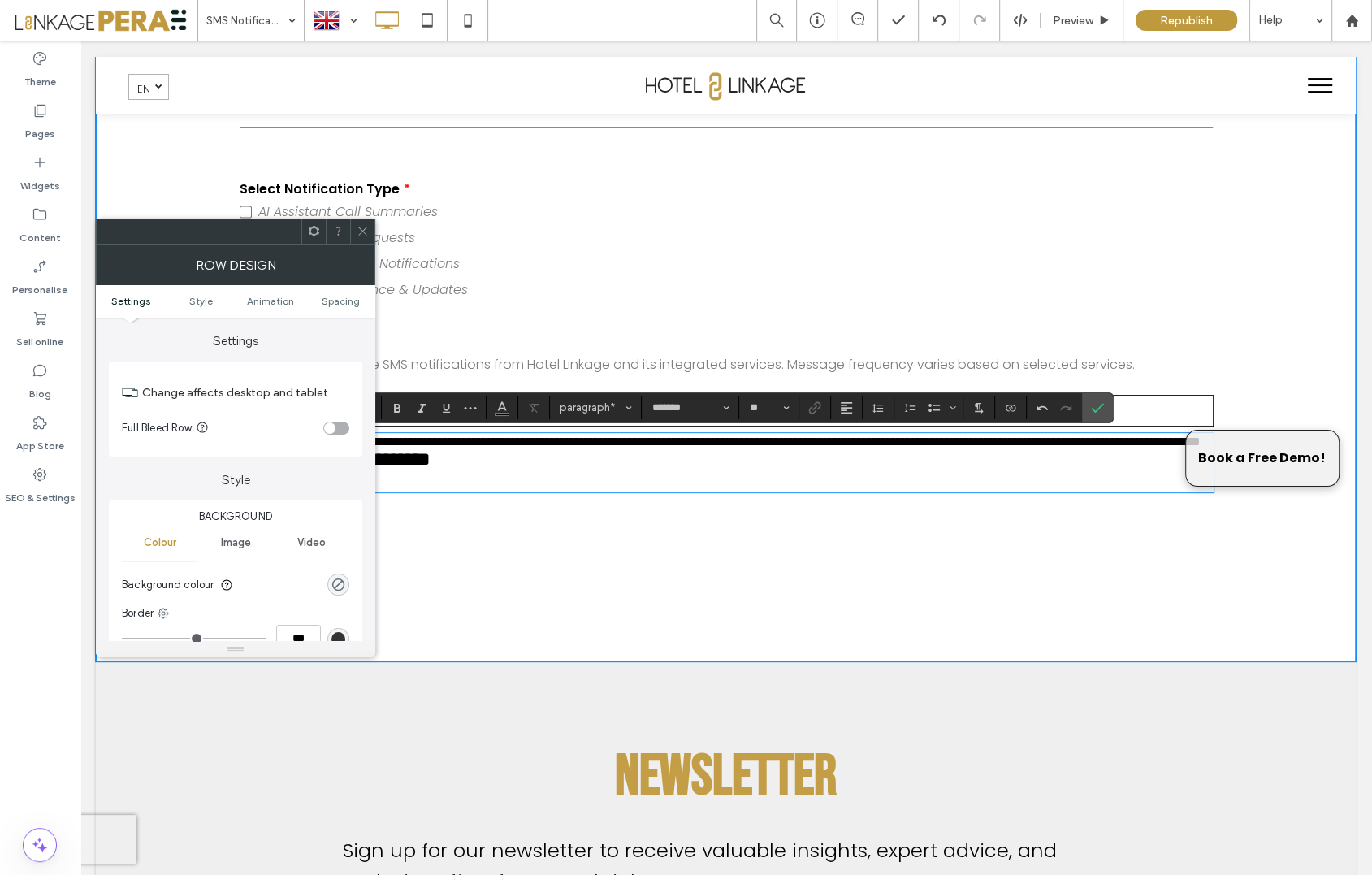drag, startPoint x: 366, startPoint y: 227, endPoint x: 301, endPoint y: 220, distance: 65.37584 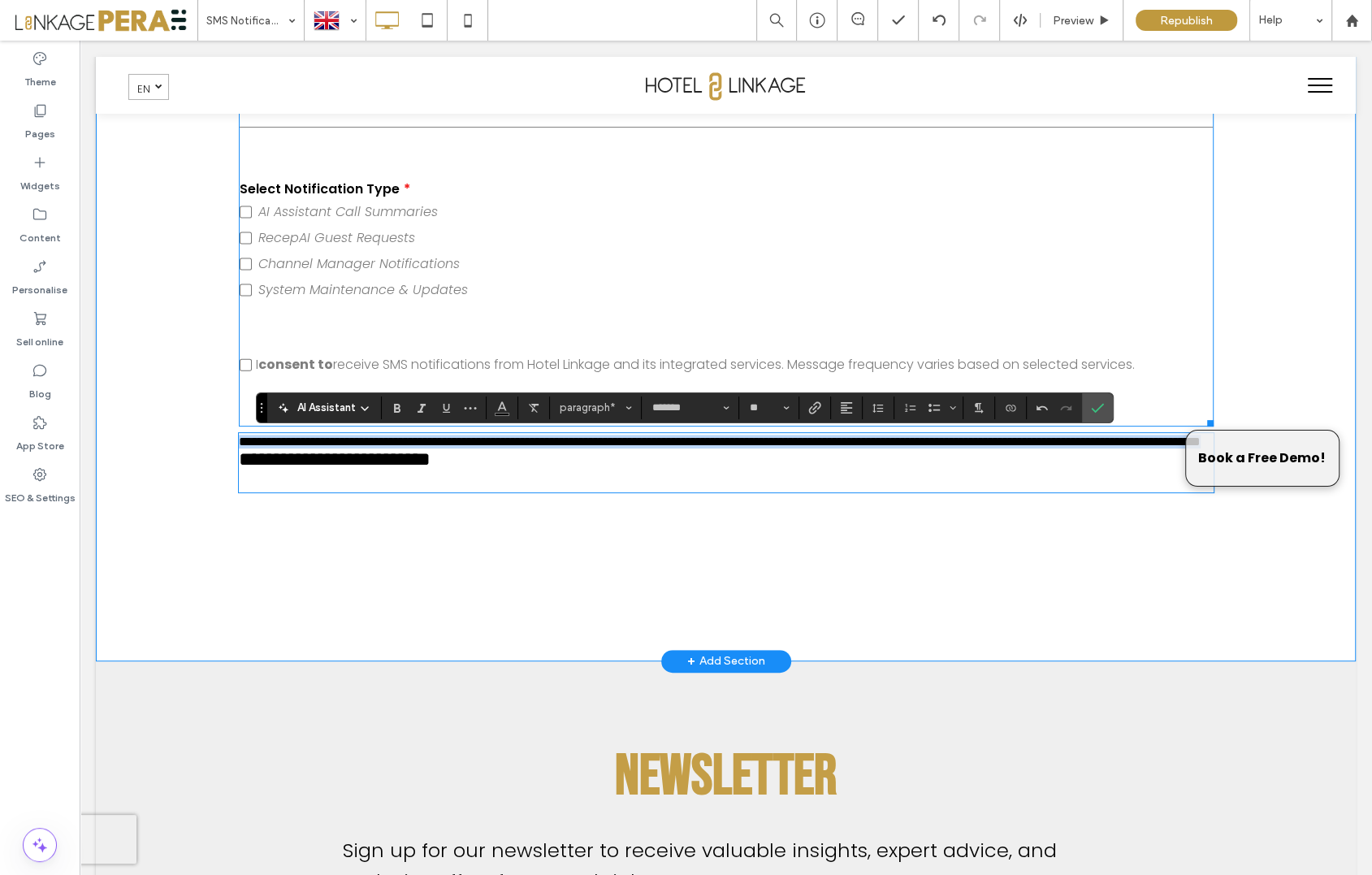 drag, startPoint x: 566, startPoint y: 466, endPoint x: 256, endPoint y: 424, distance: 312.832 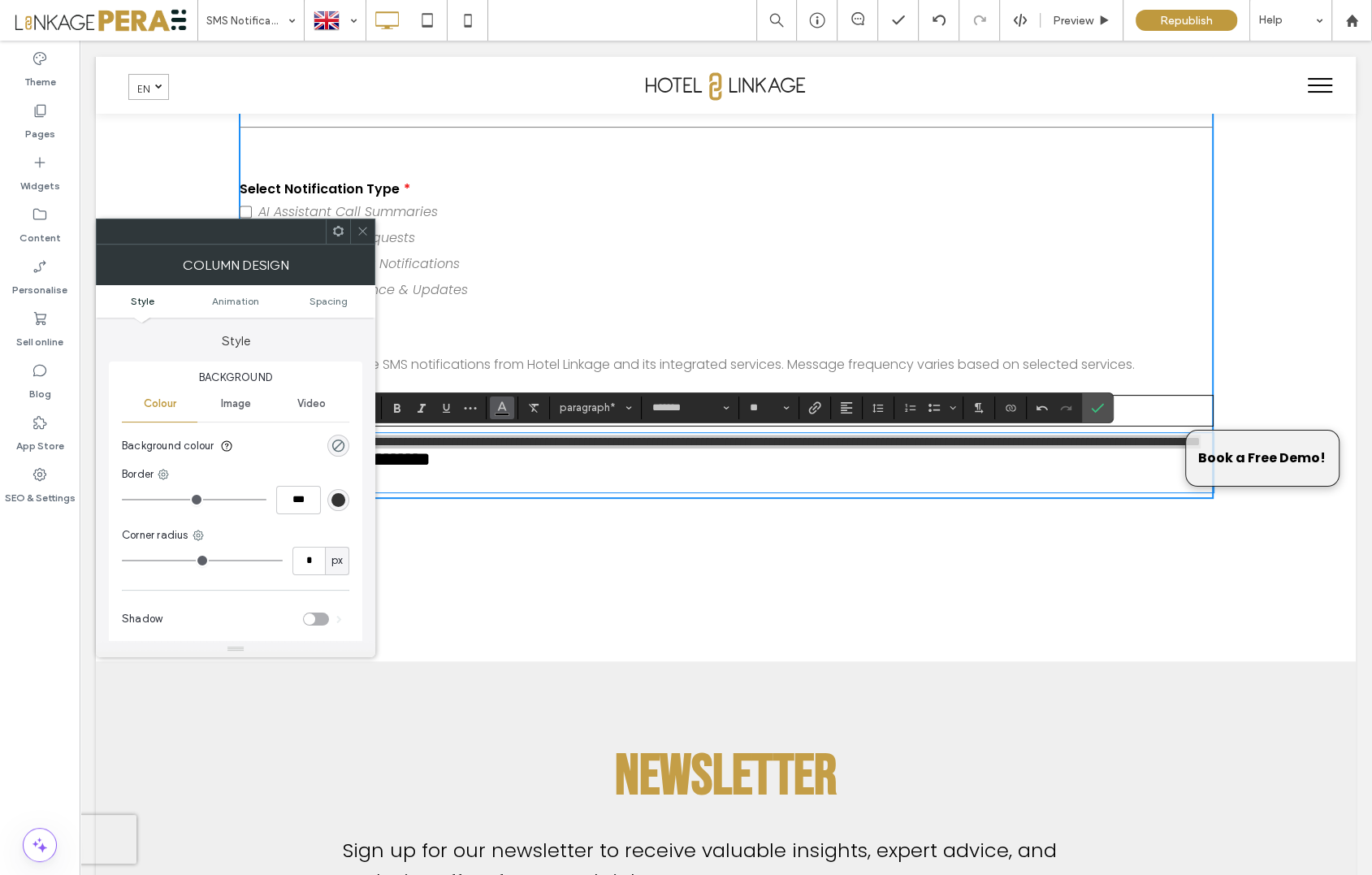 click 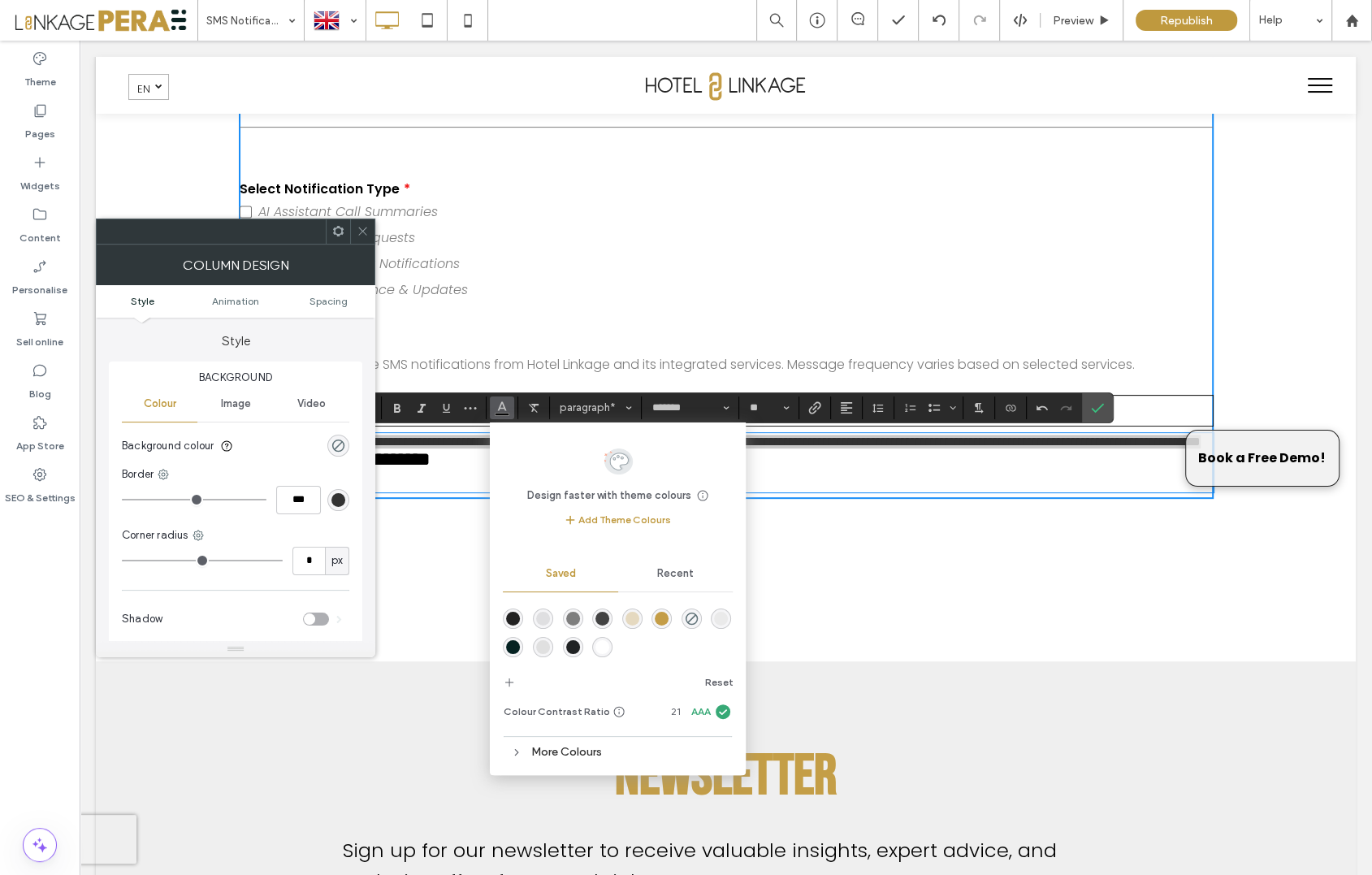click at bounding box center (573, 618) 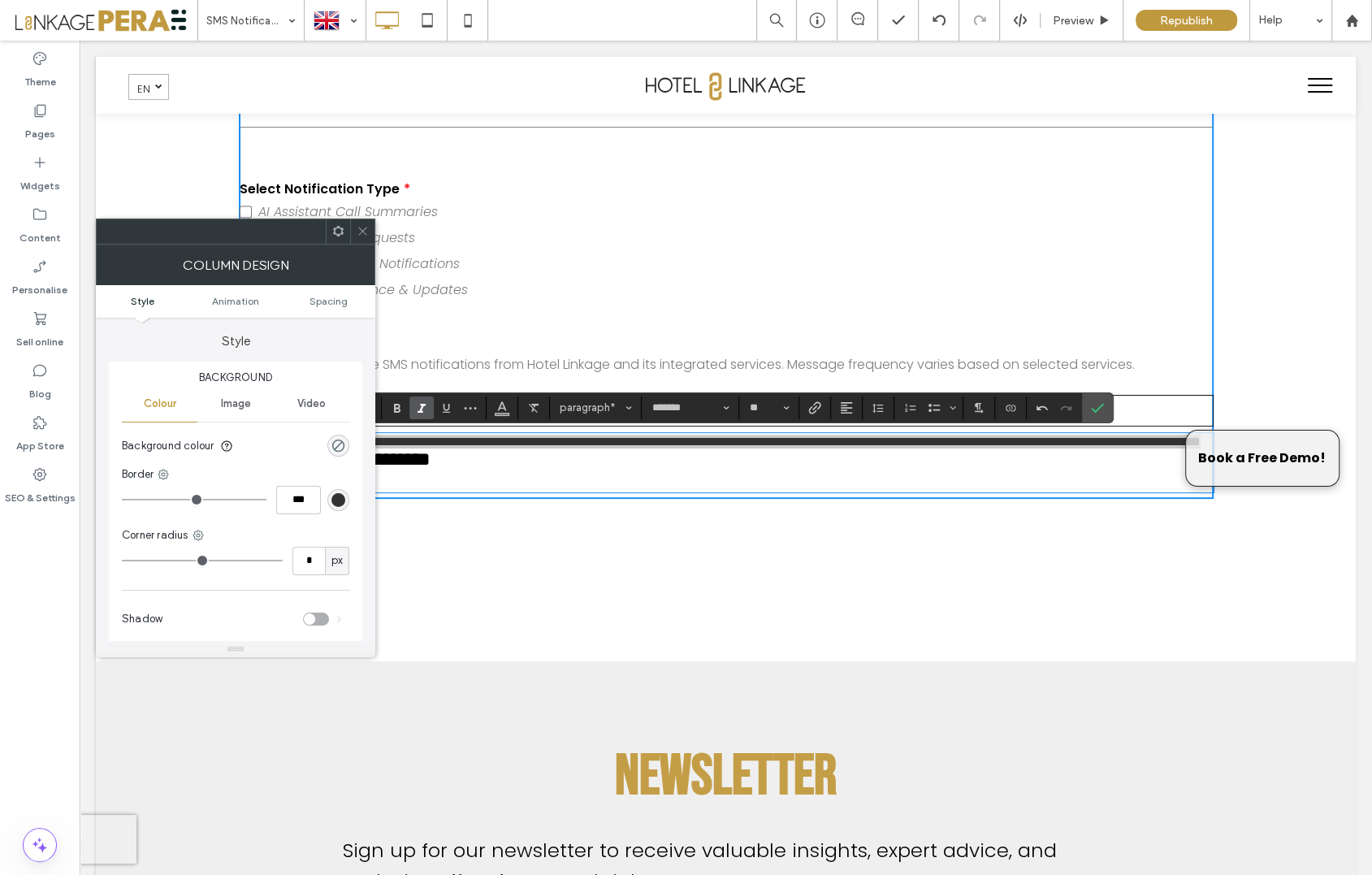click 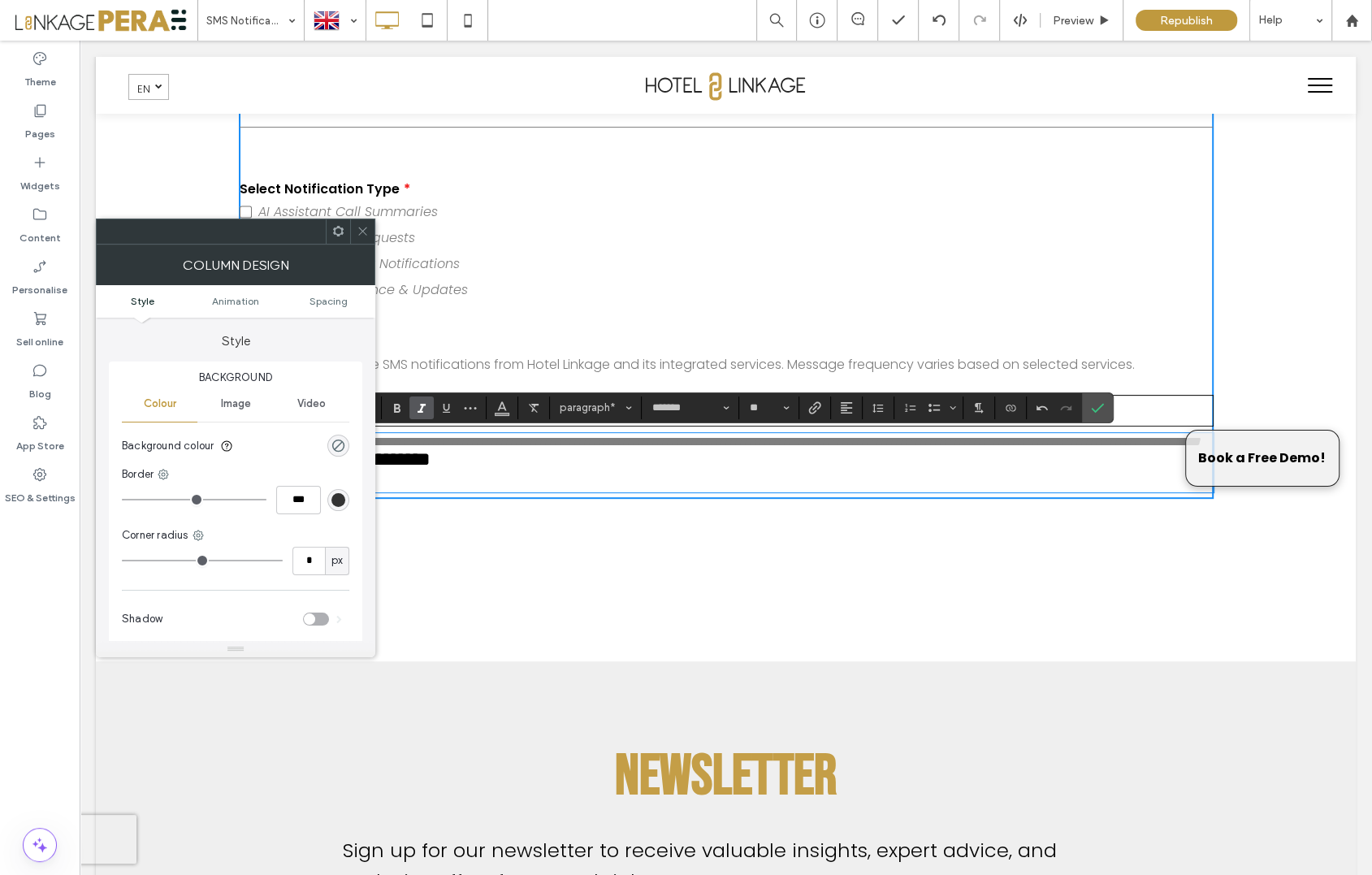 click on "**********" at bounding box center [725, 175] 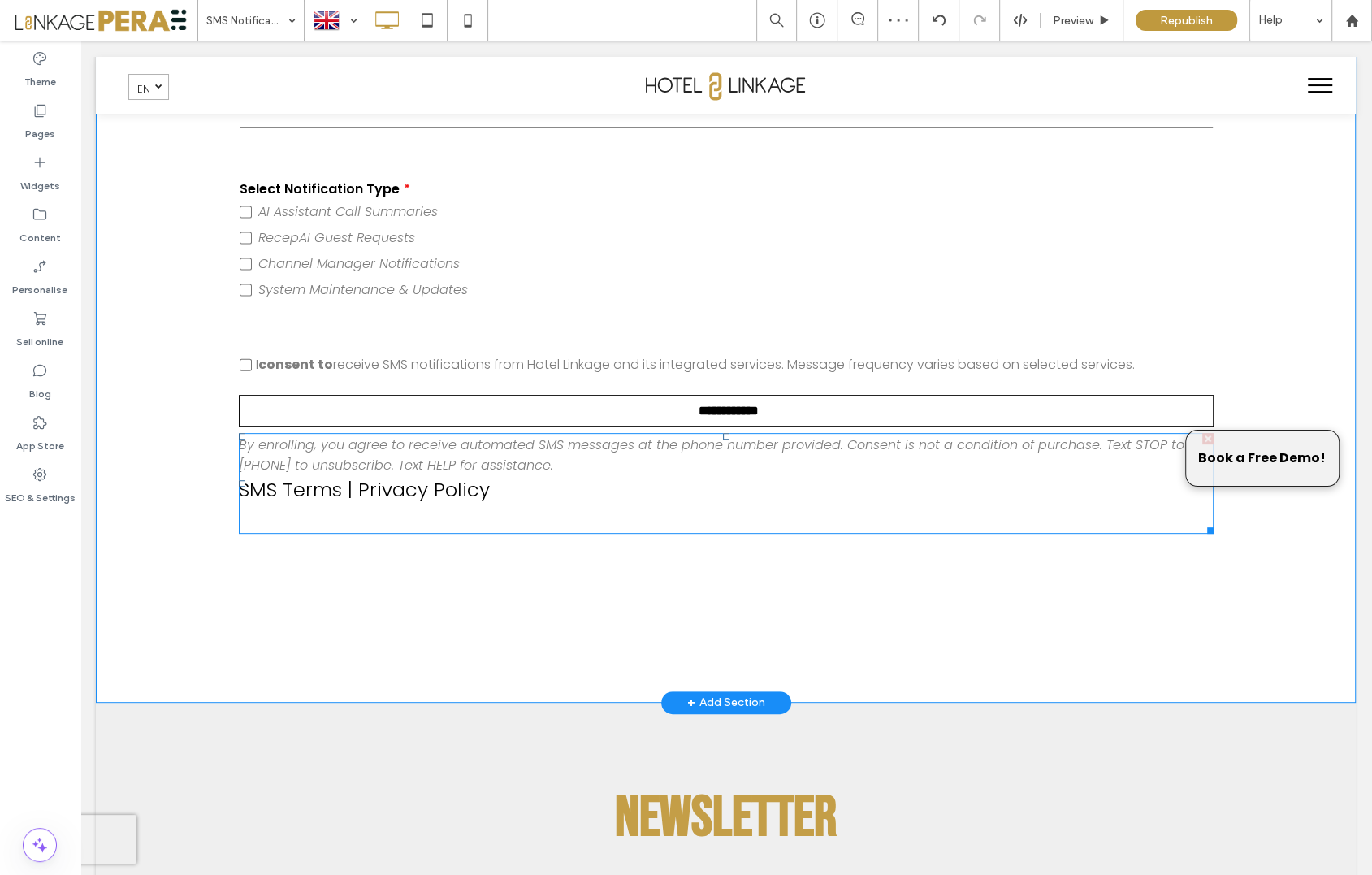 click on "SMS Terms | Privacy Policy" at bounding box center [726, 489] 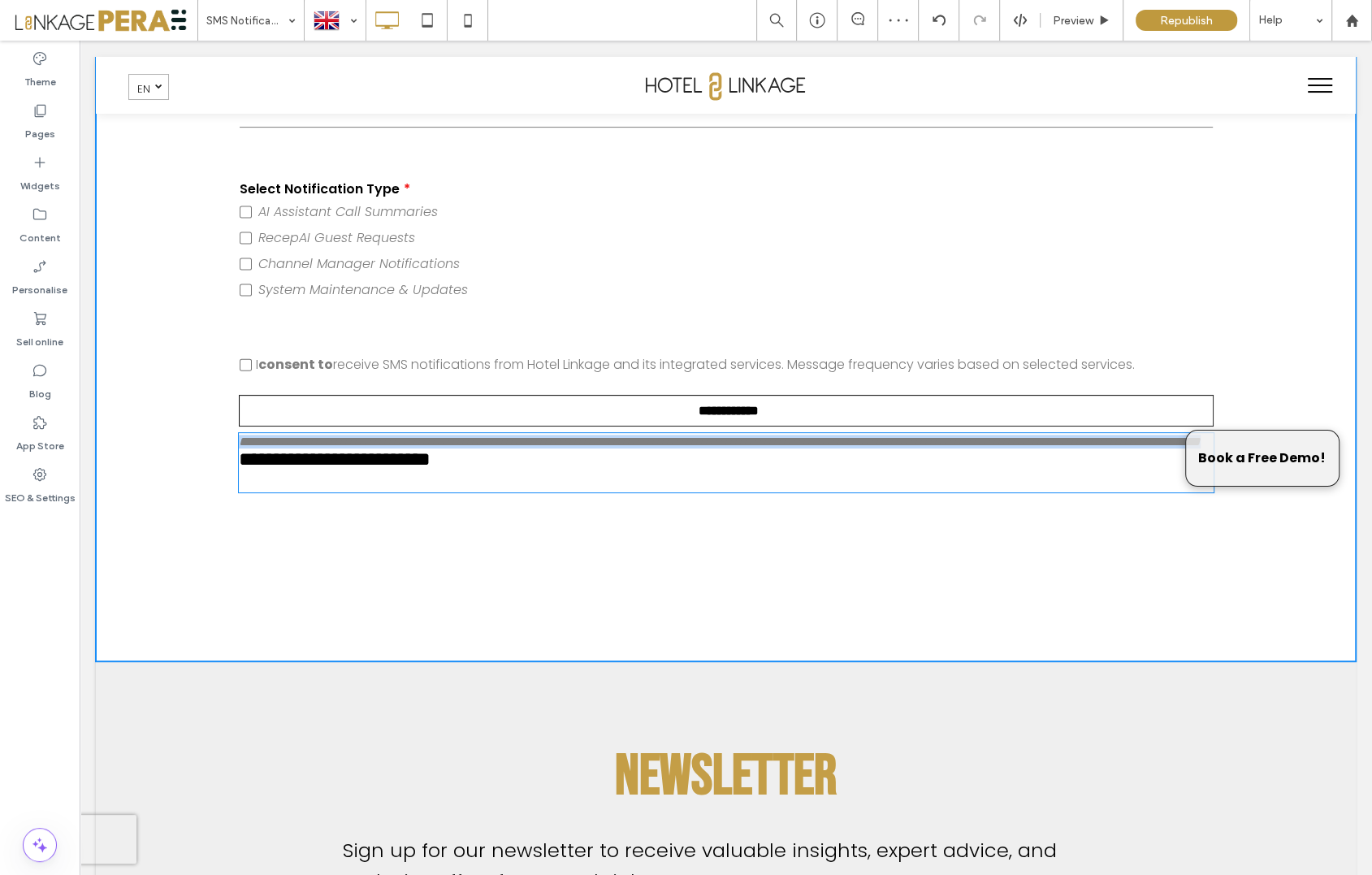 click on "**********" at bounding box center [726, 459] 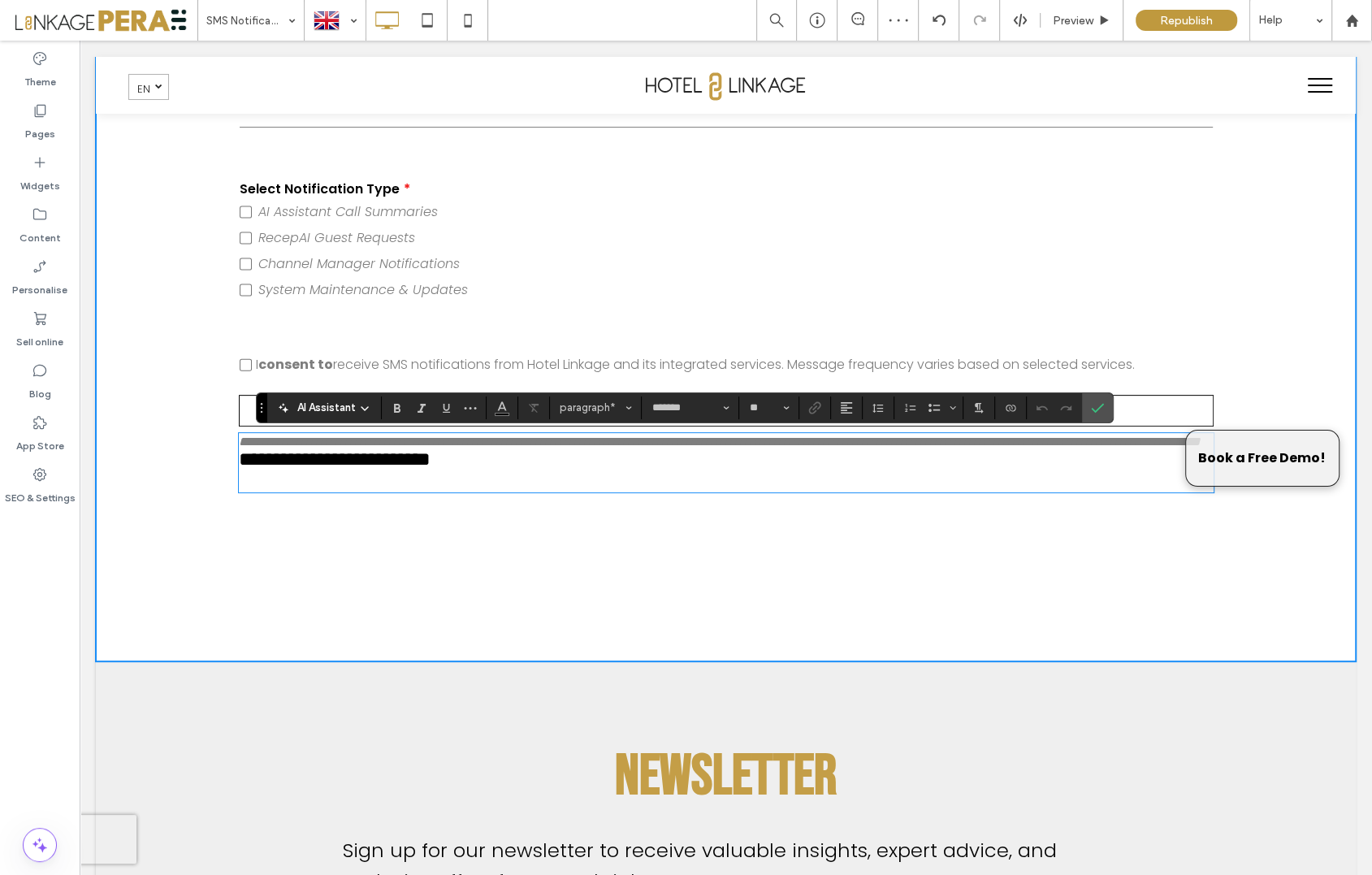 click on "**********" at bounding box center (726, 459) 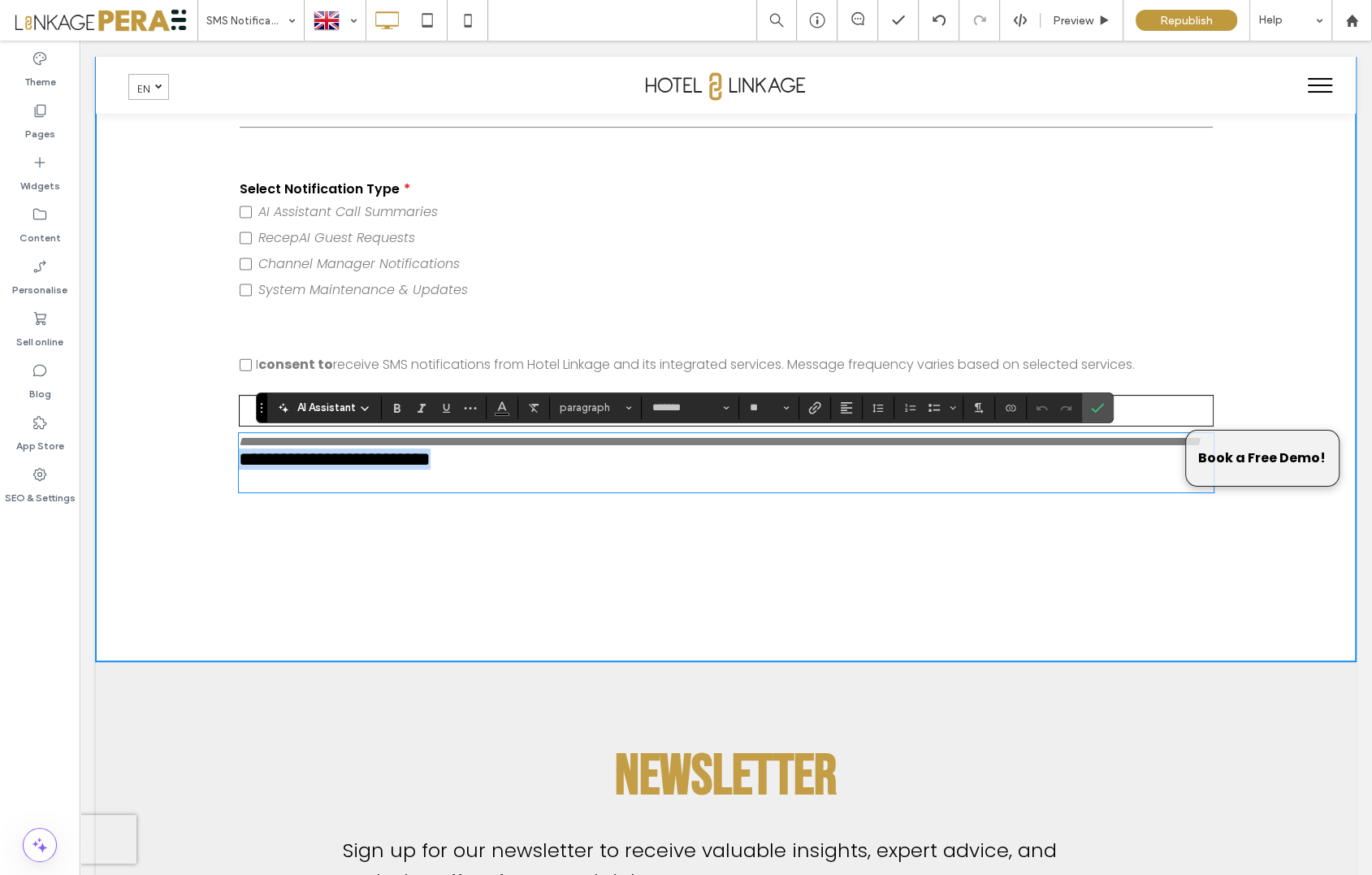 drag, startPoint x: 358, startPoint y: 491, endPoint x: 205, endPoint y: 487, distance: 153.05228 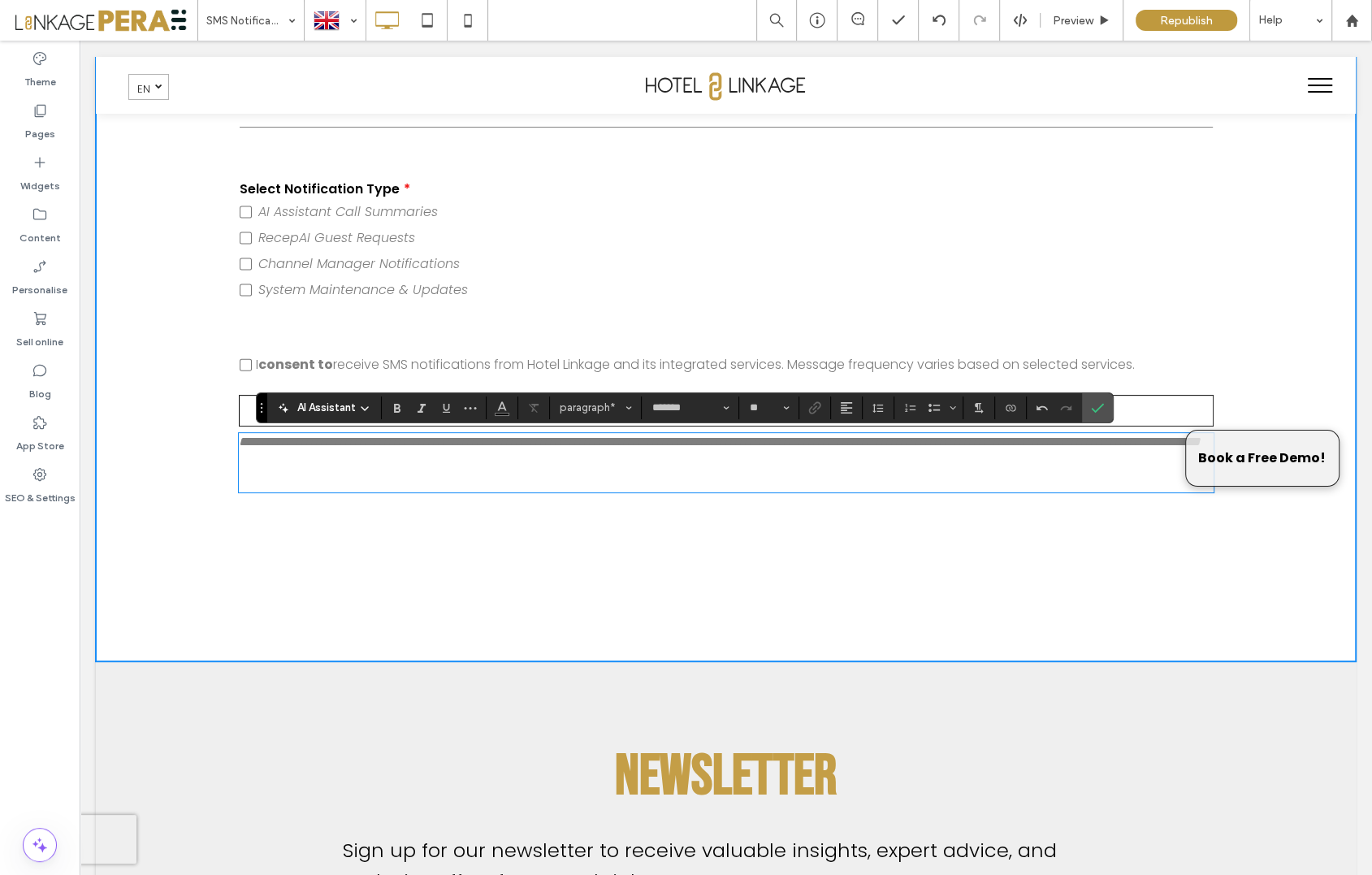 type on "**" 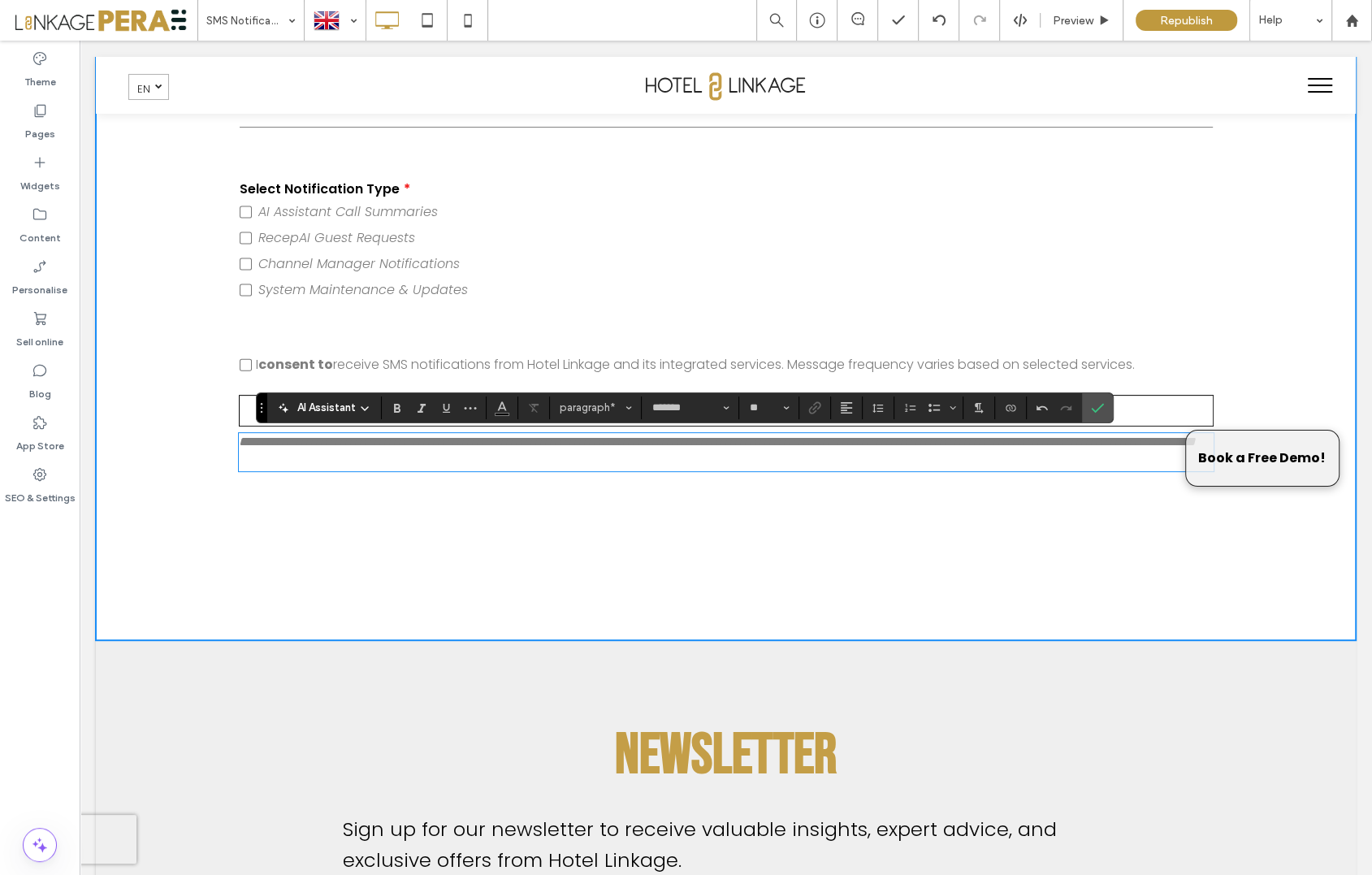 type 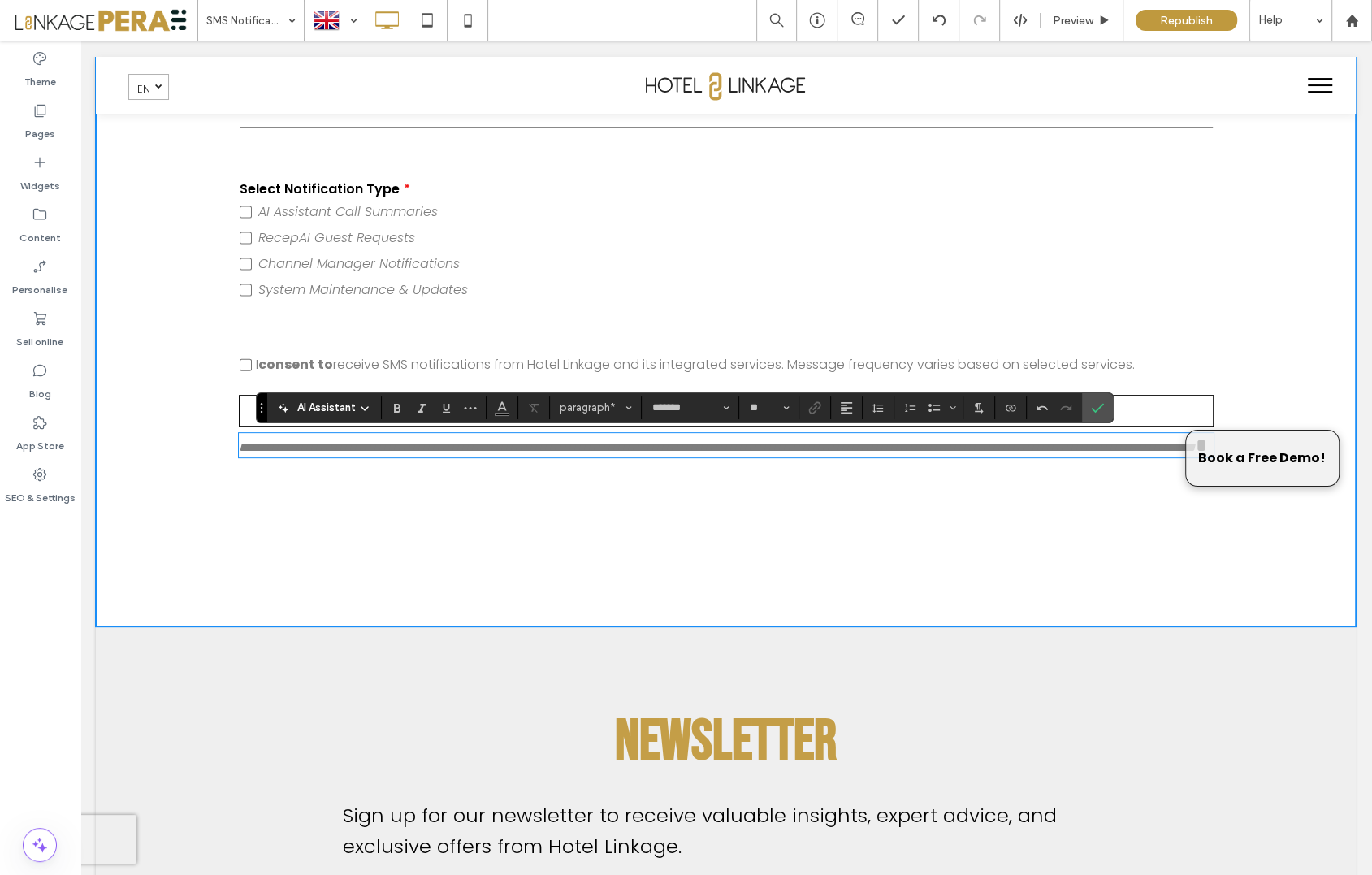 click on "**********" at bounding box center [725, 158] 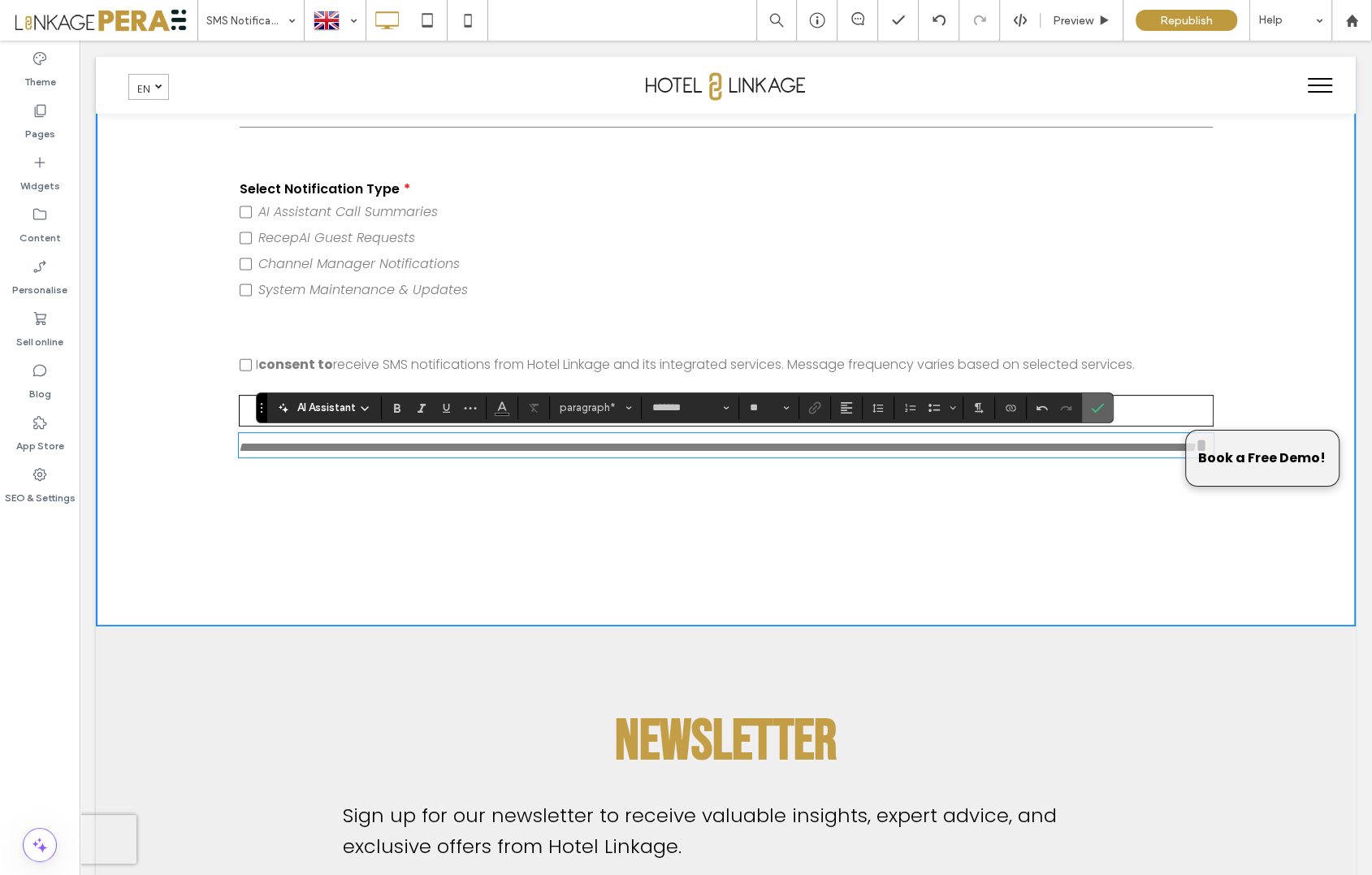 click 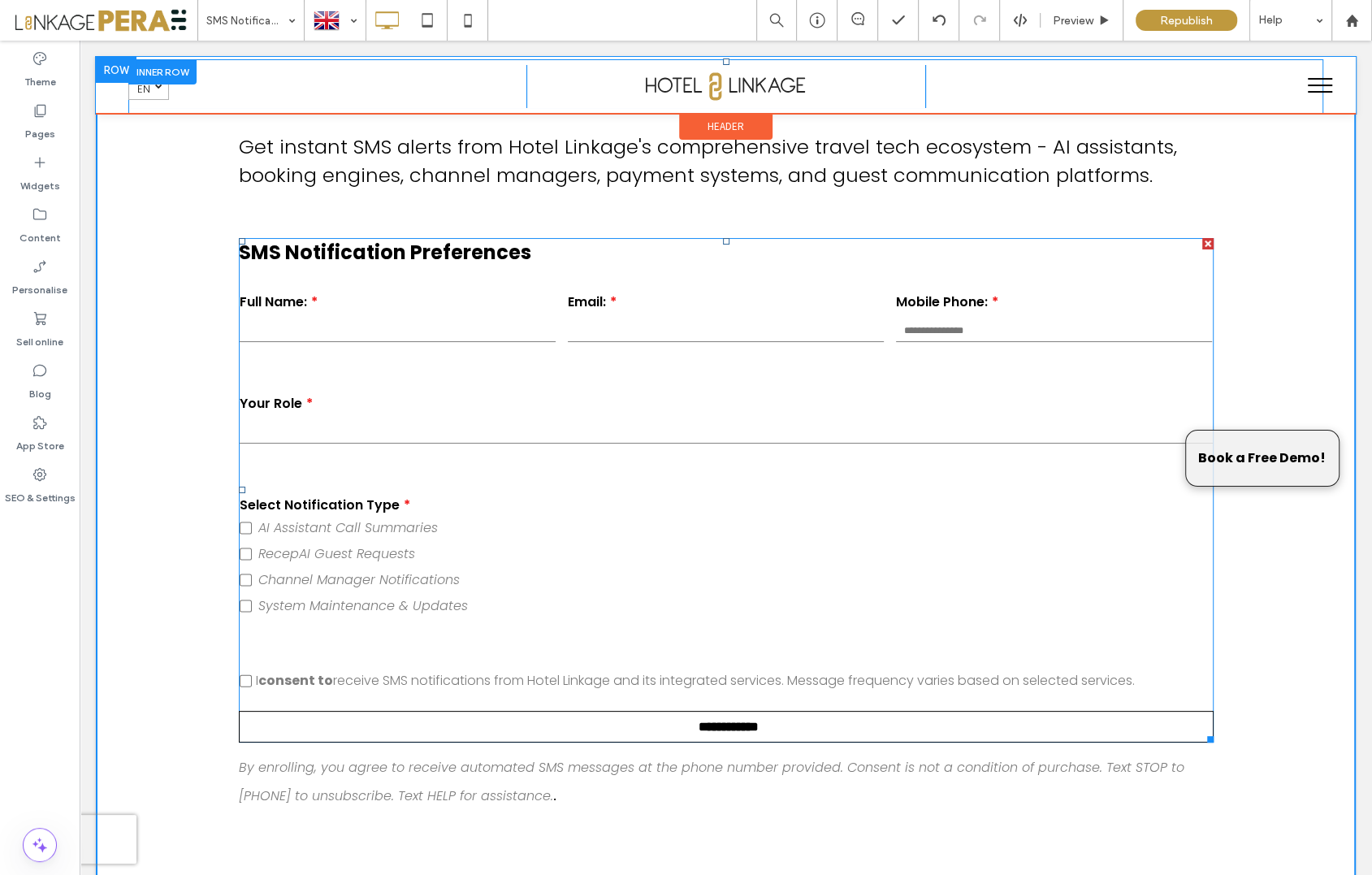 scroll, scrollTop: 102, scrollLeft: 0, axis: vertical 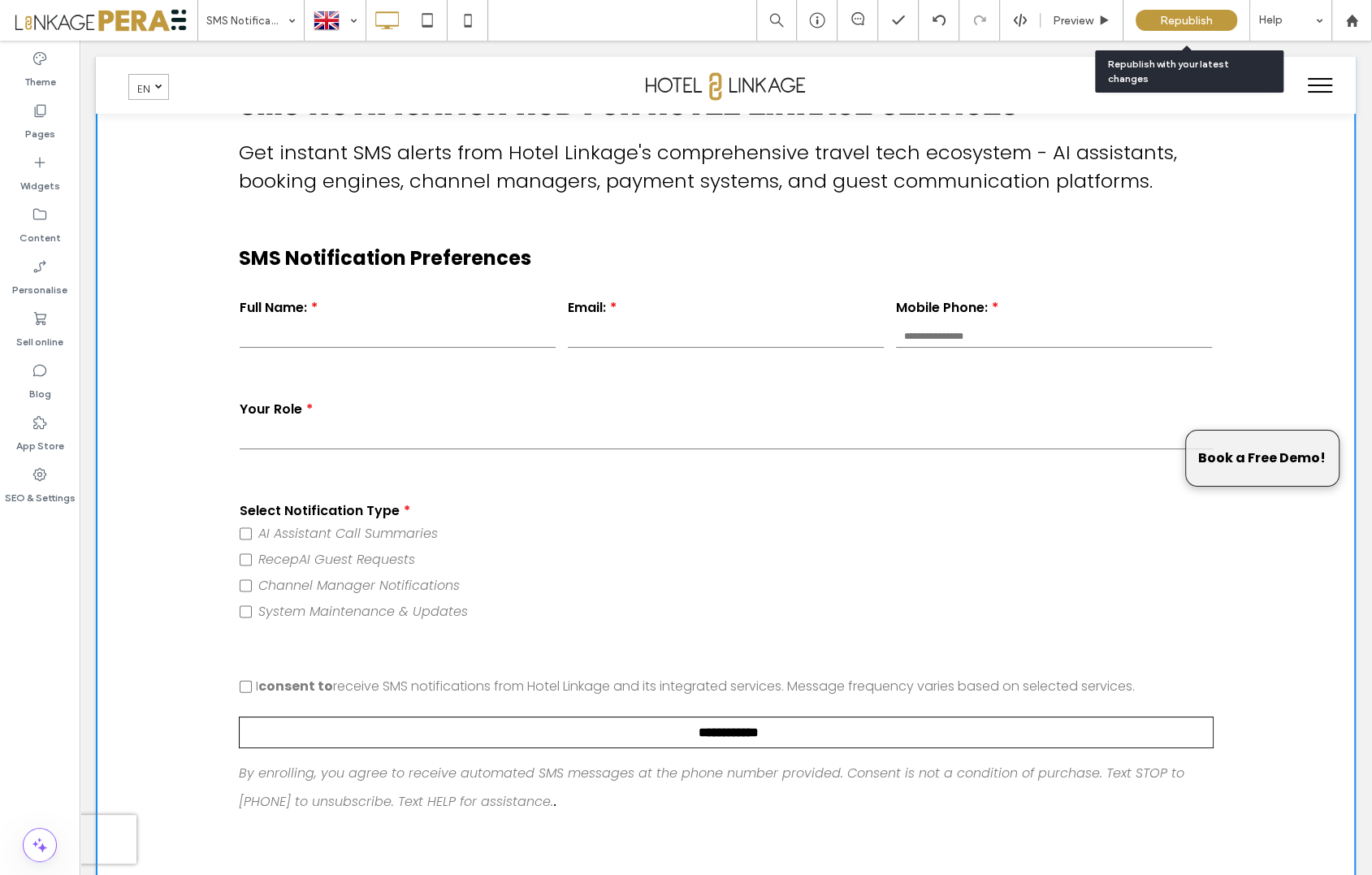 click on "Republish" at bounding box center [1186, 20] 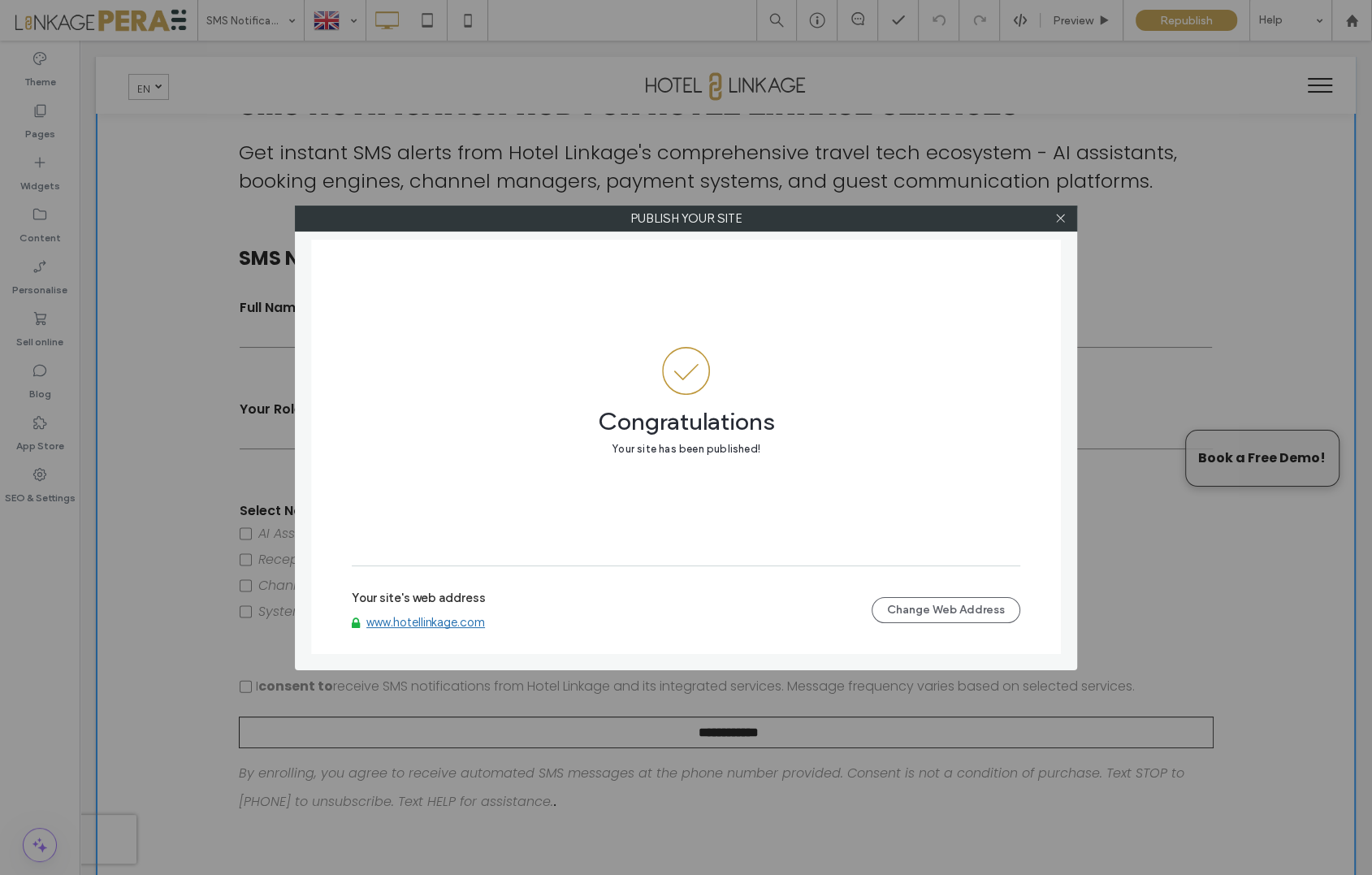 click on "www.hotellinkage.com" at bounding box center (426, 622) 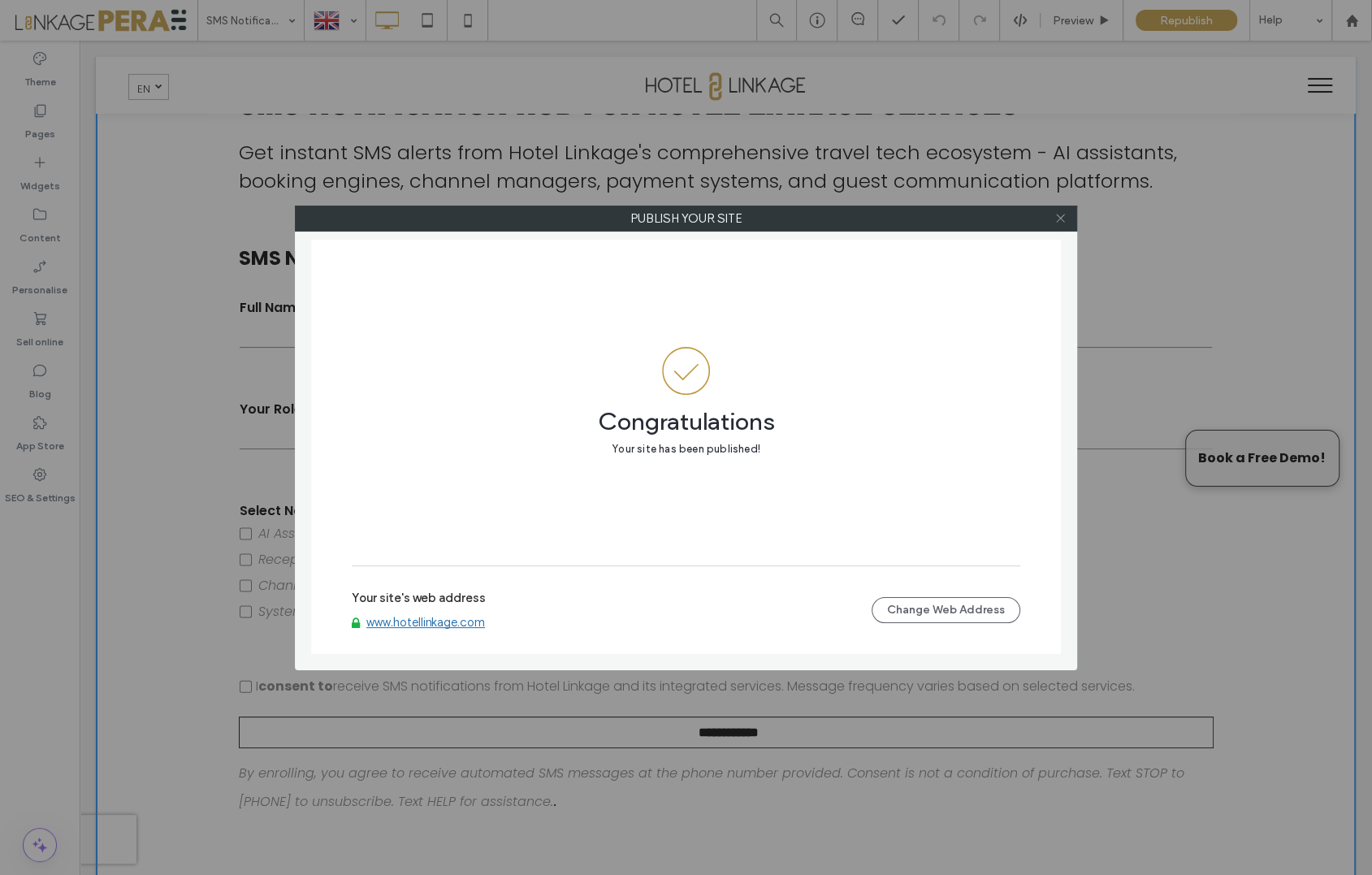click at bounding box center (1060, 219) 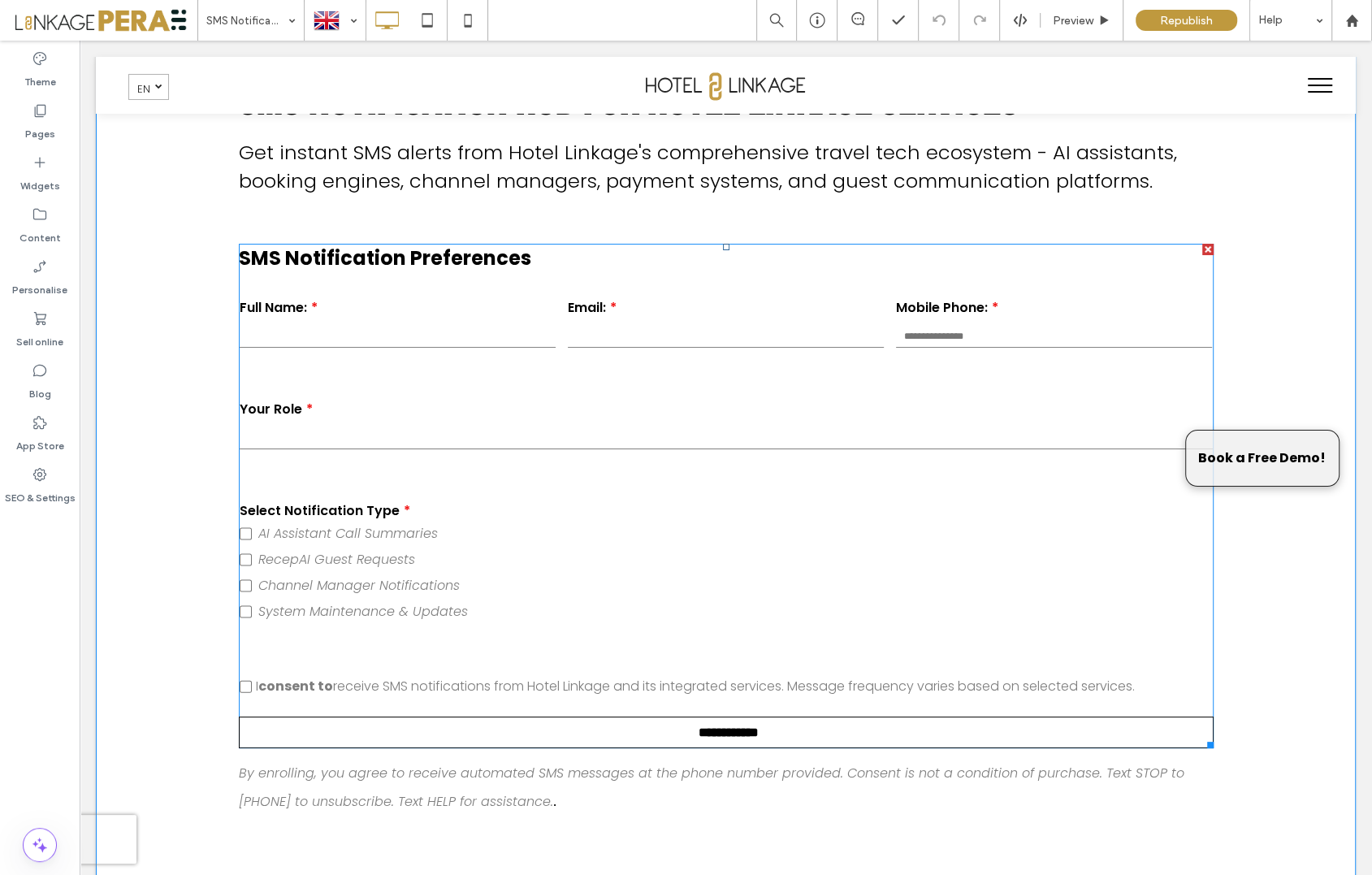 click on "AI Assistant Call Summaries
RecepAI Guest Requests
Channel Manager Notifications
System Maintenance & Updates" at bounding box center (397, 573) 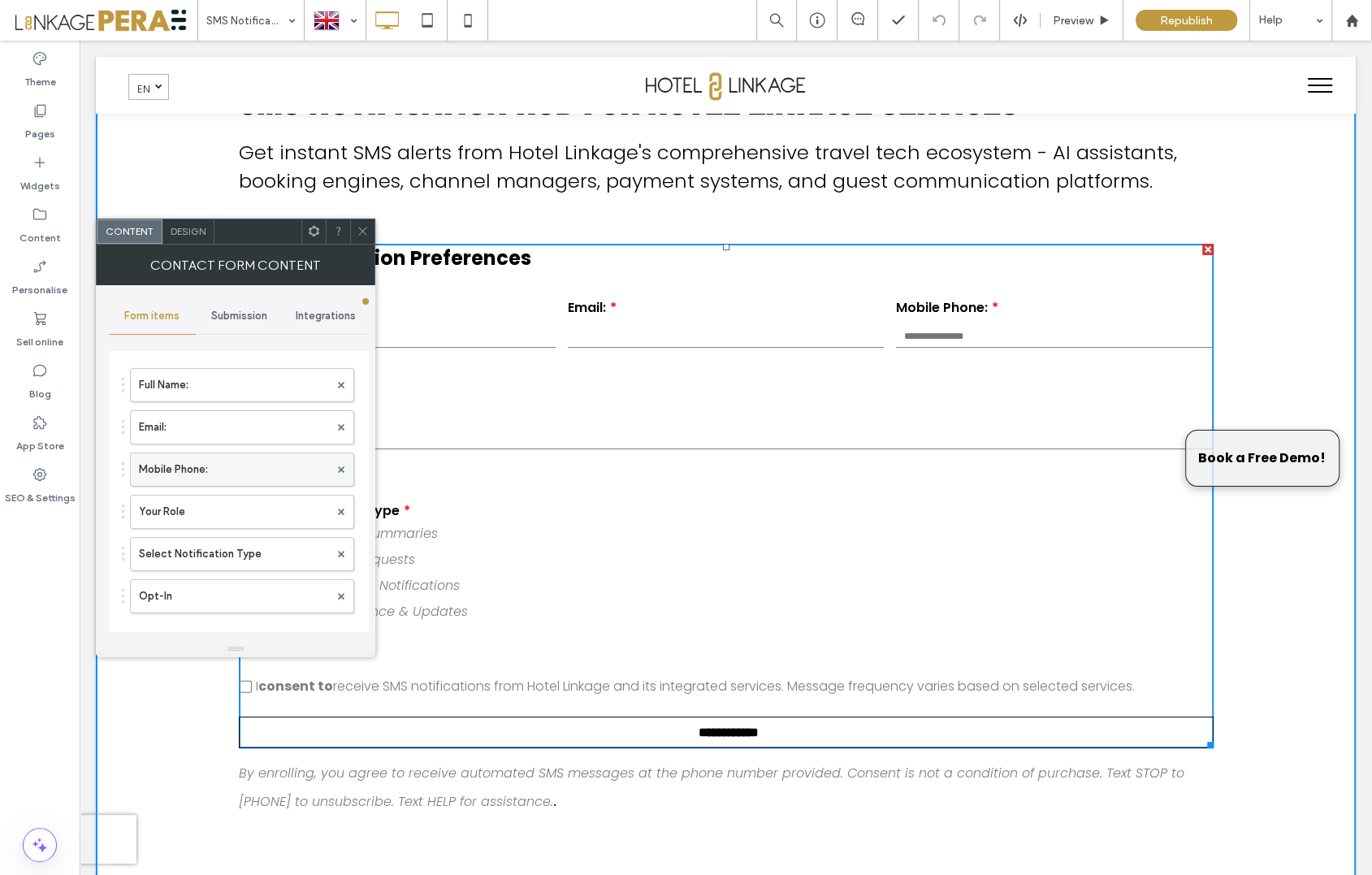 scroll, scrollTop: 75, scrollLeft: 0, axis: vertical 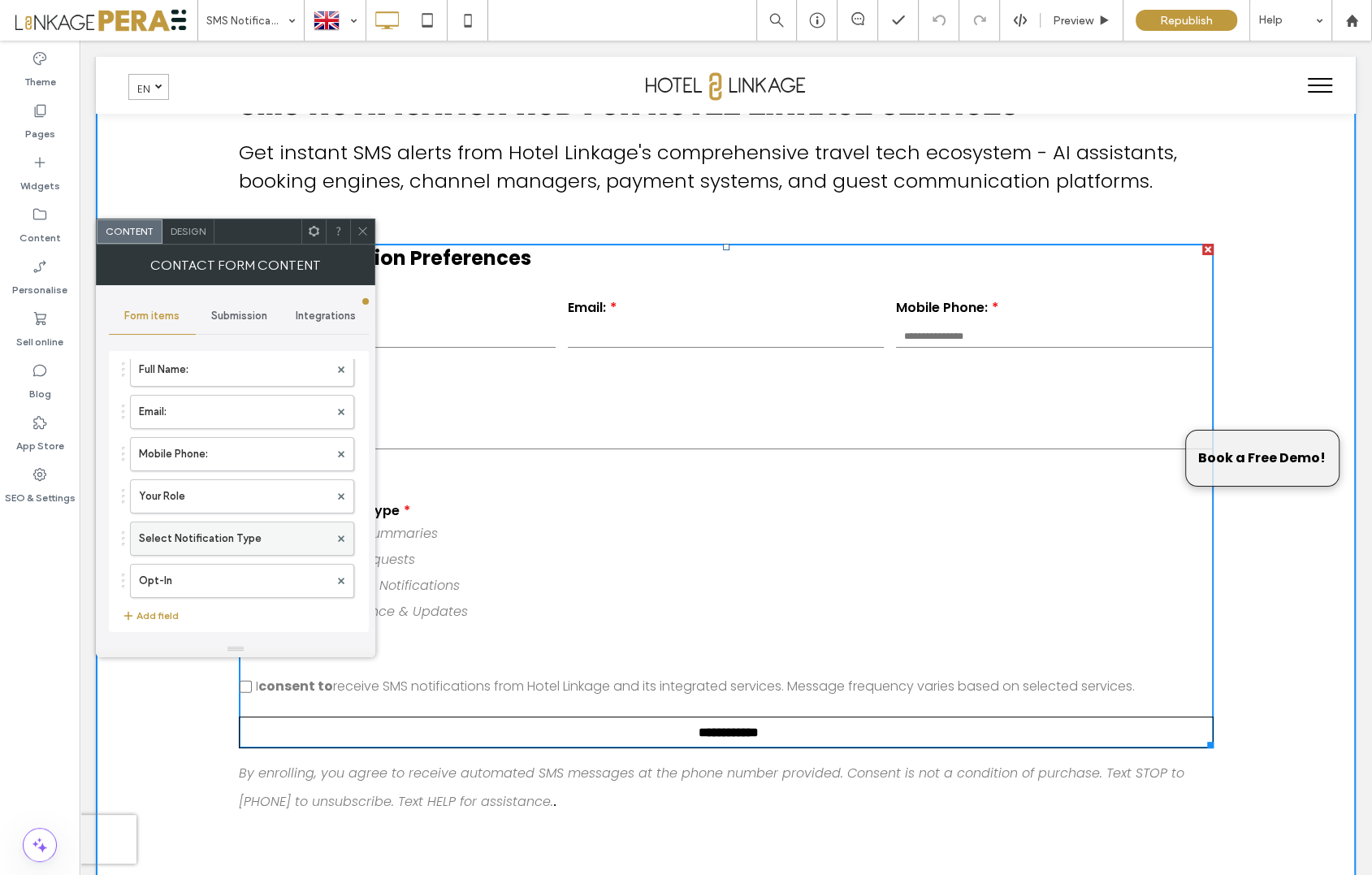 click on "Select Notification Type" at bounding box center [234, 539] 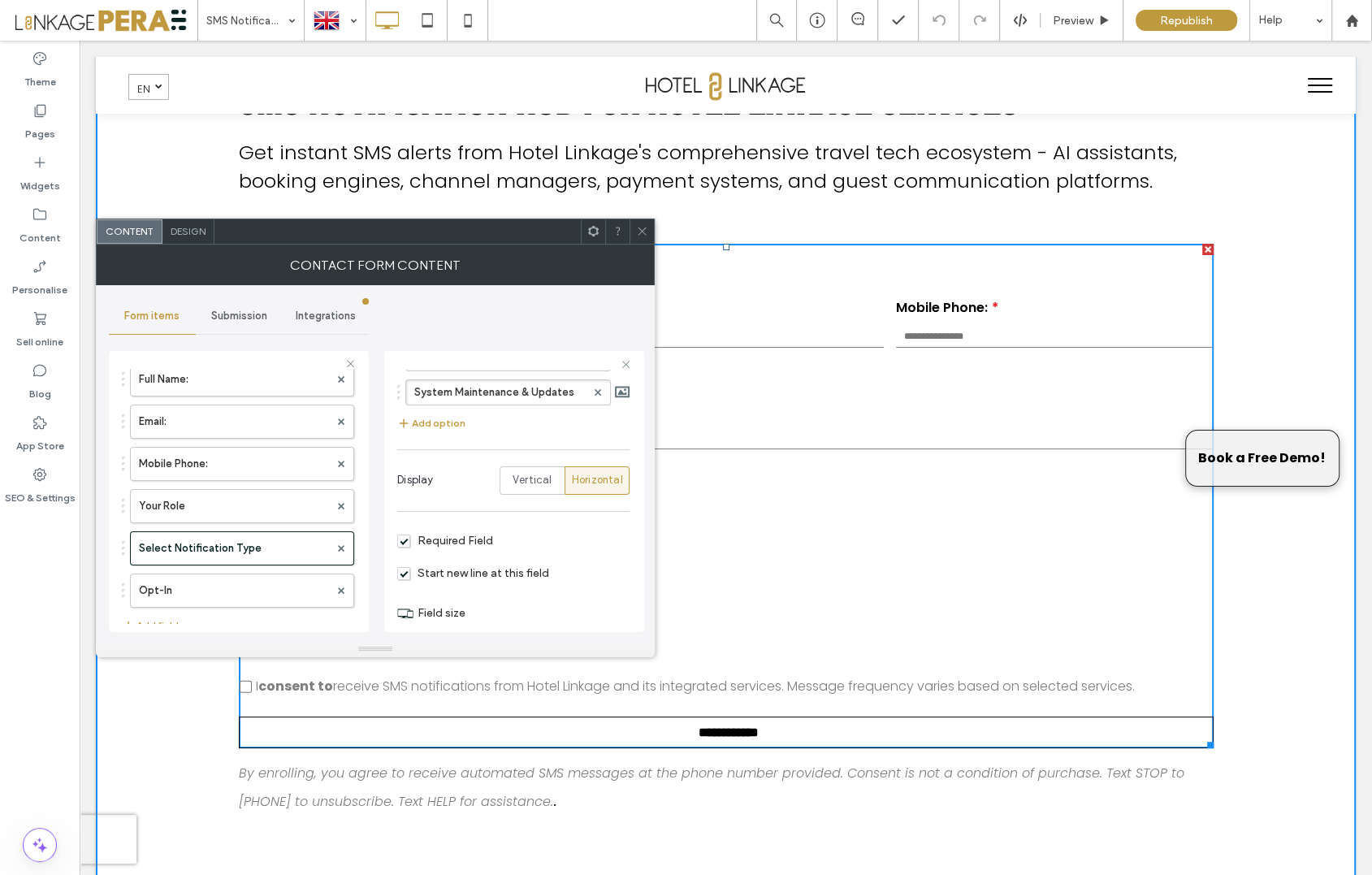 scroll, scrollTop: 281, scrollLeft: 0, axis: vertical 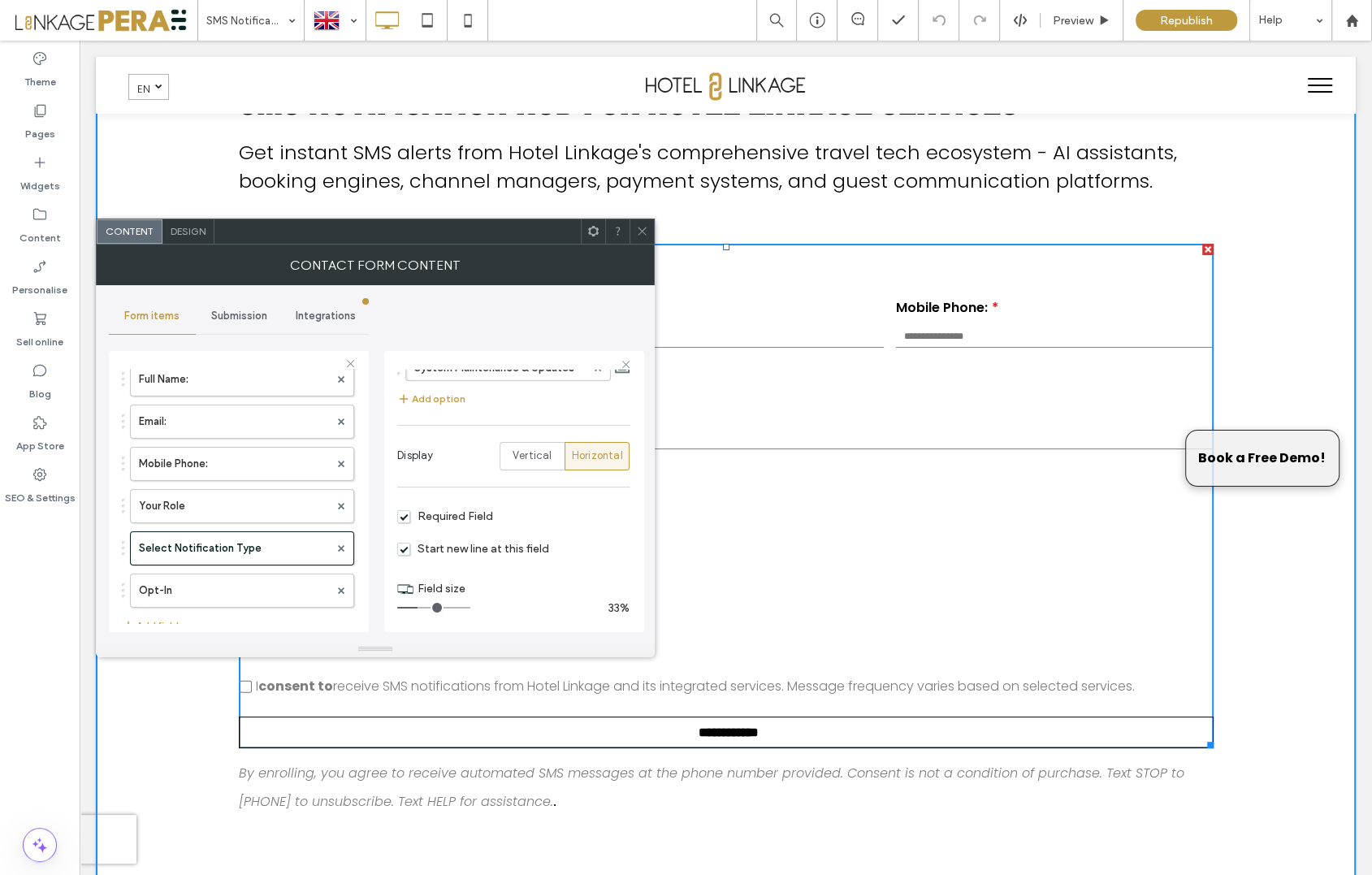 click 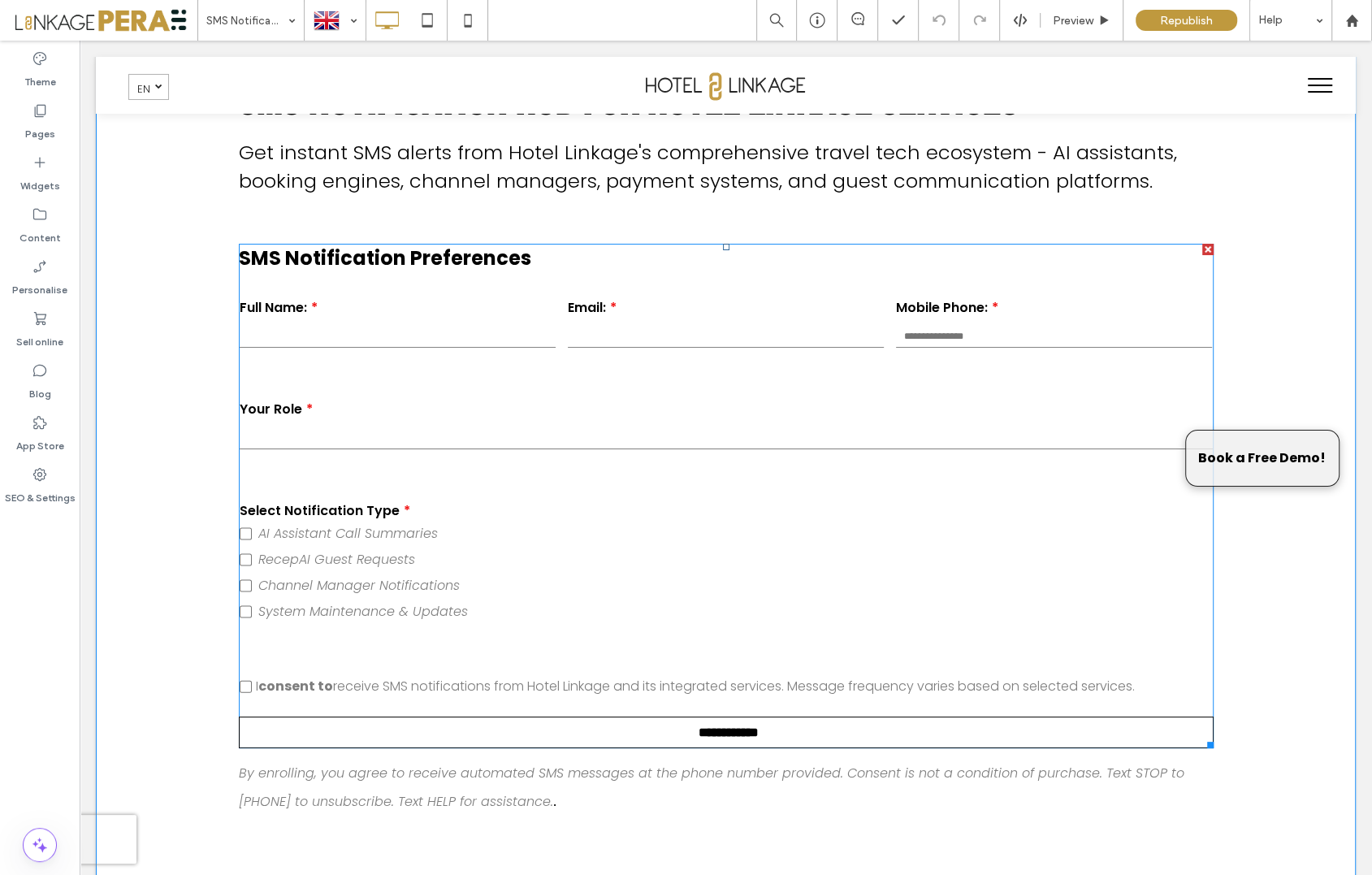 click on "RecepAI Guest Requests" at bounding box center [336, 559] 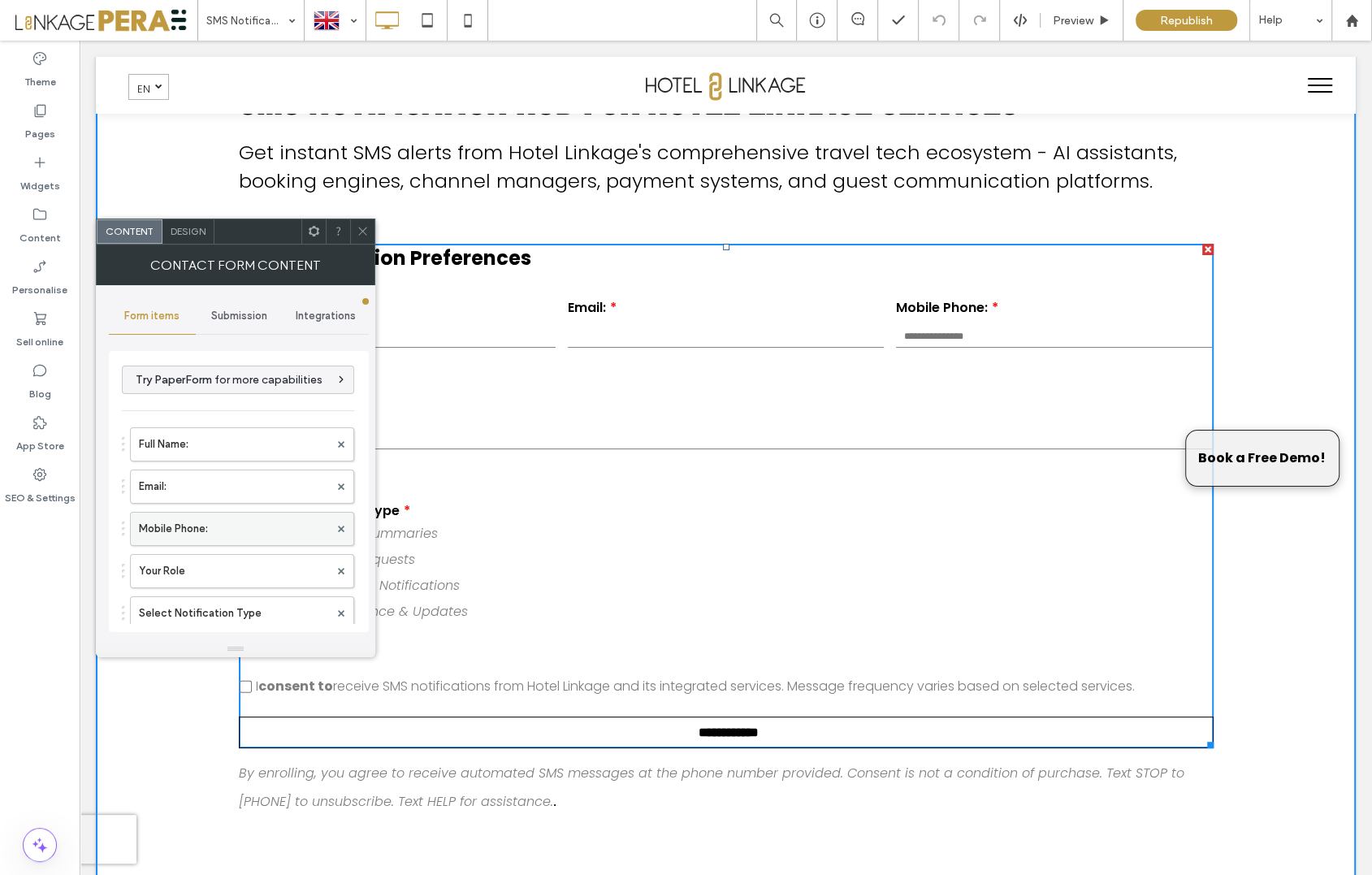 scroll, scrollTop: 91, scrollLeft: 0, axis: vertical 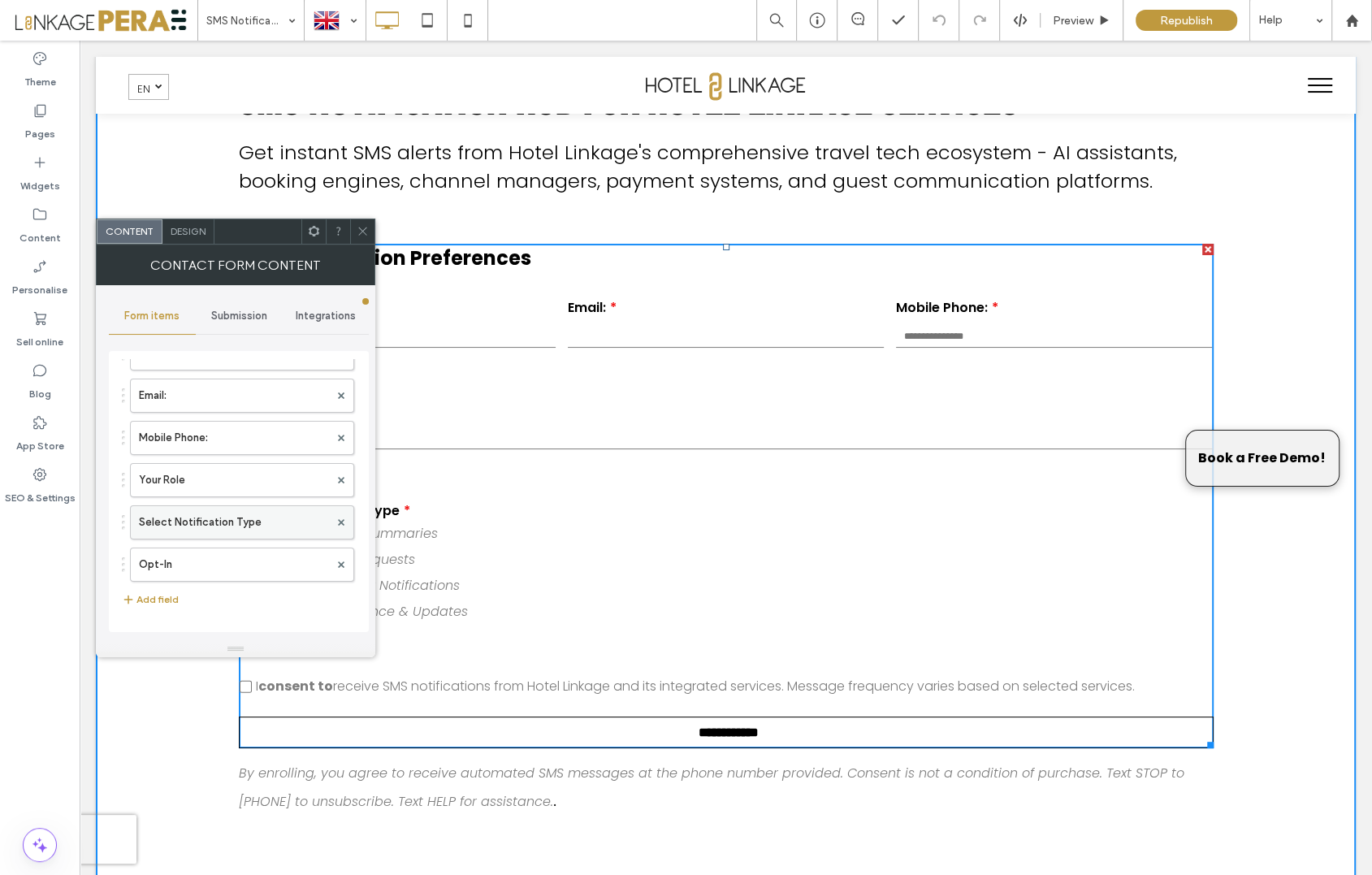 click on "Select Notification Type" at bounding box center (234, 522) 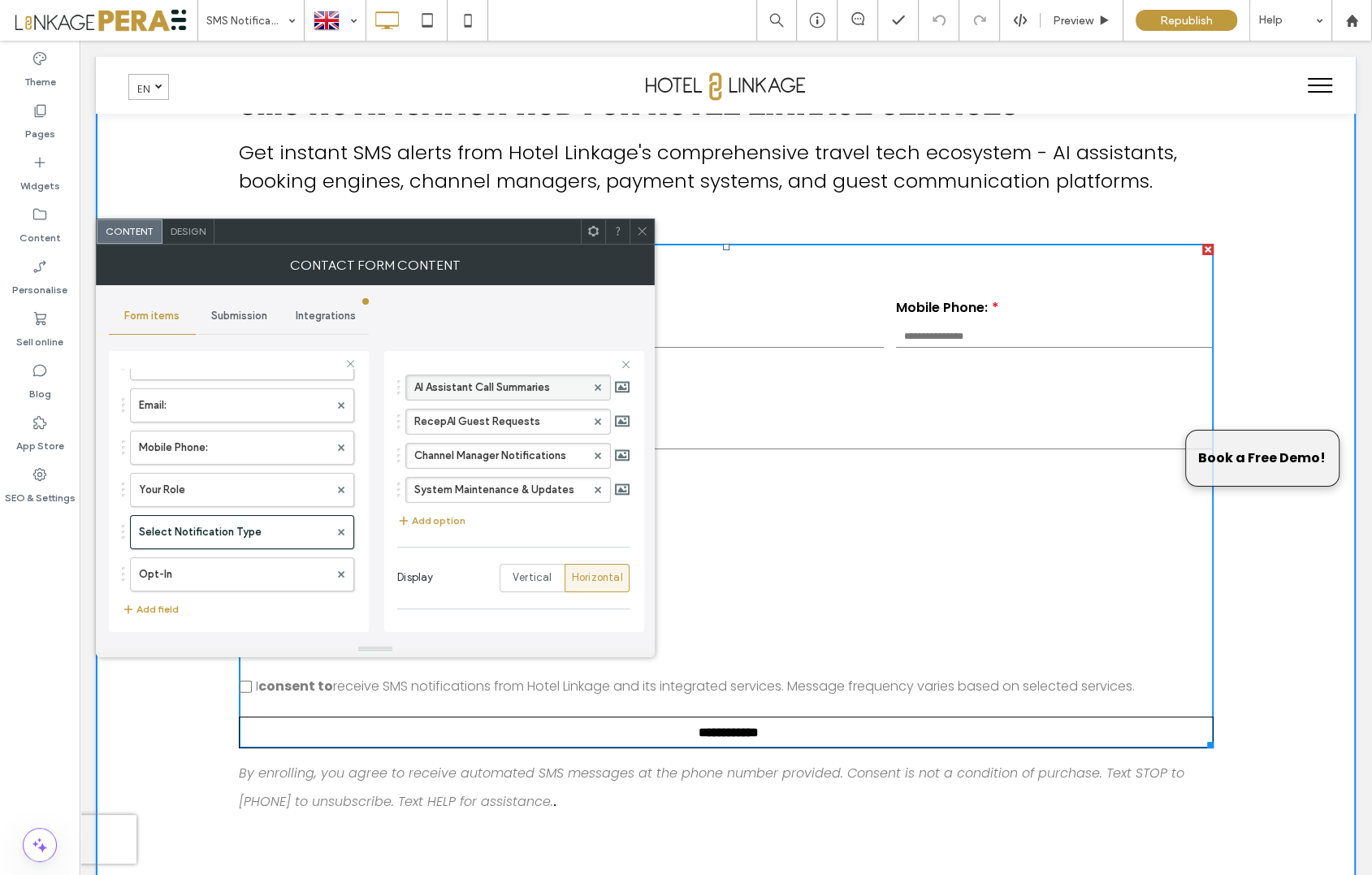 scroll, scrollTop: 162, scrollLeft: 0, axis: vertical 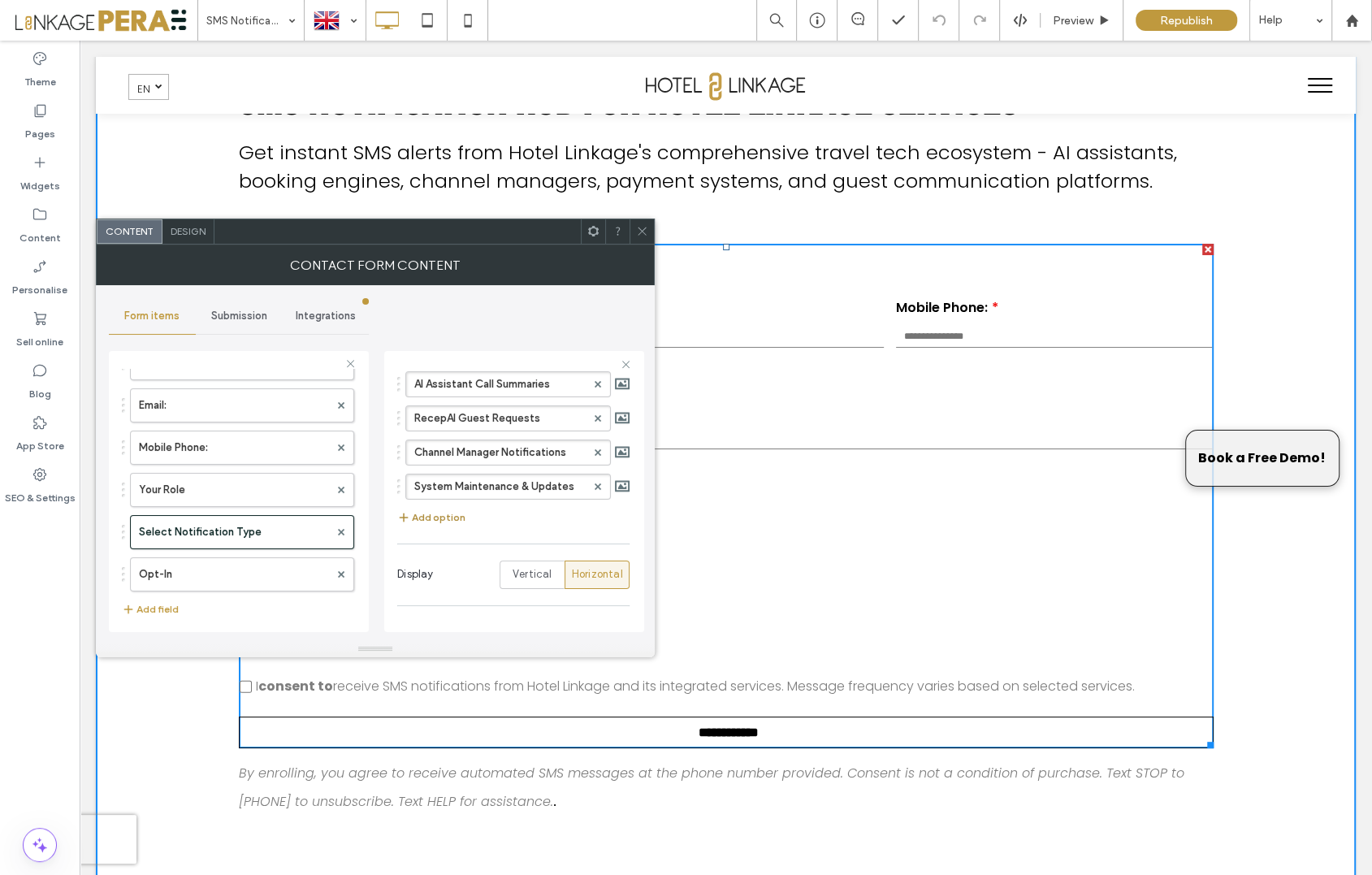 click on "Add option" at bounding box center [431, 518] 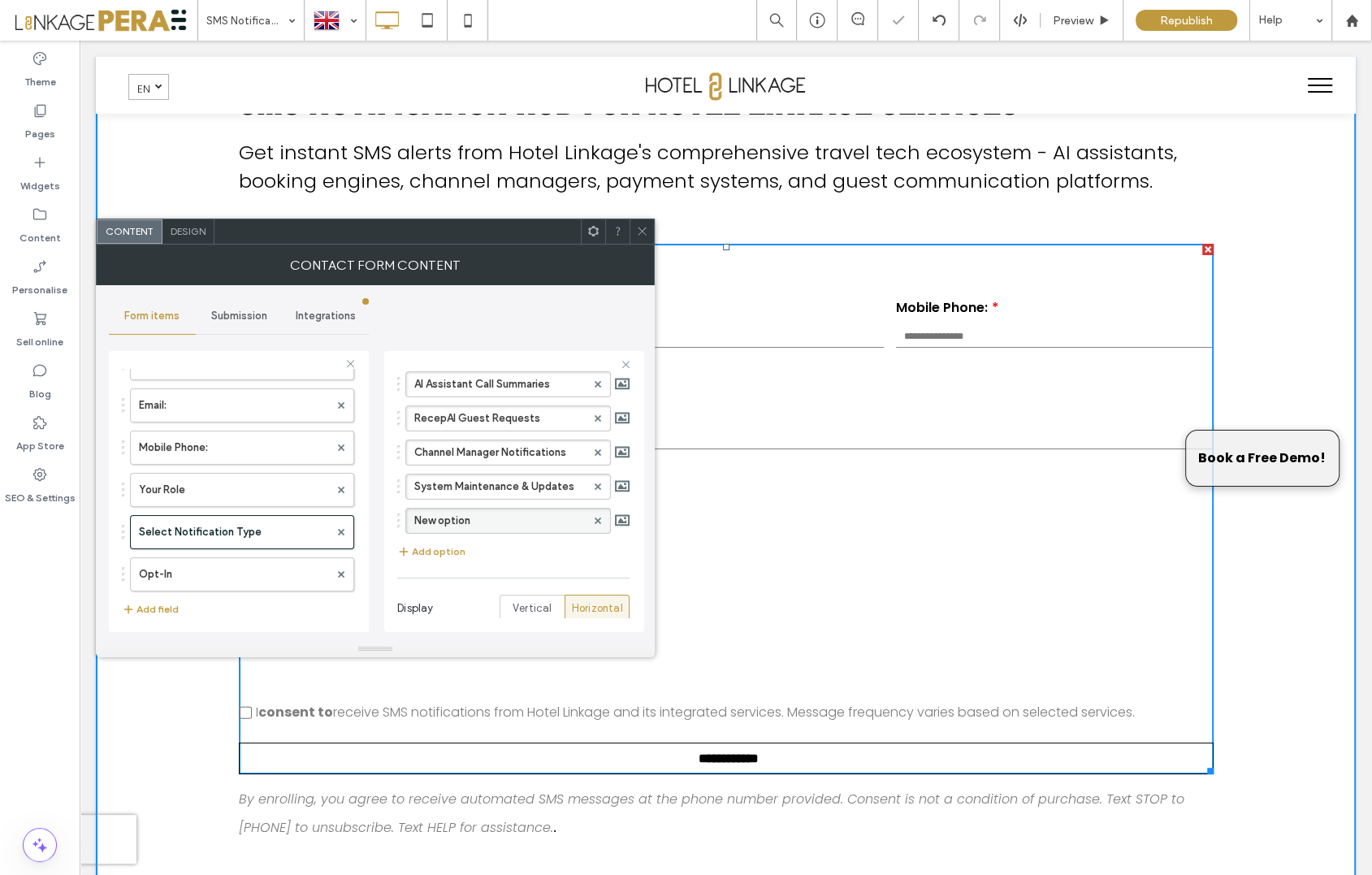click on "New option" at bounding box center [500, 521] 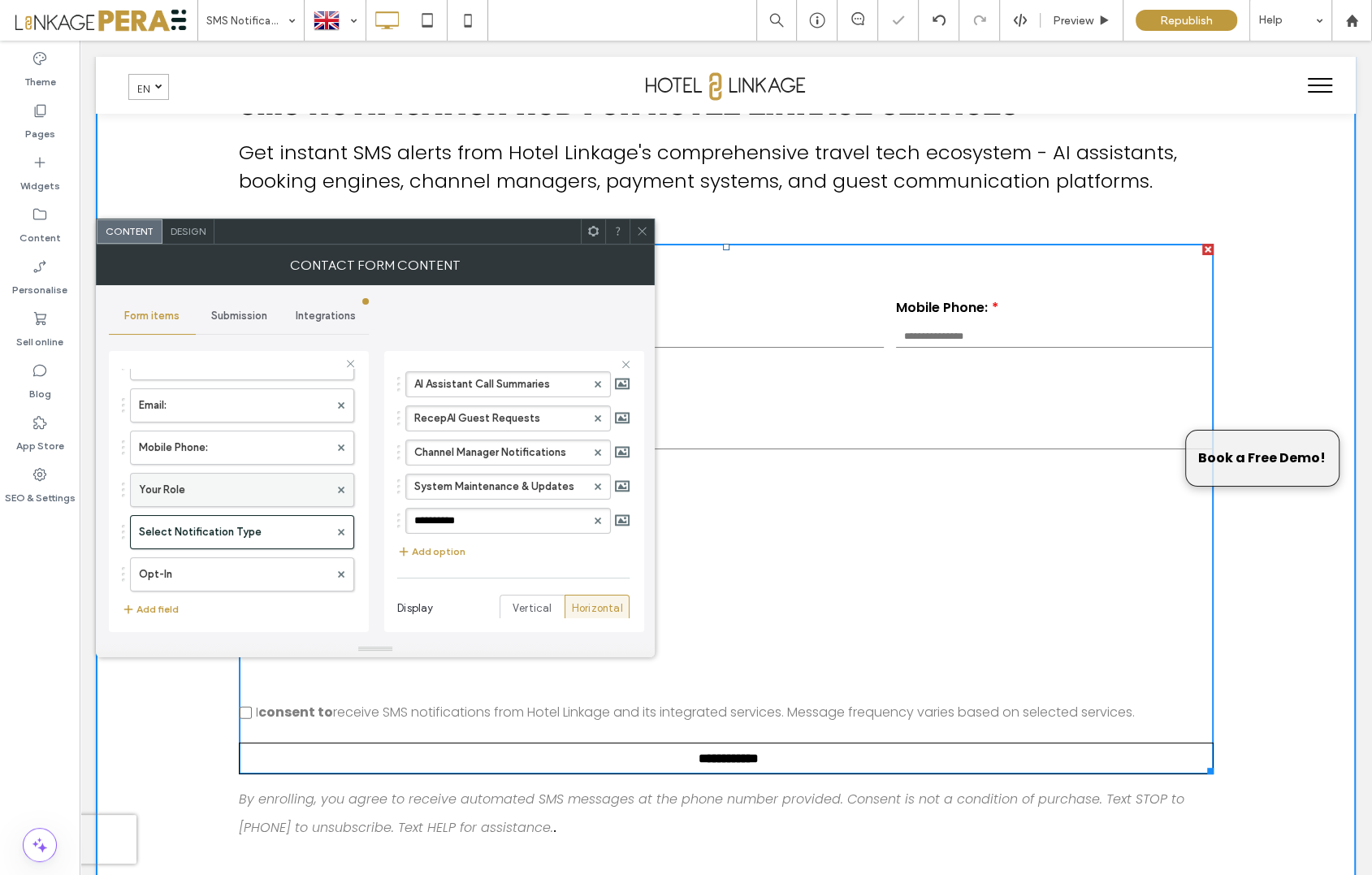 click on "**********" at bounding box center (239, 489) 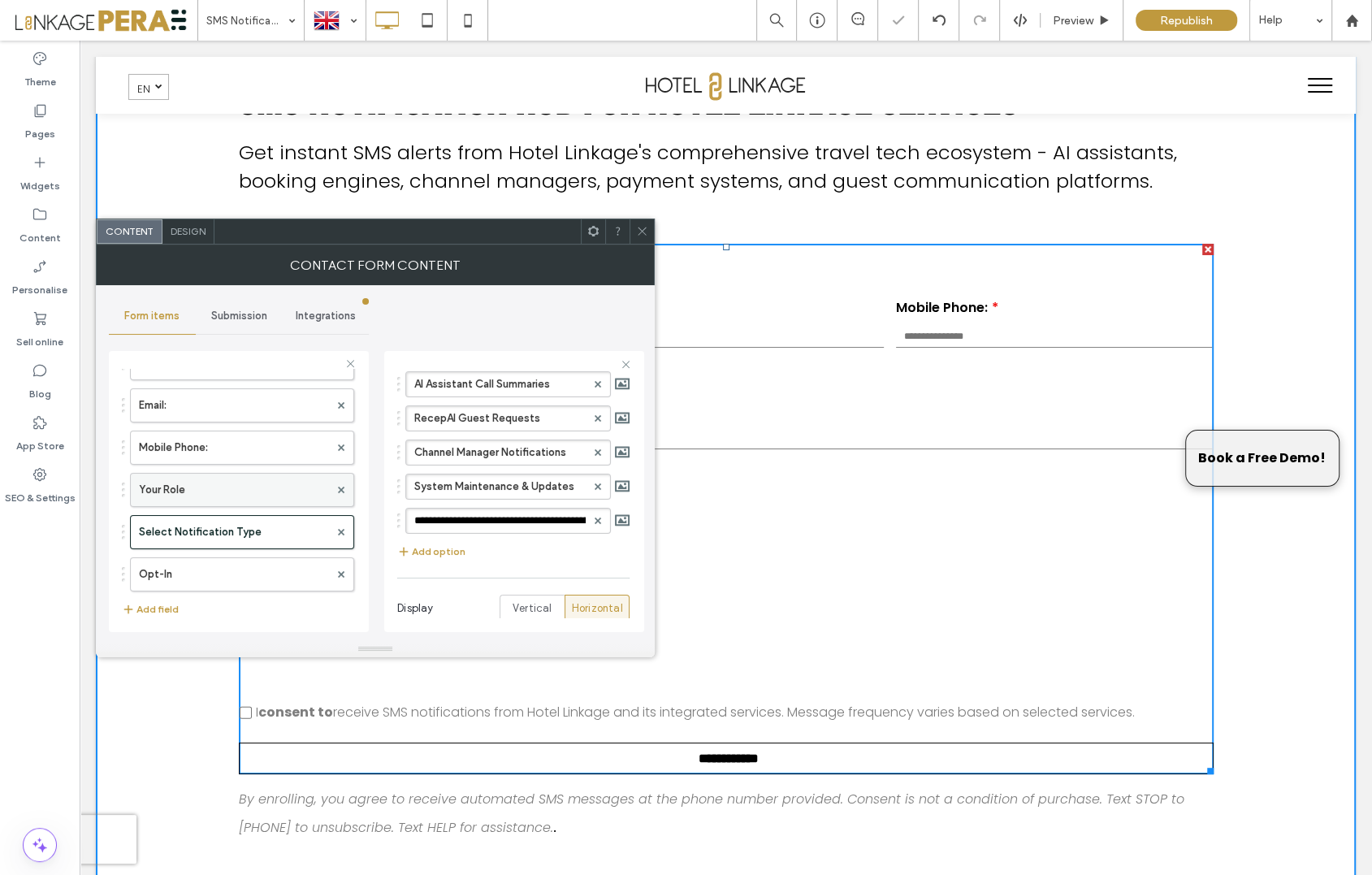 scroll, scrollTop: 0, scrollLeft: 1442, axis: horizontal 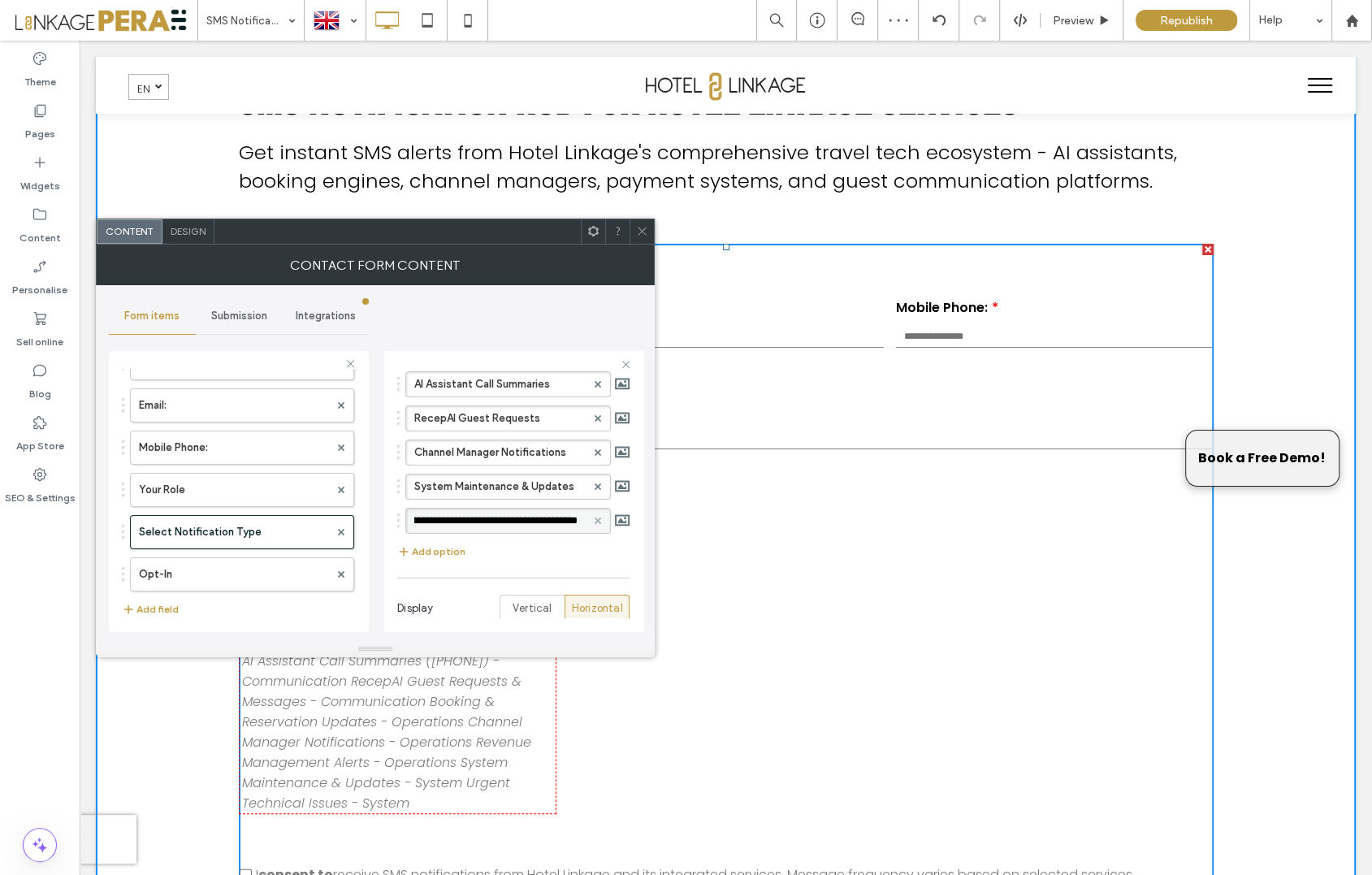 click 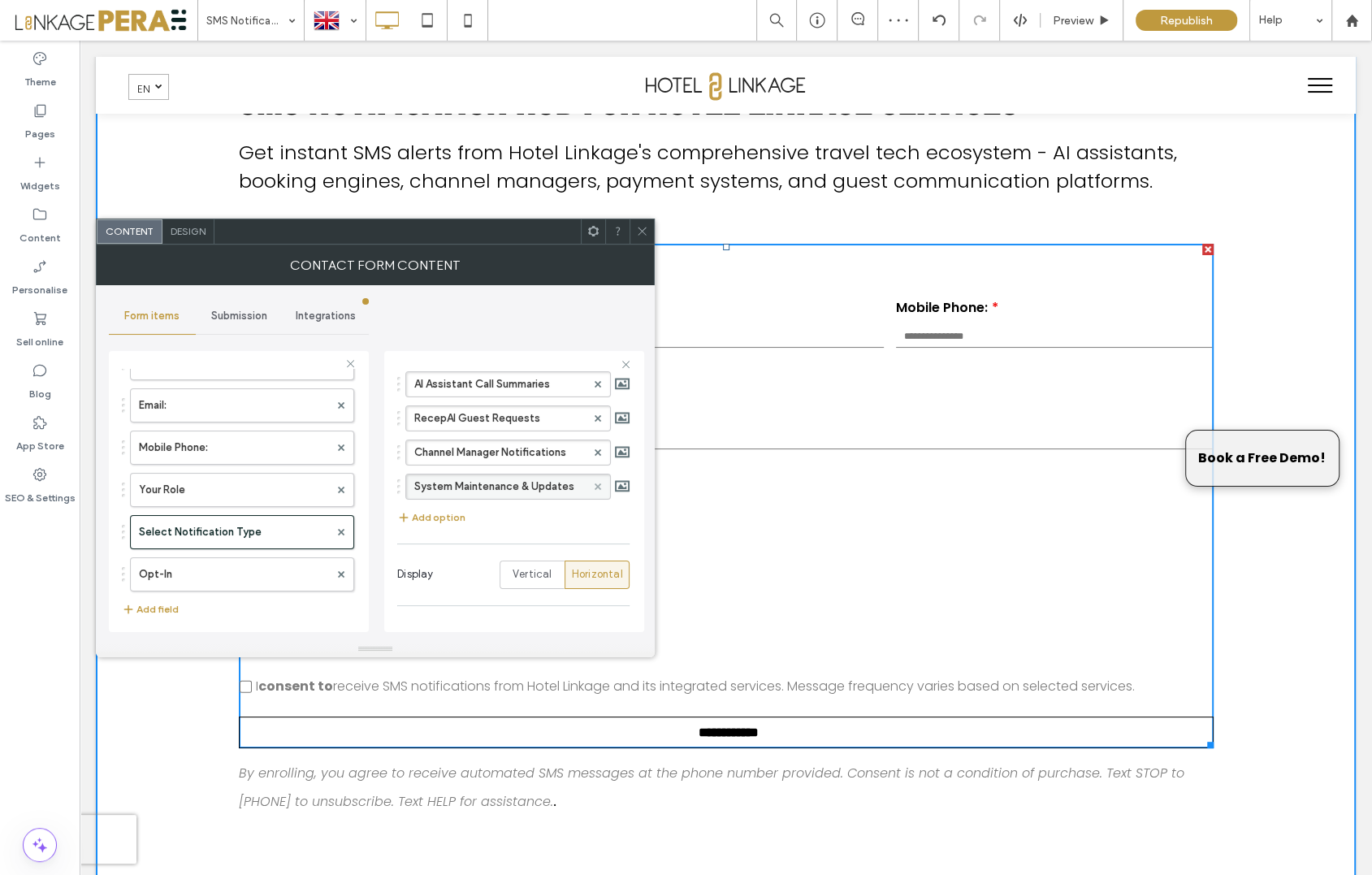 click 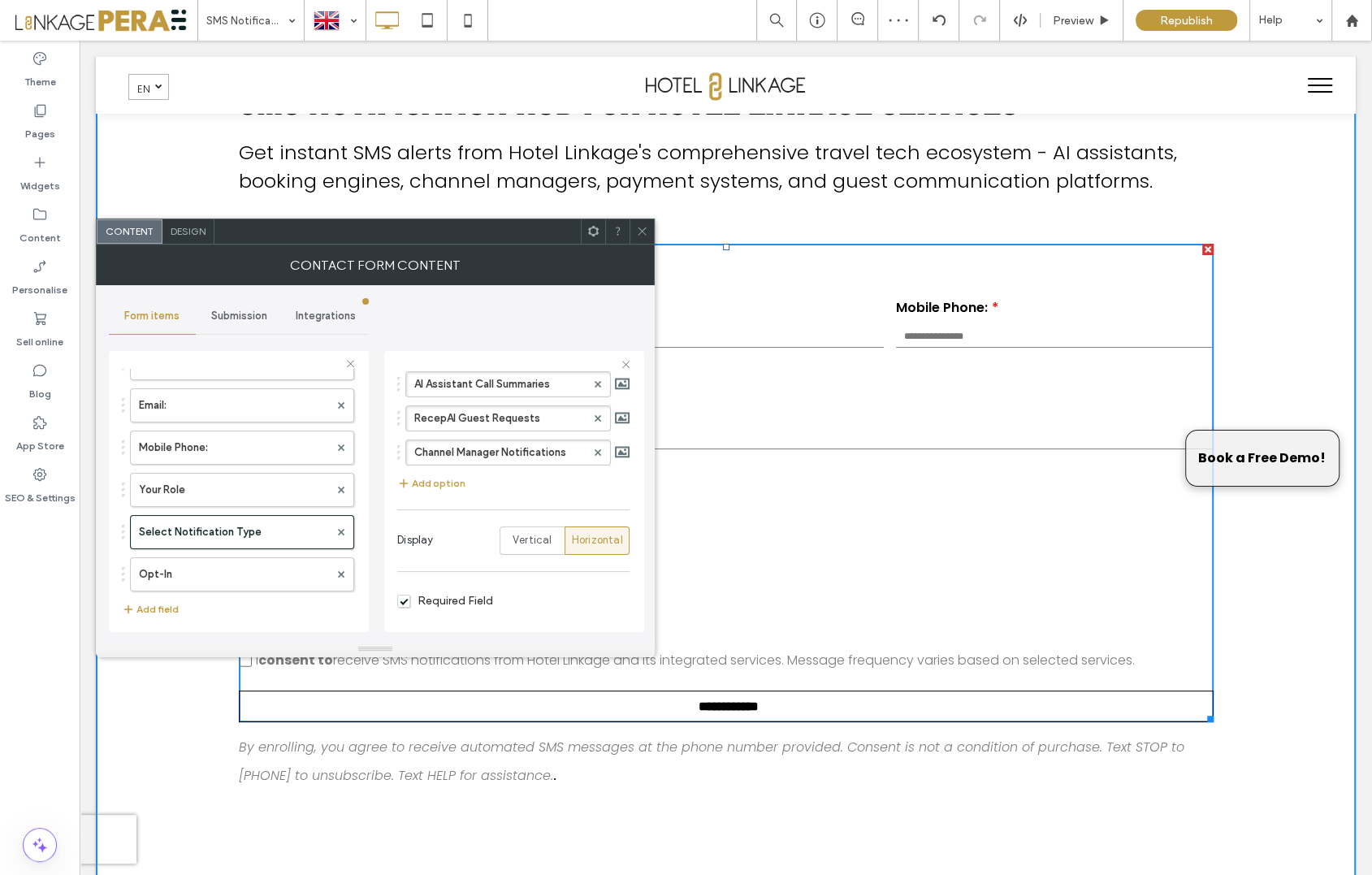 click 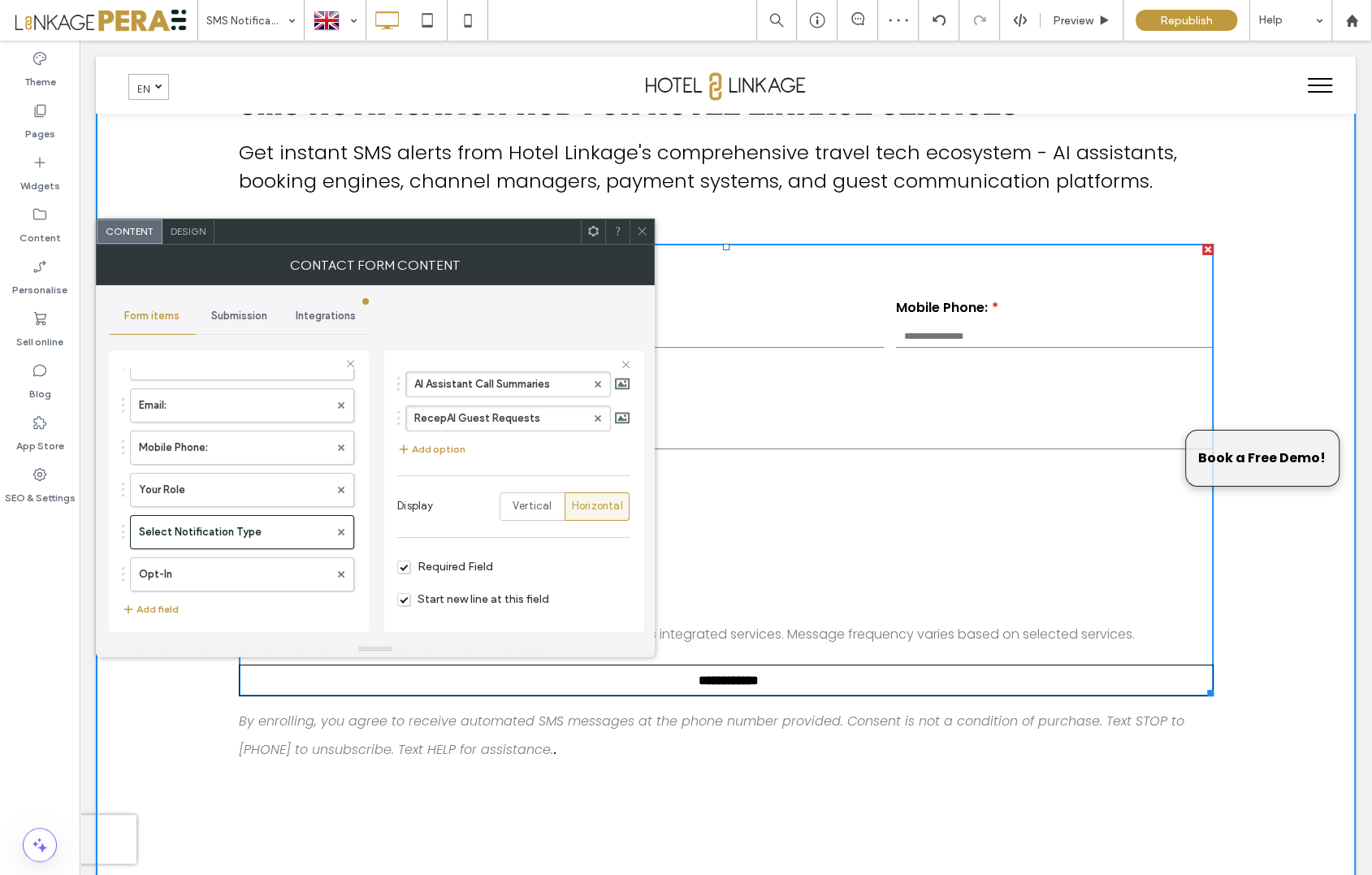drag, startPoint x: 590, startPoint y: 414, endPoint x: 595, endPoint y: 405, distance: 10.29563 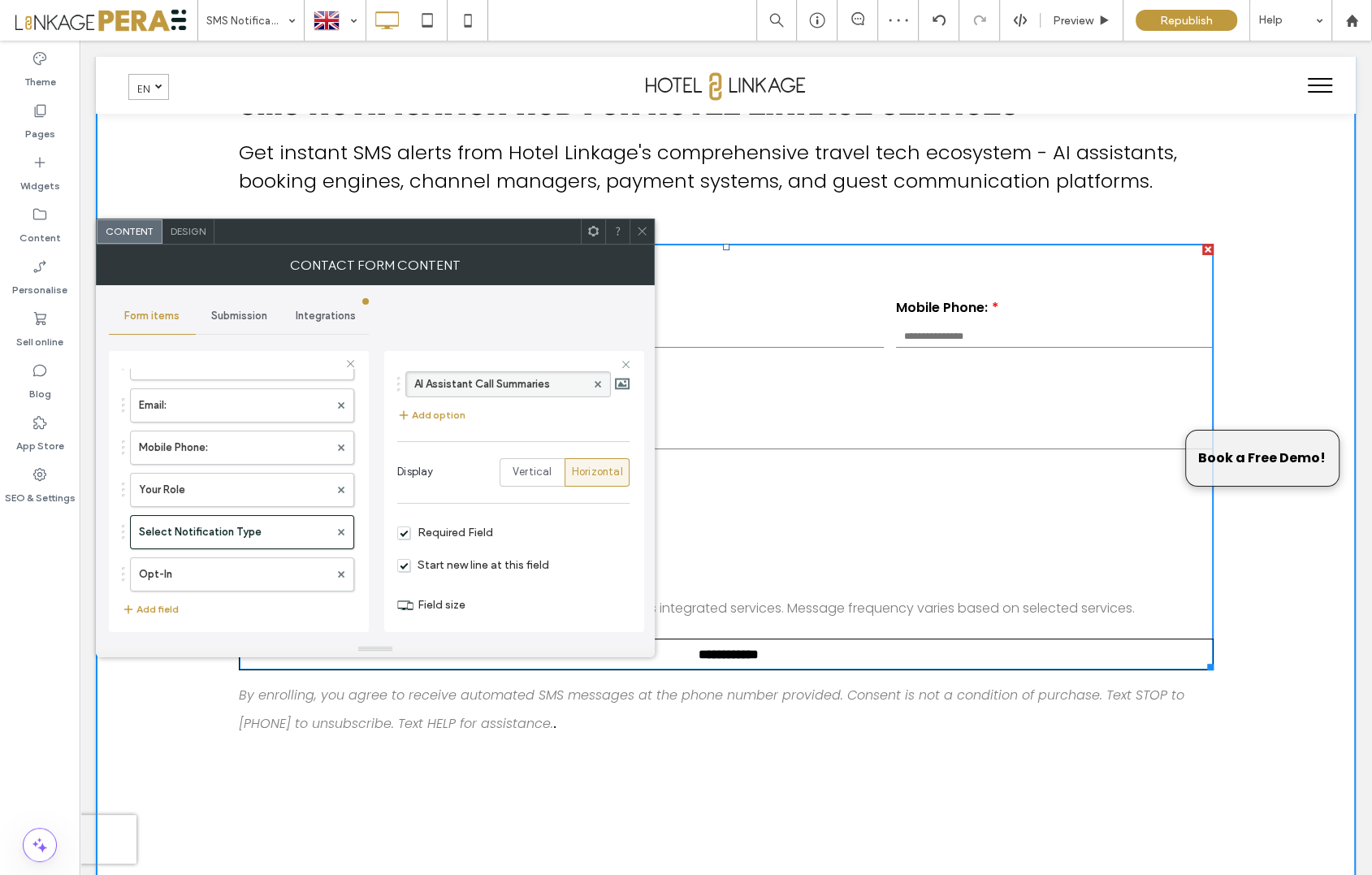 click at bounding box center (598, 384) 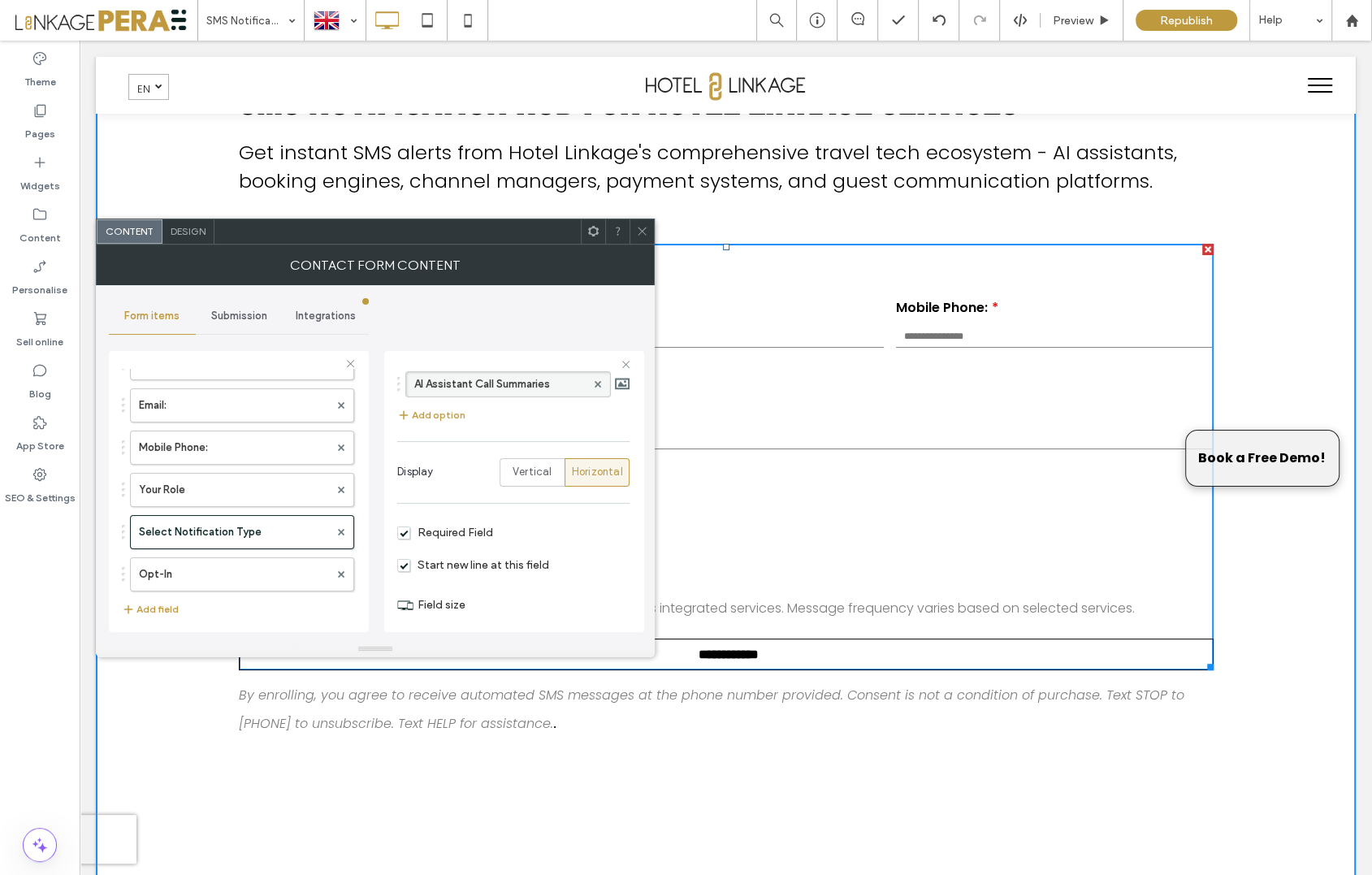 click on "AI Assistant Call Summaries" at bounding box center (500, 384) 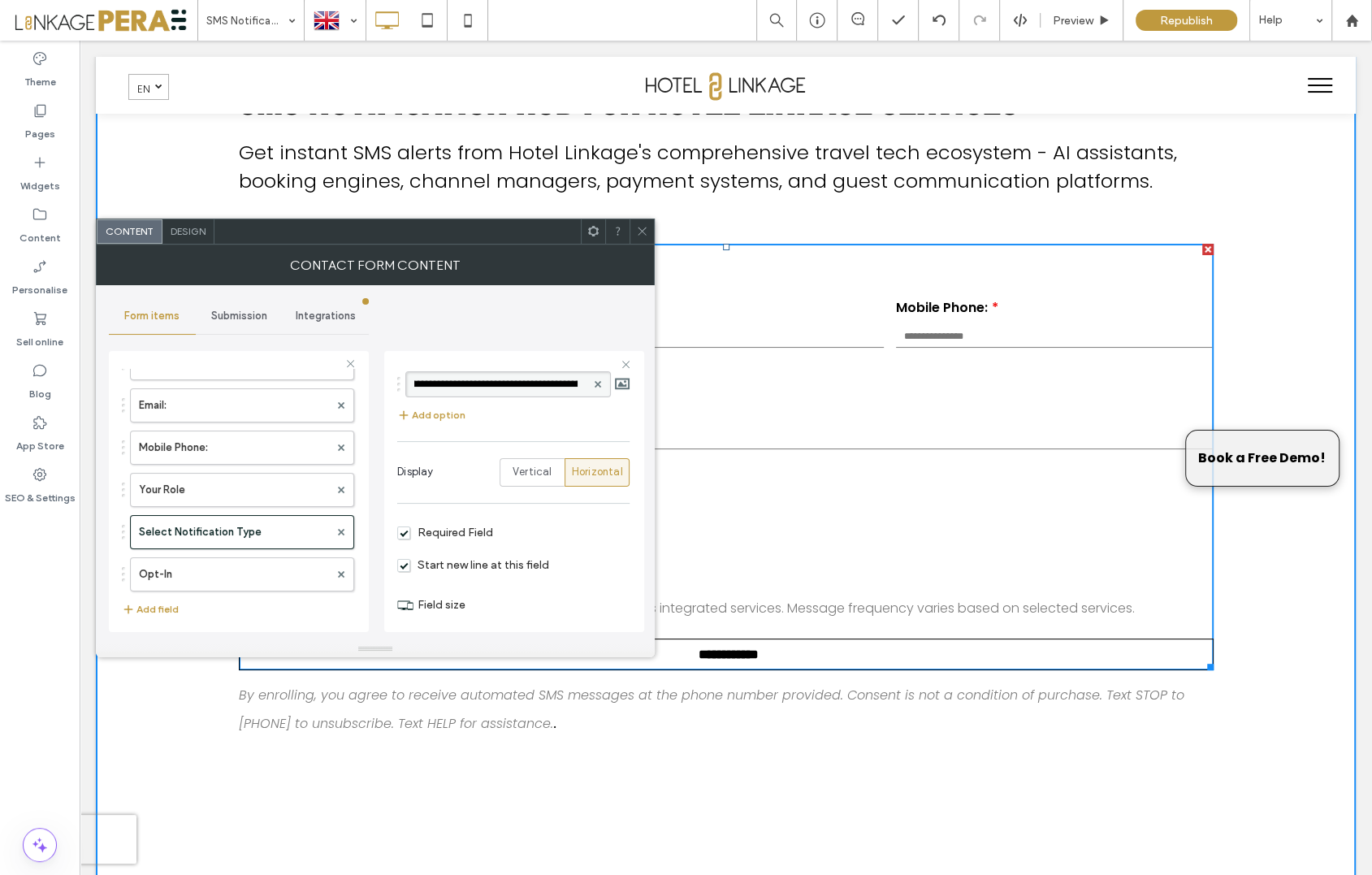 scroll, scrollTop: 0, scrollLeft: 0, axis: both 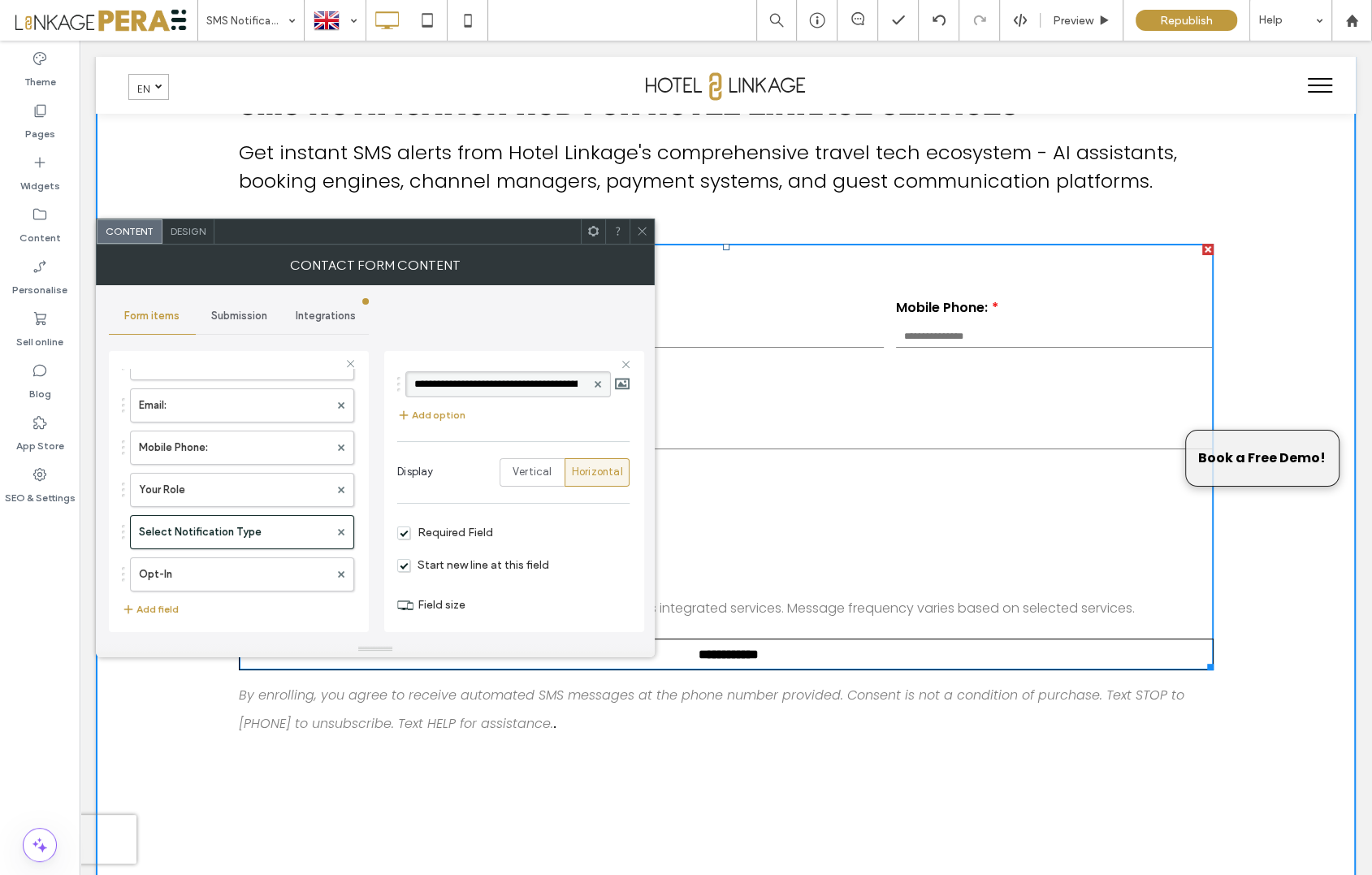 drag, startPoint x: 553, startPoint y: 383, endPoint x: 376, endPoint y: 378, distance: 177.07061 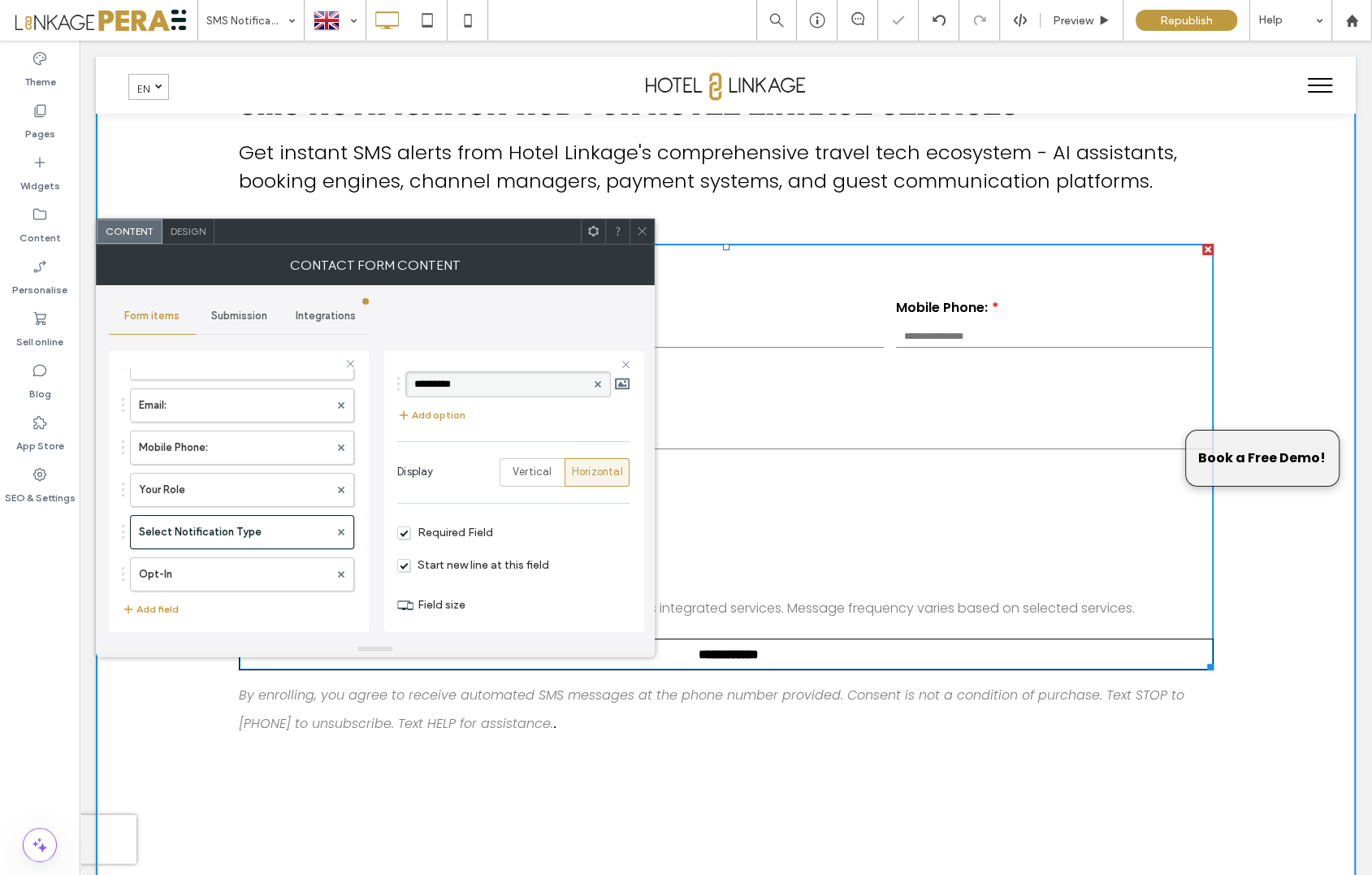 type on "**********" 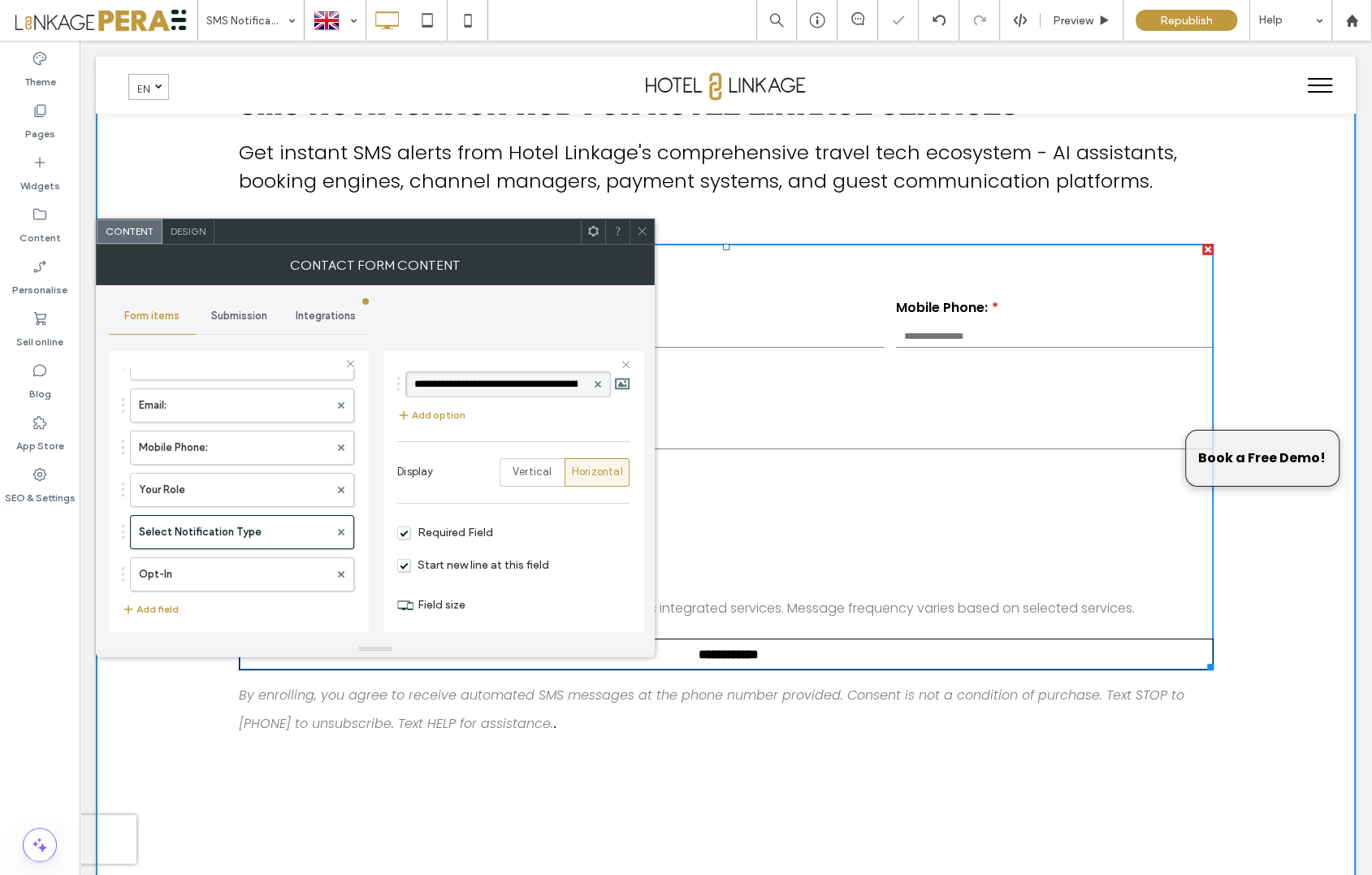 scroll, scrollTop: 0, scrollLeft: 61, axis: horizontal 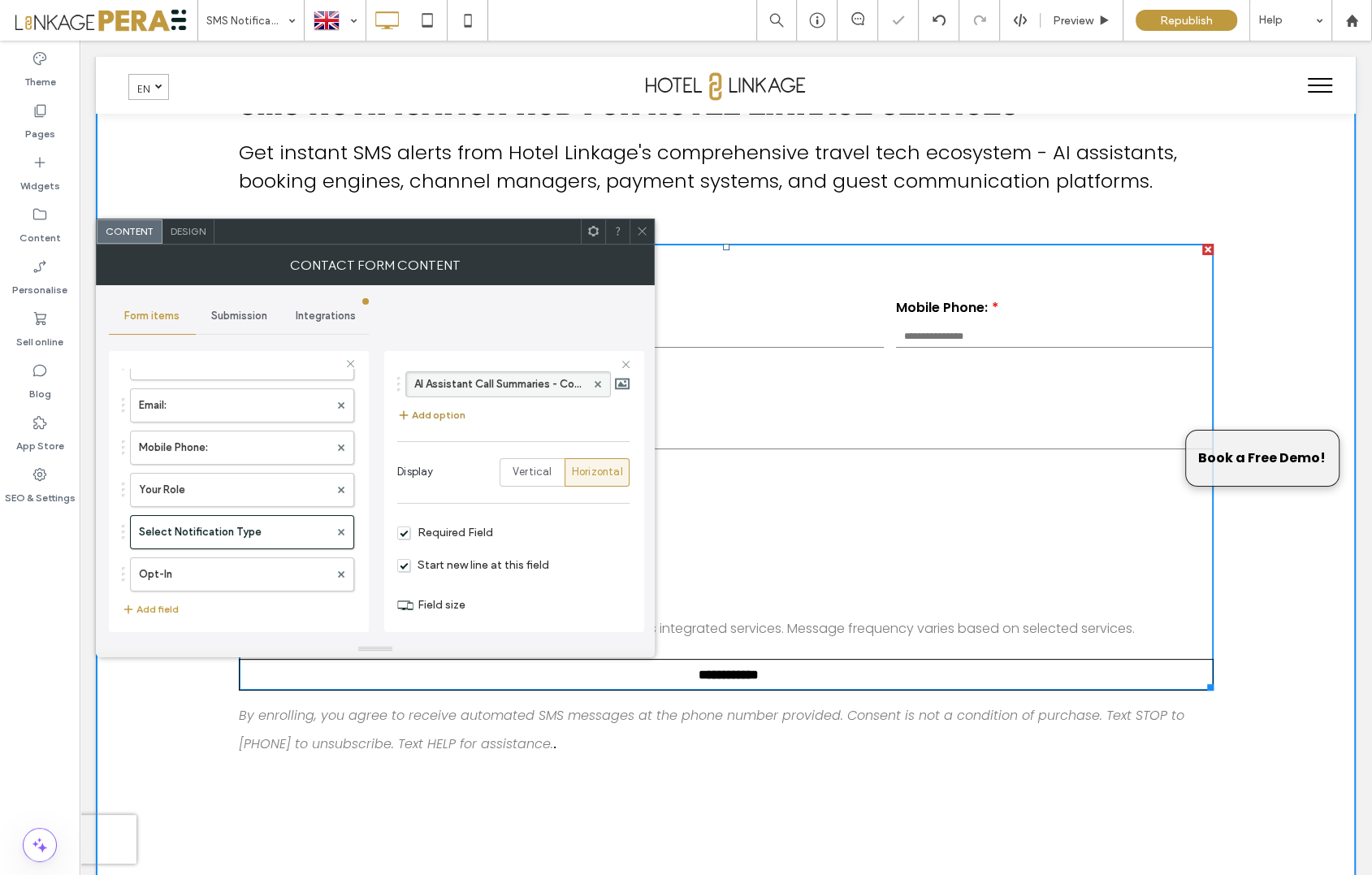 click on "Add option" at bounding box center (431, 415) 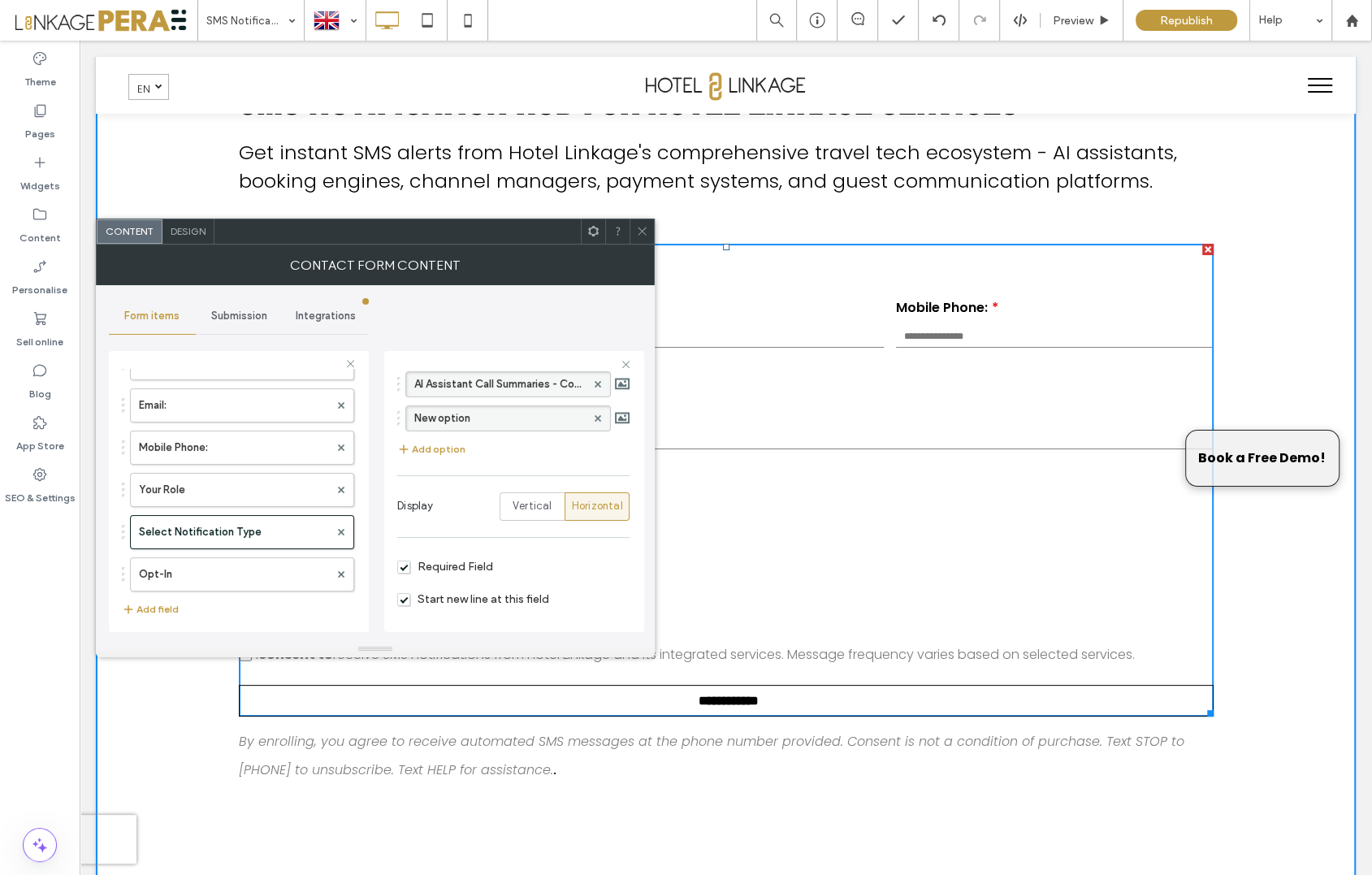 click on "New option" at bounding box center (500, 418) 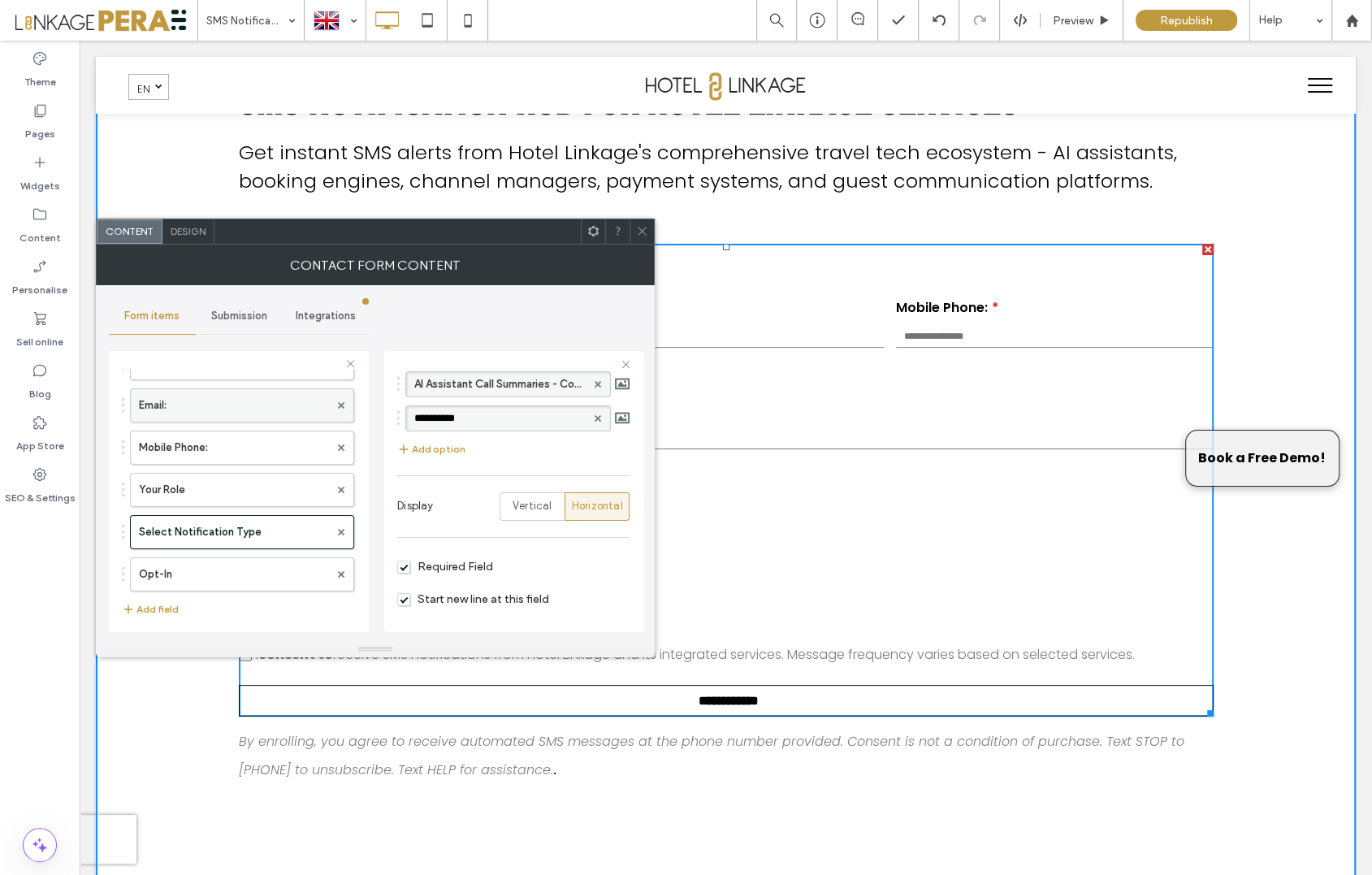 drag, startPoint x: 444, startPoint y: 417, endPoint x: 341, endPoint y: 411, distance: 103.1746 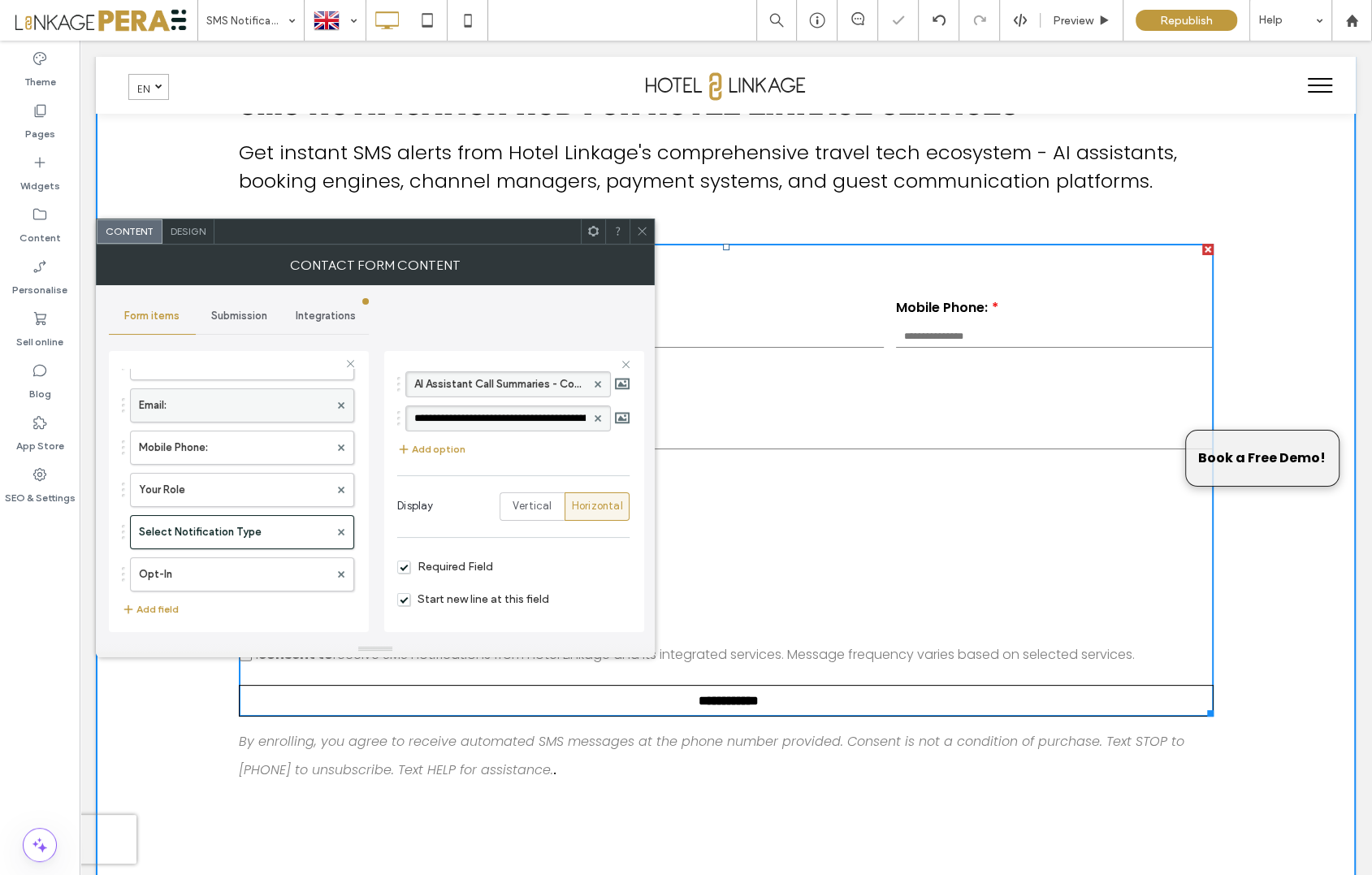 scroll, scrollTop: 0, scrollLeft: 107, axis: horizontal 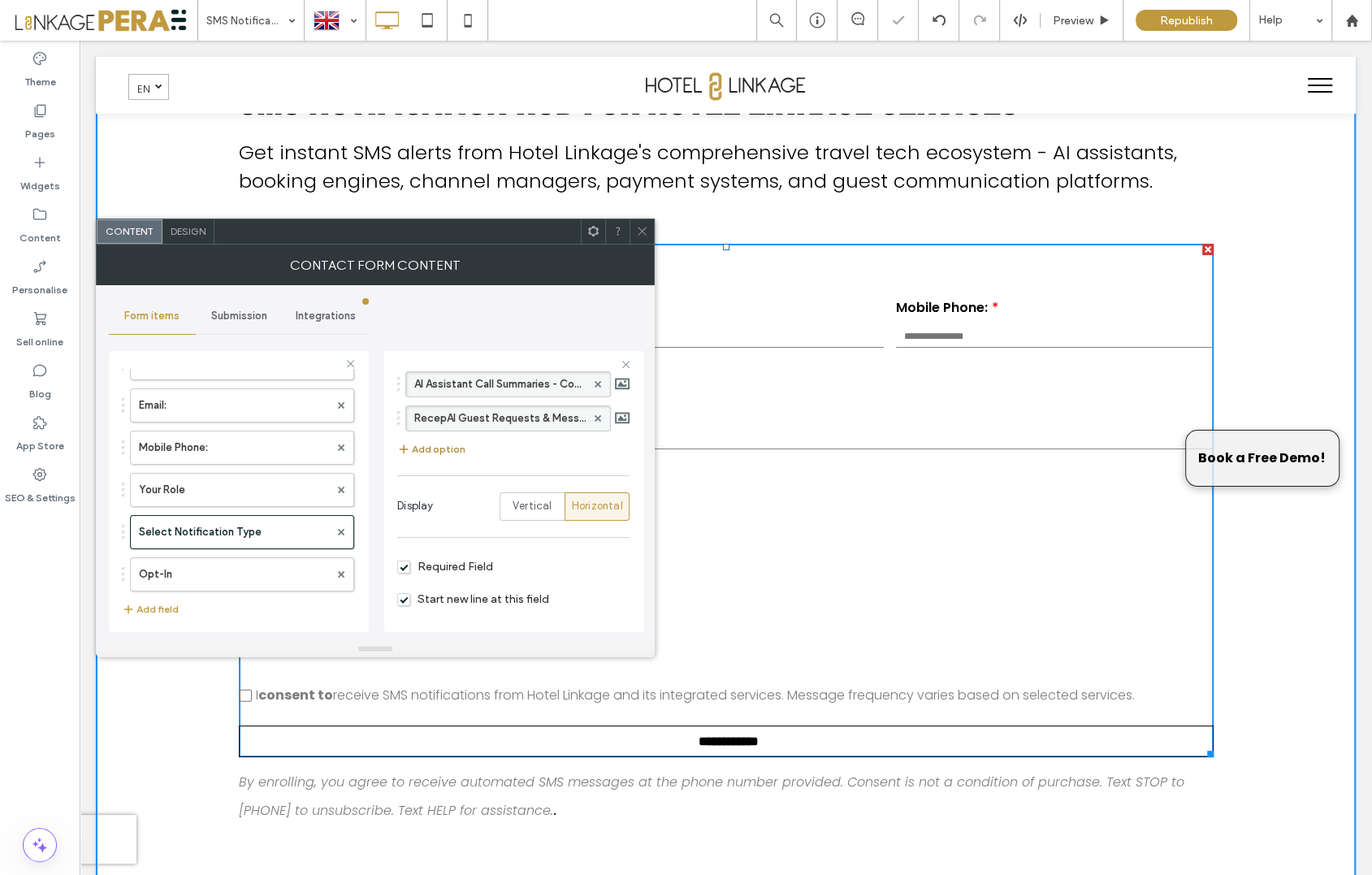 click on "Add option" at bounding box center (431, 449) 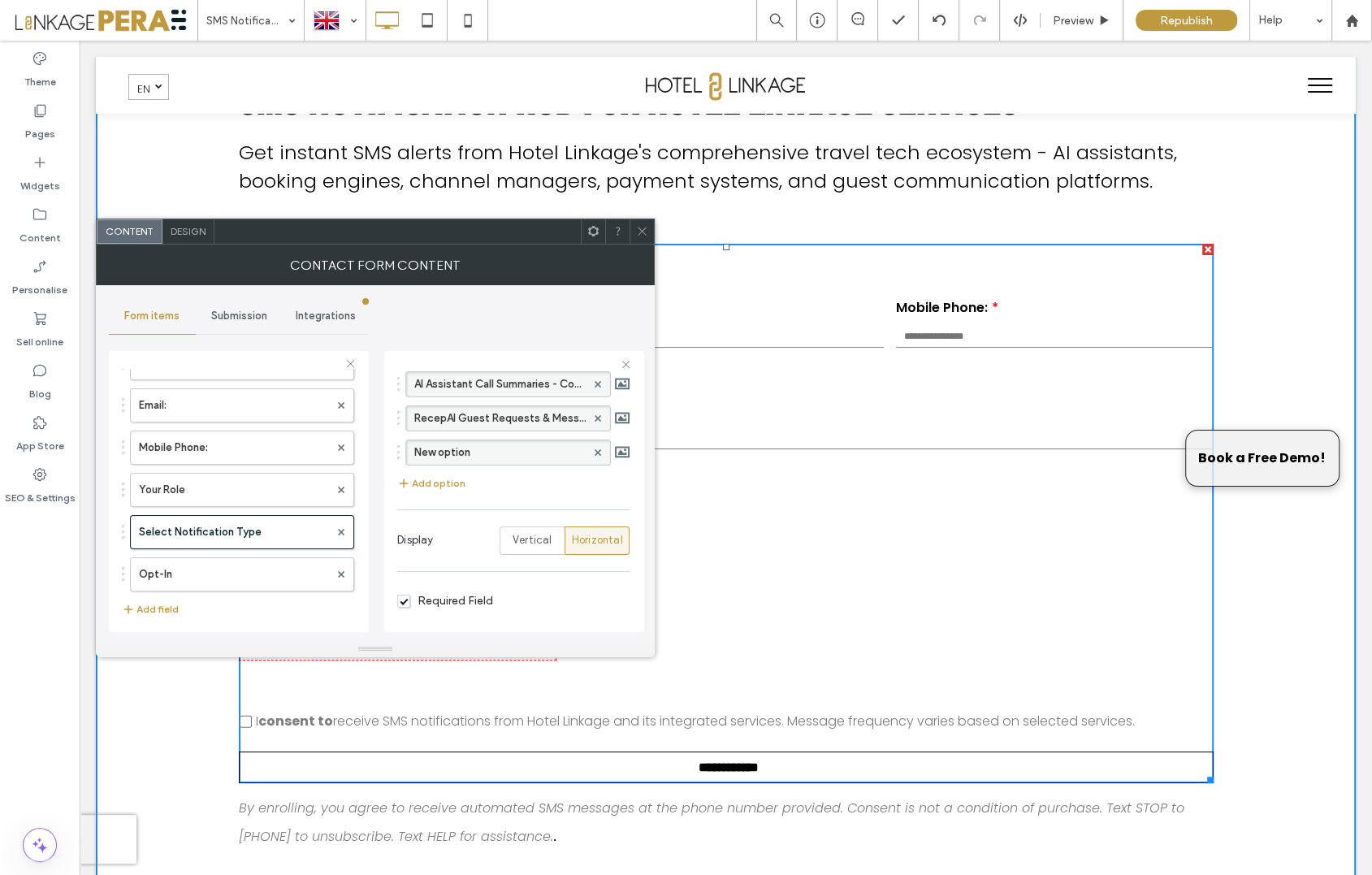 click on "New option" at bounding box center [500, 453] 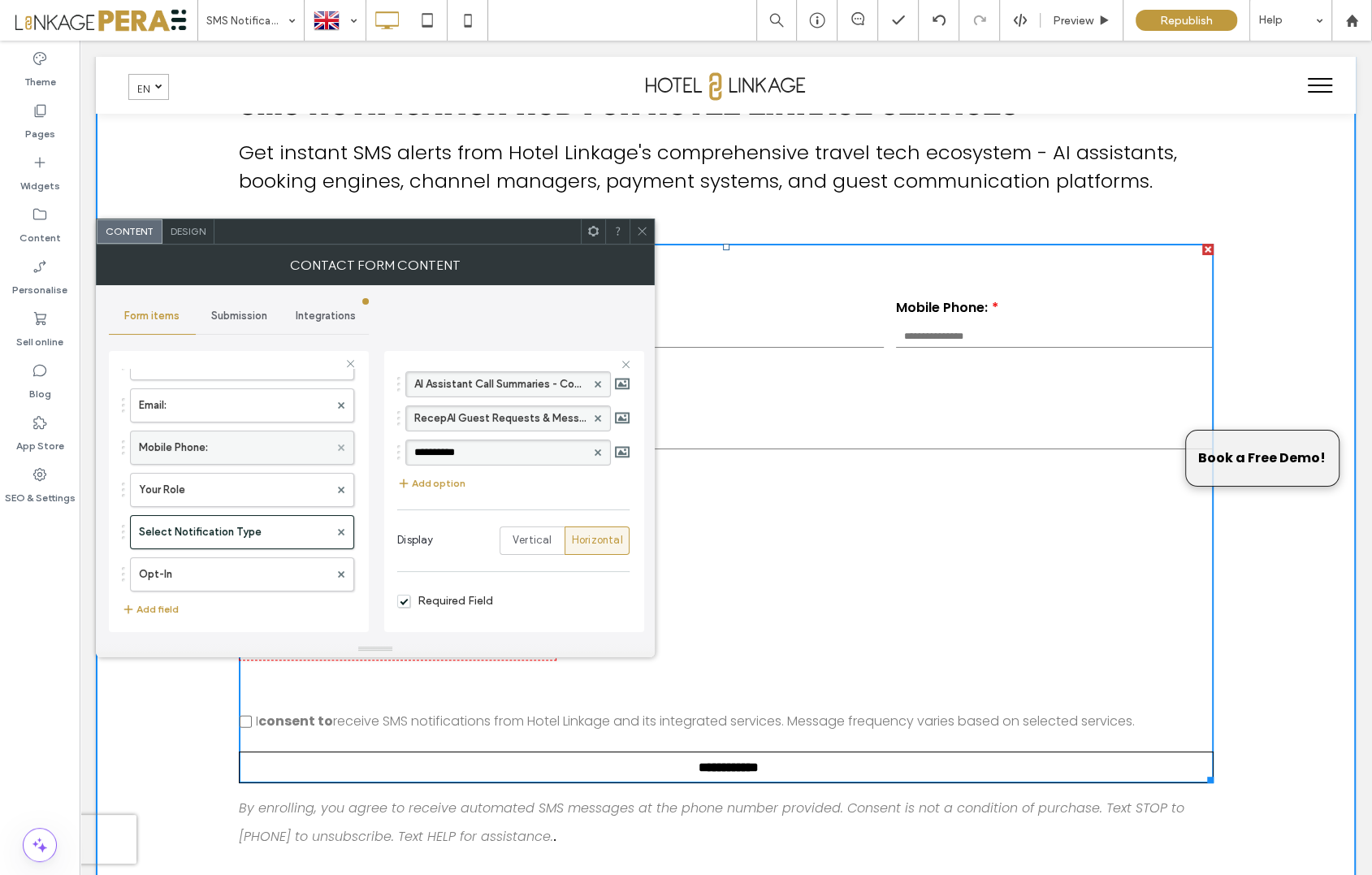 drag, startPoint x: 408, startPoint y: 449, endPoint x: 333, endPoint y: 450, distance: 75.00667 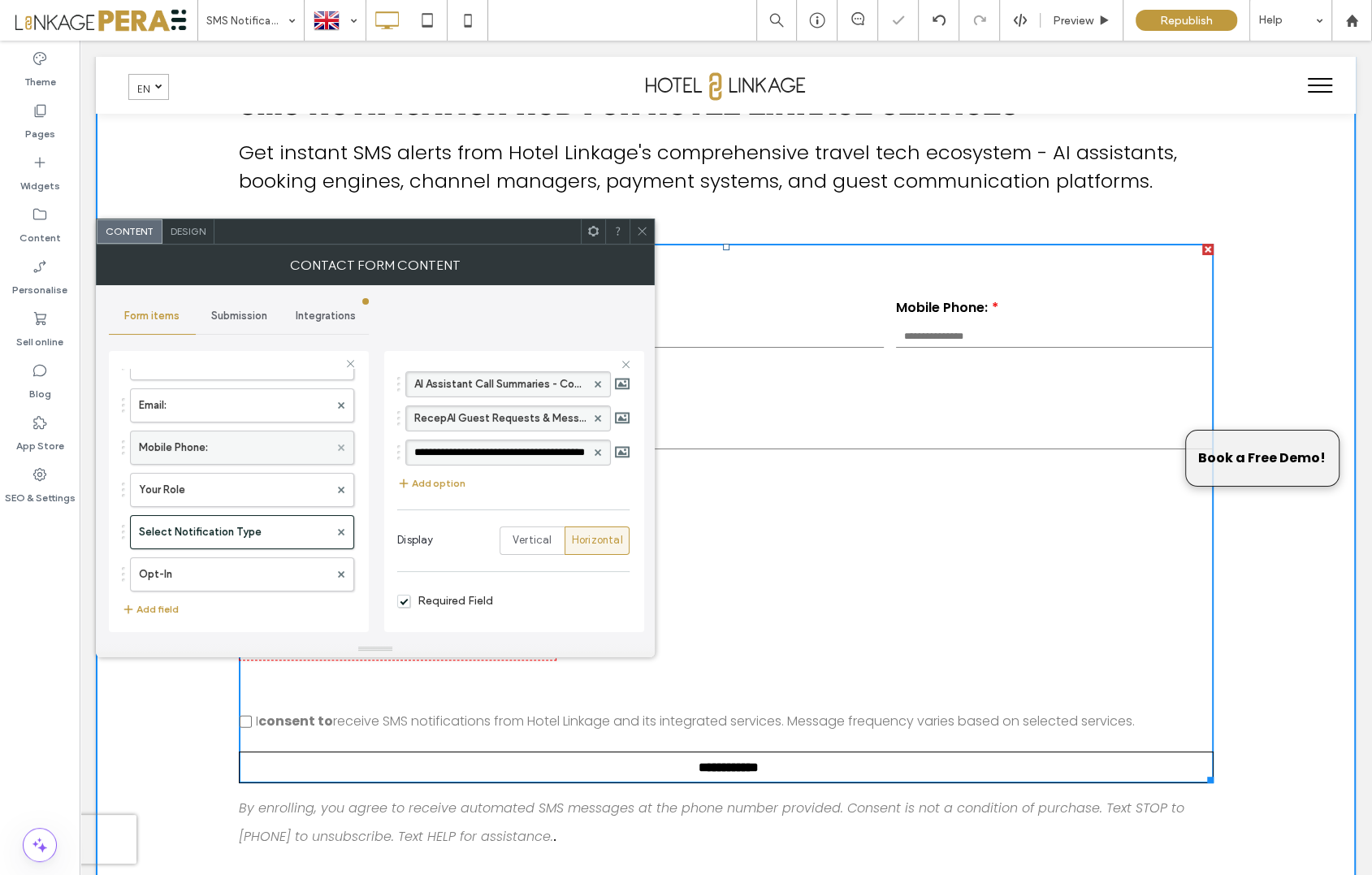 scroll, scrollTop: 0, scrollLeft: 54, axis: horizontal 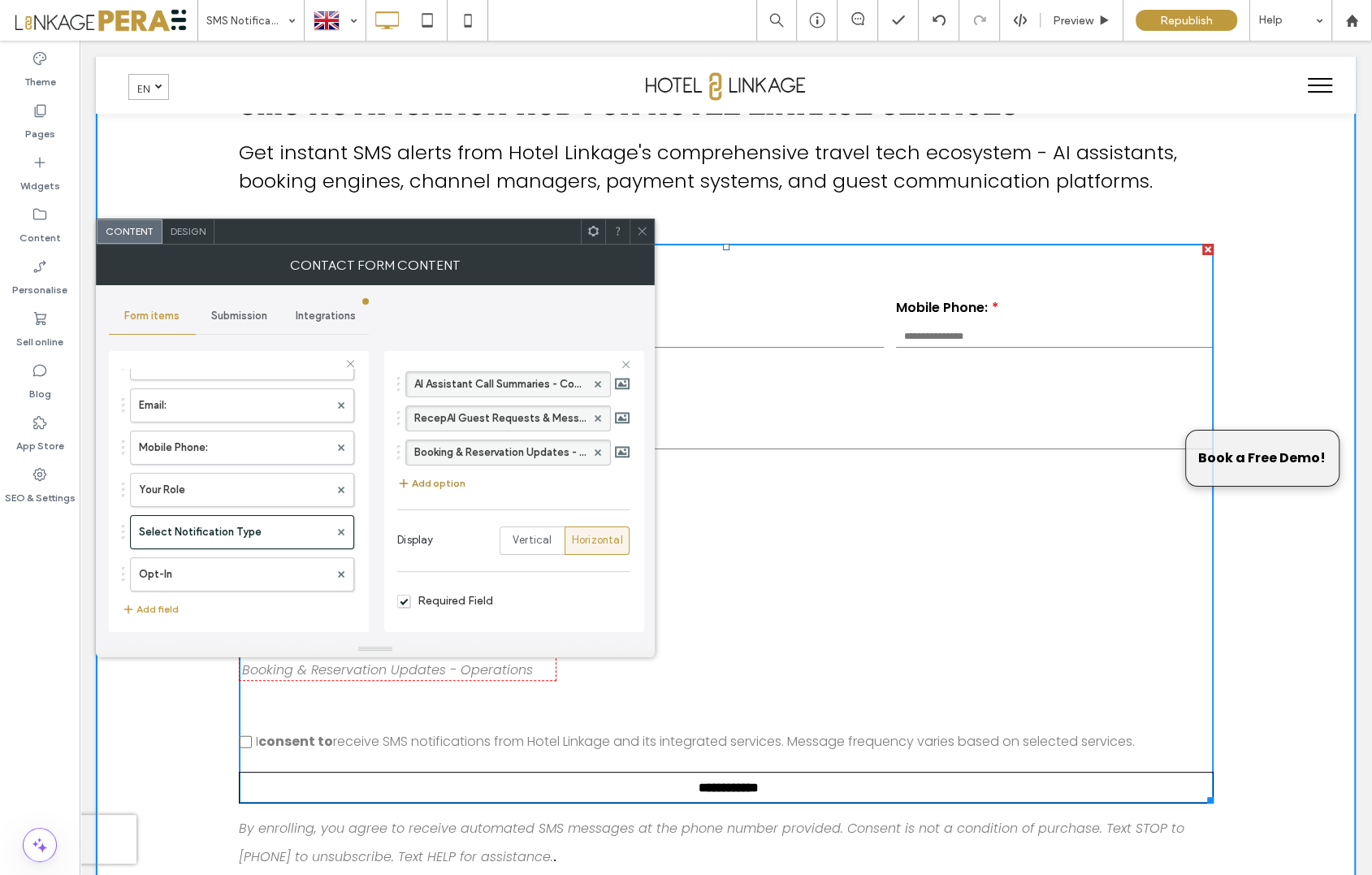 click on "Add option" at bounding box center [431, 483] 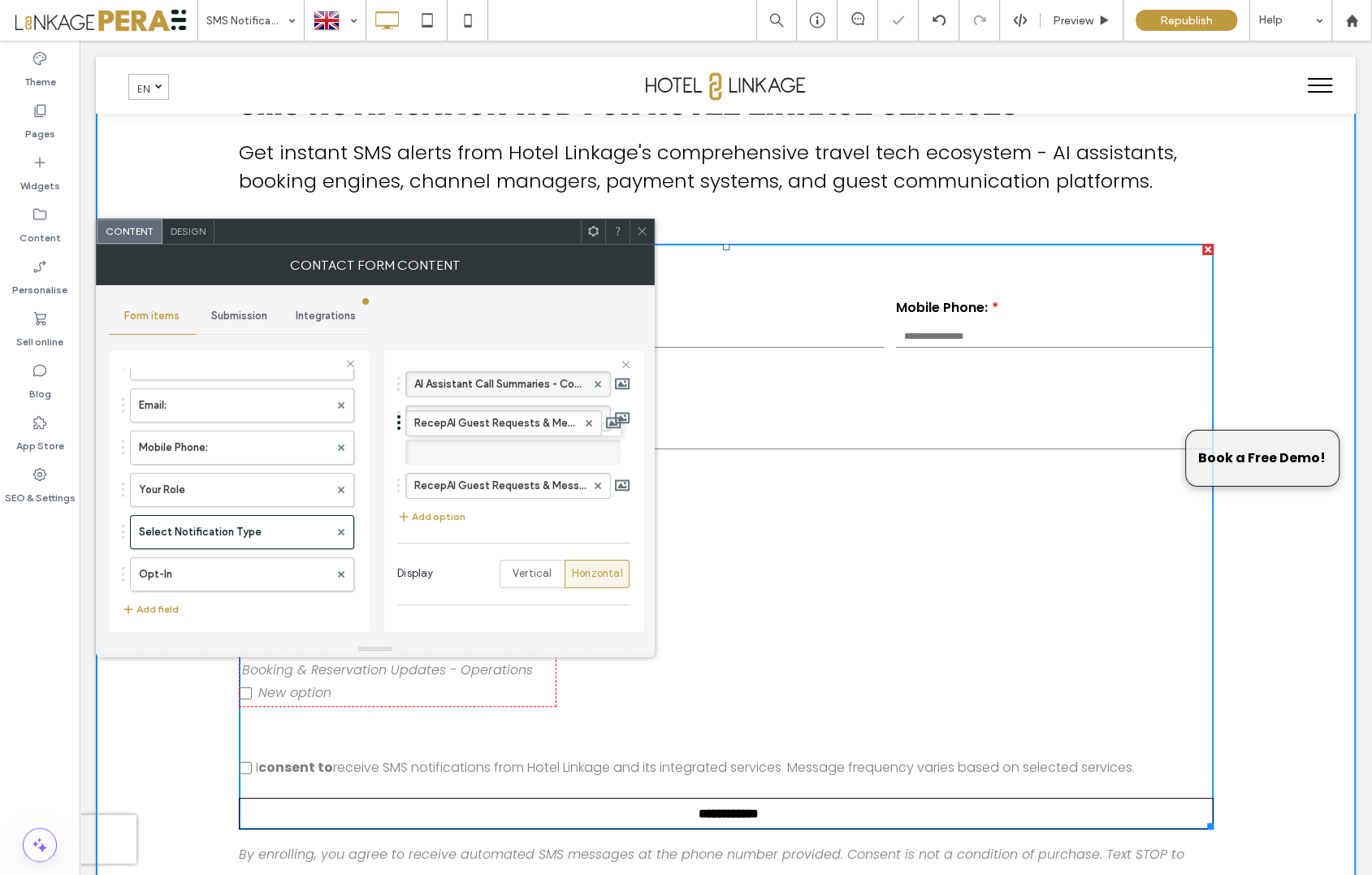 drag, startPoint x: 483, startPoint y: 486, endPoint x: 362, endPoint y: 478, distance: 121.26417 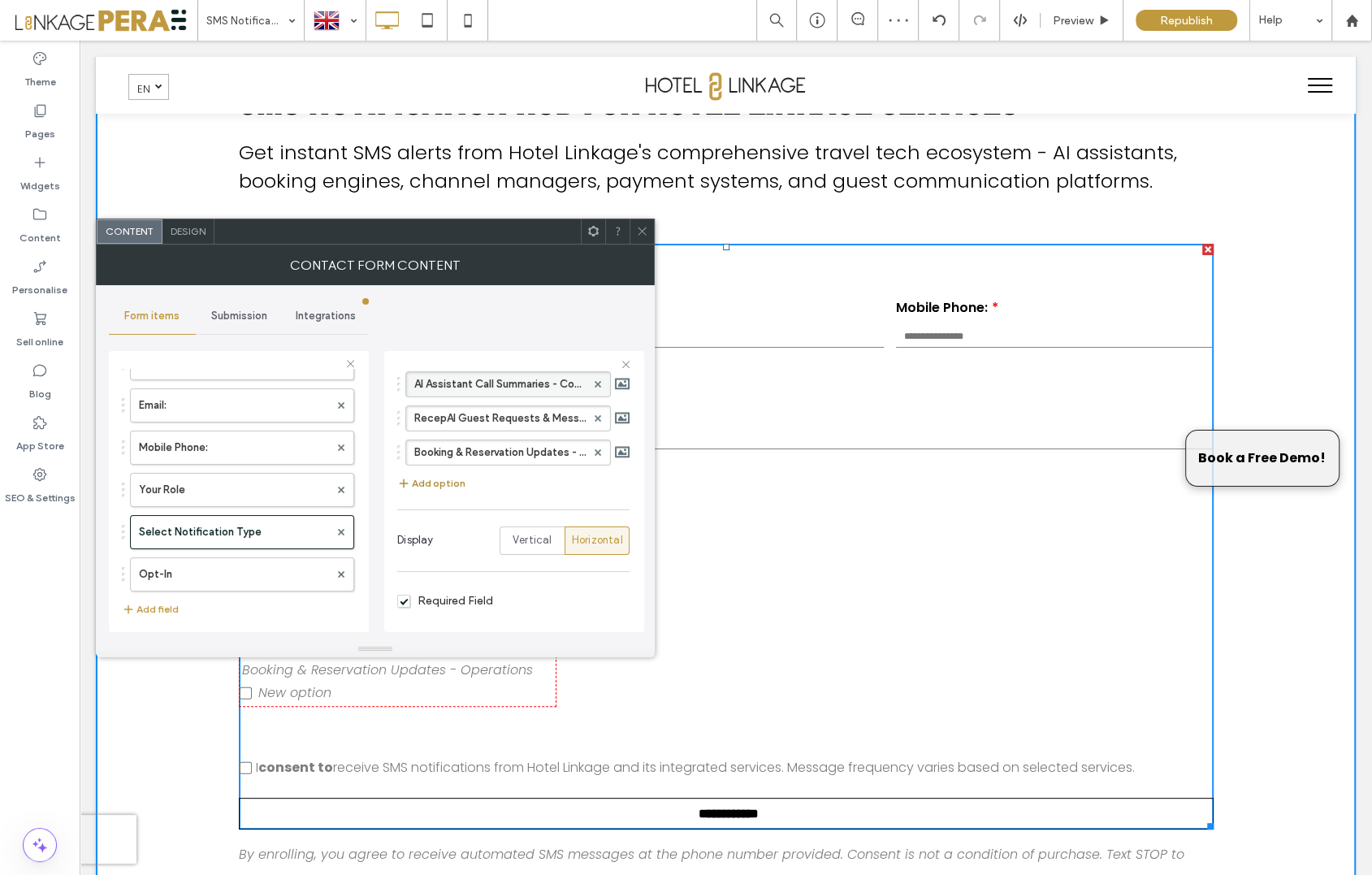 click on "Add option" at bounding box center [431, 483] 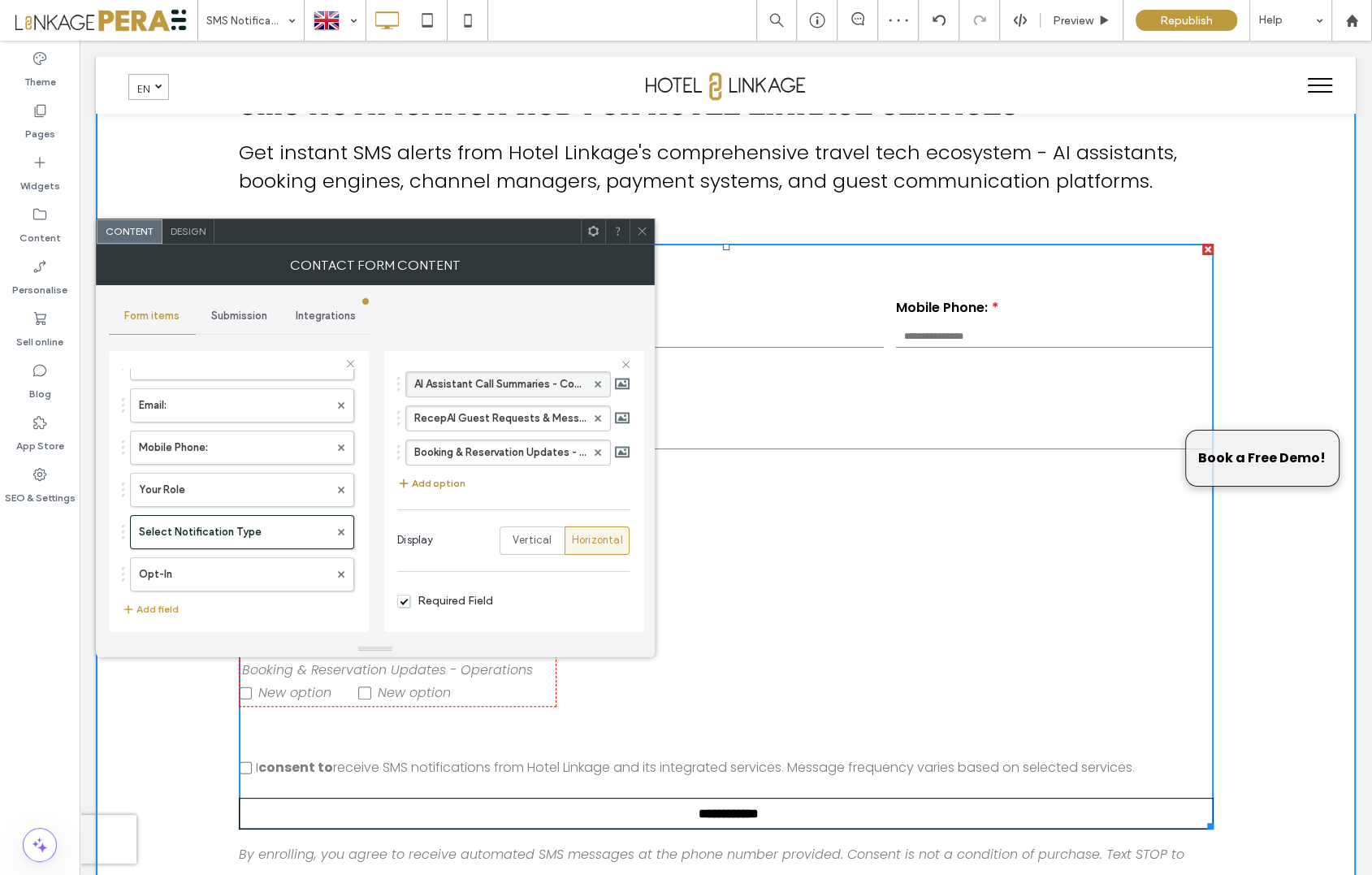 click on "Add option" at bounding box center [431, 483] 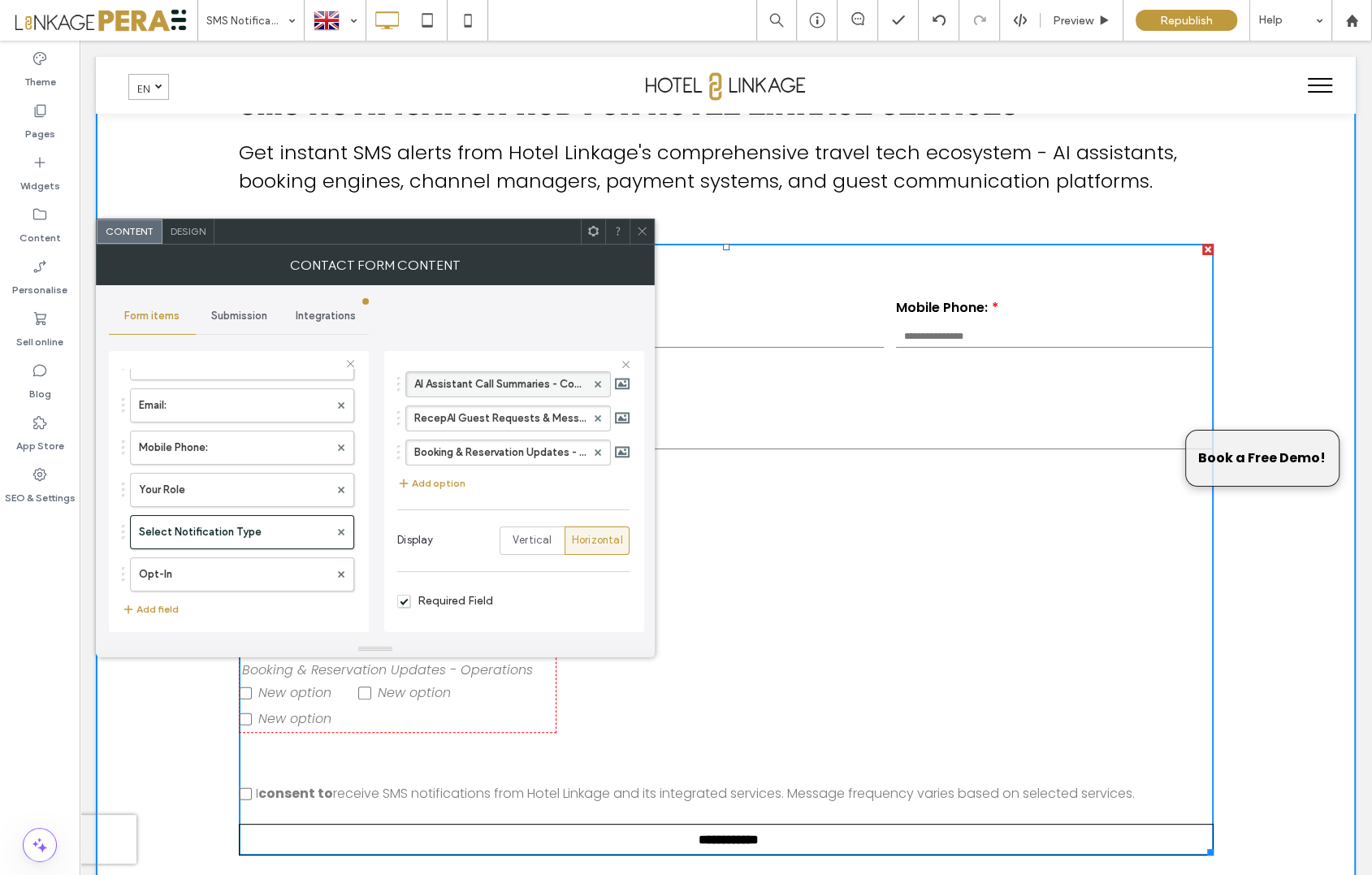 click on "AI Assistant Call Summaries - Communication          RecepAI Guest Requests & Messages - Communication Booking & Reservation Updates - Operations New option Add option" at bounding box center (513, 432) 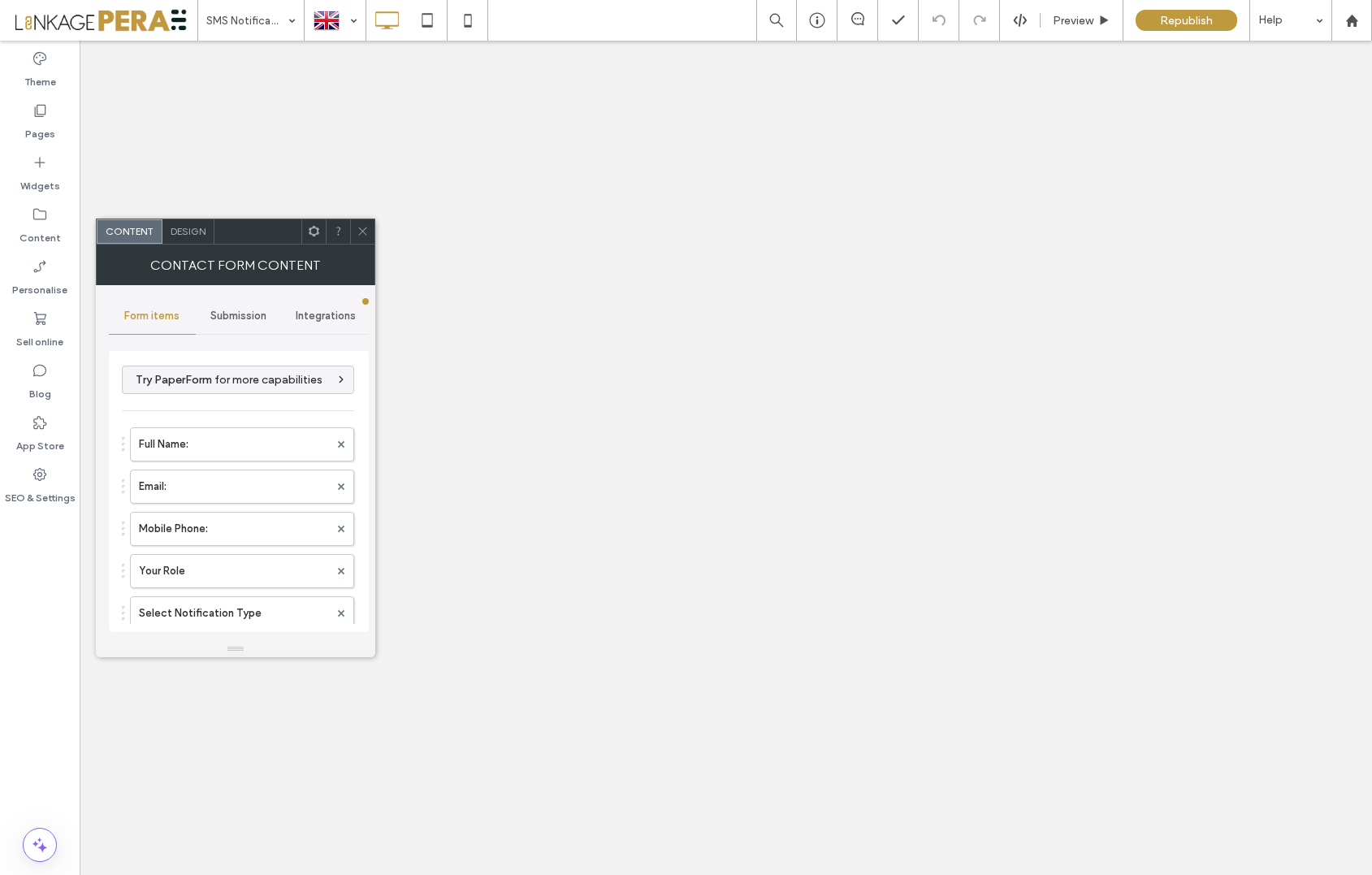 scroll, scrollTop: 0, scrollLeft: 0, axis: both 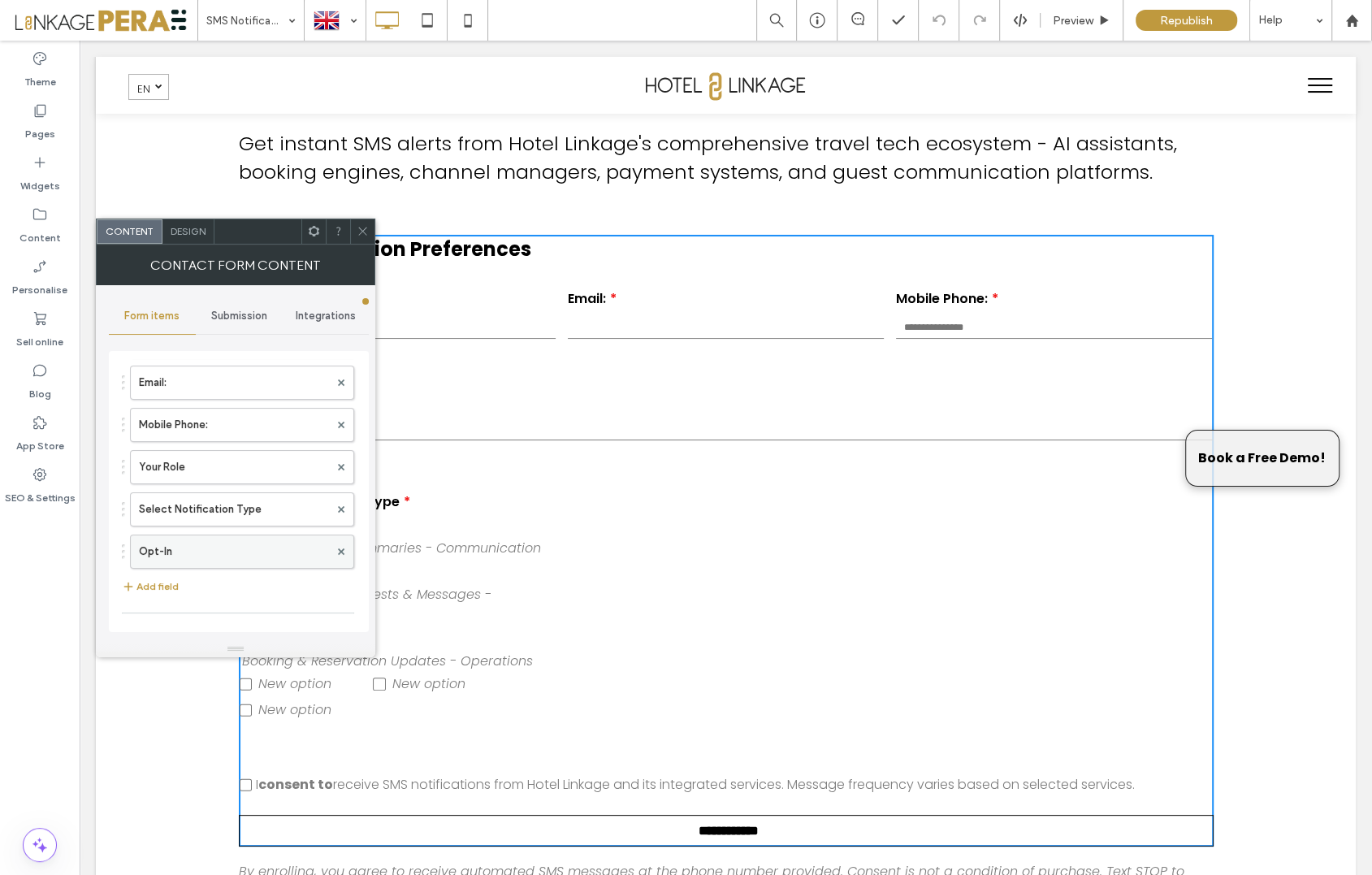 click on "Opt-In" at bounding box center (234, 552) 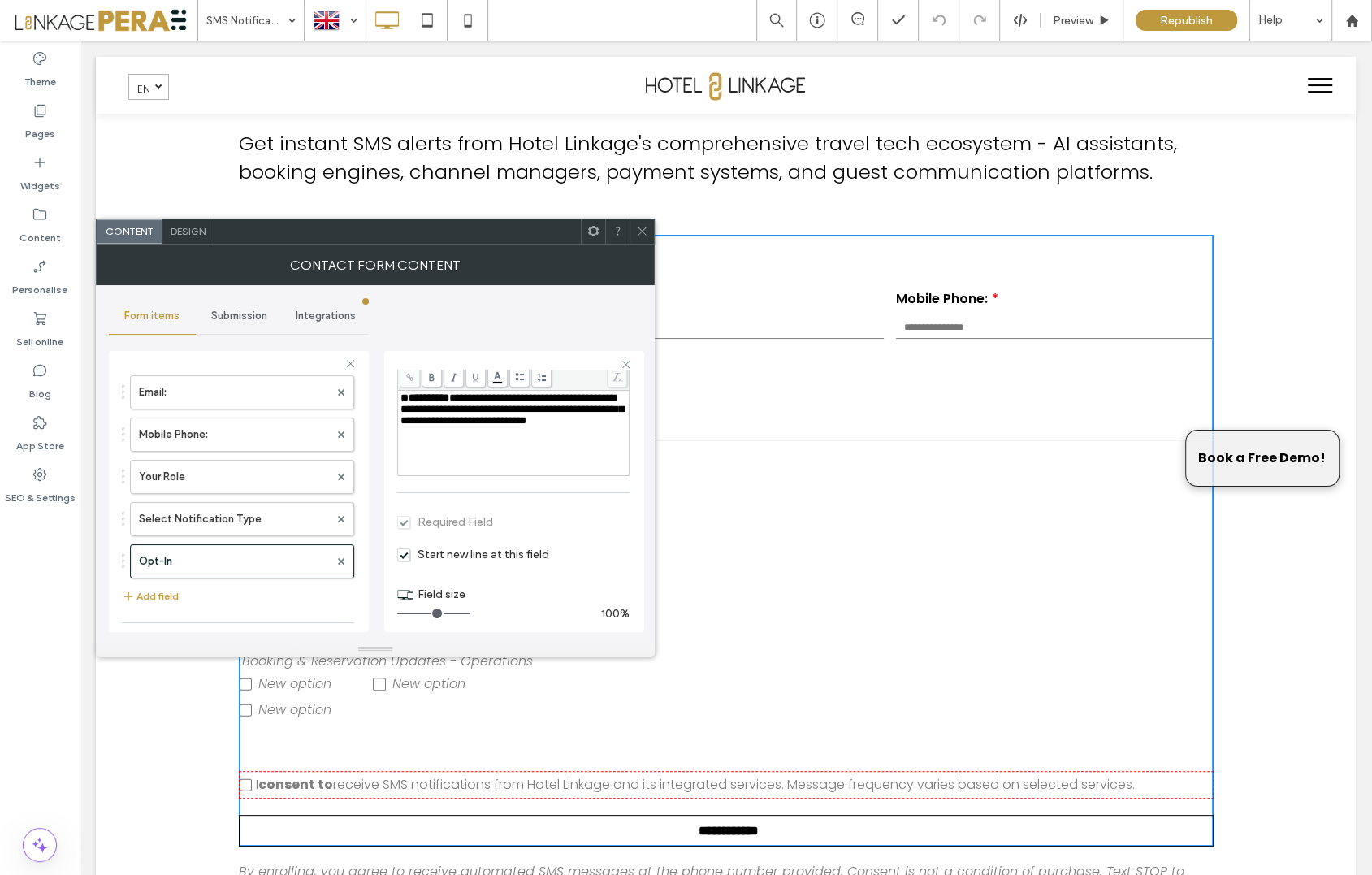 scroll, scrollTop: 188, scrollLeft: 0, axis: vertical 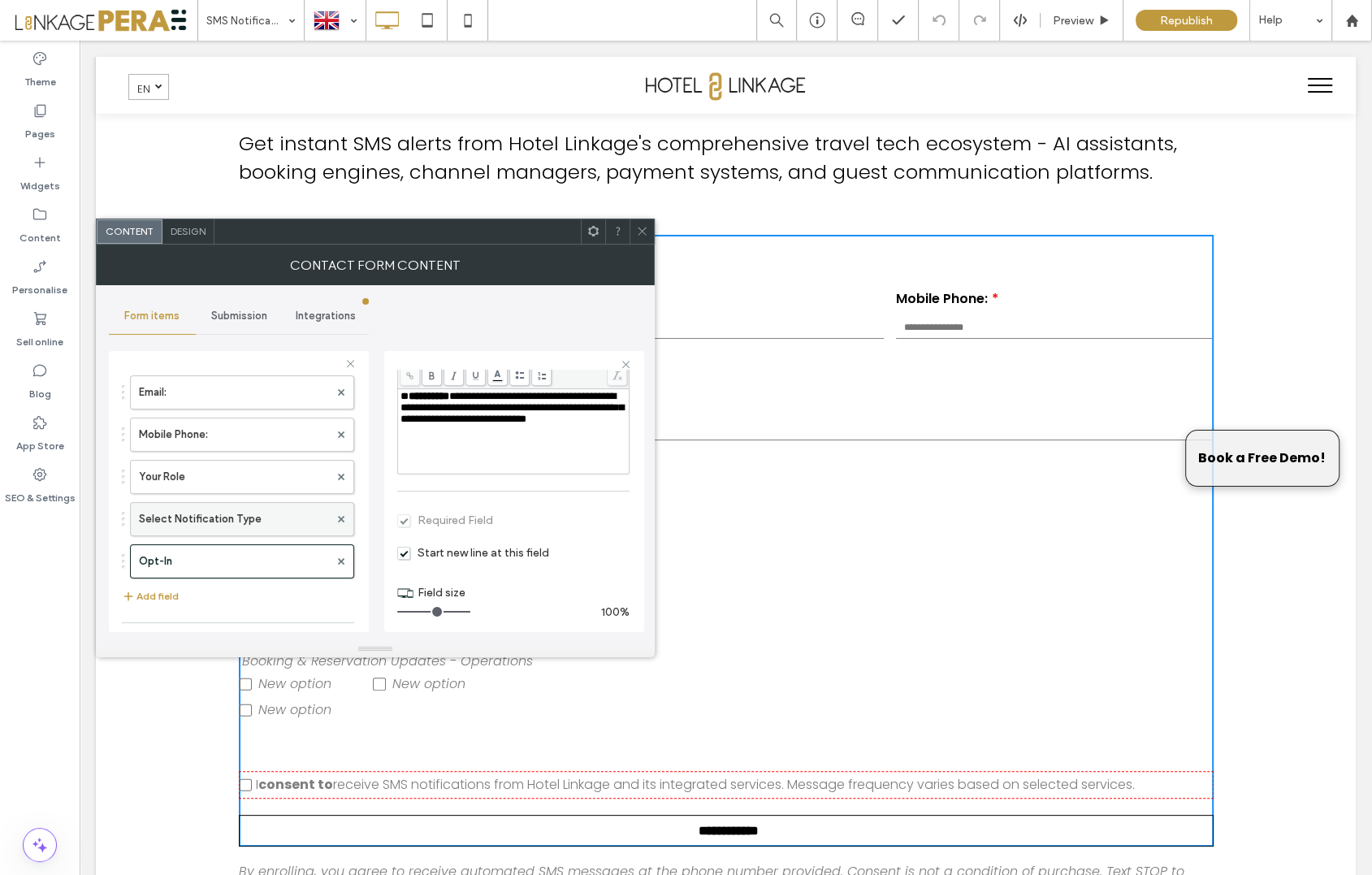 click on "Select Notification Type" at bounding box center [234, 519] 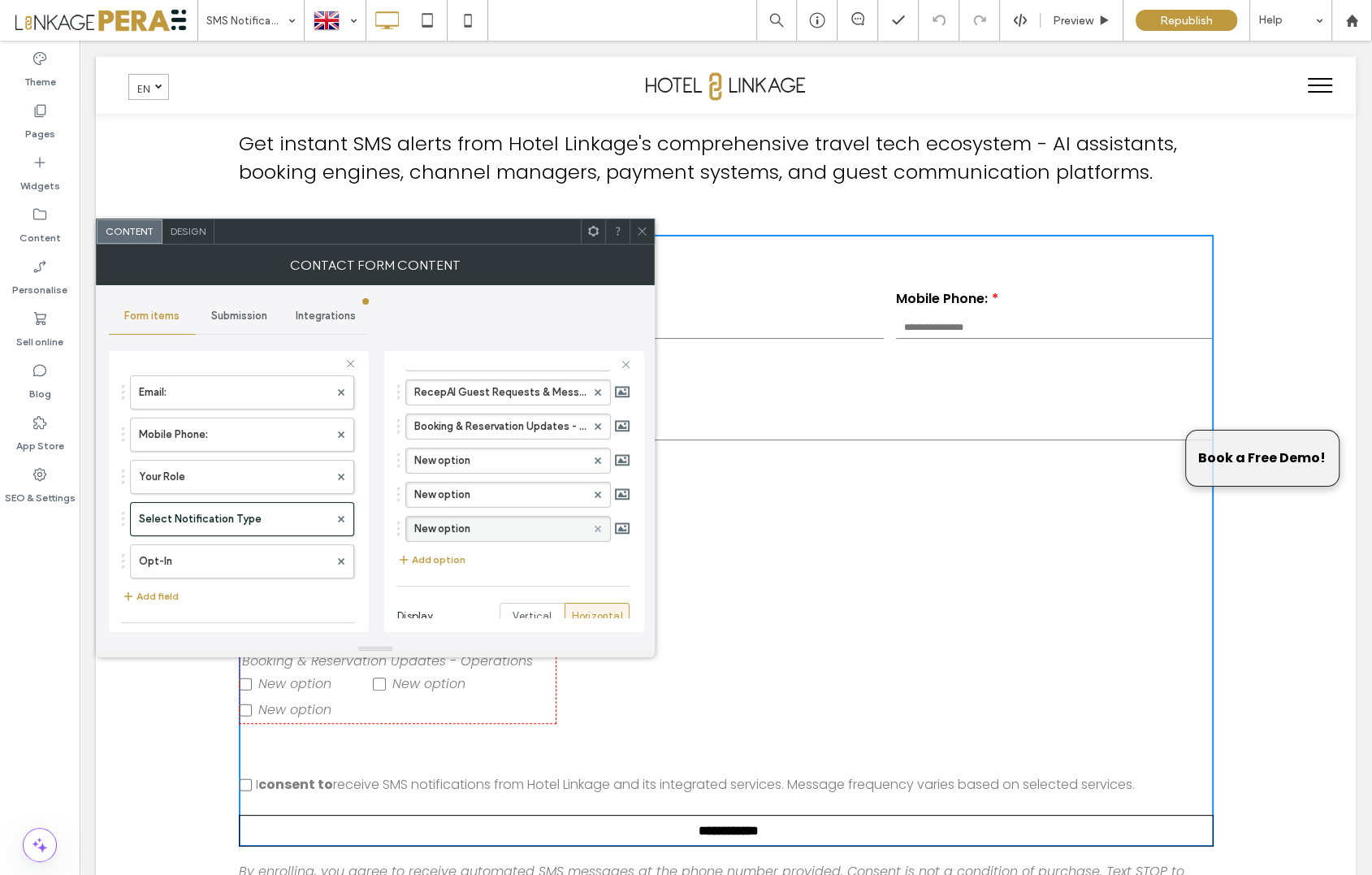 click 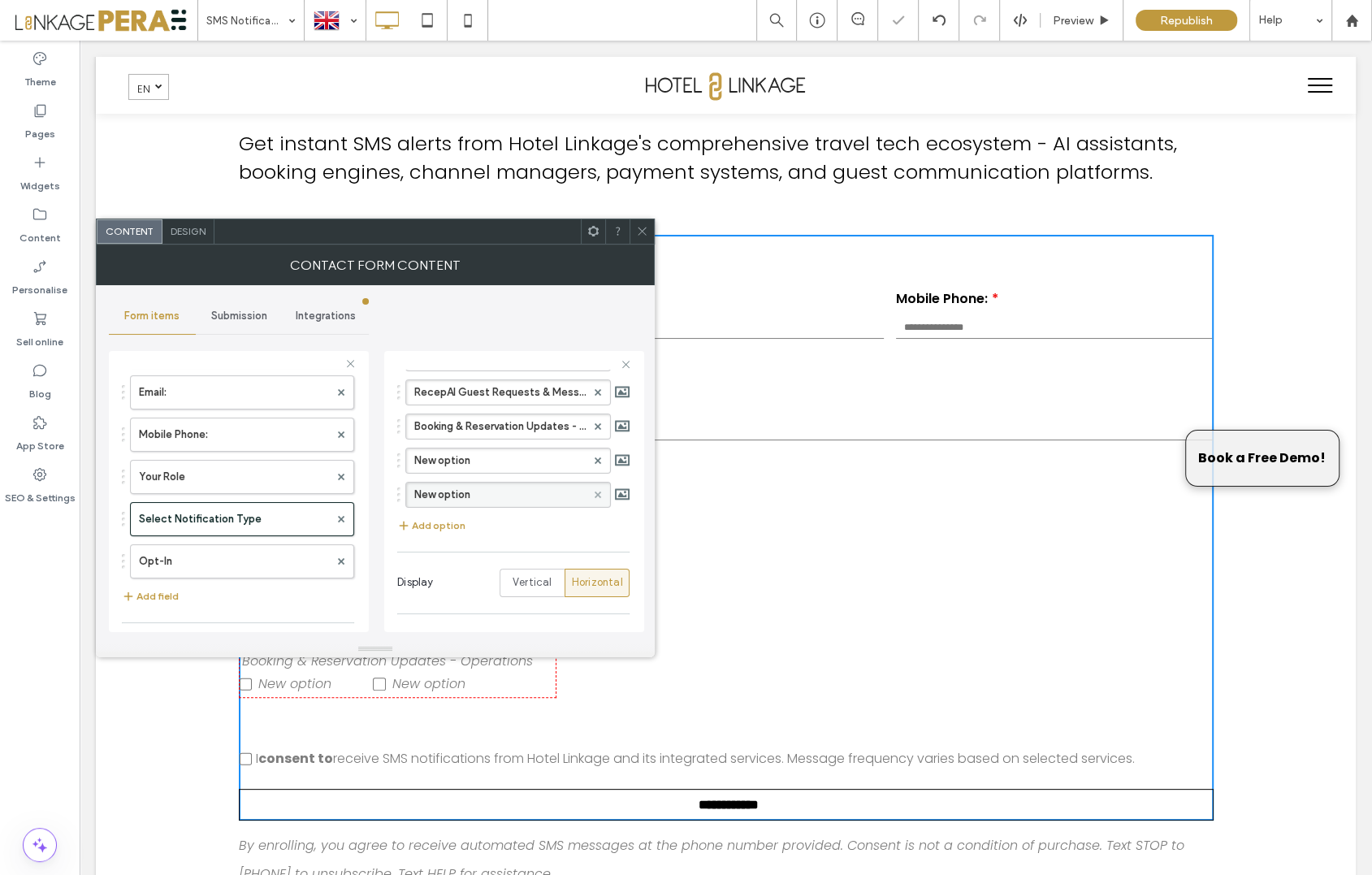 click 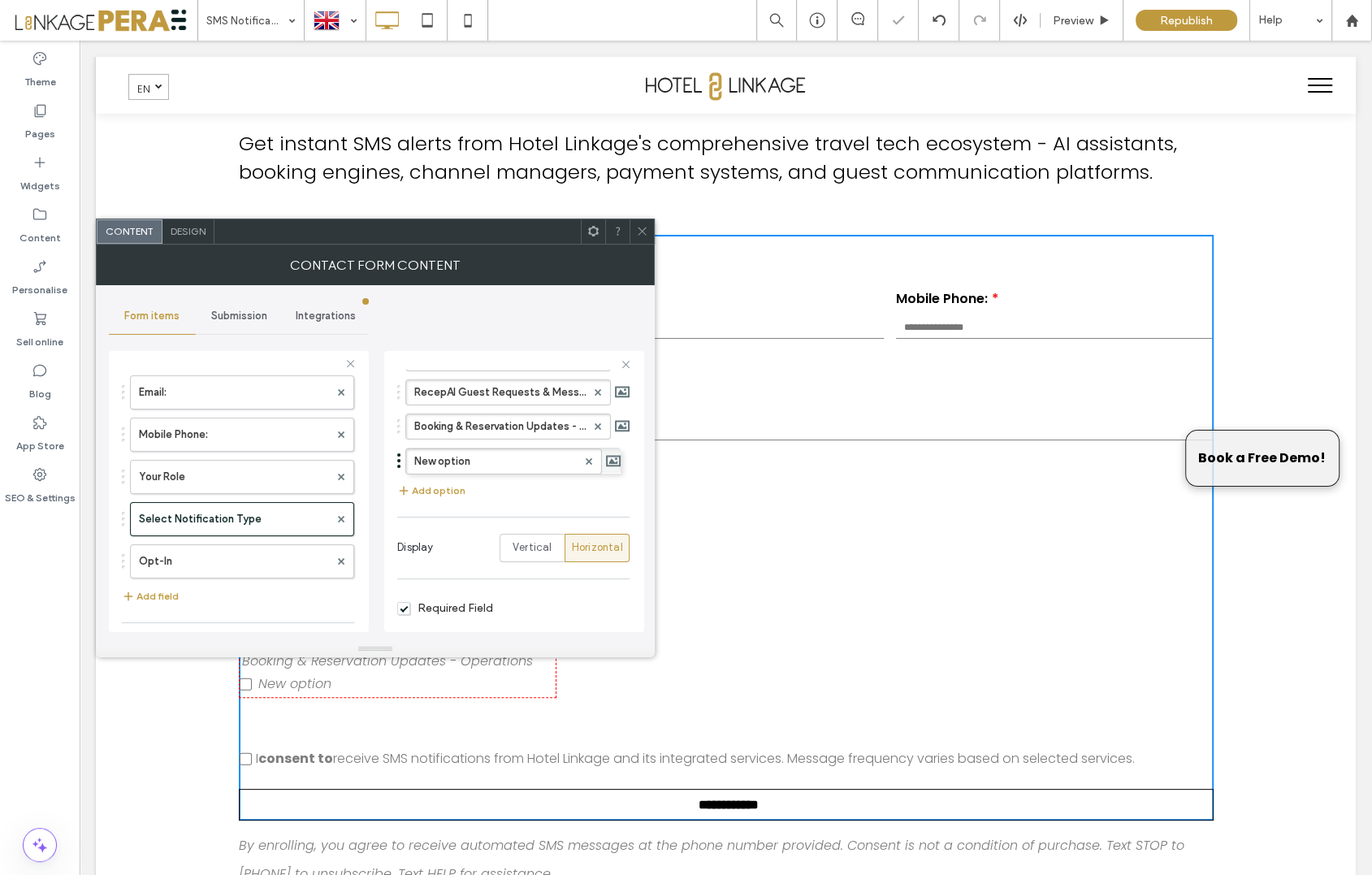 drag, startPoint x: 488, startPoint y: 459, endPoint x: 382, endPoint y: 453, distance: 106.16968 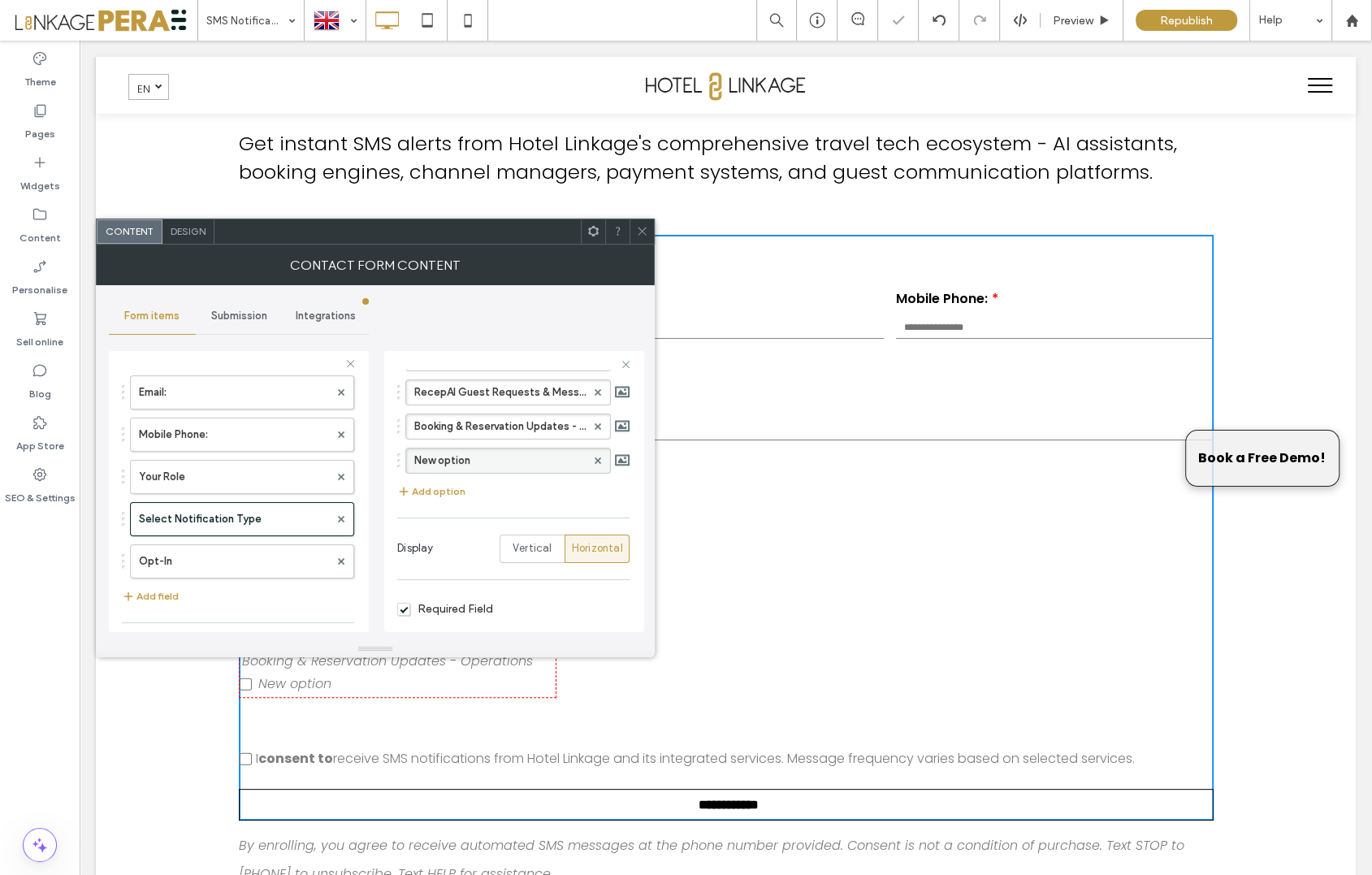 click on "New option" at bounding box center [500, 461] 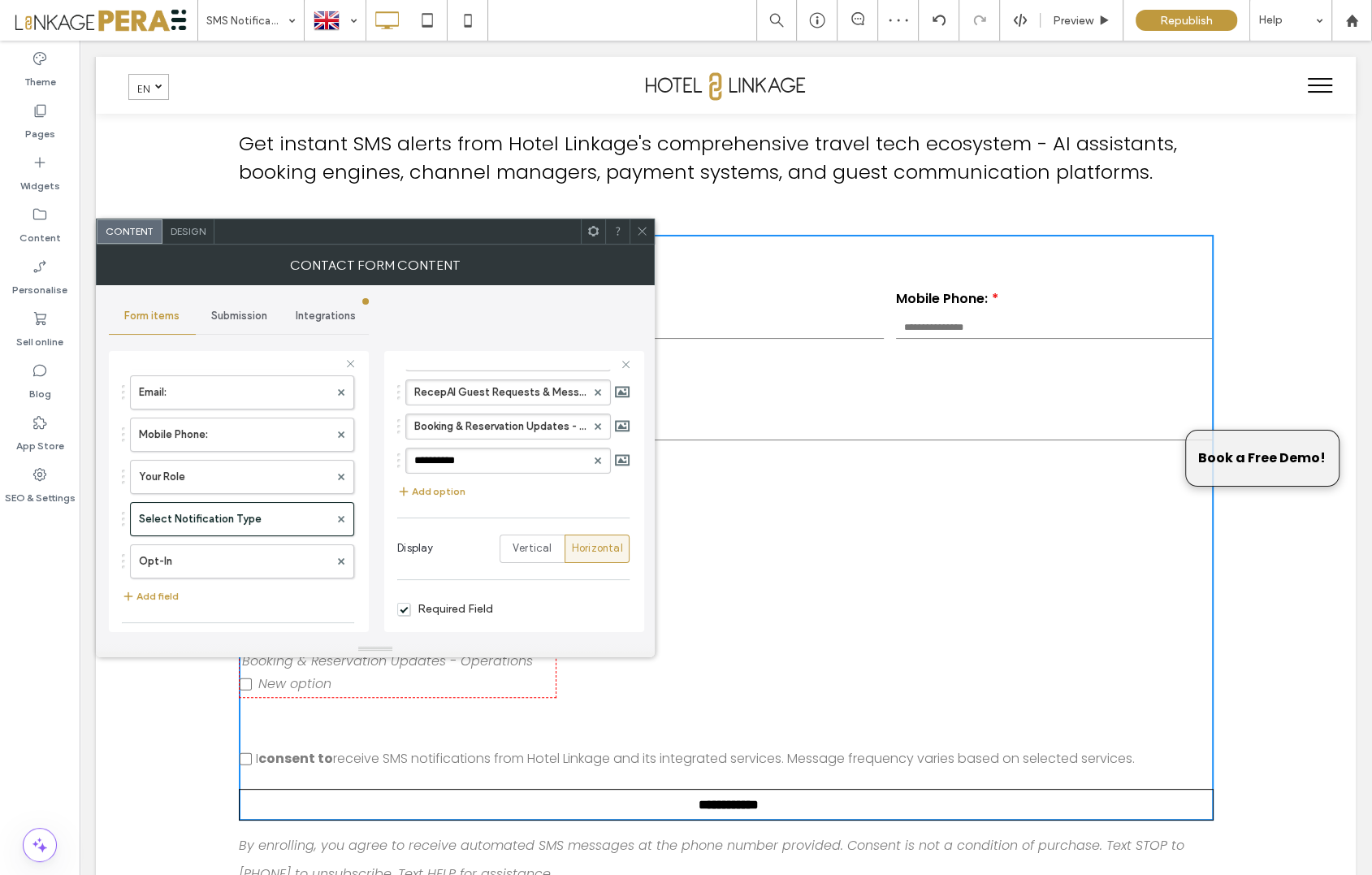 click on "**********" at bounding box center (514, 492) 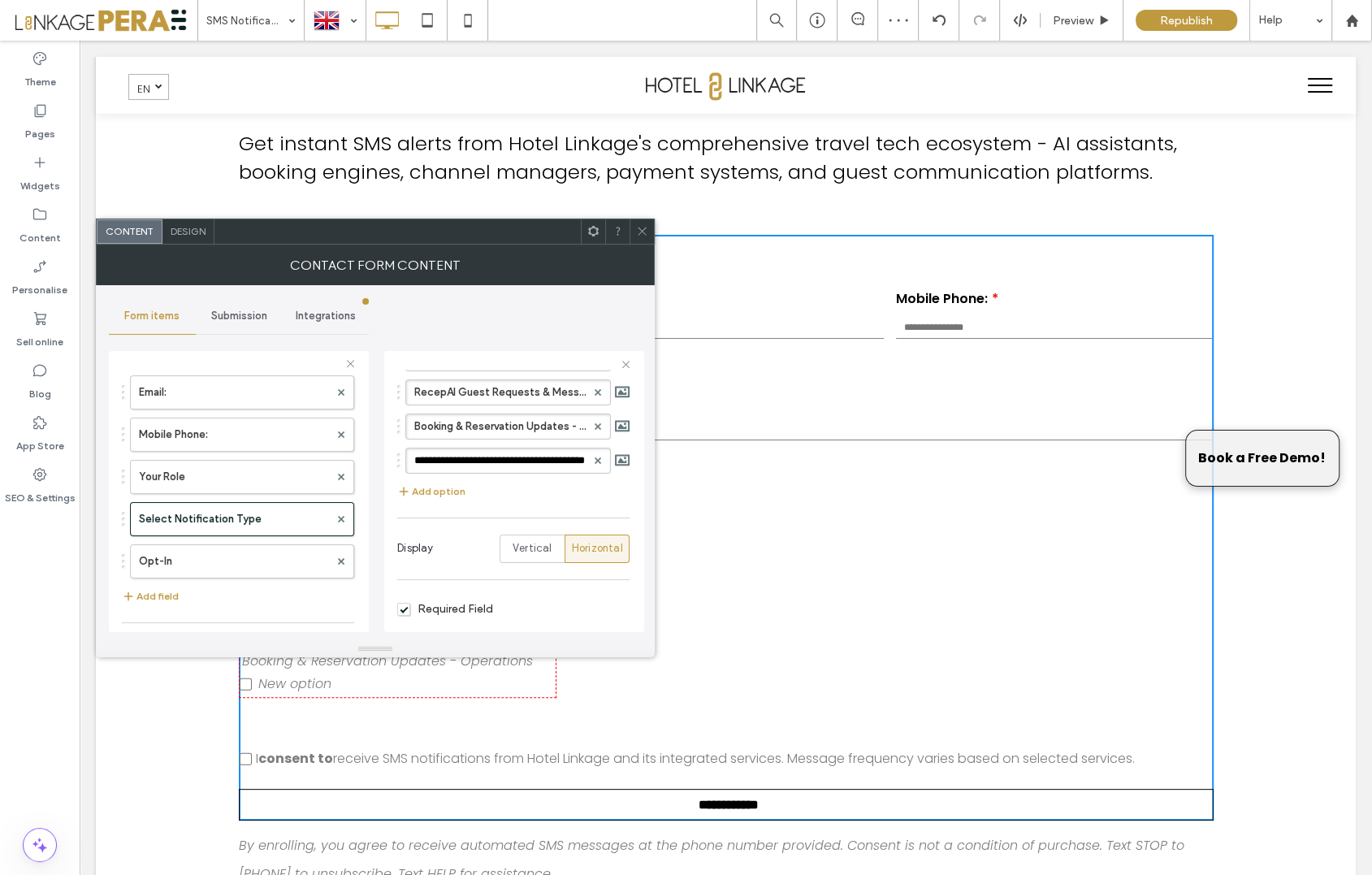 scroll, scrollTop: 0, scrollLeft: 52, axis: horizontal 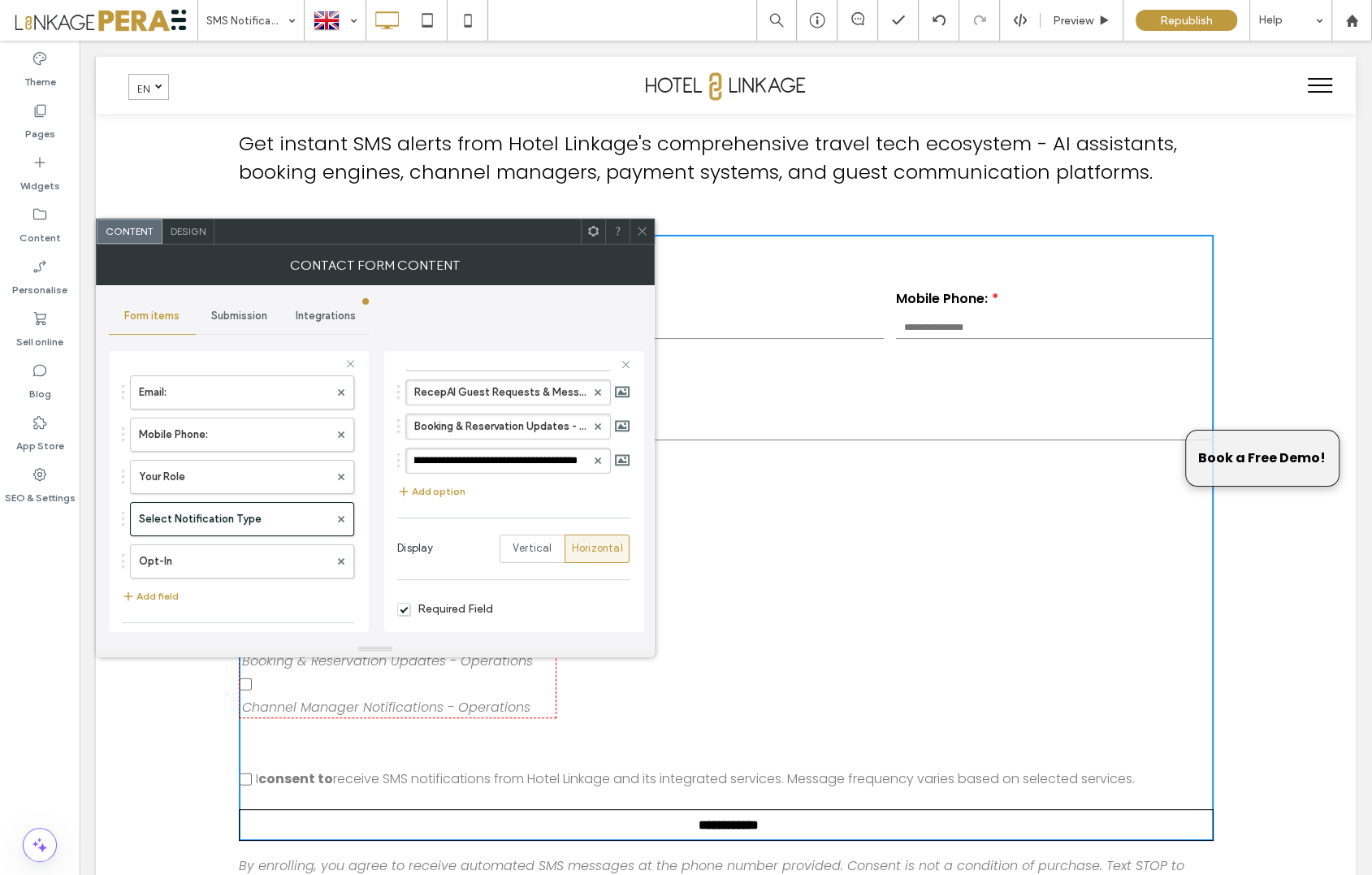 drag, startPoint x: 415, startPoint y: 460, endPoint x: 390, endPoint y: 460, distance: 25 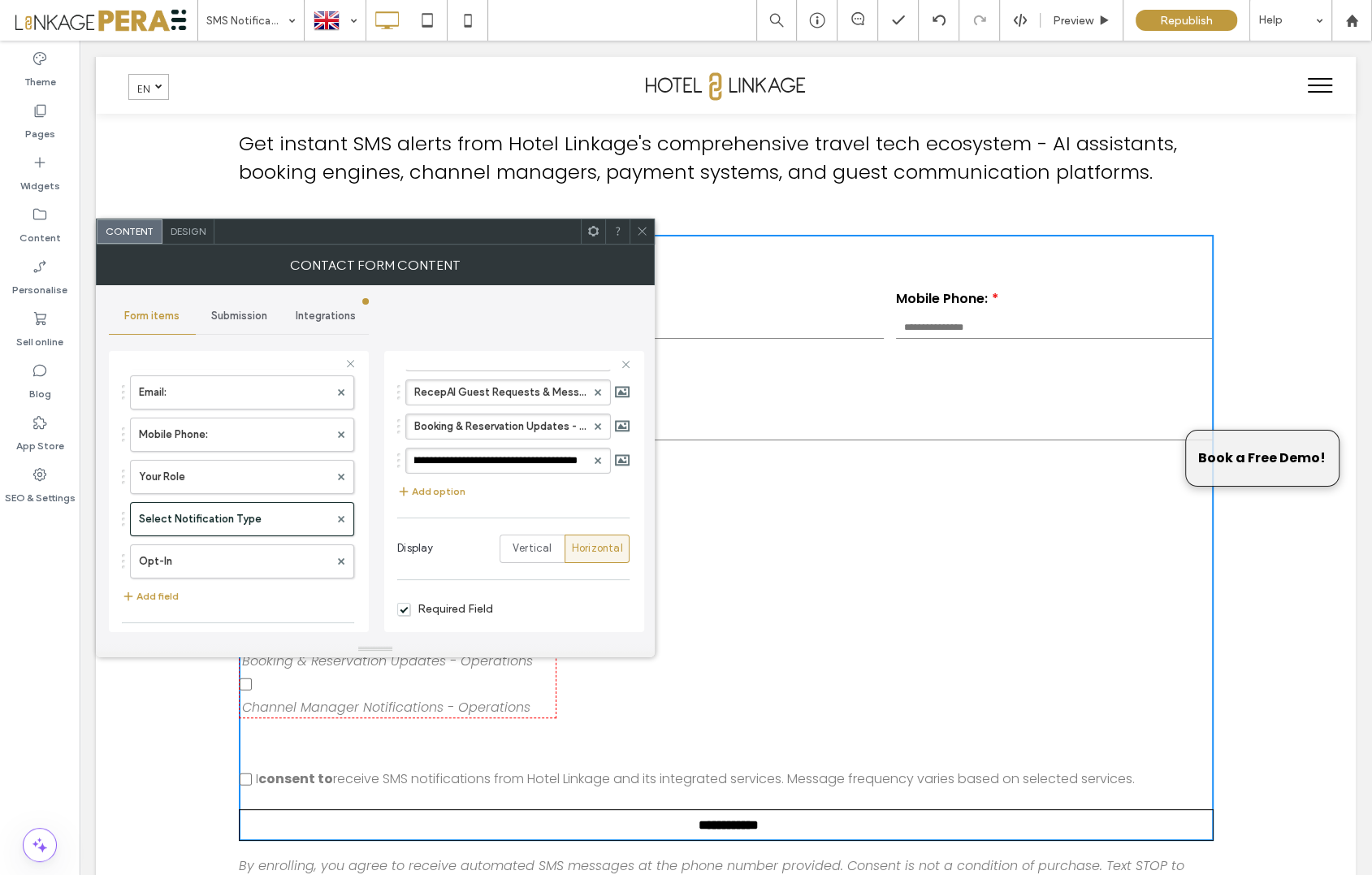 type on "**********" 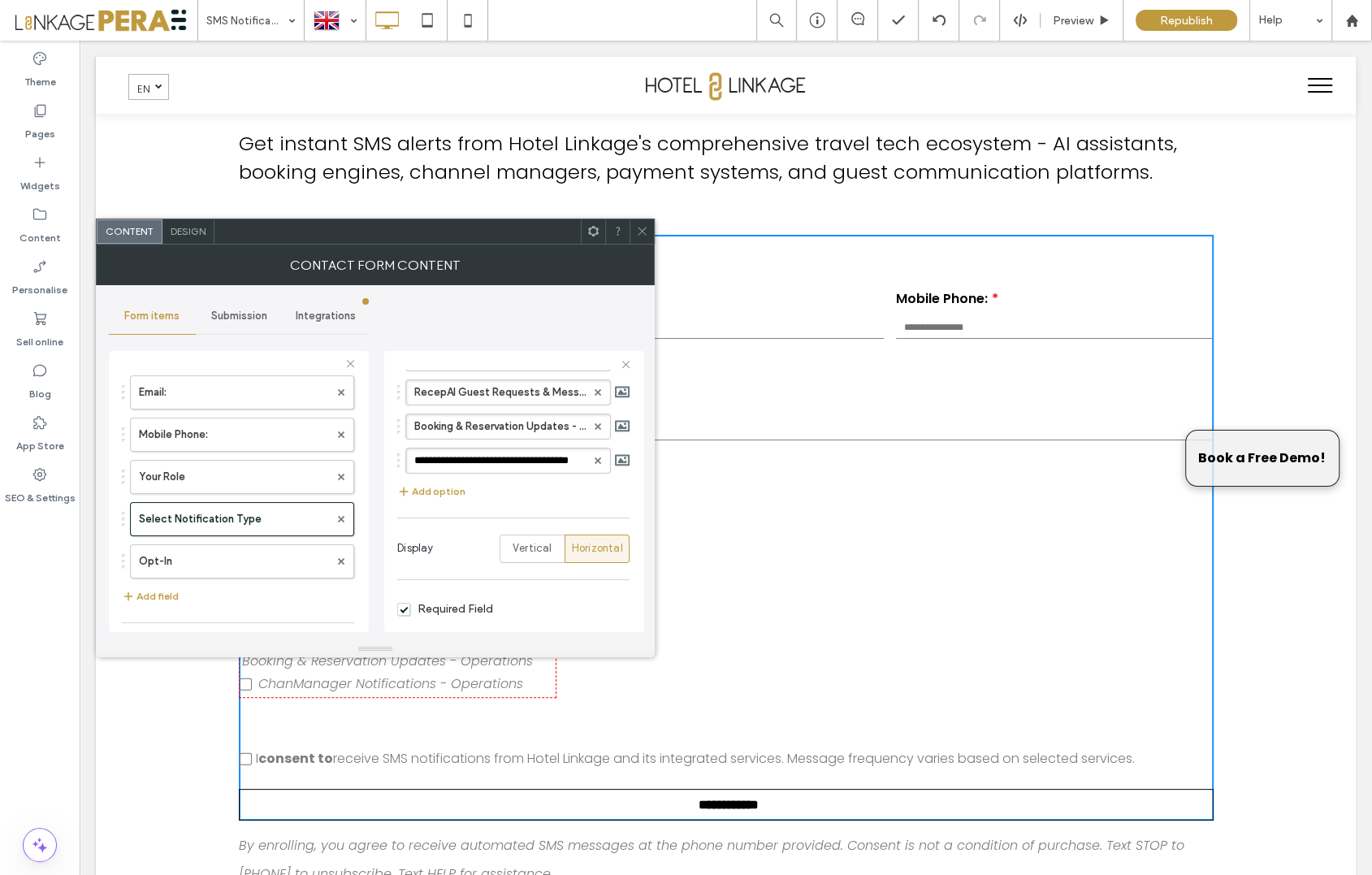scroll, scrollTop: 0, scrollLeft: 34, axis: horizontal 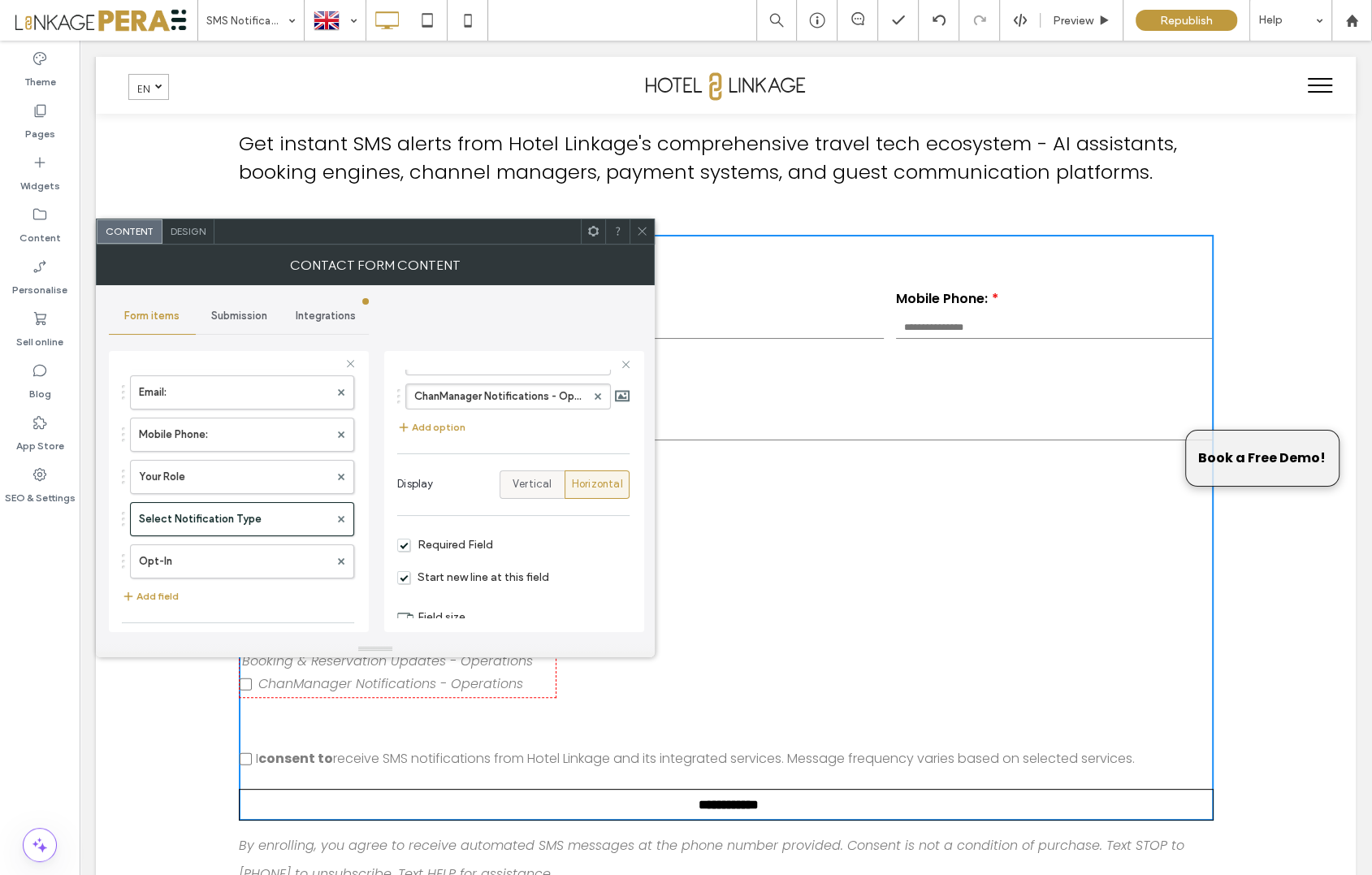 click on "Vertical" at bounding box center [532, 484] 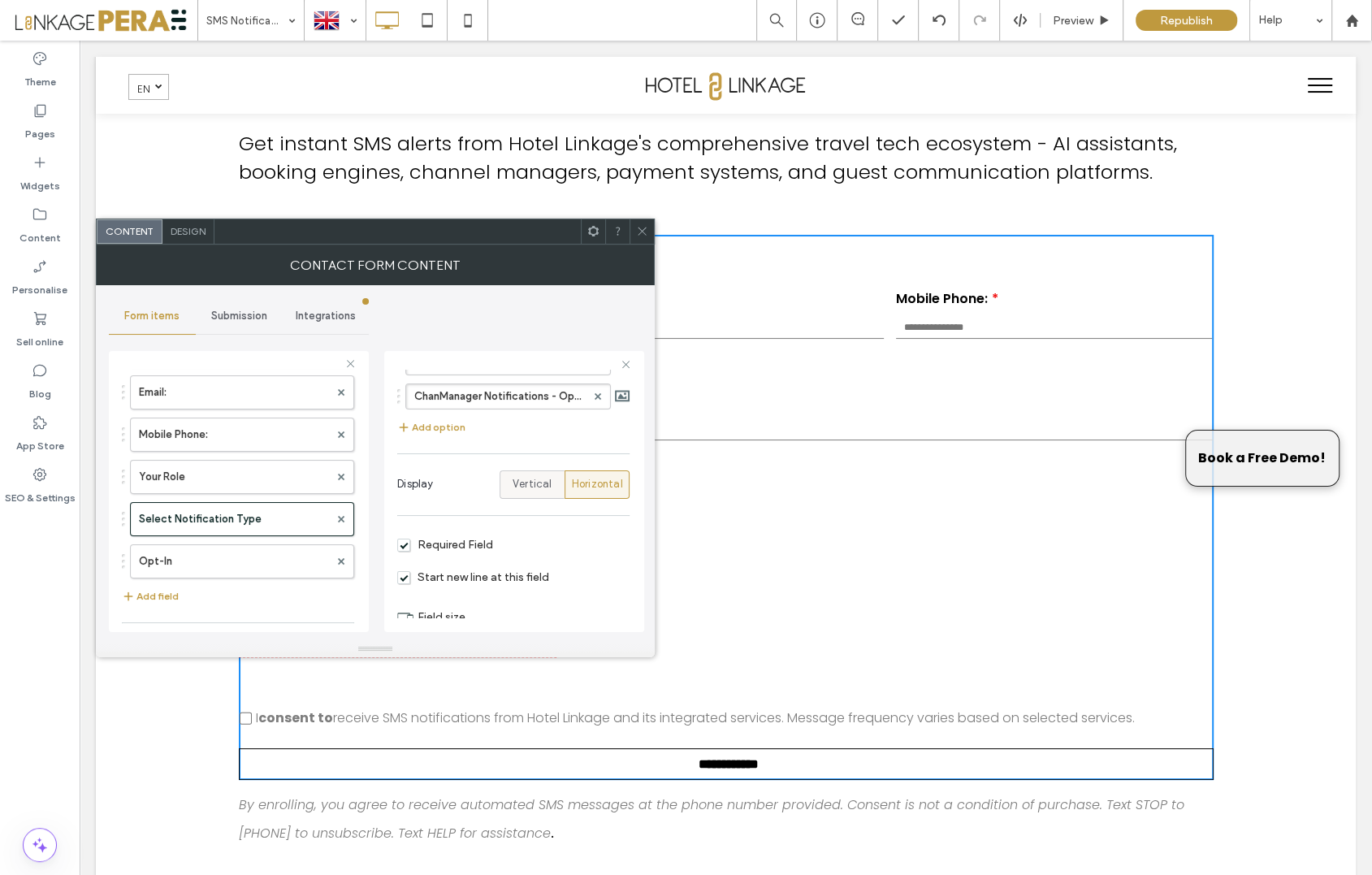 scroll, scrollTop: 228, scrollLeft: 0, axis: vertical 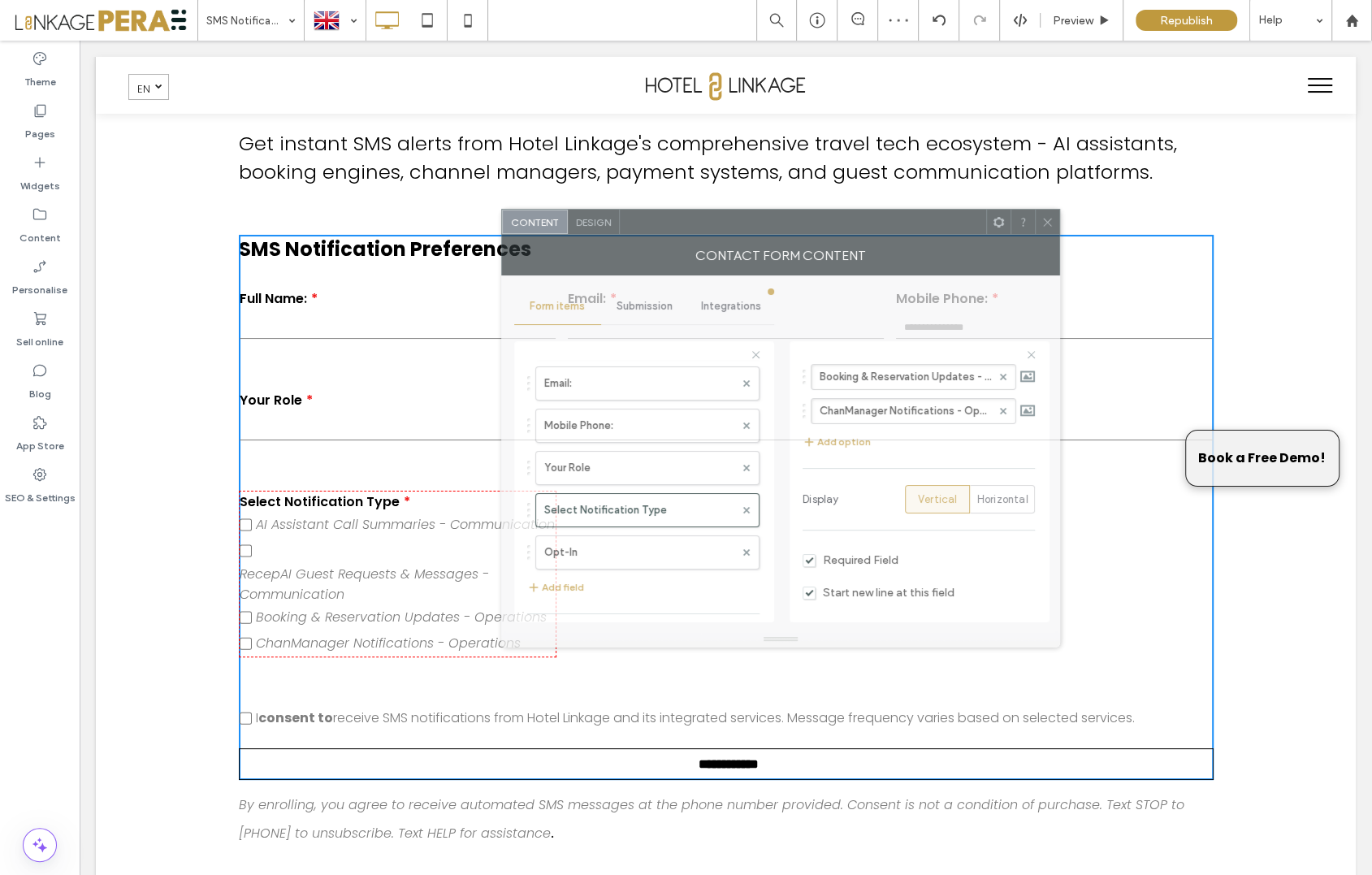 drag, startPoint x: 455, startPoint y: 239, endPoint x: 860, endPoint y: 230, distance: 405.09999 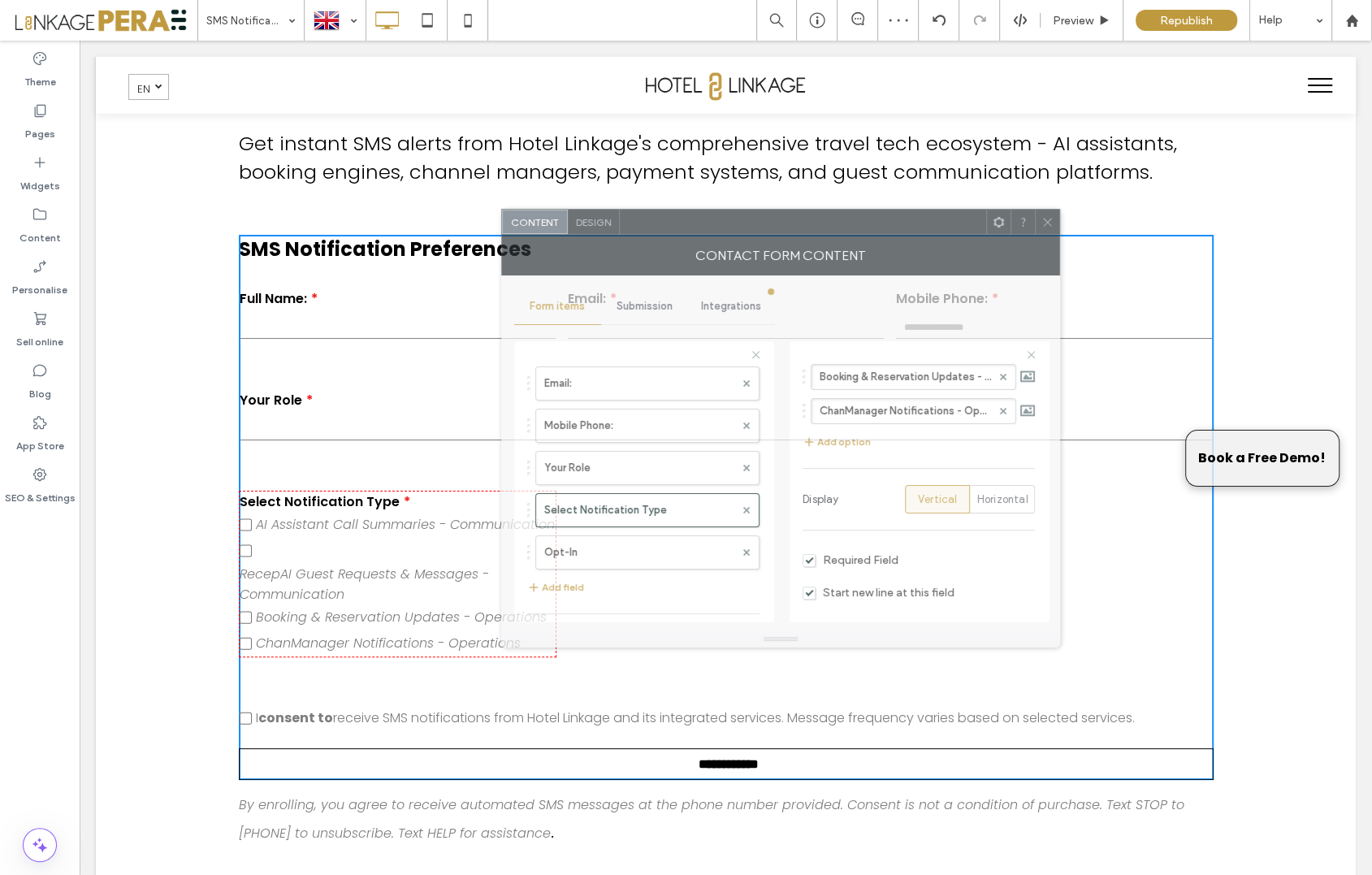 click at bounding box center [803, 222] 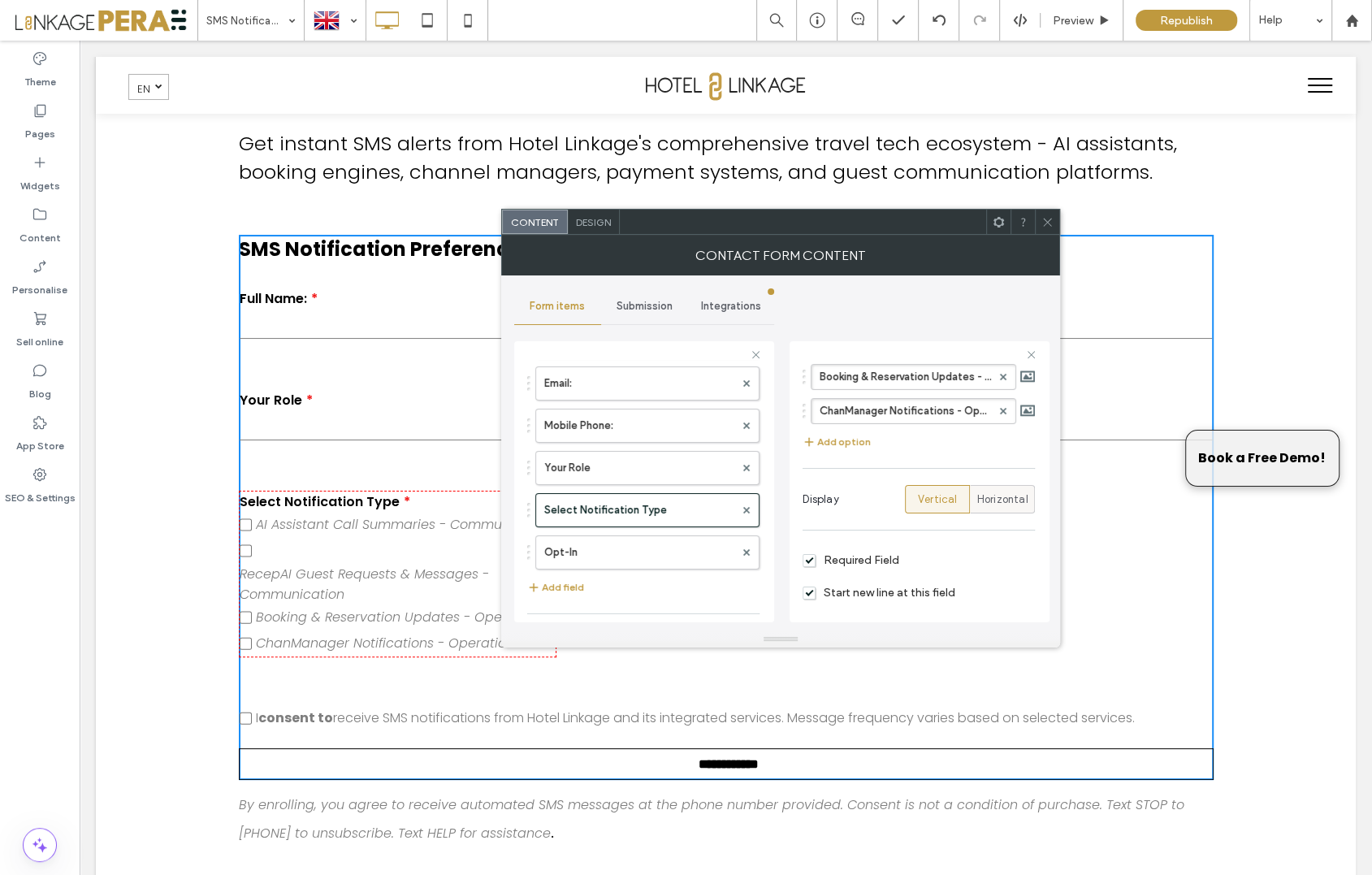 click on "Horizontal" at bounding box center [1002, 499] 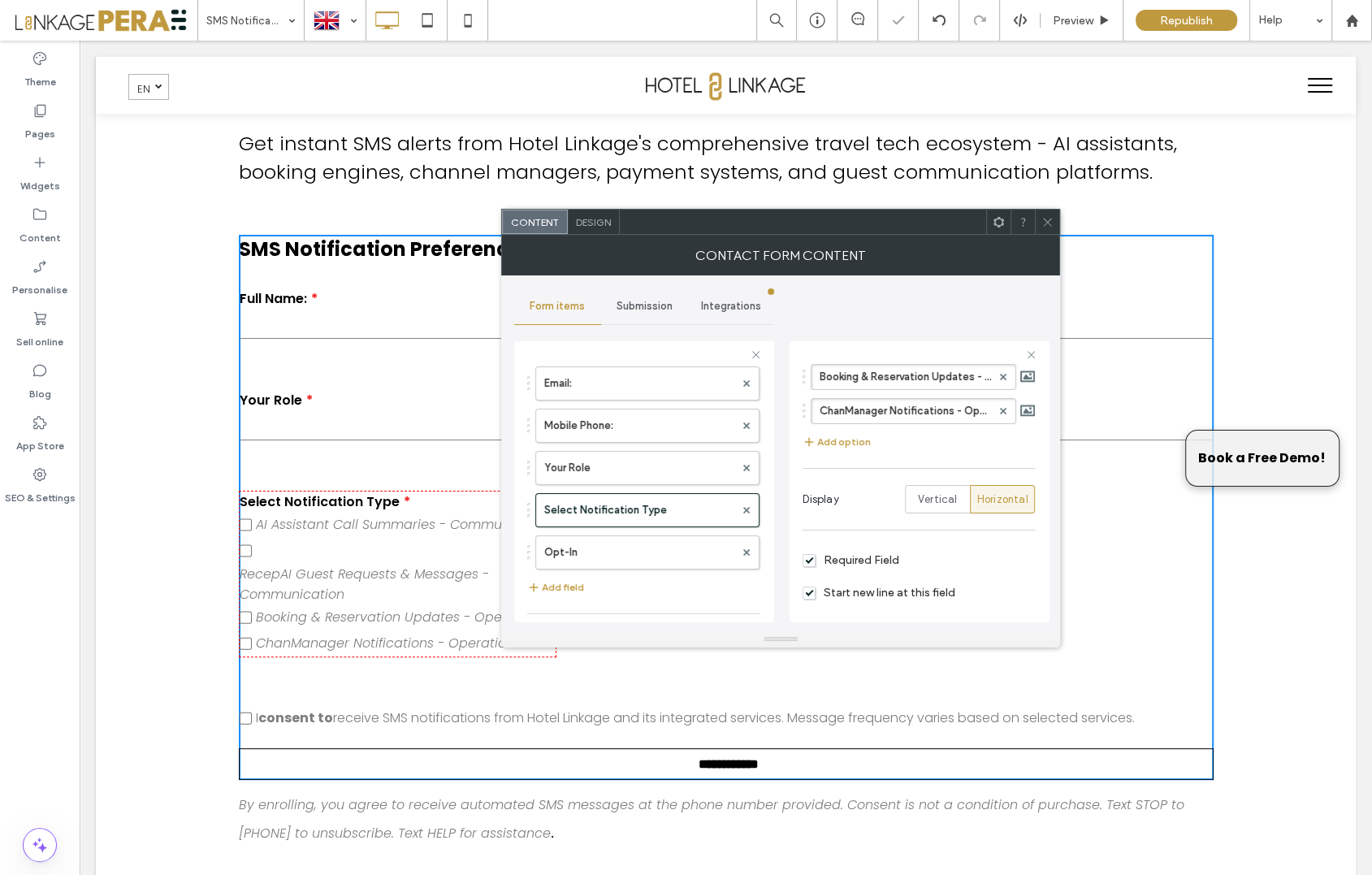 scroll, scrollTop: 253, scrollLeft: 0, axis: vertical 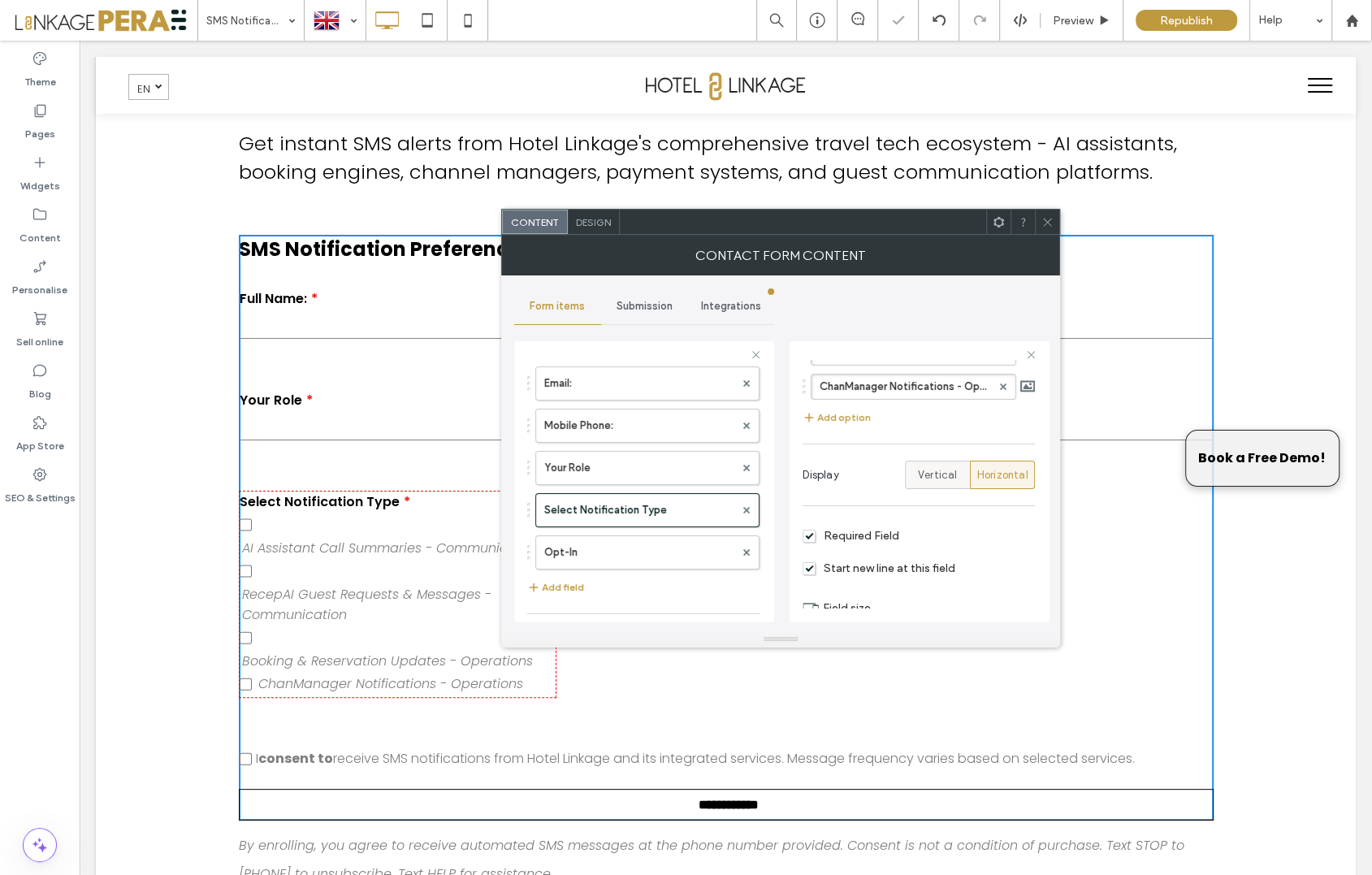 click on "Vertical" at bounding box center [937, 475] 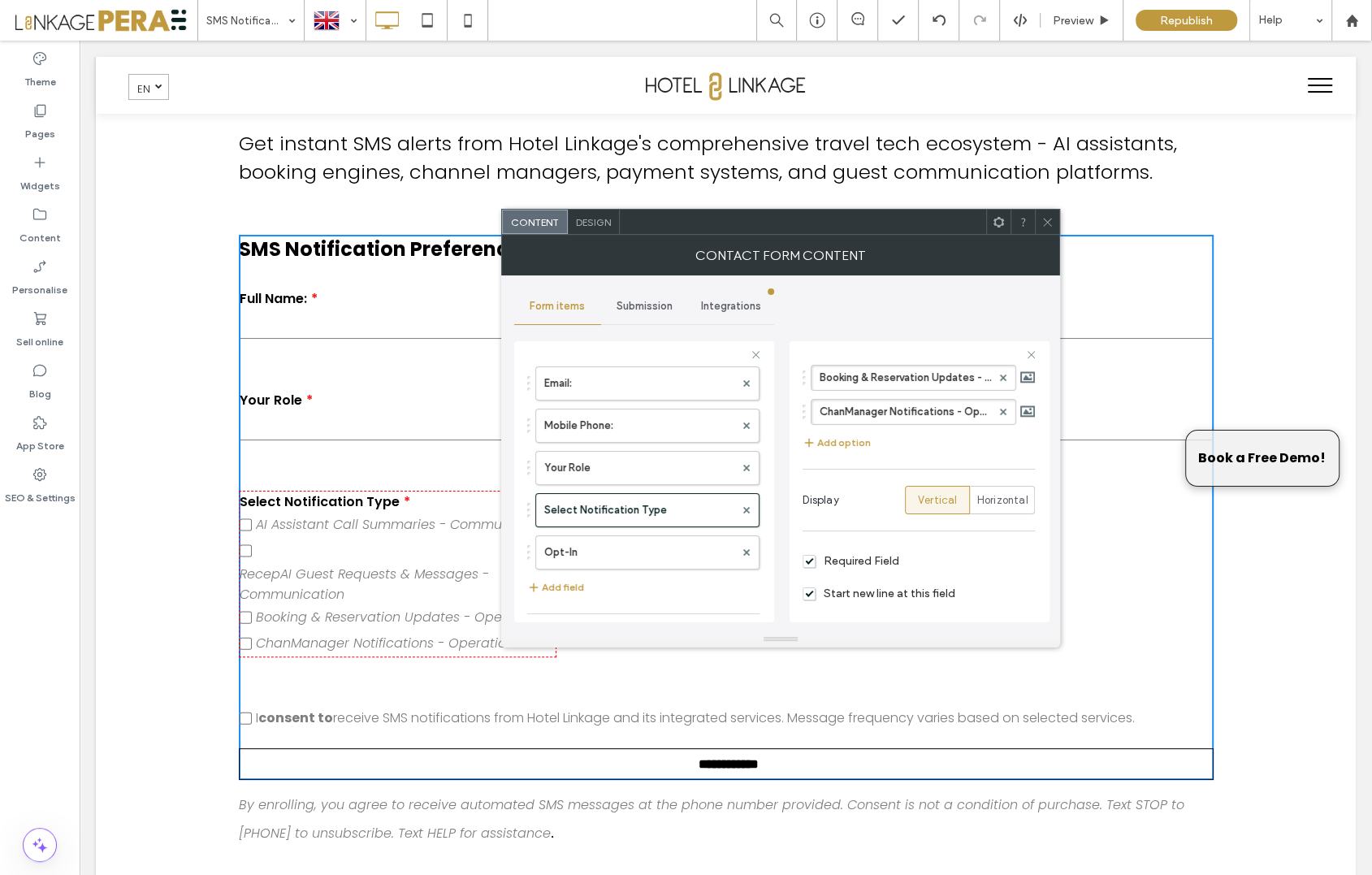scroll, scrollTop: 228, scrollLeft: 0, axis: vertical 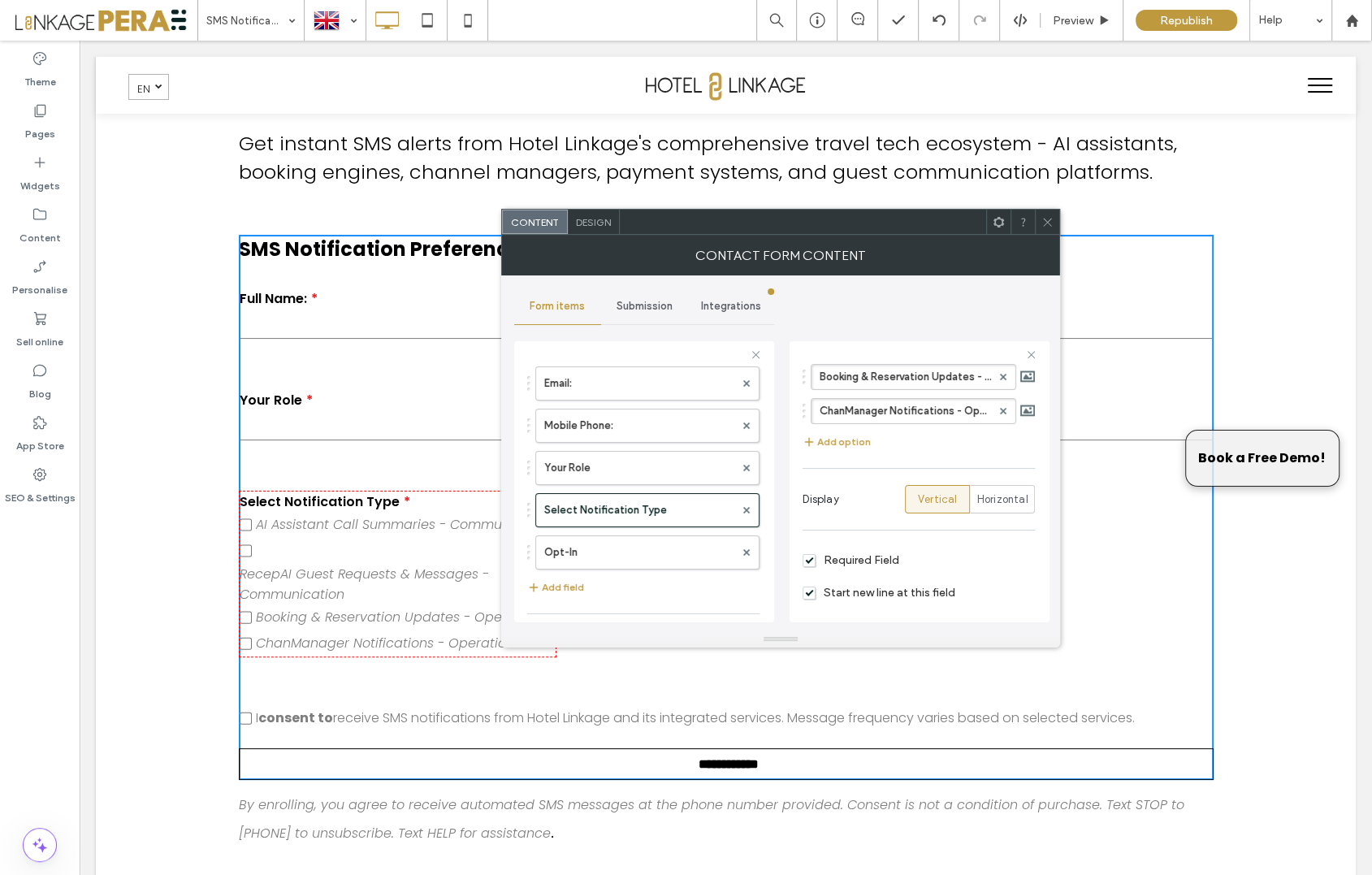 click on "Start new line at this field" at bounding box center (878, 592) 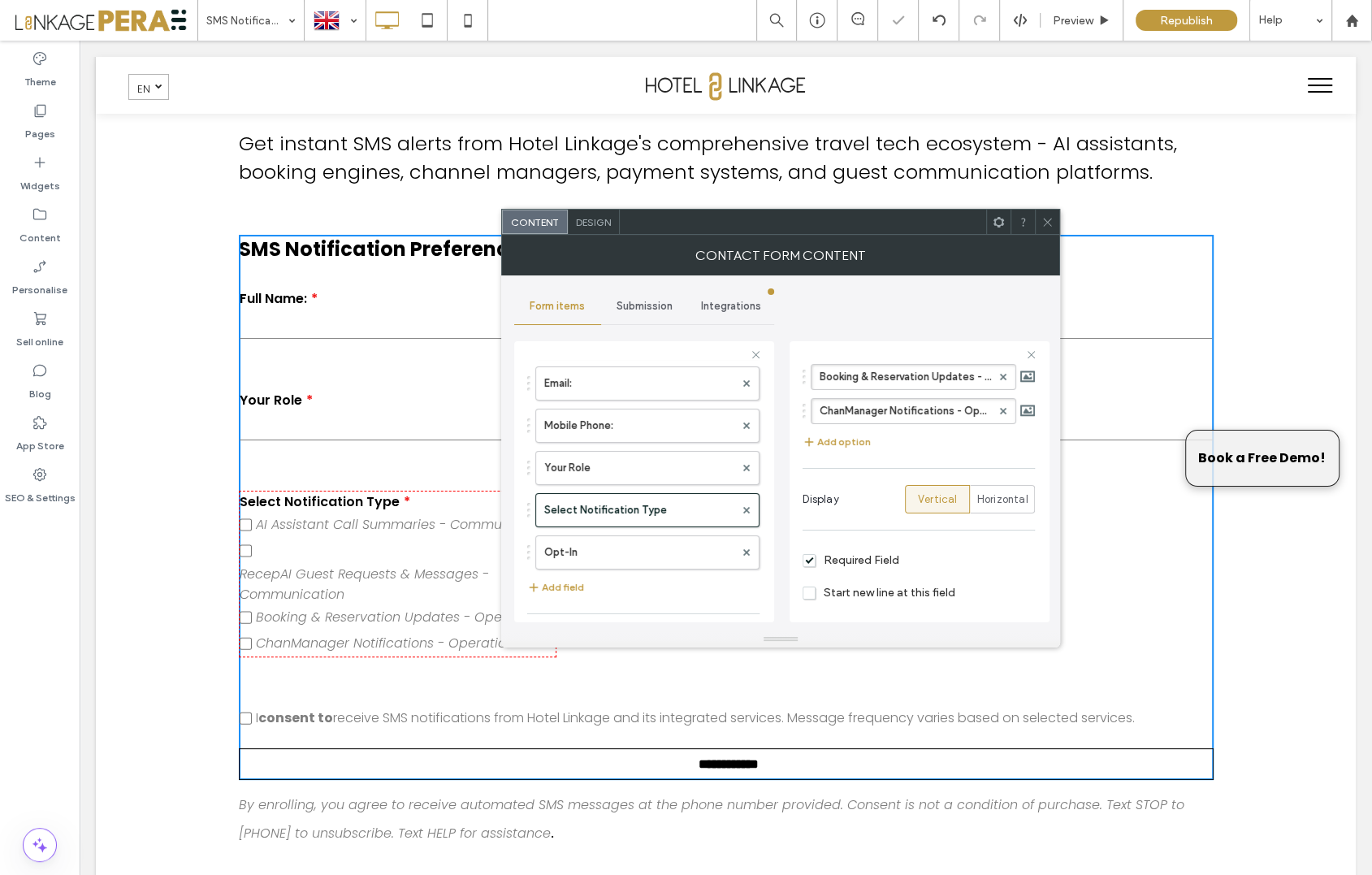 click on "Start new line at this field" at bounding box center (878, 592) 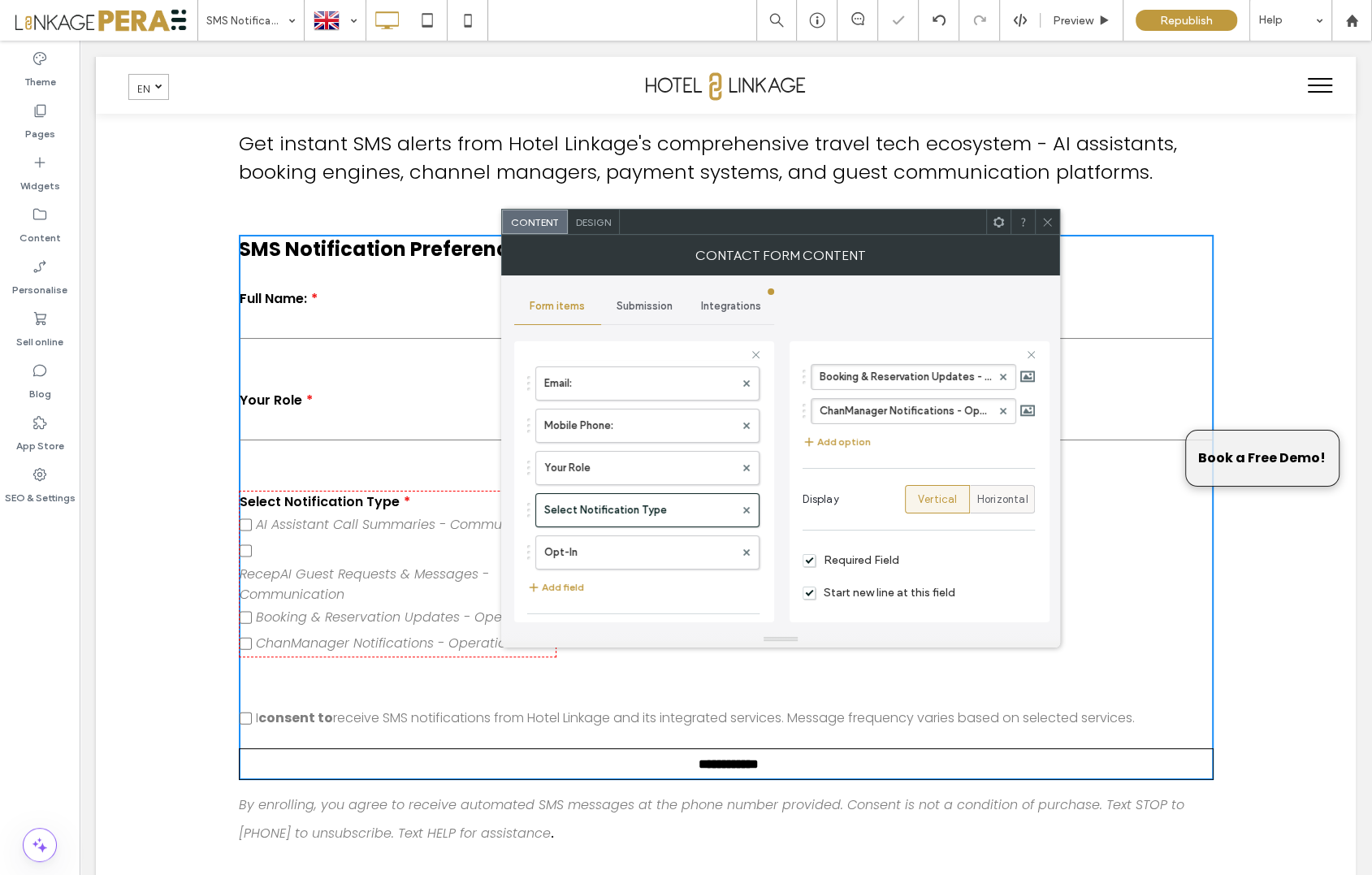 click on "Horizontal" at bounding box center (1002, 500) 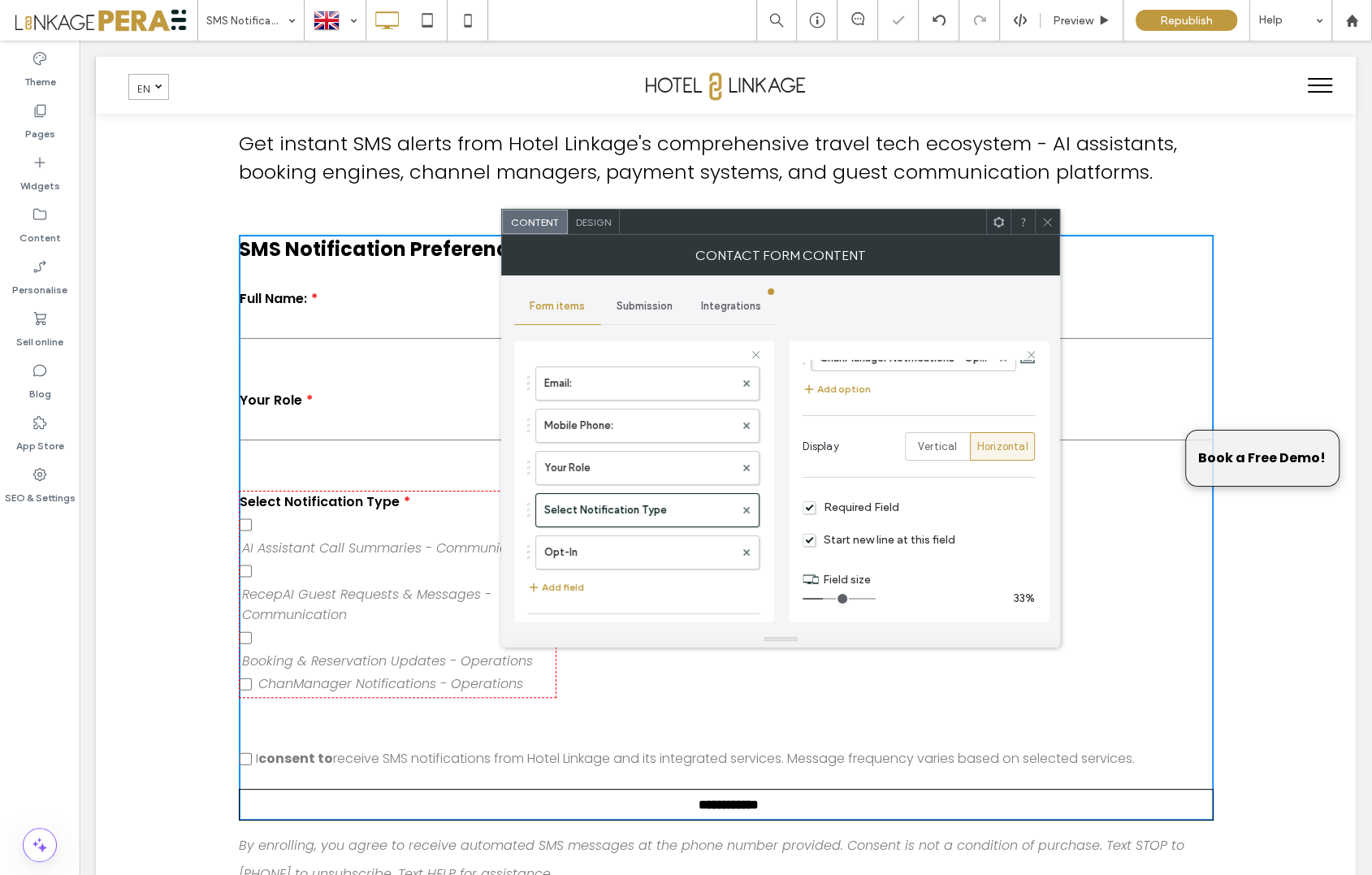 scroll, scrollTop: 281, scrollLeft: 0, axis: vertical 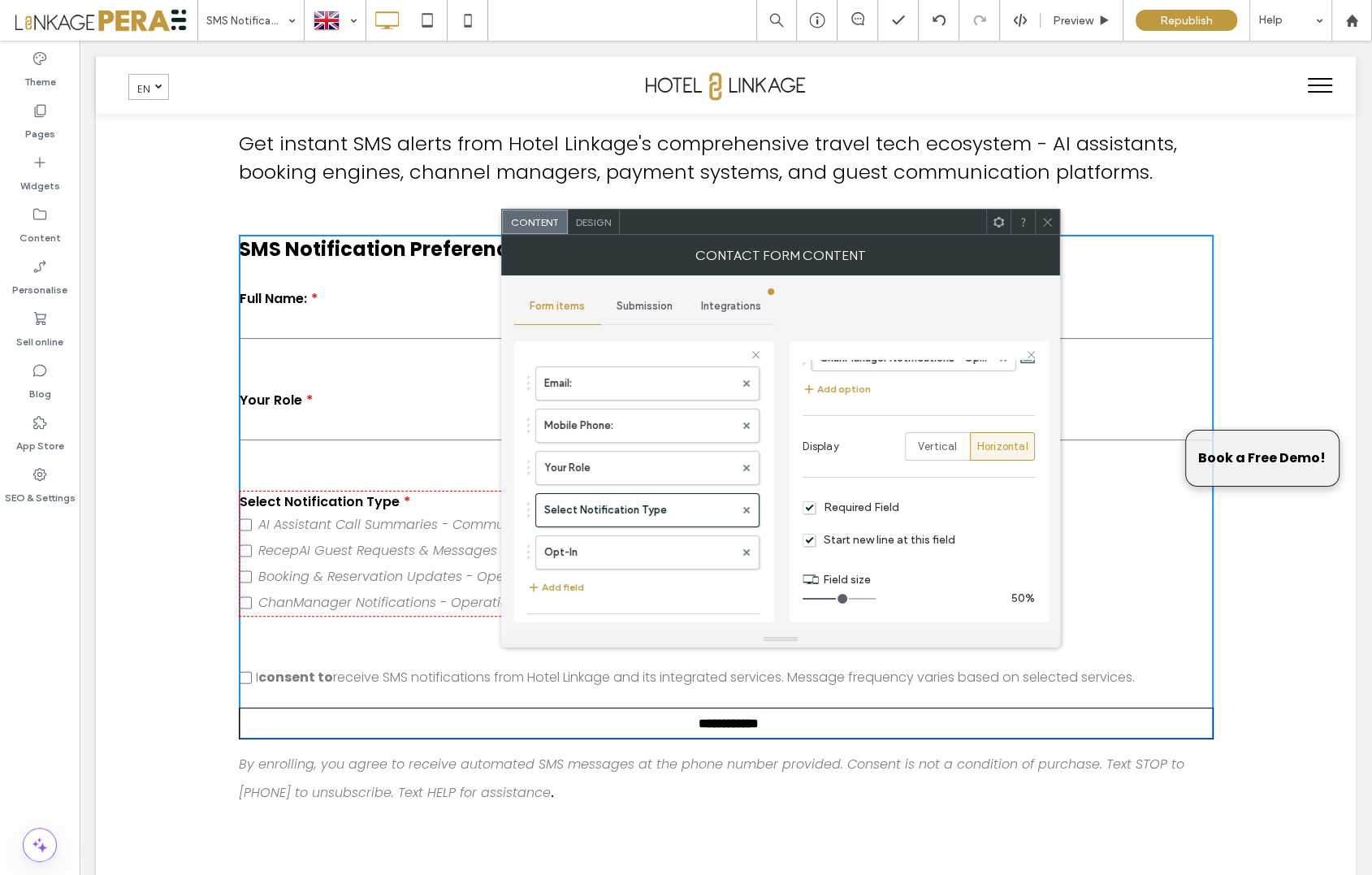 drag, startPoint x: 825, startPoint y: 591, endPoint x: 837, endPoint y: 595, distance: 12.649111 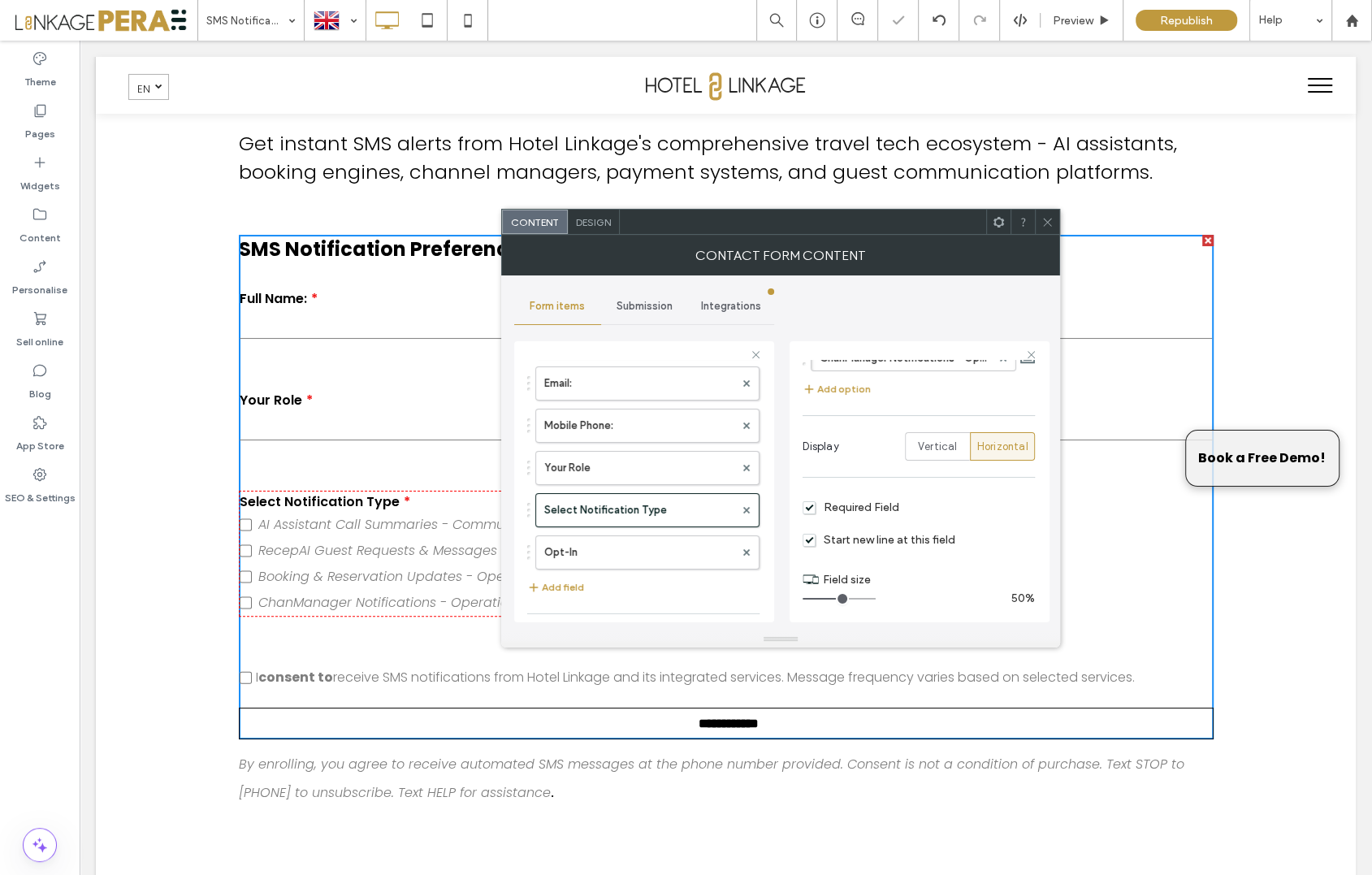 click 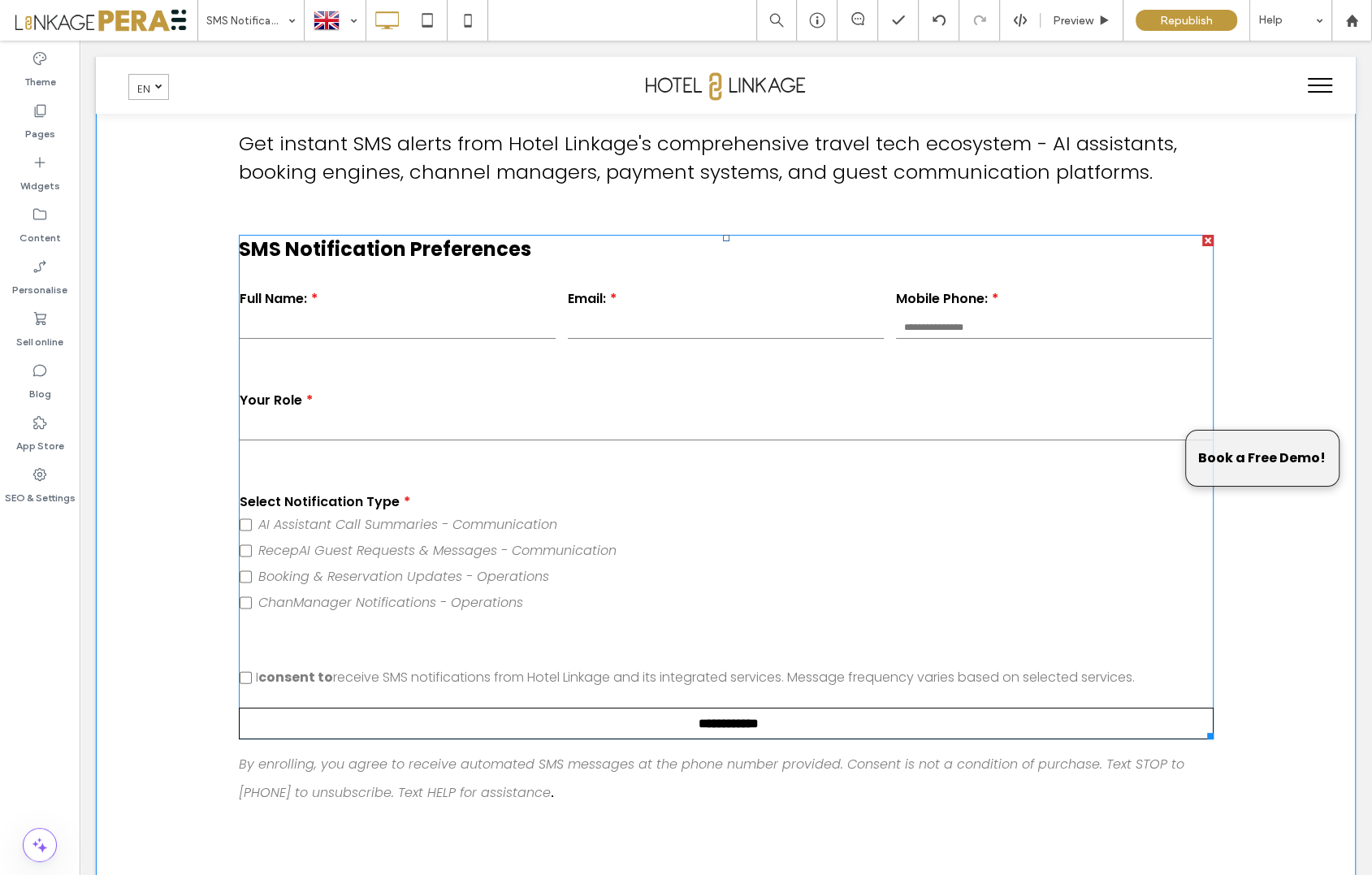 click on "Booking & Reservation Updates - Operations" at bounding box center [404, 576] 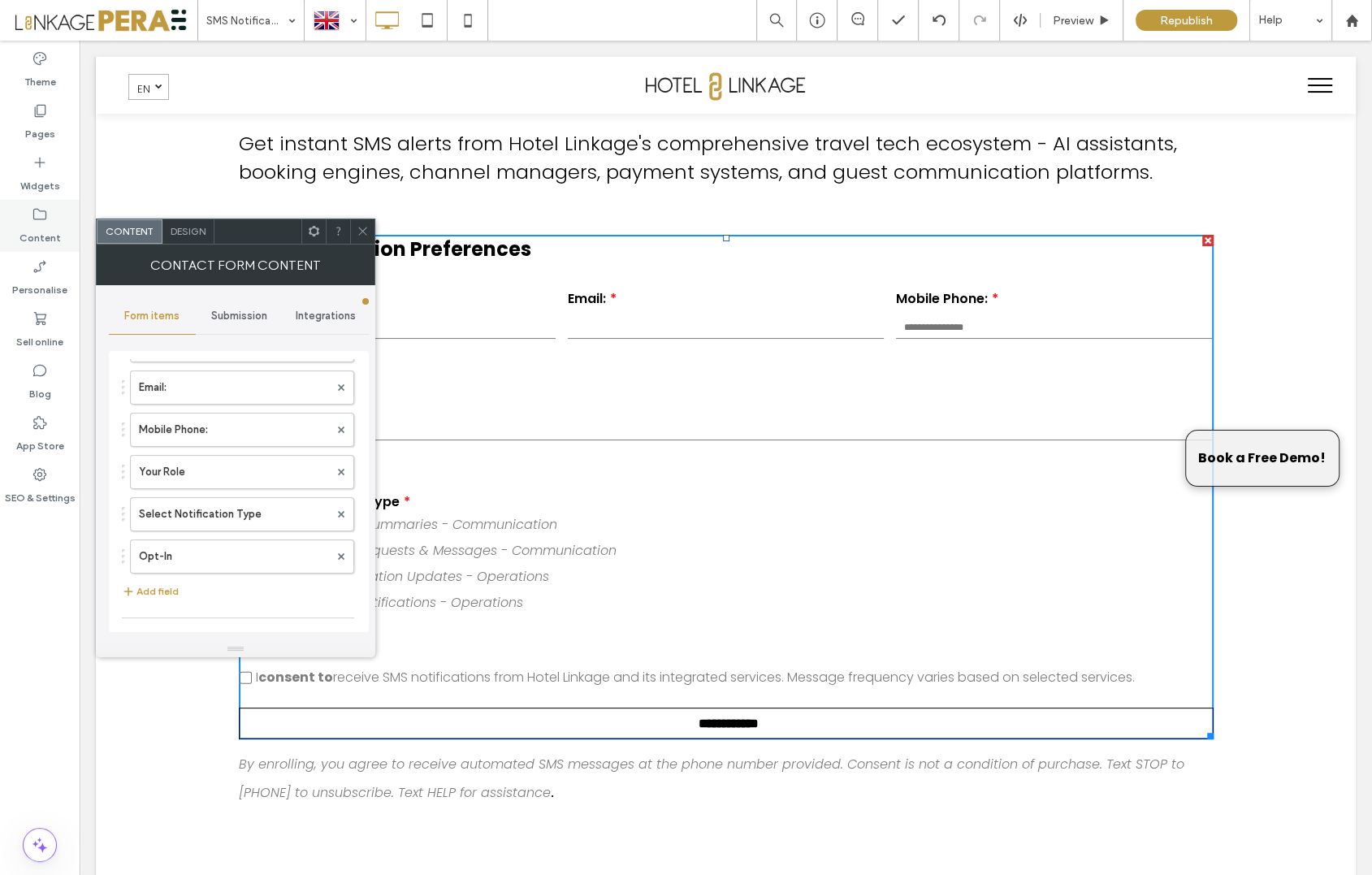 scroll, scrollTop: 103, scrollLeft: 0, axis: vertical 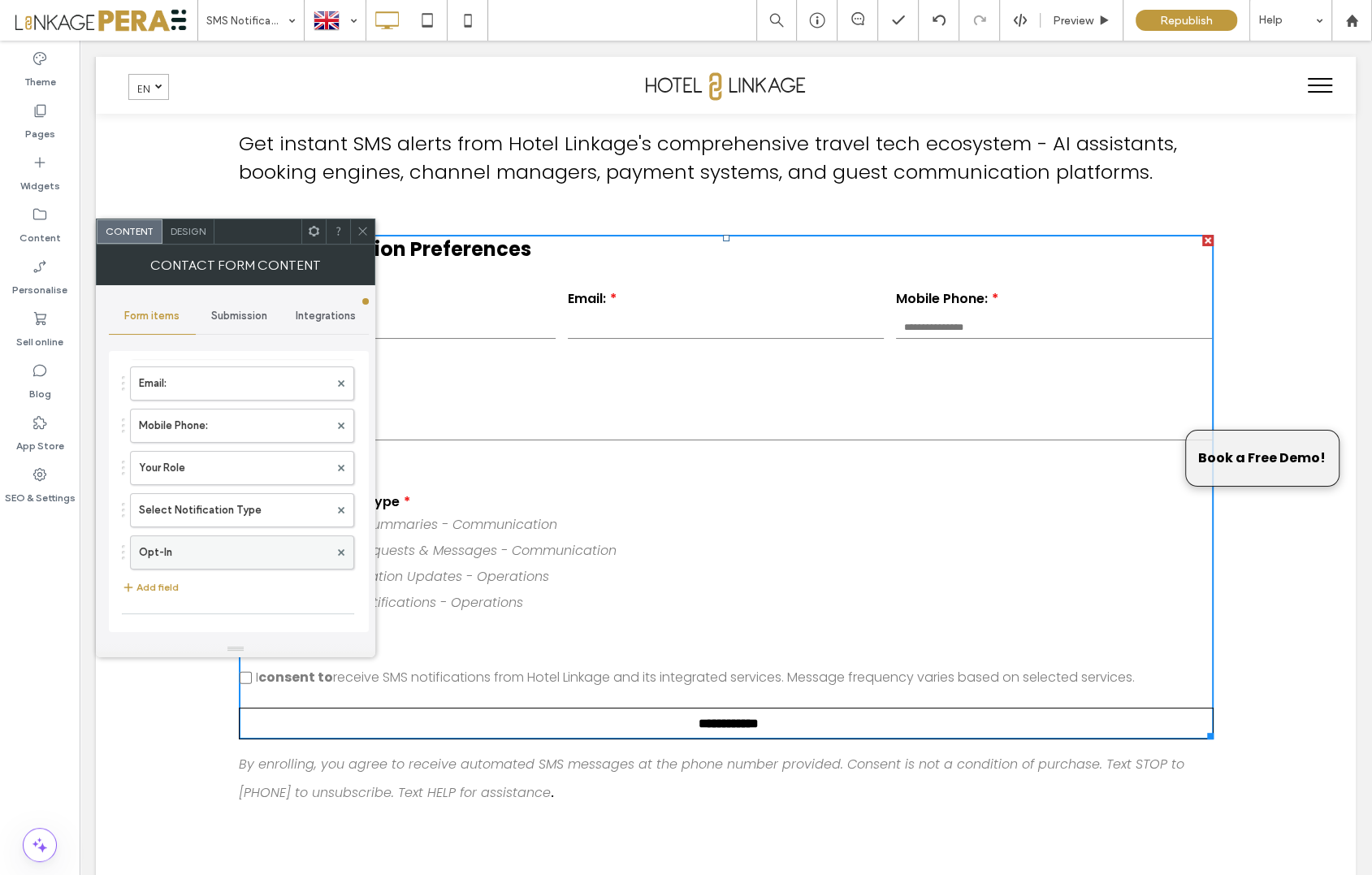 click on "Opt-In" at bounding box center (234, 552) 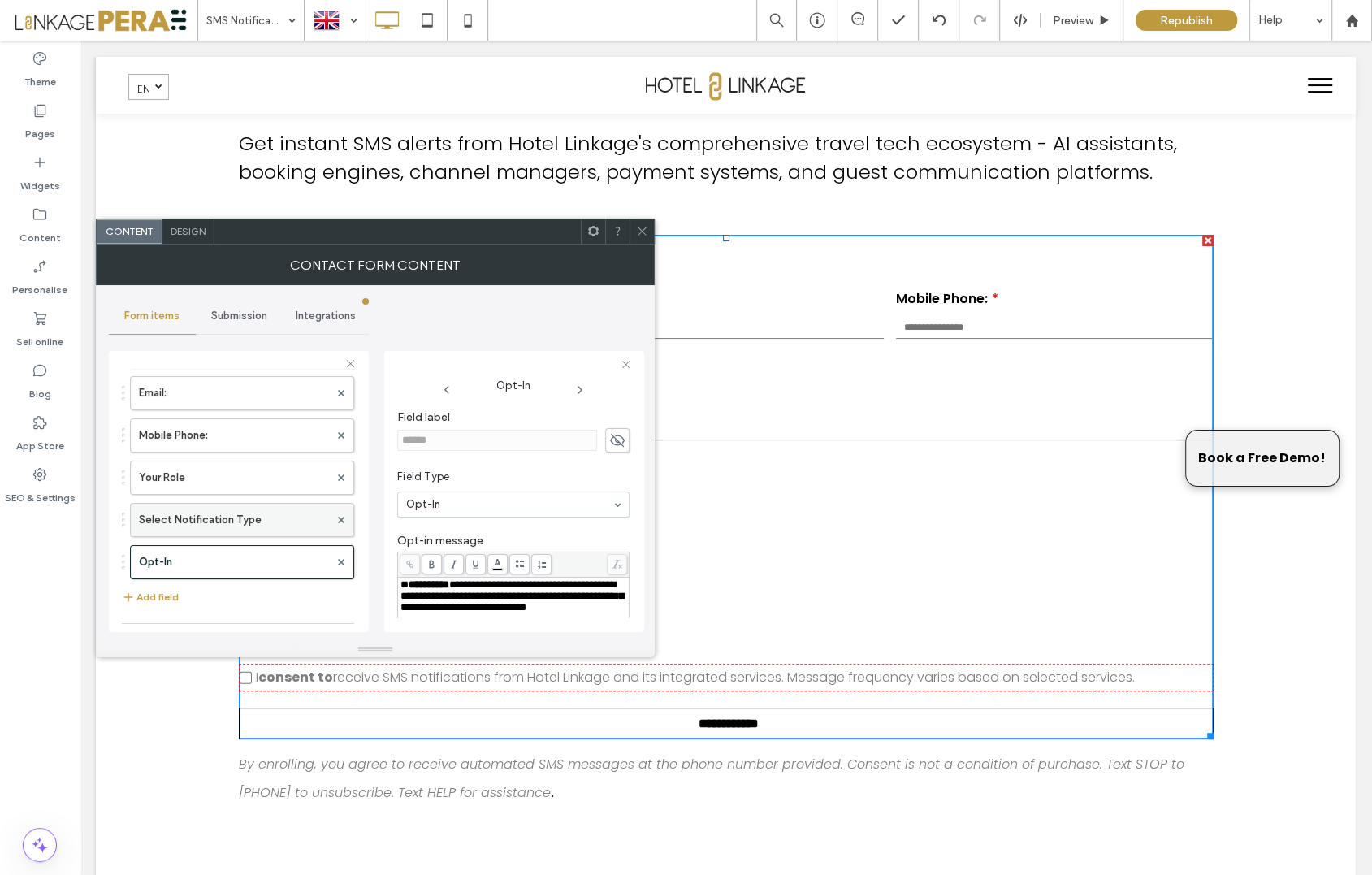 click on "Select Notification Type" at bounding box center [234, 520] 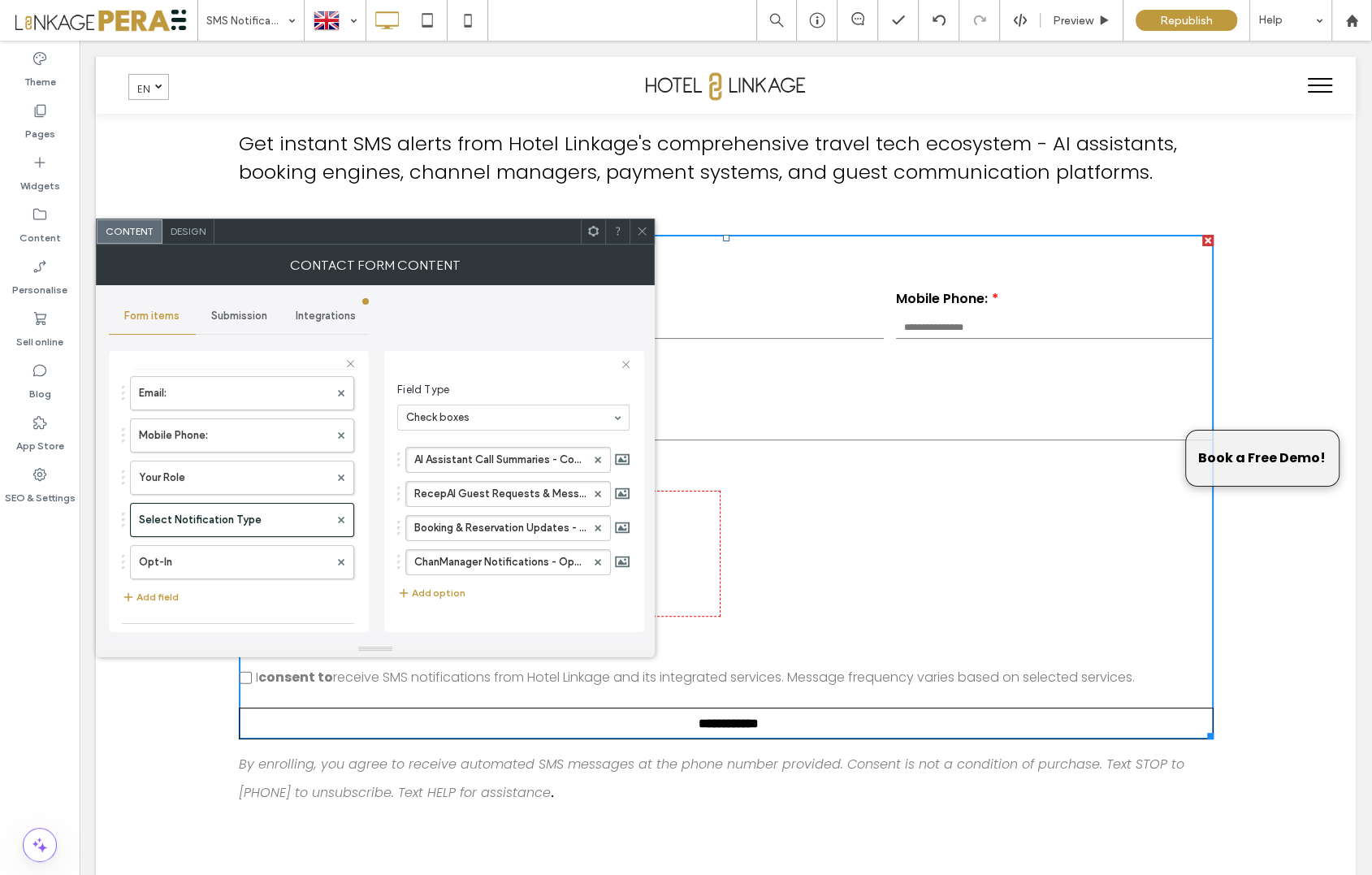 scroll, scrollTop: 94, scrollLeft: 0, axis: vertical 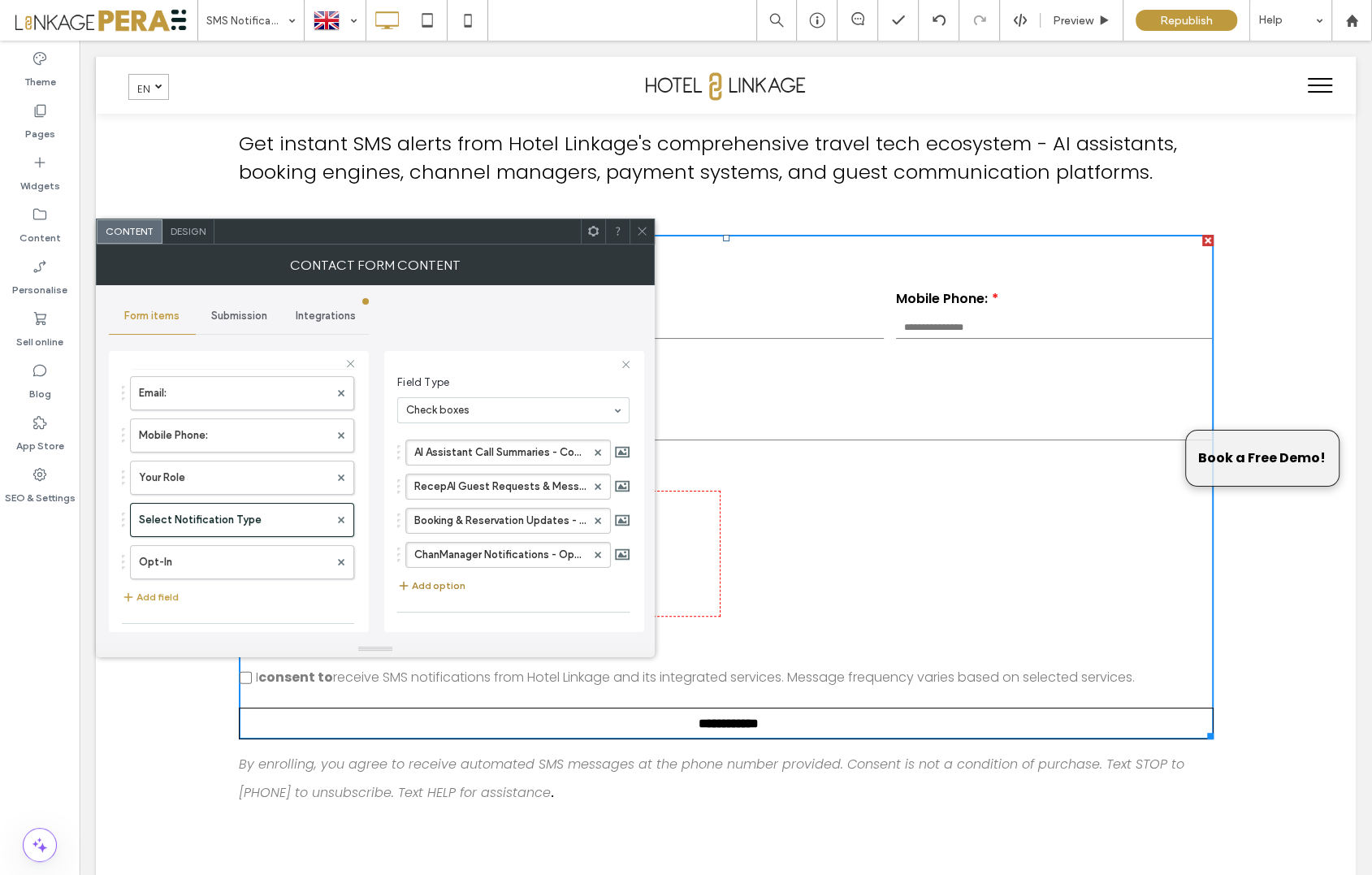 click on "Add option" at bounding box center [431, 586] 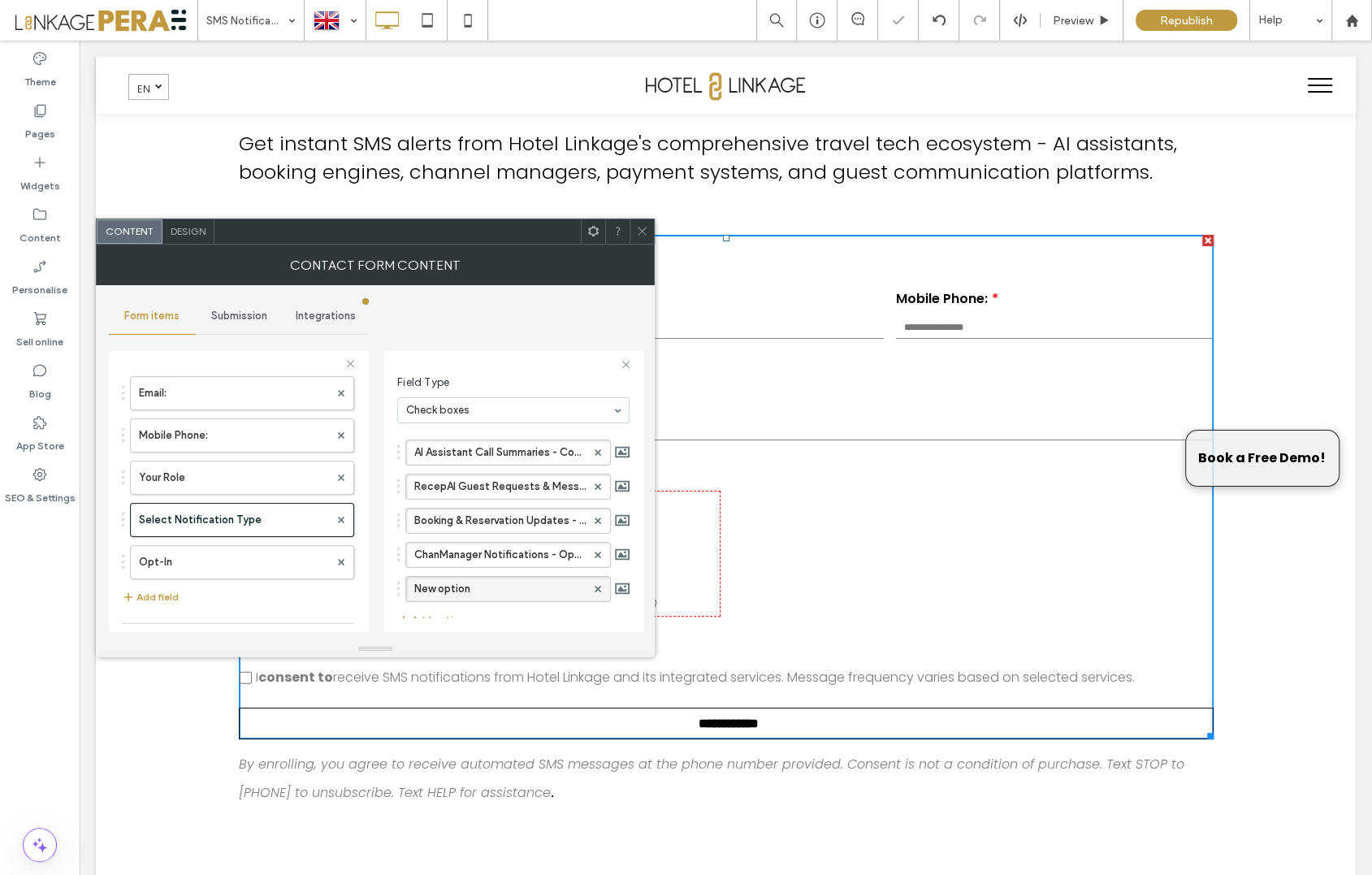 click on "New option" at bounding box center [500, 589] 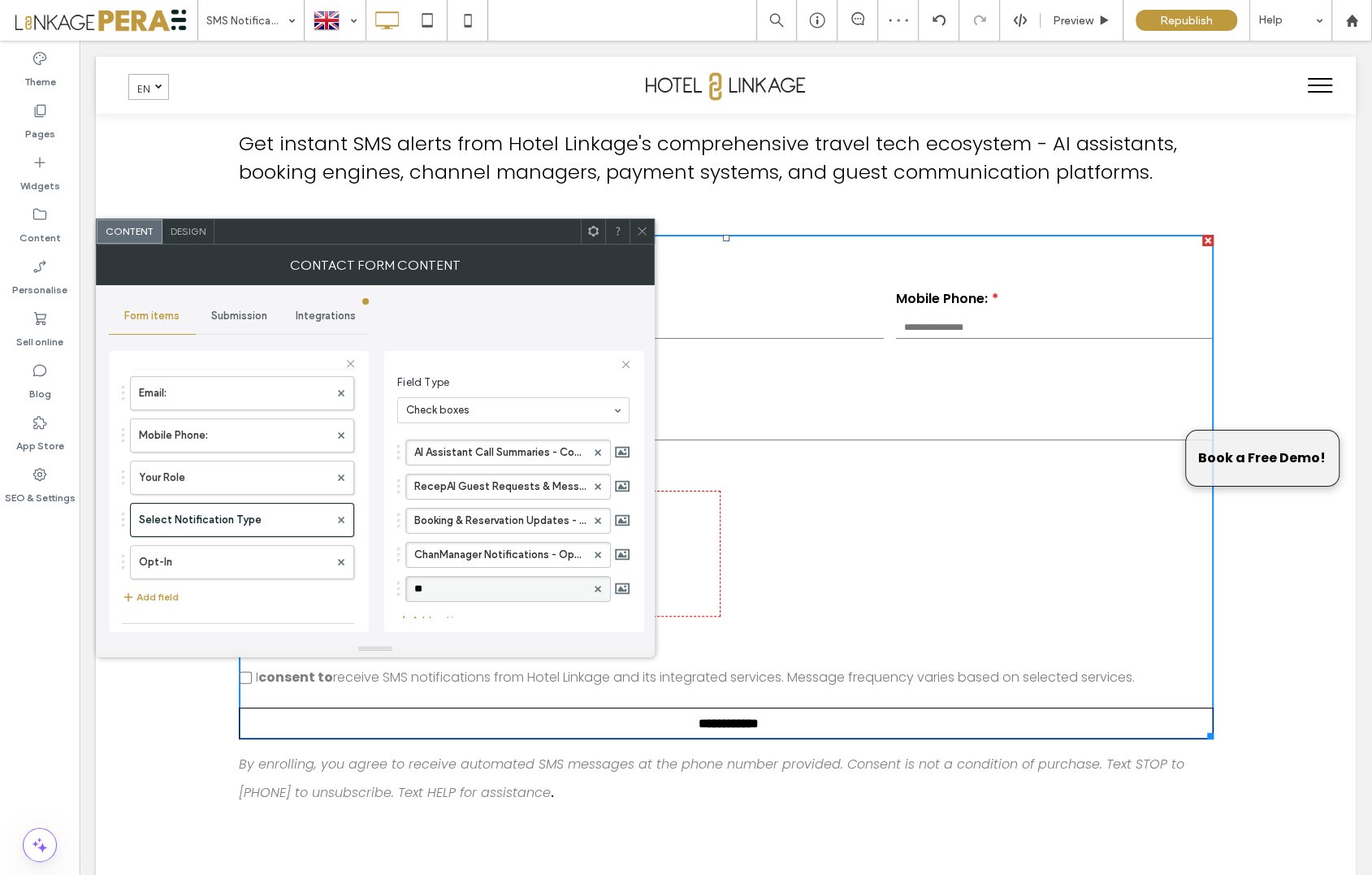 type on "*" 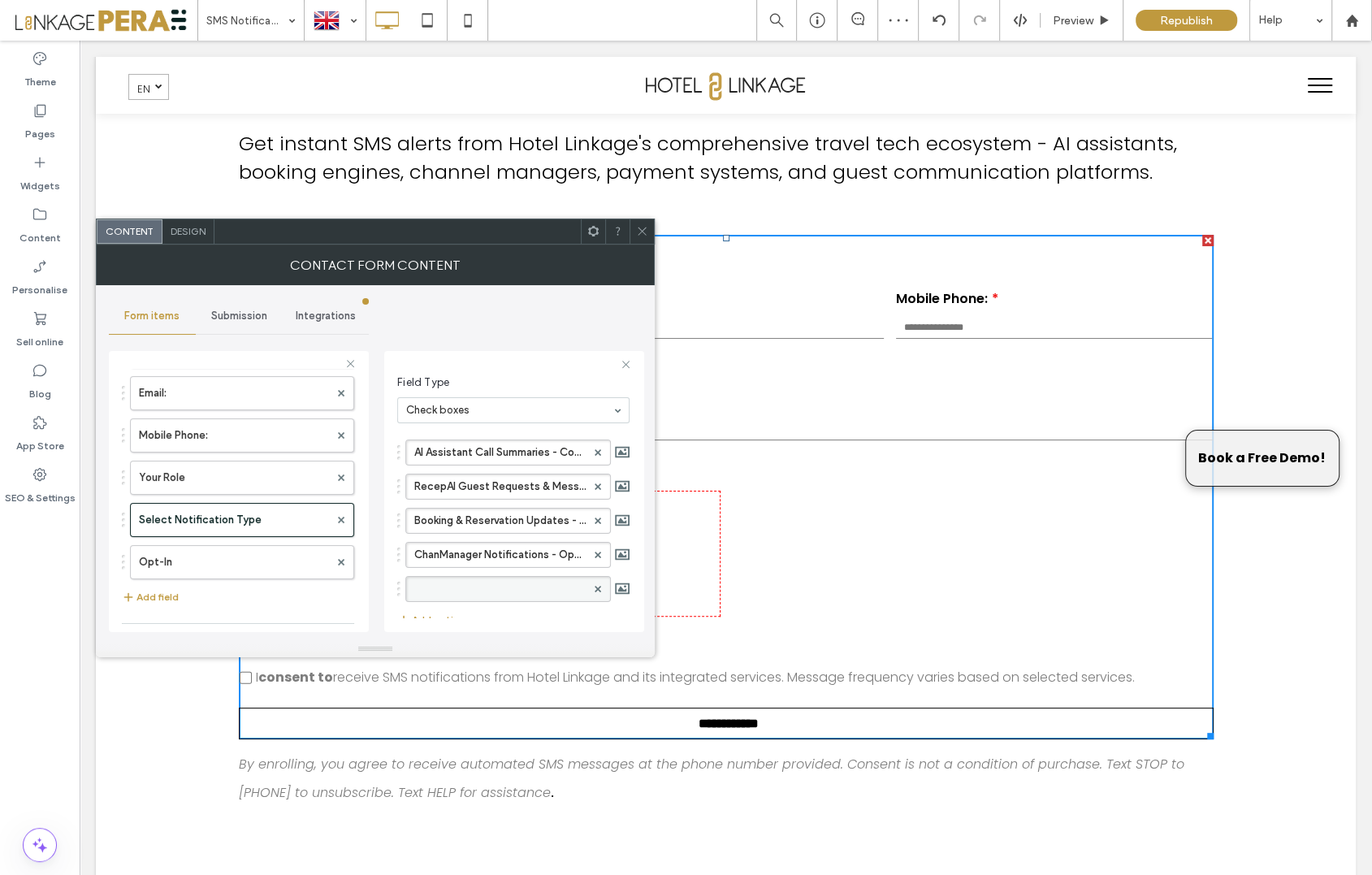 type on "**********" 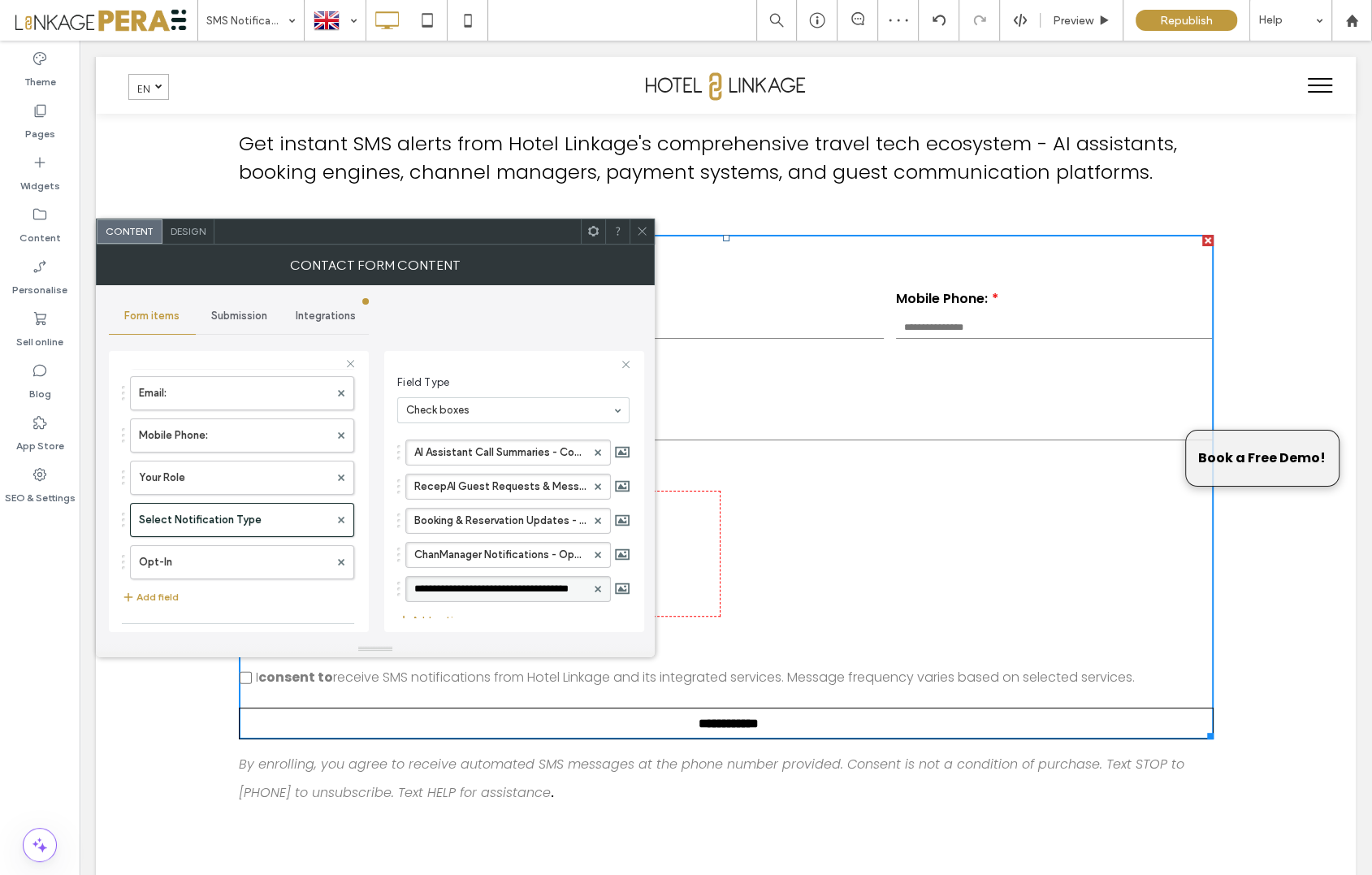 scroll, scrollTop: 0, scrollLeft: 41, axis: horizontal 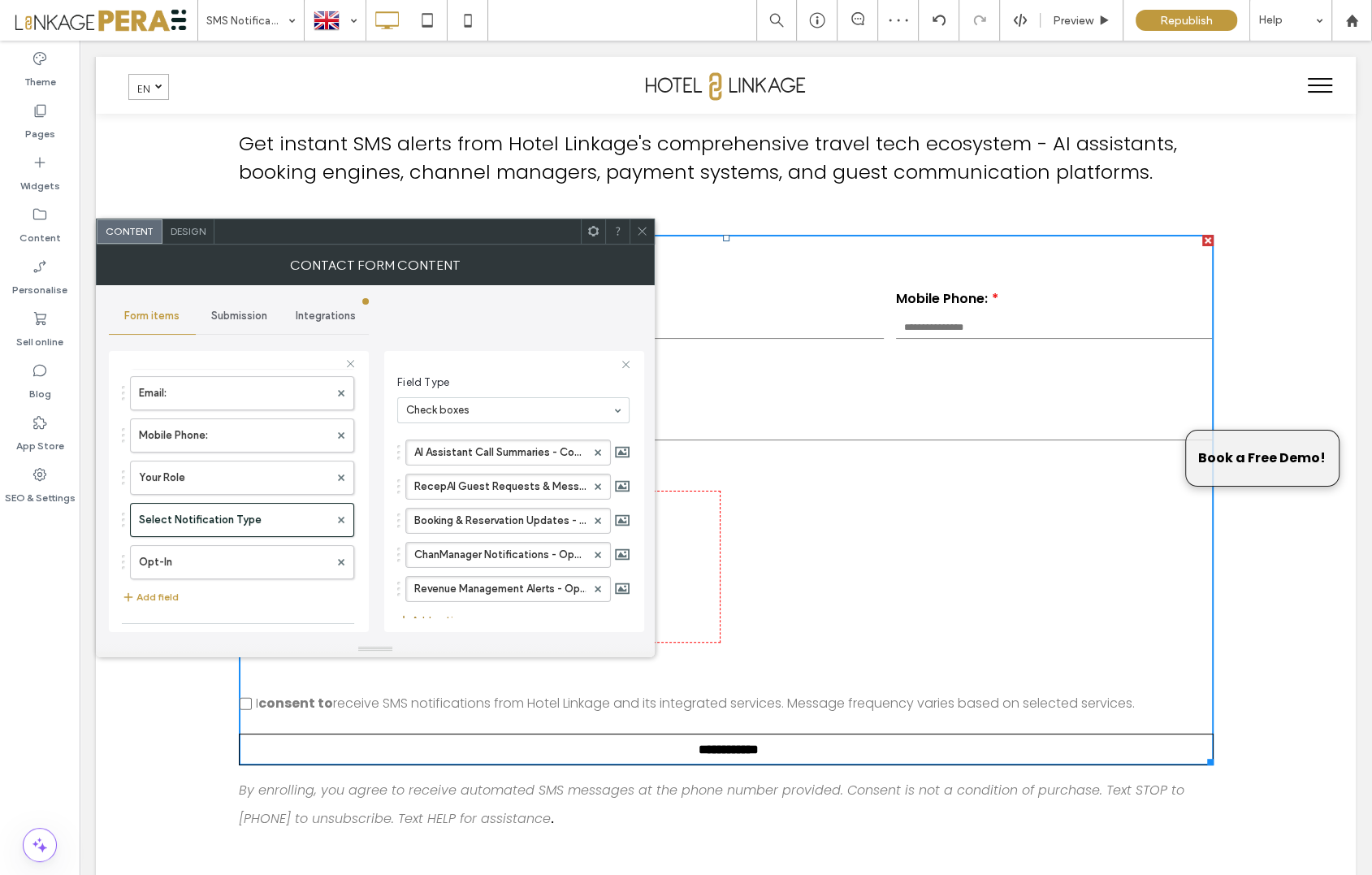 click on "Add option" at bounding box center [431, 620] 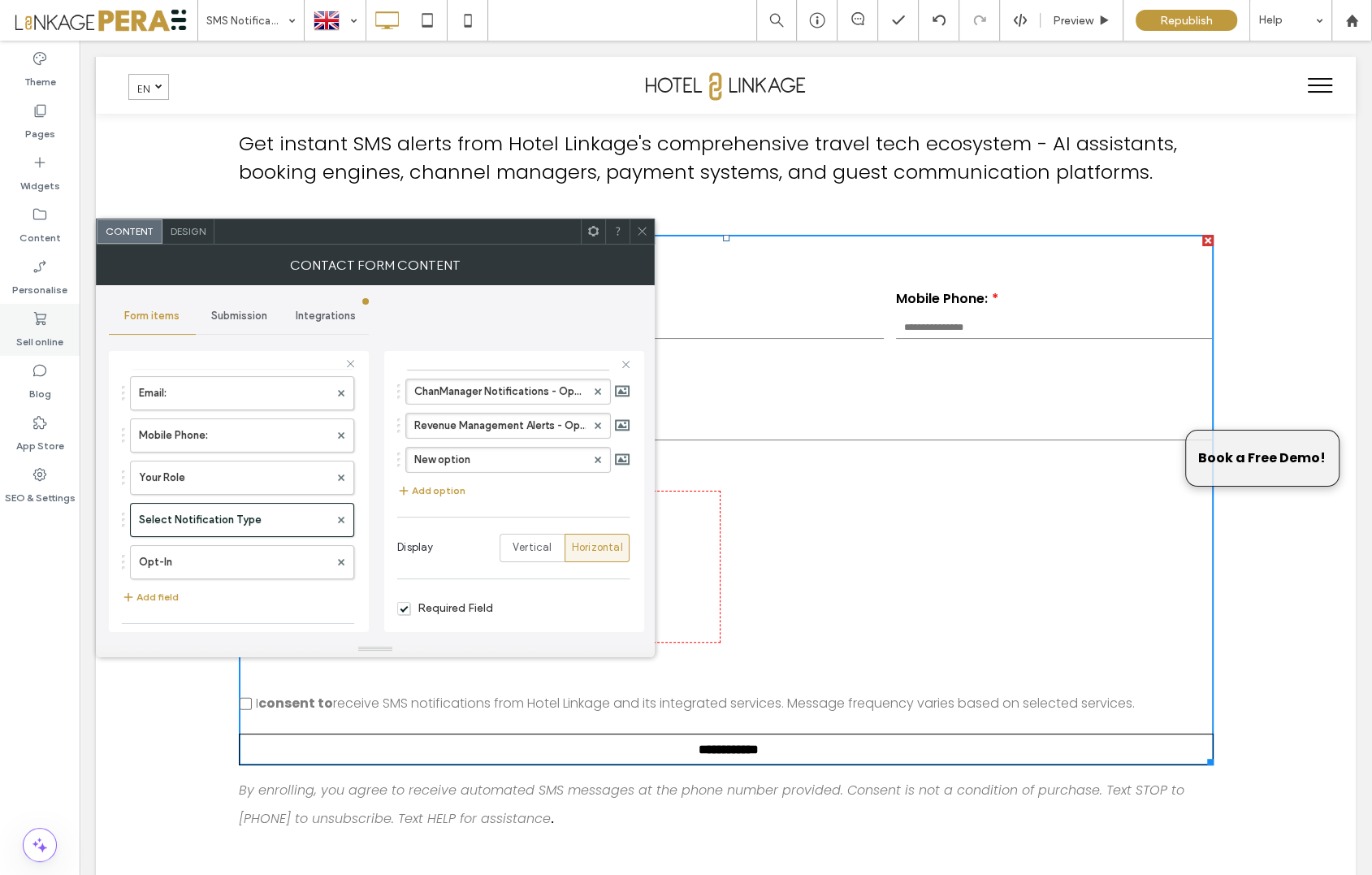 scroll, scrollTop: 286, scrollLeft: 0, axis: vertical 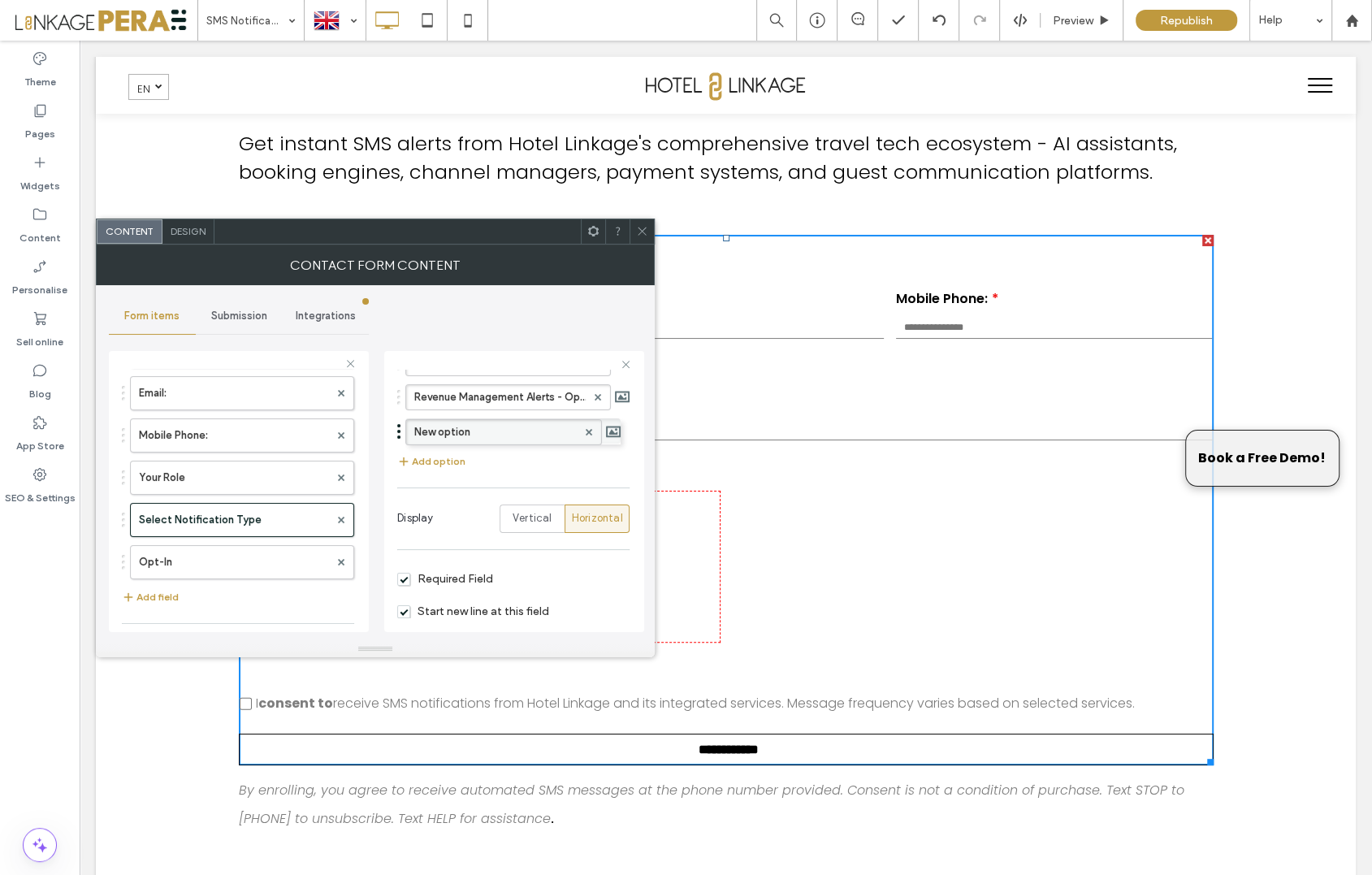 drag, startPoint x: 475, startPoint y: 422, endPoint x: 411, endPoint y: 418, distance: 64.12488 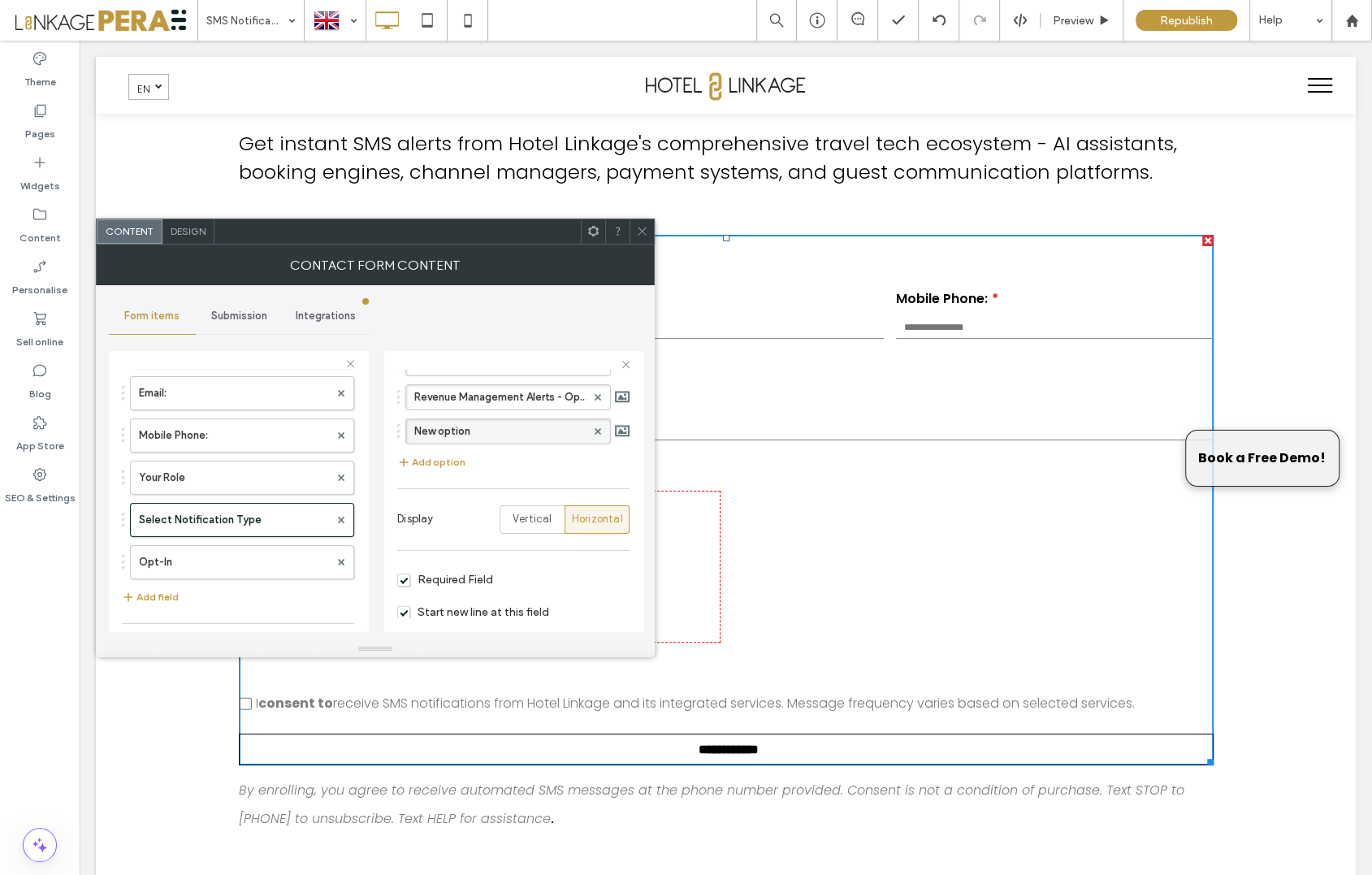 click on "New option" at bounding box center (500, 431) 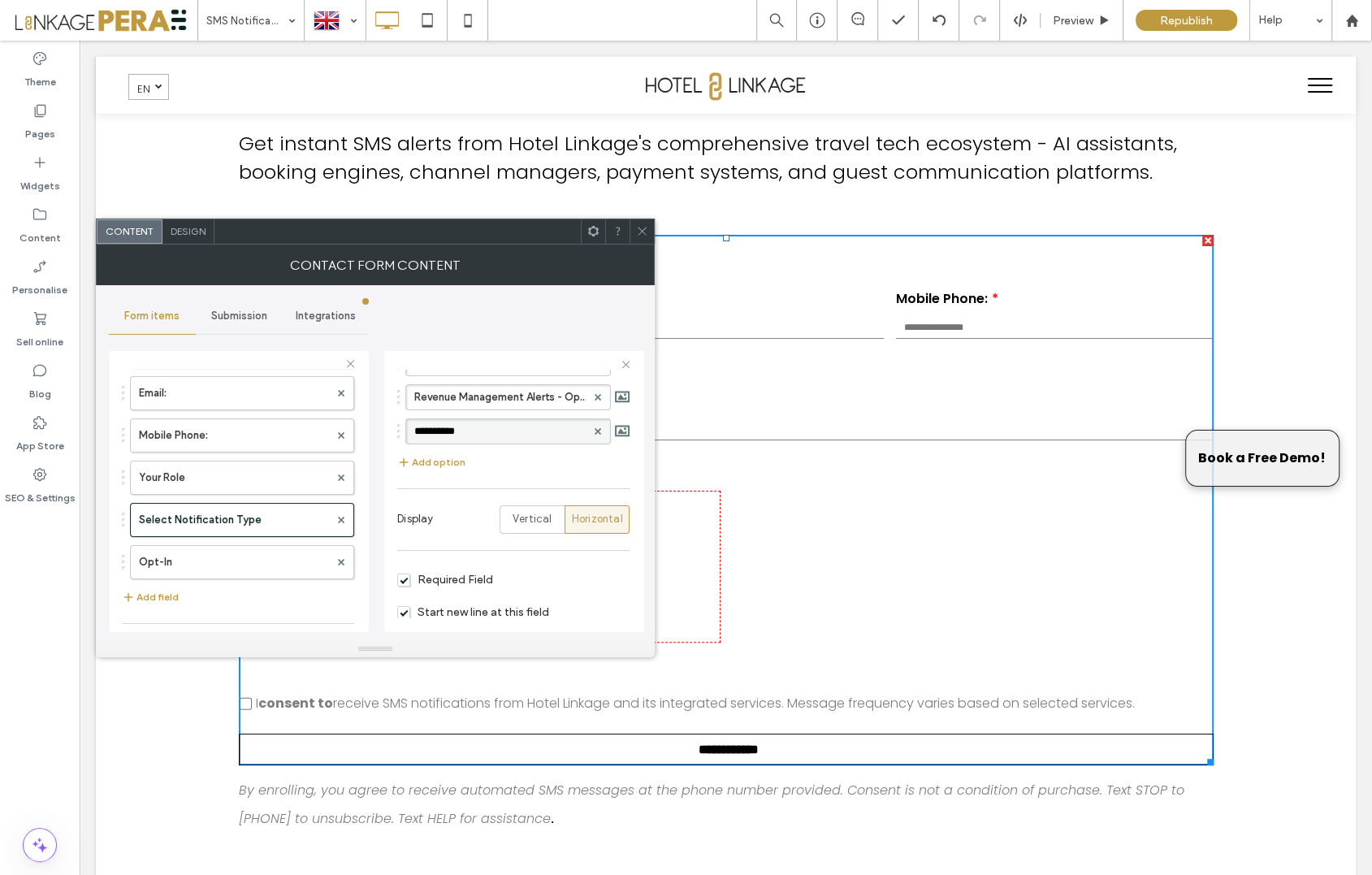 drag, startPoint x: 475, startPoint y: 428, endPoint x: 409, endPoint y: 422, distance: 66.27217 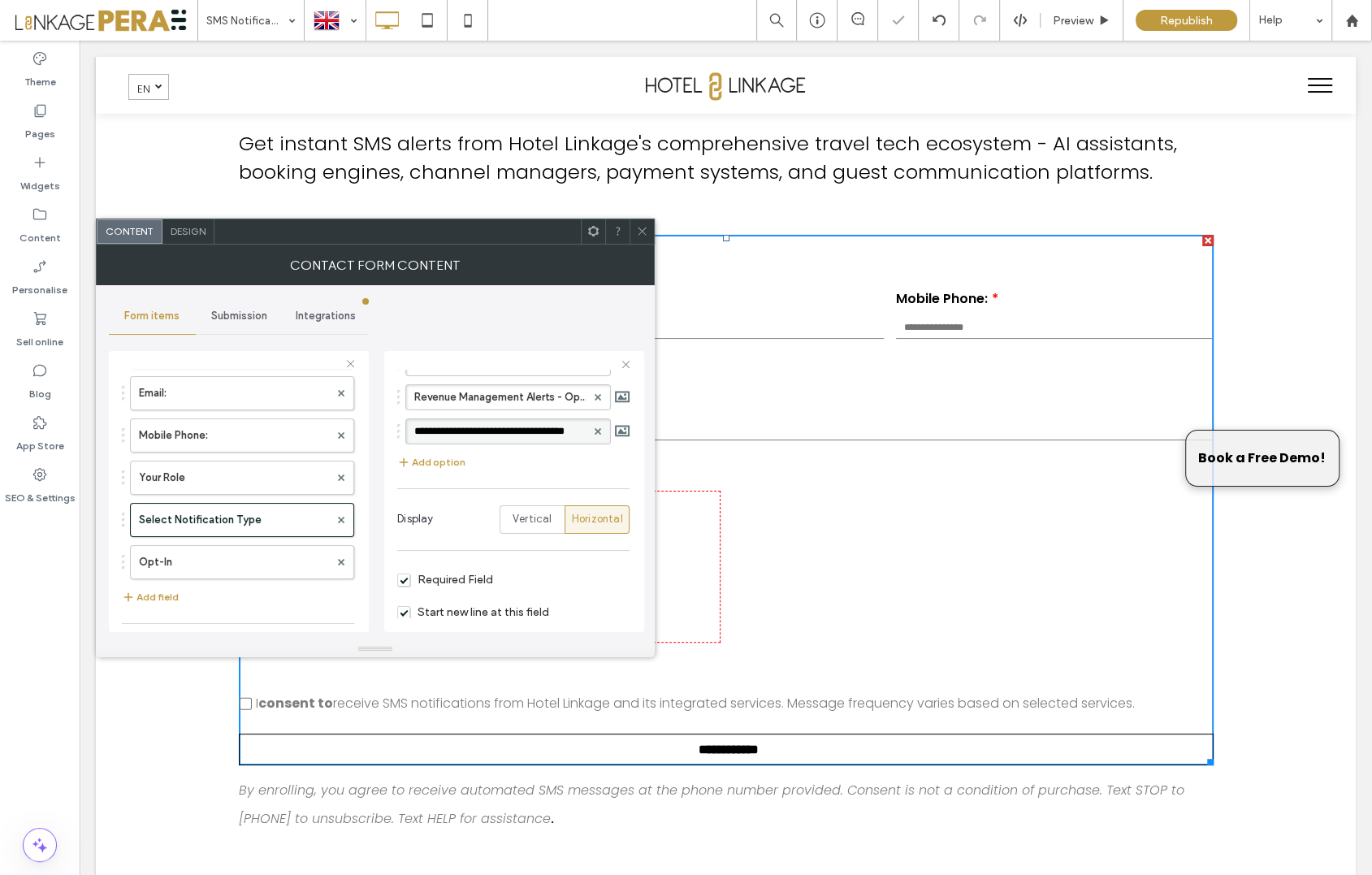 scroll, scrollTop: 0, scrollLeft: 39, axis: horizontal 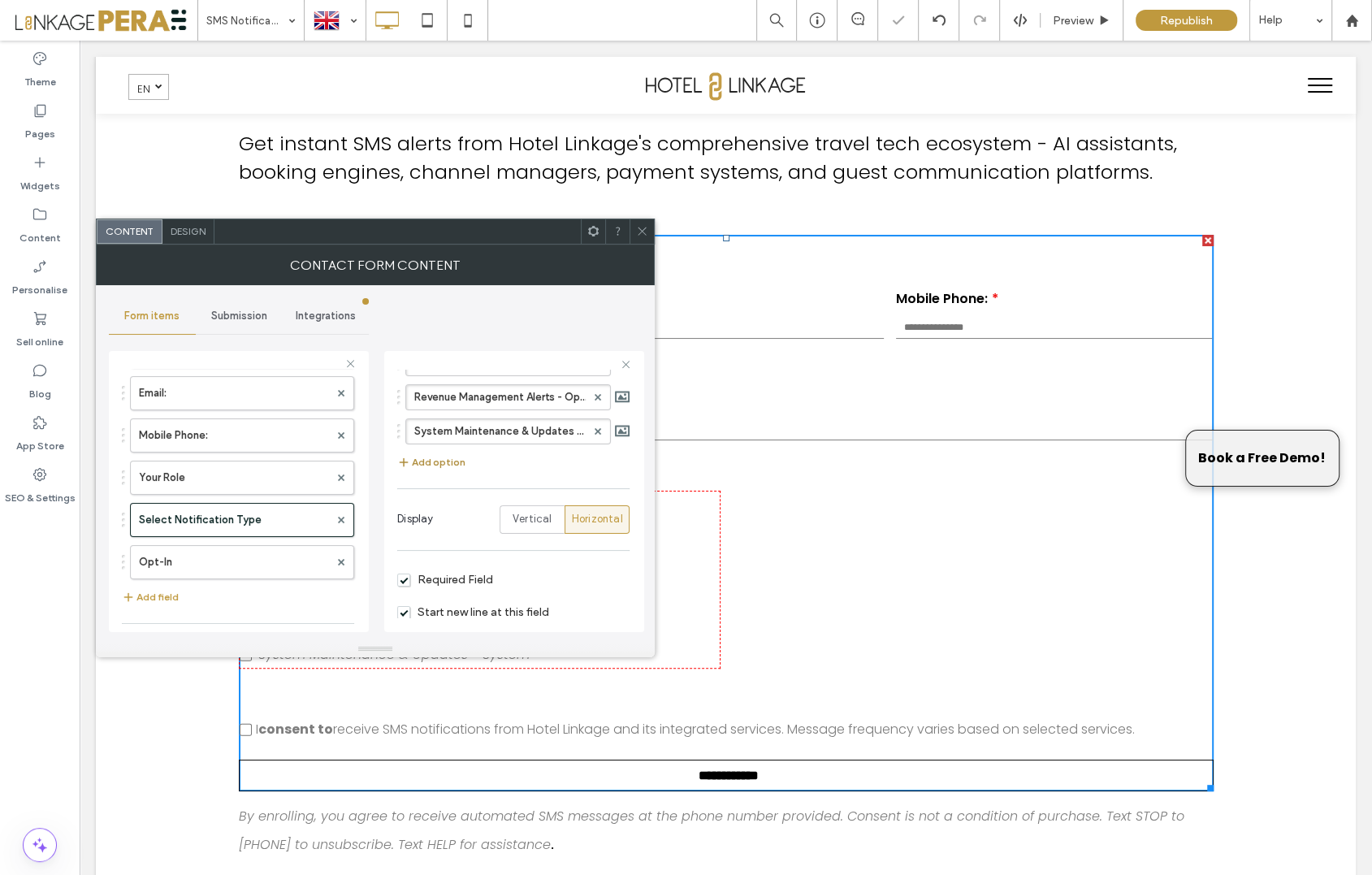 click on "Add option" at bounding box center (431, 462) 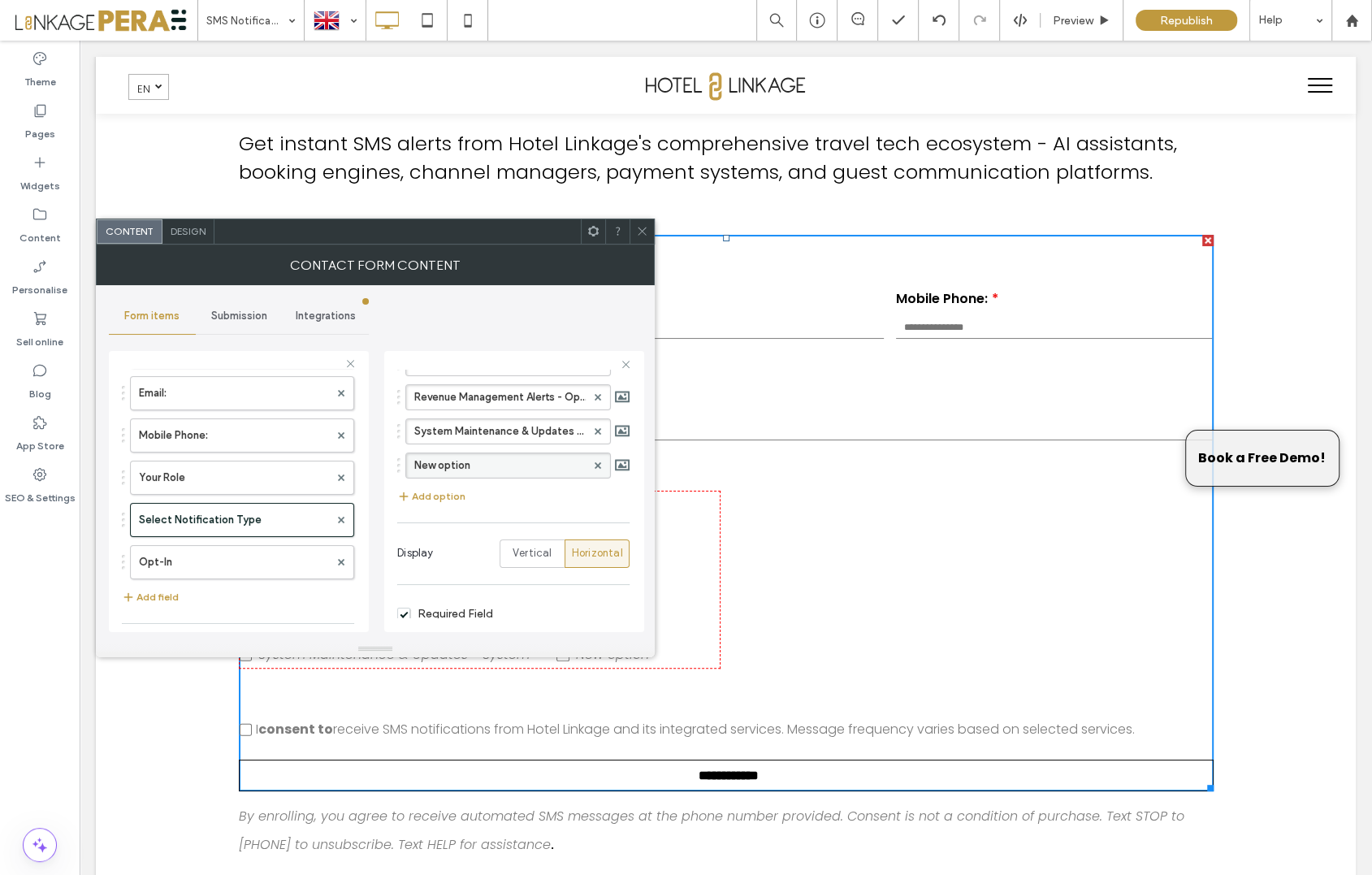 click on "New option" at bounding box center (500, 466) 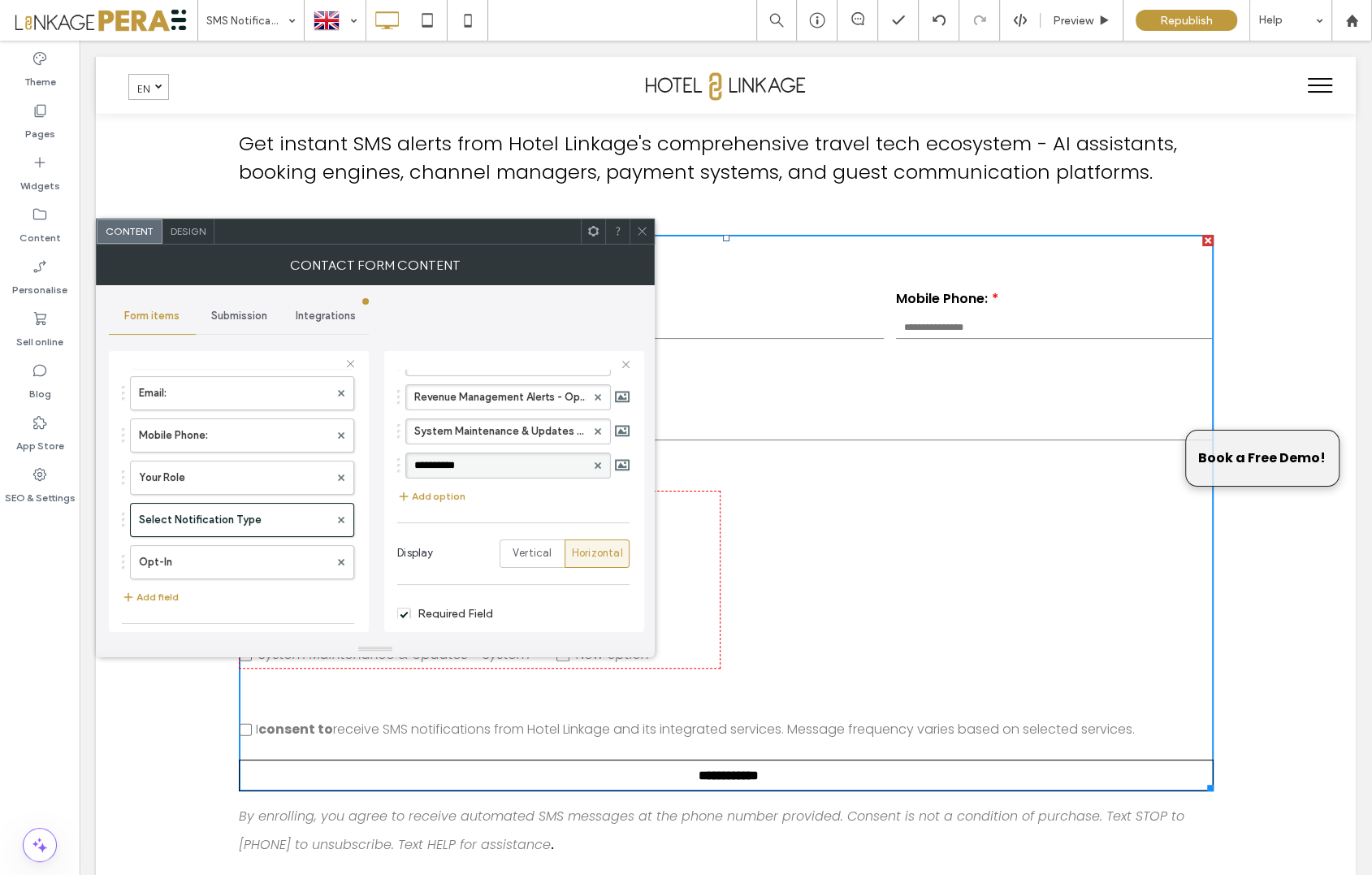 drag, startPoint x: 463, startPoint y: 461, endPoint x: 409, endPoint y: 457, distance: 54.14795 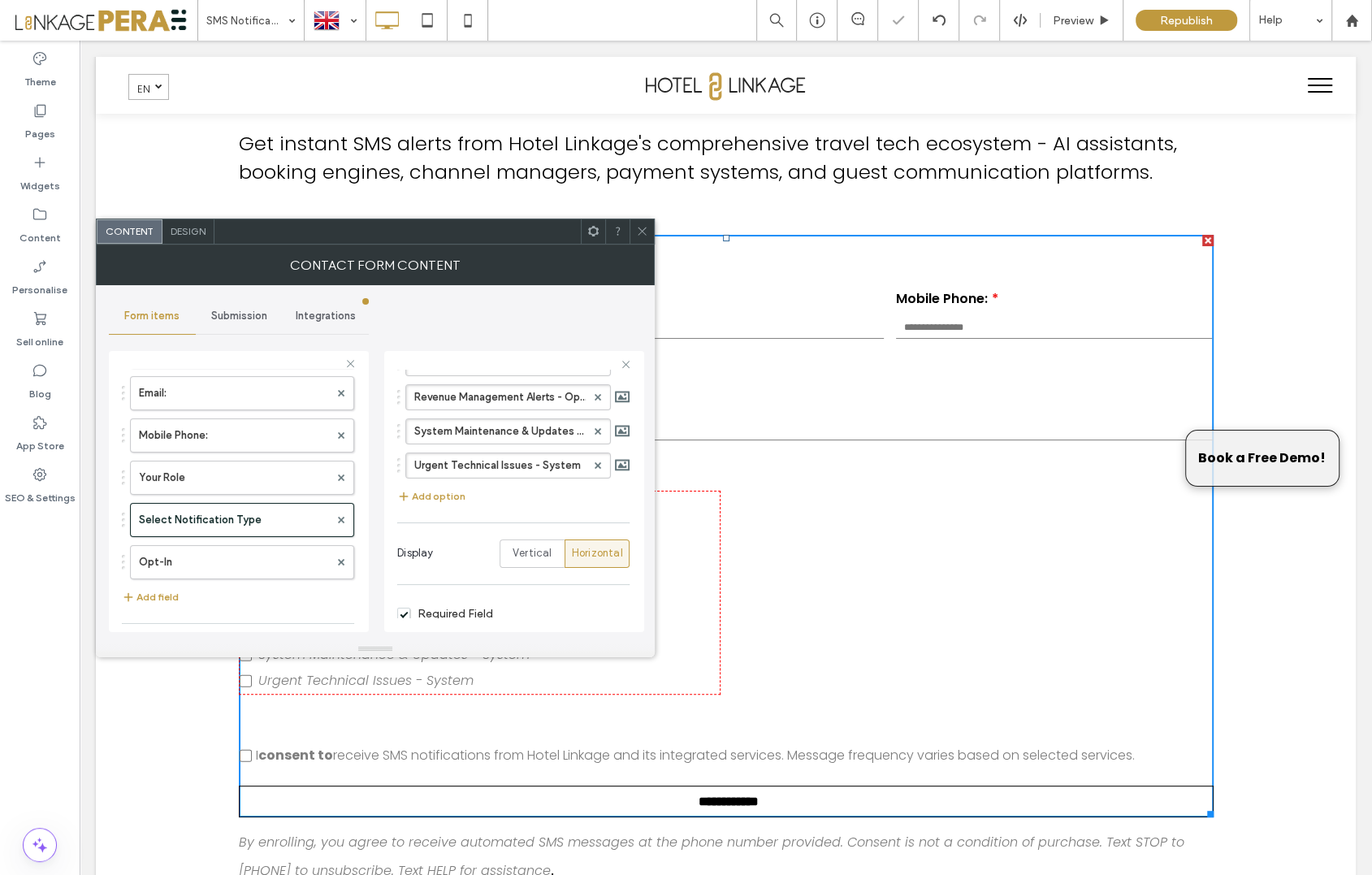 click at bounding box center (642, 232) 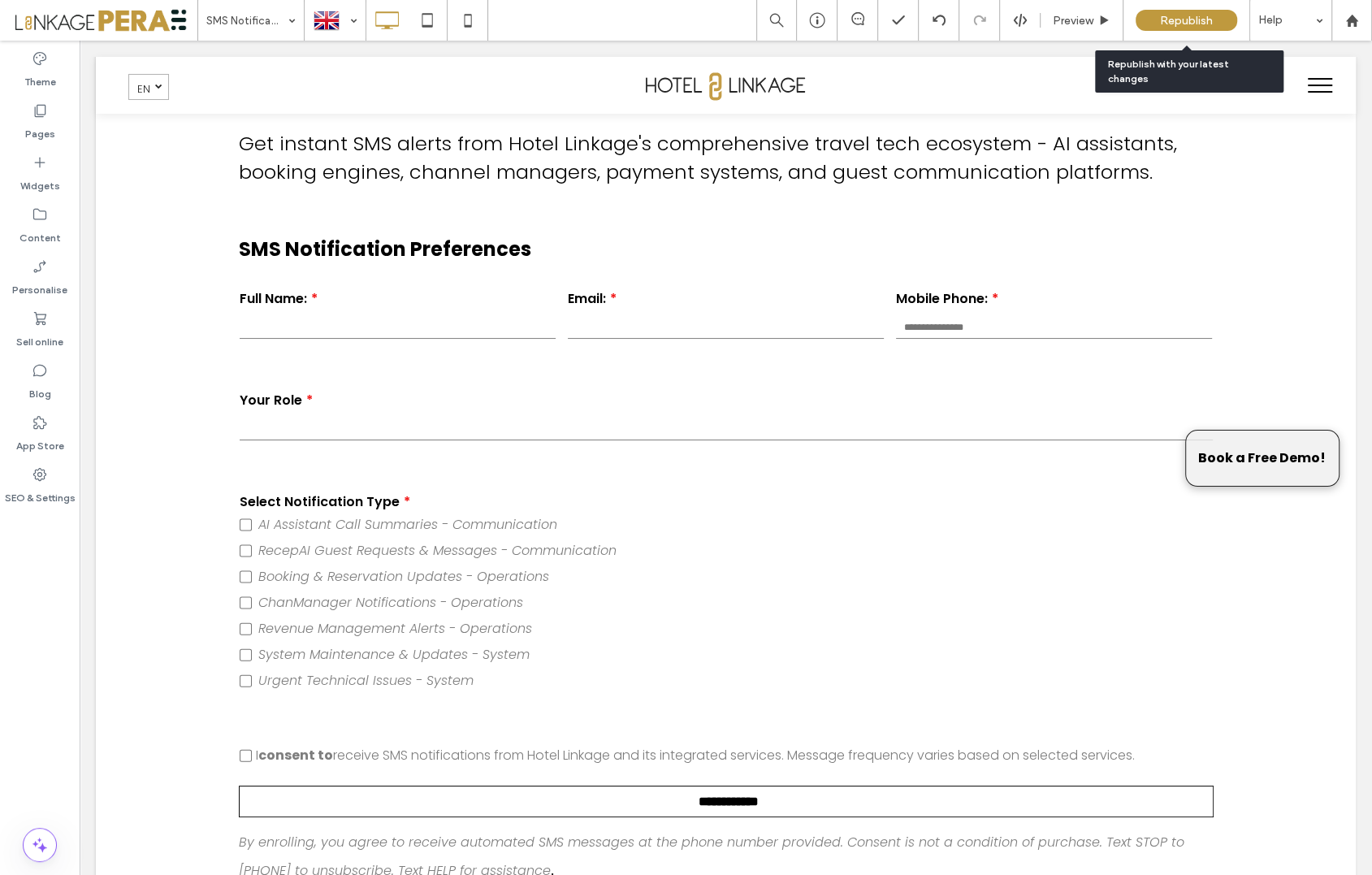 click on "Republish" at bounding box center (1186, 20) 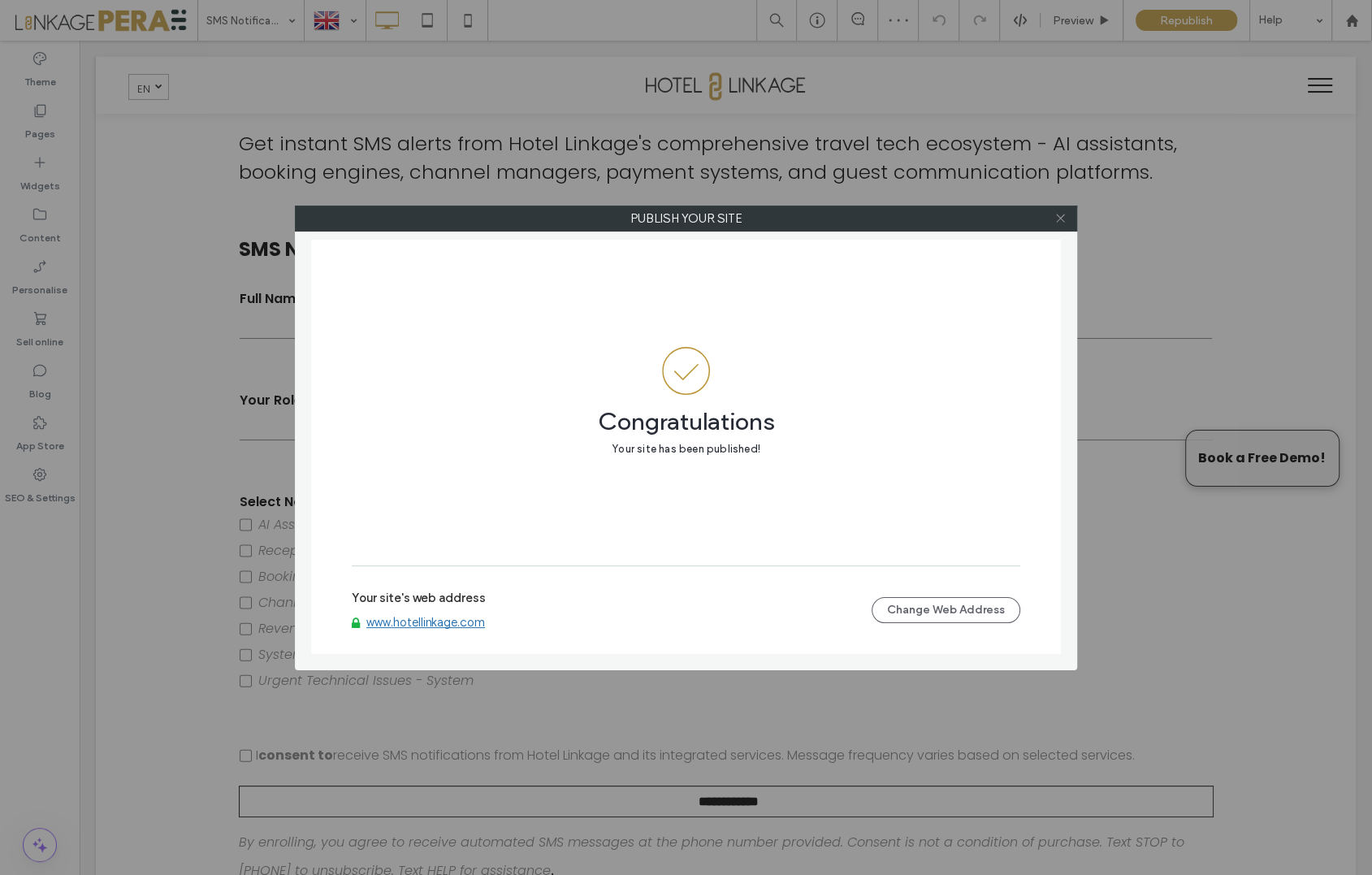 click 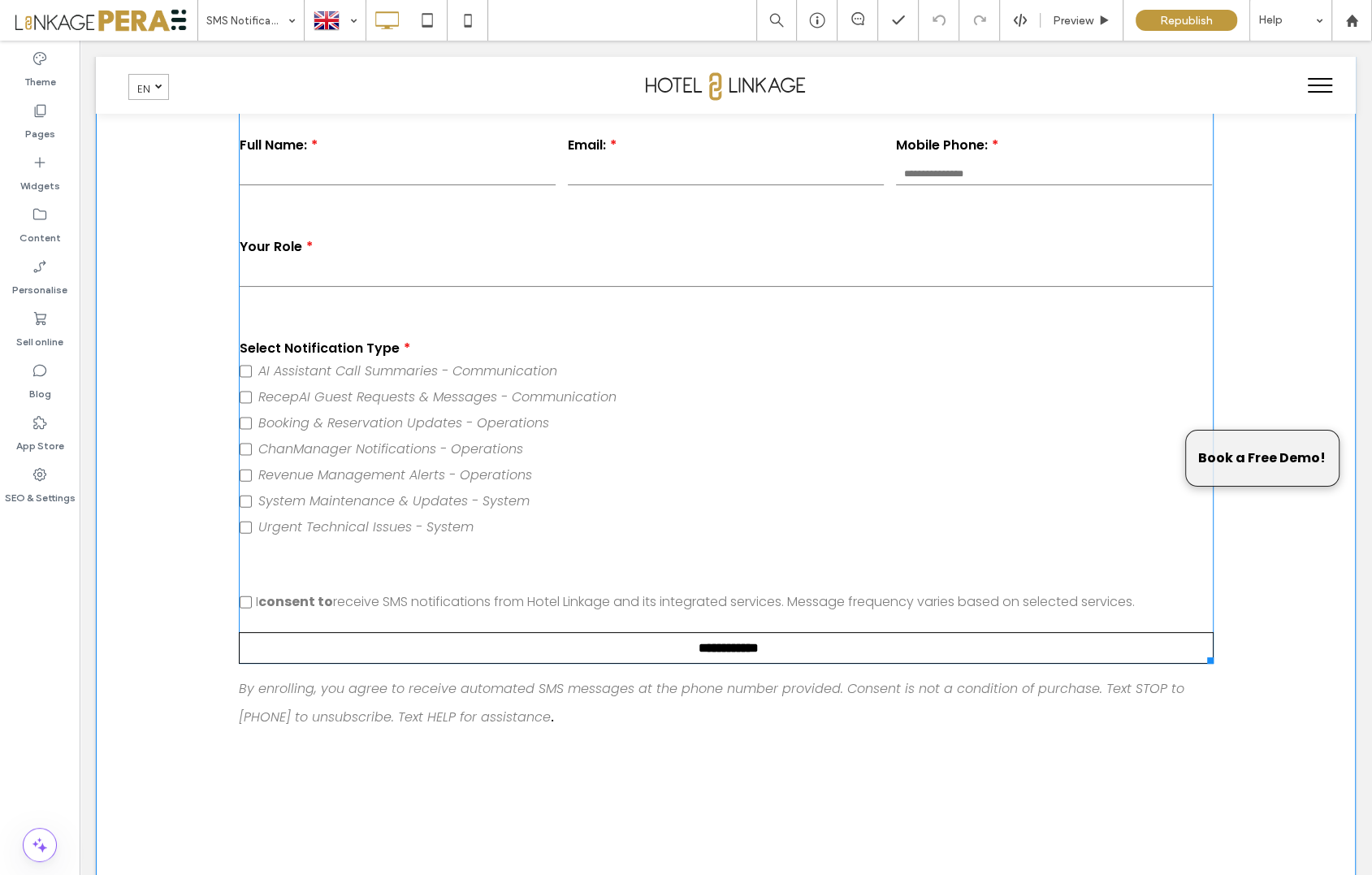 scroll, scrollTop: 270, scrollLeft: 0, axis: vertical 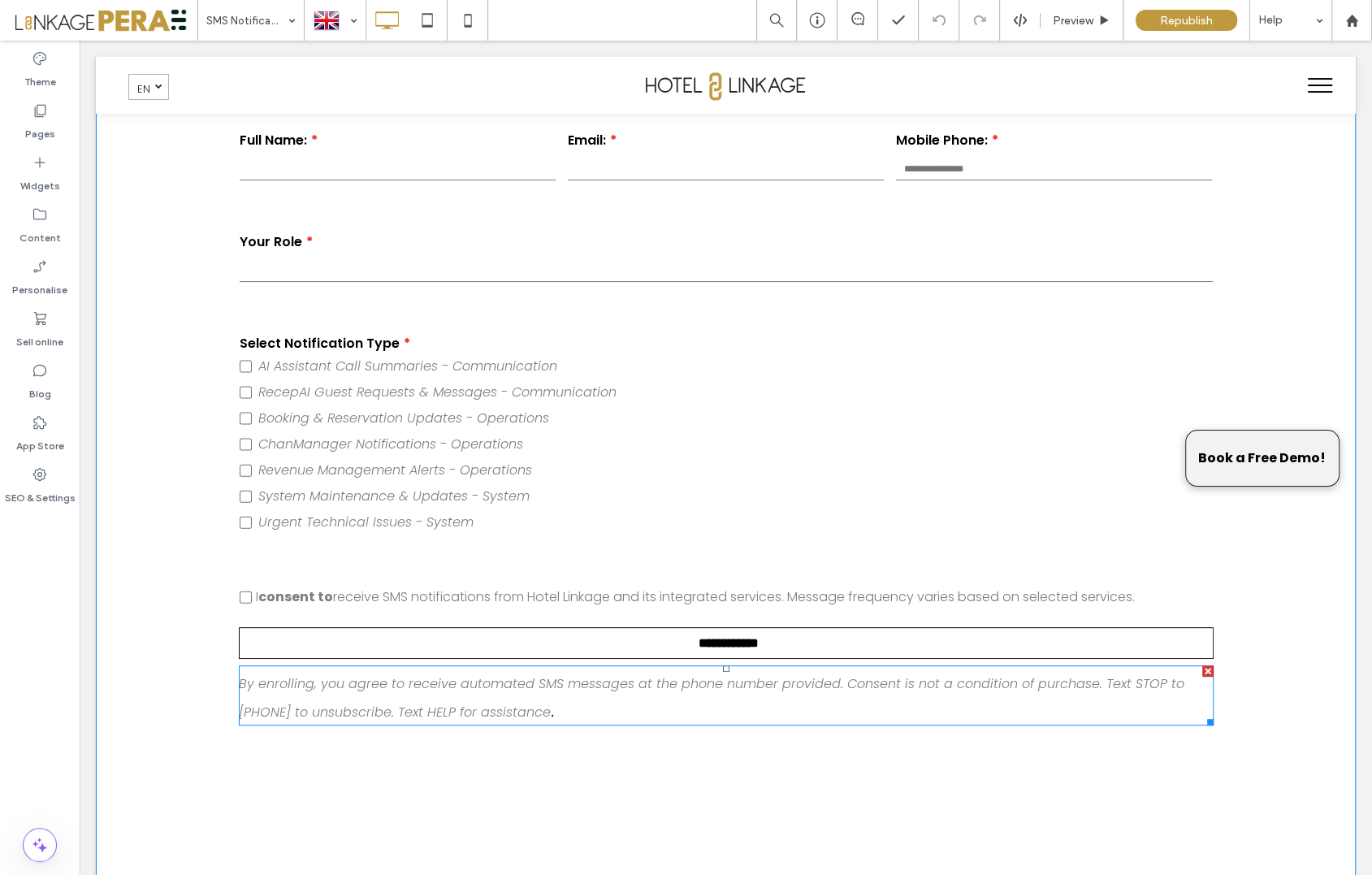 click on "By enrolling, you agree to receive automated SMS messages at the phone number provided. Consent is not a condition of purchase. Text STOP to [PHONE] to unsubscribe. Text HELP for assistance" at bounding box center (712, 698) 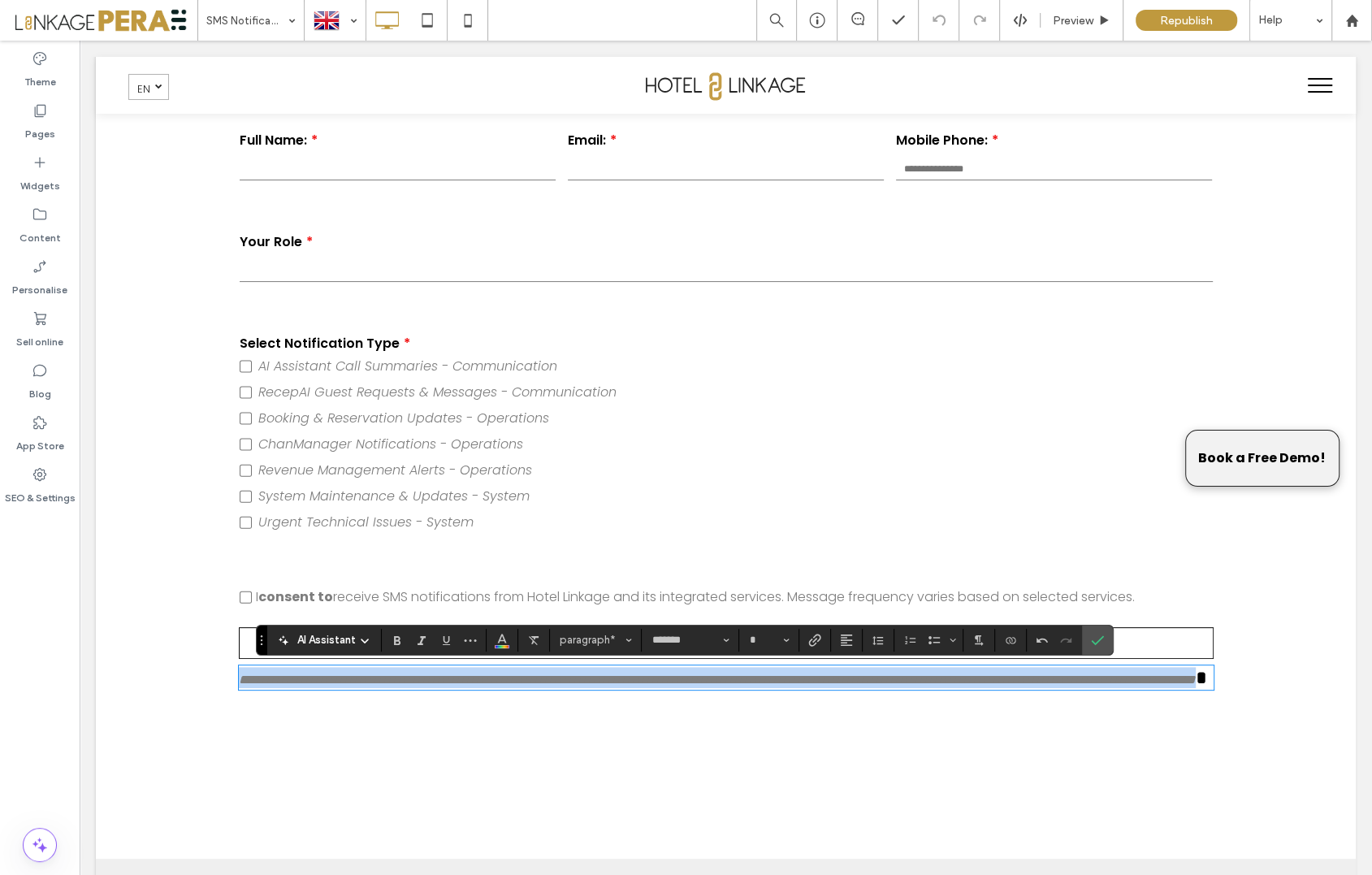 click on "**********" at bounding box center [717, 679] 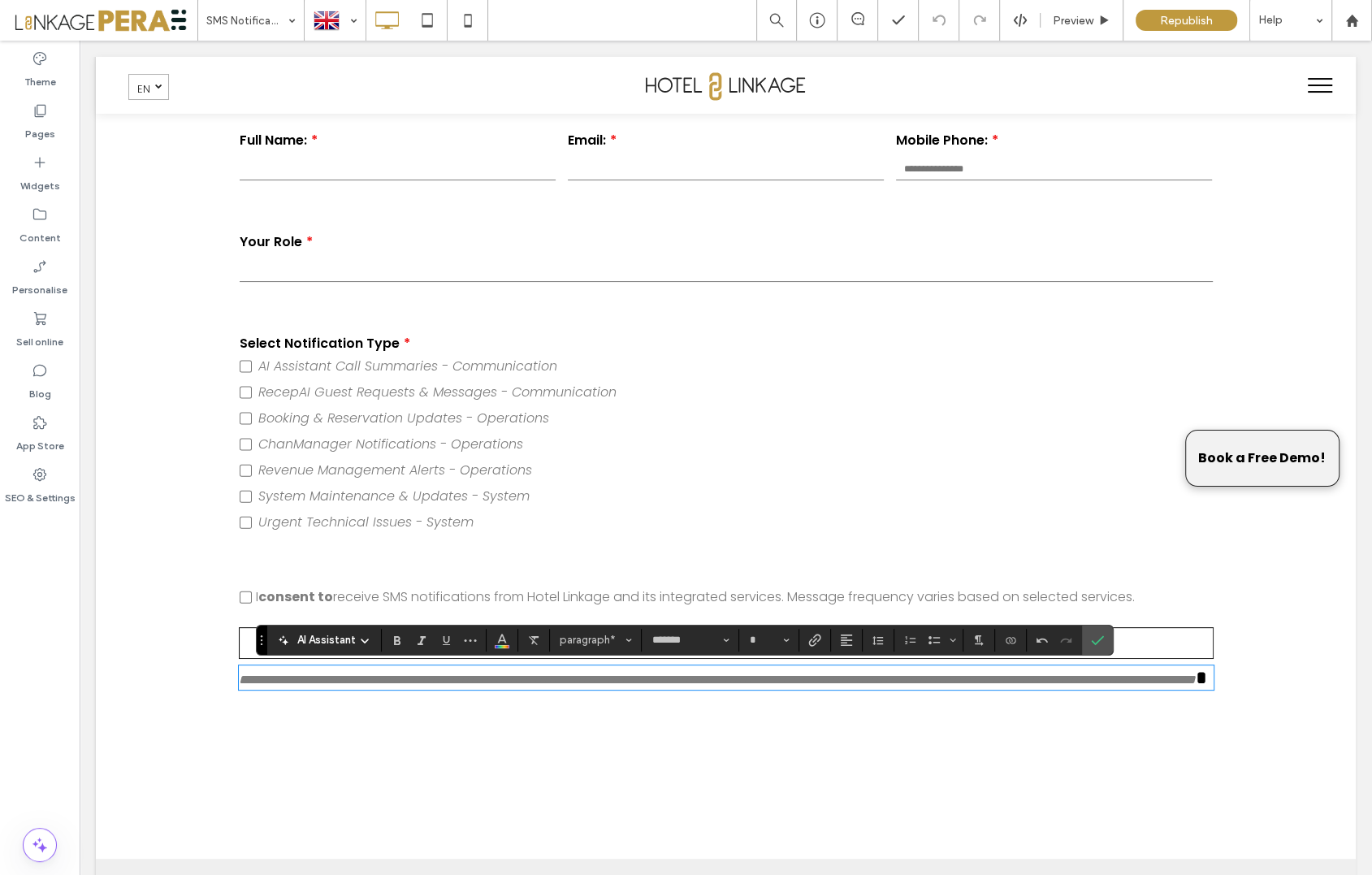type on "**" 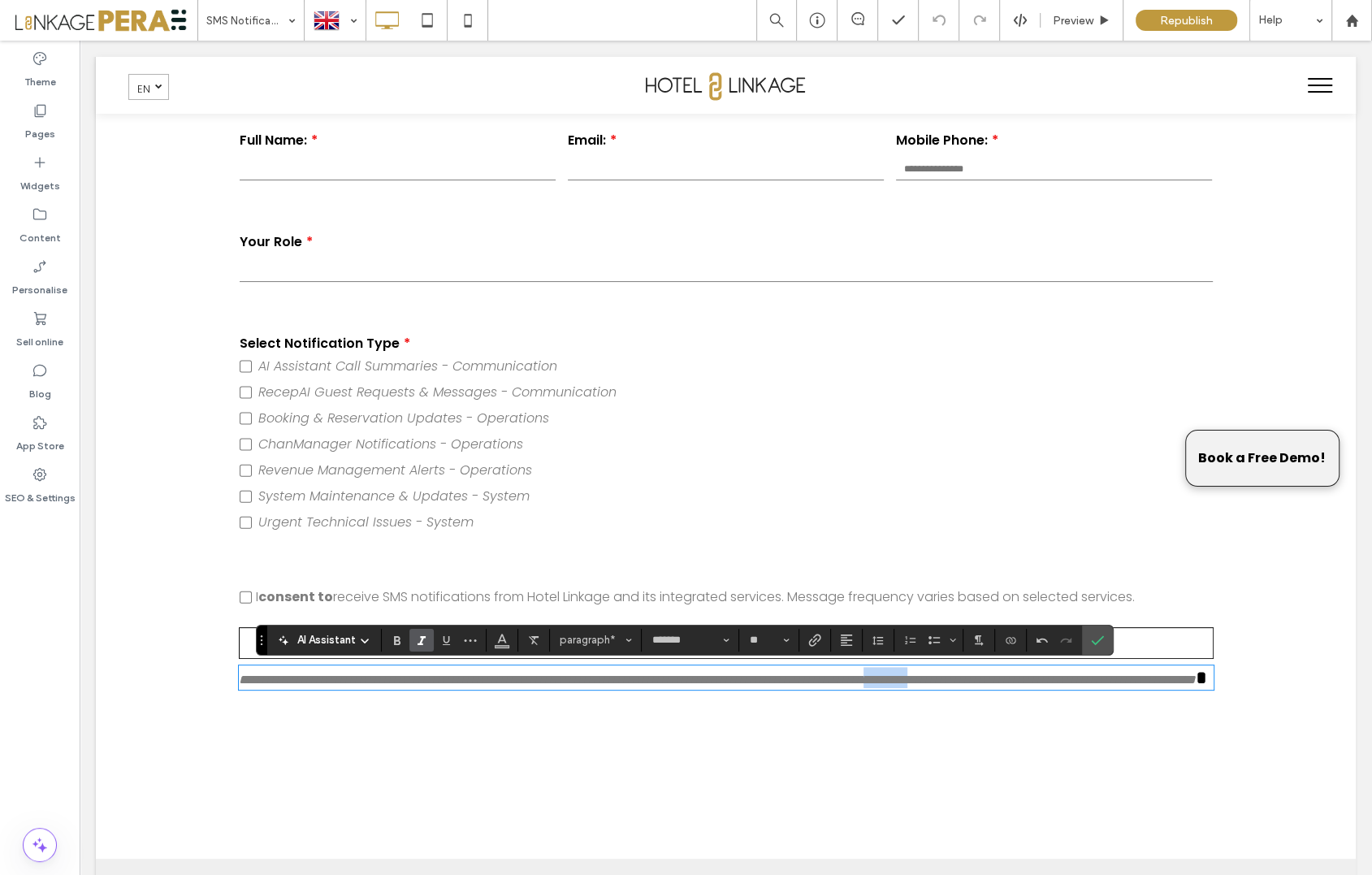 drag, startPoint x: 1090, startPoint y: 686, endPoint x: 1151, endPoint y: 681, distance: 61.20457 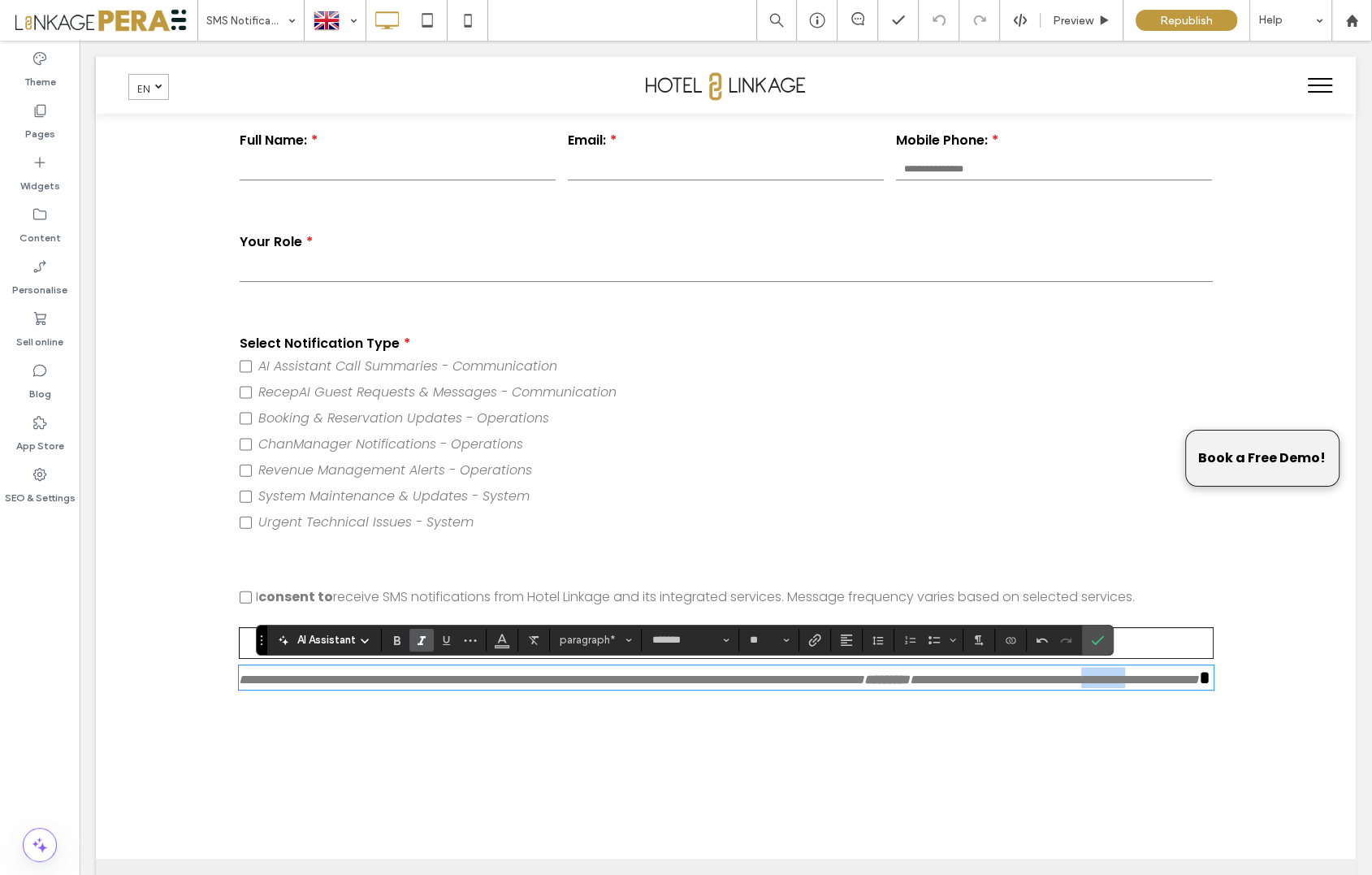 drag, startPoint x: 440, startPoint y: 714, endPoint x: 496, endPoint y: 713, distance: 56.00893 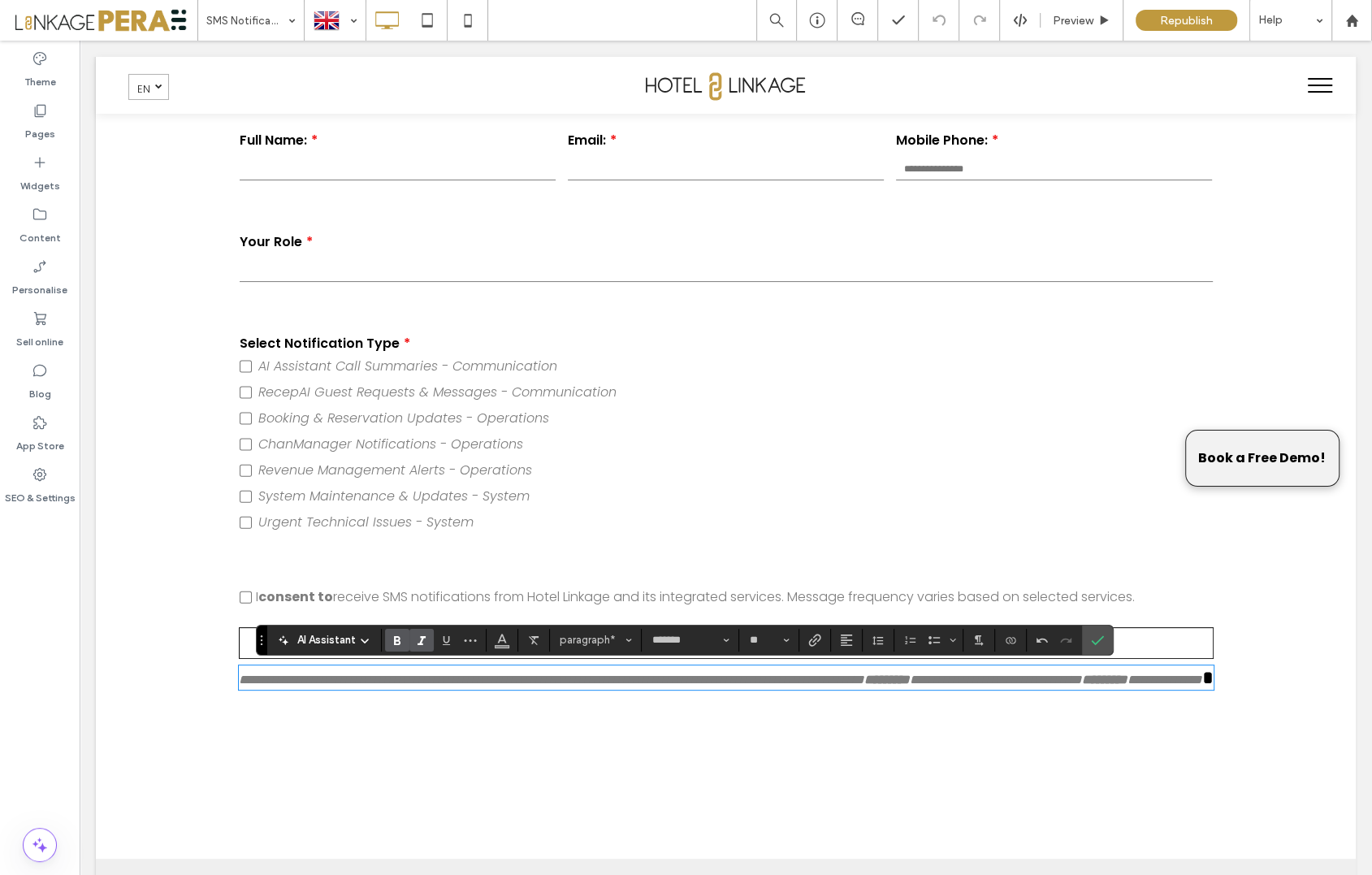 click on "**********" at bounding box center (725, 351) 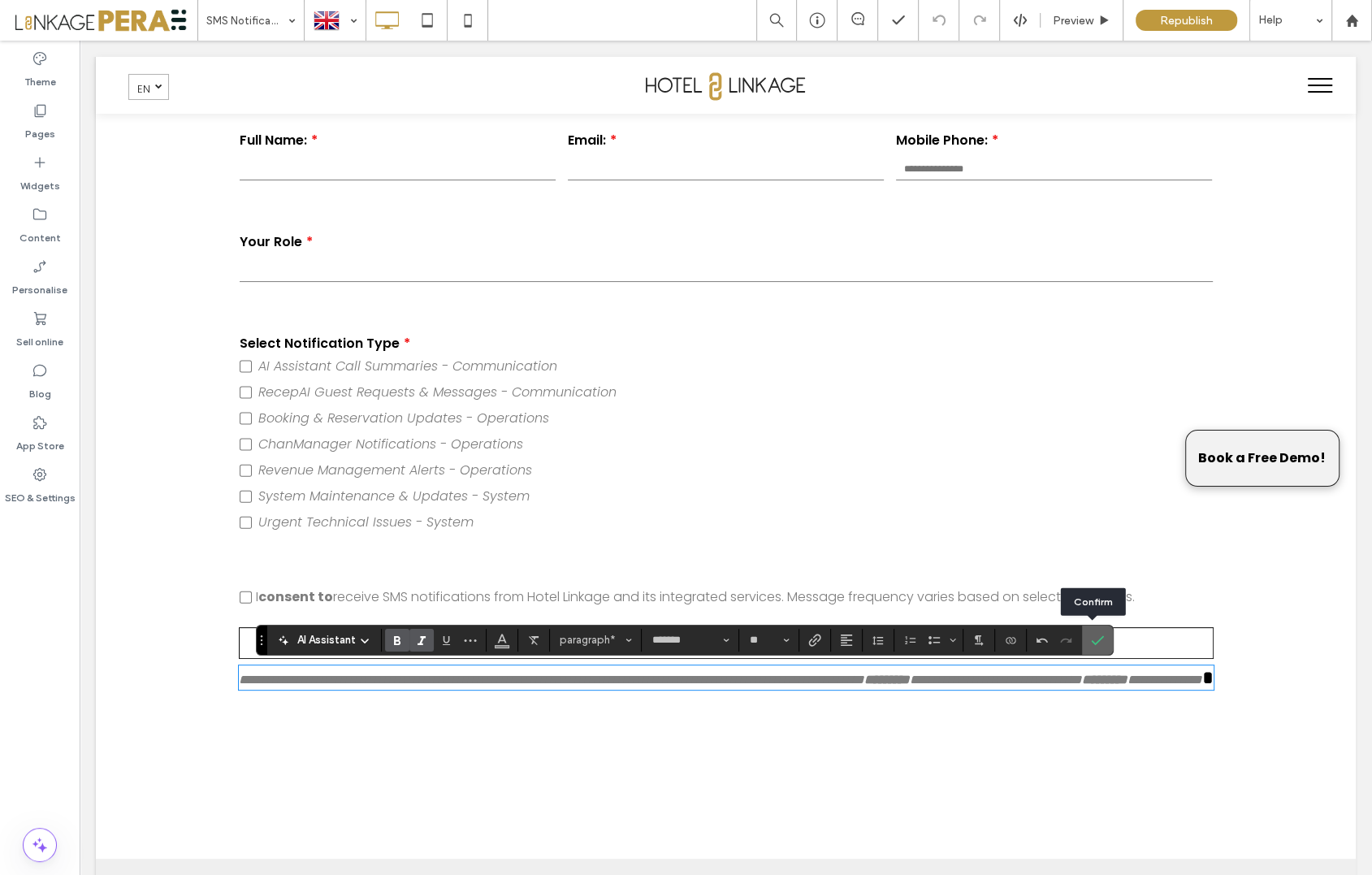 click 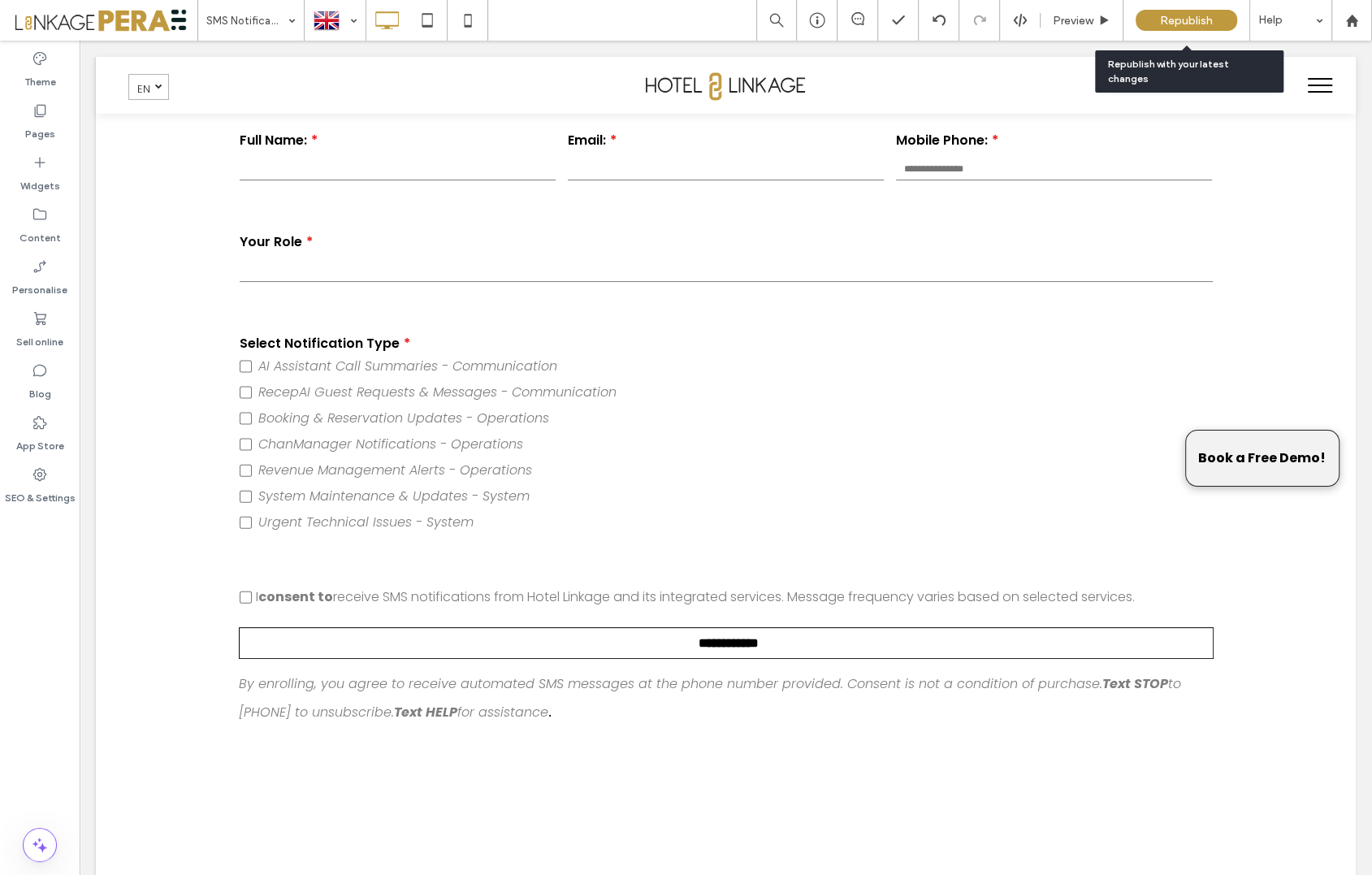 click on "Republish" at bounding box center [1186, 20] 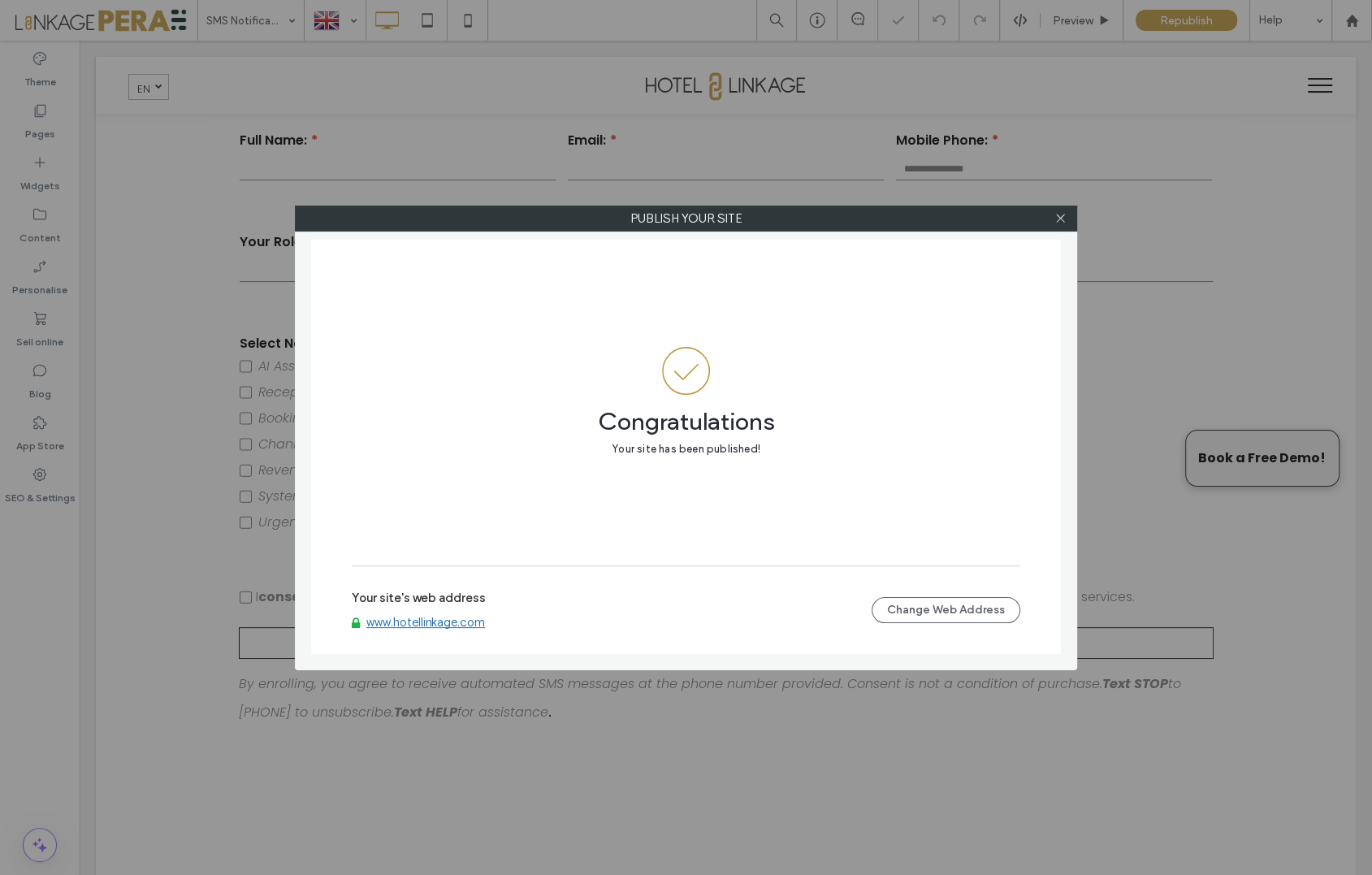 click on "www.hotellinkage.com" at bounding box center (426, 622) 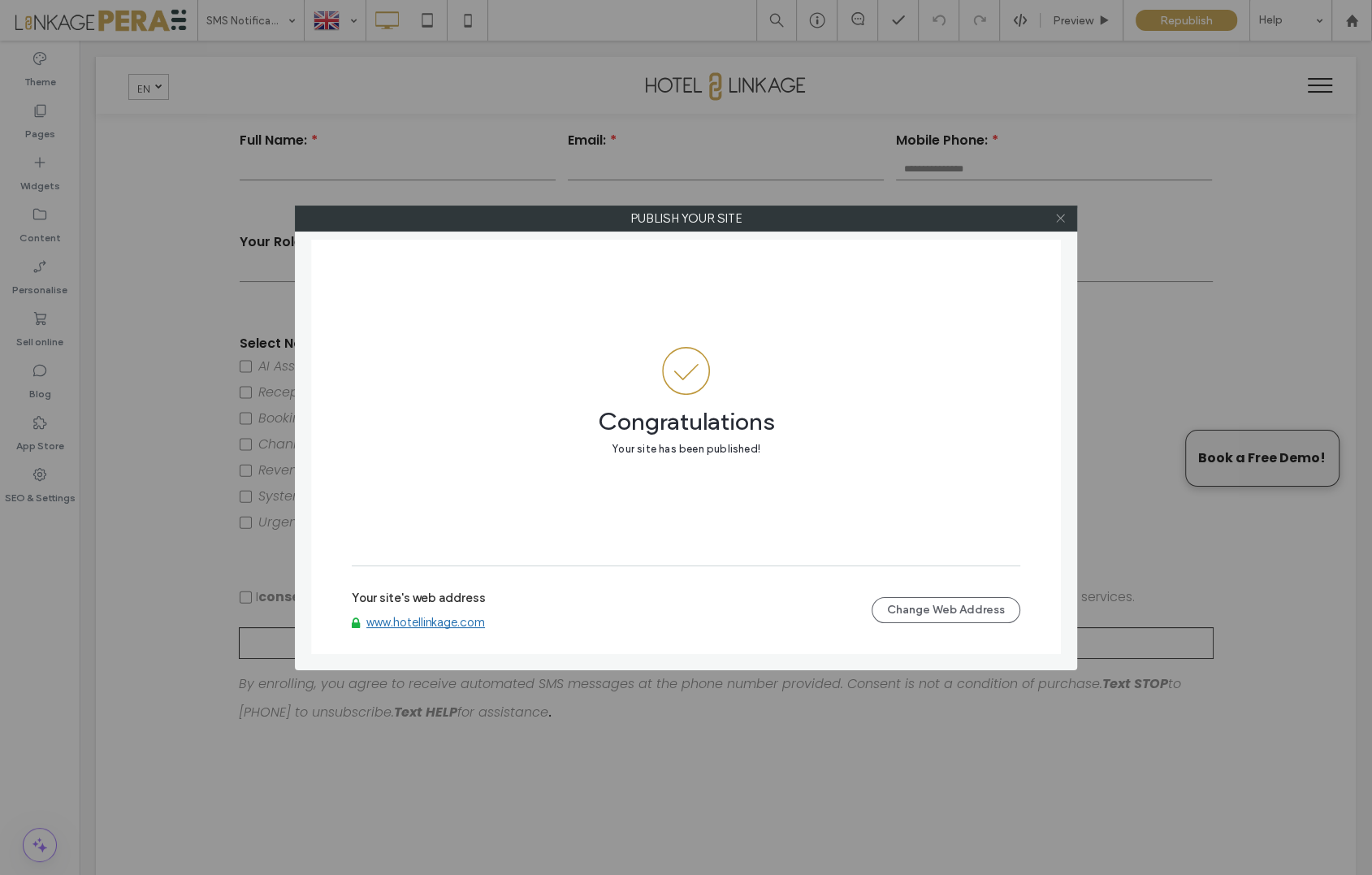 click 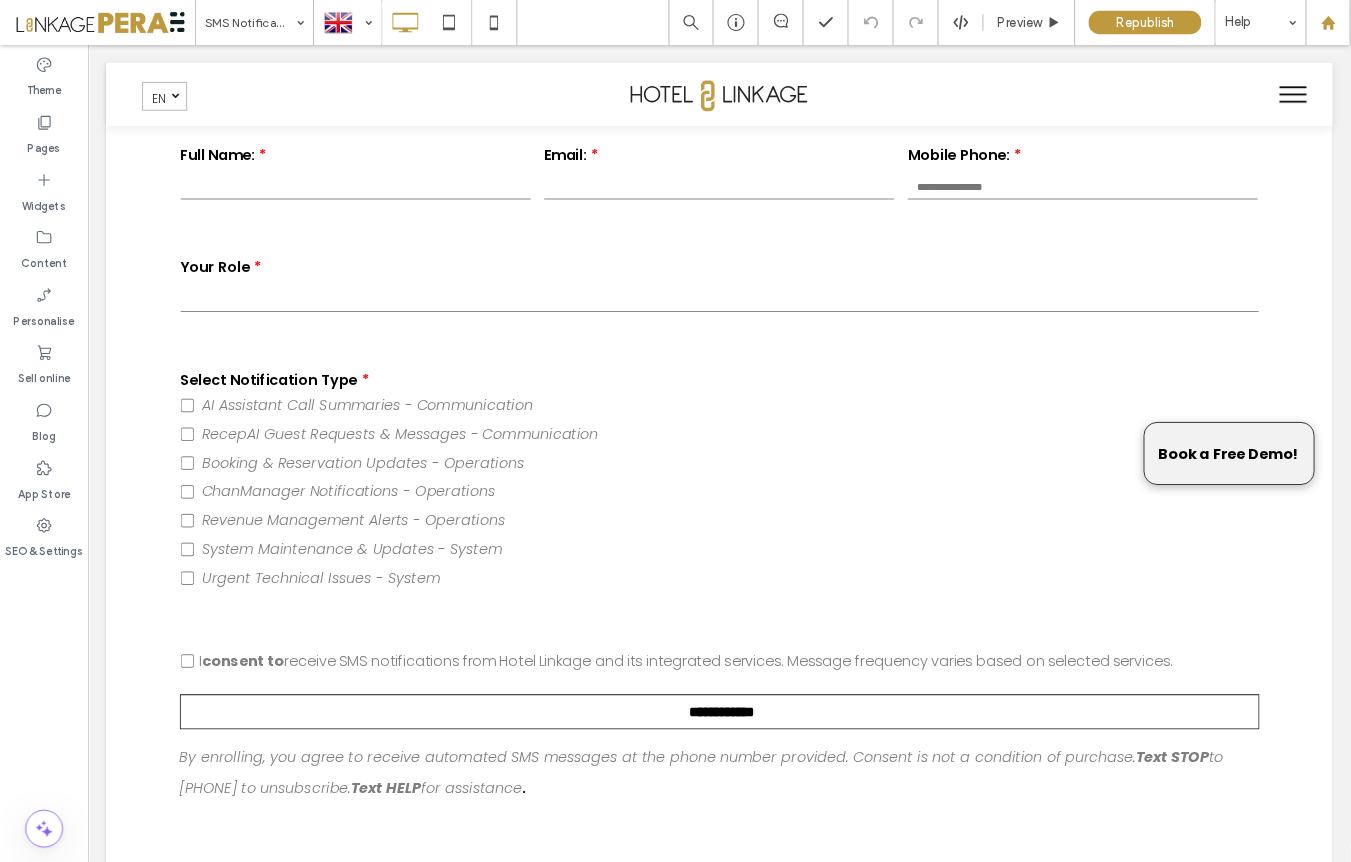 scroll, scrollTop: 333, scrollLeft: 0, axis: vertical 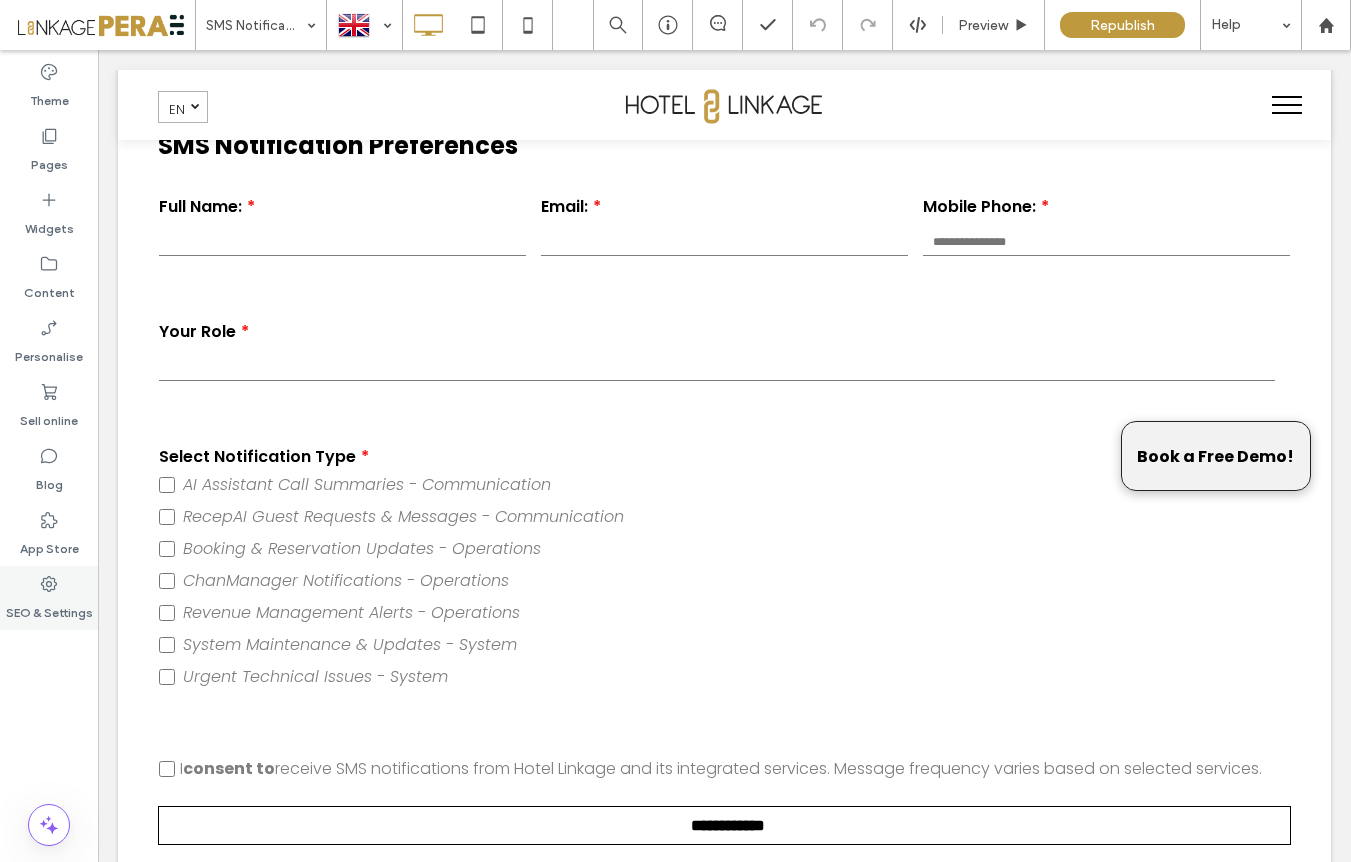 click 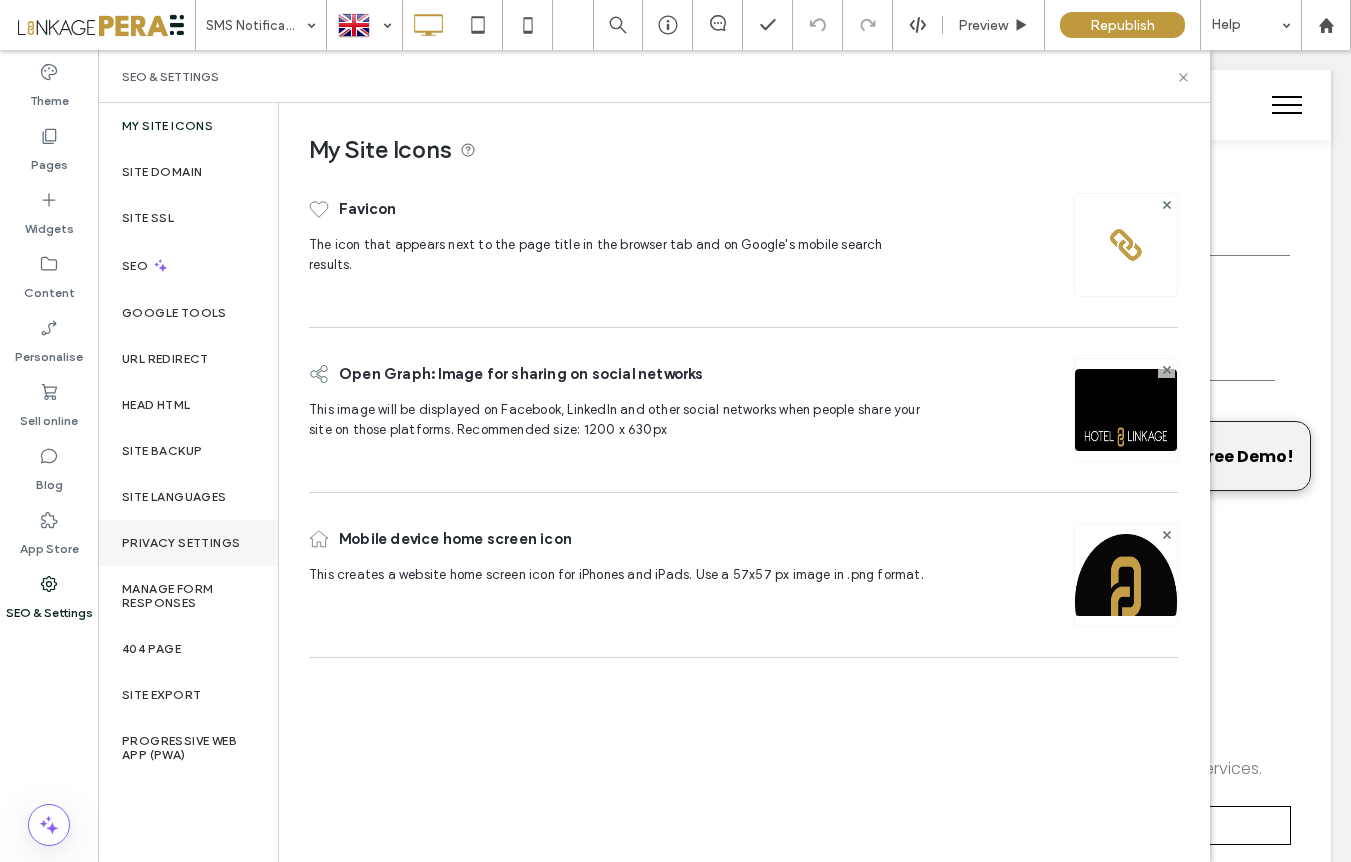 click on "Privacy Settings" at bounding box center (181, 543) 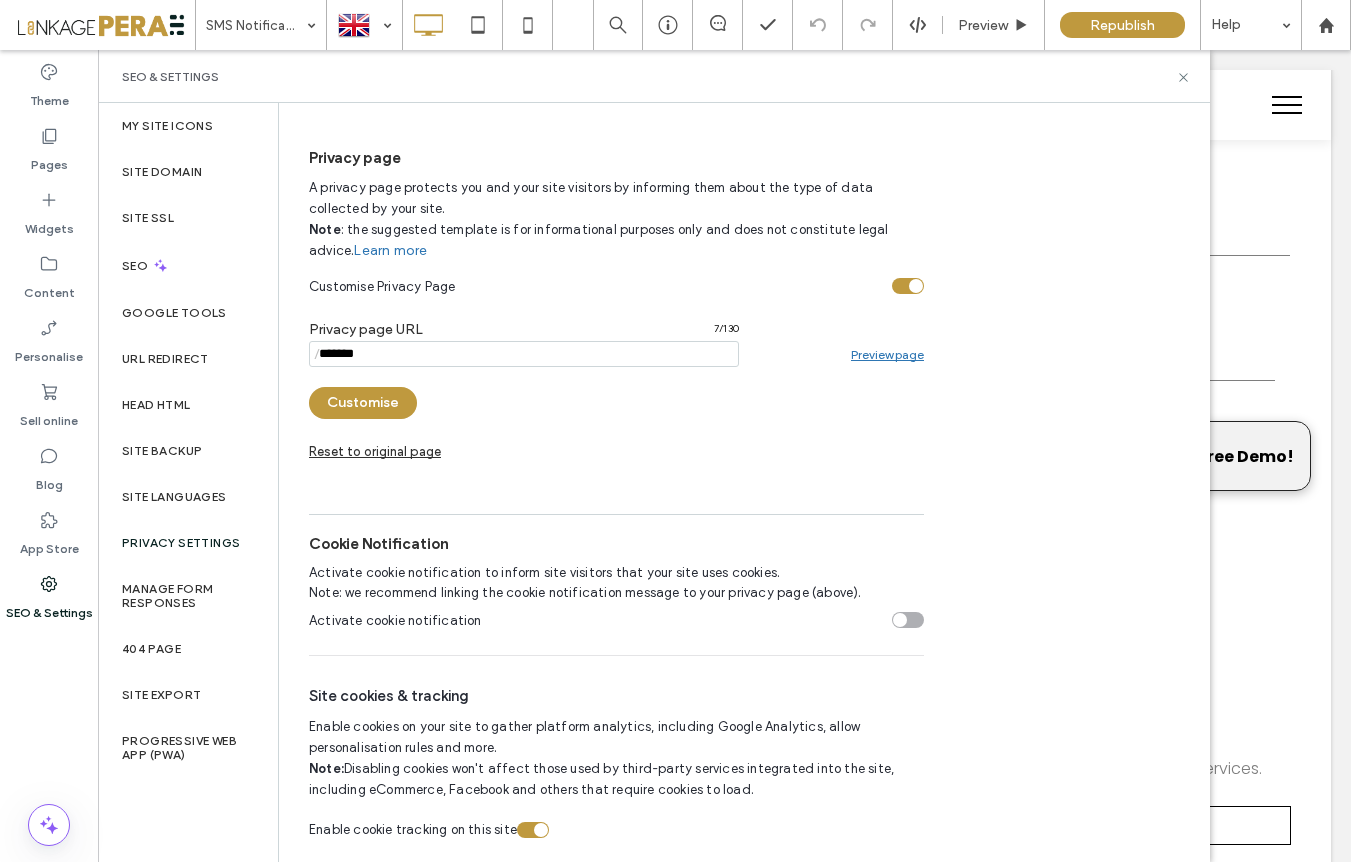 scroll, scrollTop: 110, scrollLeft: 0, axis: vertical 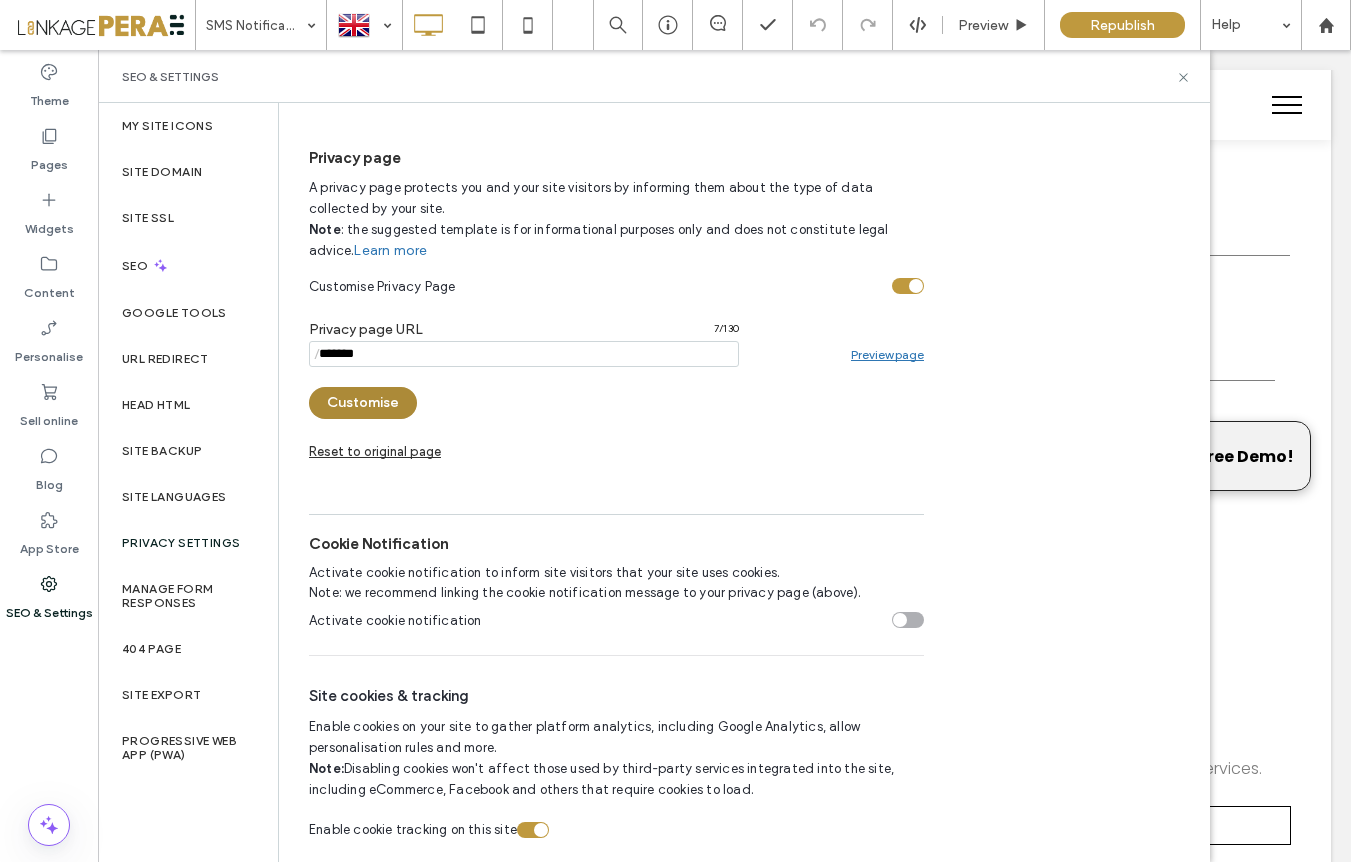 click on "Customise" at bounding box center (363, 403) 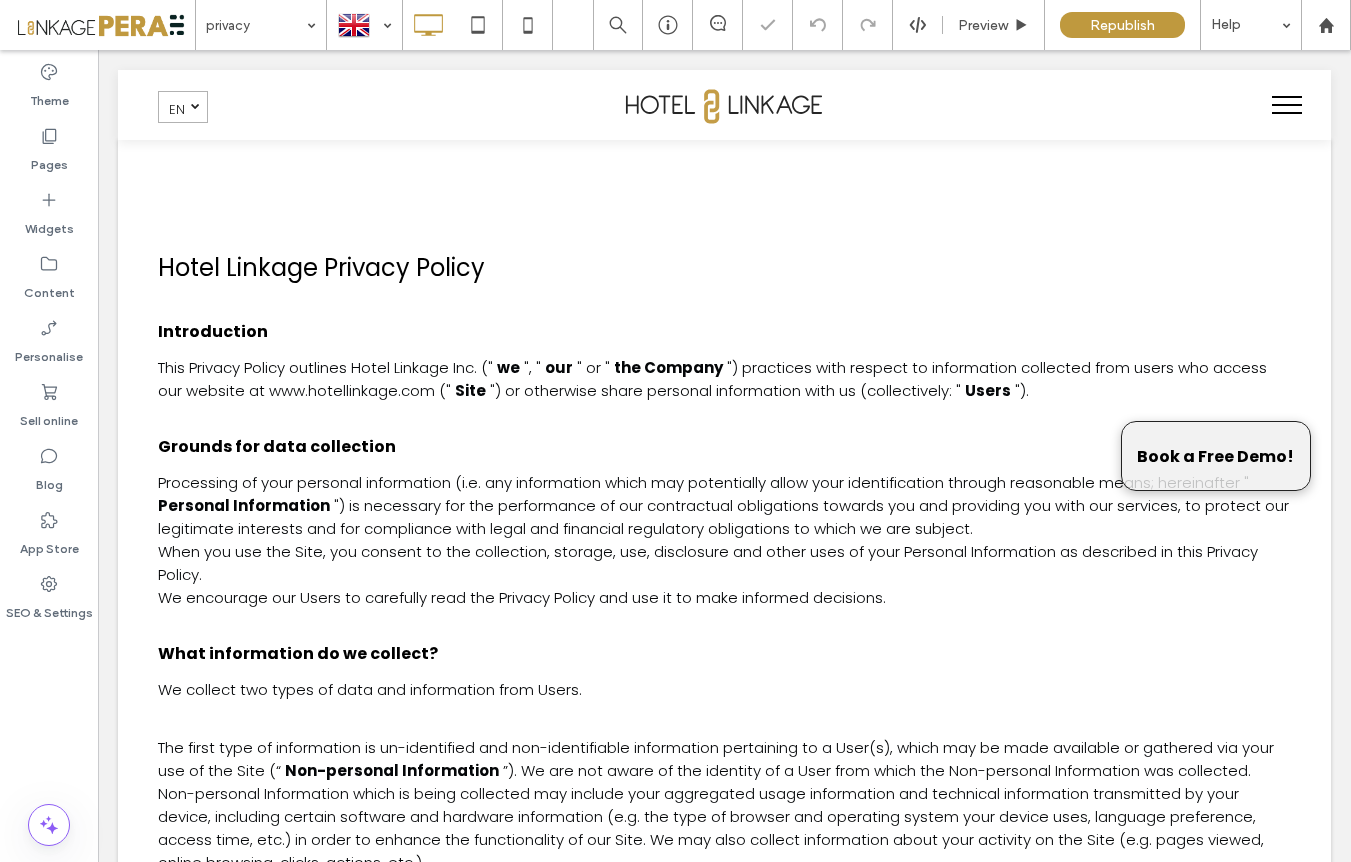 scroll, scrollTop: 0, scrollLeft: 0, axis: both 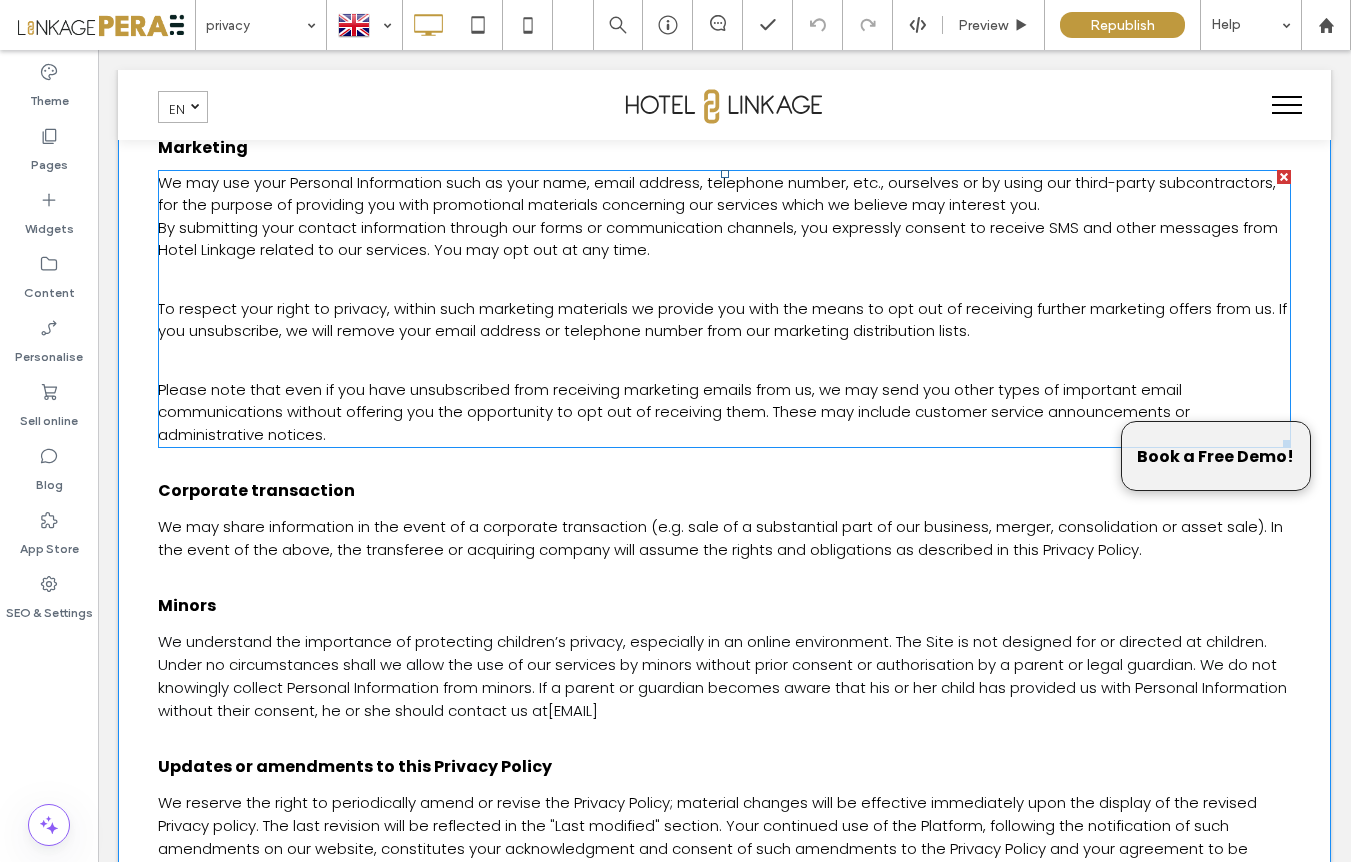 click on "Please note that even if you have unsubscribed from receiving marketing emails from us, we may send you other types of important email communications without offering you the opportunity to opt out of receiving them. These may include customer service announcements or administrative notices." at bounding box center [674, 412] 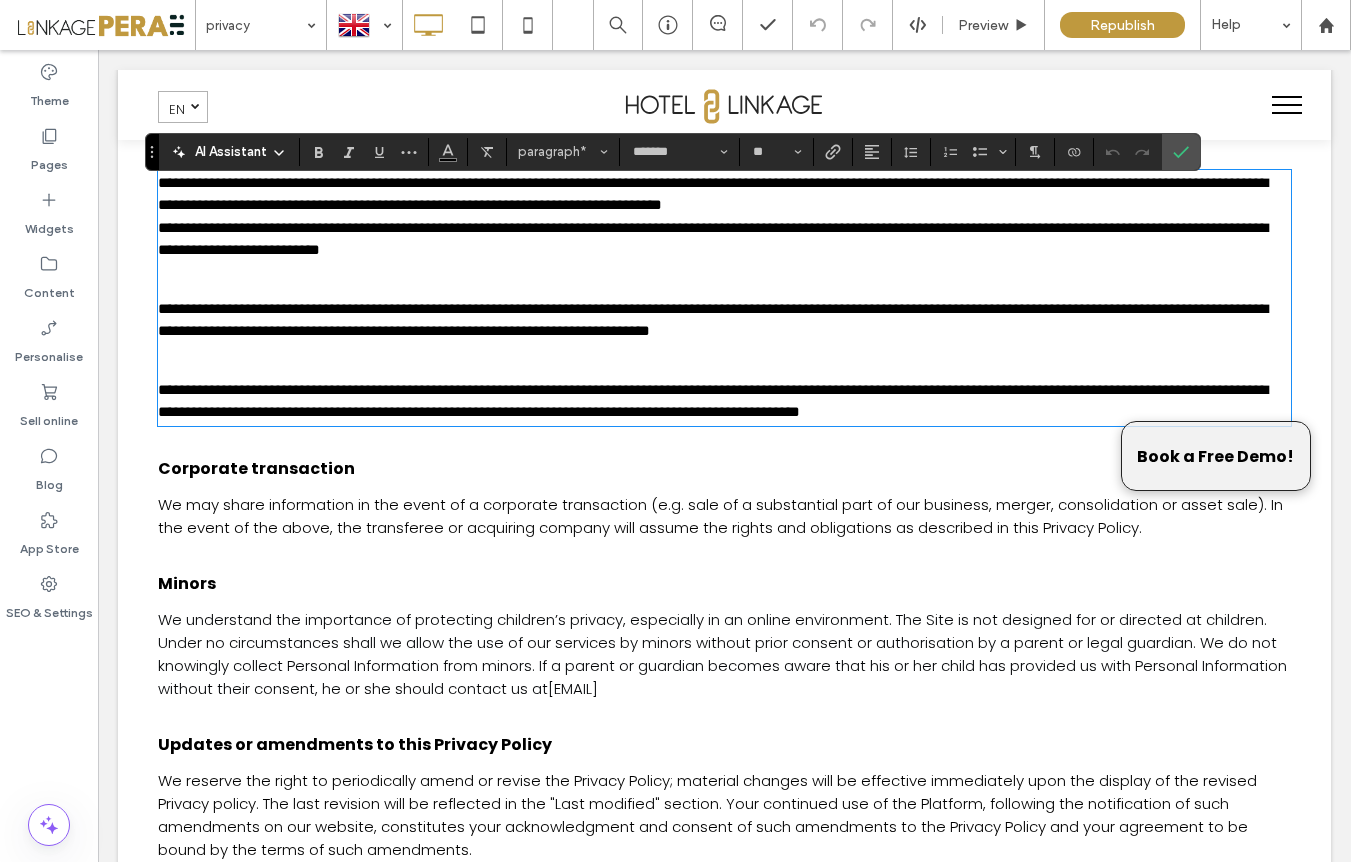 click on "Corporate transaction" at bounding box center [724, 468] 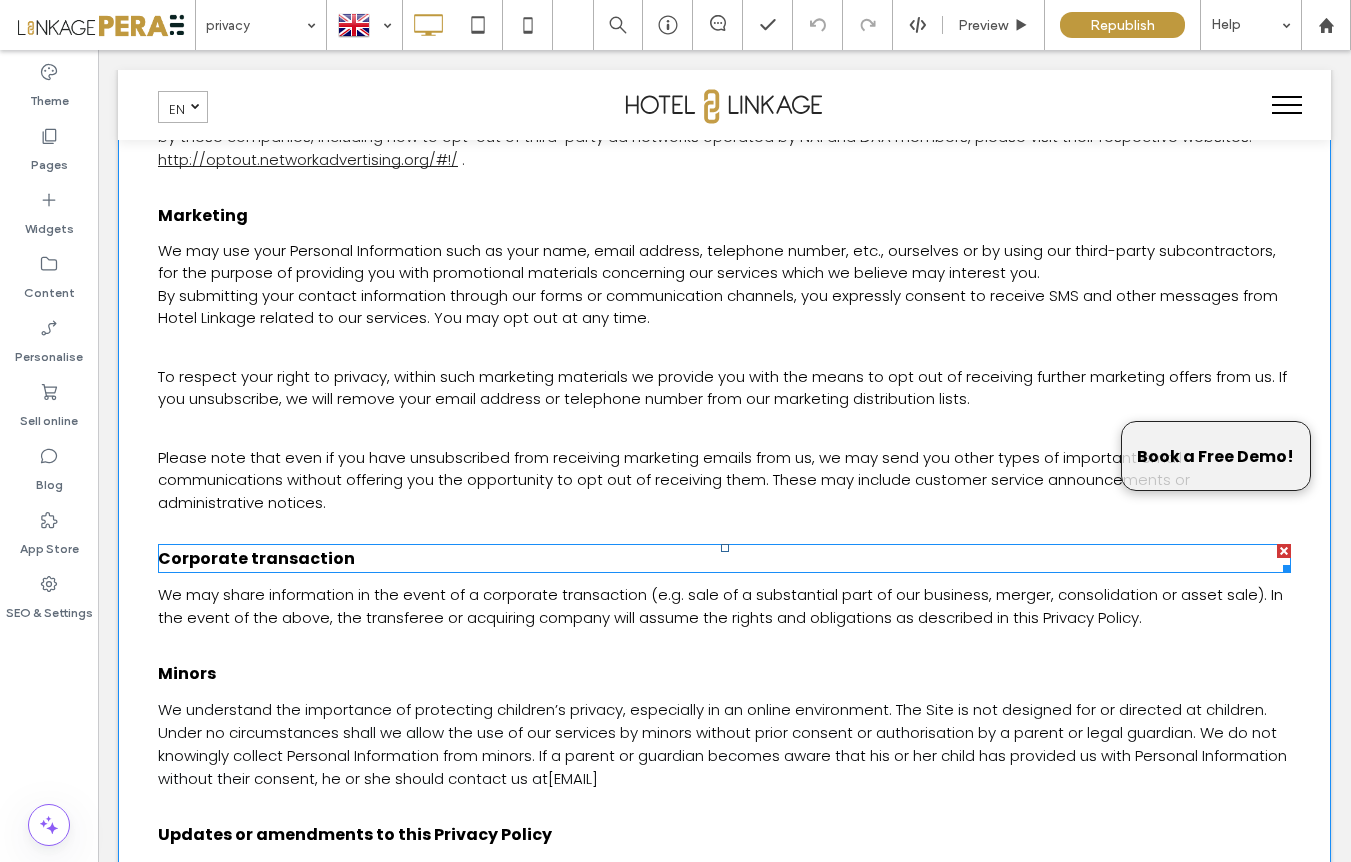 scroll, scrollTop: 4015, scrollLeft: 0, axis: vertical 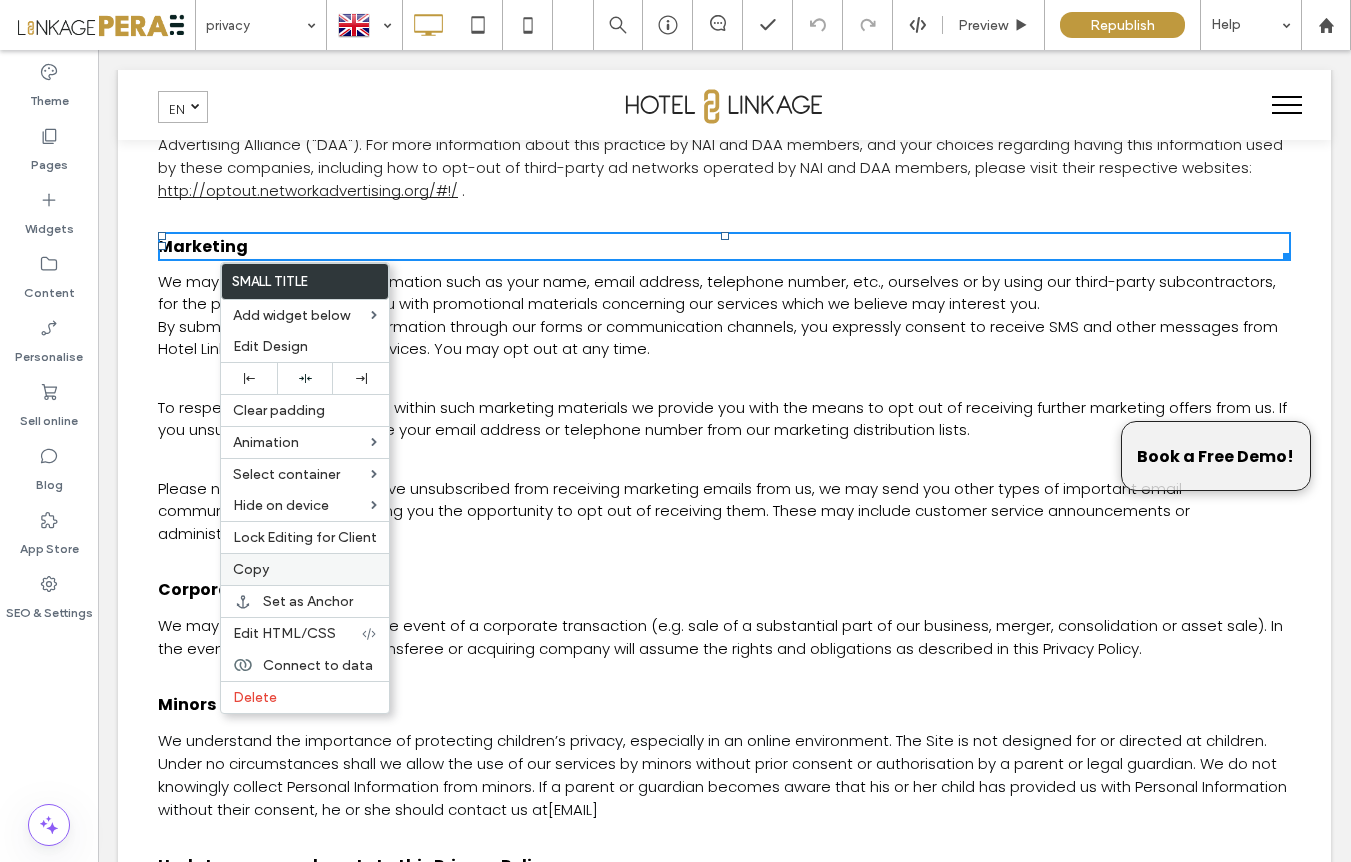 click on "Copy" at bounding box center (305, 569) 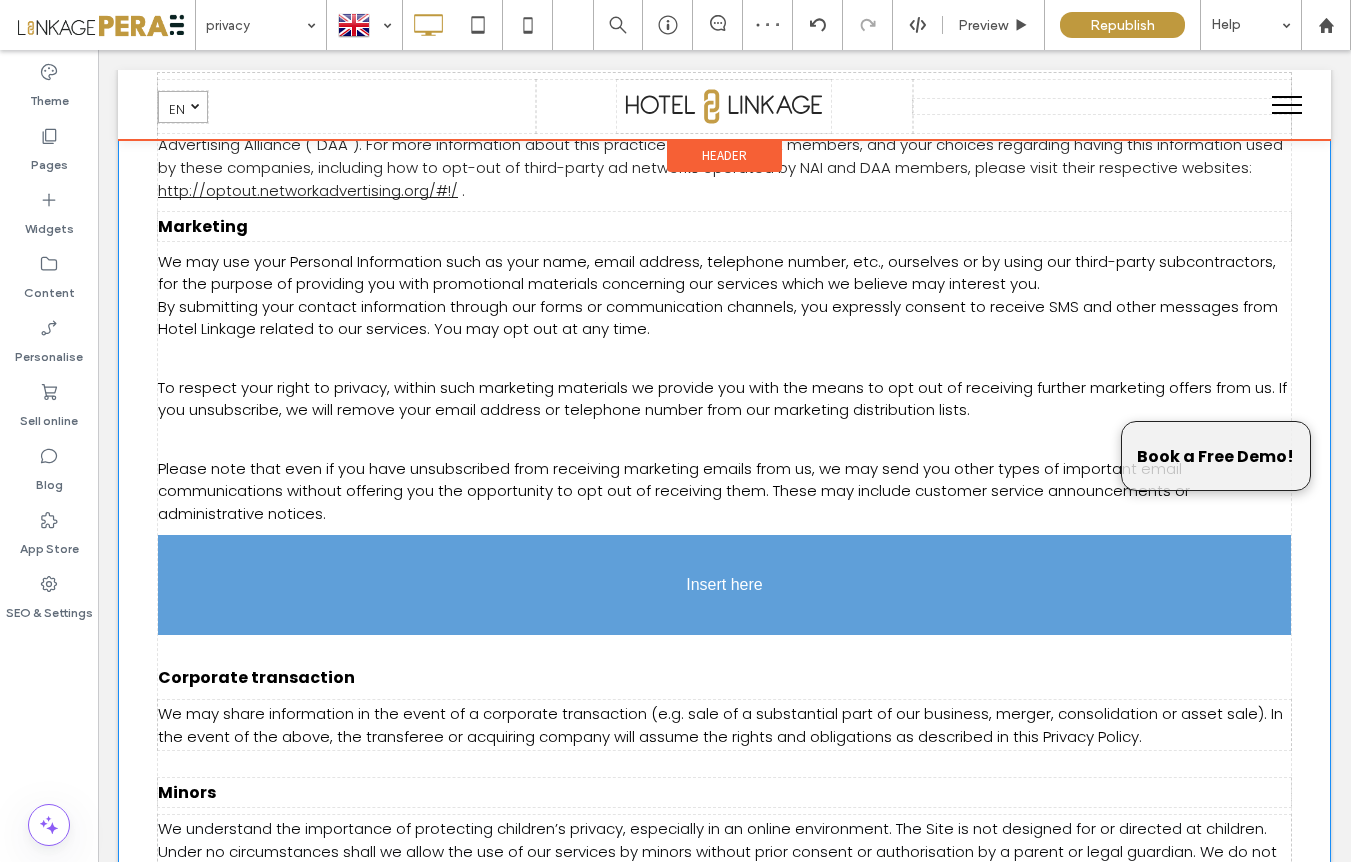 drag, startPoint x: 215, startPoint y: 263, endPoint x: 237, endPoint y: 565, distance: 302.80026 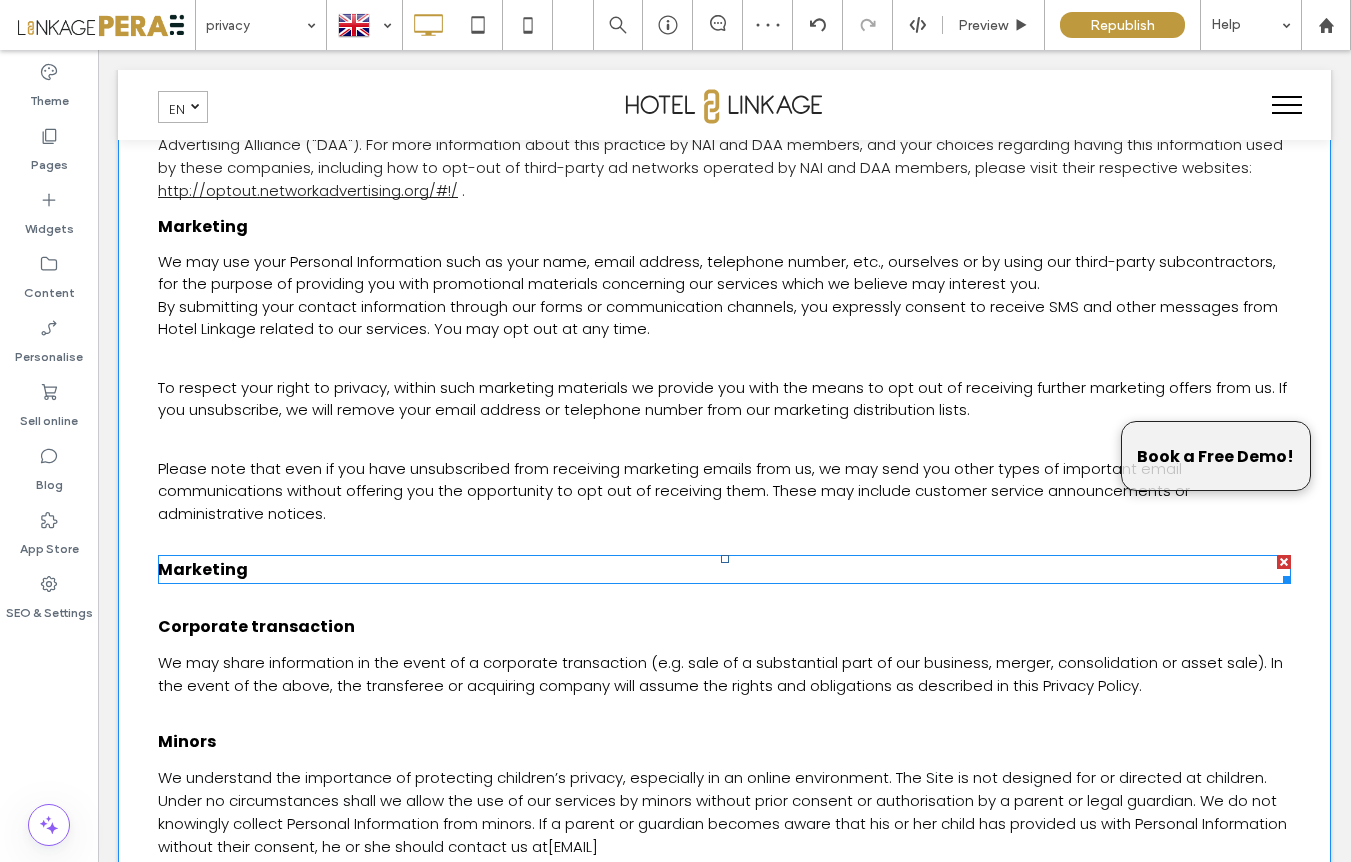 click on "Marketing" at bounding box center (203, 569) 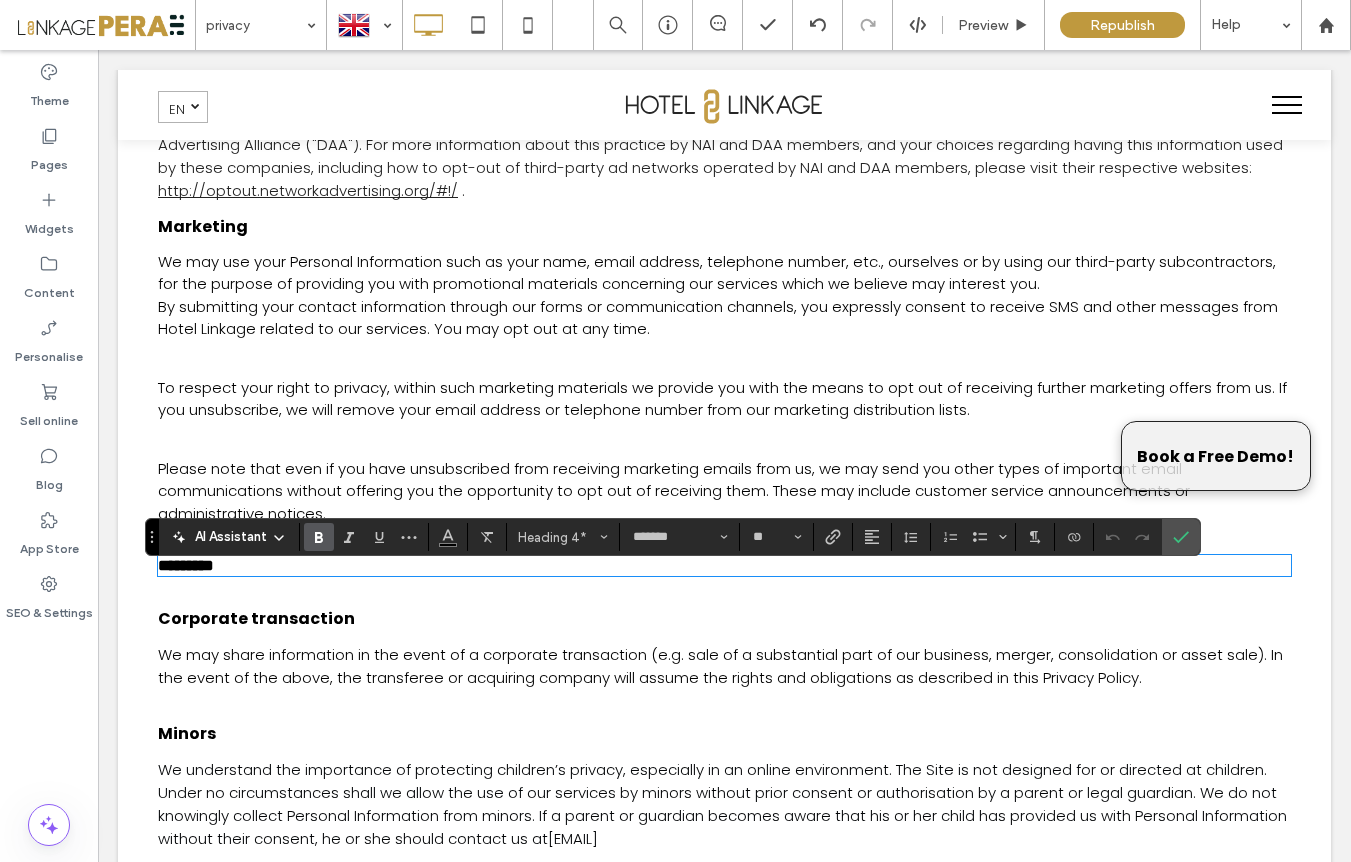 drag, startPoint x: 237, startPoint y: 585, endPoint x: 252, endPoint y: 590, distance: 15.811388 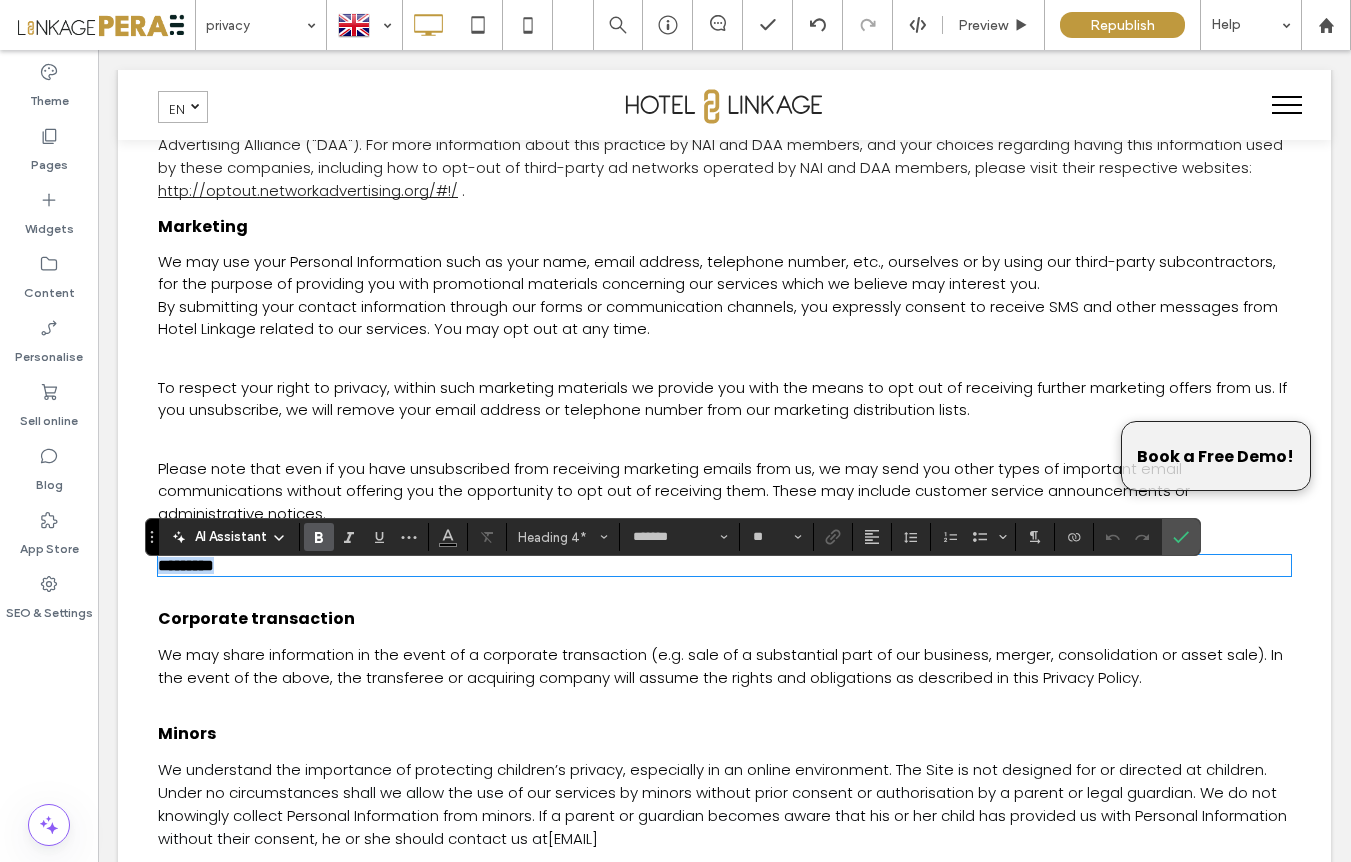 click on "Hotel Linkage Privacy Policy
Introduction
This Privacy Policy outlines Hotel Linkage Inc. ("
we   ", "
our   " or "
the Company   ") practices with respect to information collected from users who access our website at www.hotellinkage.com ("
Site   ") or otherwise share personal information with us (collectively: "
Users   ").          Grounds for data collection
Processing of your personal information (i.e. any information which may potentially allow your identification through reasonable means; hereinafter "
Personal Information   ")
is necessary for the performance of our contractual obligations towards you and providing you with our services, to protect our legitimate interests and for compliance with legal and financial regulatory obligations to which we are subject. When you use the Site, you consent to the collection, storage, use, disclosure and other uses of your Personal Information as described in this Privacy Policy." at bounding box center (724, -1319) 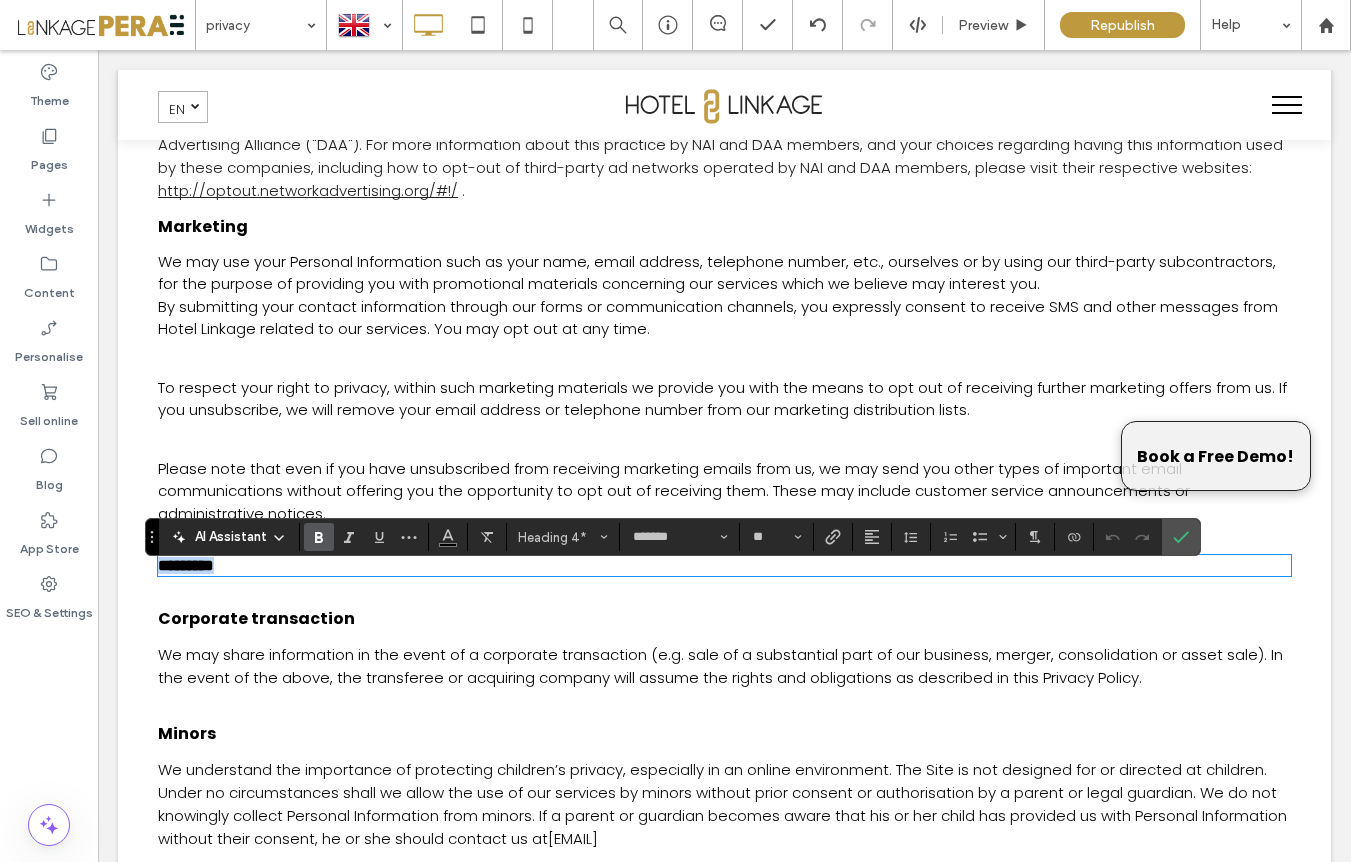 type on "**" 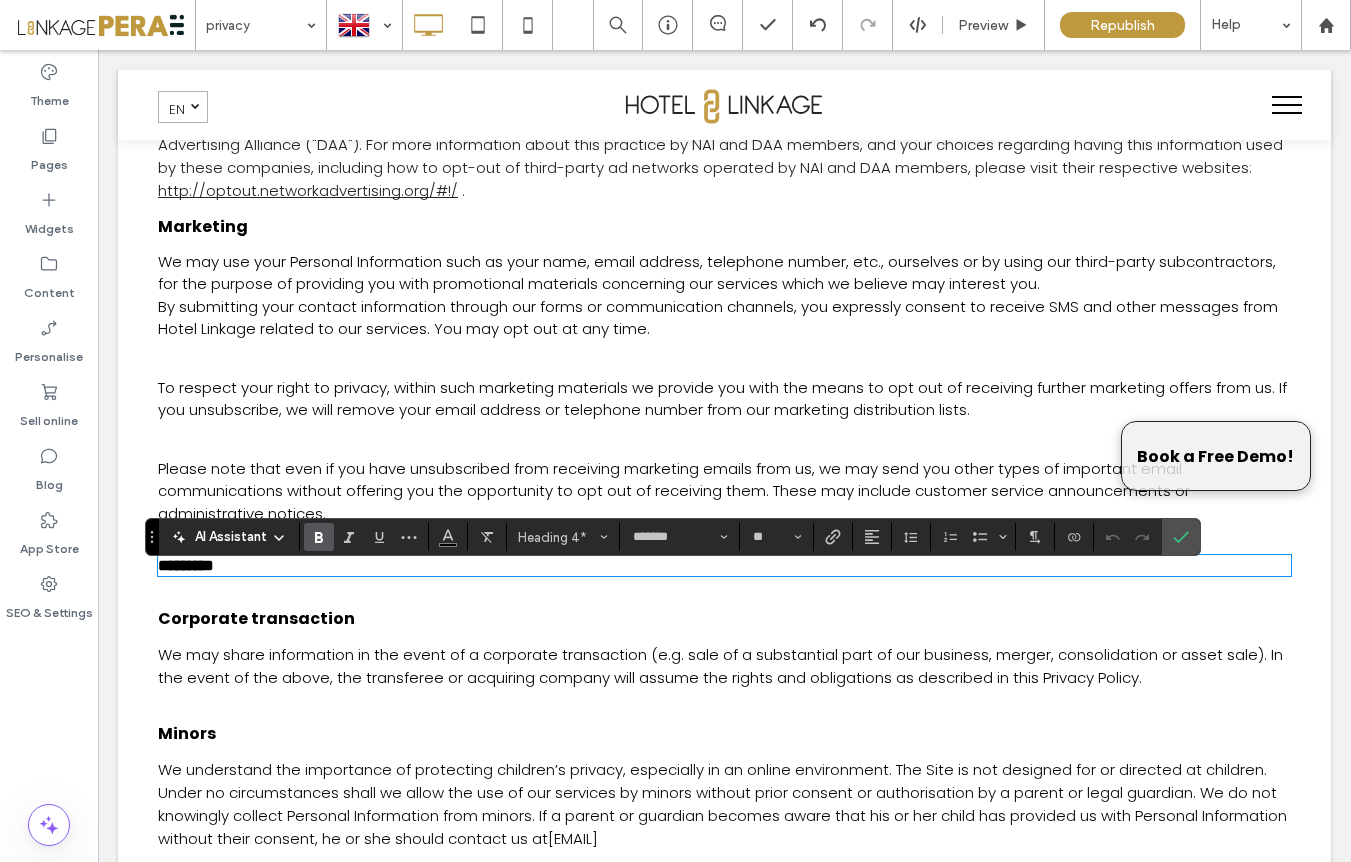 scroll, scrollTop: 0, scrollLeft: 0, axis: both 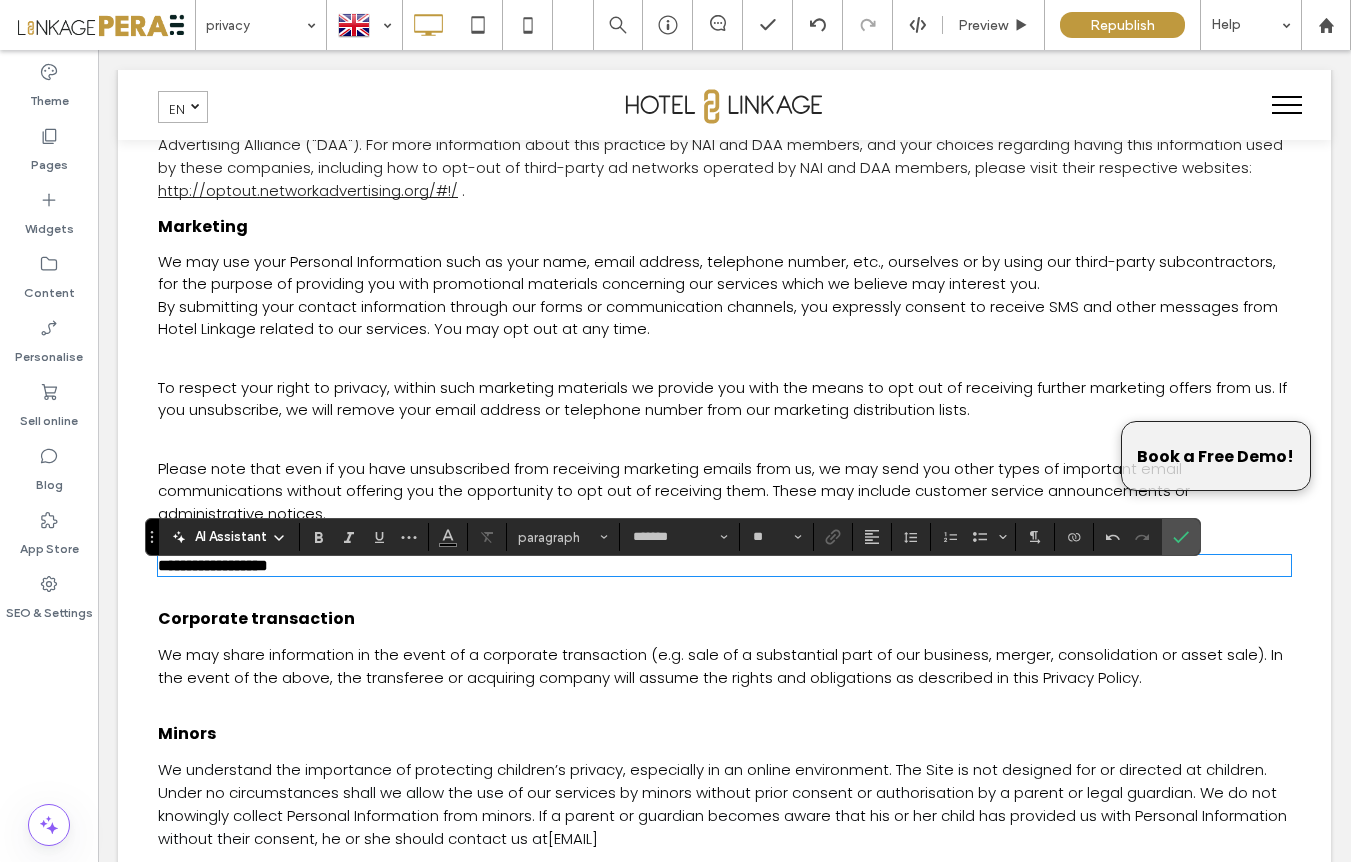 click on "We may use your Personal Information such as your name, email address, telephone number, etc., ourselves or by using our third-party subcontractors, for the purpose of providing you with promotional materials concerning our services which we believe may interest you.   By submitting your contact information through our forms or communication channels, you expressly consent to receive SMS and other messages from Hotel Linkage related to our services. You may opt out at any time." at bounding box center [718, 295] 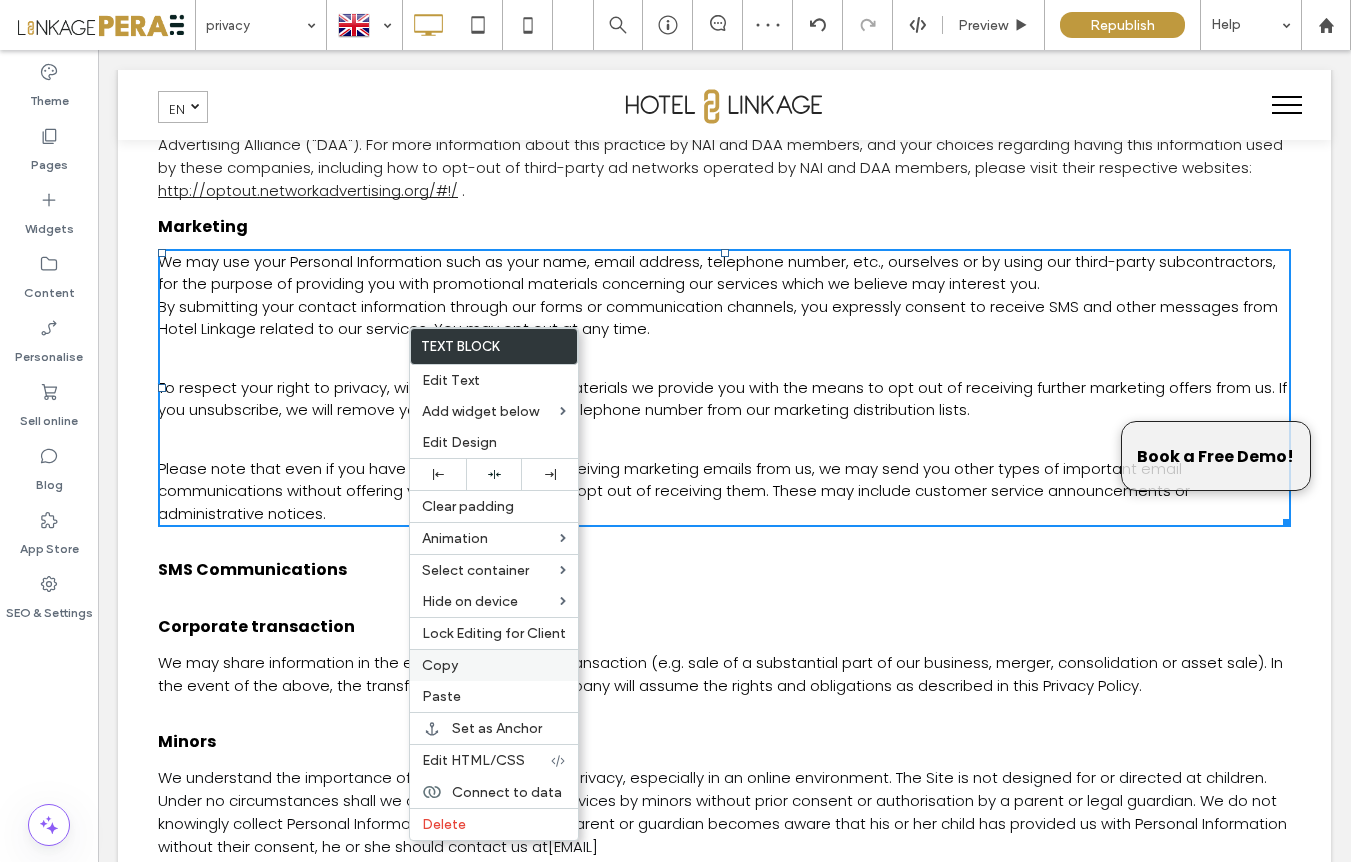 click on "Copy" at bounding box center [440, 665] 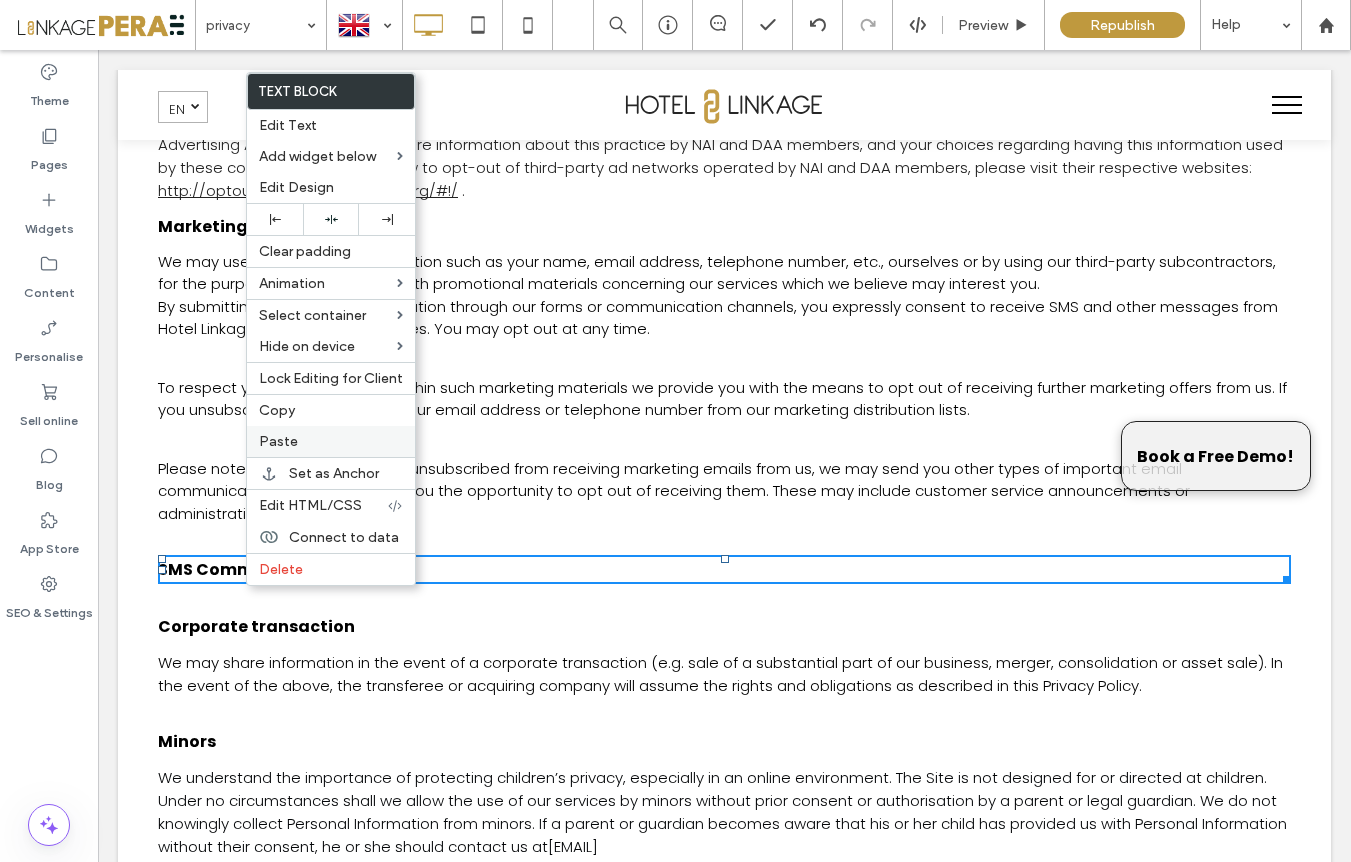 click on "Paste" at bounding box center [278, 441] 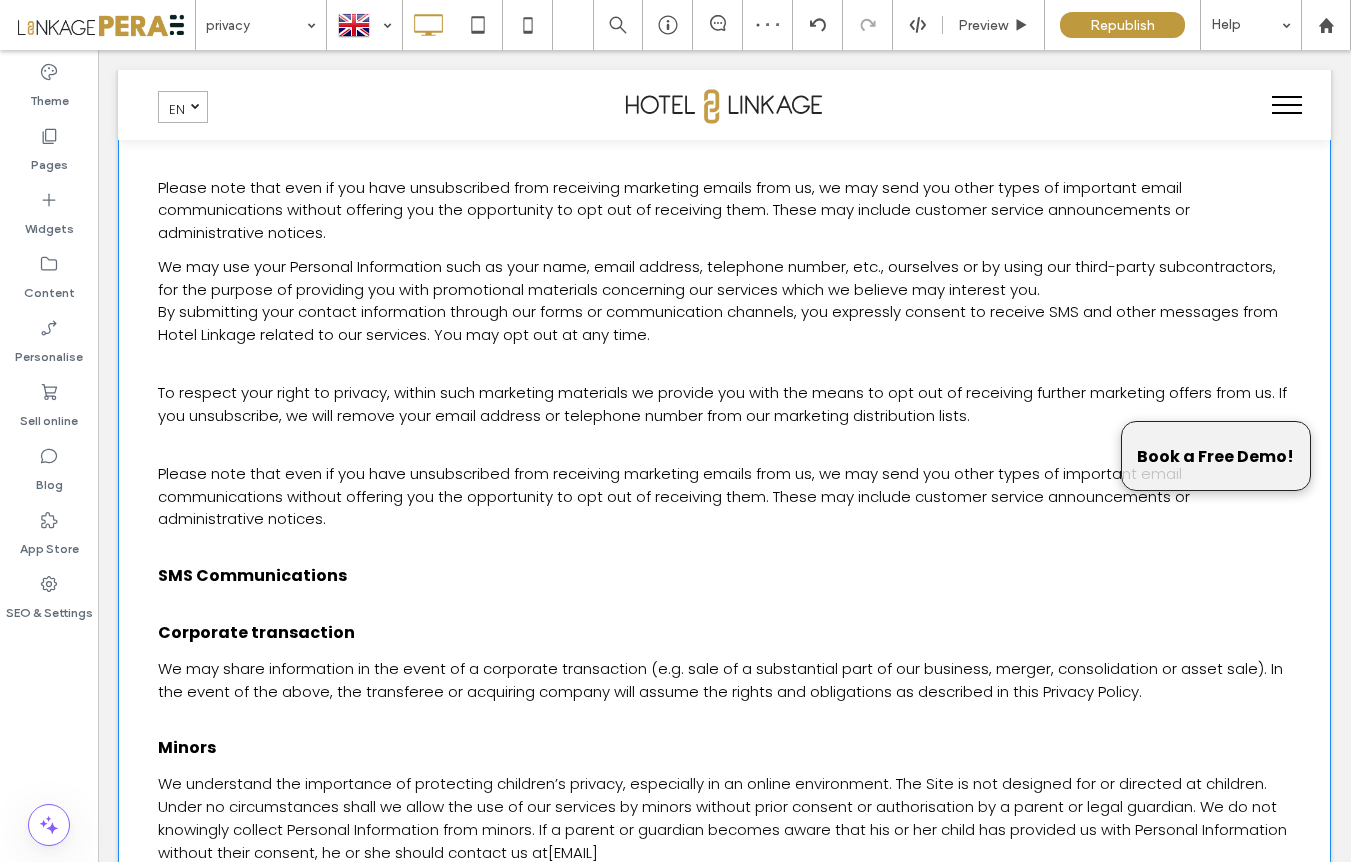 scroll, scrollTop: 4347, scrollLeft: 0, axis: vertical 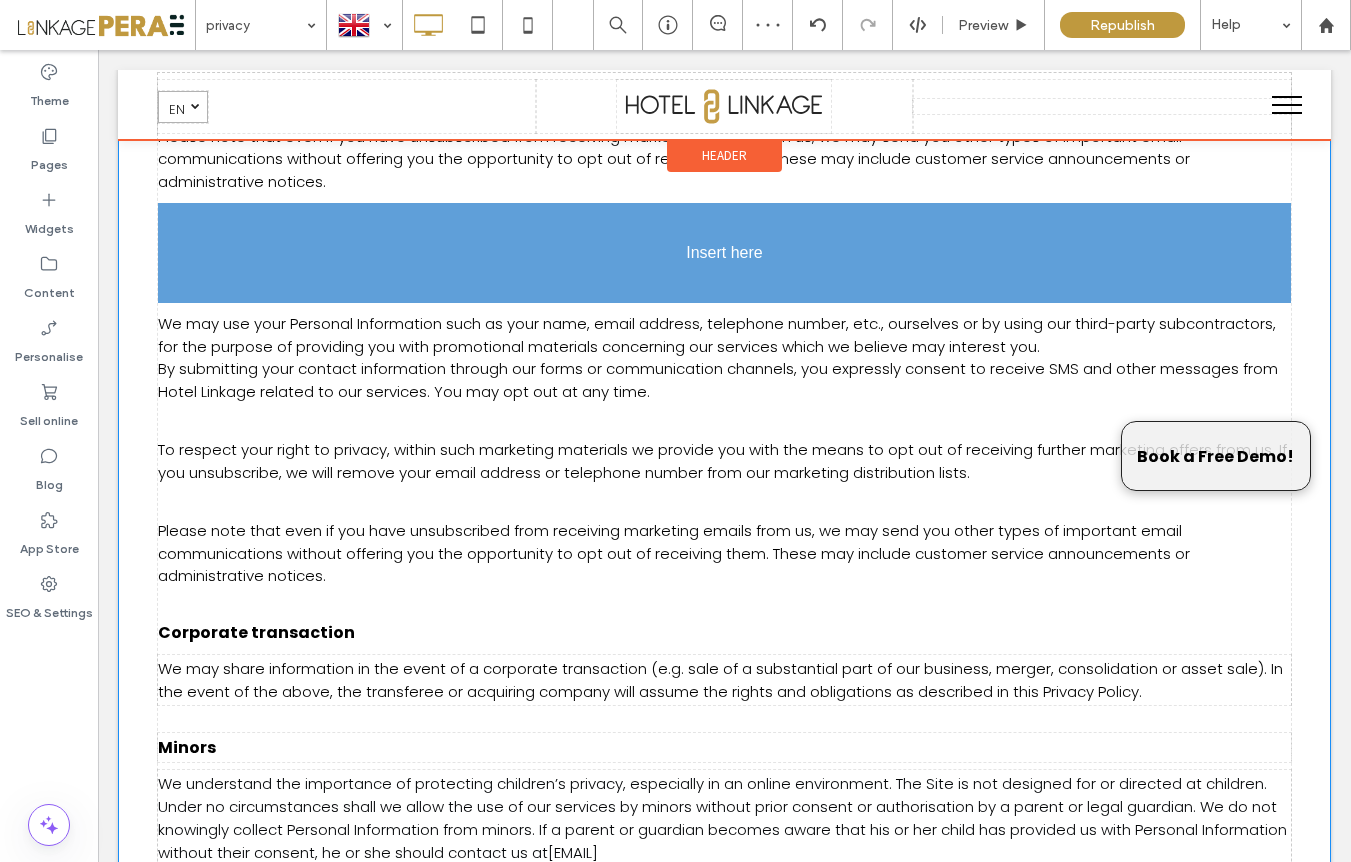 drag, startPoint x: 275, startPoint y: 541, endPoint x: 333, endPoint y: 310, distance: 238.1701 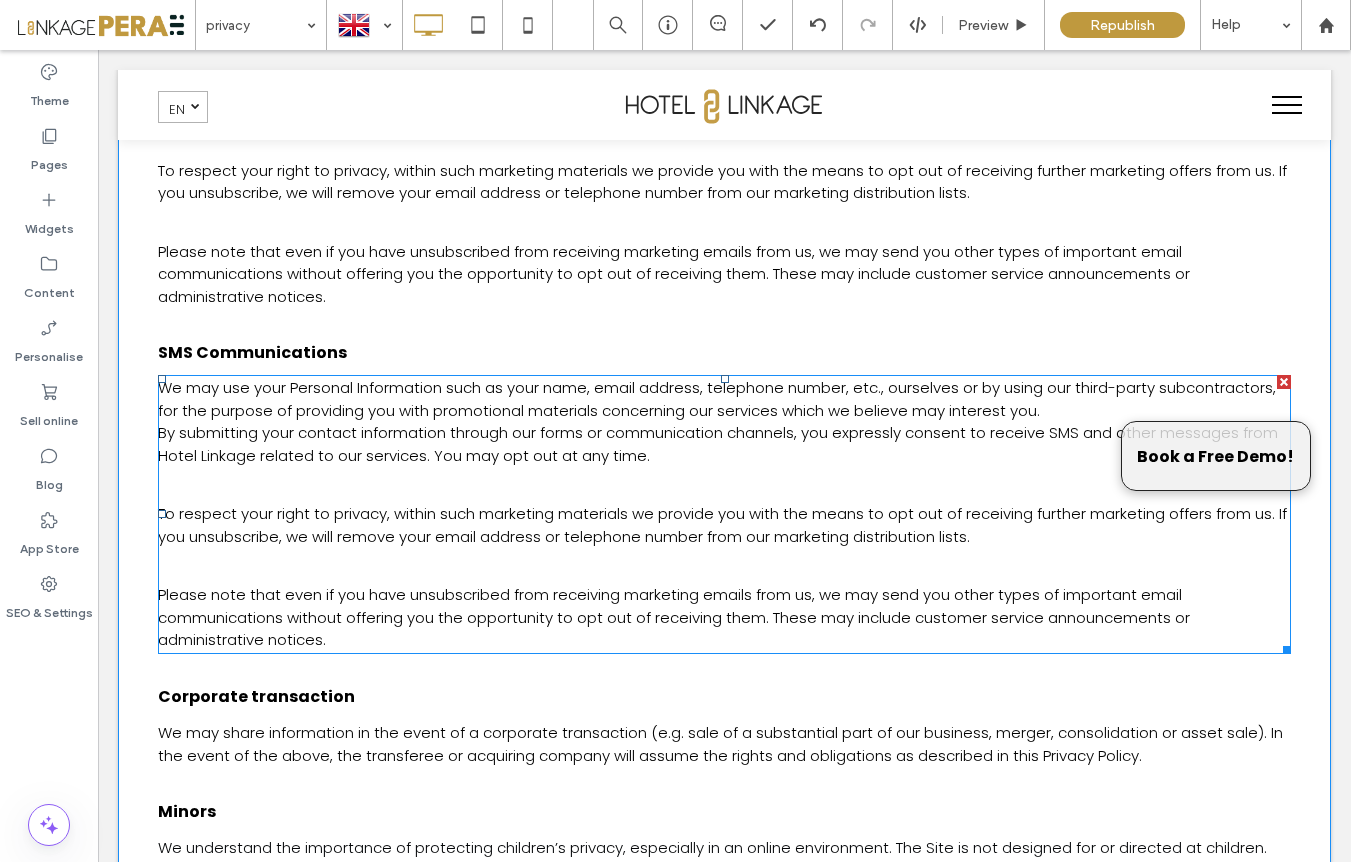 scroll, scrollTop: 4246, scrollLeft: 0, axis: vertical 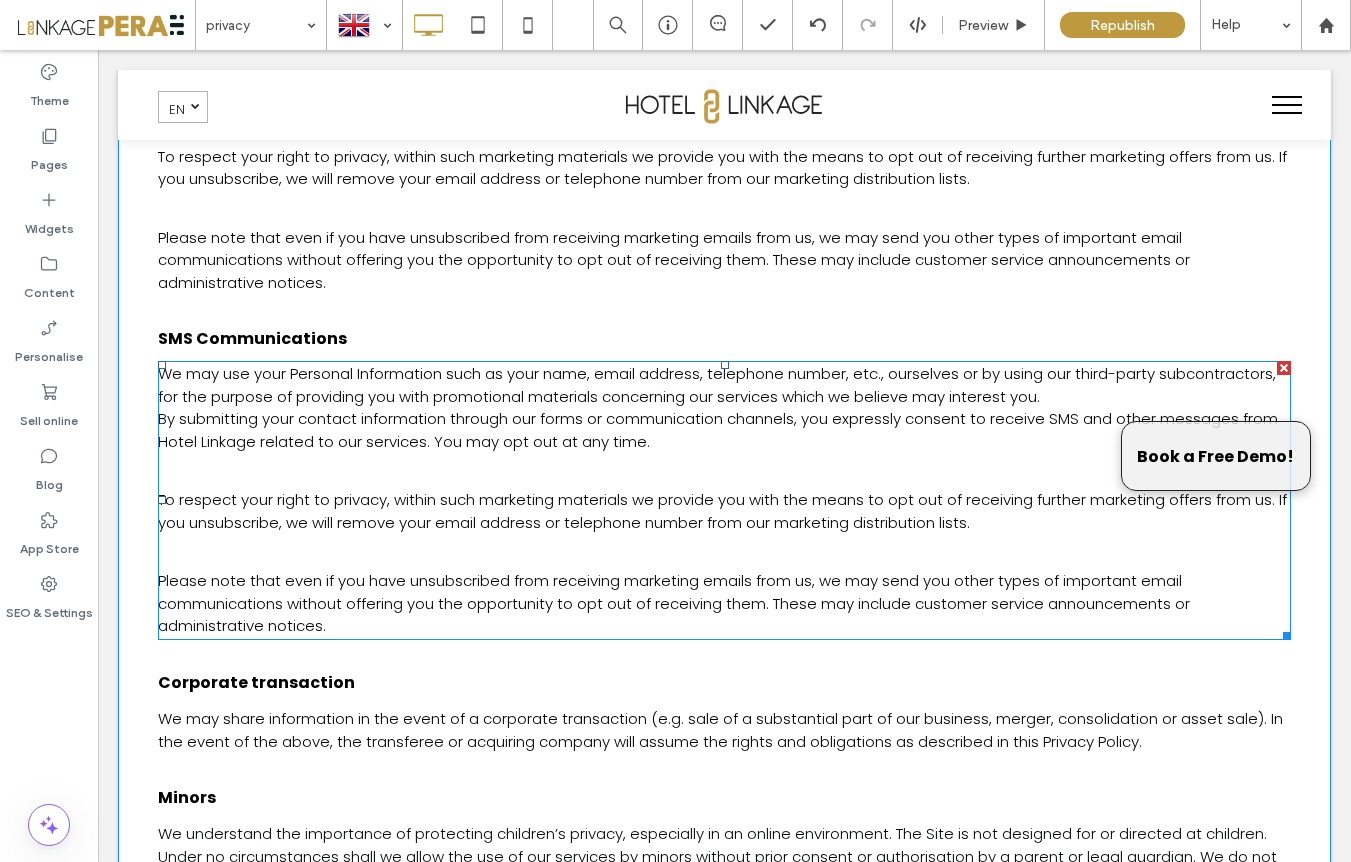 click on "To respect your right to privacy, within such marketing materials we provide you with the means to opt out of receiving further marketing offers from us. If you unsubscribe, we will remove your email address or telephone number from our marketing distribution lists." at bounding box center [722, 511] 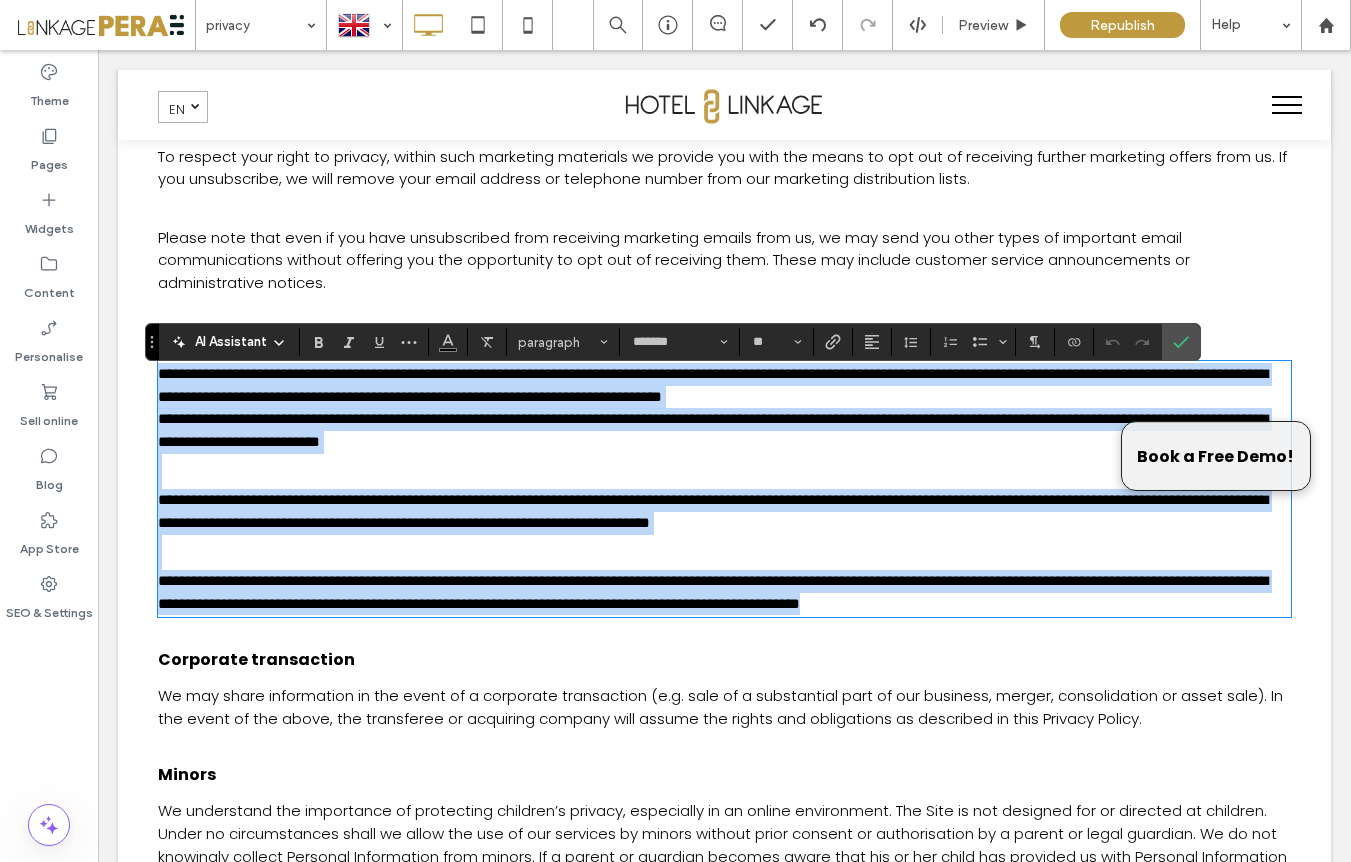 click on "**********" at bounding box center [713, 511] 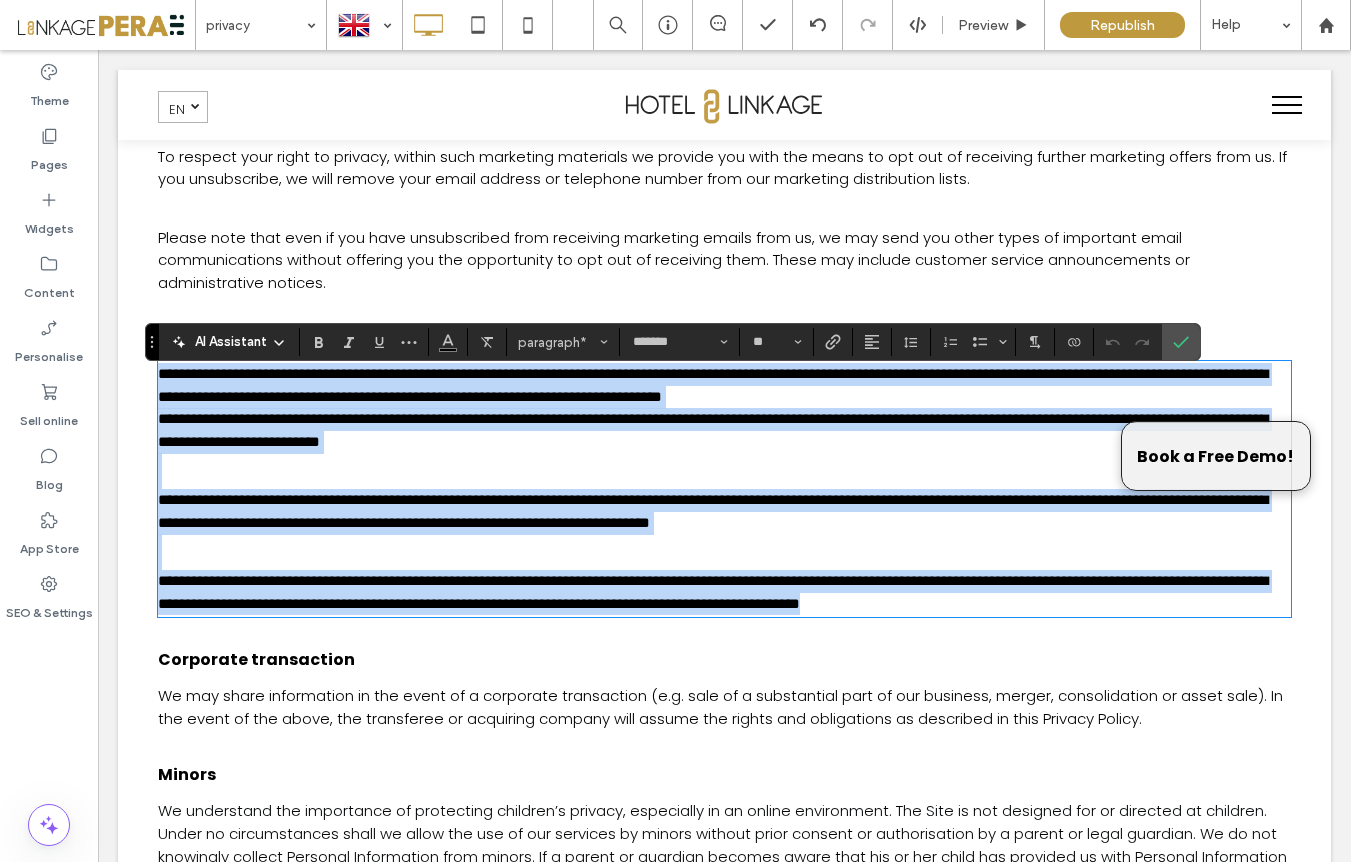 type on "**" 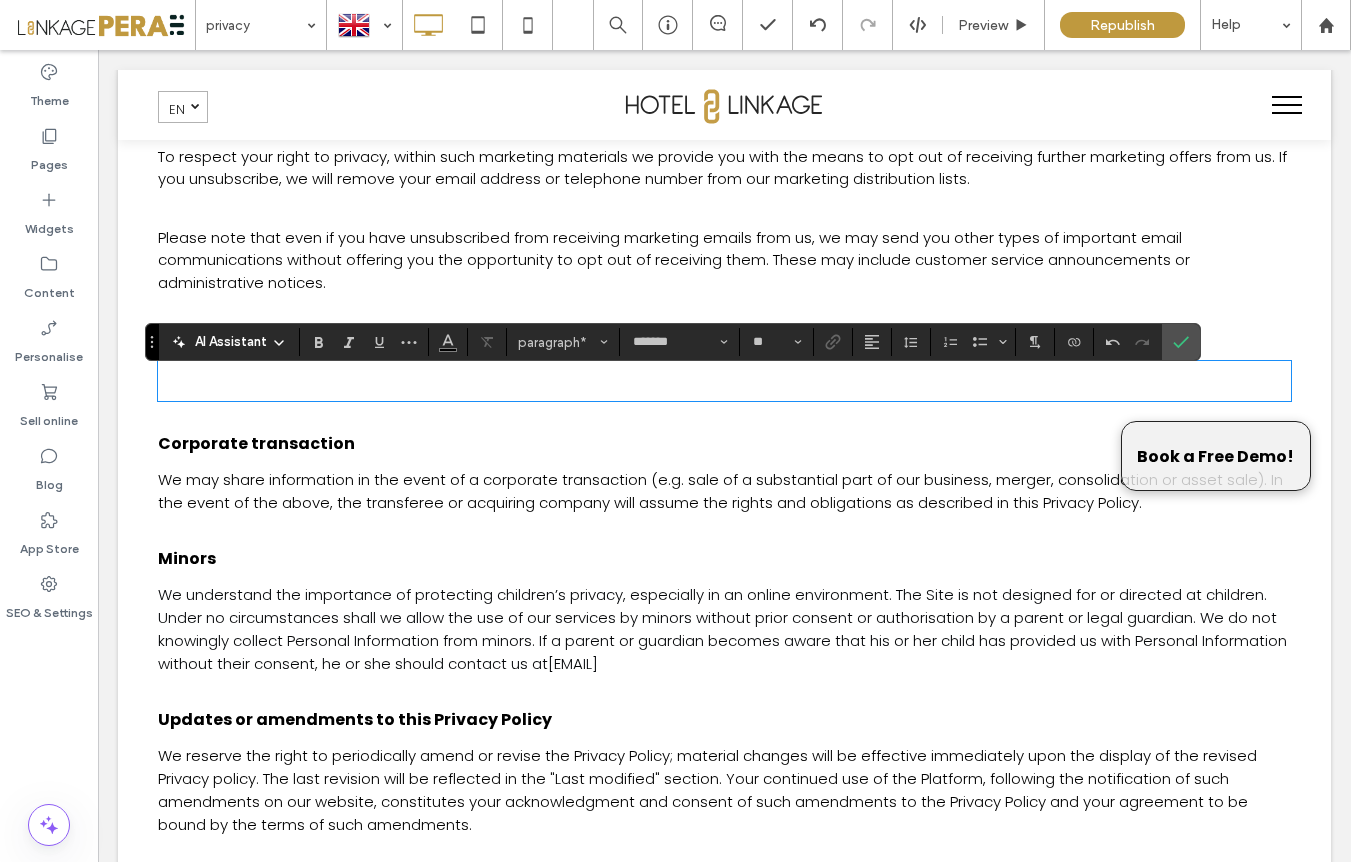 scroll, scrollTop: 0, scrollLeft: 0, axis: both 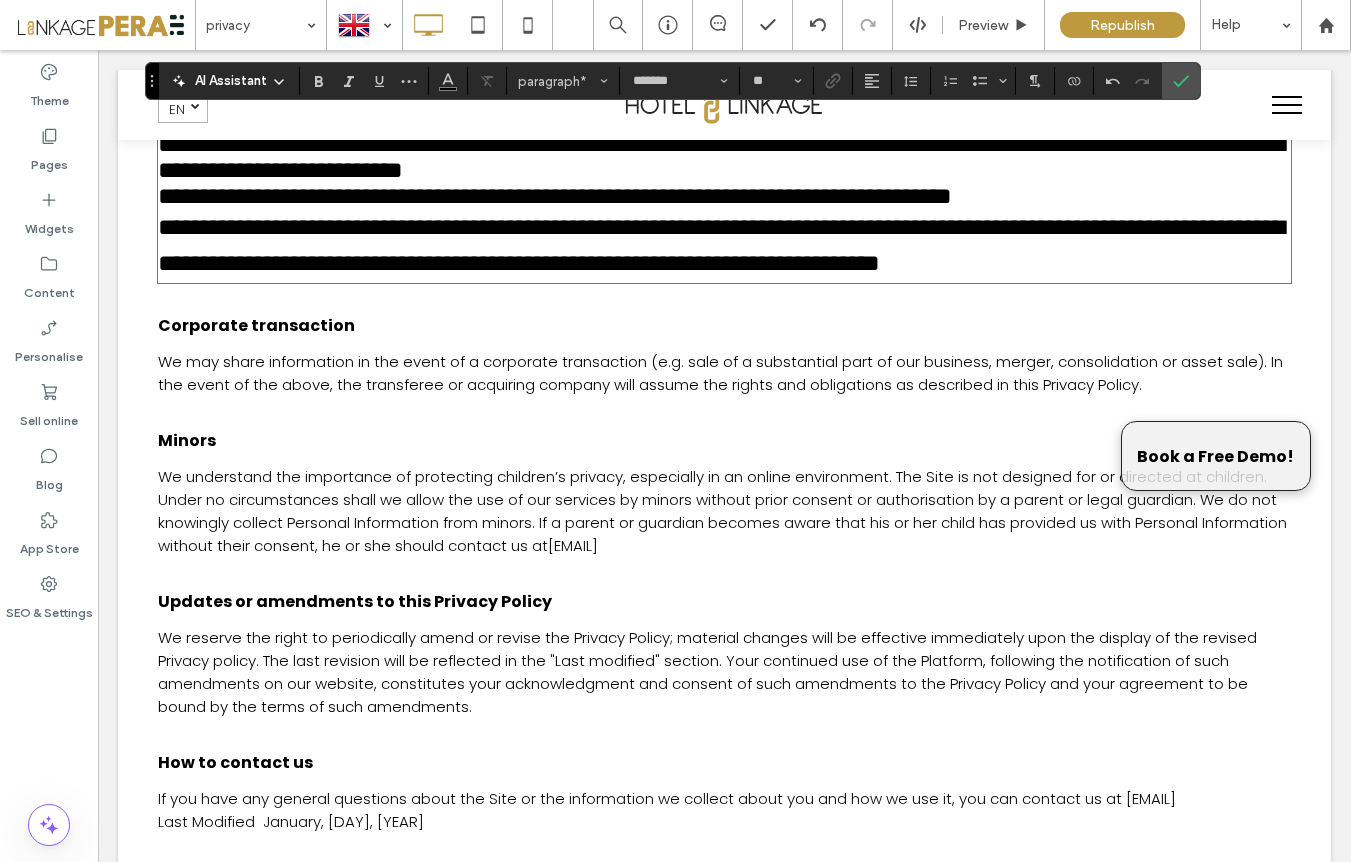 click on "**********" at bounding box center (721, 245) 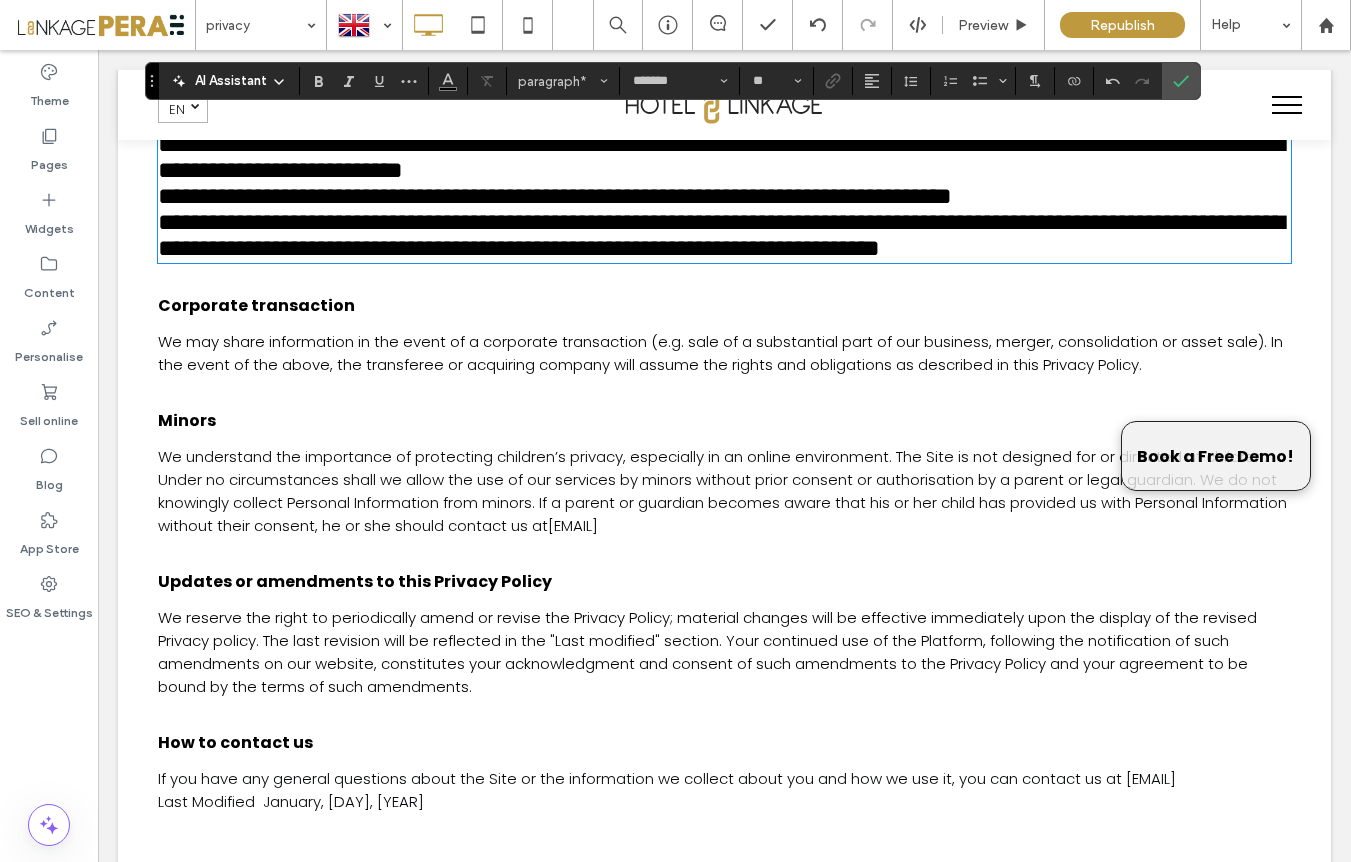 scroll, scrollTop: 0, scrollLeft: 0, axis: both 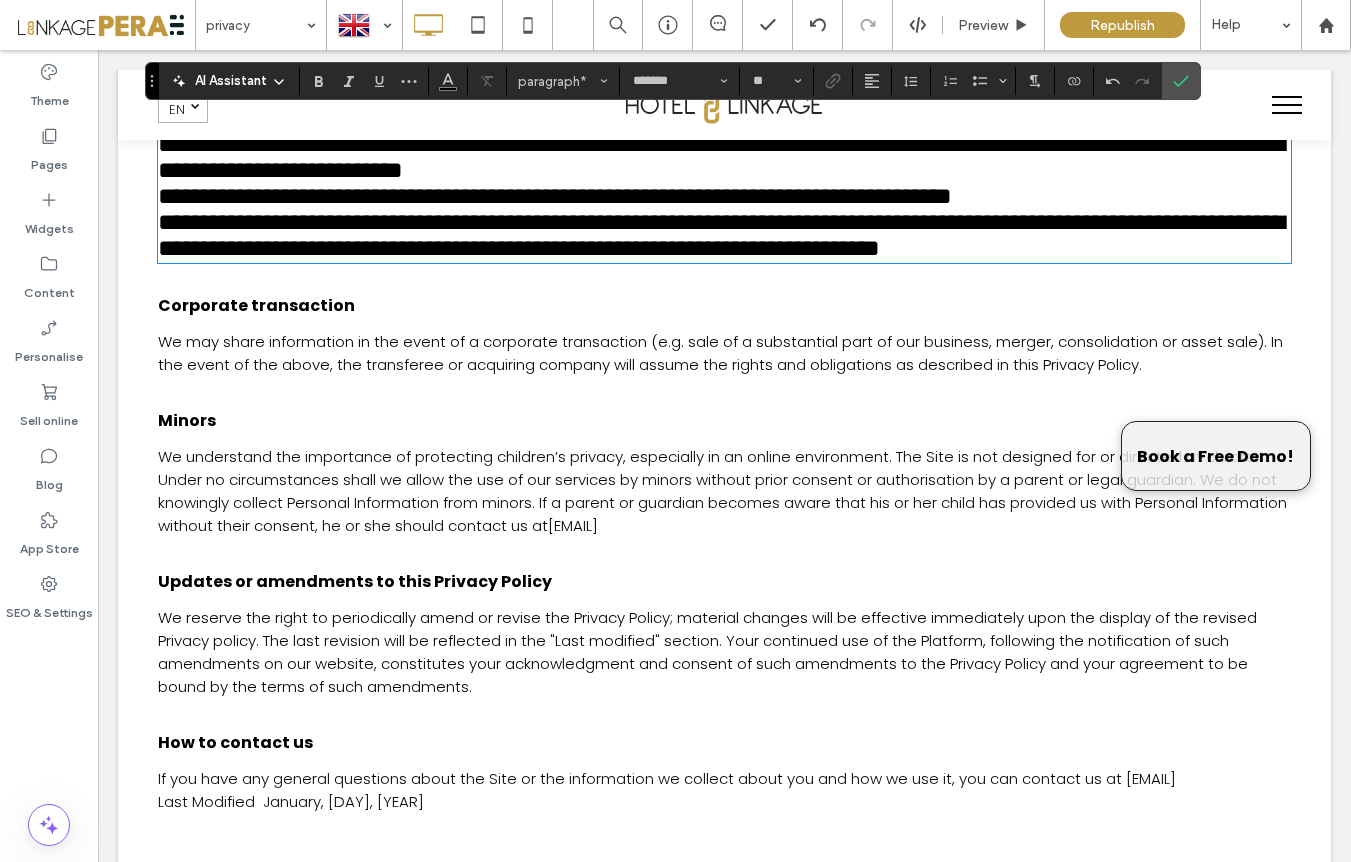drag, startPoint x: 327, startPoint y: 640, endPoint x: 354, endPoint y: 643, distance: 27.166155 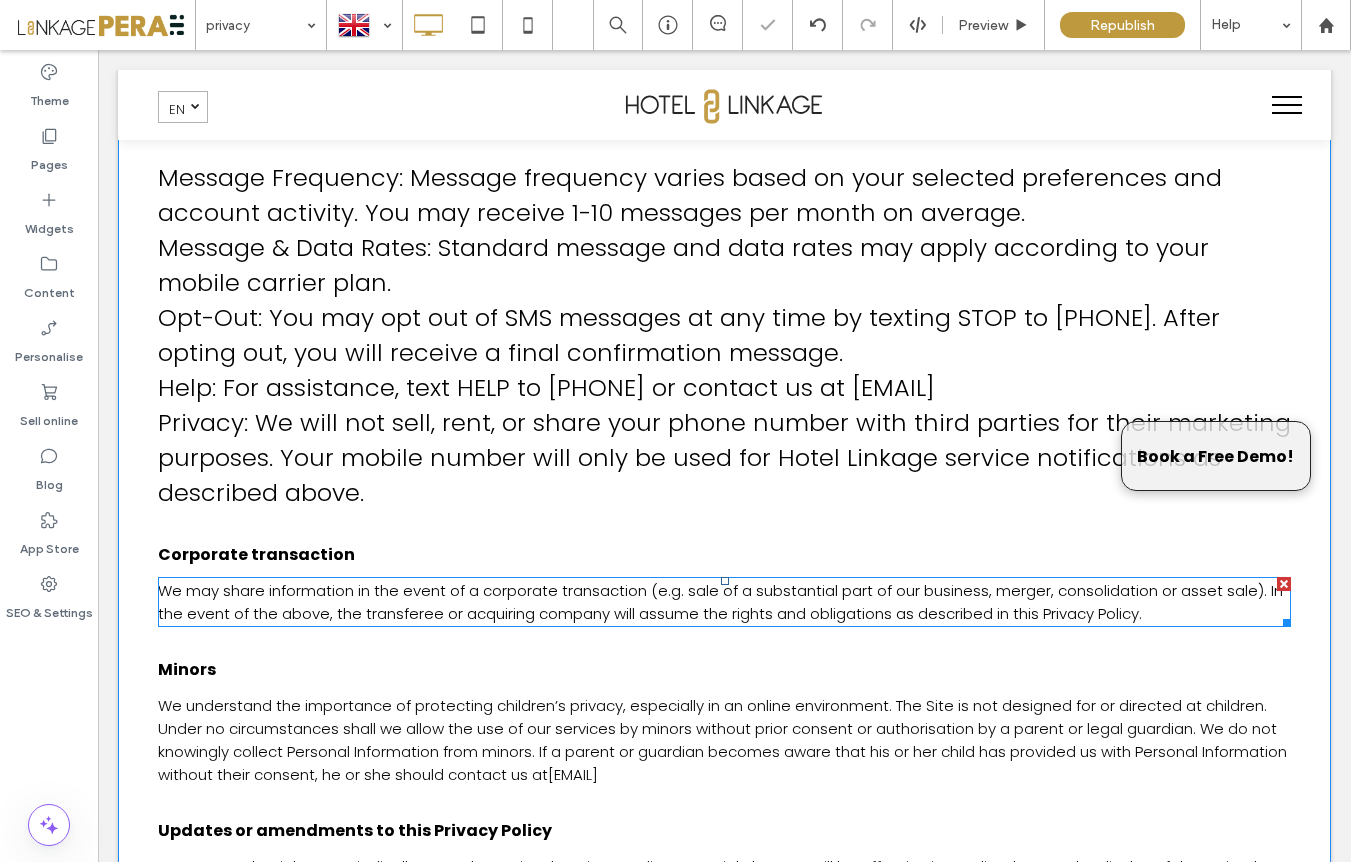 click on "We may share information in the event of a corporate transaction (e.g. sale of a substantial part of our business, merger, consolidation or asset sale). In the event of the above, the transferee or acquiring company will assume the rights and obligations as described in this Privacy Policy." at bounding box center [720, 602] 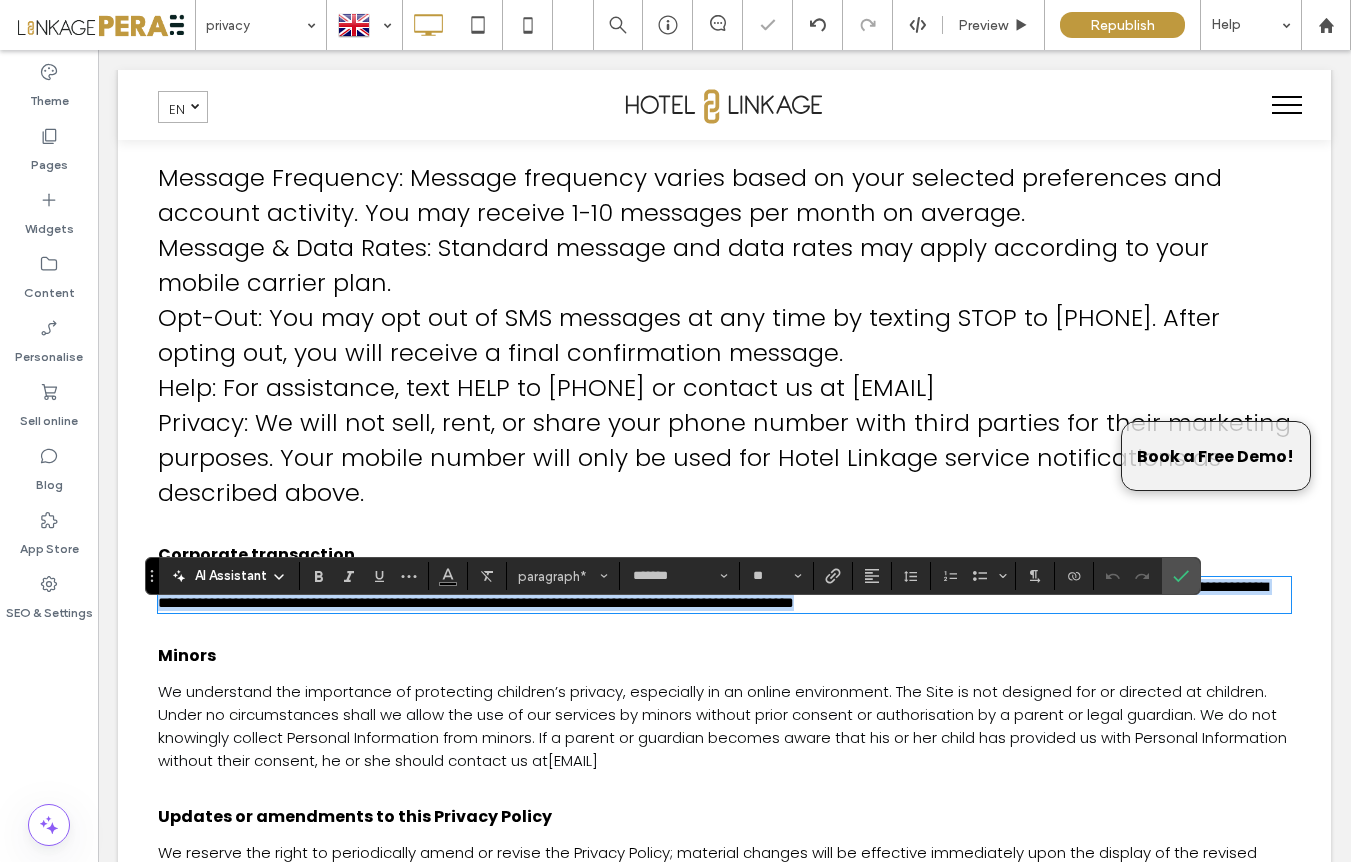 click on "**********" at bounding box center [713, 594] 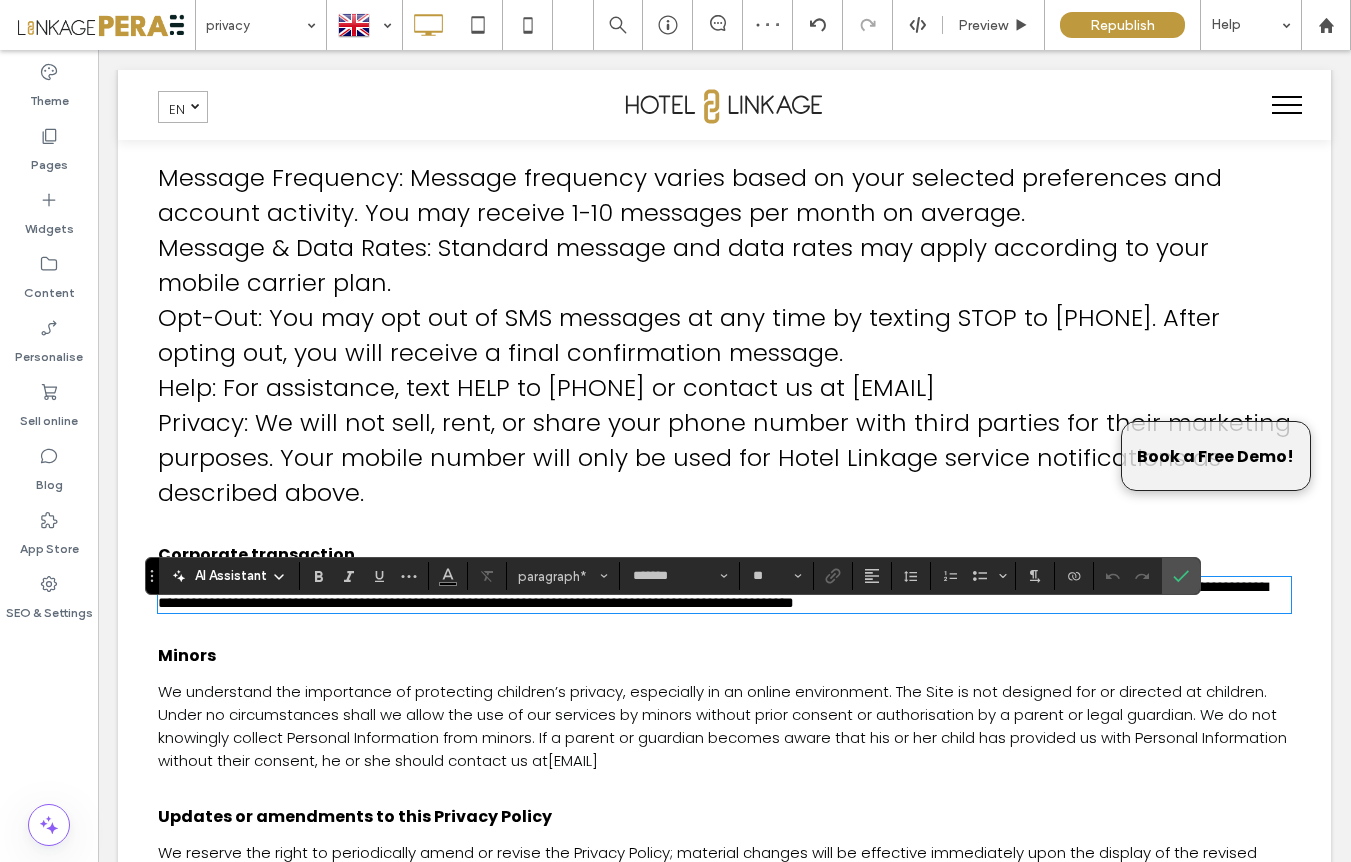 drag, startPoint x: 389, startPoint y: 454, endPoint x: 359, endPoint y: 453, distance: 30.016663 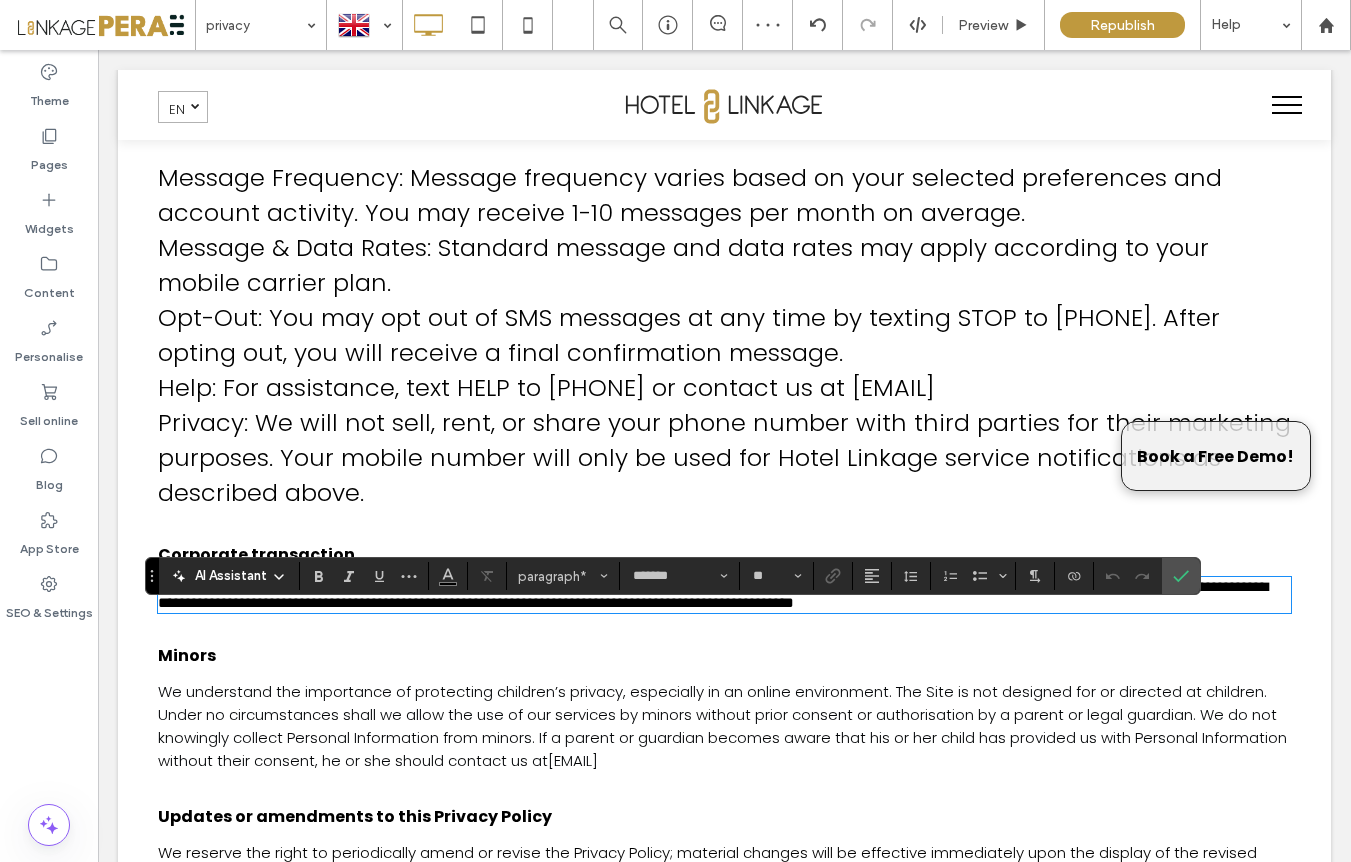 click on "Privacy: We will not sell, rent, or share your phone number with third parties for their marketing purposes. Your mobile number will only be used for Hotel Linkage service notifications as described above." at bounding box center [724, 457] 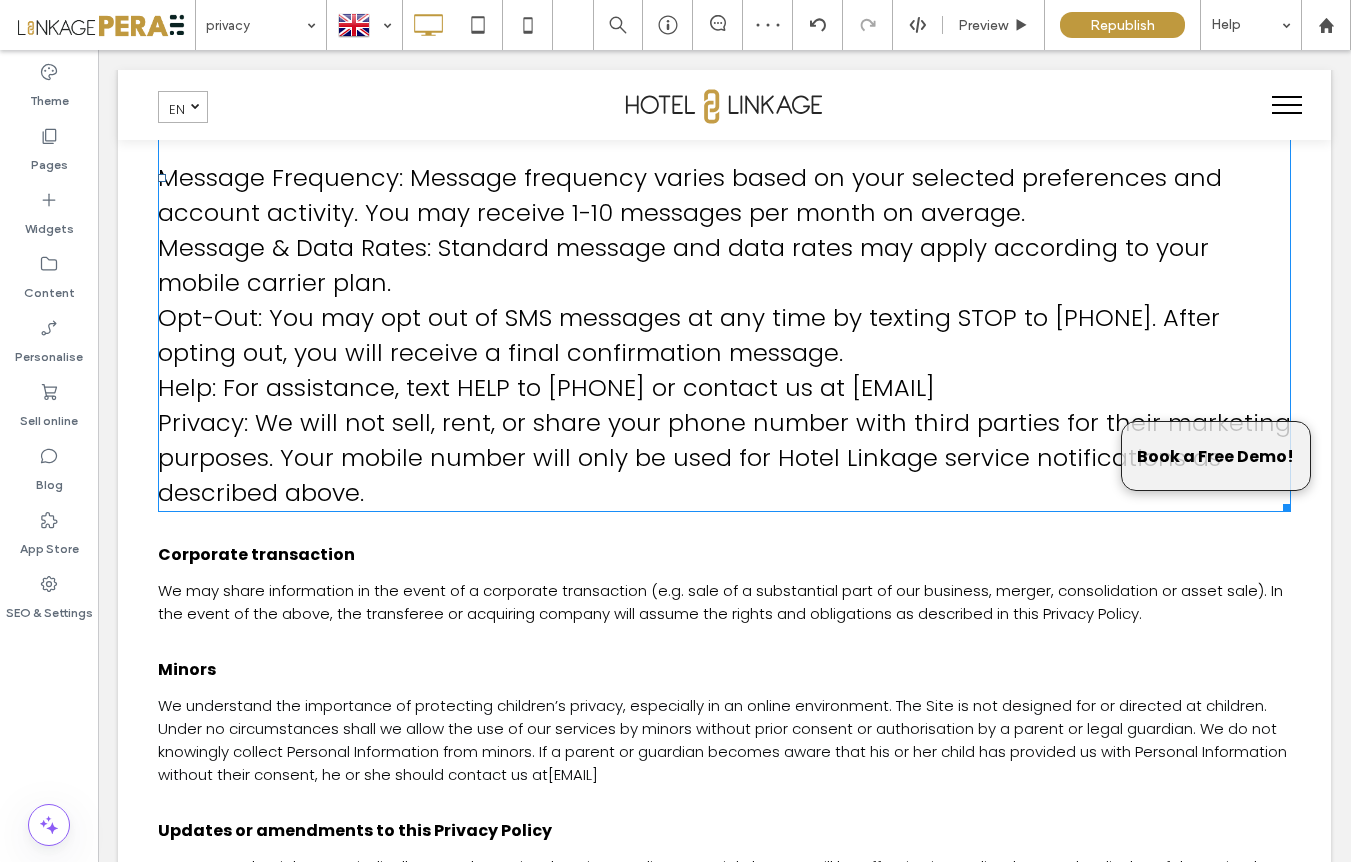 click on "Privacy: We will not sell, rent, or share your phone number with third parties for their marketing purposes. Your mobile number will only be used for Hotel Linkage service notifications as described above." at bounding box center (724, 457) 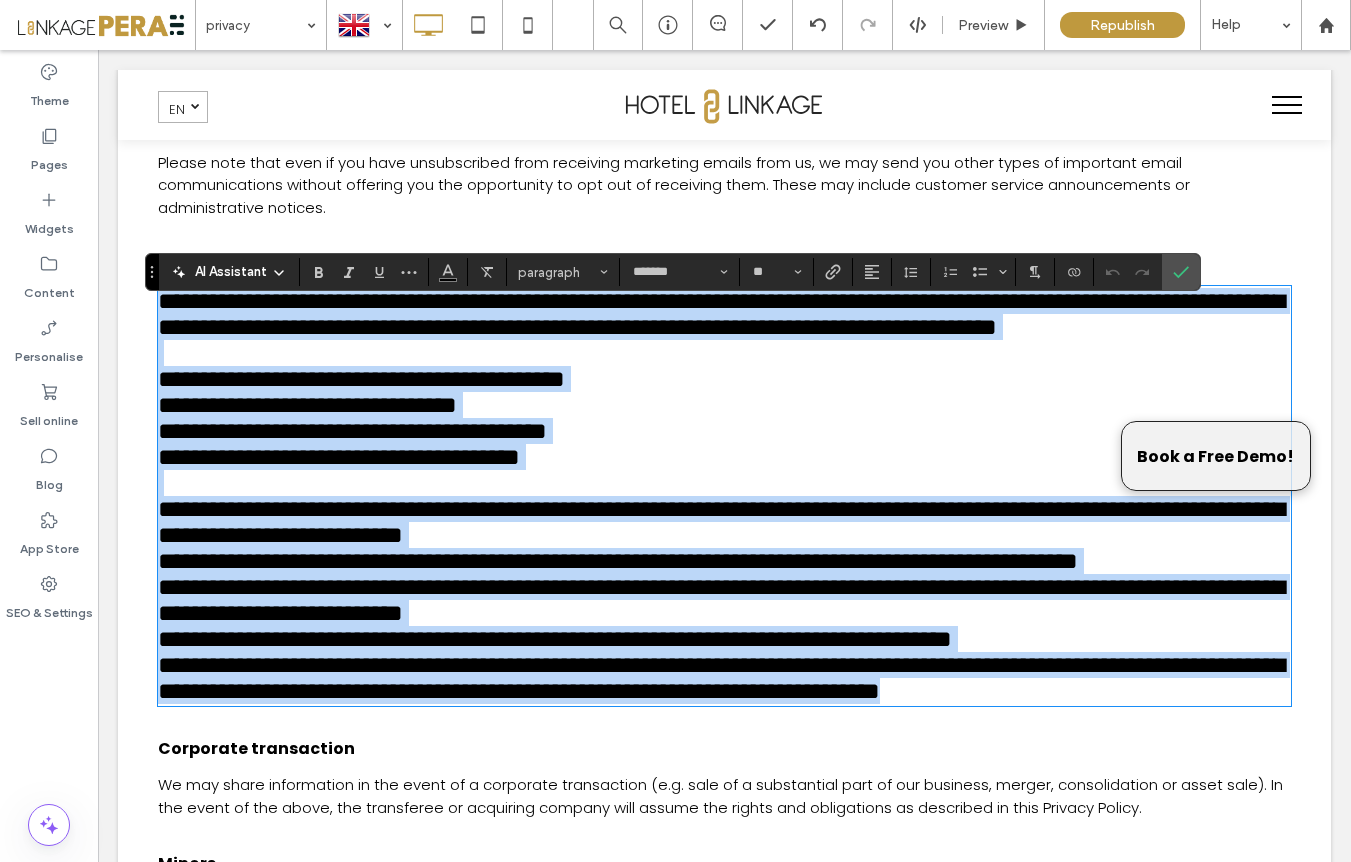 scroll, scrollTop: 4316, scrollLeft: 0, axis: vertical 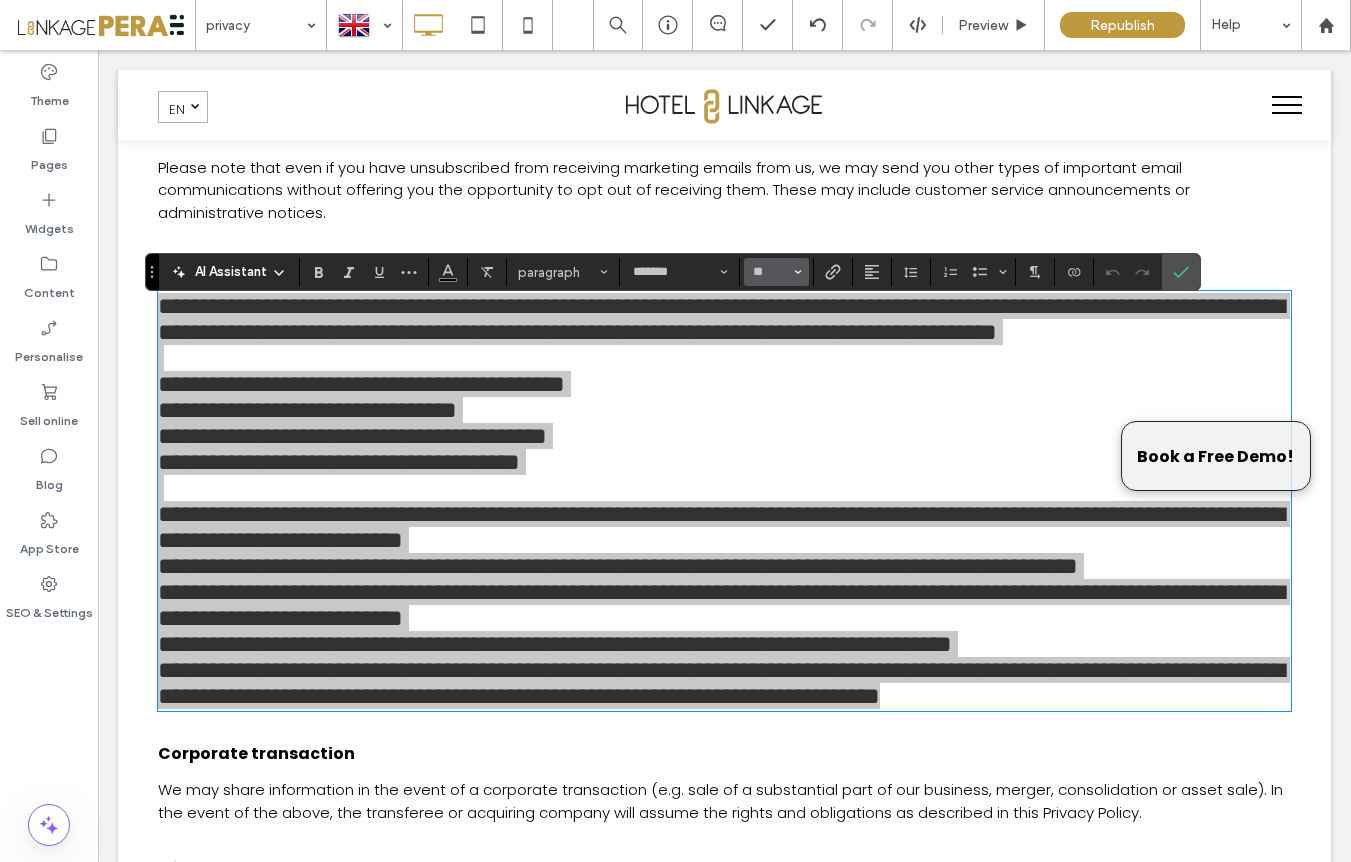 click 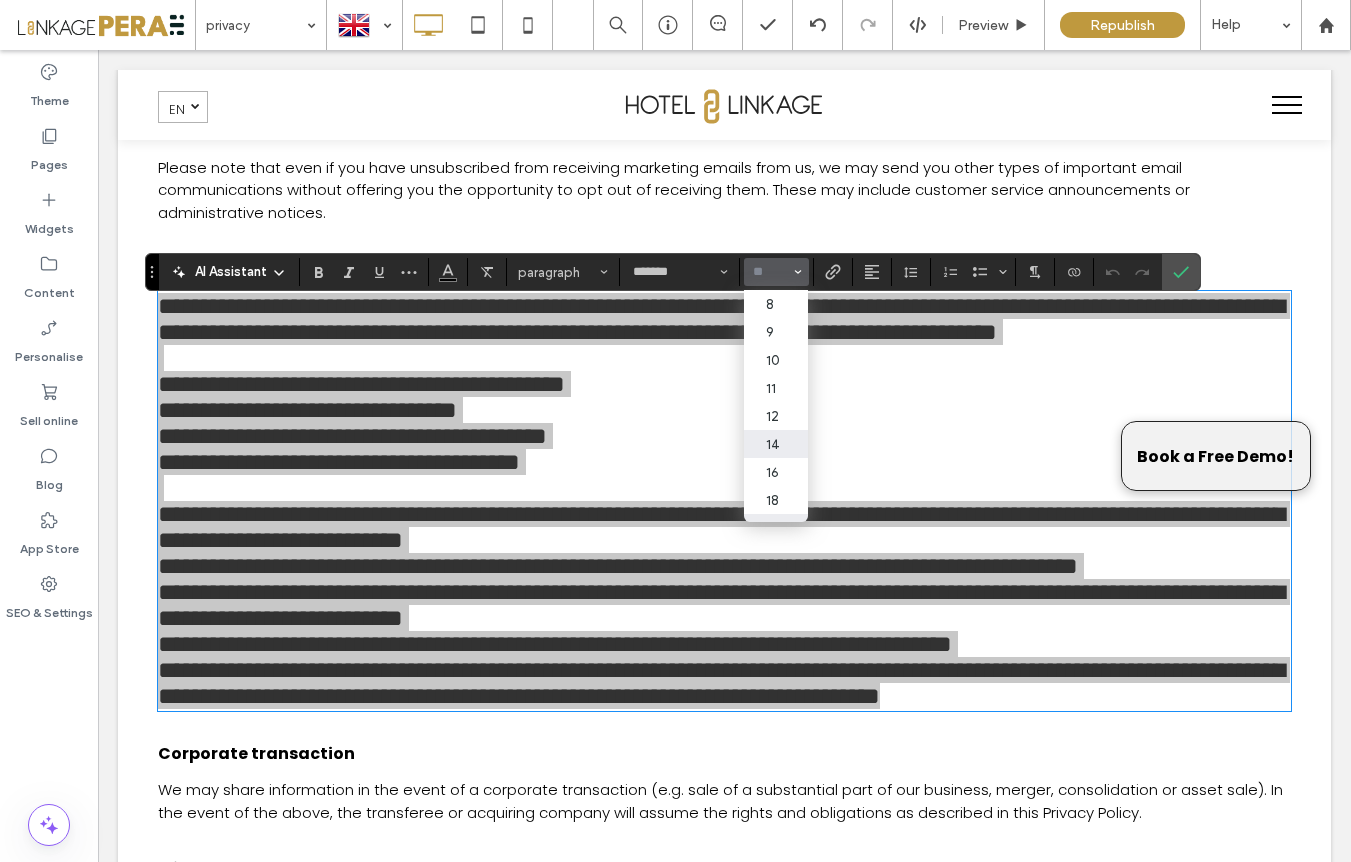 click on "14" at bounding box center (776, 444) 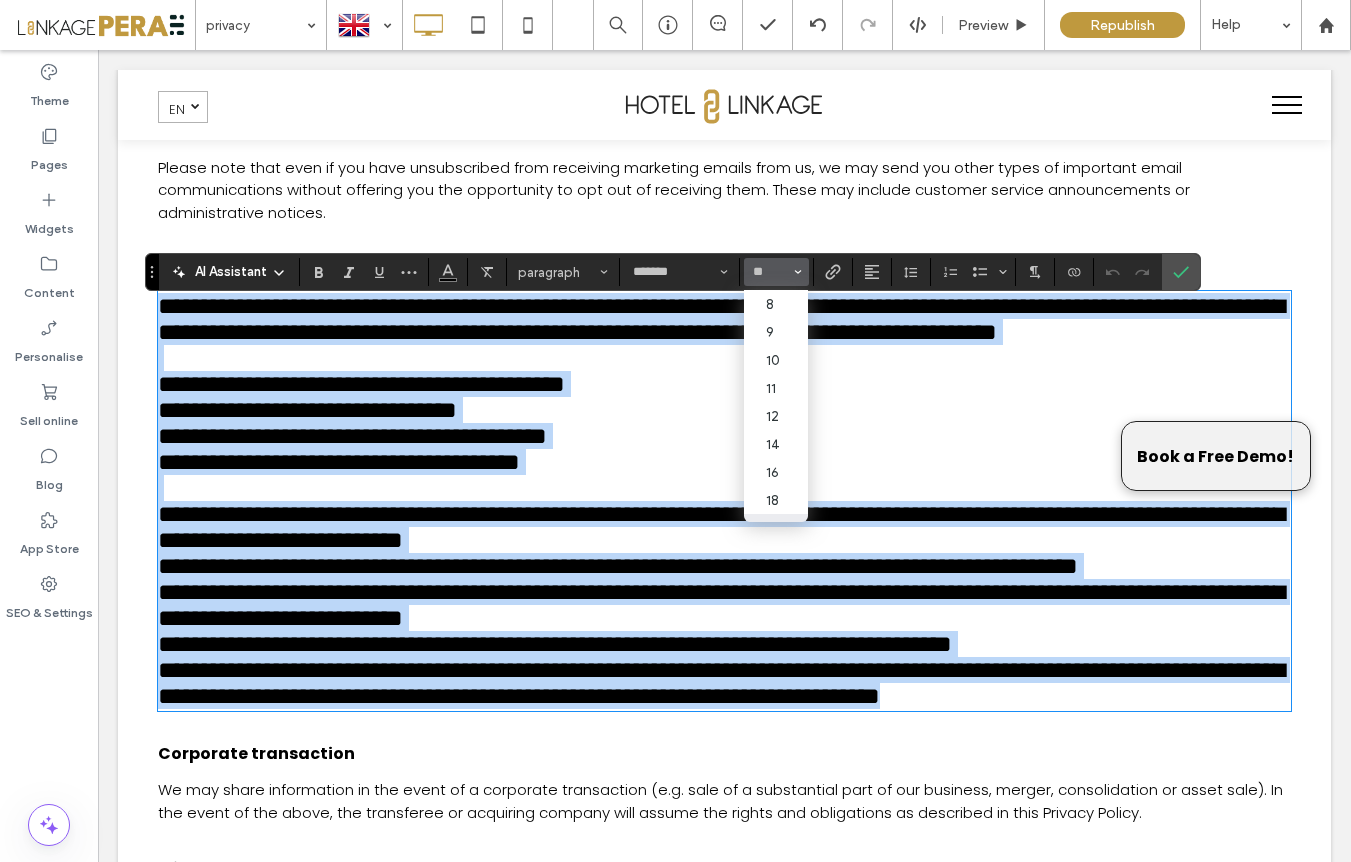 type on "**" 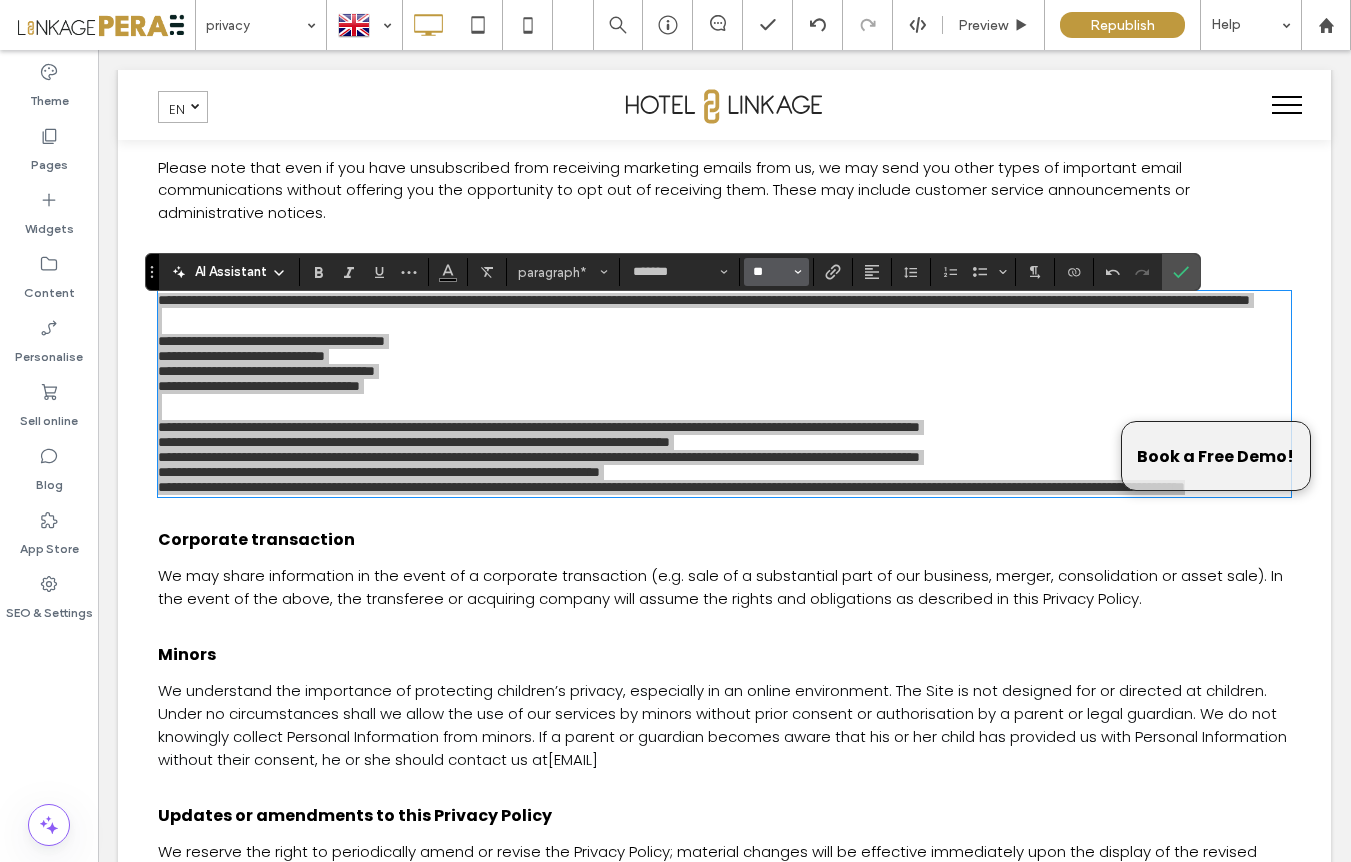 click on "**" at bounding box center (770, 272) 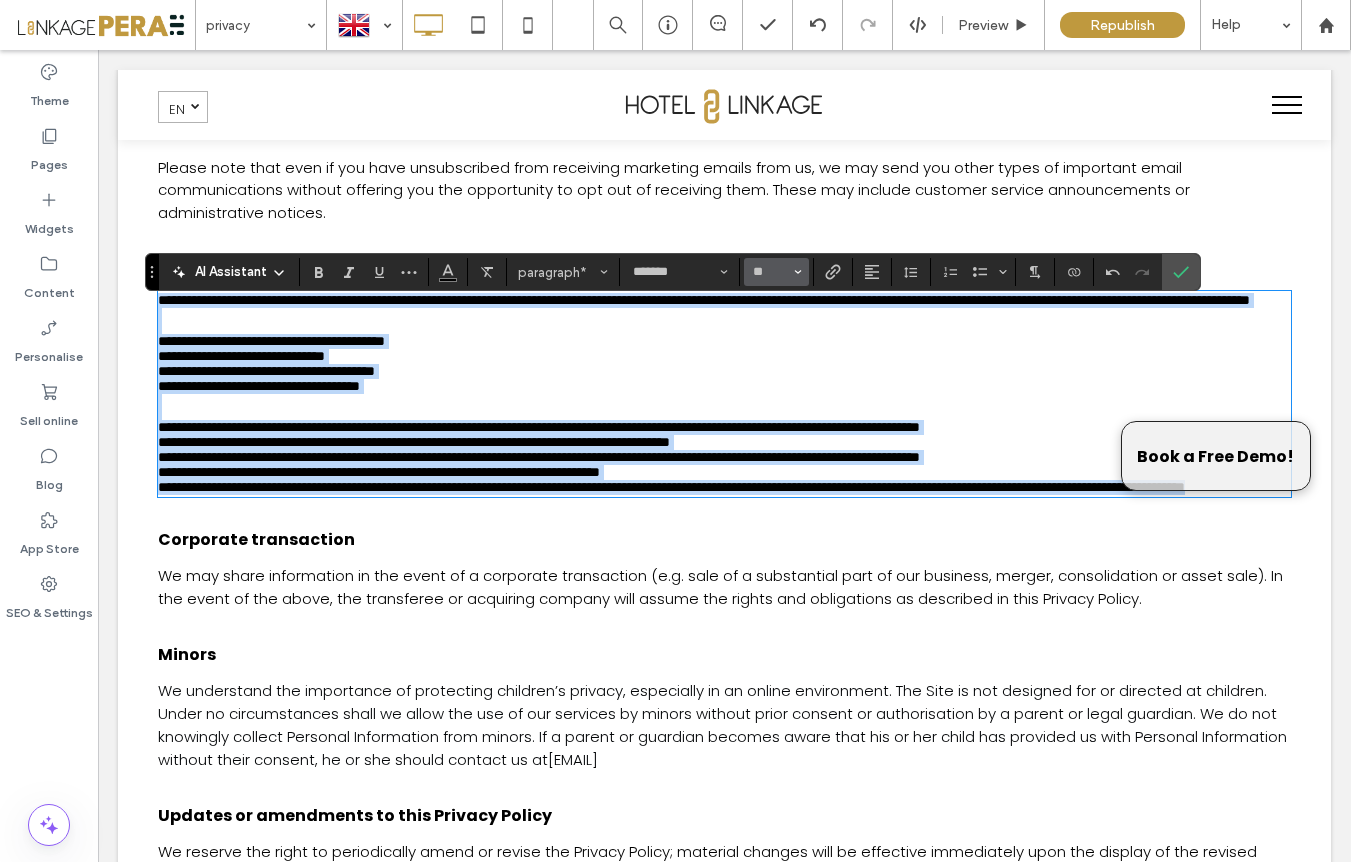 type on "**" 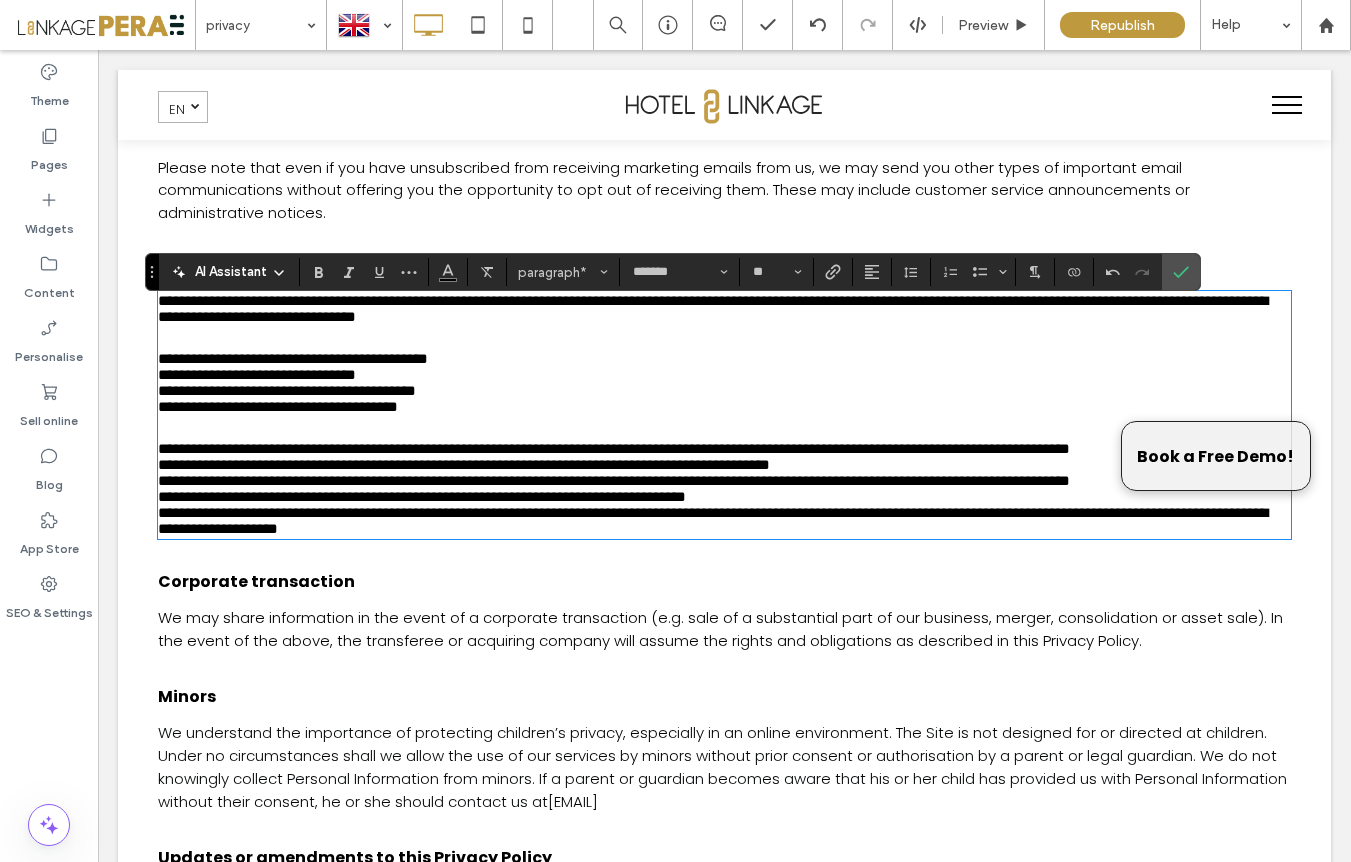 click on "**********" at bounding box center (724, 375) 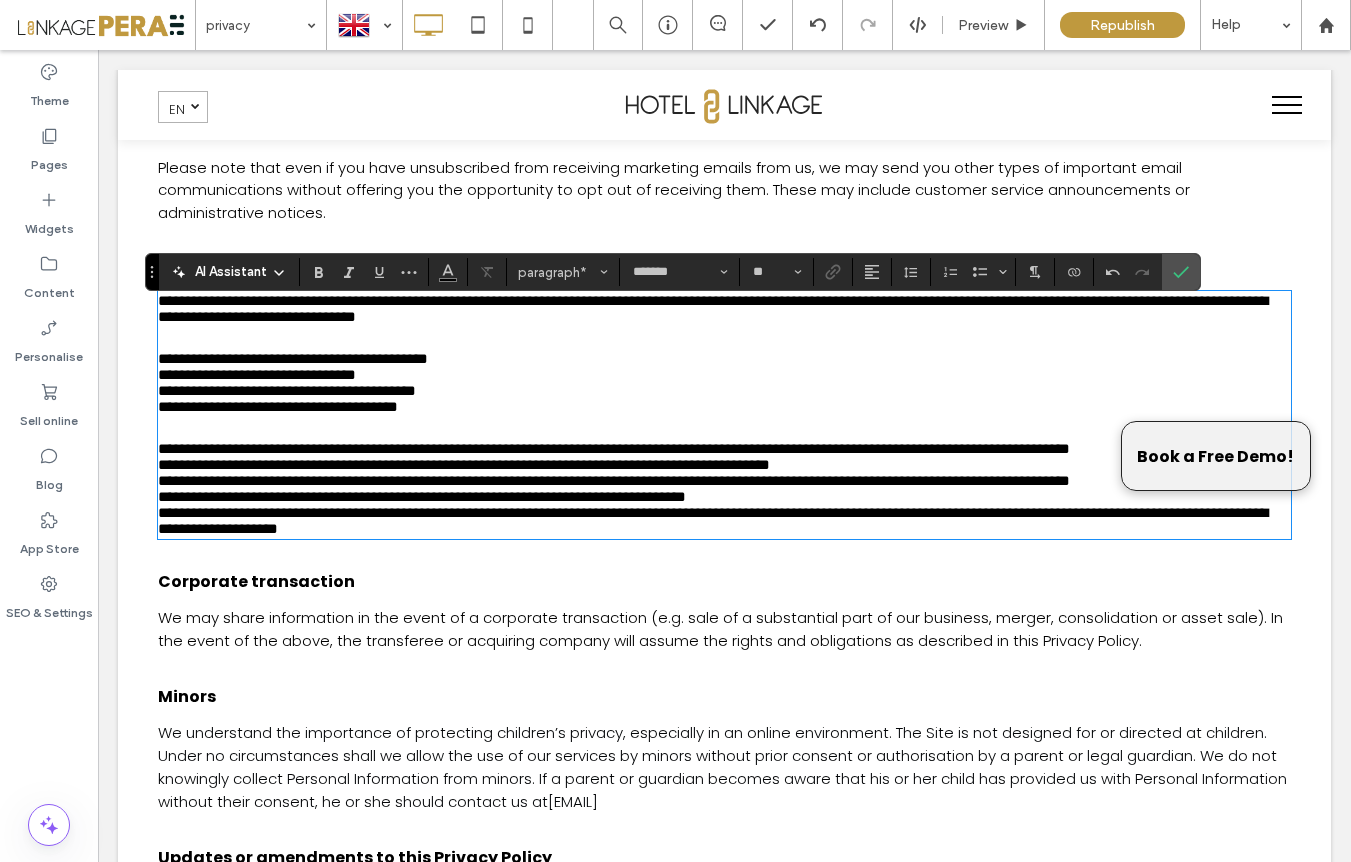 scroll, scrollTop: 4310, scrollLeft: 0, axis: vertical 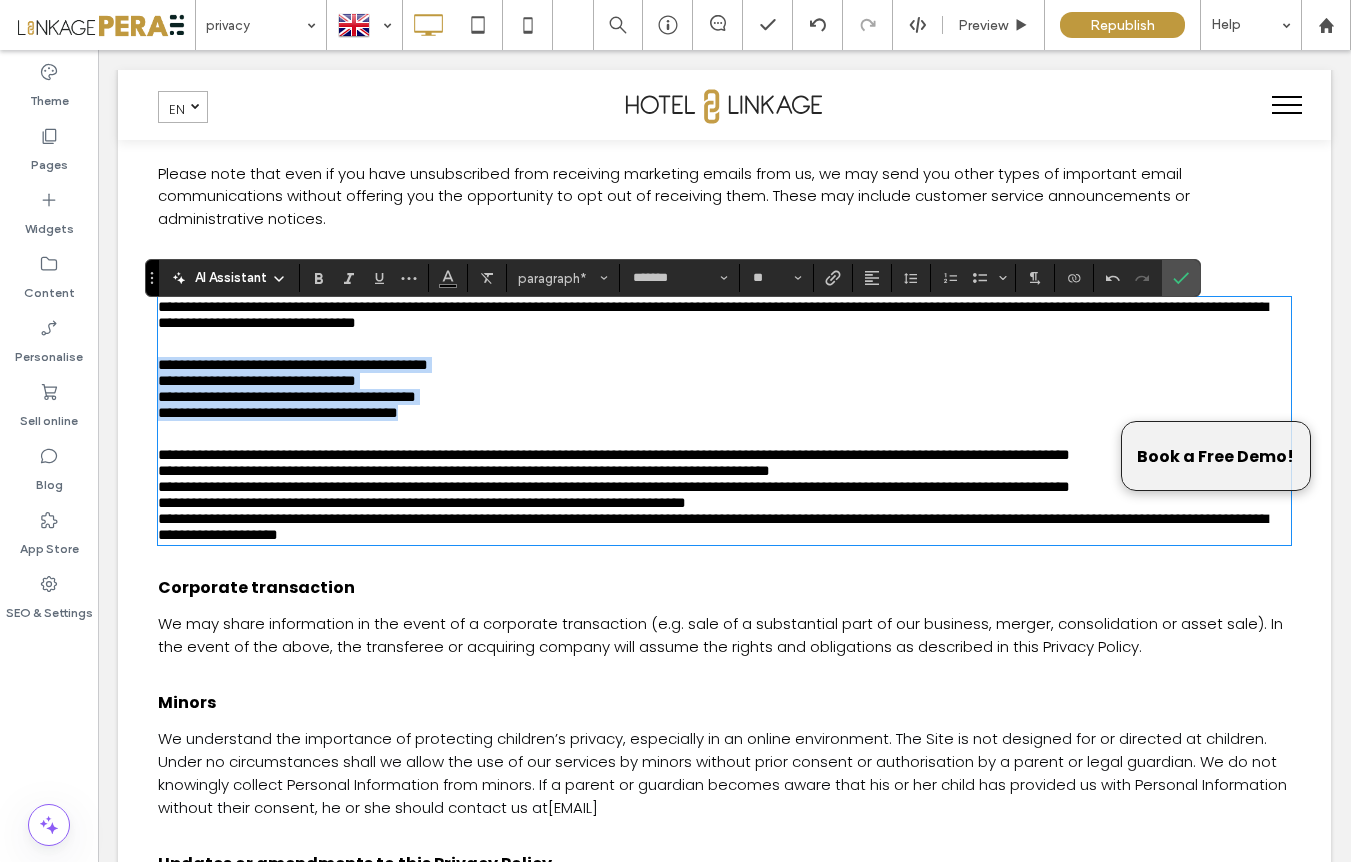 drag, startPoint x: 372, startPoint y: 459, endPoint x: 426, endPoint y: 362, distance: 111.01801 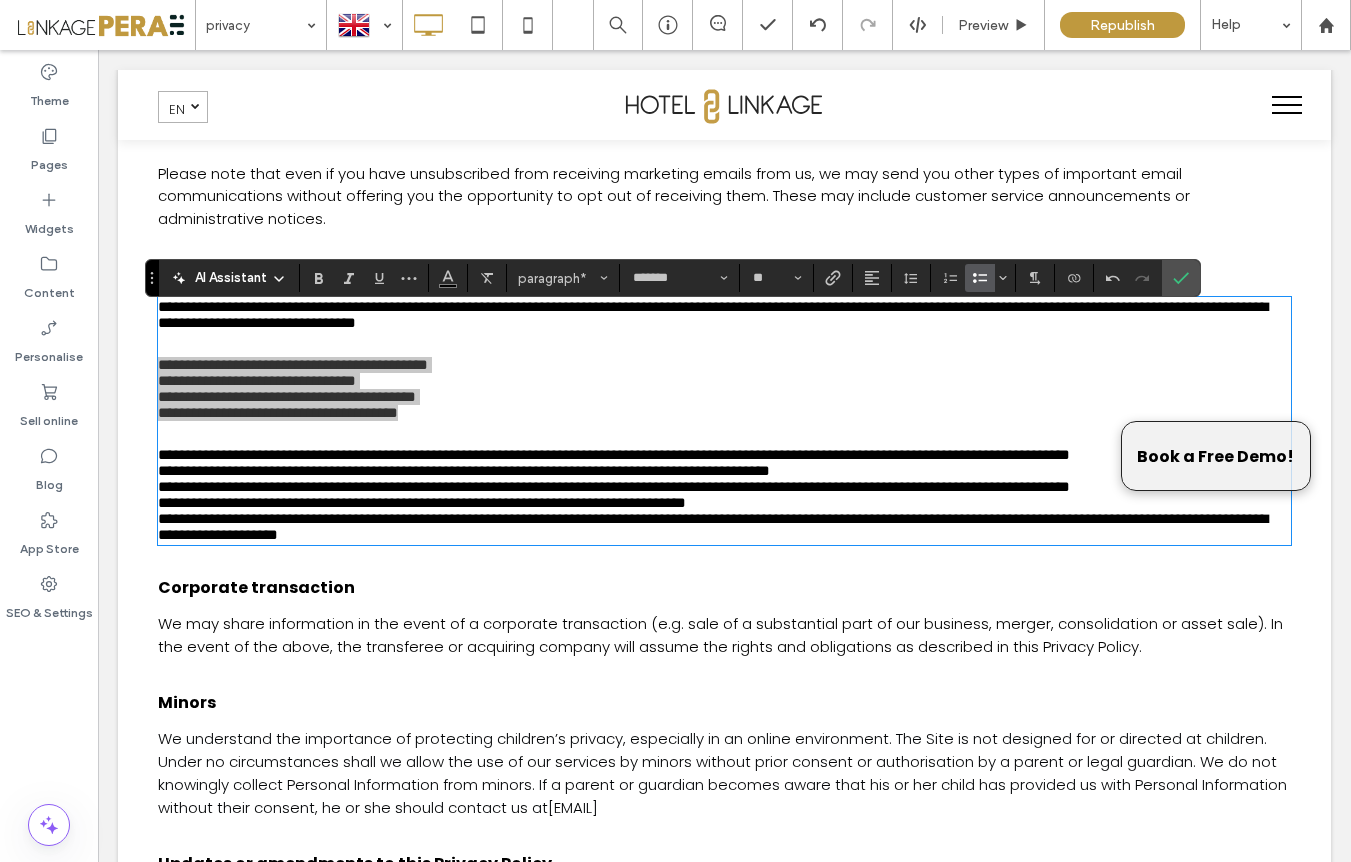 click 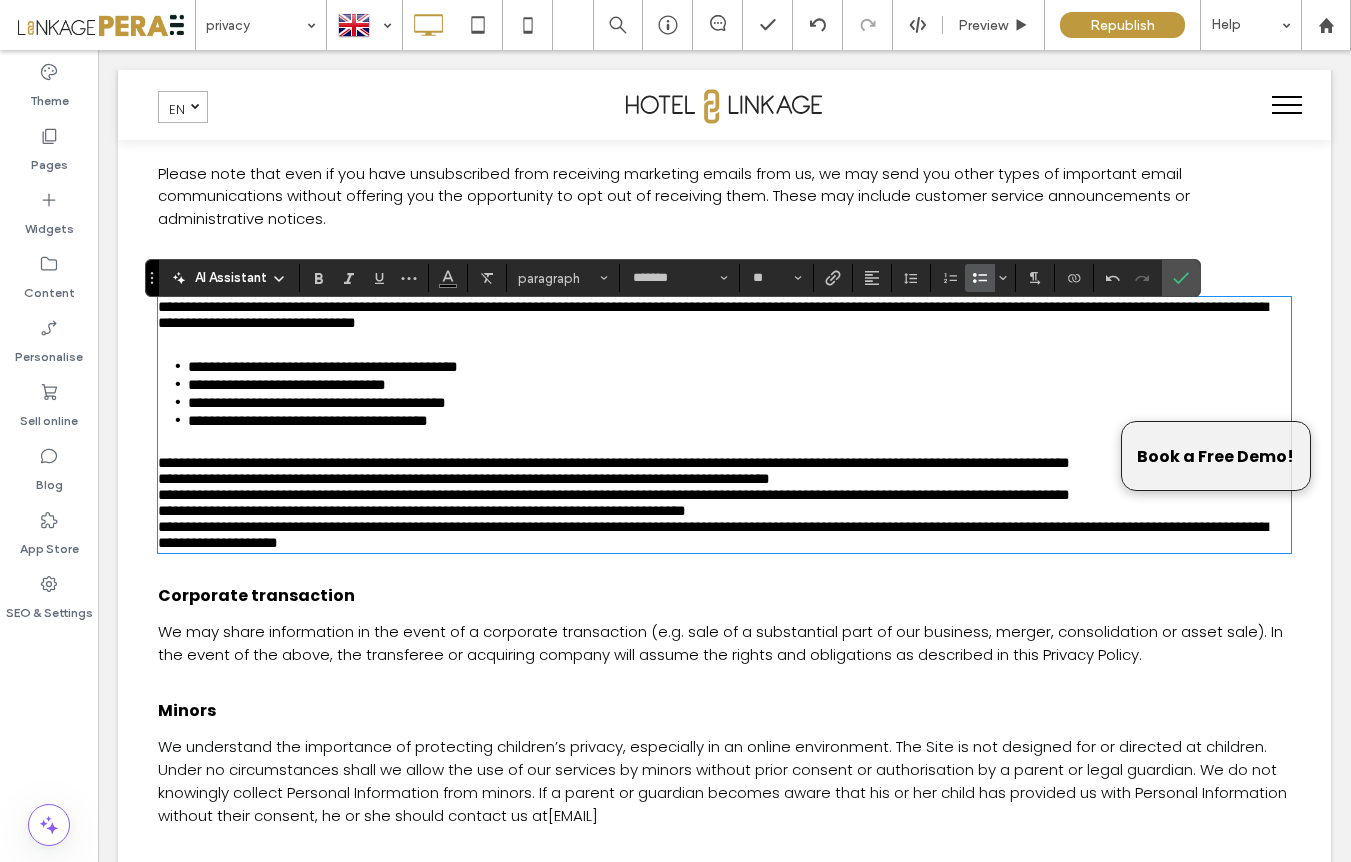 click on "**********" at bounding box center [724, 463] 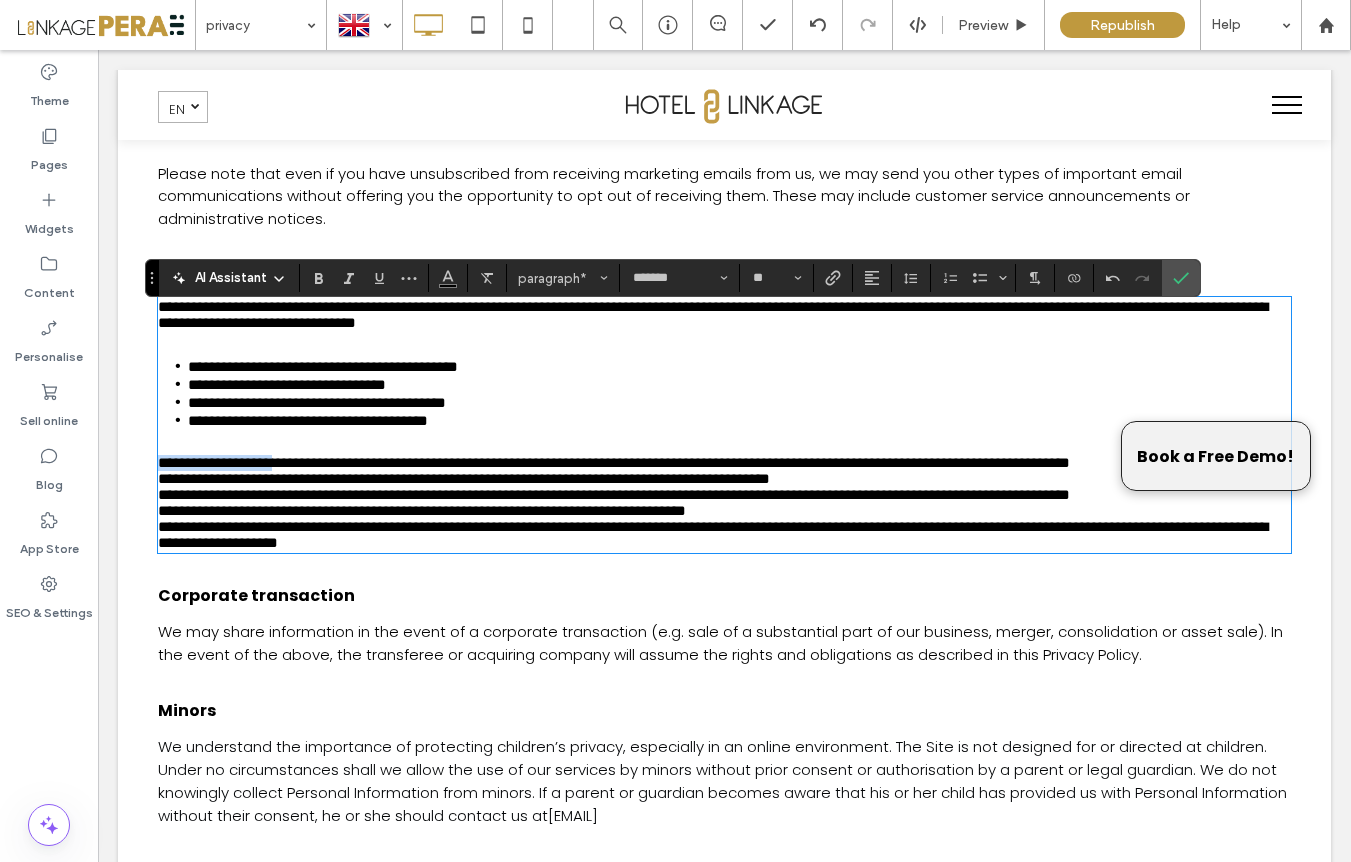 drag, startPoint x: 313, startPoint y: 536, endPoint x: 151, endPoint y: 532, distance: 162.04938 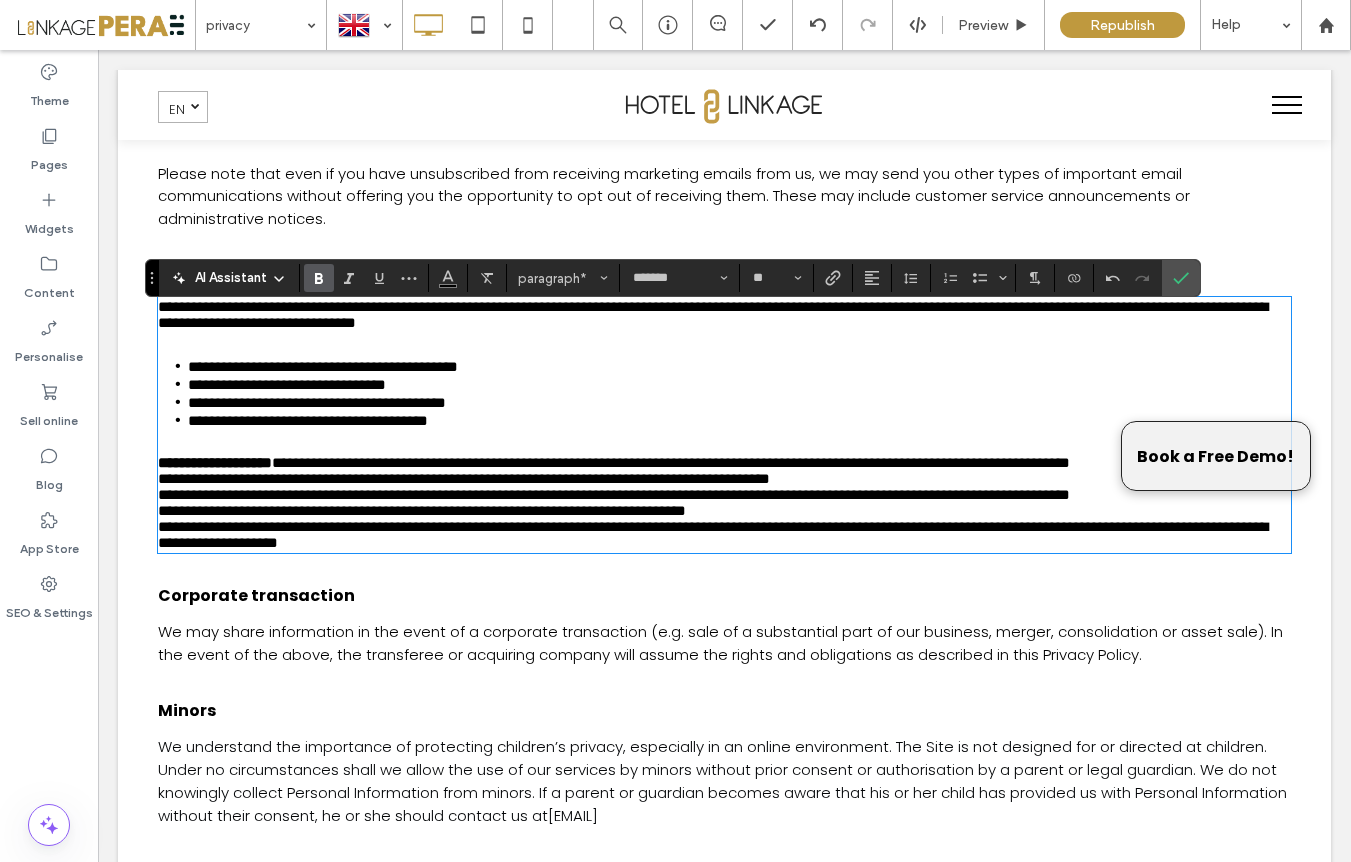 click on "**********" at bounding box center (724, 463) 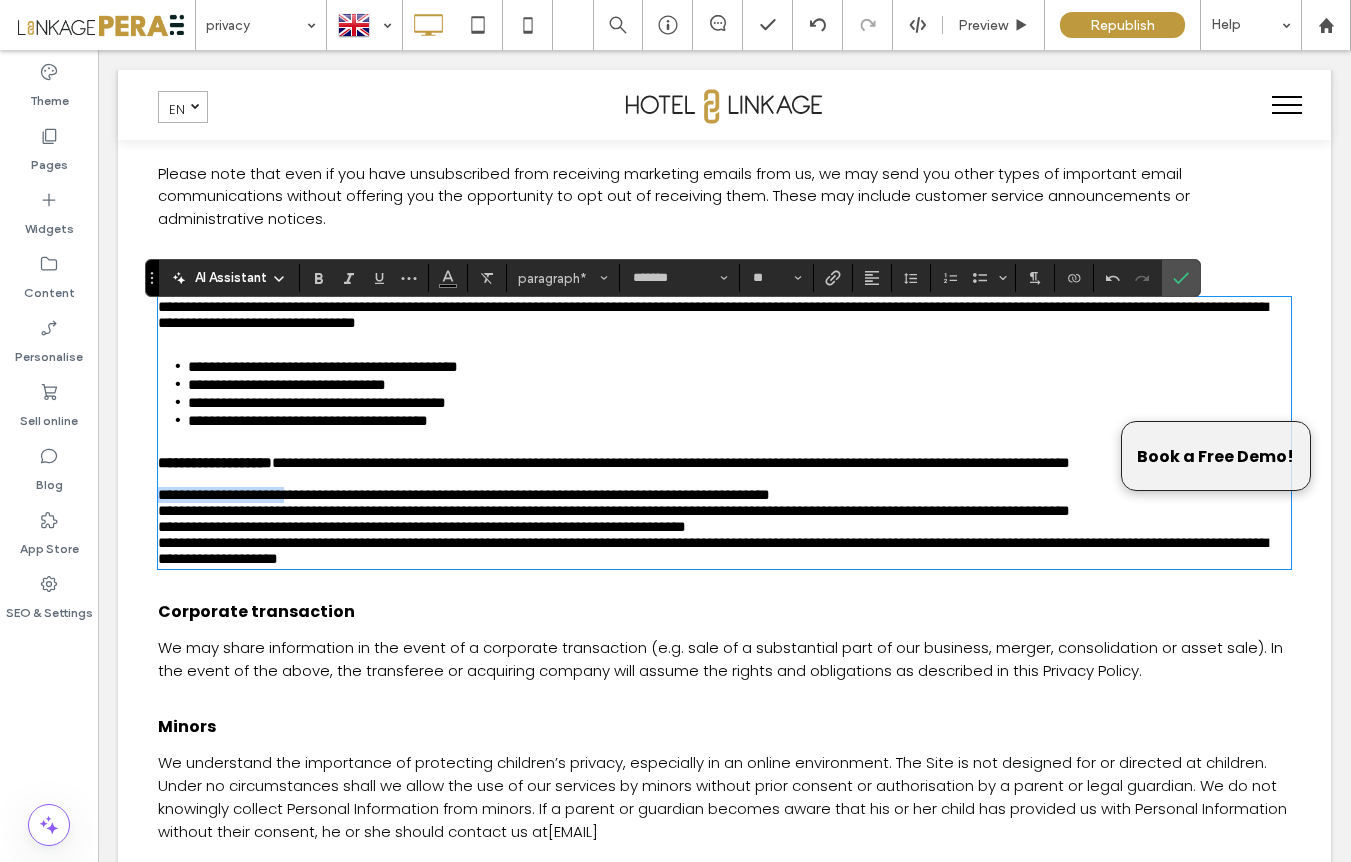 drag, startPoint x: 328, startPoint y: 607, endPoint x: 157, endPoint y: 604, distance: 171.0263 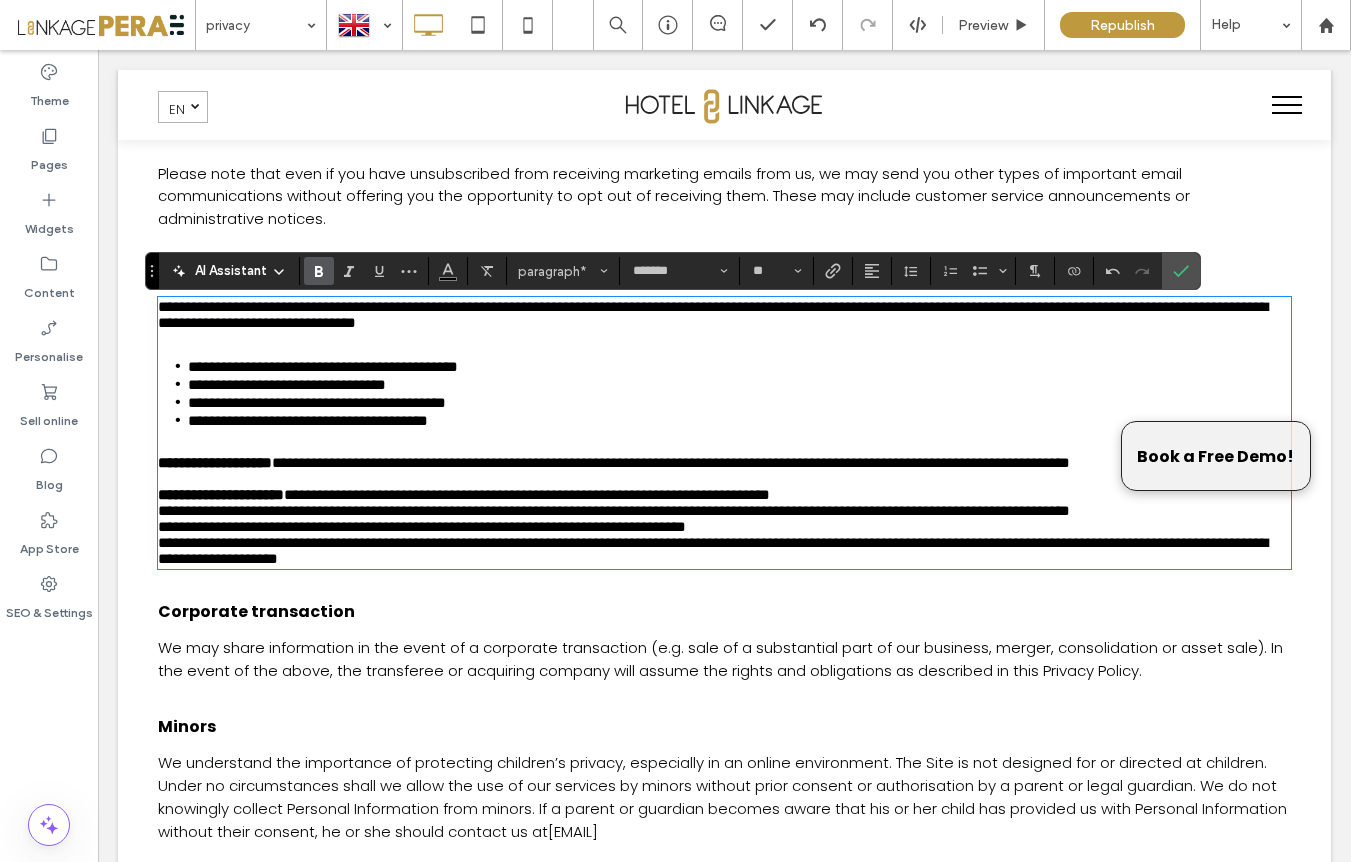 scroll, scrollTop: 4335, scrollLeft: 0, axis: vertical 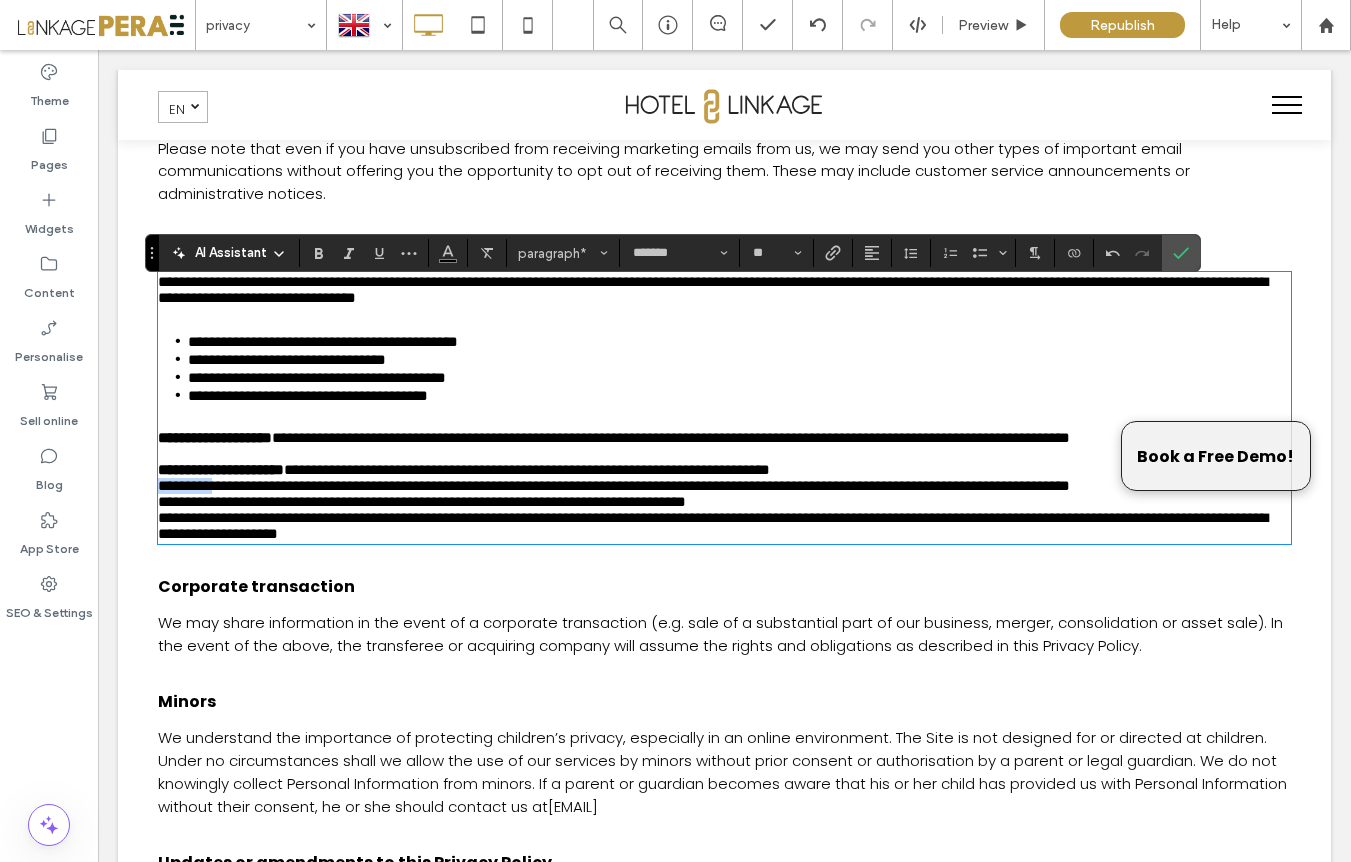 drag, startPoint x: 226, startPoint y: 605, endPoint x: 154, endPoint y: 606, distance: 72.00694 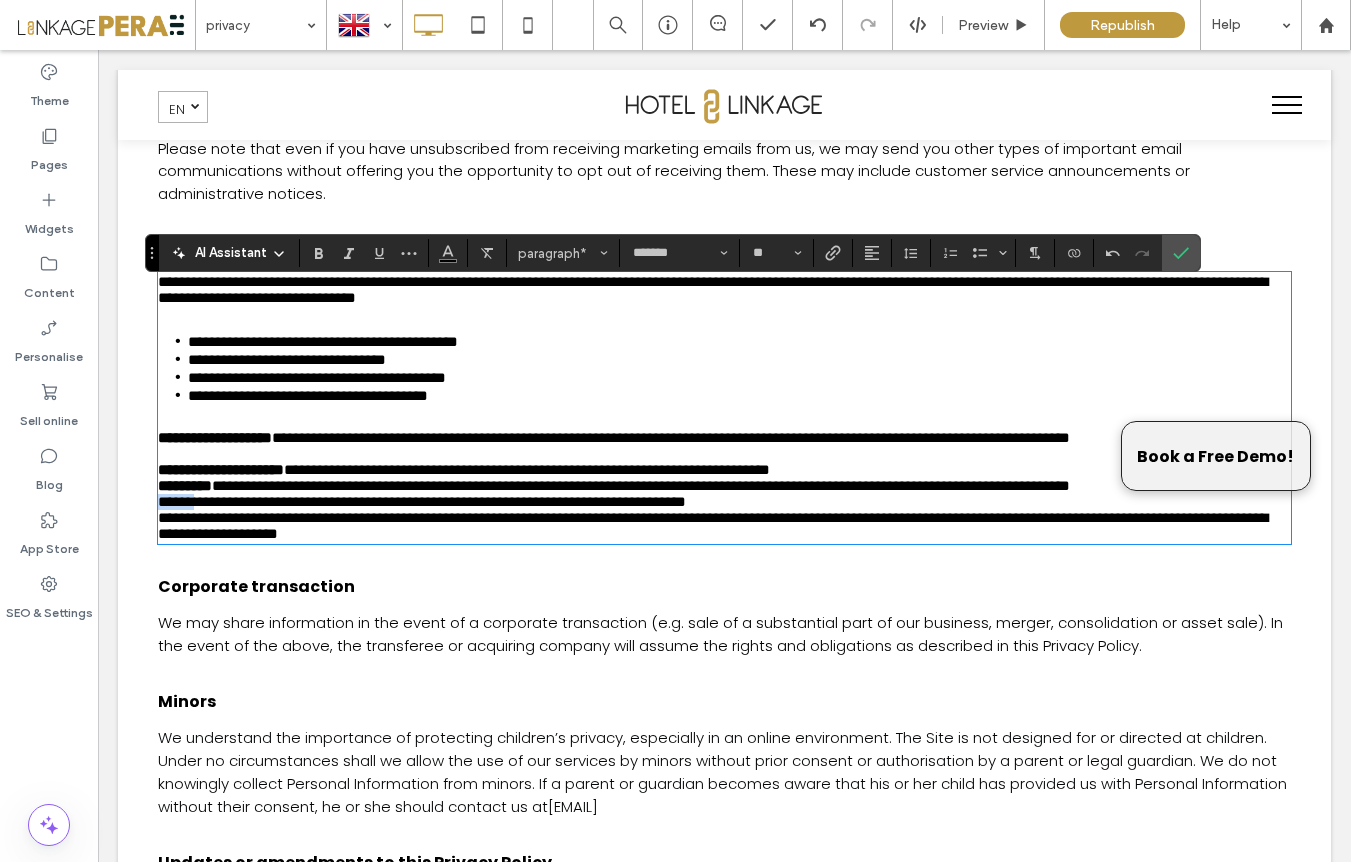 drag, startPoint x: 196, startPoint y: 651, endPoint x: 157, endPoint y: 650, distance: 39.012817 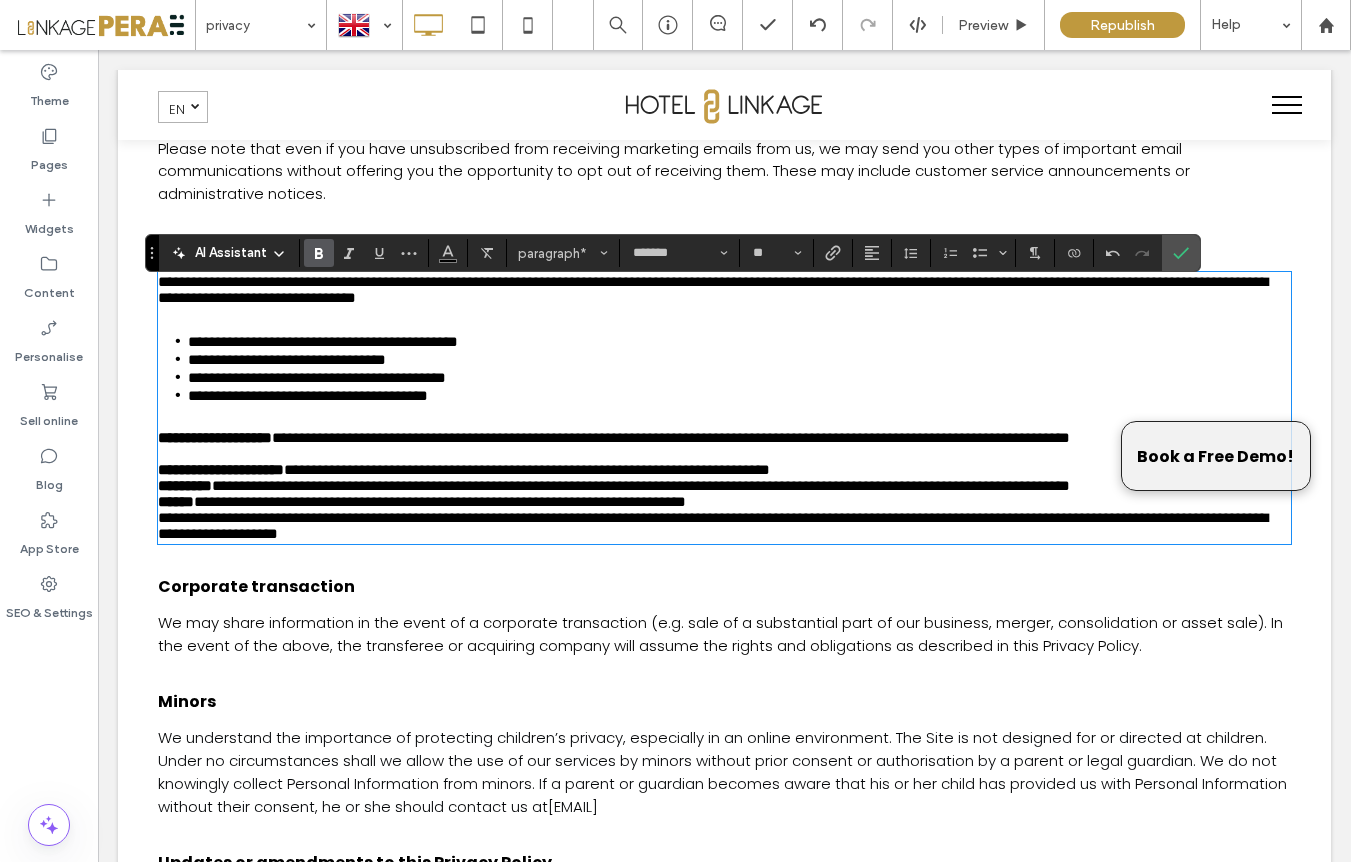 click on "**********" at bounding box center [724, 502] 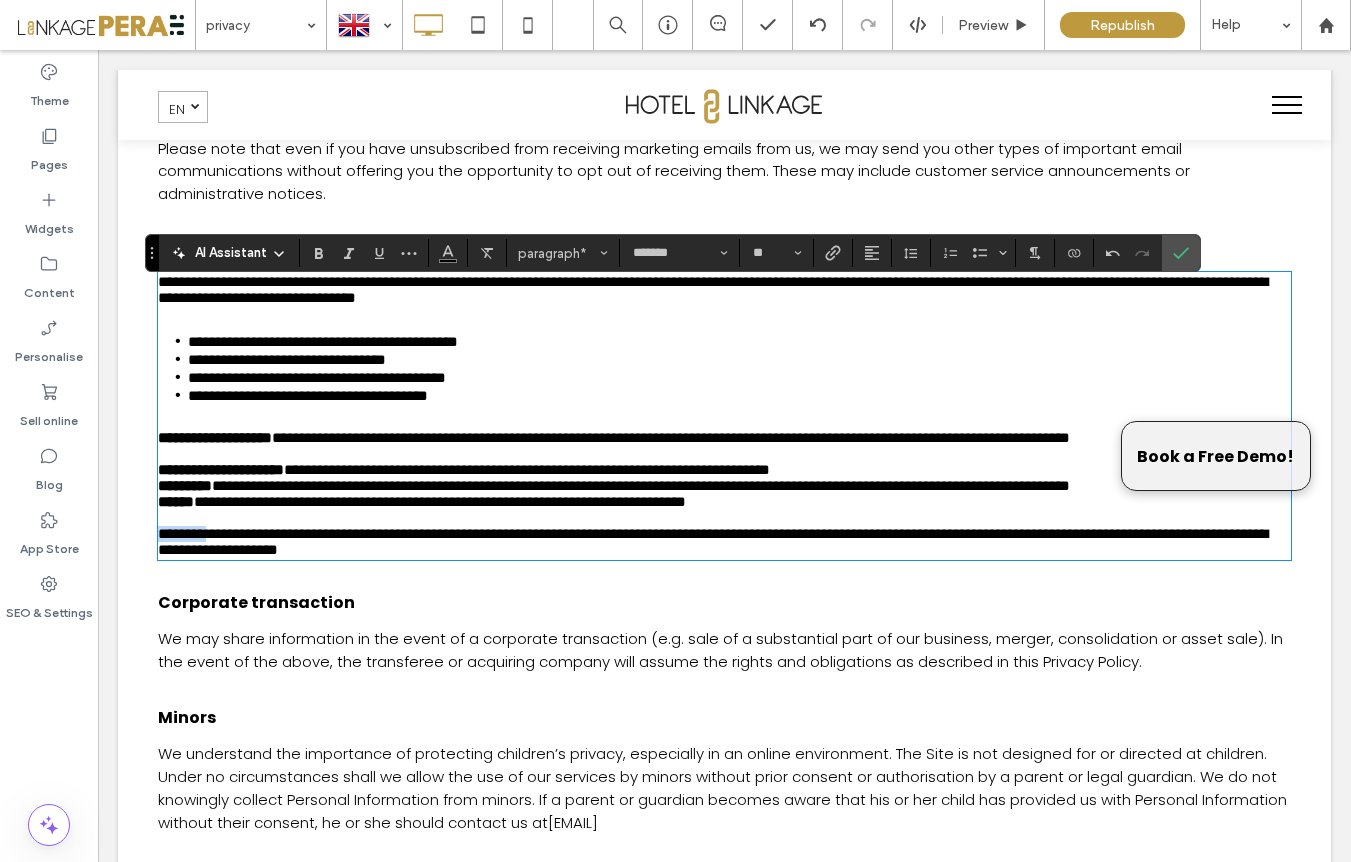 drag, startPoint x: 215, startPoint y: 697, endPoint x: 153, endPoint y: 695, distance: 62.03225 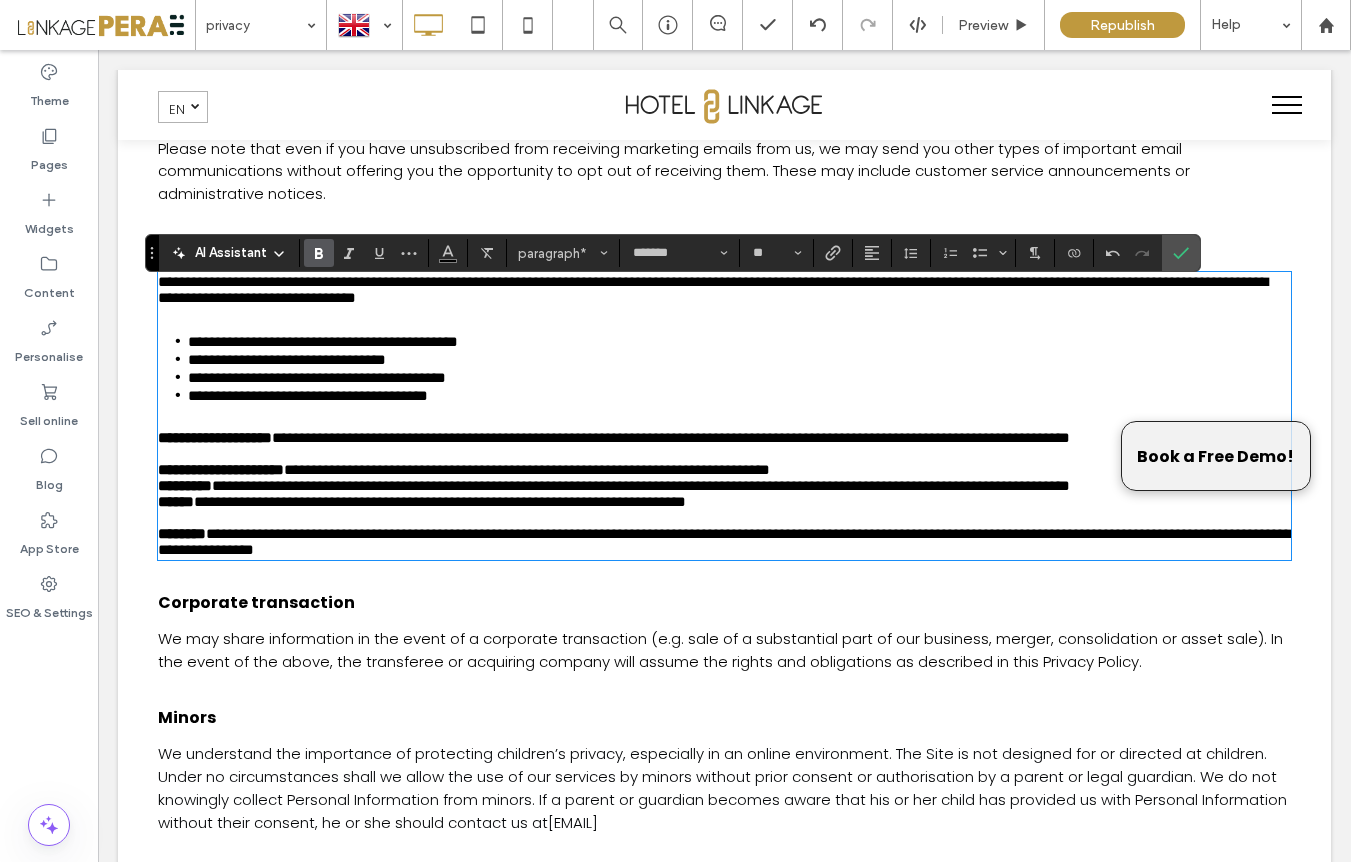 click on "Hotel Linkage Privacy Policy
Introduction
This Privacy Policy outlines Hotel Linkage Inc. ("
we   ", "
our   " or "
the Company   ") practices with respect to information collected from users who access our website at www.hotellinkage.com ("
Site   ") or otherwise share personal information with us (collectively: "
Users   ").          Grounds for data collection
Processing of your personal information (i.e. any information which may potentially allow your identification through reasonable means; hereinafter "
Personal Information   ")
is necessary for the performance of our contractual obligations towards you and providing you with our services, to protect our legitimate interests and for compliance with legal and financial regulatory obligations to which we are subject. When you use the Site, you consent to the collection, storage, use, disclosure and other uses of your Personal Information as described in this Privacy Policy." at bounding box center [724, -1487] 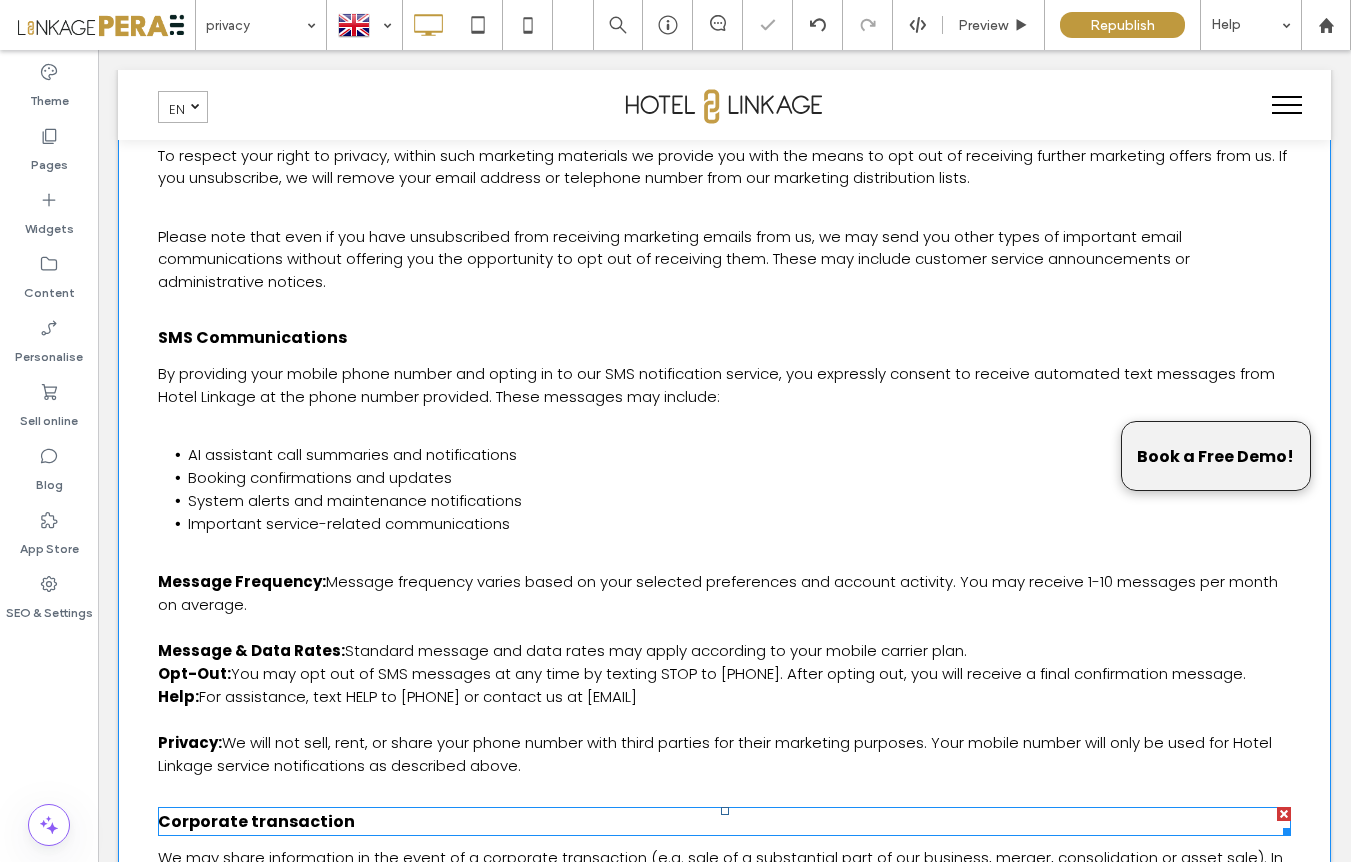 scroll, scrollTop: 4240, scrollLeft: 0, axis: vertical 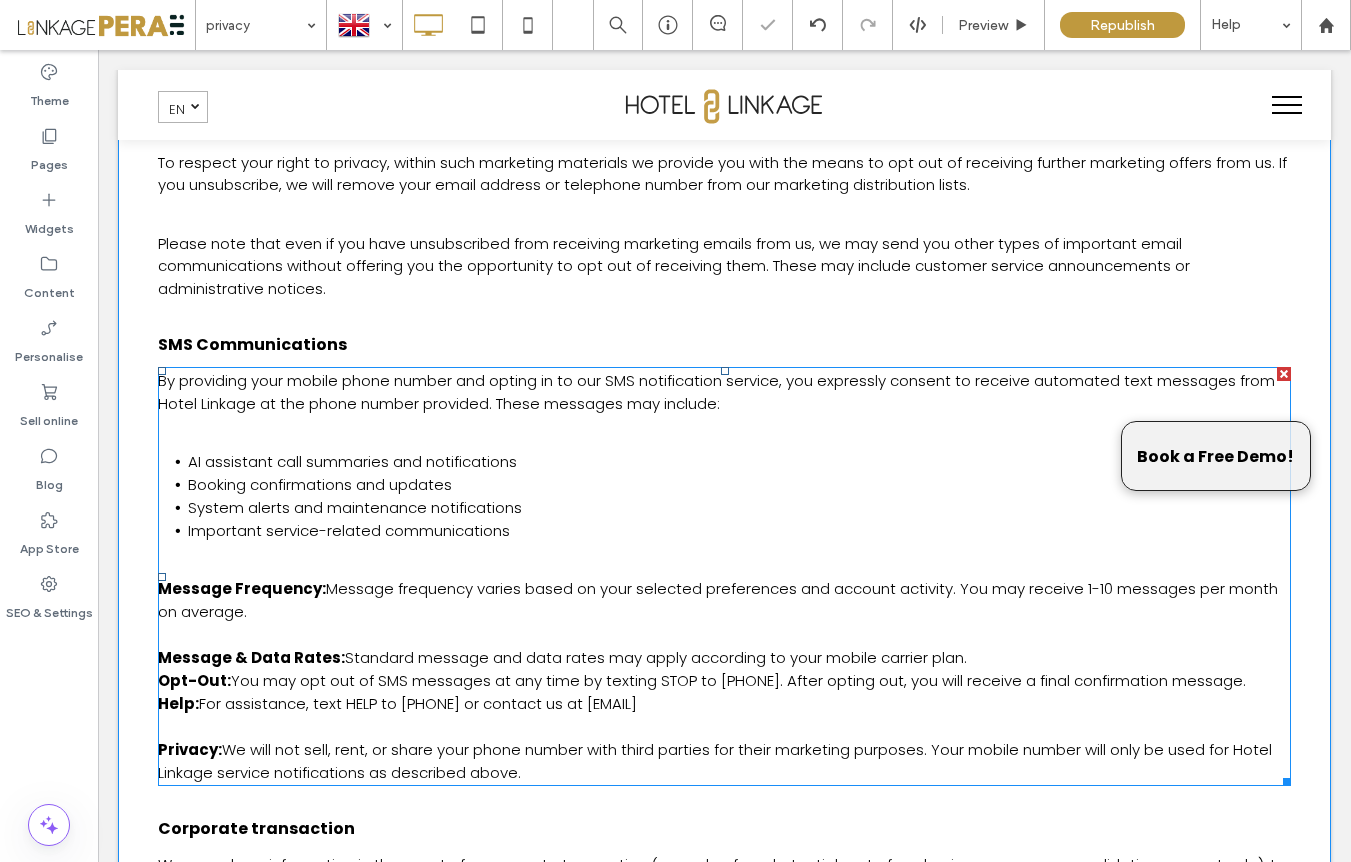 click on "Important service-related communications" at bounding box center (739, 530) 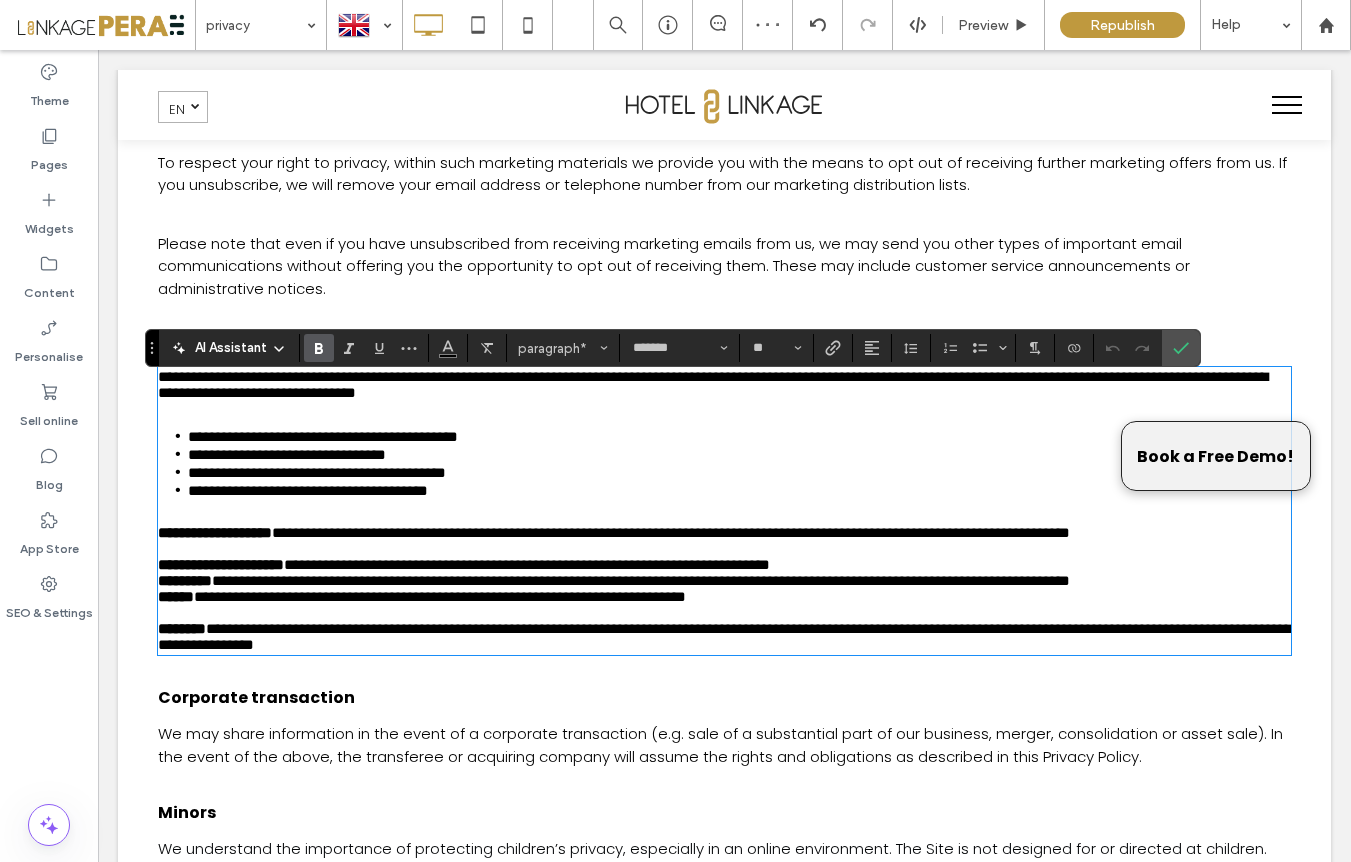 click on "**********" at bounding box center [739, 490] 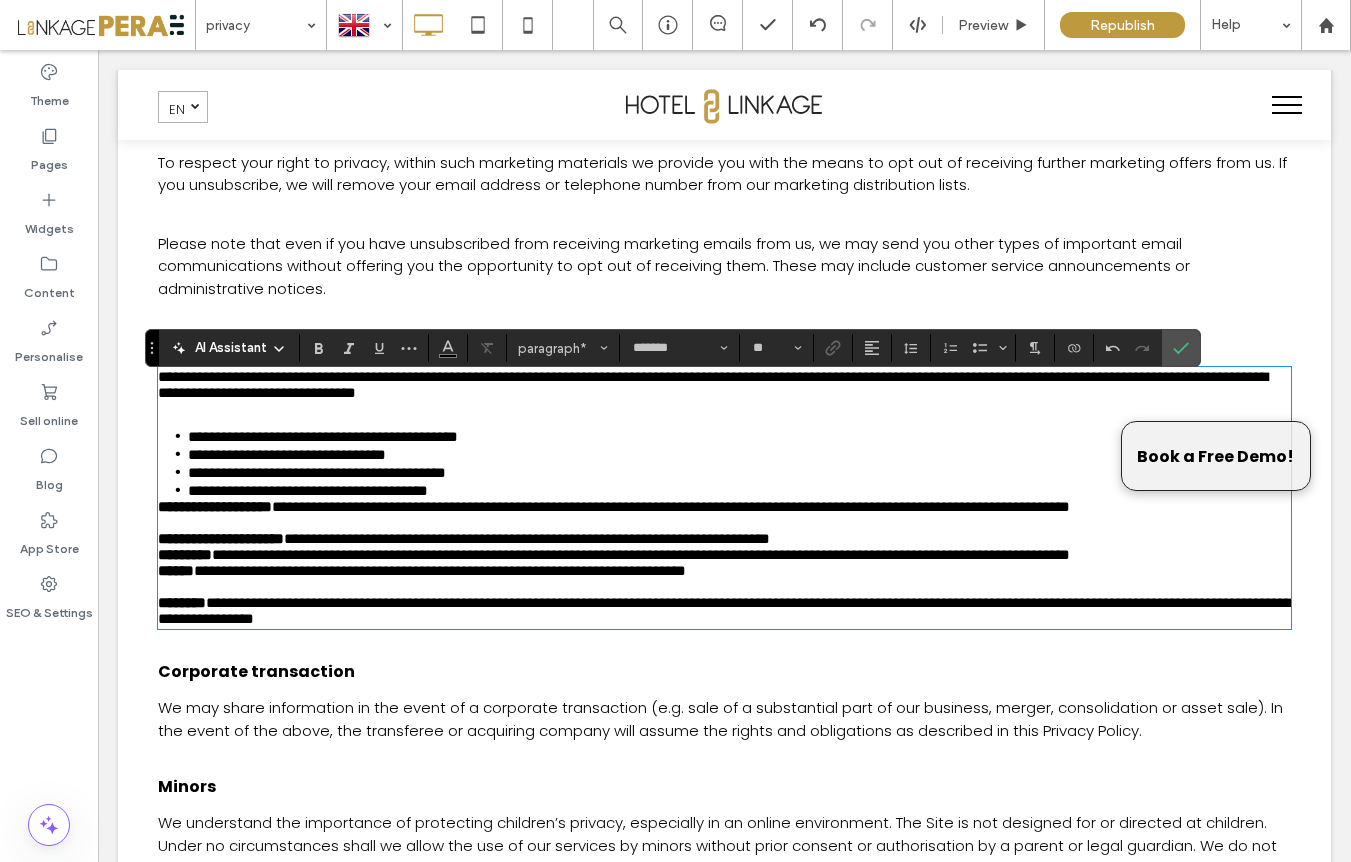 click on "**********" at bounding box center [724, 385] 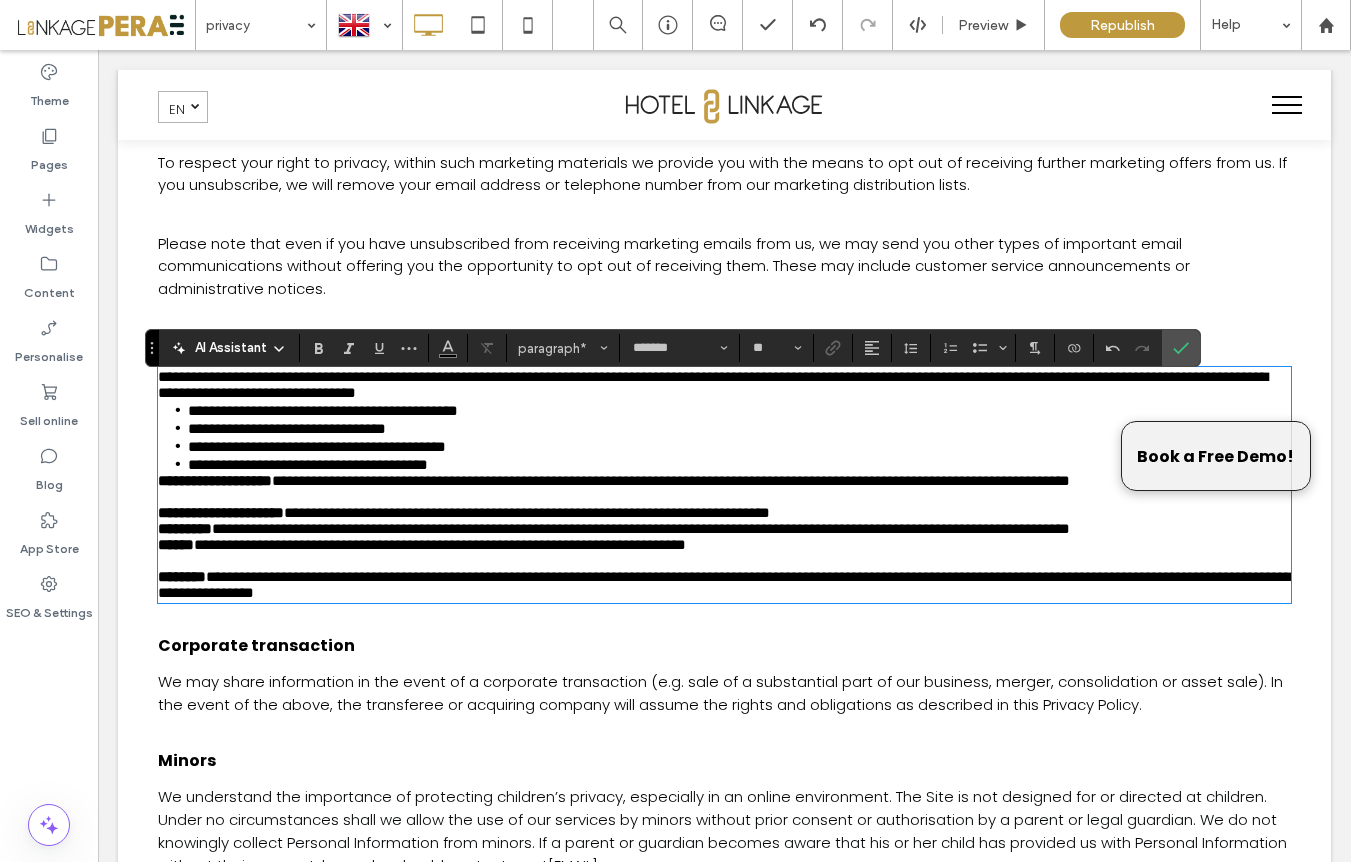click on "**********" at bounding box center [725, 584] 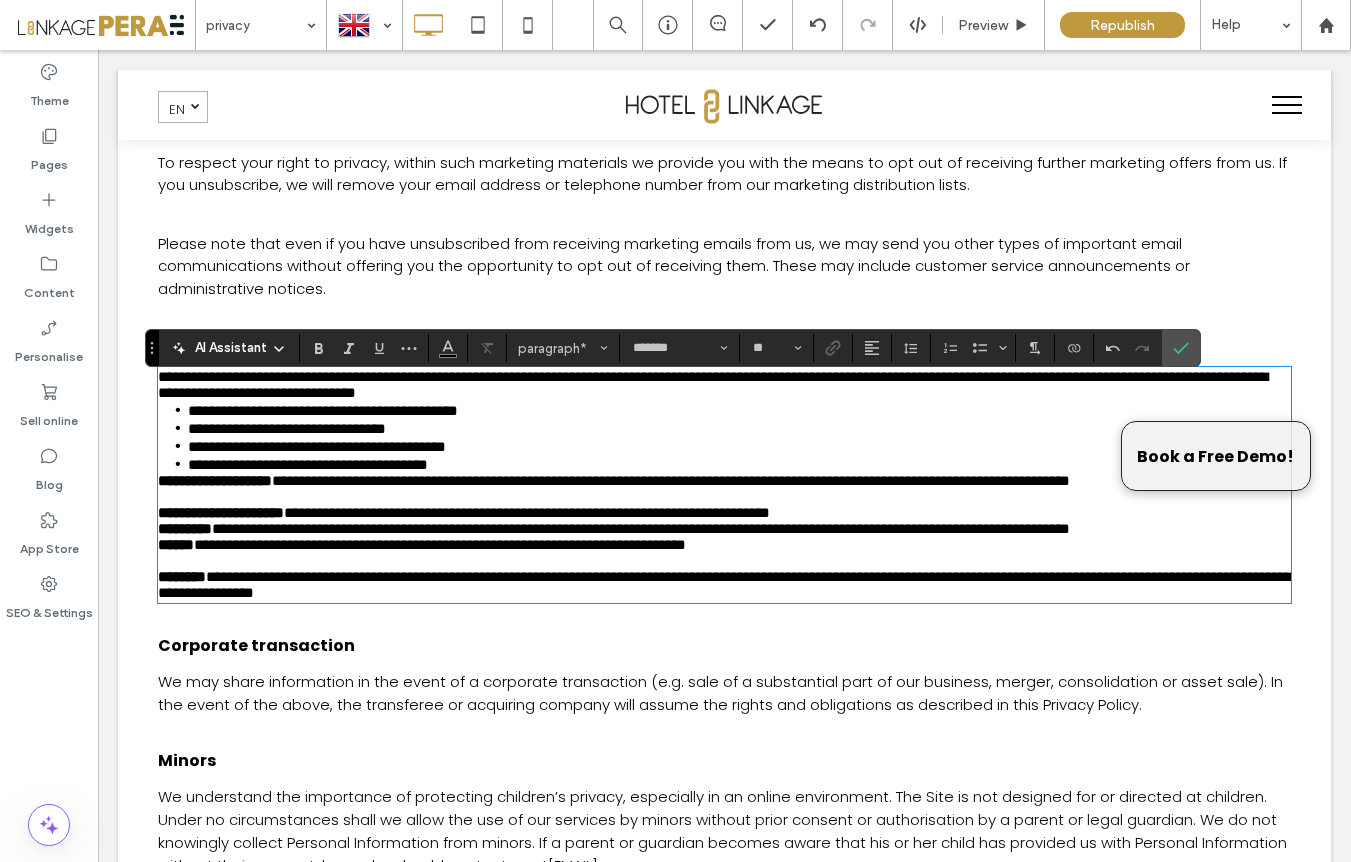 click on "**********" at bounding box center (725, 584) 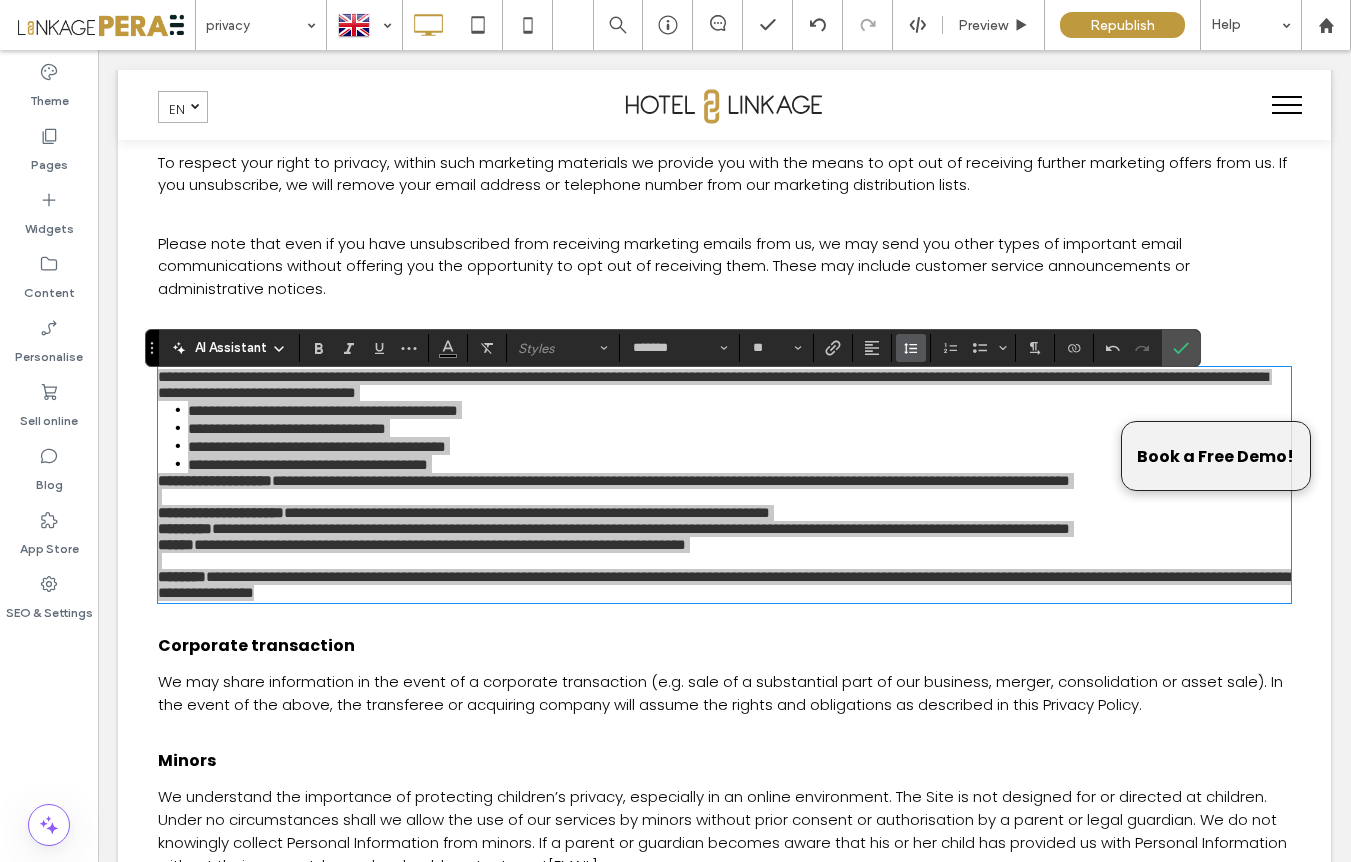 click 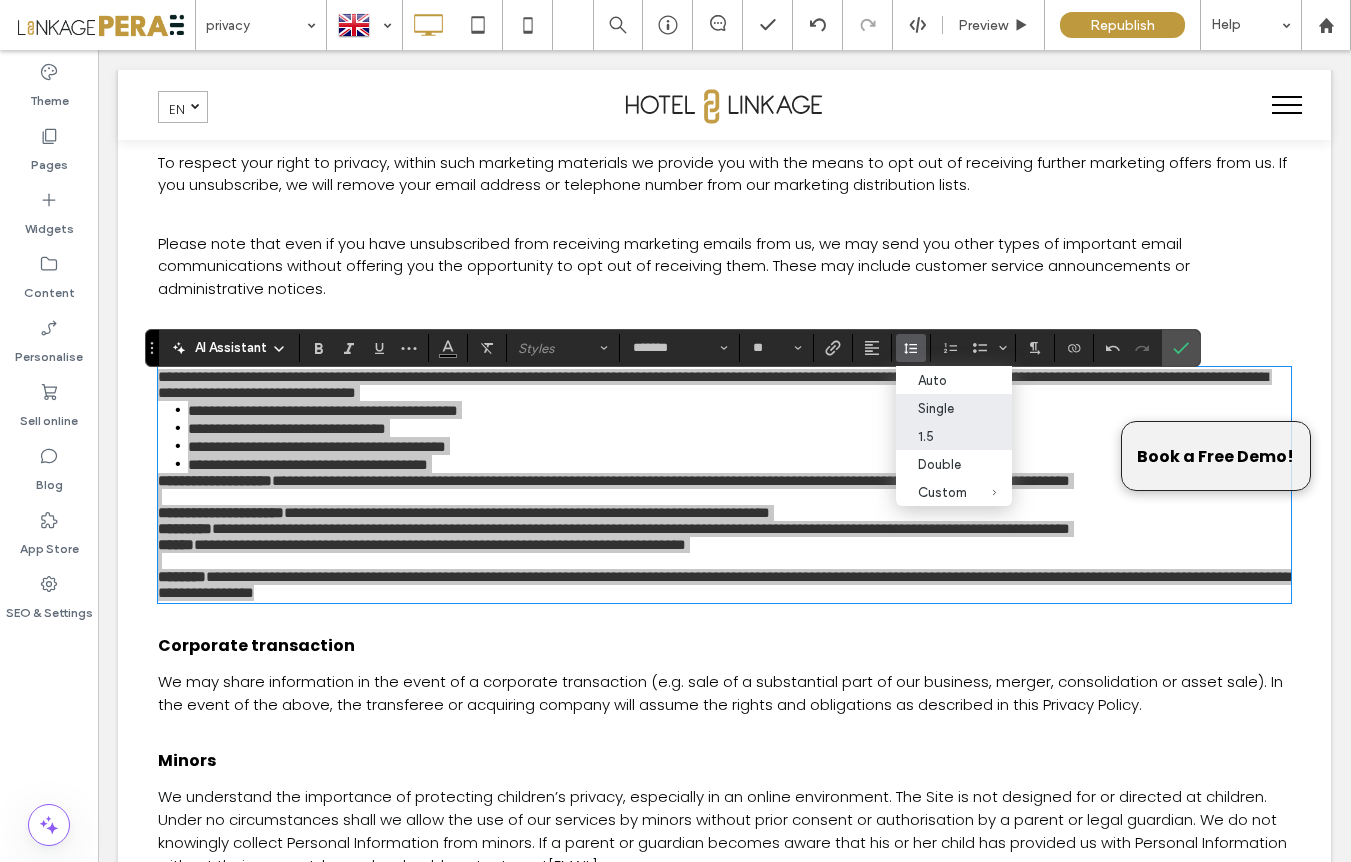 click on "1.5" at bounding box center (942, 436) 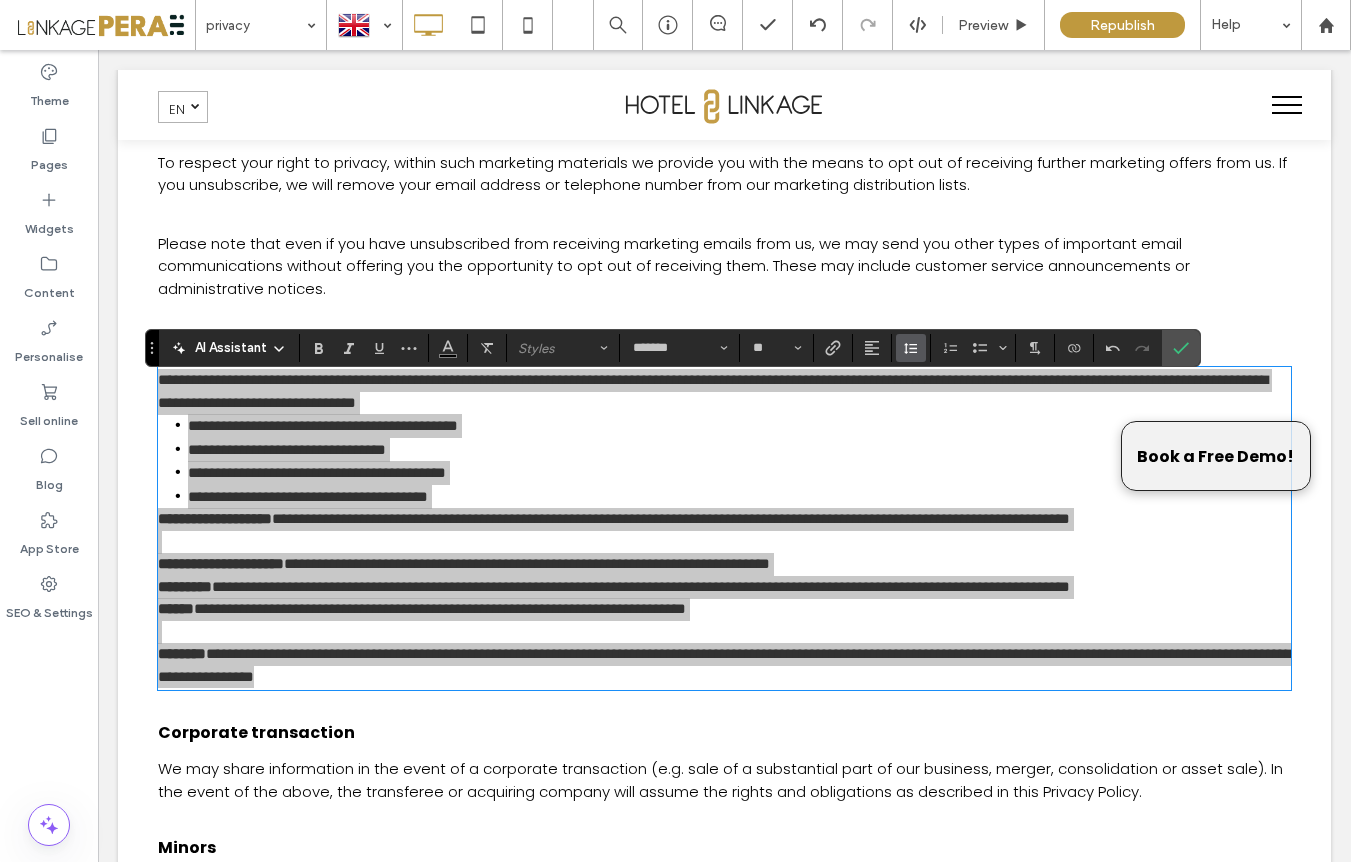 click 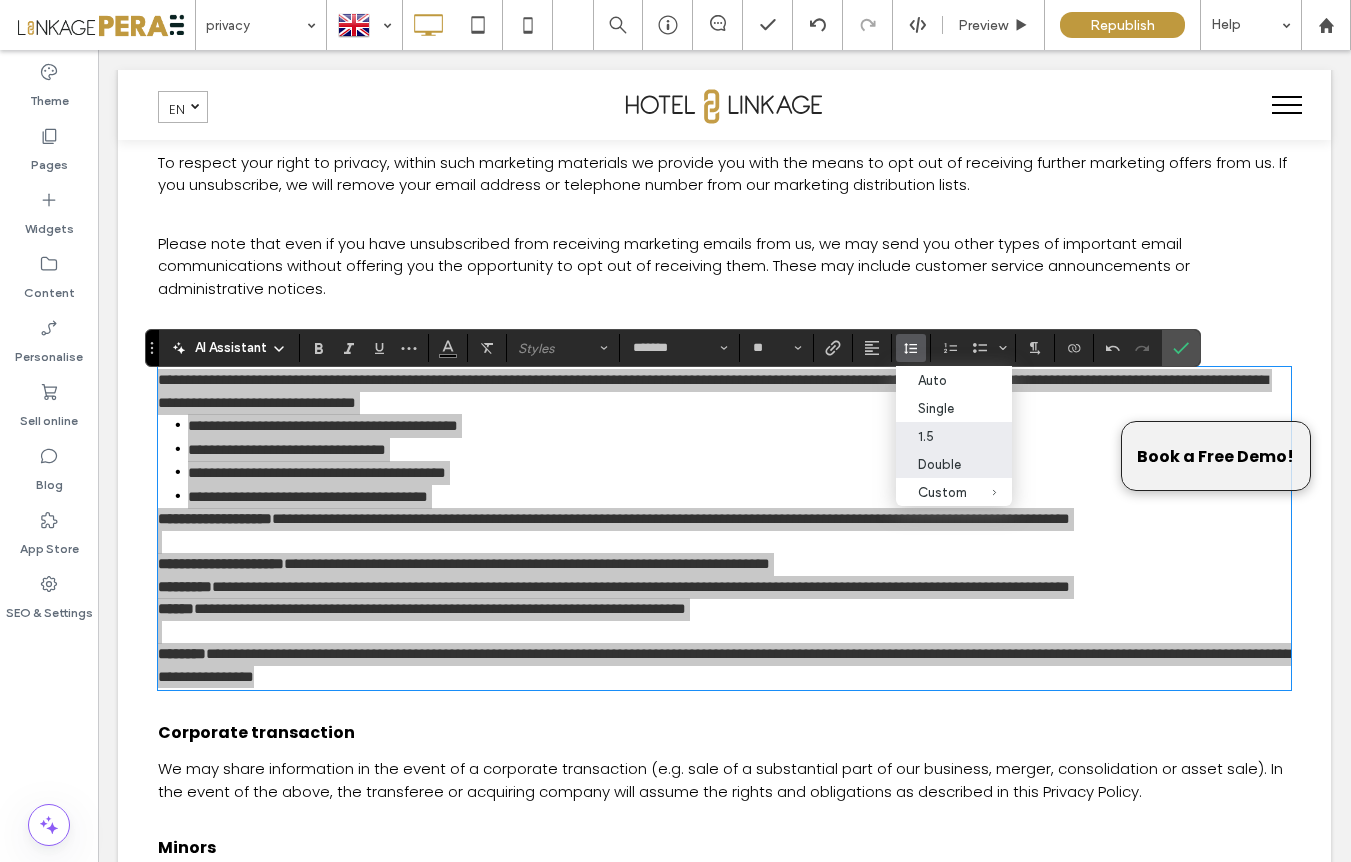 click on "Double" at bounding box center (954, 464) 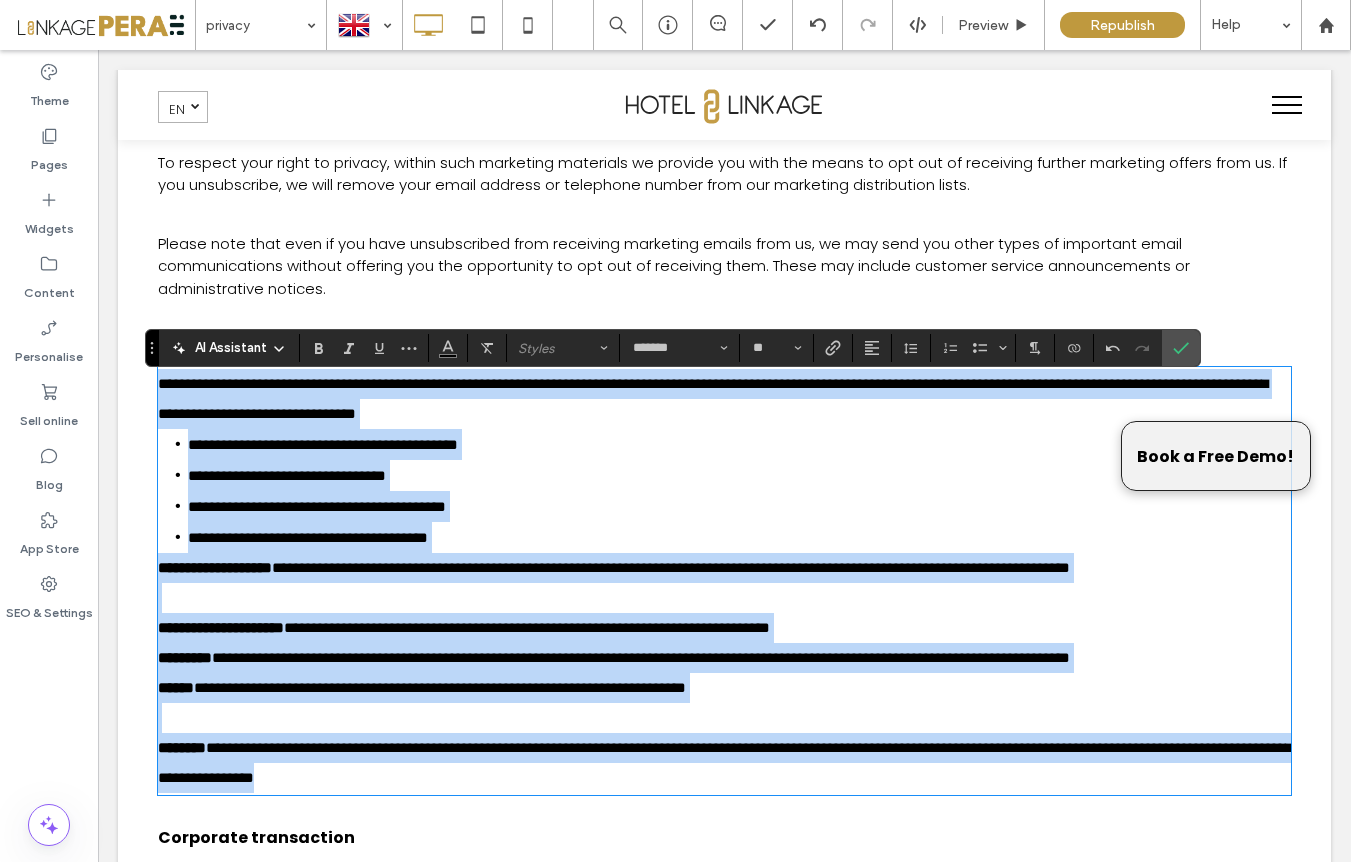 click on "**********" at bounding box center [739, 537] 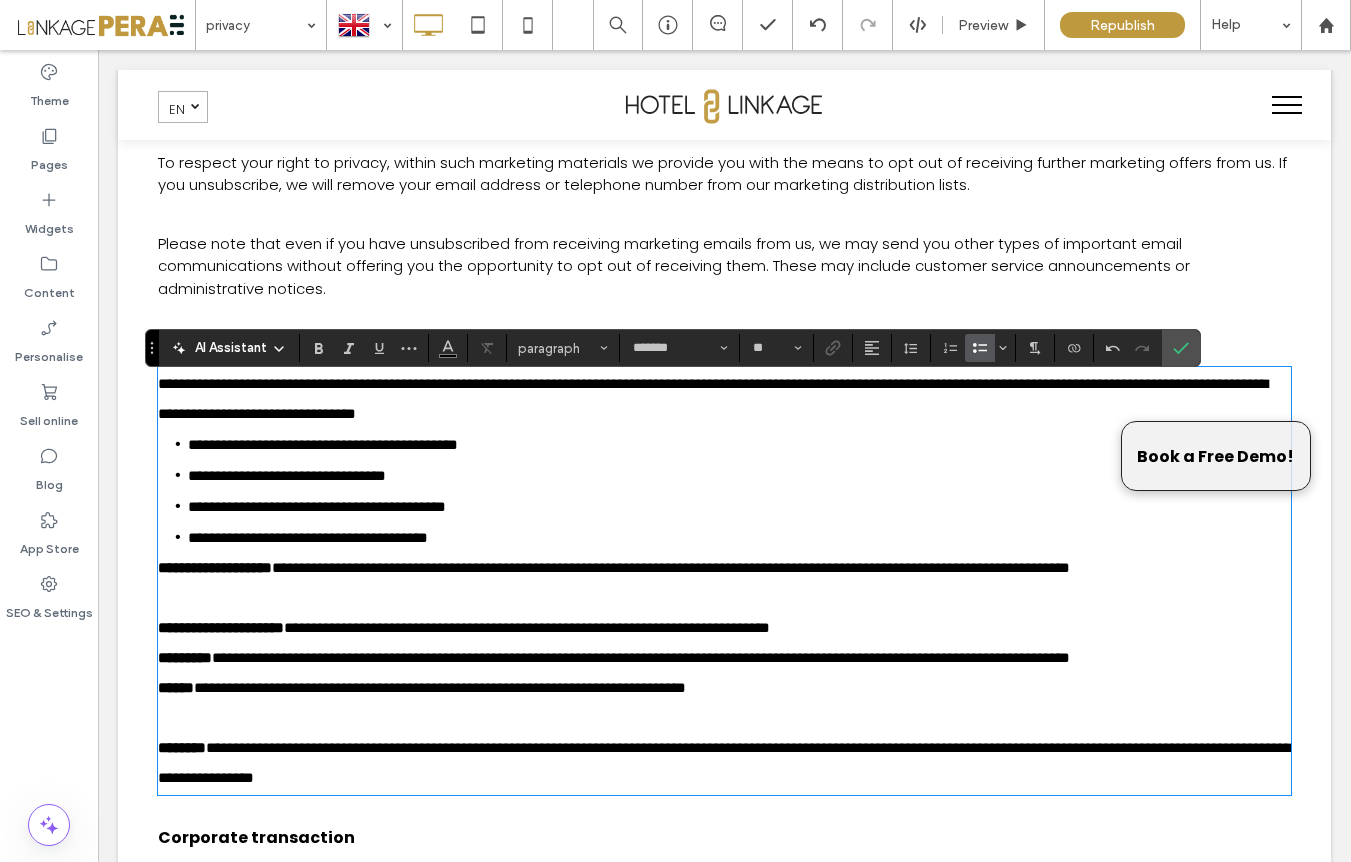 click on "**********" at bounding box center (739, 506) 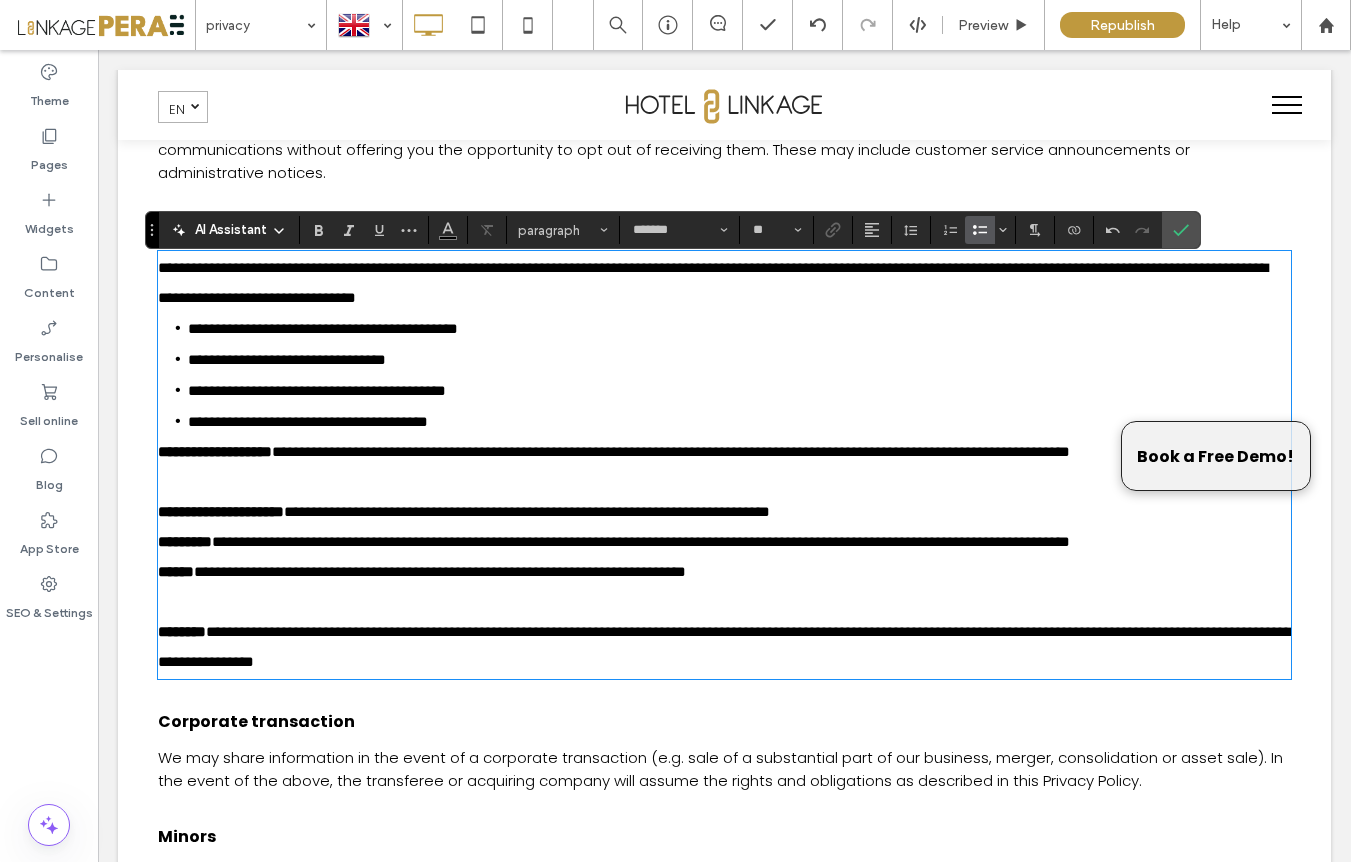 scroll, scrollTop: 4358, scrollLeft: 0, axis: vertical 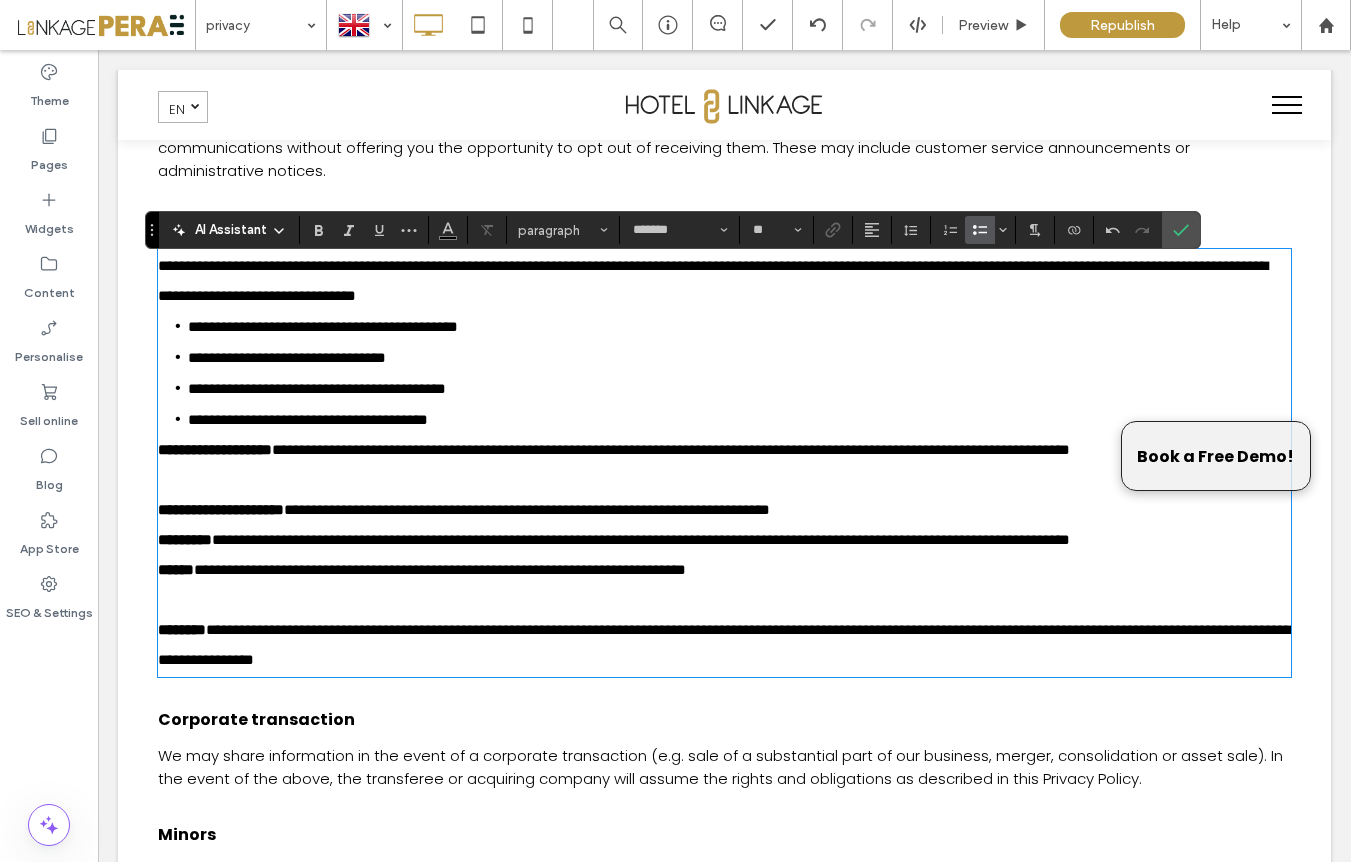 click on "**********" at bounding box center [724, 465] 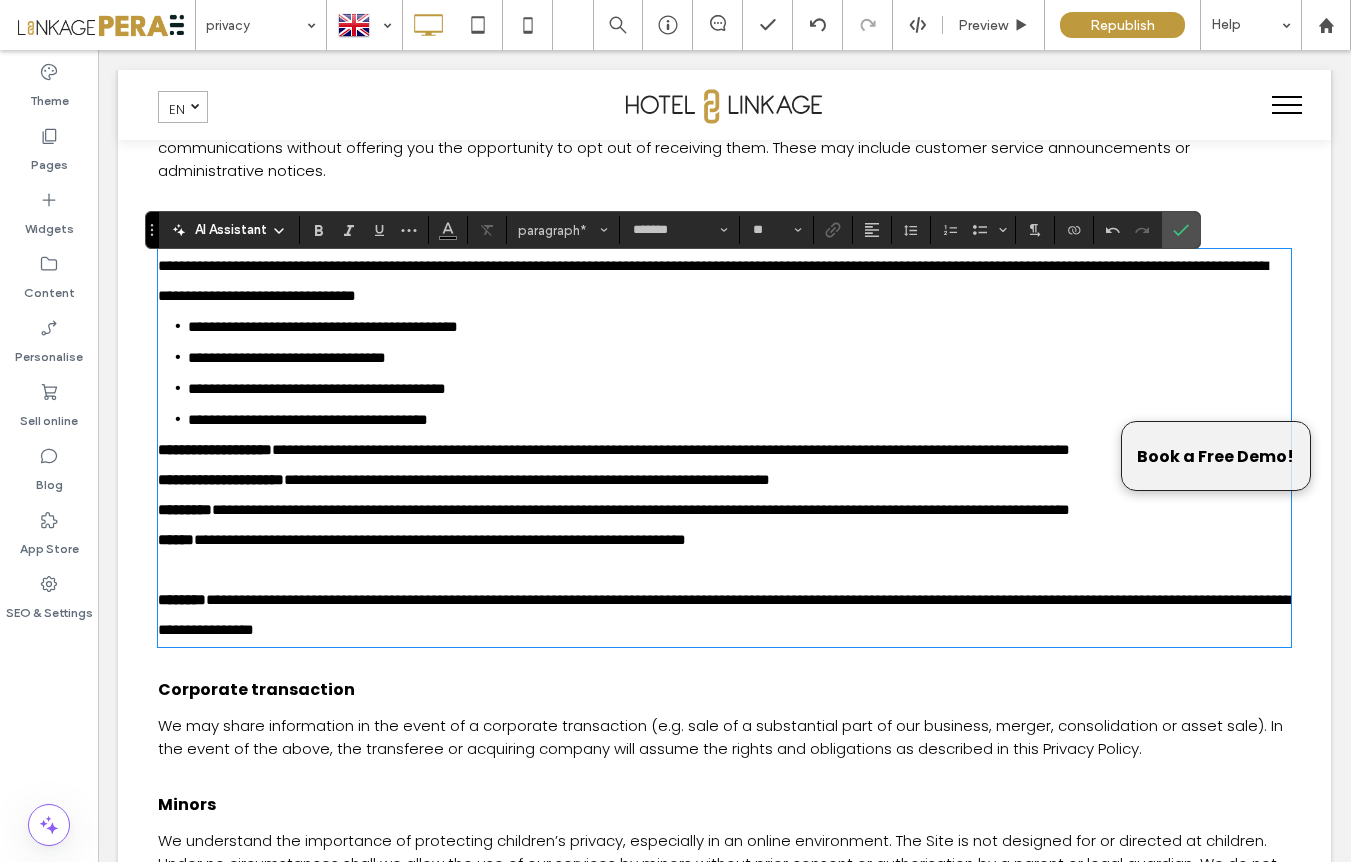 click on "Corporate transaction" at bounding box center (724, 689) 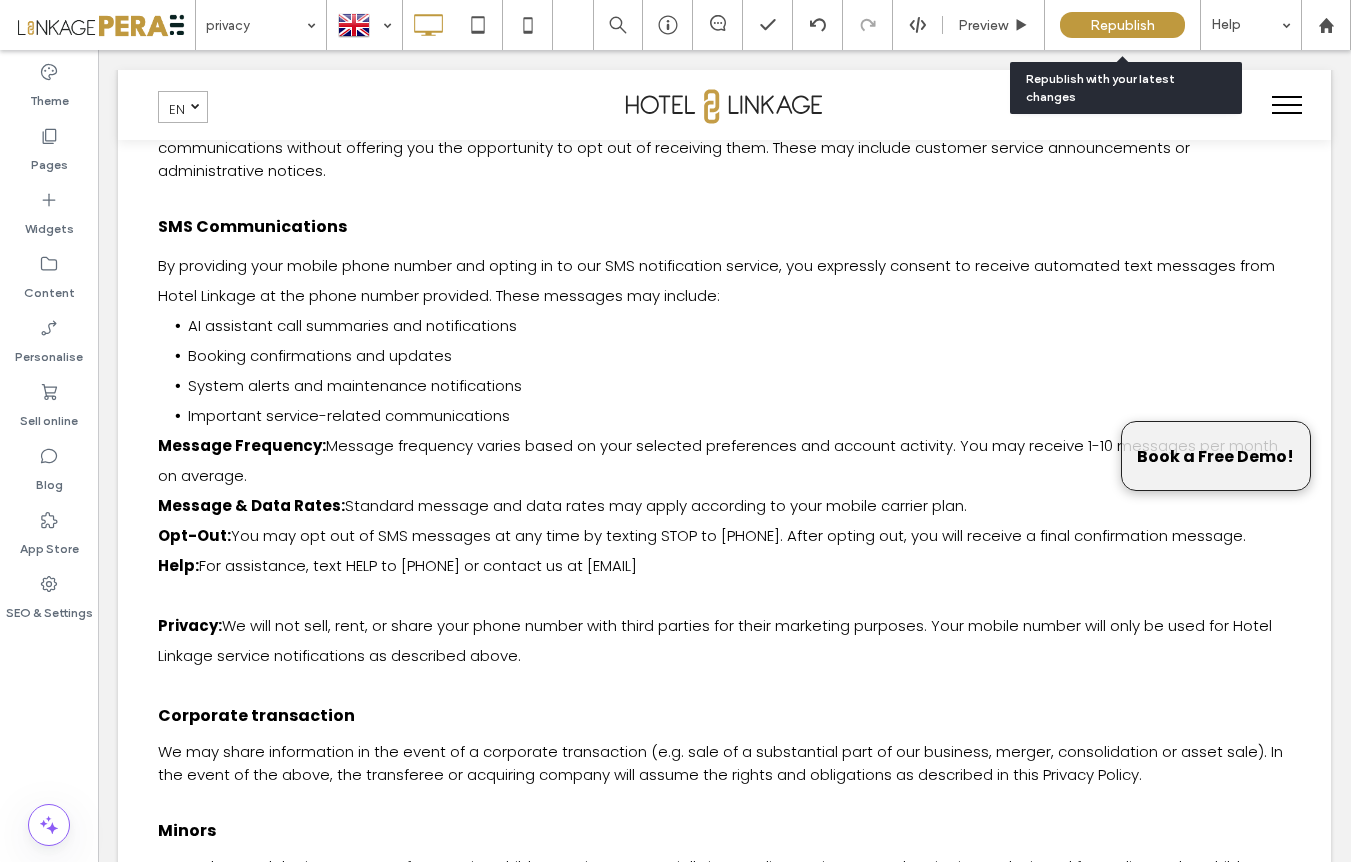 click on "Republish" at bounding box center (1122, 25) 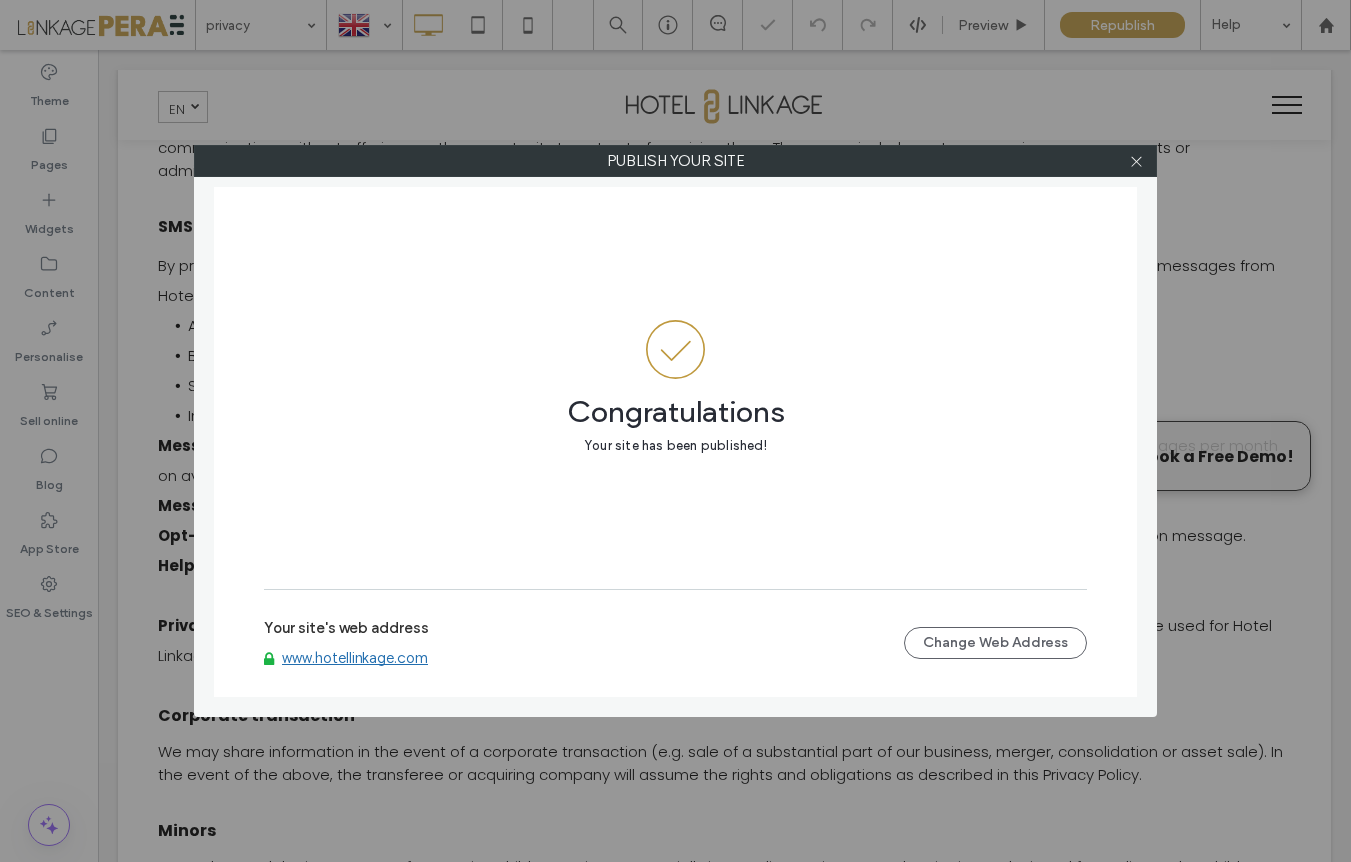 click on "www.hotellinkage.com" at bounding box center (355, 658) 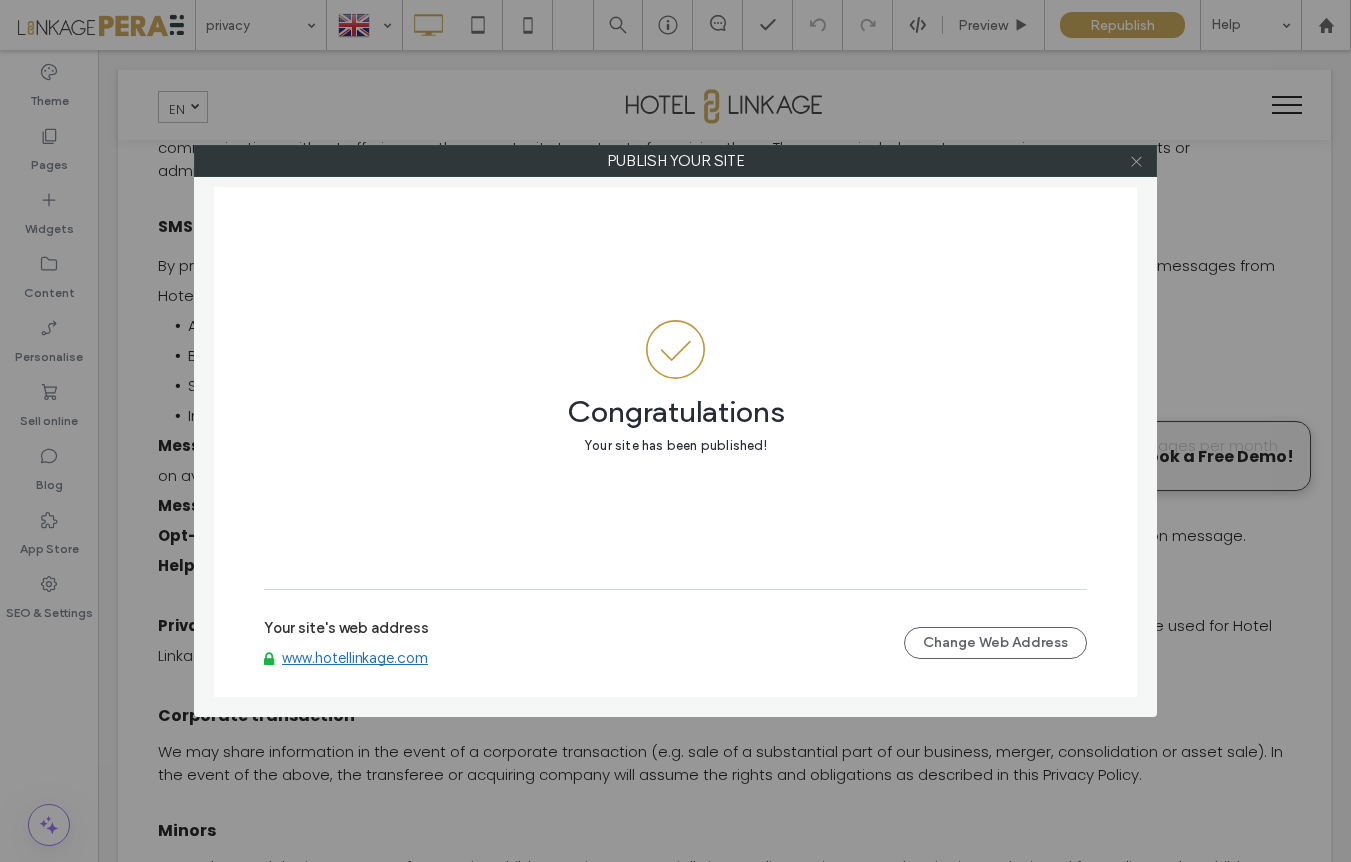 click 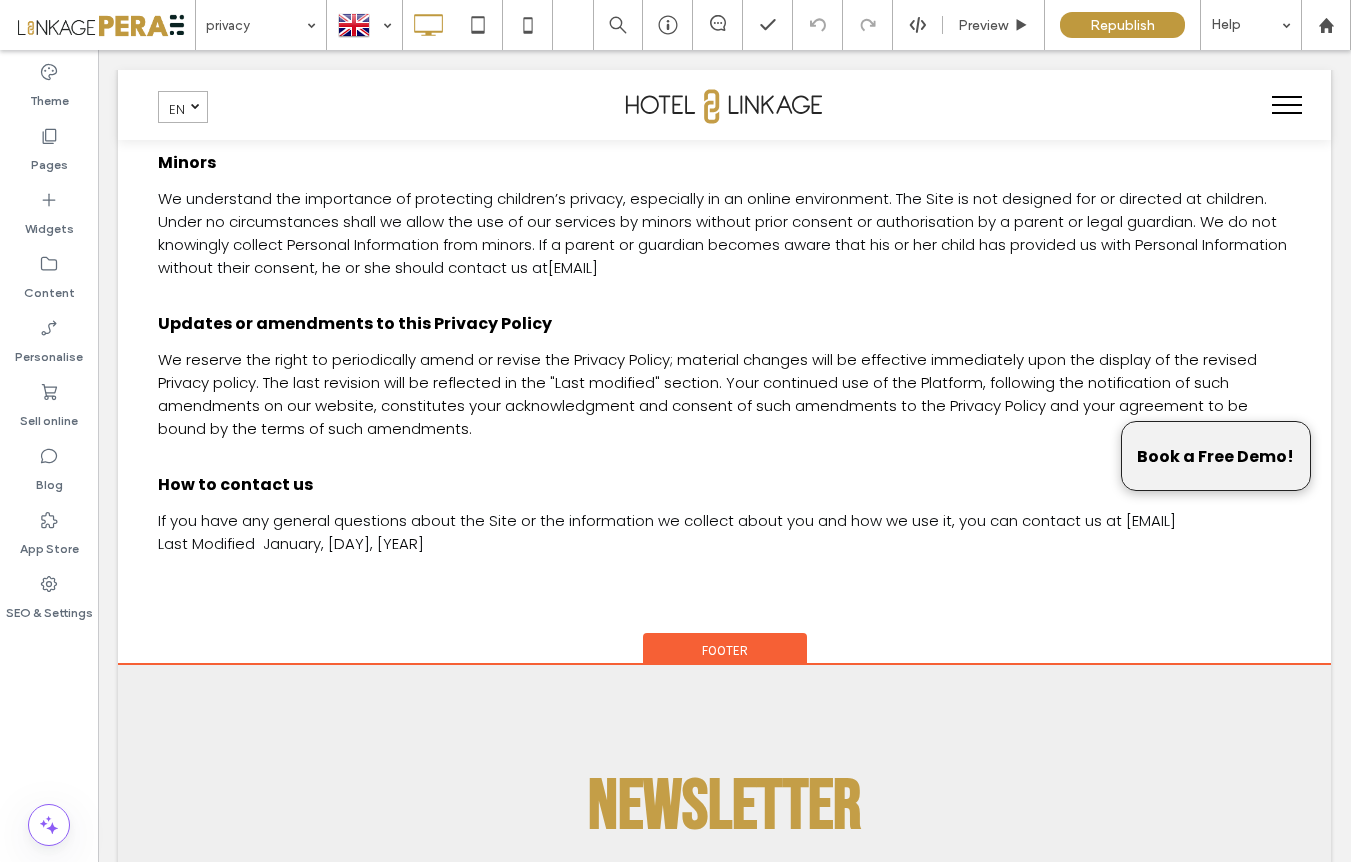 scroll, scrollTop: 6153, scrollLeft: 0, axis: vertical 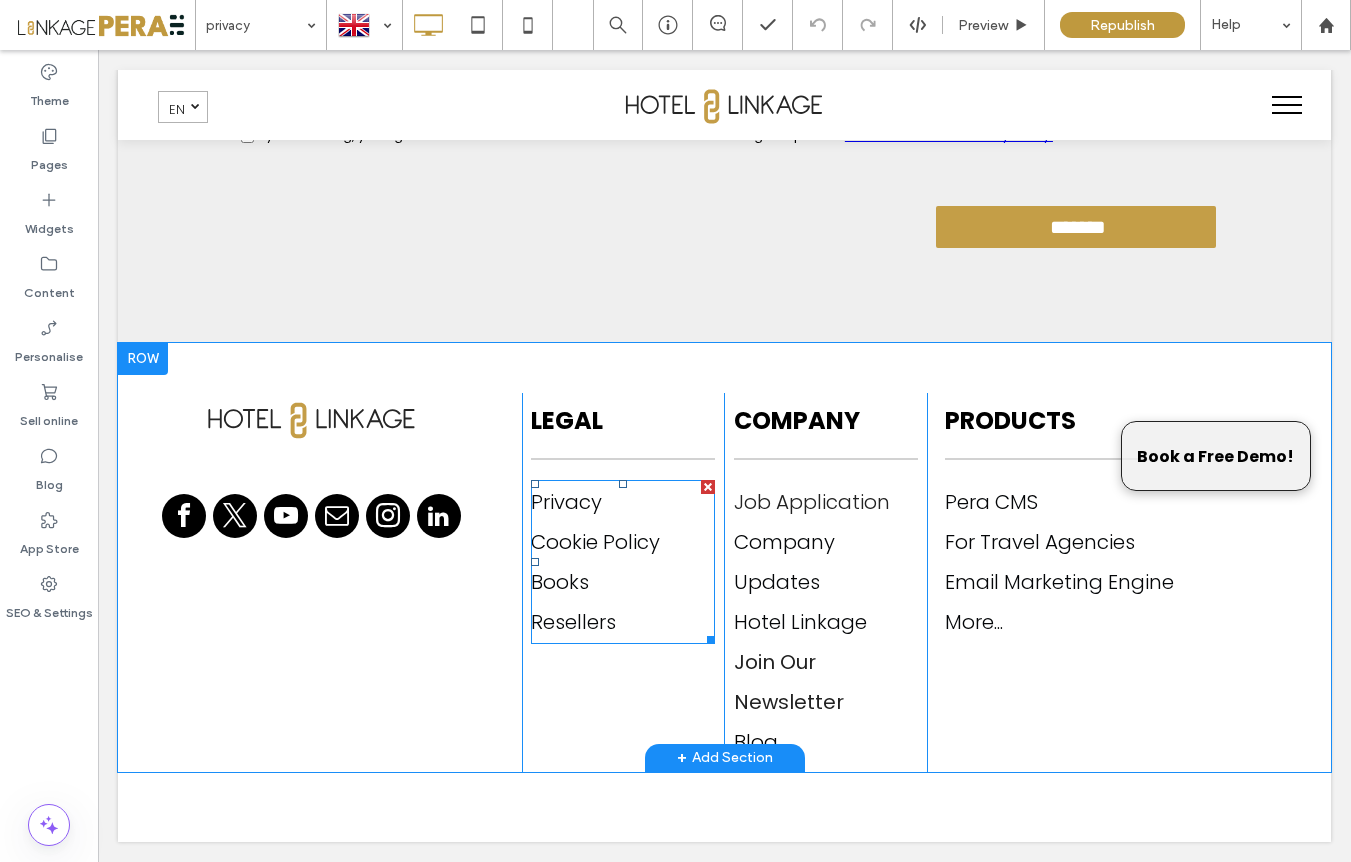 click on "Resellers" at bounding box center (573, 622) 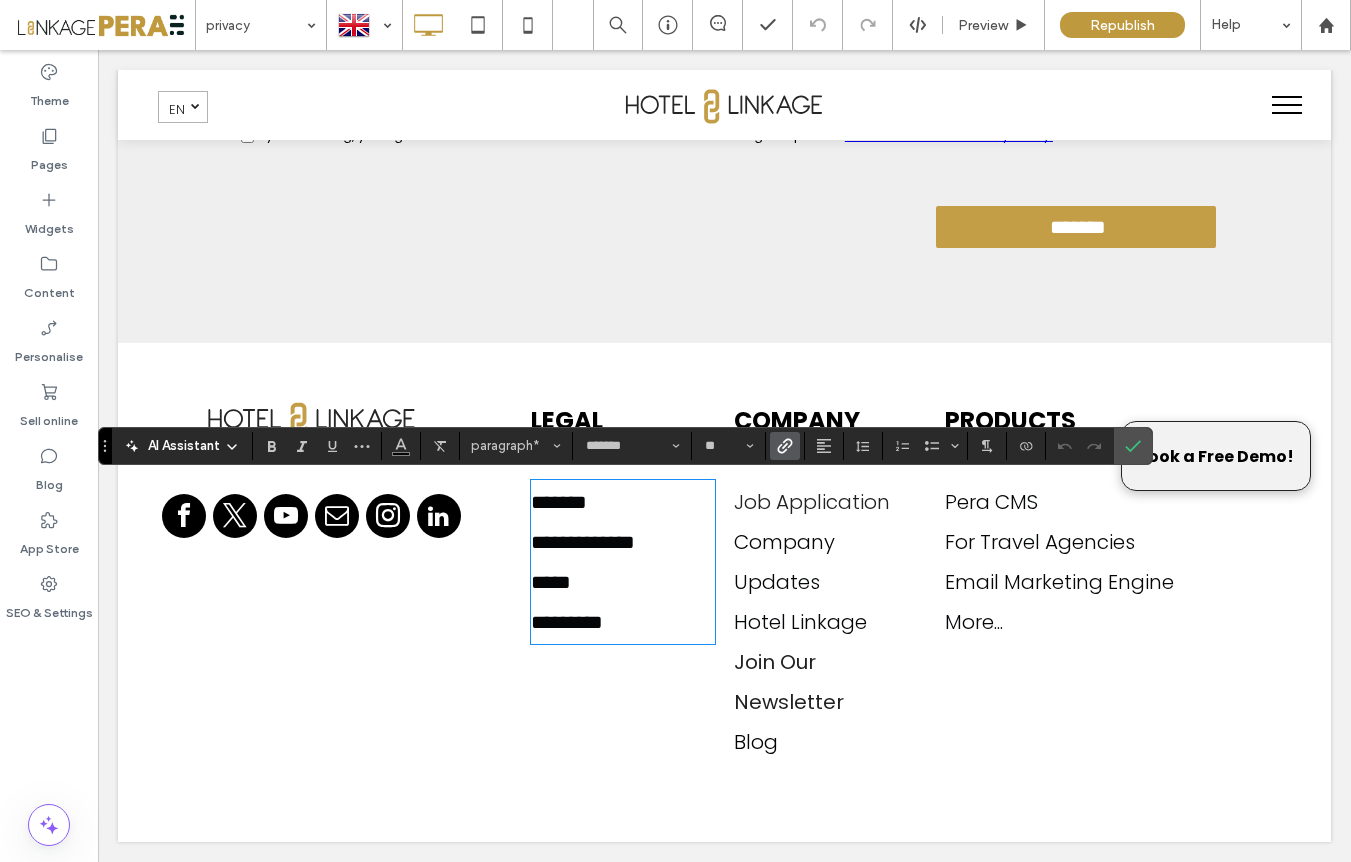 click on "*********" at bounding box center (623, 622) 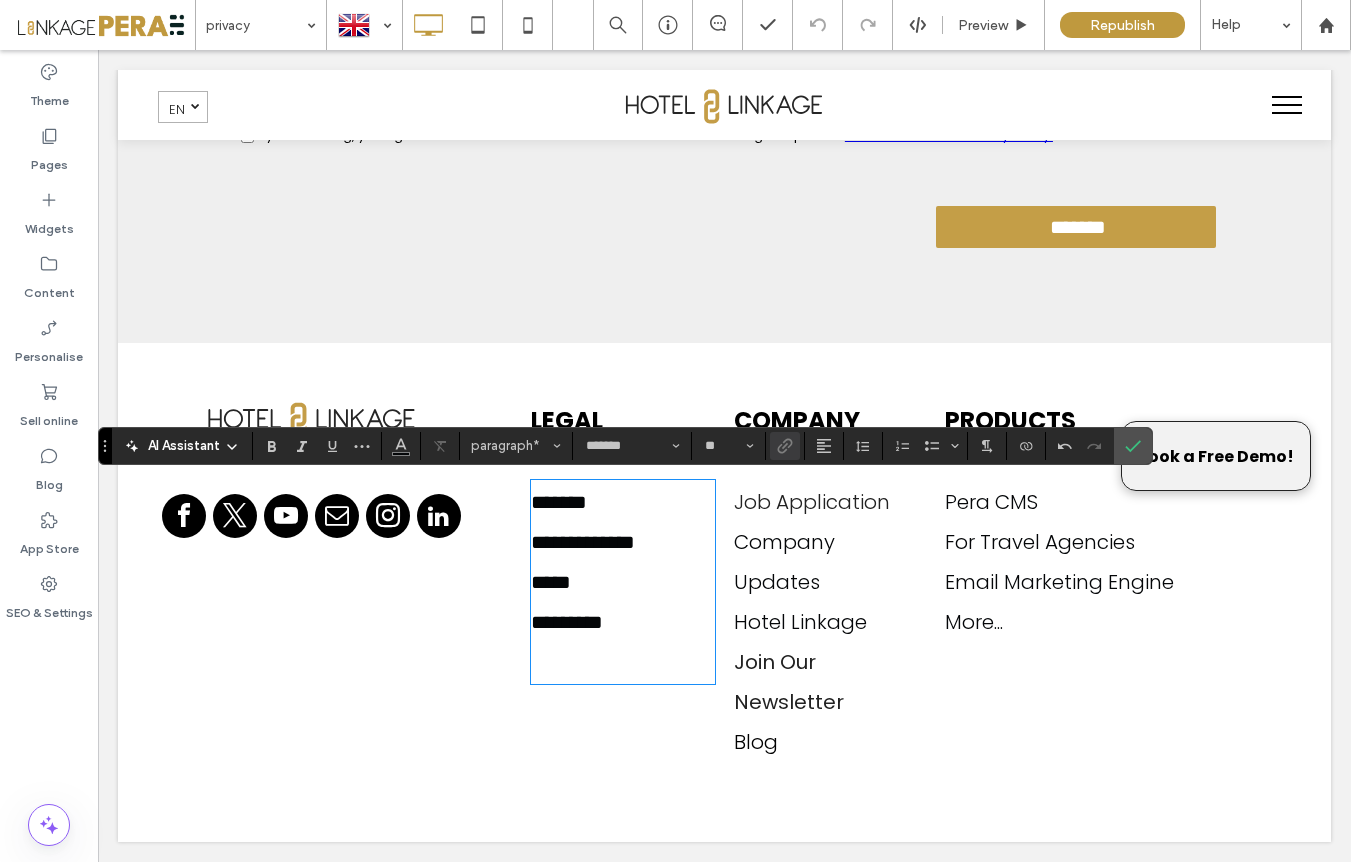 type 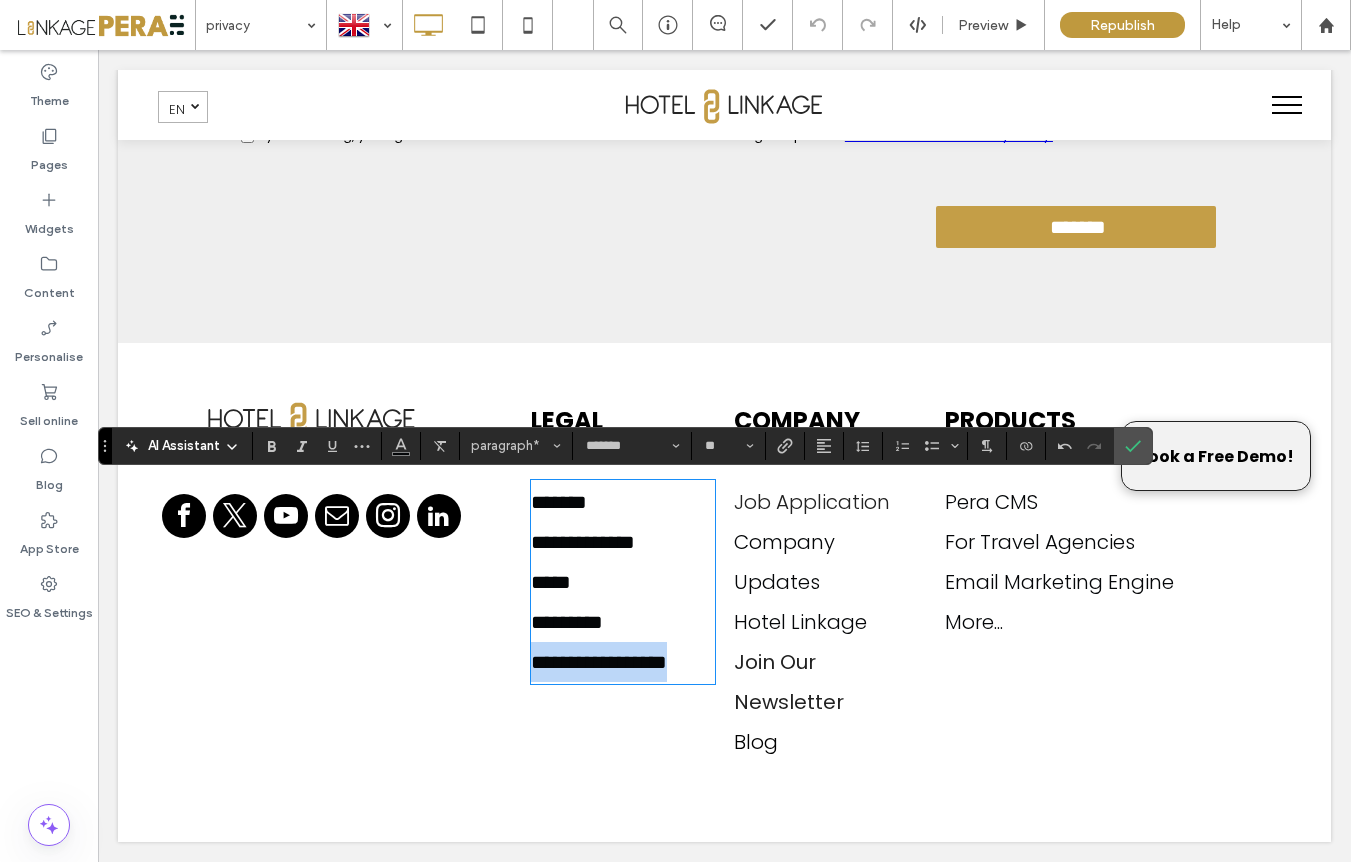 drag, startPoint x: 674, startPoint y: 662, endPoint x: 529, endPoint y: 660, distance: 145.0138 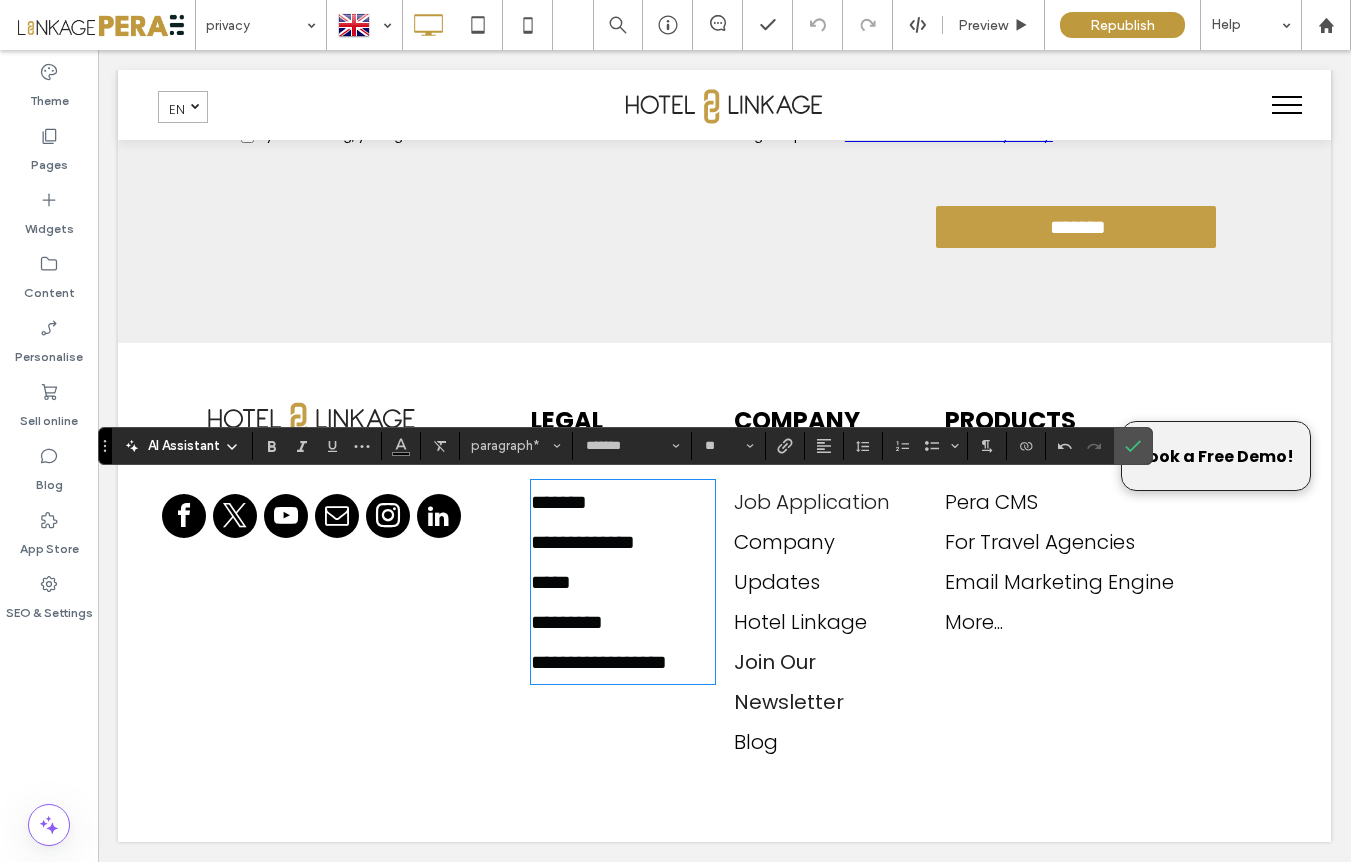 click on "**********" at bounding box center (599, 662) 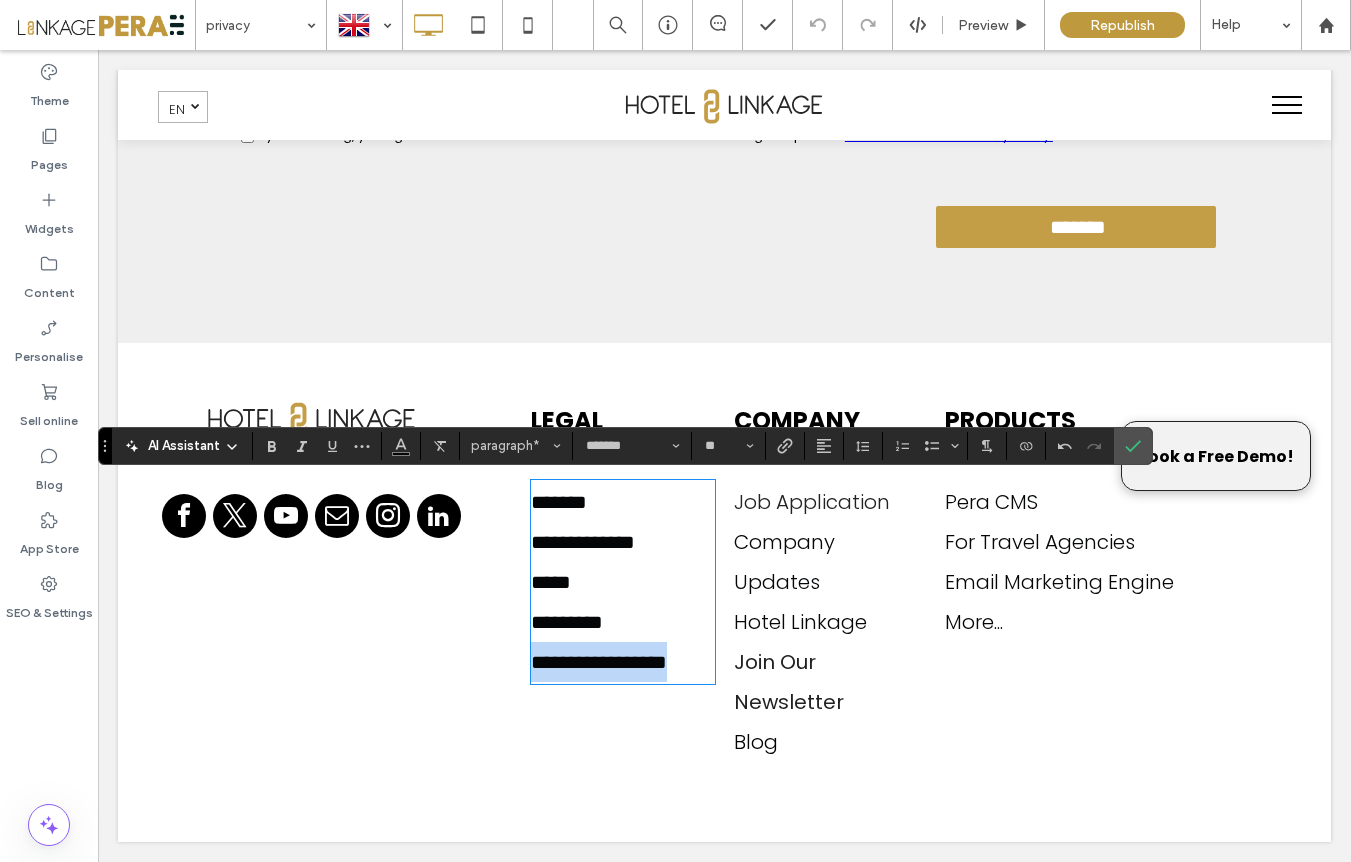 drag, startPoint x: 691, startPoint y: 662, endPoint x: 516, endPoint y: 666, distance: 175.04572 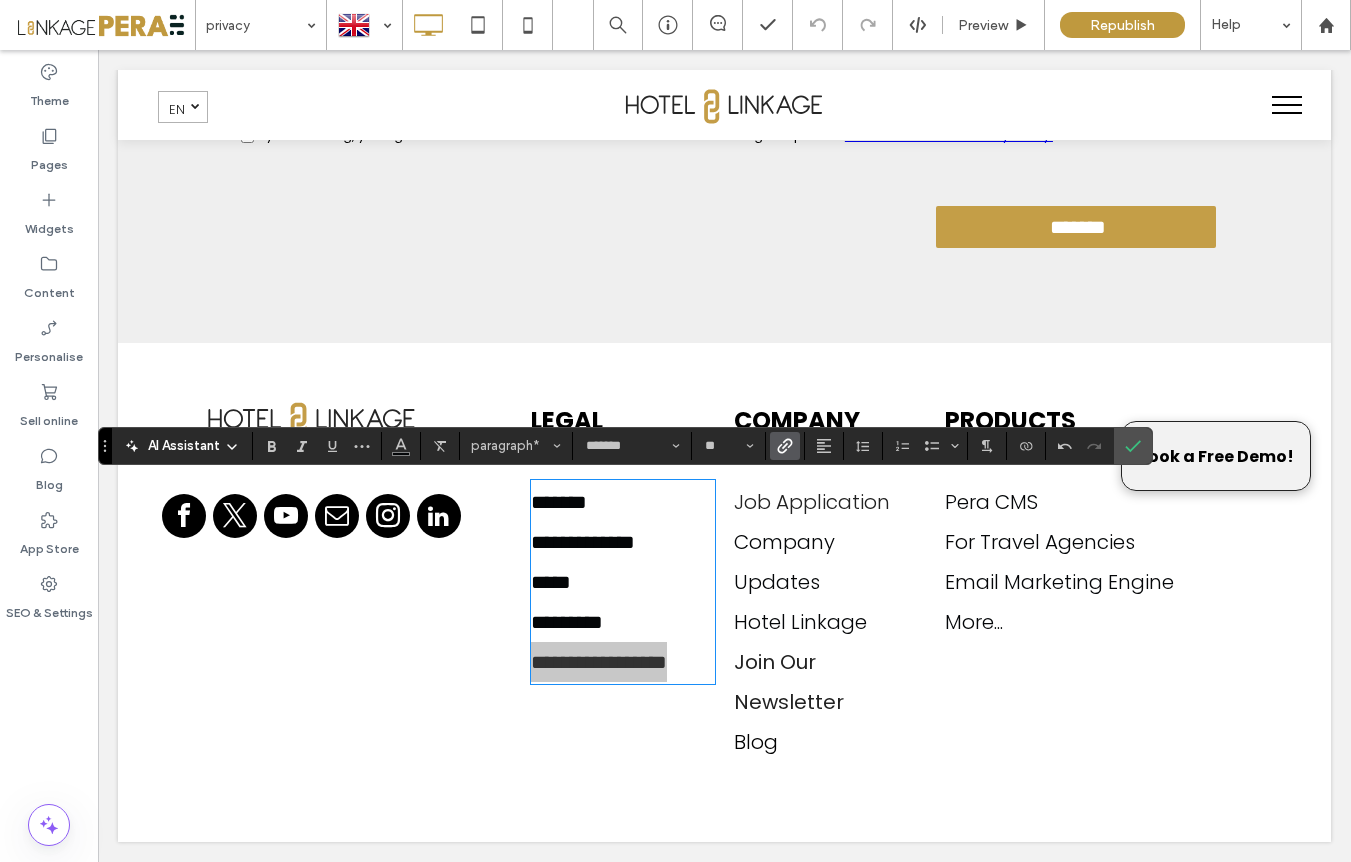 click at bounding box center [785, 446] 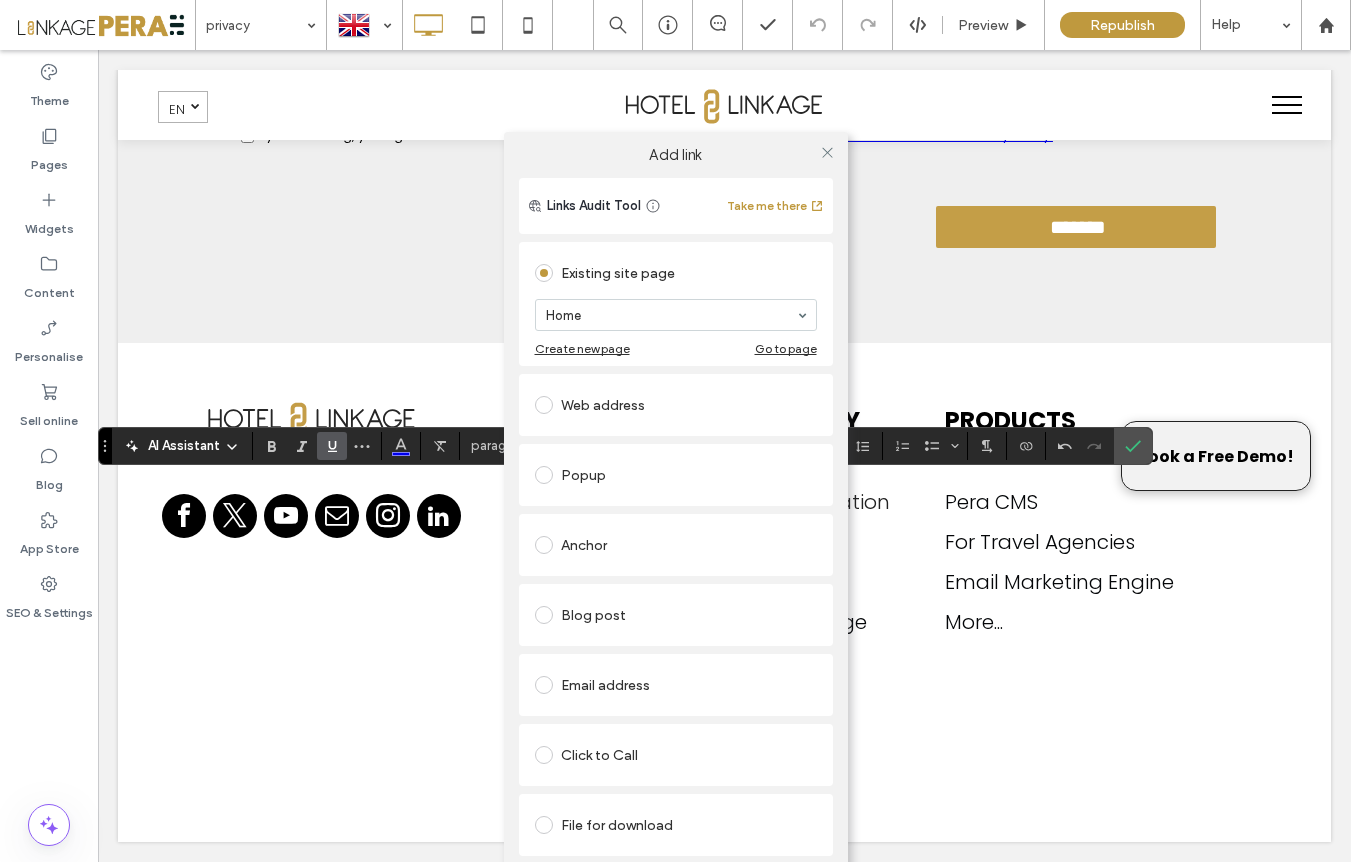 click on "Home" at bounding box center (676, 315) 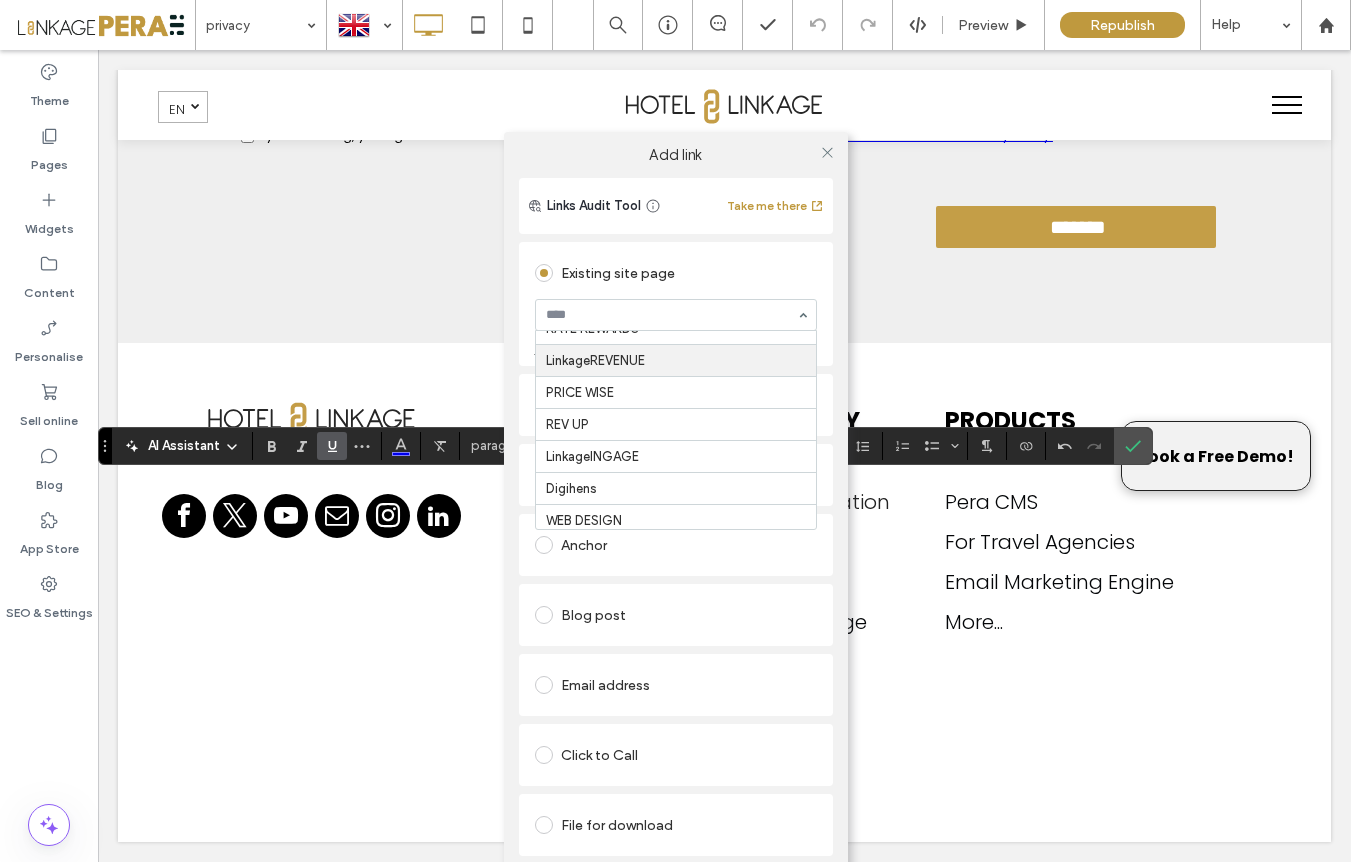scroll, scrollTop: 1286, scrollLeft: 0, axis: vertical 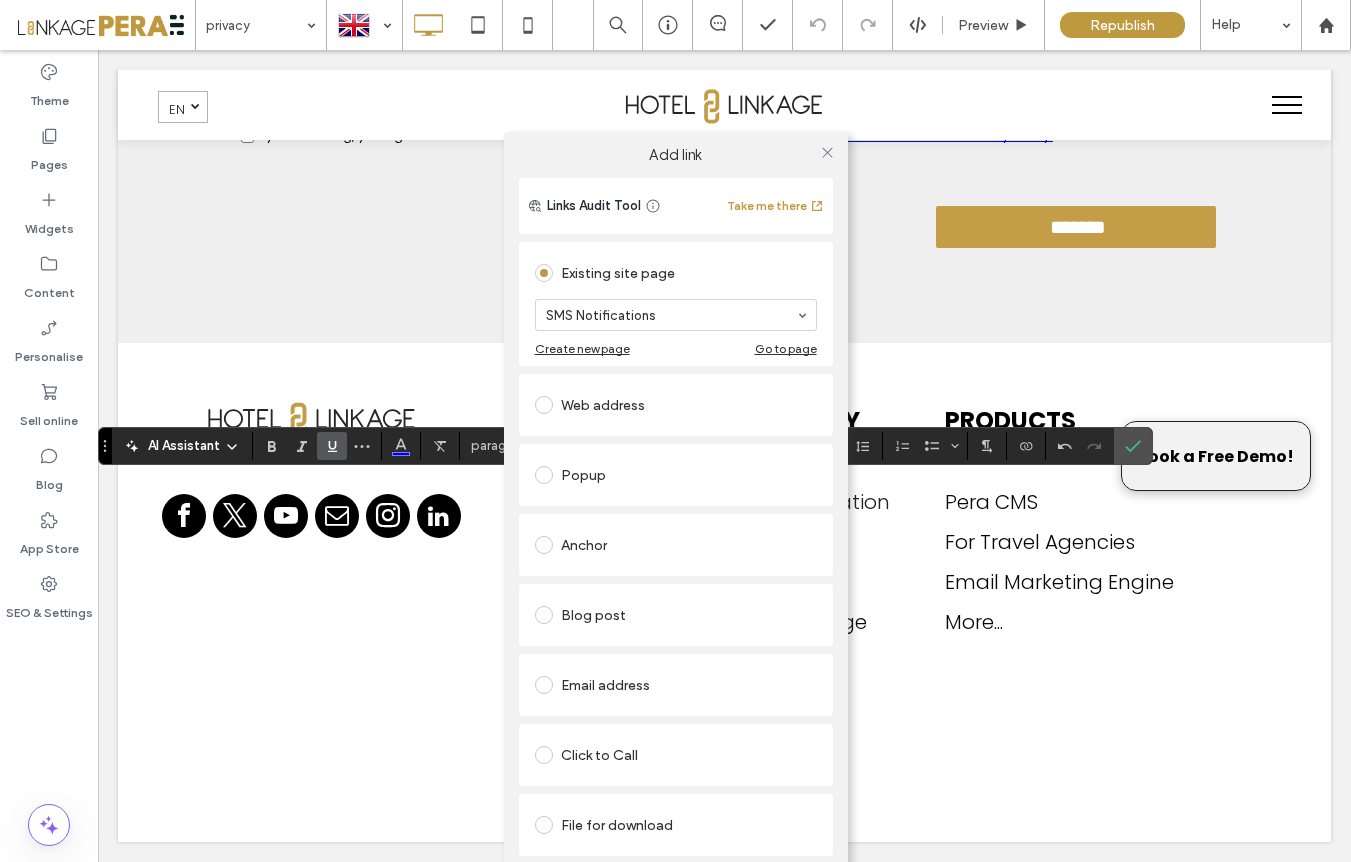 click on "Add link" at bounding box center [676, 155] 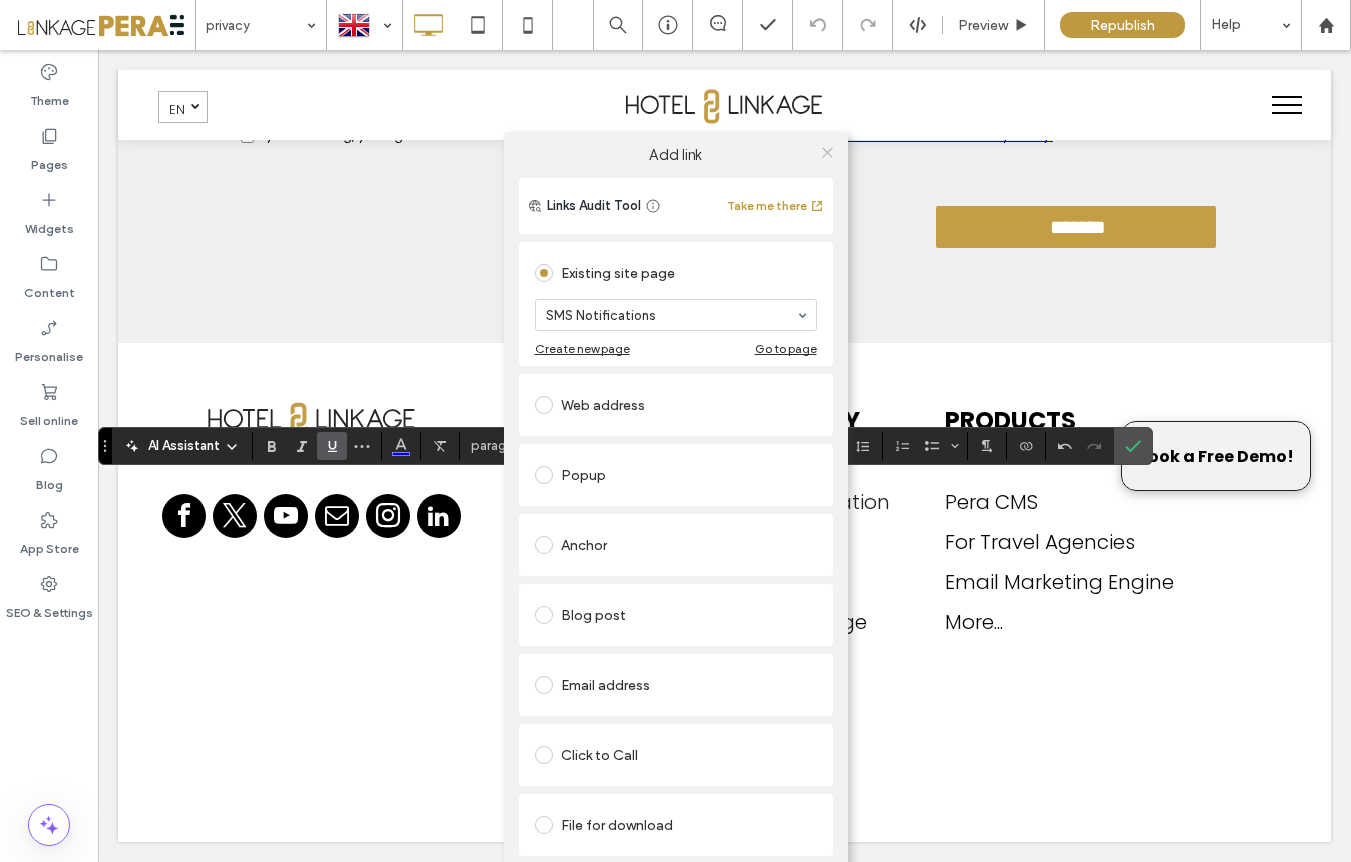 click 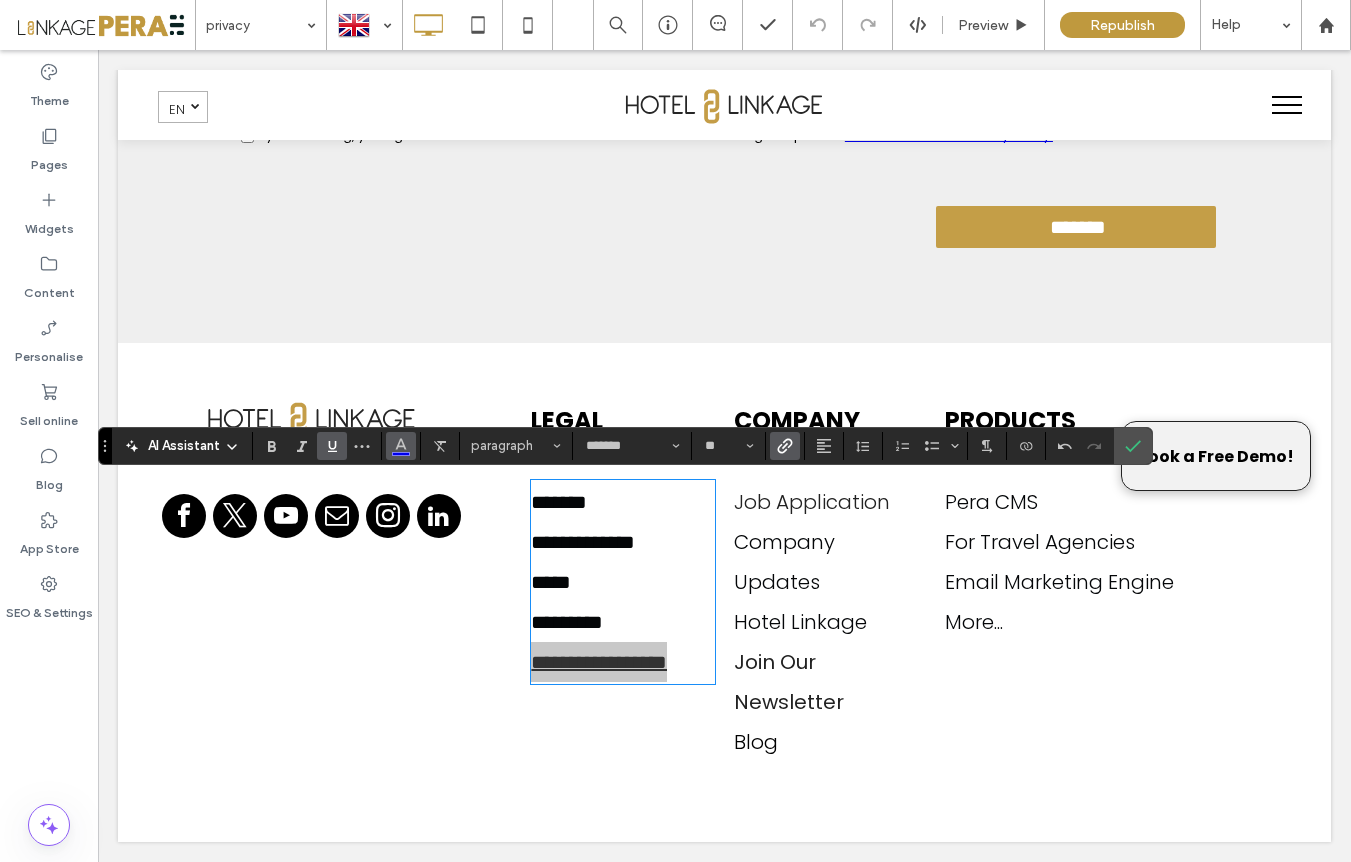 click 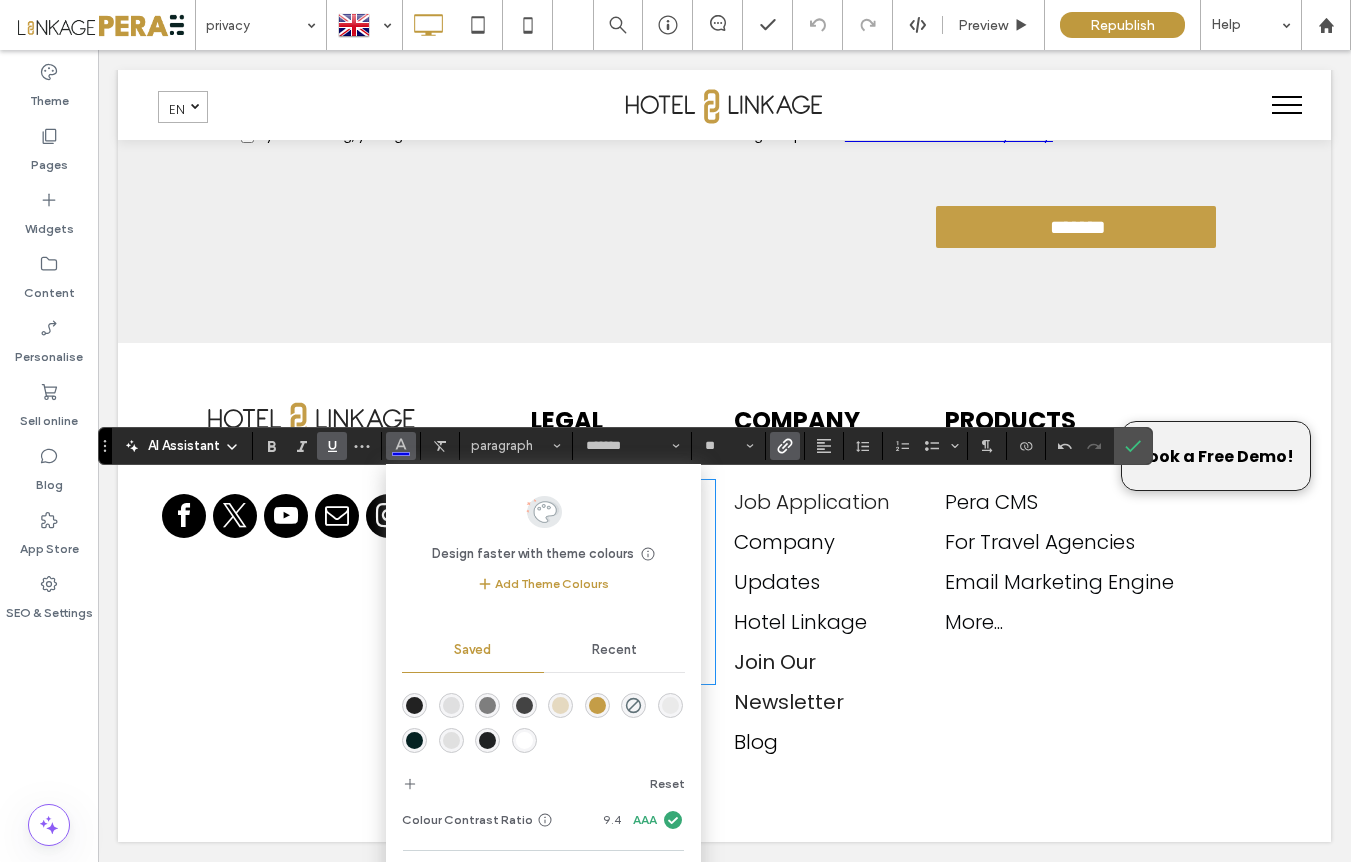 click at bounding box center (414, 705) 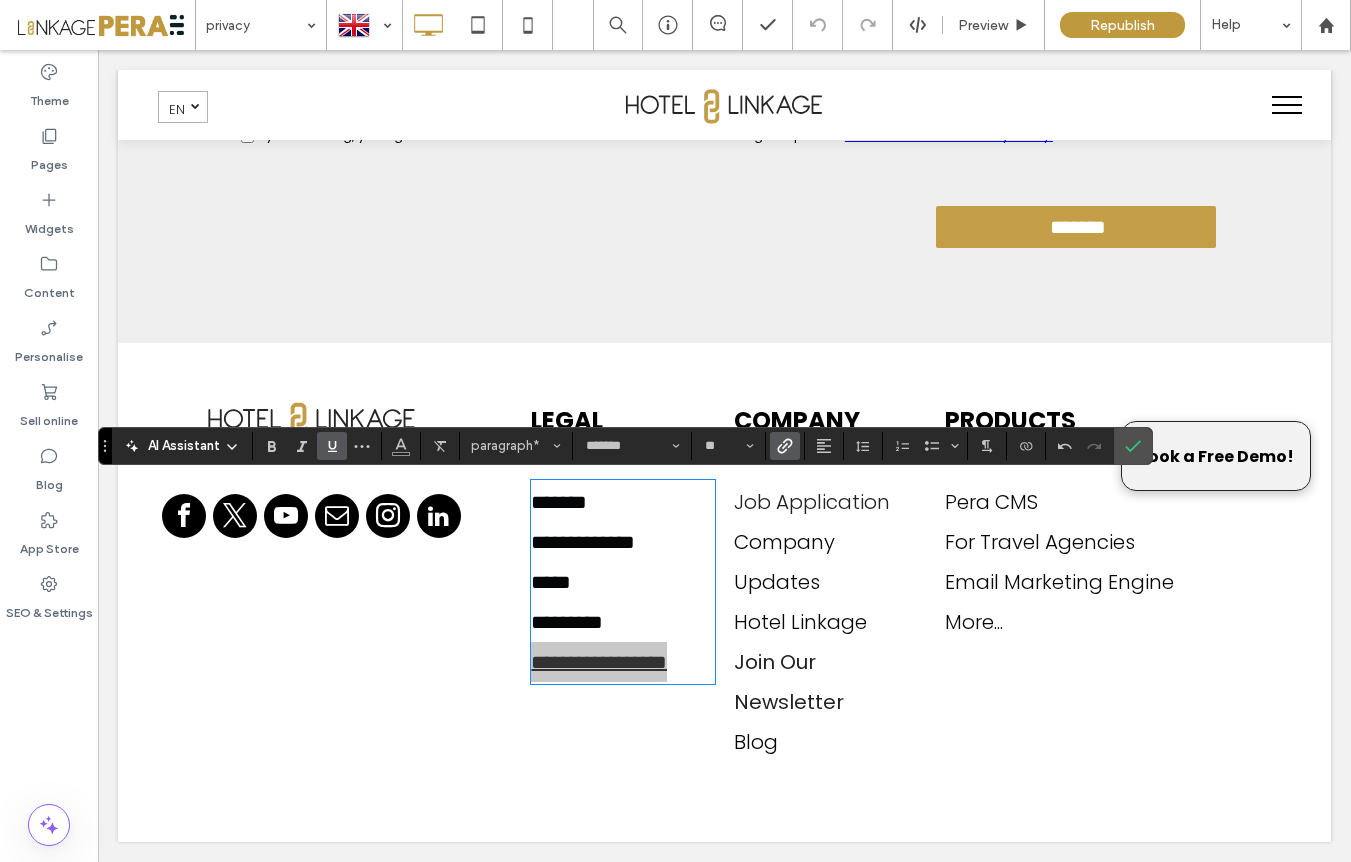 click 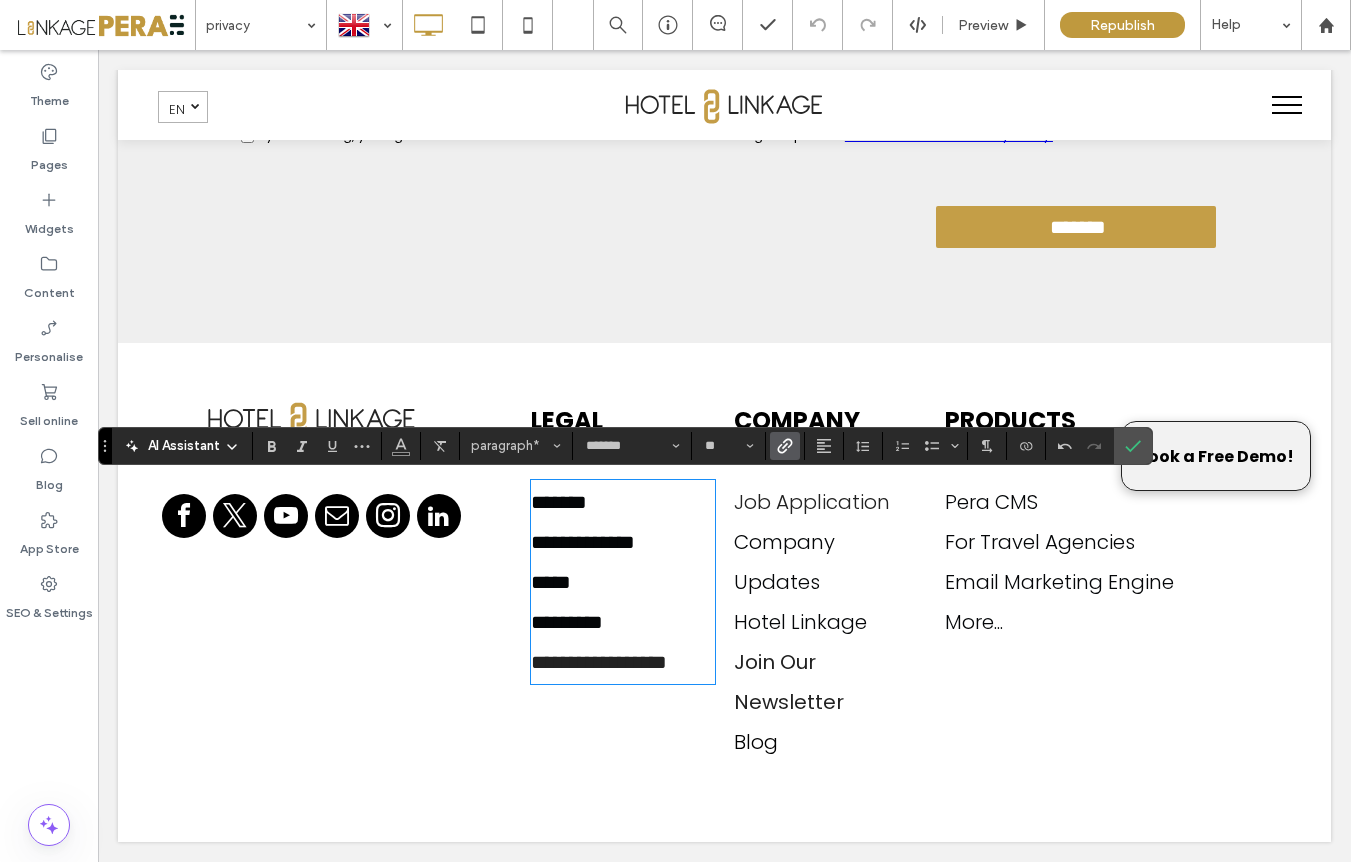 click on "Click To Paste" at bounding box center [320, 582] 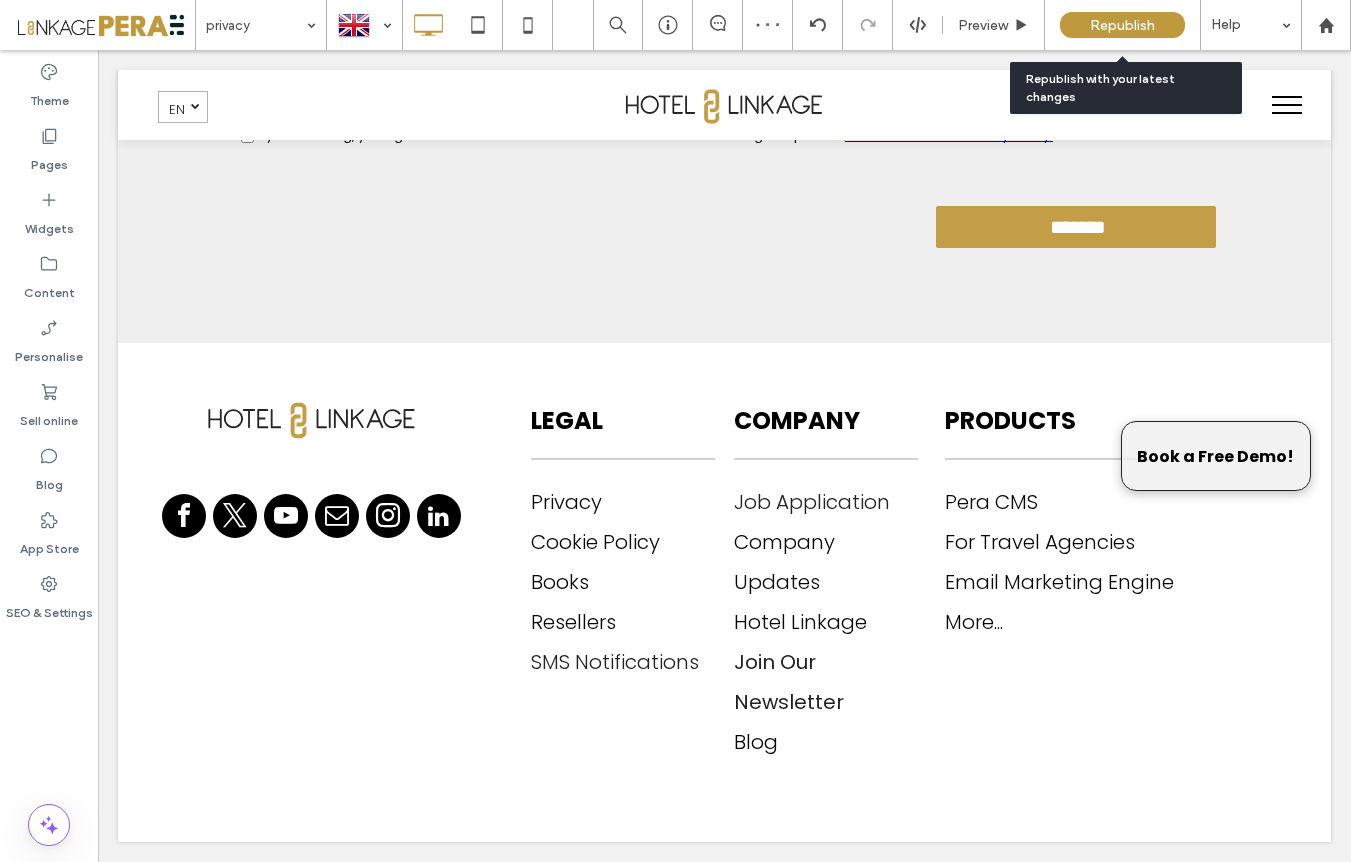click on "Republish" at bounding box center (1122, 25) 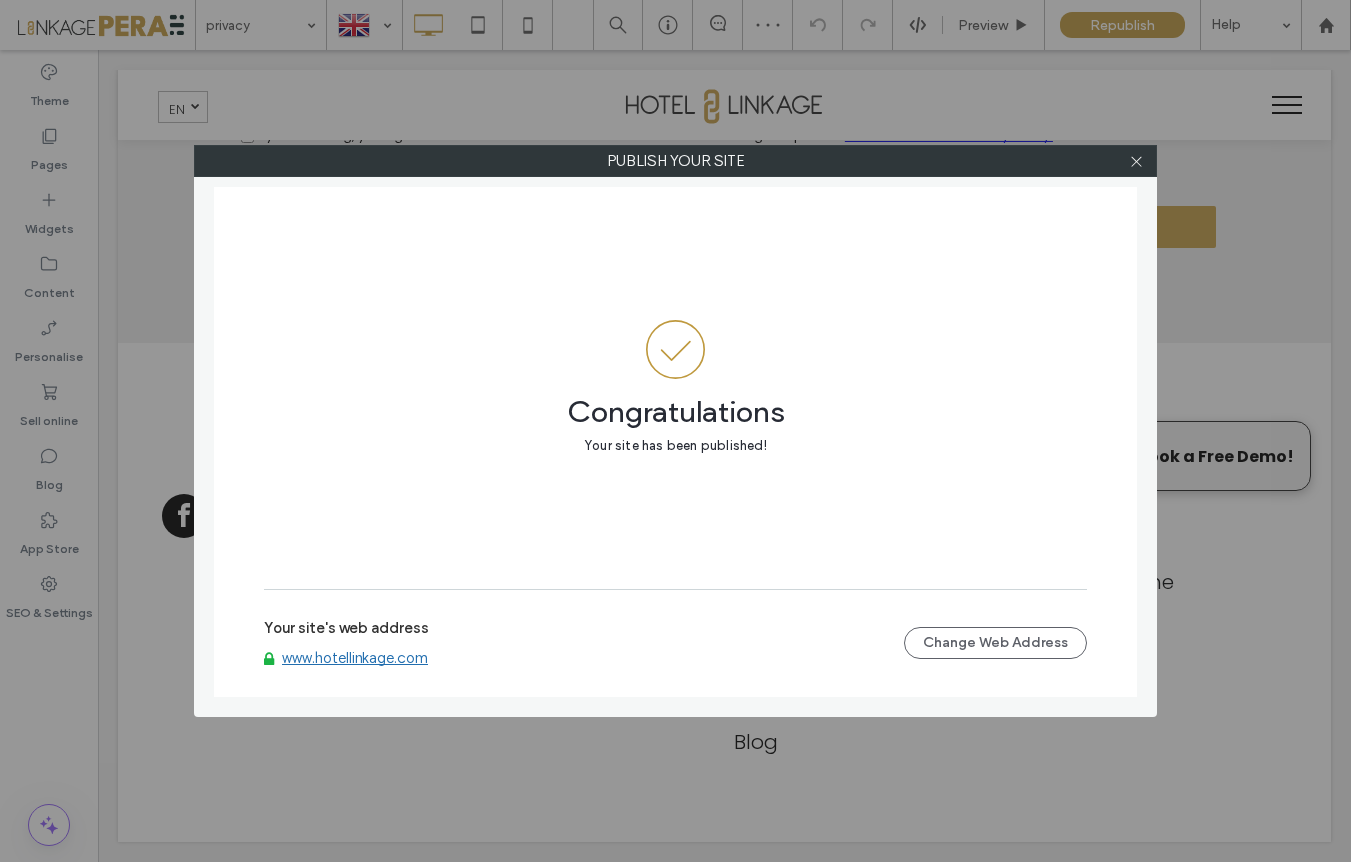 click on "www.hotellinkage.com" at bounding box center [355, 658] 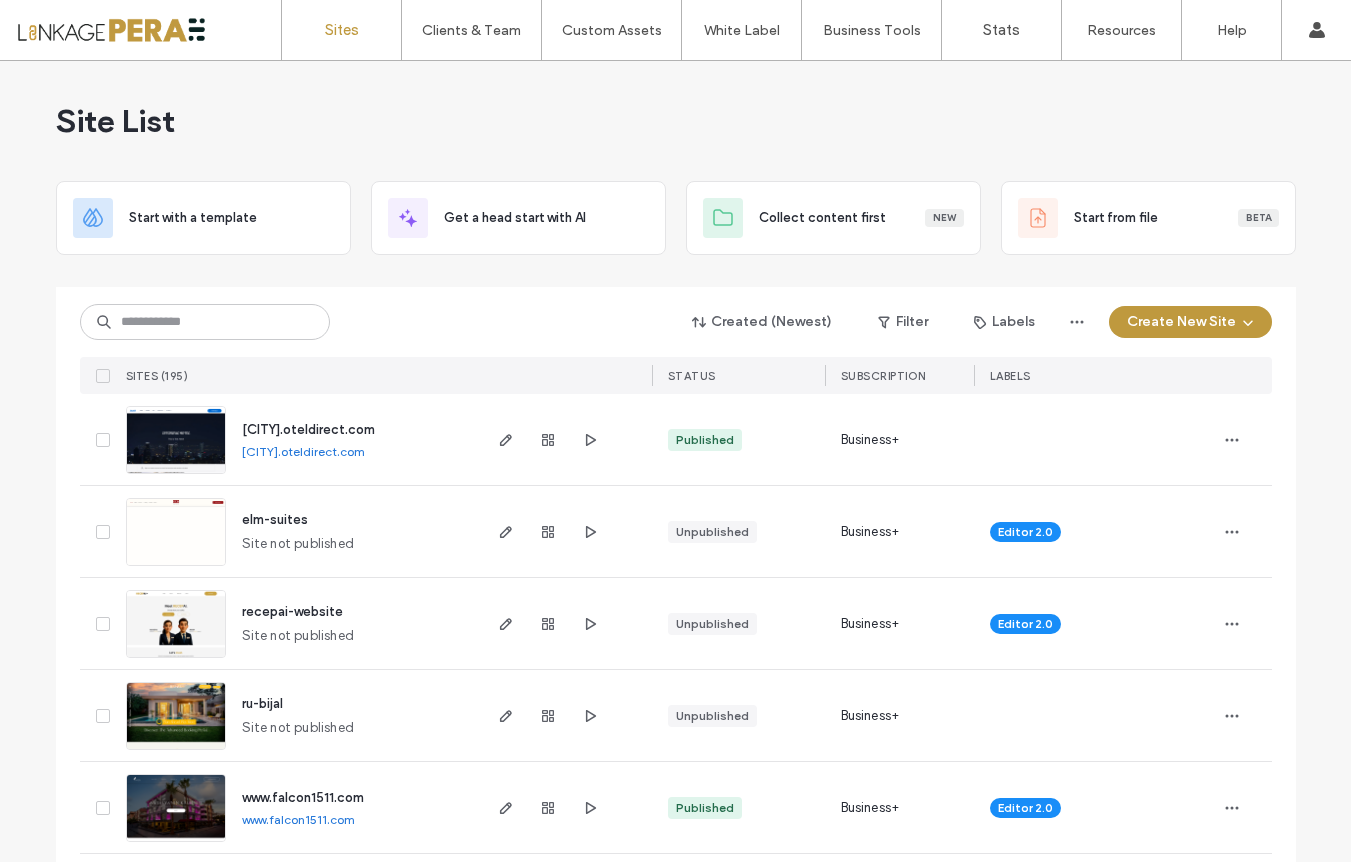 click at bounding box center (205, 322) 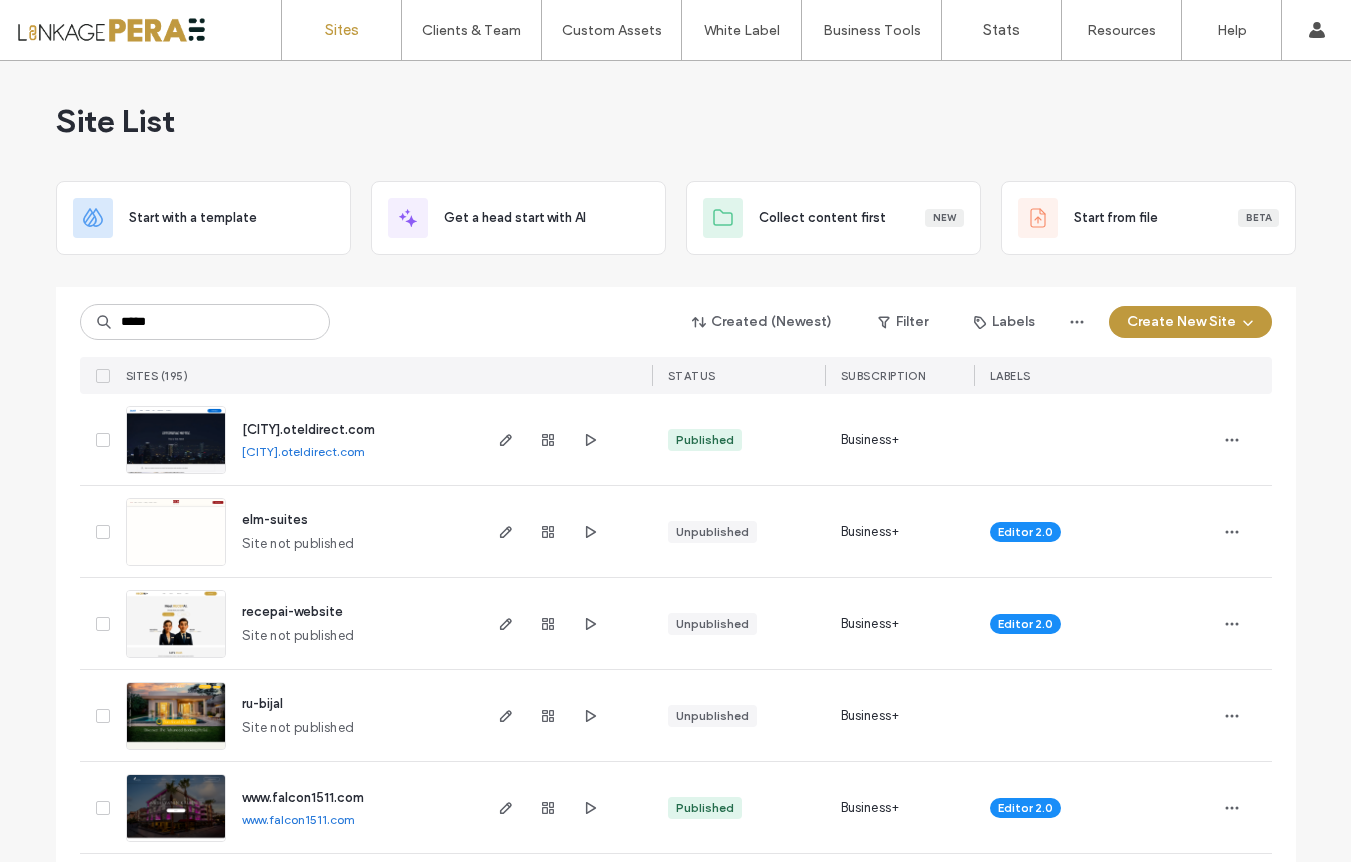 type on "*****" 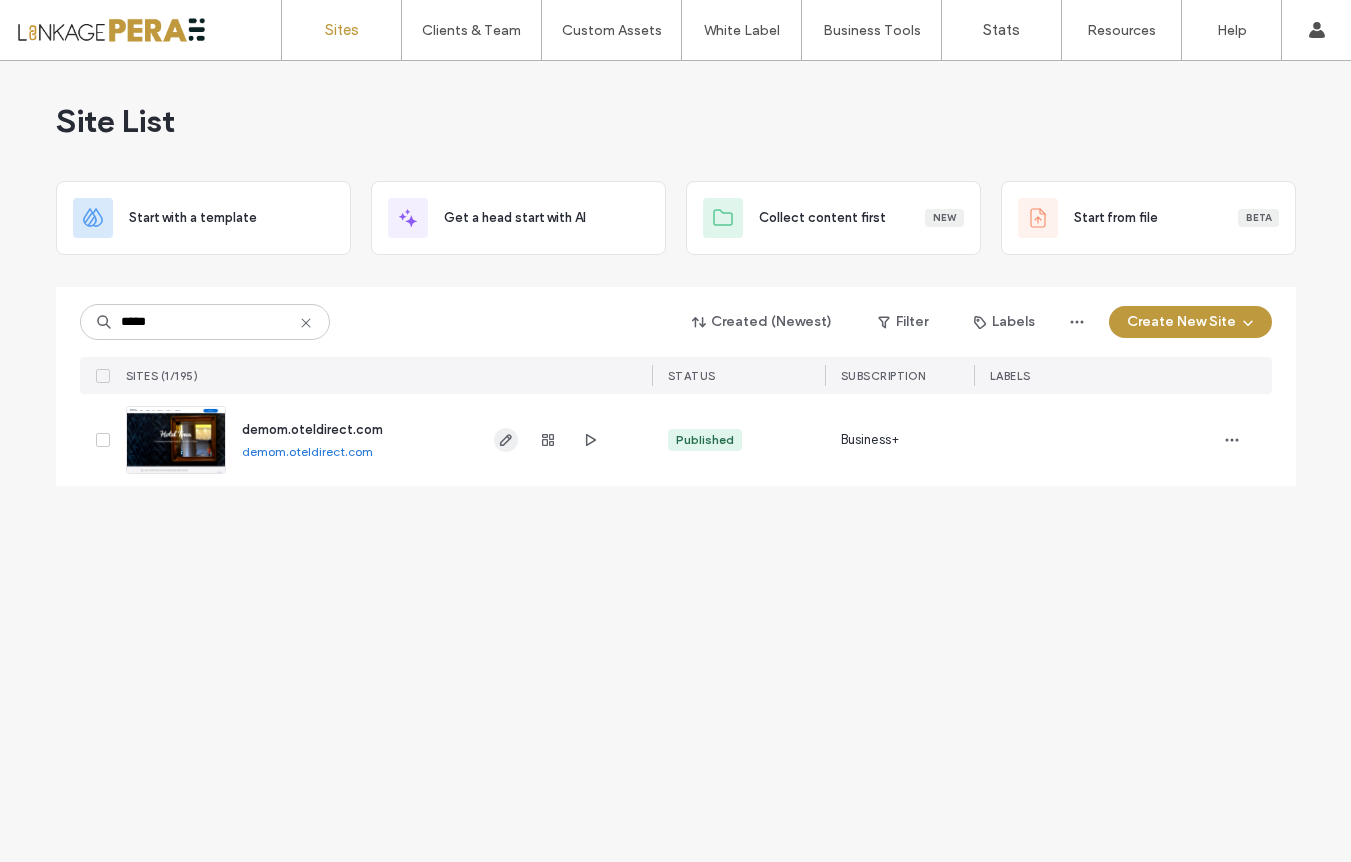 click at bounding box center [506, 440] 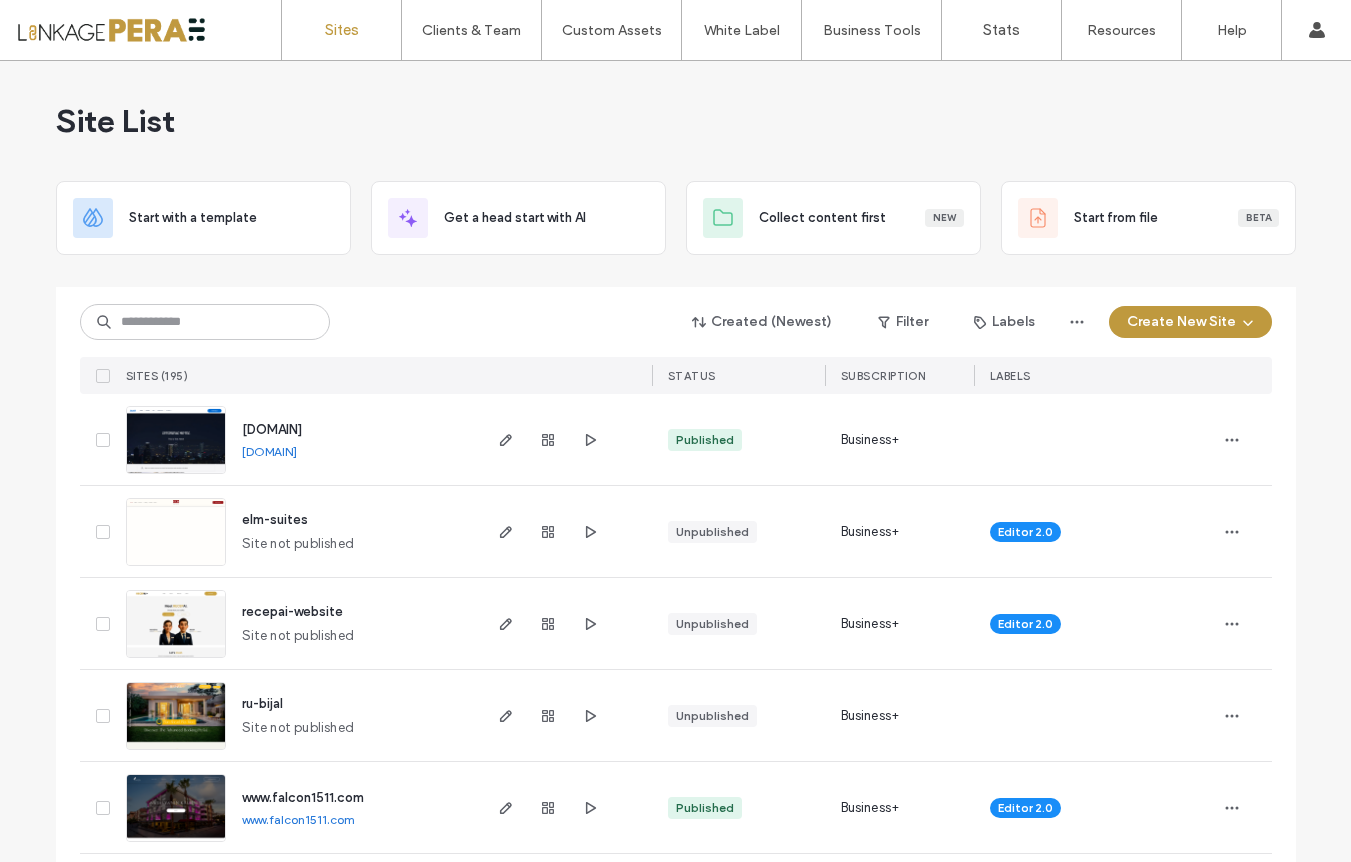 scroll, scrollTop: 0, scrollLeft: 0, axis: both 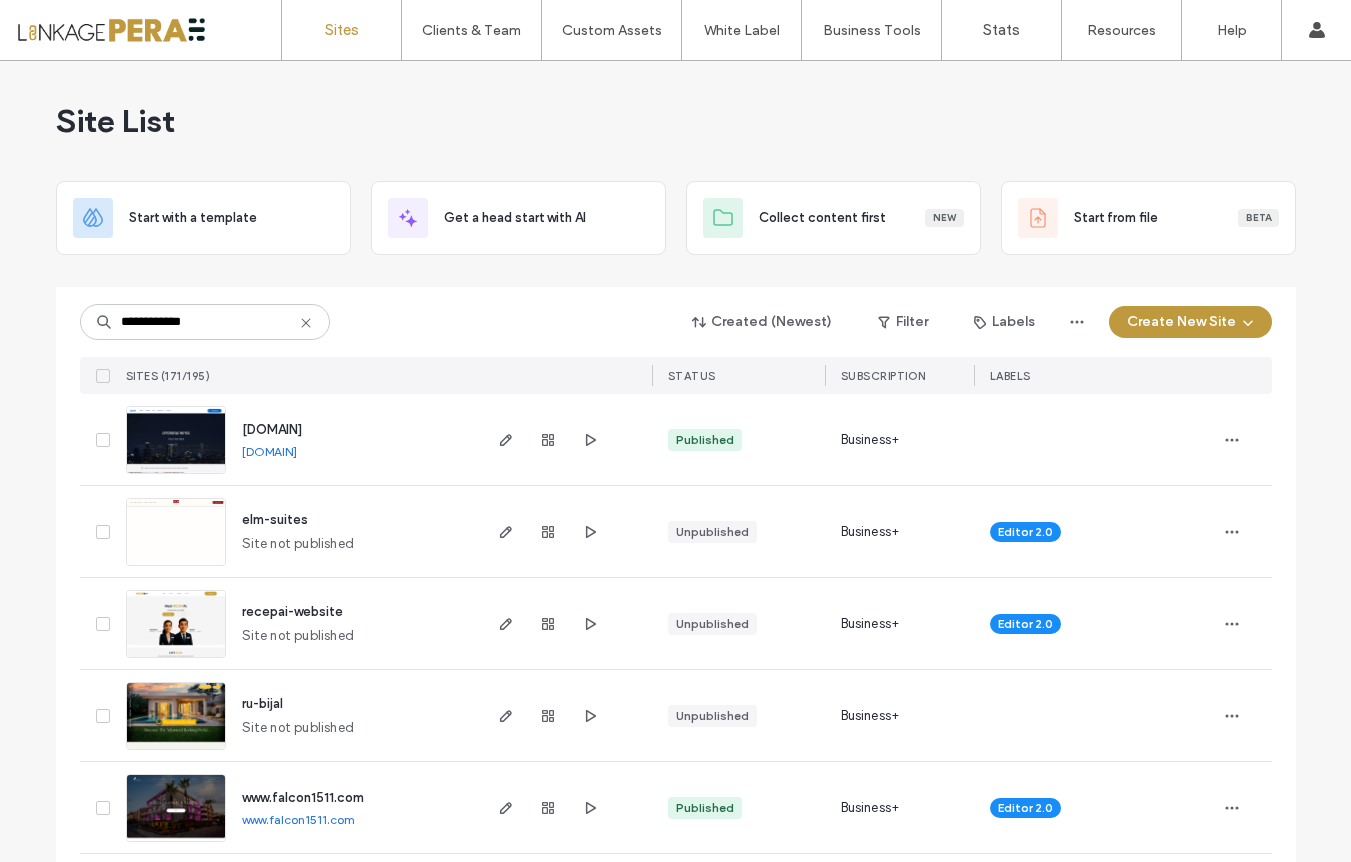 drag, startPoint x: 190, startPoint y: 318, endPoint x: 217, endPoint y: 323, distance: 27.45906 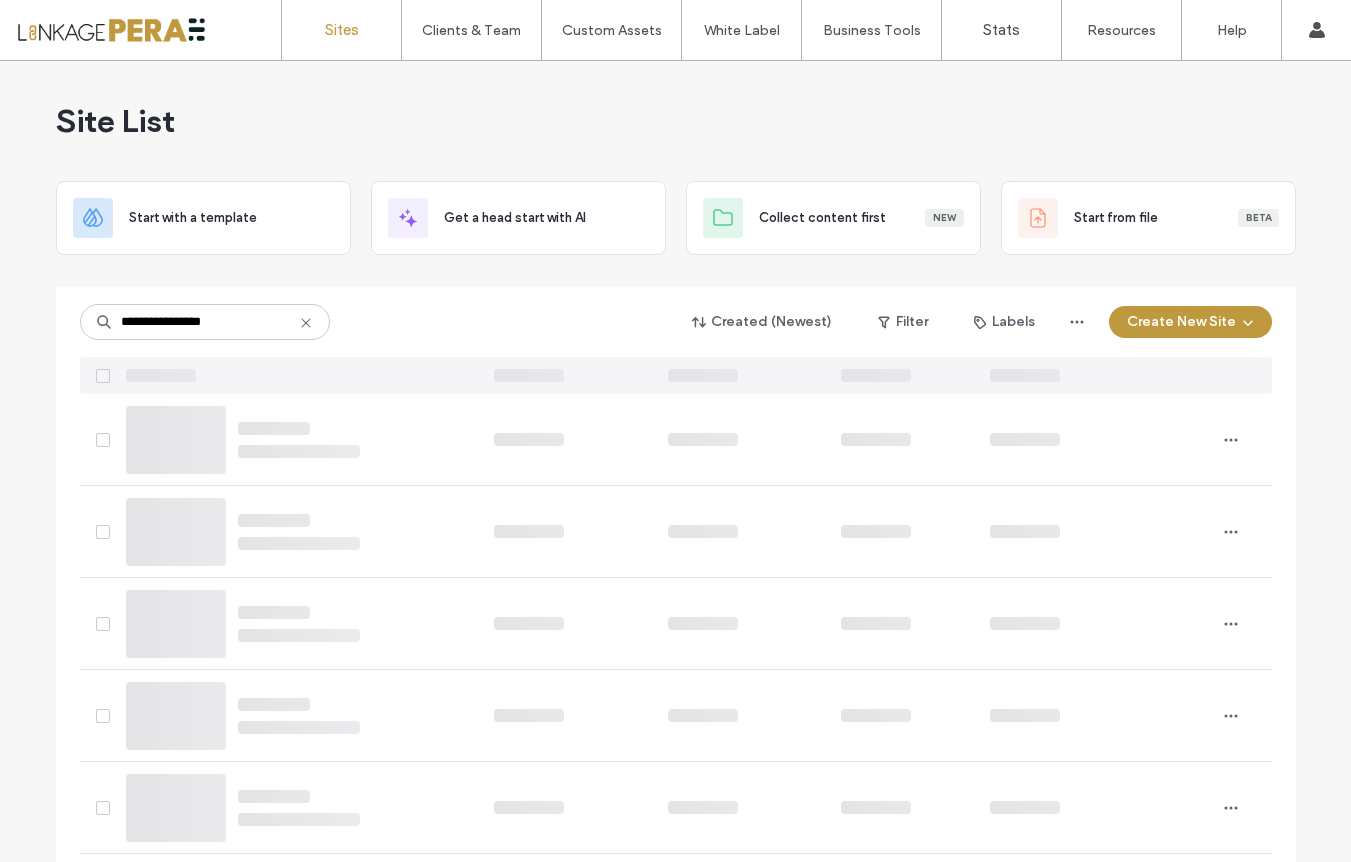 type on "**********" 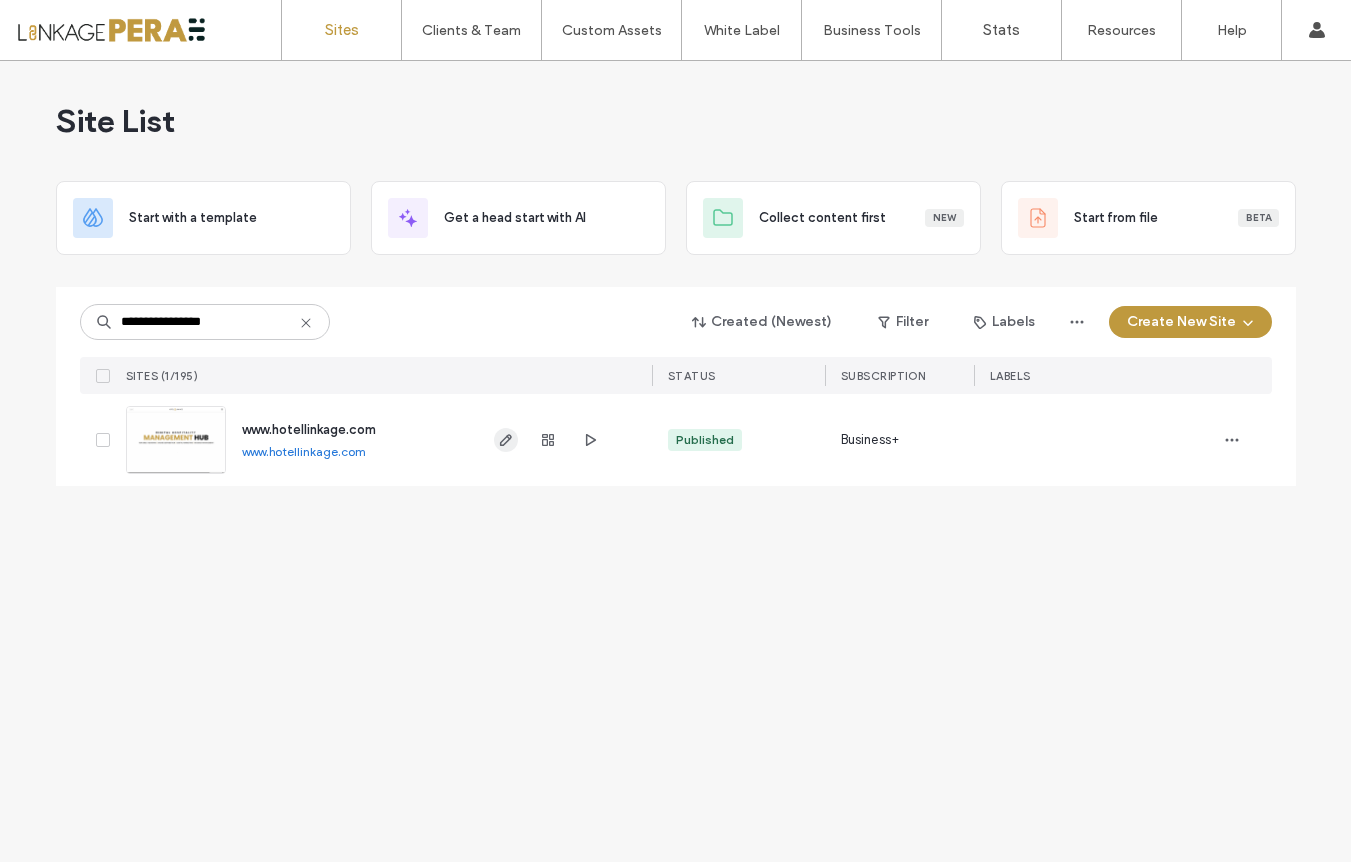 click 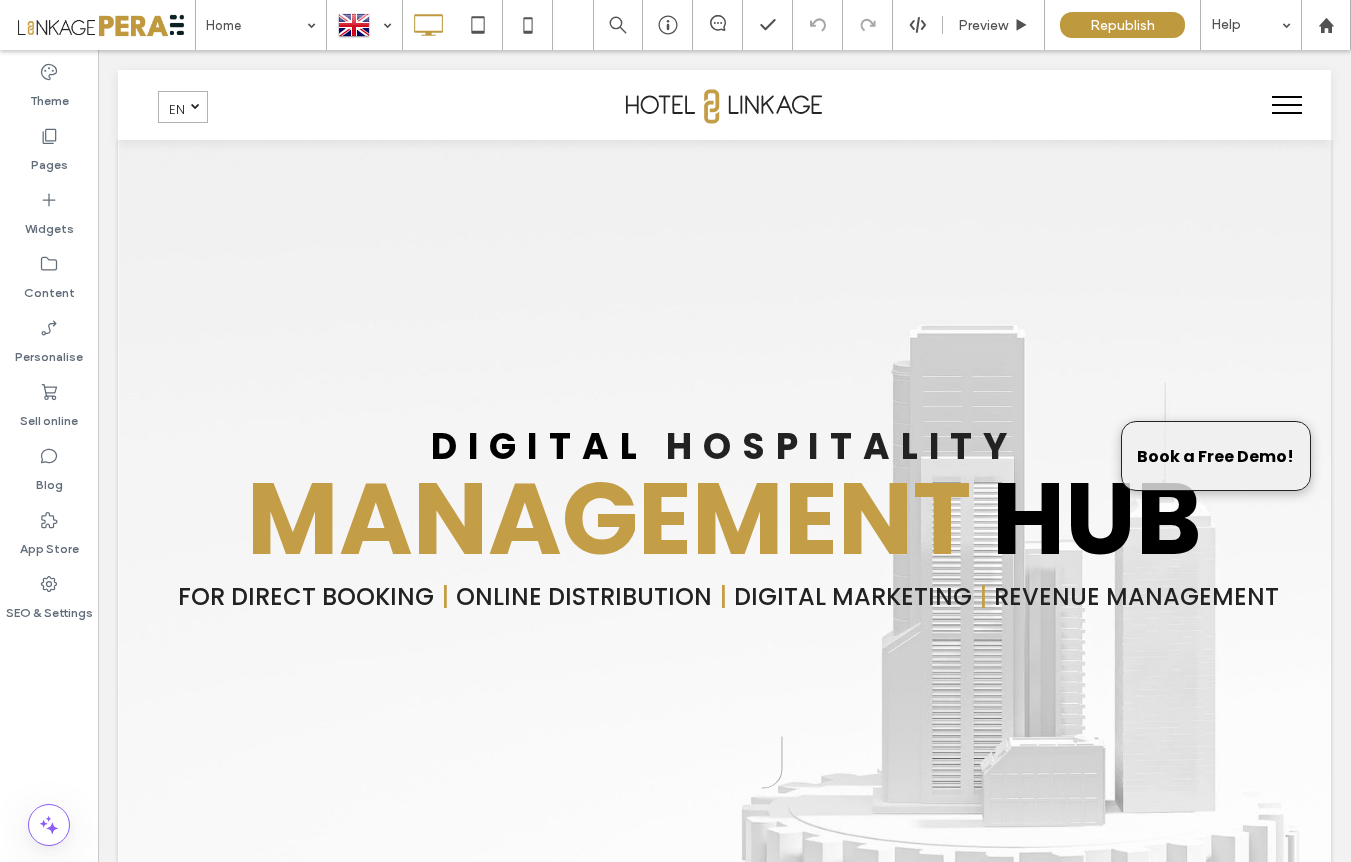 scroll, scrollTop: 9214, scrollLeft: 0, axis: vertical 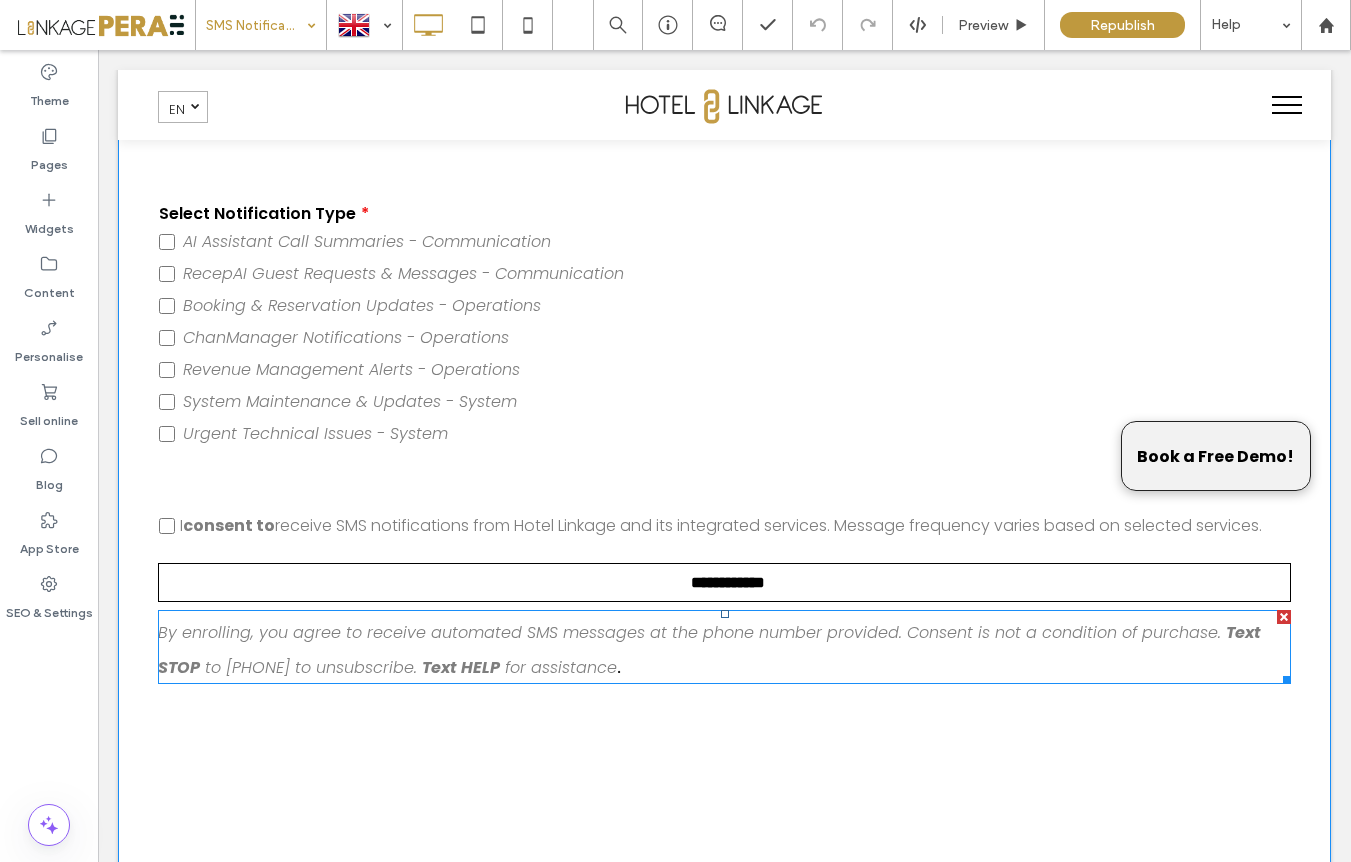 click on "for assistance" at bounding box center [561, 667] 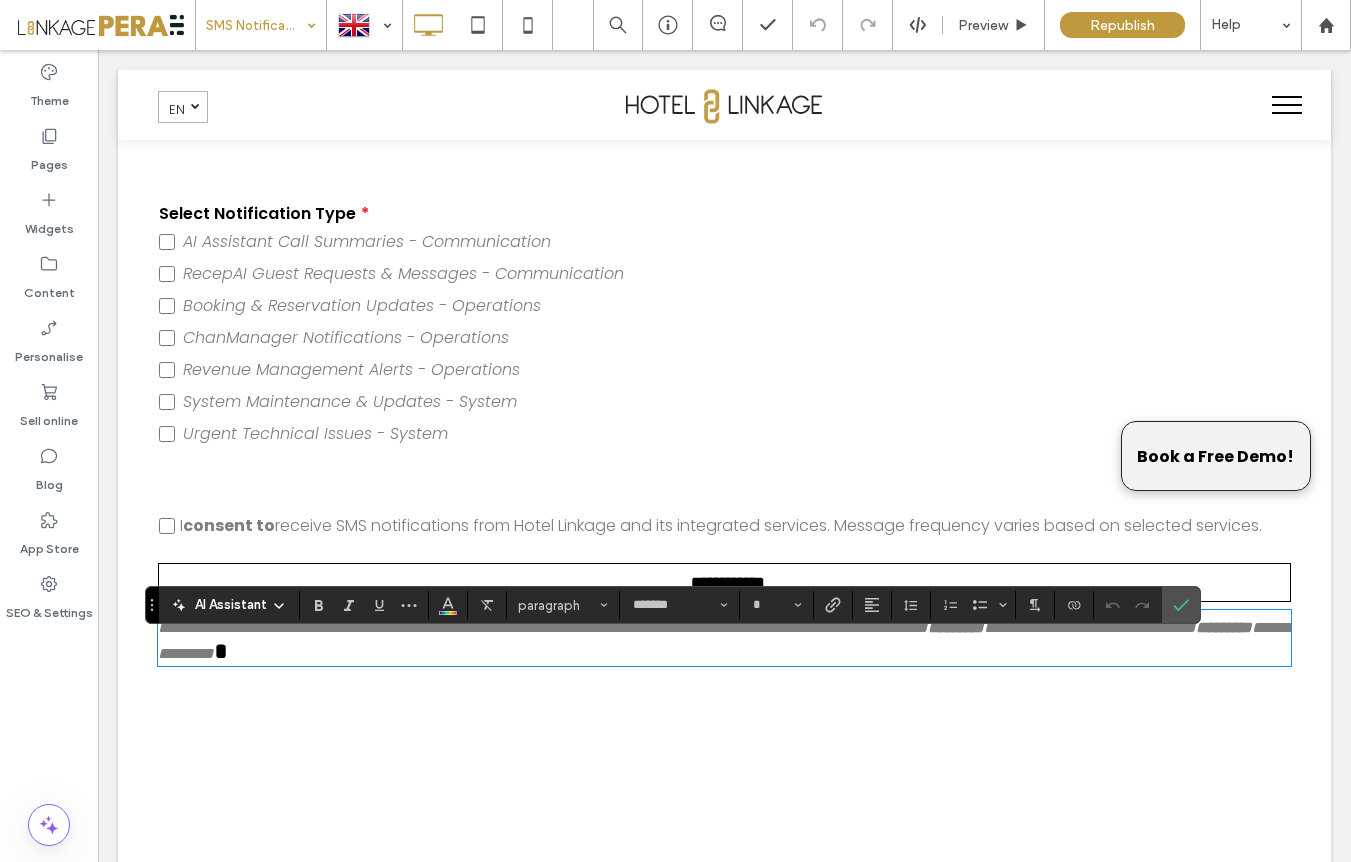 click on "**********" at bounding box center [724, 638] 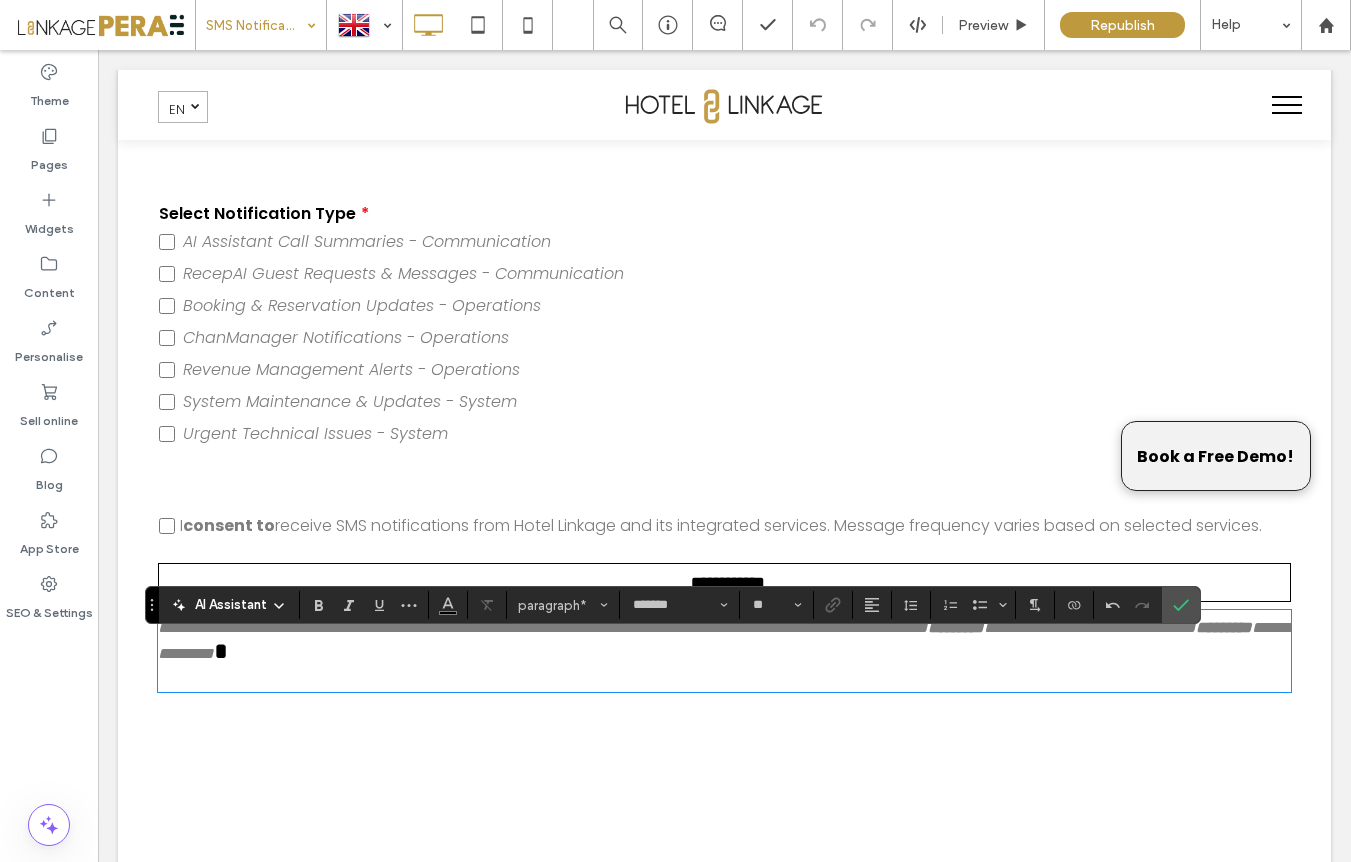 type 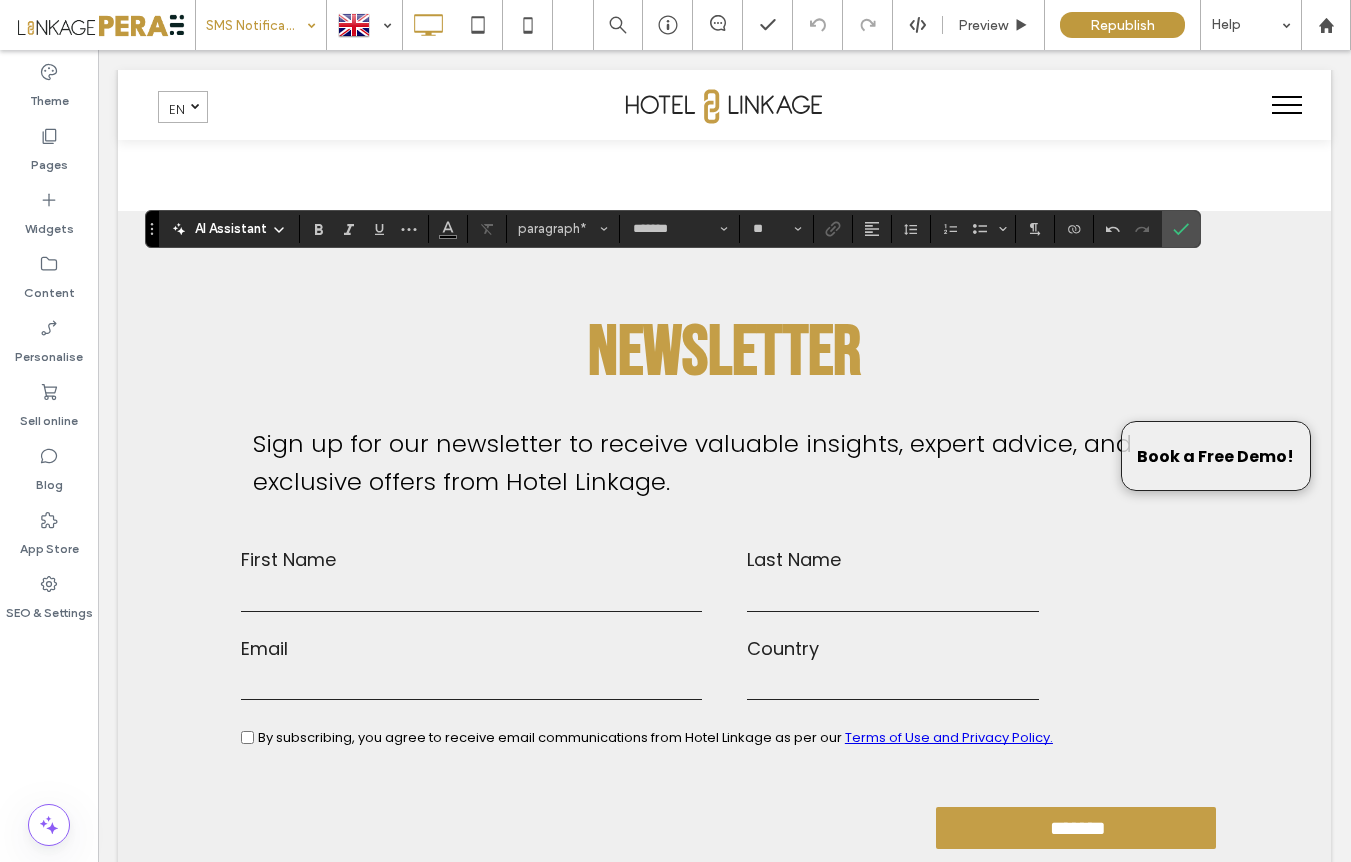 scroll, scrollTop: 858, scrollLeft: 0, axis: vertical 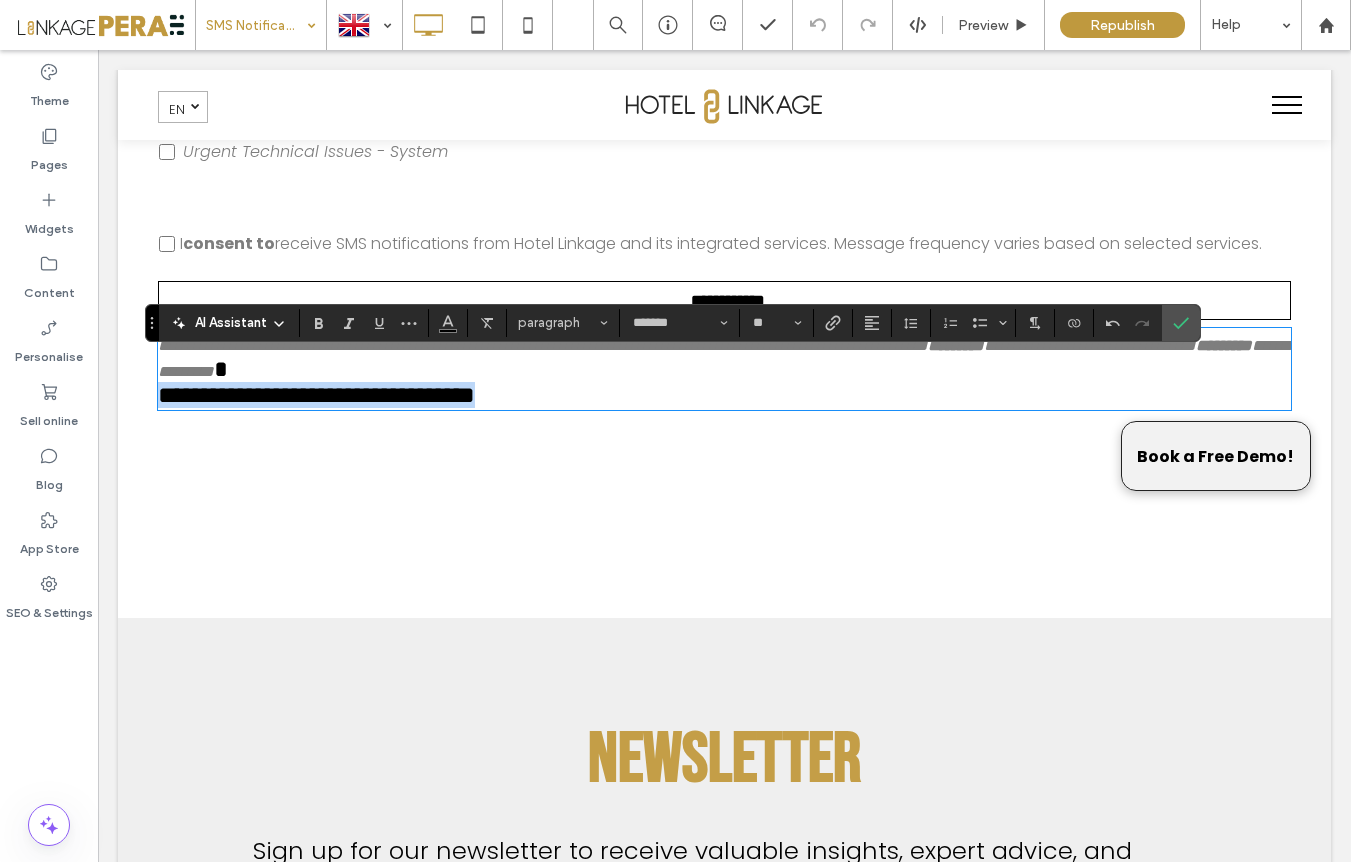 drag, startPoint x: 543, startPoint y: 452, endPoint x: 251, endPoint y: 434, distance: 292.55426 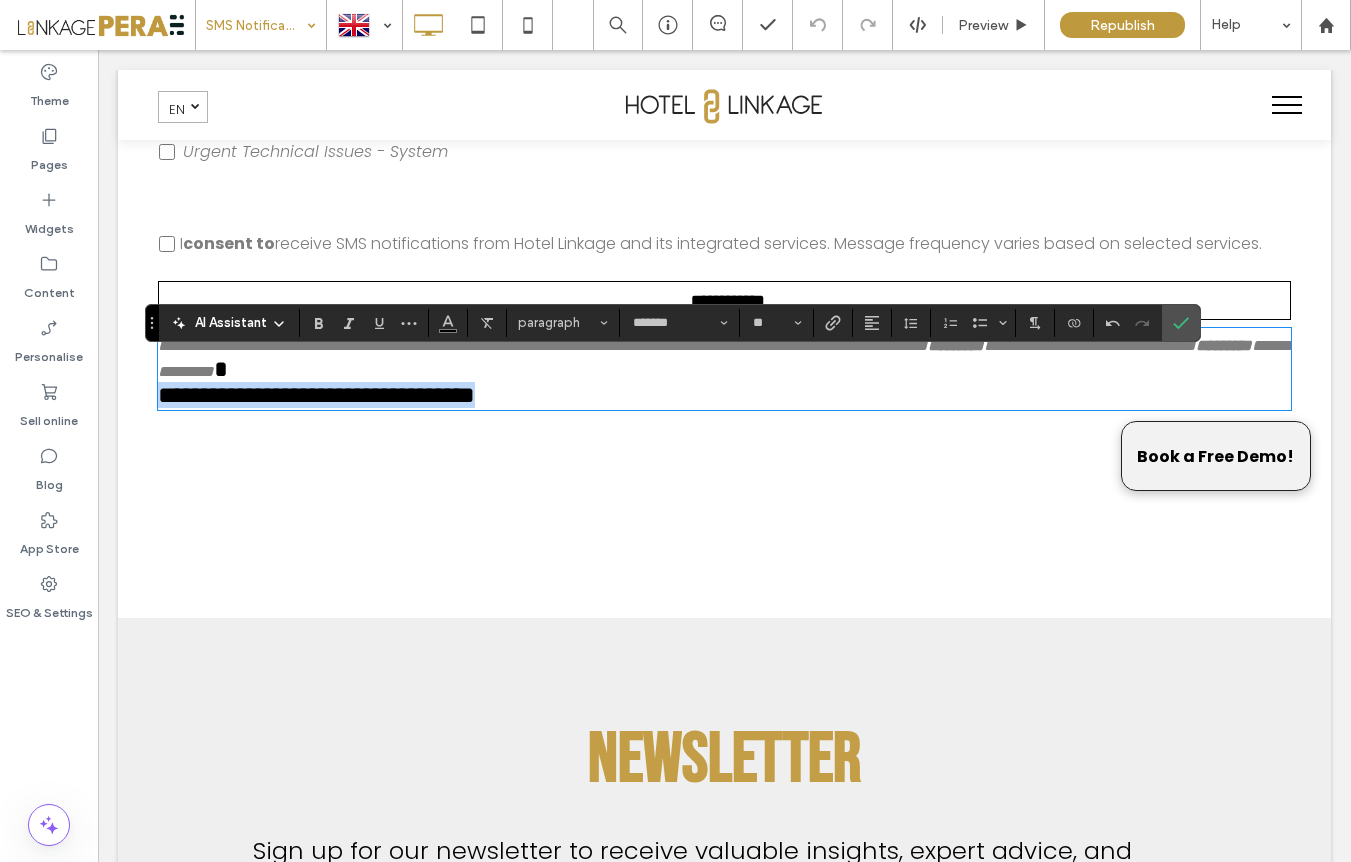 click on "**********" at bounding box center [724, -50] 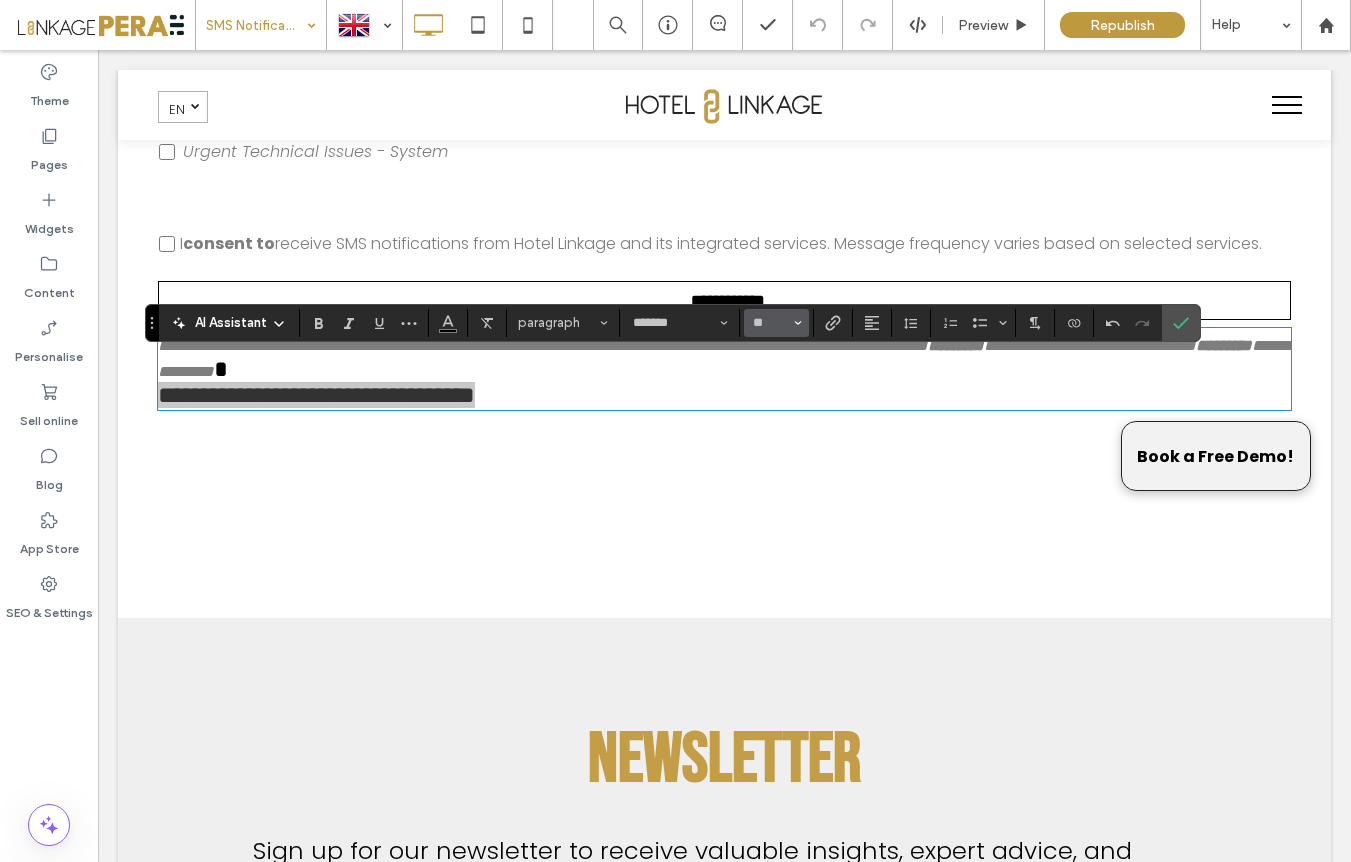 click at bounding box center (798, 323) 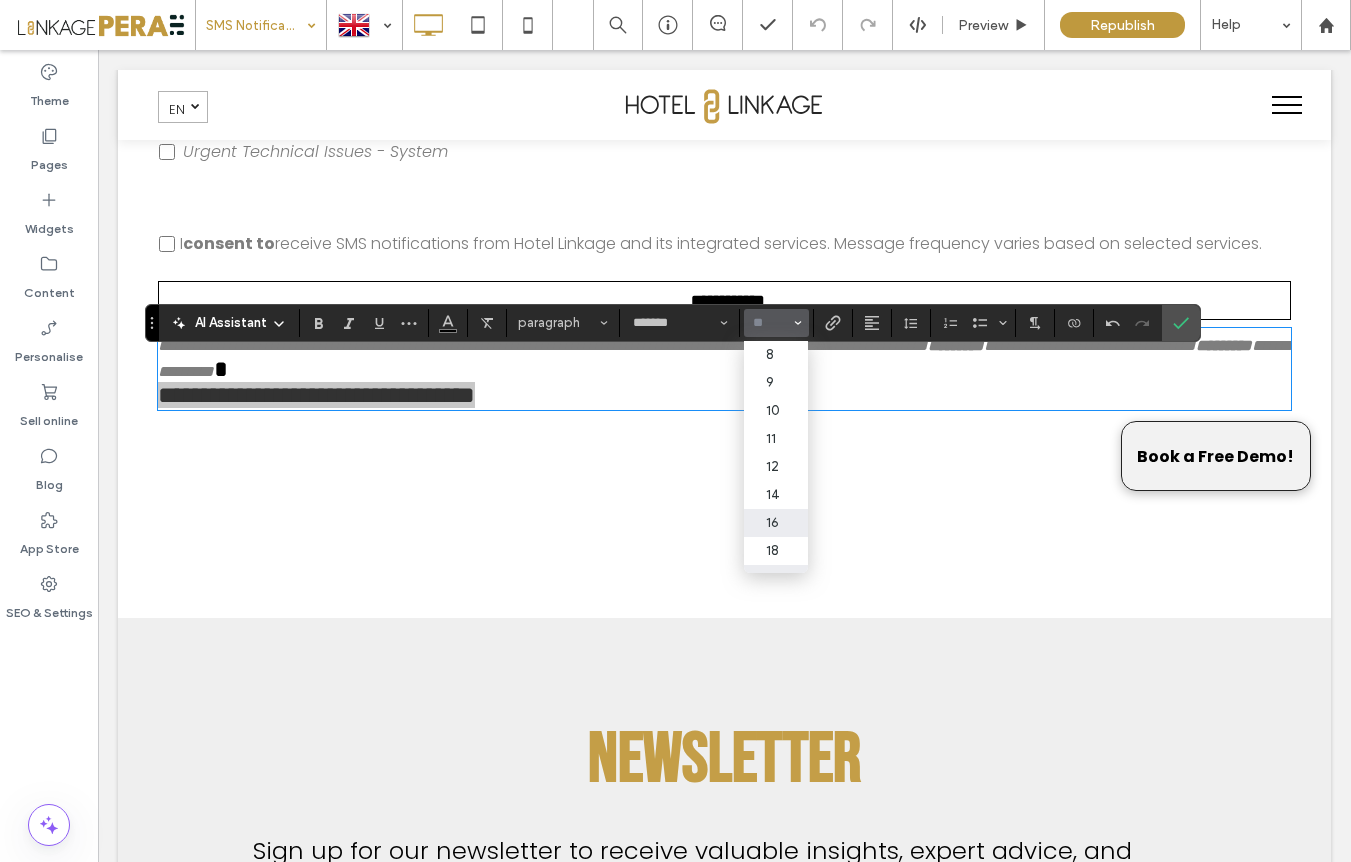 click on "16" at bounding box center [776, 523] 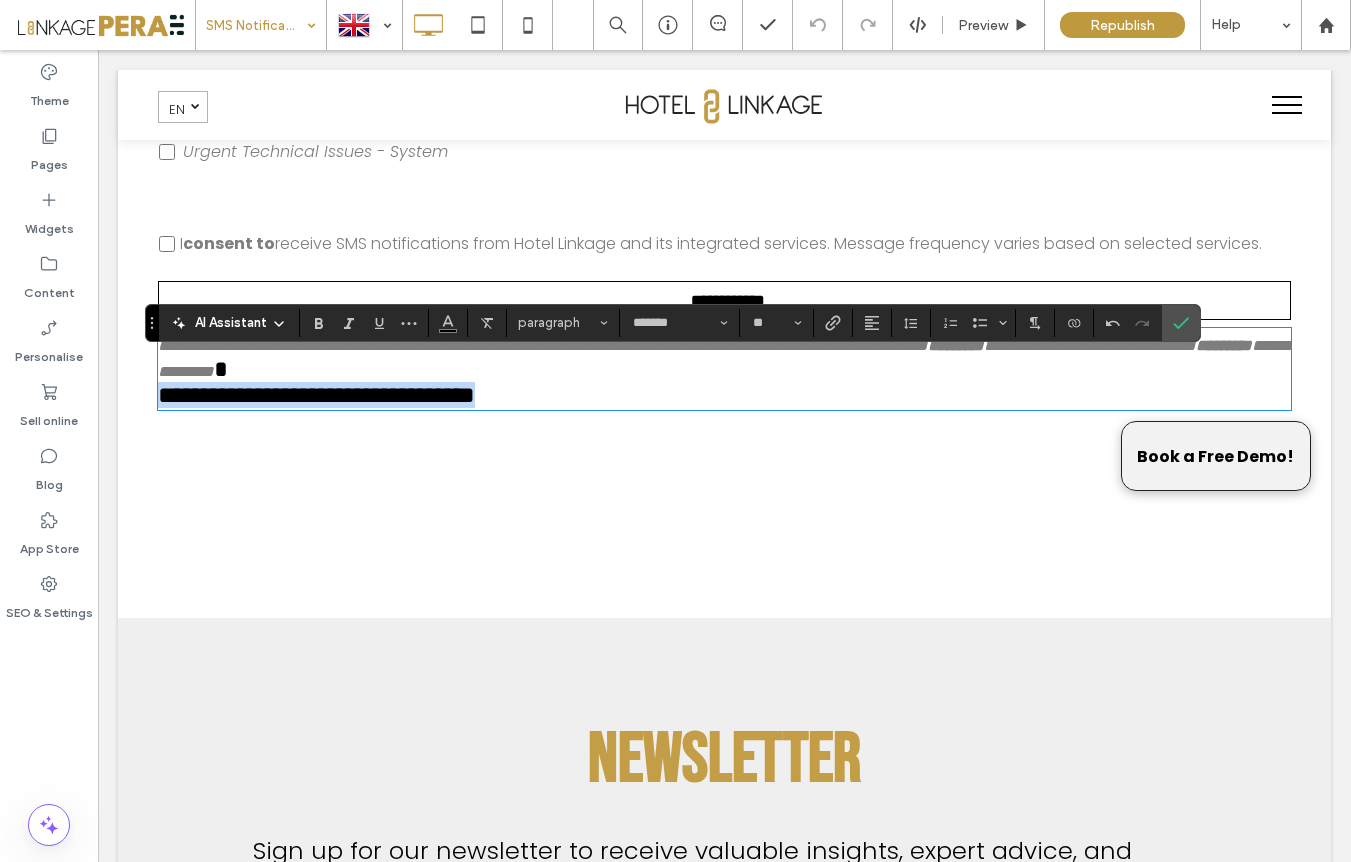 type on "**" 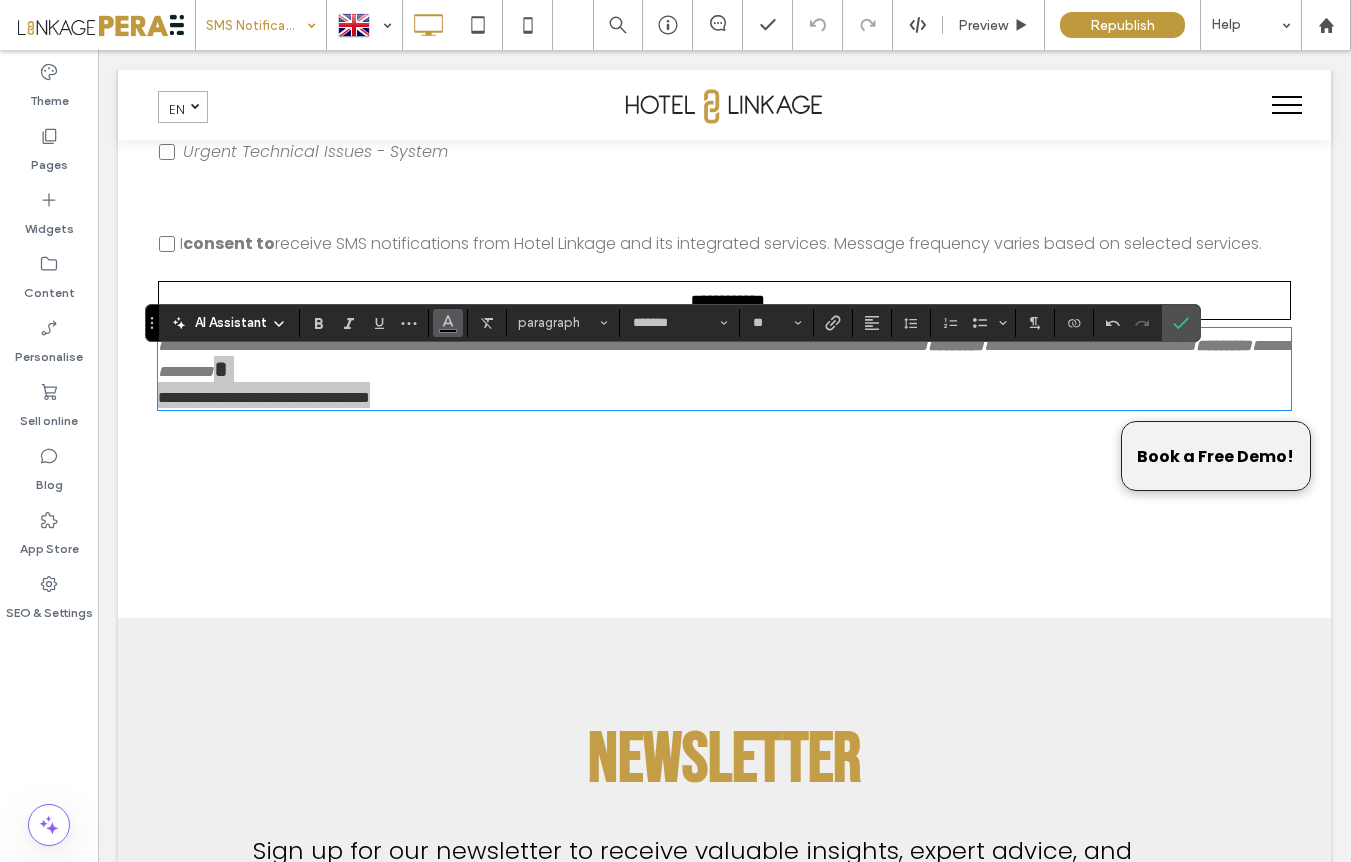 click 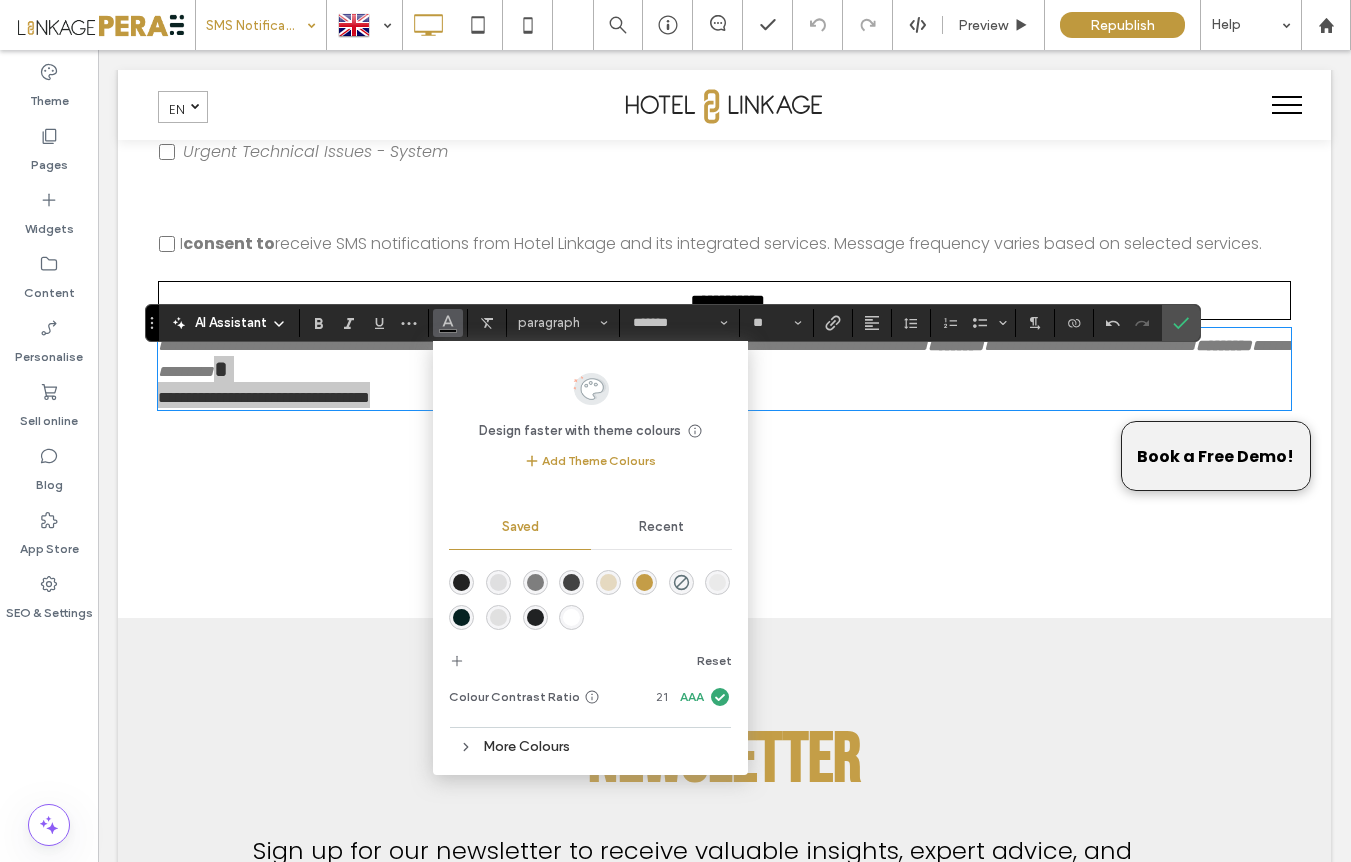 click at bounding box center [535, 582] 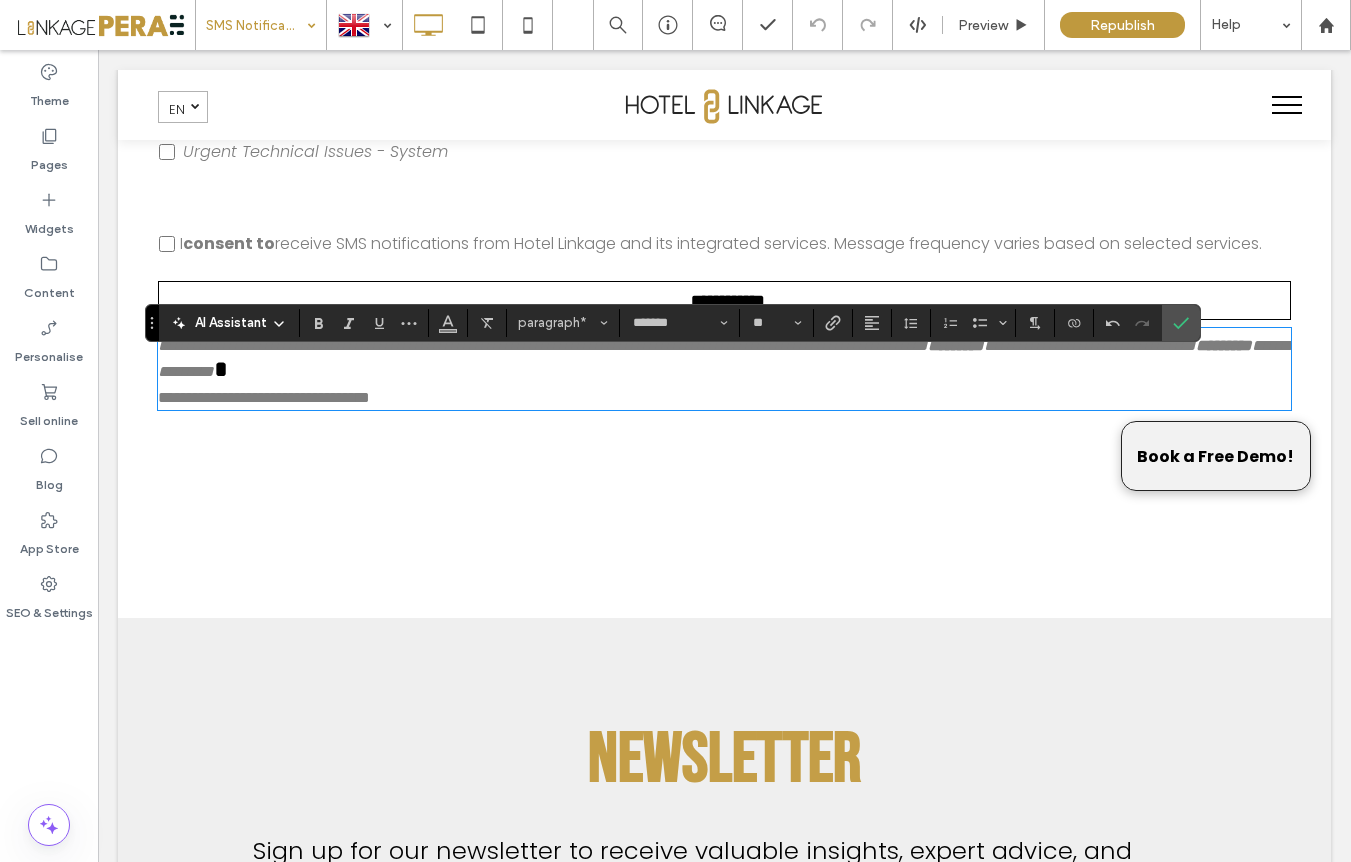 click on "**********" at bounding box center [724, -50] 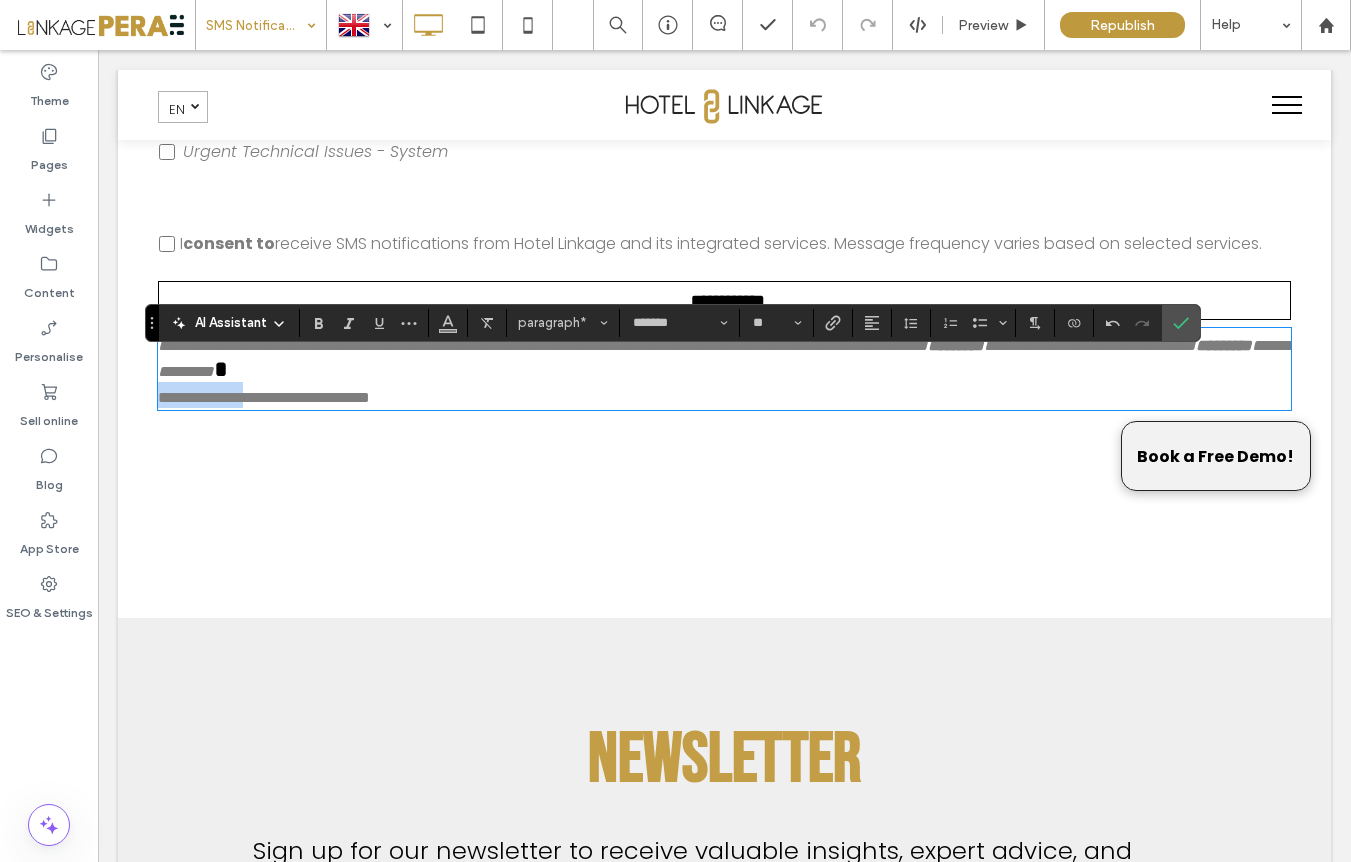 drag, startPoint x: 264, startPoint y: 452, endPoint x: 159, endPoint y: 451, distance: 105.00476 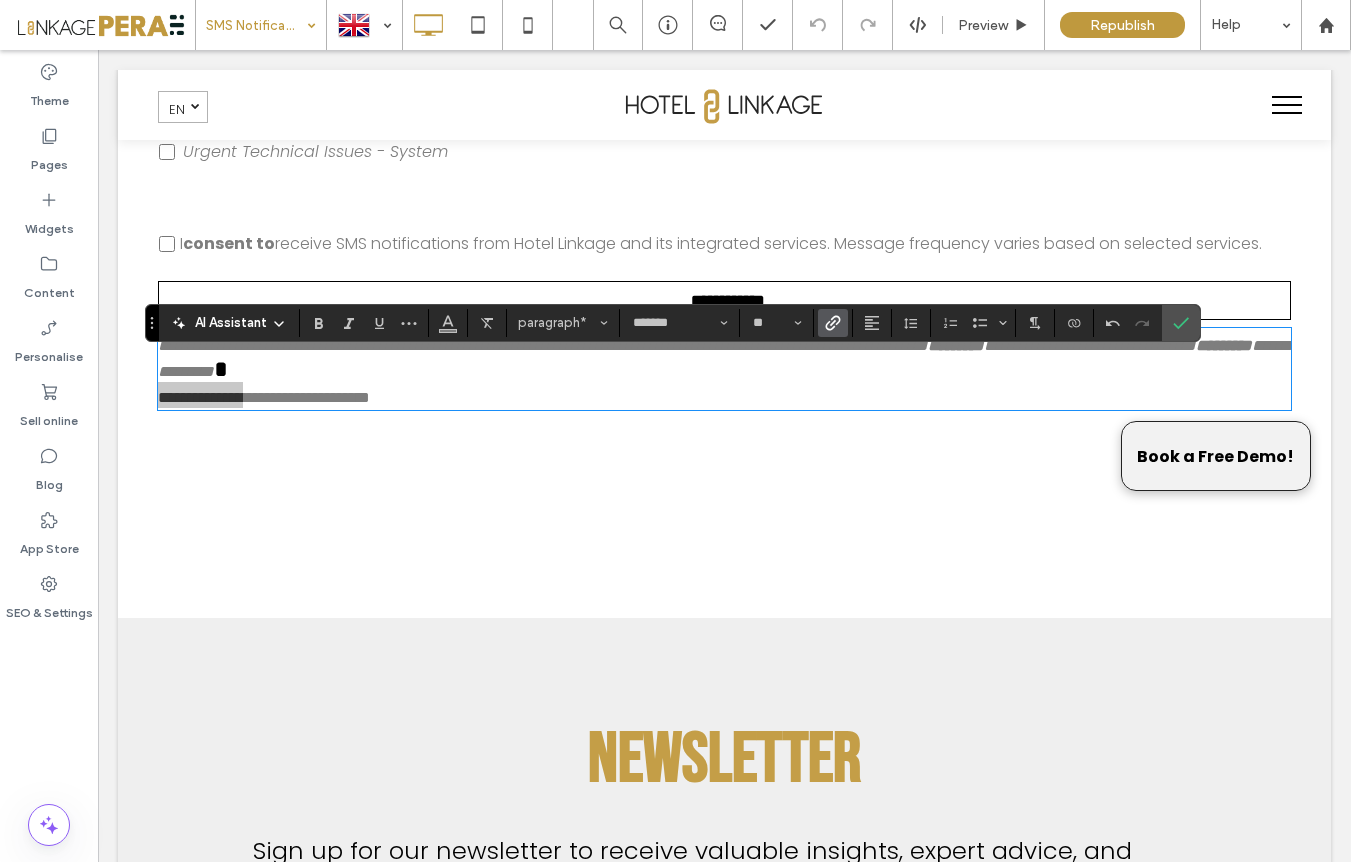 click at bounding box center (829, 323) 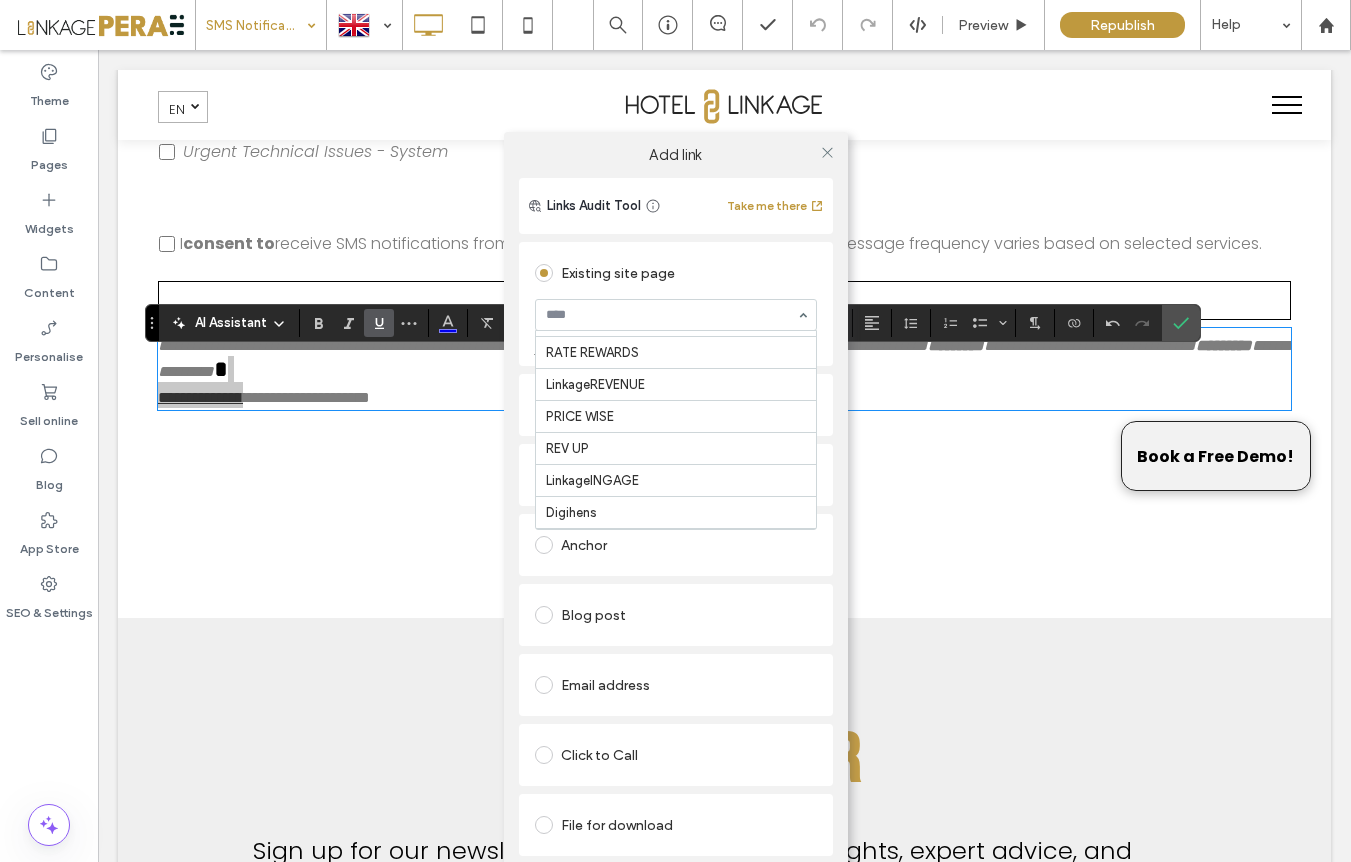 scroll, scrollTop: 1286, scrollLeft: 0, axis: vertical 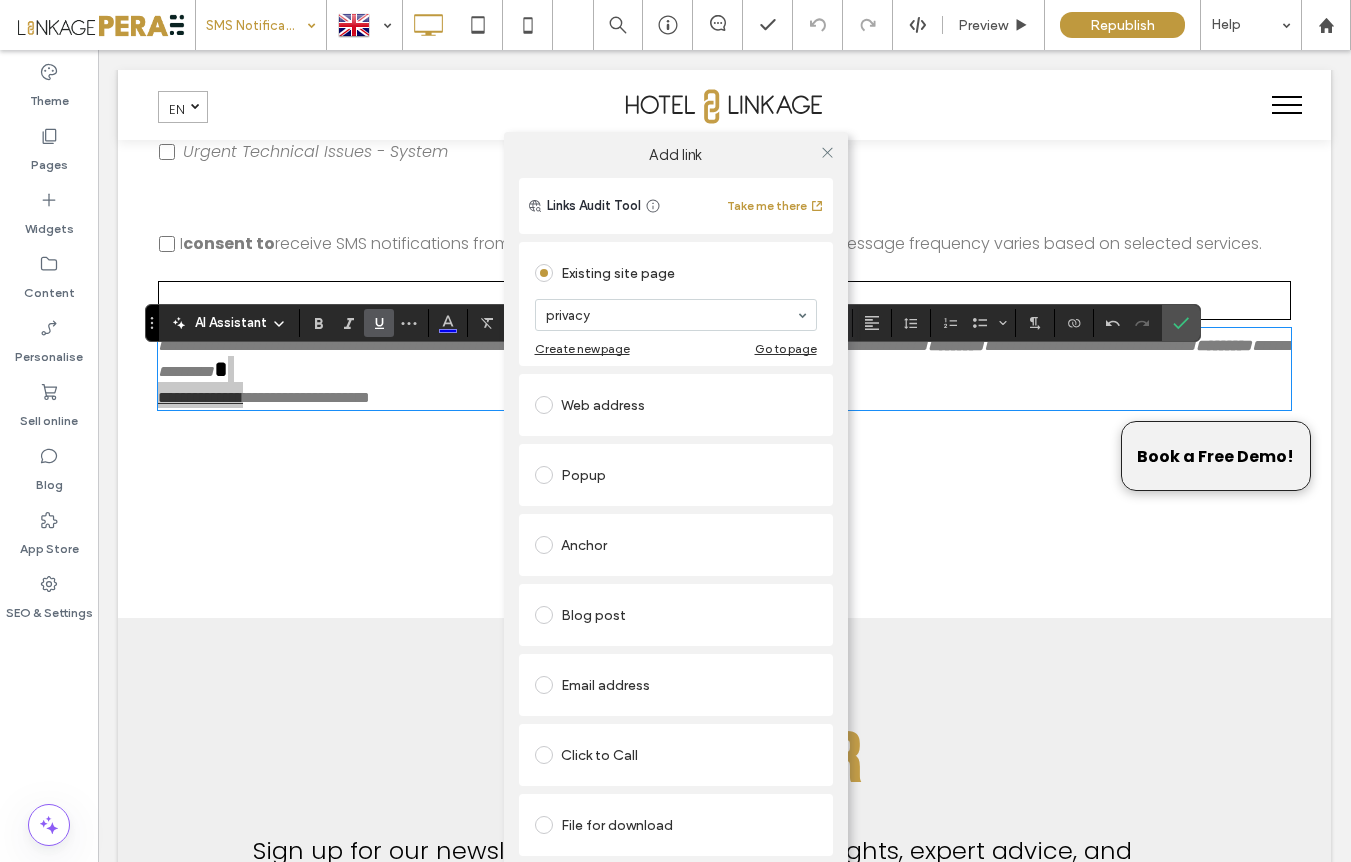 click on "Add link Links Audit Tool Take me there Existing site page privacy Create new page Go to page Web address Popup Anchor Blog post Email address Click to Call File for download REMOVE LINK" at bounding box center (675, 522) 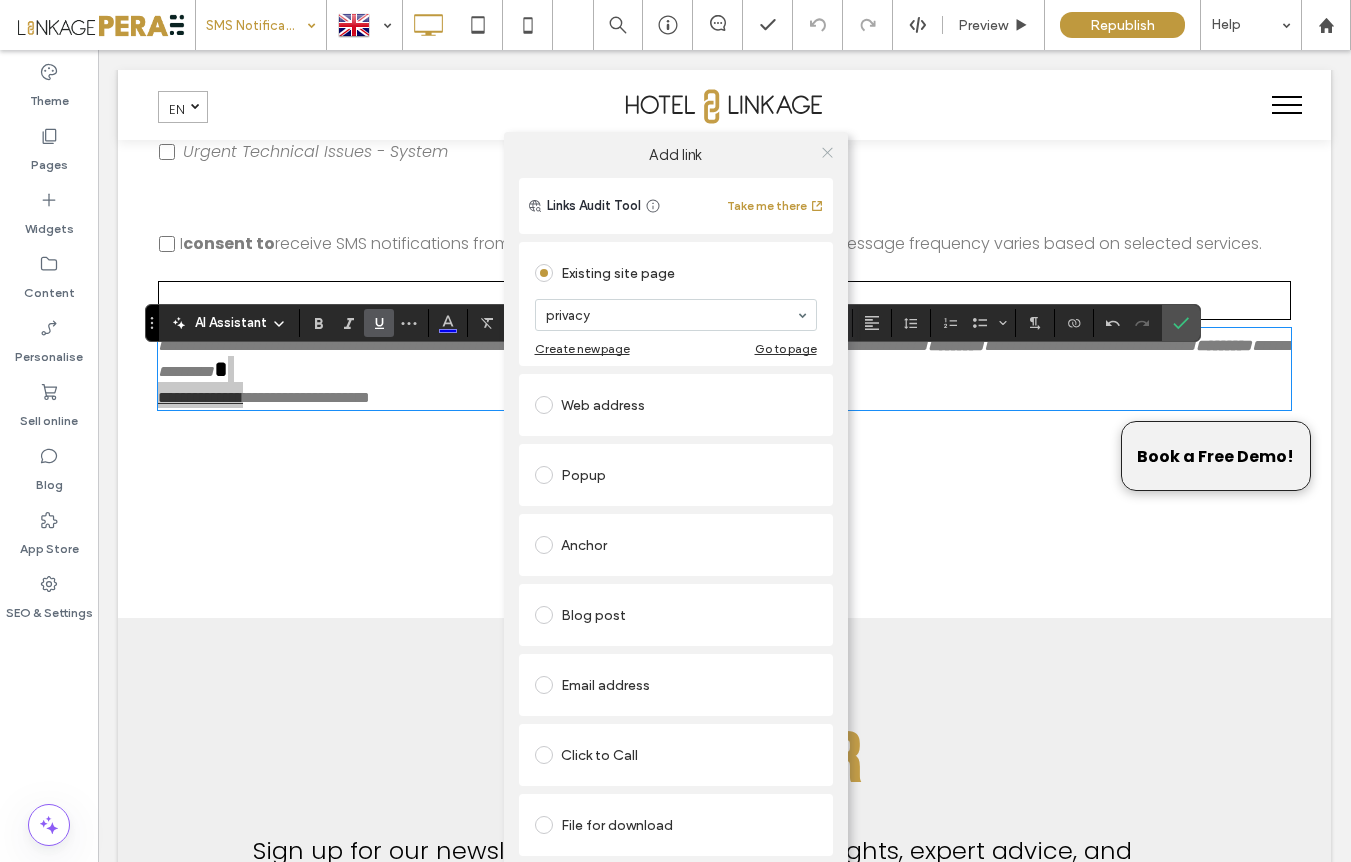 click 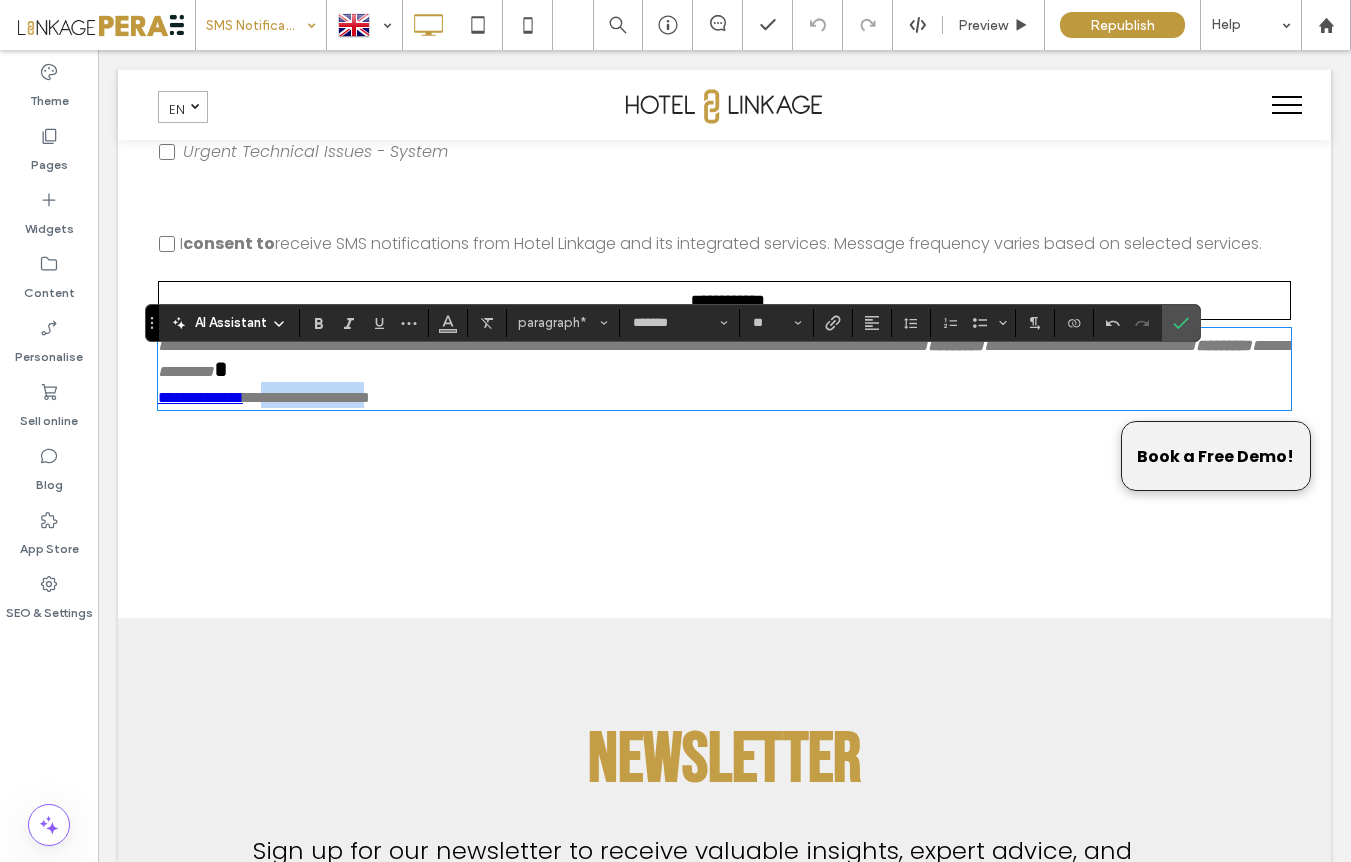 drag, startPoint x: 391, startPoint y: 450, endPoint x: 279, endPoint y: 453, distance: 112.04017 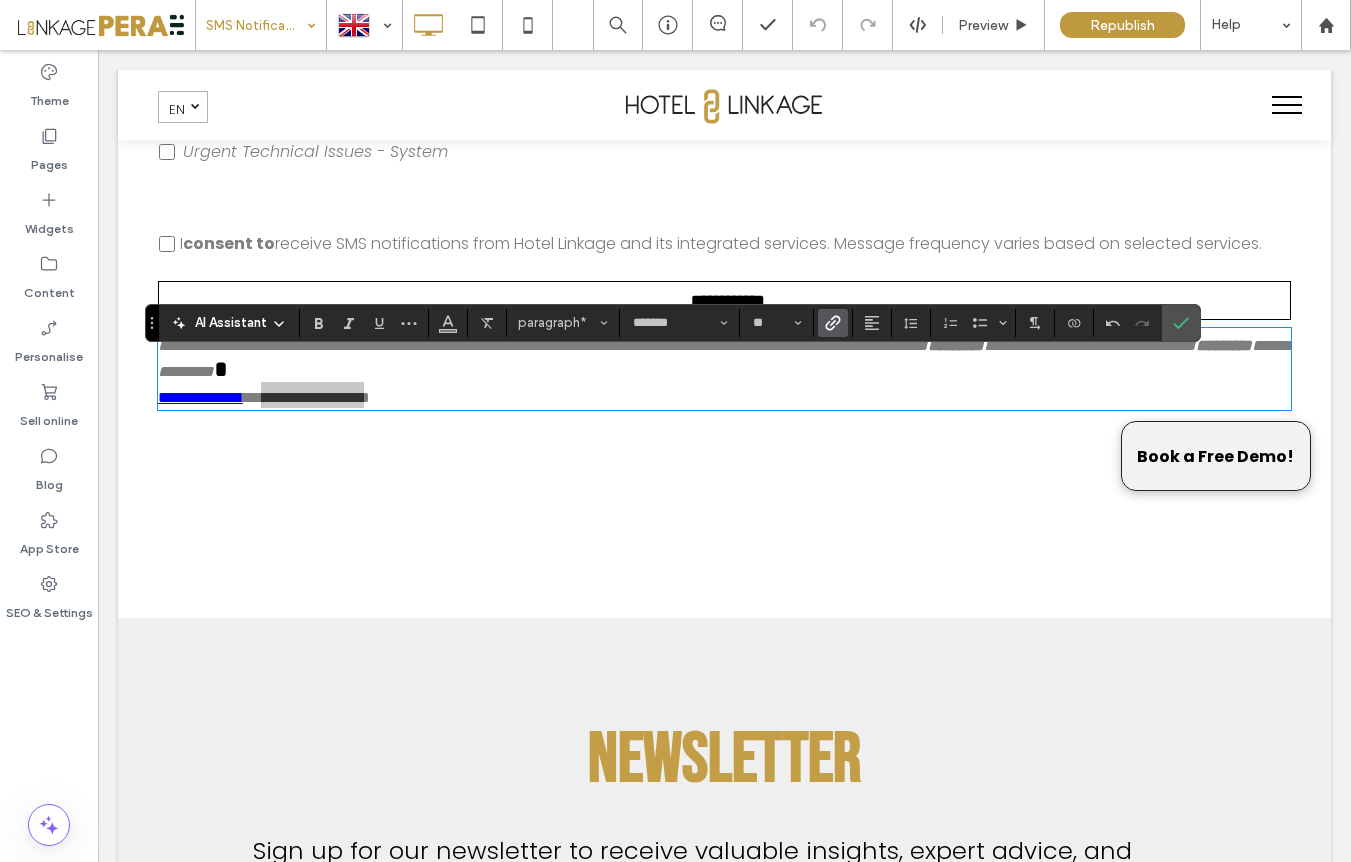 click 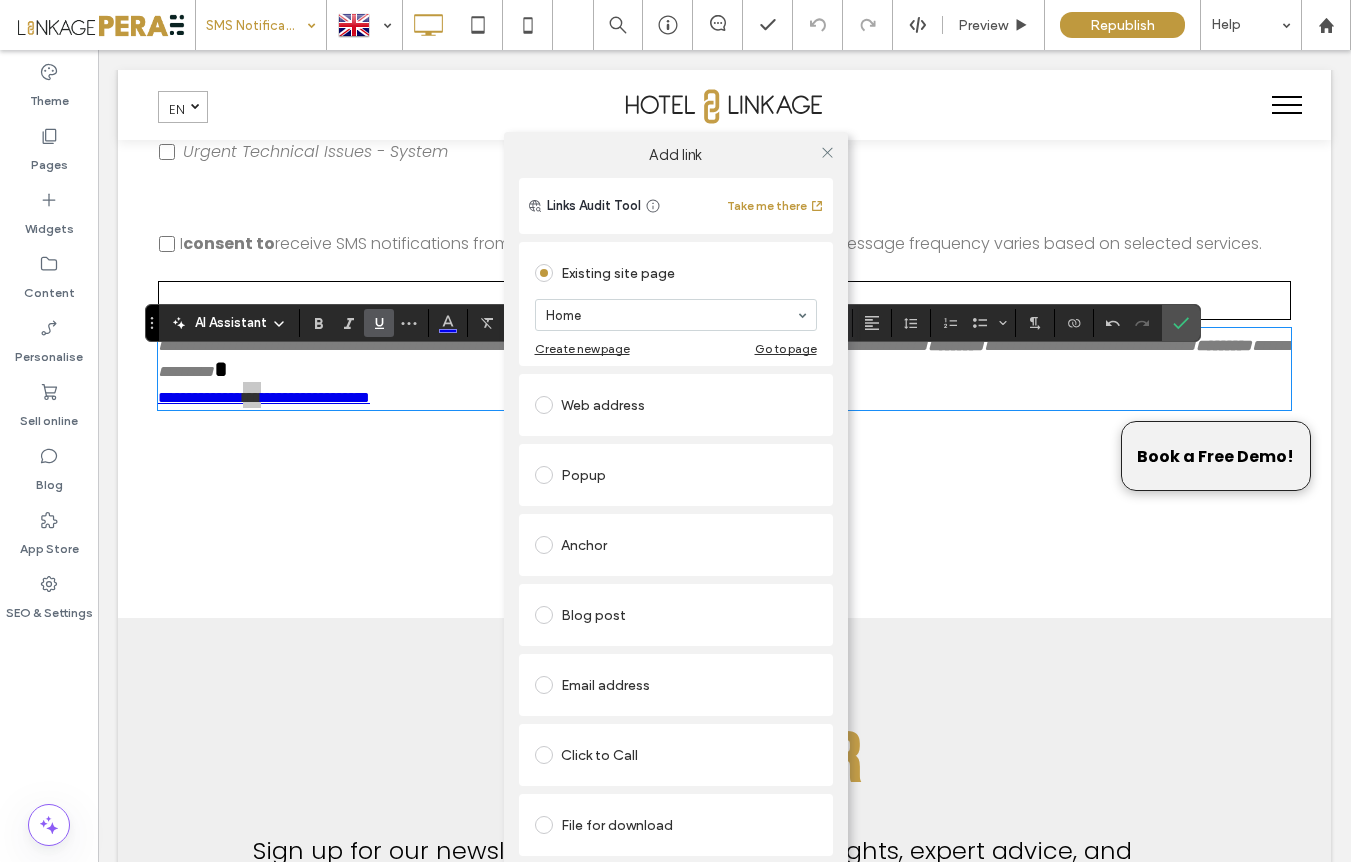 click on "Add link Links Audit Tool Take me there Existing site page Home Create new page Go to page Web address Popup Anchor Blog post Email address Click to Call File for download REMOVE LINK" at bounding box center [675, 522] 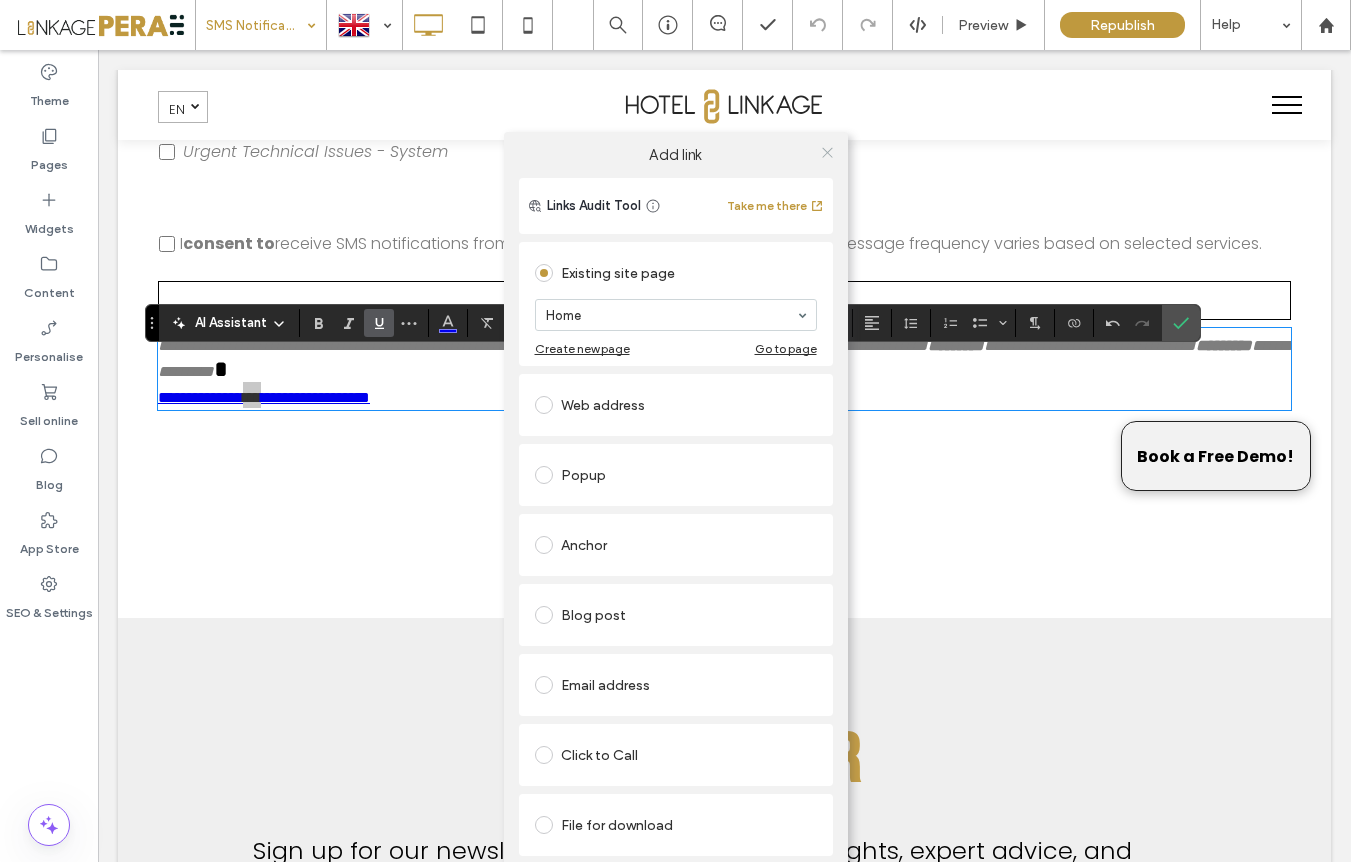 click 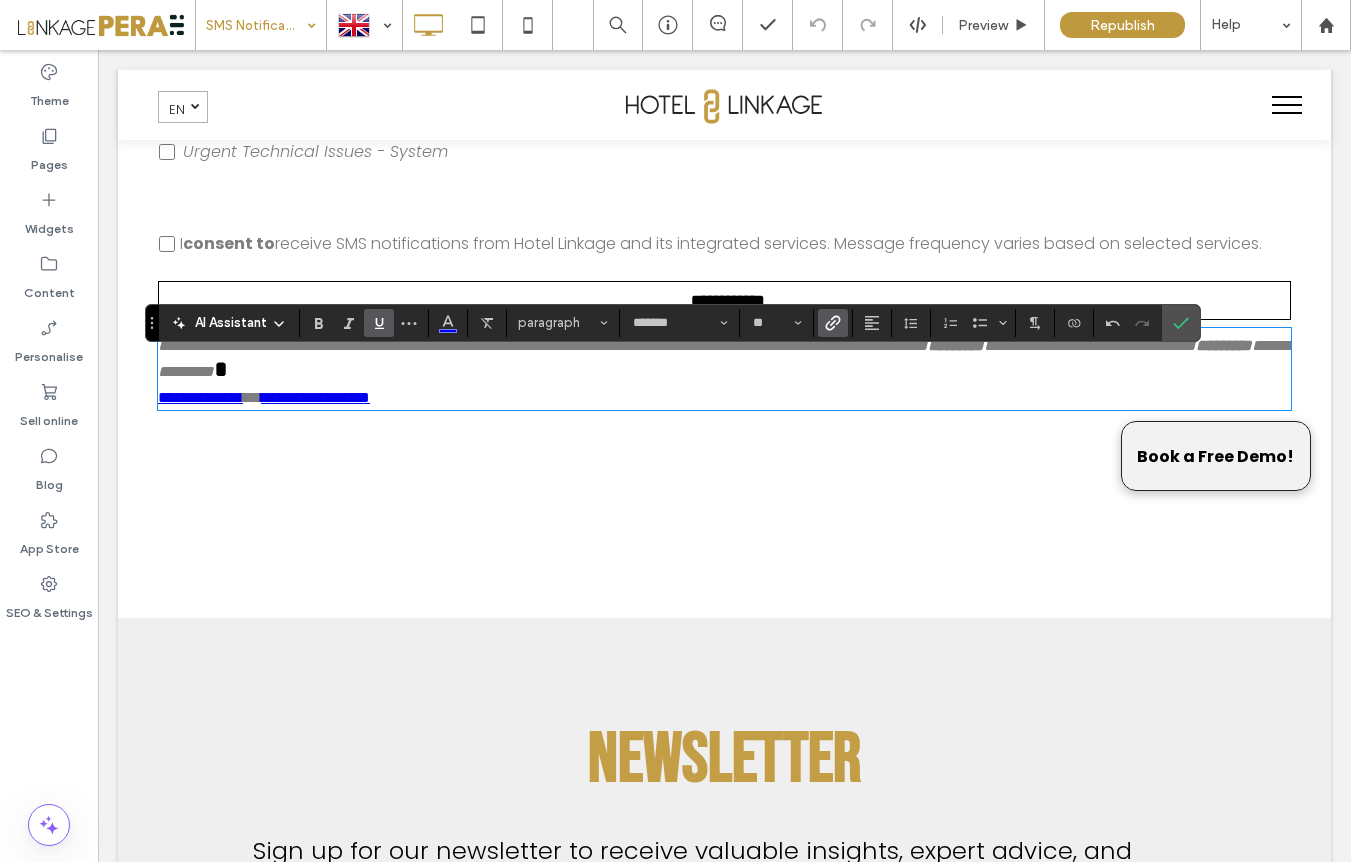 click on "**********" at bounding box center (724, 369) 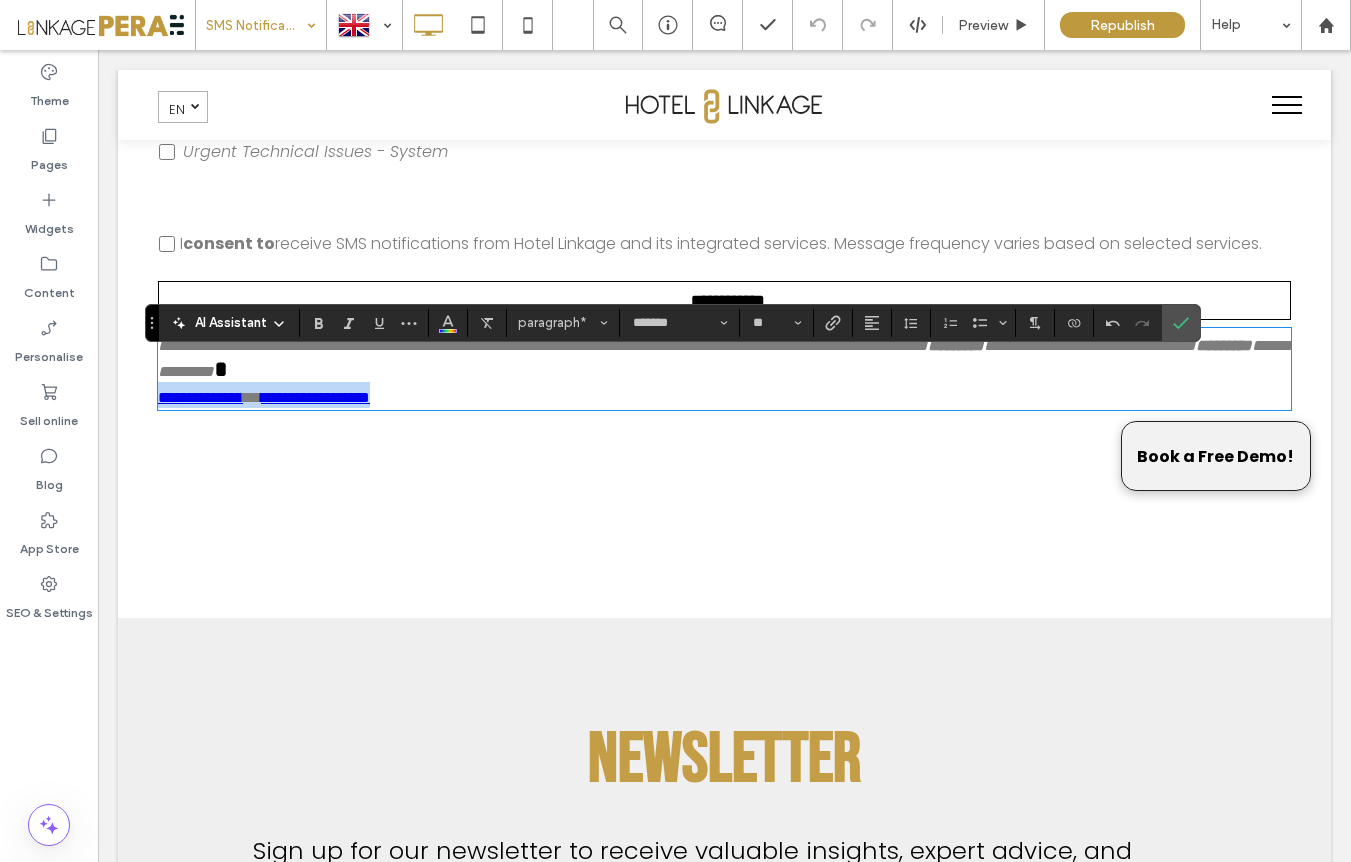 drag, startPoint x: 401, startPoint y: 455, endPoint x: 334, endPoint y: 439, distance: 68.88396 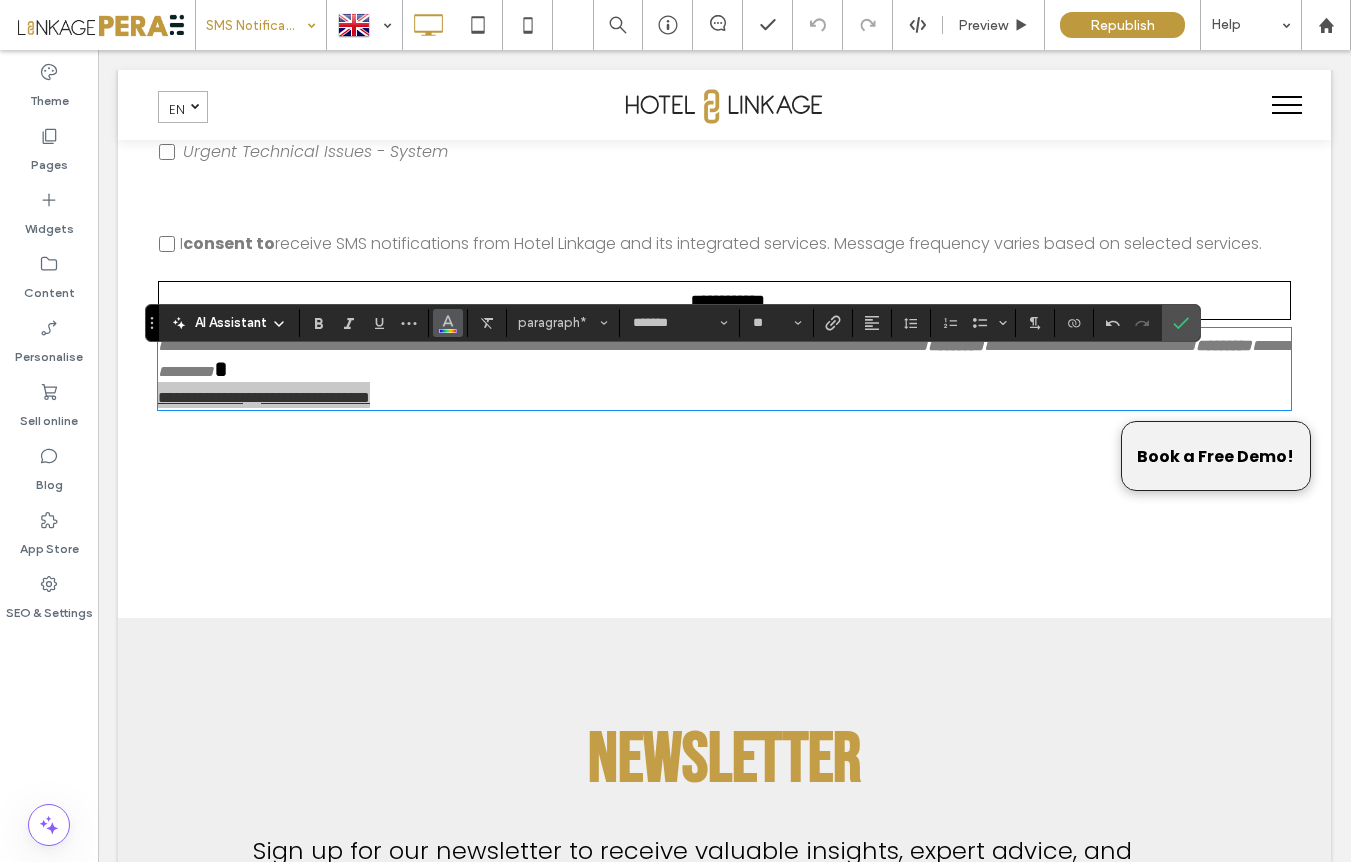 click at bounding box center (448, 321) 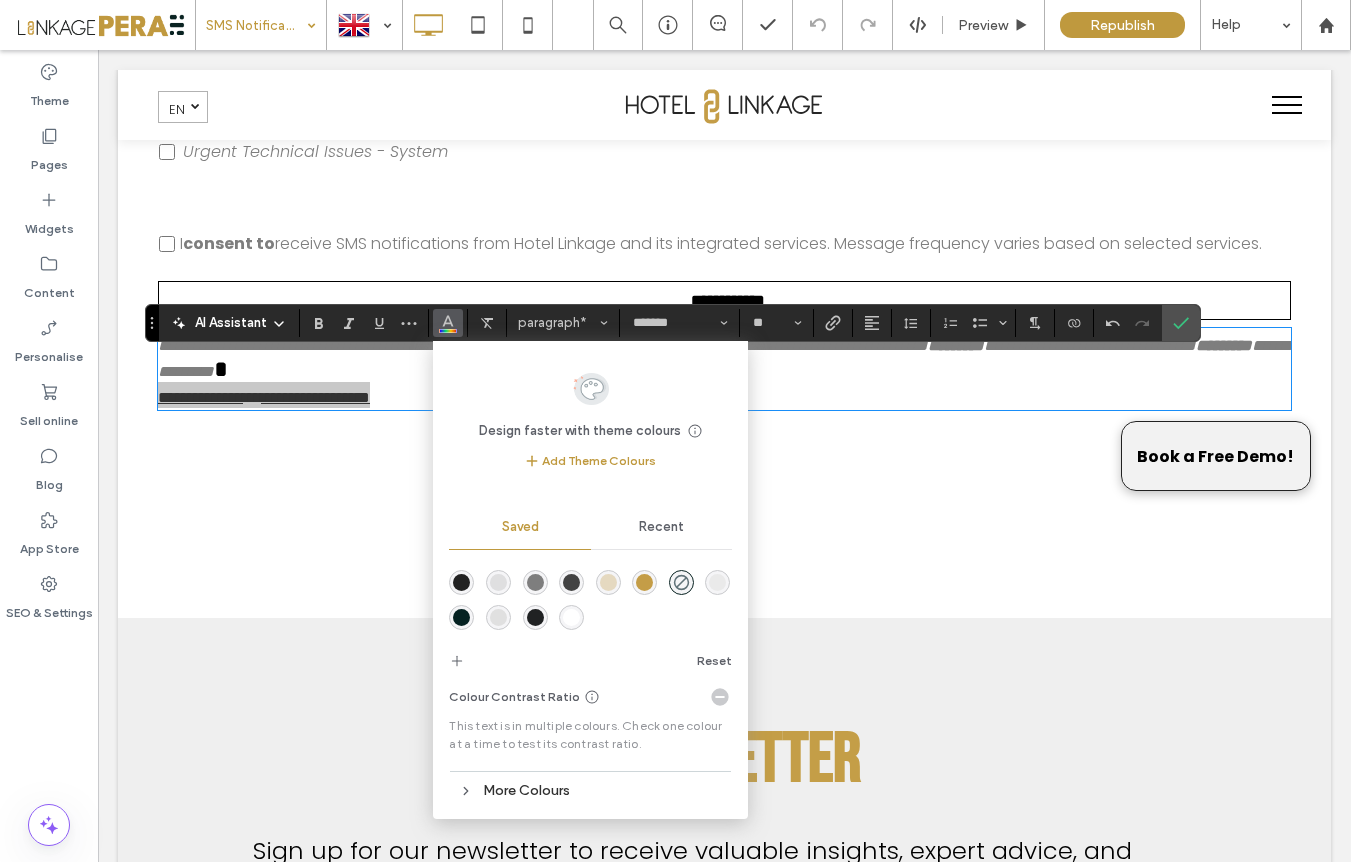 click at bounding box center [461, 582] 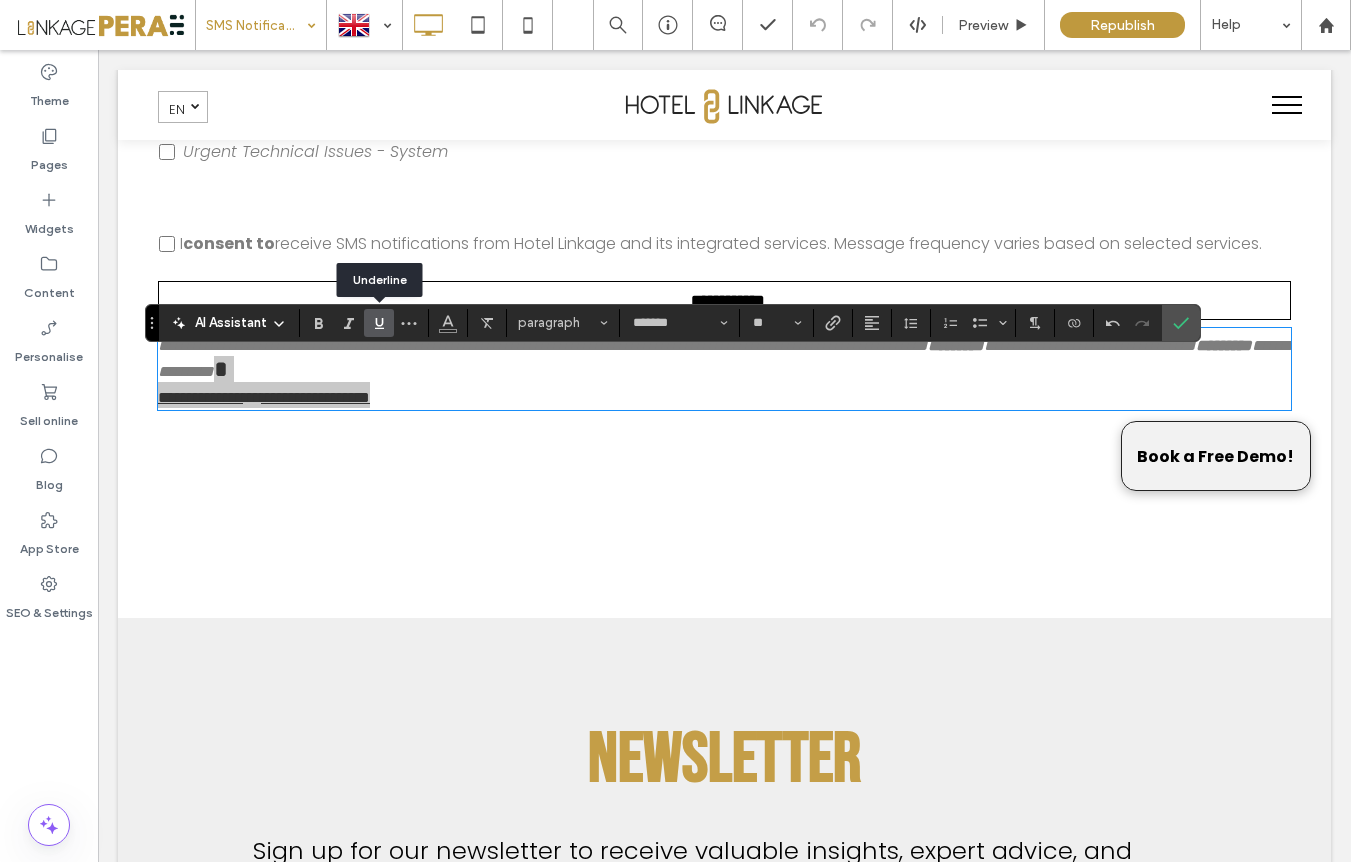 click 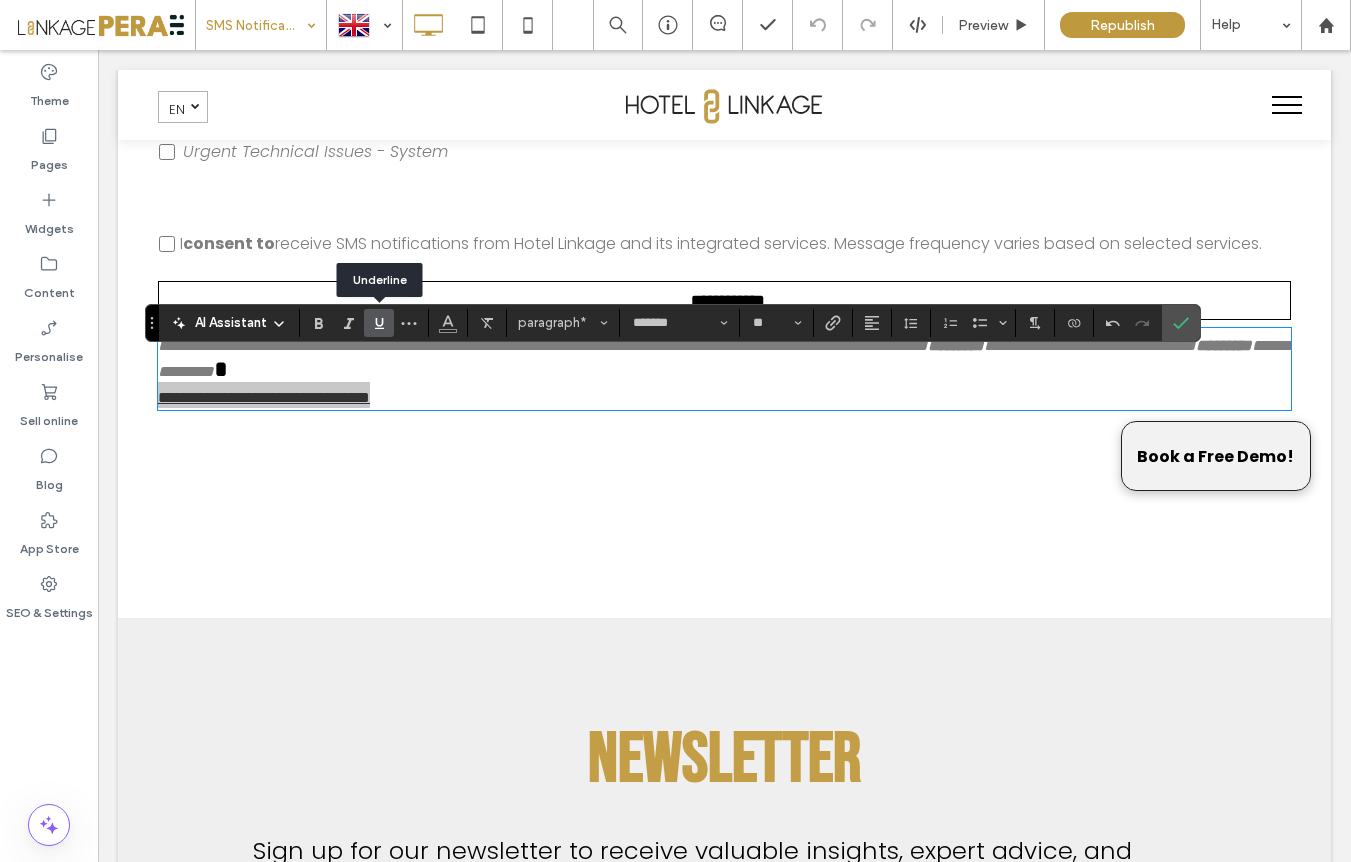 click 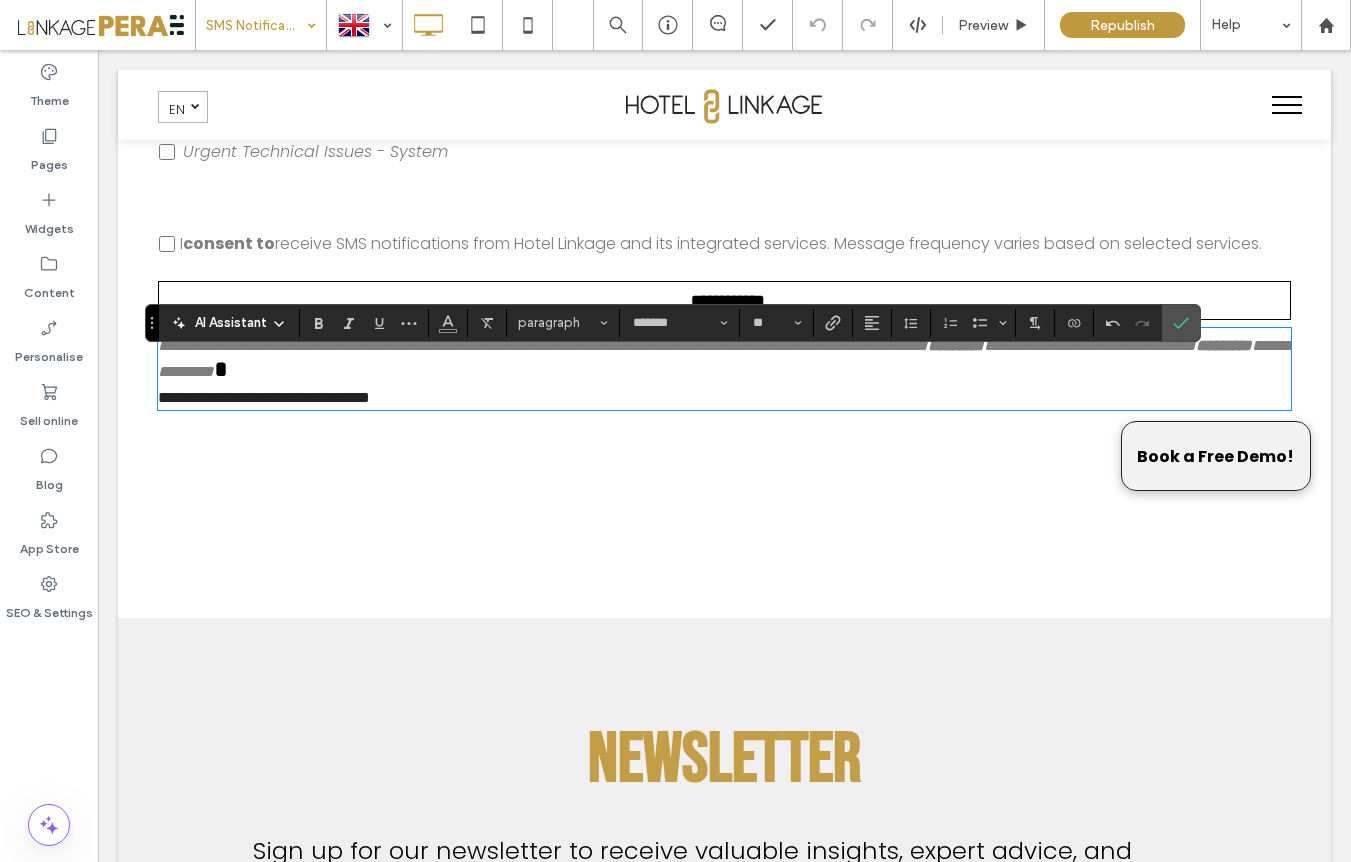 click on "**********" at bounding box center [724, -50] 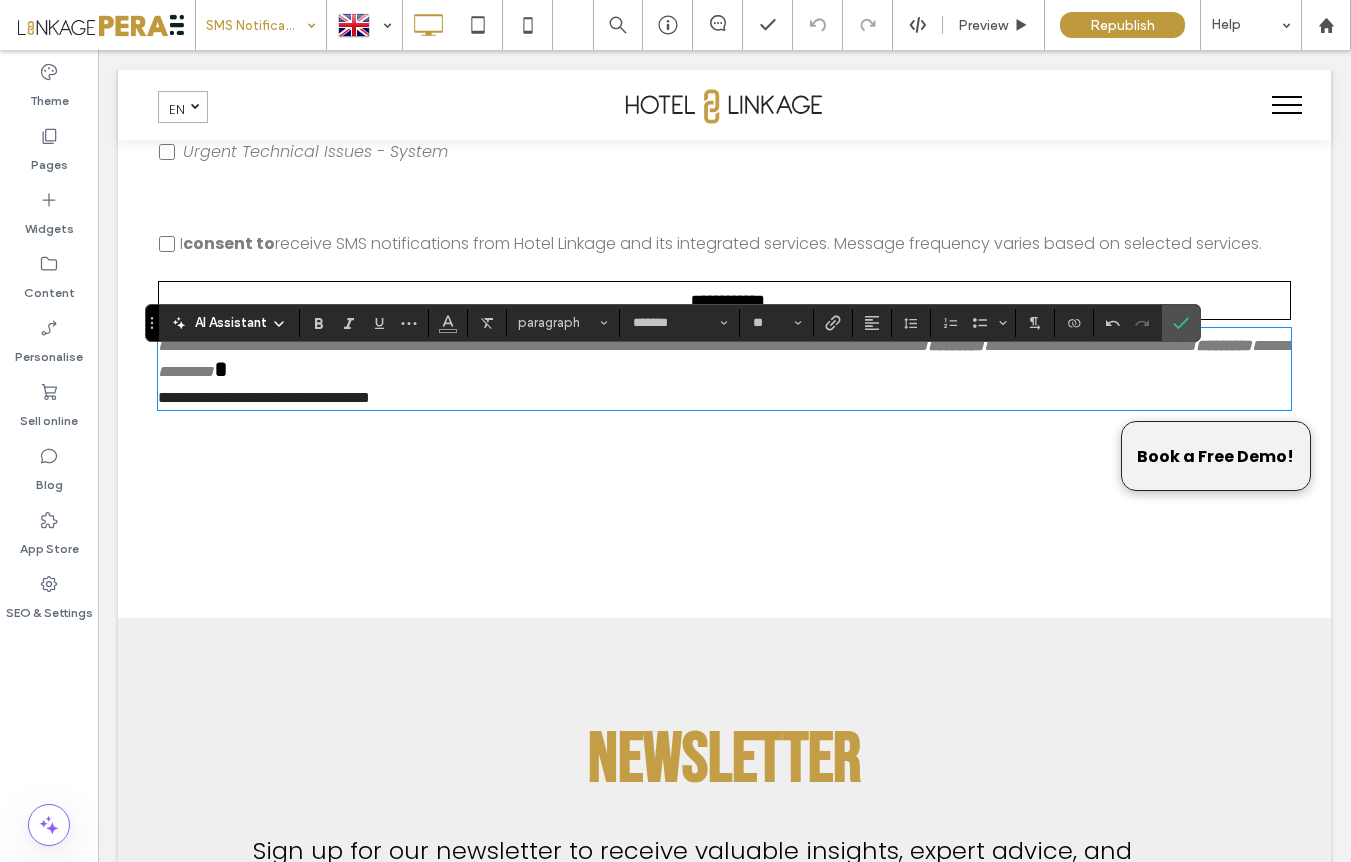click on "**********" at bounding box center [724, -50] 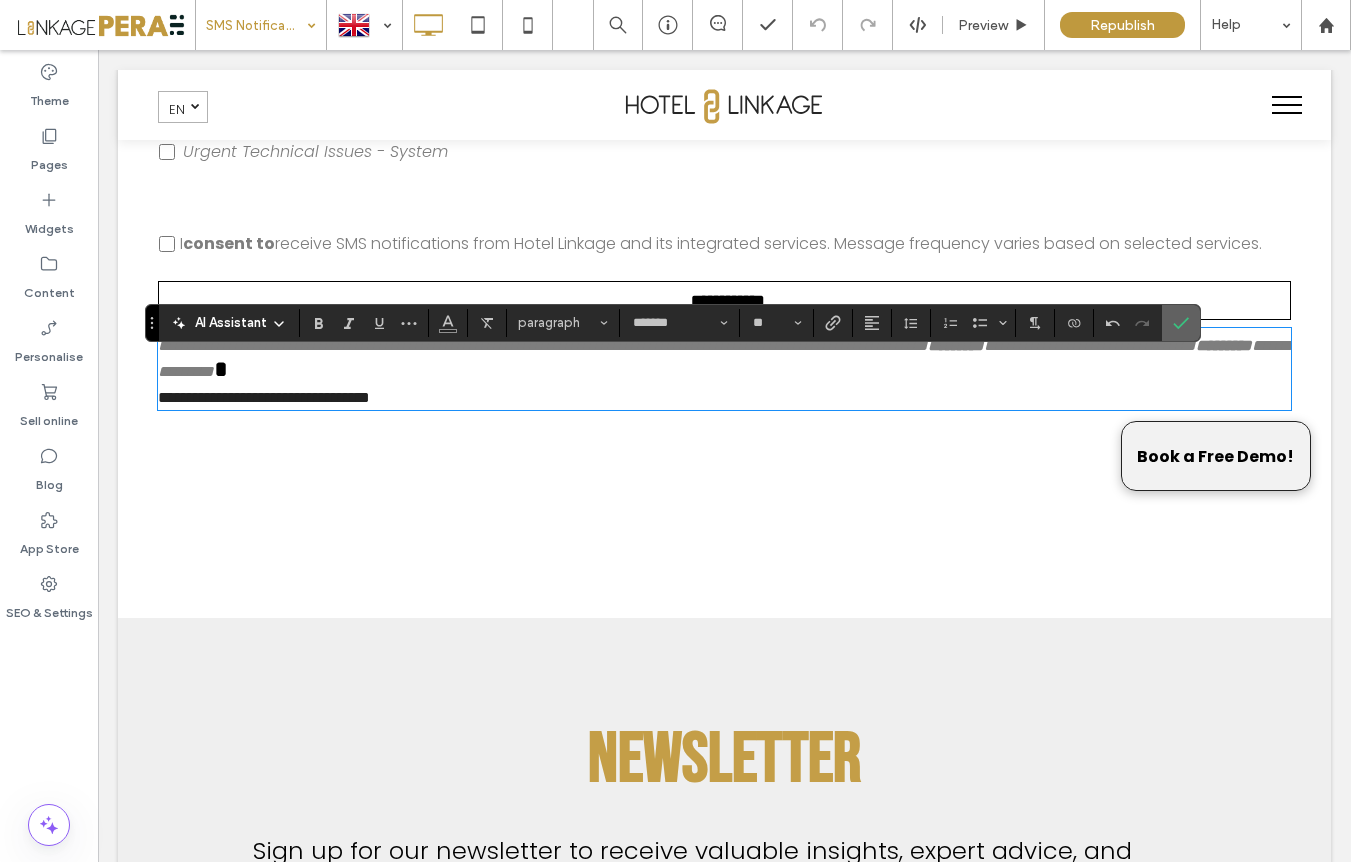 click at bounding box center [1181, 323] 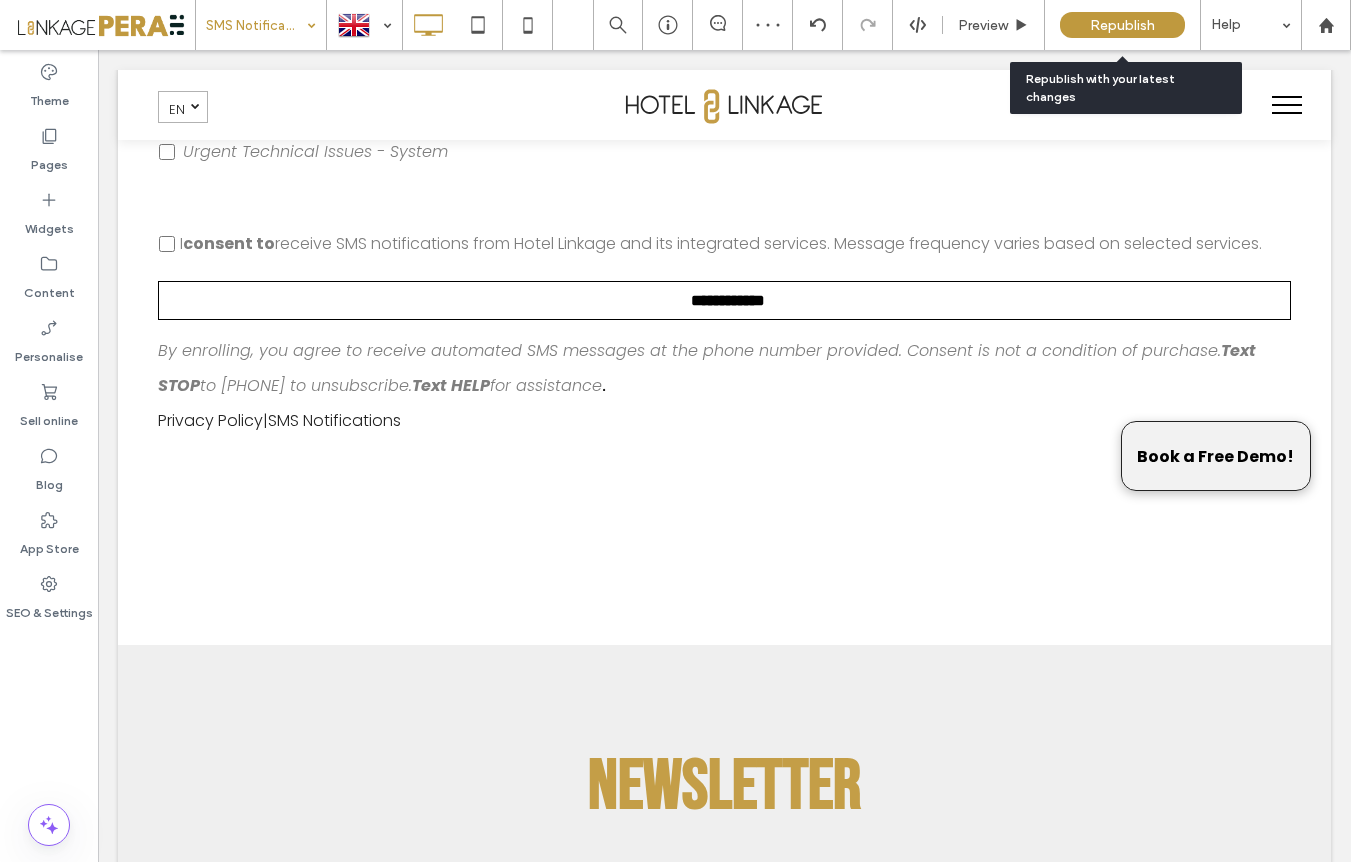 click on "Republish" at bounding box center [1122, 25] 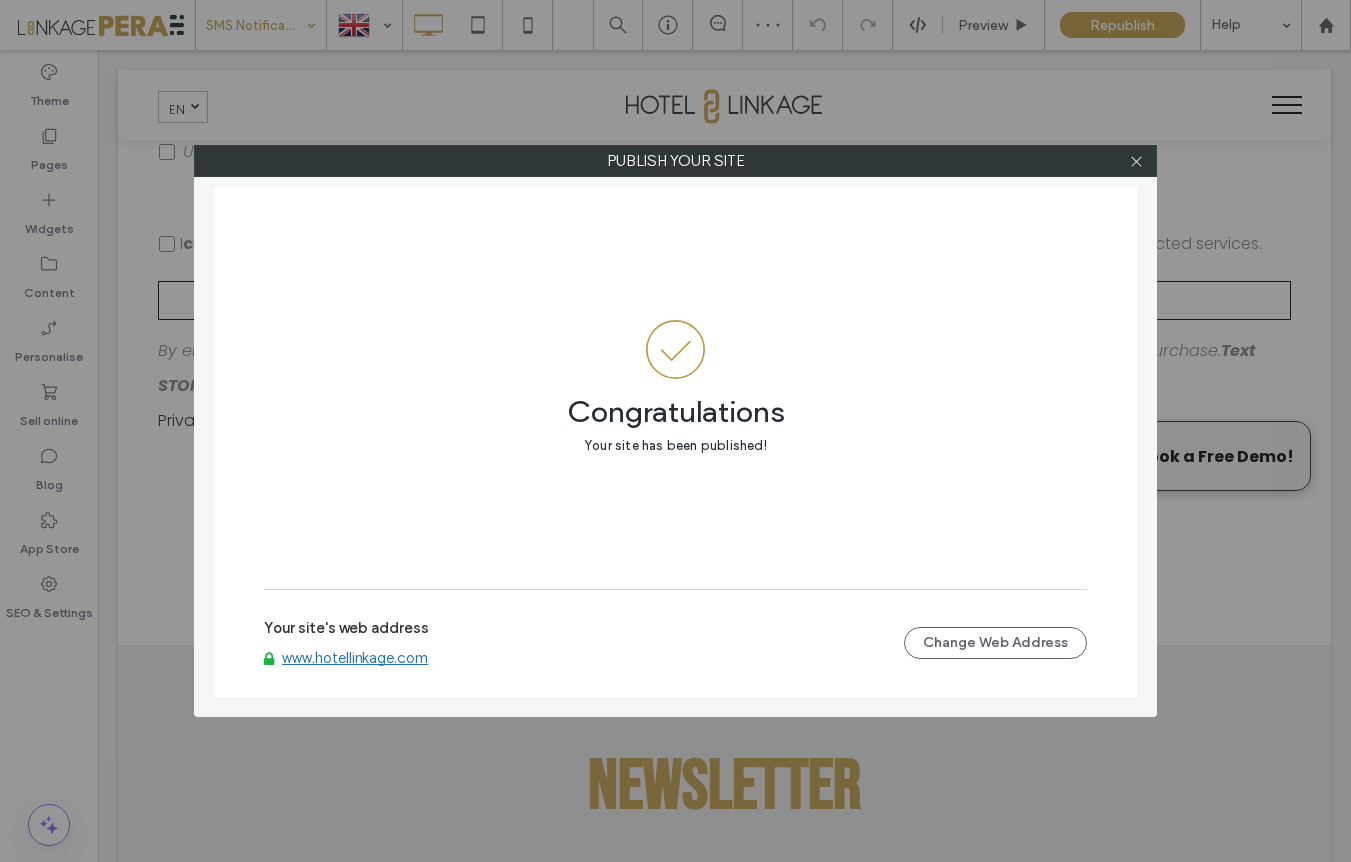 click on "www.hotellinkage.com" at bounding box center (355, 658) 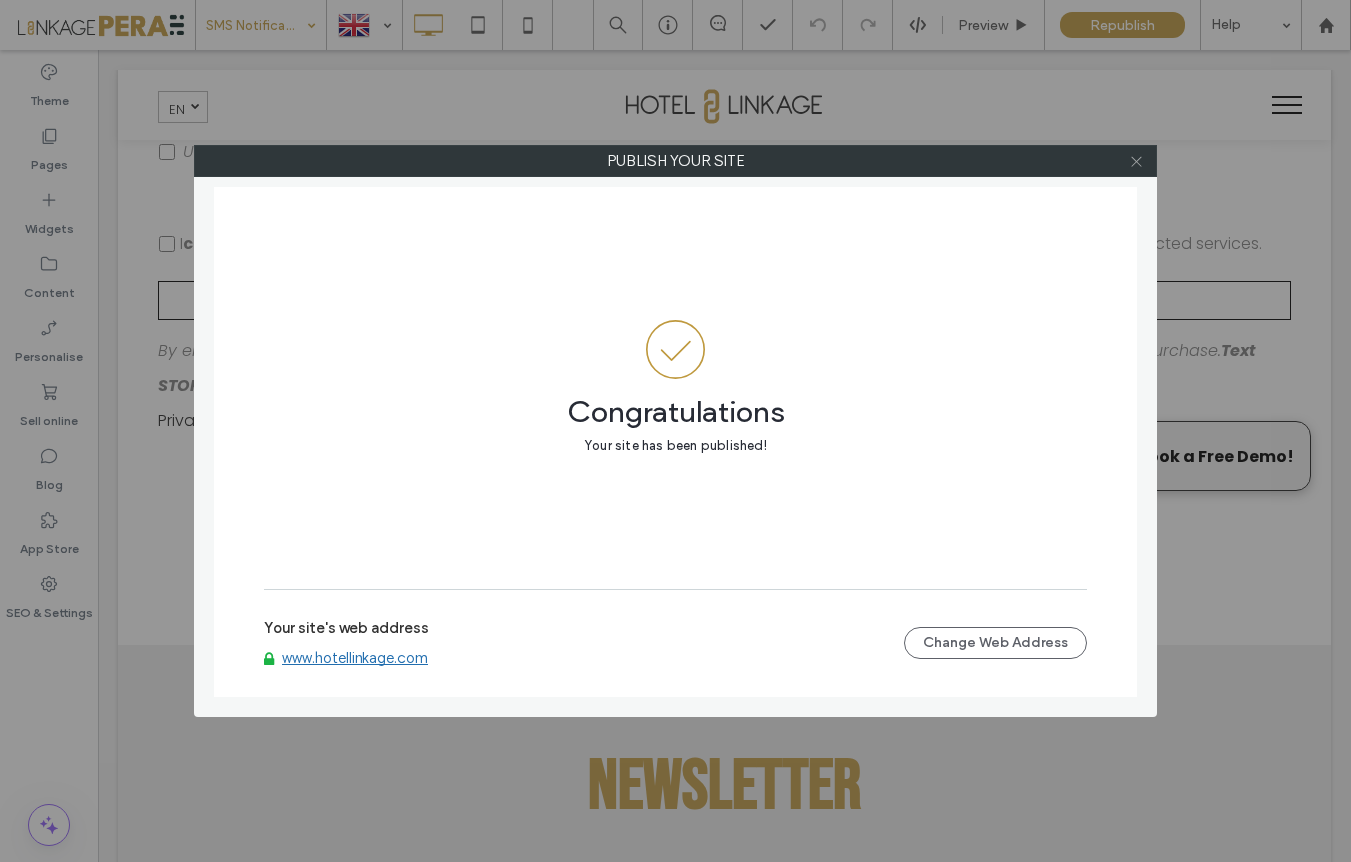 click 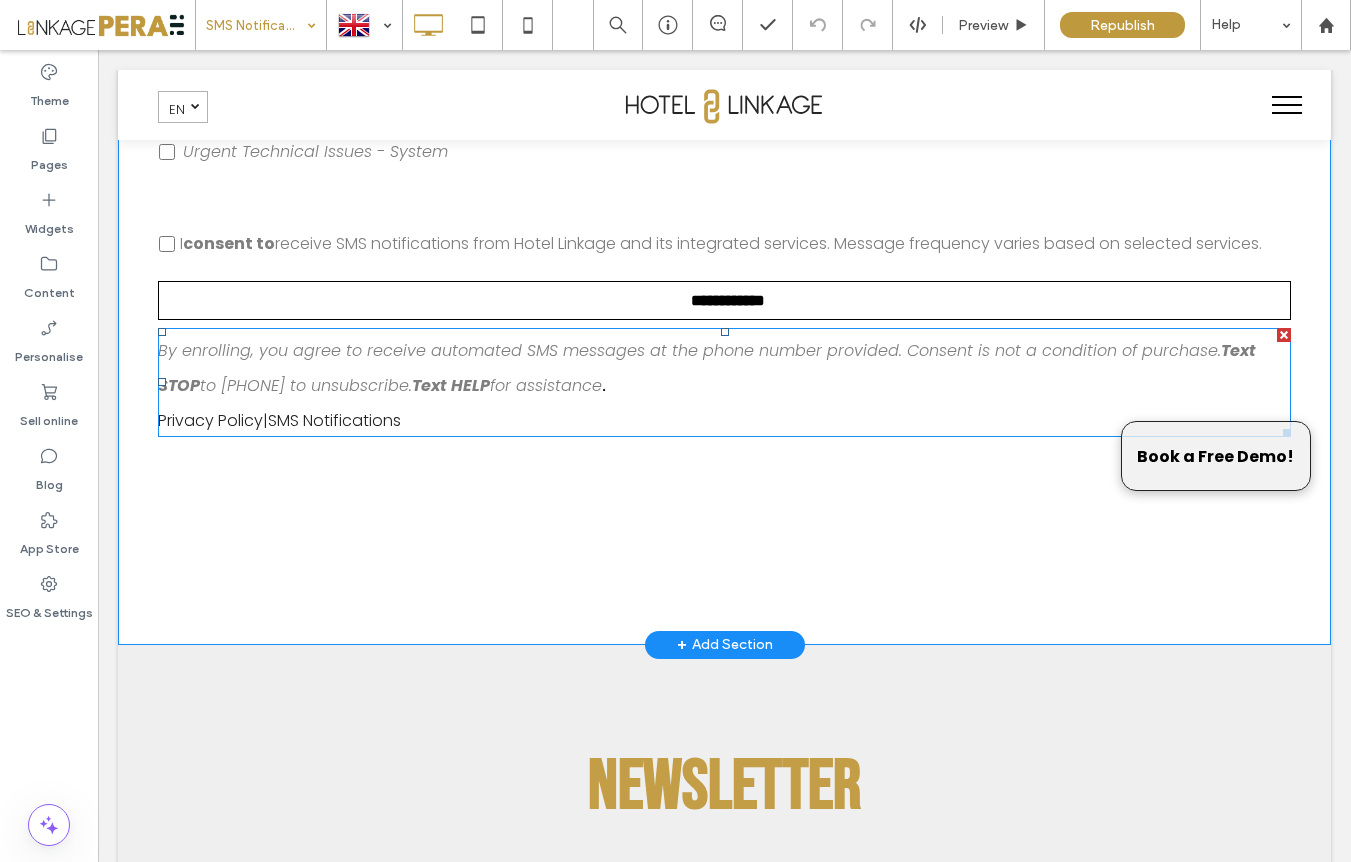 click on "By enrolling, you agree to receive automated SMS messages at the phone number provided. Consent is not a condition of purchase.  Text STOP  to [PHONE] to unsubscribe.  Text HELP  for assistance . Privacy Policy  |  SMS Notifications" at bounding box center (724, 382) 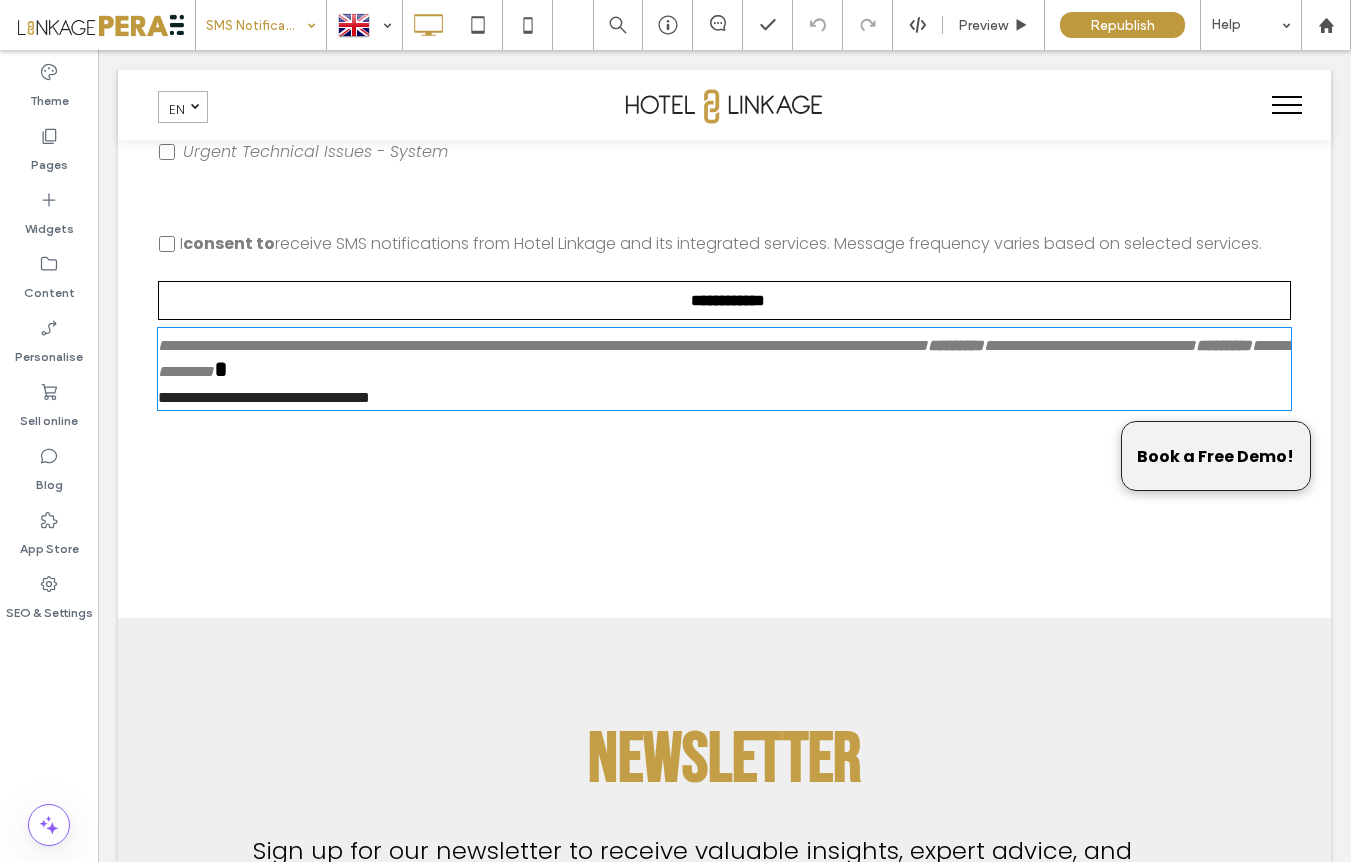 type on "*******" 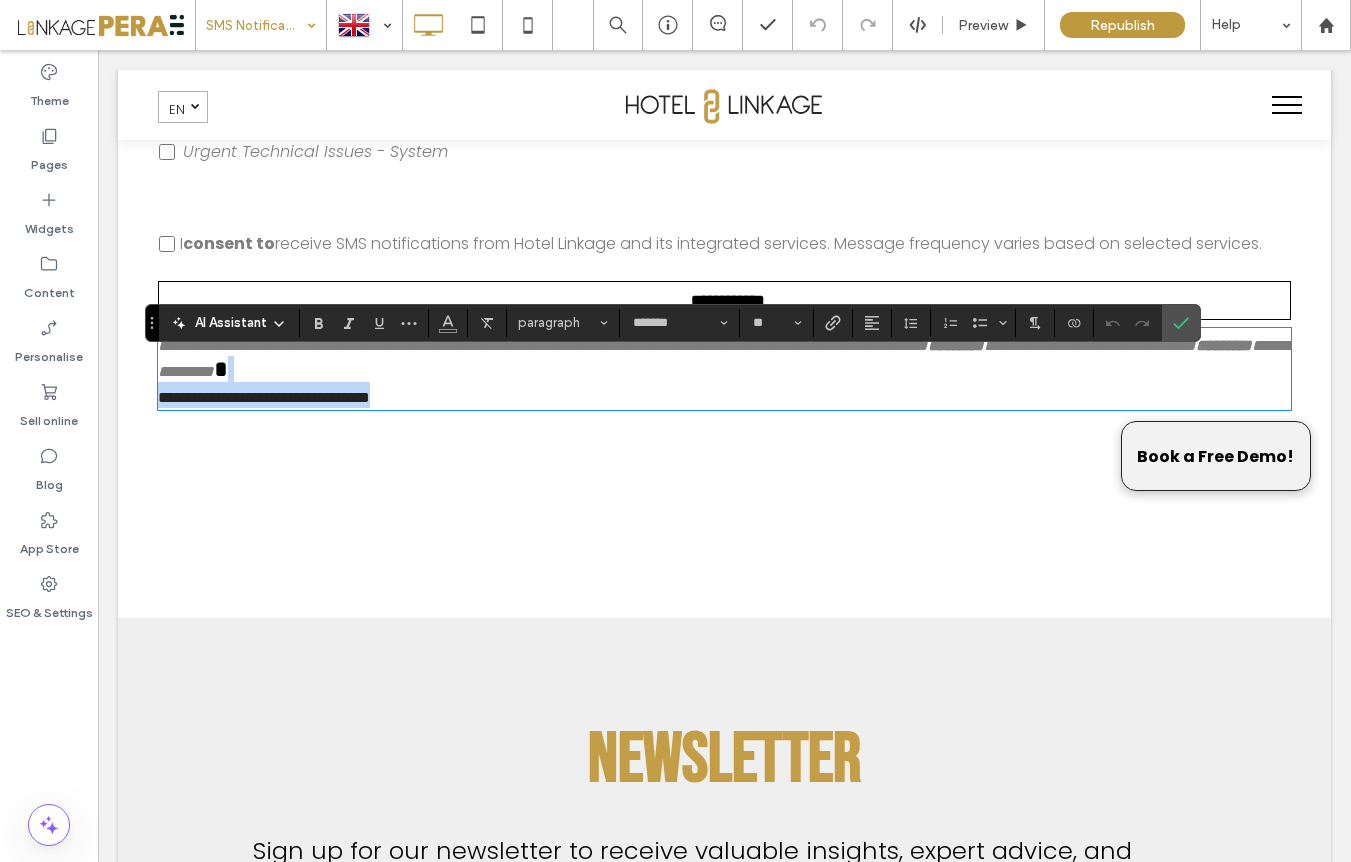click on "**********" at bounding box center [724, 369] 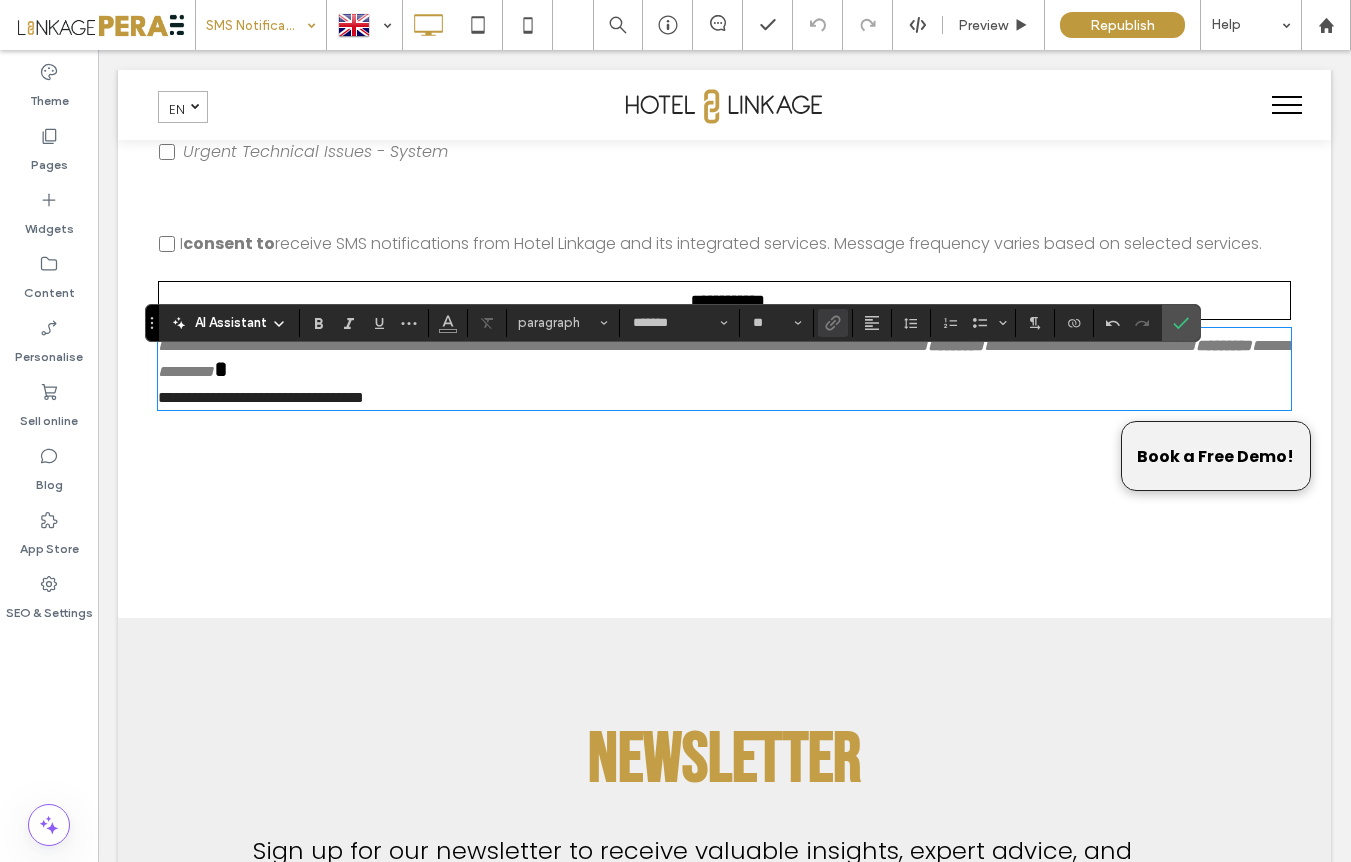 type 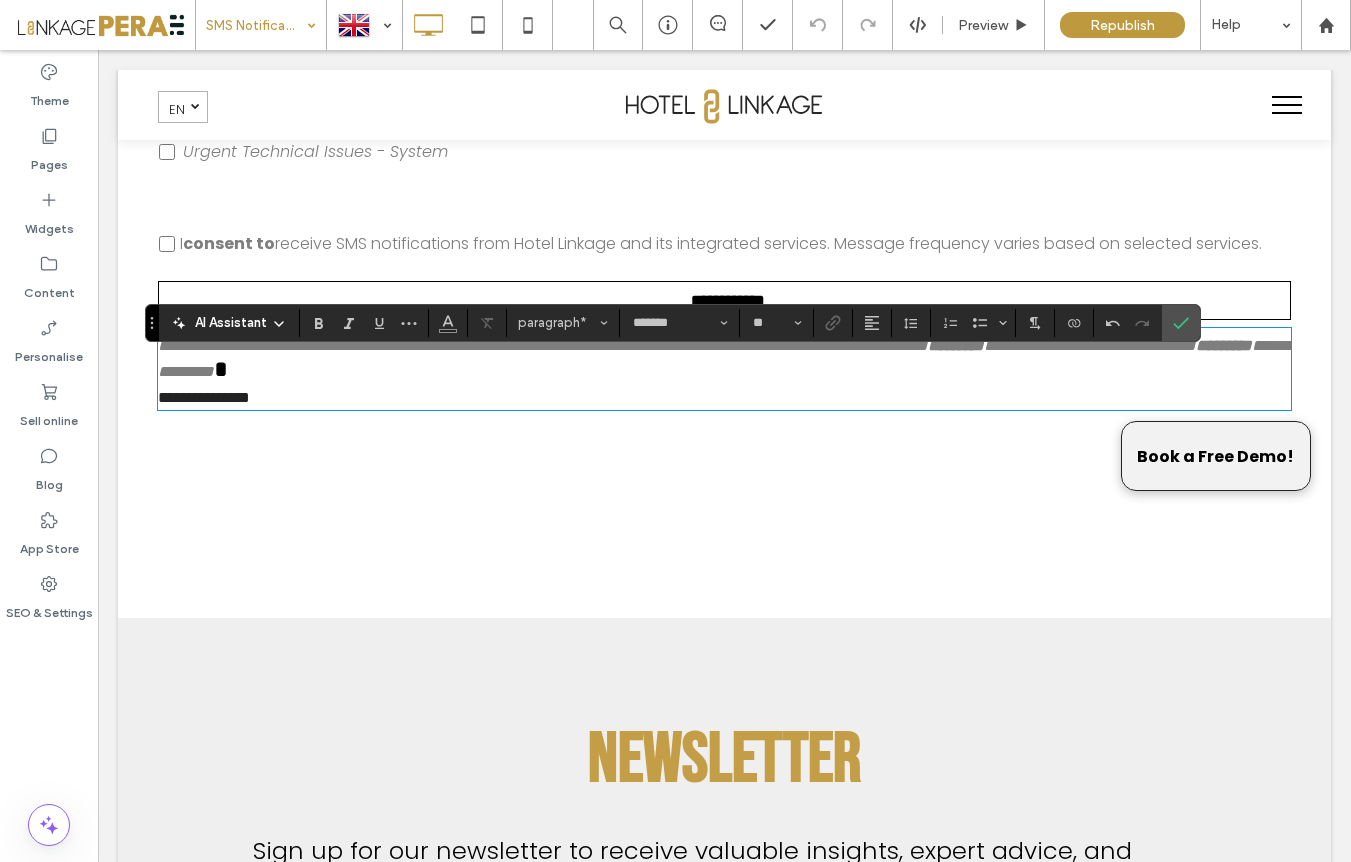 click on "**********" at bounding box center [204, 397] 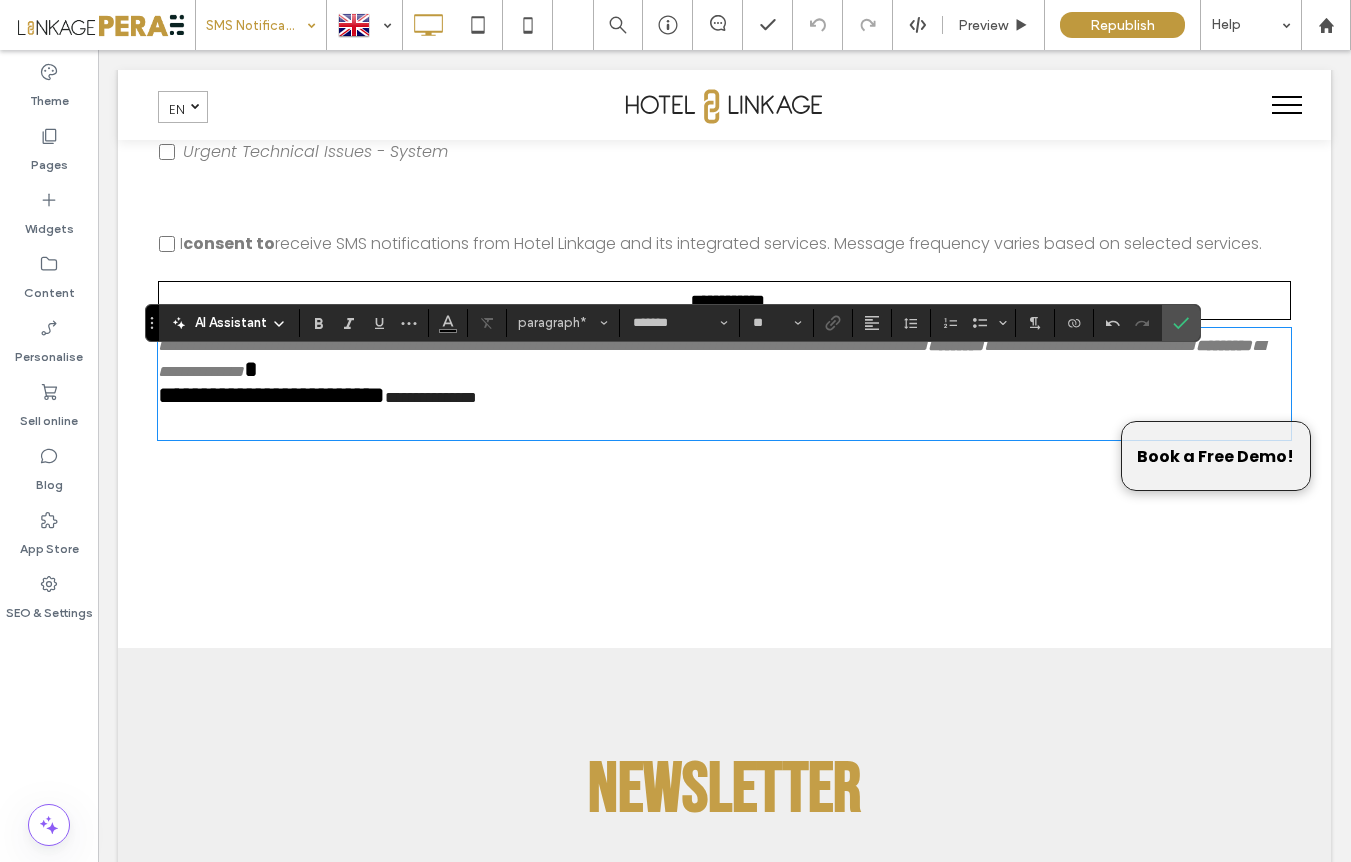 drag, startPoint x: 385, startPoint y: 453, endPoint x: 172, endPoint y: 458, distance: 213.05867 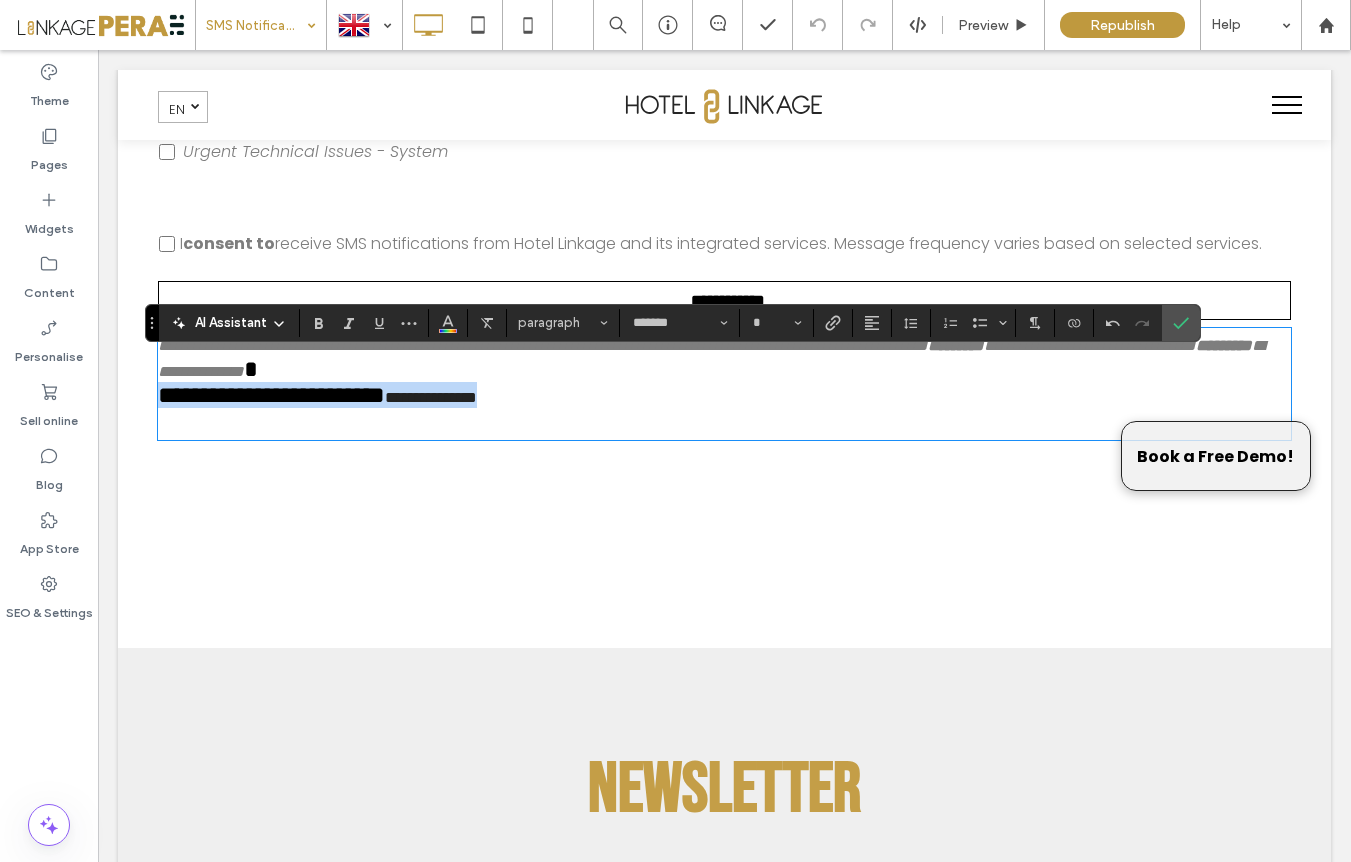 drag, startPoint x: 523, startPoint y: 453, endPoint x: 158, endPoint y: 456, distance: 365.01233 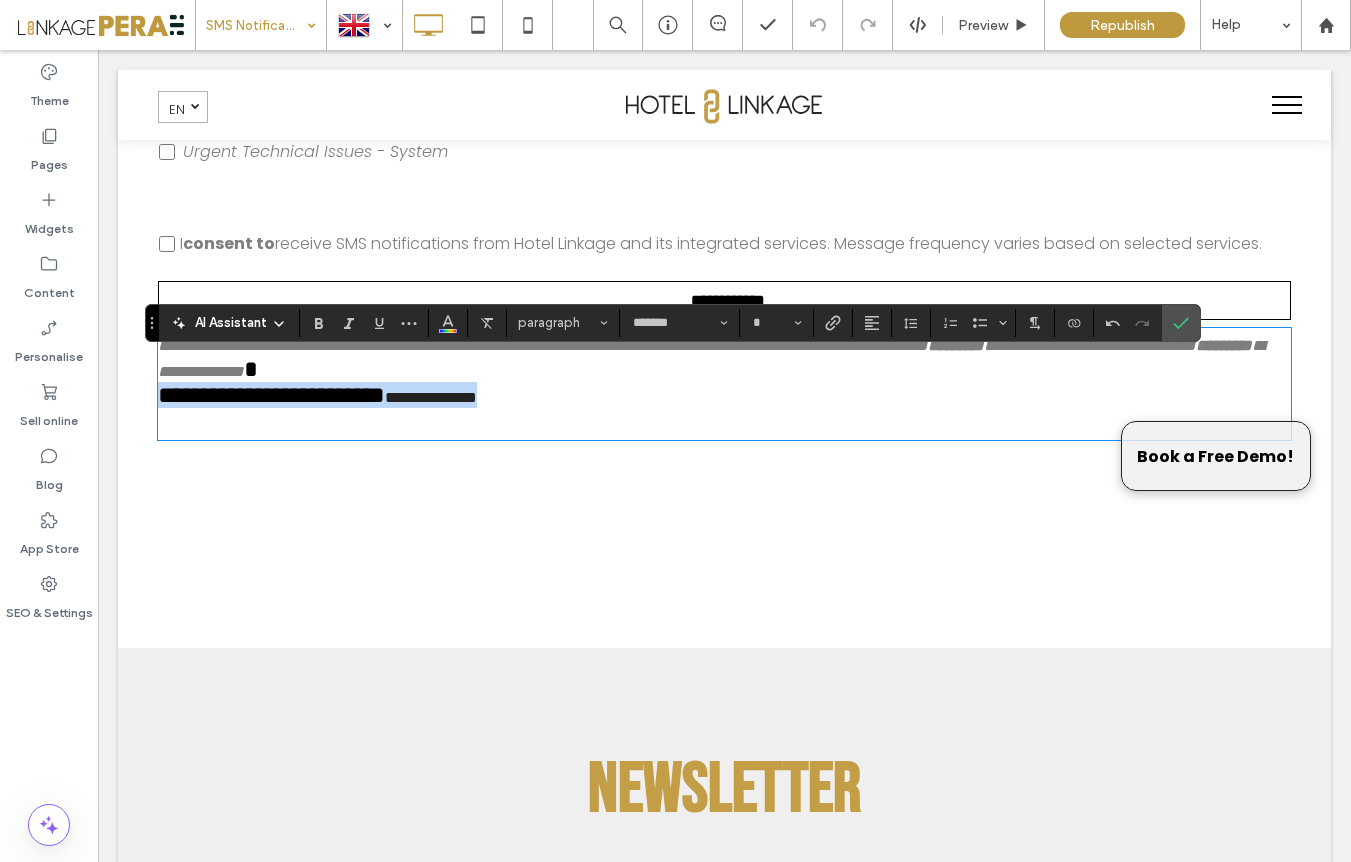 drag, startPoint x: 321, startPoint y: 450, endPoint x: 363, endPoint y: 453, distance: 42.107006 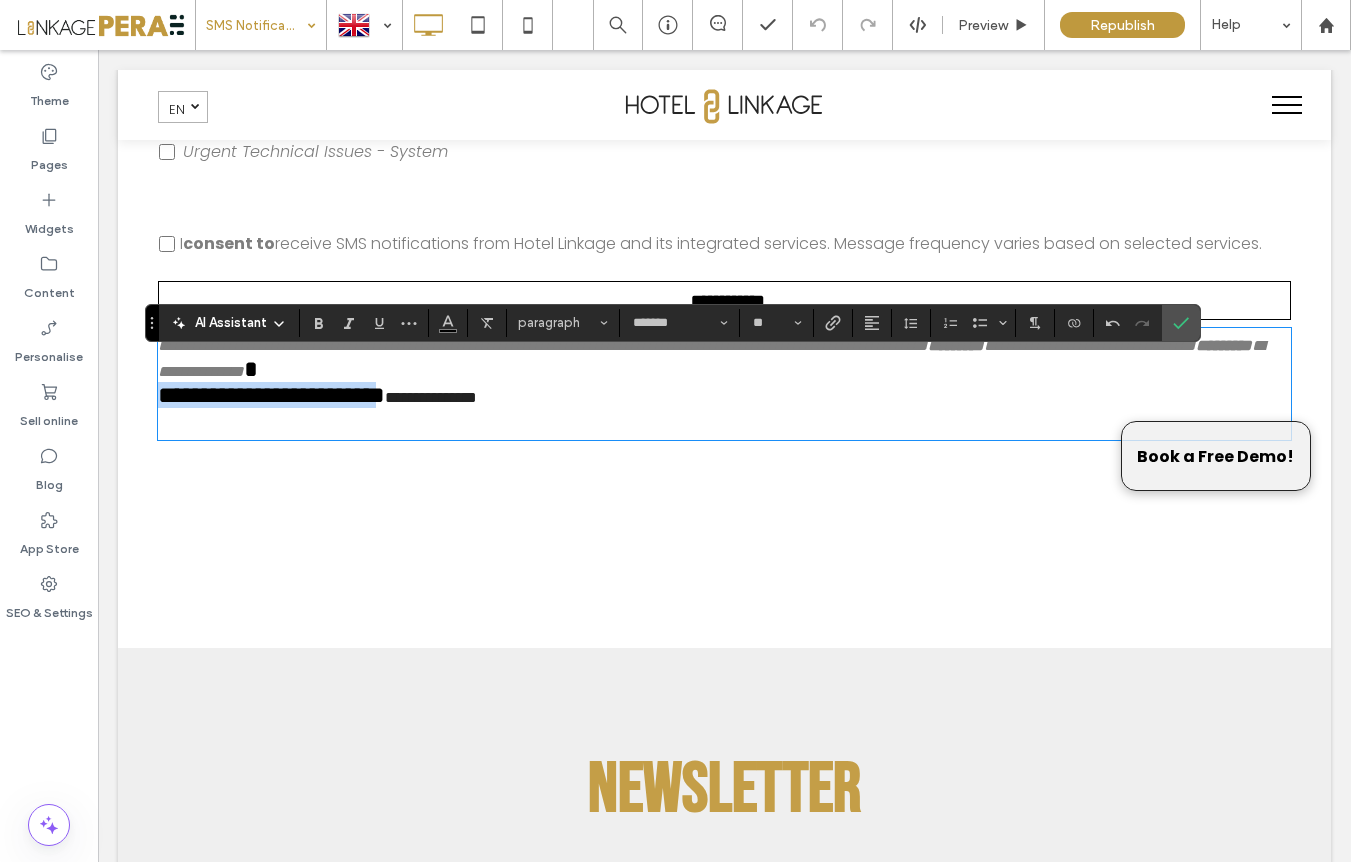 drag, startPoint x: 402, startPoint y: 449, endPoint x: 355, endPoint y: 432, distance: 49.979996 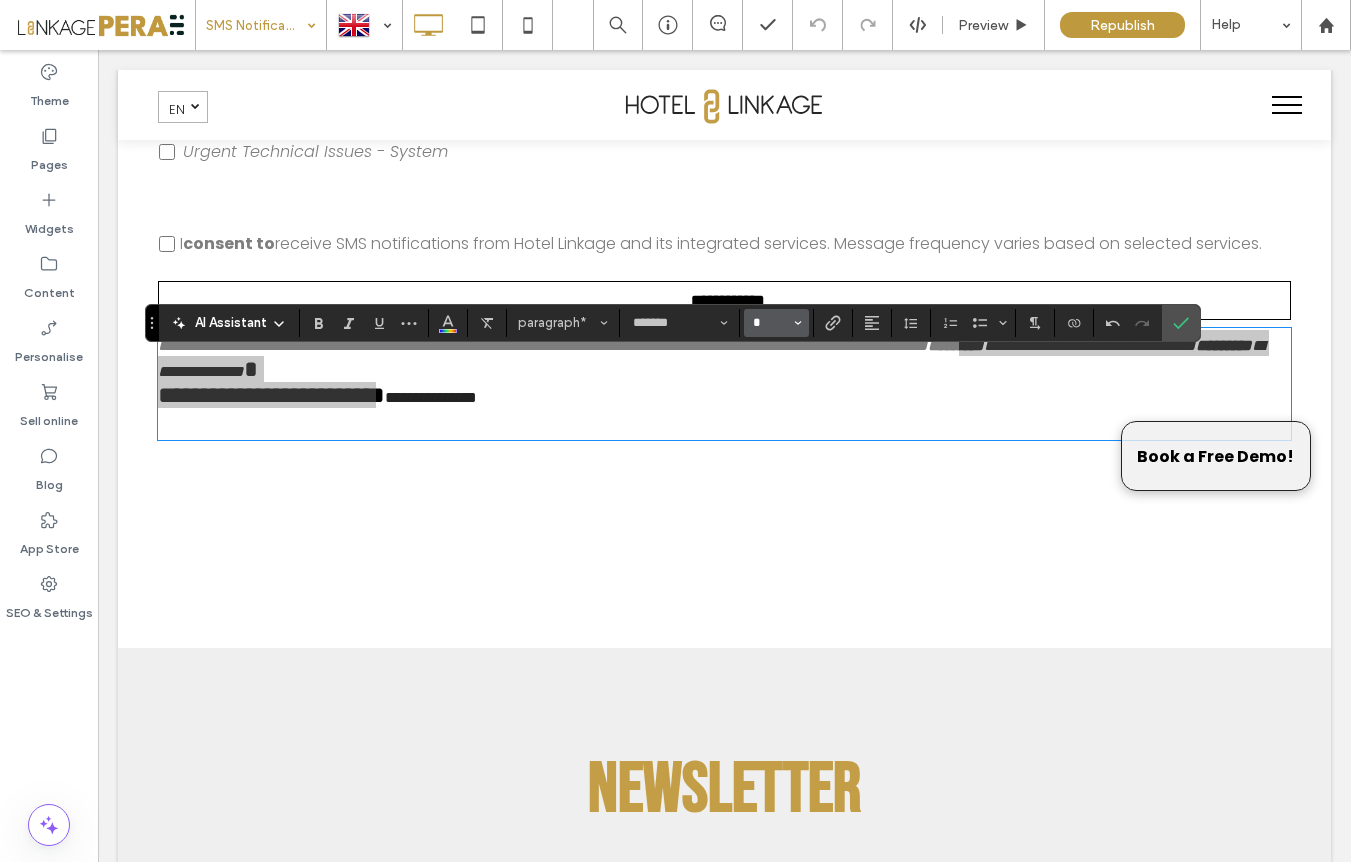 click on "*" at bounding box center (770, 323) 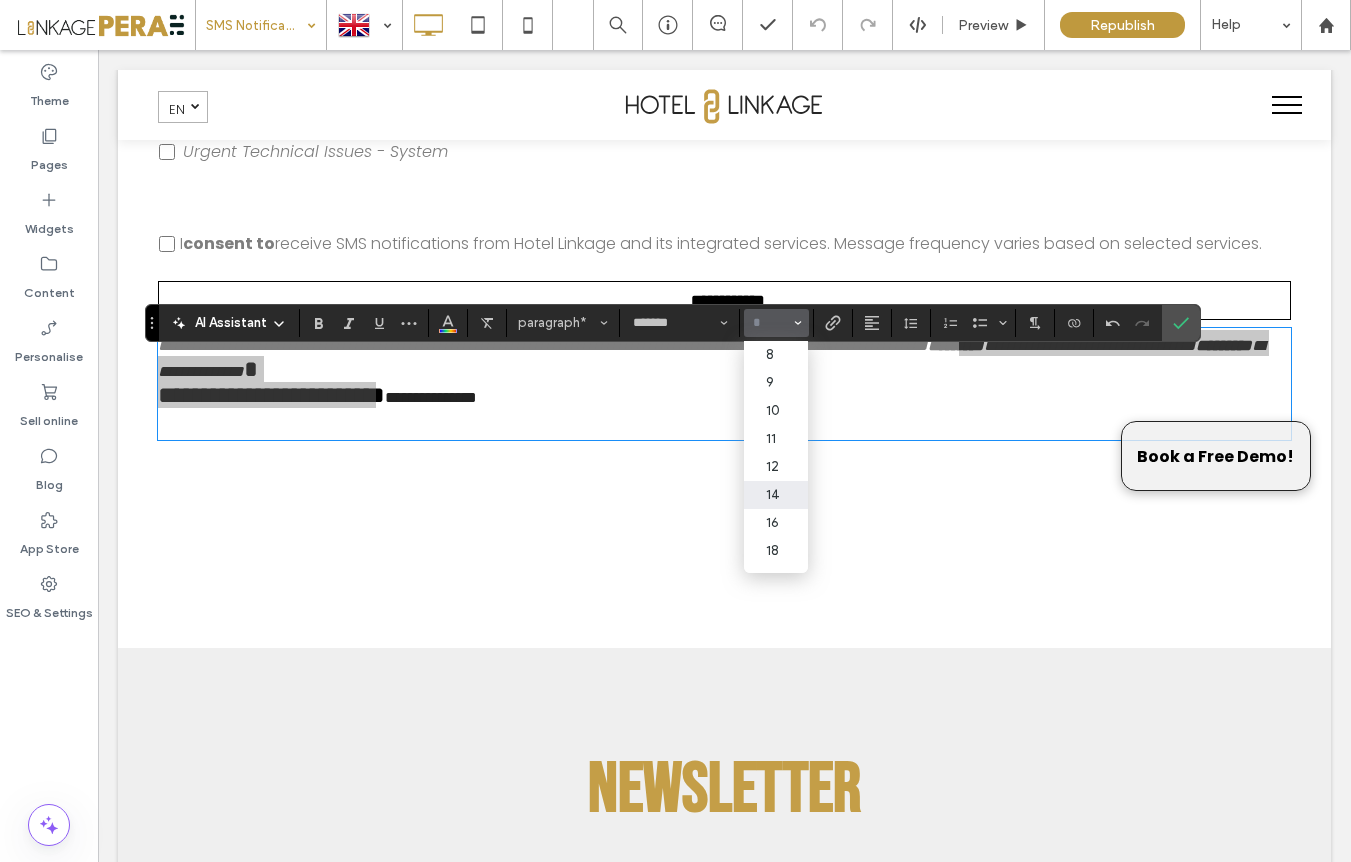click on "14" at bounding box center (776, 495) 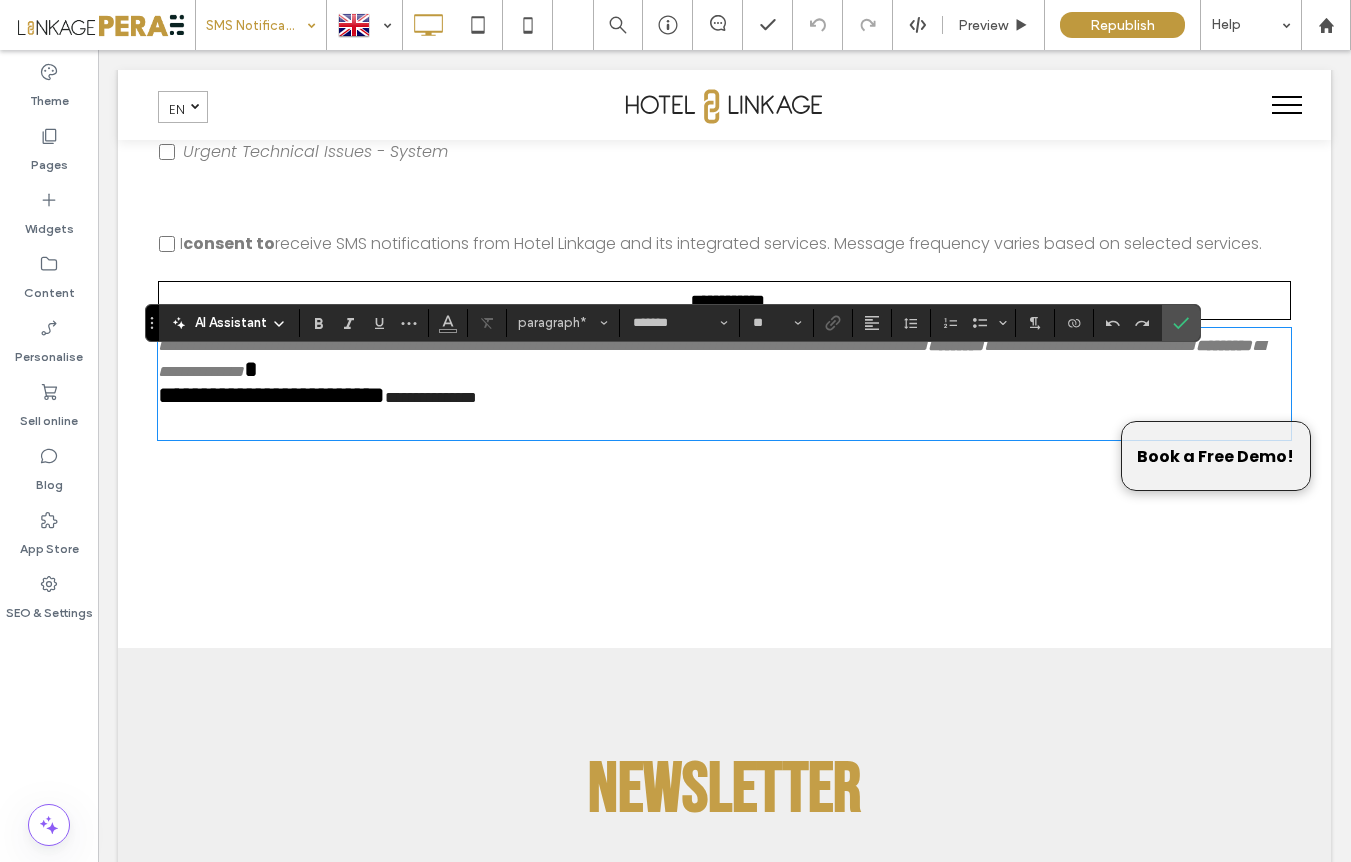 drag, startPoint x: 388, startPoint y: 474, endPoint x: 440, endPoint y: 458, distance: 54.405884 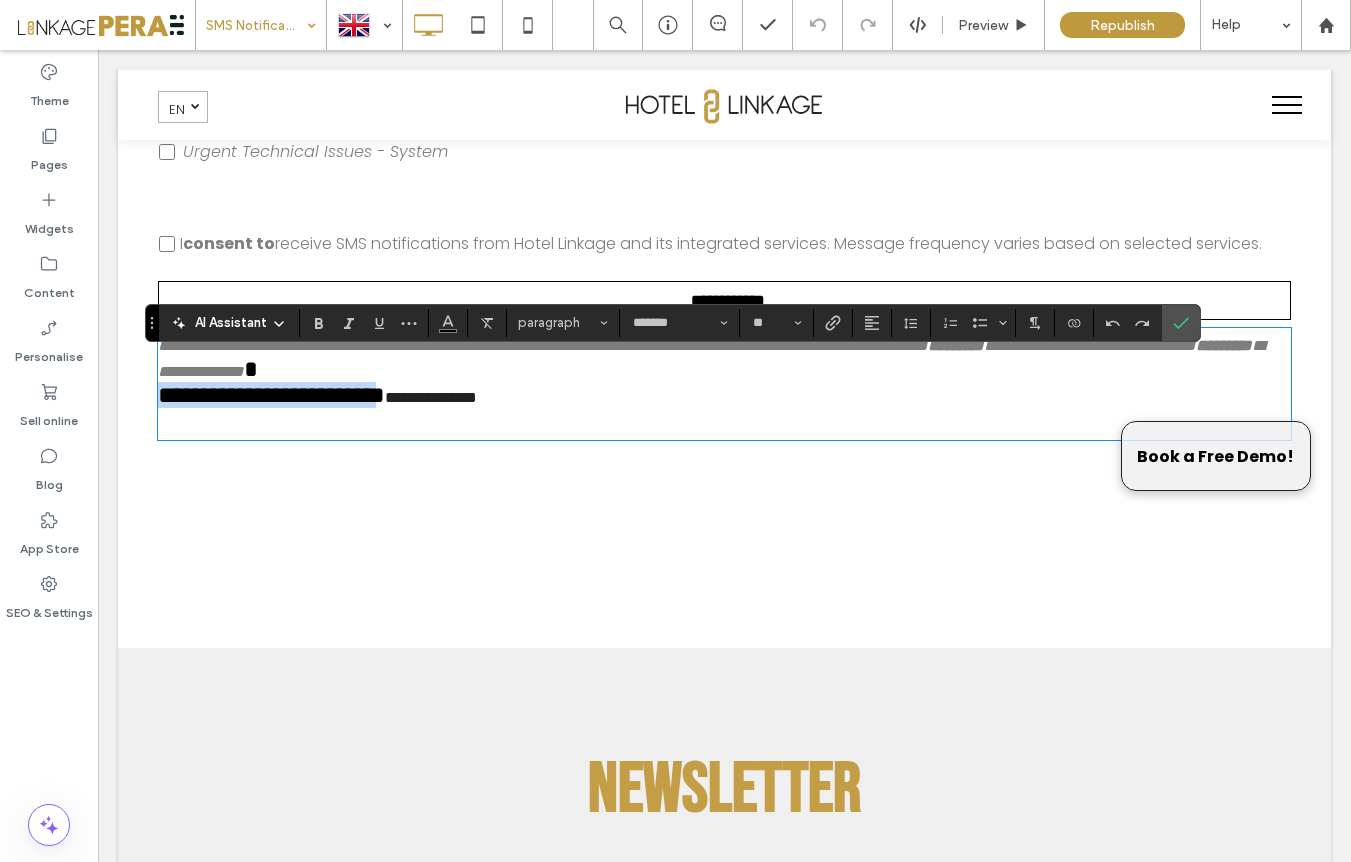 drag, startPoint x: 434, startPoint y: 447, endPoint x: 469, endPoint y: 382, distance: 73.82411 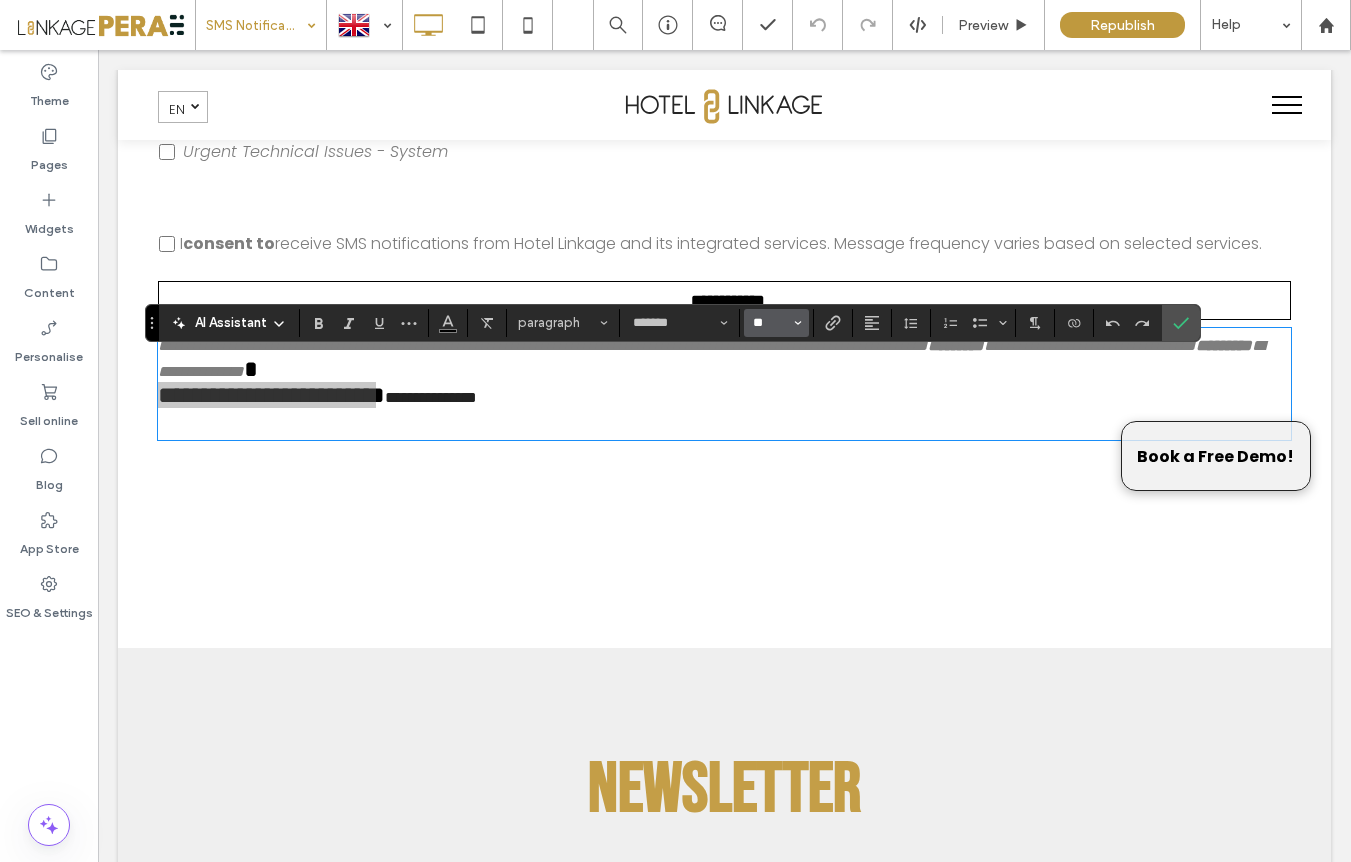 click on "**" at bounding box center [770, 323] 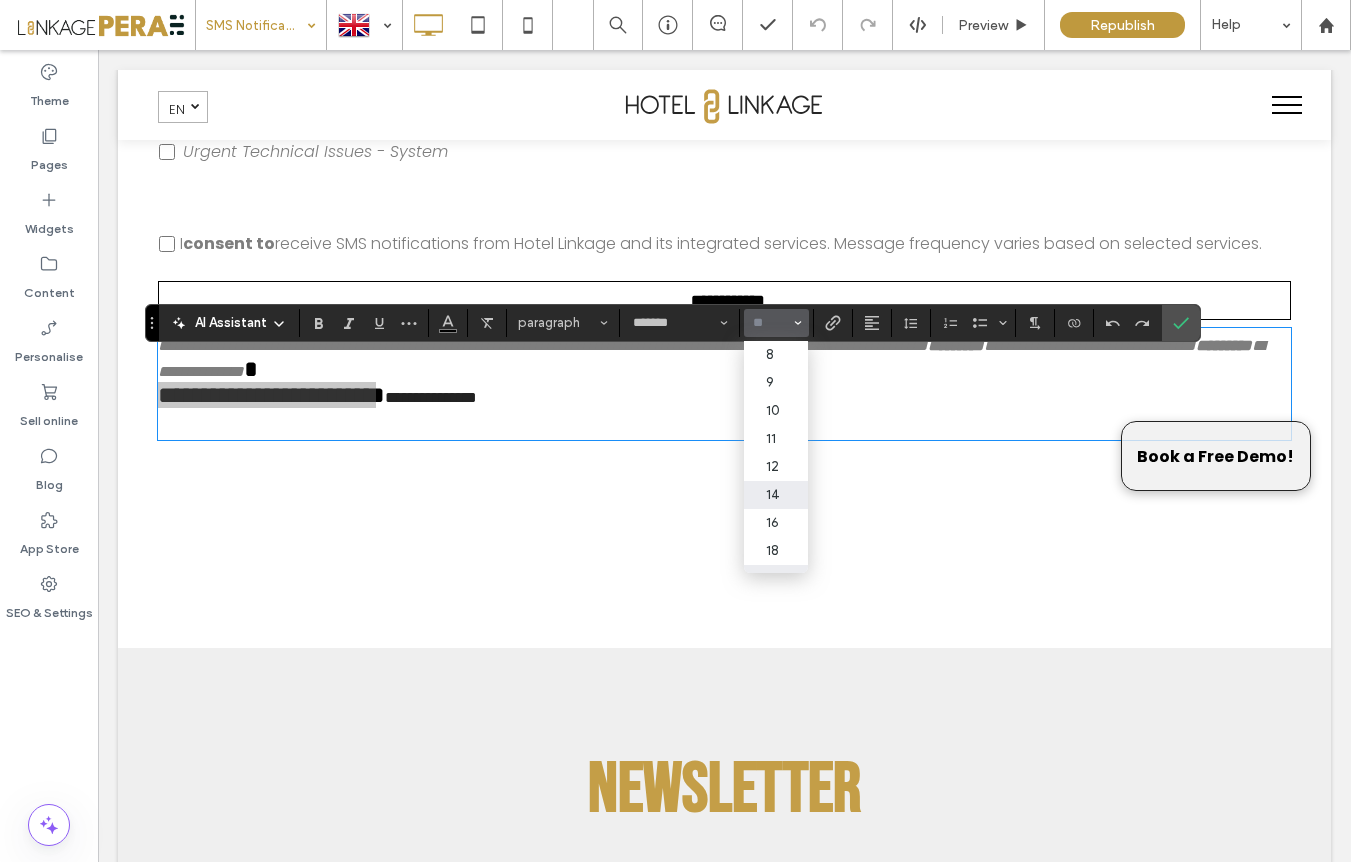 click on "14" at bounding box center [776, 495] 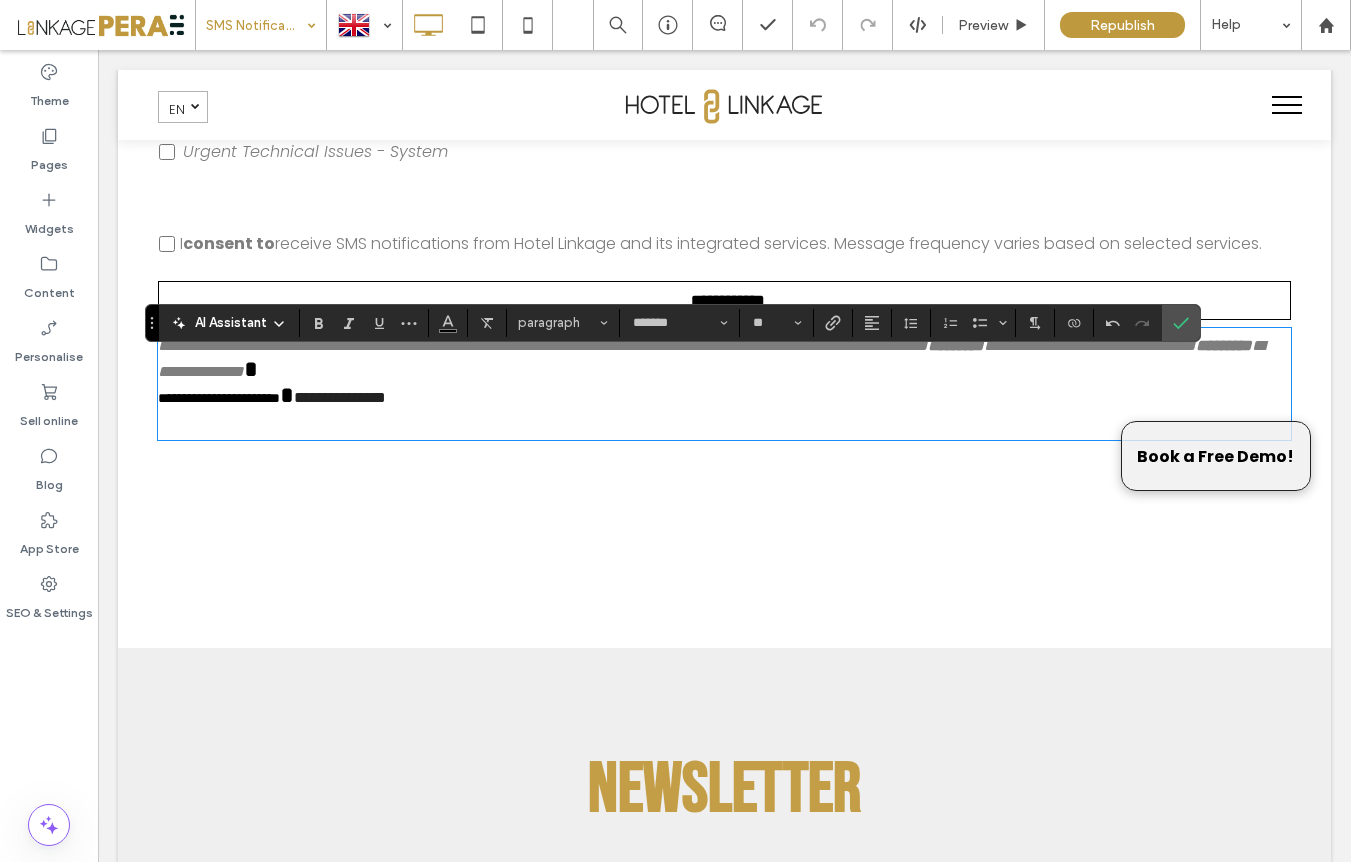 click on "**********" at bounding box center (724, -115) 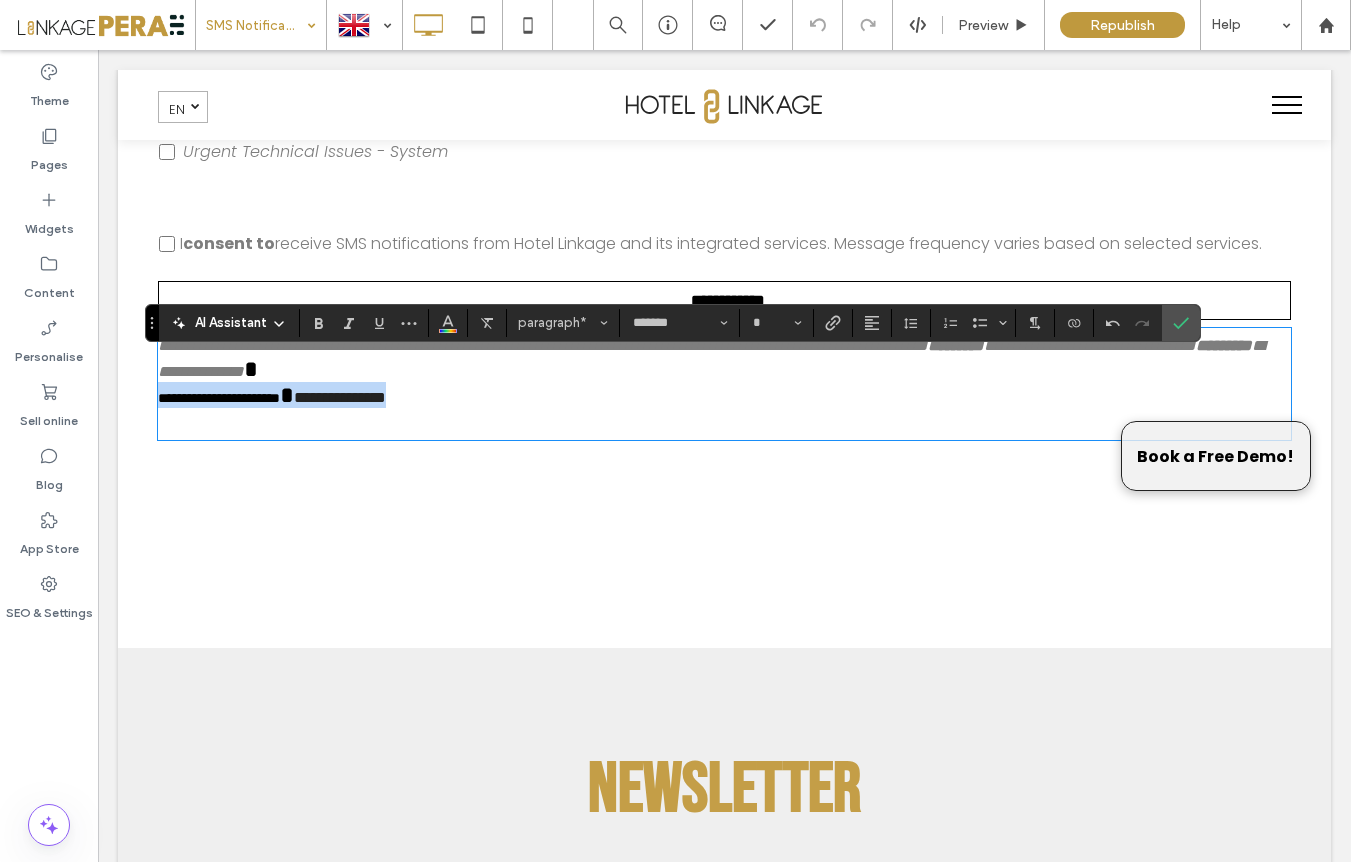 drag, startPoint x: 303, startPoint y: 459, endPoint x: 286, endPoint y: 436, distance: 28.600698 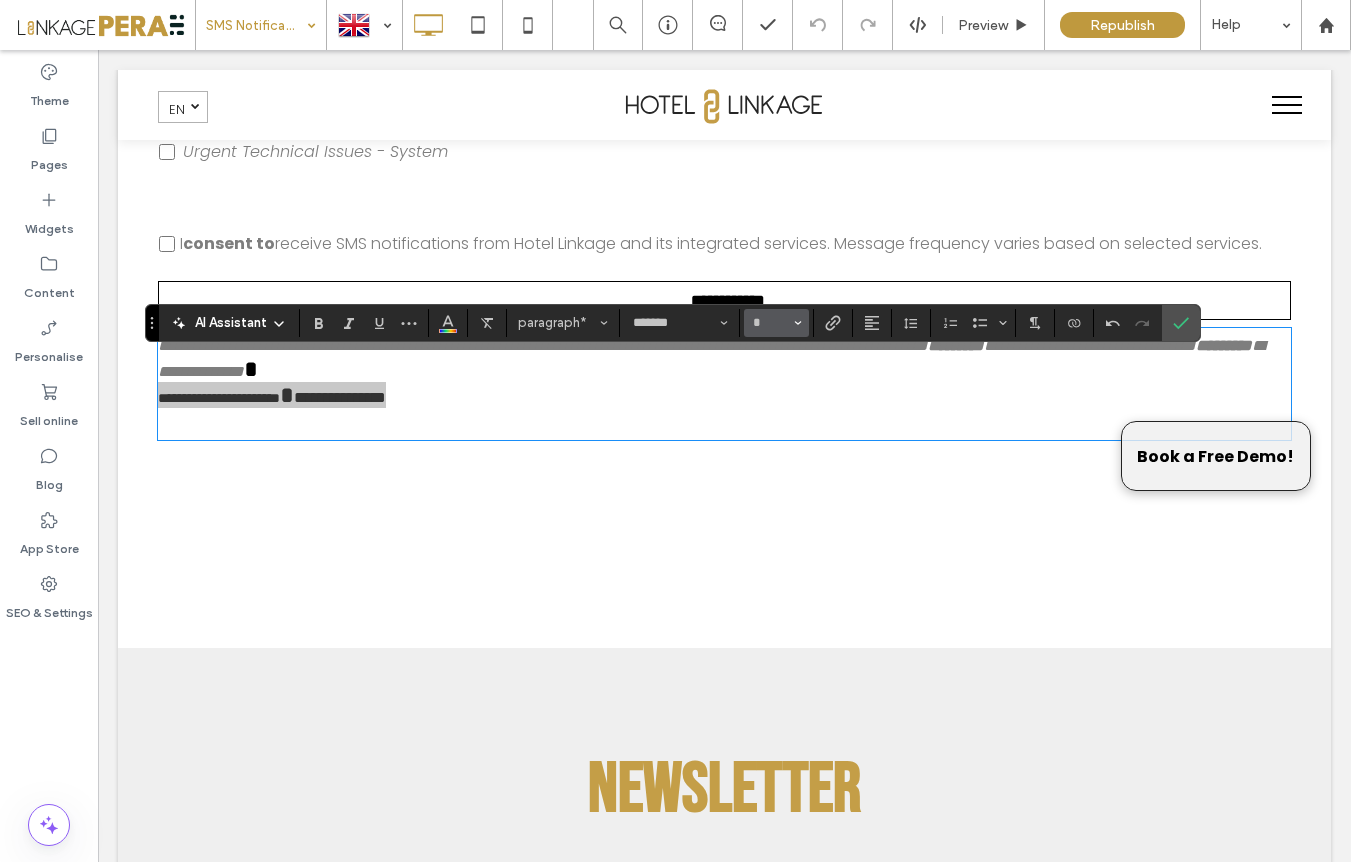 click on "*" at bounding box center (776, 323) 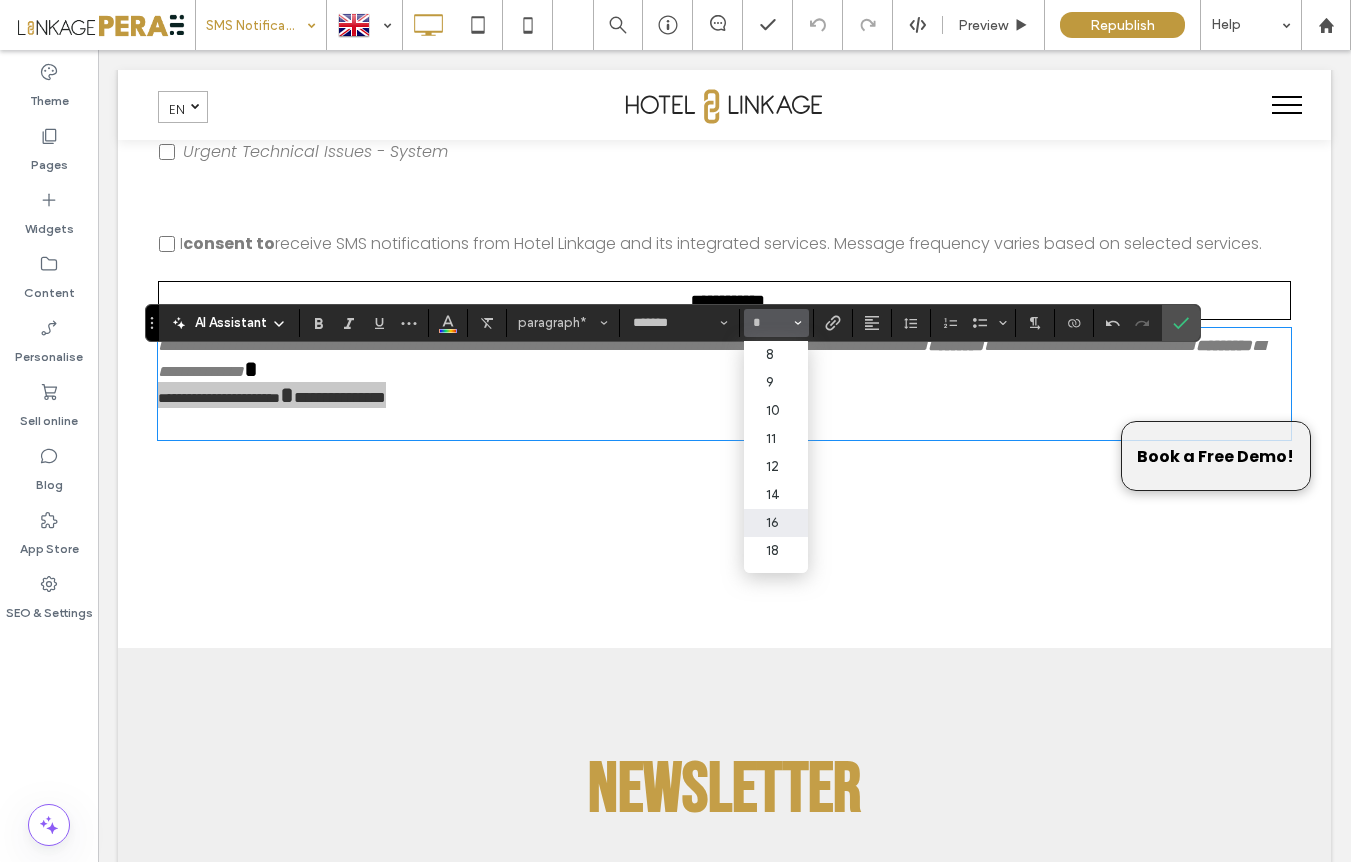 click on "16" at bounding box center [776, 523] 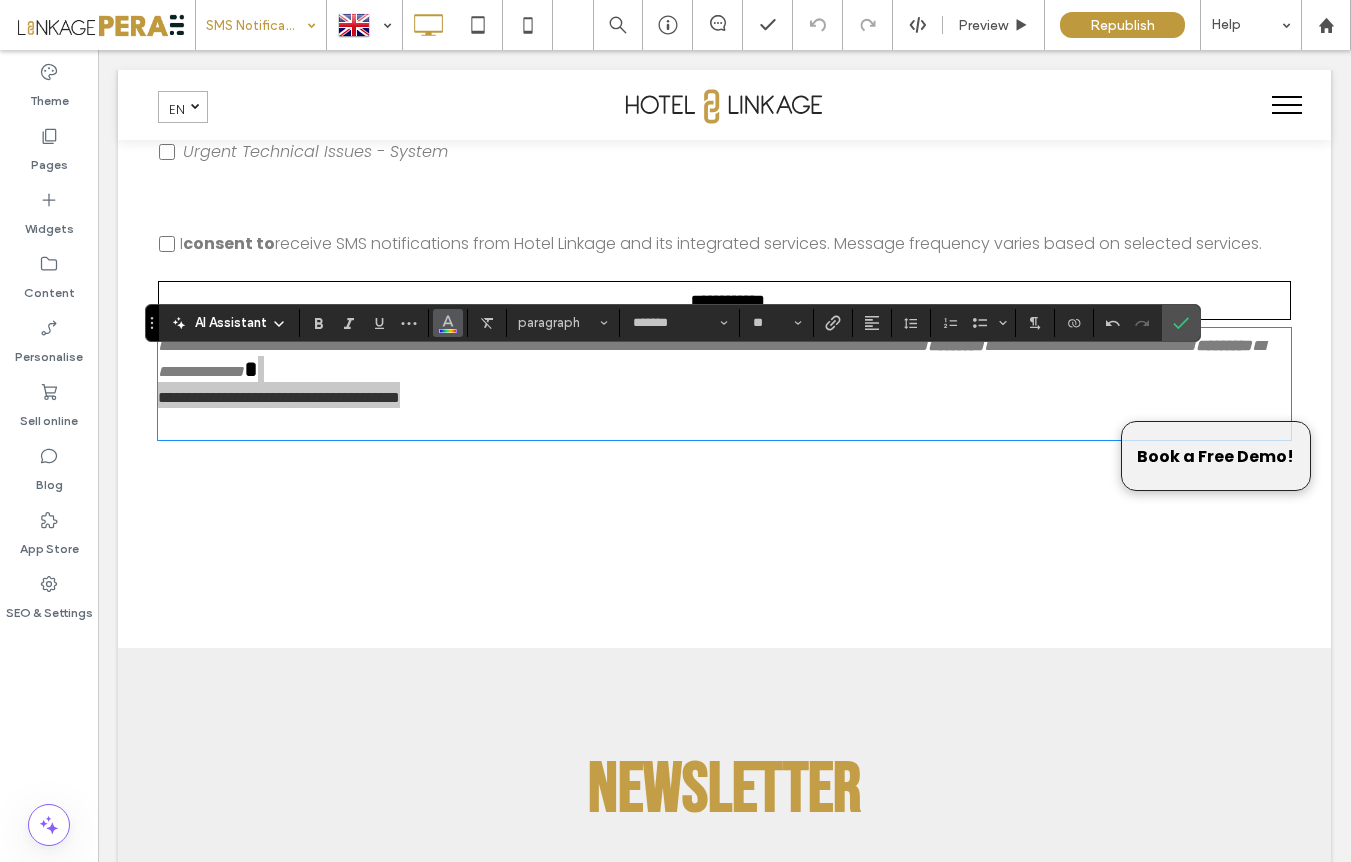 click 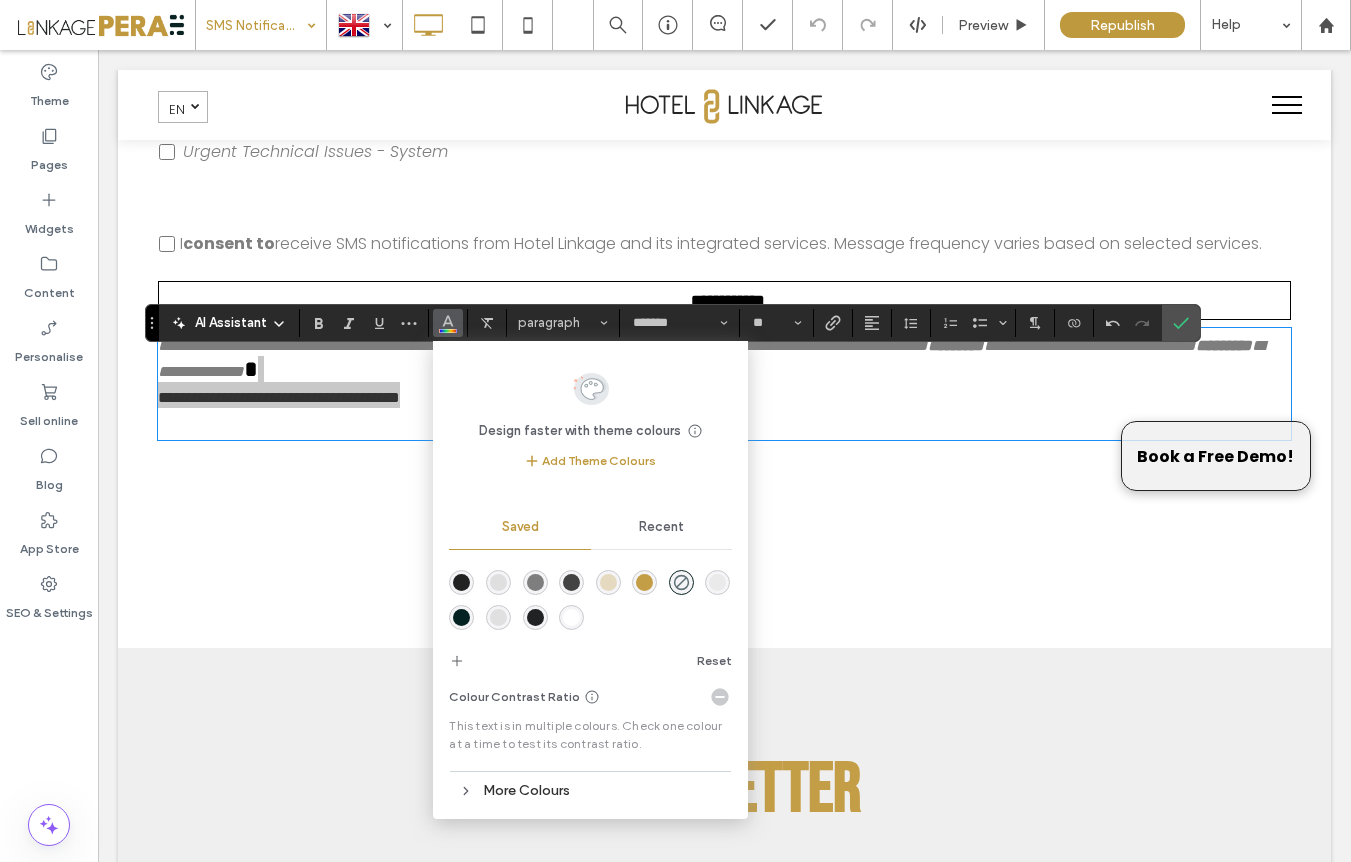 click at bounding box center (535, 582) 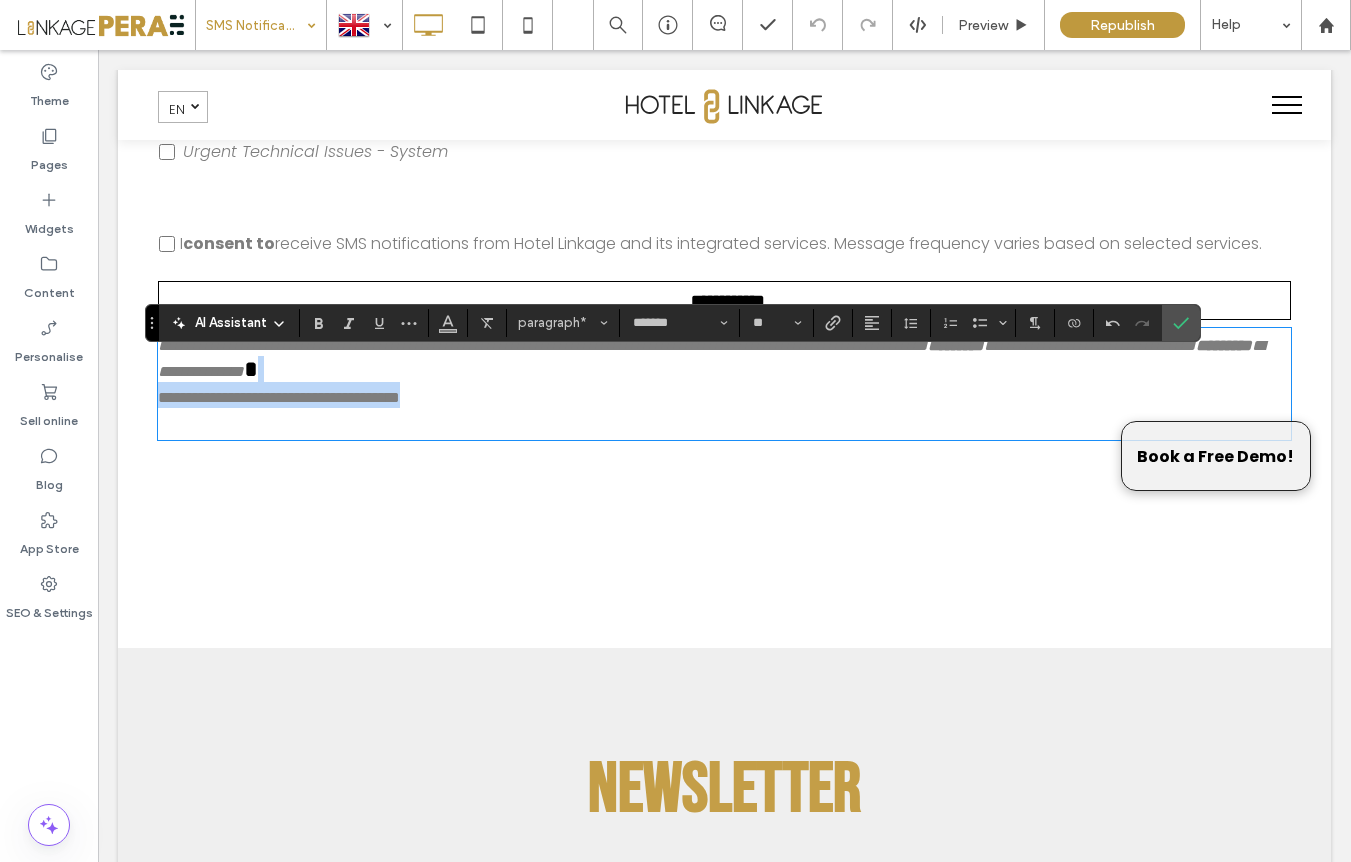 click on "**********" at bounding box center (233, 397) 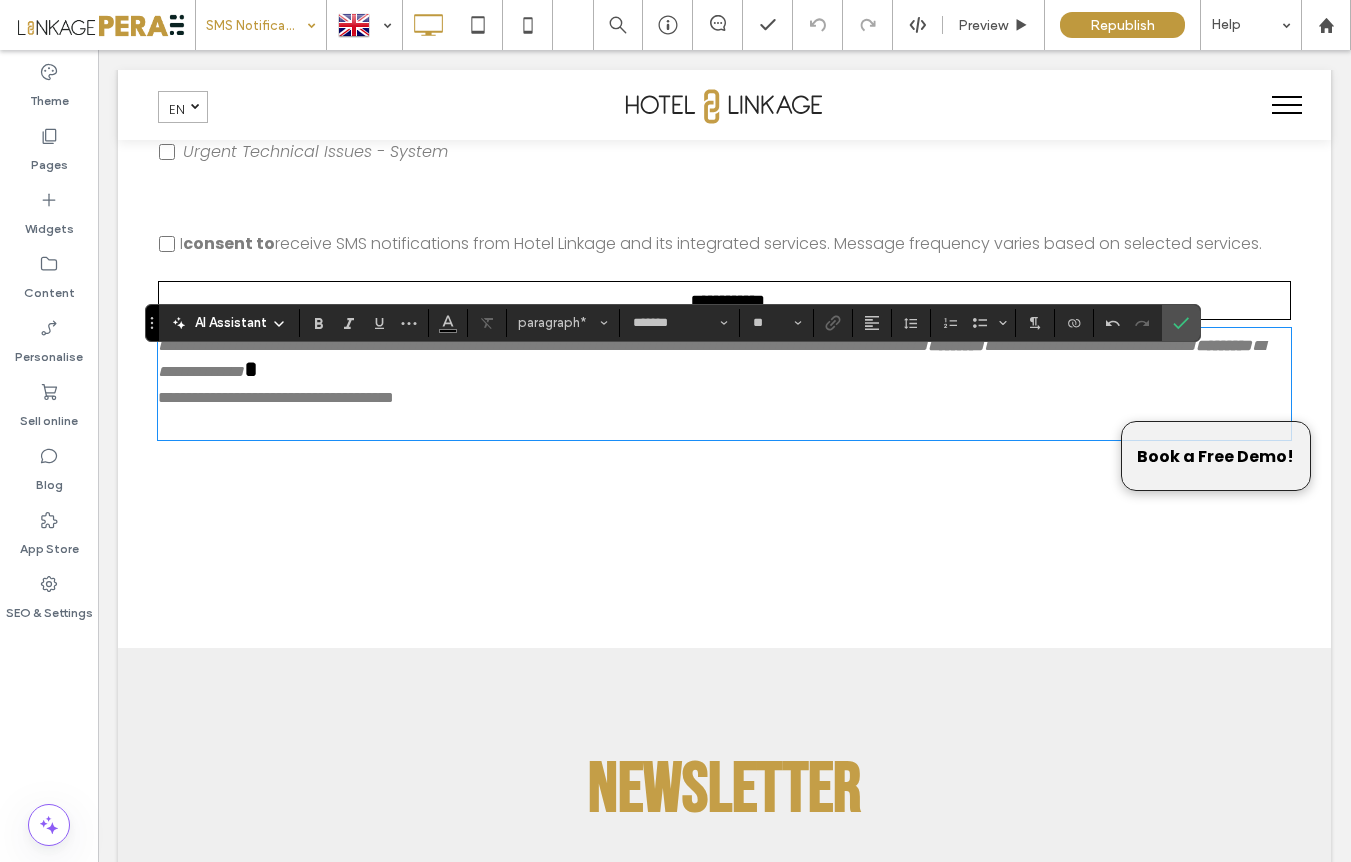 click on "**********" at bounding box center [230, 397] 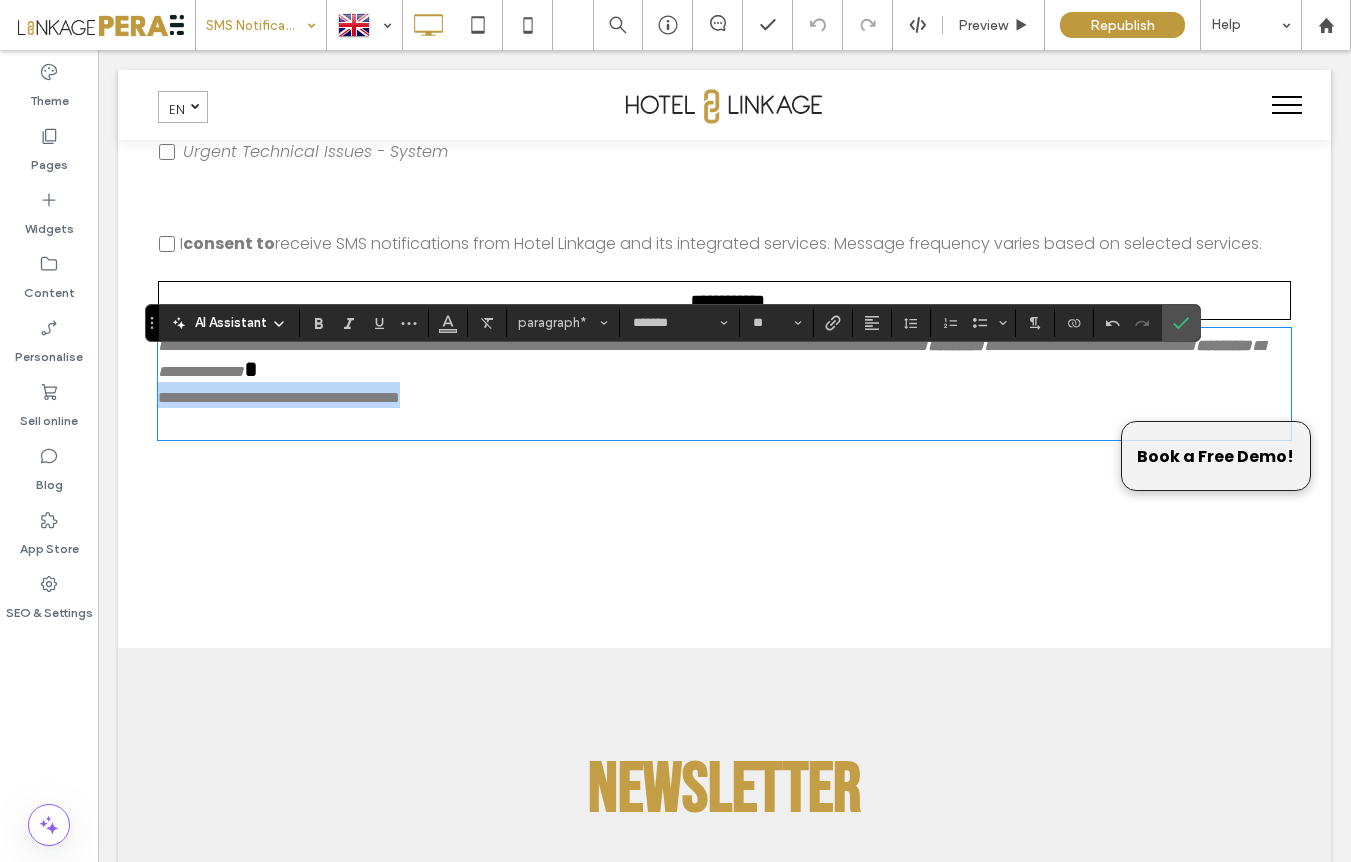 drag, startPoint x: 379, startPoint y: 447, endPoint x: 151, endPoint y: 447, distance: 228 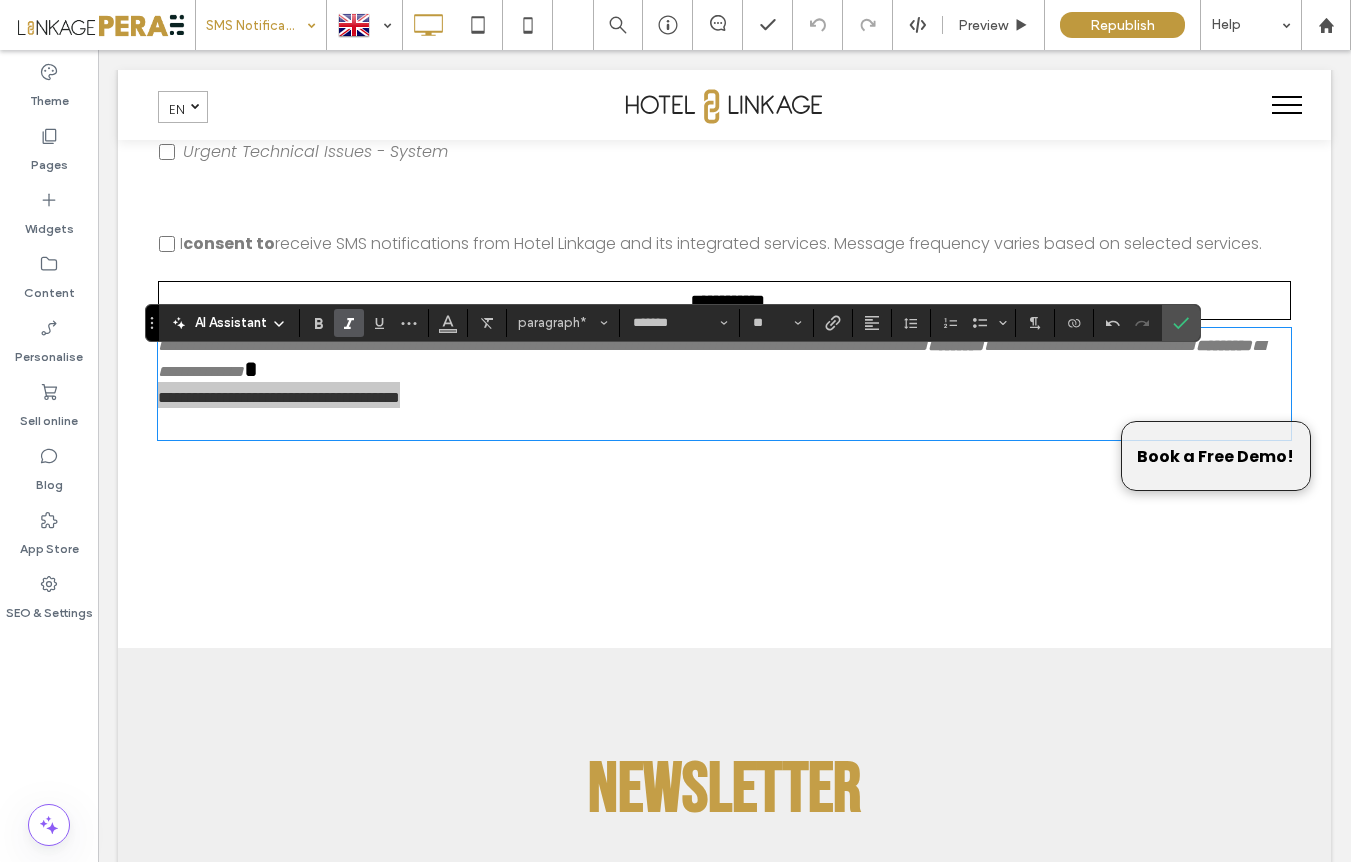 click 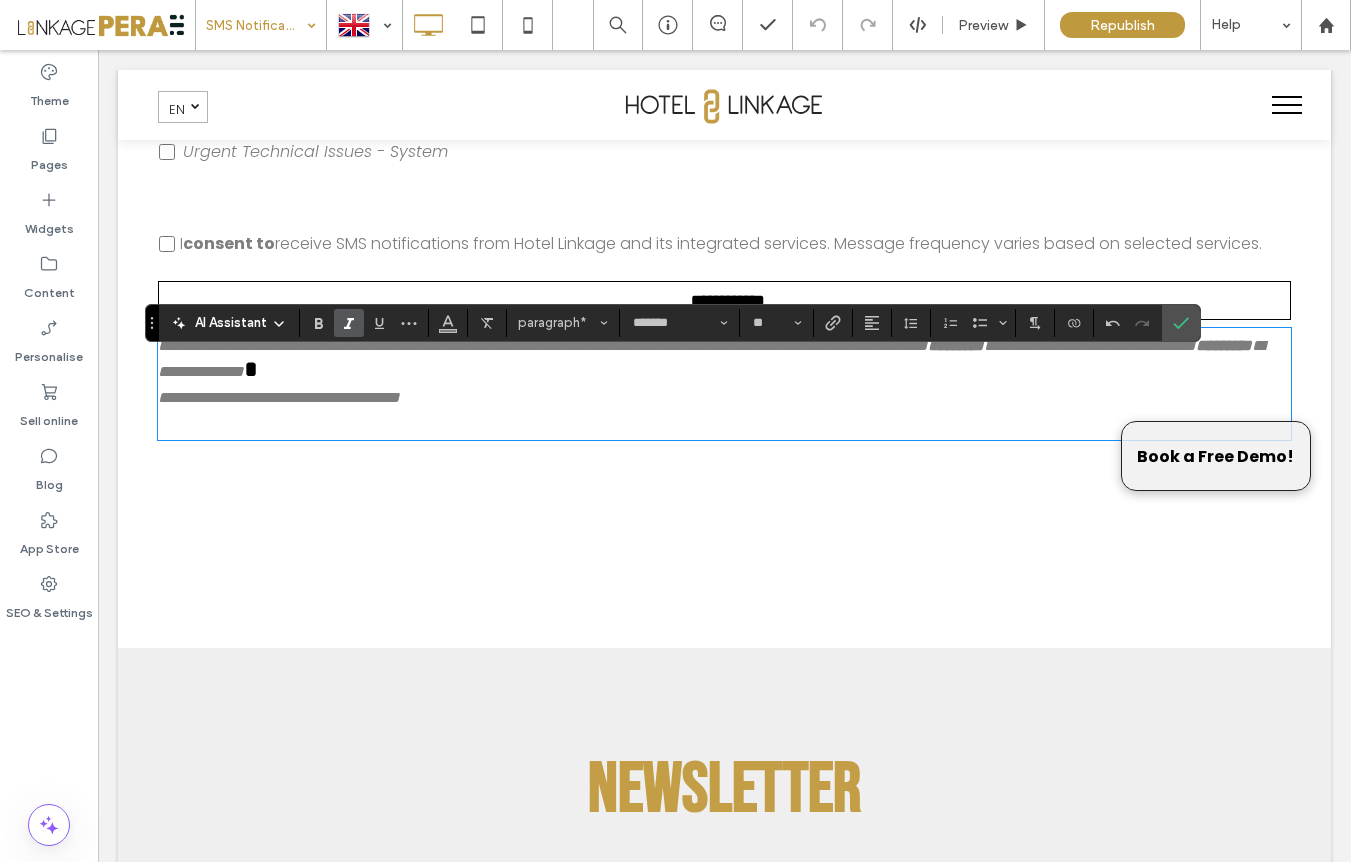 drag, startPoint x: 604, startPoint y: 554, endPoint x: 501, endPoint y: 507, distance: 113.216606 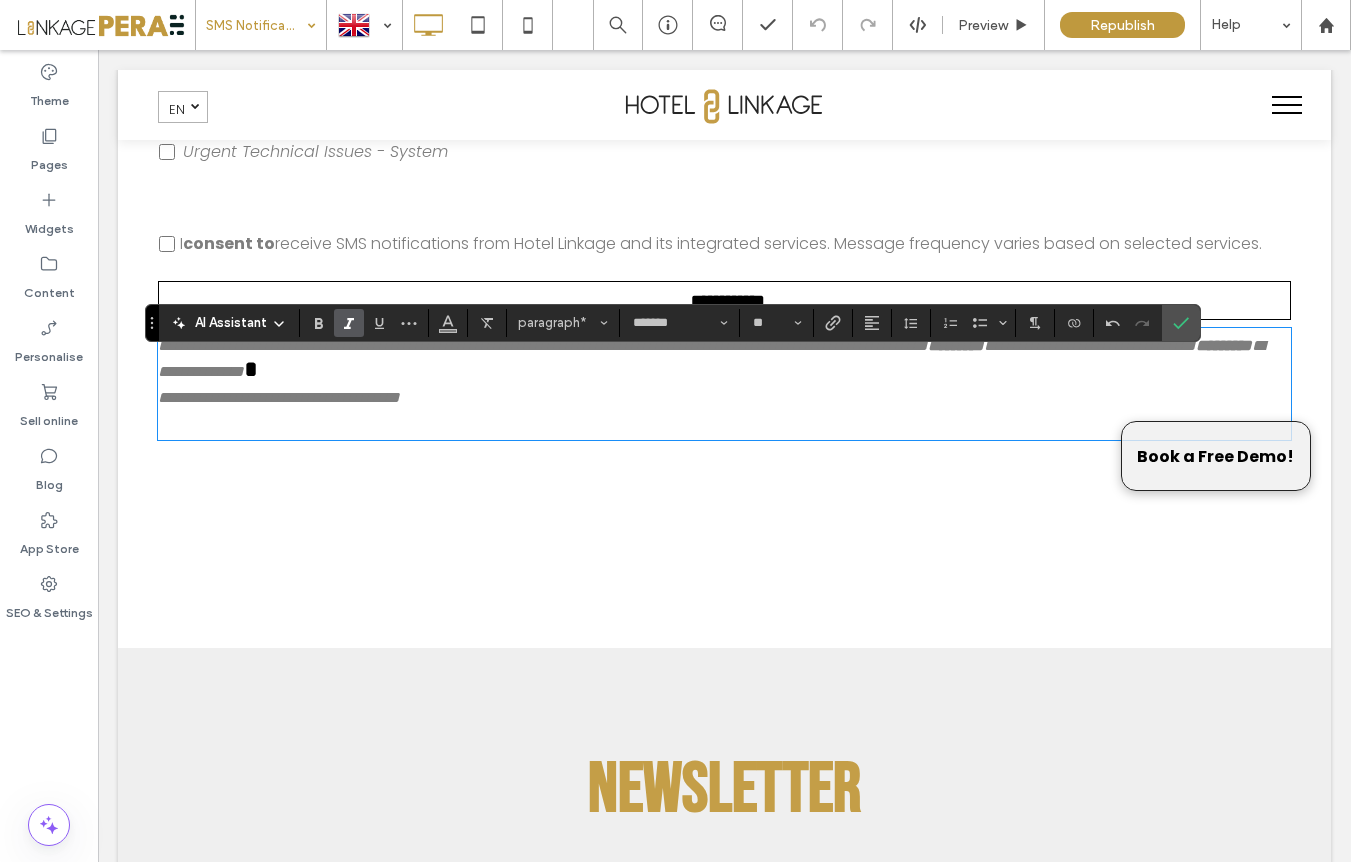 click on "**********" at bounding box center [724, -35] 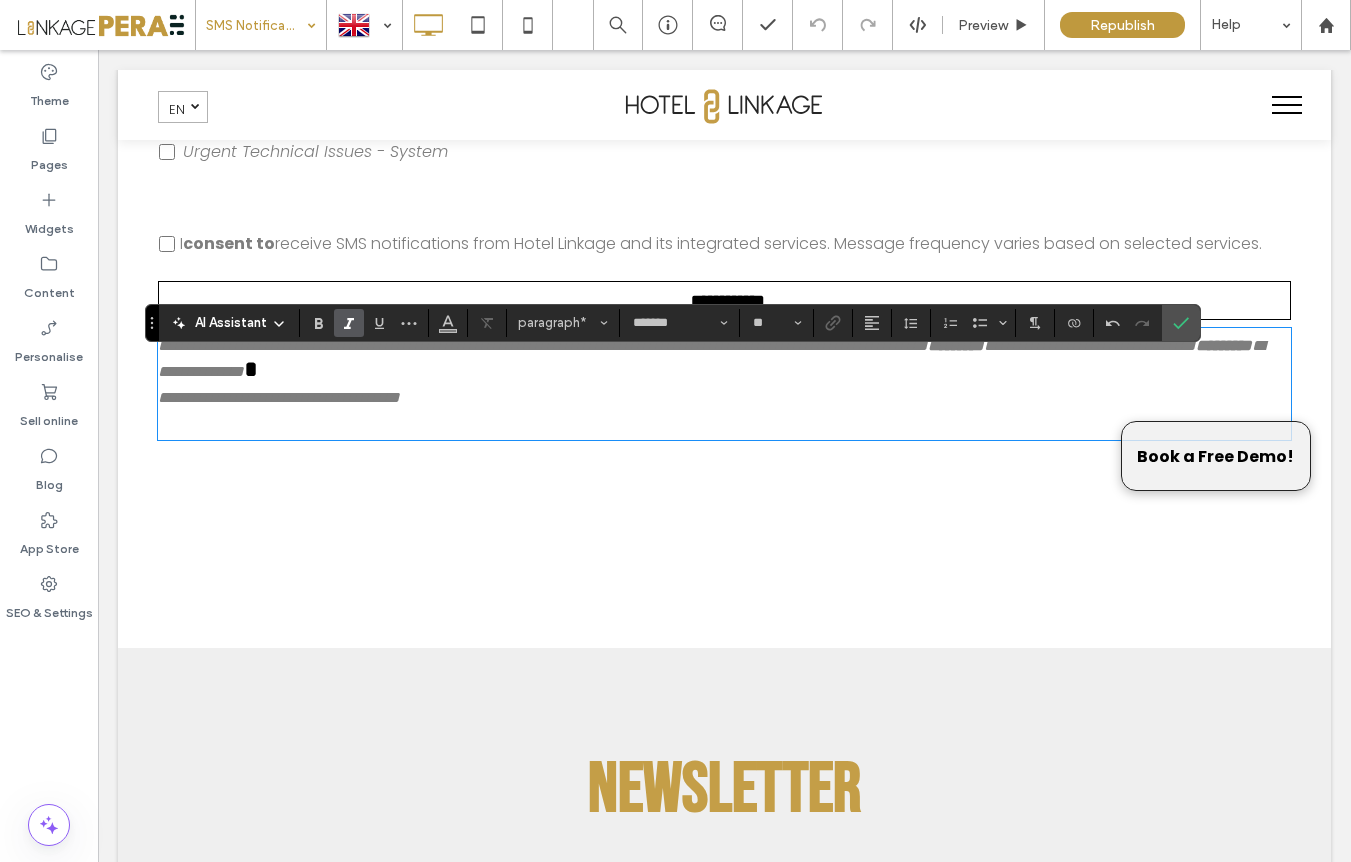click on "**********" at bounding box center [717, 384] 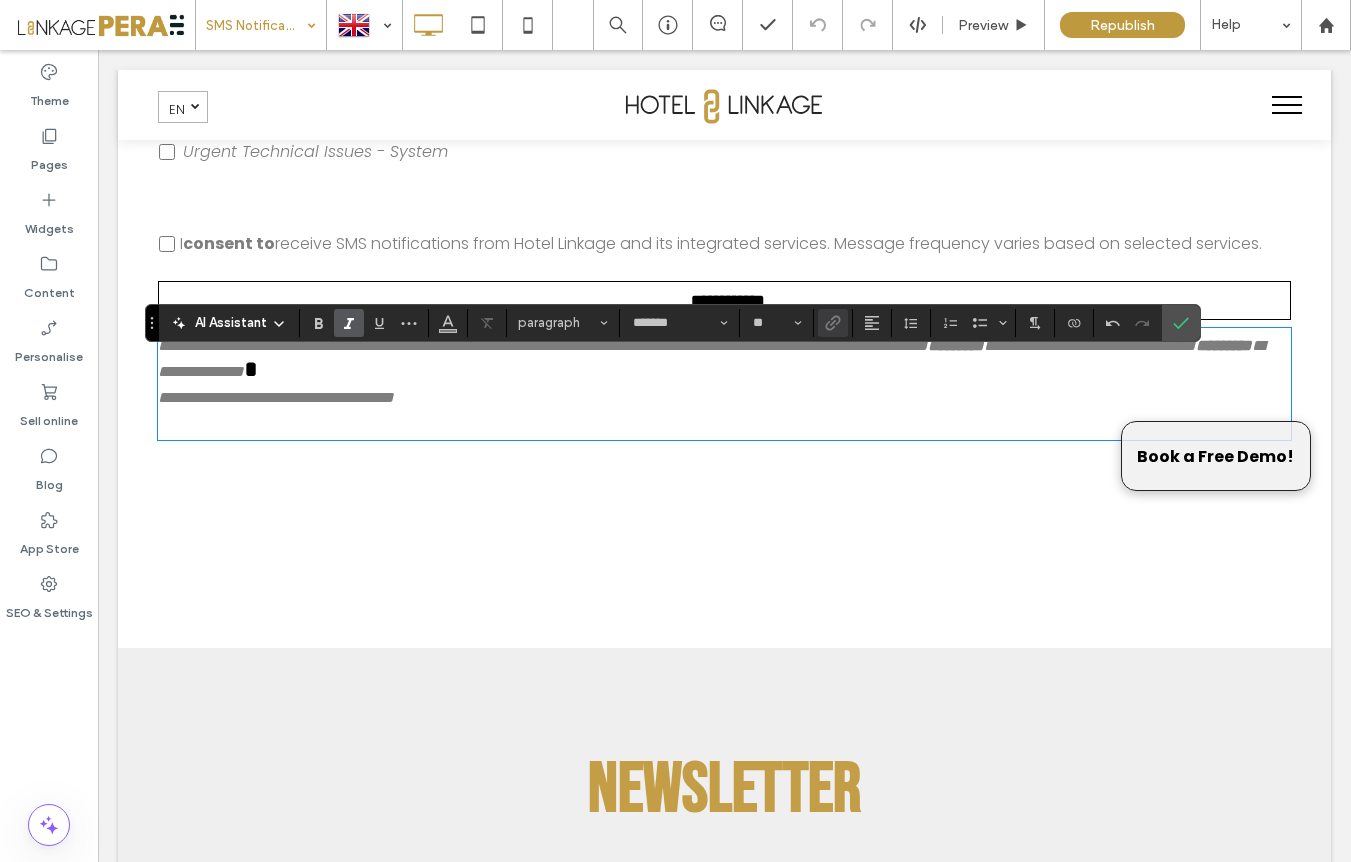 type on "**" 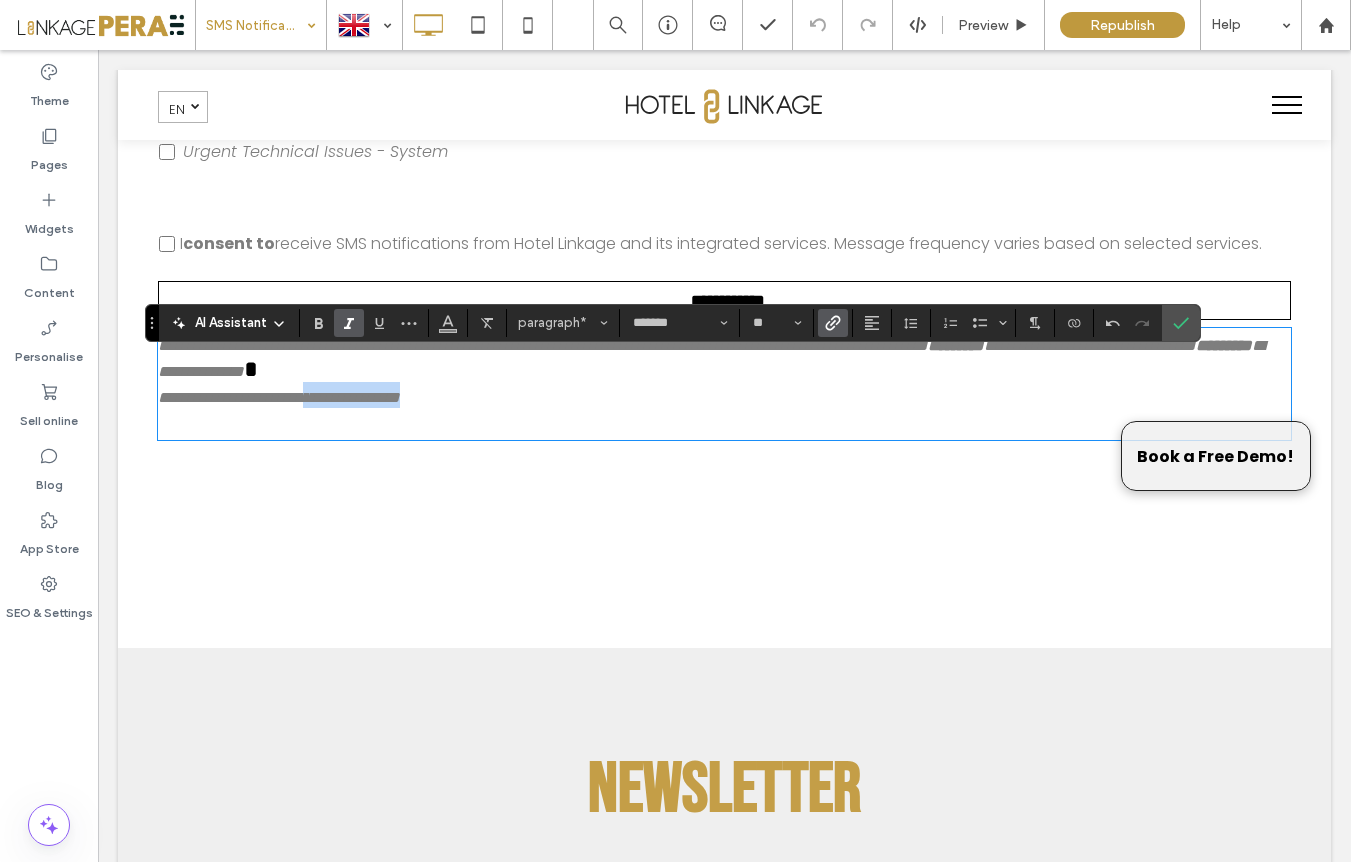 drag, startPoint x: 455, startPoint y: 449, endPoint x: 350, endPoint y: 461, distance: 105.68349 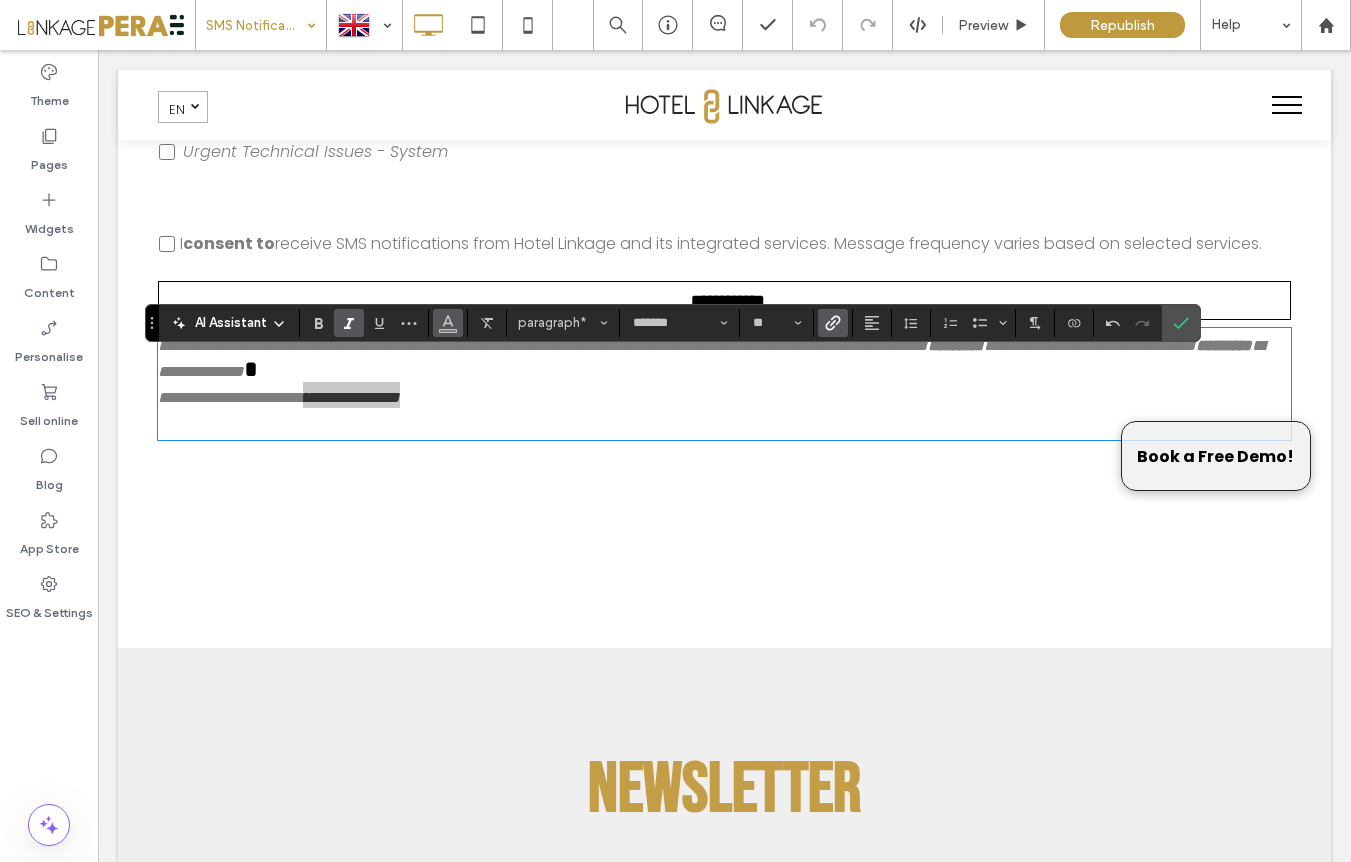 click 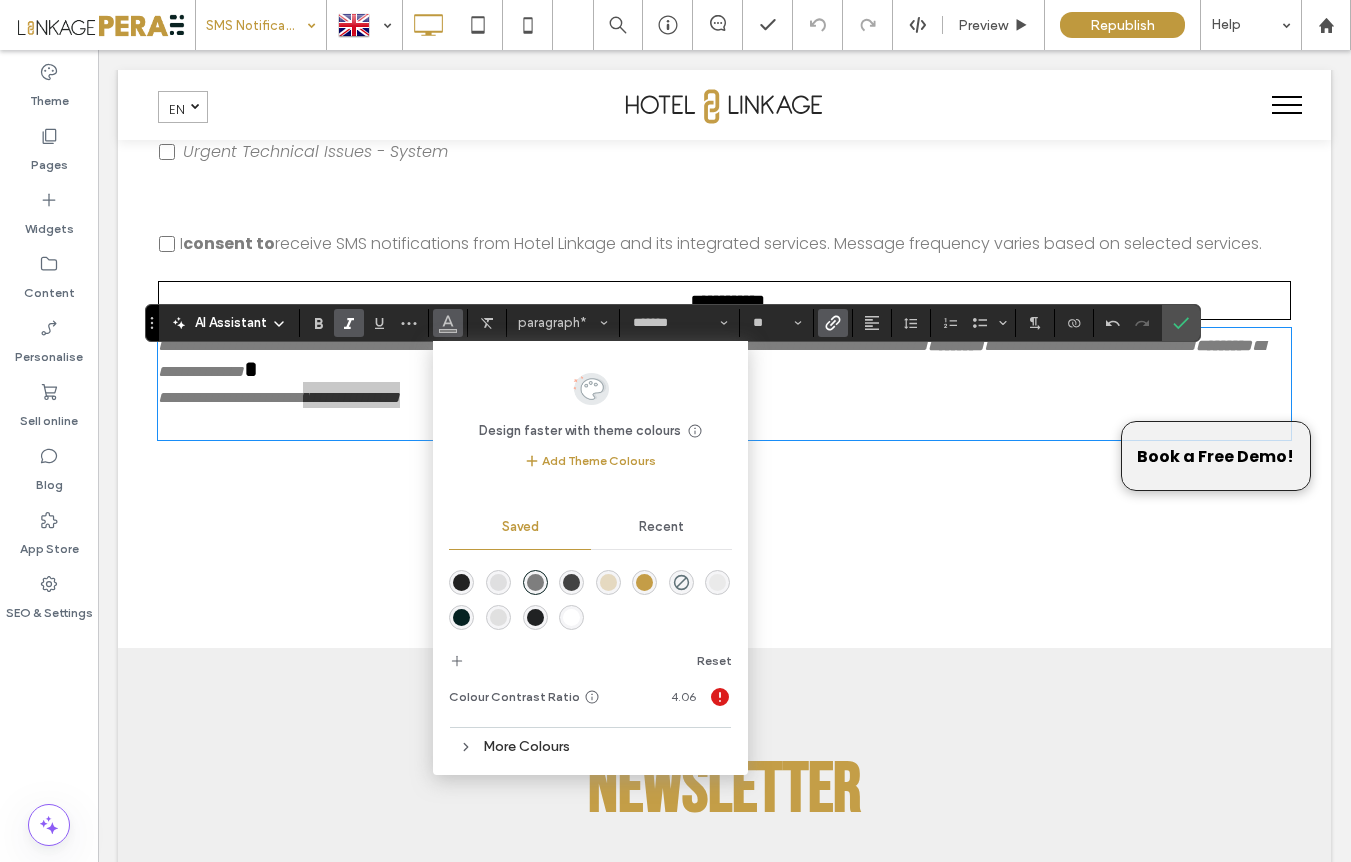 click at bounding box center [461, 582] 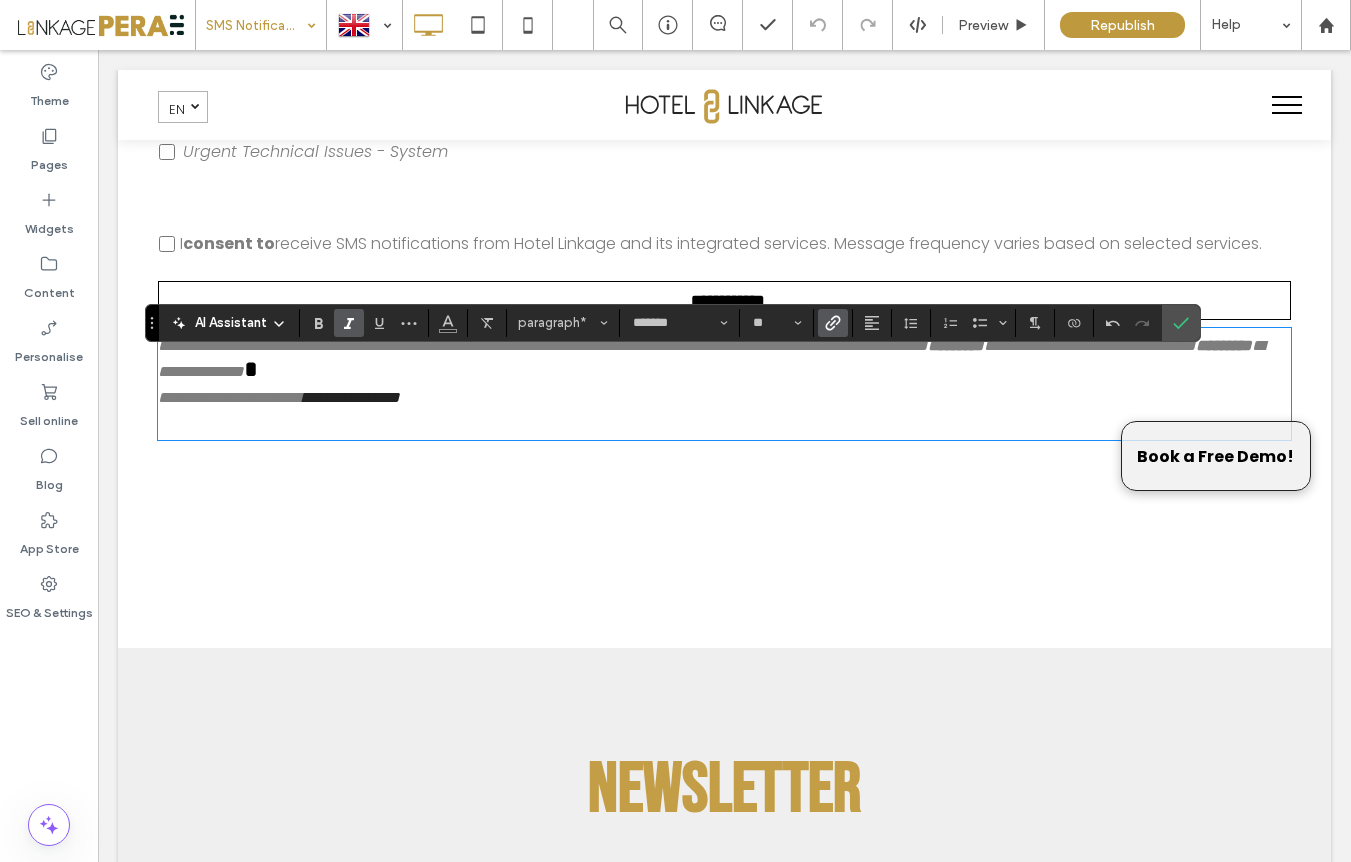 click on "**********" at bounding box center [724, -35] 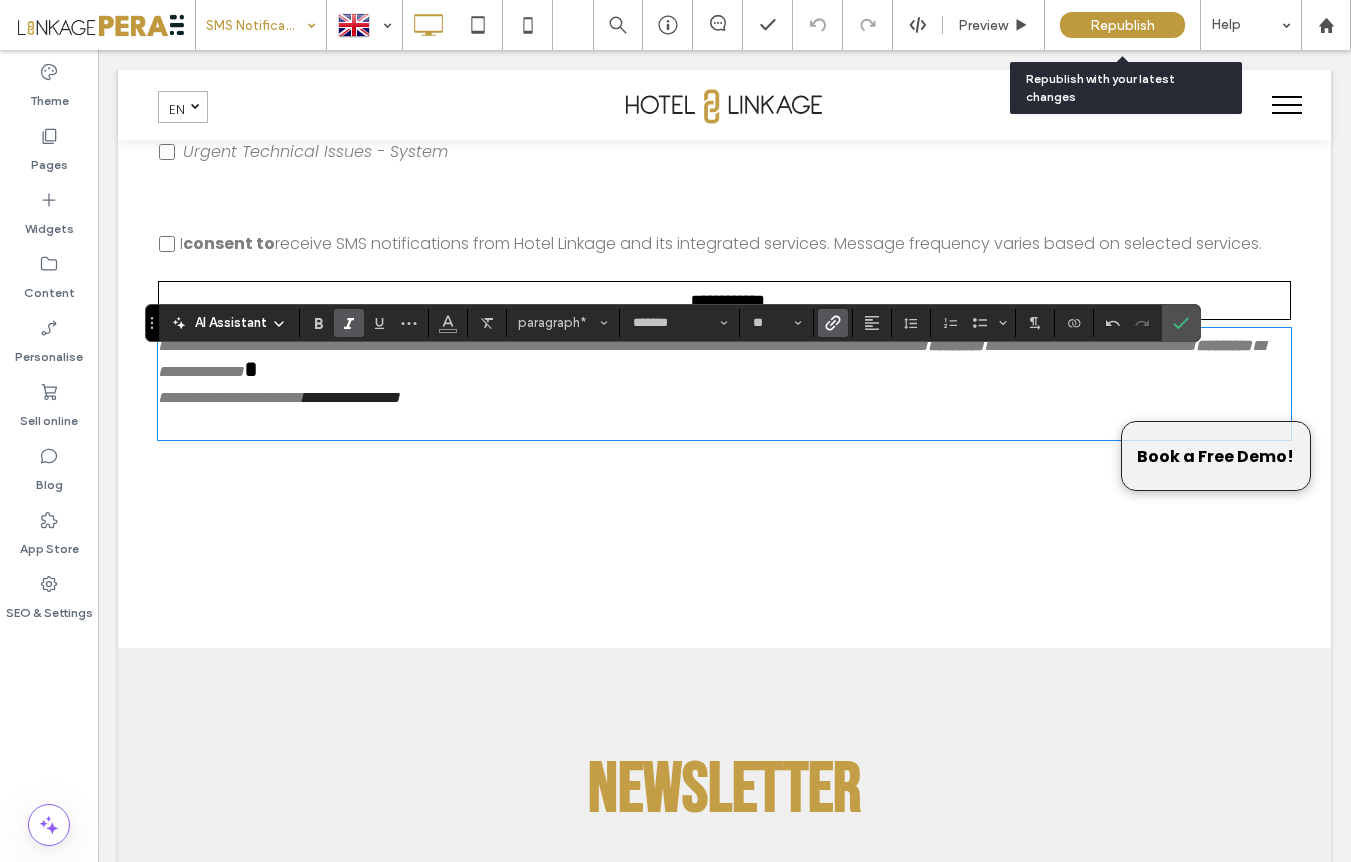 click on "Republish" at bounding box center (1122, 25) 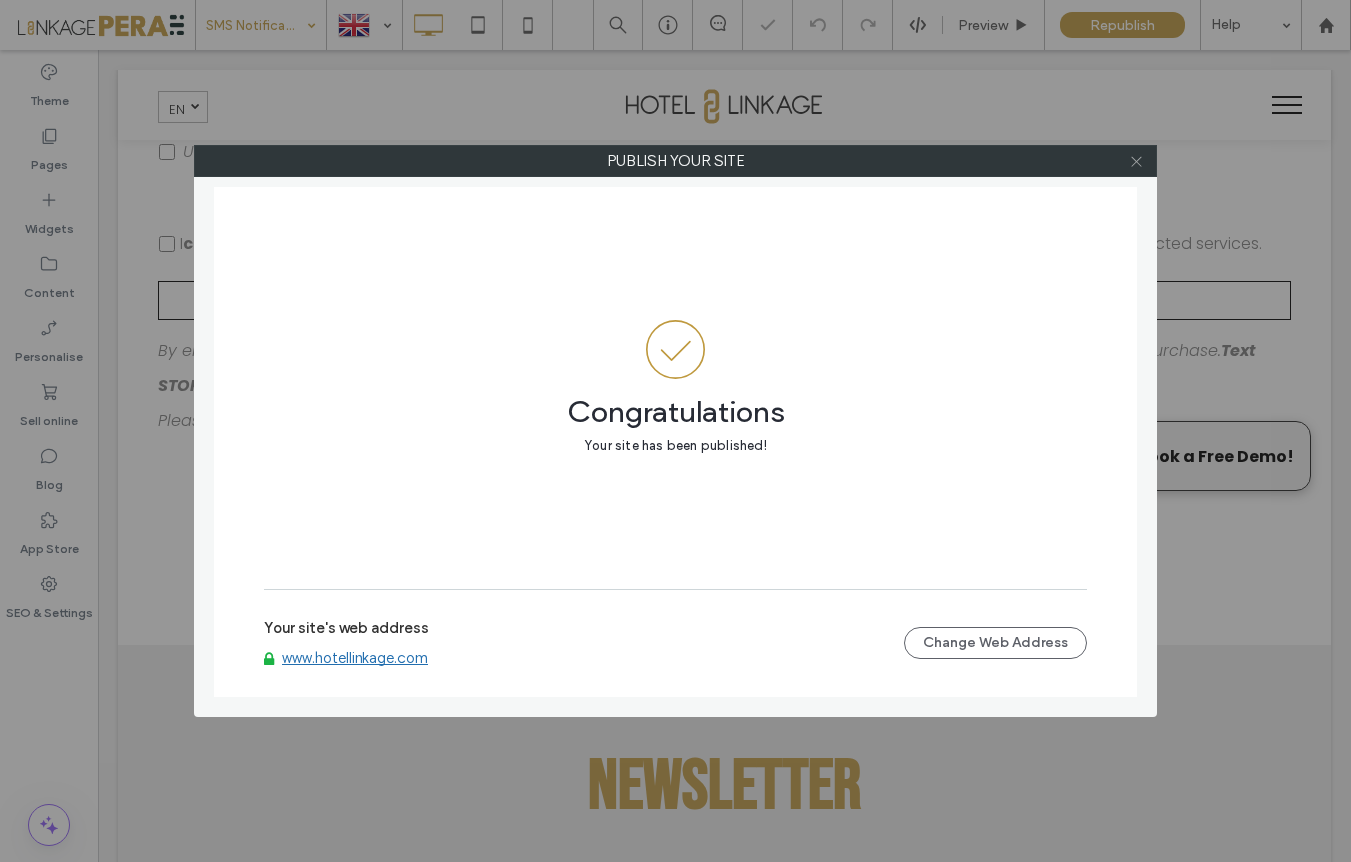 click 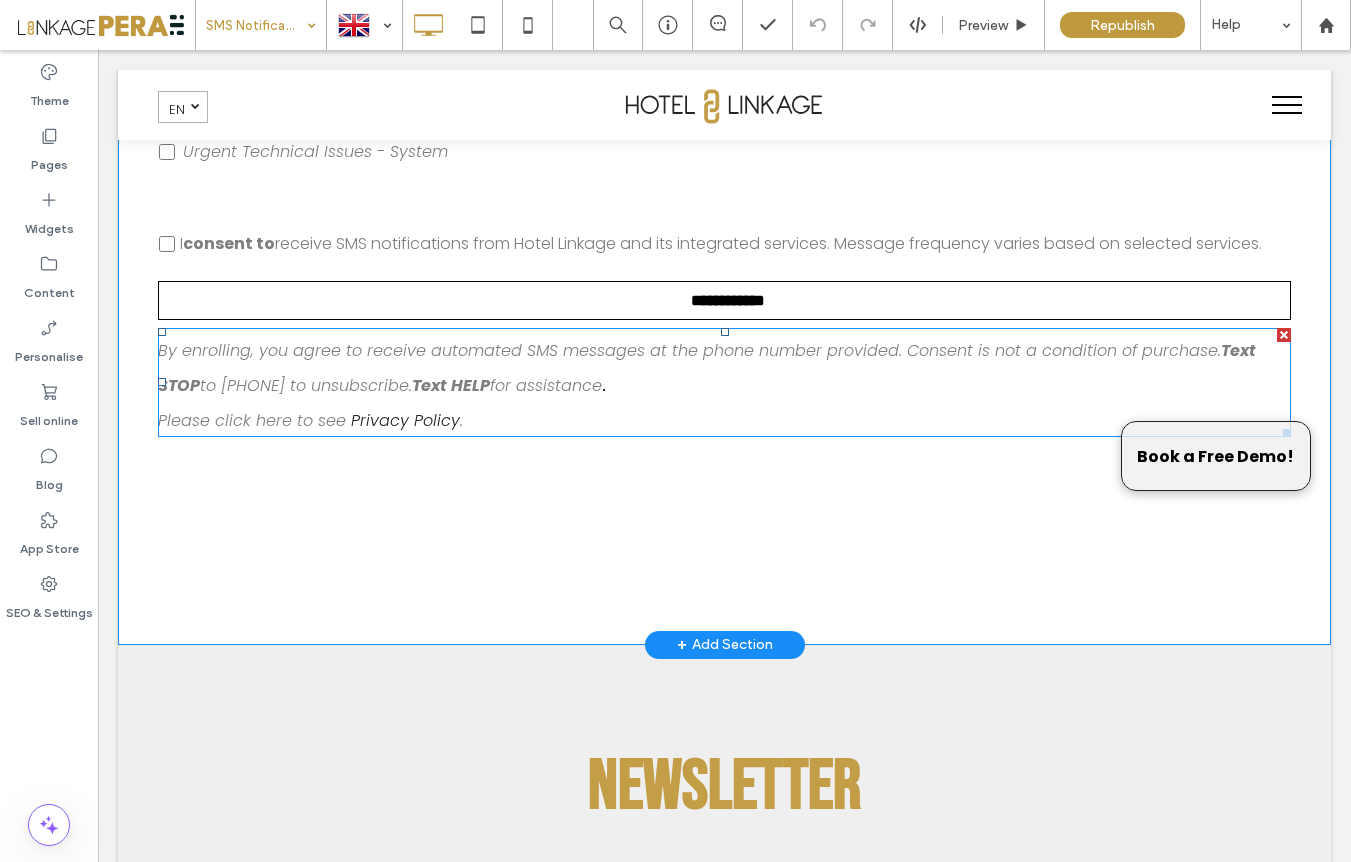 click on "By enrolling, you agree to receive automated SMS messages at the phone number provided. Consent is not a condition of purchase.  Text STOP  to [PHONE] to unsubscribe.  Text HELP  for assistance . Please click here to see   Privacy Policy ." at bounding box center (724, 382) 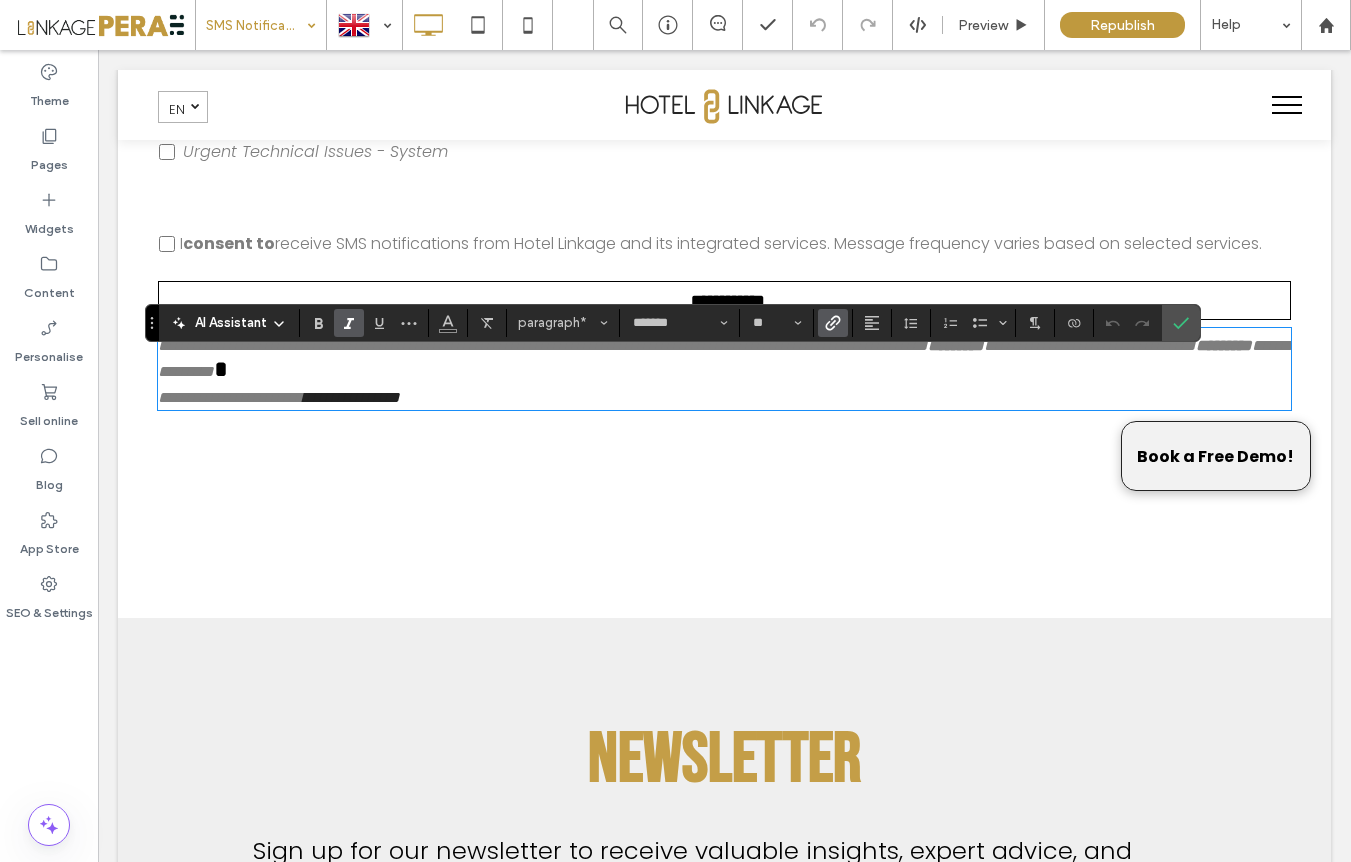 click on "**********" at bounding box center (724, 369) 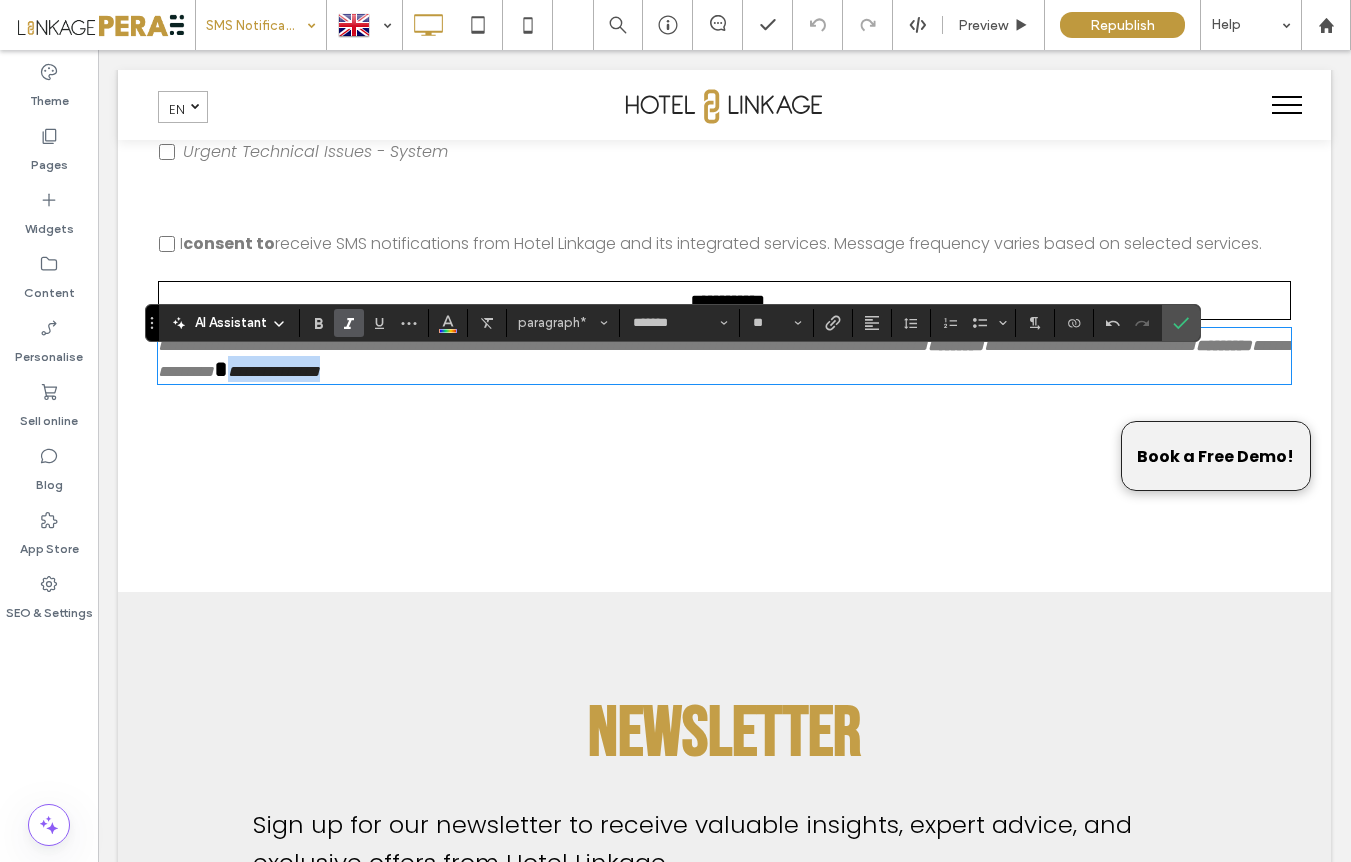 drag, startPoint x: 679, startPoint y: 416, endPoint x: 592, endPoint y: 366, distance: 100.344406 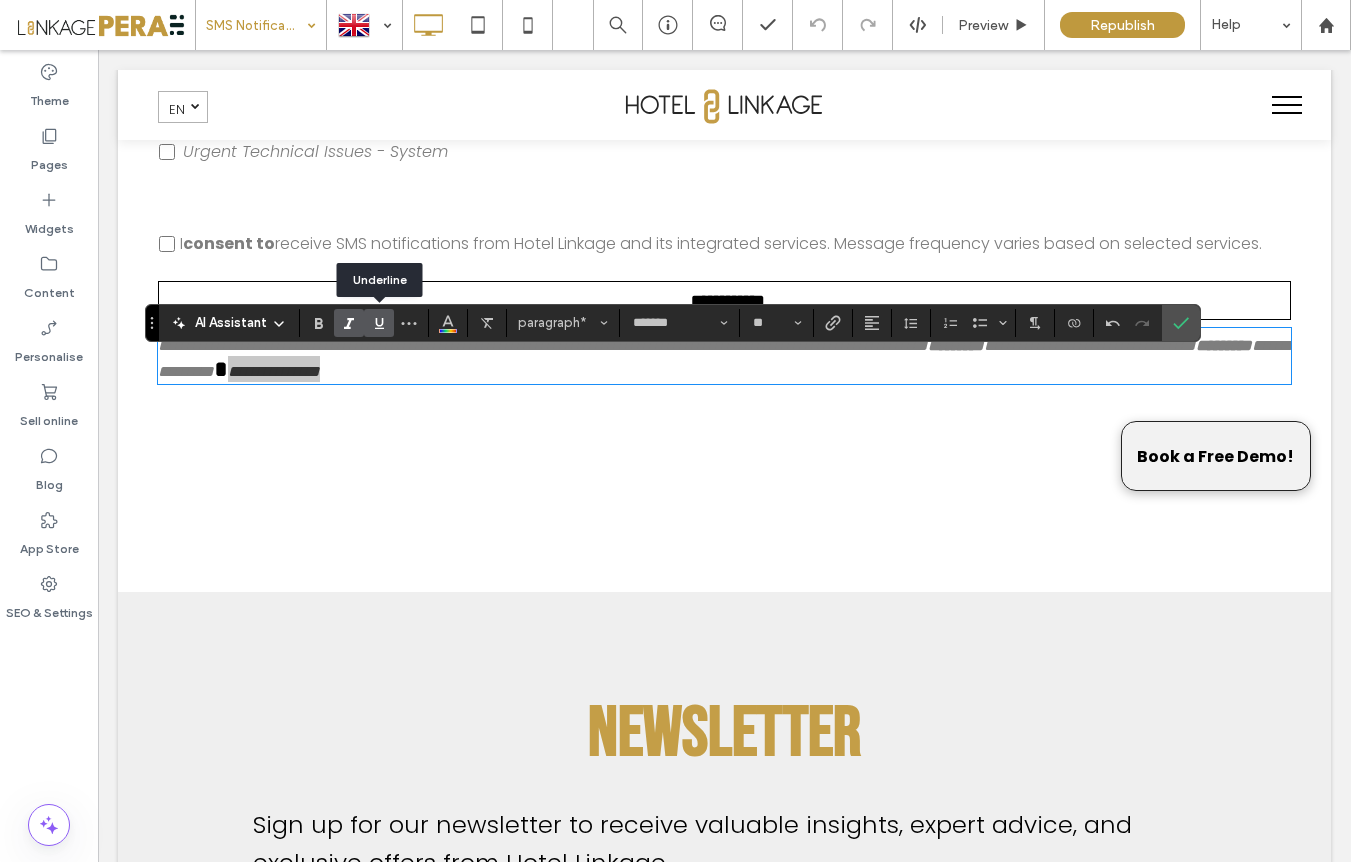 click 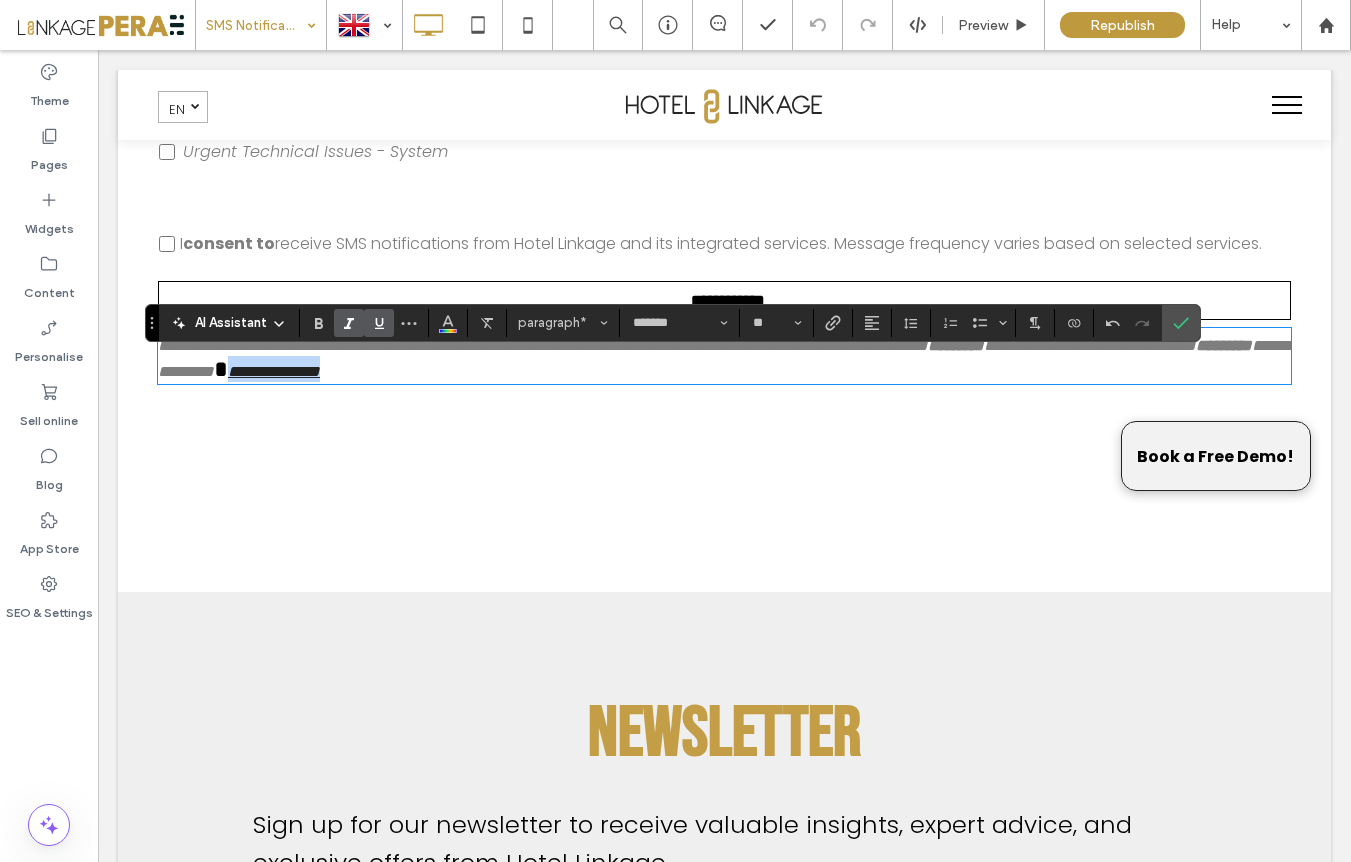 click on "**********" at bounding box center (274, 371) 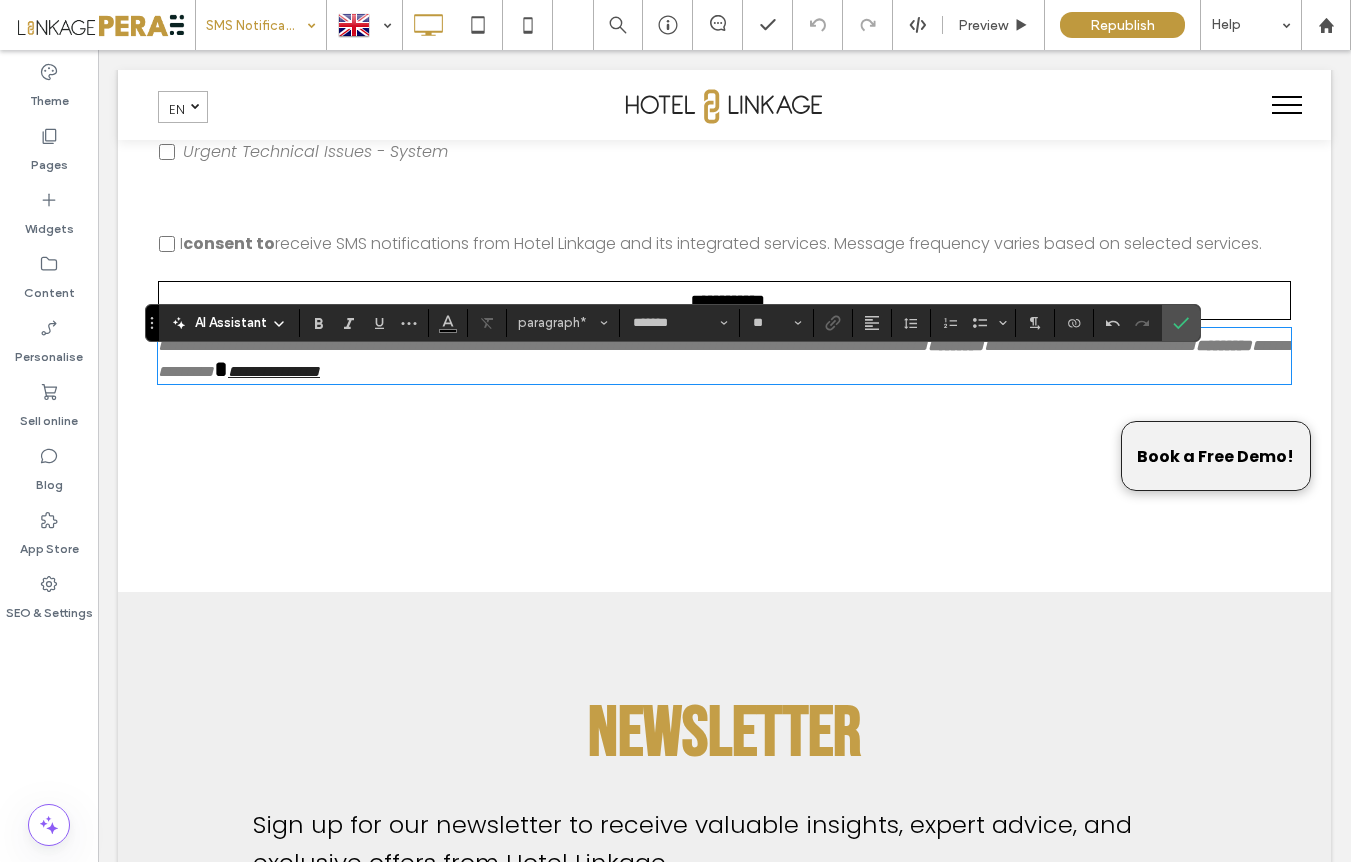 type 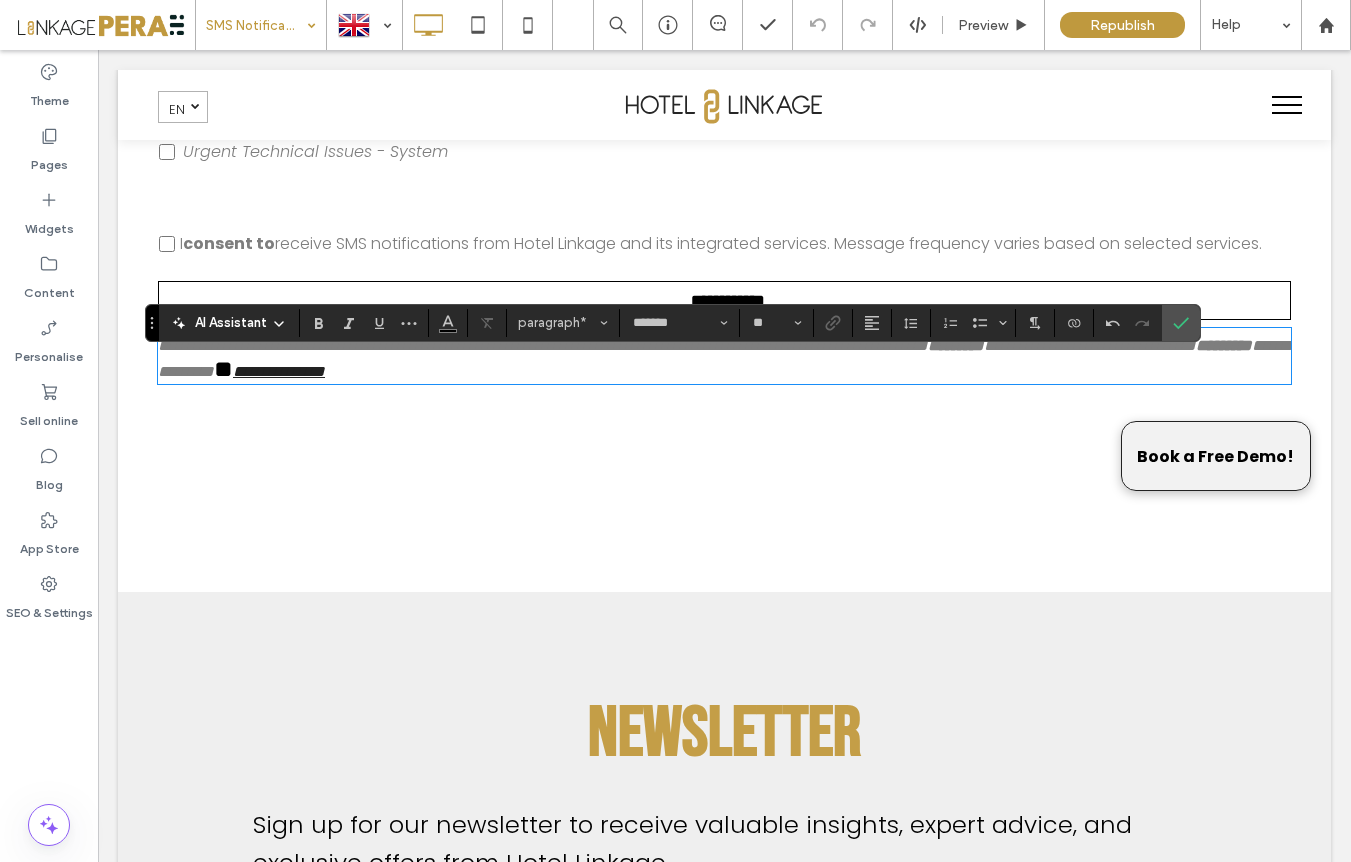 type on "**" 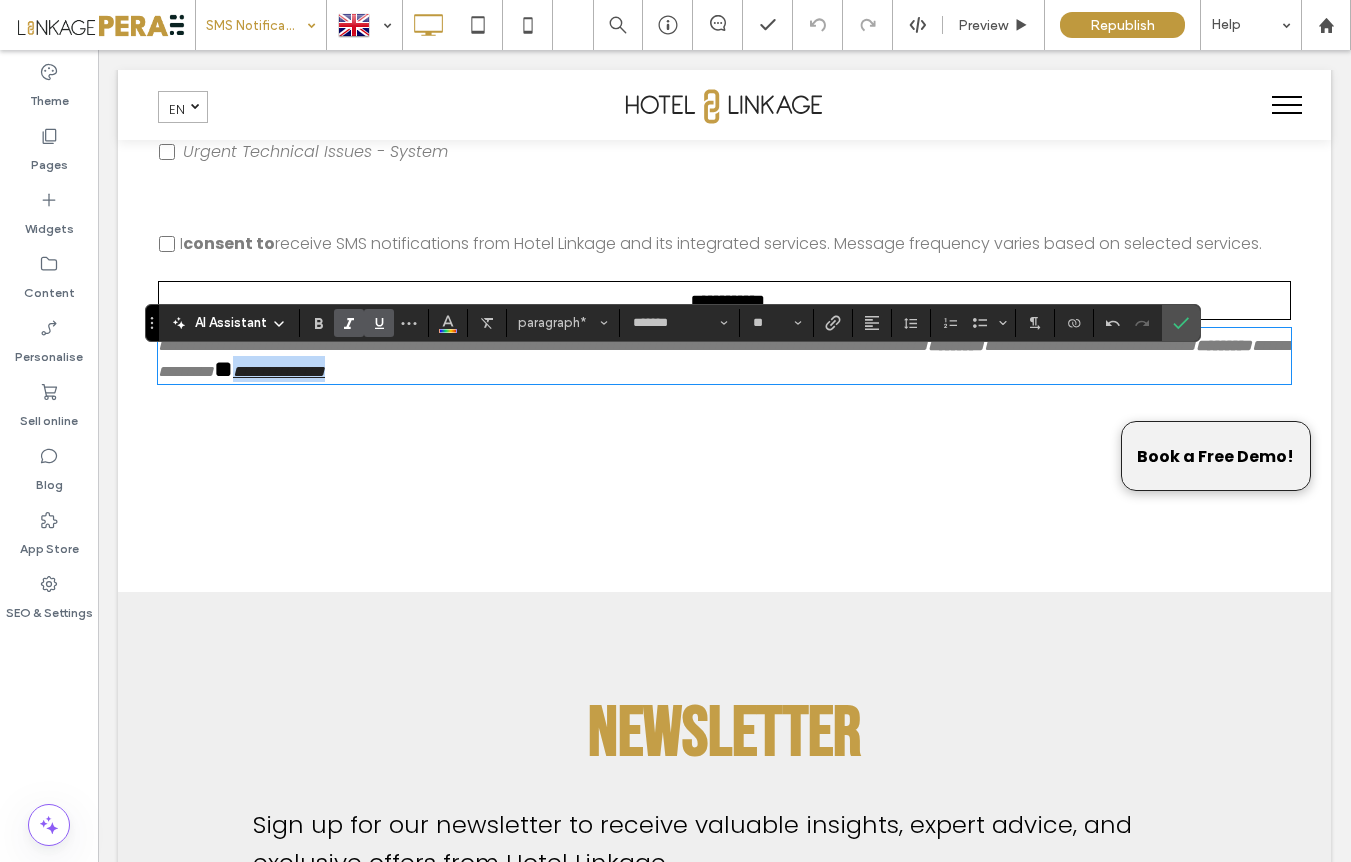 drag, startPoint x: 774, startPoint y: 420, endPoint x: 687, endPoint y: 426, distance: 87.20665 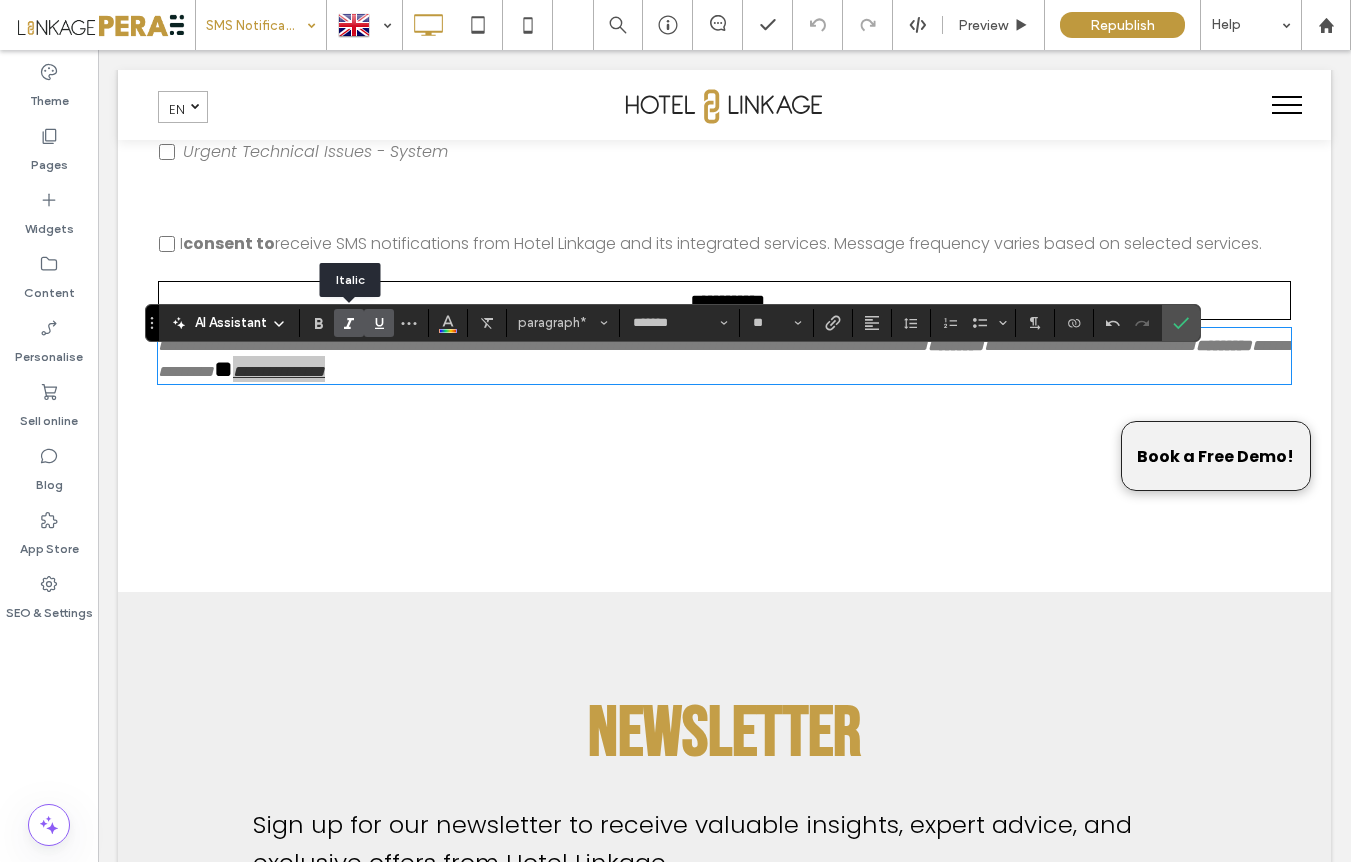 click 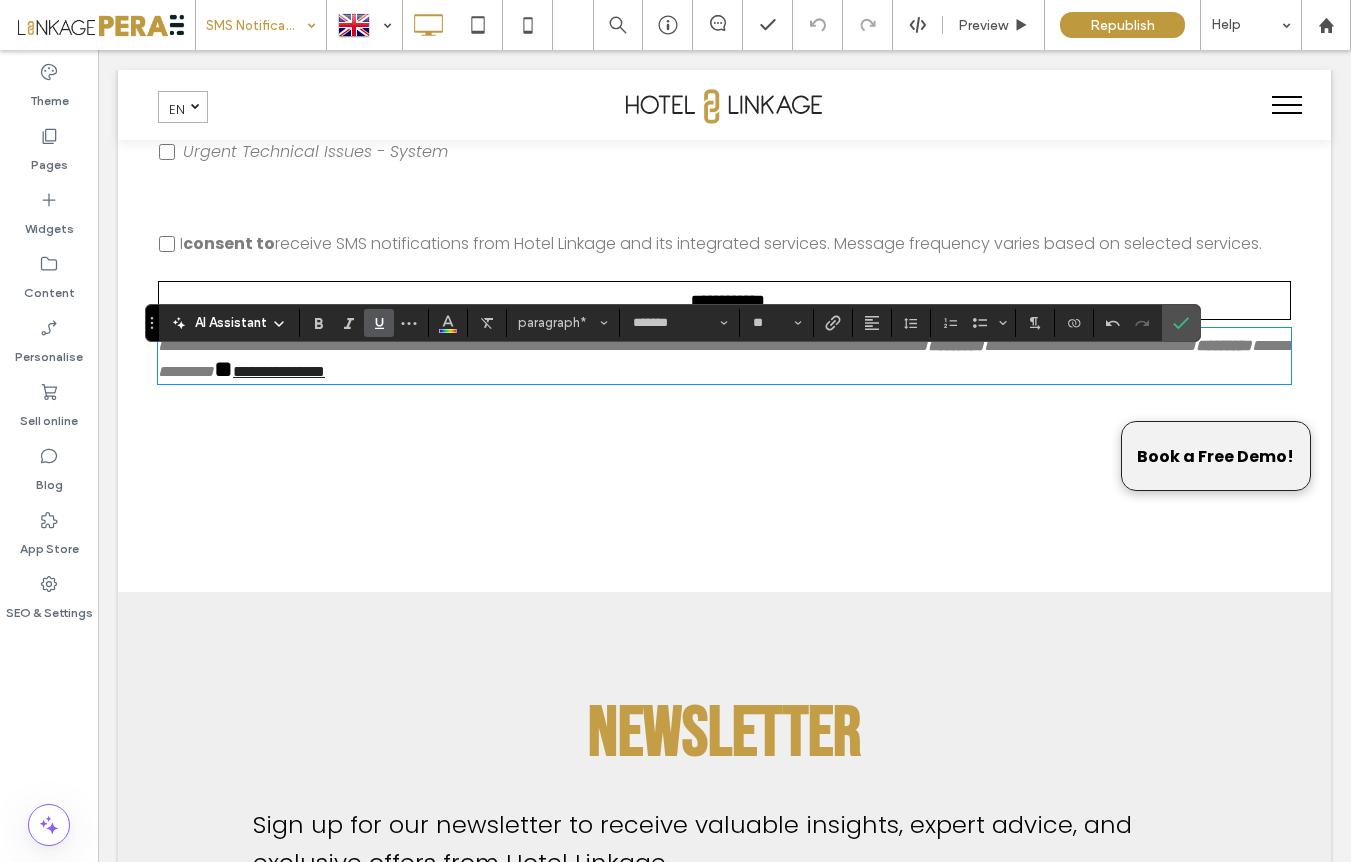click on "**********" at bounding box center [724, -63] 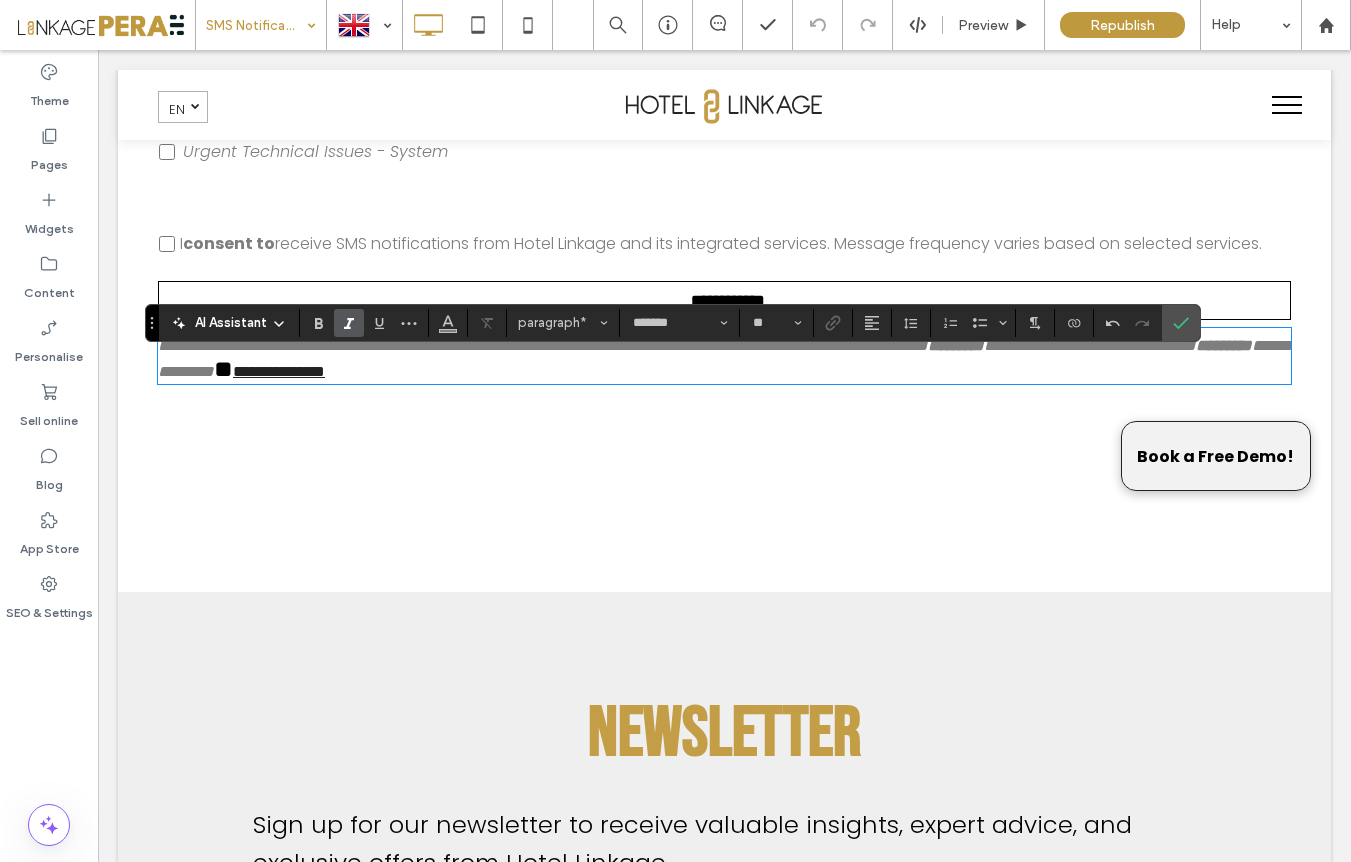 click on "**********" at bounding box center [723, 358] 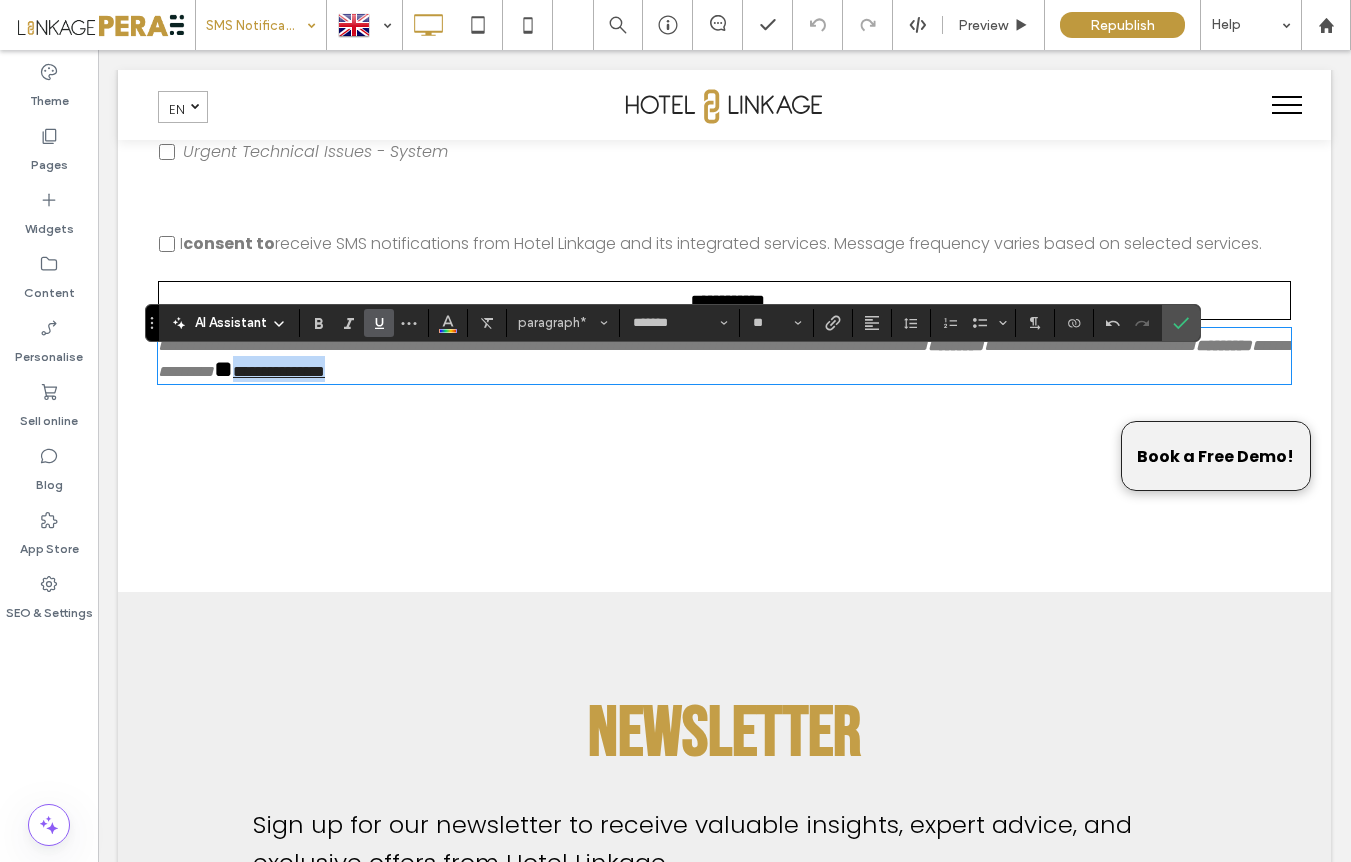 drag, startPoint x: 778, startPoint y: 420, endPoint x: 684, endPoint y: 424, distance: 94.08507 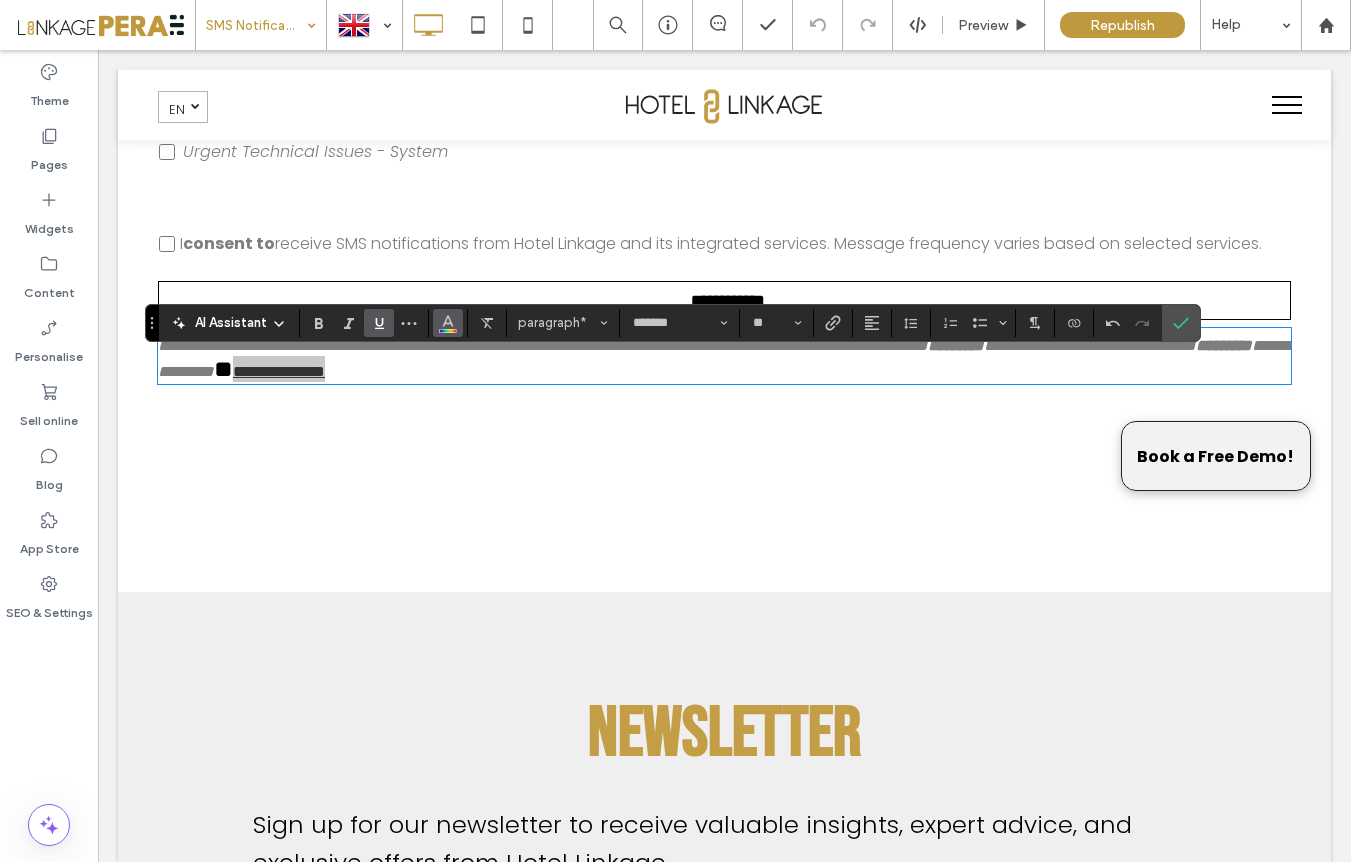 click 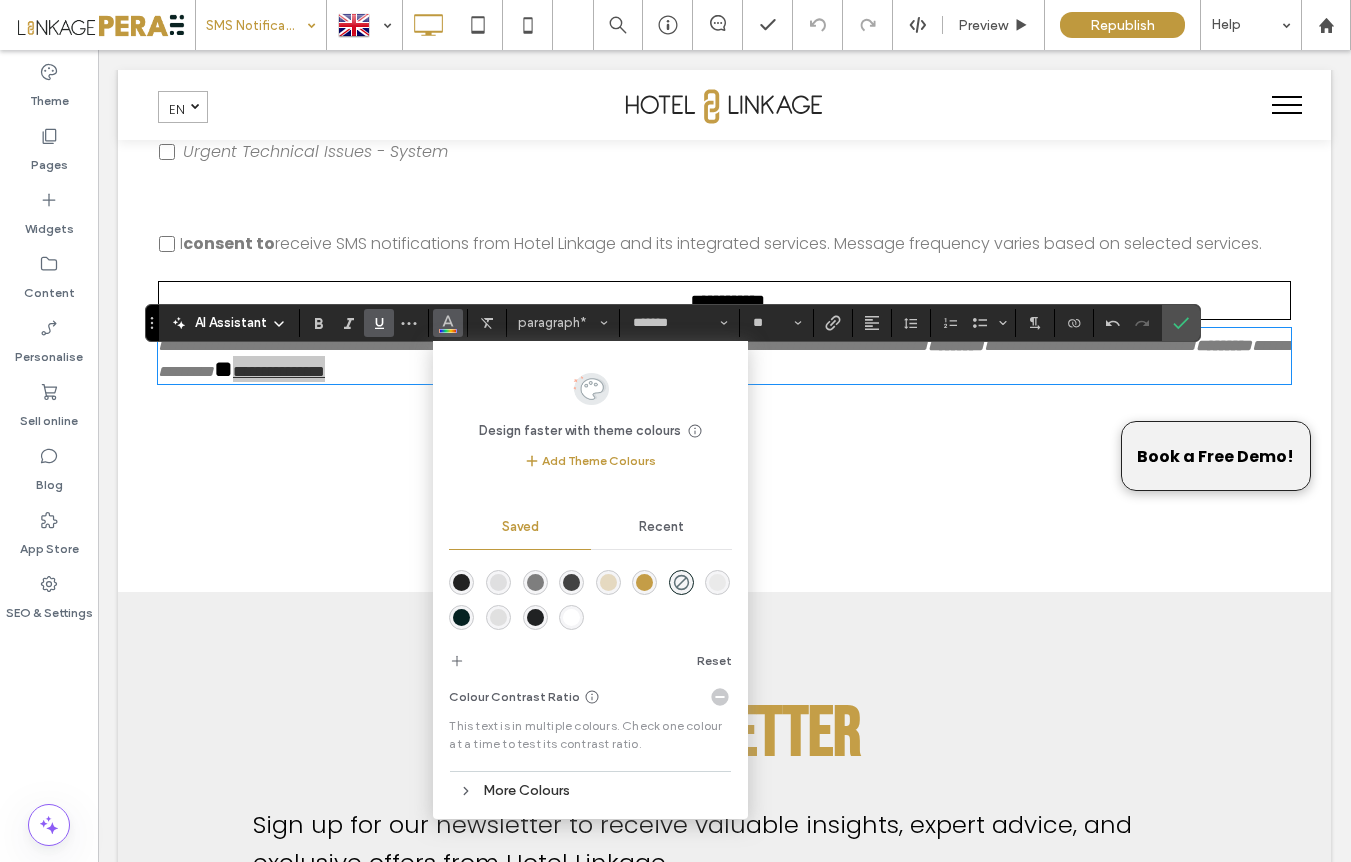 click at bounding box center [535, 582] 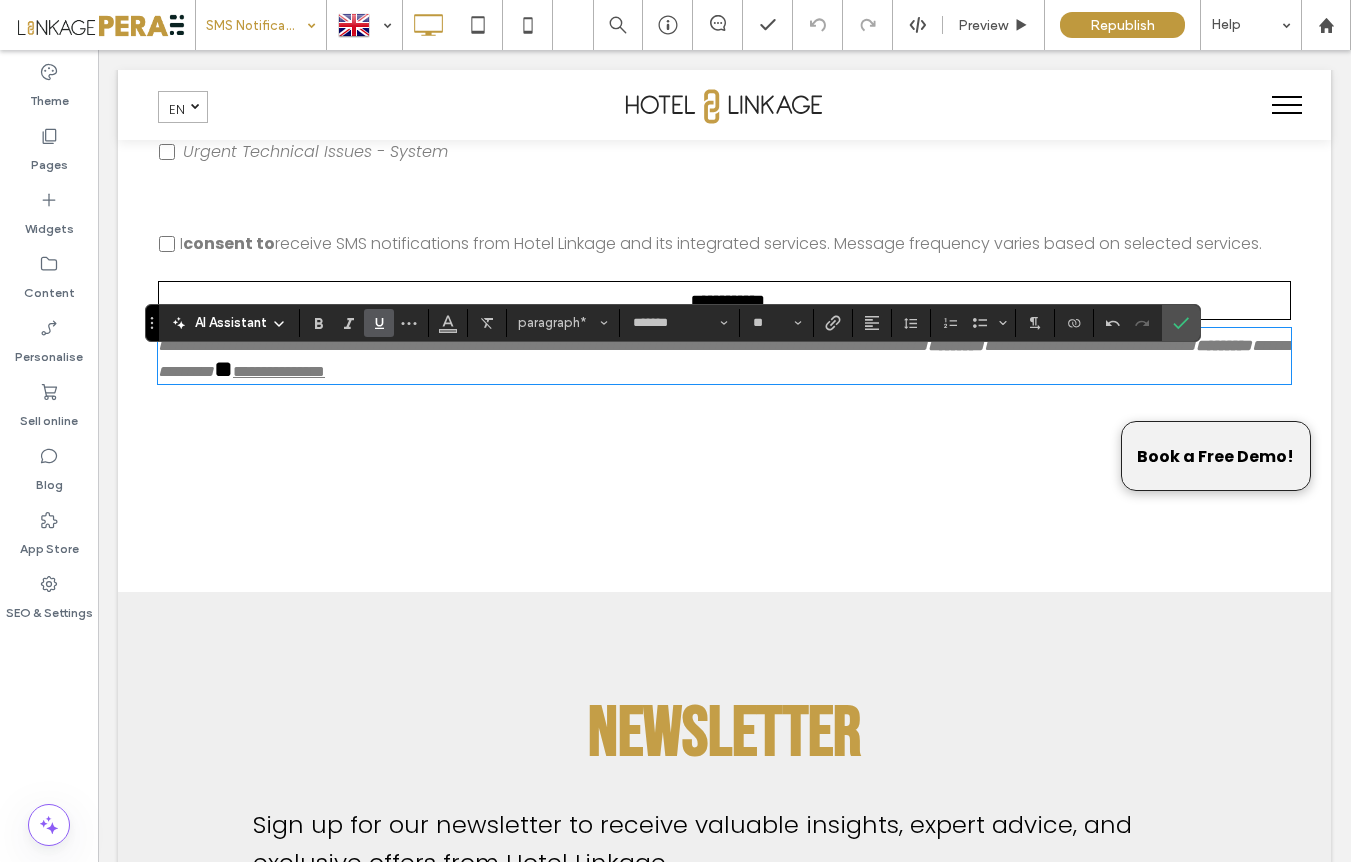 drag, startPoint x: 909, startPoint y: 530, endPoint x: 921, endPoint y: 534, distance: 12.649111 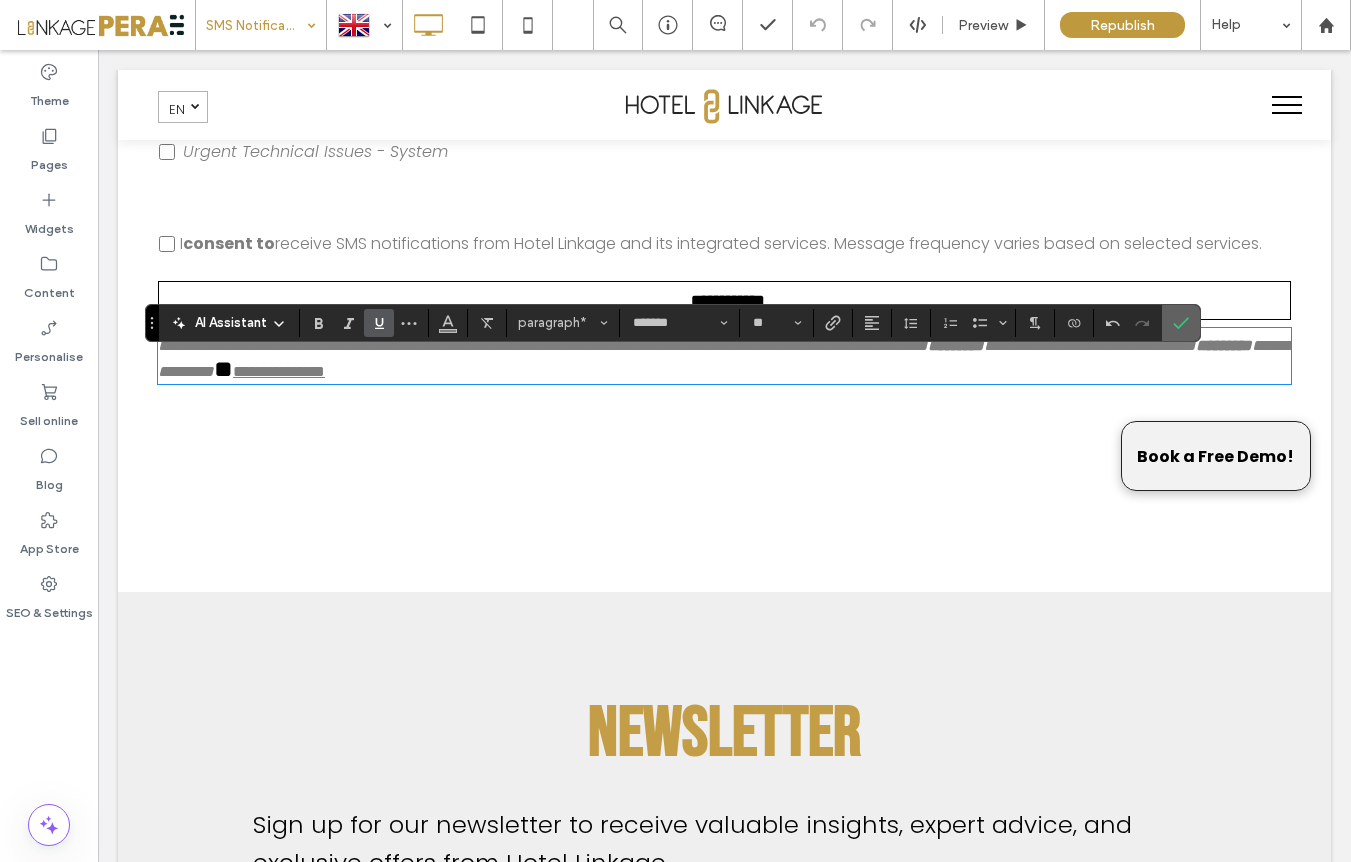 click 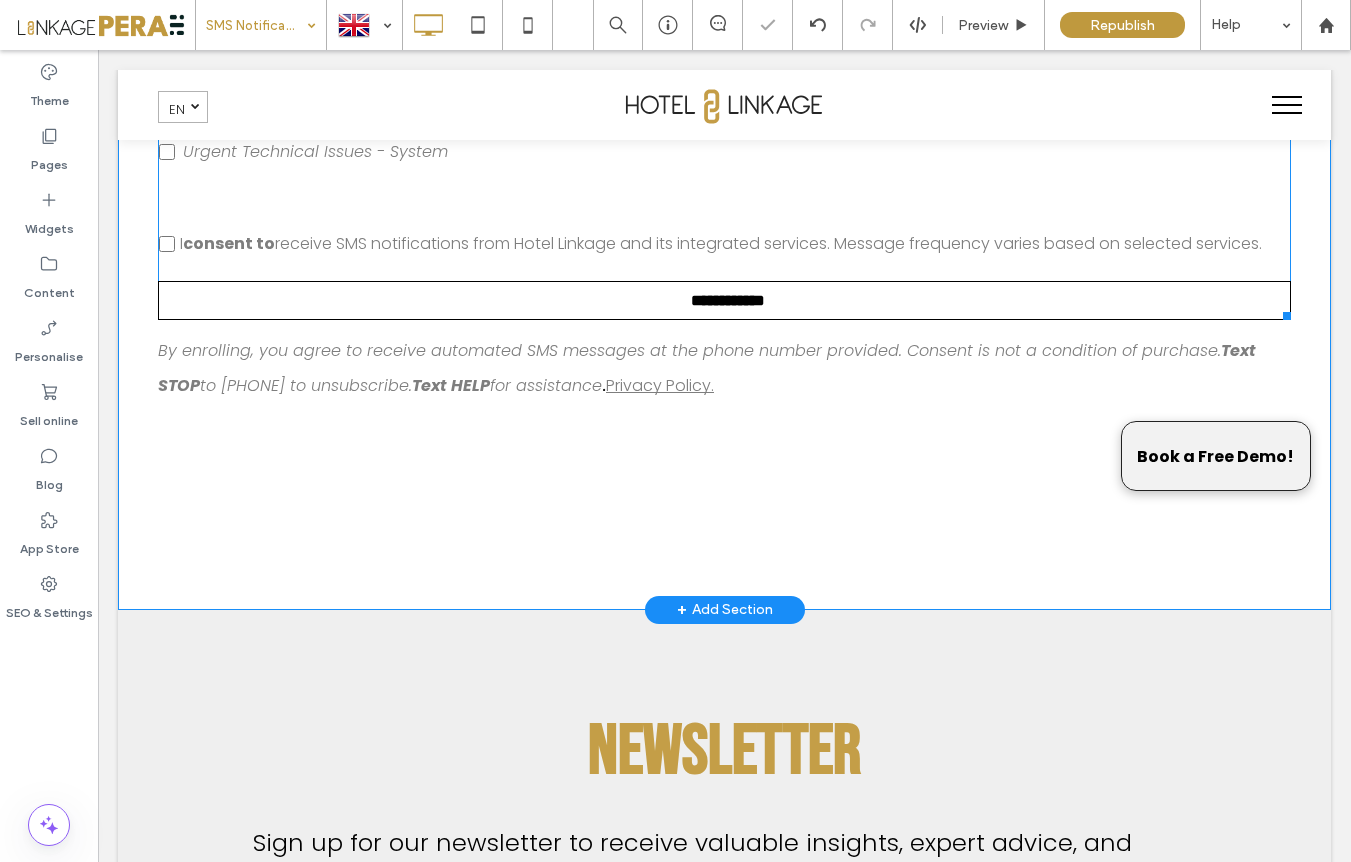 click on "I  consent to  receive SMS notifications from Hotel Linkage and its integrated services. Message frequency varies based on selected services." at bounding box center [721, 243] 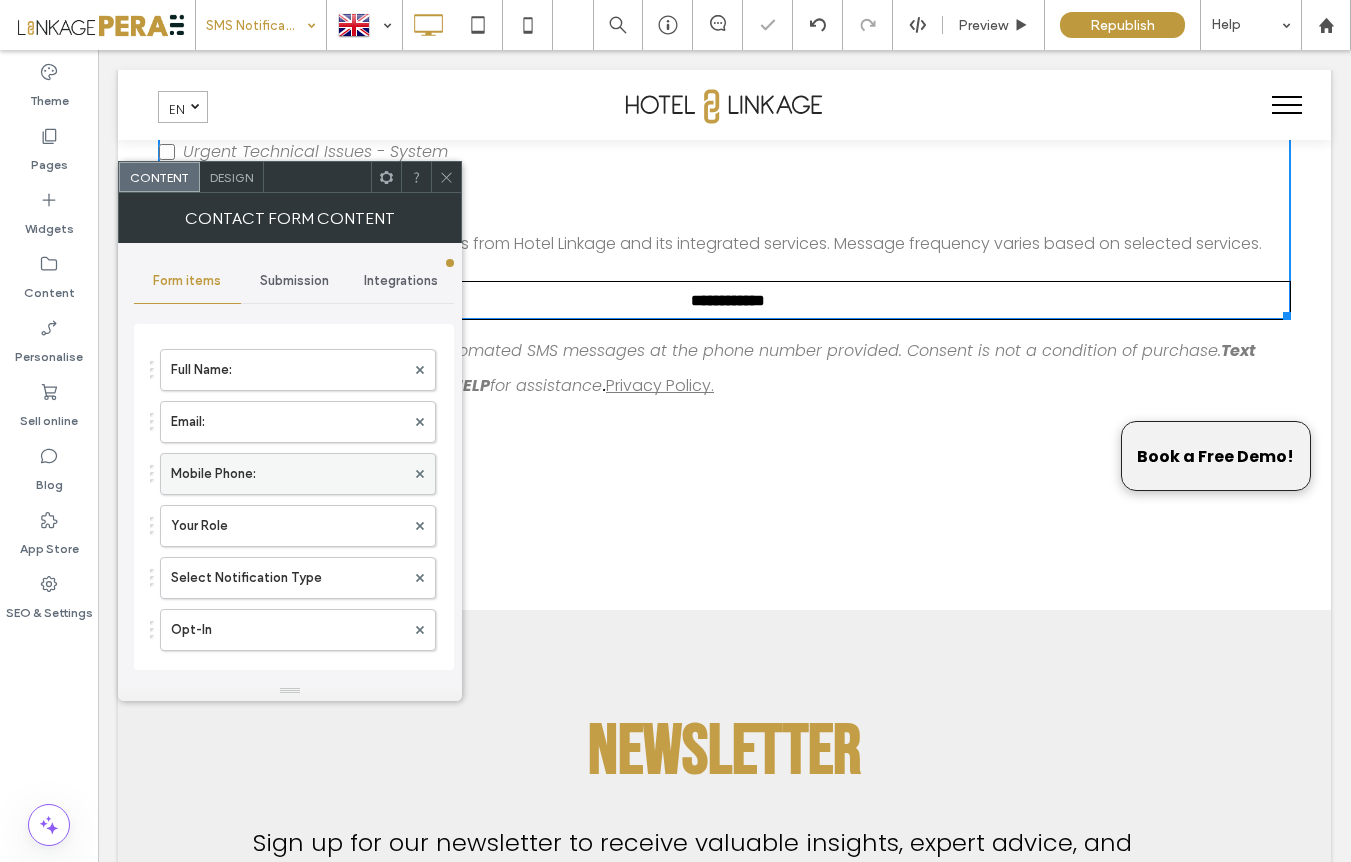 scroll, scrollTop: 188, scrollLeft: 0, axis: vertical 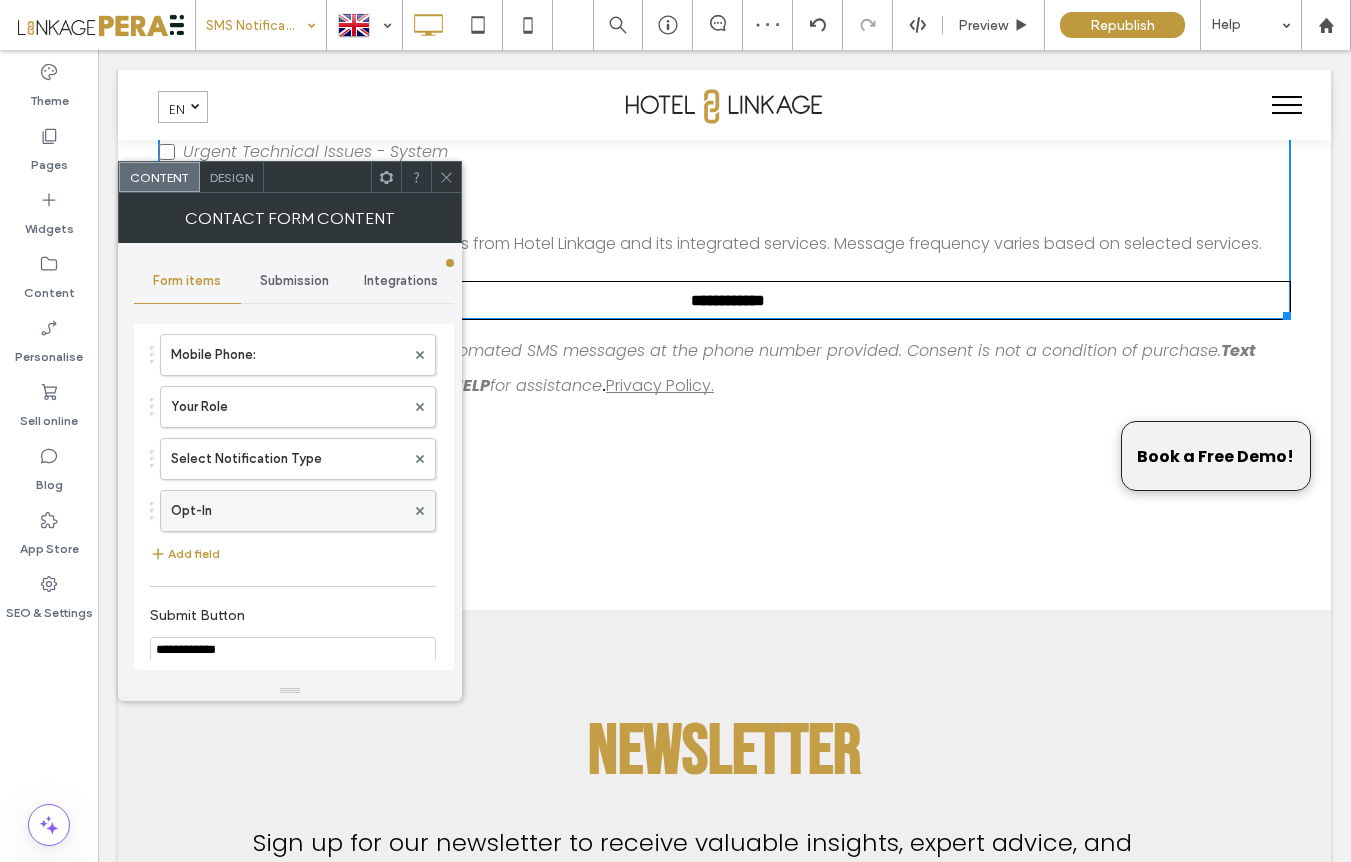 click on "Opt-In" at bounding box center (288, 511) 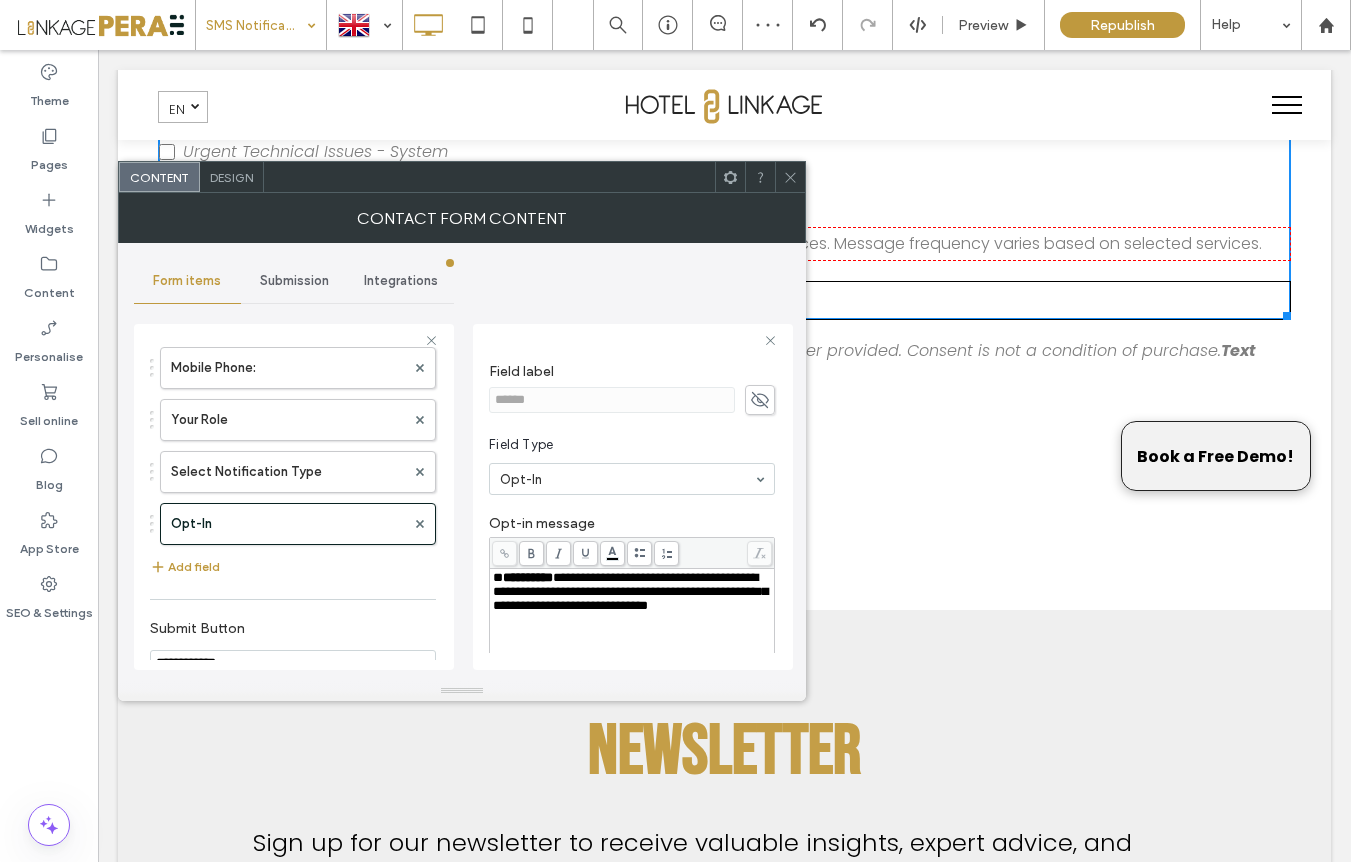 scroll, scrollTop: 38, scrollLeft: 0, axis: vertical 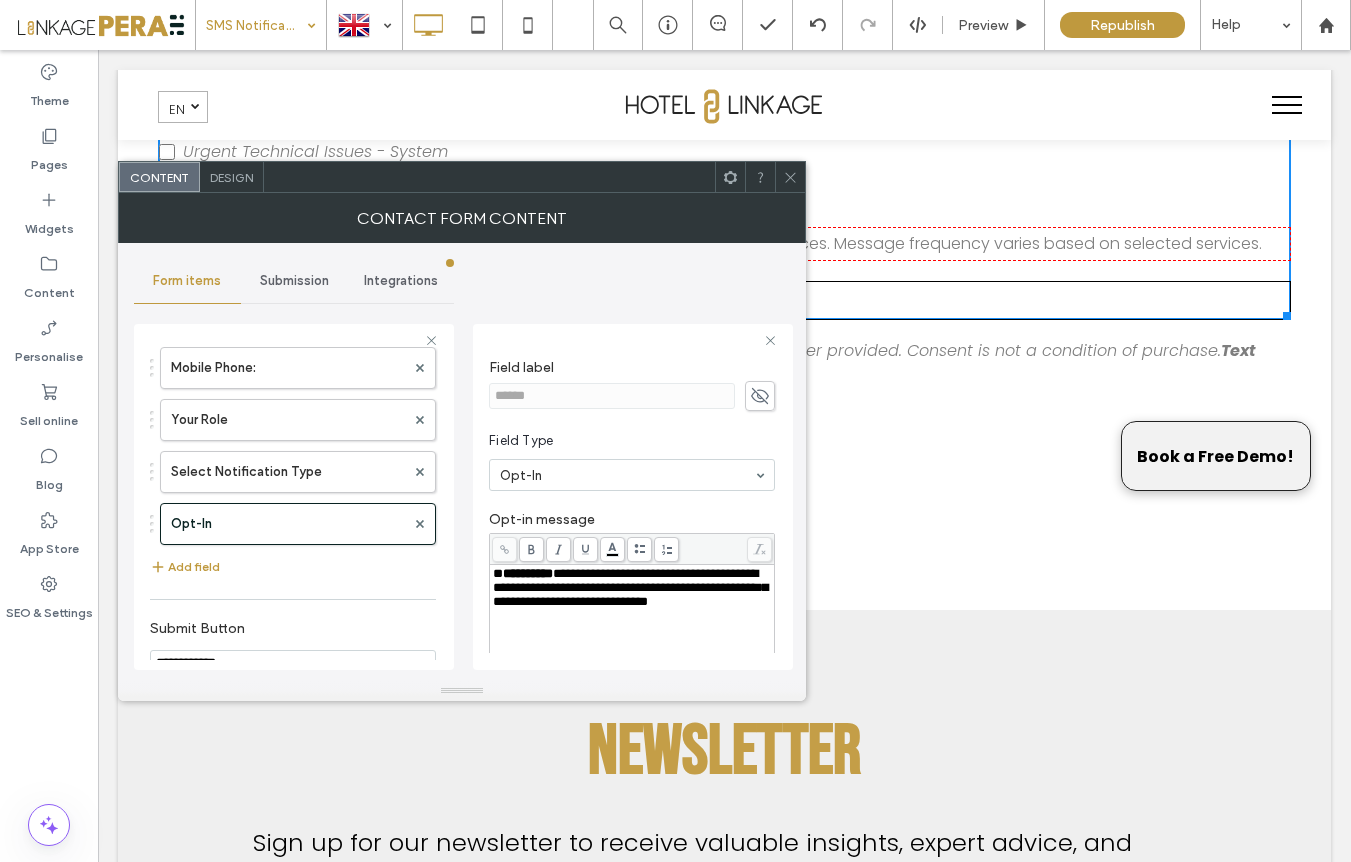 click on "**********" at bounding box center [632, 588] 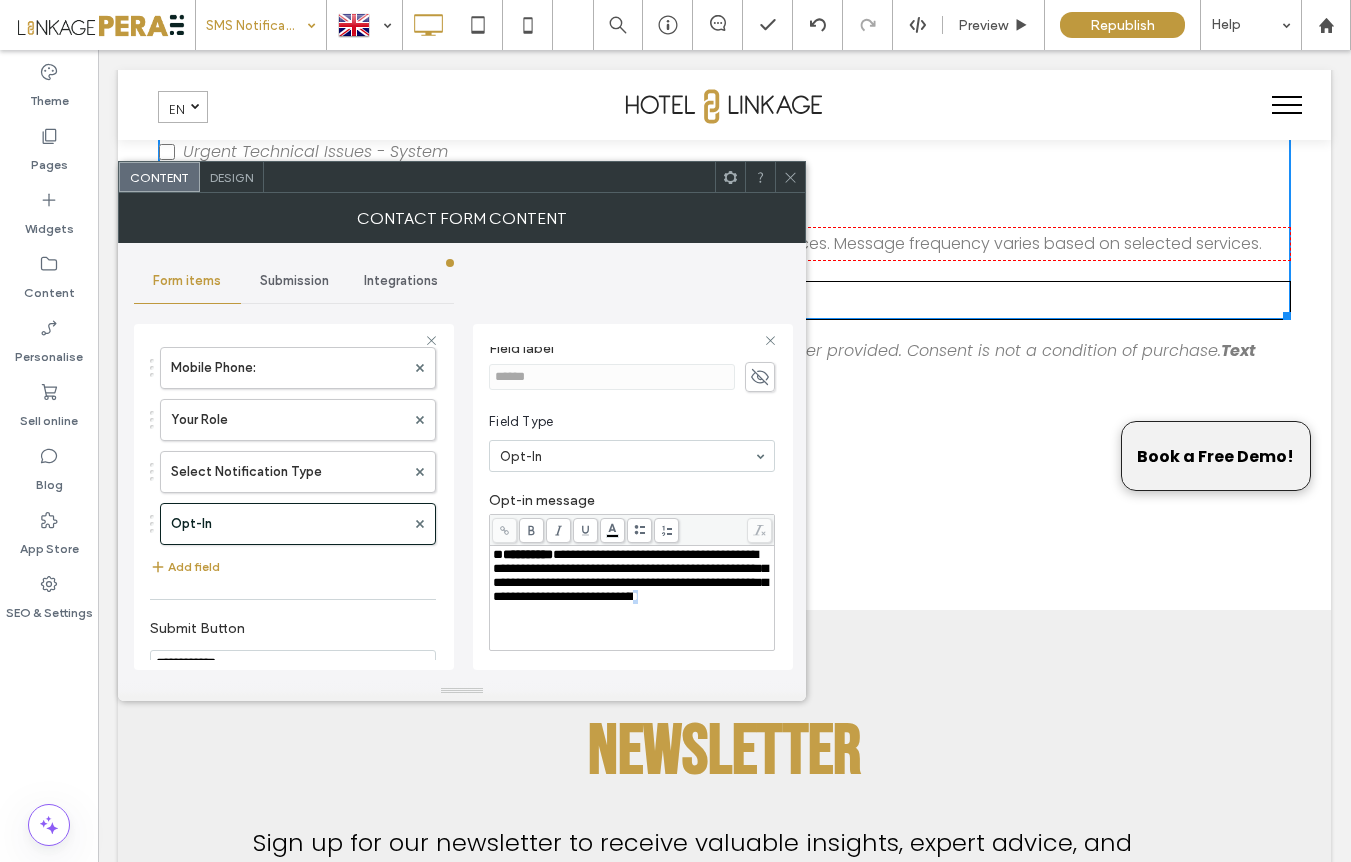scroll, scrollTop: 66, scrollLeft: 0, axis: vertical 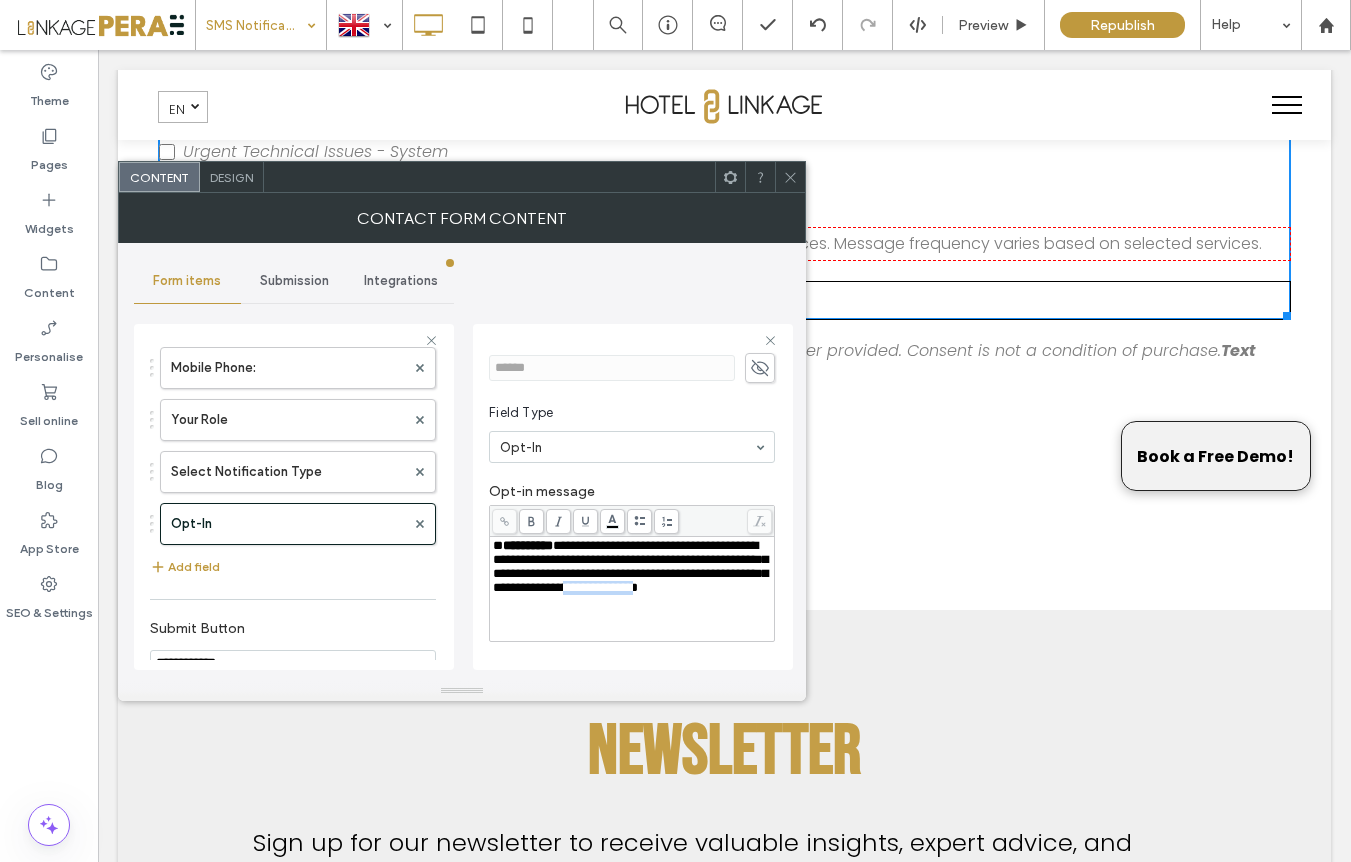 drag, startPoint x: 574, startPoint y: 641, endPoint x: 525, endPoint y: 586, distance: 73.661385 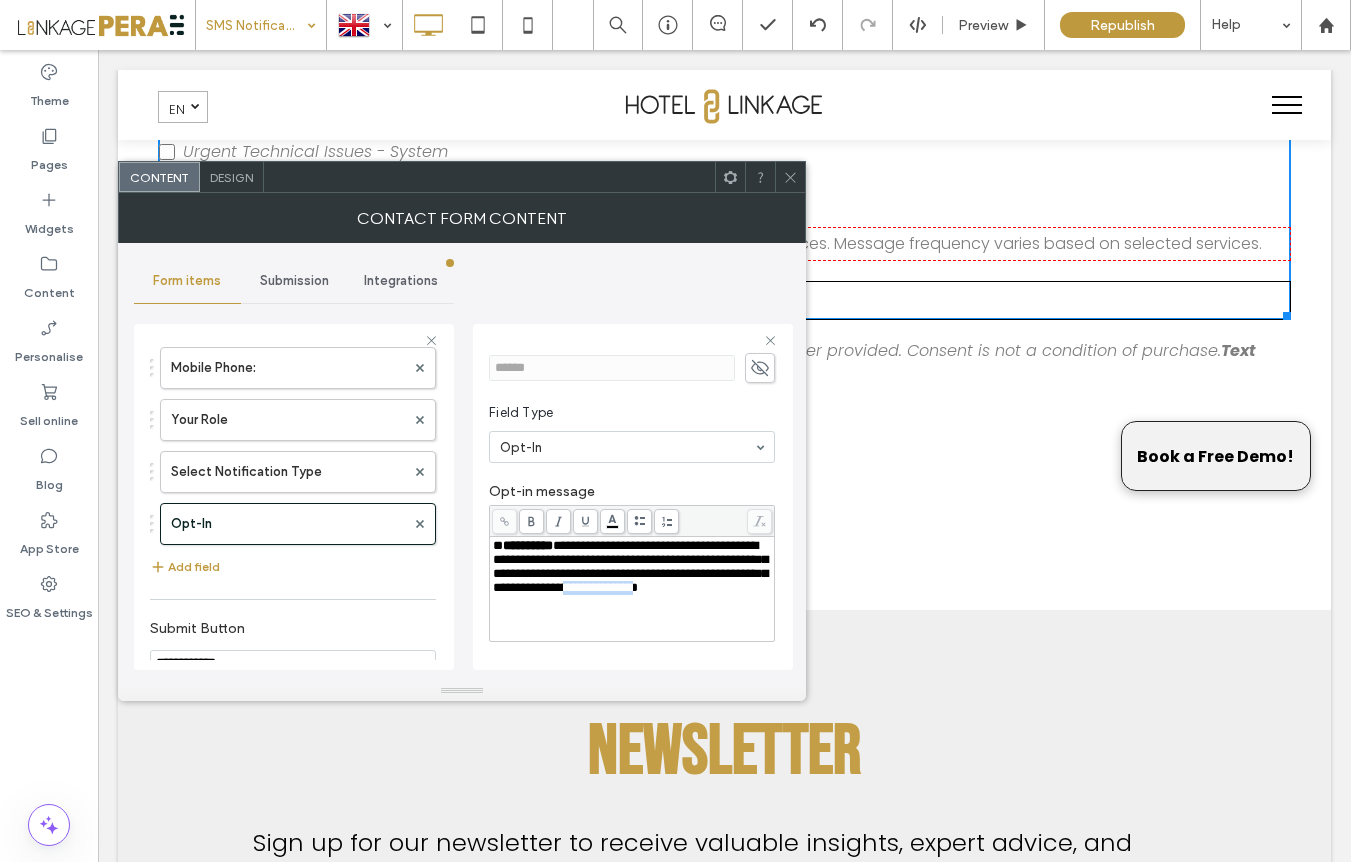 click on "**********" at bounding box center (632, 589) 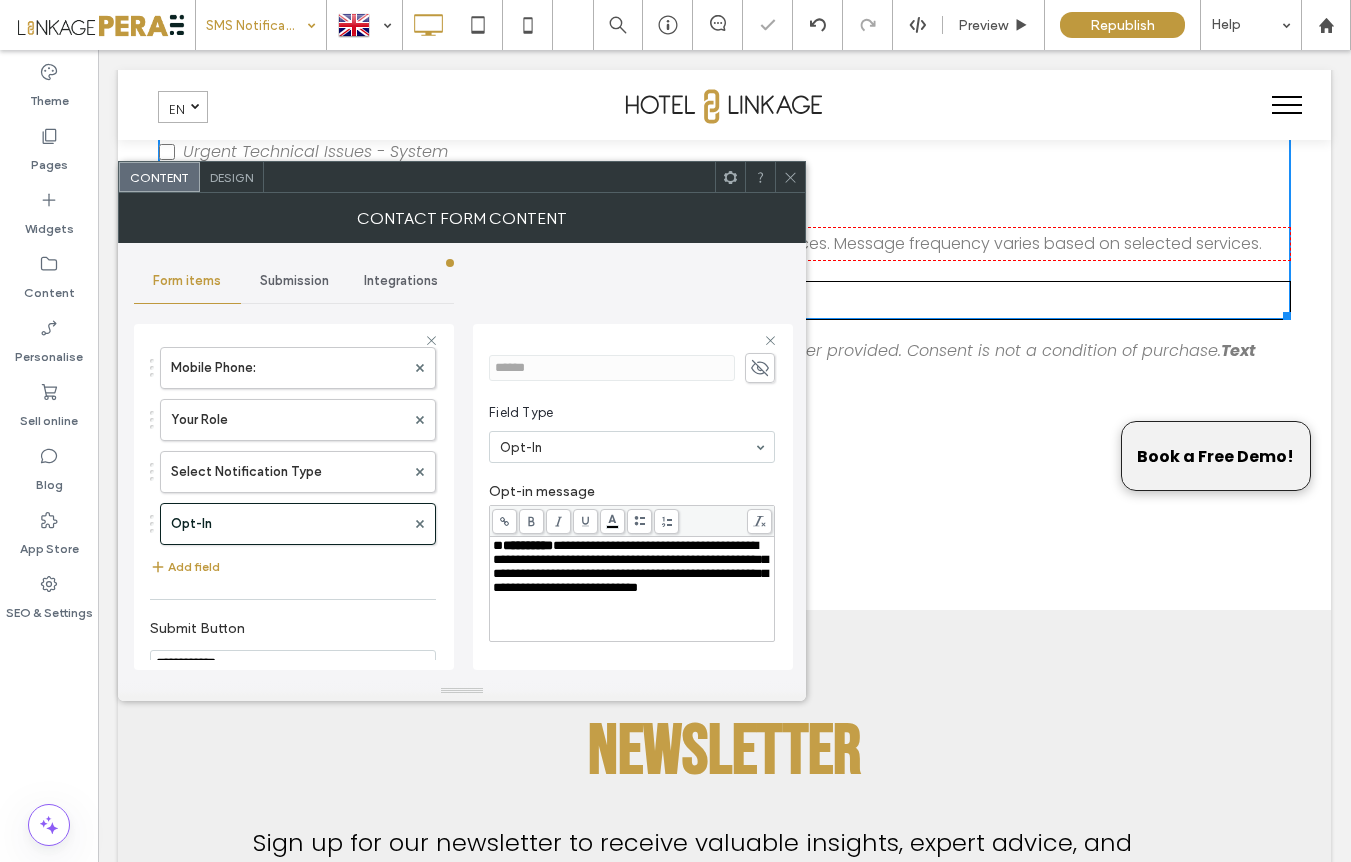 click 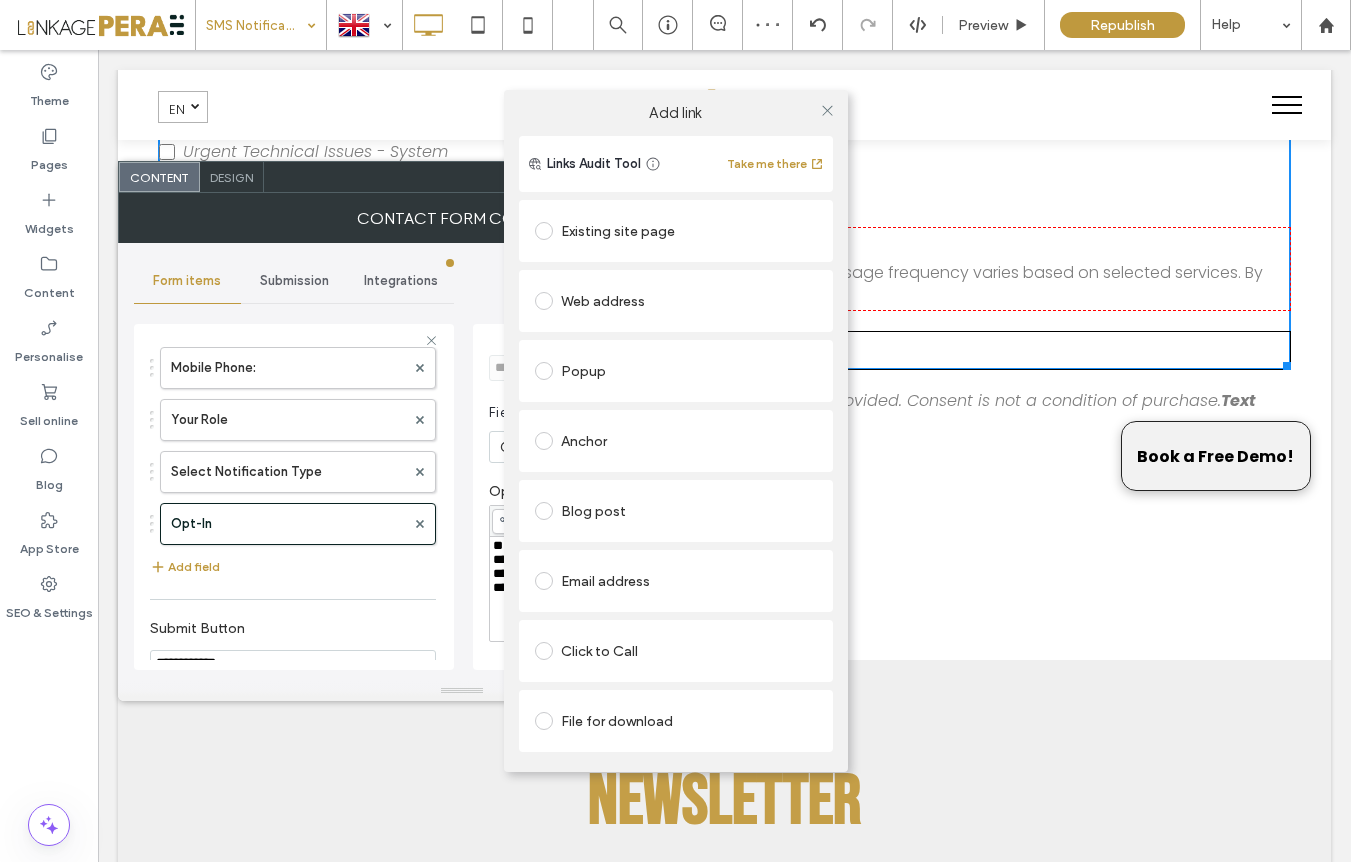 click at bounding box center (544, 231) 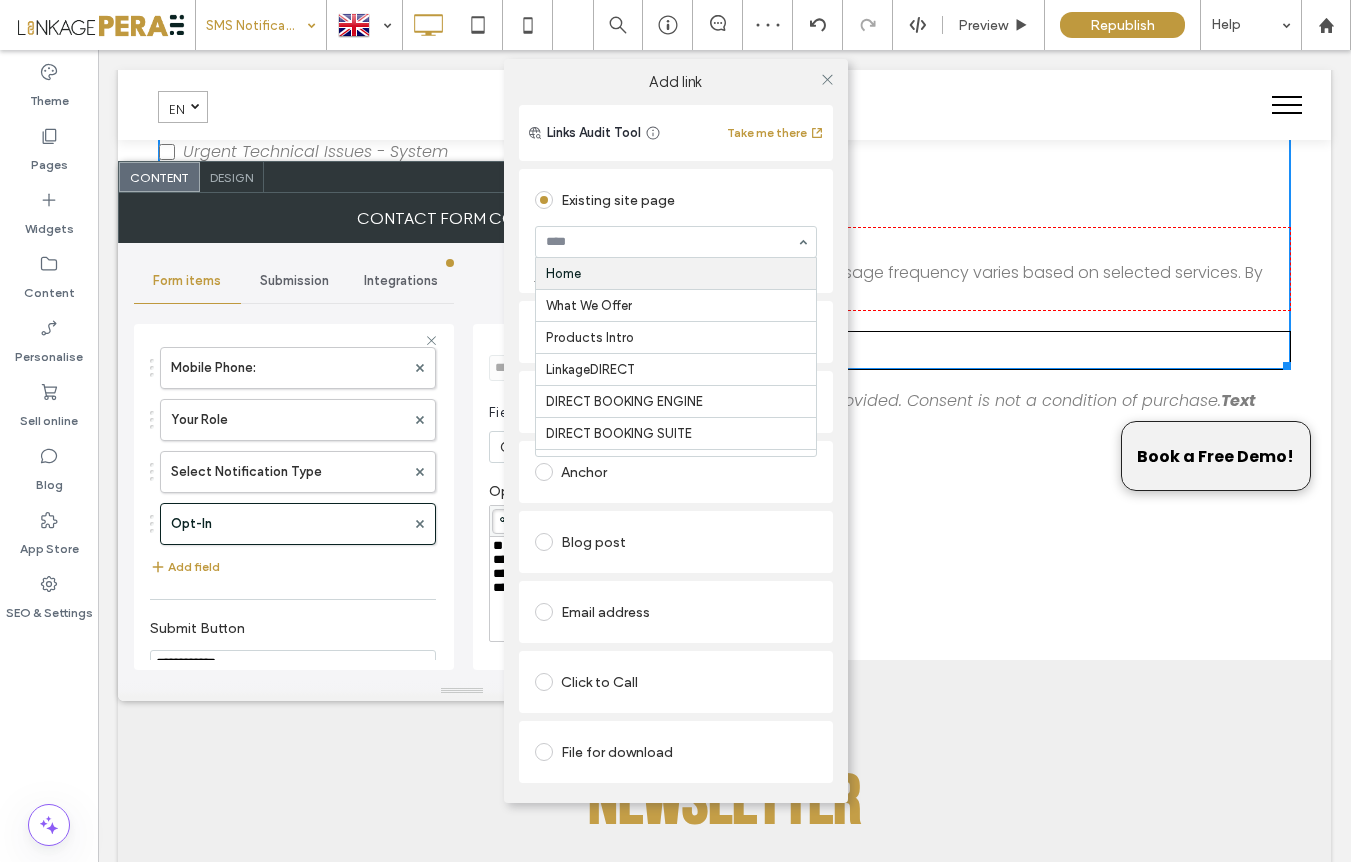 drag, startPoint x: 617, startPoint y: 245, endPoint x: 633, endPoint y: 291, distance: 48.703182 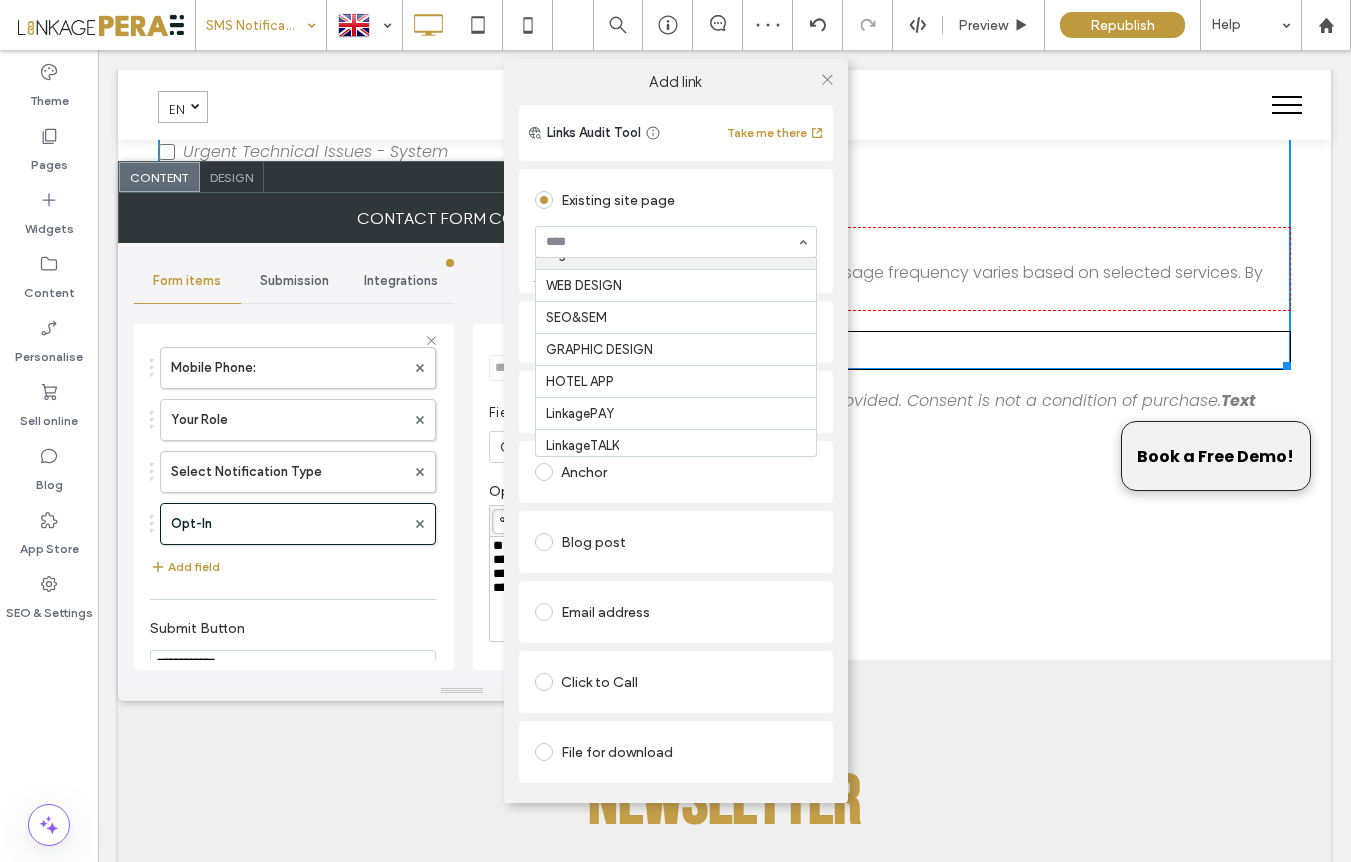 scroll, scrollTop: 1286, scrollLeft: 0, axis: vertical 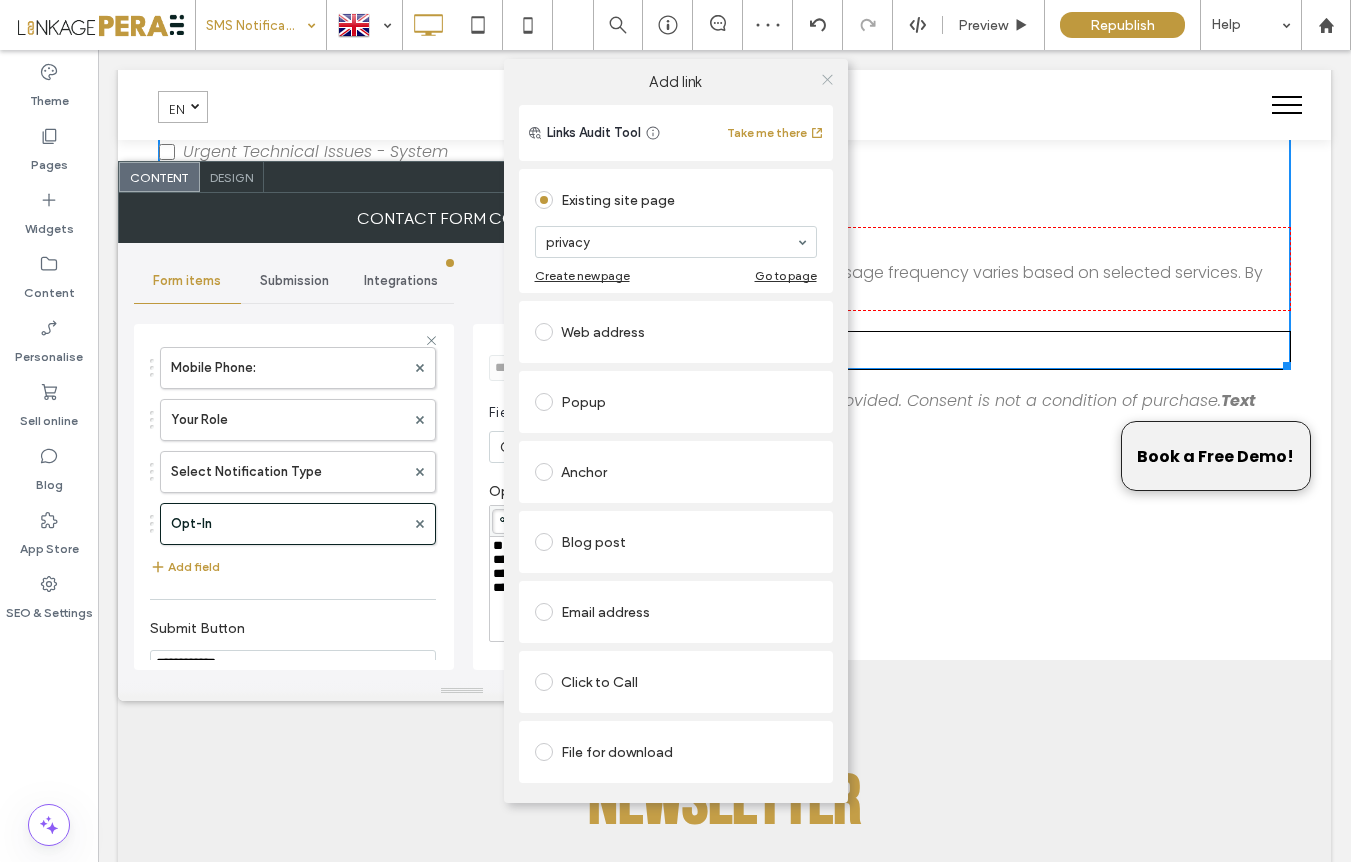 click 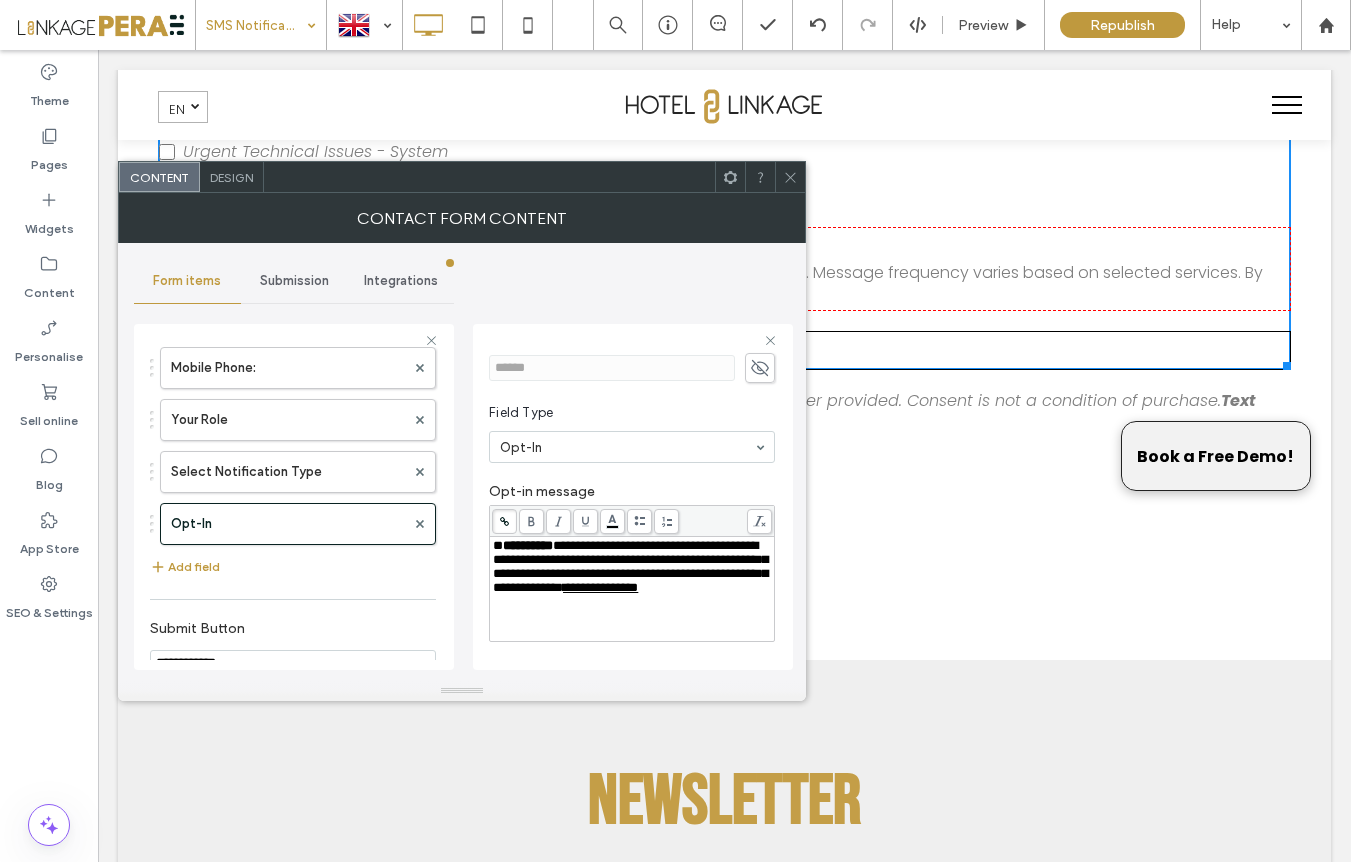 click 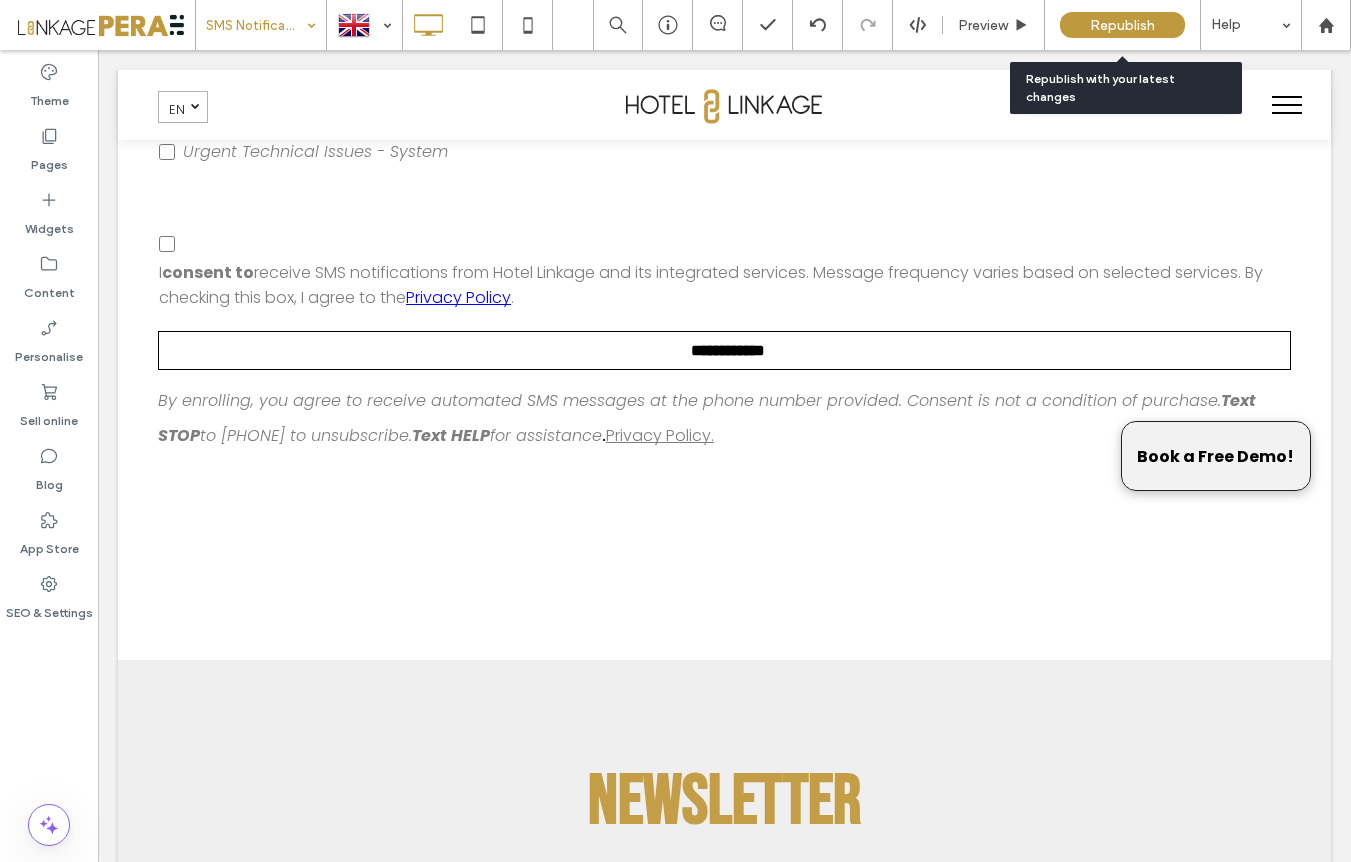 click on "Republish" at bounding box center [1122, 25] 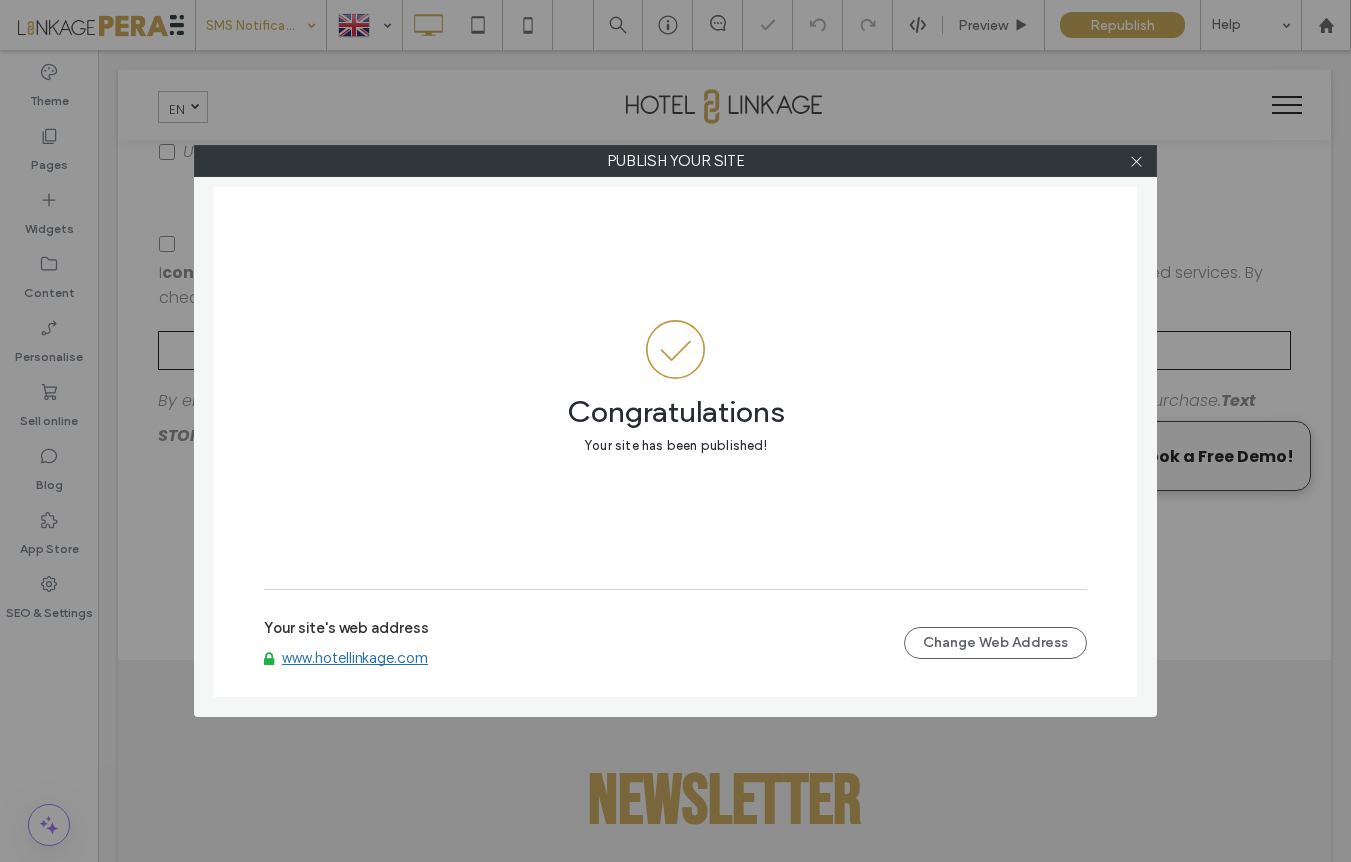 click on "www.hotellinkage.com" at bounding box center [355, 658] 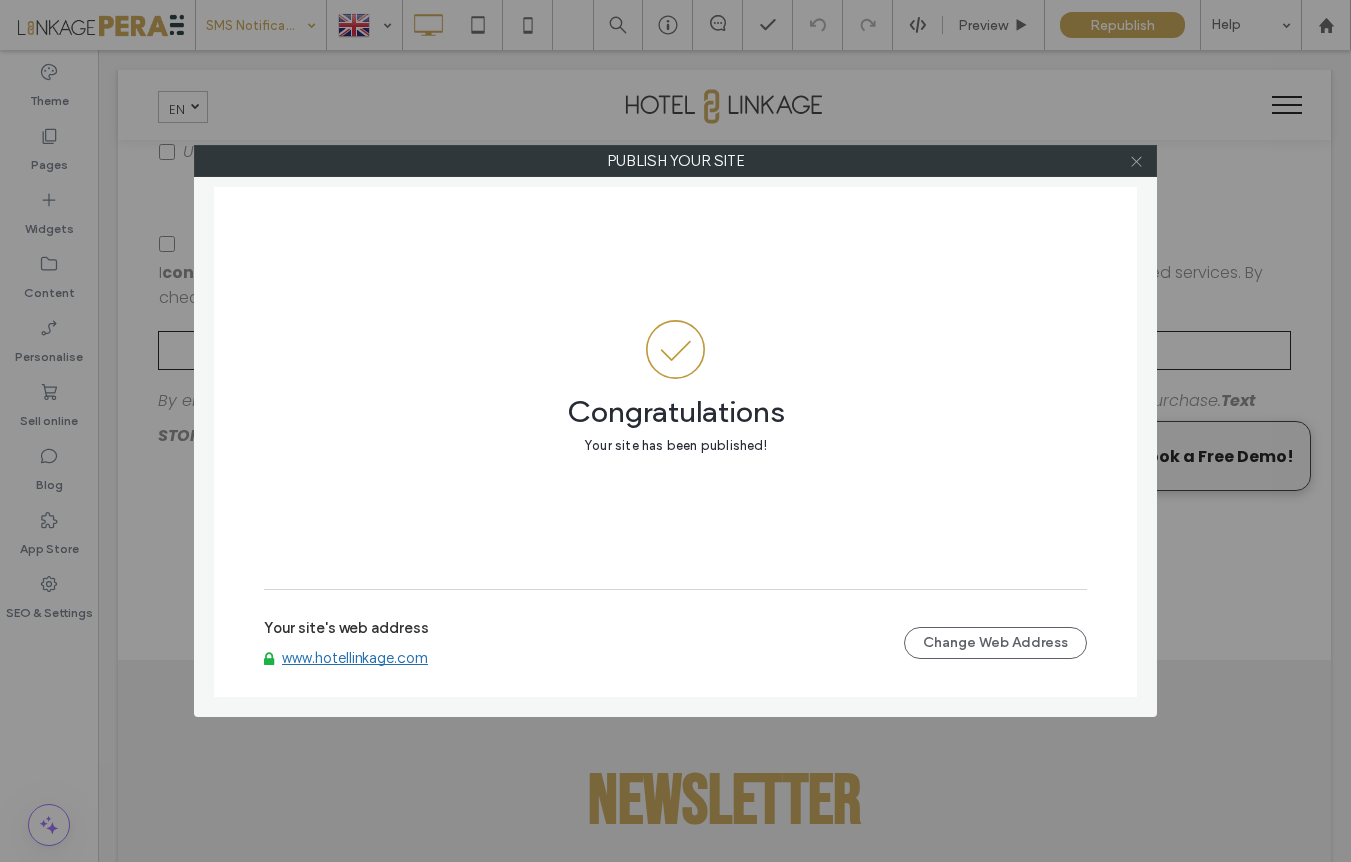 click 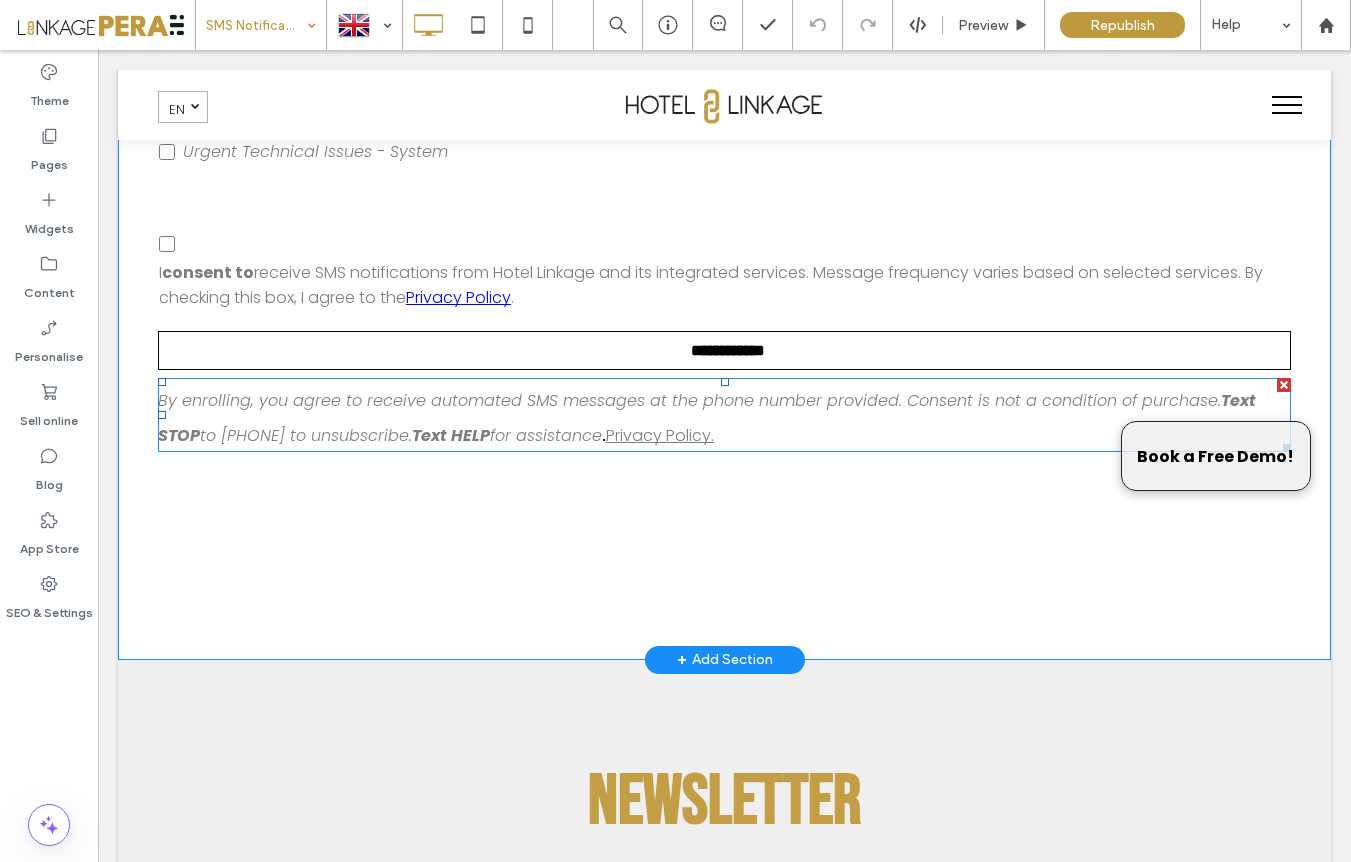 click on "By enrolling, you agree to receive automated SMS messages at the phone number provided. Consent is not a condition of purchase.  Text STOP  to [PHONE] to unsubscribe.  Text HELP  for assistance .  Privacy Policy ." at bounding box center [724, 415] 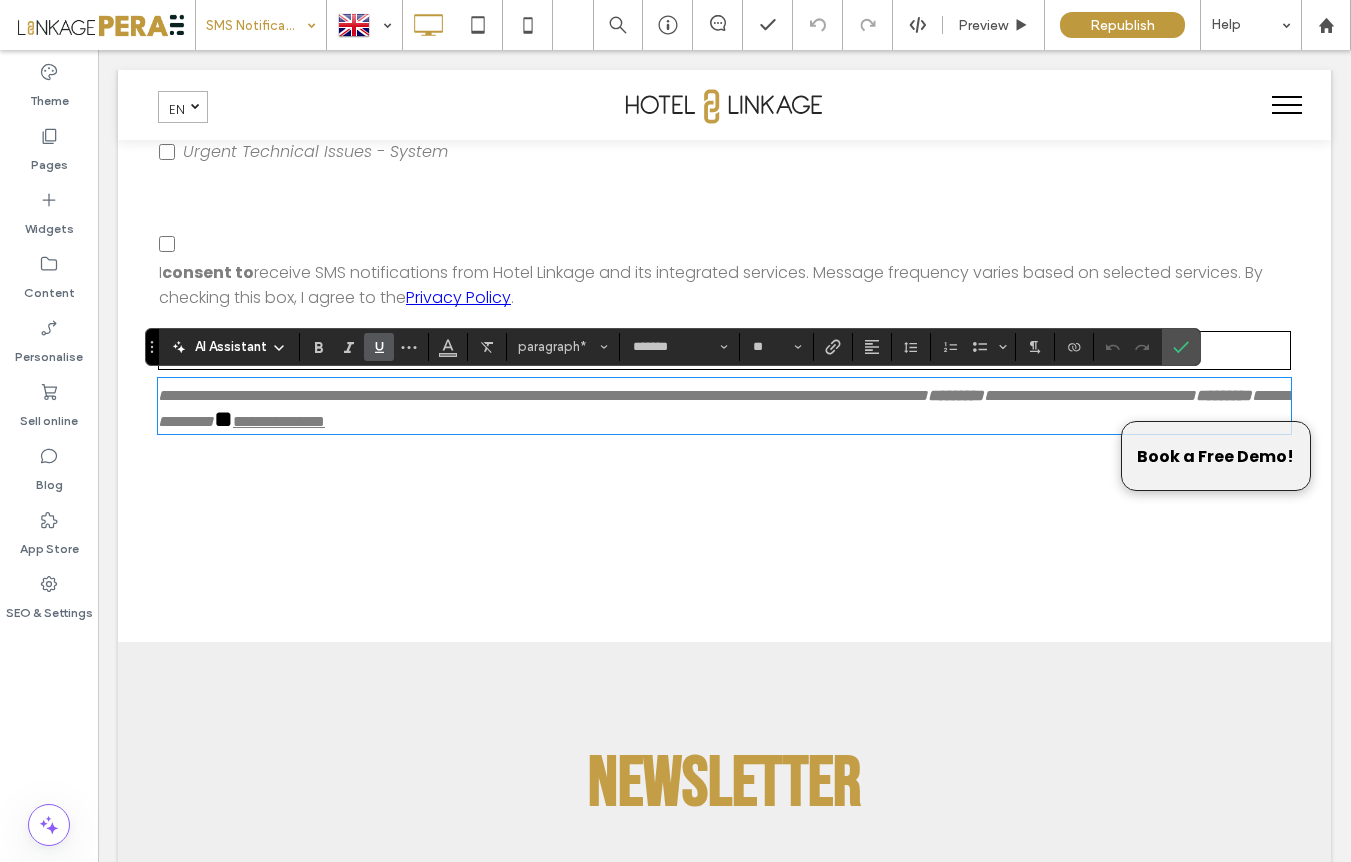 click on "I  consent to  receive SMS notifications from Hotel Linkage and its integrated services. Message frequency varies based on selected services. By checking this box, I agree to the  Privacy Policy ." at bounding box center [711, 285] 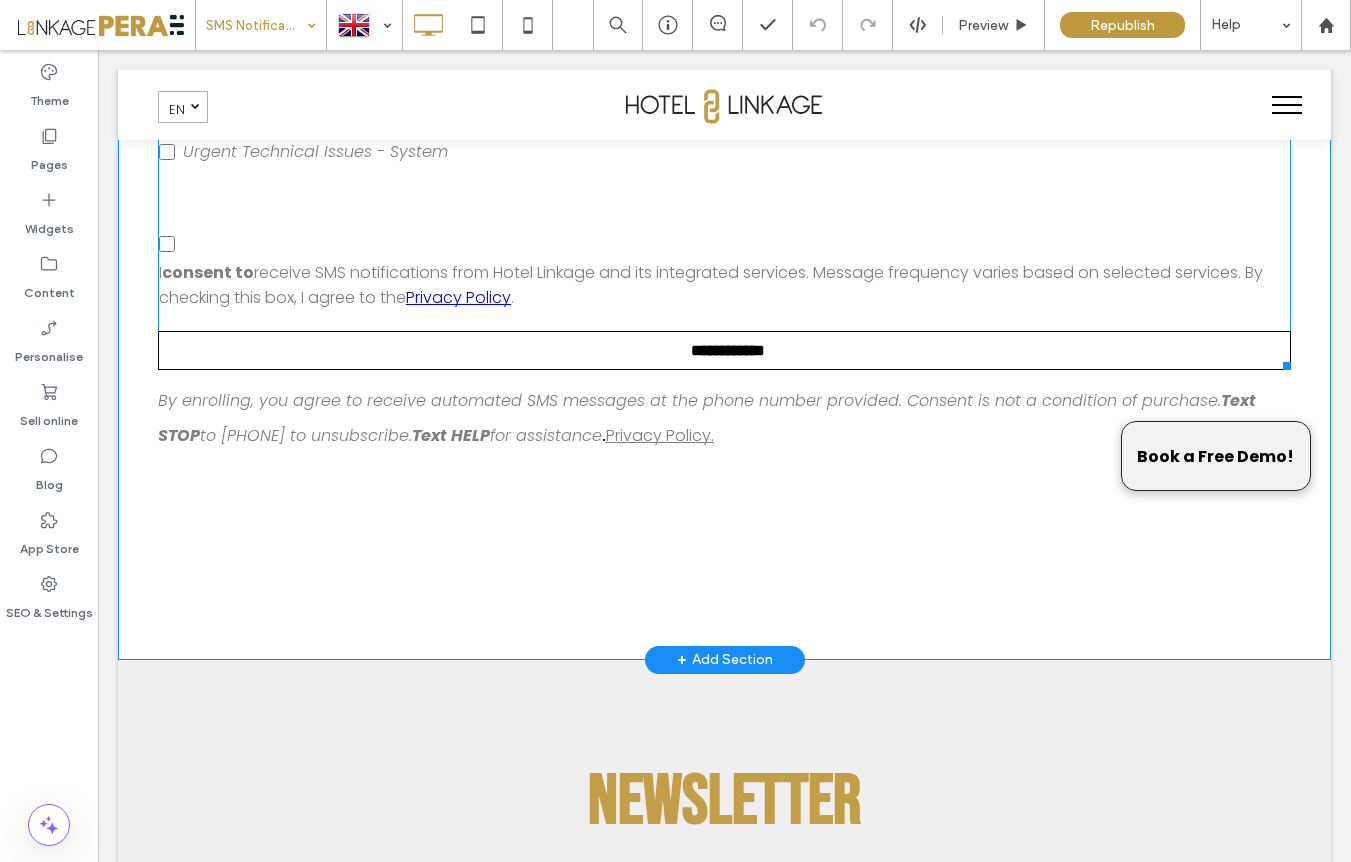 click on "I  consent to  receive SMS notifications from Hotel Linkage and its integrated services. Message frequency varies based on selected services. By checking this box, I agree to the  Privacy Policy ." at bounding box center [711, 285] 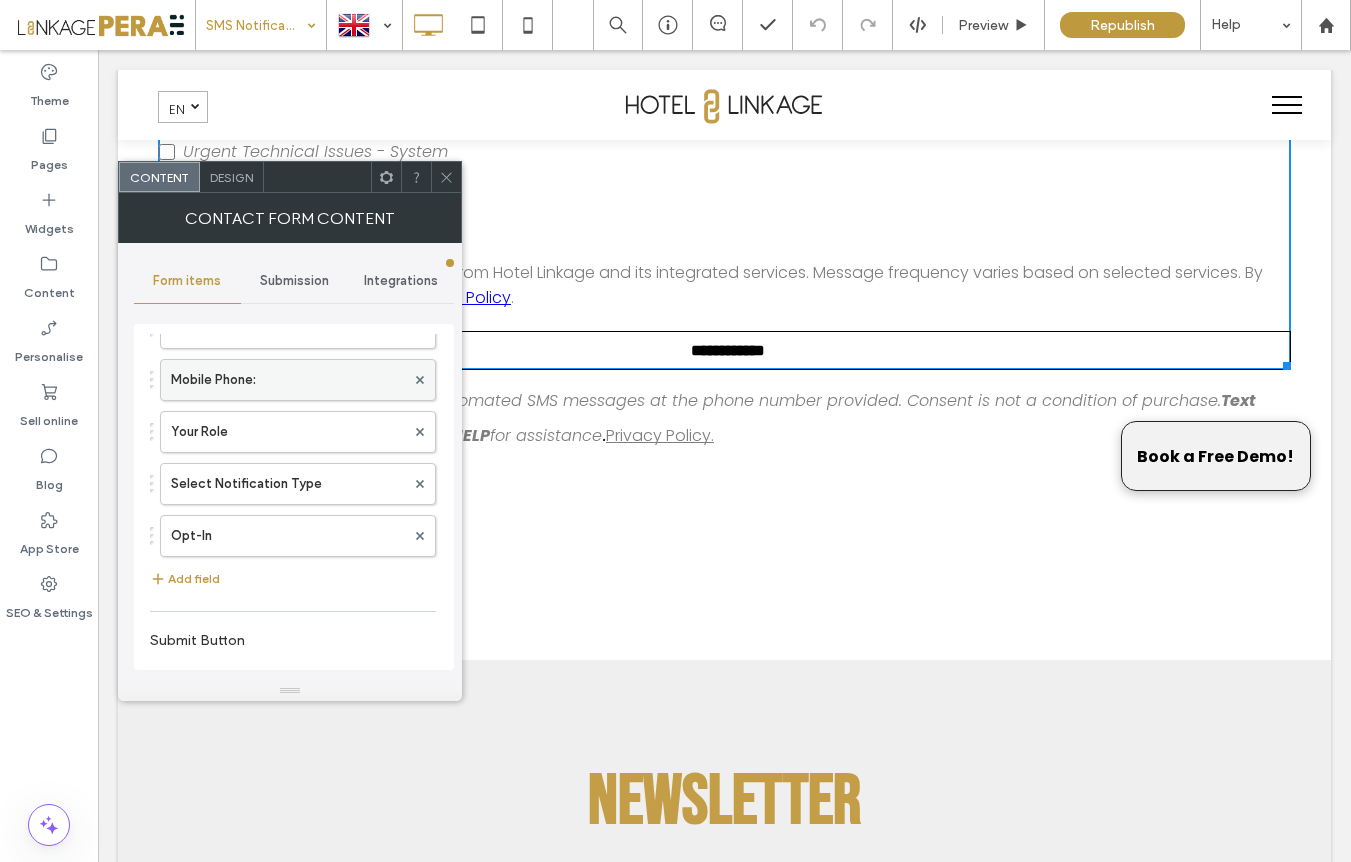 scroll, scrollTop: 190, scrollLeft: 0, axis: vertical 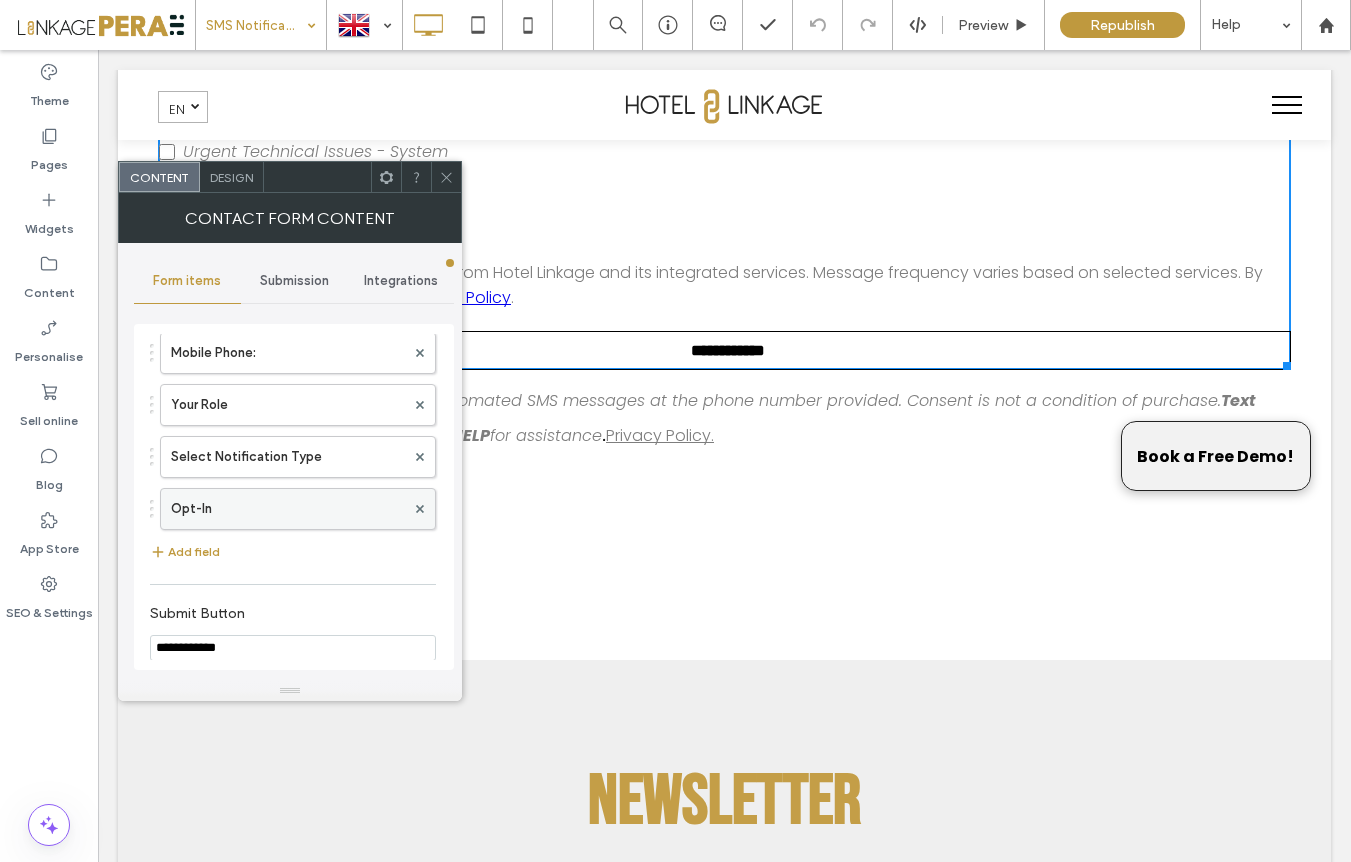 click on "Opt-In" at bounding box center (288, 509) 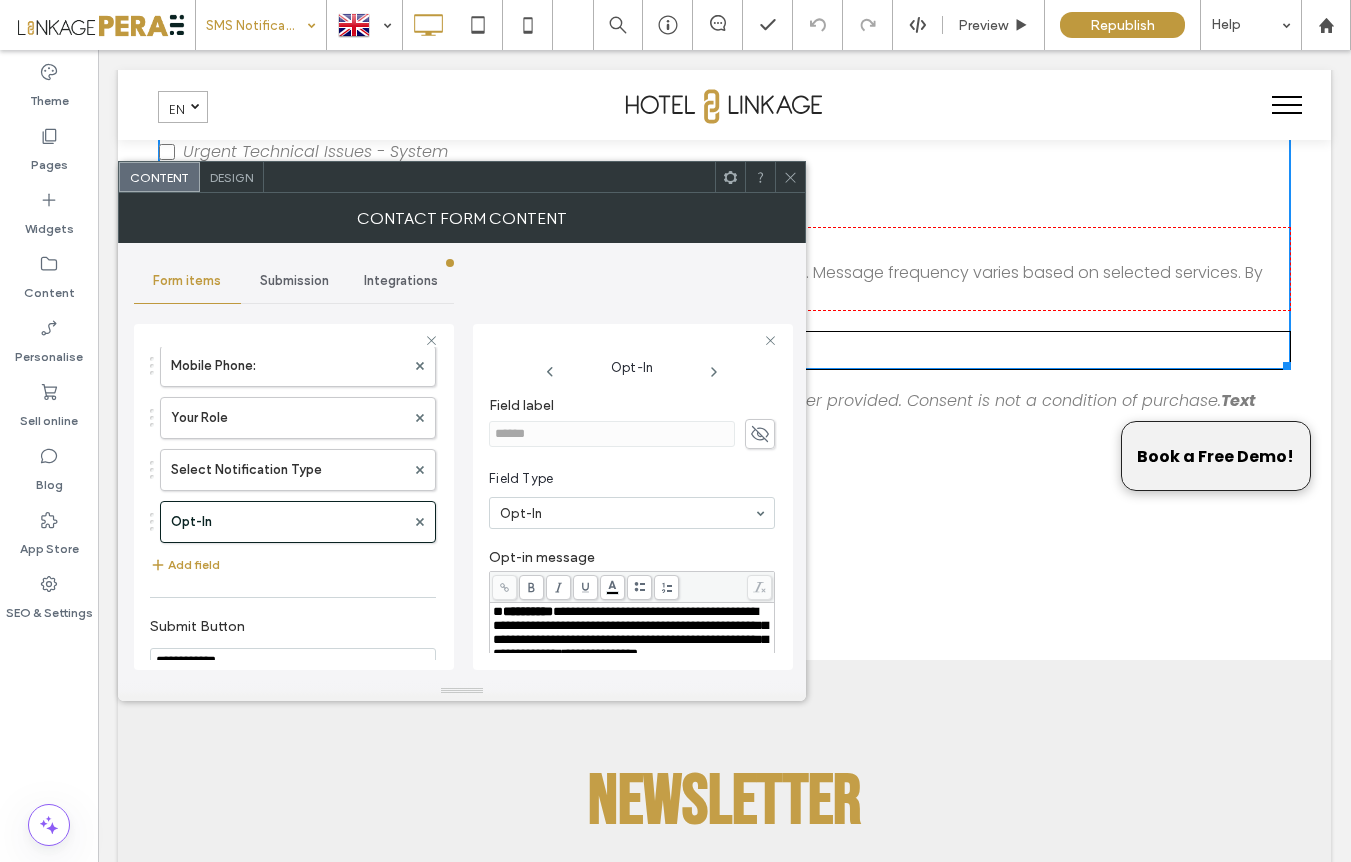 click on "**********" at bounding box center (630, 632) 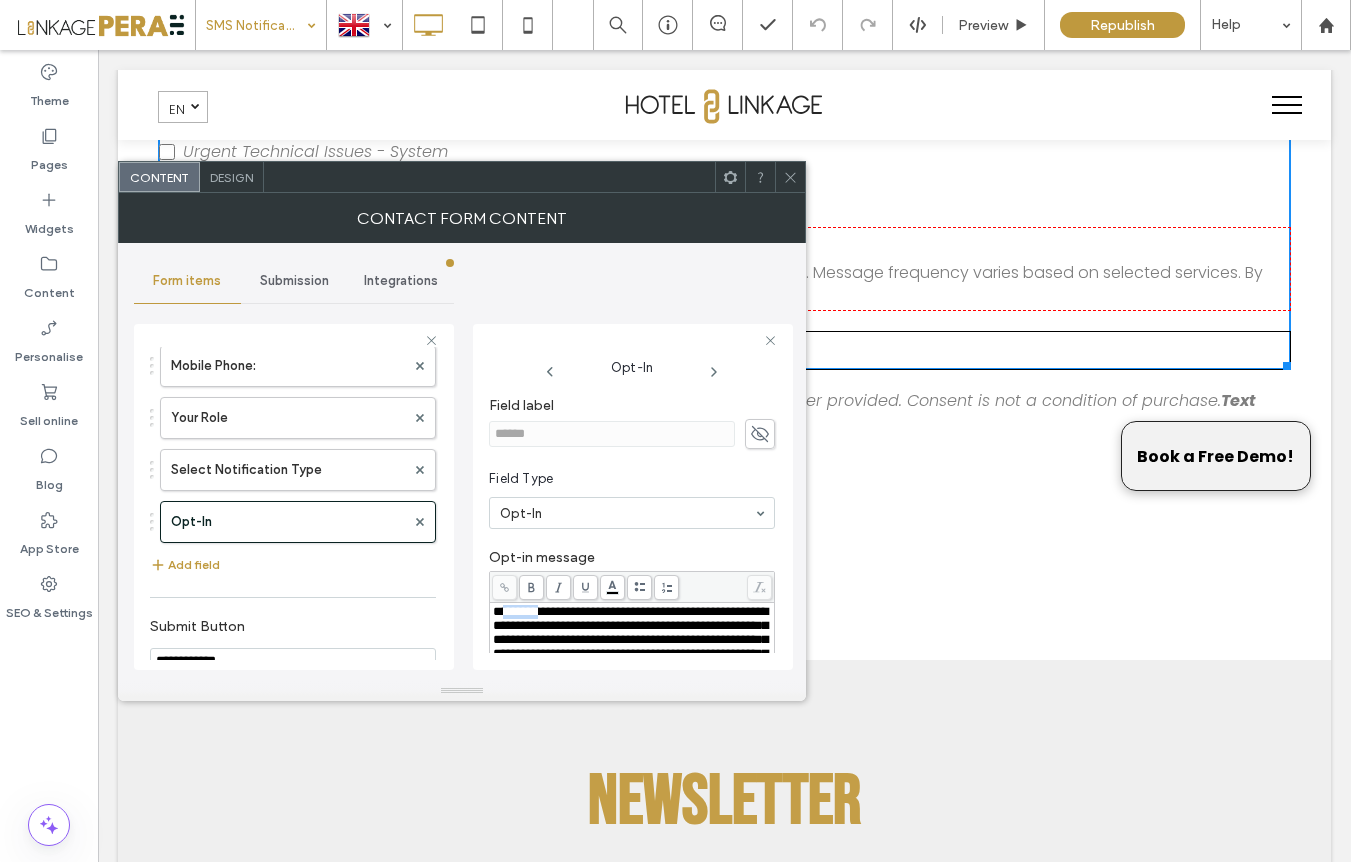 drag, startPoint x: 548, startPoint y: 614, endPoint x: 499, endPoint y: 618, distance: 49.162994 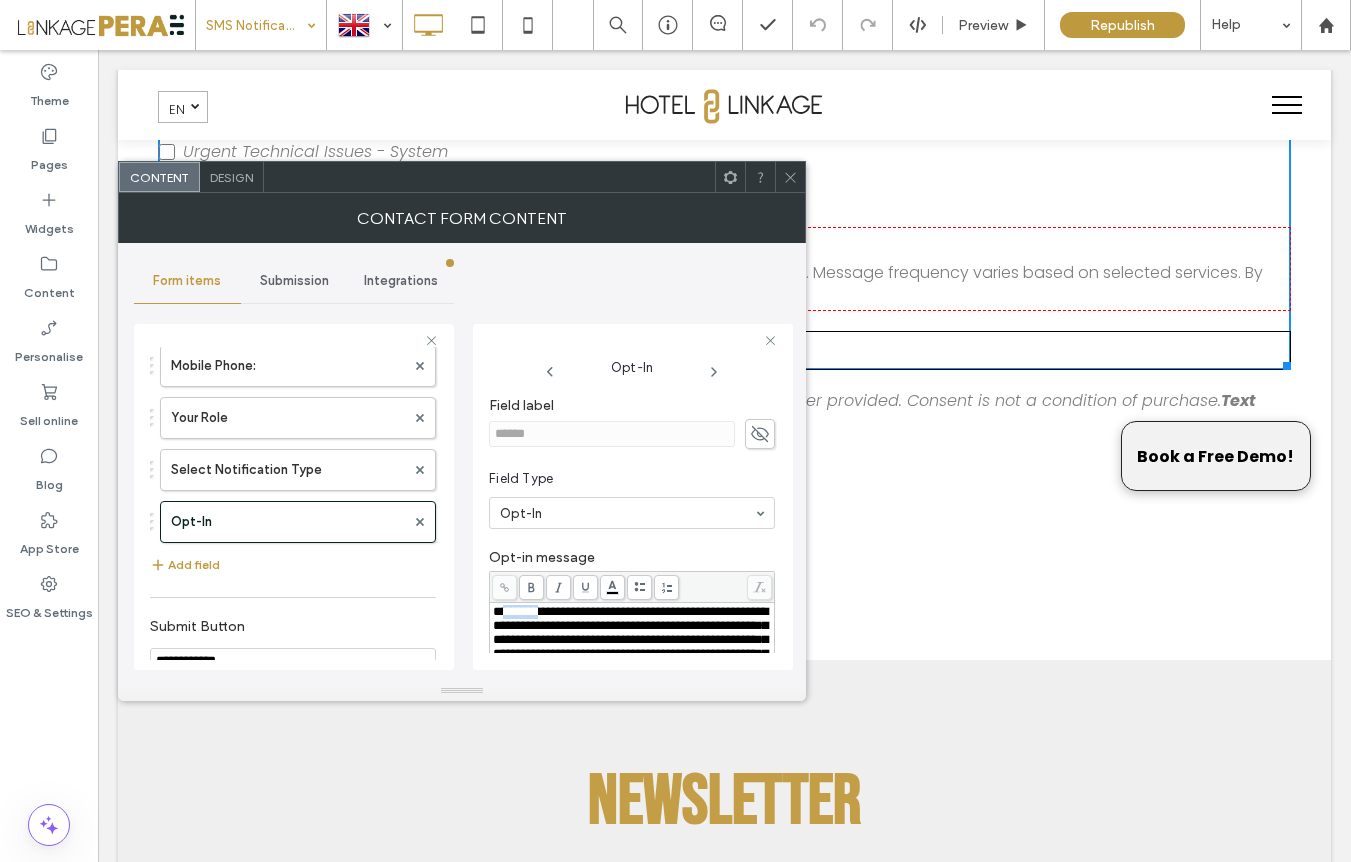 click on "**********" at bounding box center (630, 639) 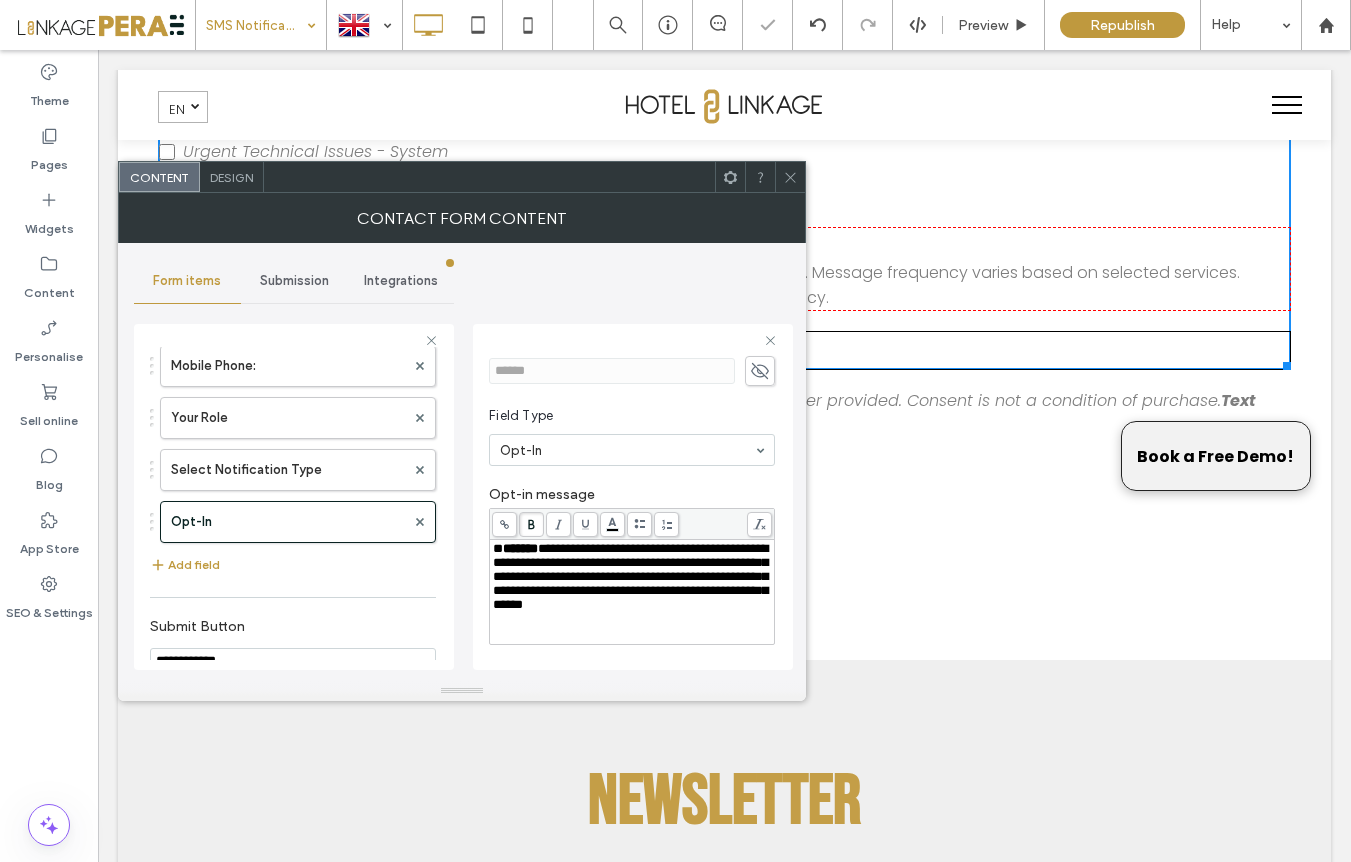 scroll, scrollTop: 65, scrollLeft: 0, axis: vertical 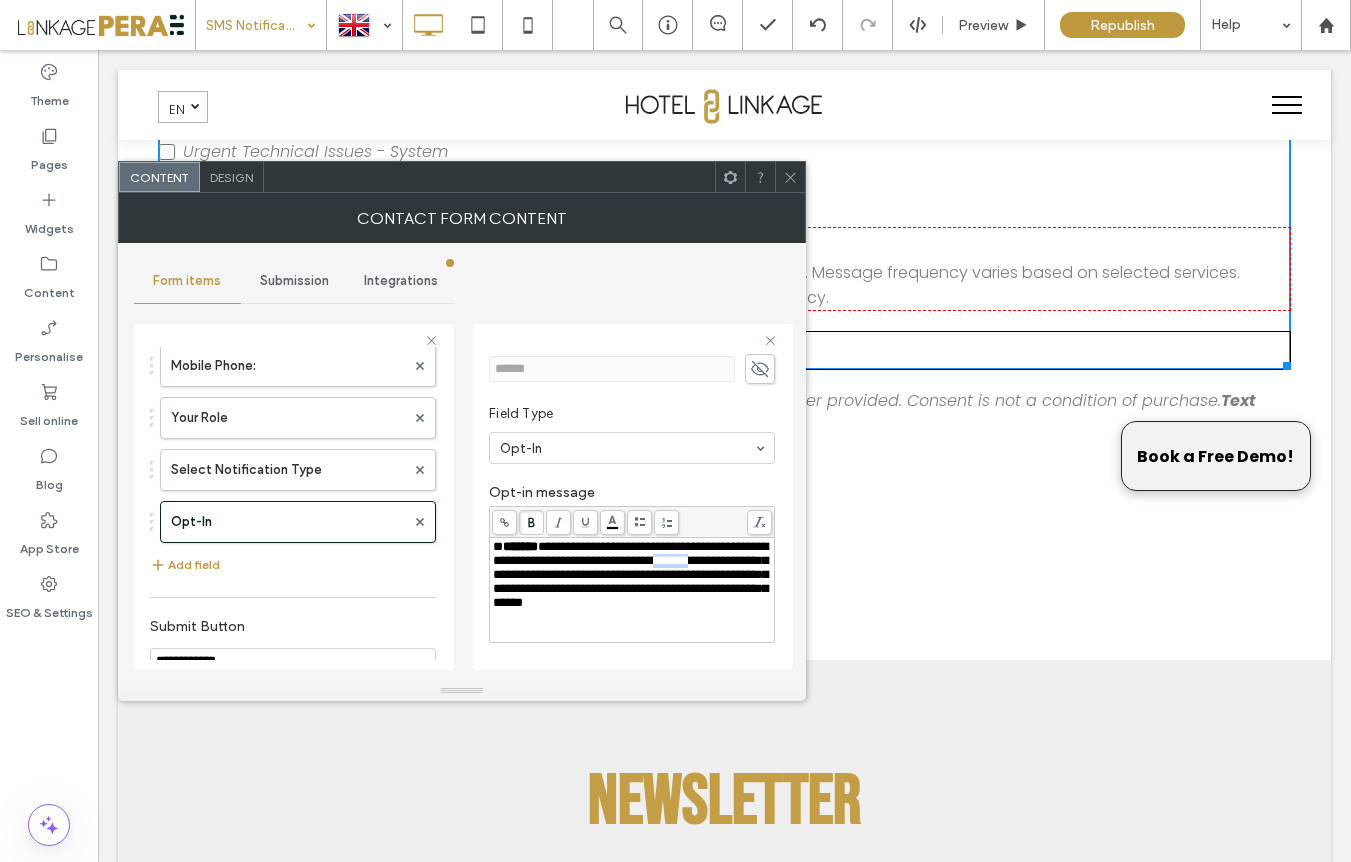 drag, startPoint x: 492, startPoint y: 582, endPoint x: 546, endPoint y: 582, distance: 54 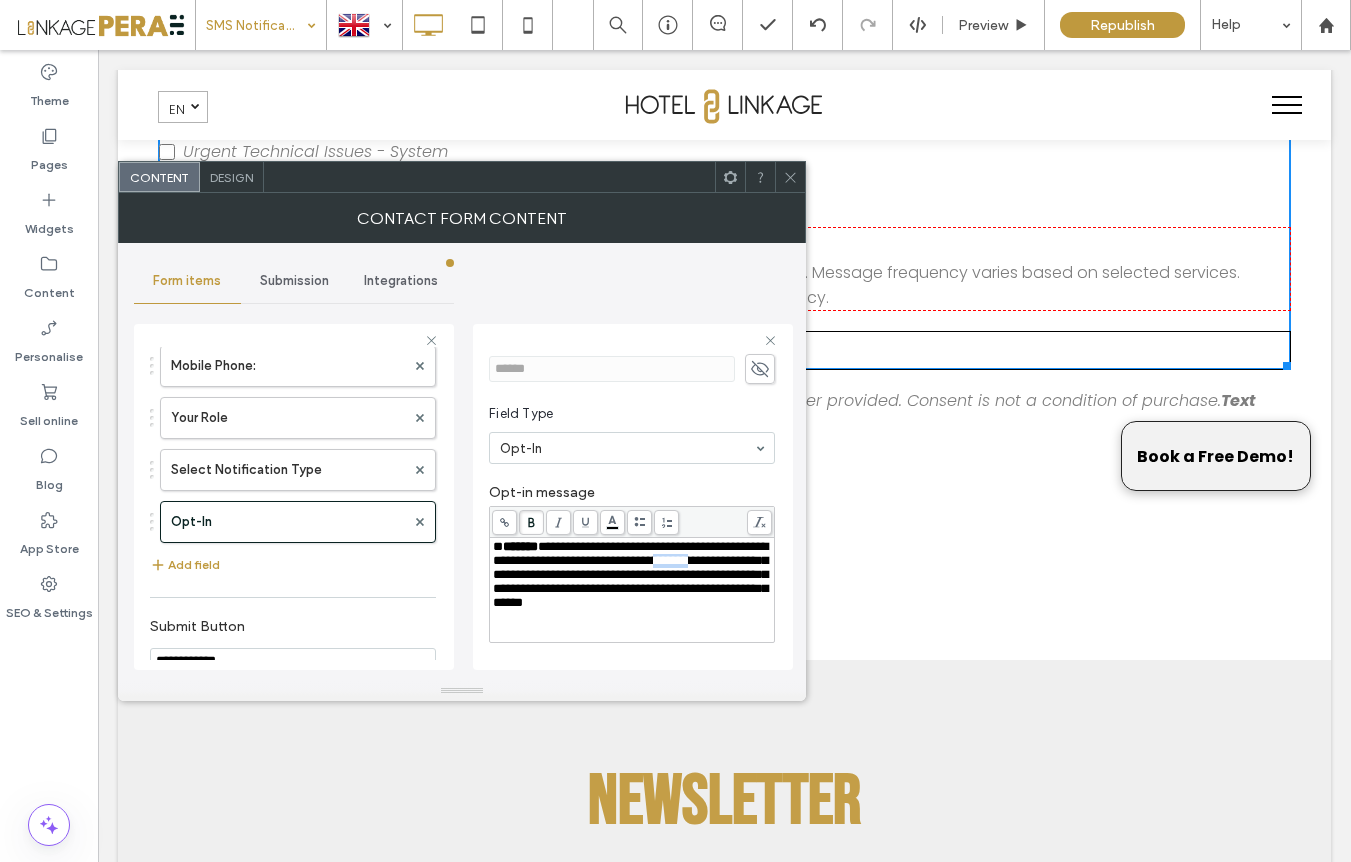 click on "**********" at bounding box center [630, 574] 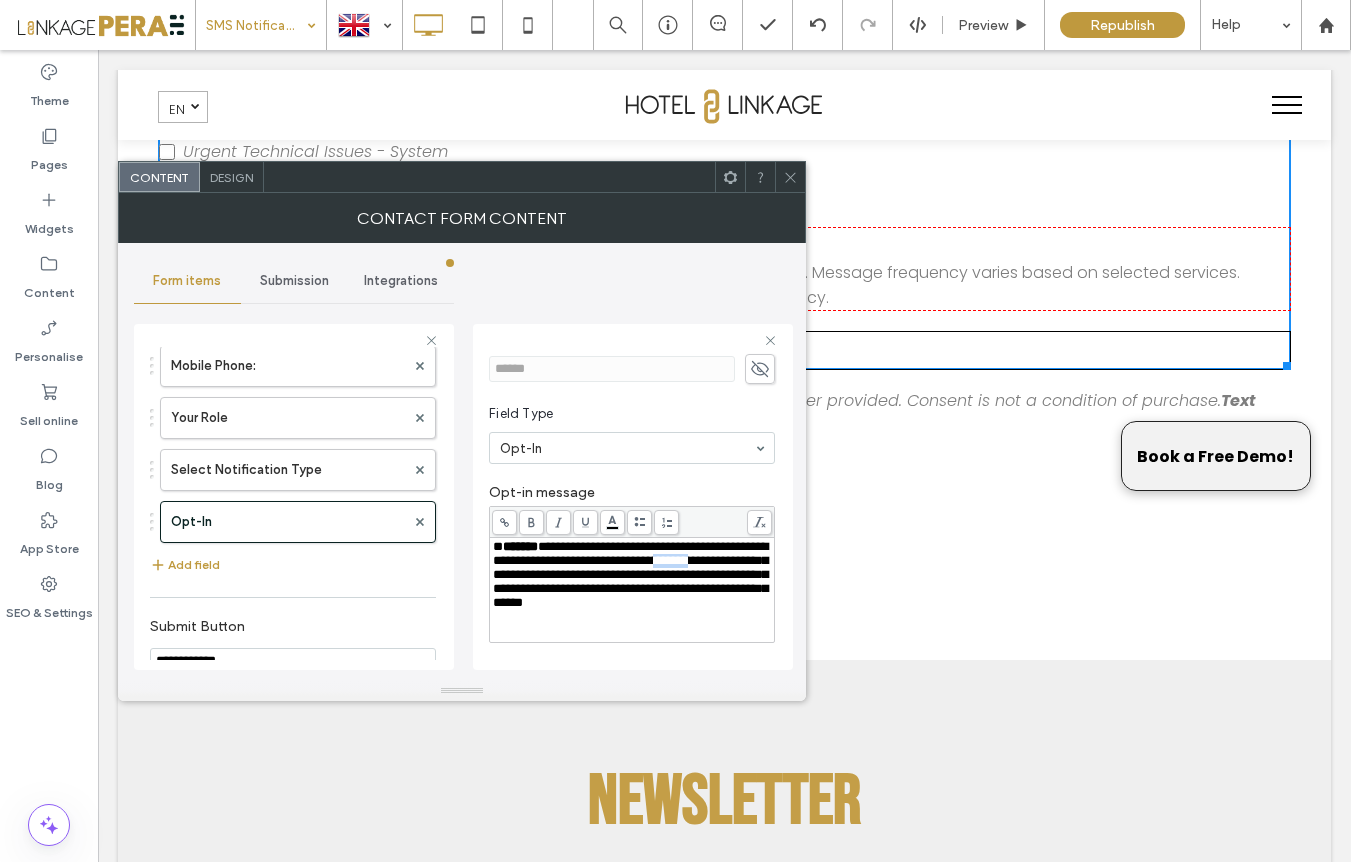 click on "**********" at bounding box center [630, 574] 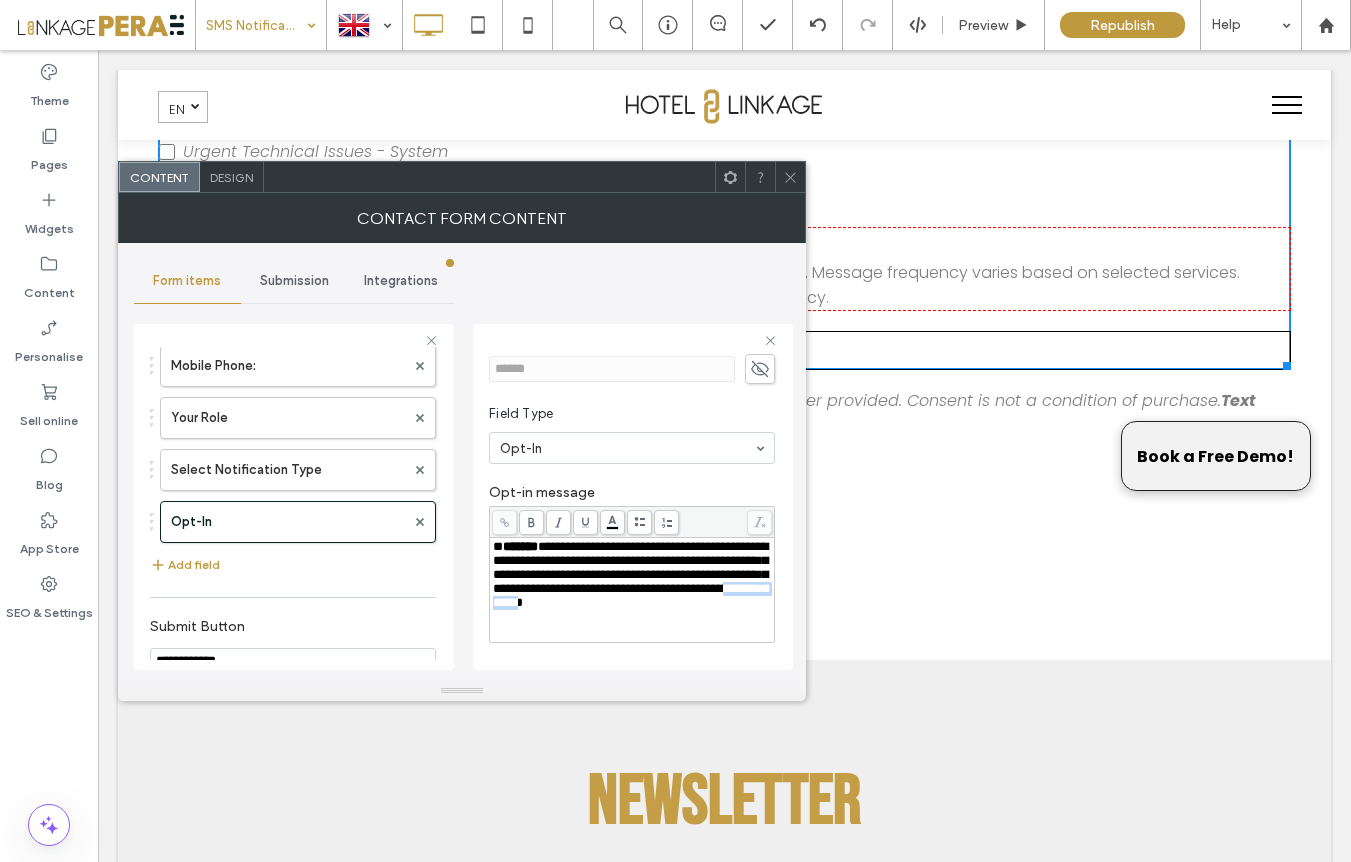 drag, startPoint x: 704, startPoint y: 611, endPoint x: 528, endPoint y: 627, distance: 176.72577 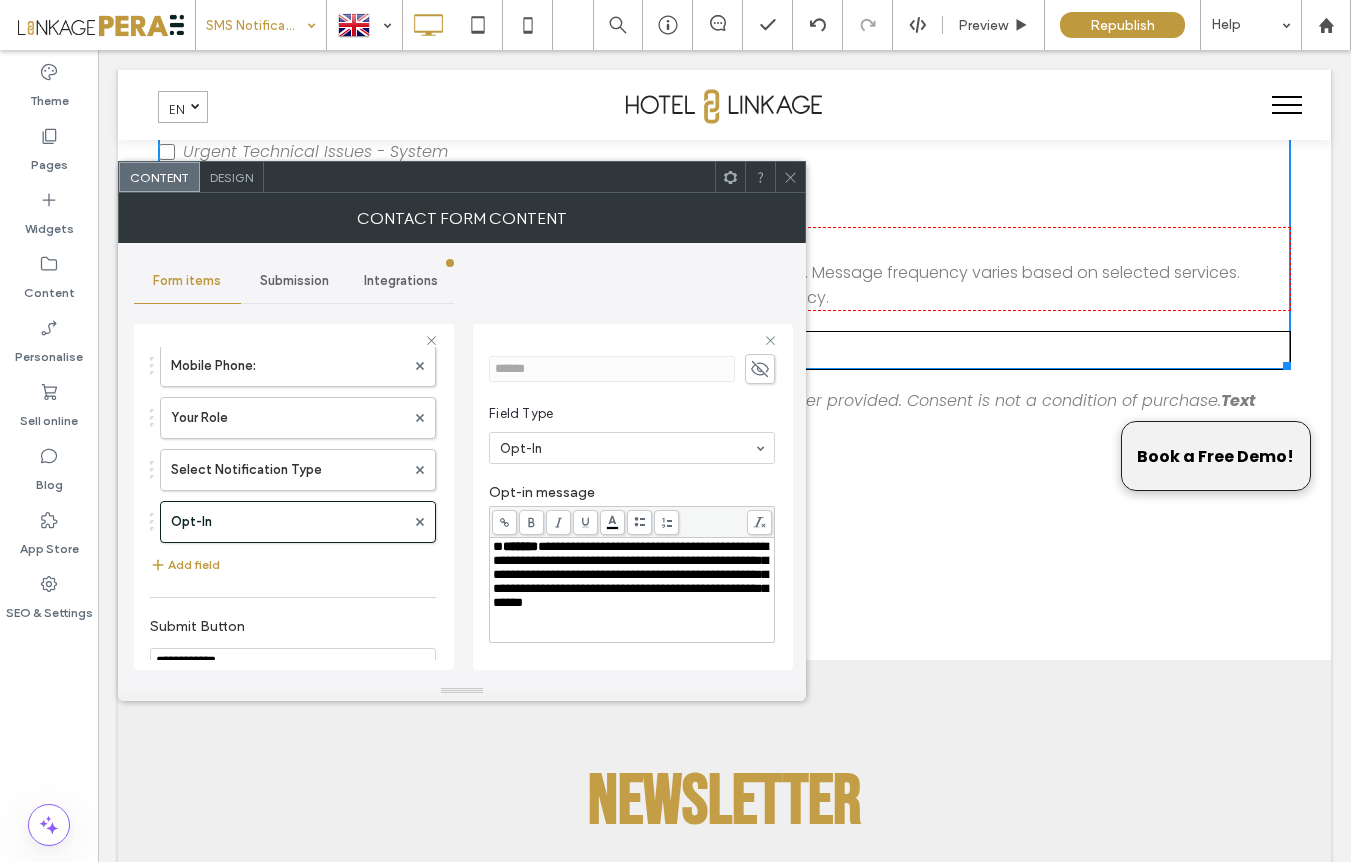 click 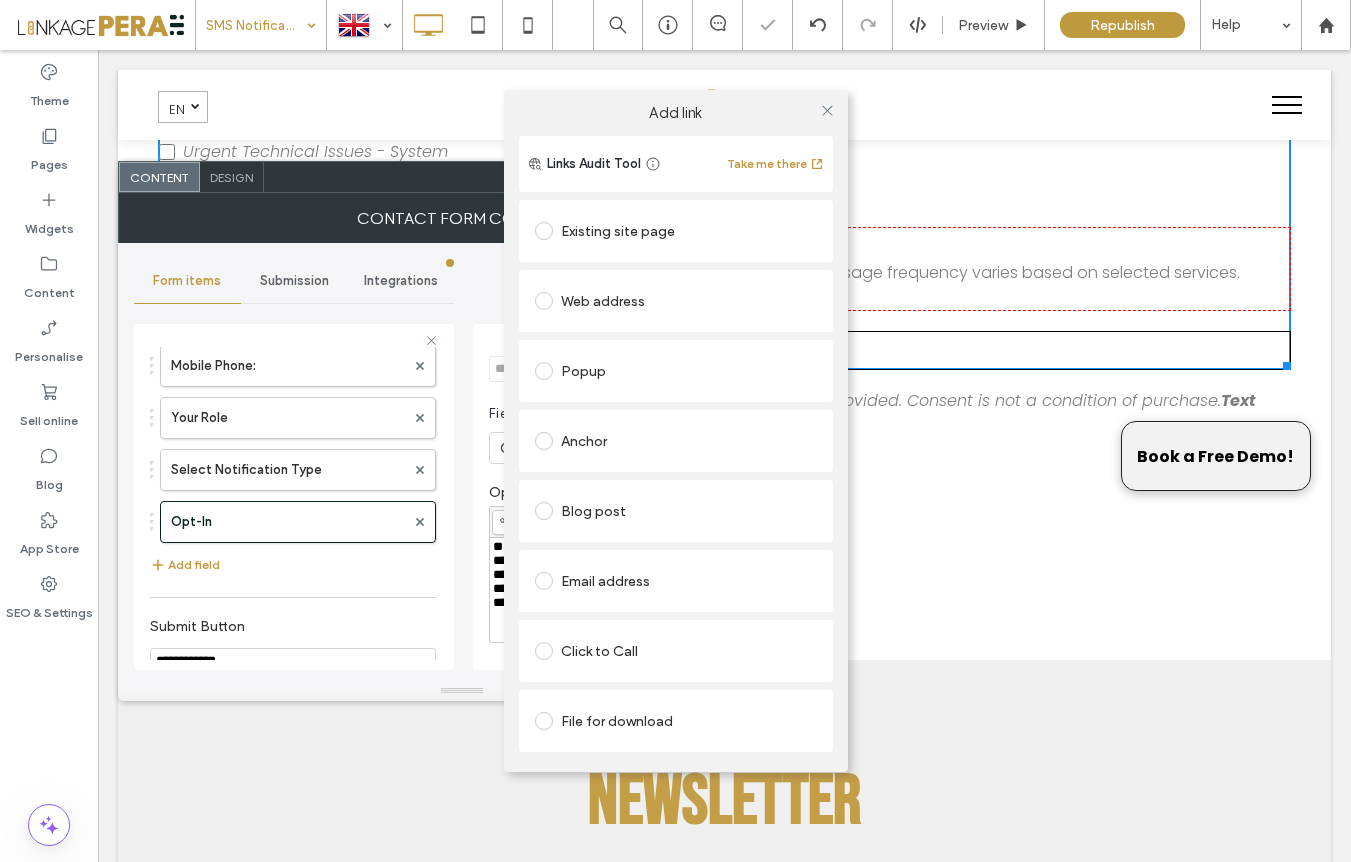 click at bounding box center (544, 231) 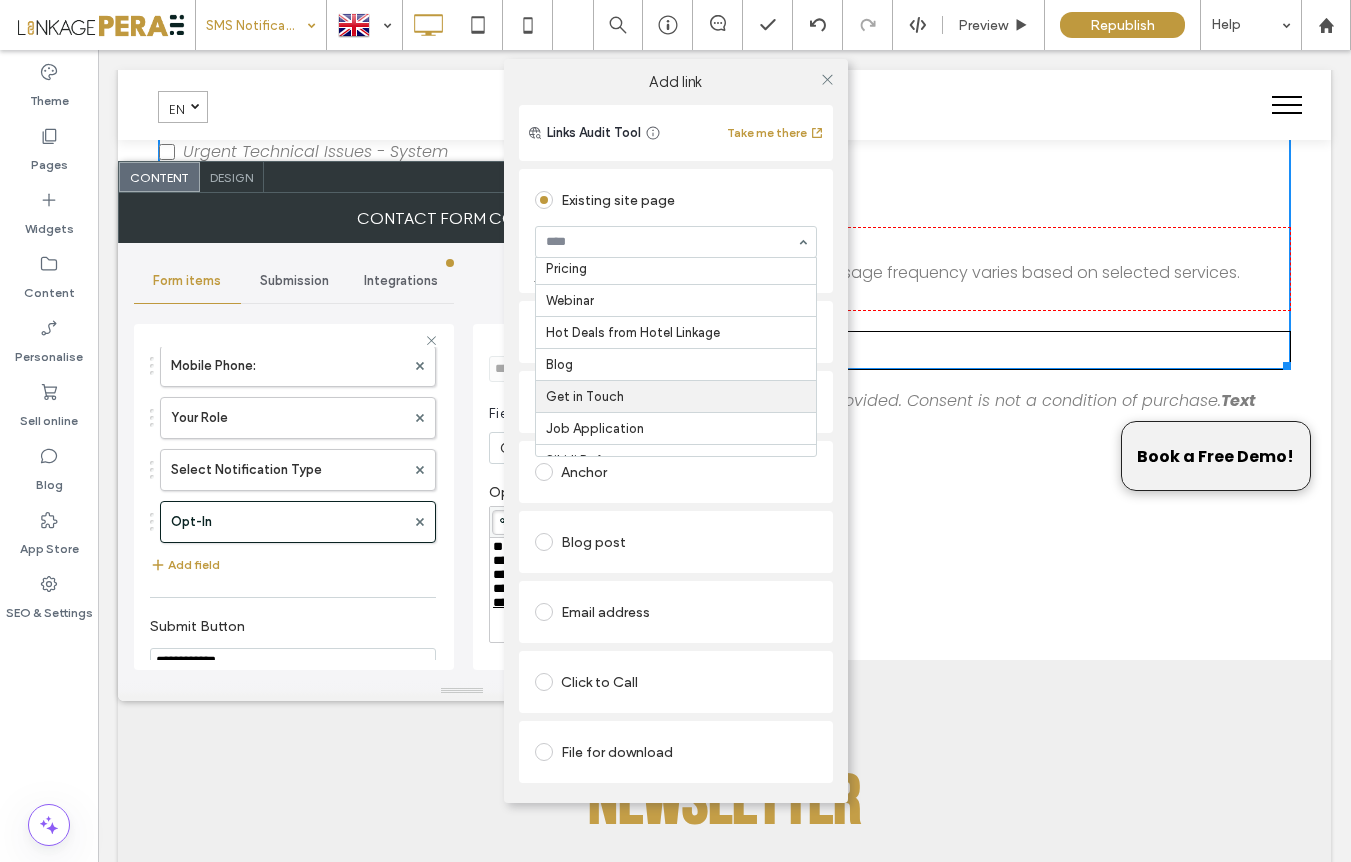 scroll, scrollTop: 1286, scrollLeft: 0, axis: vertical 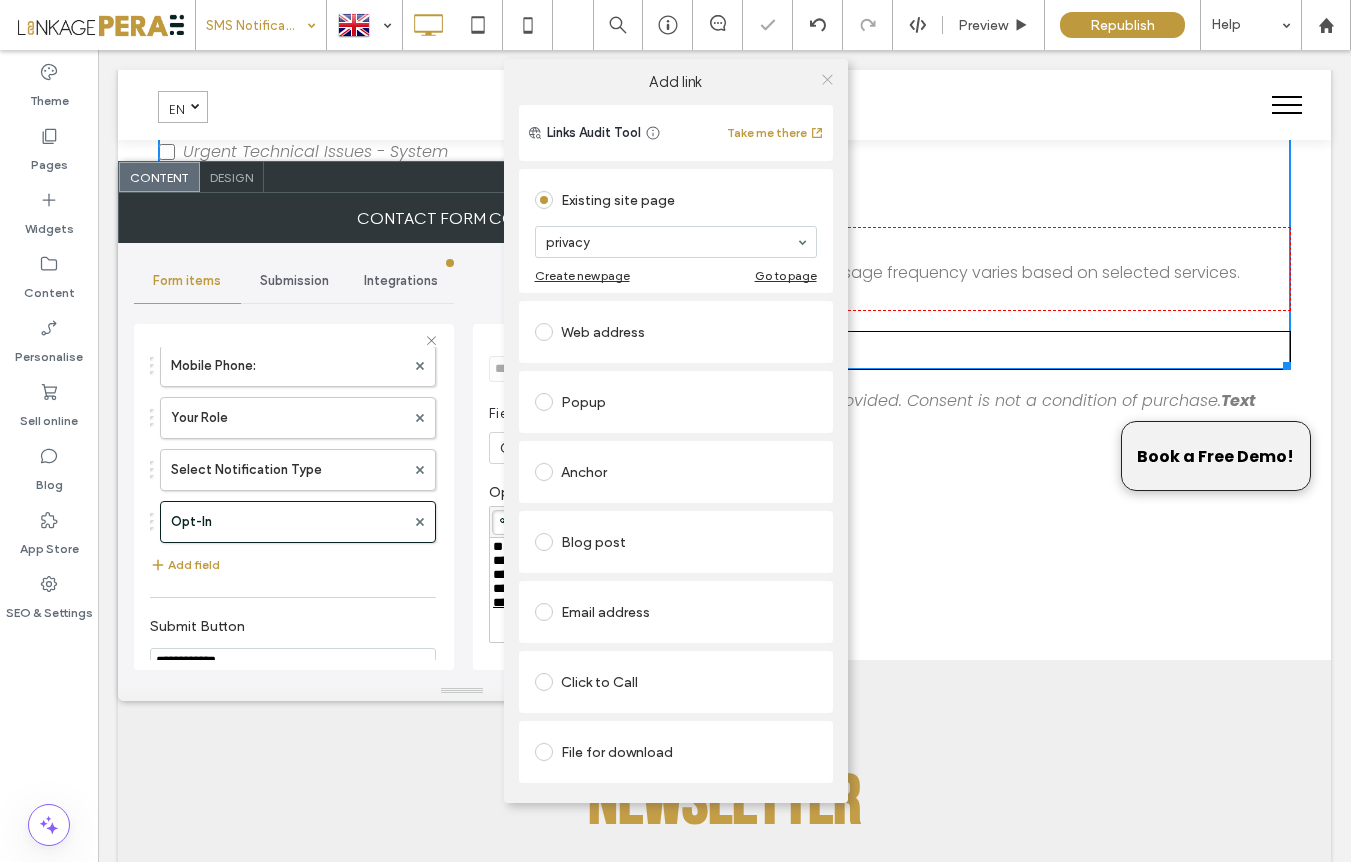 click 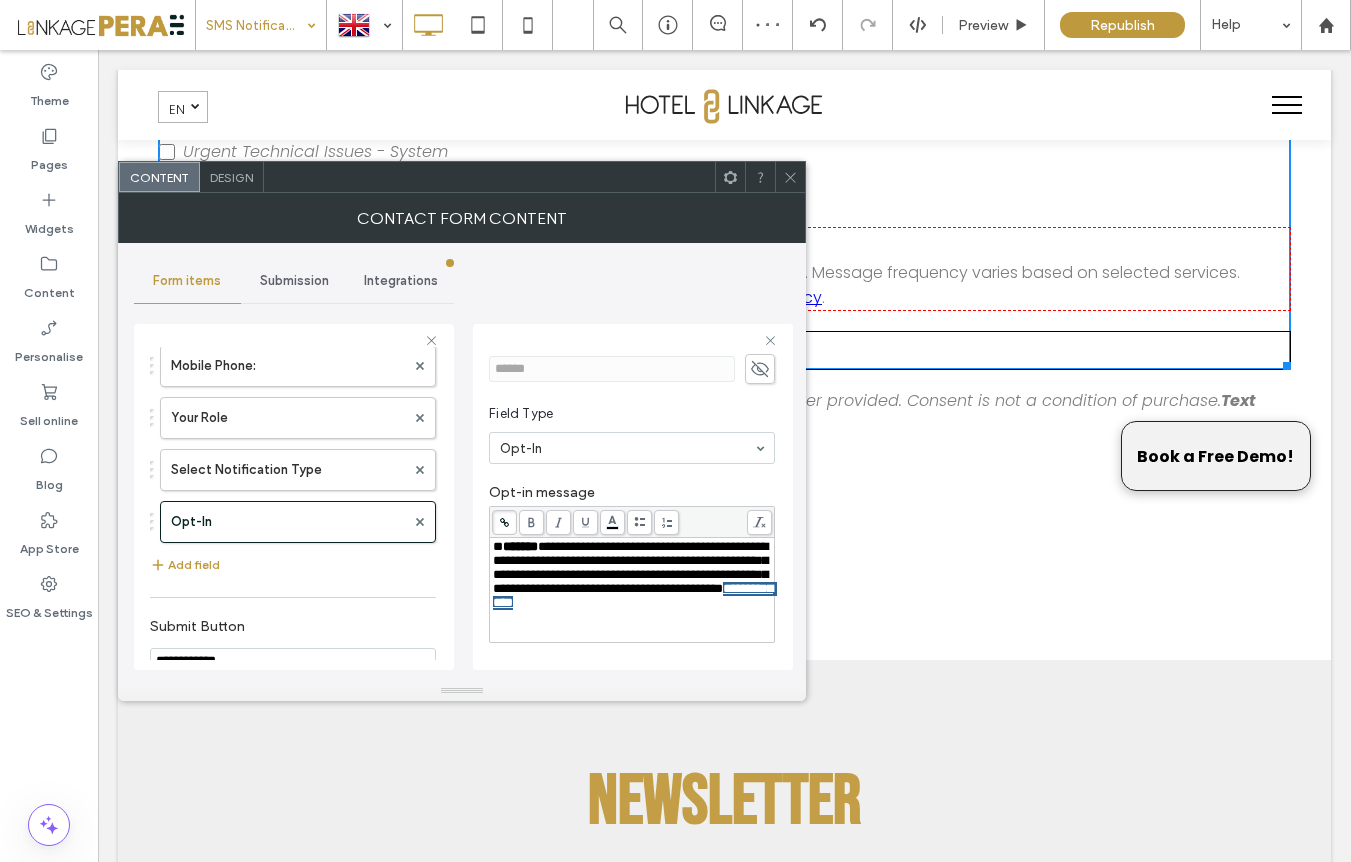 click on "By enrolling, you agree to receive automated SMS messages at the phone number provided. Consent is not a condition of purchase.  Text STOP  to [PHONE] to unsubscribe.  Text HELP  for assistance .  Privacy Policy ." at bounding box center [724, 415] 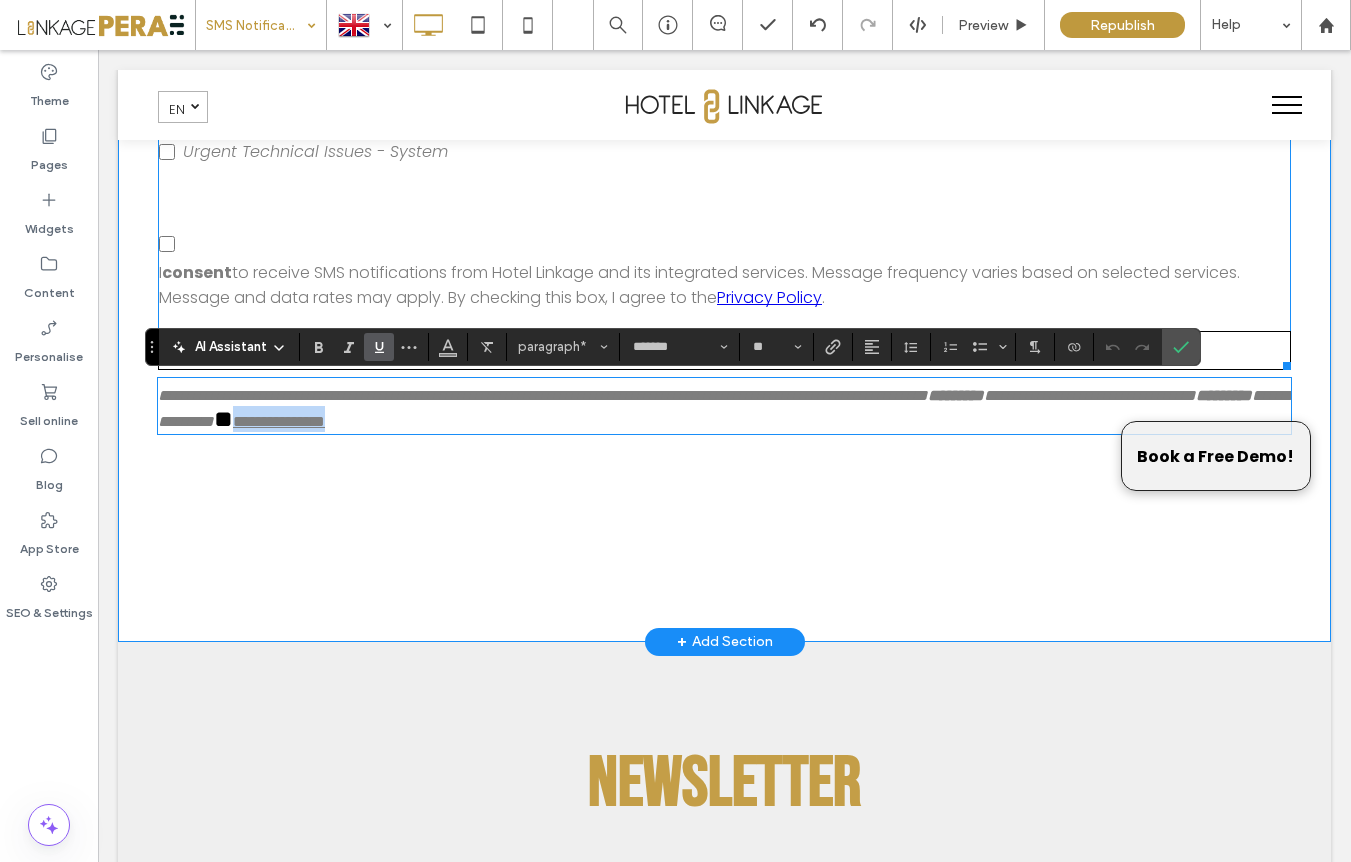 click on "I  consent  to receive SMS notifications from Hotel Linkage and its integrated services. Message frequency varies based on selected services. Message and data rates may apply. By checking this box, I agree to the  Privacy Policy ." at bounding box center [699, 285] 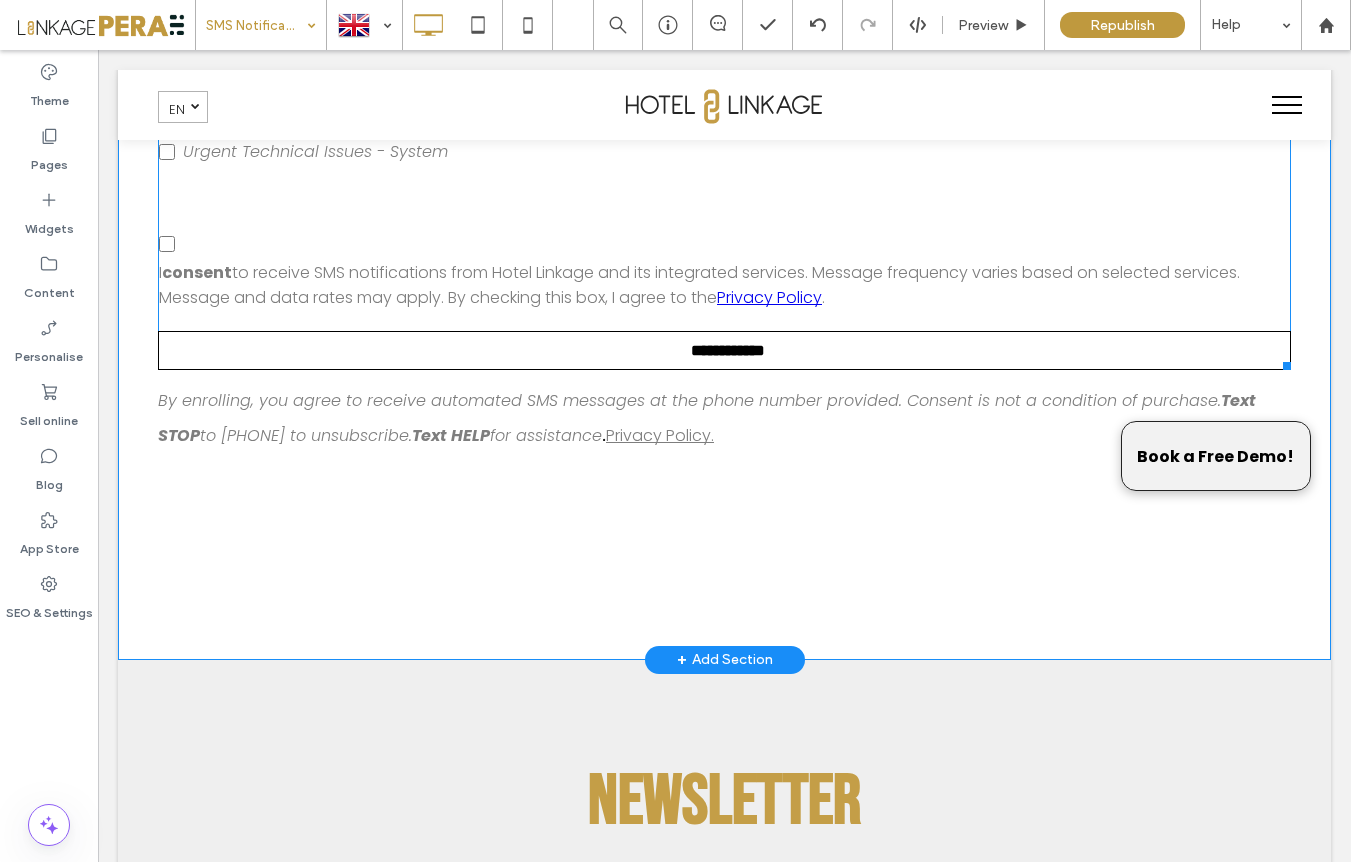 click on "I  consent  to receive SMS notifications from Hotel Linkage and its integrated services. Message frequency varies based on selected services. Message and data rates may apply. By checking this box, I agree to the  Privacy Policy ." at bounding box center (724, 269) 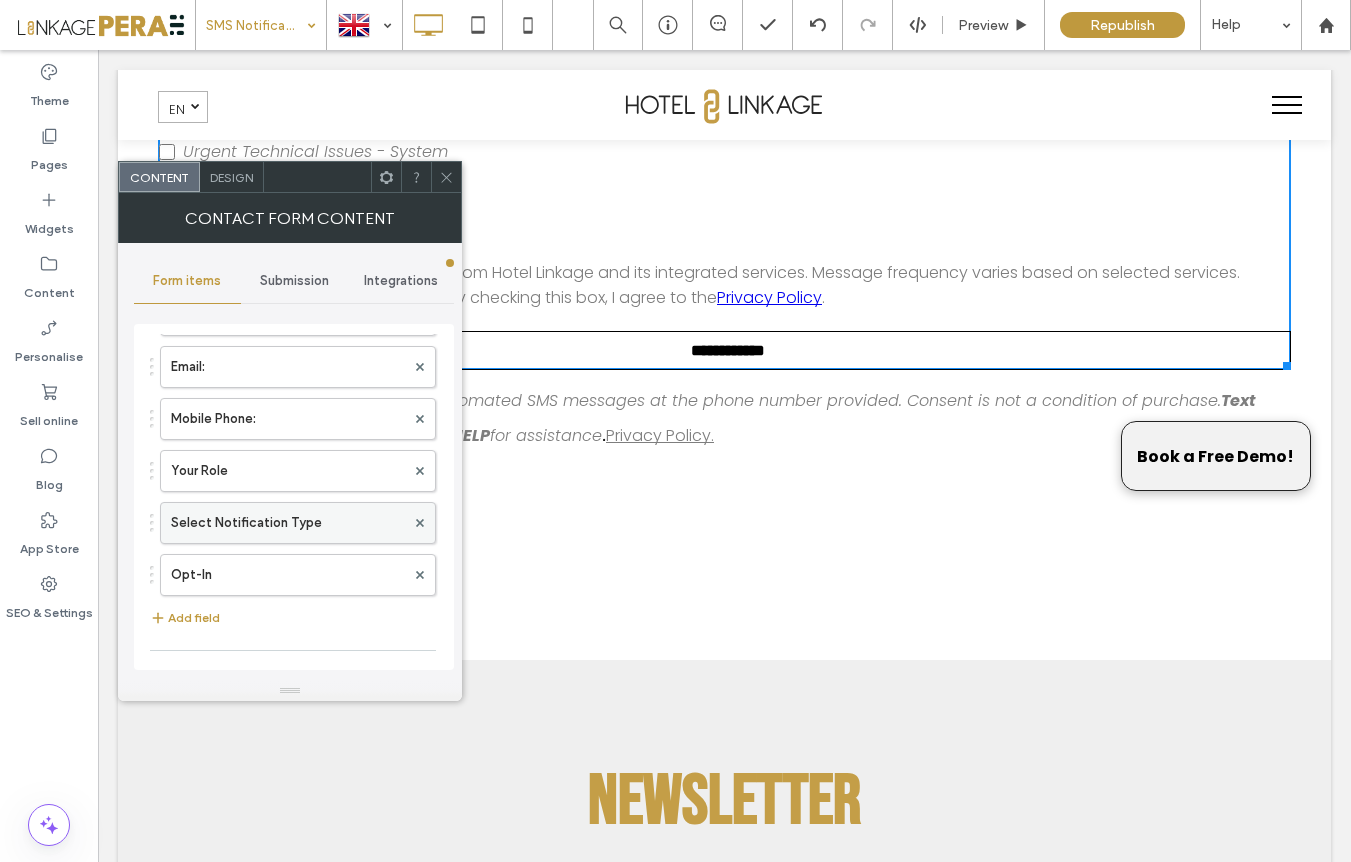 scroll, scrollTop: 127, scrollLeft: 0, axis: vertical 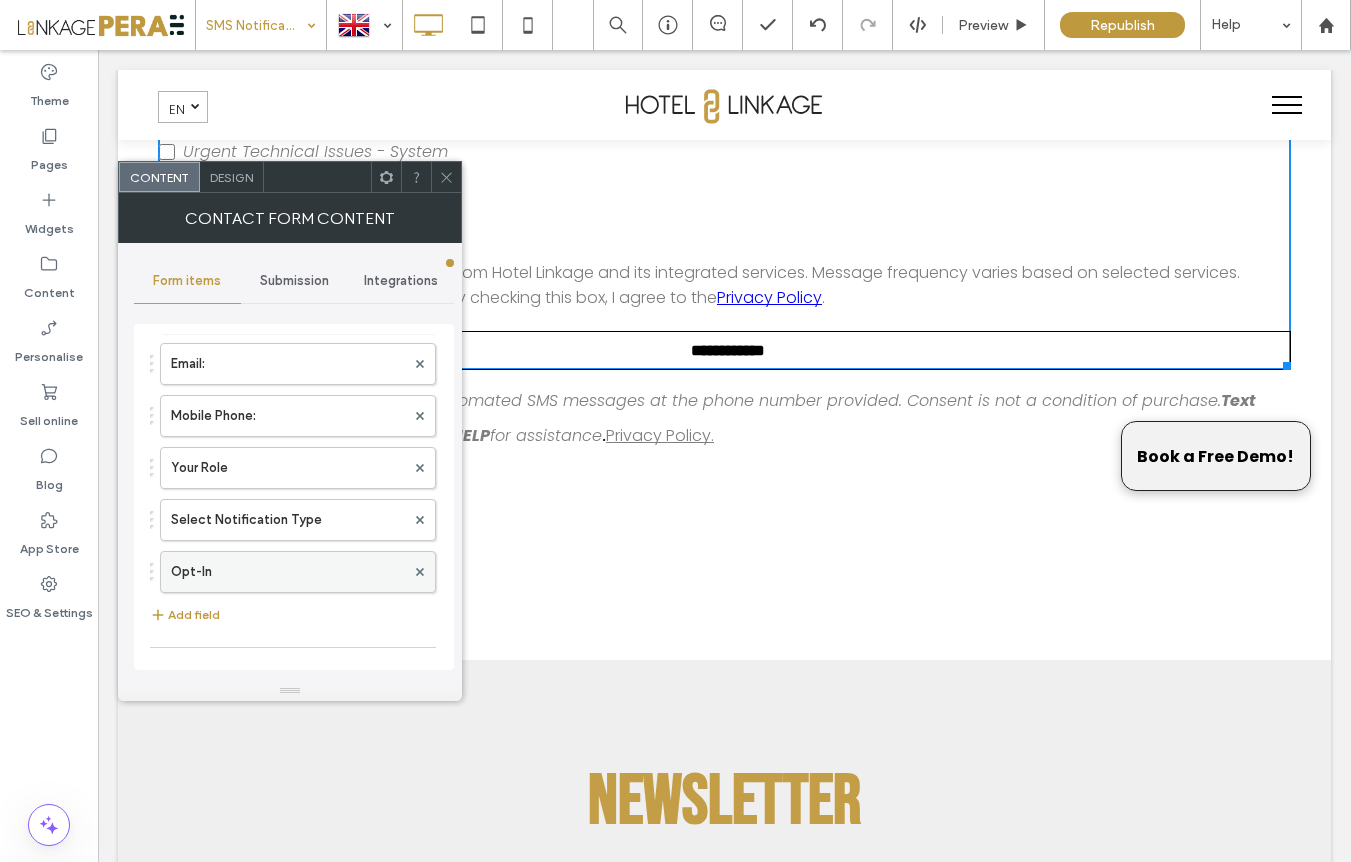 click on "Opt-In" at bounding box center (288, 572) 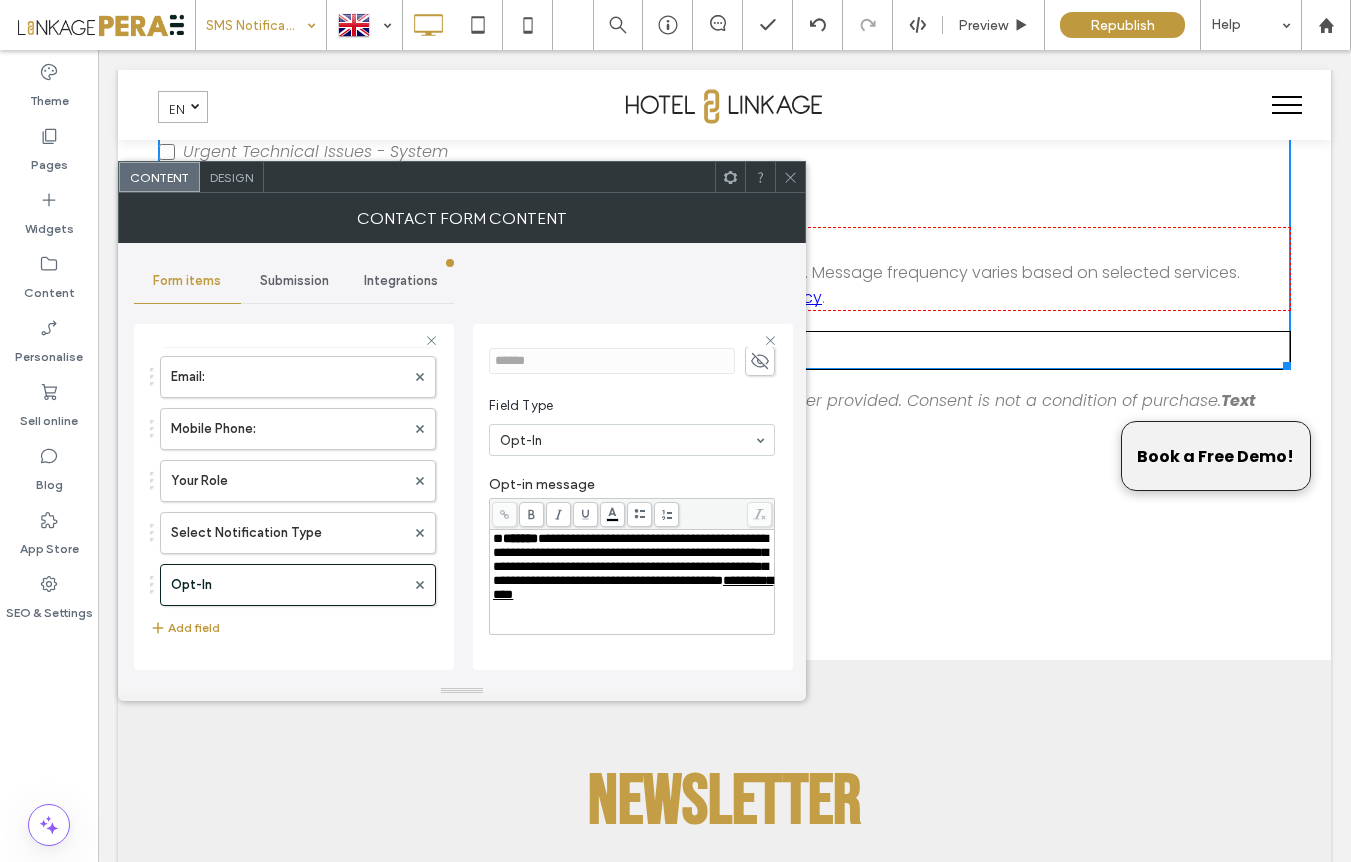 scroll, scrollTop: 242, scrollLeft: 0, axis: vertical 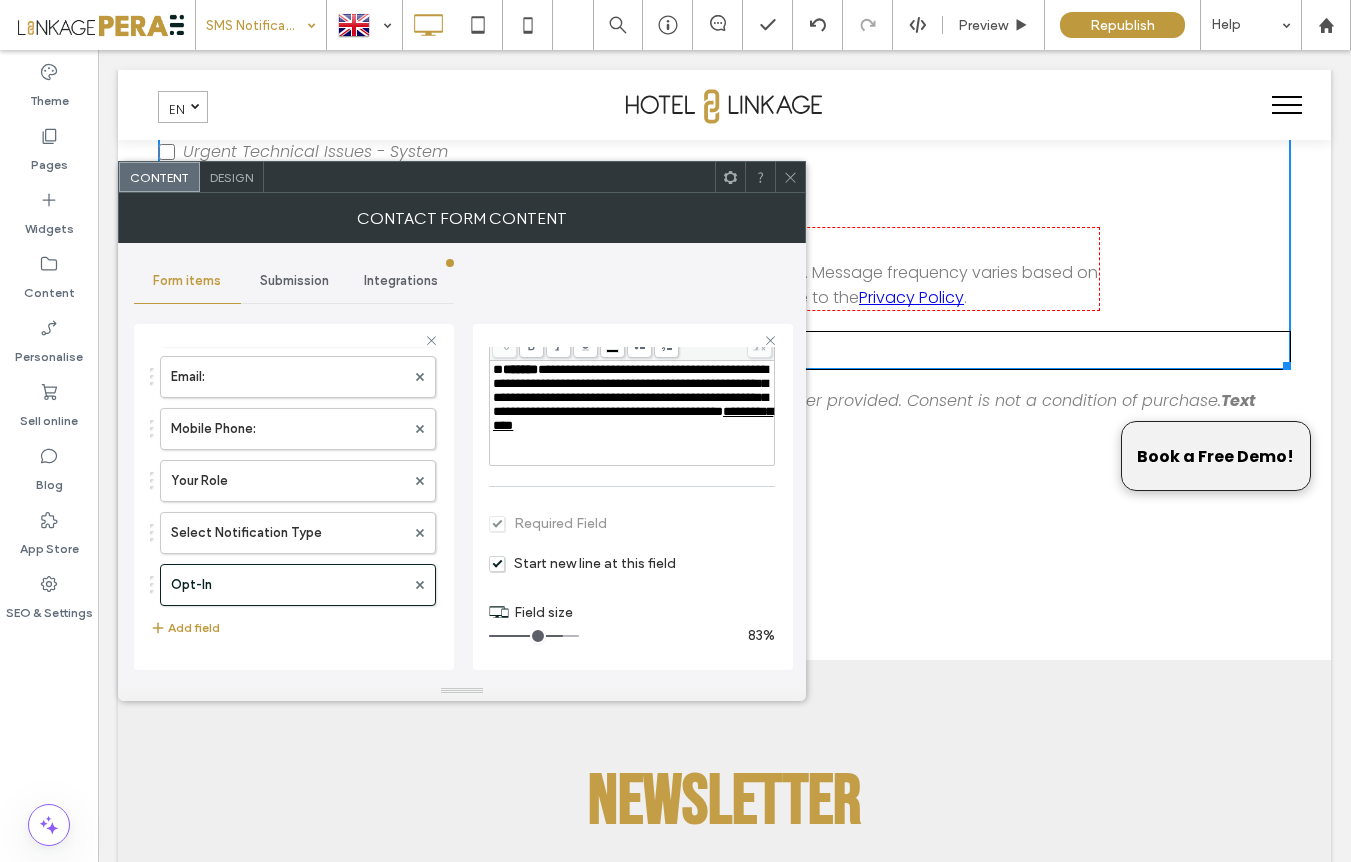 click at bounding box center [534, 636] 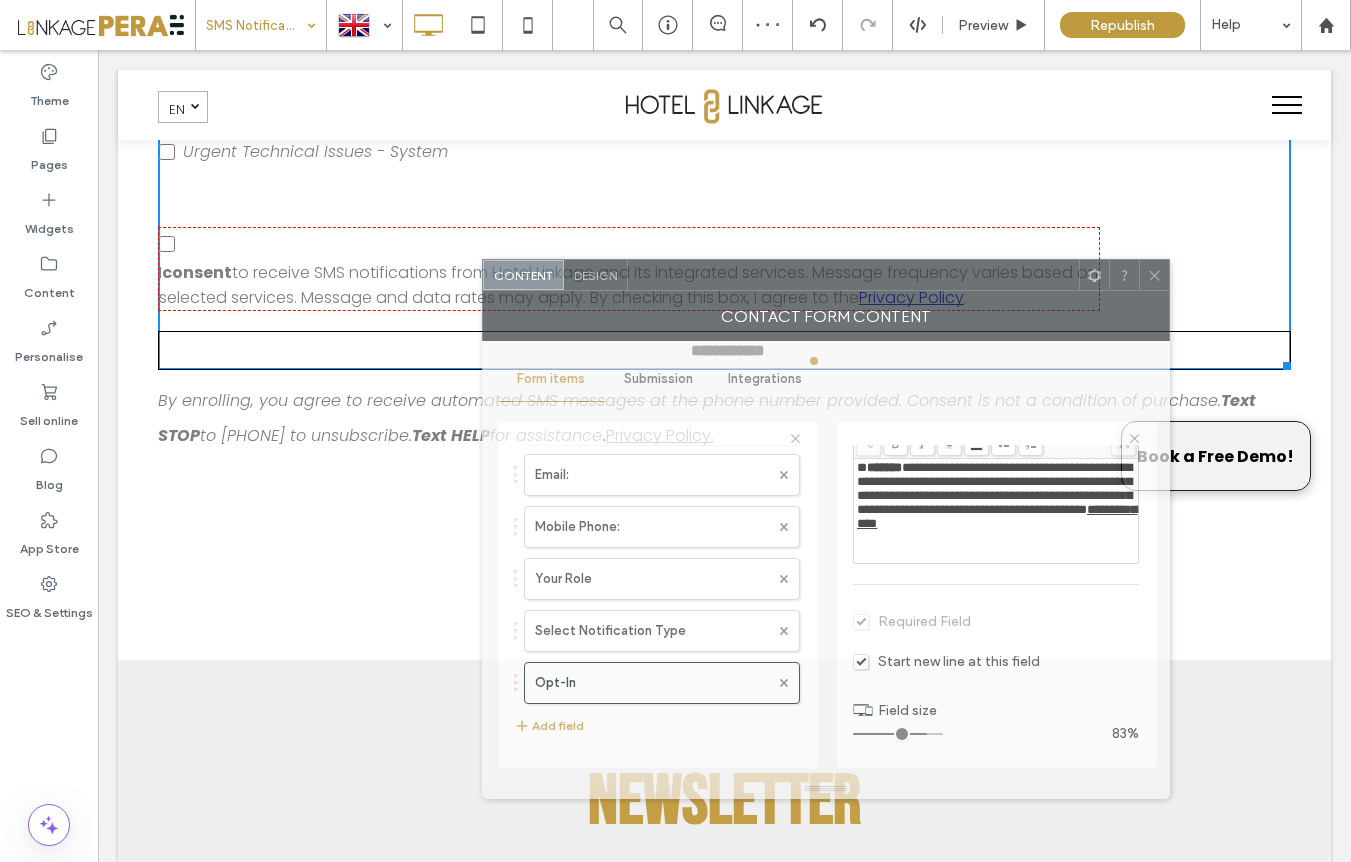 drag, startPoint x: 467, startPoint y: 181, endPoint x: 845, endPoint y: 327, distance: 405.216 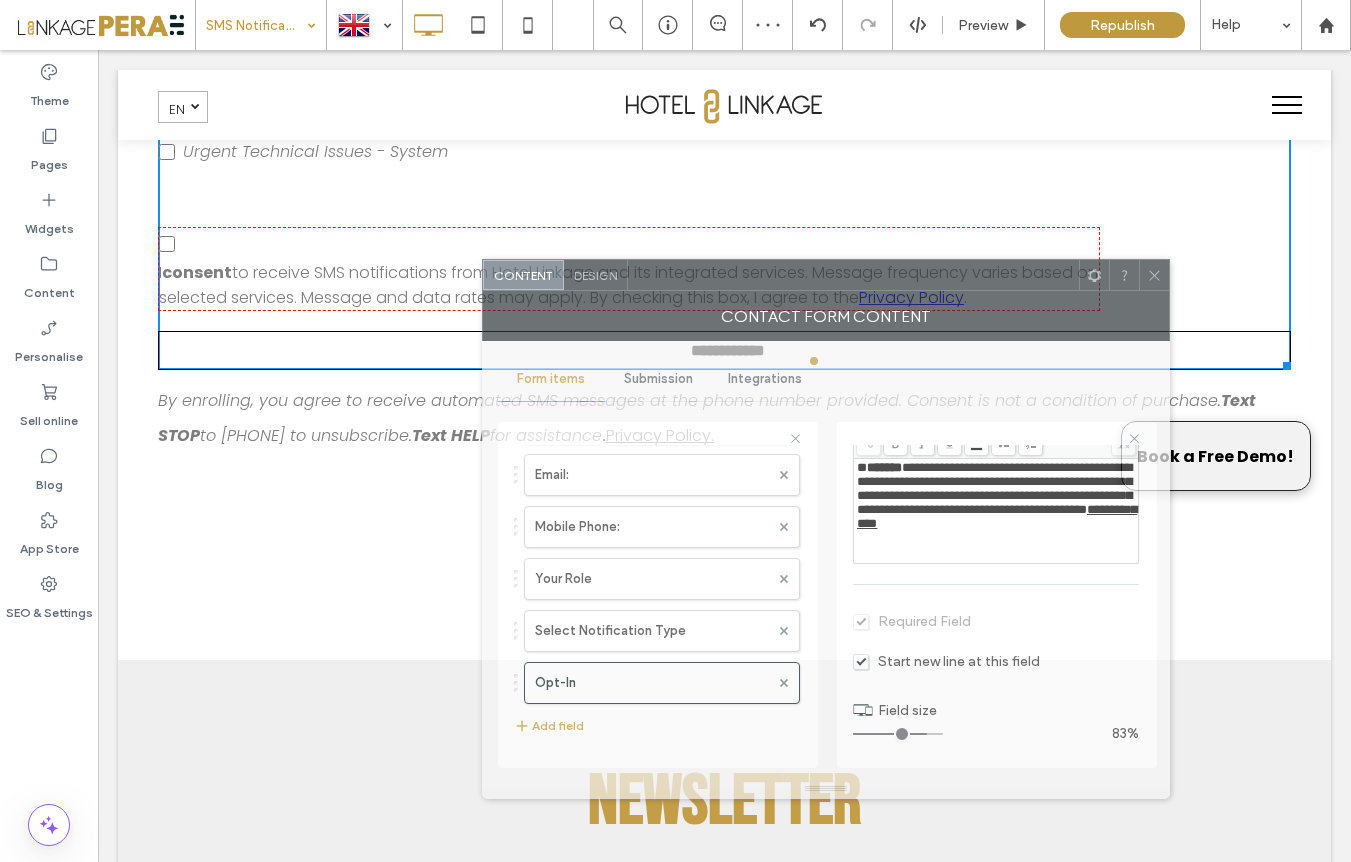 click at bounding box center (853, 275) 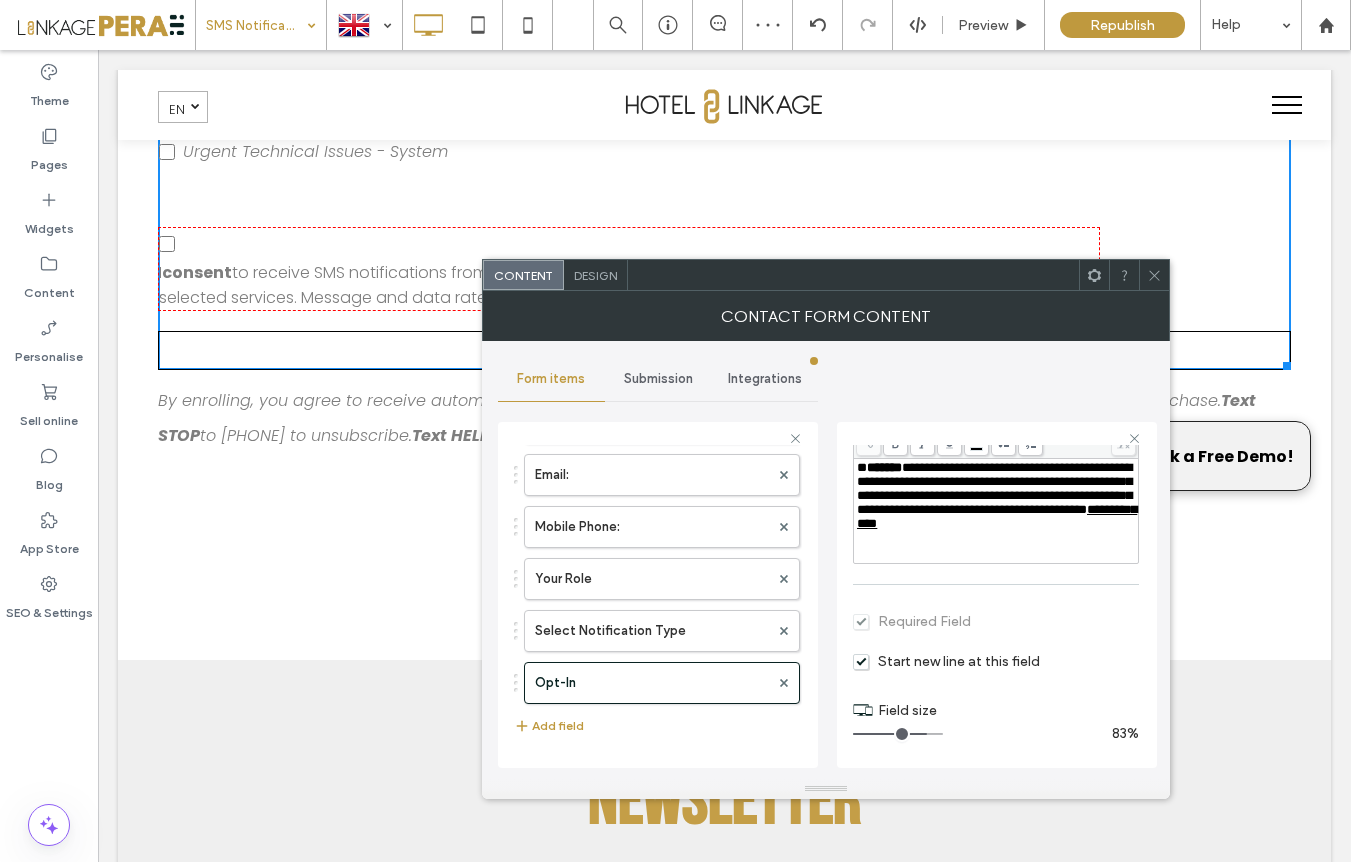 click on "Start new line at this field" at bounding box center [946, 661] 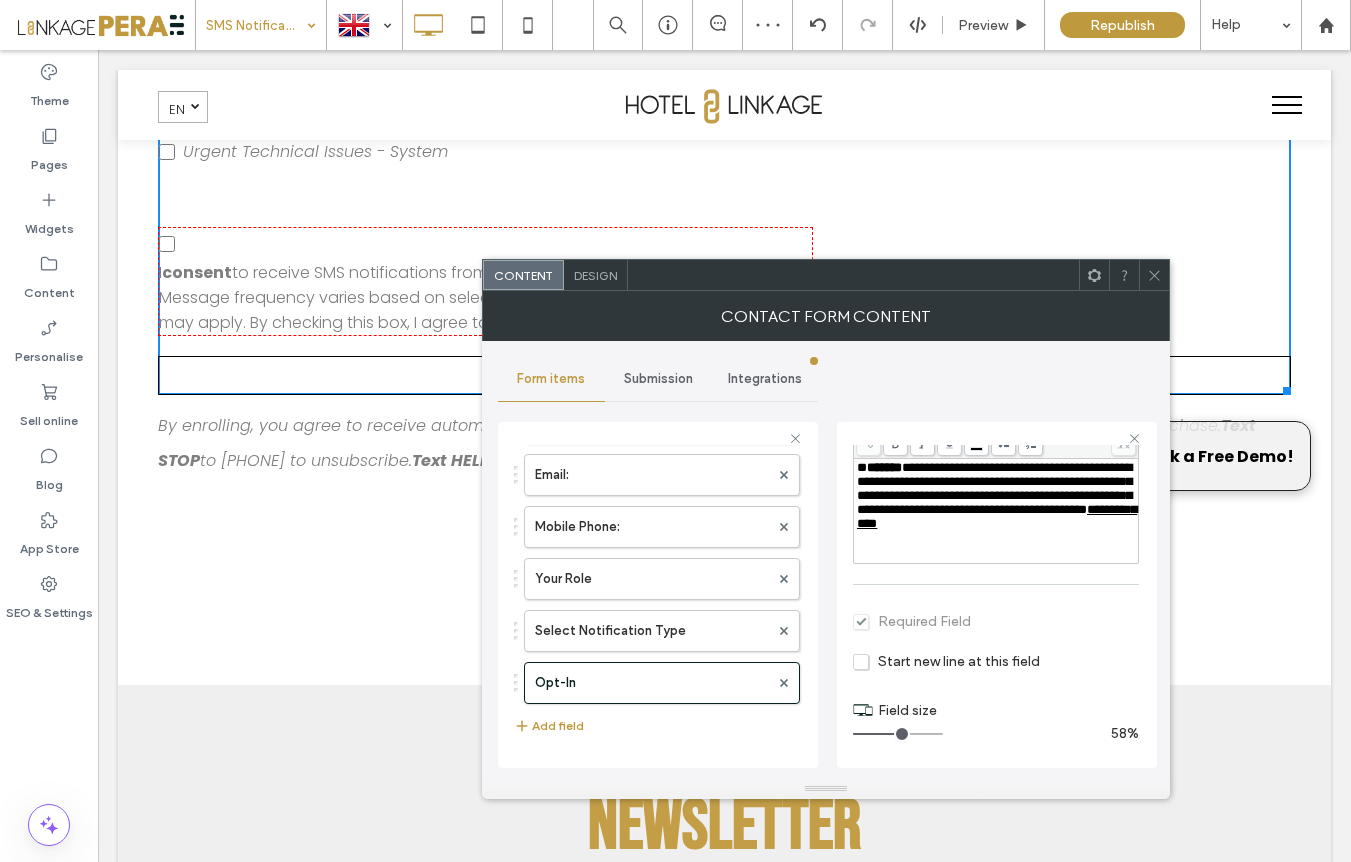 drag, startPoint x: 925, startPoint y: 734, endPoint x: 901, endPoint y: 738, distance: 24.33105 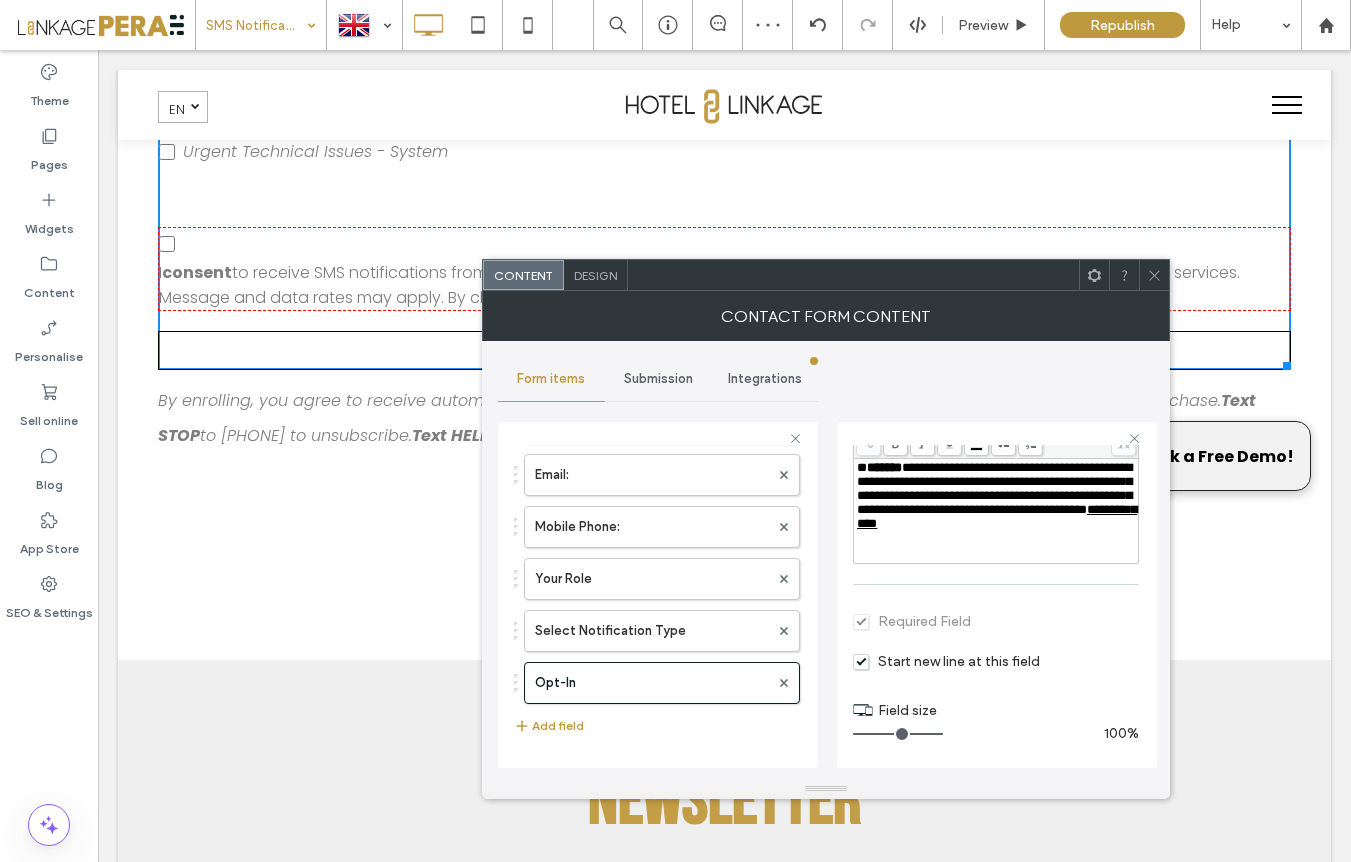 drag, startPoint x: 901, startPoint y: 732, endPoint x: 1070, endPoint y: 725, distance: 169.14491 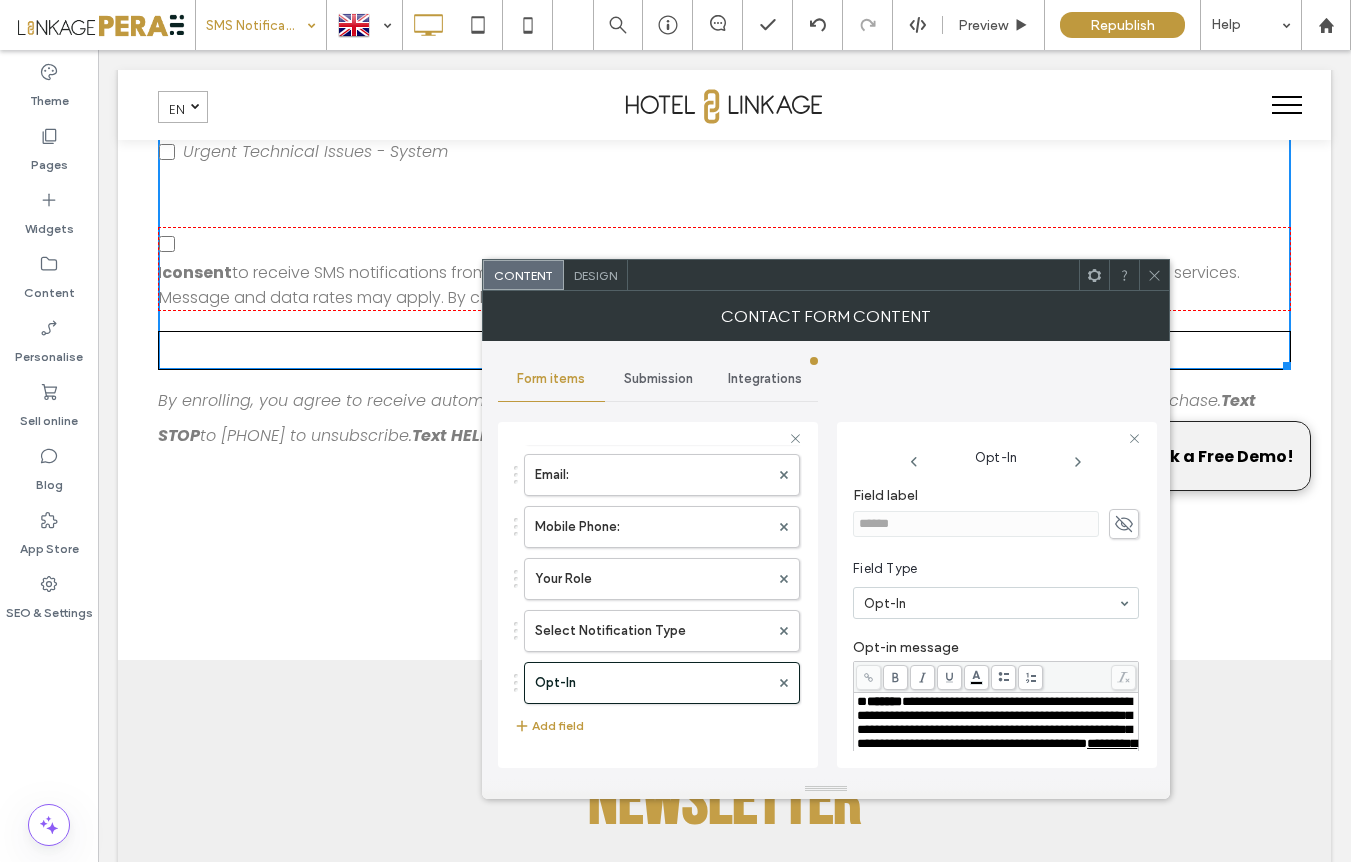 scroll, scrollTop: 0, scrollLeft: 0, axis: both 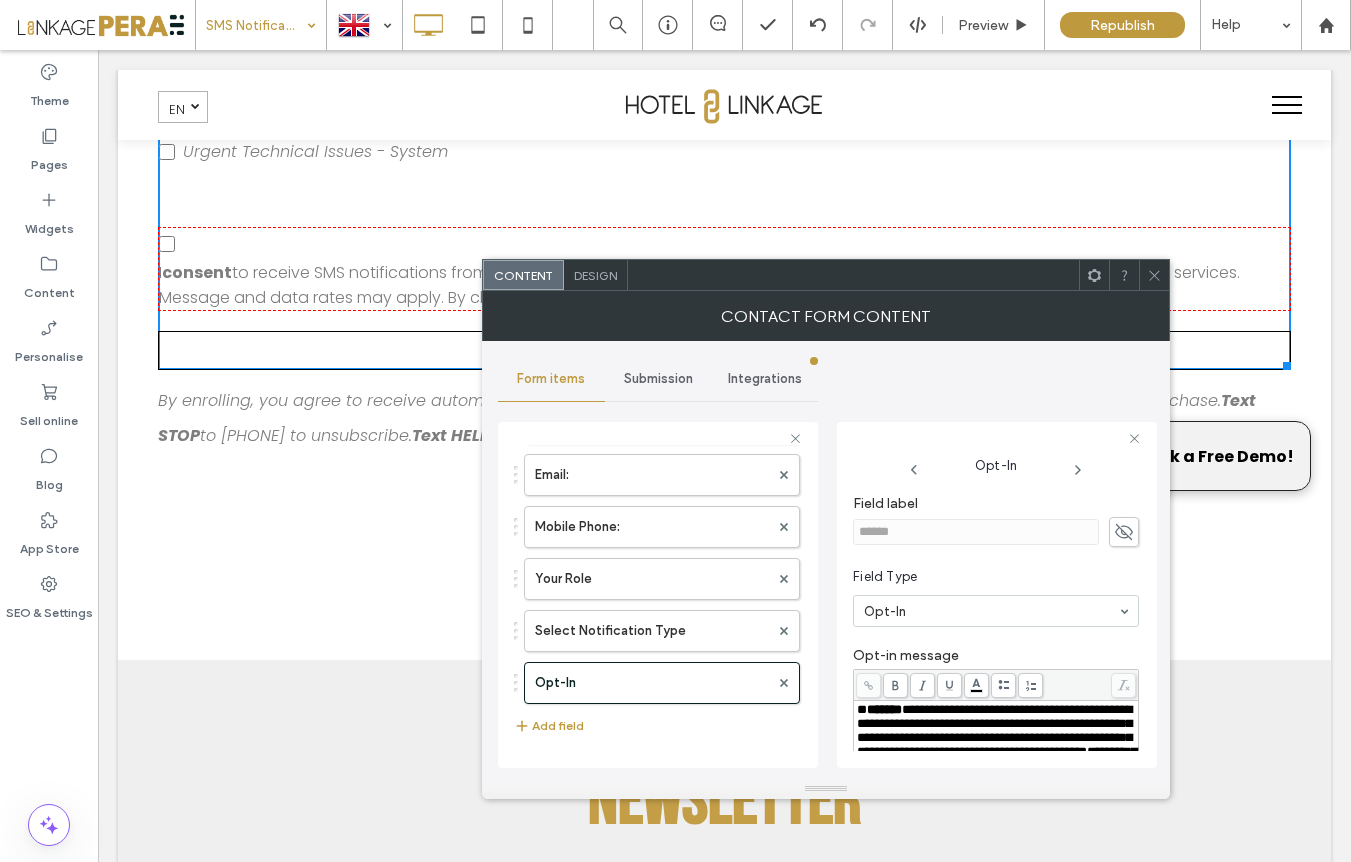 click 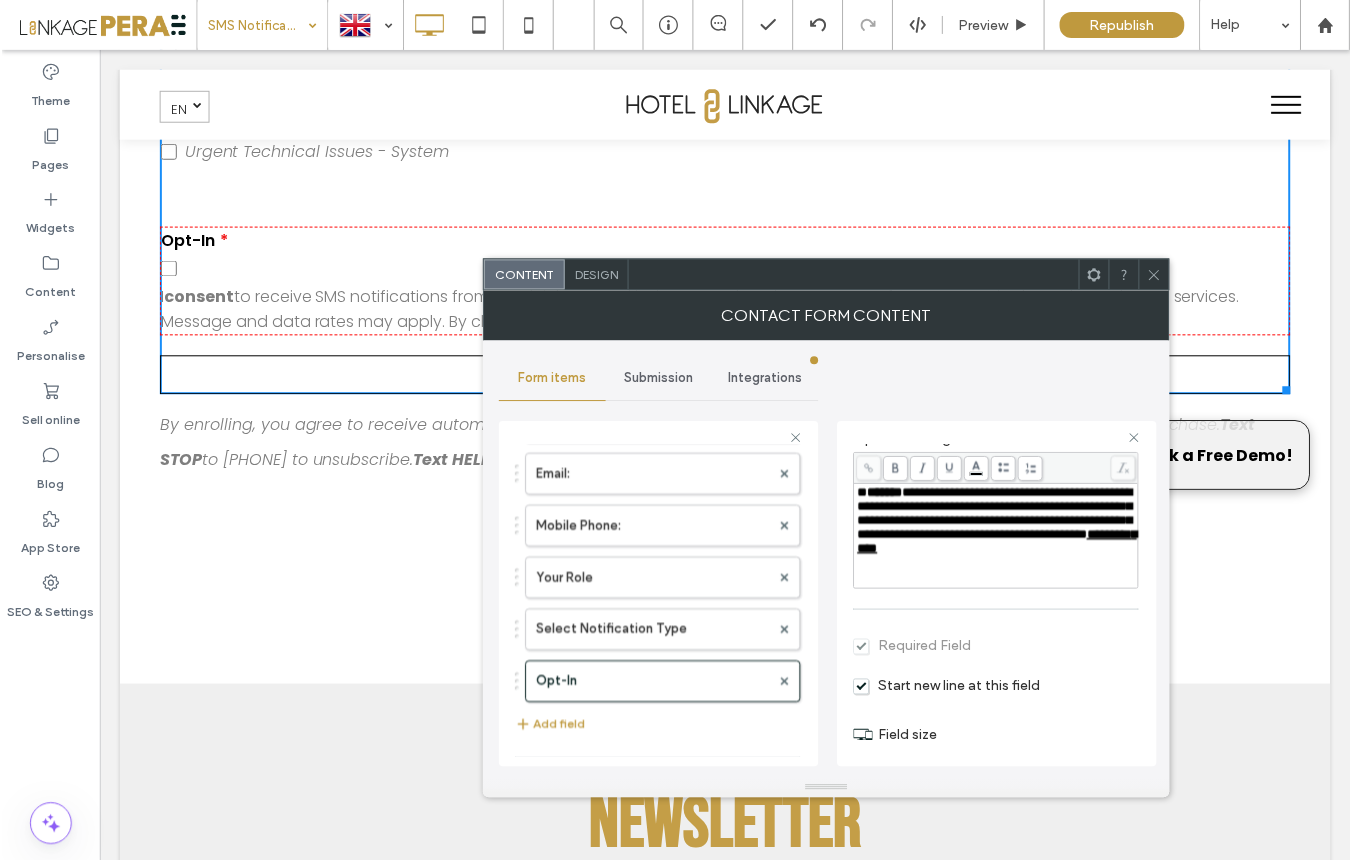 scroll, scrollTop: 242, scrollLeft: 0, axis: vertical 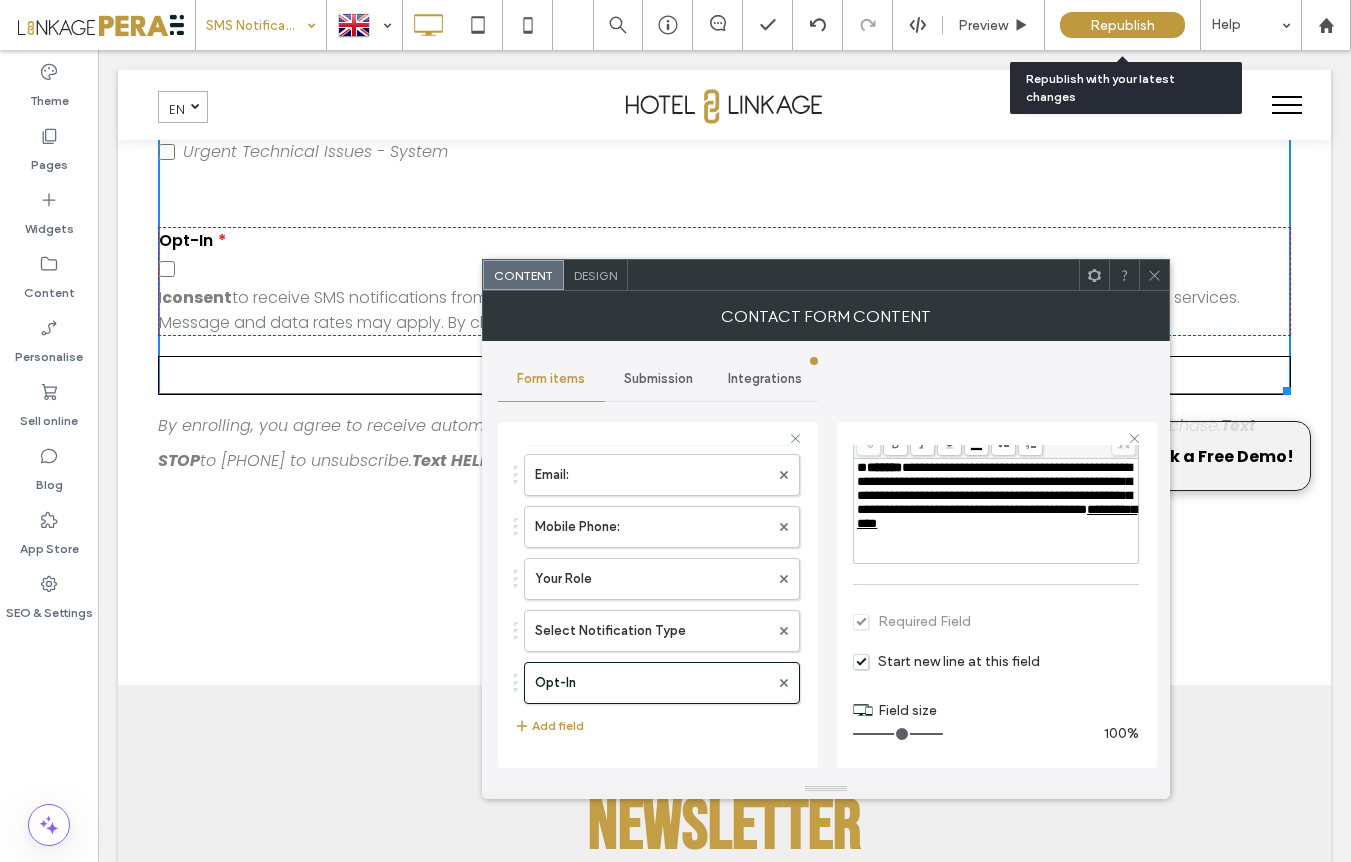 click on "Republish" at bounding box center (1122, 25) 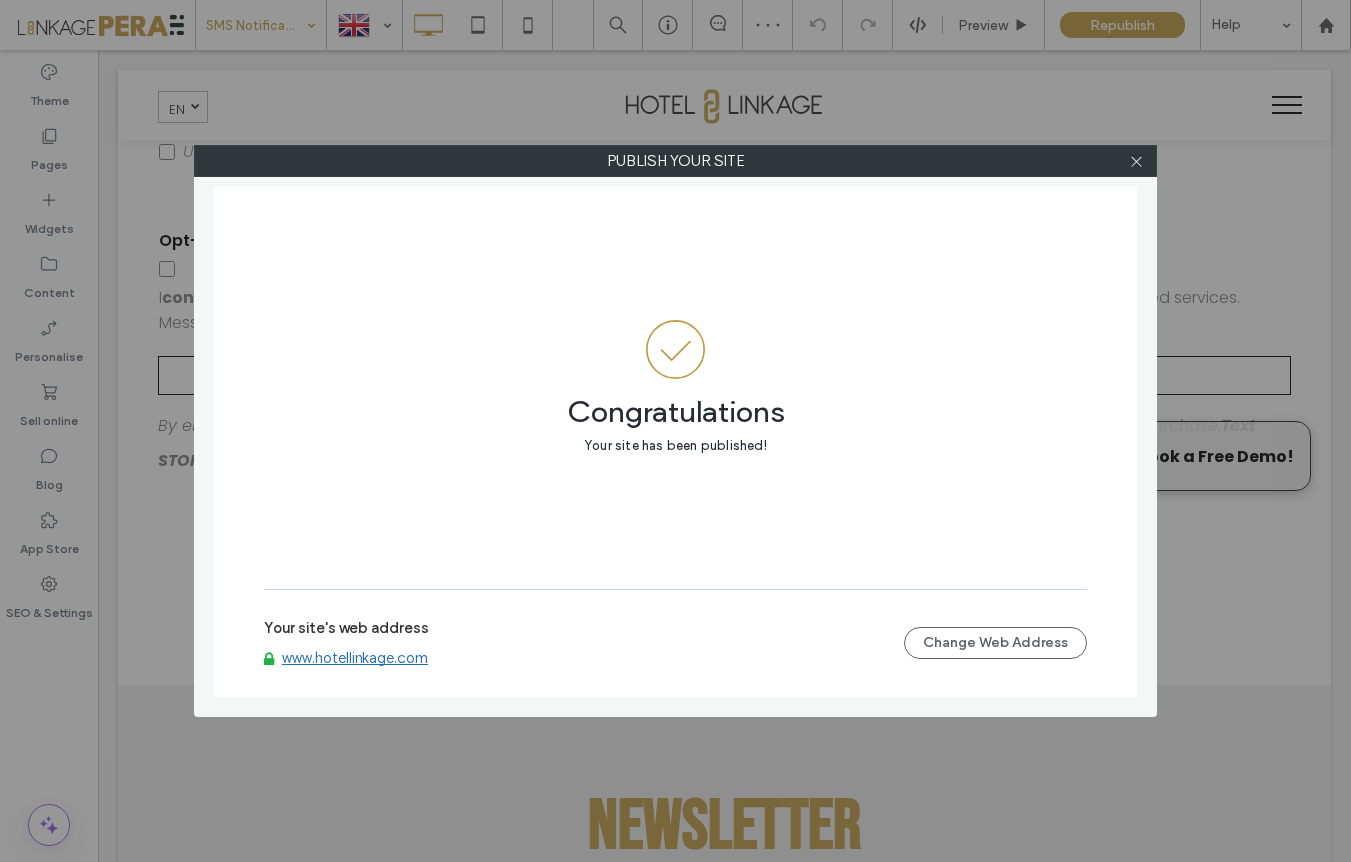 click on "www.hotellinkage.com" at bounding box center [355, 658] 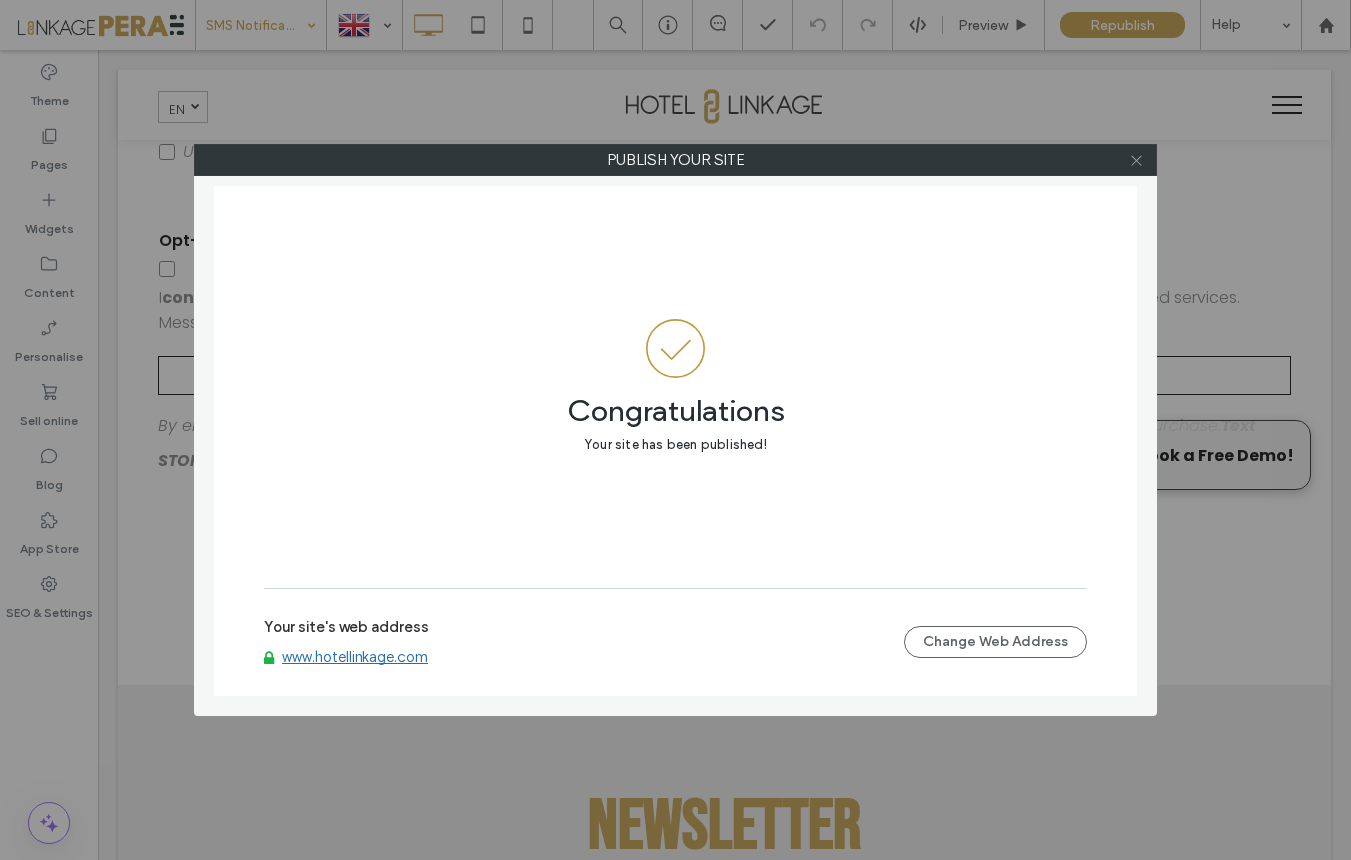 click 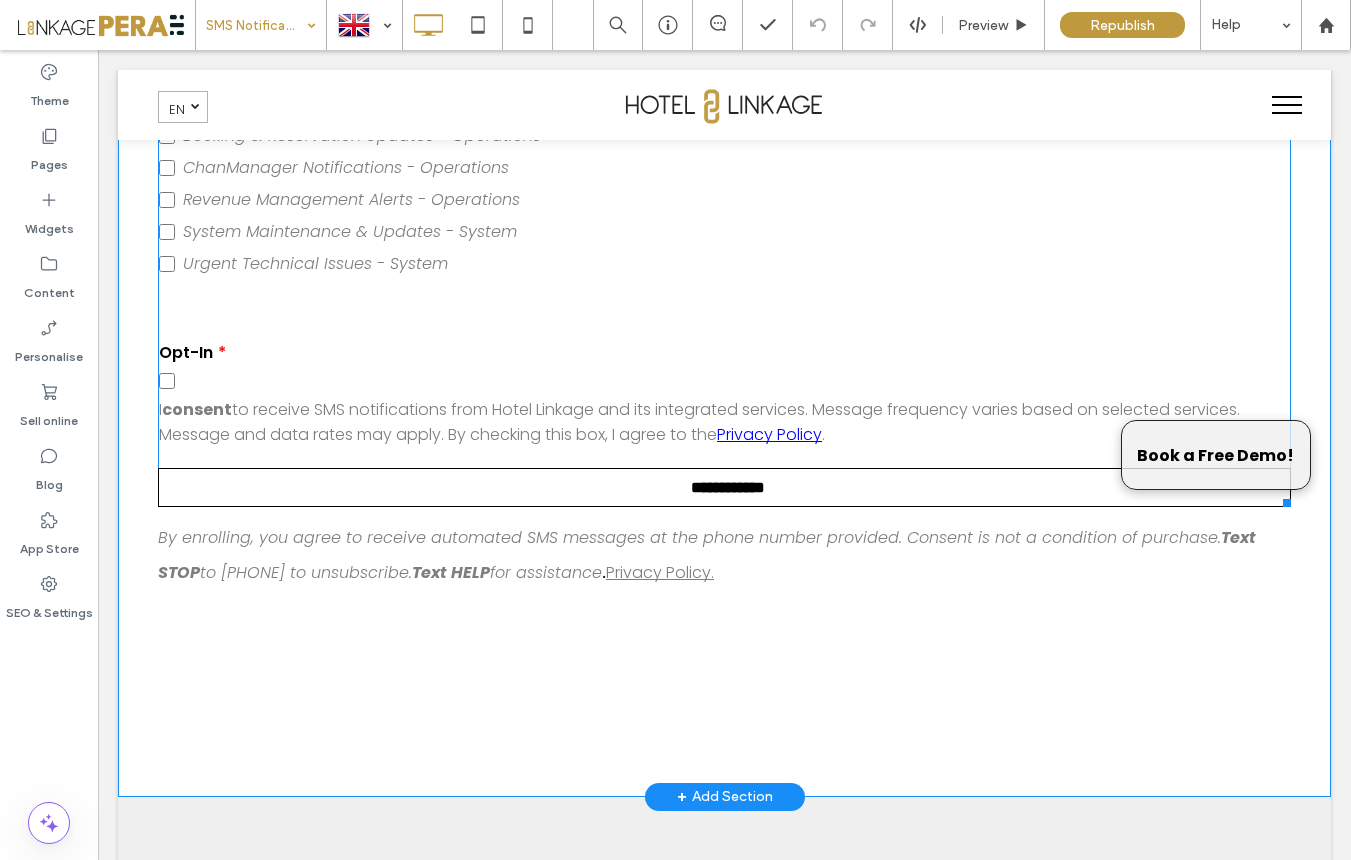 scroll, scrollTop: 0, scrollLeft: 0, axis: both 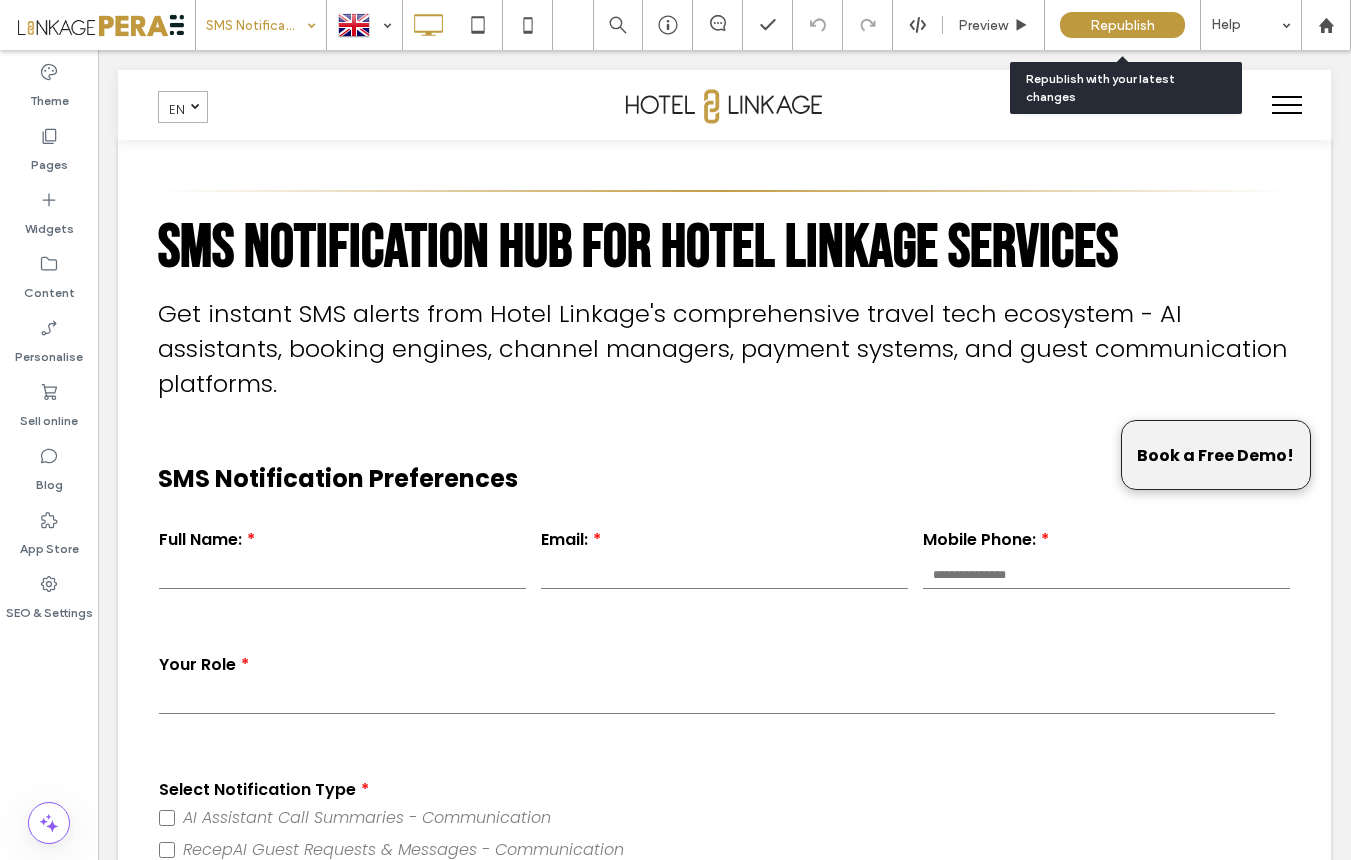click on "Republish" at bounding box center (1122, 25) 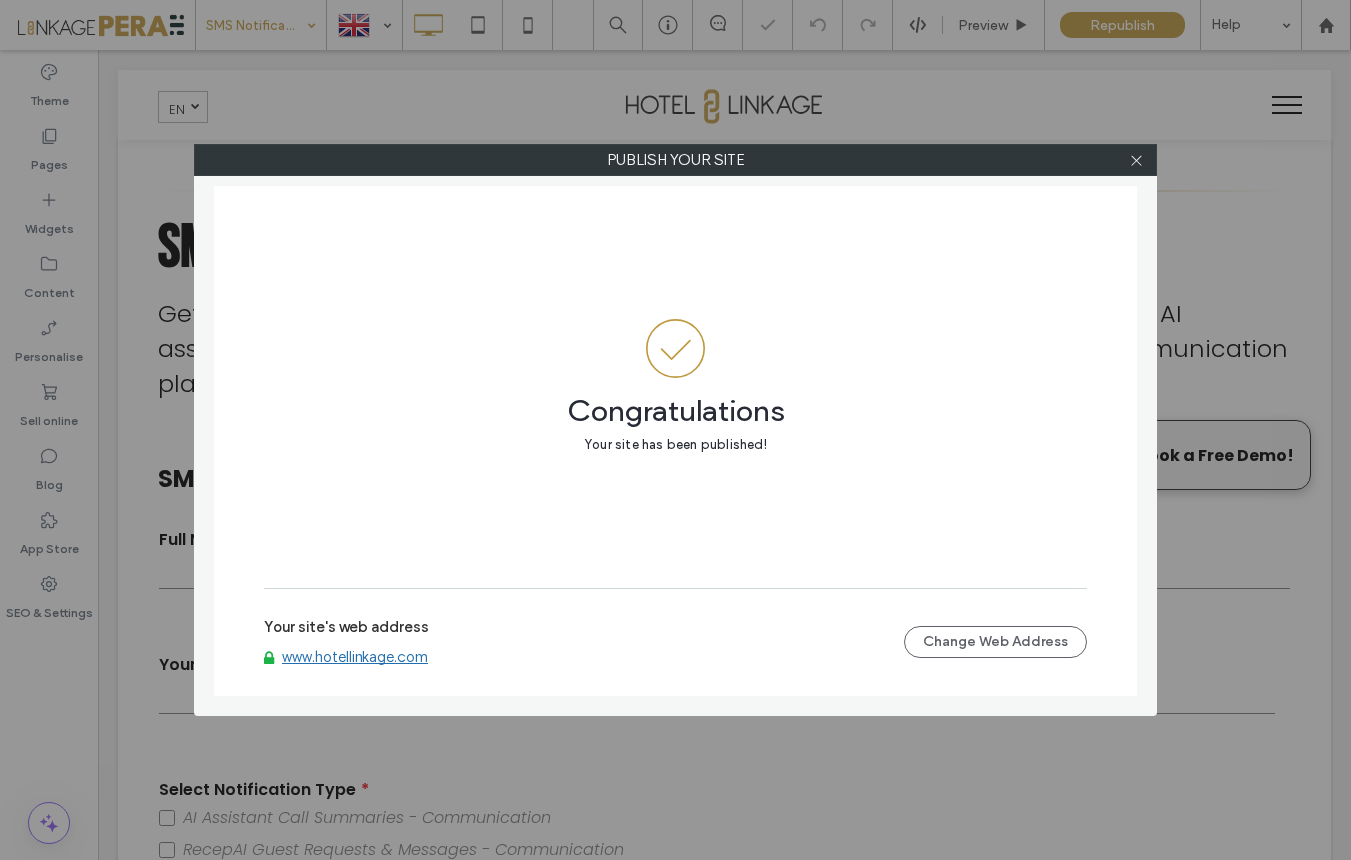 click on "www.hotellinkage.com" at bounding box center (355, 657) 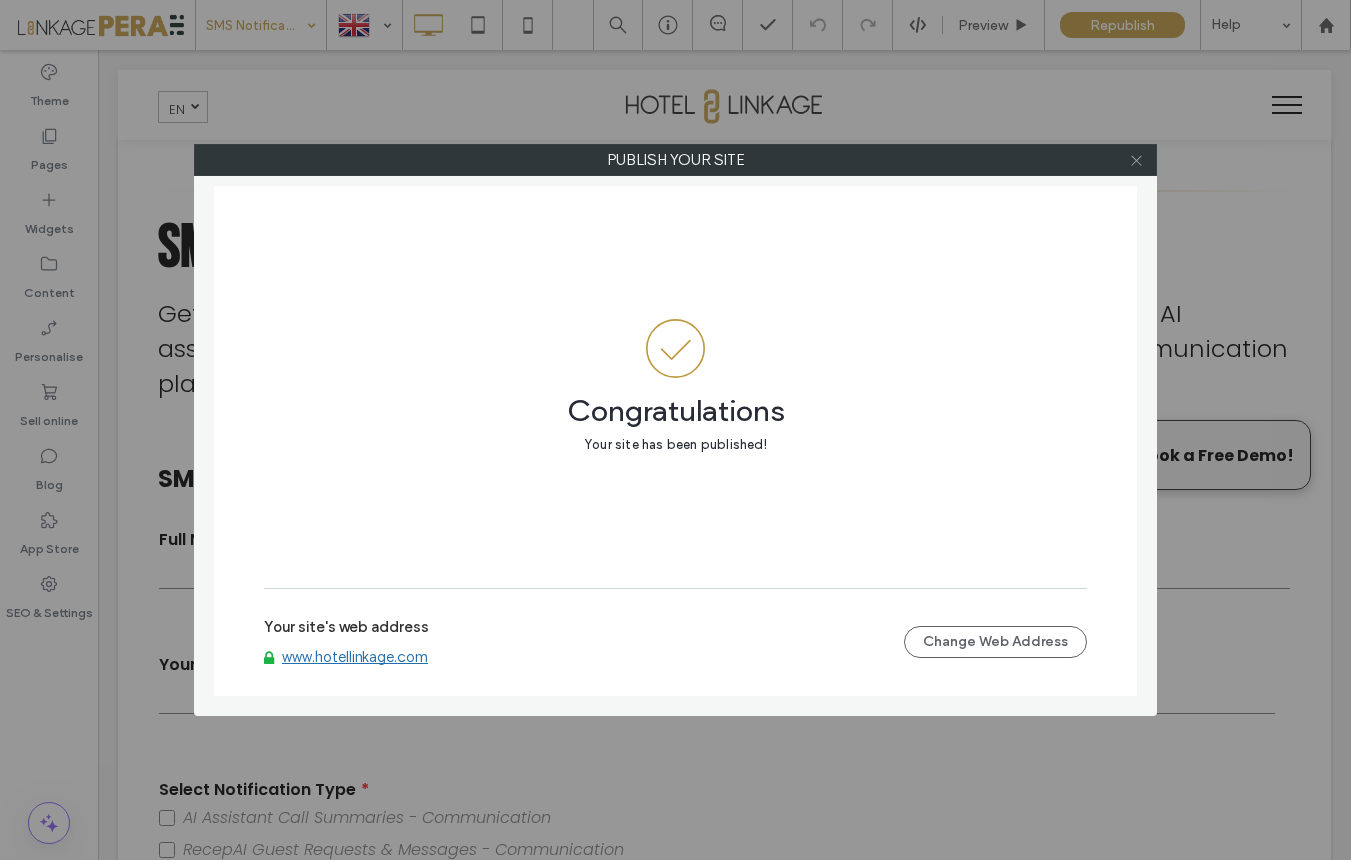 click 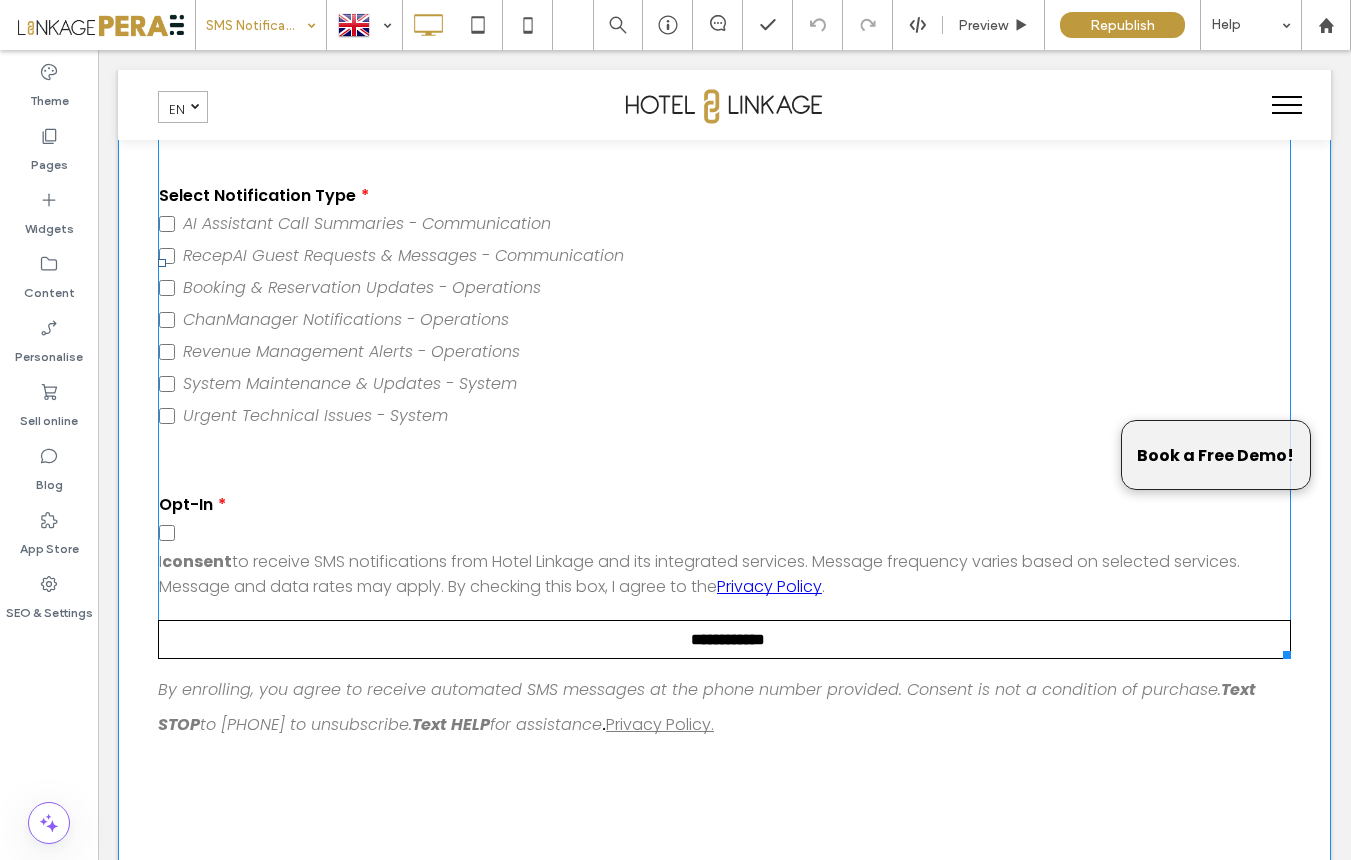 scroll, scrollTop: 636, scrollLeft: 0, axis: vertical 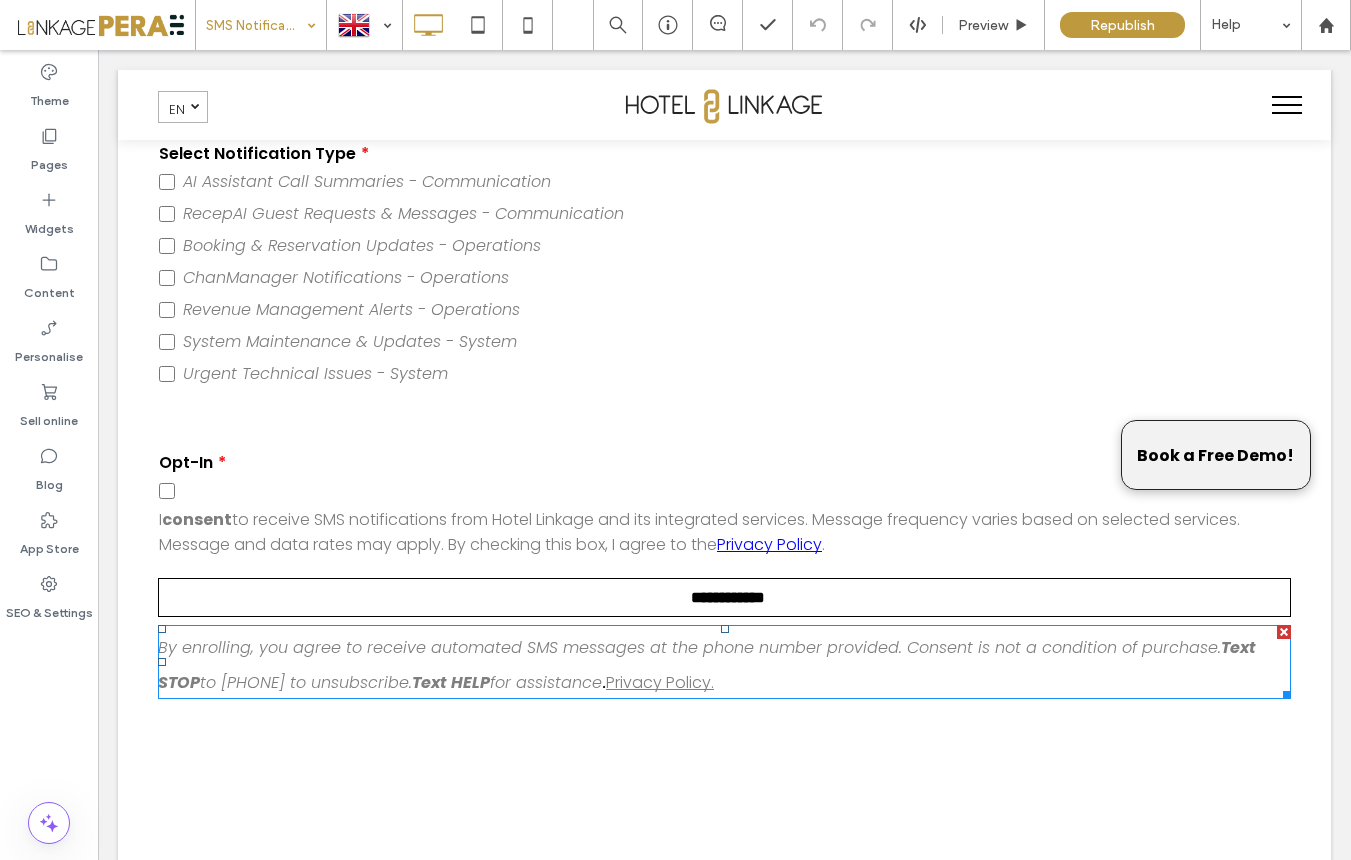 click on "By enrolling, you agree to receive automated SMS messages at the phone number provided. Consent is not a condition of purchase." at bounding box center (689, 647) 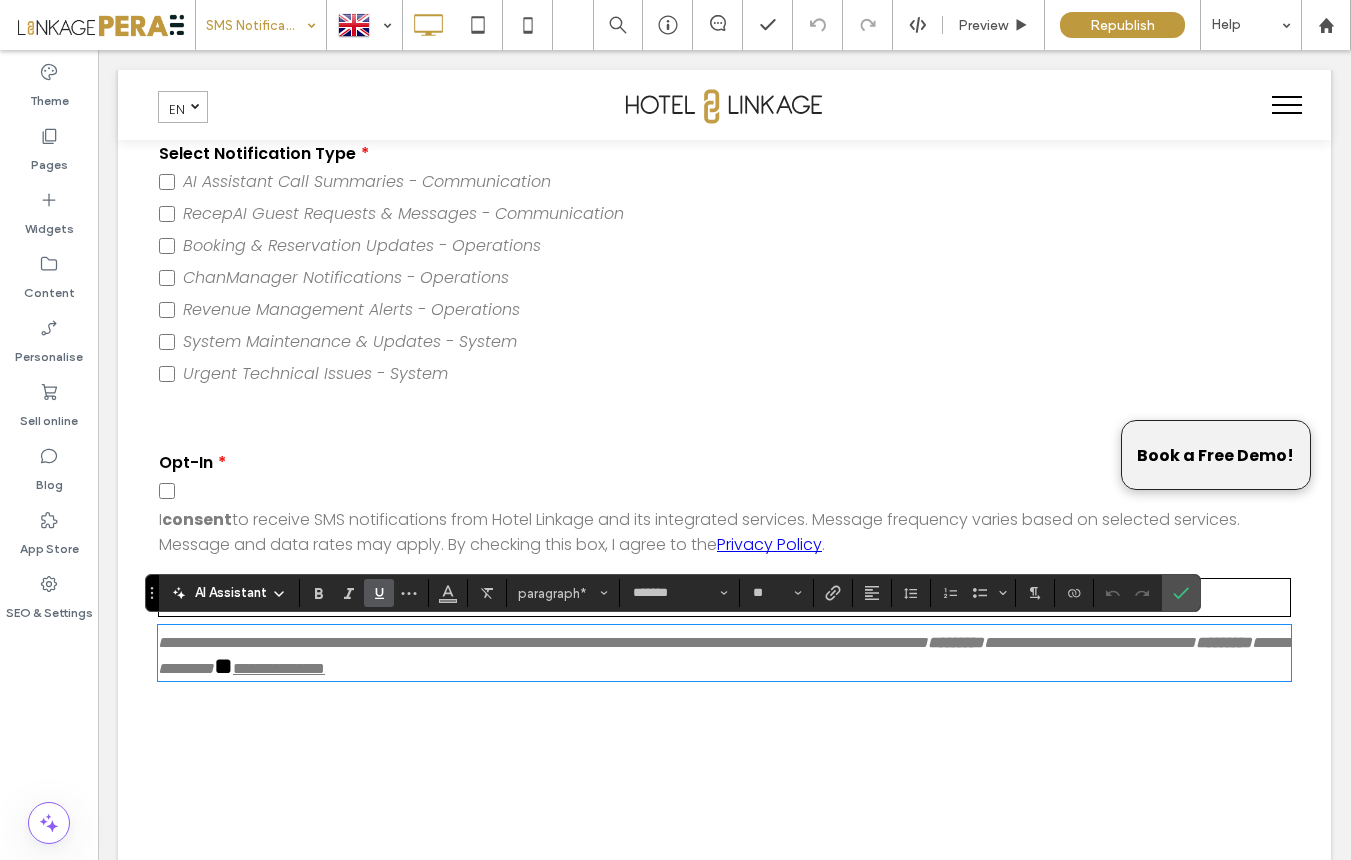 click on "**********" at bounding box center [543, 642] 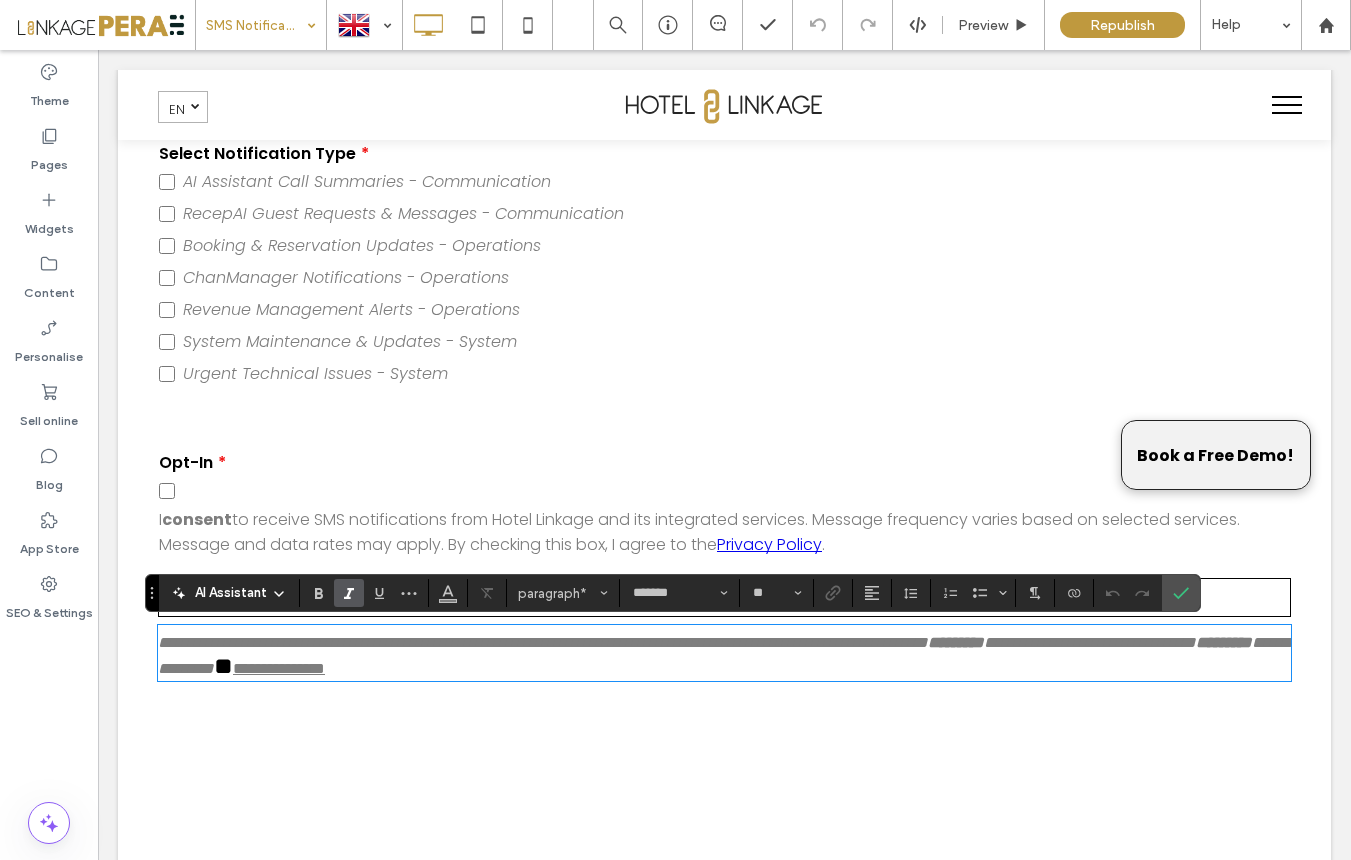 type 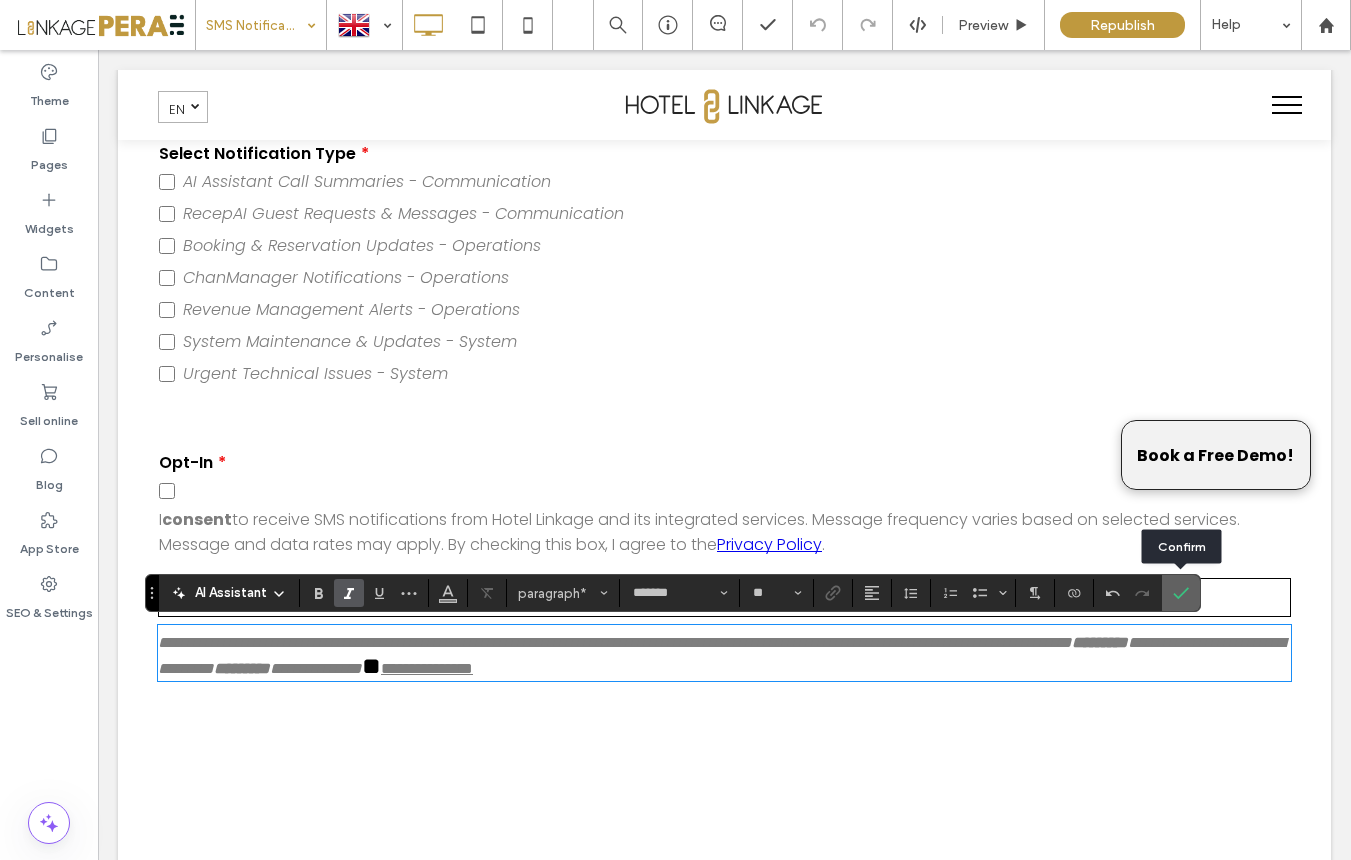 click 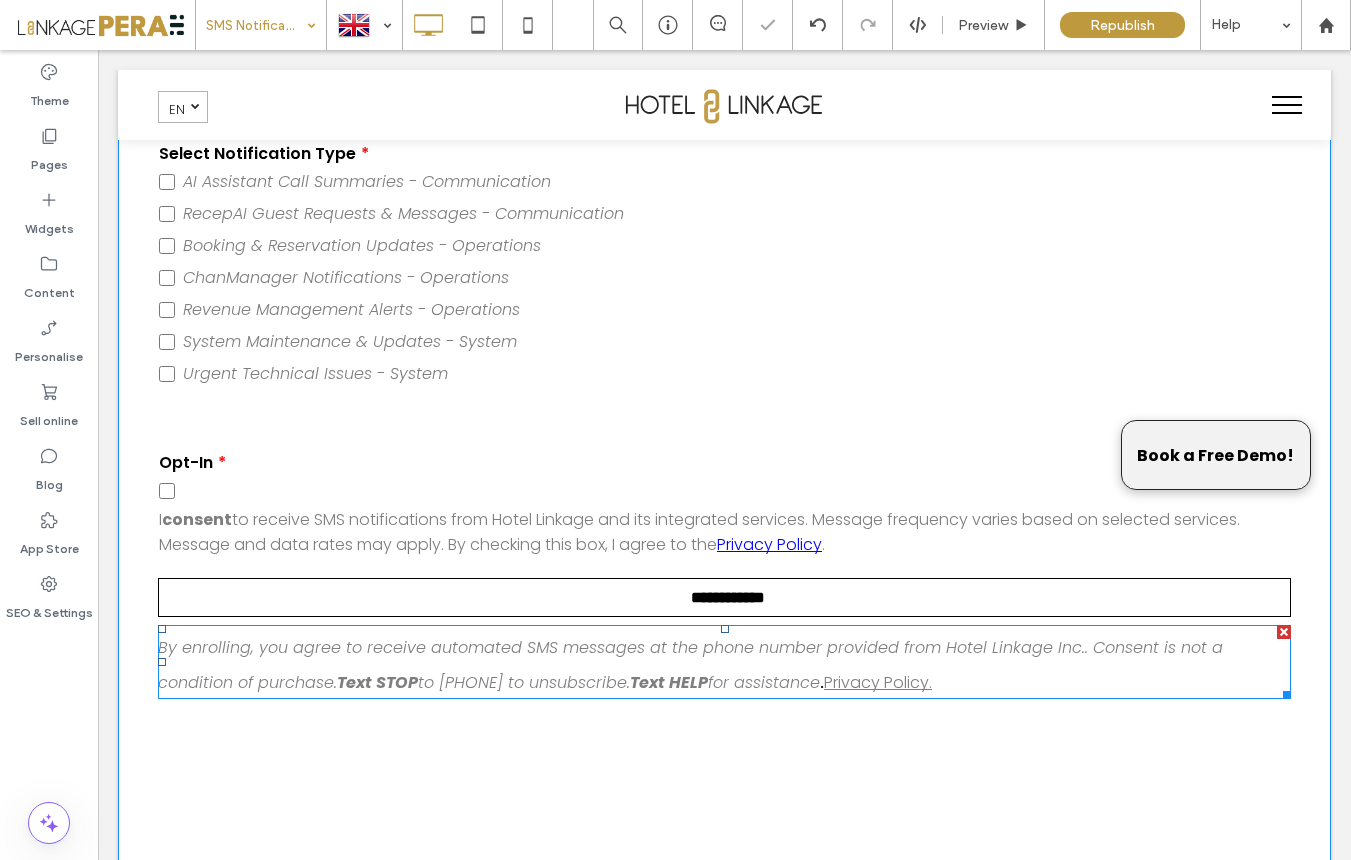 click on "By enrolling, you agree to receive automated SMS messages at the phone number provided from Hotel Linkage Inc.. Consent is not a condition of purchase." at bounding box center (690, 665) 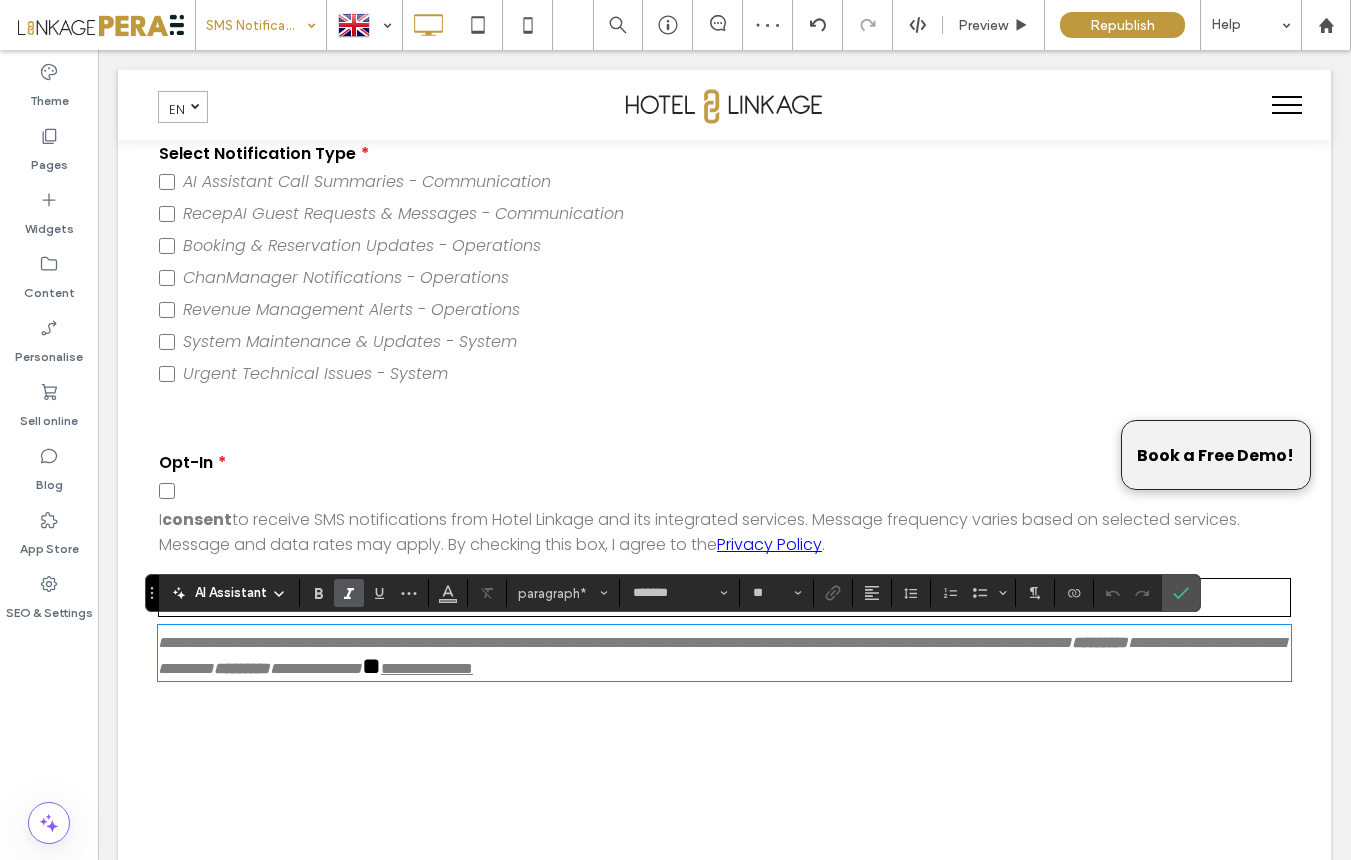 type 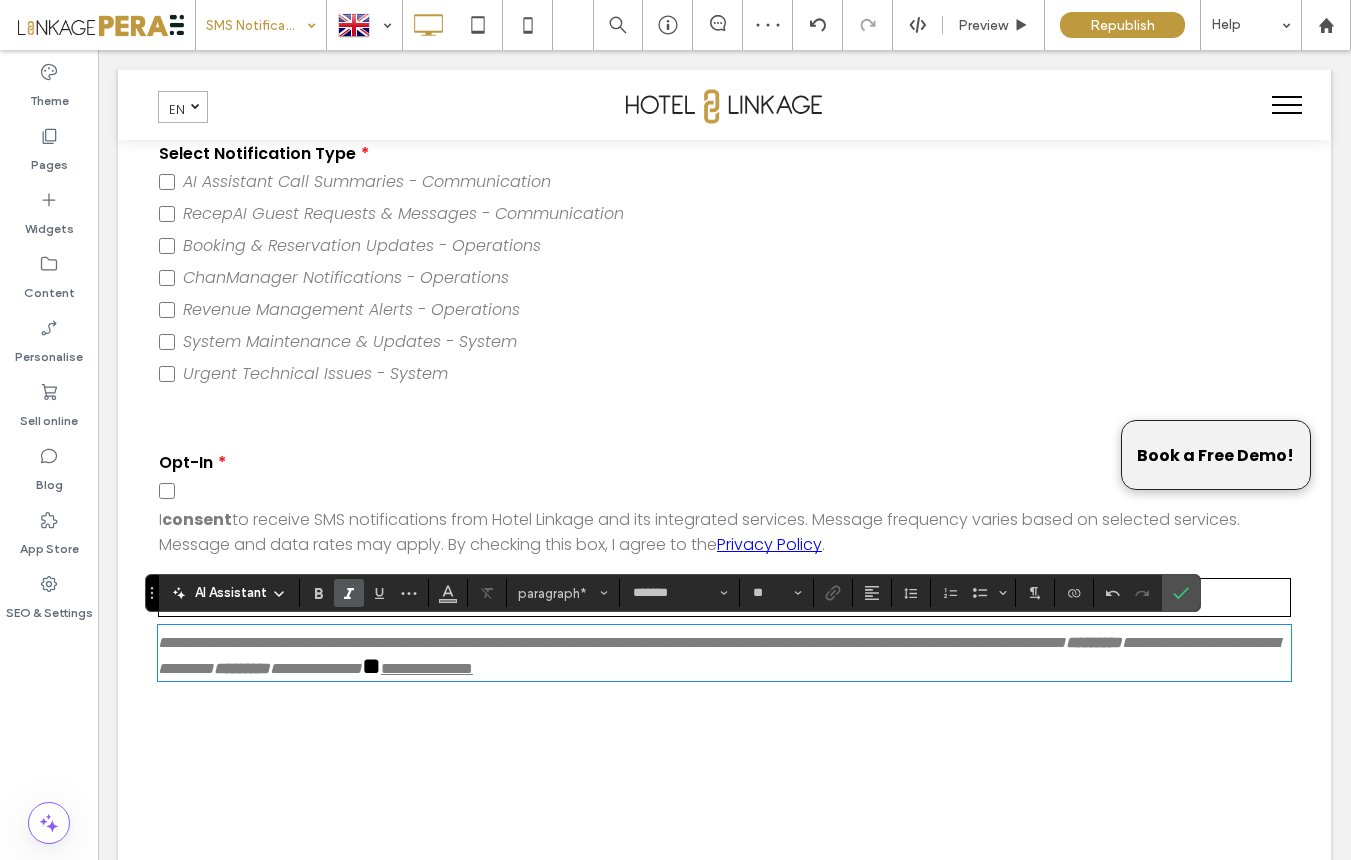 click on "**********" at bounding box center (724, 653) 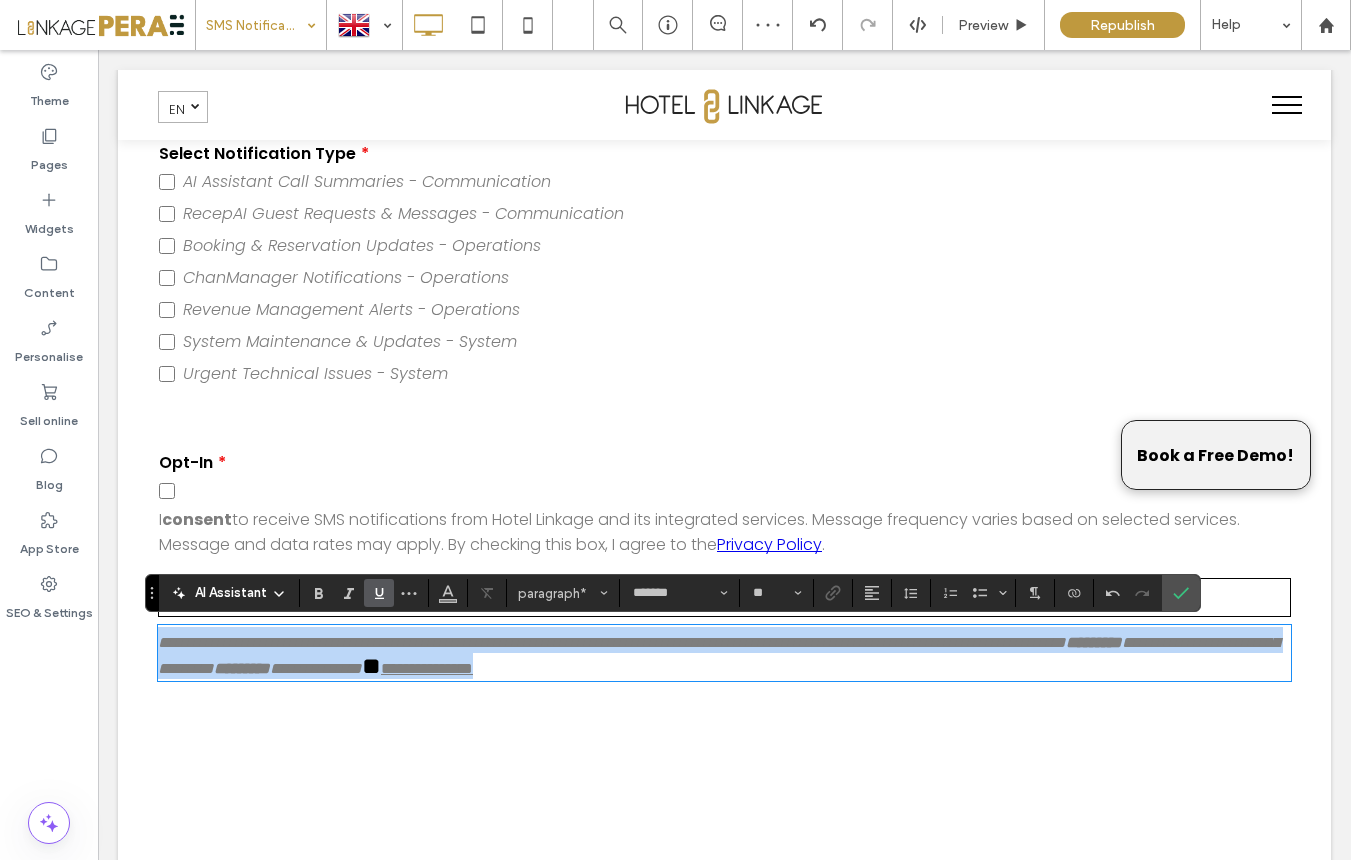type on "*" 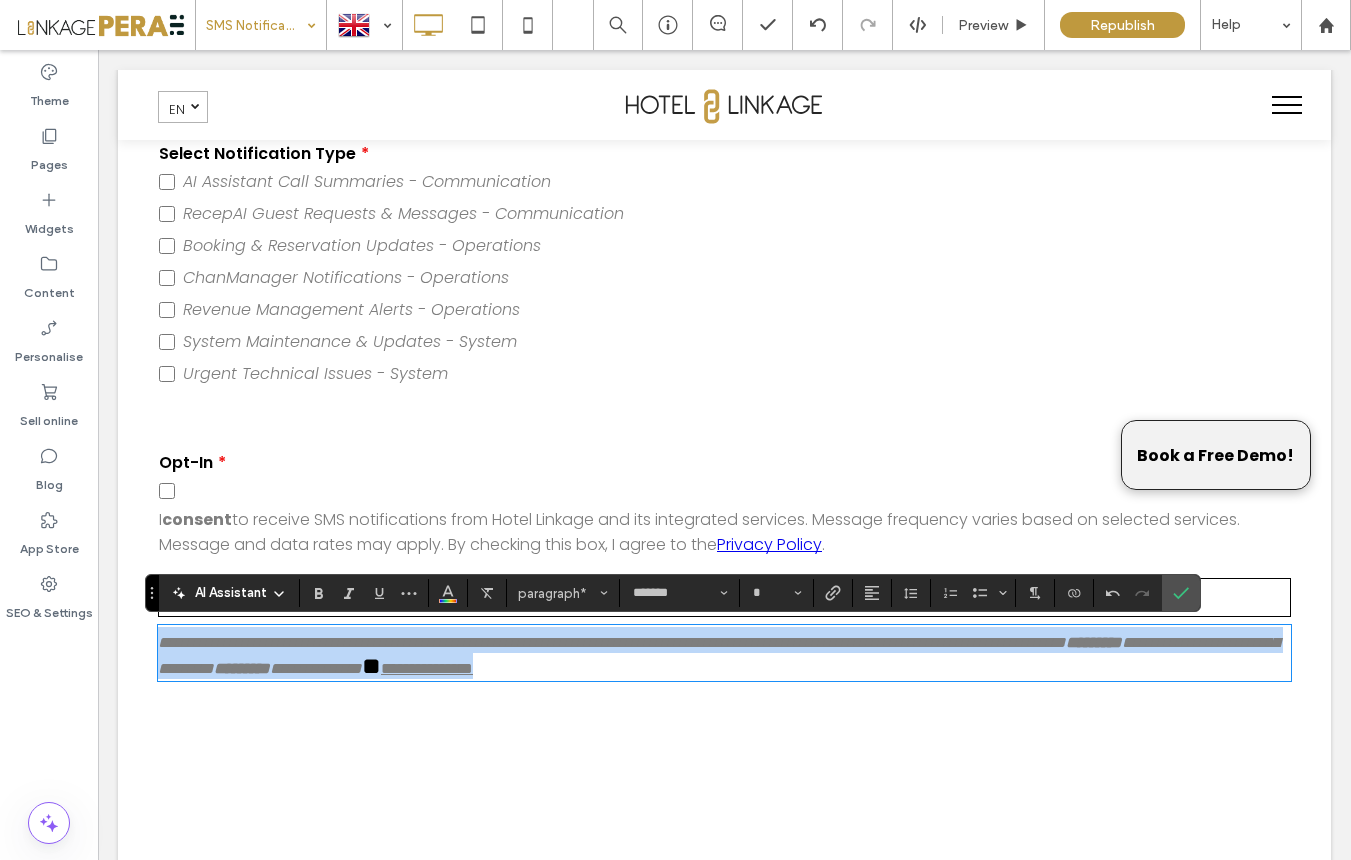copy on "**********" 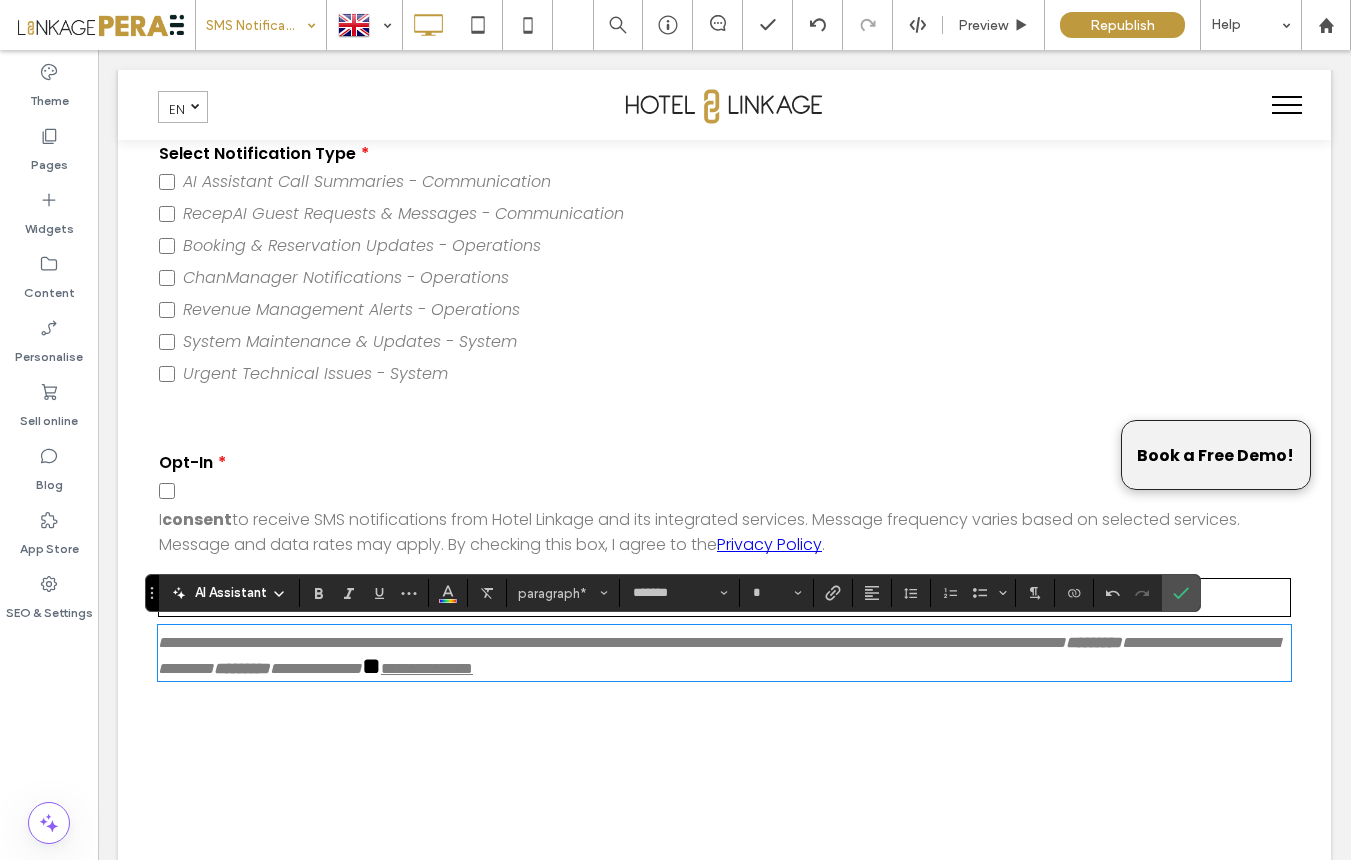 click on "I  consent  to receive SMS notifications from Hotel Linkage and its integrated services. Message frequency varies based on selected services. Message and data rates may apply. By checking this box, I agree to the  Privacy Policy ." at bounding box center (699, 532) 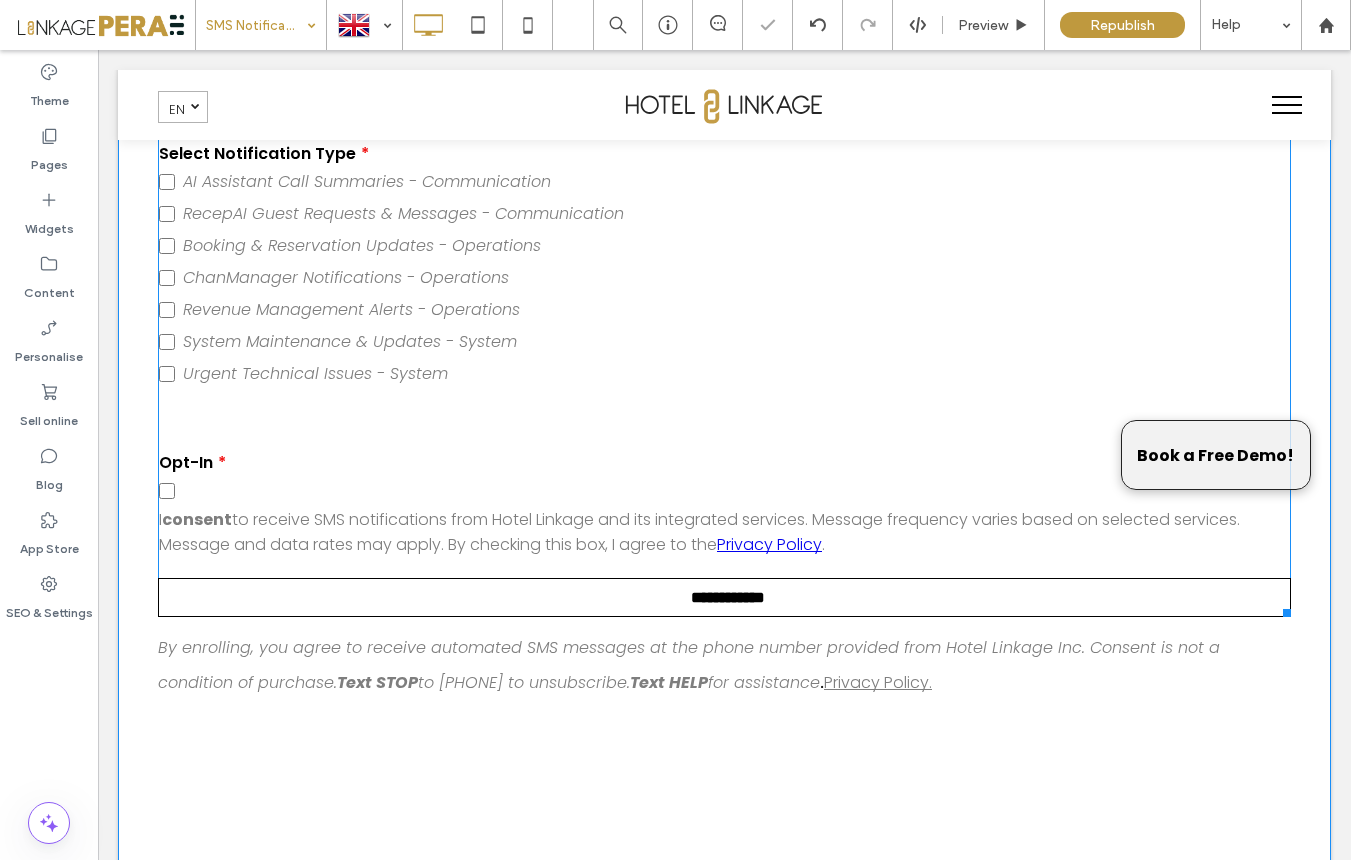 click on "I  consent  to receive SMS notifications from Hotel Linkage and its integrated services. Message frequency varies based on selected services. Message and data rates may apply. By checking this box, I agree to the  Privacy Policy ." at bounding box center [699, 532] 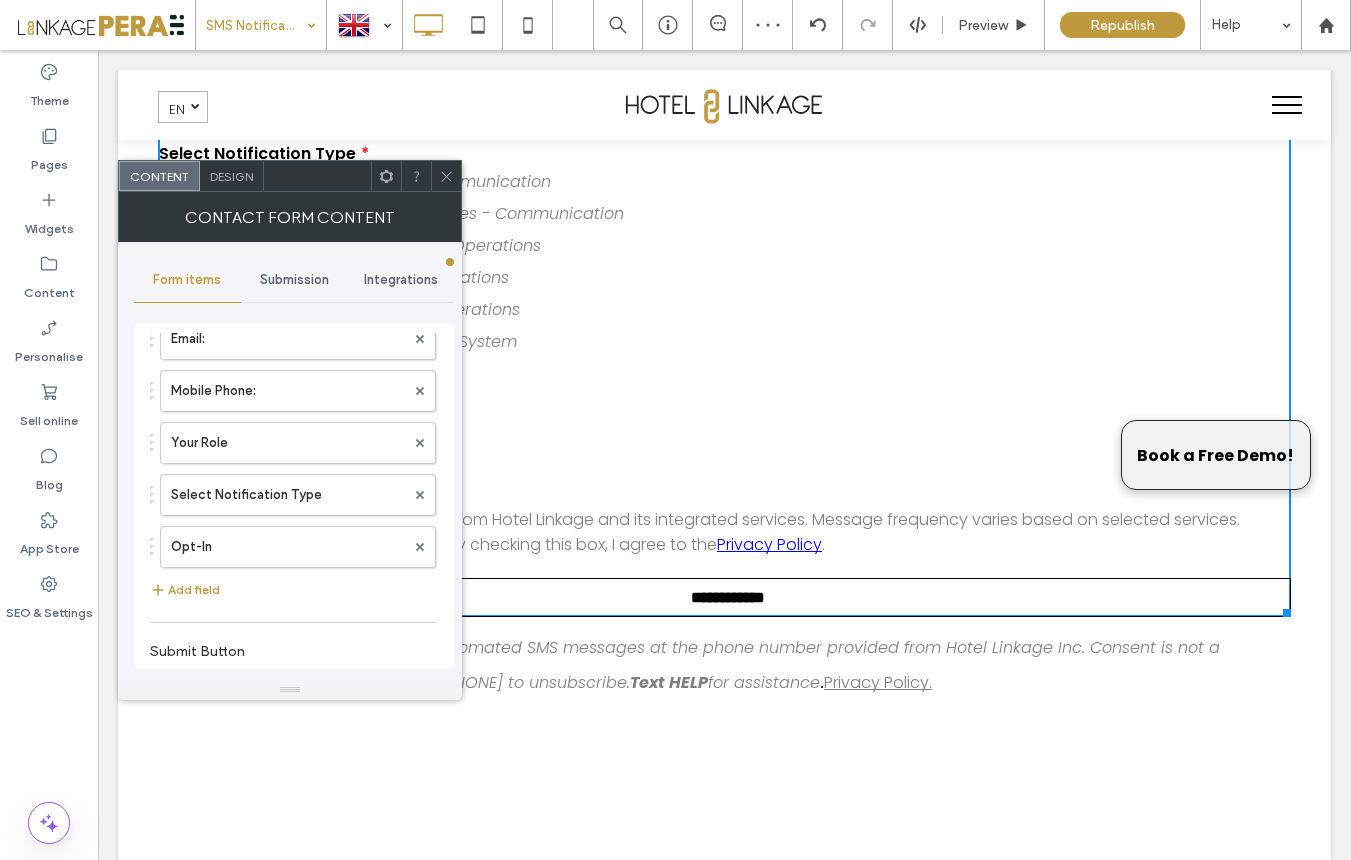 scroll, scrollTop: 158, scrollLeft: 0, axis: vertical 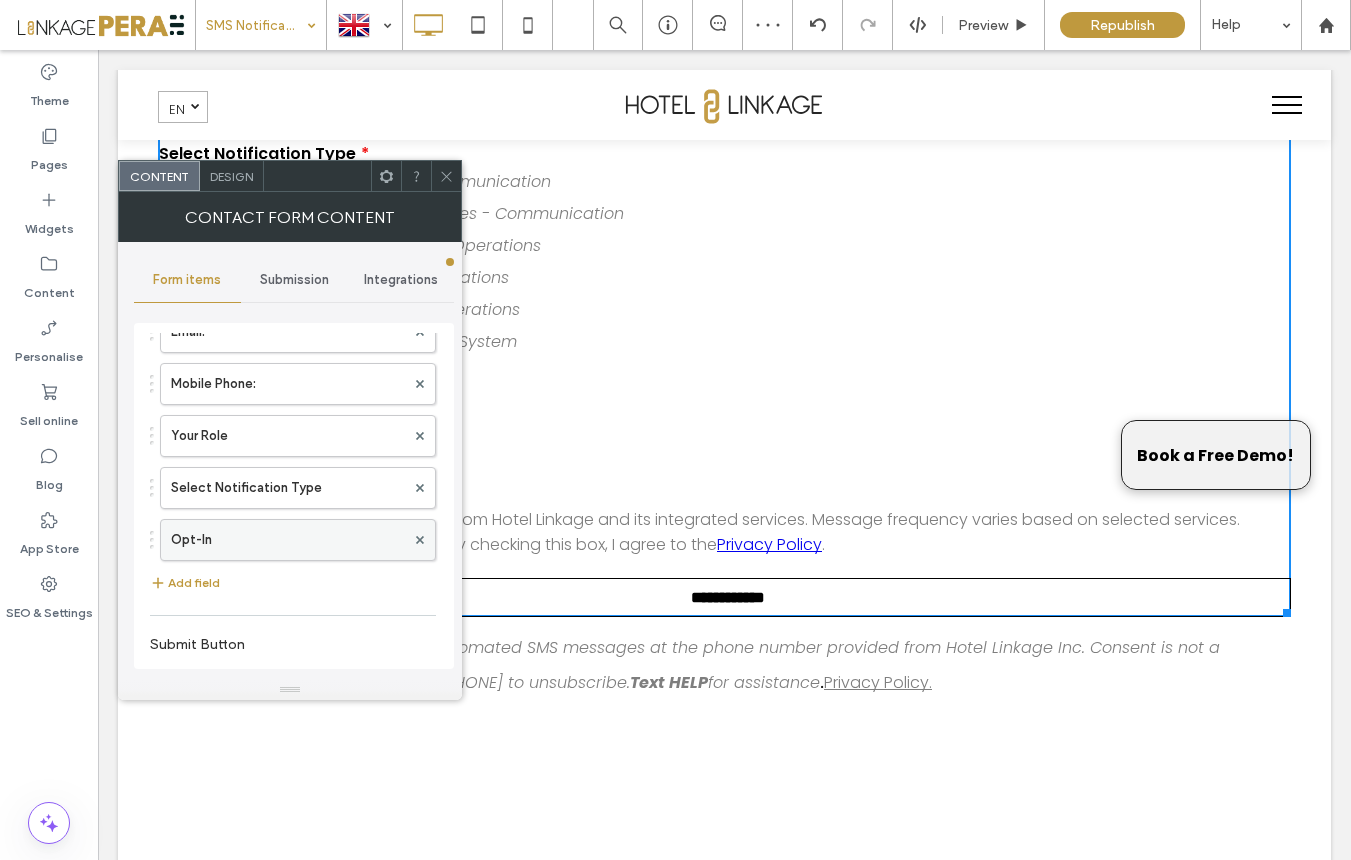 click on "Opt-In" at bounding box center (288, 540) 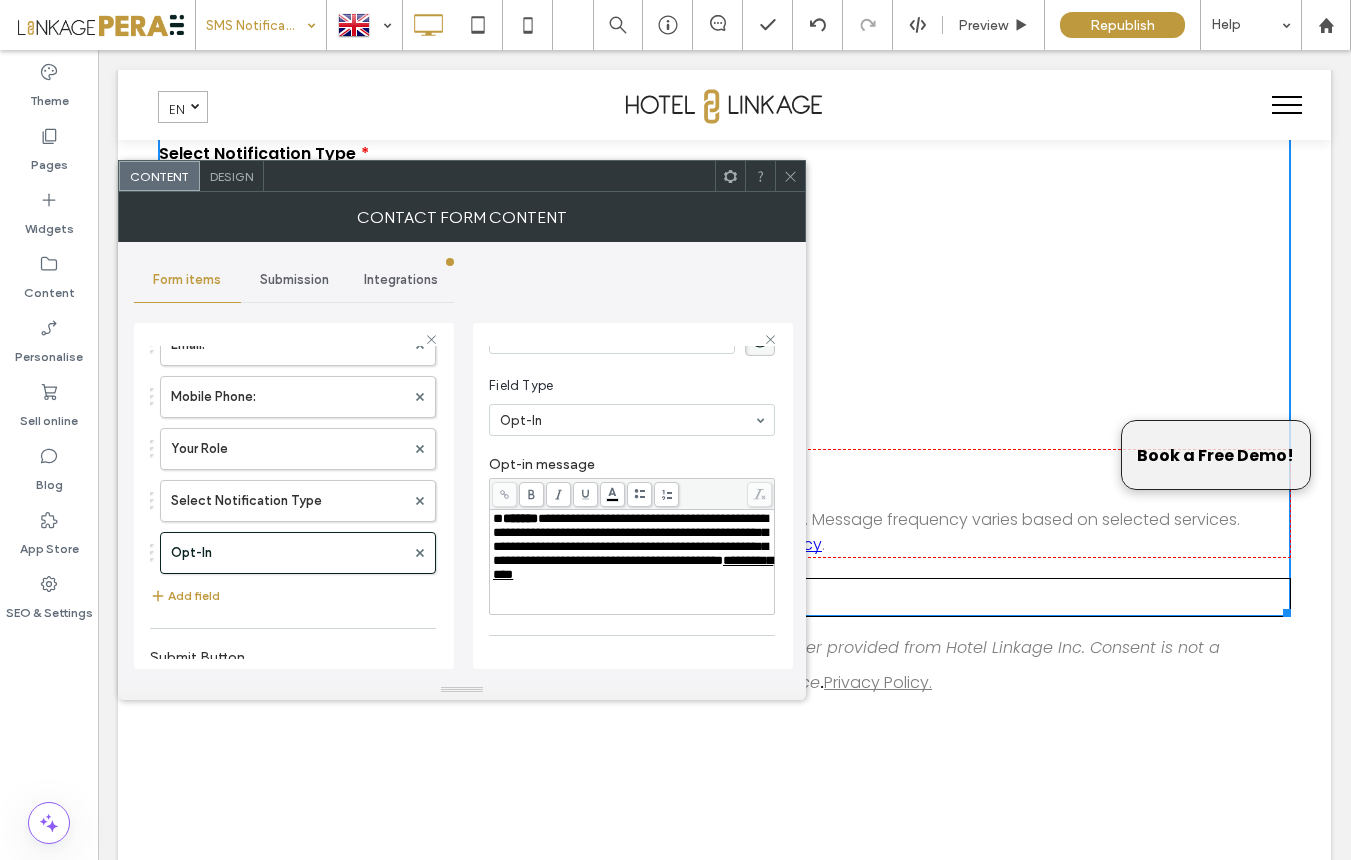 scroll, scrollTop: 95, scrollLeft: 0, axis: vertical 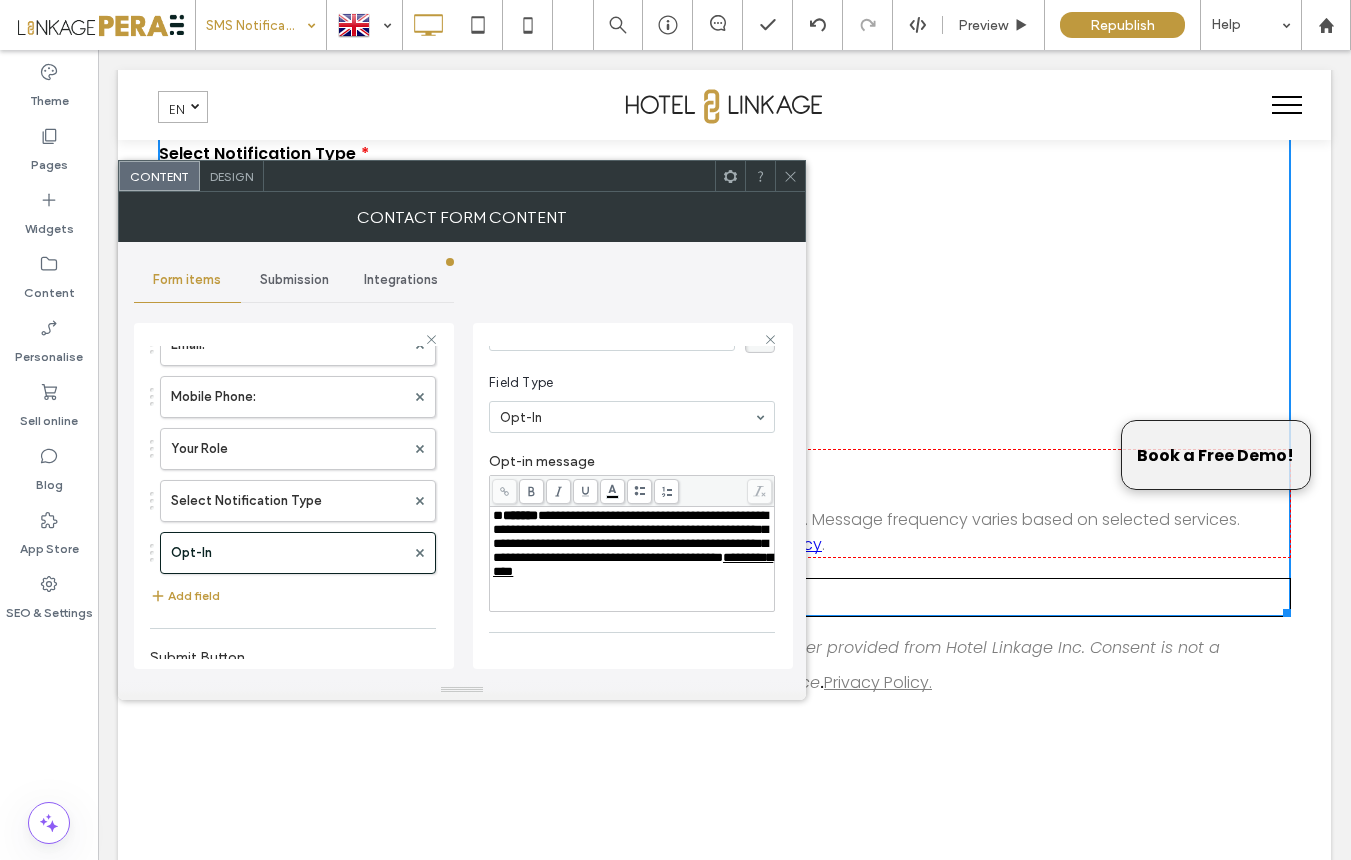 click on "**********" at bounding box center (630, 536) 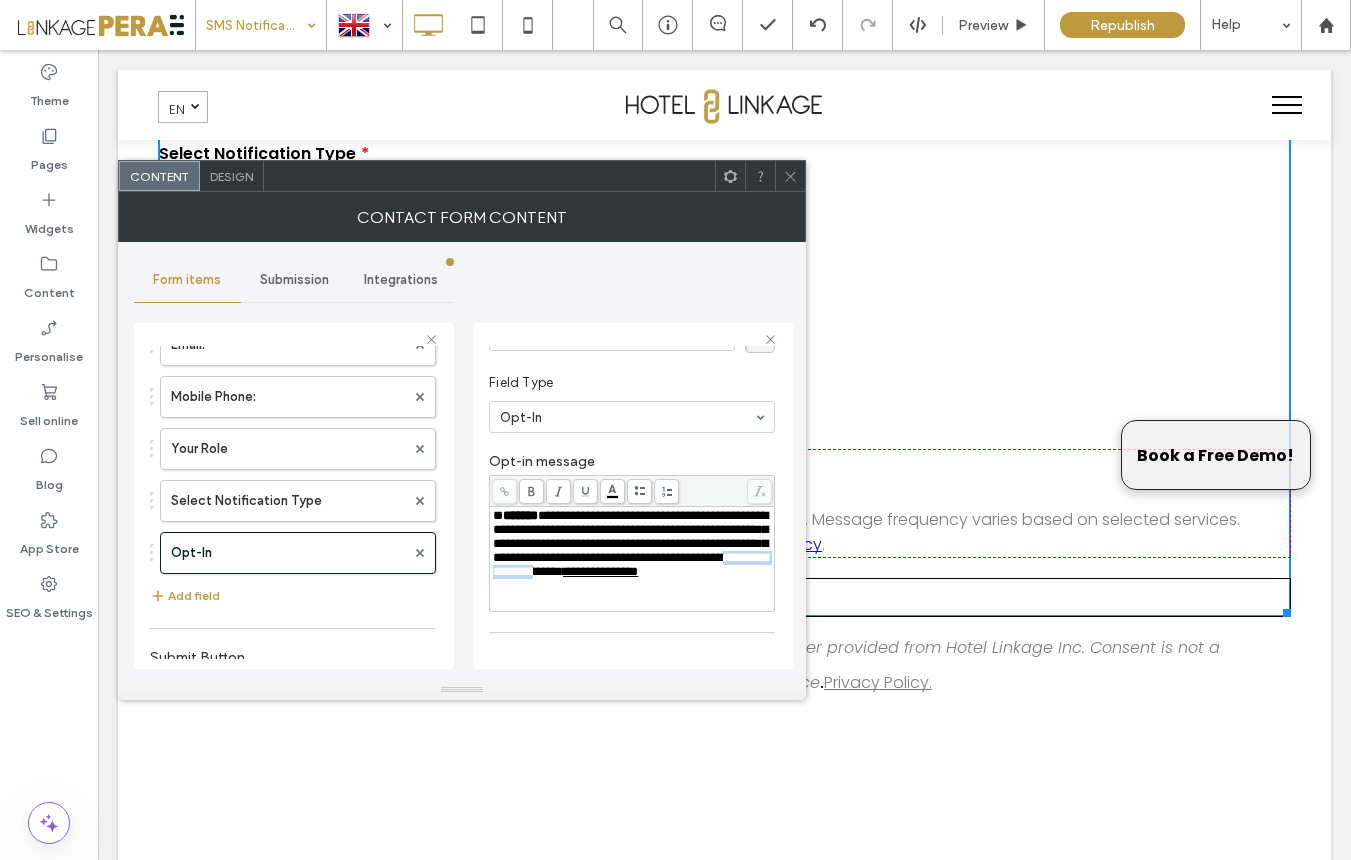 drag, startPoint x: 702, startPoint y: 580, endPoint x: 544, endPoint y: 602, distance: 159.52429 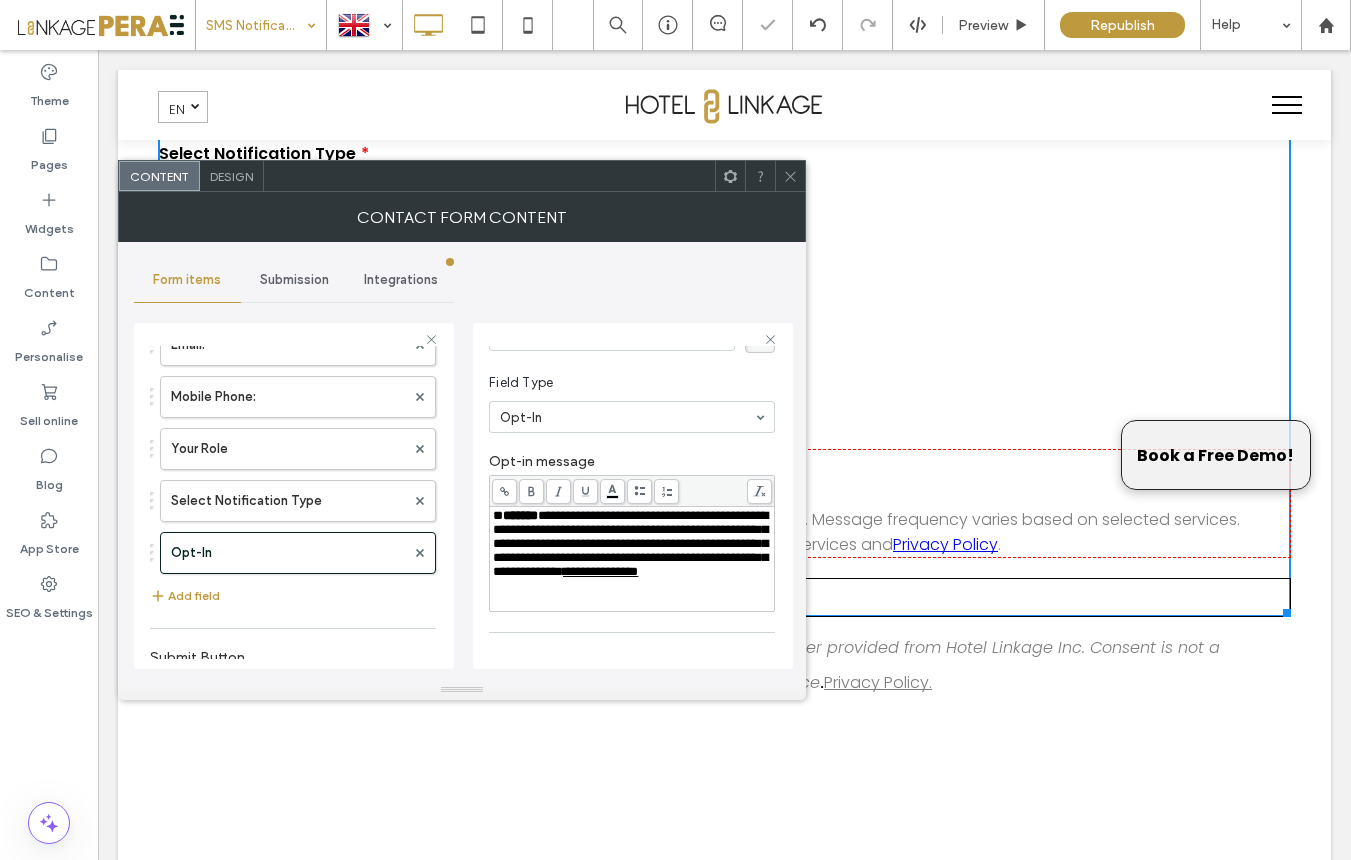 click 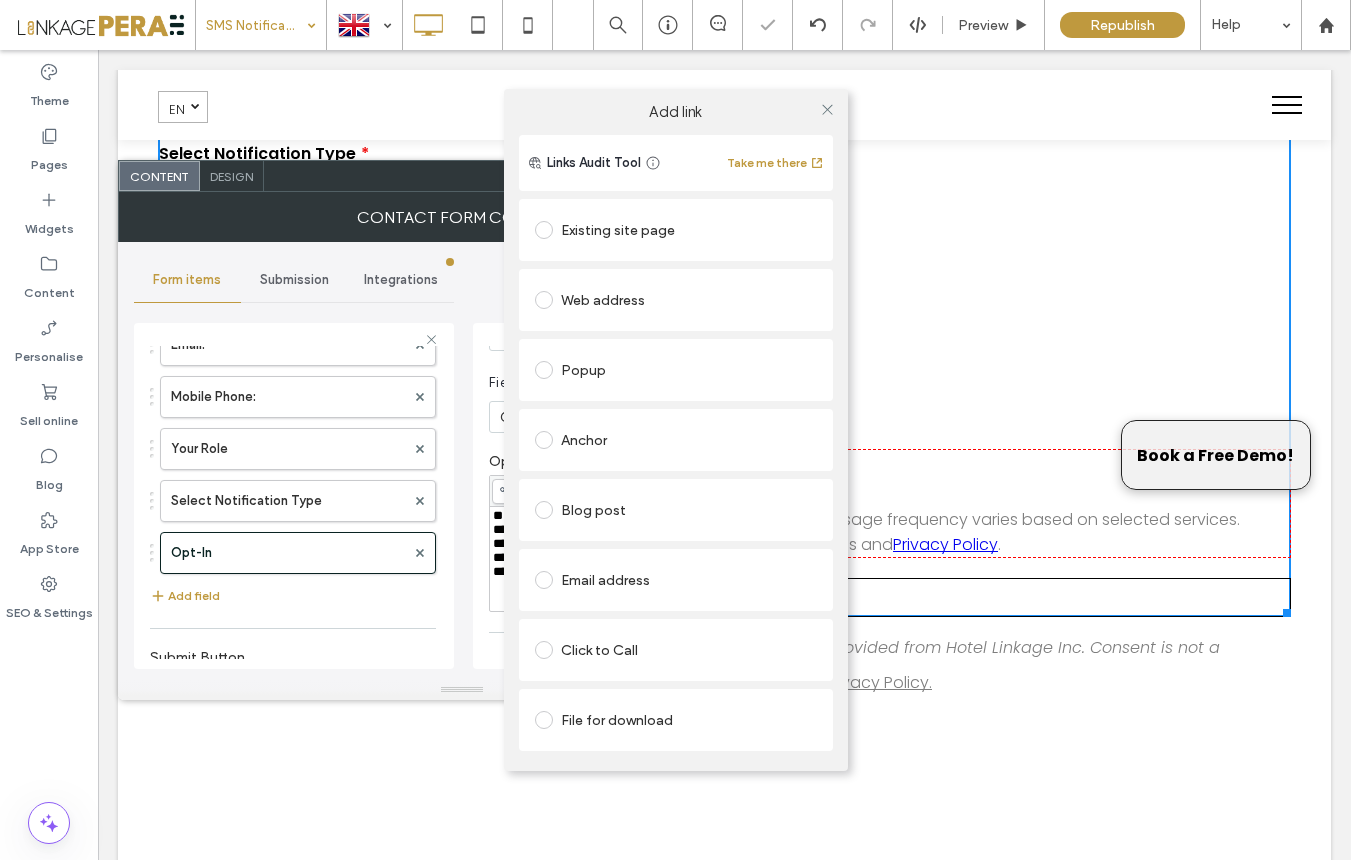 click at bounding box center [544, 300] 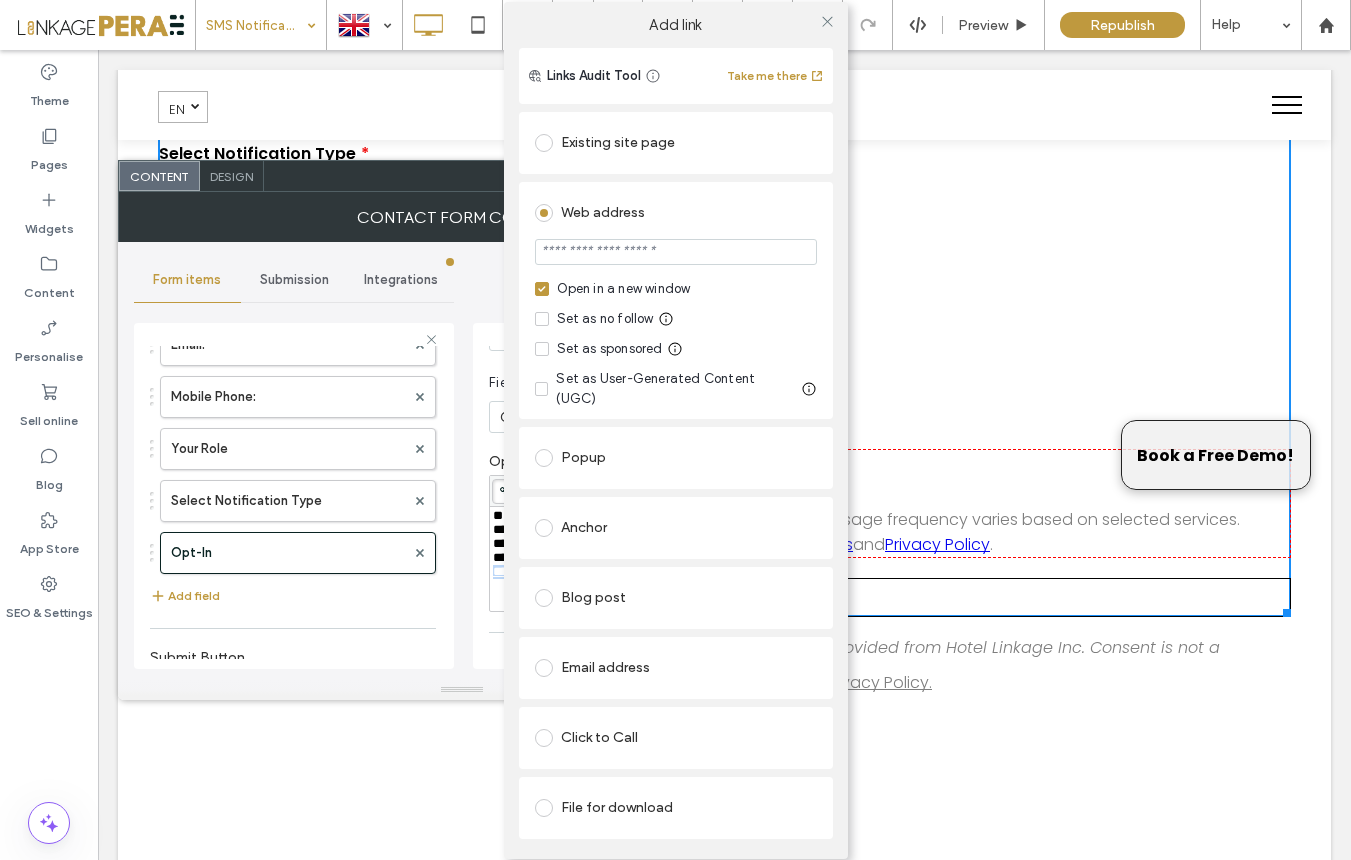 click at bounding box center (544, 143) 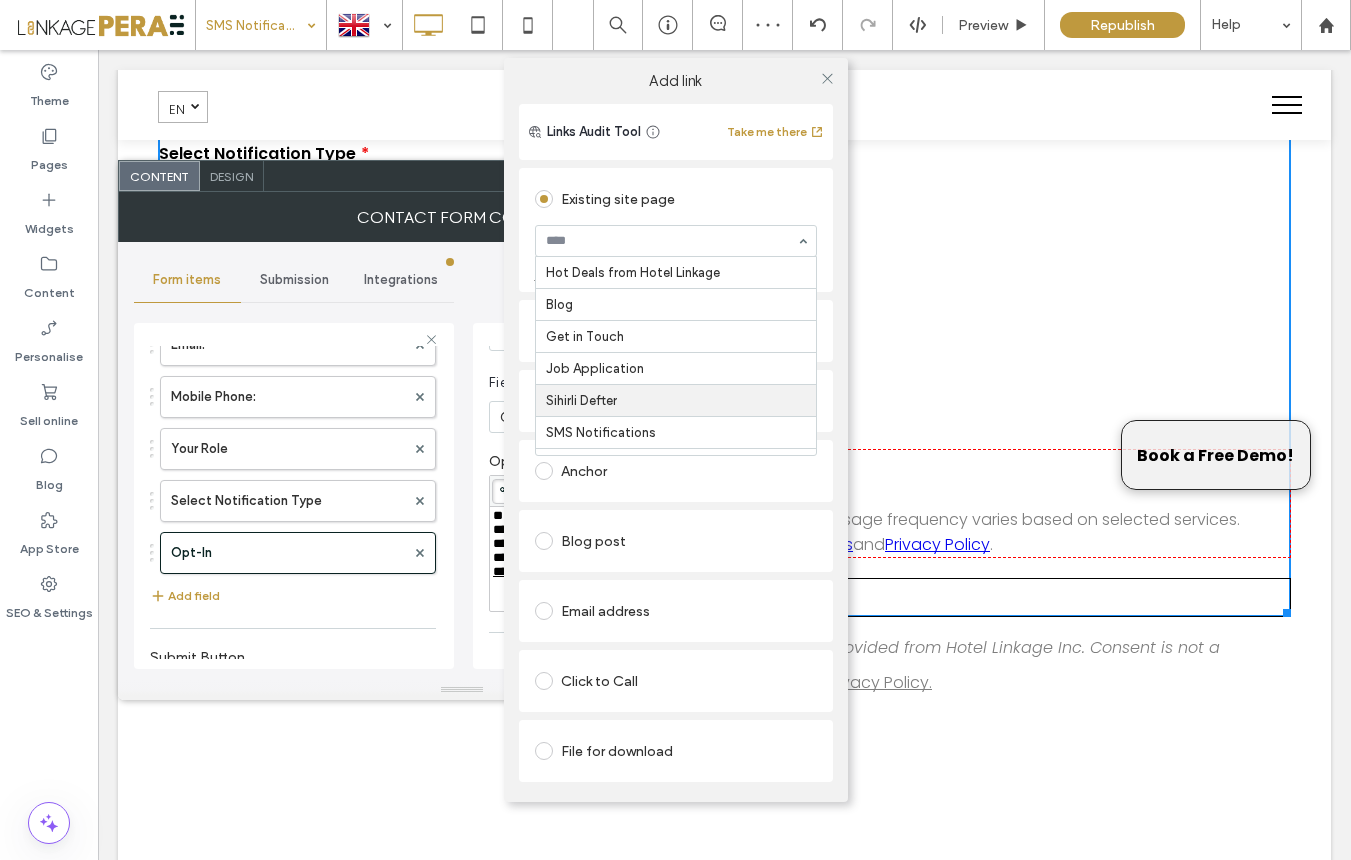 scroll, scrollTop: 1286, scrollLeft: 0, axis: vertical 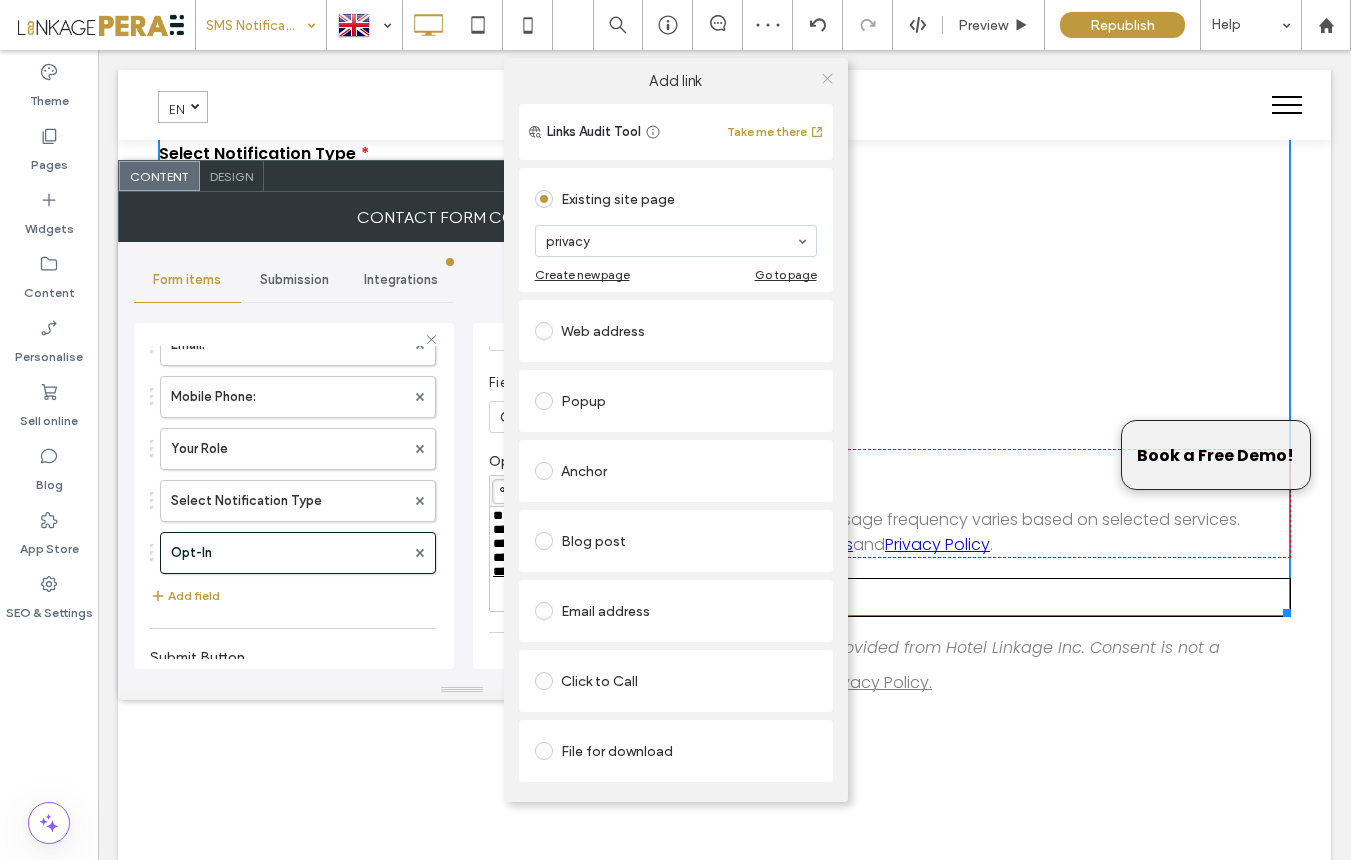click 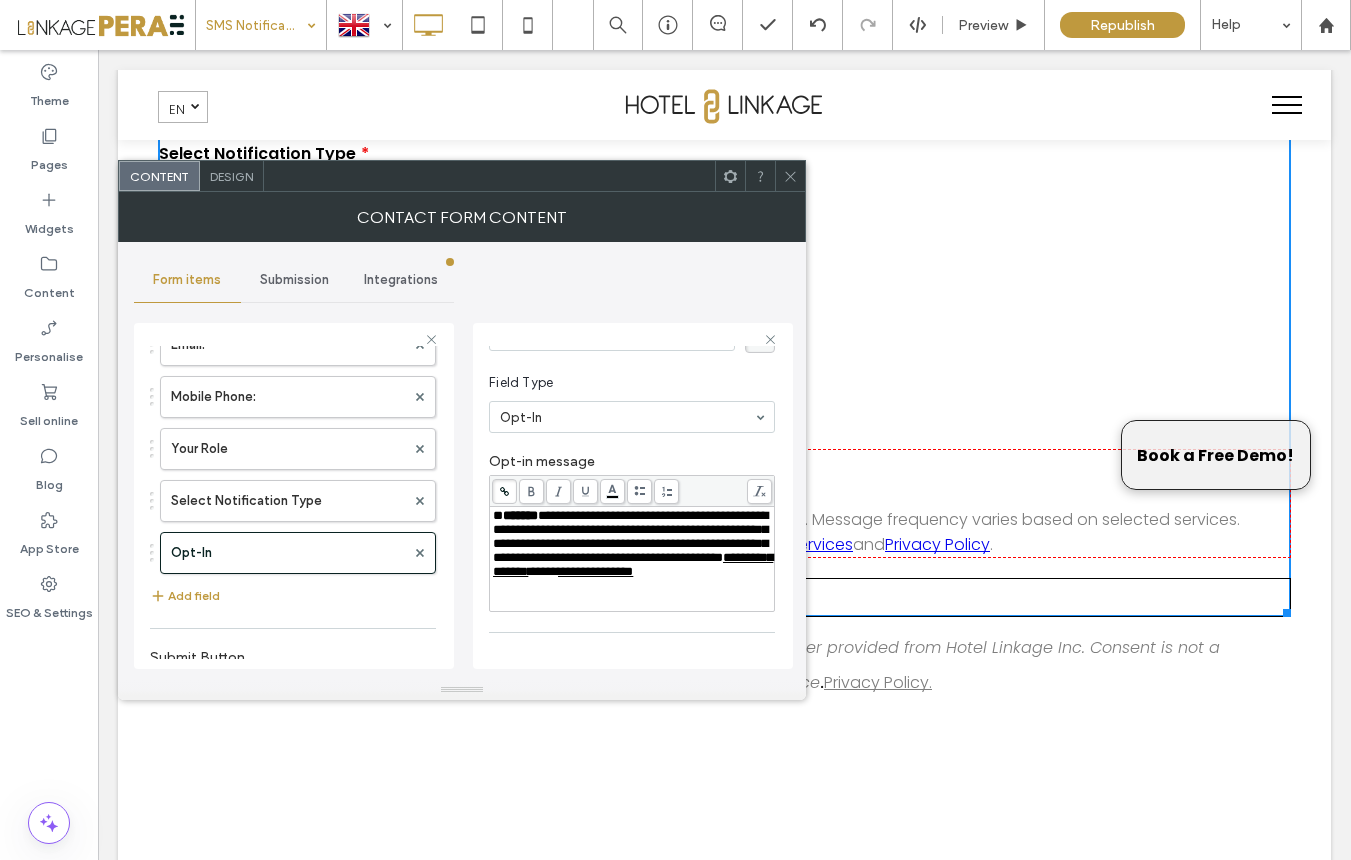 click 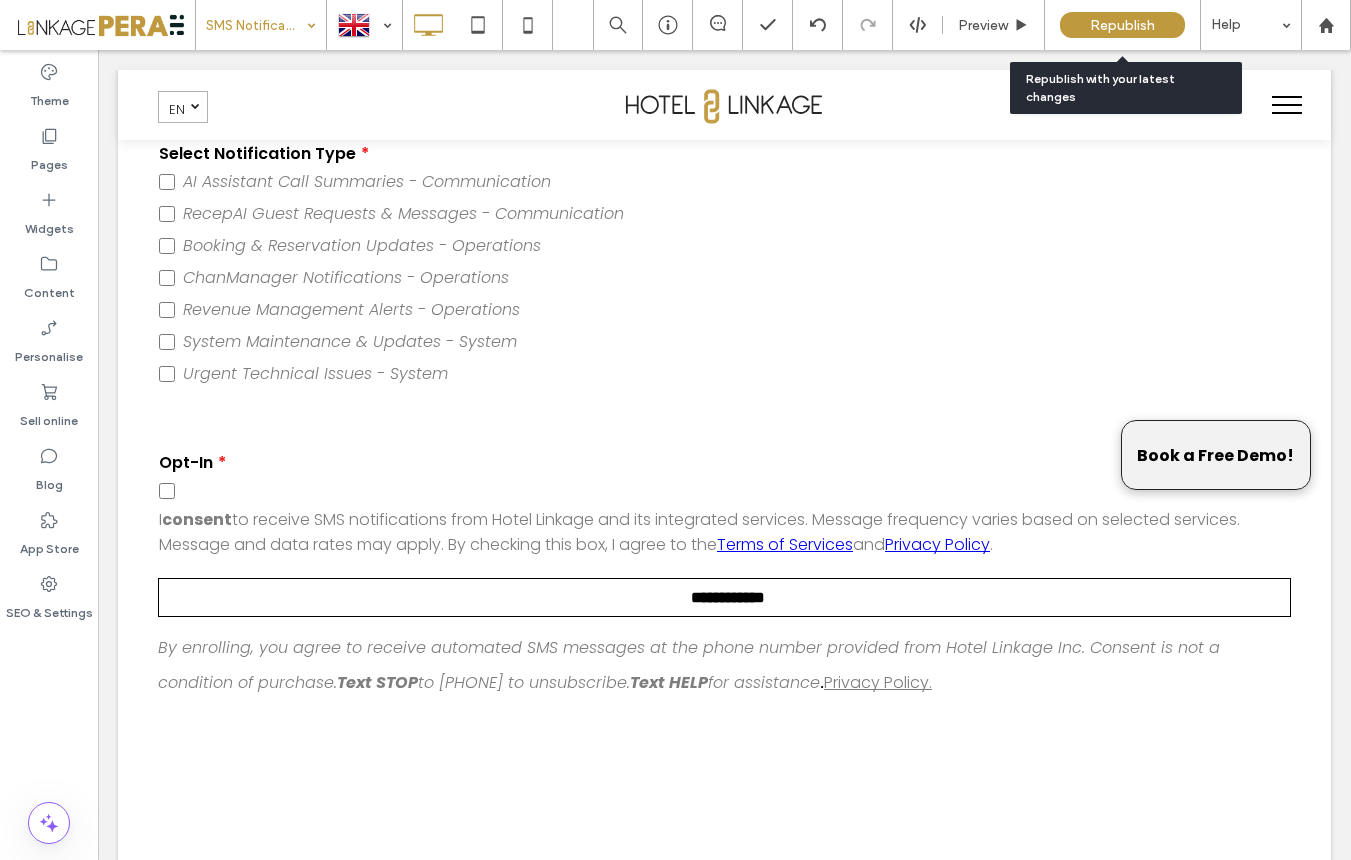click on "Republish" at bounding box center [1122, 25] 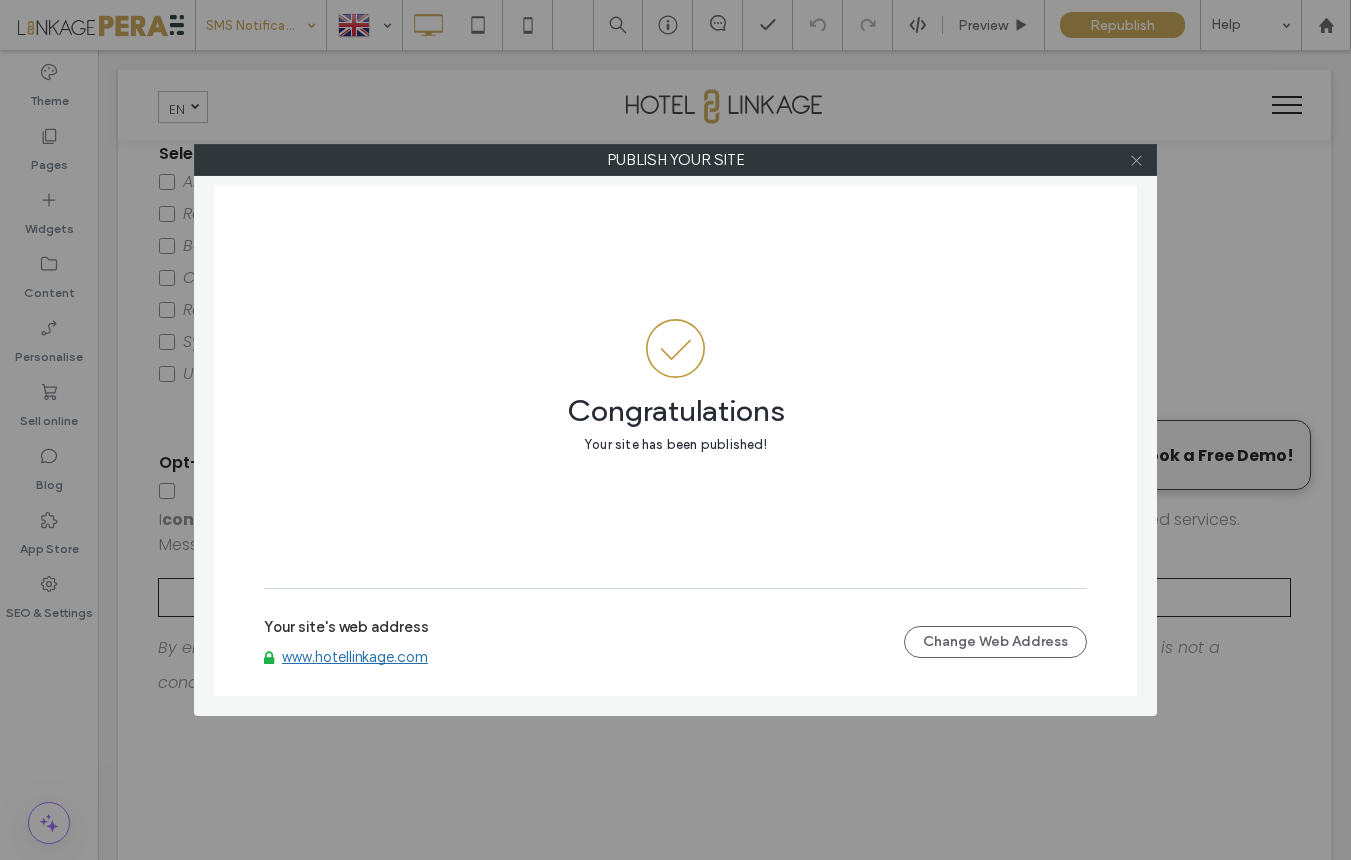 click 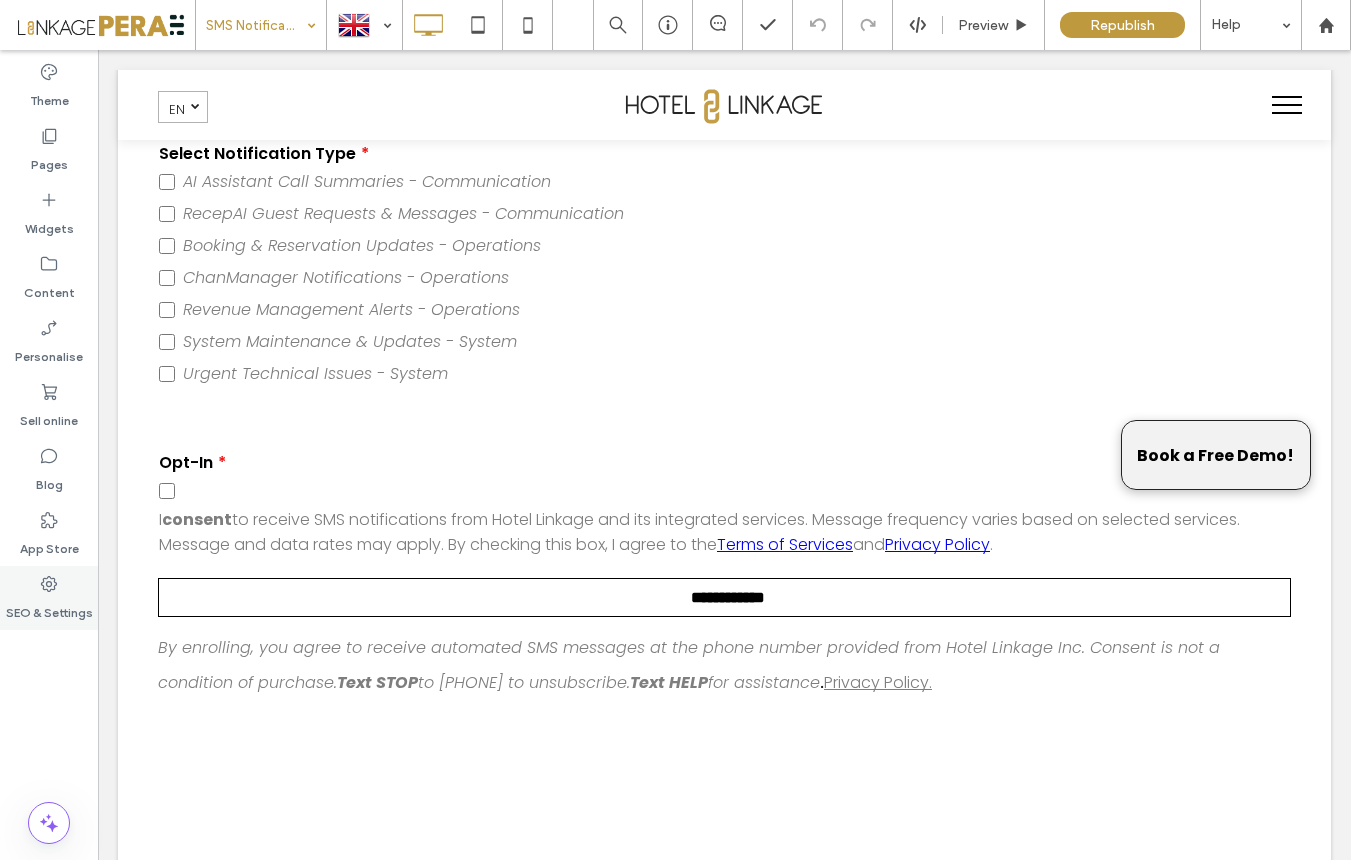 click 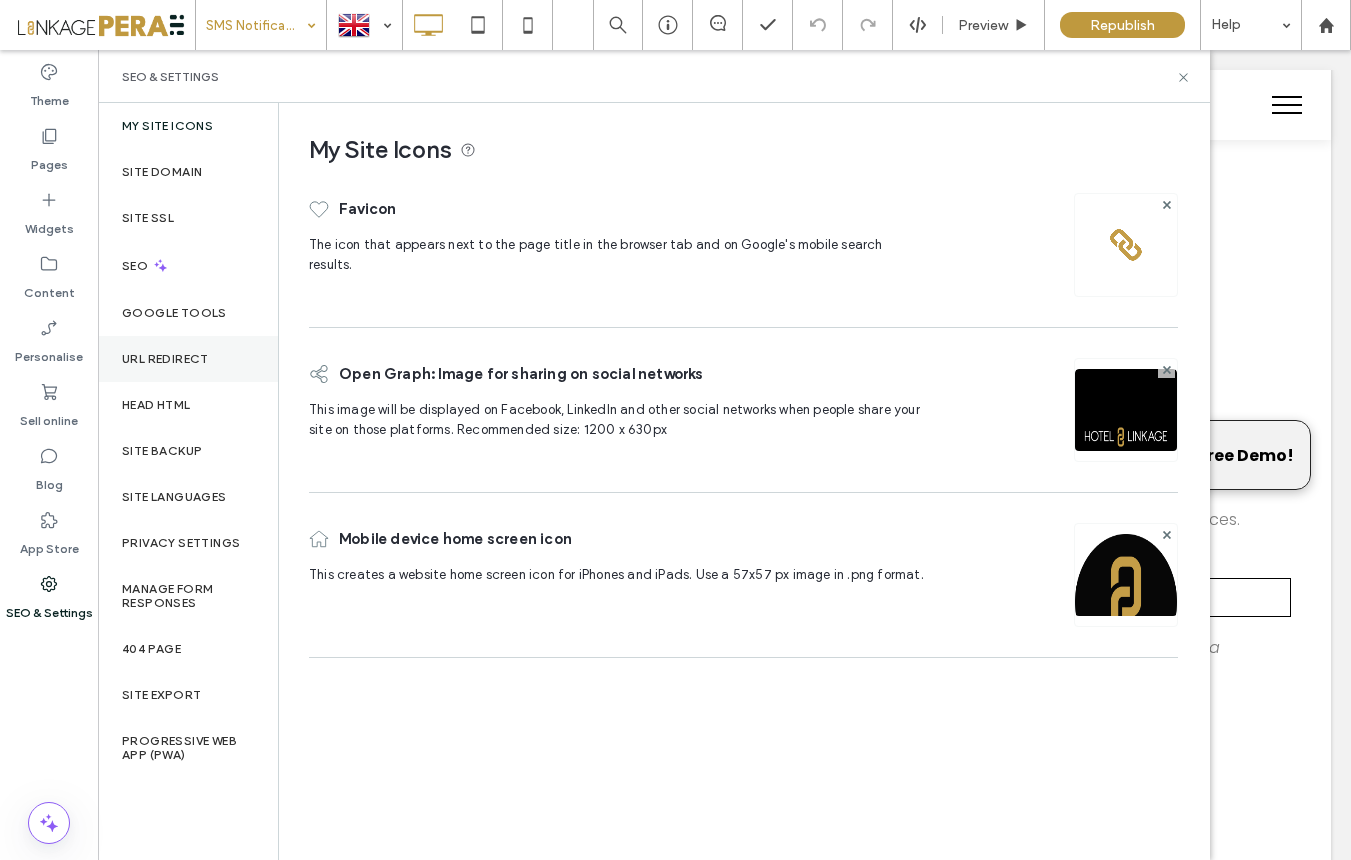 click on "URL Redirect" at bounding box center (188, 359) 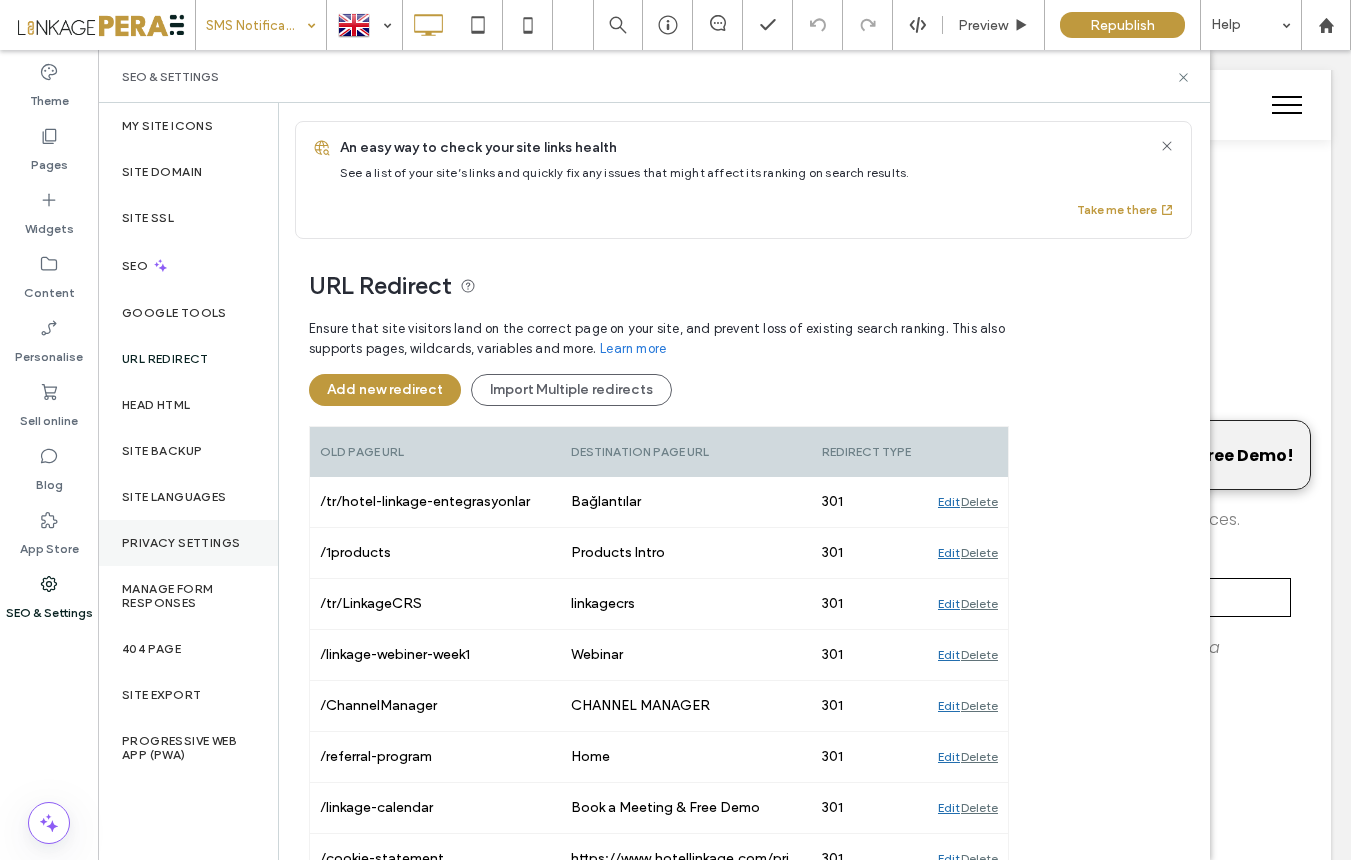 click on "Privacy Settings" at bounding box center (181, 543) 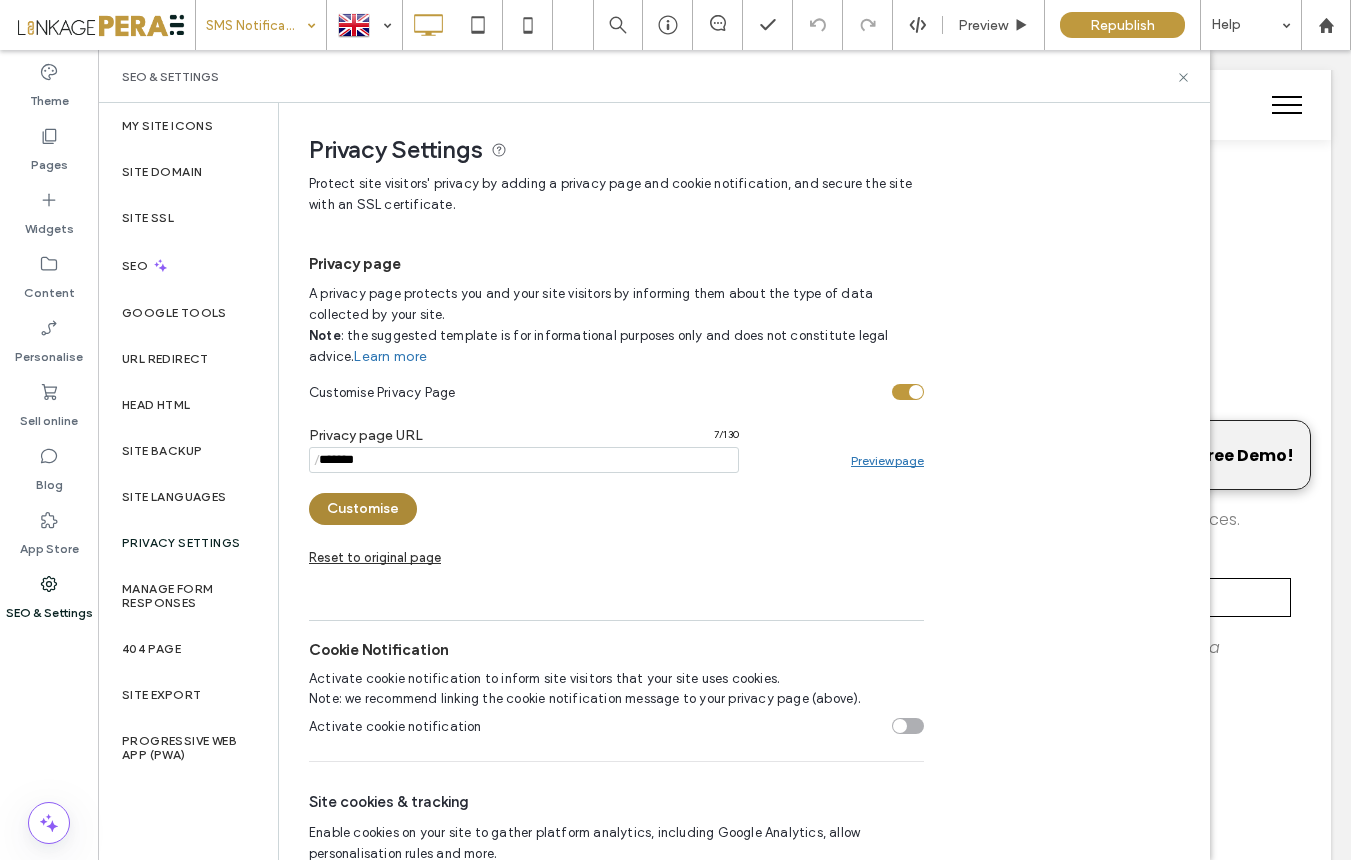click on "Customise" at bounding box center [363, 509] 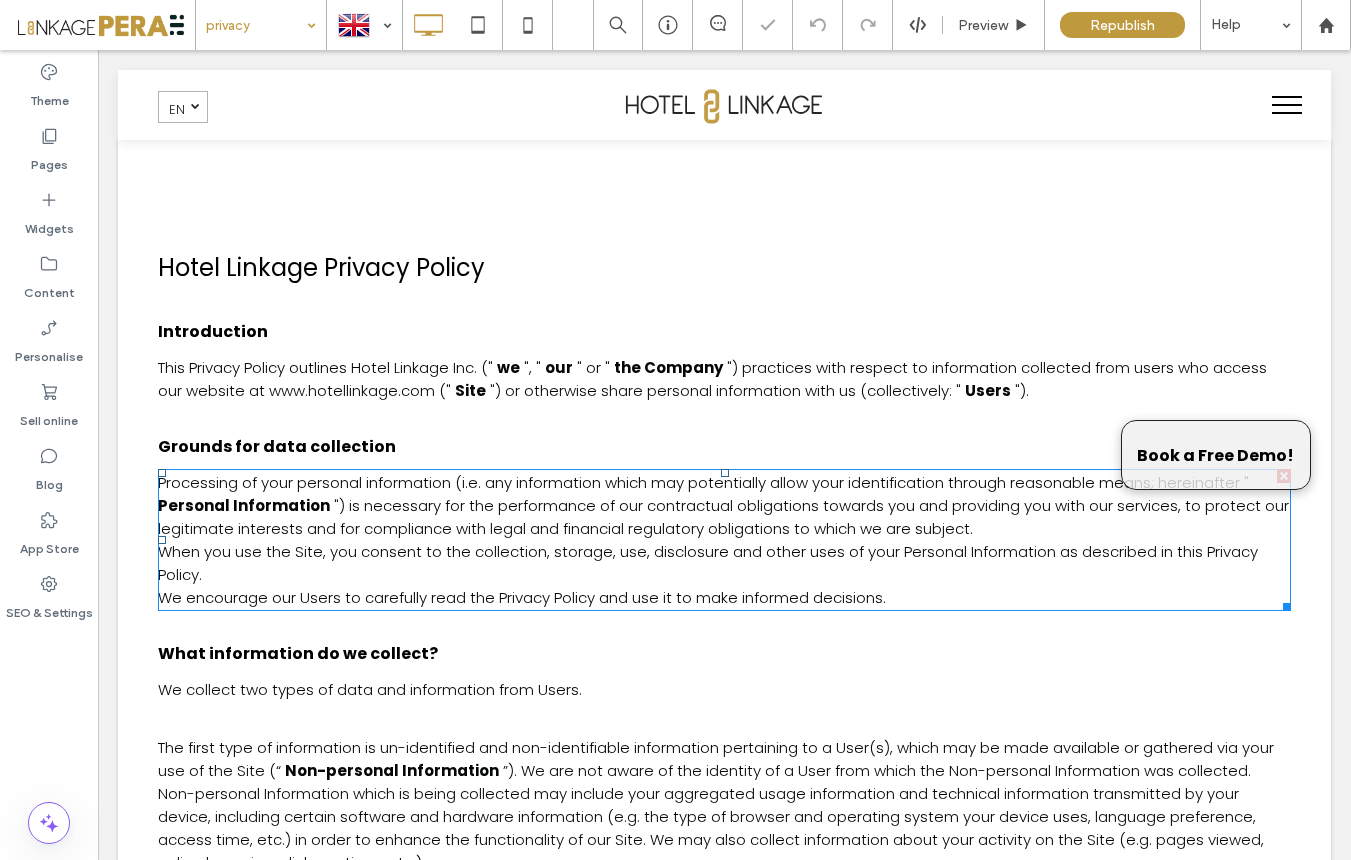 scroll, scrollTop: 0, scrollLeft: 0, axis: both 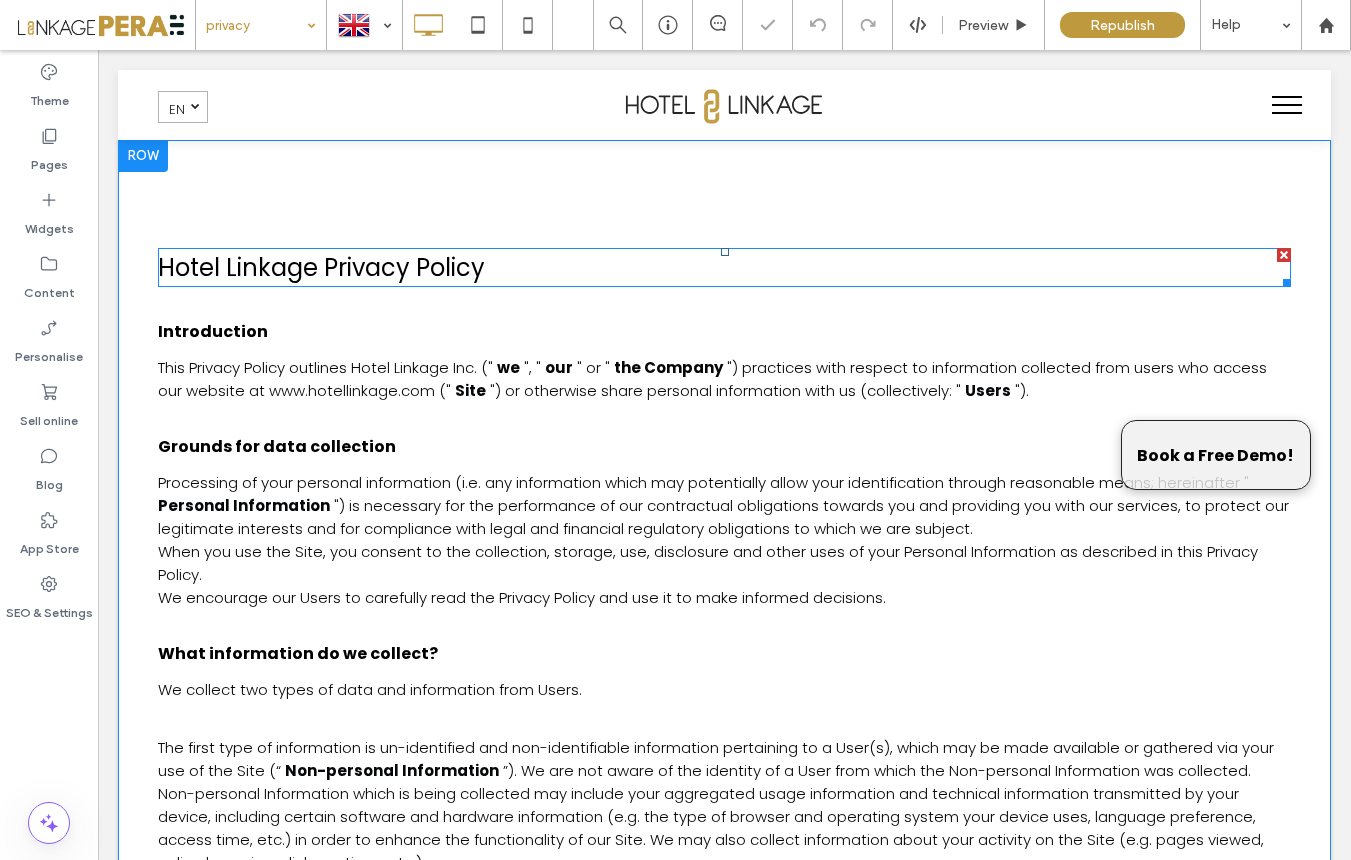 click on "Hotel Linkage Privacy Policy" at bounding box center (321, 267) 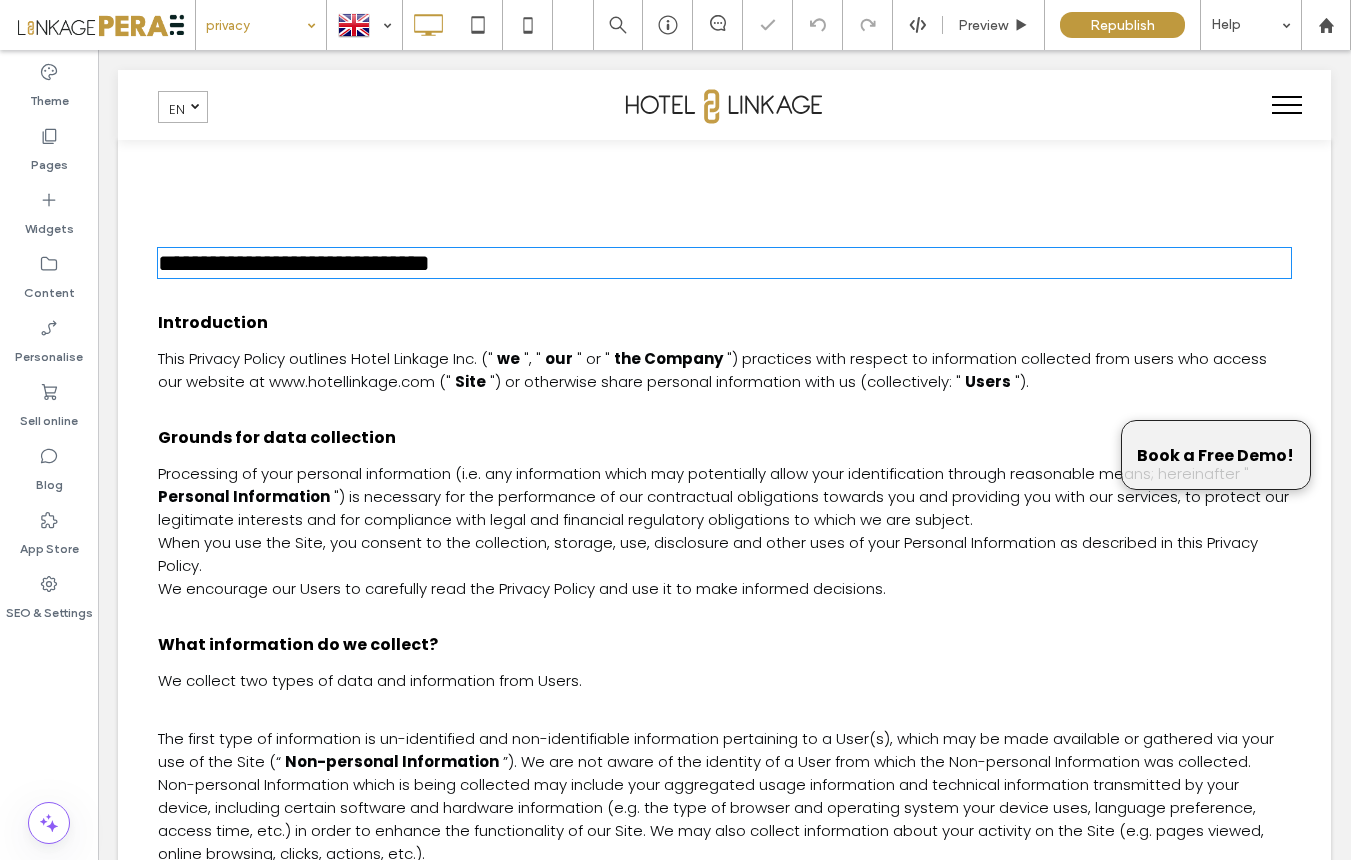 click on "**********" at bounding box center (294, 263) 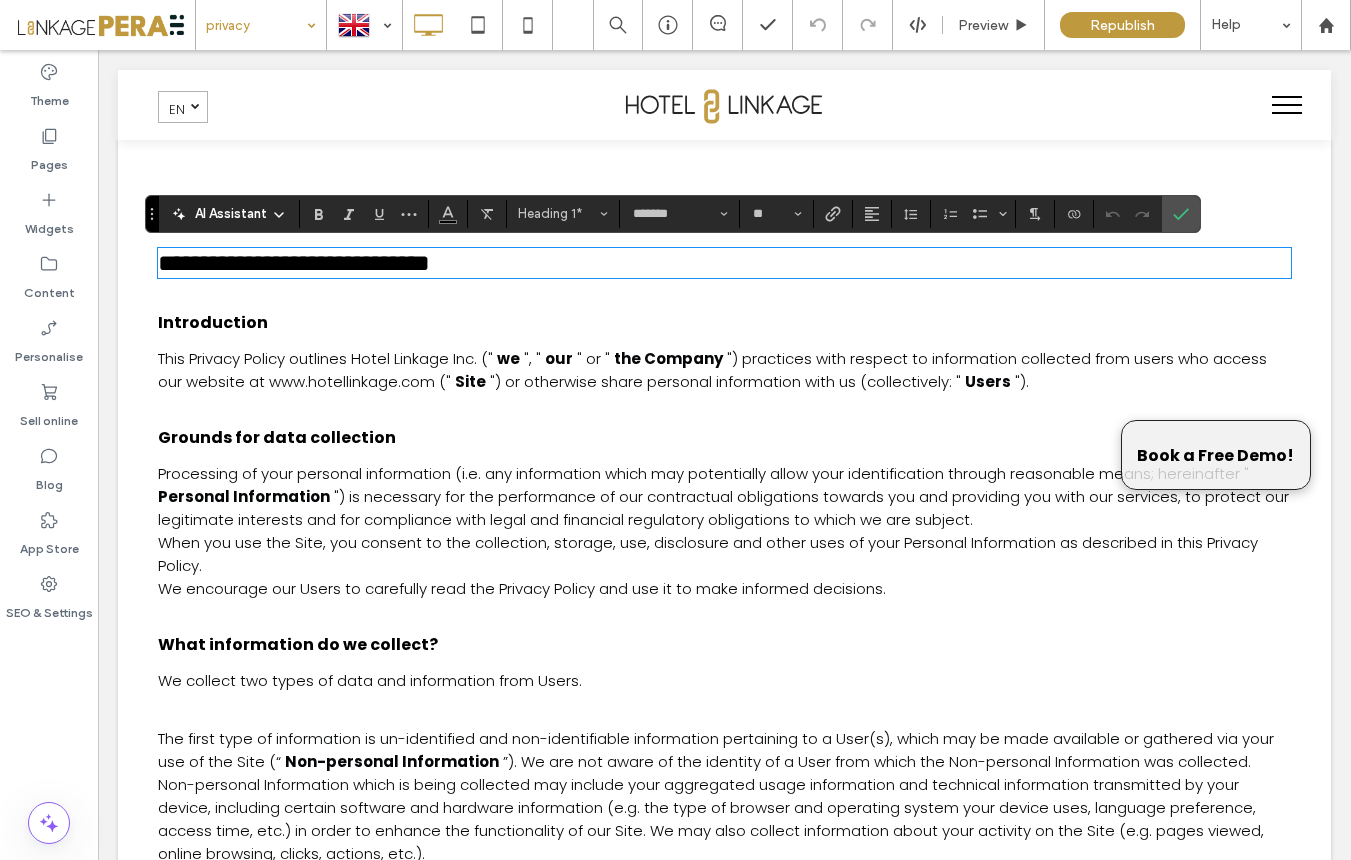 click on "**********" at bounding box center (724, 263) 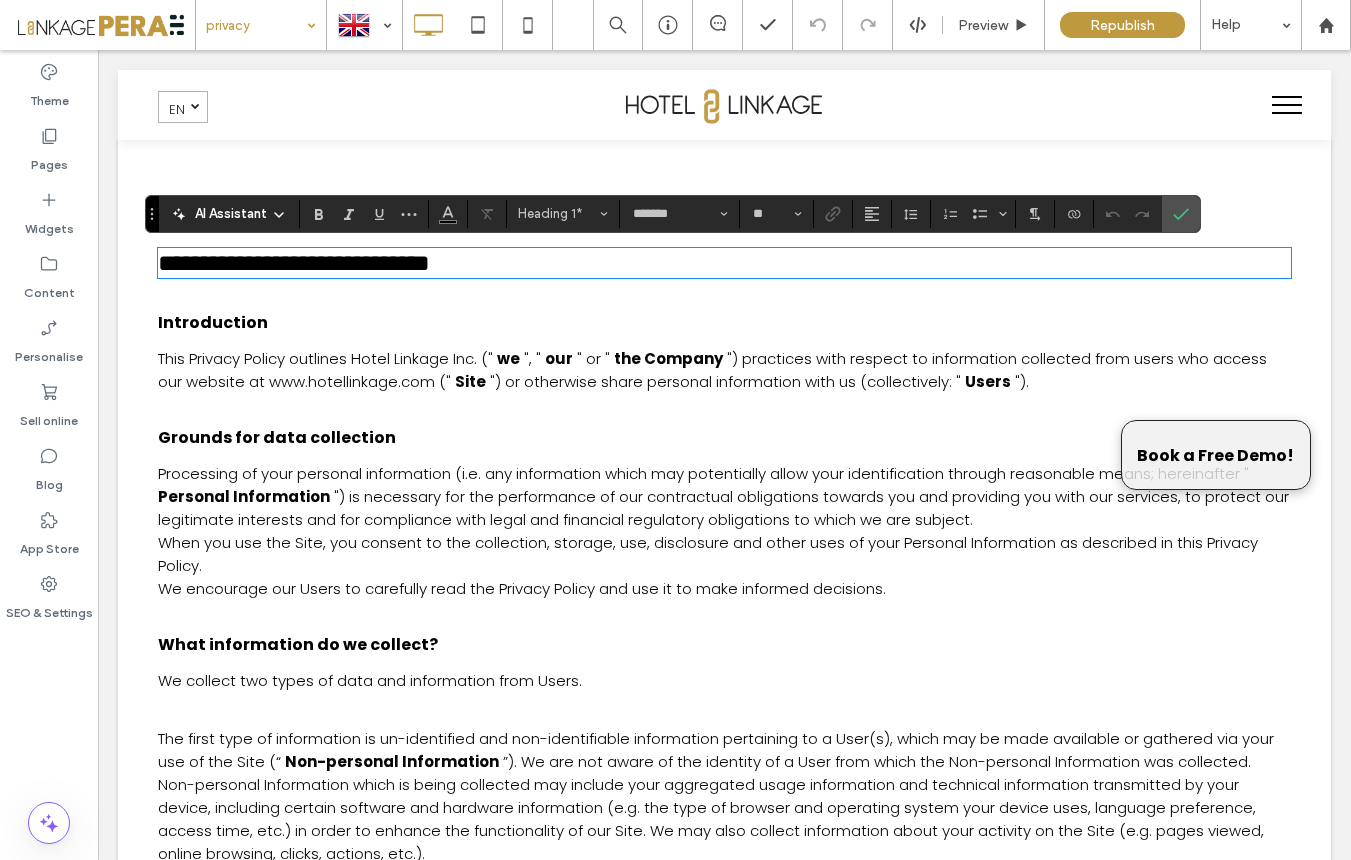 type 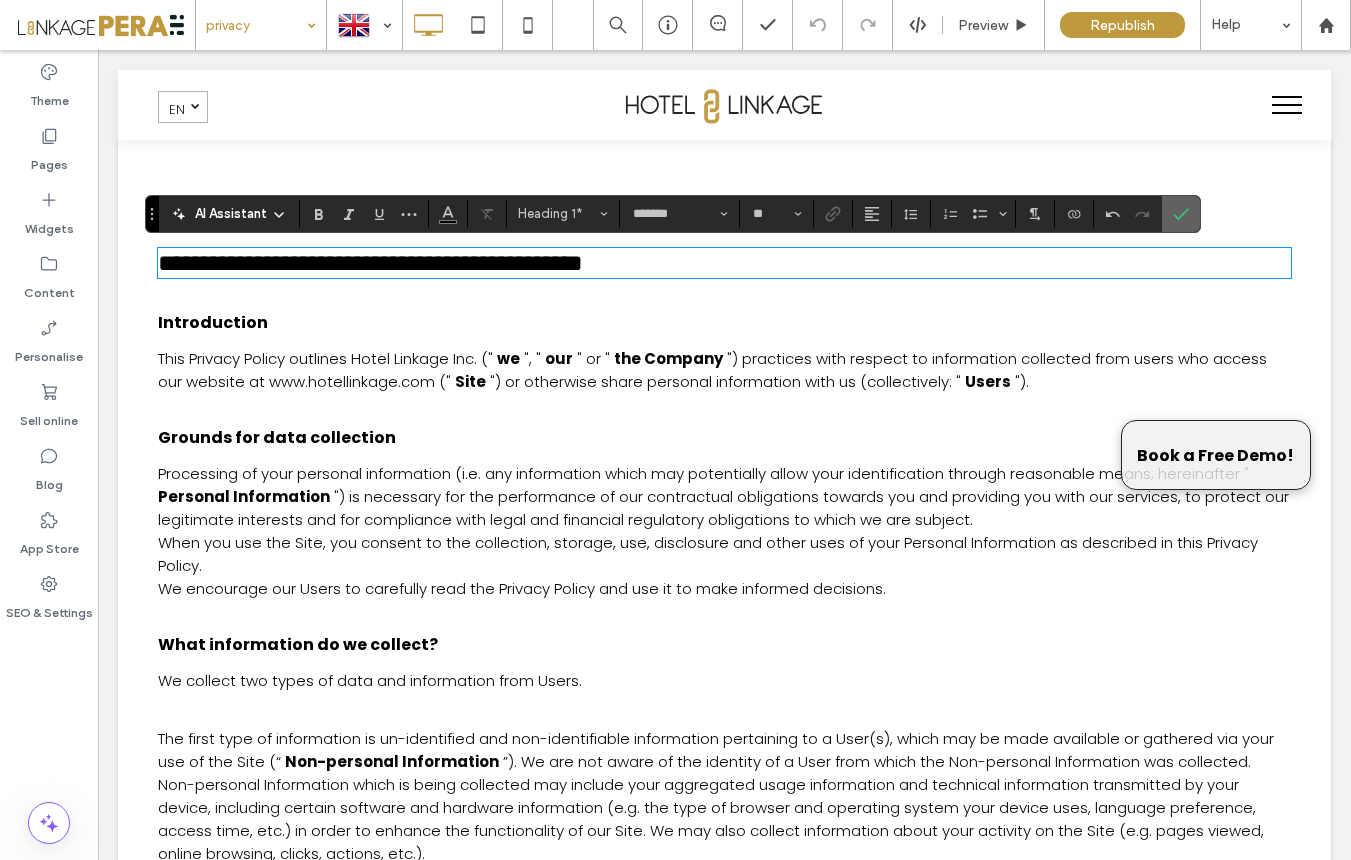 click at bounding box center [1181, 214] 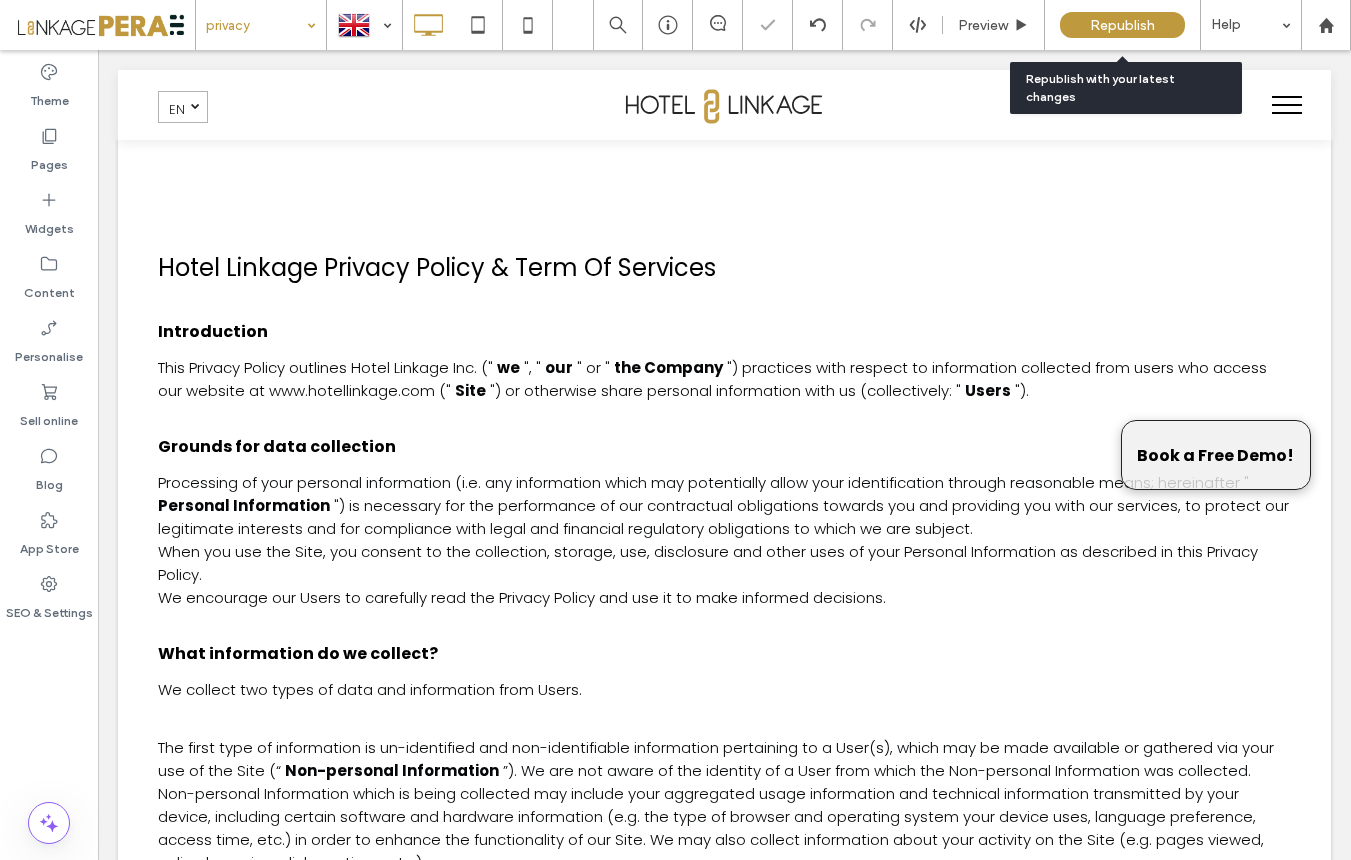 click on "Republish" at bounding box center [1122, 25] 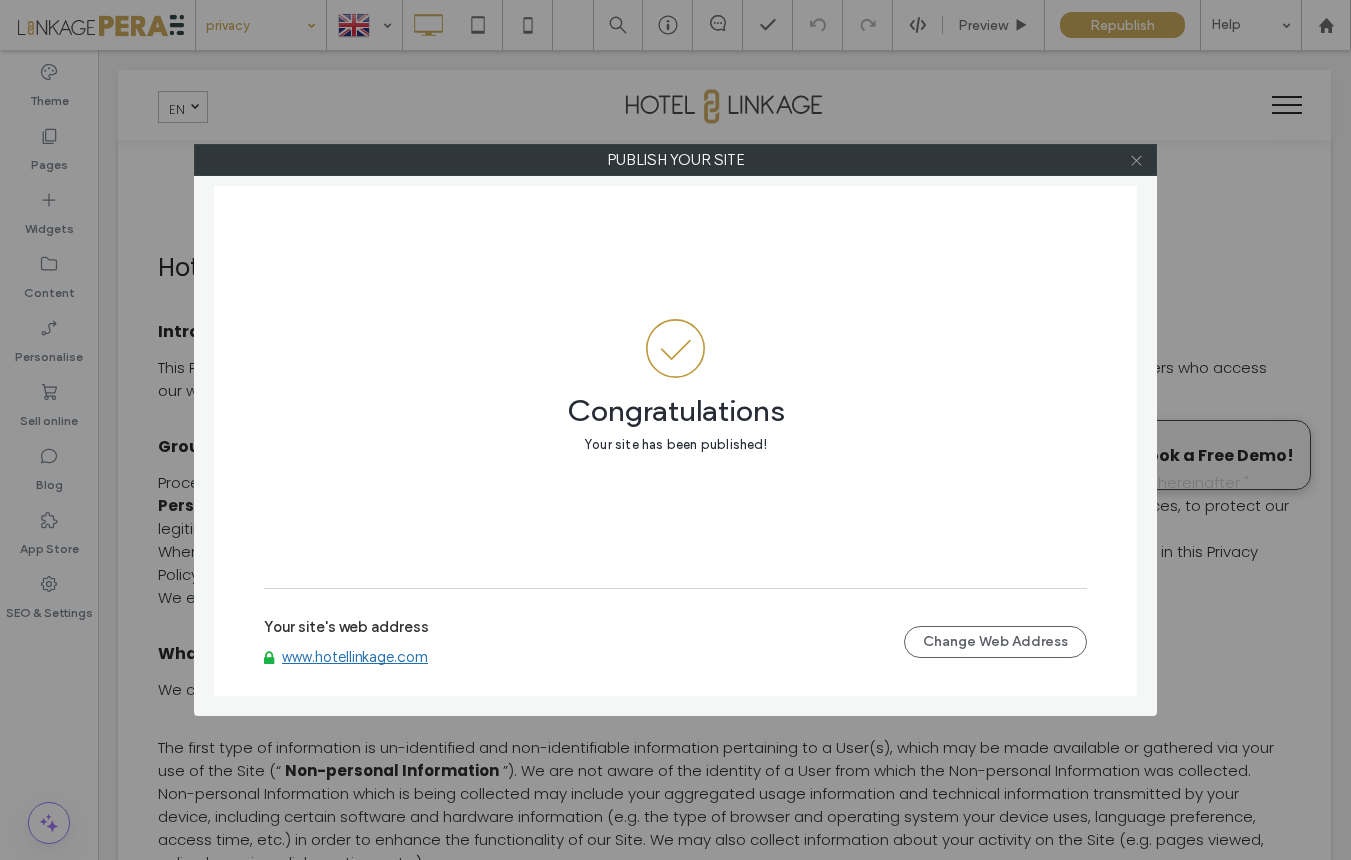 click 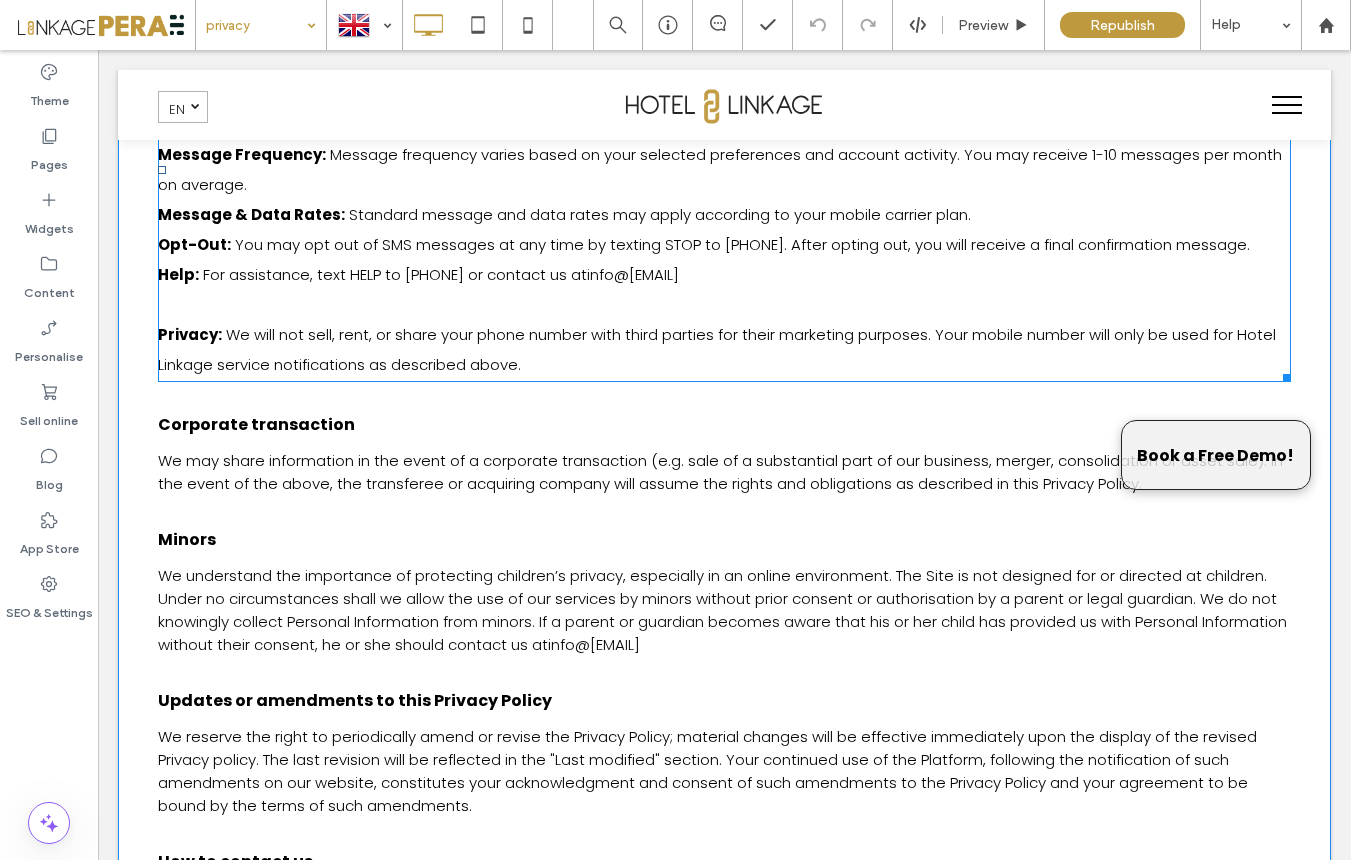 scroll, scrollTop: 4671, scrollLeft: 0, axis: vertical 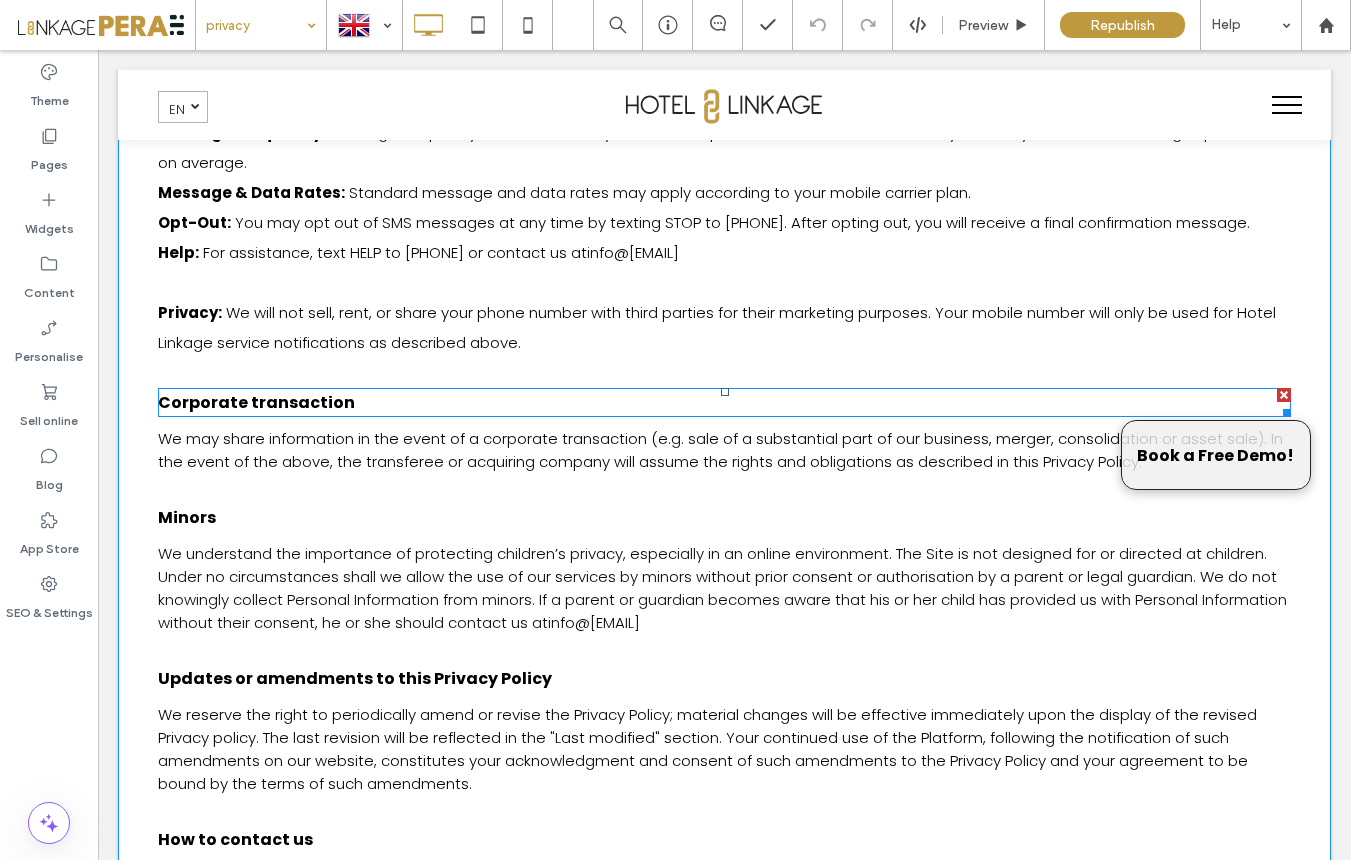 click on "Corporate transaction" at bounding box center (256, 402) 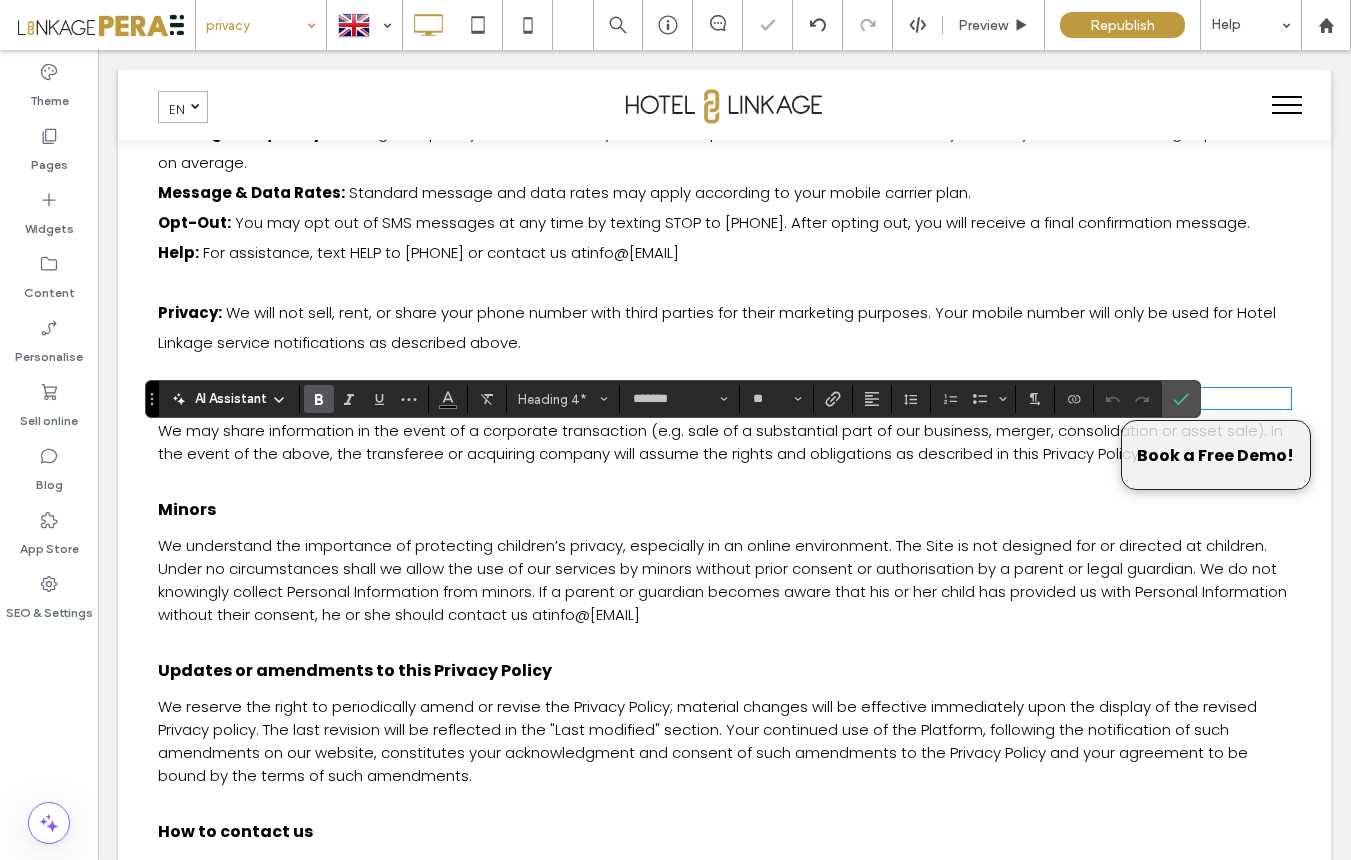 click on "We may share information in the event of a corporate transaction (e.g. sale of a substantial part of our business, merger, consolidation or asset sale). In the event of the above, the transferee or acquiring company will assume the rights and obligations as described in this Privacy Policy." at bounding box center [720, 442] 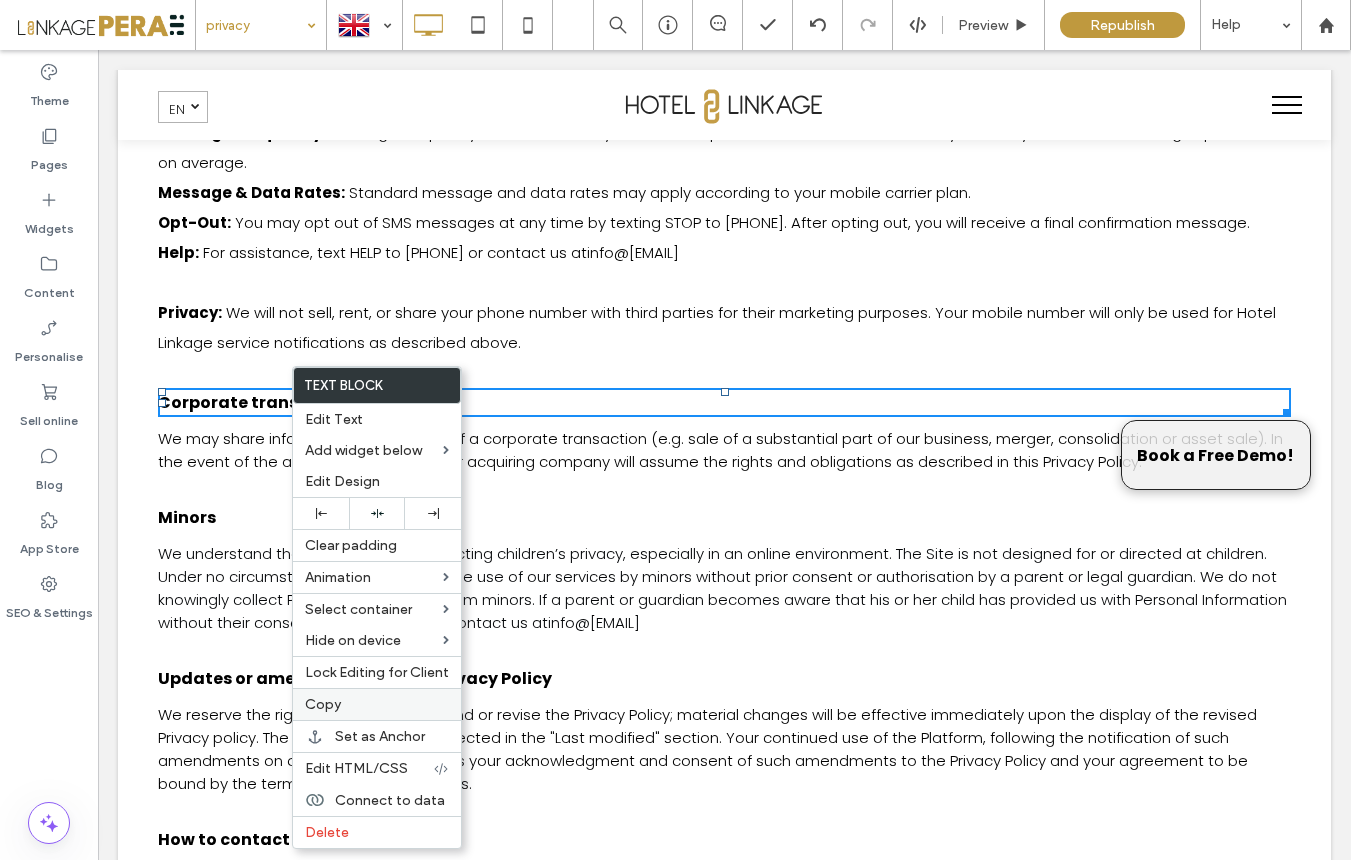 click on "Copy" at bounding box center [377, 704] 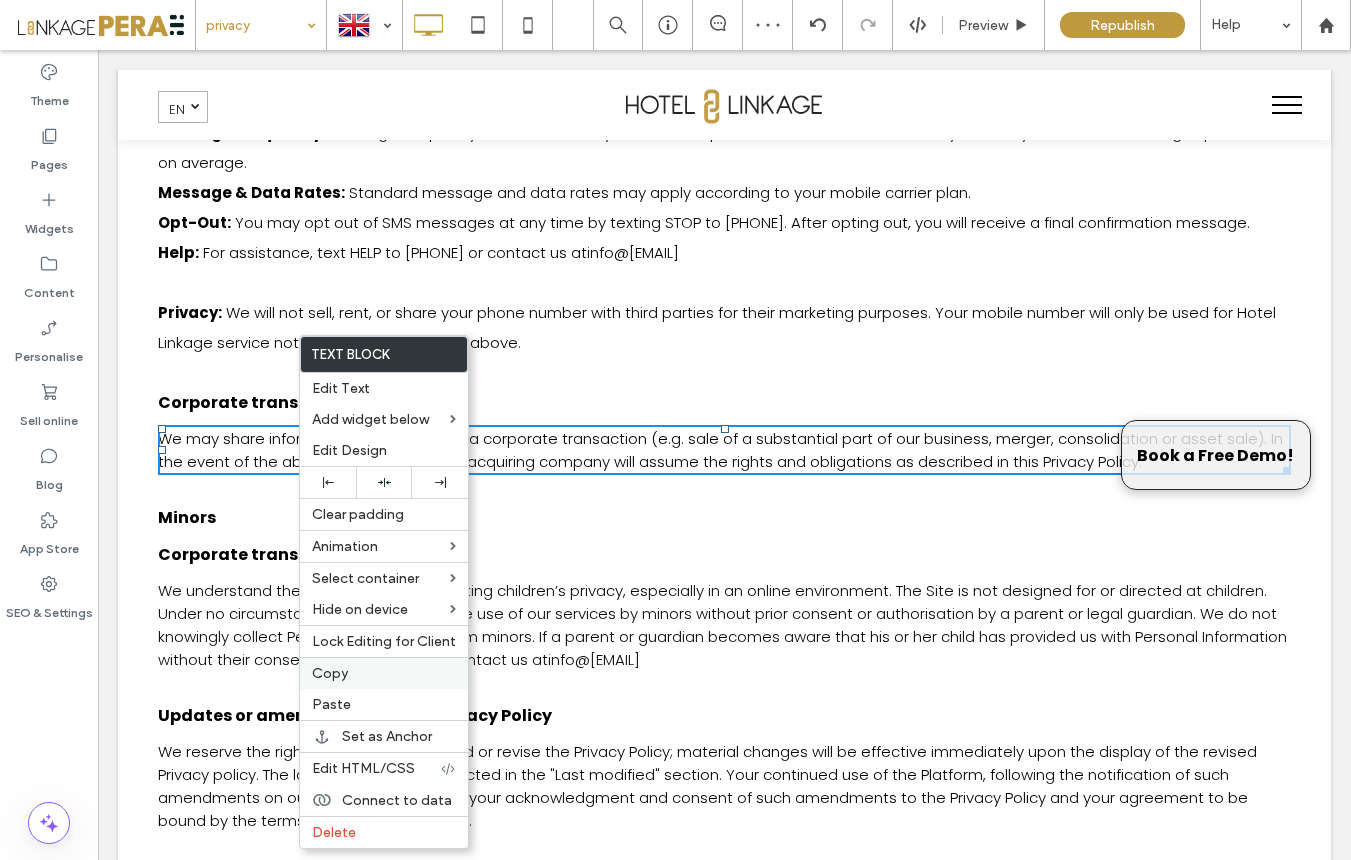 click on "Copy" at bounding box center [330, 673] 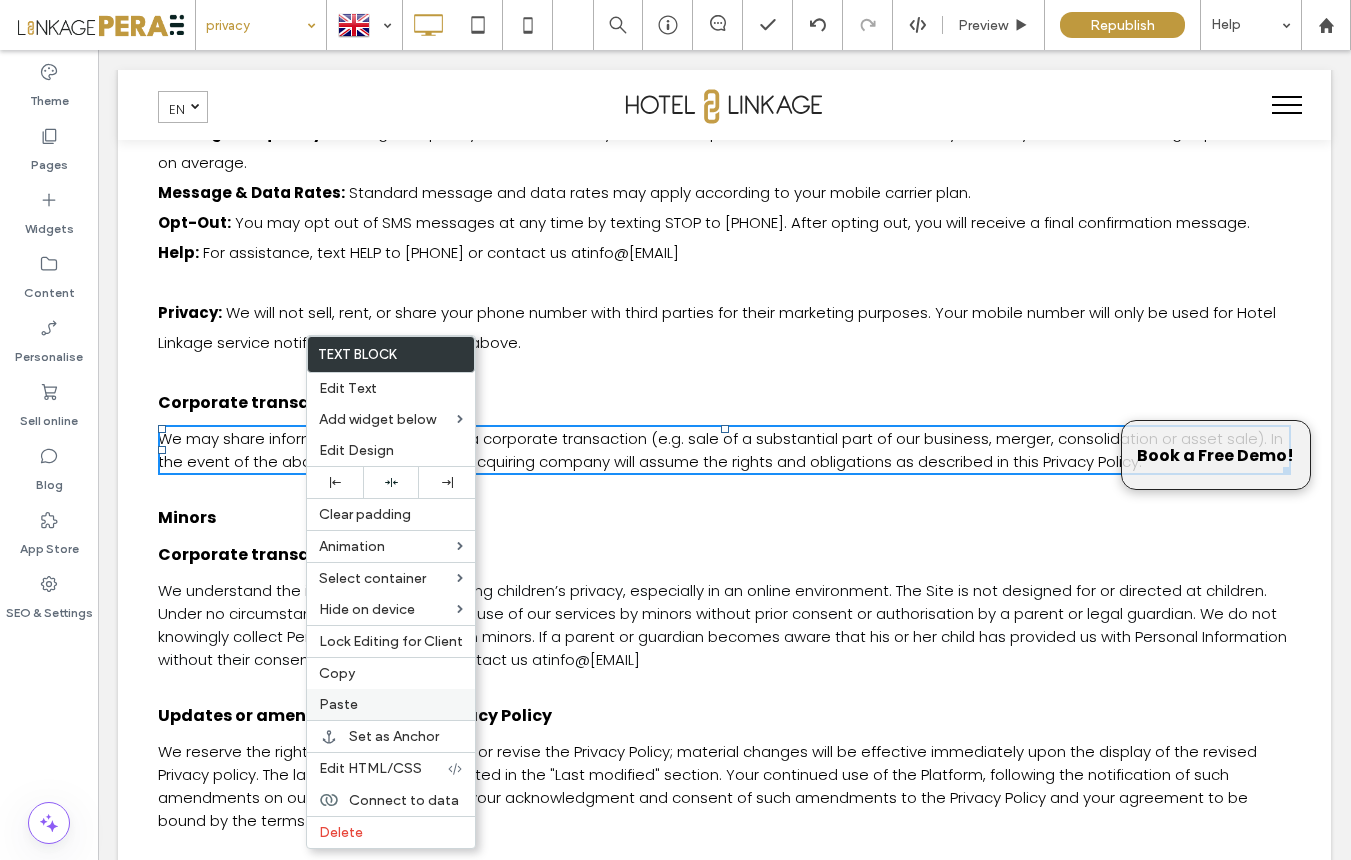 click on "Paste" at bounding box center (338, 704) 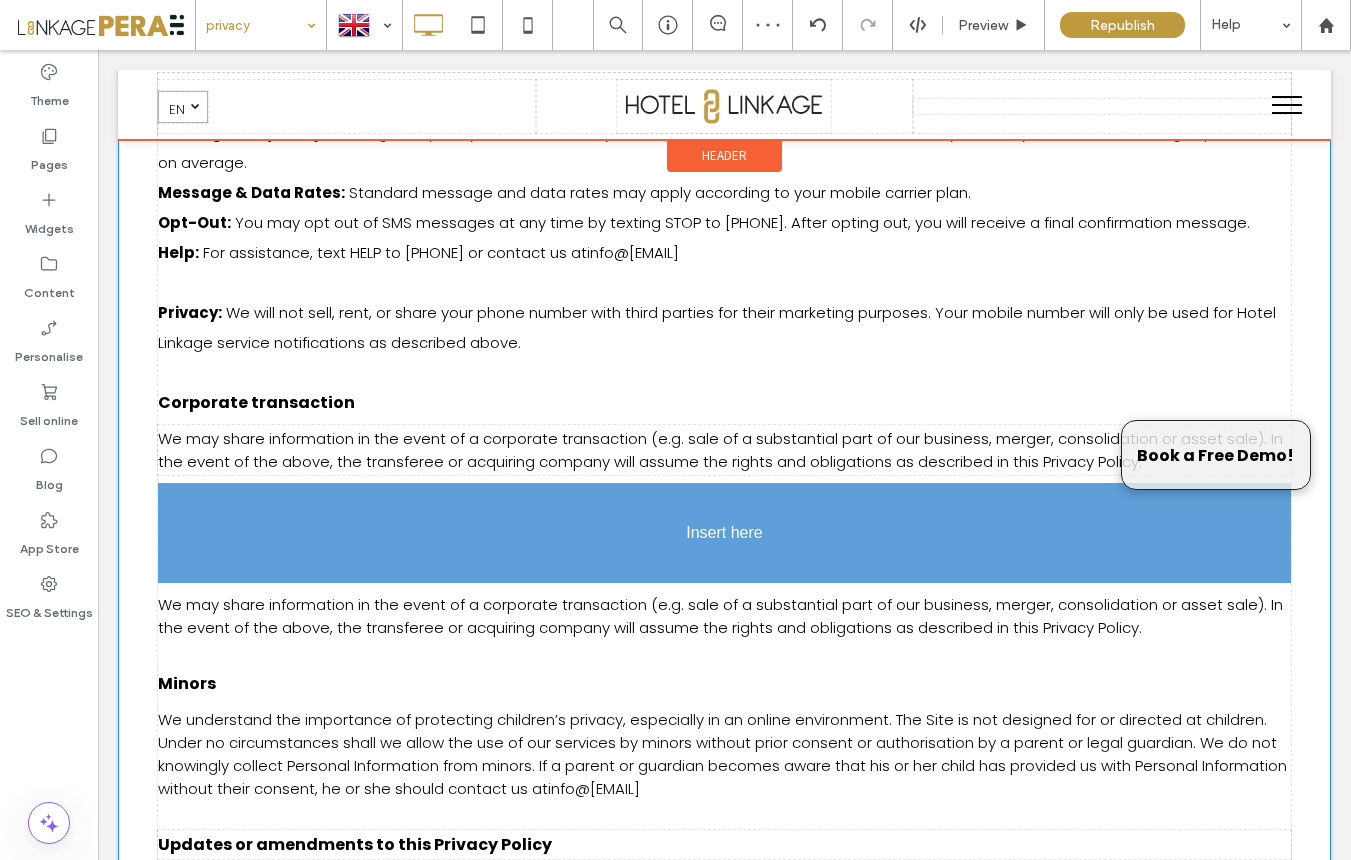 drag, startPoint x: 218, startPoint y: 656, endPoint x: 362, endPoint y: 605, distance: 152.76453 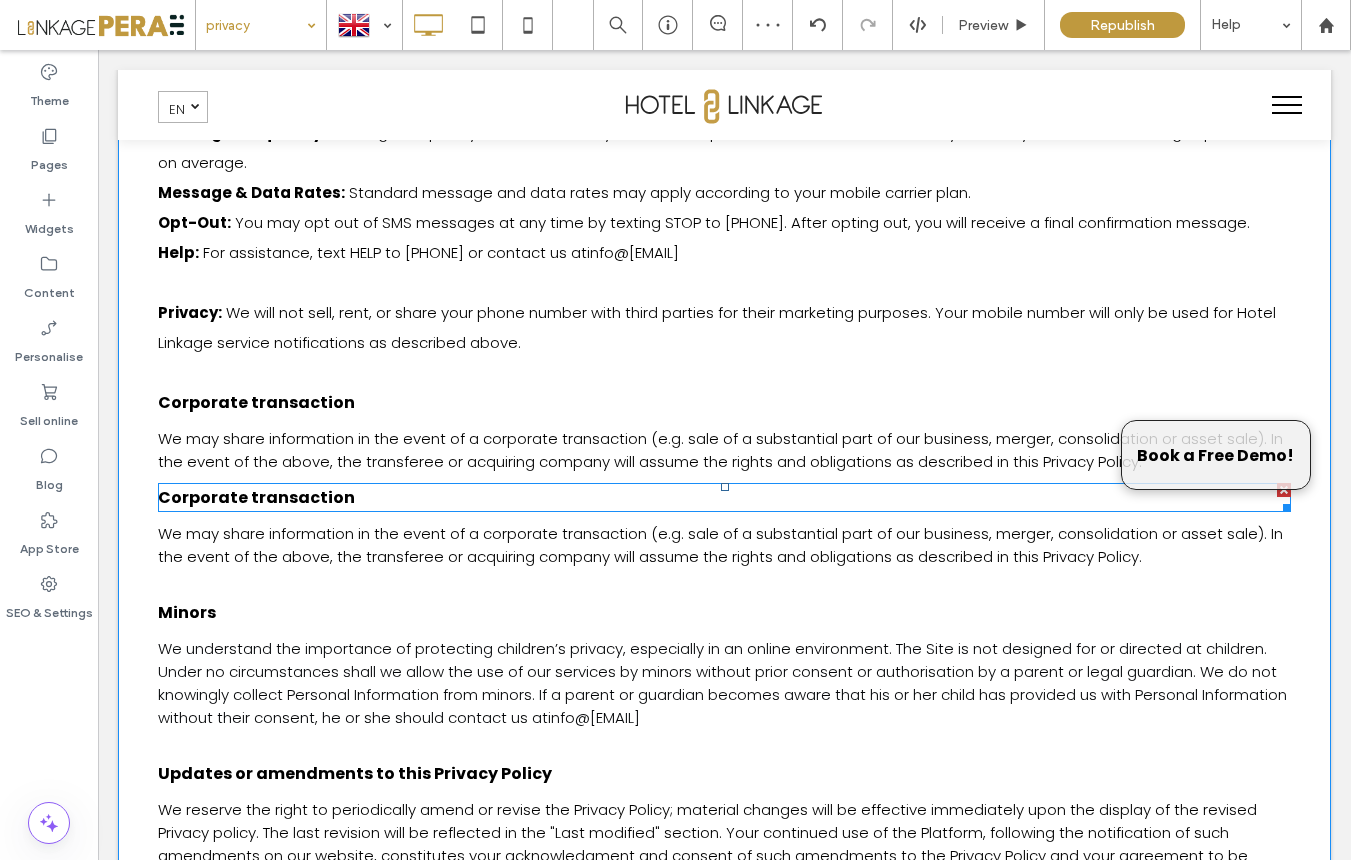 click on "Corporate transaction" at bounding box center (256, 497) 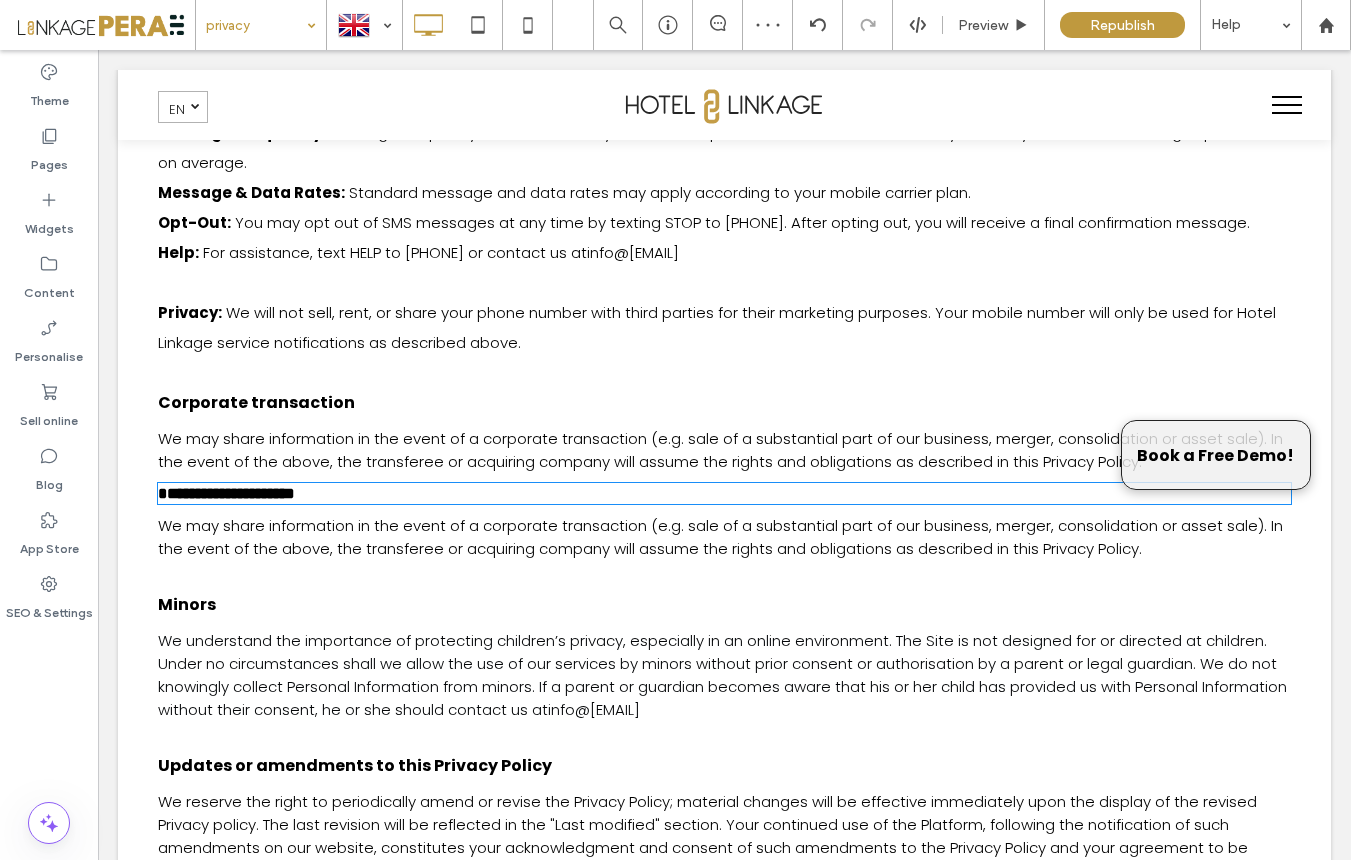 type on "*******" 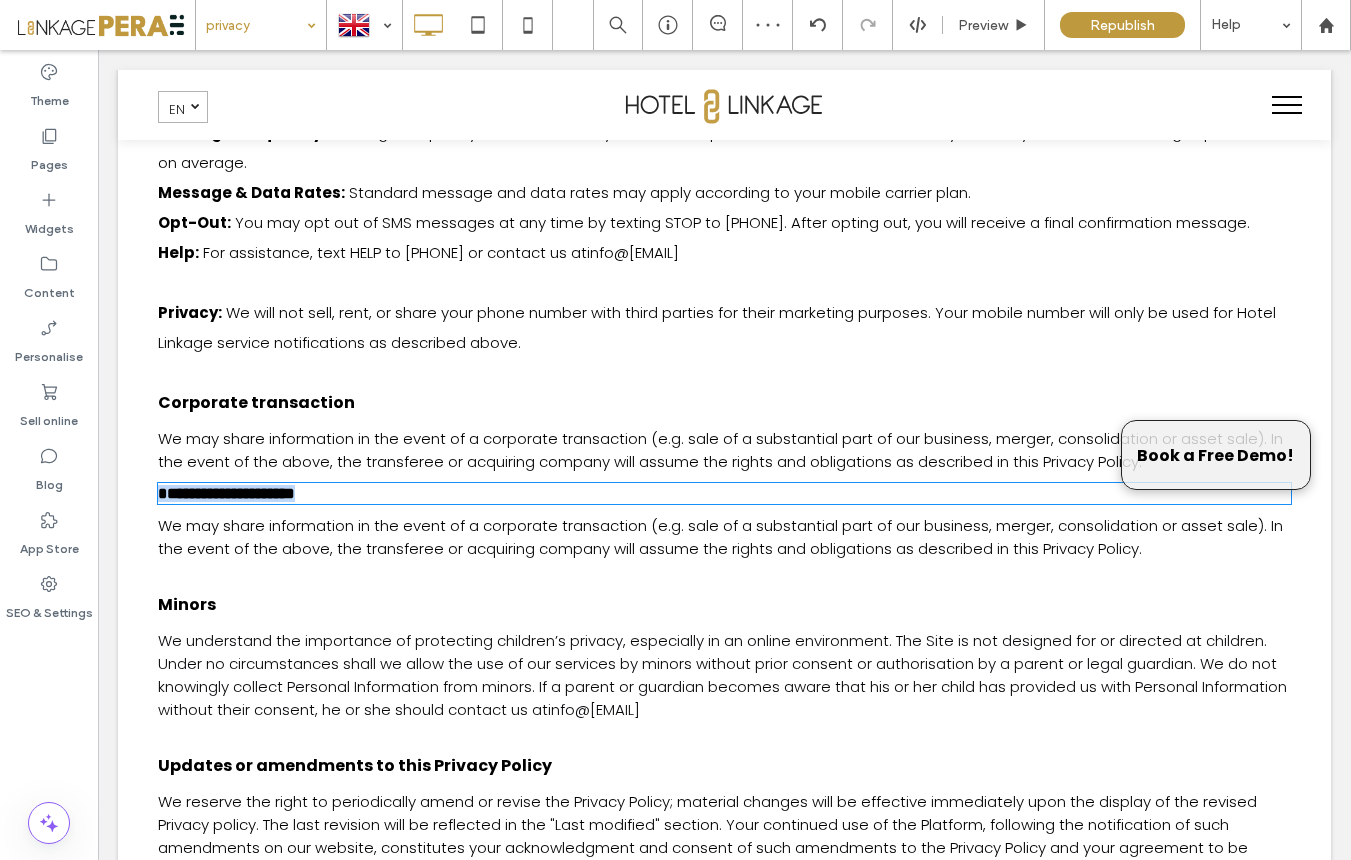 click on "**********" at bounding box center [226, 493] 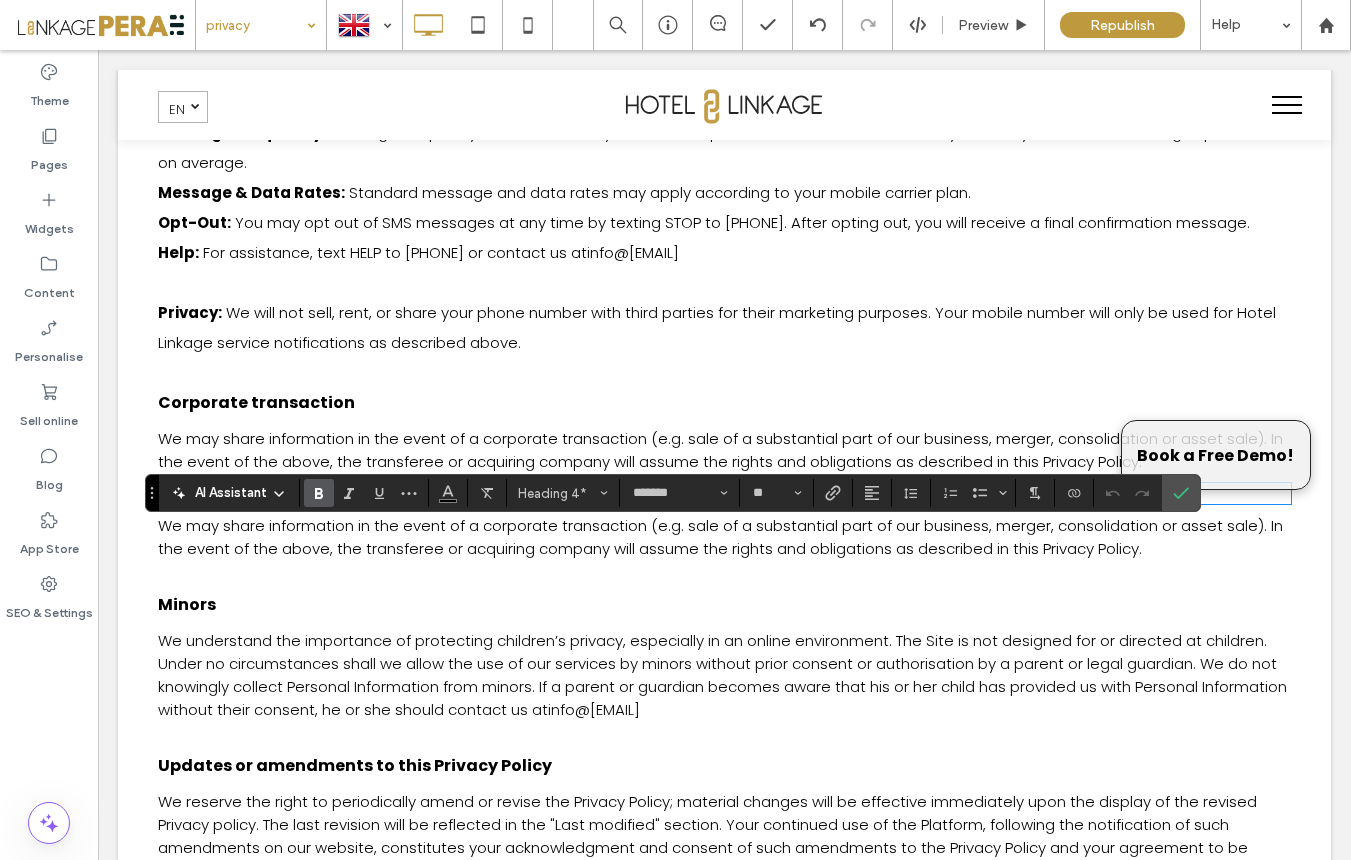 click on "**********" at bounding box center (724, 493) 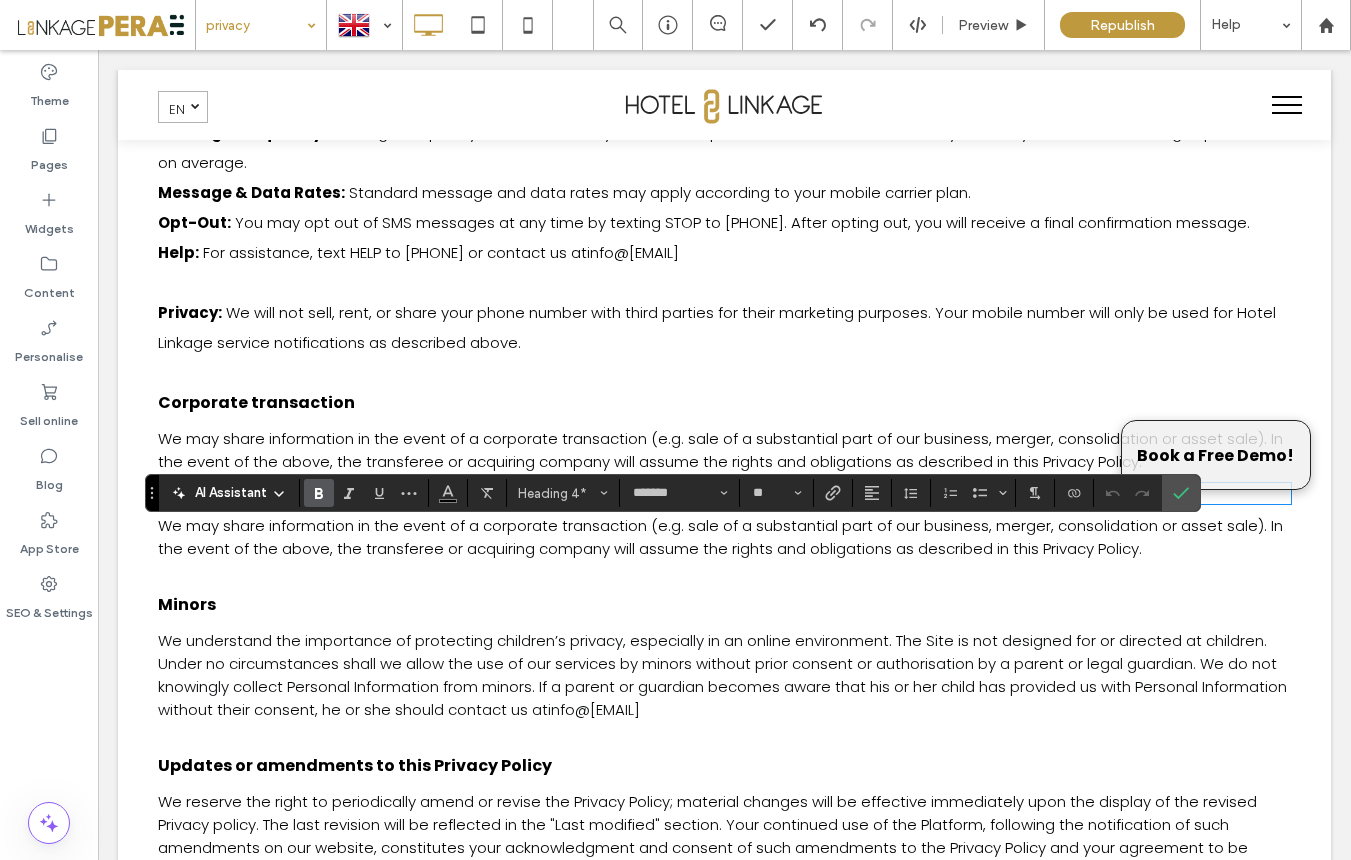 drag, startPoint x: 234, startPoint y: 538, endPoint x: 159, endPoint y: 540, distance: 75.026665 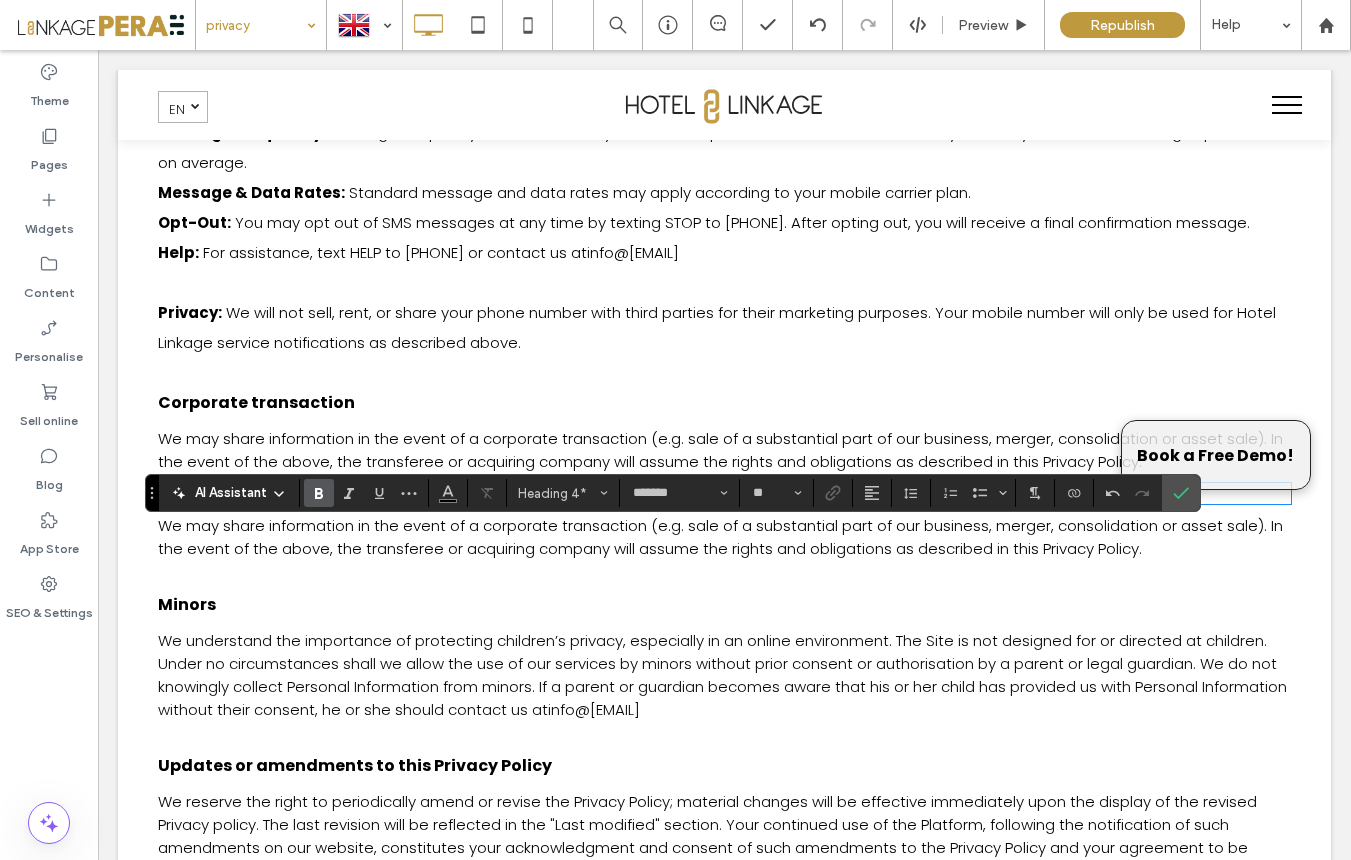 click on "We may share information in the event of a corporate transaction (e.g. sale of a substantial part of our business, merger, consolidation or asset sale). In the event of the above, the transferee or acquiring company will assume the rights and obligations as described in this Privacy Policy." at bounding box center (720, 537) 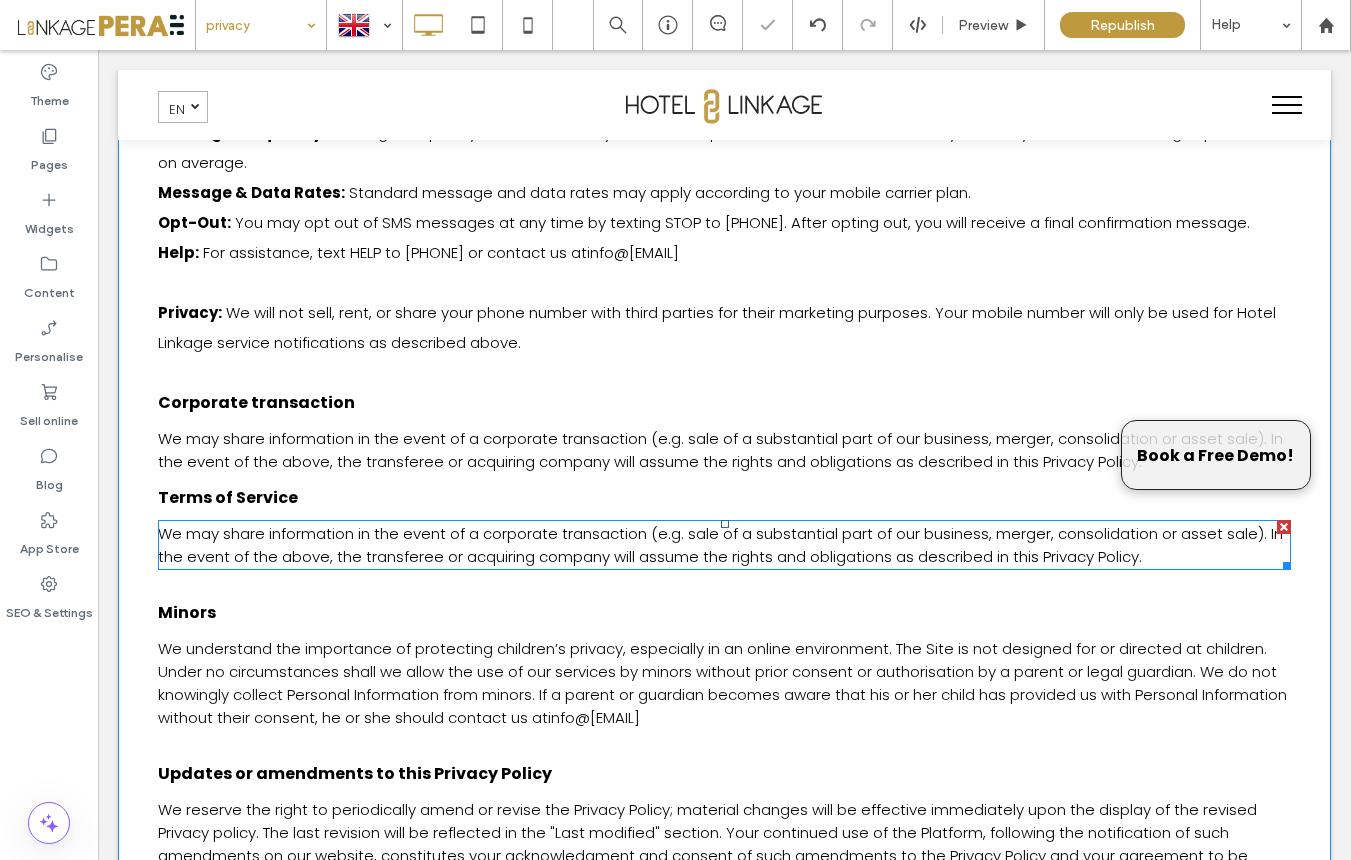 click on "We may share information in the event of a corporate transaction (e.g. sale of a substantial part of our business, merger, consolidation or asset sale). In the event of the above, the transferee or acquiring company will assume the rights and obligations as described in this Privacy Policy." at bounding box center (720, 545) 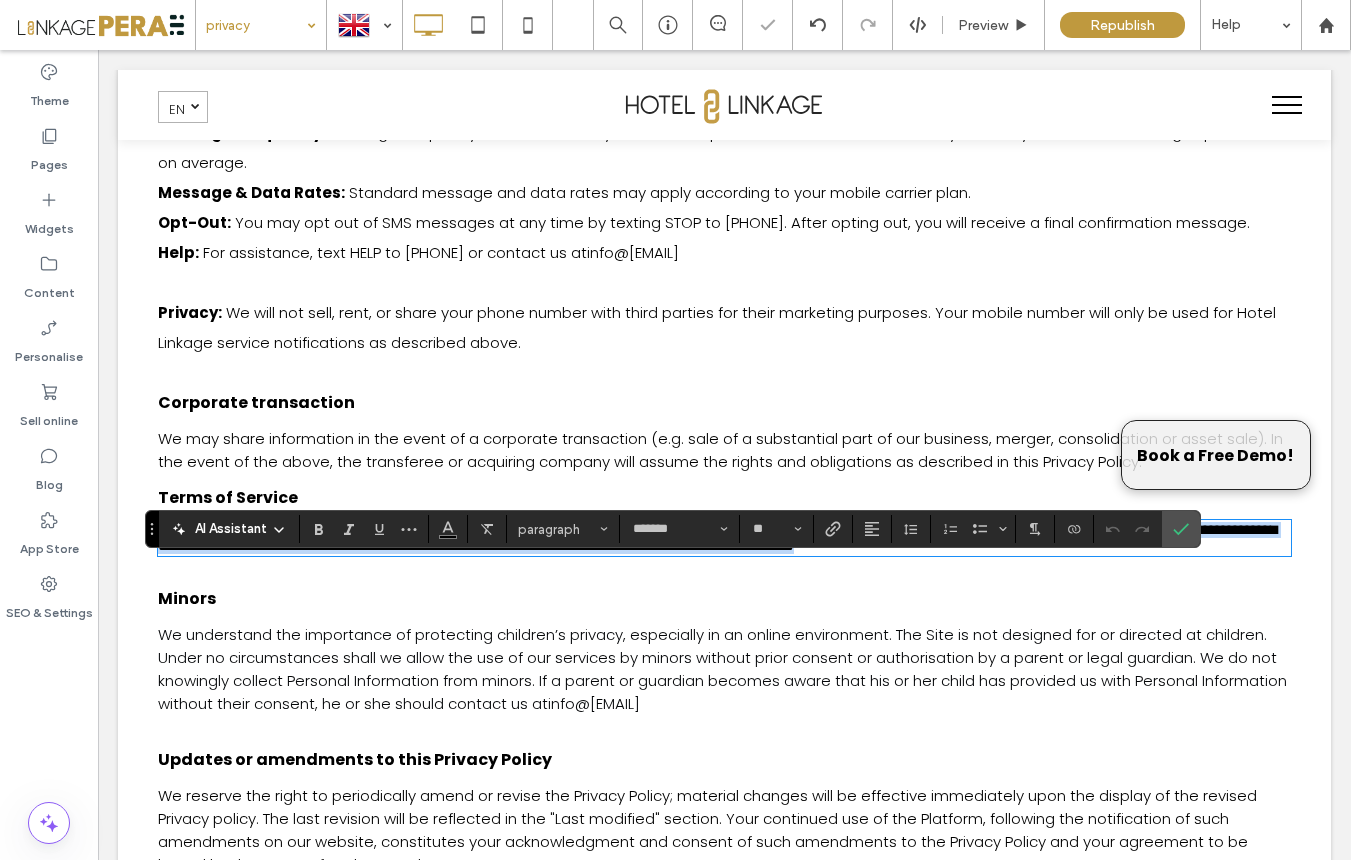 click on "**********" at bounding box center (717, 537) 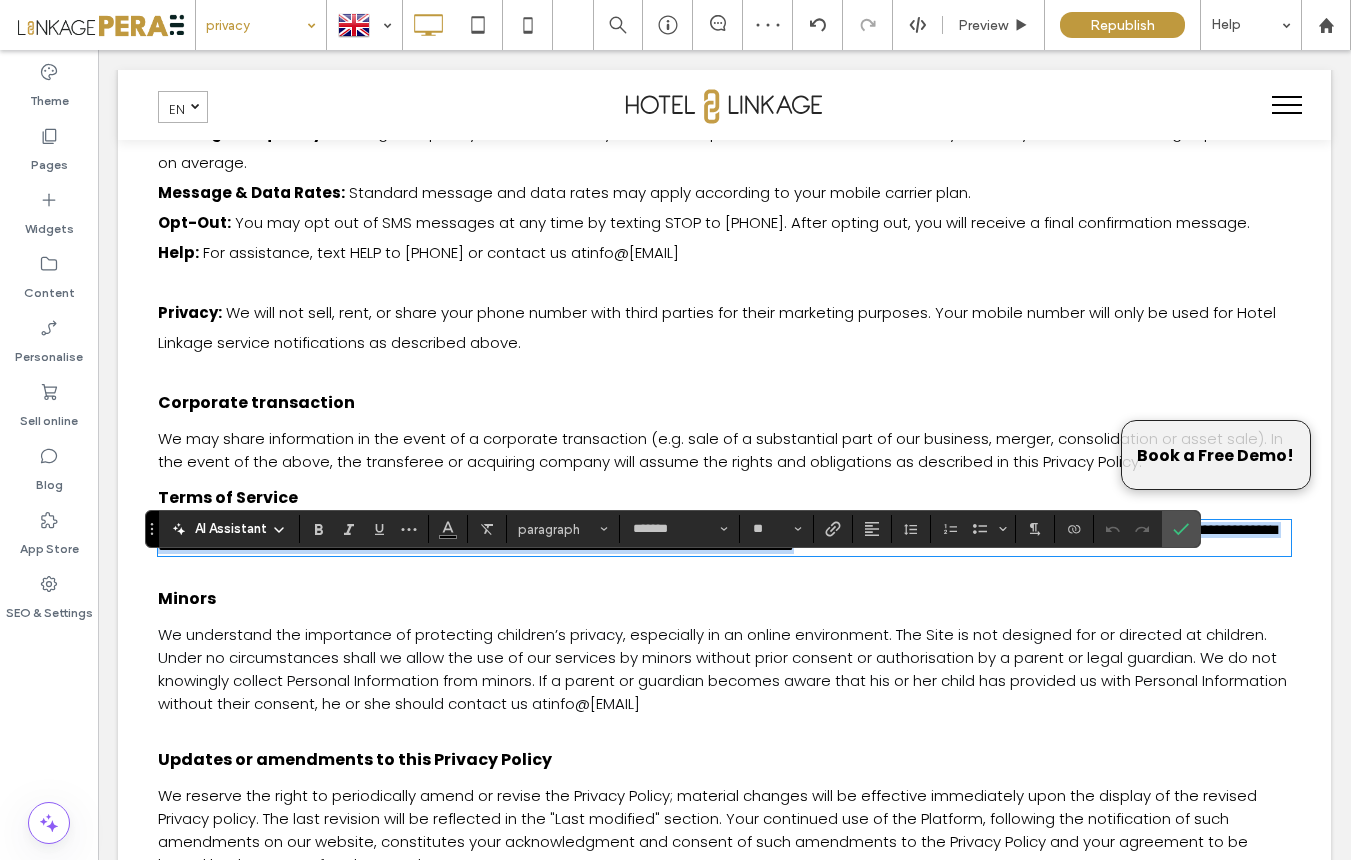 type on "**" 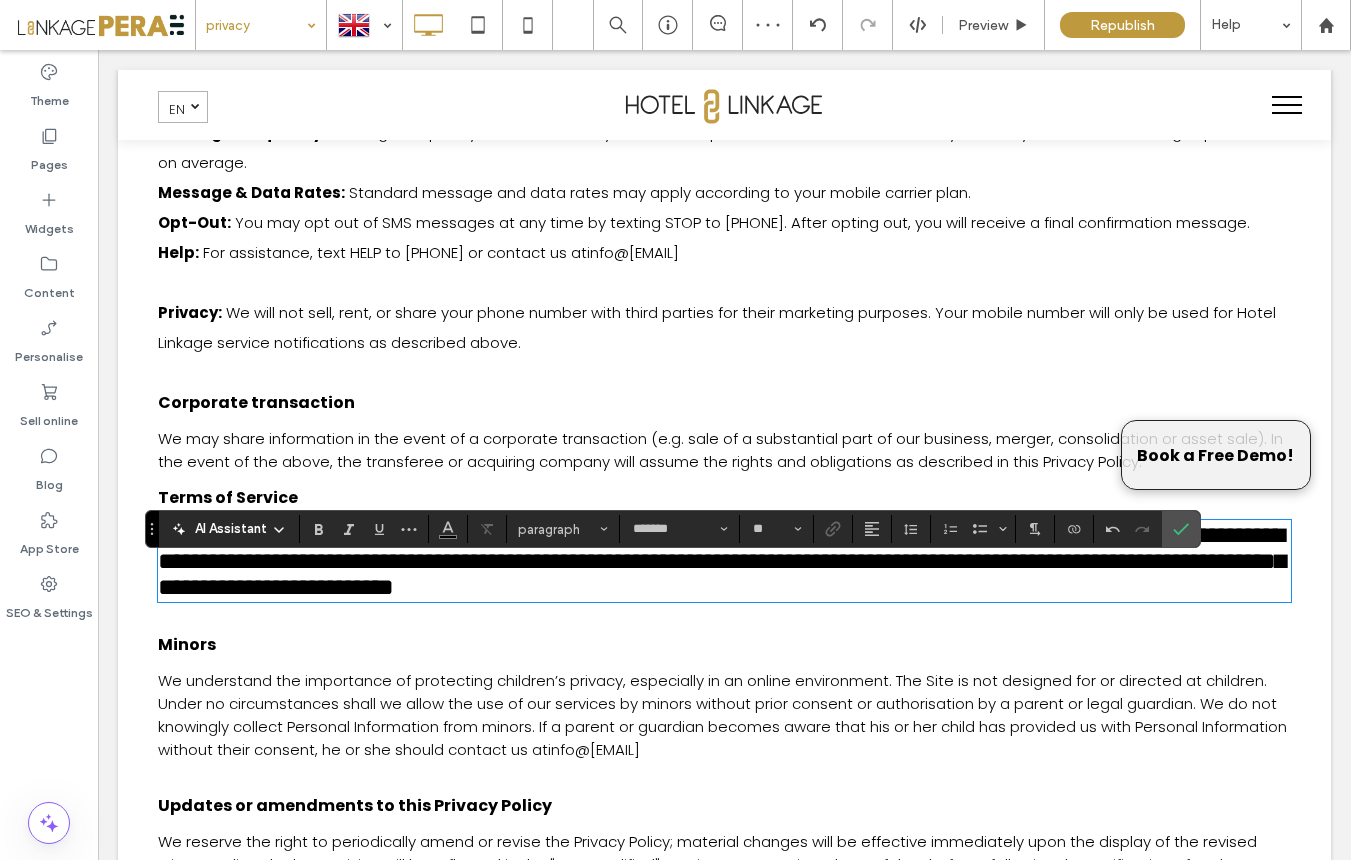 scroll, scrollTop: 0, scrollLeft: 0, axis: both 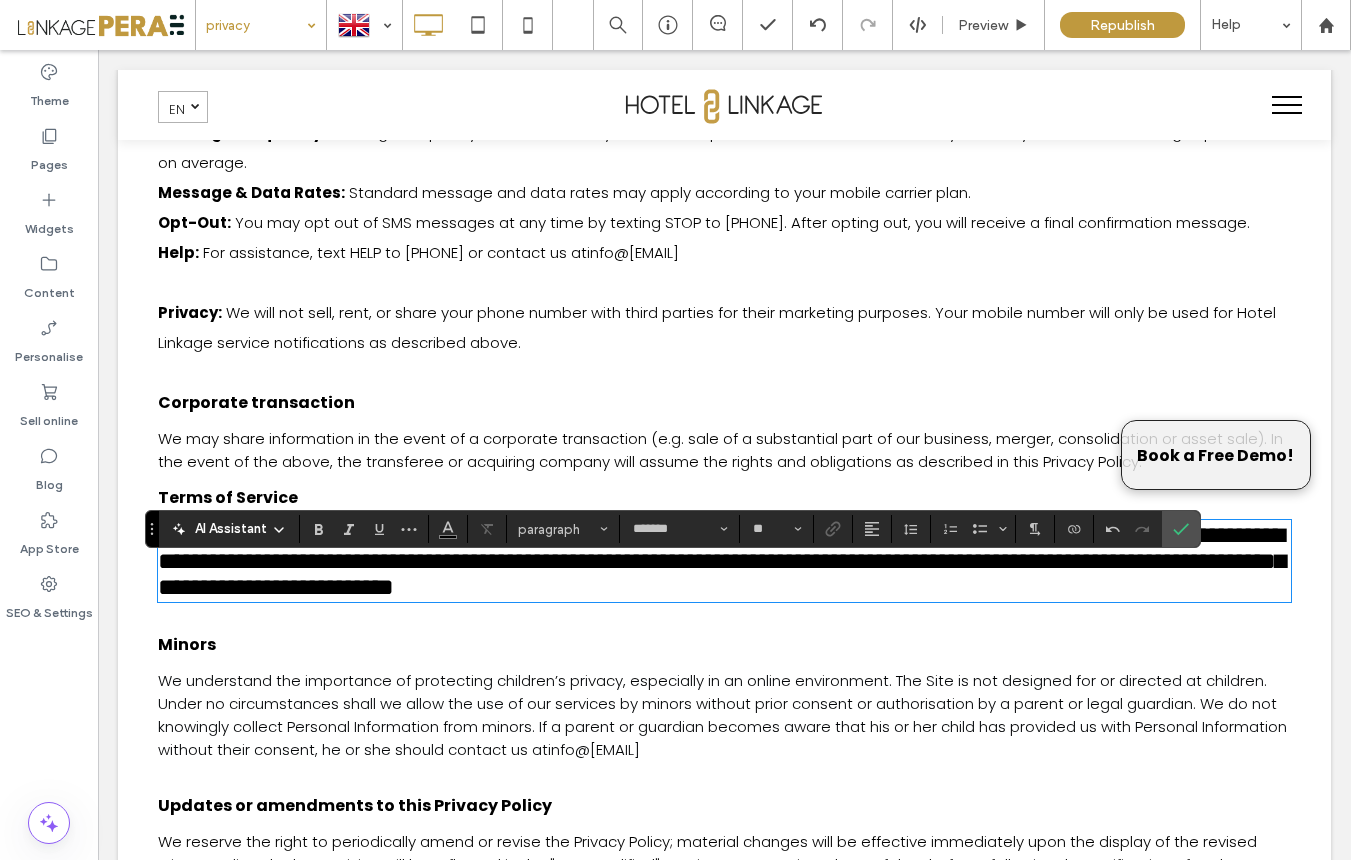 click on "**********" at bounding box center [721, 561] 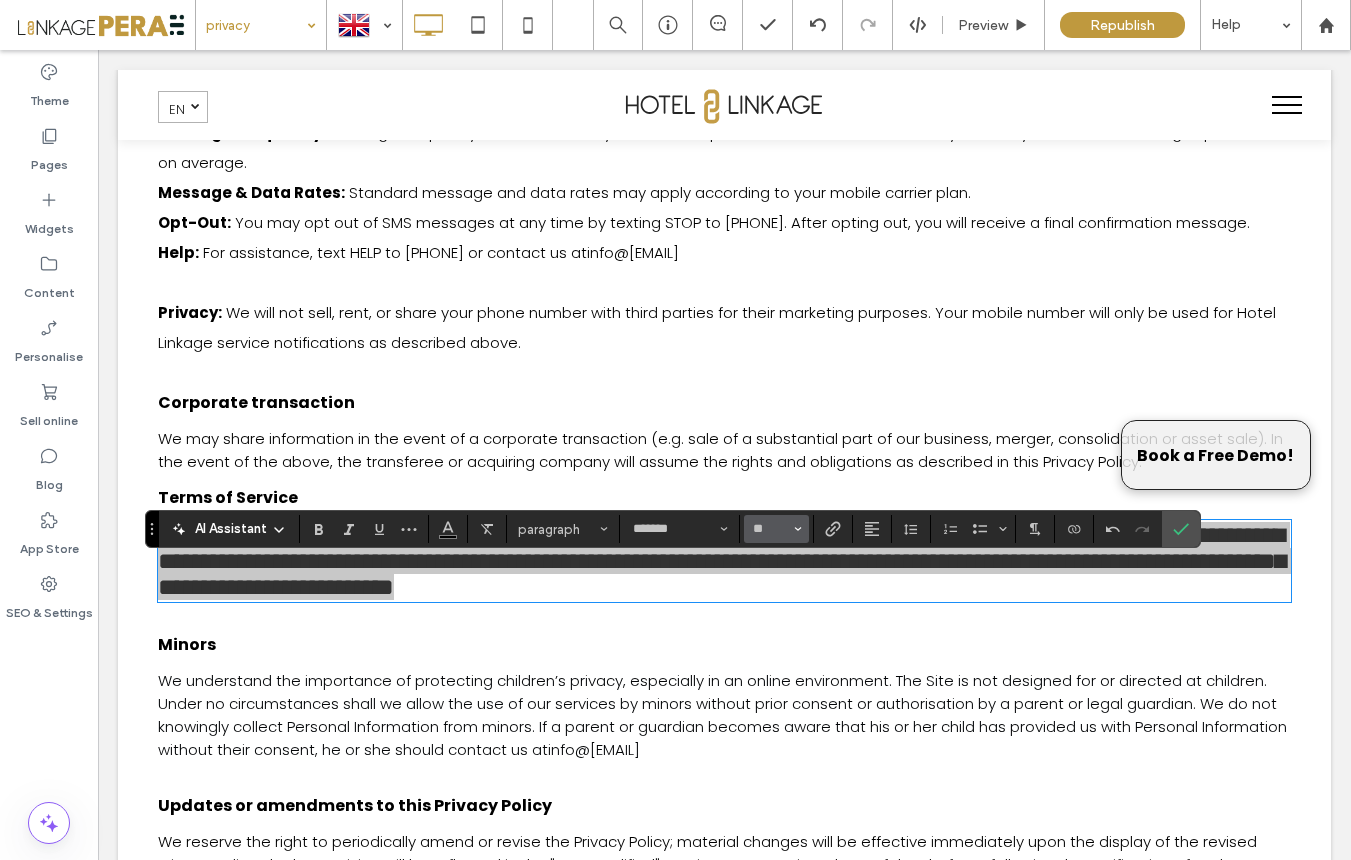 click 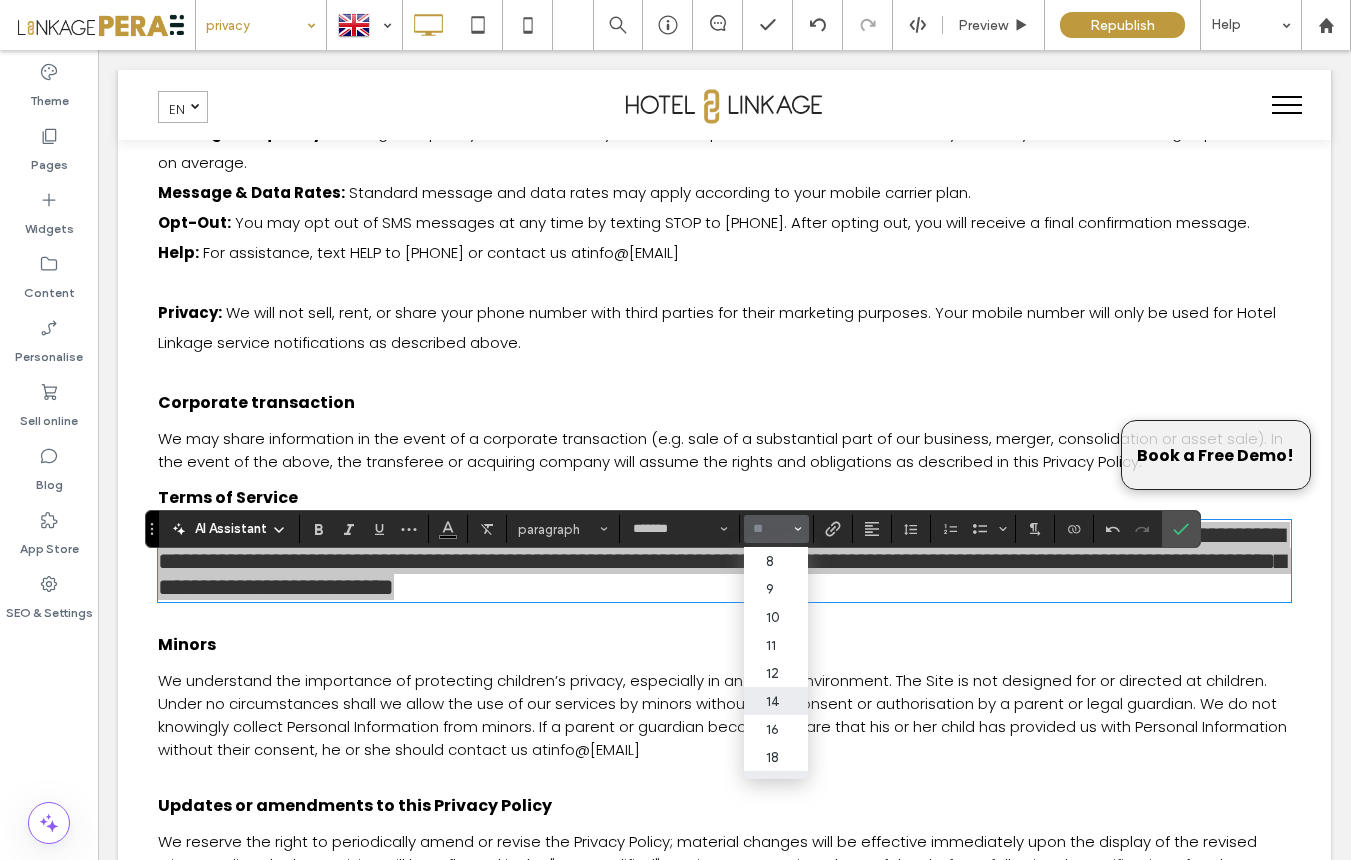 click on "14" at bounding box center [776, 701] 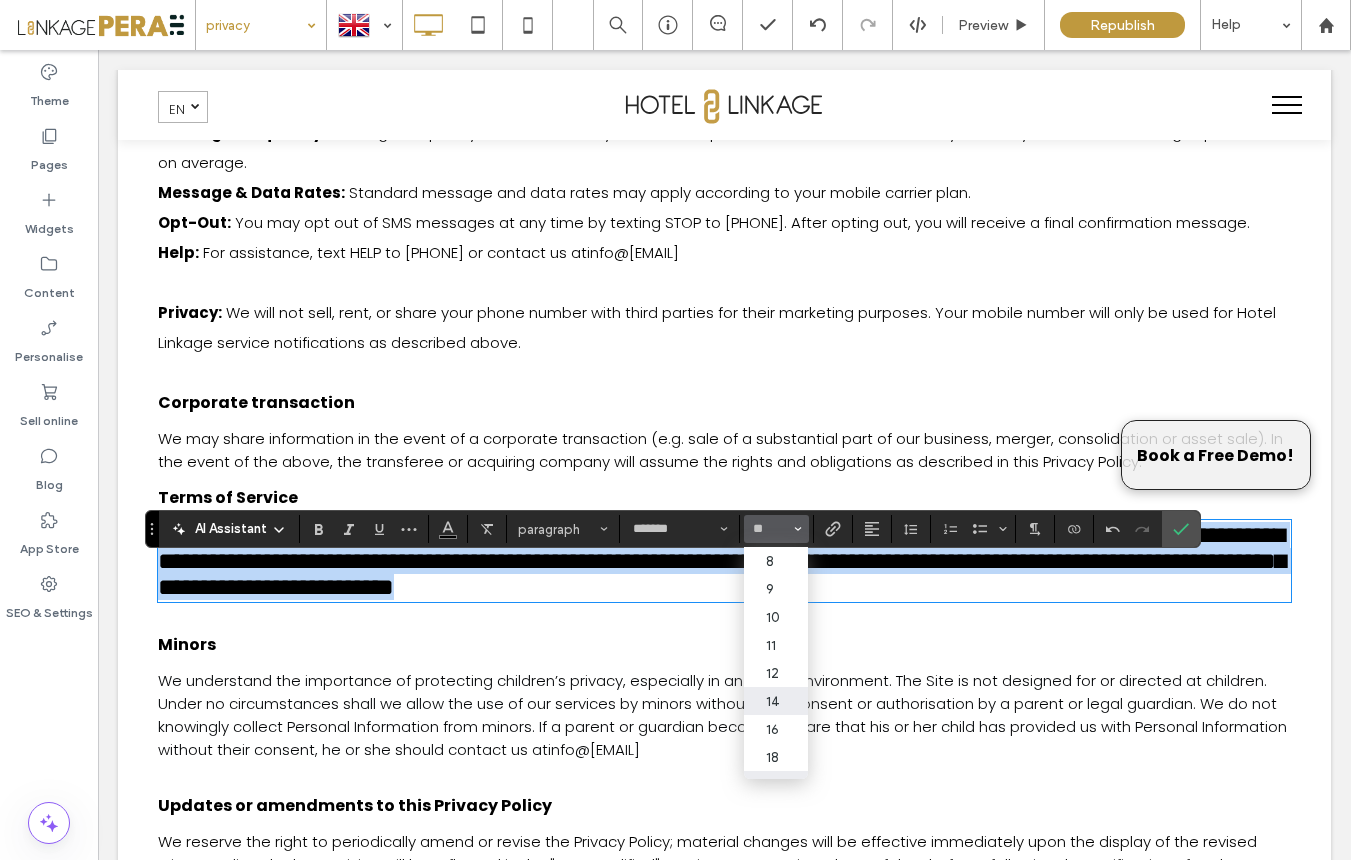 type on "**" 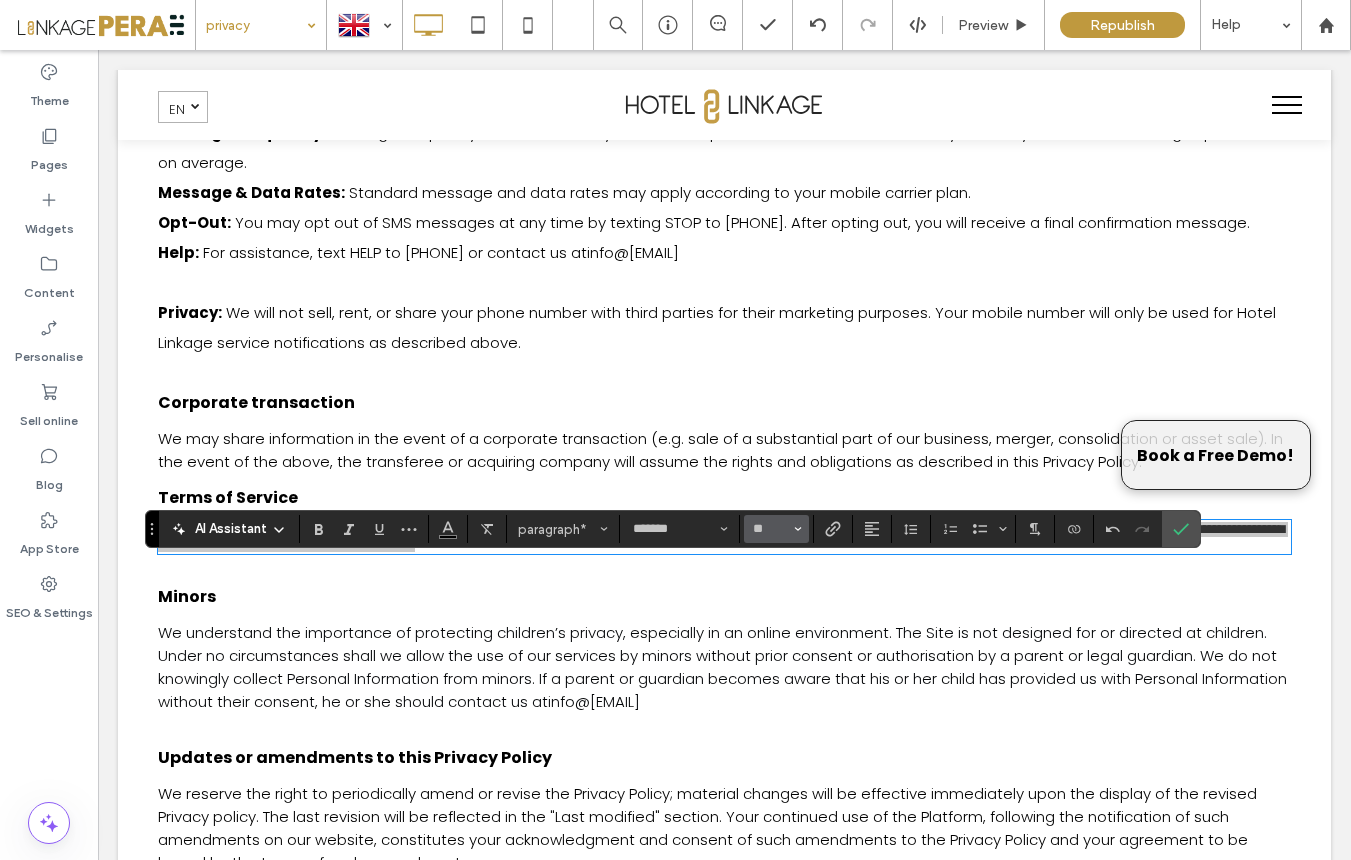click on "**" at bounding box center (776, 529) 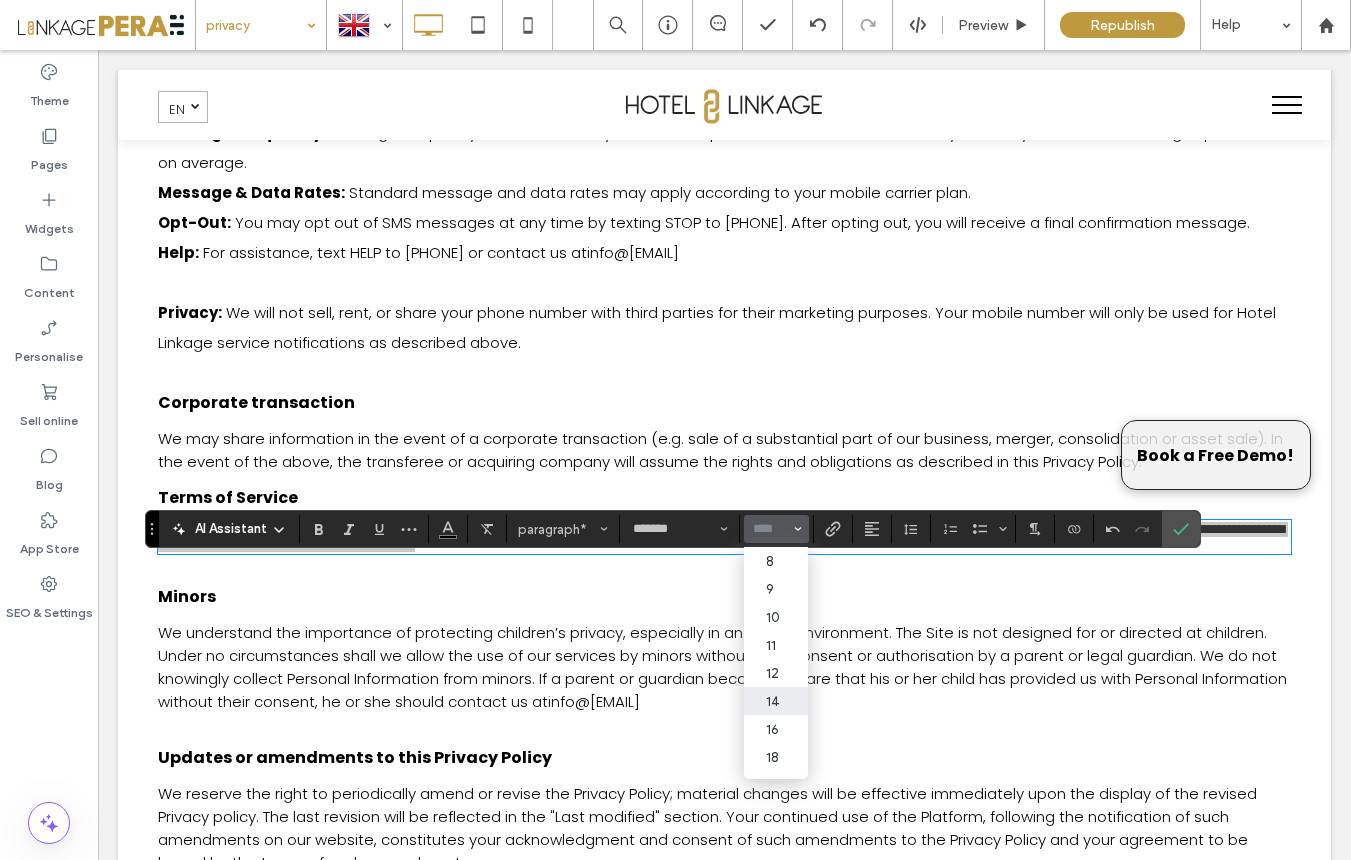 click at bounding box center [770, 529] 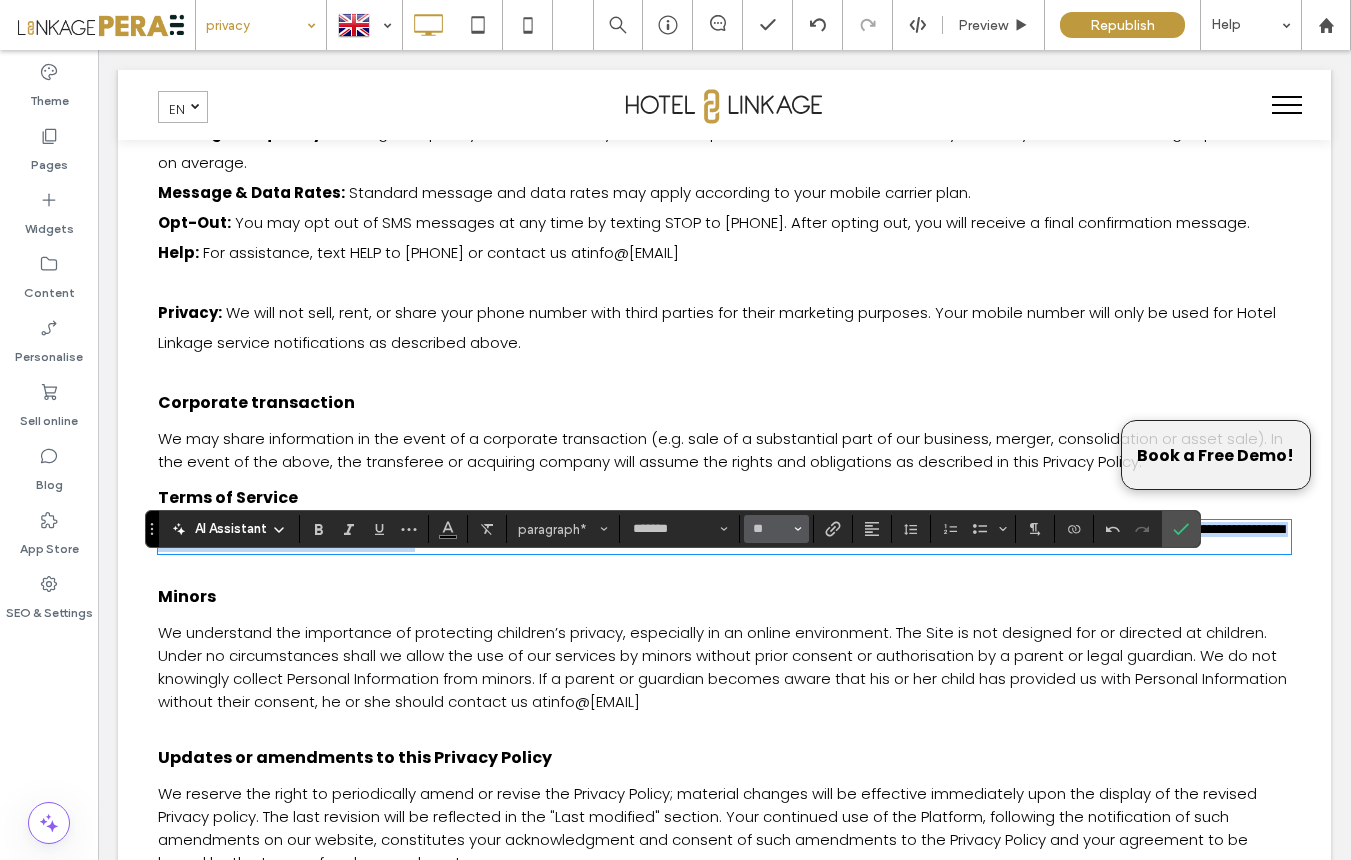 type on "**" 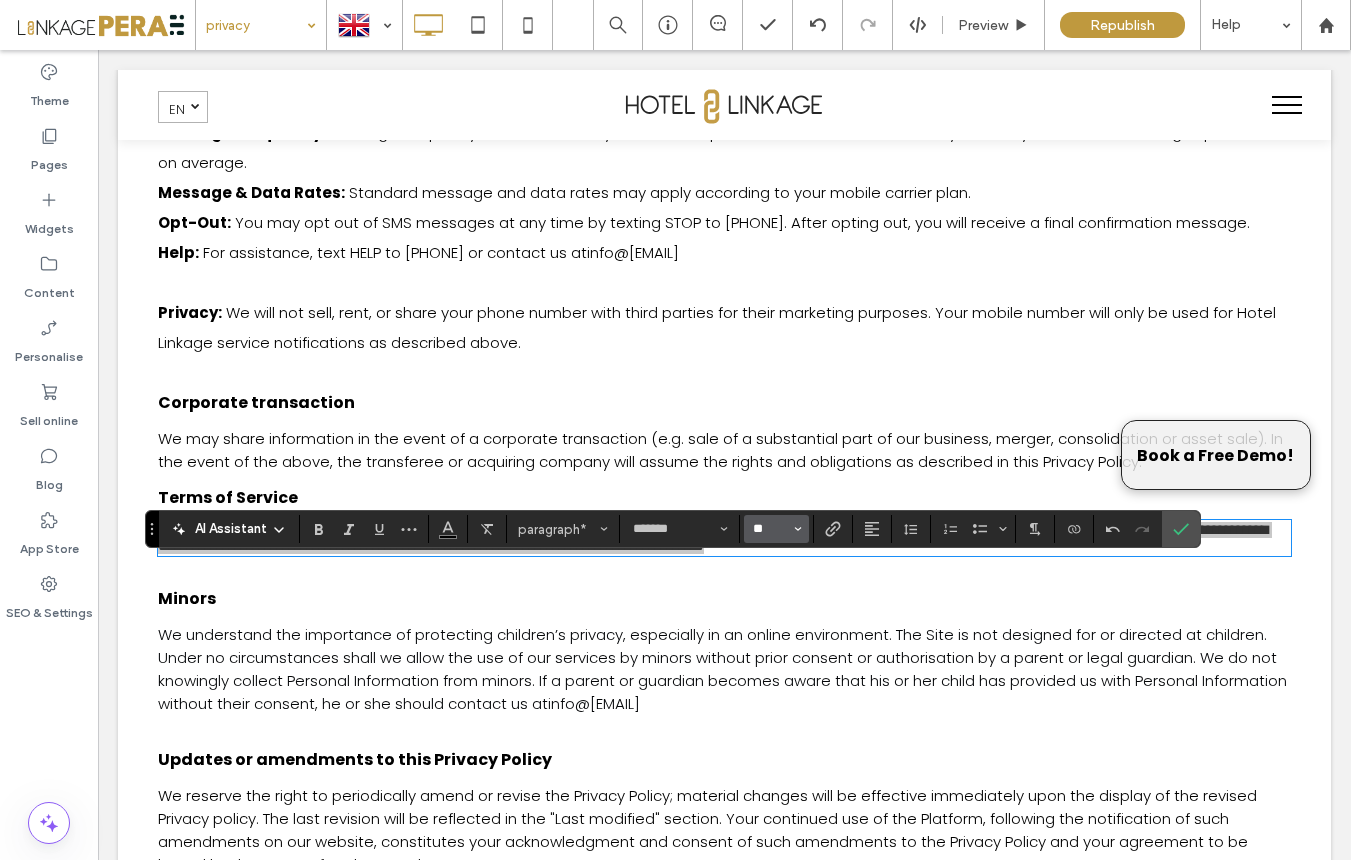 click on "**" at bounding box center [770, 529] 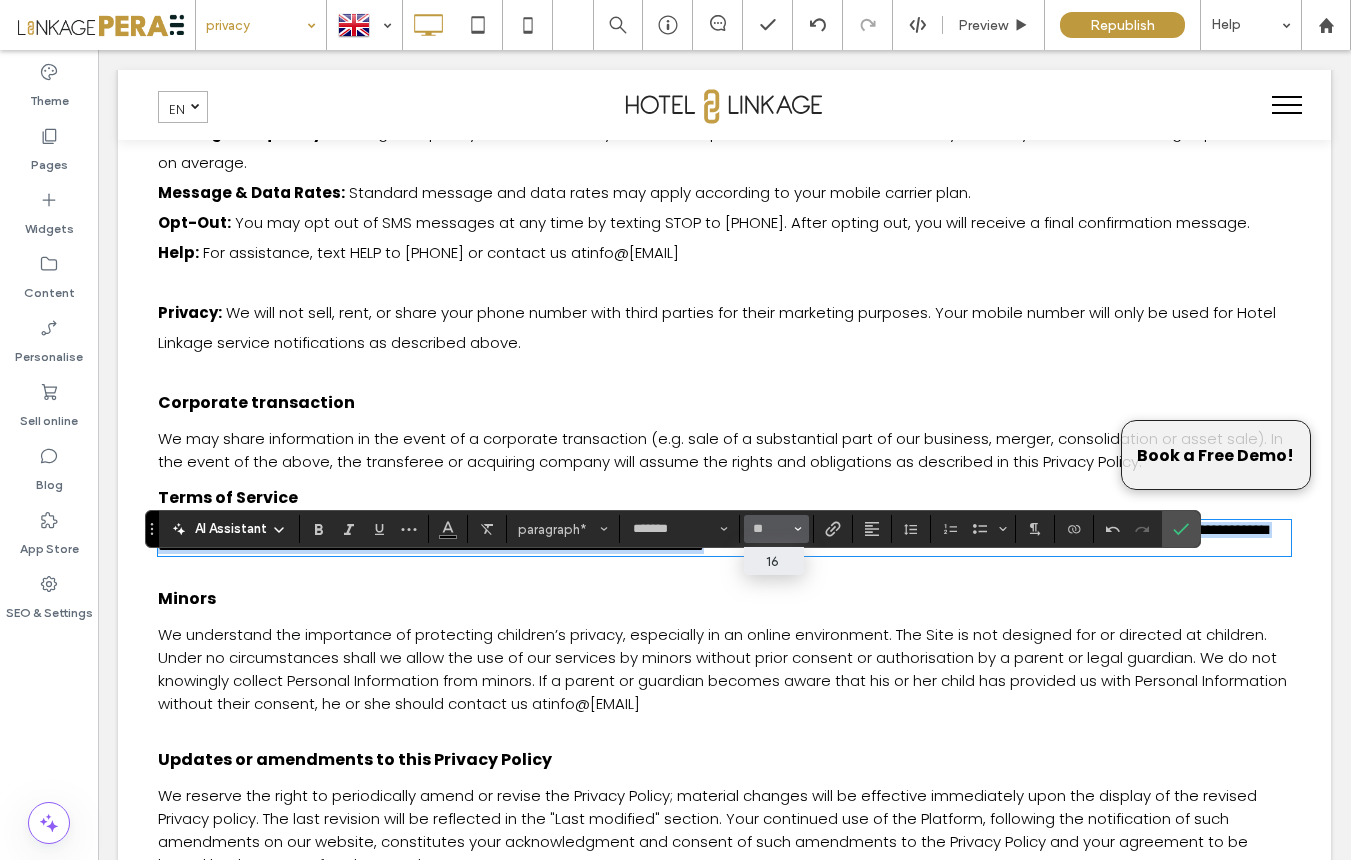 type on "**" 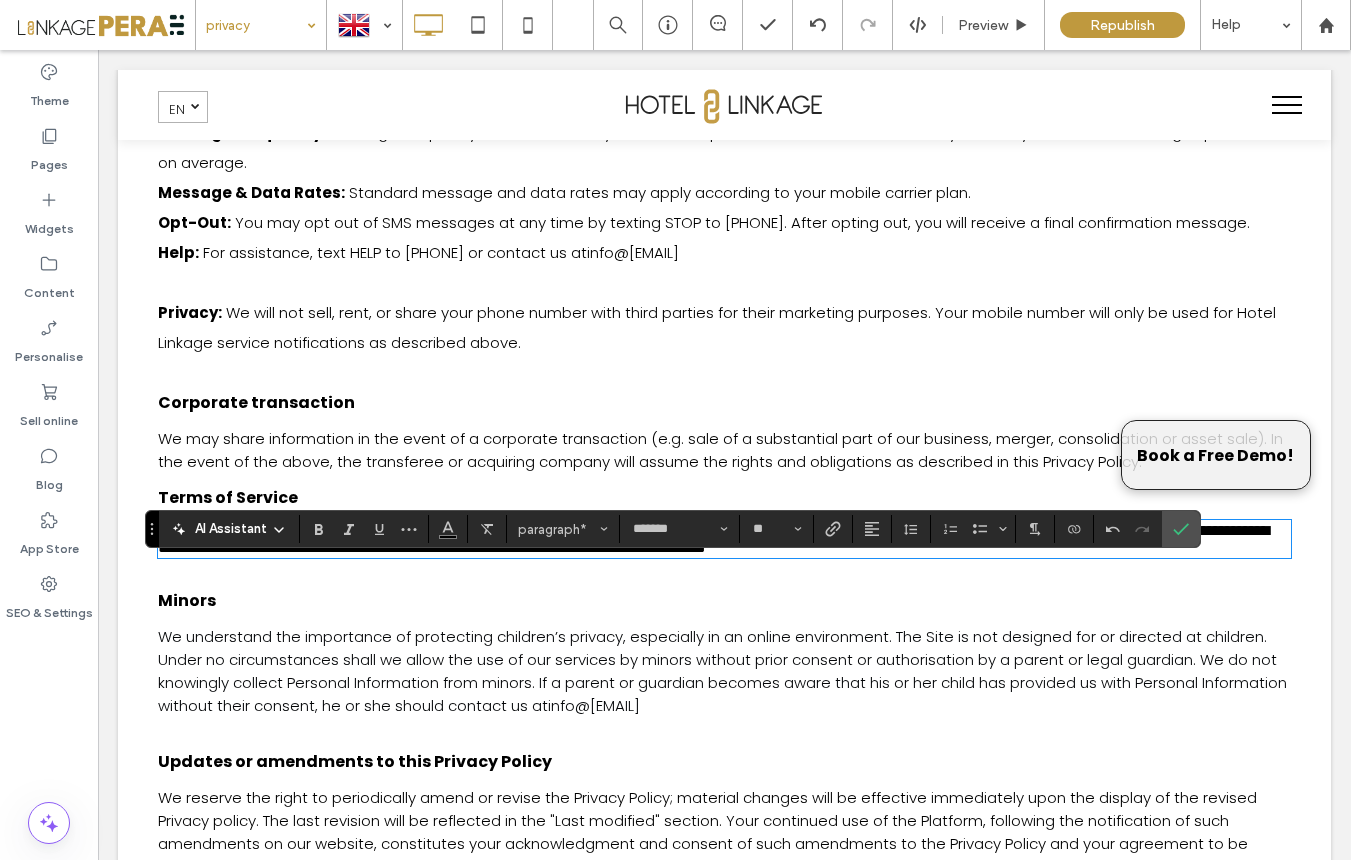 click on "Corporate transaction" at bounding box center (724, 402) 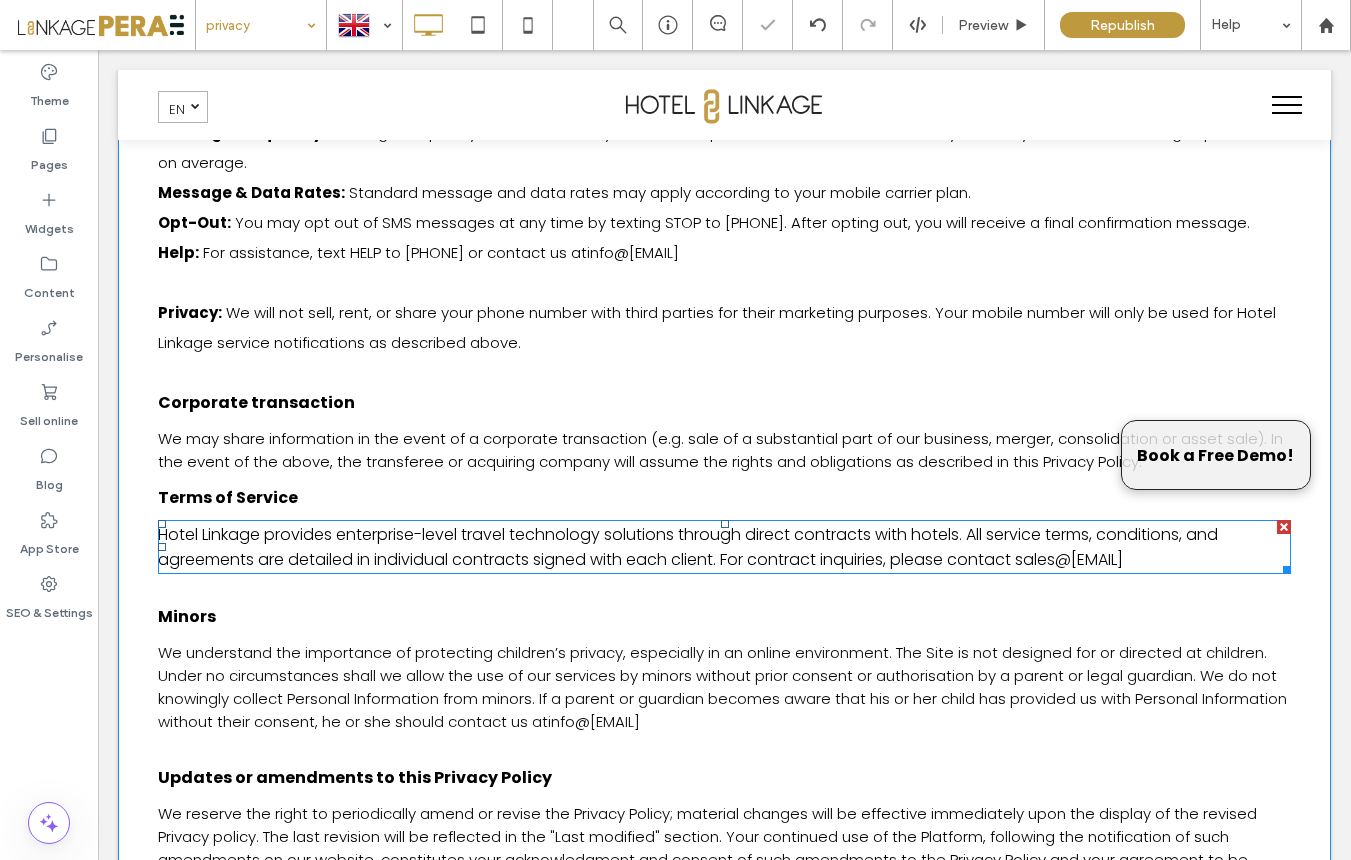 click on "Hotel Linkage provides enterprise-level travel technology solutions through direct contracts with hotels. All service terms, conditions, and agreements are detailed in individual contracts signed with each client. For contract inquiries, please contact sales@[EMAIL]" at bounding box center (688, 547) 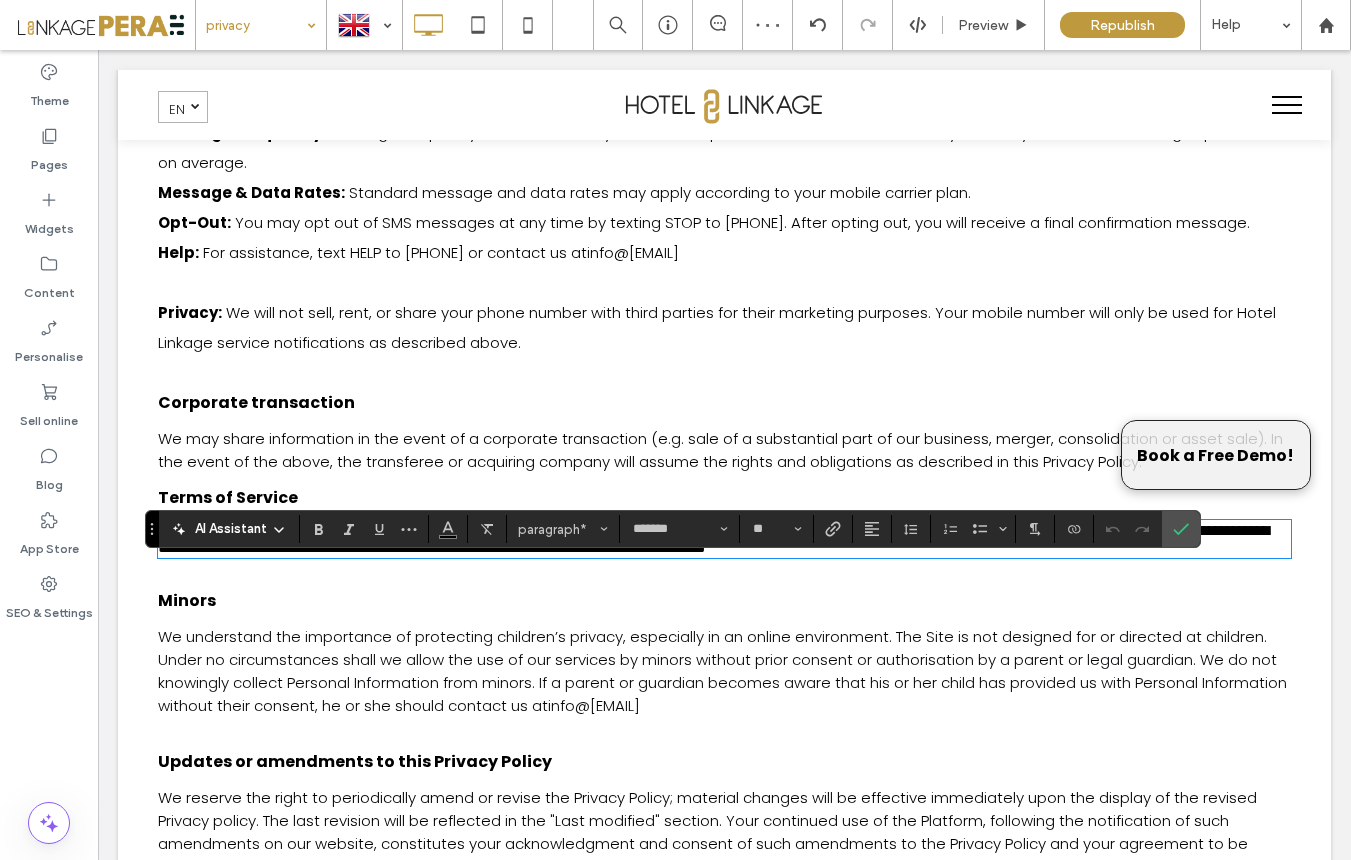 click on "We may share information in the event of a corporate transaction (e.g. sale of a substantial part of our business, merger, consolidation or asset sale). In the event of the above, the transferee or acquiring company will assume the rights and obligations as described in this Privacy Policy." at bounding box center [720, 450] 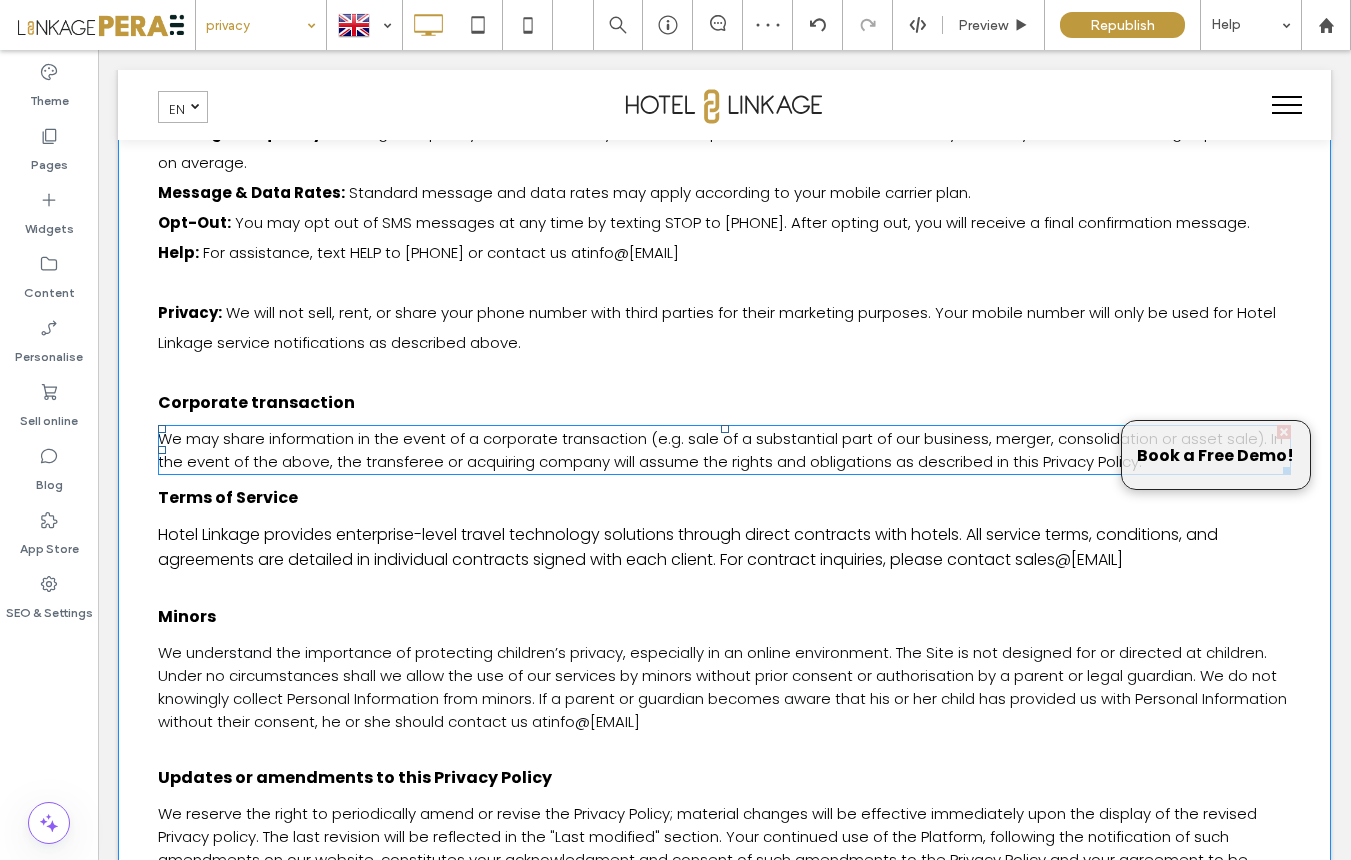 click on "We may share information in the event of a corporate transaction (e.g. sale of a substantial part of our business, merger, consolidation or asset sale). In the event of the above, the transferee or acquiring company will assume the rights and obligations as described in this Privacy Policy." at bounding box center (720, 450) 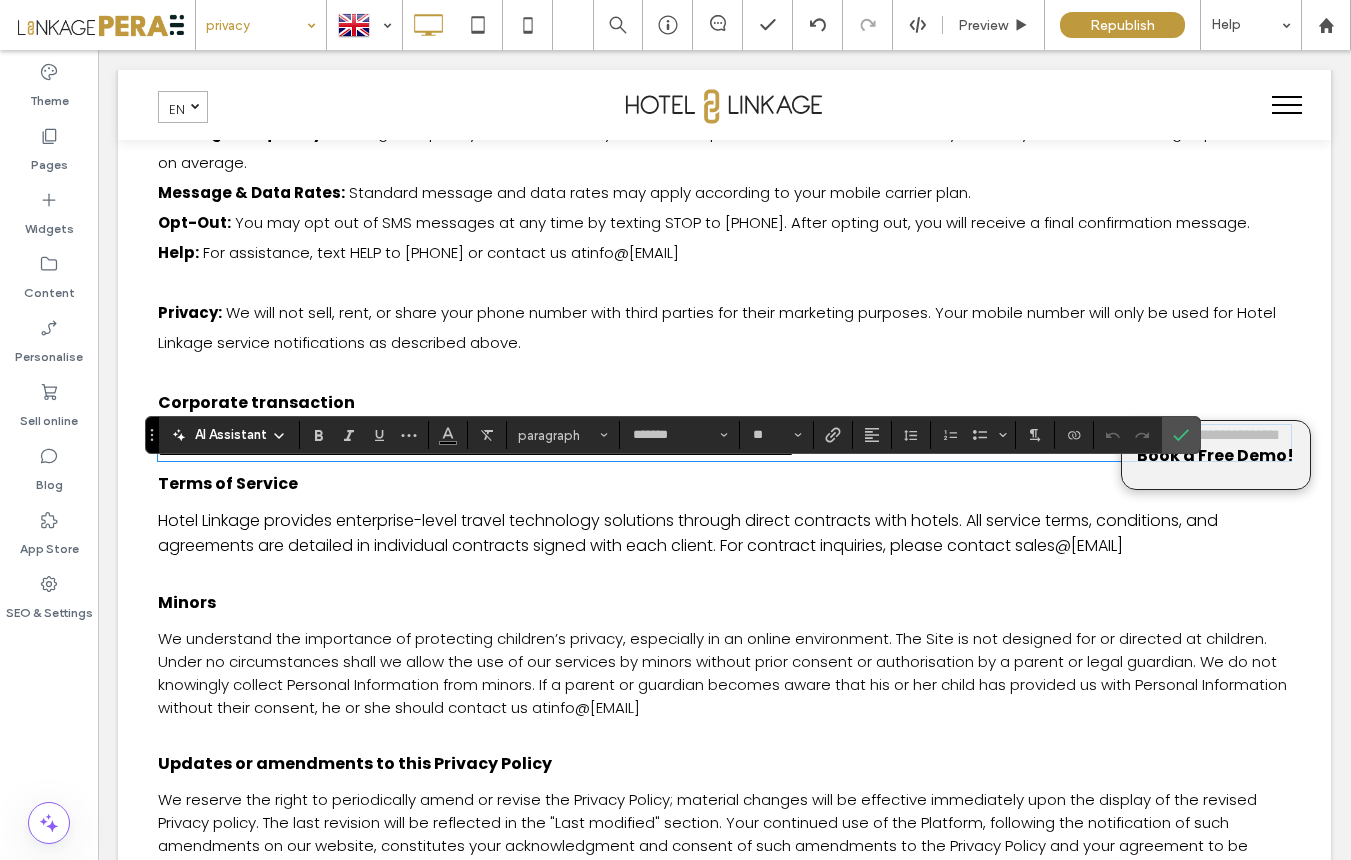 click on "Hotel Linkage provides enterprise-level travel technology solutions through direct contracts with hotels. All service terms, conditions, and agreements are detailed in individual contracts signed with each client. For contract inquiries, please contact sales@[EMAIL]" at bounding box center [688, 533] 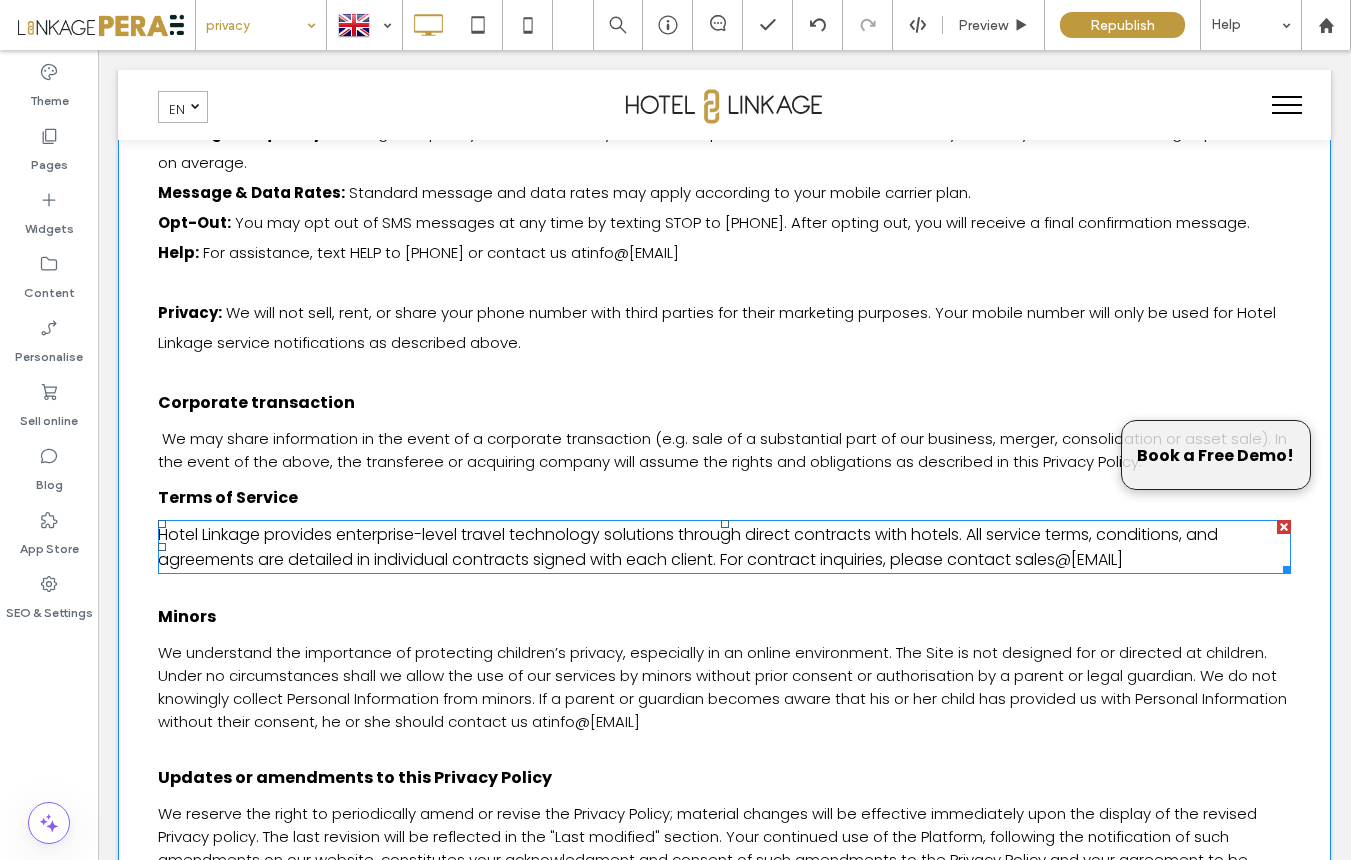 click on "Hotel Linkage provides enterprise-level travel technology solutions through direct contracts with hotels. All service terms, conditions, and agreements are detailed in individual contracts signed with each client. For contract inquiries, please contact sales@[EMAIL]" at bounding box center [688, 547] 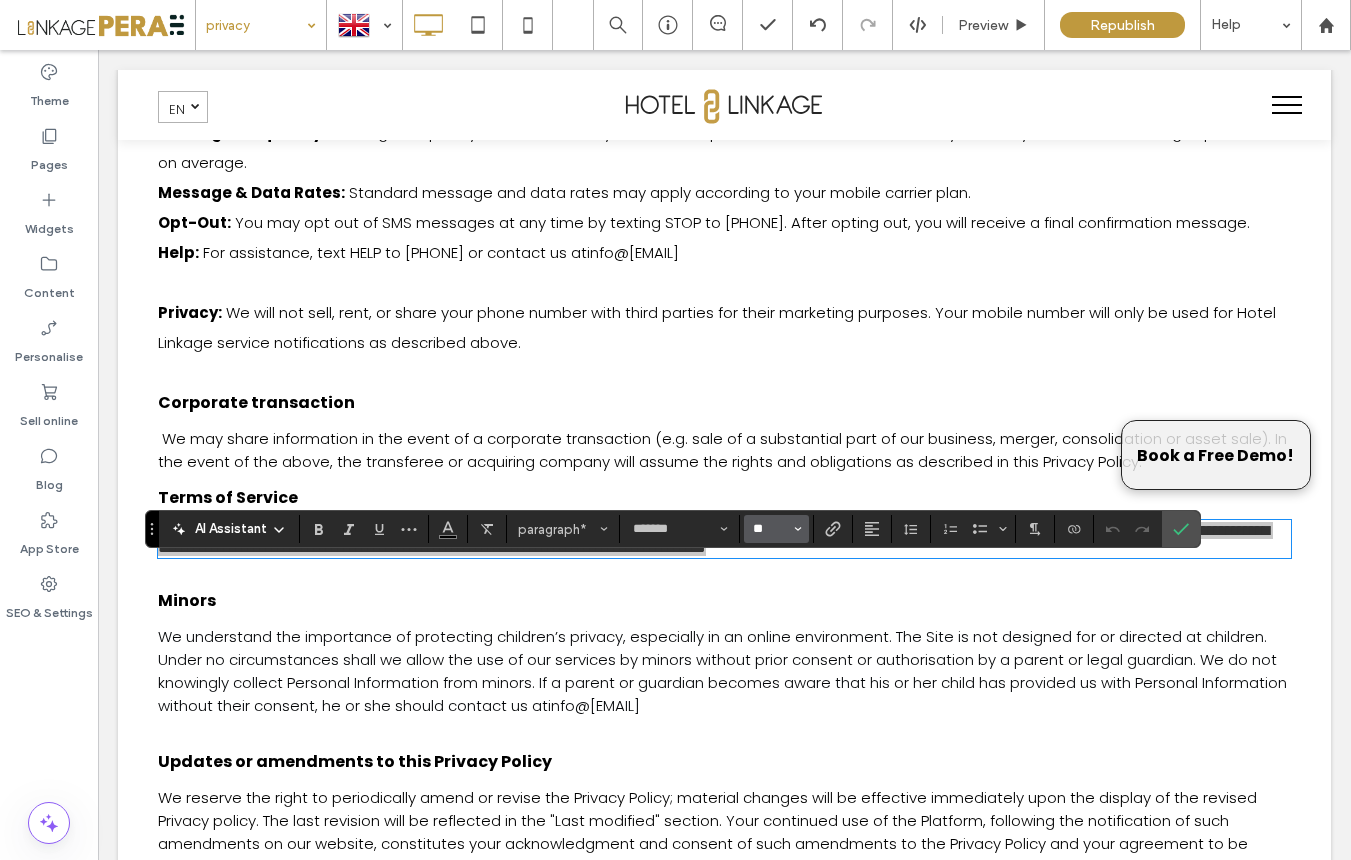 click on "**" at bounding box center (770, 529) 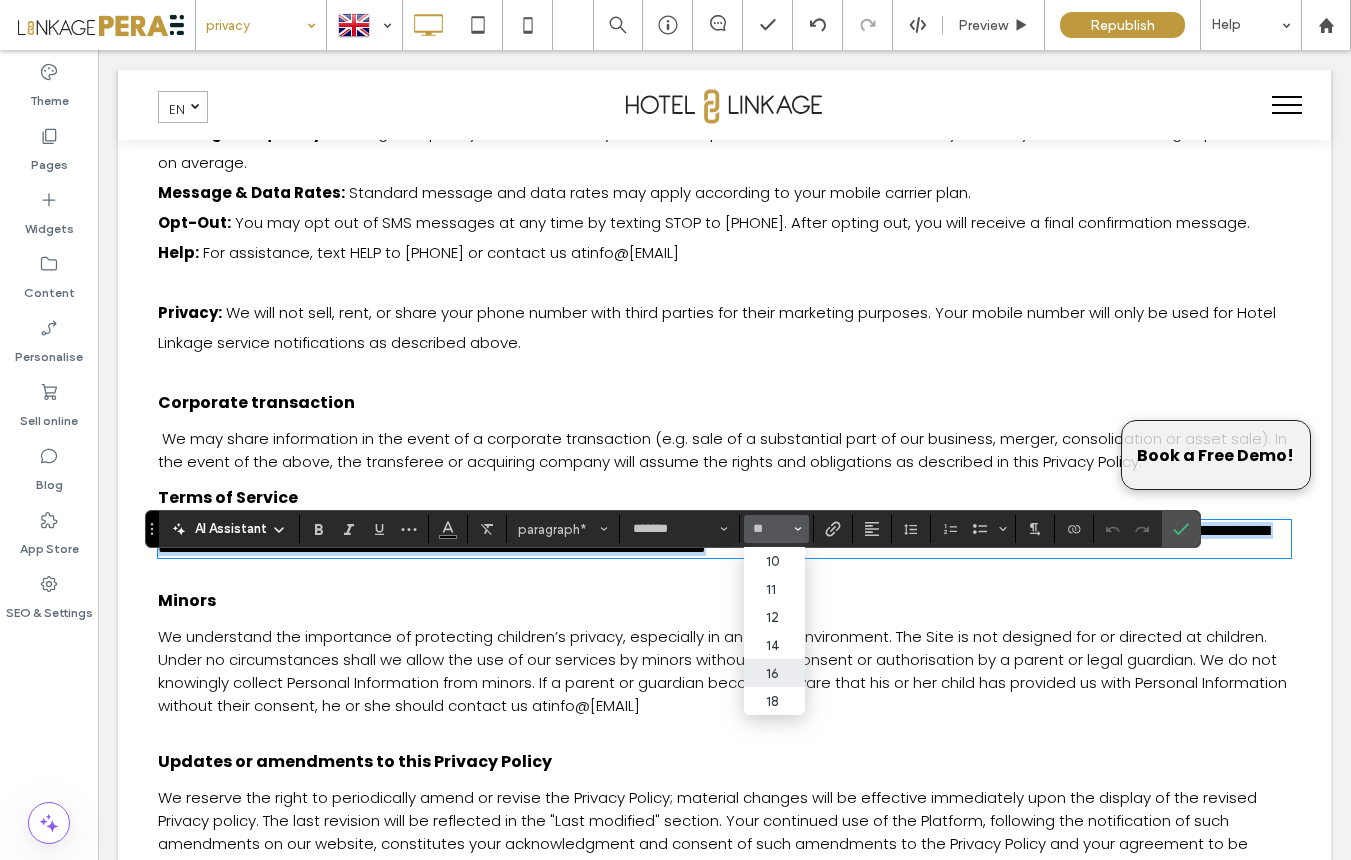type on "**" 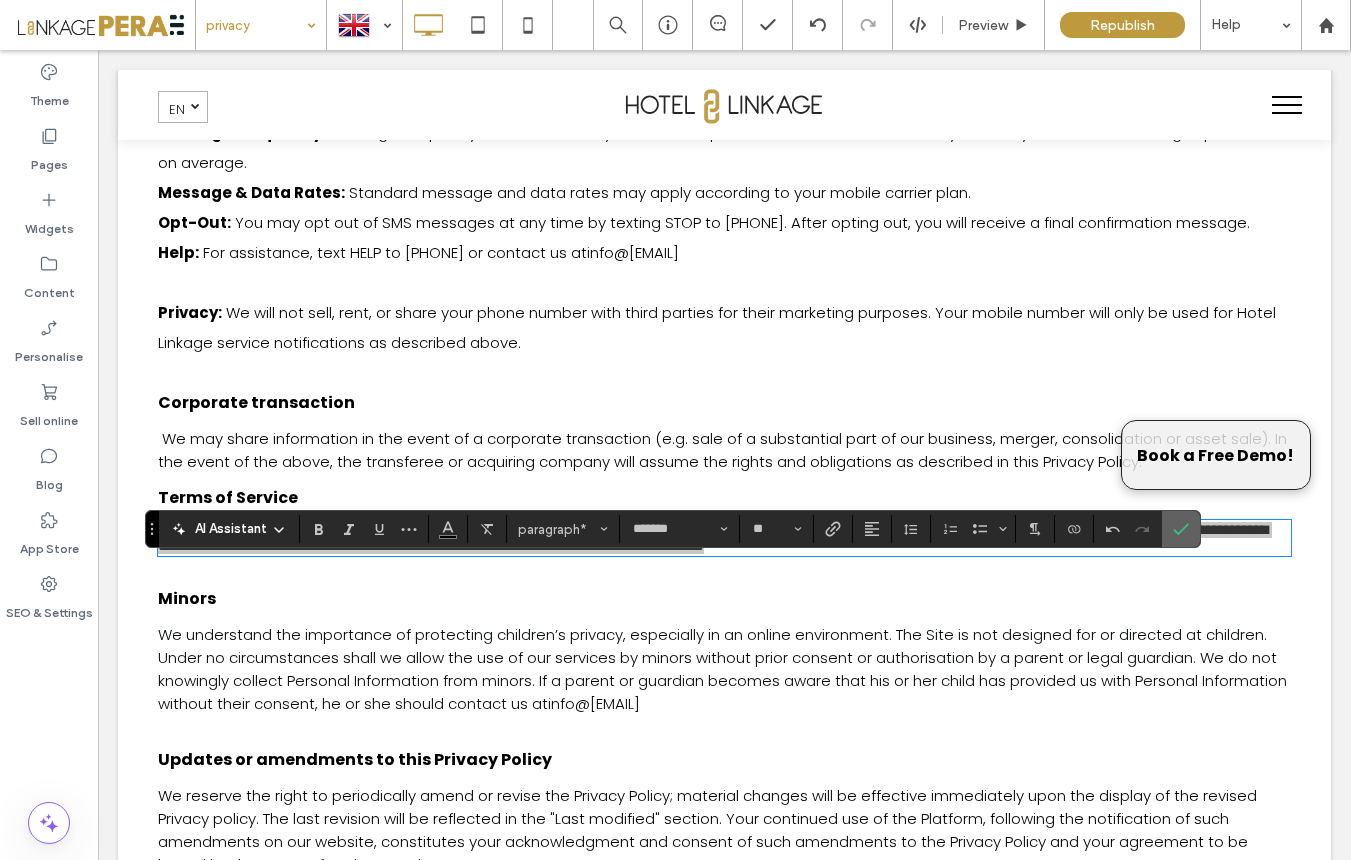 click at bounding box center (1177, 529) 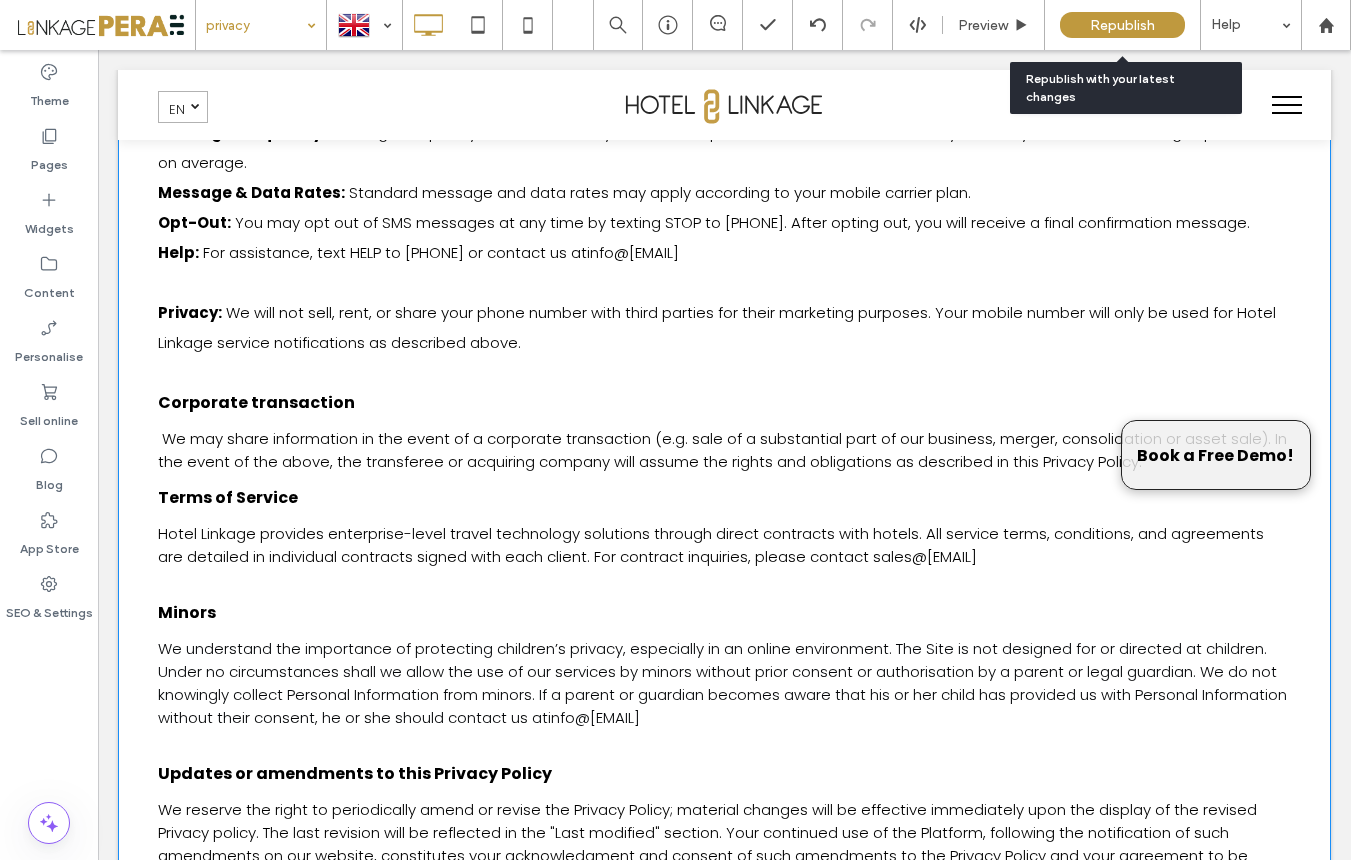 click on "Republish" at bounding box center [1122, 25] 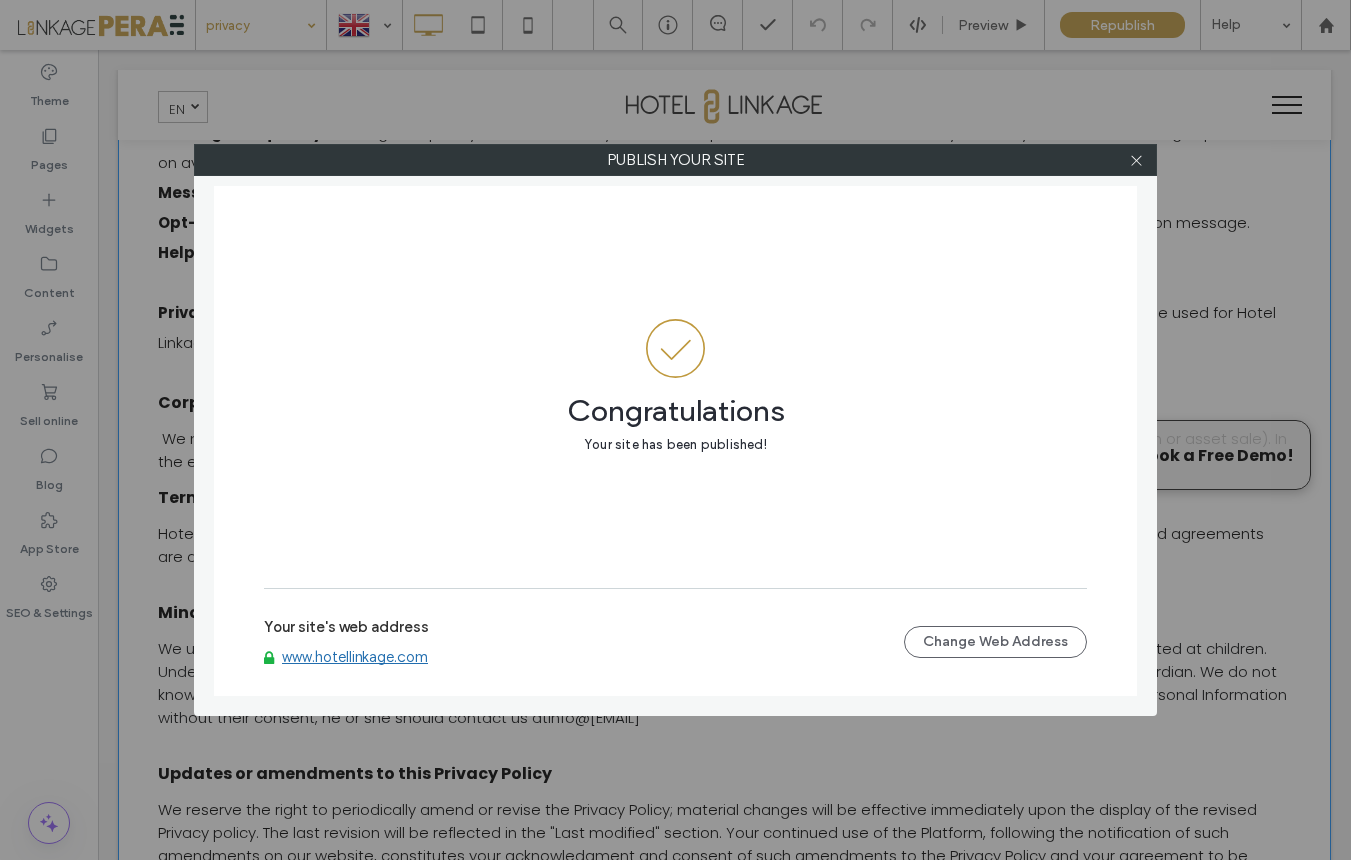 scroll, scrollTop: 0, scrollLeft: 0, axis: both 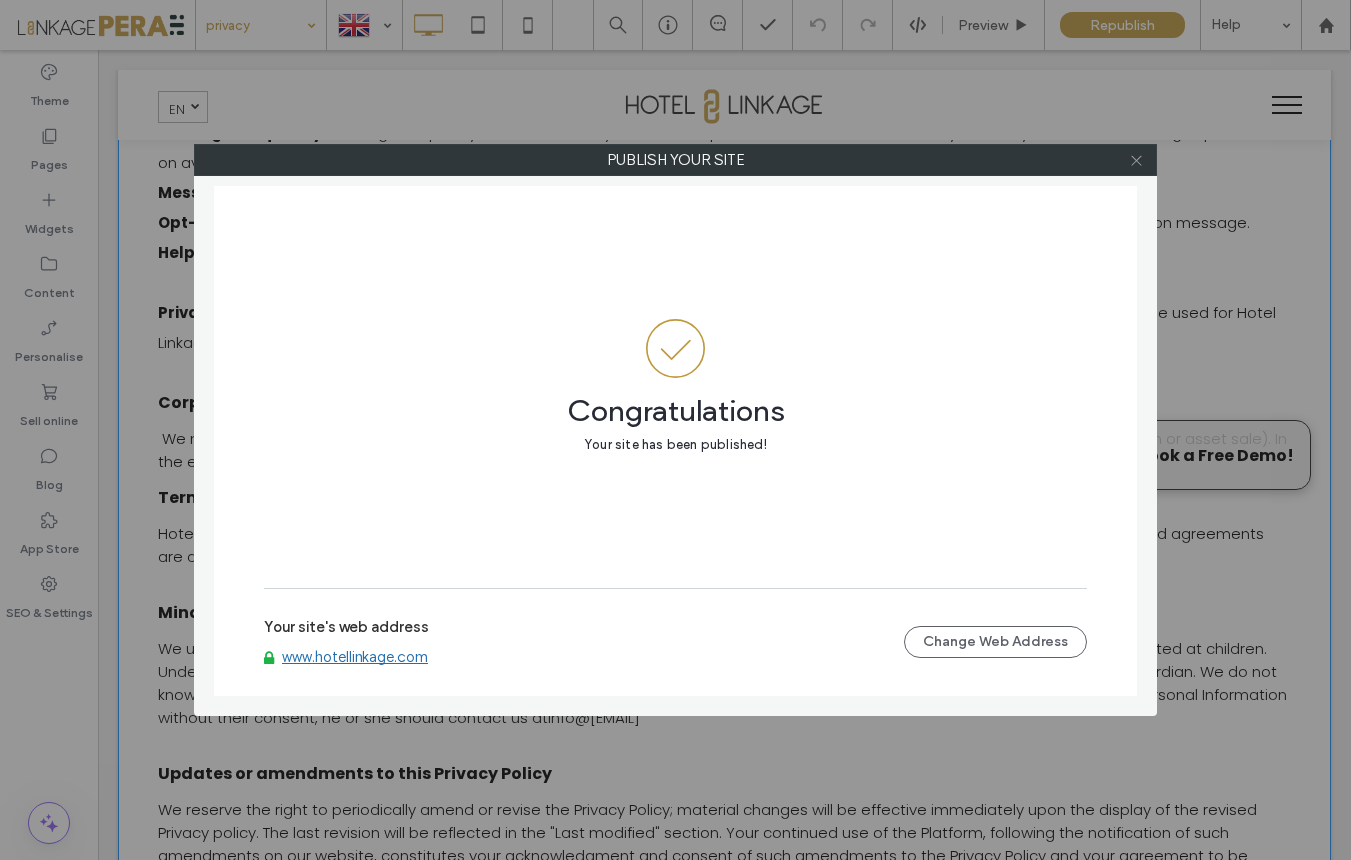 click 